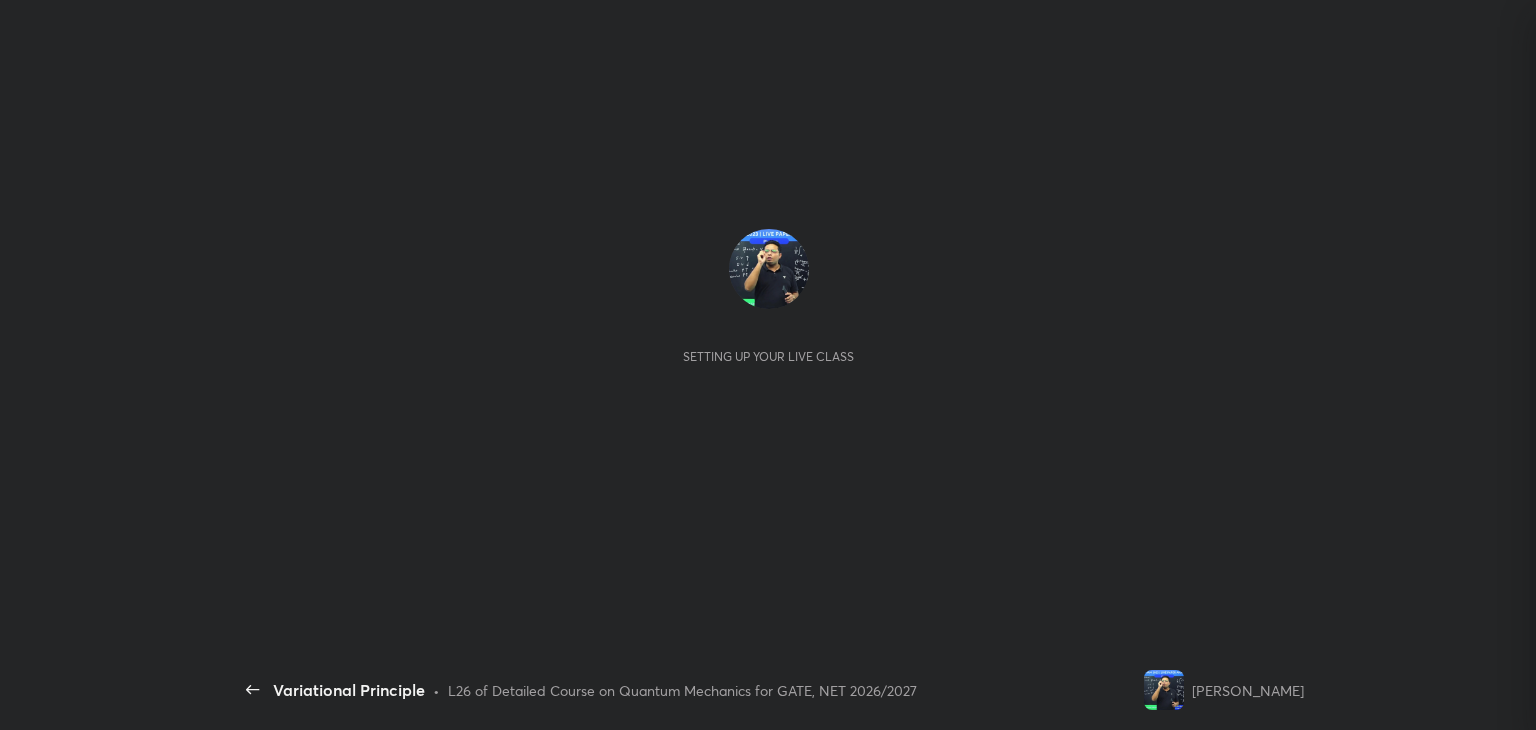 scroll, scrollTop: 0, scrollLeft: 0, axis: both 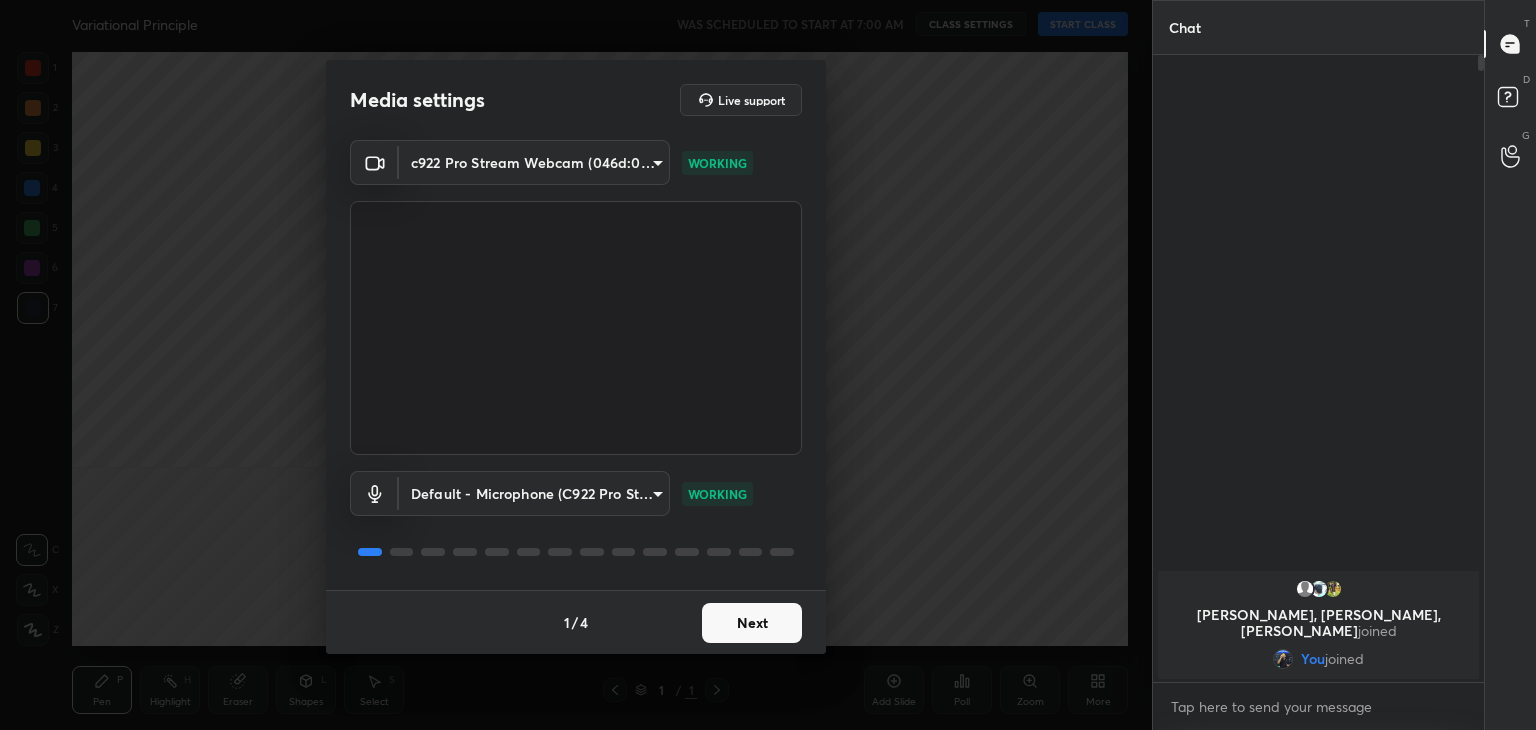 drag, startPoint x: 990, startPoint y: 585, endPoint x: 822, endPoint y: 625, distance: 172.69626 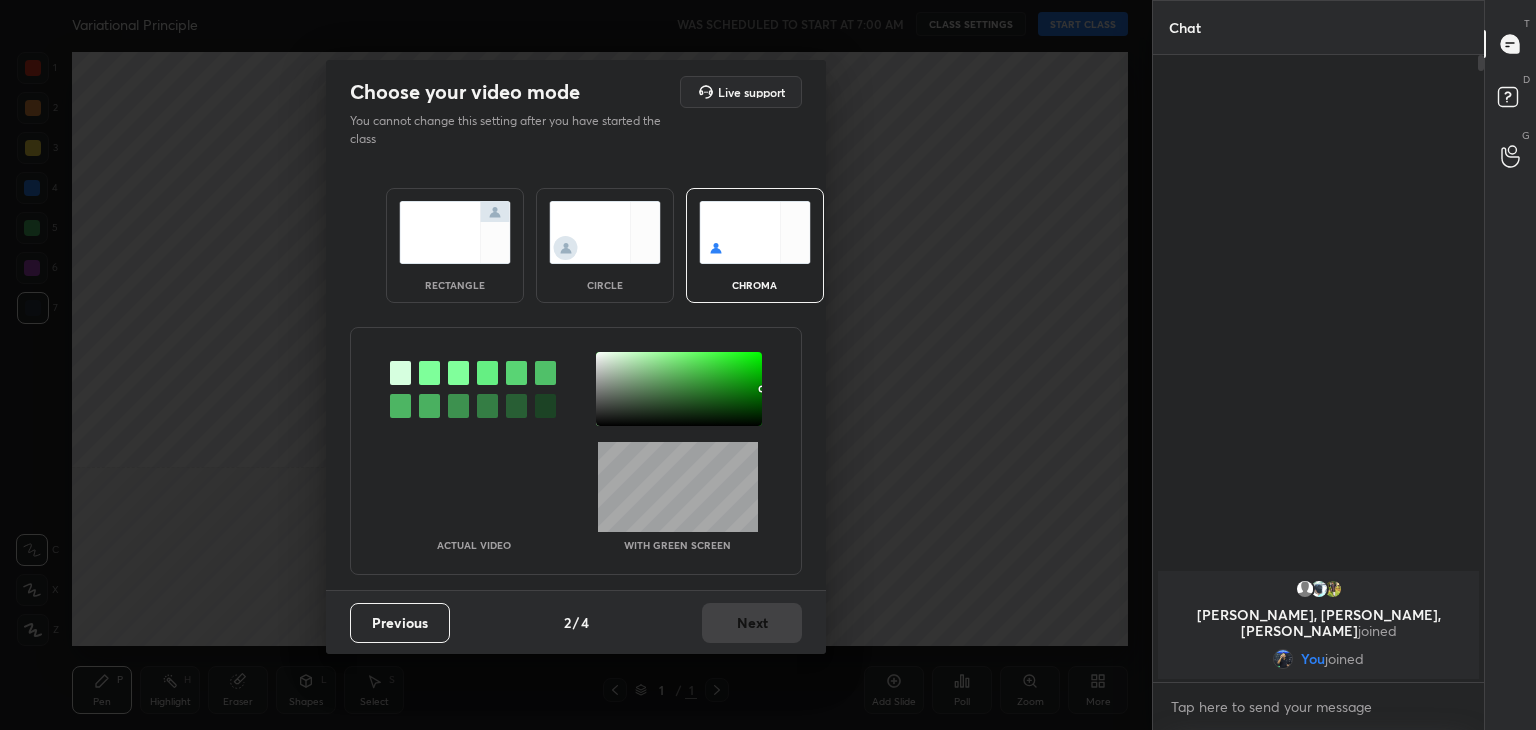click on "circle" at bounding box center (605, 245) 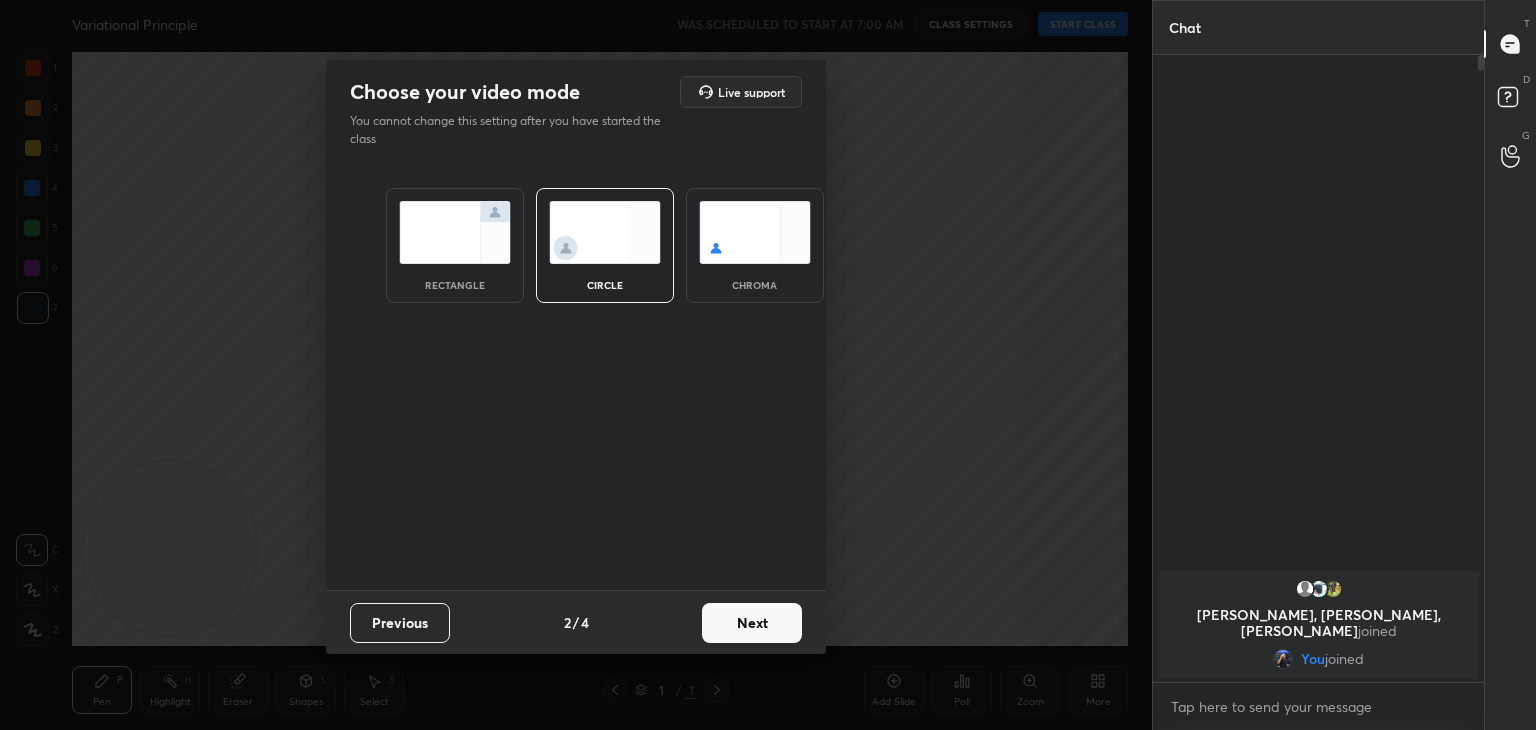 click on "Next" at bounding box center [752, 623] 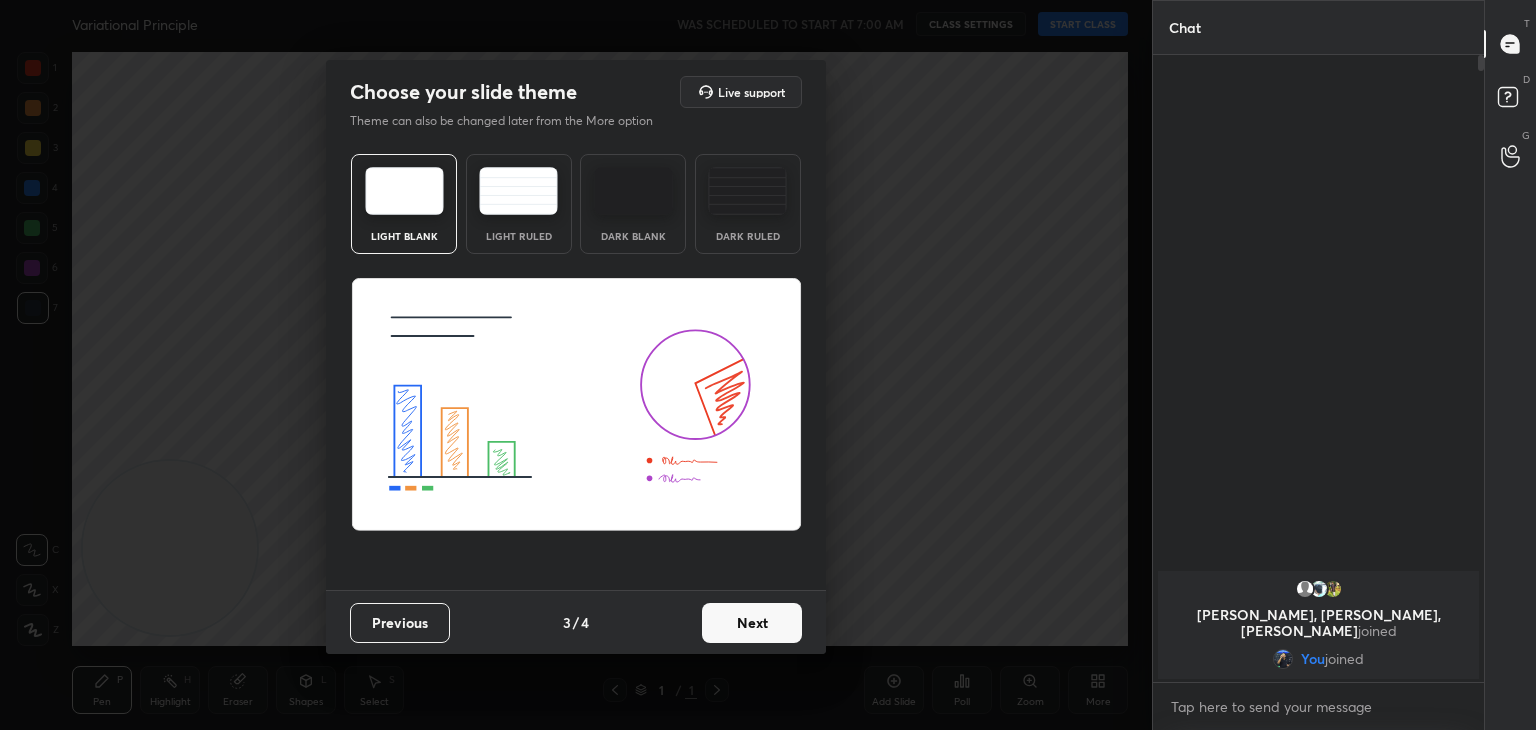 click on "Next" at bounding box center [752, 623] 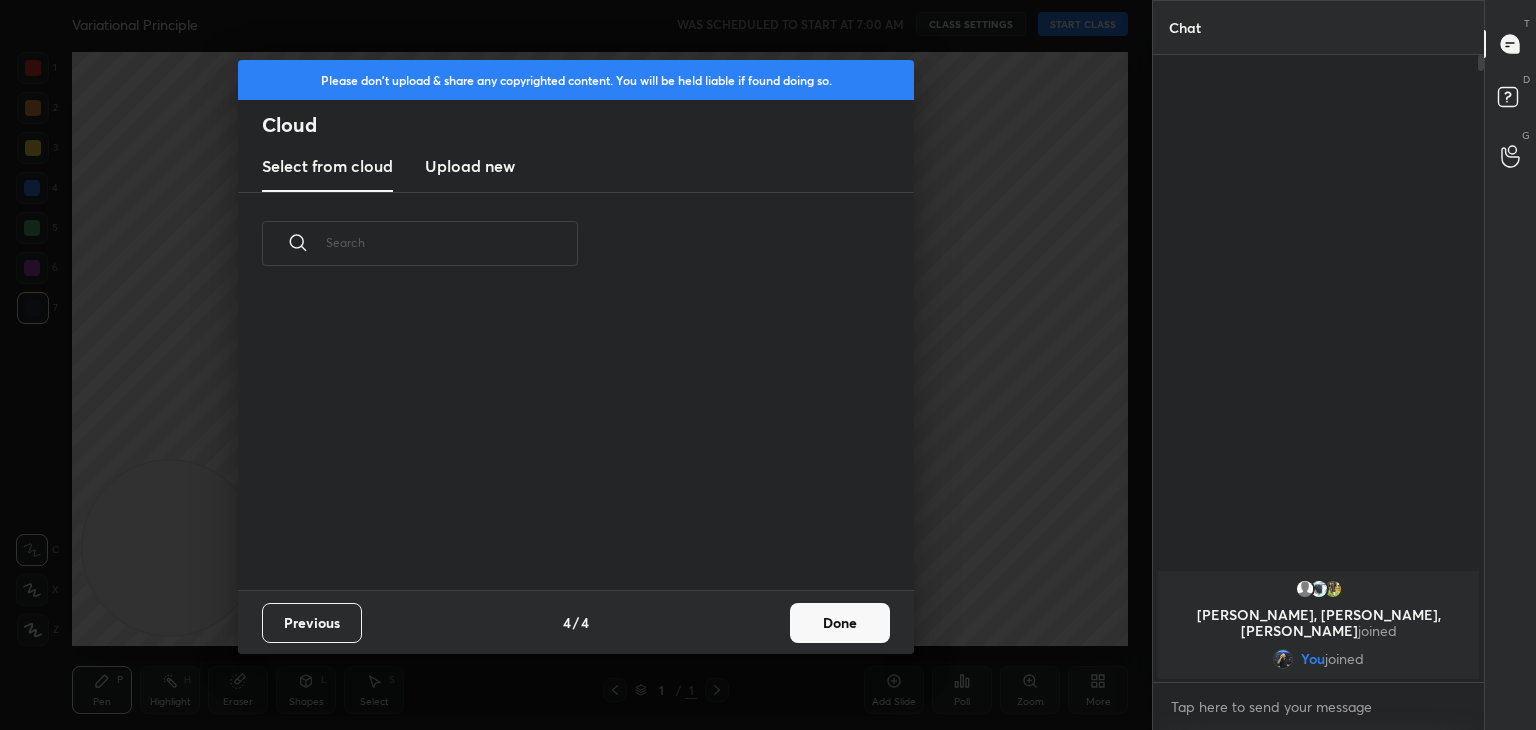 click on "Done" at bounding box center (840, 623) 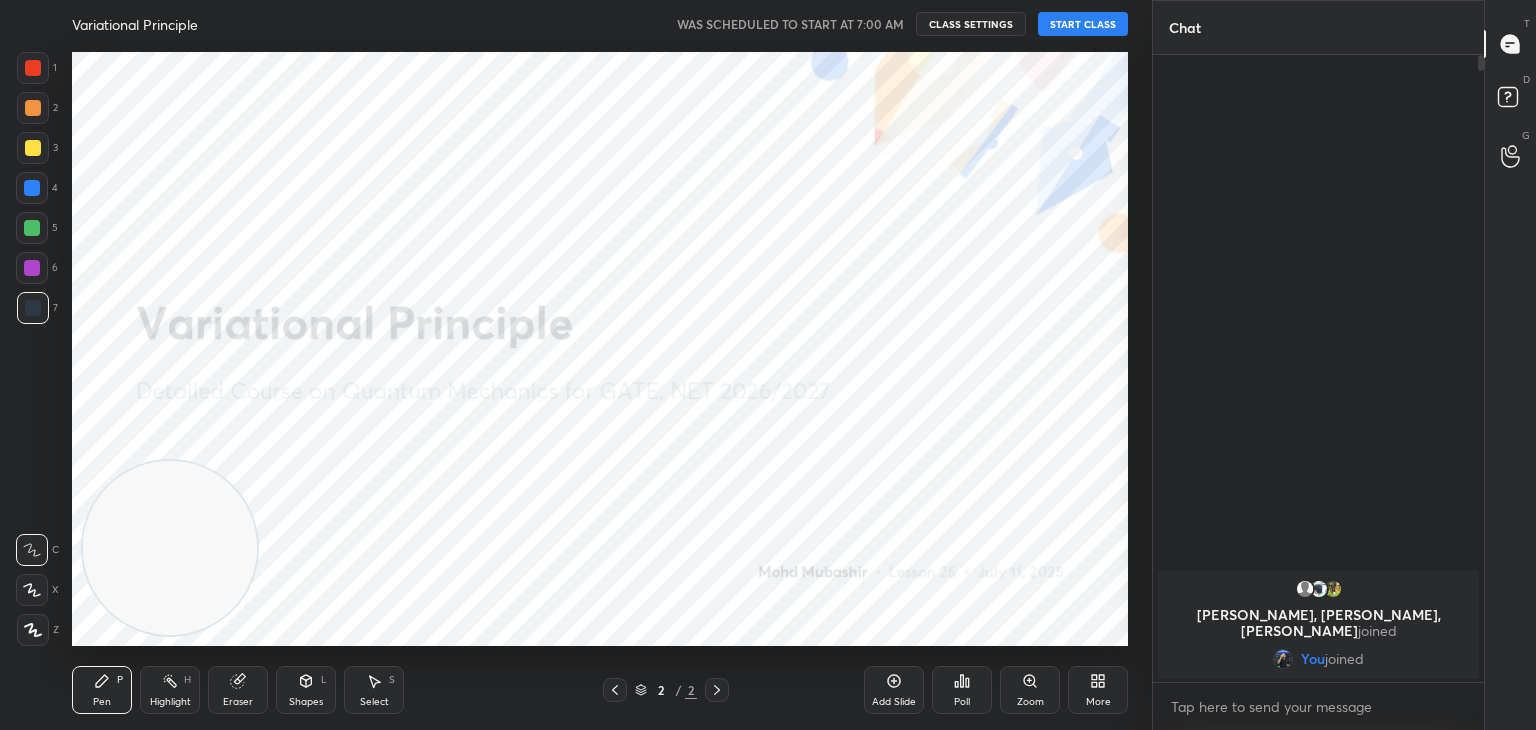 click on "START CLASS" at bounding box center [1083, 24] 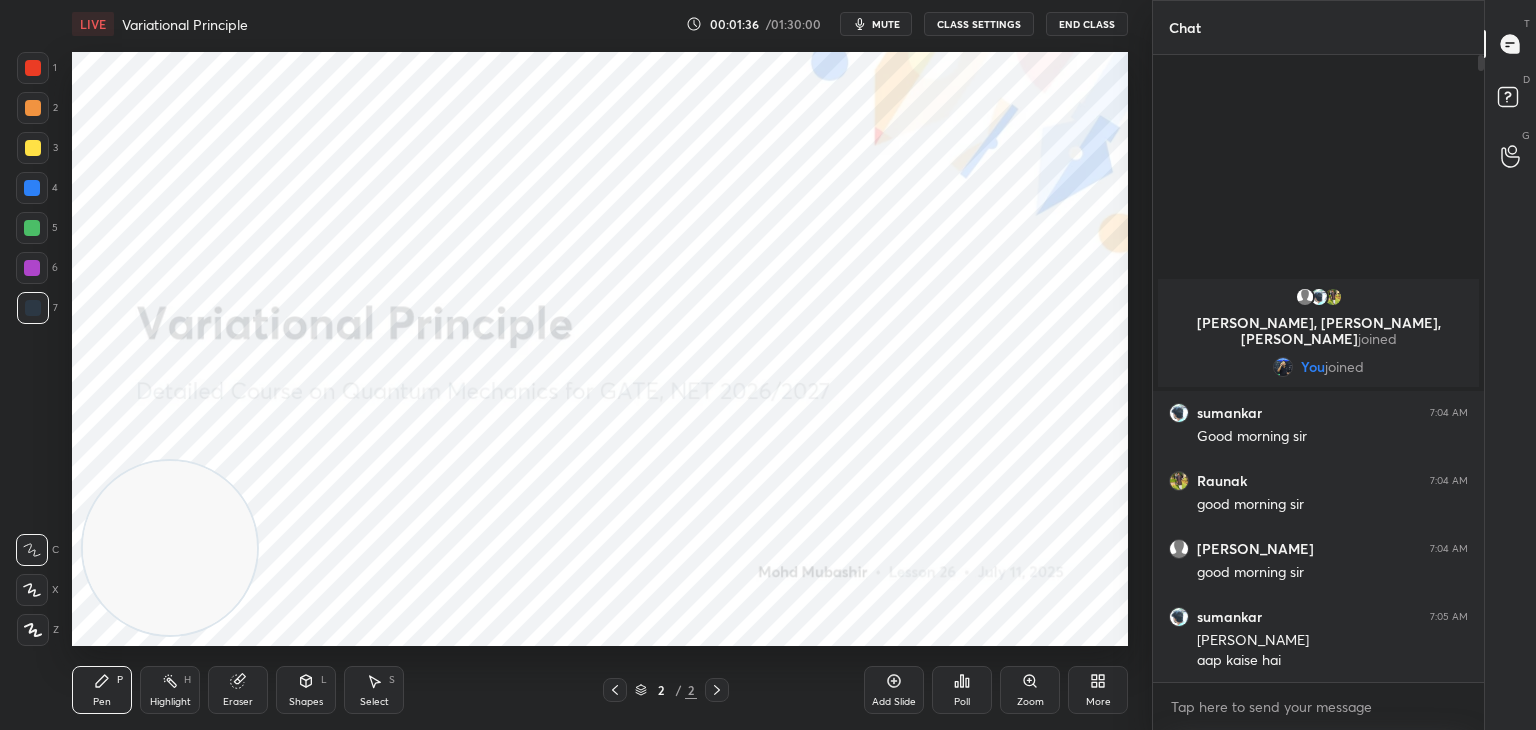click on "mute" at bounding box center [886, 24] 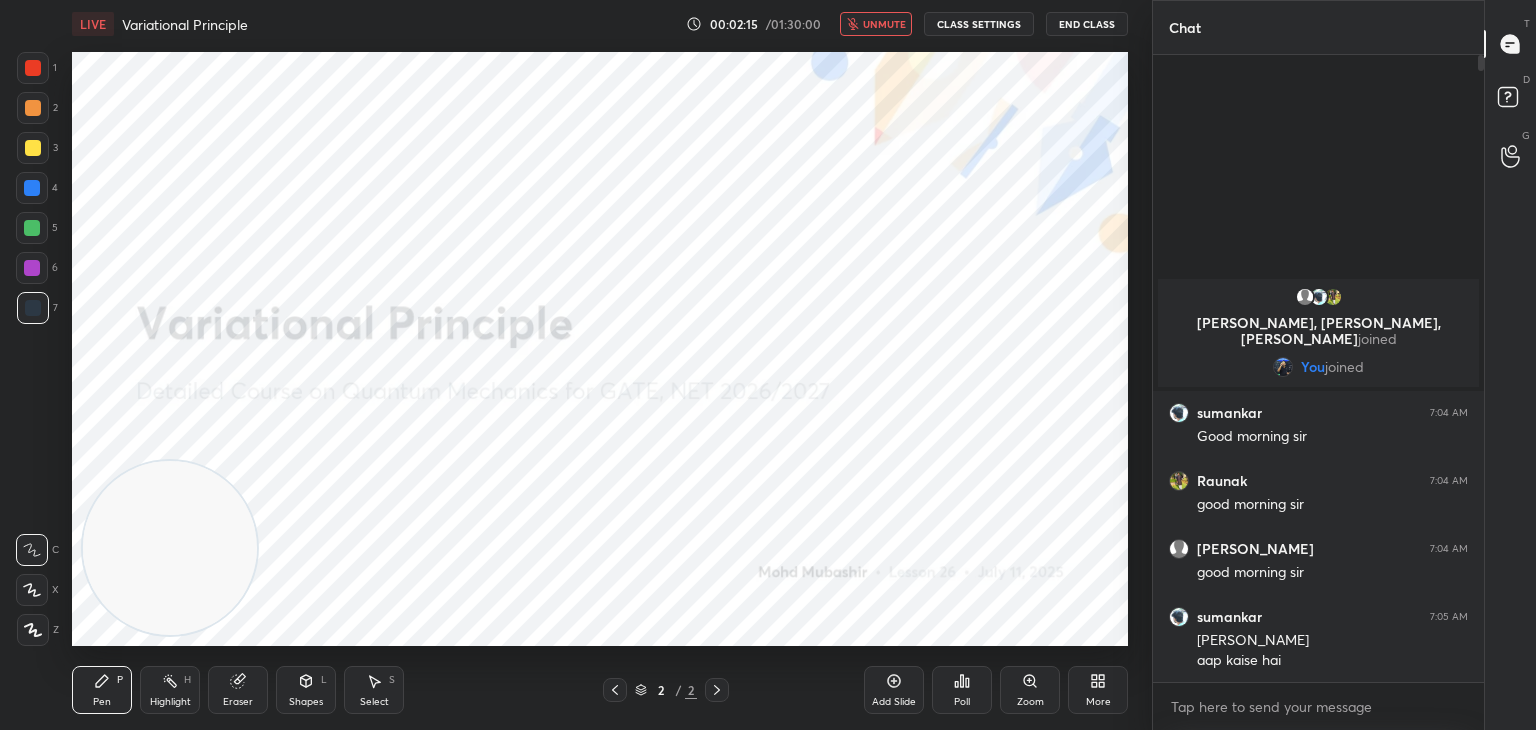 click on "unmute" at bounding box center (884, 24) 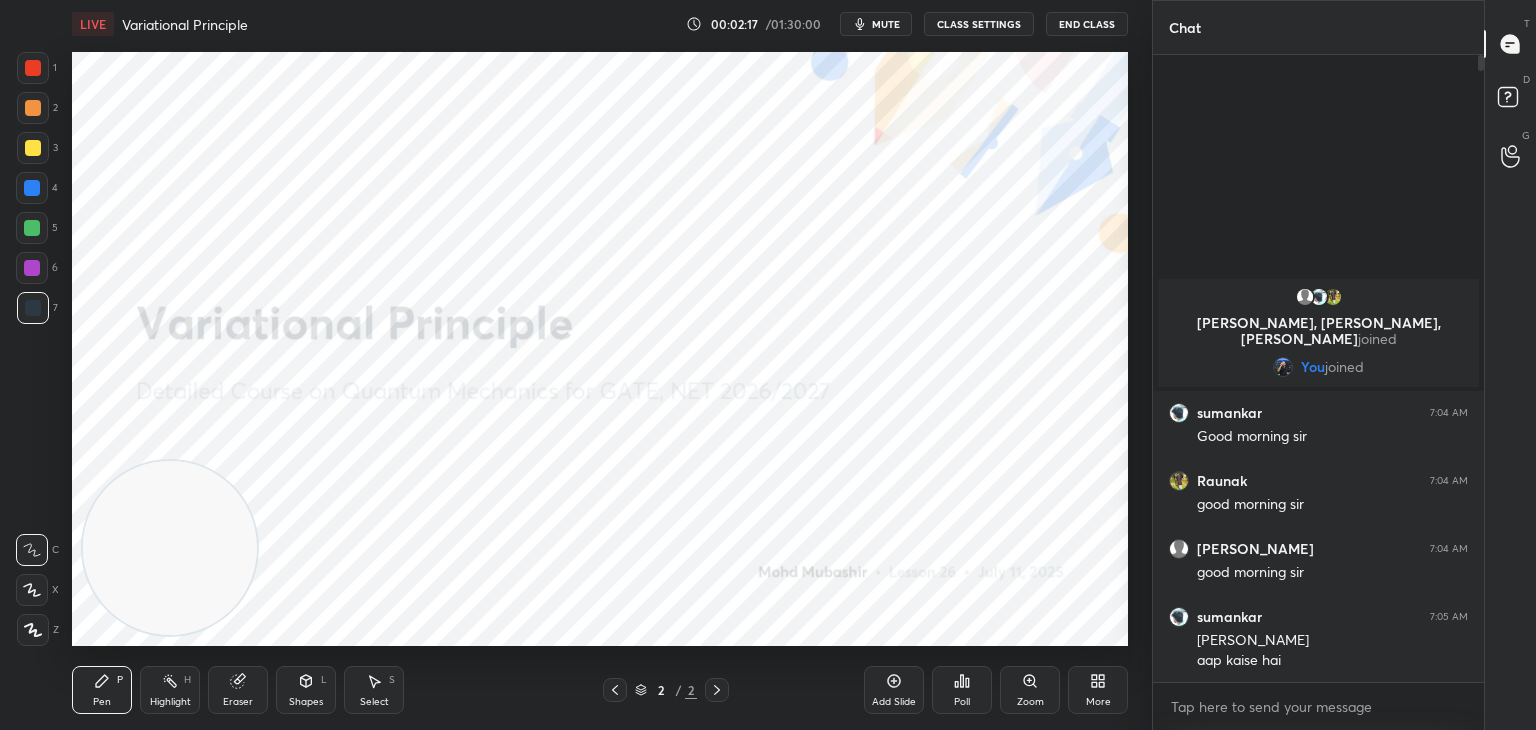 click 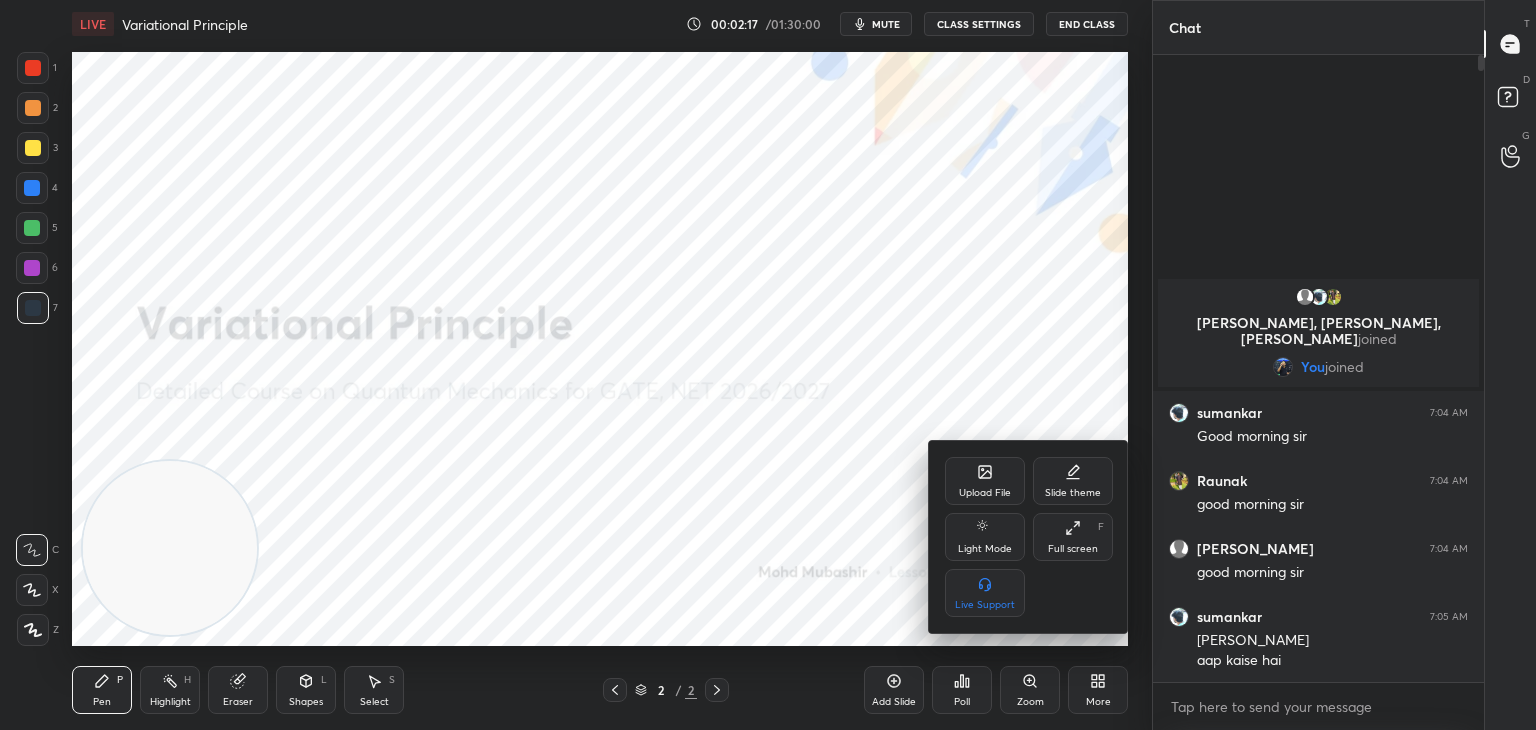 click 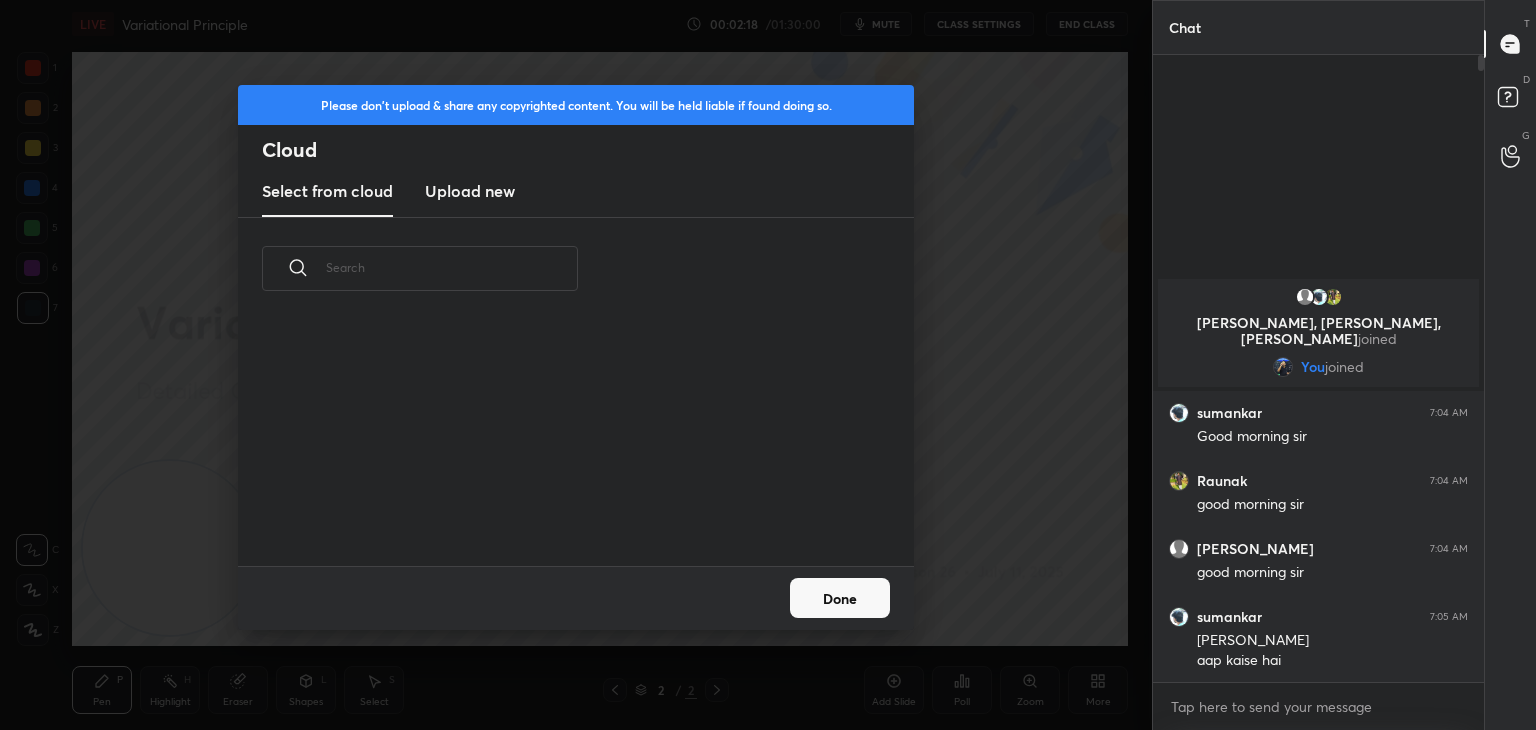 scroll, scrollTop: 5, scrollLeft: 10, axis: both 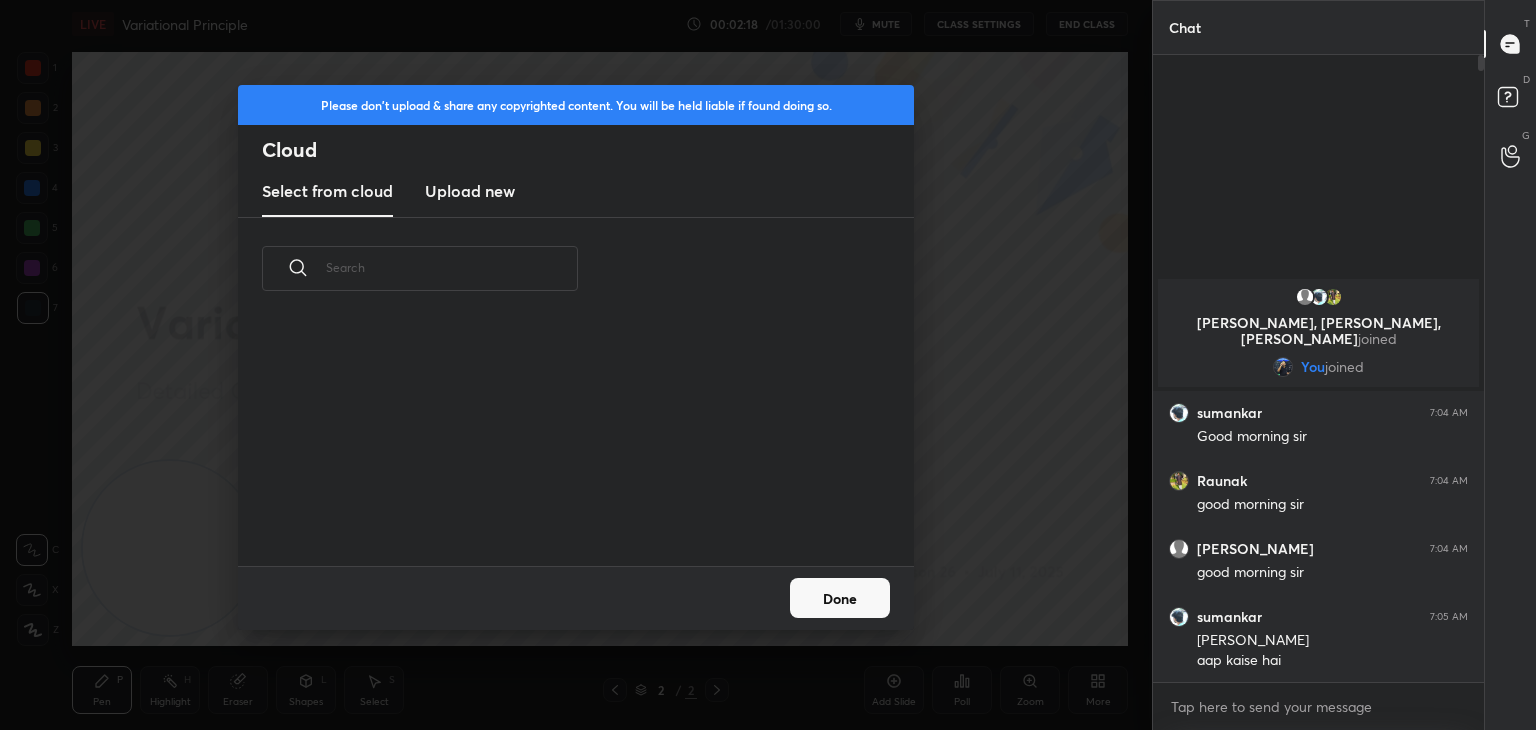 drag, startPoint x: 463, startPoint y: 194, endPoint x: 507, endPoint y: 206, distance: 45.607018 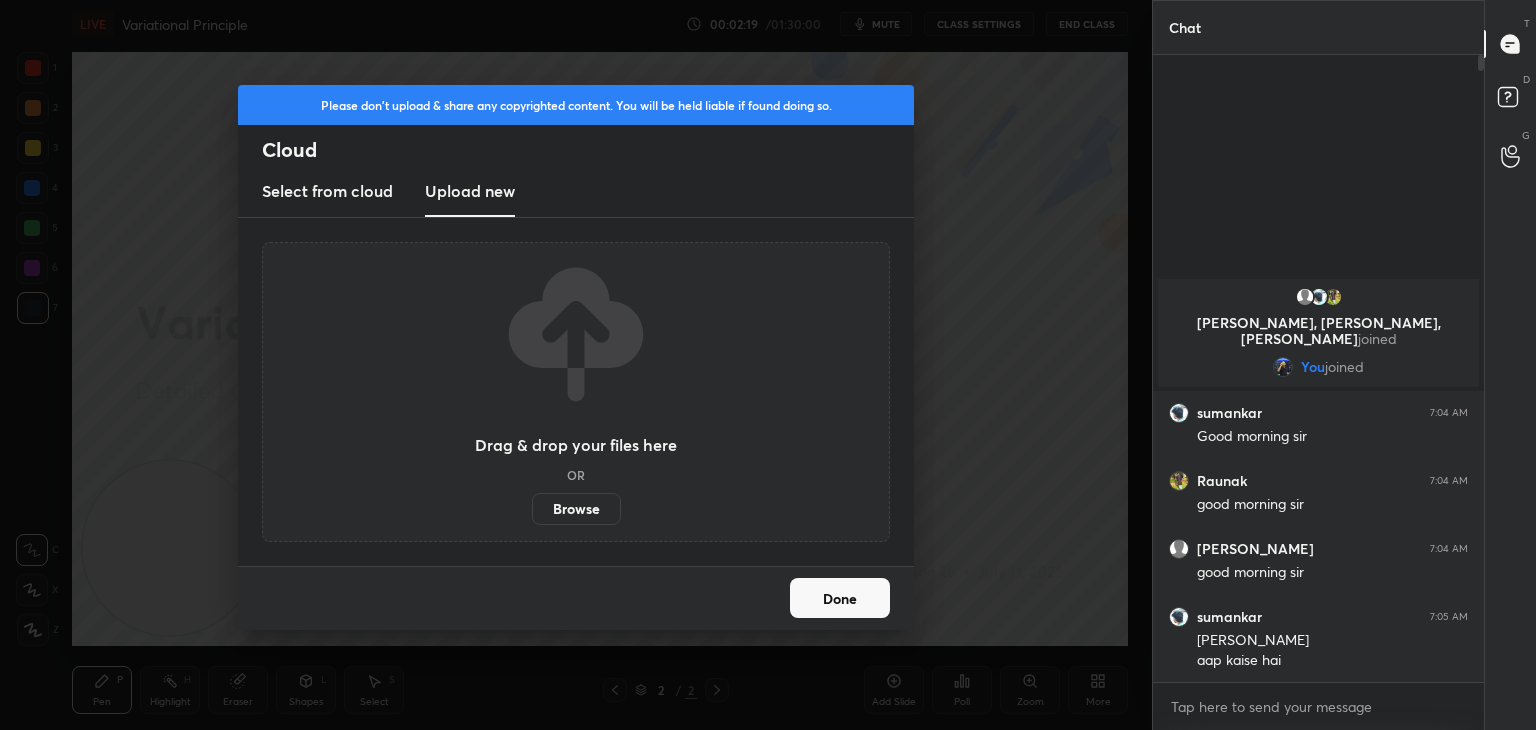 click on "Browse" at bounding box center [576, 509] 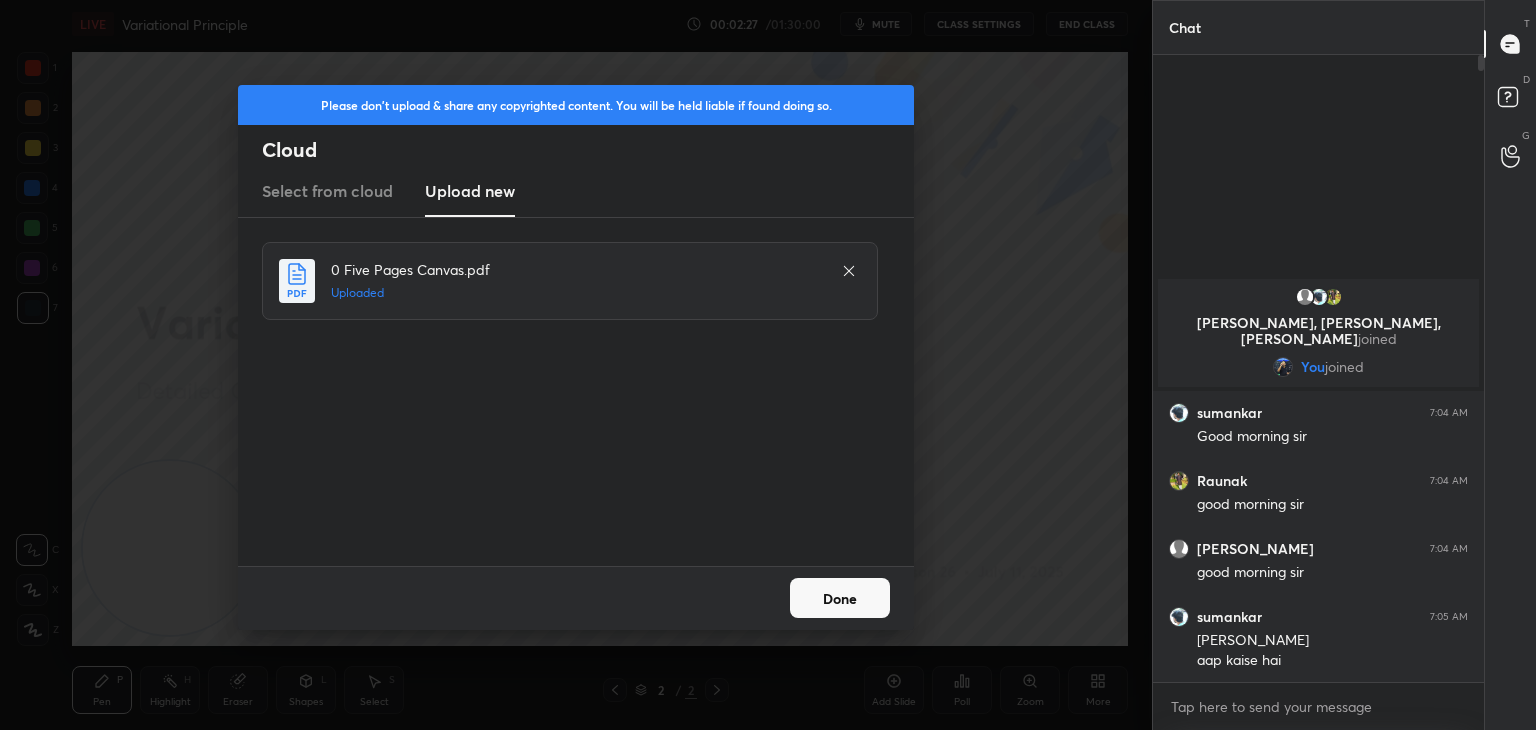 click on "Done" at bounding box center (840, 598) 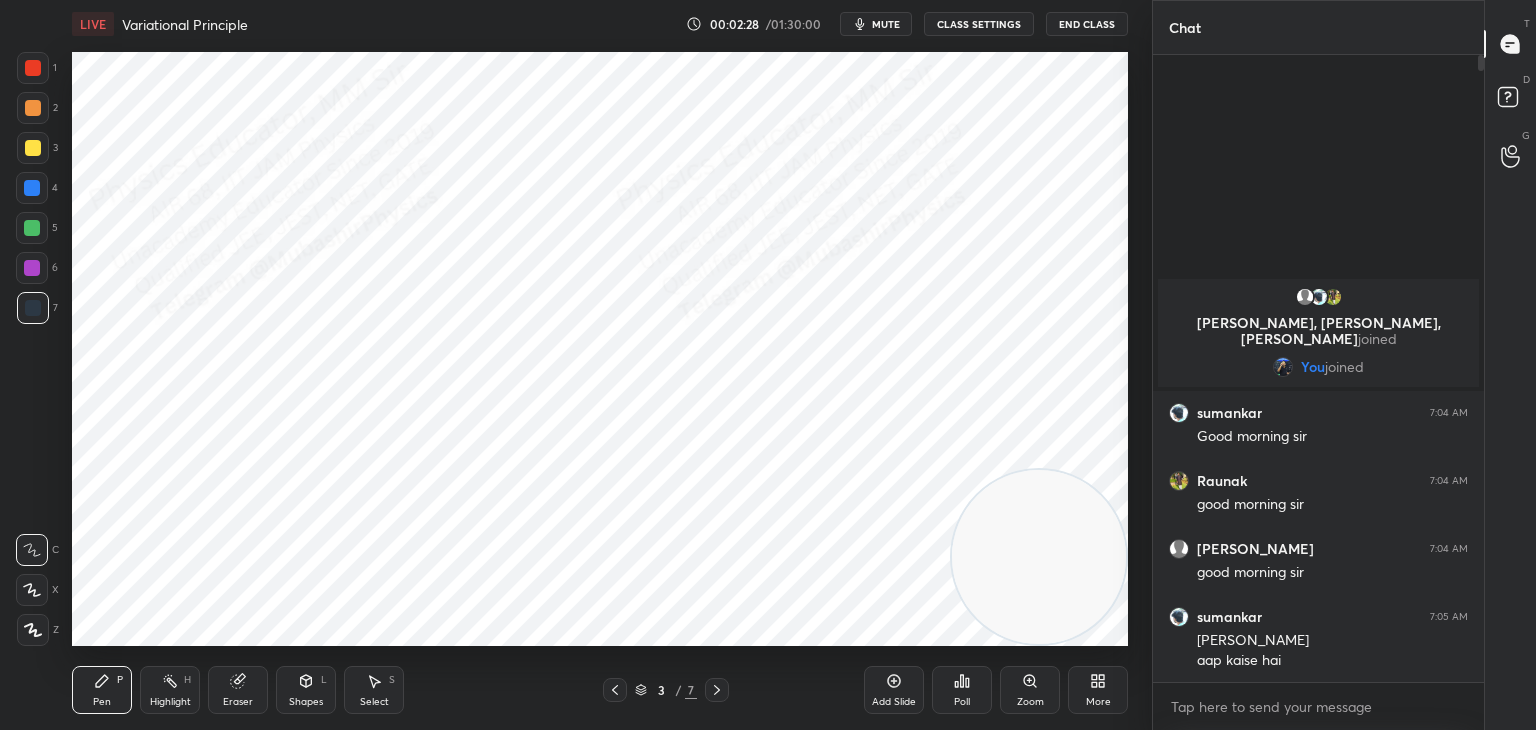 drag, startPoint x: 223, startPoint y: 549, endPoint x: 1029, endPoint y: 597, distance: 807.42804 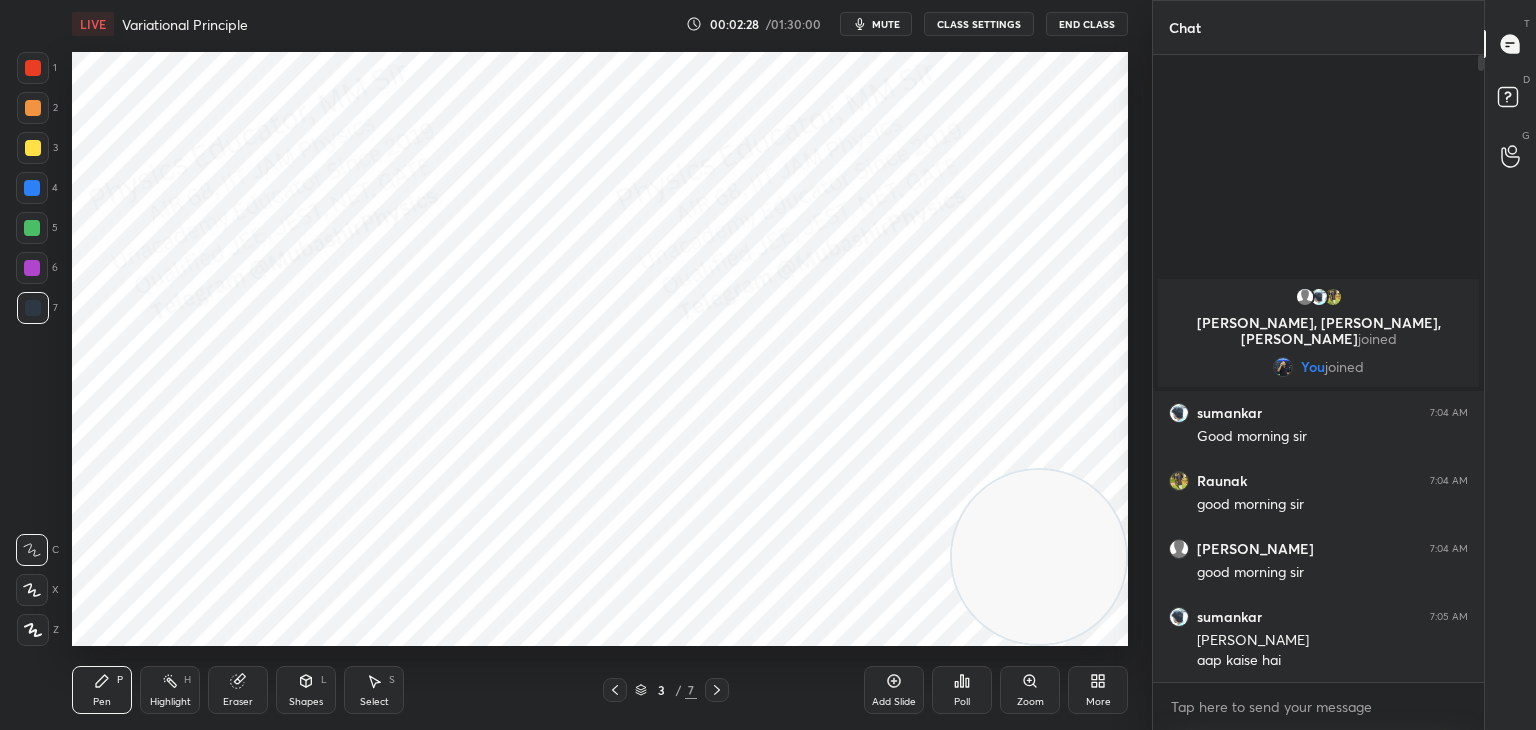 click on "1 2 3 4 5 6 7 C X Z C X Z E E Erase all   H H LIVE Variational Principle 00:02:28 /  01:30:00 mute CLASS SETTINGS End Class Setting up your live class Poll for   secs No correct answer Start poll Back Variational Principle • L26 of Detailed Course on Quantum Mechanics for GATE, NET 2026/2027 Mohd Mubashir Pen P Highlight H Eraser Shapes L Select S 3 / 7 Add Slide Poll Zoom More Chat HARSHI, sumankar, Raunak  joined You  joined sumankar 7:04 AM Good morning sir Raunak 7:04 AM good morning sir HARSHI 7:04 AM good morning sir sumankar 7:05 AM bohot badhiya aap kaise hai 6 NEW MESSAGES Enable hand raising Enable raise hand to speak to learners. Once enabled, chat will be turned off temporarily. Enable x   Doubts asked by learners will show up here NEW DOUBTS ASKED No one has raised a hand yet Can't raise hand Looks like educator just invited you to speak. Please wait before you can raise your hand again. Got it T Messages (T) D Doubts (D) G Raise Hand (G) Report an issue Reason for reporting Buffering ​" at bounding box center [768, 365] 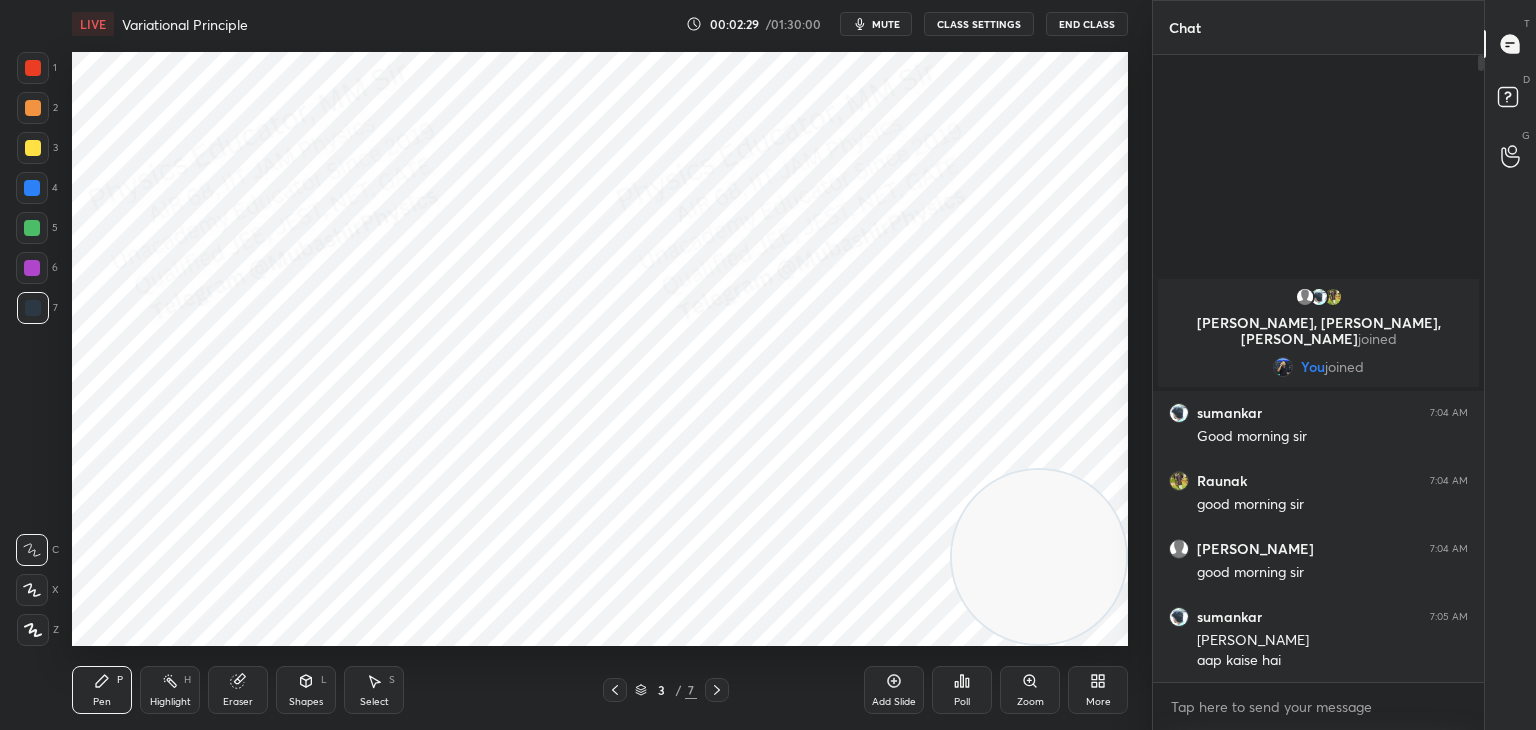 click 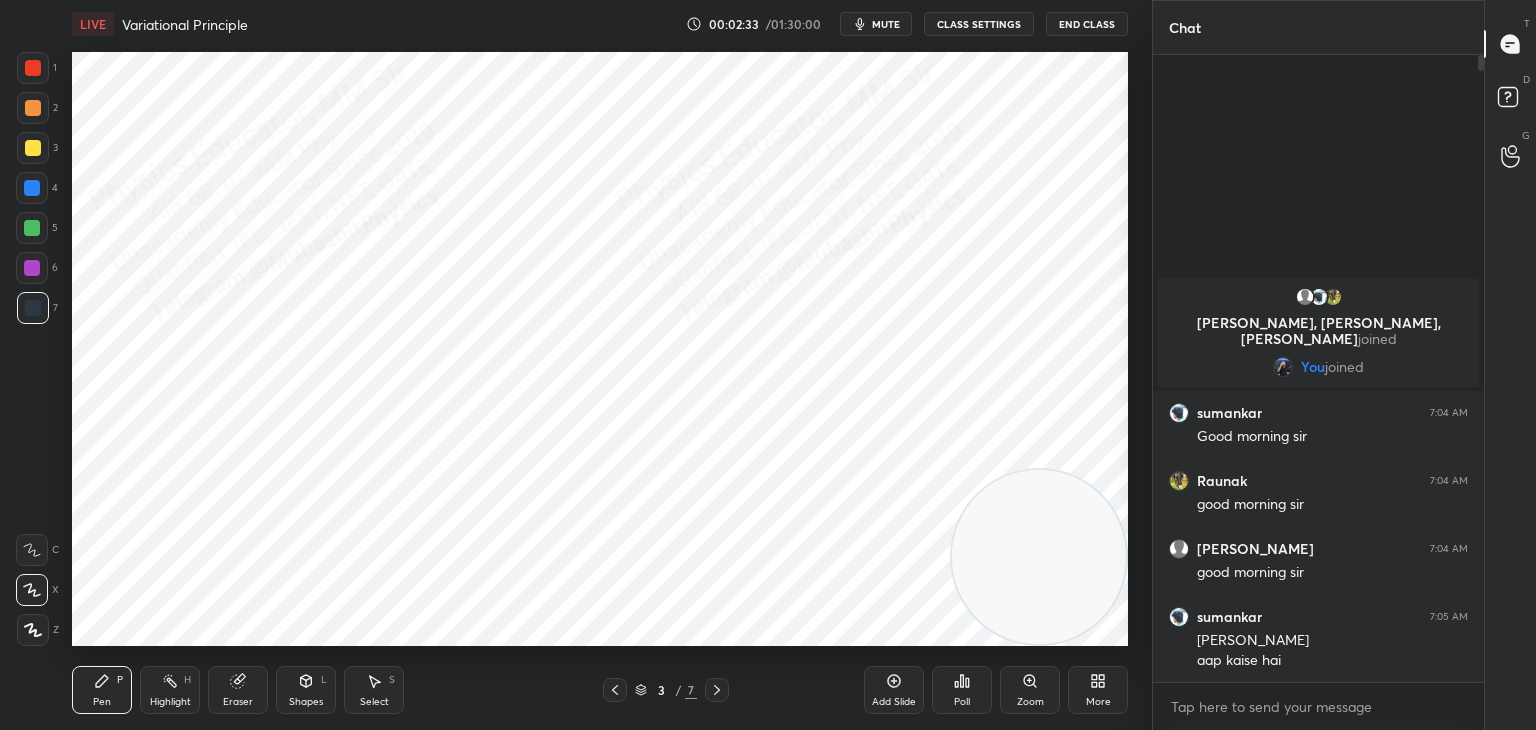 click at bounding box center (33, 68) 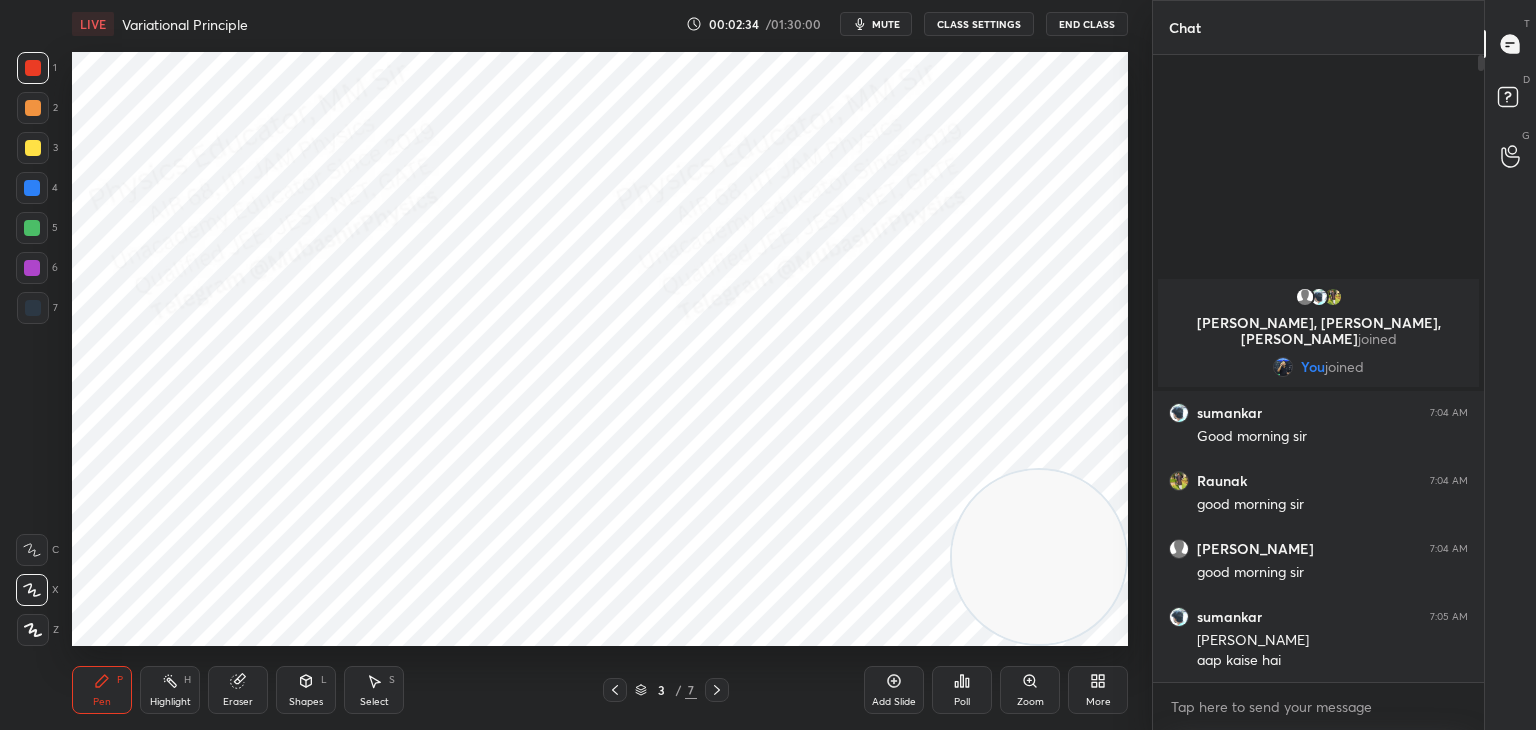 drag, startPoint x: 27, startPoint y: 314, endPoint x: 52, endPoint y: 230, distance: 87.64131 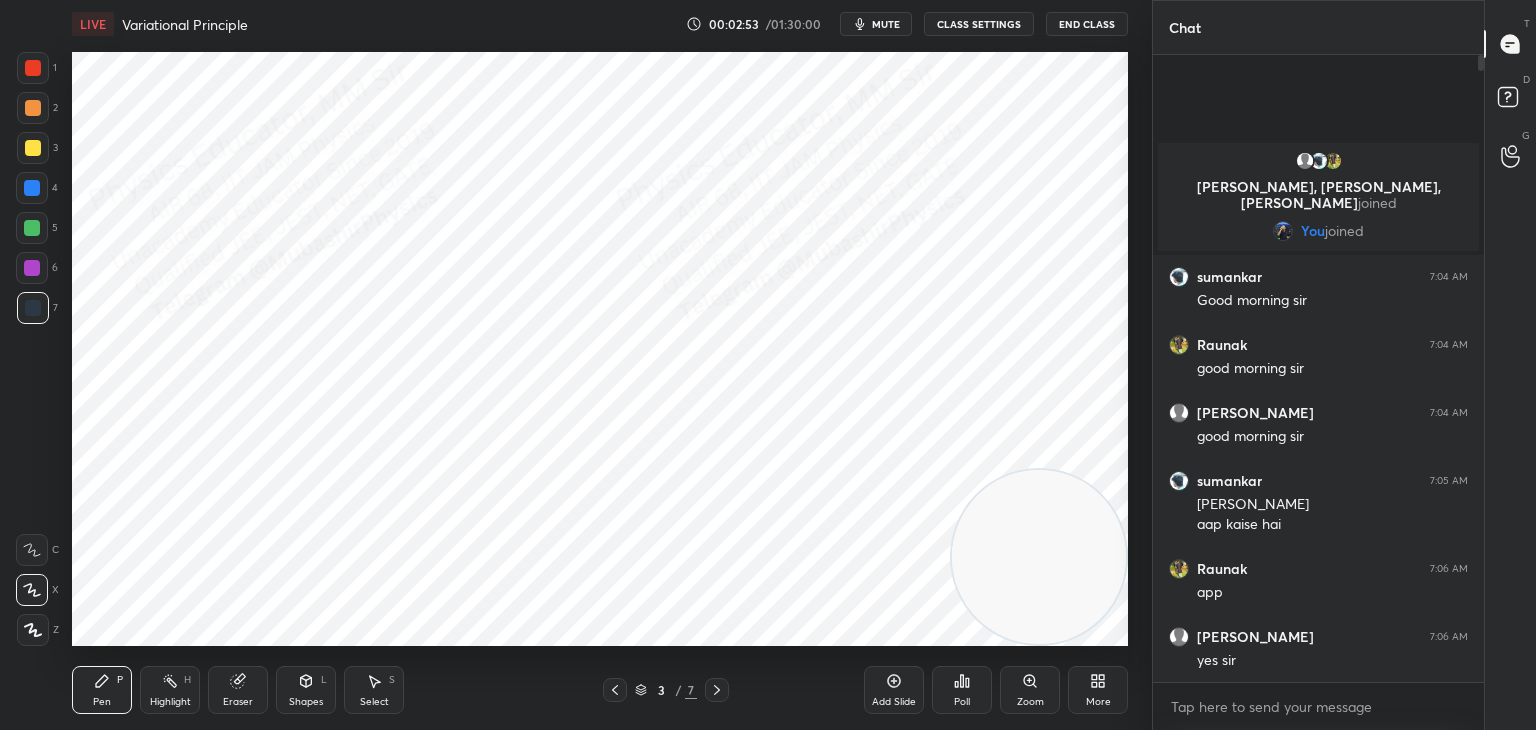click at bounding box center (33, 68) 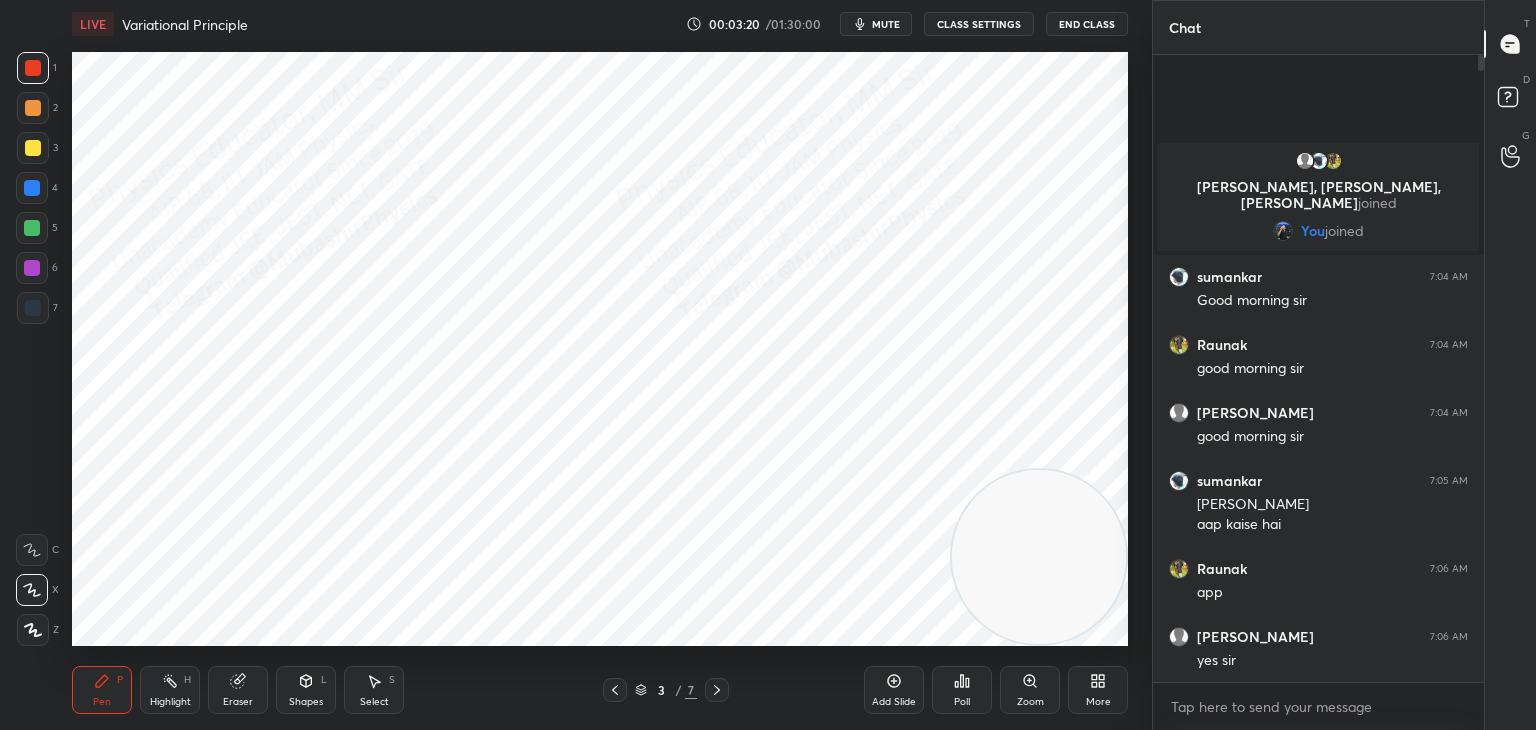 drag, startPoint x: 28, startPoint y: 177, endPoint x: 37, endPoint y: 198, distance: 22.847319 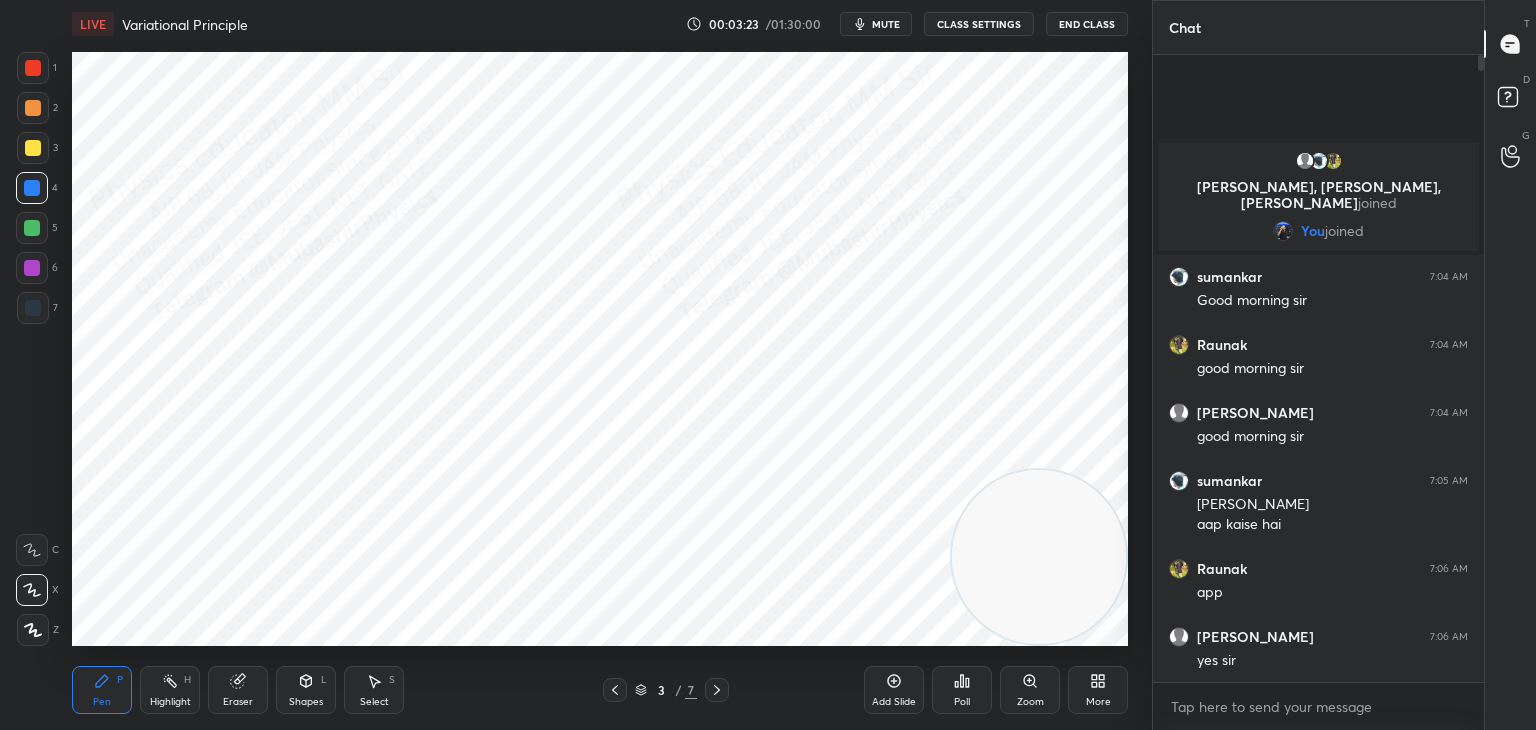 drag, startPoint x: 29, startPoint y: 221, endPoint x: 59, endPoint y: 222, distance: 30.016663 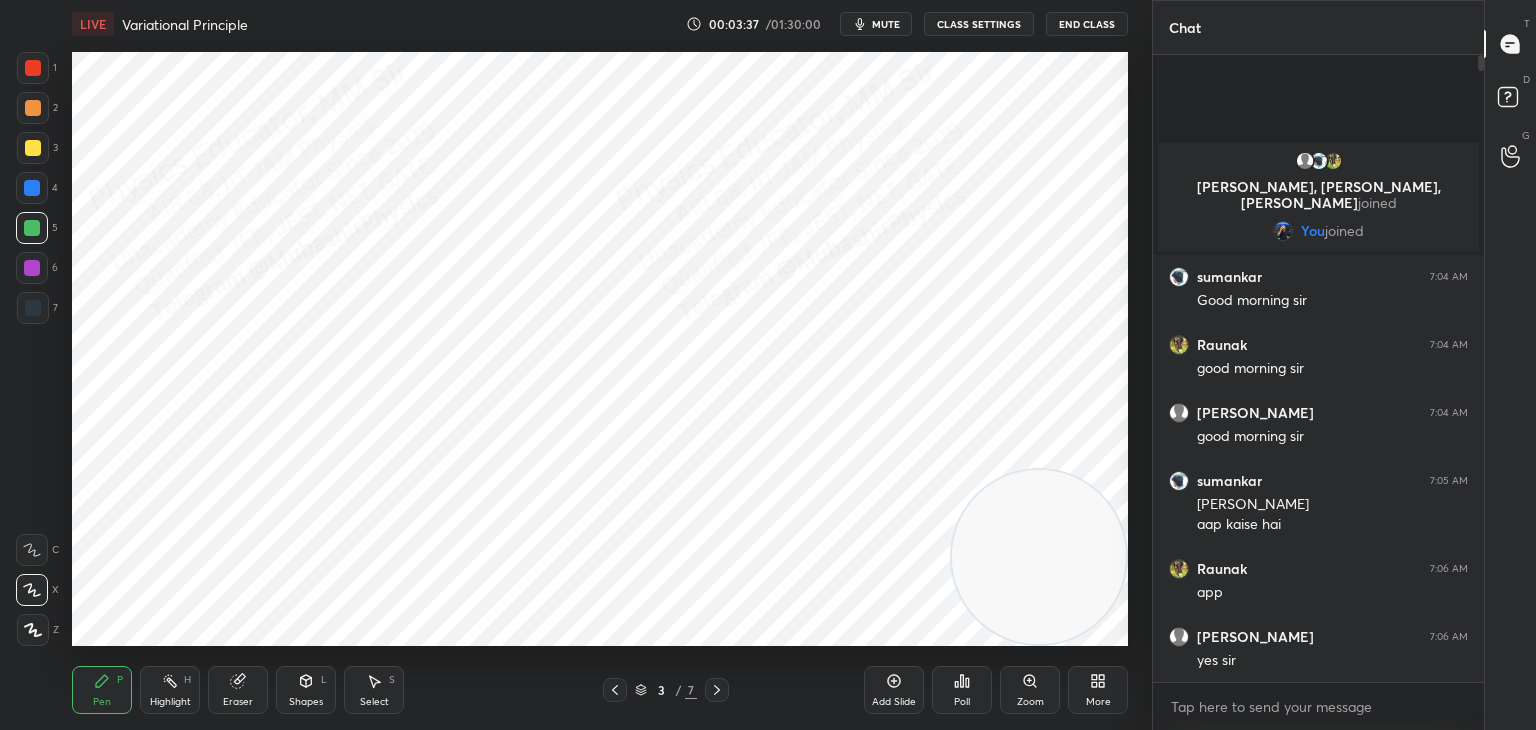 click 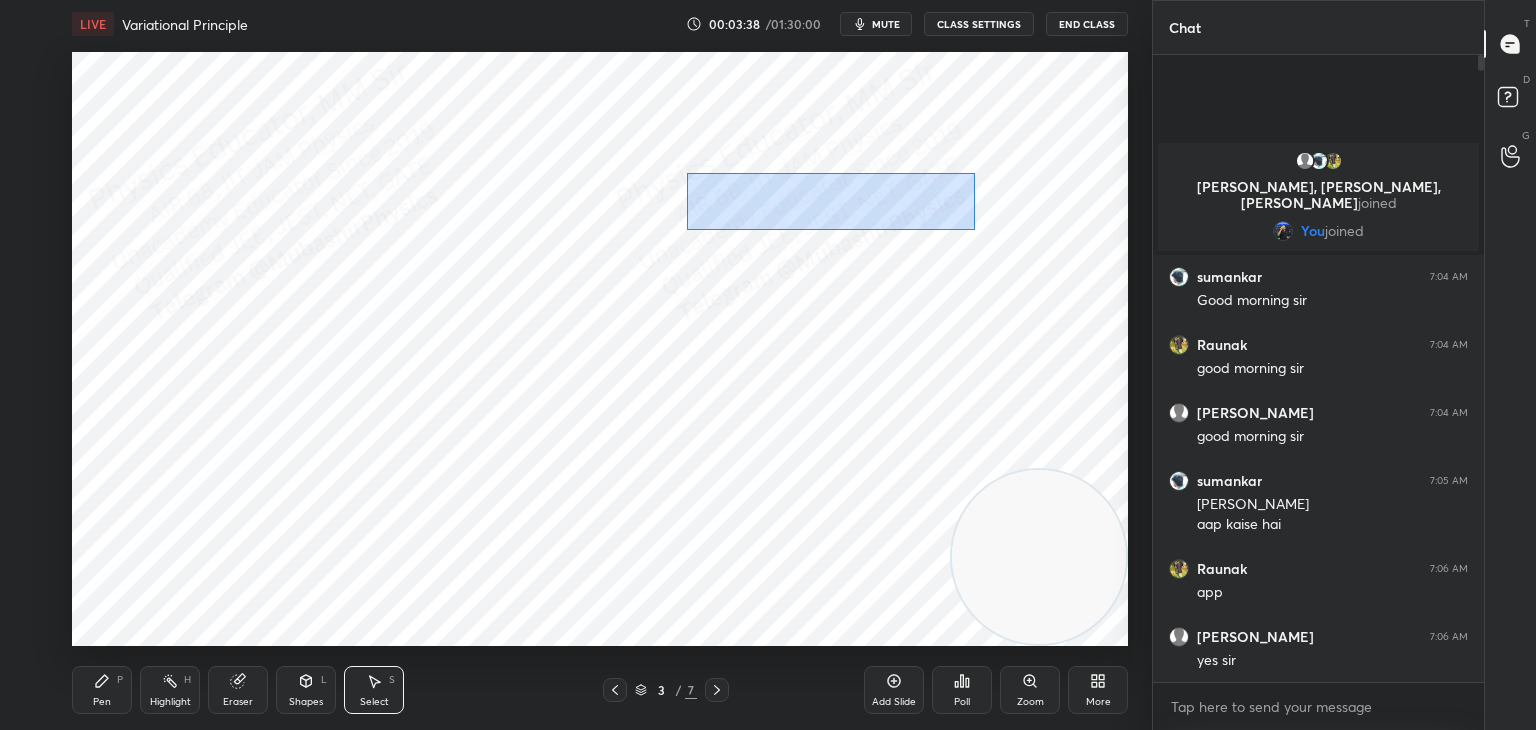 drag, startPoint x: 687, startPoint y: 173, endPoint x: 901, endPoint y: 213, distance: 217.70622 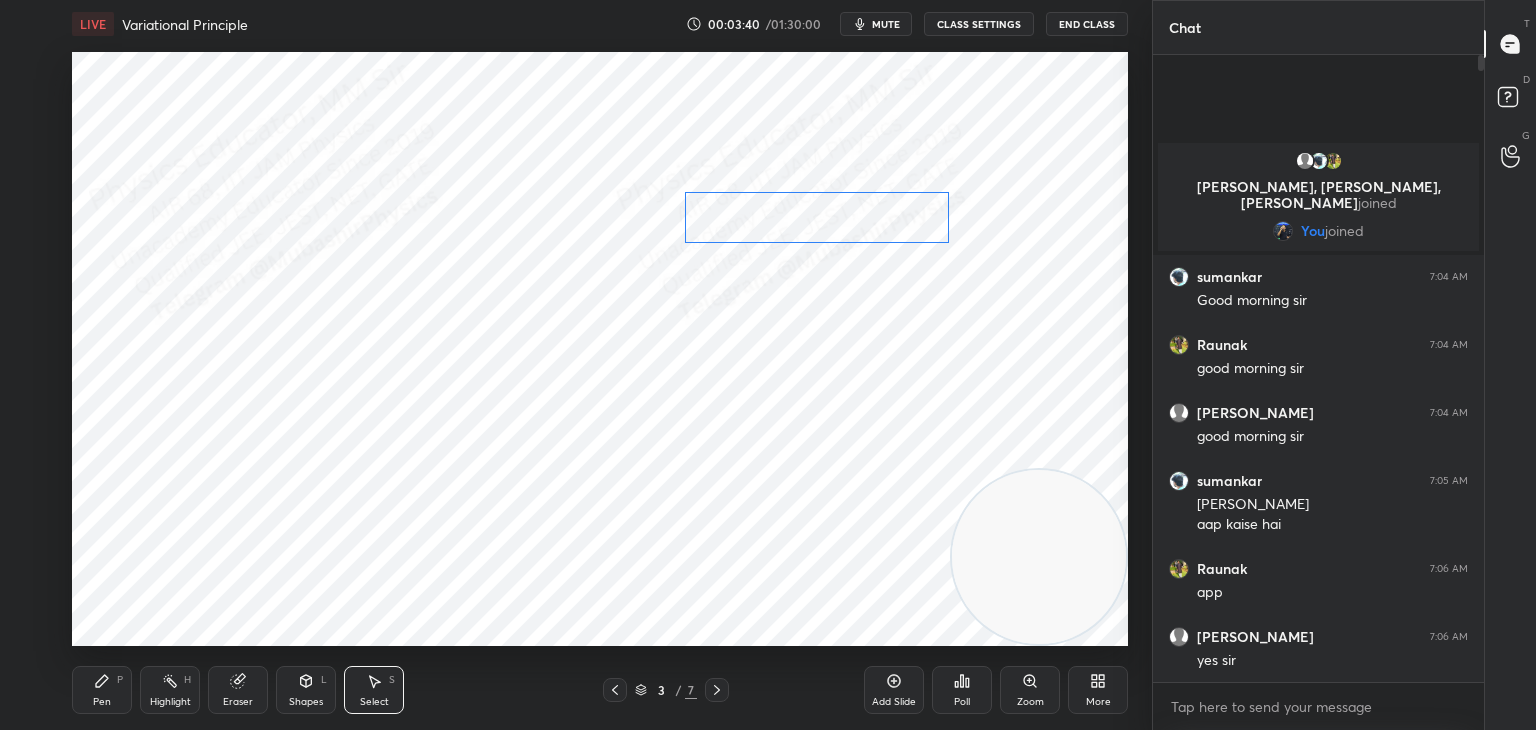drag, startPoint x: 853, startPoint y: 205, endPoint x: 821, endPoint y: 226, distance: 38.27532 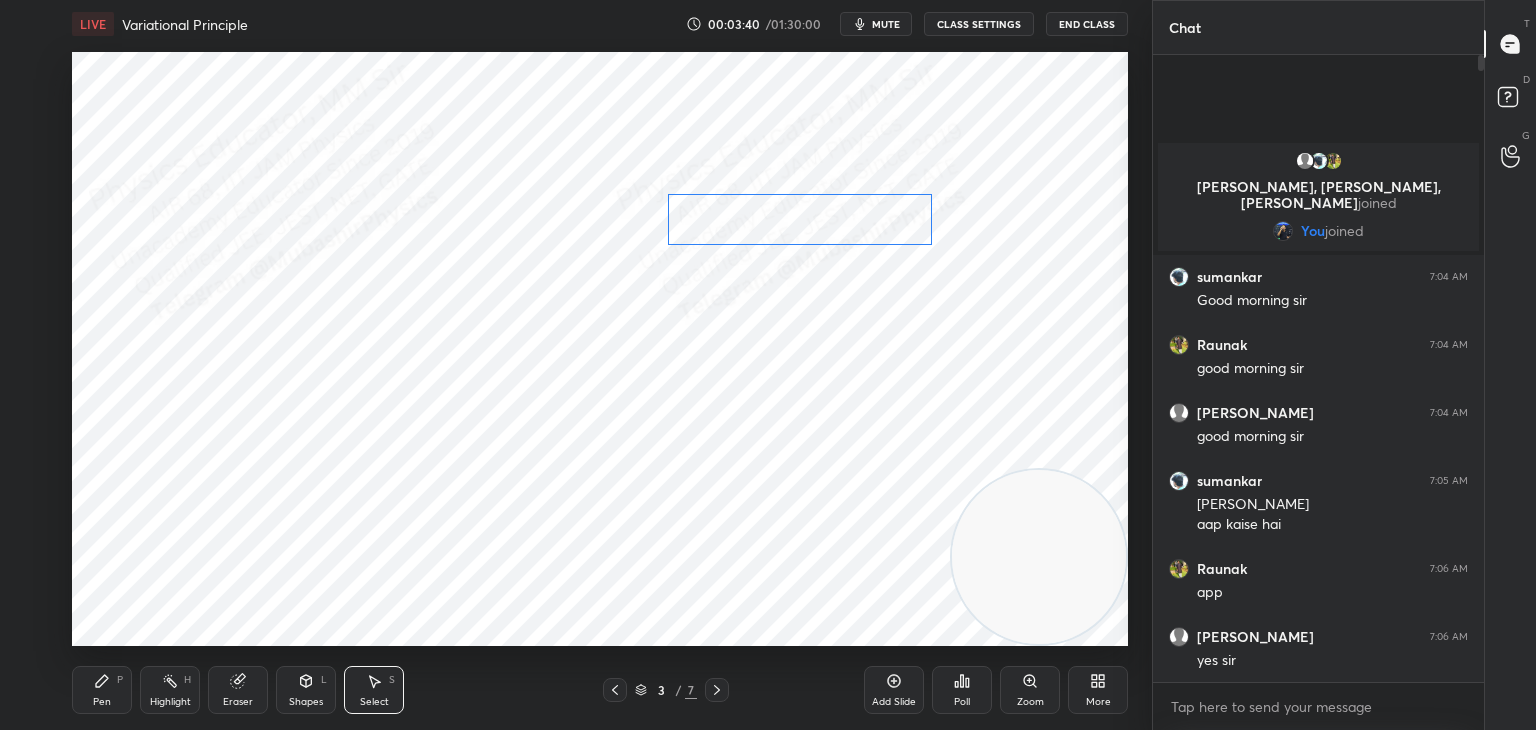drag, startPoint x: 840, startPoint y: 222, endPoint x: 821, endPoint y: 225, distance: 19.235384 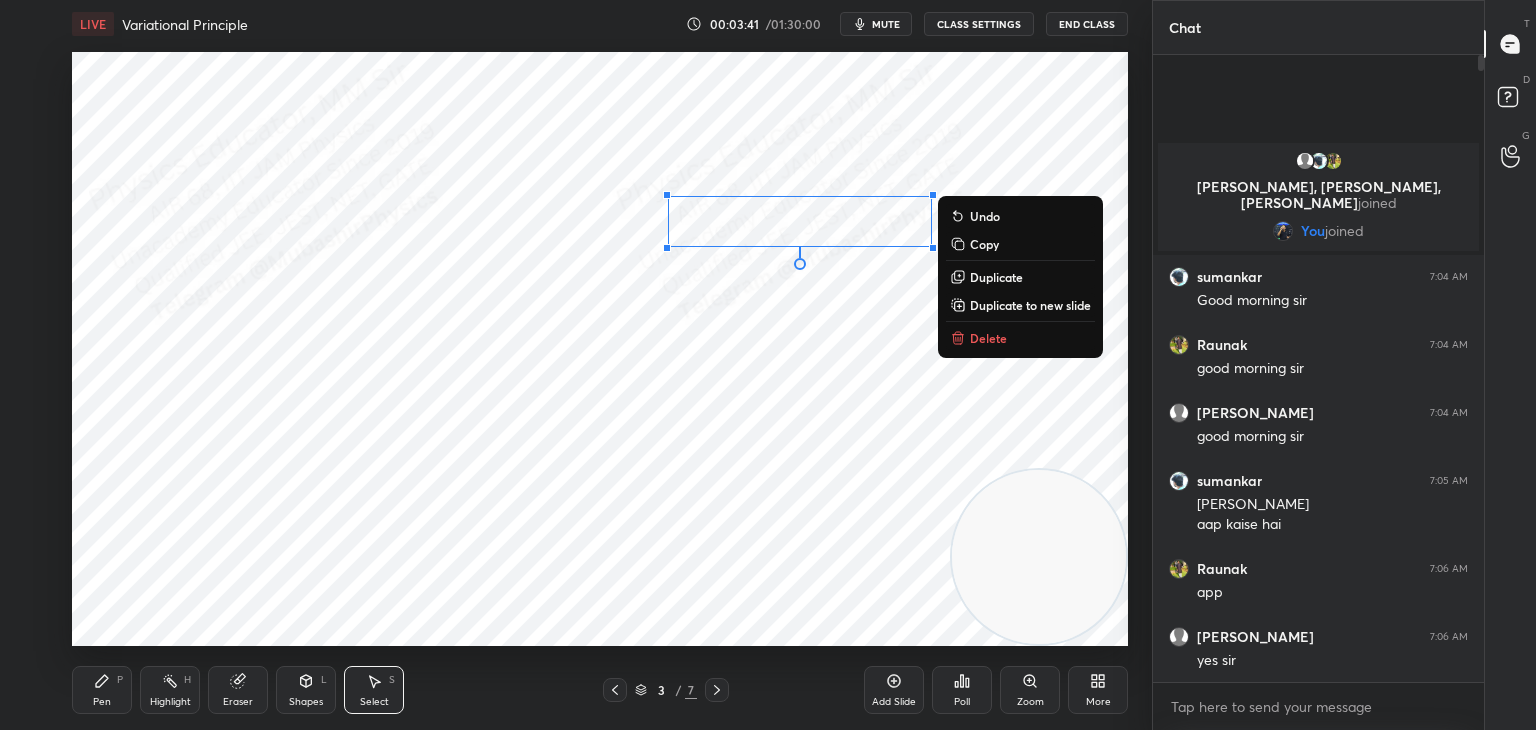 click 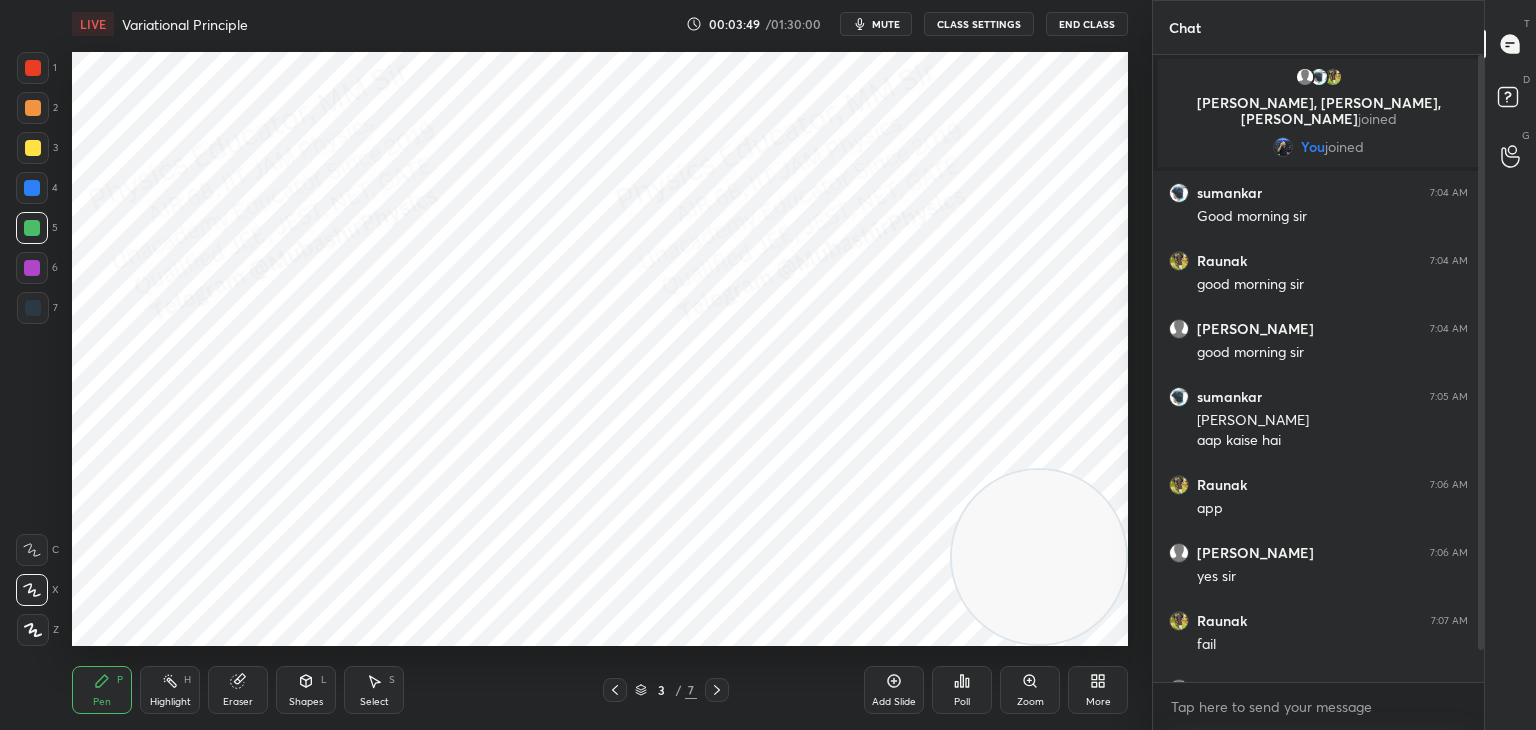 scroll, scrollTop: 52, scrollLeft: 0, axis: vertical 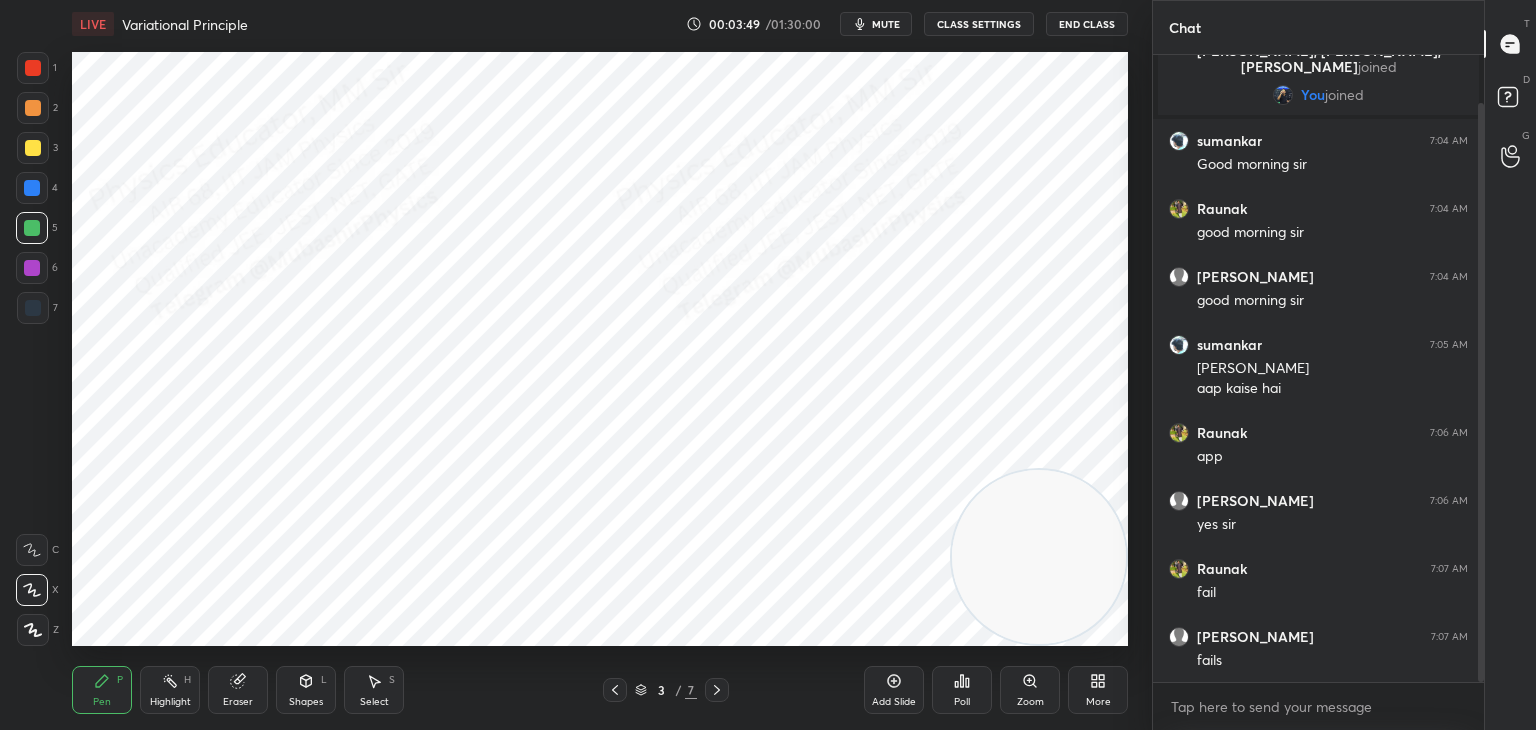 drag, startPoint x: 1477, startPoint y: 257, endPoint x: 1472, endPoint y: 301, distance: 44.28318 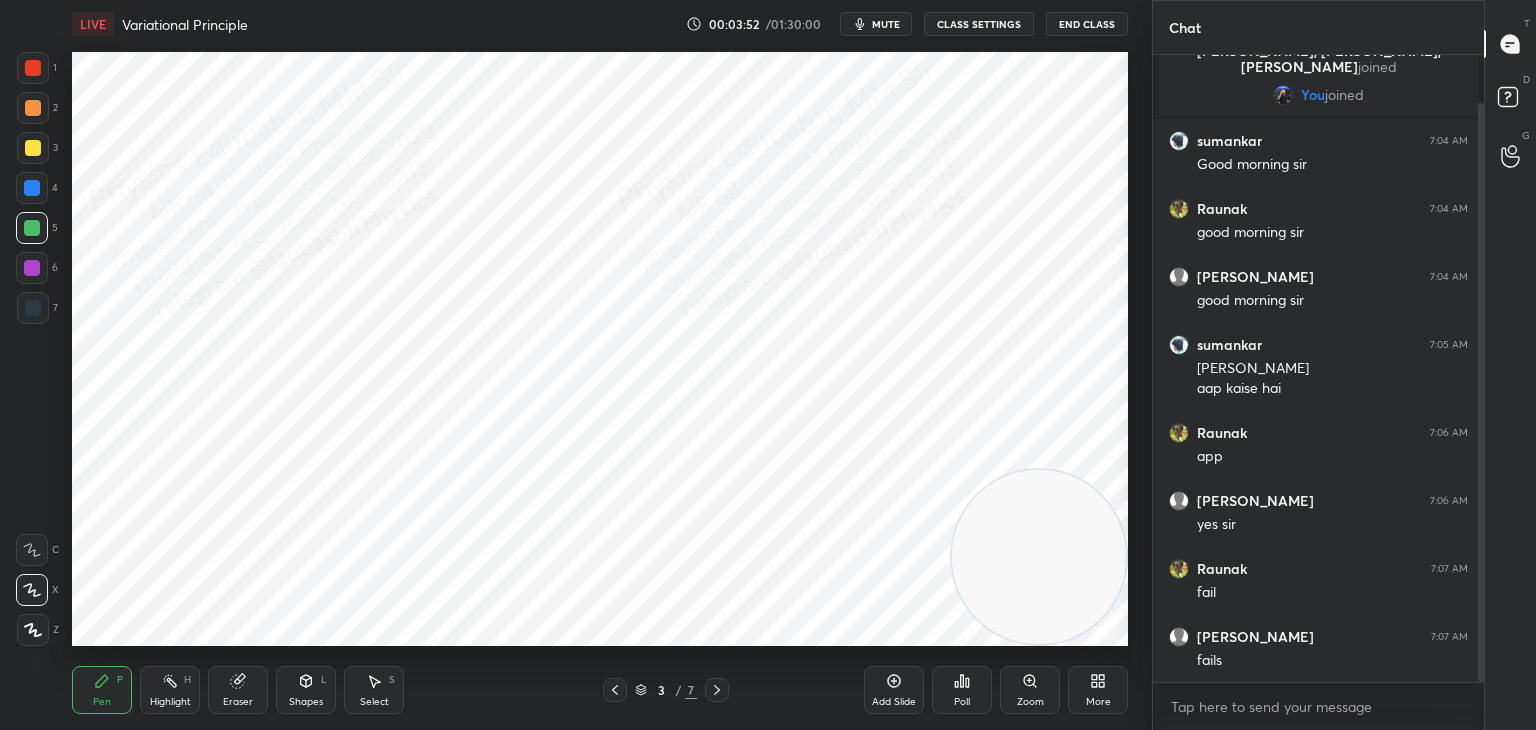 click at bounding box center (32, 188) 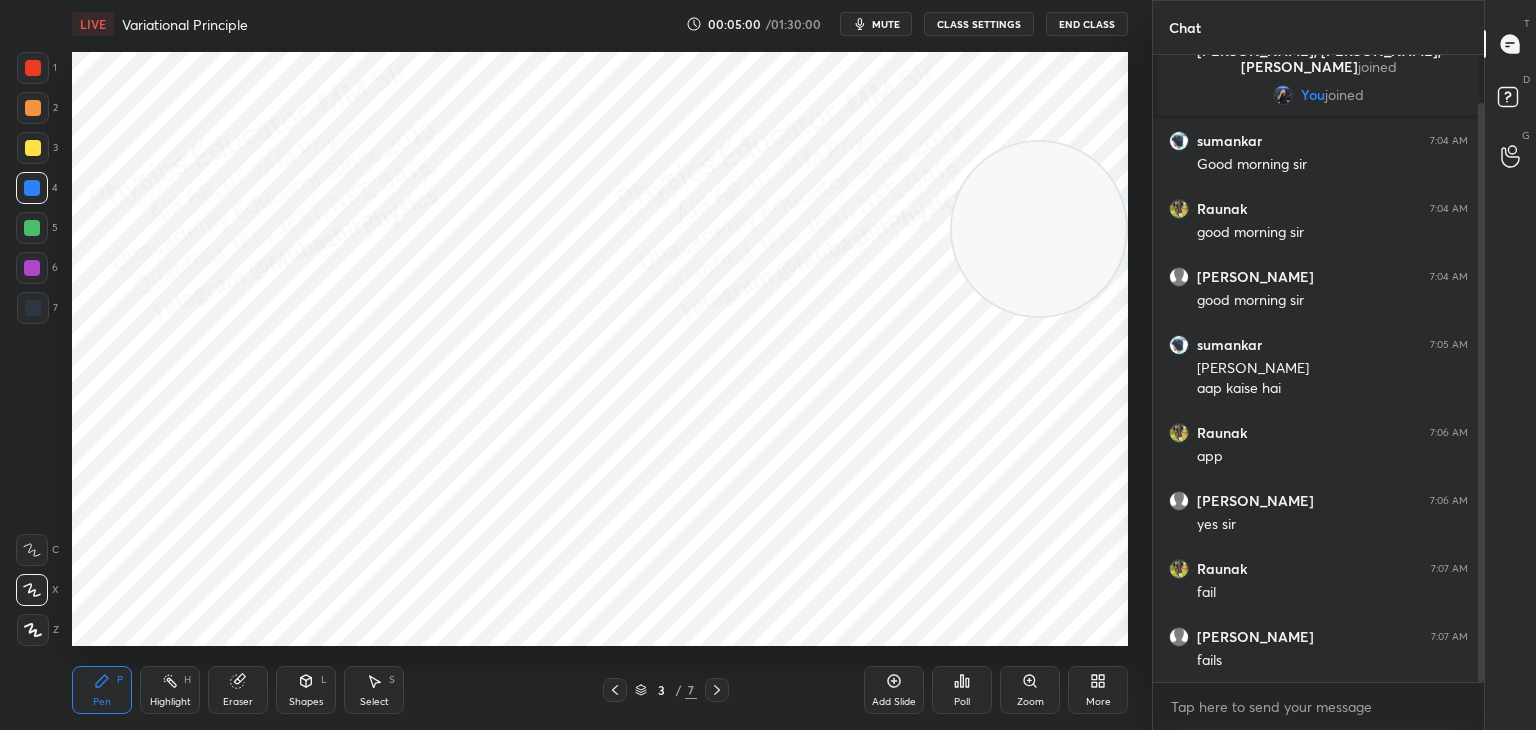 drag, startPoint x: 1021, startPoint y: 495, endPoint x: 984, endPoint y: 241, distance: 256.68073 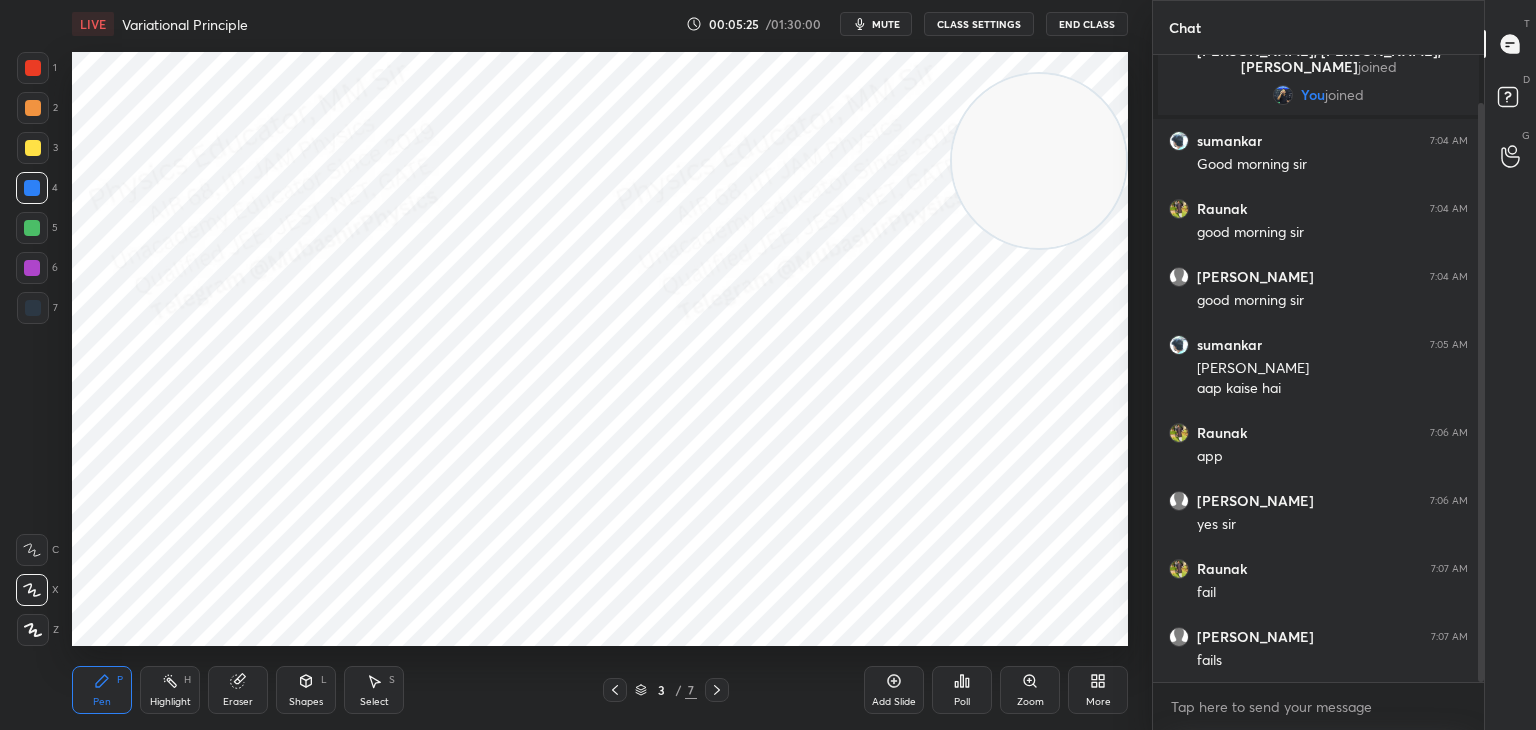drag, startPoint x: 152, startPoint y: 695, endPoint x: 176, endPoint y: 685, distance: 26 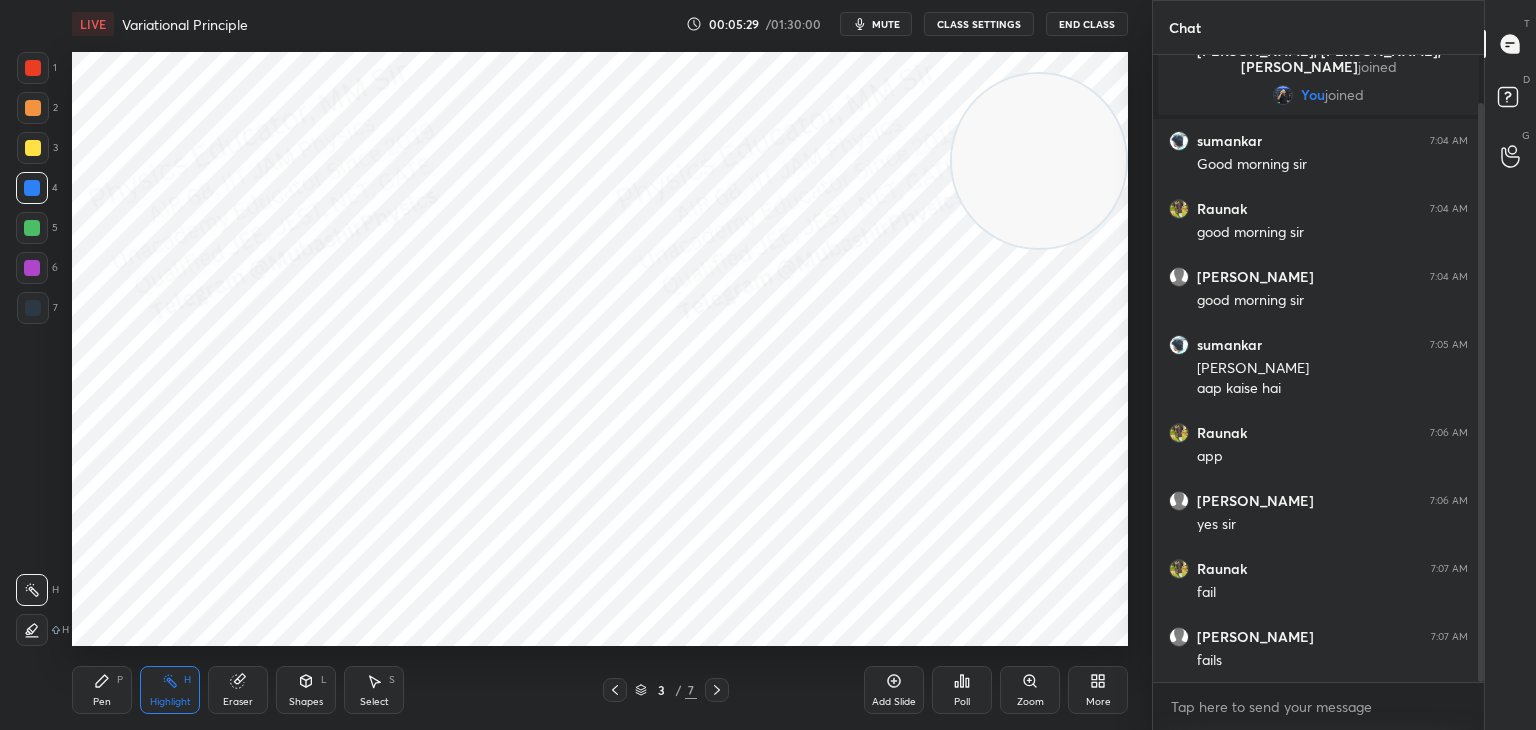 drag, startPoint x: 884, startPoint y: 30, endPoint x: 862, endPoint y: 7, distance: 31.827662 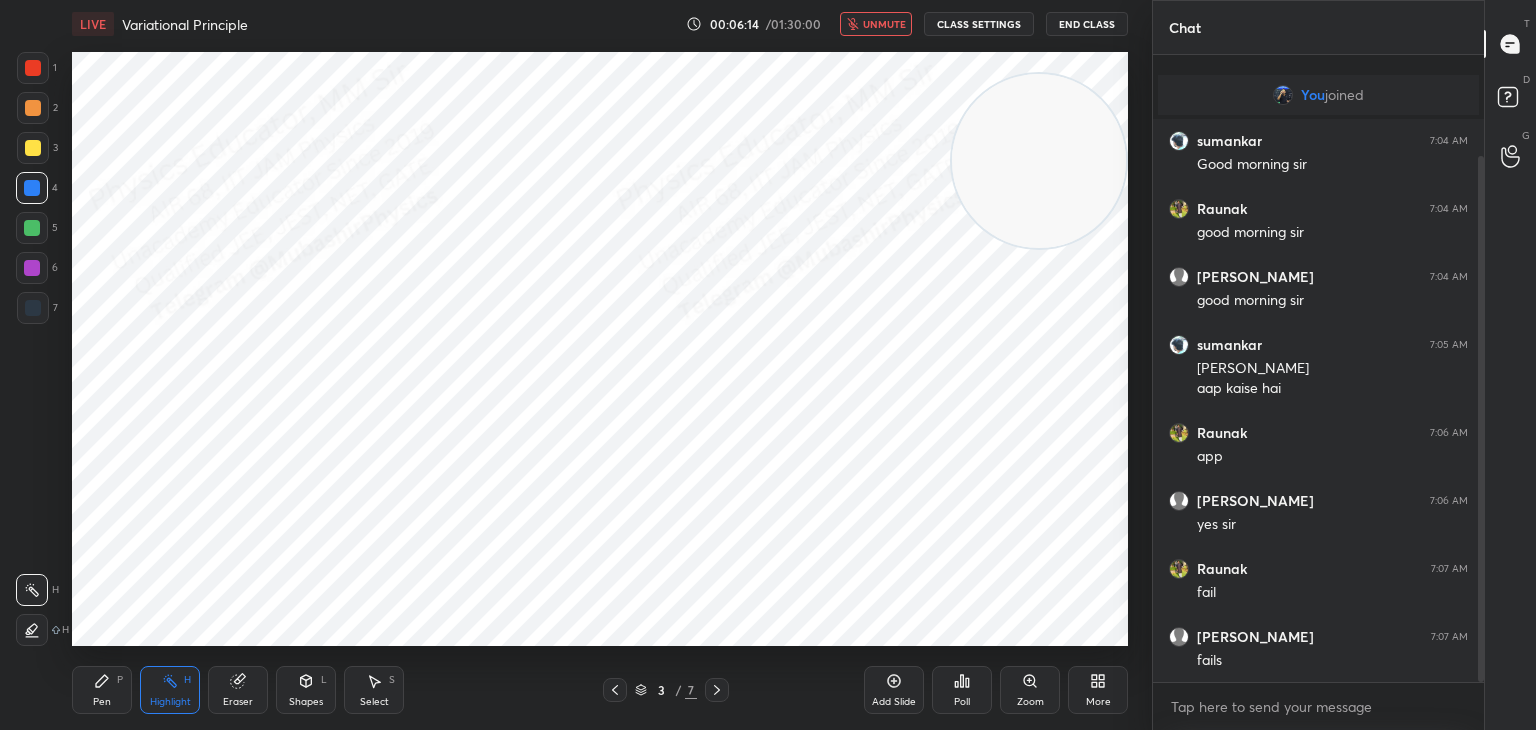 scroll, scrollTop: 120, scrollLeft: 0, axis: vertical 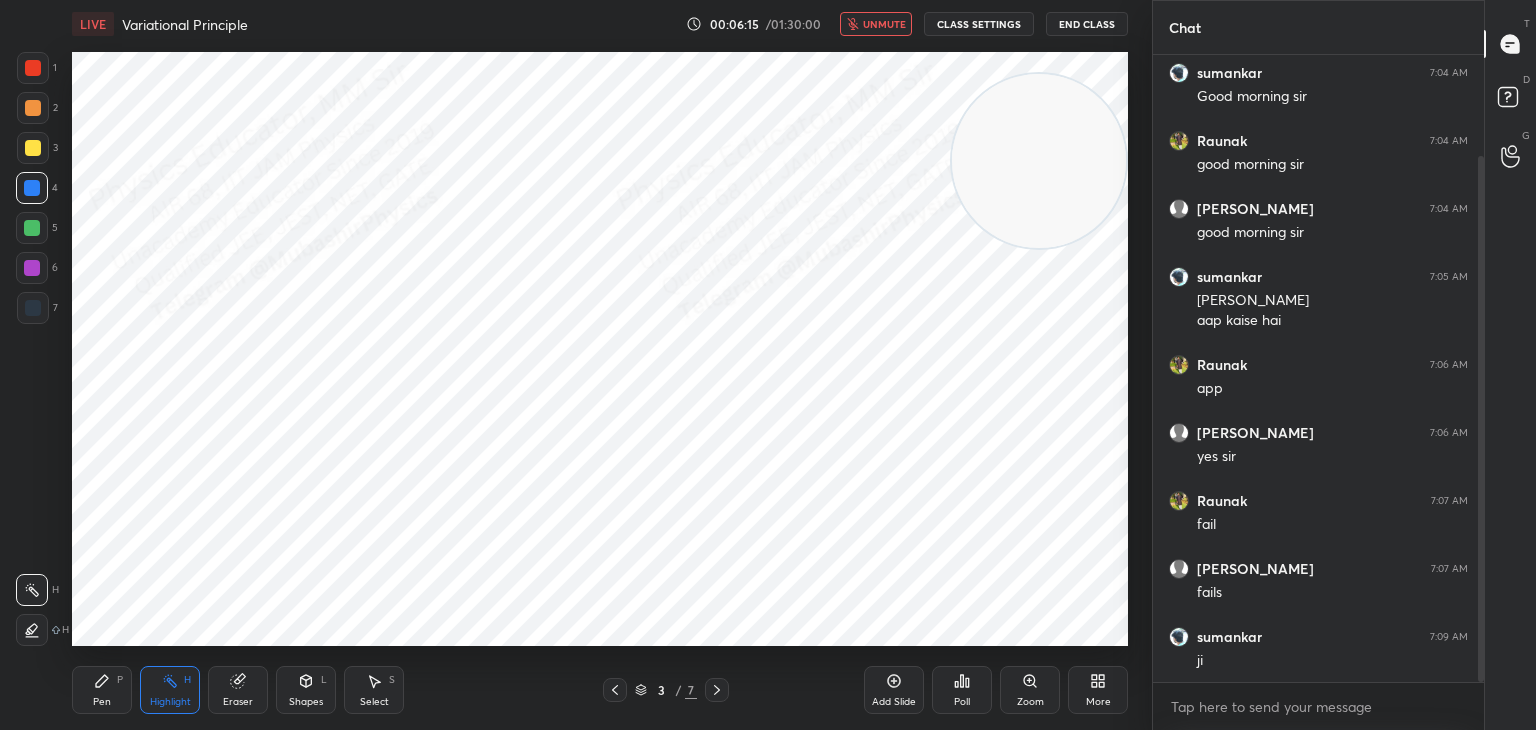 click on "unmute" at bounding box center [884, 24] 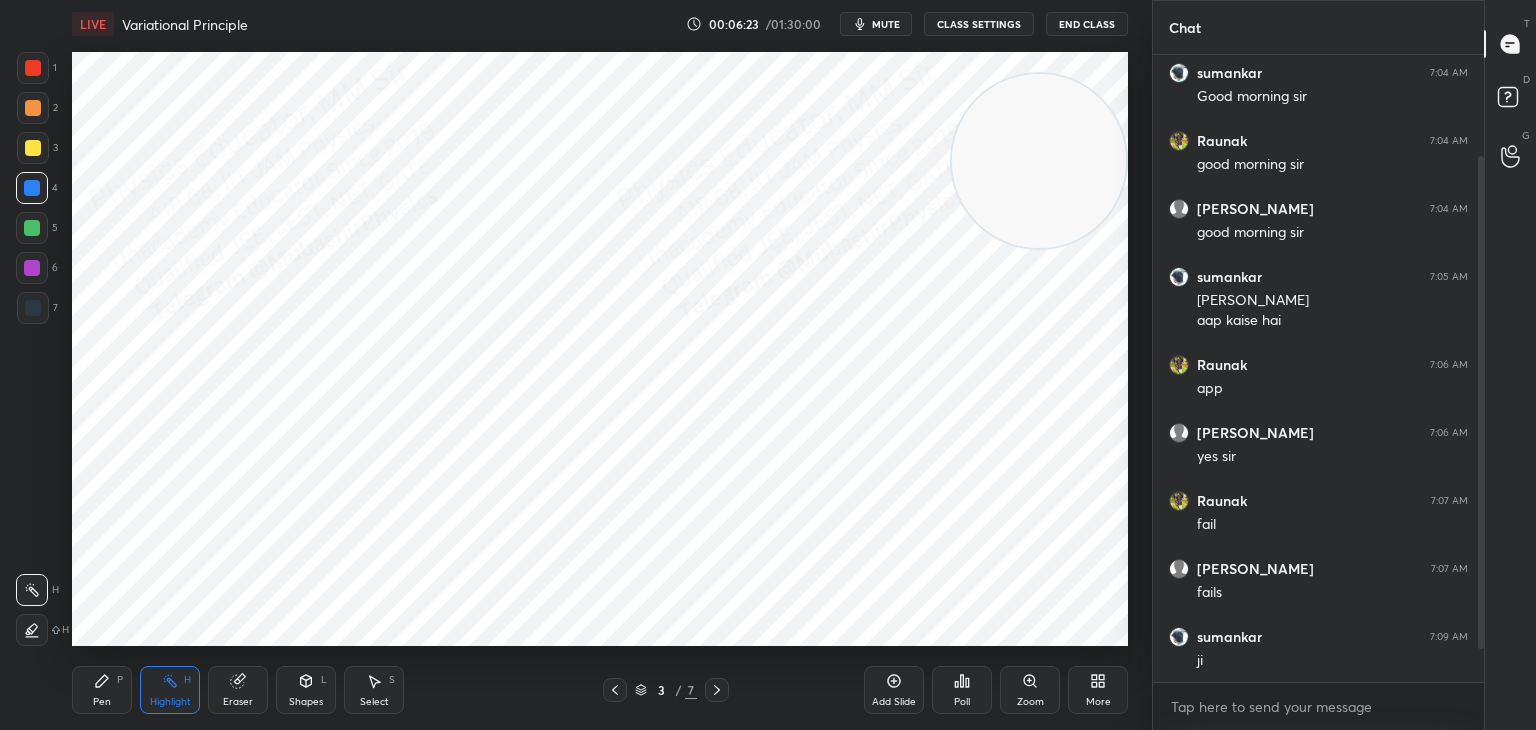 scroll, scrollTop: 188, scrollLeft: 0, axis: vertical 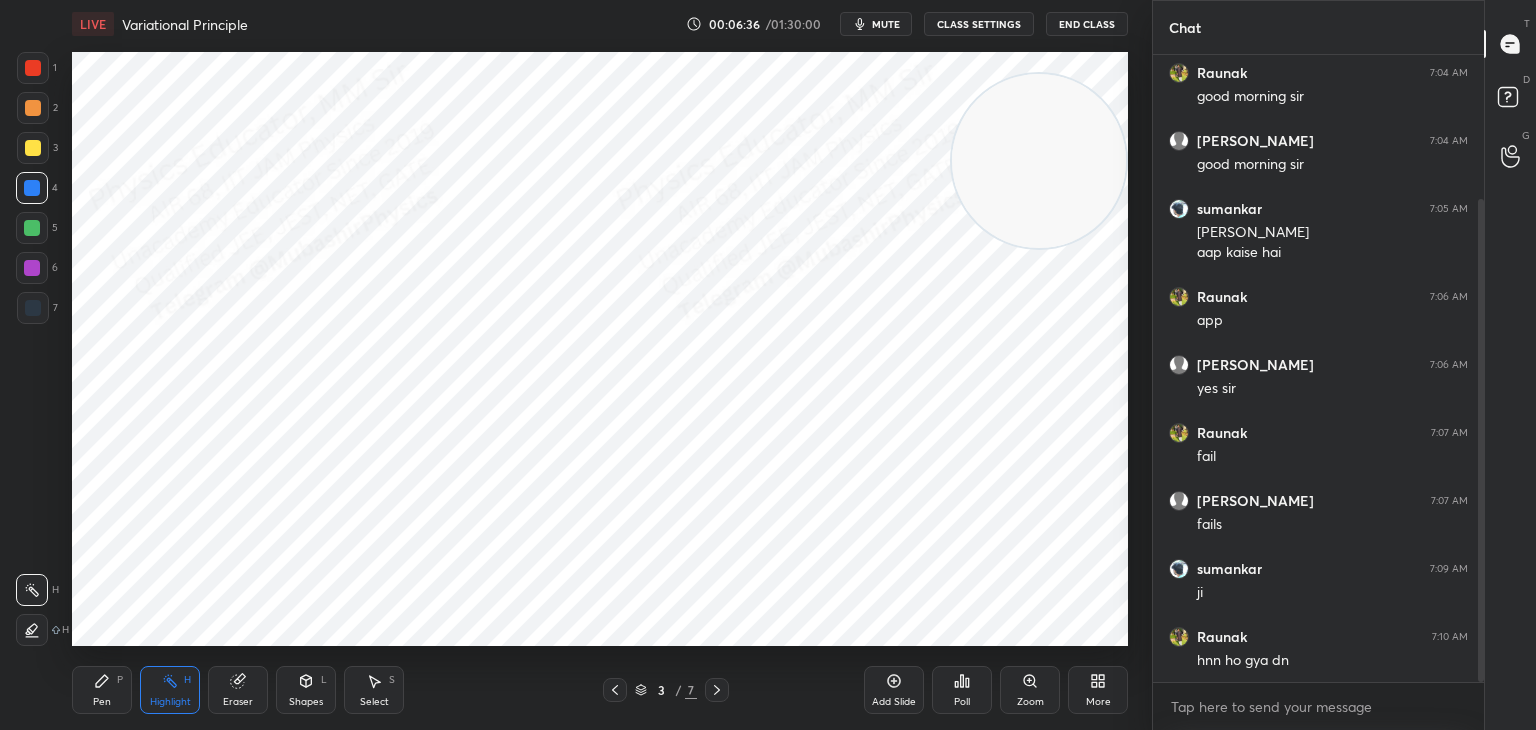 click on "Add Slide Poll Zoom More" at bounding box center [996, 690] 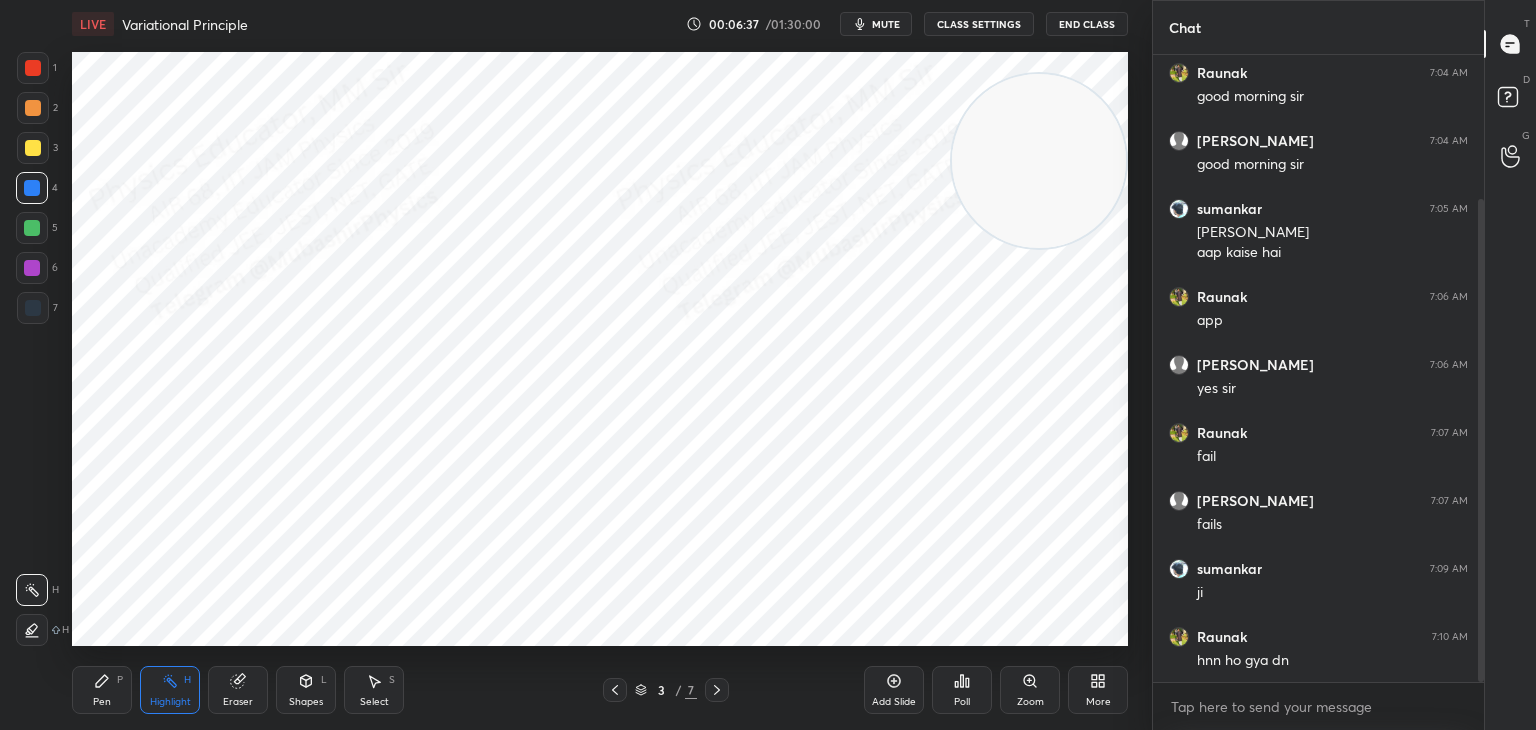 click on "More" at bounding box center [1098, 690] 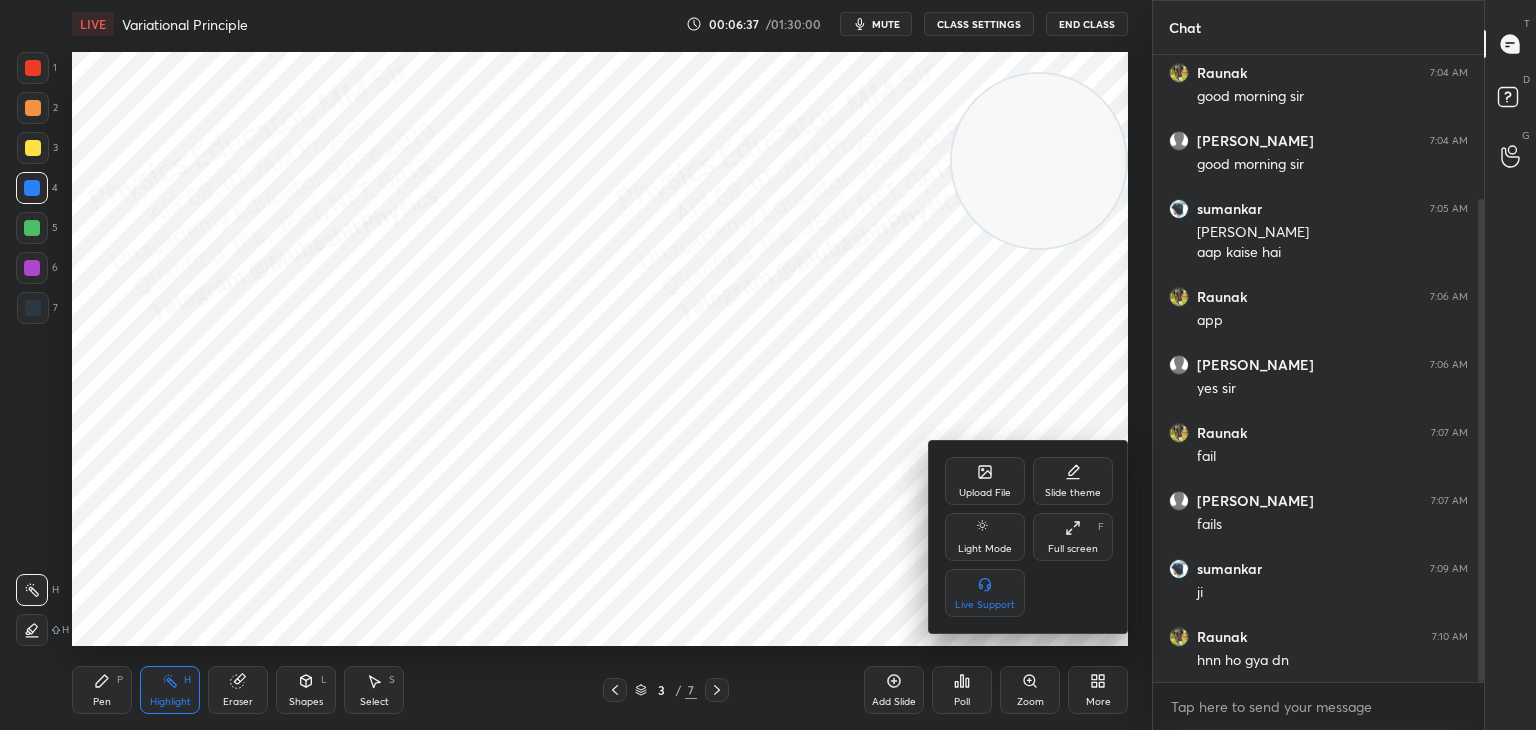 click on "Upload File Slide theme Light Mode Full screen F Live Support" at bounding box center [1029, 537] 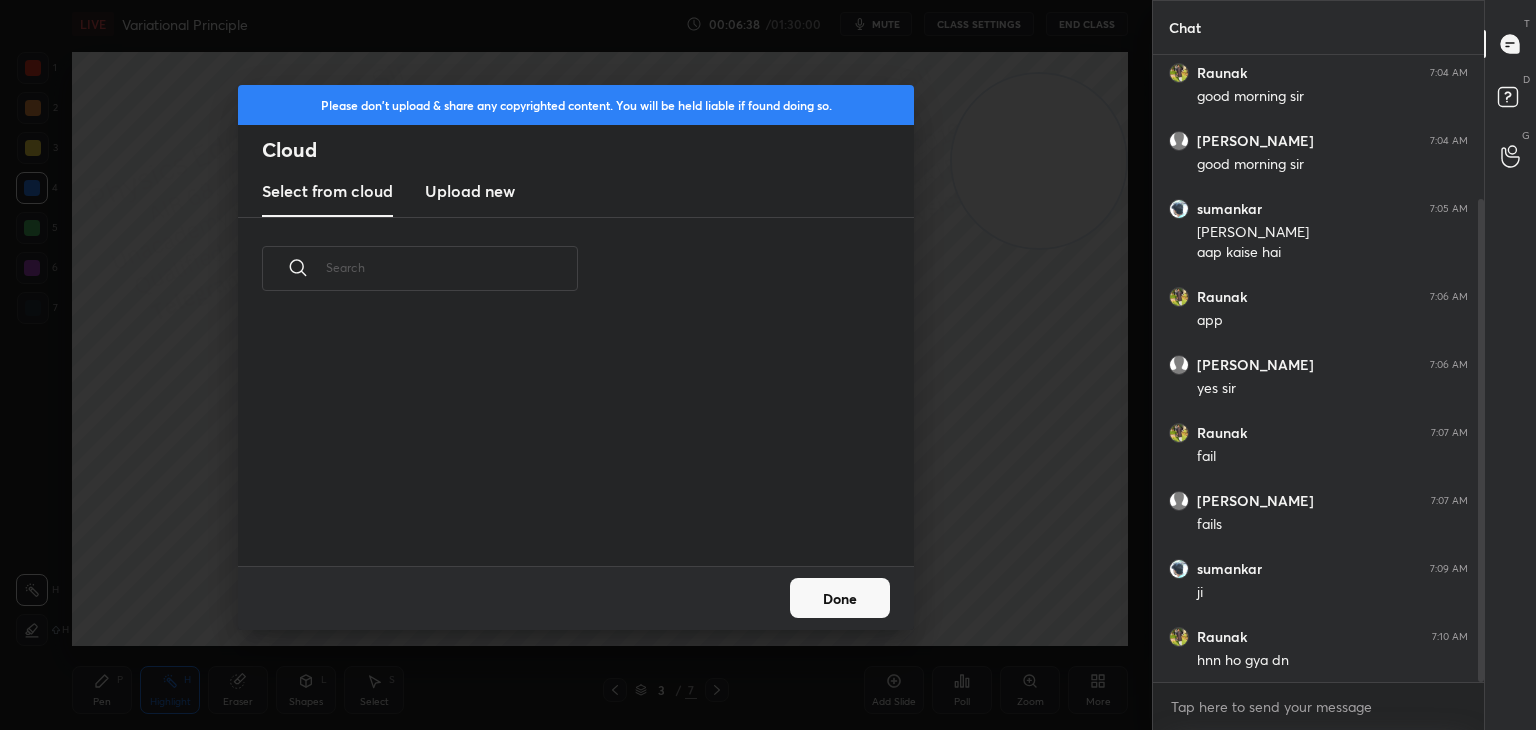 scroll, scrollTop: 5, scrollLeft: 10, axis: both 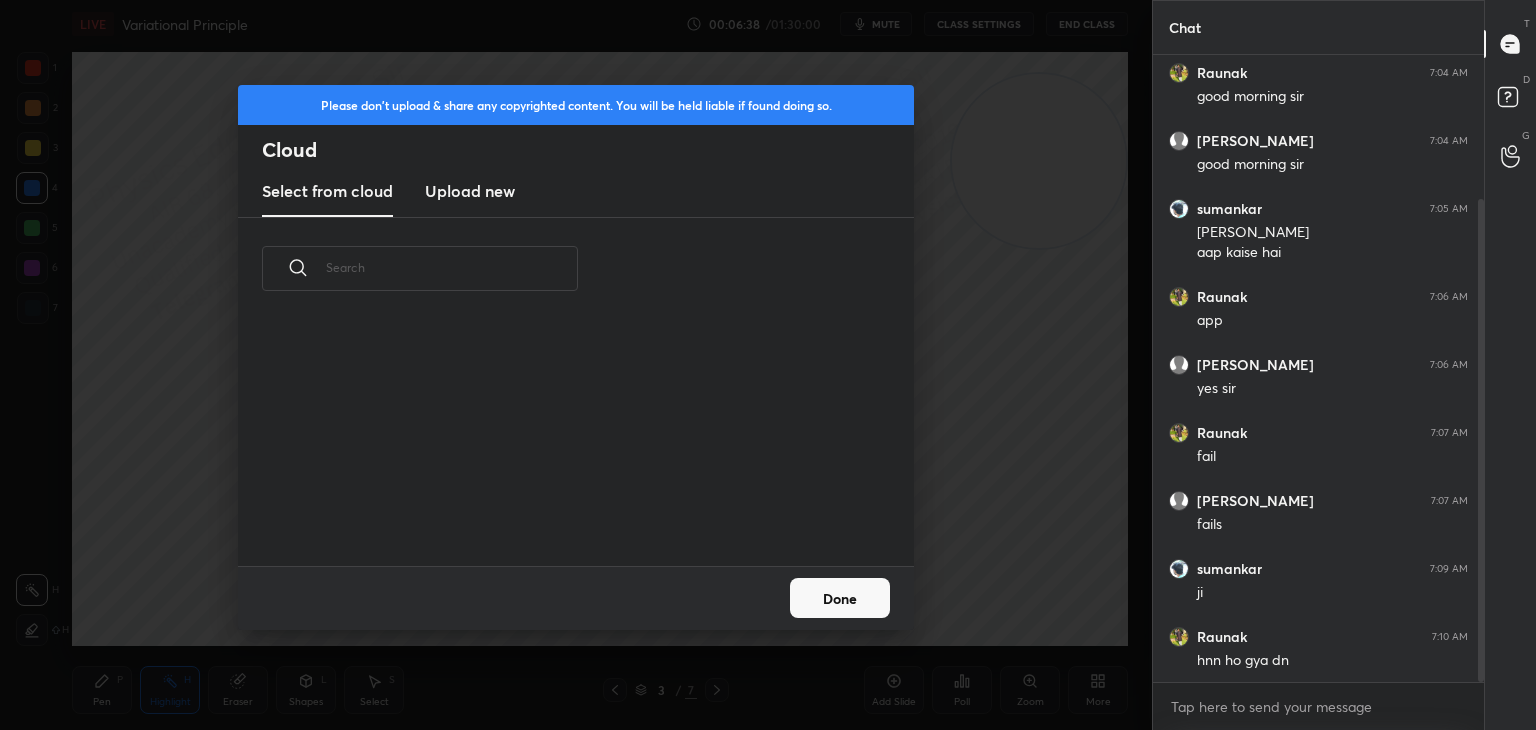 drag, startPoint x: 461, startPoint y: 171, endPoint x: 1101, endPoint y: 139, distance: 640.7995 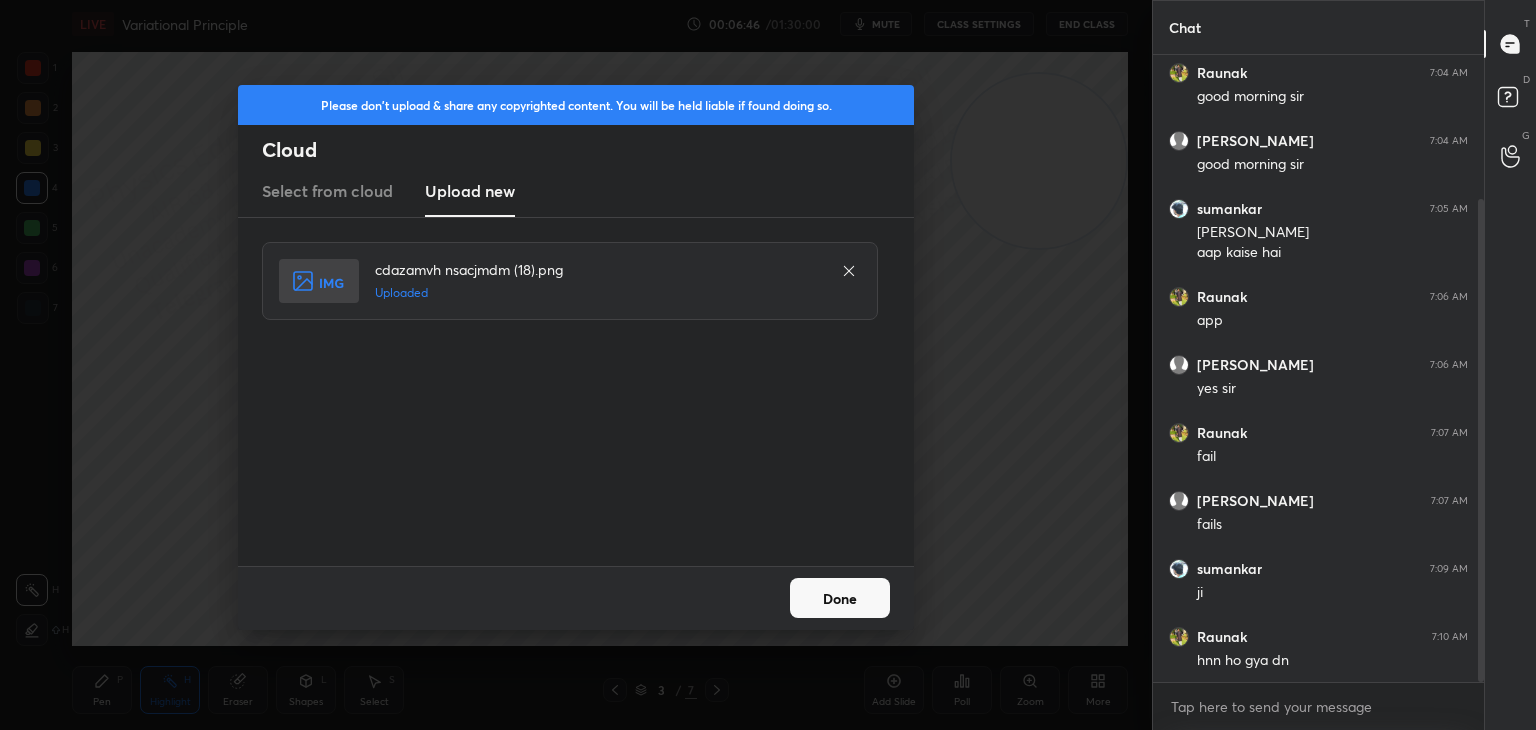 click on "Done" at bounding box center [840, 598] 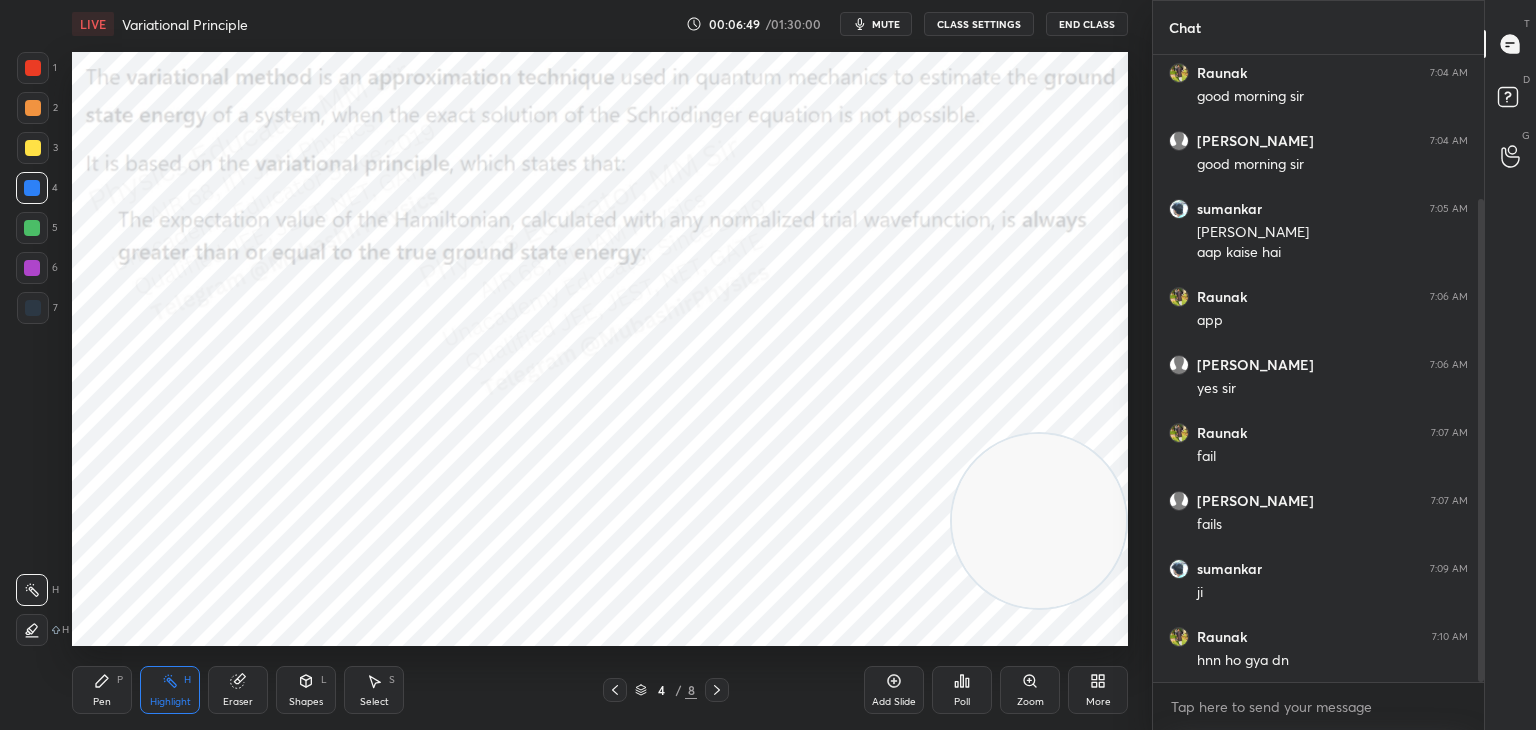 drag, startPoint x: 1129, startPoint y: 484, endPoint x: 1038, endPoint y: 558, distance: 117.29024 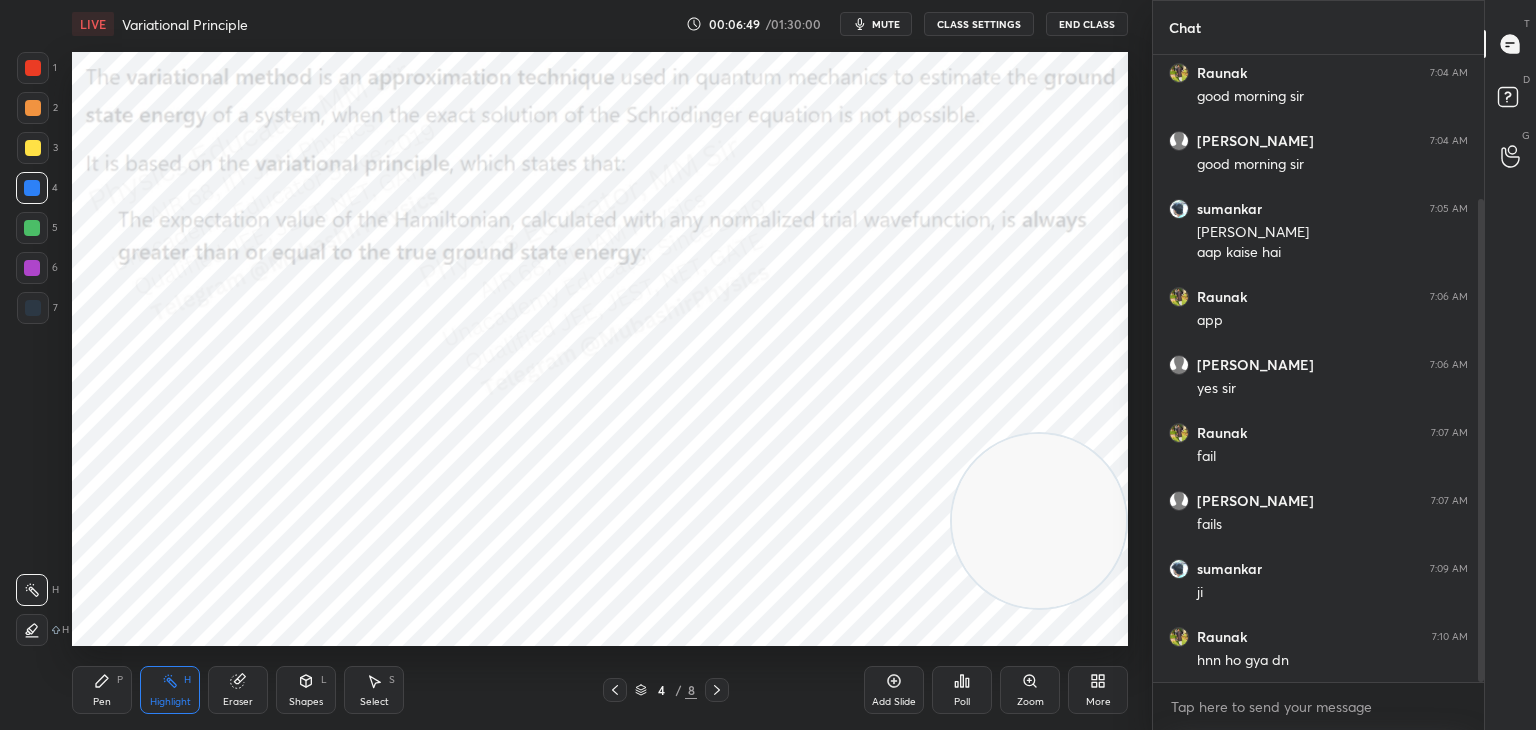 click at bounding box center (1039, 521) 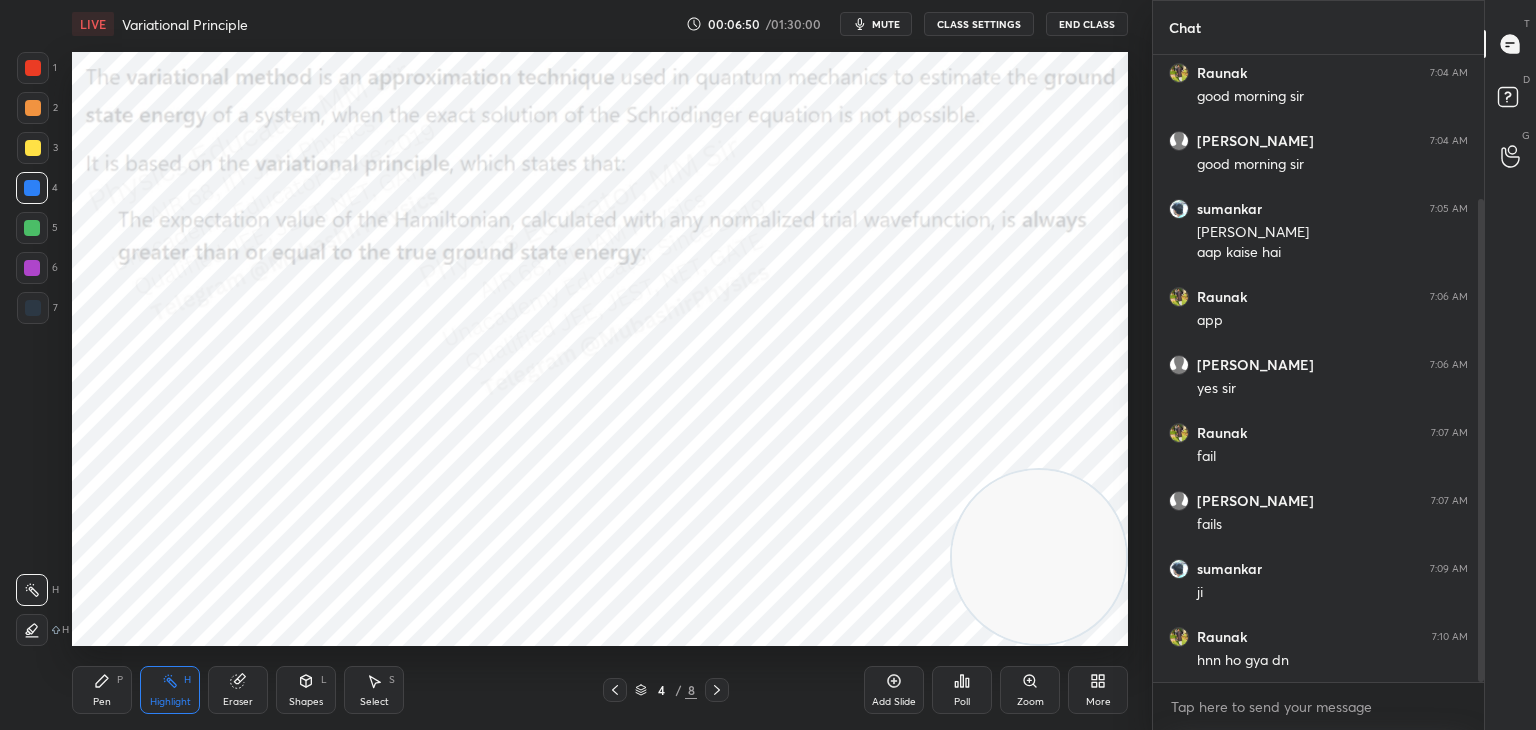 click on "Pen" at bounding box center [102, 702] 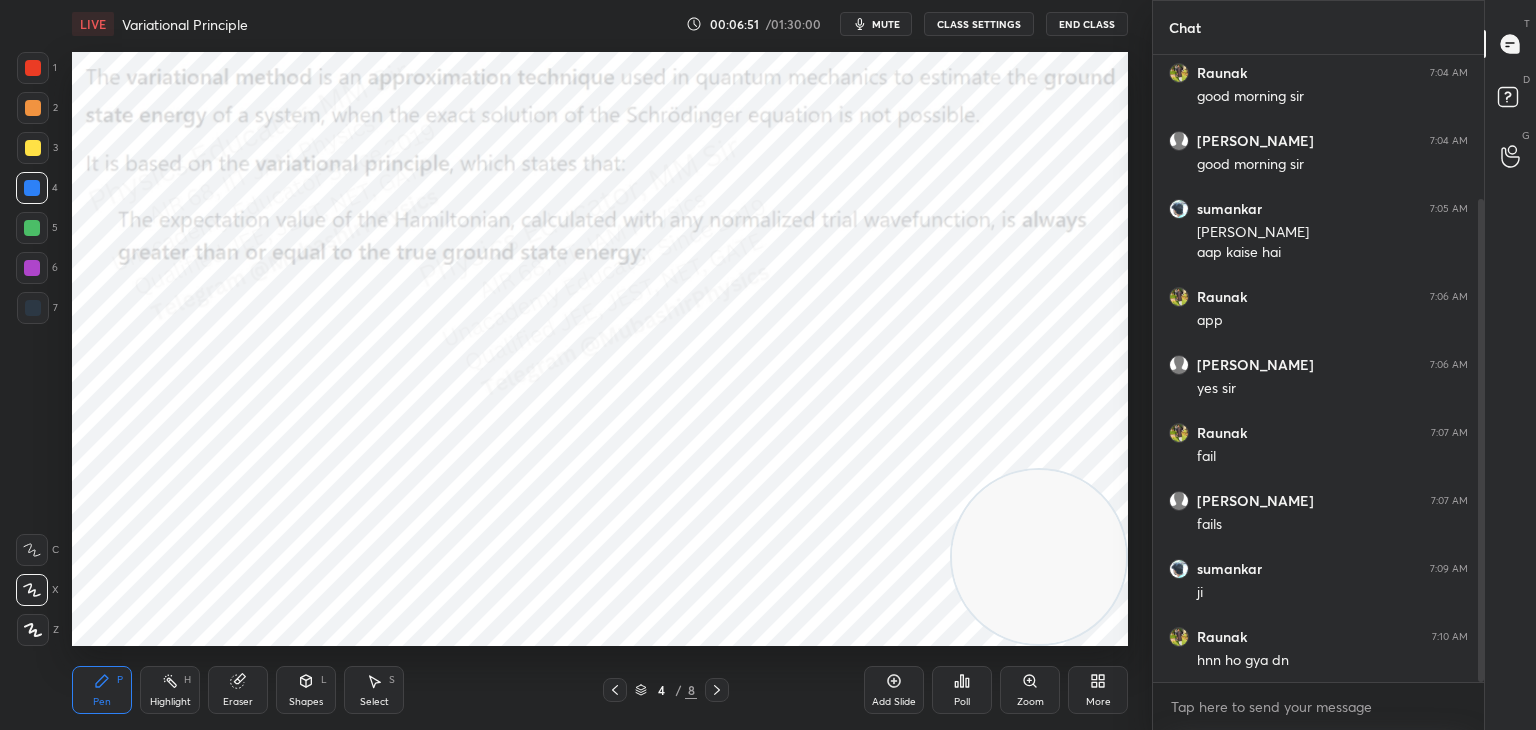 click at bounding box center [33, 148] 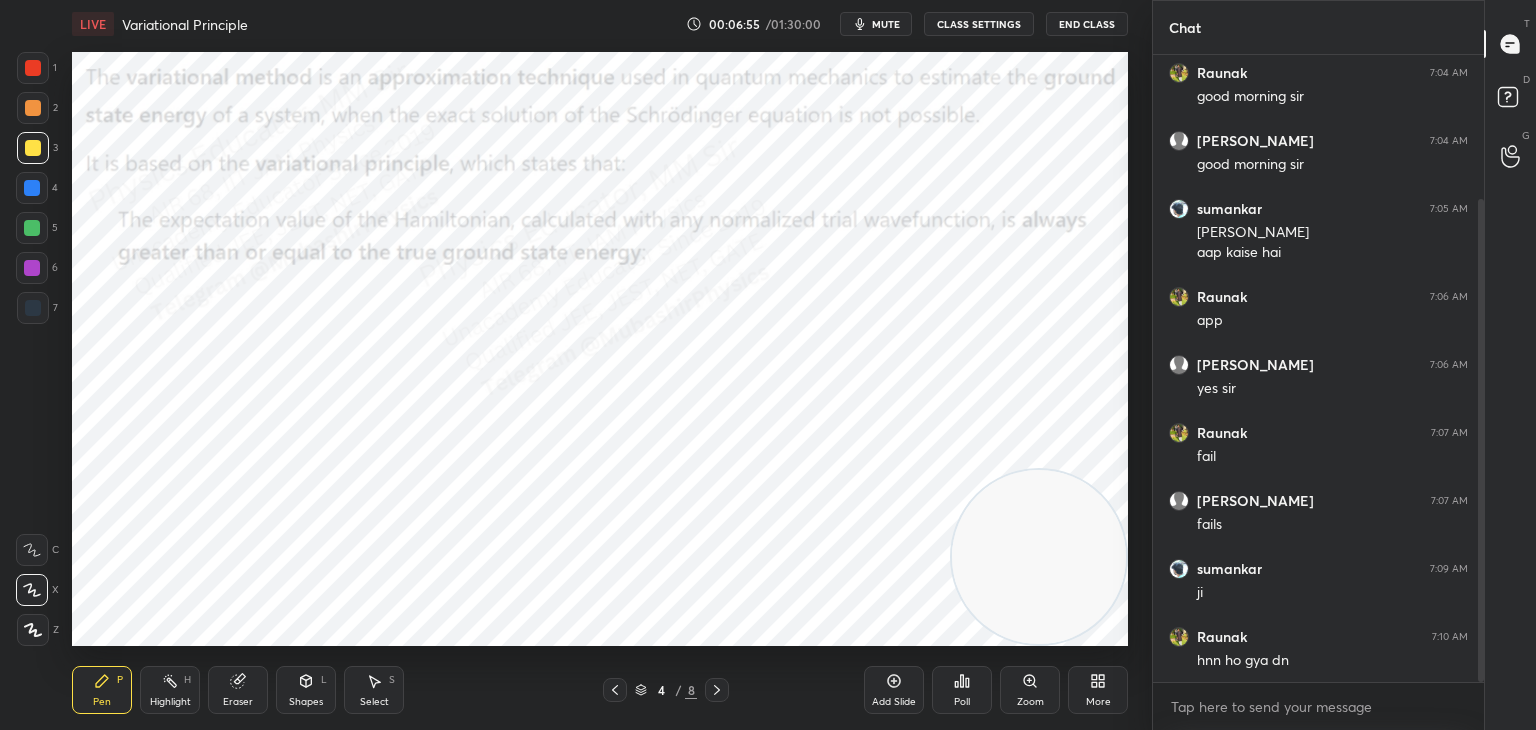 click at bounding box center (33, 108) 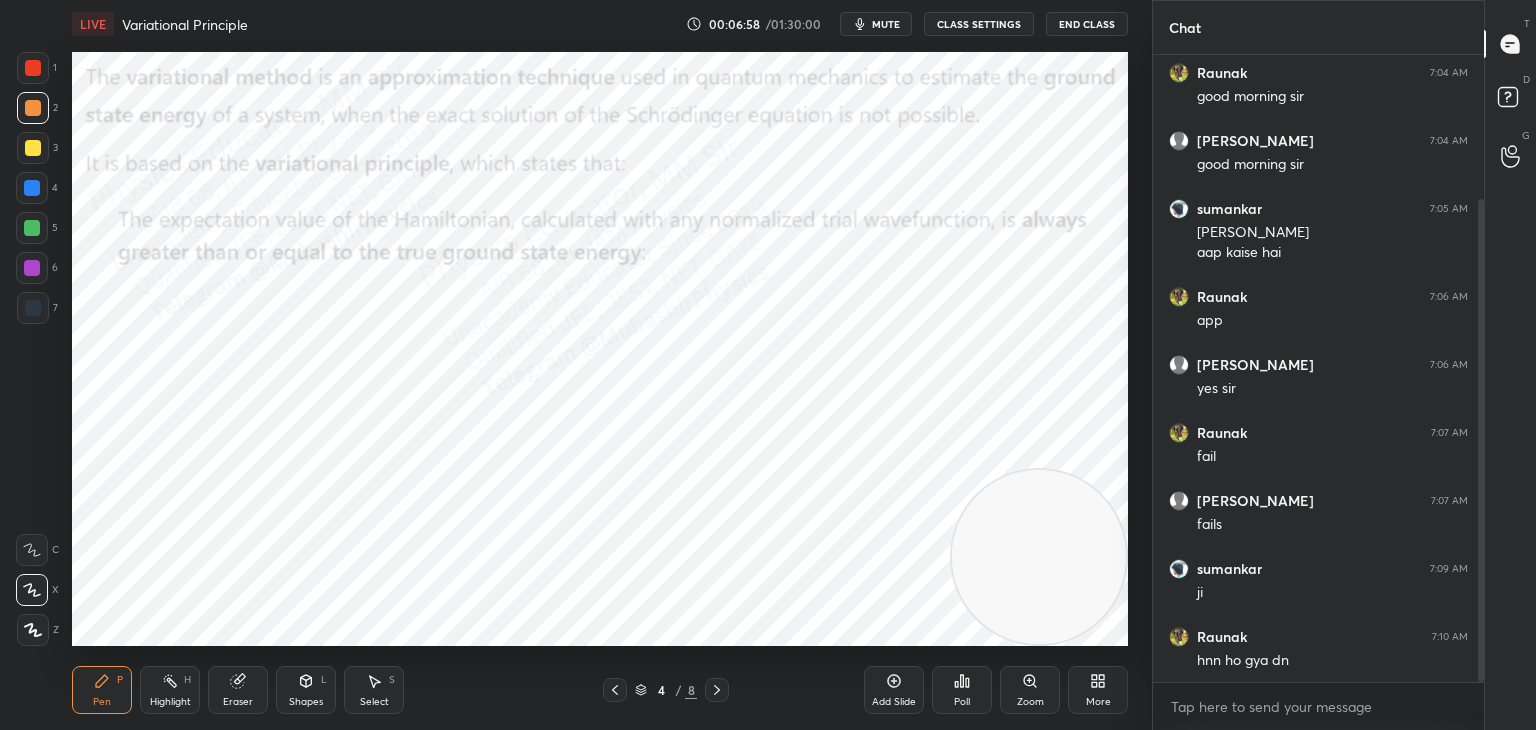 drag, startPoint x: 32, startPoint y: 190, endPoint x: 60, endPoint y: 198, distance: 29.12044 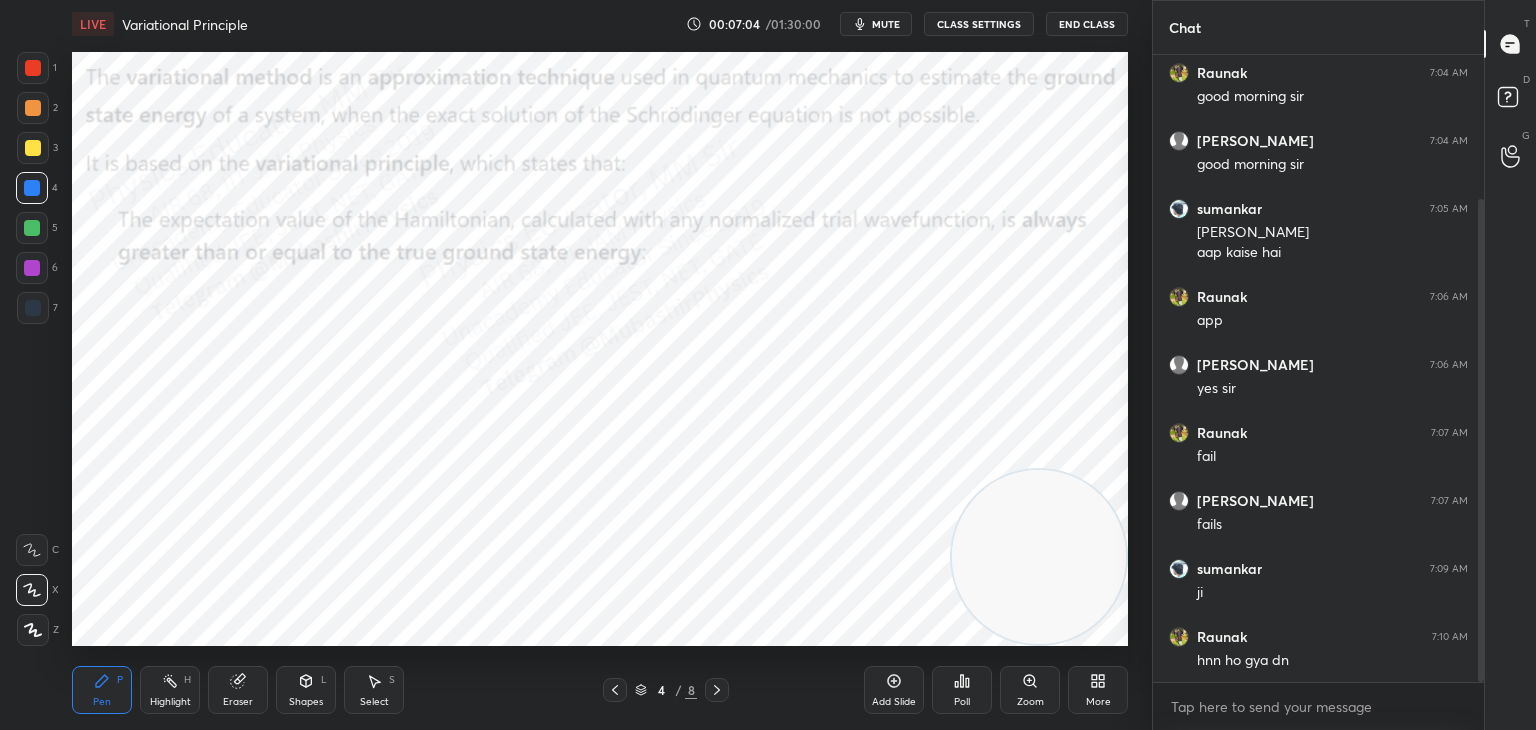 drag, startPoint x: 29, startPoint y: 264, endPoint x: 65, endPoint y: 262, distance: 36.05551 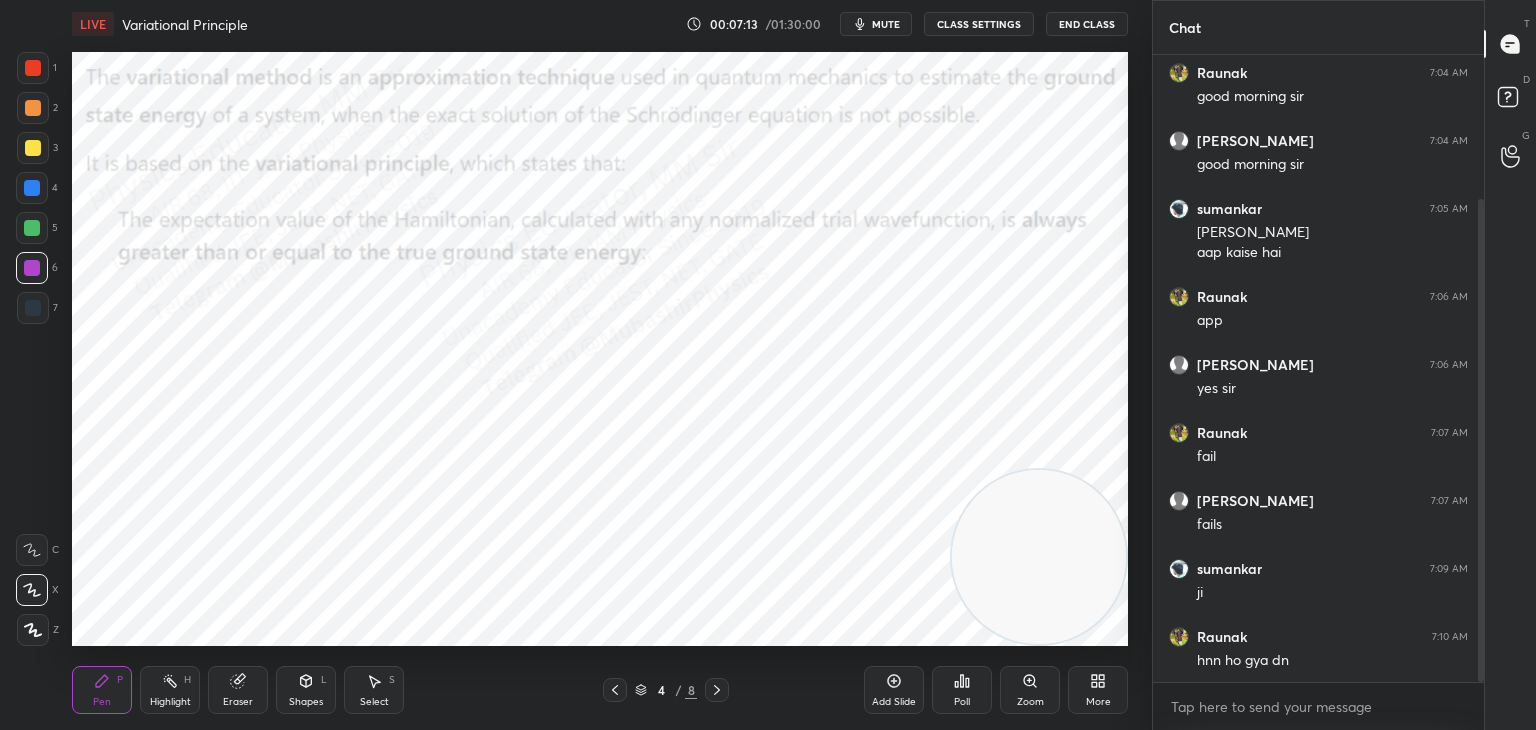 drag, startPoint x: 29, startPoint y: 226, endPoint x: 57, endPoint y: 230, distance: 28.284271 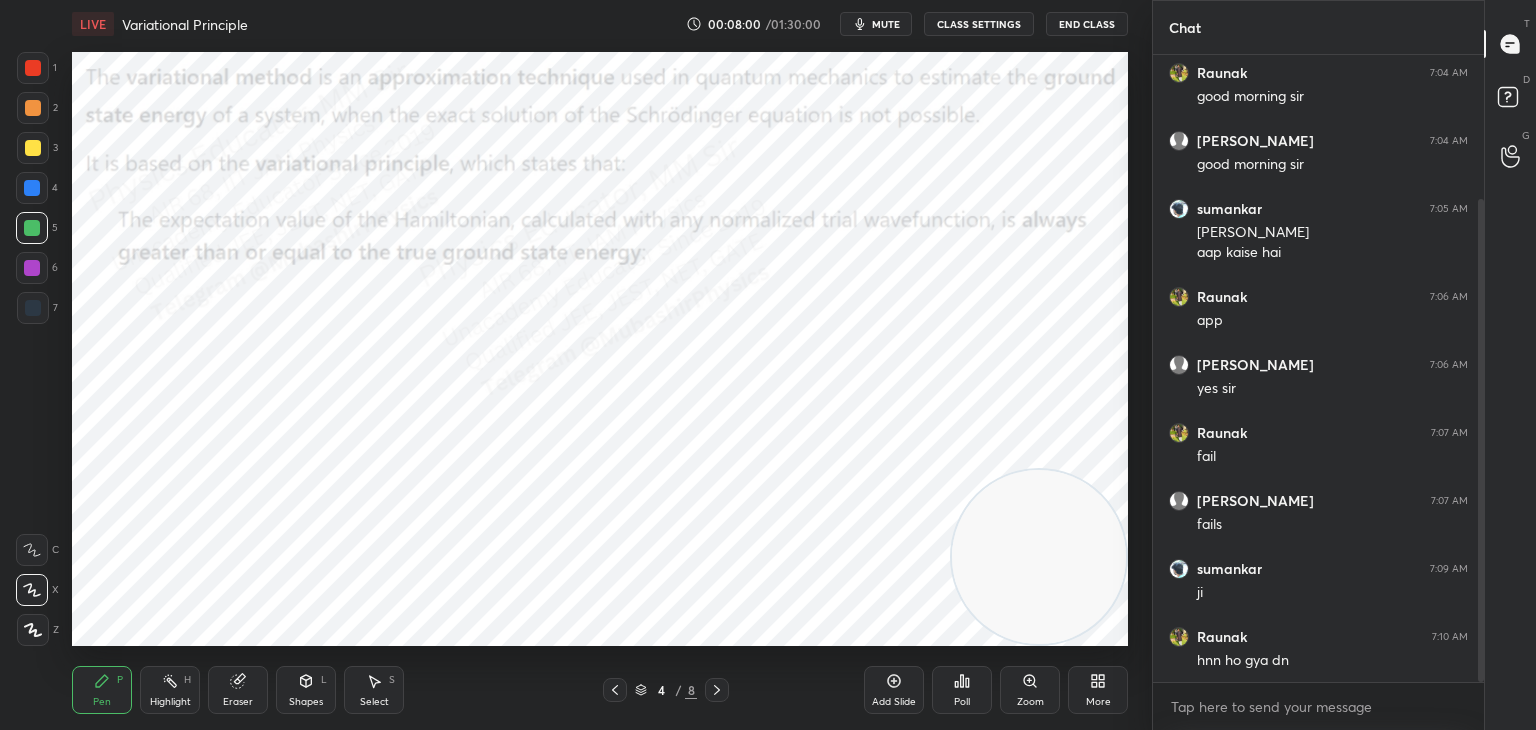 click on "More" at bounding box center [1098, 690] 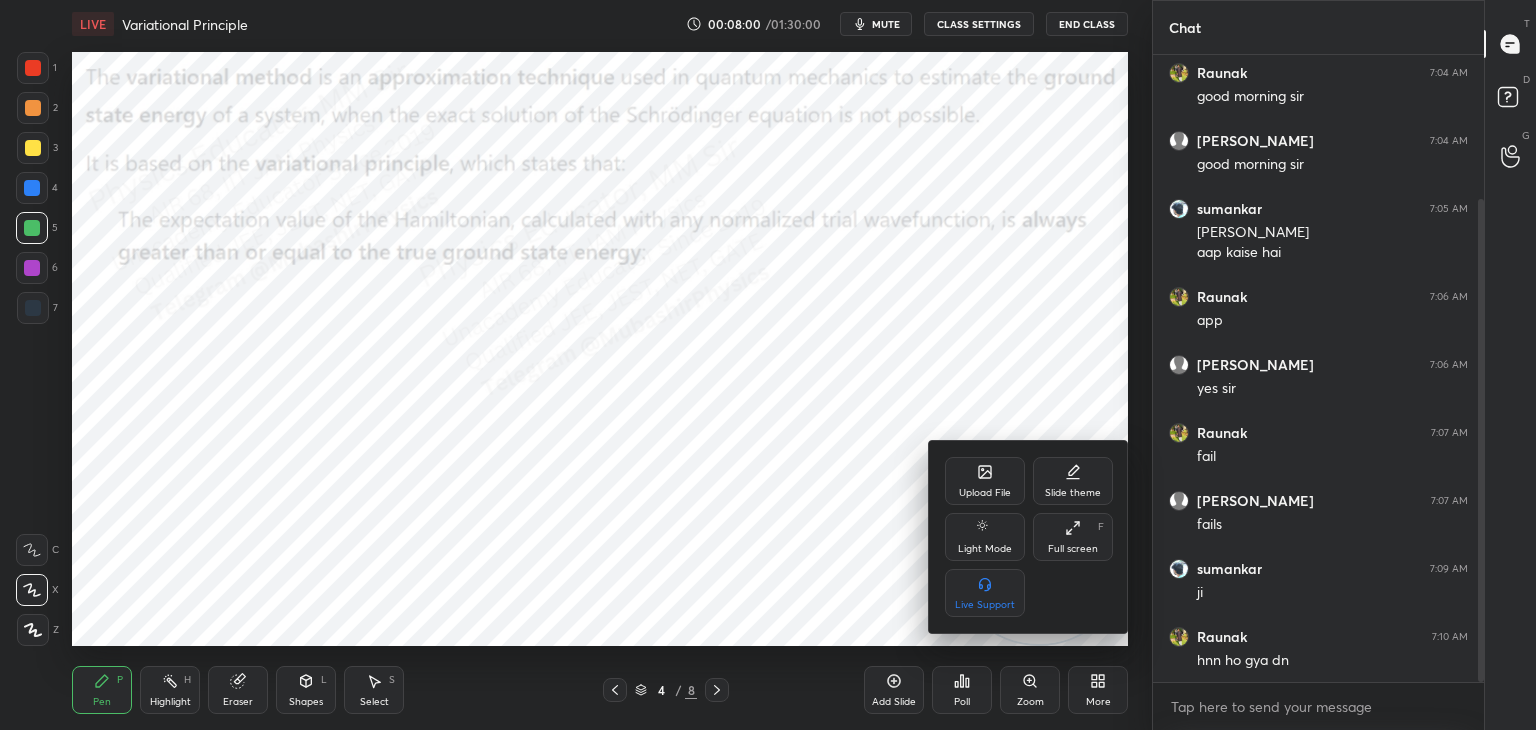 click on "Upload File" at bounding box center [985, 493] 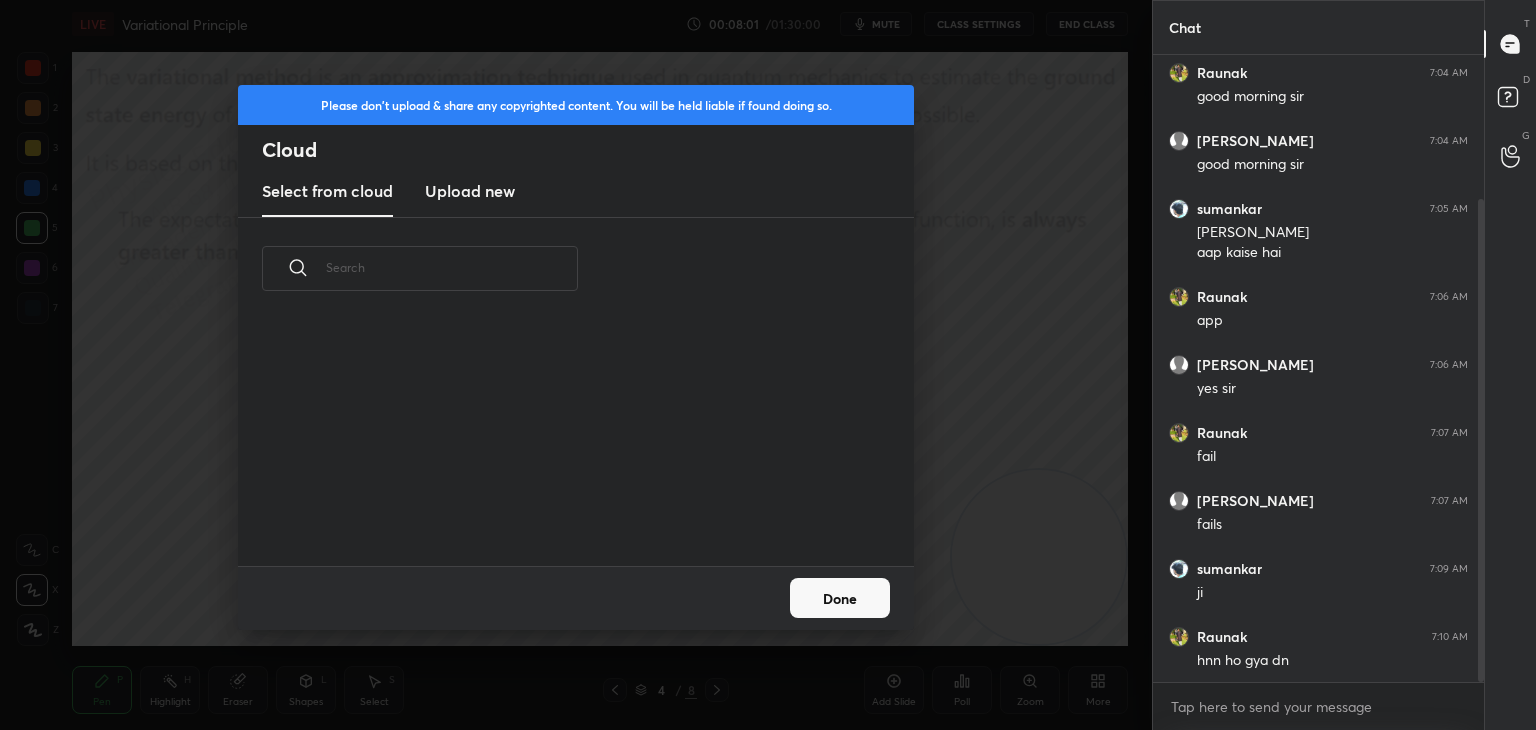 scroll, scrollTop: 5, scrollLeft: 10, axis: both 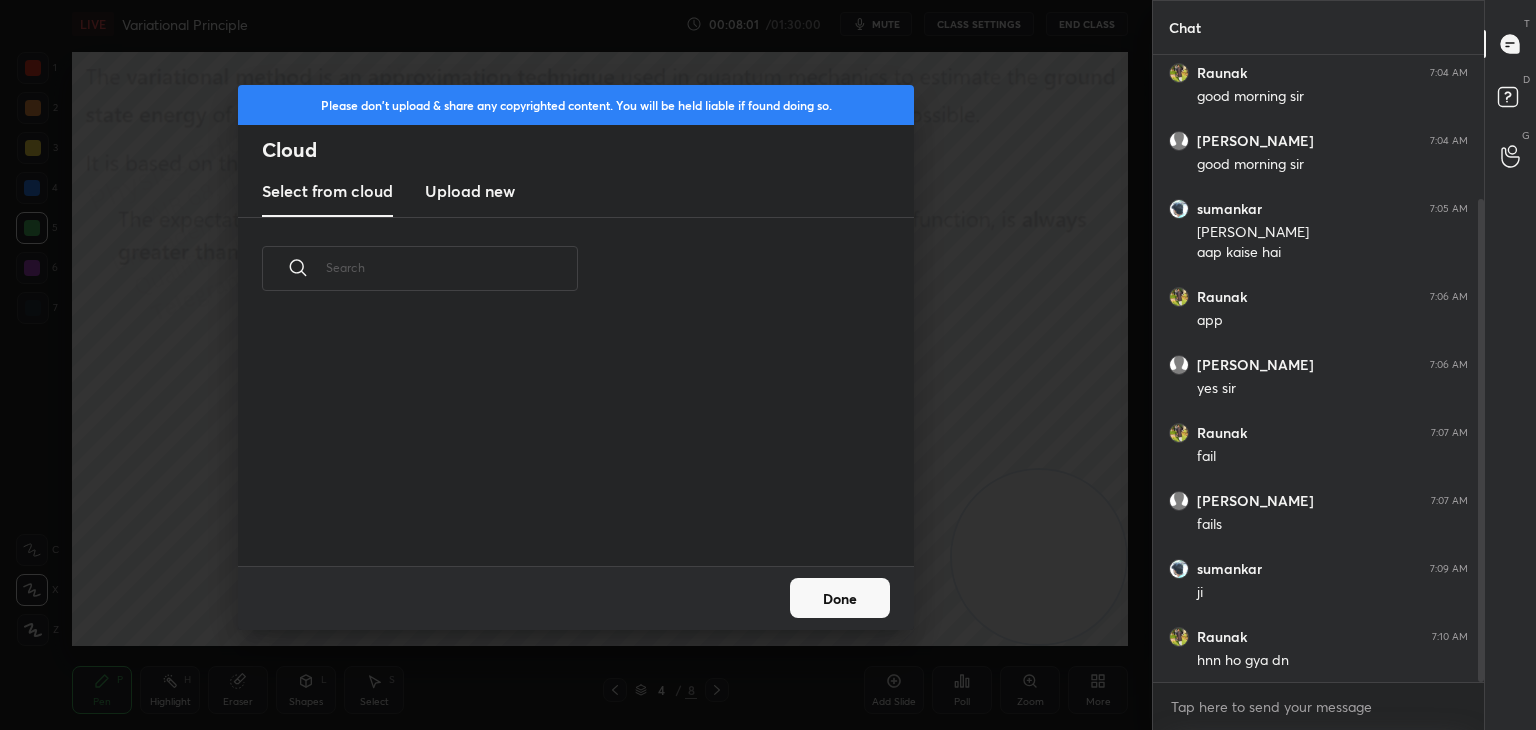 drag, startPoint x: 440, startPoint y: 176, endPoint x: 596, endPoint y: 194, distance: 157.03503 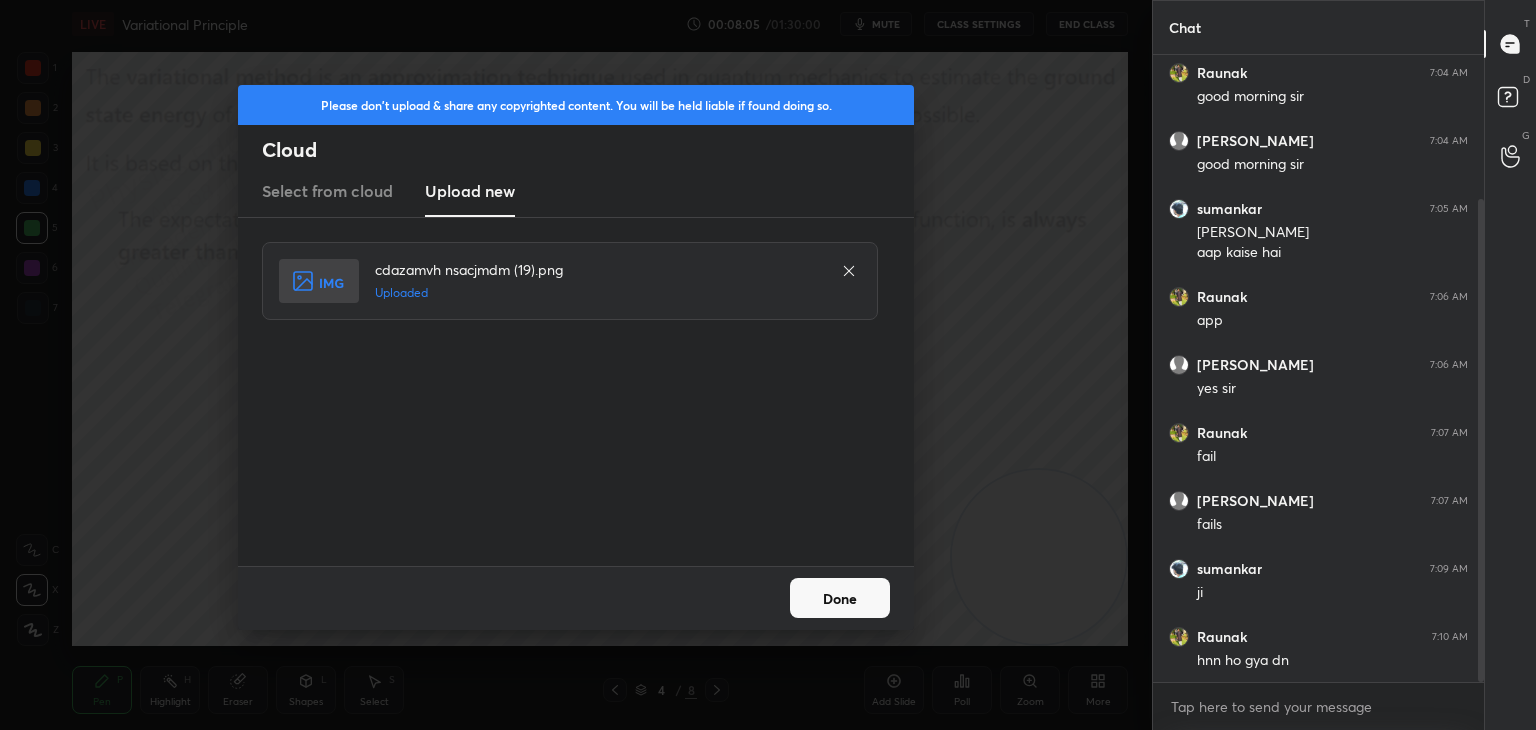 click on "Done" at bounding box center [576, 598] 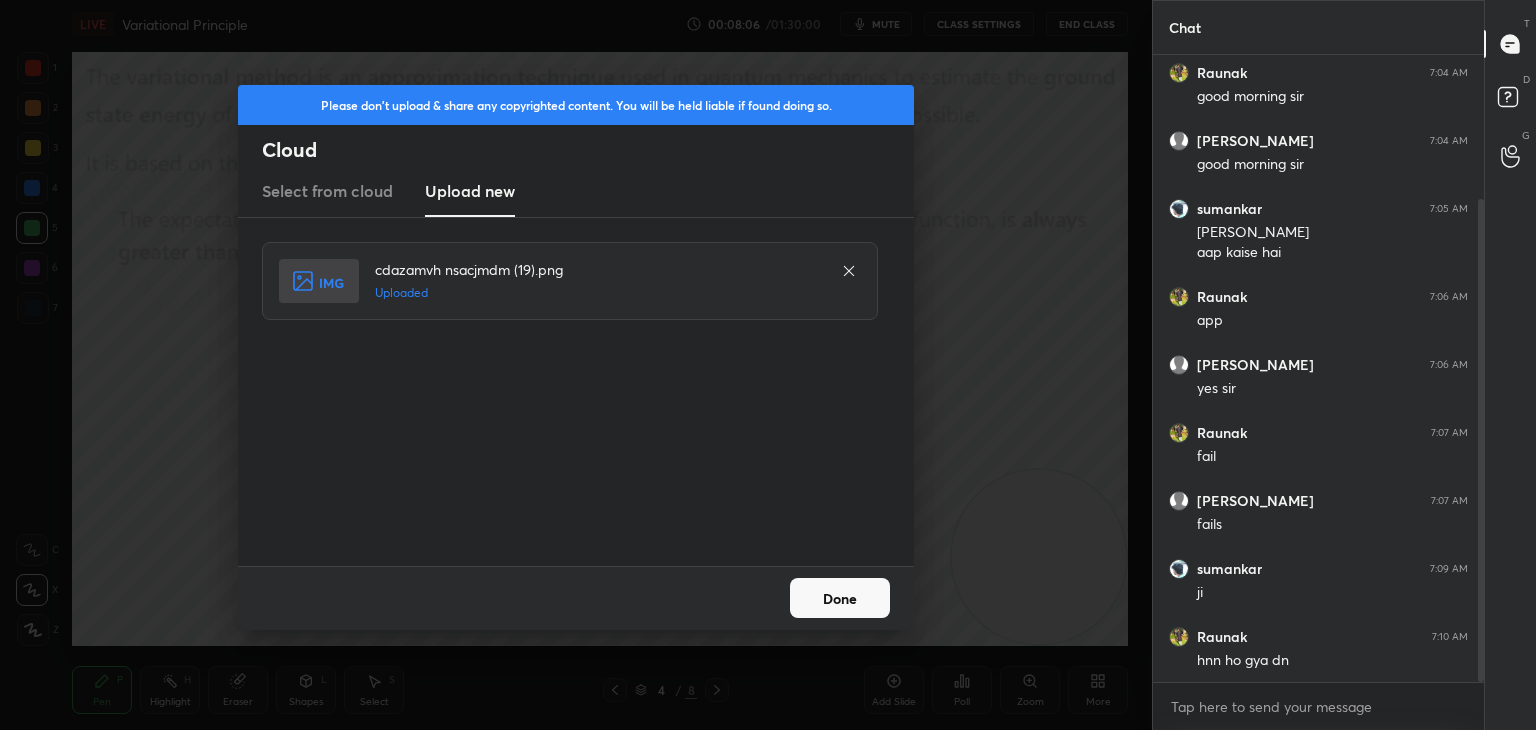 click on "Done" at bounding box center (840, 598) 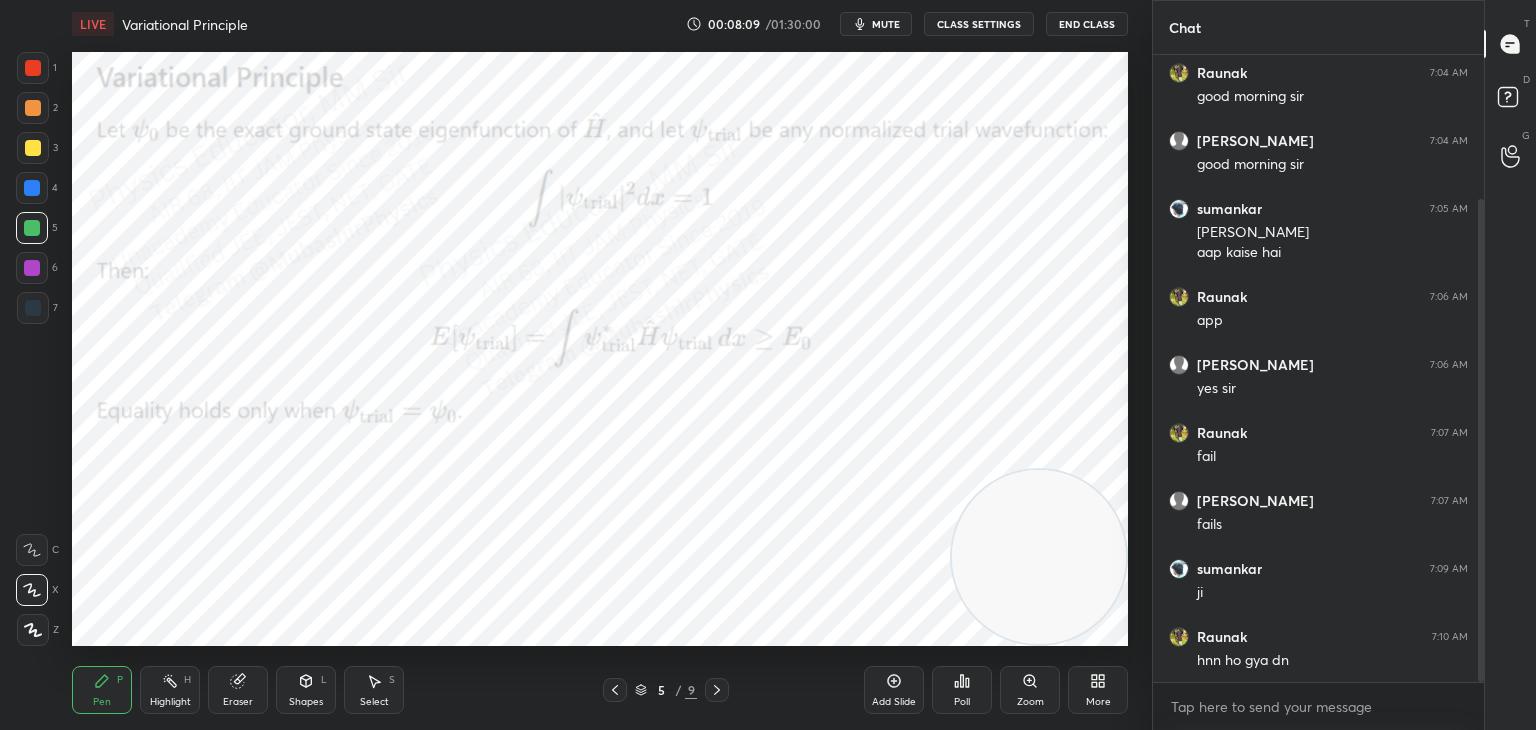 click at bounding box center (32, 188) 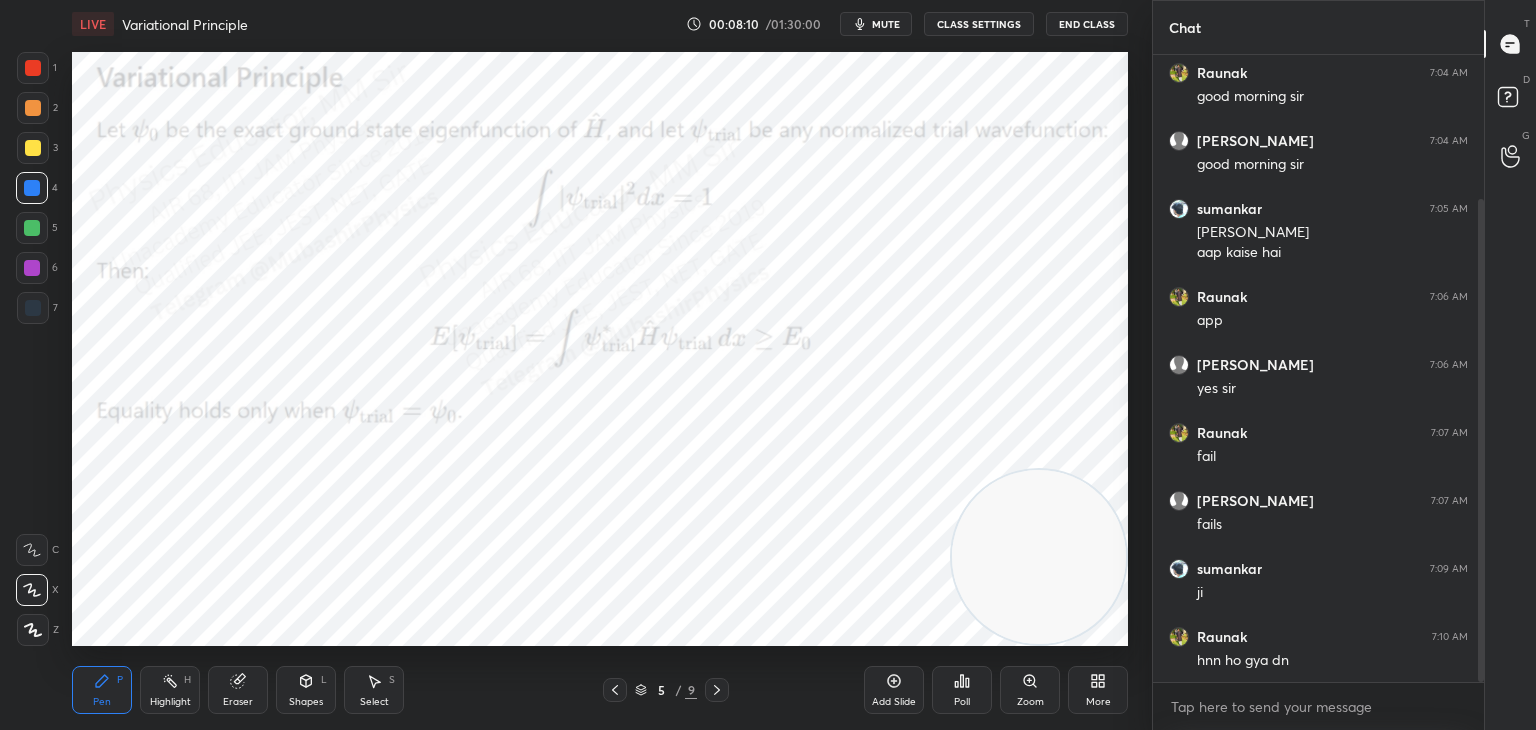 drag, startPoint x: 28, startPoint y: 110, endPoint x: 68, endPoint y: 102, distance: 40.792156 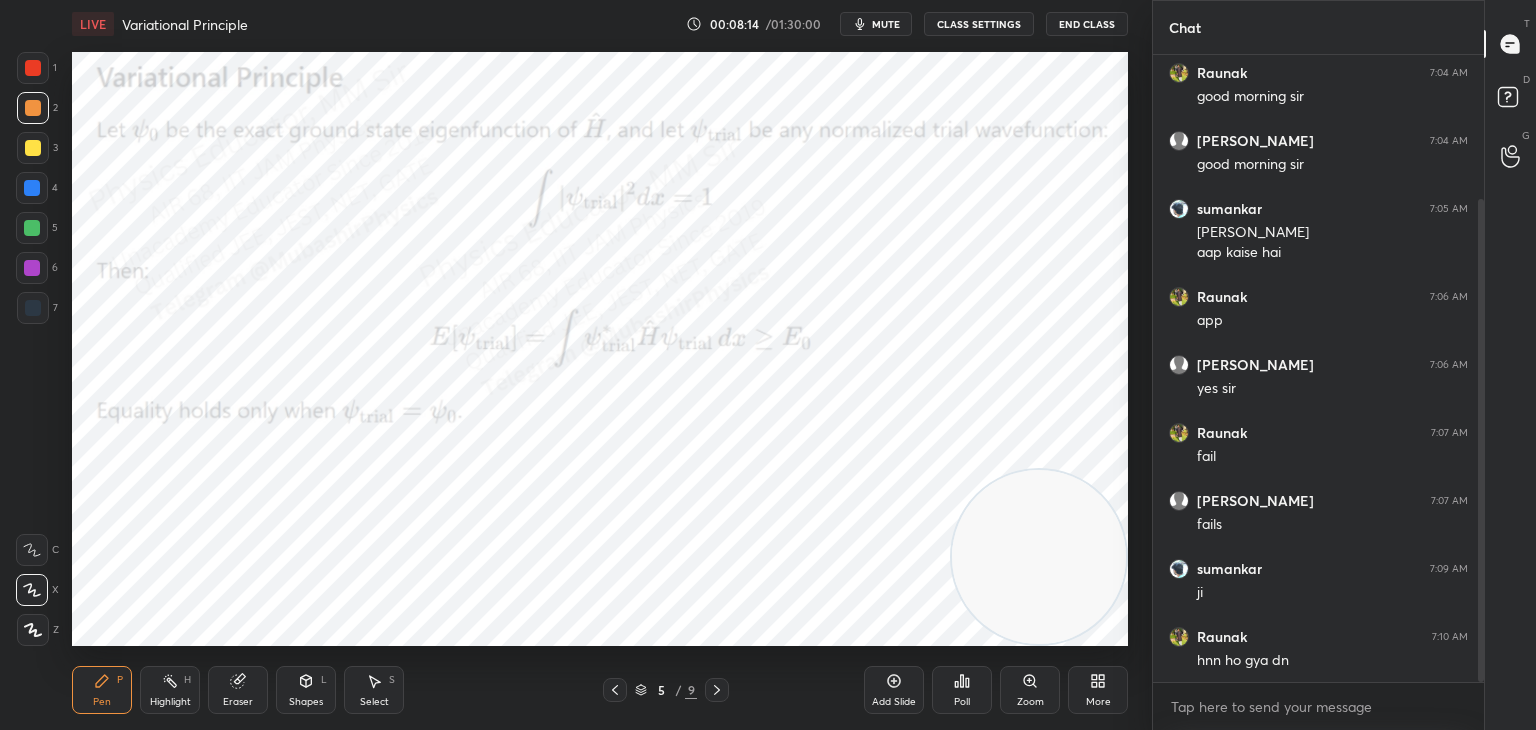 click at bounding box center [32, 188] 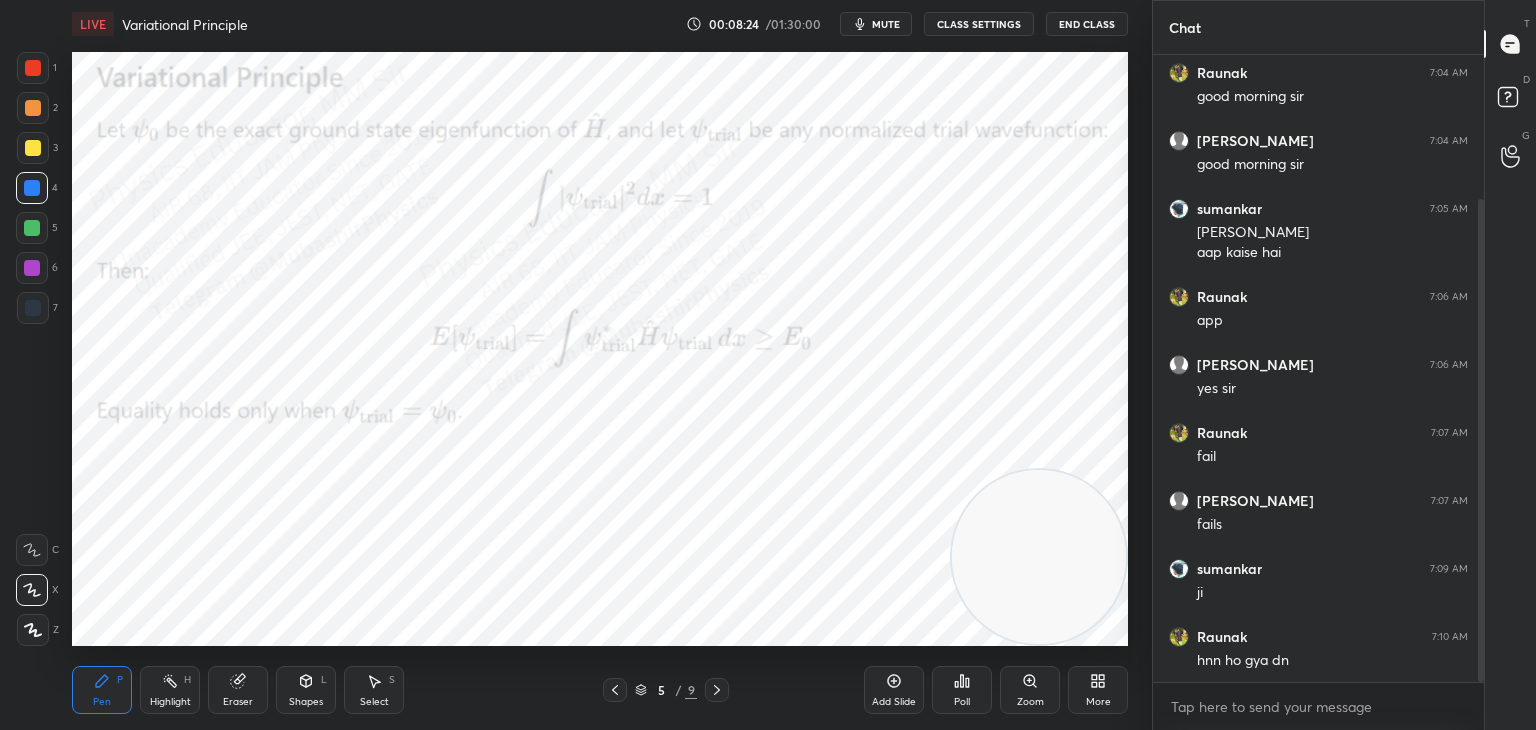 drag, startPoint x: 29, startPoint y: 157, endPoint x: 64, endPoint y: 153, distance: 35.22783 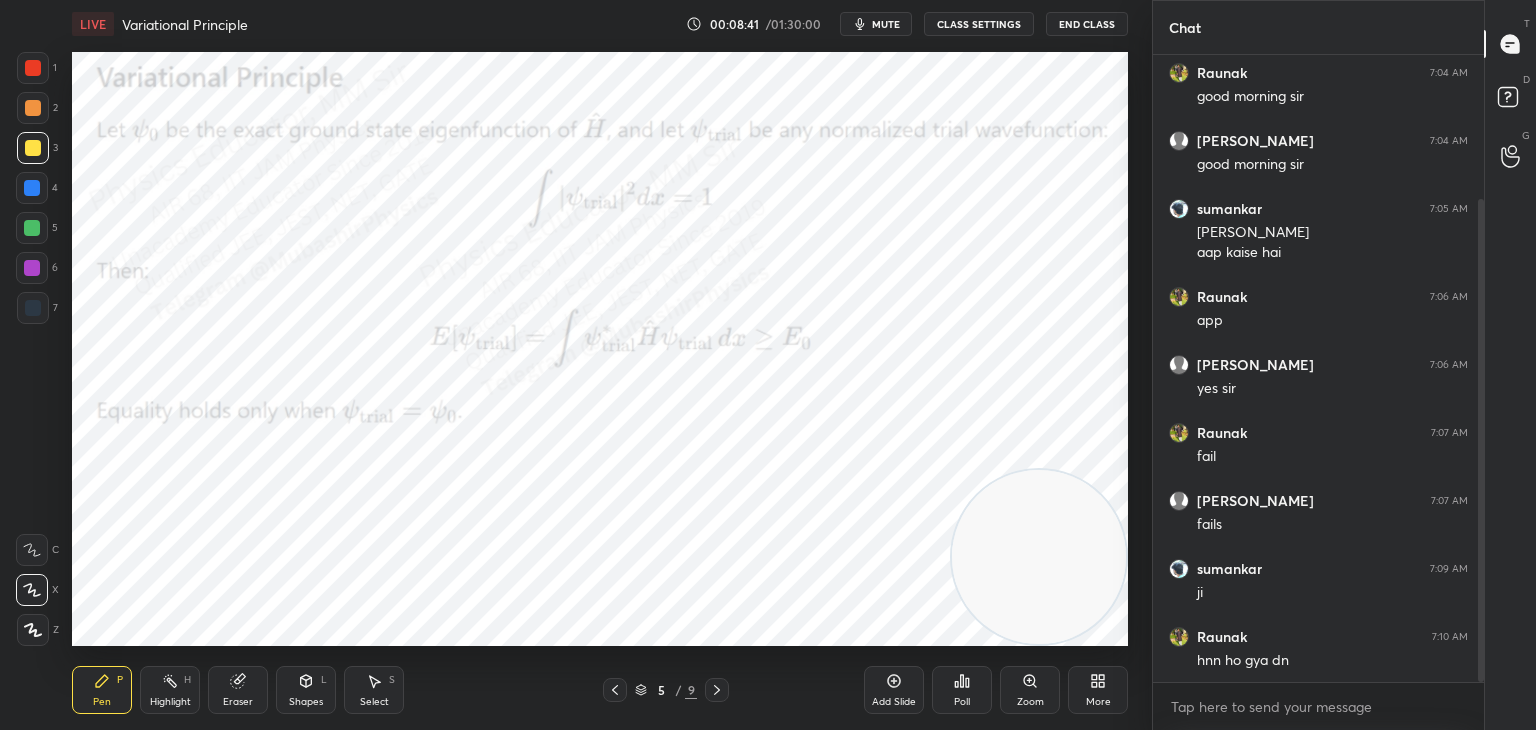 click at bounding box center (32, 188) 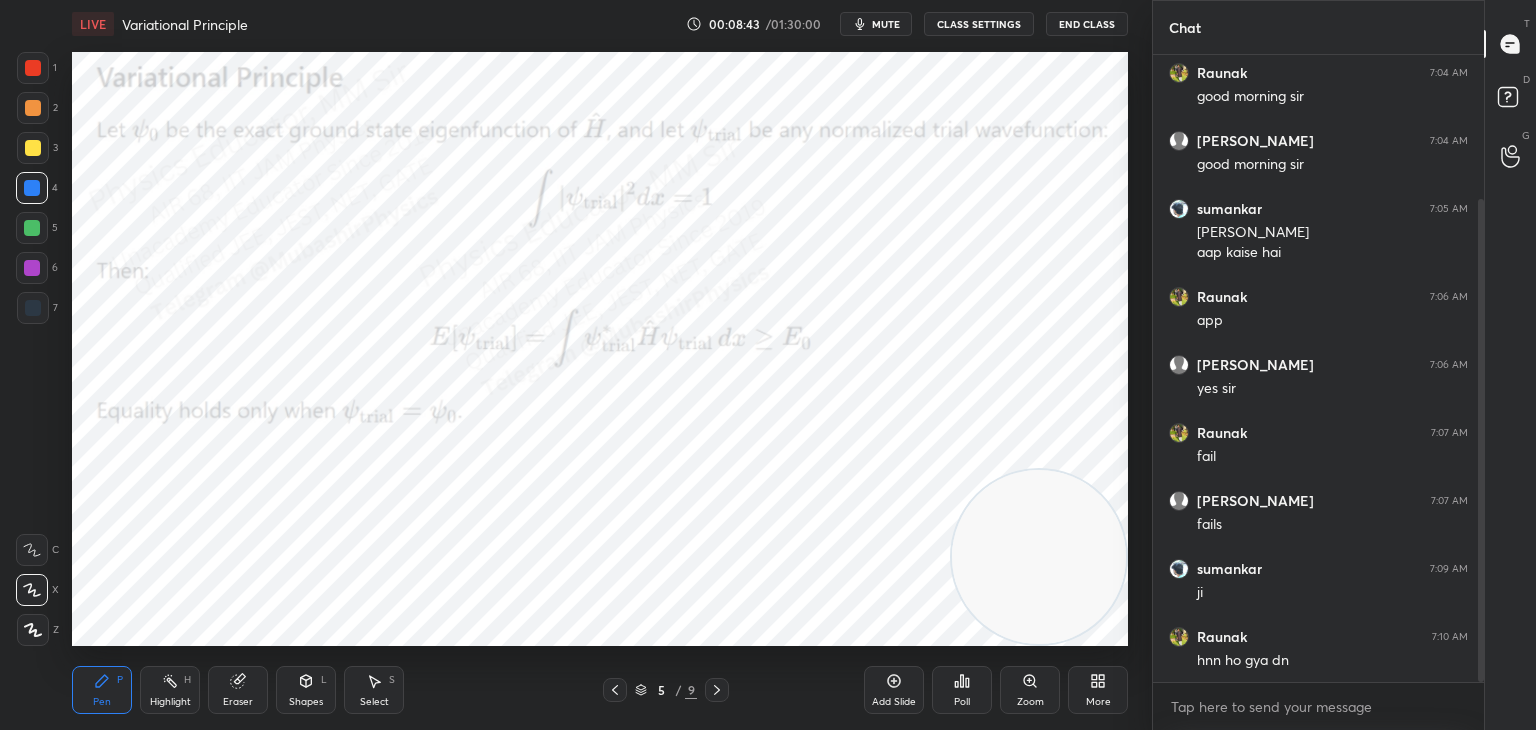 click at bounding box center [32, 268] 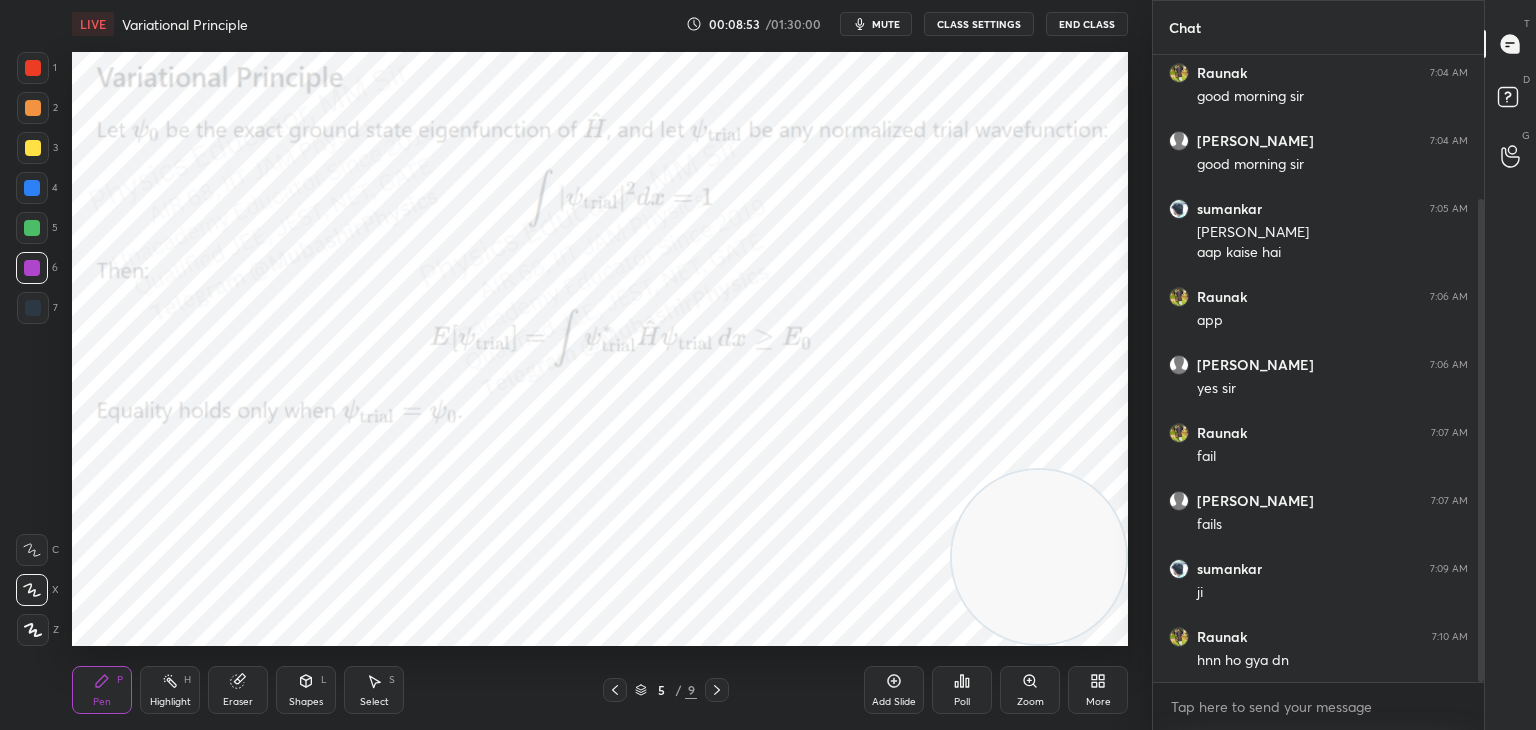 drag, startPoint x: 32, startPoint y: 229, endPoint x: 65, endPoint y: 234, distance: 33.37664 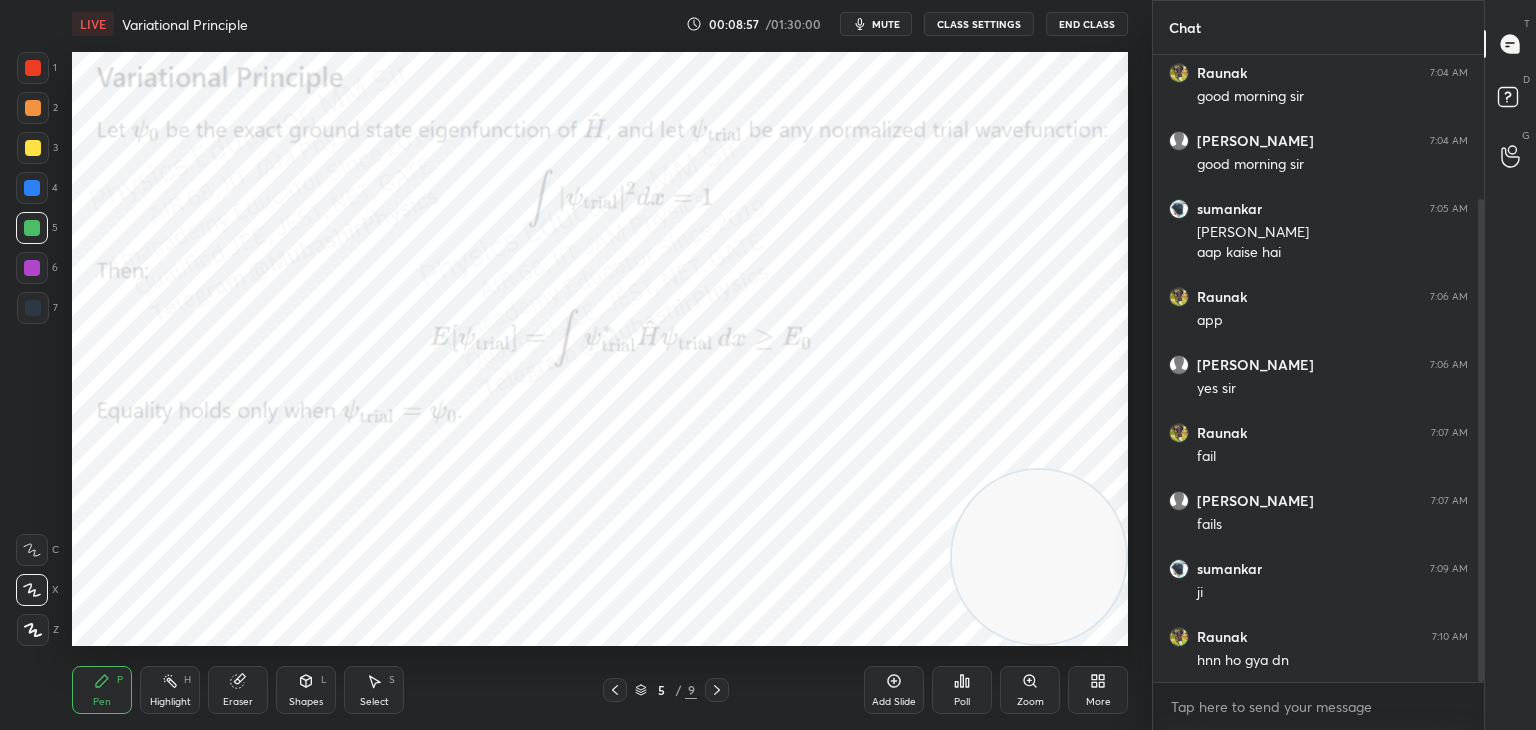 click on "Highlight H" at bounding box center [170, 690] 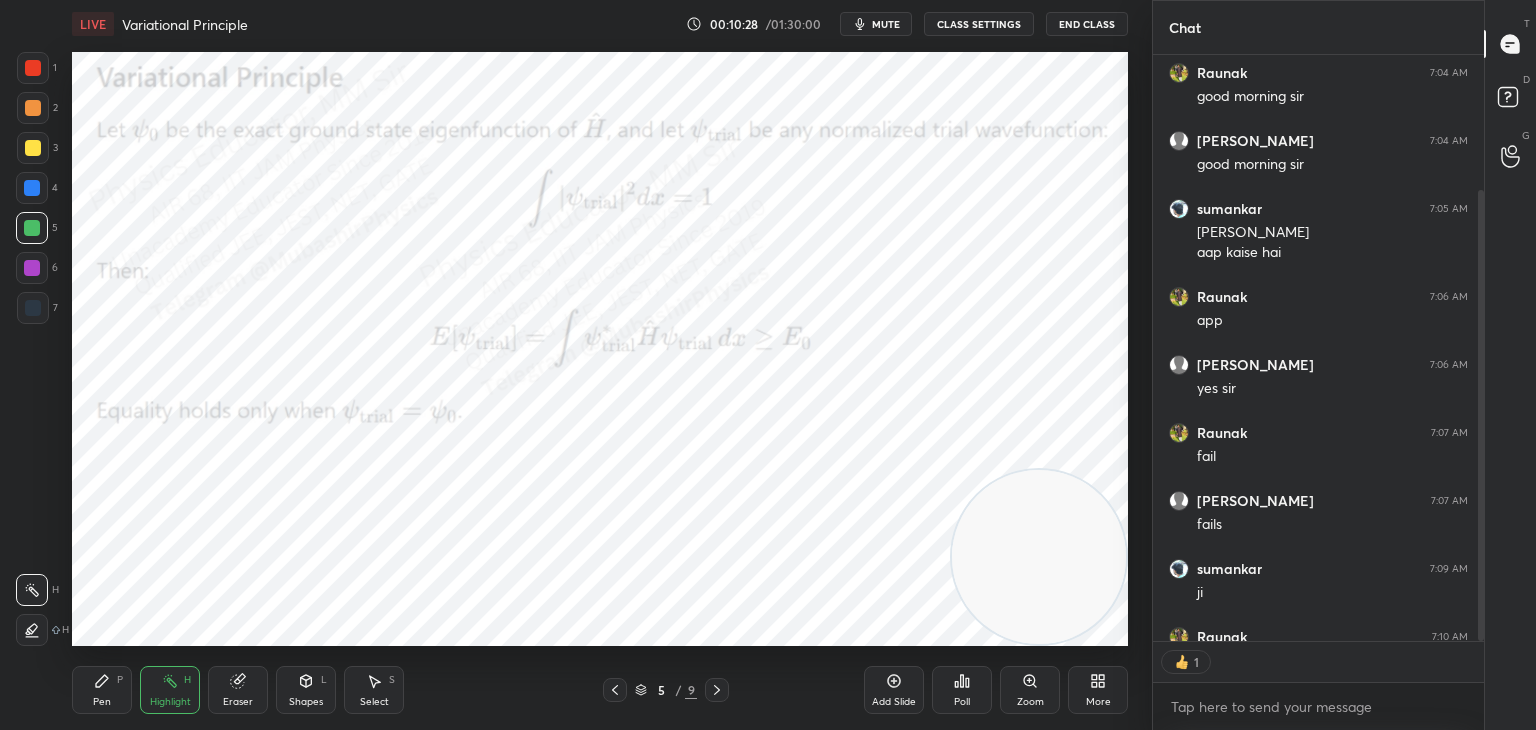 scroll, scrollTop: 581, scrollLeft: 325, axis: both 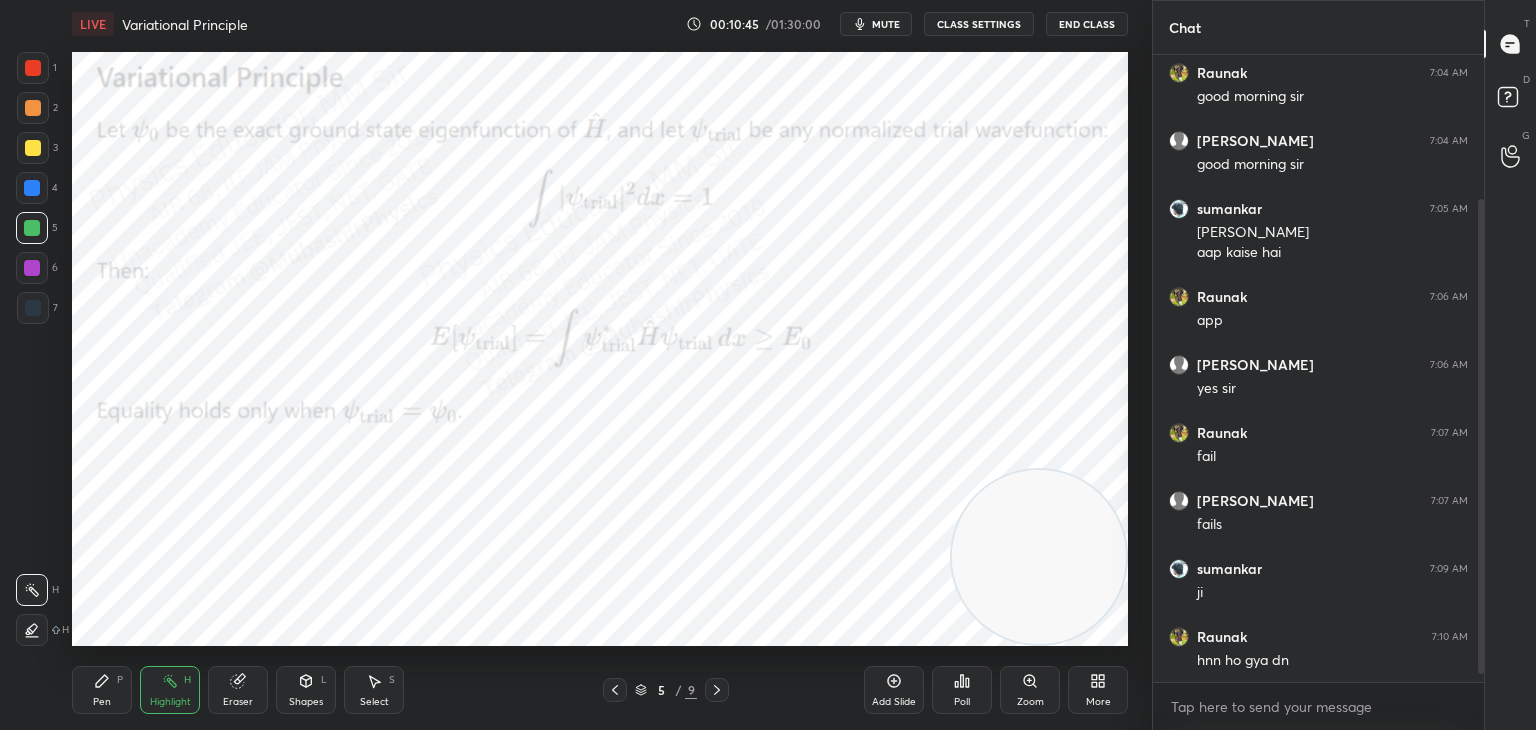 click 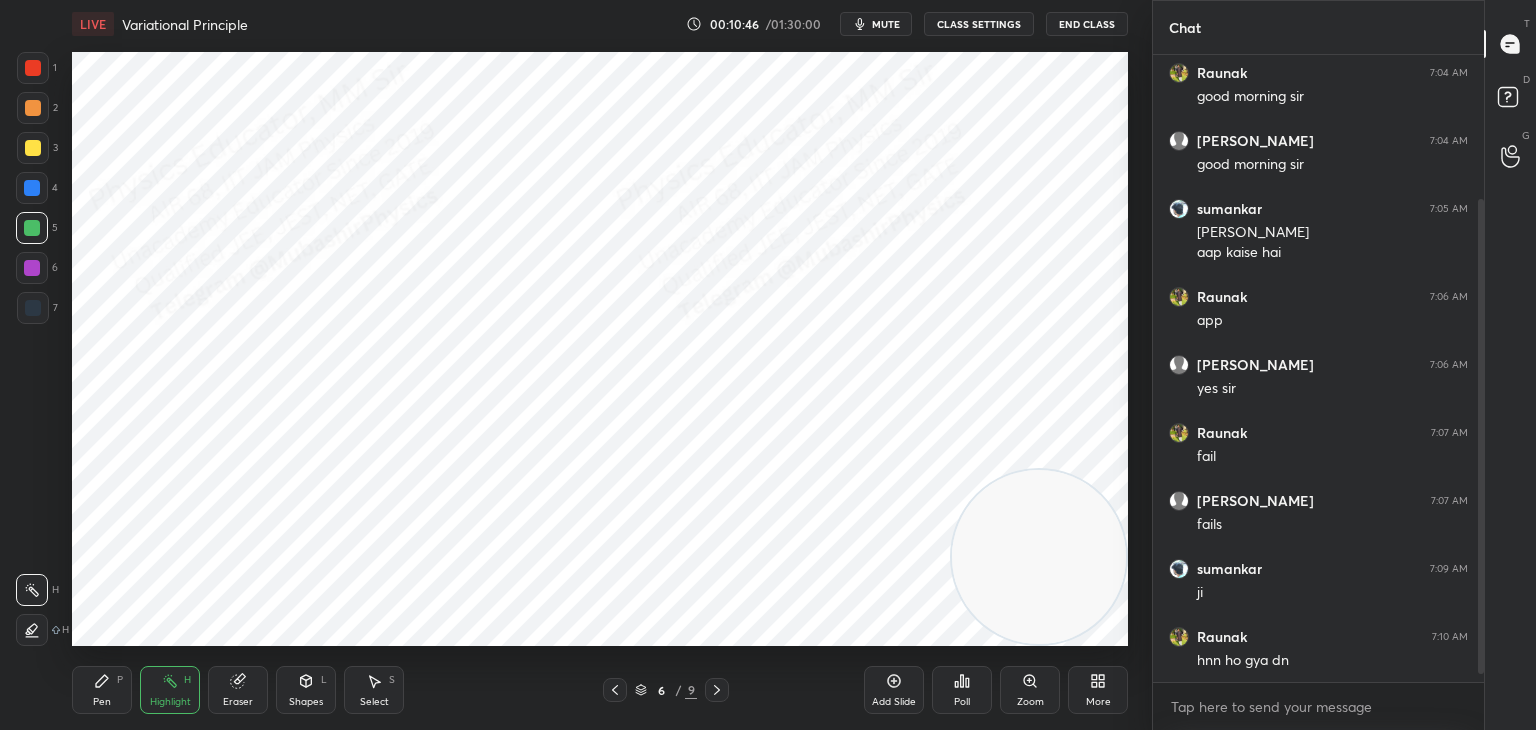 click on "Pen P" at bounding box center (102, 690) 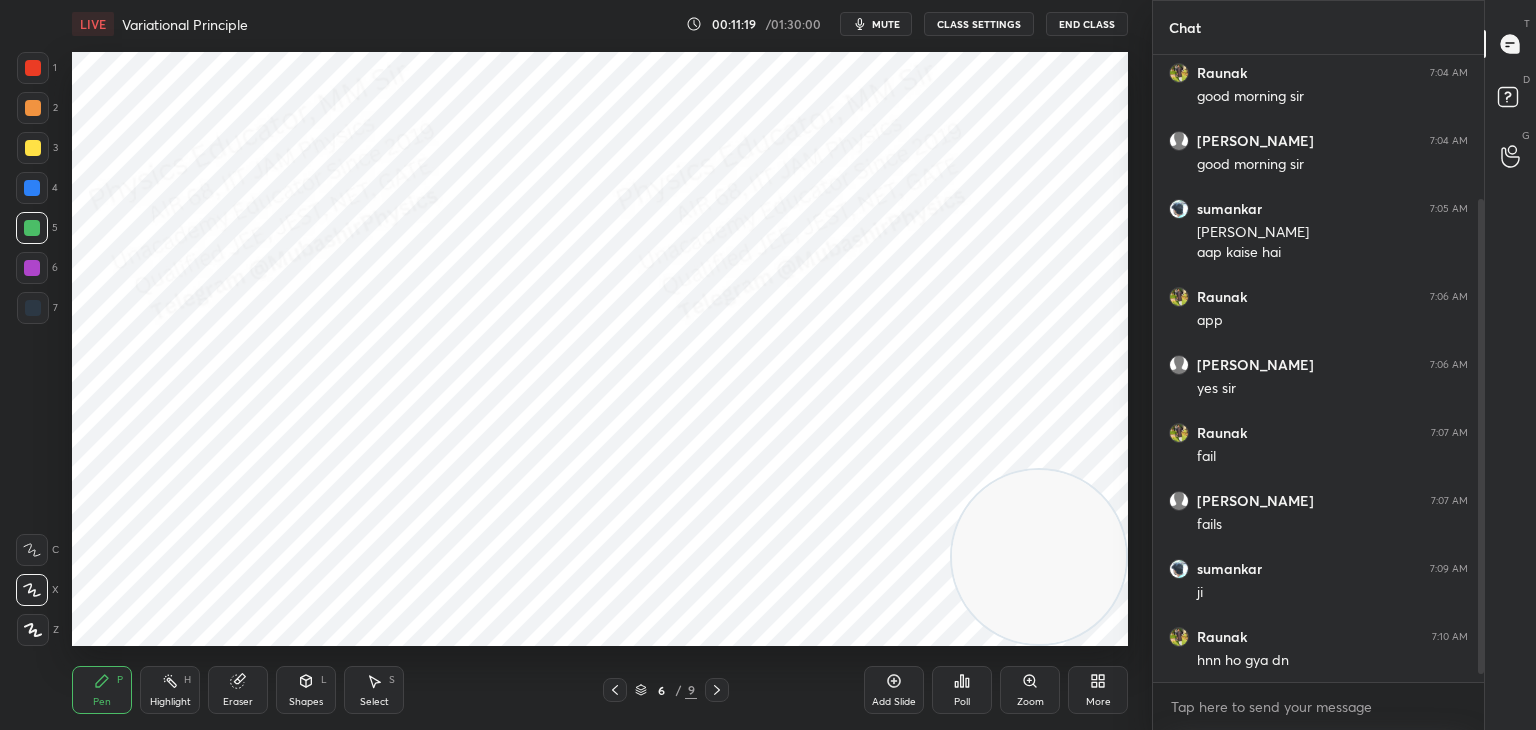 click 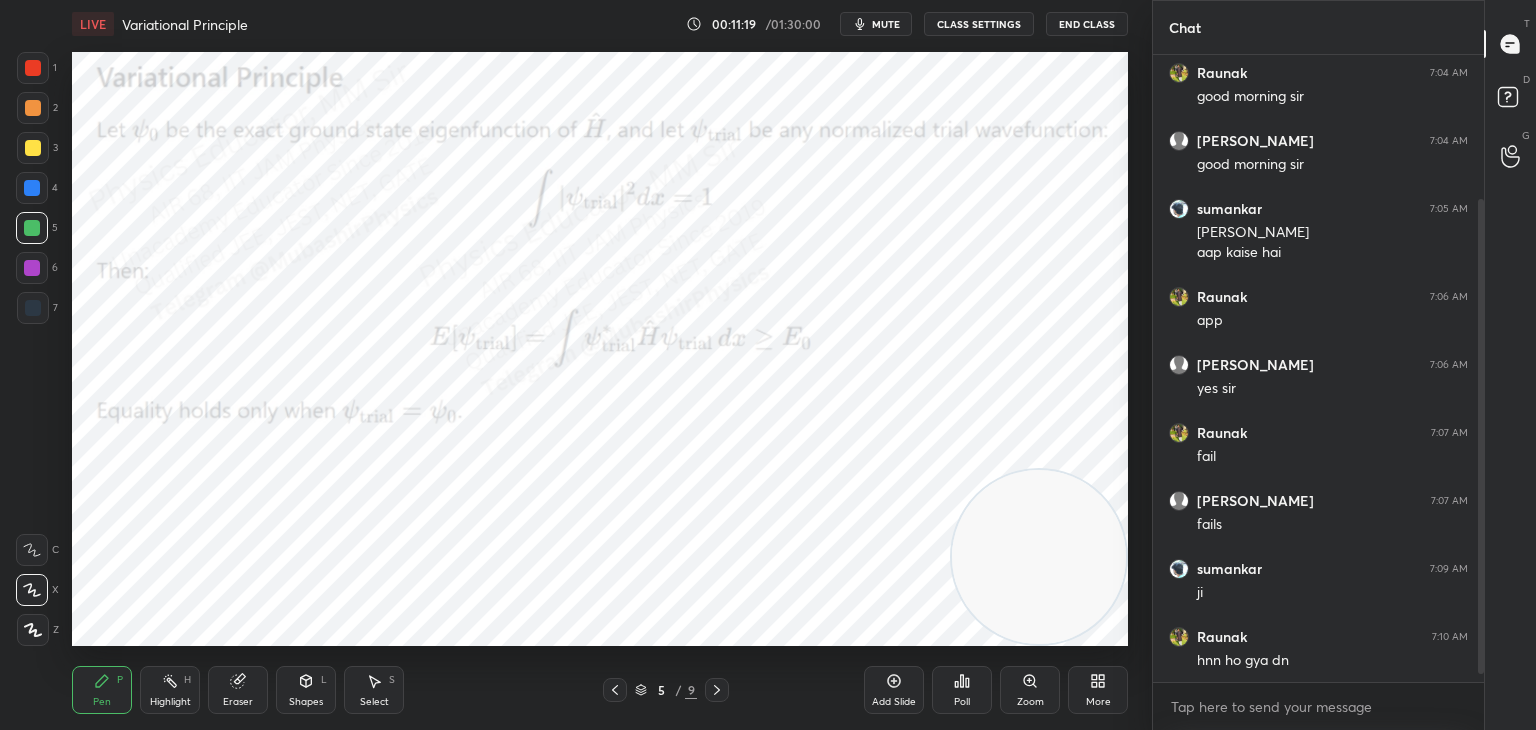 click on "More" at bounding box center (1098, 702) 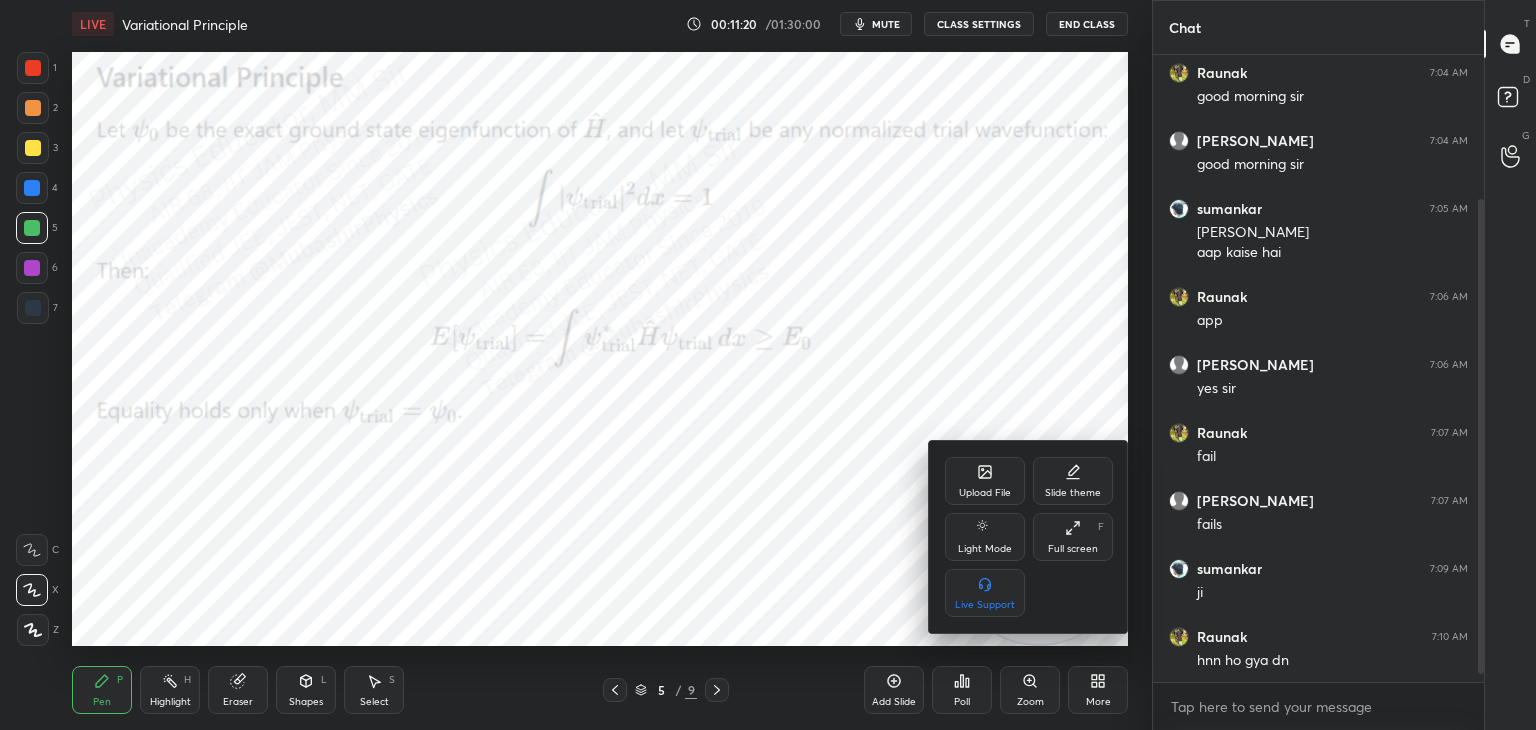 click on "Upload File" at bounding box center (985, 481) 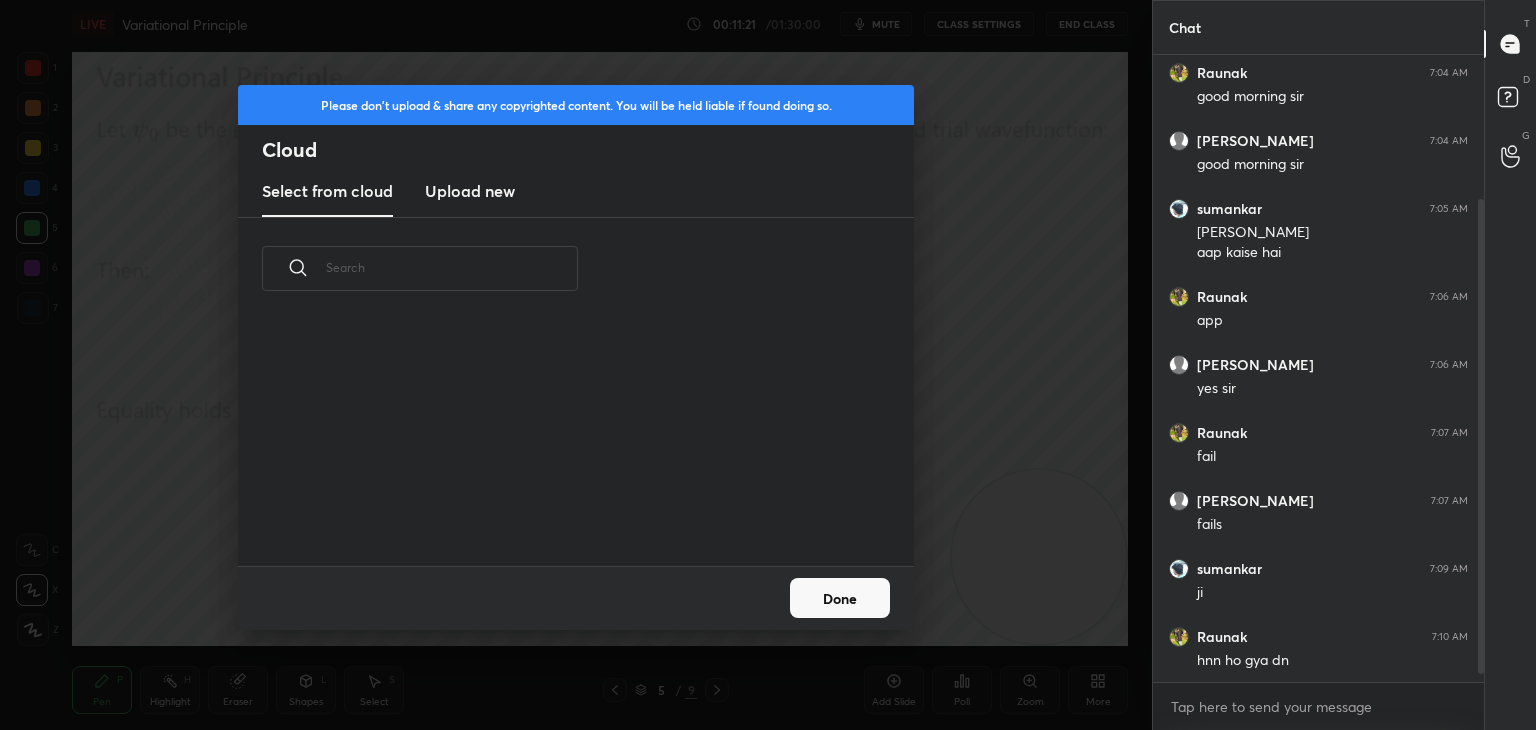 scroll, scrollTop: 5, scrollLeft: 10, axis: both 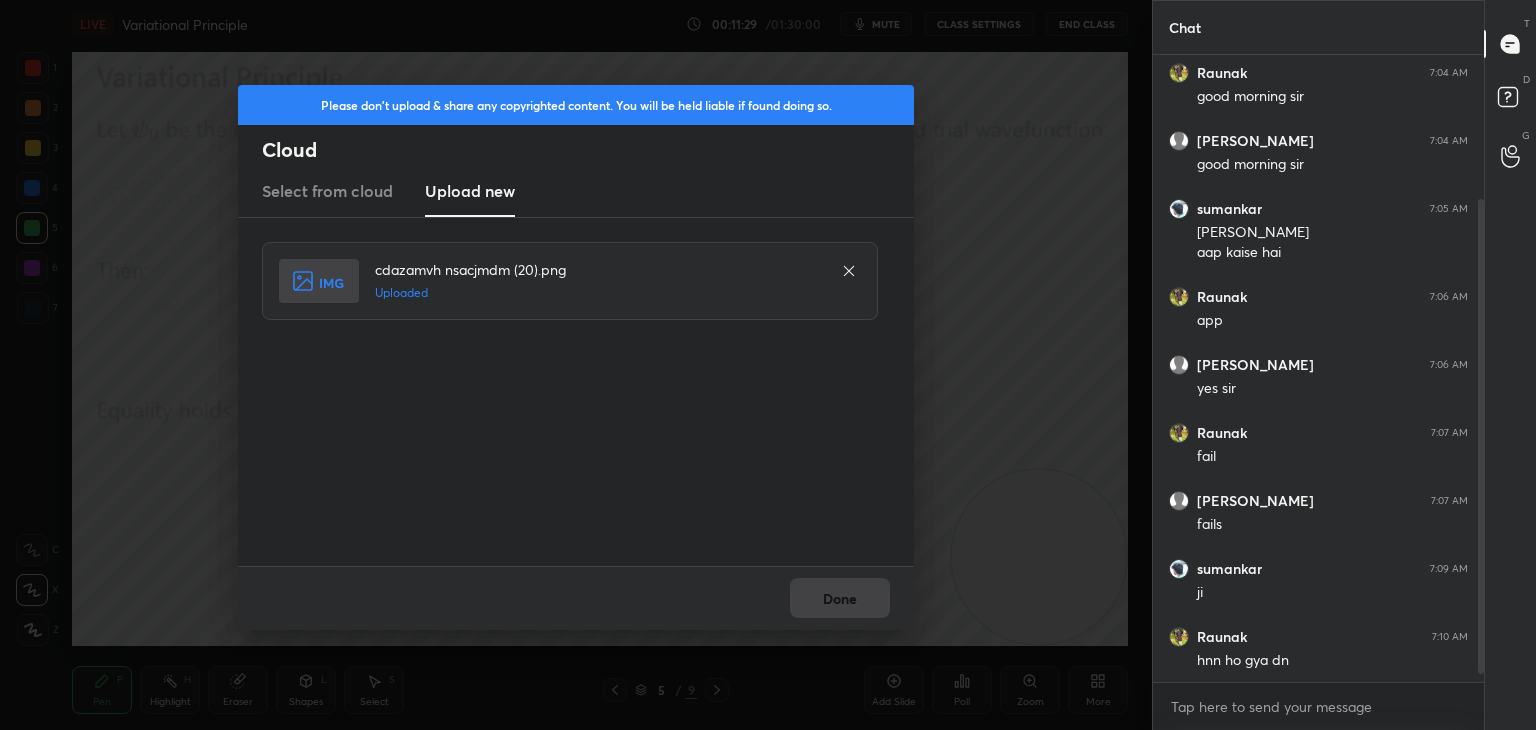 click on "Done" at bounding box center [840, 598] 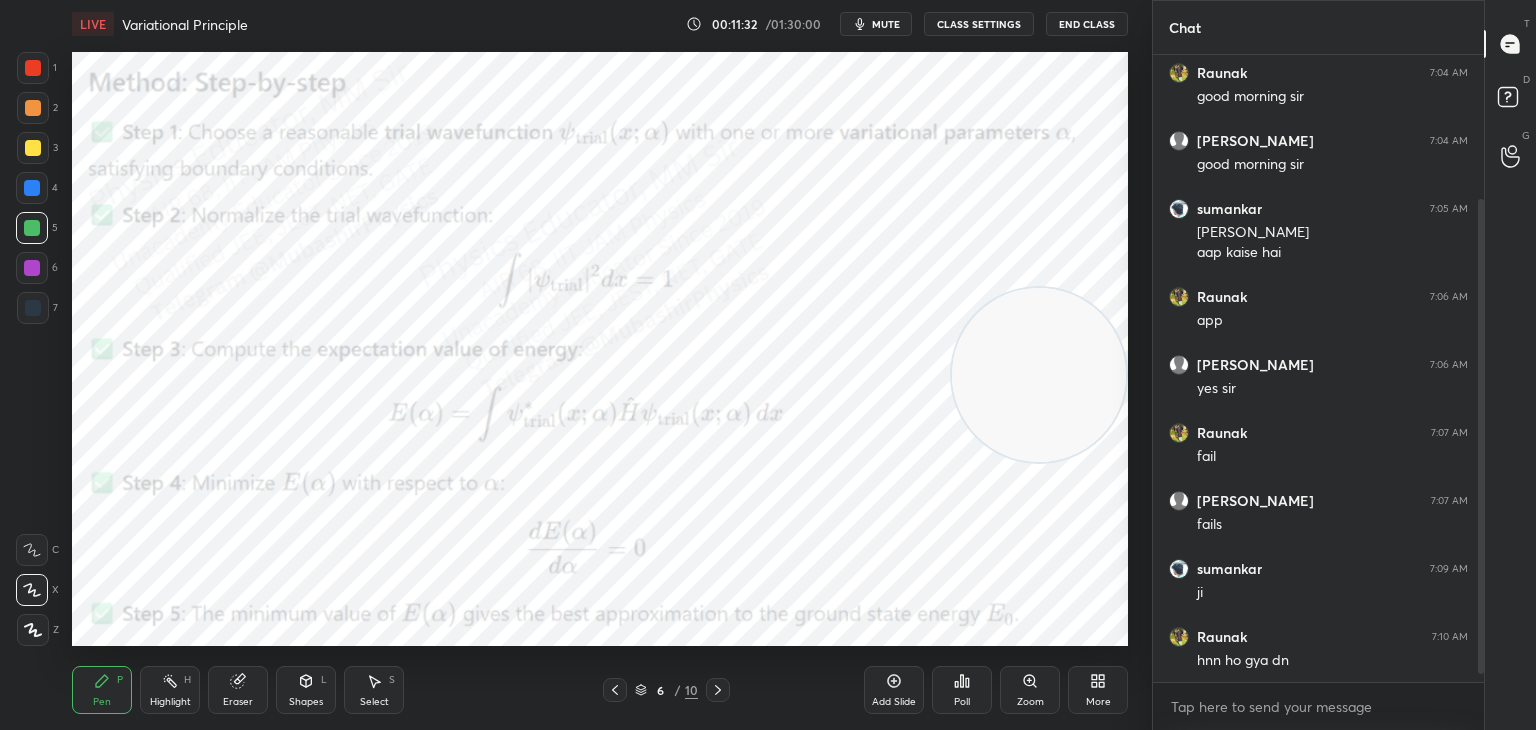 drag, startPoint x: 1064, startPoint y: 399, endPoint x: 1008, endPoint y: 345, distance: 77.7946 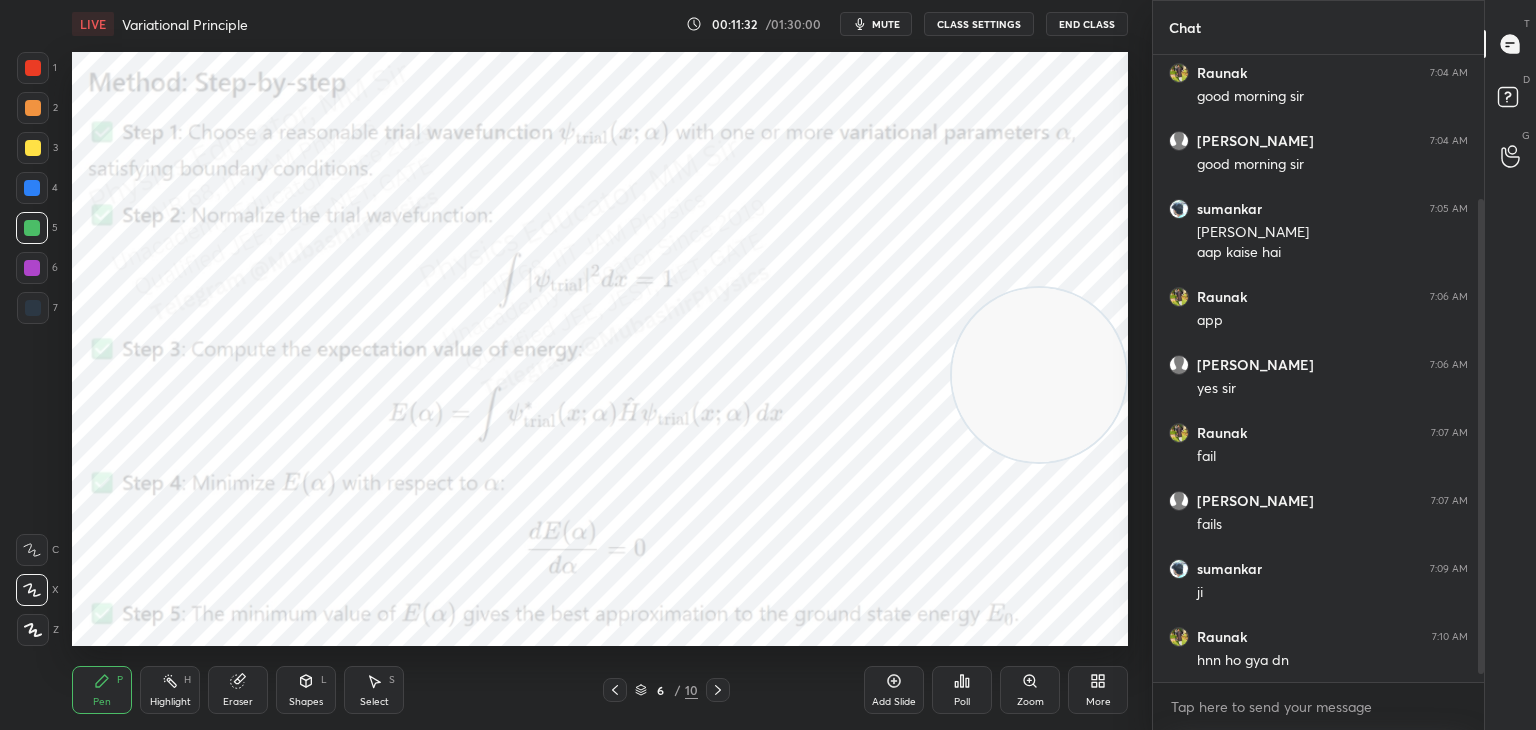 click at bounding box center [1039, 375] 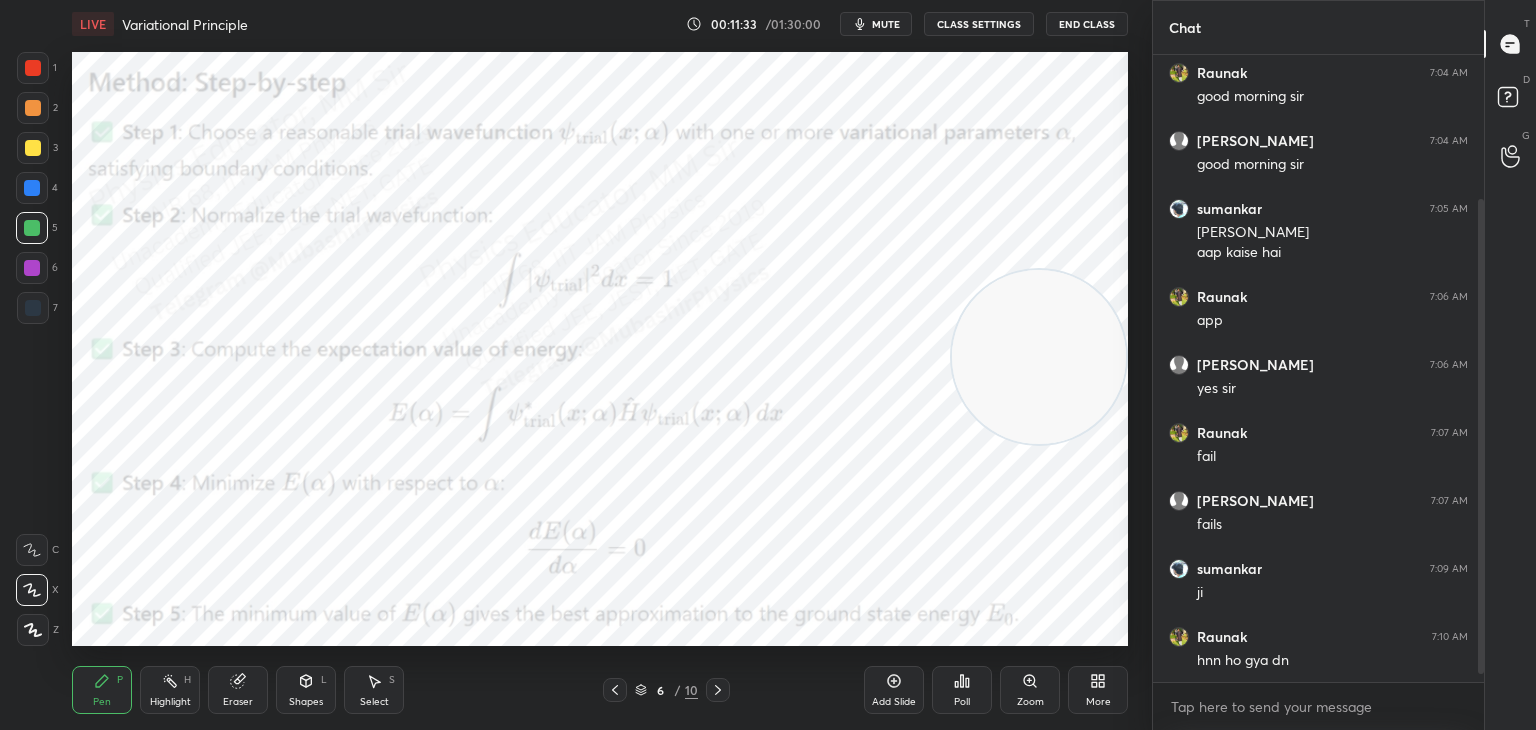 drag, startPoint x: 22, startPoint y: 193, endPoint x: 60, endPoint y: 193, distance: 38 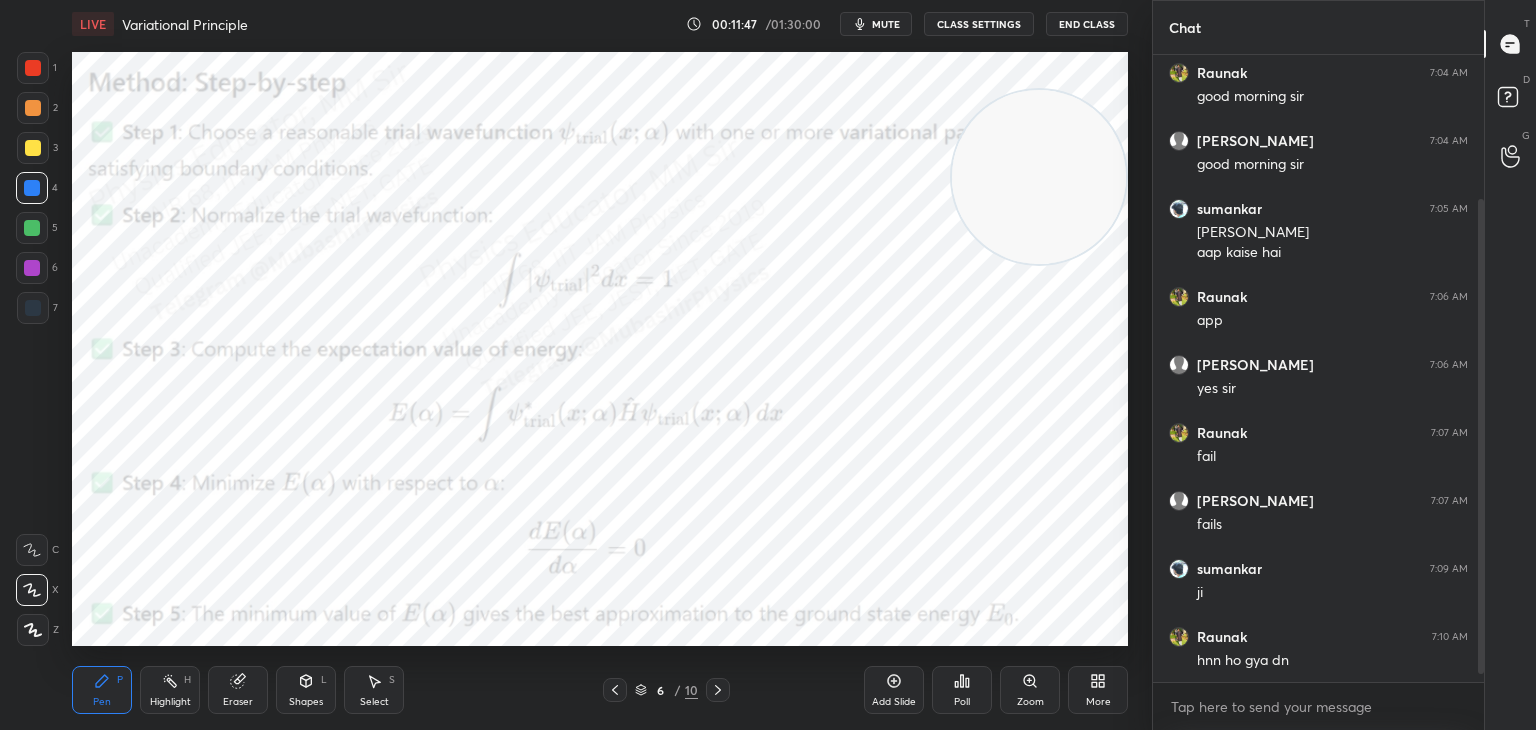 drag, startPoint x: 1052, startPoint y: 319, endPoint x: 1029, endPoint y: 149, distance: 171.54883 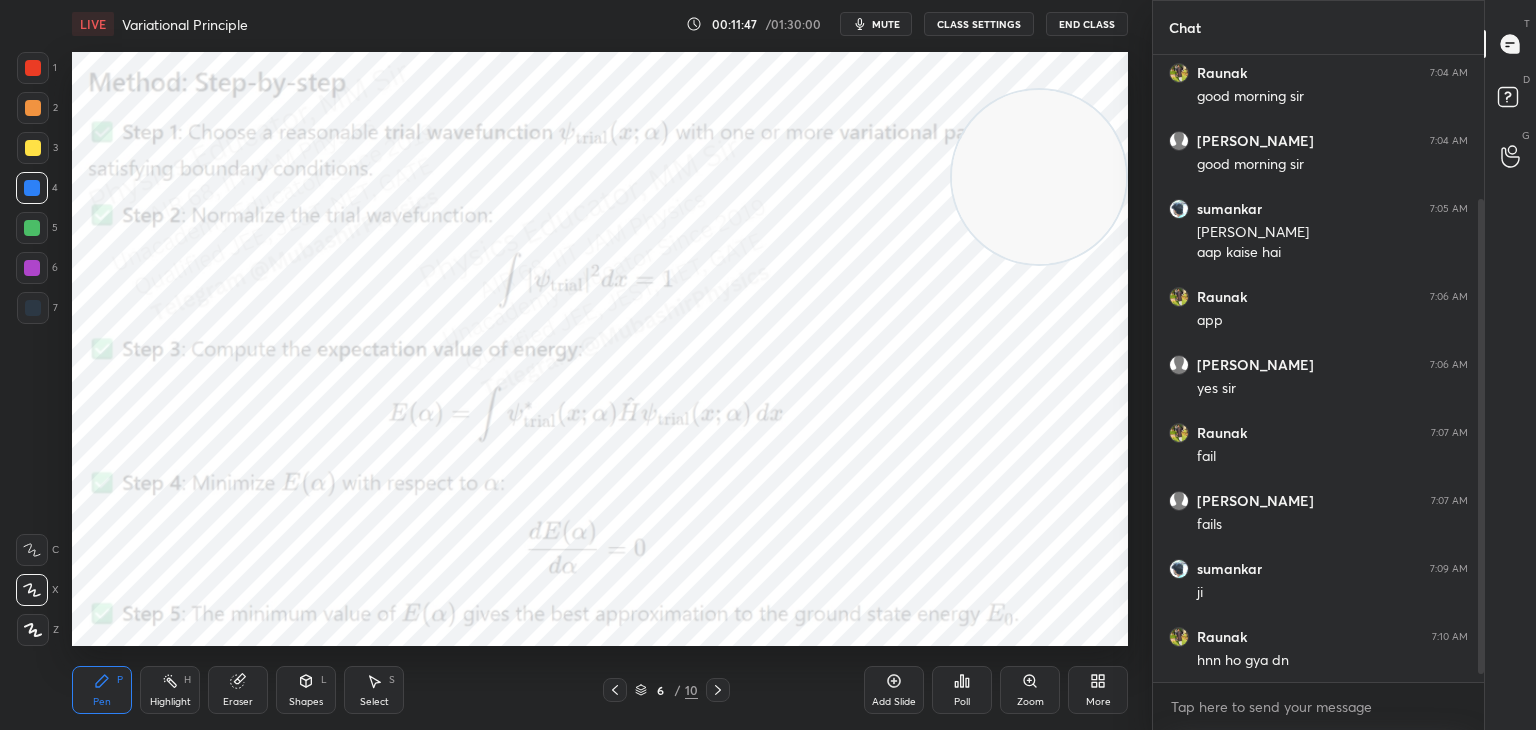click at bounding box center [1039, 177] 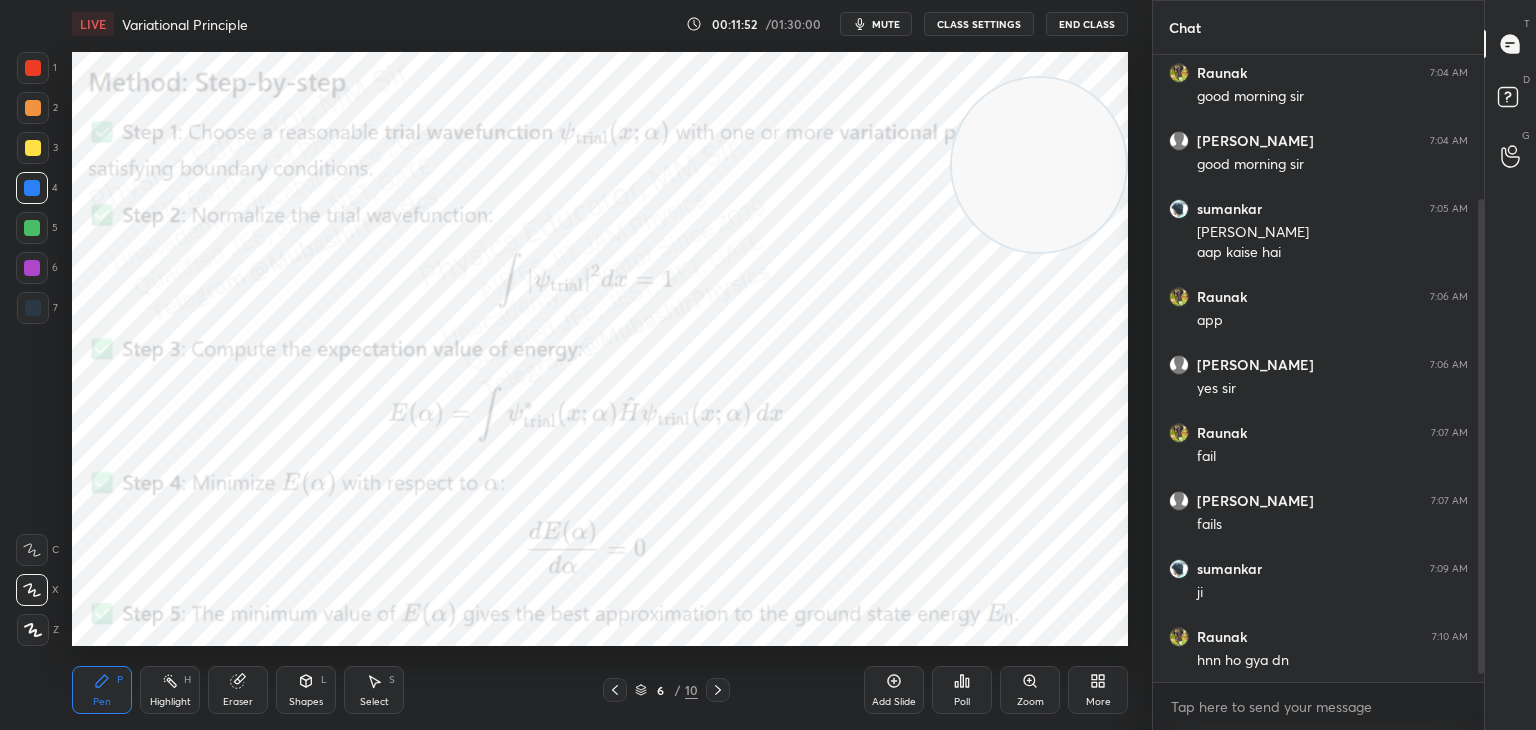 drag, startPoint x: 18, startPoint y: 265, endPoint x: 52, endPoint y: 269, distance: 34.234486 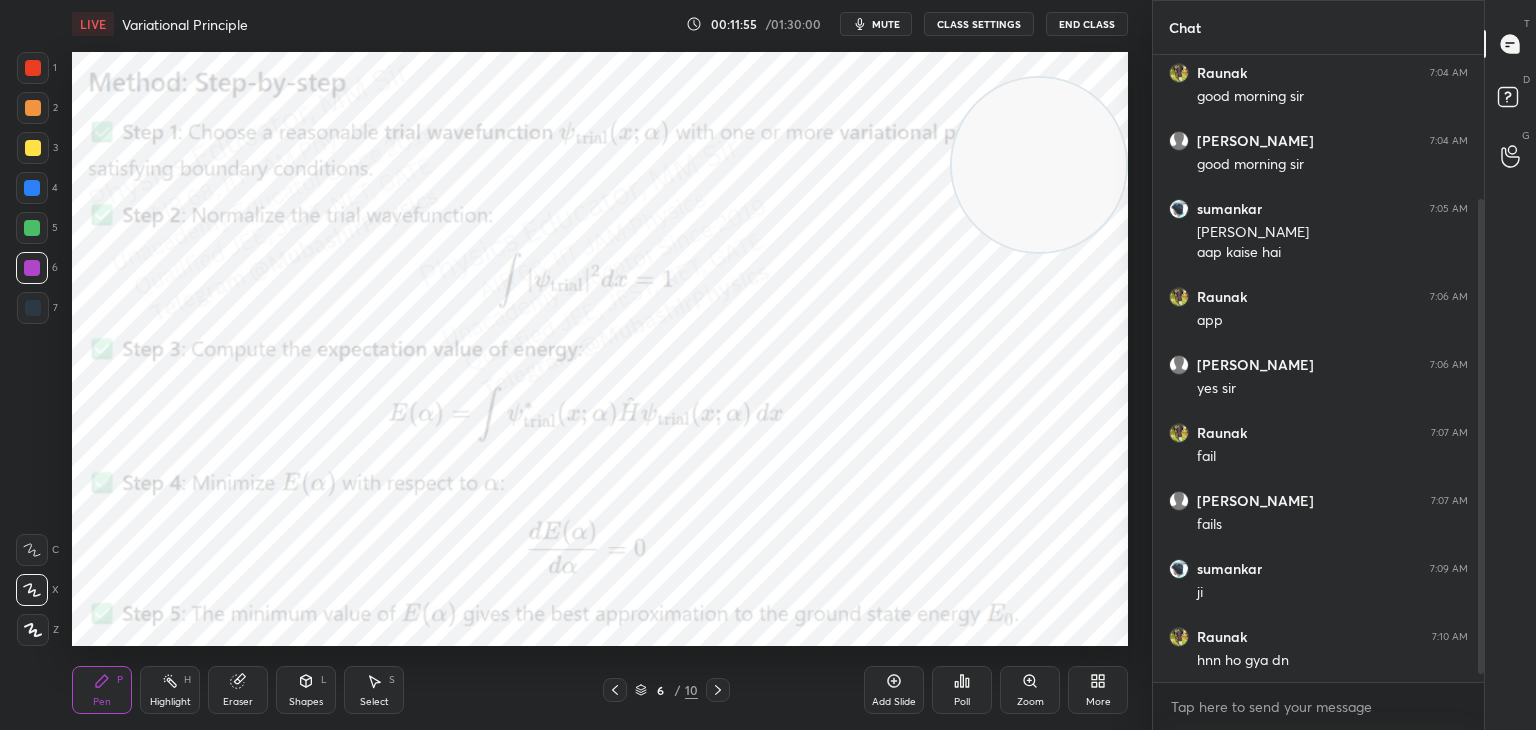 click at bounding box center (33, 108) 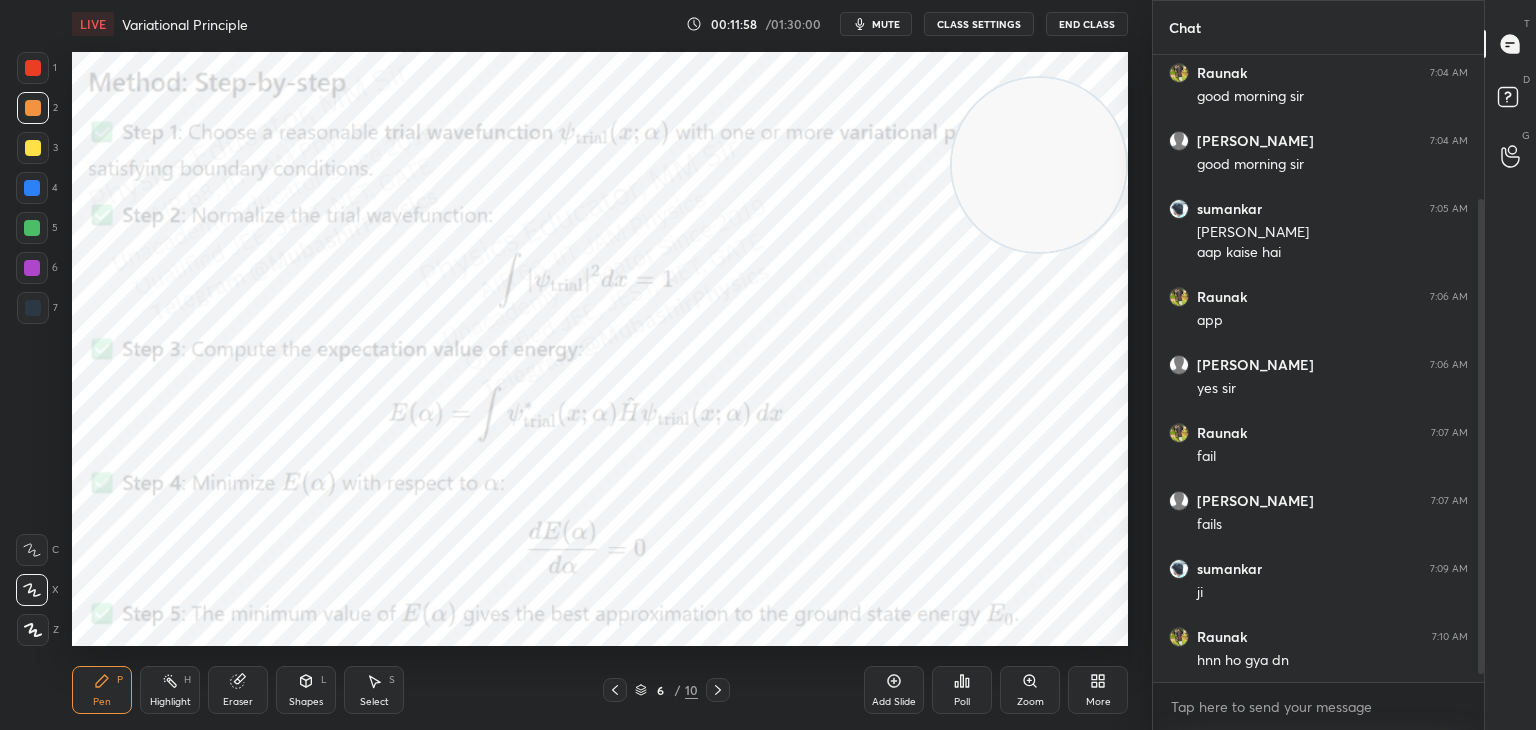 click at bounding box center [32, 188] 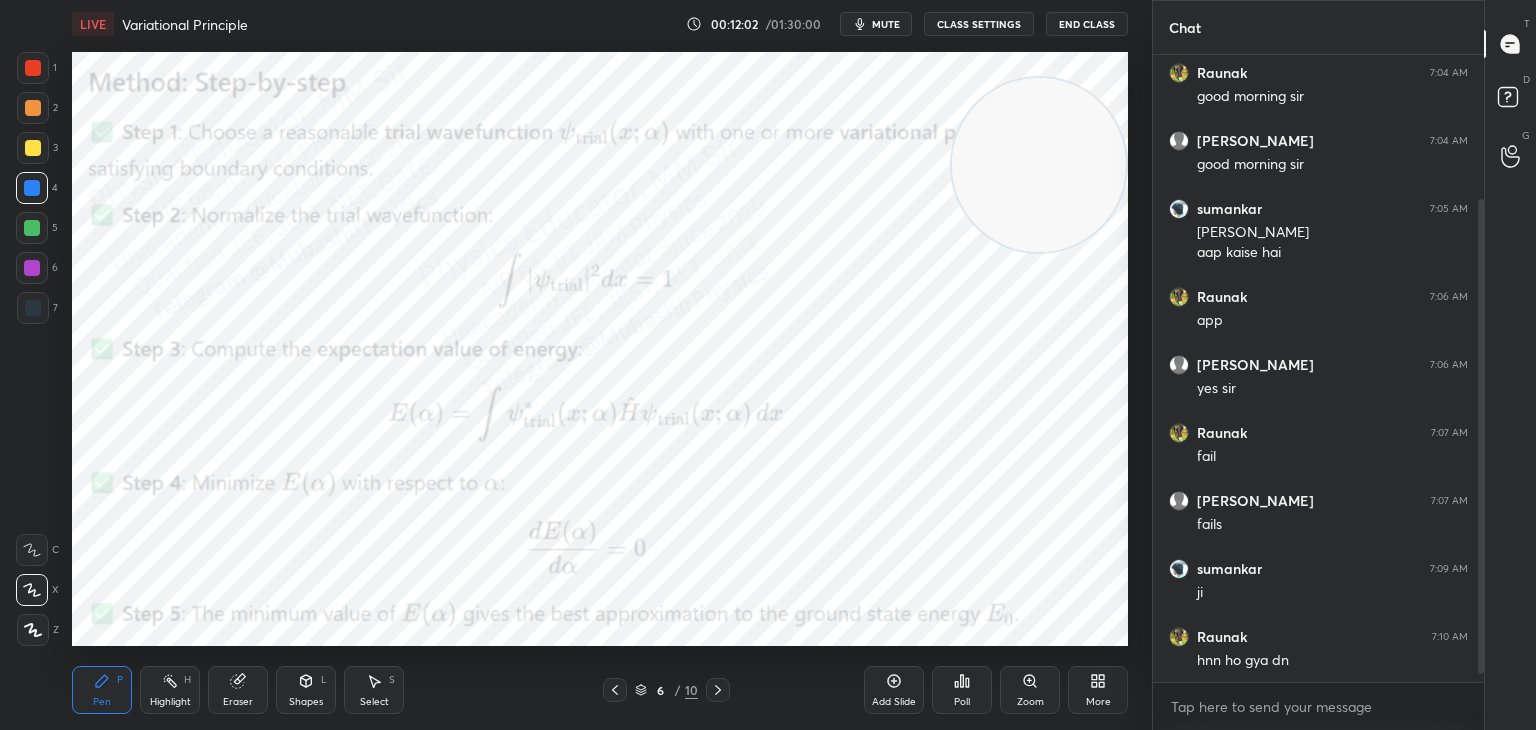 click on "LIVE Variational Principle 00:12:02 /  01:30:00 mute CLASS SETTINGS End Class Setting up your live class Poll for   secs No correct answer Start poll Back Variational Principle • L26 of Detailed Course on Quantum Mechanics for GATE, NET 2026/2027 Mohd Mubashir Pen P Highlight H Eraser Shapes L Select S 6 / 10 Add Slide Poll Zoom More" at bounding box center [600, 365] 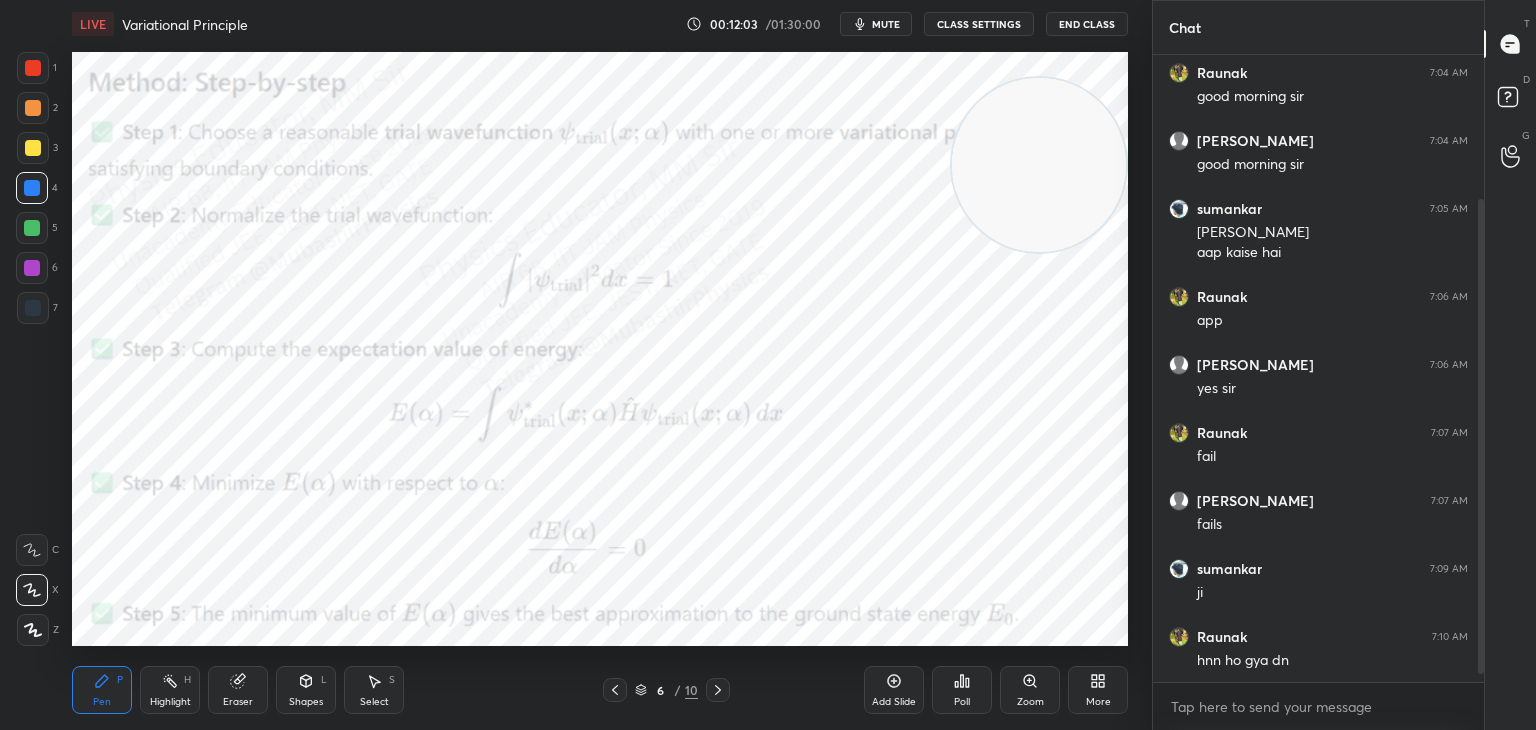 click on "LIVE Variational Principle 00:12:03 /  01:30:00 mute CLASS SETTINGS End Class Setting up your live class Poll for   secs No correct answer Start poll Back Variational Principle • L26 of Detailed Course on Quantum Mechanics for GATE, NET 2026/2027 Mohd Mubashir Pen P Highlight H Eraser Shapes L Select S 6 / 10 Add Slide Poll Zoom More" at bounding box center [600, 365] 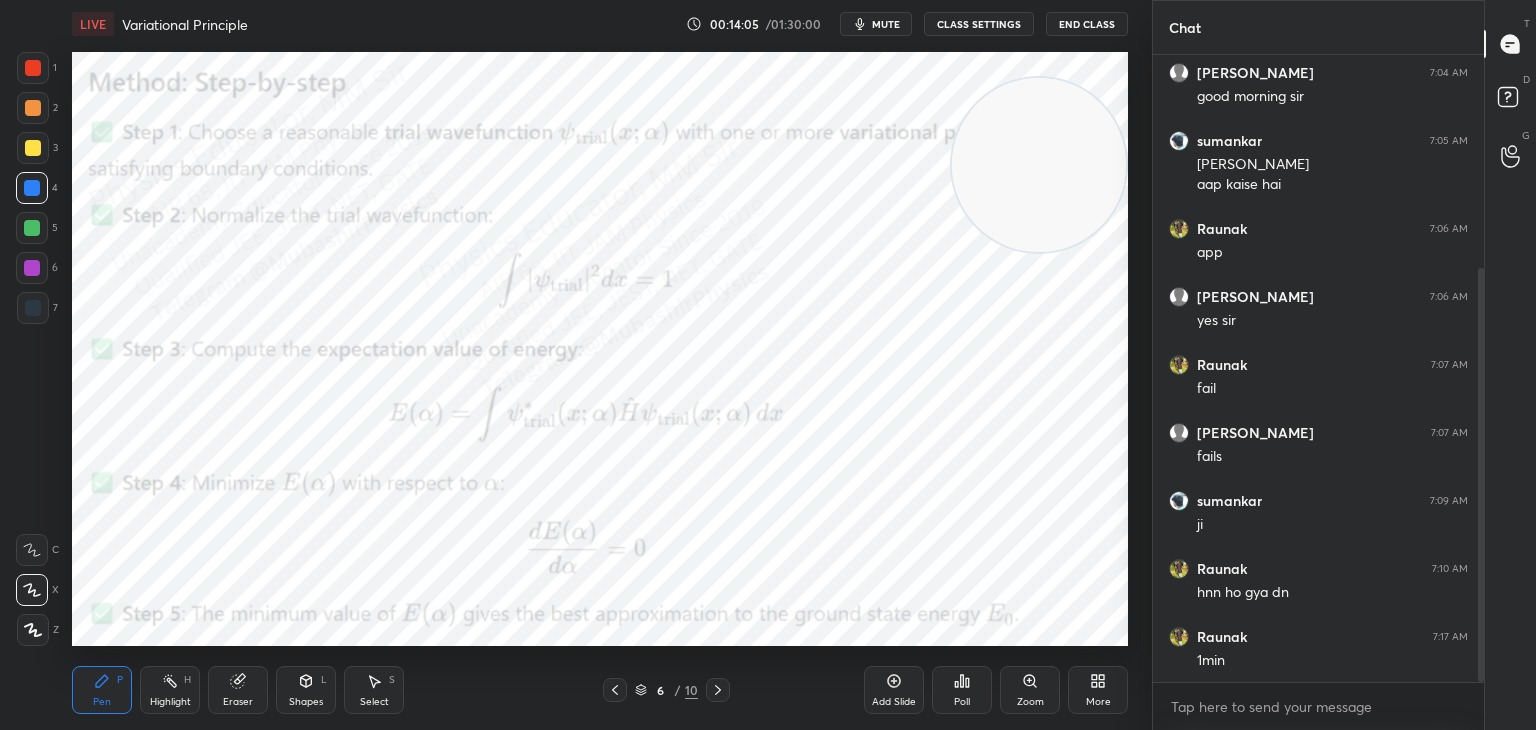 scroll, scrollTop: 324, scrollLeft: 0, axis: vertical 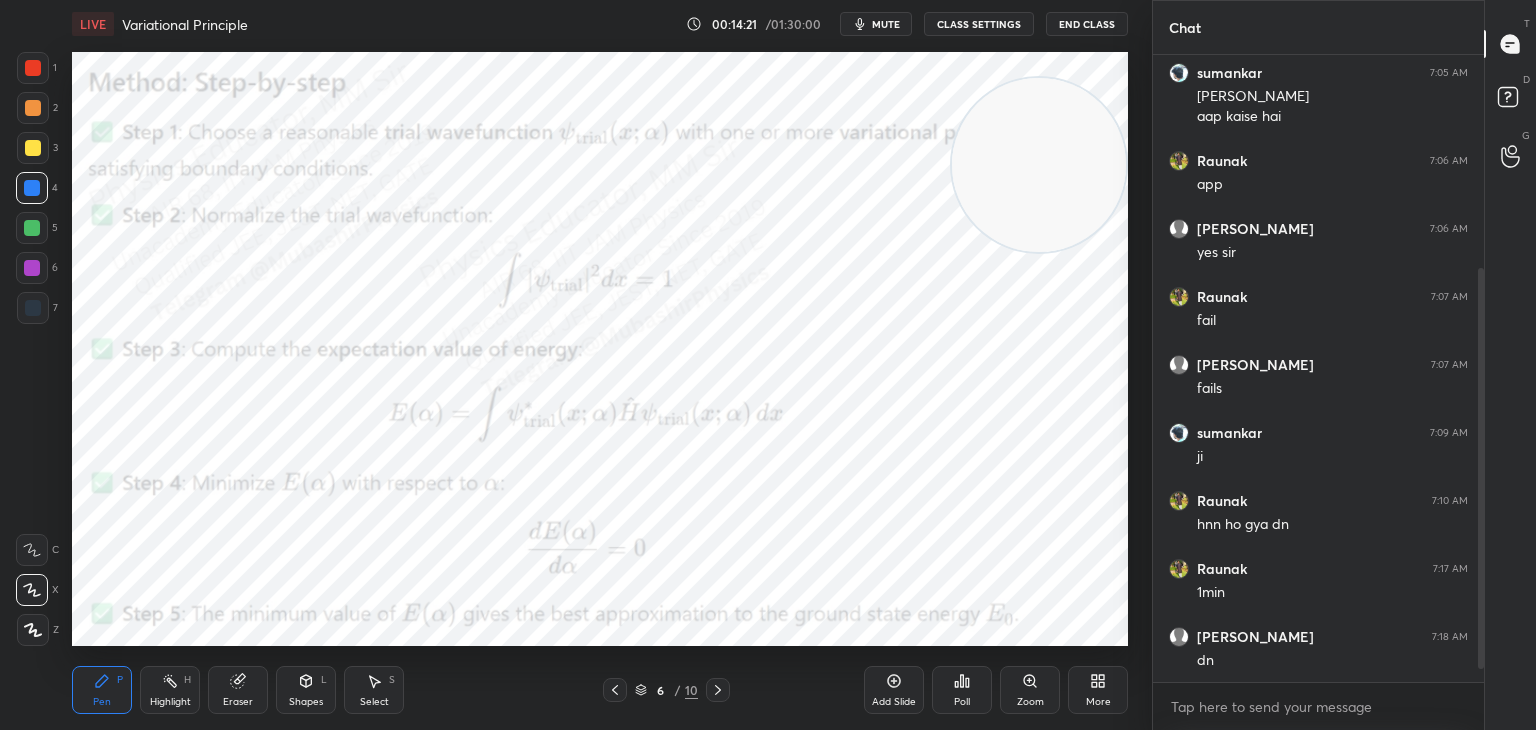 drag, startPoint x: 725, startPoint y: 690, endPoint x: 747, endPoint y: 665, distance: 33.30165 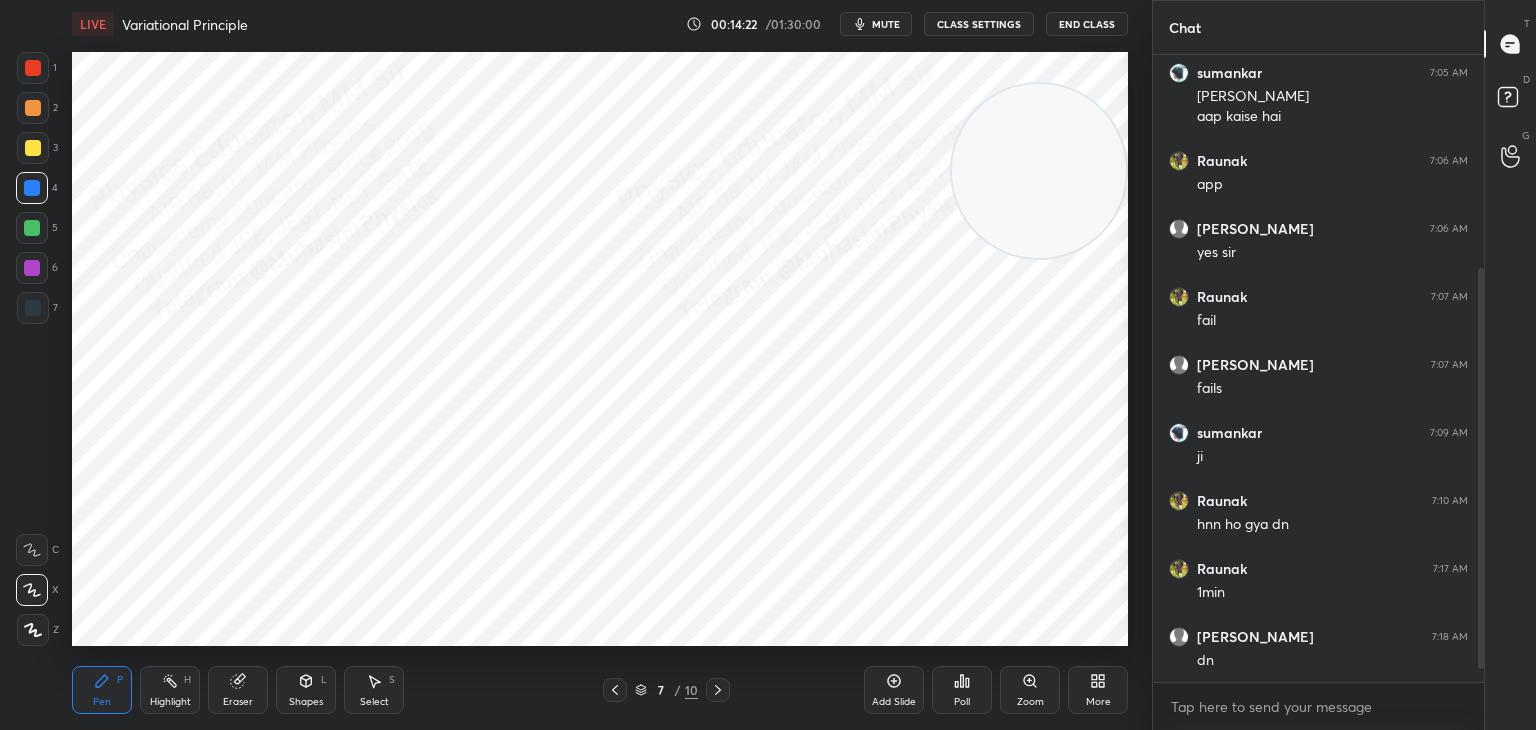 drag, startPoint x: 991, startPoint y: 166, endPoint x: 1073, endPoint y: 552, distance: 394.61374 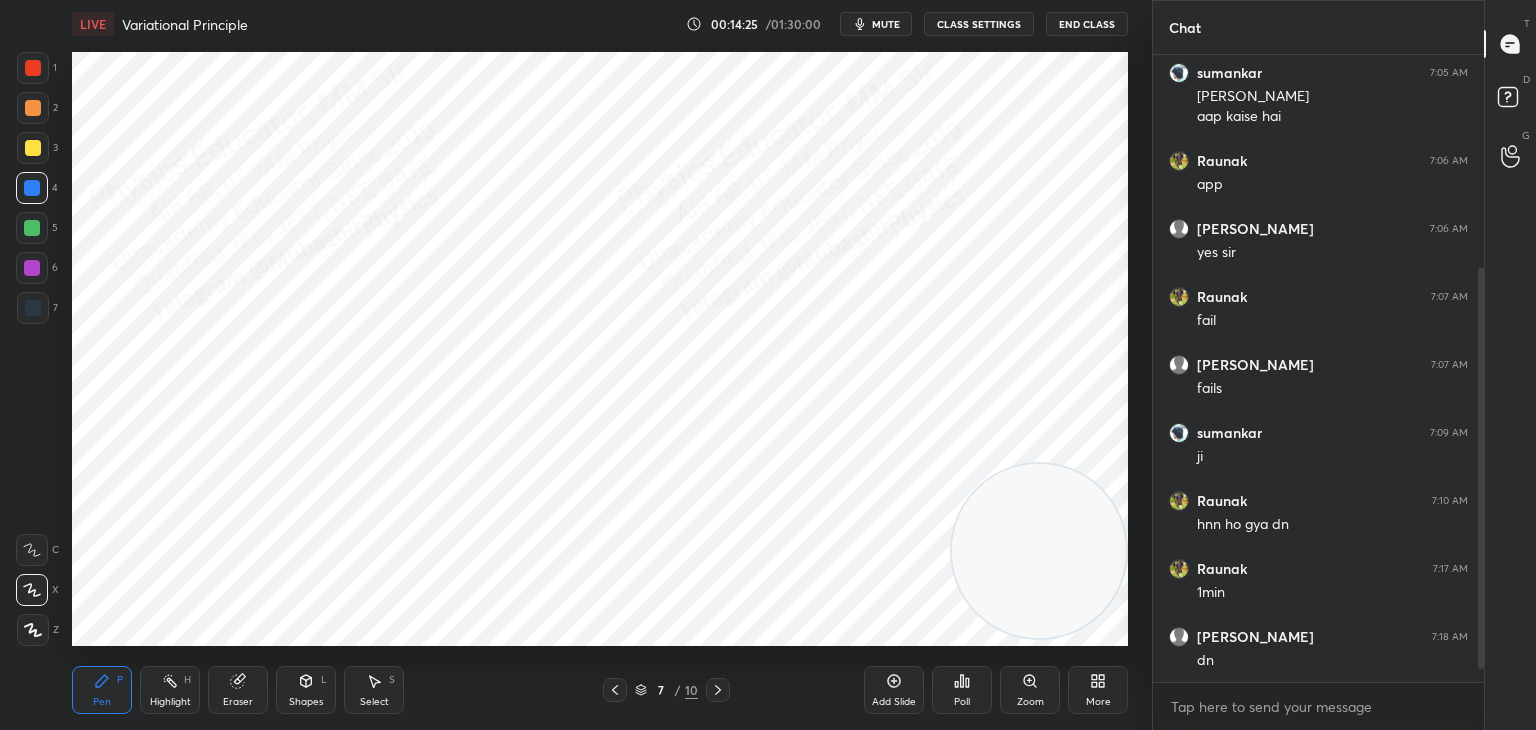 drag, startPoint x: 31, startPoint y: 274, endPoint x: 64, endPoint y: 237, distance: 49.57822 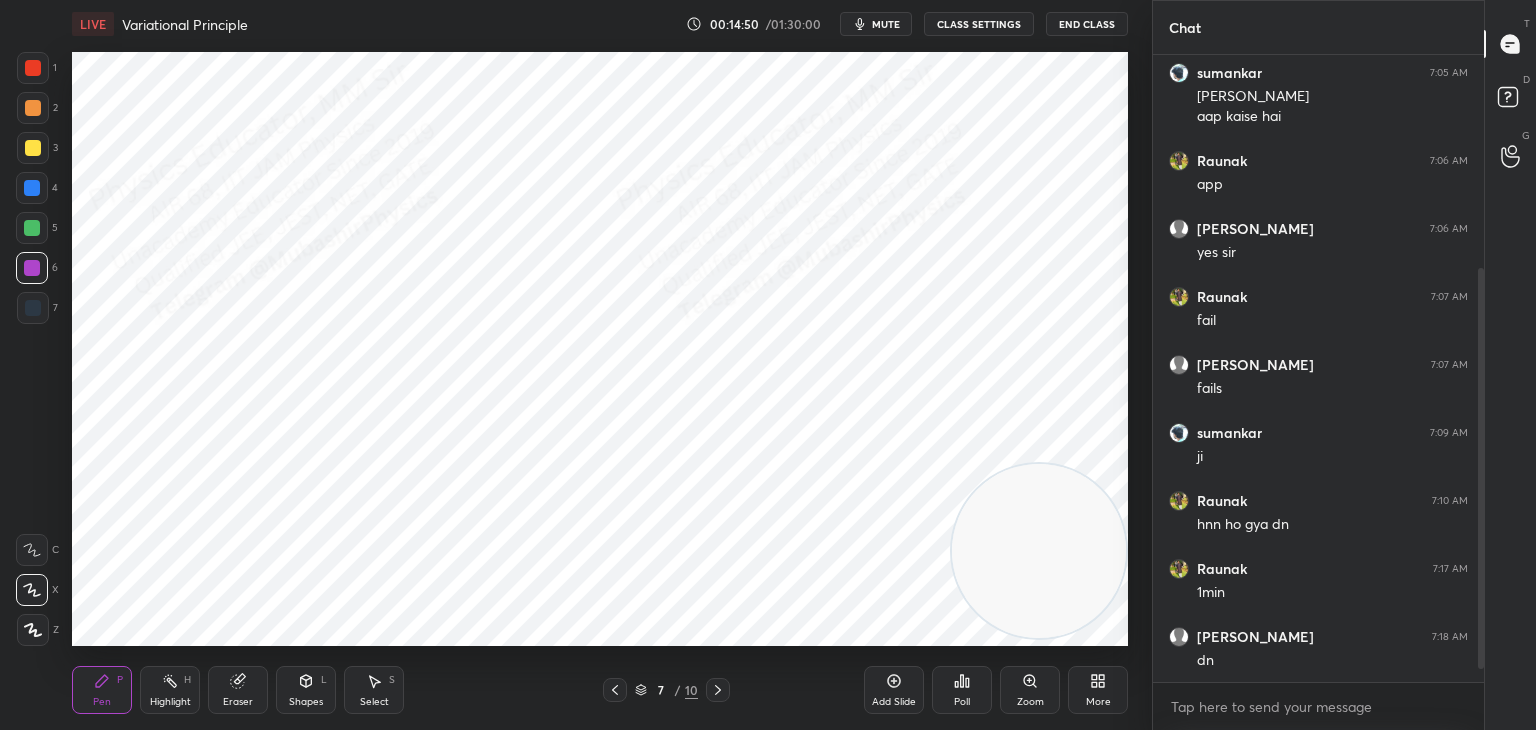 drag, startPoint x: 37, startPoint y: 184, endPoint x: 67, endPoint y: 177, distance: 30.805843 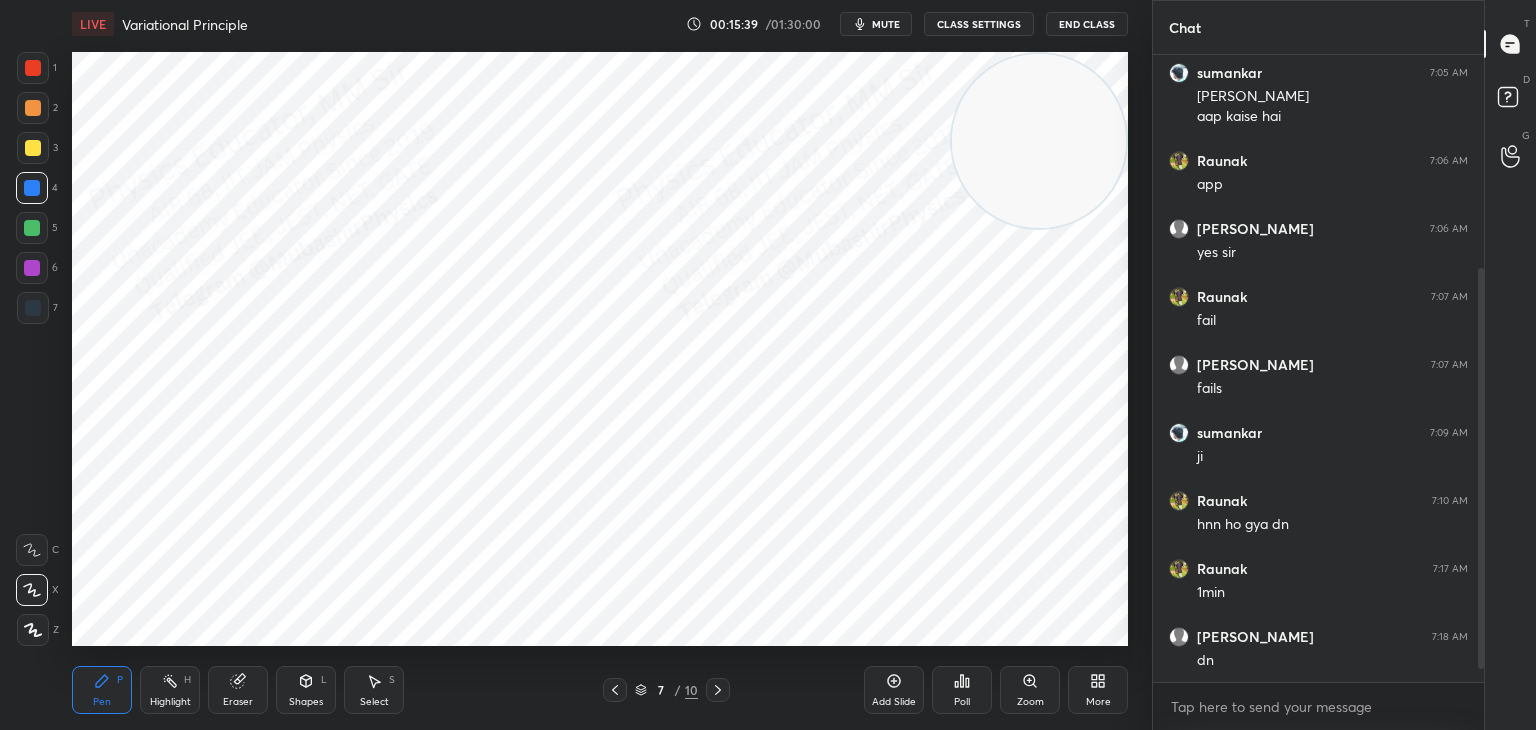 drag, startPoint x: 999, startPoint y: 540, endPoint x: 1033, endPoint y: 138, distance: 403.43524 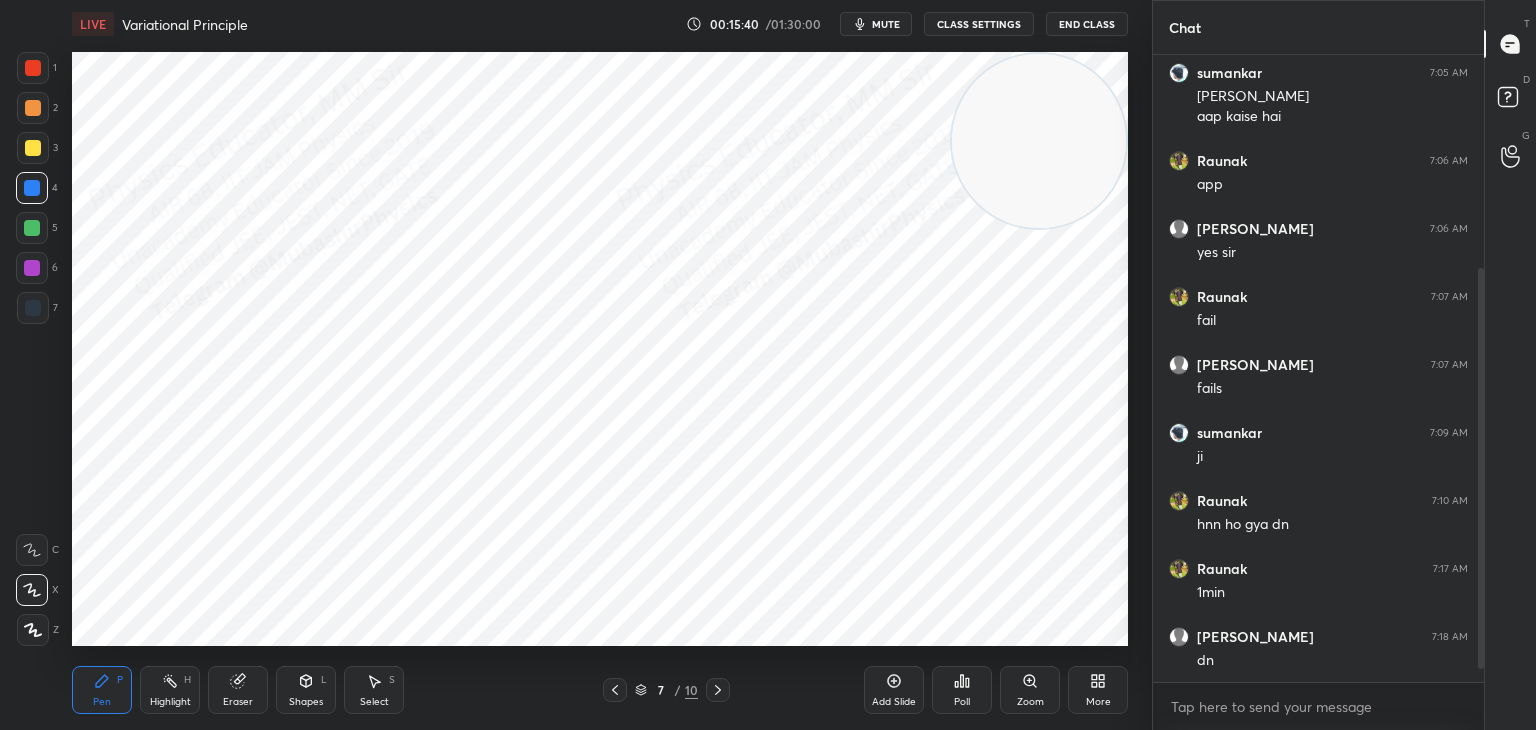 click at bounding box center [32, 228] 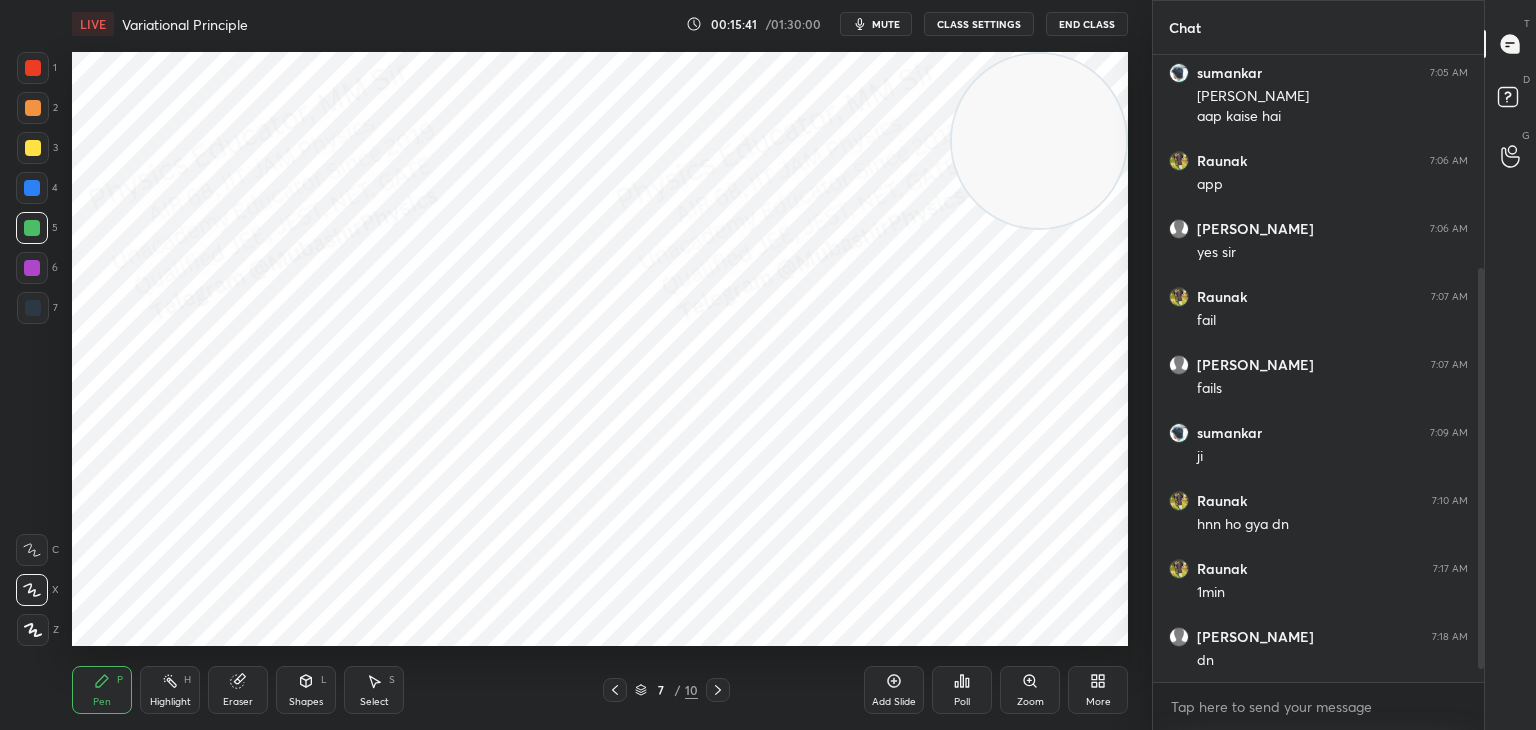 drag, startPoint x: 32, startPoint y: 94, endPoint x: 32, endPoint y: 106, distance: 12 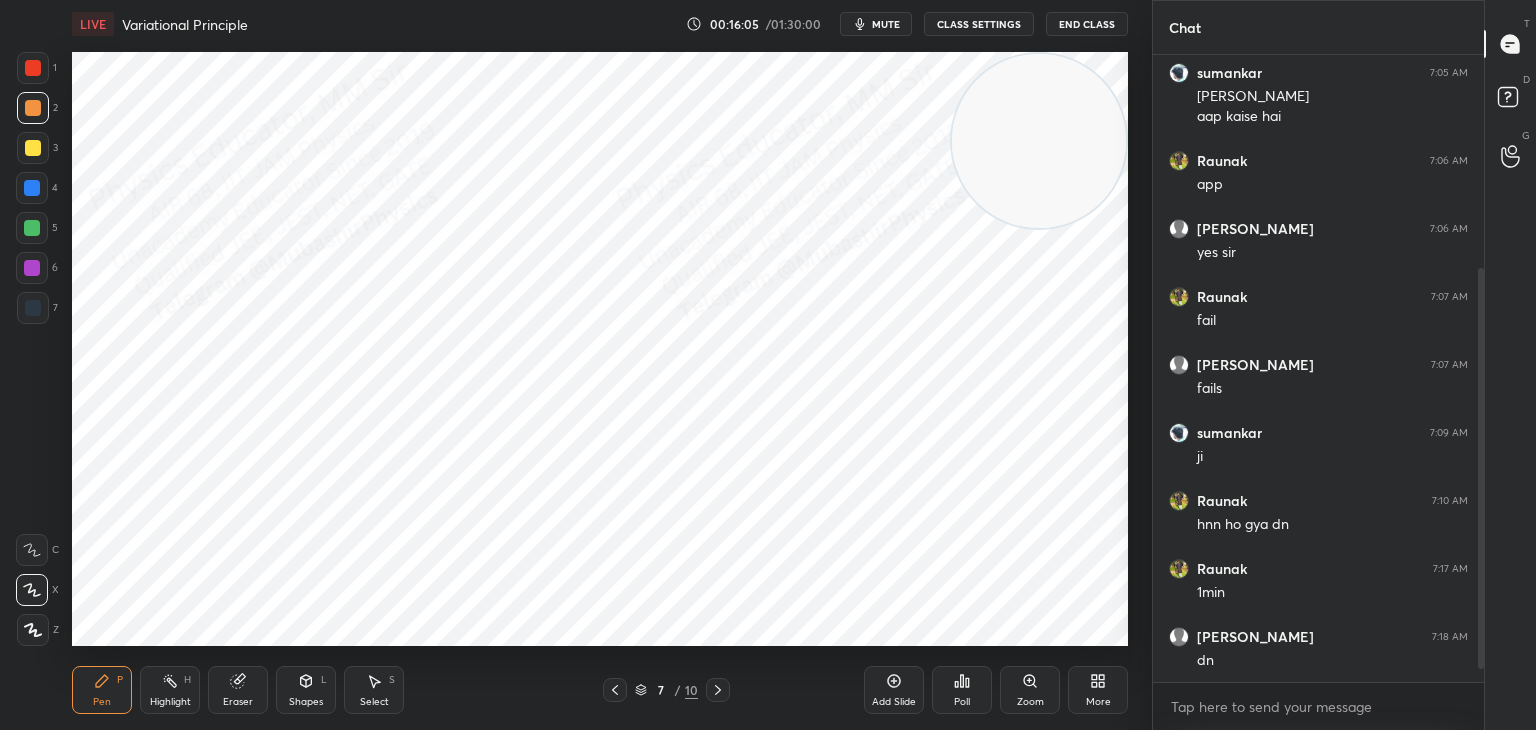 click at bounding box center [32, 188] 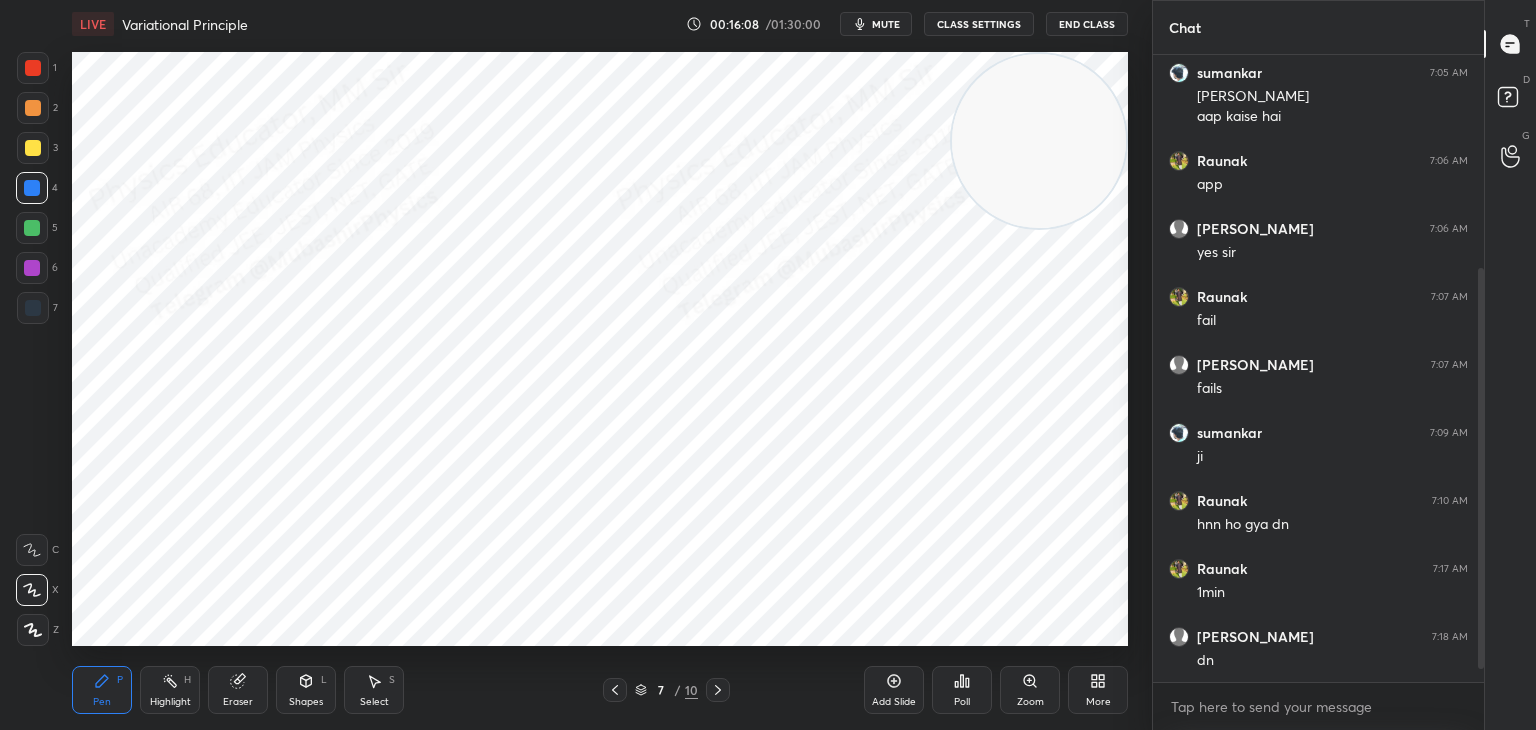 click at bounding box center [32, 228] 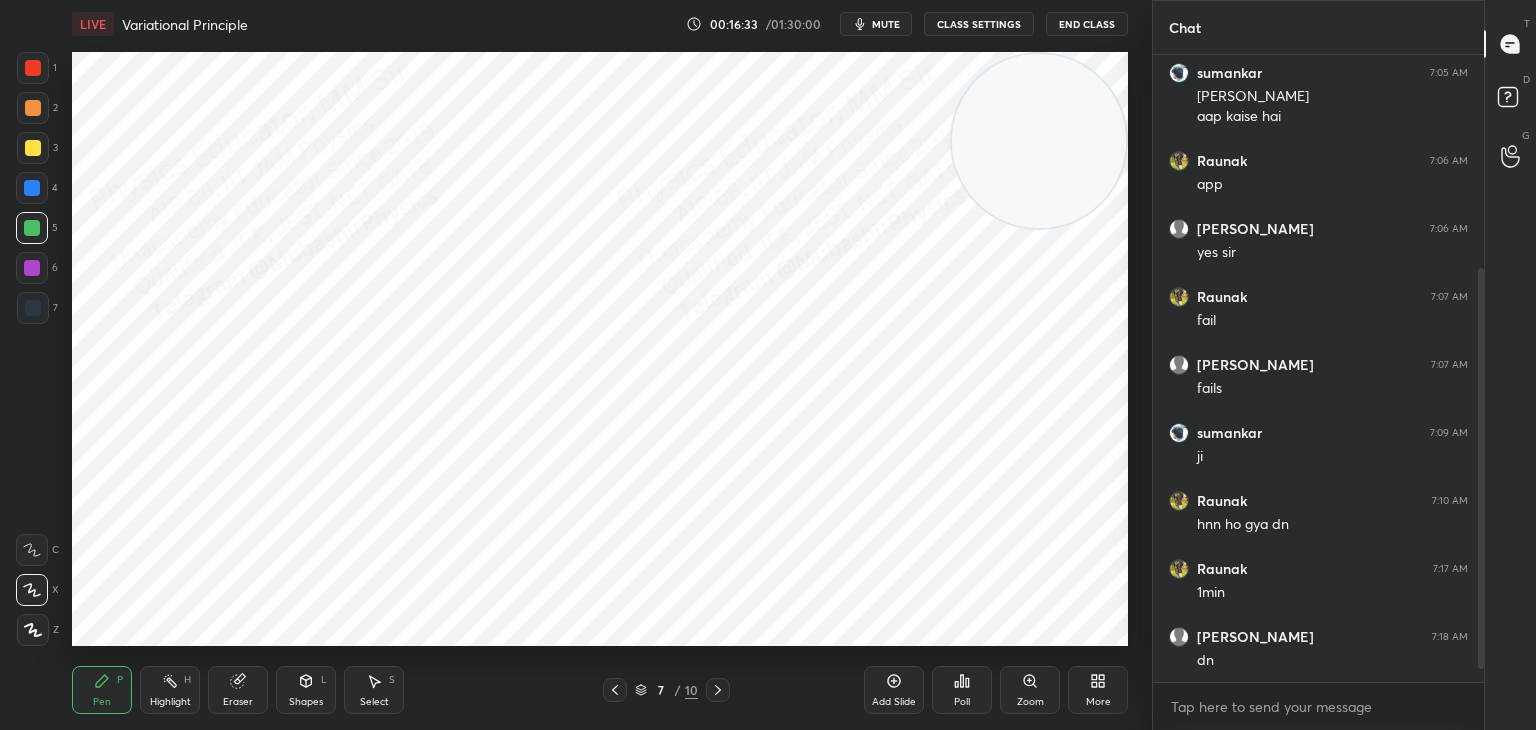 drag, startPoint x: 37, startPoint y: 309, endPoint x: 67, endPoint y: 356, distance: 55.758408 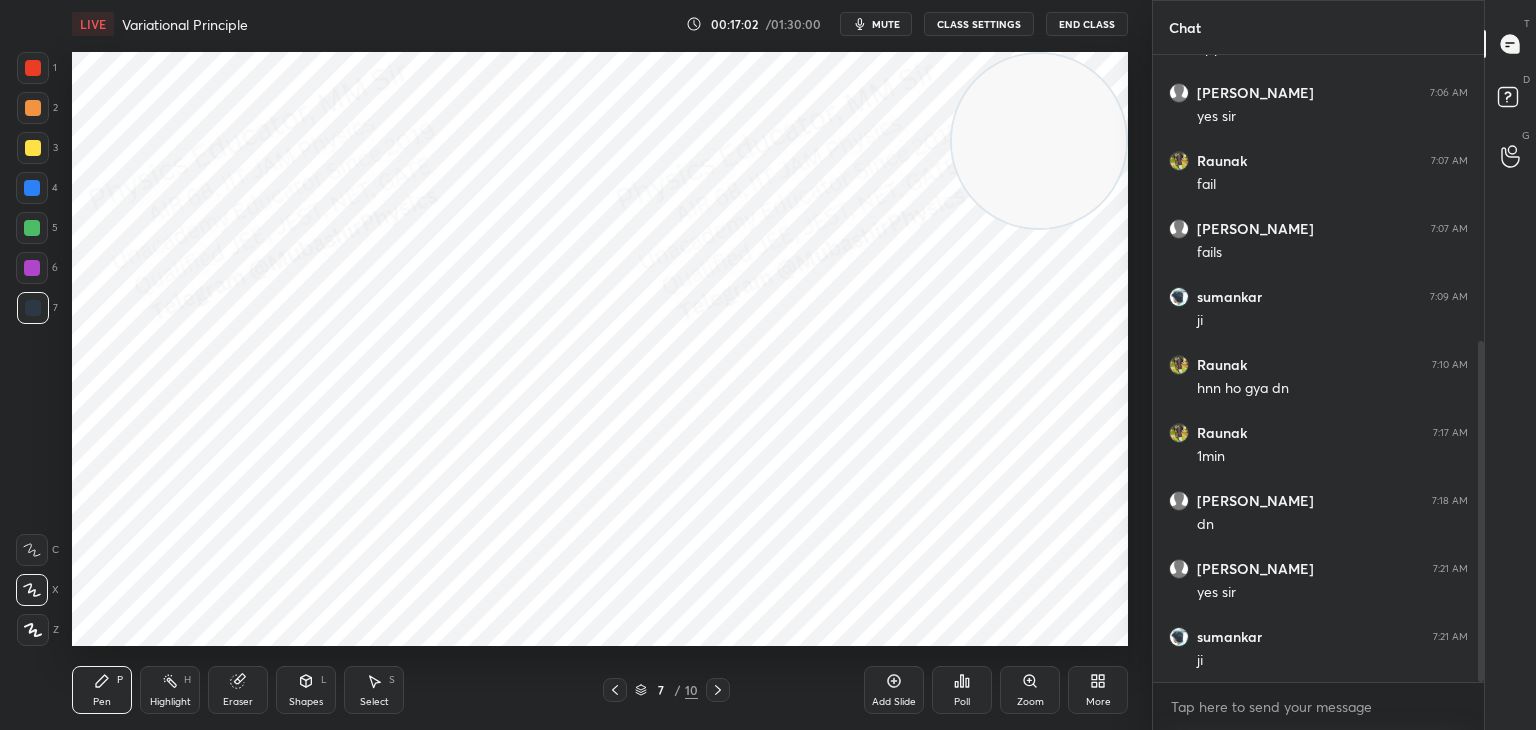 scroll, scrollTop: 528, scrollLeft: 0, axis: vertical 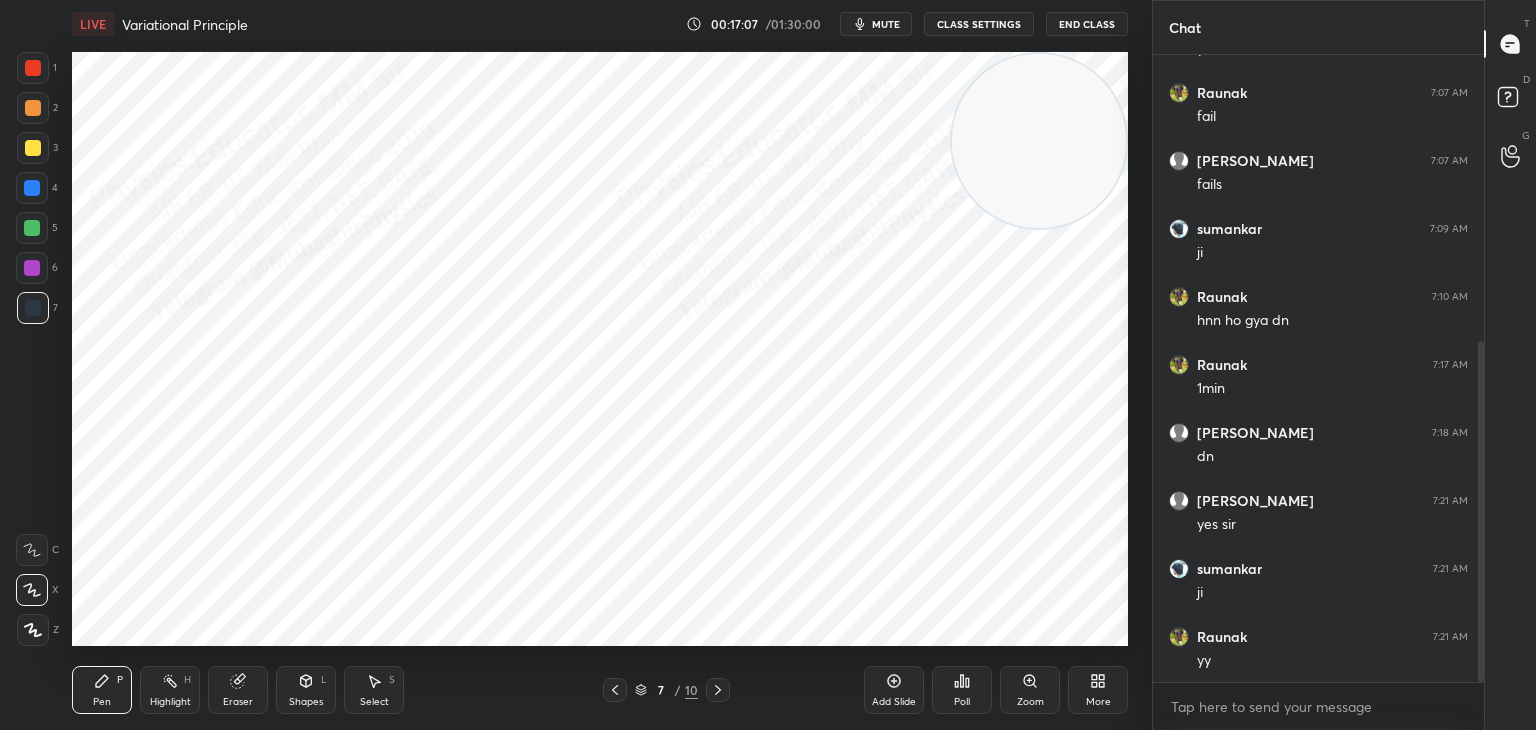 click 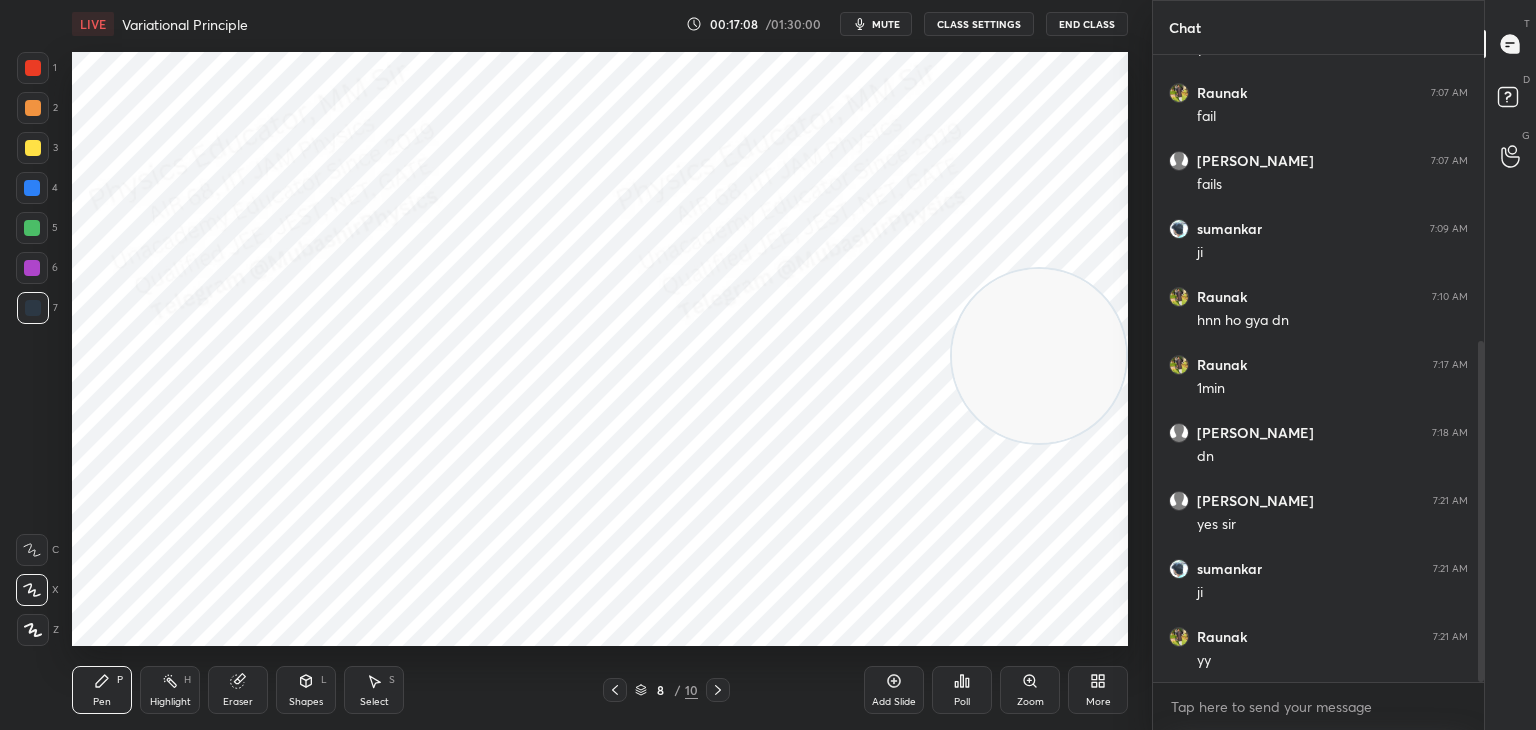 drag, startPoint x: 1015, startPoint y: 141, endPoint x: 984, endPoint y: 550, distance: 410.17313 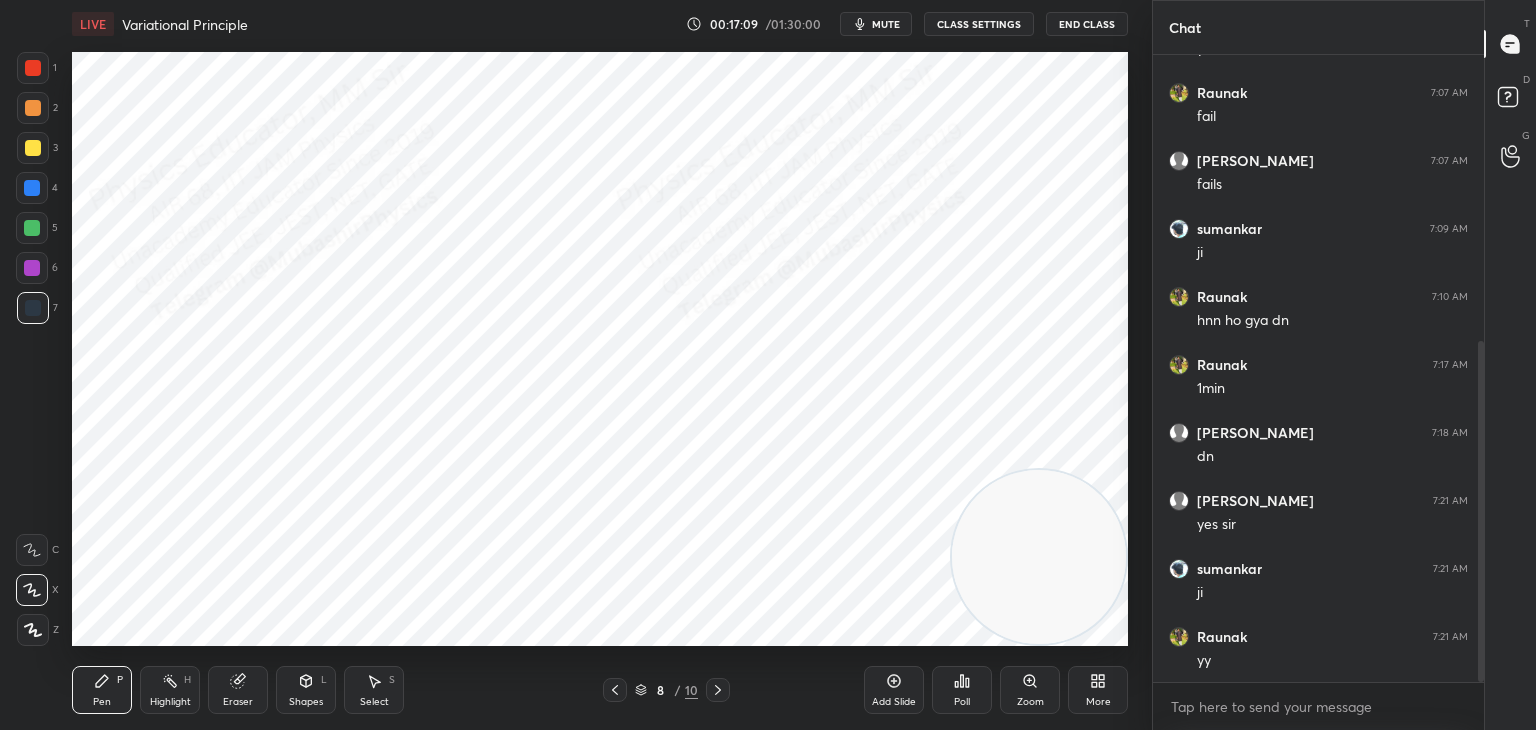 click at bounding box center (32, 268) 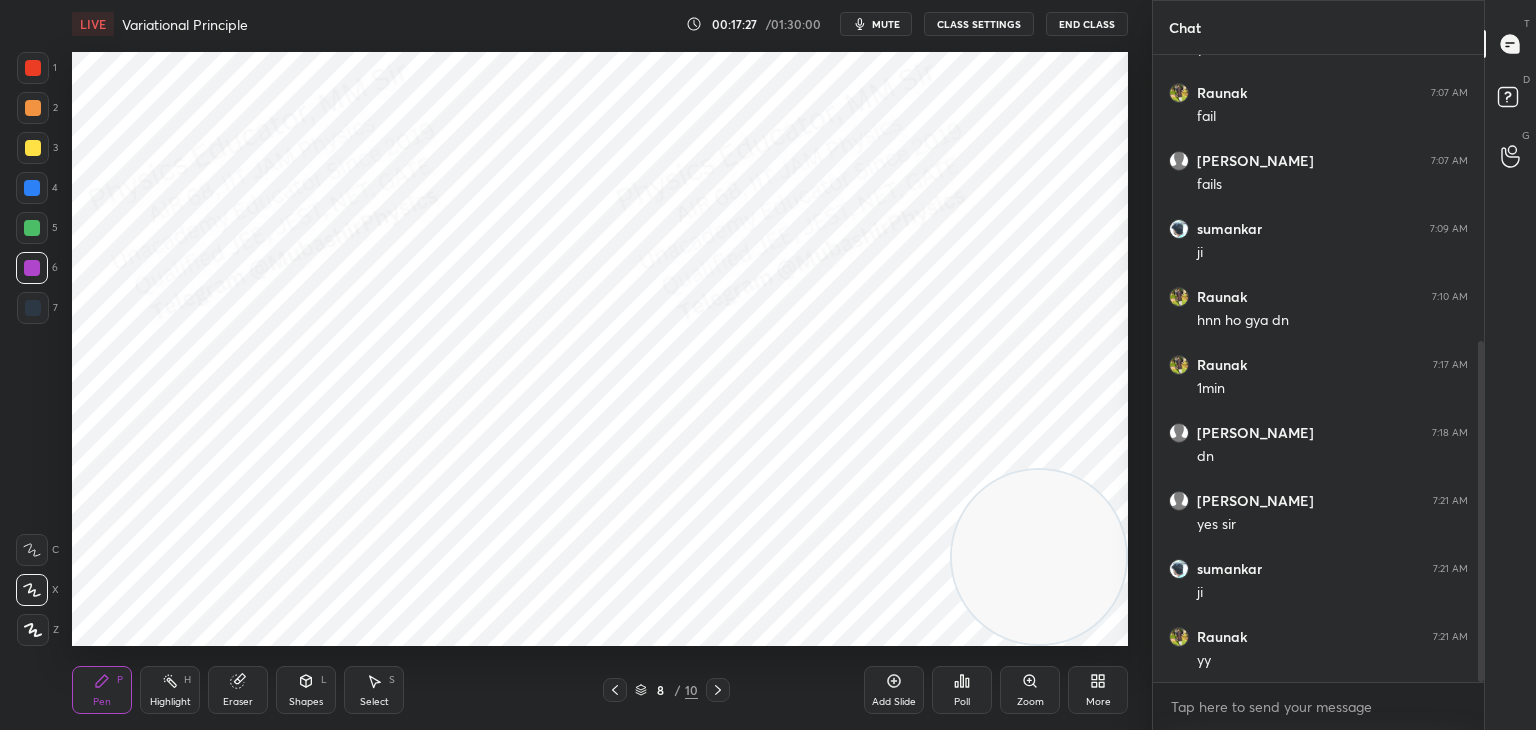 drag, startPoint x: 9, startPoint y: 192, endPoint x: 51, endPoint y: 196, distance: 42.190044 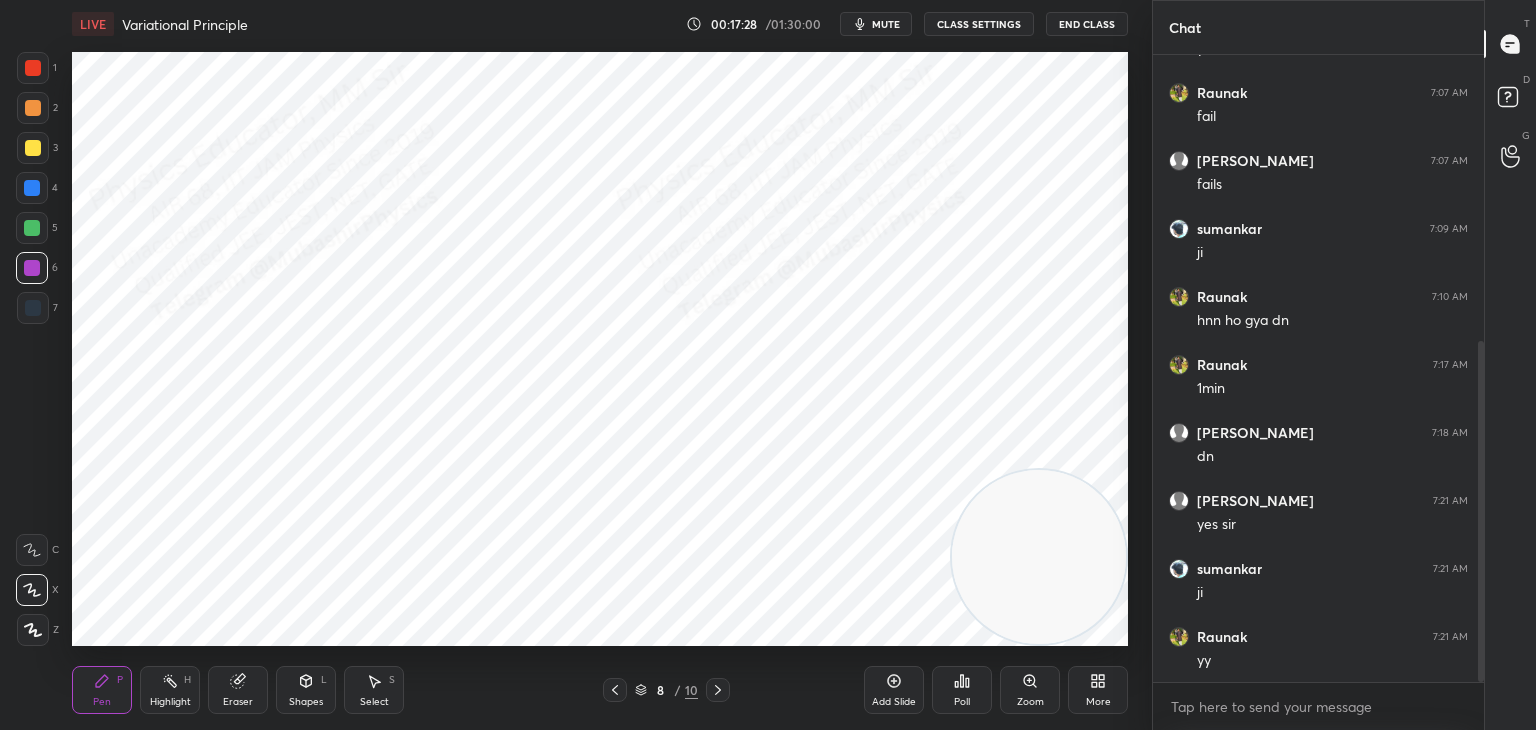 click on "4" at bounding box center (37, 188) 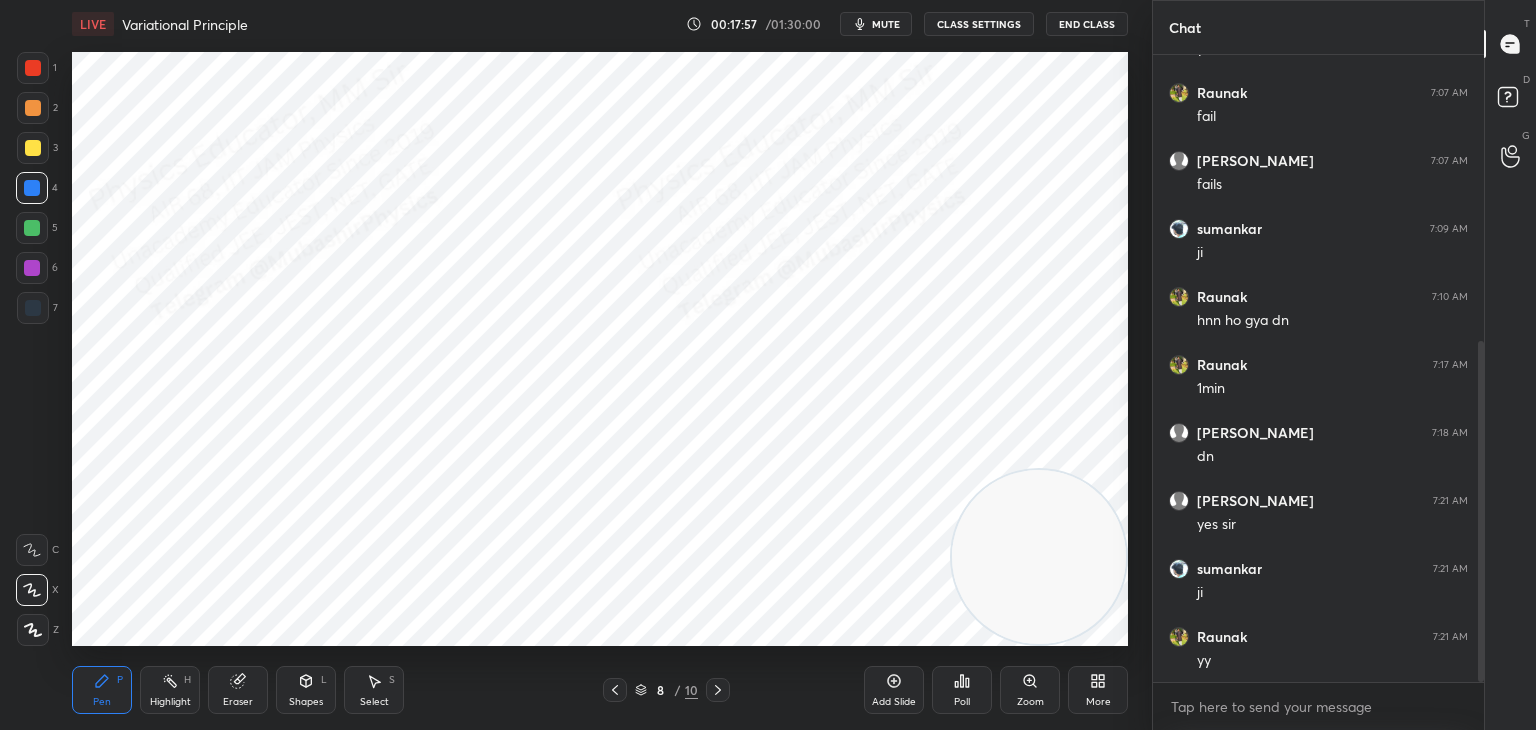 click at bounding box center [32, 268] 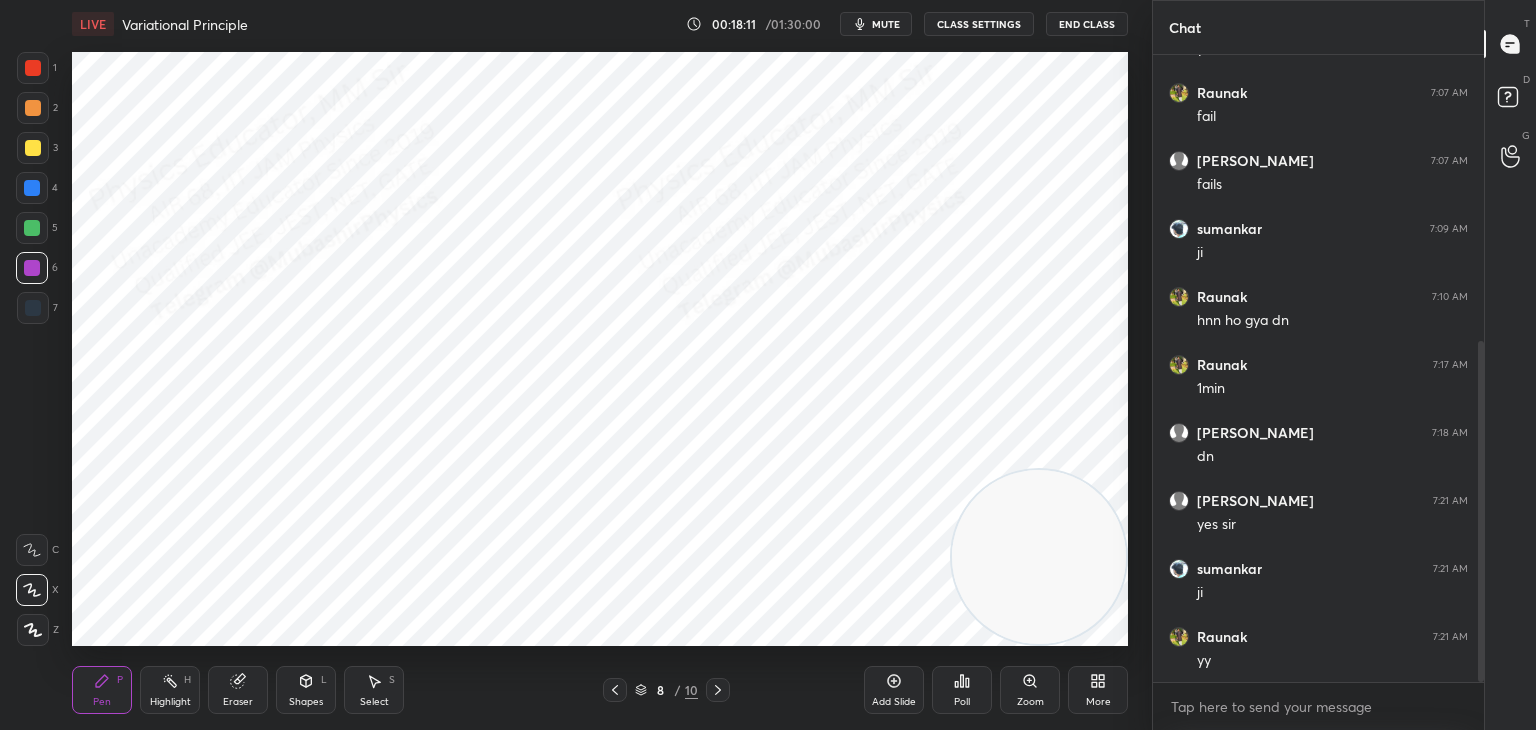 click at bounding box center (32, 188) 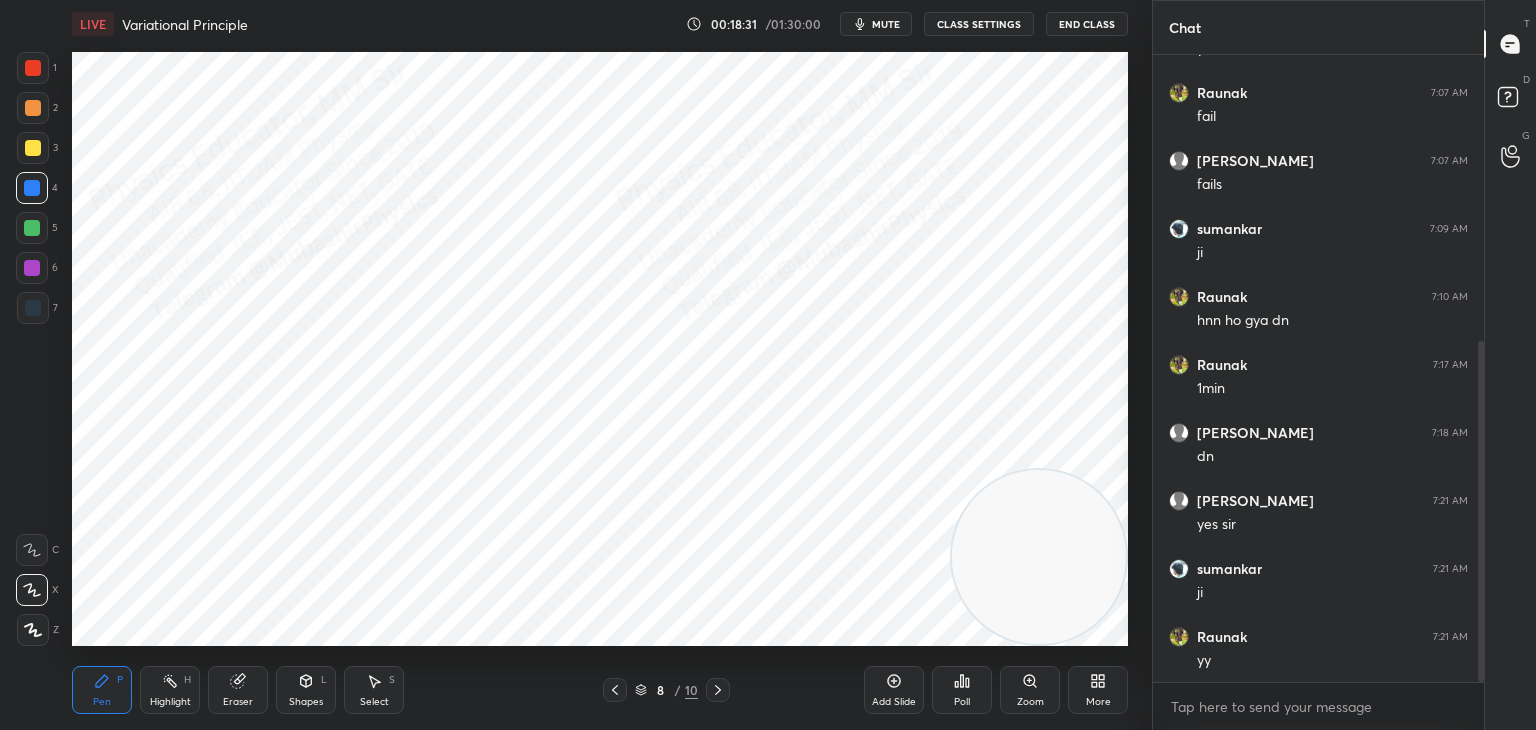 click 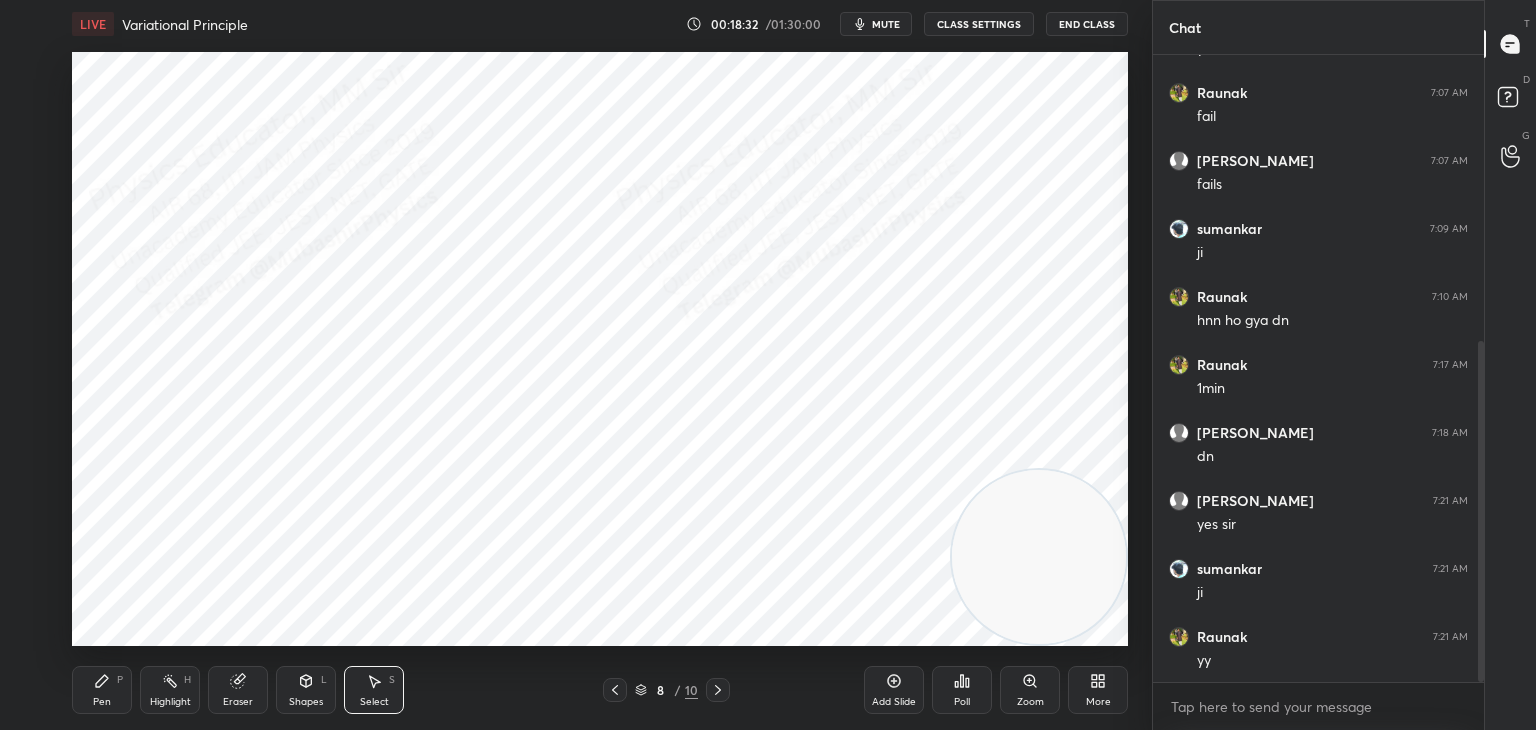 drag, startPoint x: 392, startPoint y: 450, endPoint x: 430, endPoint y: 484, distance: 50.990196 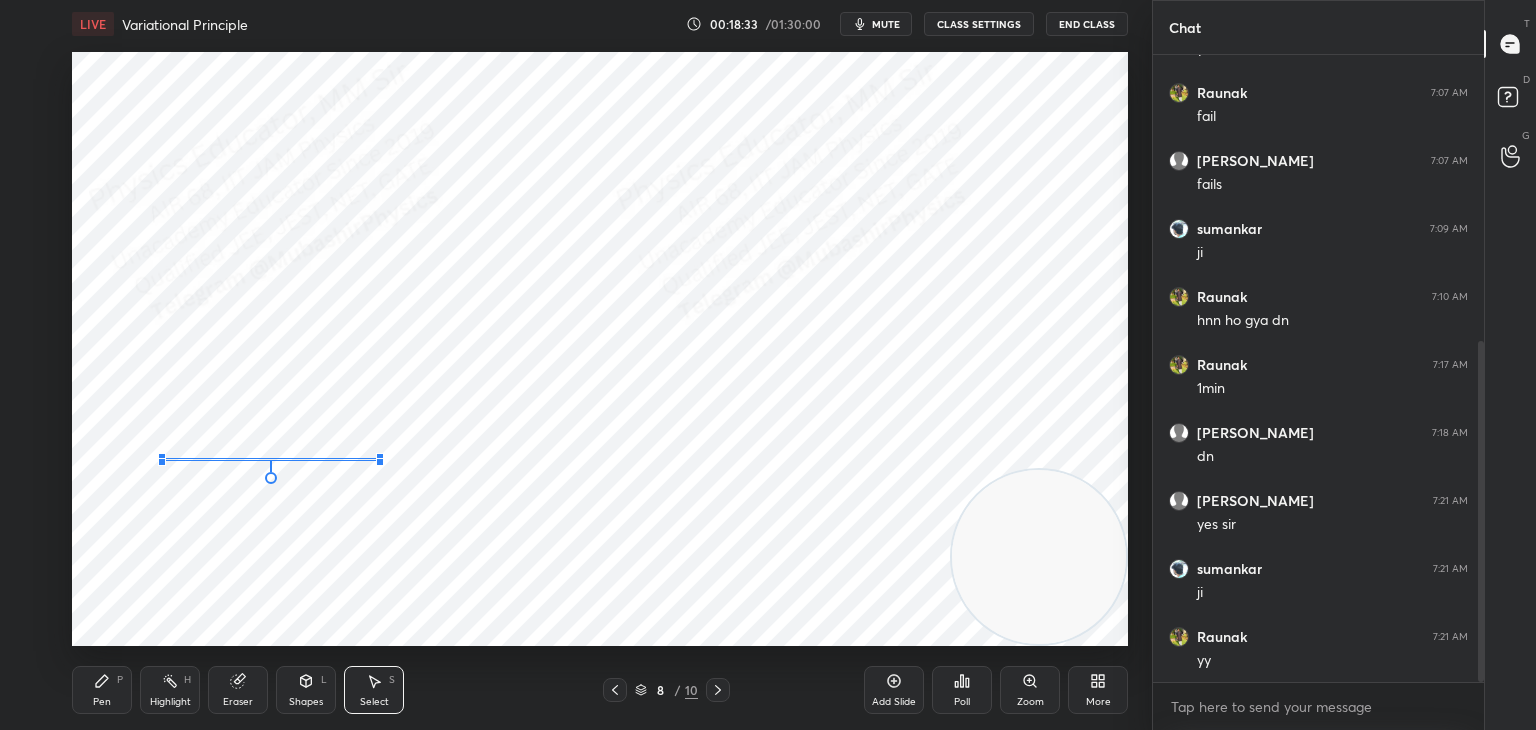 drag, startPoint x: 412, startPoint y: 461, endPoint x: 392, endPoint y: 434, distance: 33.600594 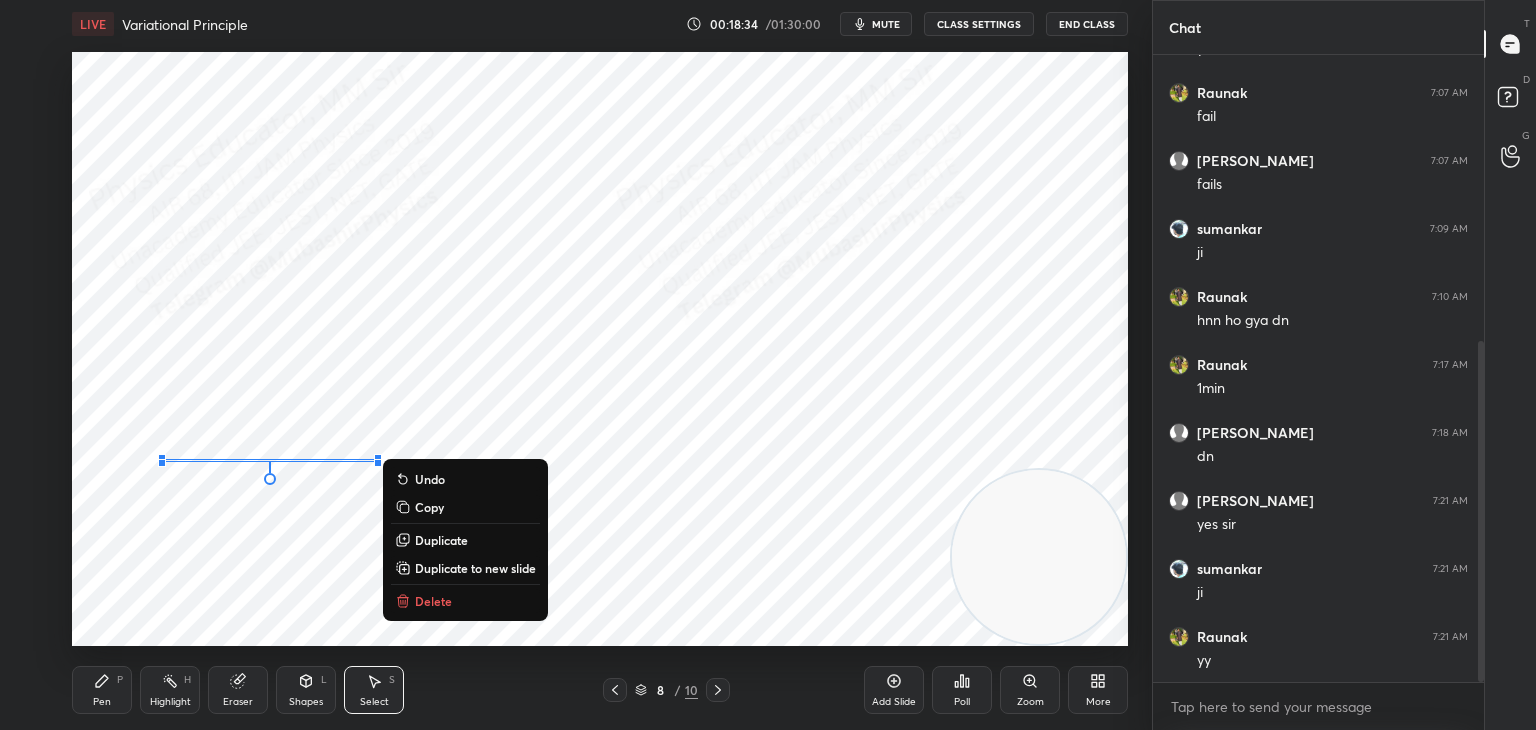 click on "0 ° Undo Copy Duplicate Duplicate to new slide Delete" at bounding box center [600, 349] 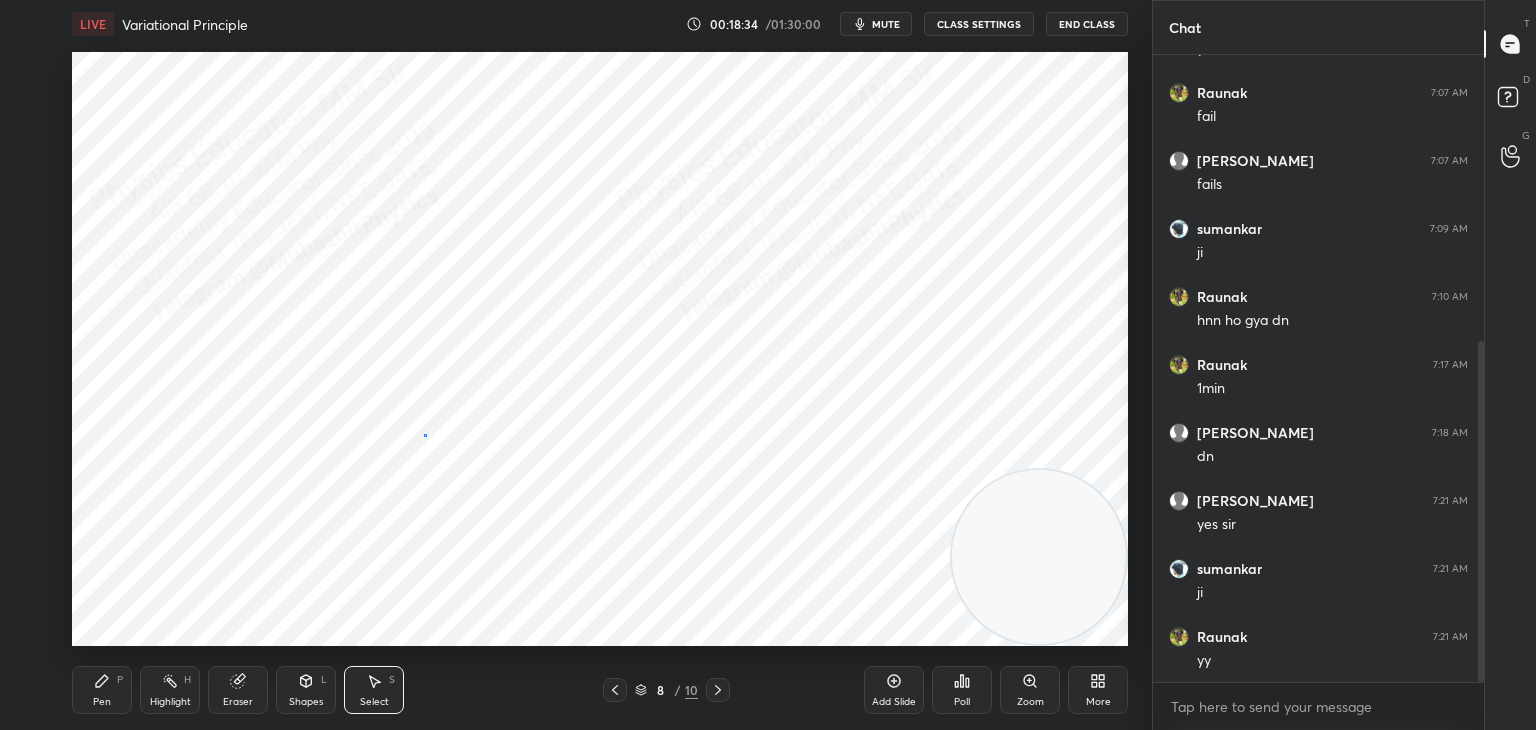 drag, startPoint x: 424, startPoint y: 434, endPoint x: 518, endPoint y: 474, distance: 102.156746 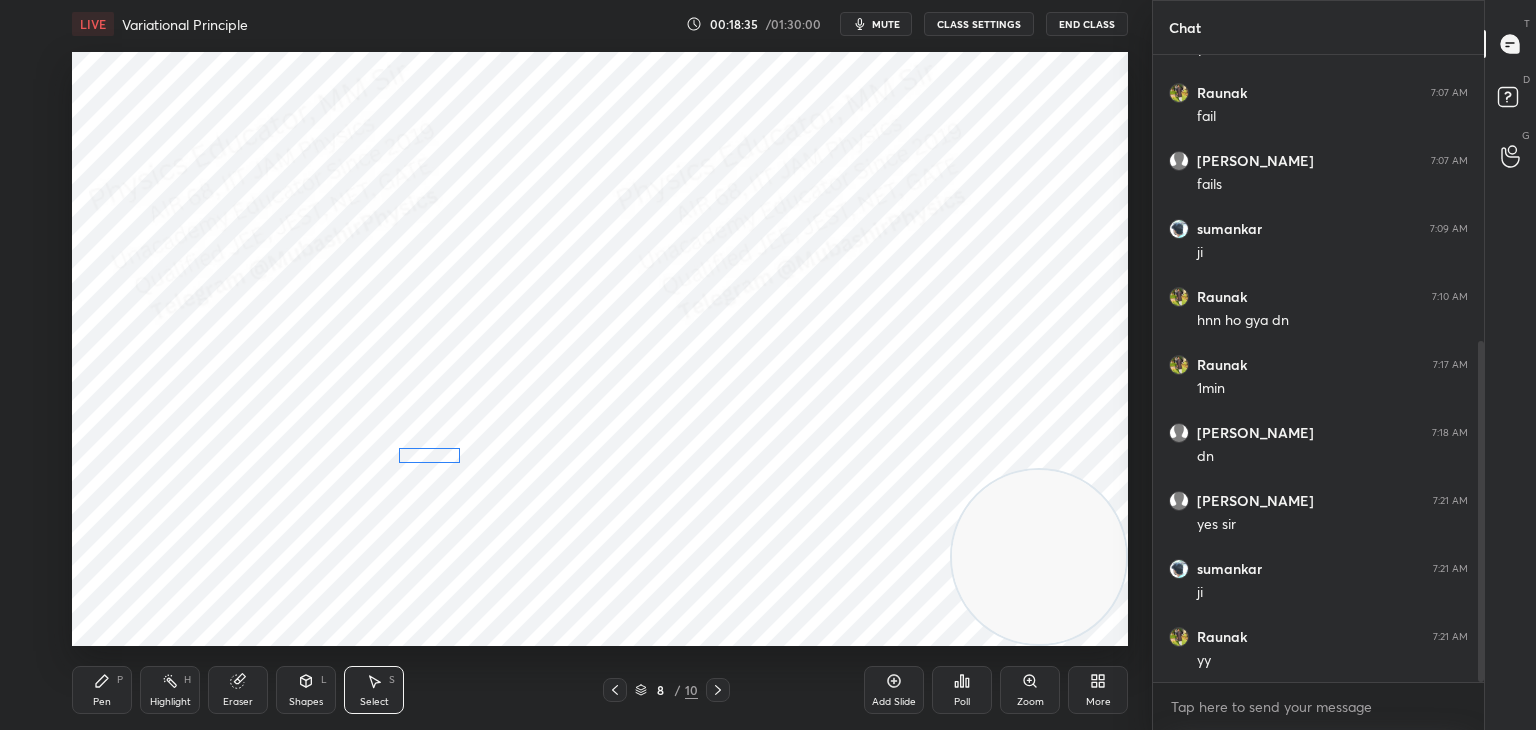 click on "0 ° Undo Copy Duplicate Duplicate to new slide Delete" at bounding box center [600, 349] 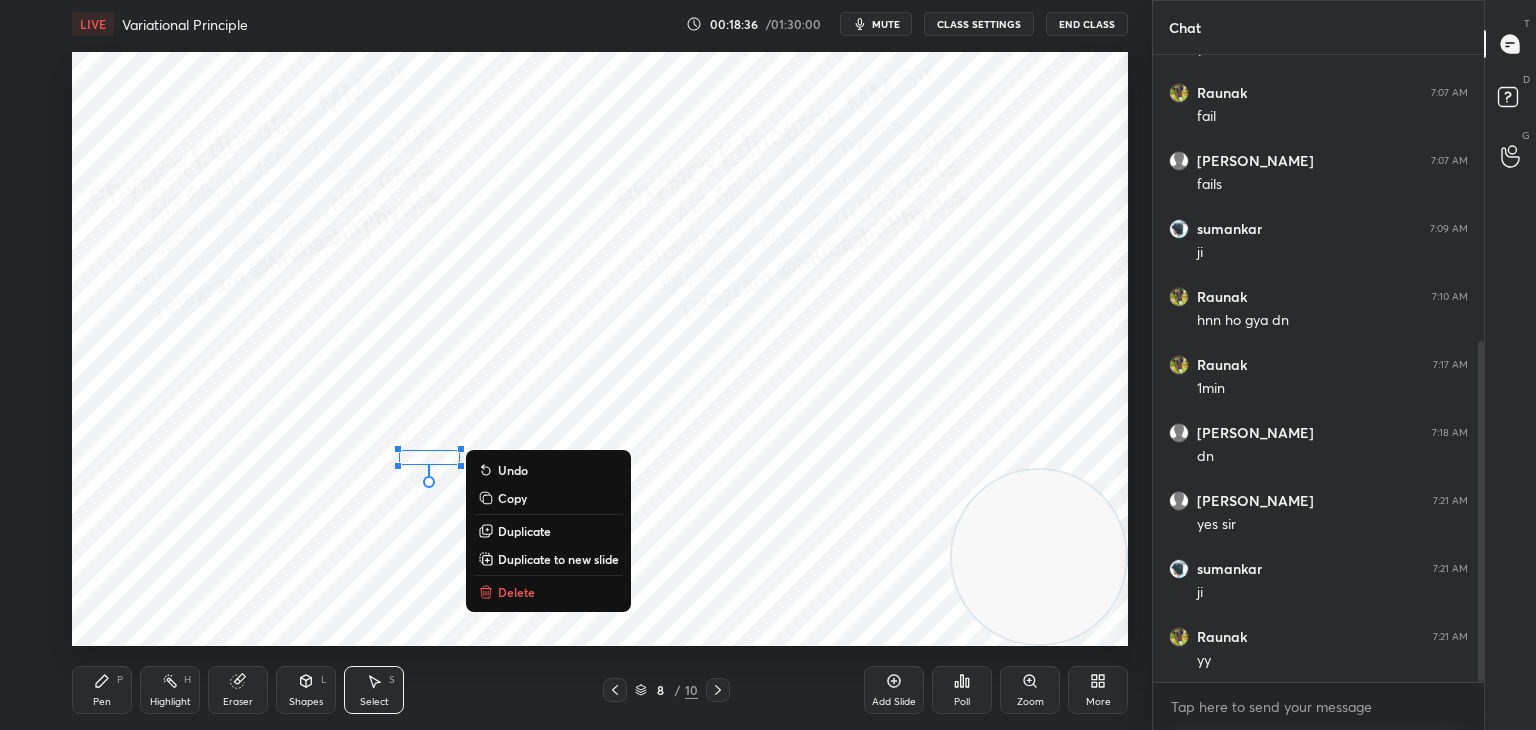 click on "0 ° Undo Copy Duplicate Duplicate to new slide Delete" at bounding box center [600, 349] 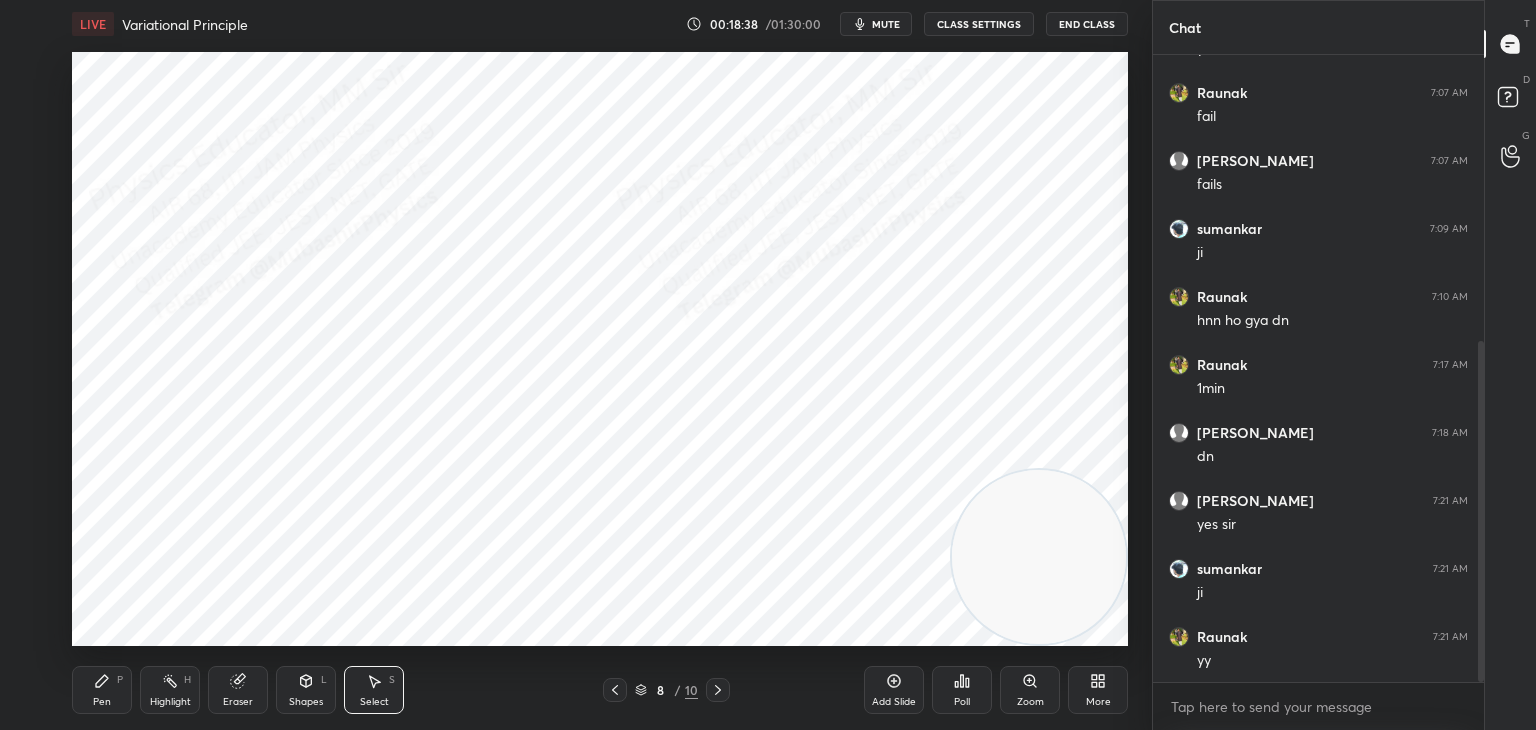 click on "Pen P" at bounding box center (102, 690) 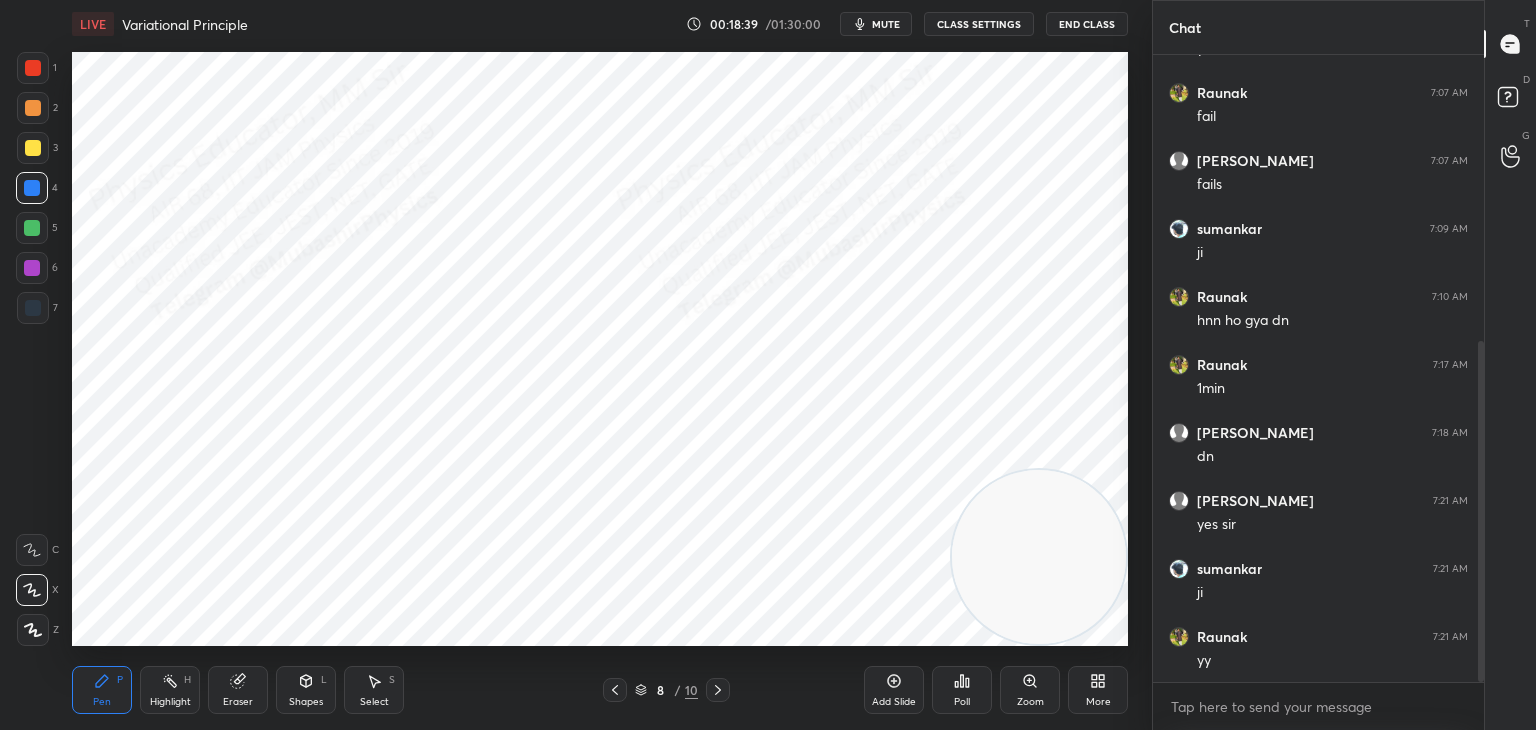 click at bounding box center (32, 228) 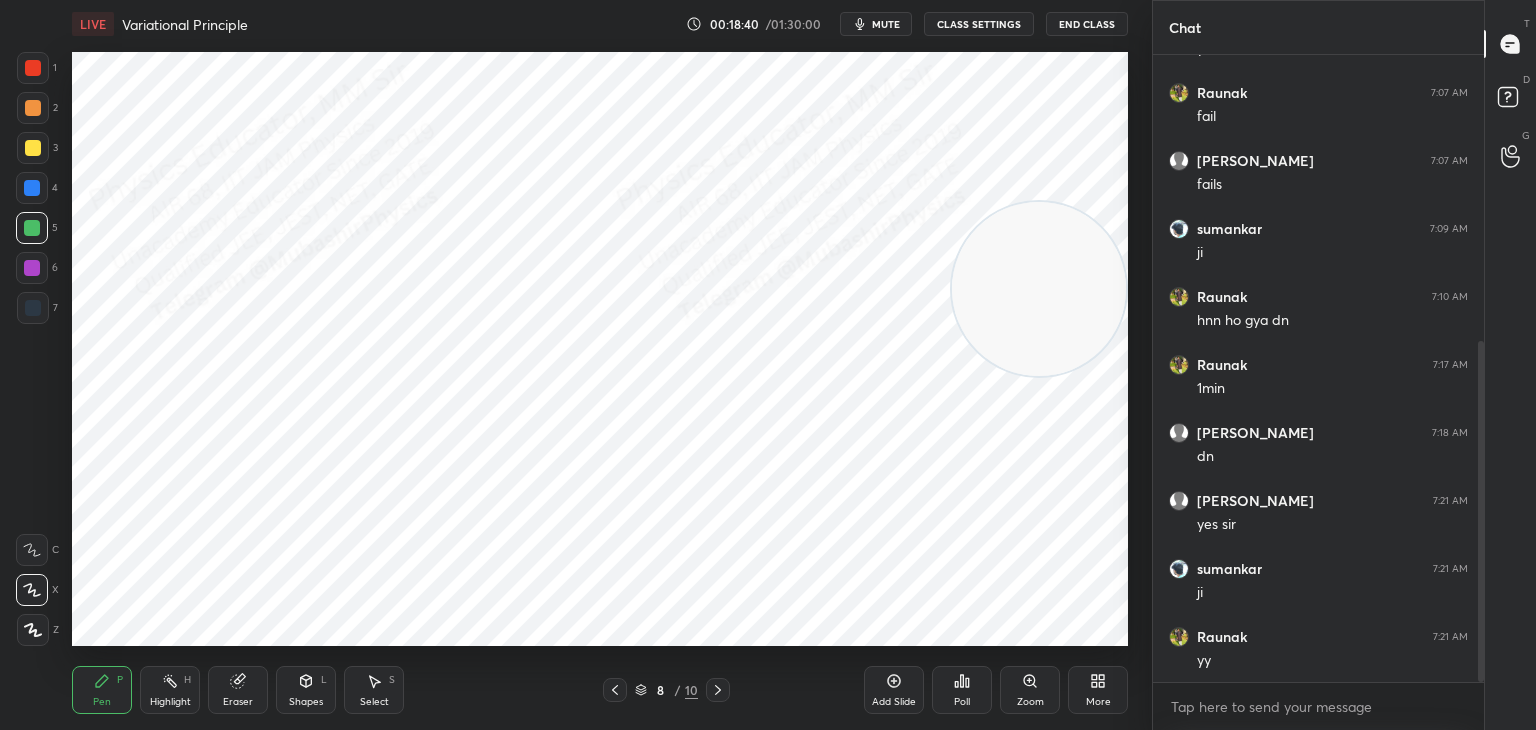 drag, startPoint x: 997, startPoint y: 562, endPoint x: 1054, endPoint y: 212, distance: 354.61105 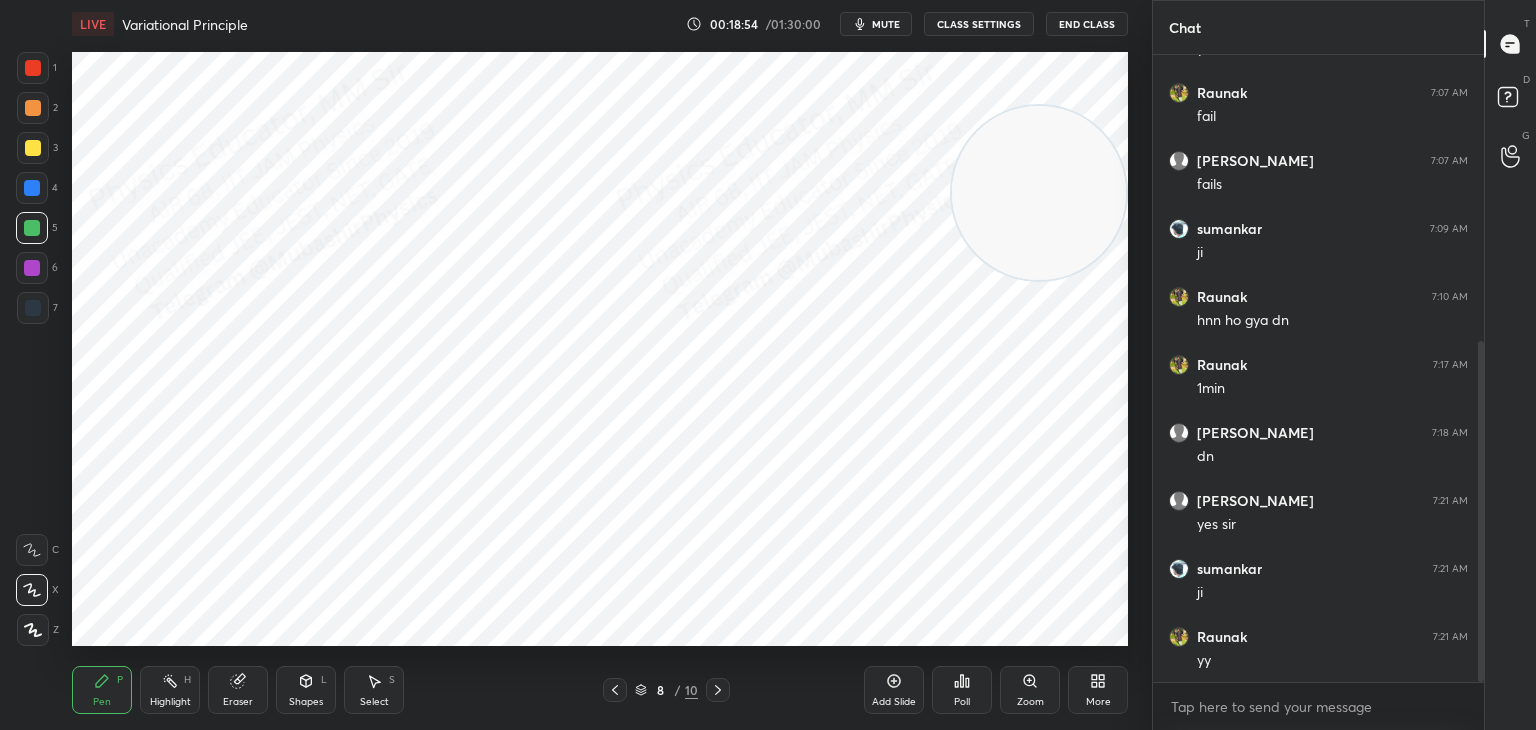 click on "1" at bounding box center (37, 72) 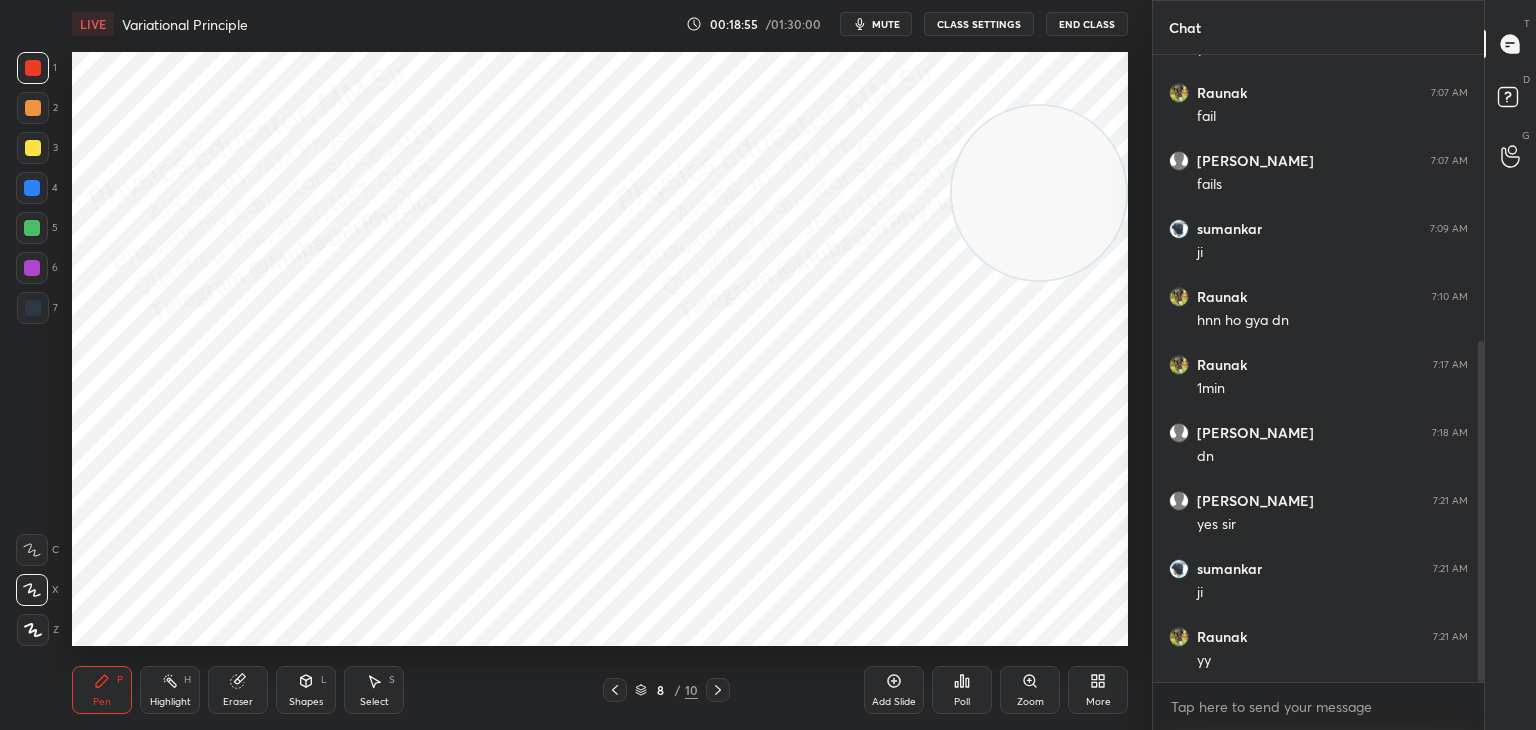 drag, startPoint x: 40, startPoint y: 89, endPoint x: 32, endPoint y: 108, distance: 20.615528 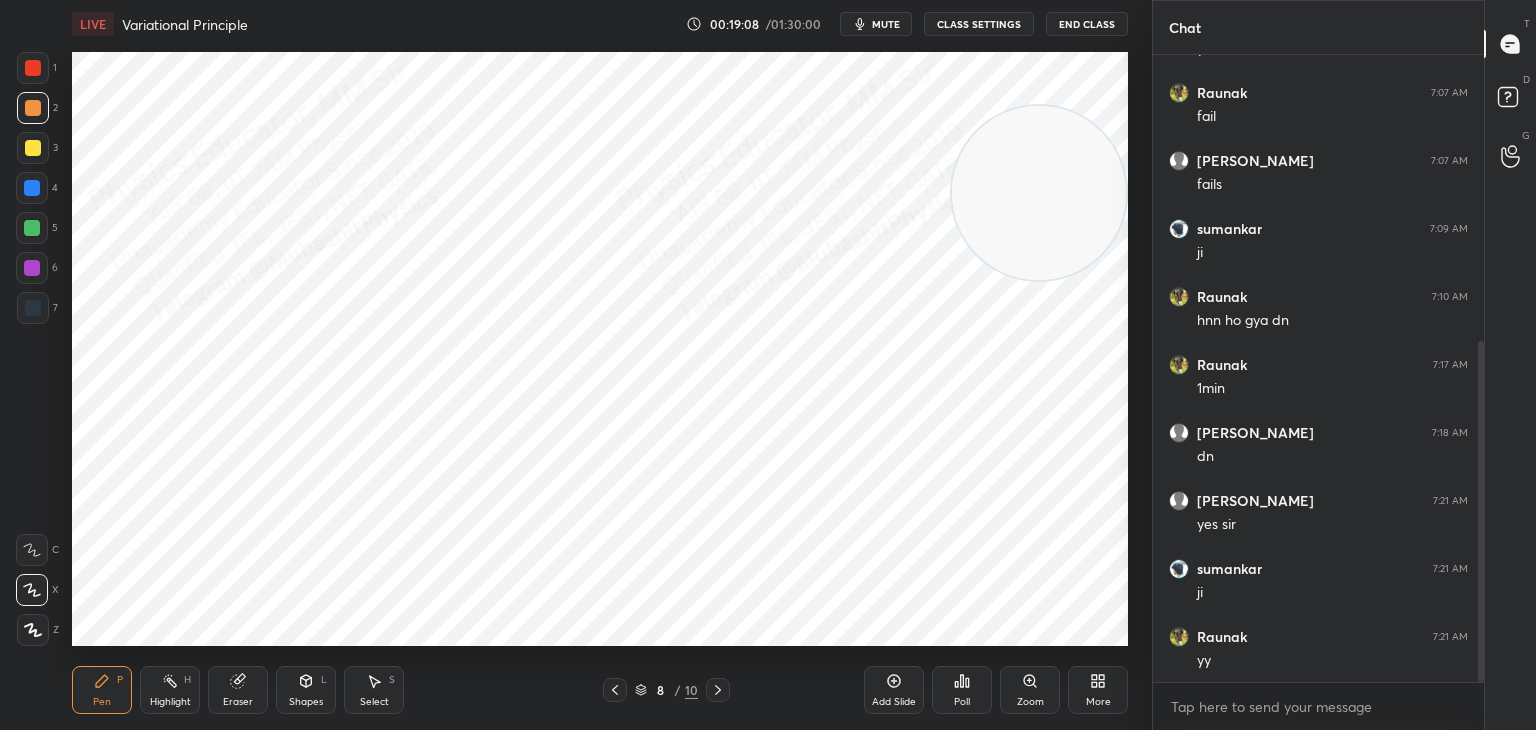 drag, startPoint x: 712, startPoint y: 686, endPoint x: 702, endPoint y: 677, distance: 13.453624 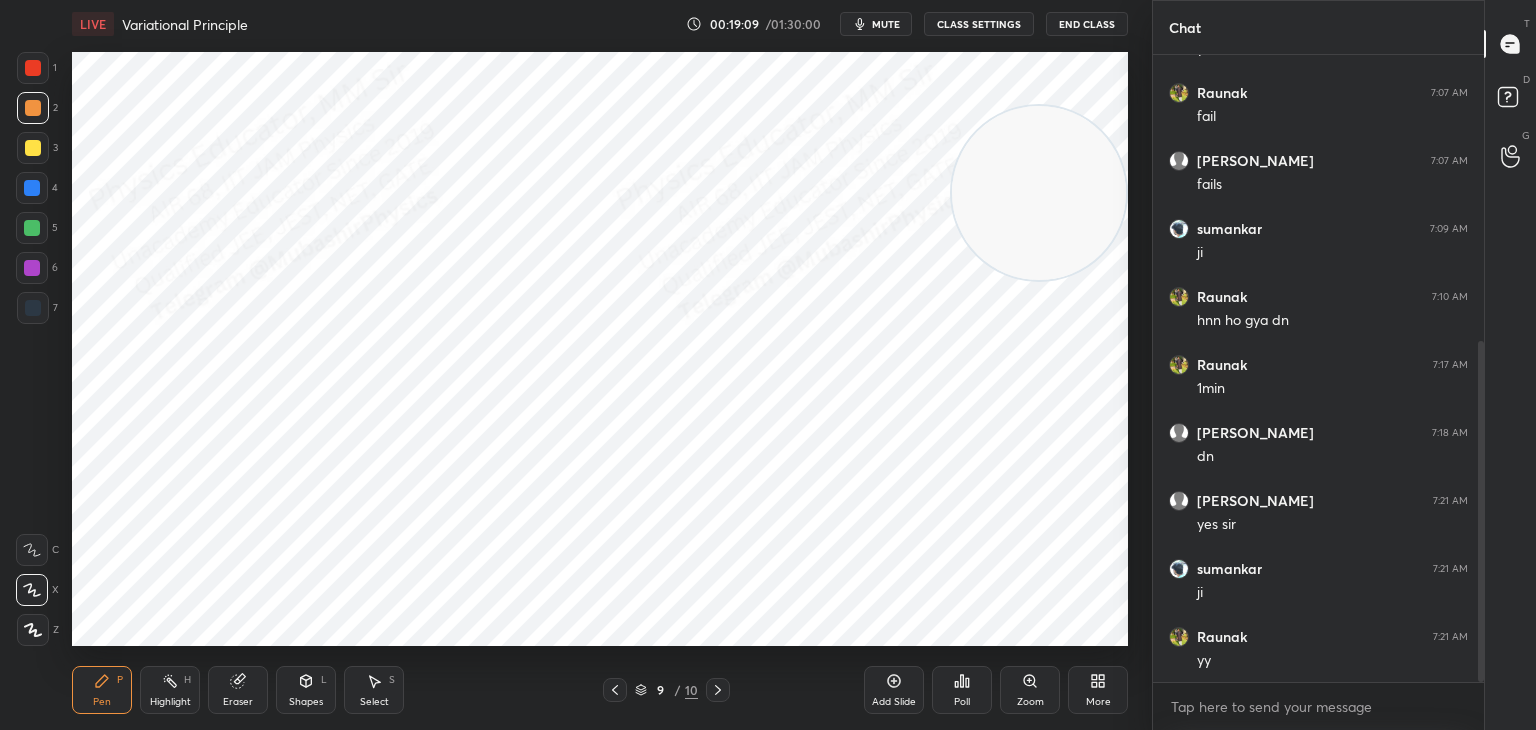 click at bounding box center (32, 268) 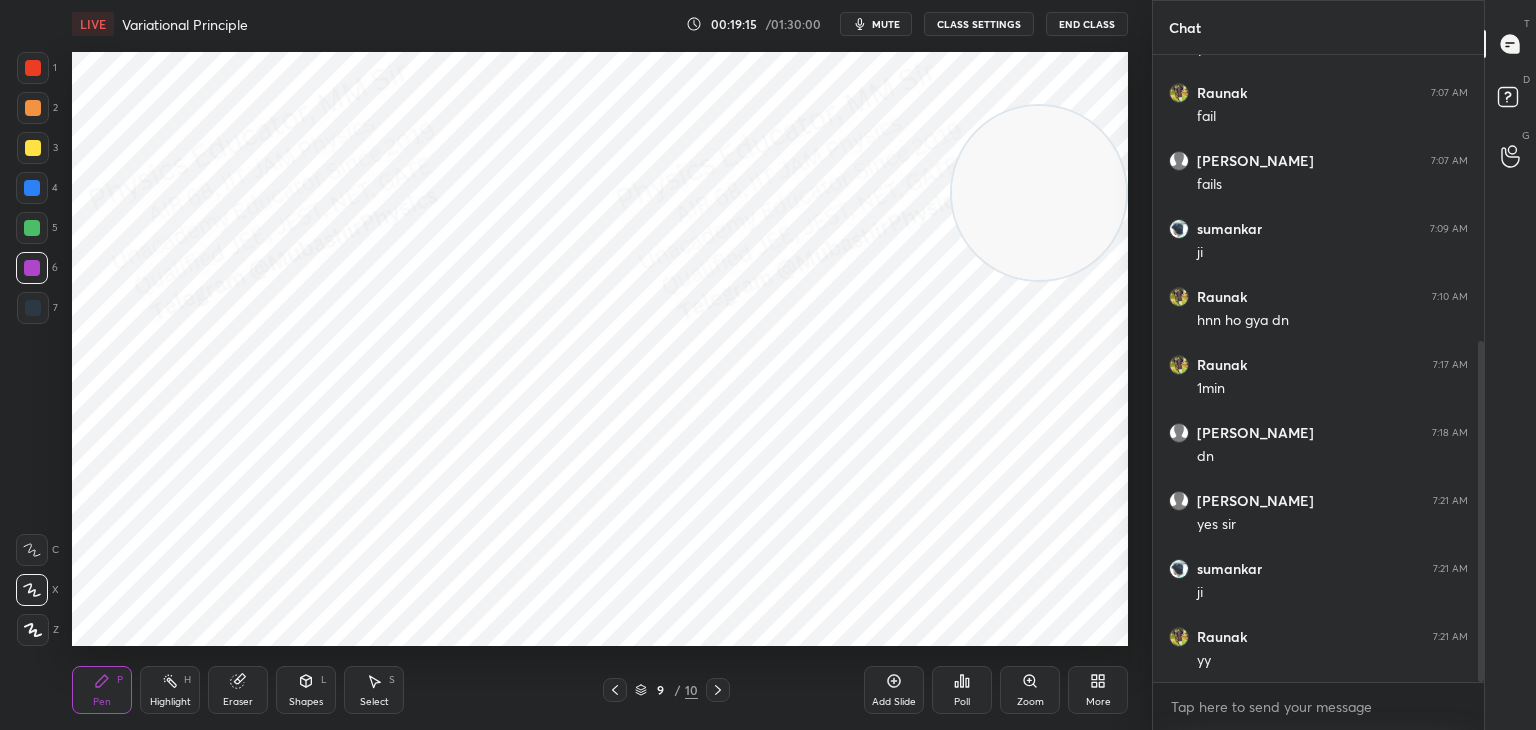 drag, startPoint x: 101, startPoint y: 37, endPoint x: 82, endPoint y: 50, distance: 23.021729 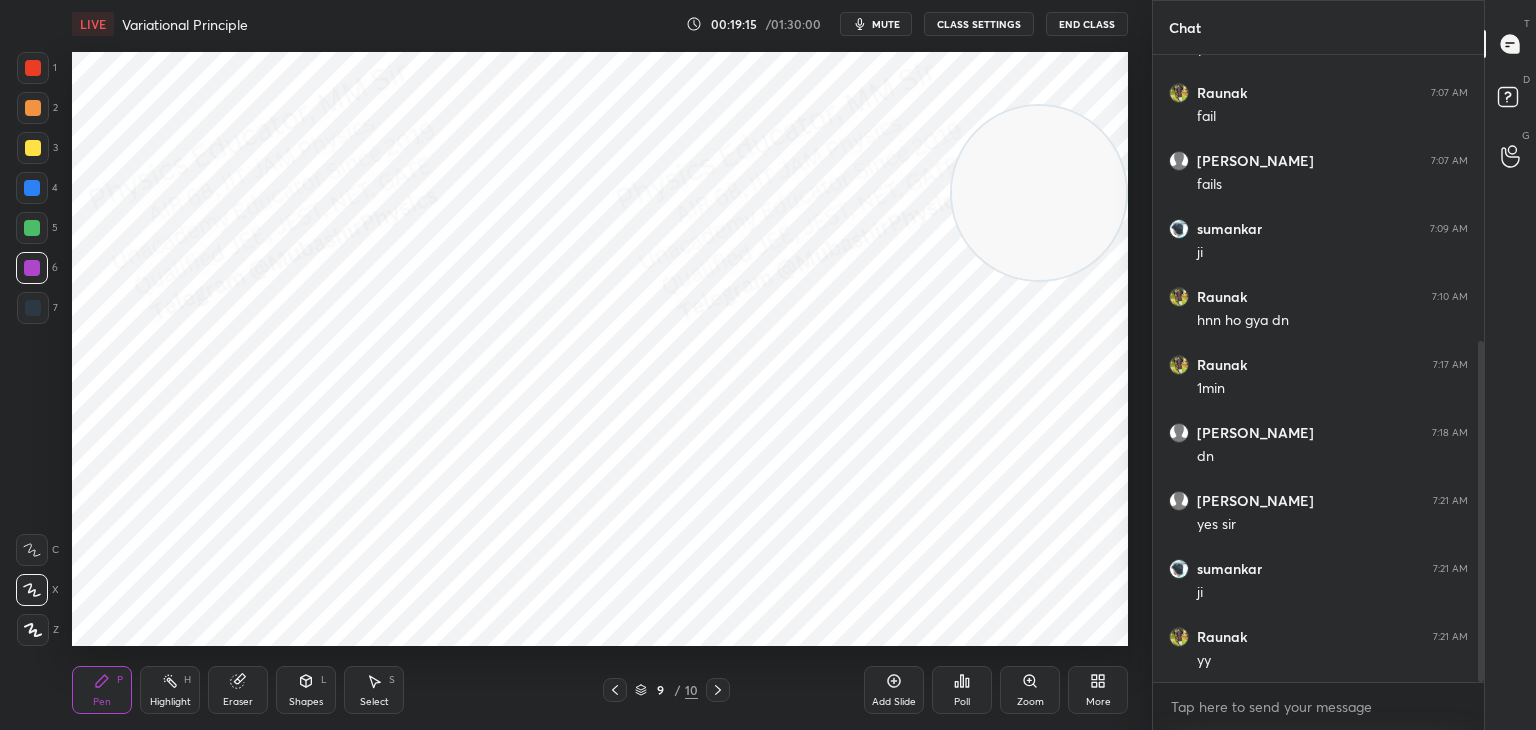 click on "LIVE Variational Principle" at bounding box center (375, 24) 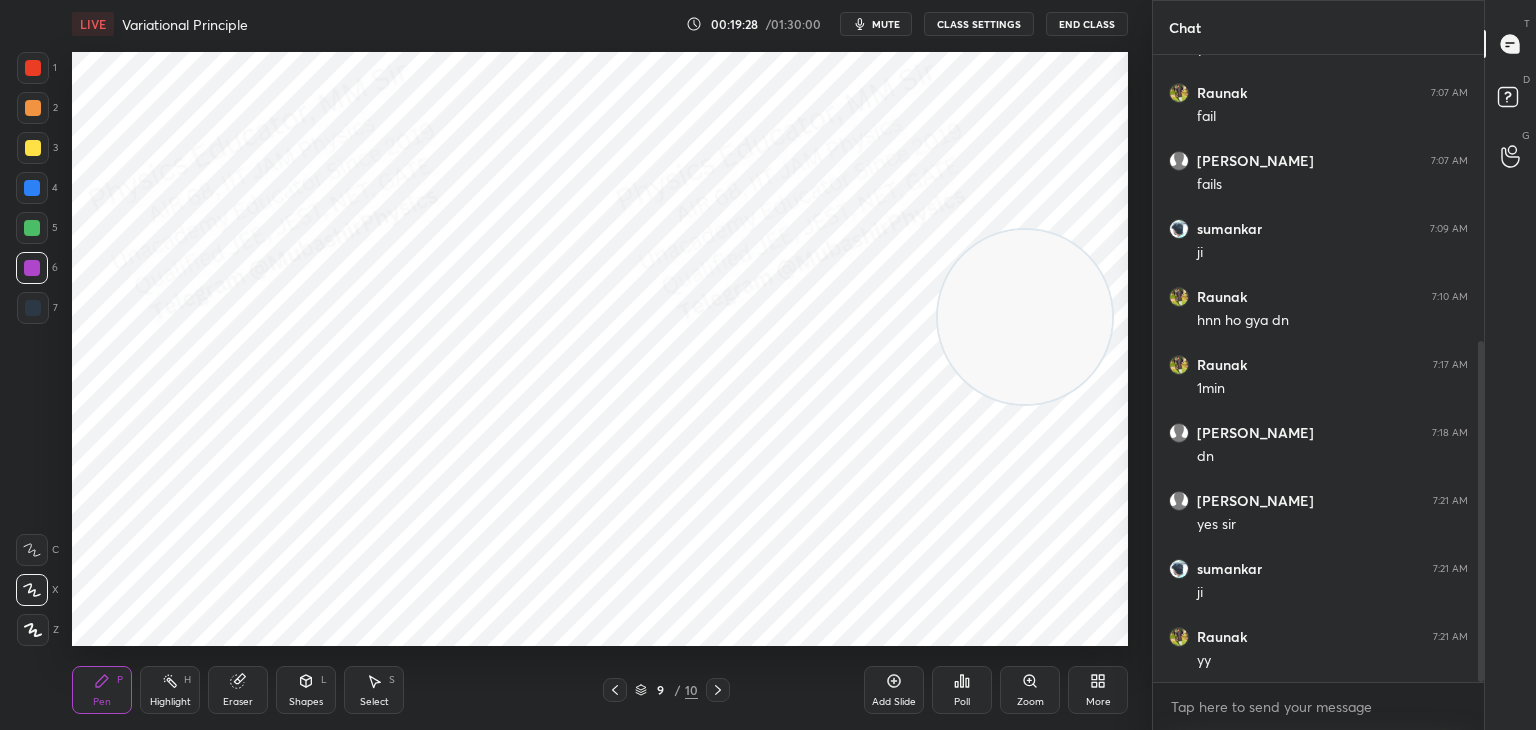 drag, startPoint x: 1086, startPoint y: 156, endPoint x: 1068, endPoint y: 486, distance: 330.49054 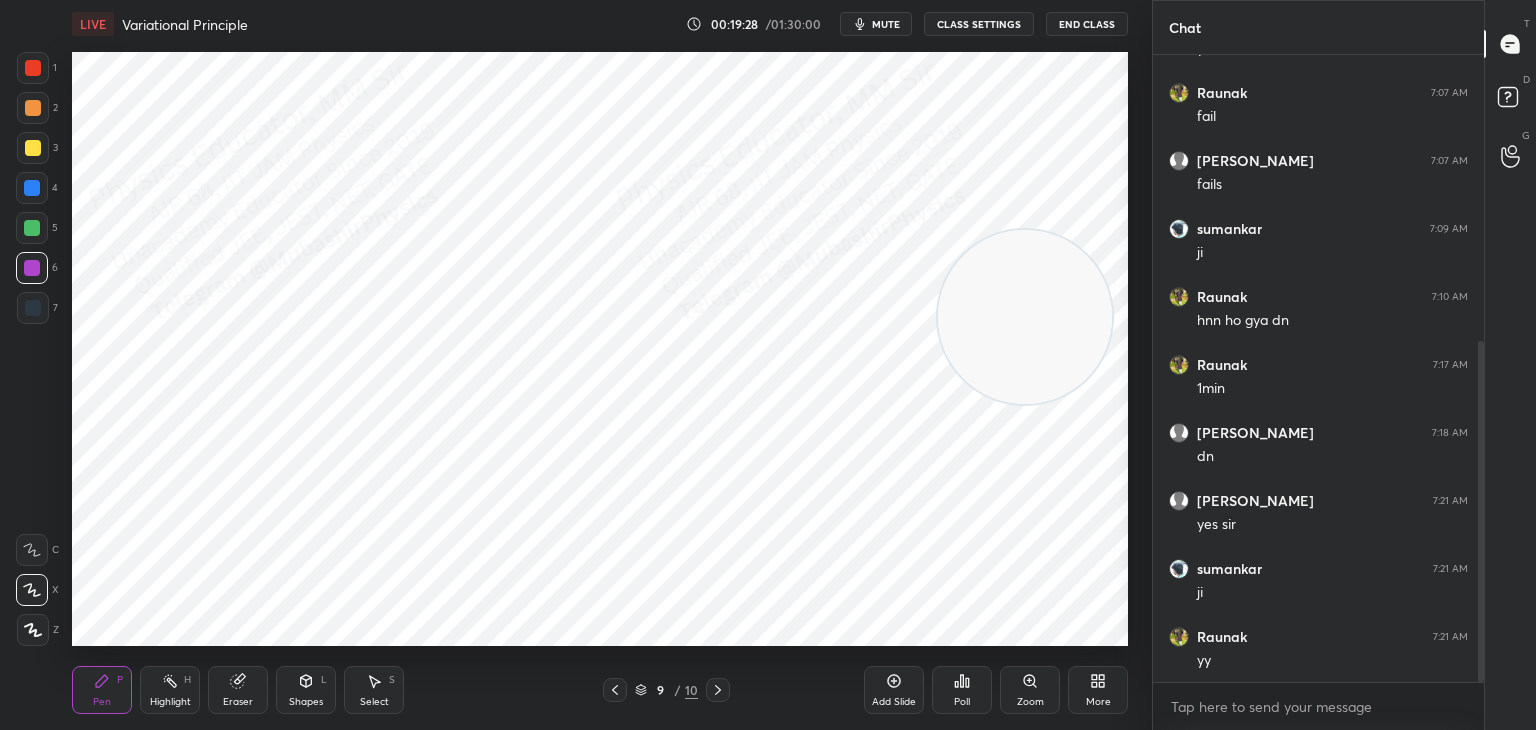 click at bounding box center [1025, 317] 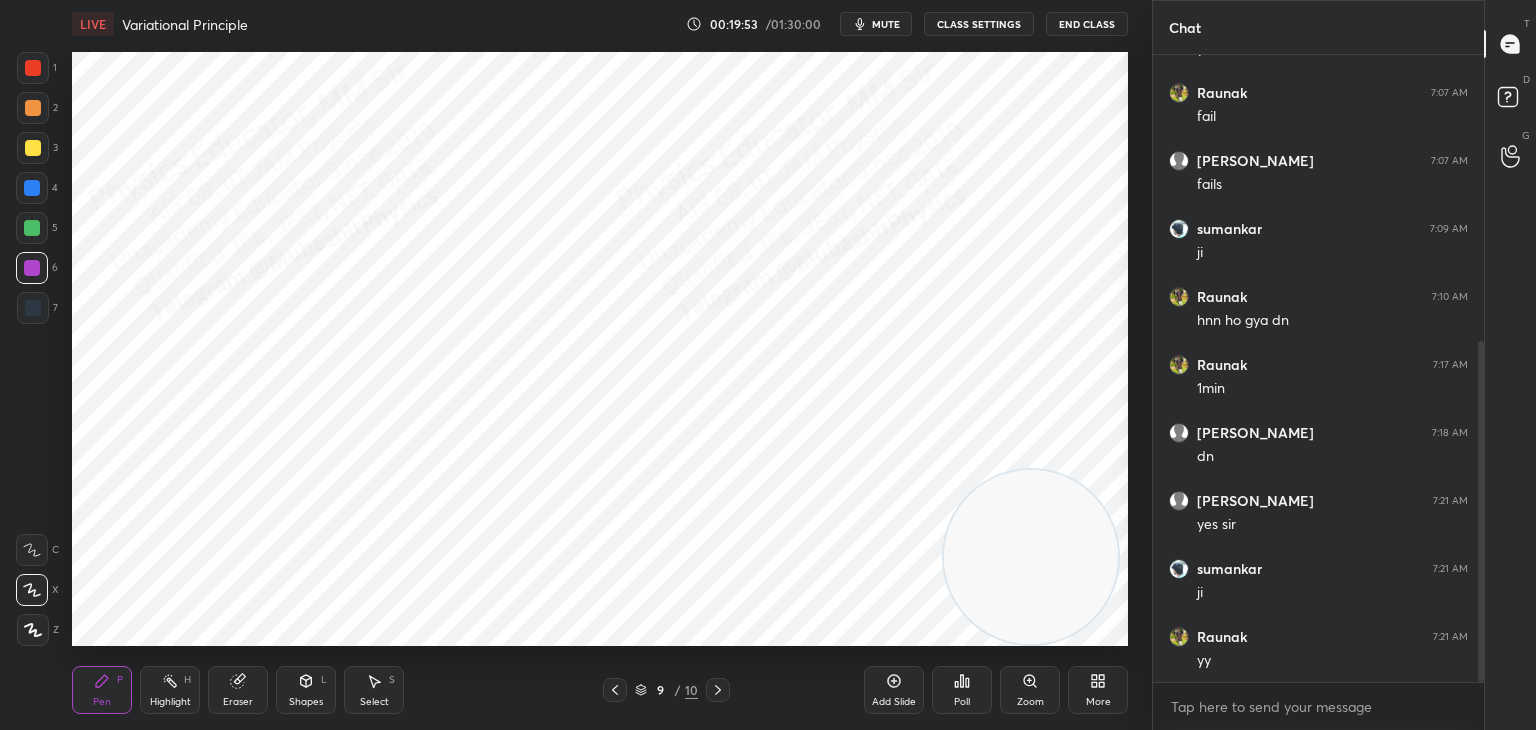 click at bounding box center [32, 188] 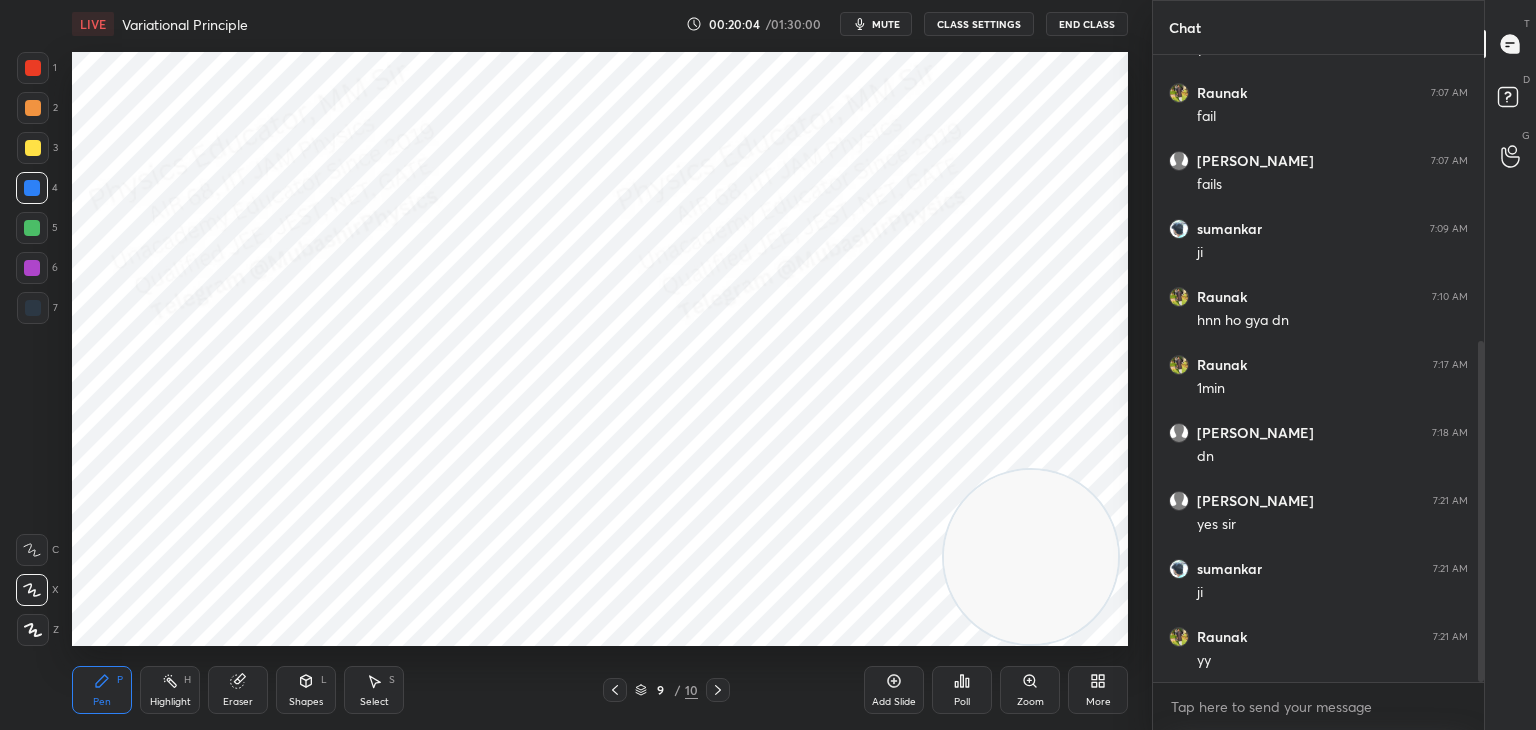 drag, startPoint x: 177, startPoint y: 685, endPoint x: 273, endPoint y: 650, distance: 102.18121 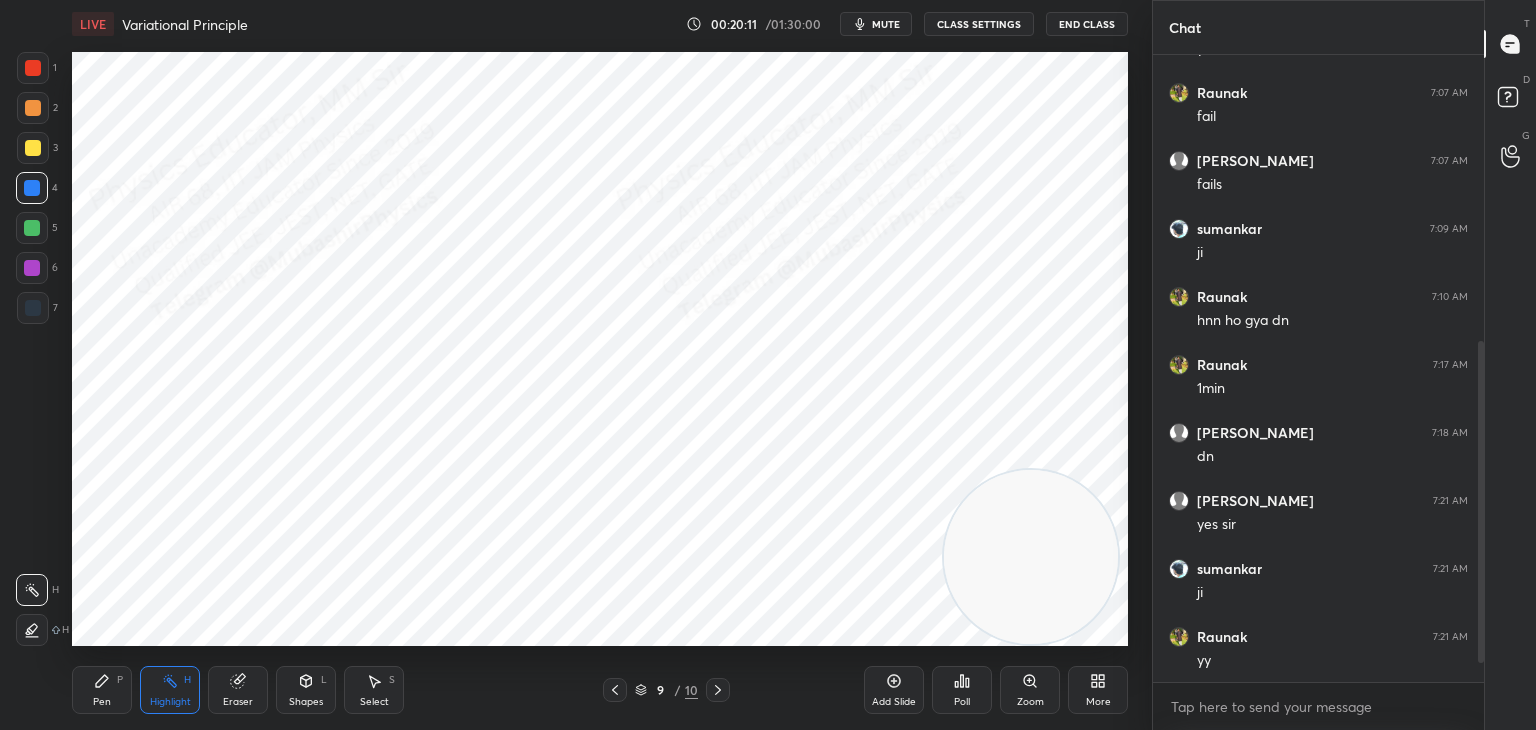 scroll, scrollTop: 596, scrollLeft: 0, axis: vertical 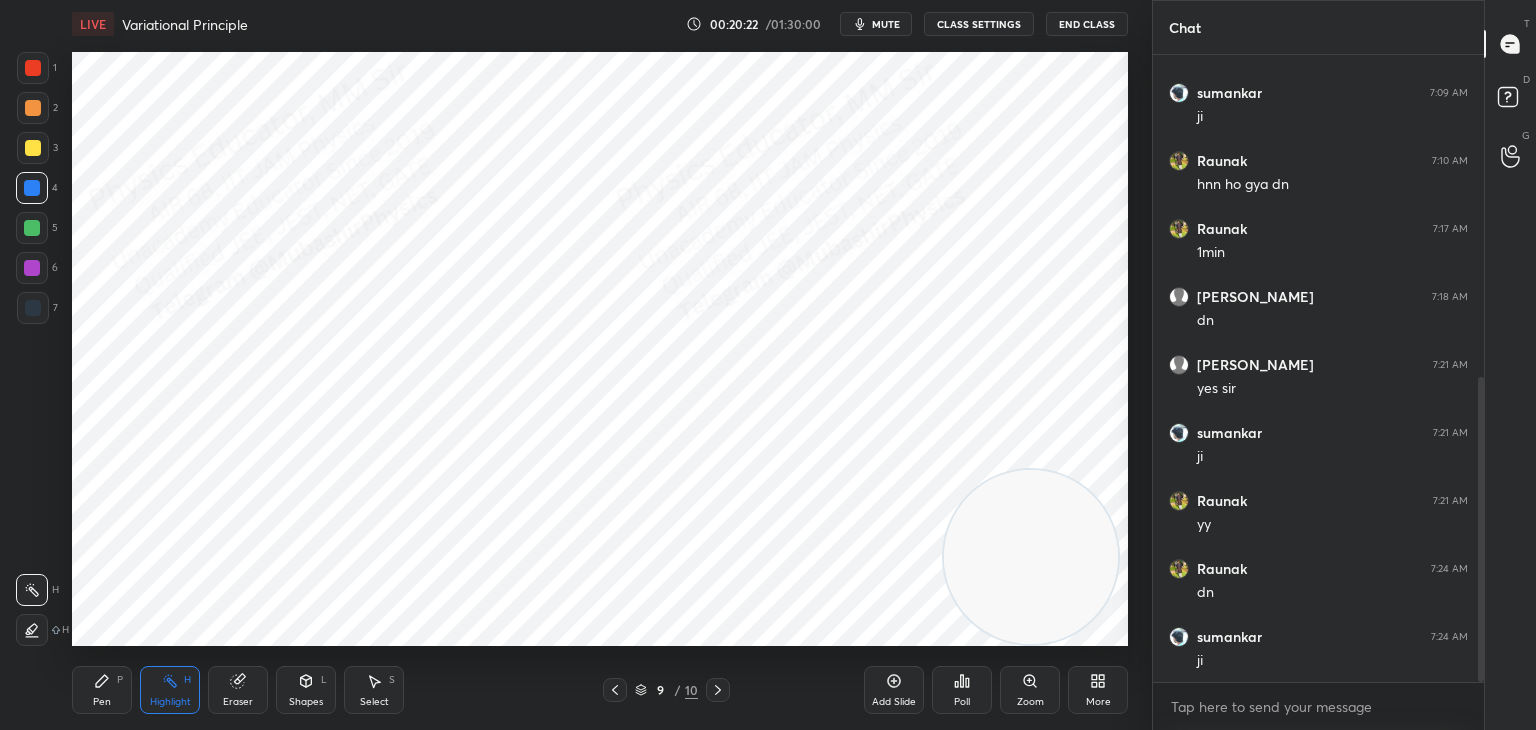 click 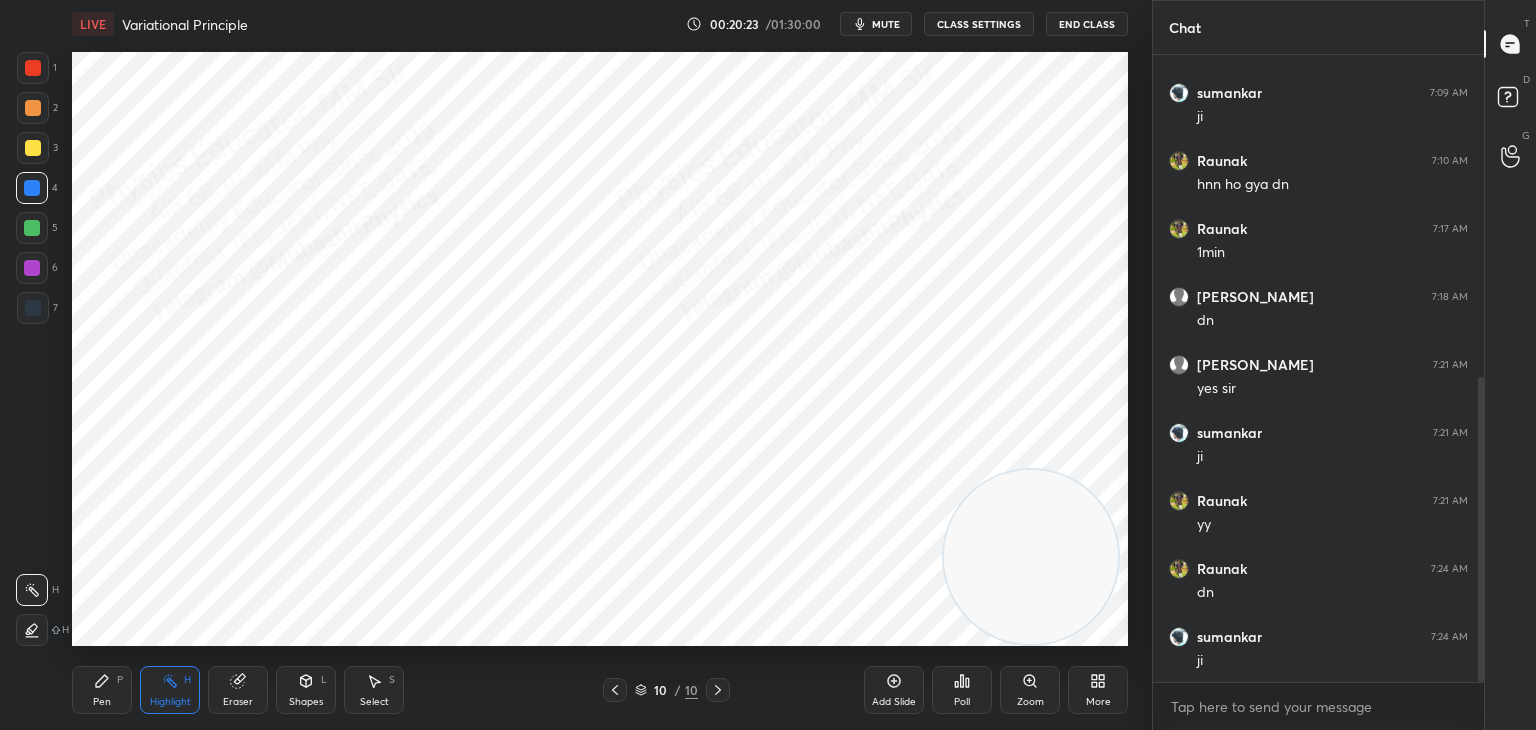 drag, startPoint x: 84, startPoint y: 685, endPoint x: 78, endPoint y: 657, distance: 28.635643 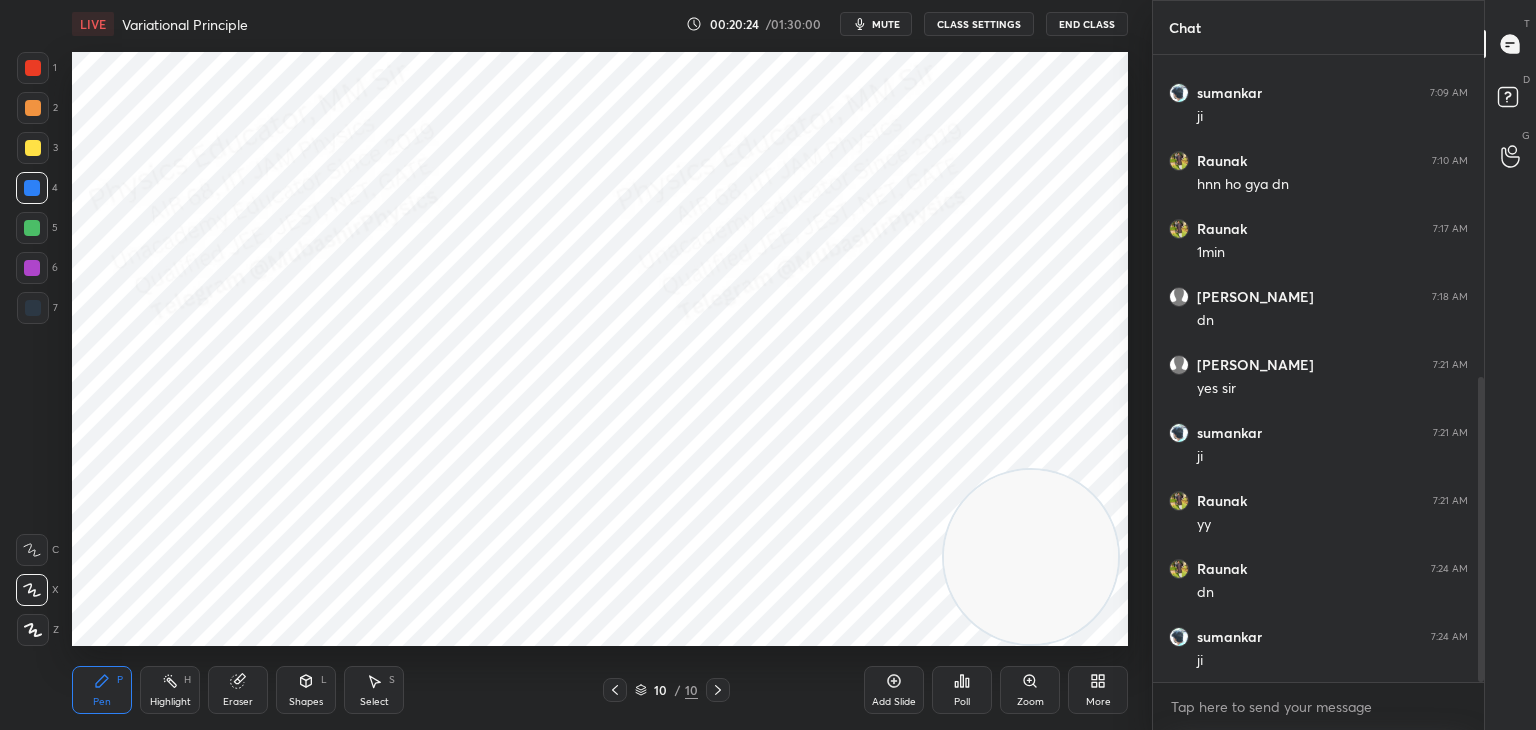 click at bounding box center [33, 308] 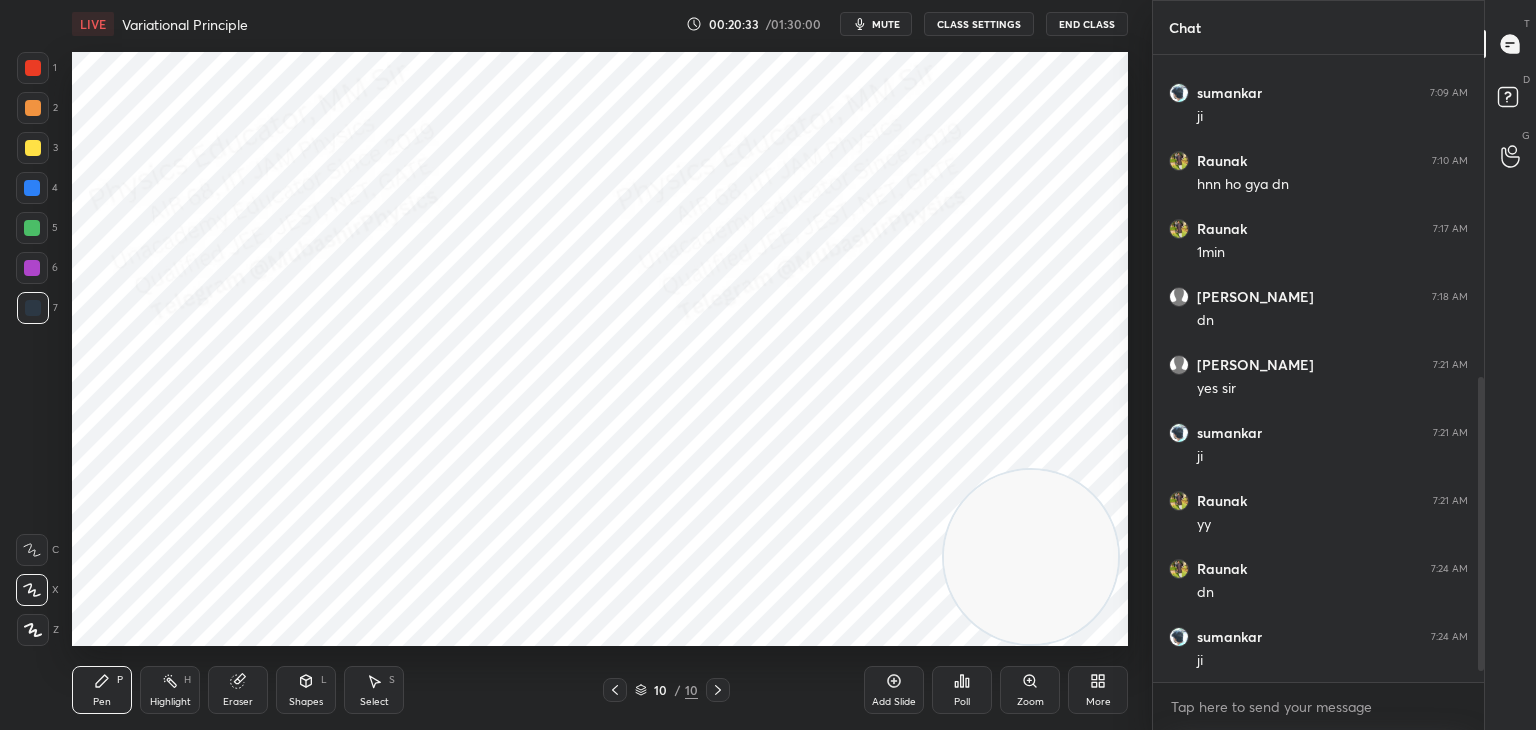 scroll, scrollTop: 732, scrollLeft: 0, axis: vertical 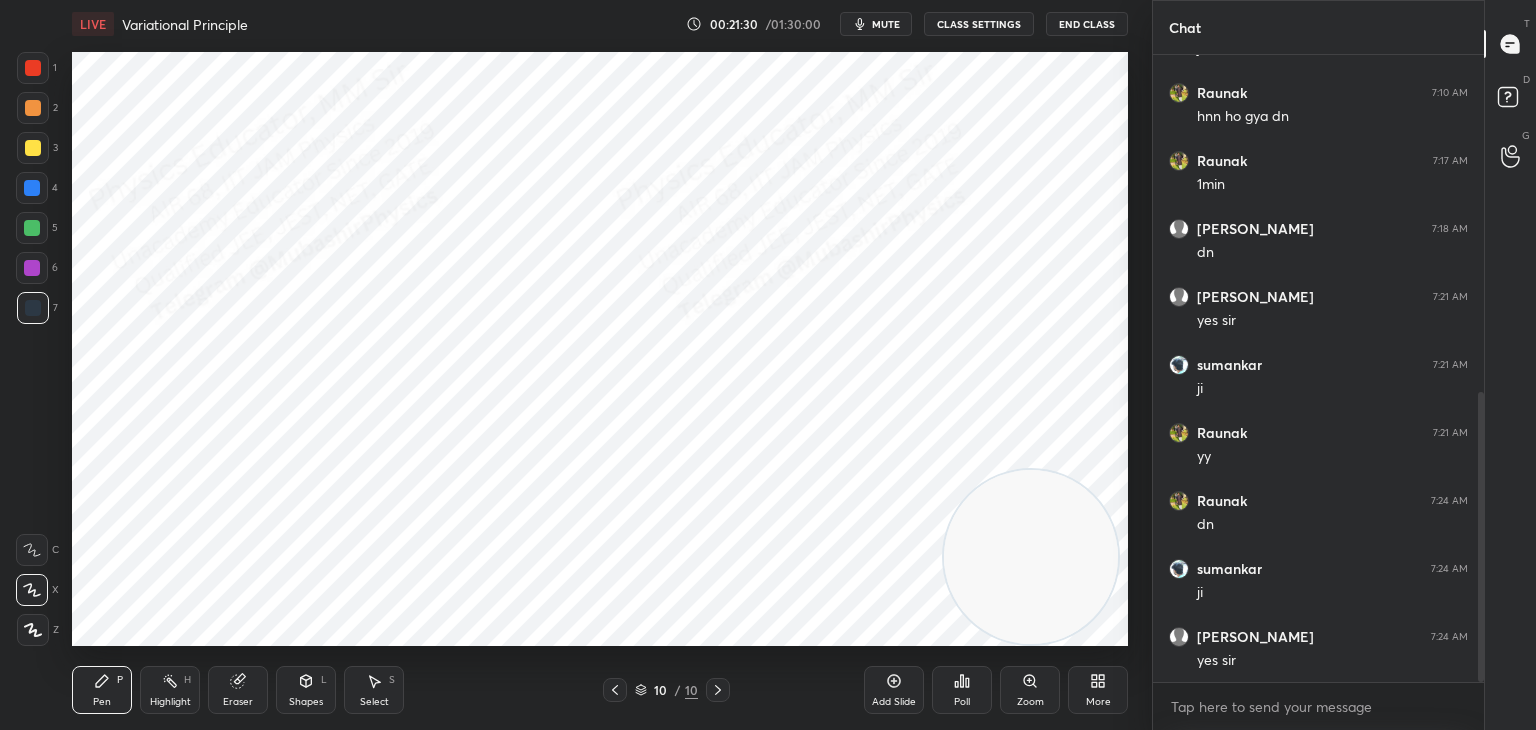 drag, startPoint x: 372, startPoint y: 676, endPoint x: 362, endPoint y: 646, distance: 31.622776 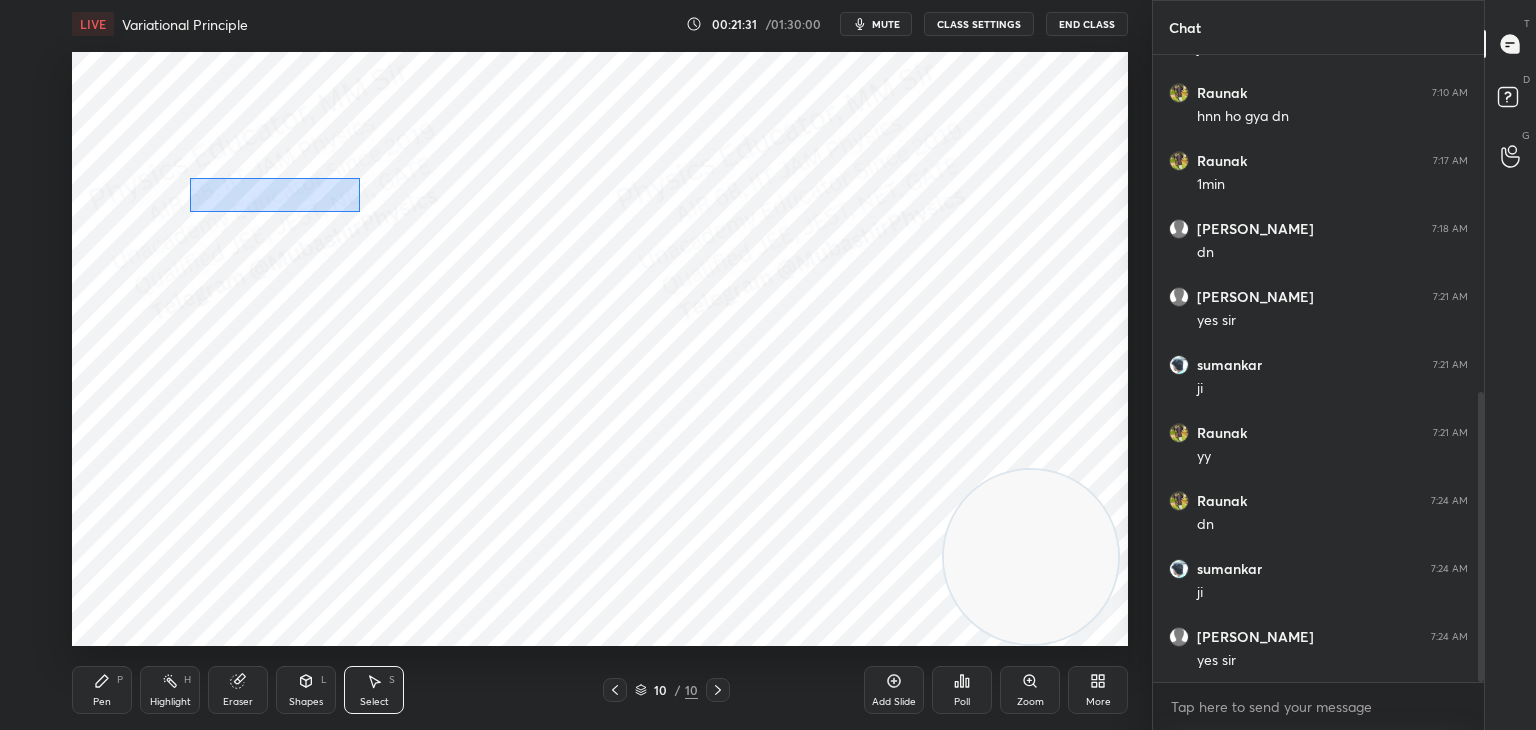 drag, startPoint x: 190, startPoint y: 178, endPoint x: 326, endPoint y: 206, distance: 138.85243 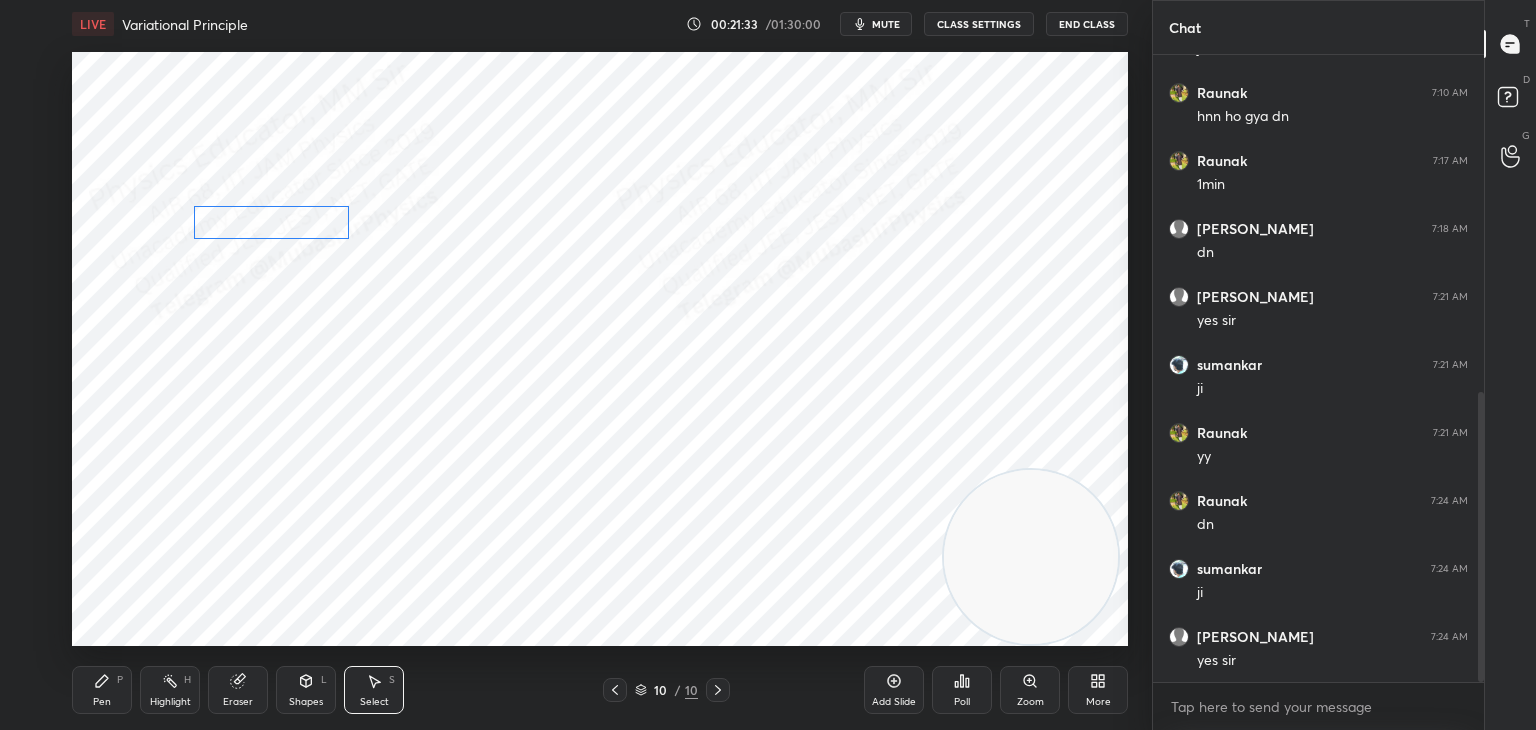 drag, startPoint x: 316, startPoint y: 201, endPoint x: 314, endPoint y: 236, distance: 35.057095 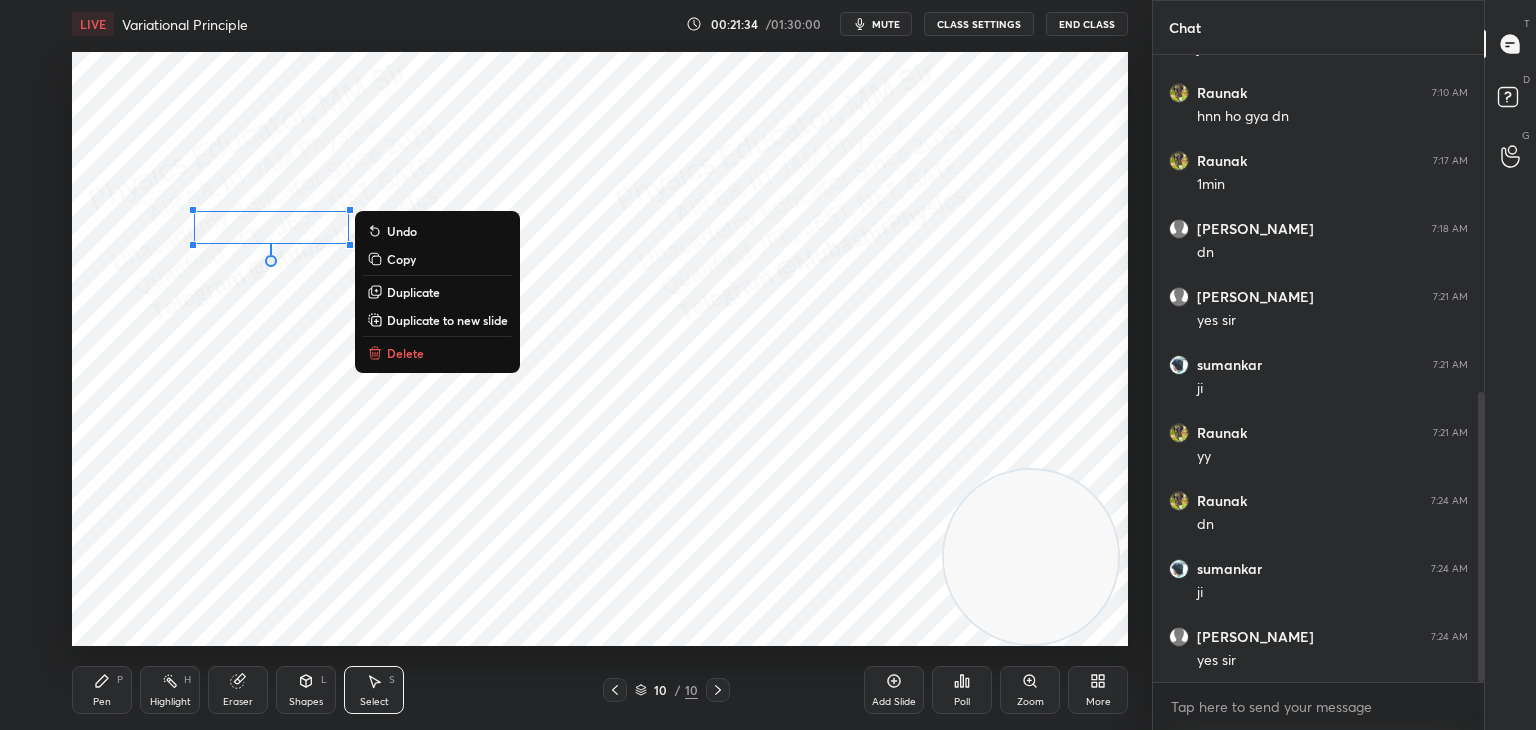 click on "P" at bounding box center (120, 680) 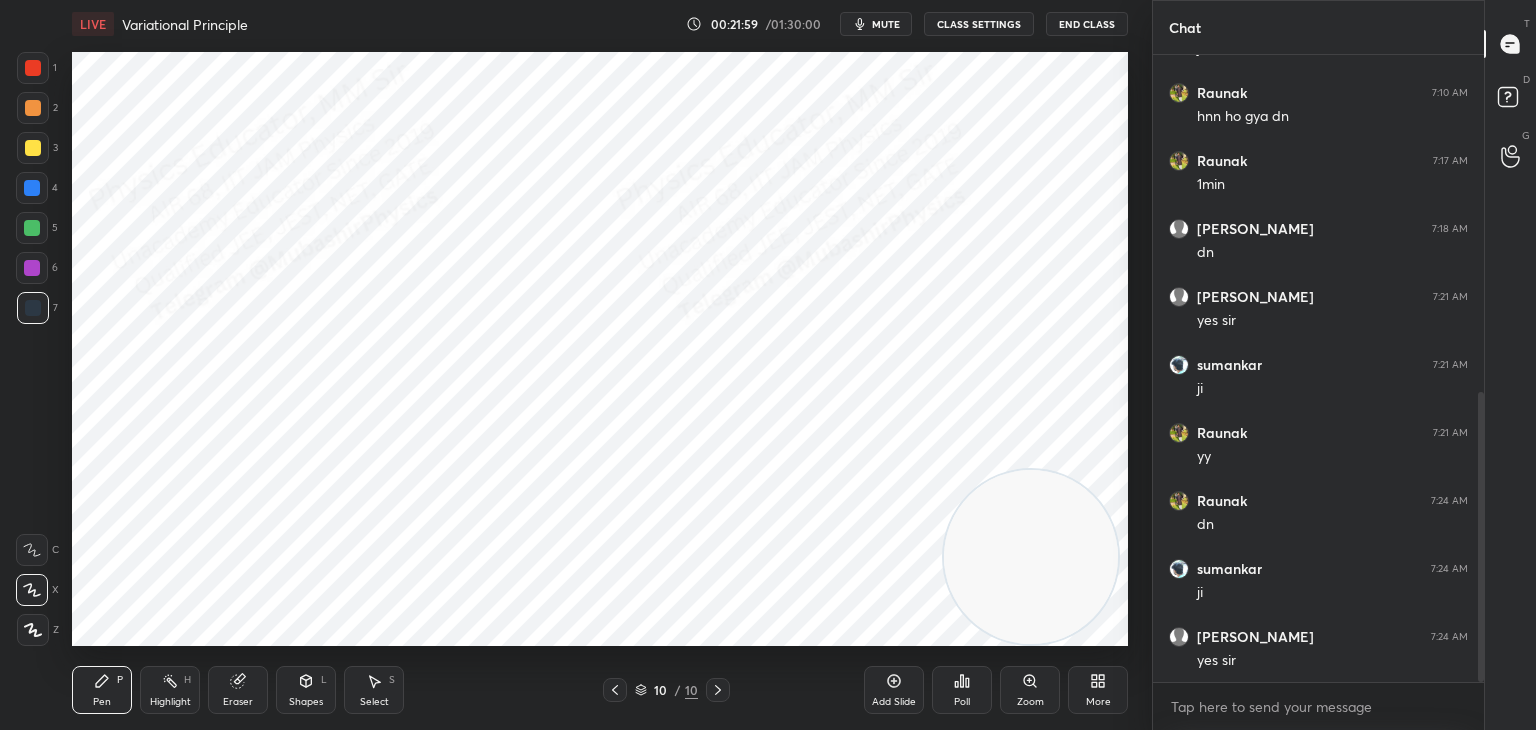 click on "Select S" at bounding box center (374, 690) 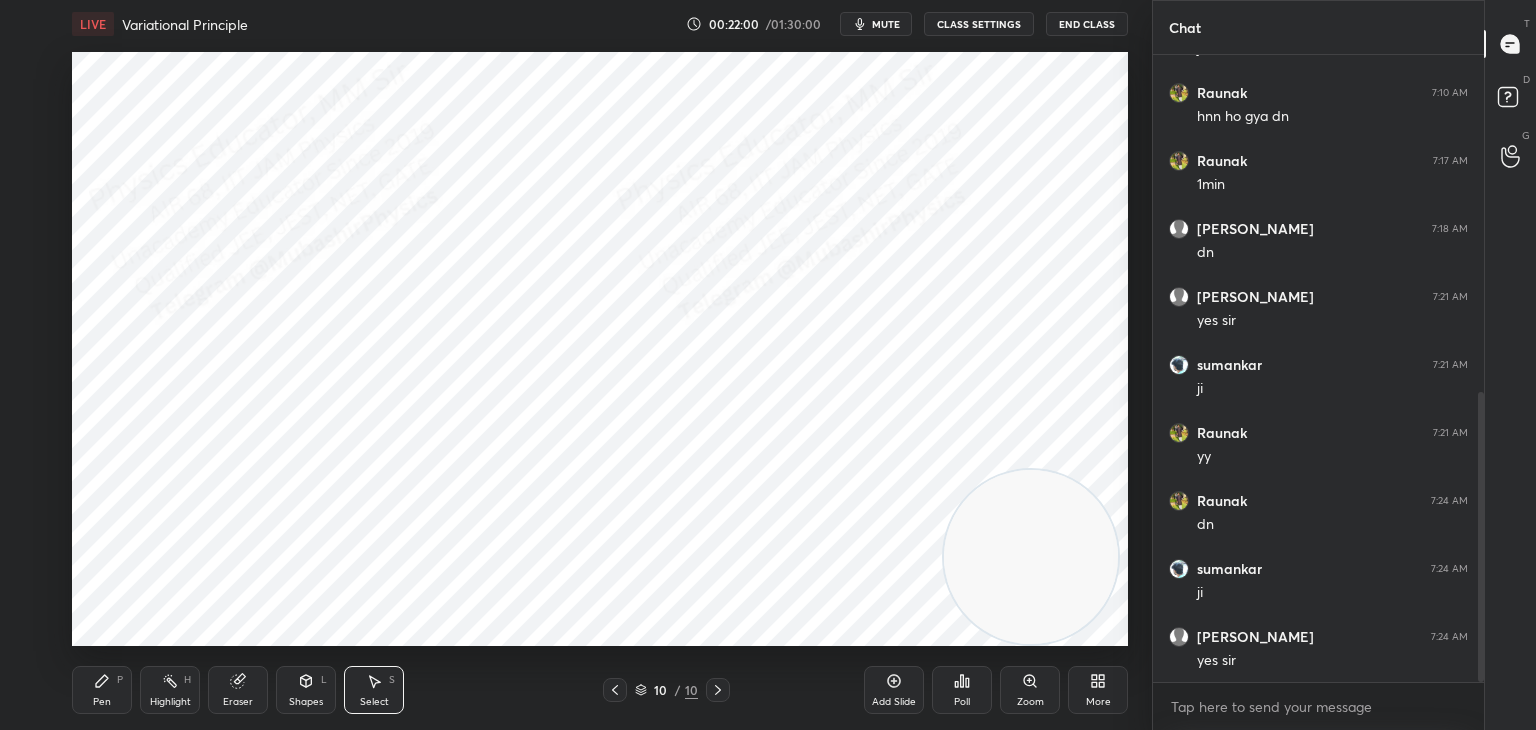 drag, startPoint x: 94, startPoint y: 678, endPoint x: 240, endPoint y: 646, distance: 149.46571 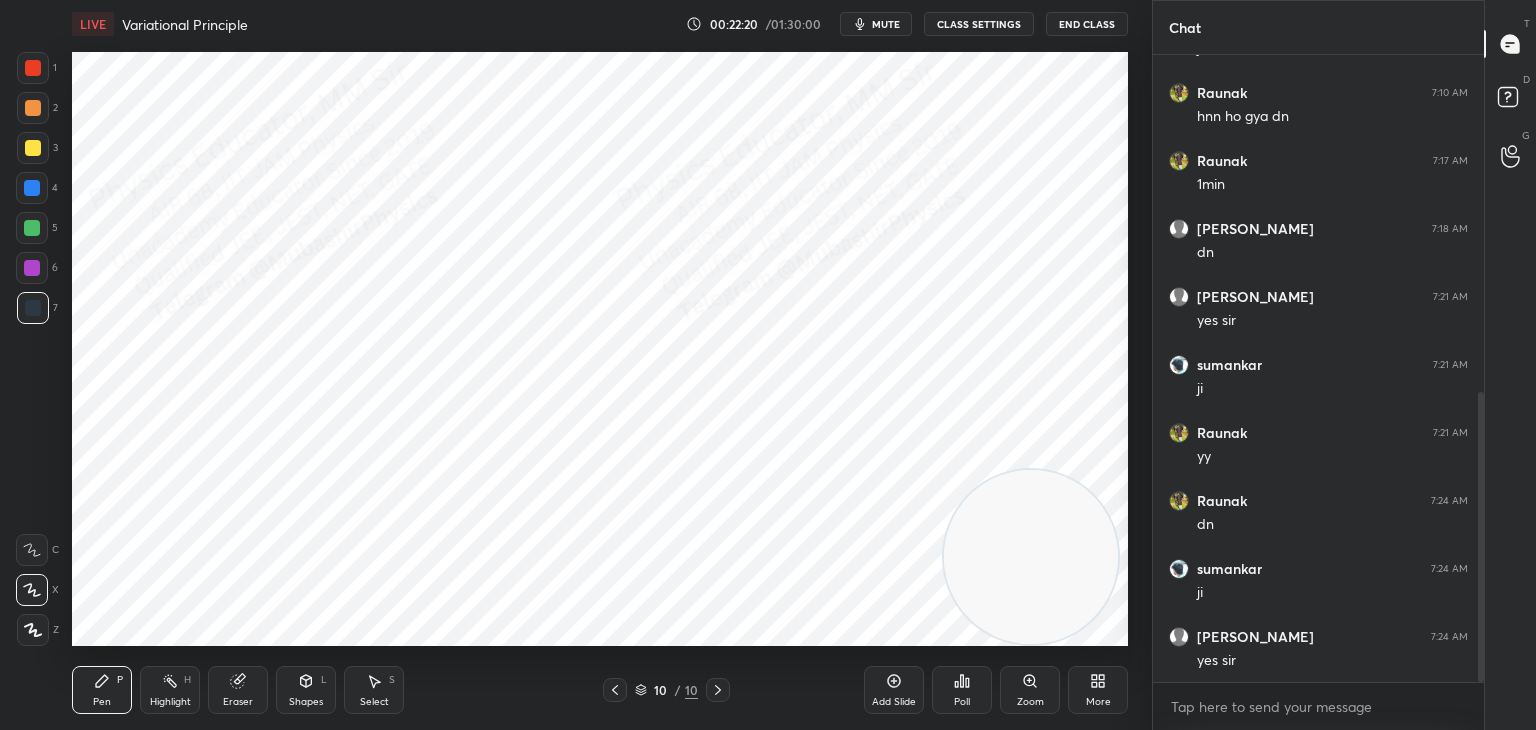 click on "Select S" at bounding box center [374, 690] 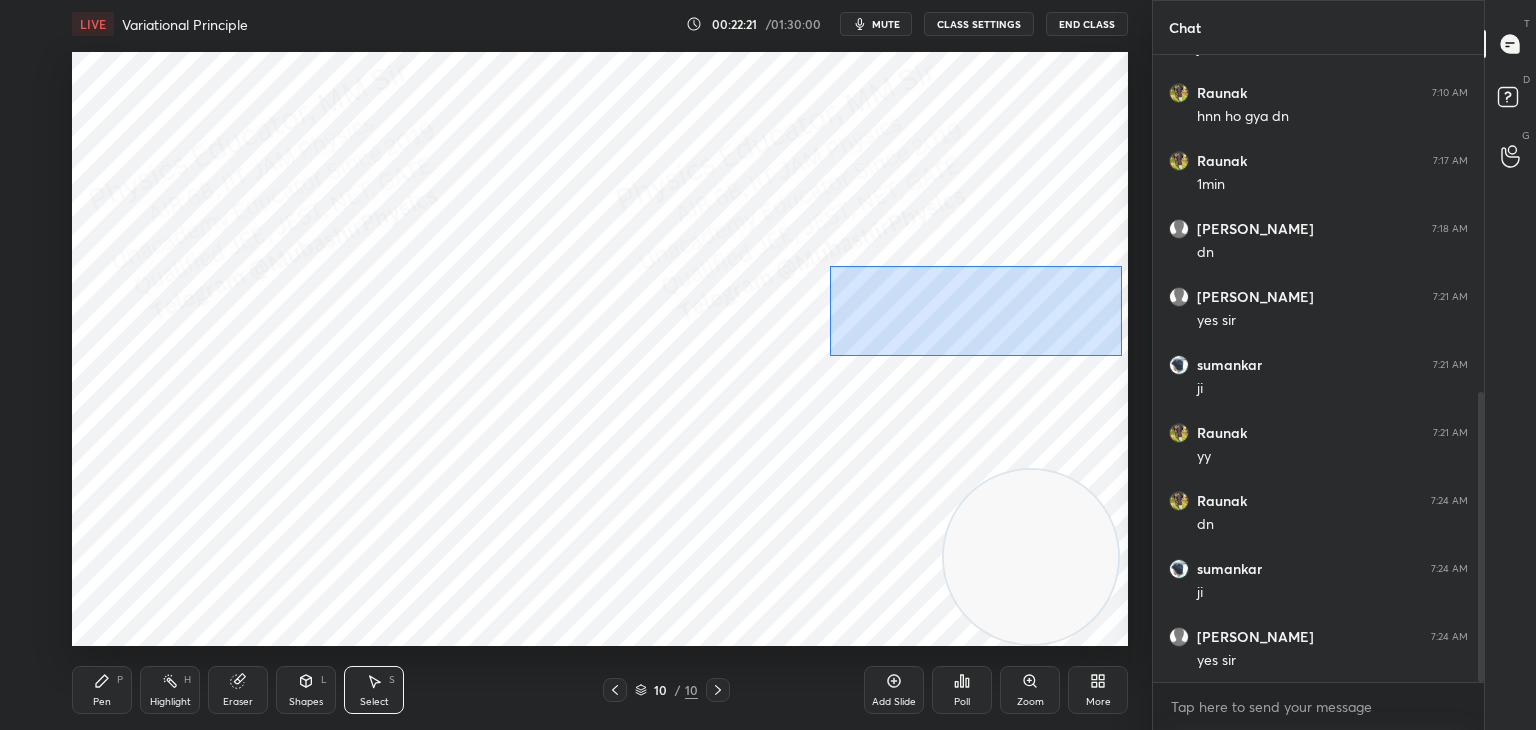drag, startPoint x: 921, startPoint y: 286, endPoint x: 1121, endPoint y: 356, distance: 211.8962 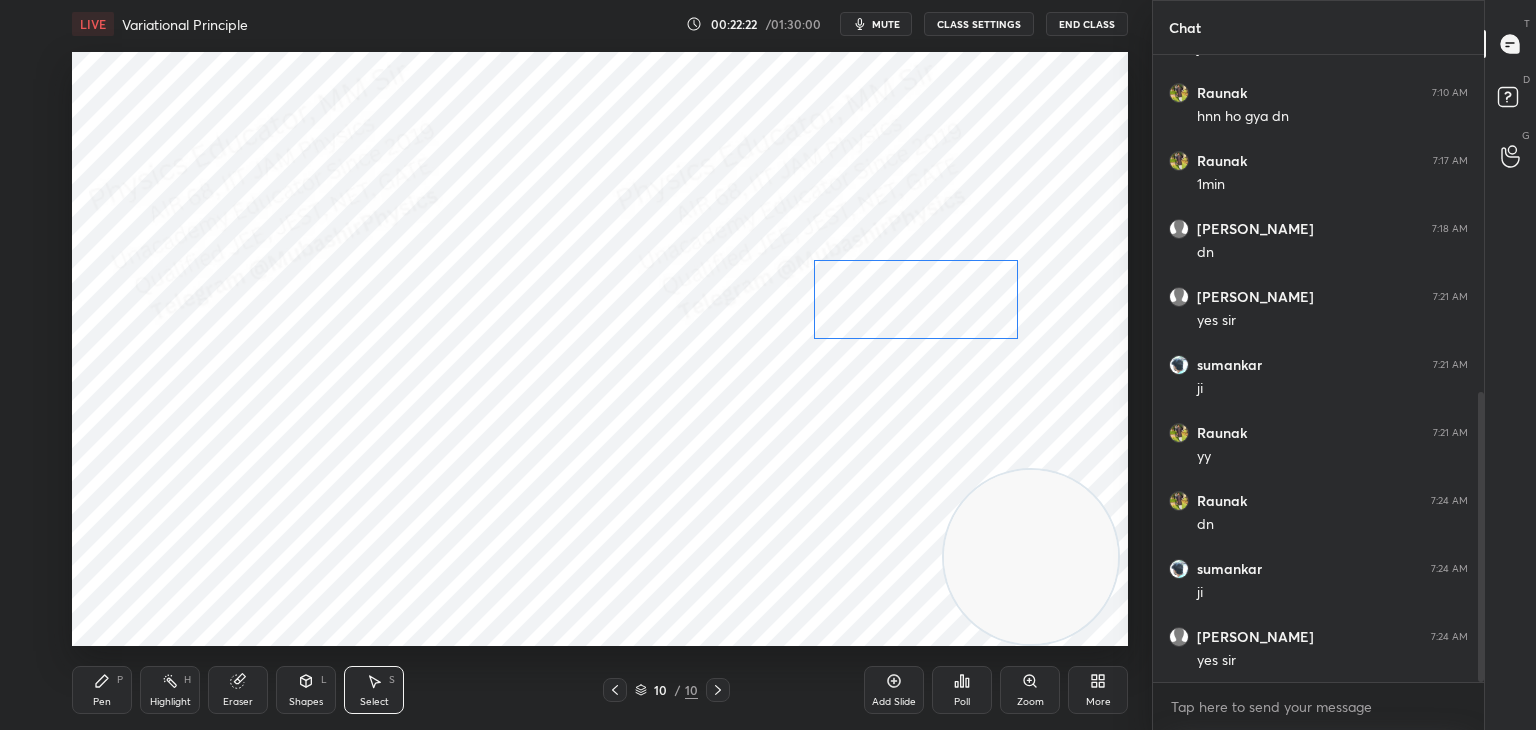 drag, startPoint x: 990, startPoint y: 310, endPoint x: 970, endPoint y: 301, distance: 21.931713 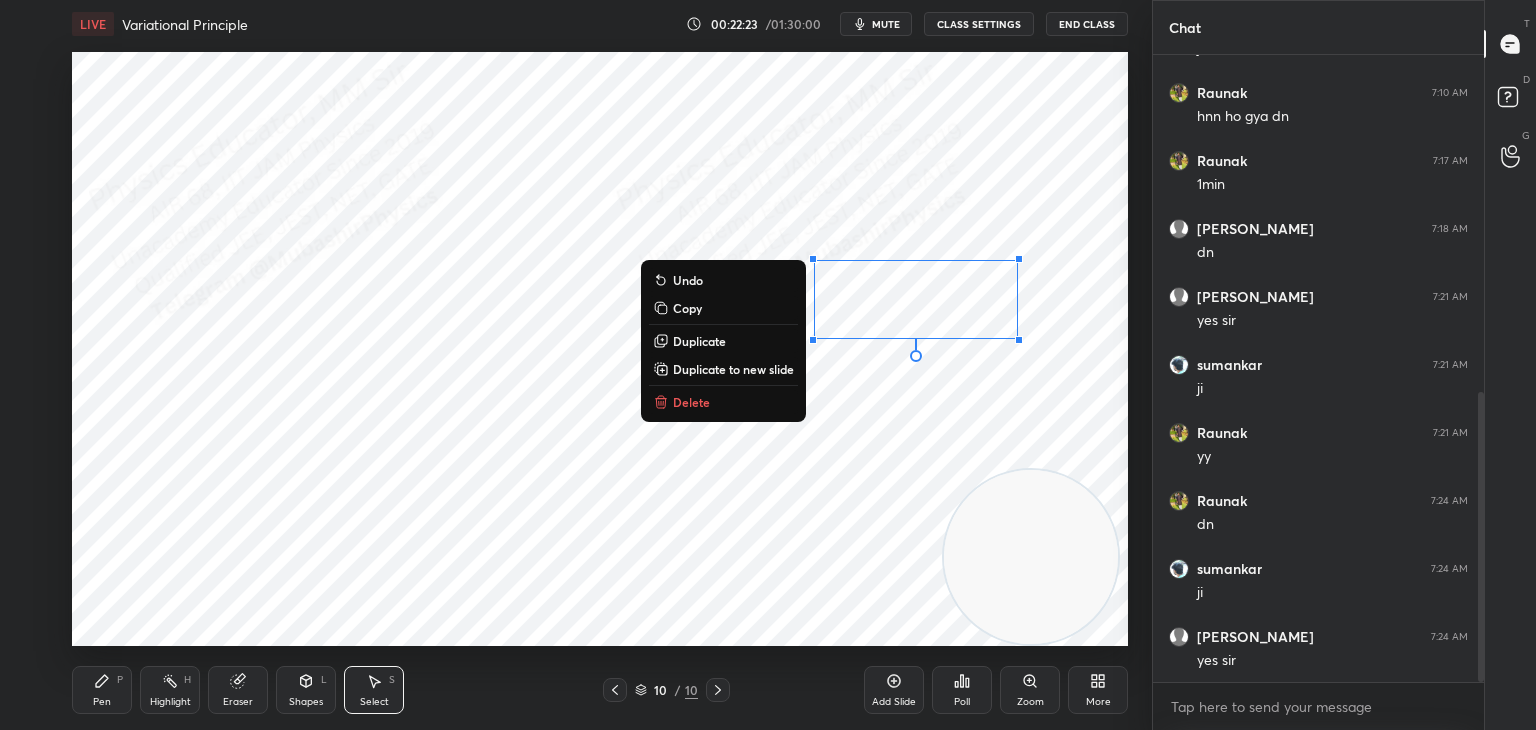 click on "0 ° Undo Copy Duplicate Duplicate to new slide Delete" at bounding box center [600, 349] 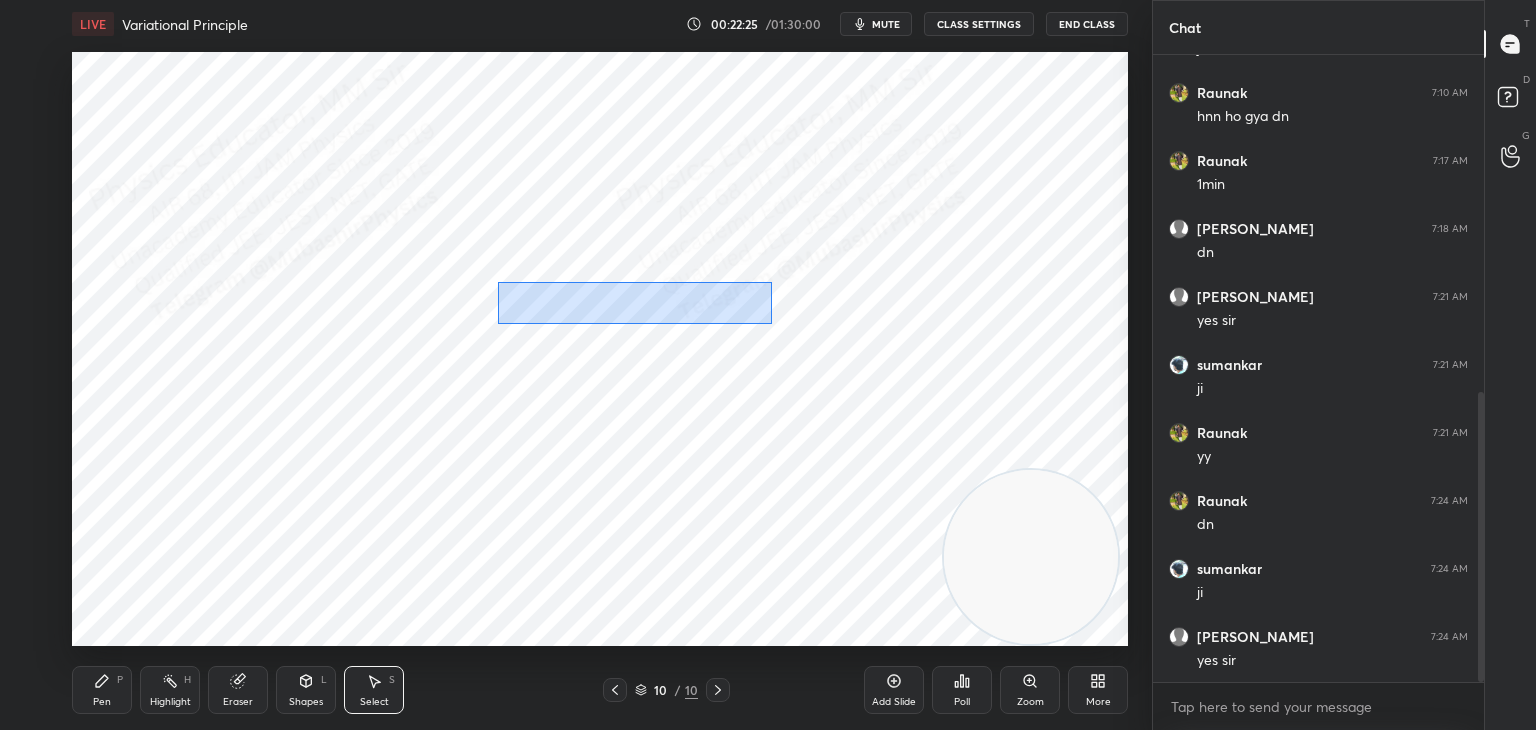 drag, startPoint x: 498, startPoint y: 282, endPoint x: 712, endPoint y: 370, distance: 231.38712 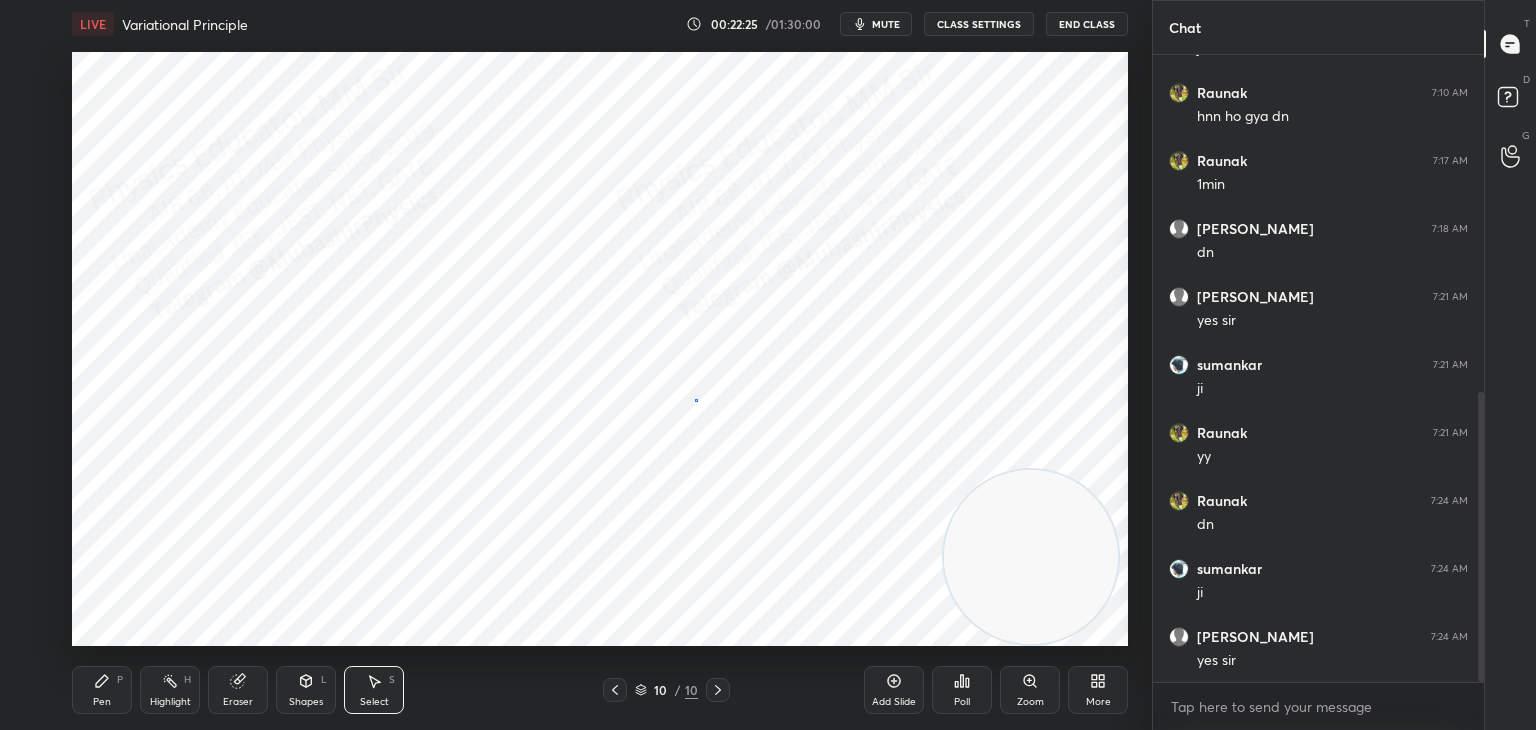 drag, startPoint x: 696, startPoint y: 400, endPoint x: 704, endPoint y: 390, distance: 12.806249 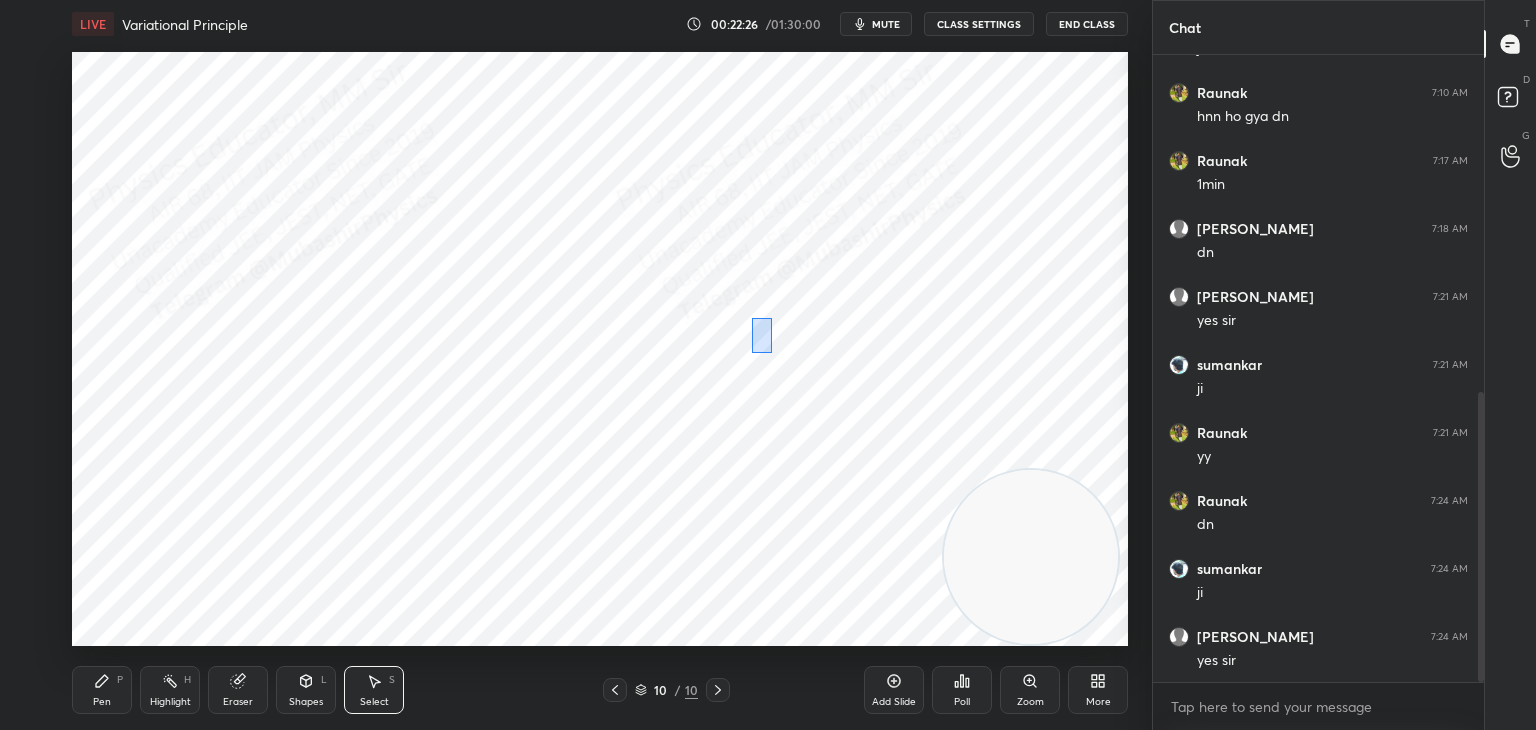 drag, startPoint x: 772, startPoint y: 353, endPoint x: 752, endPoint y: 318, distance: 40.311287 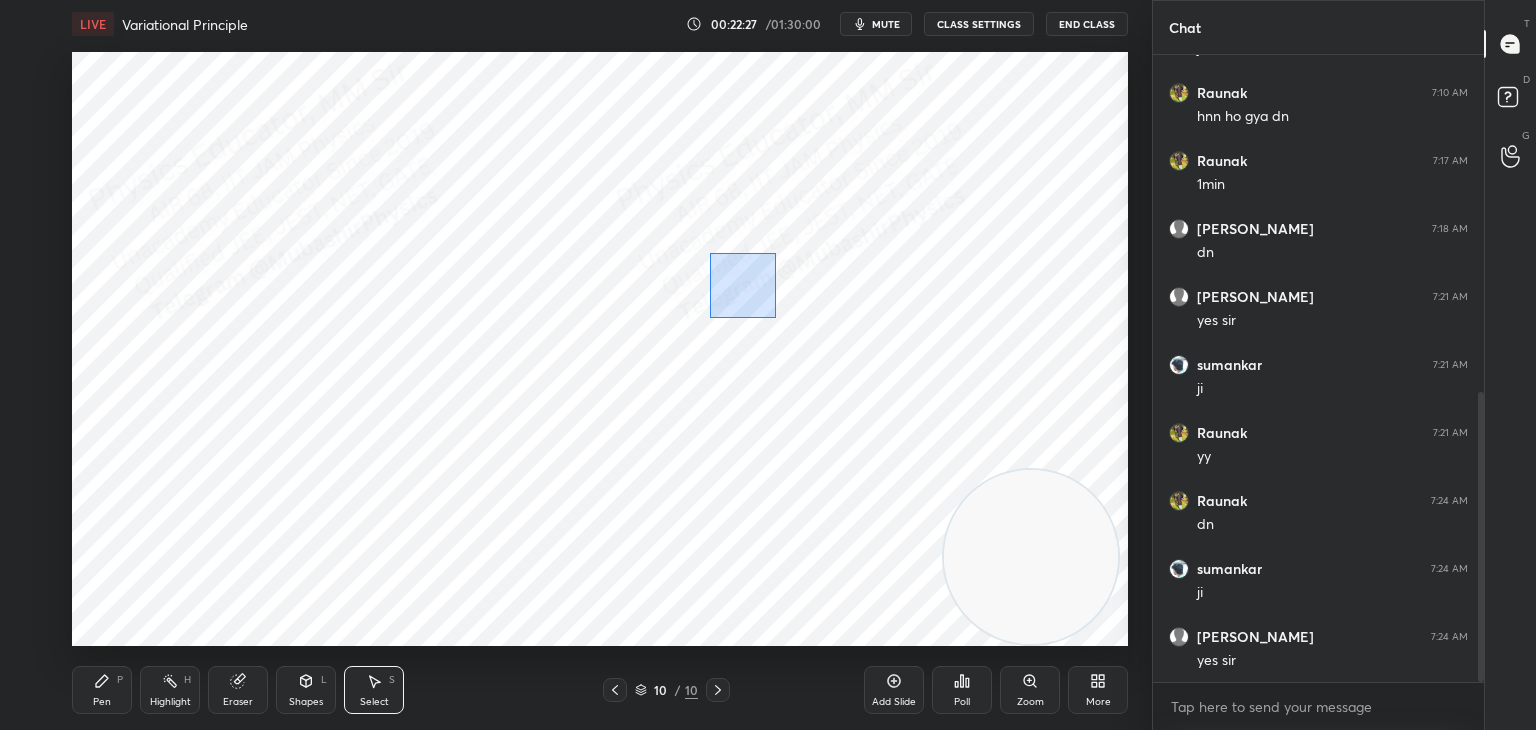 drag, startPoint x: 720, startPoint y: 274, endPoint x: 794, endPoint y: 330, distance: 92.800865 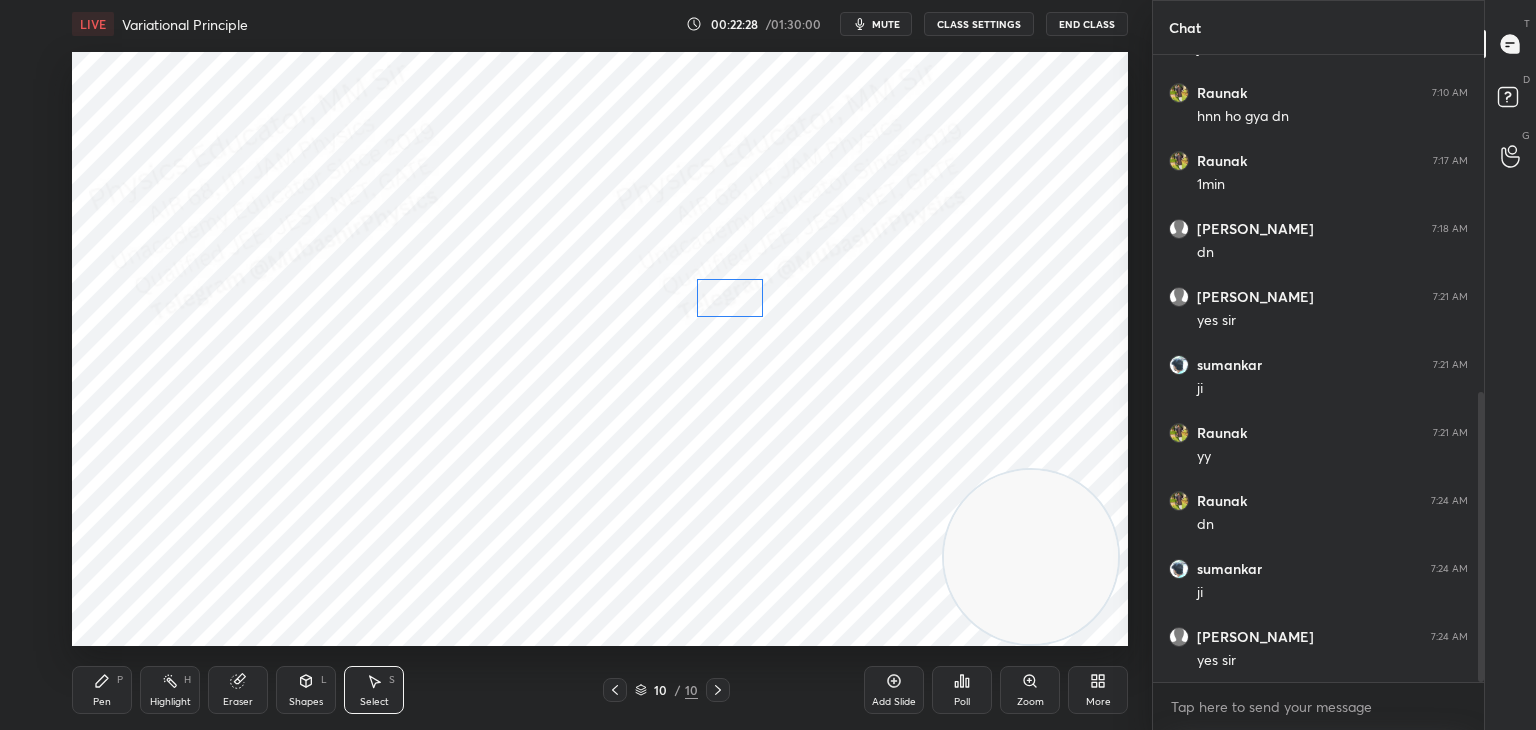 drag, startPoint x: 748, startPoint y: 305, endPoint x: 736, endPoint y: 312, distance: 13.892444 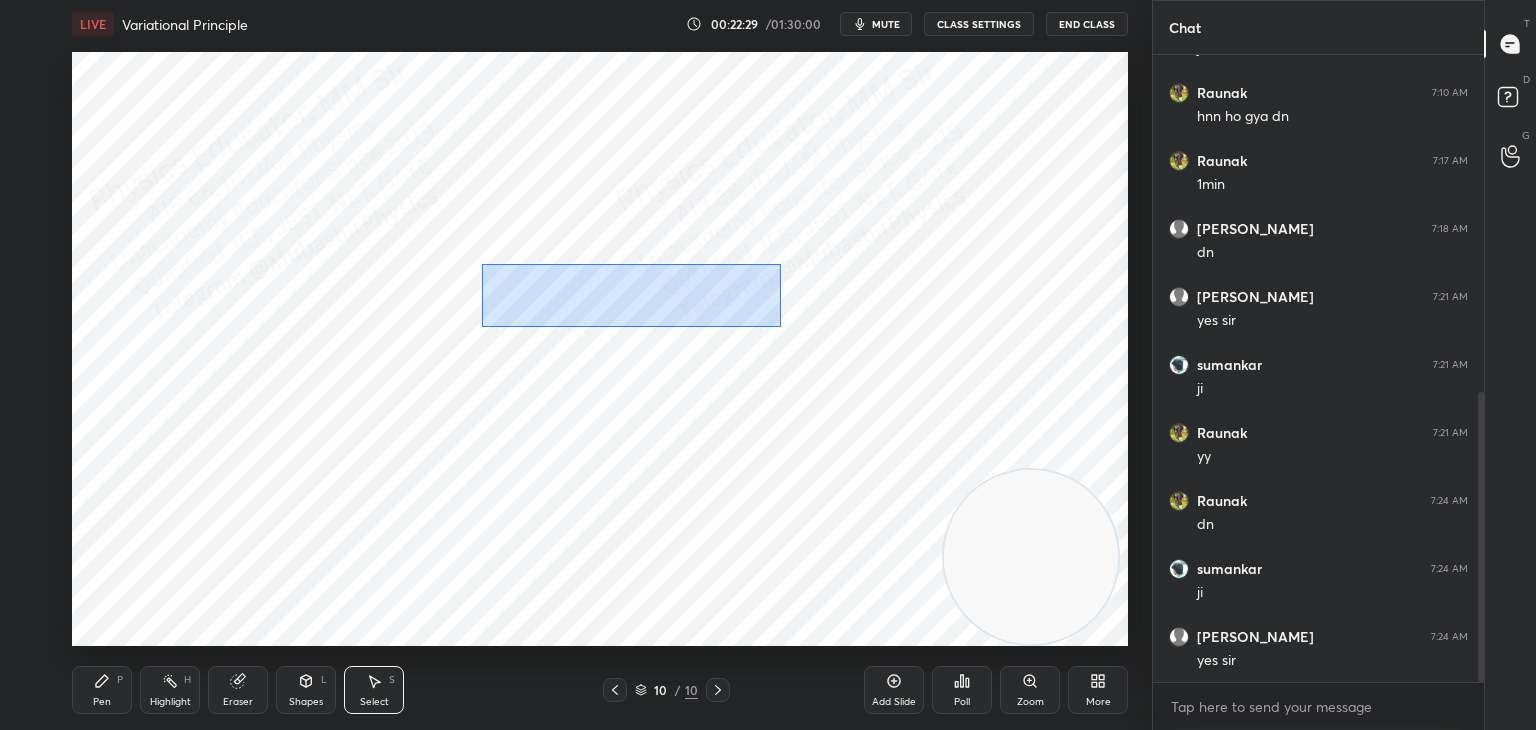 drag, startPoint x: 761, startPoint y: 326, endPoint x: 766, endPoint y: 314, distance: 13 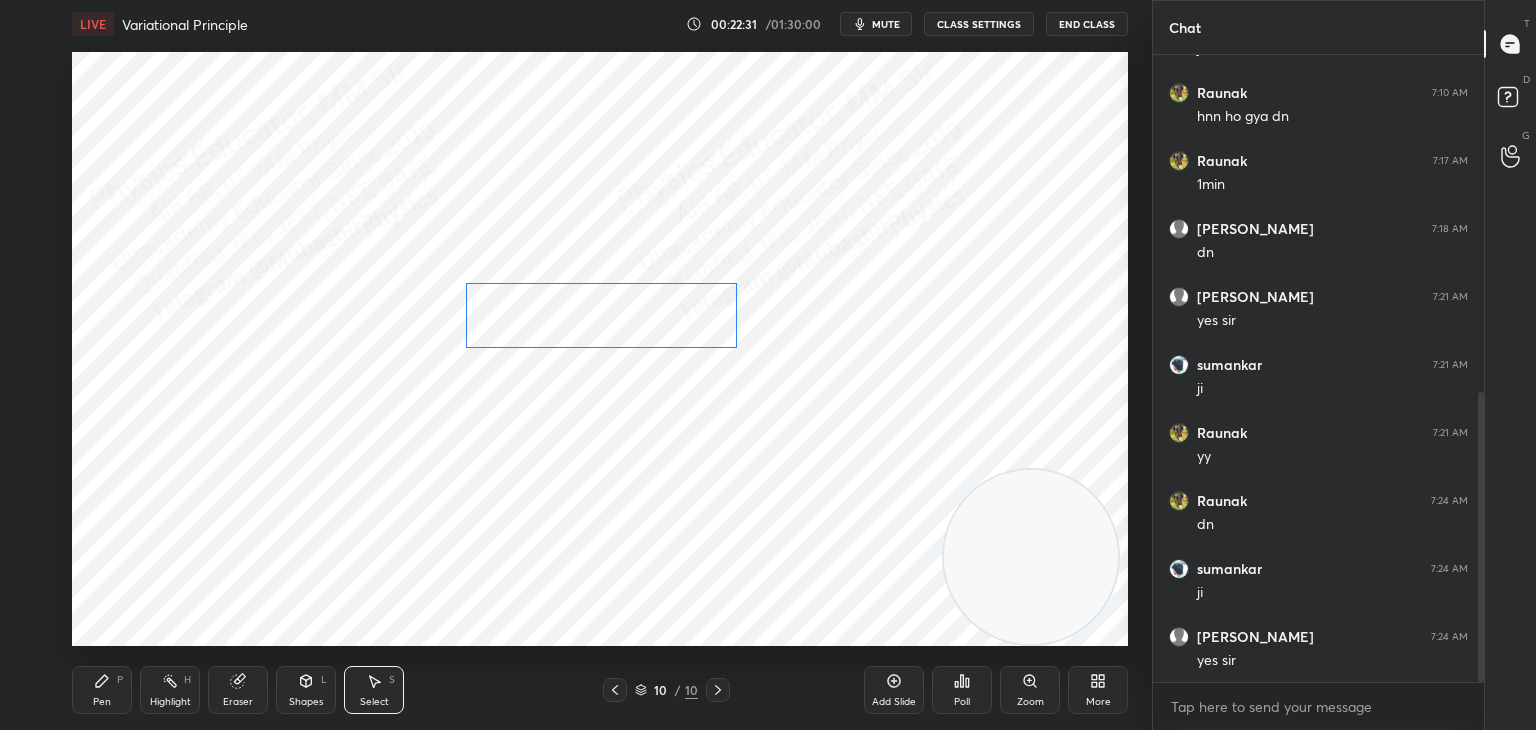drag, startPoint x: 662, startPoint y: 308, endPoint x: 650, endPoint y: 306, distance: 12.165525 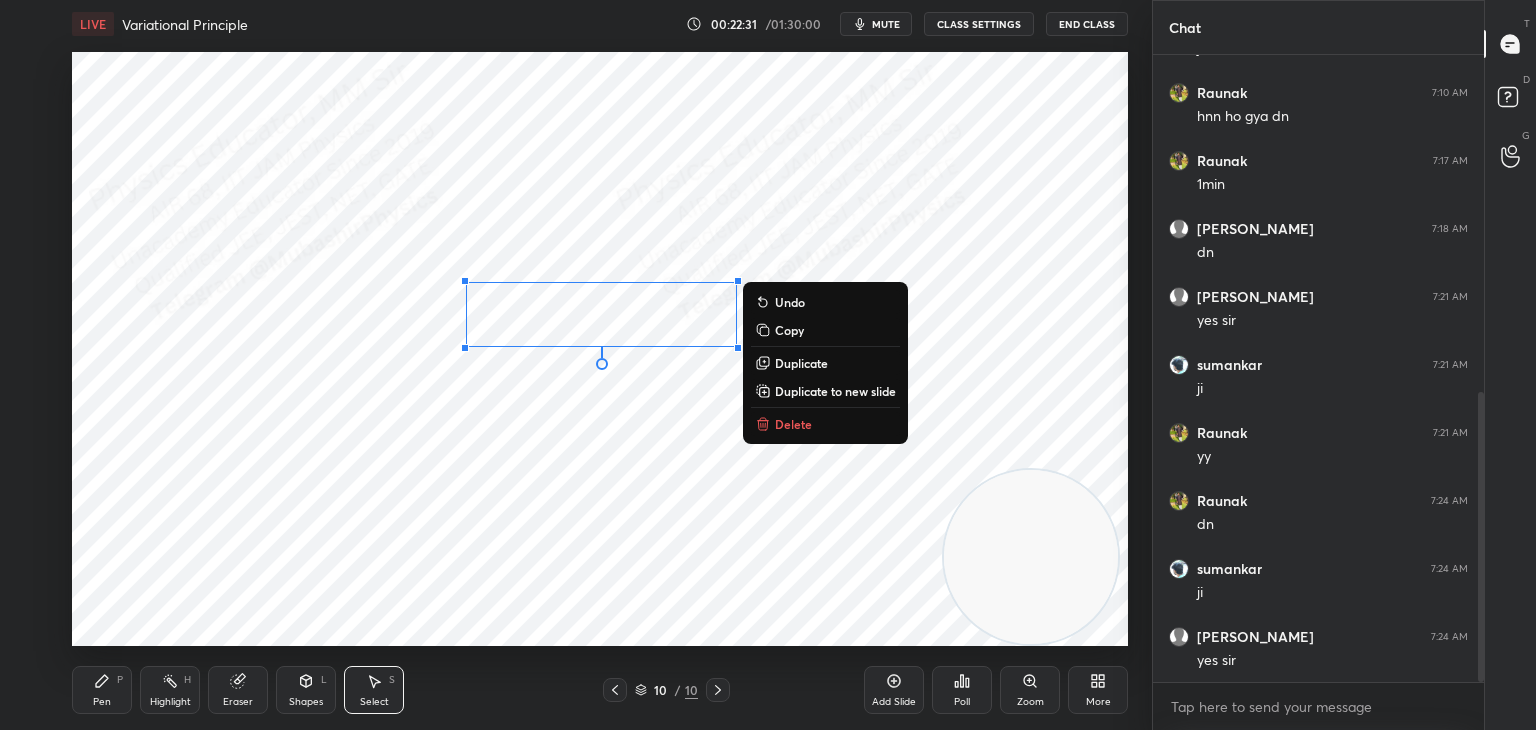 click on "0 ° Undo Copy Duplicate Duplicate to new slide Delete" at bounding box center [600, 349] 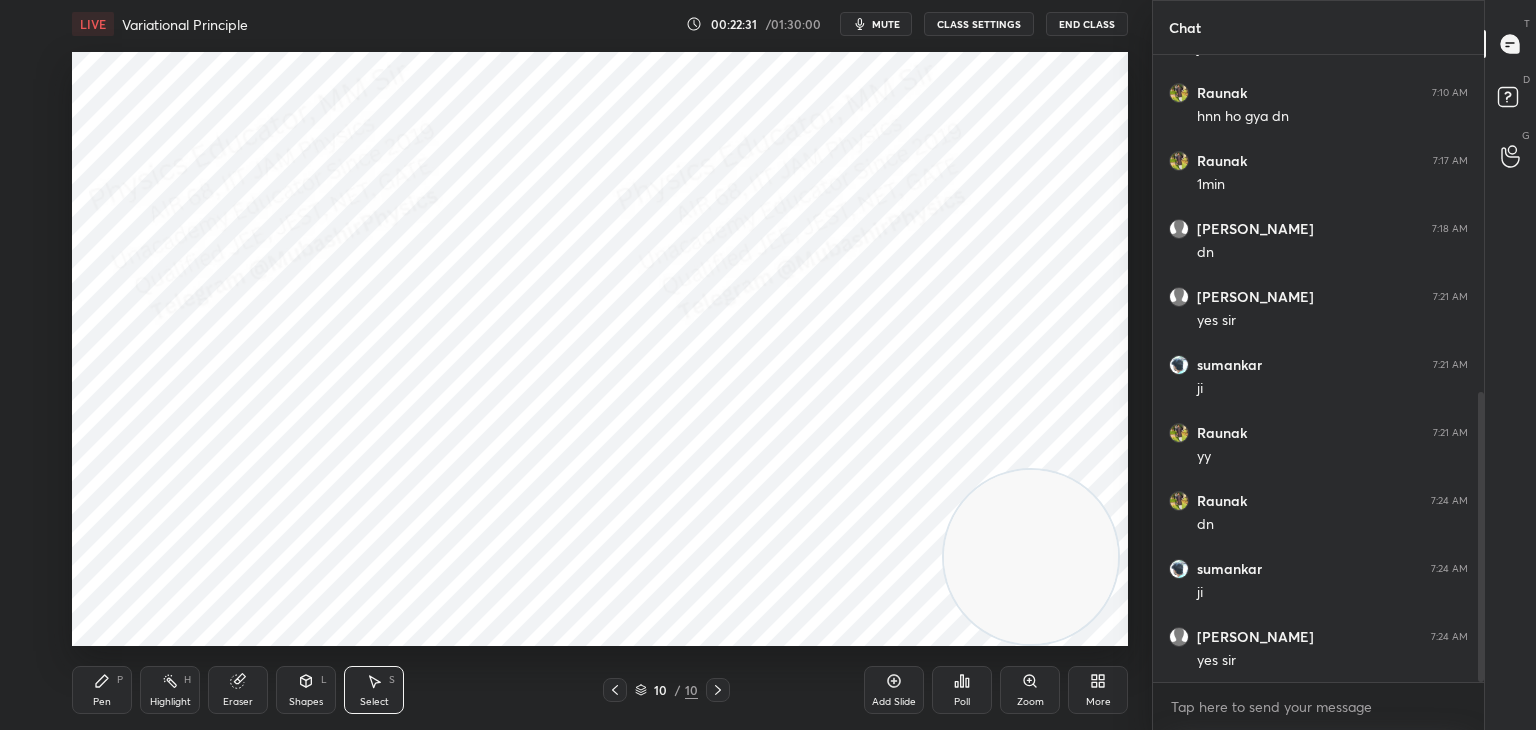 click on "0 ° Undo Copy Duplicate Duplicate to new slide Delete Setting up your live class Poll for   secs No correct answer Start poll" at bounding box center (600, 349) 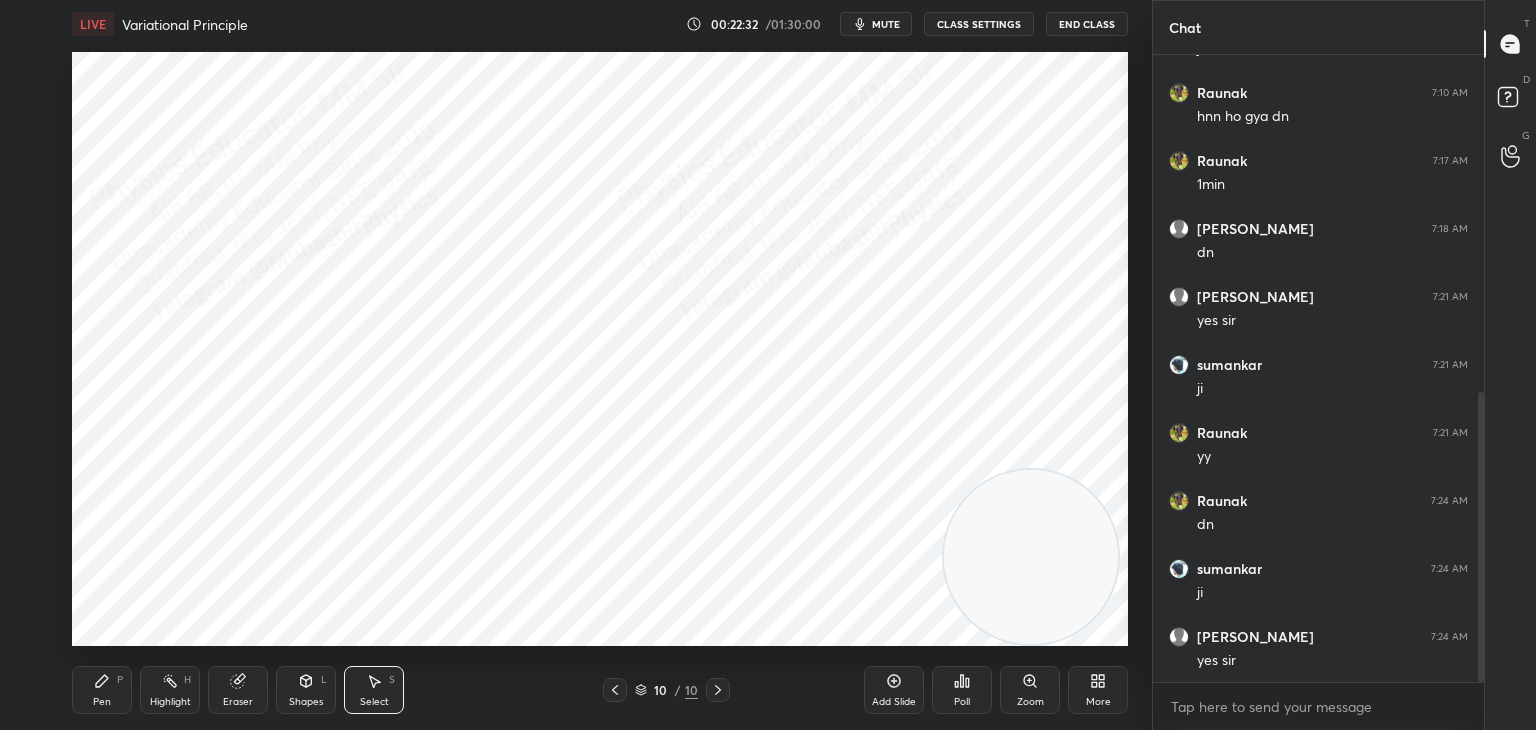 click on "Pen P" at bounding box center (102, 690) 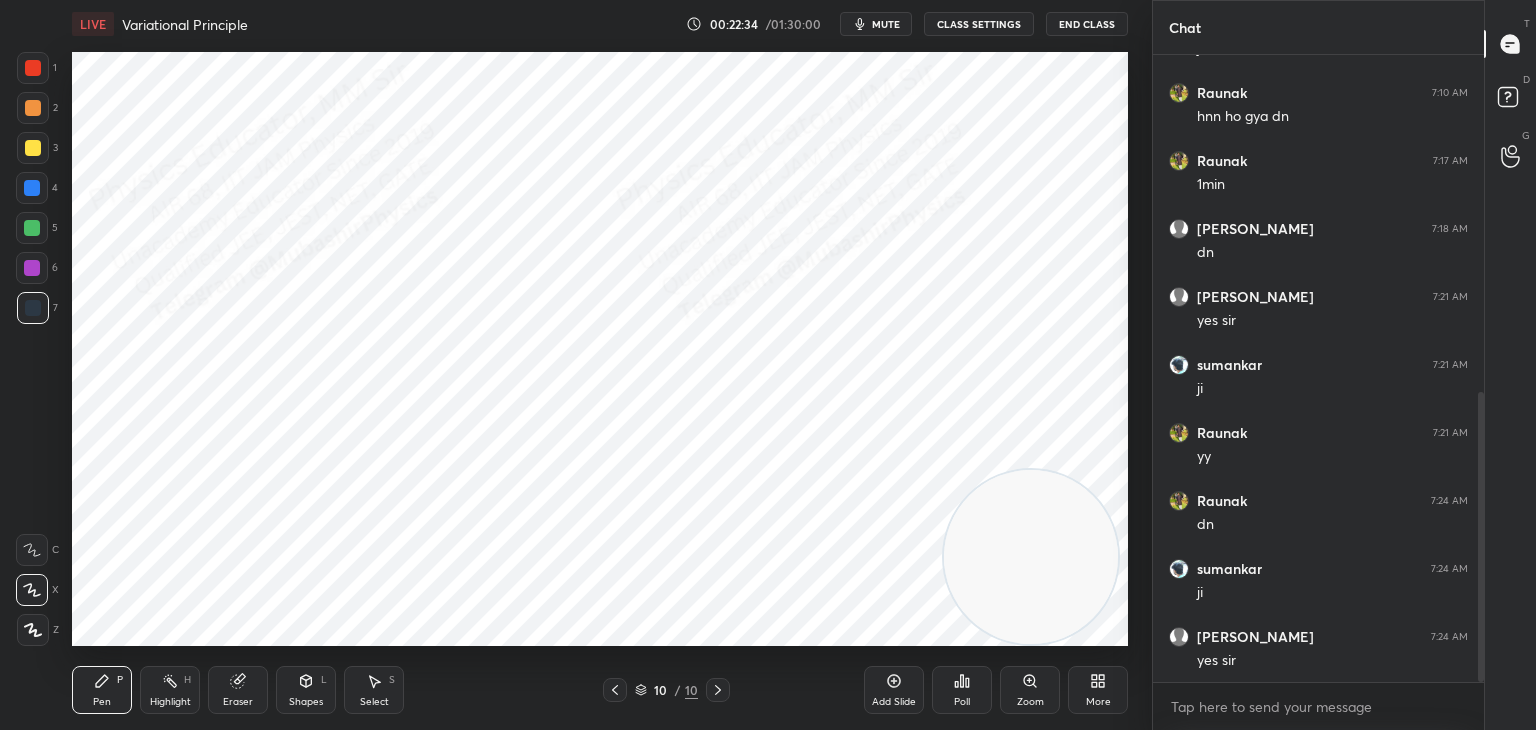 drag, startPoint x: 369, startPoint y: 690, endPoint x: 405, endPoint y: 658, distance: 48.166378 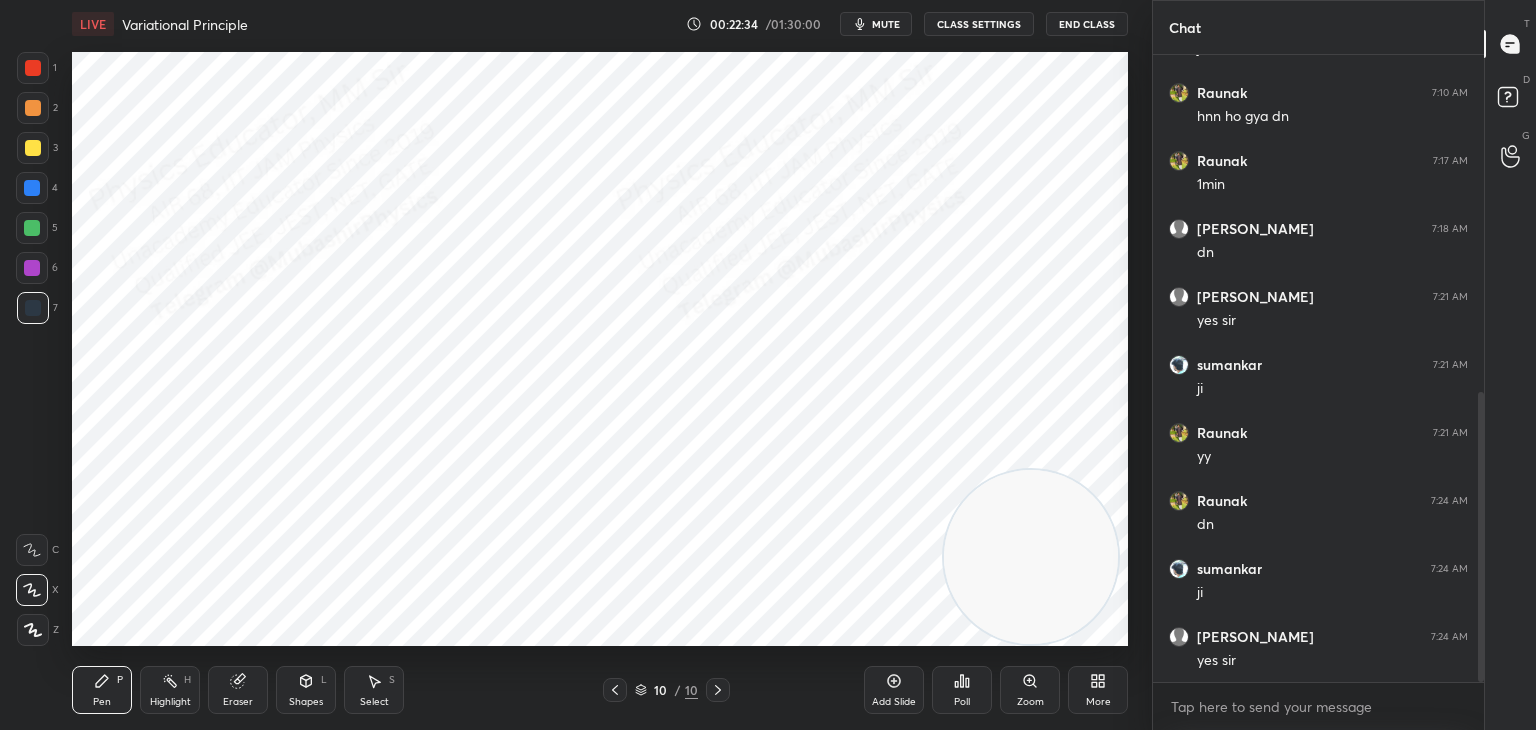 click on "Select S" at bounding box center [374, 690] 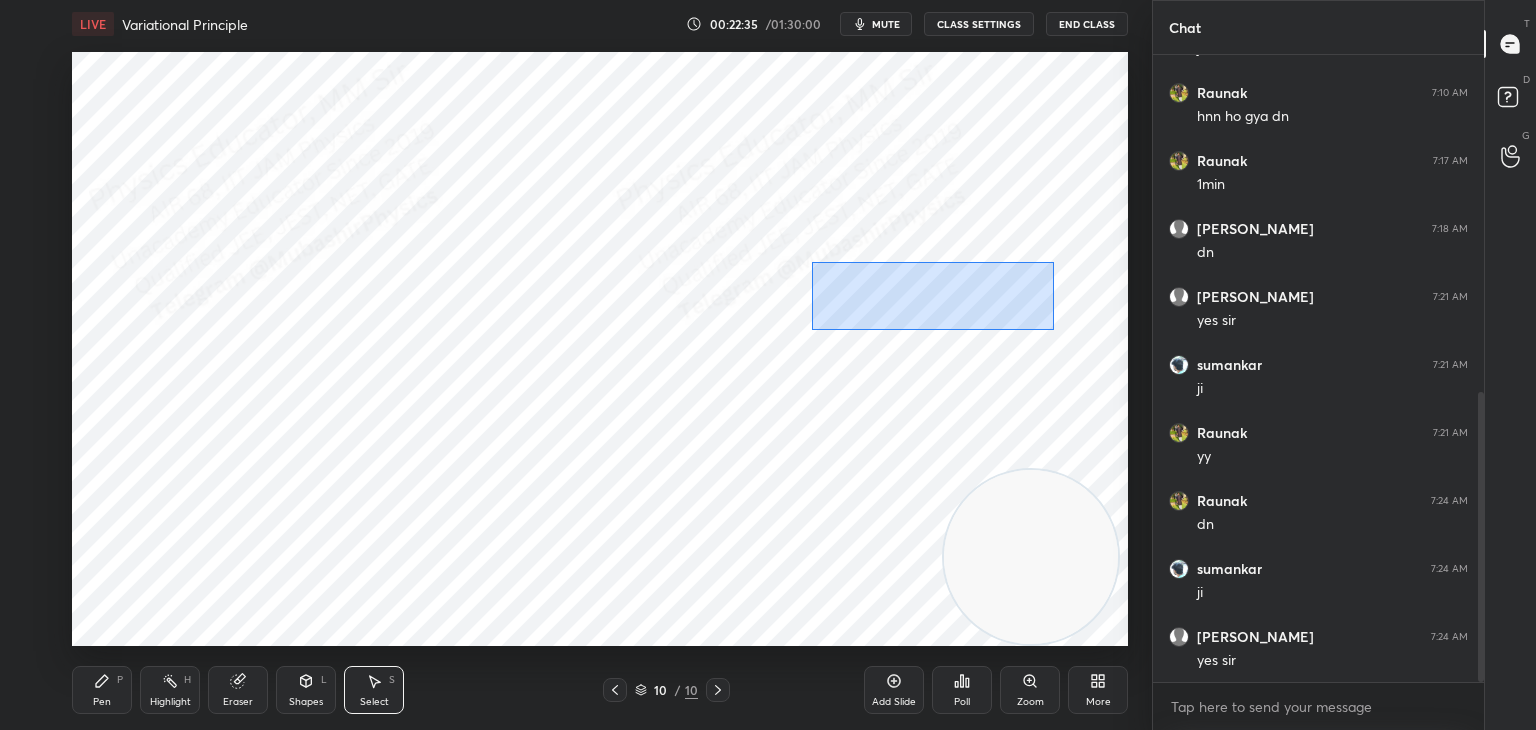 drag, startPoint x: 812, startPoint y: 254, endPoint x: 1030, endPoint y: 326, distance: 229.58223 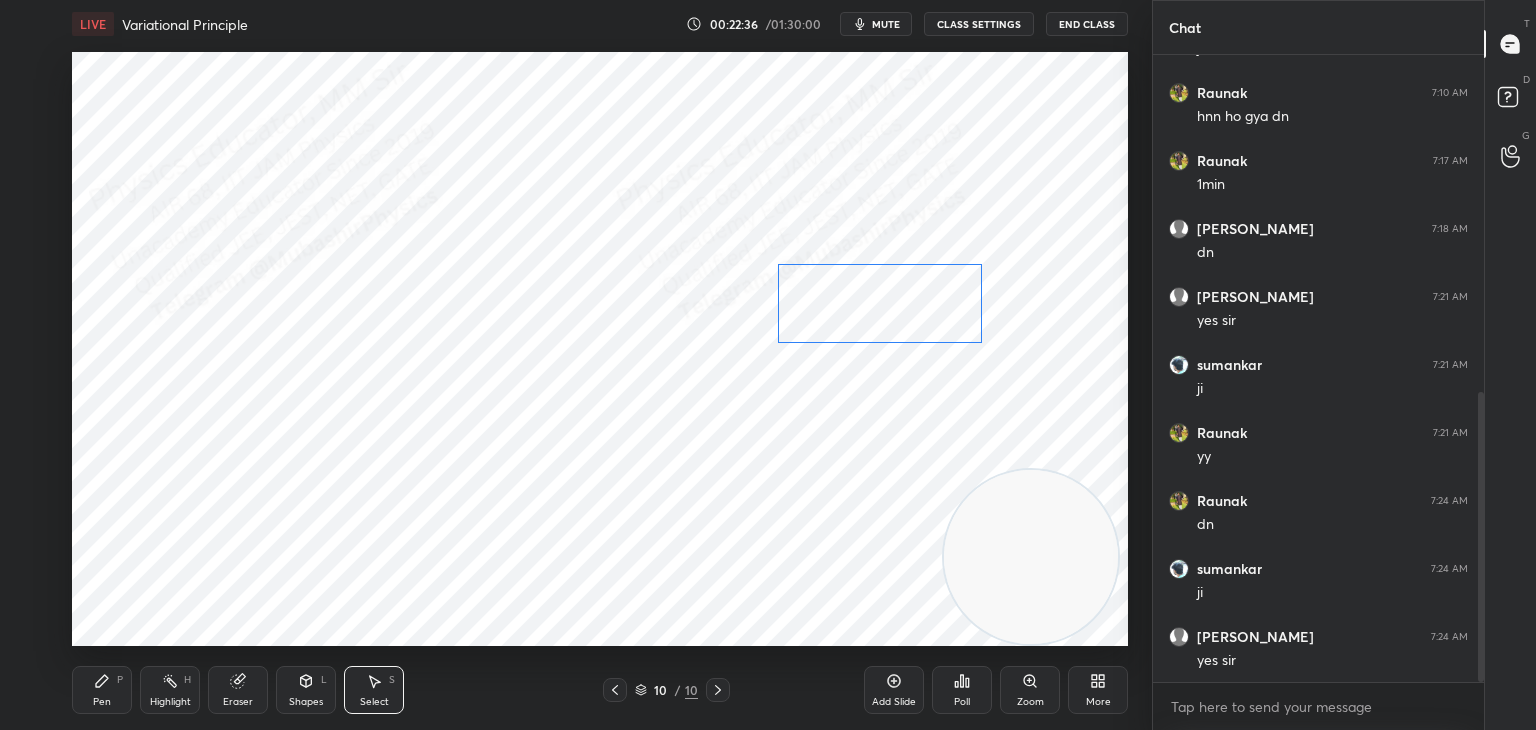 drag, startPoint x: 940, startPoint y: 310, endPoint x: 918, endPoint y: 312, distance: 22.090721 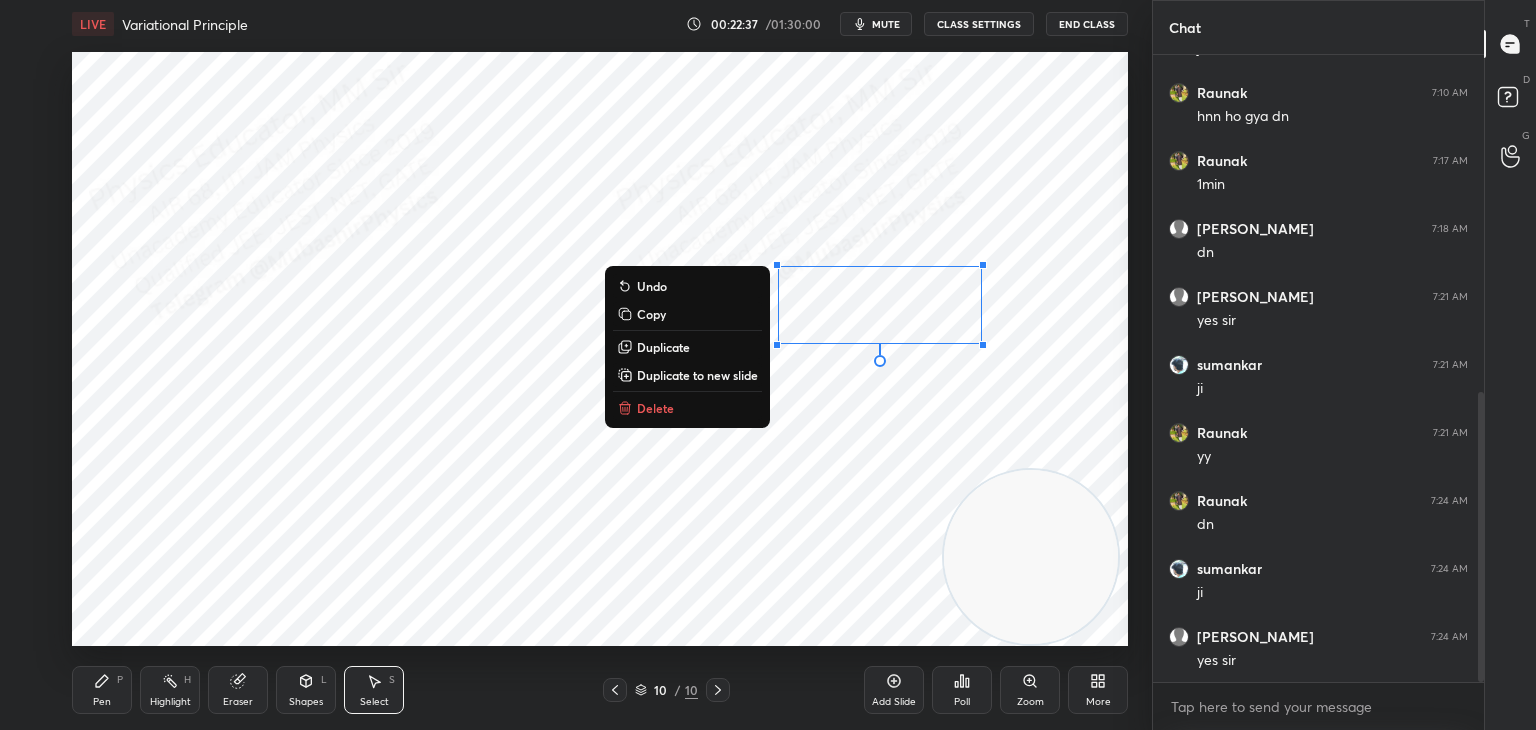 click on "Pen P" at bounding box center (102, 690) 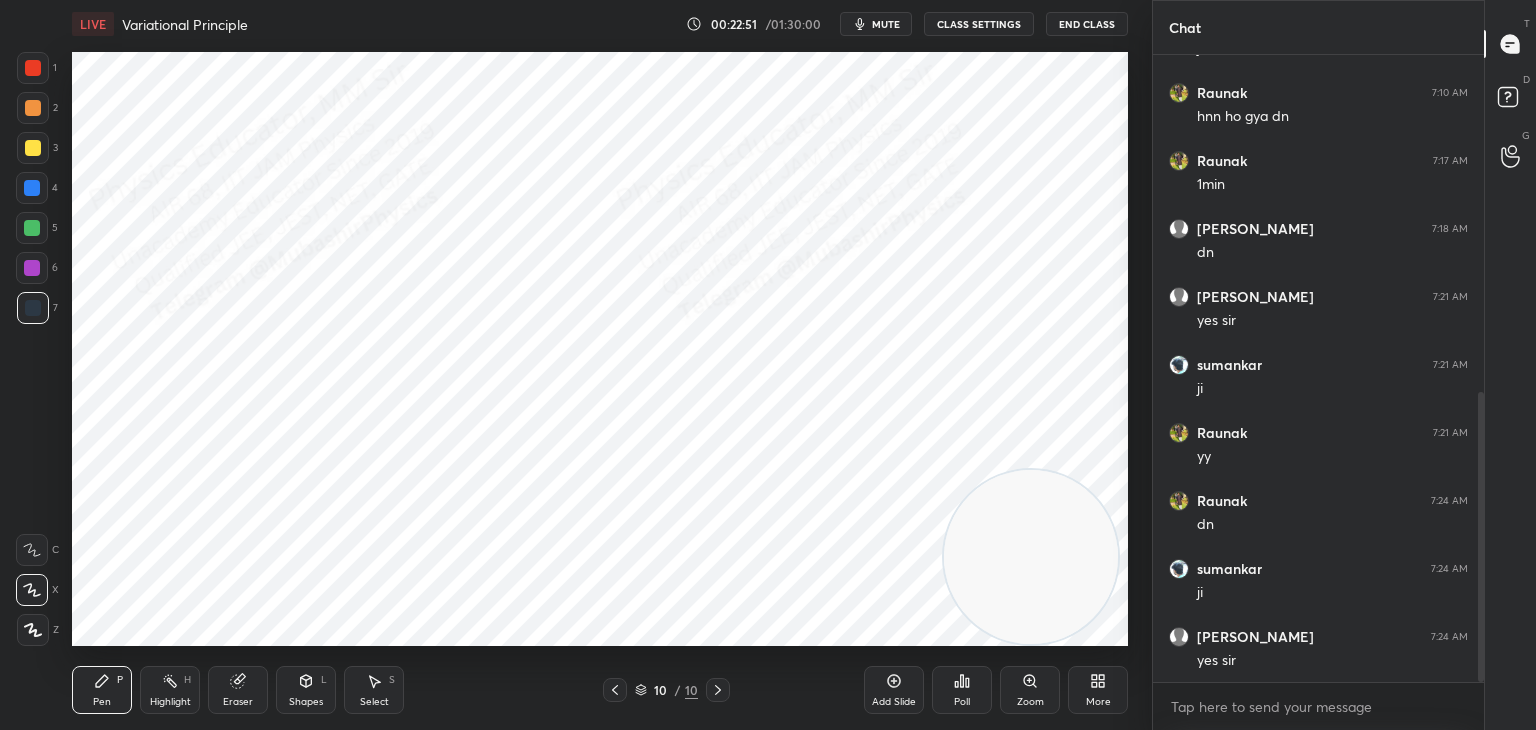 drag, startPoint x: 378, startPoint y: 689, endPoint x: 388, endPoint y: 674, distance: 18.027756 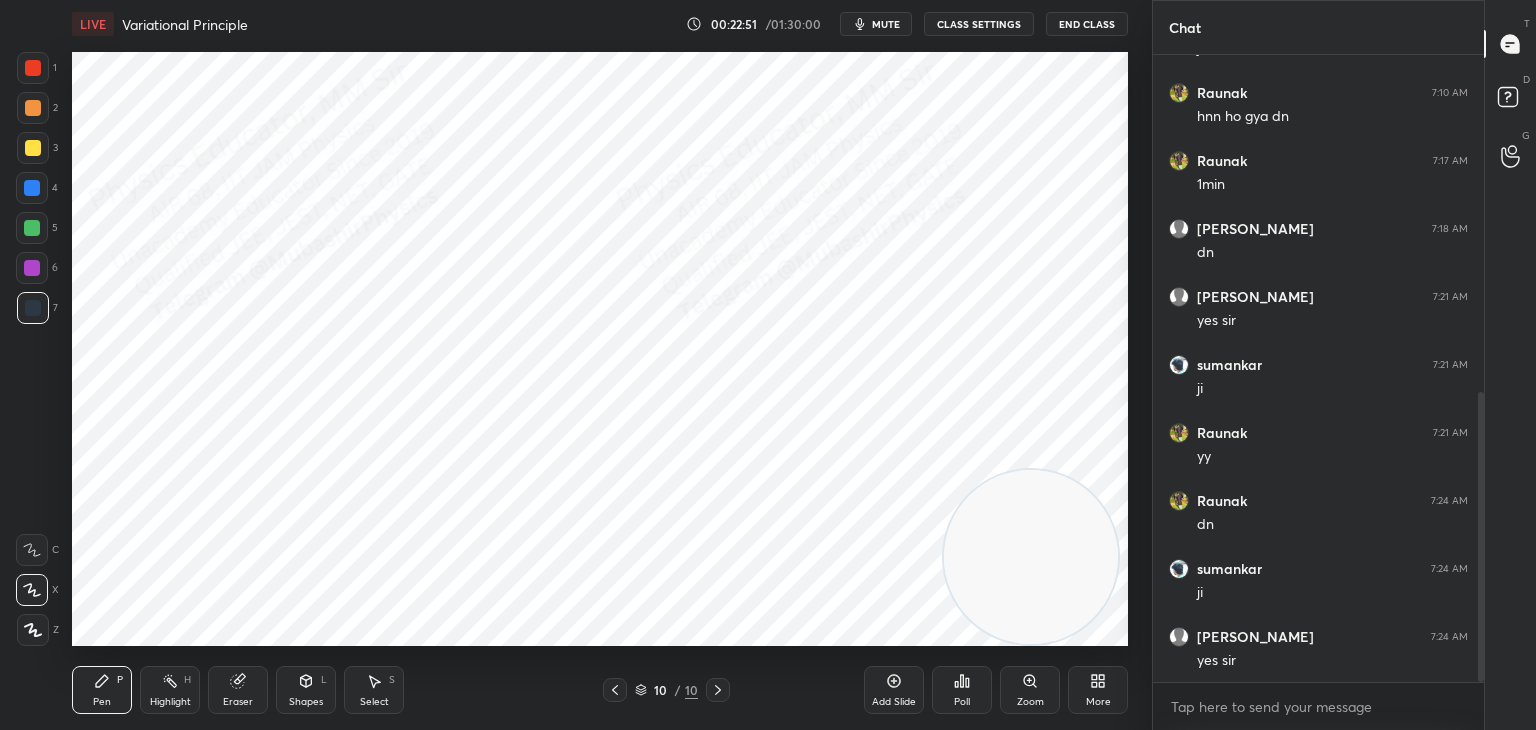 click on "Select S" at bounding box center [374, 690] 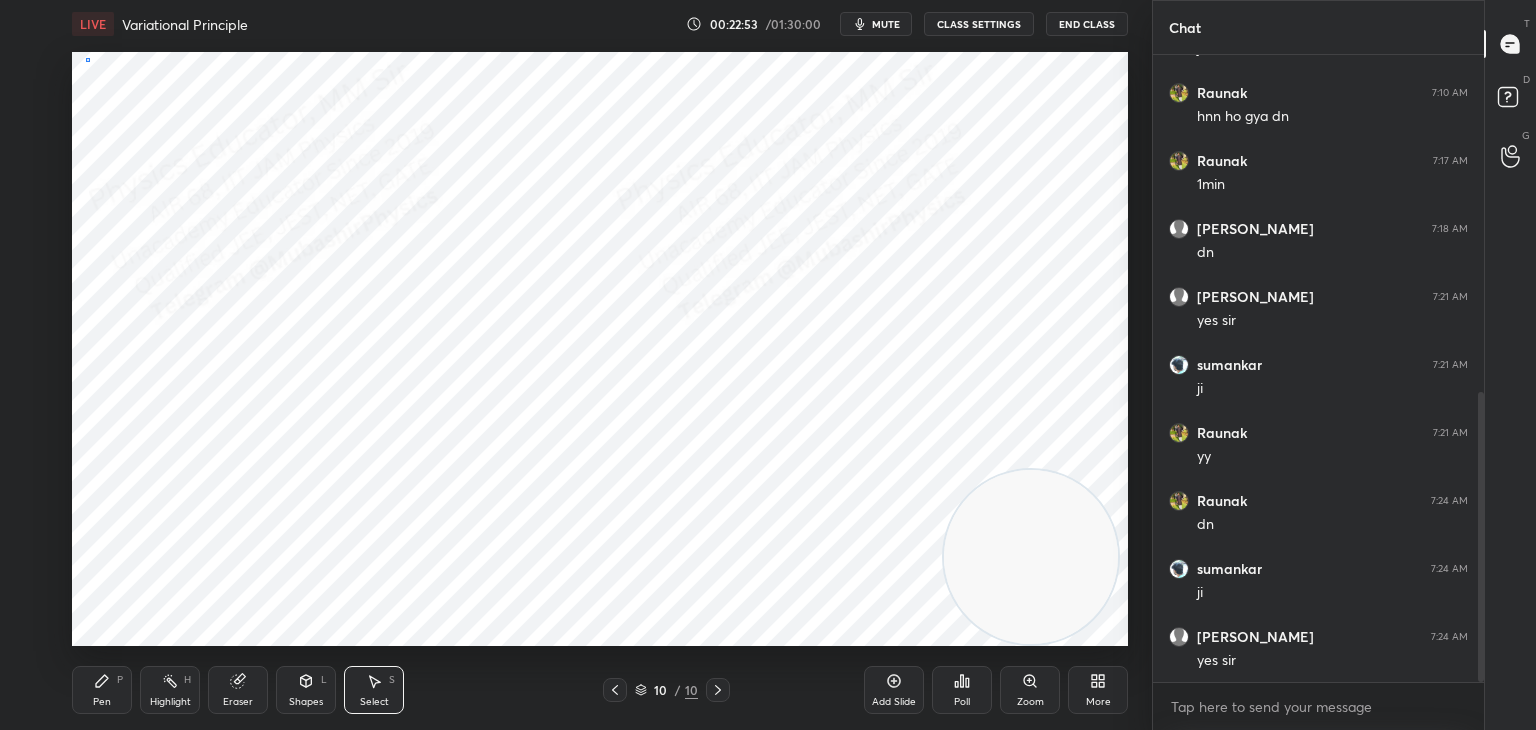 drag, startPoint x: 86, startPoint y: 58, endPoint x: 120, endPoint y: 90, distance: 46.69047 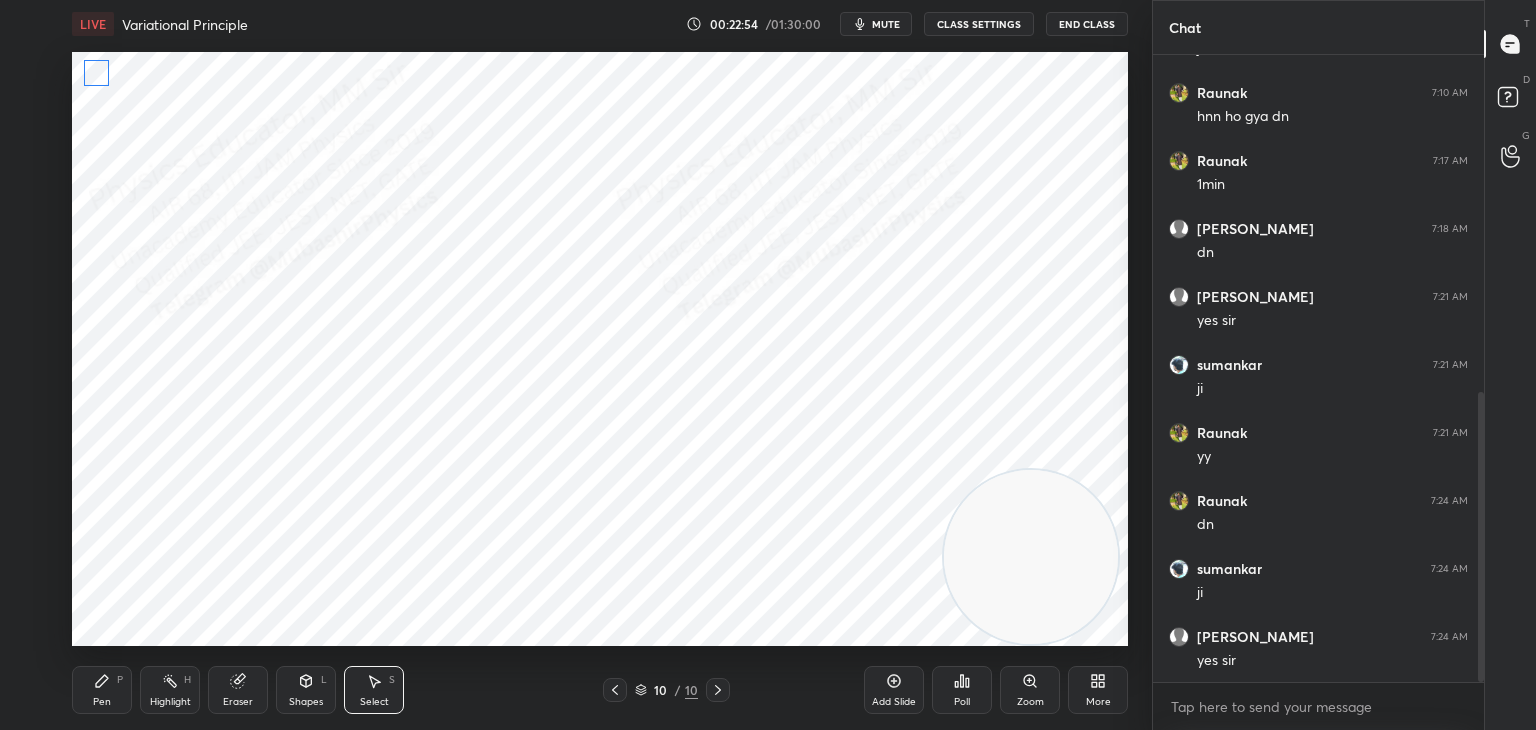 drag, startPoint x: 102, startPoint y: 73, endPoint x: 86, endPoint y: 72, distance: 16.03122 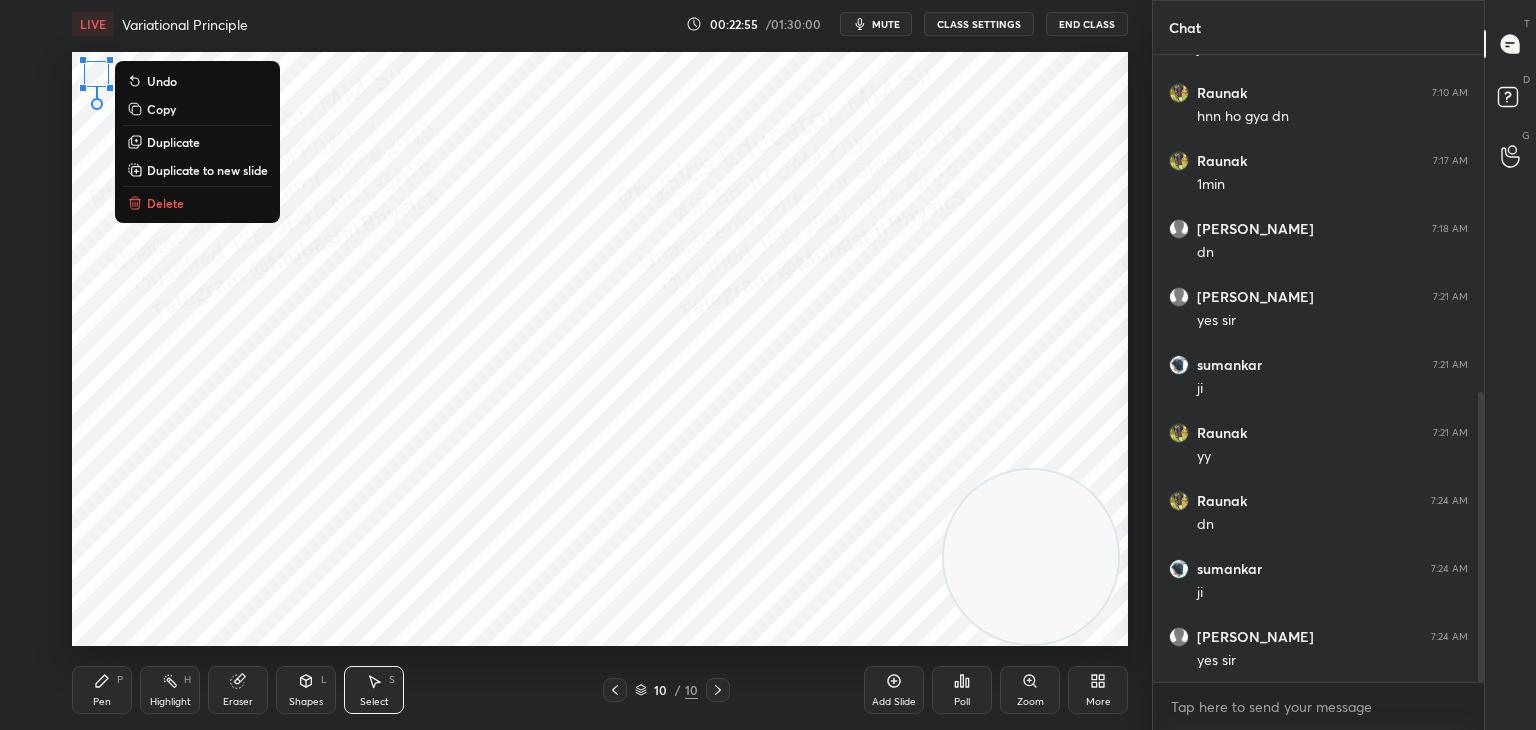 drag, startPoint x: 100, startPoint y: 246, endPoint x: 145, endPoint y: 141, distance: 114.236595 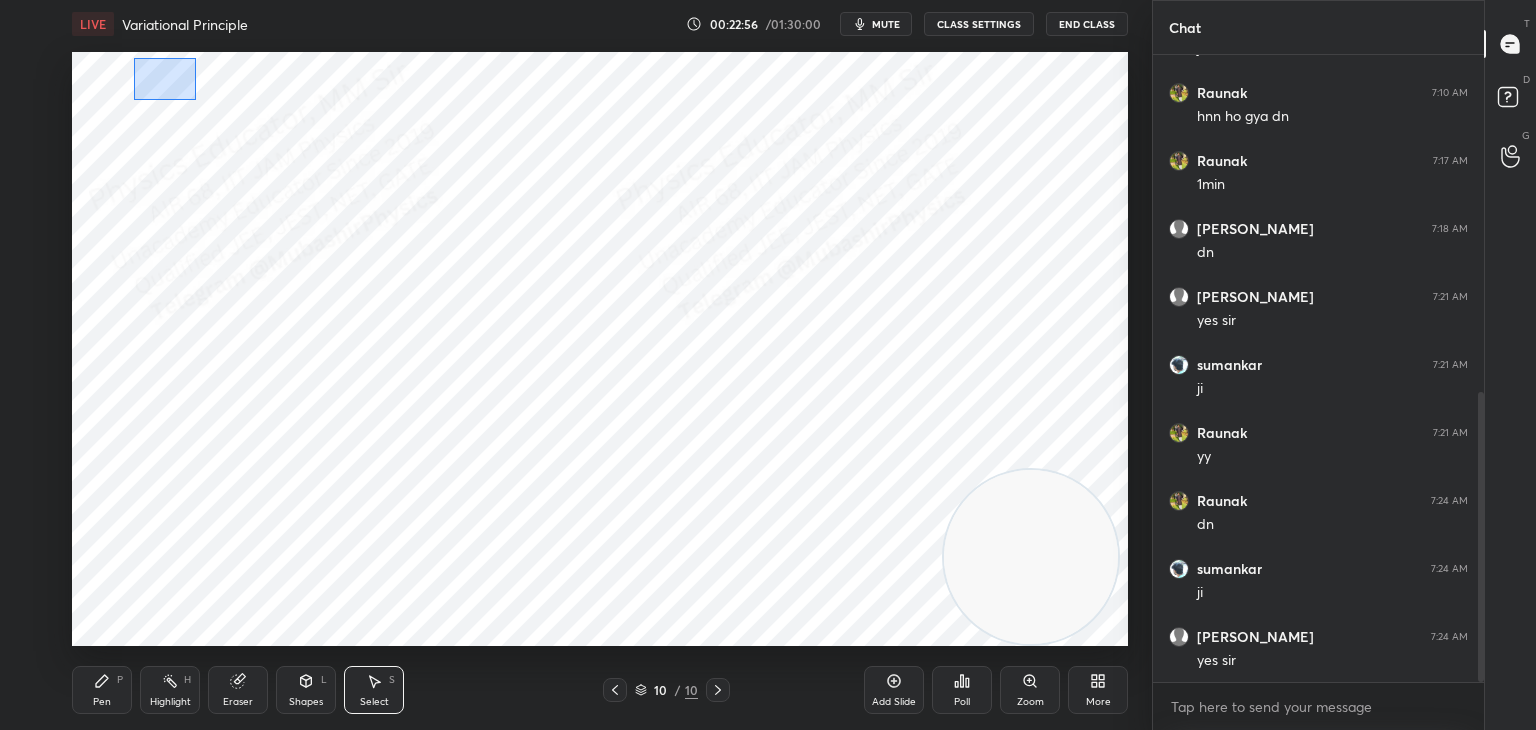 drag, startPoint x: 134, startPoint y: 58, endPoint x: 184, endPoint y: 98, distance: 64.03124 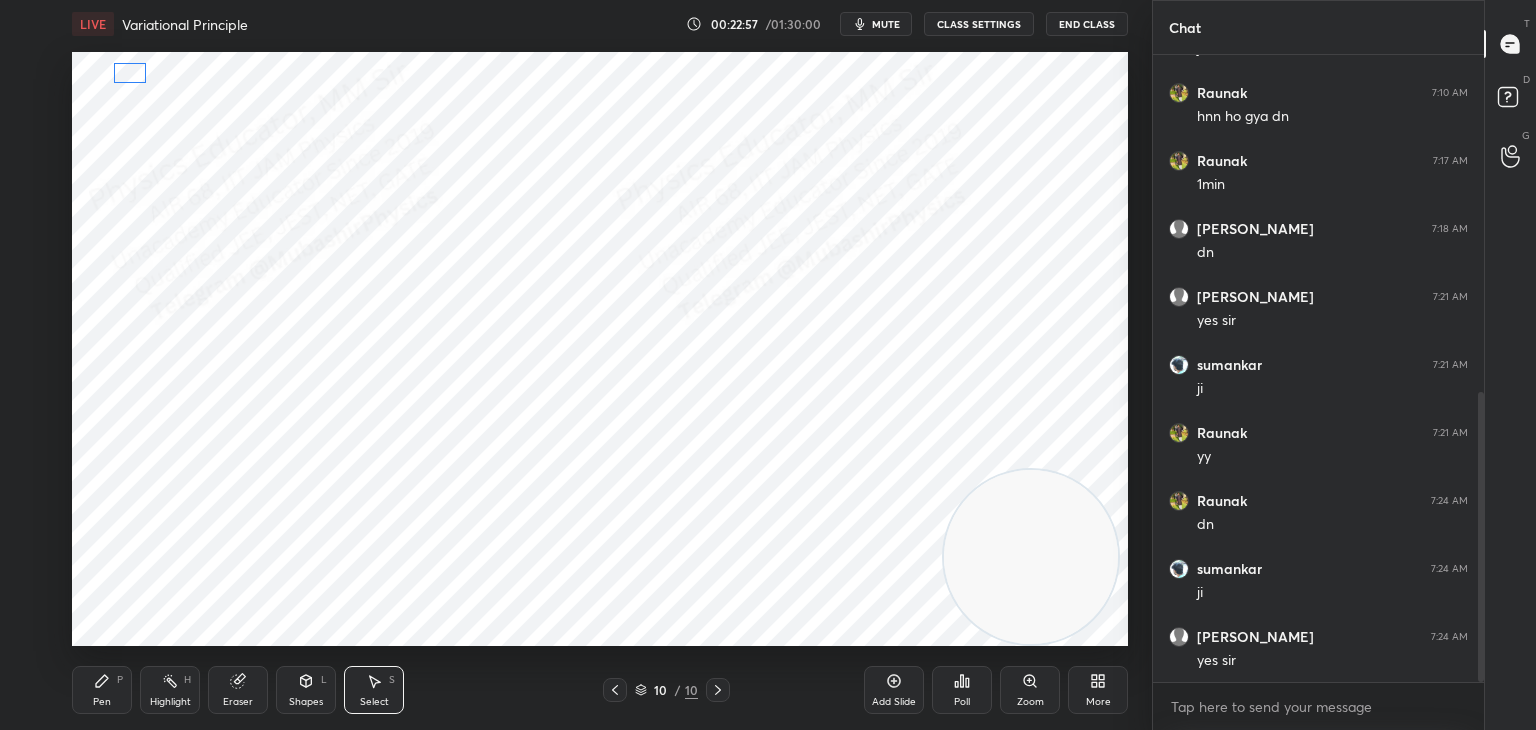 drag, startPoint x: 142, startPoint y: 82, endPoint x: 132, endPoint y: 78, distance: 10.770329 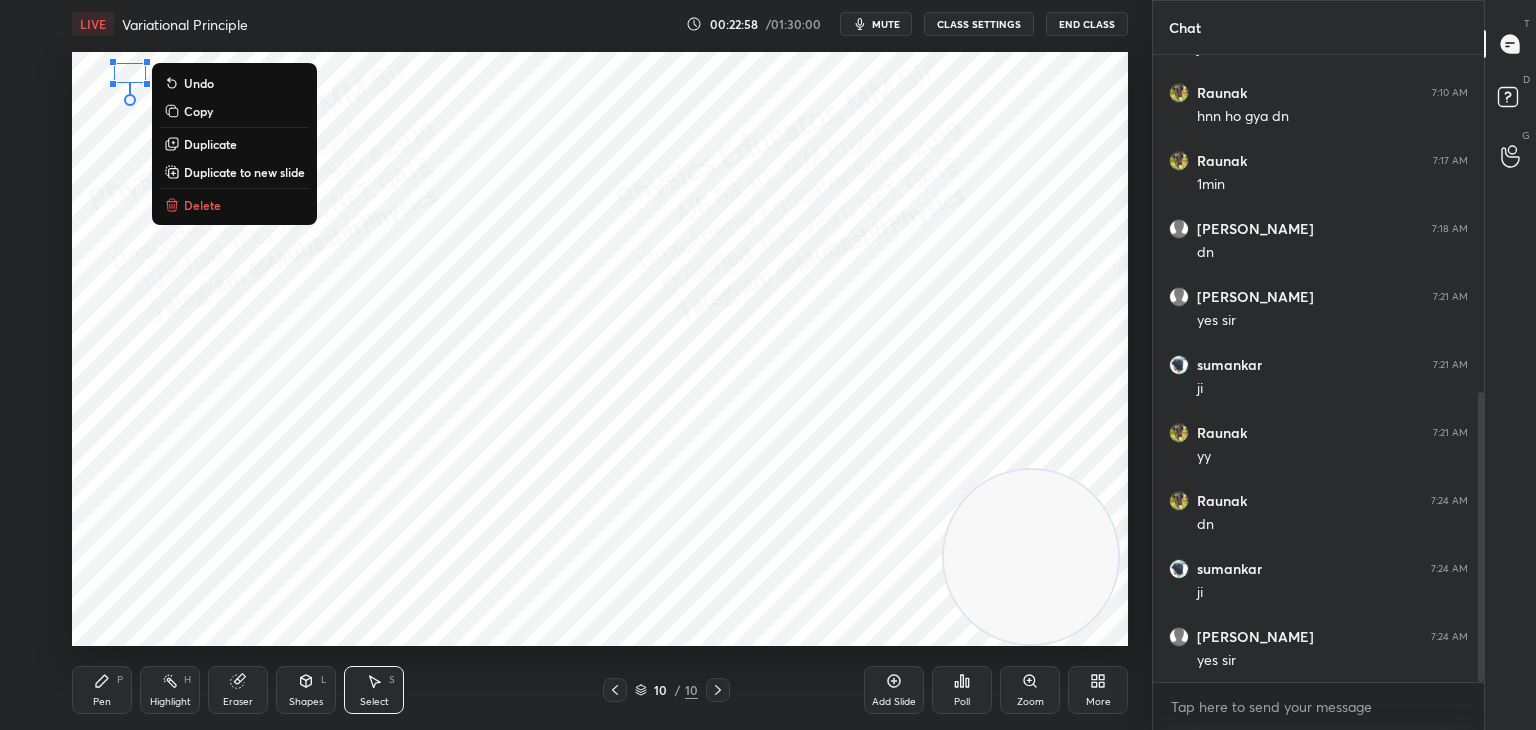 click on "0 ° Undo Copy Duplicate Duplicate to new slide Delete" at bounding box center [600, 349] 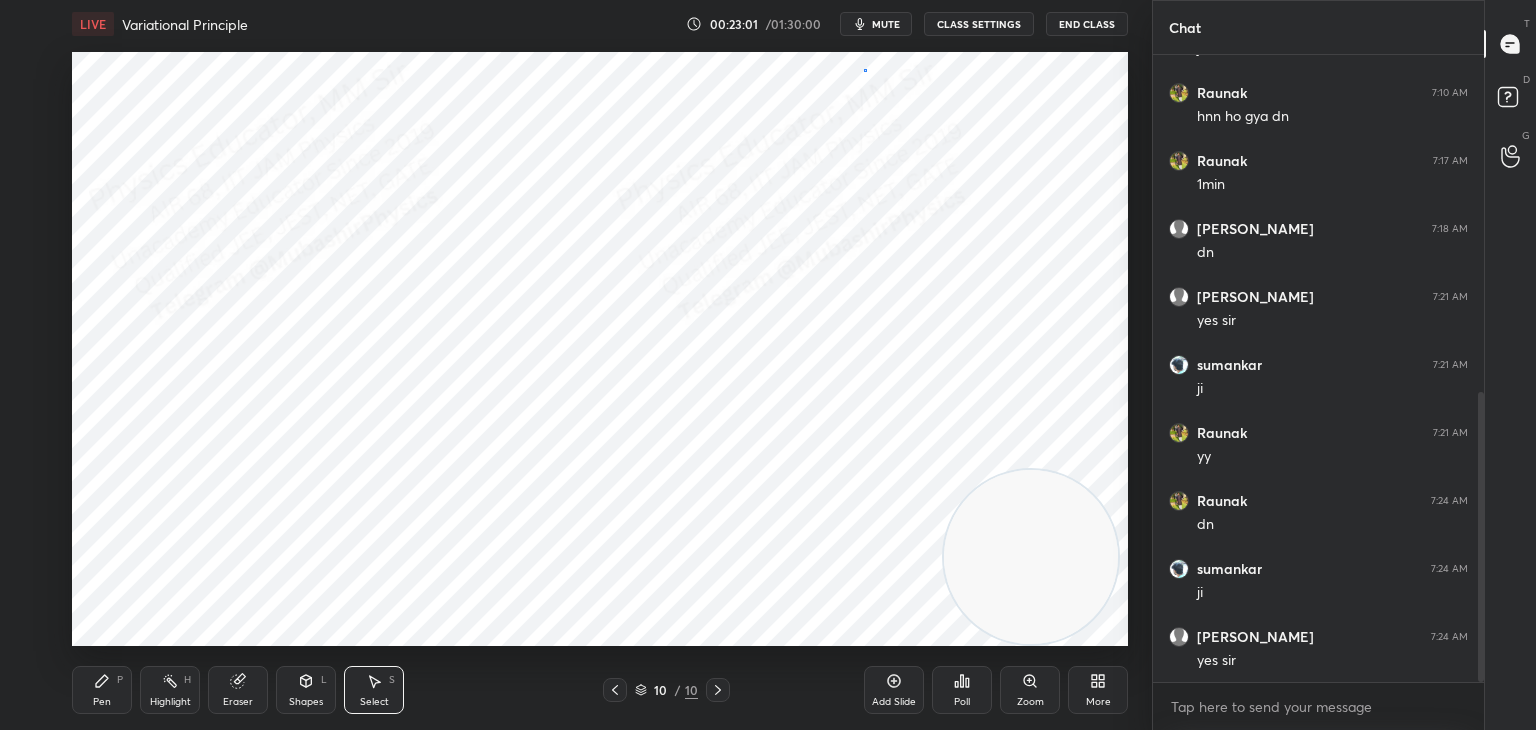 drag, startPoint x: 864, startPoint y: 69, endPoint x: 905, endPoint y: 58, distance: 42.44997 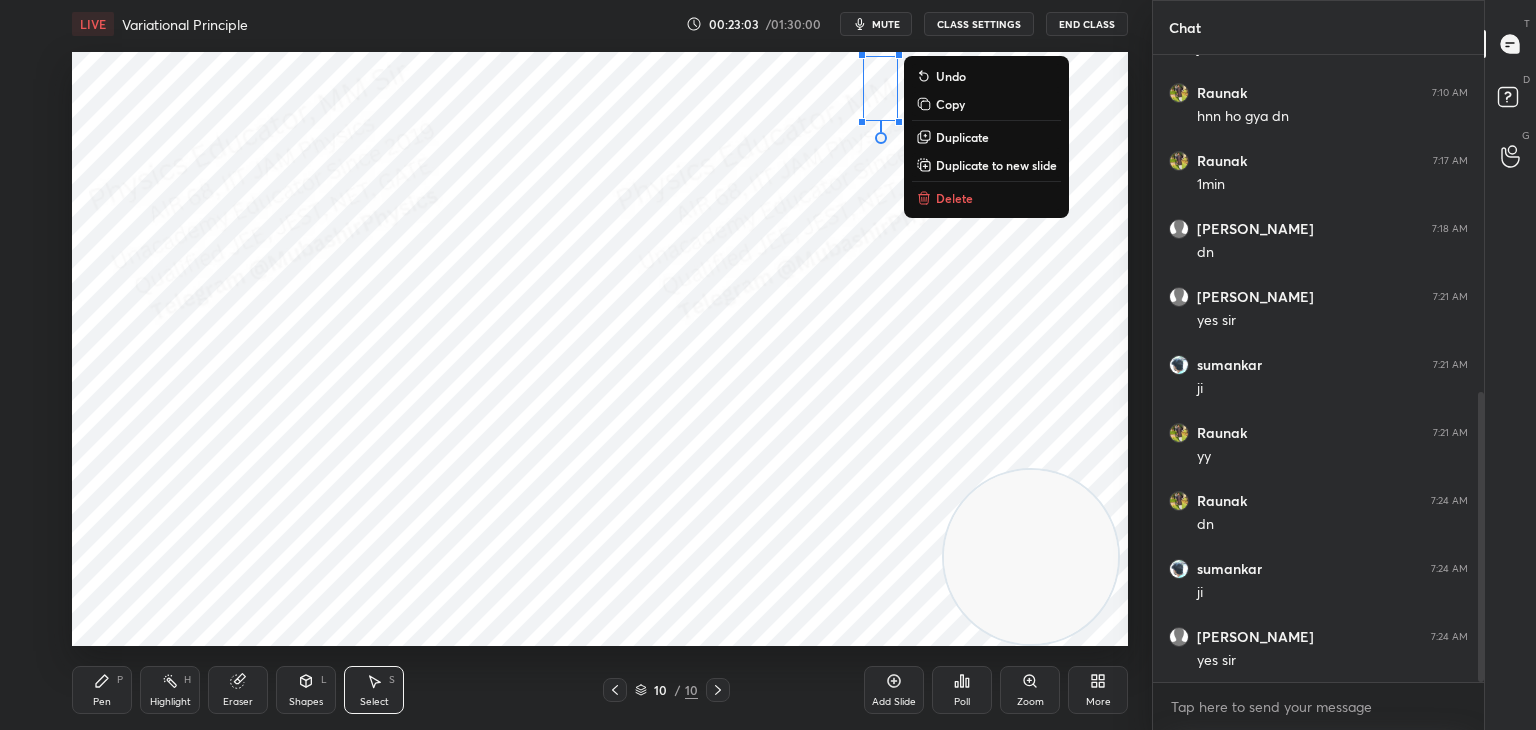 click on "0 ° Undo Copy Duplicate Duplicate to new slide Delete" at bounding box center [600, 349] 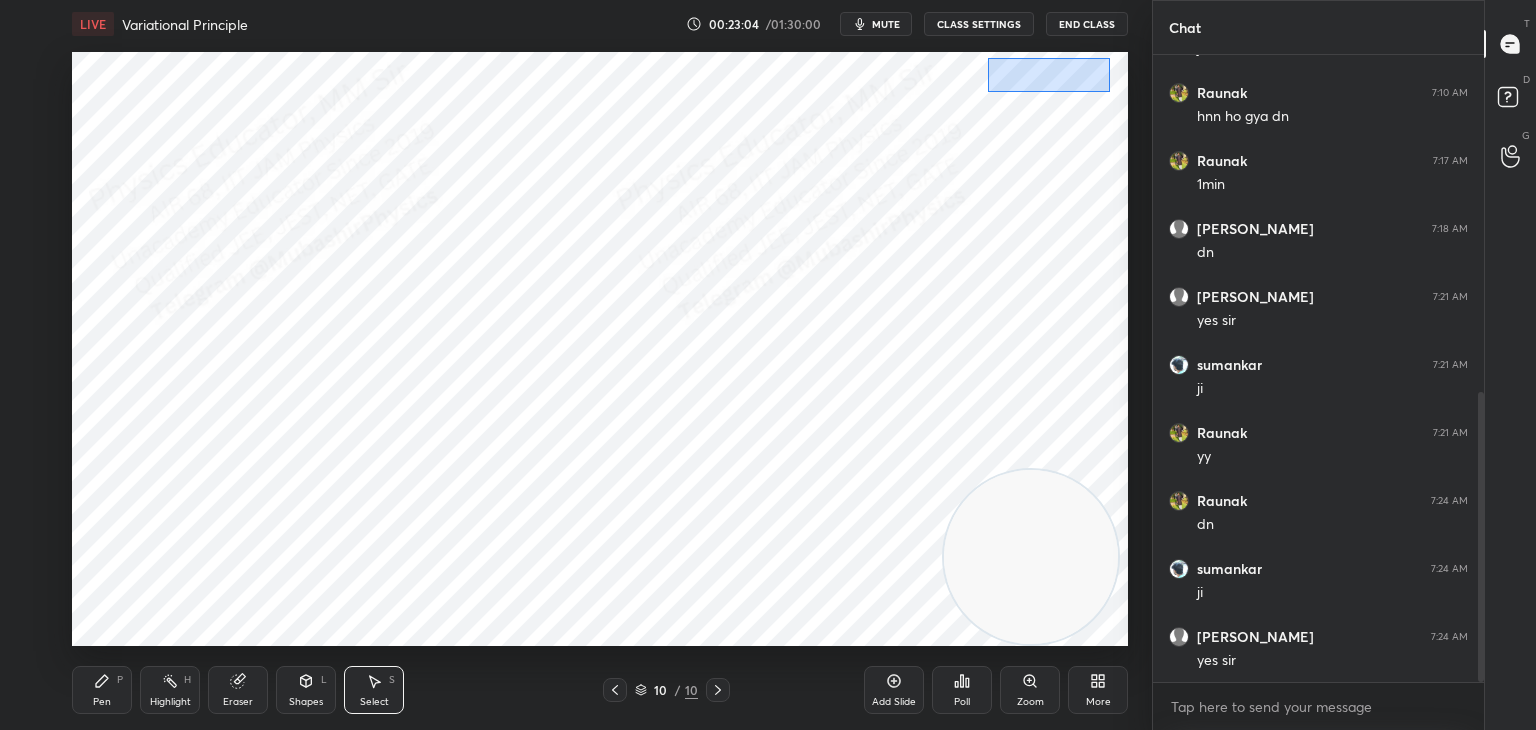 drag, startPoint x: 988, startPoint y: 58, endPoint x: 1112, endPoint y: 94, distance: 129.1201 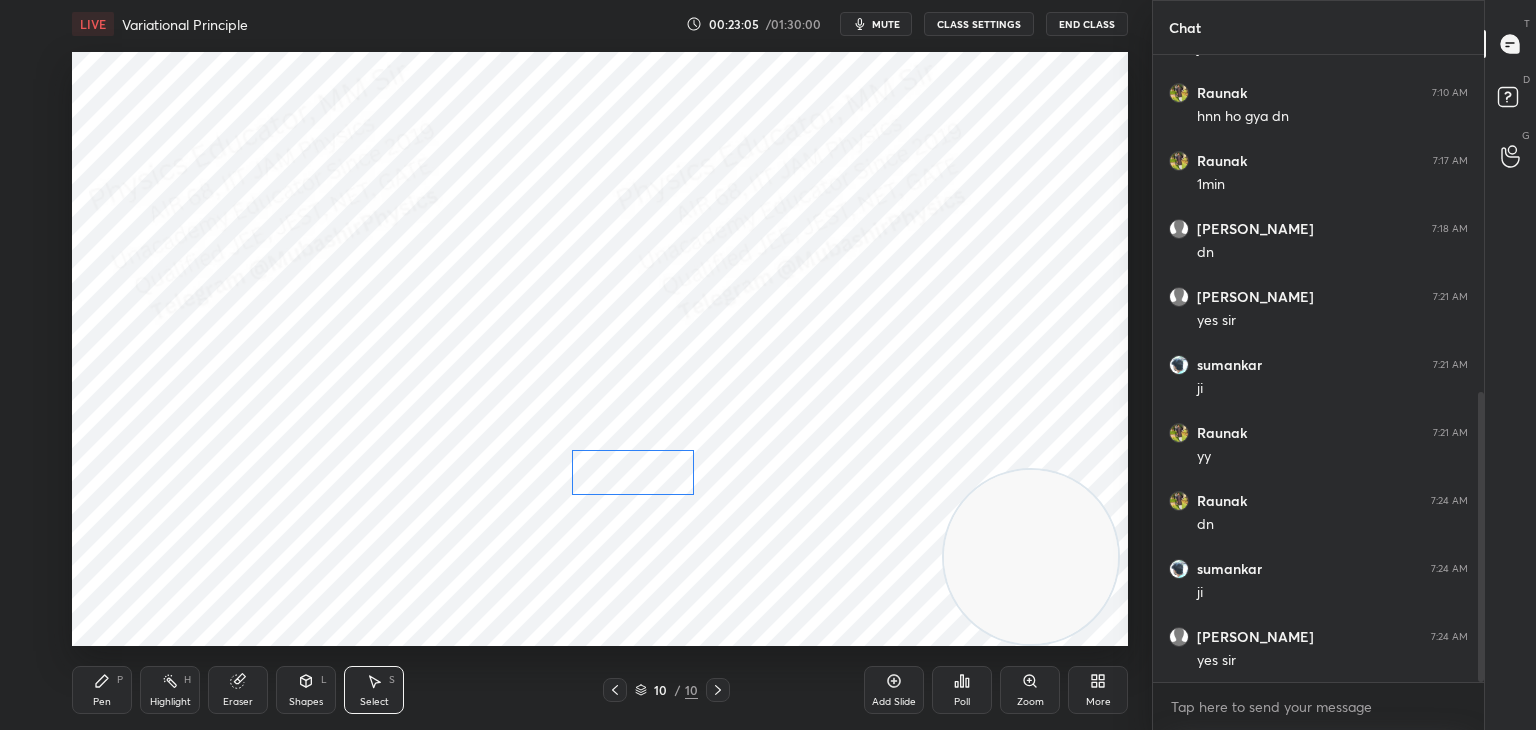 drag, startPoint x: 674, startPoint y: 426, endPoint x: 756, endPoint y: 274, distance: 172.70784 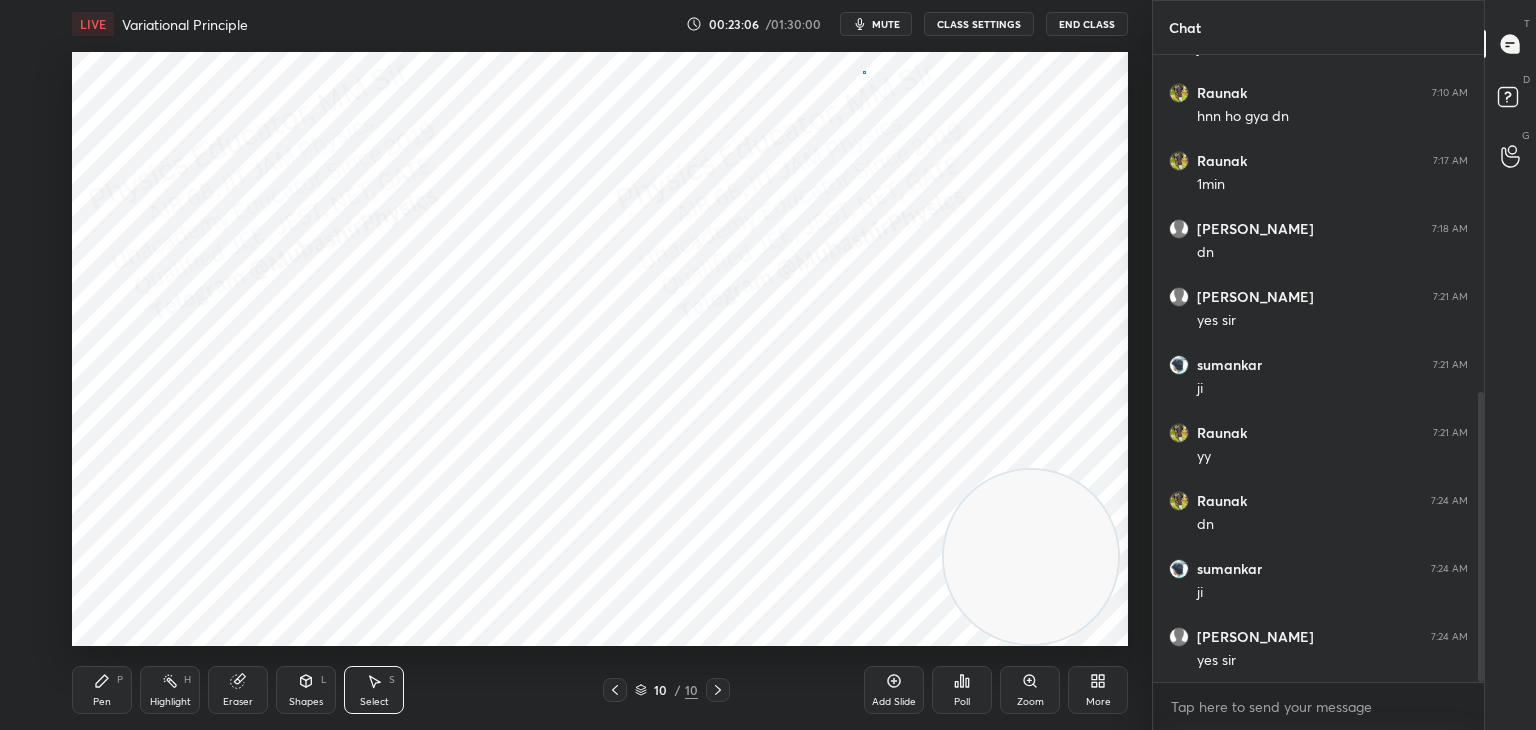 drag, startPoint x: 864, startPoint y: 72, endPoint x: 906, endPoint y: 94, distance: 47.41308 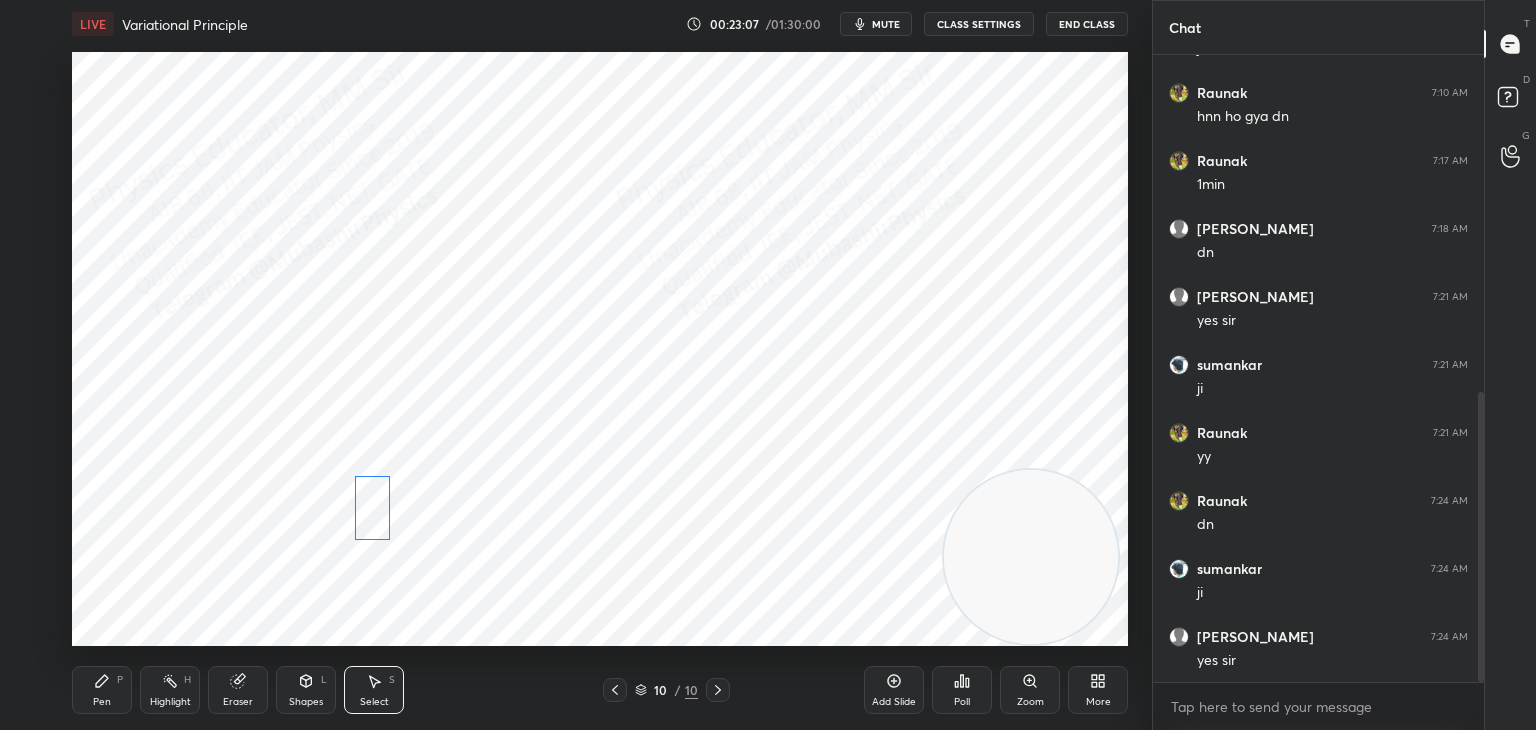 drag, startPoint x: 874, startPoint y: 81, endPoint x: 392, endPoint y: 474, distance: 621.91077 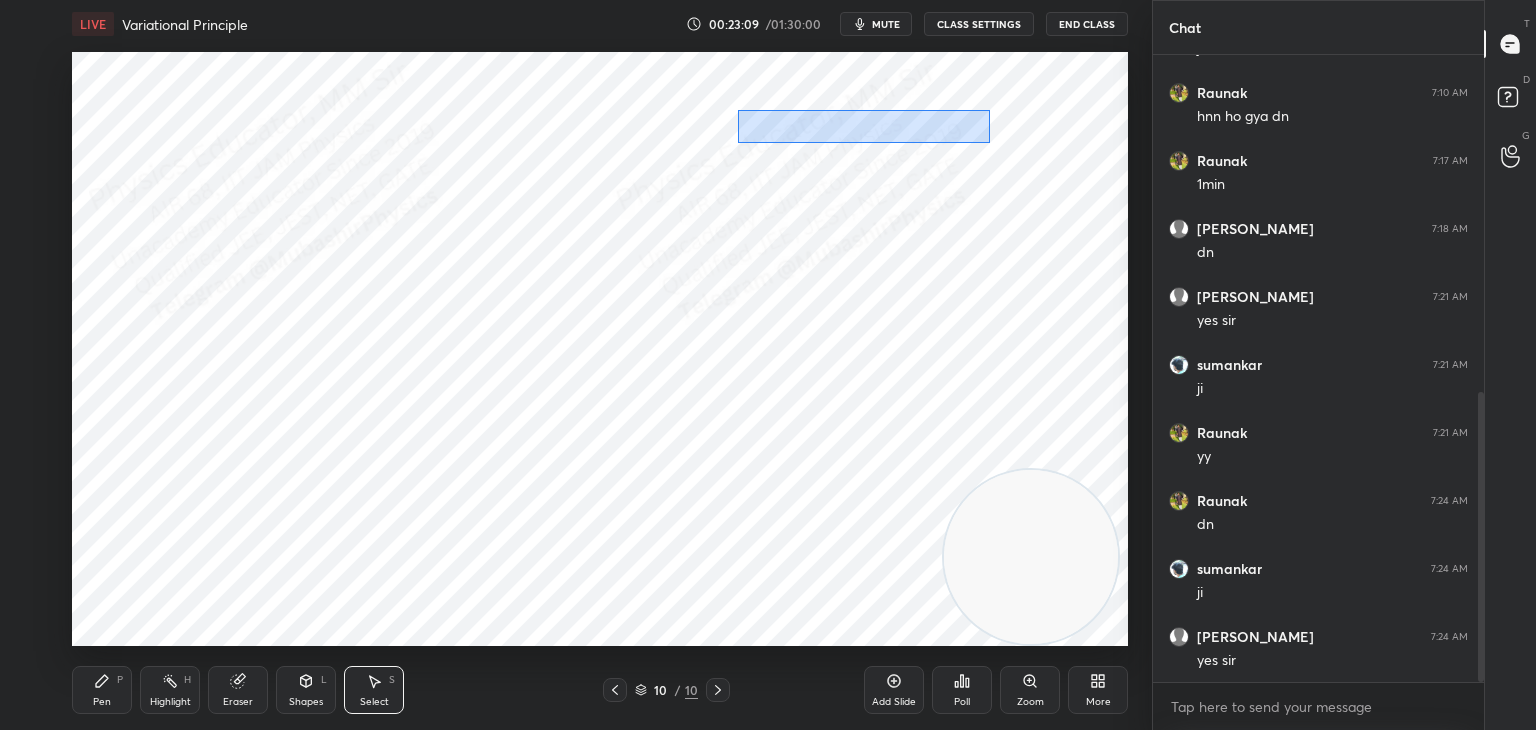 drag, startPoint x: 738, startPoint y: 110, endPoint x: 989, endPoint y: 142, distance: 253.03162 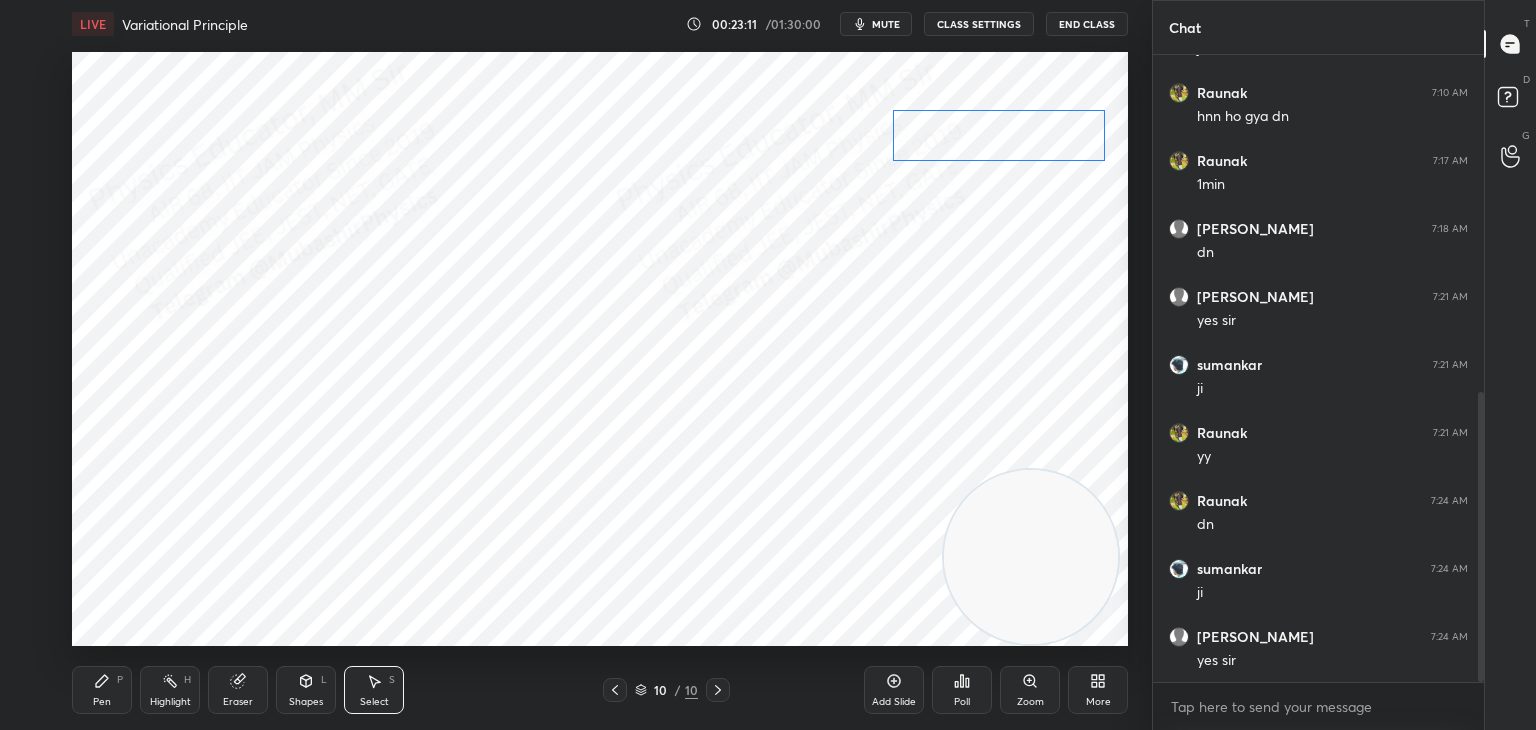 drag, startPoint x: 882, startPoint y: 128, endPoint x: 1010, endPoint y: 114, distance: 128.76335 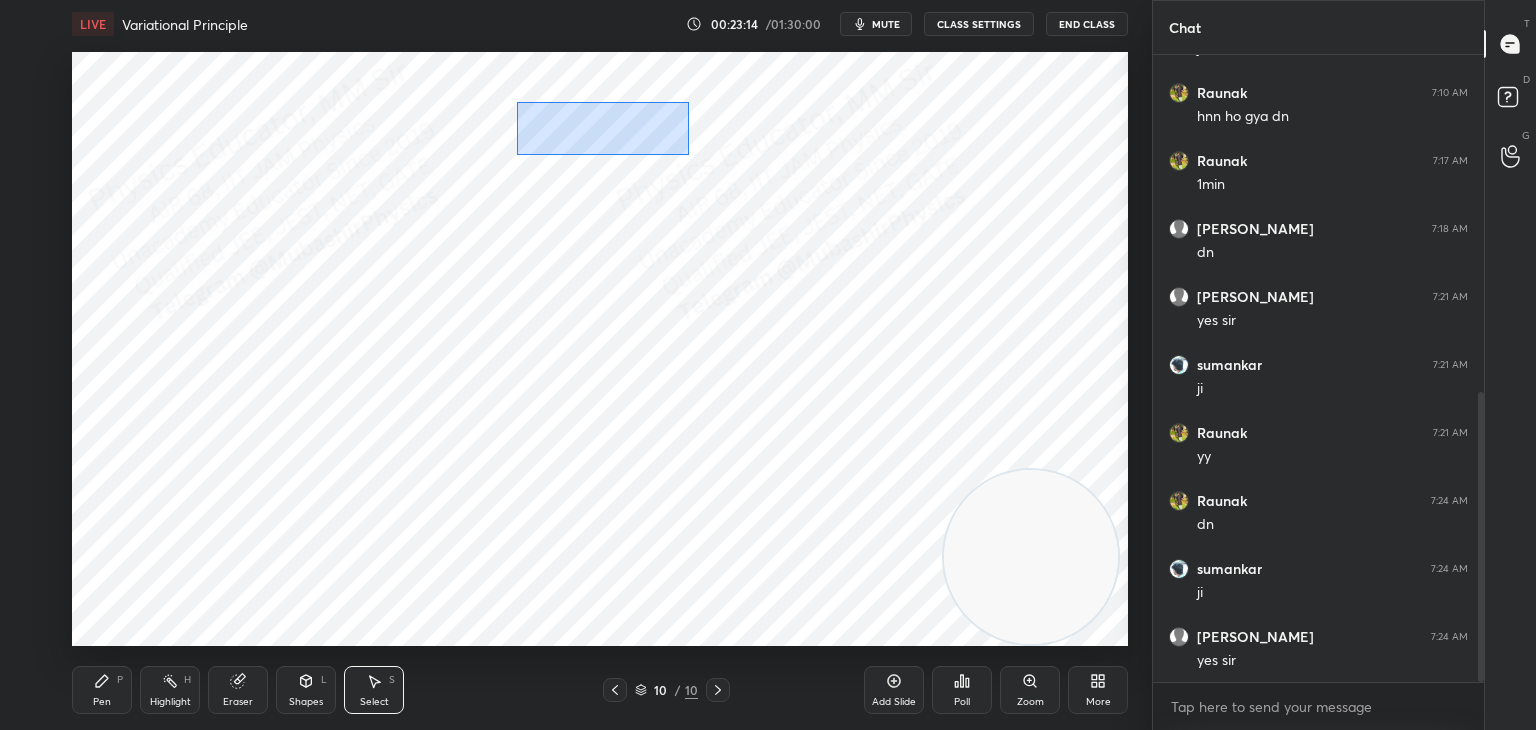 drag, startPoint x: 517, startPoint y: 102, endPoint x: 624, endPoint y: 134, distance: 111.68259 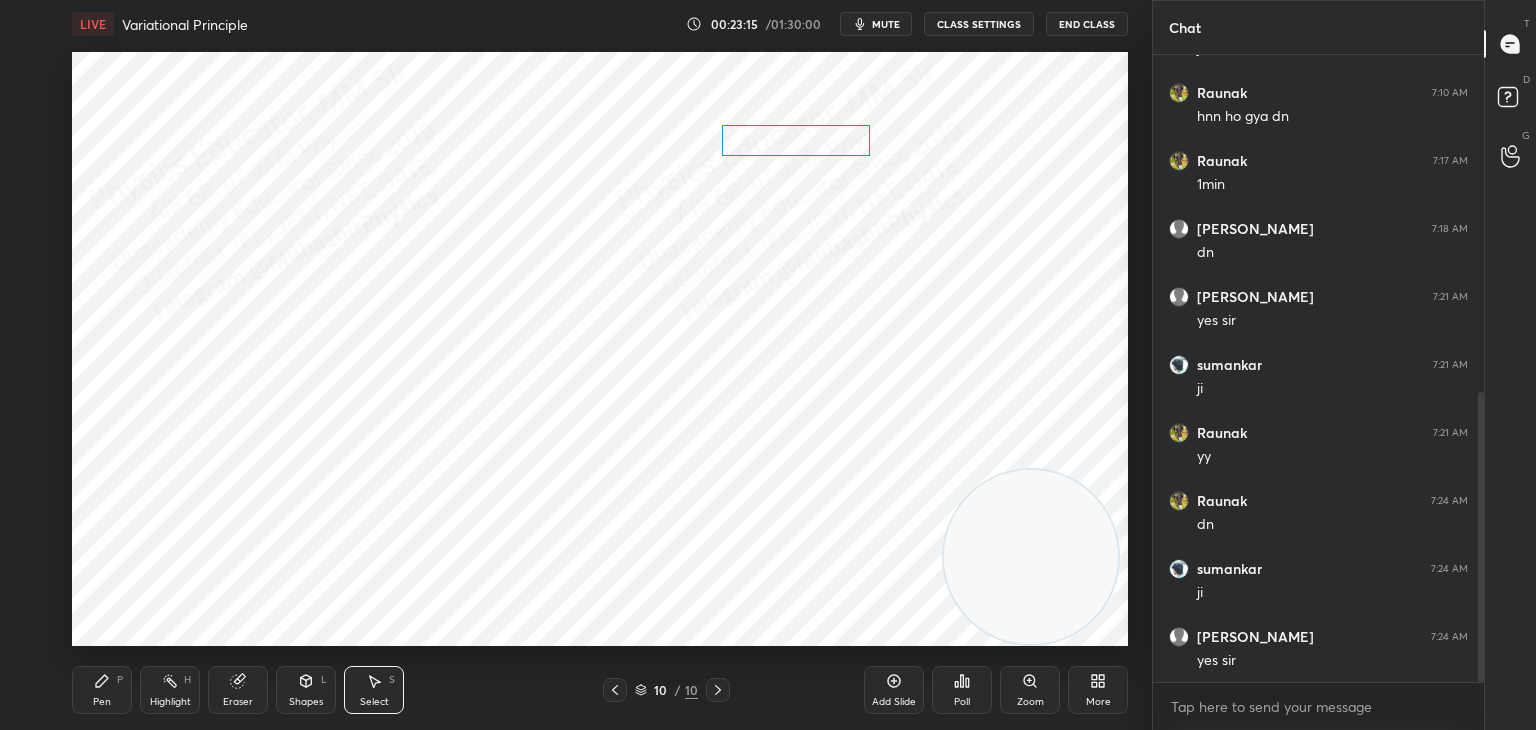 drag, startPoint x: 594, startPoint y: 130, endPoint x: 780, endPoint y: 138, distance: 186.17197 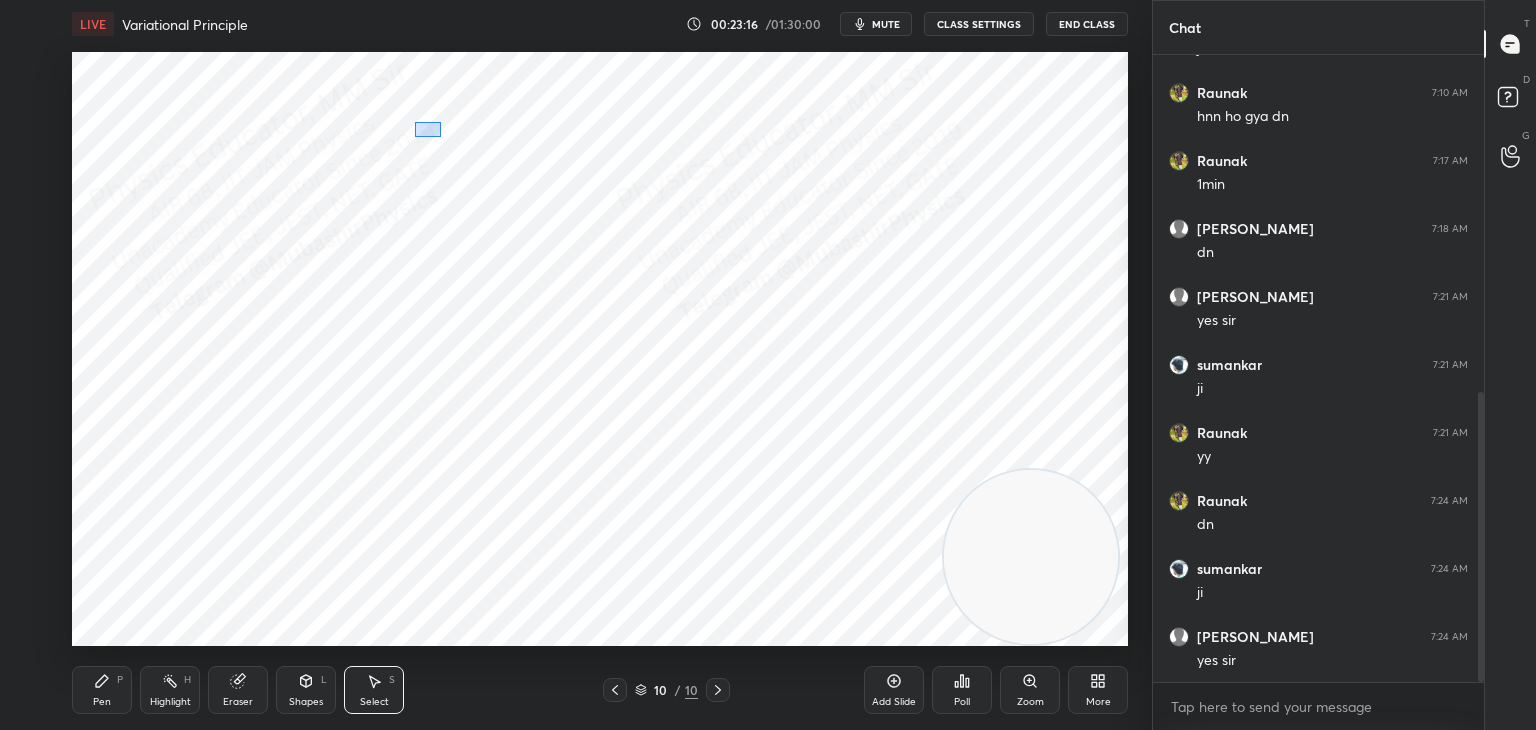 drag, startPoint x: 416, startPoint y: 122, endPoint x: 440, endPoint y: 136, distance: 27.784887 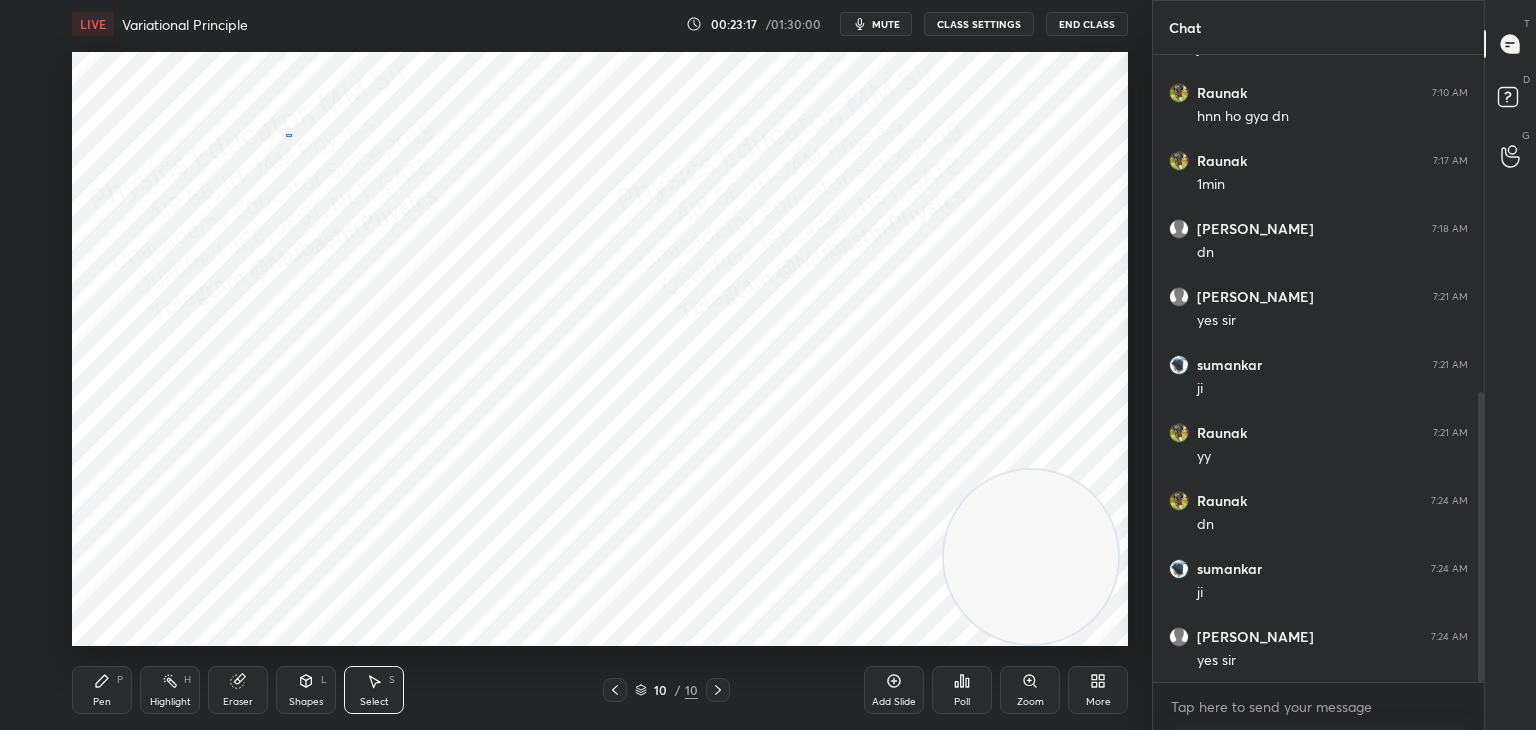 click on "0 ° Undo Copy Duplicate Duplicate to new slide Delete" at bounding box center [600, 349] 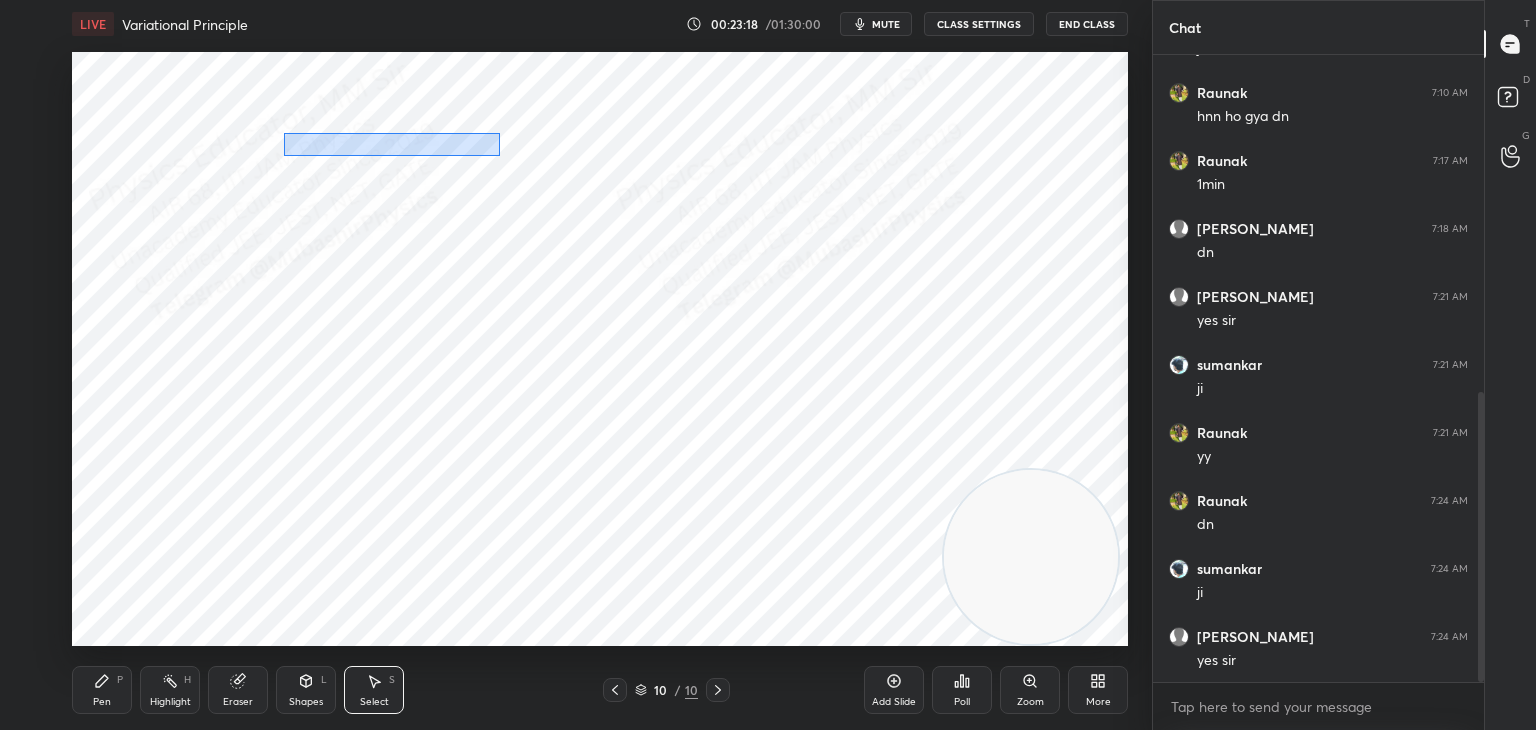 drag, startPoint x: 285, startPoint y: 130, endPoint x: 446, endPoint y: 153, distance: 162.63457 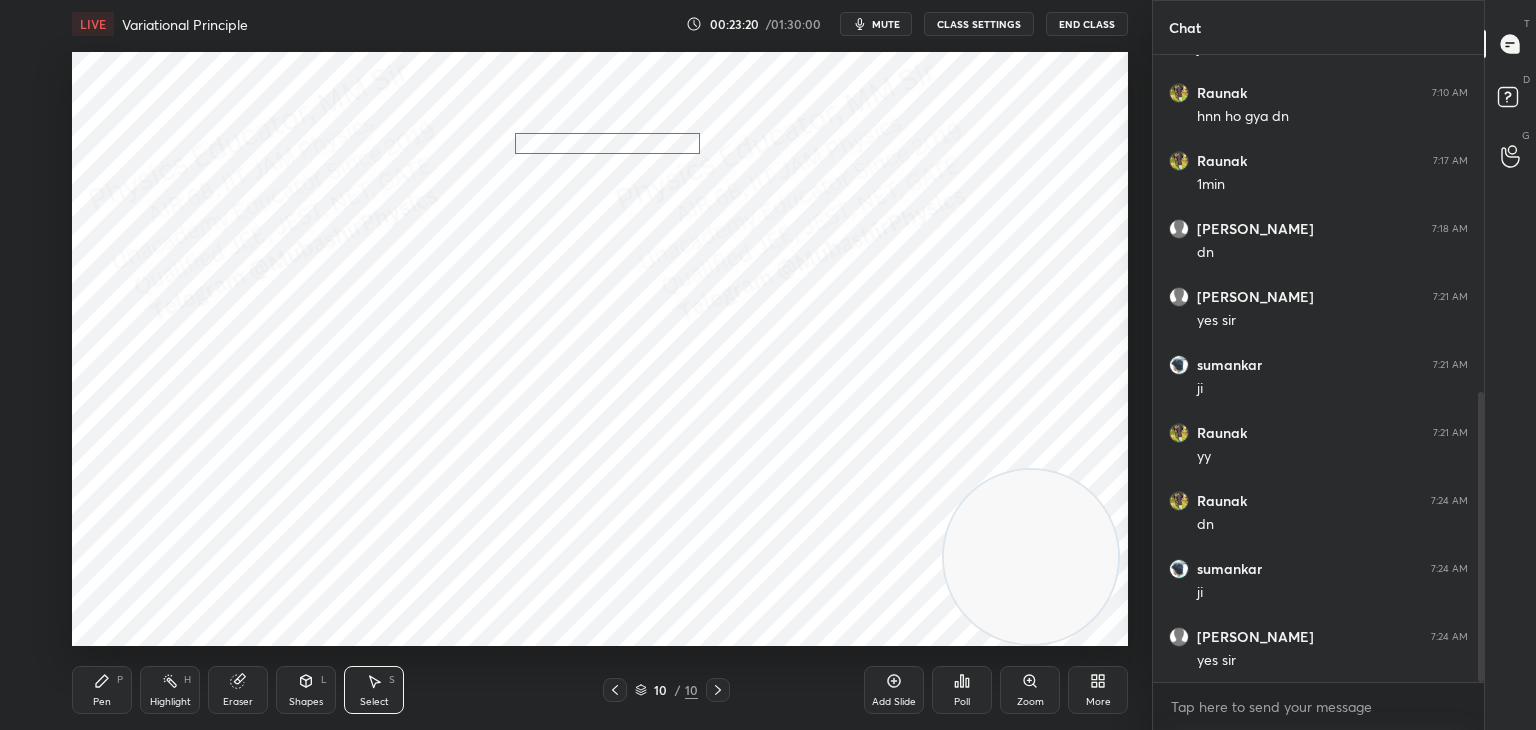 drag, startPoint x: 432, startPoint y: 142, endPoint x: 656, endPoint y: 148, distance: 224.08034 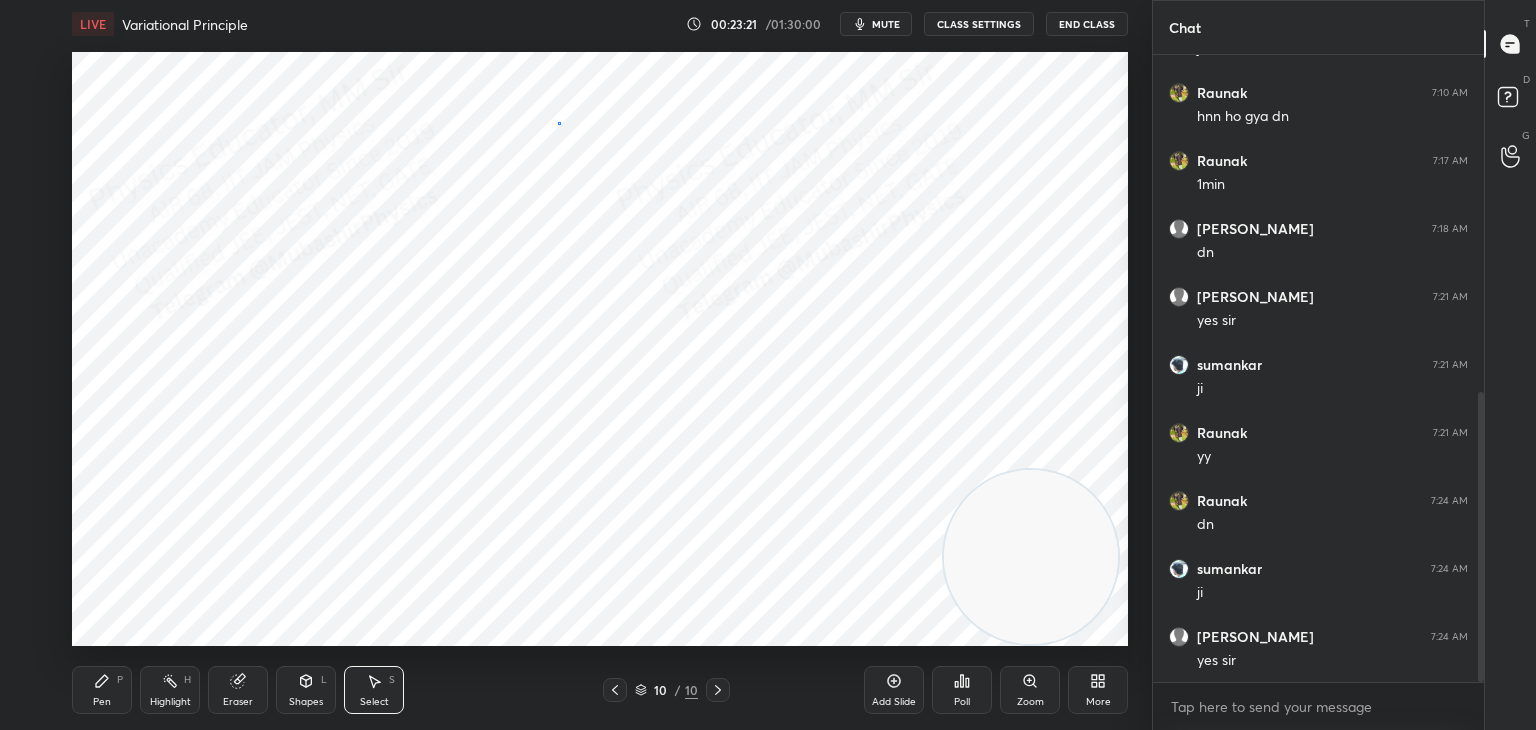 click on "0 ° Undo Copy Duplicate Duplicate to new slide Delete" at bounding box center [600, 349] 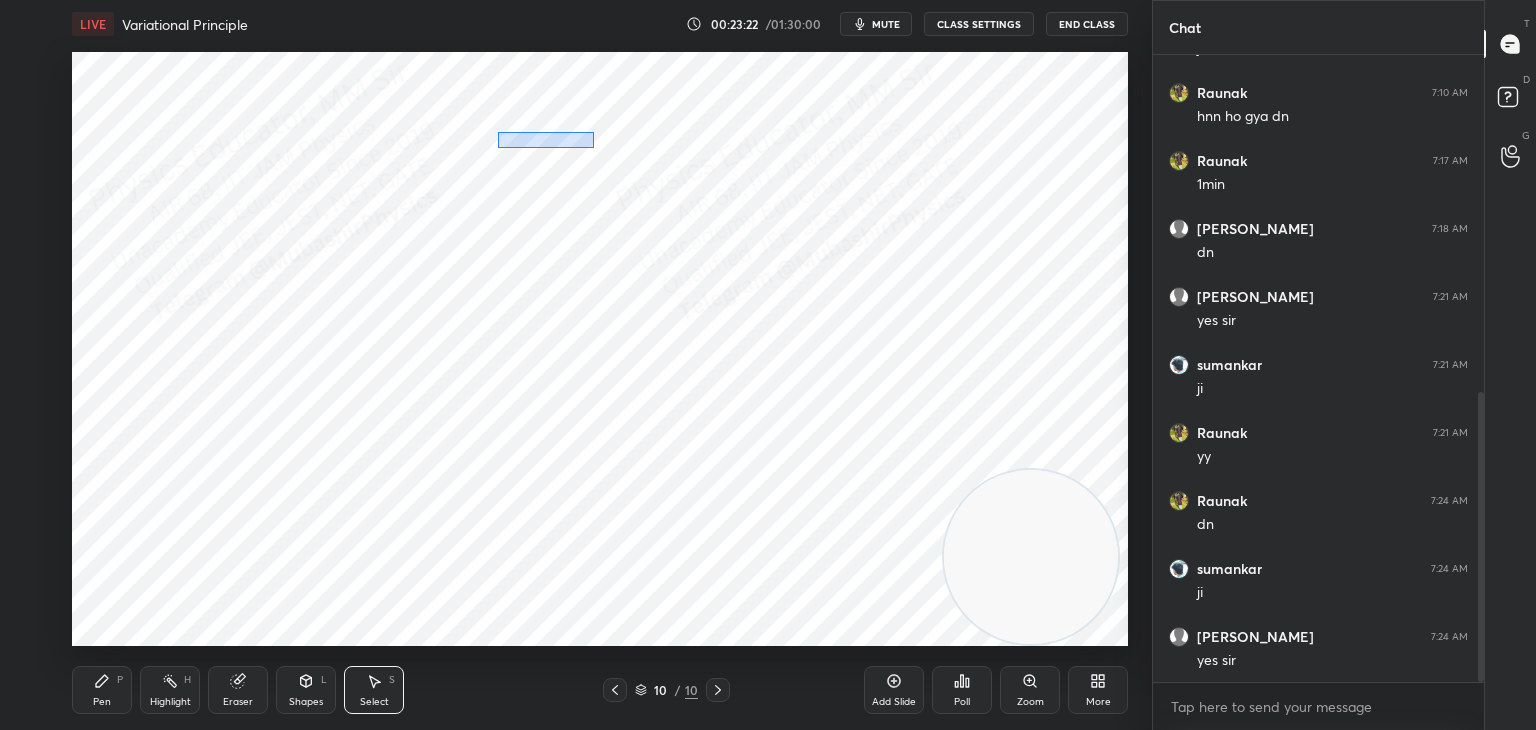 drag, startPoint x: 524, startPoint y: 142, endPoint x: 592, endPoint y: 142, distance: 68 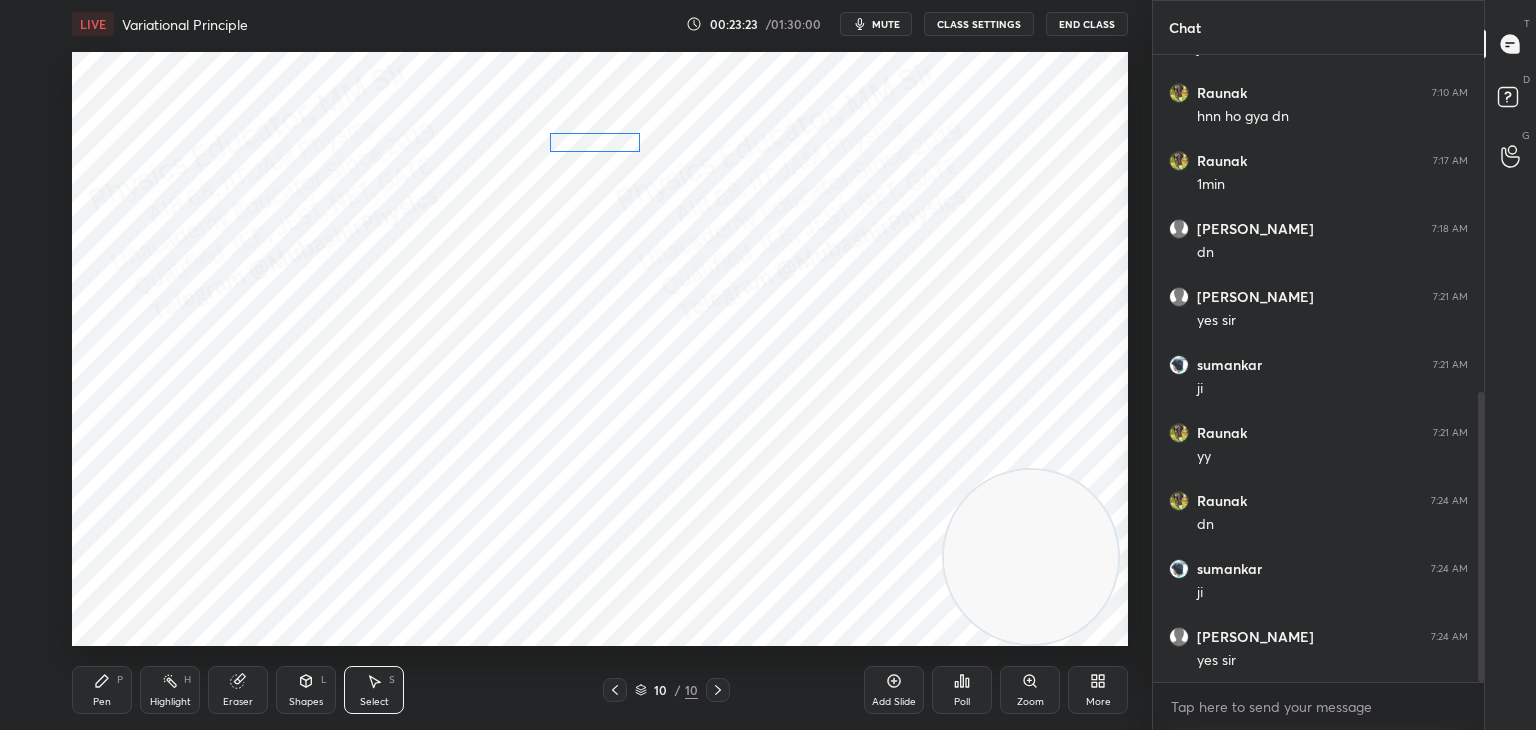 drag, startPoint x: 573, startPoint y: 142, endPoint x: 600, endPoint y: 141, distance: 27.018513 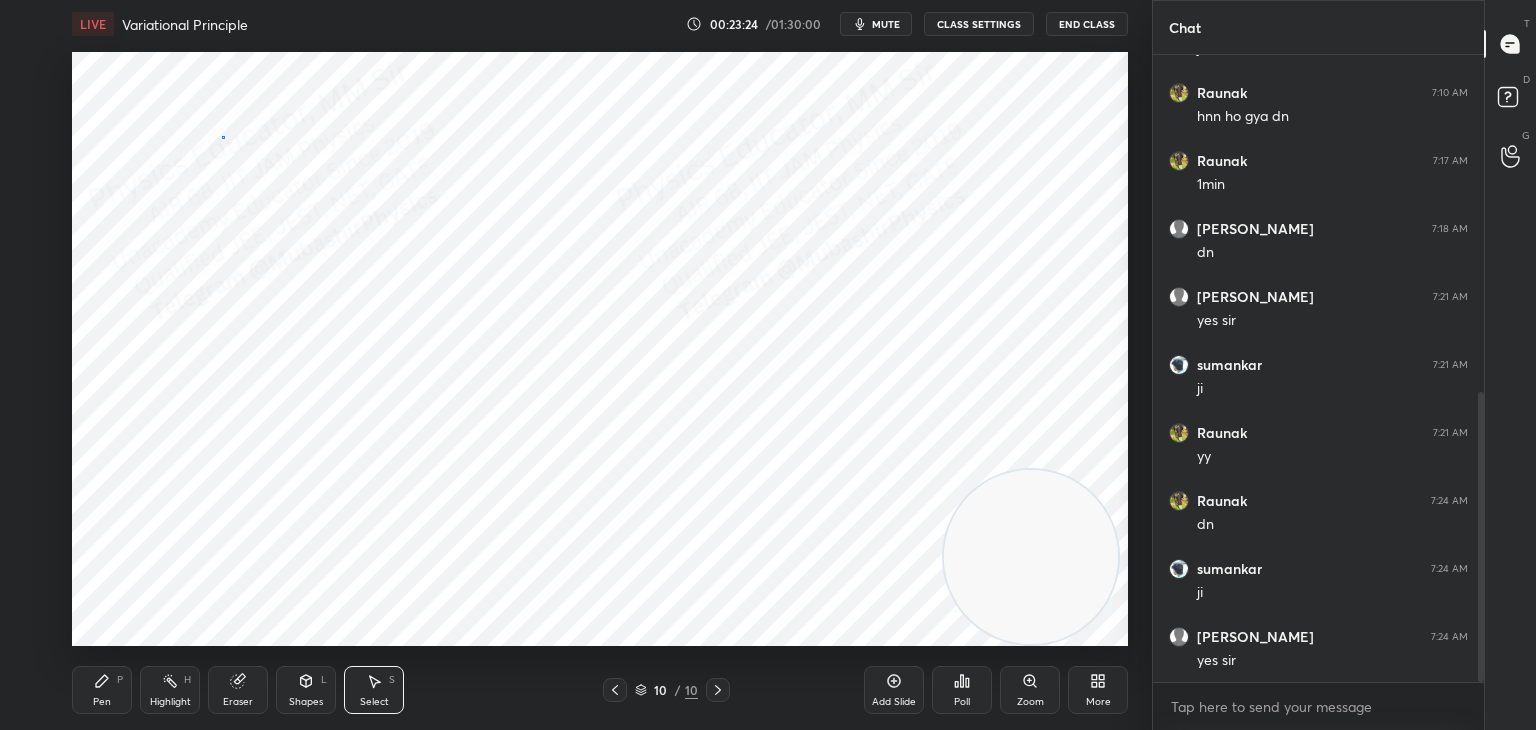 drag, startPoint x: 222, startPoint y: 137, endPoint x: 234, endPoint y: 158, distance: 24.186773 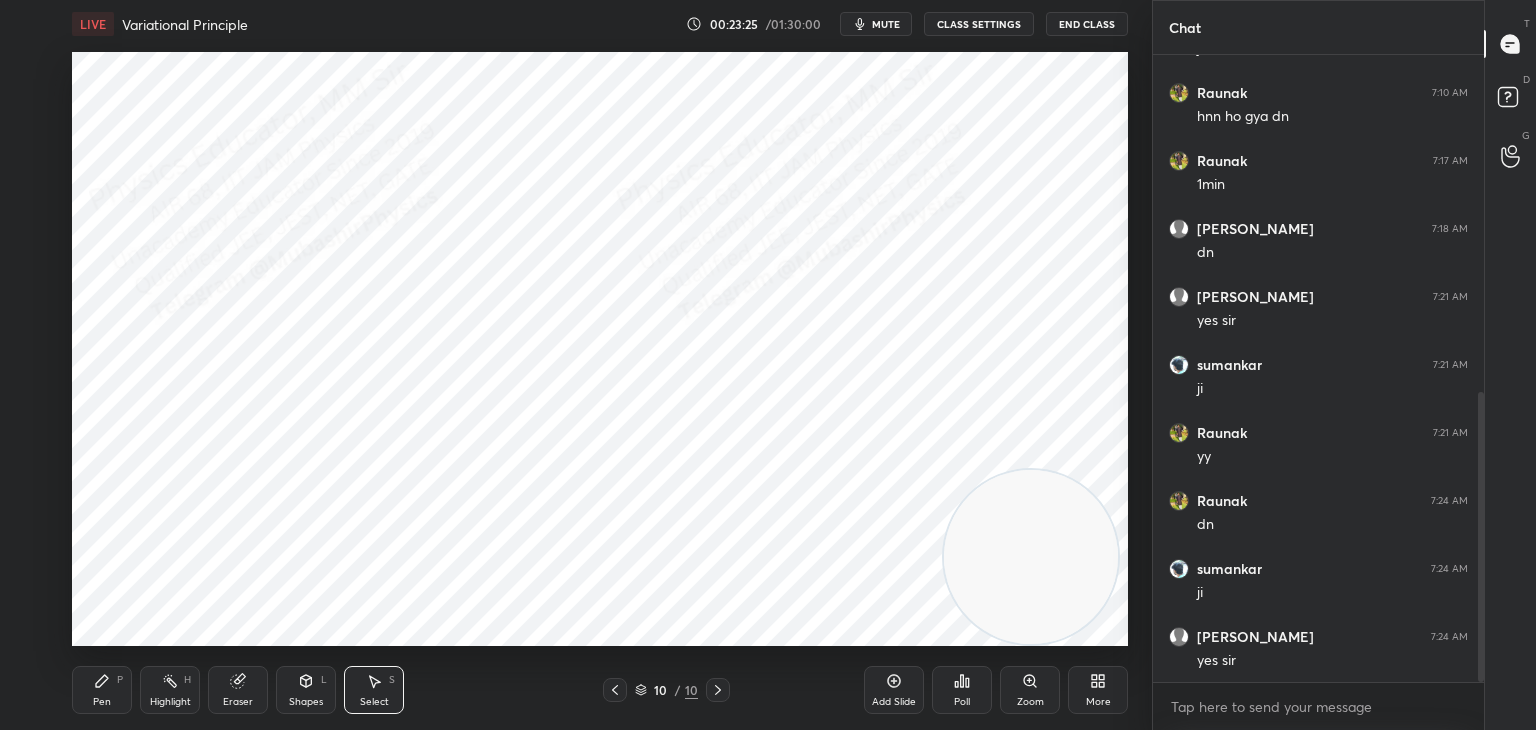 drag, startPoint x: 198, startPoint y: 144, endPoint x: 232, endPoint y: 162, distance: 38.470768 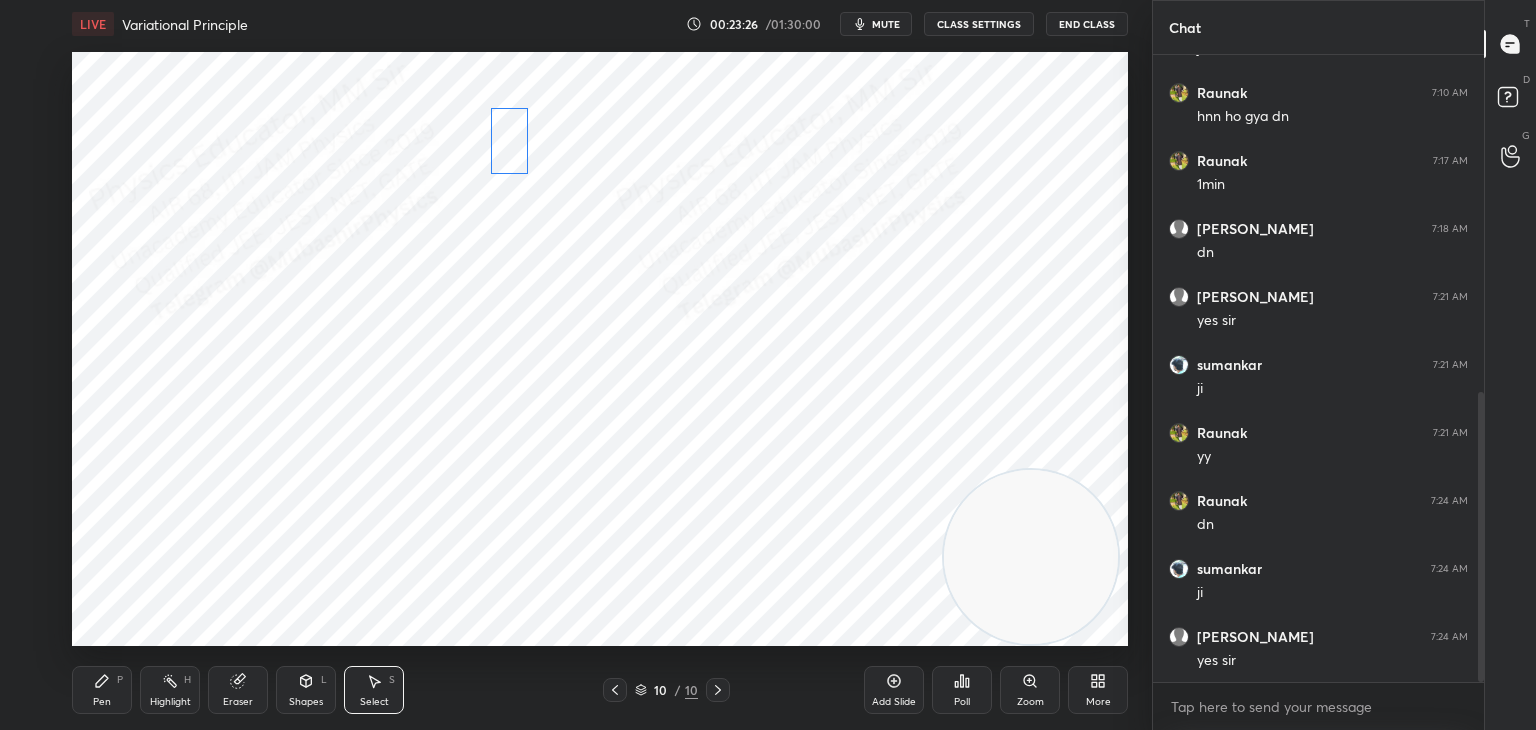 drag, startPoint x: 214, startPoint y: 146, endPoint x: 496, endPoint y: 148, distance: 282.00708 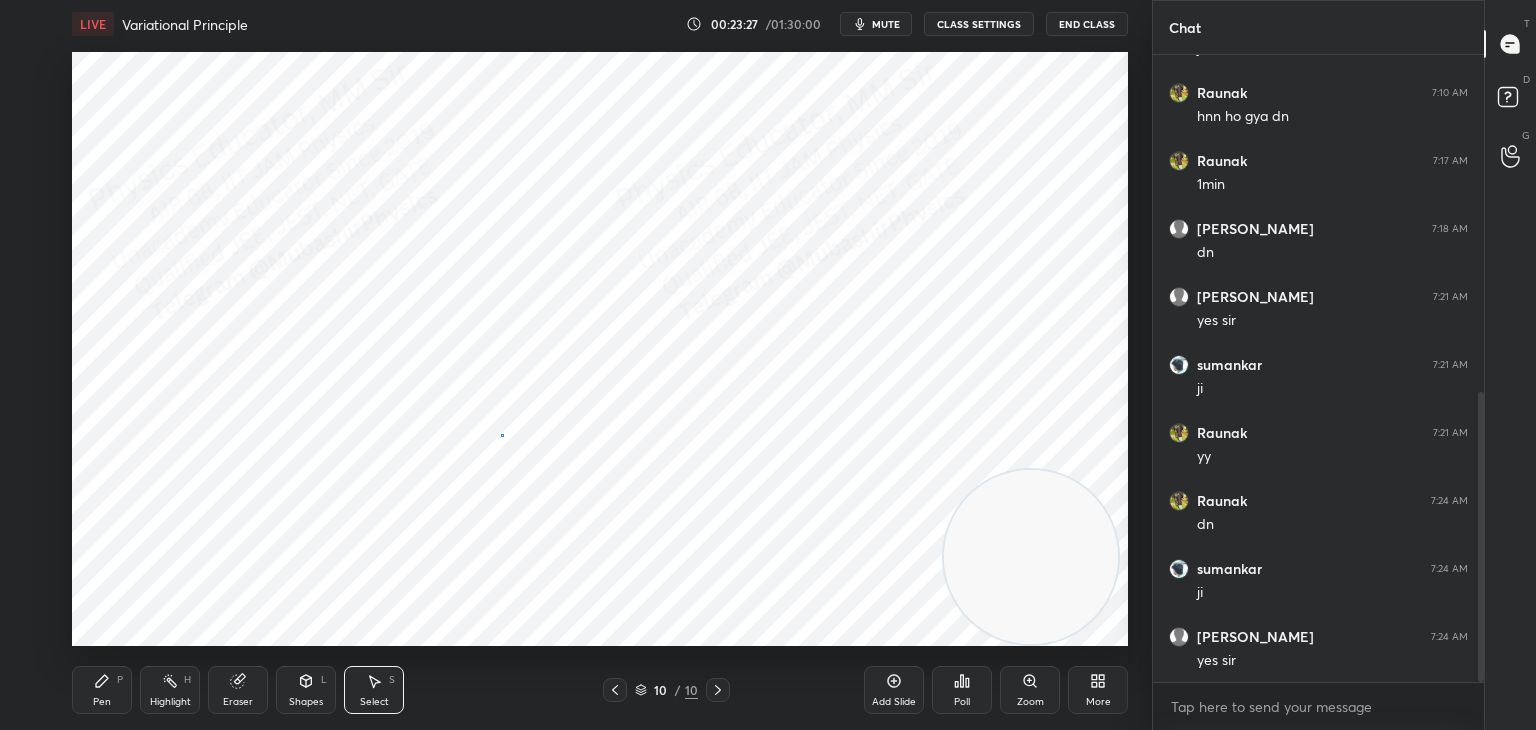 drag, startPoint x: 501, startPoint y: 434, endPoint x: 766, endPoint y: 502, distance: 273.58545 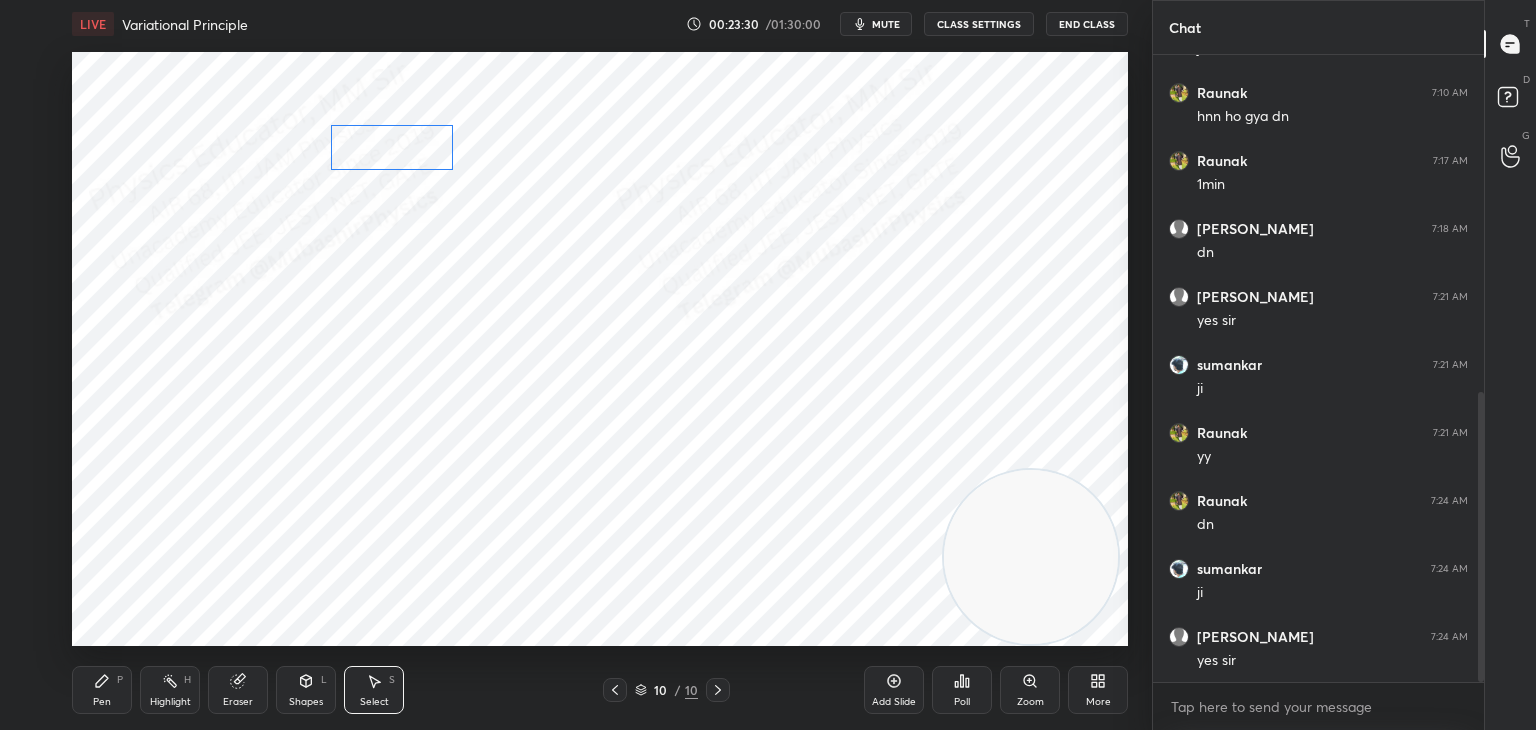 drag, startPoint x: 634, startPoint y: 465, endPoint x: 388, endPoint y: 149, distance: 400.46472 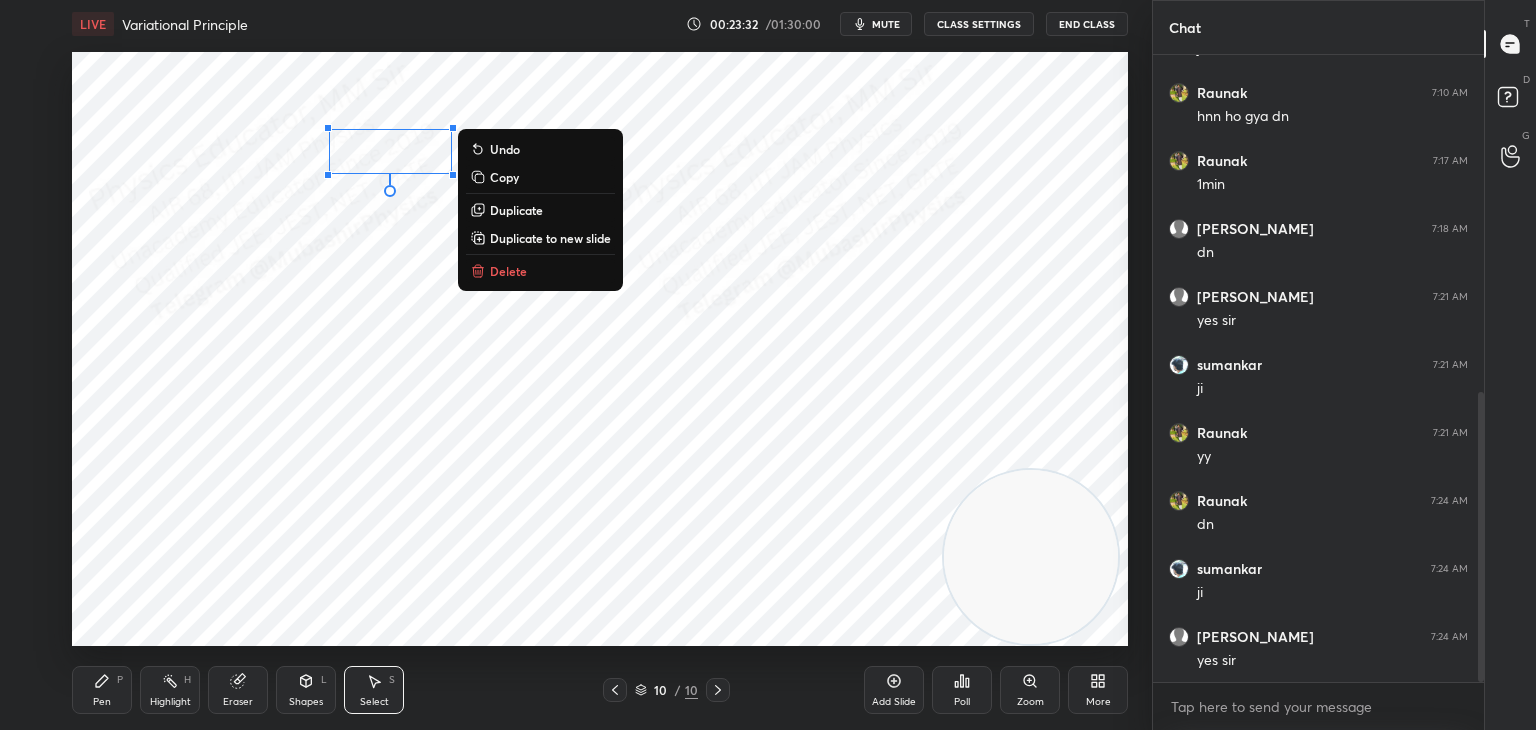 drag, startPoint x: 932, startPoint y: 70, endPoint x: 948, endPoint y: 88, distance: 24.083189 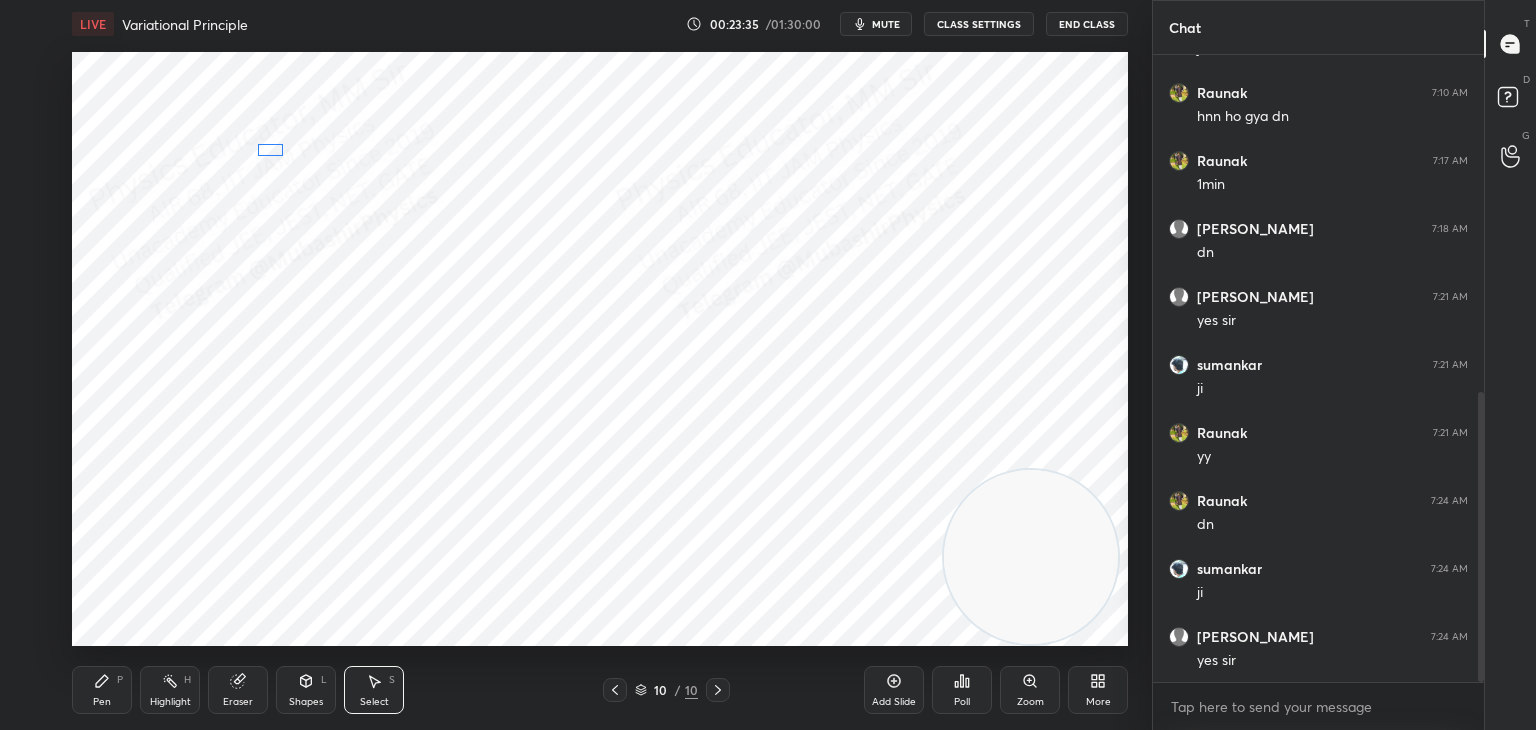 drag, startPoint x: 940, startPoint y: 81, endPoint x: 269, endPoint y: 150, distance: 674.5384 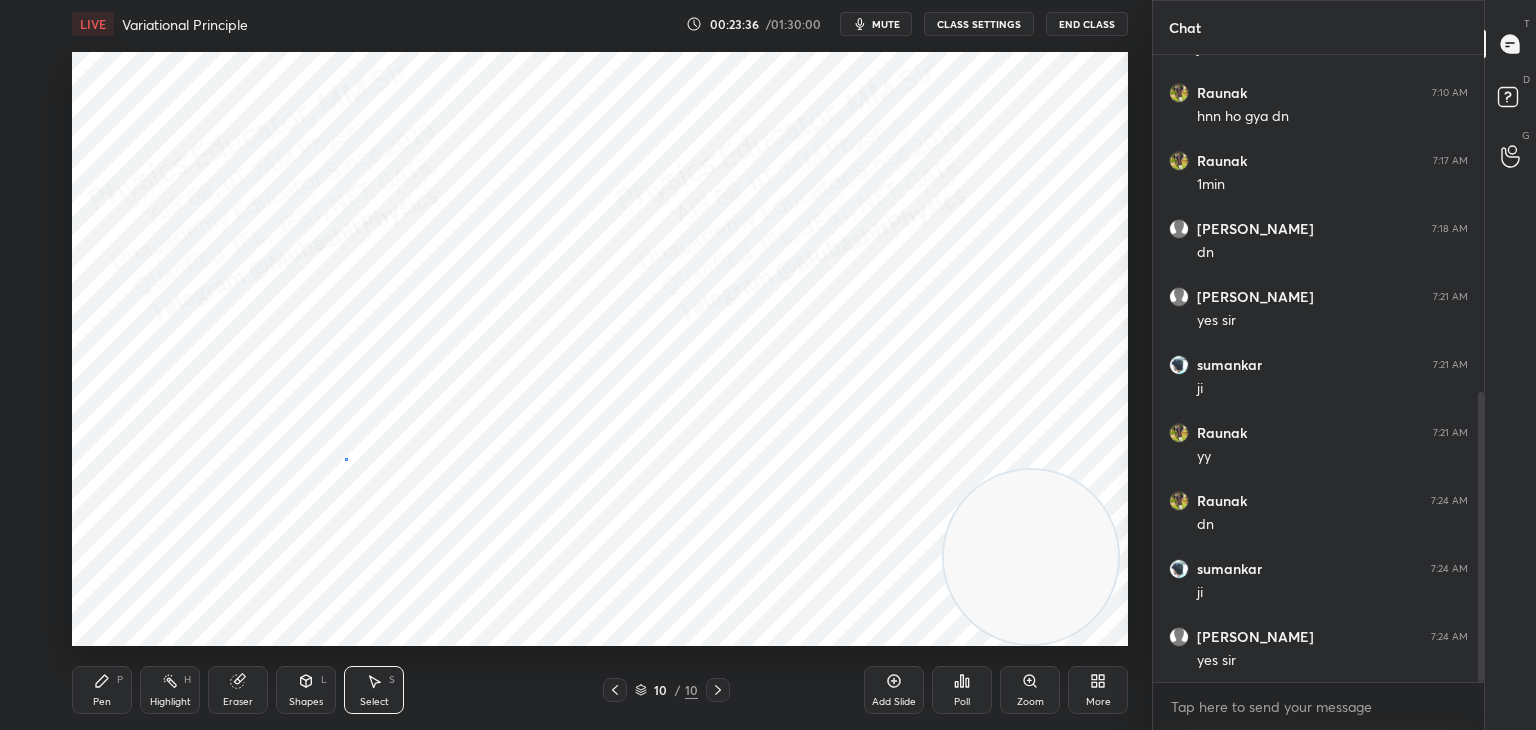 drag, startPoint x: 345, startPoint y: 458, endPoint x: 388, endPoint y: 517, distance: 73.00685 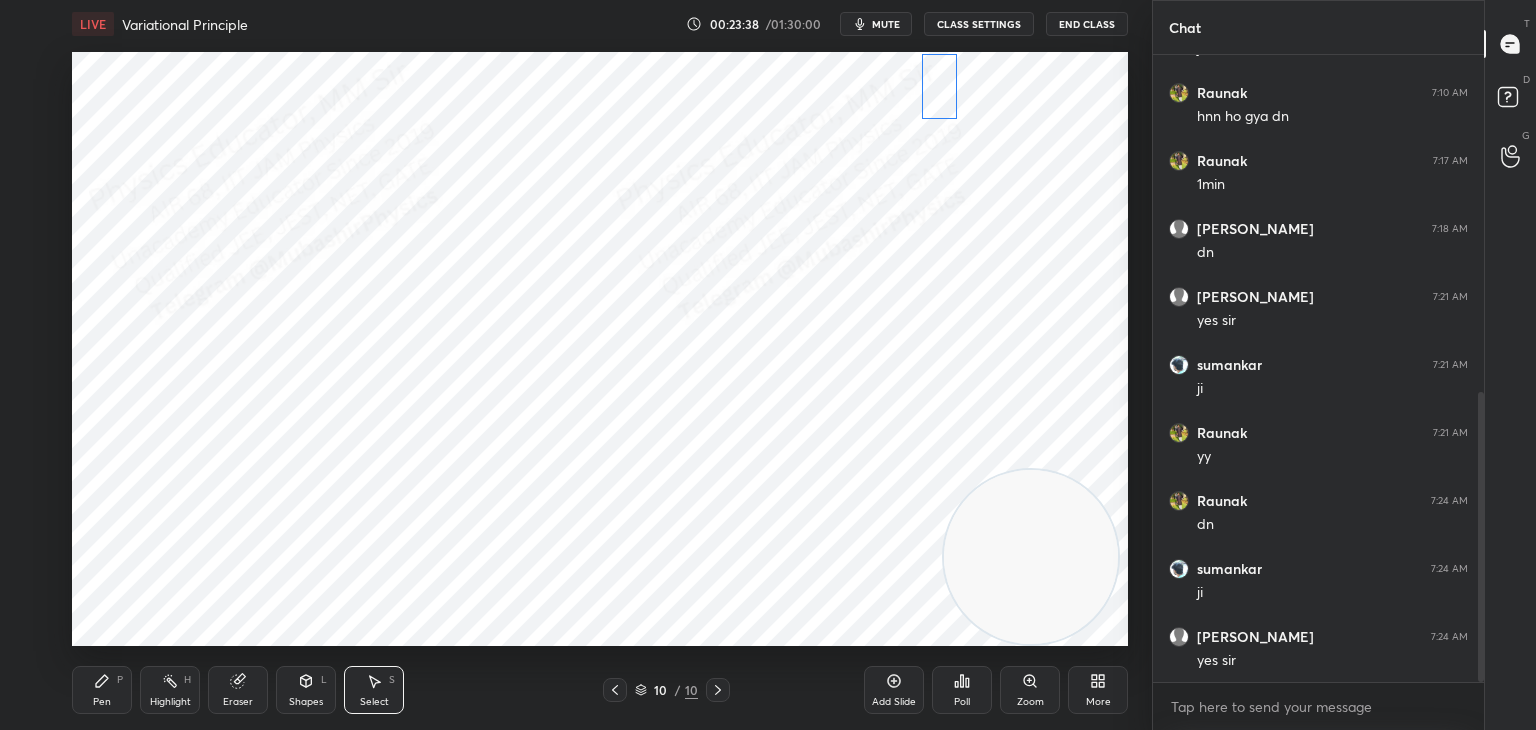 drag, startPoint x: 848, startPoint y: 218, endPoint x: 932, endPoint y: 90, distance: 153.10127 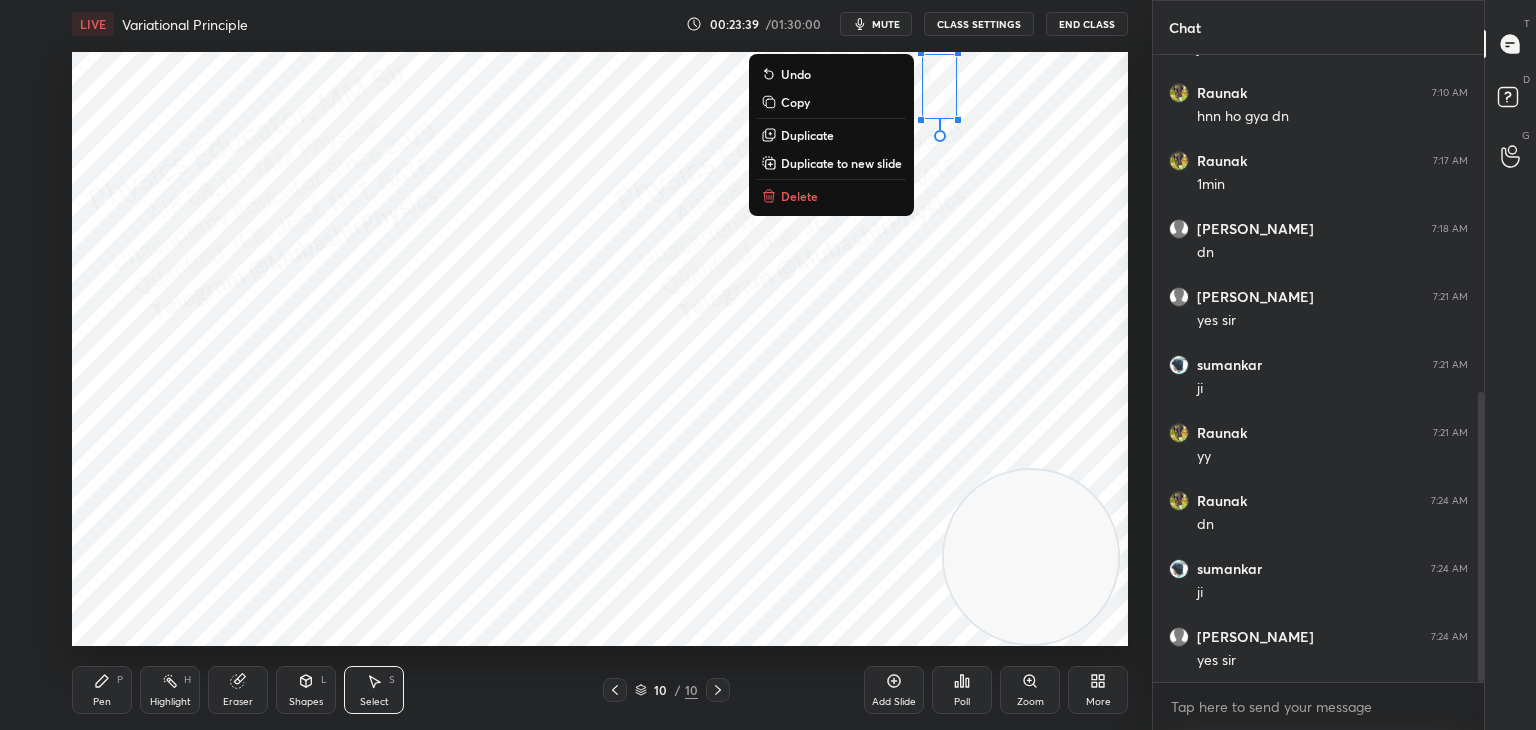 click on "0 ° Undo Copy Duplicate Duplicate to new slide Delete" at bounding box center (600, 349) 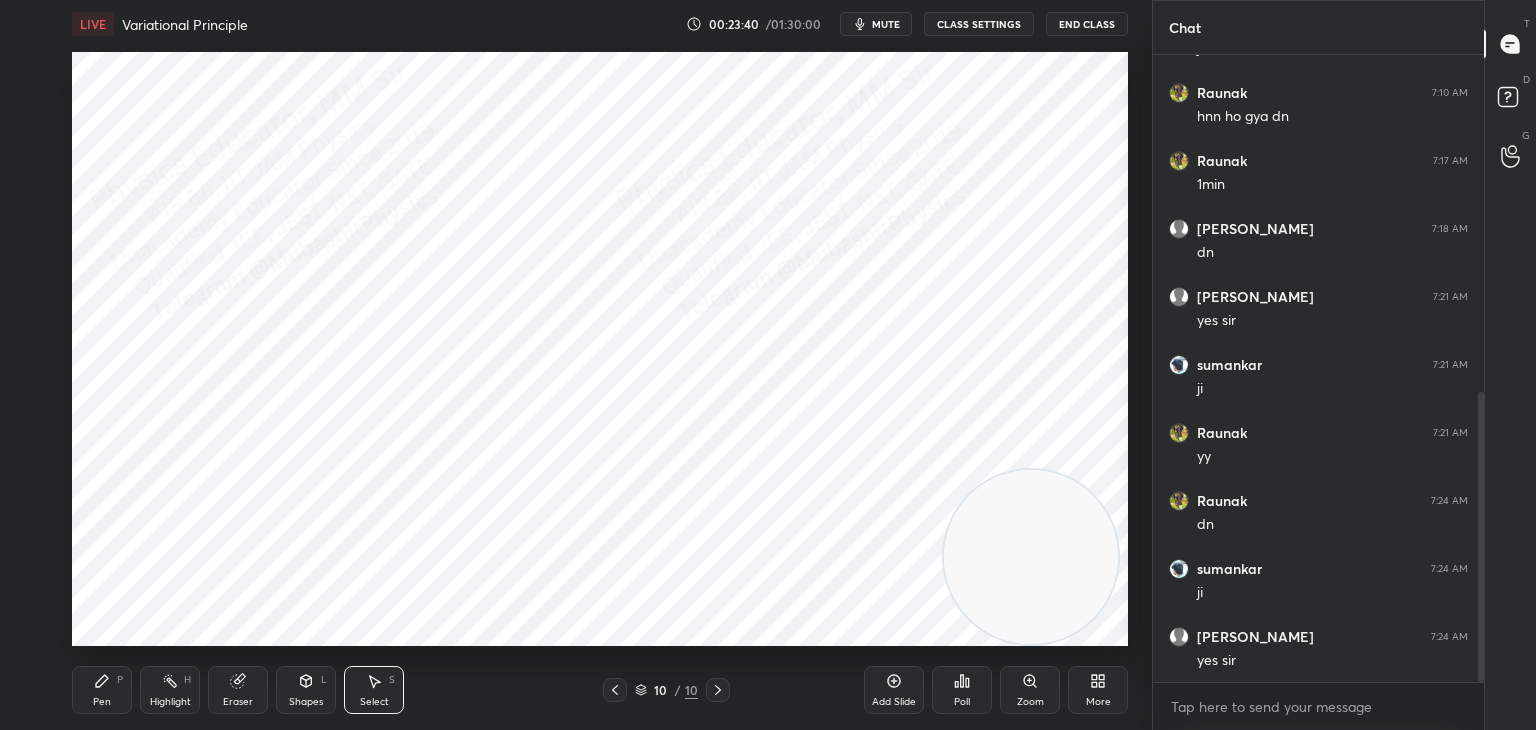 drag, startPoint x: 913, startPoint y: 78, endPoint x: 952, endPoint y: 85, distance: 39.623226 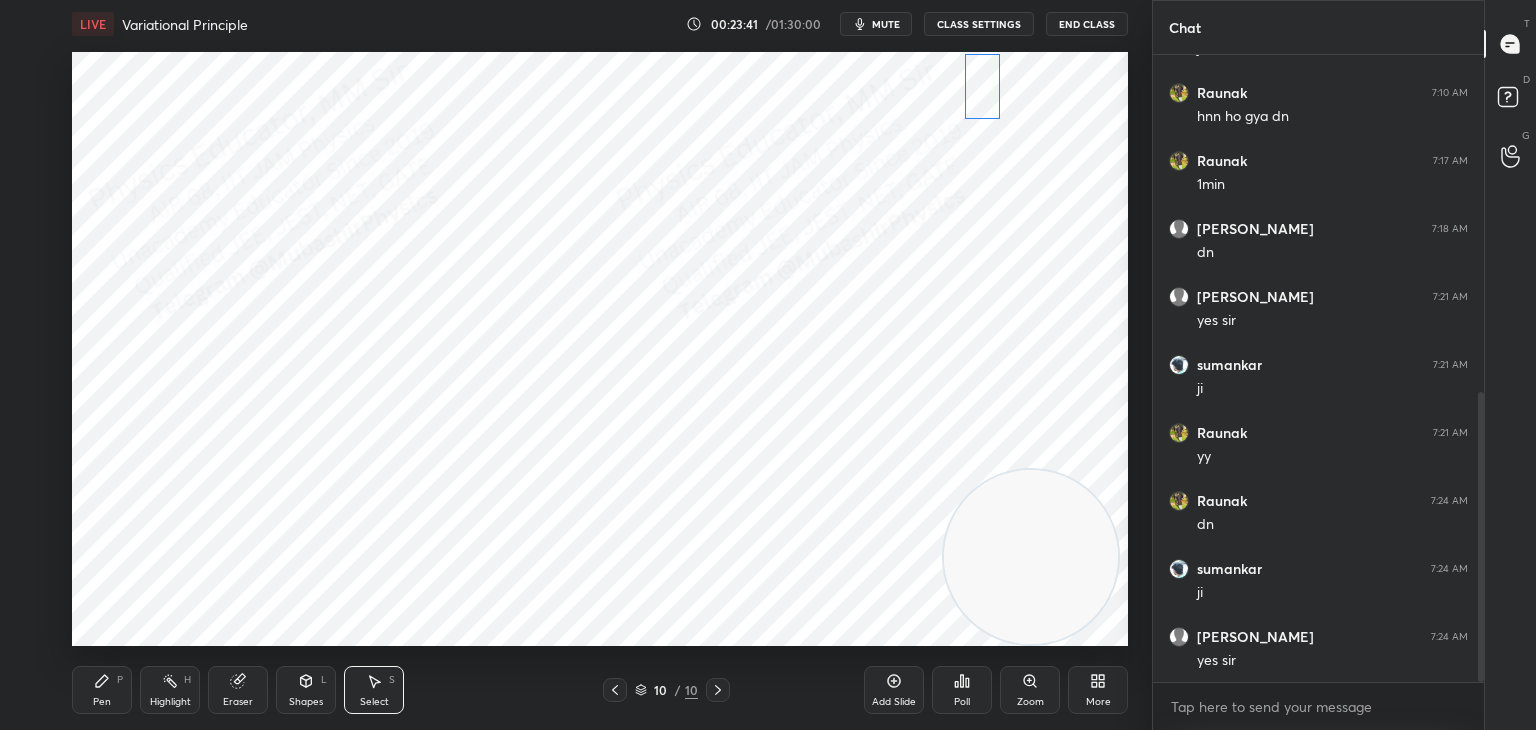drag 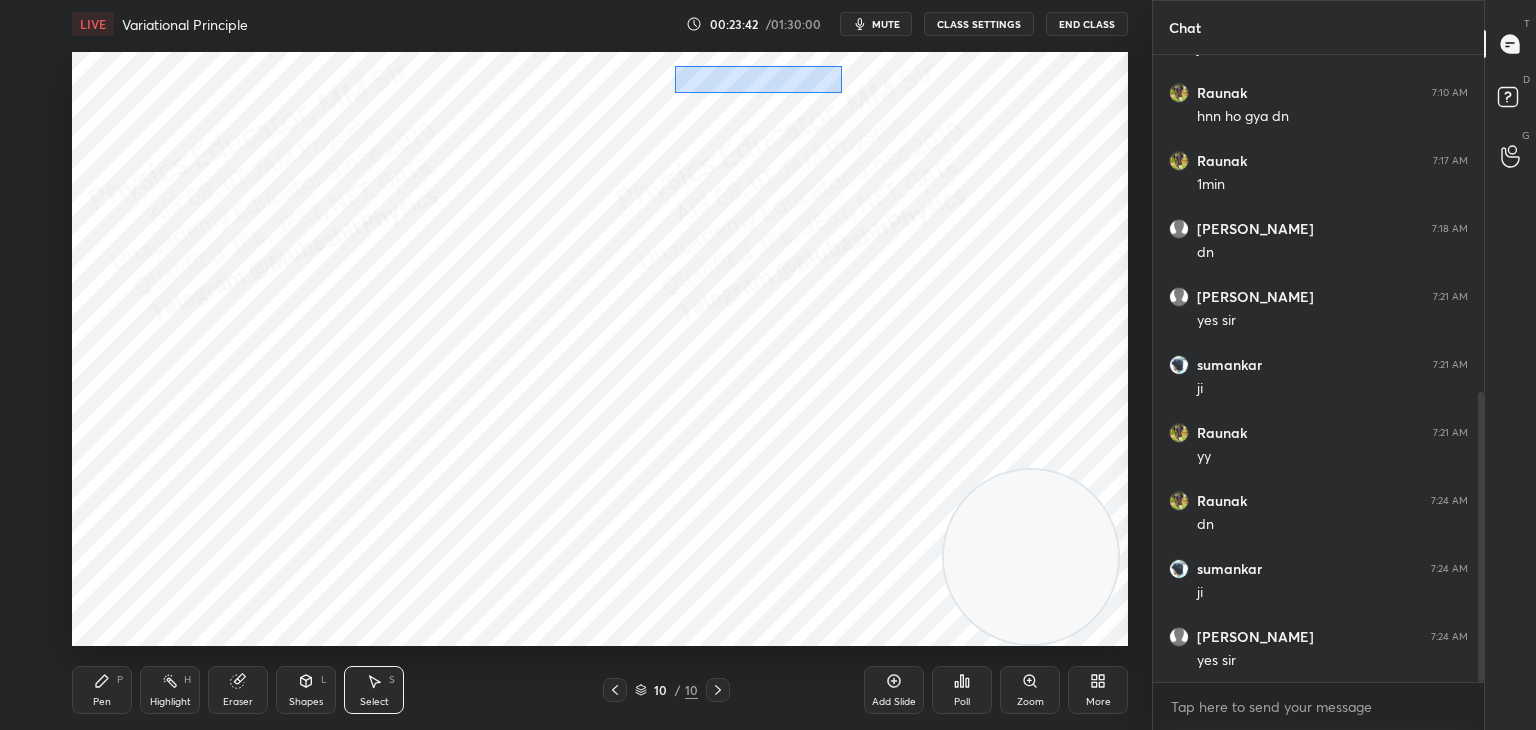 click on "0 ° Undo Copy Duplicate Duplicate to new slide Delete" at bounding box center [600, 349] 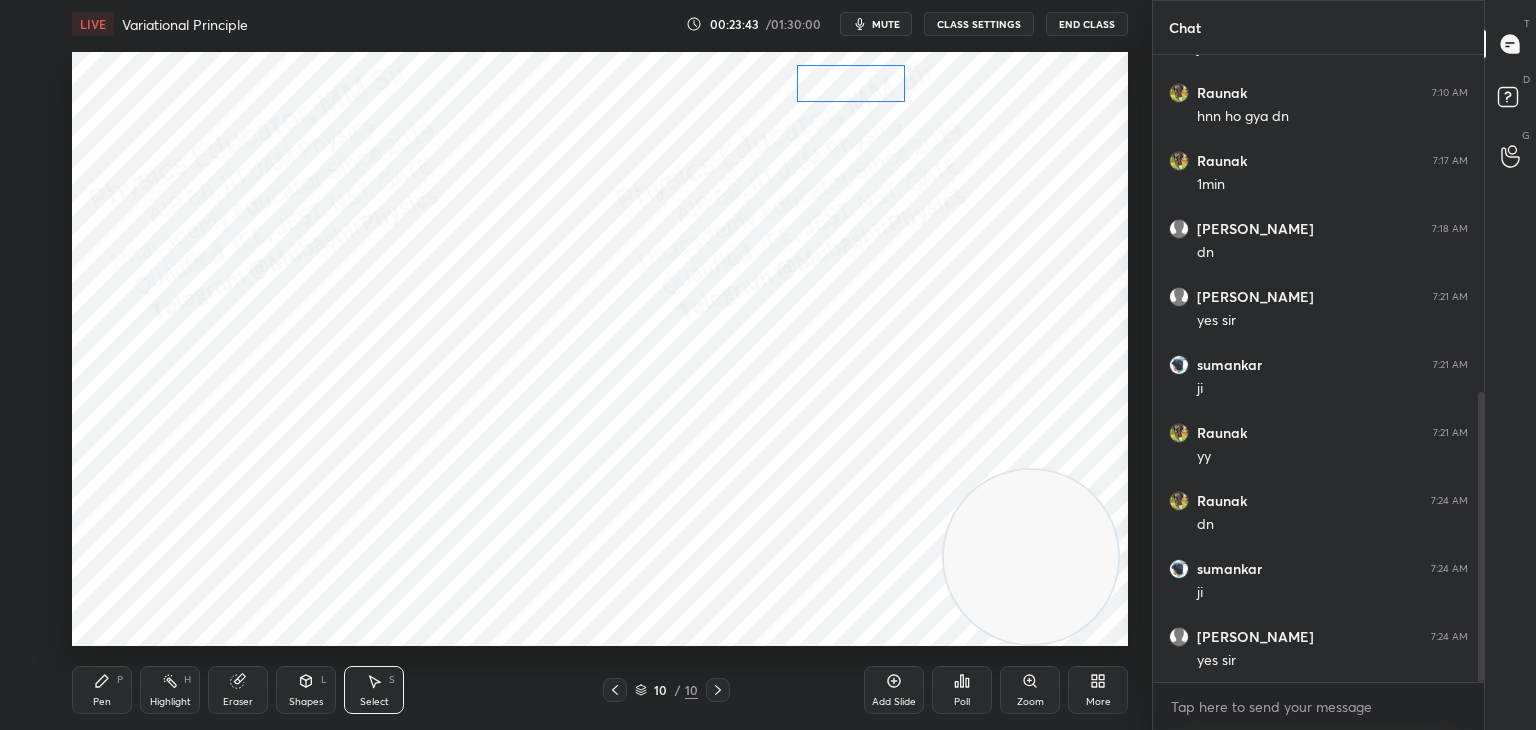 click on "0 ° Undo Copy Duplicate Duplicate to new slide Delete" at bounding box center [600, 349] 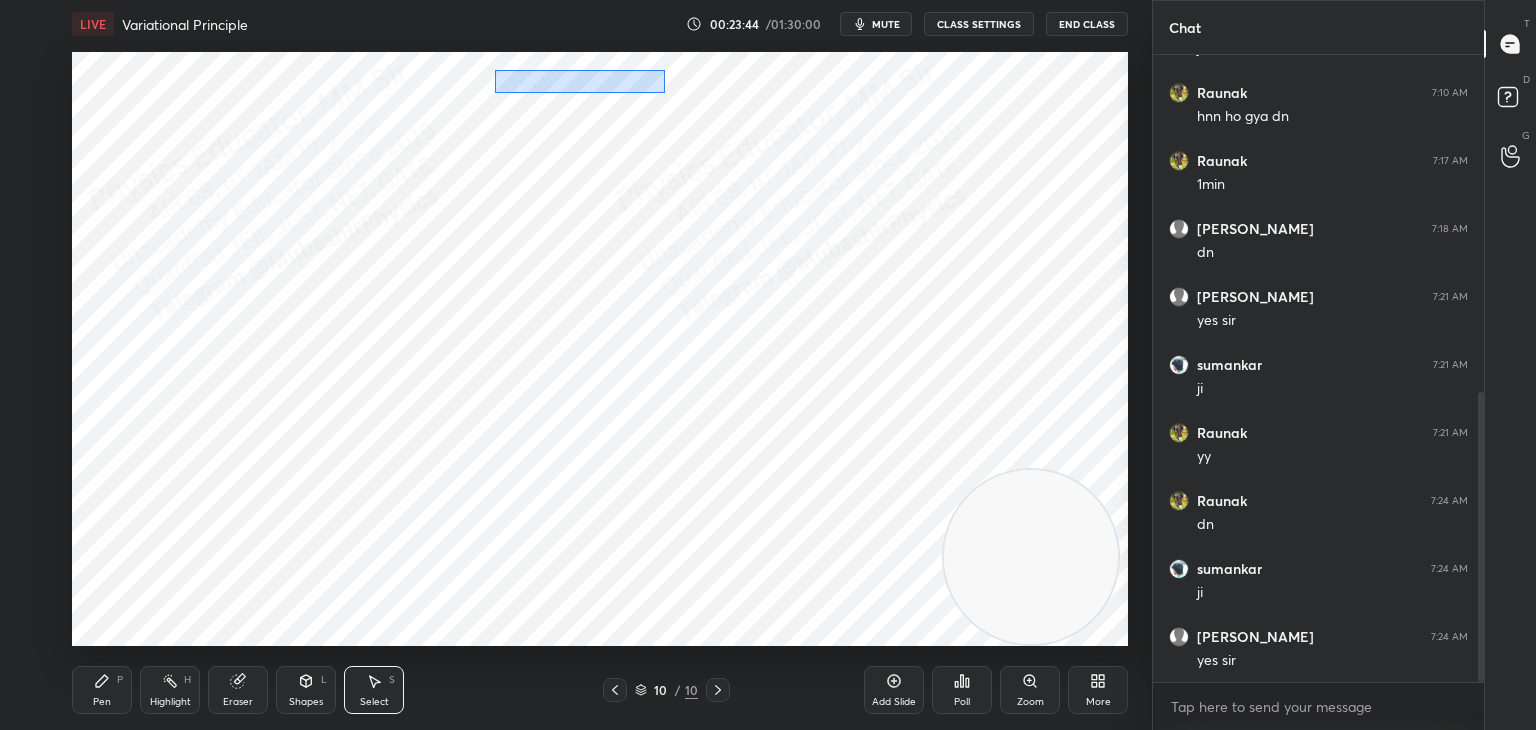 click on "0 ° Undo Copy Duplicate Duplicate to new slide Delete" at bounding box center (600, 349) 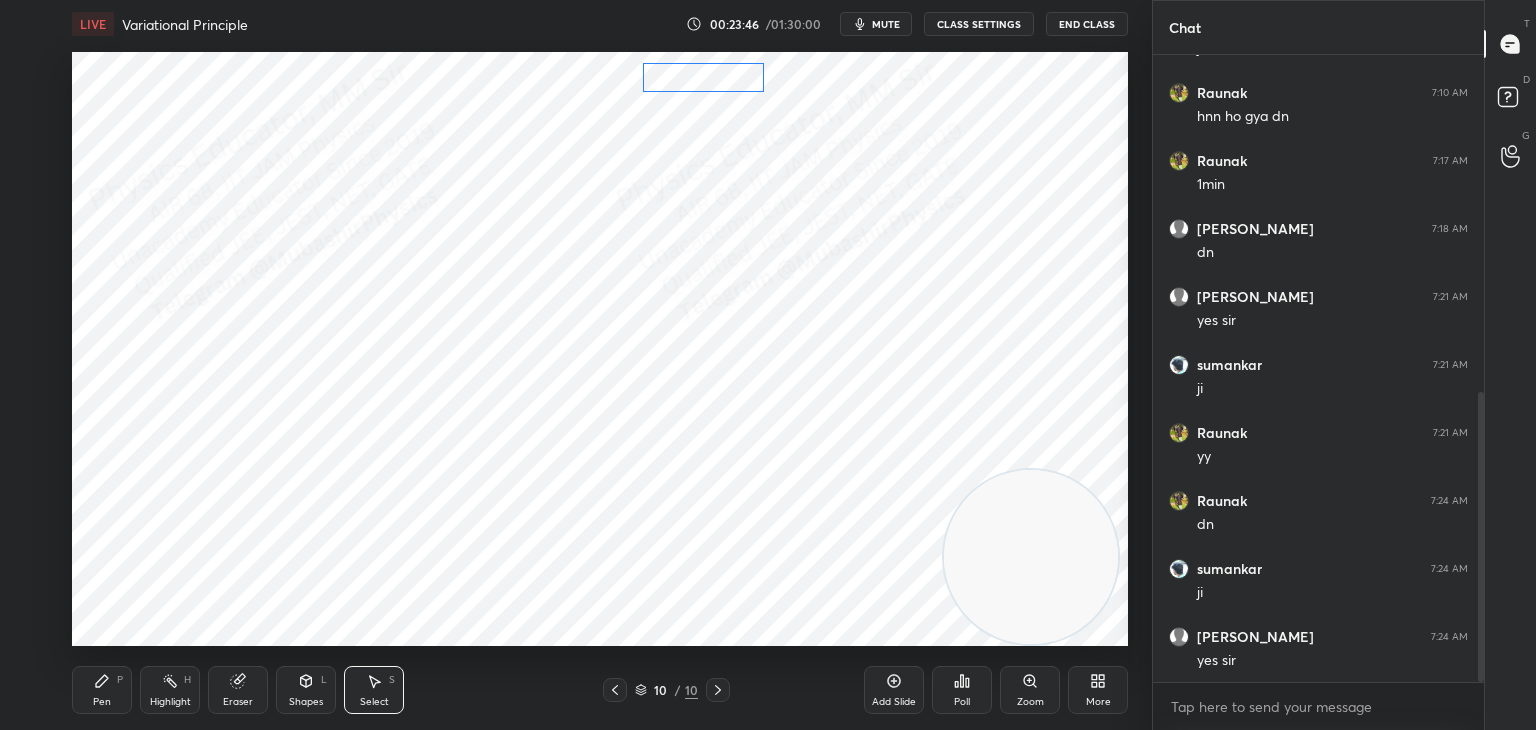 click on "0 ° Undo Copy Duplicate Duplicate to new slide Delete" at bounding box center [600, 349] 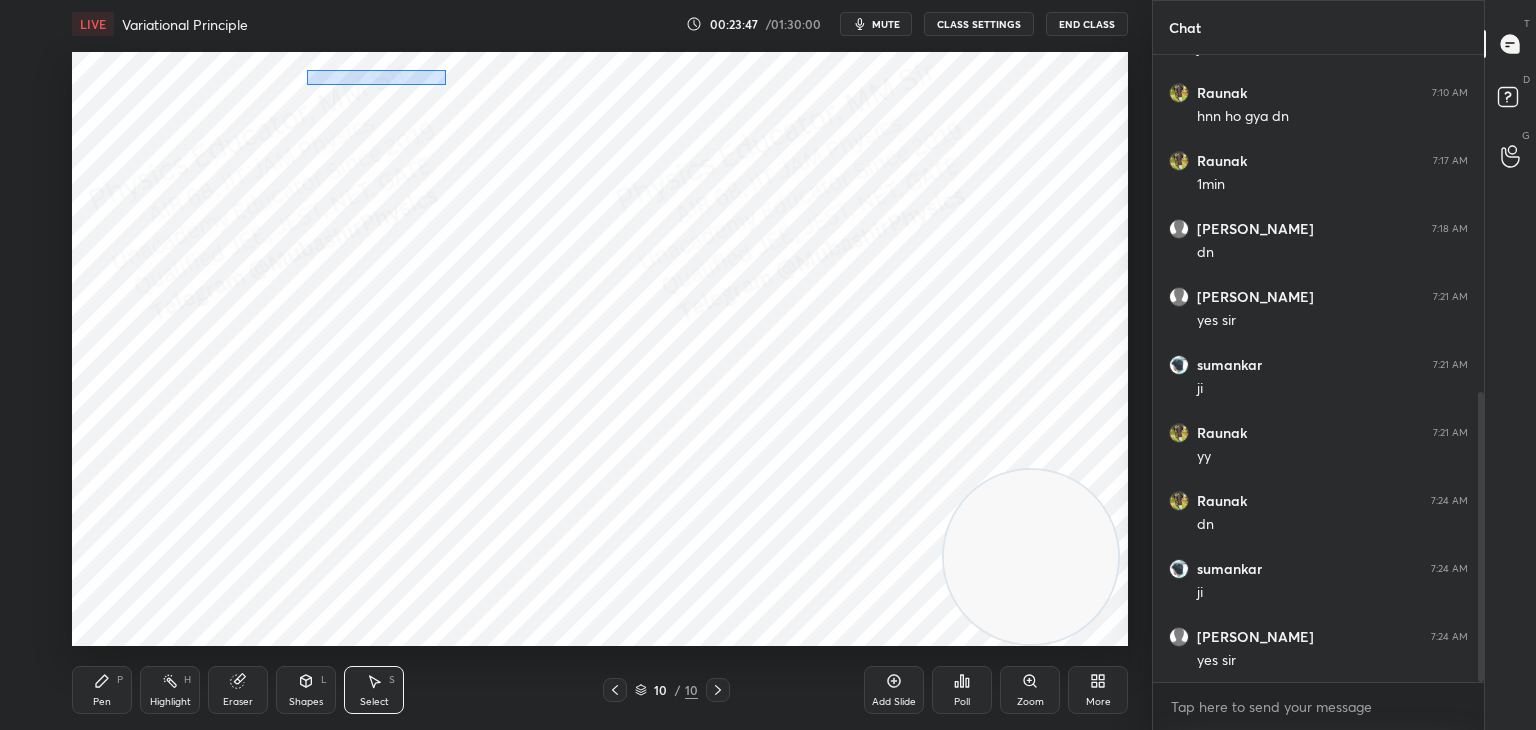 click on "0 ° Undo Copy Duplicate Duplicate to new slide Delete" at bounding box center (600, 349) 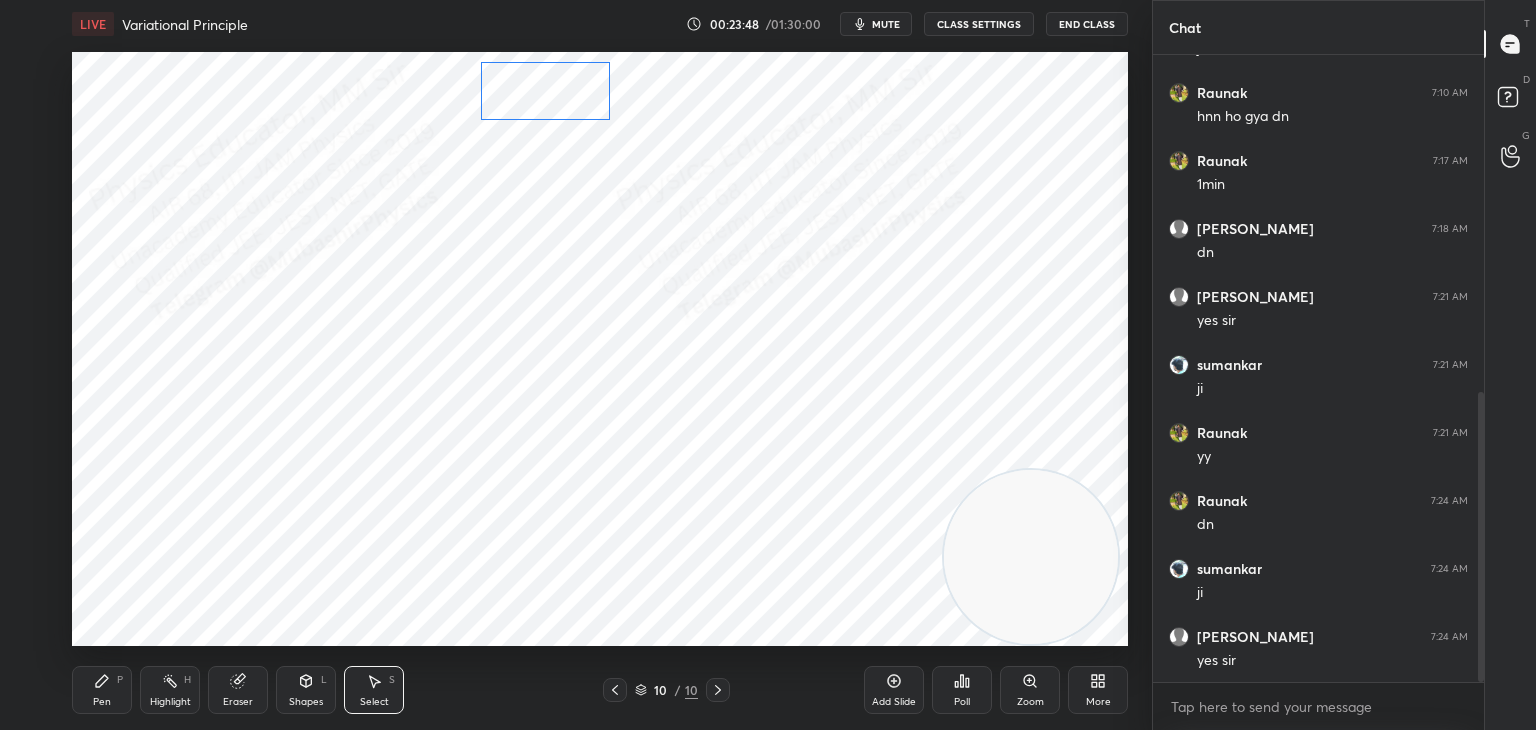 click on "0 ° Undo Copy Duplicate Duplicate to new slide Delete" at bounding box center (600, 349) 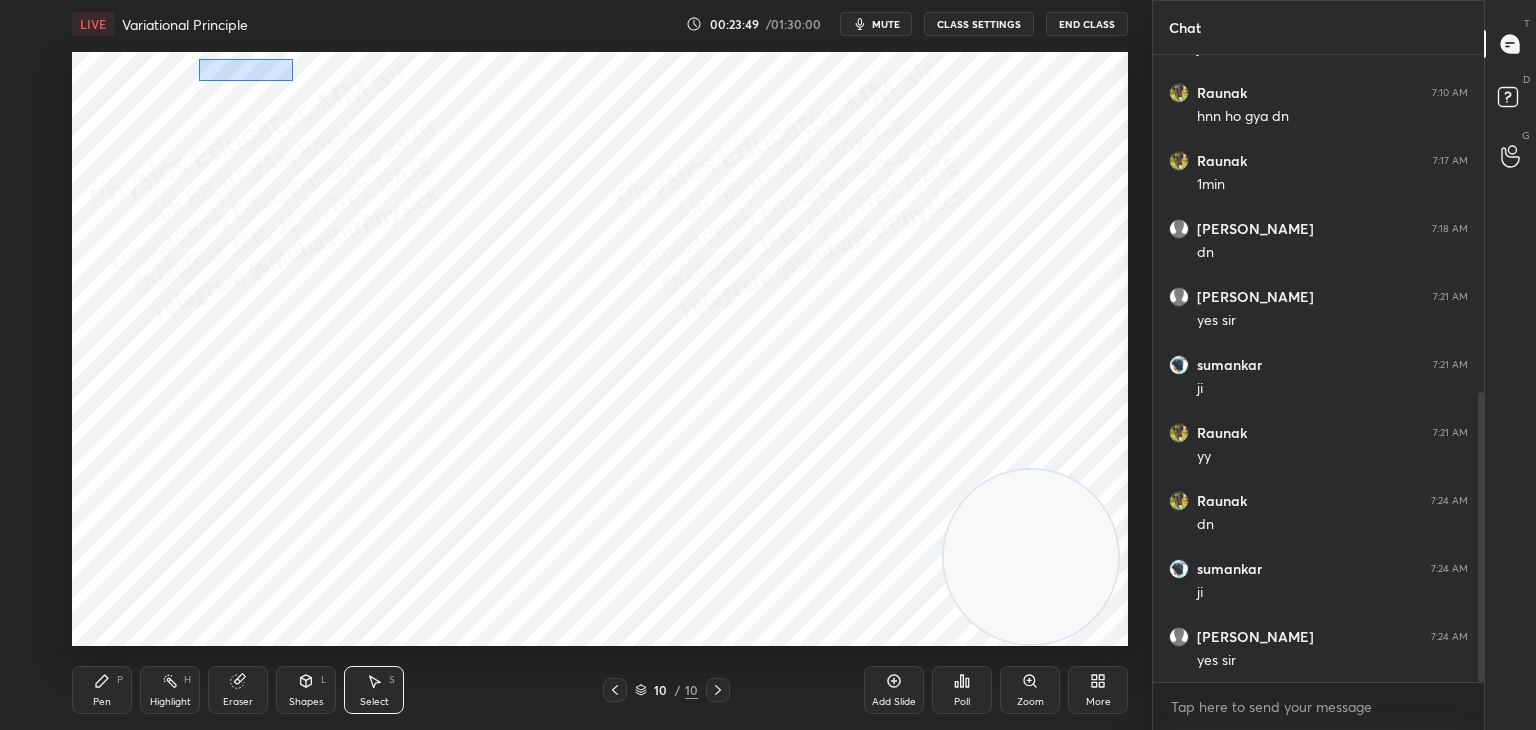 click on "0 ° Undo Copy Duplicate Duplicate to new slide Delete" at bounding box center (600, 349) 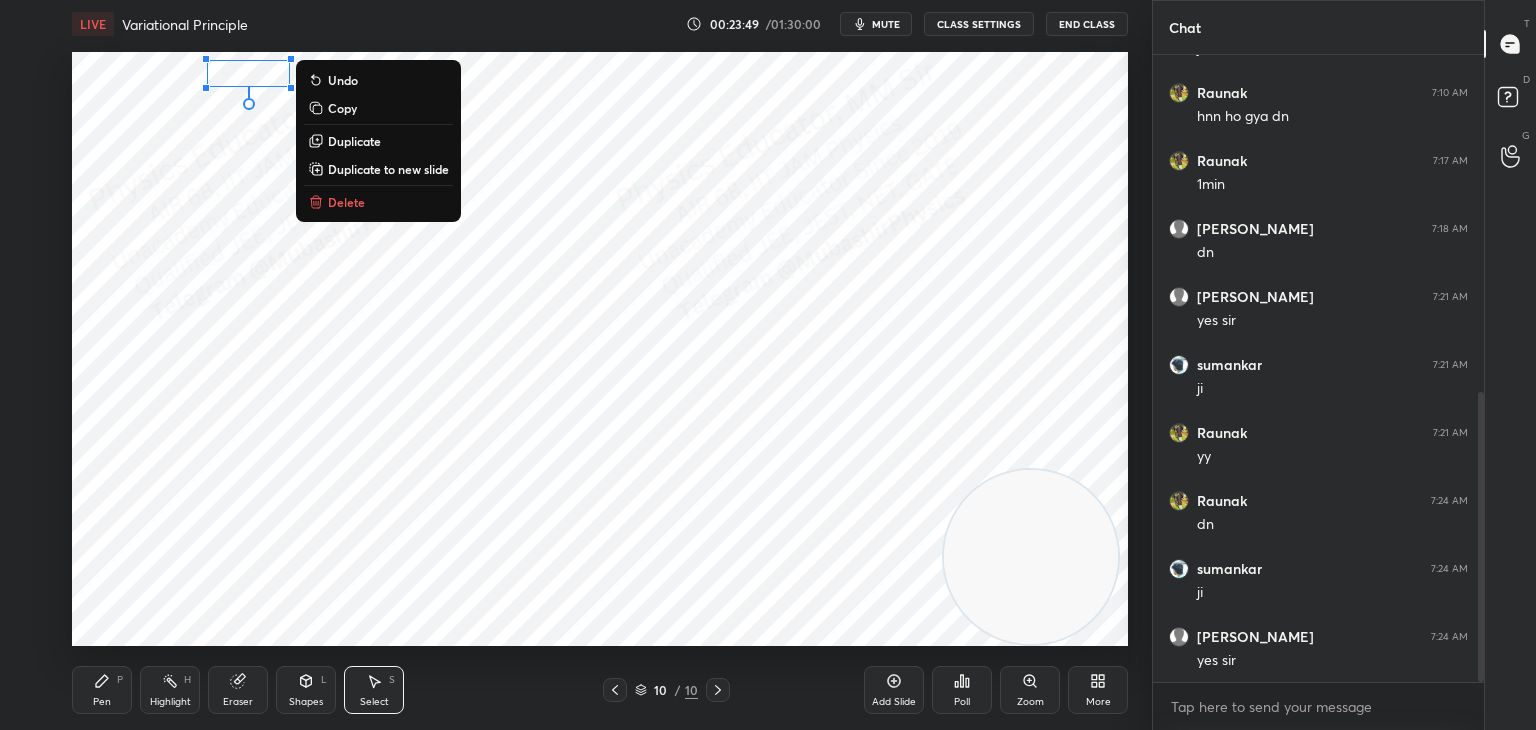 click on "Delete" at bounding box center (346, 202) 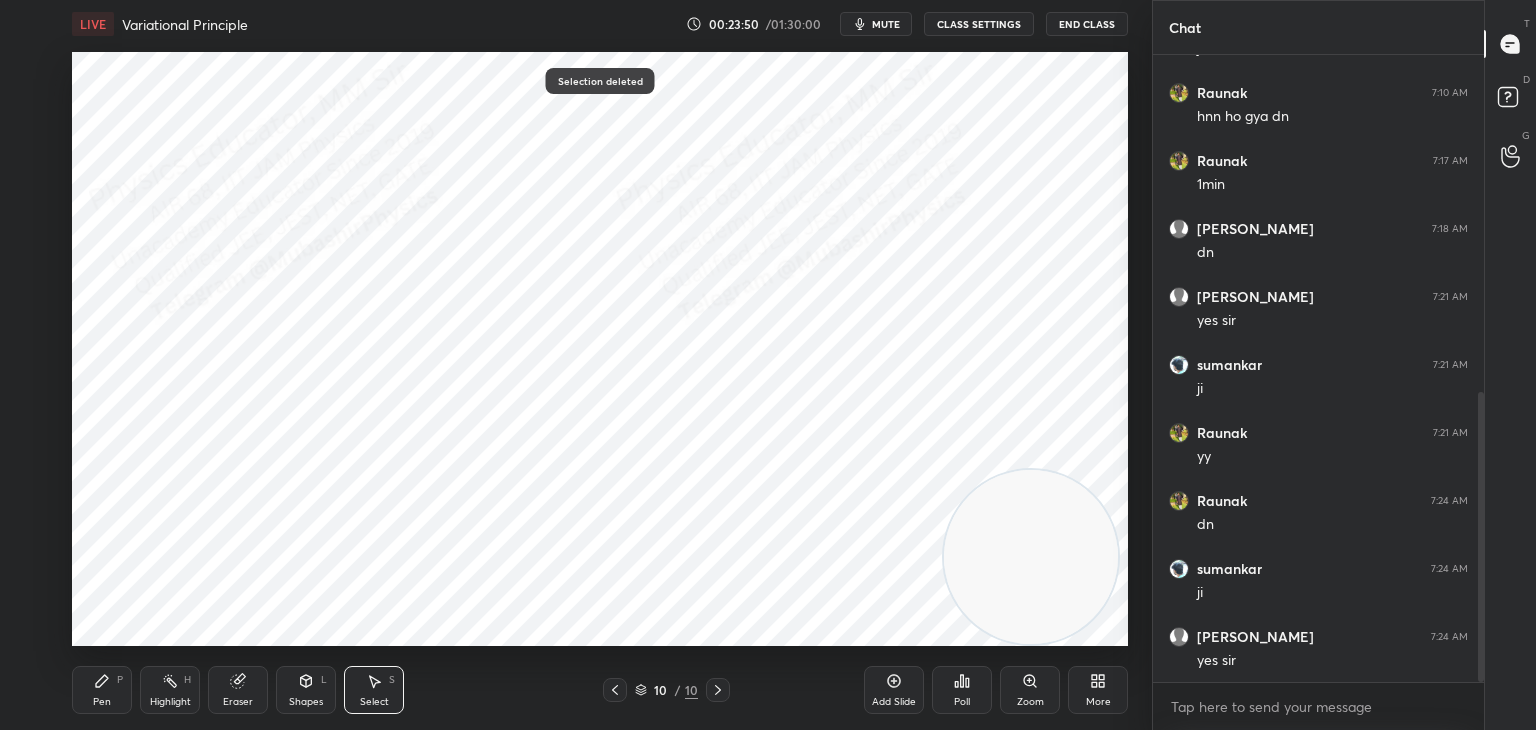 click 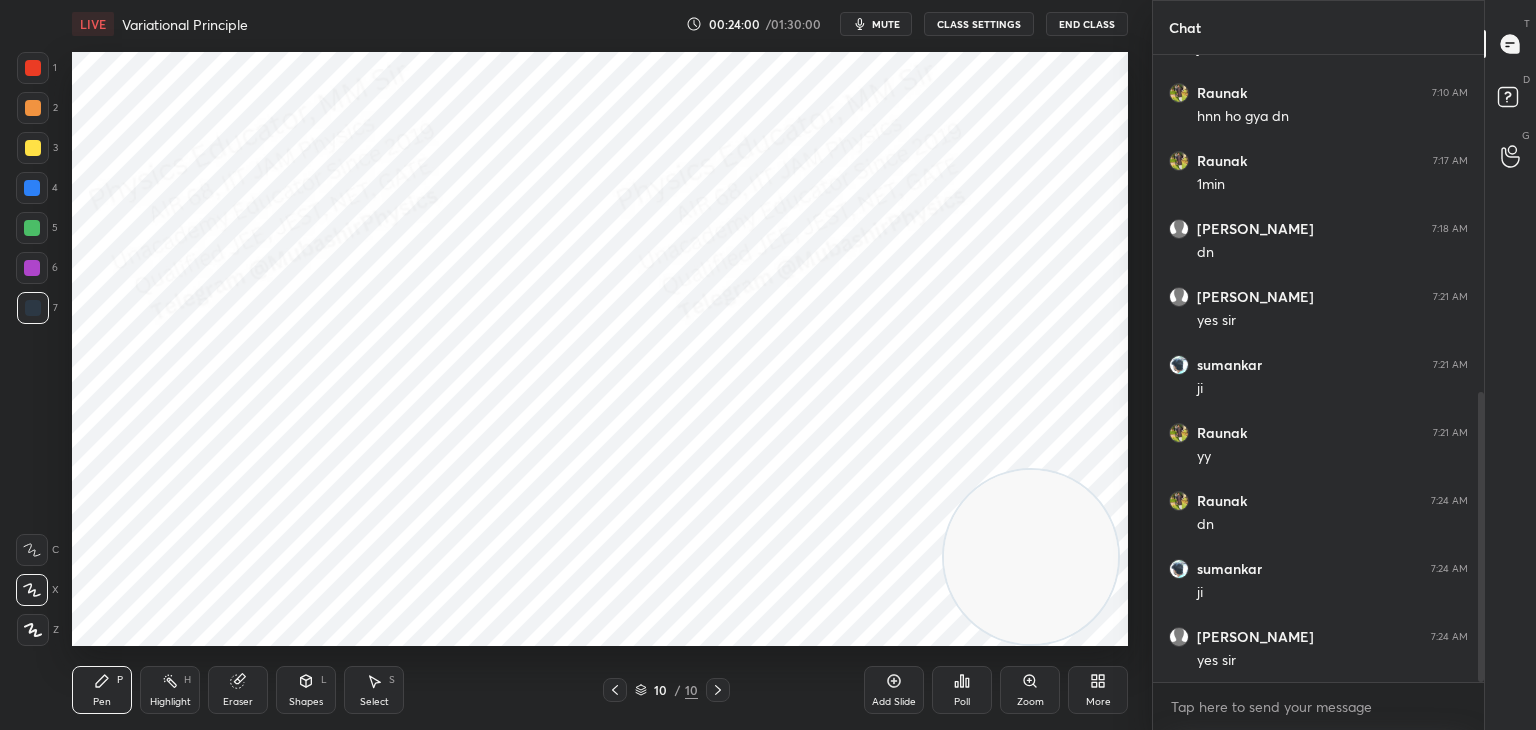 click on "mute" at bounding box center [886, 24] 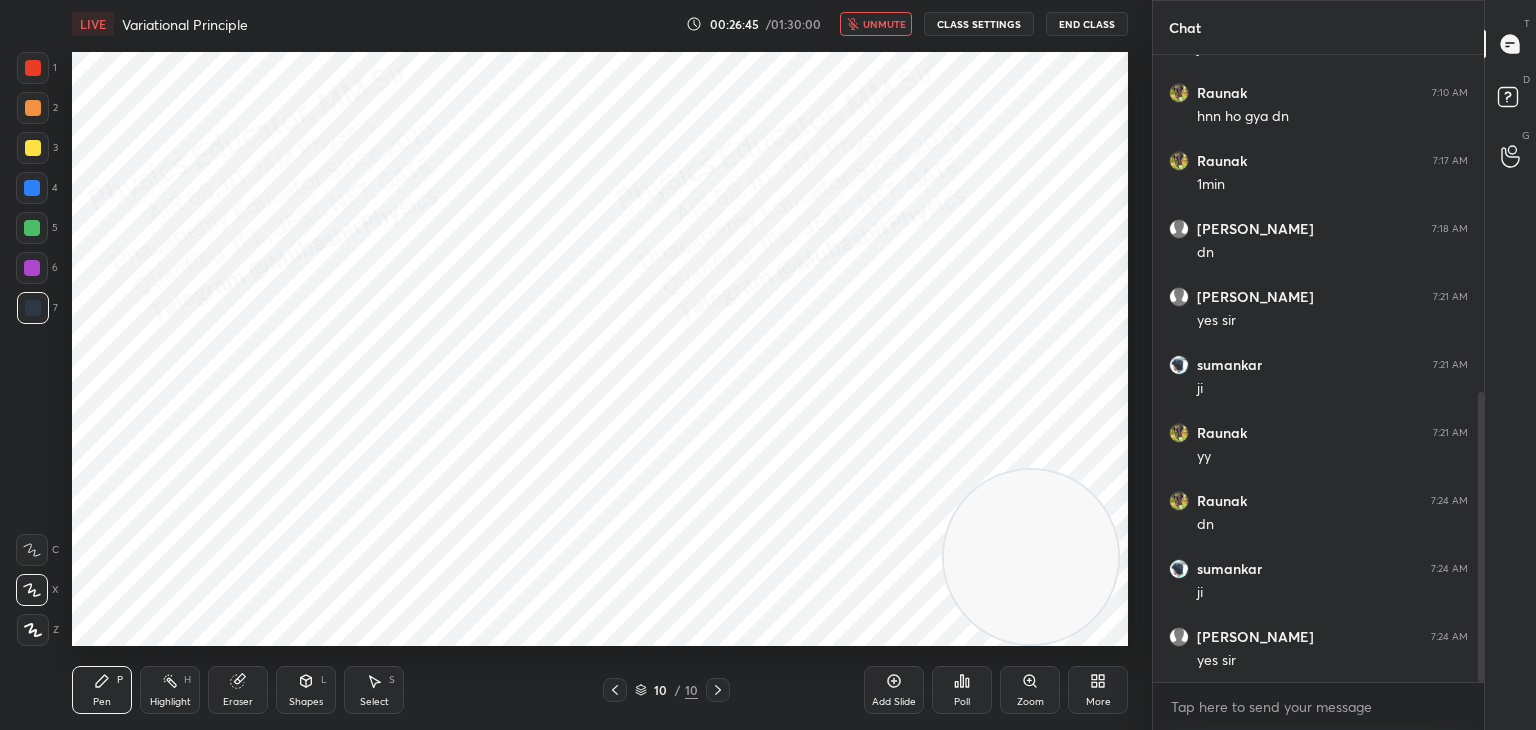 drag, startPoint x: 886, startPoint y: 24, endPoint x: 898, endPoint y: 24, distance: 12 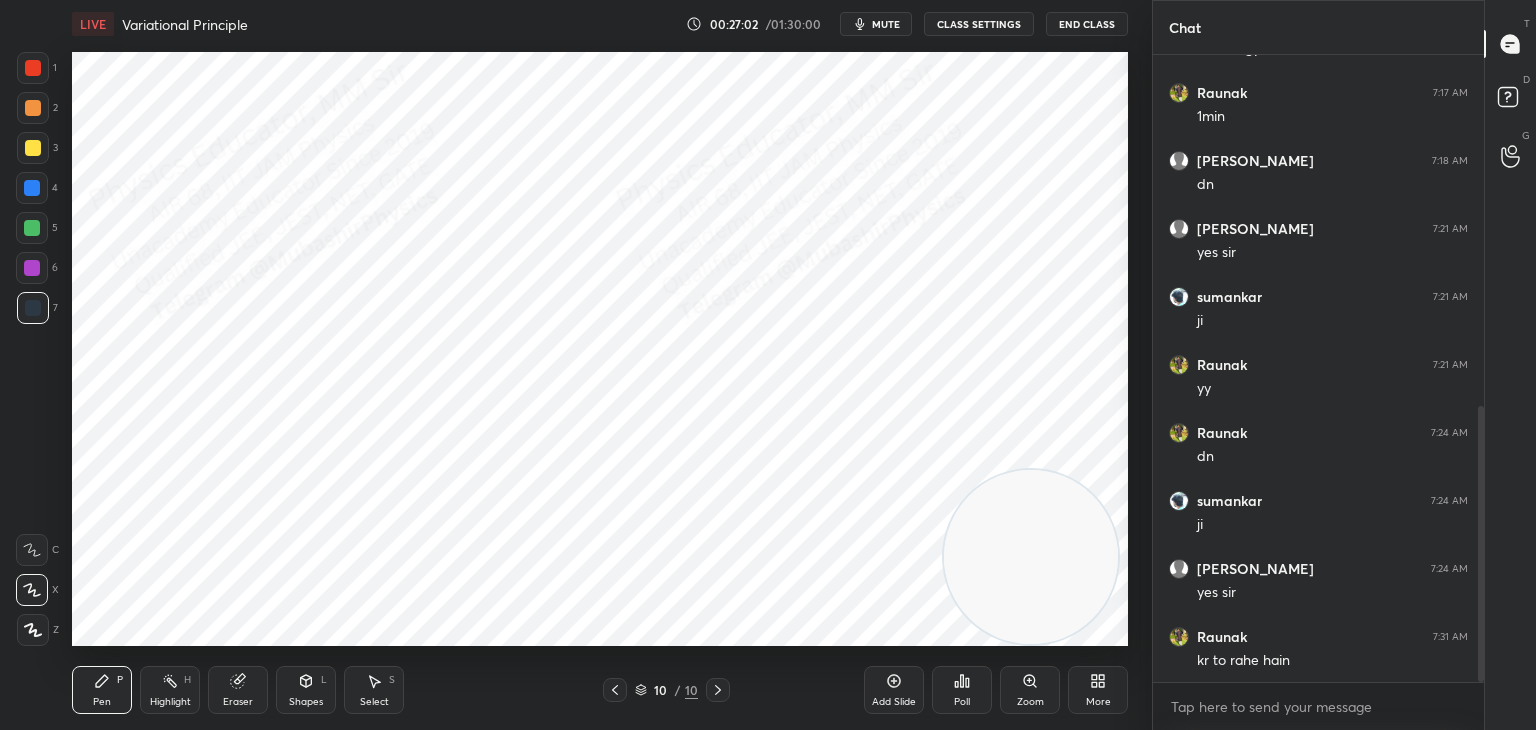 scroll, scrollTop: 868, scrollLeft: 0, axis: vertical 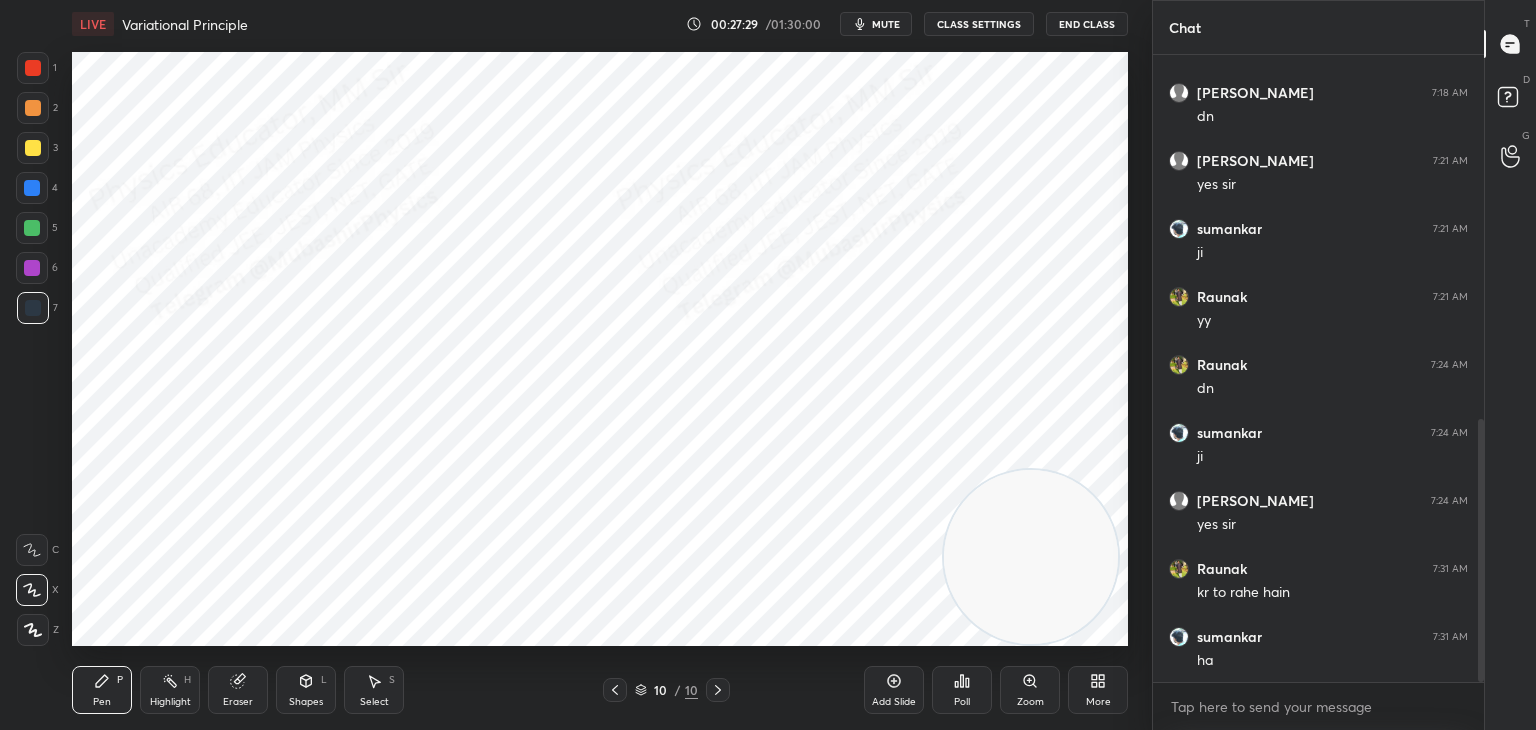drag, startPoint x: 886, startPoint y: 16, endPoint x: 898, endPoint y: 21, distance: 13 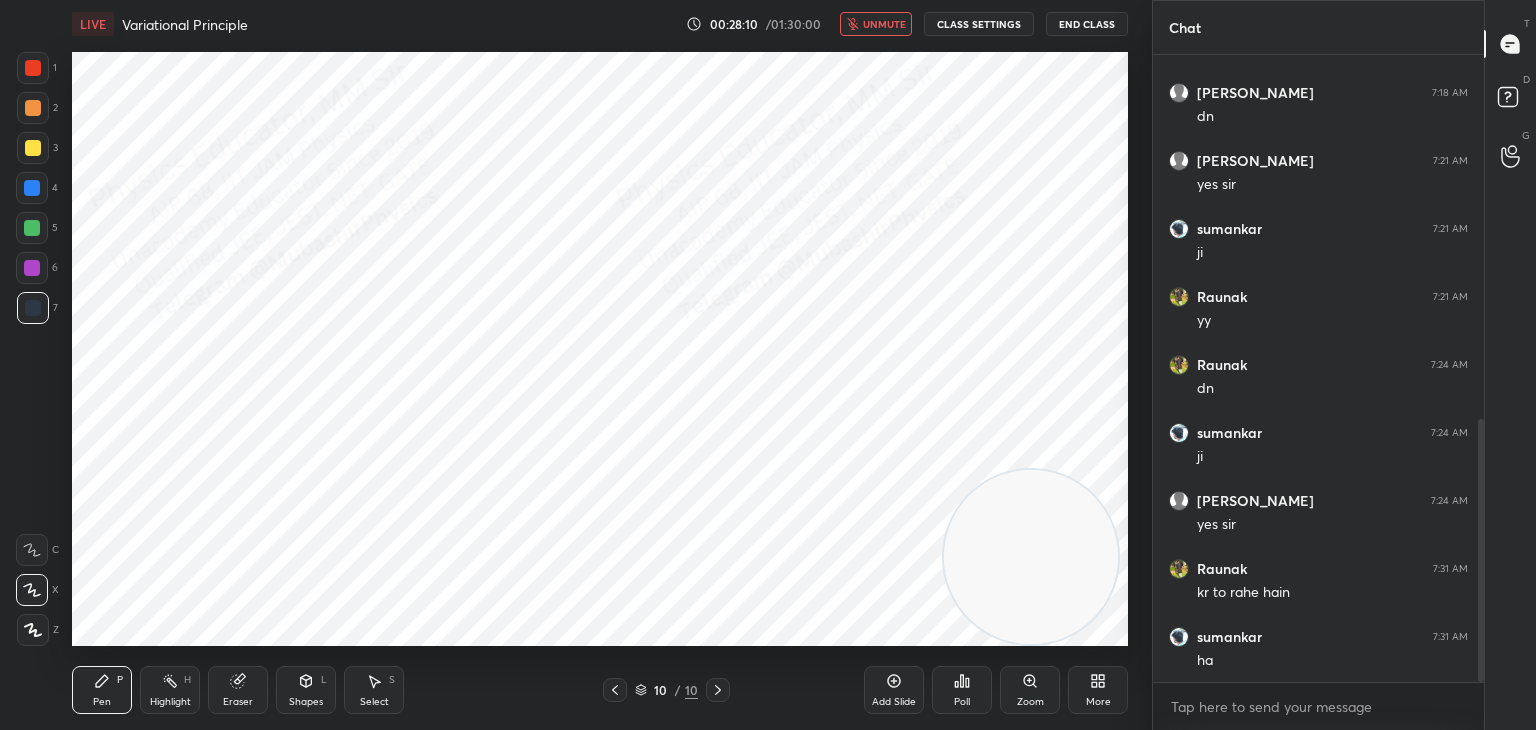 click on "Highlight H" at bounding box center [170, 690] 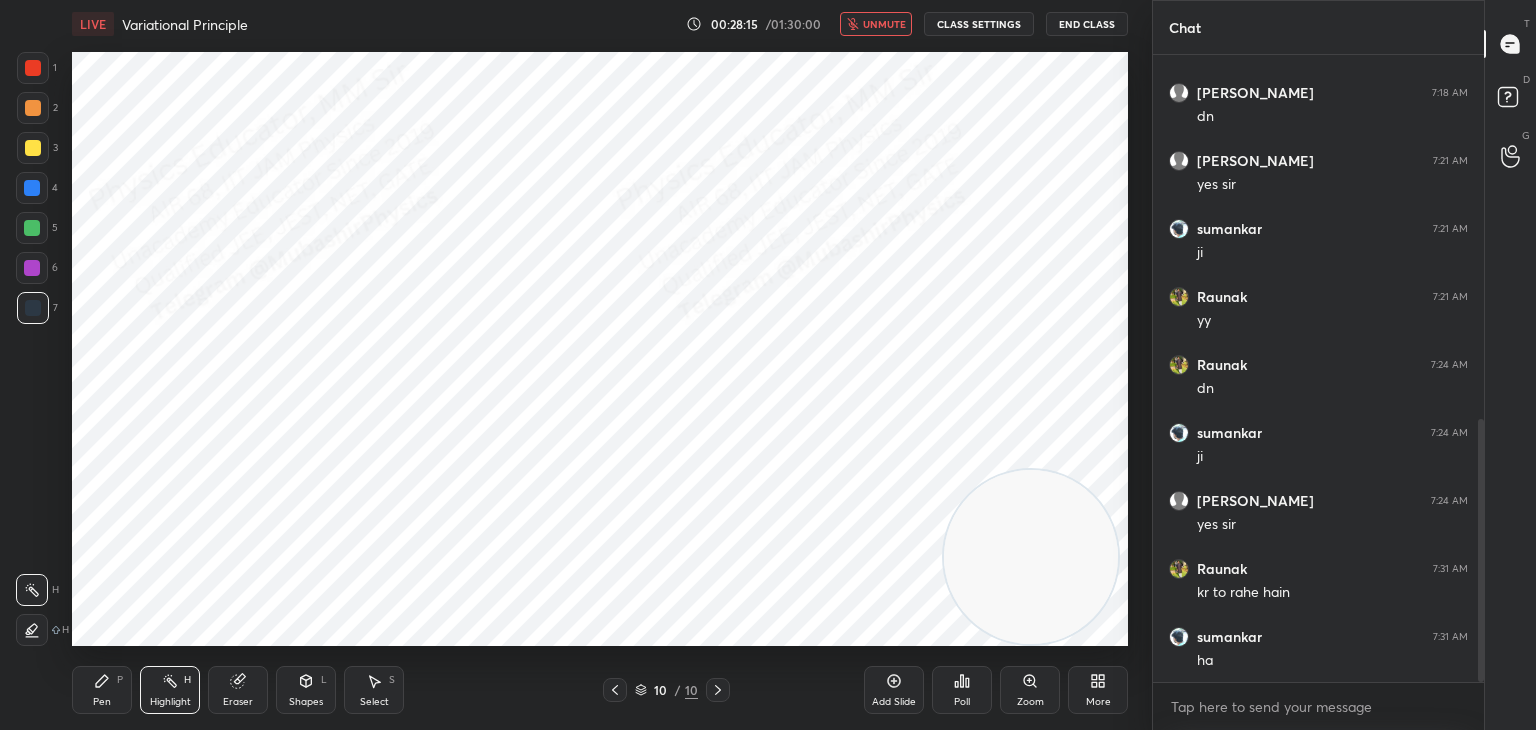 scroll, scrollTop: 954, scrollLeft: 0, axis: vertical 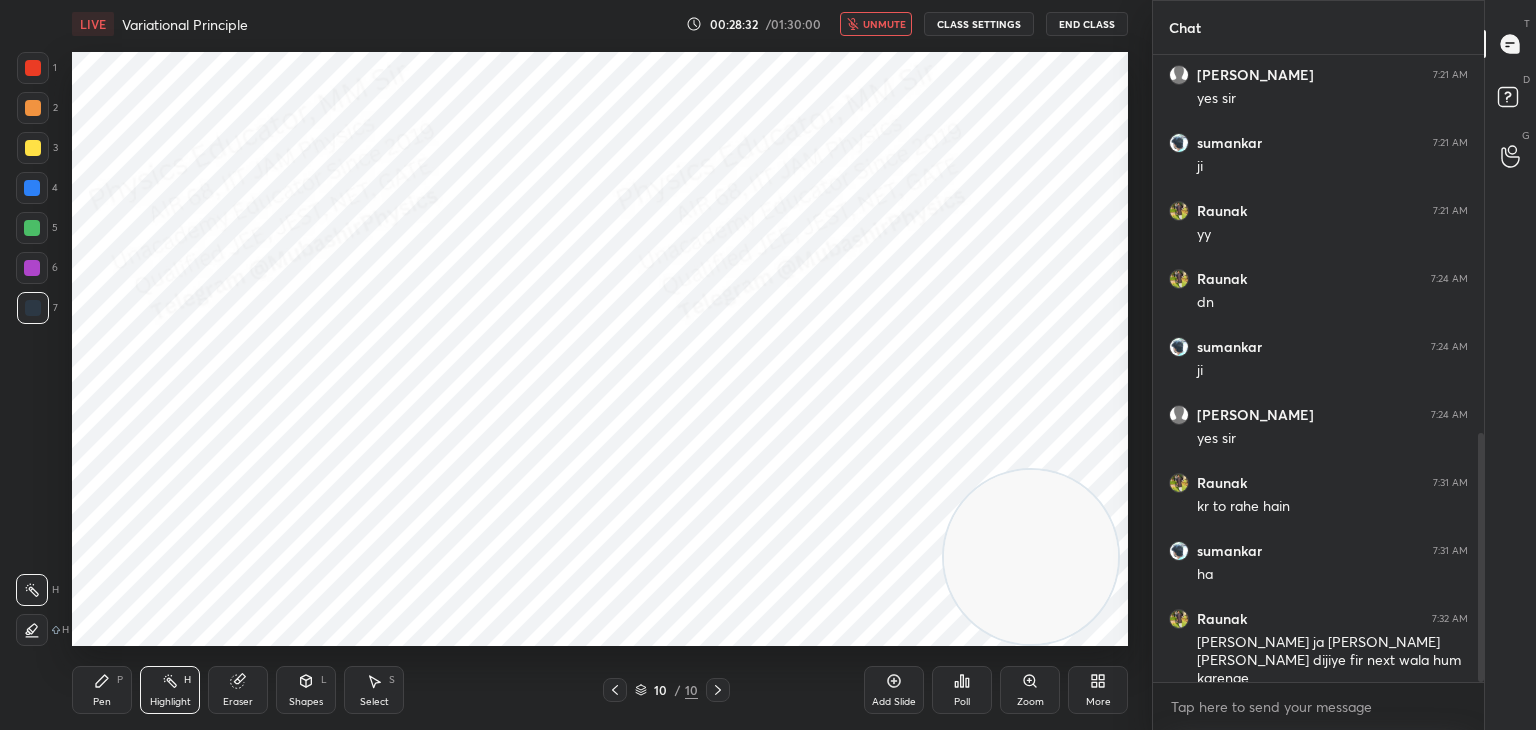 click on "LIVE Variational Principle 00:28:32 /  01:30:00 unmute CLASS SETTINGS End Class" at bounding box center (600, 24) 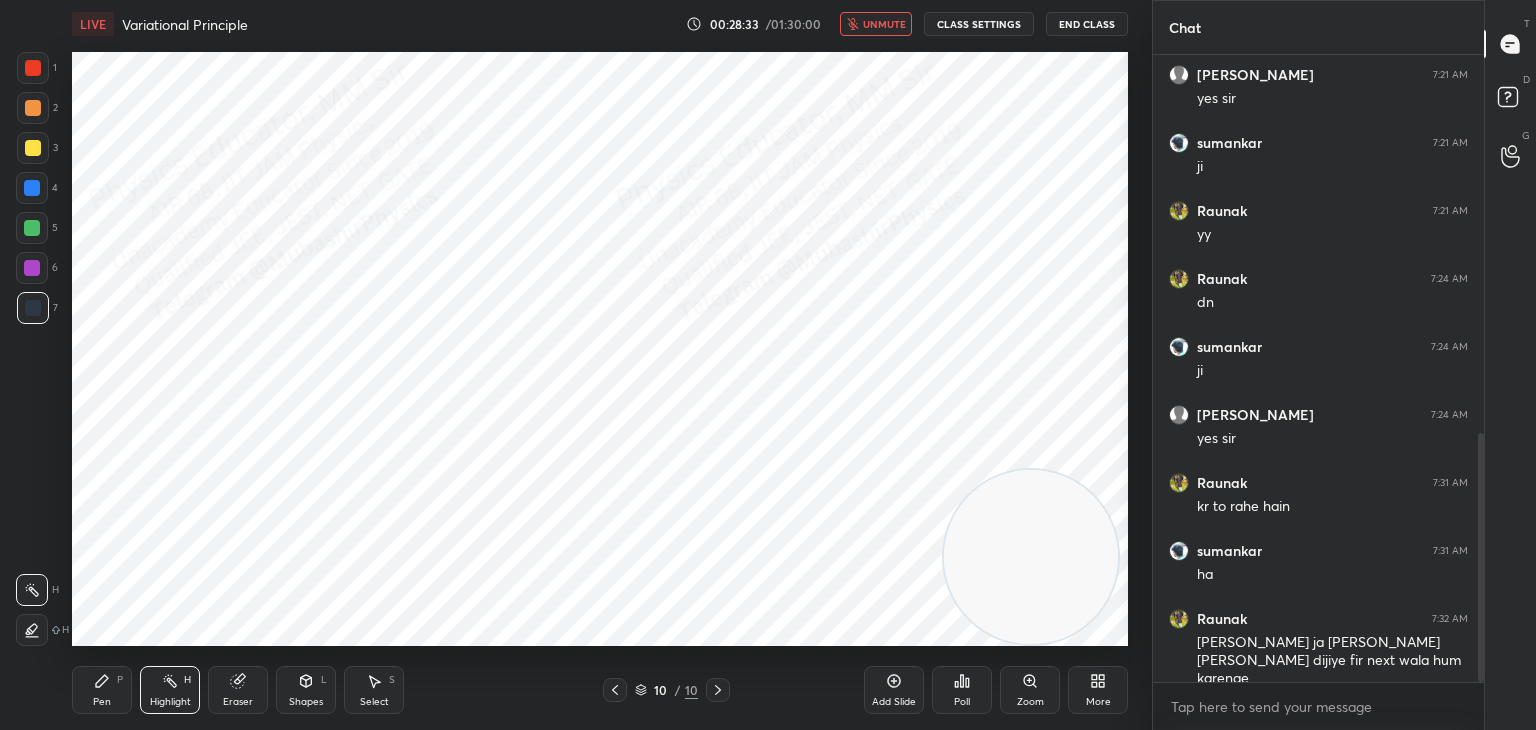 click on "unmute" at bounding box center (884, 24) 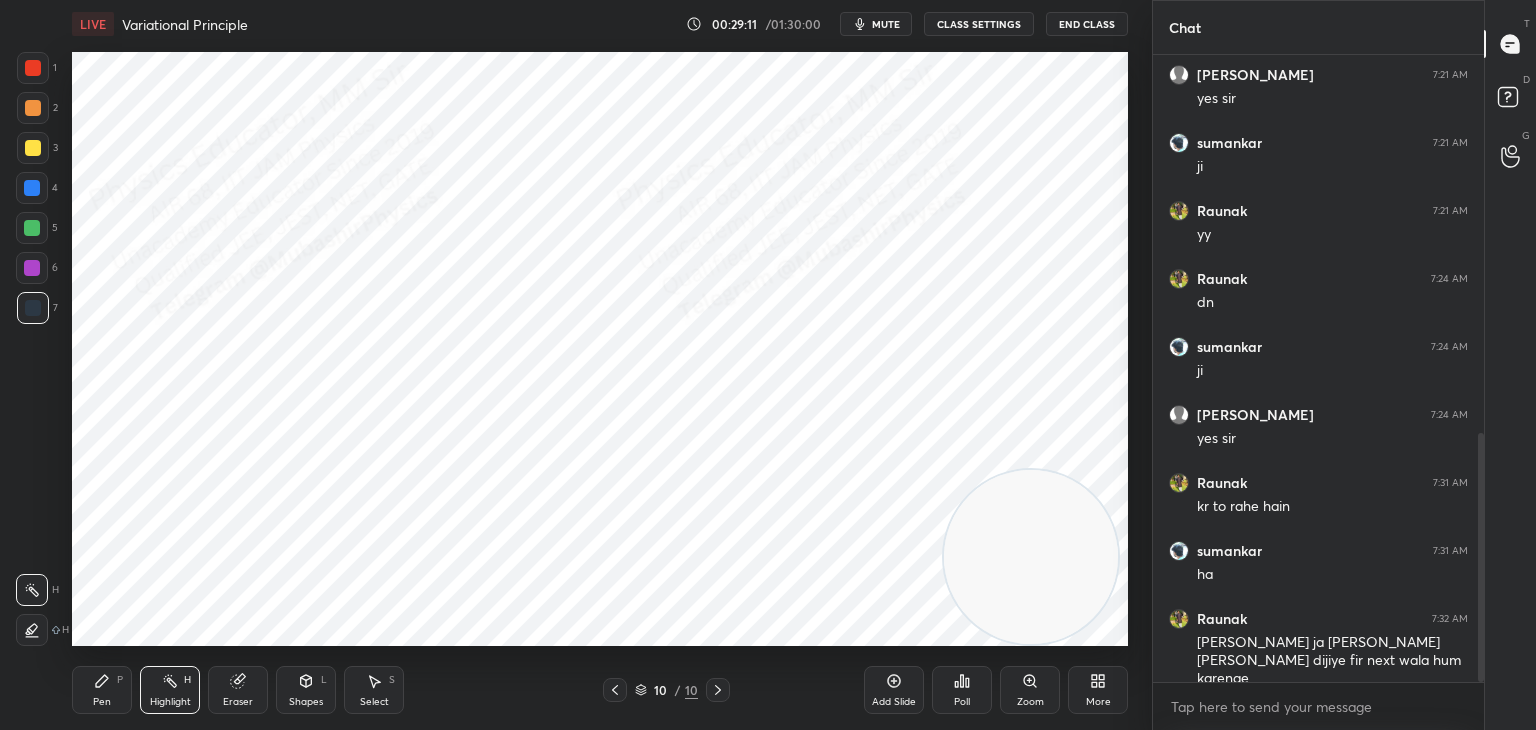 drag, startPoint x: 885, startPoint y: 10, endPoint x: 881, endPoint y: 22, distance: 12.649111 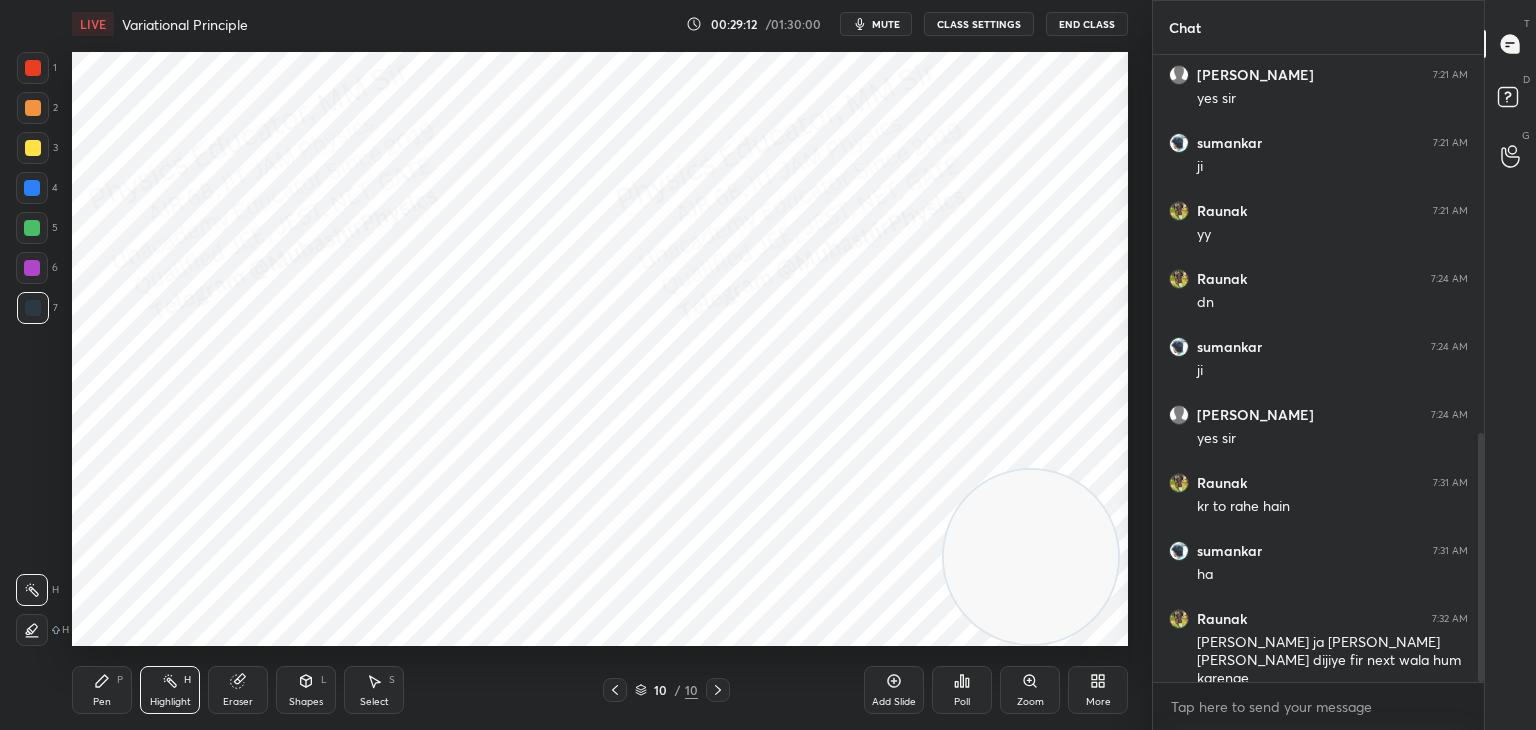 click on "mute" at bounding box center [876, 24] 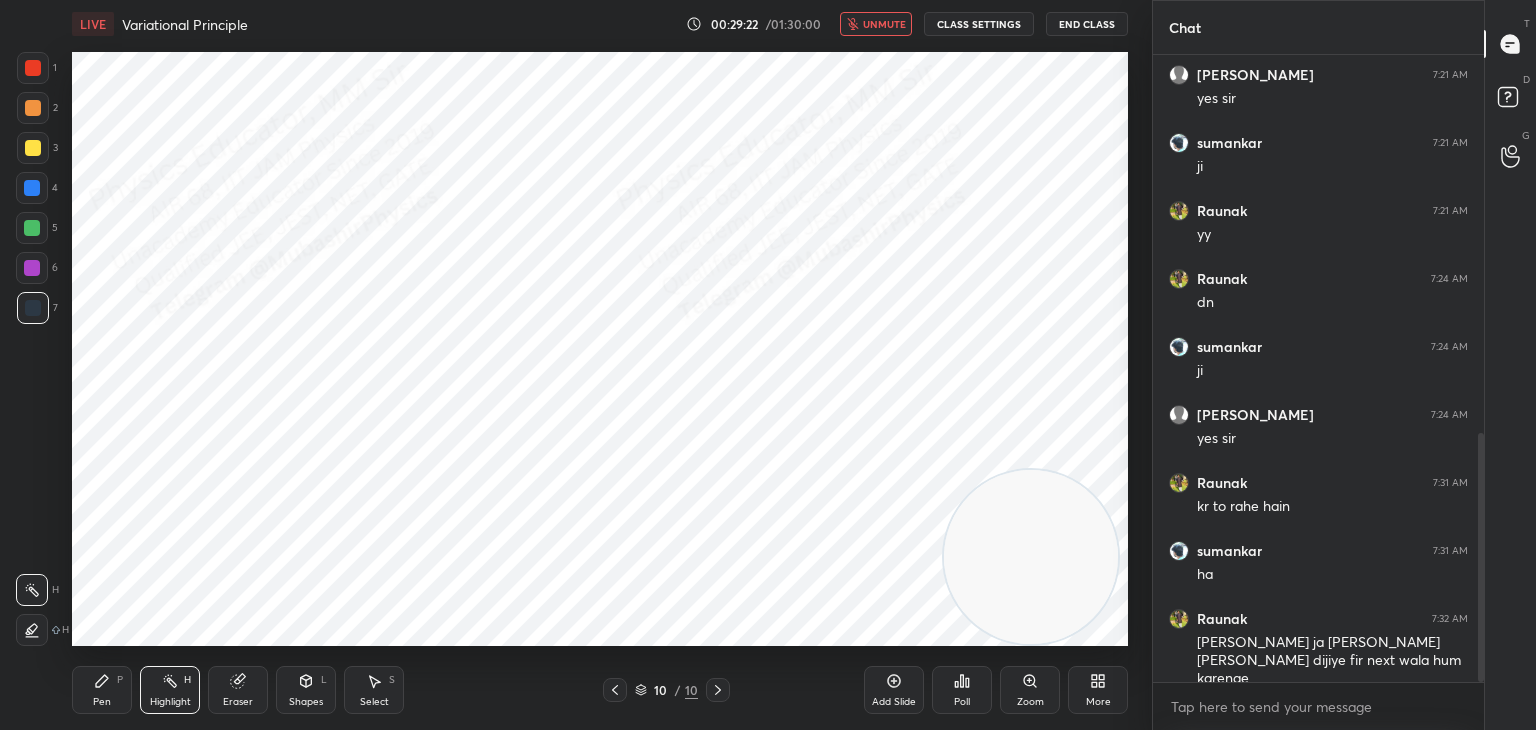 scroll, scrollTop: 1022, scrollLeft: 0, axis: vertical 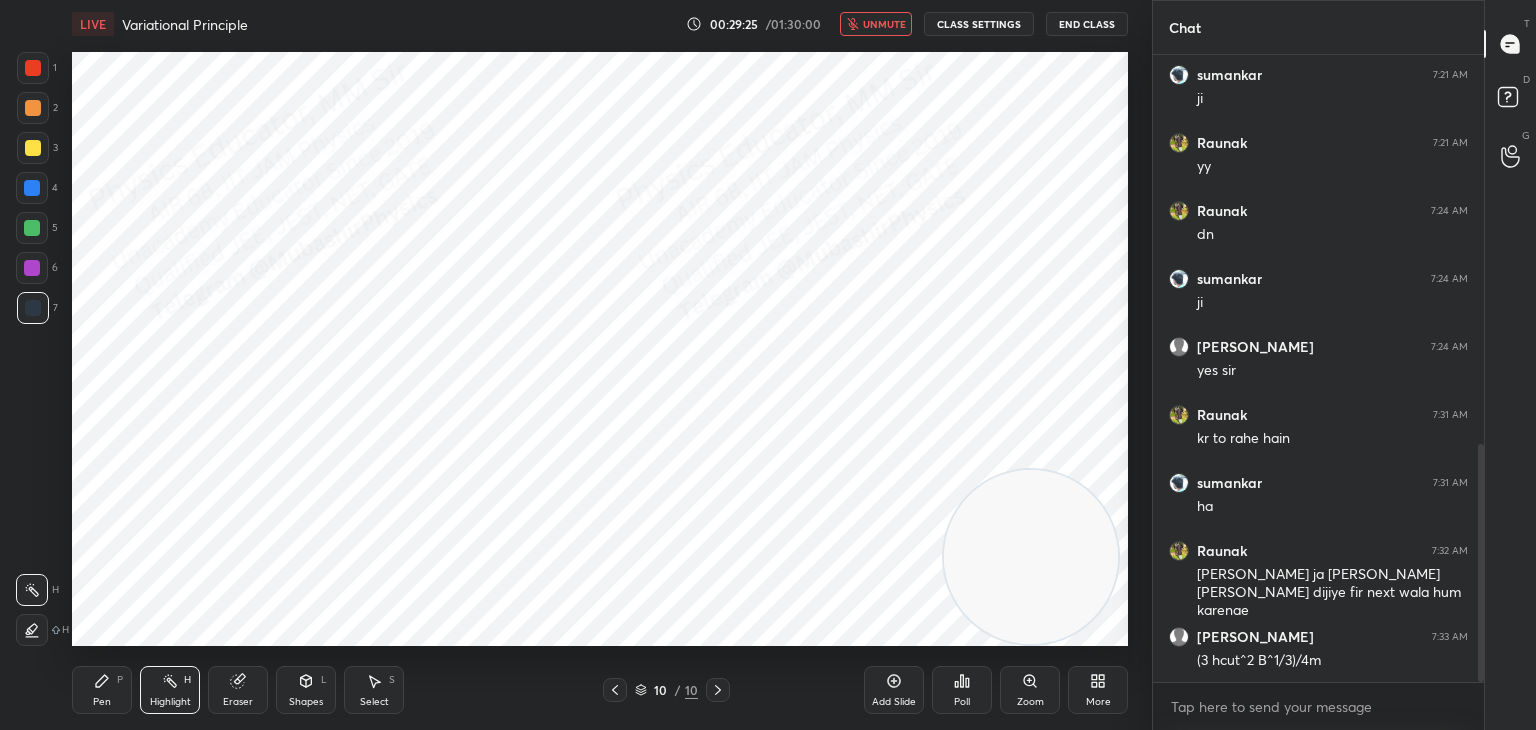 click on "unmute" at bounding box center [884, 24] 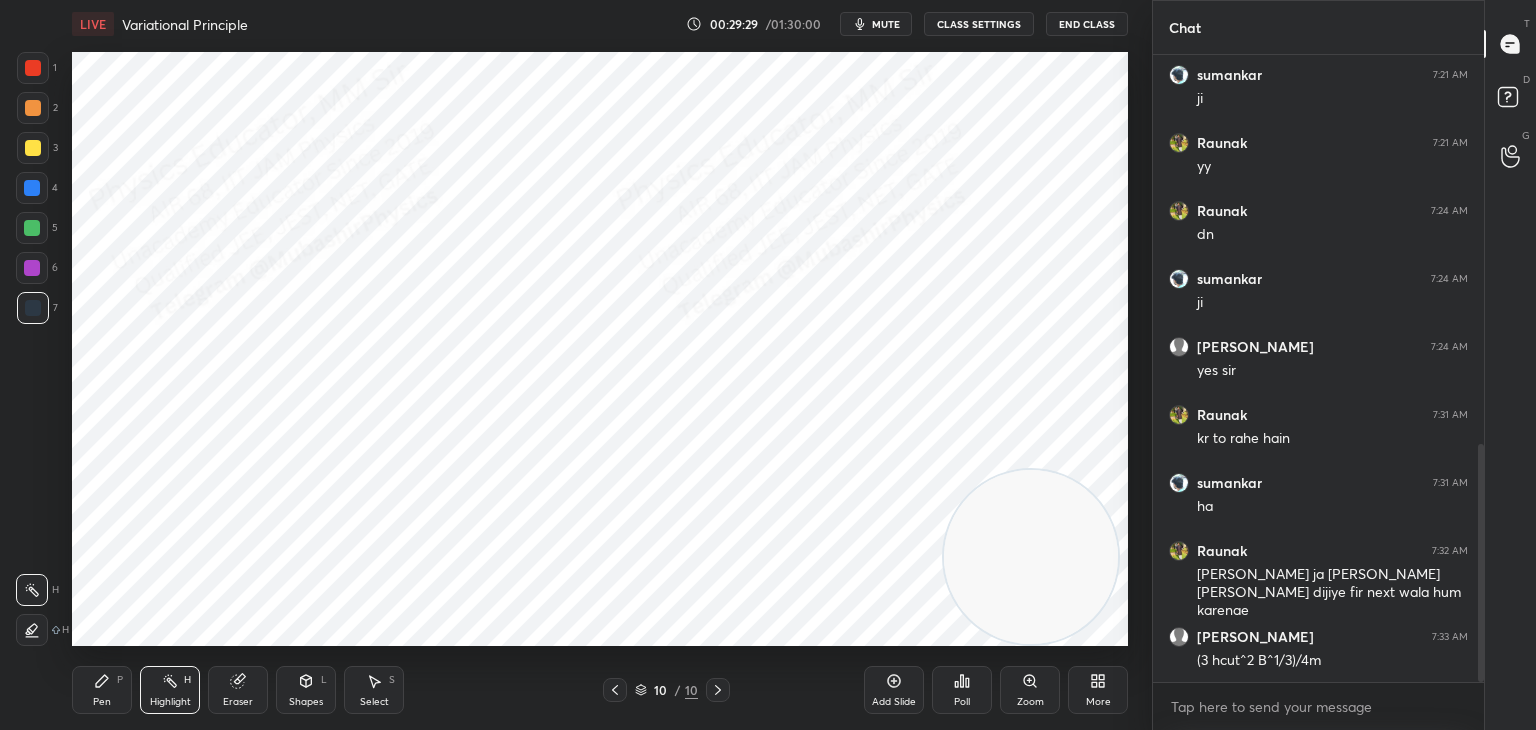 click on "mute" at bounding box center (886, 24) 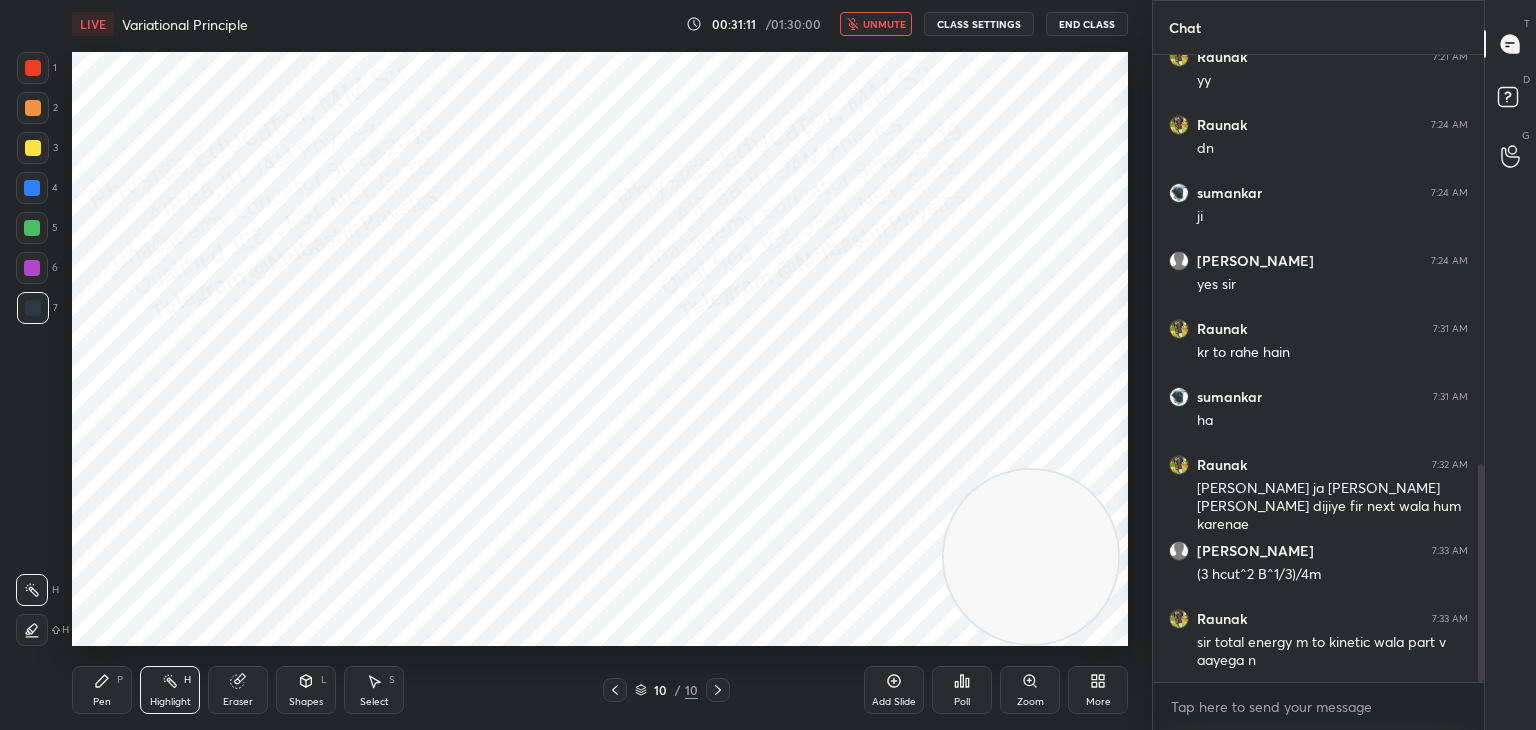 scroll, scrollTop: 1176, scrollLeft: 0, axis: vertical 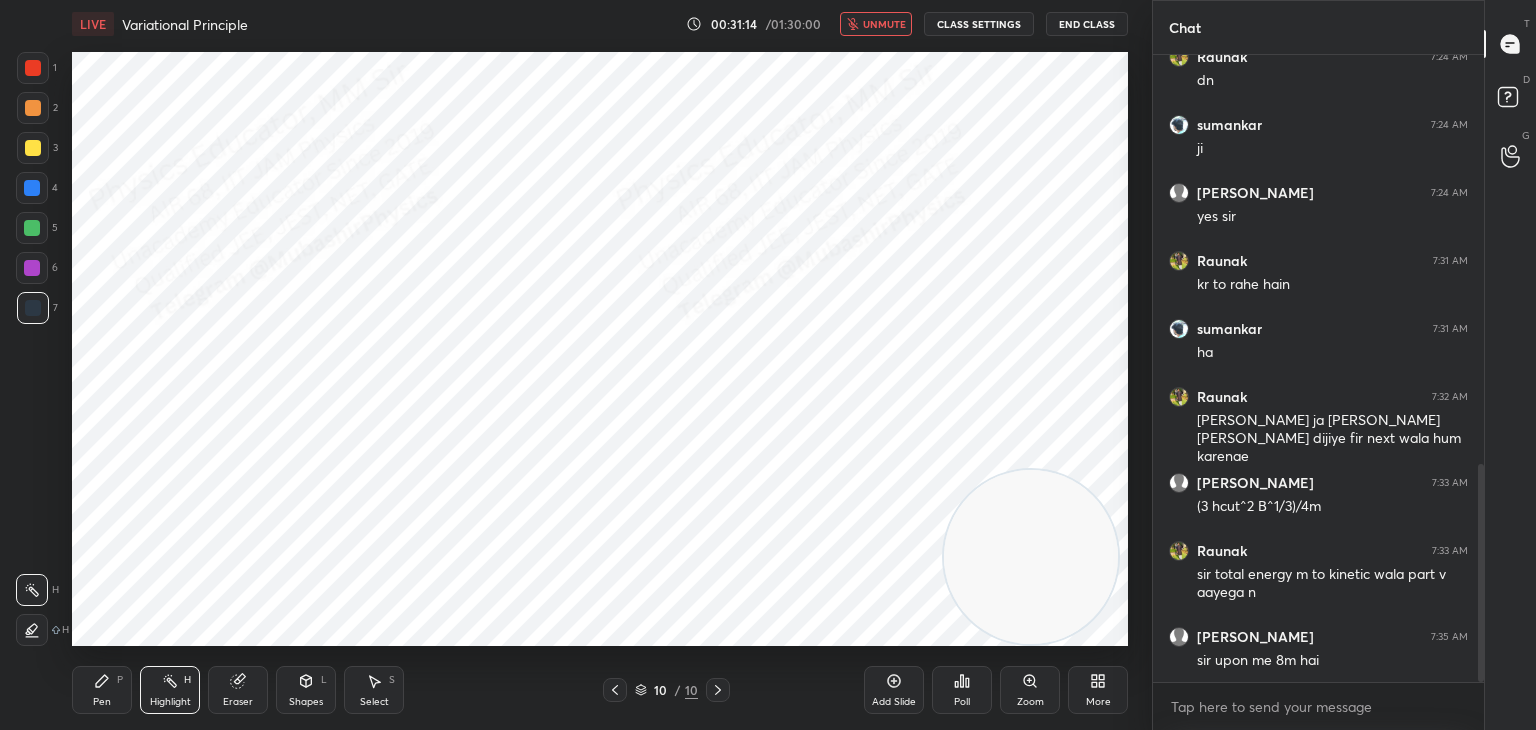 drag, startPoint x: 883, startPoint y: 9, endPoint x: 883, endPoint y: 25, distance: 16 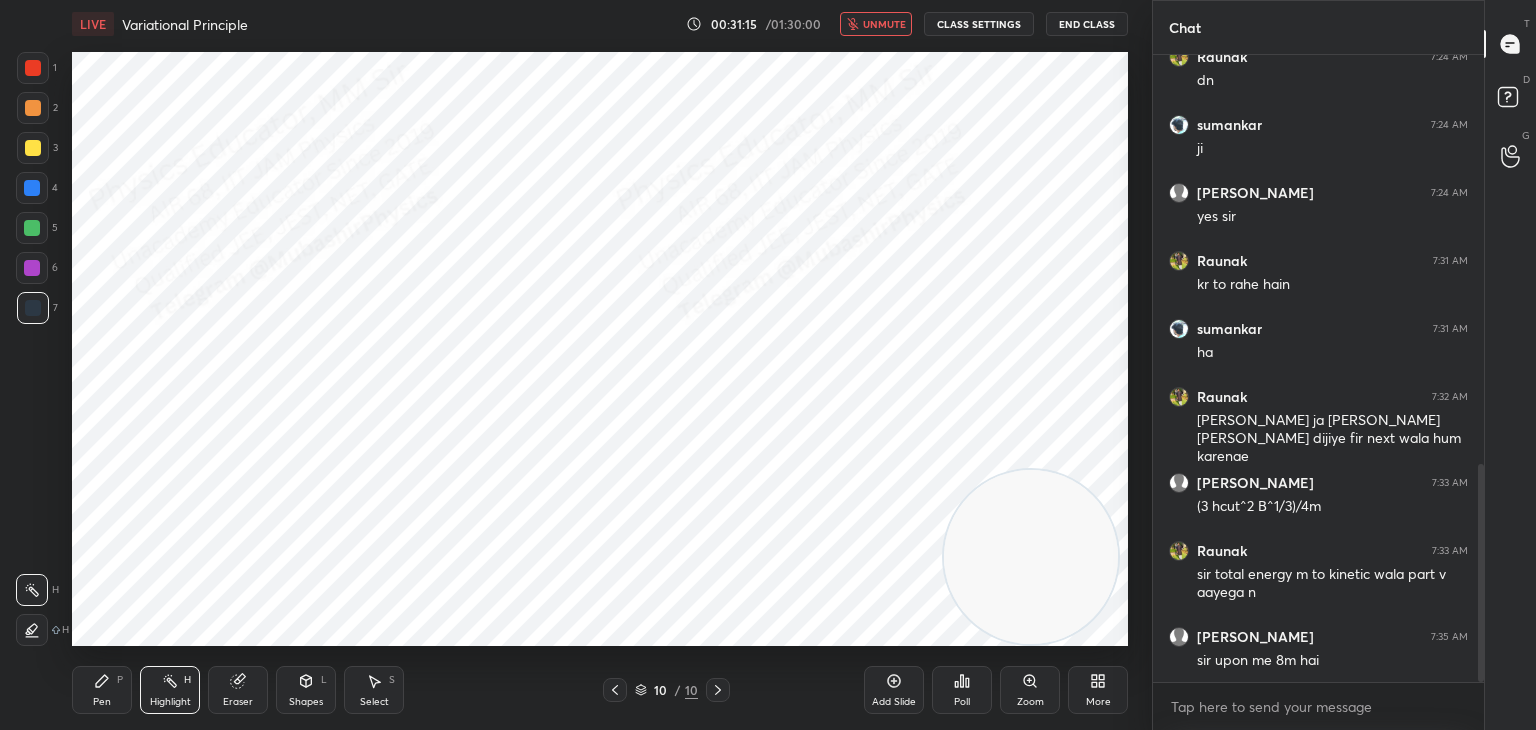 click on "unmute" at bounding box center (876, 24) 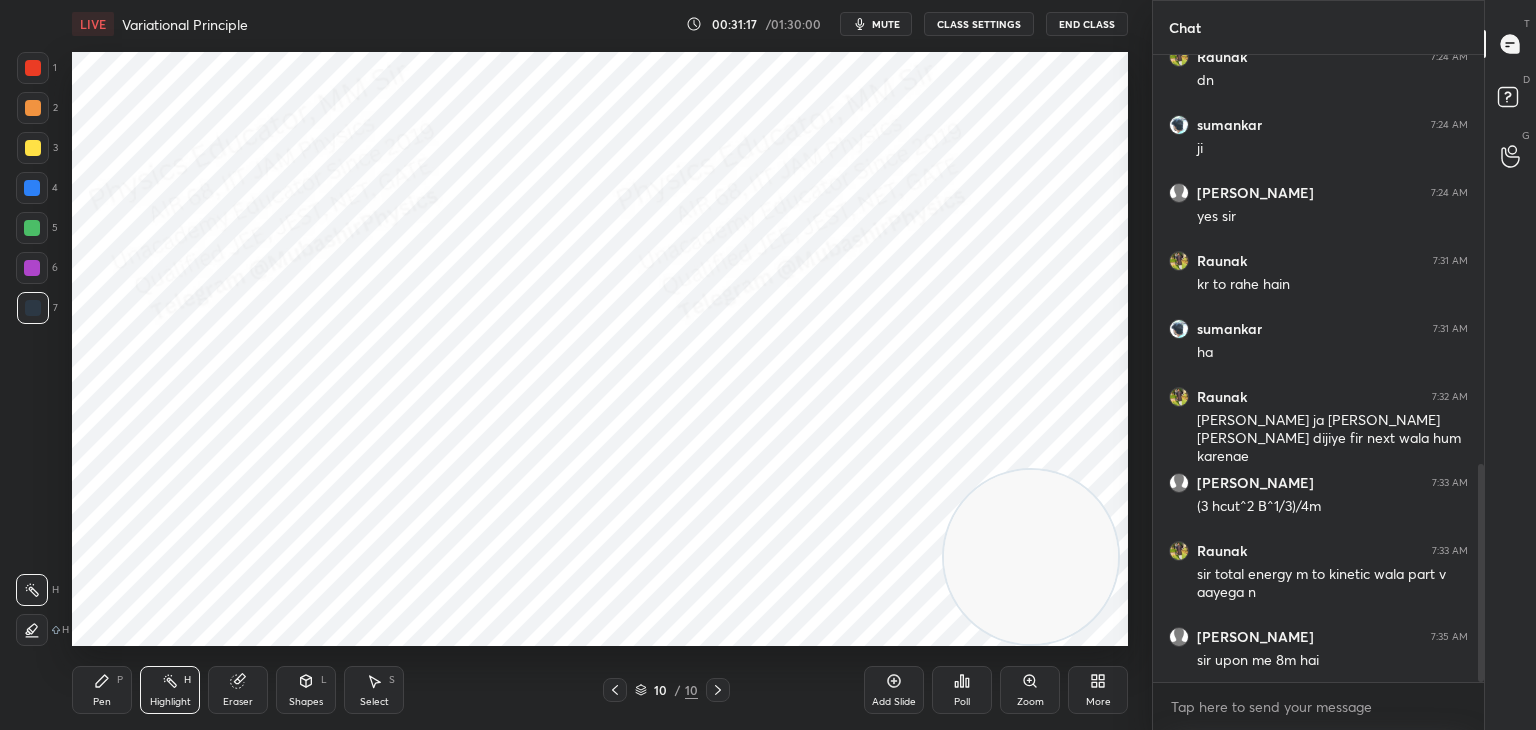 click on "Pen P" at bounding box center [102, 690] 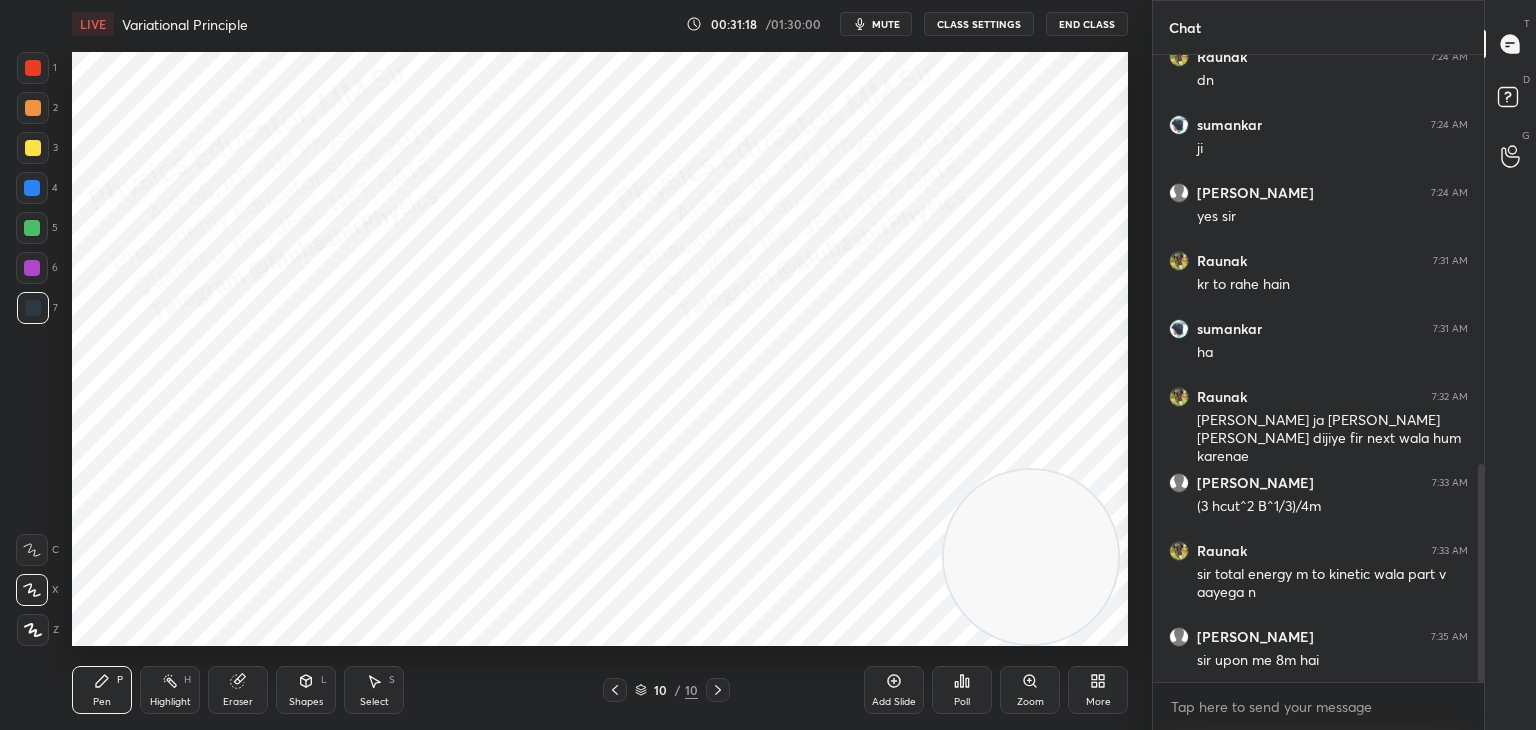 click at bounding box center [32, 188] 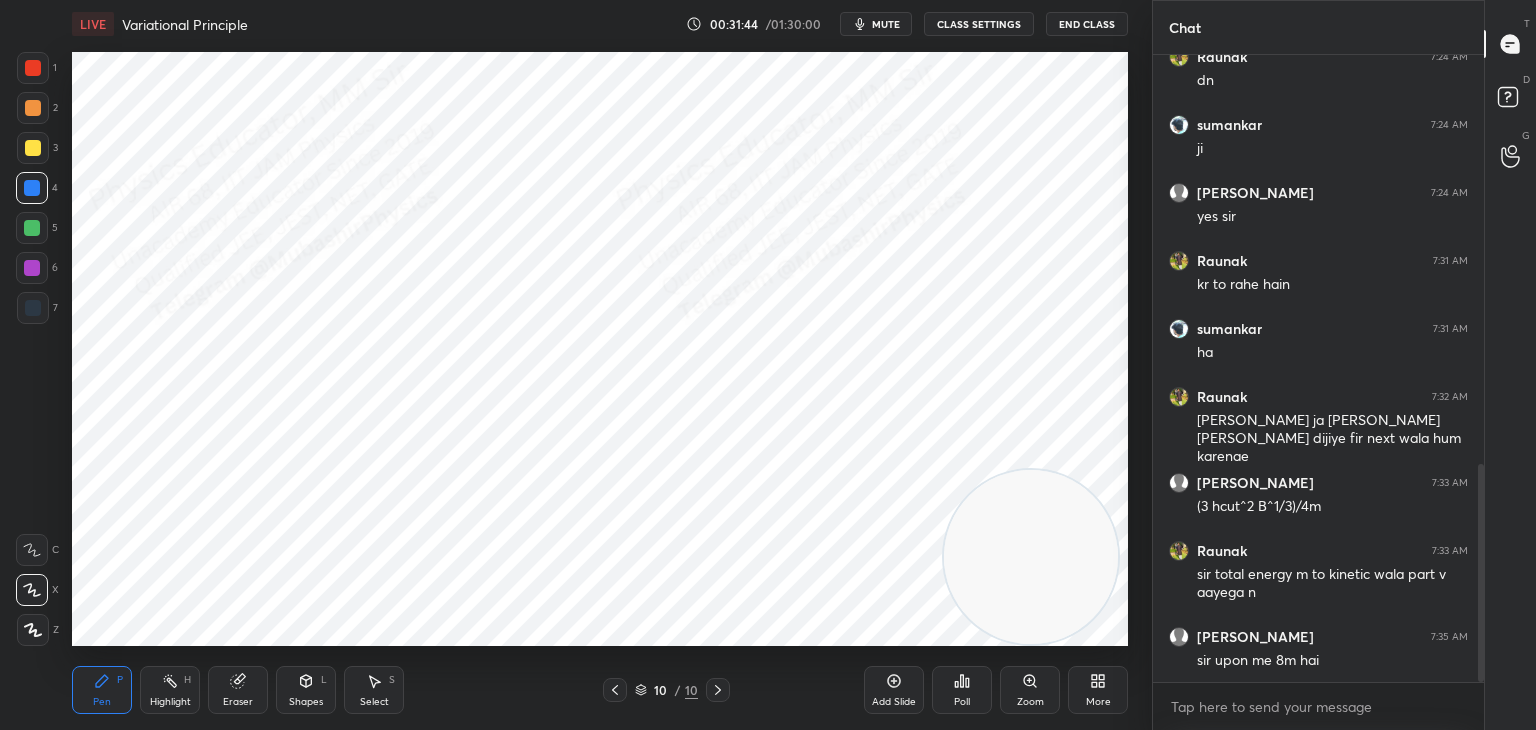 click on "Highlight H" at bounding box center [170, 690] 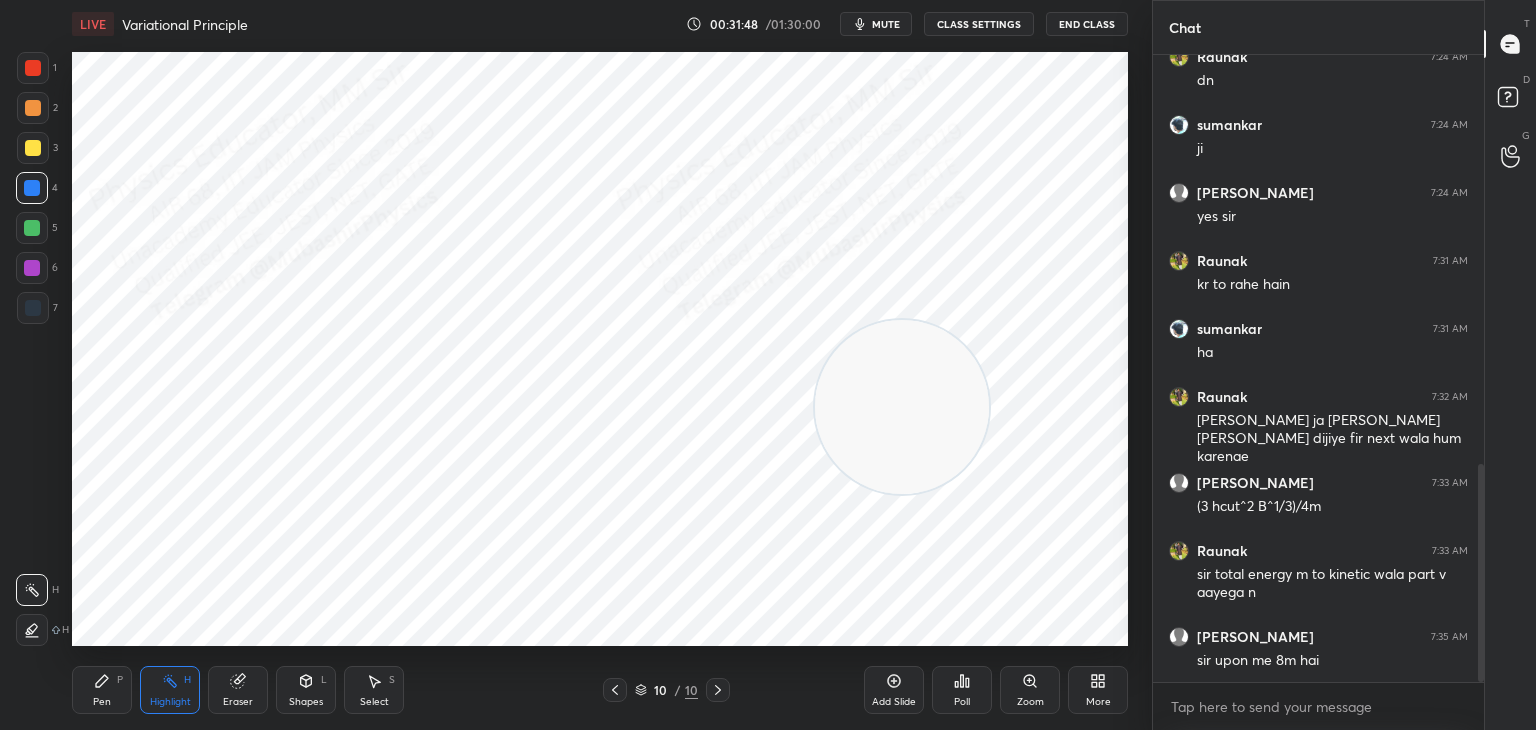 drag, startPoint x: 891, startPoint y: 433, endPoint x: 328, endPoint y: 98, distance: 655.12897 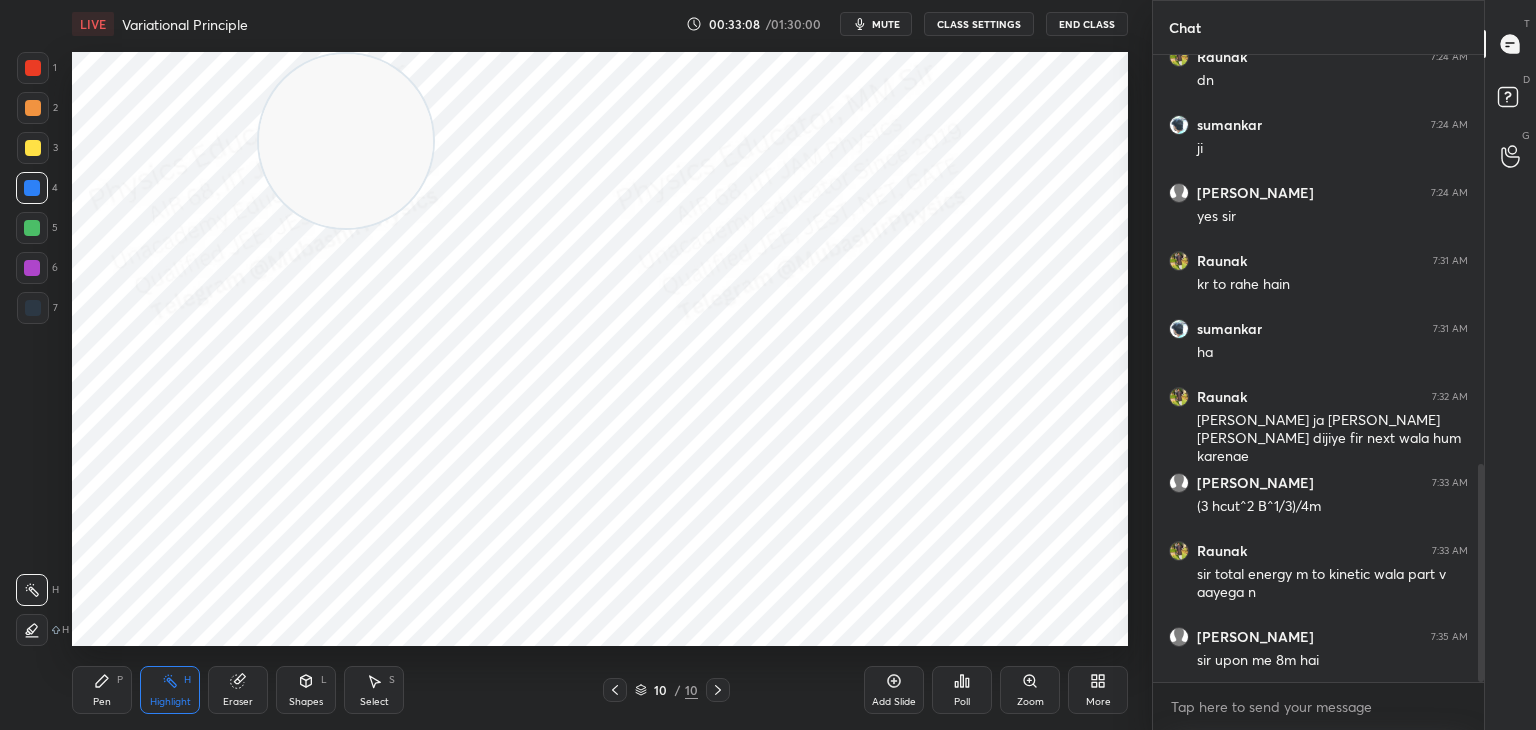 drag, startPoint x: 104, startPoint y: 691, endPoint x: 115, endPoint y: 691, distance: 11 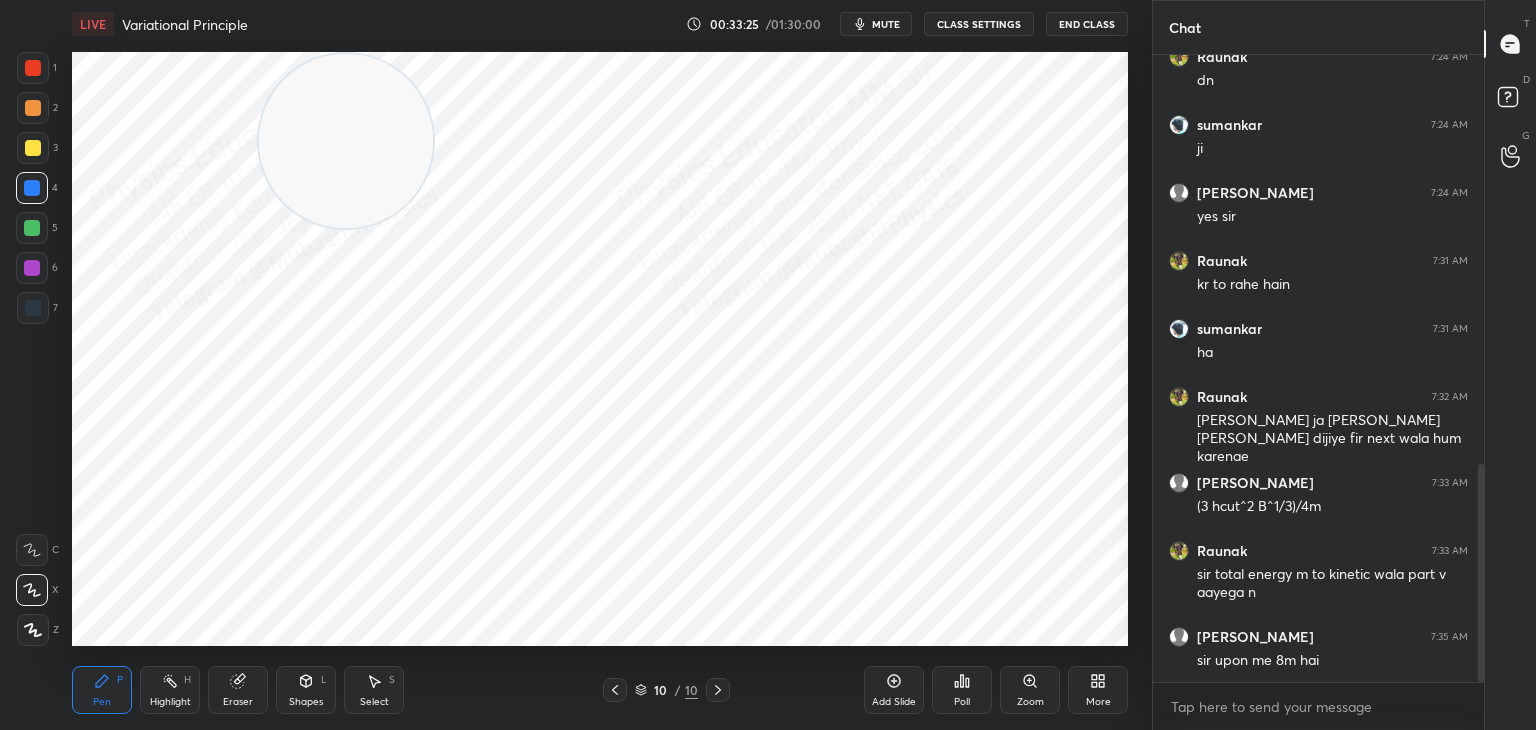 click on "Select S" at bounding box center (374, 690) 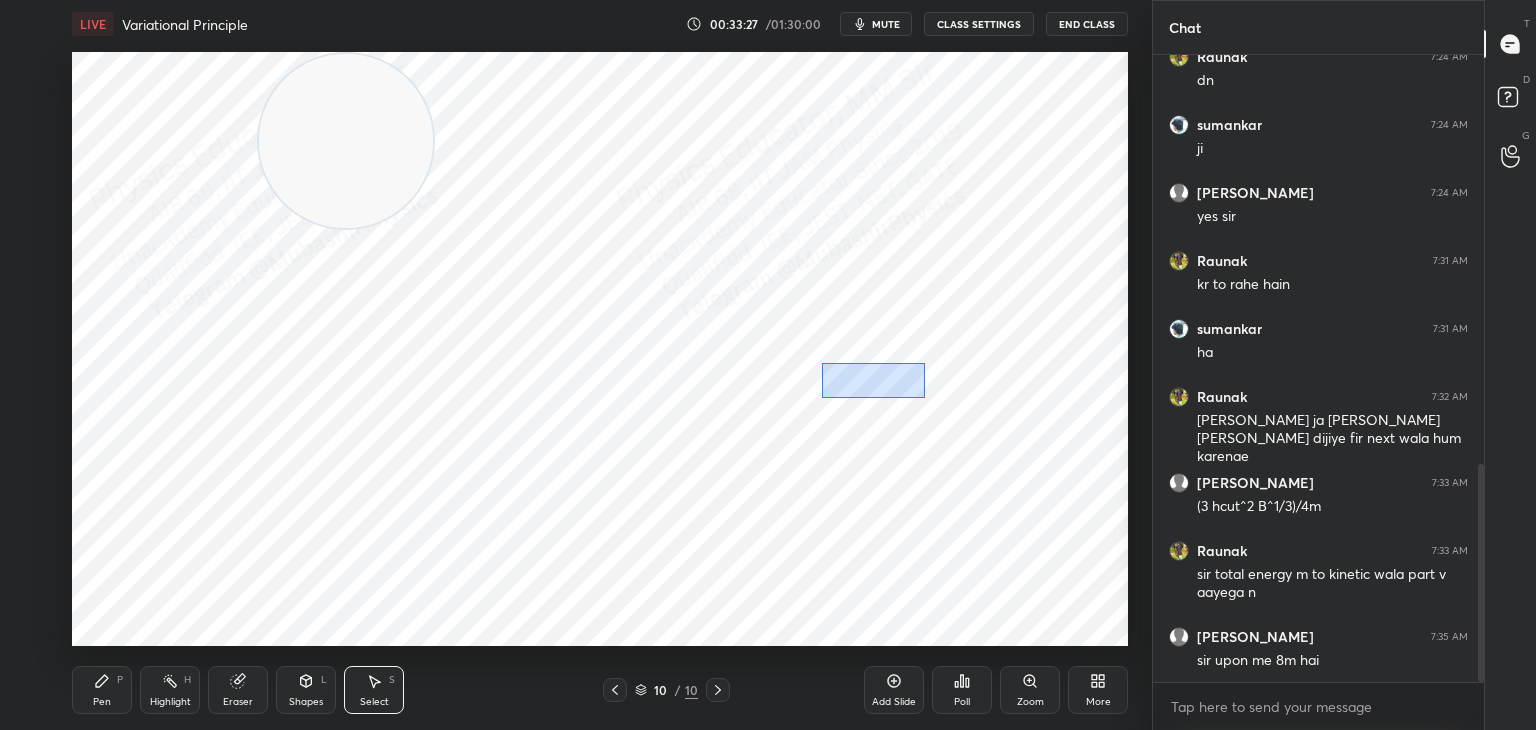 drag, startPoint x: 924, startPoint y: 398, endPoint x: 1041, endPoint y: 451, distance: 128.44453 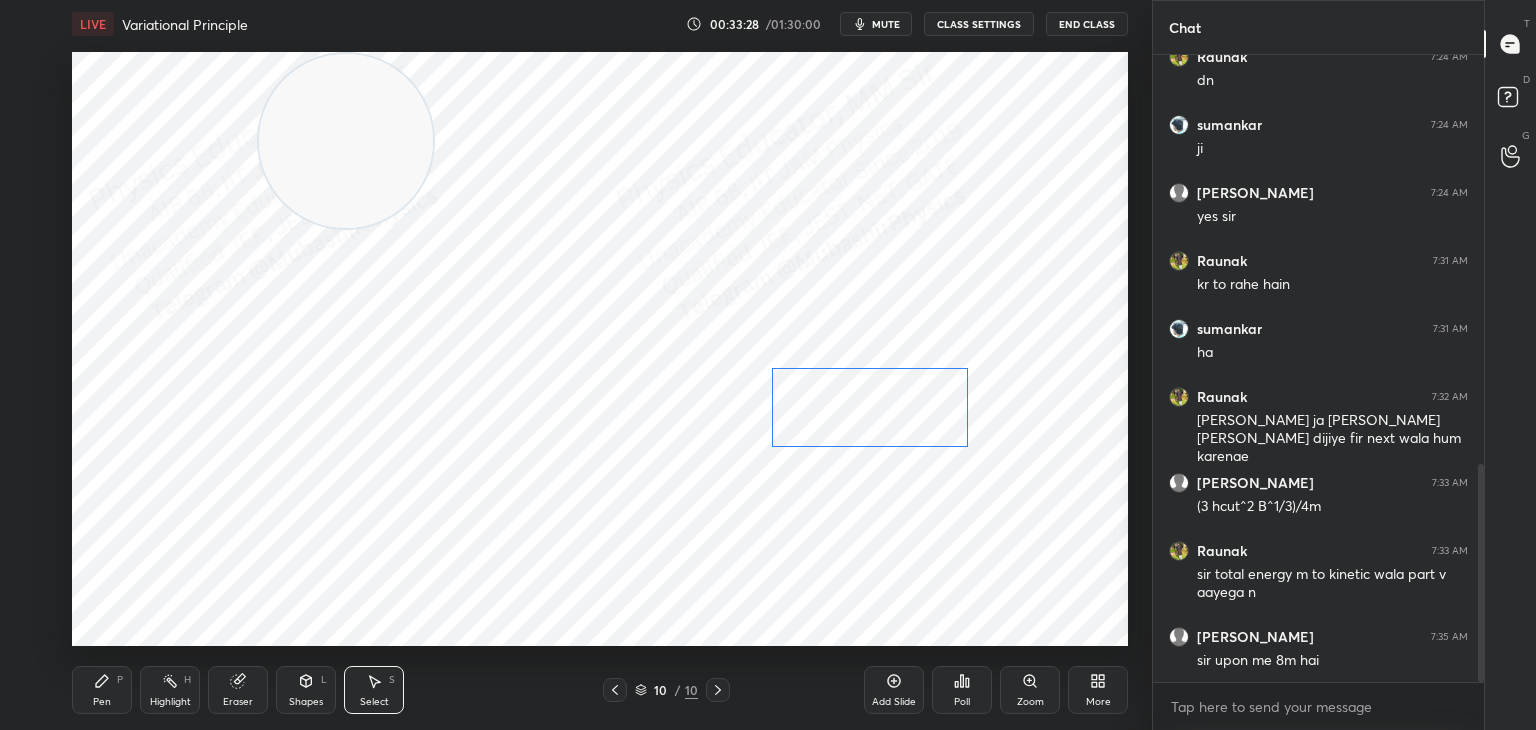 drag, startPoint x: 975, startPoint y: 423, endPoint x: 927, endPoint y: 449, distance: 54.589375 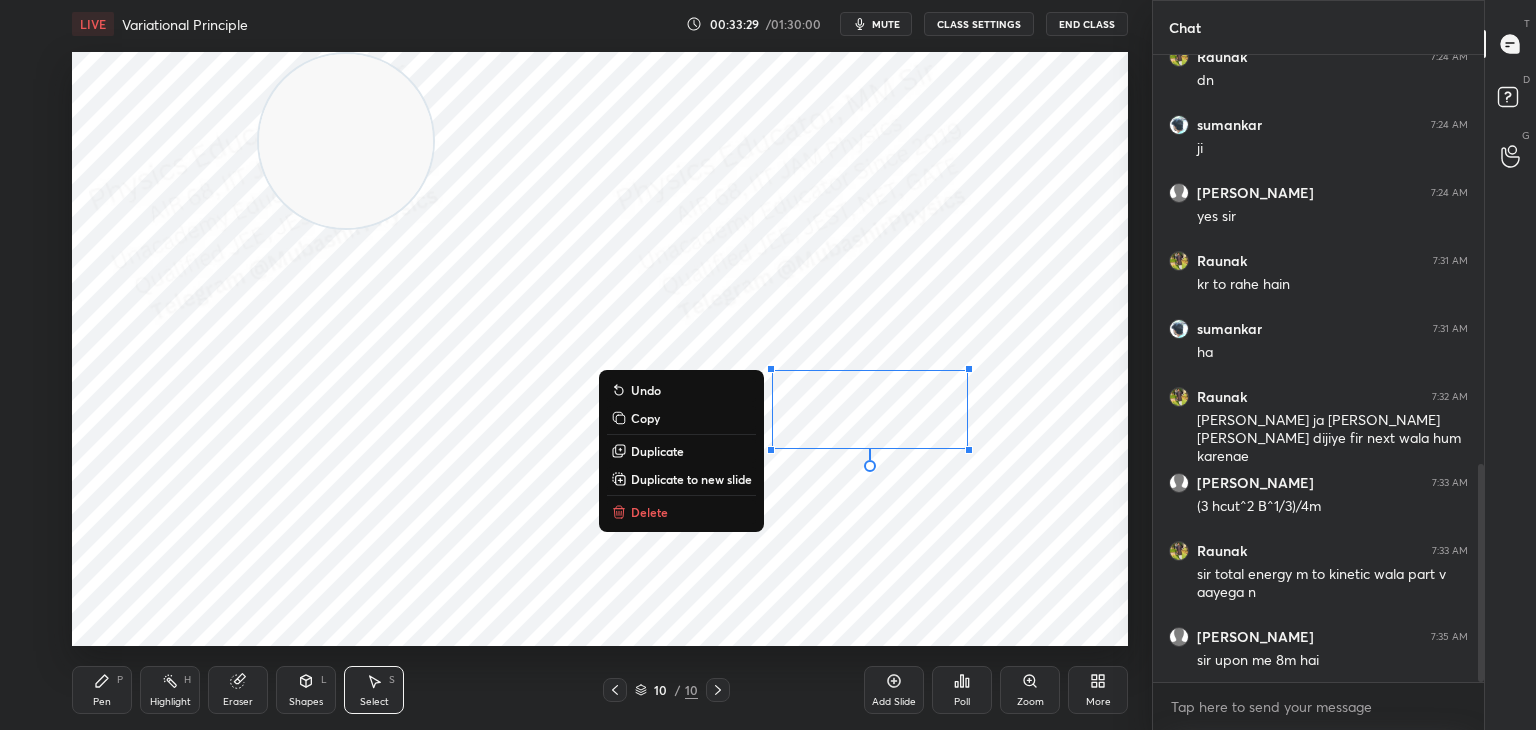click on "Pen P" at bounding box center [102, 690] 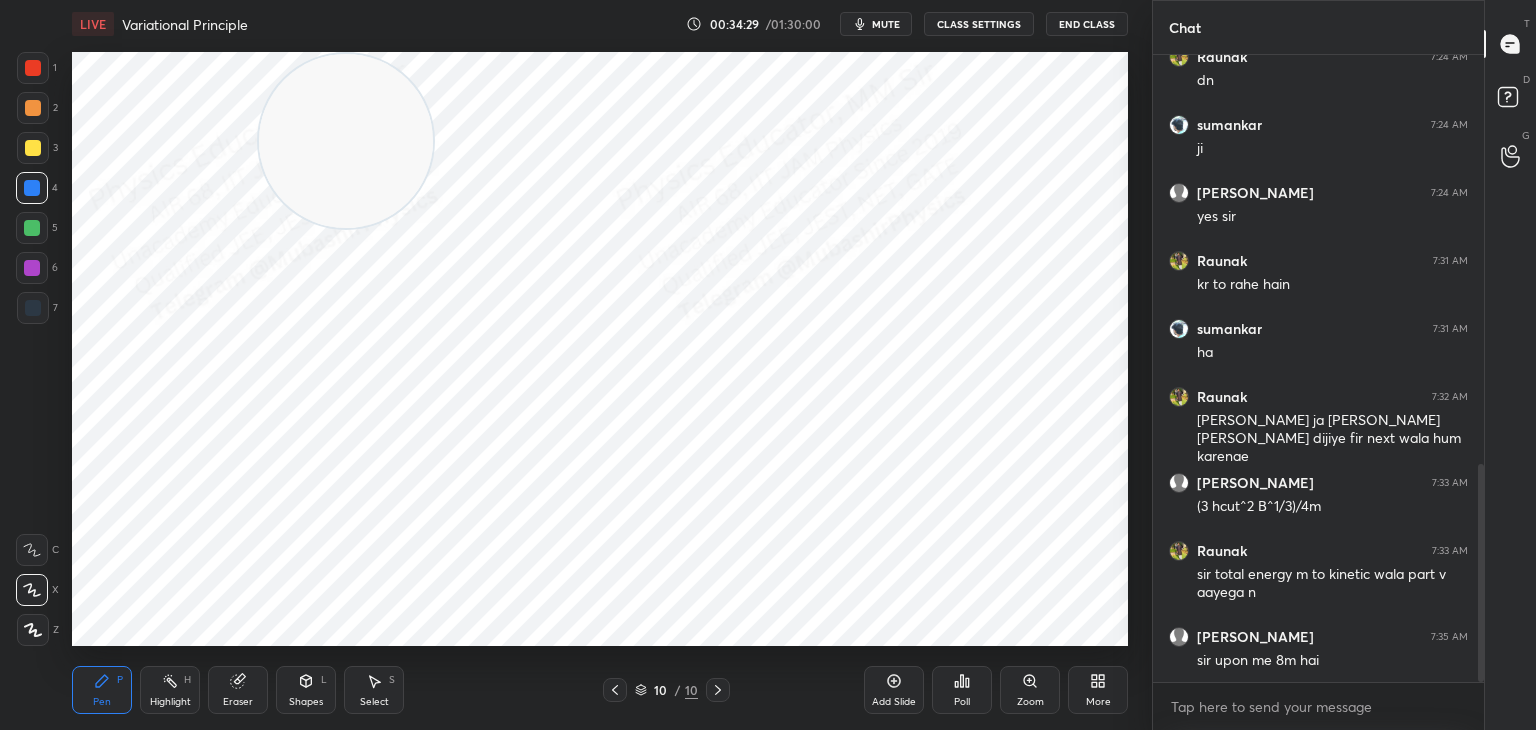 click on "5" at bounding box center (37, 232) 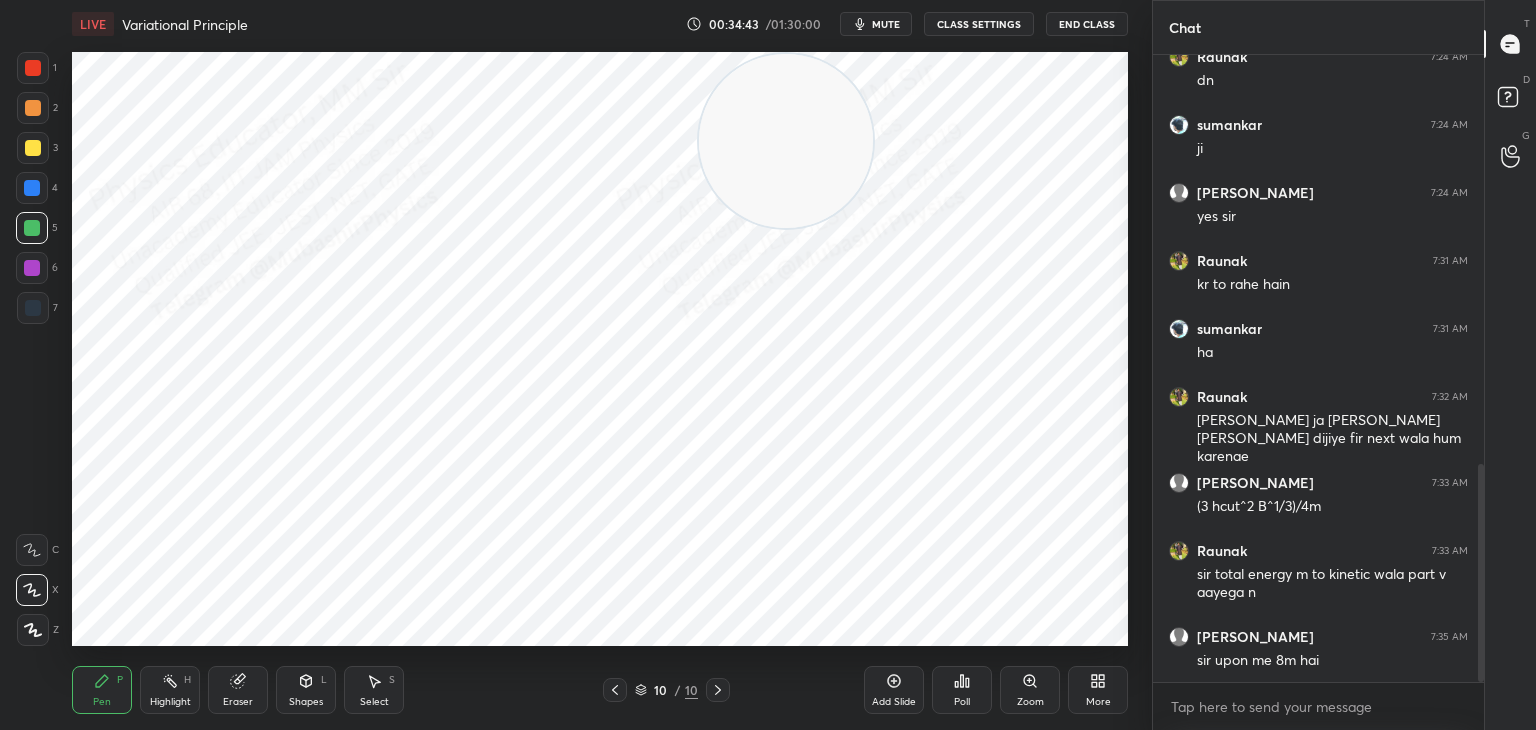 drag, startPoint x: 375, startPoint y: 181, endPoint x: 783, endPoint y: 210, distance: 409.02933 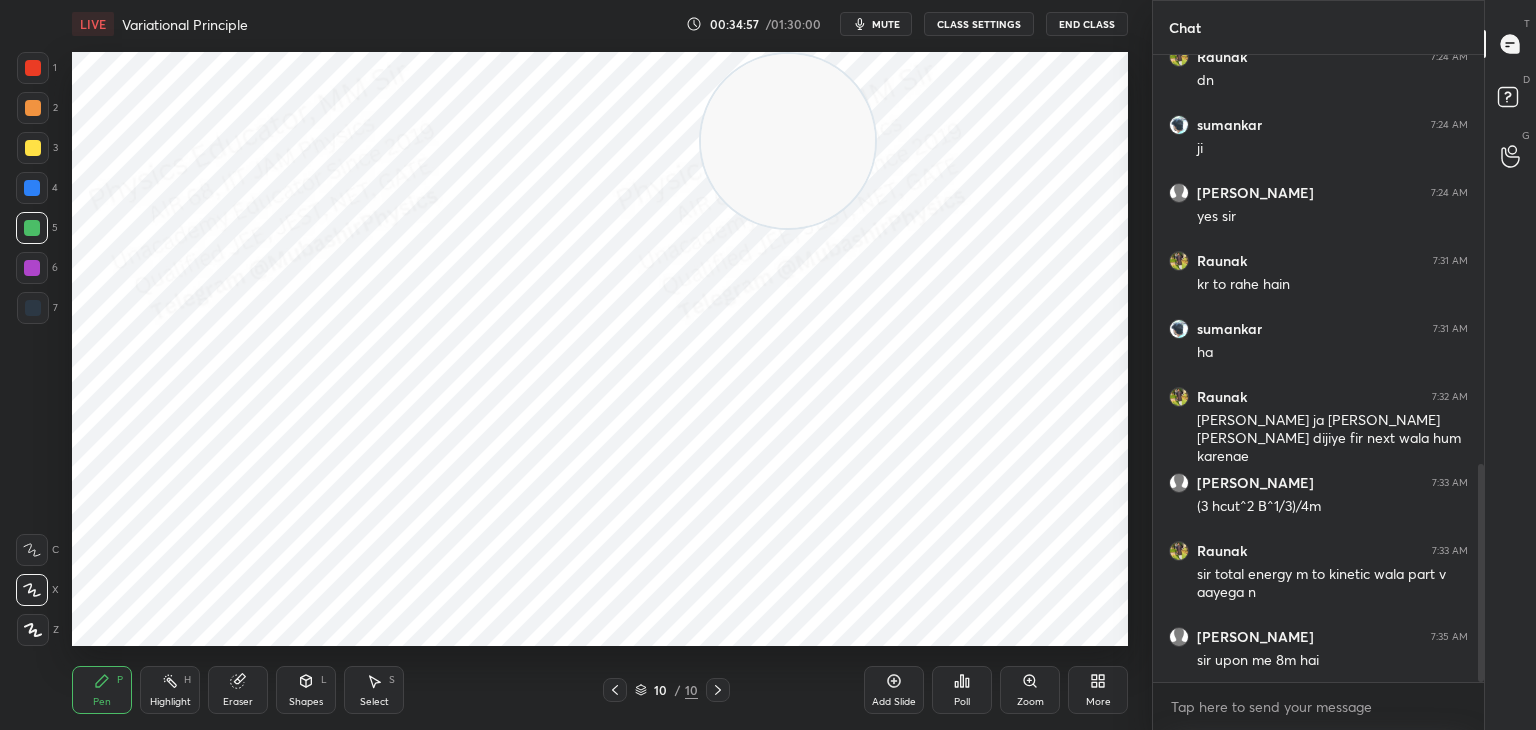 click 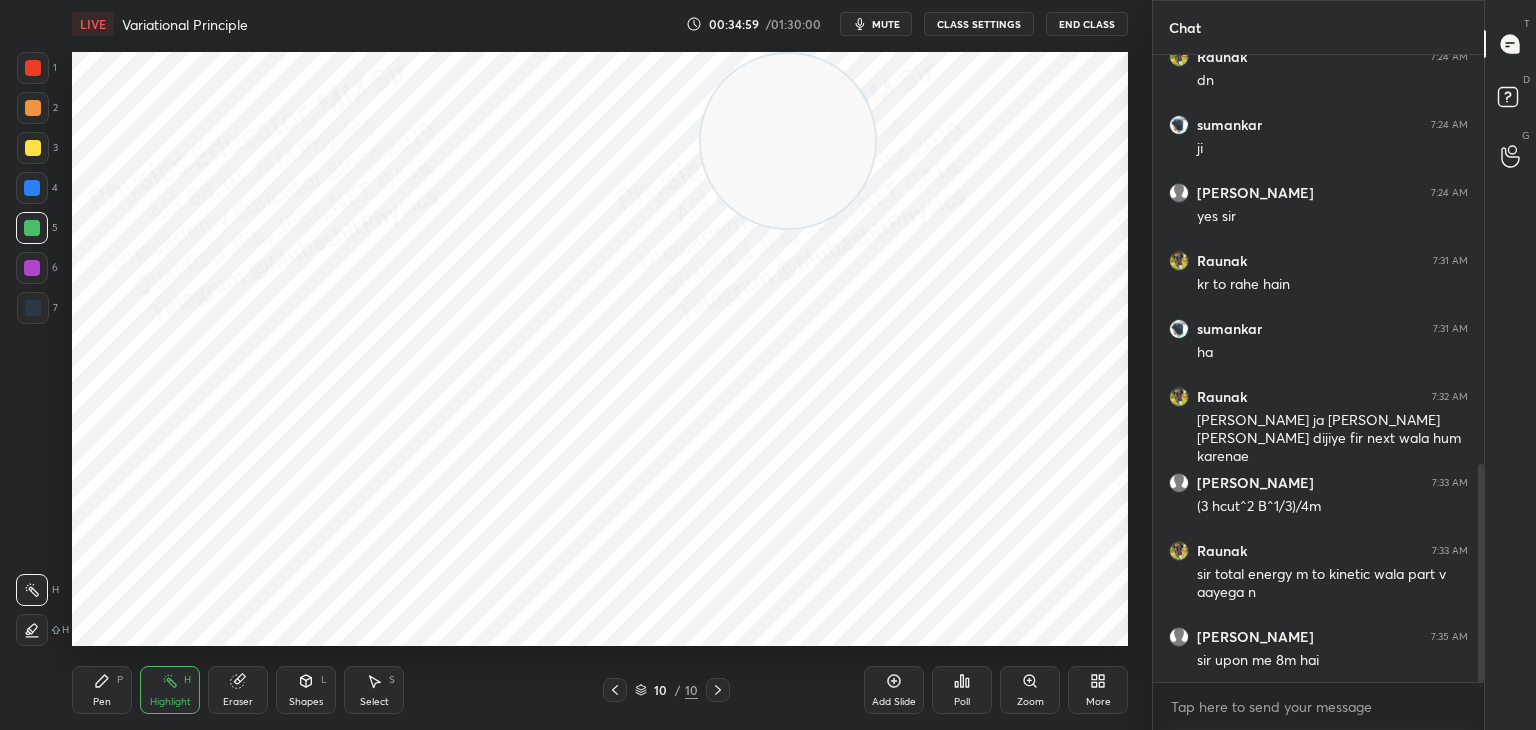 click on "Select" at bounding box center [374, 702] 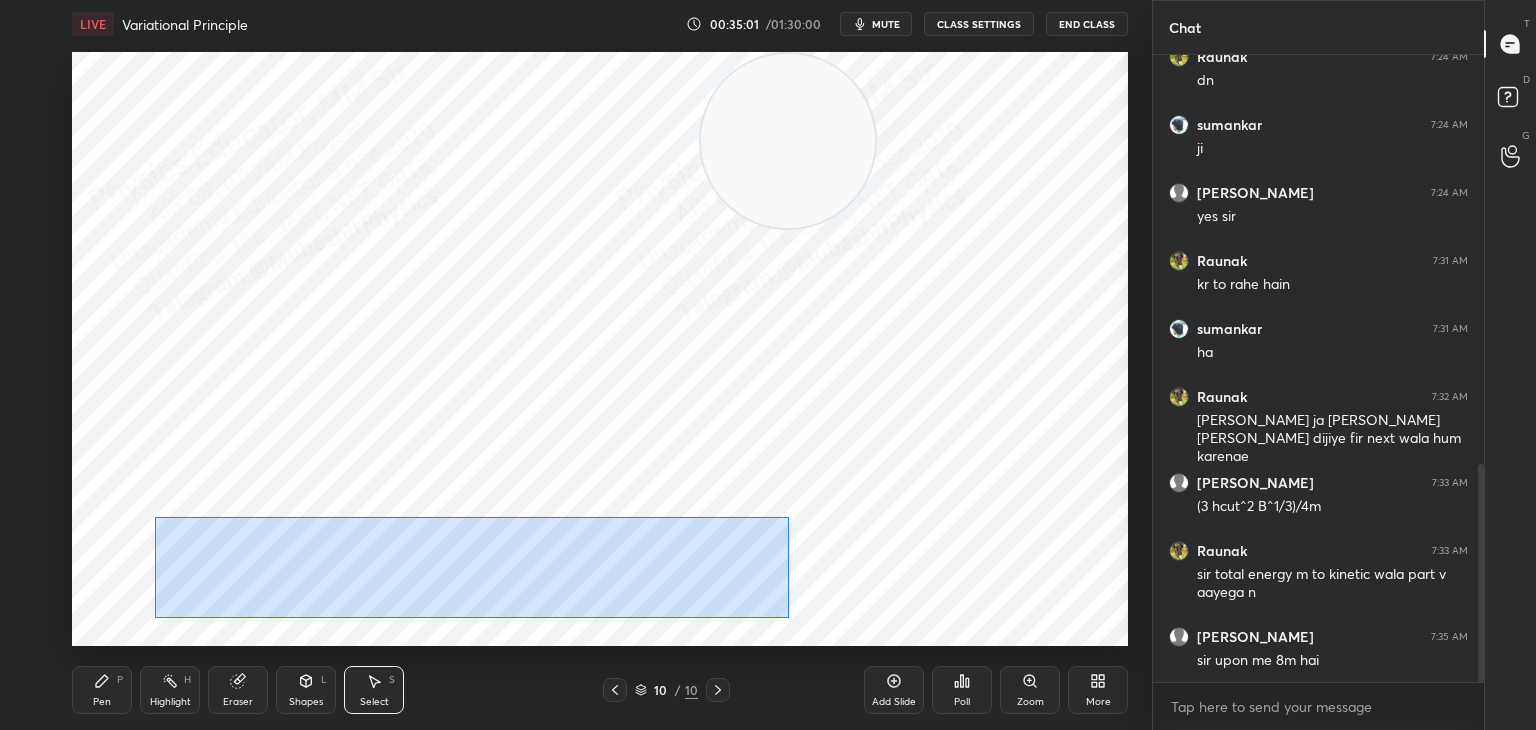 drag, startPoint x: 155, startPoint y: 517, endPoint x: 788, endPoint y: 618, distance: 641.007 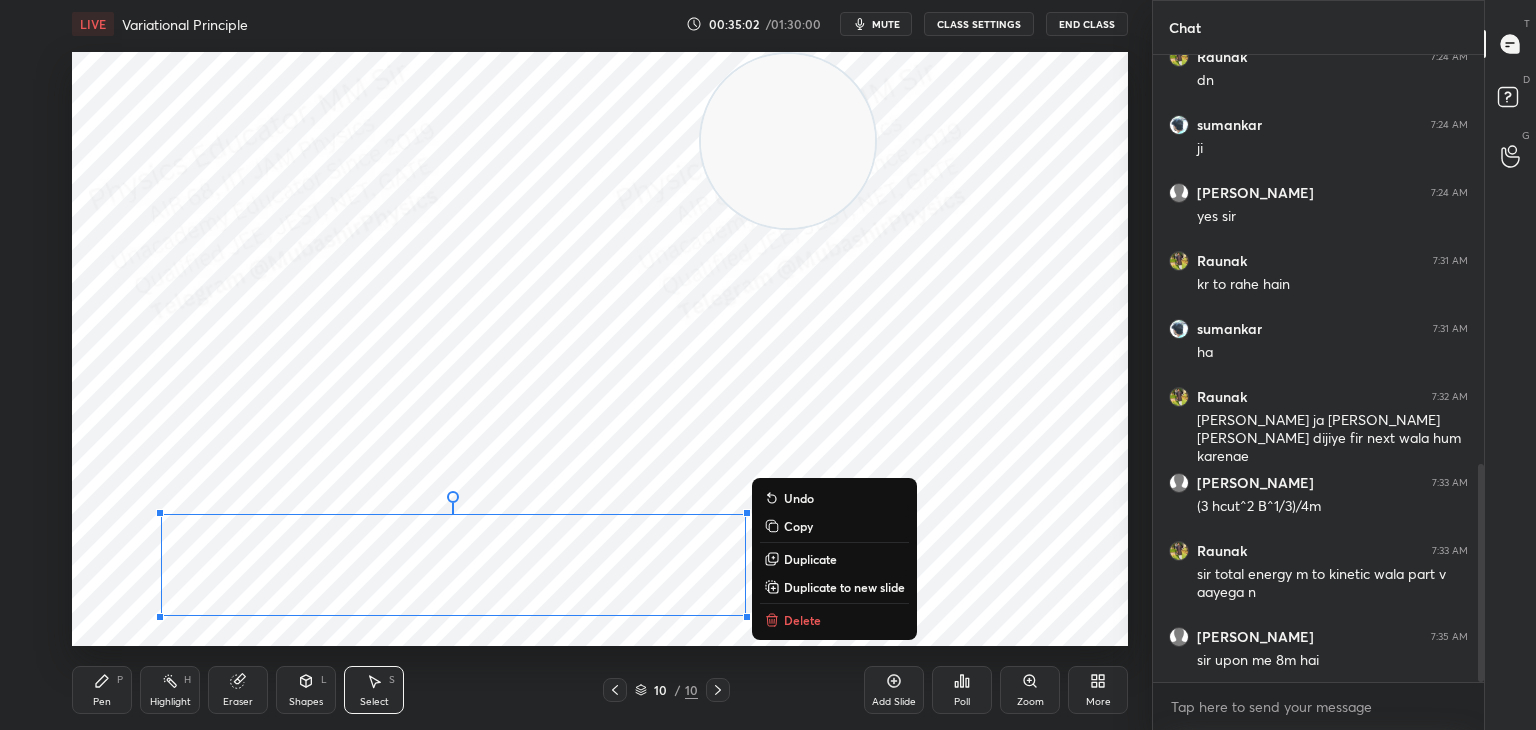 click on "Copy" at bounding box center (798, 526) 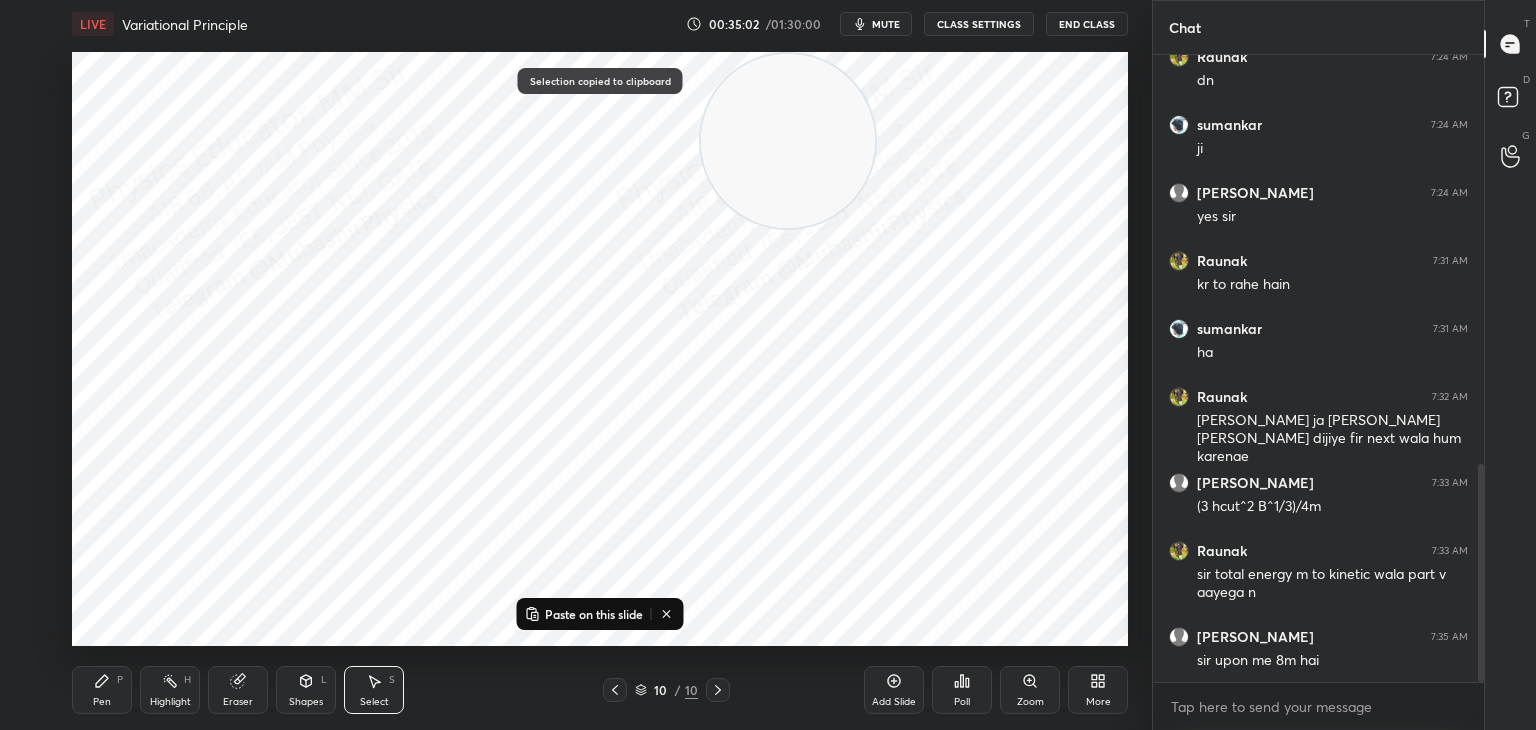 click on "More" at bounding box center [1098, 690] 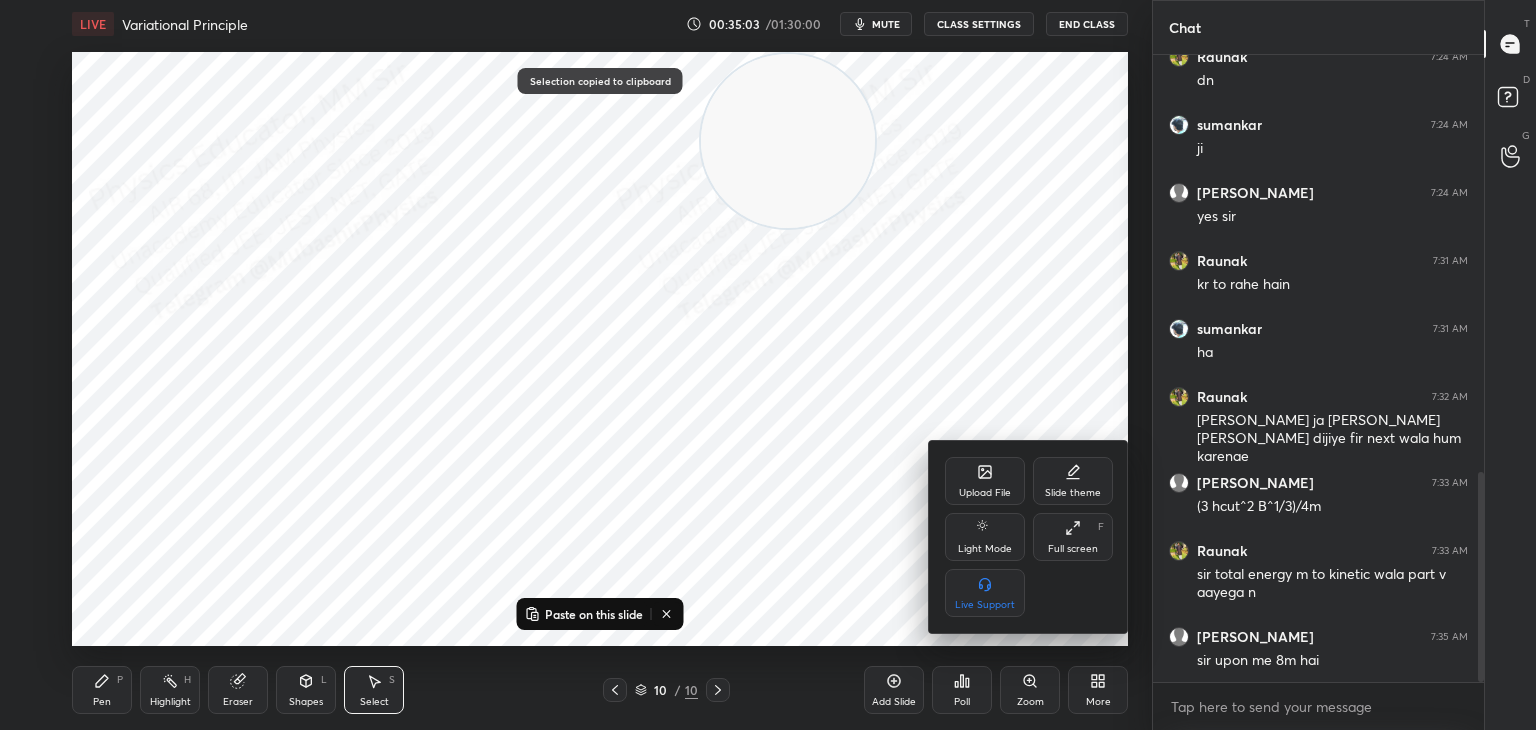 scroll, scrollTop: 1244, scrollLeft: 0, axis: vertical 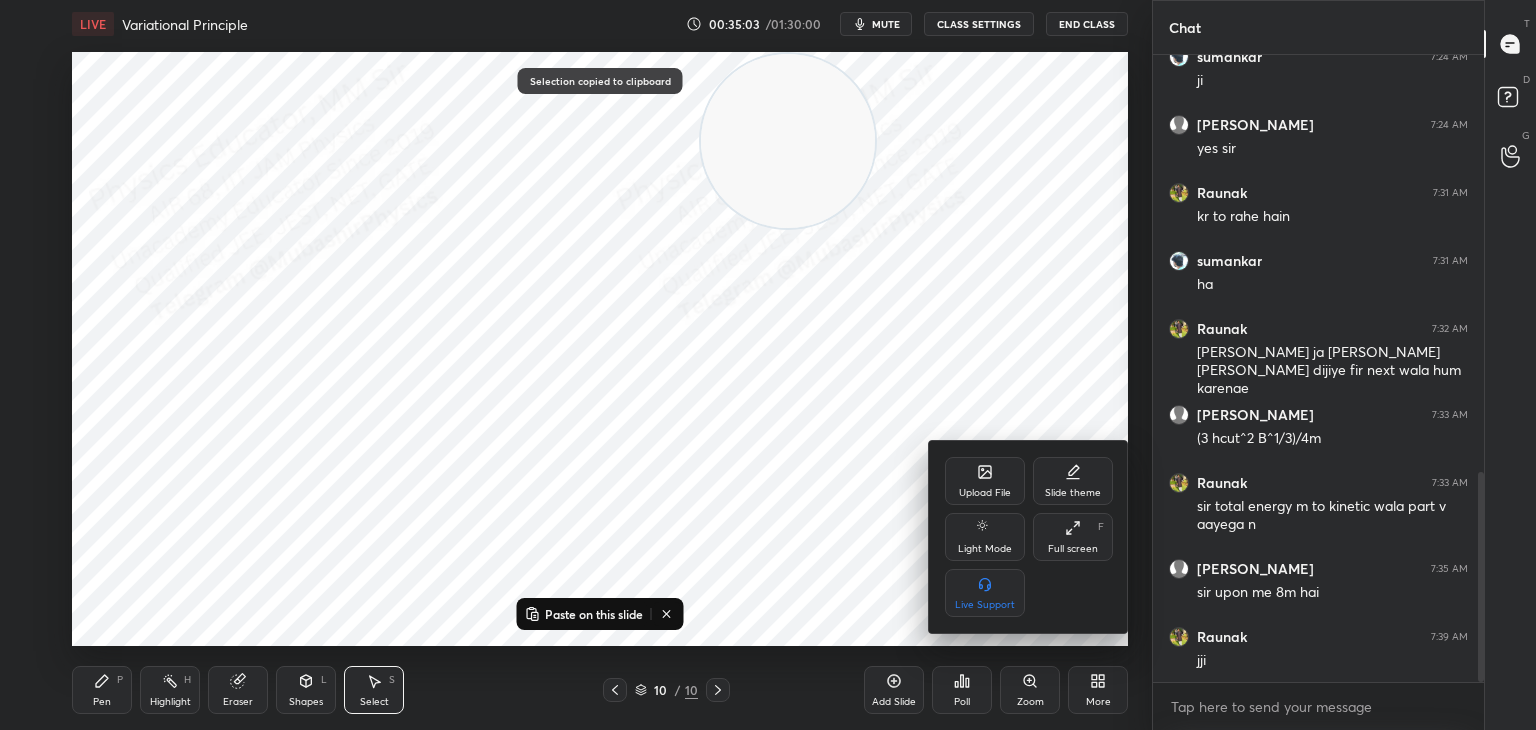 click on "Upload File" at bounding box center [985, 481] 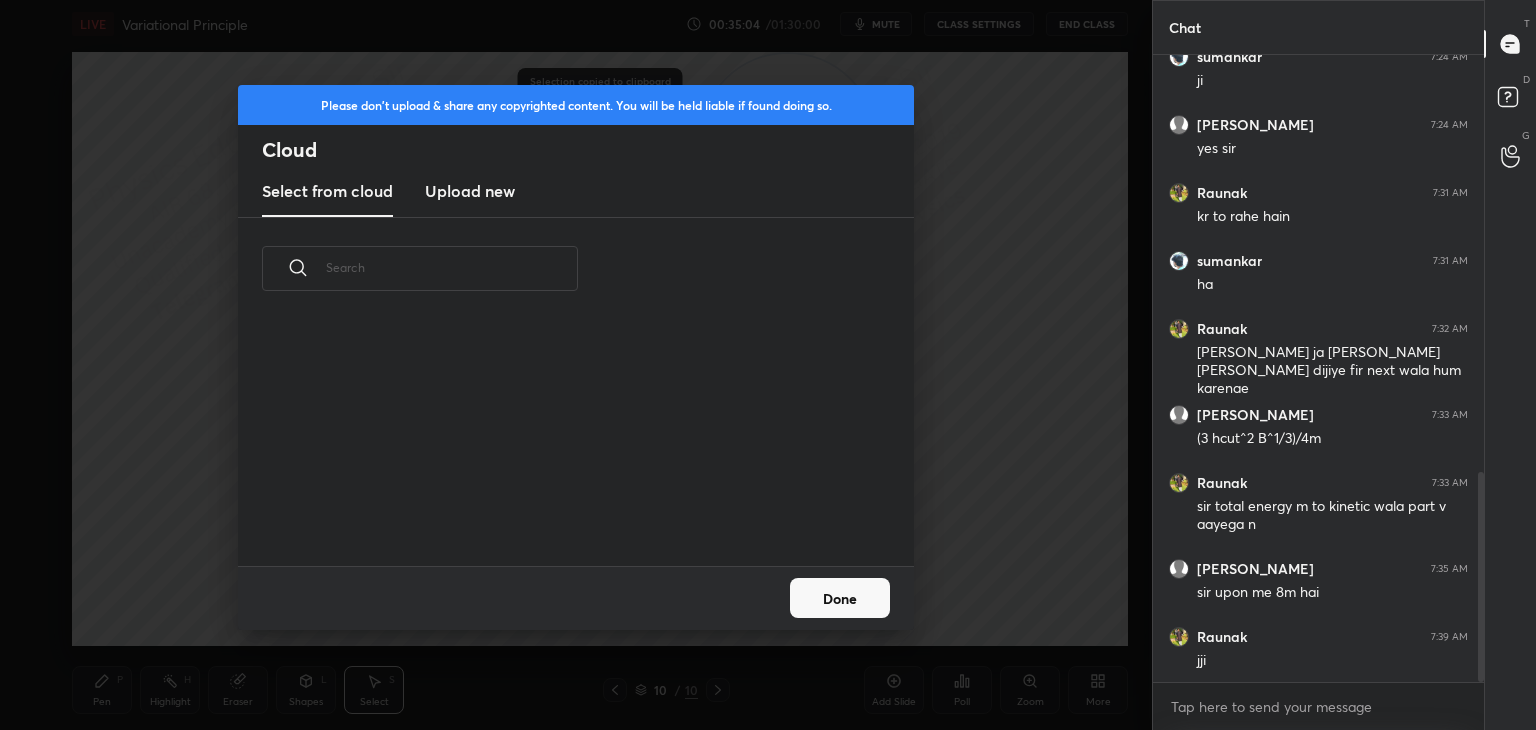 scroll, scrollTop: 5, scrollLeft: 10, axis: both 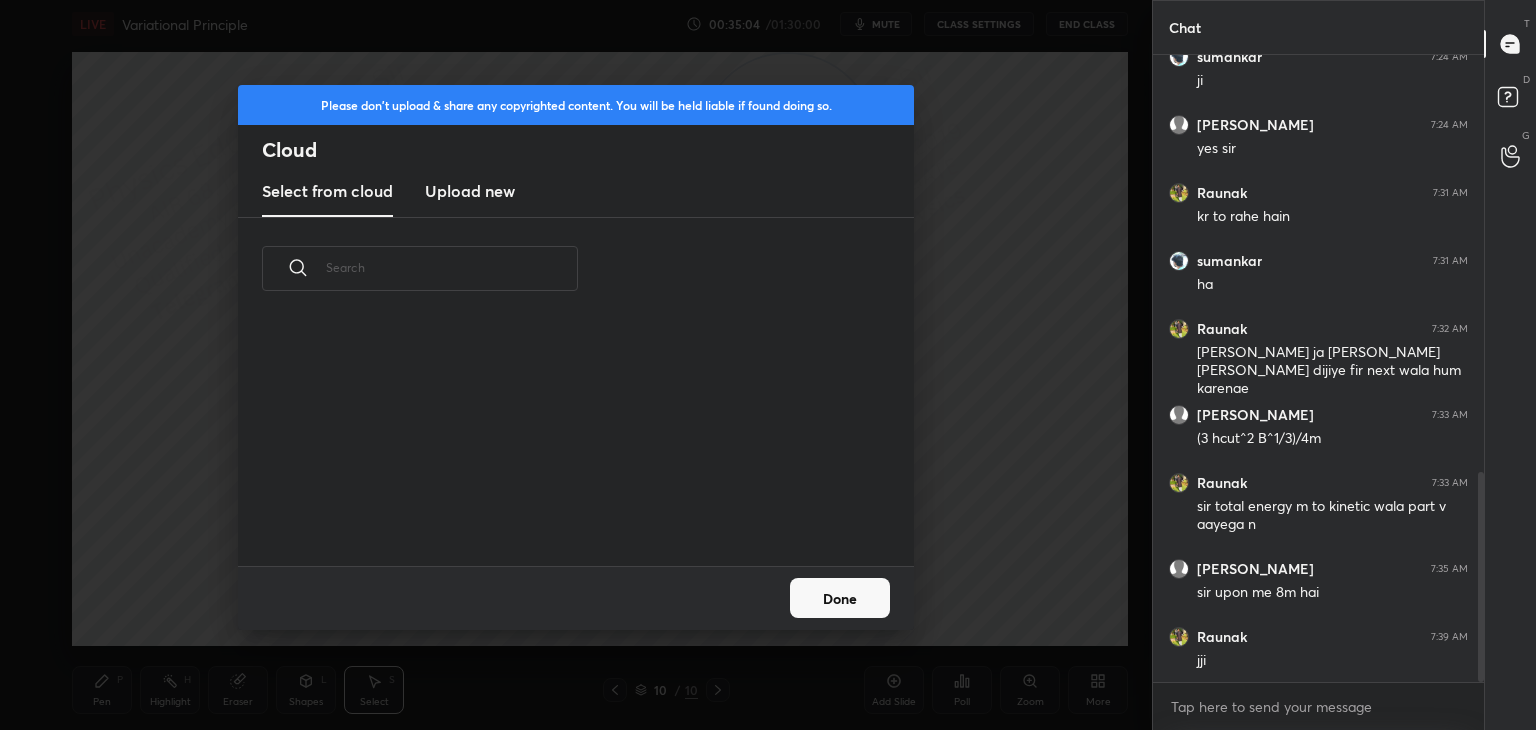 drag, startPoint x: 467, startPoint y: 189, endPoint x: 496, endPoint y: 198, distance: 30.364452 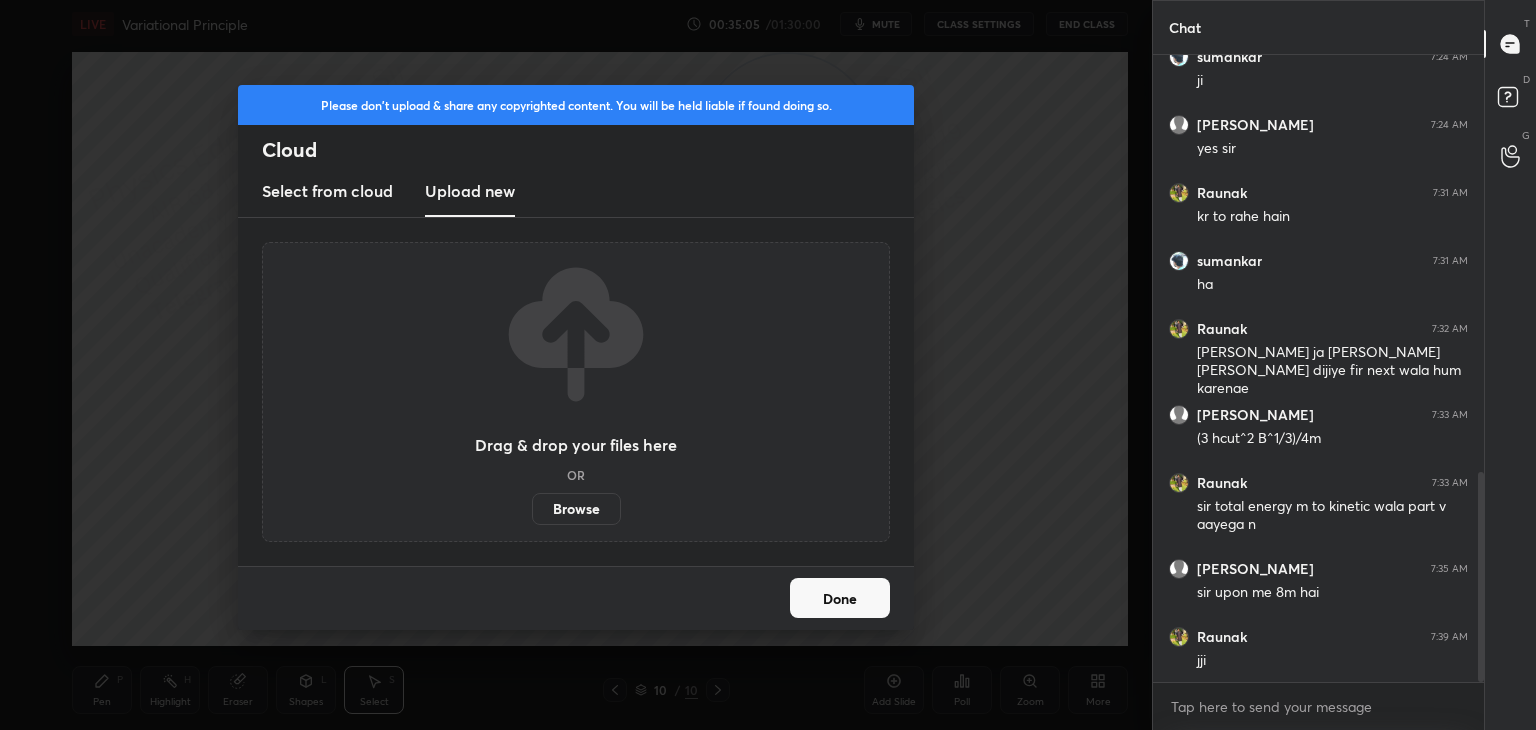 click on "Browse" at bounding box center [576, 509] 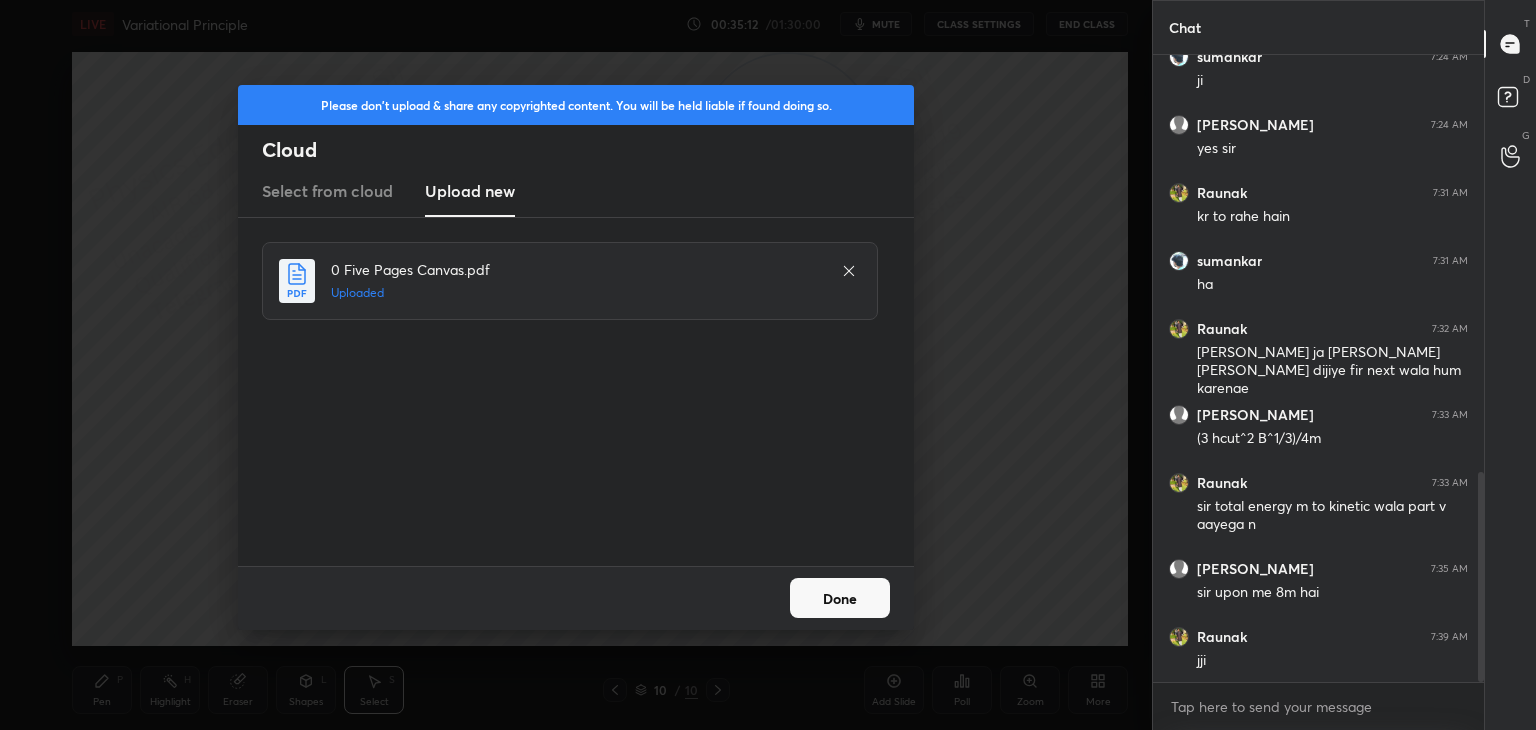 click on "Done" at bounding box center (840, 598) 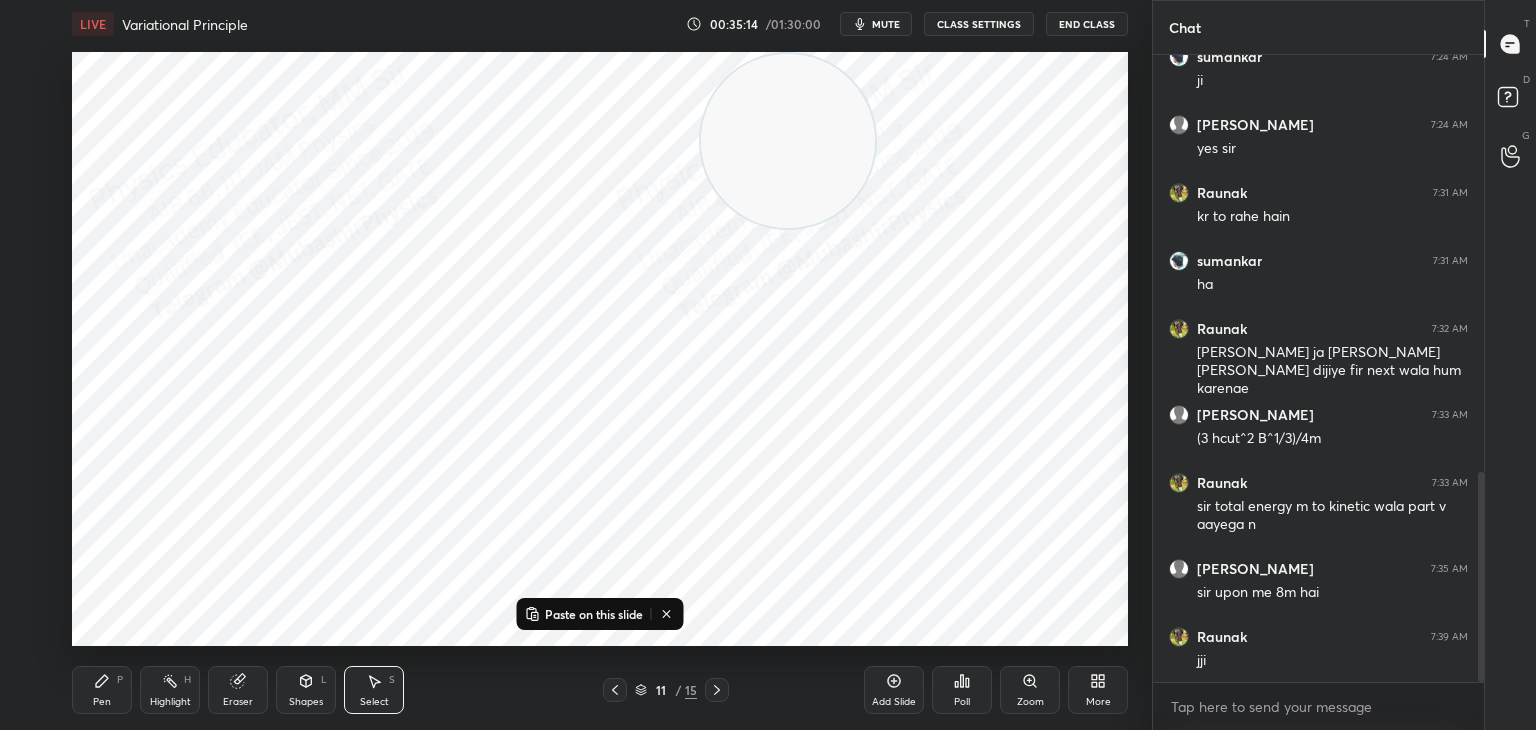 click on "Pen P" at bounding box center (102, 690) 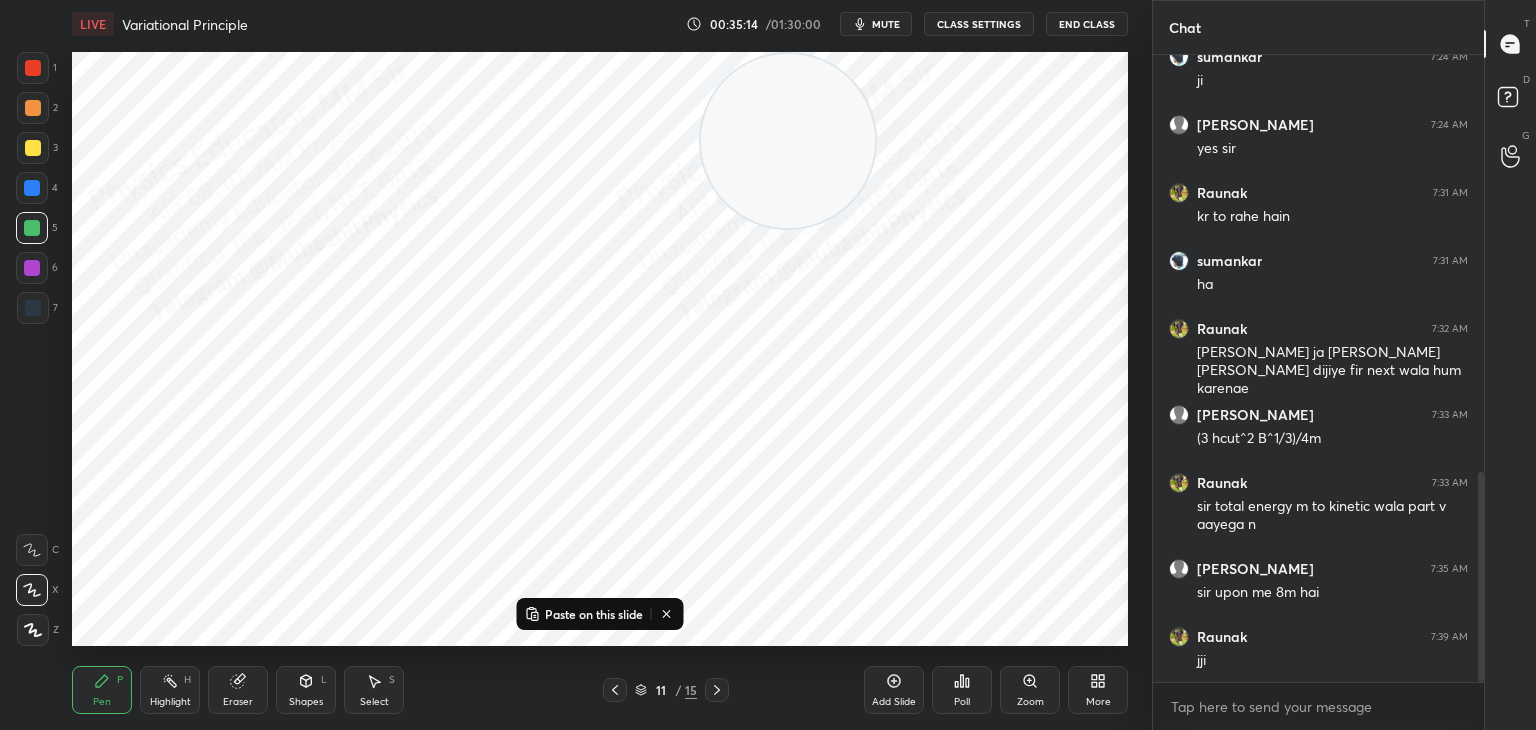 click on "Paste on this slide" at bounding box center (584, 614) 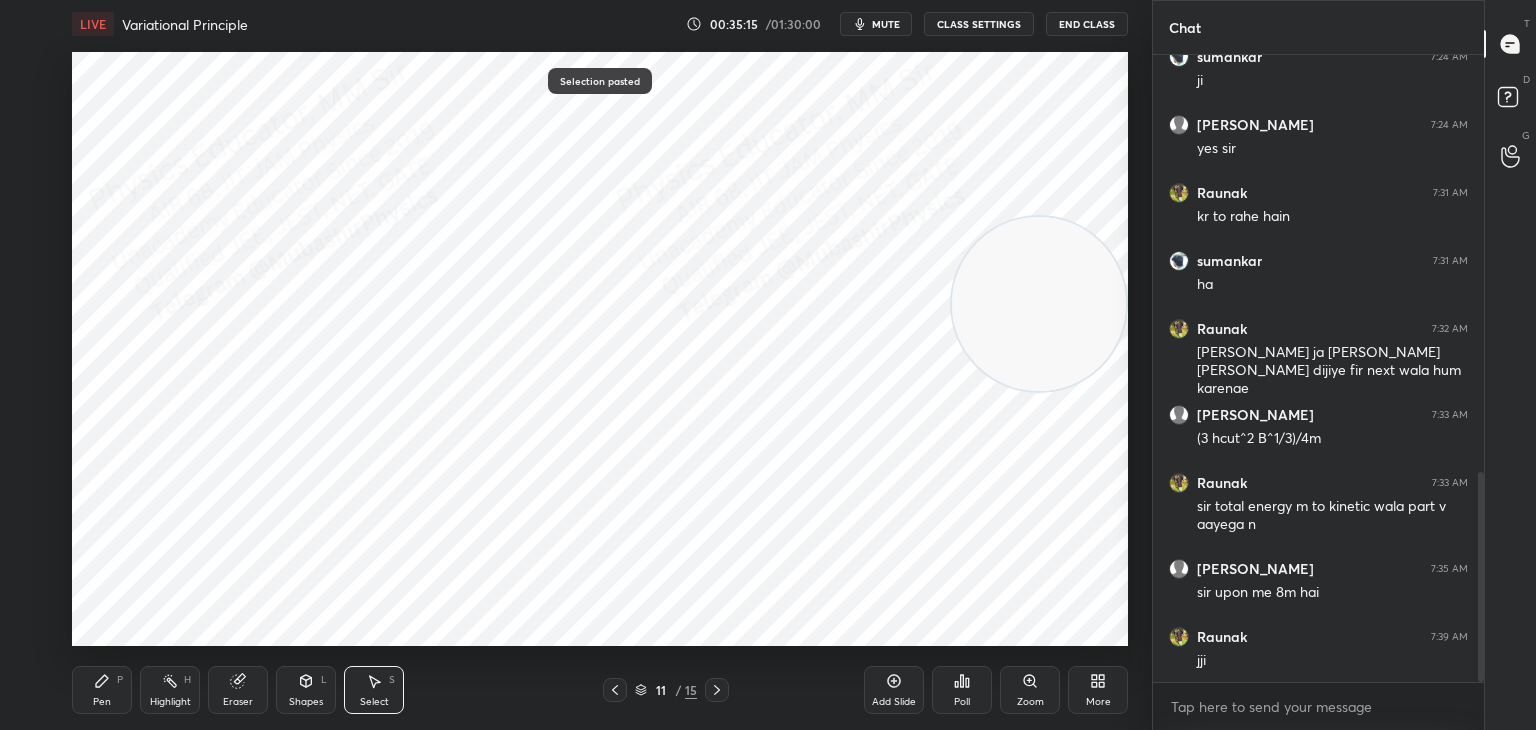 drag, startPoint x: 1056, startPoint y: 285, endPoint x: 561, endPoint y: 466, distance: 527.0541 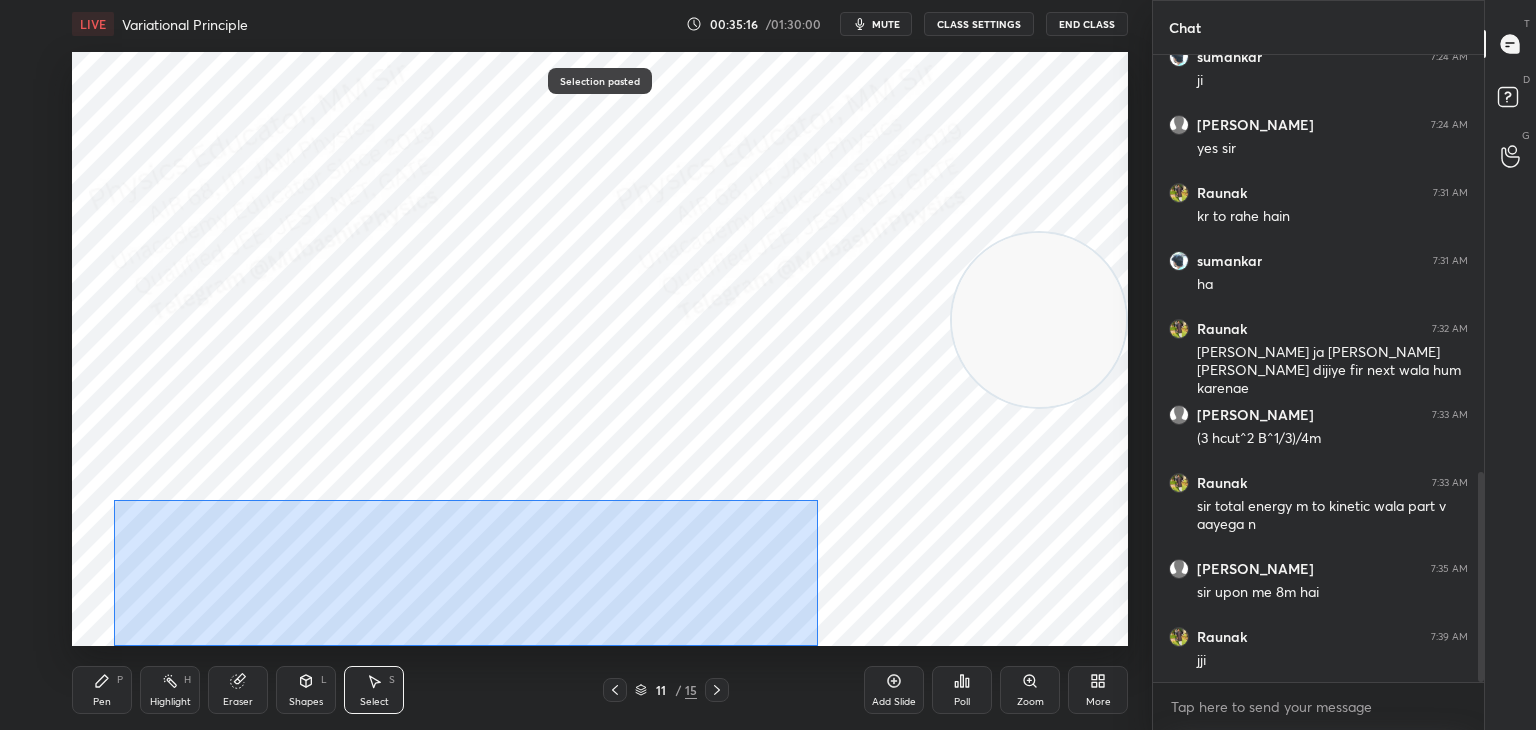drag, startPoint x: 219, startPoint y: 525, endPoint x: 645, endPoint y: 589, distance: 430.7807 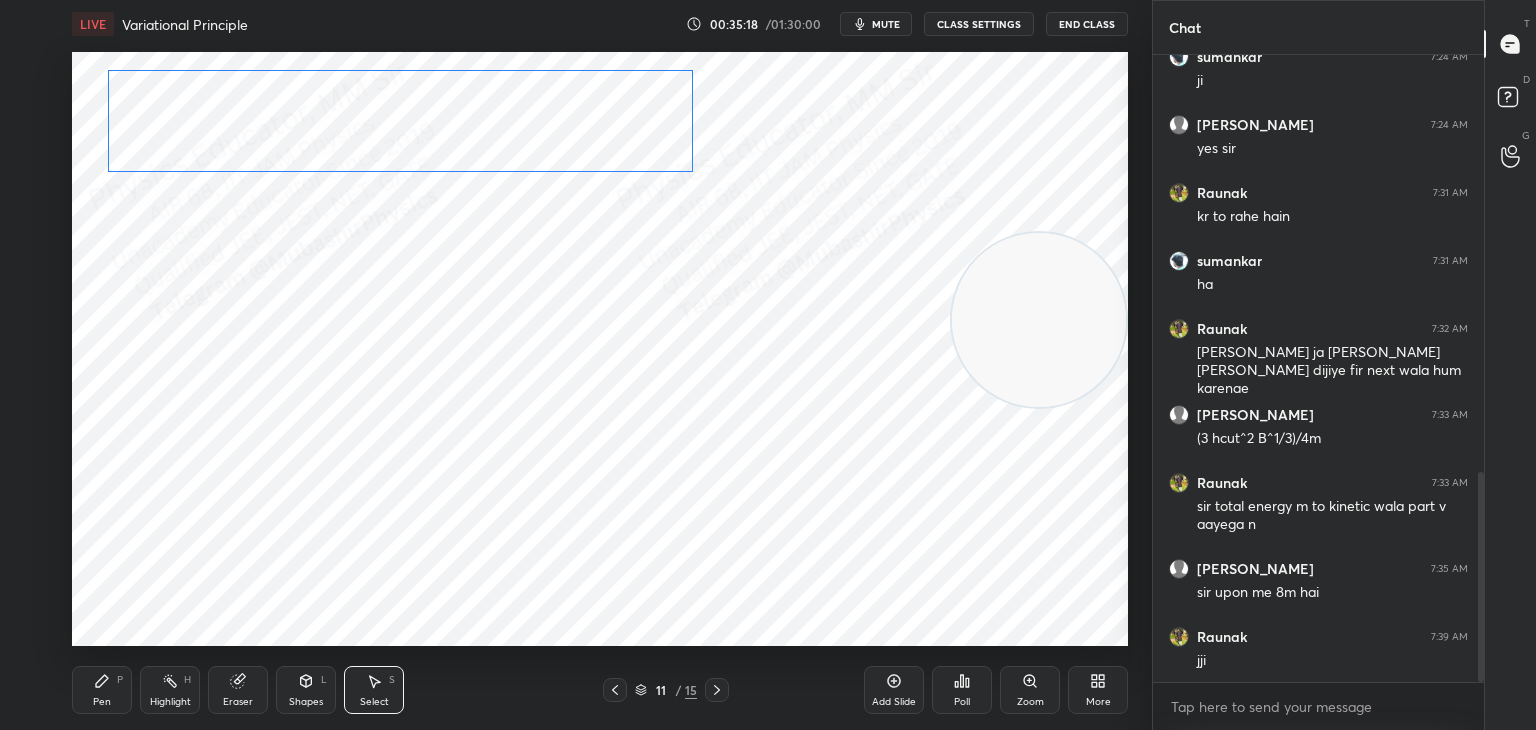 drag, startPoint x: 565, startPoint y: 217, endPoint x: 548, endPoint y: 131, distance: 87.66413 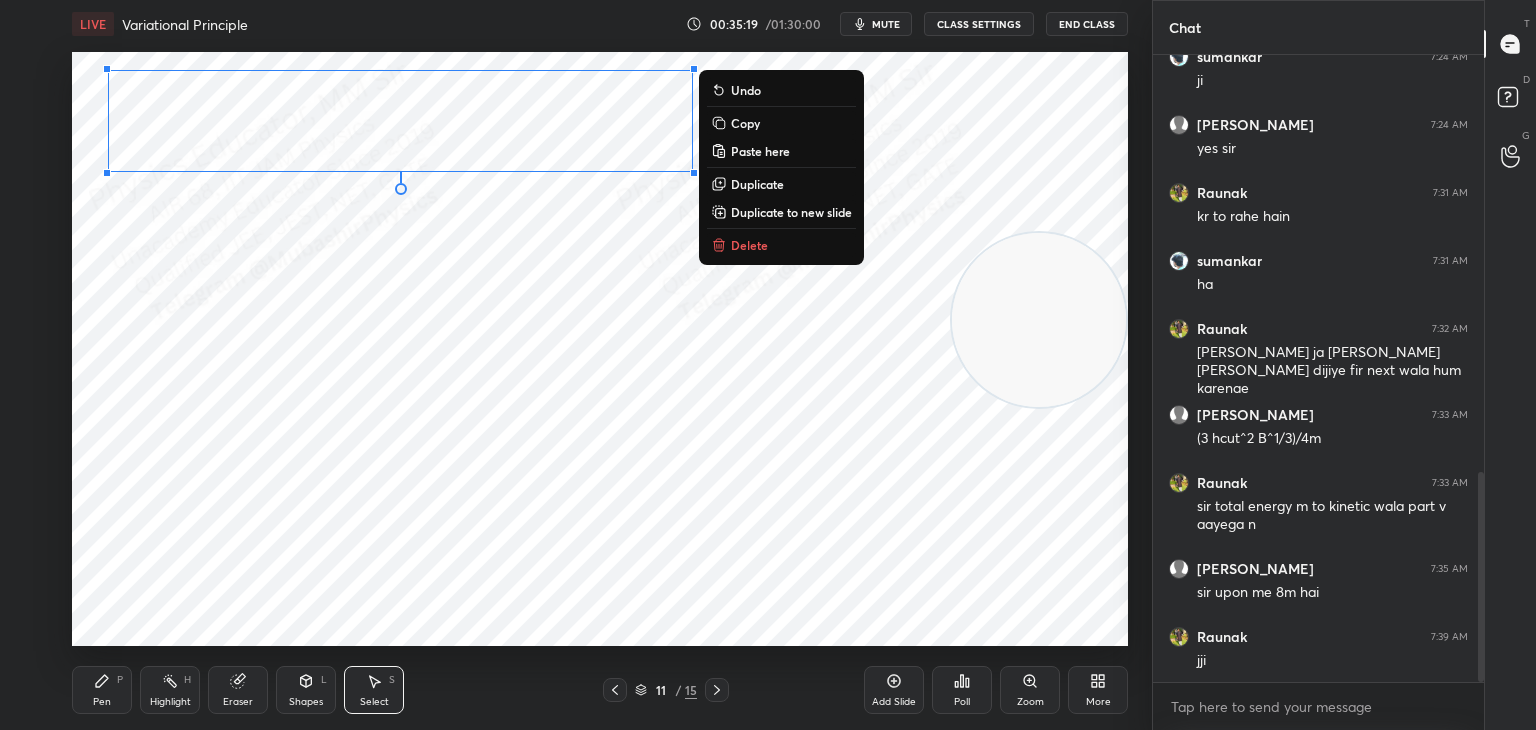 click on "Pen P" at bounding box center [102, 690] 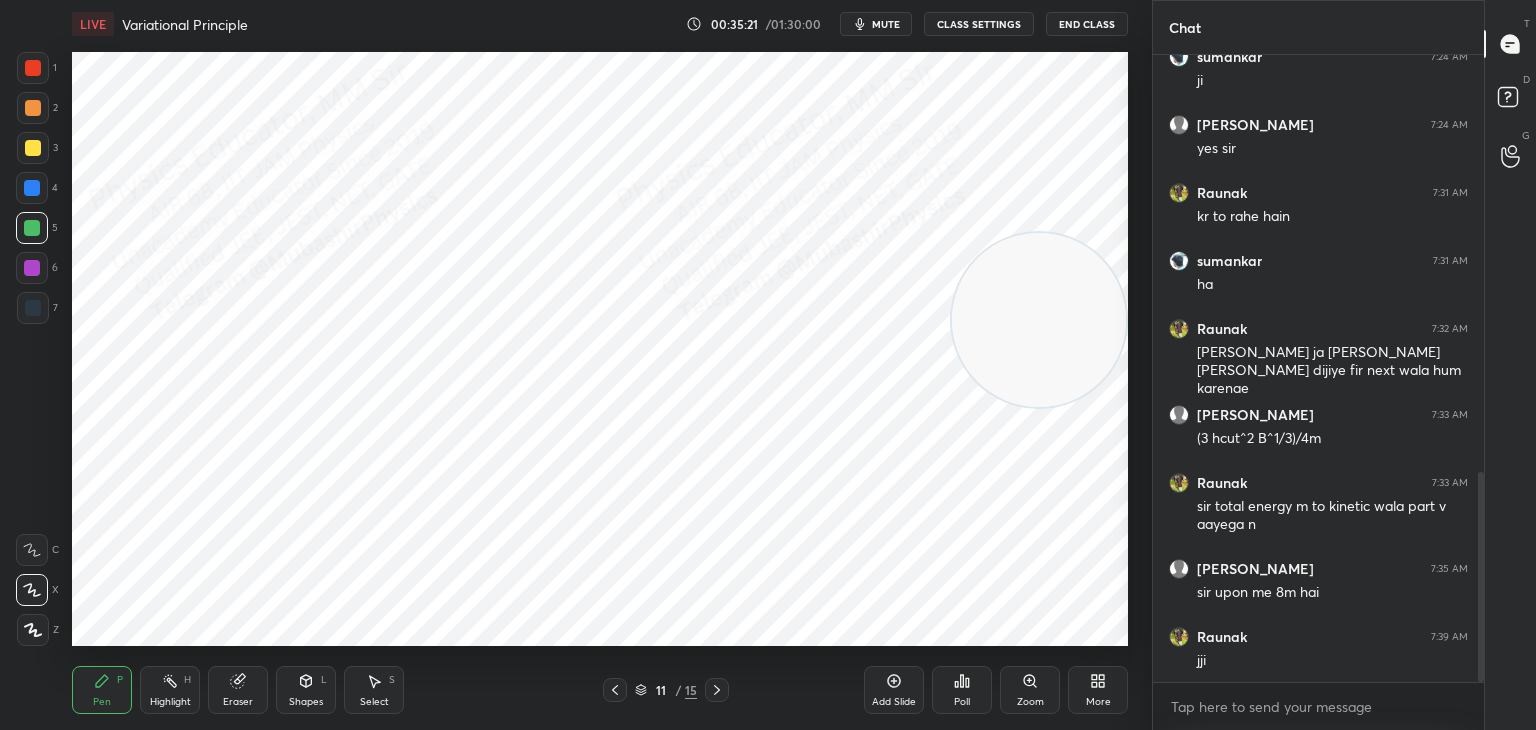 drag, startPoint x: 29, startPoint y: 194, endPoint x: 59, endPoint y: 194, distance: 30 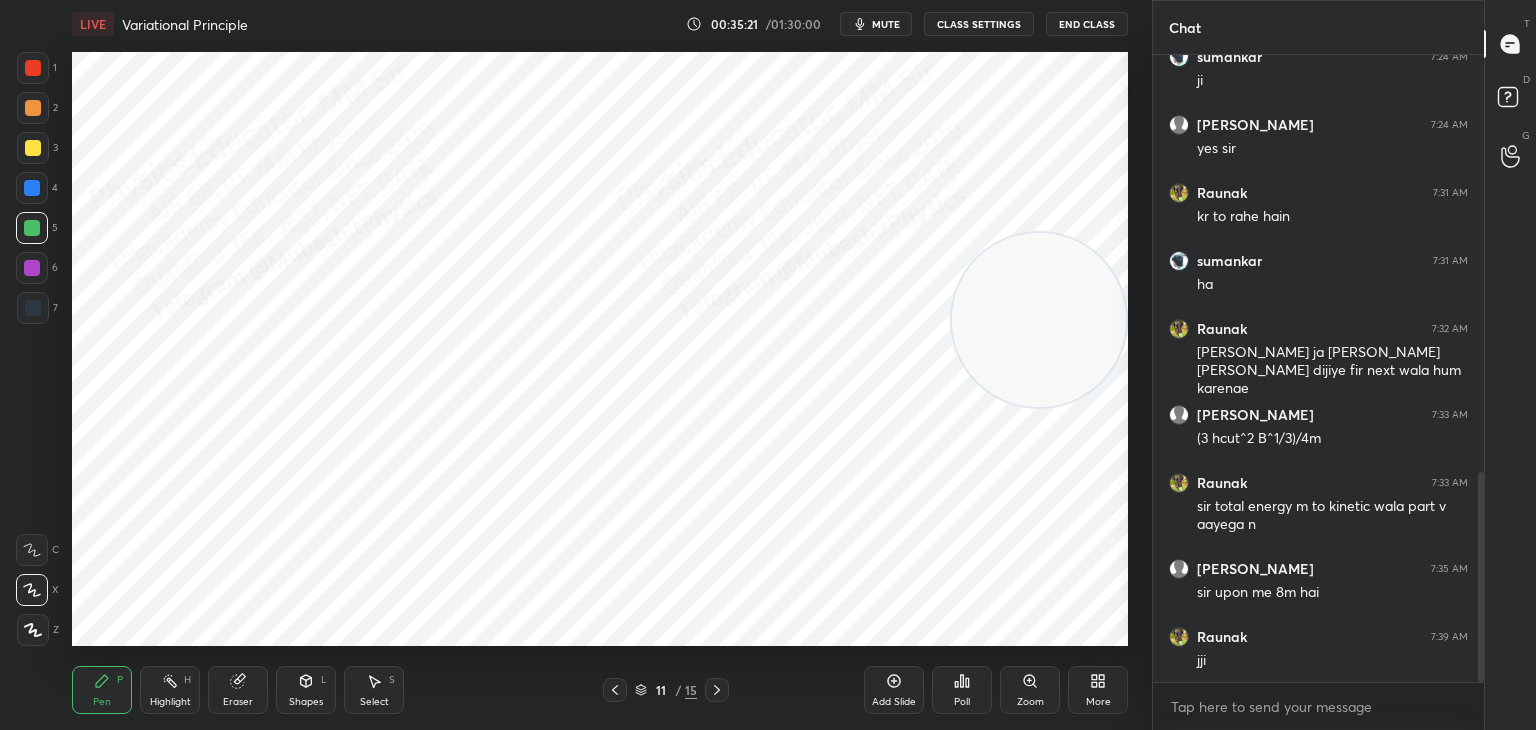 click at bounding box center (32, 188) 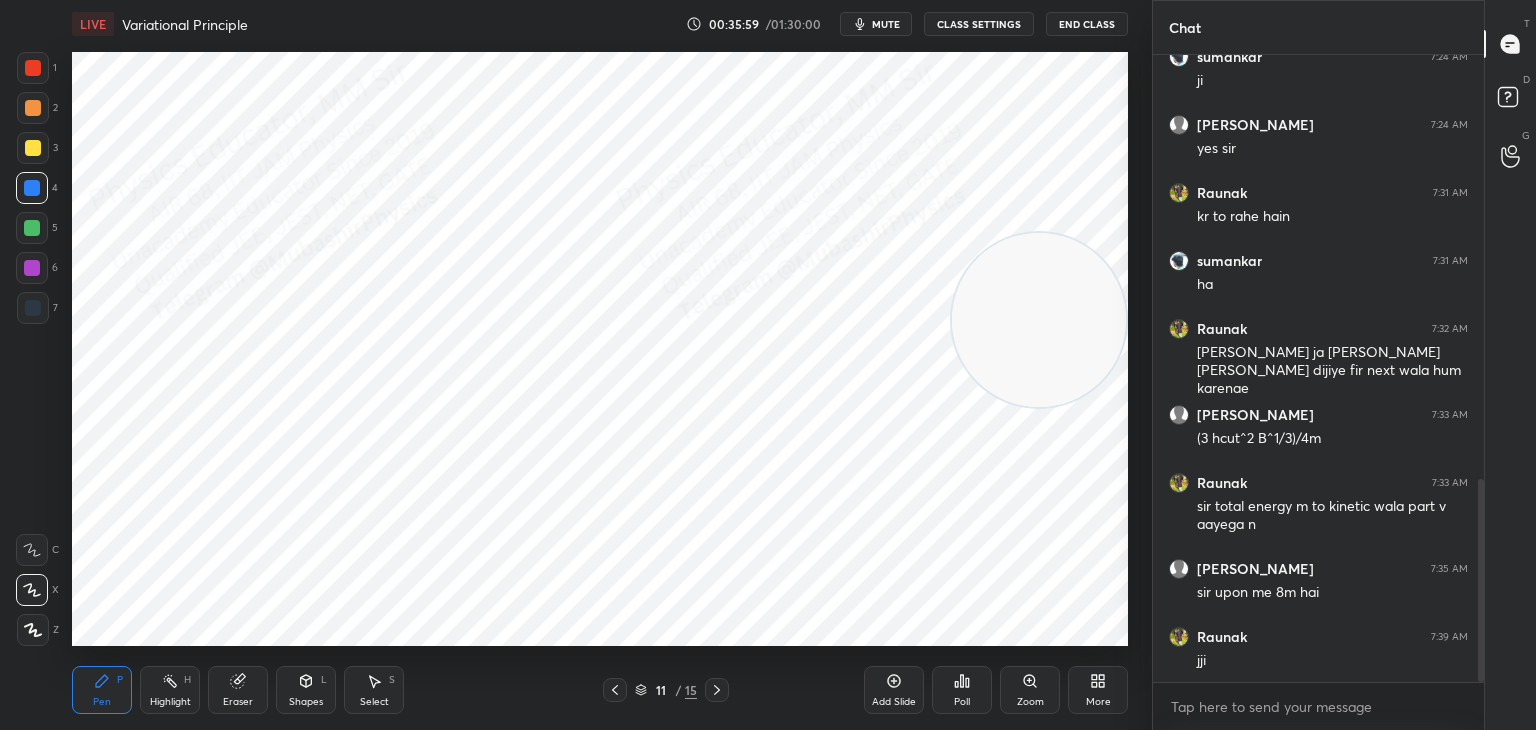 scroll, scrollTop: 1312, scrollLeft: 0, axis: vertical 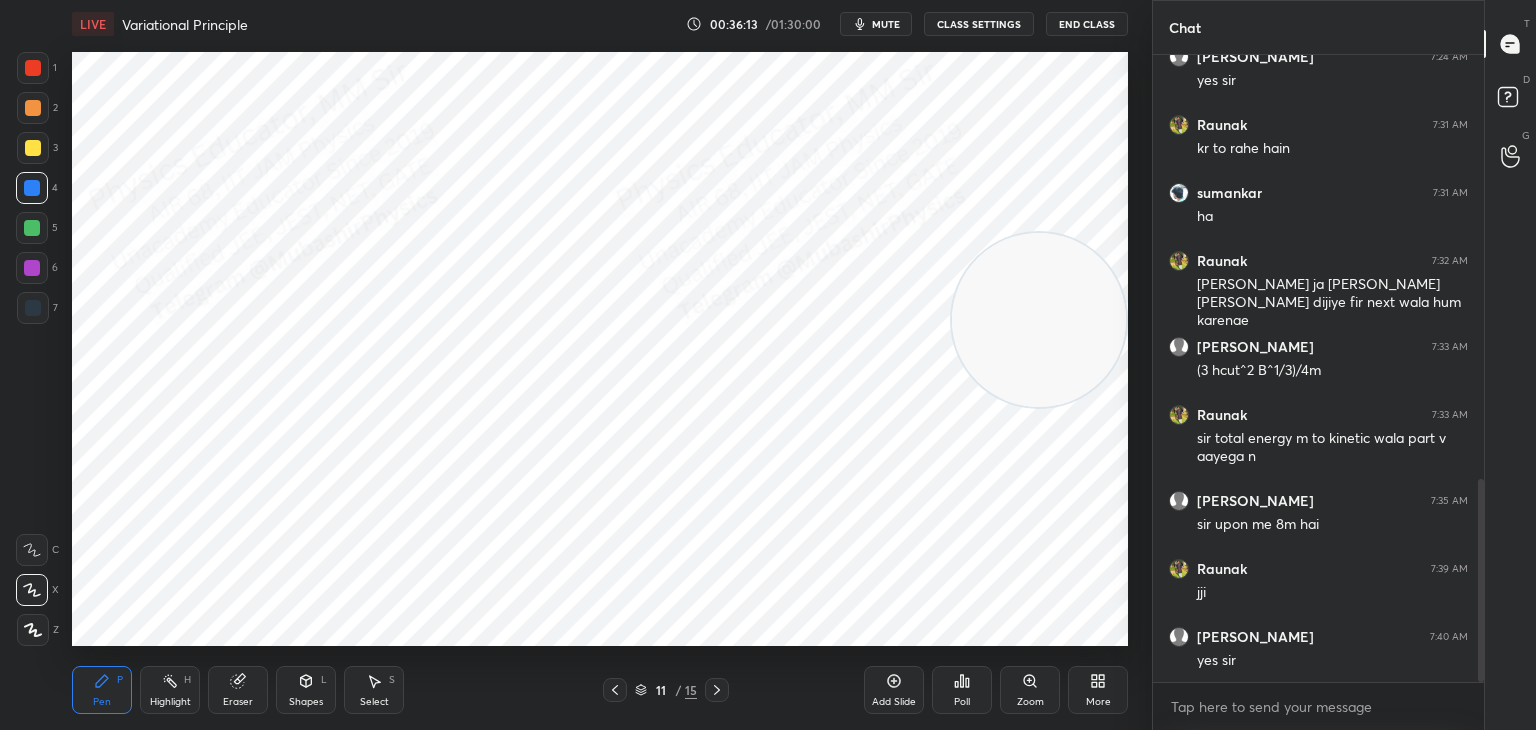 drag, startPoint x: 33, startPoint y: 275, endPoint x: 60, endPoint y: 302, distance: 38.183765 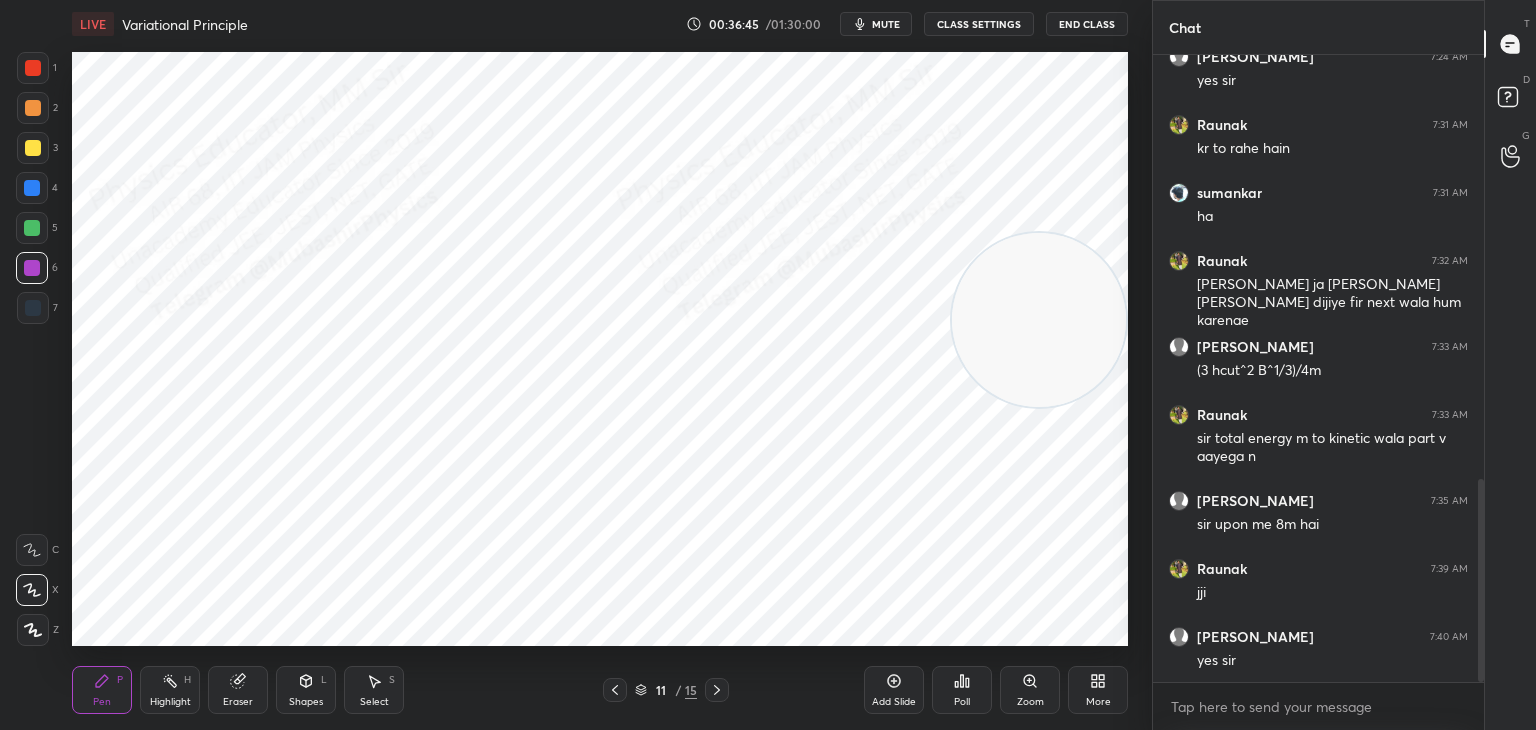click at bounding box center (33, 108) 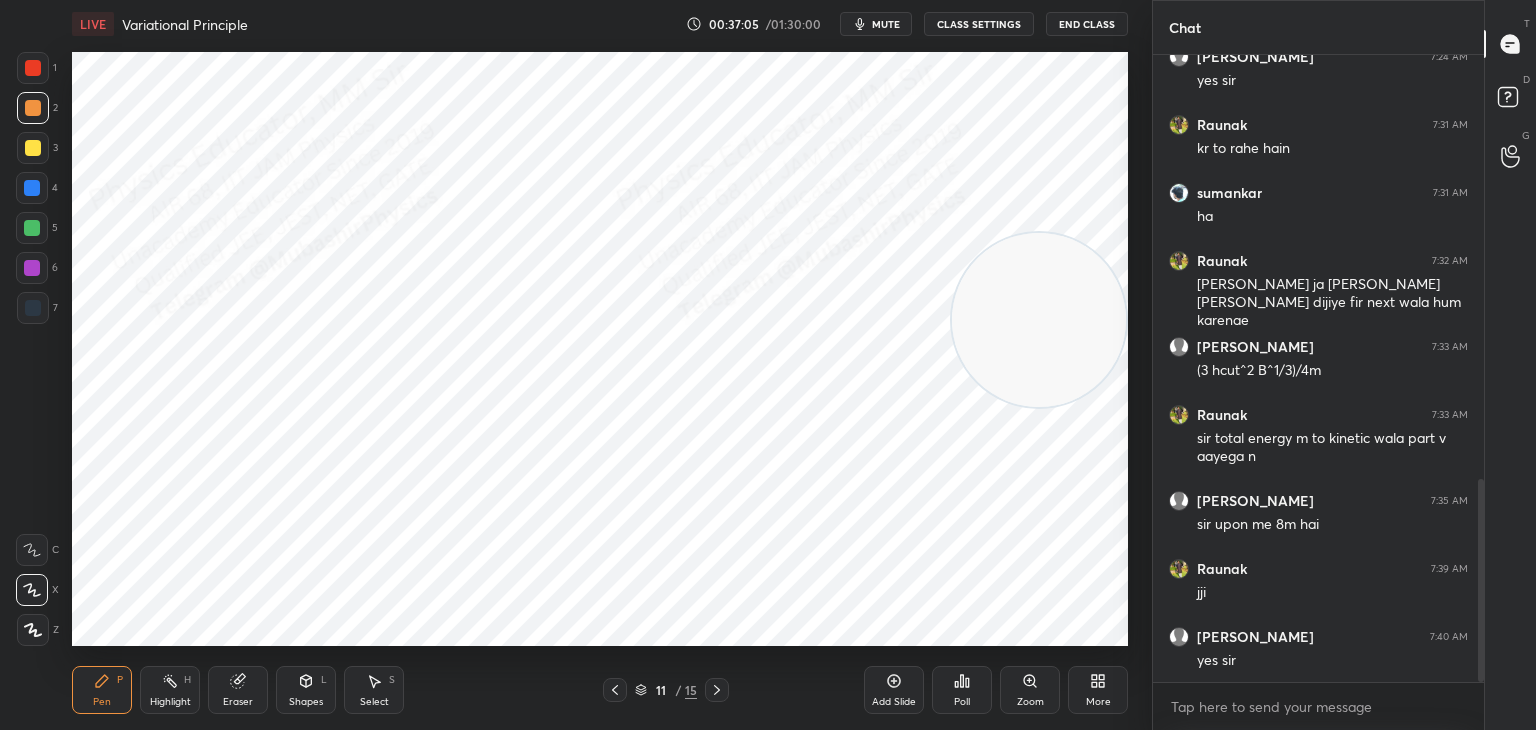 drag, startPoint x: 27, startPoint y: 157, endPoint x: 47, endPoint y: 162, distance: 20.615528 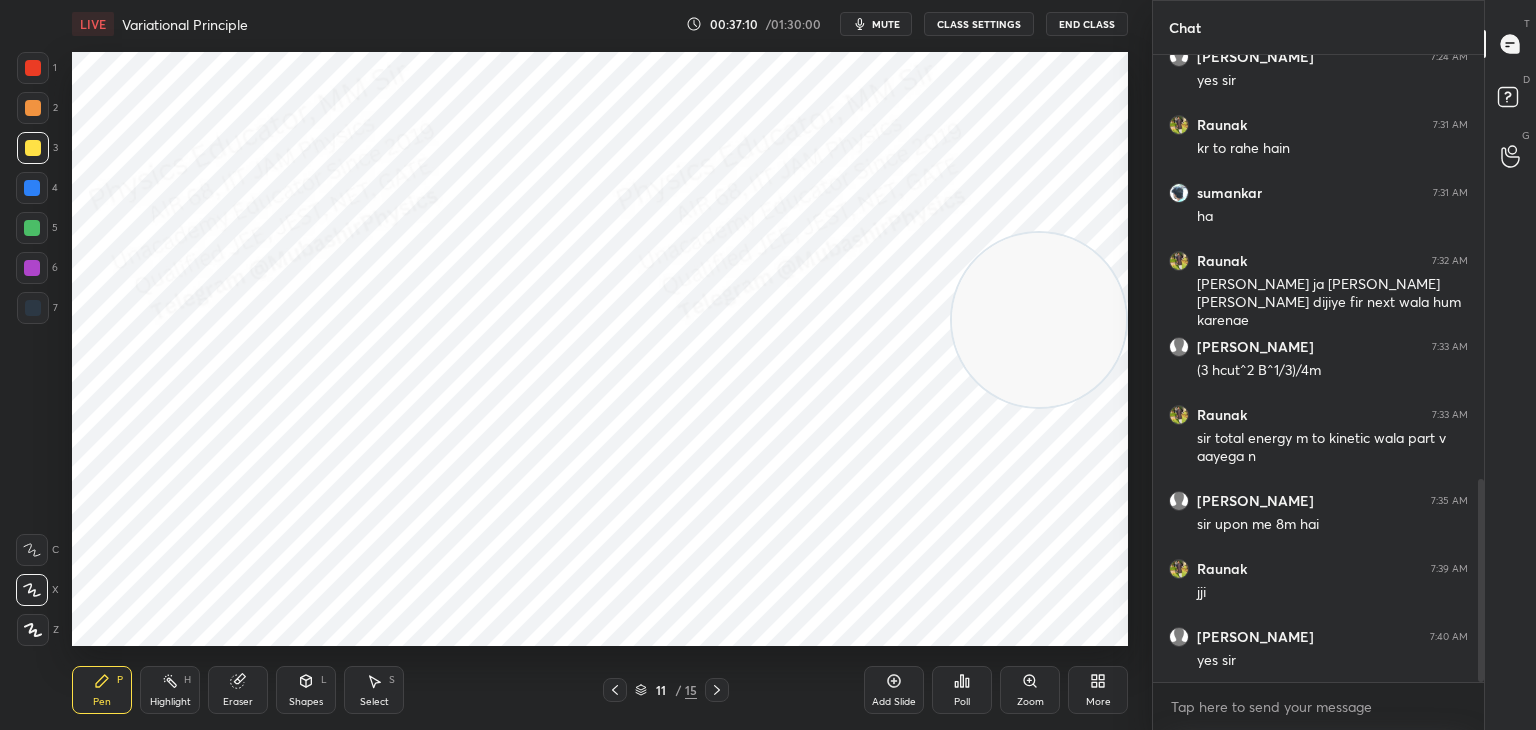 click 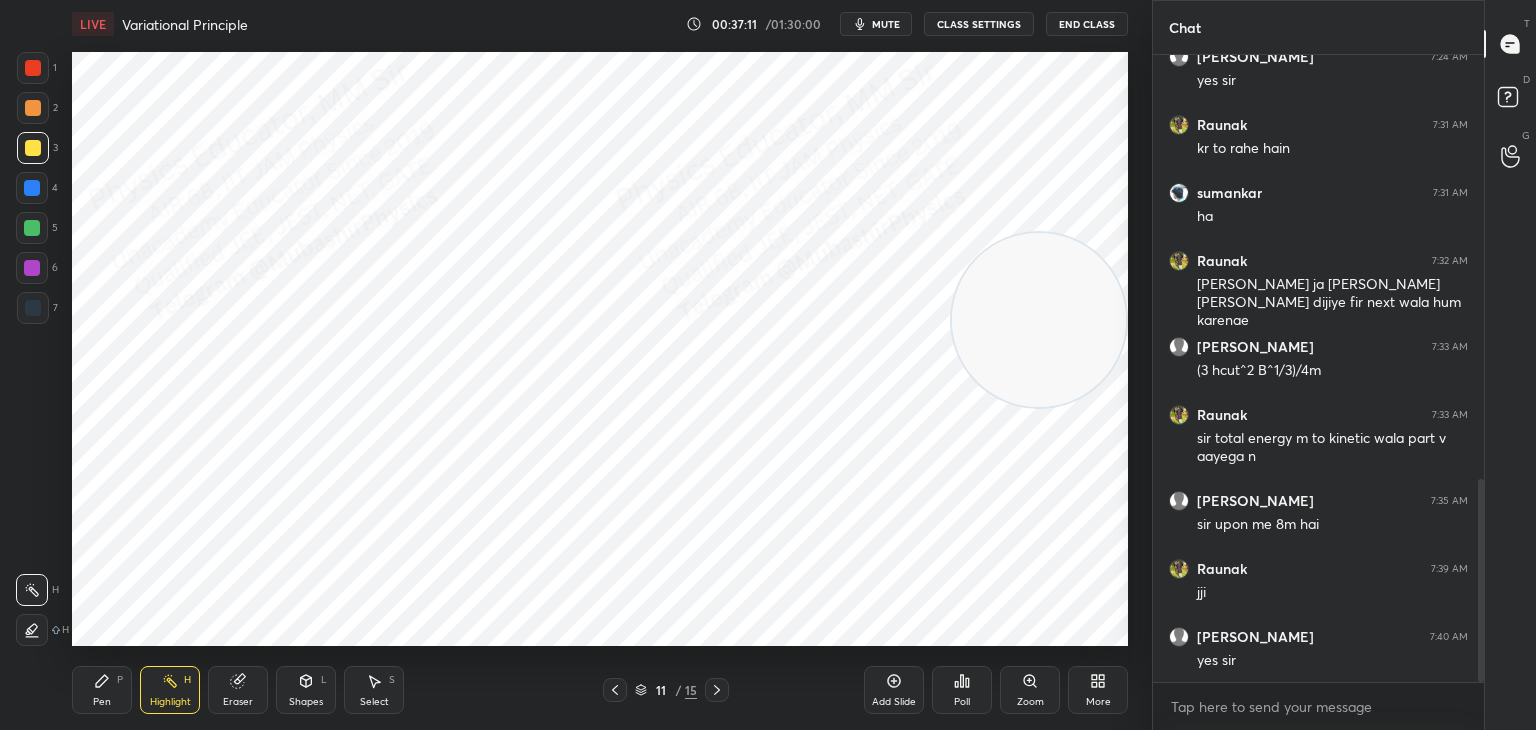 click on "Select S" at bounding box center (374, 690) 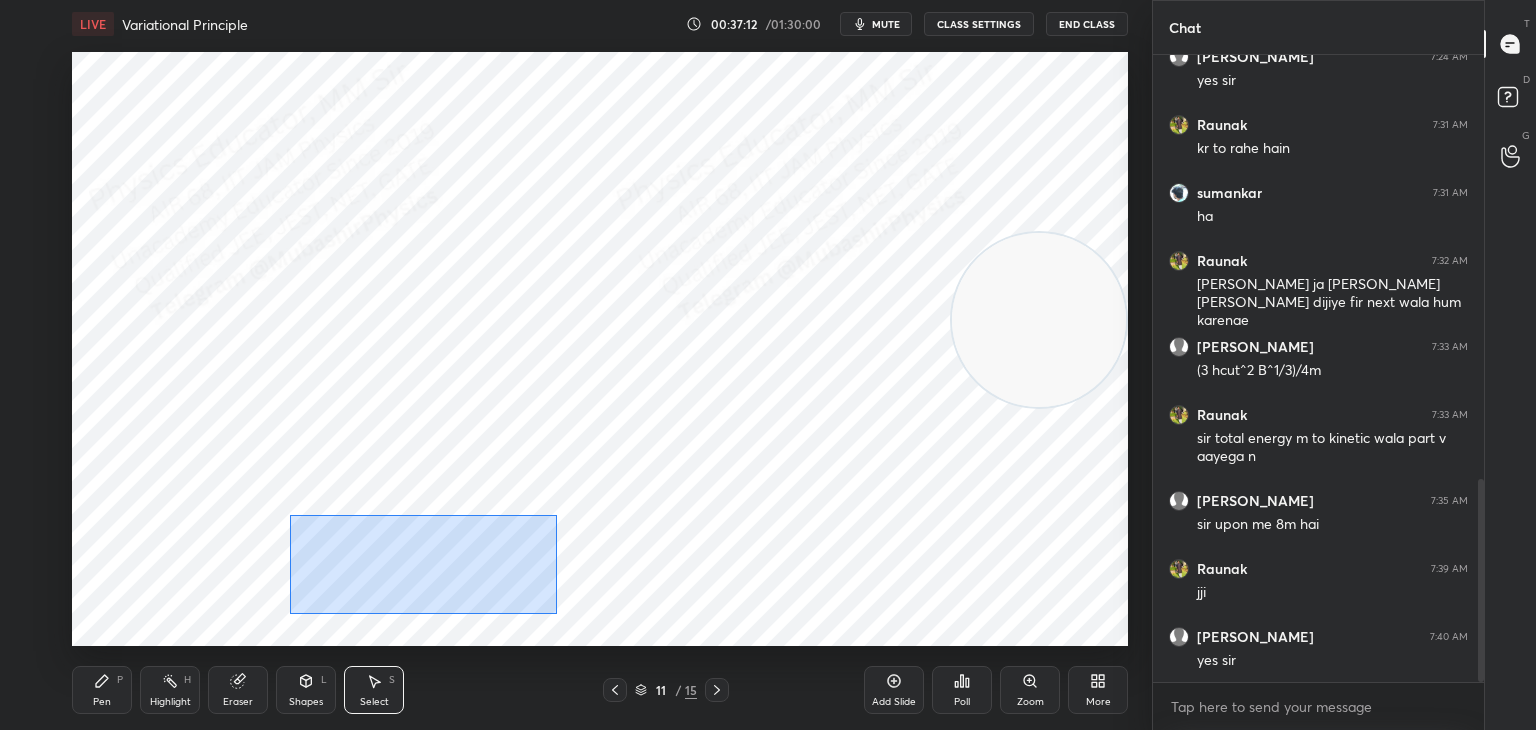 drag, startPoint x: 289, startPoint y: 518, endPoint x: 471, endPoint y: 585, distance: 193.94072 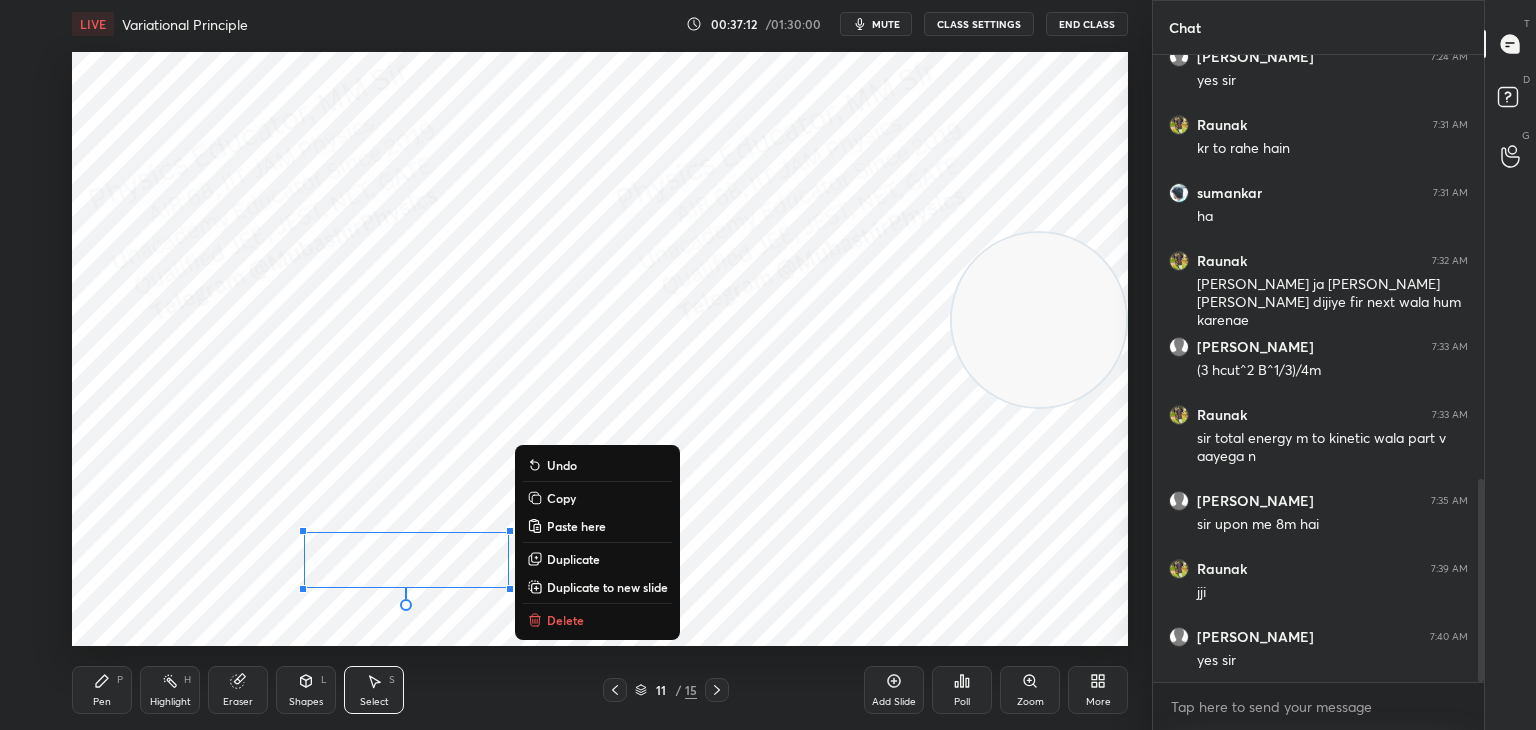 drag, startPoint x: 445, startPoint y: 561, endPoint x: 419, endPoint y: 573, distance: 28.635643 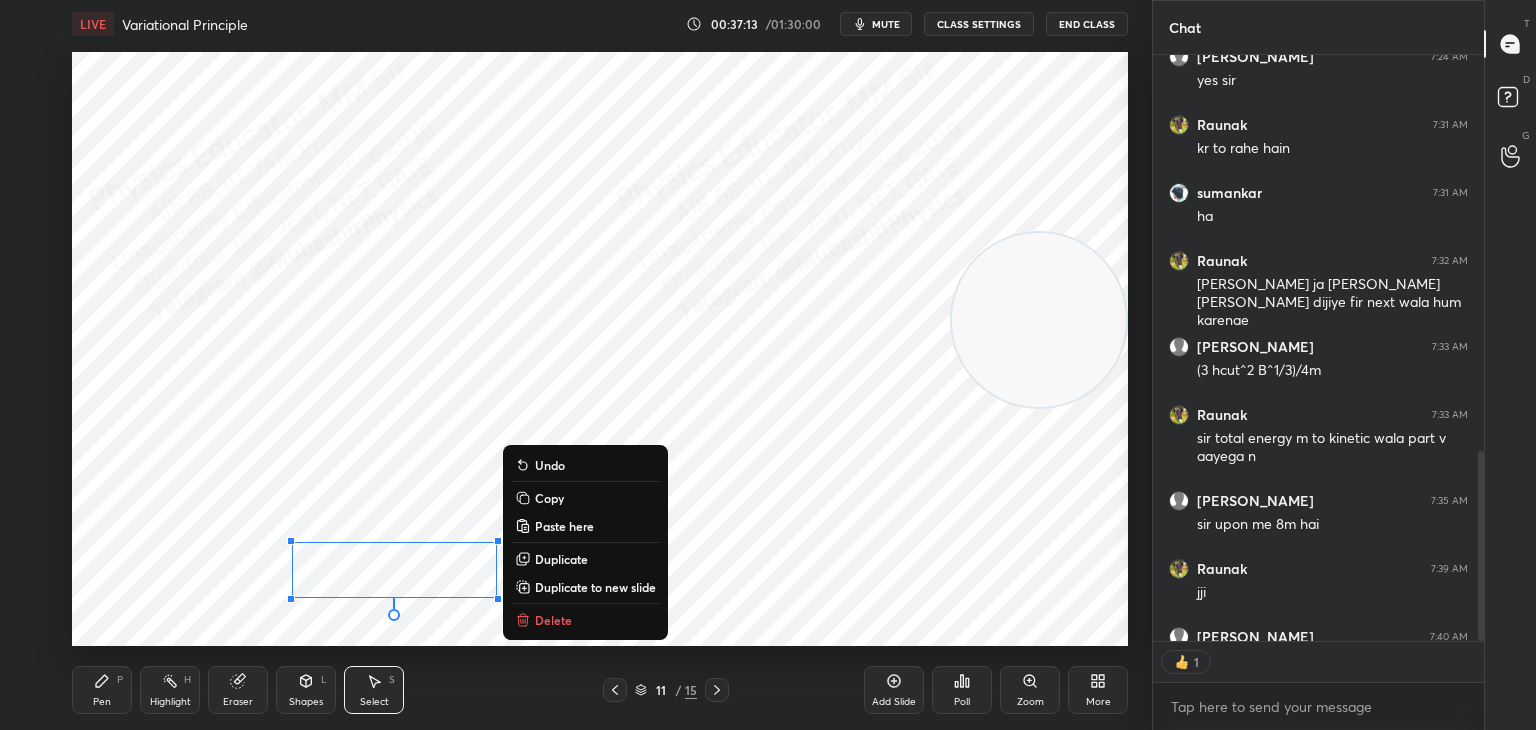 scroll, scrollTop: 581, scrollLeft: 325, axis: both 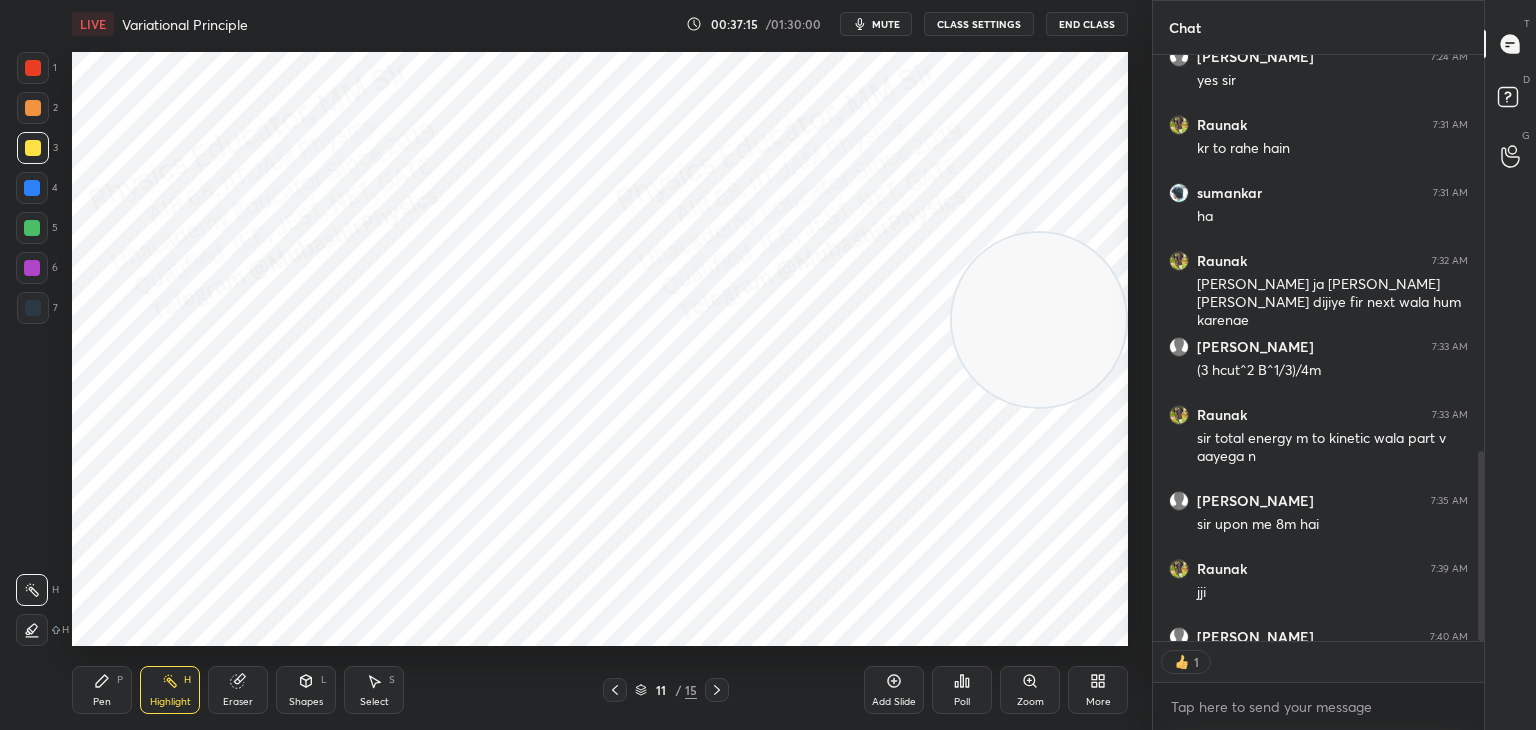 drag, startPoint x: 367, startPoint y: 682, endPoint x: 368, endPoint y: 665, distance: 17.029387 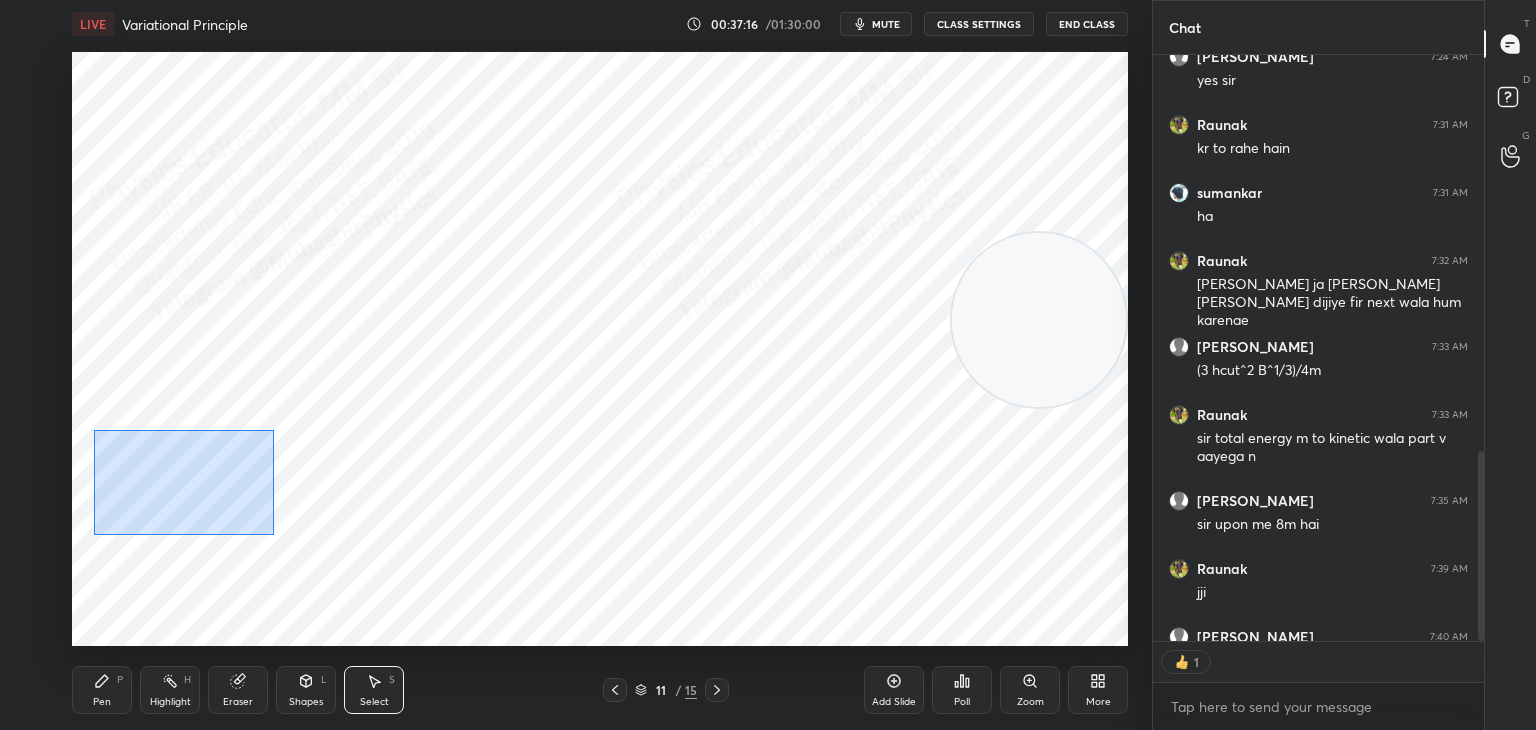 click on "0 ° Undo Copy Paste here Duplicate Duplicate to new slide Delete" at bounding box center (600, 349) 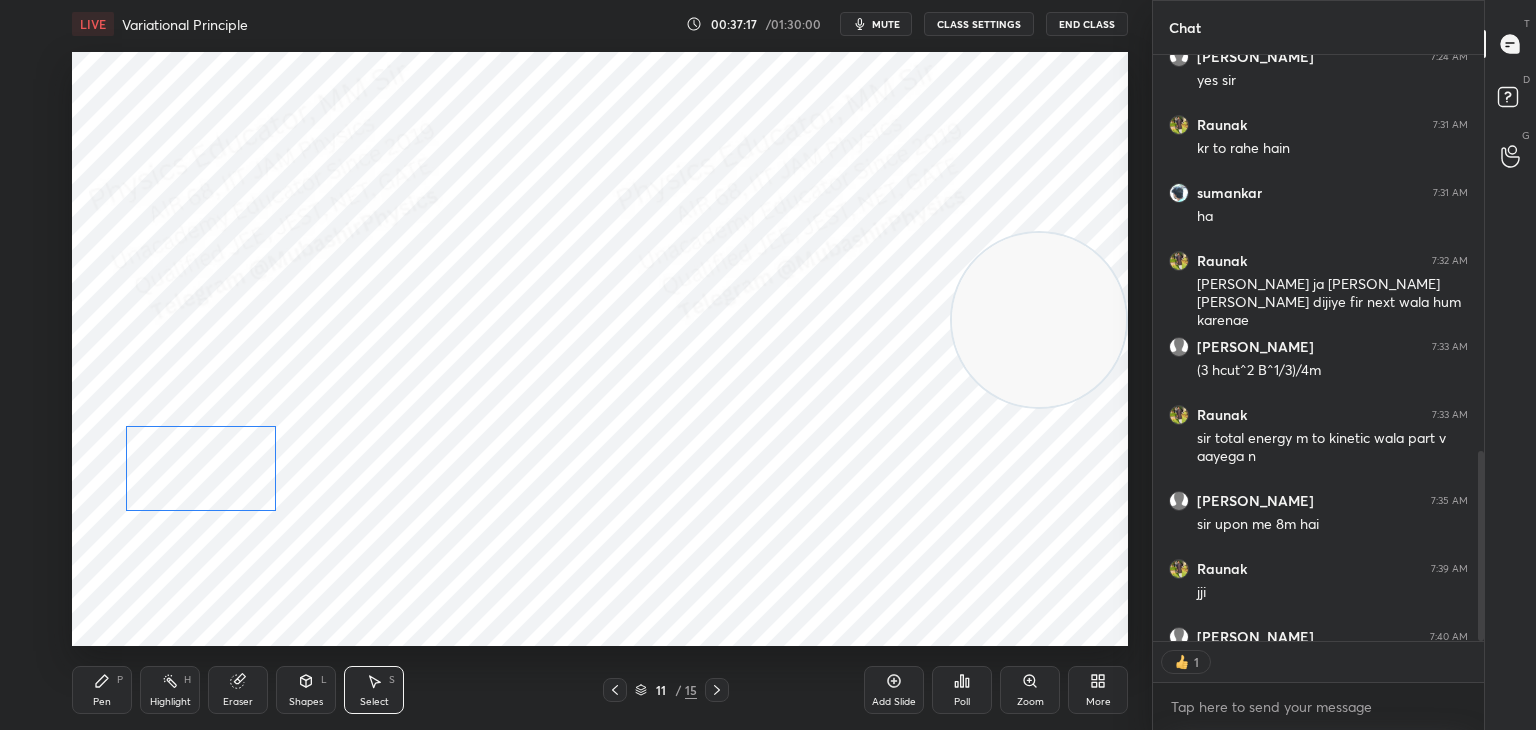 drag, startPoint x: 215, startPoint y: 499, endPoint x: 189, endPoint y: 489, distance: 27.856777 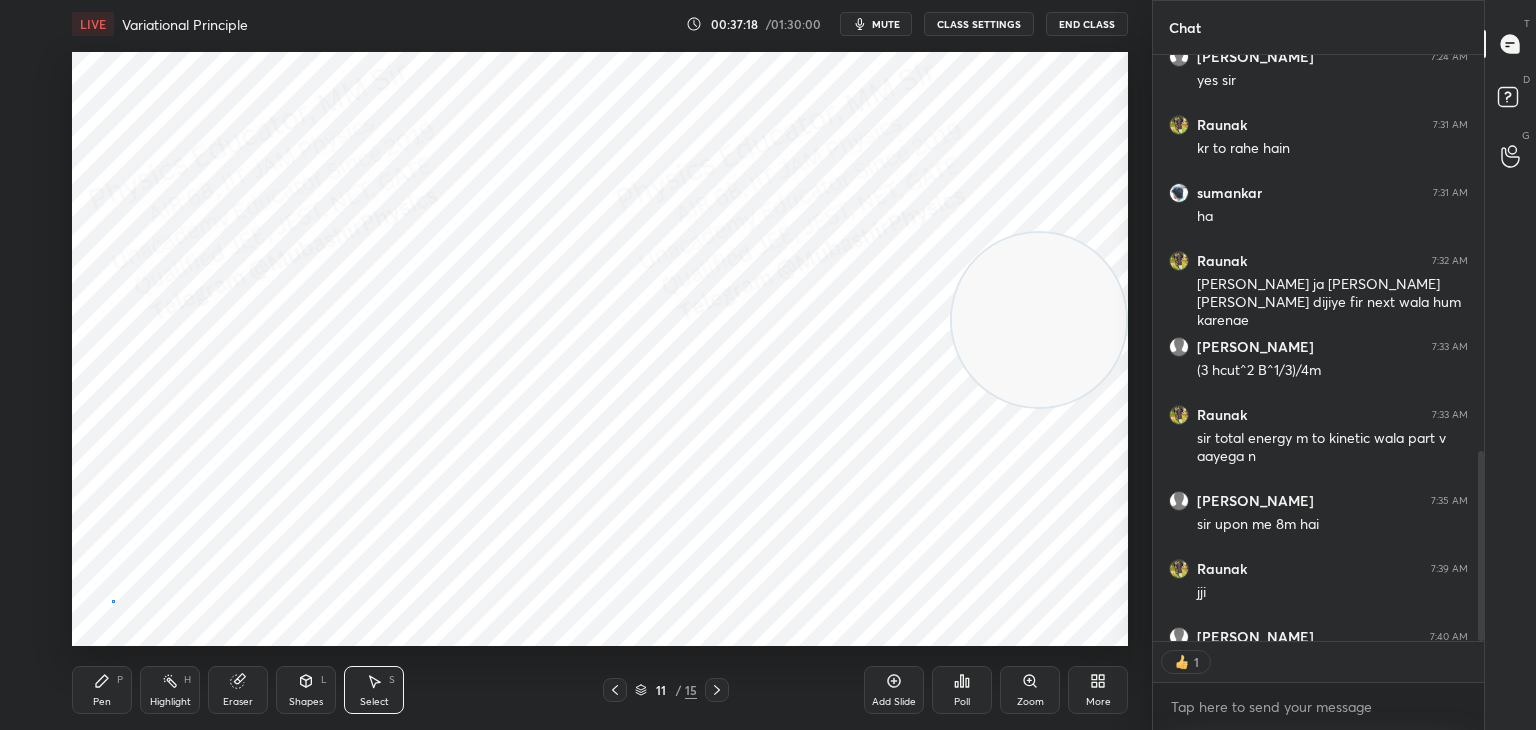 drag, startPoint x: 112, startPoint y: 601, endPoint x: 219, endPoint y: 555, distance: 116.46888 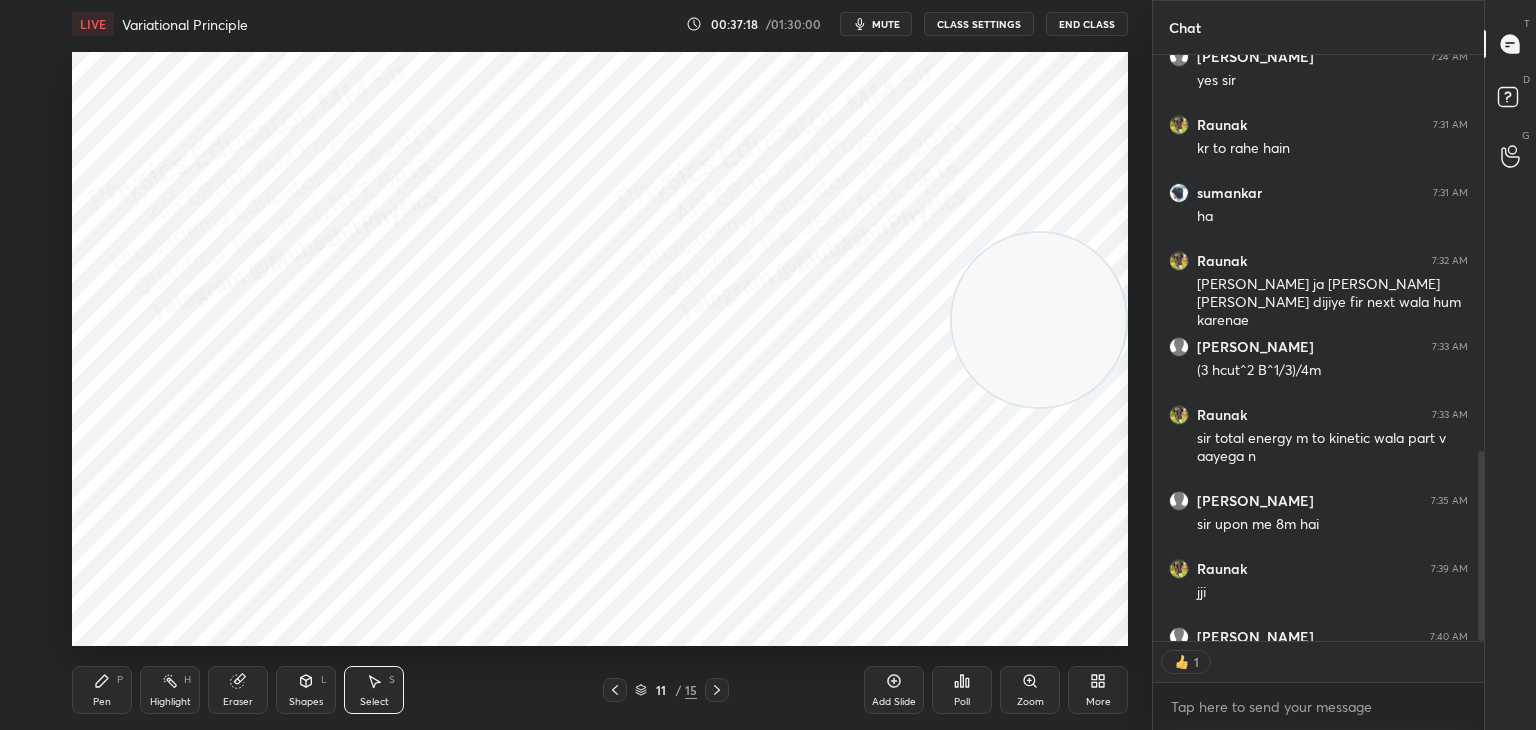 drag, startPoint x: 307, startPoint y: 465, endPoint x: 352, endPoint y: 498, distance: 55.803226 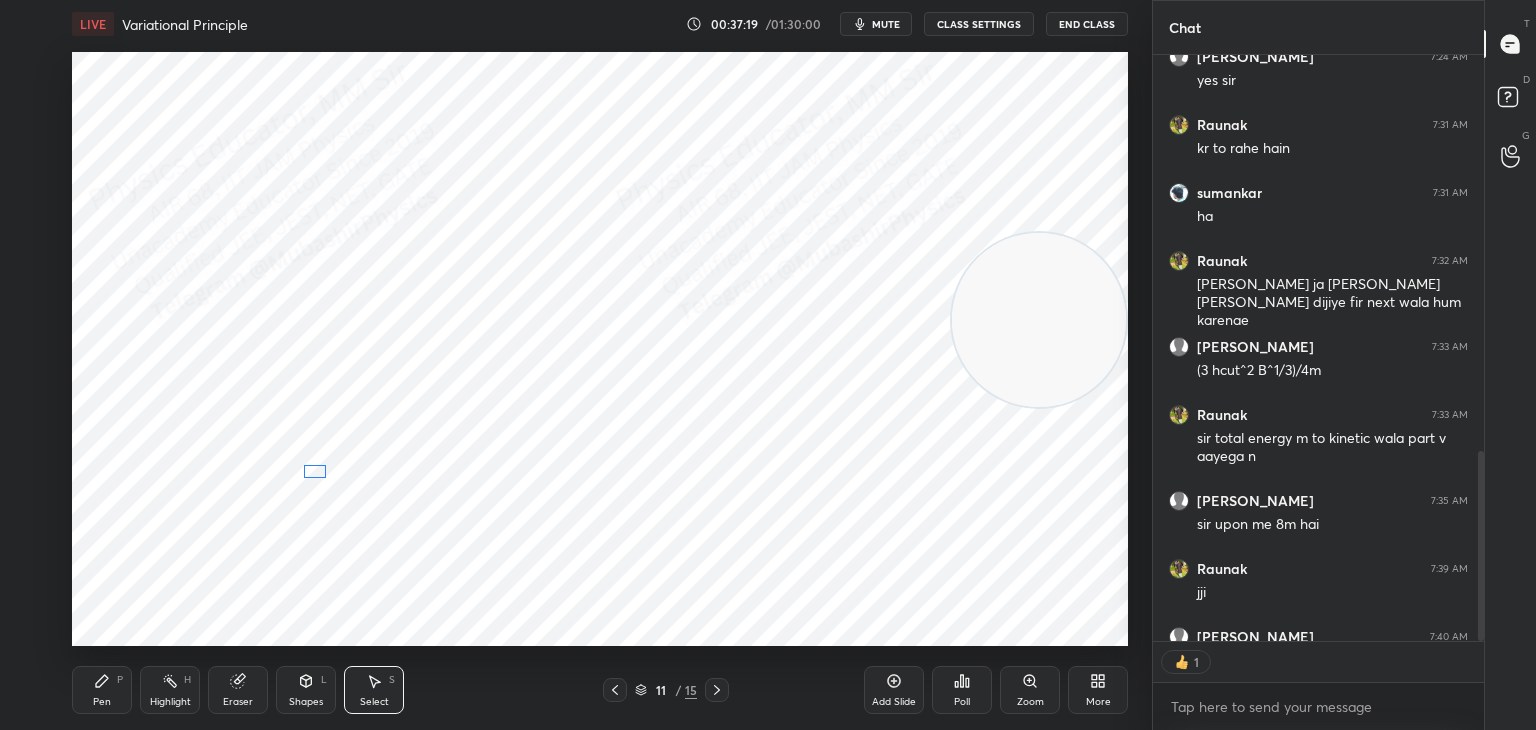 drag, startPoint x: 333, startPoint y: 477, endPoint x: 317, endPoint y: 471, distance: 17.088007 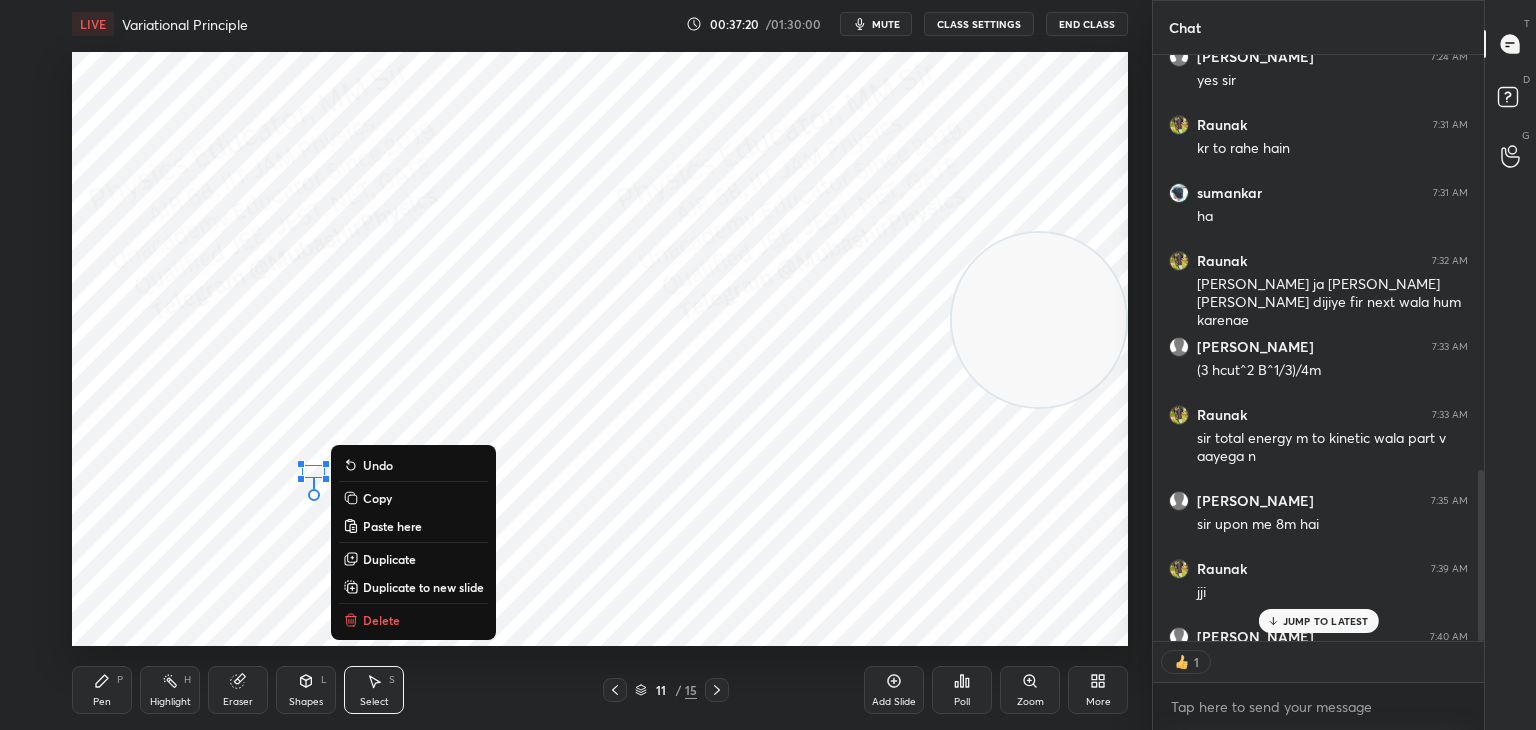 scroll, scrollTop: 1420, scrollLeft: 0, axis: vertical 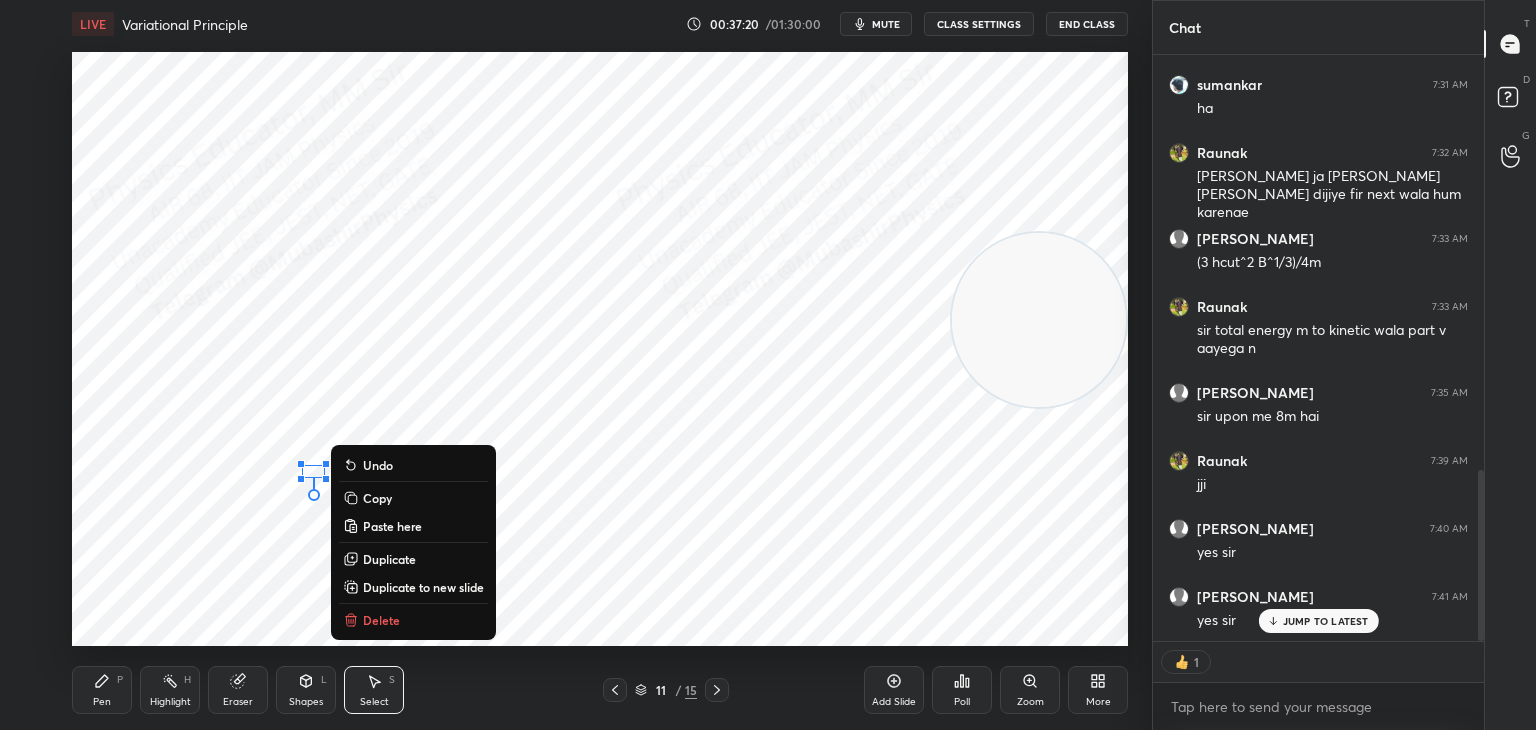 click on "0 ° Undo Copy Paste here Duplicate Duplicate to new slide Delete" at bounding box center [600, 349] 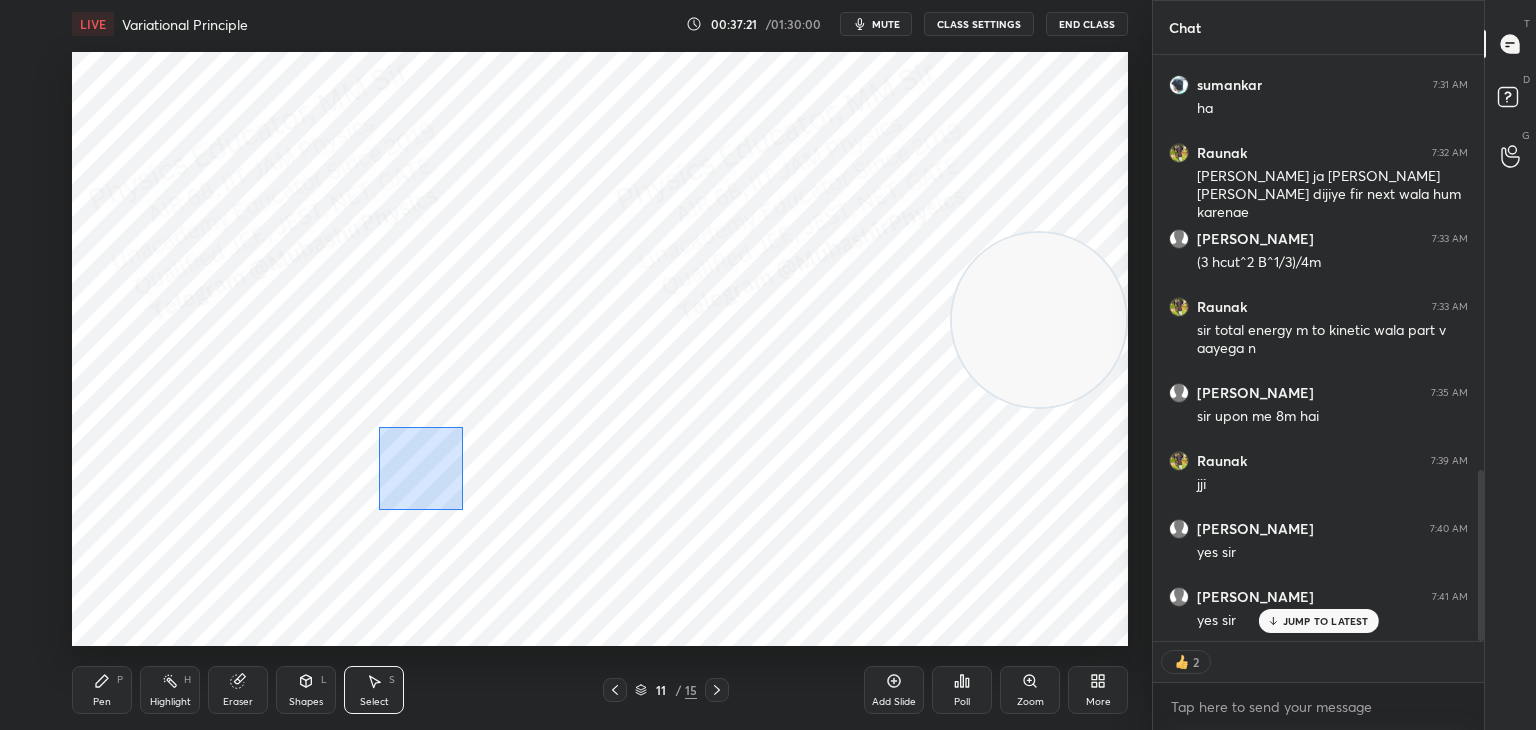 drag, startPoint x: 379, startPoint y: 427, endPoint x: 453, endPoint y: 517, distance: 116.51609 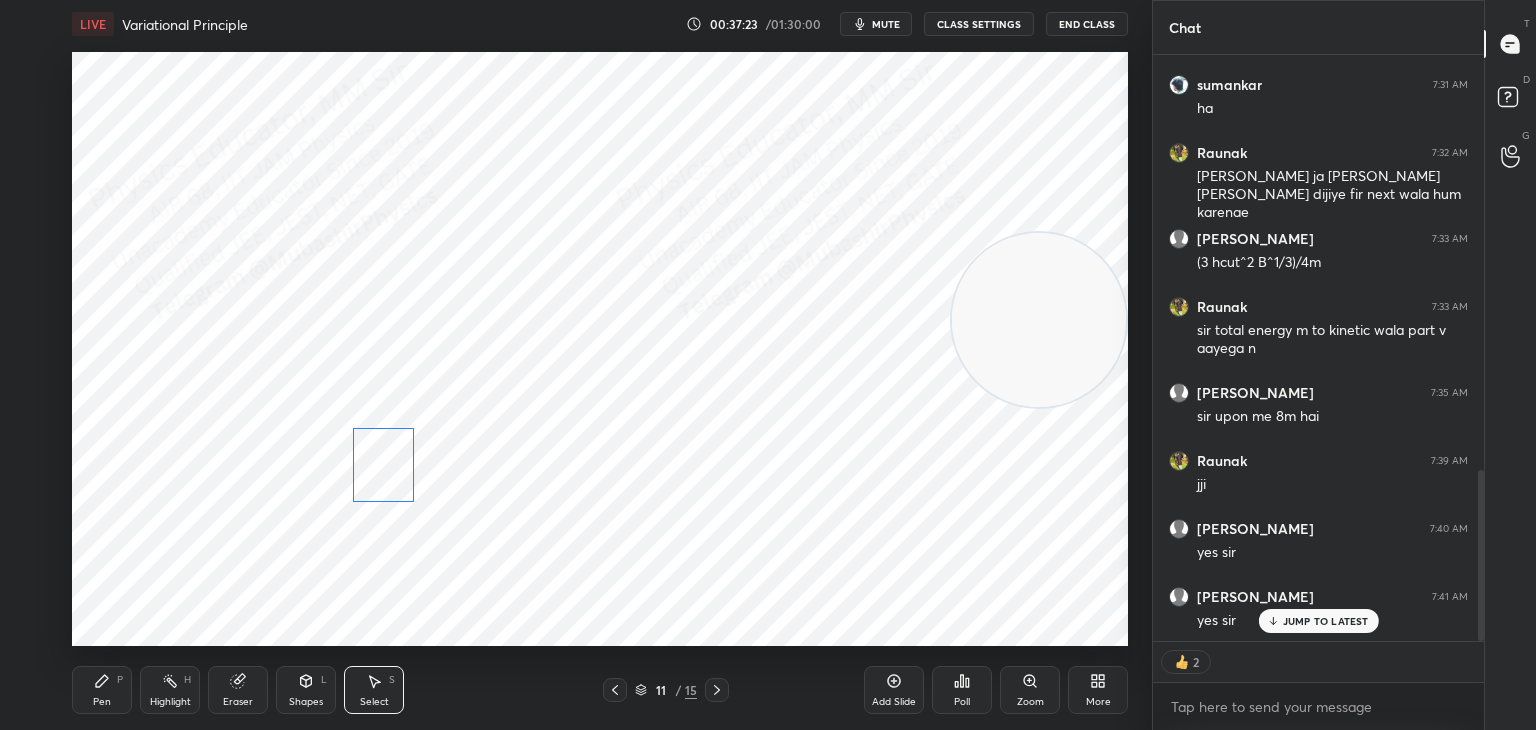 drag, startPoint x: 423, startPoint y: 497, endPoint x: 387, endPoint y: 490, distance: 36.67424 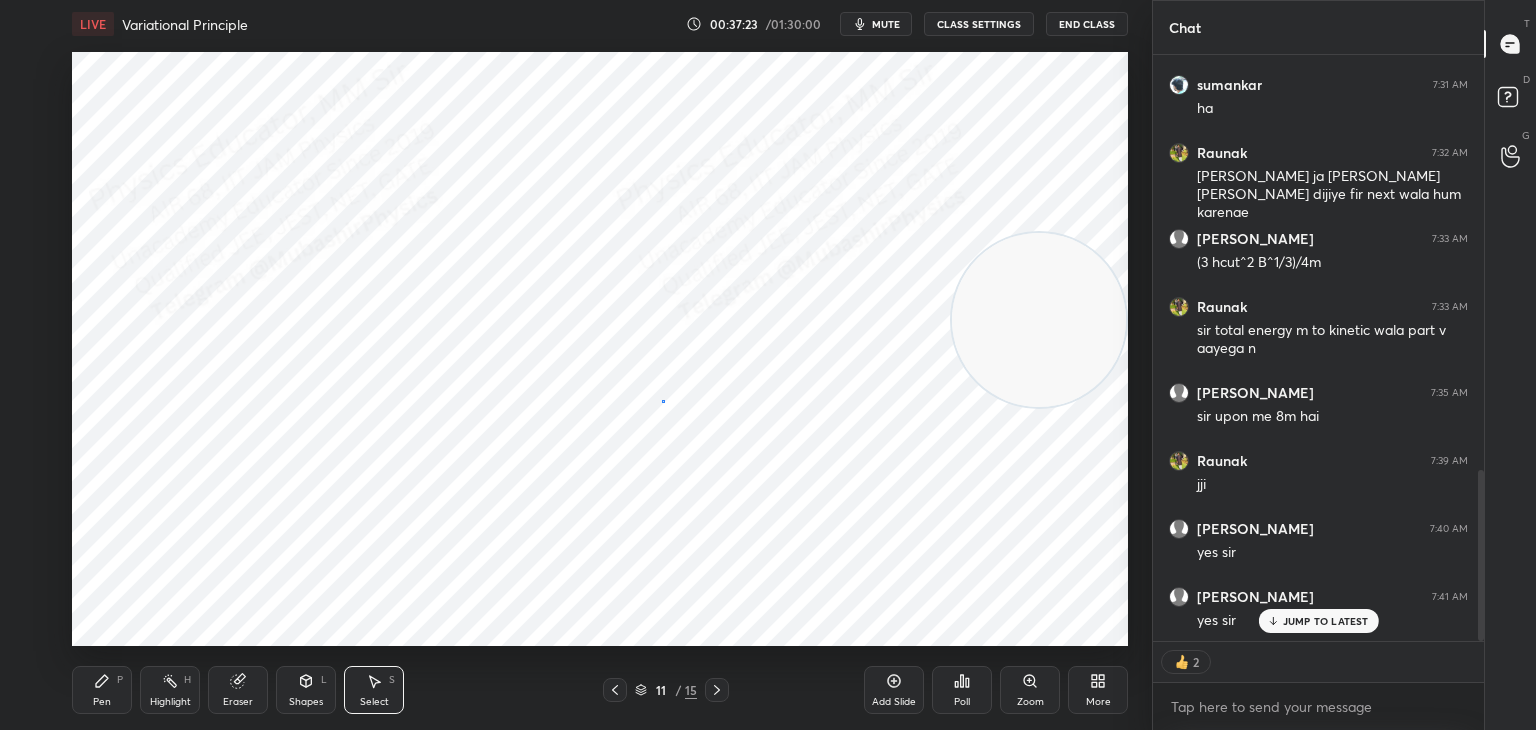 drag, startPoint x: 663, startPoint y: 401, endPoint x: 639, endPoint y: 402, distance: 24.020824 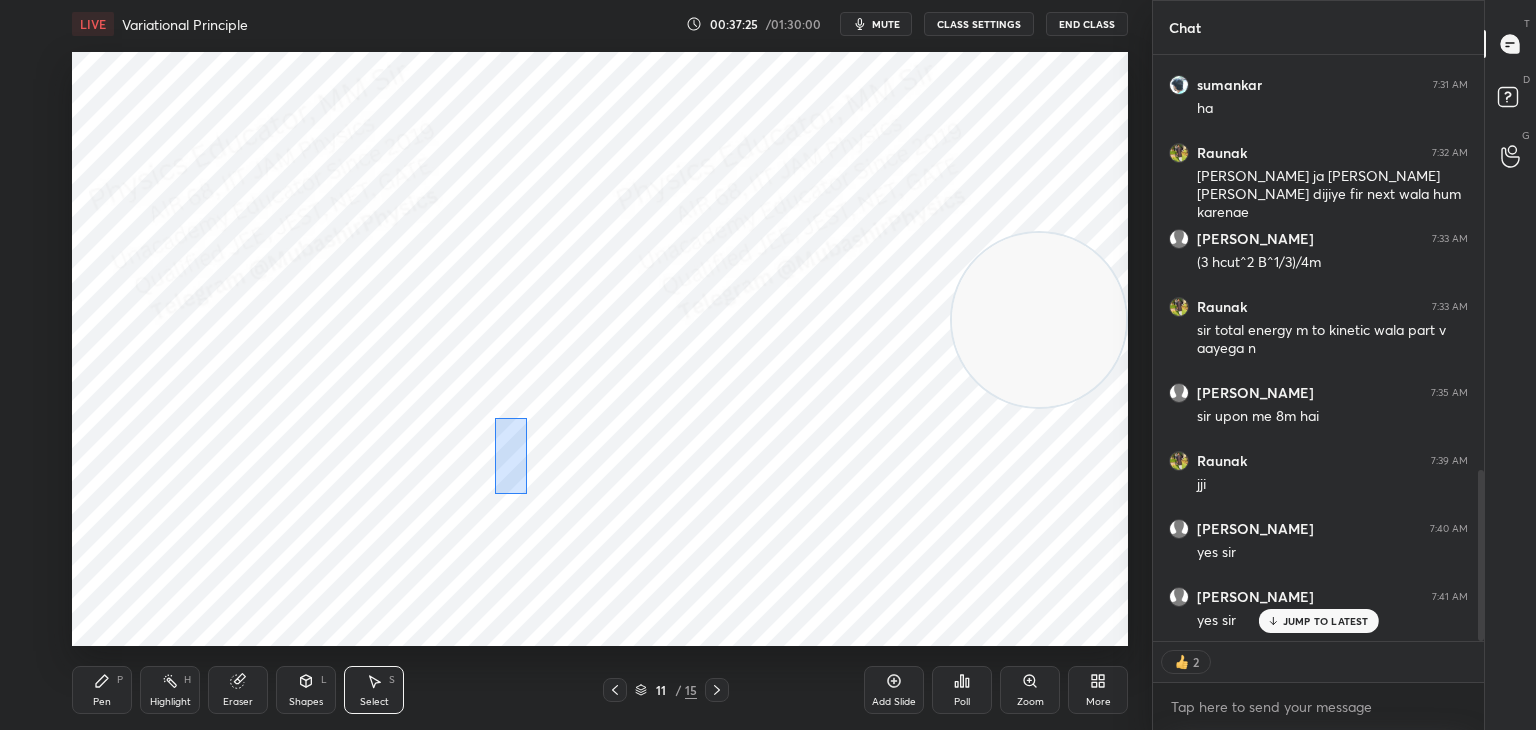 drag, startPoint x: 495, startPoint y: 418, endPoint x: 572, endPoint y: 509, distance: 119.2057 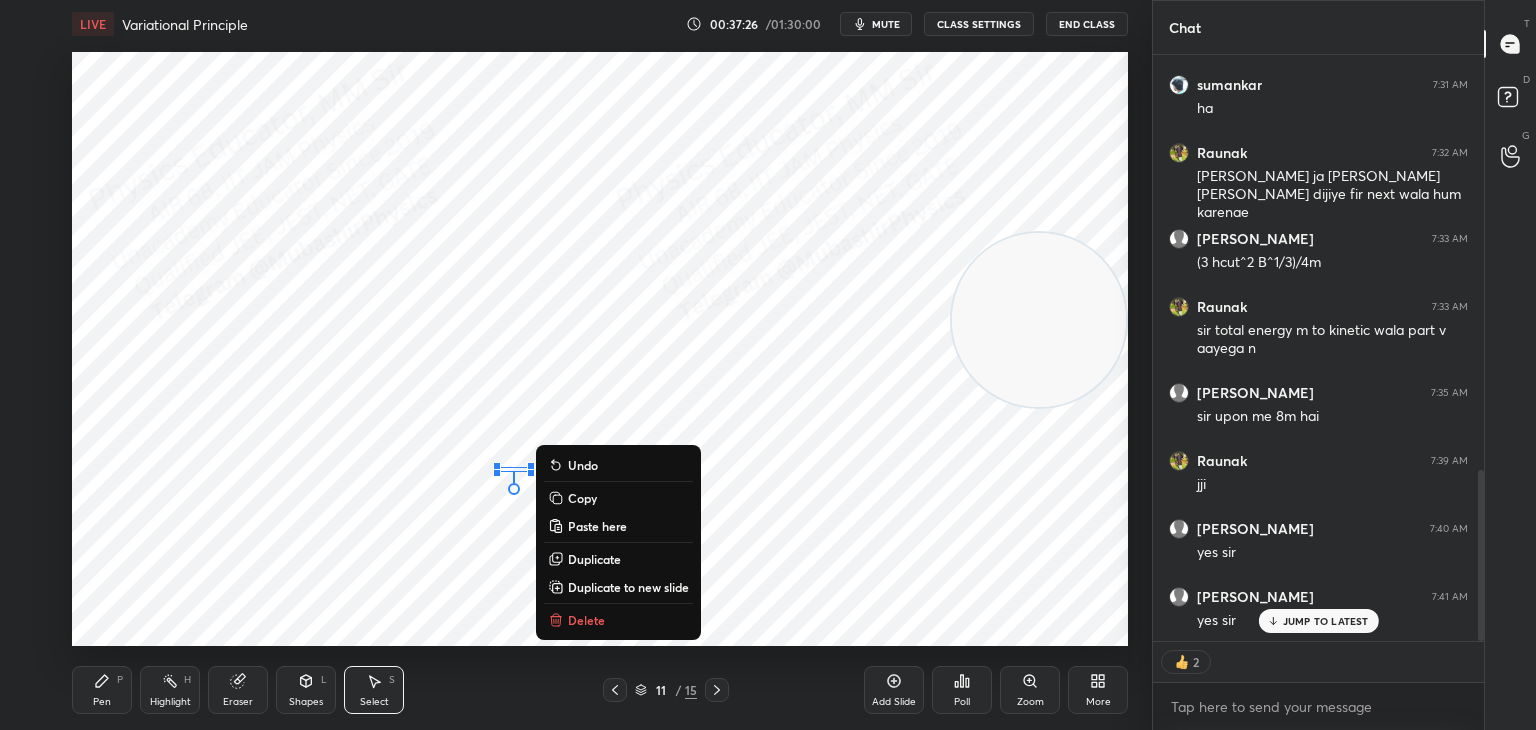 click on "Delete" at bounding box center [586, 620] 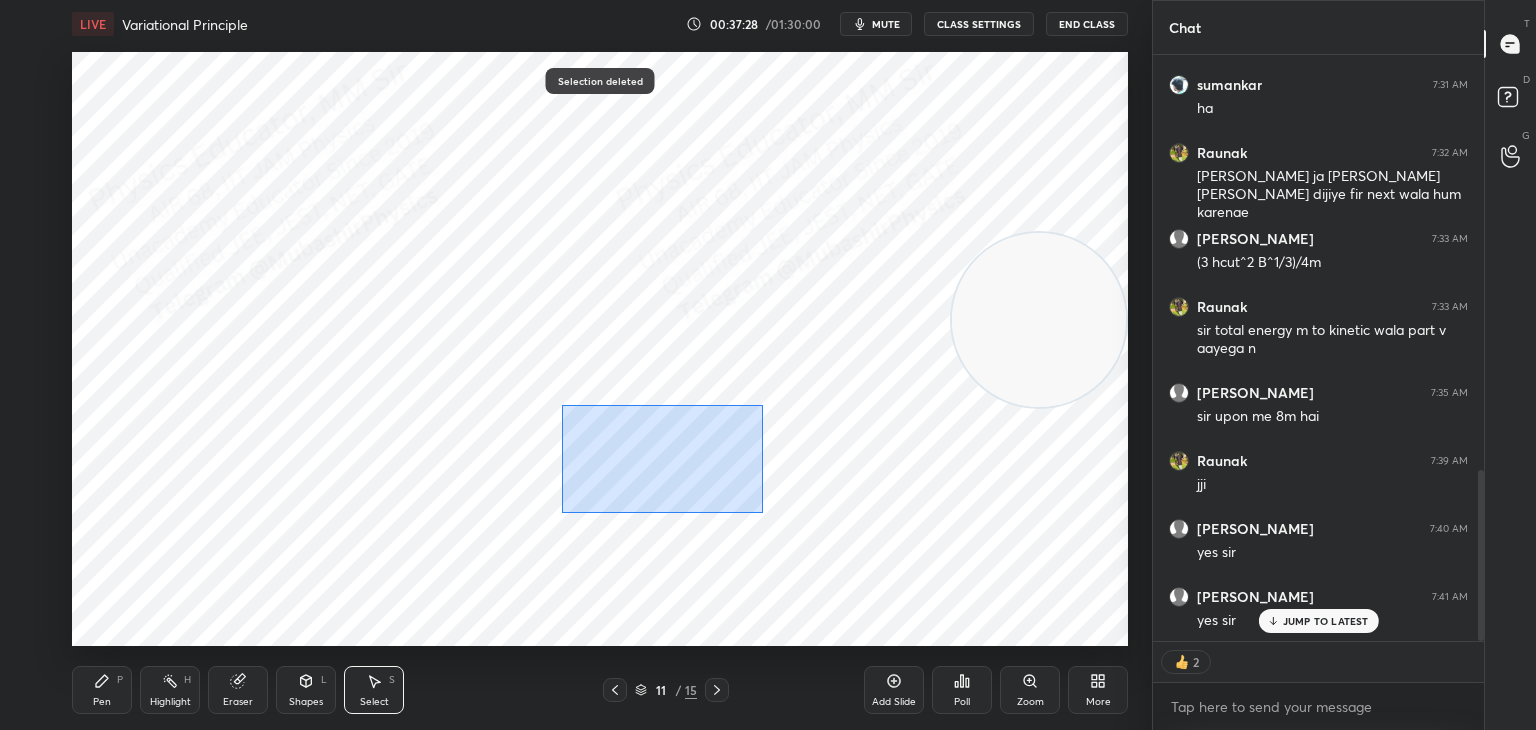 drag, startPoint x: 561, startPoint y: 405, endPoint x: 683, endPoint y: 487, distance: 146.9966 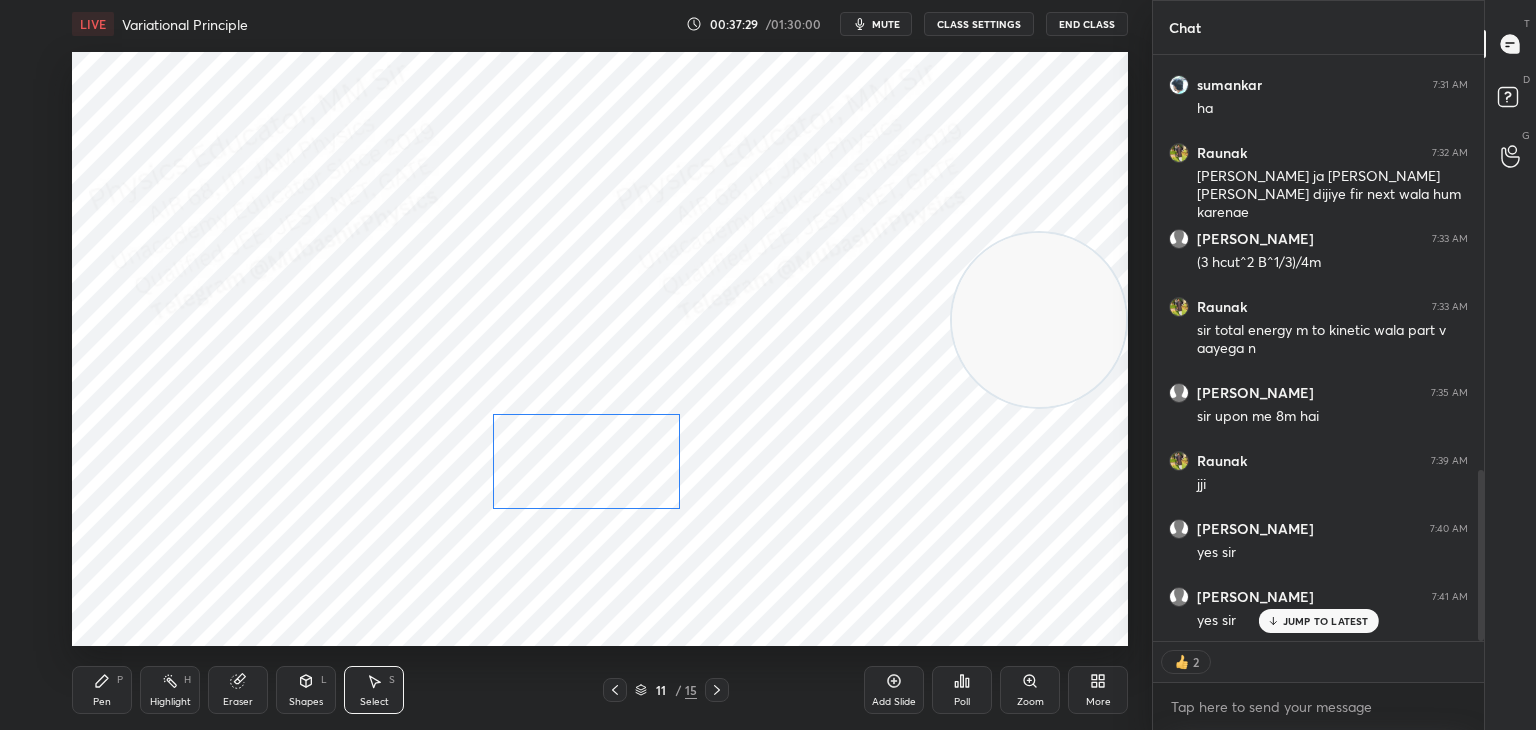 drag, startPoint x: 679, startPoint y: 479, endPoint x: 595, endPoint y: 467, distance: 84.85281 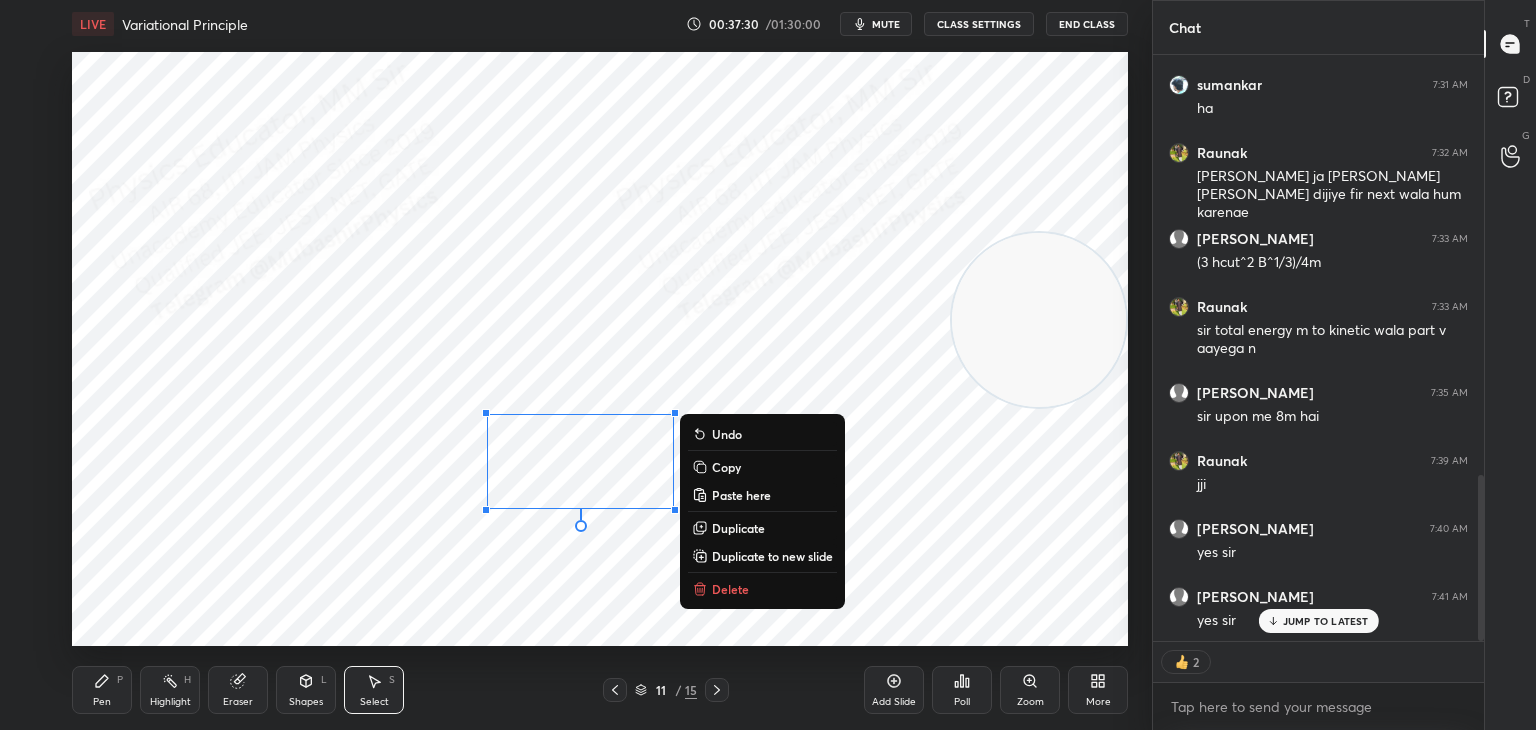 scroll, scrollTop: 1488, scrollLeft: 0, axis: vertical 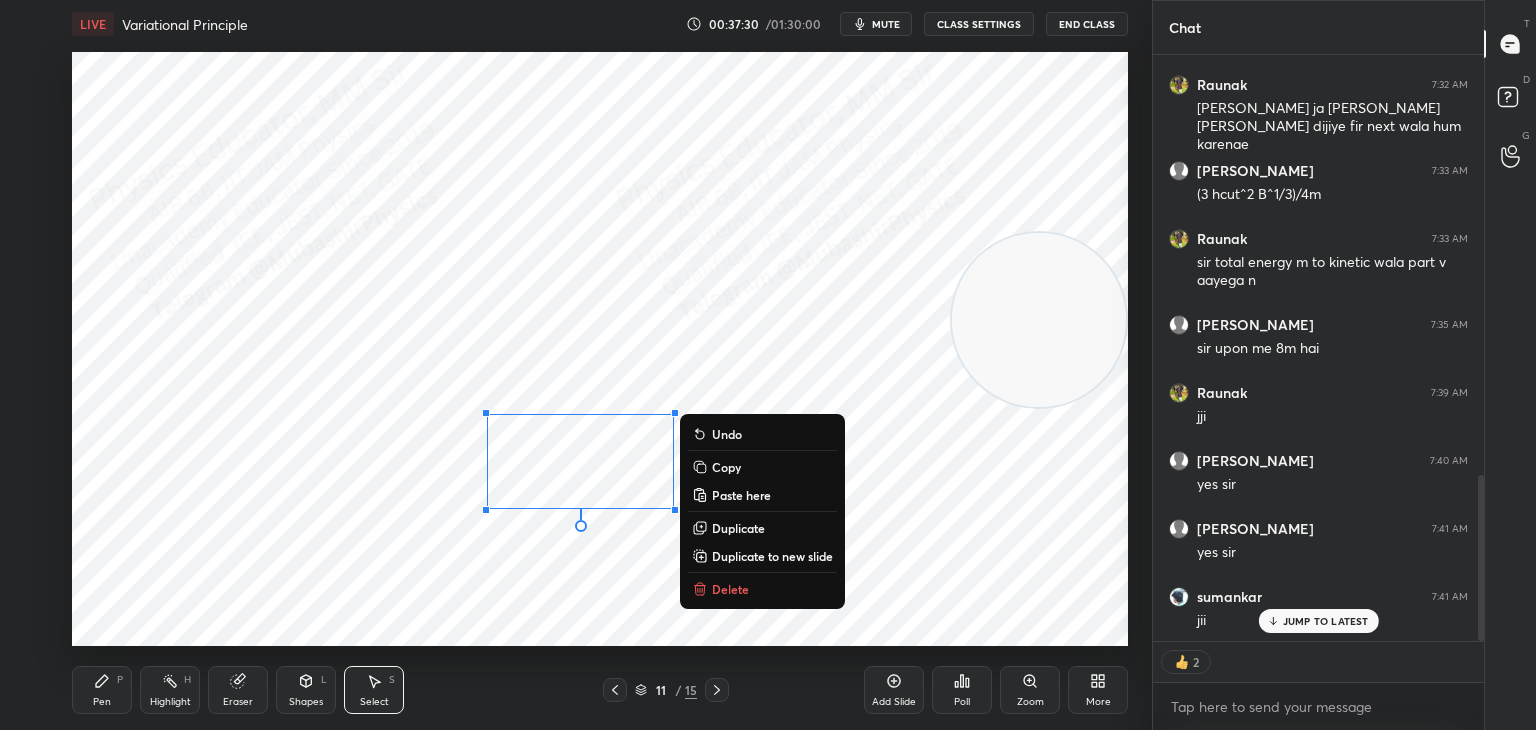 drag, startPoint x: 101, startPoint y: 689, endPoint x: 143, endPoint y: 655, distance: 54.037025 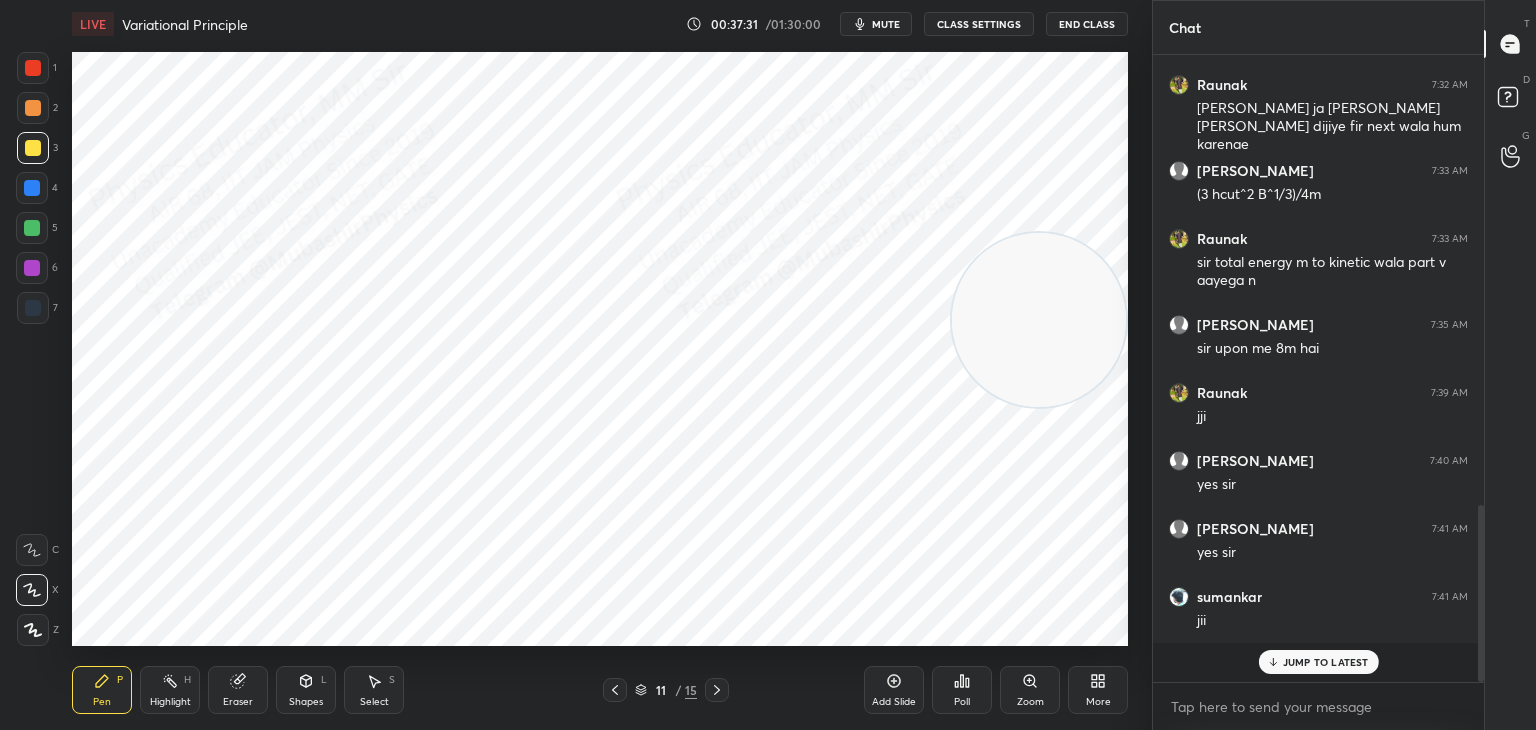 click at bounding box center (32, 268) 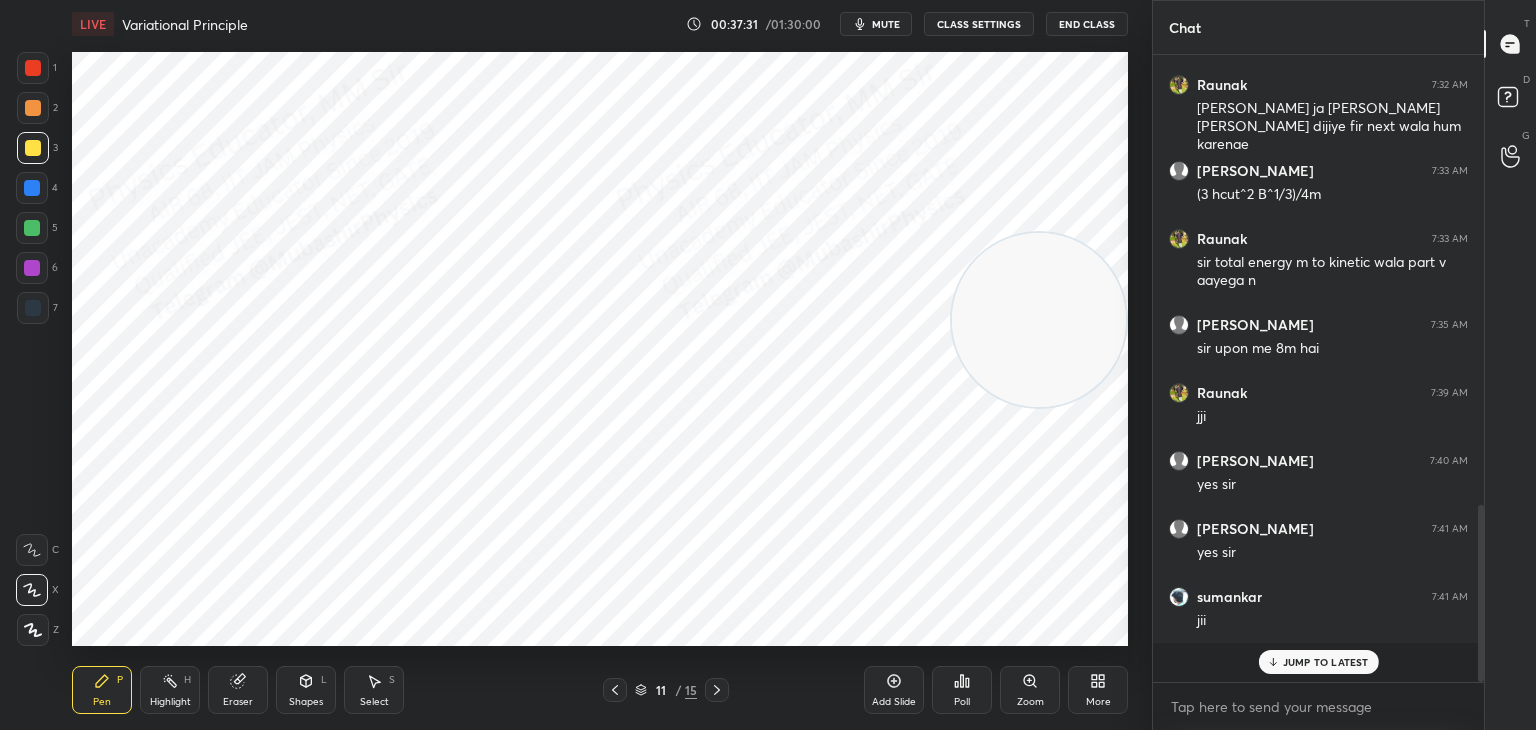 scroll, scrollTop: 6, scrollLeft: 6, axis: both 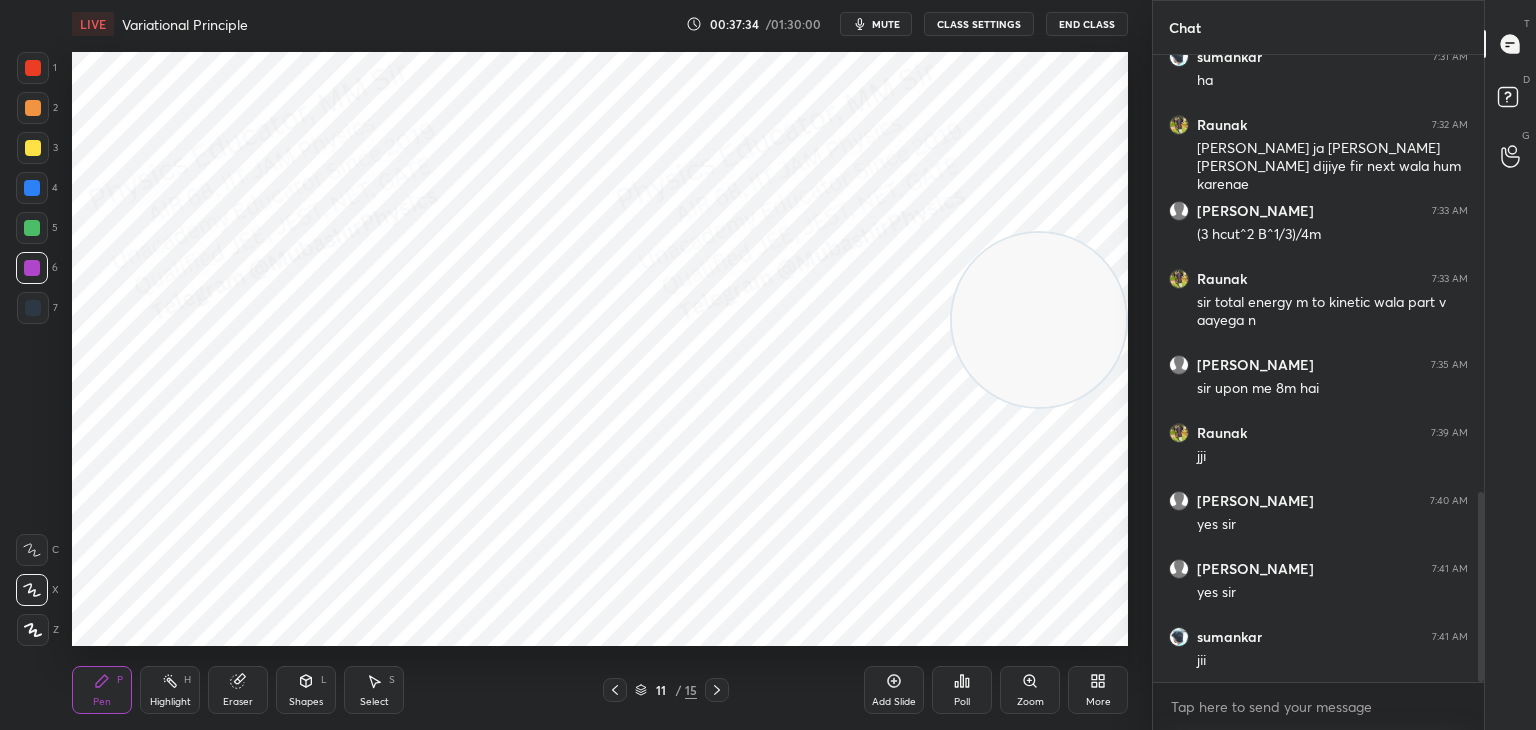 click 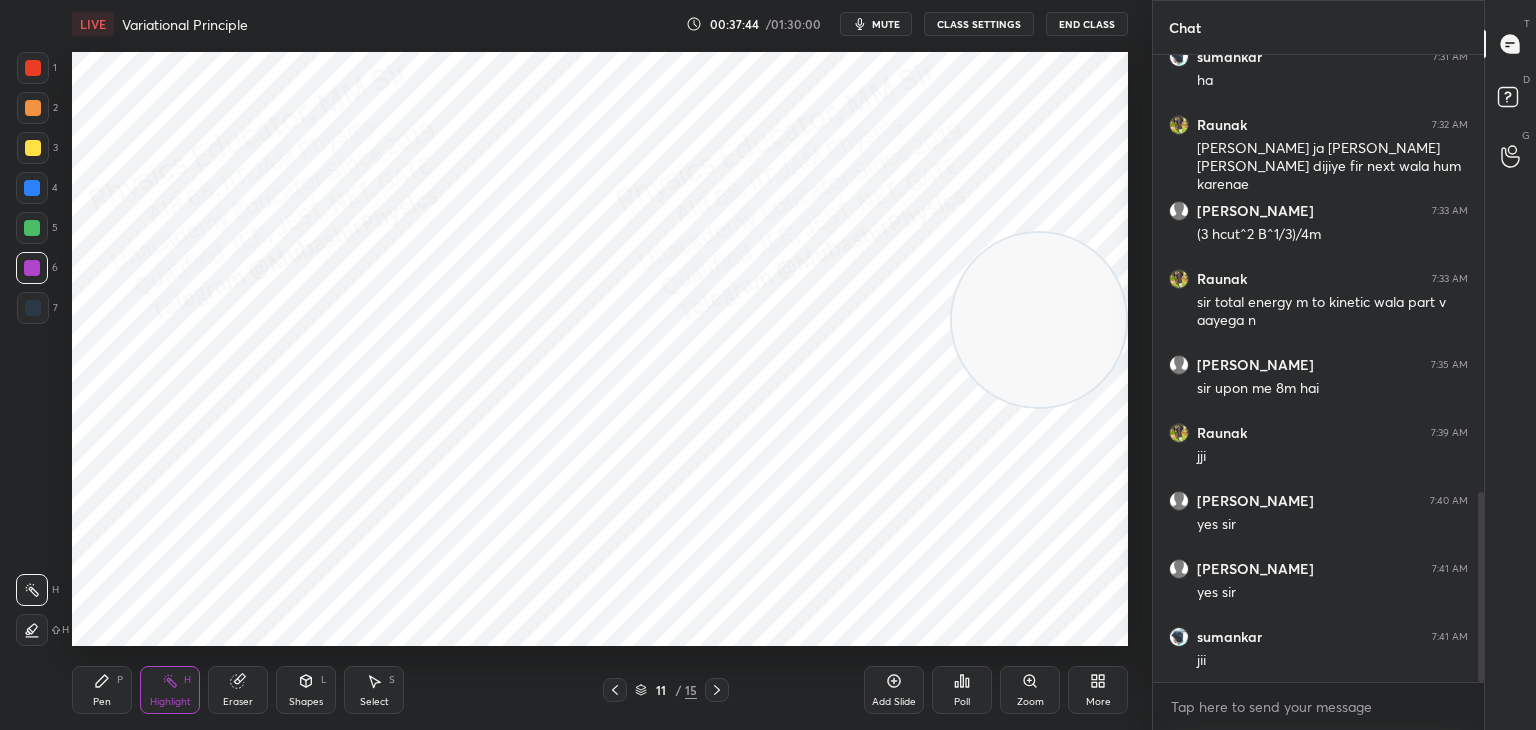 drag, startPoint x: 373, startPoint y: 686, endPoint x: 360, endPoint y: 647, distance: 41.109608 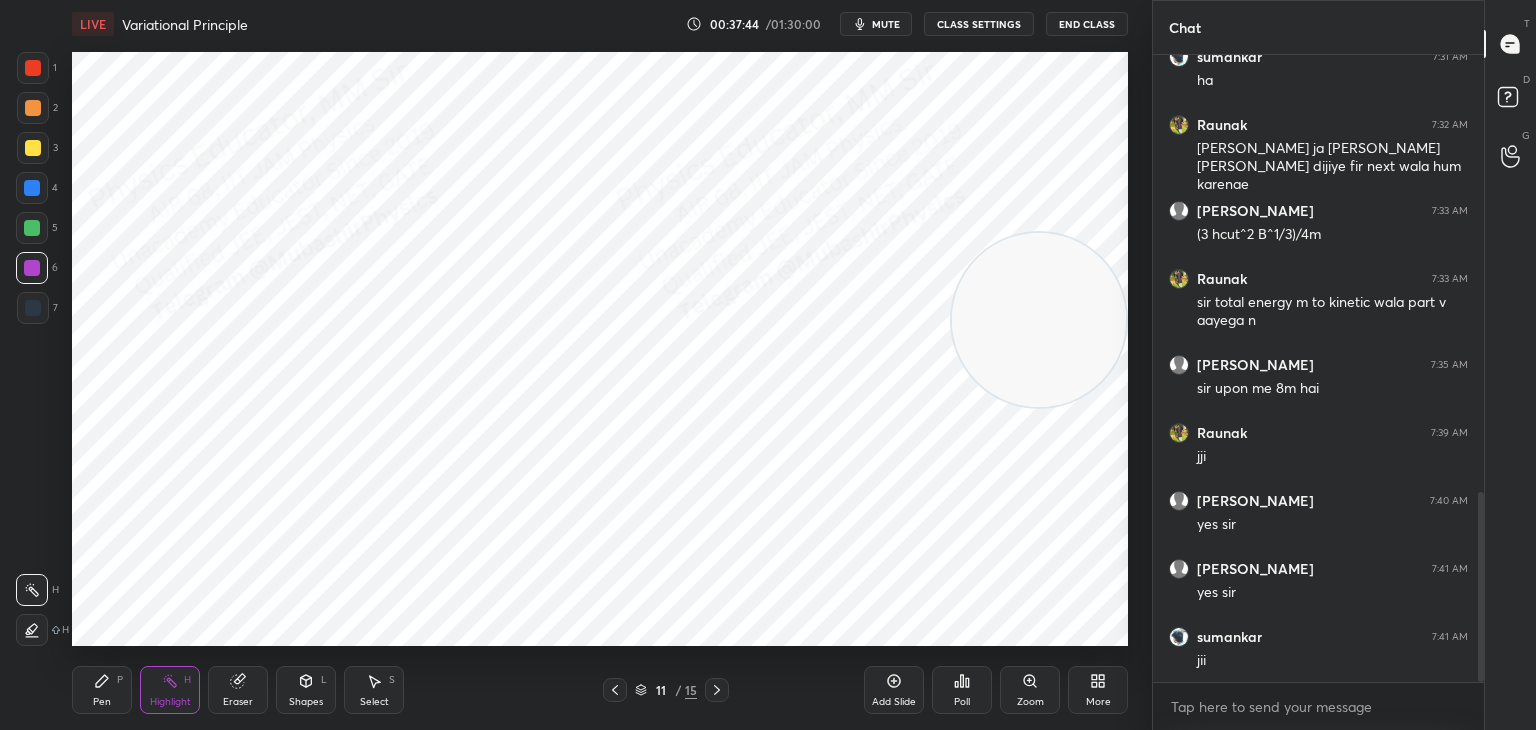 click 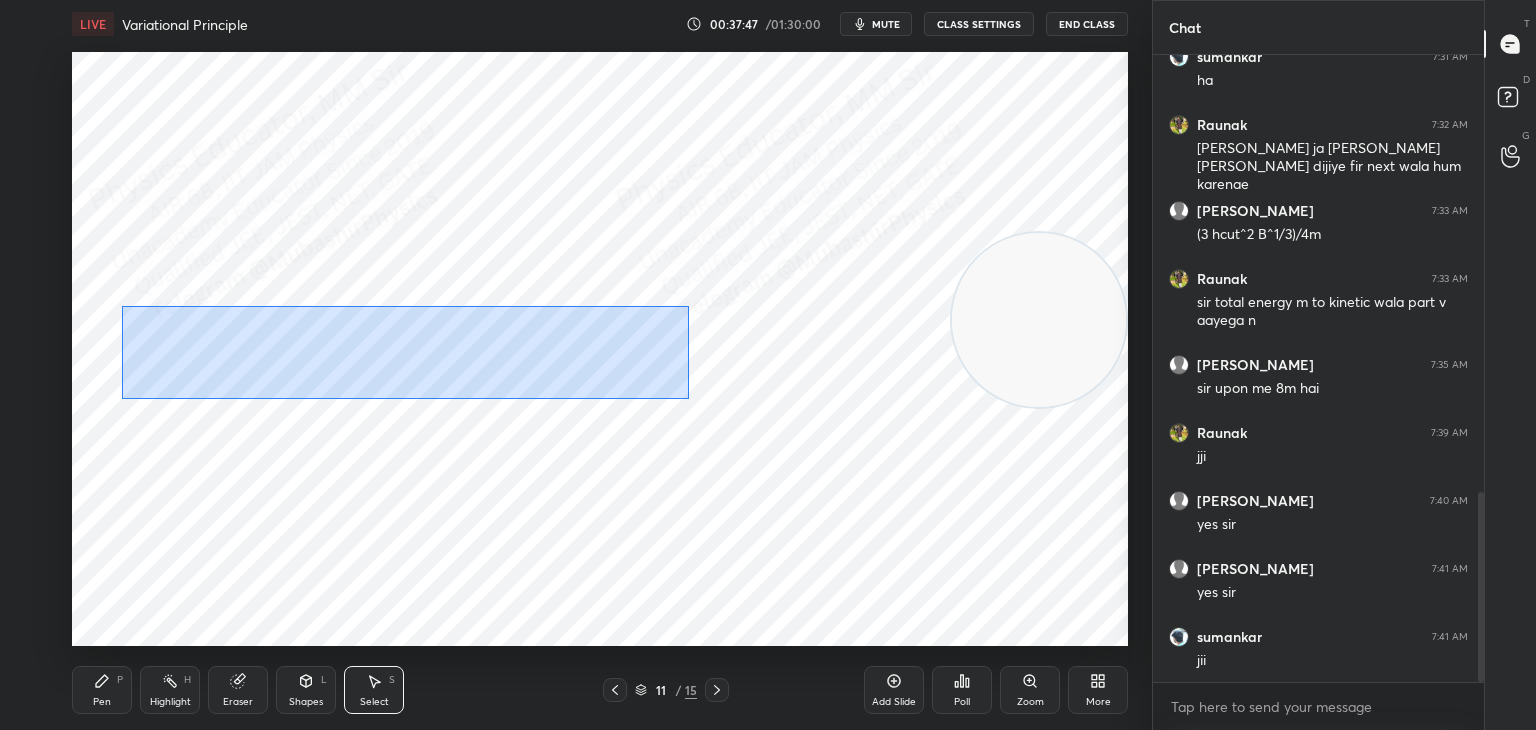 drag, startPoint x: 116, startPoint y: 299, endPoint x: 677, endPoint y: 397, distance: 569.49536 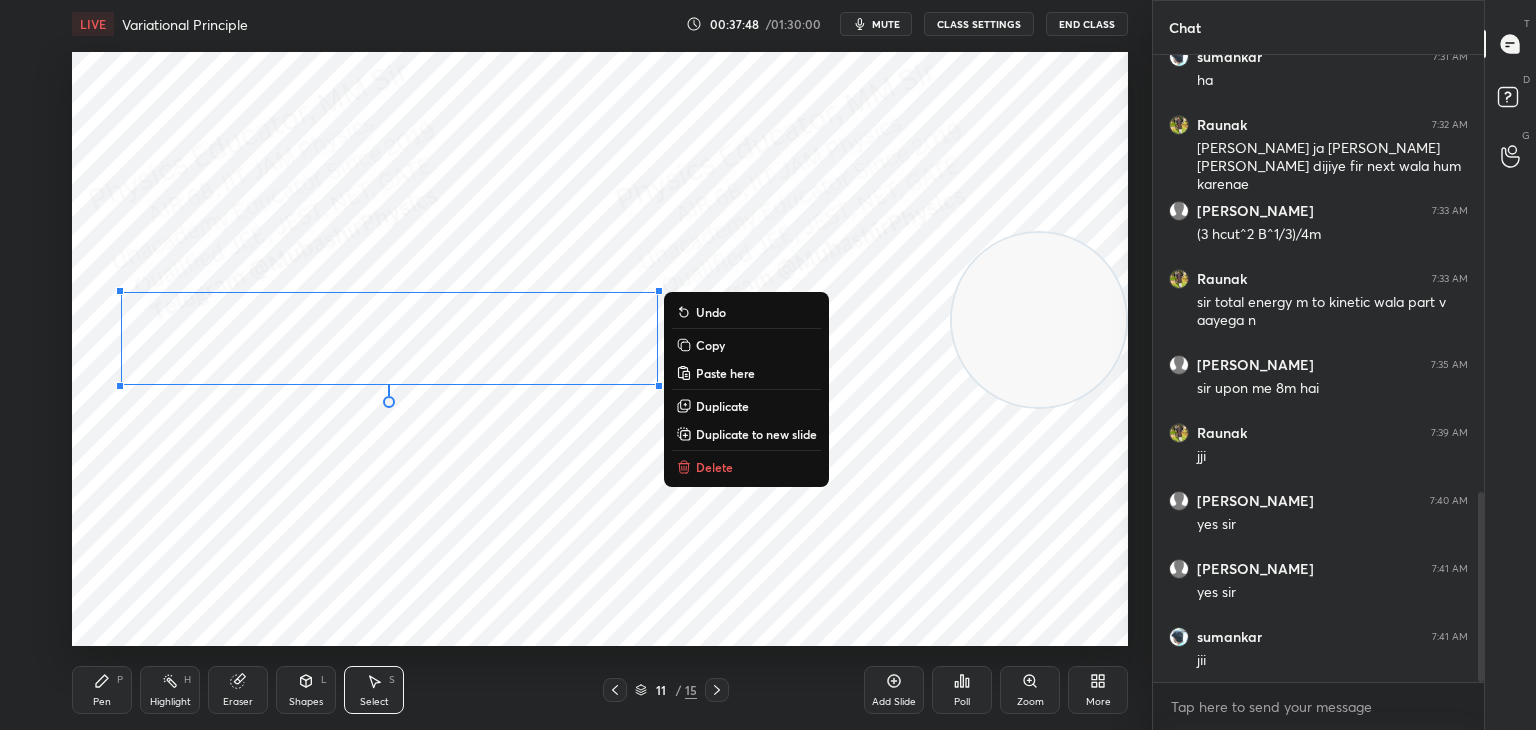 click on "Copy" at bounding box center (710, 345) 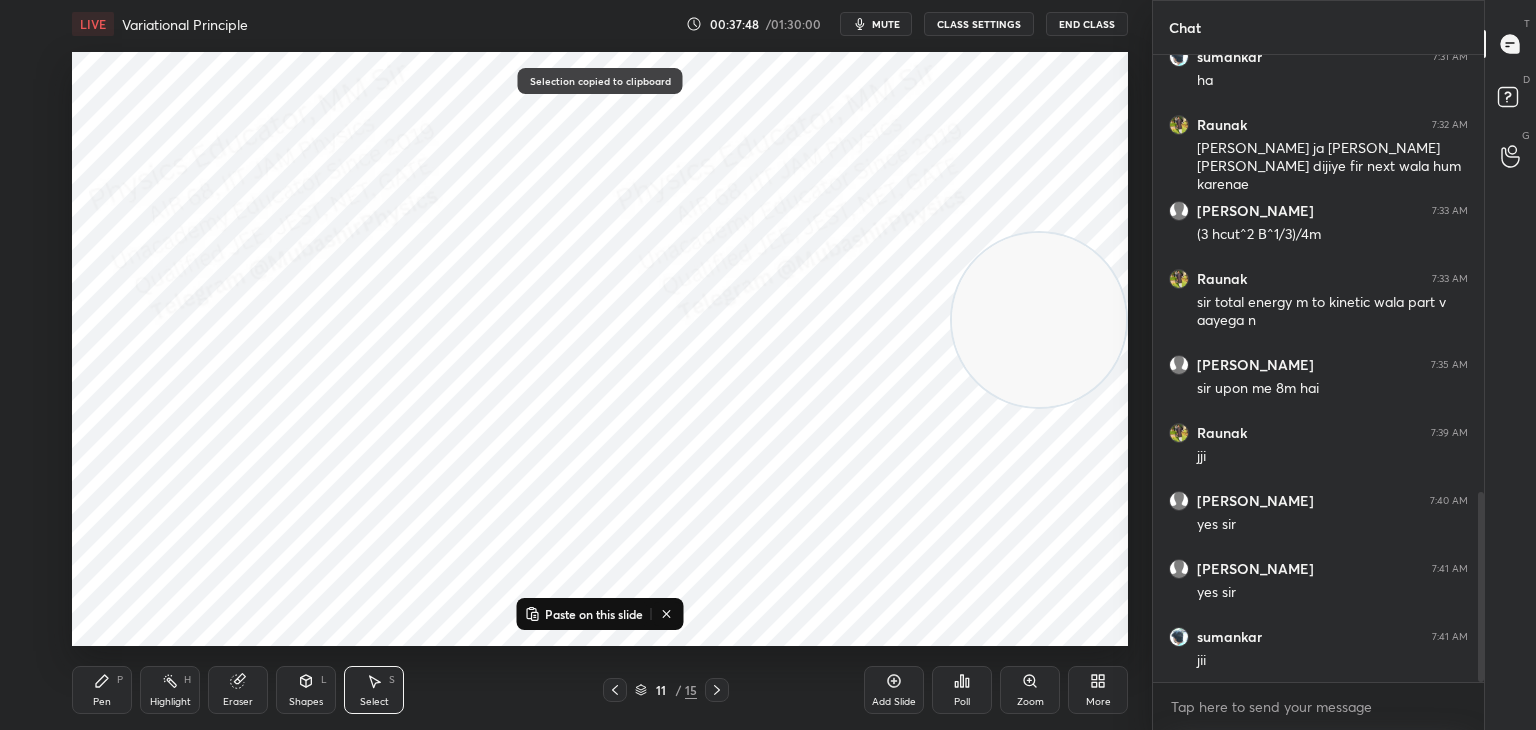 click 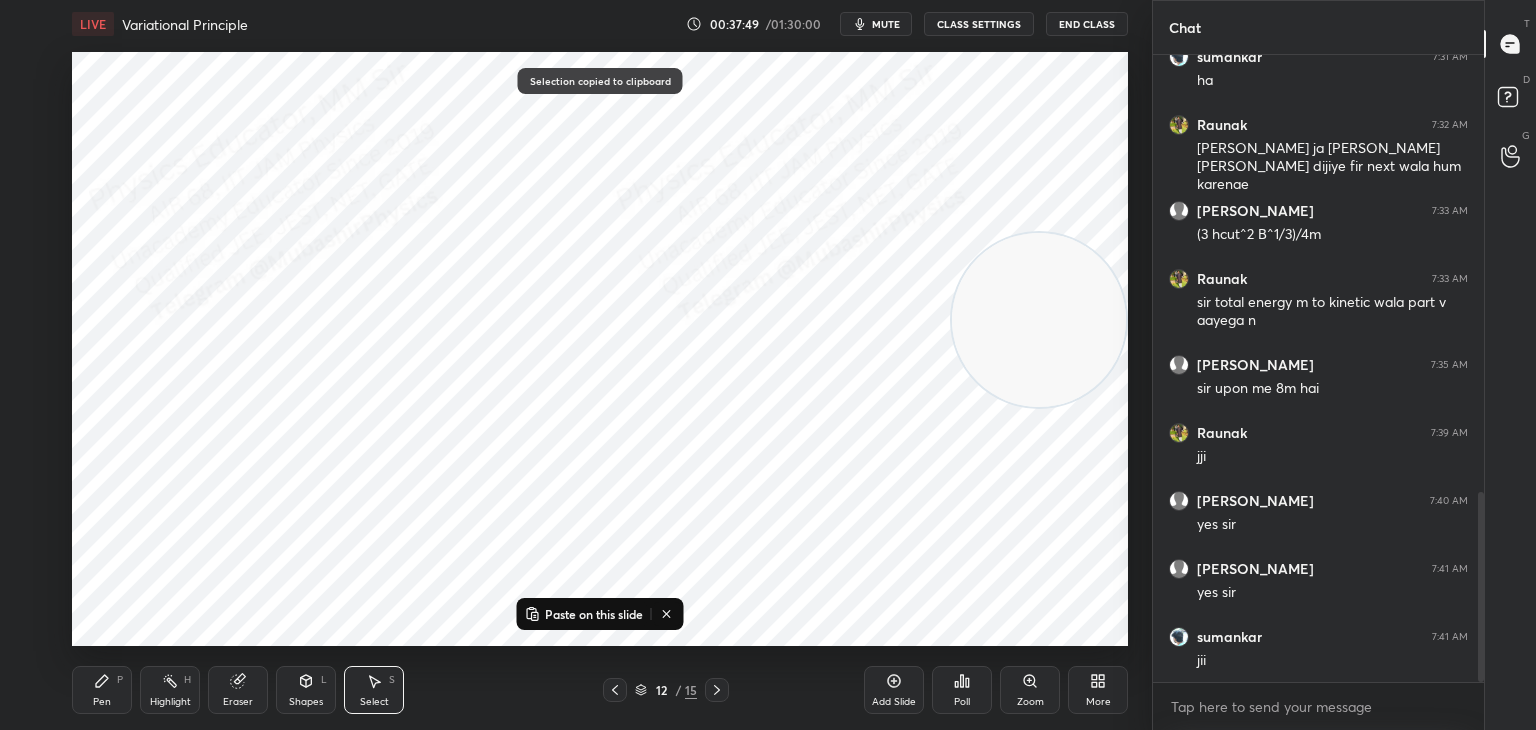 click on "Paste on this slide" at bounding box center [594, 614] 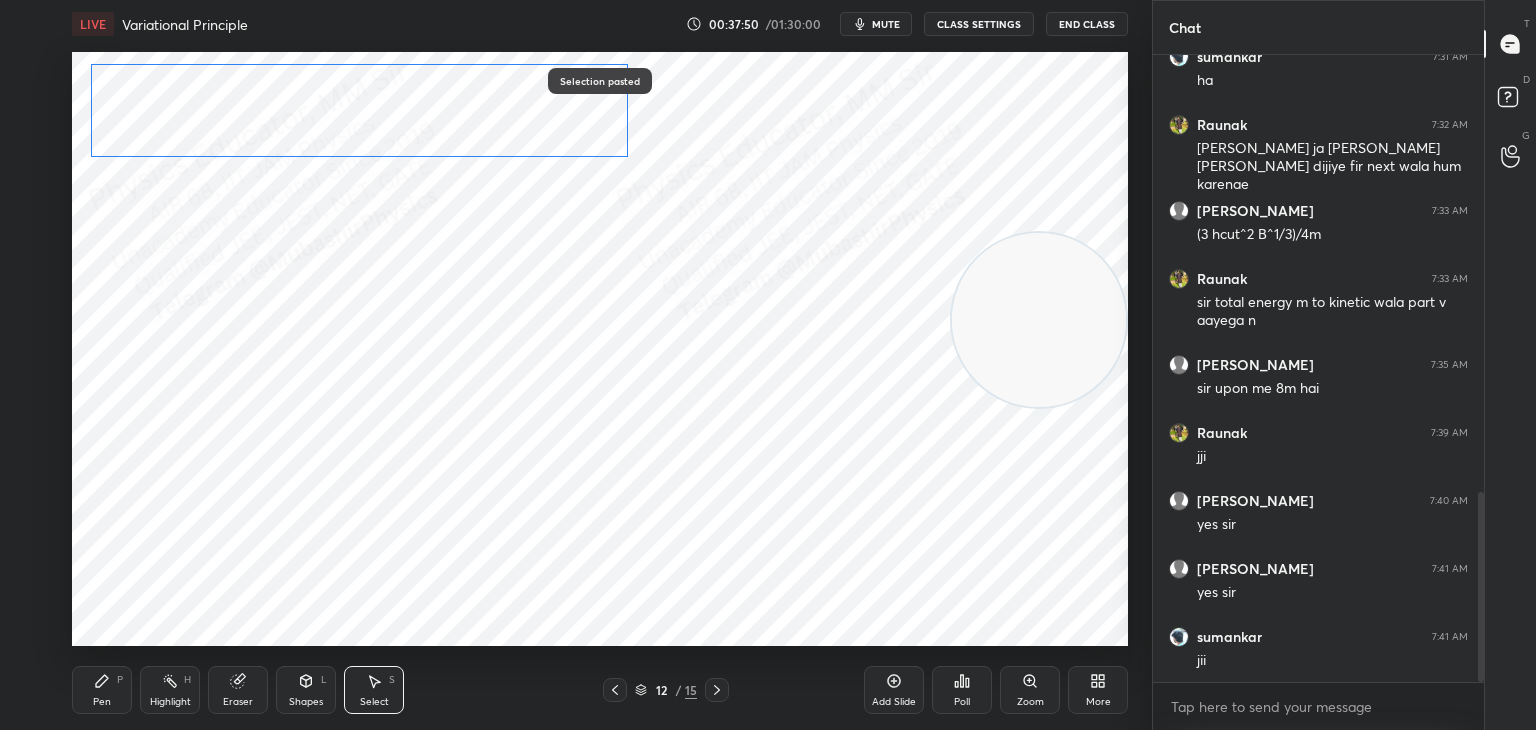 drag, startPoint x: 394, startPoint y: 313, endPoint x: 348, endPoint y: 89, distance: 228.67444 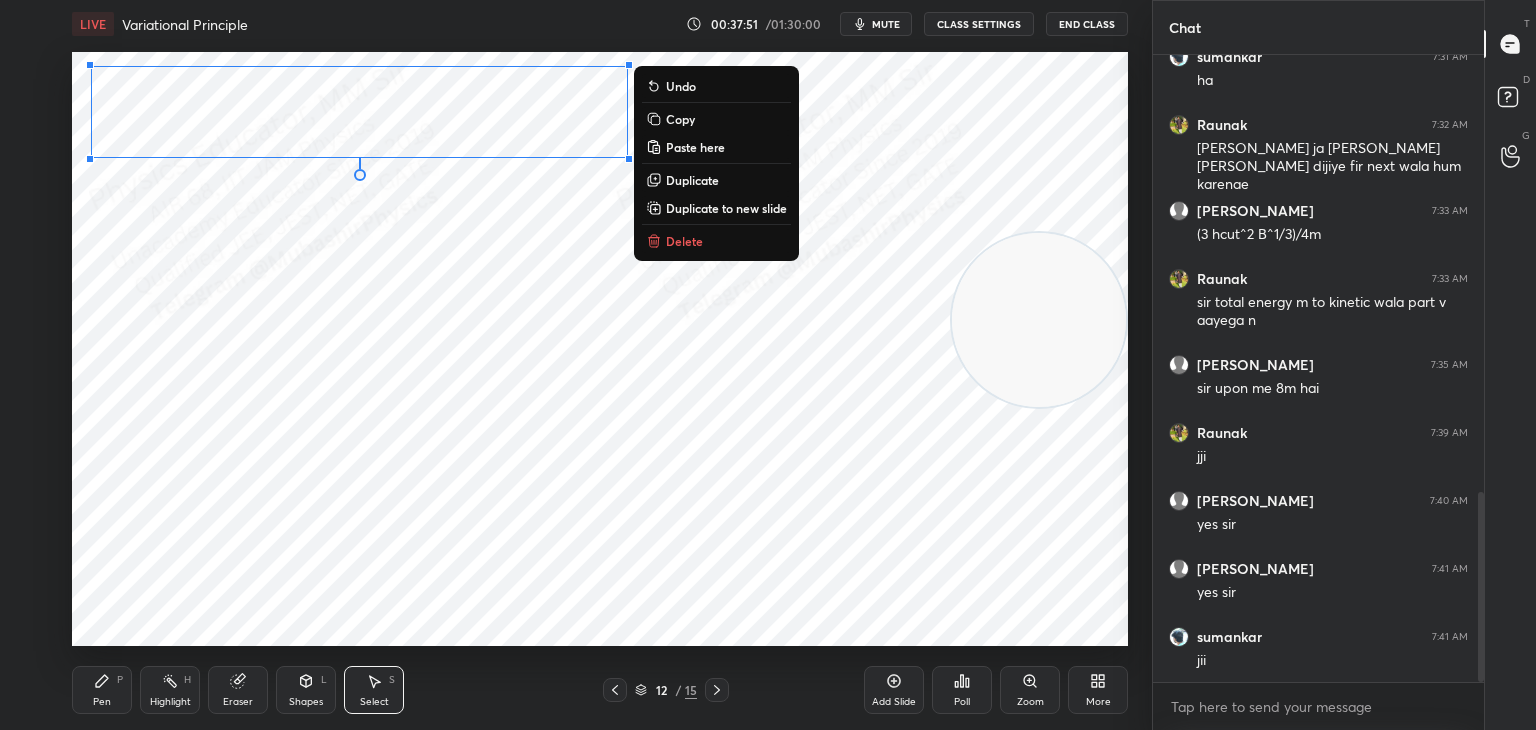 drag, startPoint x: 120, startPoint y: 685, endPoint x: 116, endPoint y: 673, distance: 12.649111 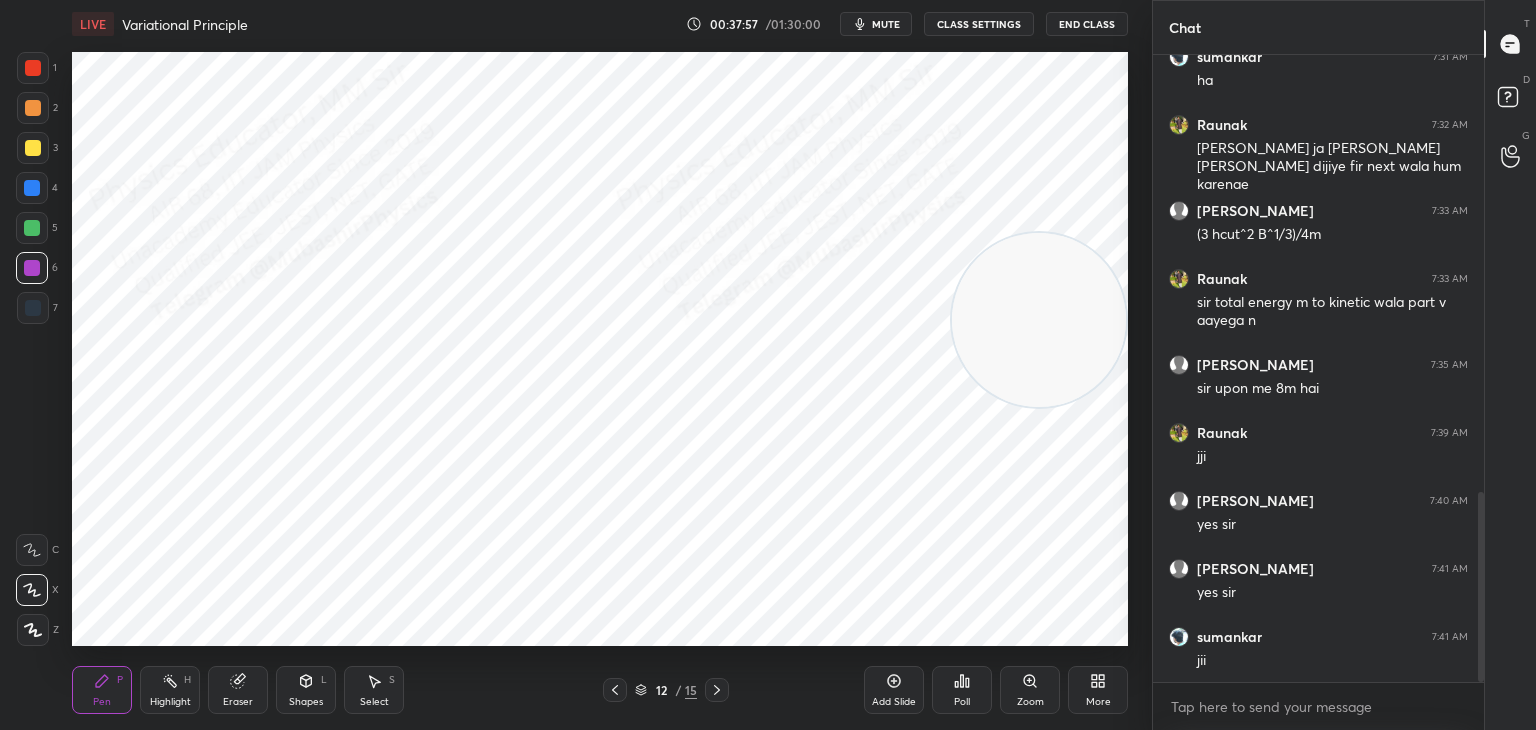 click 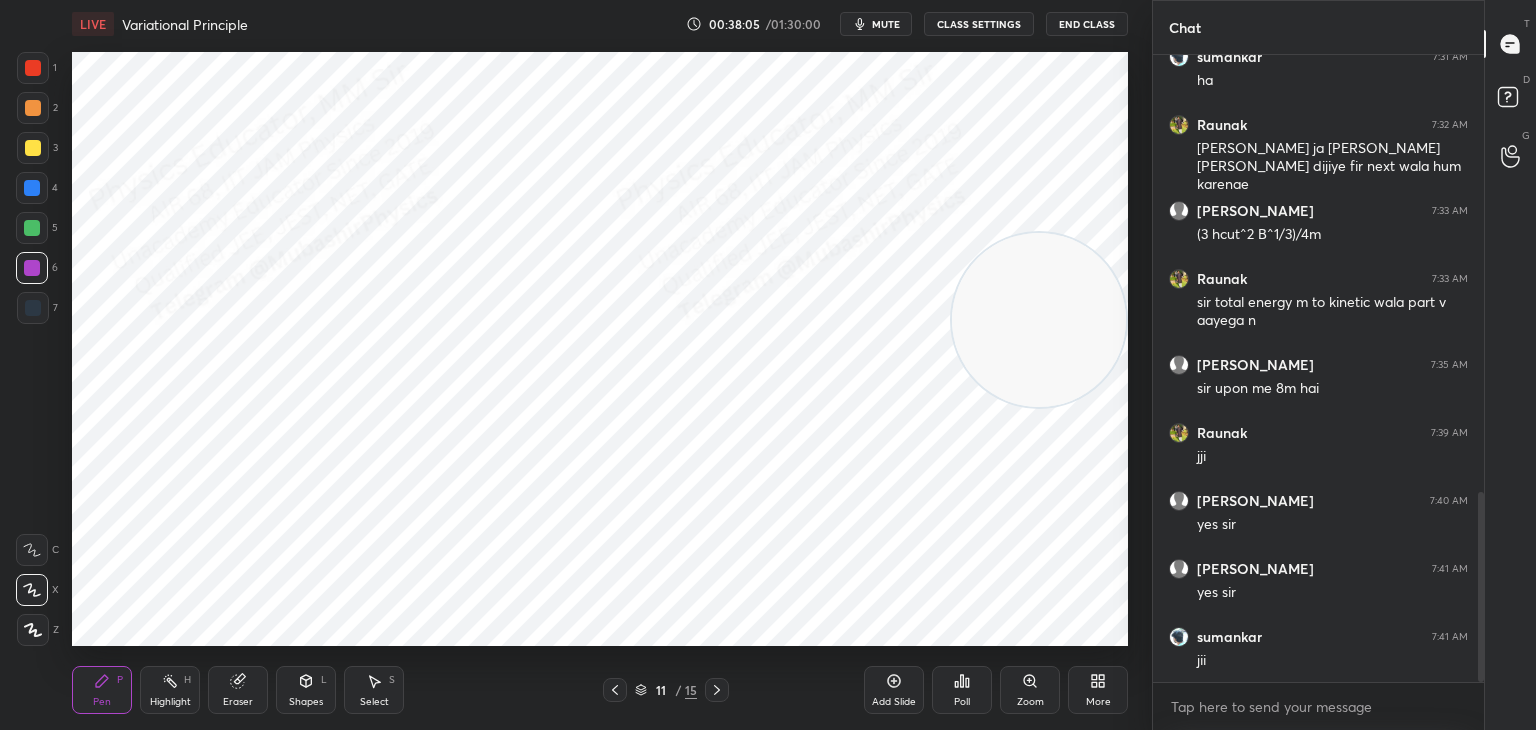 scroll, scrollTop: 1516, scrollLeft: 0, axis: vertical 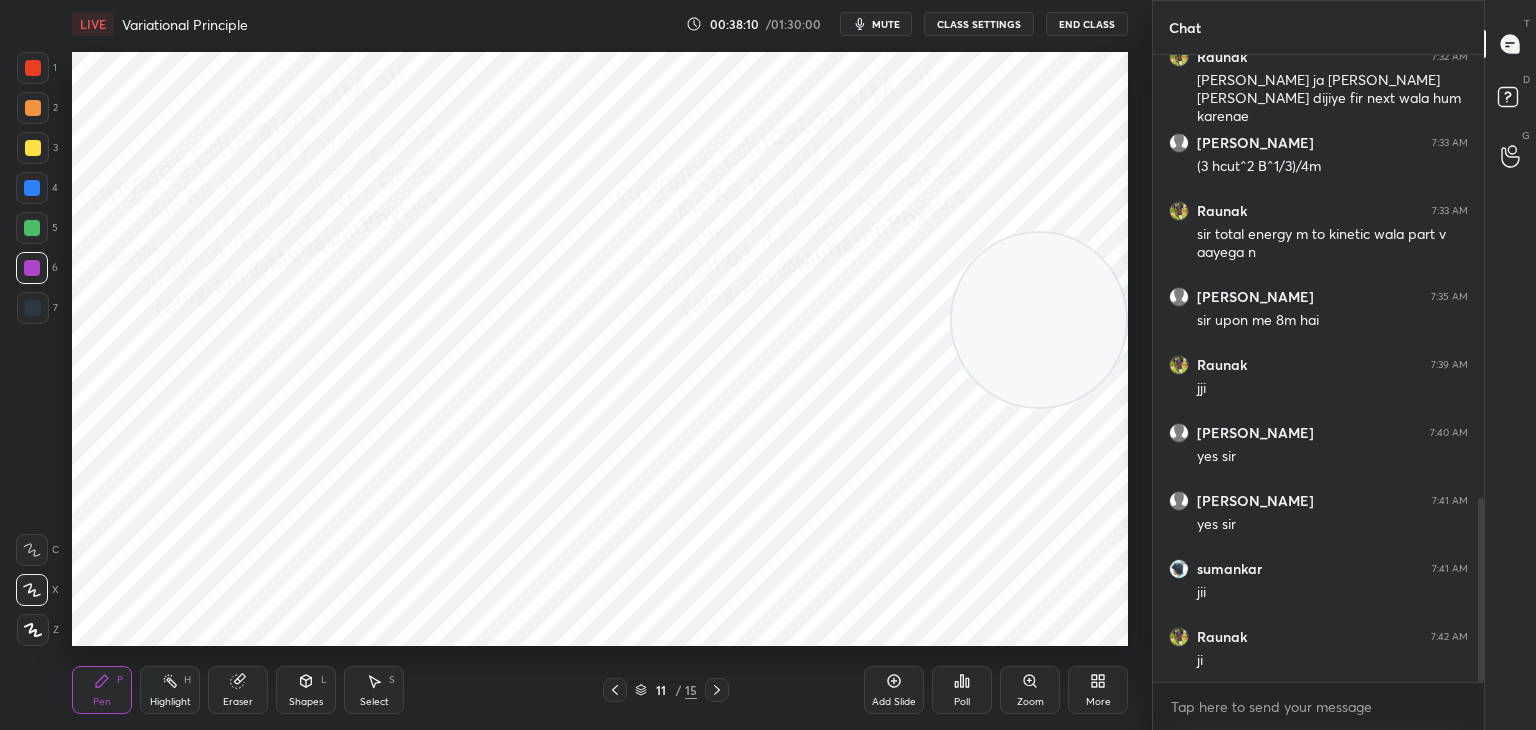 click 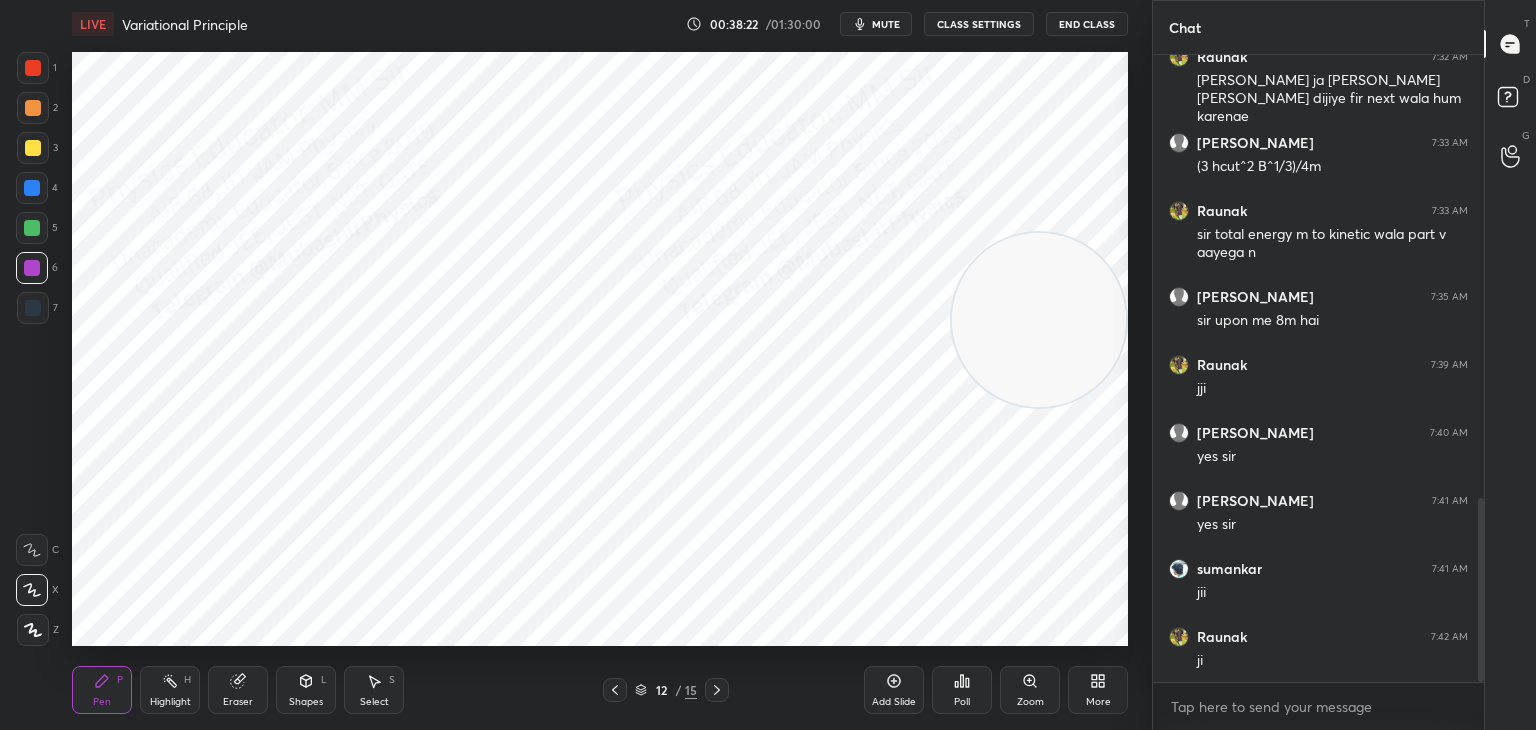 click 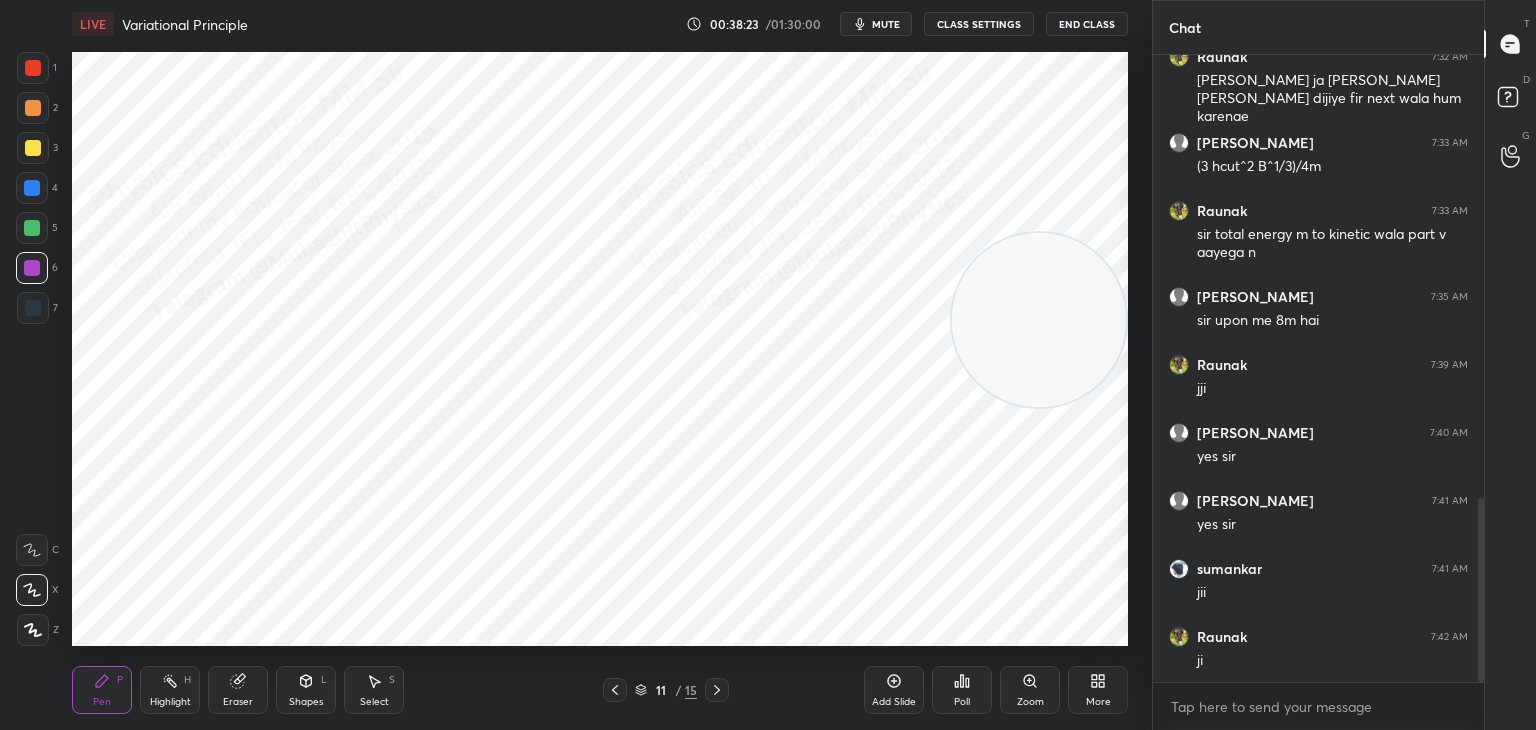 drag, startPoint x: 716, startPoint y: 690, endPoint x: 700, endPoint y: 651, distance: 42.154476 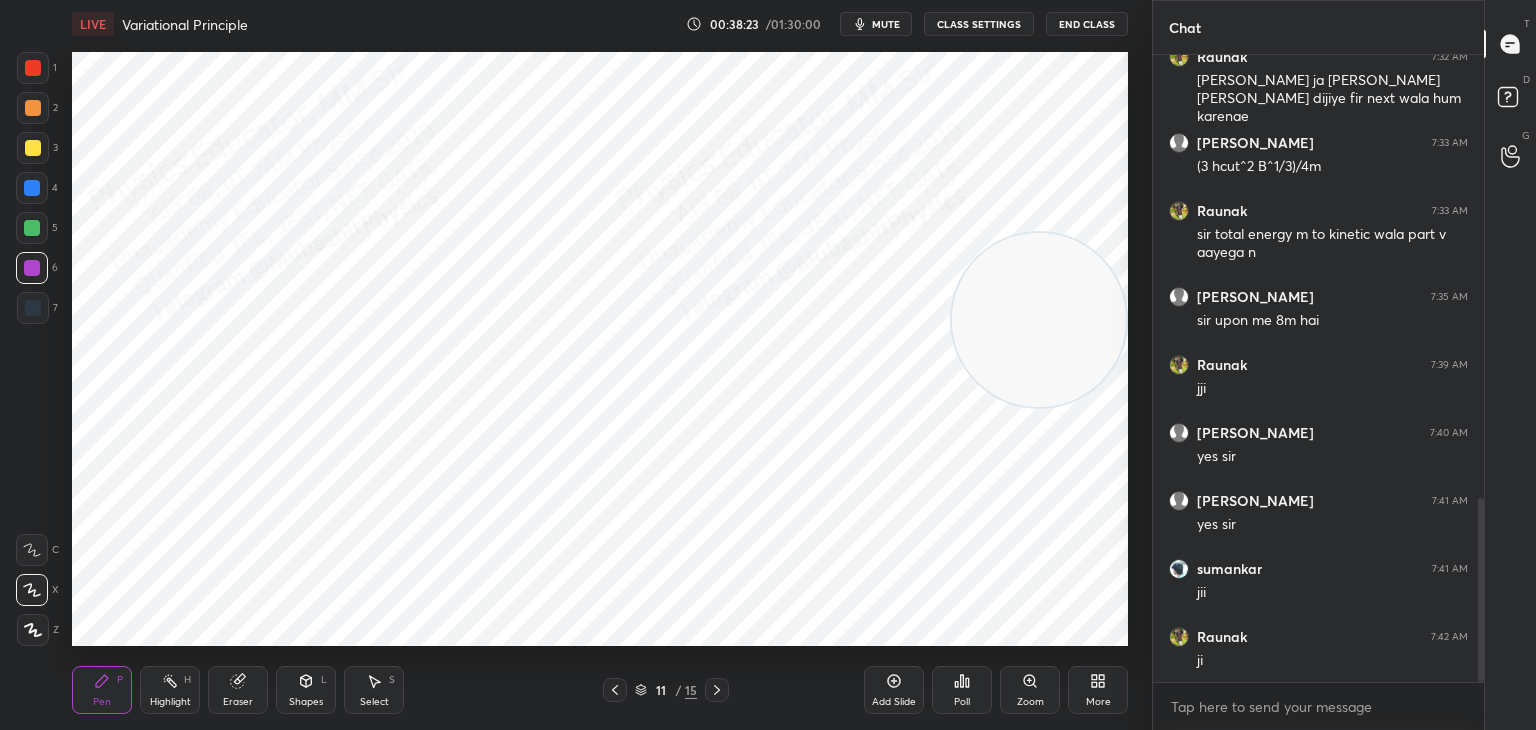 click 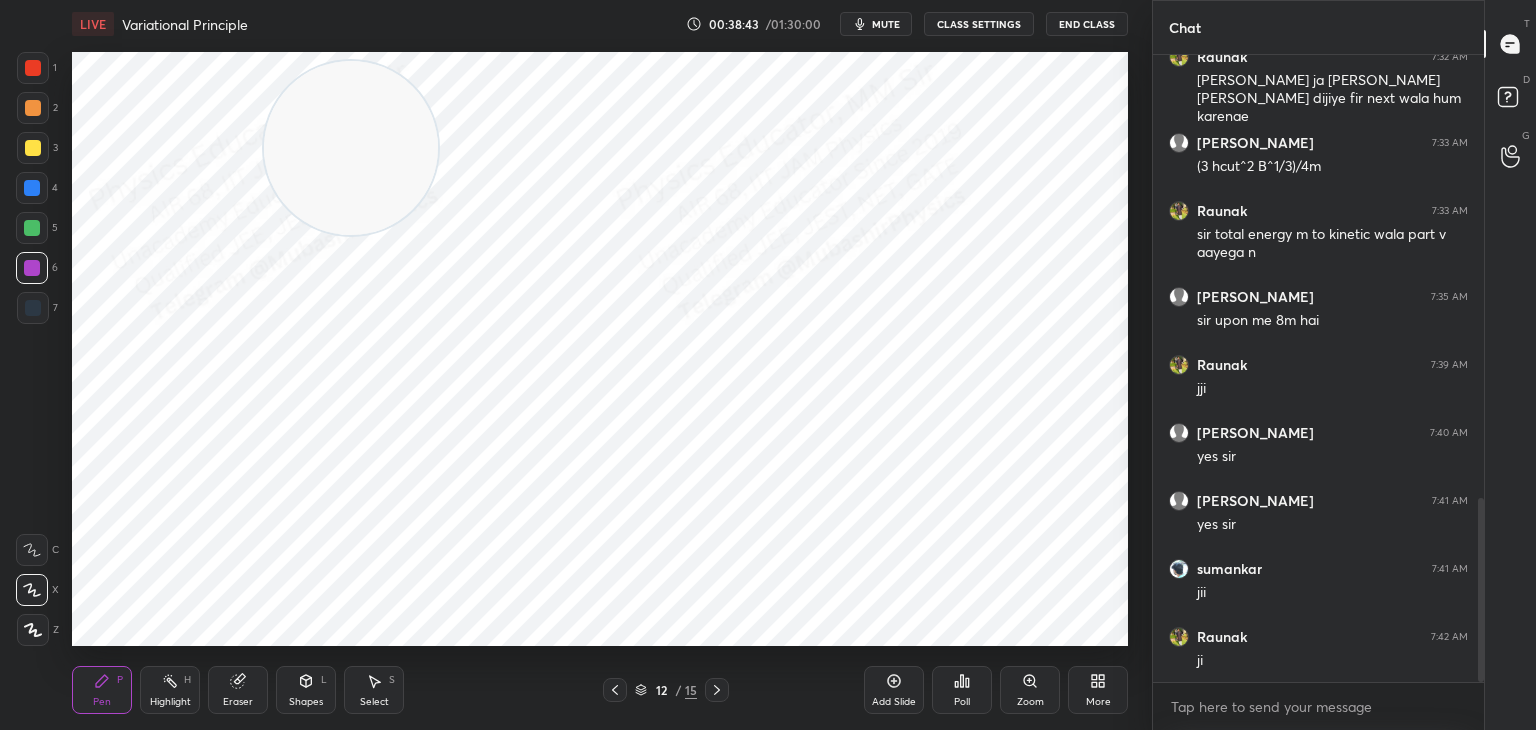 drag, startPoint x: 442, startPoint y: 161, endPoint x: 233, endPoint y: 109, distance: 215.37177 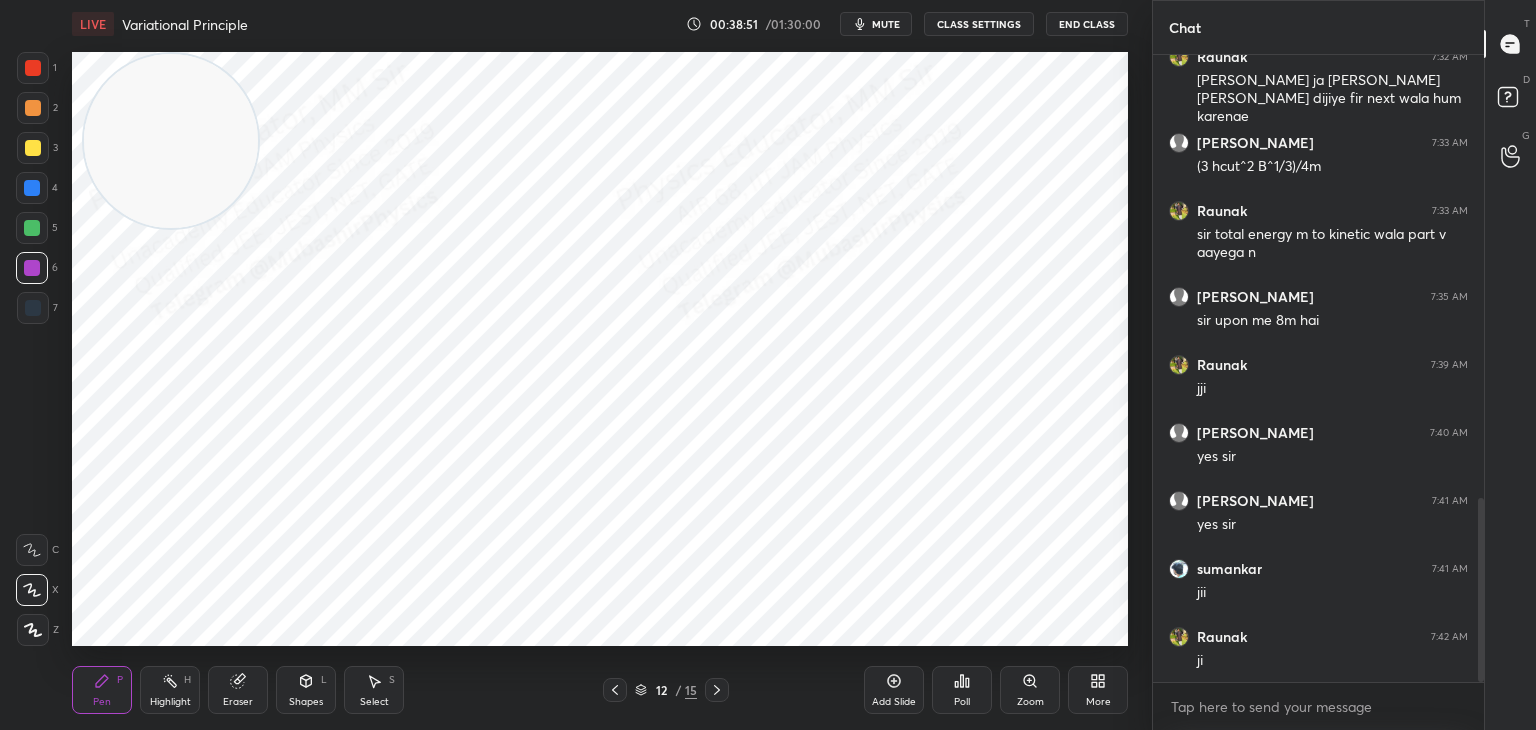 click at bounding box center [32, 228] 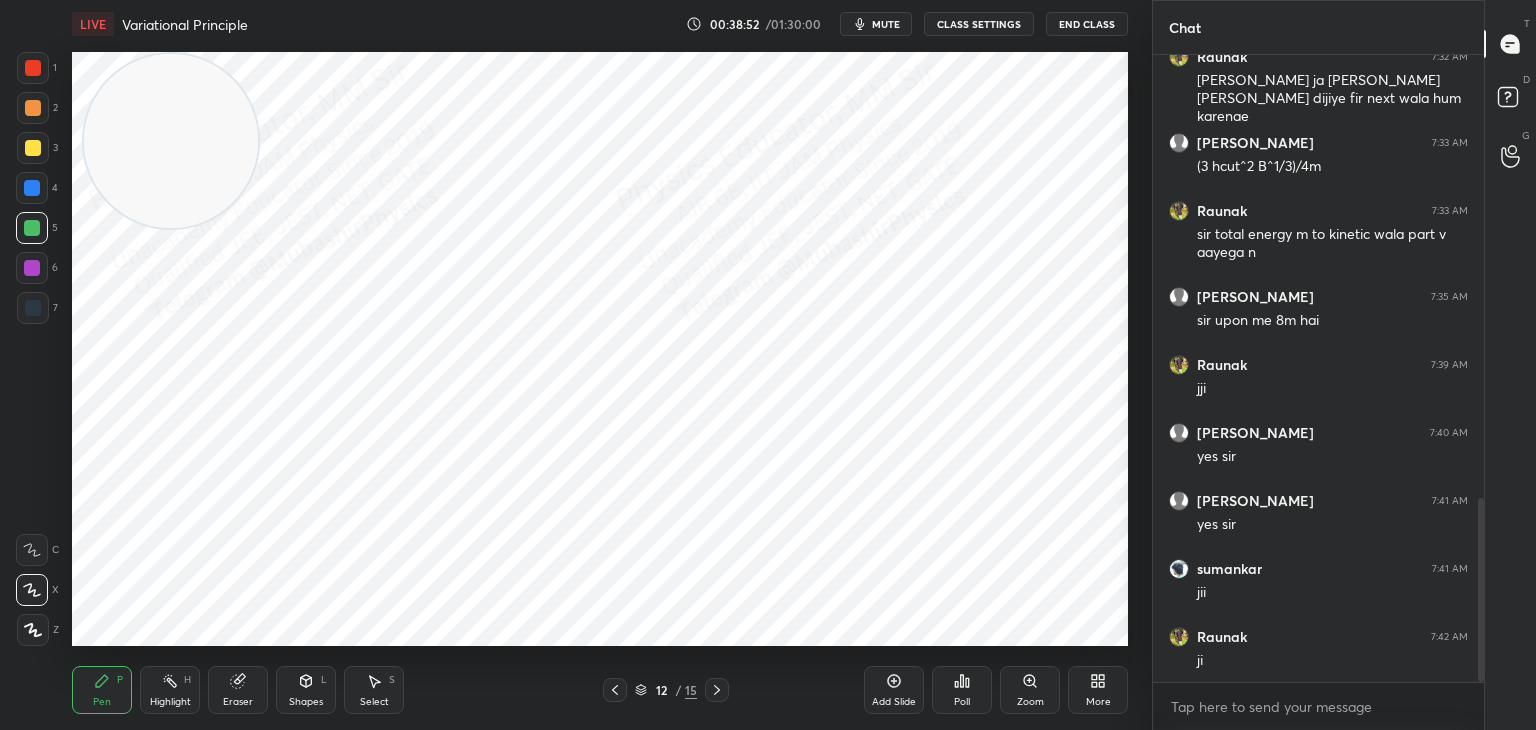 drag, startPoint x: 32, startPoint y: 106, endPoint x: 48, endPoint y: 206, distance: 101.27191 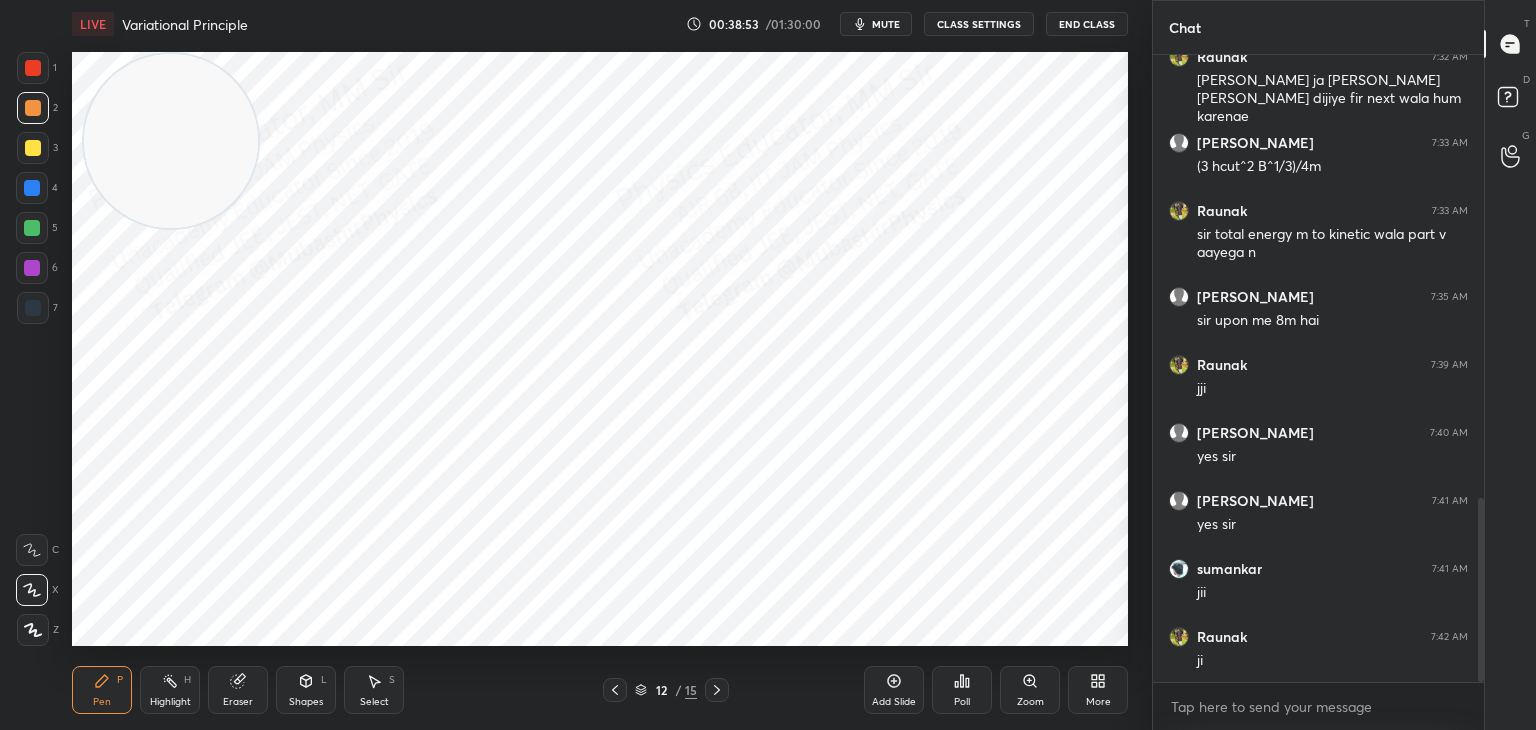 click at bounding box center [33, 68] 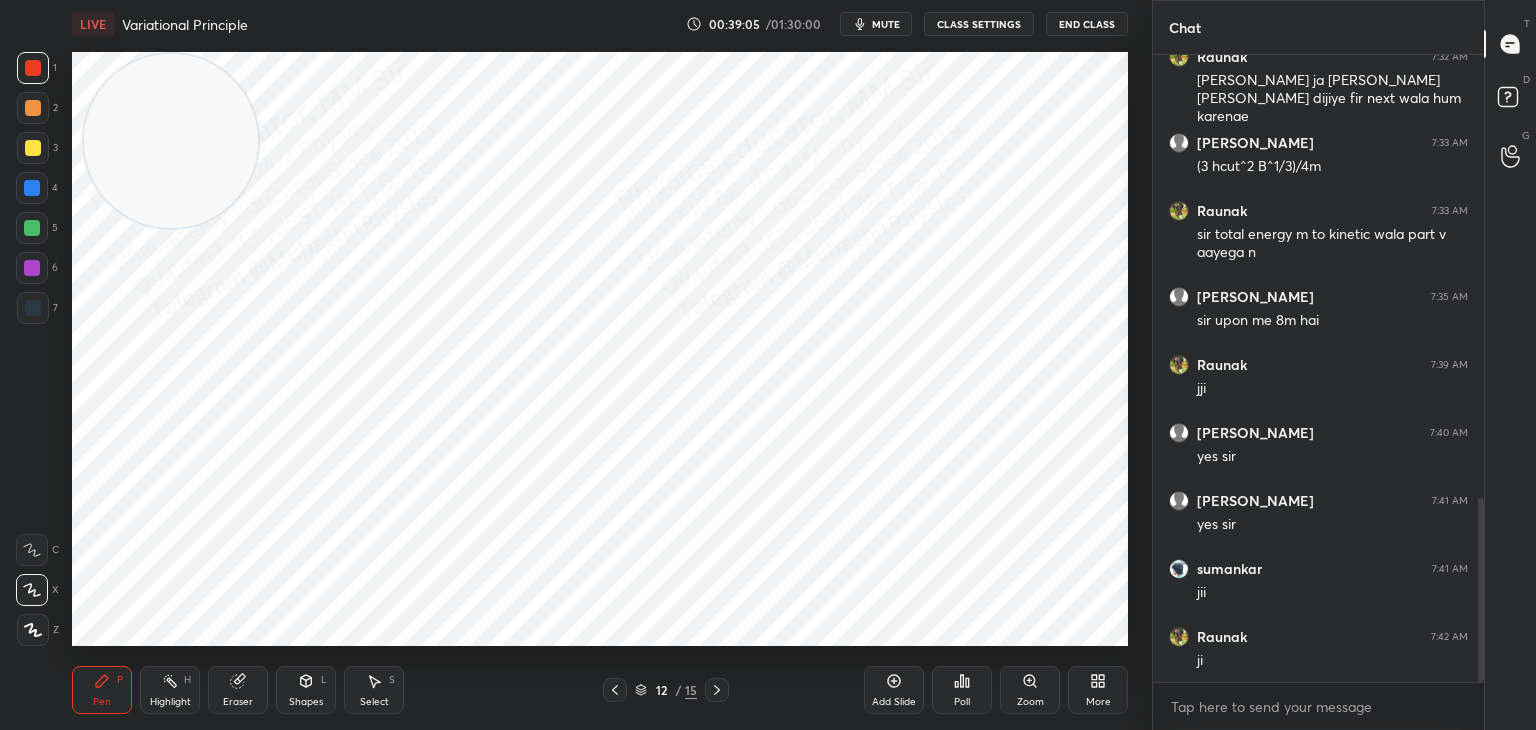 click at bounding box center [33, 308] 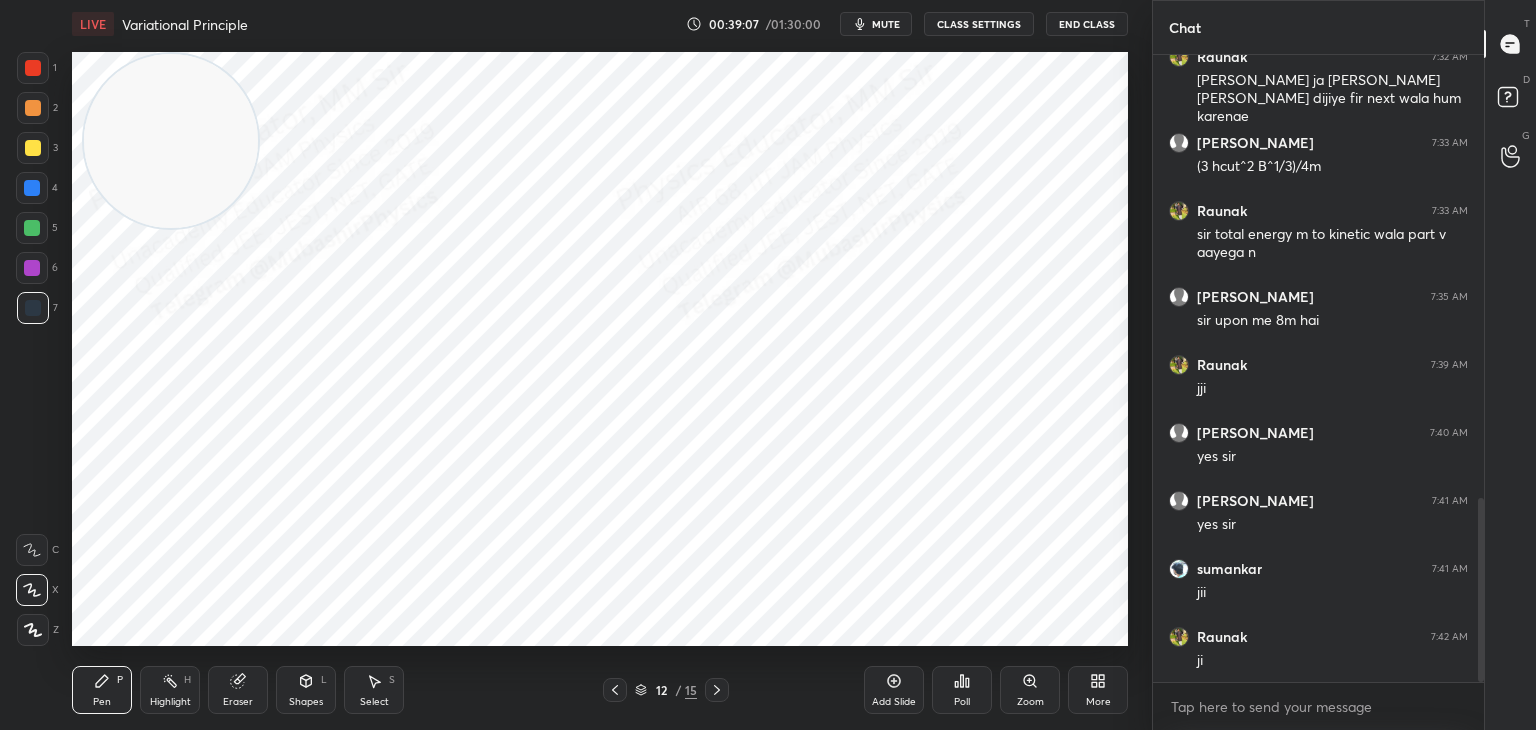 drag, startPoint x: 144, startPoint y: 674, endPoint x: 205, endPoint y: 655, distance: 63.89053 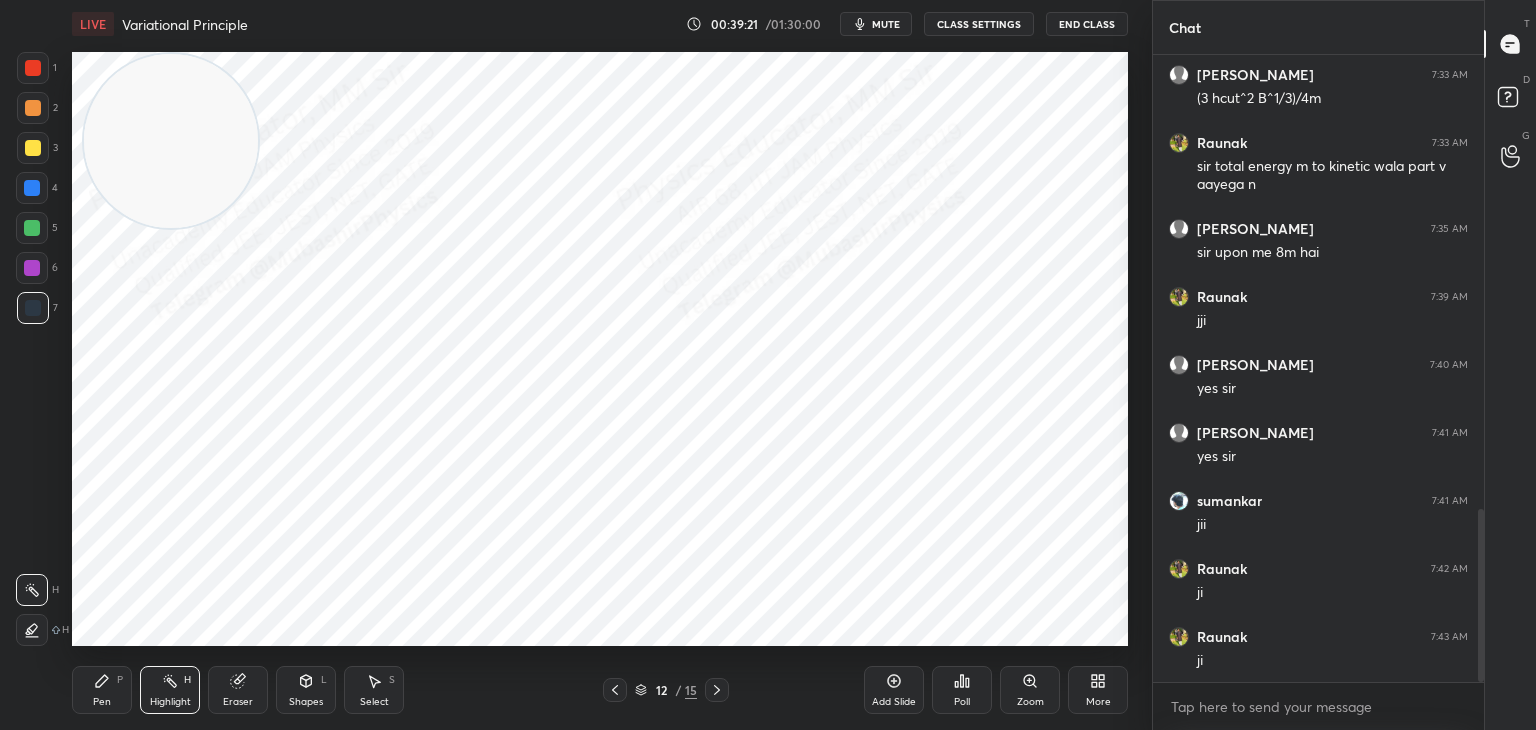 scroll, scrollTop: 1652, scrollLeft: 0, axis: vertical 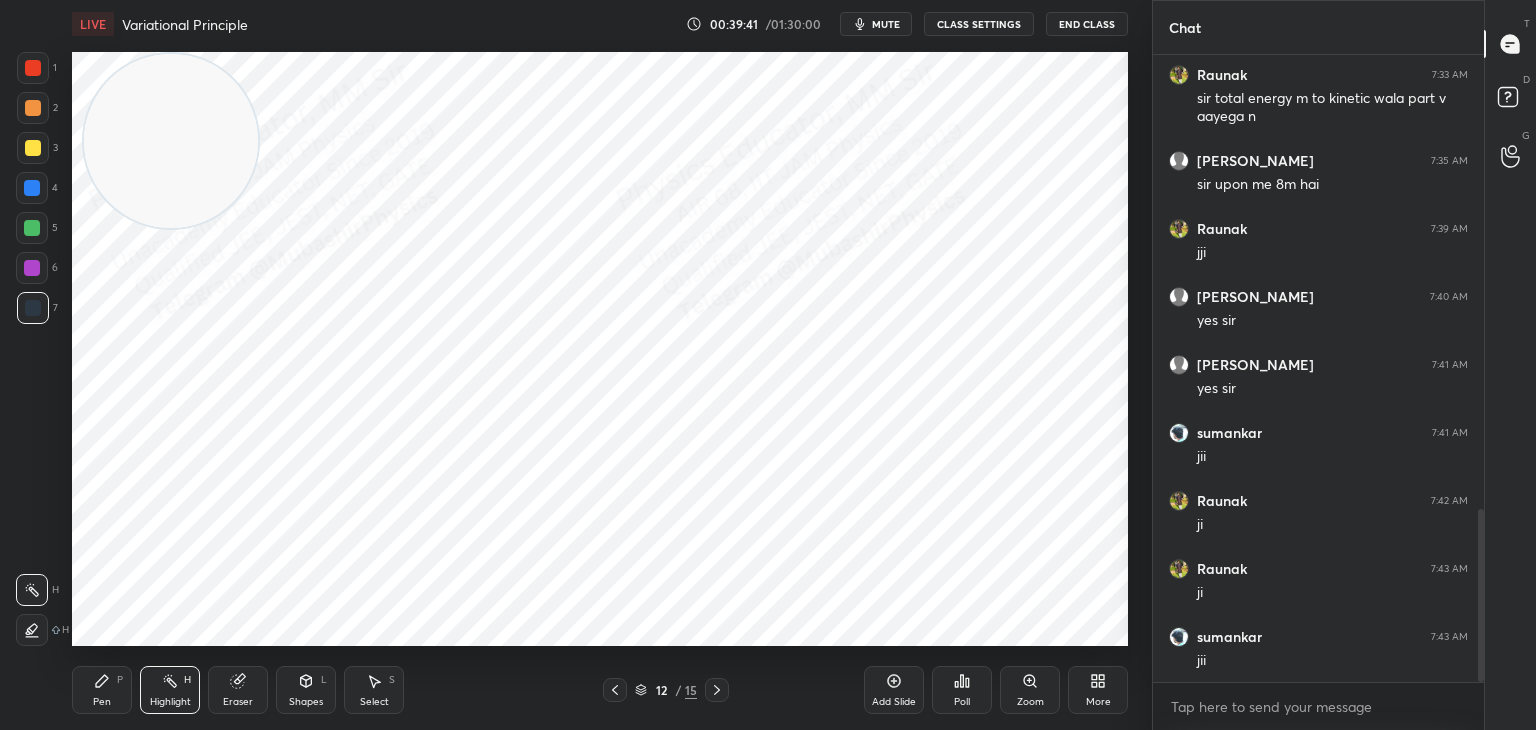 click 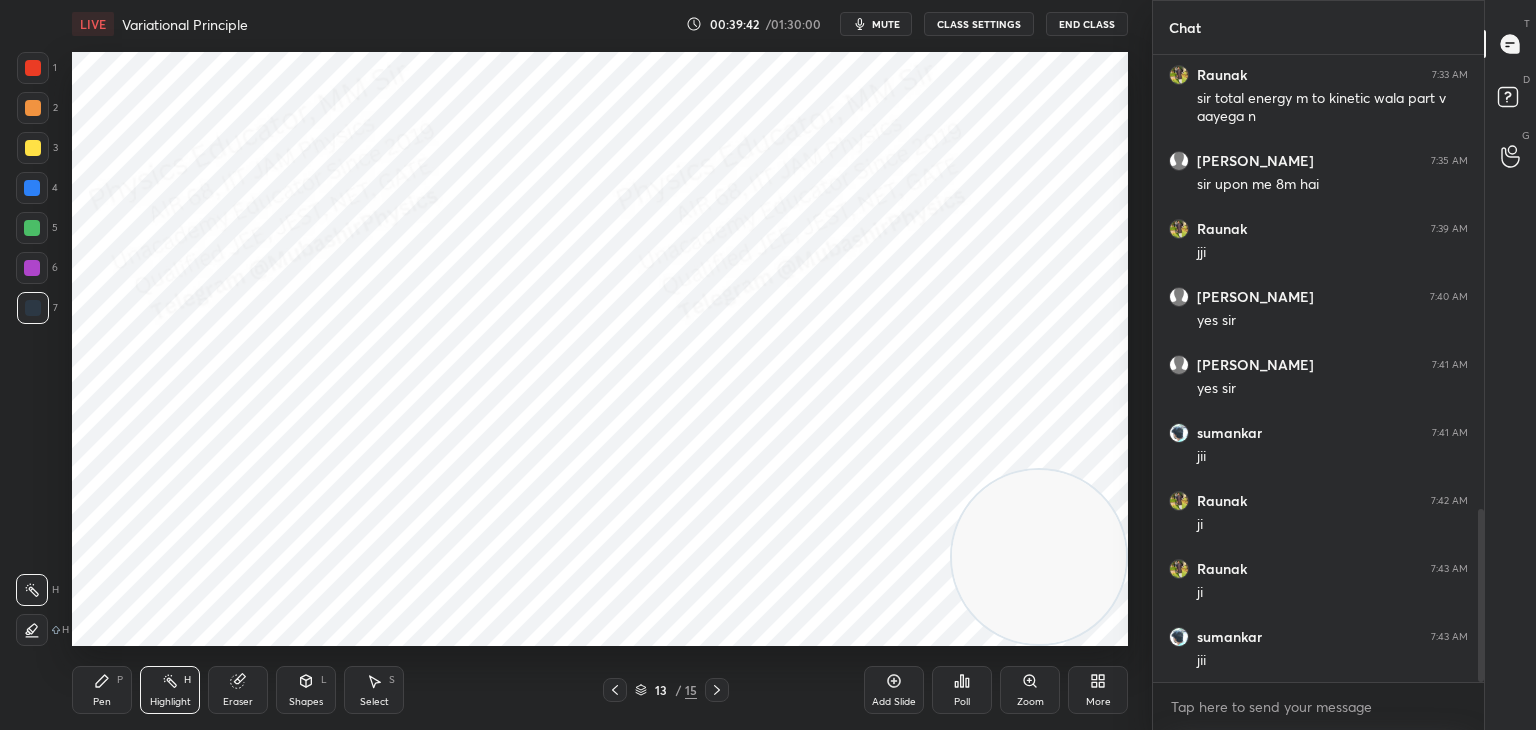 drag, startPoint x: 220, startPoint y: 181, endPoint x: 988, endPoint y: 573, distance: 862.2575 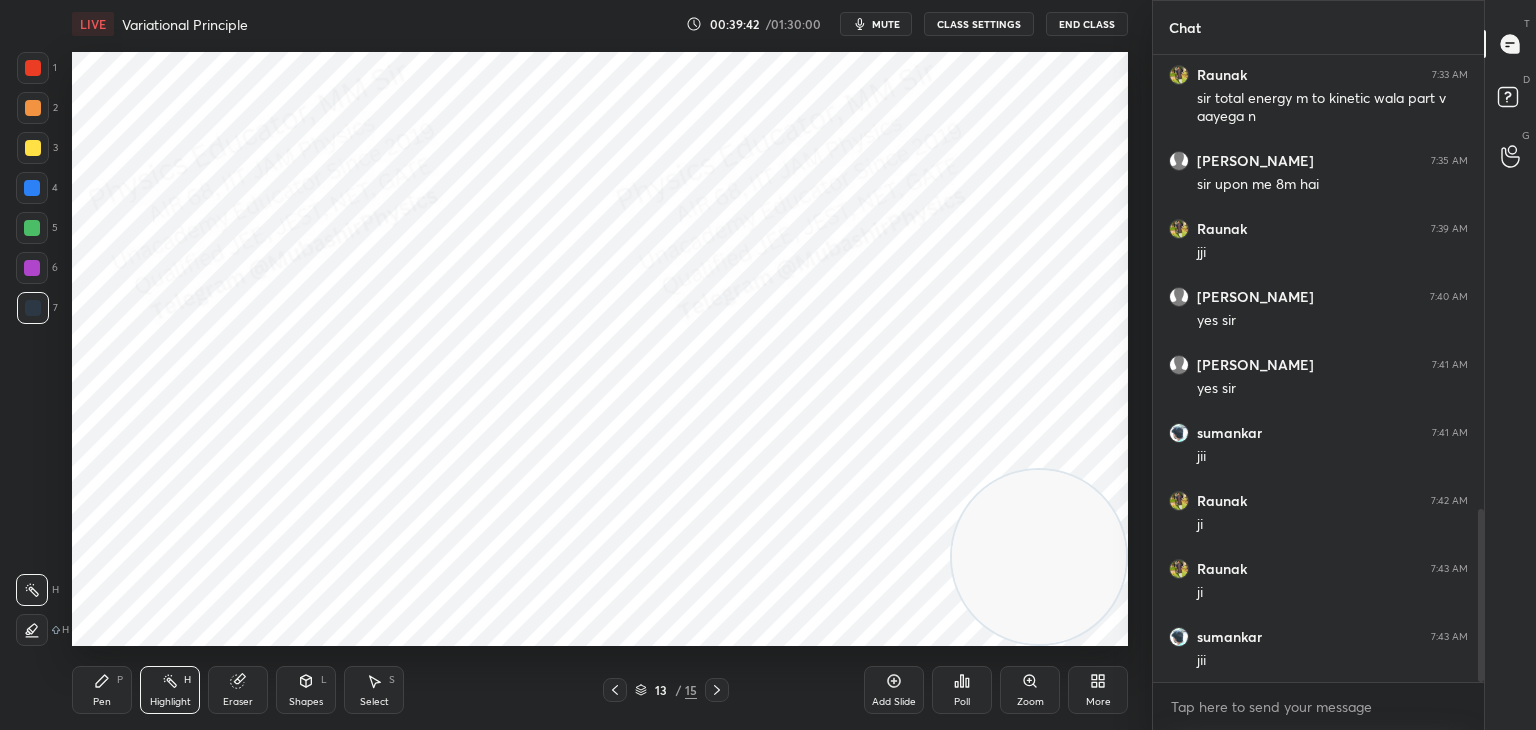 click at bounding box center [1039, 557] 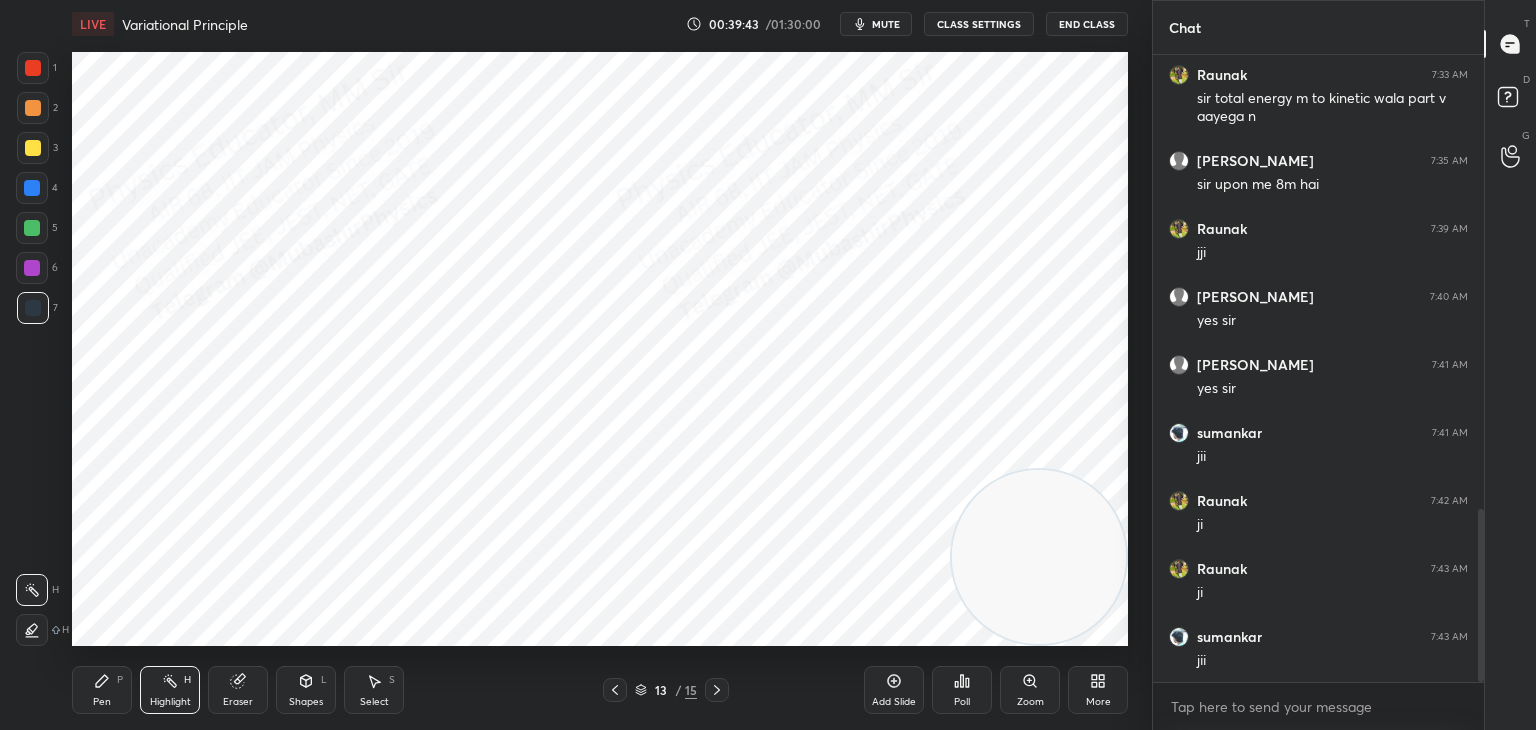 click on "Pen P" at bounding box center (102, 690) 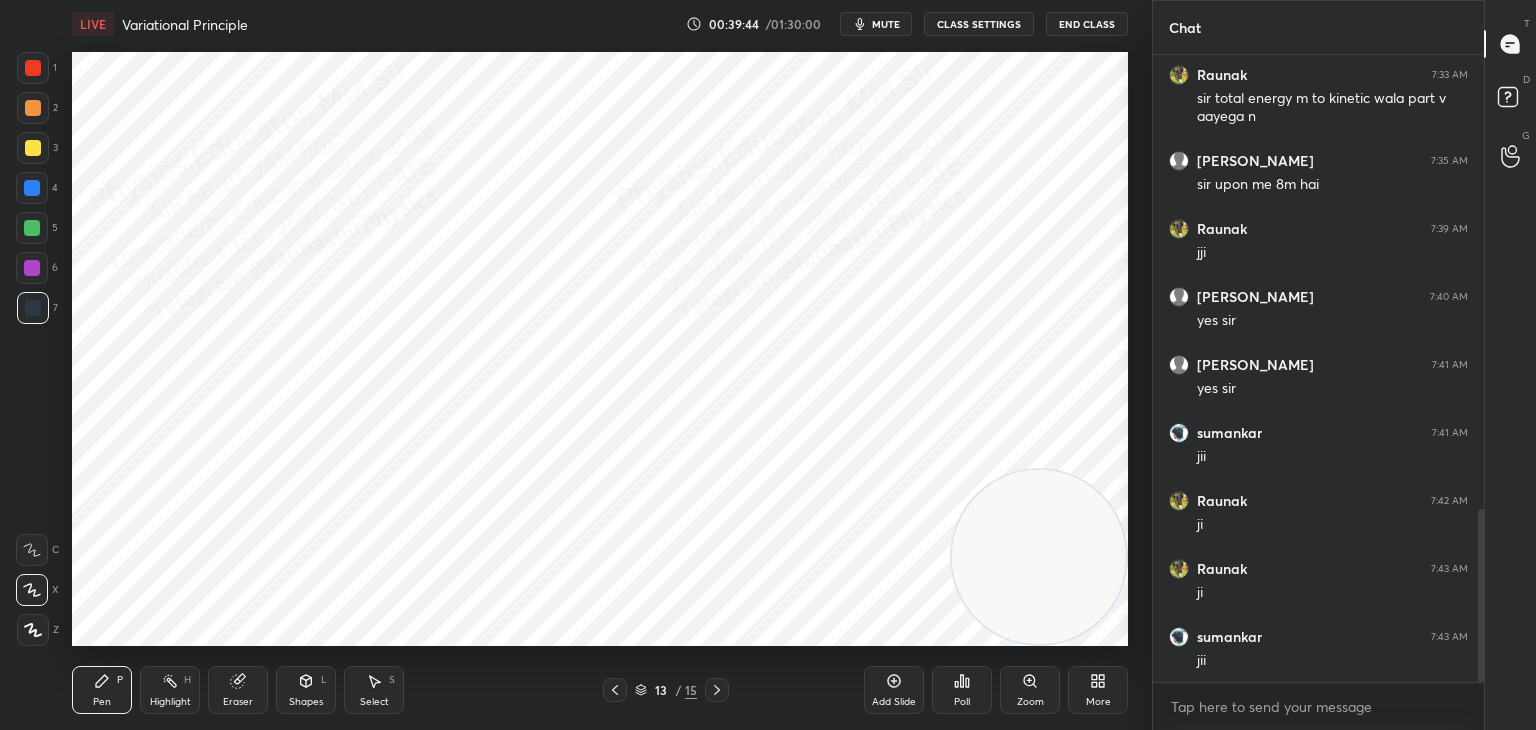 click on "6" at bounding box center (37, 272) 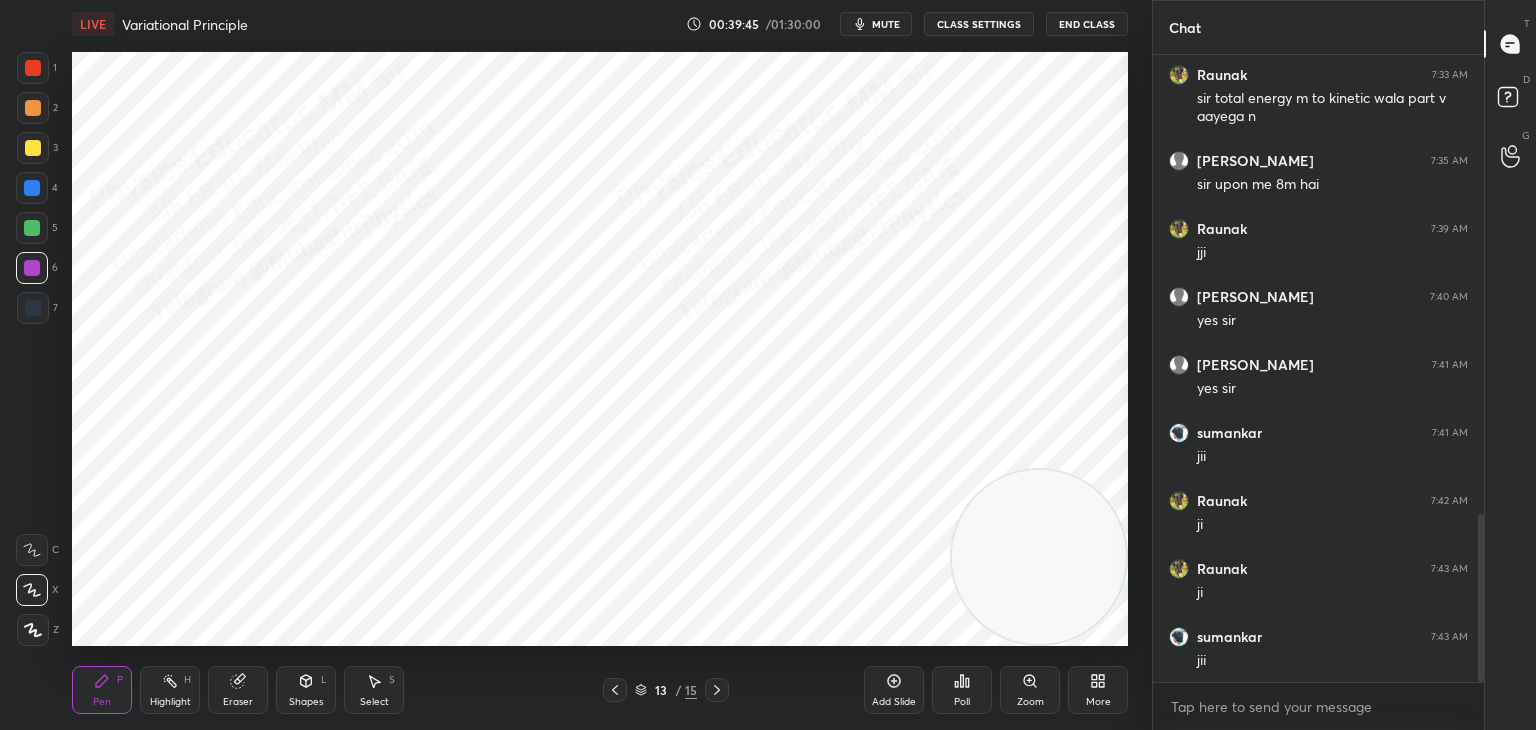 scroll, scrollTop: 1720, scrollLeft: 0, axis: vertical 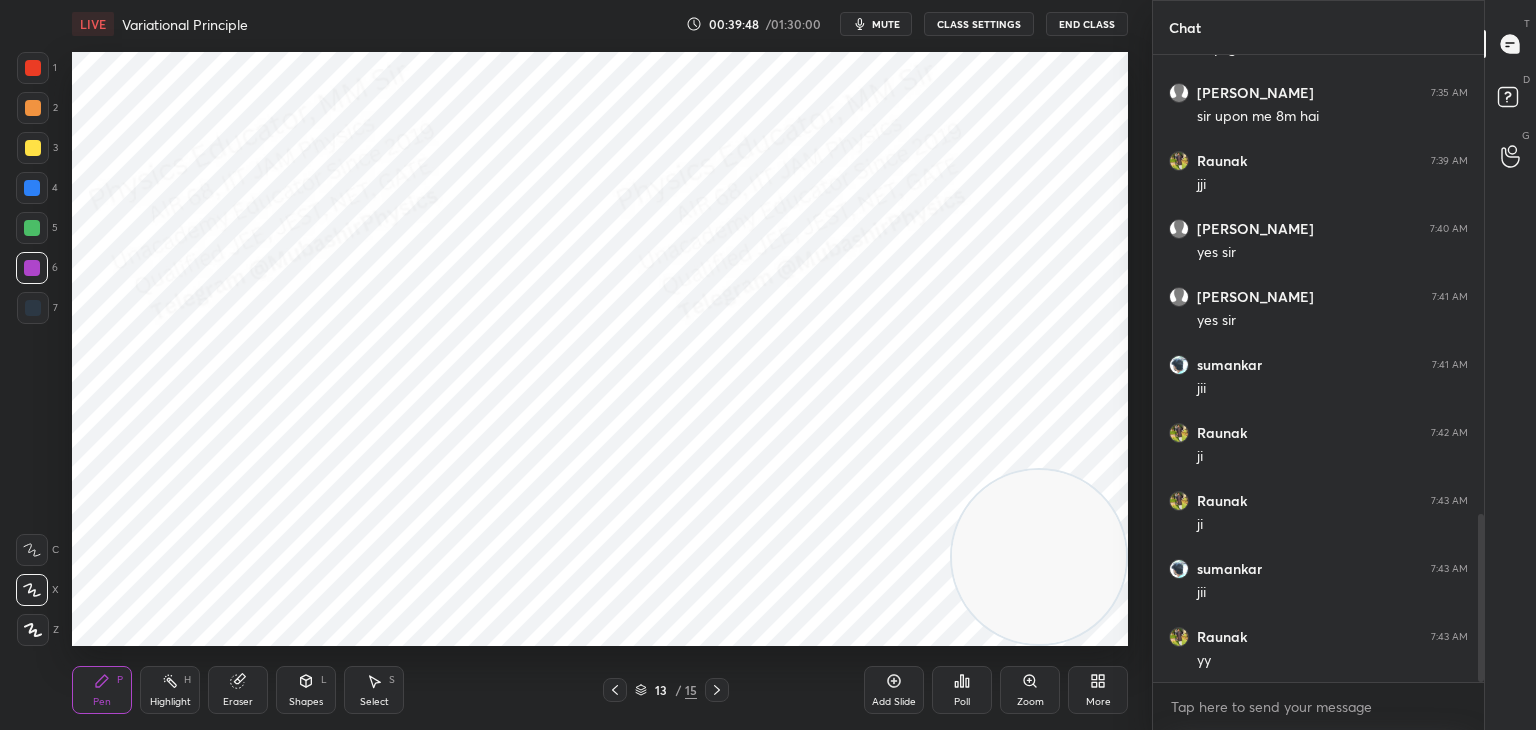 drag, startPoint x: 38, startPoint y: 113, endPoint x: 60, endPoint y: 113, distance: 22 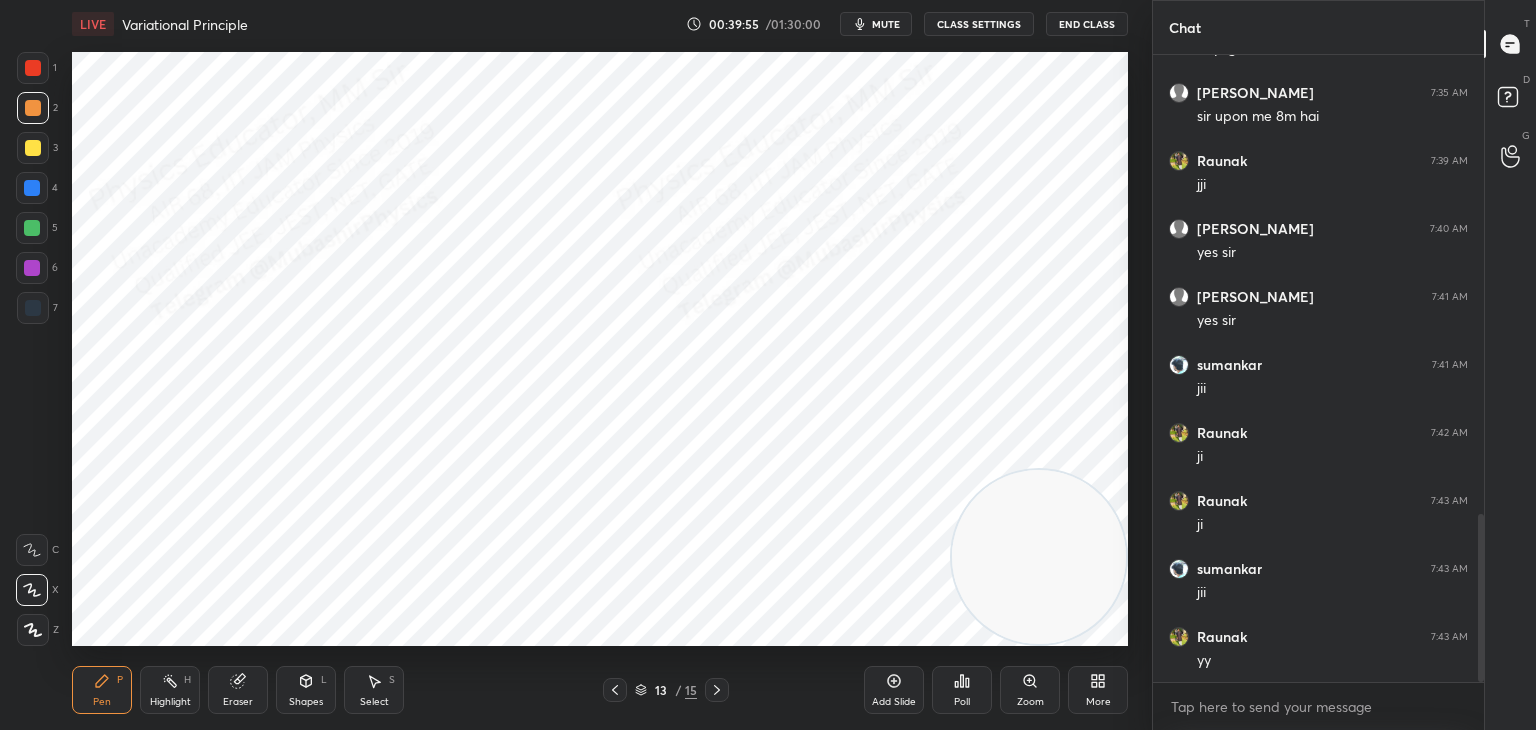 drag, startPoint x: 33, startPoint y: 182, endPoint x: 43, endPoint y: 186, distance: 10.770329 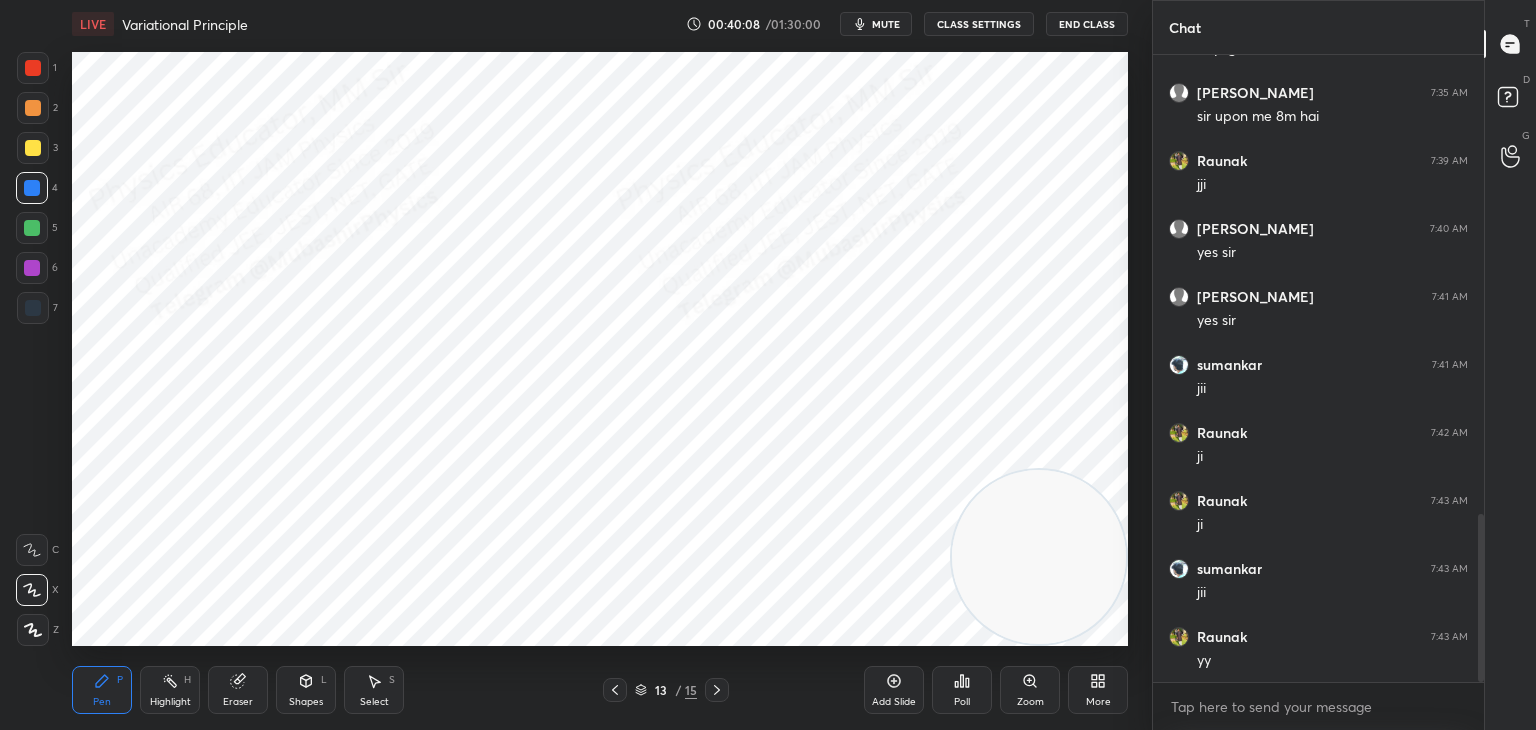 drag, startPoint x: 359, startPoint y: 685, endPoint x: 359, endPoint y: 667, distance: 18 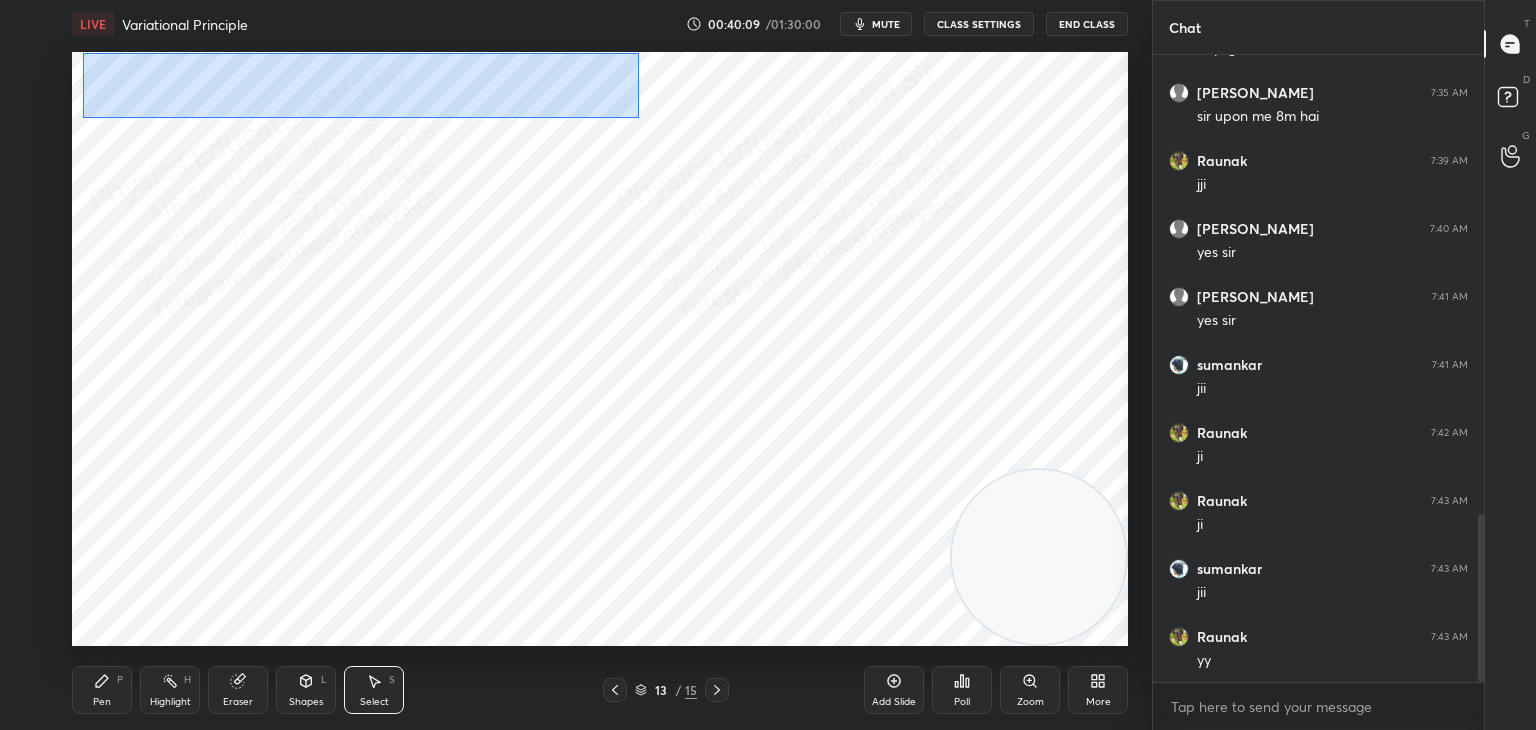 drag, startPoint x: 83, startPoint y: 53, endPoint x: 624, endPoint y: 115, distance: 544.5411 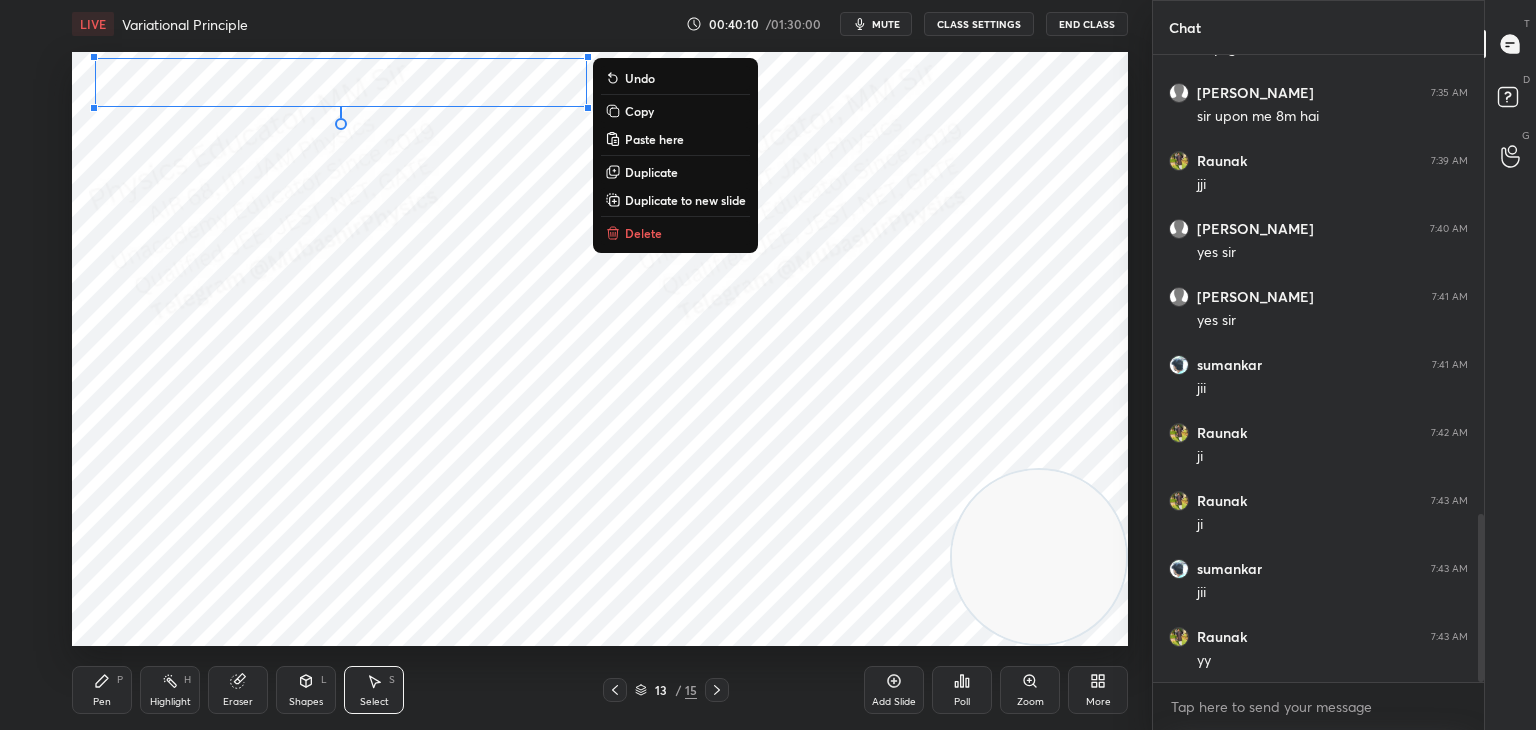 click on "Duplicate" at bounding box center [651, 172] 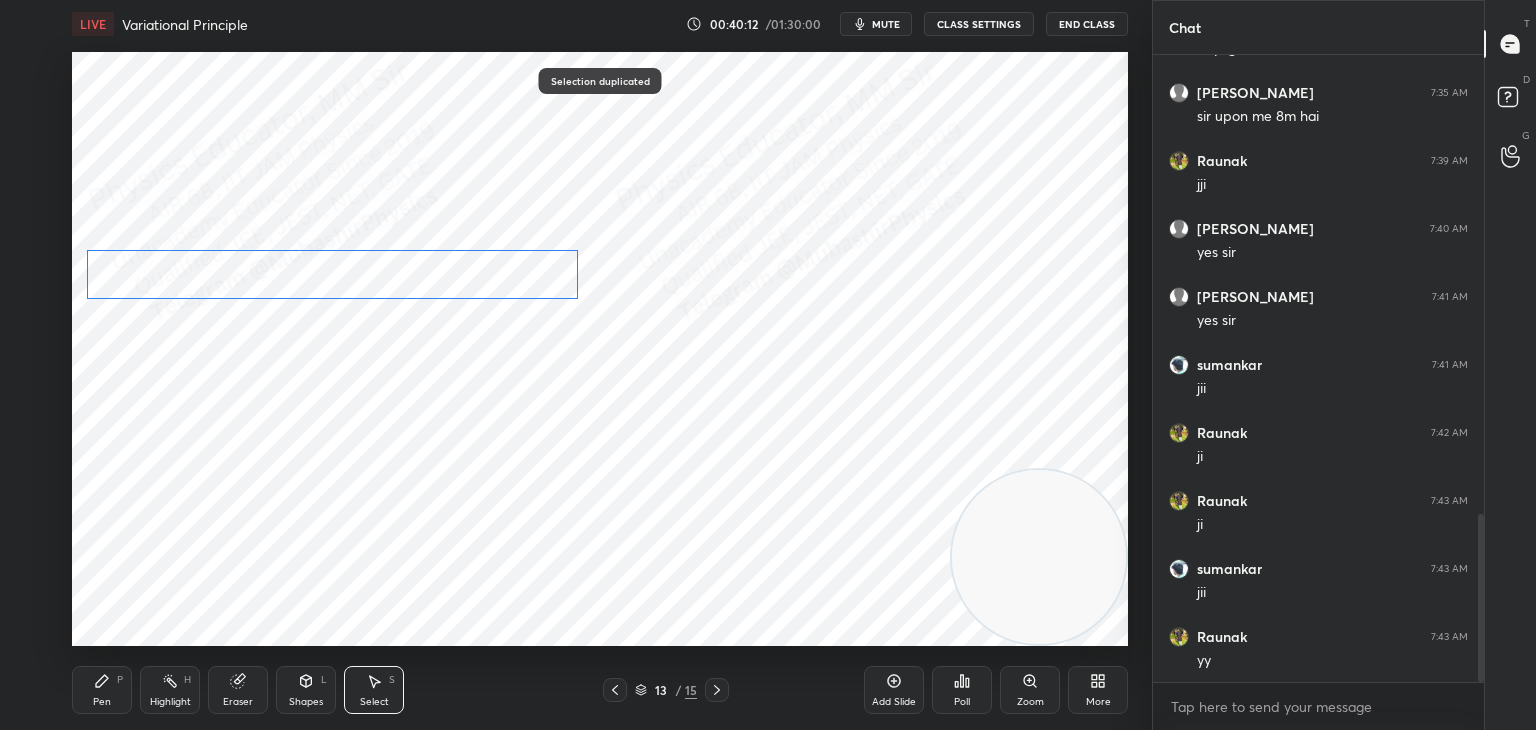 drag, startPoint x: 512, startPoint y: 270, endPoint x: 465, endPoint y: 259, distance: 48.270073 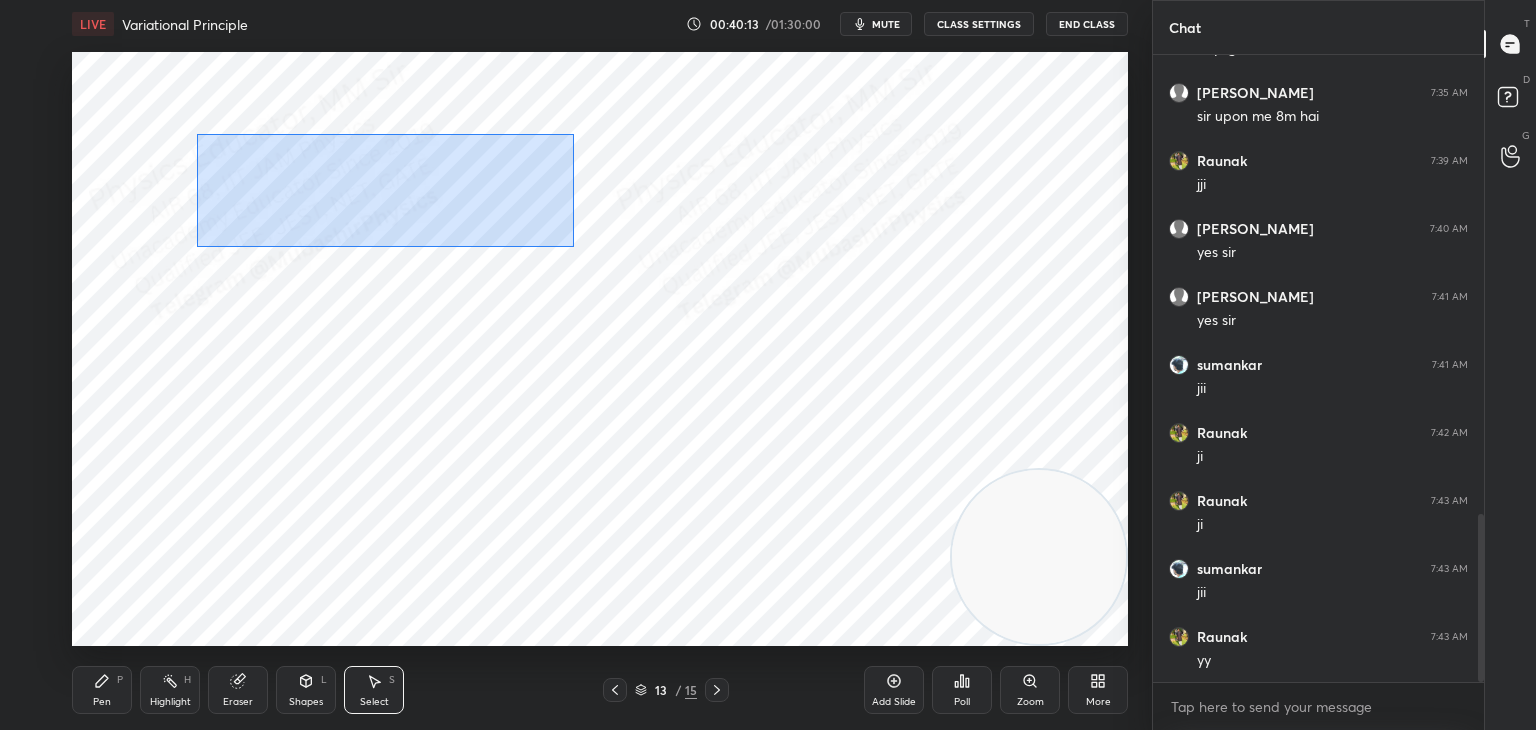 drag, startPoint x: 197, startPoint y: 135, endPoint x: 484, endPoint y: 193, distance: 292.80197 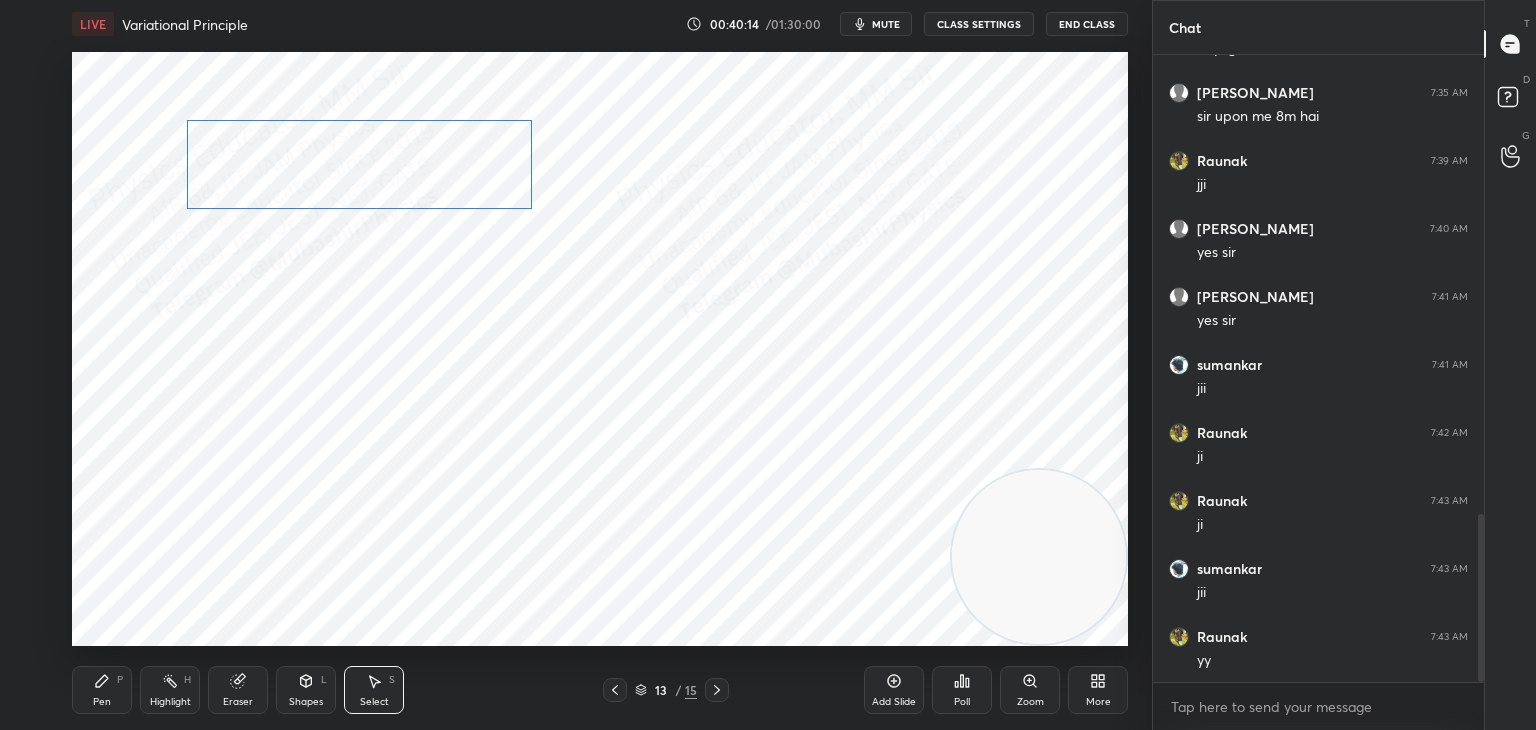 click on "0 ° Undo Copy Paste here Duplicate Duplicate to new slide Delete" at bounding box center [600, 349] 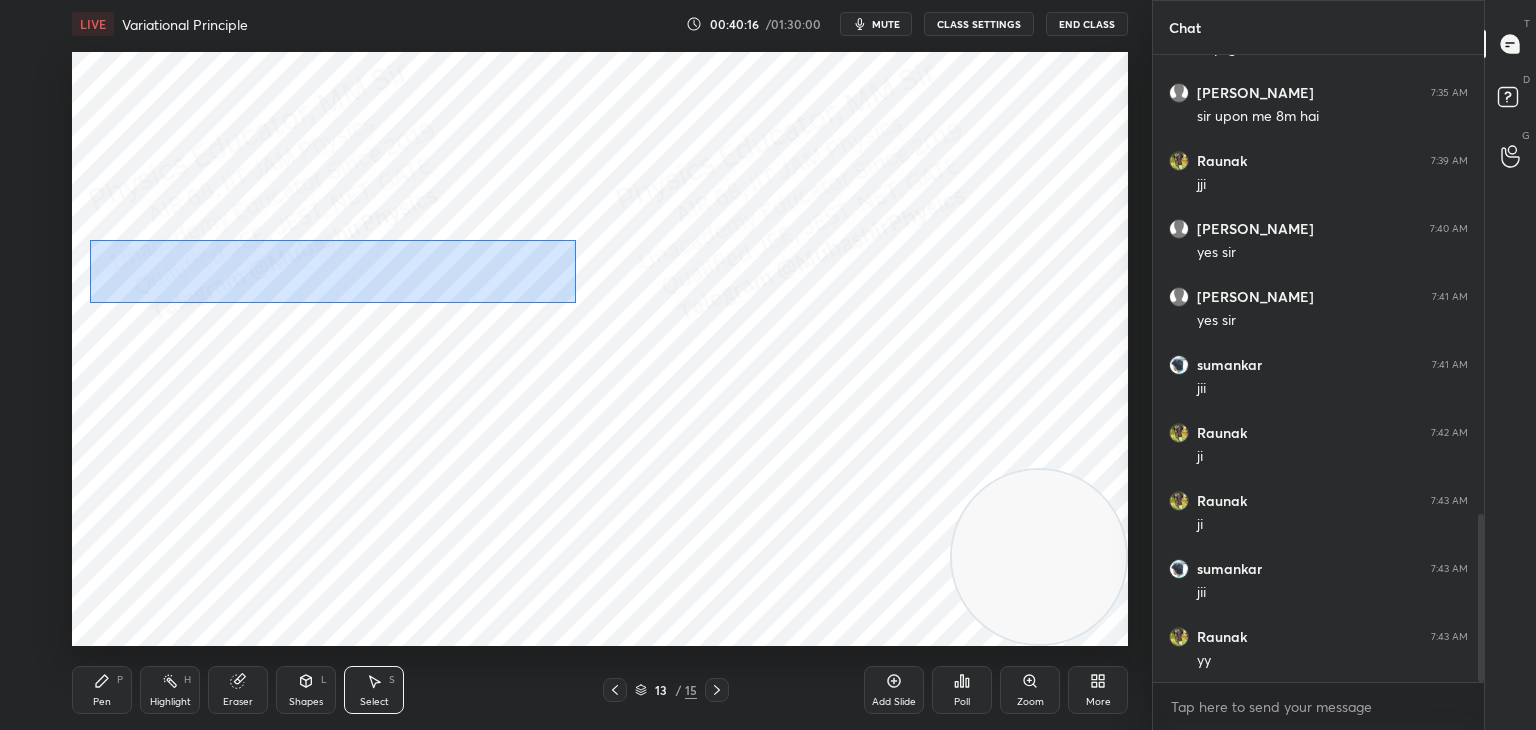 drag, startPoint x: 91, startPoint y: 241, endPoint x: 561, endPoint y: 295, distance: 473.09195 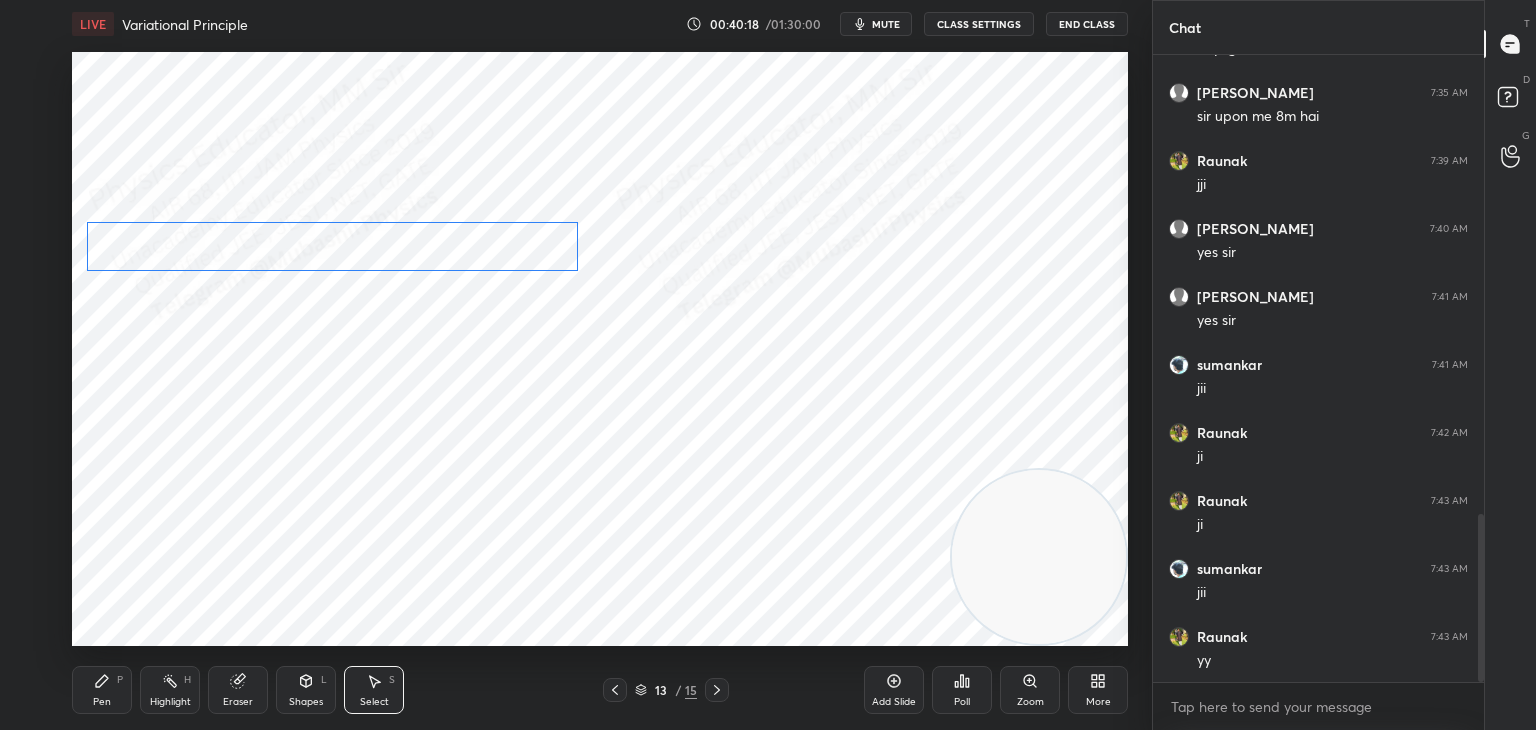 drag, startPoint x: 445, startPoint y: 261, endPoint x: 449, endPoint y: 233, distance: 28.284271 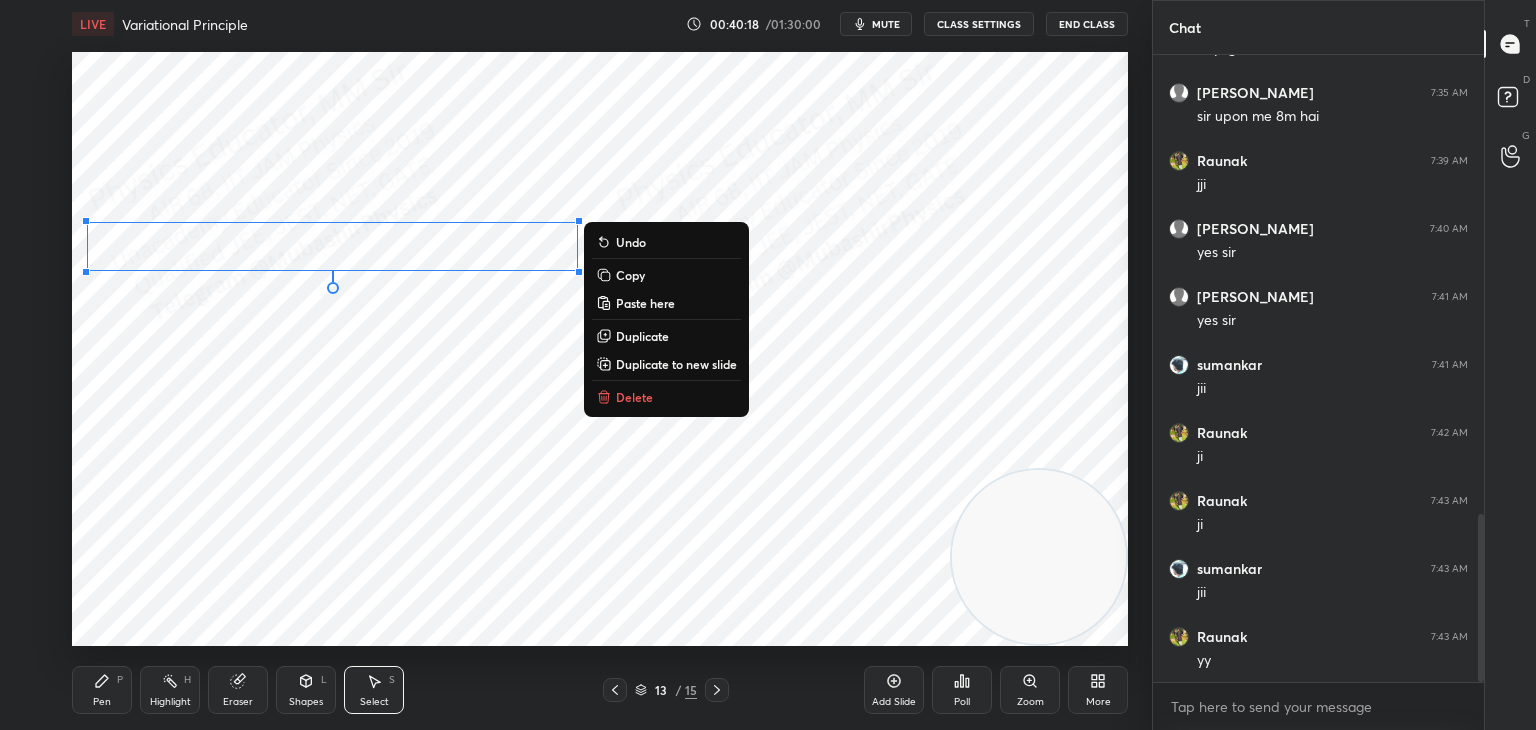 click on "0 ° Undo Copy Paste here Duplicate Duplicate to new slide Delete" at bounding box center (600, 349) 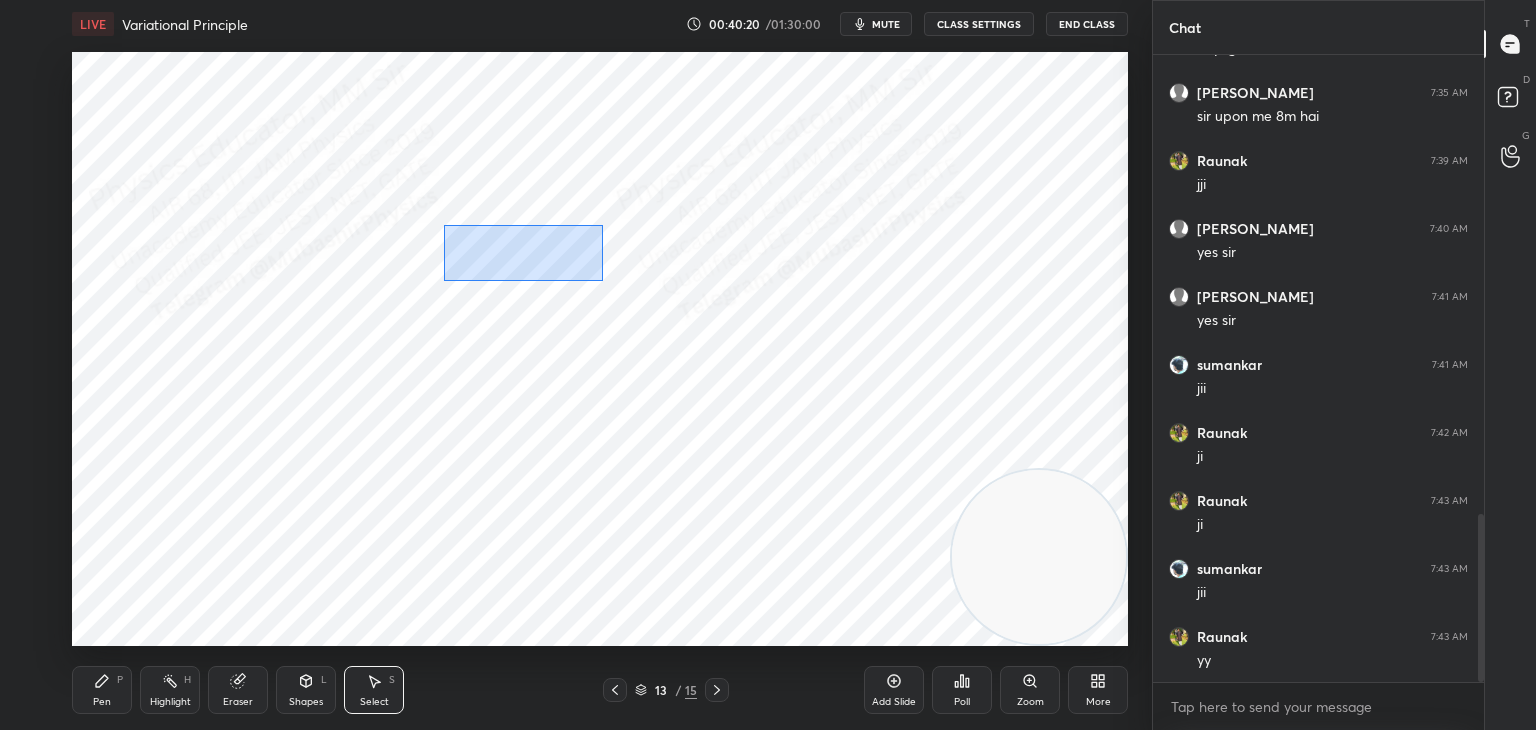 drag, startPoint x: 444, startPoint y: 225, endPoint x: 532, endPoint y: 253, distance: 92.34717 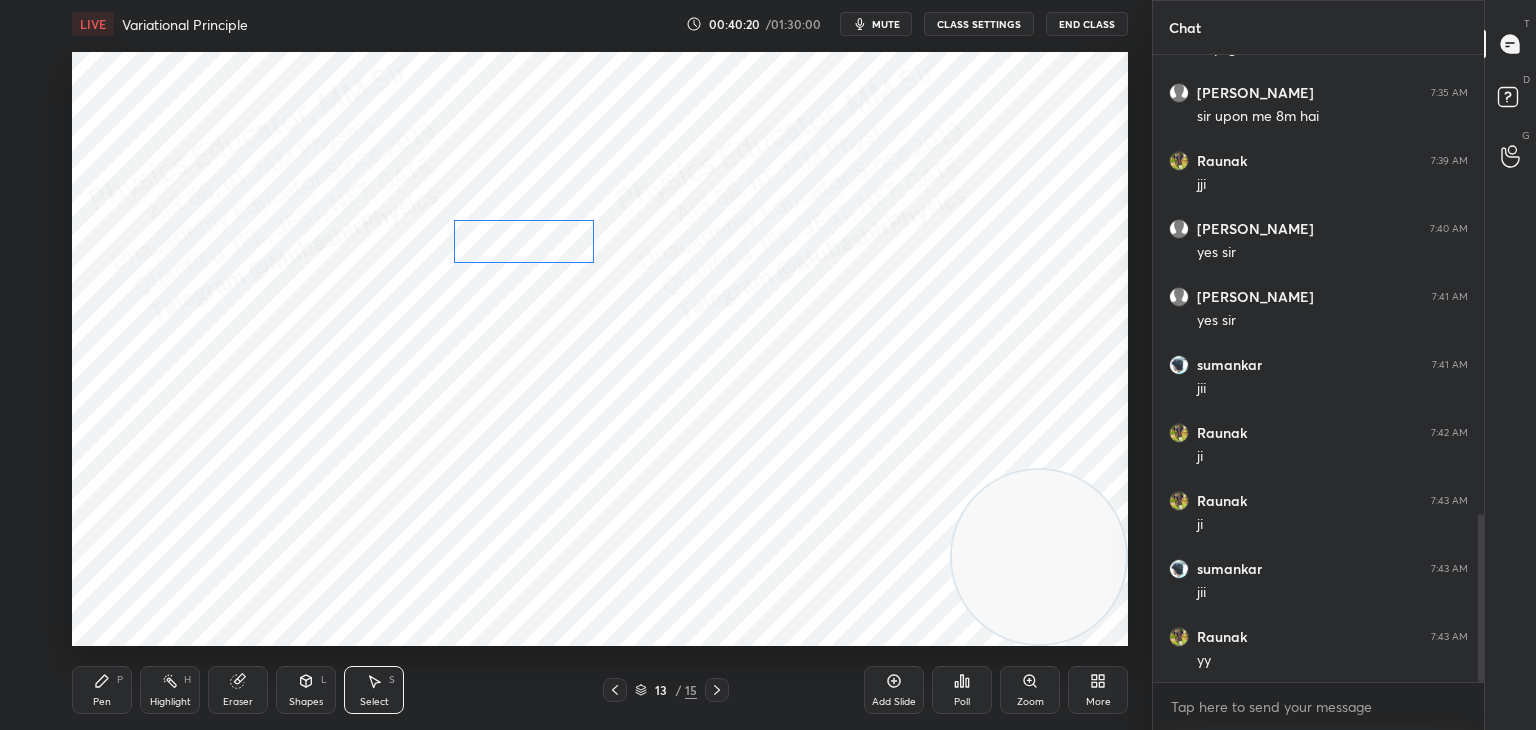 drag, startPoint x: 529, startPoint y: 247, endPoint x: 545, endPoint y: 245, distance: 16.124516 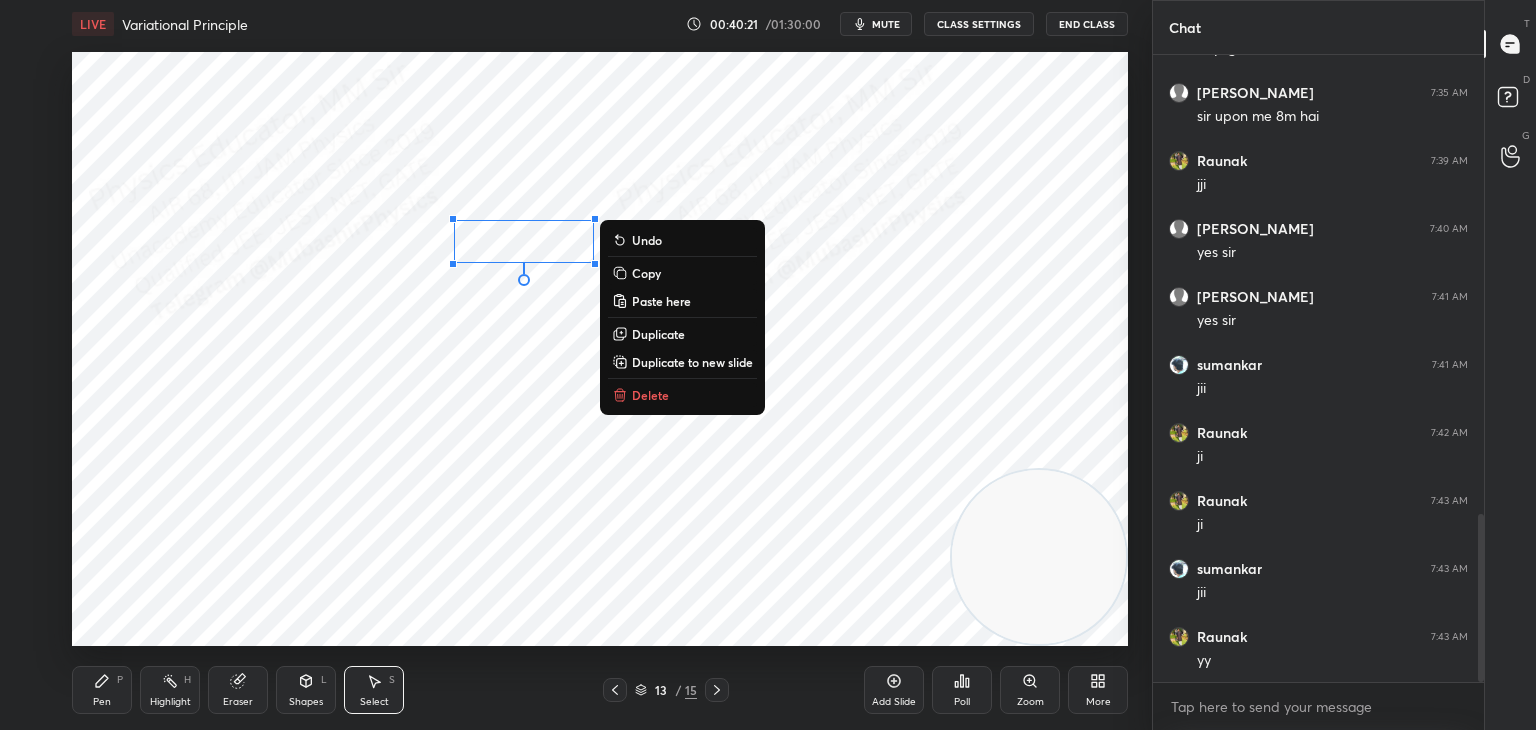 drag, startPoint x: 104, startPoint y: 694, endPoint x: 100, endPoint y: 677, distance: 17.464249 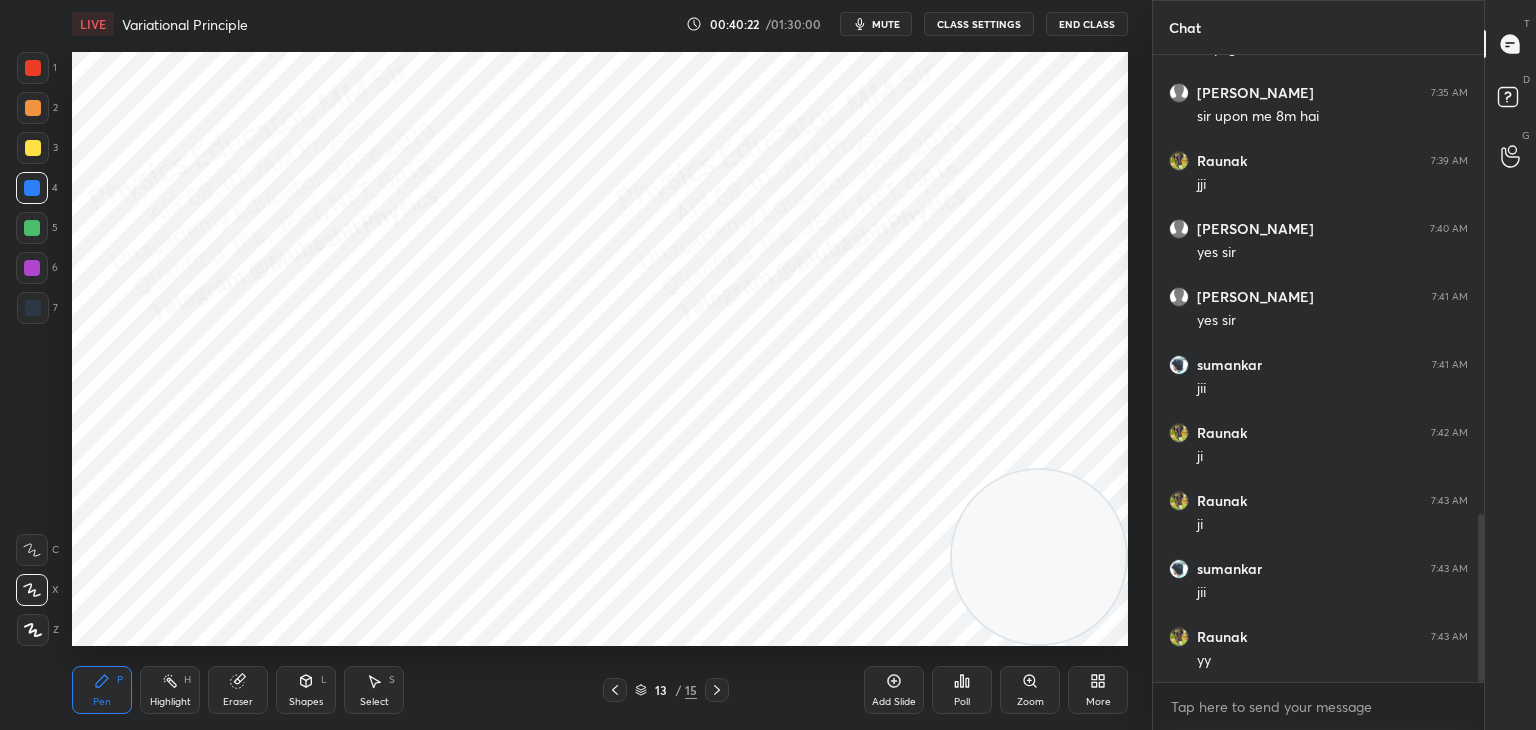 click at bounding box center [33, 108] 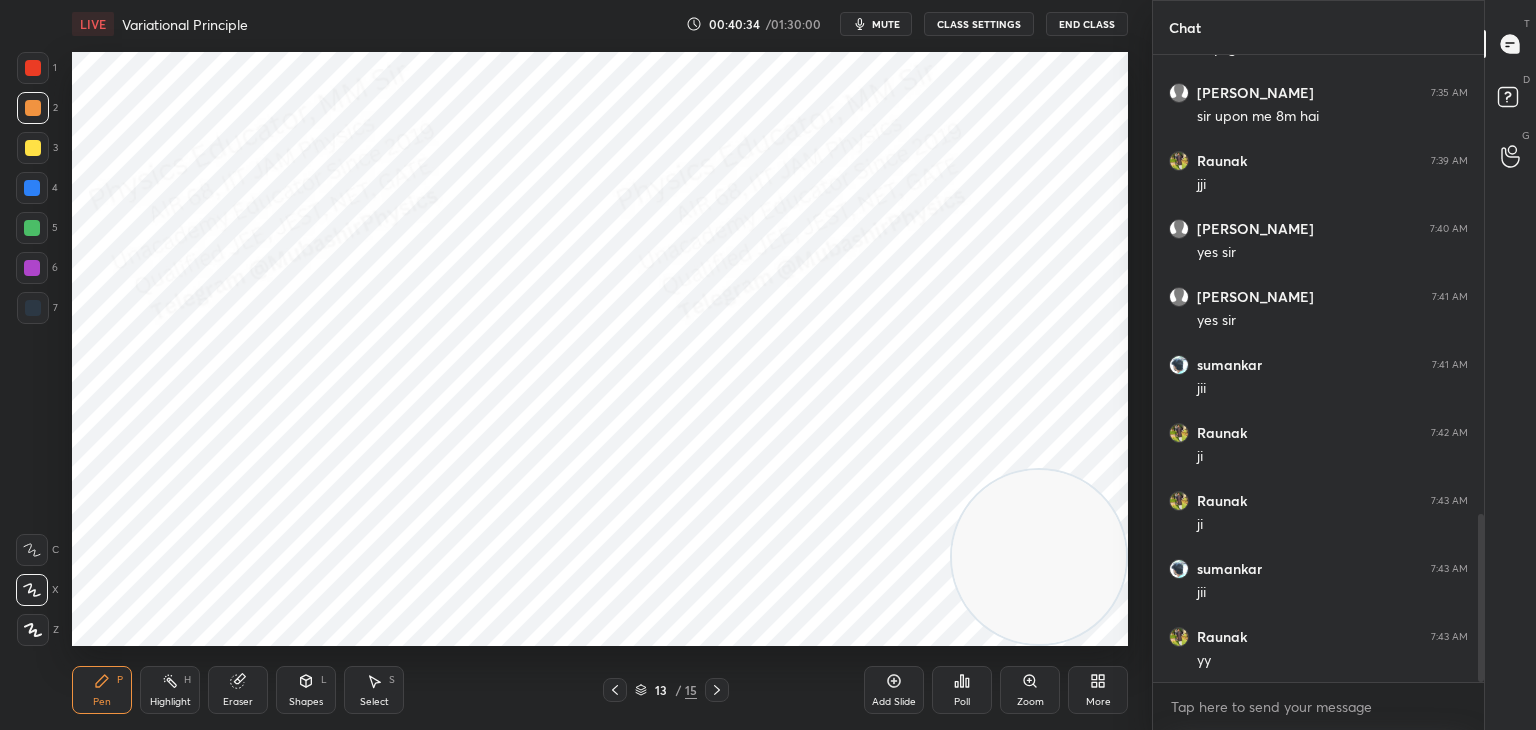 drag, startPoint x: 381, startPoint y: 697, endPoint x: 372, endPoint y: 677, distance: 21.931713 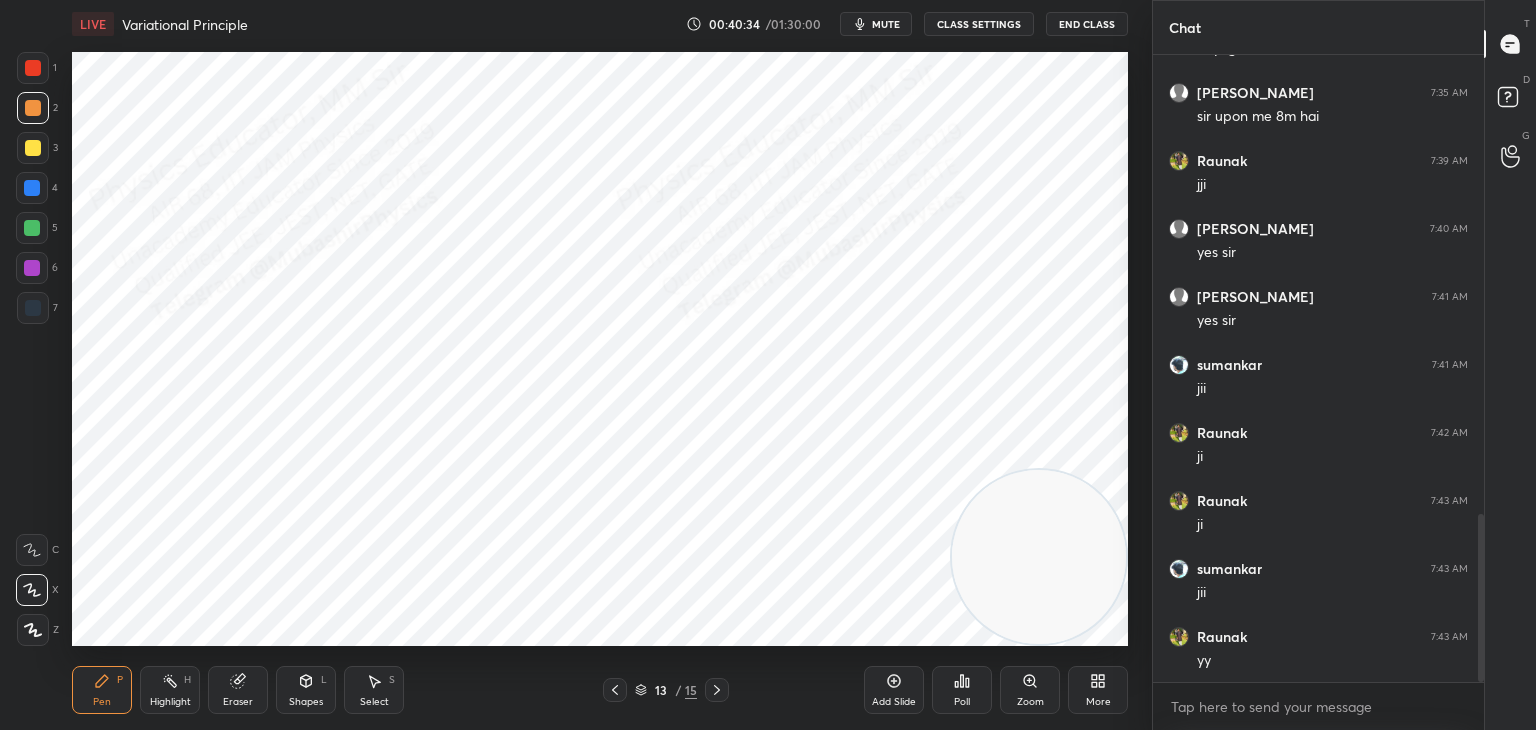 click on "Select S" at bounding box center (374, 690) 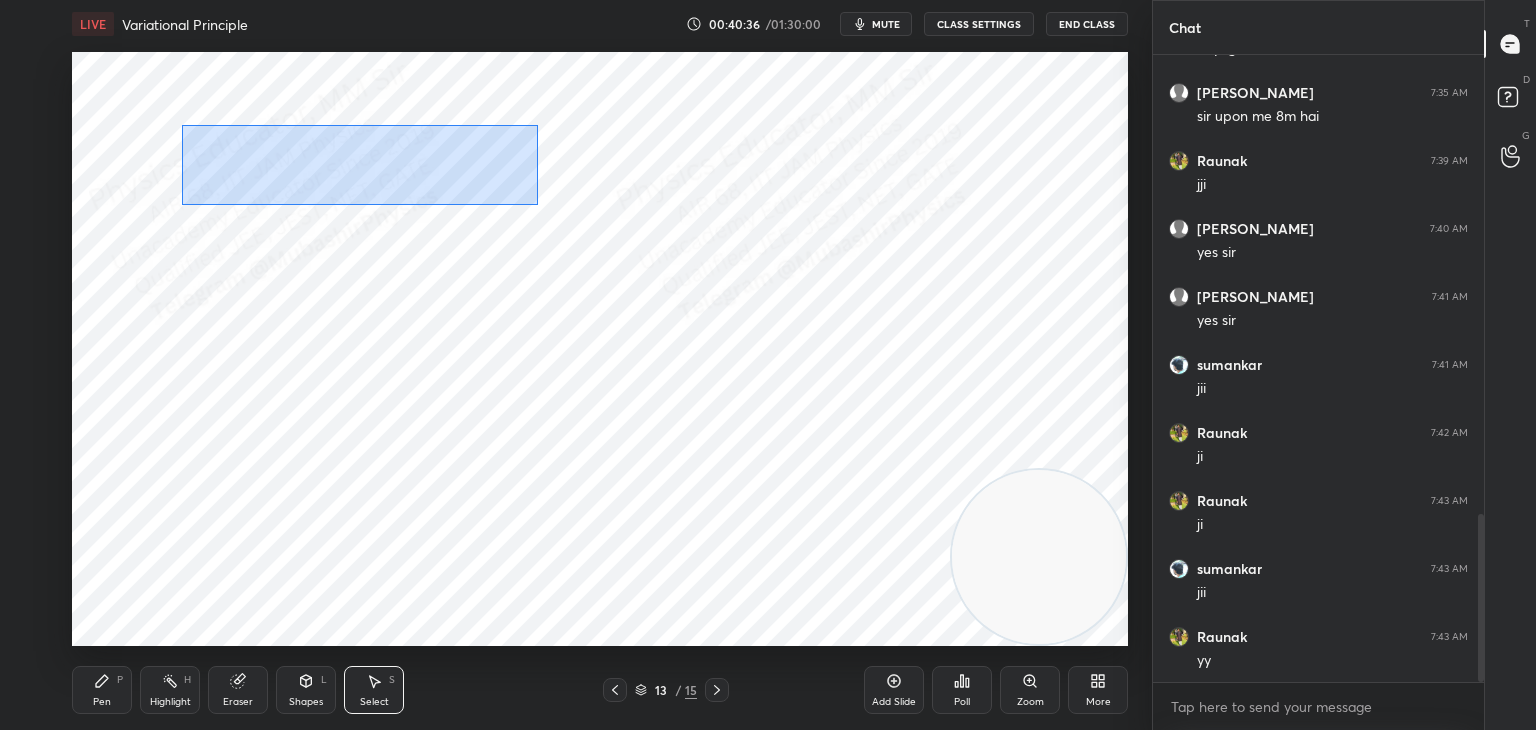 drag, startPoint x: 181, startPoint y: 125, endPoint x: 567, endPoint y: 202, distance: 393.60513 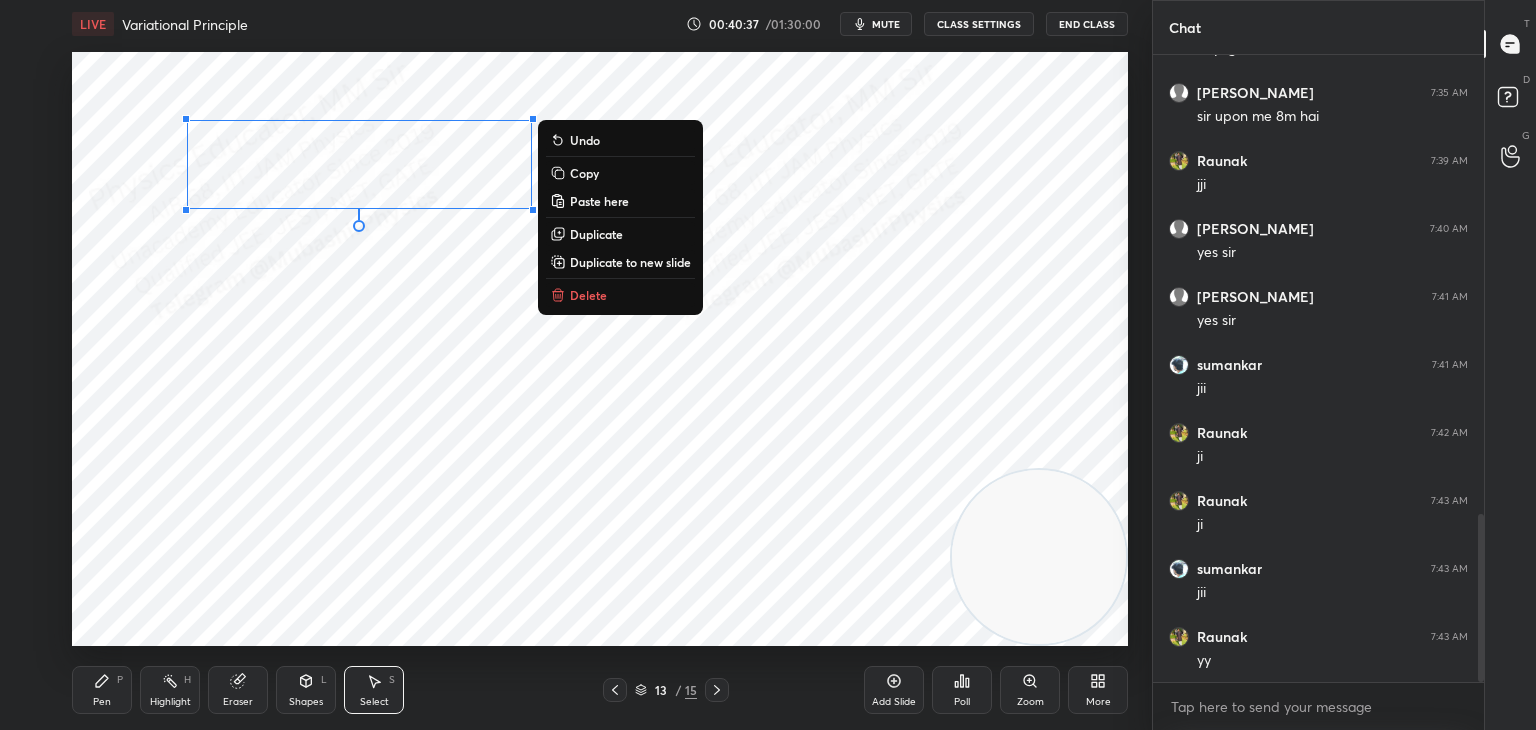 click on "Duplicate" at bounding box center [596, 234] 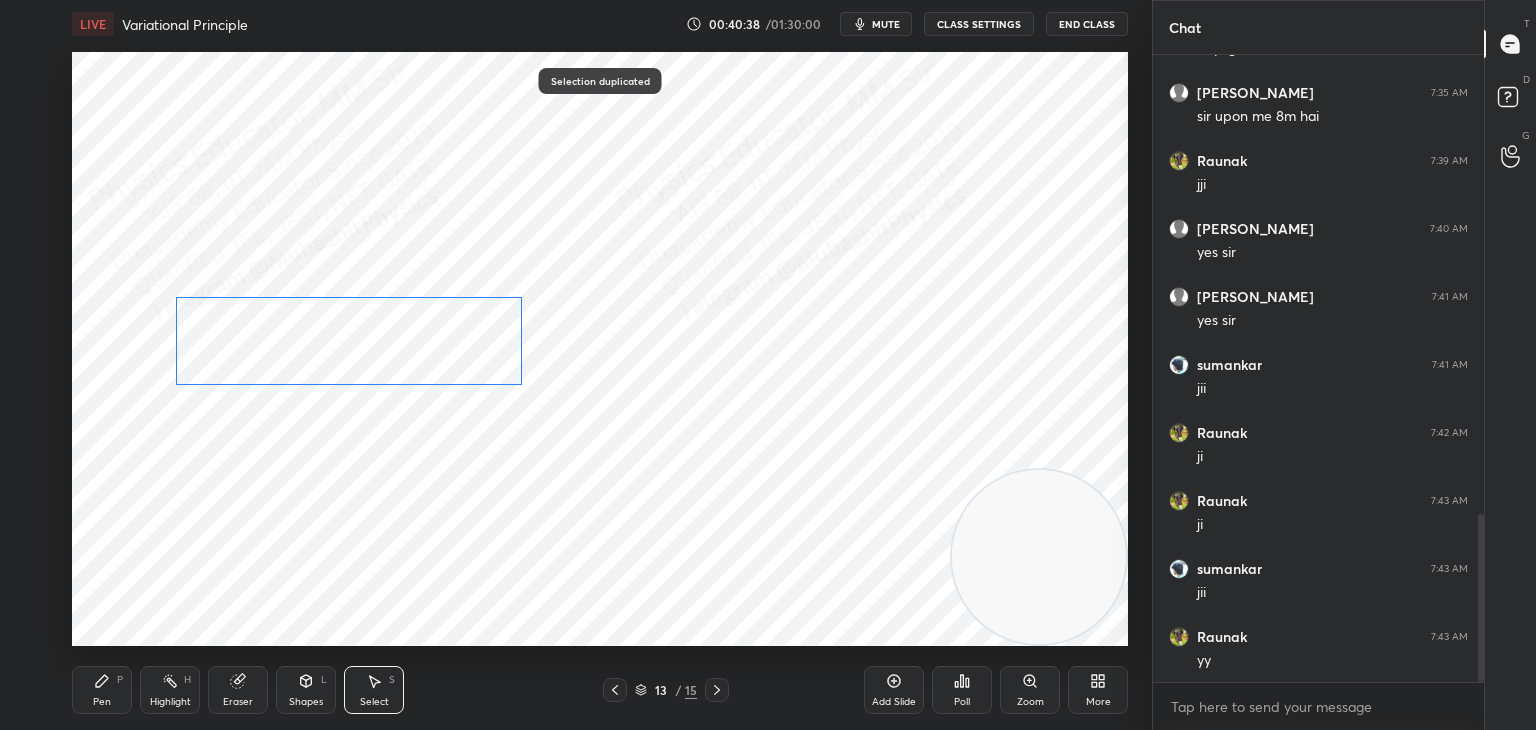 drag, startPoint x: 496, startPoint y: 178, endPoint x: 461, endPoint y: 331, distance: 156.95222 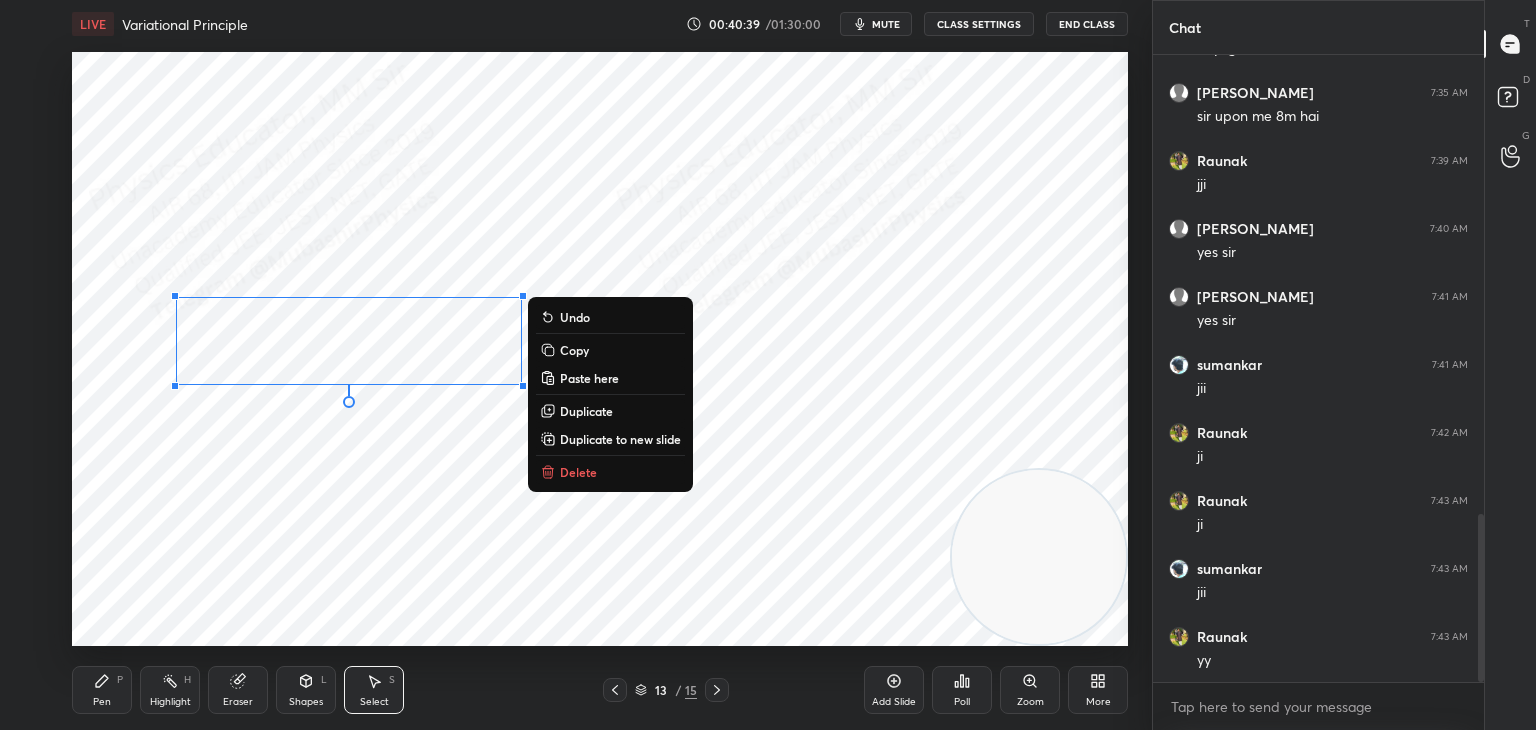 click on "Pen P" at bounding box center [102, 690] 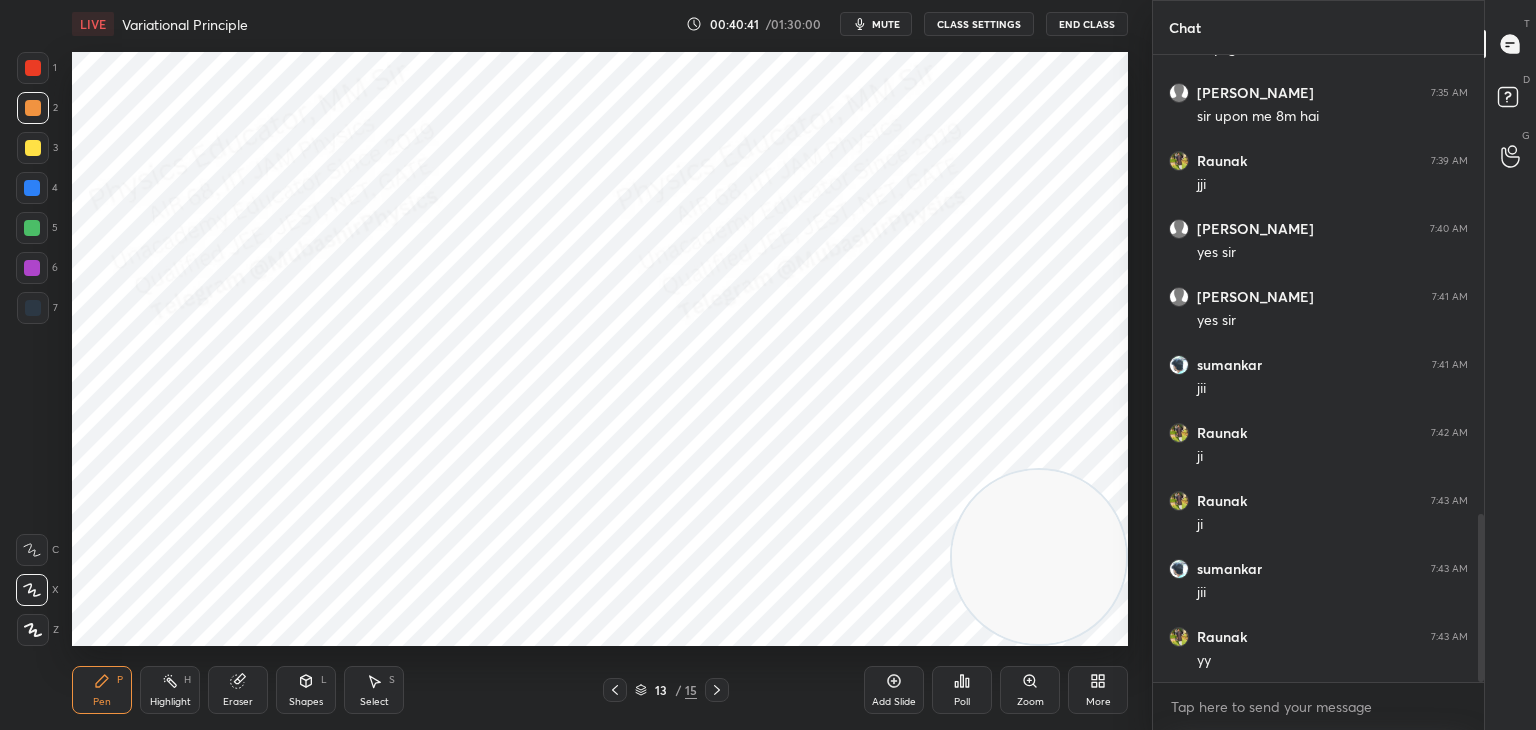 click at bounding box center [32, 188] 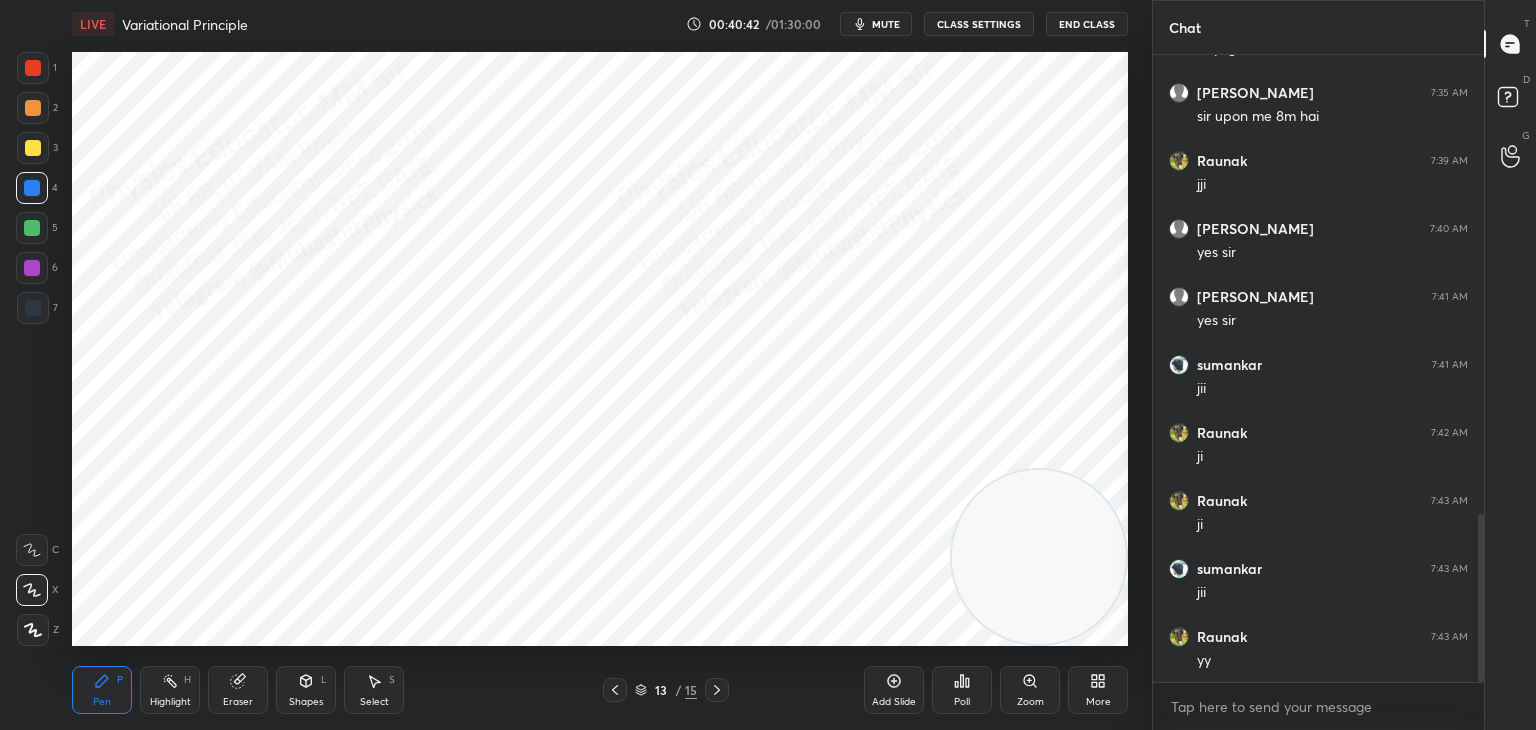 click 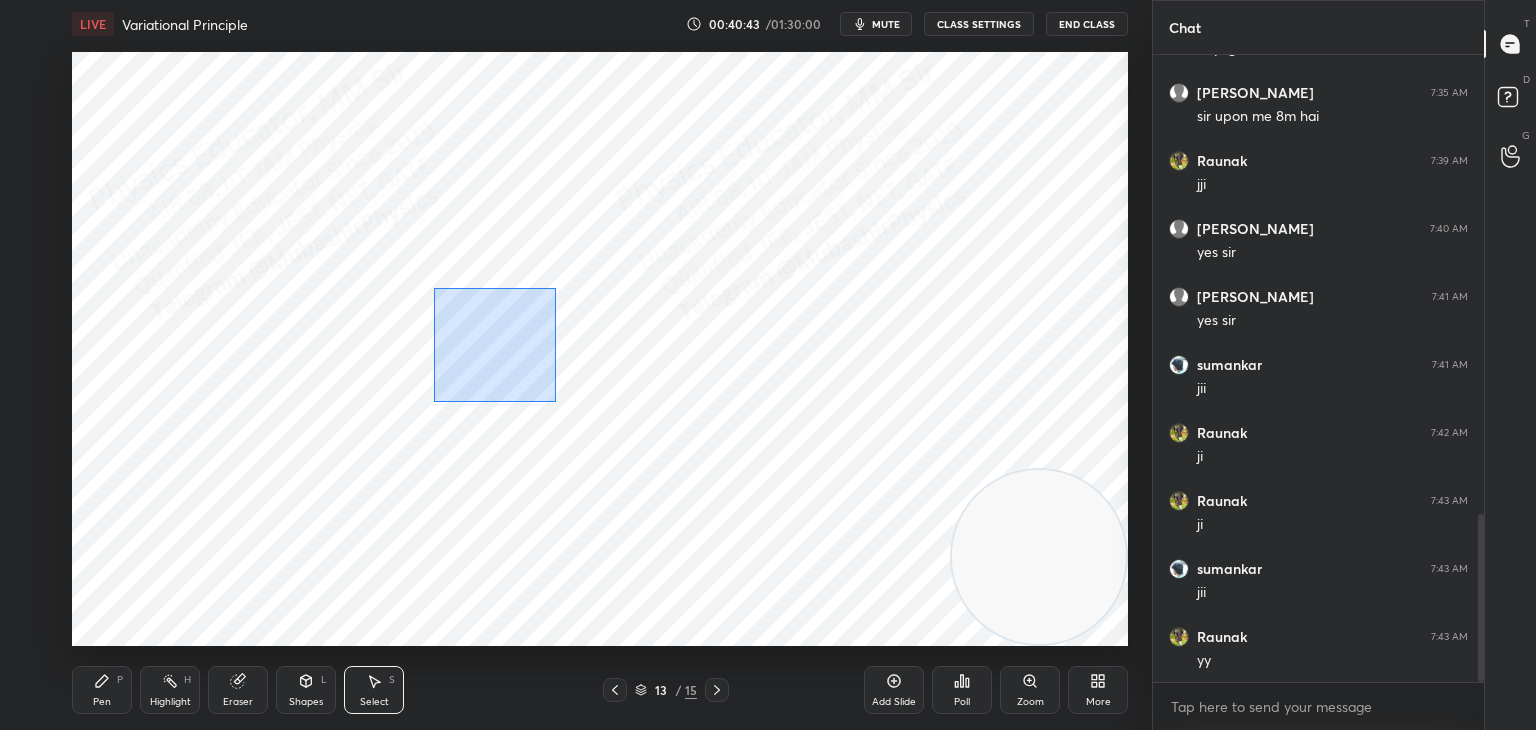 drag, startPoint x: 435, startPoint y: 289, endPoint x: 517, endPoint y: 373, distance: 117.388245 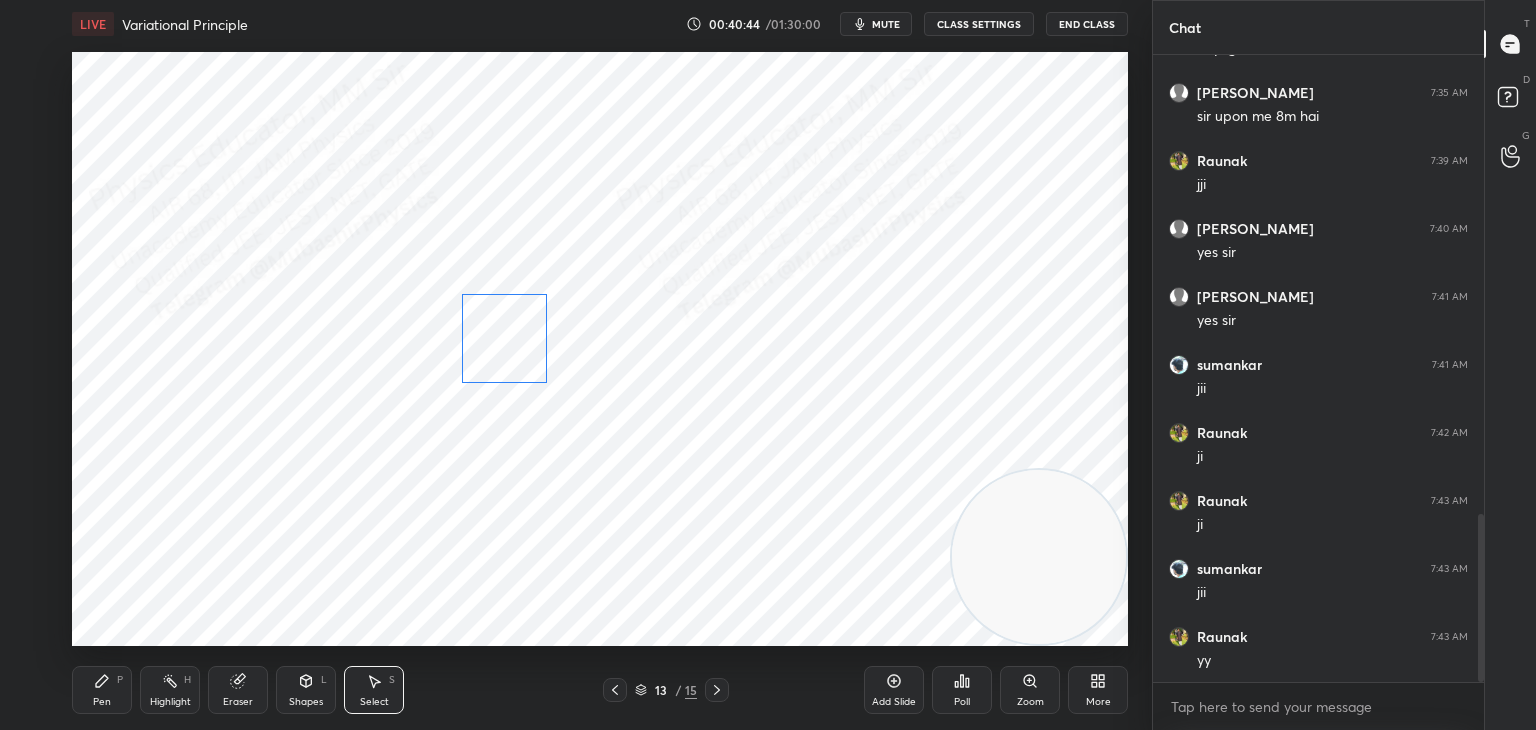 drag, startPoint x: 500, startPoint y: 351, endPoint x: 529, endPoint y: 349, distance: 29.068884 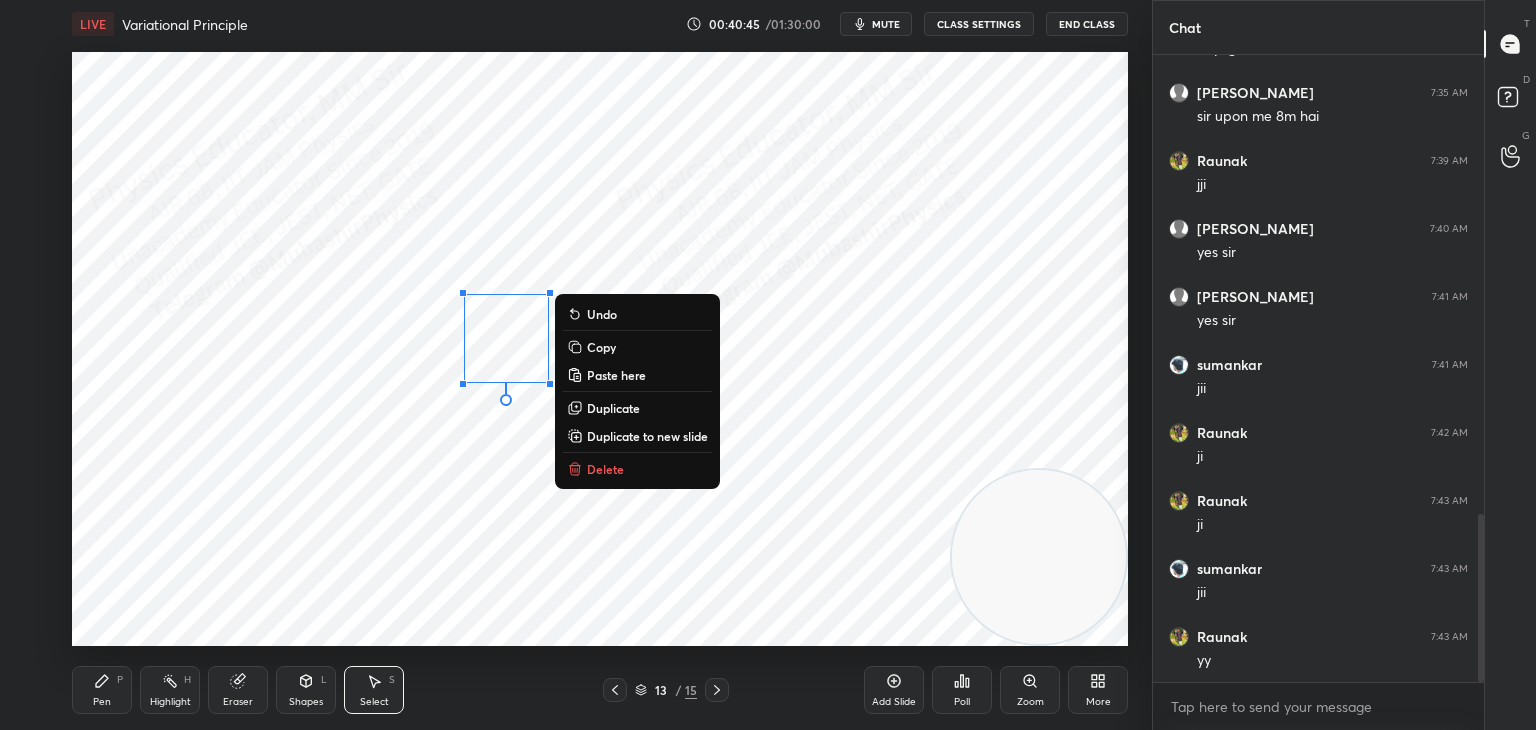 click on "Pen P" at bounding box center (102, 690) 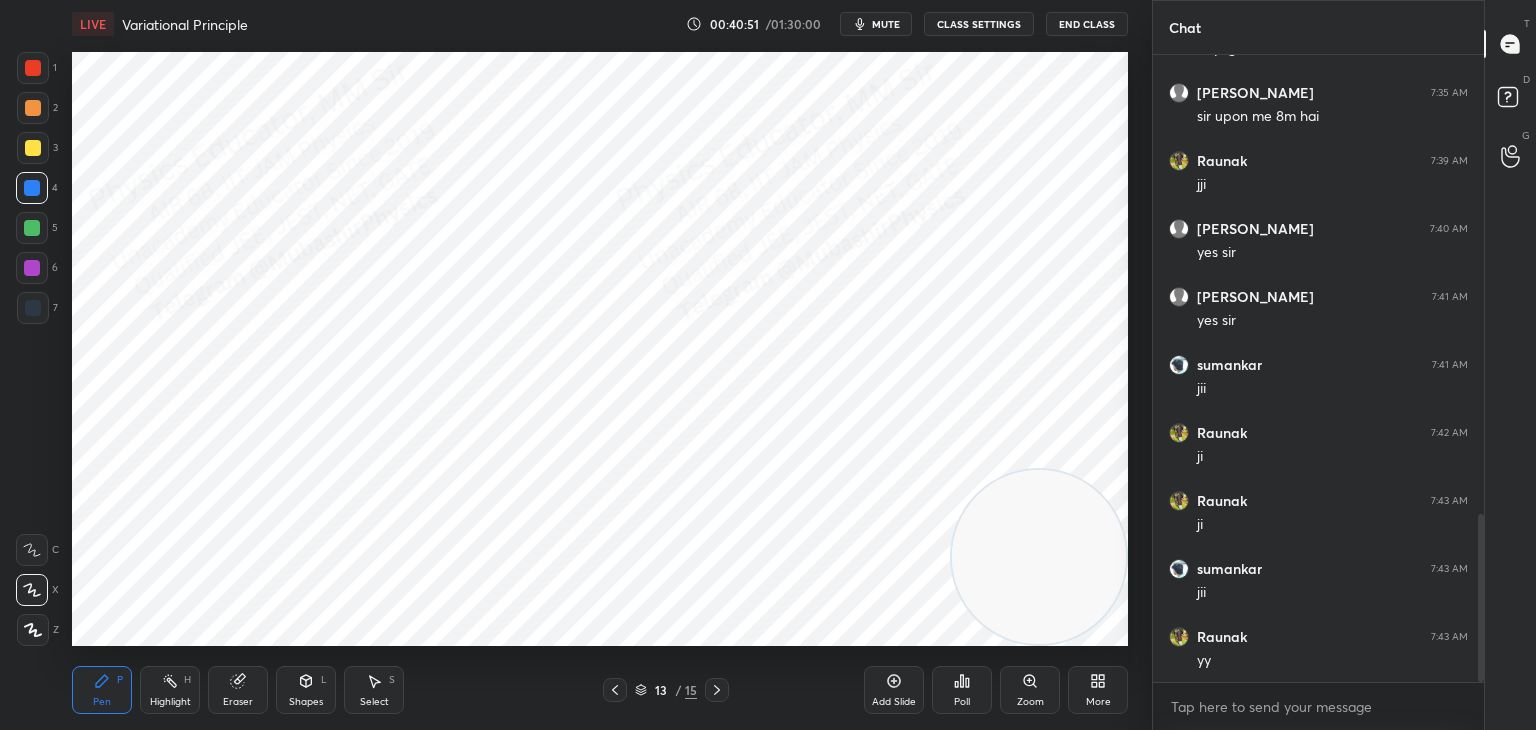 click 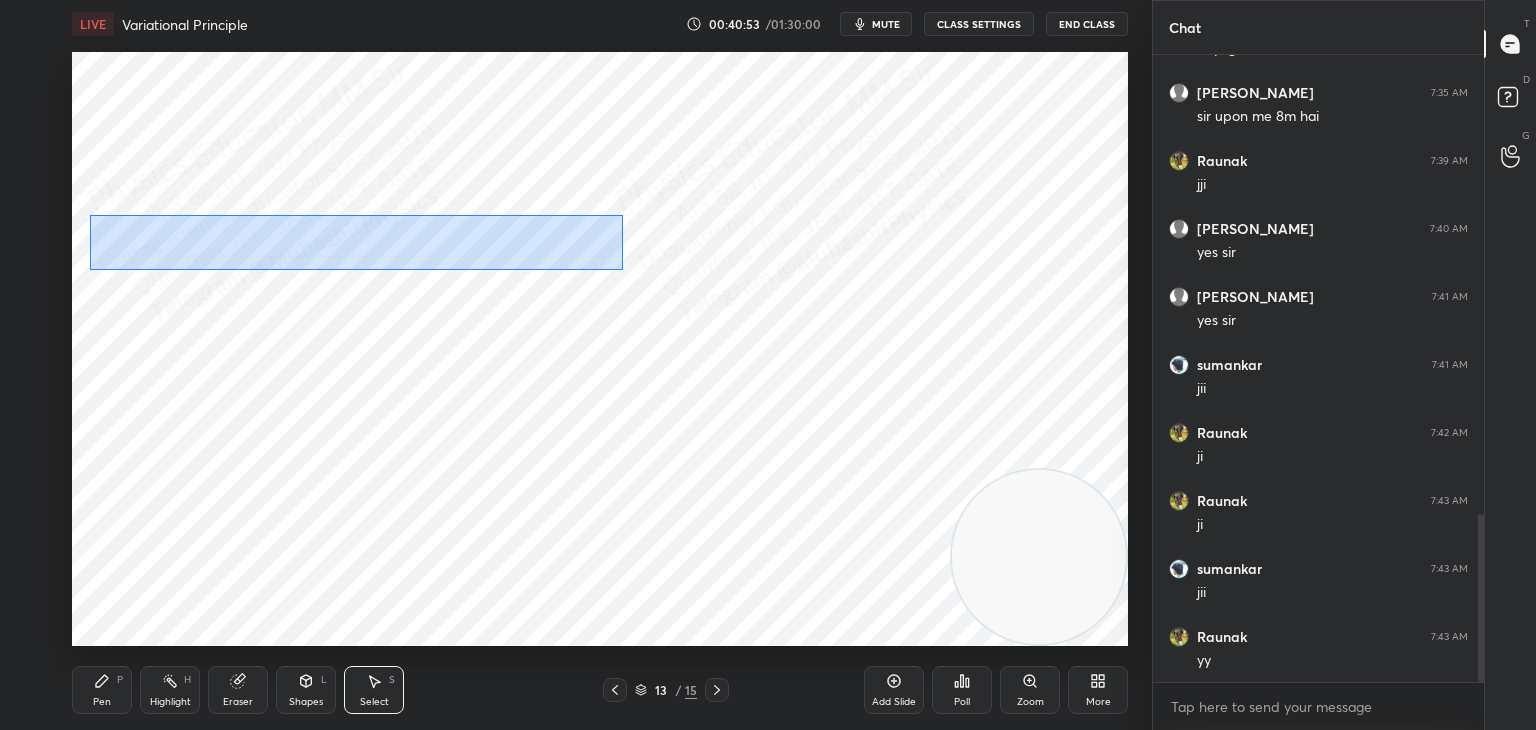 drag, startPoint x: 89, startPoint y: 215, endPoint x: 623, endPoint y: 270, distance: 536.82495 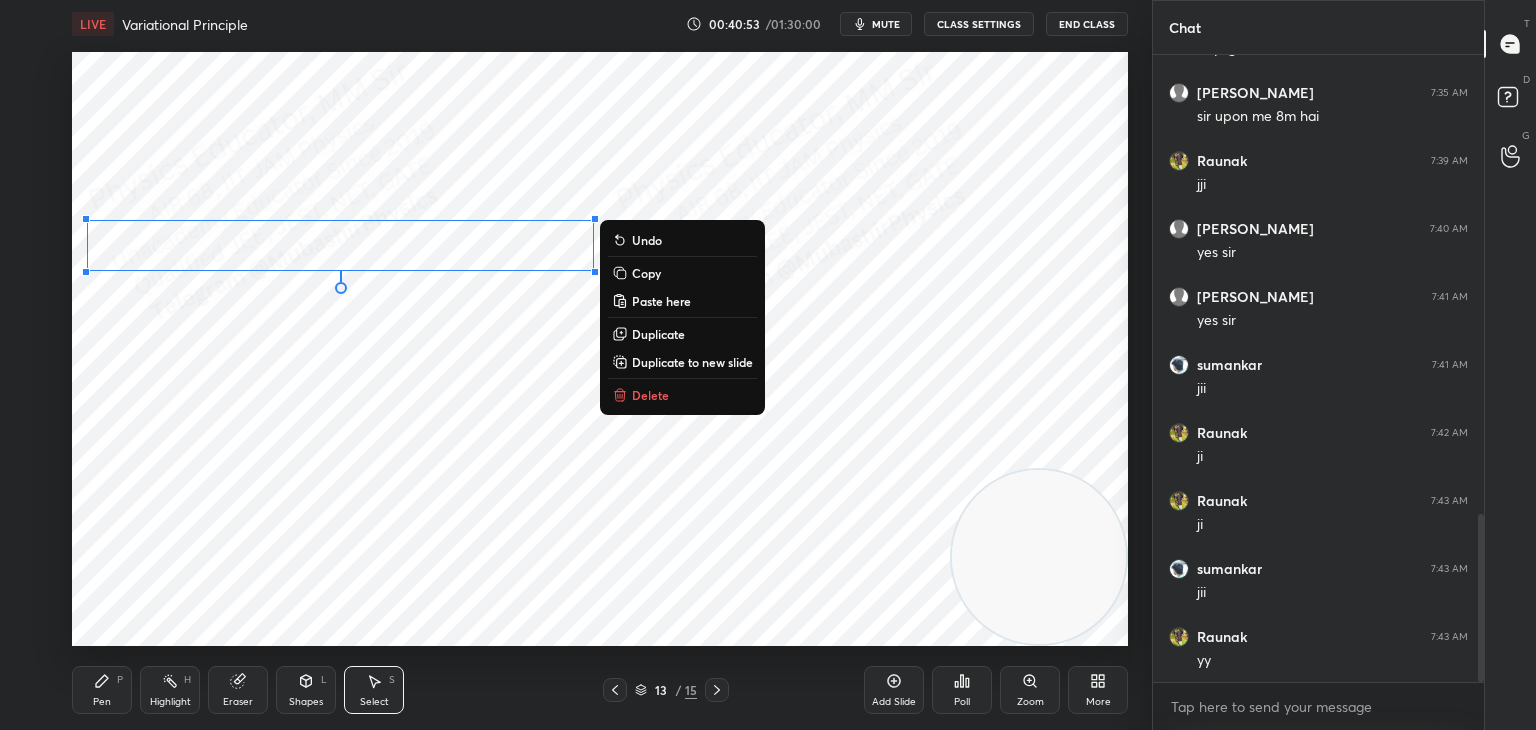 click on "Duplicate" at bounding box center (682, 334) 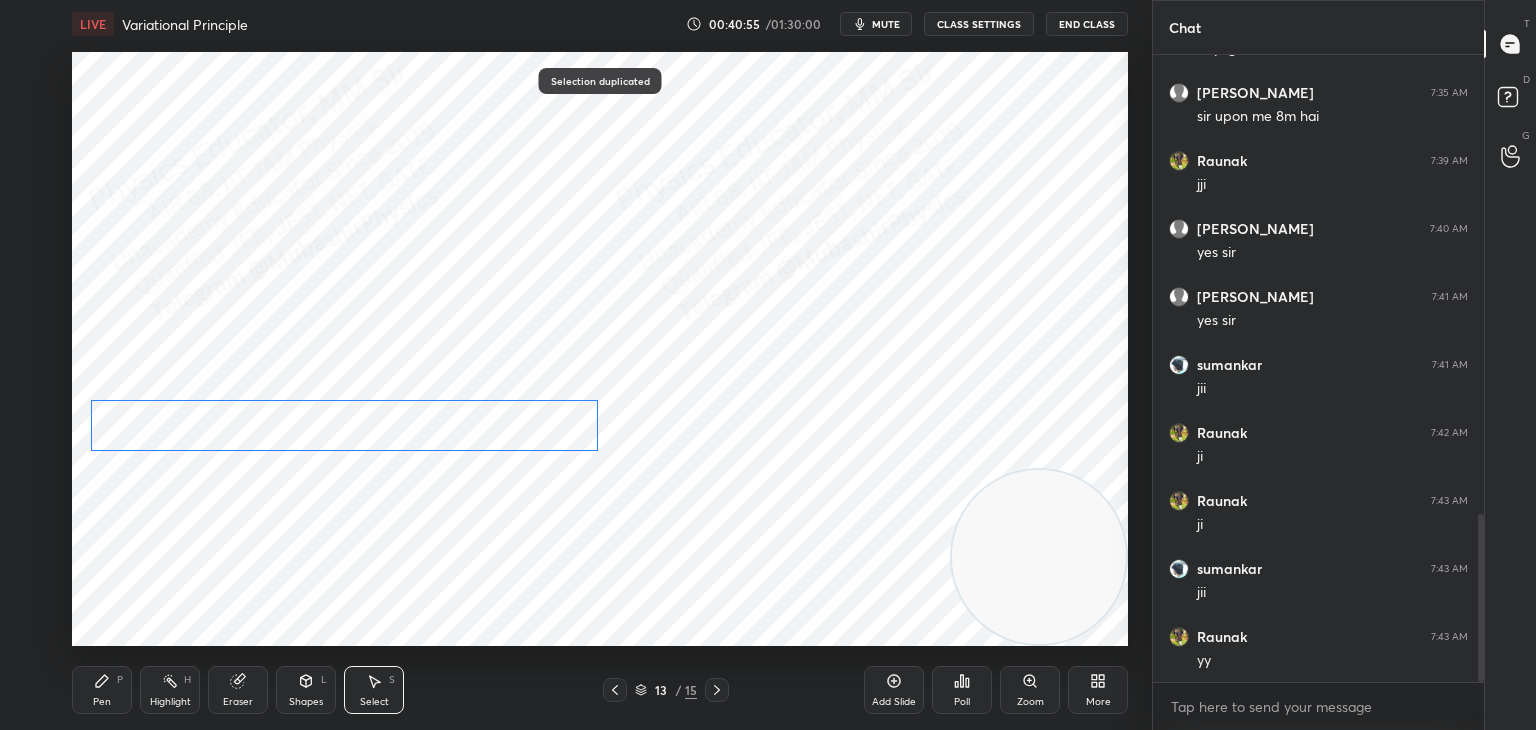 drag, startPoint x: 552, startPoint y: 257, endPoint x: 545, endPoint y: 434, distance: 177.13837 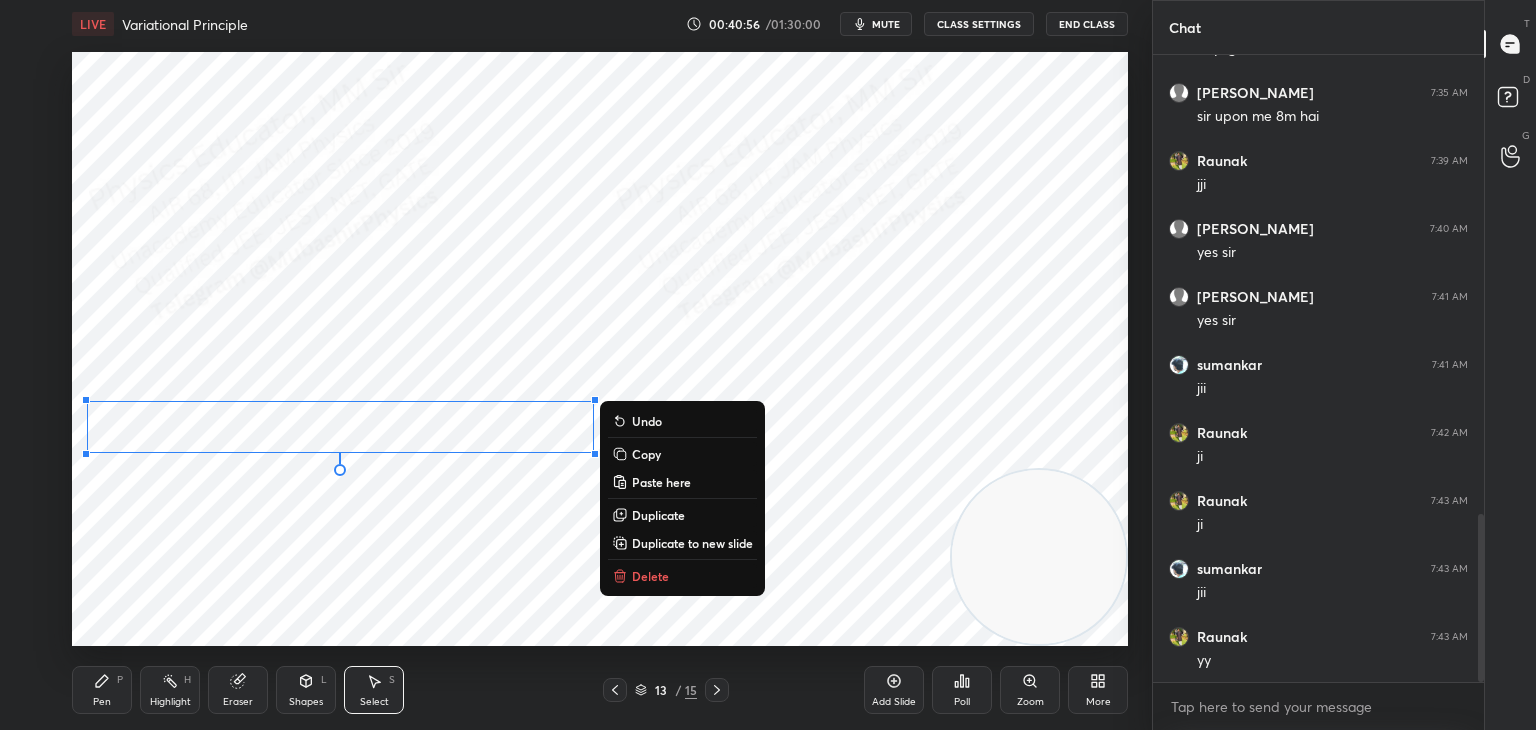 drag, startPoint x: 100, startPoint y: 685, endPoint x: 52, endPoint y: 473, distance: 217.36604 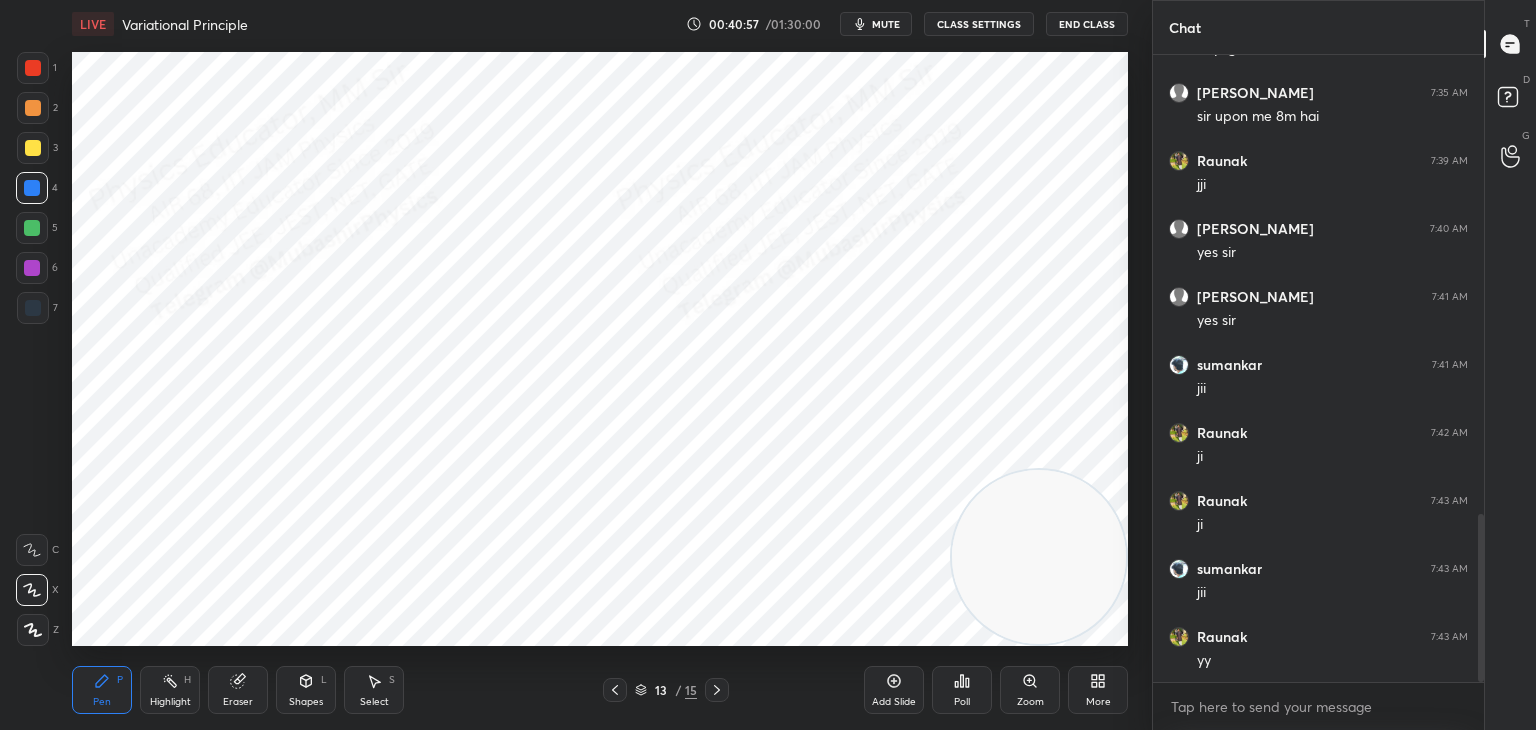 click at bounding box center (33, 108) 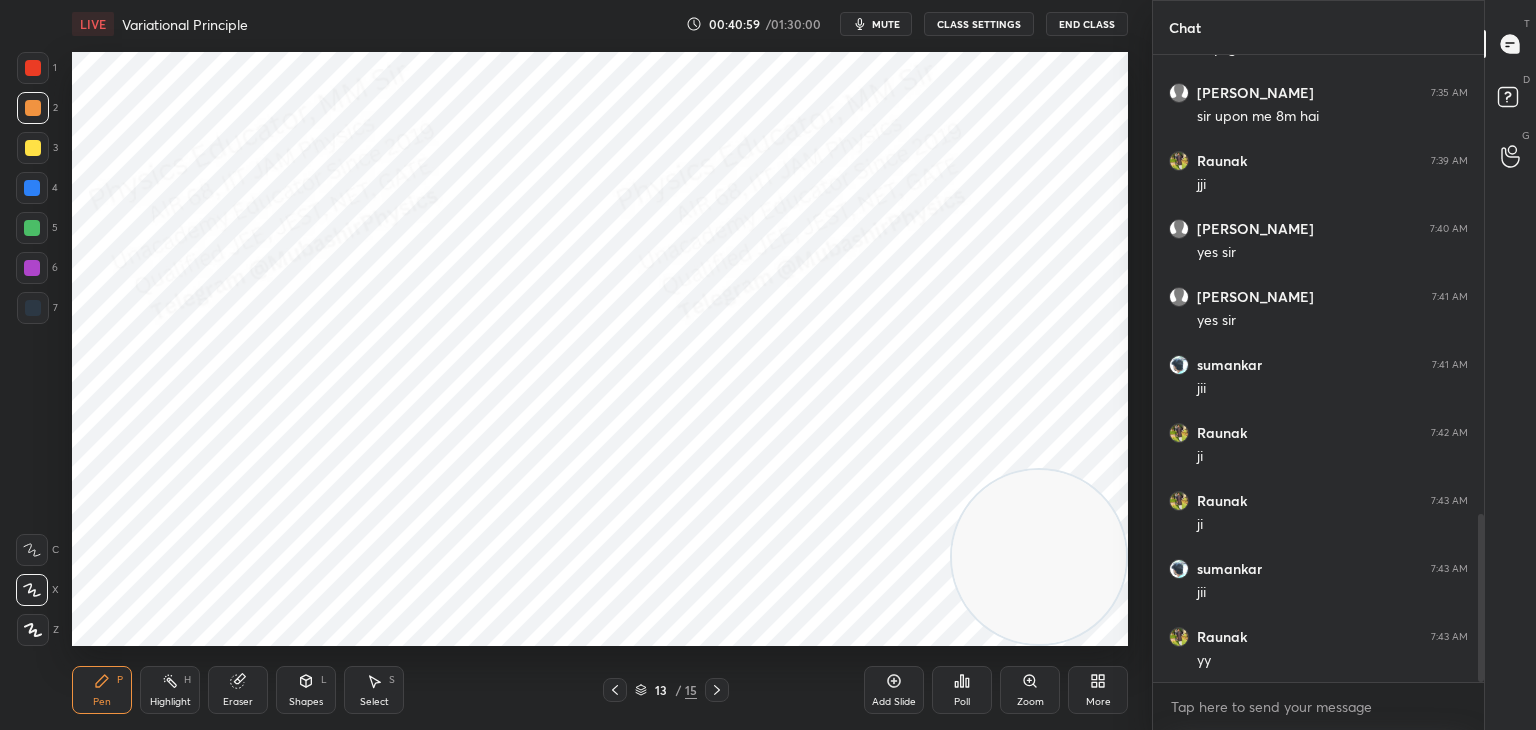 click on "Select S" at bounding box center (374, 690) 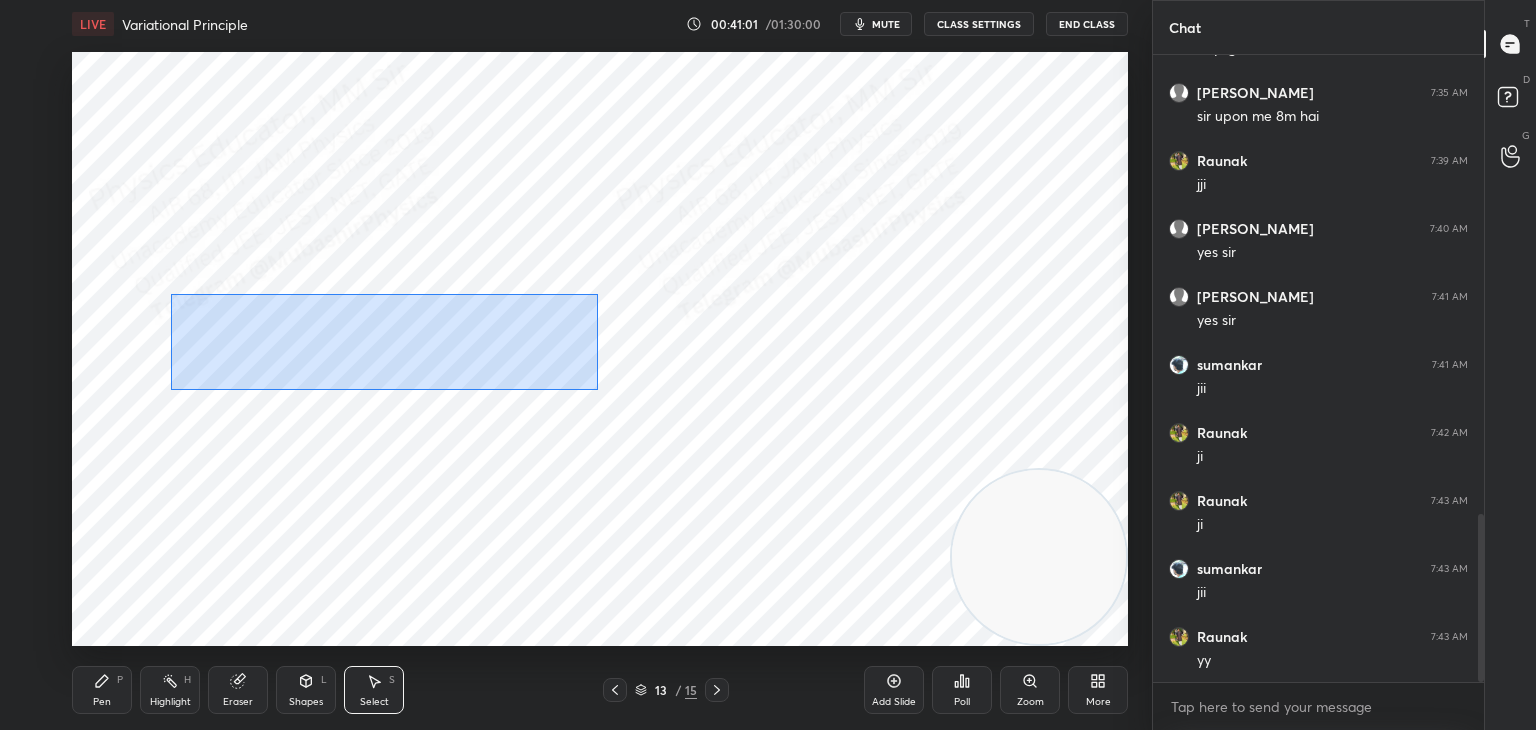 drag, startPoint x: 172, startPoint y: 295, endPoint x: 597, endPoint y: 389, distance: 435.27118 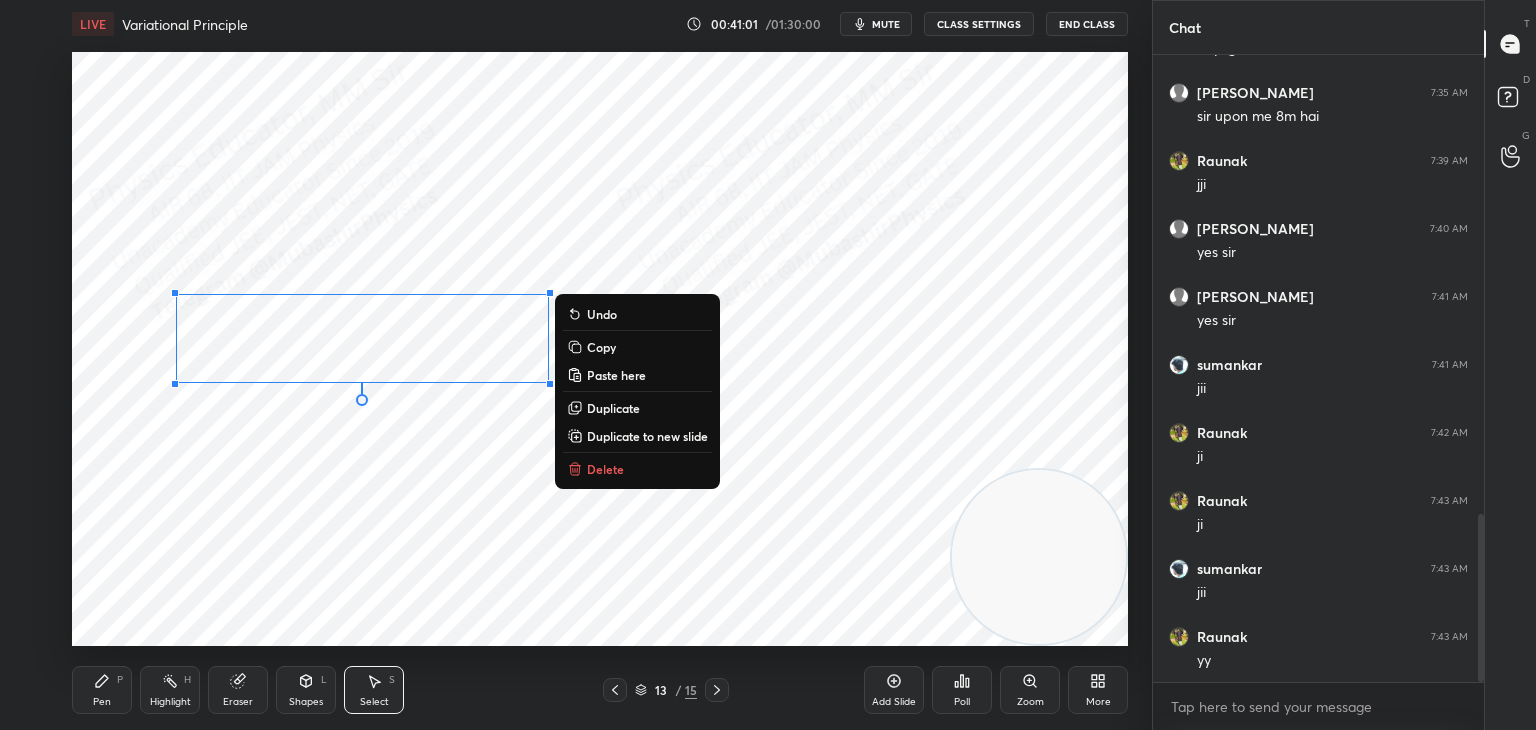 click on "Duplicate" at bounding box center [613, 408] 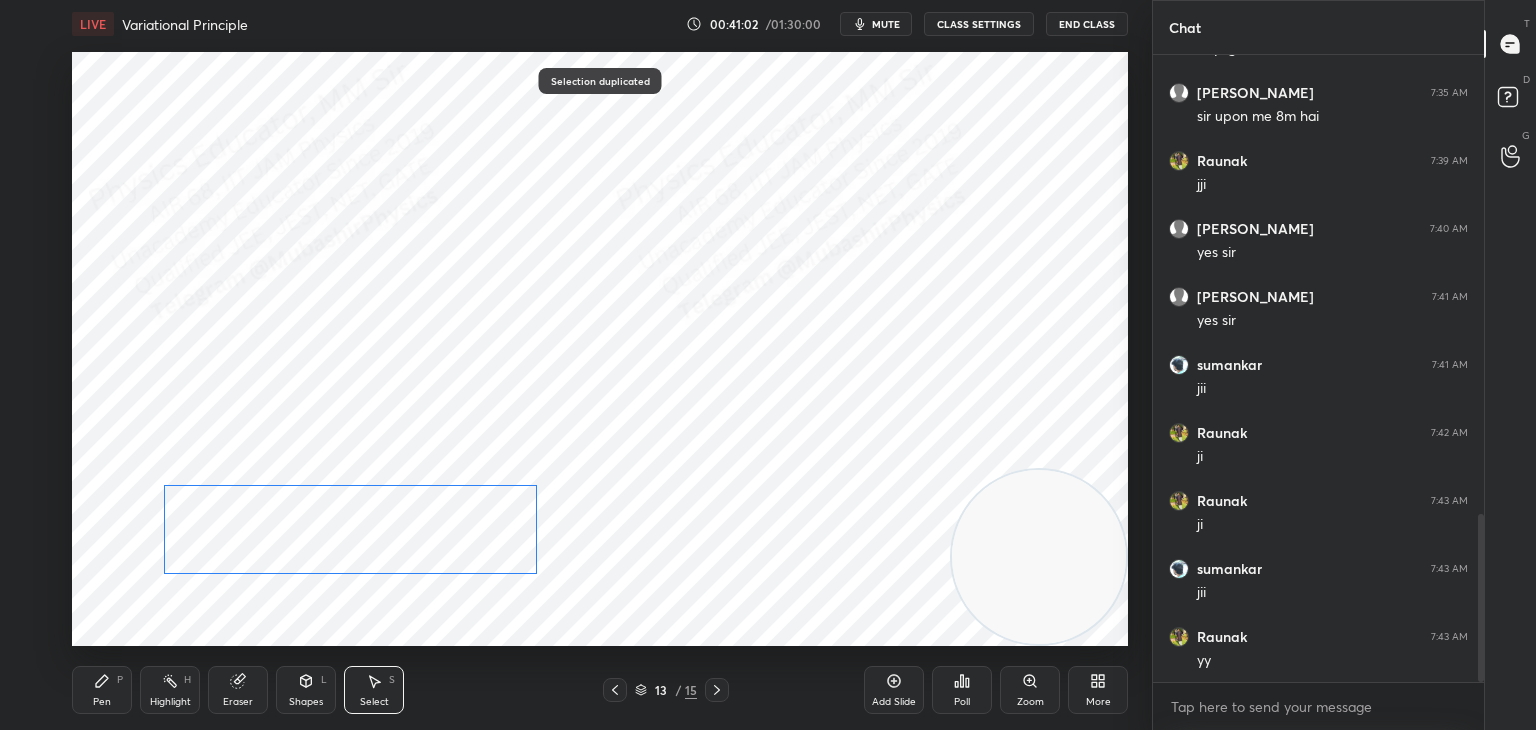 drag, startPoint x: 489, startPoint y: 514, endPoint x: 464, endPoint y: 529, distance: 29.15476 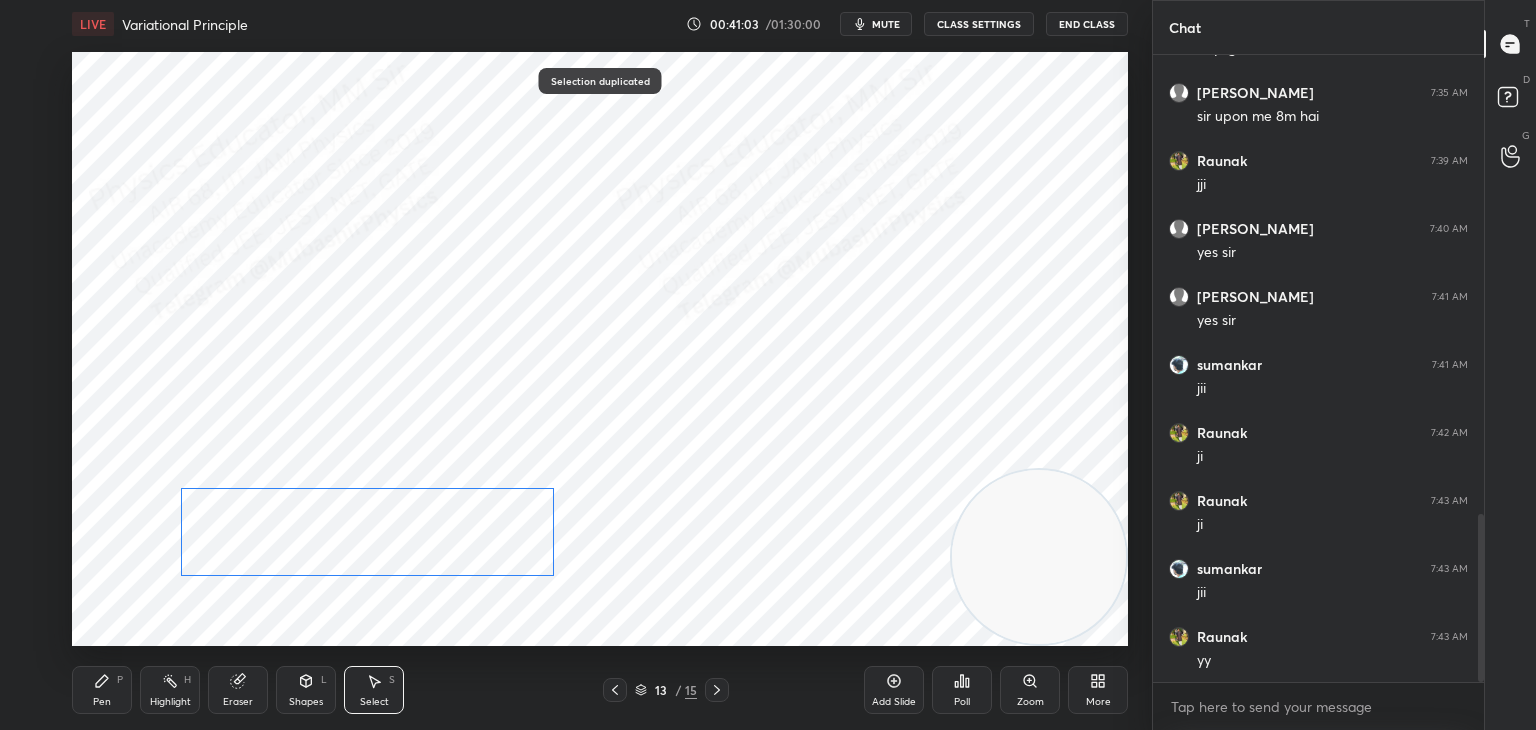 drag, startPoint x: 440, startPoint y: 529, endPoint x: 459, endPoint y: 513, distance: 24.839485 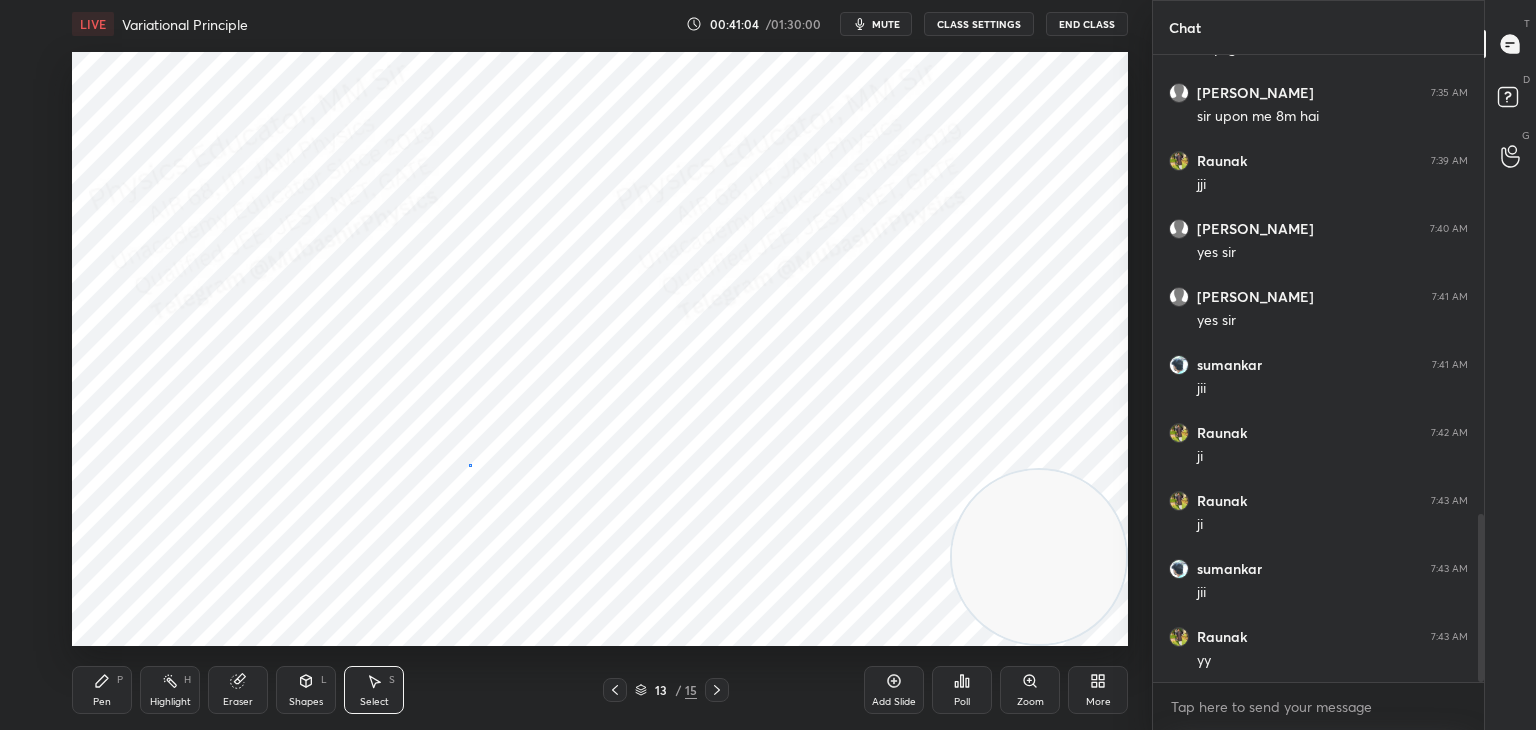 click on "0 ° Undo Copy Paste here Duplicate Duplicate to new slide Delete" at bounding box center [600, 349] 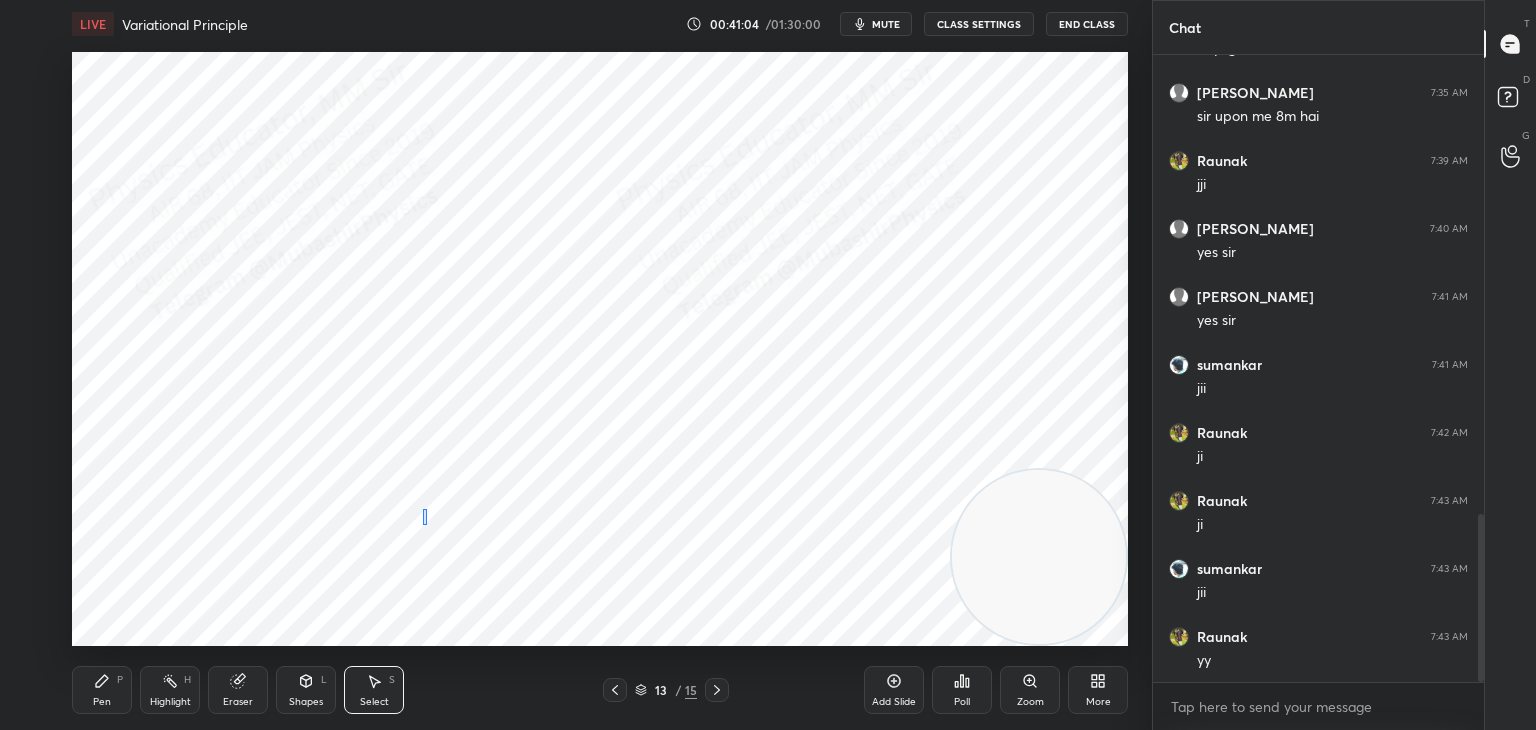 drag, startPoint x: 423, startPoint y: 509, endPoint x: 429, endPoint y: 554, distance: 45.39824 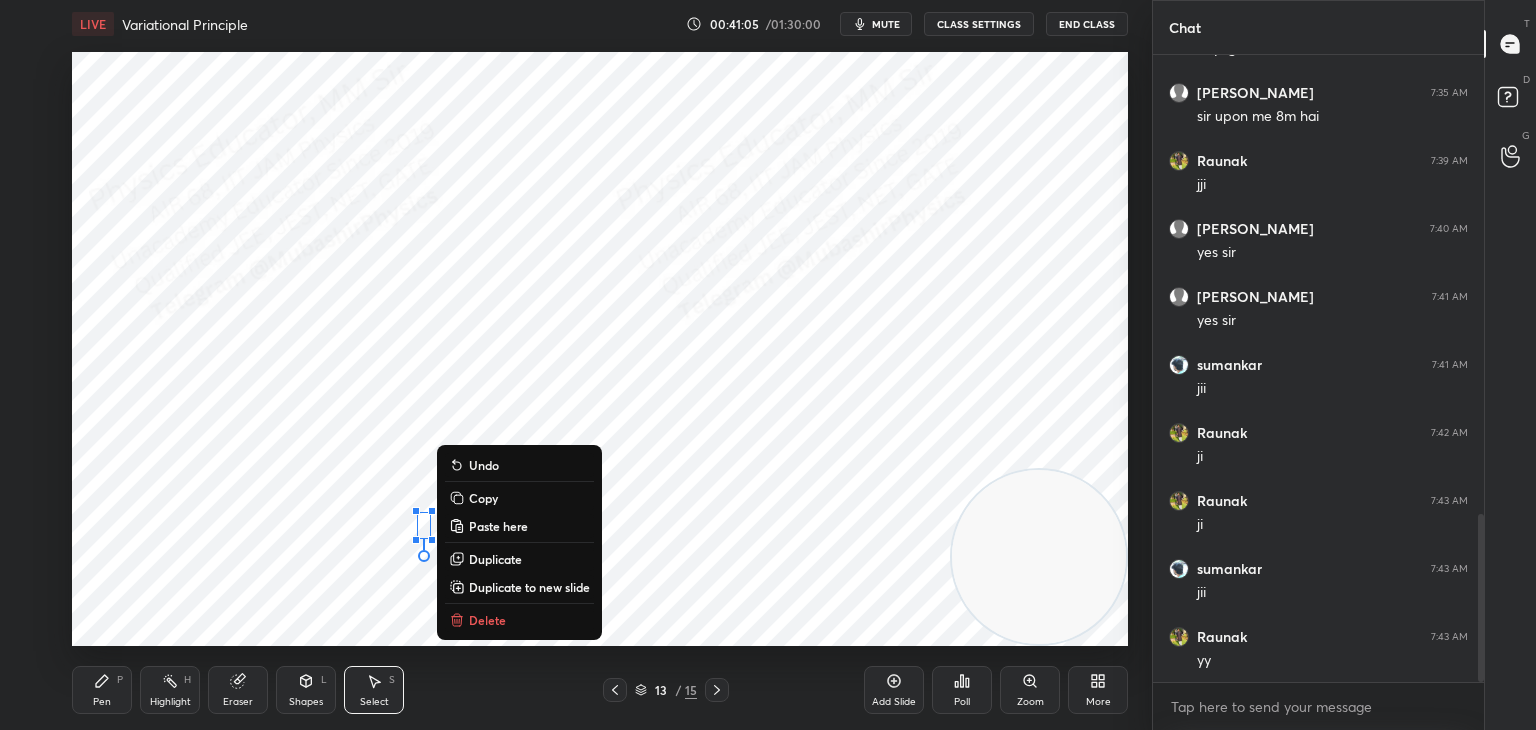 drag, startPoint x: 463, startPoint y: 619, endPoint x: 429, endPoint y: 622, distance: 34.132095 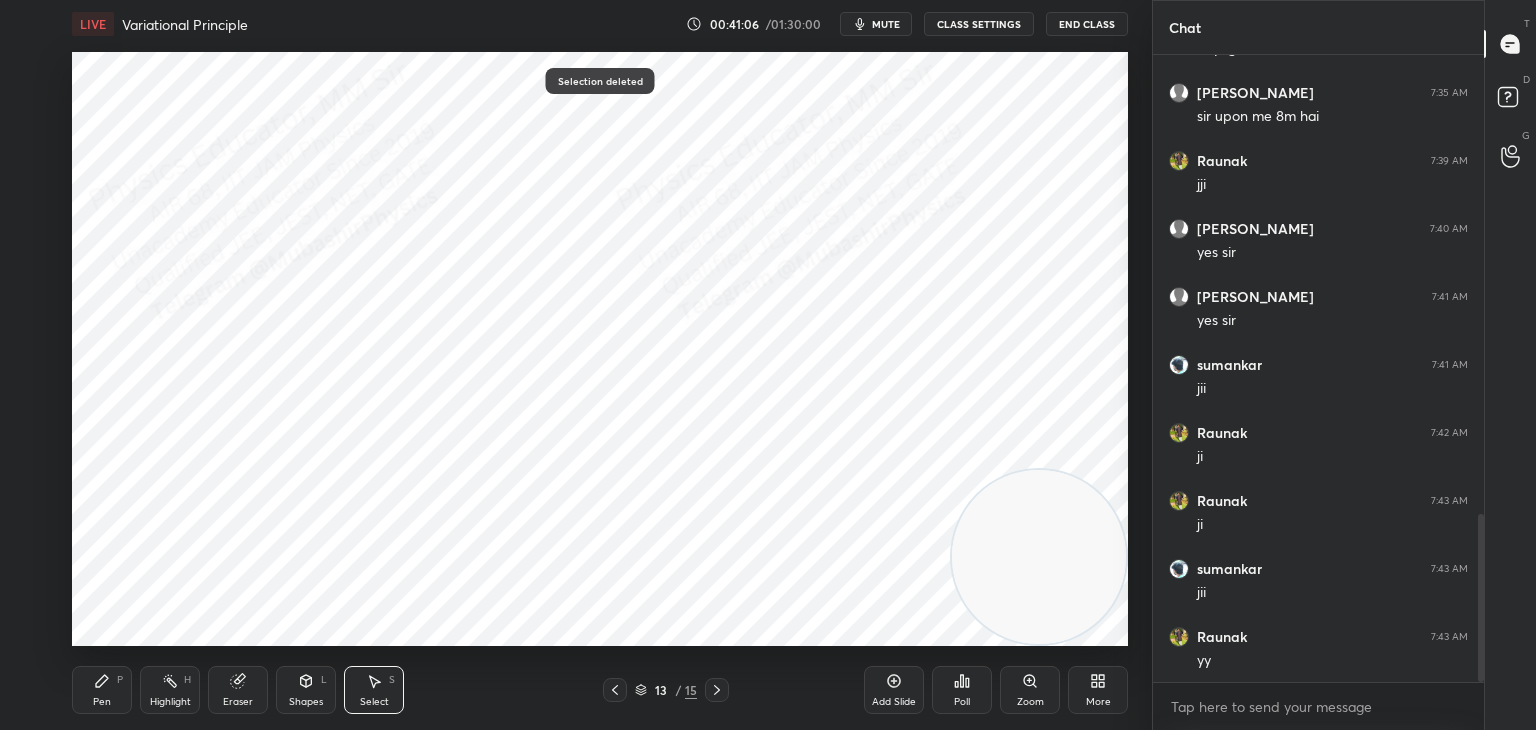 click on "Pen P" at bounding box center (102, 690) 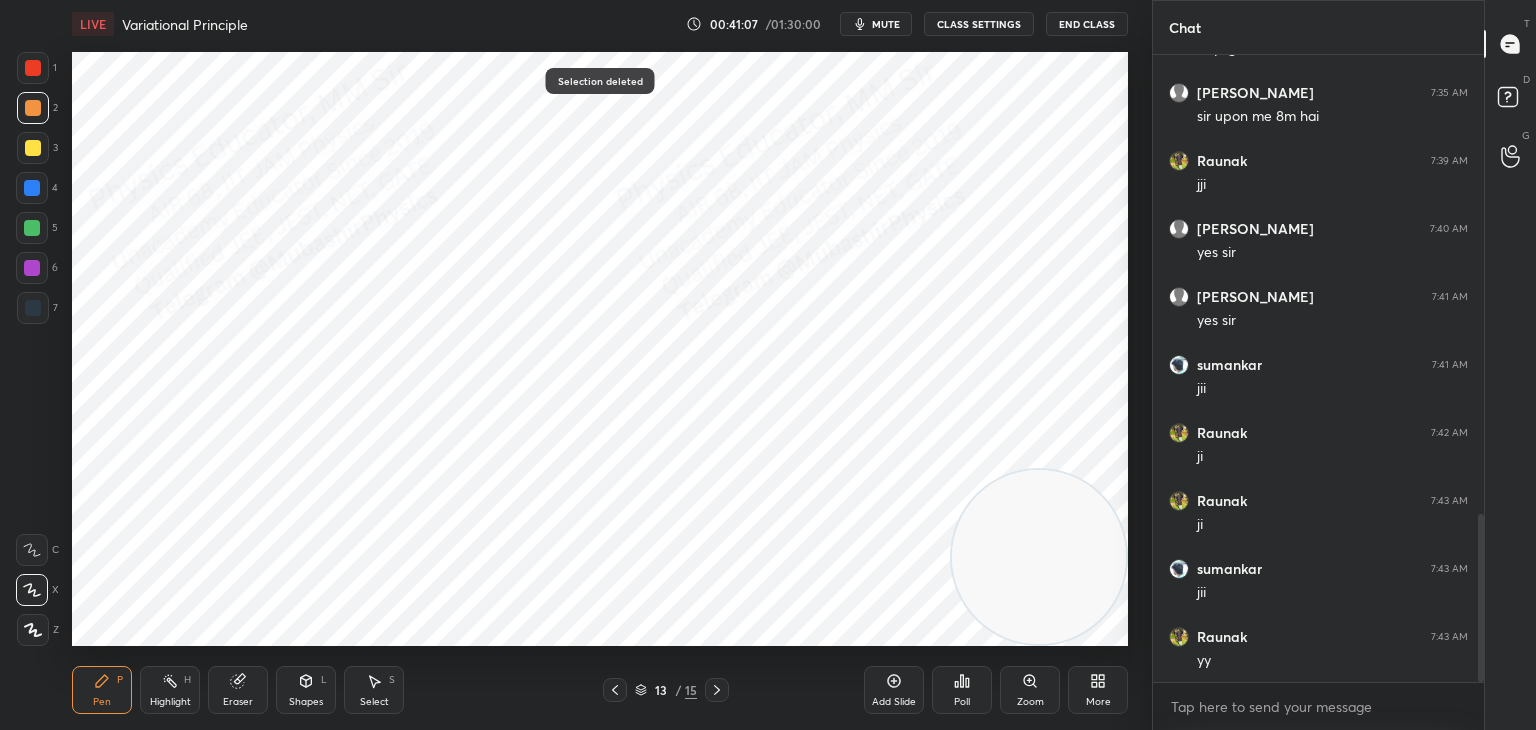 drag, startPoint x: 33, startPoint y: 199, endPoint x: 53, endPoint y: 246, distance: 51.078373 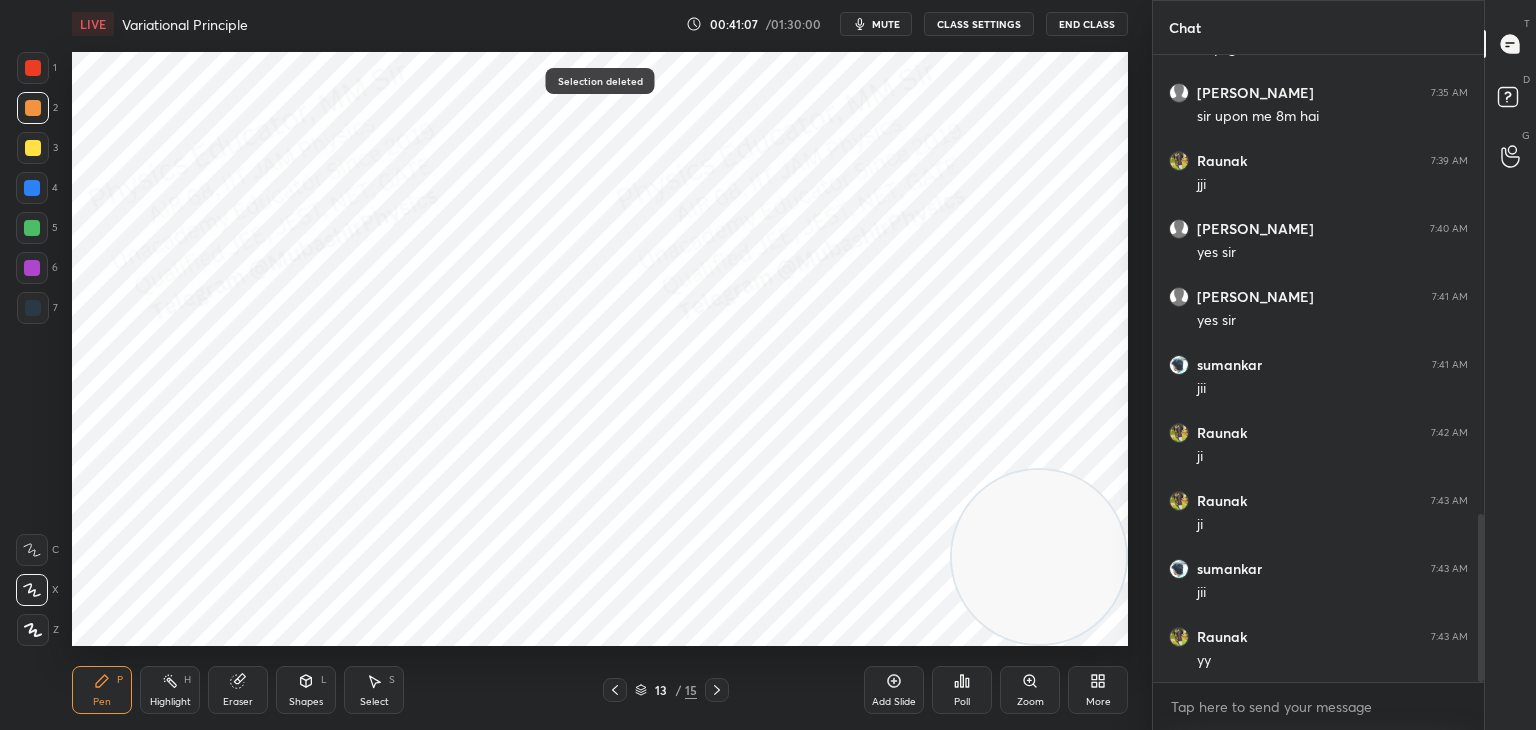 click on "4" at bounding box center (37, 192) 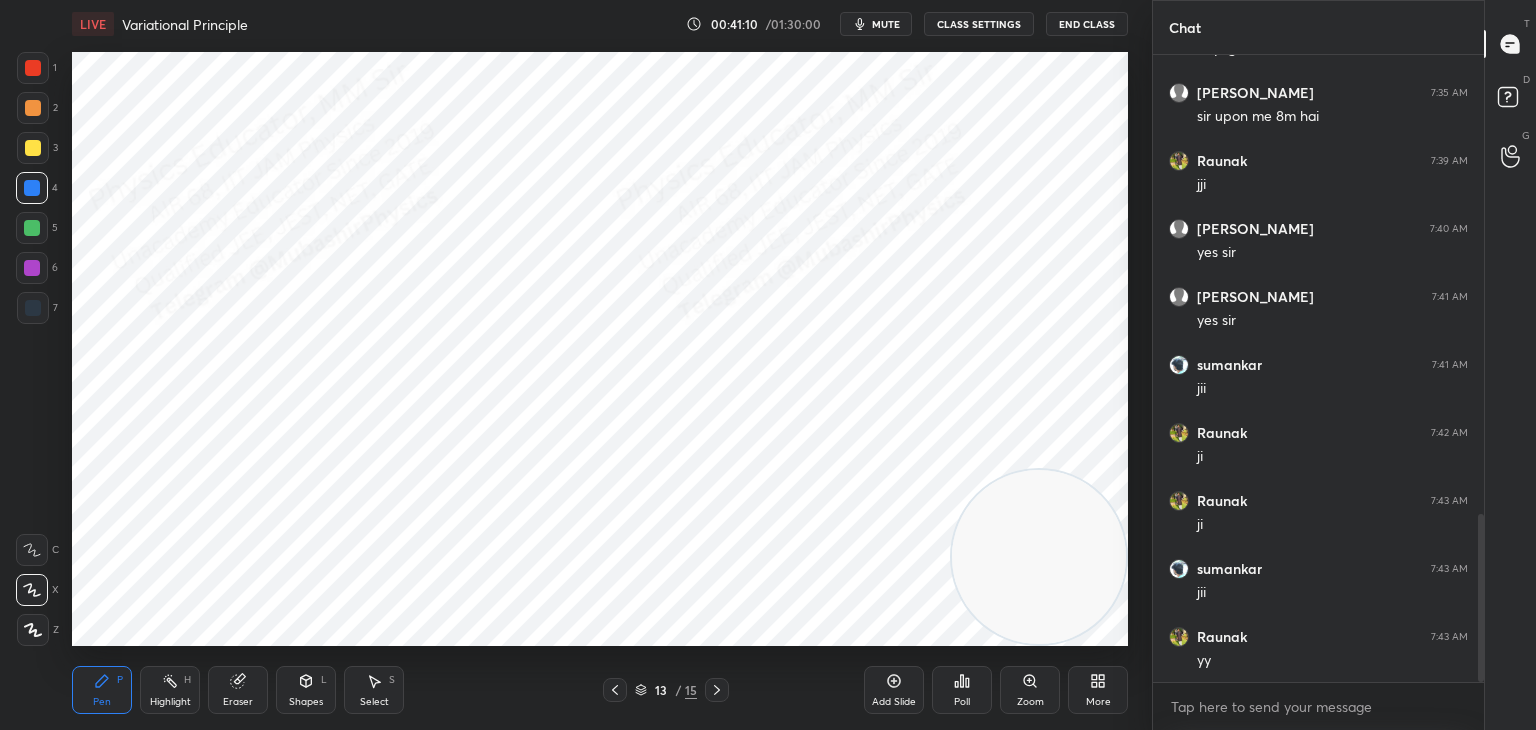 click 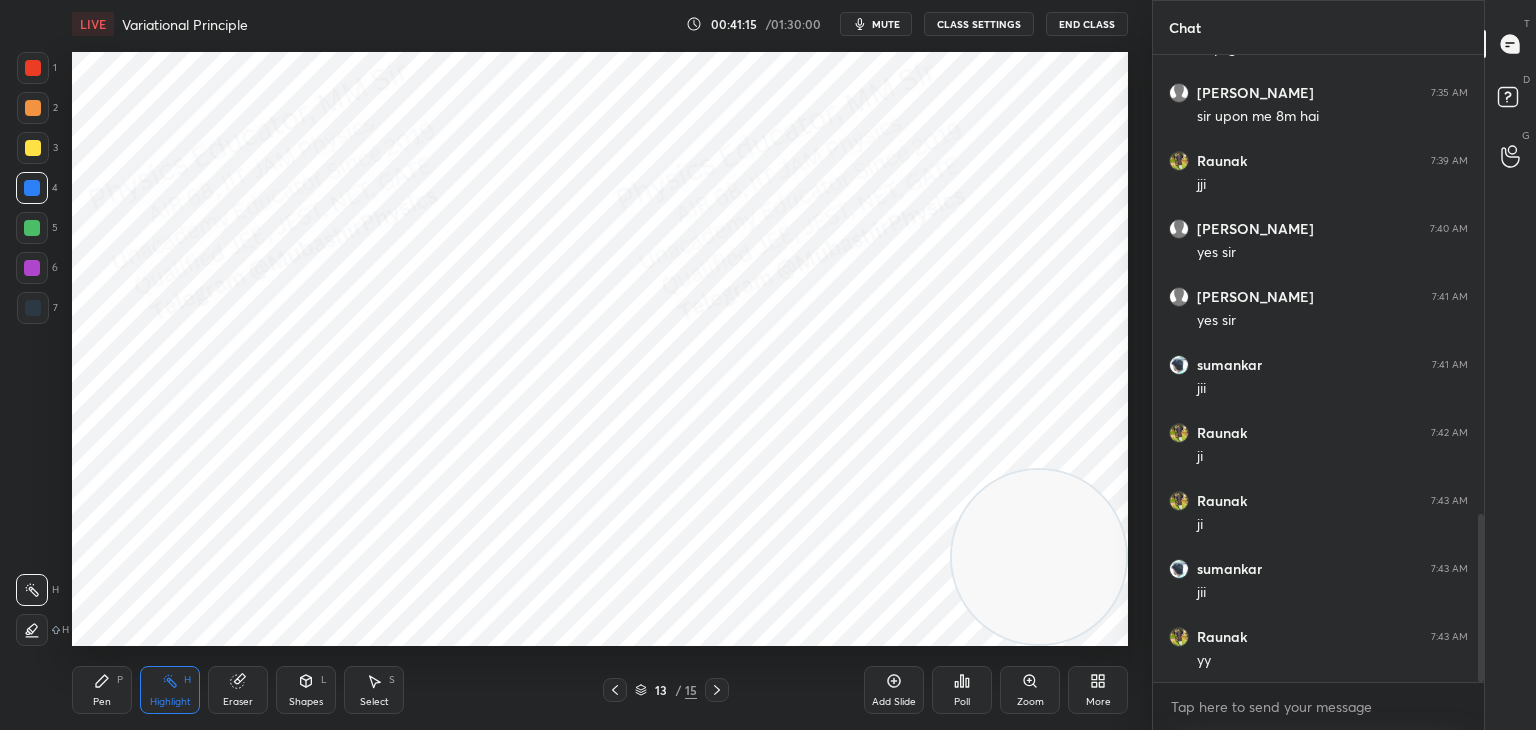 click on "Shapes L" at bounding box center (306, 690) 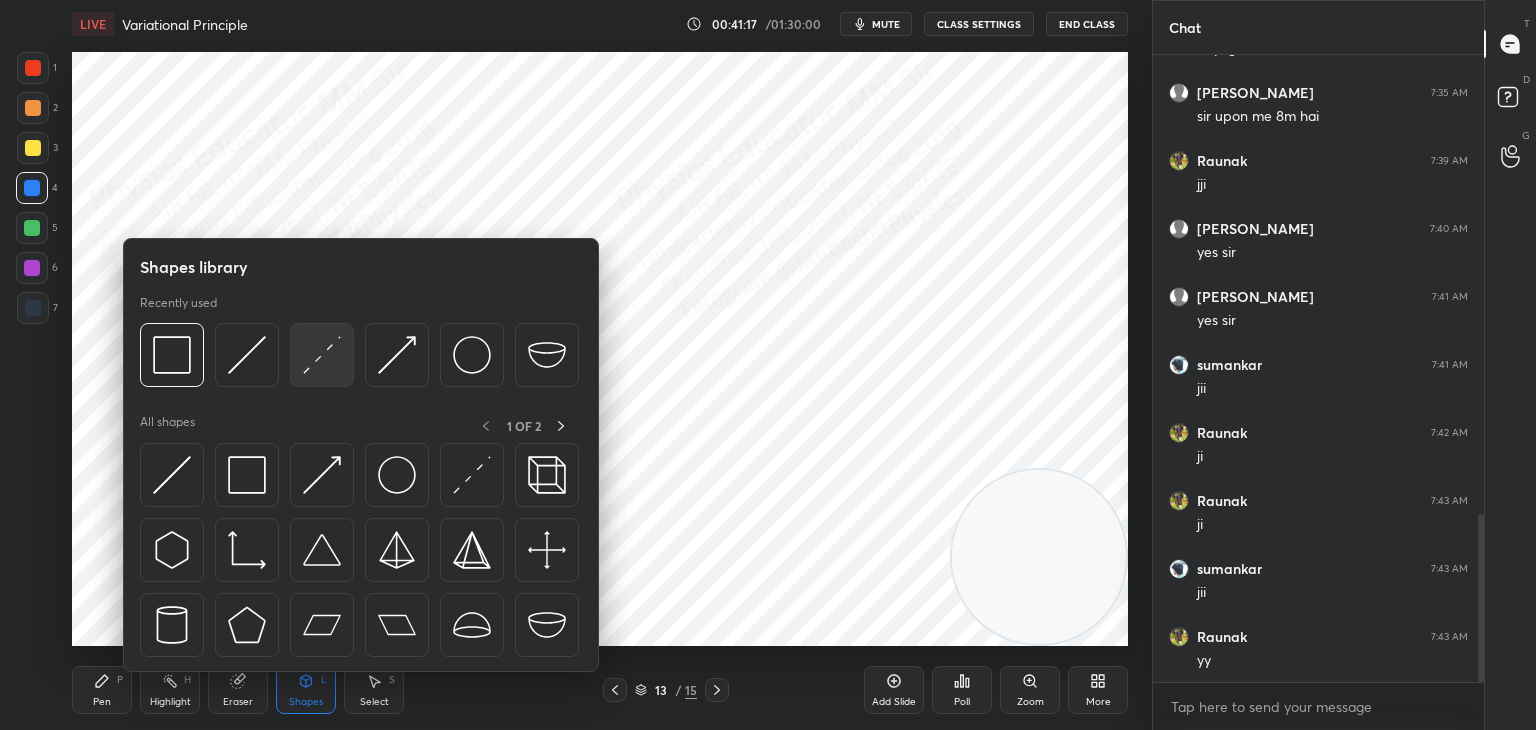 click at bounding box center (322, 355) 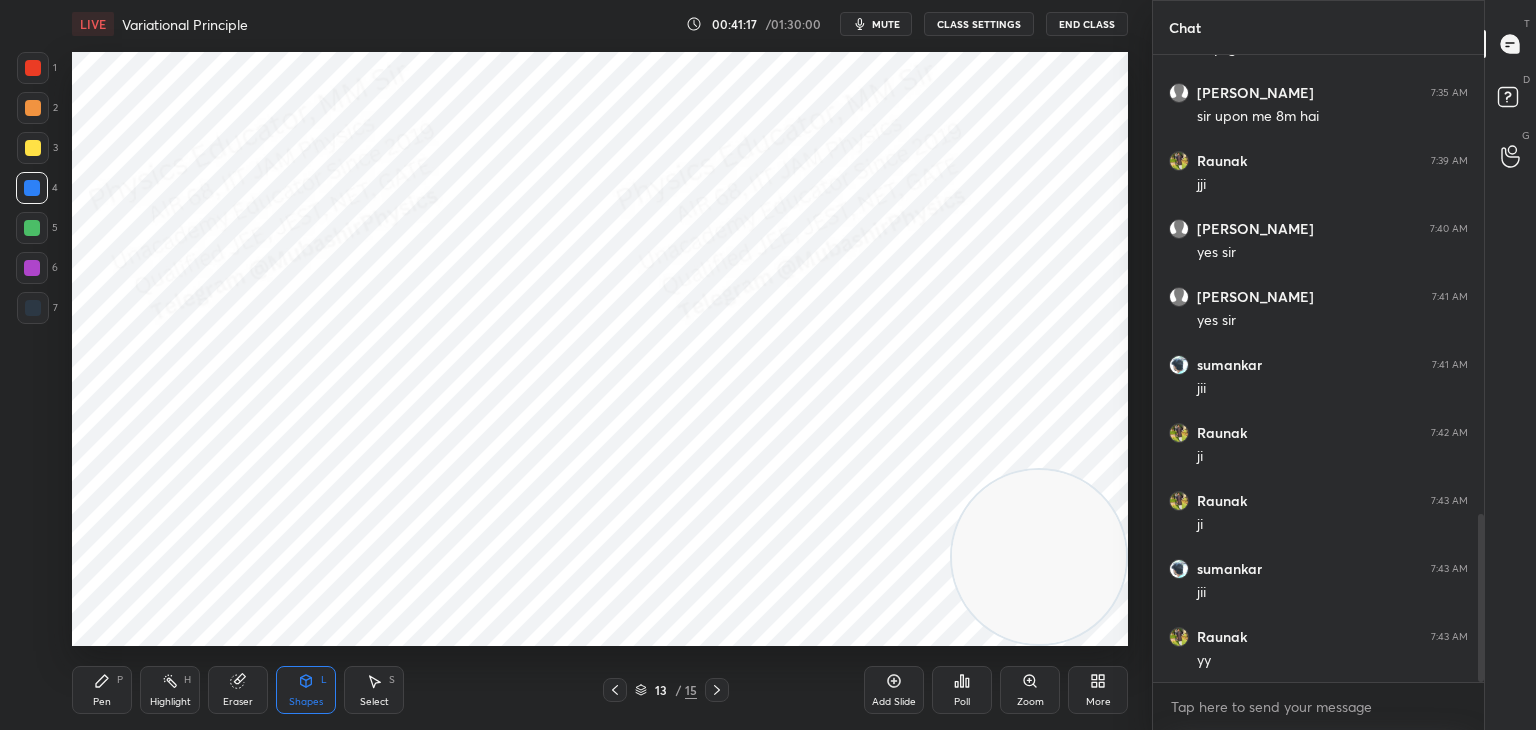 click at bounding box center (33, 148) 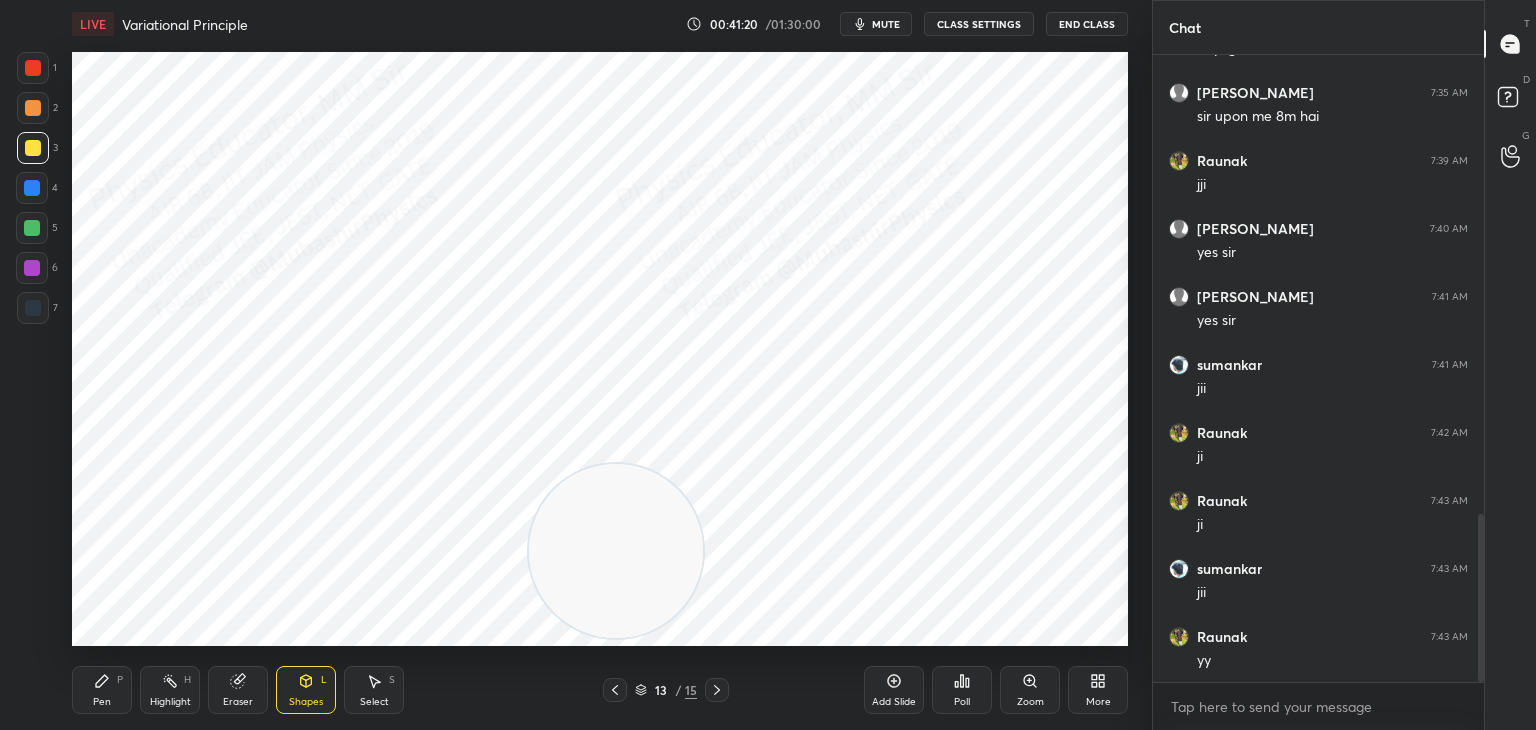 drag, startPoint x: 948, startPoint y: 535, endPoint x: 156, endPoint y: 601, distance: 794.74524 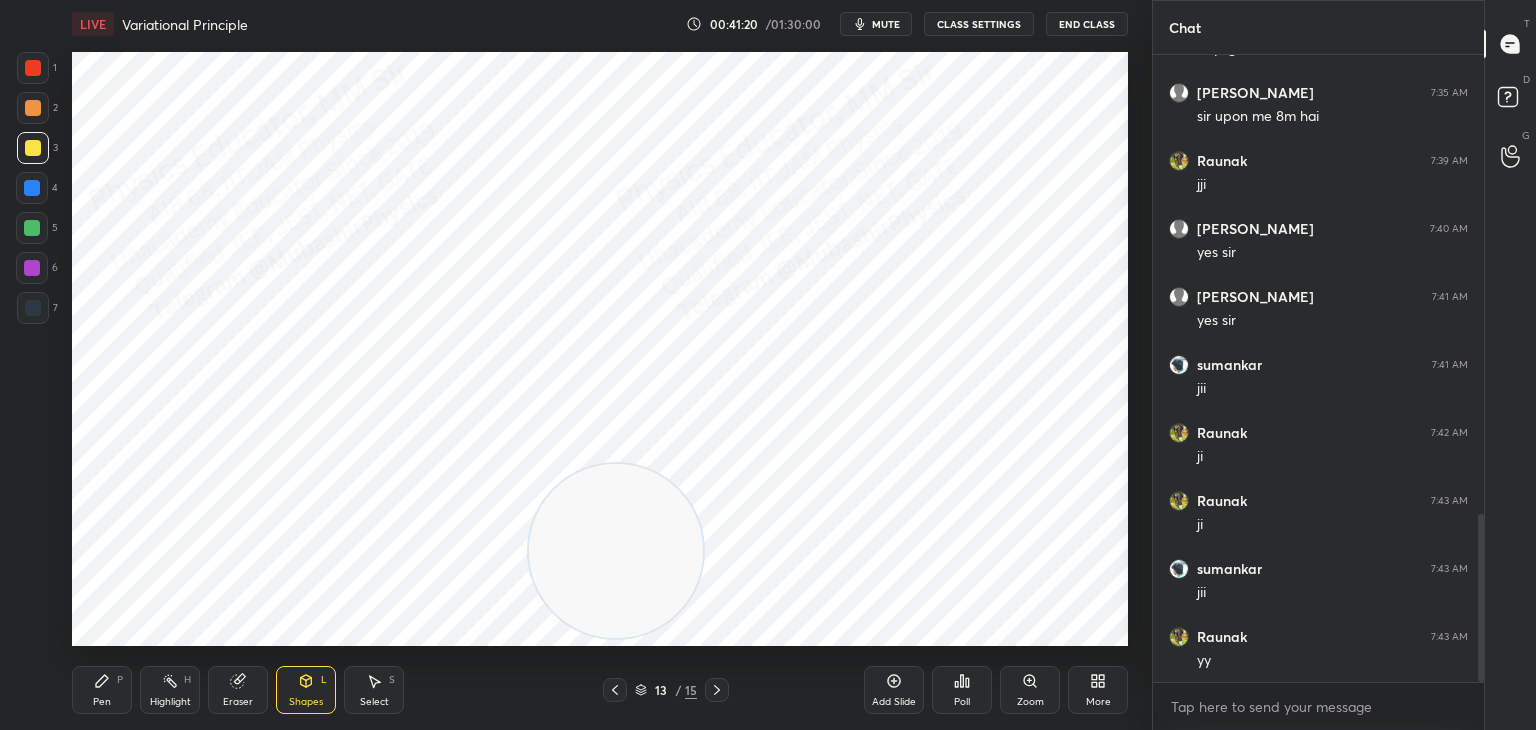 click at bounding box center (616, 551) 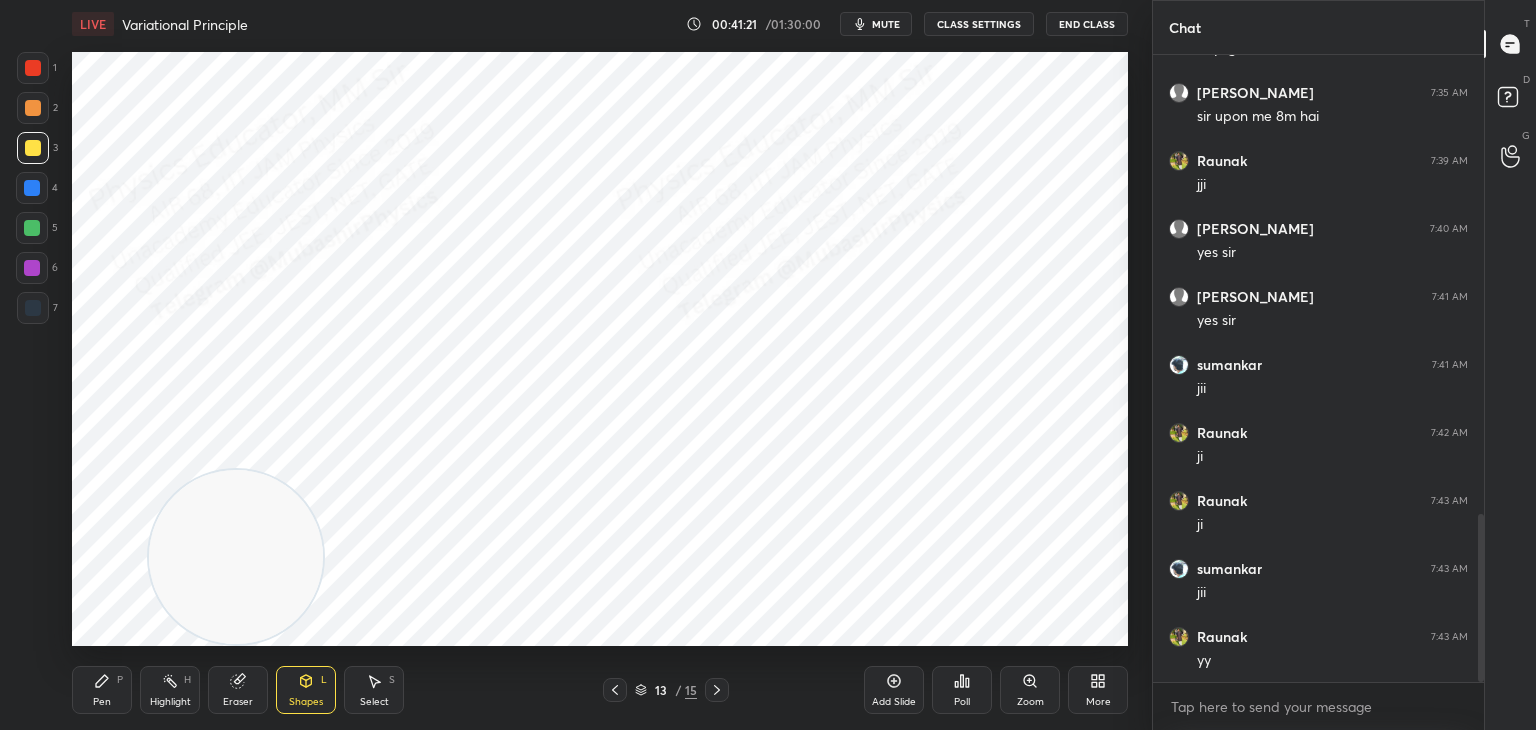drag, startPoint x: 109, startPoint y: 678, endPoint x: 108, endPoint y: 665, distance: 13.038404 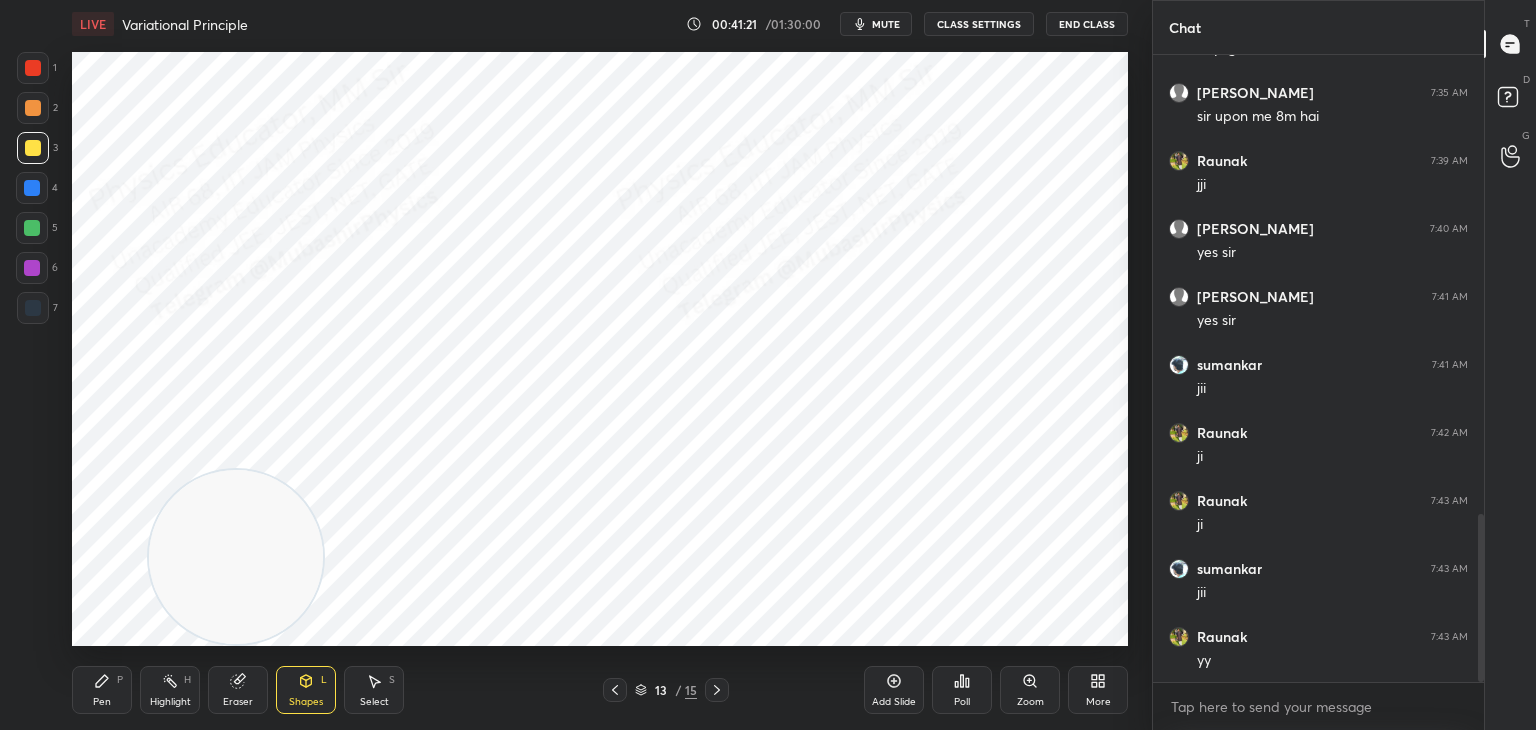 click on "Pen P Highlight H Eraser Shapes L Select S 13 / 15 Add Slide Poll Zoom More" at bounding box center (600, 690) 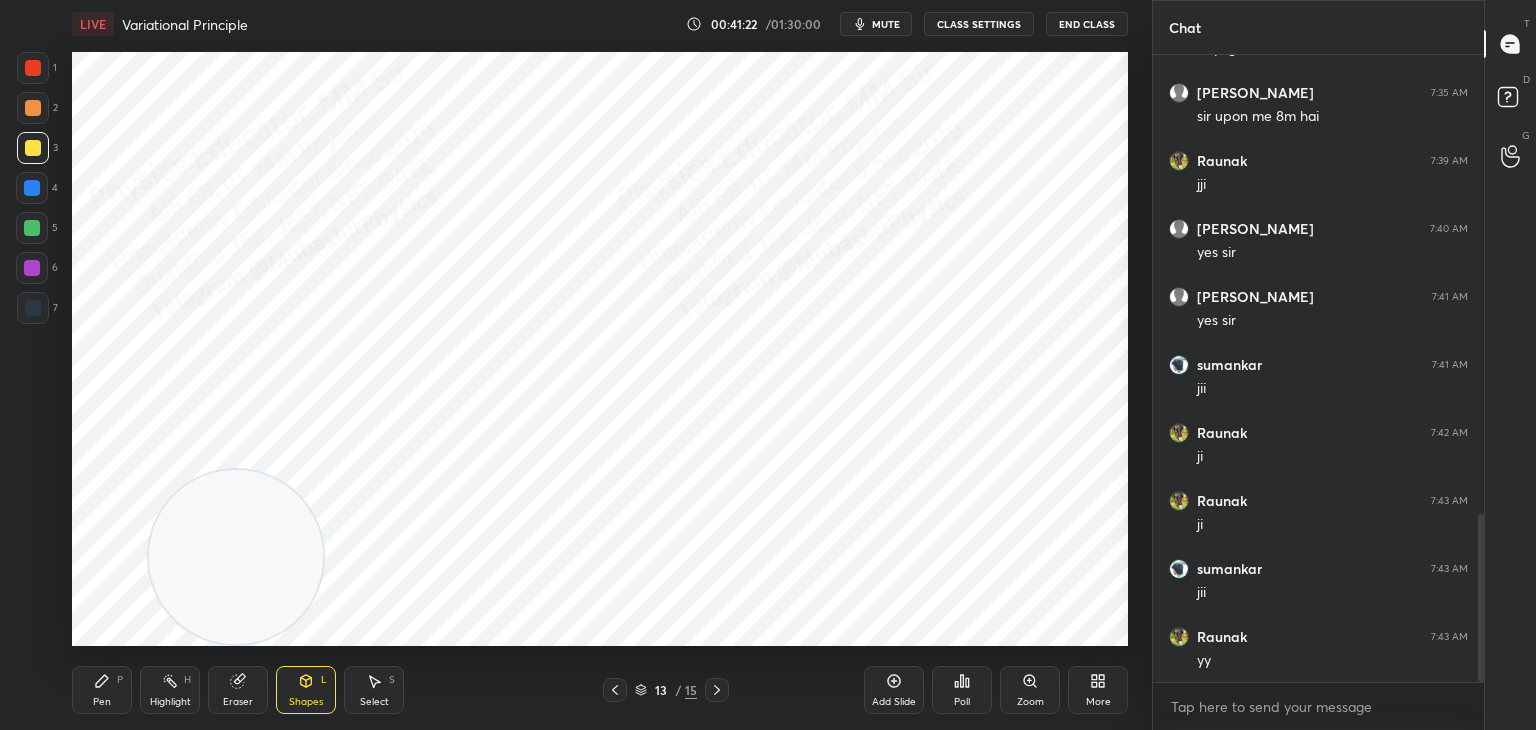 click on "5" at bounding box center (37, 228) 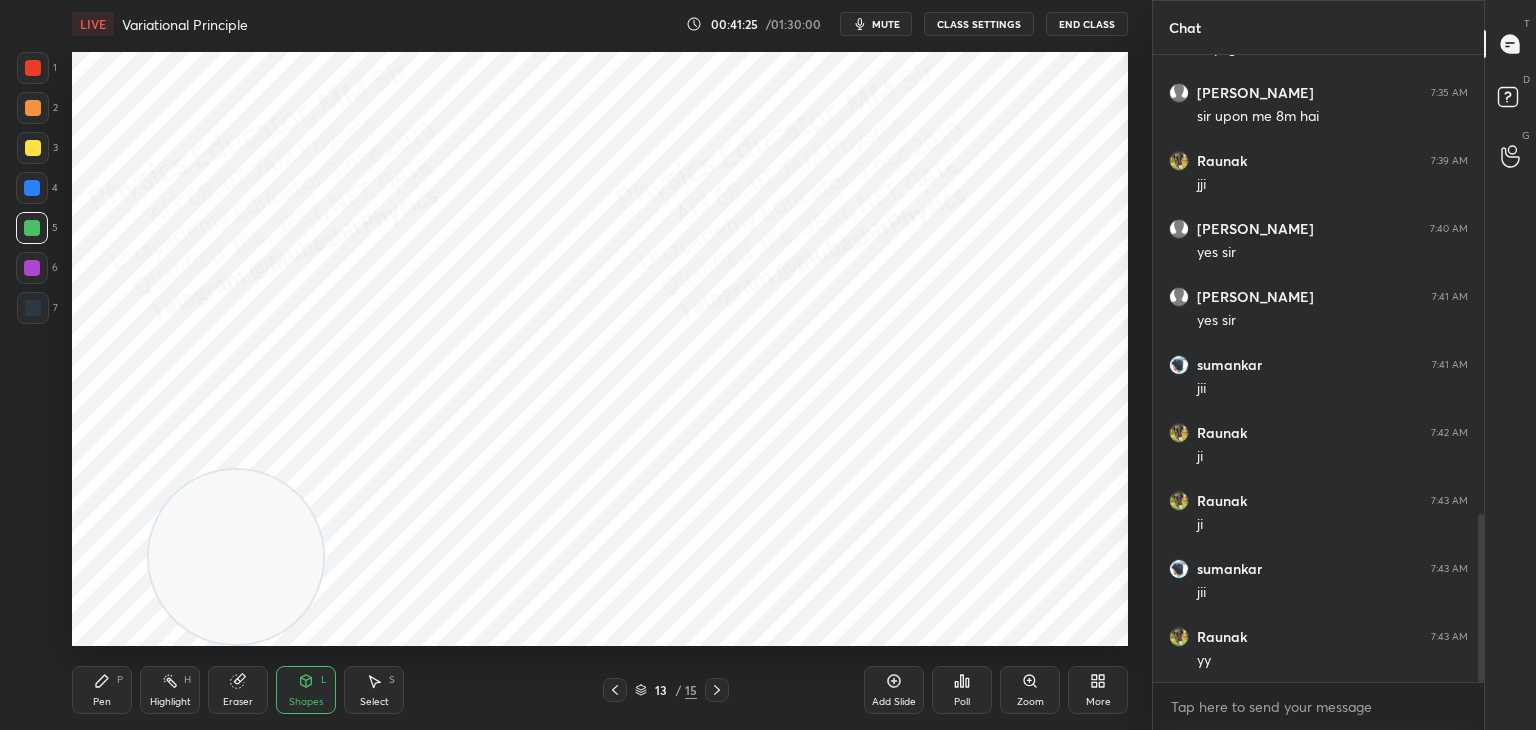click on "Pen P" at bounding box center [102, 690] 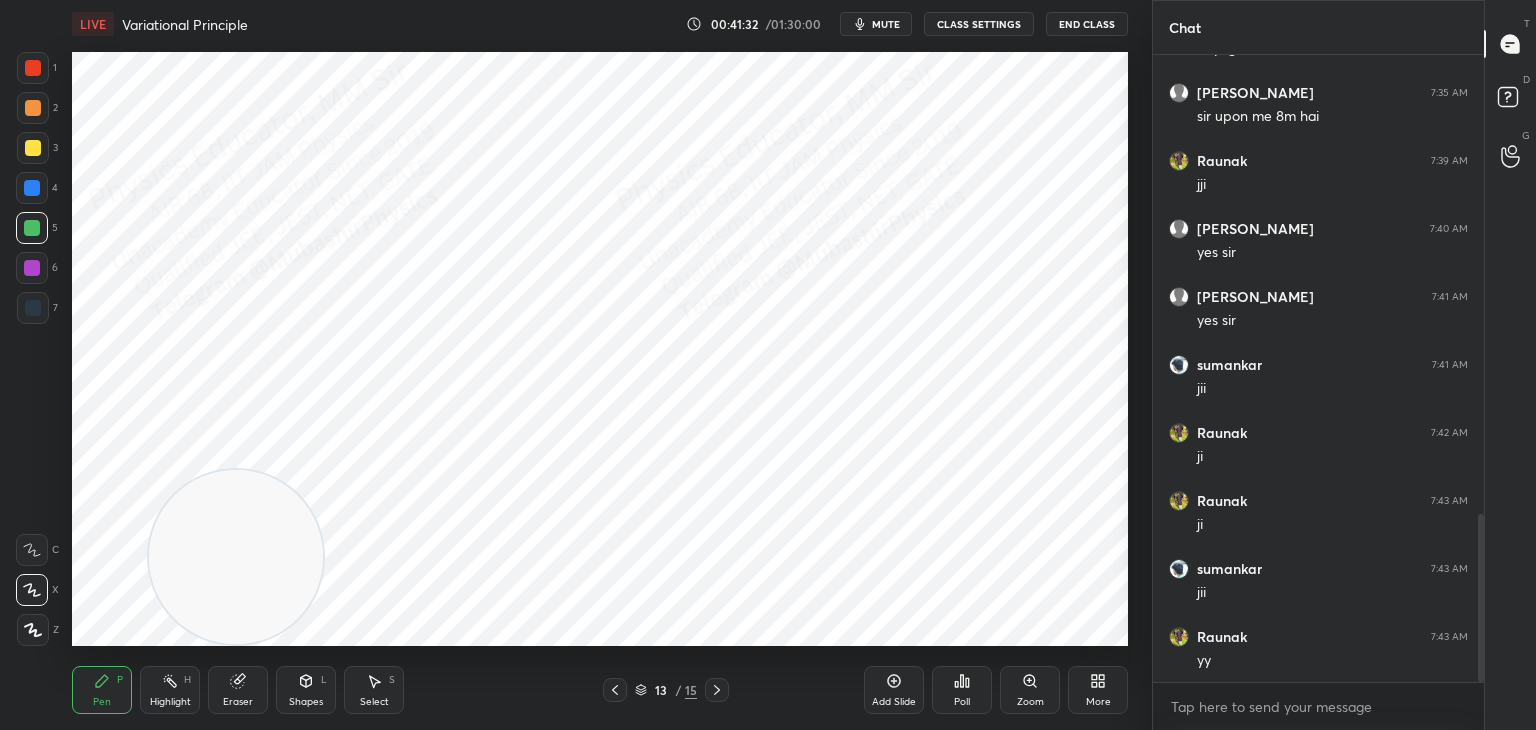 drag, startPoint x: 32, startPoint y: 75, endPoint x: 41, endPoint y: 85, distance: 13.453624 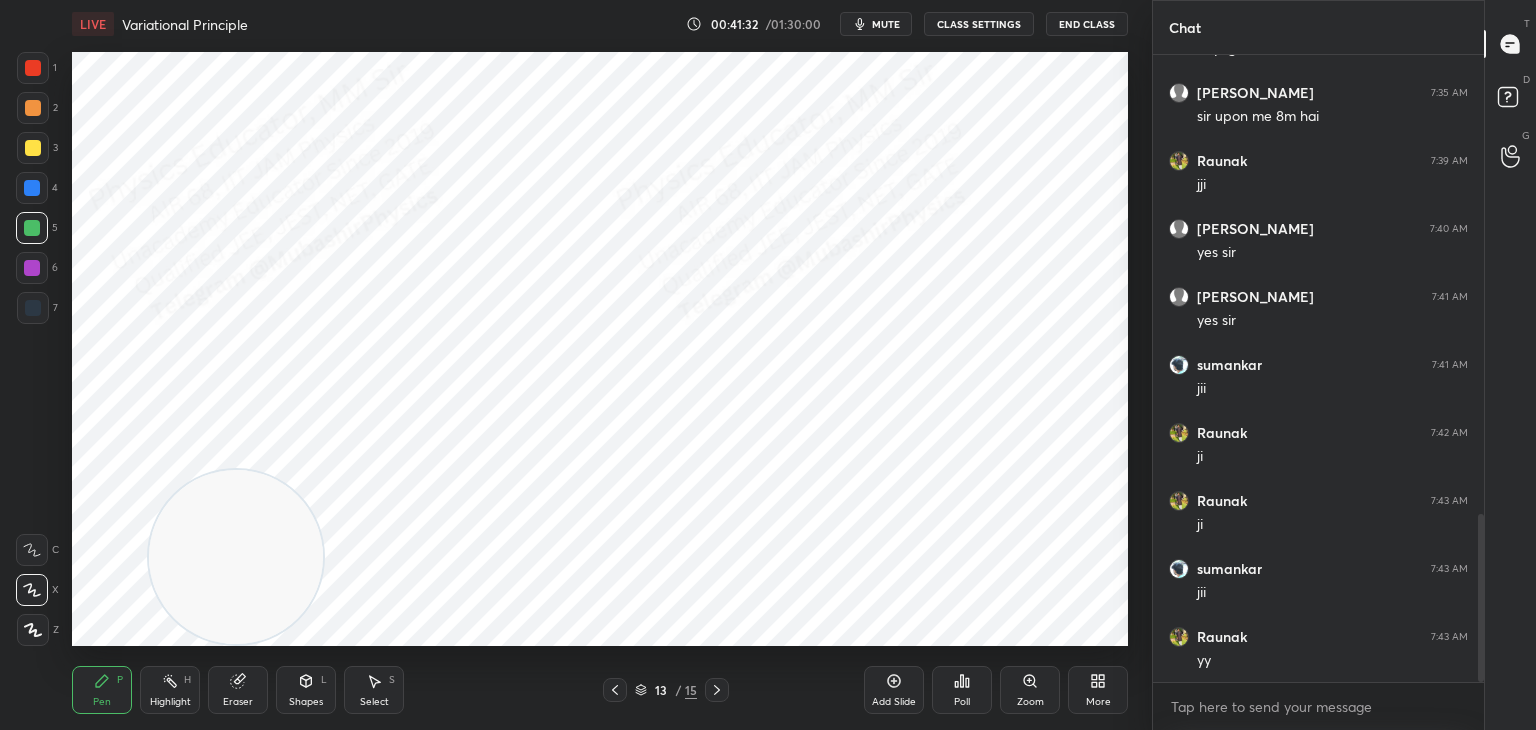 click at bounding box center [33, 68] 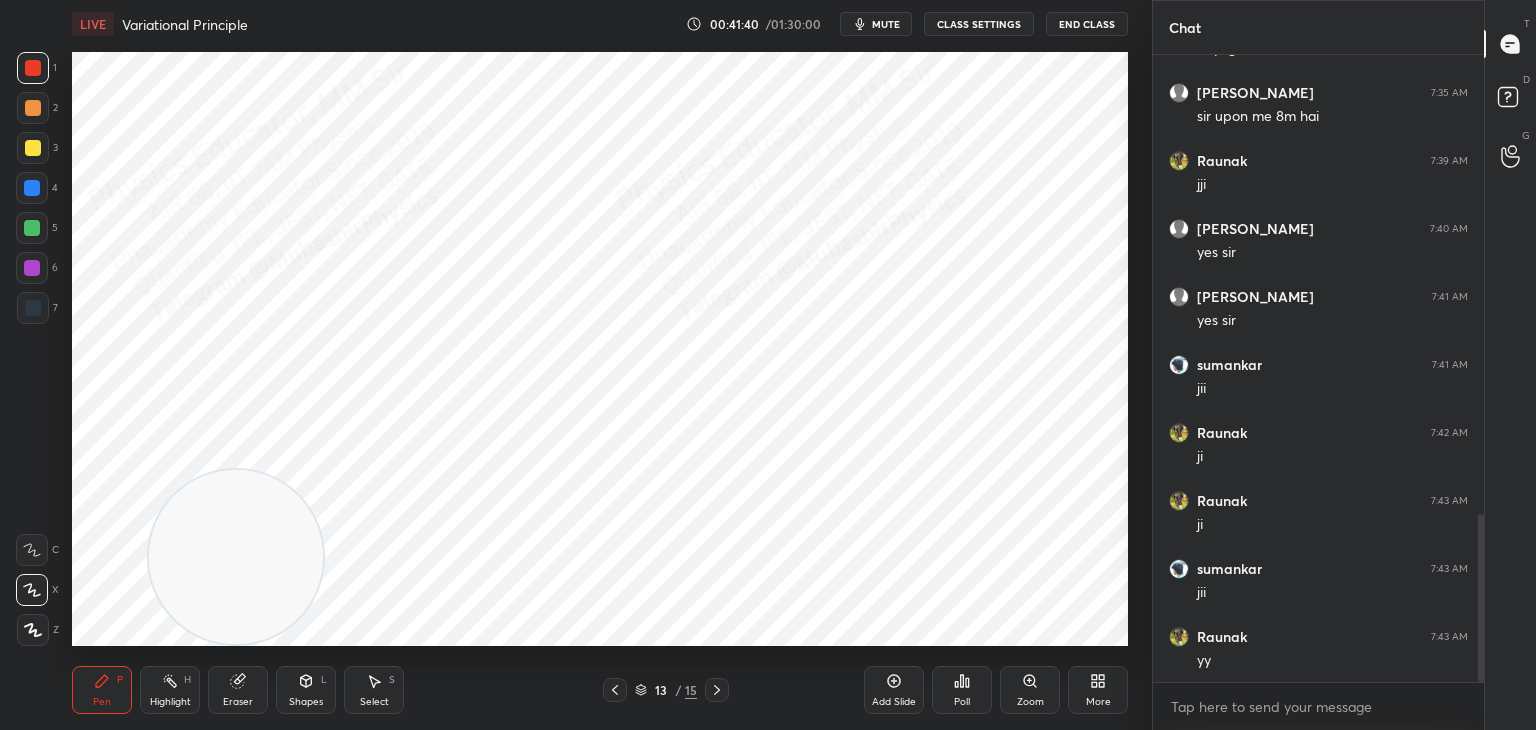drag, startPoint x: 160, startPoint y: 694, endPoint x: 260, endPoint y: 649, distance: 109.65856 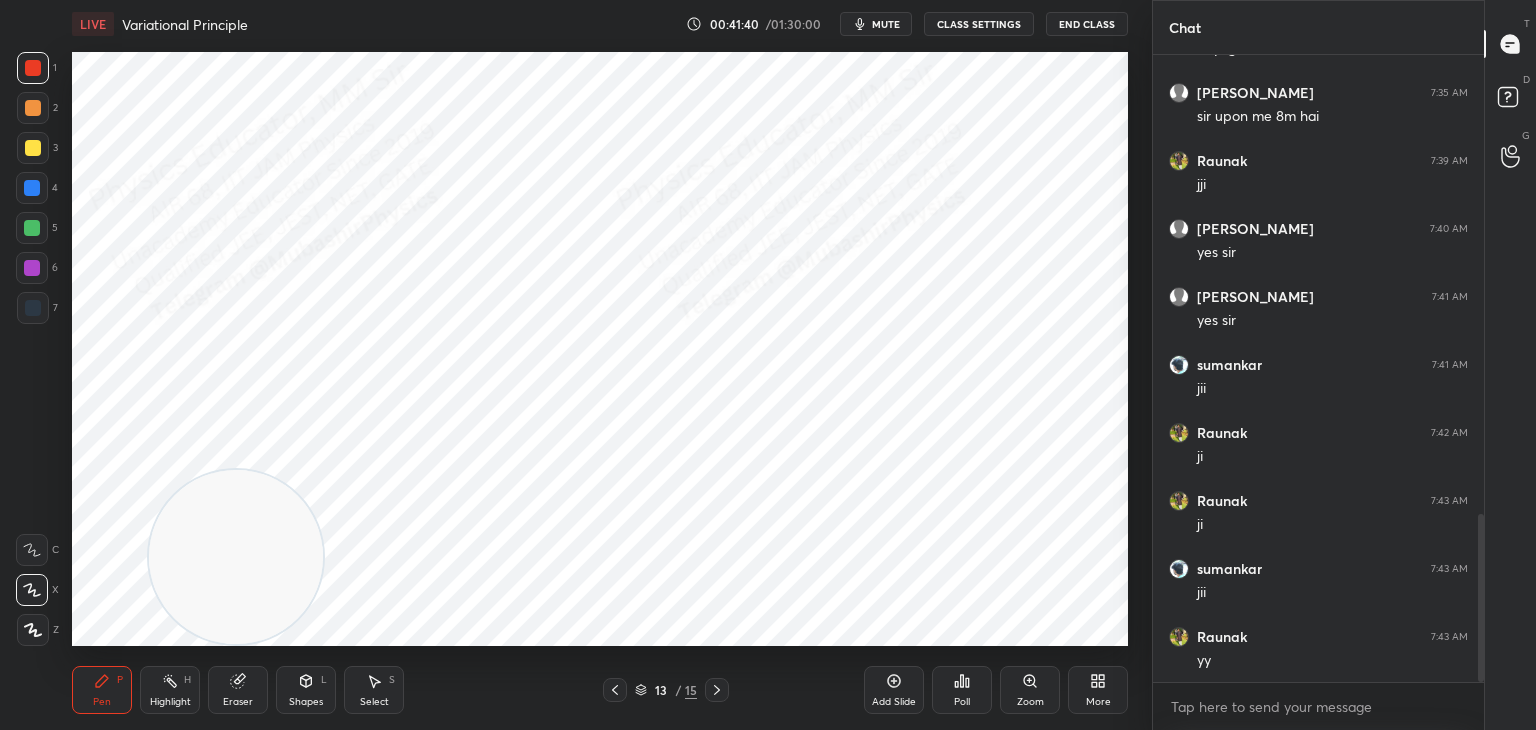 click on "Highlight H" at bounding box center (170, 690) 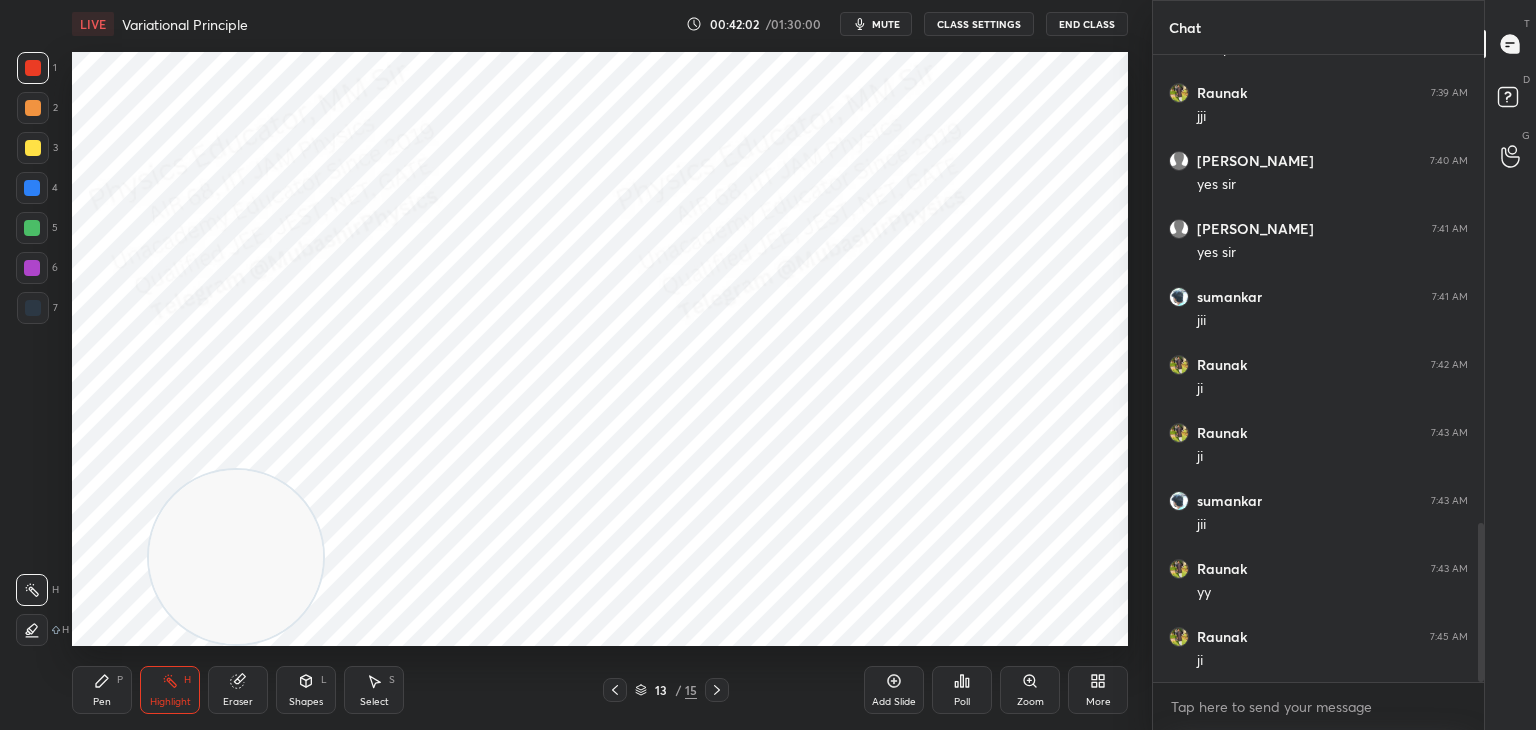 scroll, scrollTop: 1856, scrollLeft: 0, axis: vertical 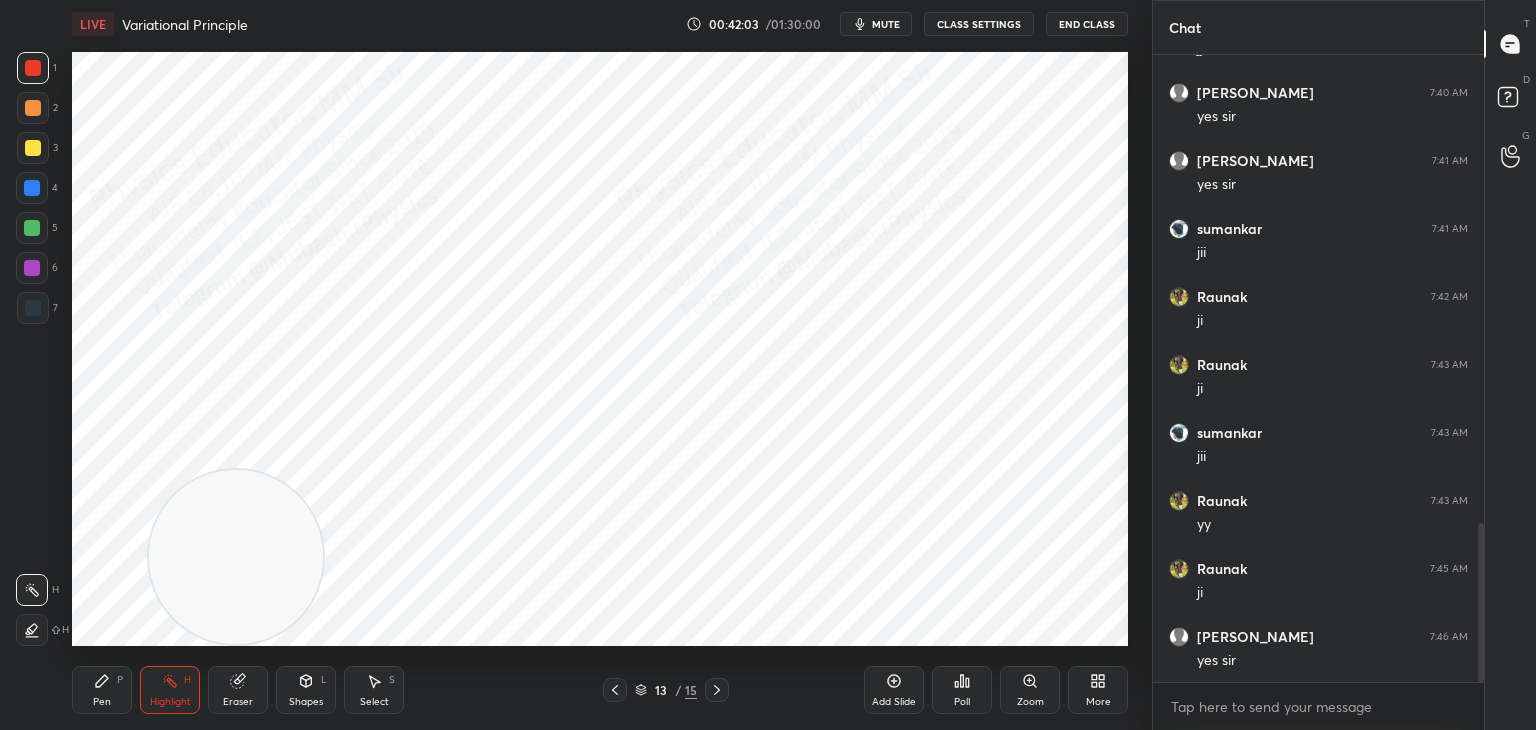 click 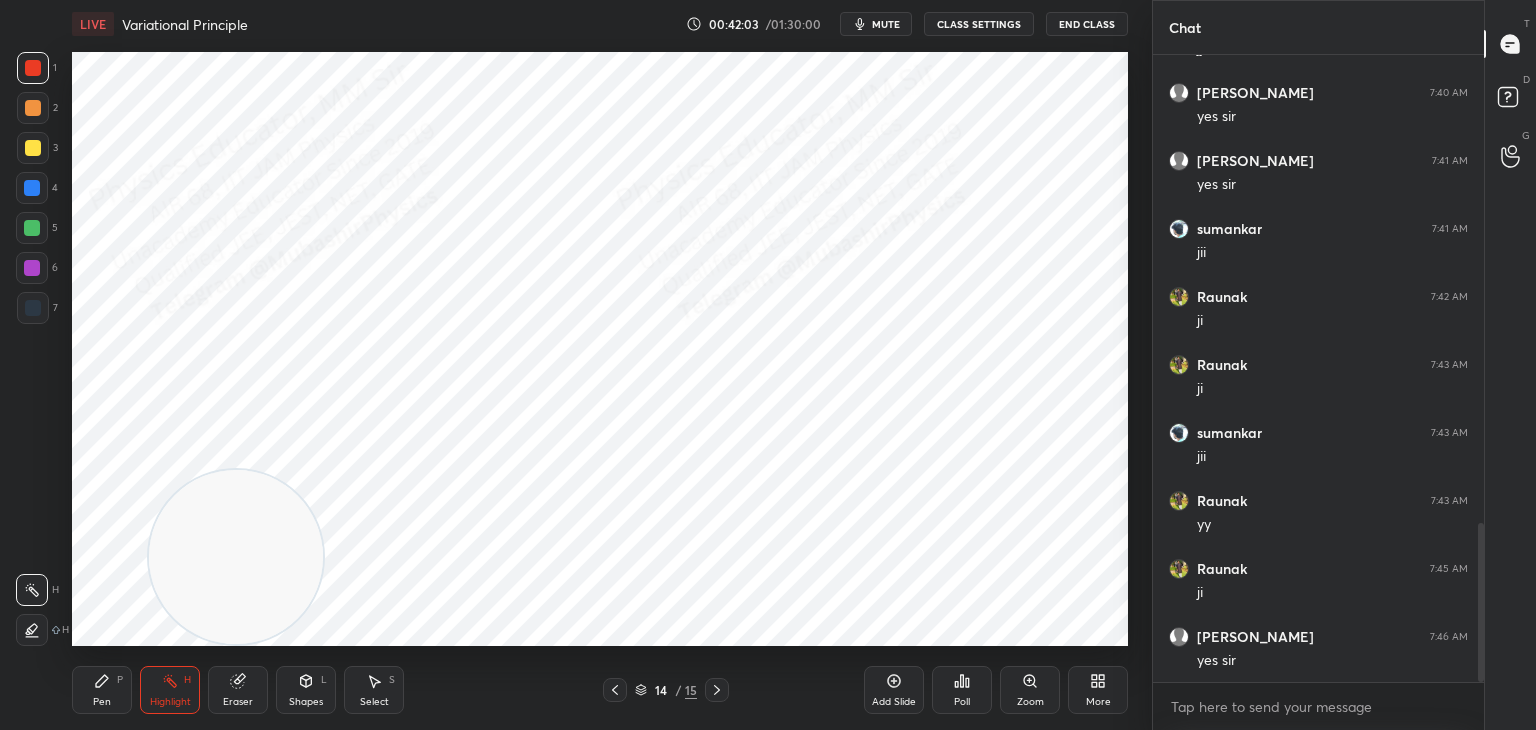 scroll, scrollTop: 1924, scrollLeft: 0, axis: vertical 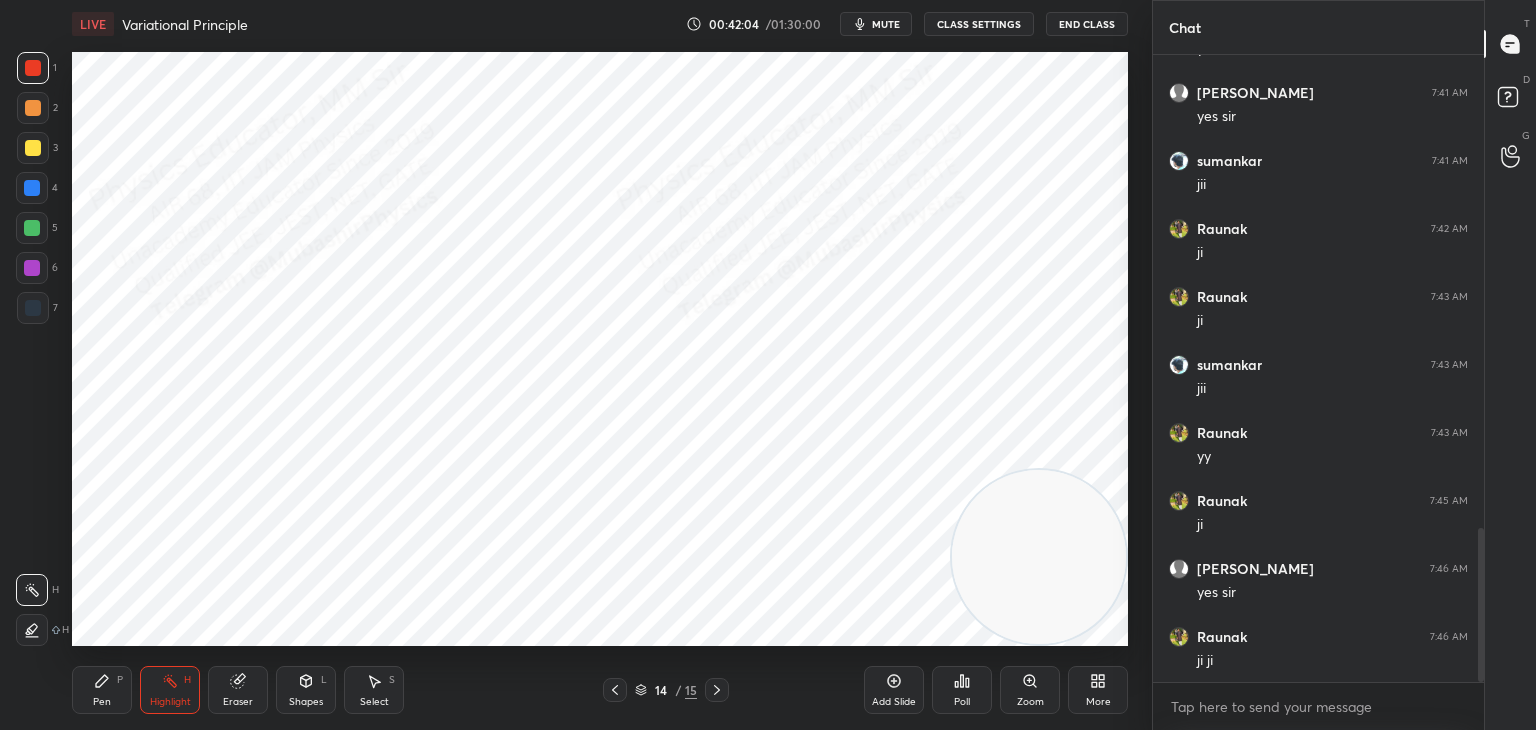 drag, startPoint x: 256, startPoint y: 567, endPoint x: 494, endPoint y: 646, distance: 250.76881 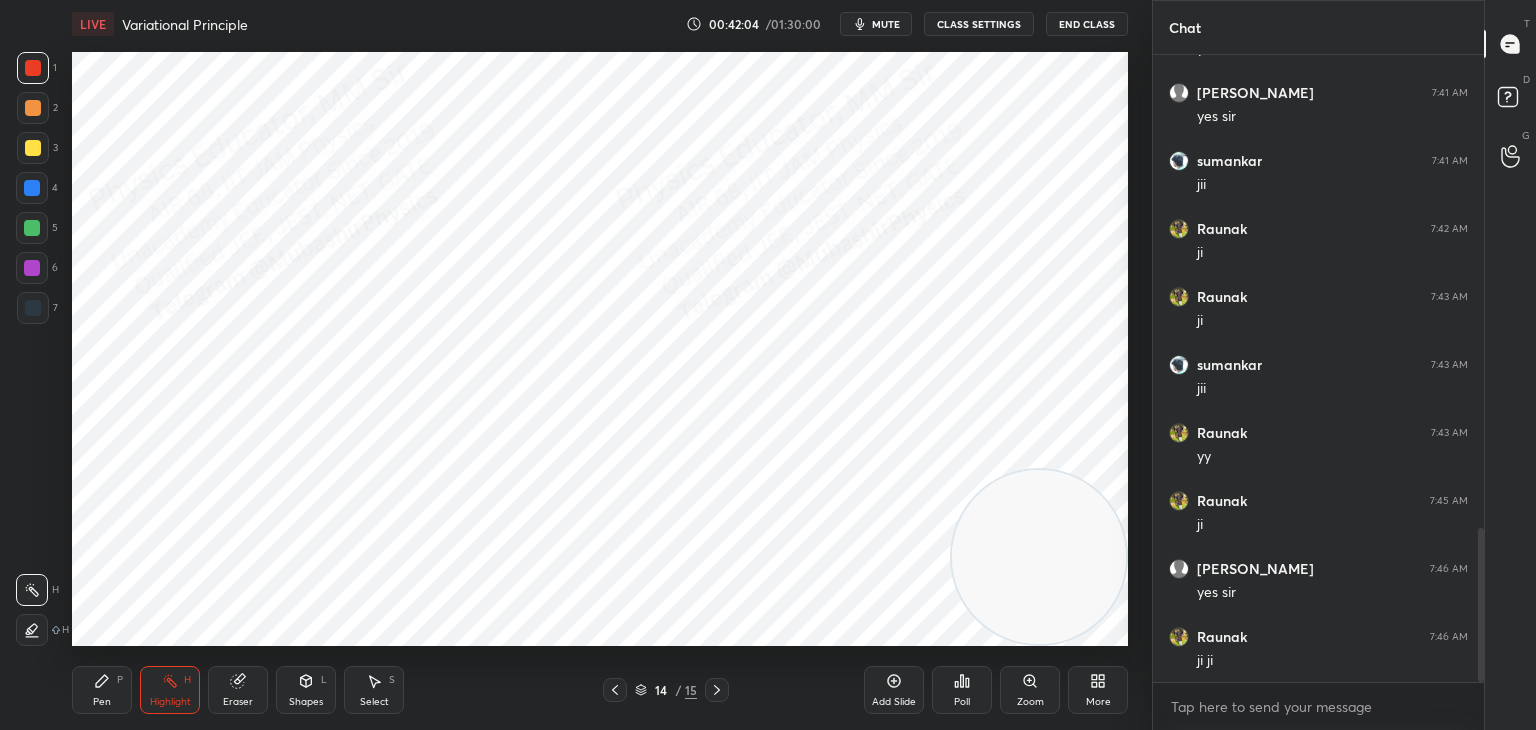 click at bounding box center (1039, 557) 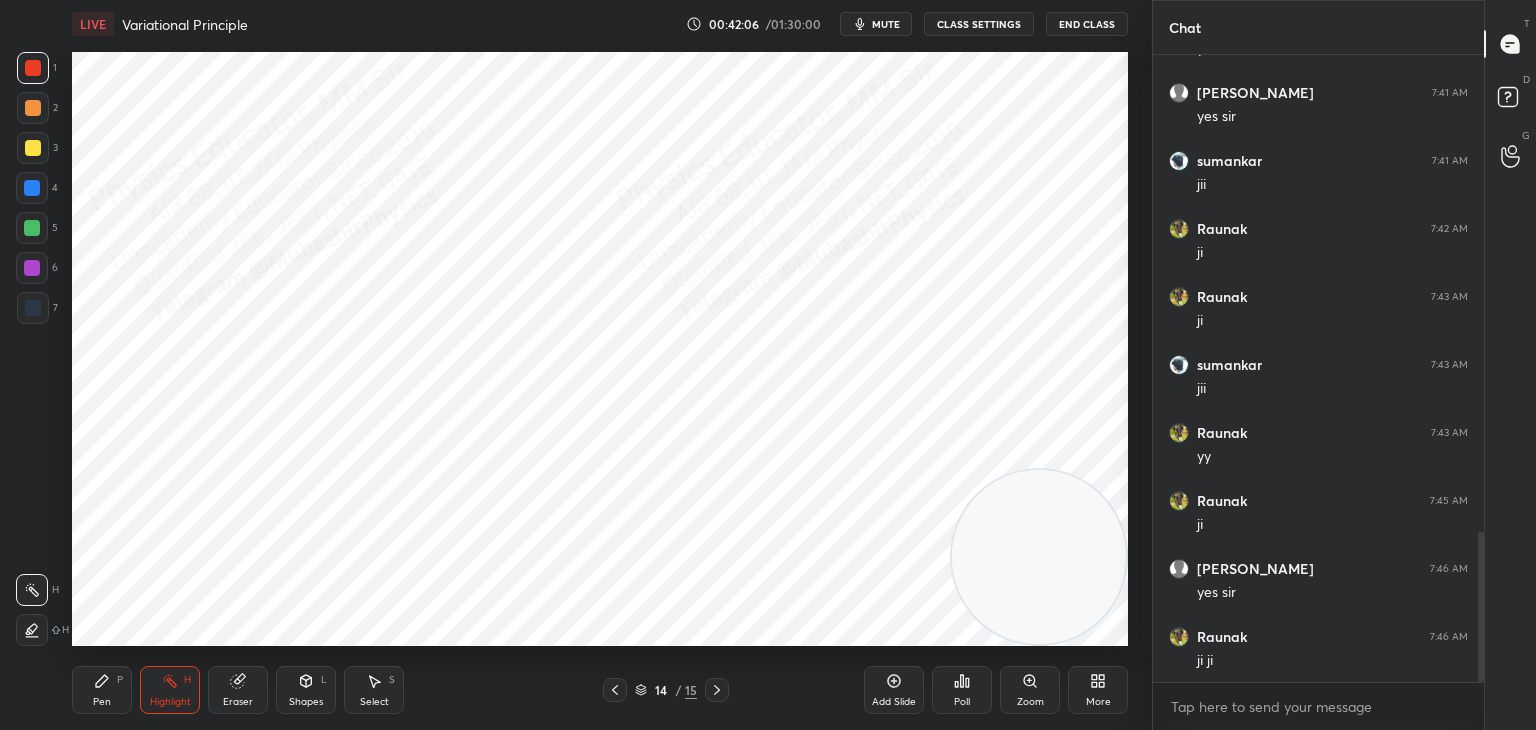 scroll, scrollTop: 1992, scrollLeft: 0, axis: vertical 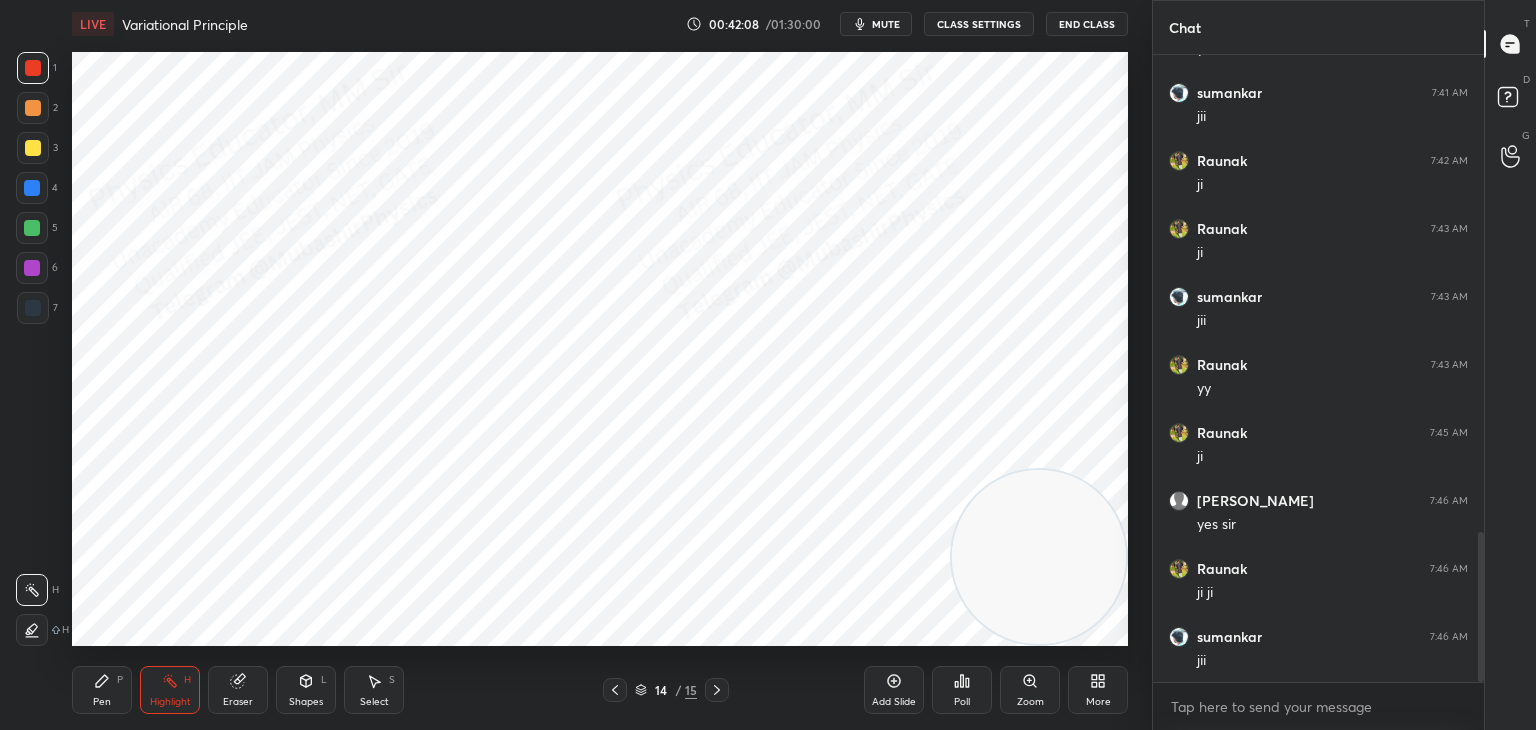 drag, startPoint x: 144, startPoint y: 676, endPoint x: 125, endPoint y: 680, distance: 19.416489 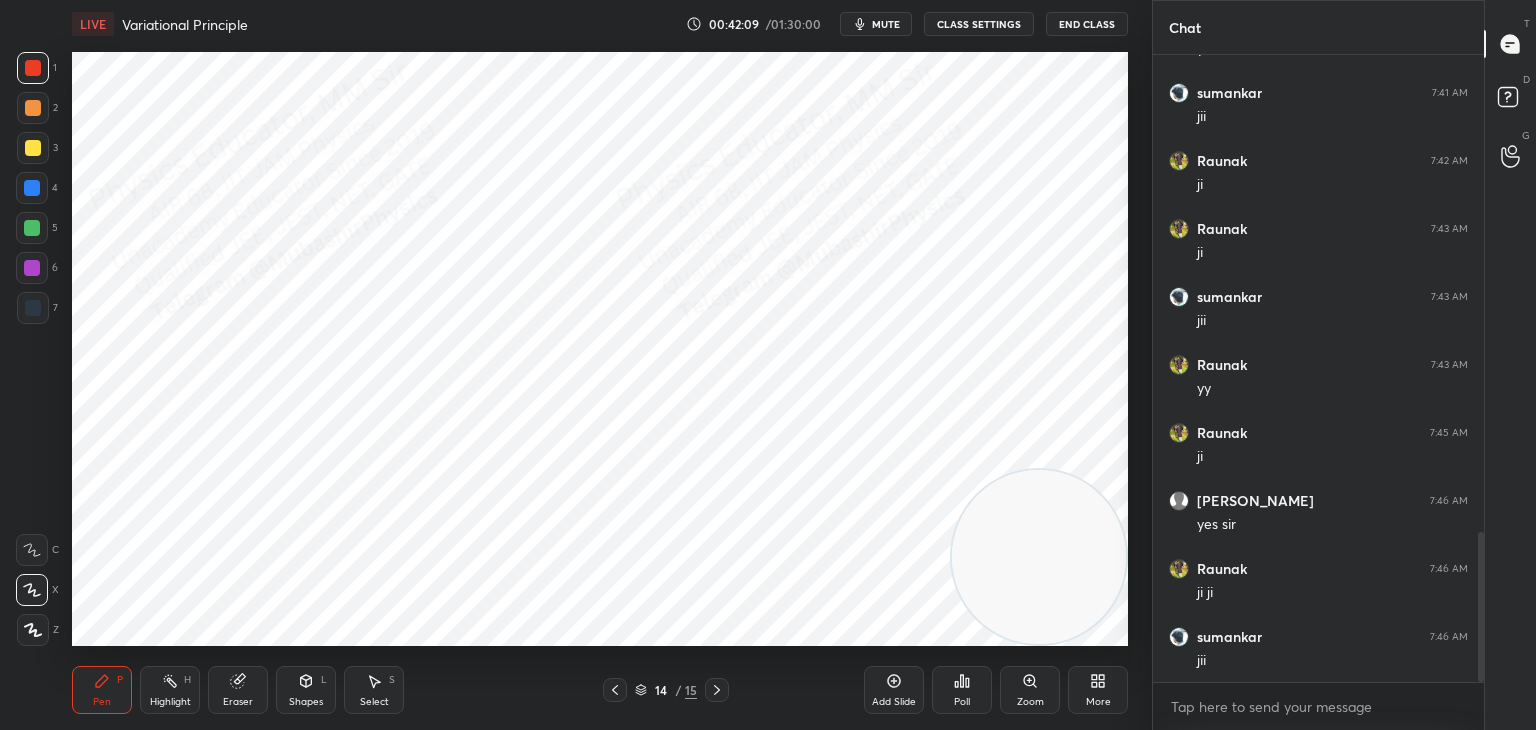 click at bounding box center (33, 308) 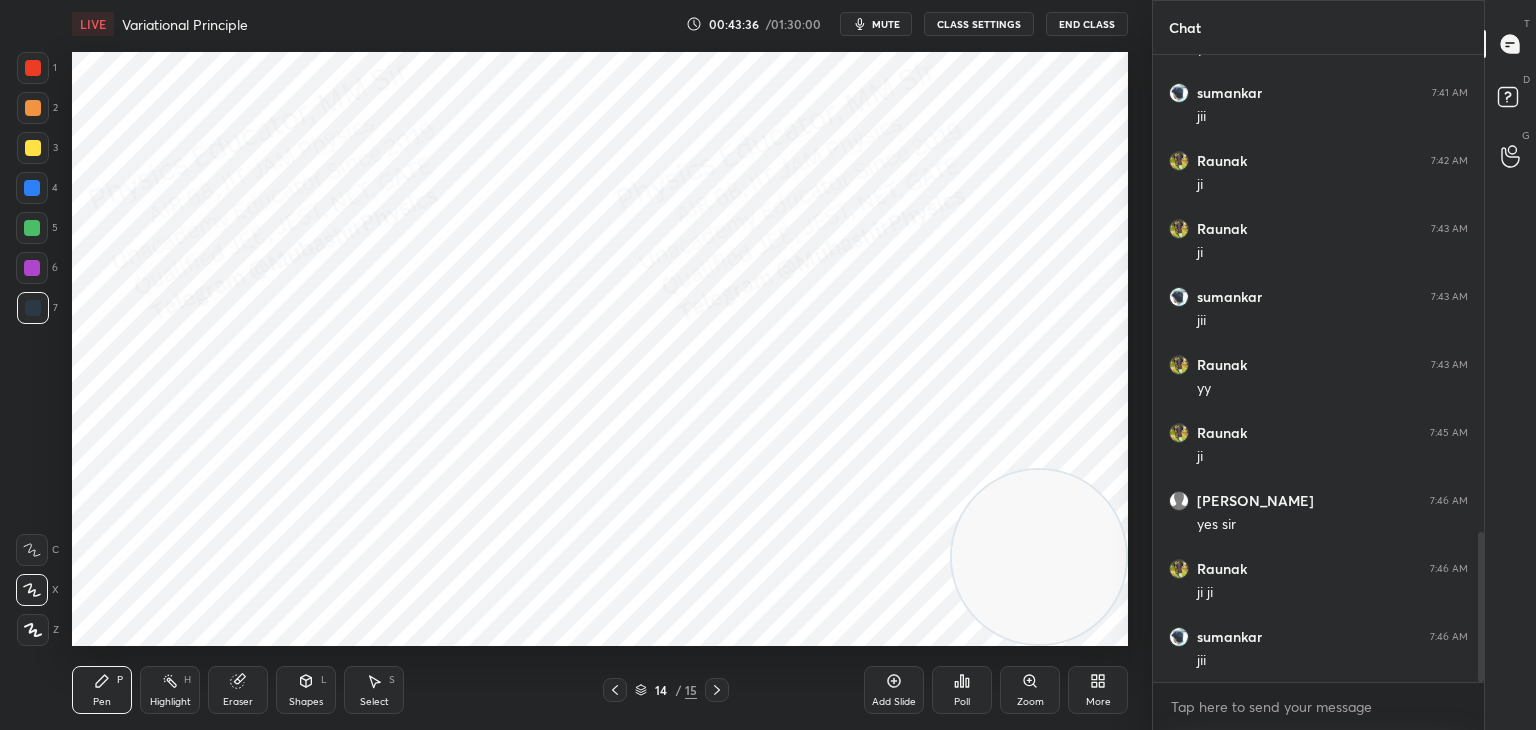 click on "mute" at bounding box center (886, 24) 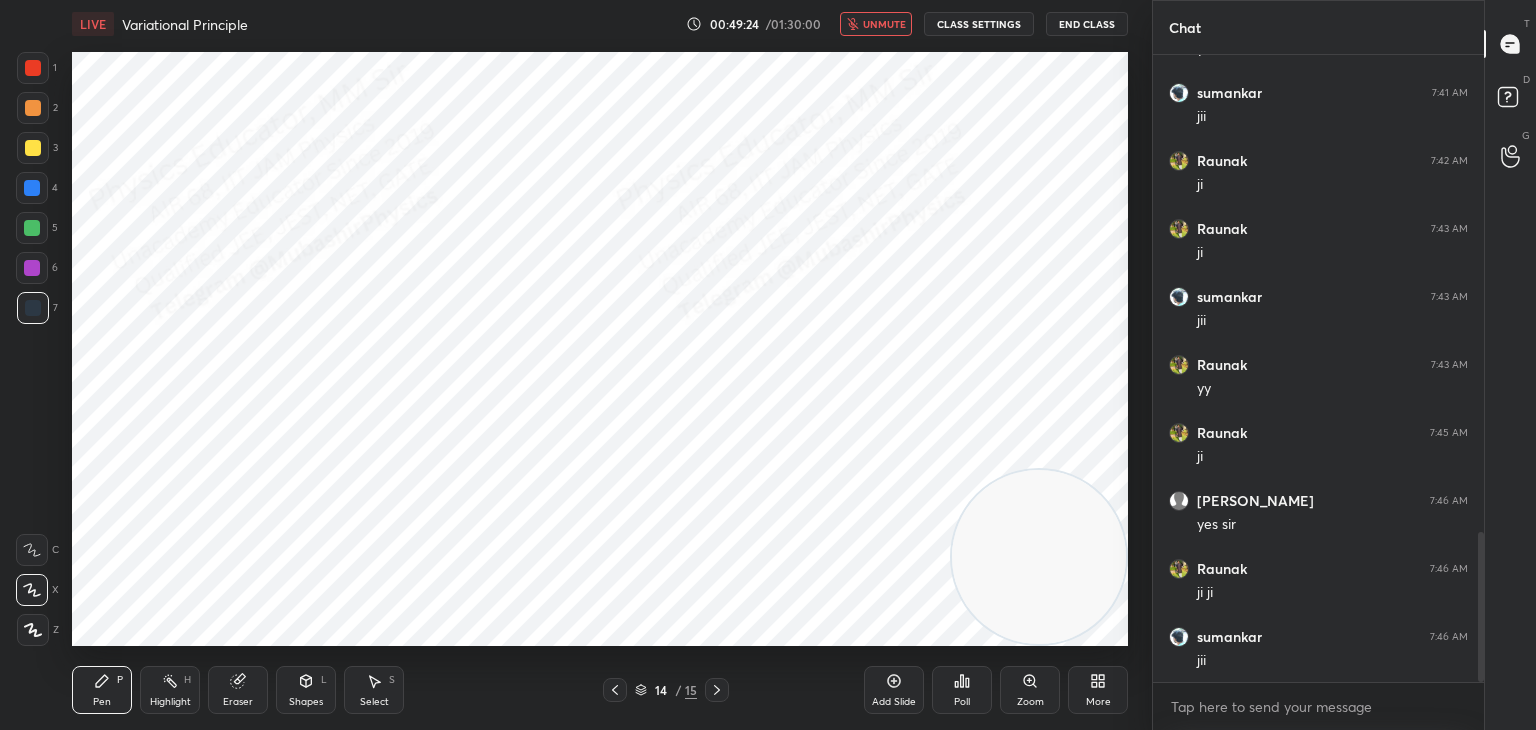 click on "unmute" at bounding box center [884, 24] 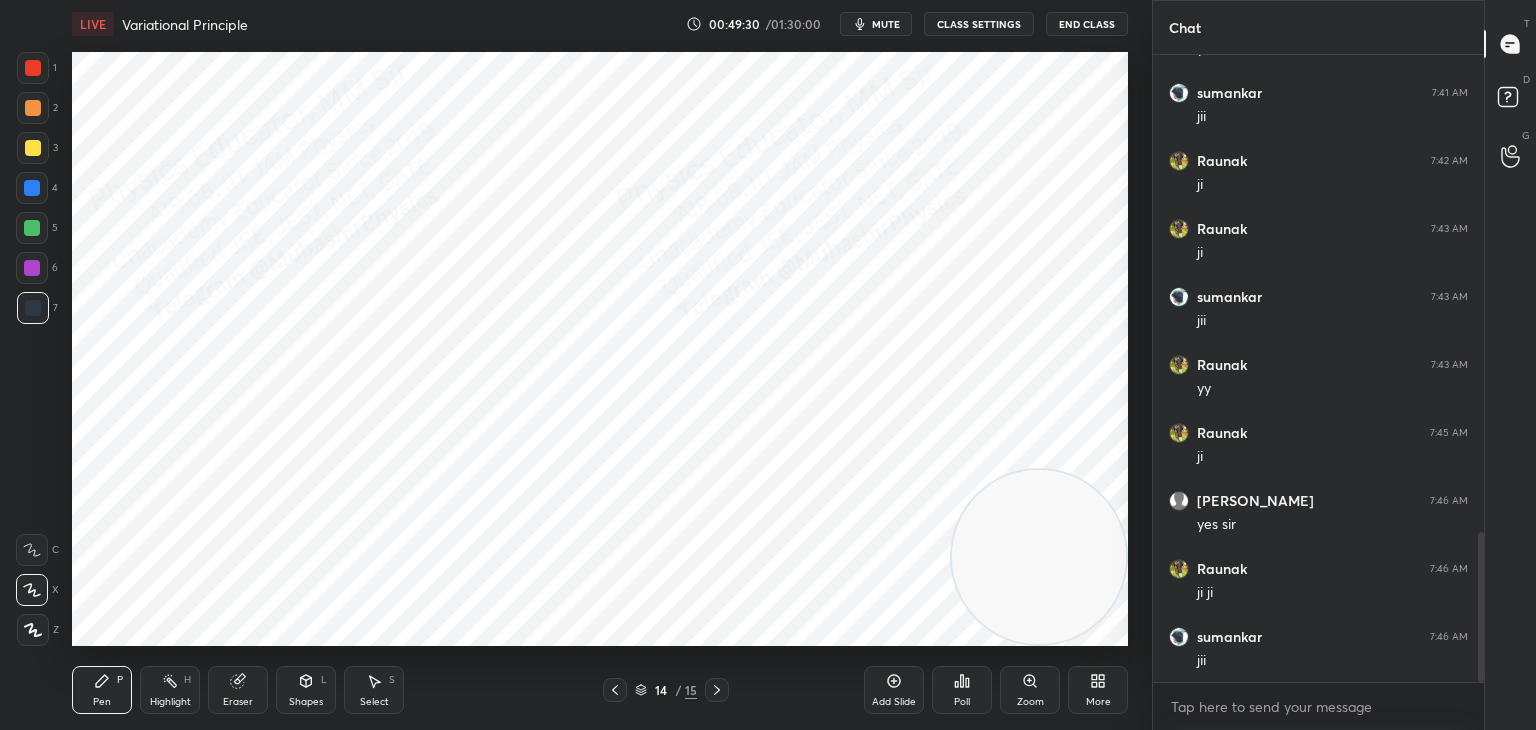 click on "mute" at bounding box center (886, 24) 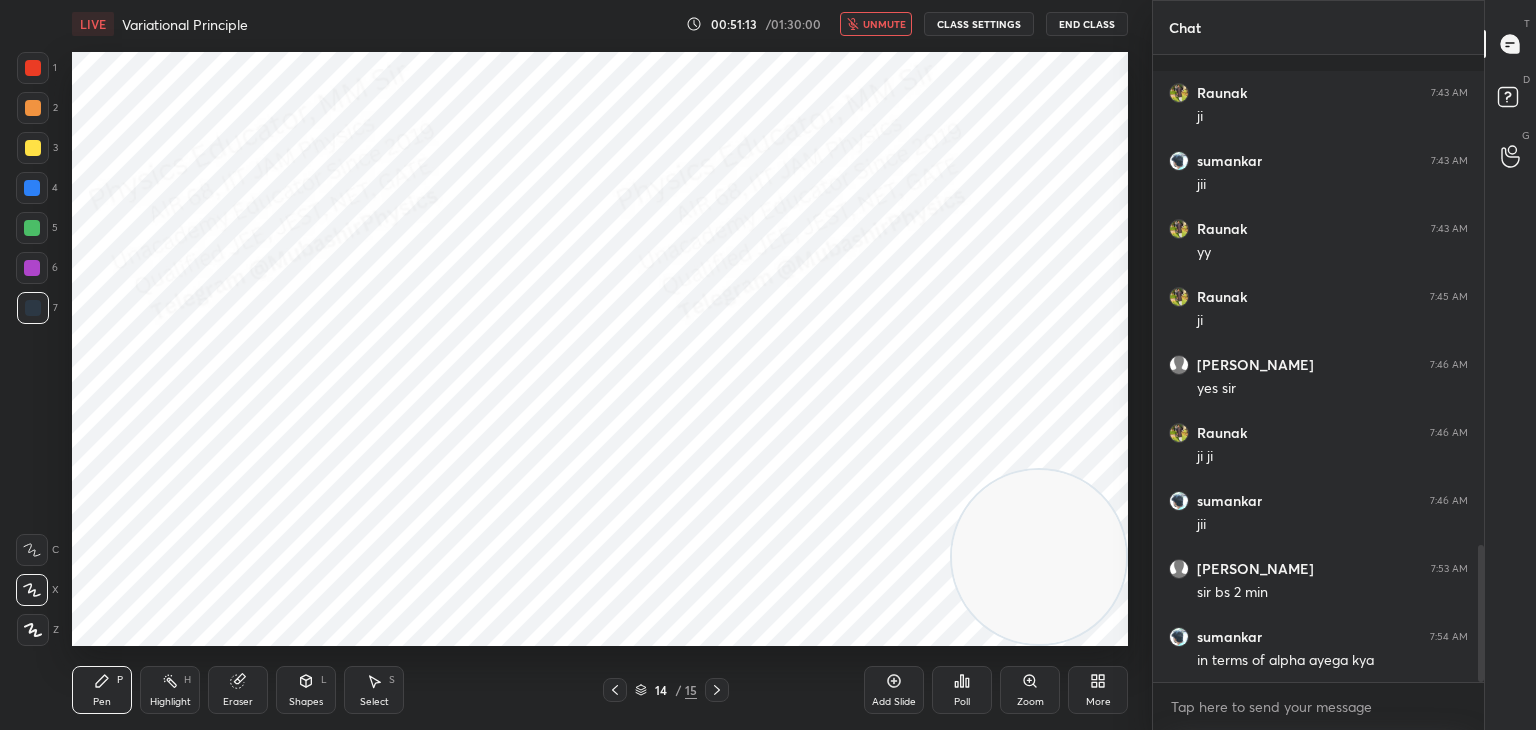 scroll, scrollTop: 2250, scrollLeft: 0, axis: vertical 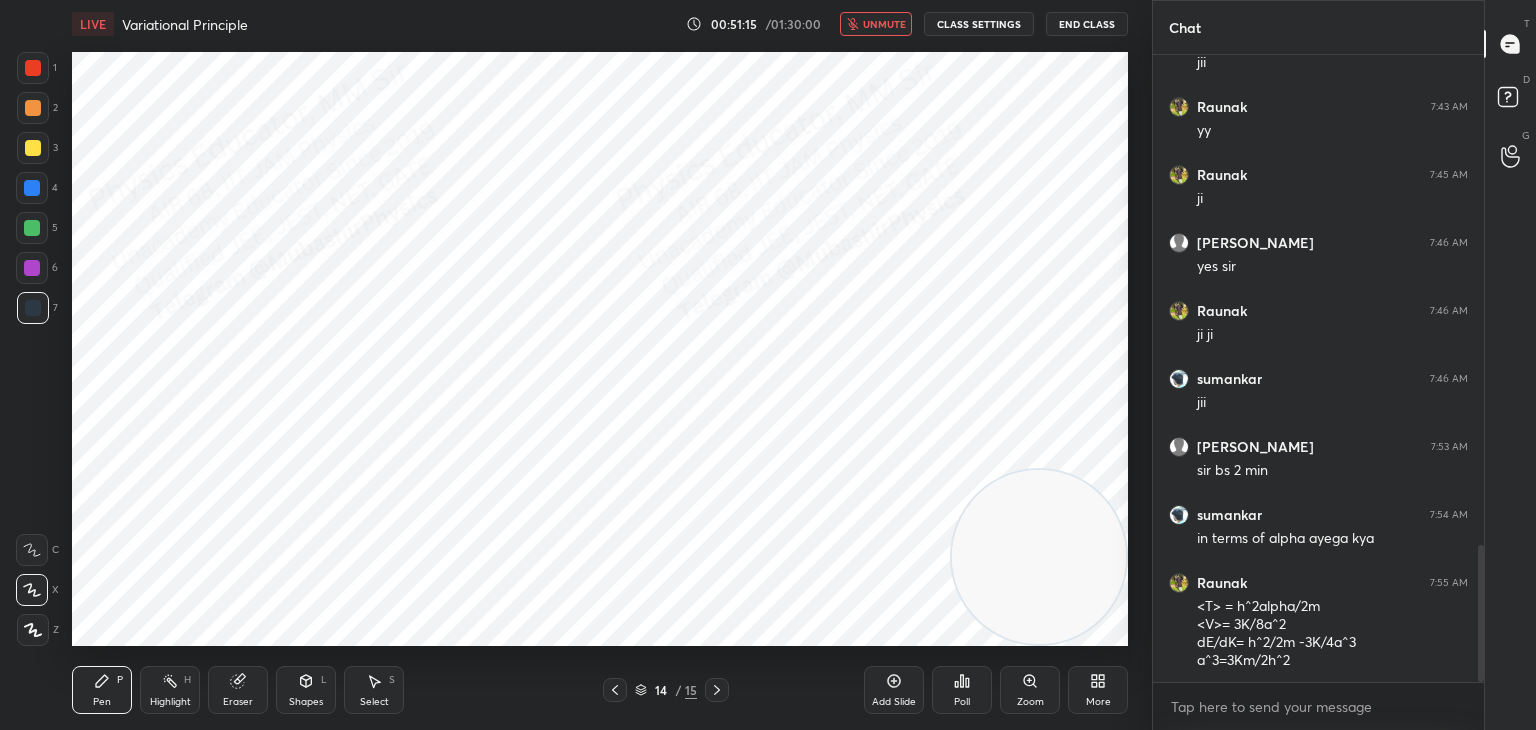 click on "unmute" at bounding box center [884, 24] 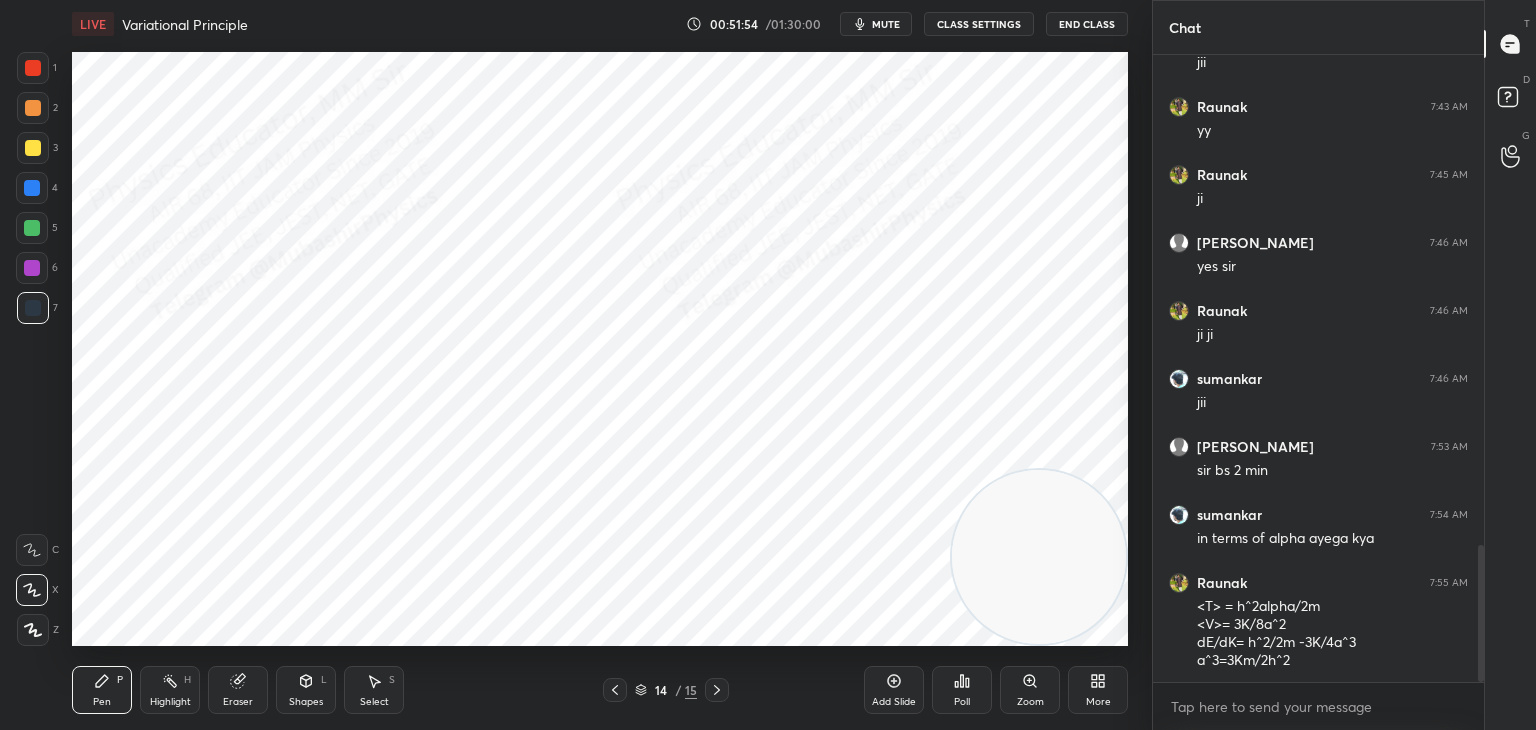 scroll, scrollTop: 2318, scrollLeft: 0, axis: vertical 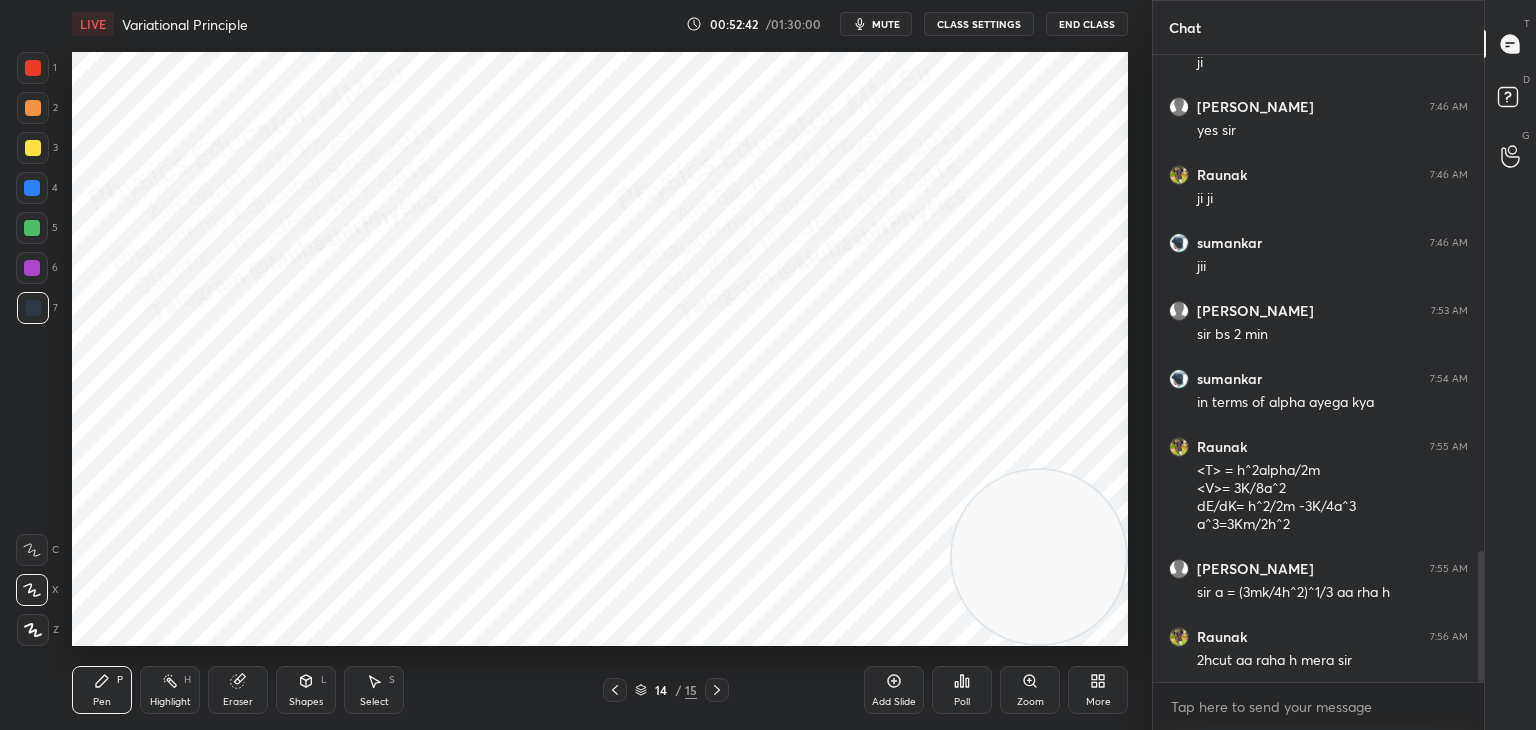 drag, startPoint x: 36, startPoint y: 190, endPoint x: 61, endPoint y: 181, distance: 26.57066 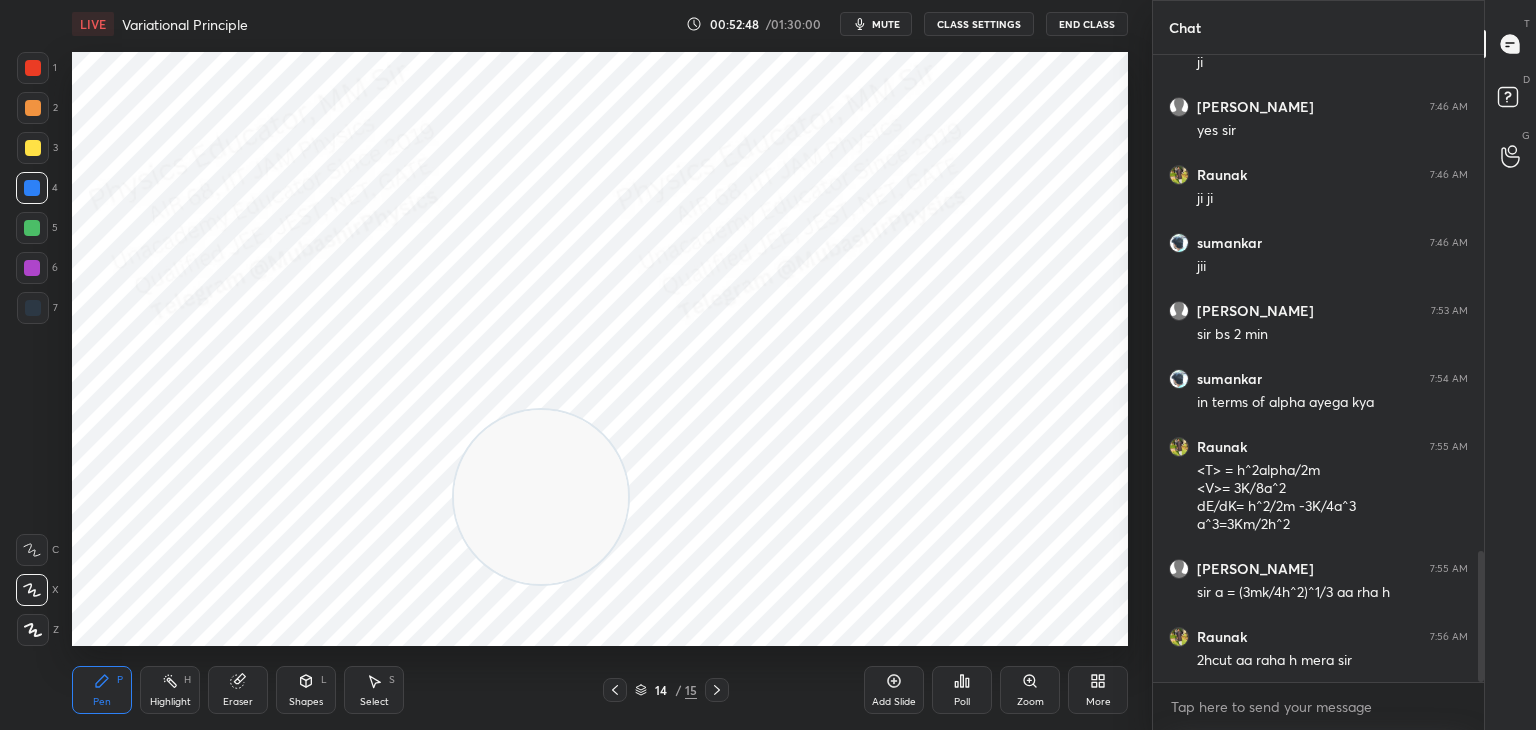 drag, startPoint x: 872, startPoint y: 521, endPoint x: 228, endPoint y: 441, distance: 648.94995 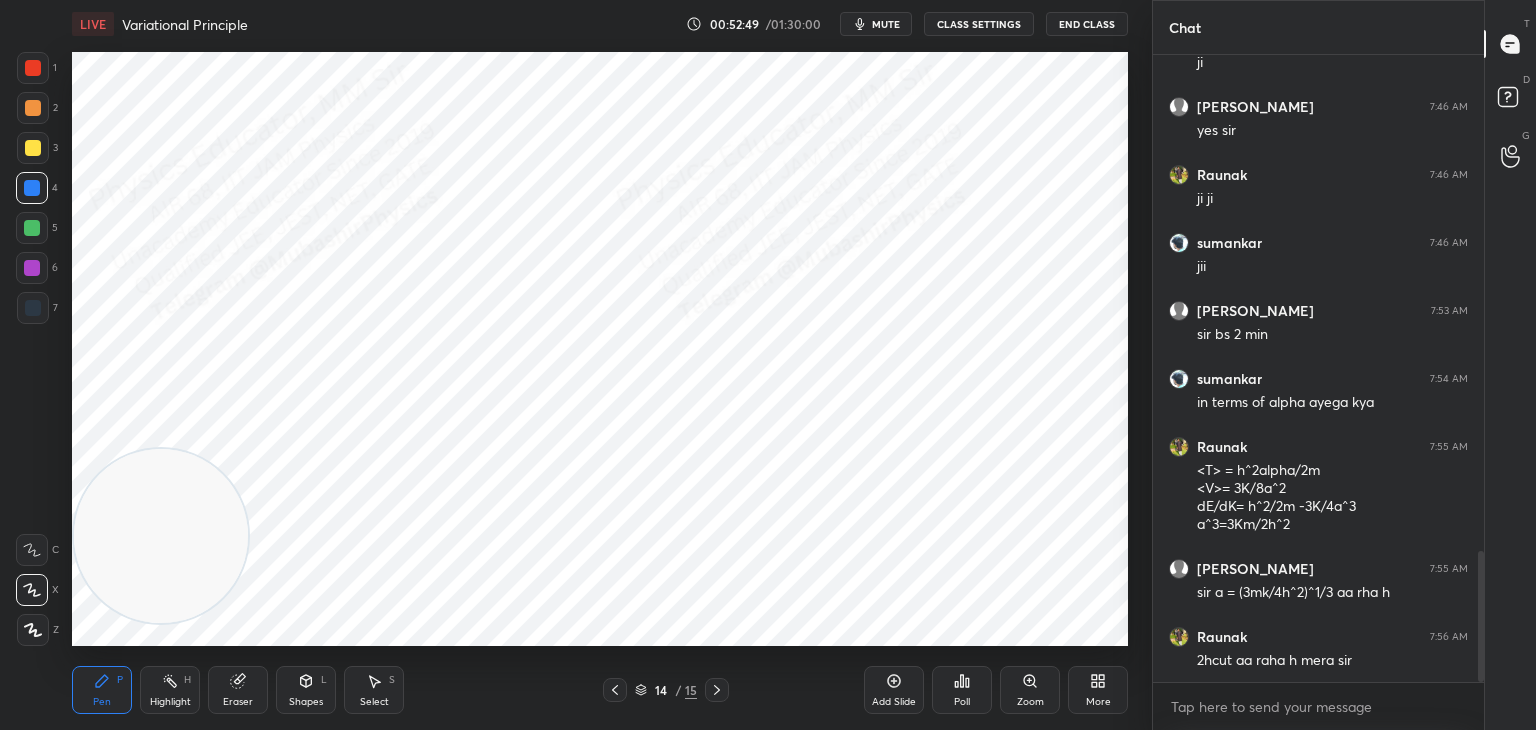 drag, startPoint x: 106, startPoint y: 506, endPoint x: 181, endPoint y: 550, distance: 86.95401 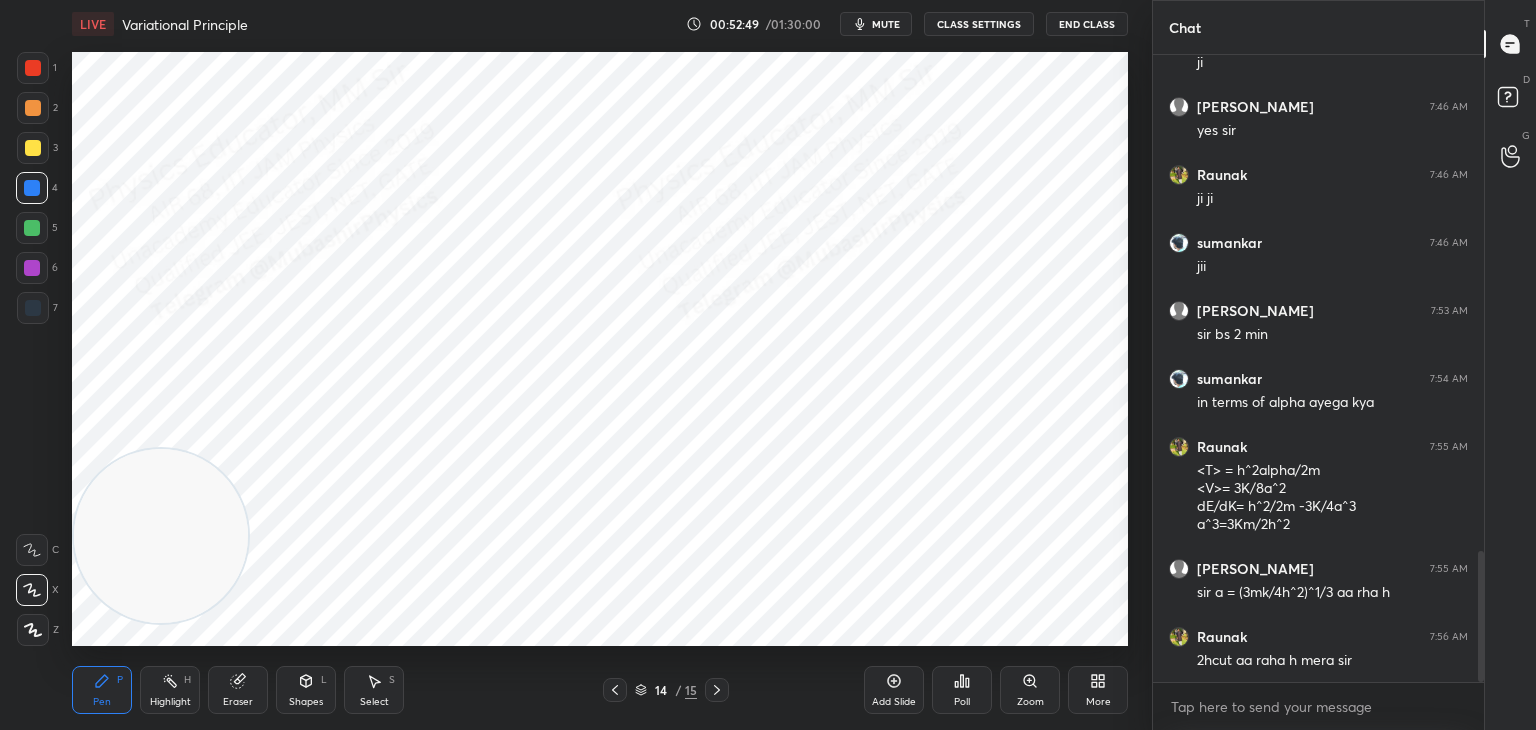 click on "1 2 3 4 5 6 7 C X Z C X Z E E Erase all   H H LIVE Variational Principle 00:52:49 /  01:30:00 mute CLASS SETTINGS End Class Setting up your live class Poll for   secs No correct answer Start poll Back Variational Principle • L26 of Detailed Course on Quantum Mechanics for GATE, NET 2026/2027 Mohd Mubashir Pen P Highlight H Eraser Shapes L Select S 14 / 15 Add Slide Poll Zoom More" at bounding box center [568, 365] 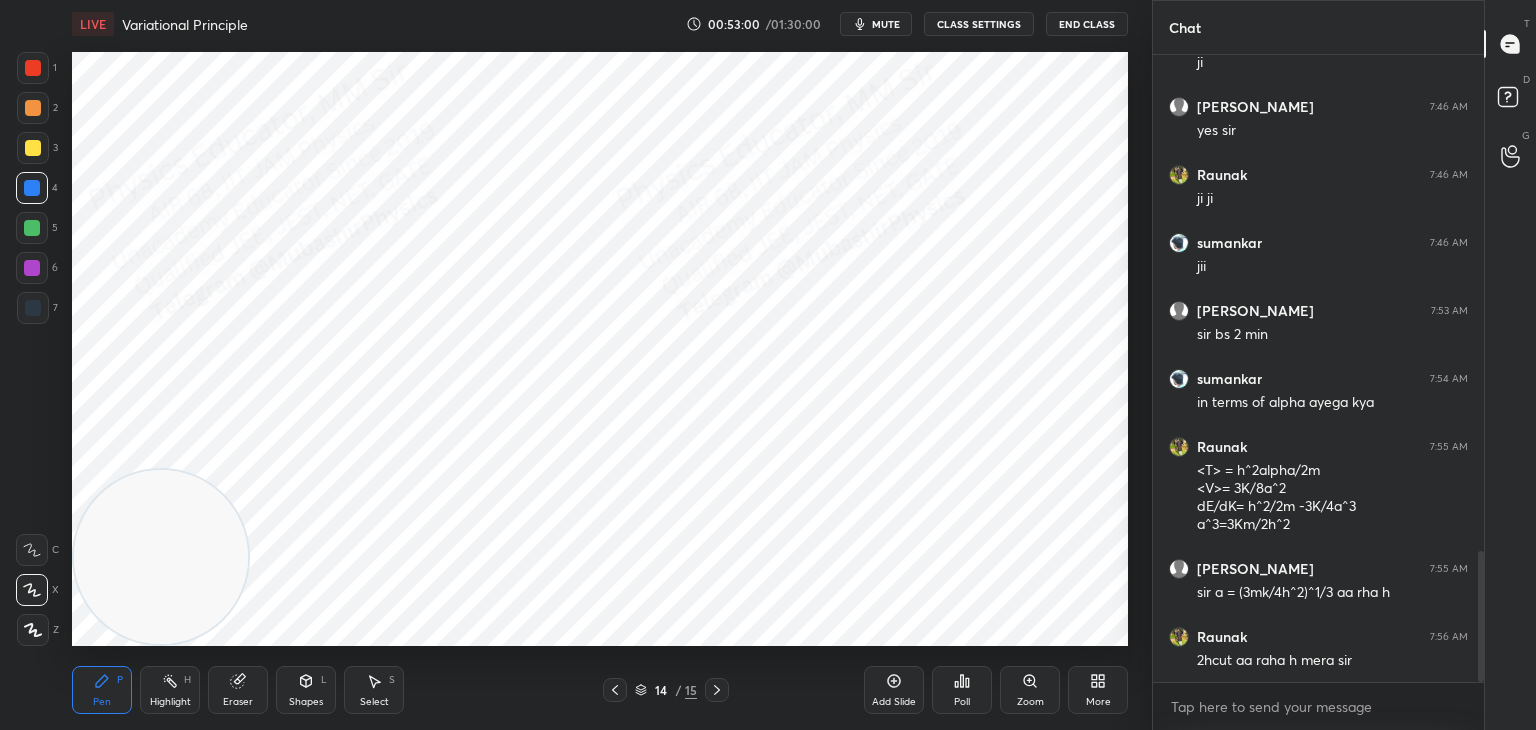 drag, startPoint x: 32, startPoint y: 270, endPoint x: 57, endPoint y: 274, distance: 25.317978 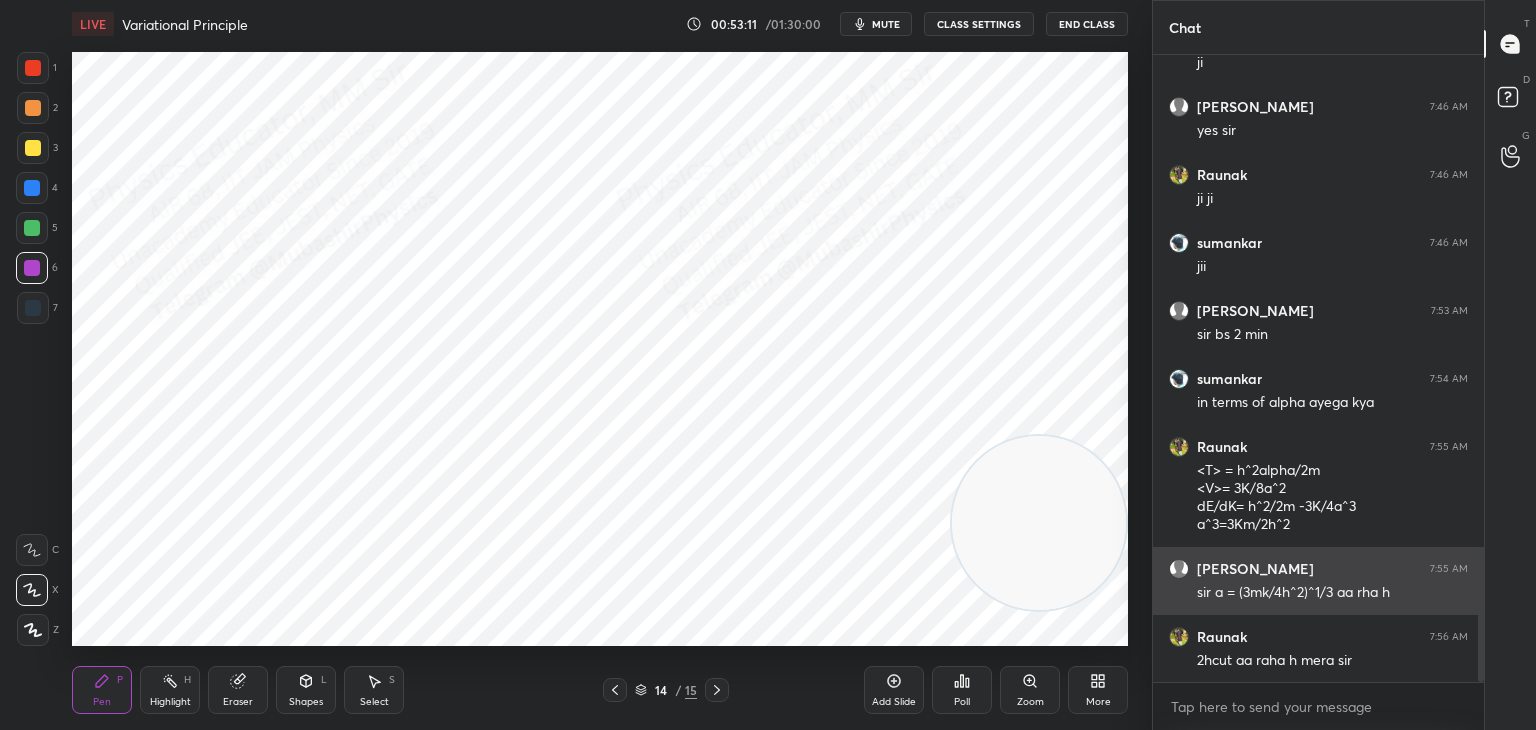 drag, startPoint x: 176, startPoint y: 593, endPoint x: 1154, endPoint y: 570, distance: 978.2704 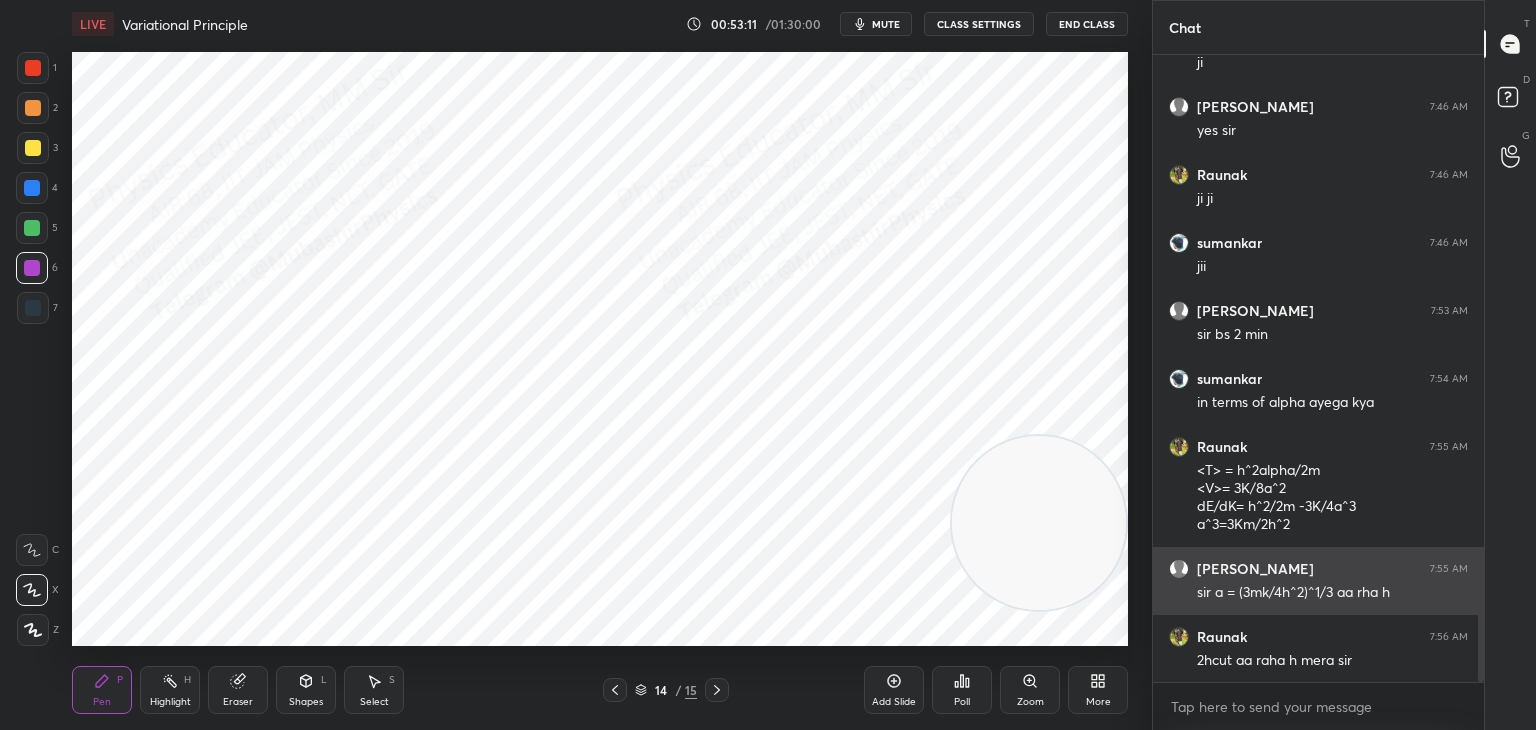 click on "1 2 3 4 5 6 7 C X Z C X Z E E Erase all   H H LIVE Variational Principle 00:53:11 /  01:30:00 mute CLASS SETTINGS End Class Setting up your live class Poll for   secs No correct answer Start poll Back Variational Principle • L26 of Detailed Course on Quantum Mechanics for GATE, NET 2026/2027 Mohd Mubashir Pen P Highlight H Eraser Shapes L Select S 14 / 15 Add Slide Poll Zoom More Chat Raunak 7:43 AM yy Raunak 7:45 AM ji HARSHI 7:46 AM yes sir Raunak 7:46 AM ji ji sumankar 7:46 AM jii HARSHI 7:53 AM sir bs 2 min sumankar 7:54 AM in terms of alpha ayega kya Raunak 7:55 AM <T> = h^2alpha/2m
<V>= 3K/8a^2
dE/dK= h^2/2m -3K/4a^3
a^3=3Km/2h^2 HARSHI 7:55 AM sir a = (3mk/4h^2)^1/3 aa rha h Raunak 7:56 AM 2hcut aa raha h mera sir JUMP TO LATEST Enable hand raising Enable raise hand to speak to learners. Once enabled, chat will be turned off temporarily. Enable x   Doubts asked by learners will show up here NEW DOUBTS ASKED No one has raised a hand yet Can't raise hand Got it T Messages (T) D Doubts (D) G Buffering" at bounding box center [768, 365] 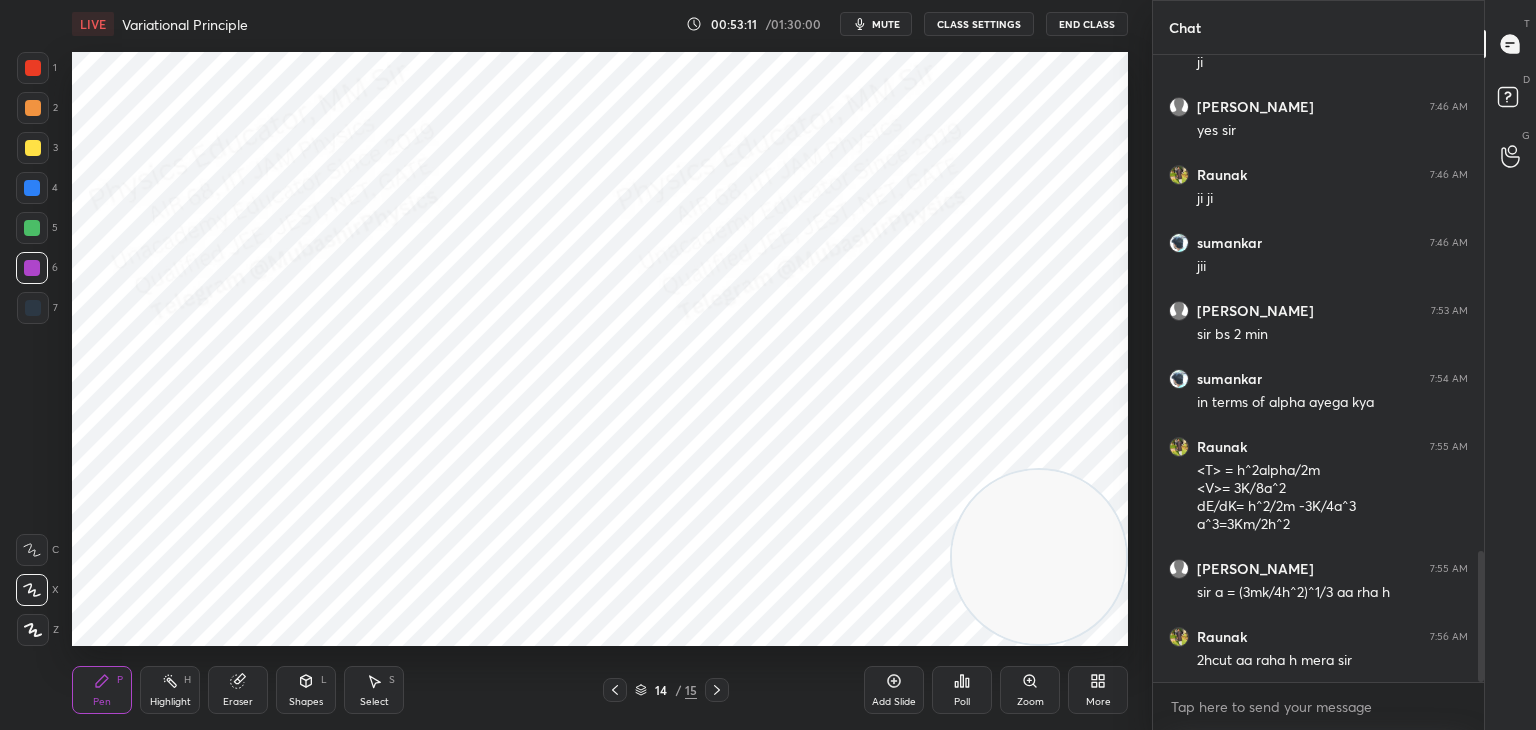 drag, startPoint x: 1052, startPoint y: 594, endPoint x: 1036, endPoint y: 589, distance: 16.763054 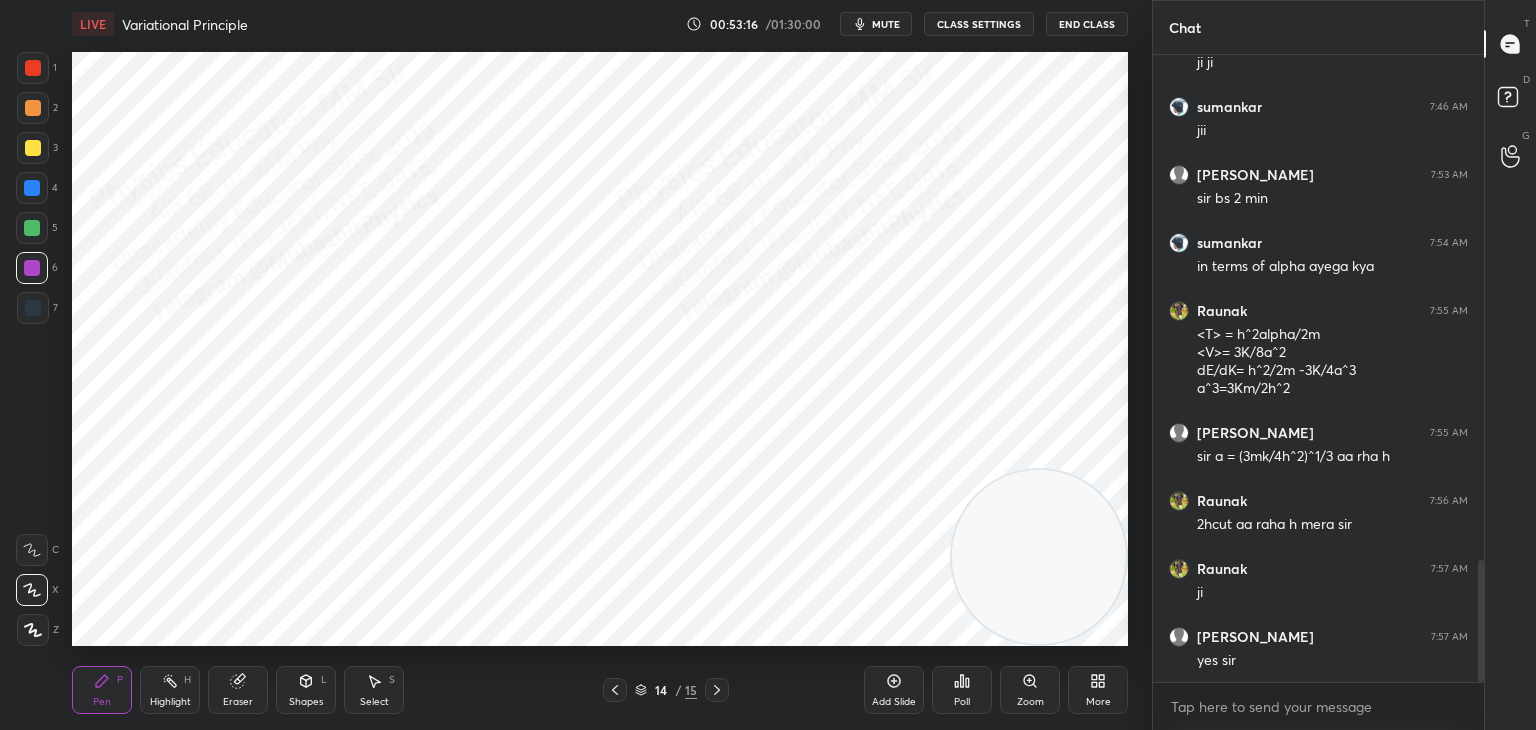 scroll, scrollTop: 2590, scrollLeft: 0, axis: vertical 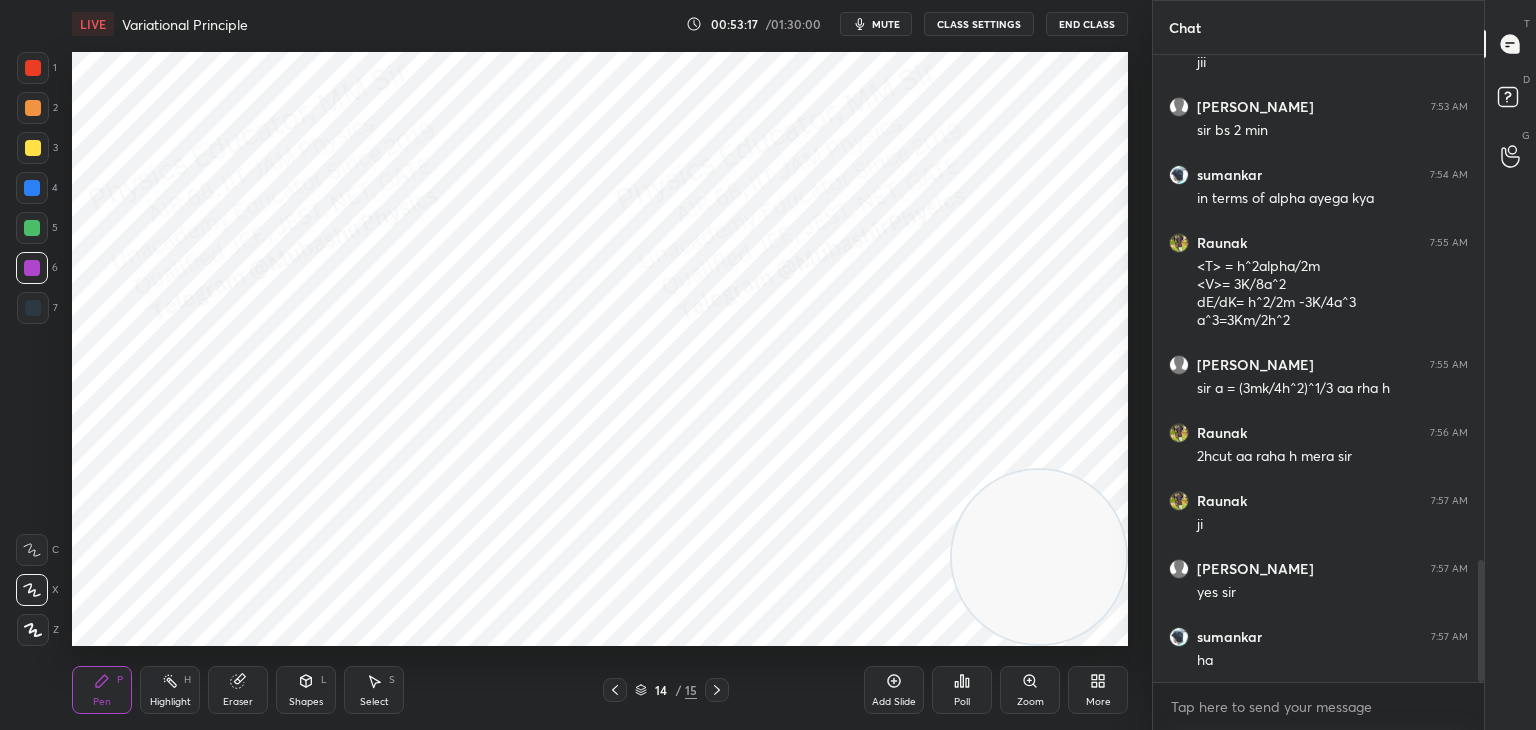 click at bounding box center [32, 188] 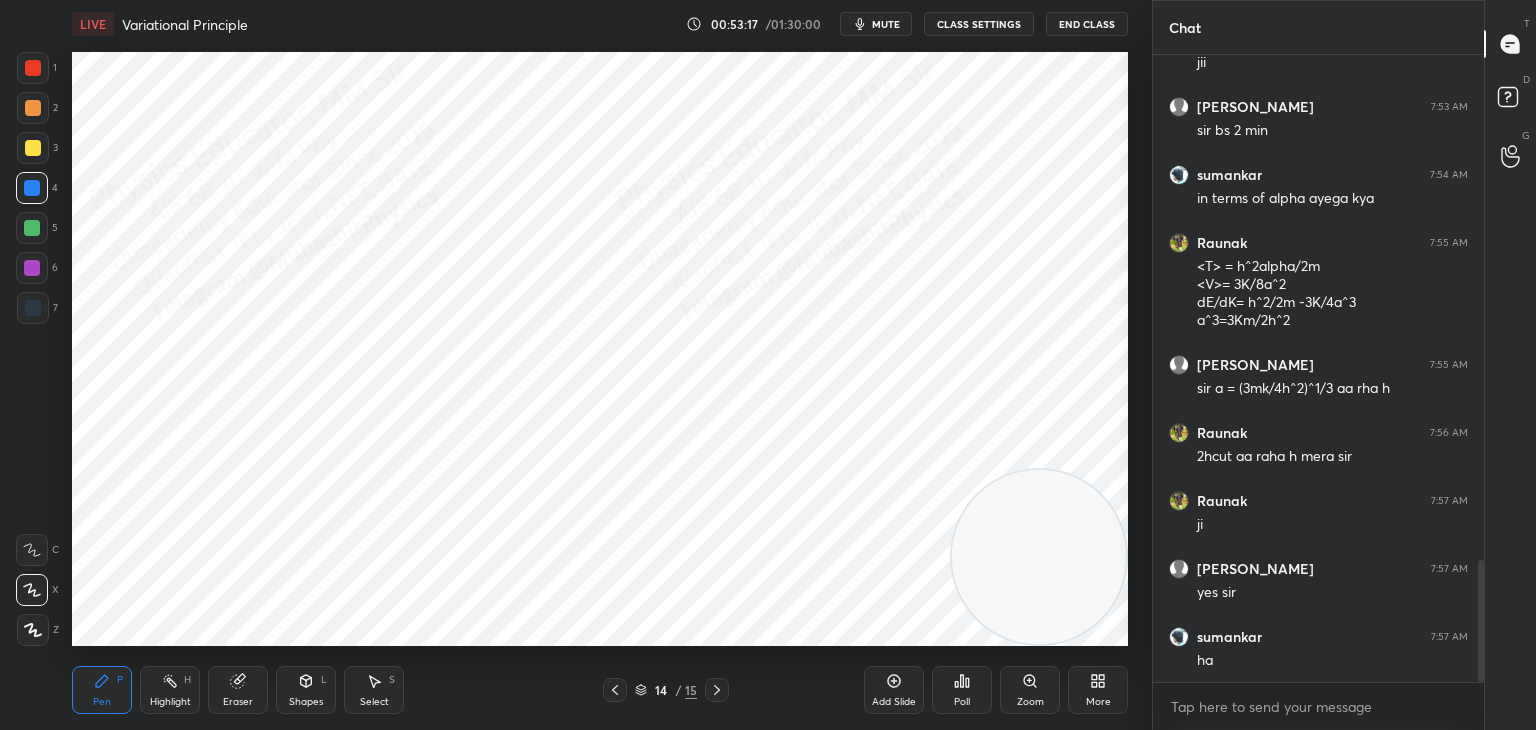 click at bounding box center (32, 228) 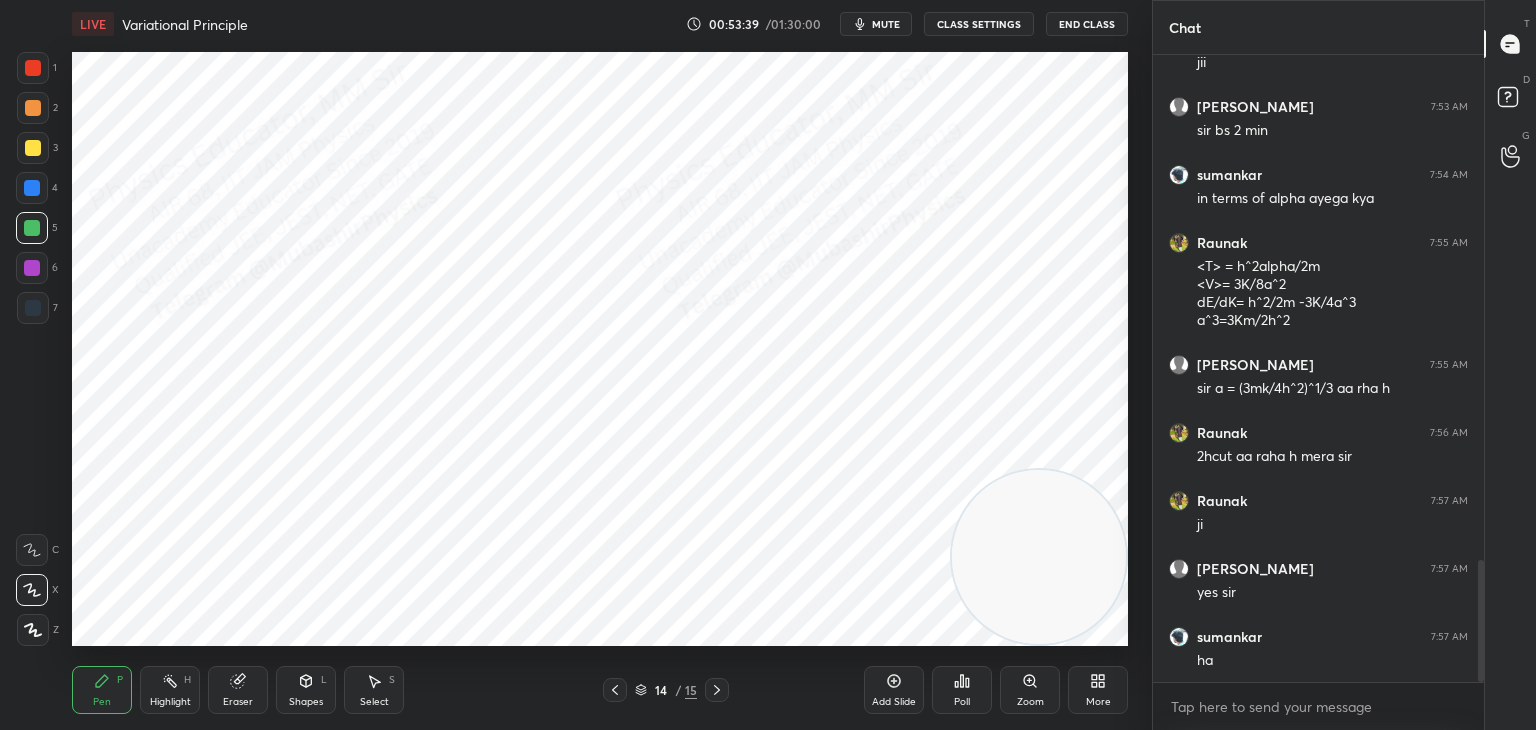 click on "Select S" at bounding box center [374, 690] 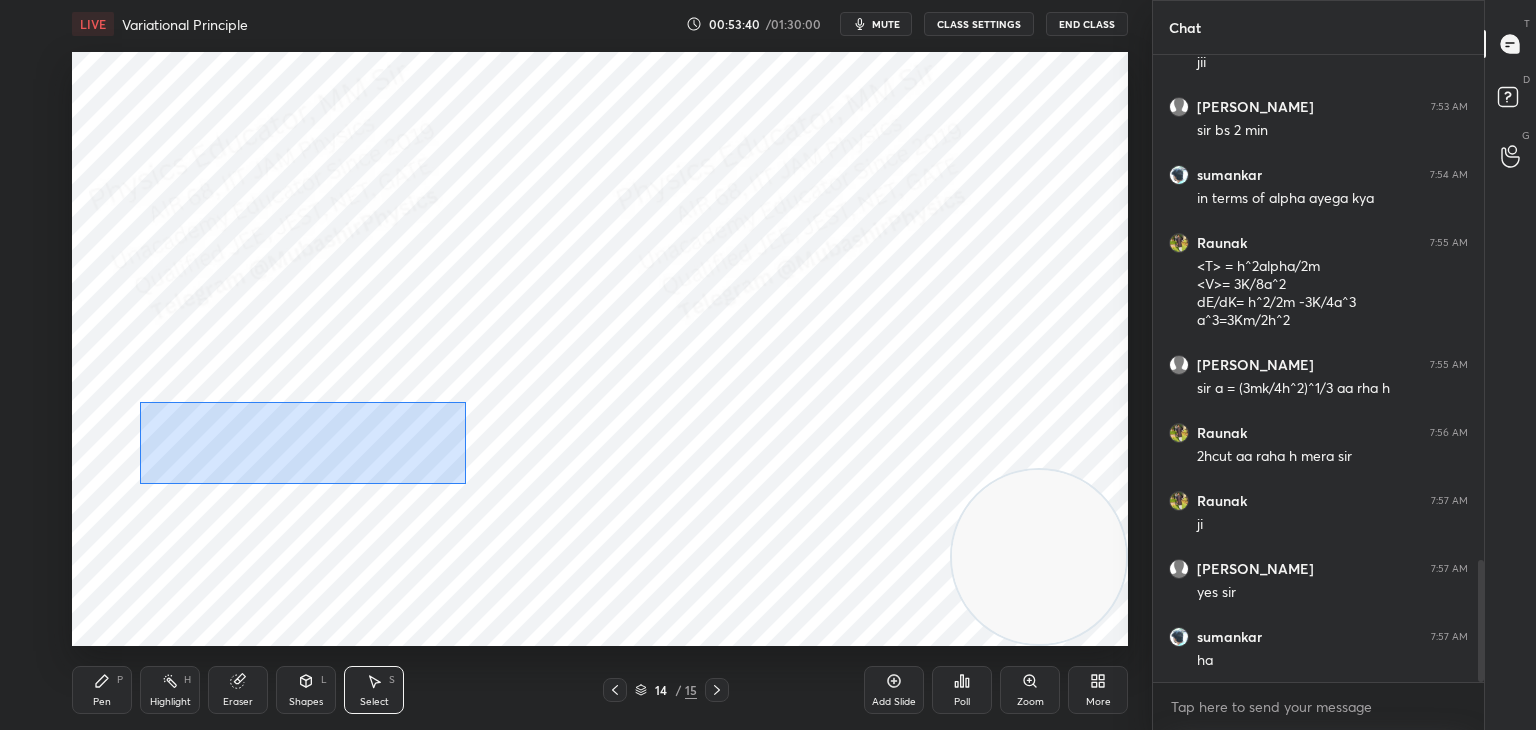 drag, startPoint x: 259, startPoint y: 424, endPoint x: 509, endPoint y: 486, distance: 257.5733 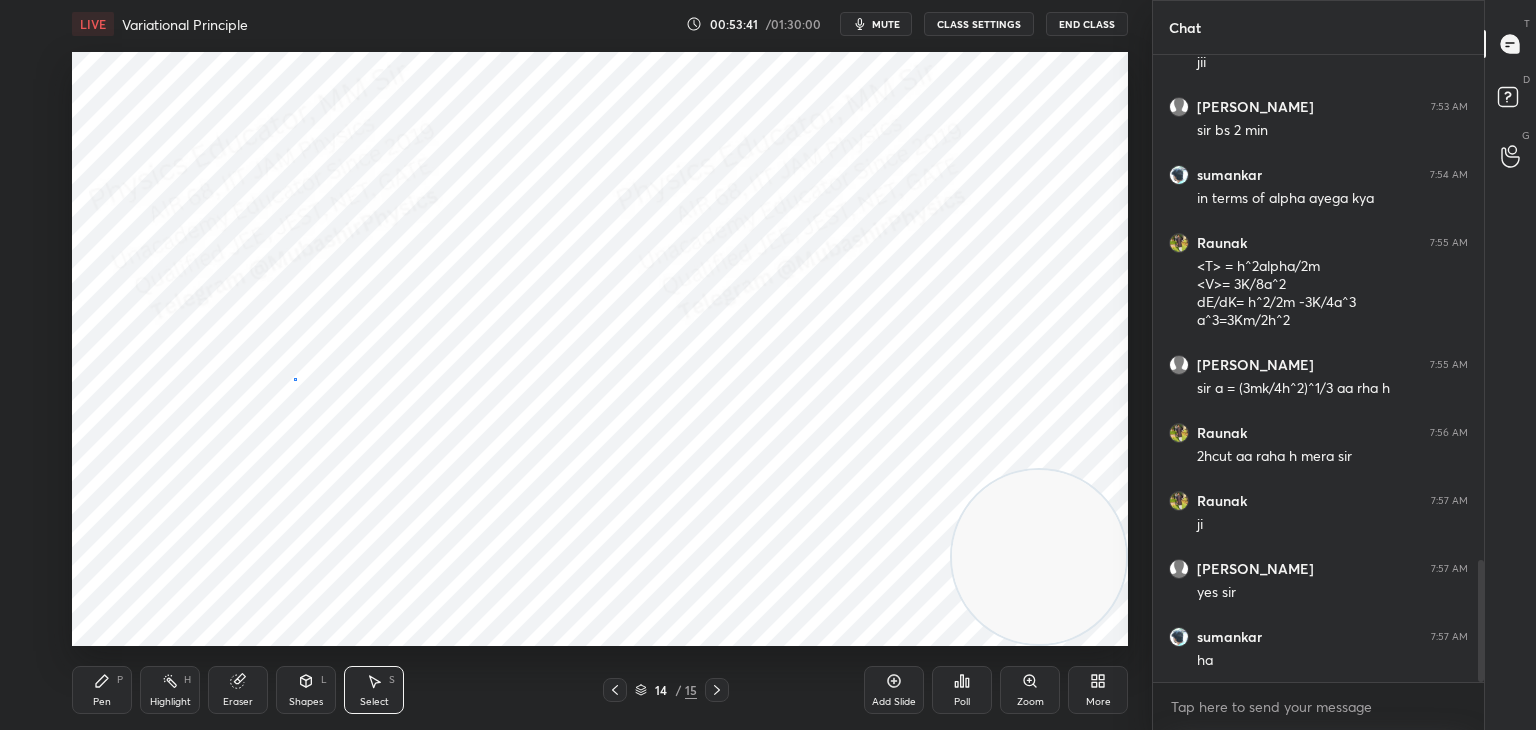 drag, startPoint x: 295, startPoint y: 378, endPoint x: 173, endPoint y: 397, distance: 123.47064 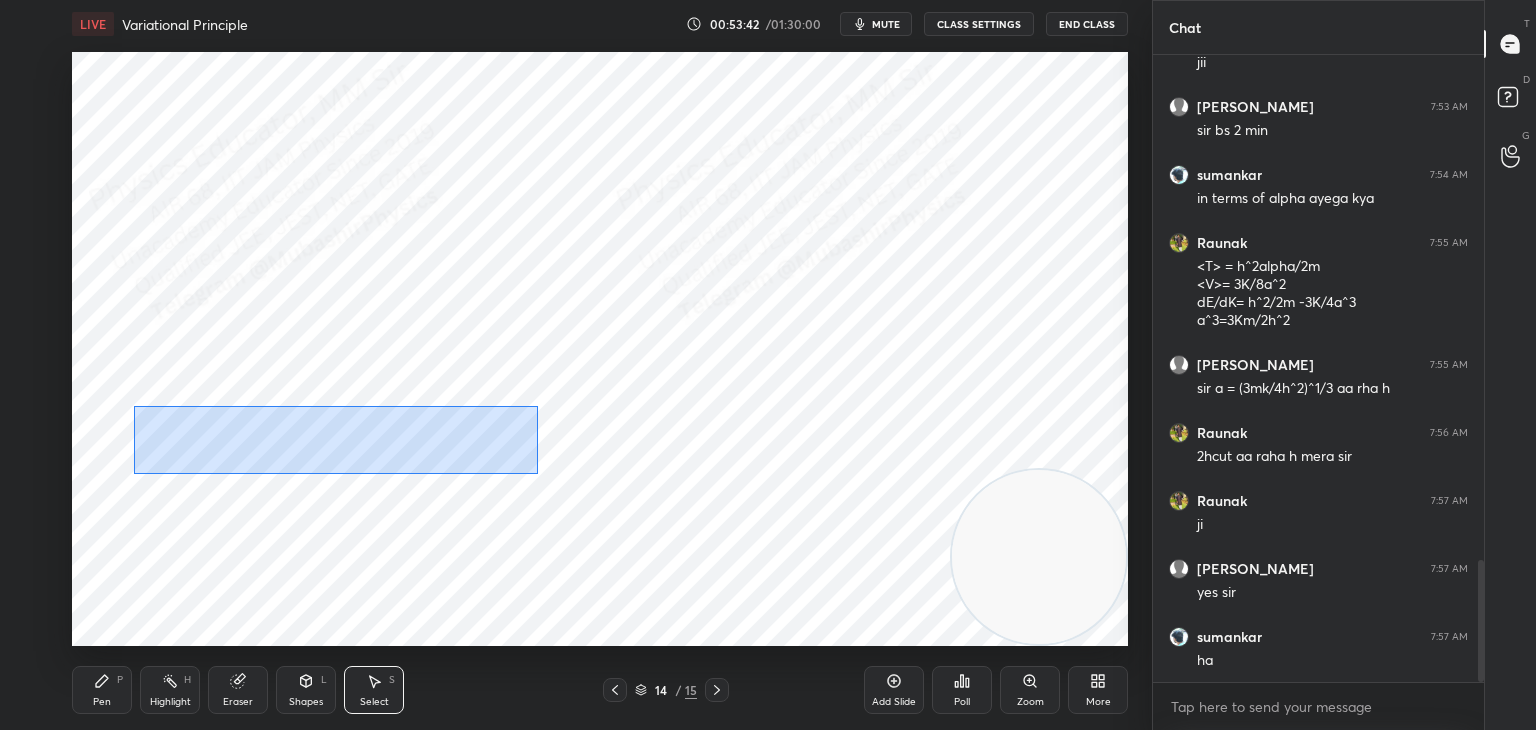 drag, startPoint x: 133, startPoint y: 406, endPoint x: 537, endPoint y: 474, distance: 409.6828 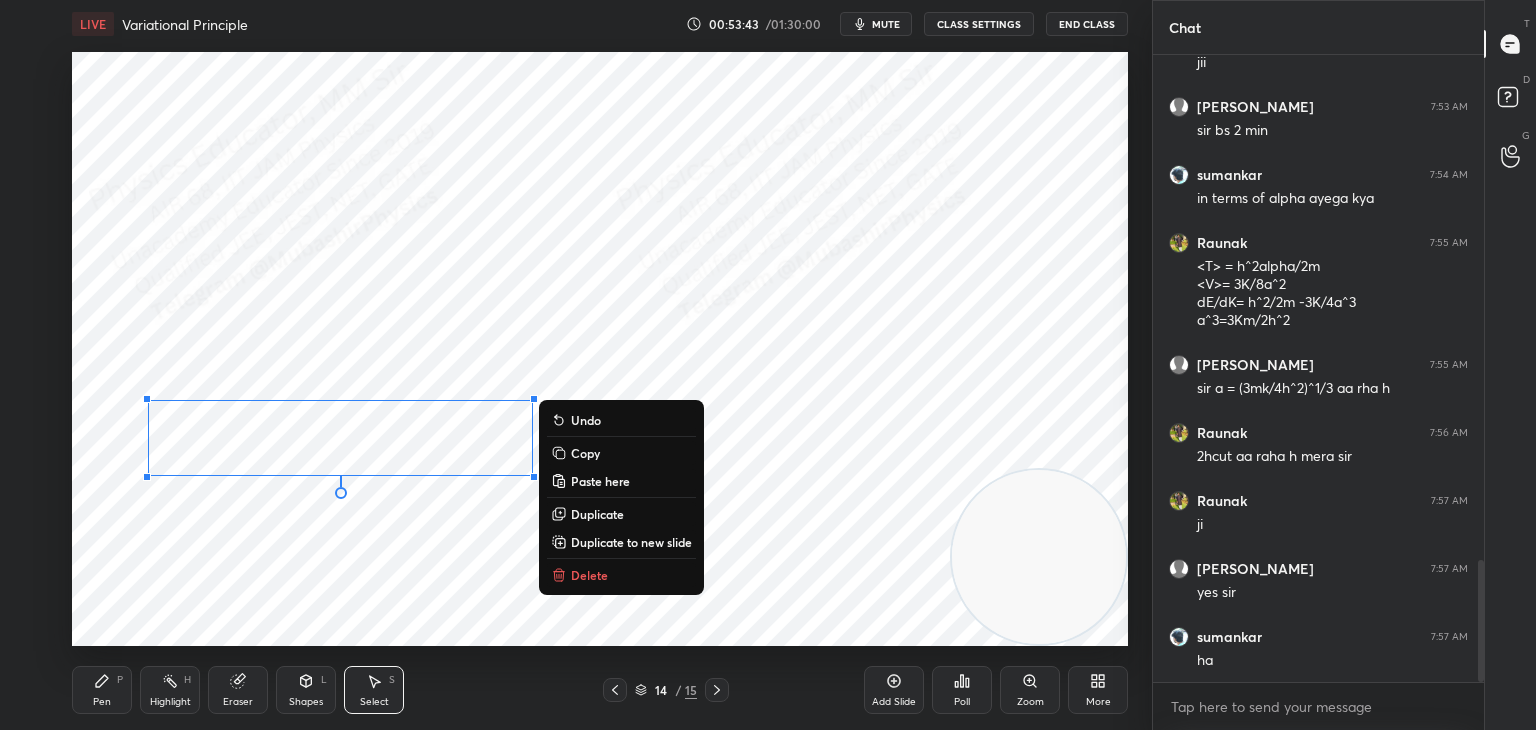 drag, startPoint x: 573, startPoint y: 508, endPoint x: 504, endPoint y: 474, distance: 76.922035 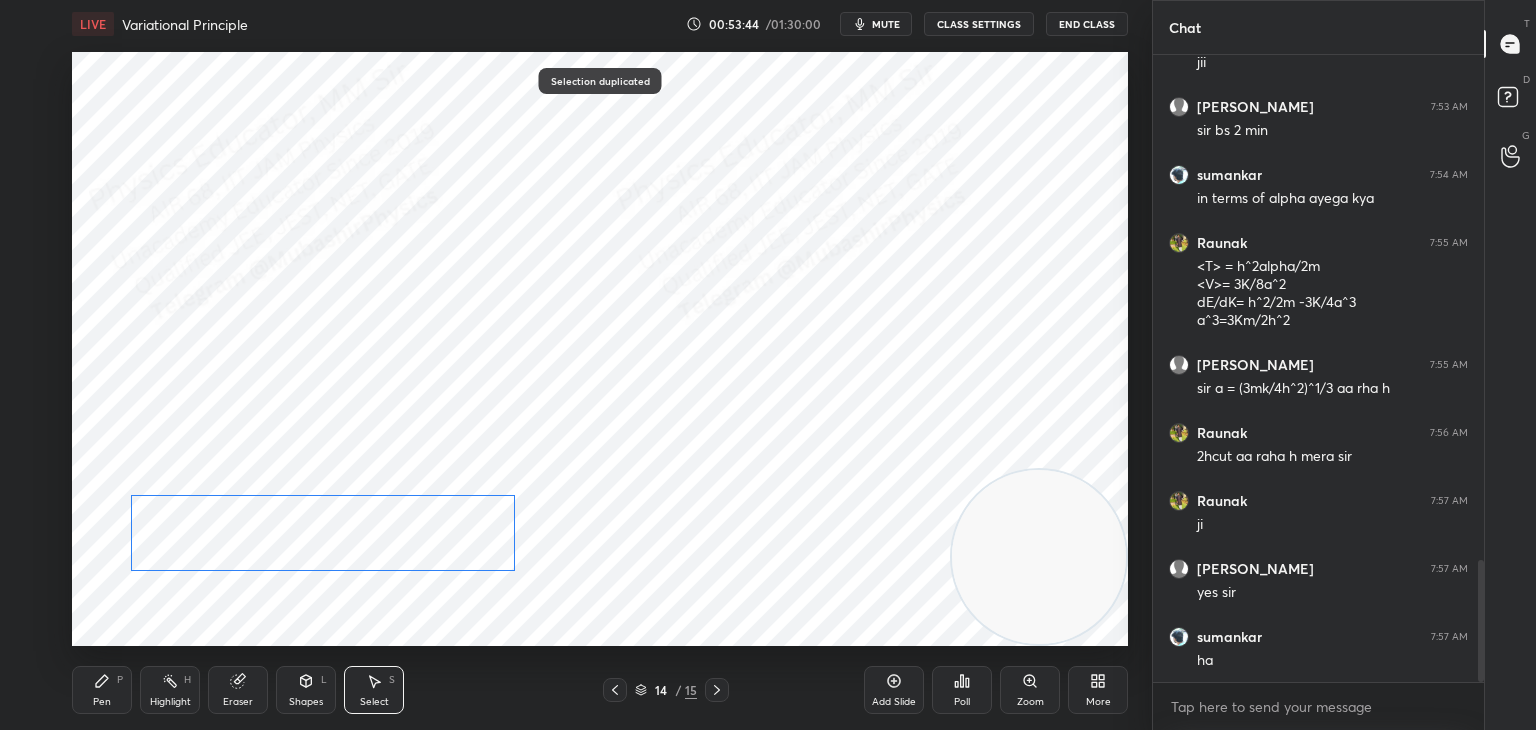 drag, startPoint x: 481, startPoint y: 482, endPoint x: 461, endPoint y: 541, distance: 62.297672 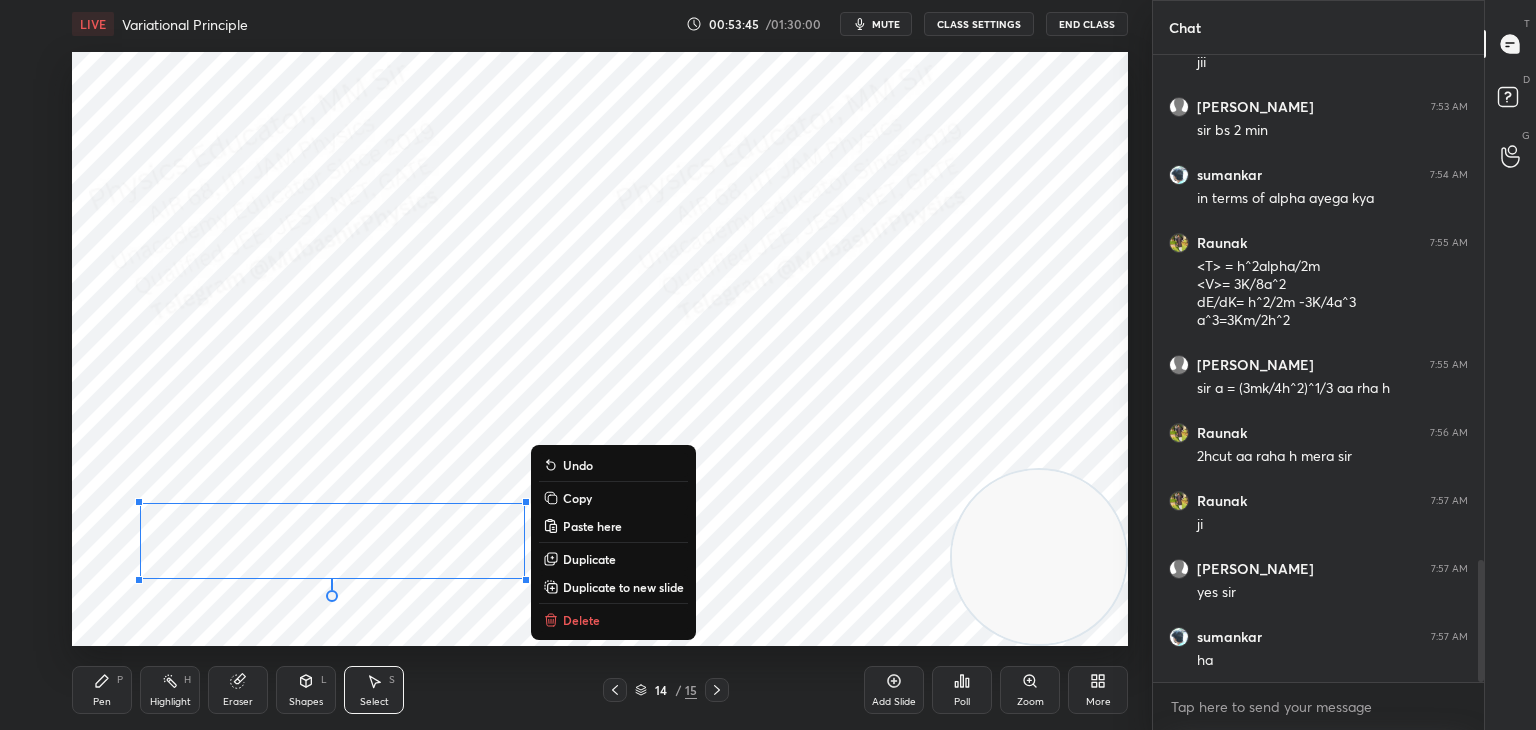 drag, startPoint x: 93, startPoint y: 697, endPoint x: 129, endPoint y: 686, distance: 37.64306 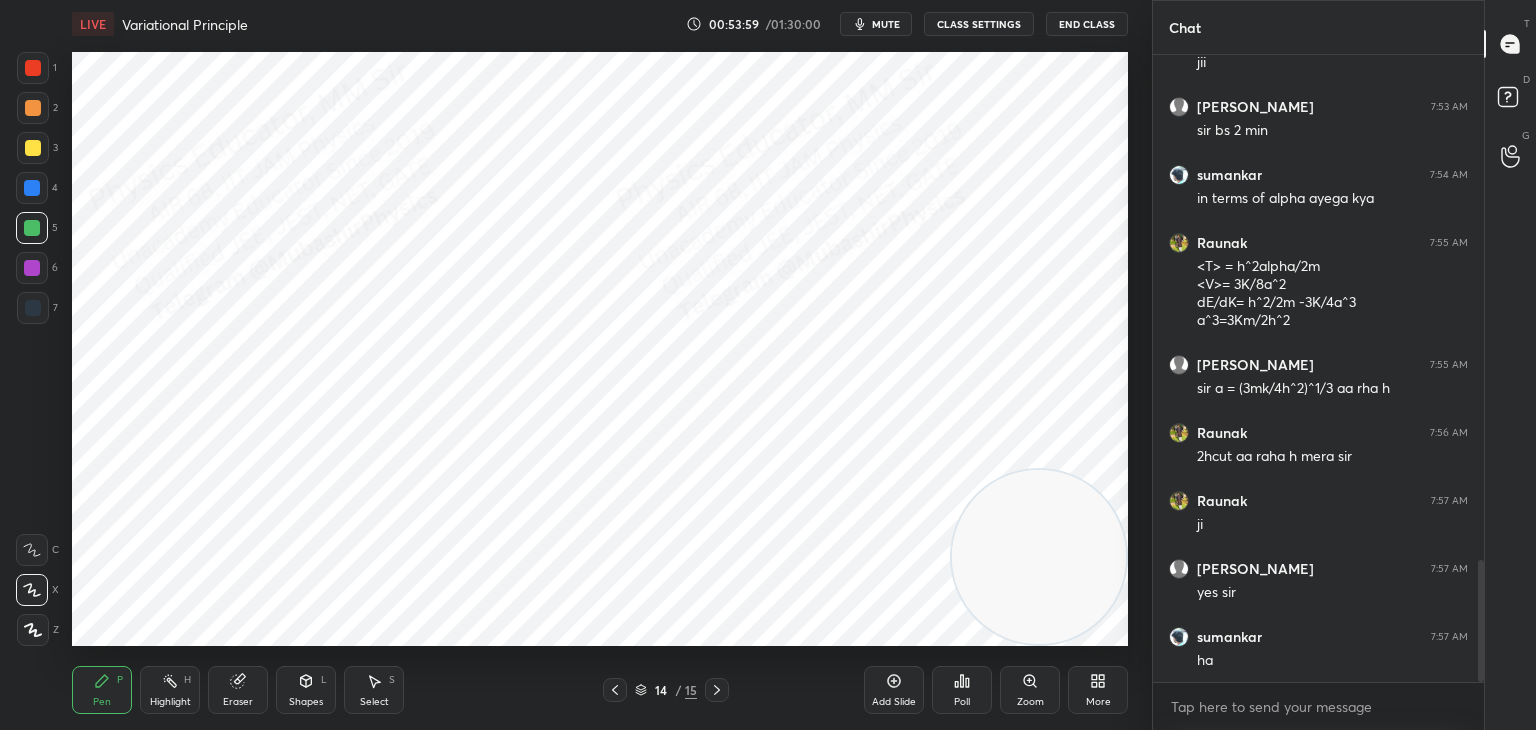 click on "Select" at bounding box center [374, 702] 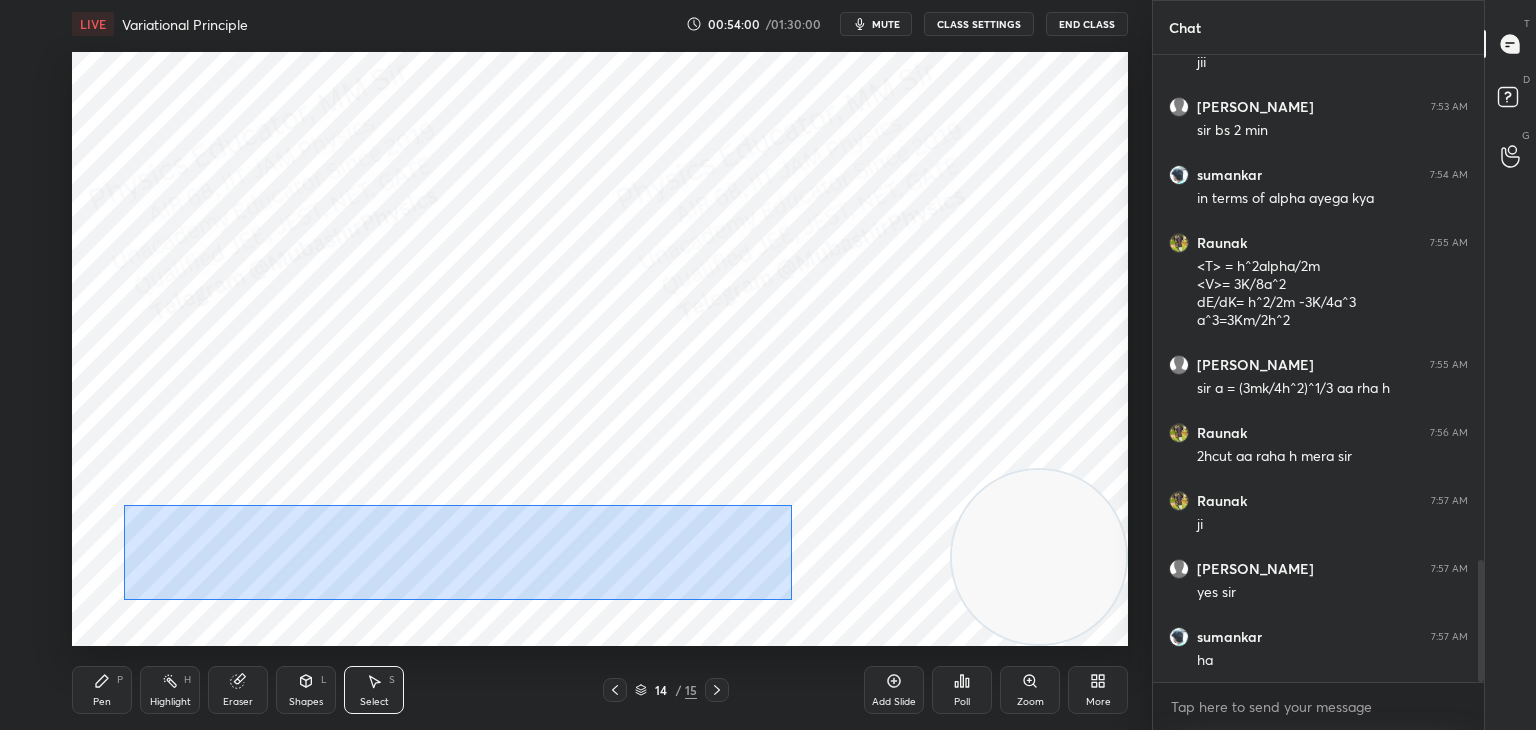 drag, startPoint x: 541, startPoint y: 530, endPoint x: 799, endPoint y: 589, distance: 264.66016 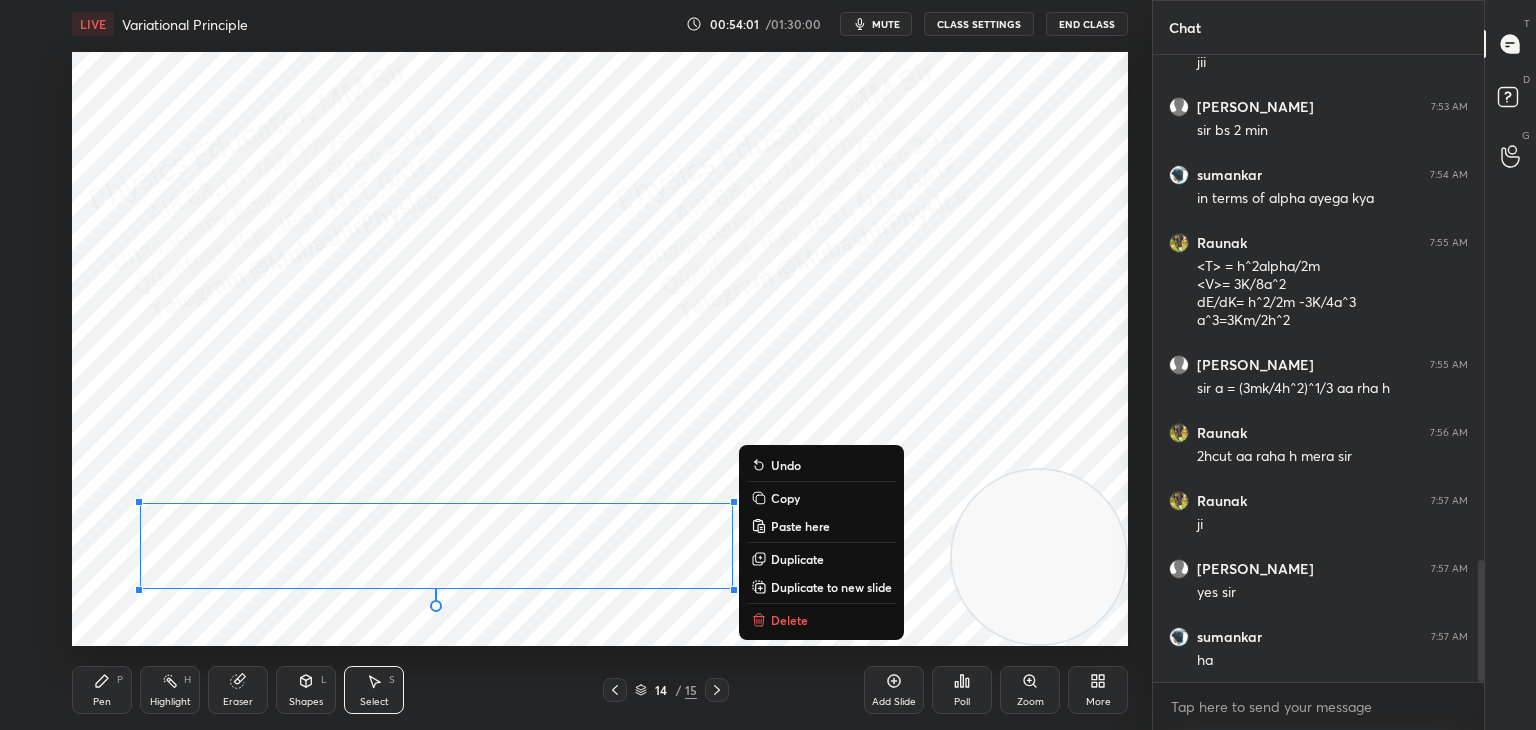 drag, startPoint x: 796, startPoint y: 498, endPoint x: 788, endPoint y: 532, distance: 34.928497 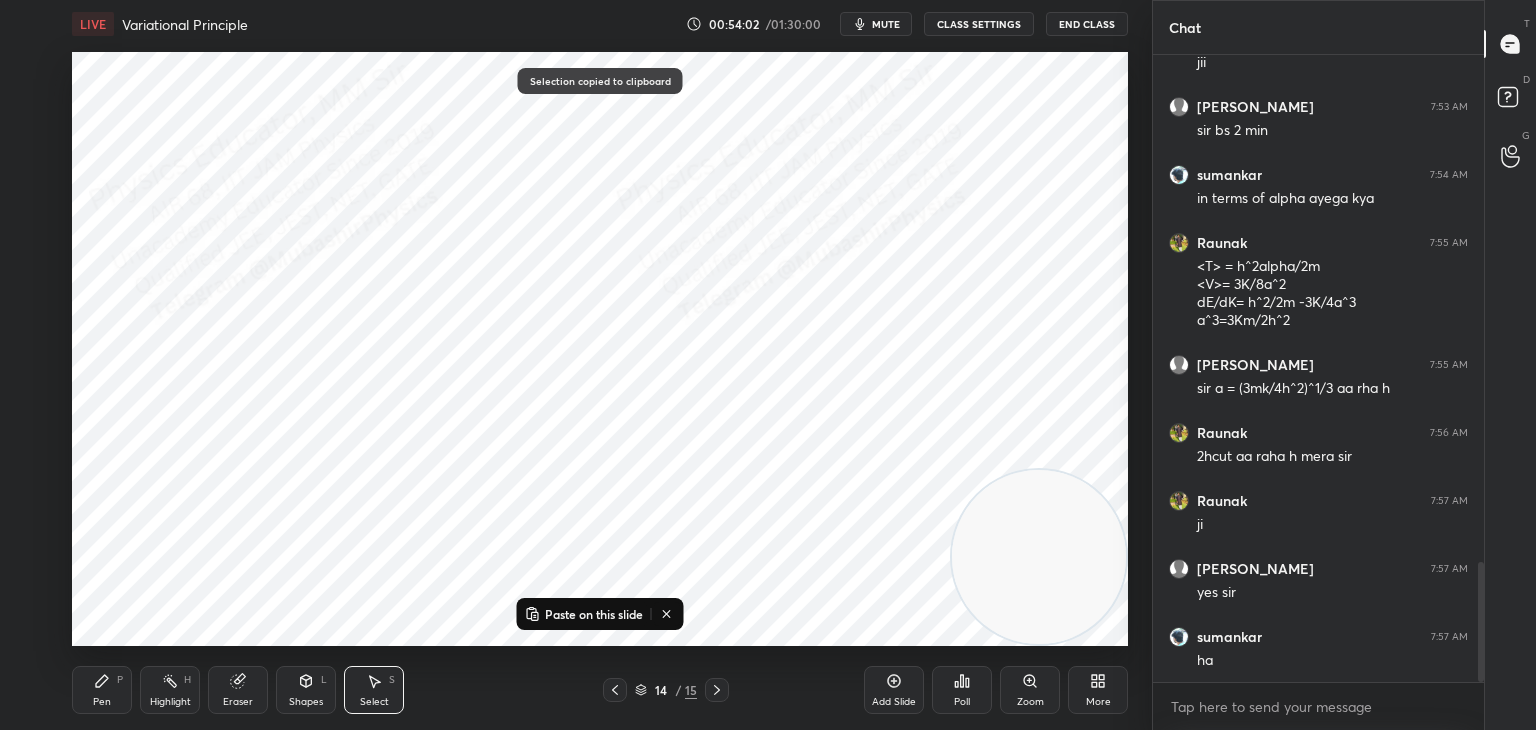 scroll, scrollTop: 2658, scrollLeft: 0, axis: vertical 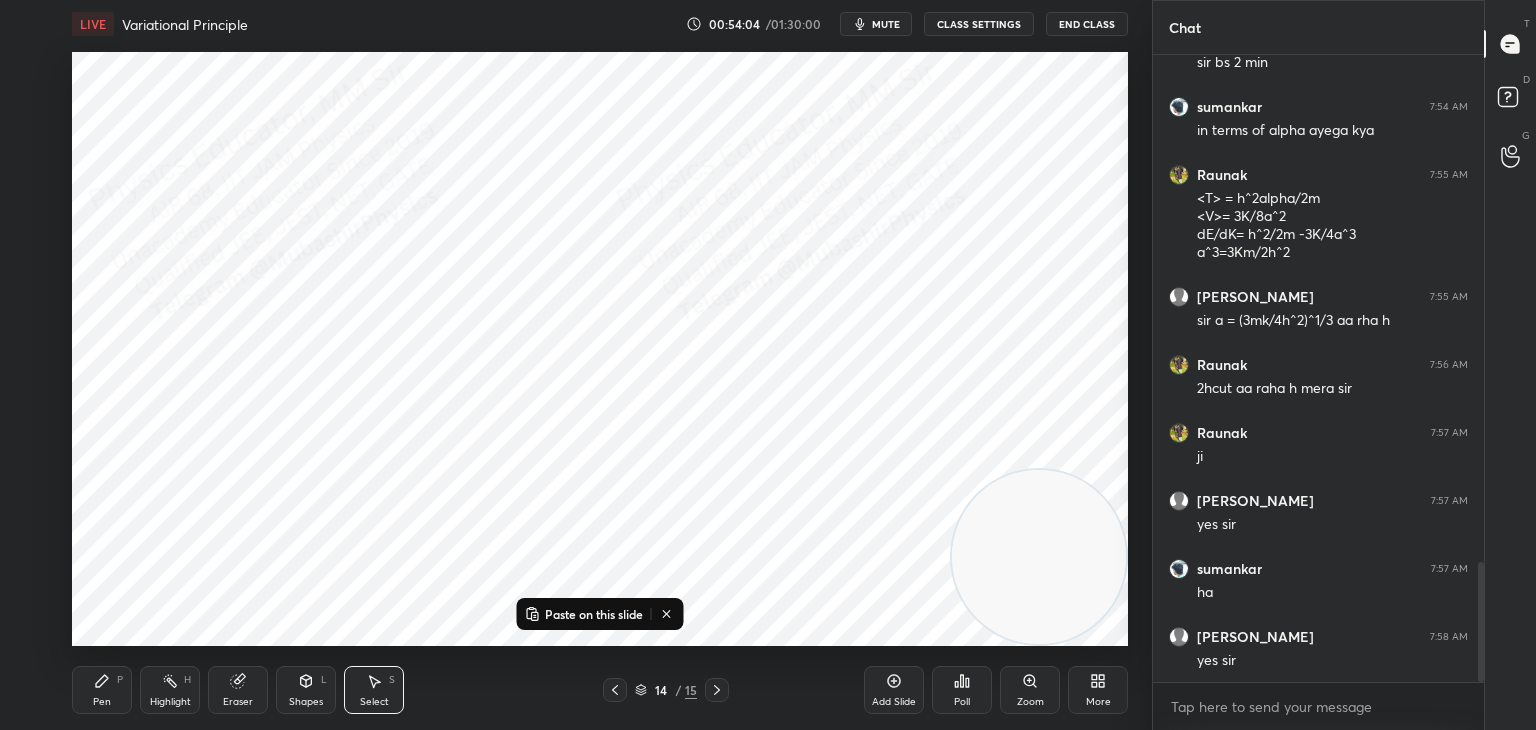 click 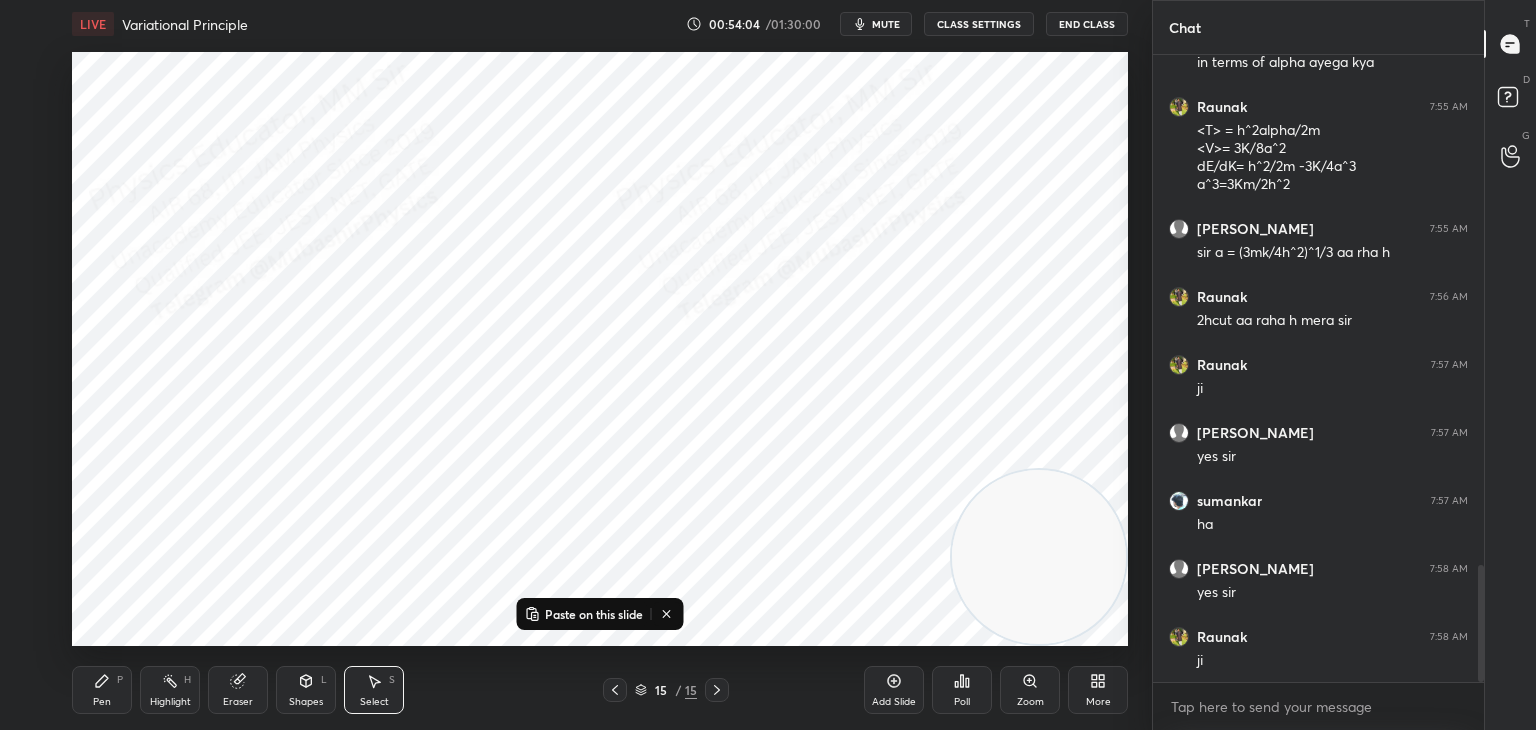 click on "Paste on this slide" at bounding box center (594, 614) 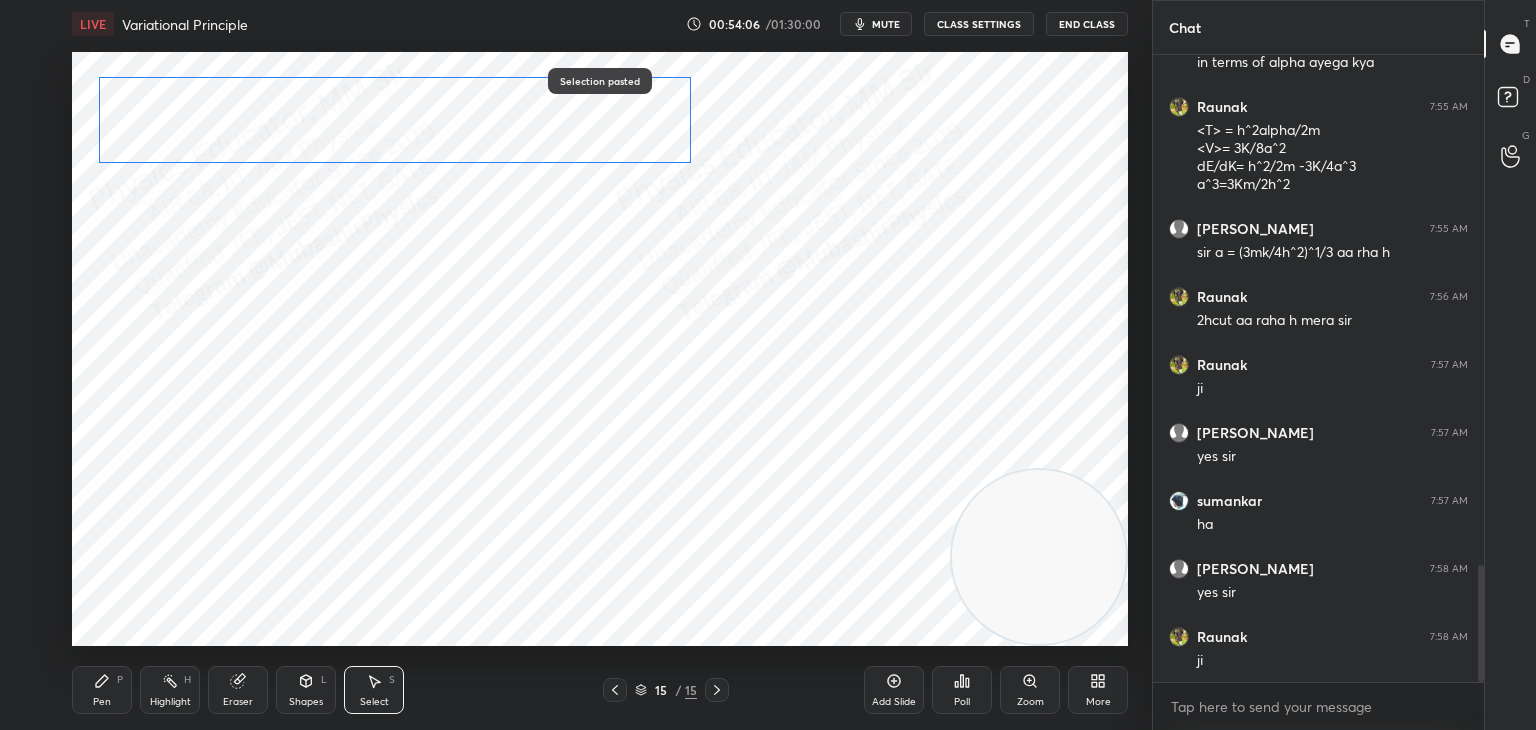 drag, startPoint x: 396, startPoint y: 262, endPoint x: 380, endPoint y: 118, distance: 144.88617 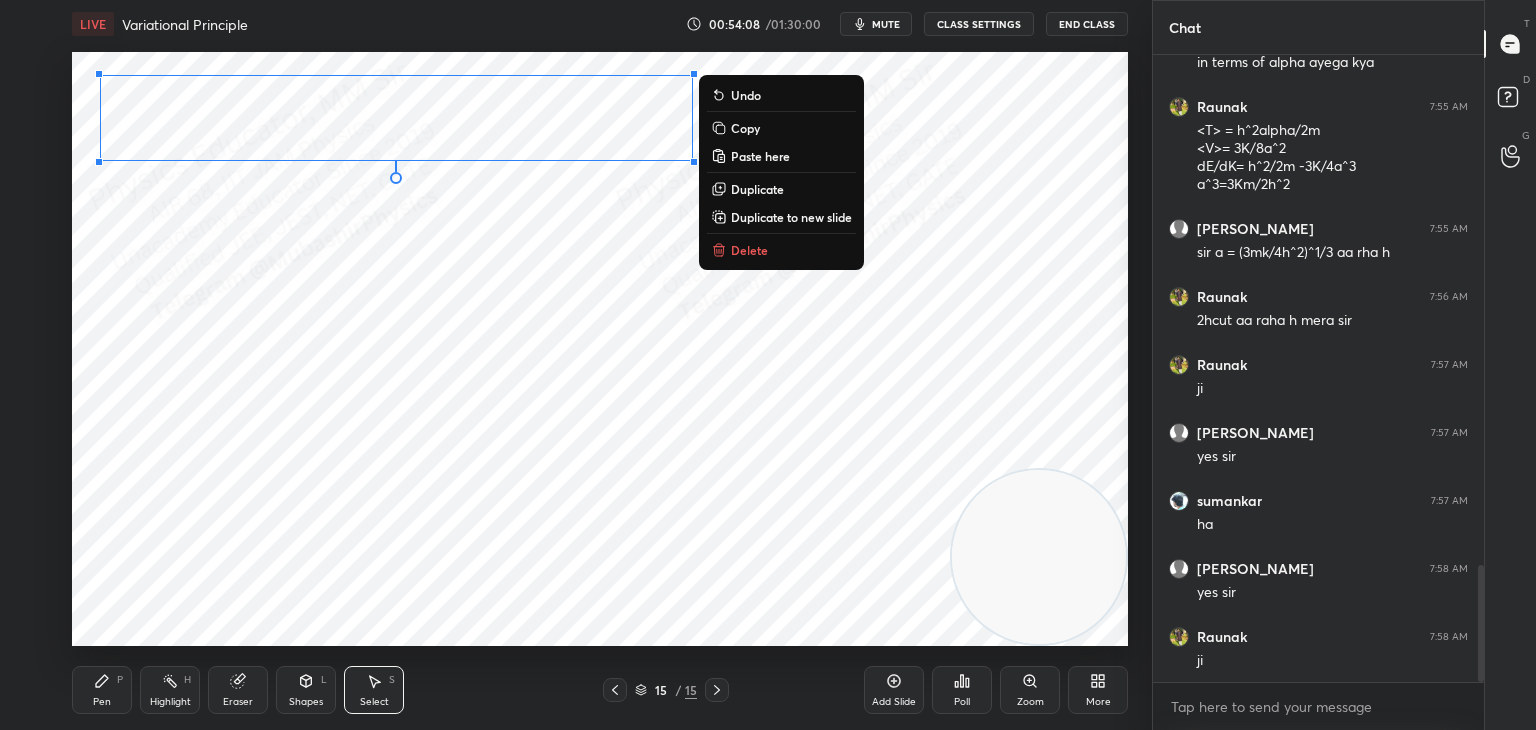 click 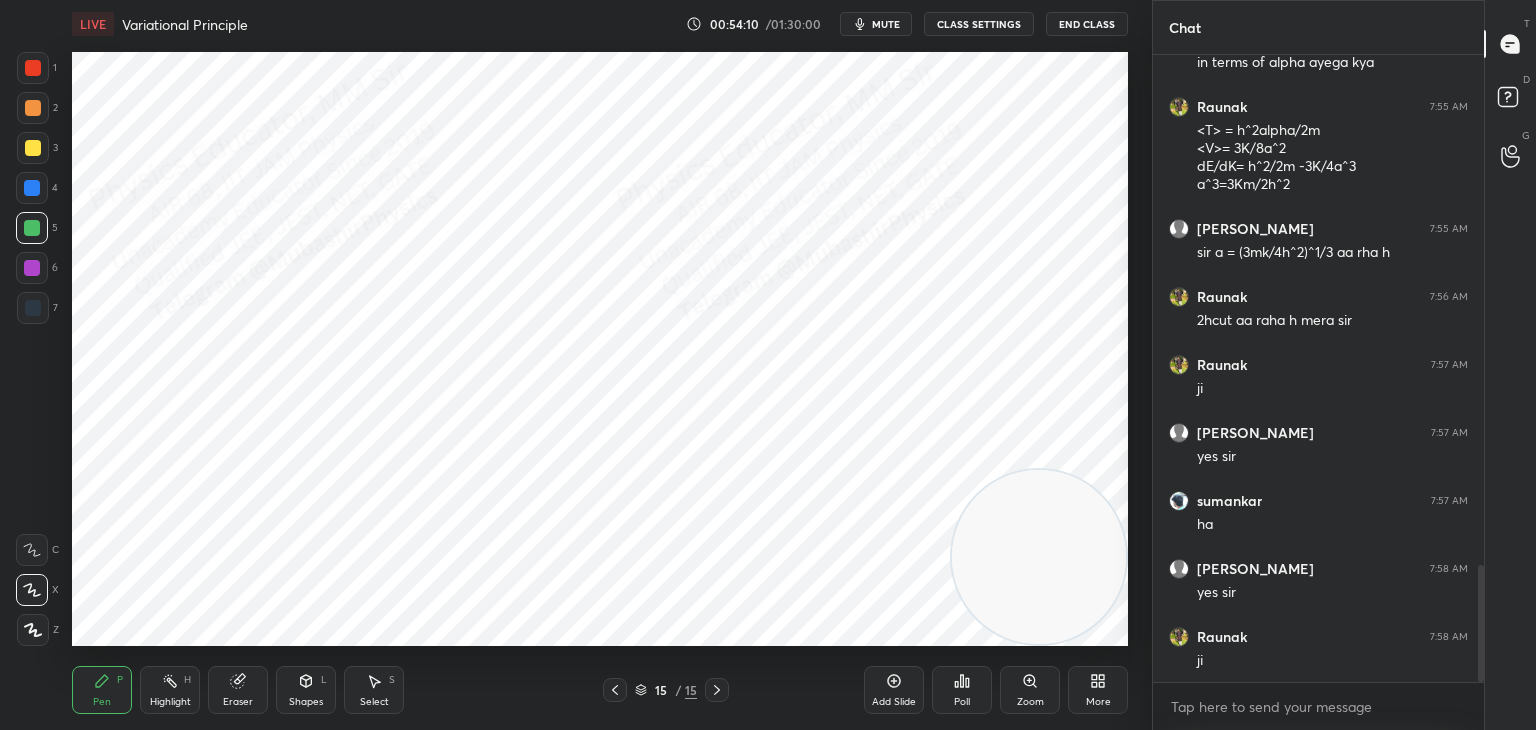 click at bounding box center [32, 188] 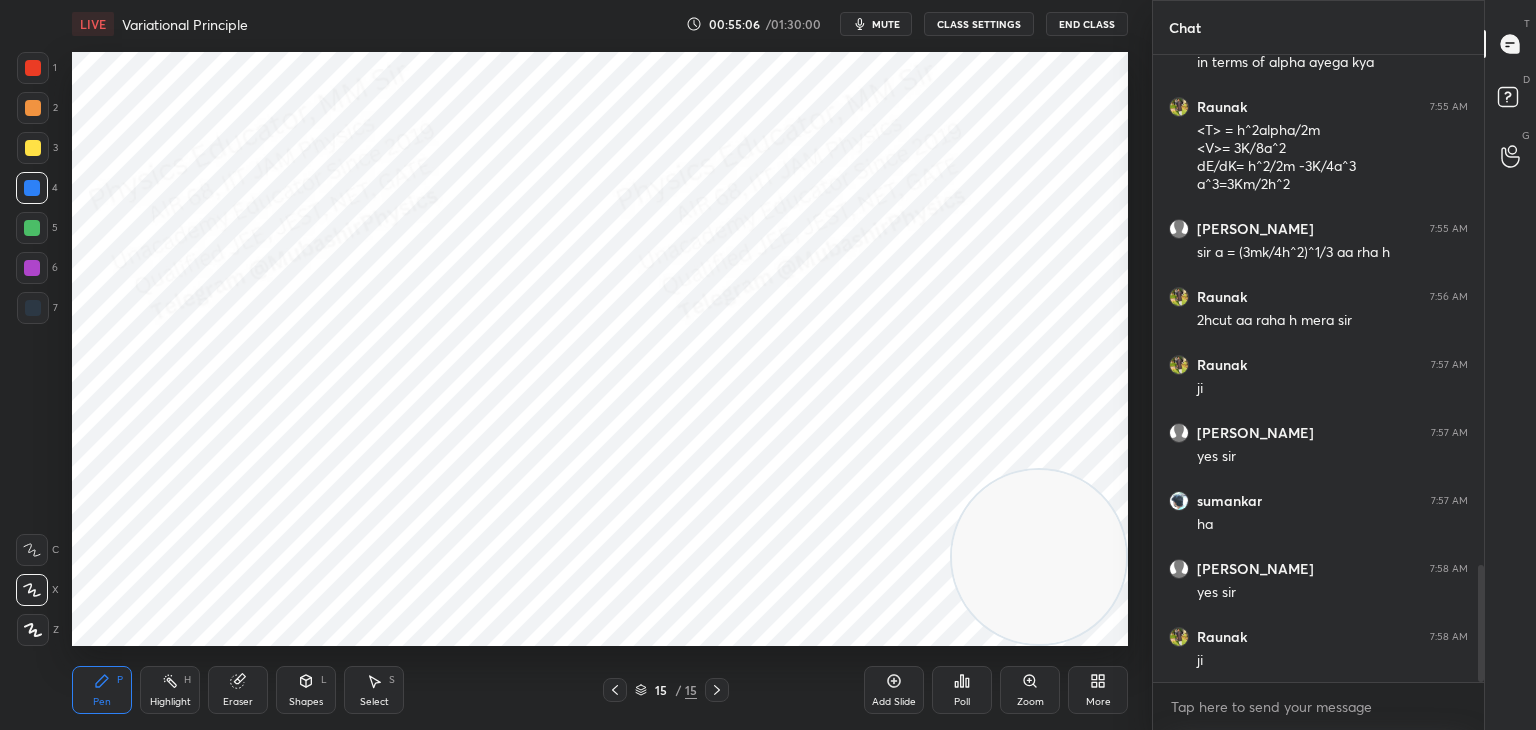 click 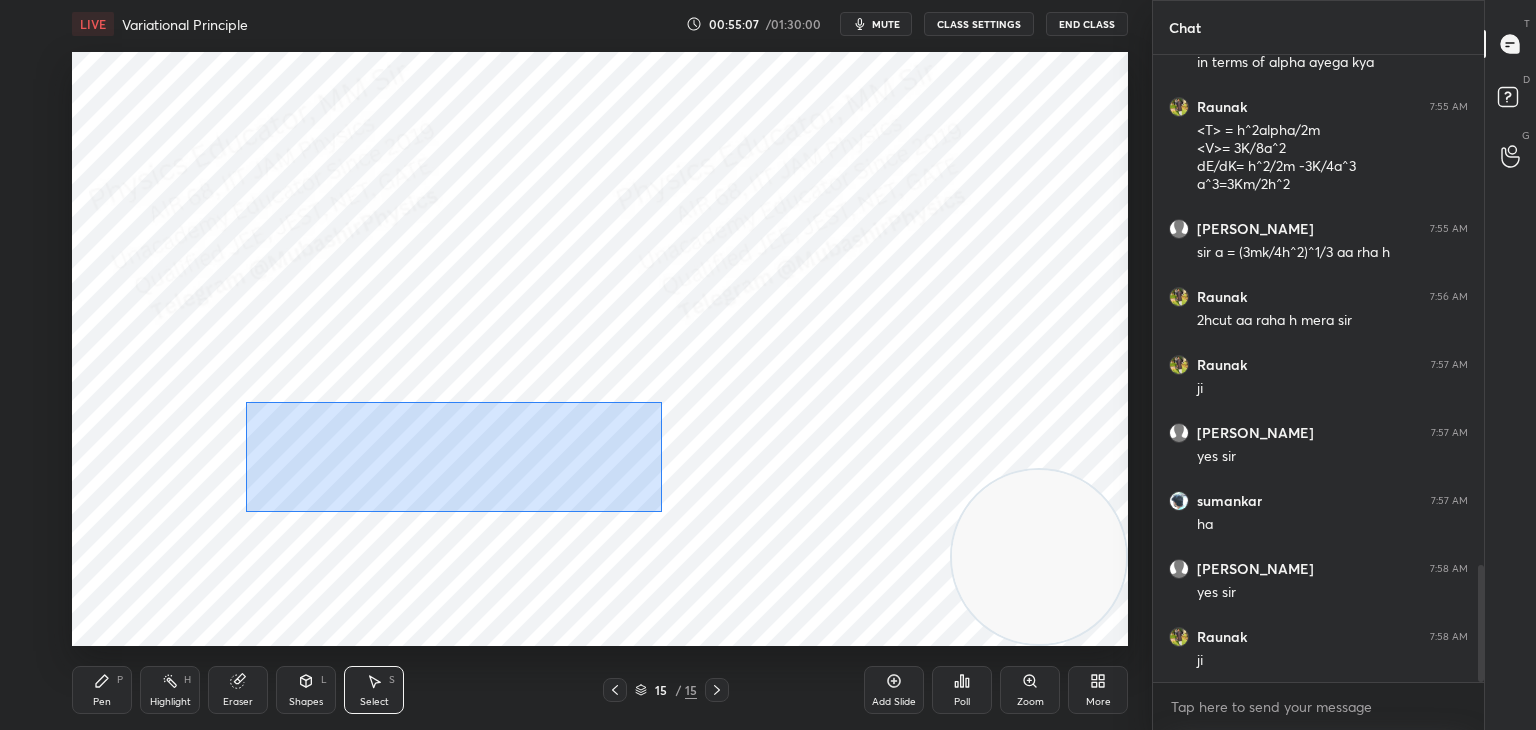 drag, startPoint x: 657, startPoint y: 510, endPoint x: 669, endPoint y: 510, distance: 12 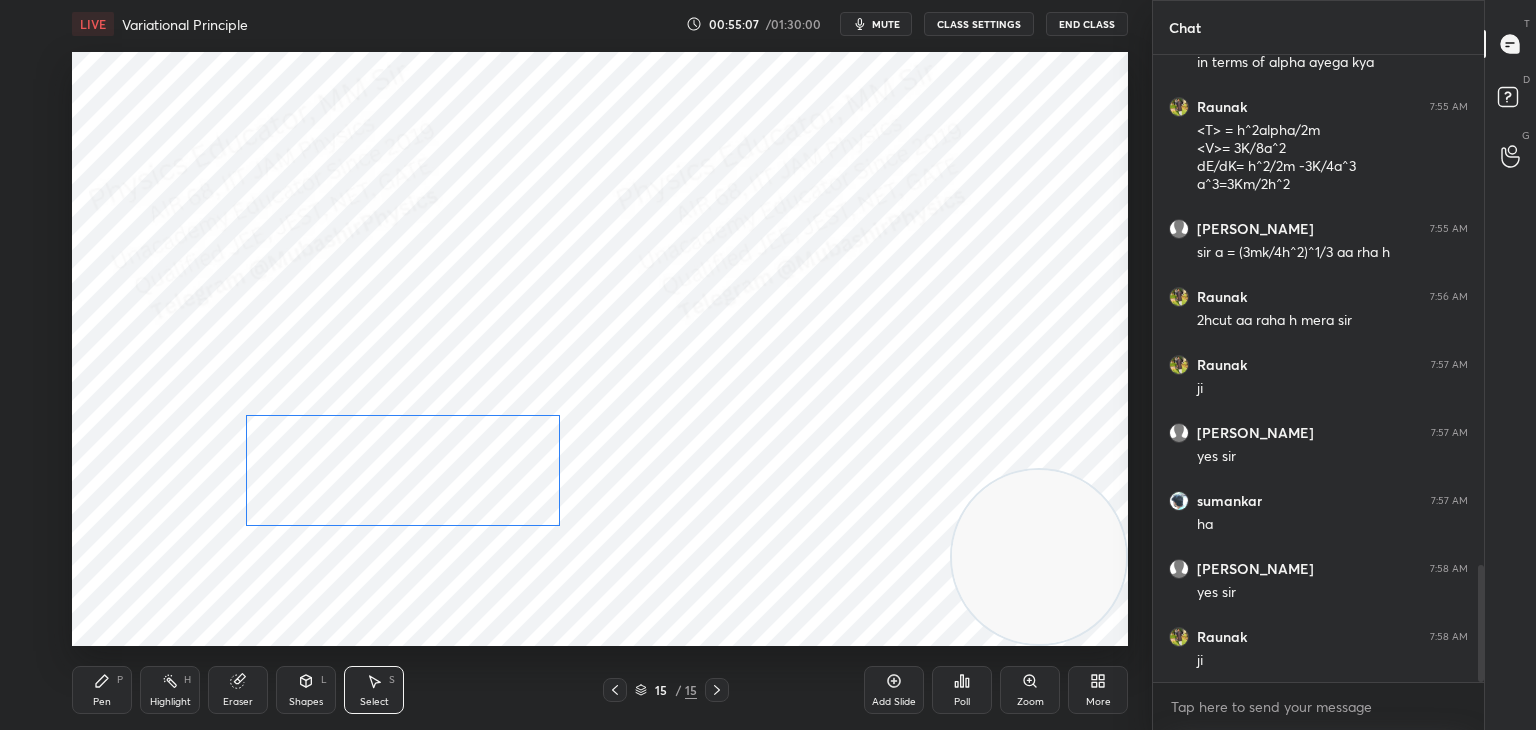 drag, startPoint x: 481, startPoint y: 474, endPoint x: 461, endPoint y: 482, distance: 21.540659 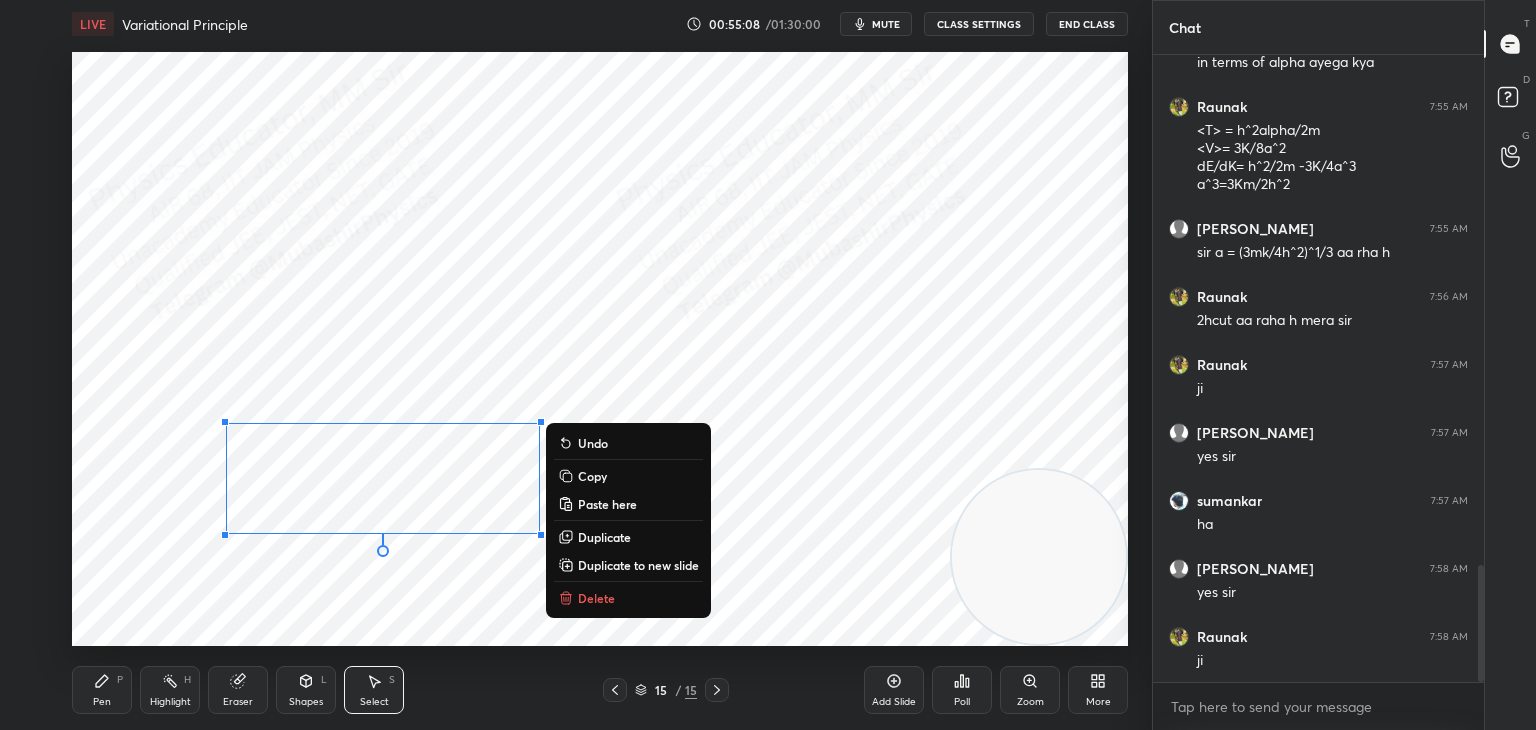 click on "Highlight H" at bounding box center (170, 690) 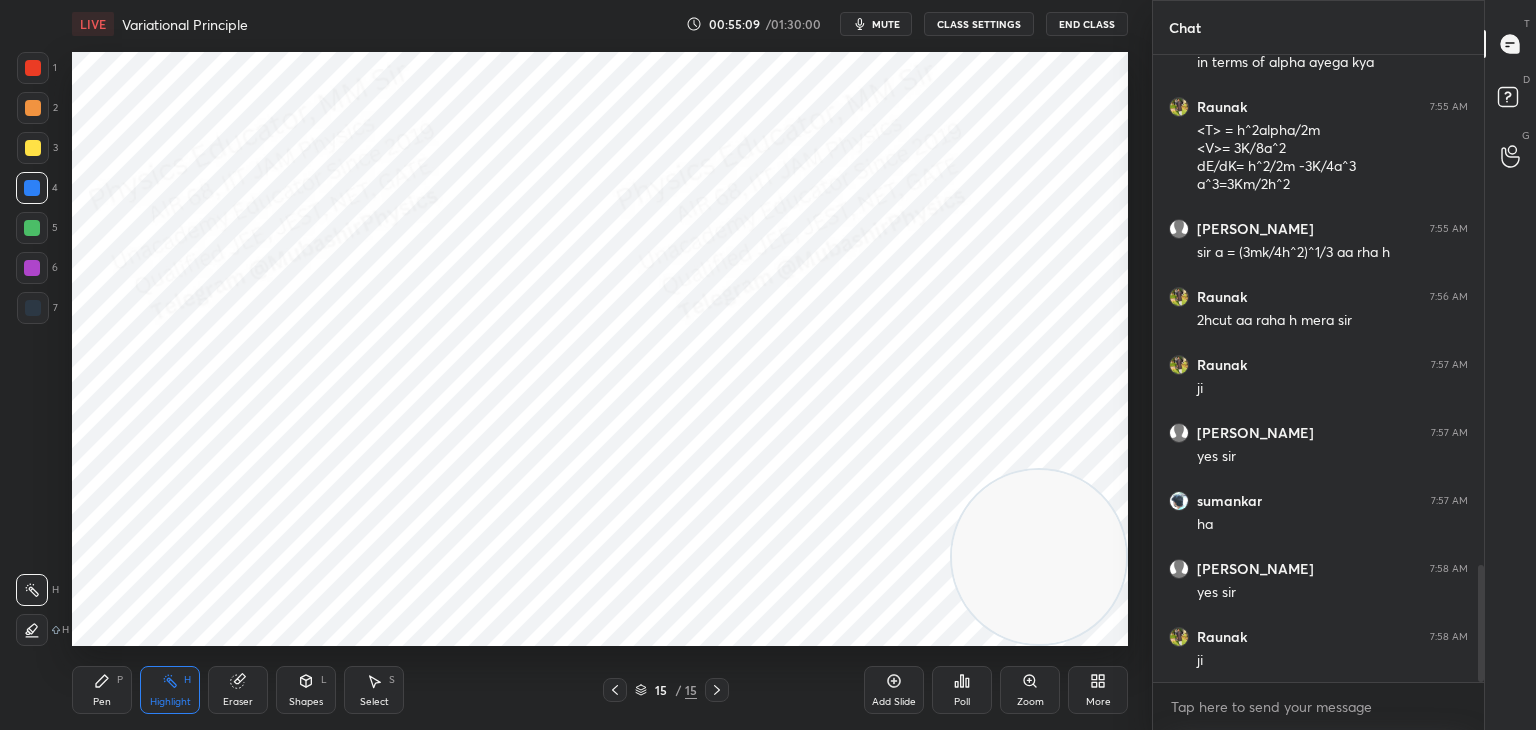 click on "More" at bounding box center (1098, 690) 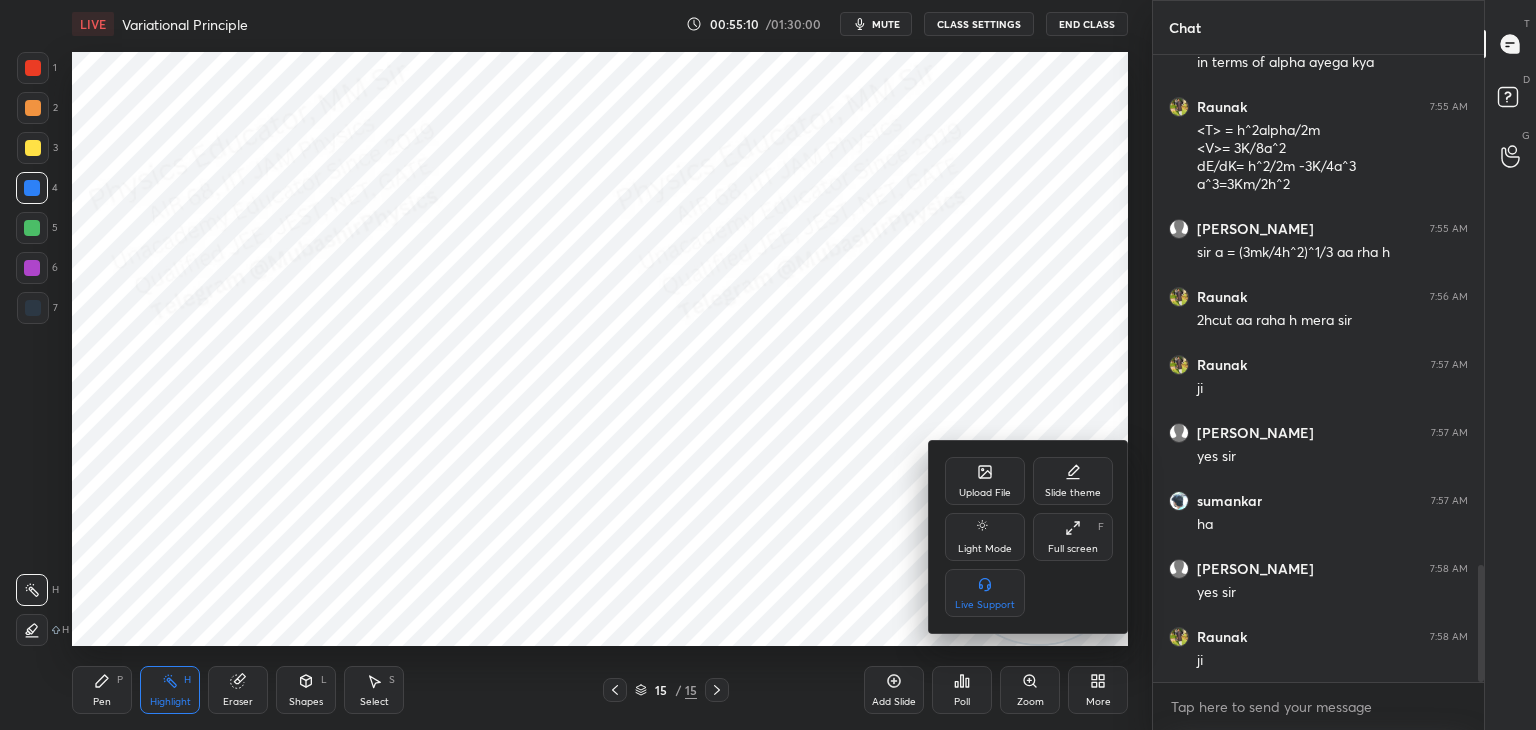 click on "Upload File" at bounding box center [985, 481] 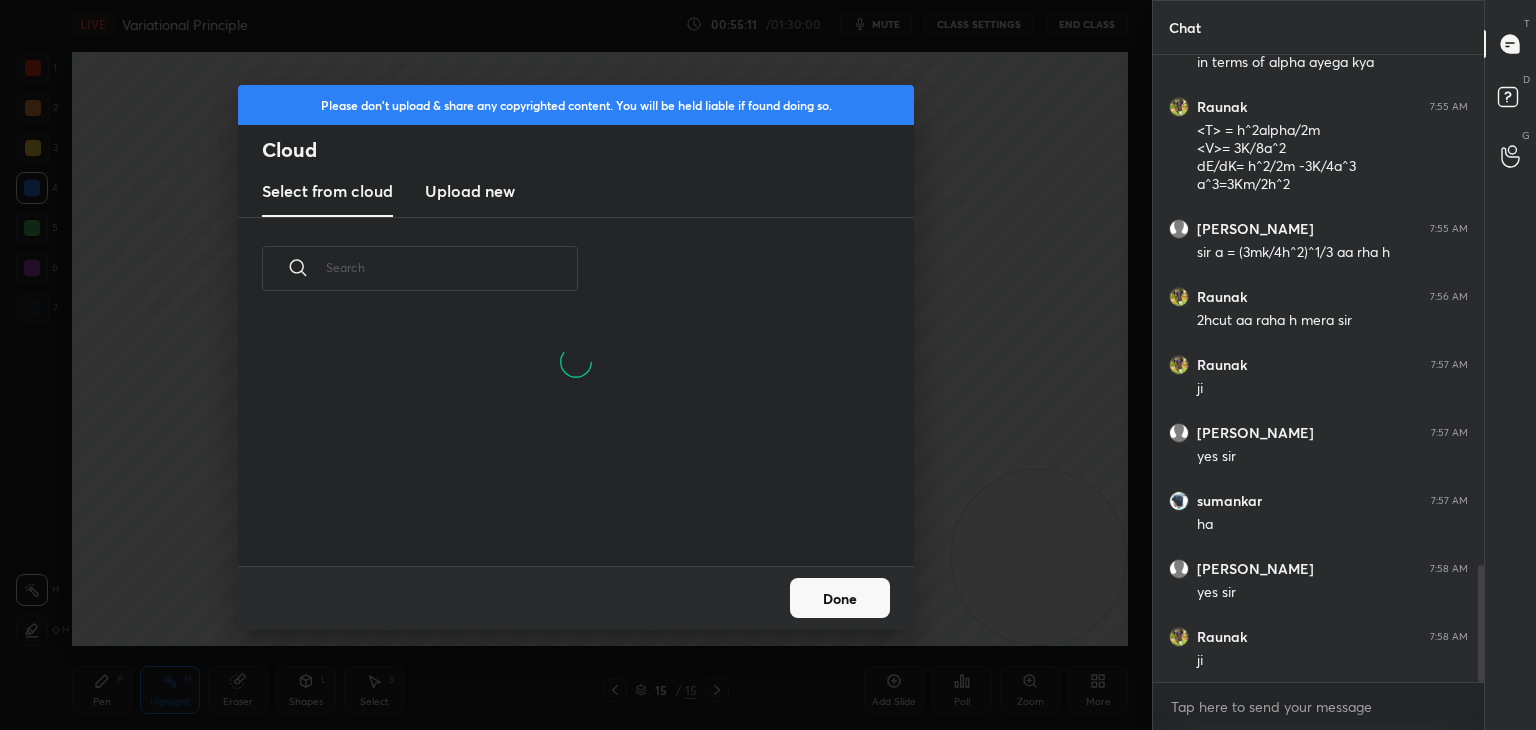 click on "Upload new" at bounding box center [470, 191] 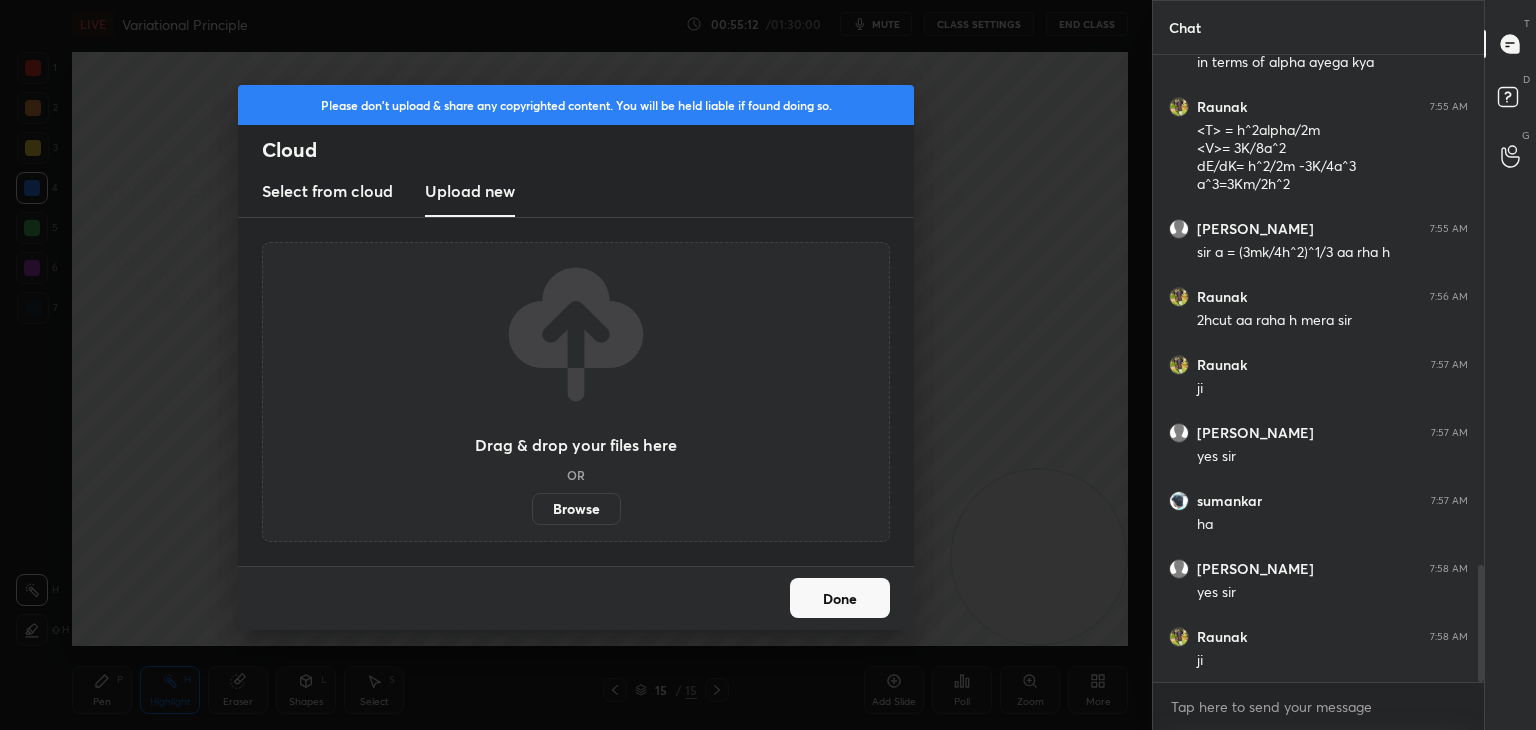 click on "Browse" at bounding box center (576, 509) 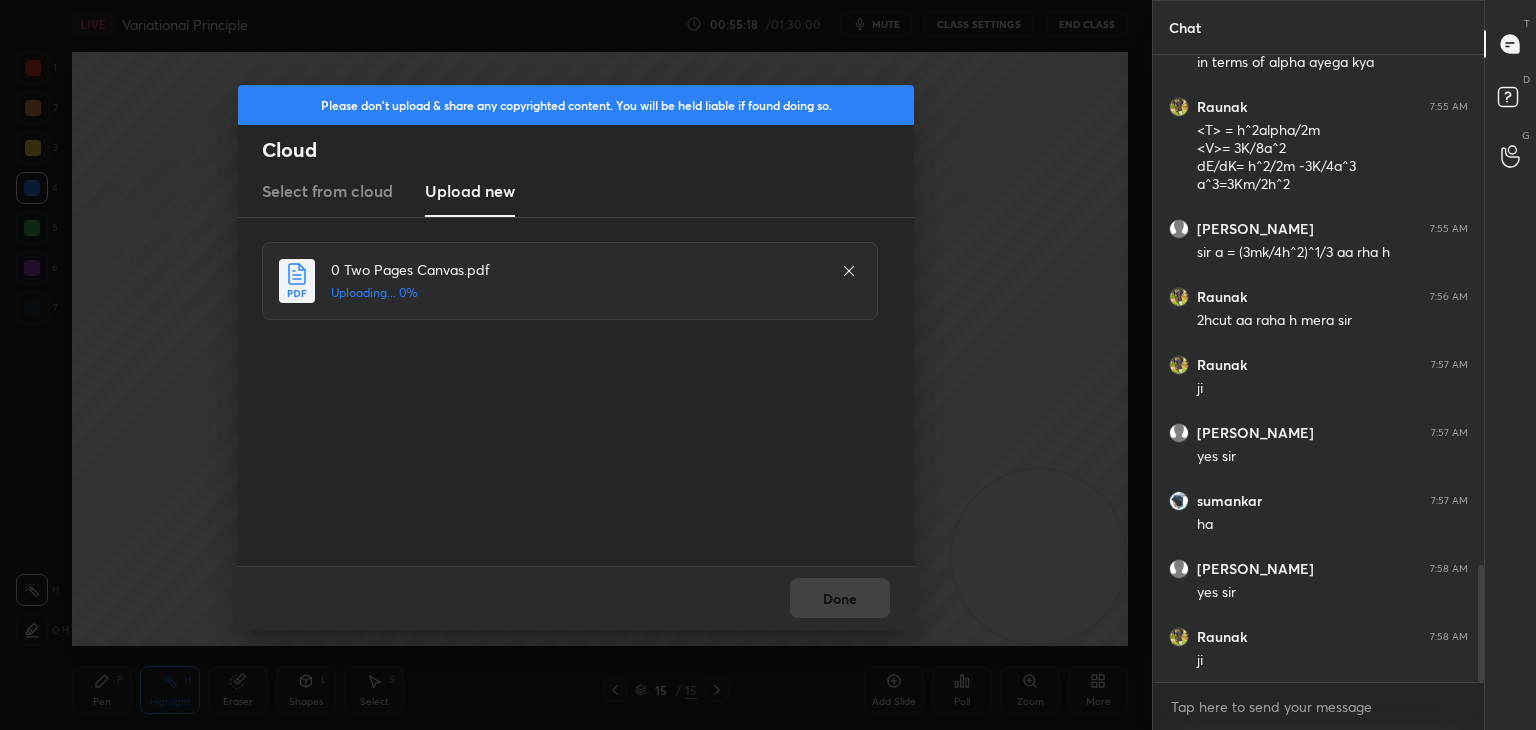click on "Done" at bounding box center (576, 598) 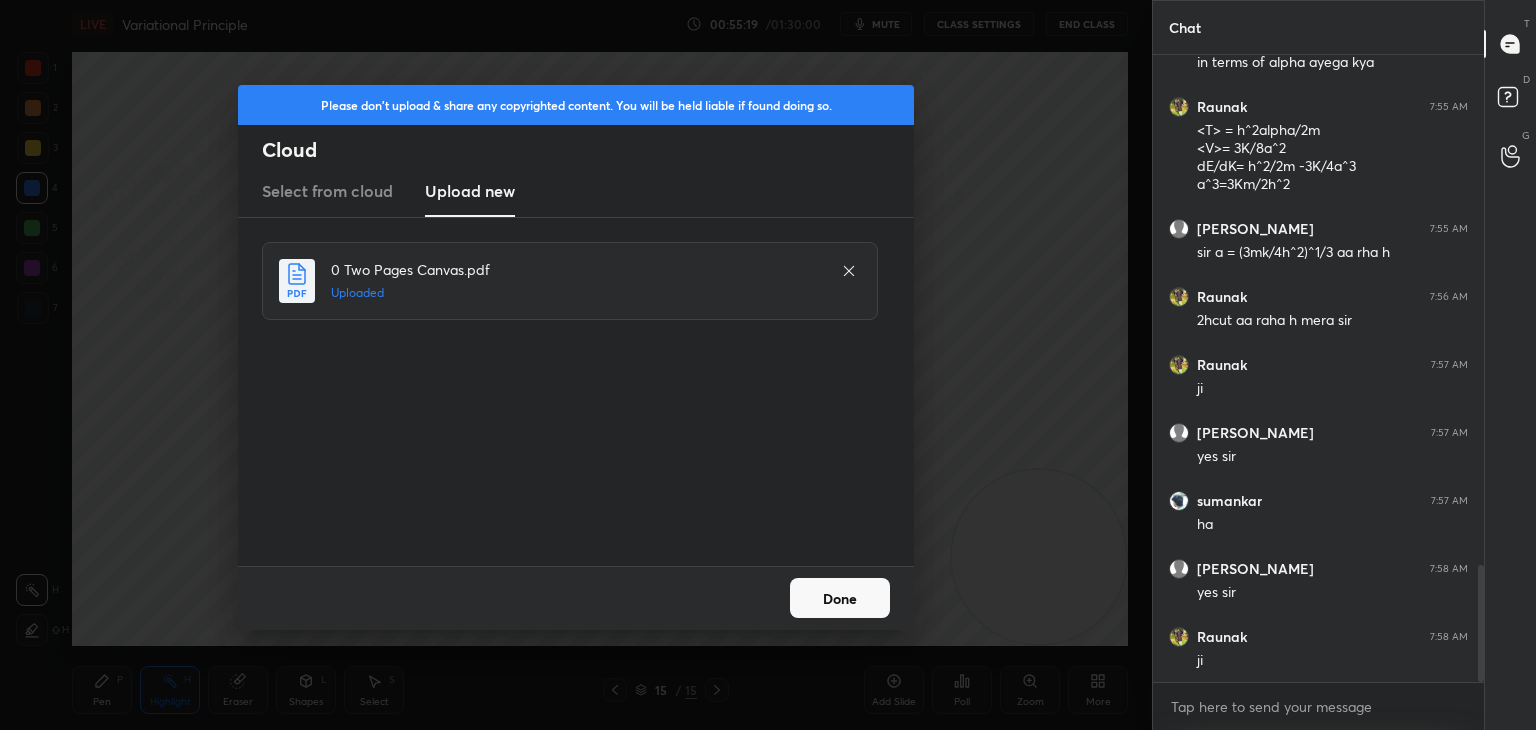 click on "Done" at bounding box center [840, 598] 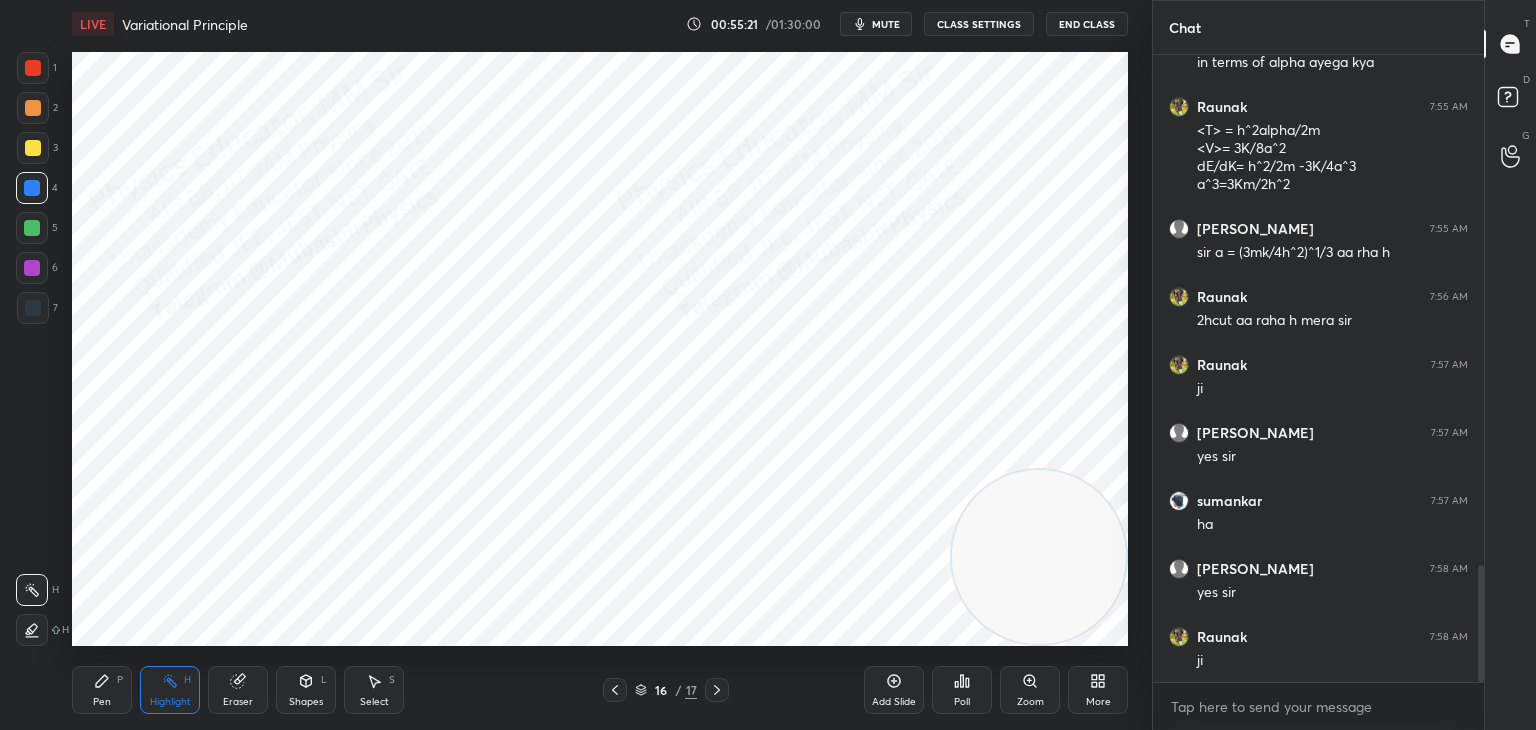 click 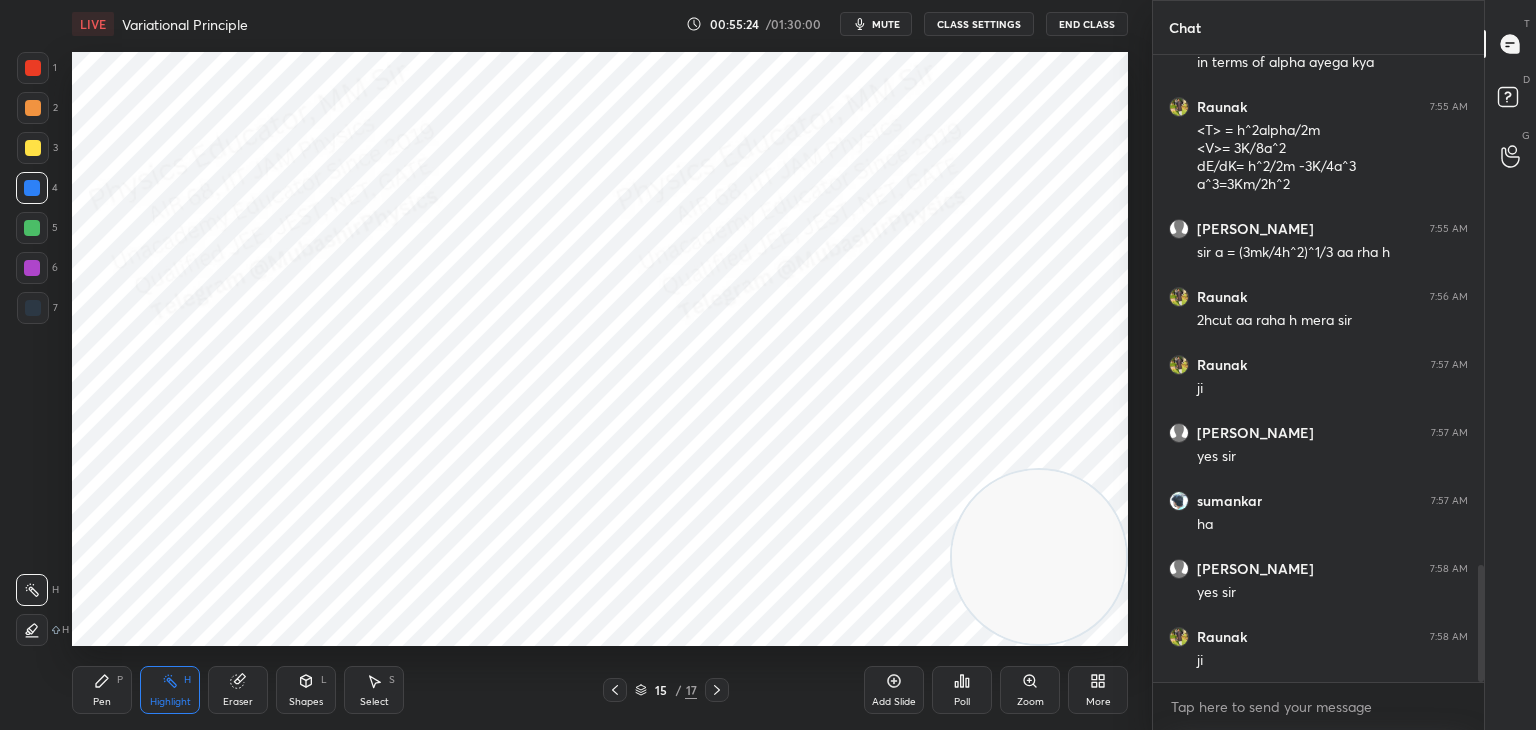 click on "Select S" at bounding box center (374, 690) 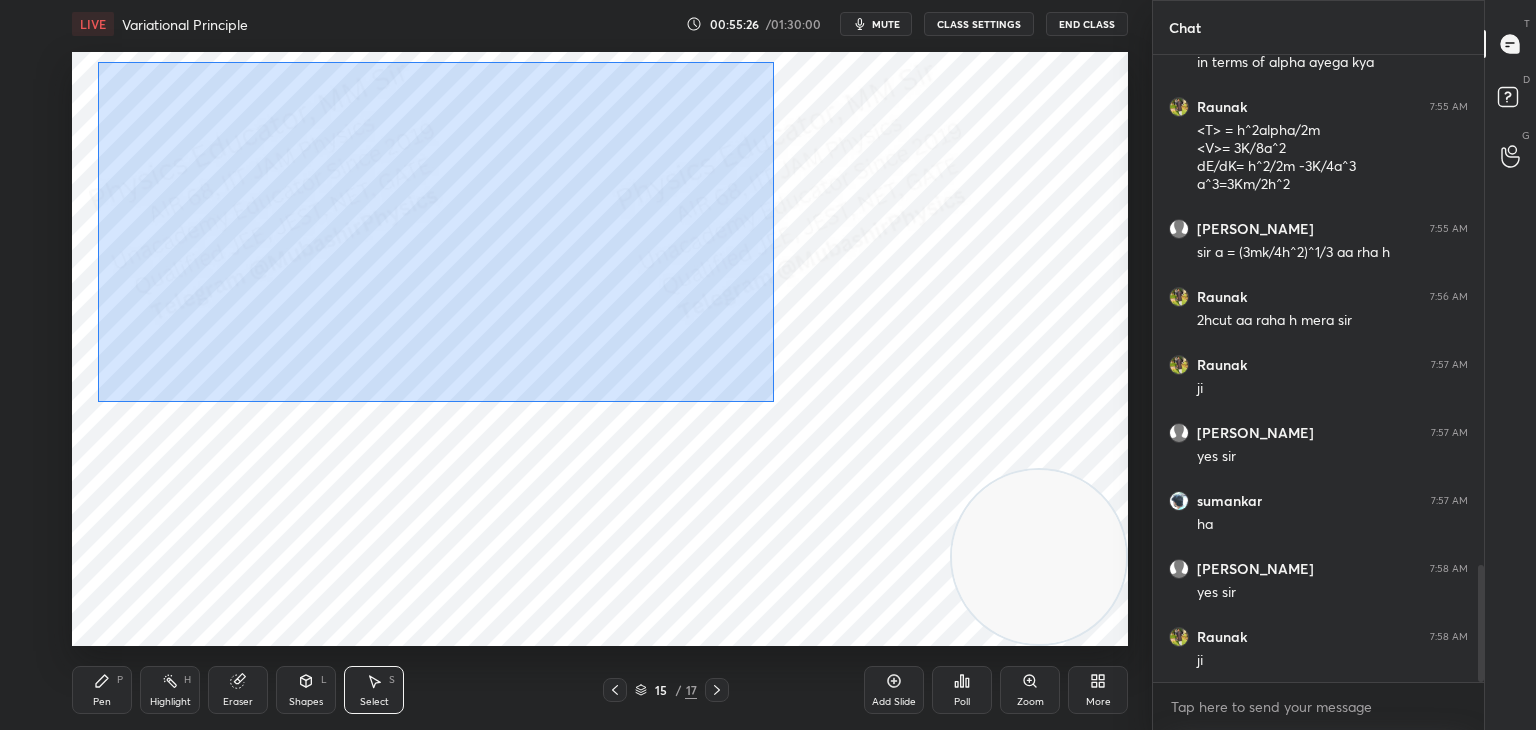 drag, startPoint x: 96, startPoint y: 64, endPoint x: 779, endPoint y: 401, distance: 761.6154 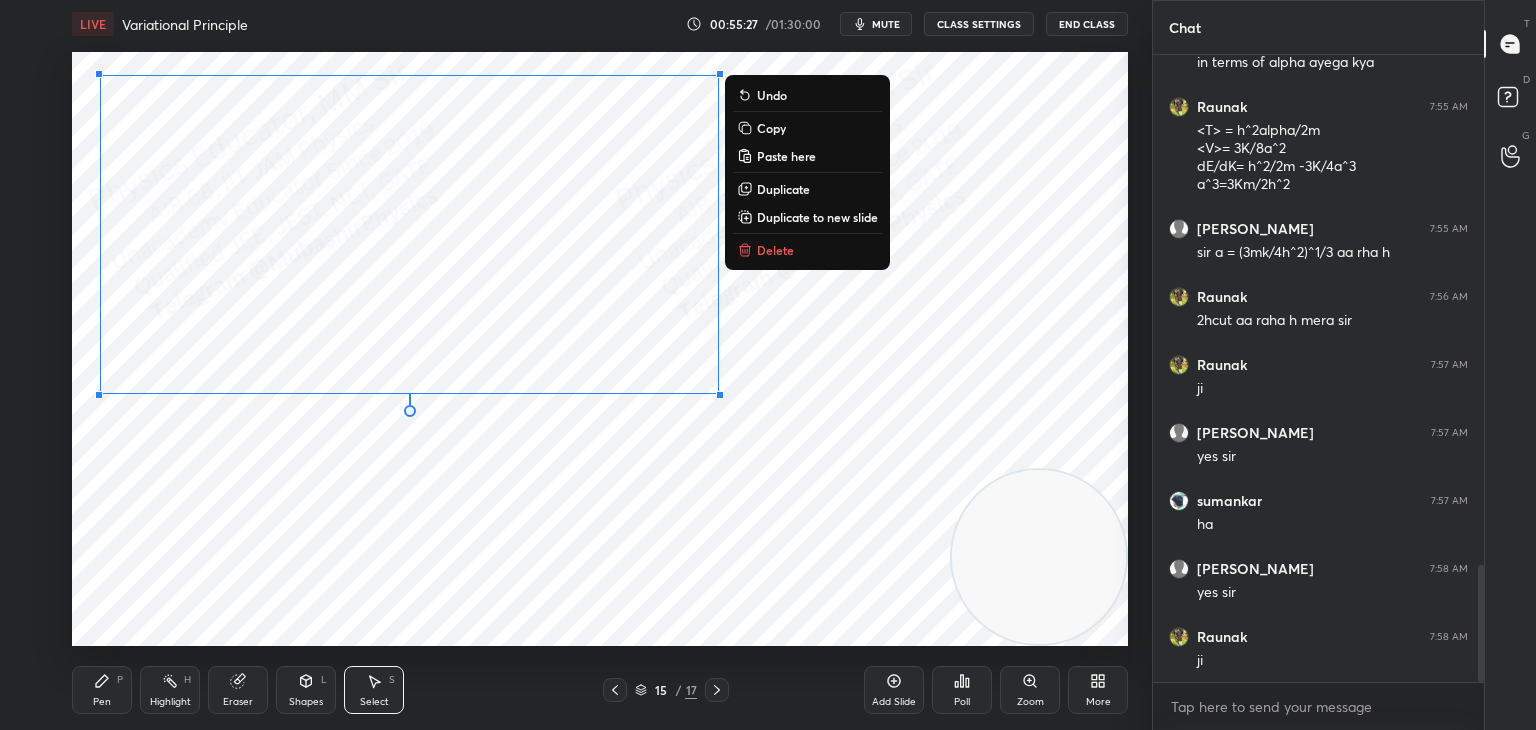 click on "Copy" at bounding box center [771, 128] 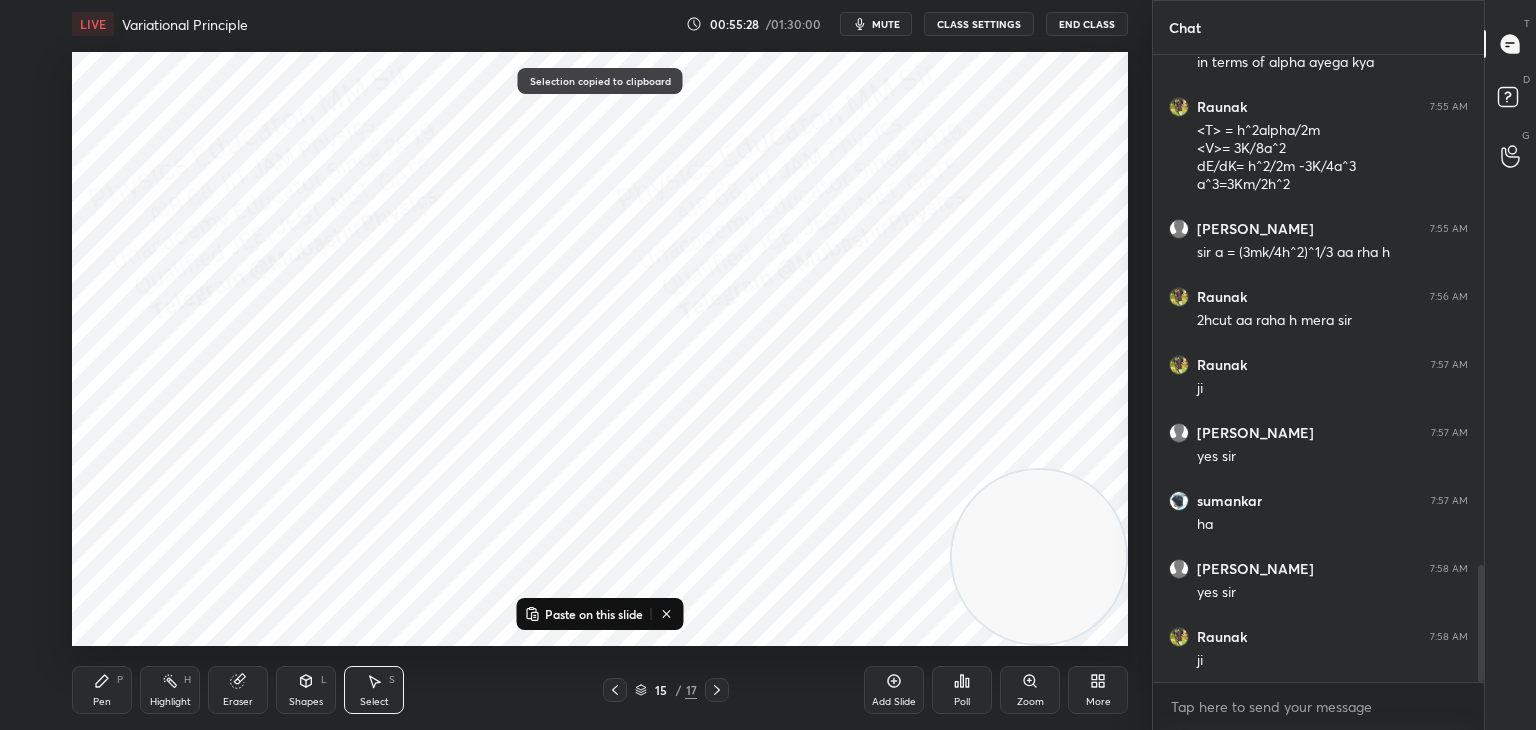 click 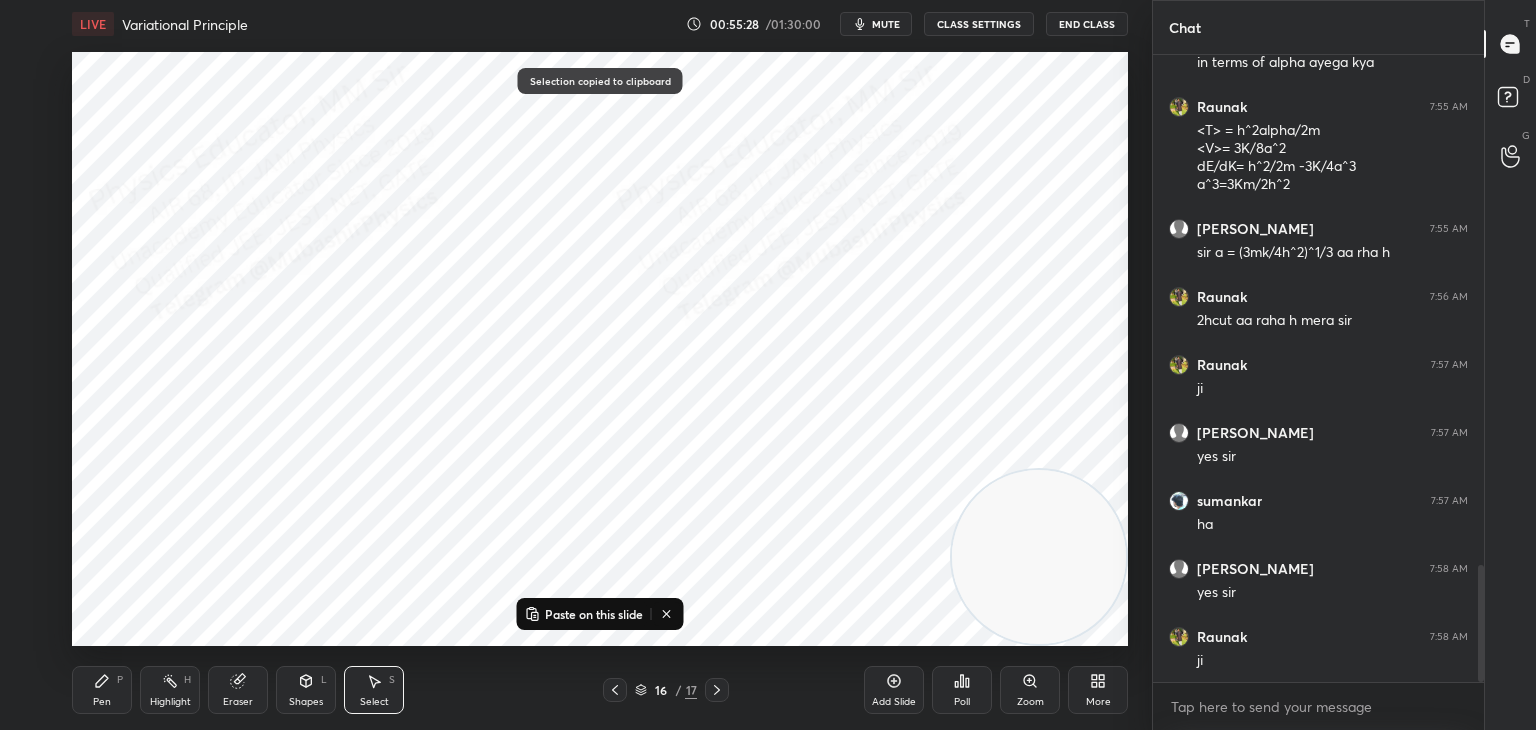 drag, startPoint x: 613, startPoint y: 613, endPoint x: 600, endPoint y: 590, distance: 26.41969 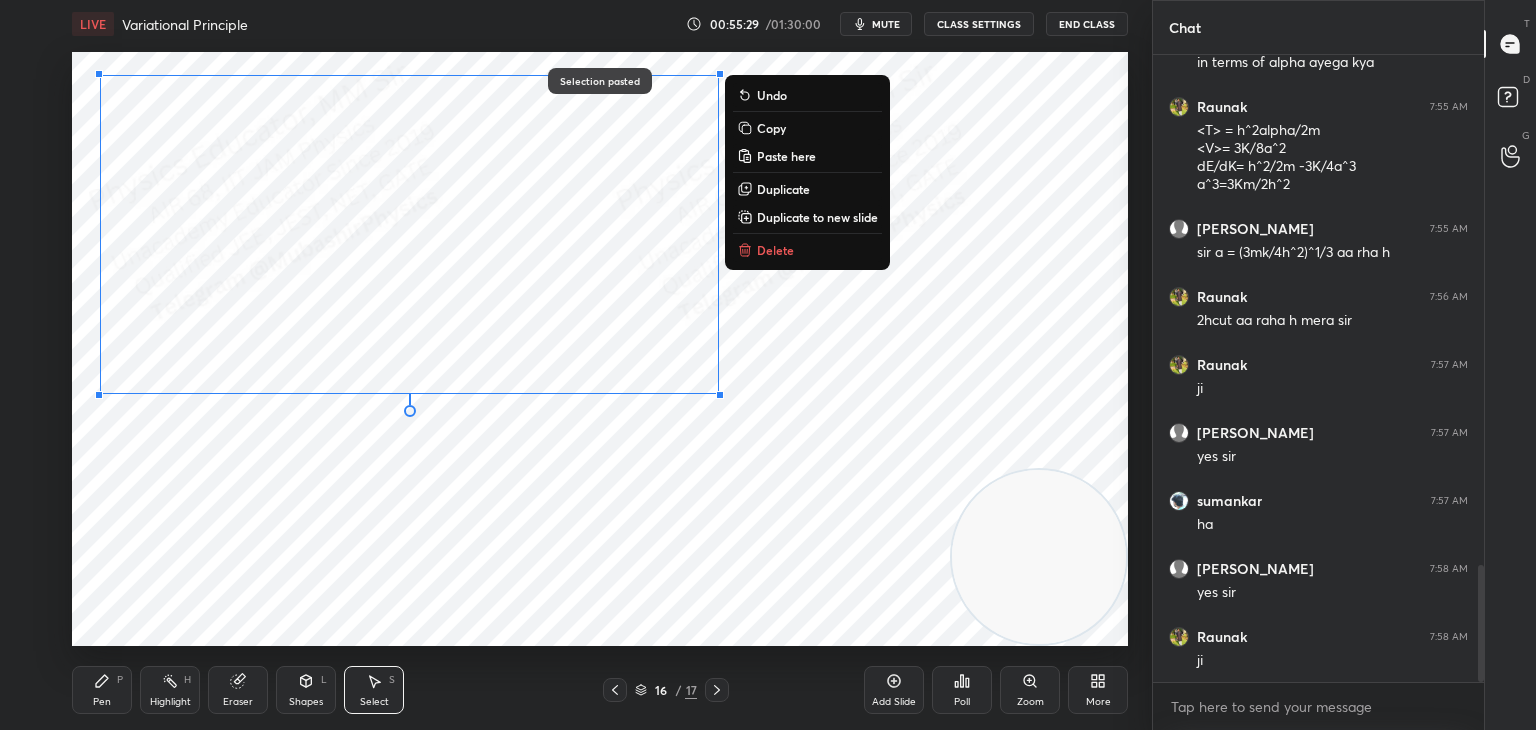 drag, startPoint x: 436, startPoint y: 466, endPoint x: 301, endPoint y: 301, distance: 213.19006 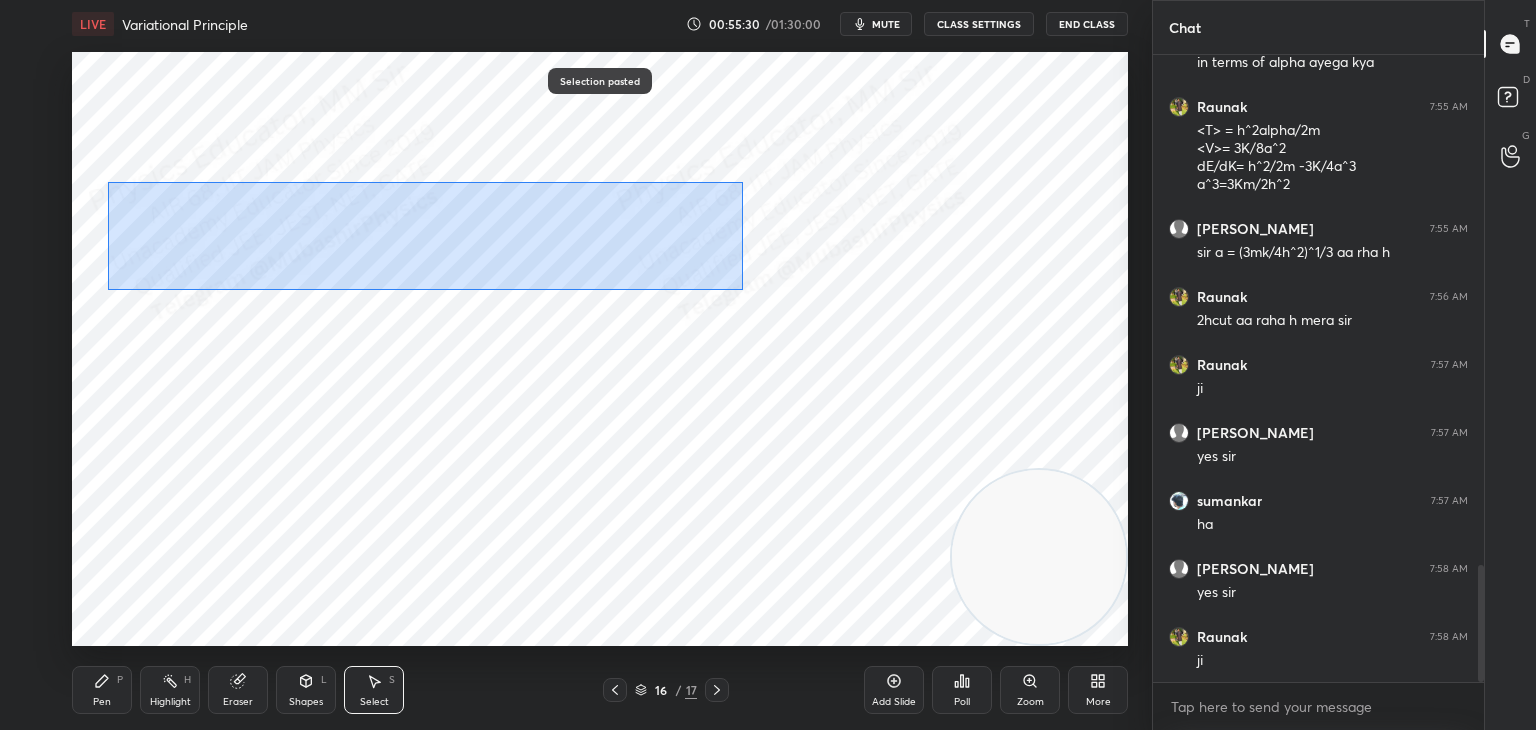 drag, startPoint x: 108, startPoint y: 182, endPoint x: 737, endPoint y: 278, distance: 636.28375 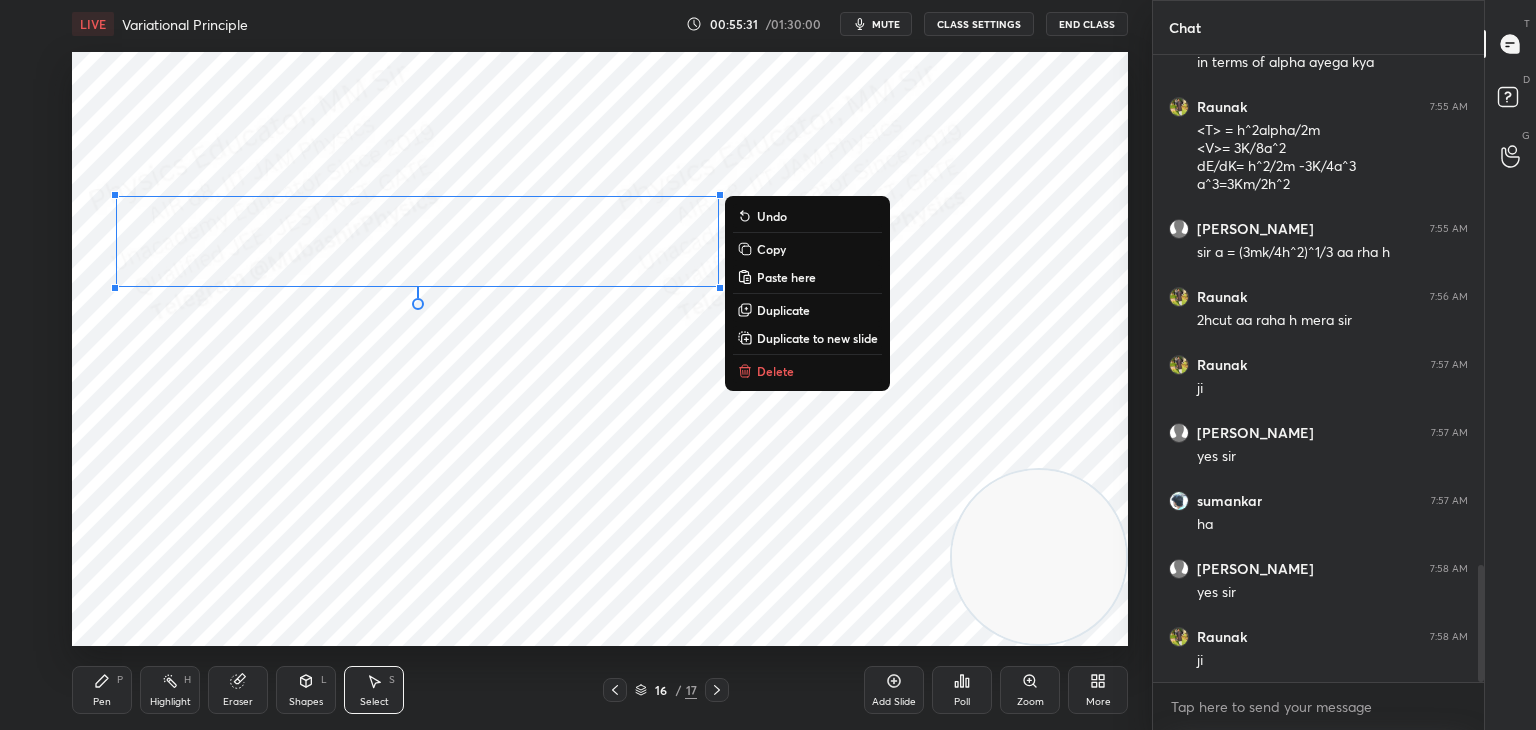 click on "Delete" at bounding box center (775, 371) 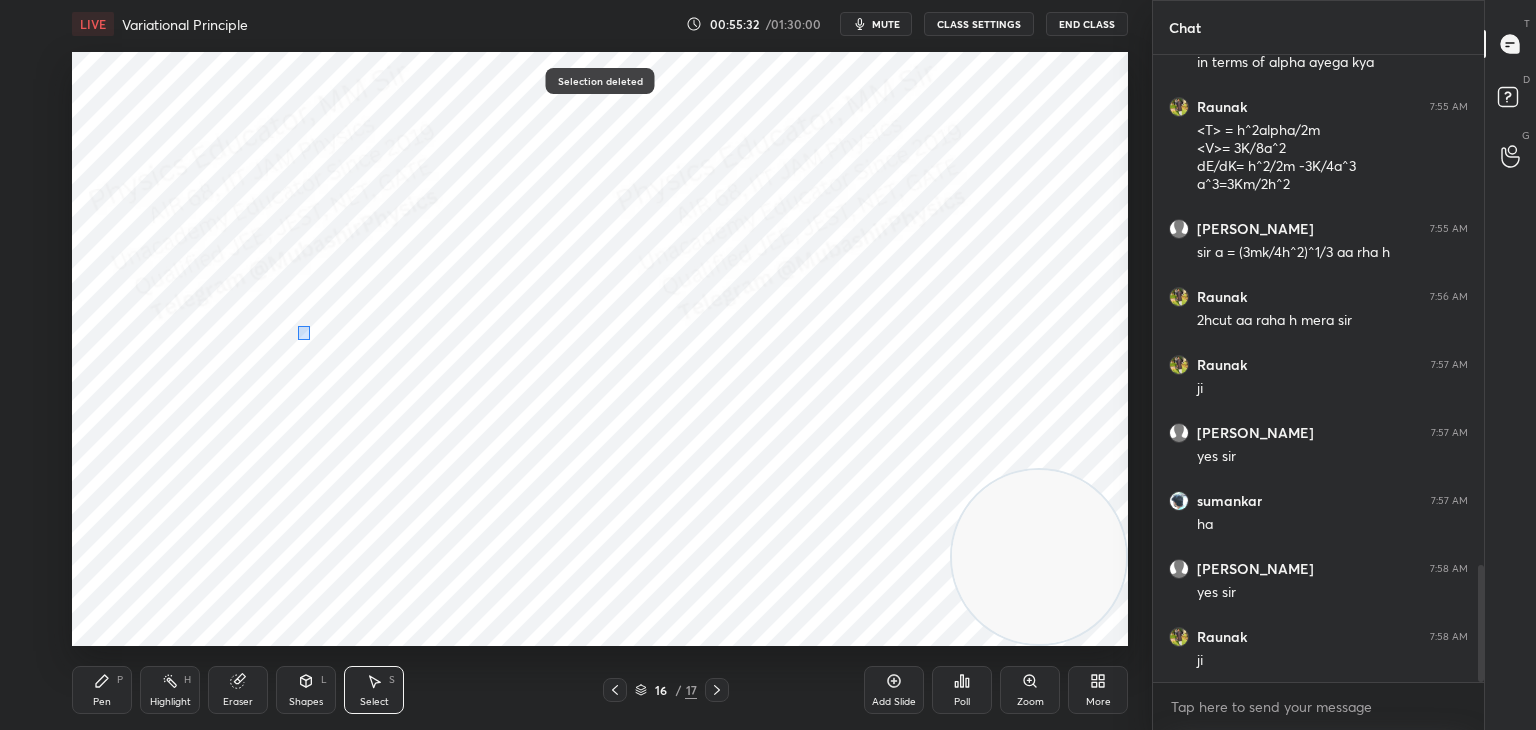 drag, startPoint x: 309, startPoint y: 340, endPoint x: 315, endPoint y: 358, distance: 18.973665 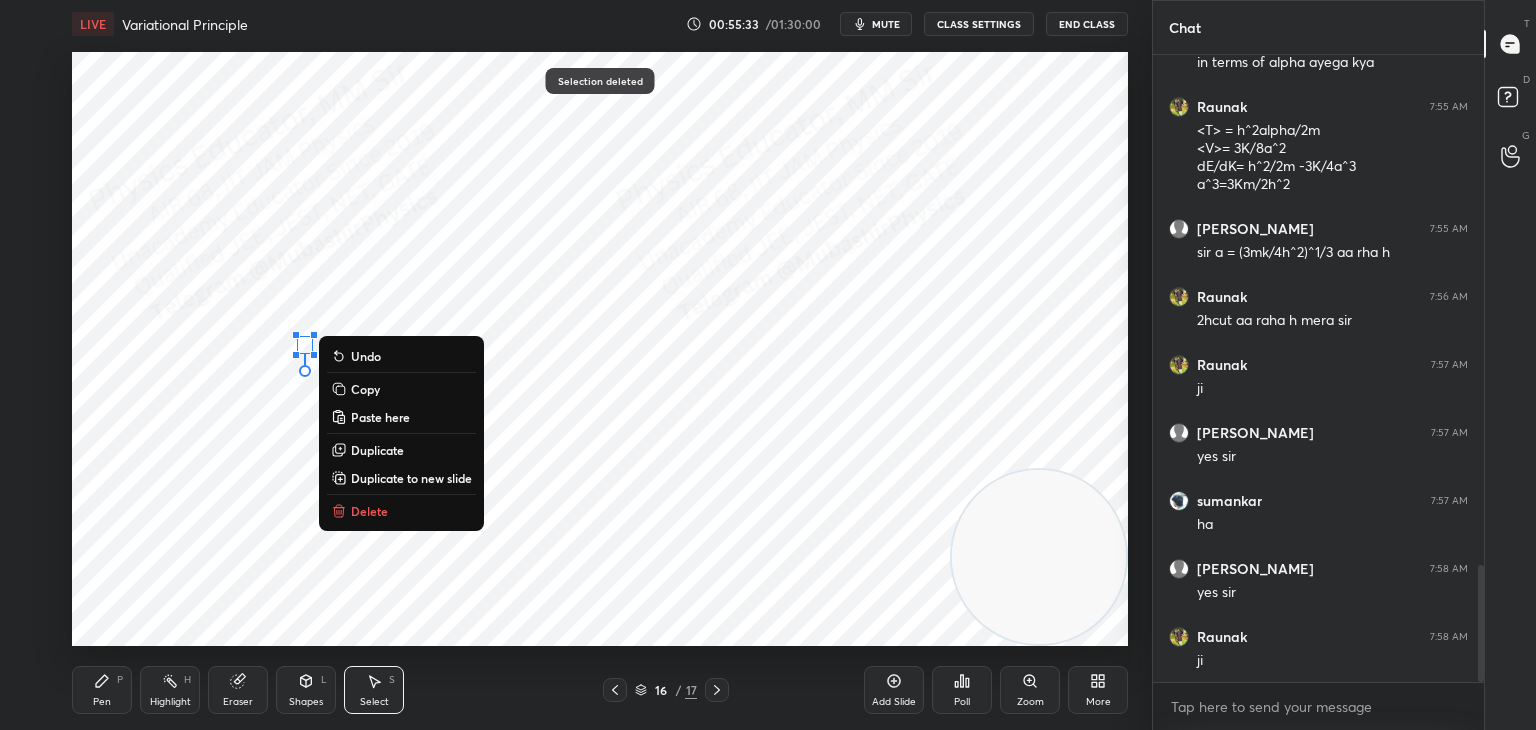 click on "Delete" at bounding box center (369, 511) 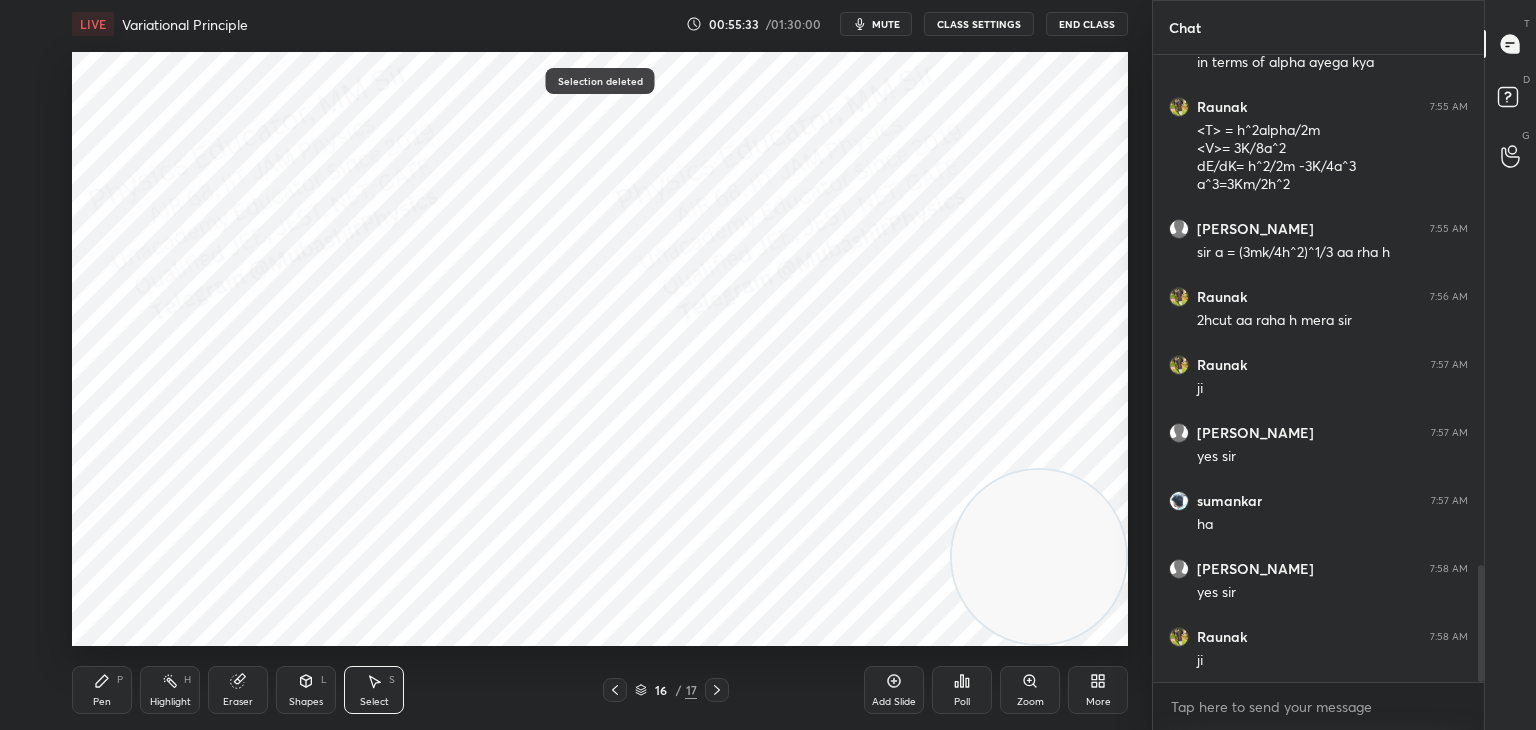 click on "Pen P" at bounding box center (102, 690) 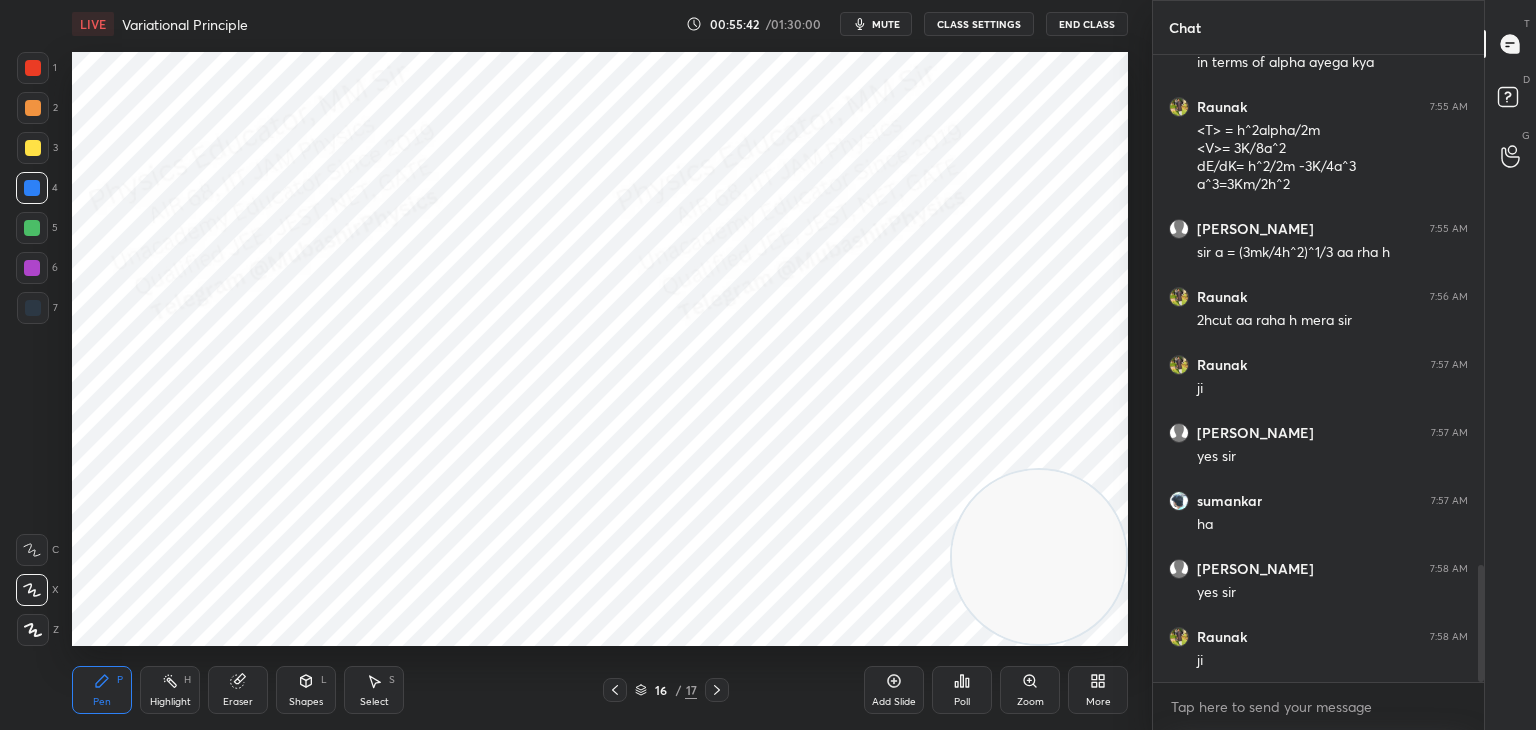 drag, startPoint x: 372, startPoint y: 676, endPoint x: 369, endPoint y: 665, distance: 11.401754 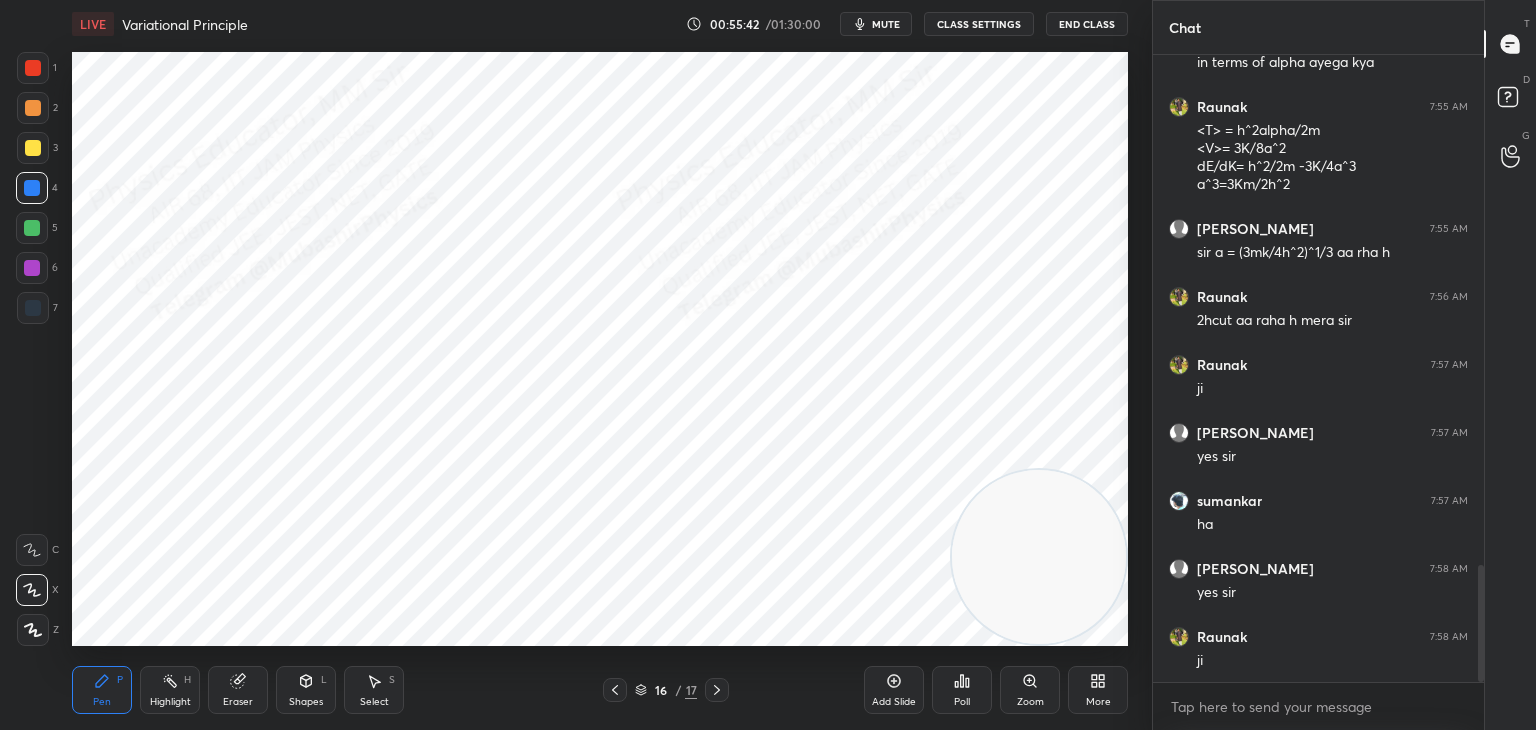 click 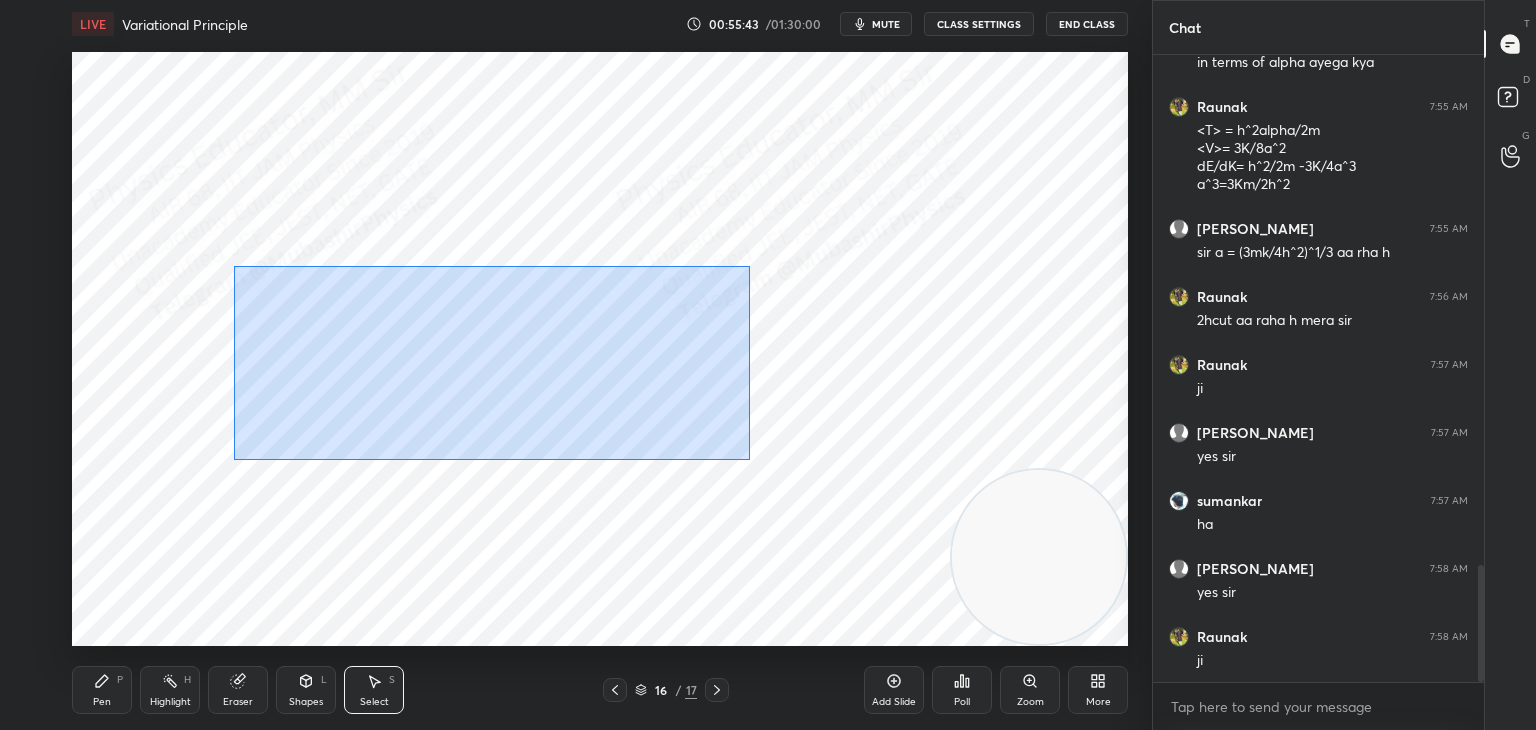 drag, startPoint x: 233, startPoint y: 266, endPoint x: 616, endPoint y: 409, distance: 408.82513 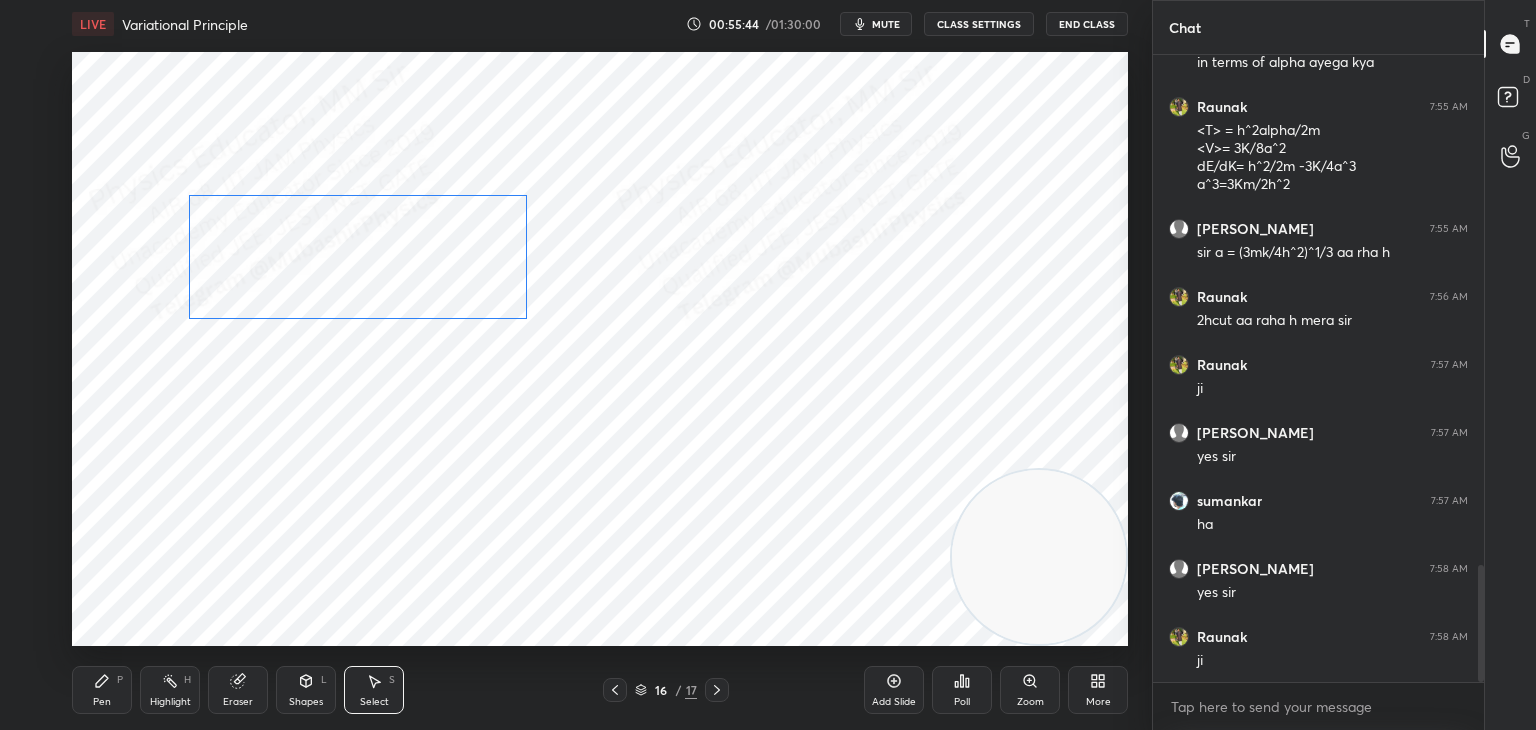 drag, startPoint x: 432, startPoint y: 337, endPoint x: 373, endPoint y: 254, distance: 101.8332 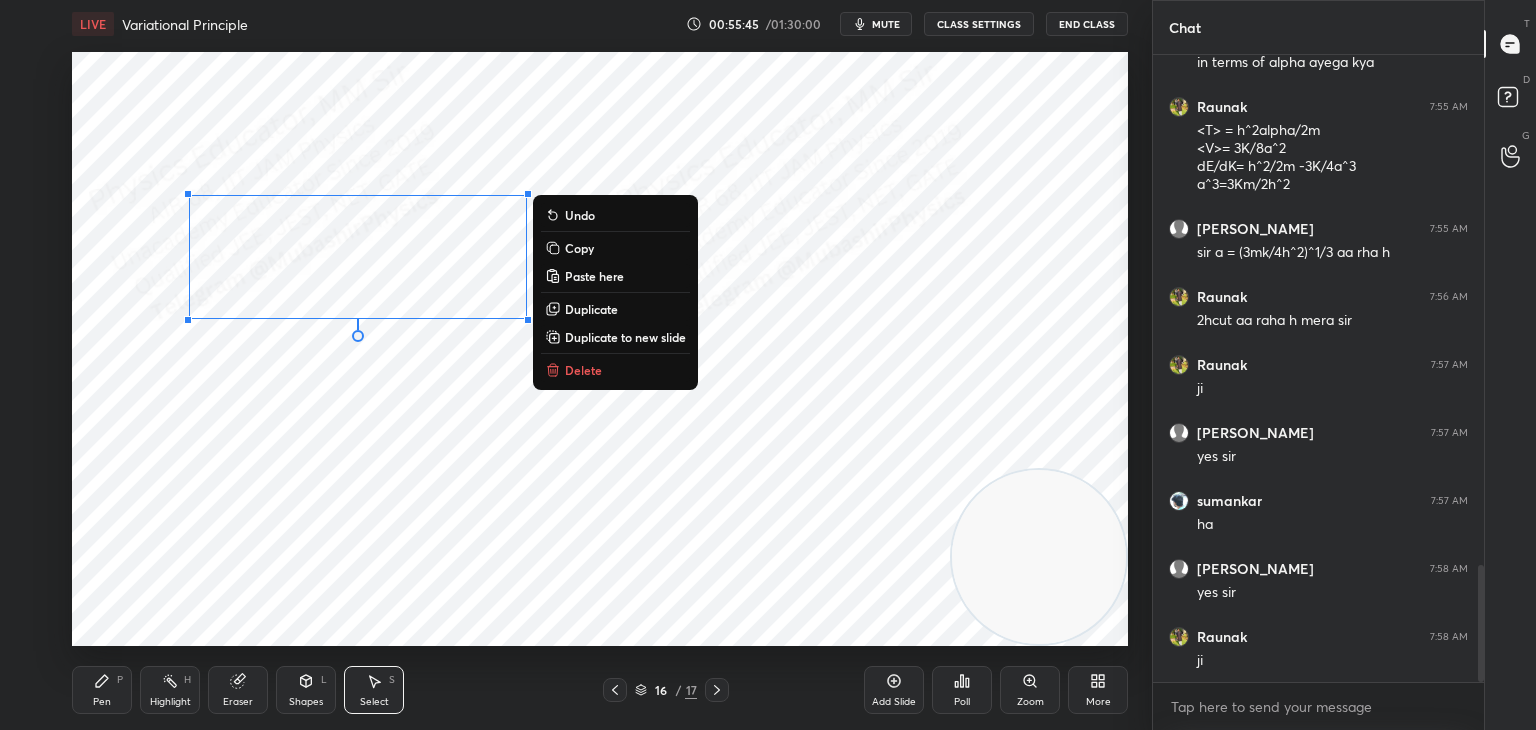 click 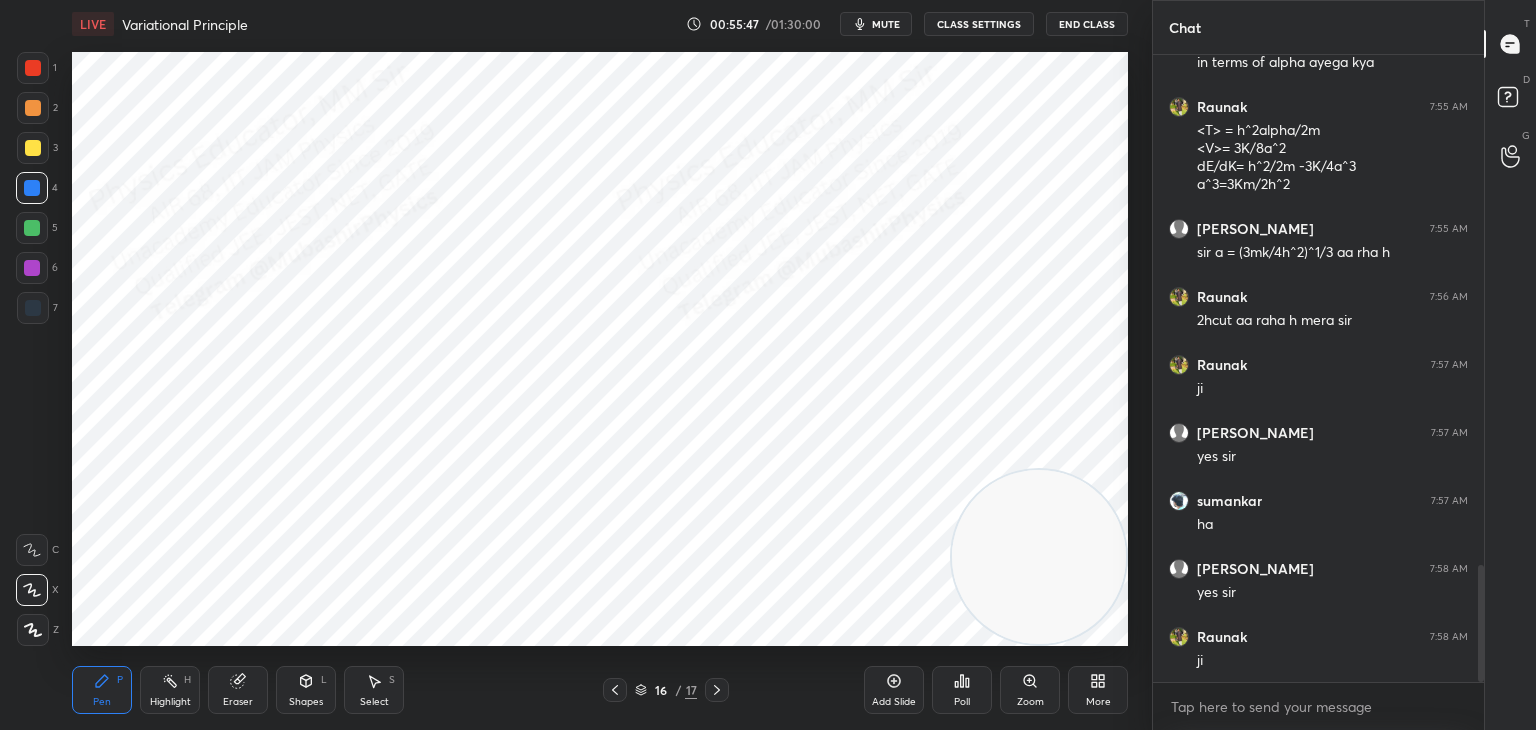 click at bounding box center [32, 268] 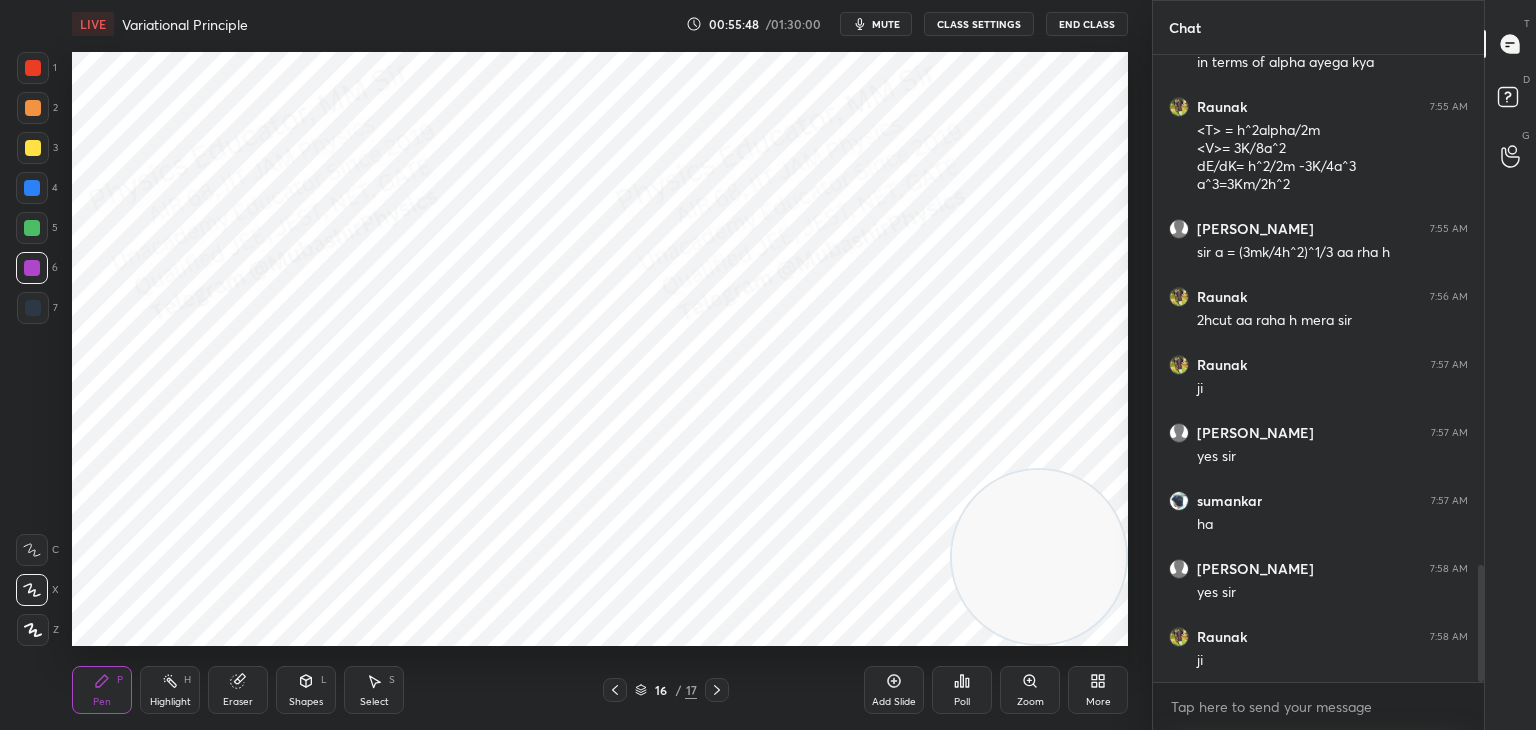 drag, startPoint x: 35, startPoint y: 65, endPoint x: 47, endPoint y: 94, distance: 31.38471 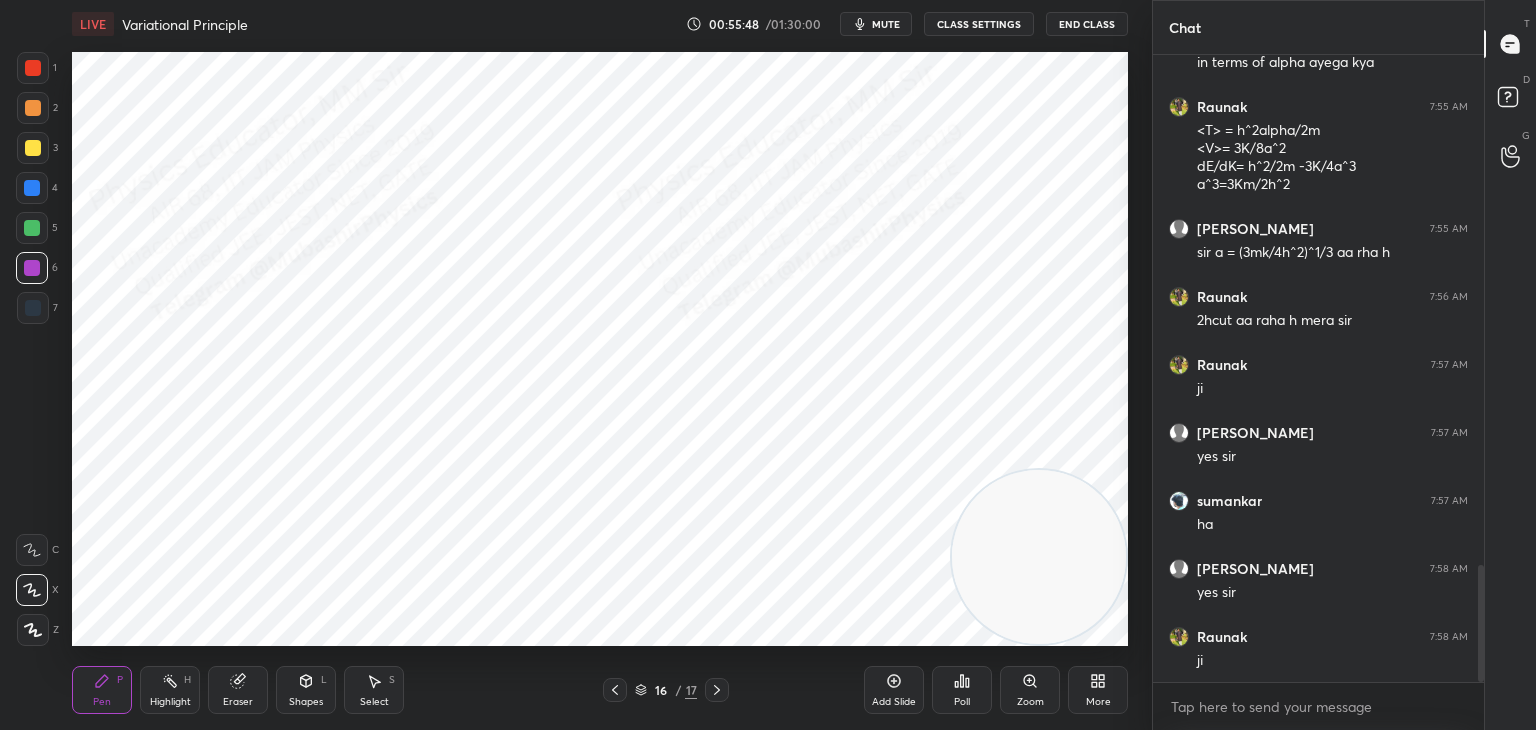 click at bounding box center (33, 68) 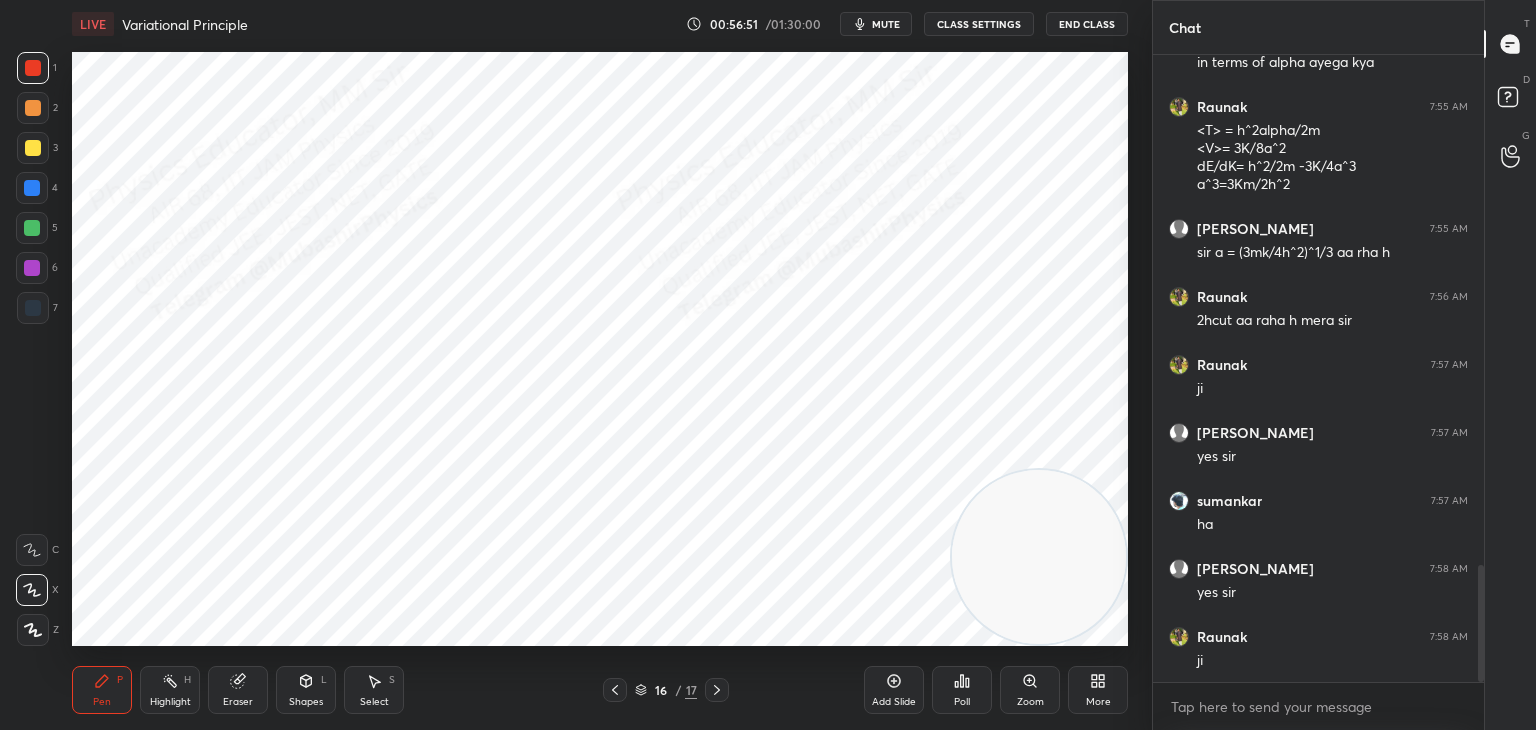 click on "H" at bounding box center (187, 680) 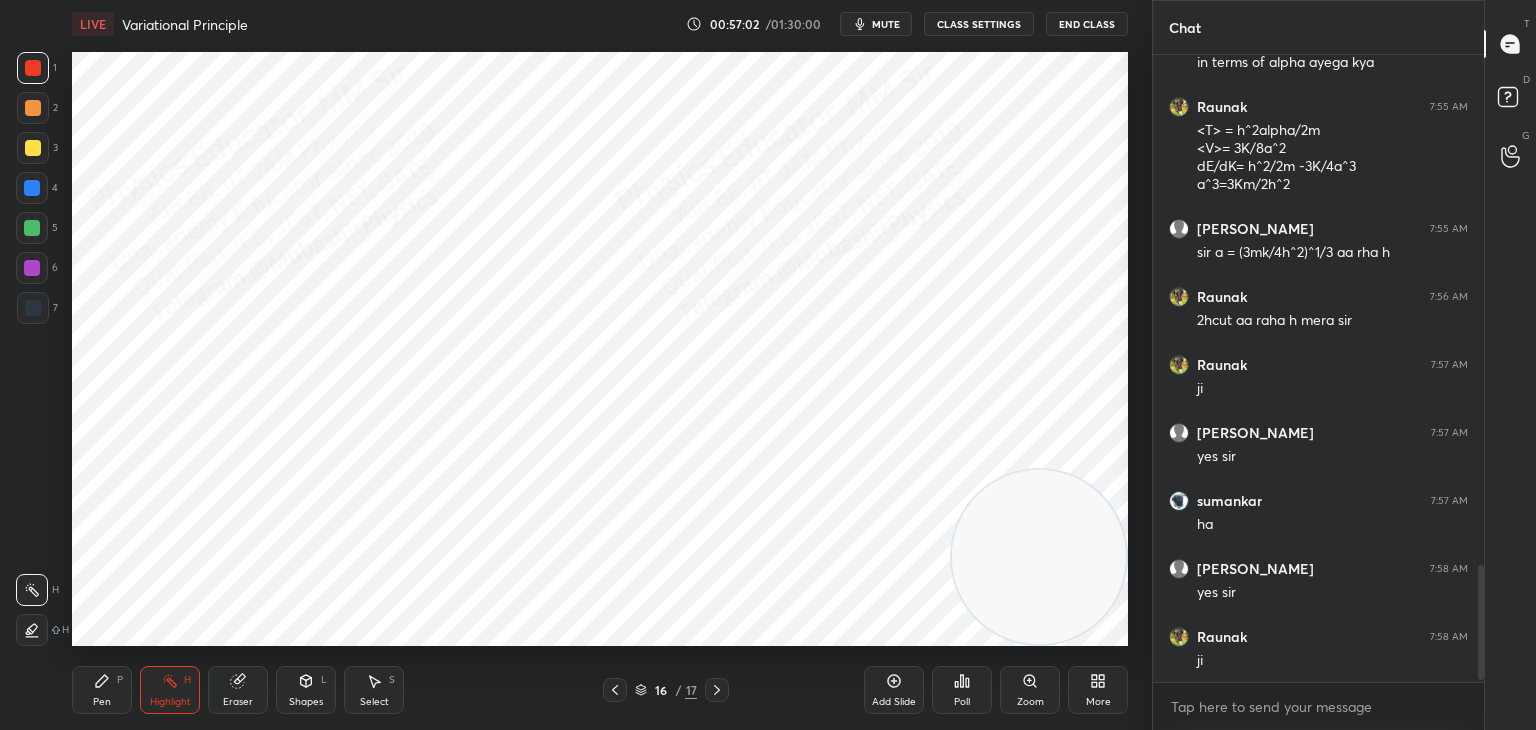 scroll, scrollTop: 2794, scrollLeft: 0, axis: vertical 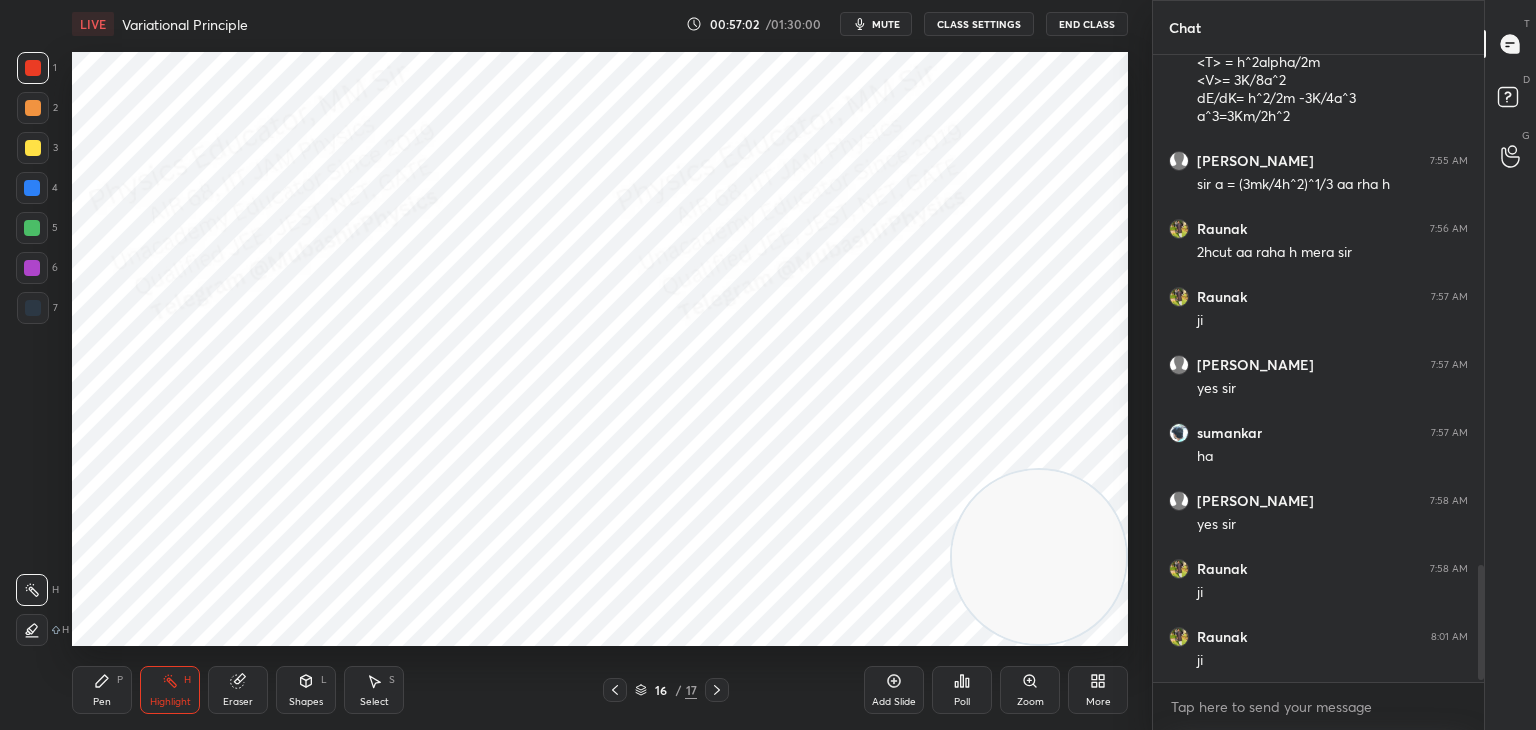 click 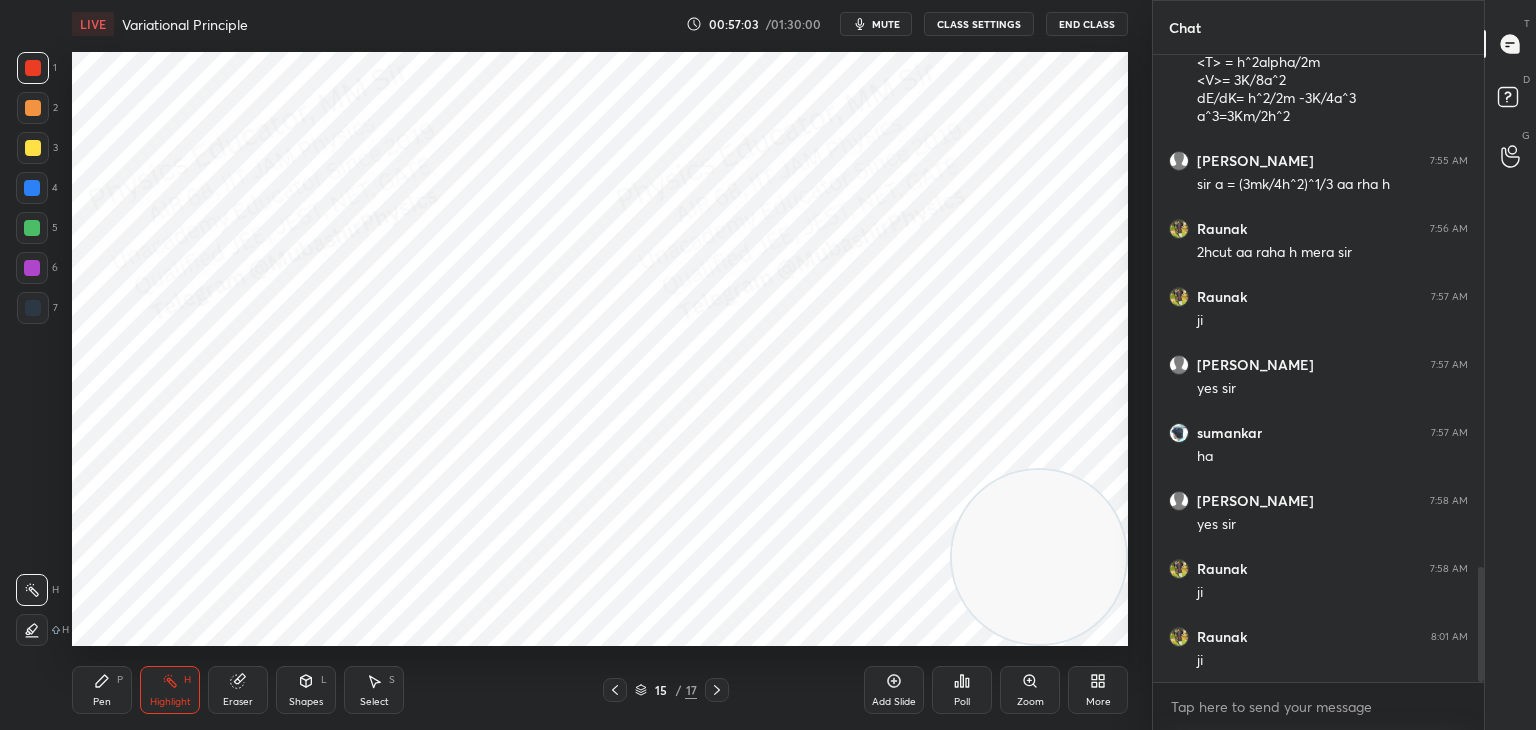 click 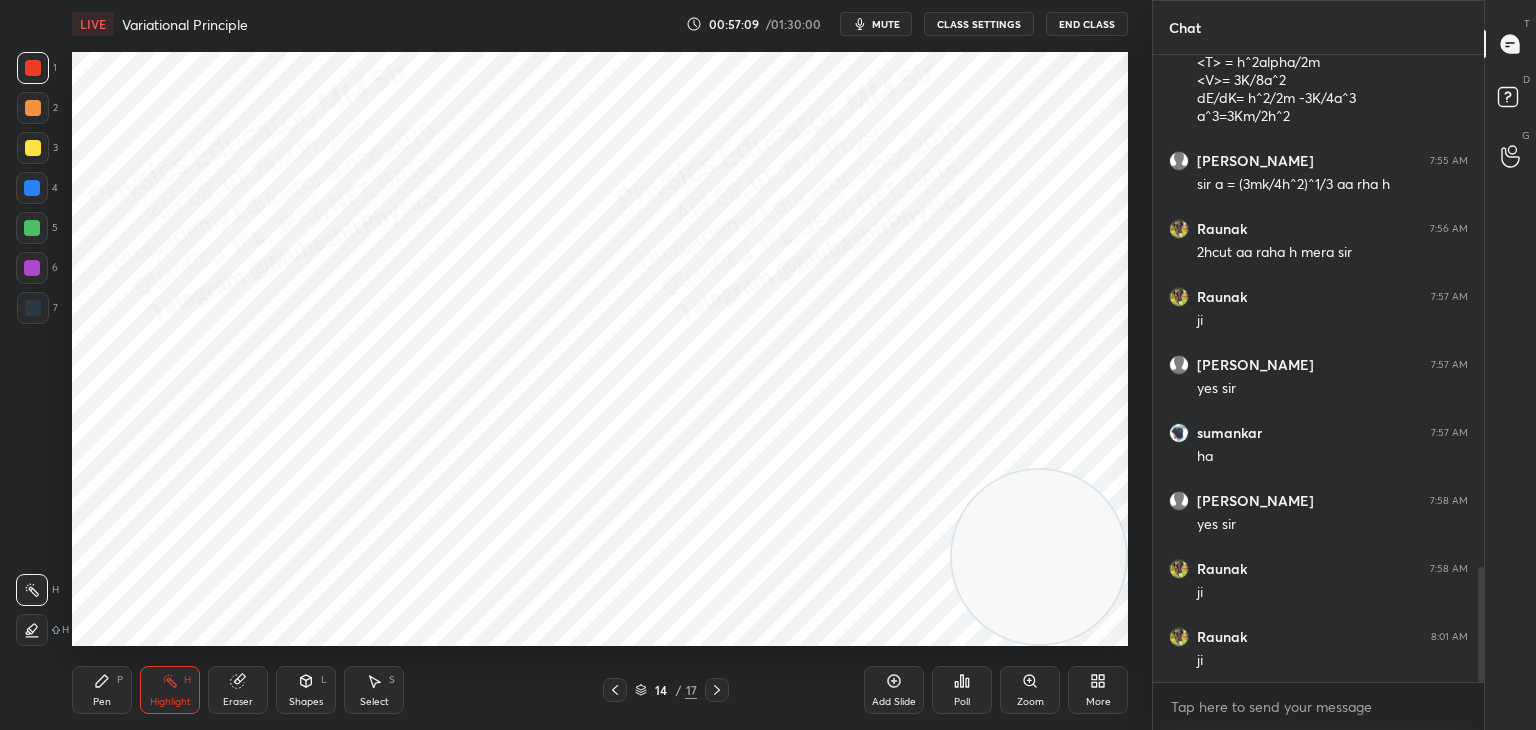 click 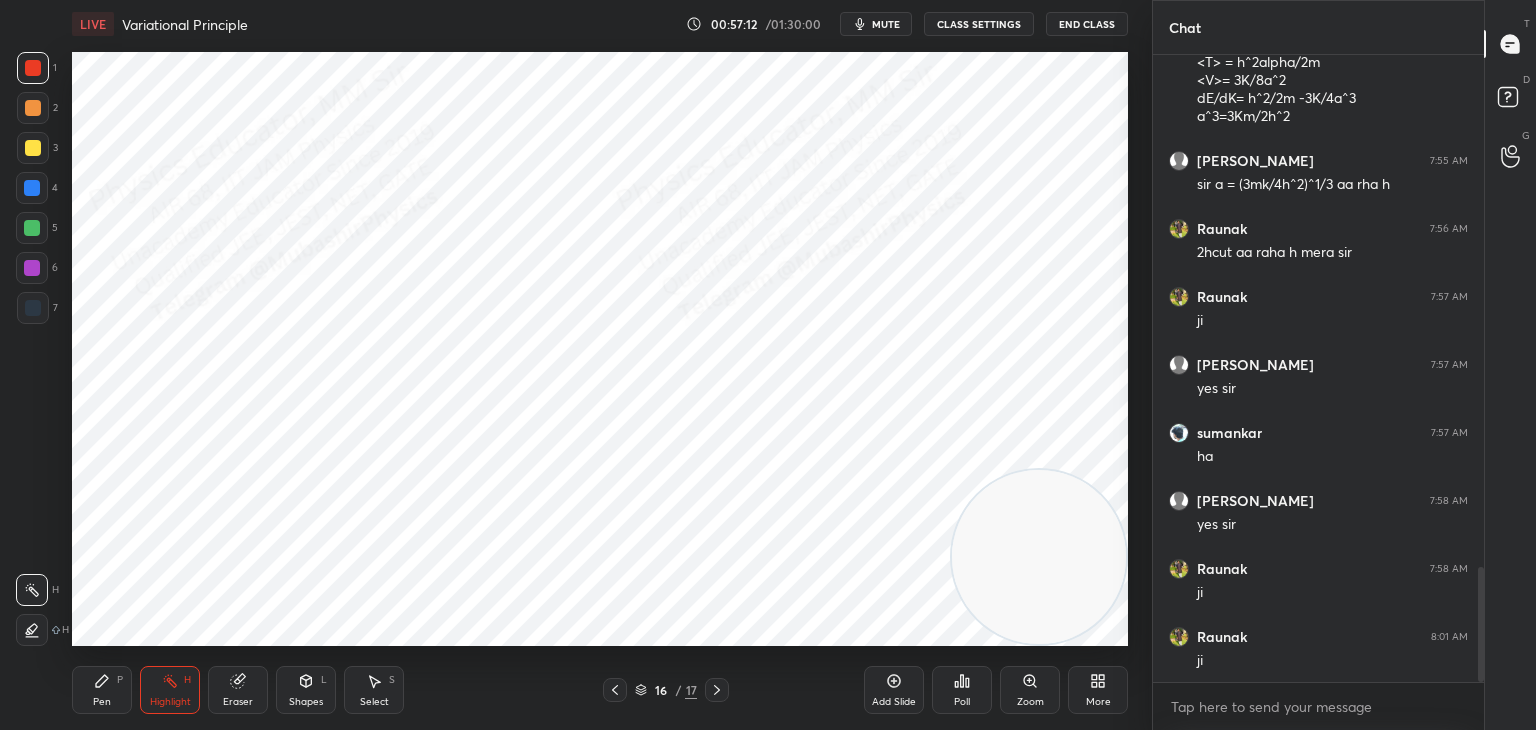 click on "mute" at bounding box center [886, 24] 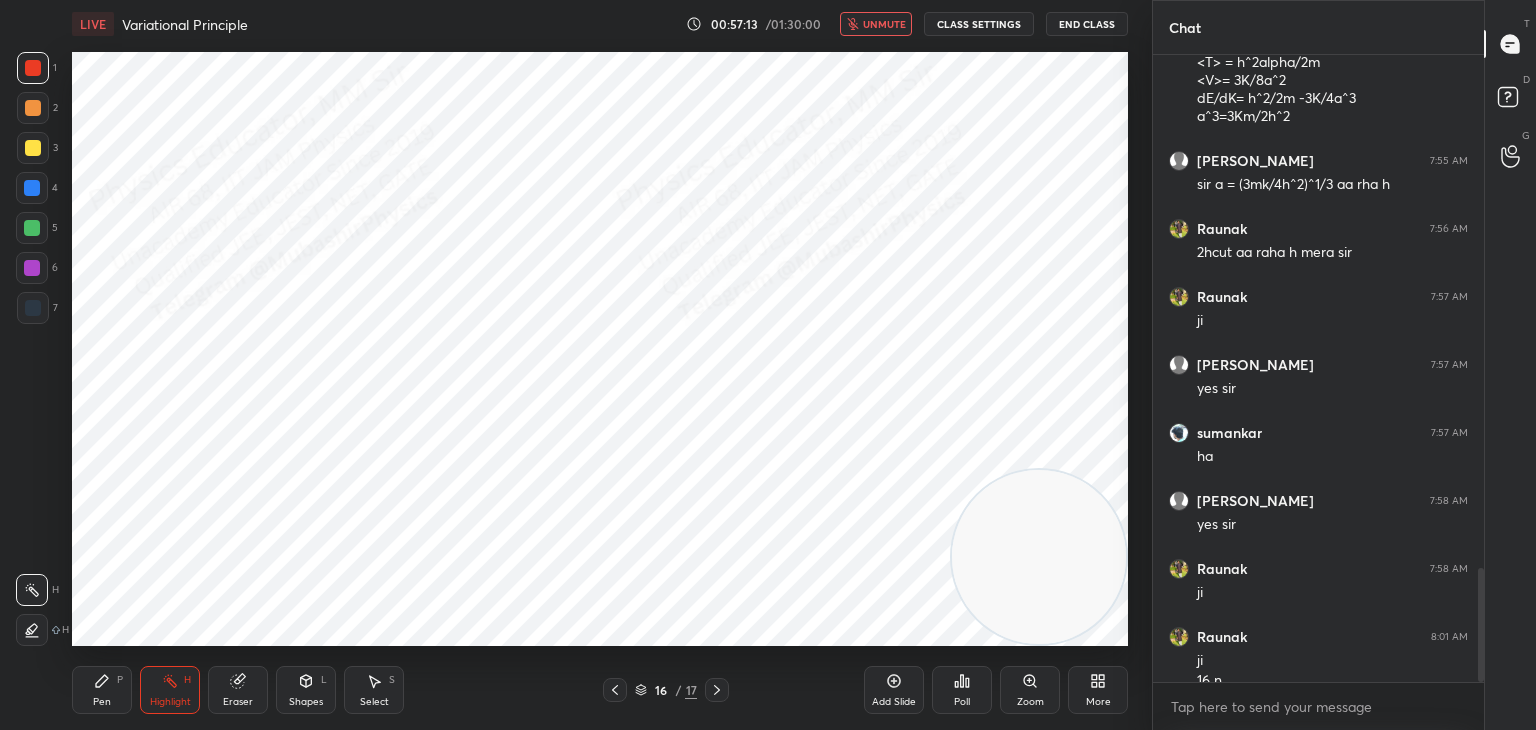 scroll, scrollTop: 2814, scrollLeft: 0, axis: vertical 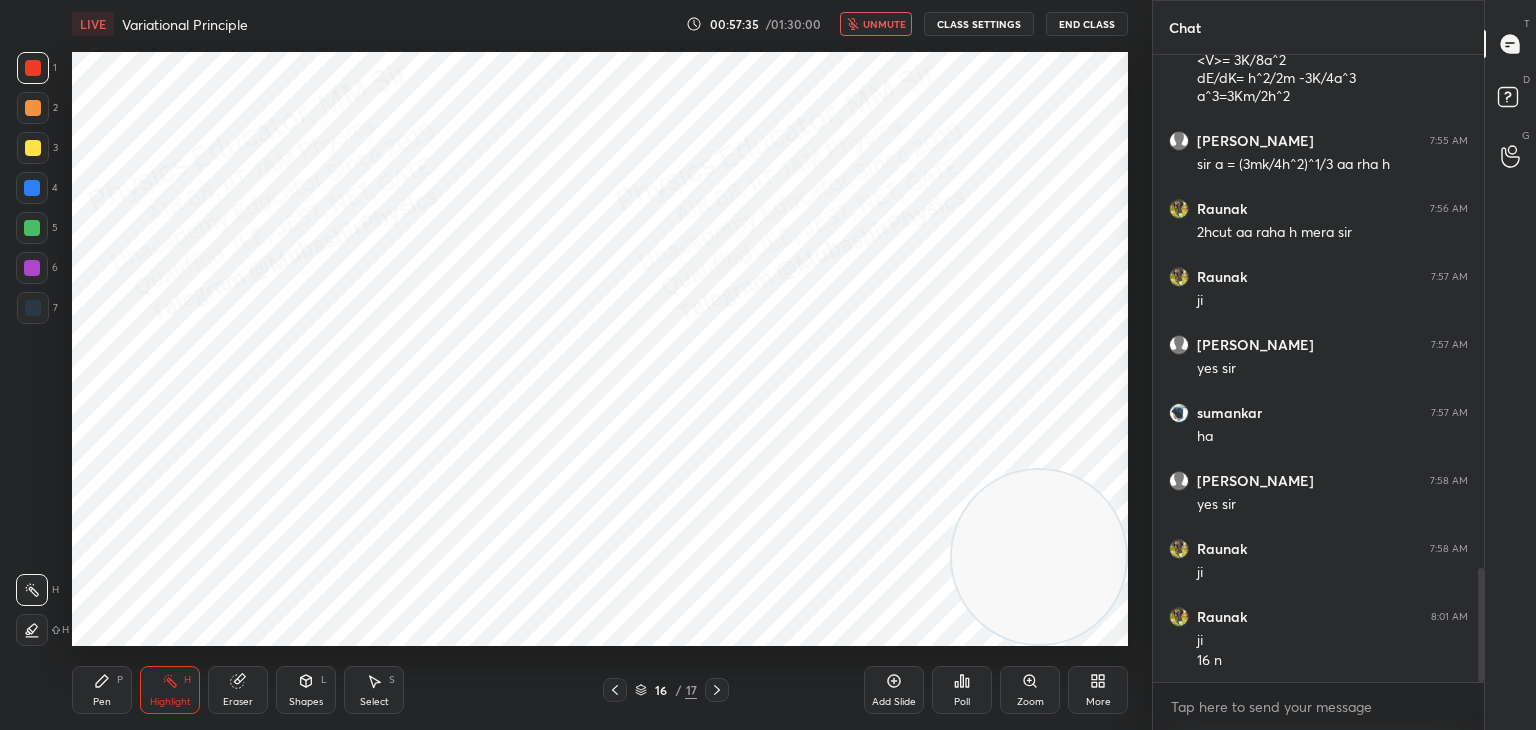 click on "unmute" at bounding box center [884, 24] 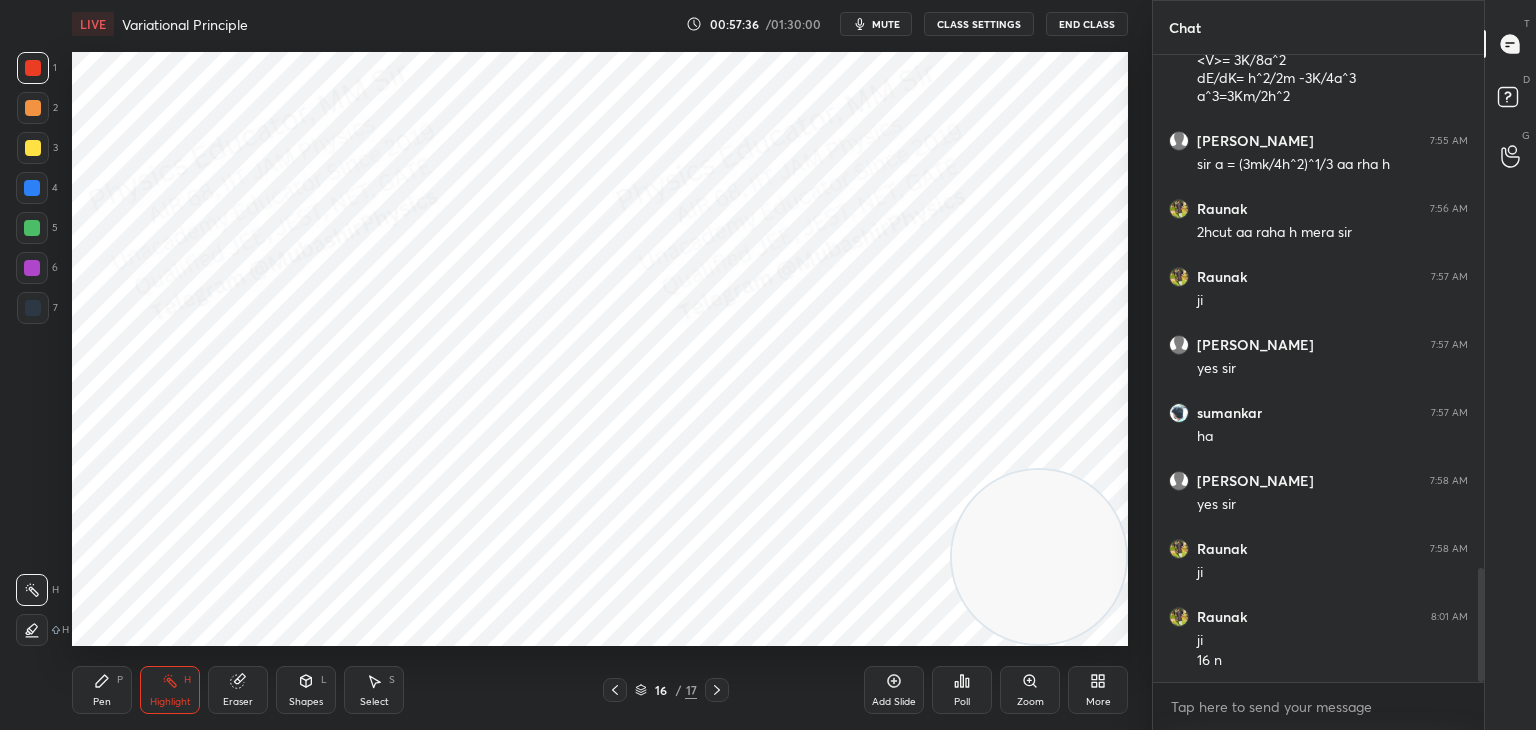 click 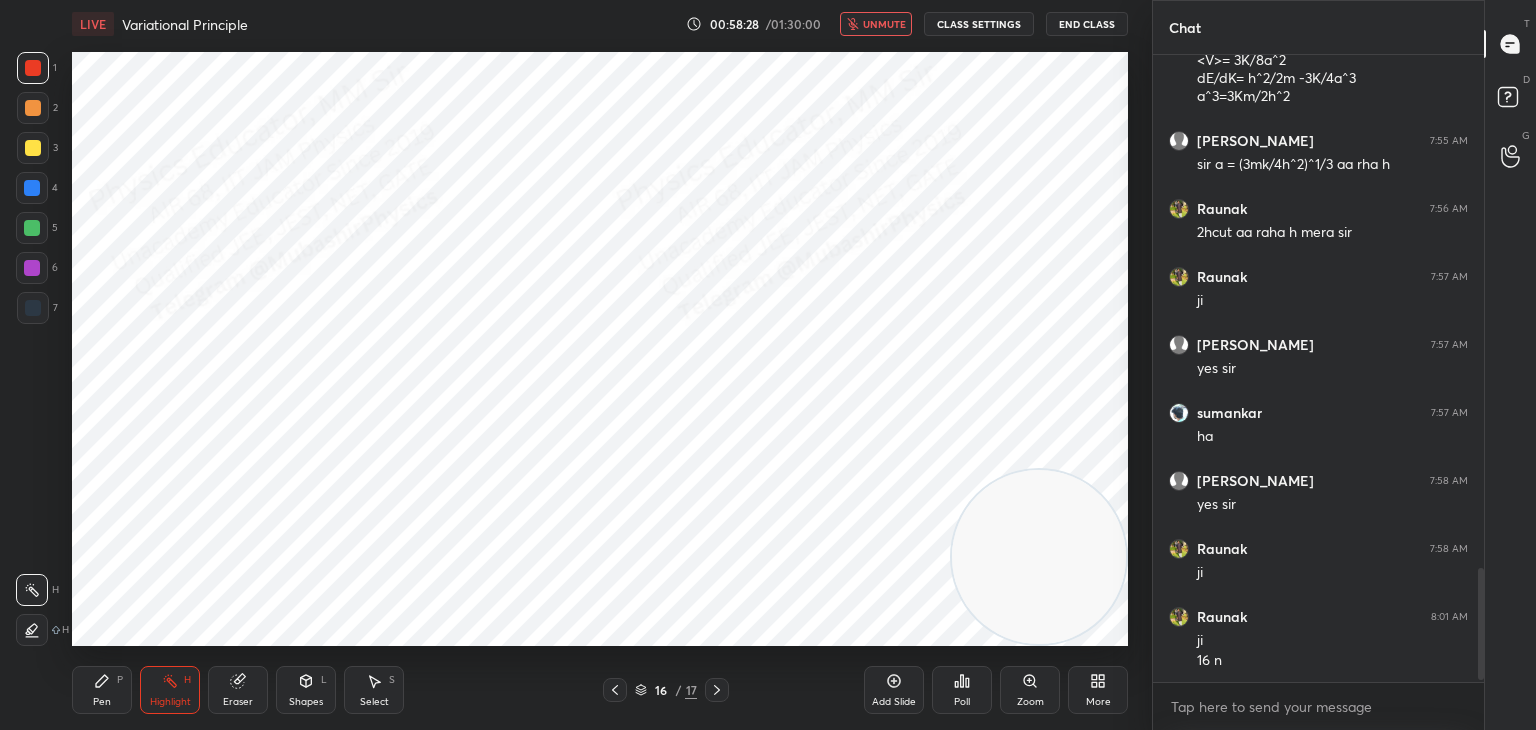 scroll, scrollTop: 2882, scrollLeft: 0, axis: vertical 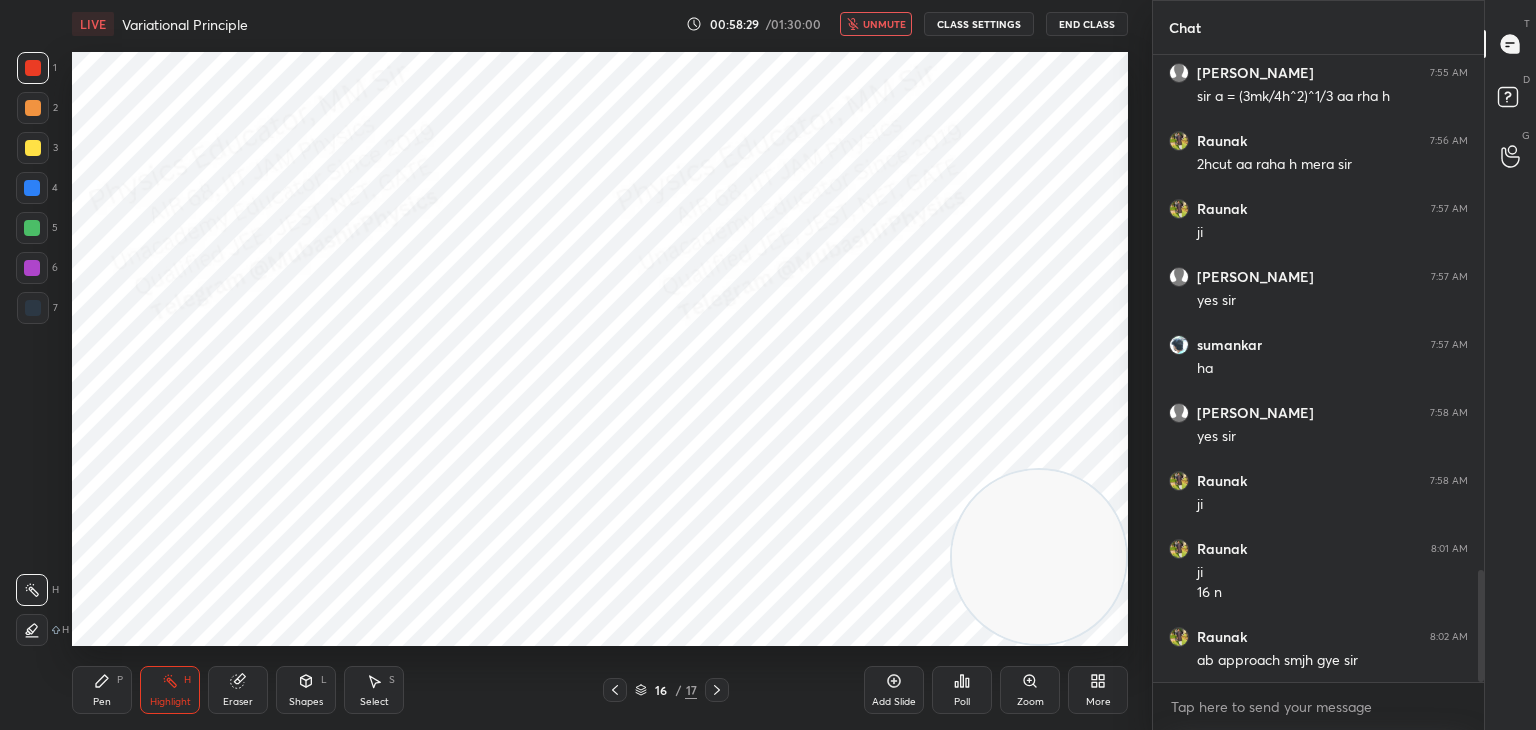 click on "unmute" at bounding box center (884, 24) 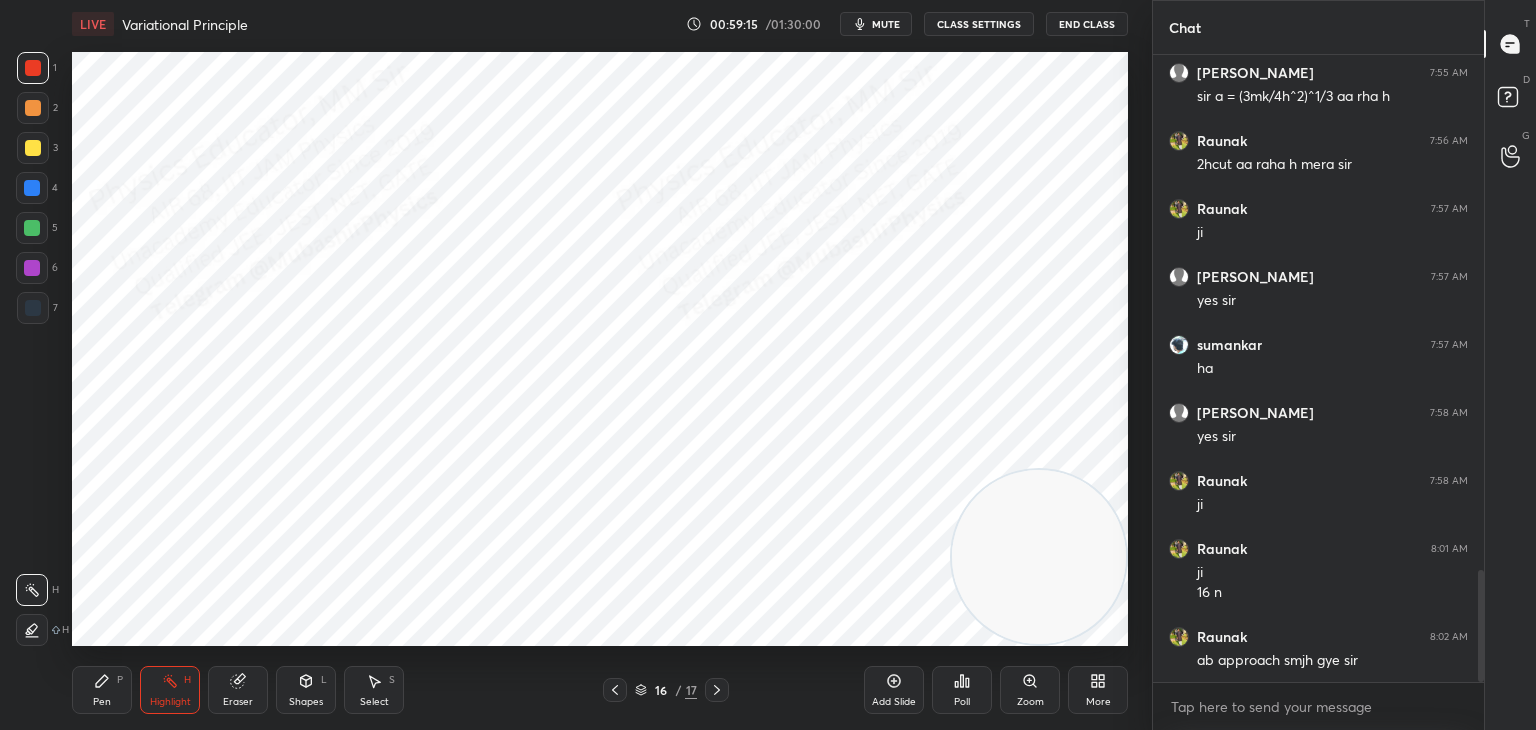 click 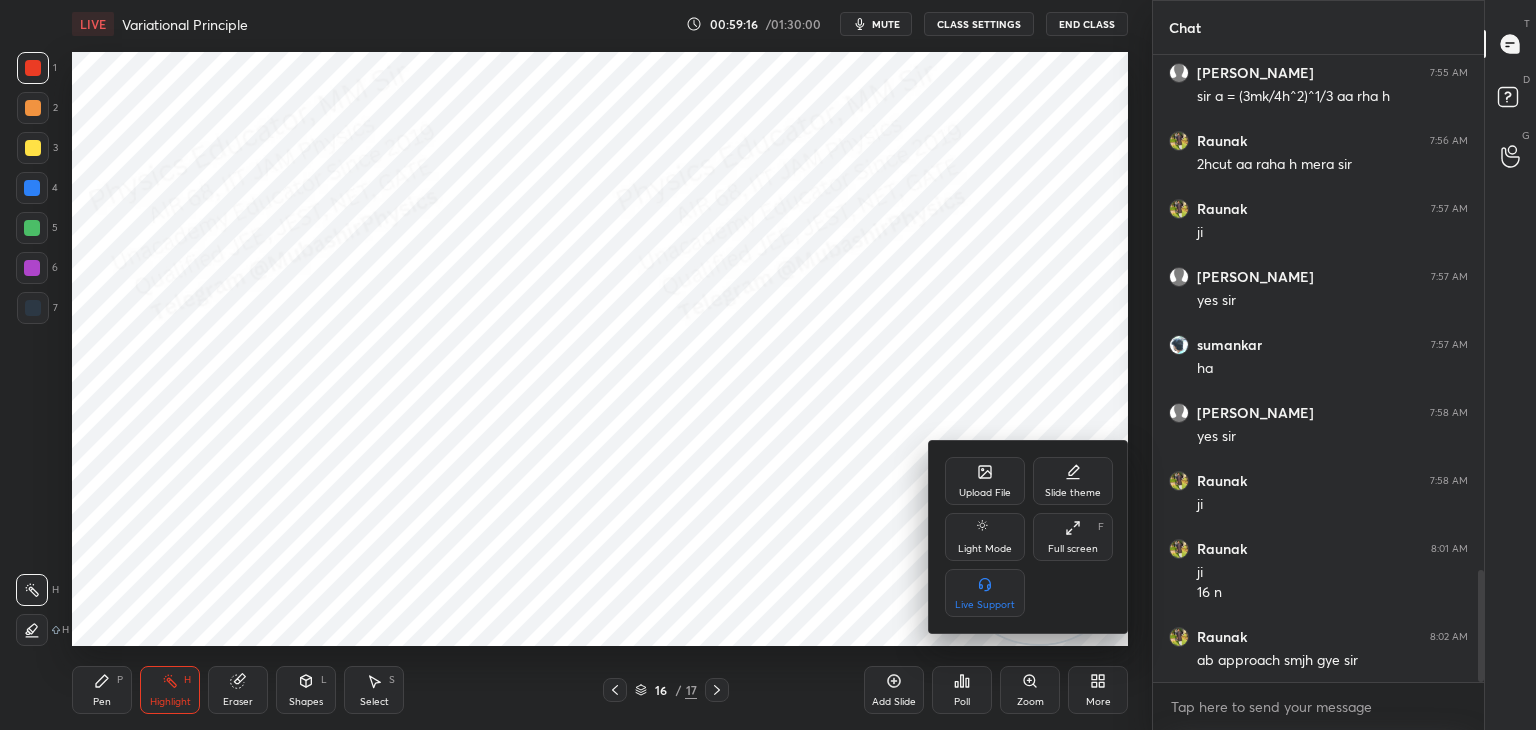 click on "Upload File" at bounding box center (985, 481) 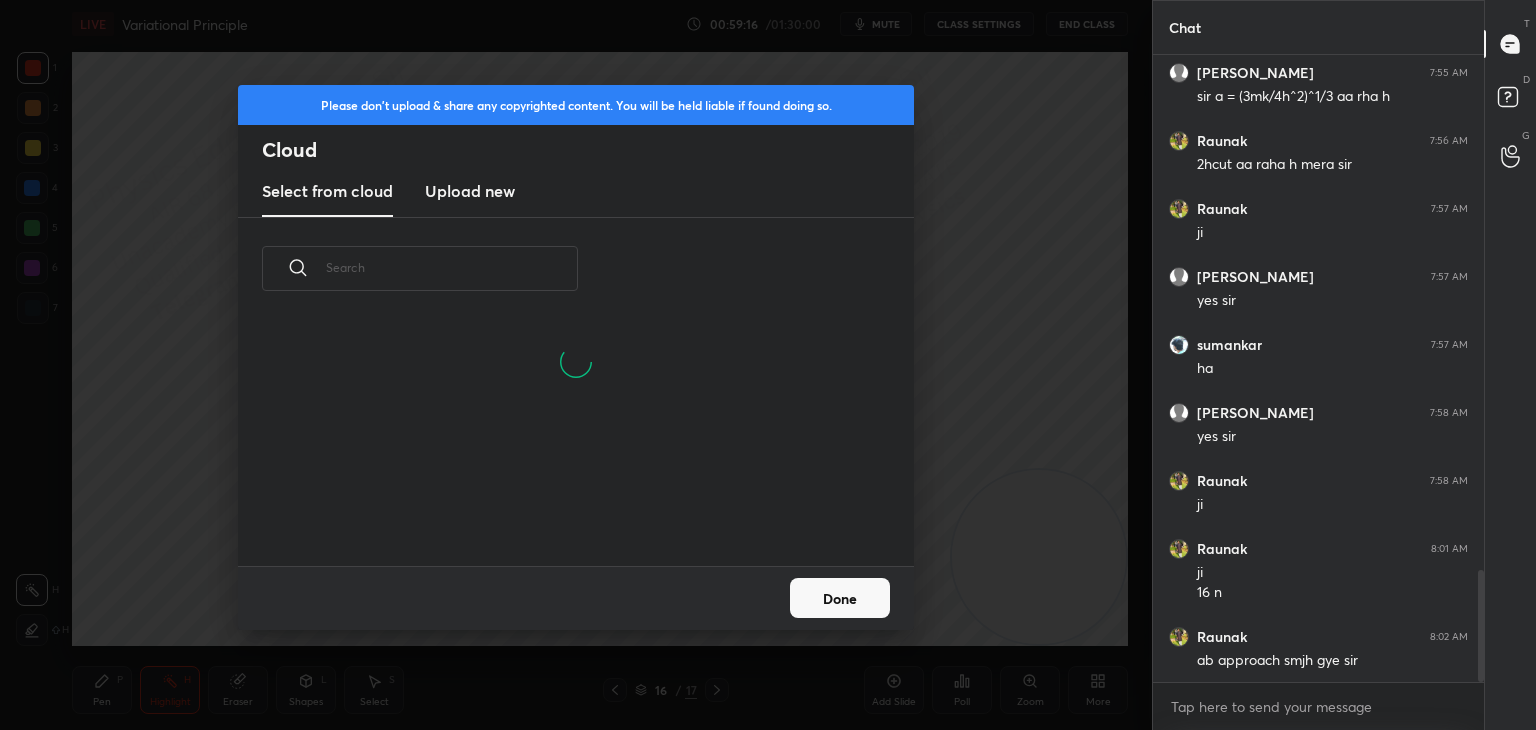 click on "Upload new" at bounding box center [470, 191] 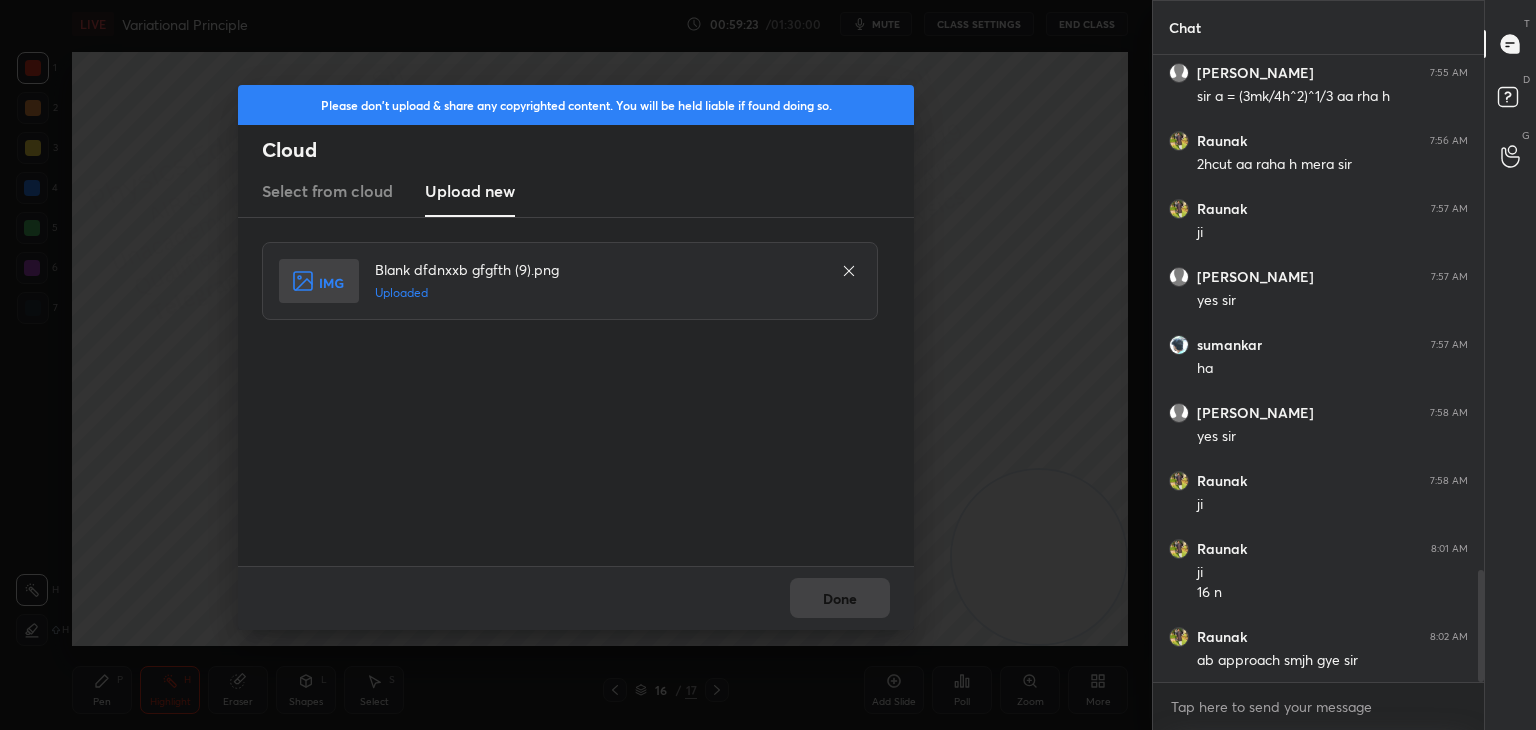 click on "Done" at bounding box center [840, 598] 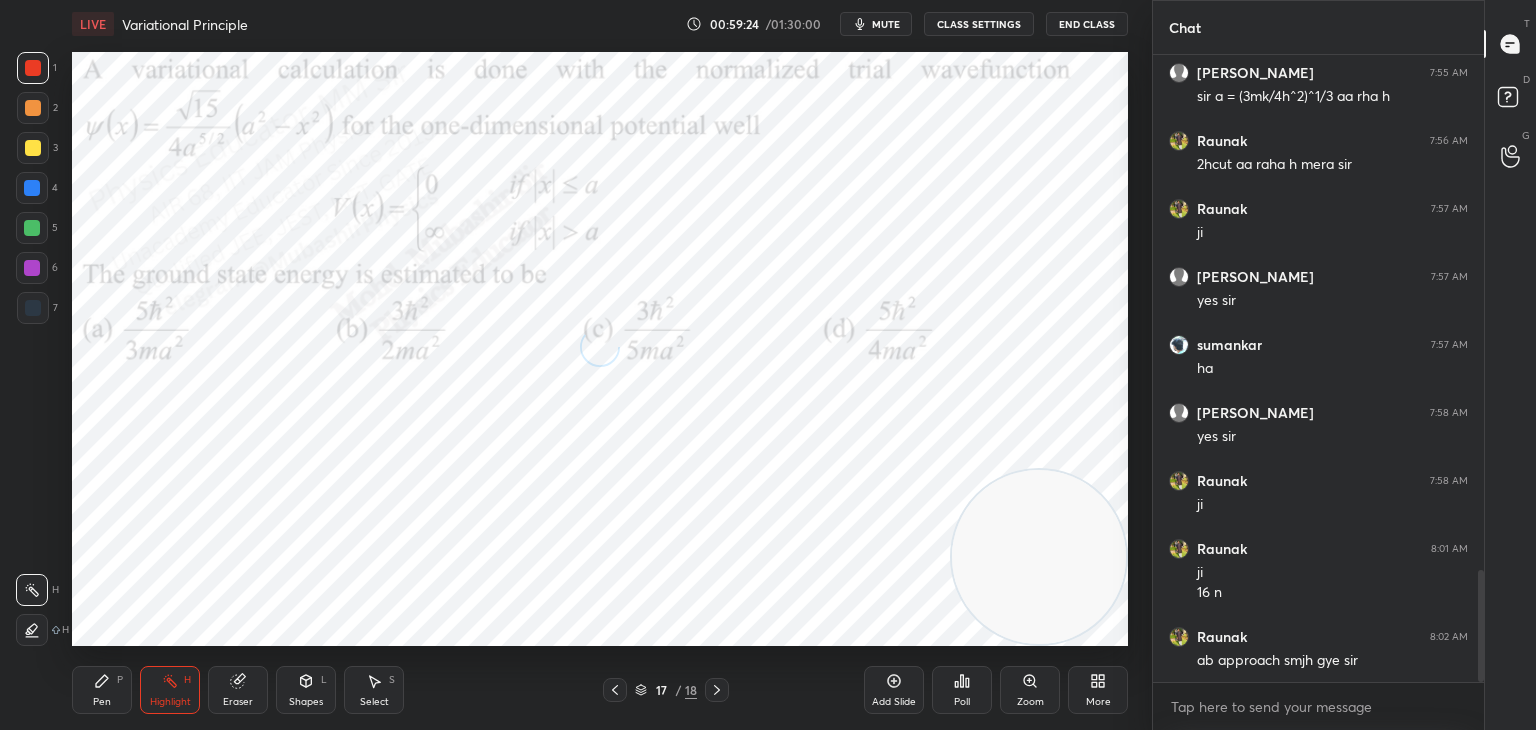 click on "mute" at bounding box center [886, 24] 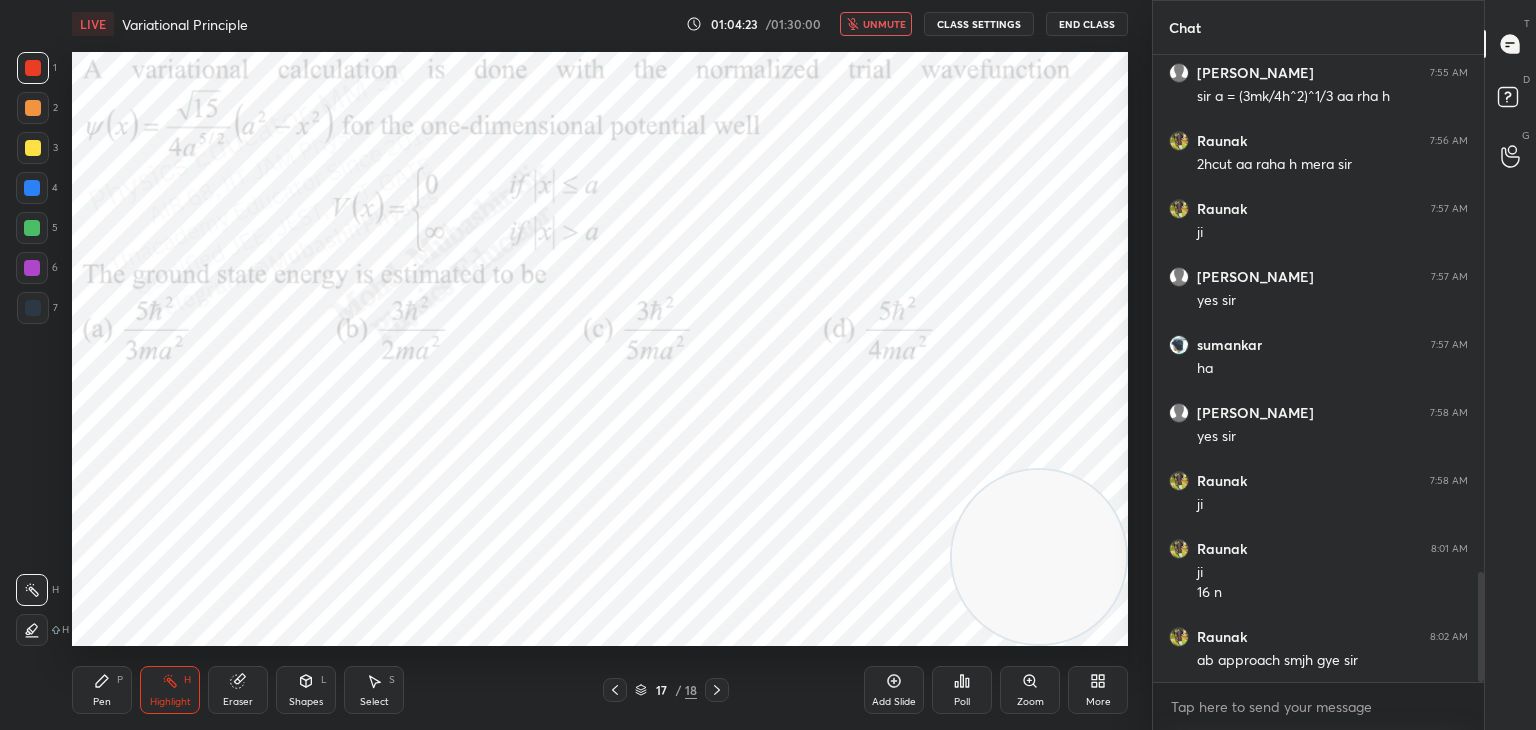 scroll, scrollTop: 2950, scrollLeft: 0, axis: vertical 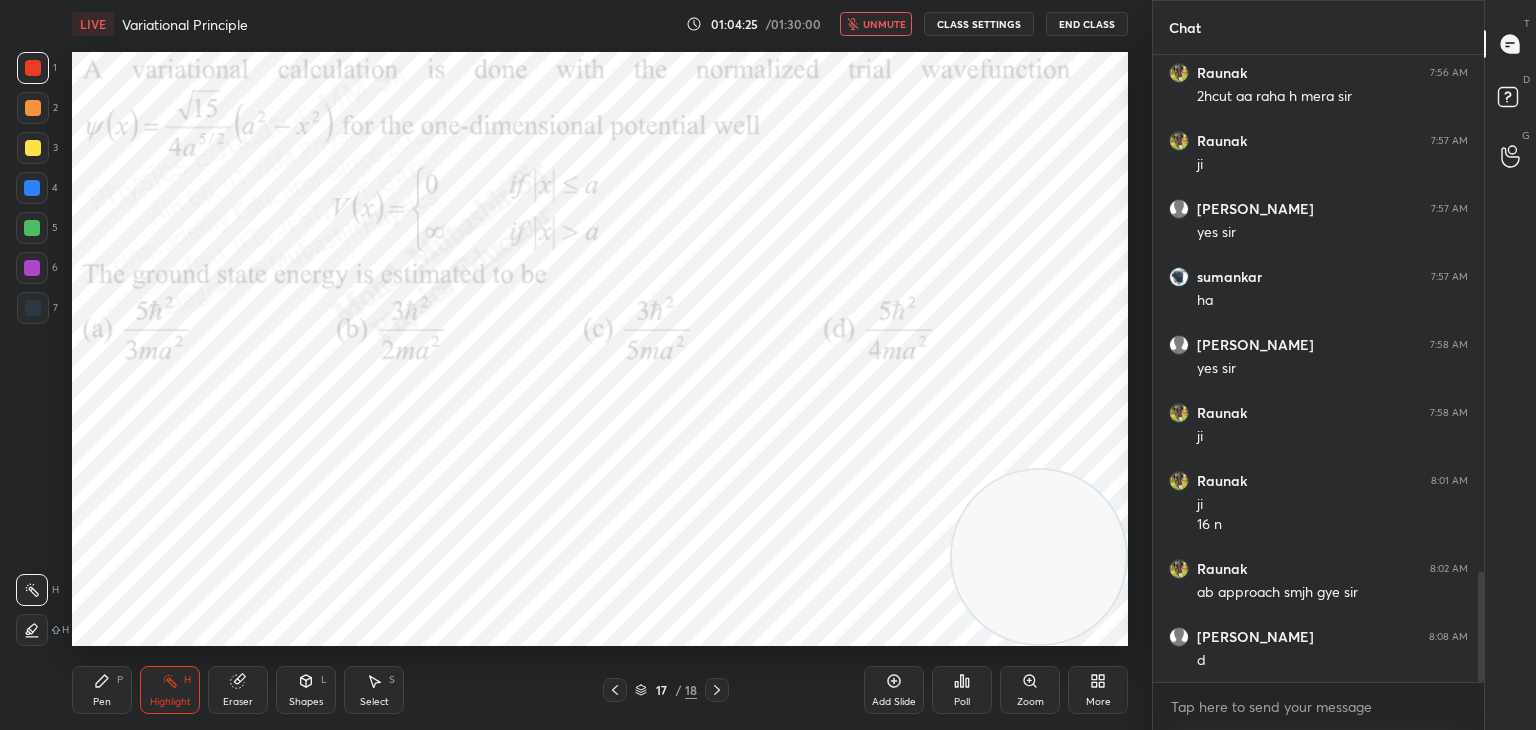 click on "unmute" at bounding box center [884, 24] 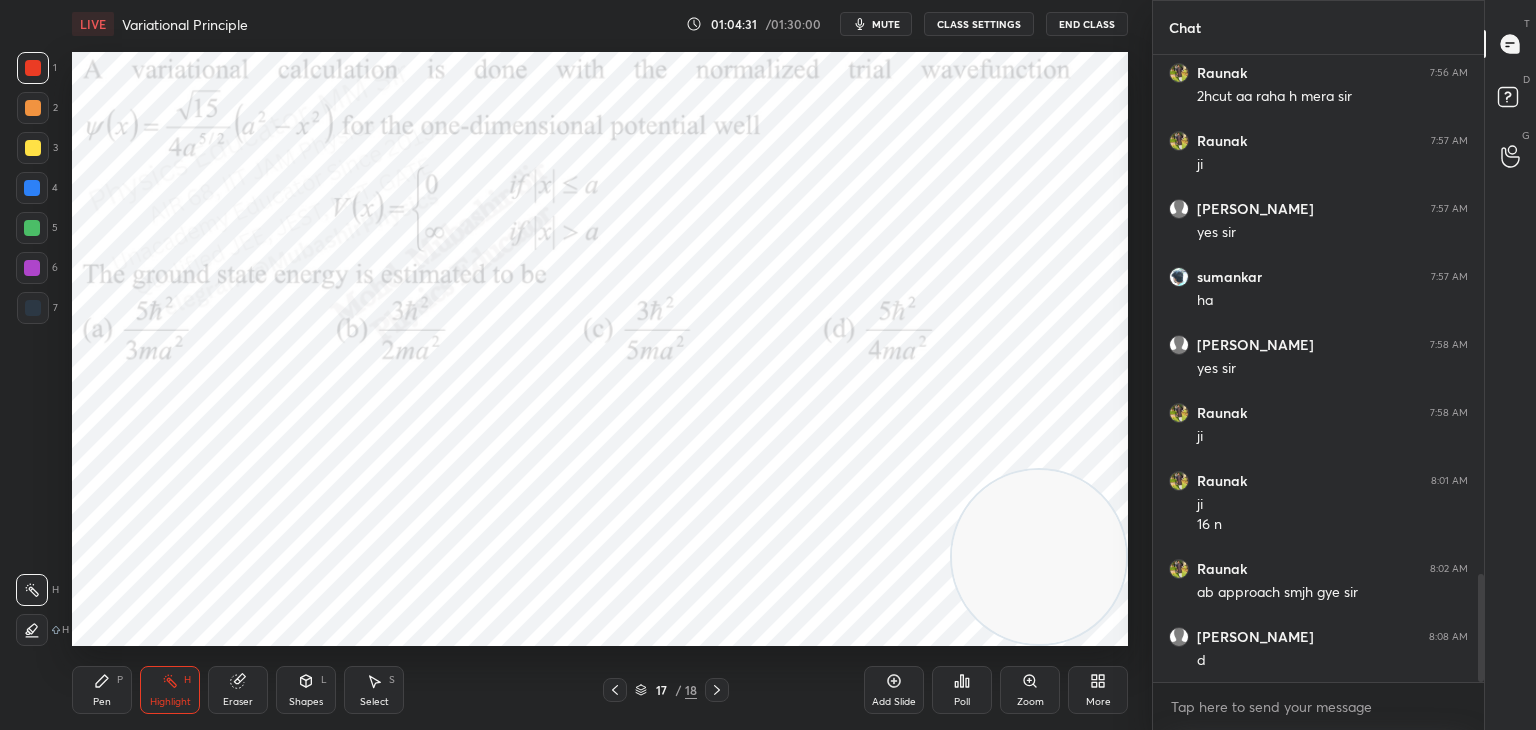 scroll, scrollTop: 3018, scrollLeft: 0, axis: vertical 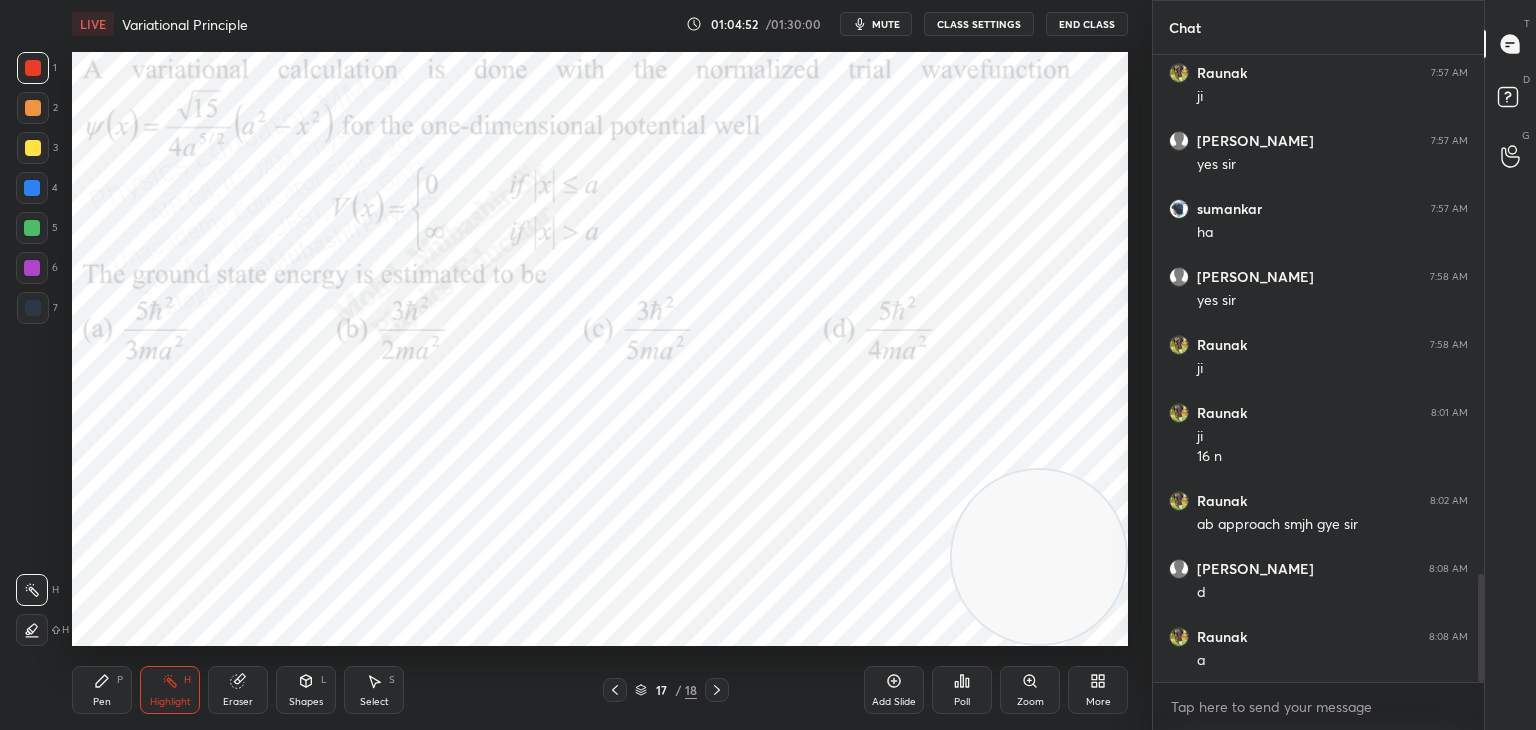 drag, startPoint x: 116, startPoint y: 685, endPoint x: 105, endPoint y: 688, distance: 11.401754 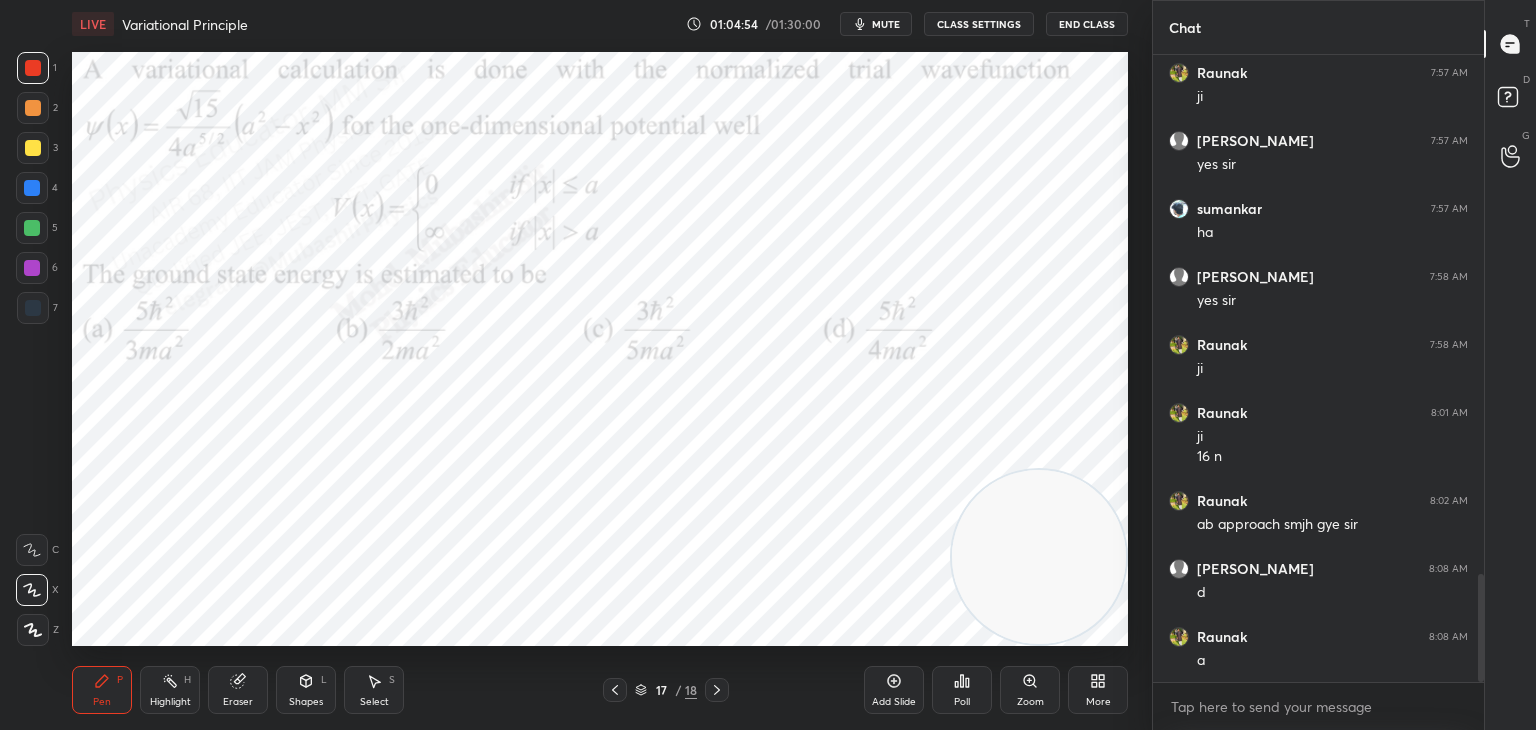 drag, startPoint x: 36, startPoint y: 190, endPoint x: 47, endPoint y: 192, distance: 11.18034 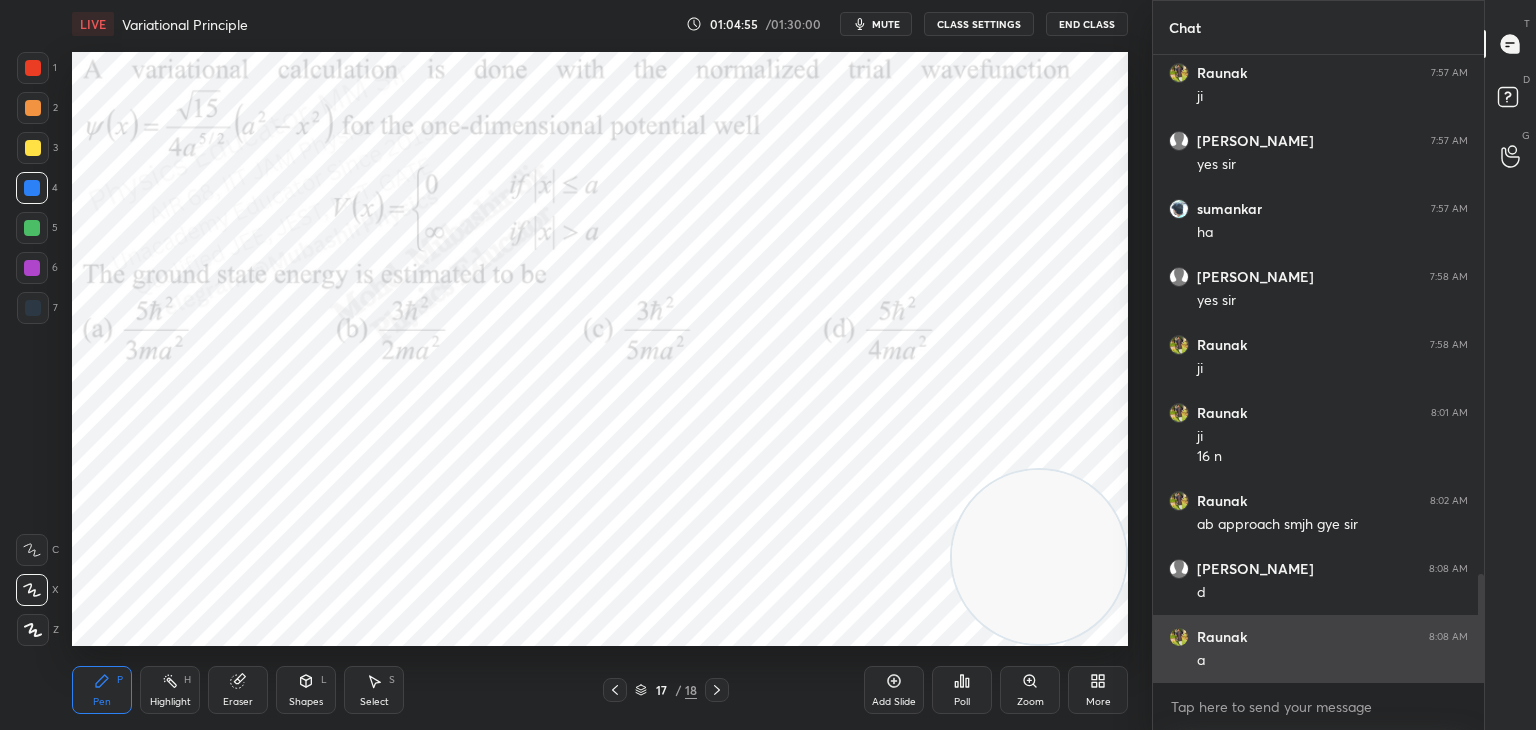 click on "1 2 3 4 5 6 7 C X Z C X Z E E Erase all   H H LIVE Variational Principle 01:04:55 /  01:30:00 mute CLASS SETTINGS End Class Setting up your live class Poll for   secs No correct answer Start poll Back Variational Principle • L26 of Detailed Course on Quantum Mechanics for GATE, NET 2026/2027 Mohd Mubashir Pen P Highlight H Eraser Shapes L Select S 17 / 18 Add Slide Poll Zoom More Chat Raunak 7:56 AM 2hcut aa raha h mera sir Raunak 7:57 AM ji HARSHI 7:57 AM yes sir sumankar 7:57 AM ha HARSHI 7:58 AM yes sir Raunak 7:58 AM ji Raunak 8:01 AM ji 16 n Raunak 8:02 AM ab approach smjh gye sir HARSHI 8:08 AM d Raunak 8:08 AM a JUMP TO LATEST Enable hand raising Enable raise hand to speak to learners. Once enabled, chat will be turned off temporarily. Enable x   Doubts asked by learners will show up here NEW DOUBTS ASKED No one has raised a hand yet Can't raise hand Looks like educator just invited you to speak. Please wait before you can raise your hand again. Got it T Messages (T) D Doubts (D) G Raise Hand (G) ​" at bounding box center (768, 365) 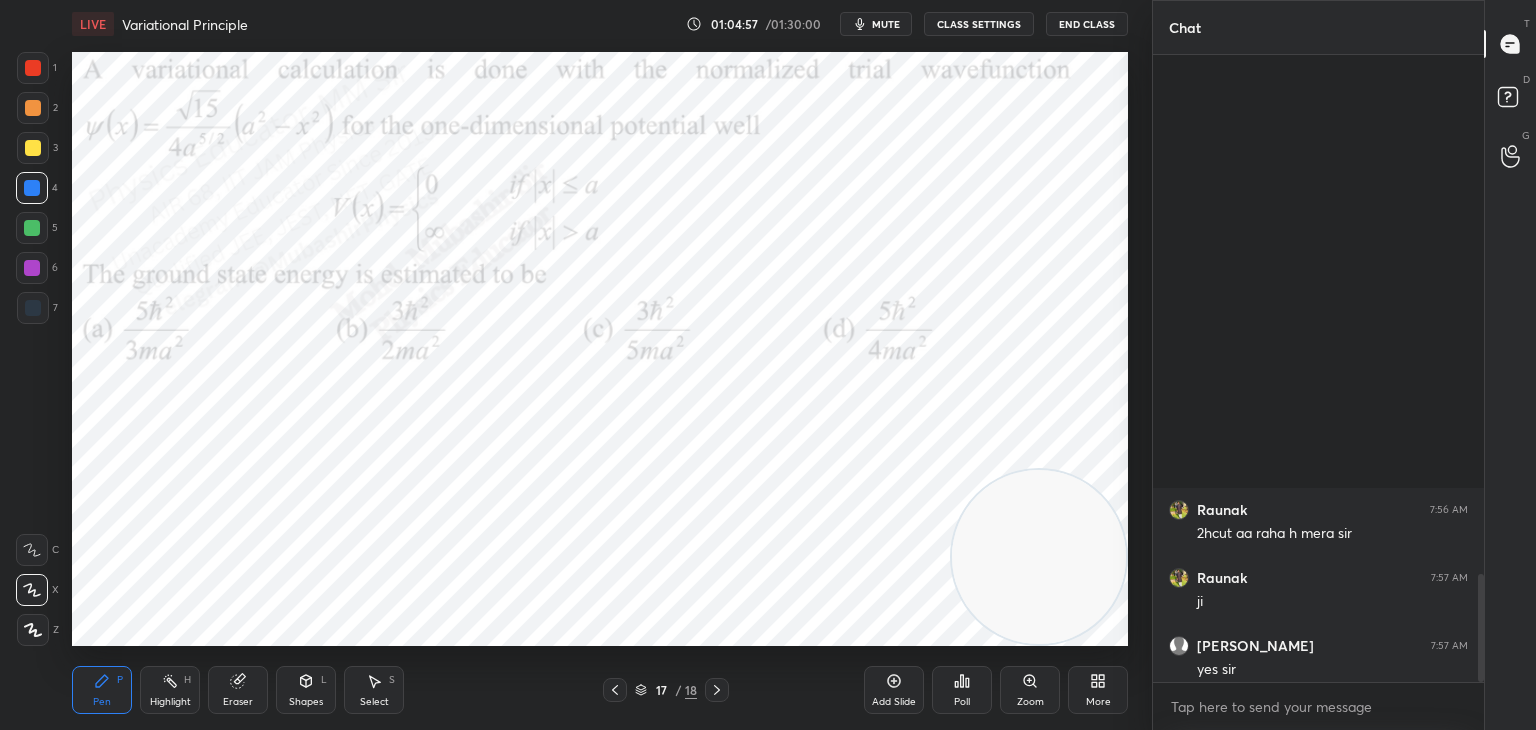 scroll, scrollTop: 3018, scrollLeft: 0, axis: vertical 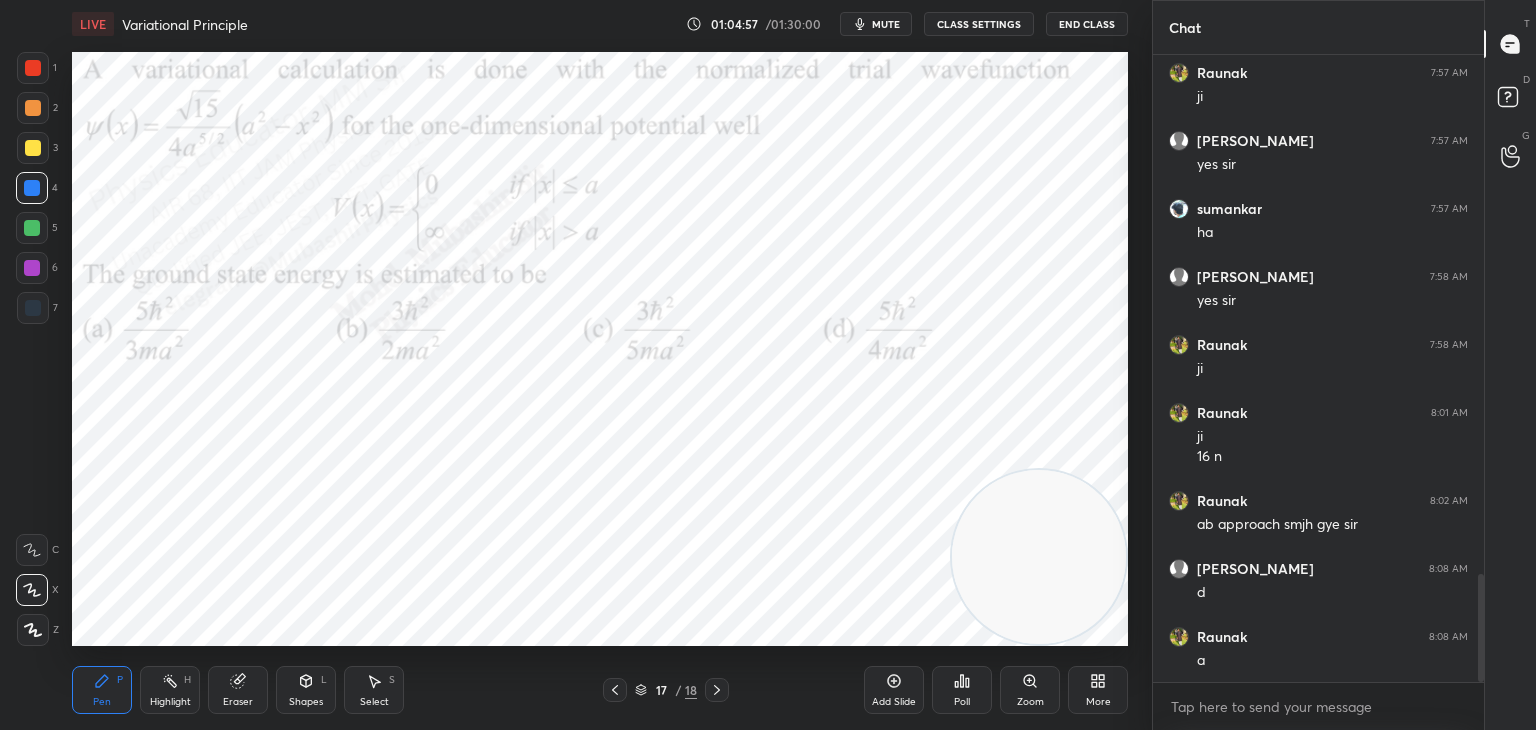drag, startPoint x: 1483, startPoint y: 621, endPoint x: 1480, endPoint y: 742, distance: 121.037186 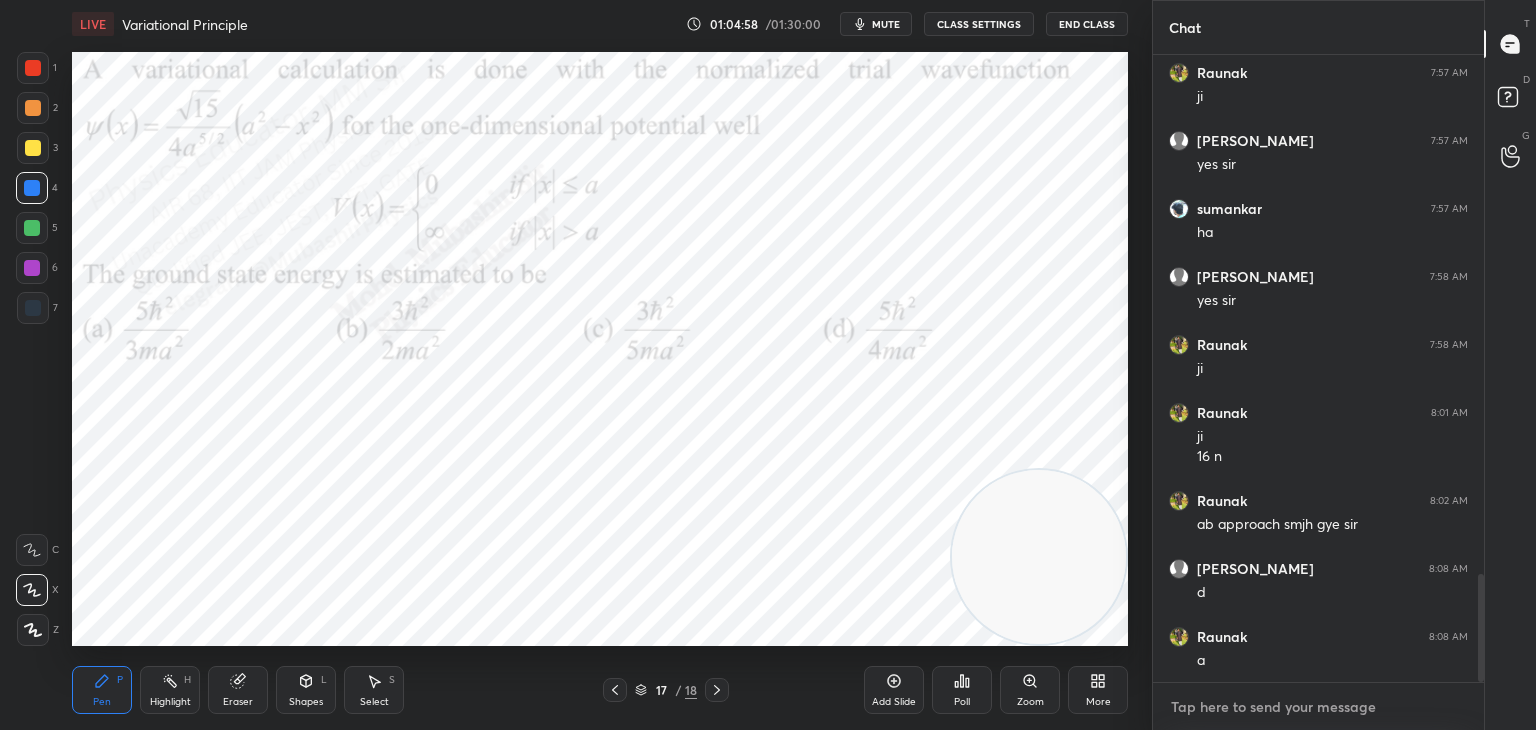 click at bounding box center (1318, 707) 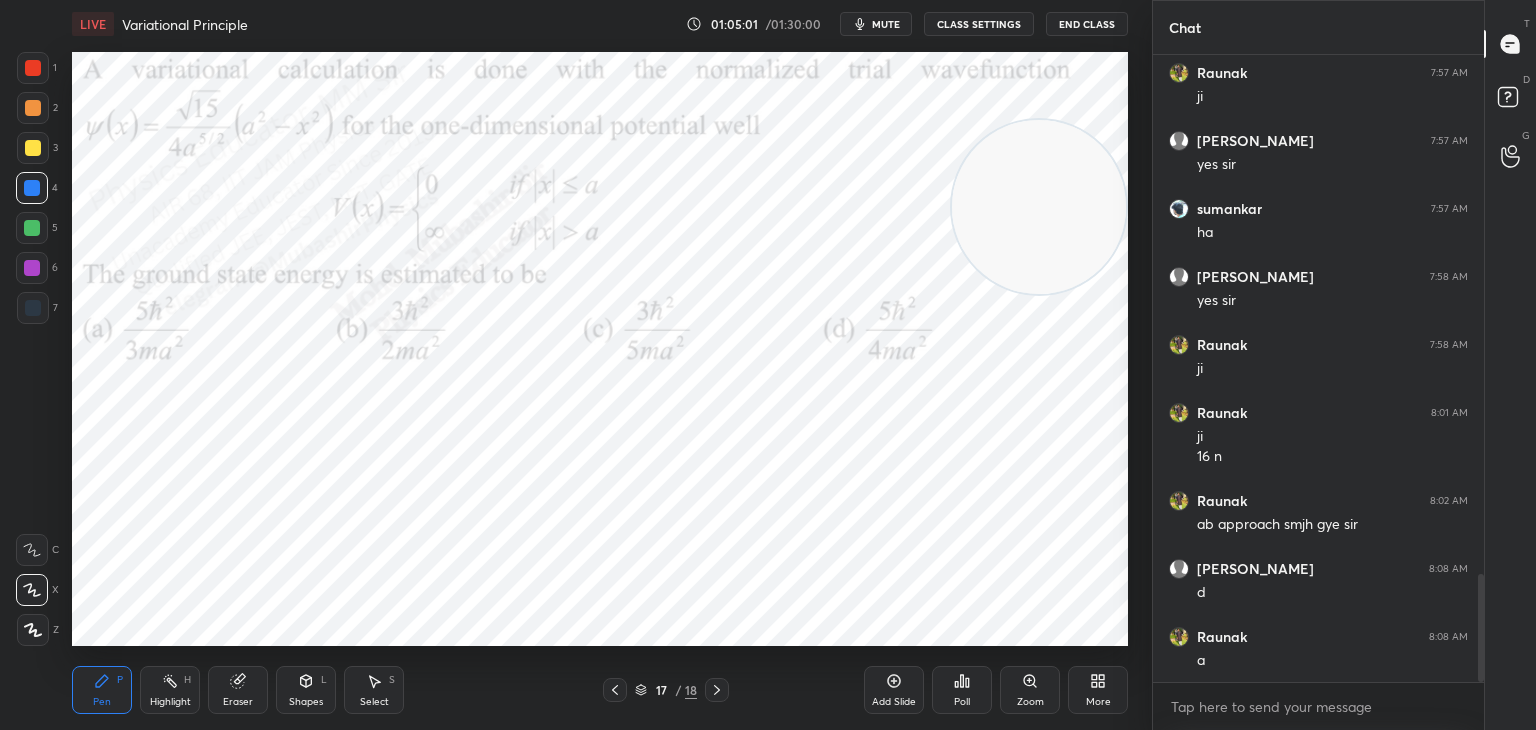 drag, startPoint x: 1077, startPoint y: 584, endPoint x: 1124, endPoint y: 230, distance: 357.1064 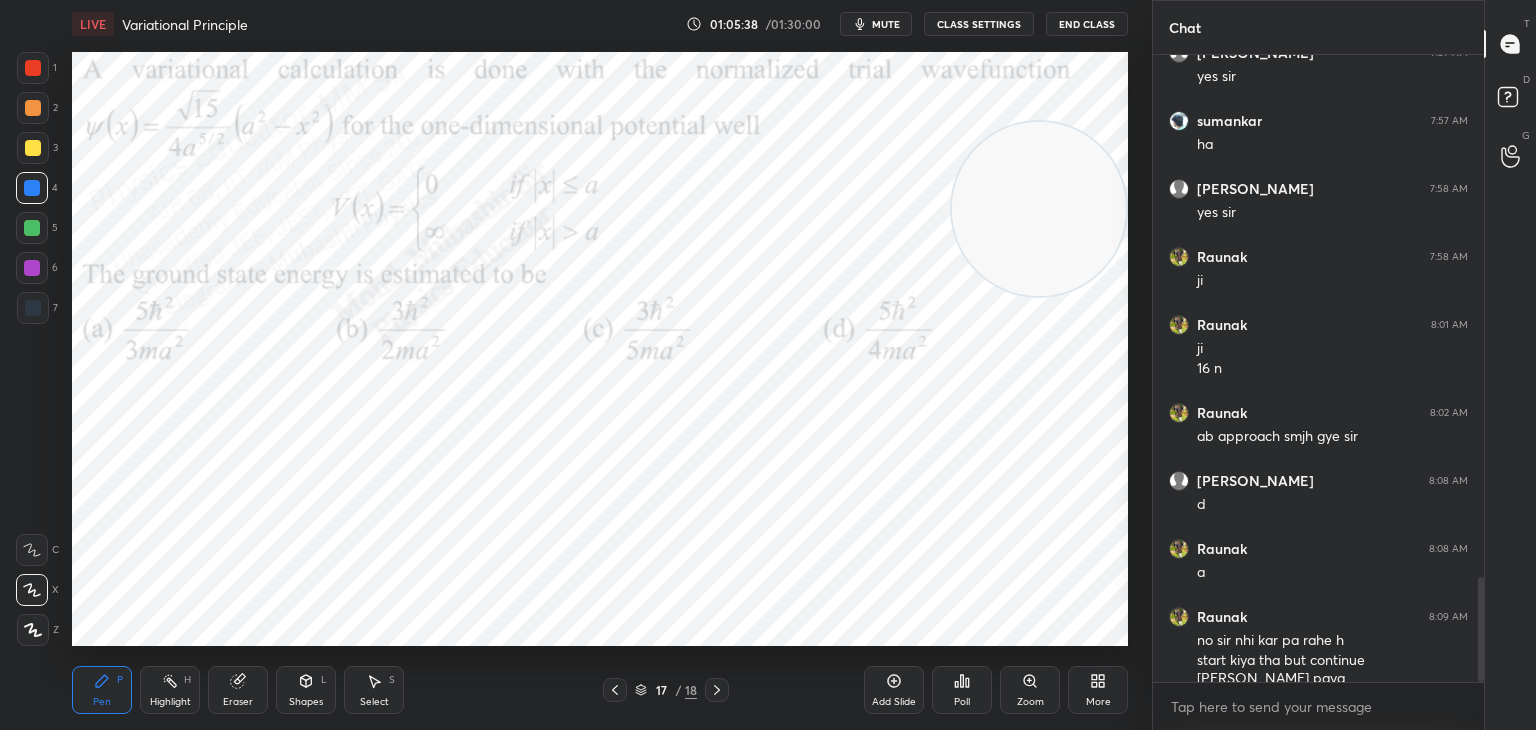 scroll, scrollTop: 3126, scrollLeft: 0, axis: vertical 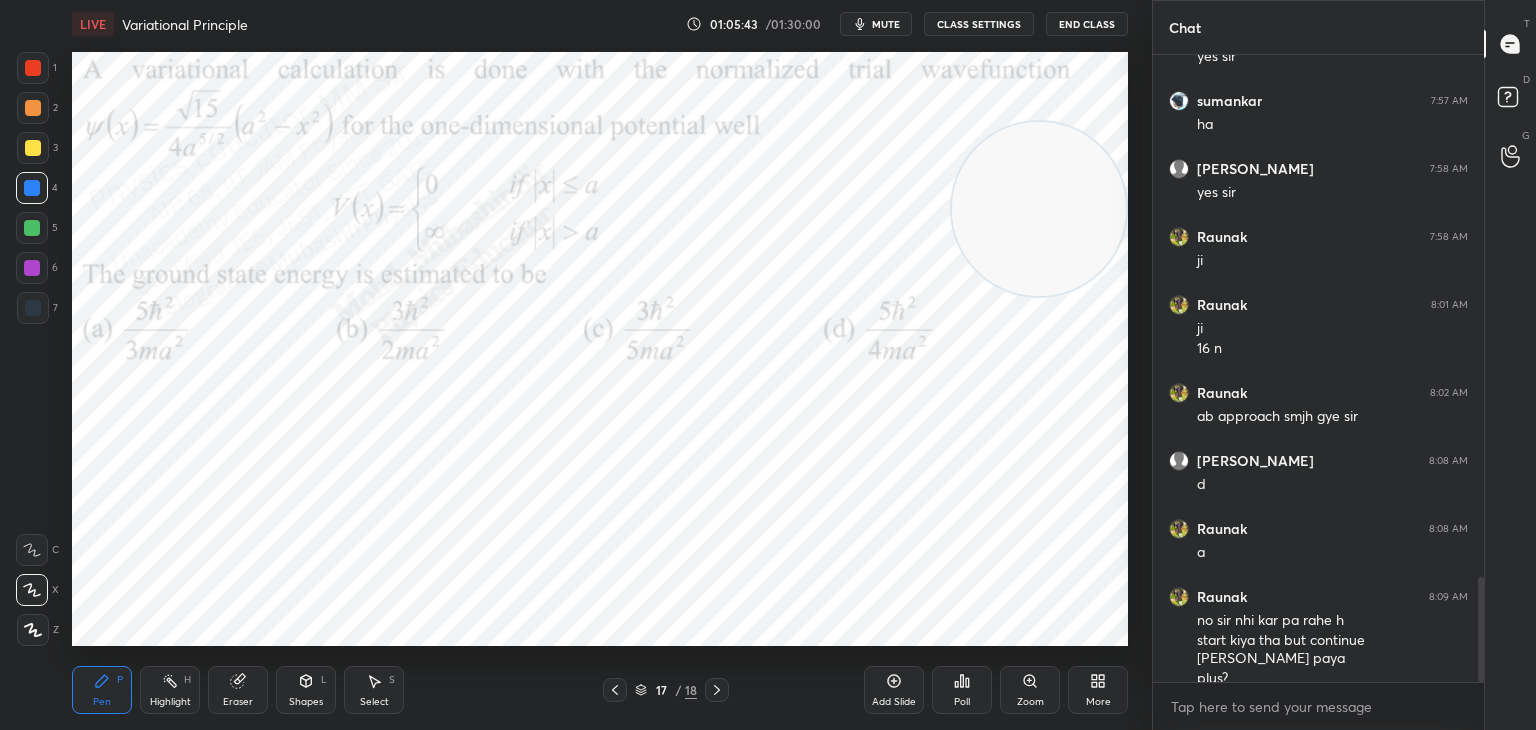 click on "Select S" at bounding box center [374, 690] 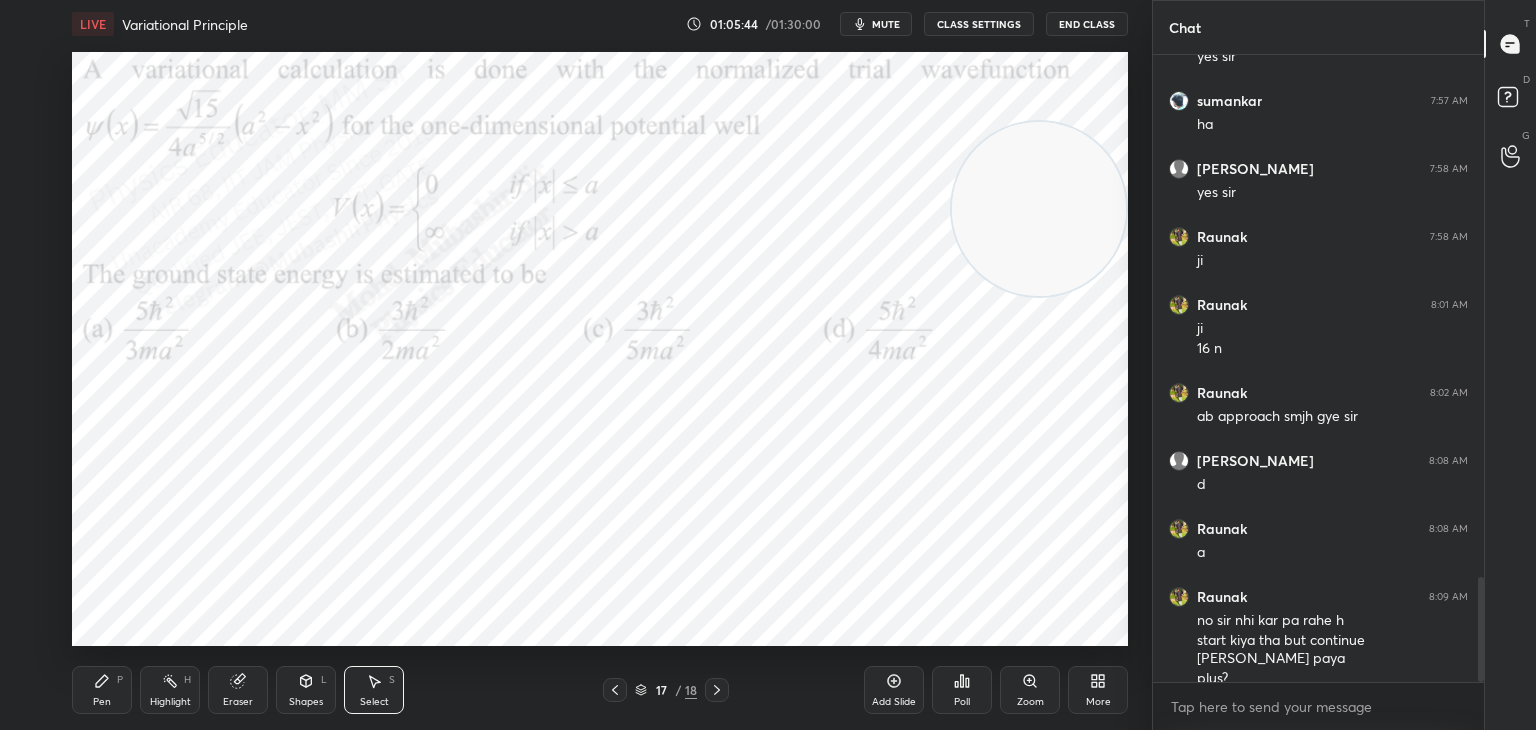 drag, startPoint x: 120, startPoint y: 376, endPoint x: 437, endPoint y: 458, distance: 327.43396 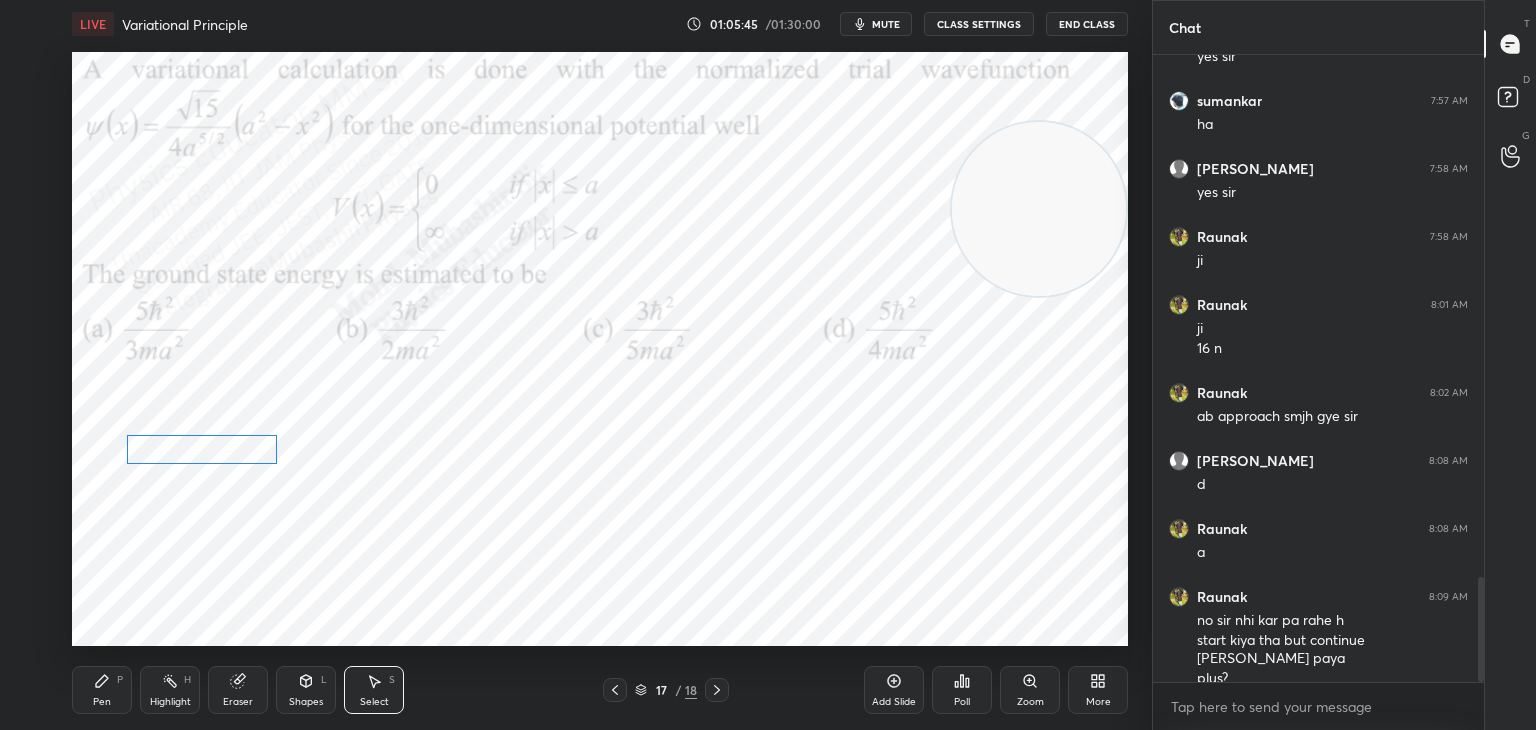drag, startPoint x: 252, startPoint y: 412, endPoint x: 236, endPoint y: 436, distance: 28.84441 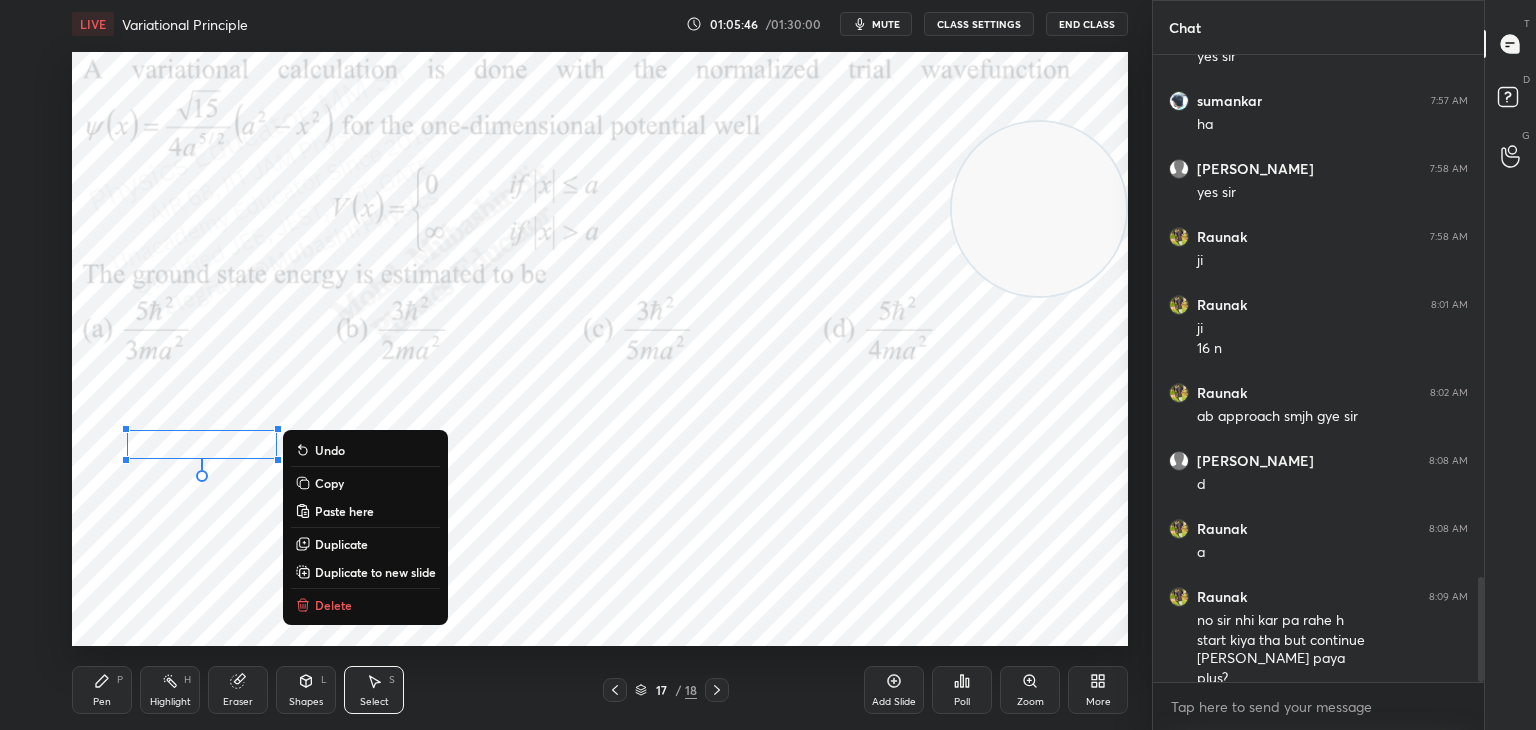 click on "Pen P" at bounding box center (102, 690) 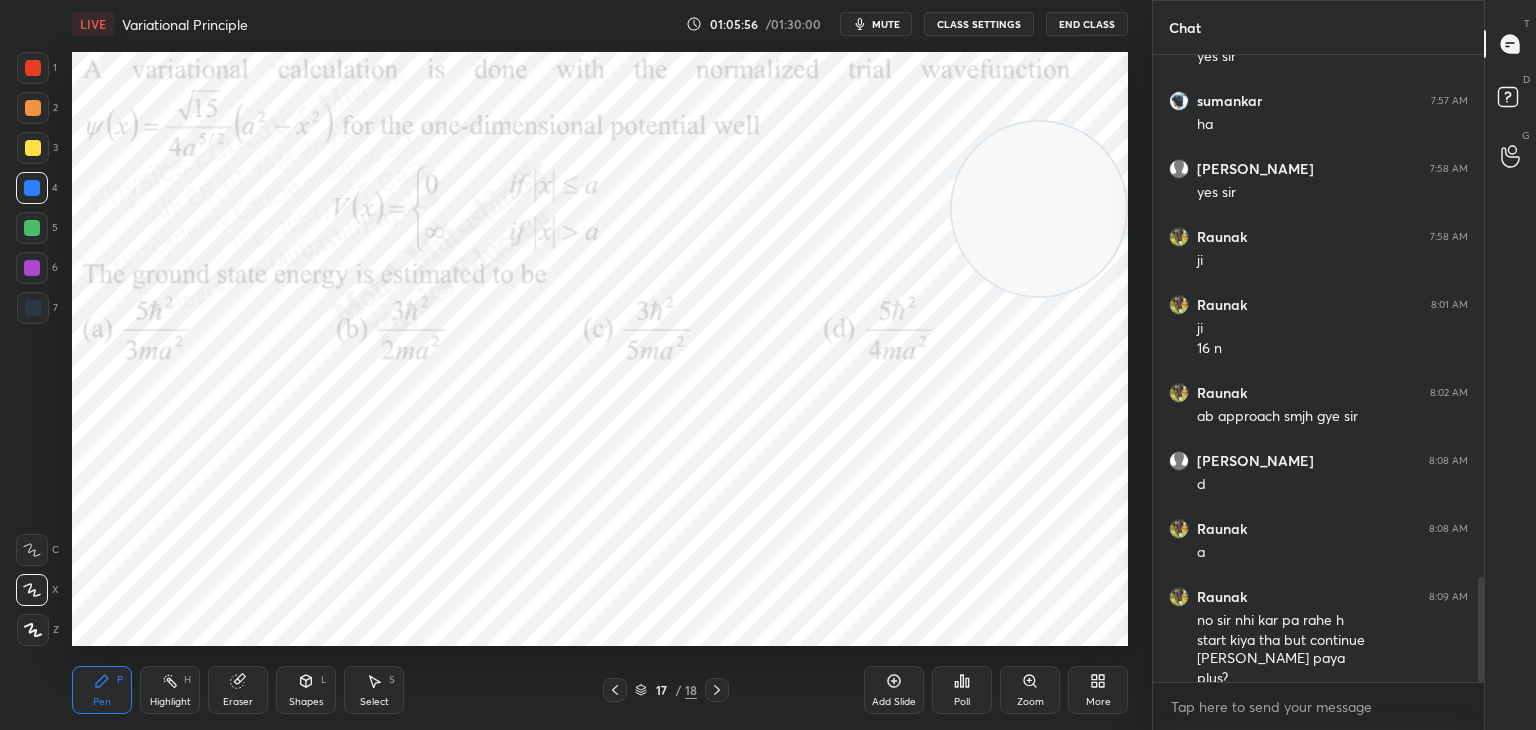 scroll, scrollTop: 3194, scrollLeft: 0, axis: vertical 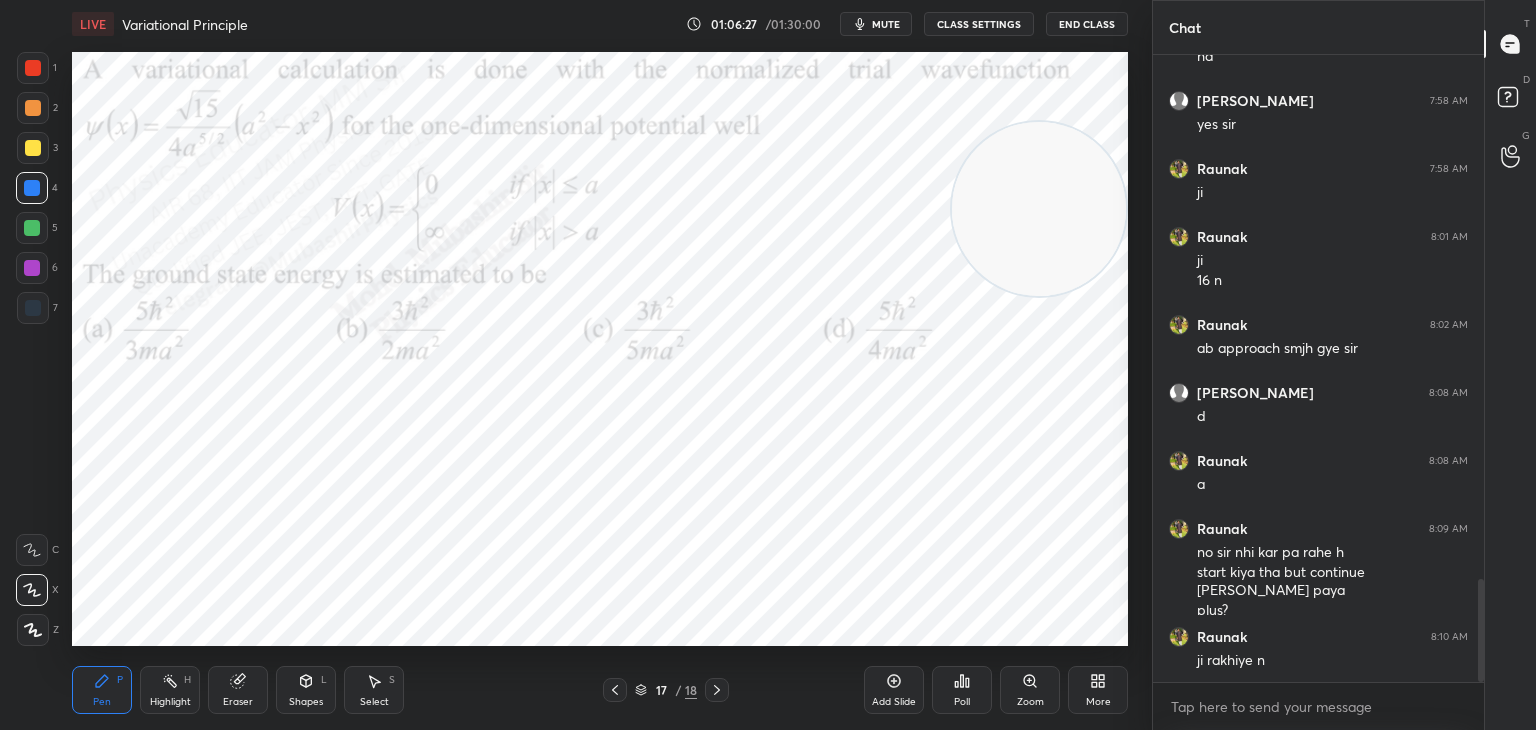 drag, startPoint x: 36, startPoint y: 150, endPoint x: 49, endPoint y: 153, distance: 13.341664 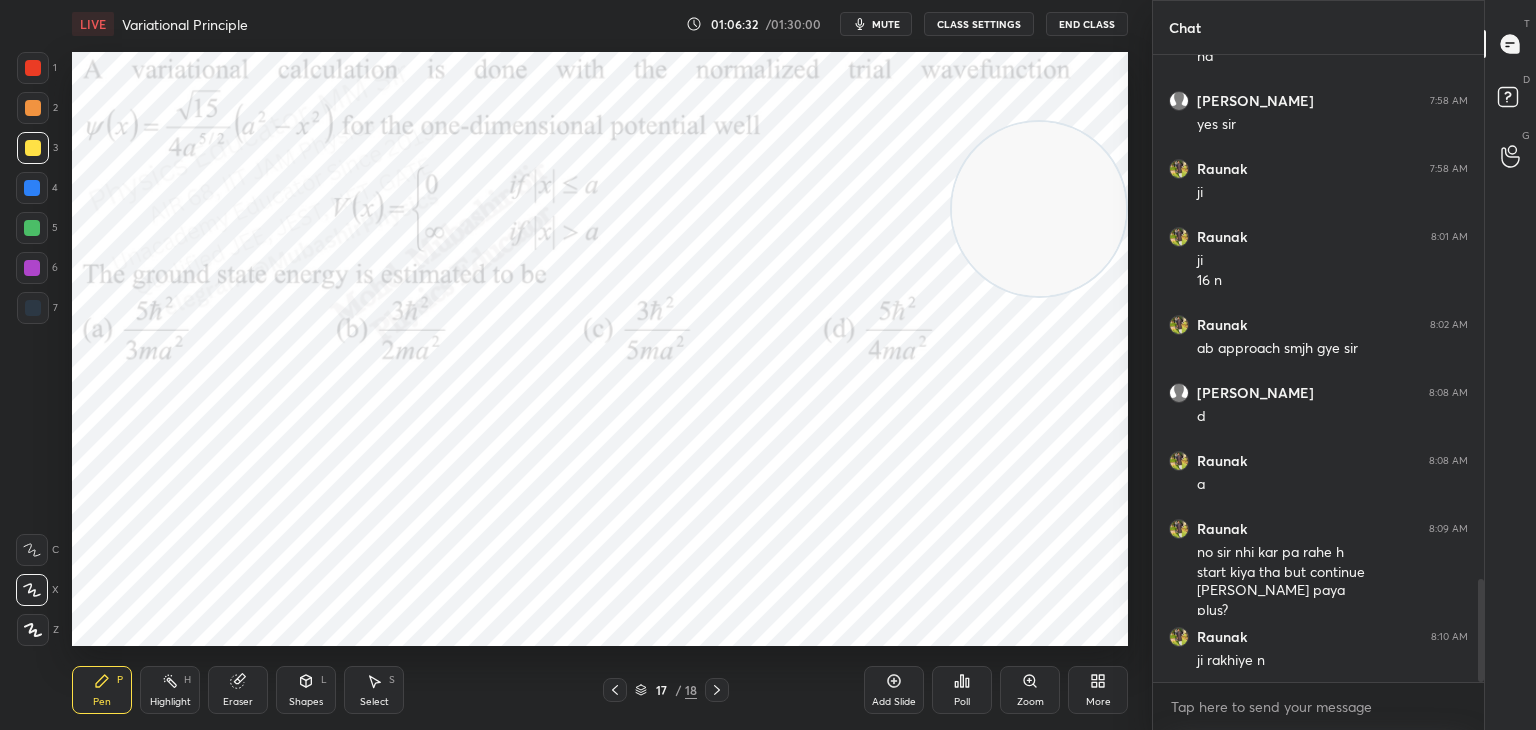 click at bounding box center [32, 228] 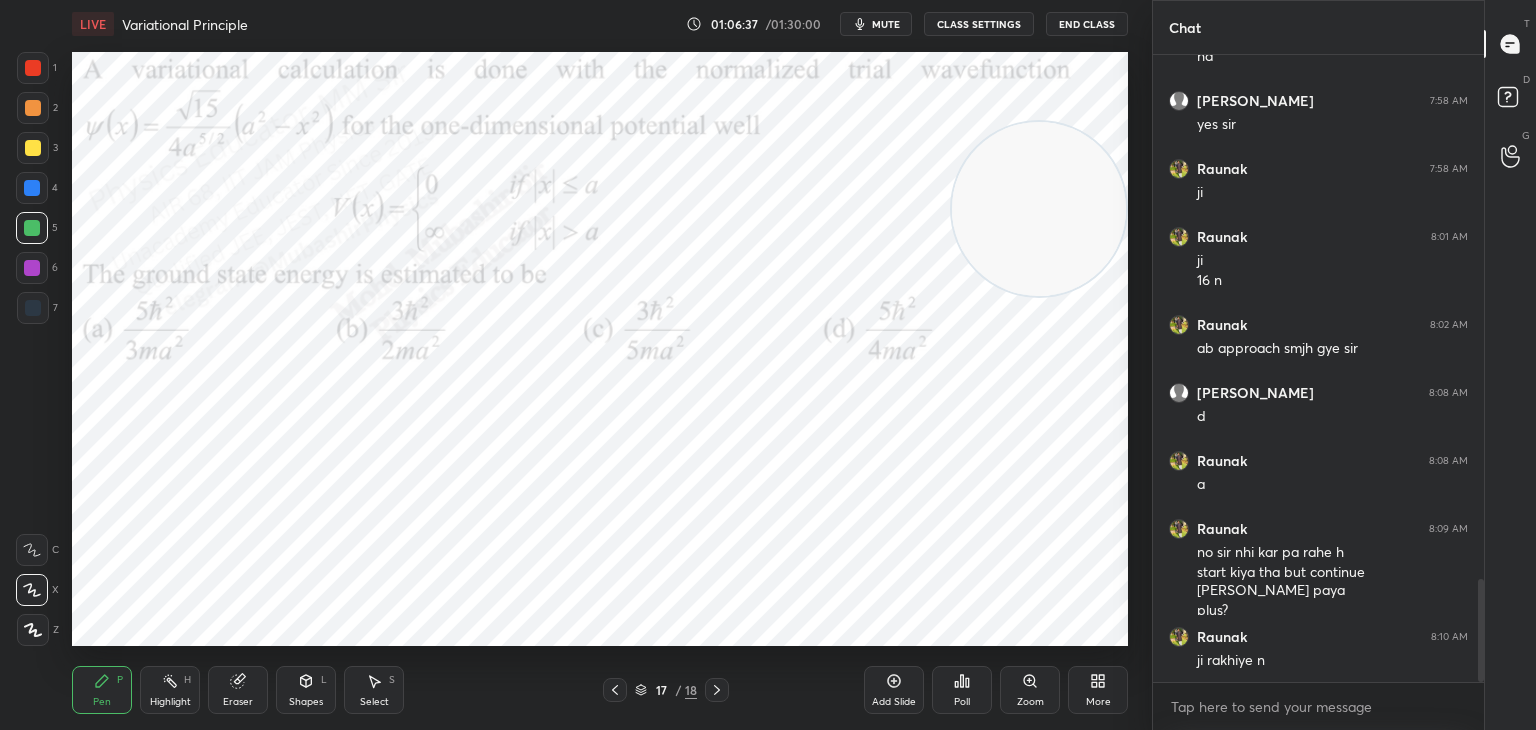 click on "Pen P Highlight H Eraser Shapes L Select S 17 / 18 Add Slide Poll Zoom More" at bounding box center (600, 690) 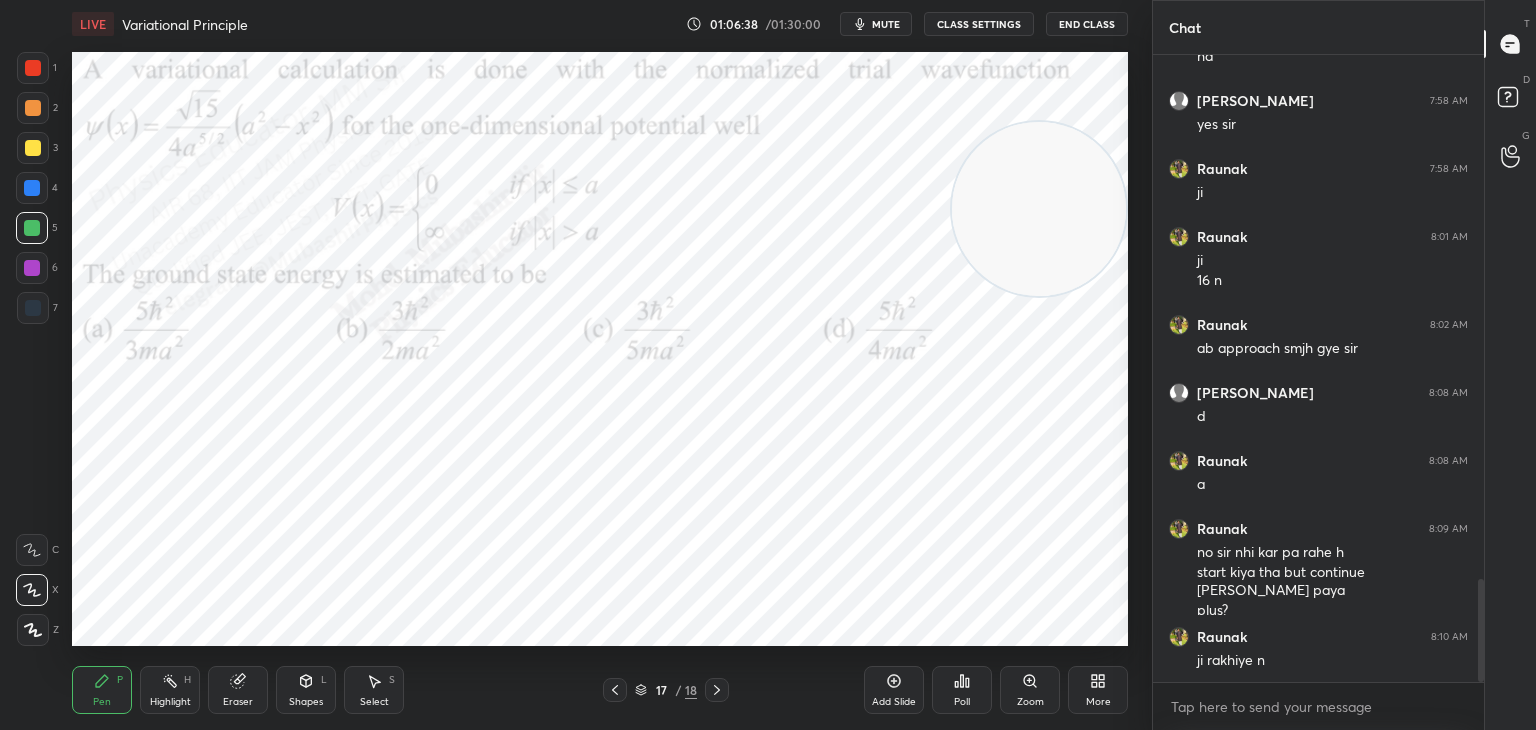 click on "Highlight" at bounding box center (170, 702) 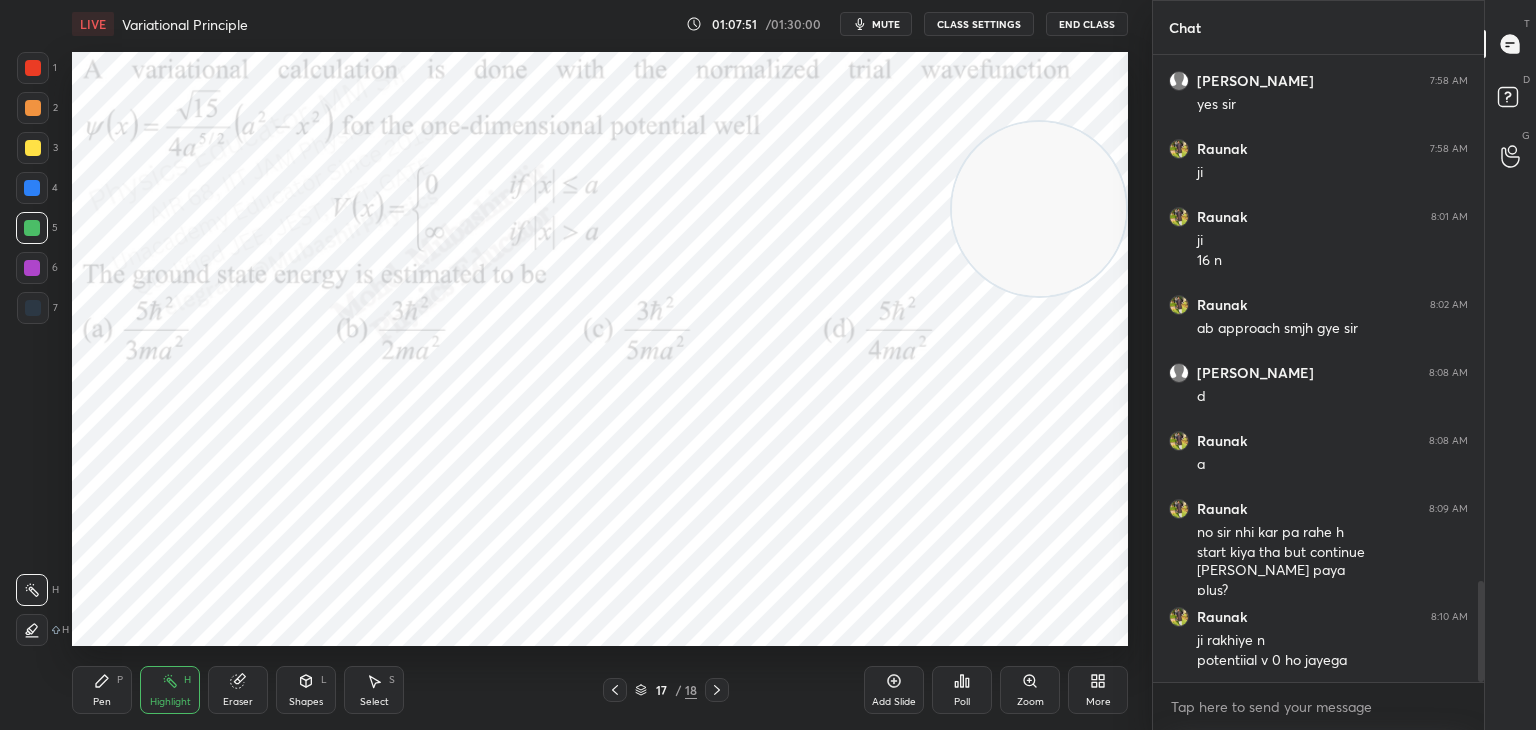 scroll, scrollTop: 3282, scrollLeft: 0, axis: vertical 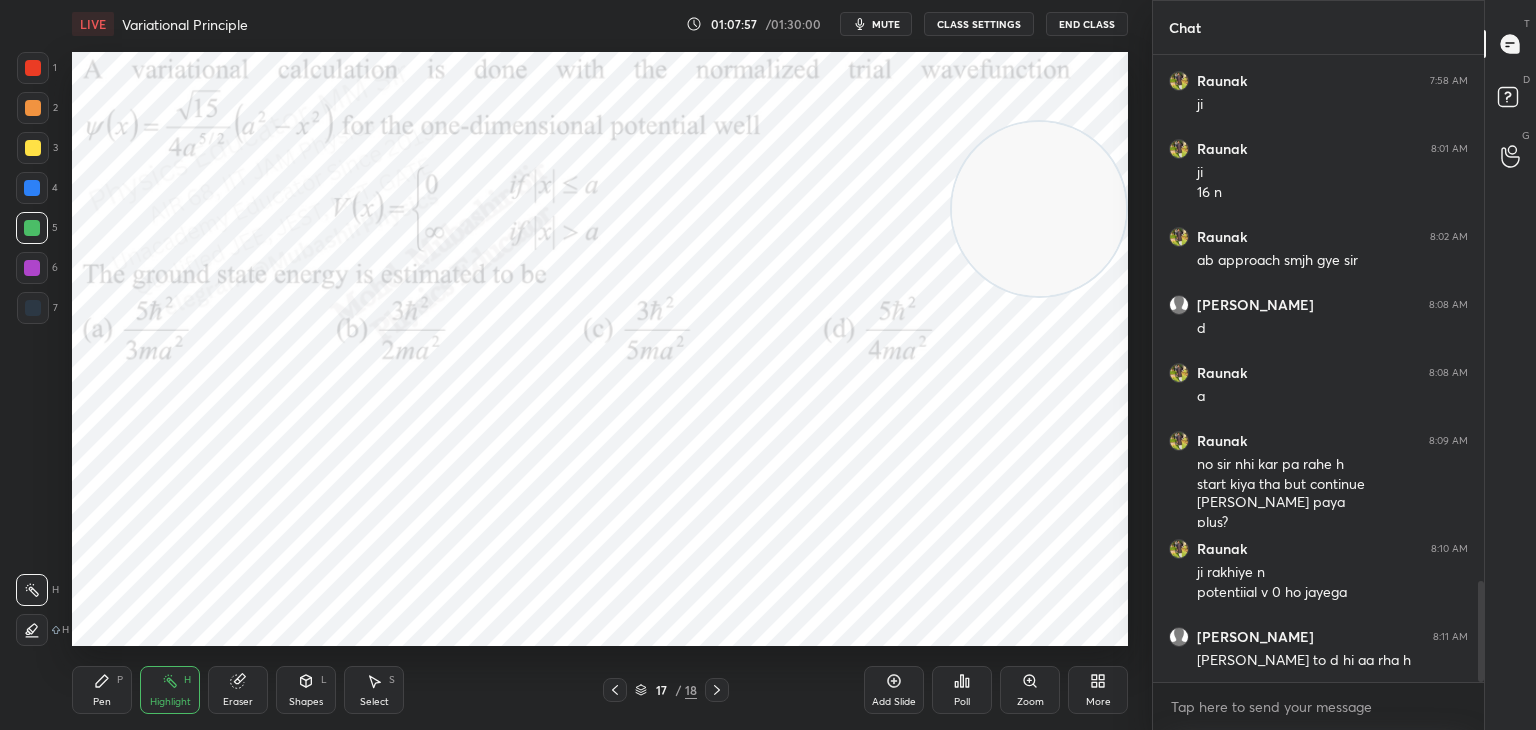 click on "Pen P" at bounding box center [102, 690] 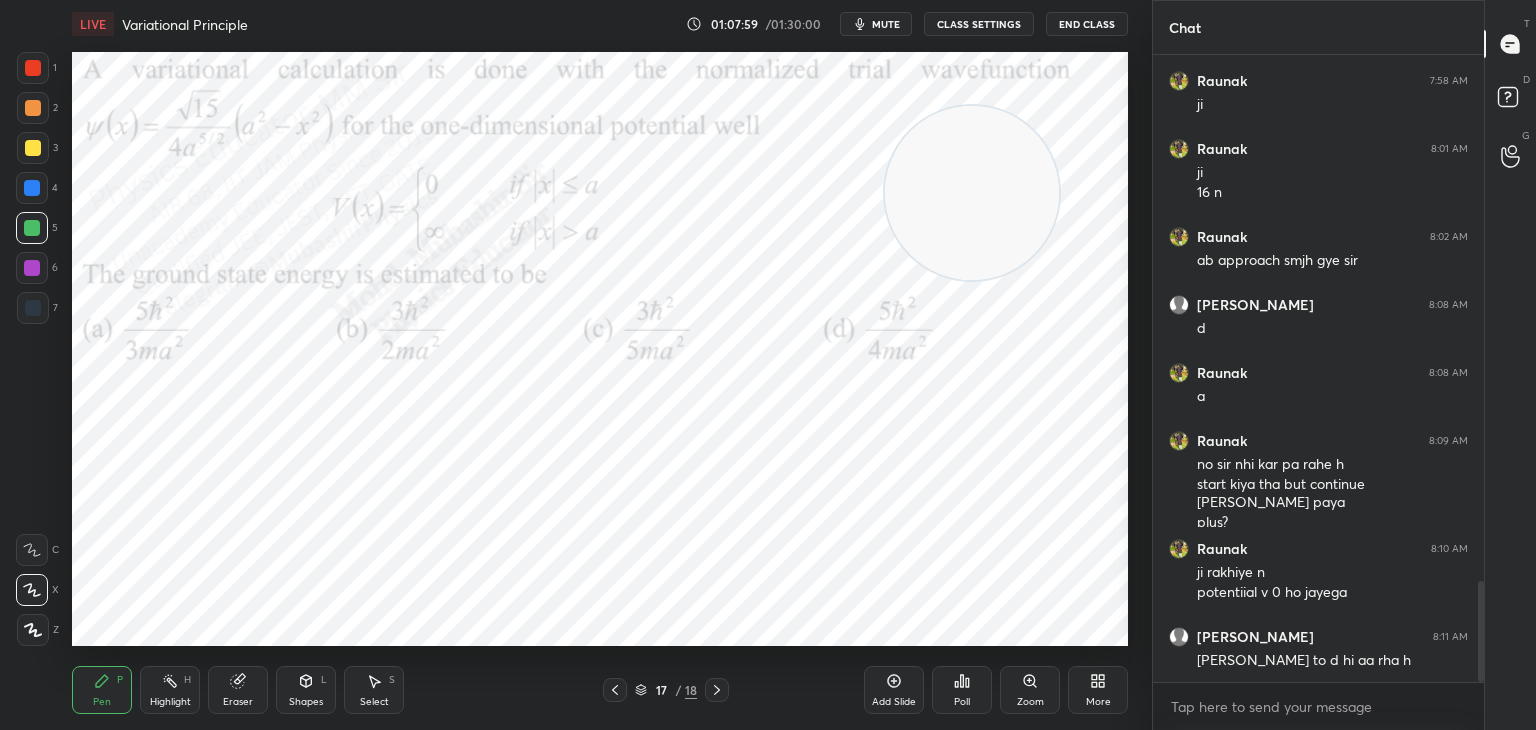 drag, startPoint x: 954, startPoint y: 220, endPoint x: 440, endPoint y: 402, distance: 545.27057 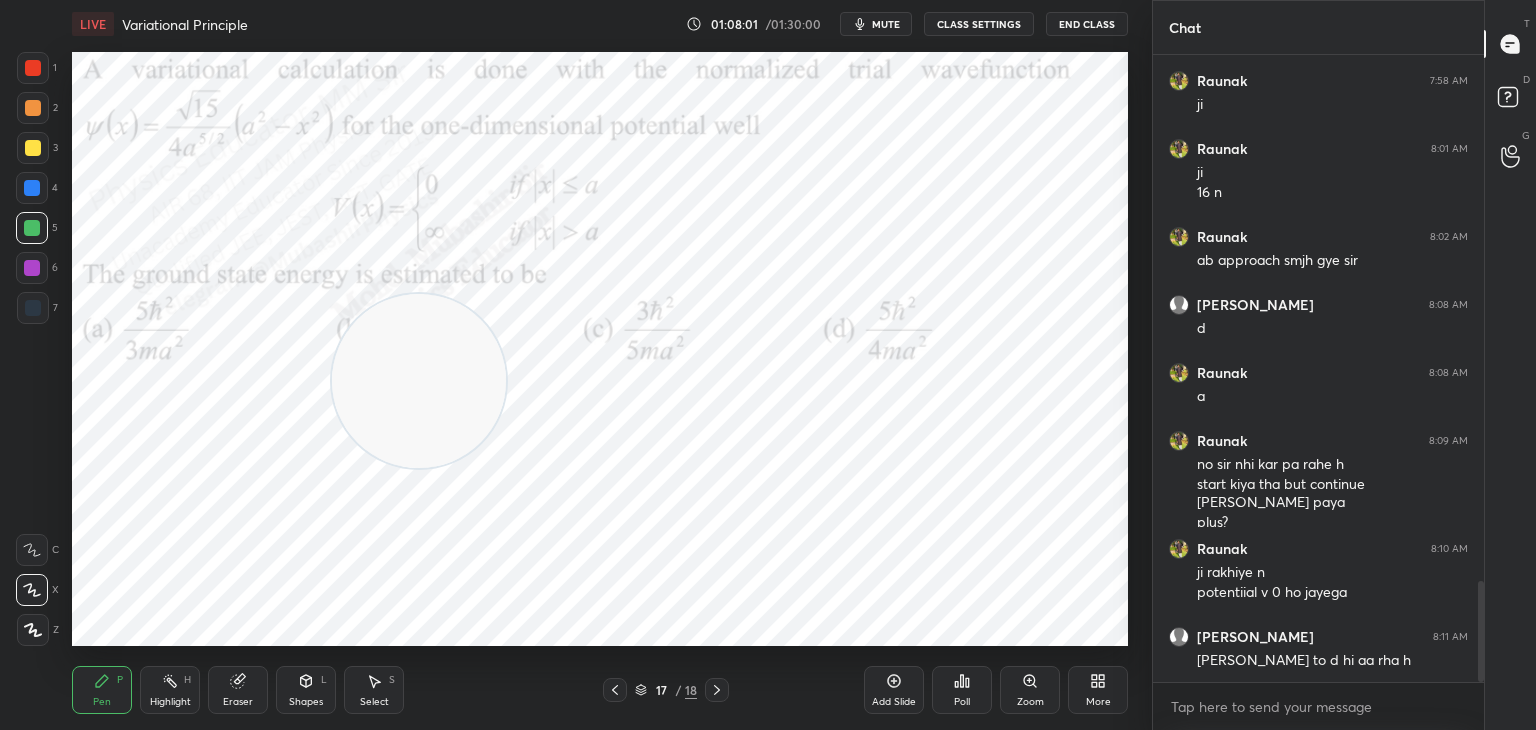 click at bounding box center [33, 68] 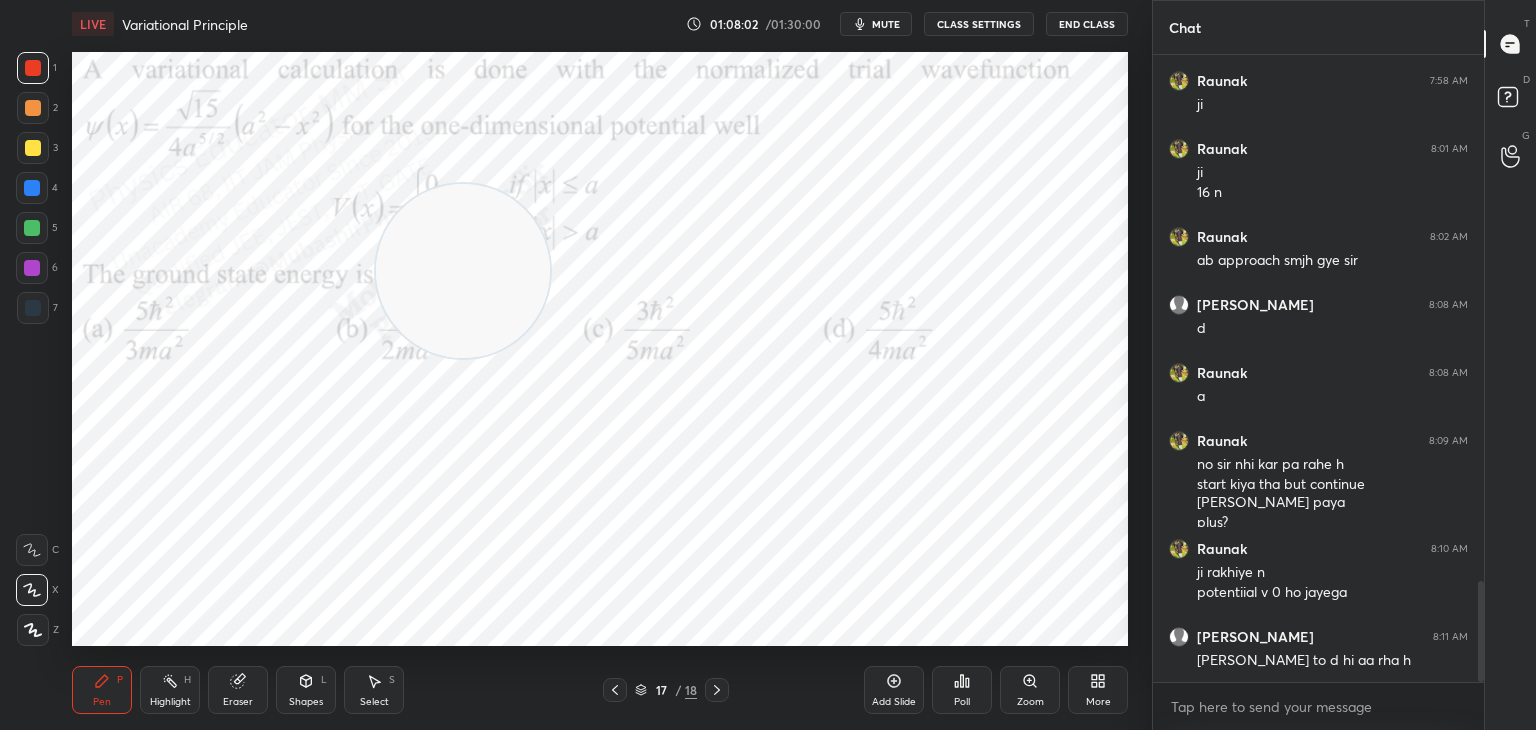 drag, startPoint x: 433, startPoint y: 240, endPoint x: 561, endPoint y: 196, distance: 135.3514 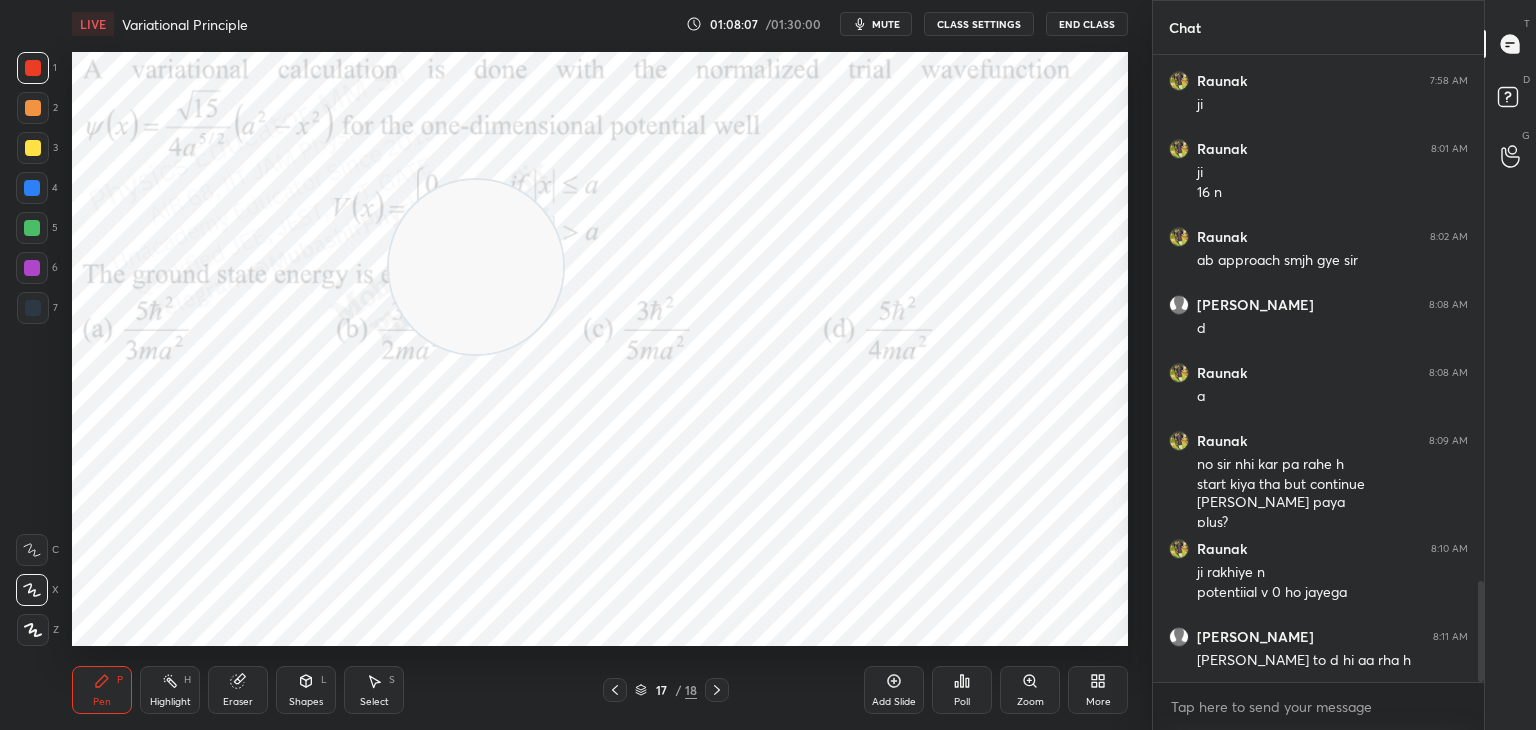 click 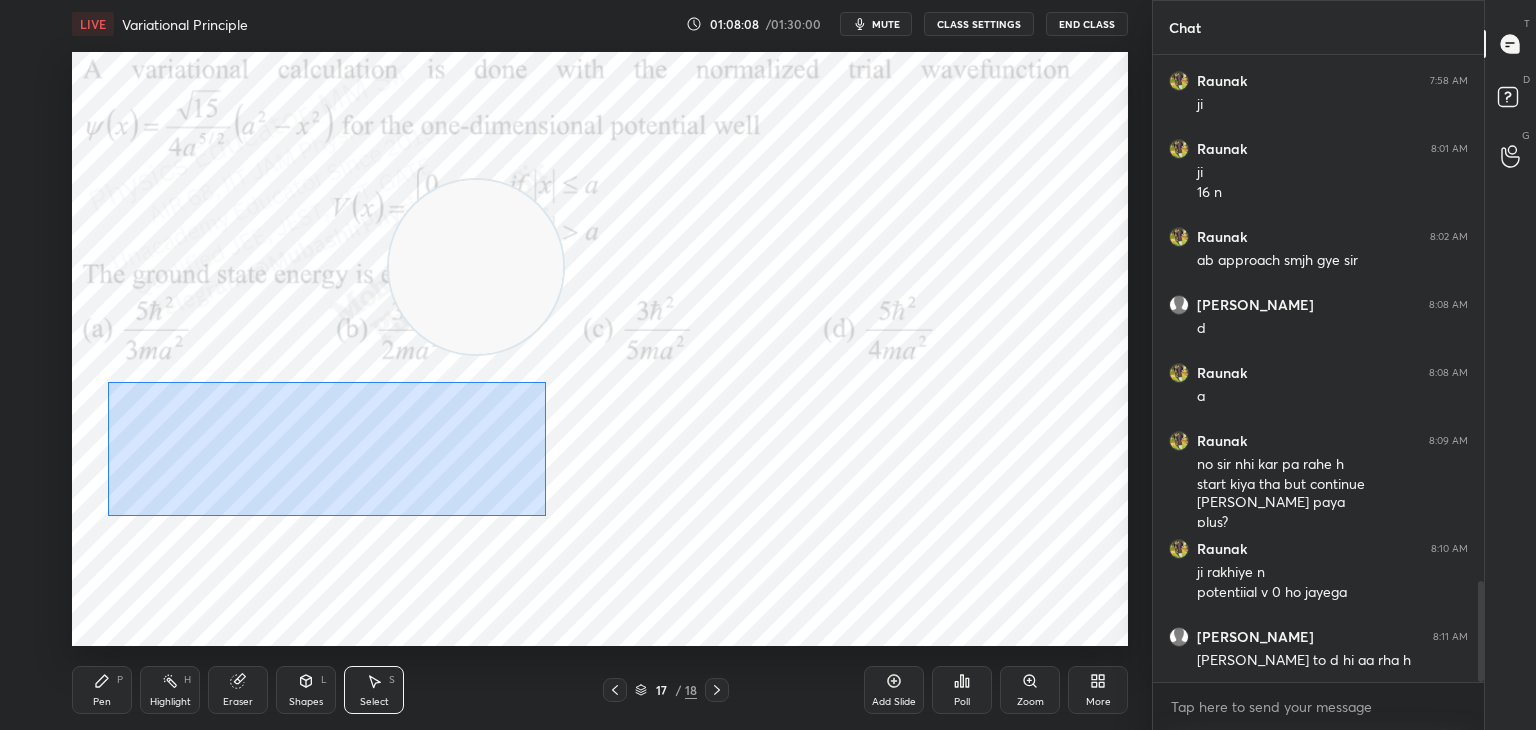 drag, startPoint x: 441, startPoint y: 493, endPoint x: 634, endPoint y: 536, distance: 197.73215 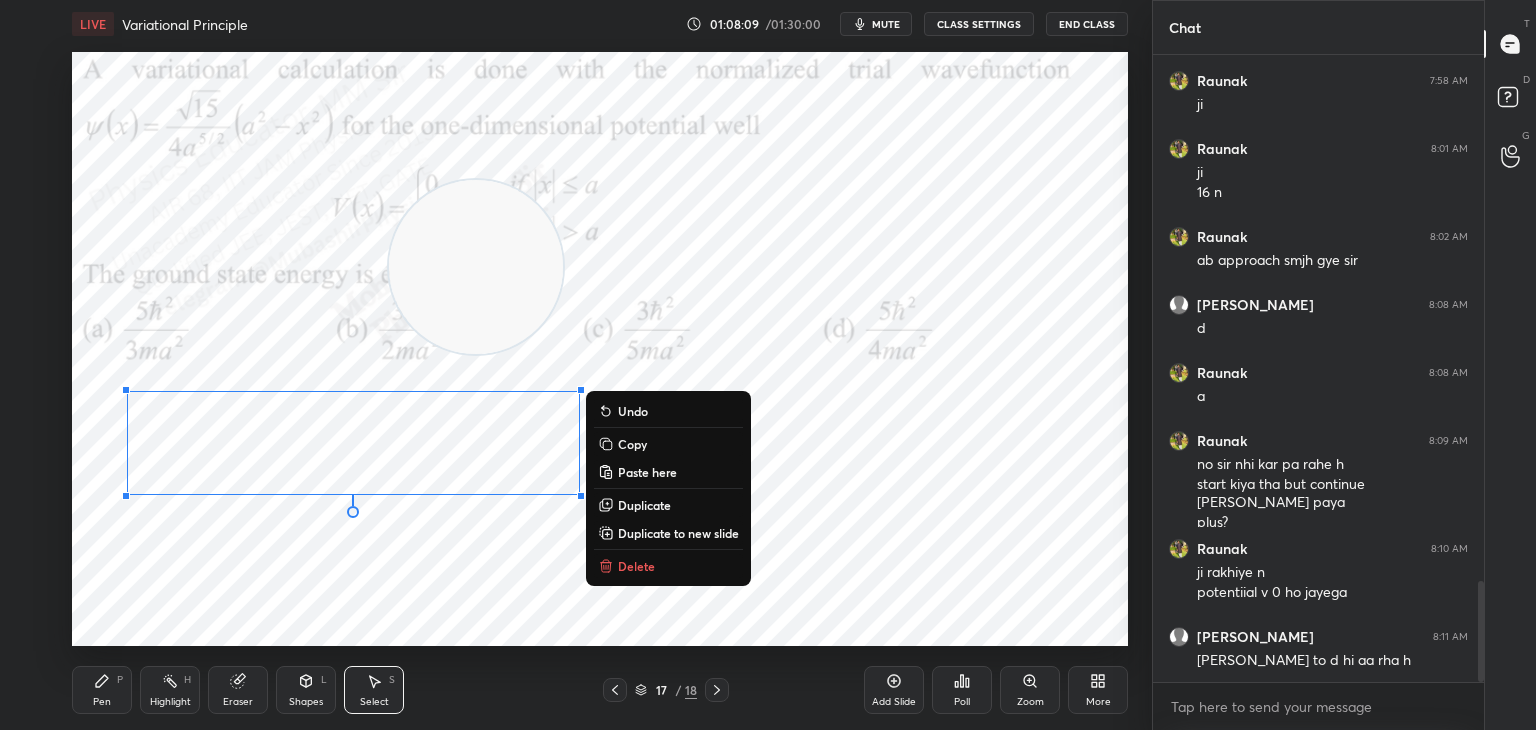 click on "Duplicate" at bounding box center [644, 505] 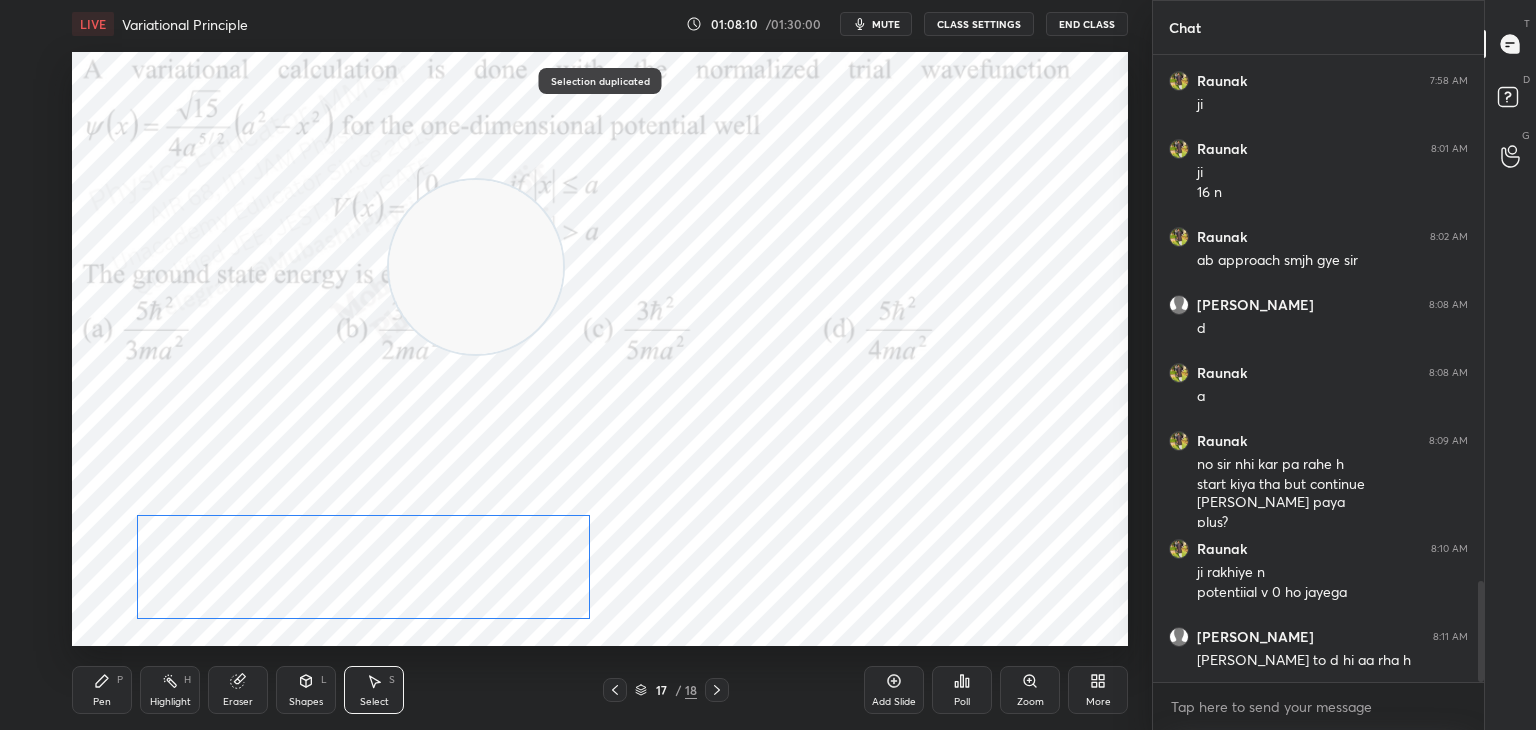 drag, startPoint x: 522, startPoint y: 545, endPoint x: 510, endPoint y: 557, distance: 16.970562 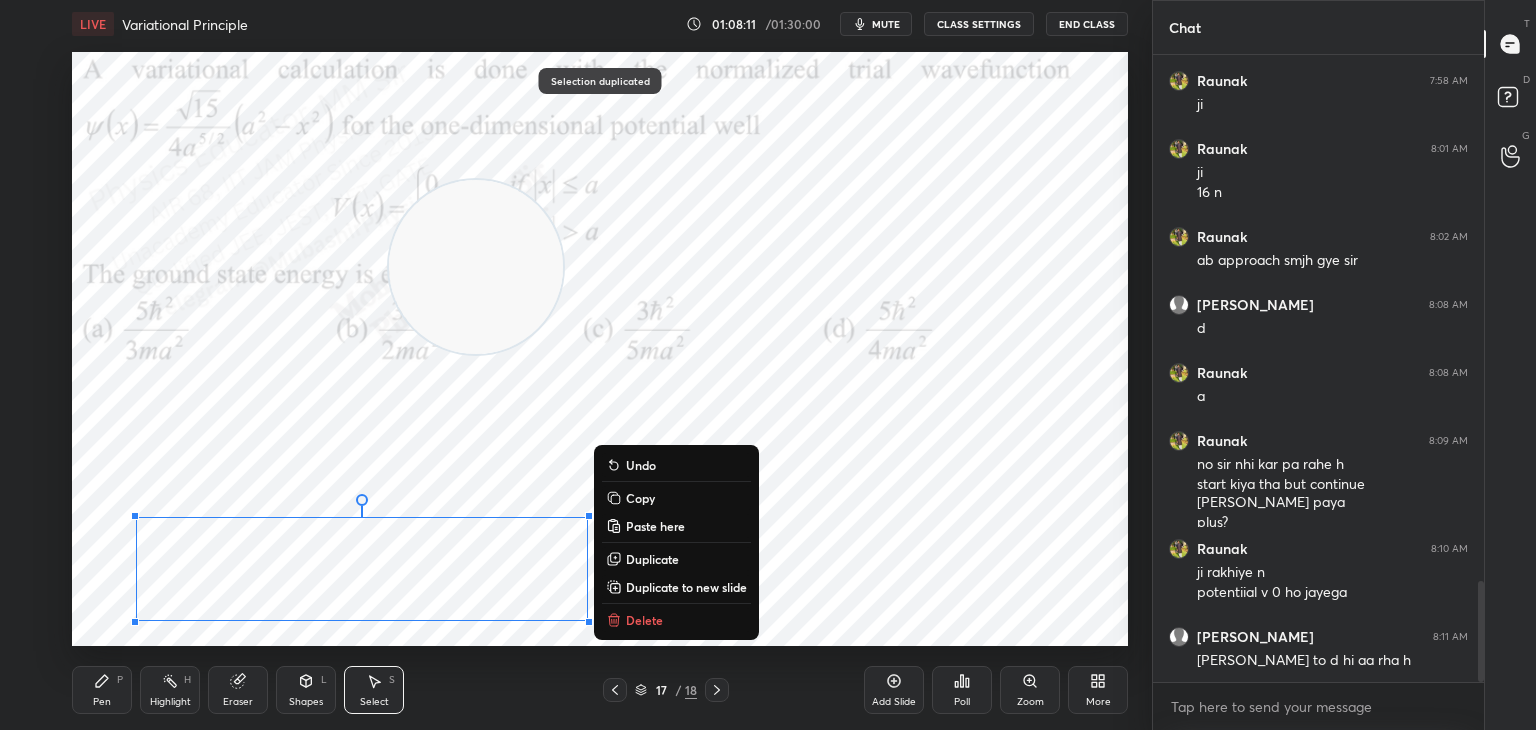 click on "0 ° Undo Copy Paste here Duplicate Duplicate to new slide Delete" at bounding box center [600, 349] 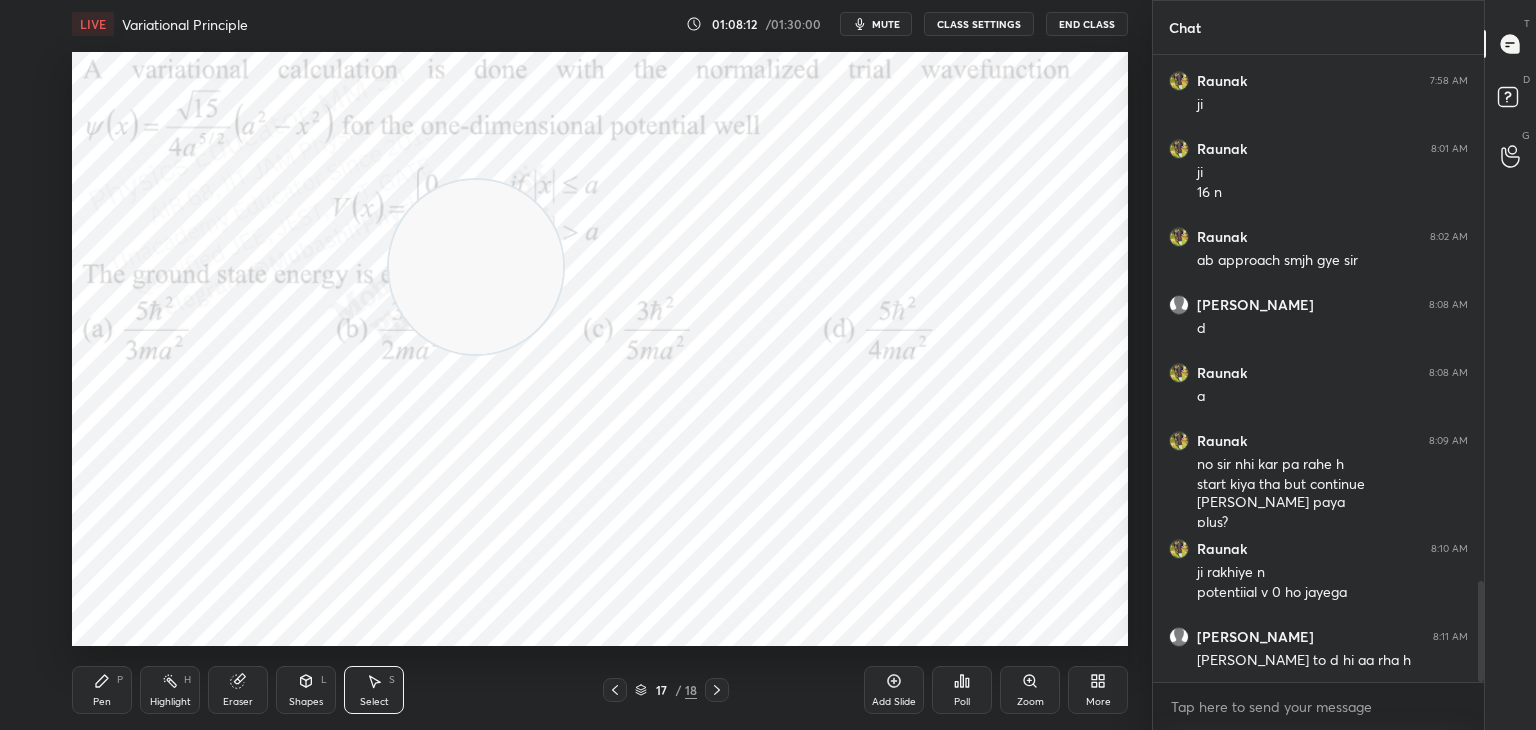 drag, startPoint x: 448, startPoint y: 528, endPoint x: 497, endPoint y: 580, distance: 71.44928 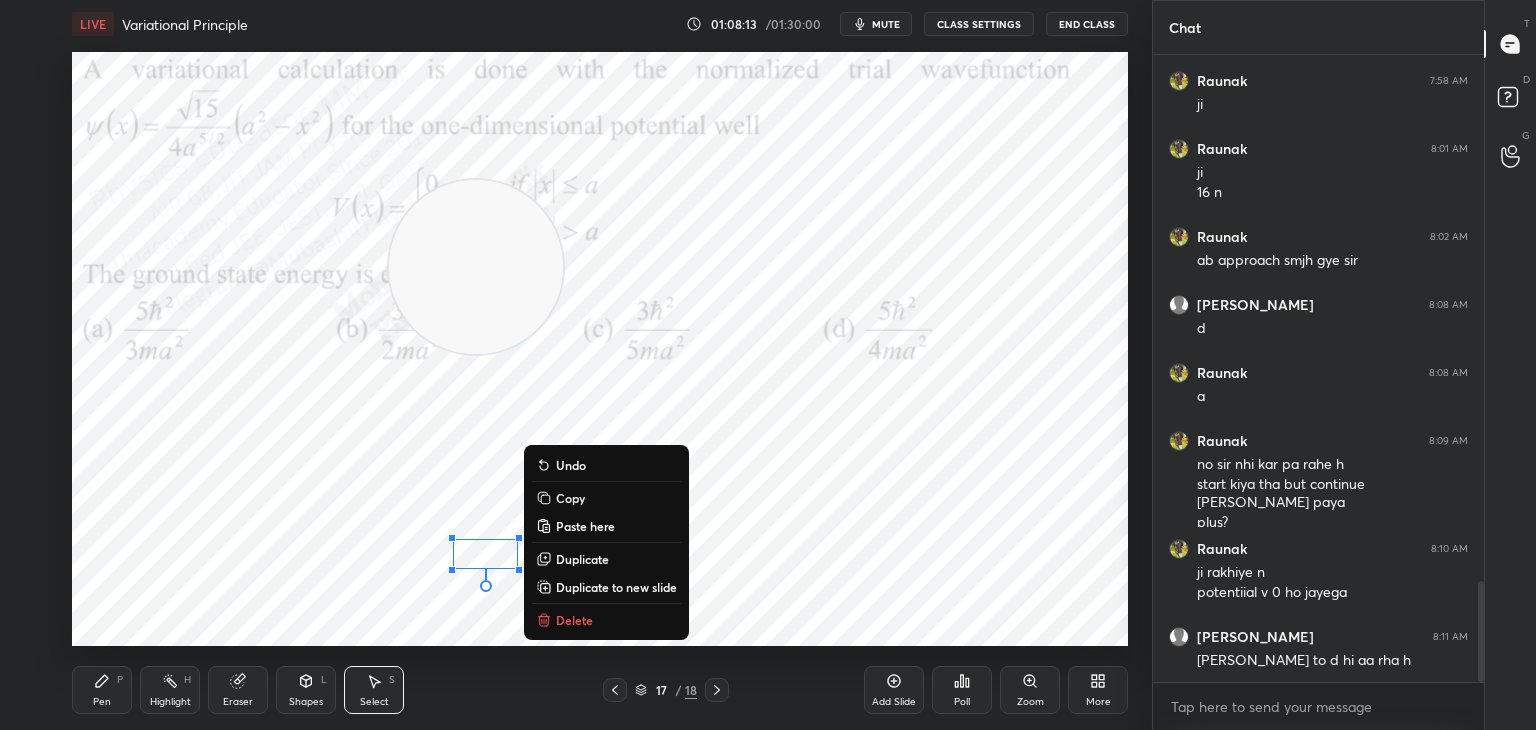click 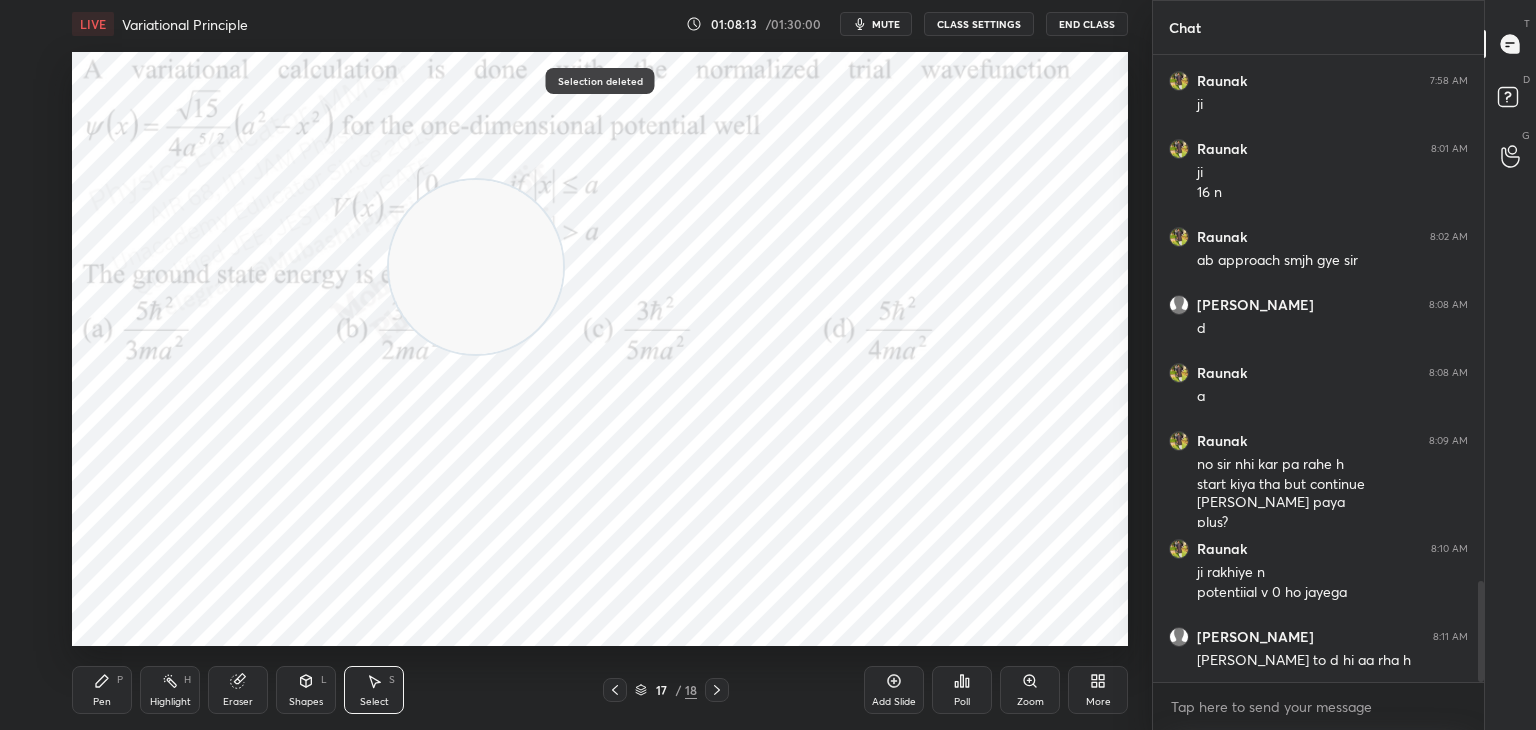 click on "Pen P" at bounding box center (102, 690) 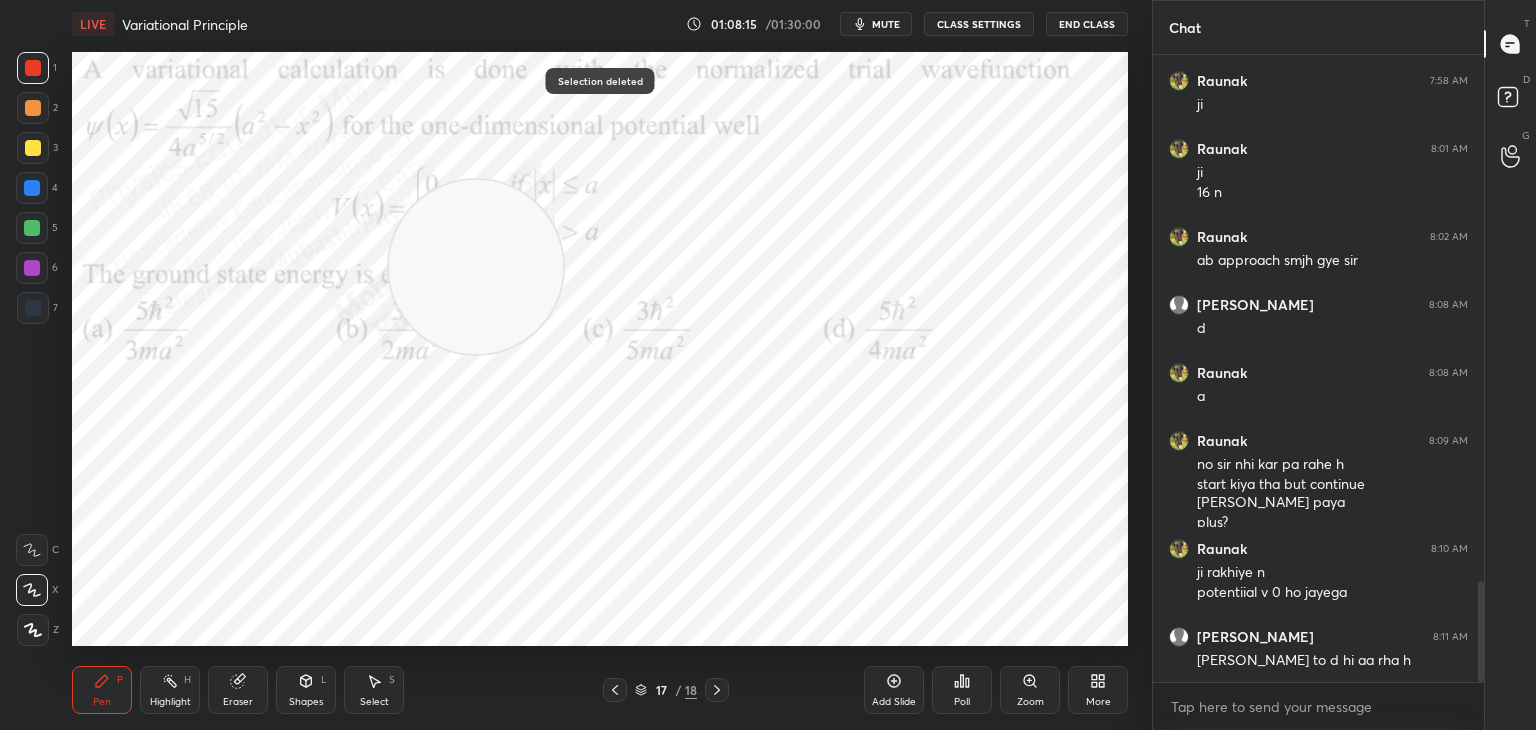 click at bounding box center [32, 188] 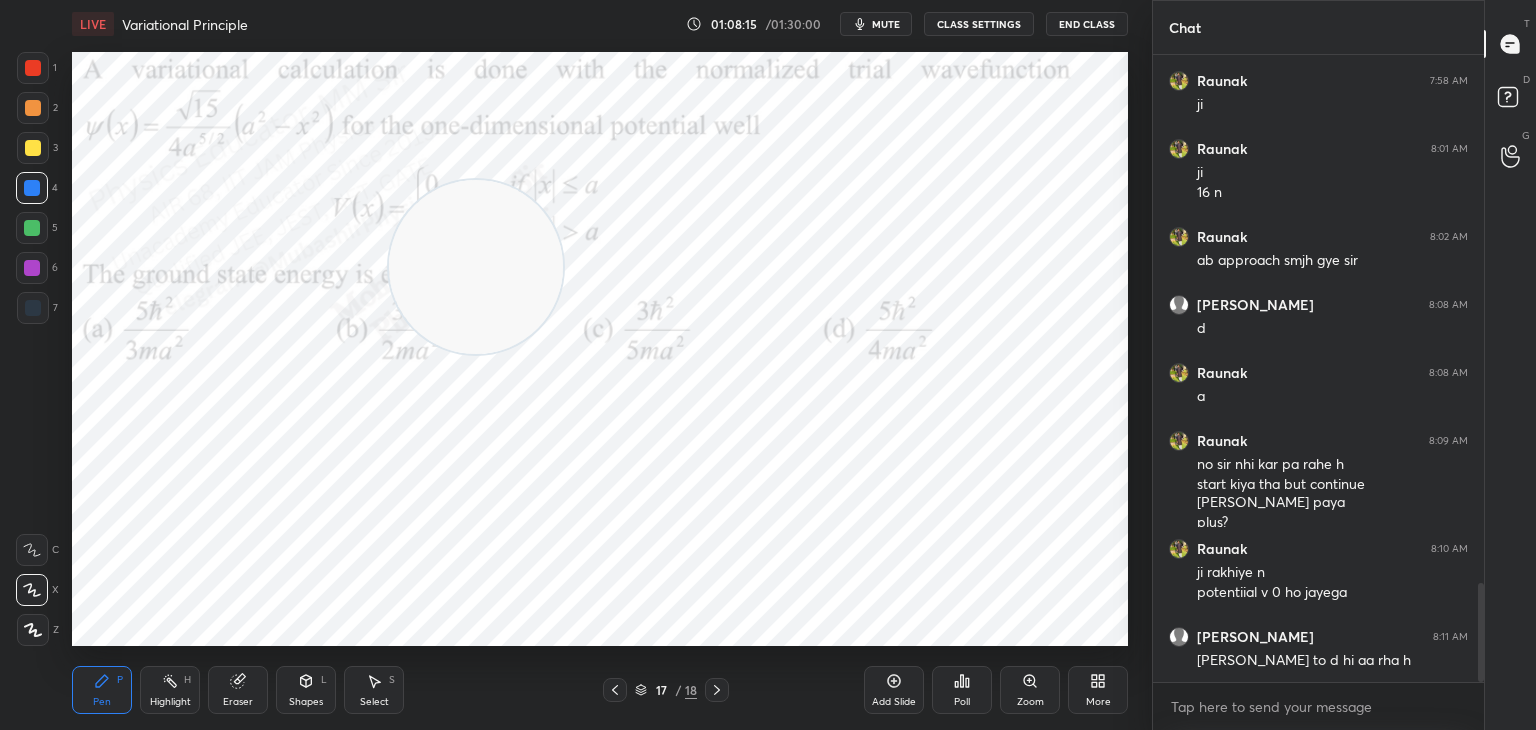 scroll, scrollTop: 3350, scrollLeft: 0, axis: vertical 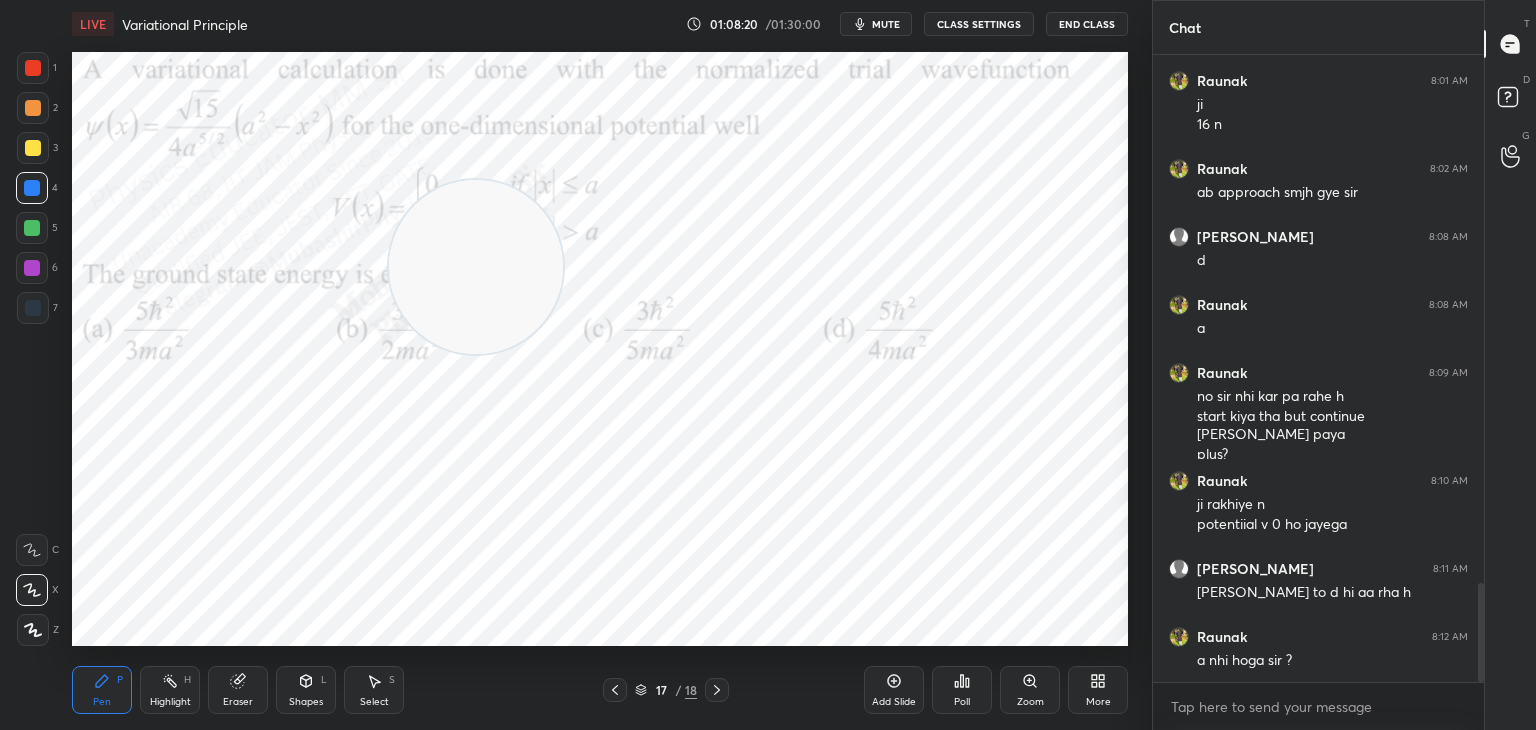 click on "Select S" at bounding box center (374, 690) 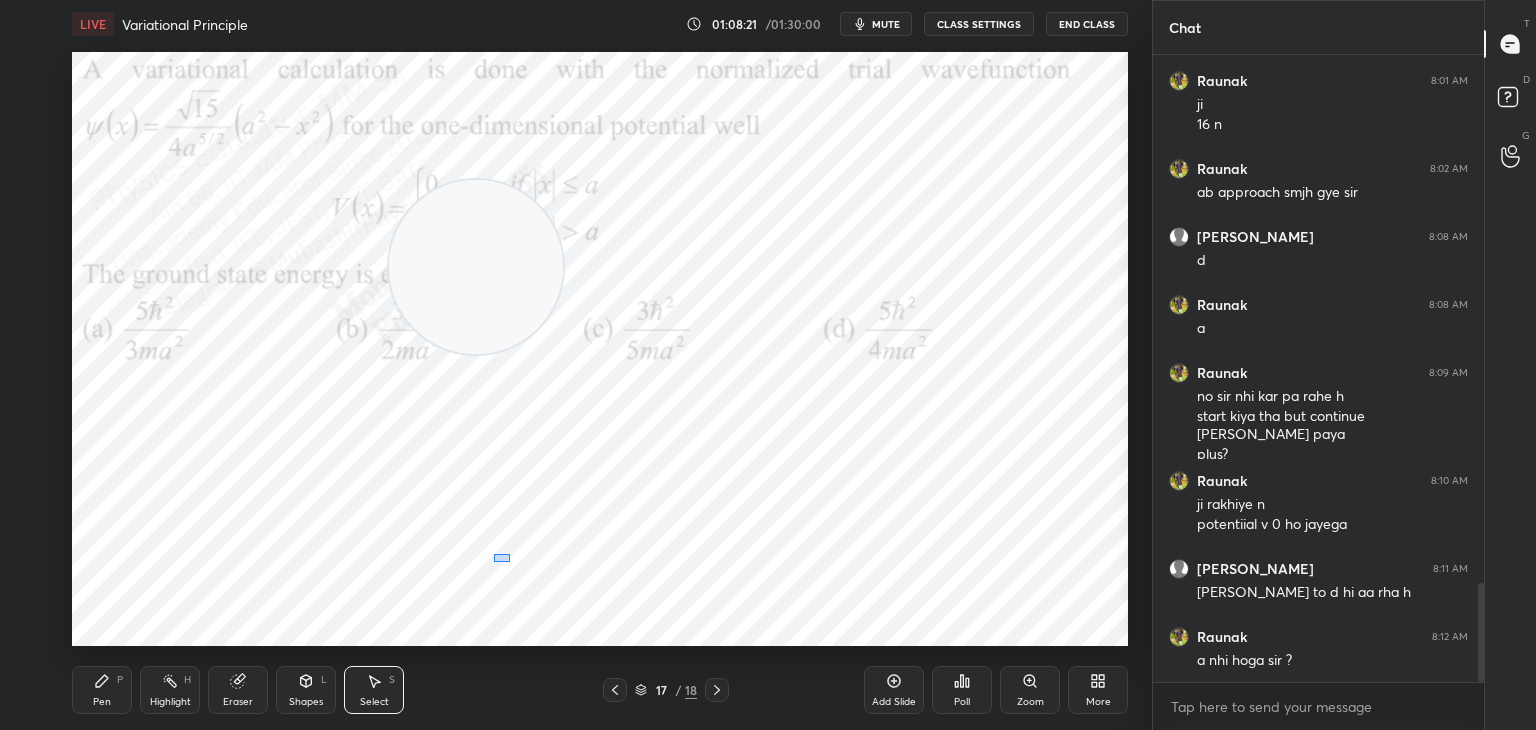 drag, startPoint x: 494, startPoint y: 554, endPoint x: 541, endPoint y: 589, distance: 58.60034 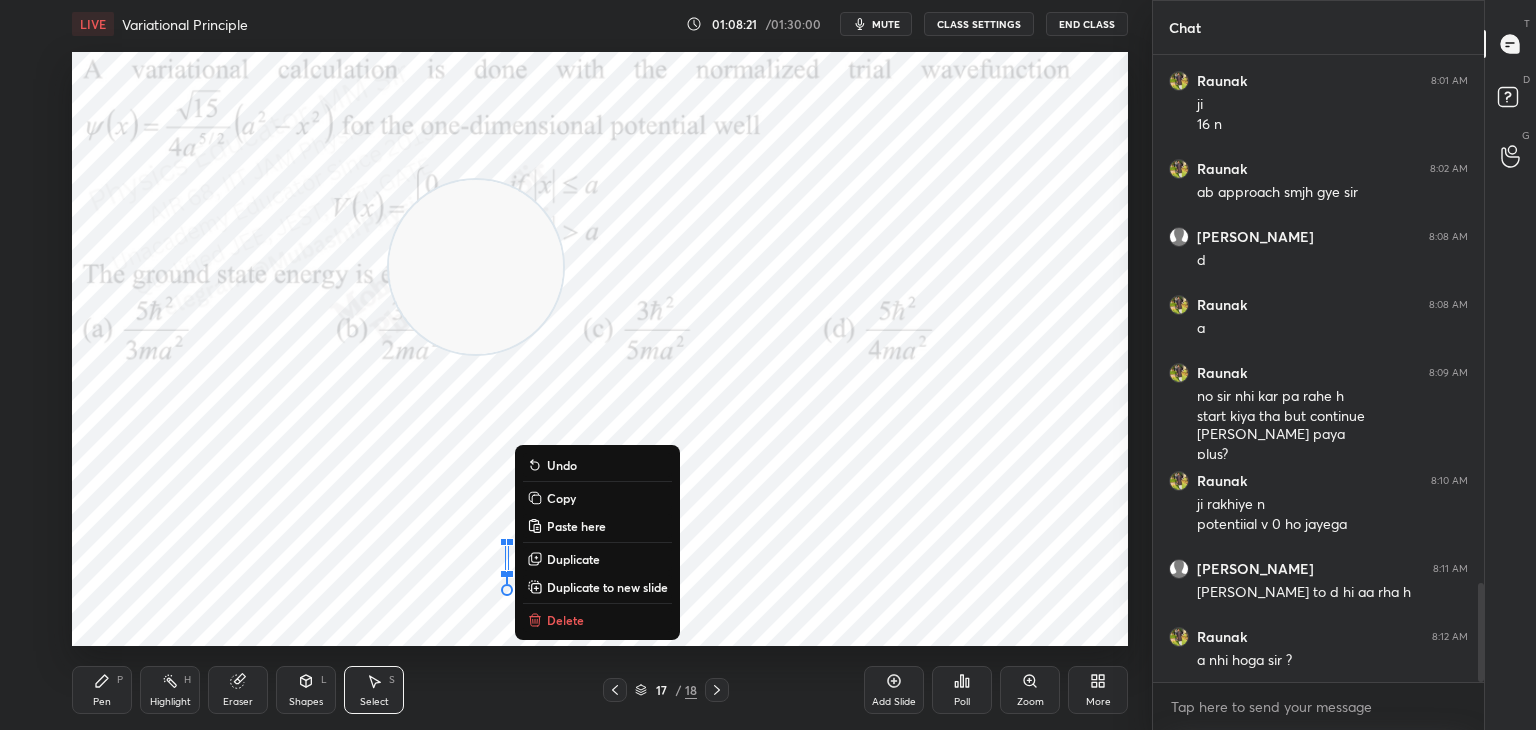 click on "Delete" at bounding box center (565, 620) 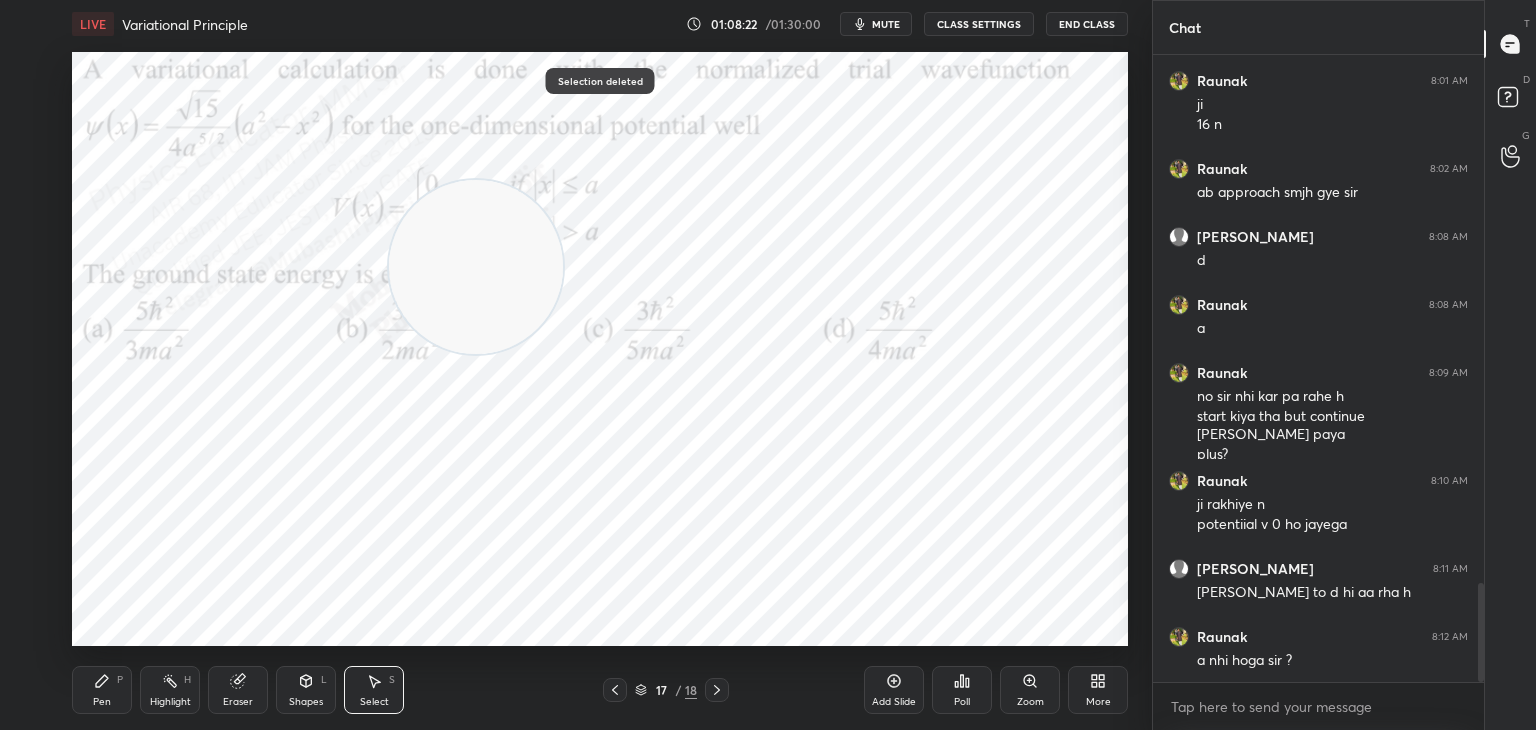 click on "Pen P" at bounding box center [102, 690] 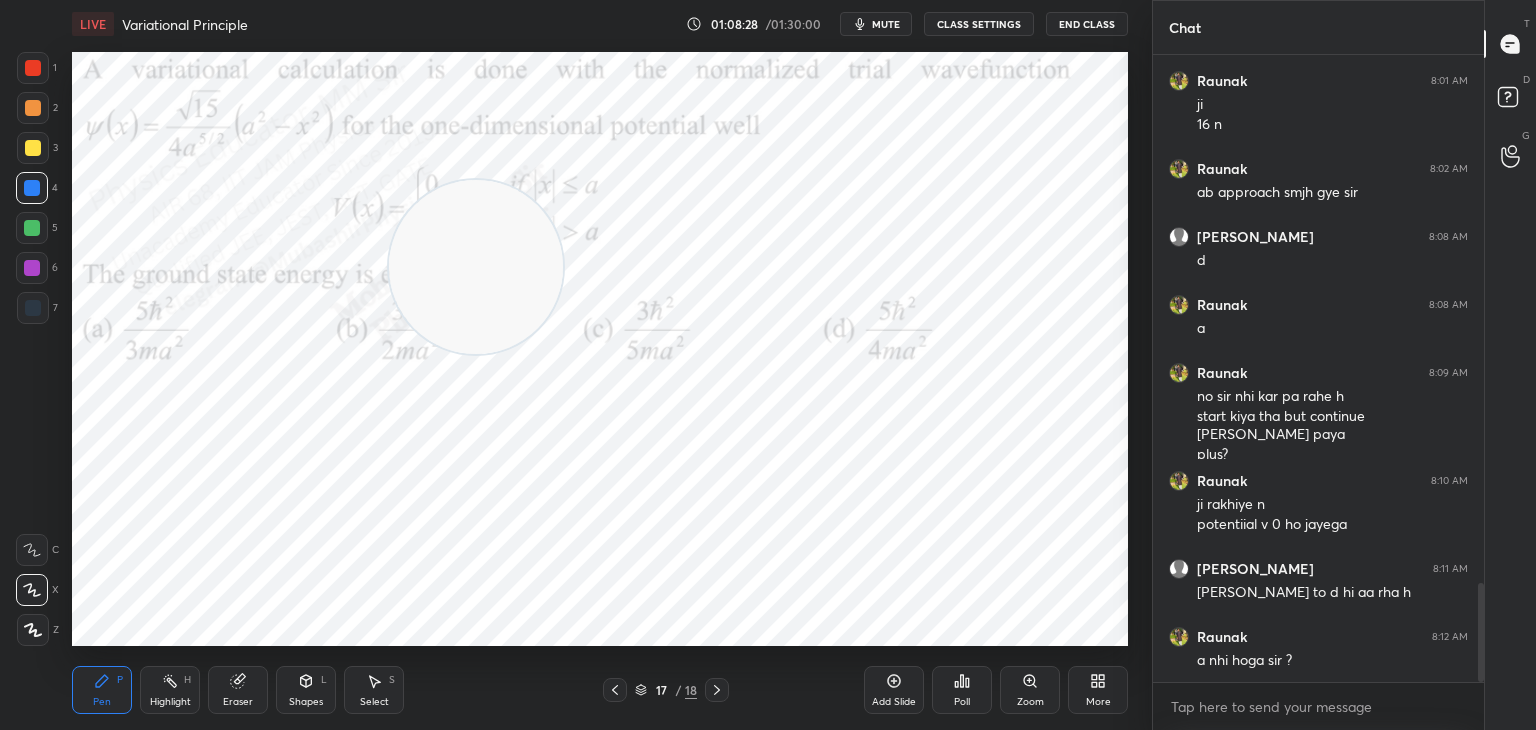 drag, startPoint x: 384, startPoint y: 680, endPoint x: 424, endPoint y: 654, distance: 47.707443 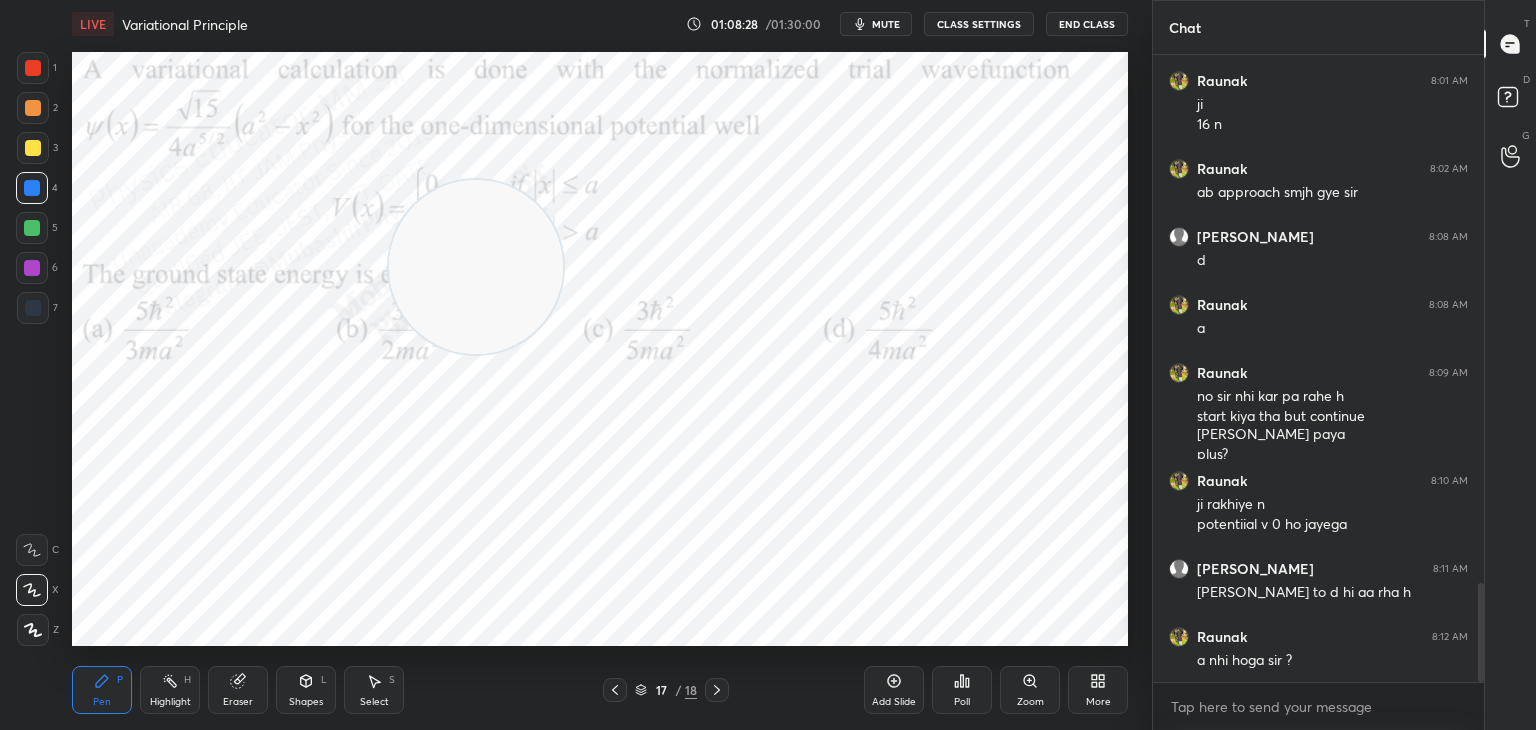 click on "Select S" at bounding box center [374, 690] 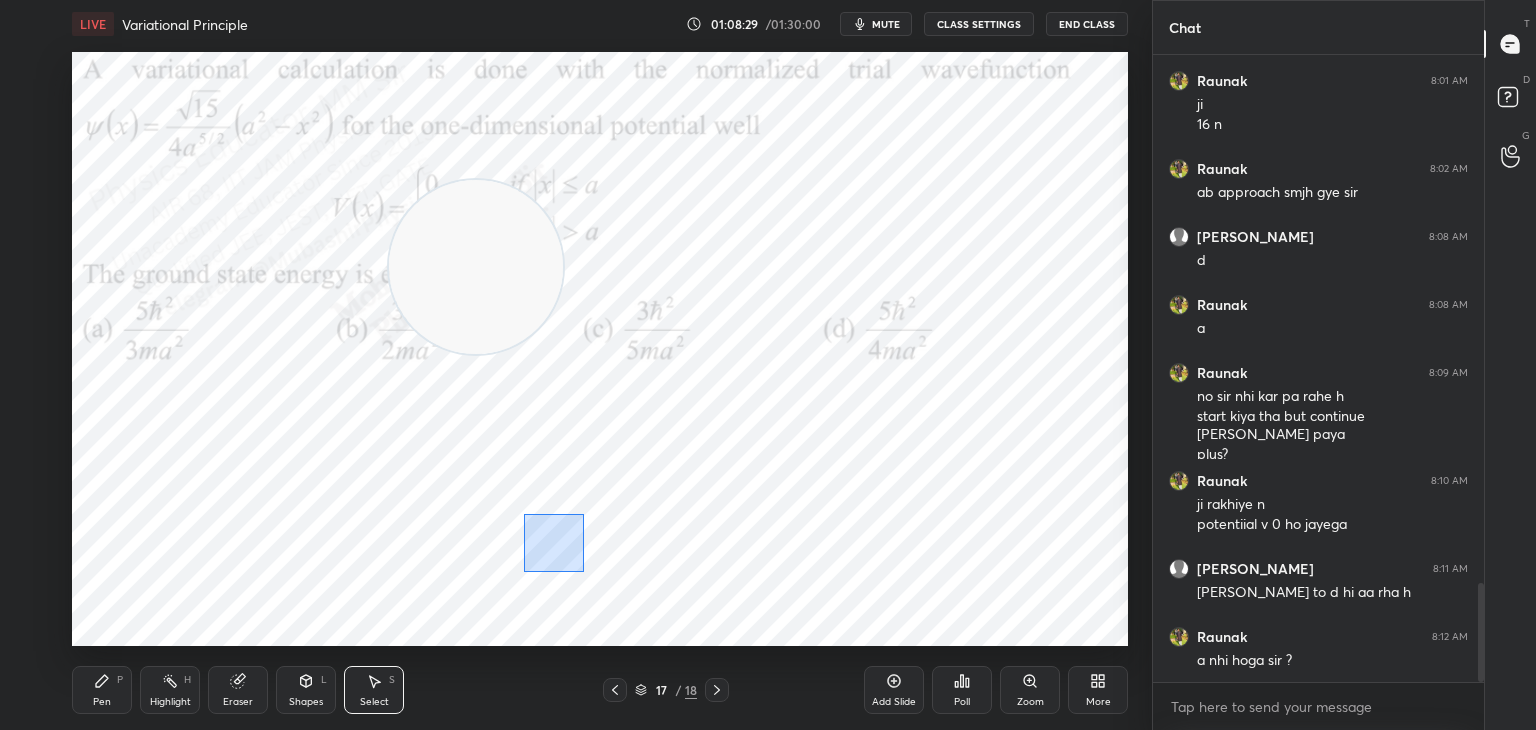 drag, startPoint x: 560, startPoint y: 565, endPoint x: 578, endPoint y: 570, distance: 18.681541 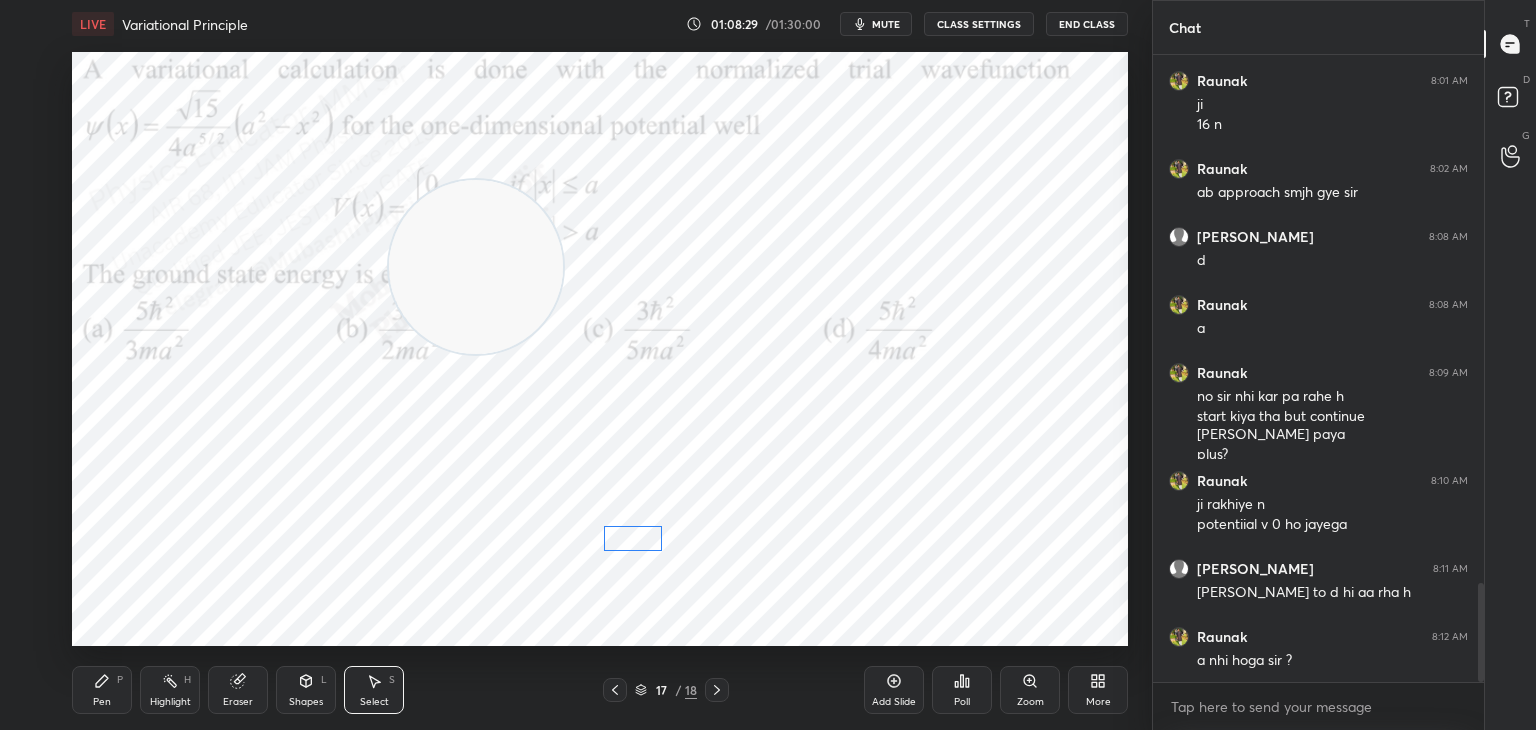 drag, startPoint x: 552, startPoint y: 550, endPoint x: 476, endPoint y: 597, distance: 89.358826 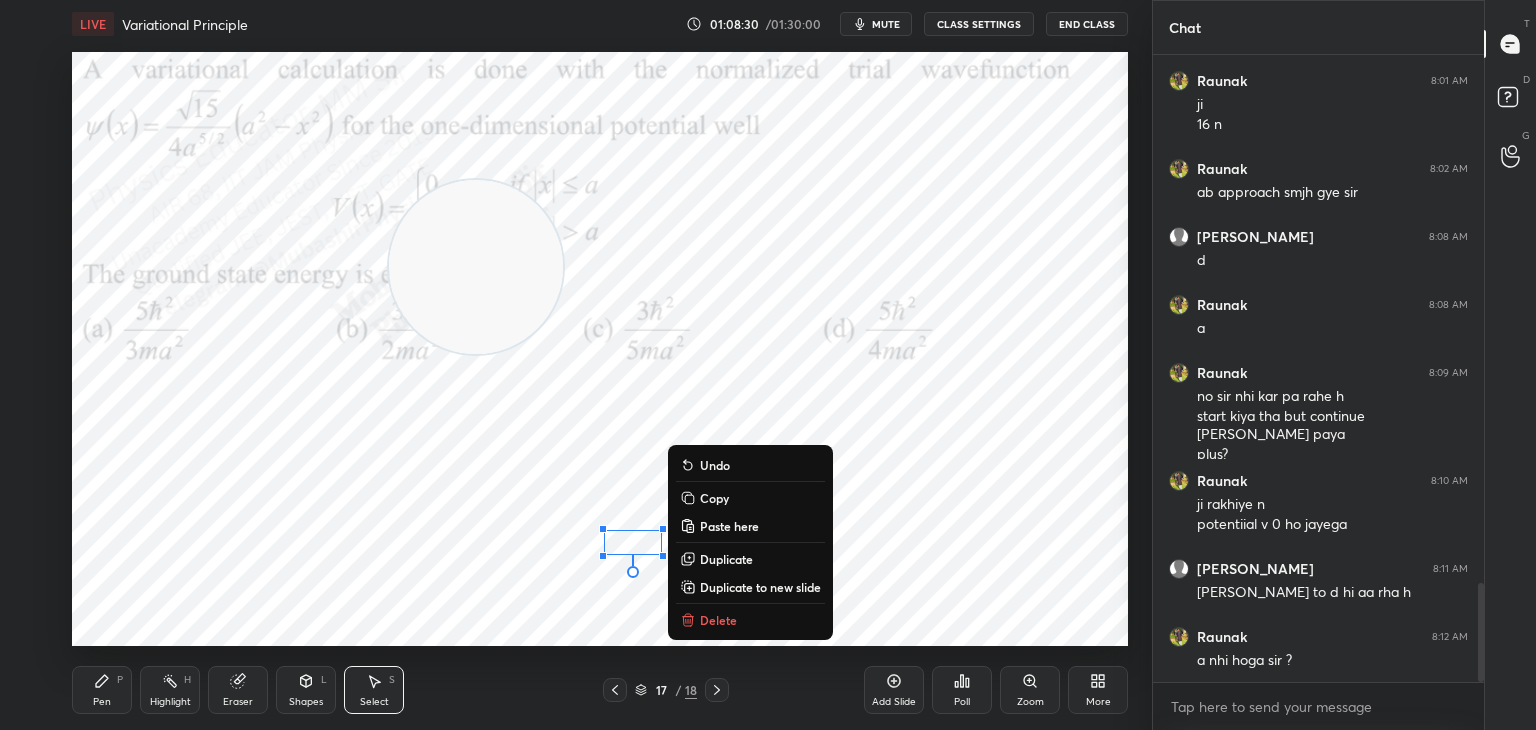 drag, startPoint x: 110, startPoint y: 684, endPoint x: 185, endPoint y: 668, distance: 76.687675 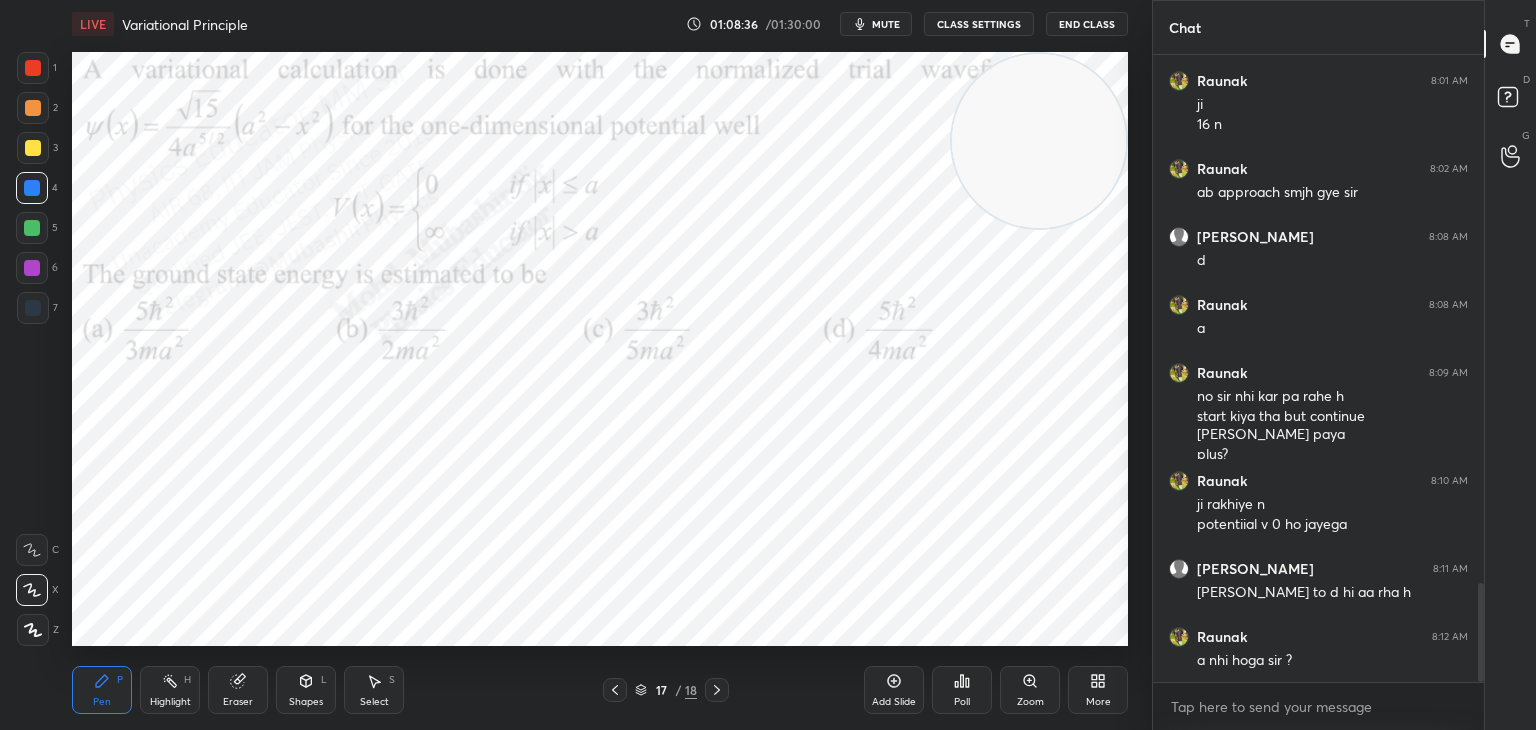 drag, startPoint x: 788, startPoint y: 198, endPoint x: 1092, endPoint y: 124, distance: 312.87698 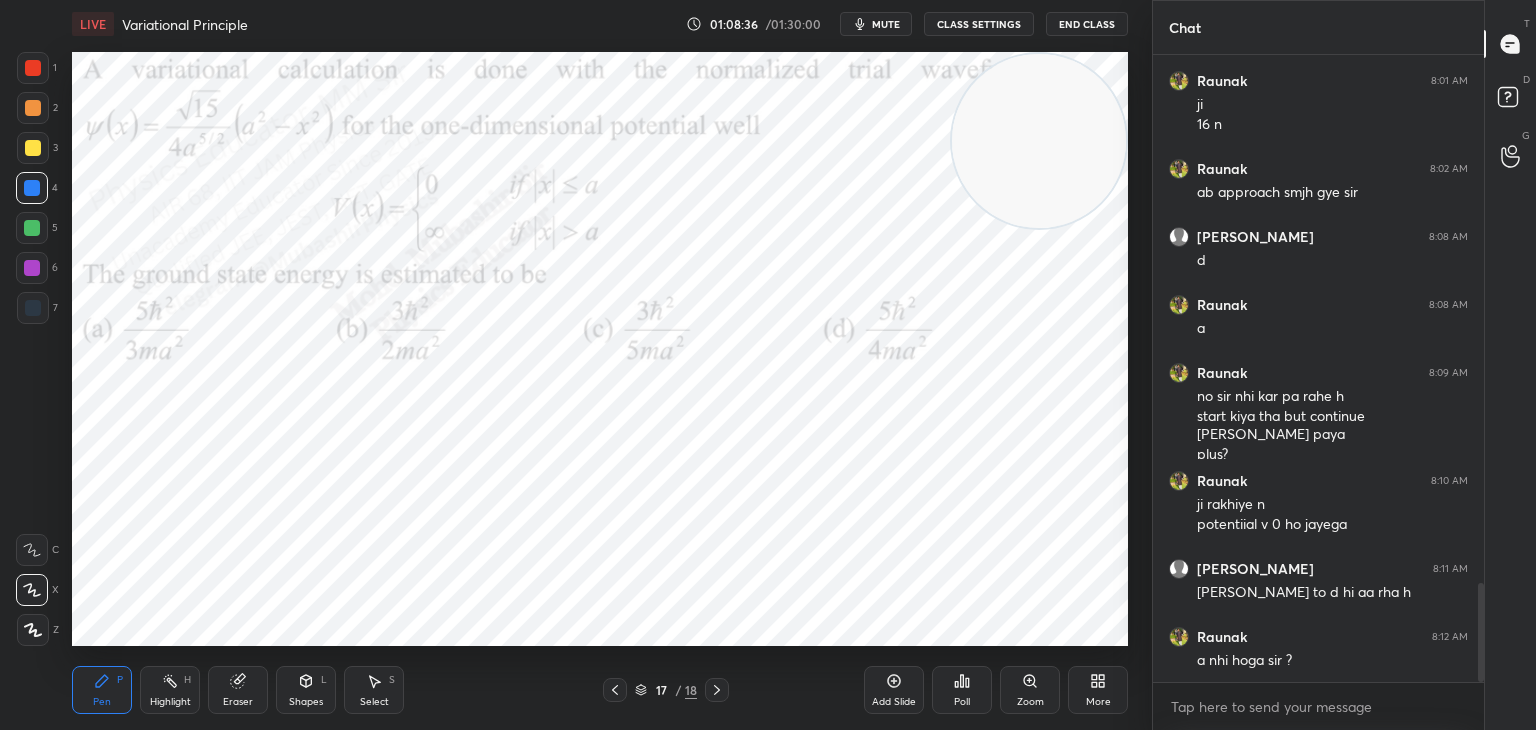 click at bounding box center (1039, 141) 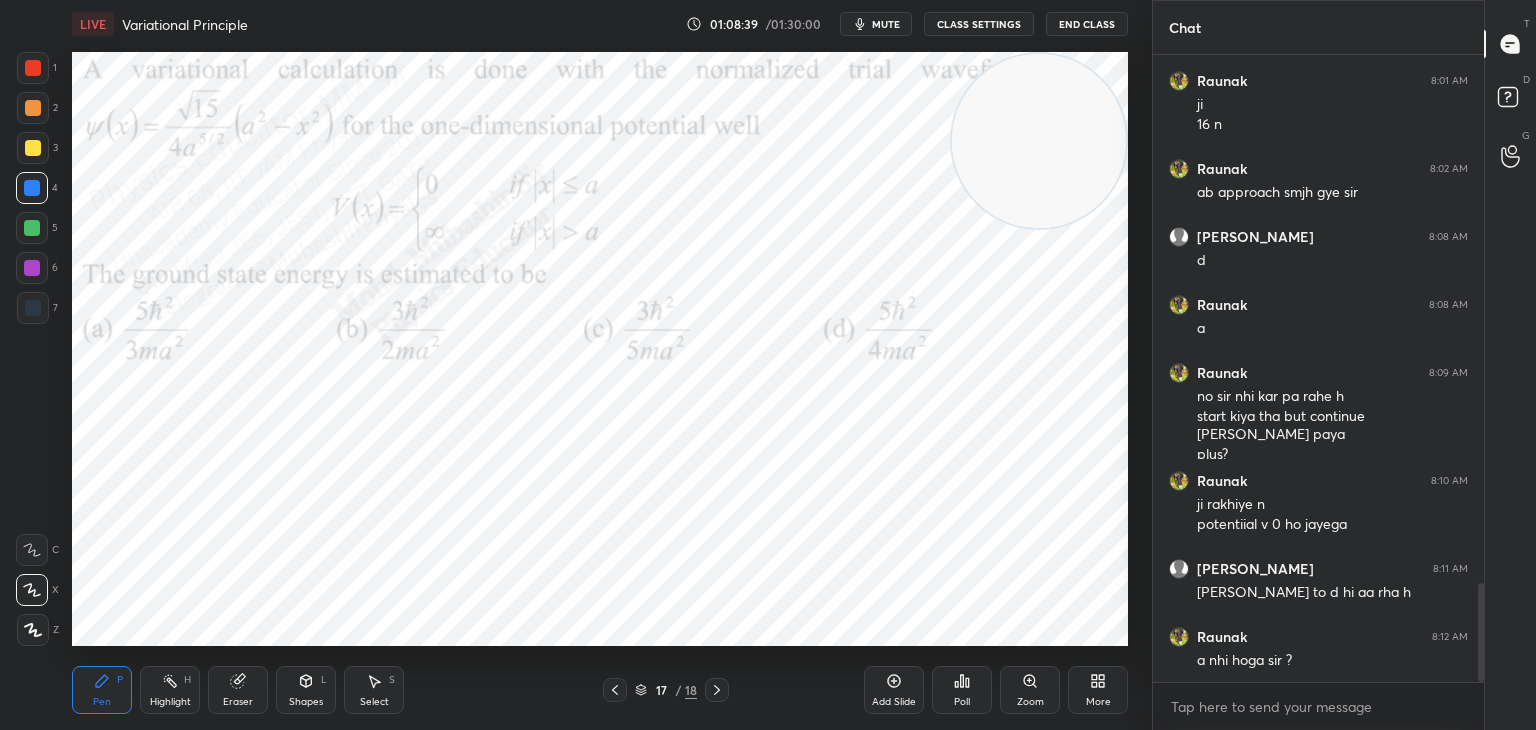 click on "Highlight" at bounding box center (170, 702) 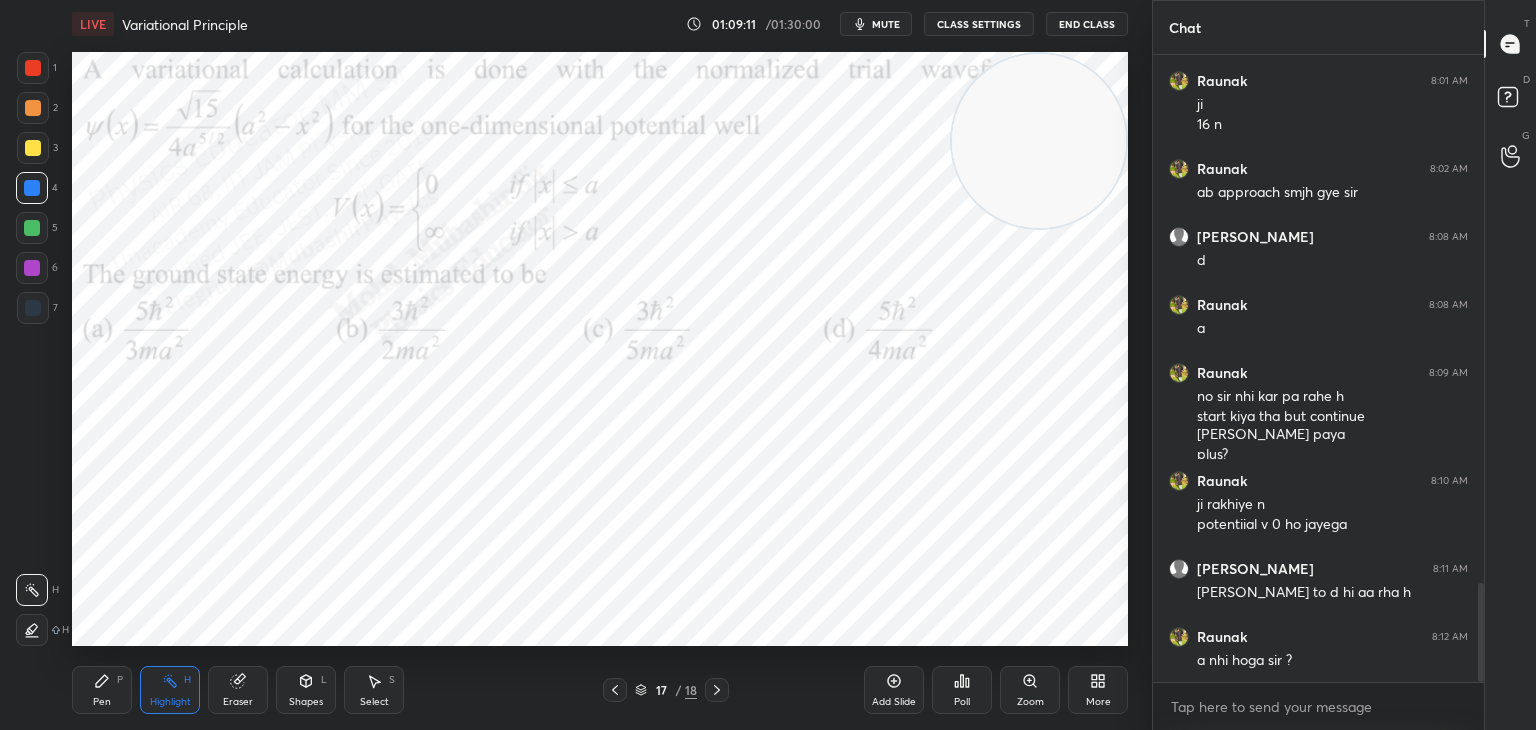 click on "Pen" at bounding box center (102, 702) 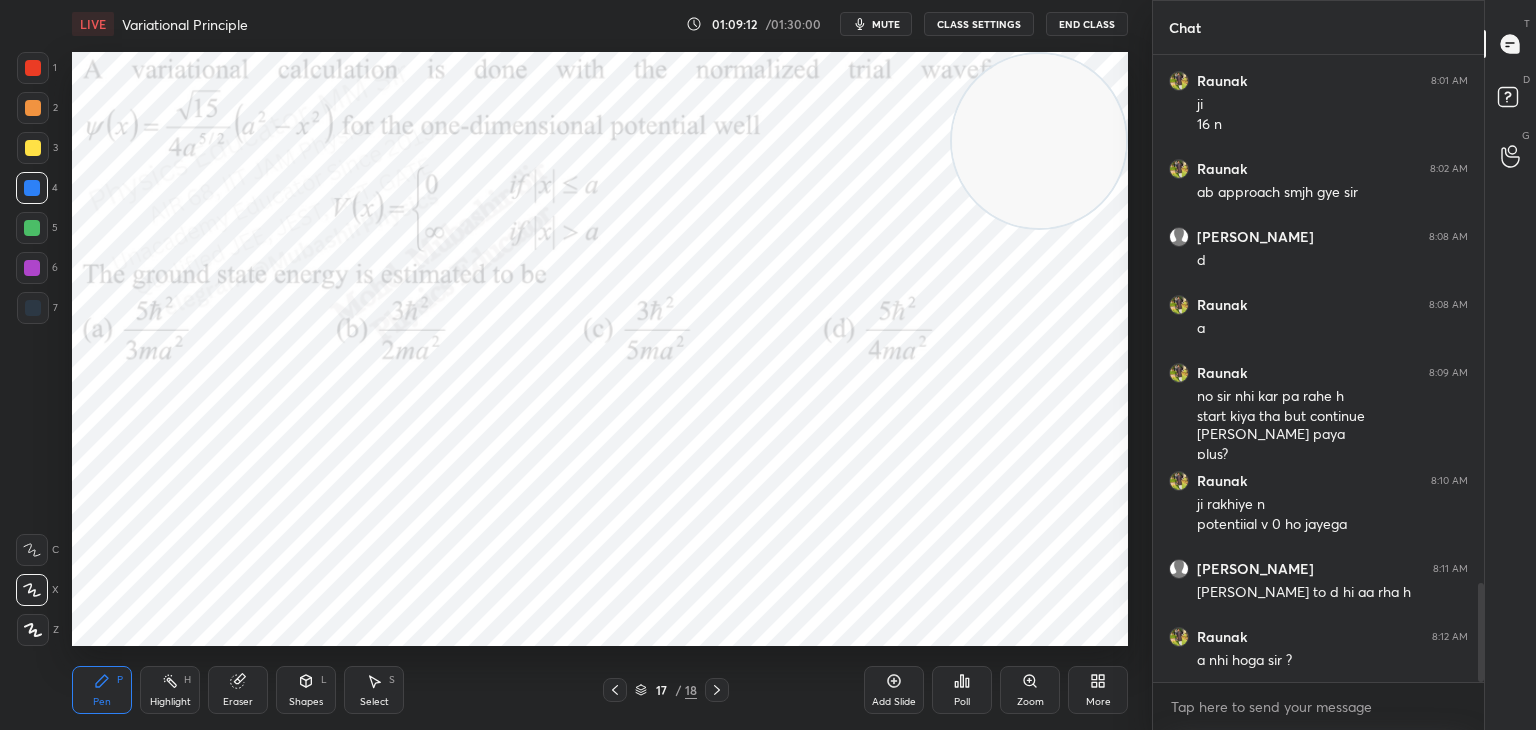 click on "Highlight" at bounding box center [170, 702] 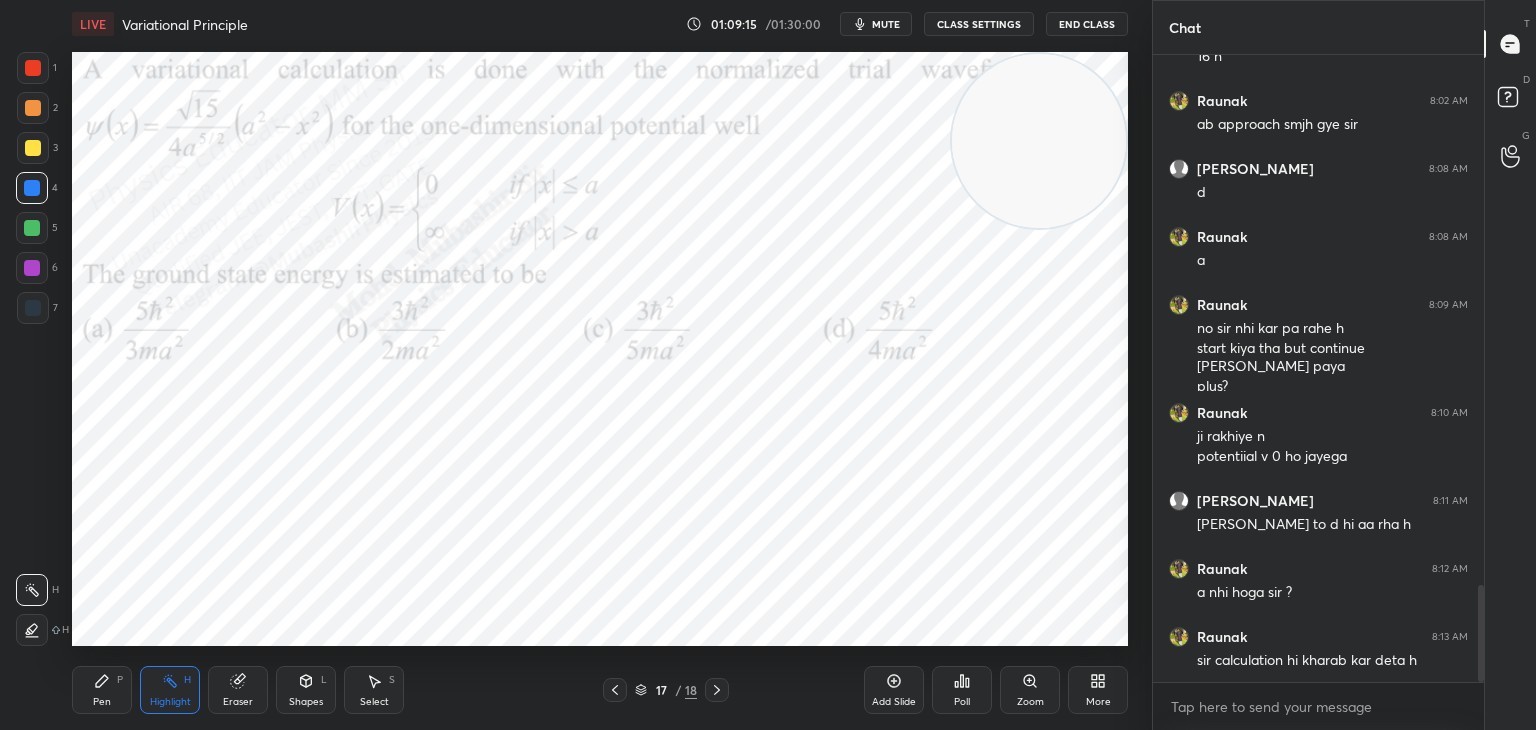 click on "Select" at bounding box center [374, 702] 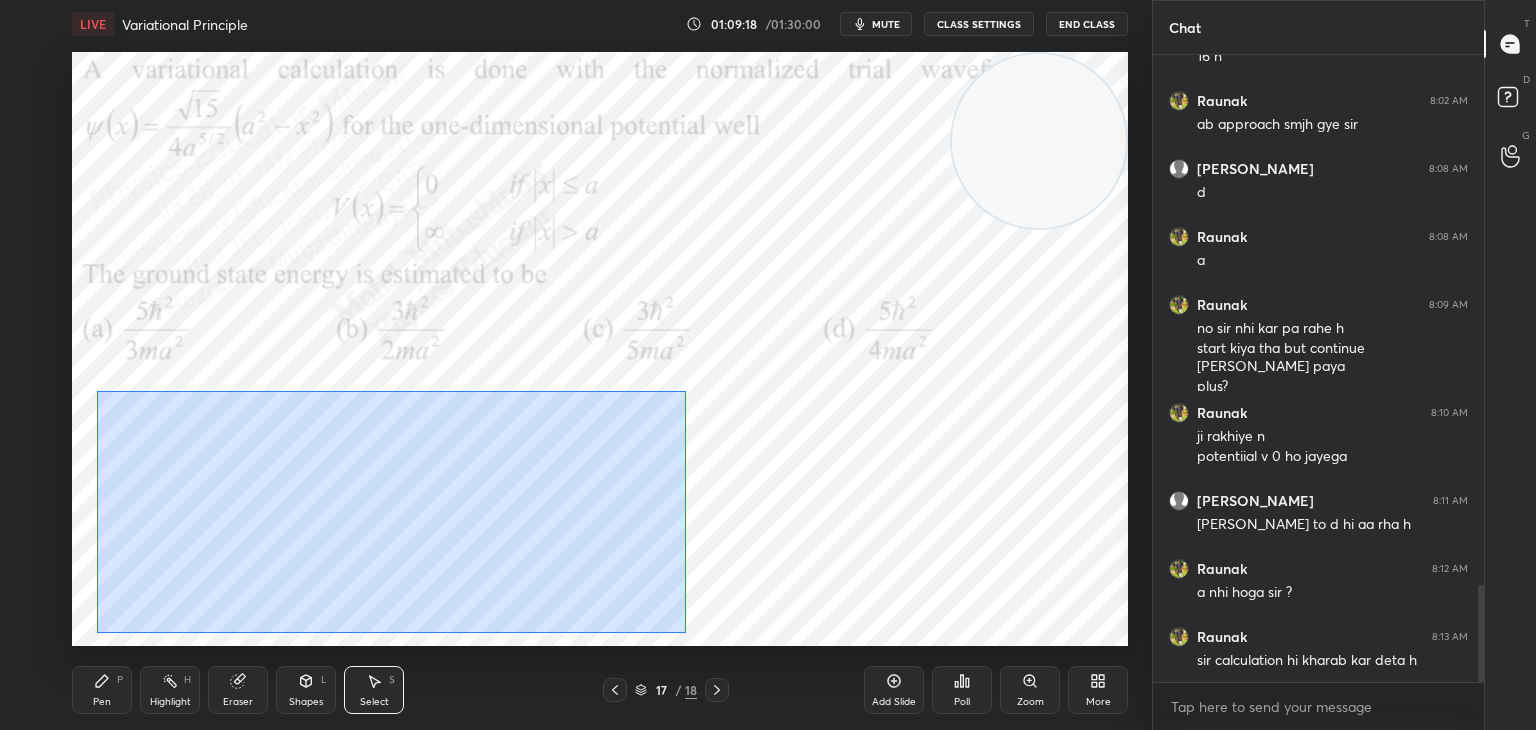 drag, startPoint x: 97, startPoint y: 392, endPoint x: 482, endPoint y: 596, distance: 435.70746 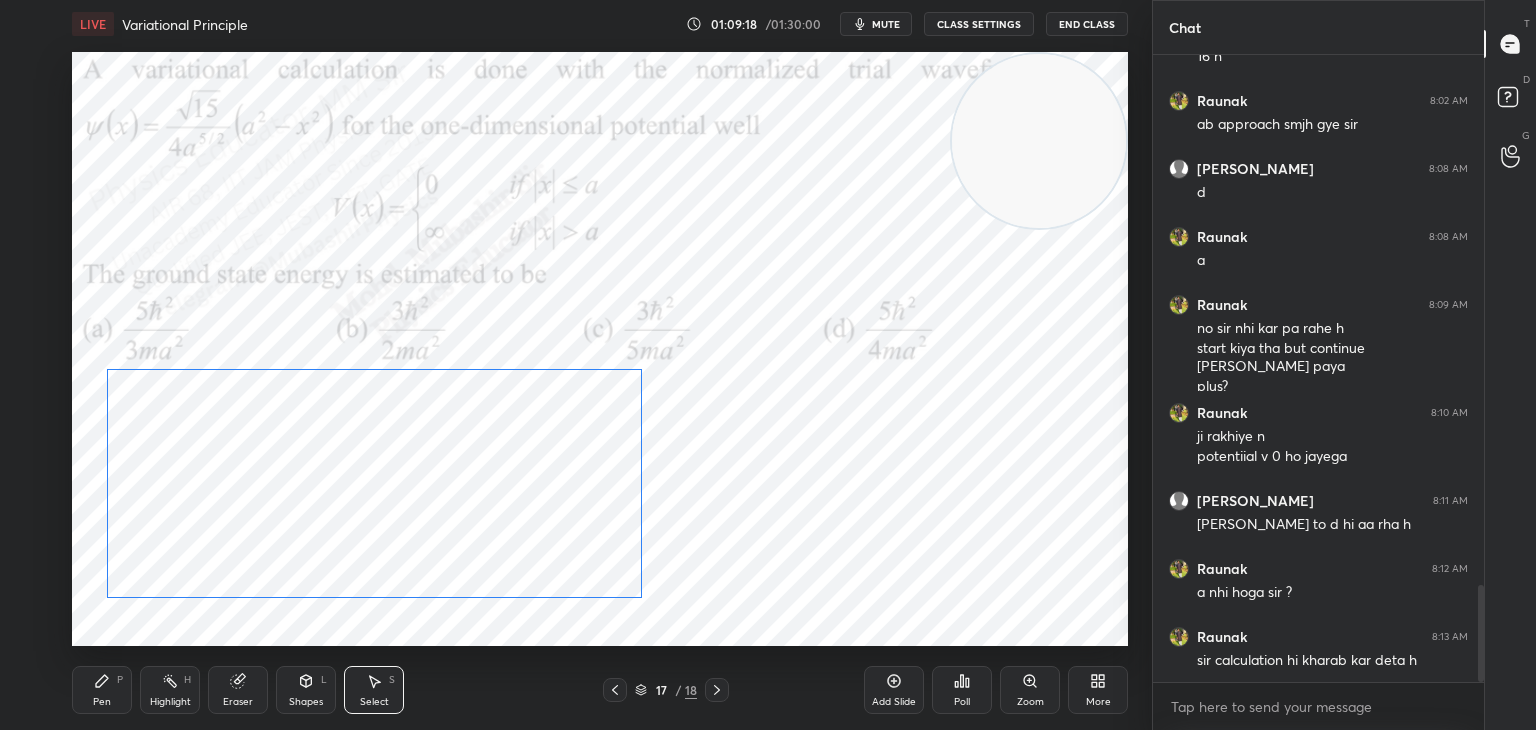 drag, startPoint x: 432, startPoint y: 560, endPoint x: 364, endPoint y: 632, distance: 99.03535 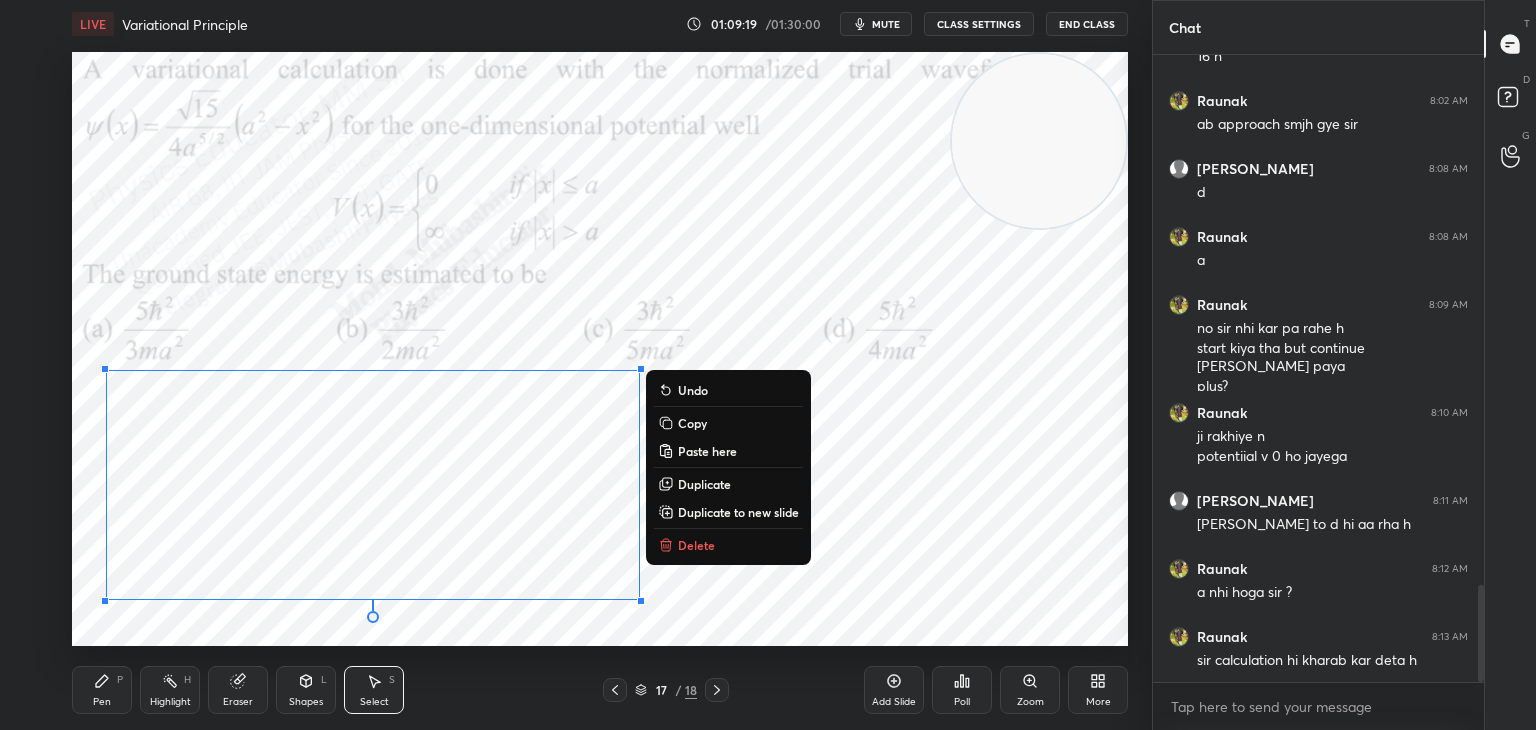 drag, startPoint x: 404, startPoint y: 541, endPoint x: 386, endPoint y: 564, distance: 29.206163 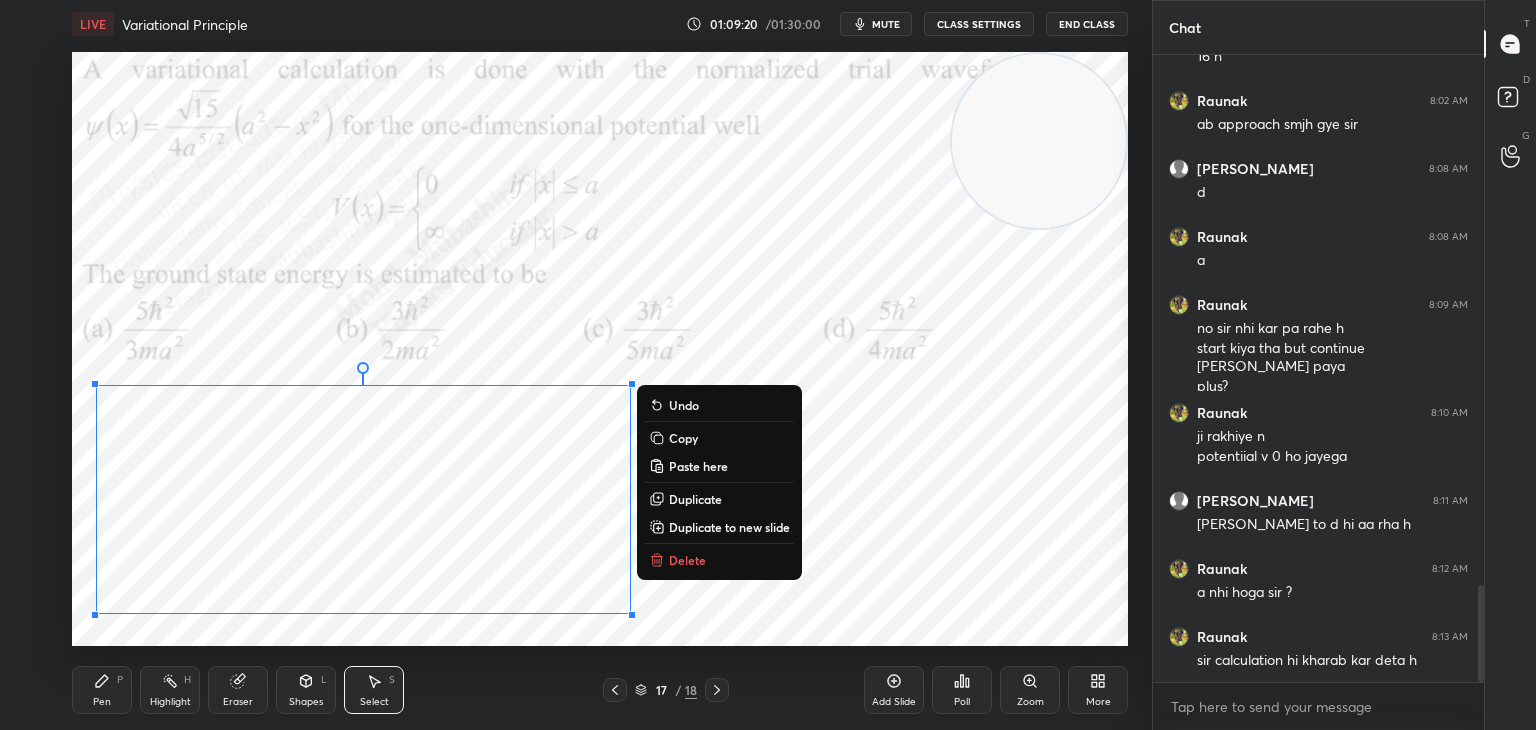 drag, startPoint x: 184, startPoint y: 688, endPoint x: 184, endPoint y: 648, distance: 40 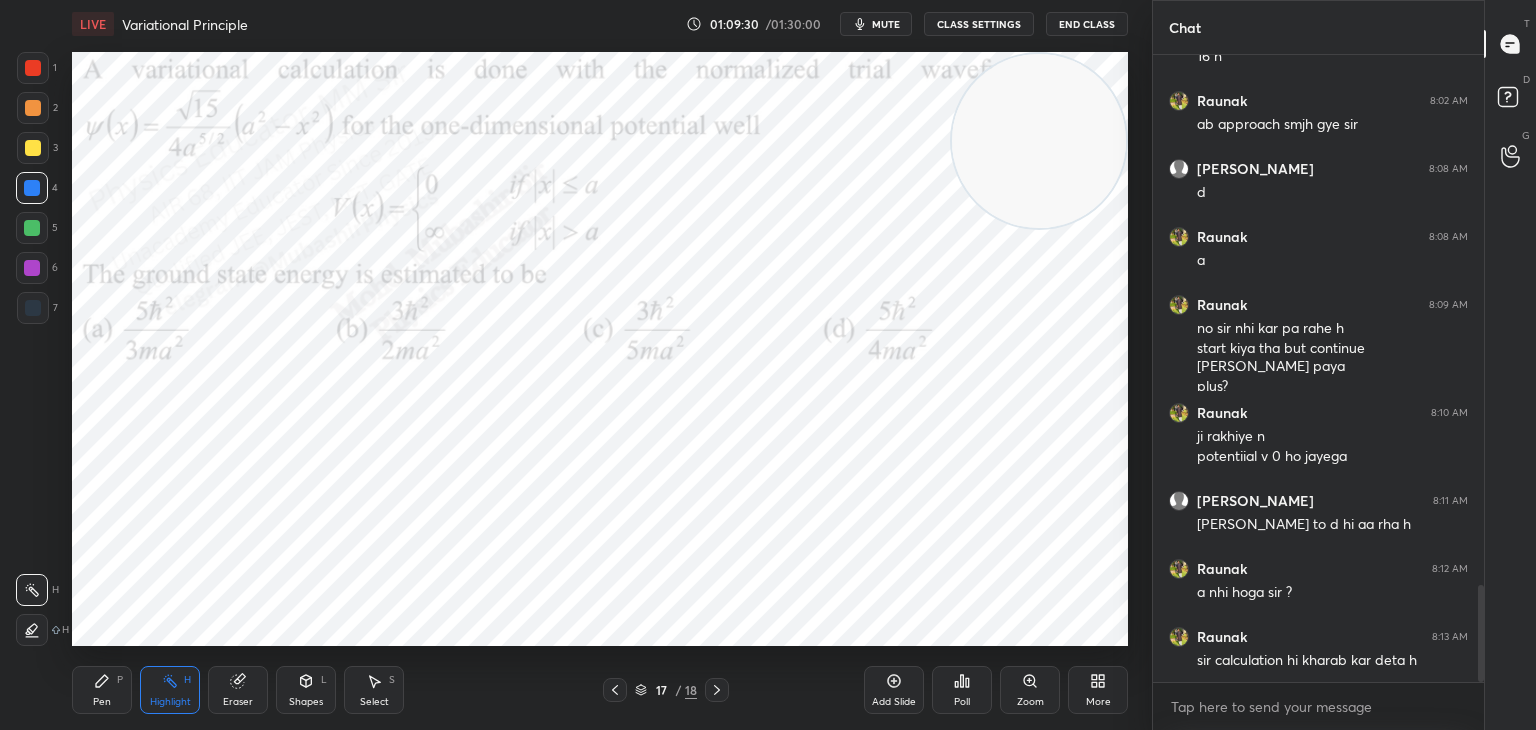 scroll, scrollTop: 3486, scrollLeft: 0, axis: vertical 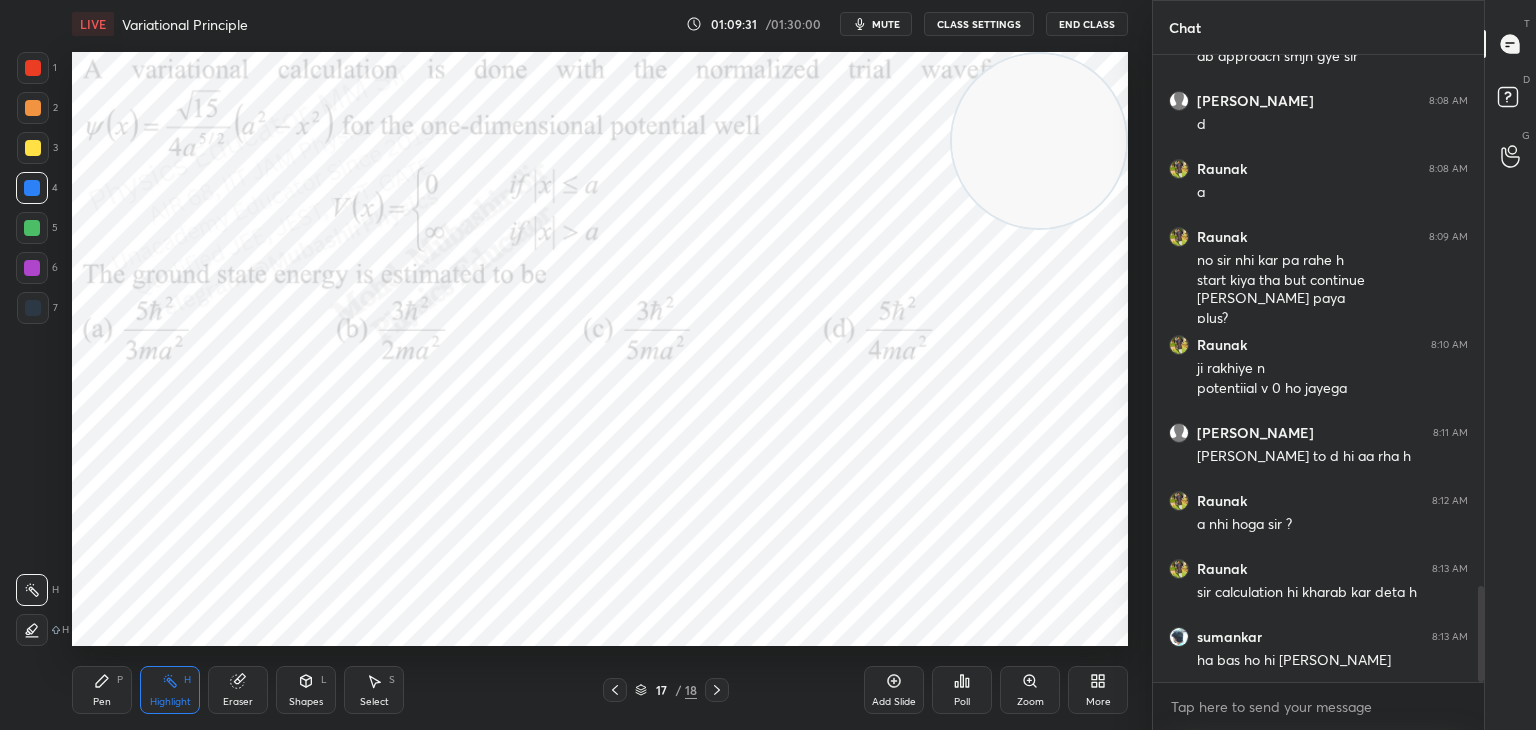 drag, startPoint x: 112, startPoint y: 692, endPoint x: 301, endPoint y: 650, distance: 193.61043 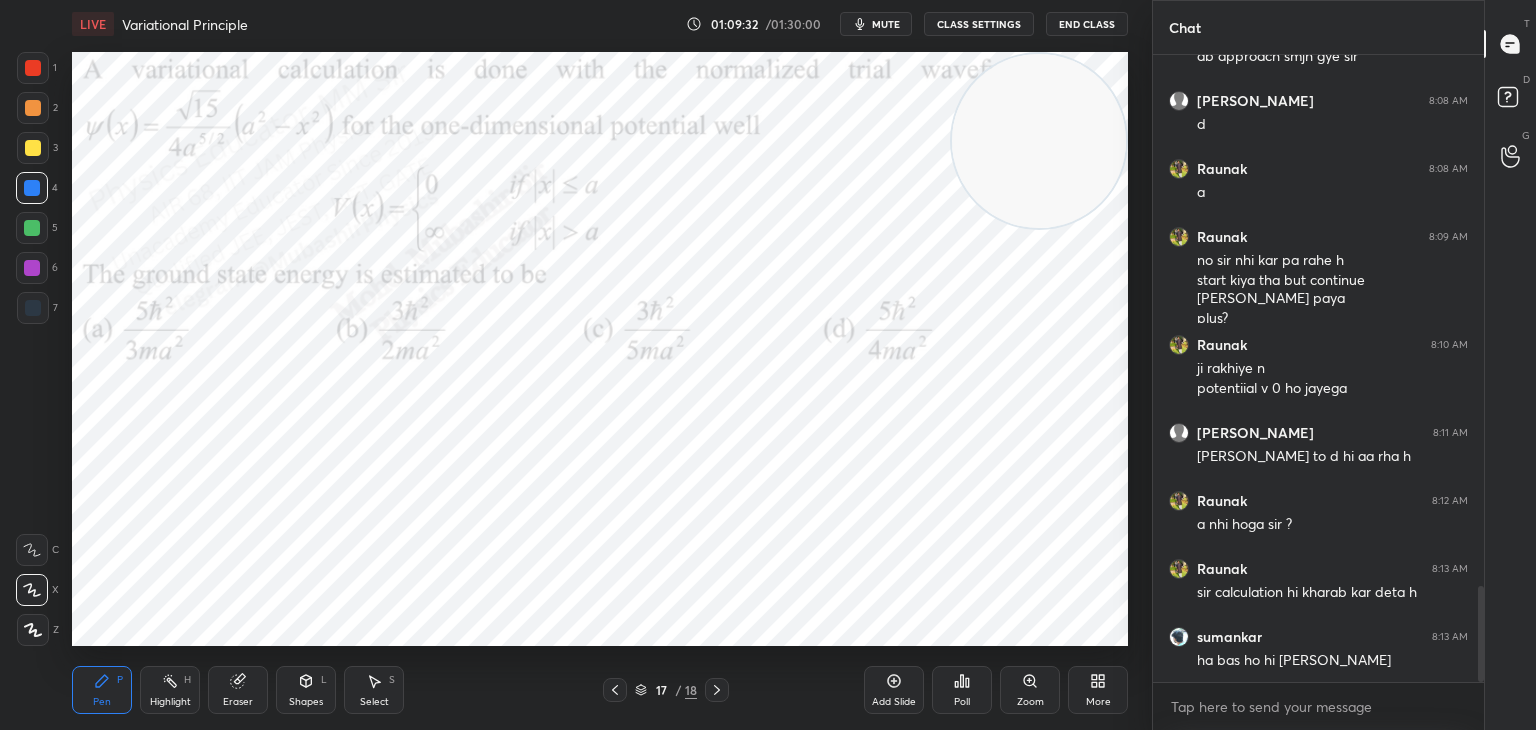drag, startPoint x: 32, startPoint y: 274, endPoint x: 44, endPoint y: 288, distance: 18.439089 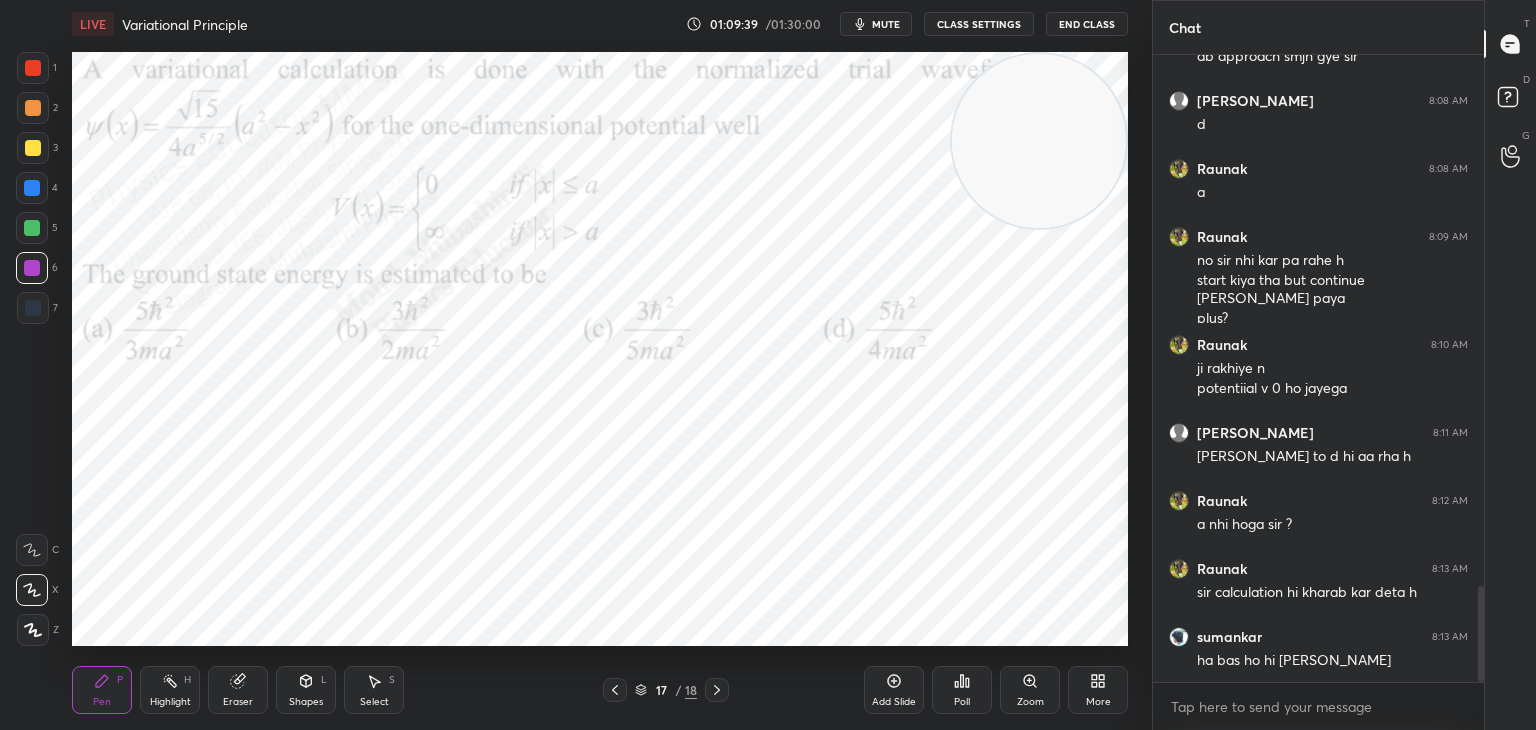 drag, startPoint x: 168, startPoint y: 697, endPoint x: 176, endPoint y: 660, distance: 37.85499 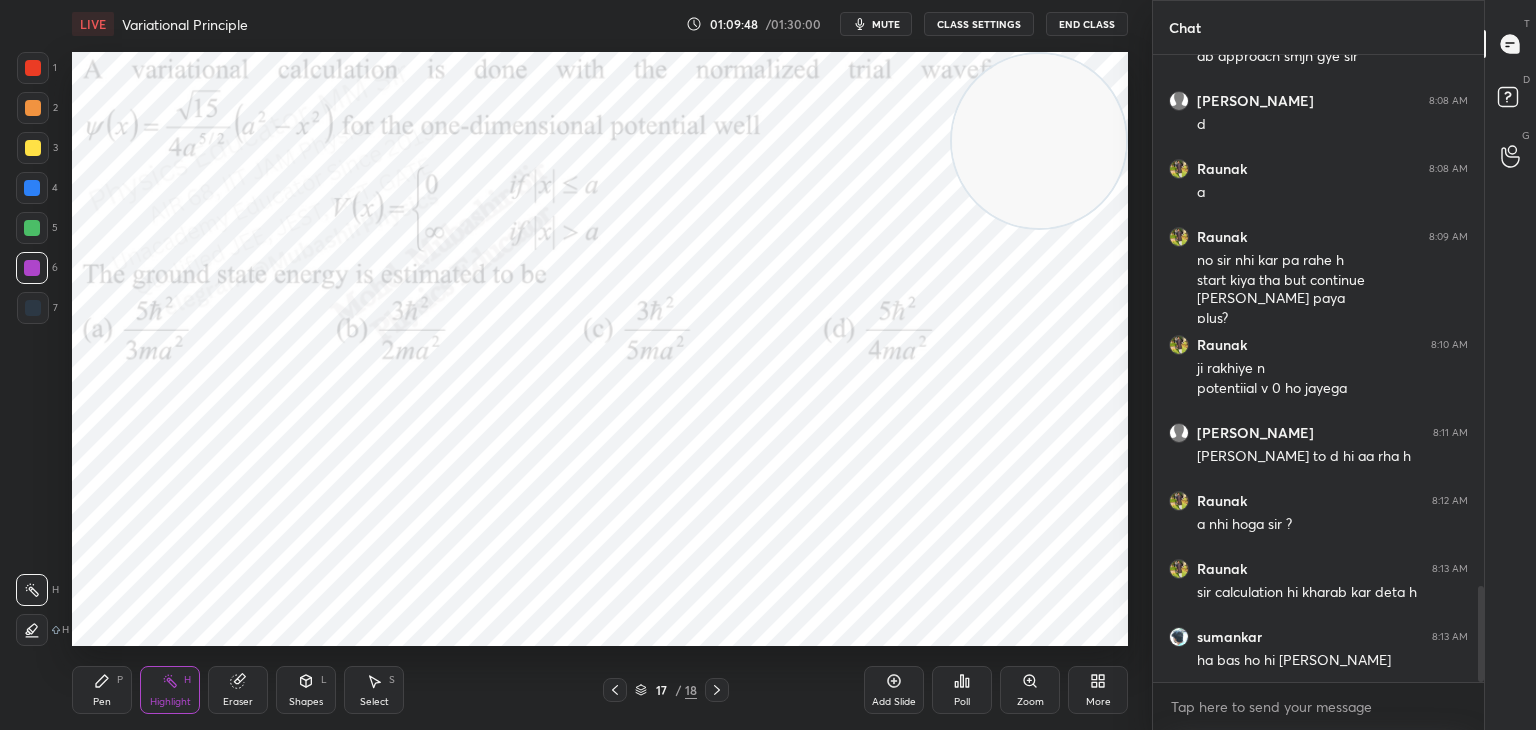 drag, startPoint x: 116, startPoint y: 684, endPoint x: 200, endPoint y: 664, distance: 86.34813 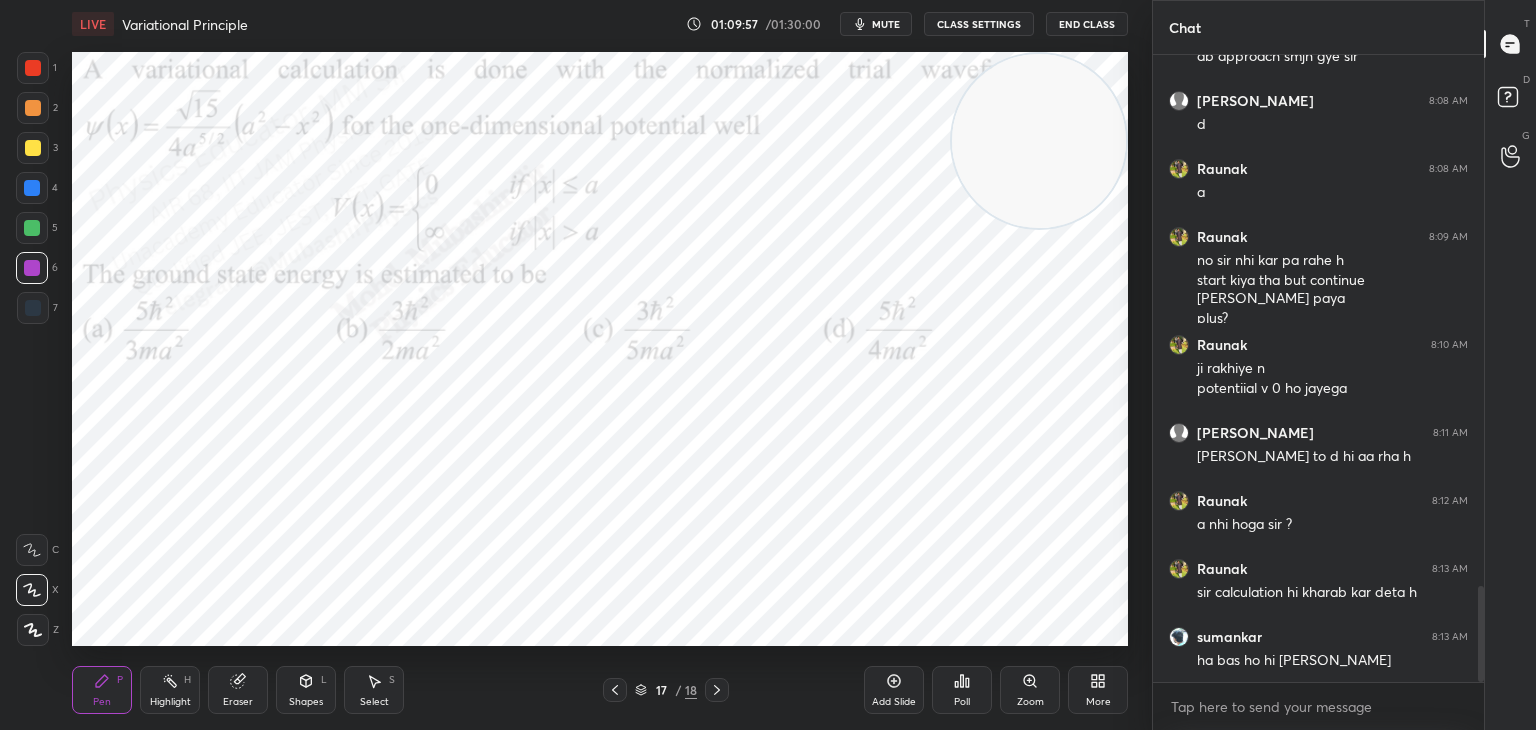 click on "Highlight H" at bounding box center [170, 690] 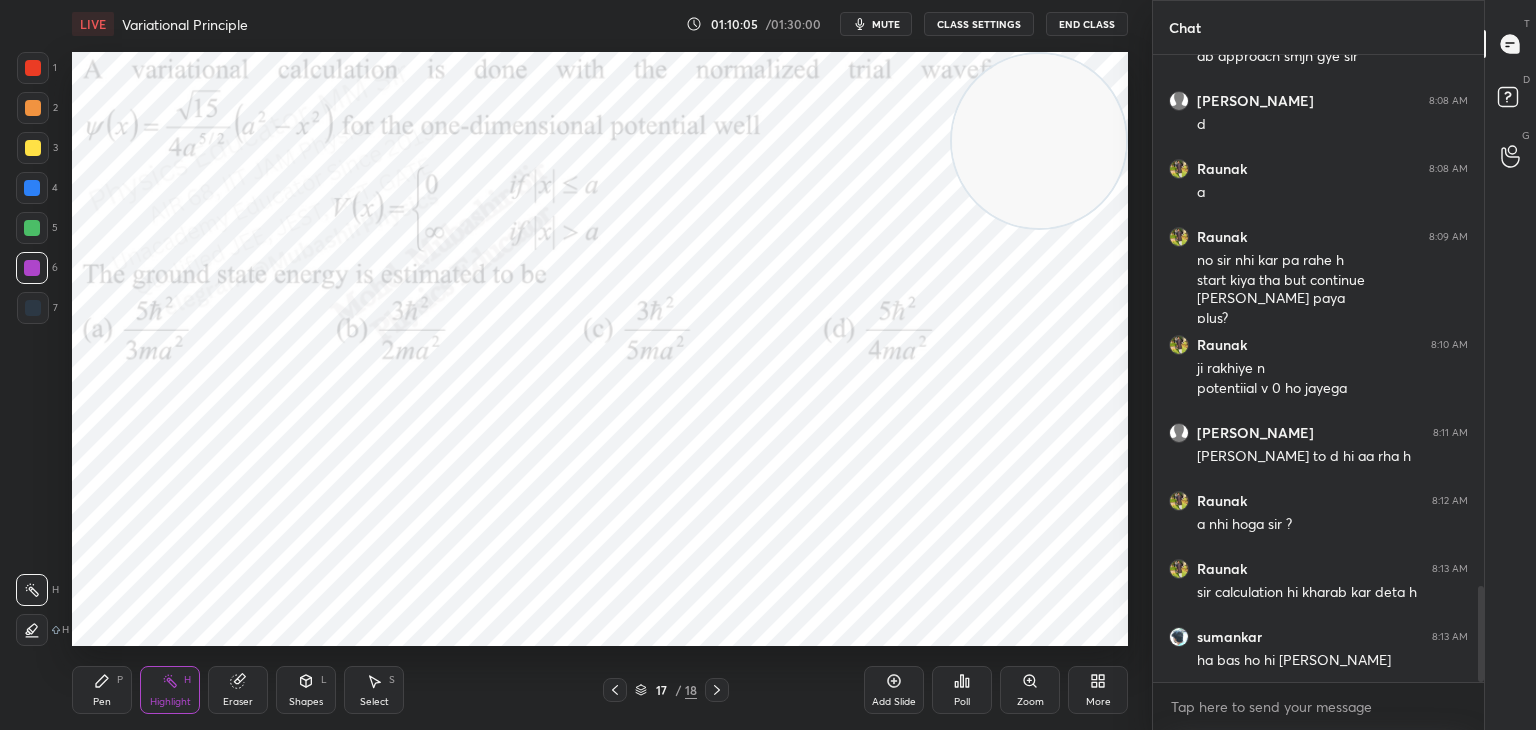 click on "Pen P" at bounding box center [102, 690] 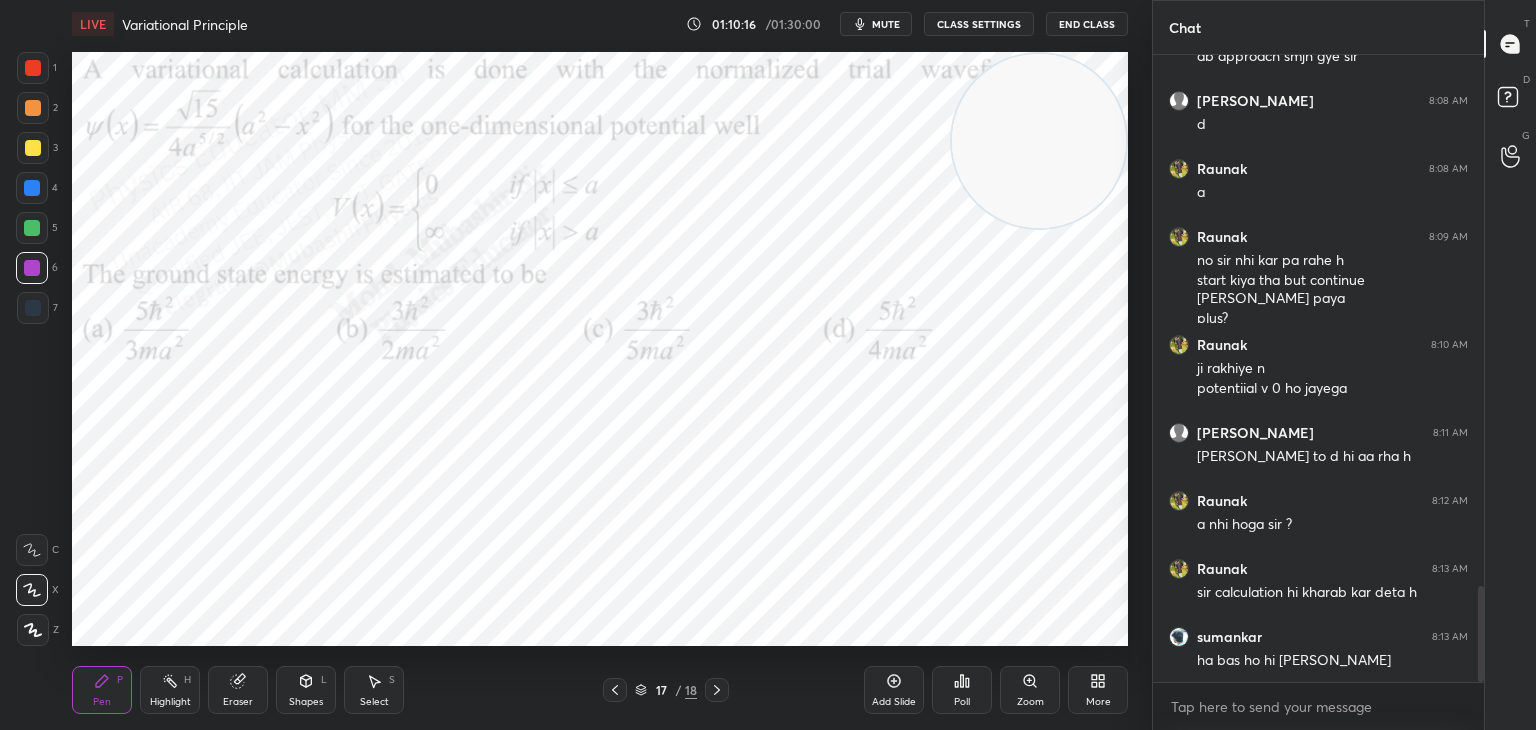 click on "Highlight H" at bounding box center (170, 690) 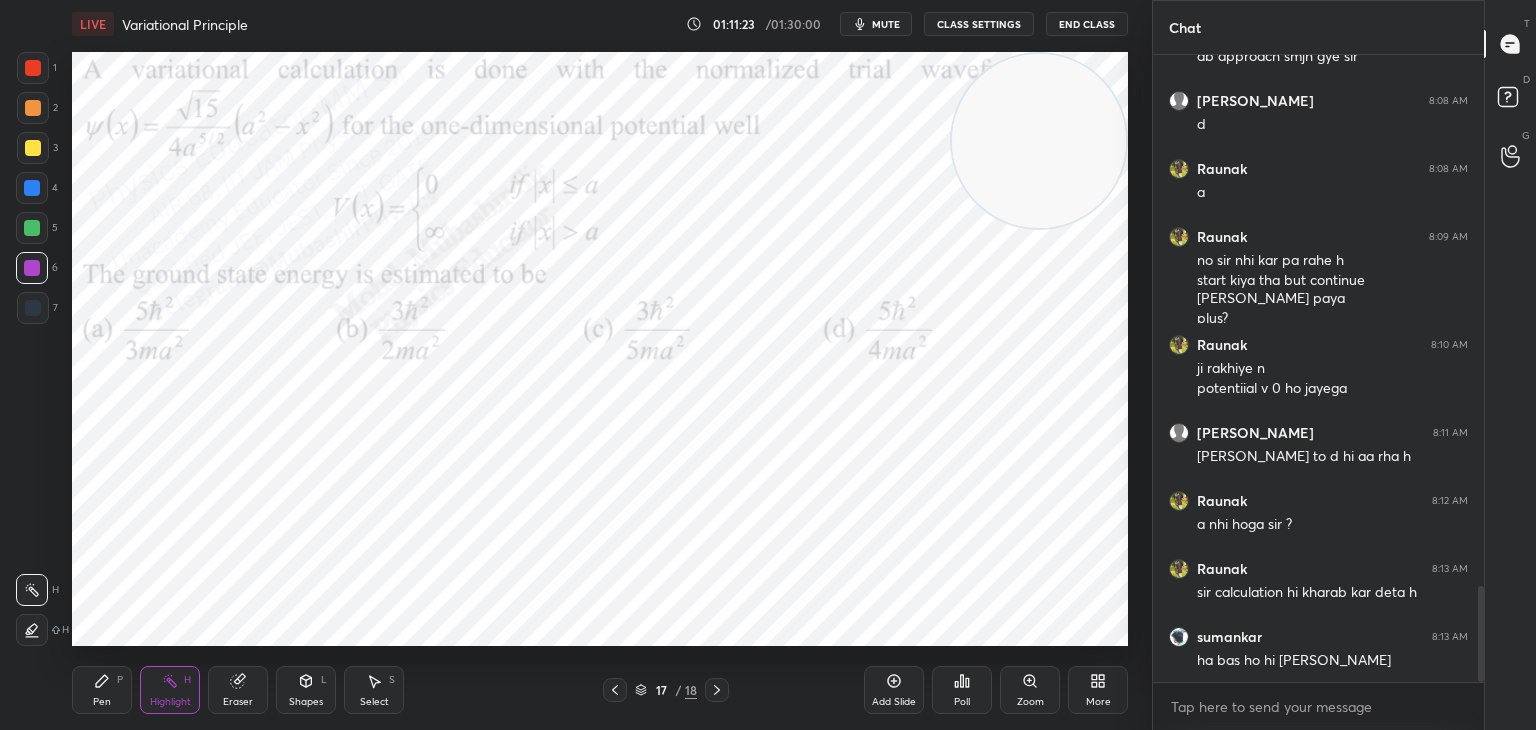 scroll, scrollTop: 3554, scrollLeft: 0, axis: vertical 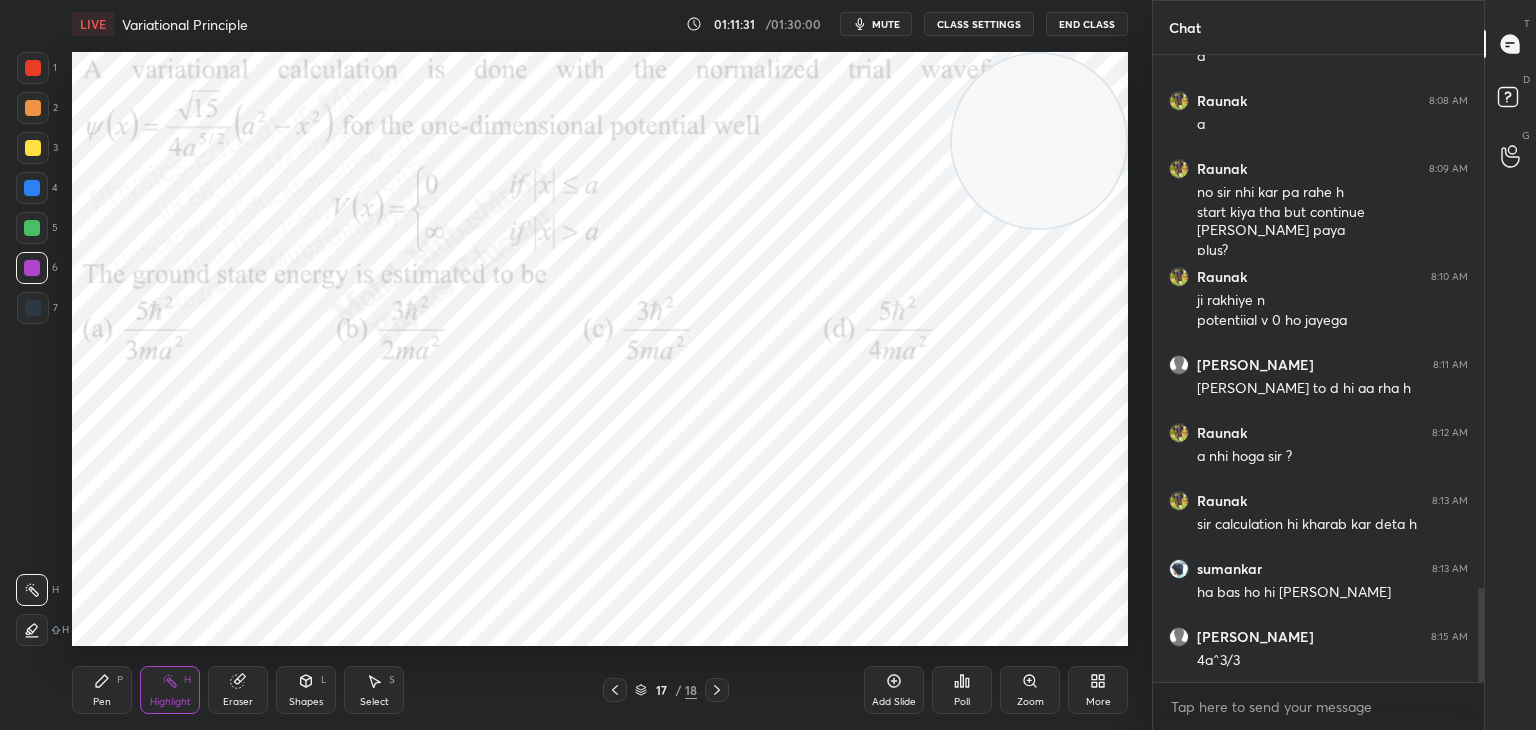 click on "Pen P" at bounding box center (102, 690) 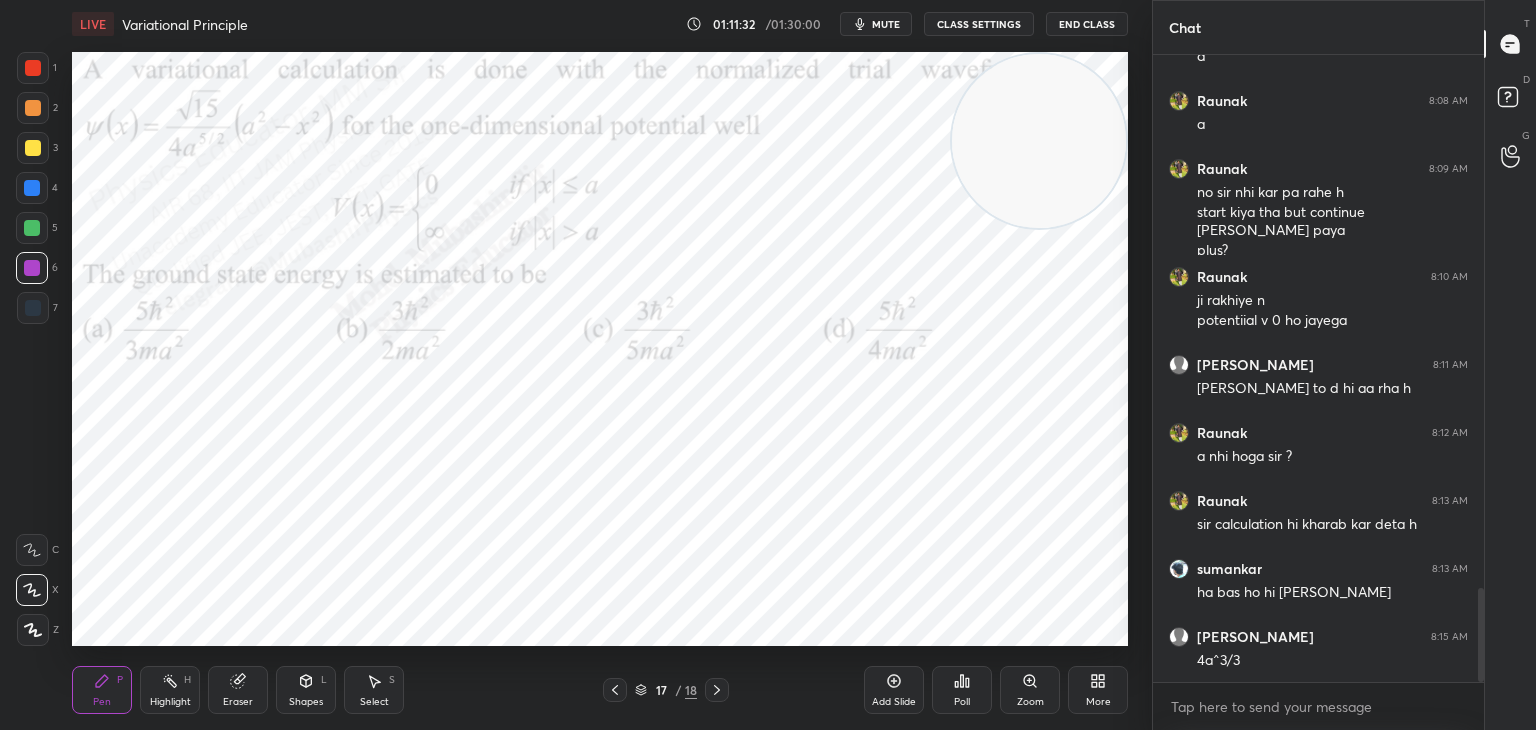 drag, startPoint x: 161, startPoint y: 693, endPoint x: 405, endPoint y: 652, distance: 247.4207 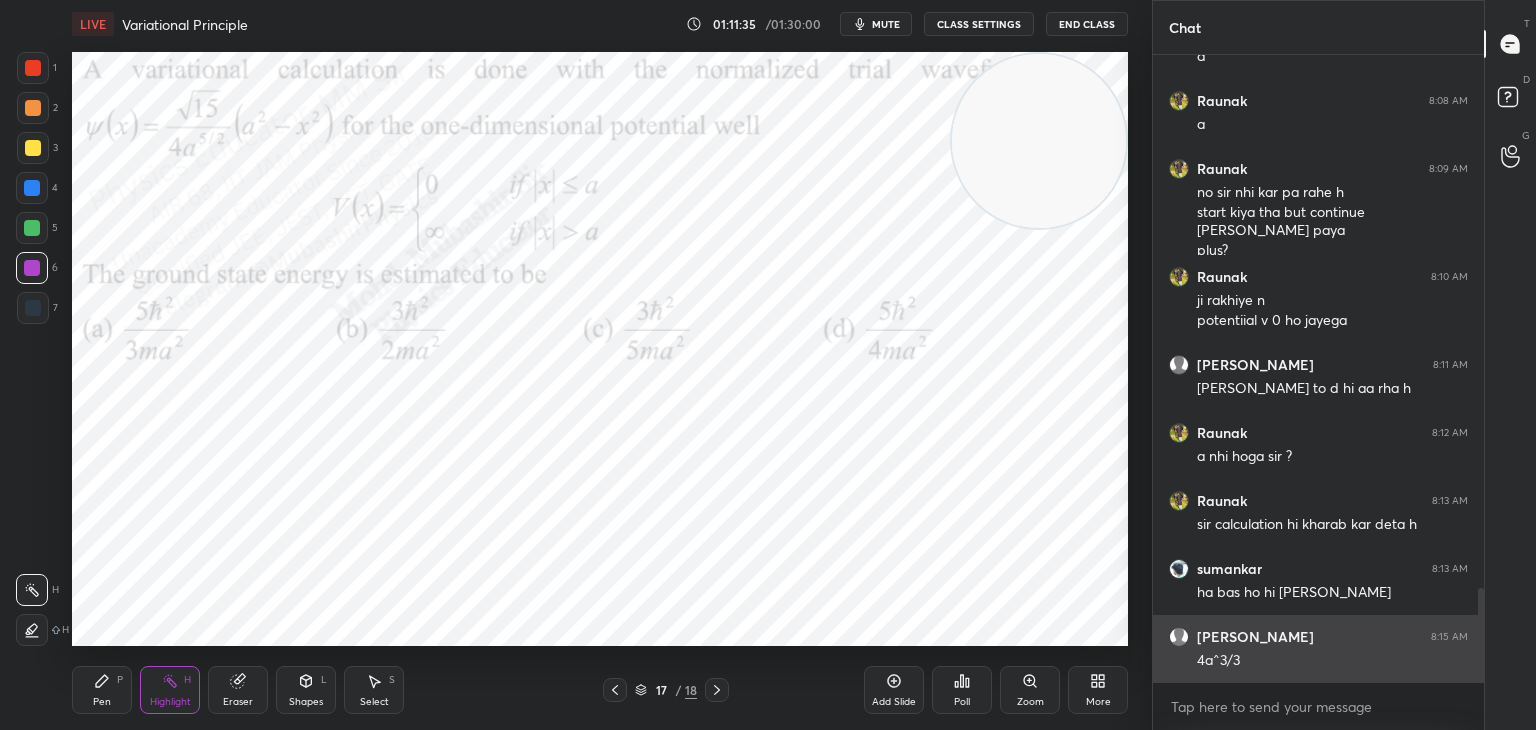 click on "HARSHI 8:15 AM 4a^3/3" at bounding box center [1318, 649] 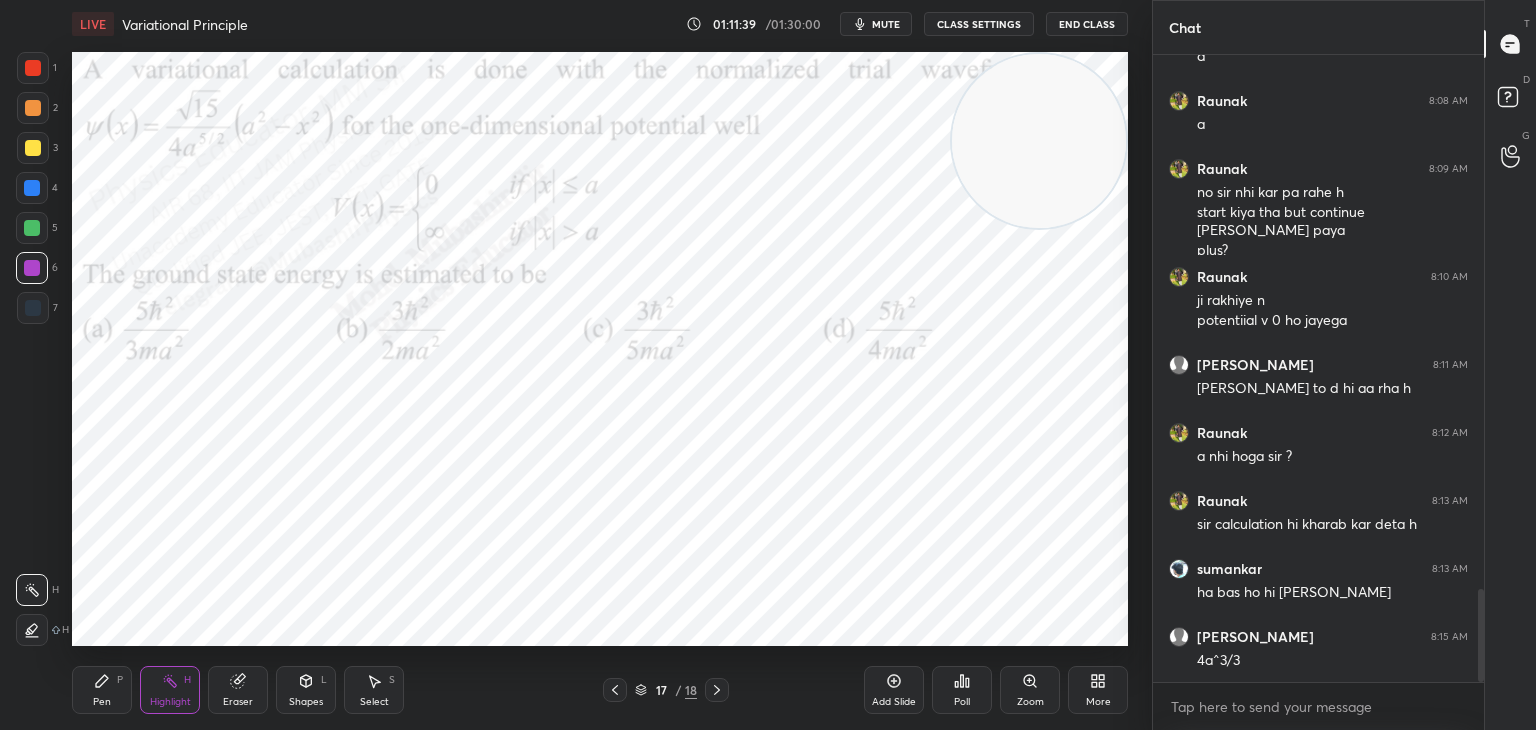 scroll, scrollTop: 3622, scrollLeft: 0, axis: vertical 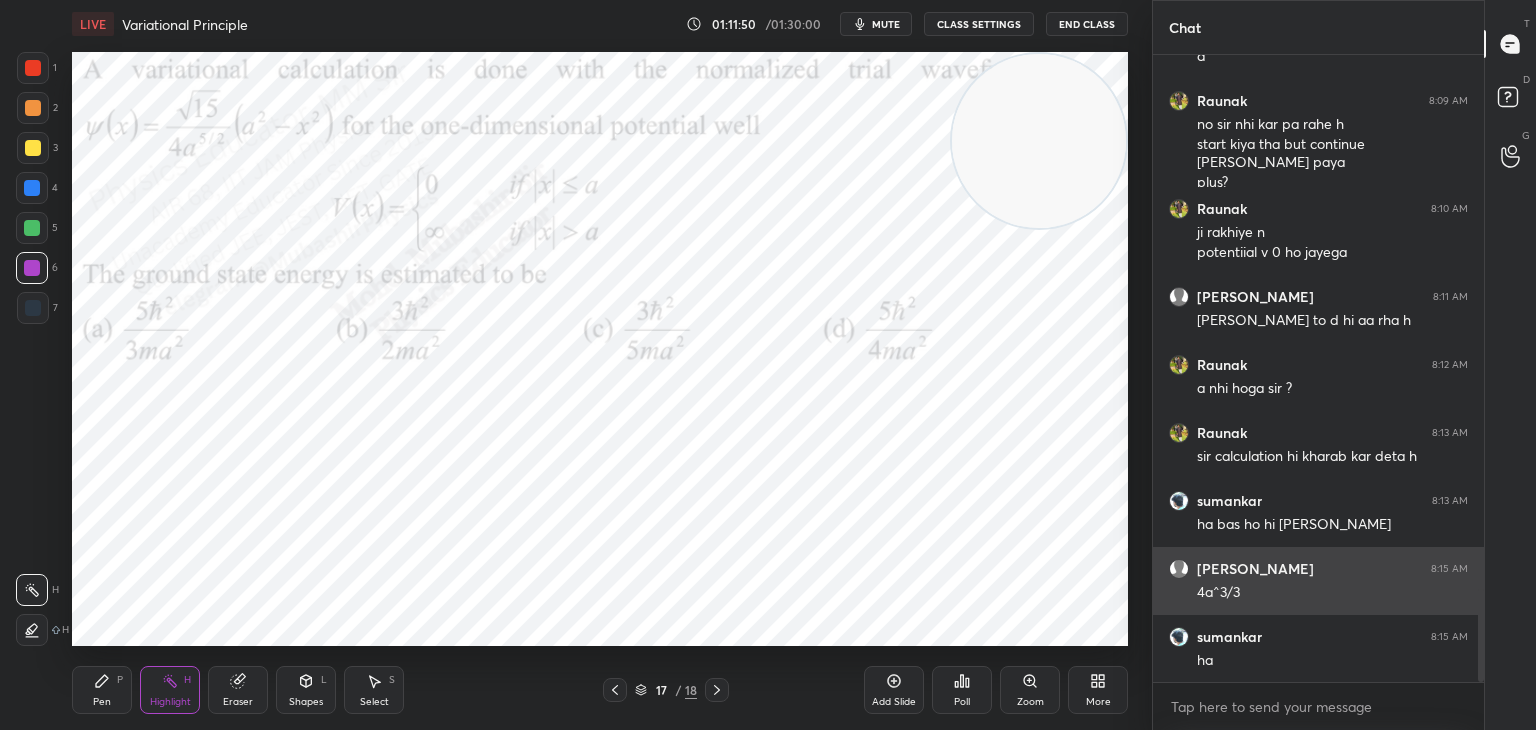 click on "4a^3/3" at bounding box center (1332, 591) 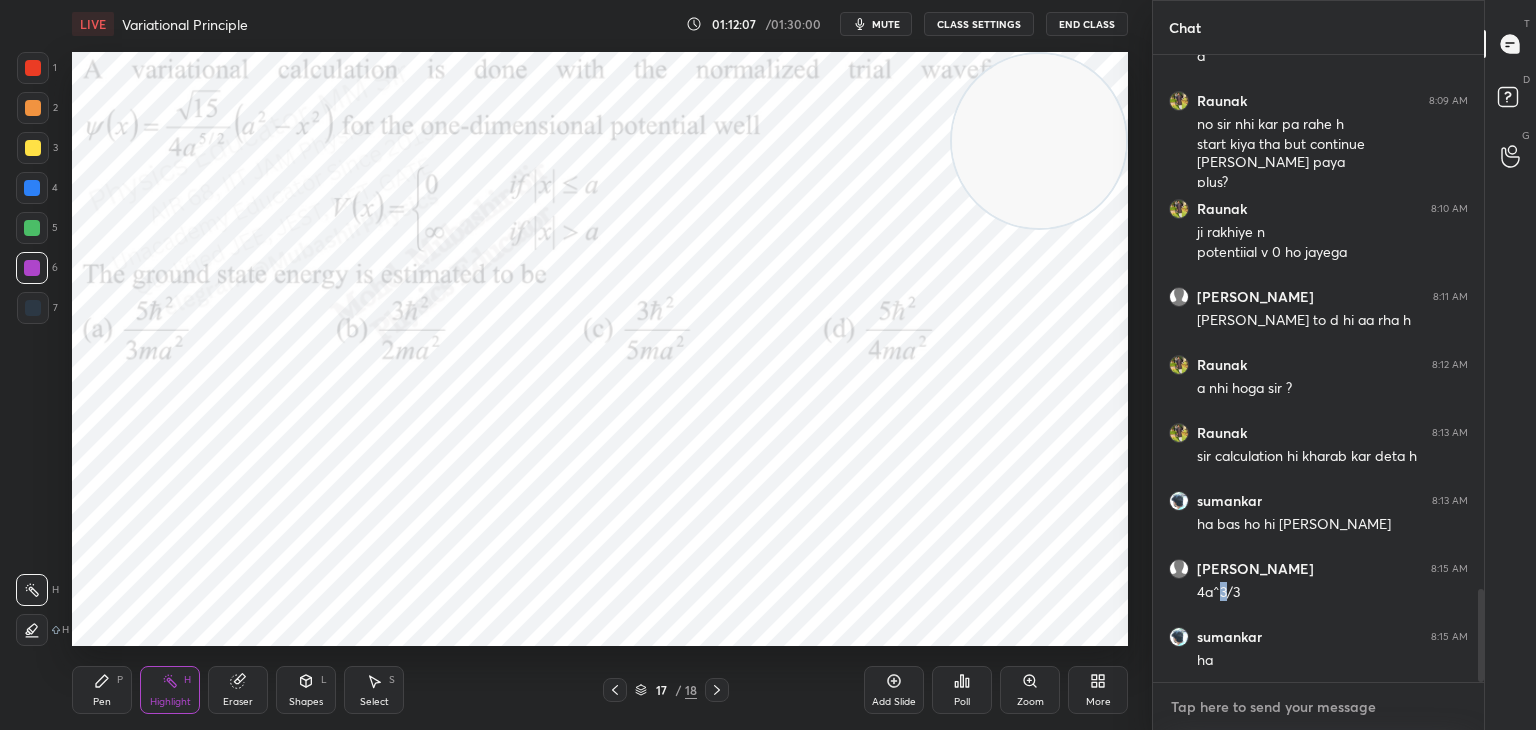 click at bounding box center (1318, 707) 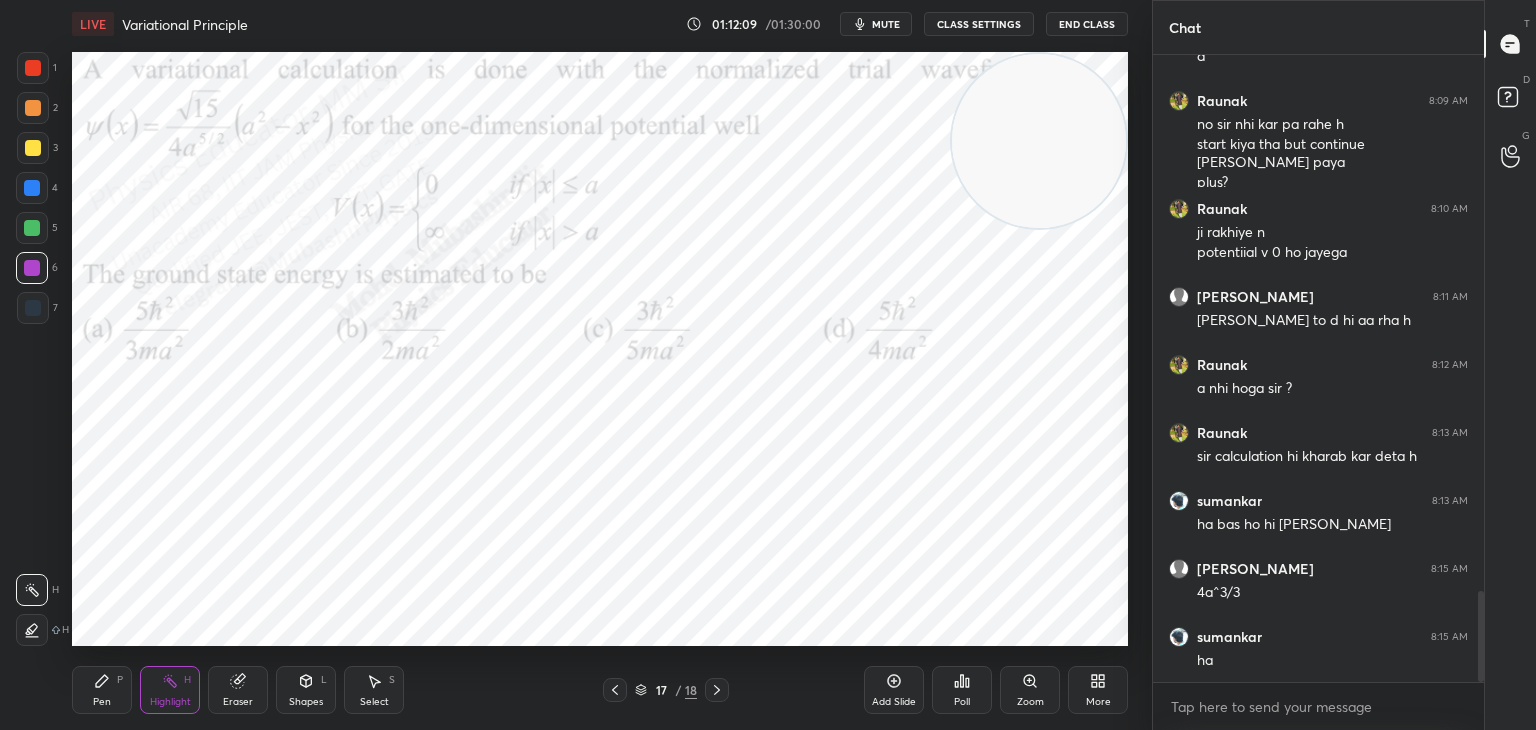 scroll, scrollTop: 3690, scrollLeft: 0, axis: vertical 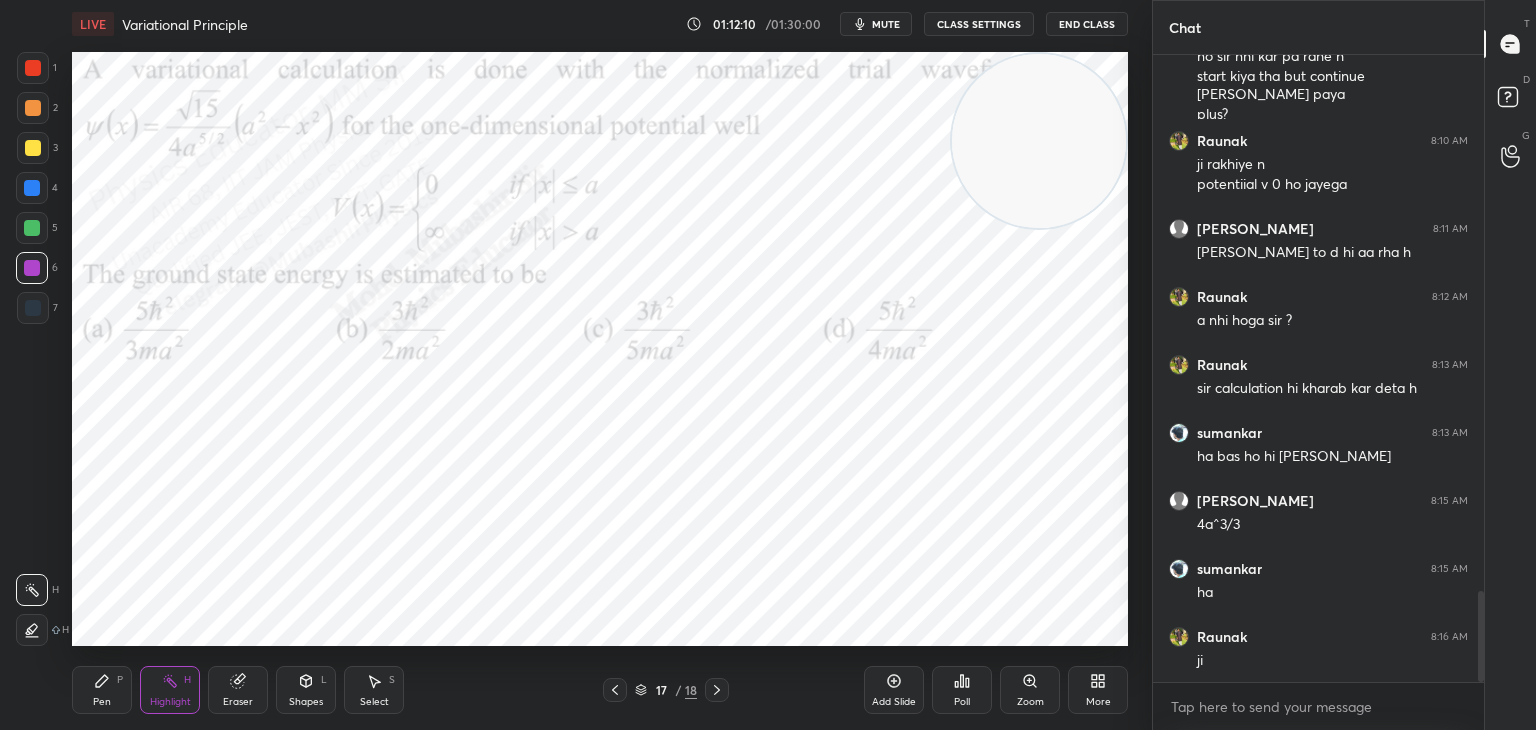 click on "Pen P" at bounding box center (102, 690) 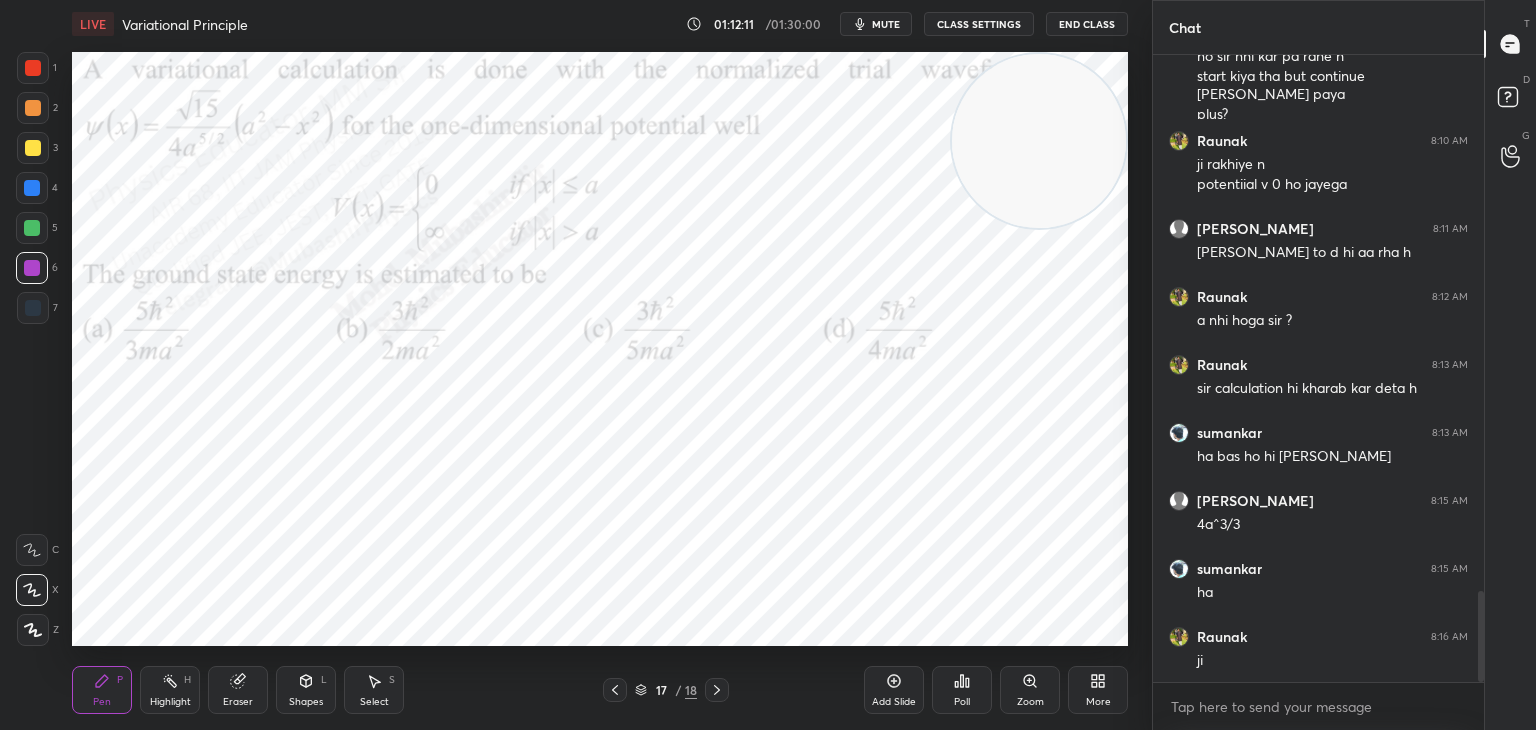 click at bounding box center [32, 228] 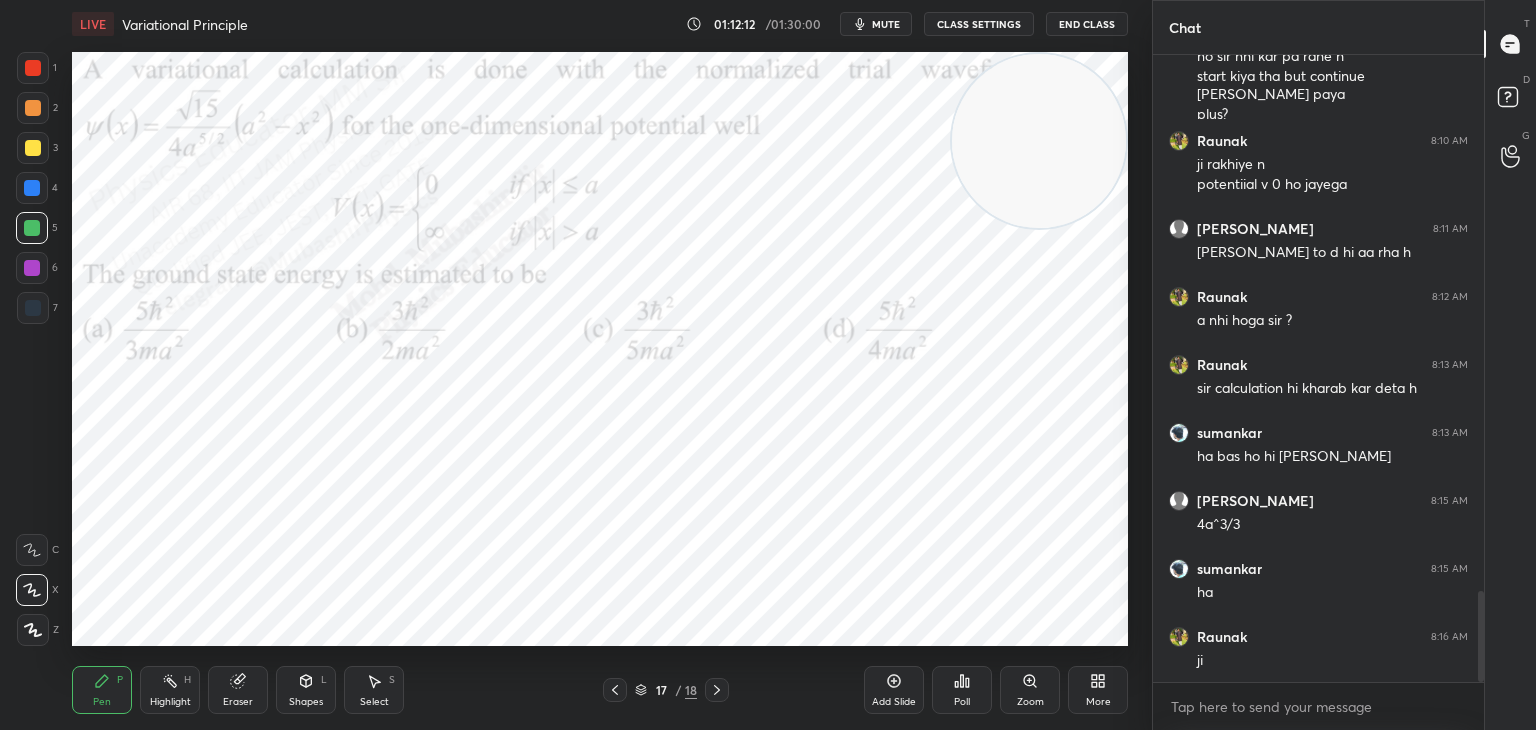 click at bounding box center (33, 108) 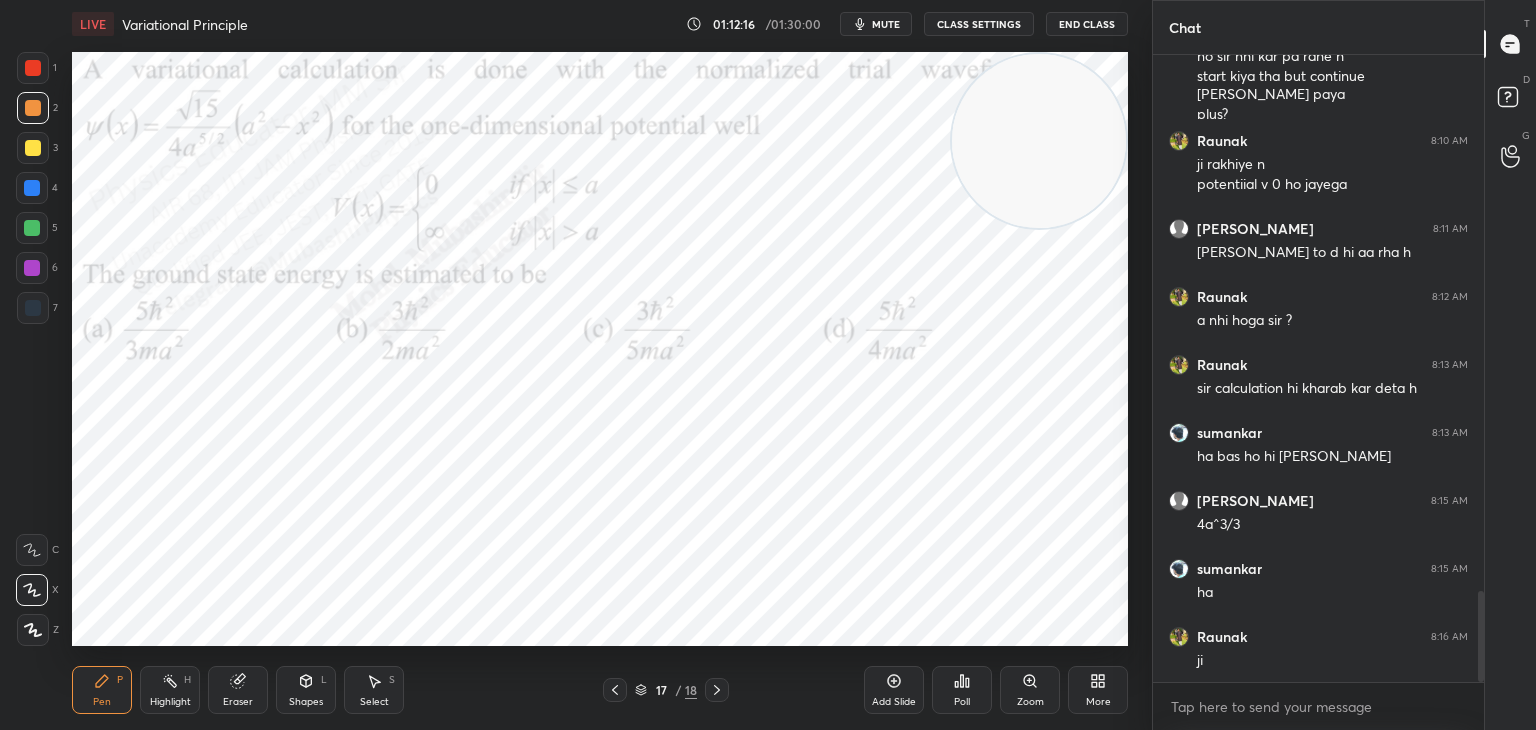 click on "LIVE Variational Principle 01:12:16 /  01:30:00 mute CLASS SETTINGS End Class Setting up your live class Poll for   secs No correct answer Start poll Back Variational Principle • L26 of Detailed Course on Quantum Mechanics for GATE, NET 2026/2027 Mohd Mubashir Pen P Highlight H Eraser Shapes L Select S 17 / 18 Add Slide Poll Zoom More" at bounding box center [600, 365] 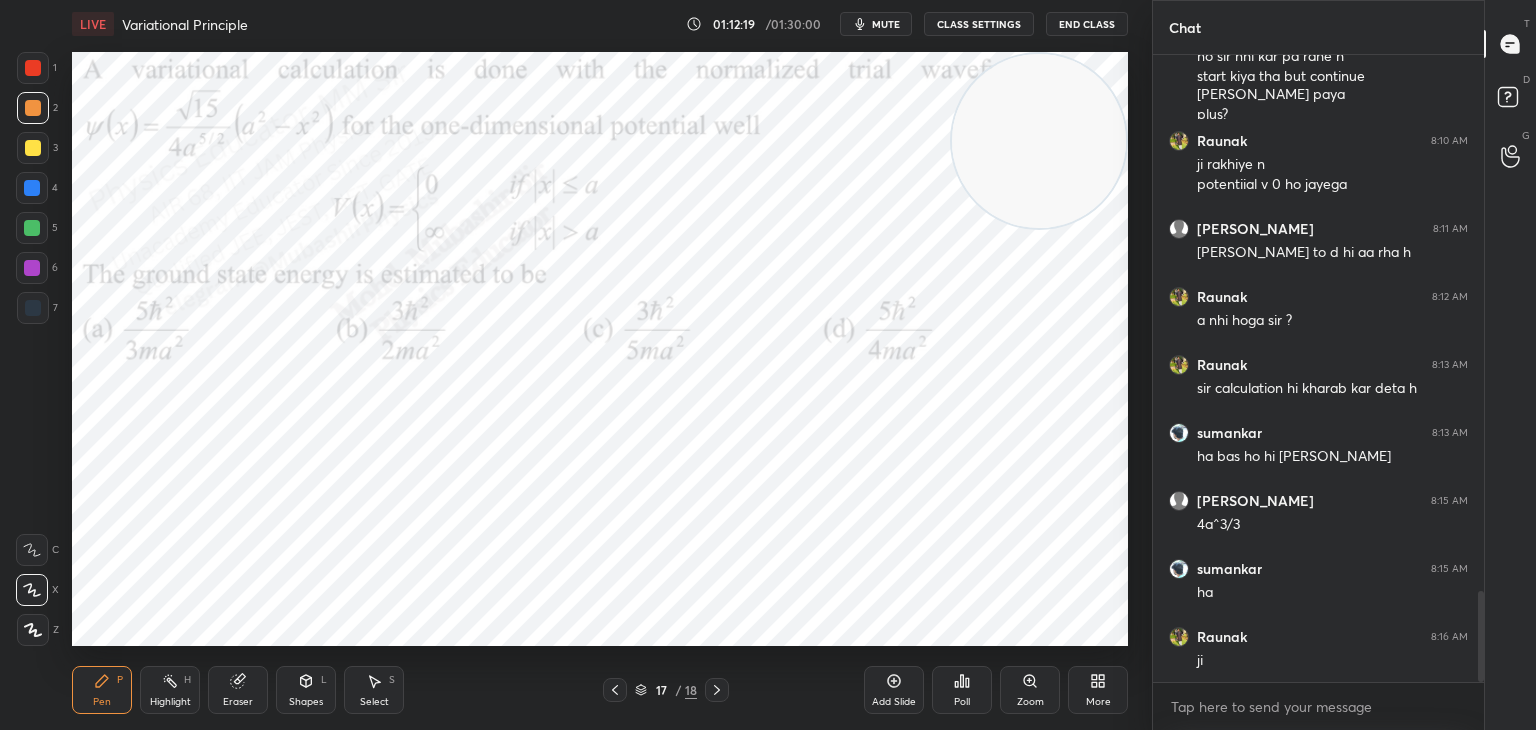 click on "LIVE Variational Principle 01:12:19 /  01:30:00 mute CLASS SETTINGS End Class Setting up your live class Poll for   secs No correct answer Start poll Back Variational Principle • L26 of Detailed Course on Quantum Mechanics for GATE, NET 2026/2027 Mohd Mubashir Pen P Highlight H Eraser Shapes L Select S 17 / 18 Add Slide Poll Zoom More" at bounding box center (600, 365) 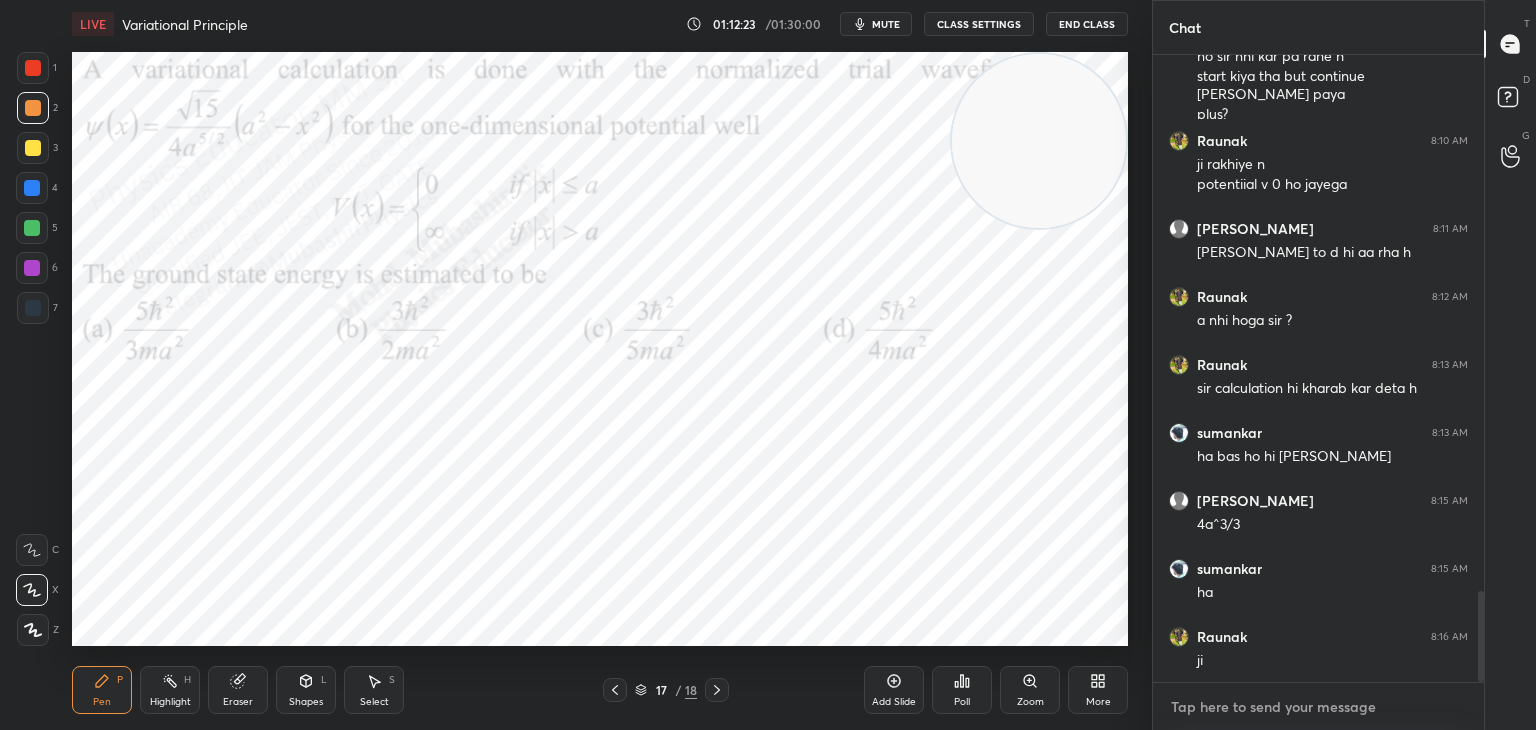 click at bounding box center (1318, 707) 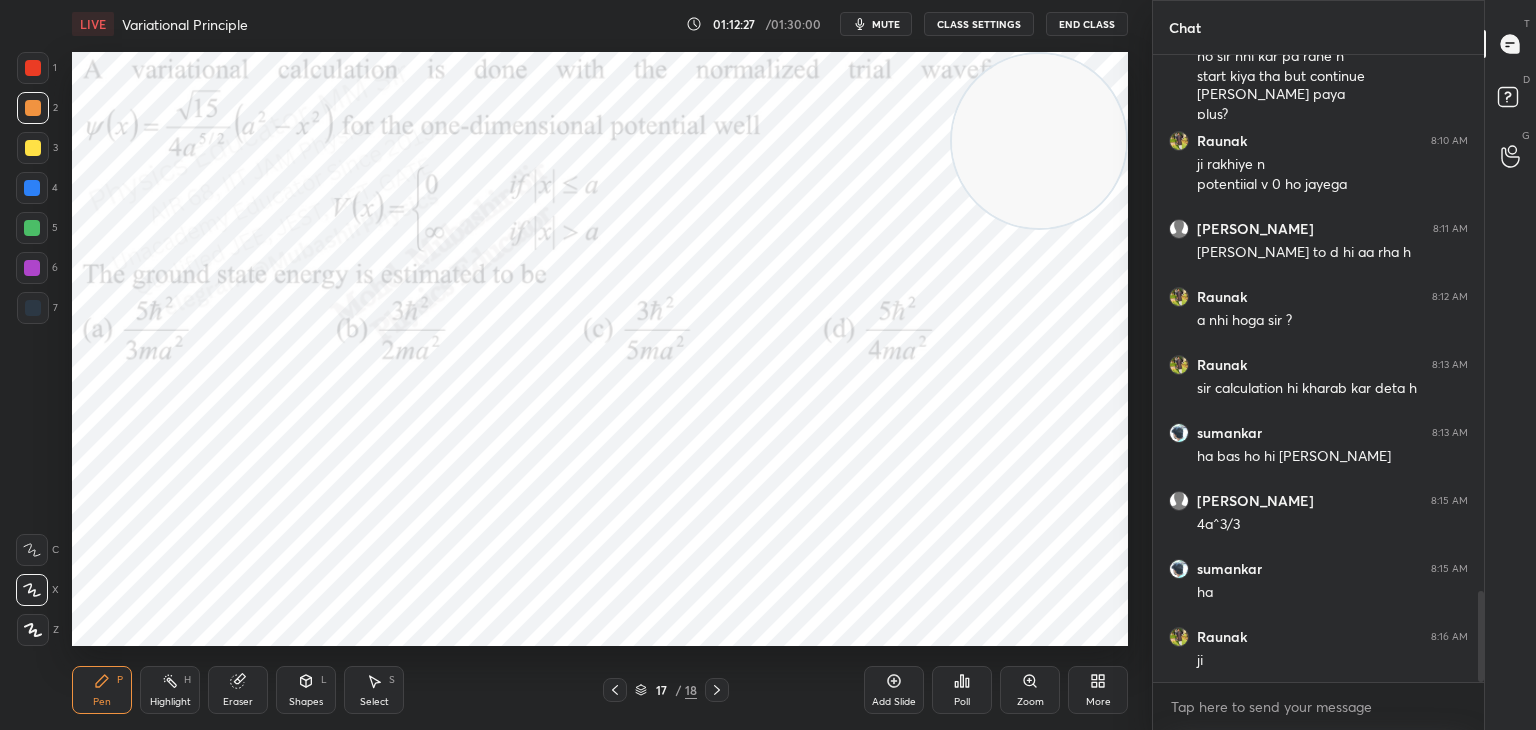 scroll, scrollTop: 3758, scrollLeft: 0, axis: vertical 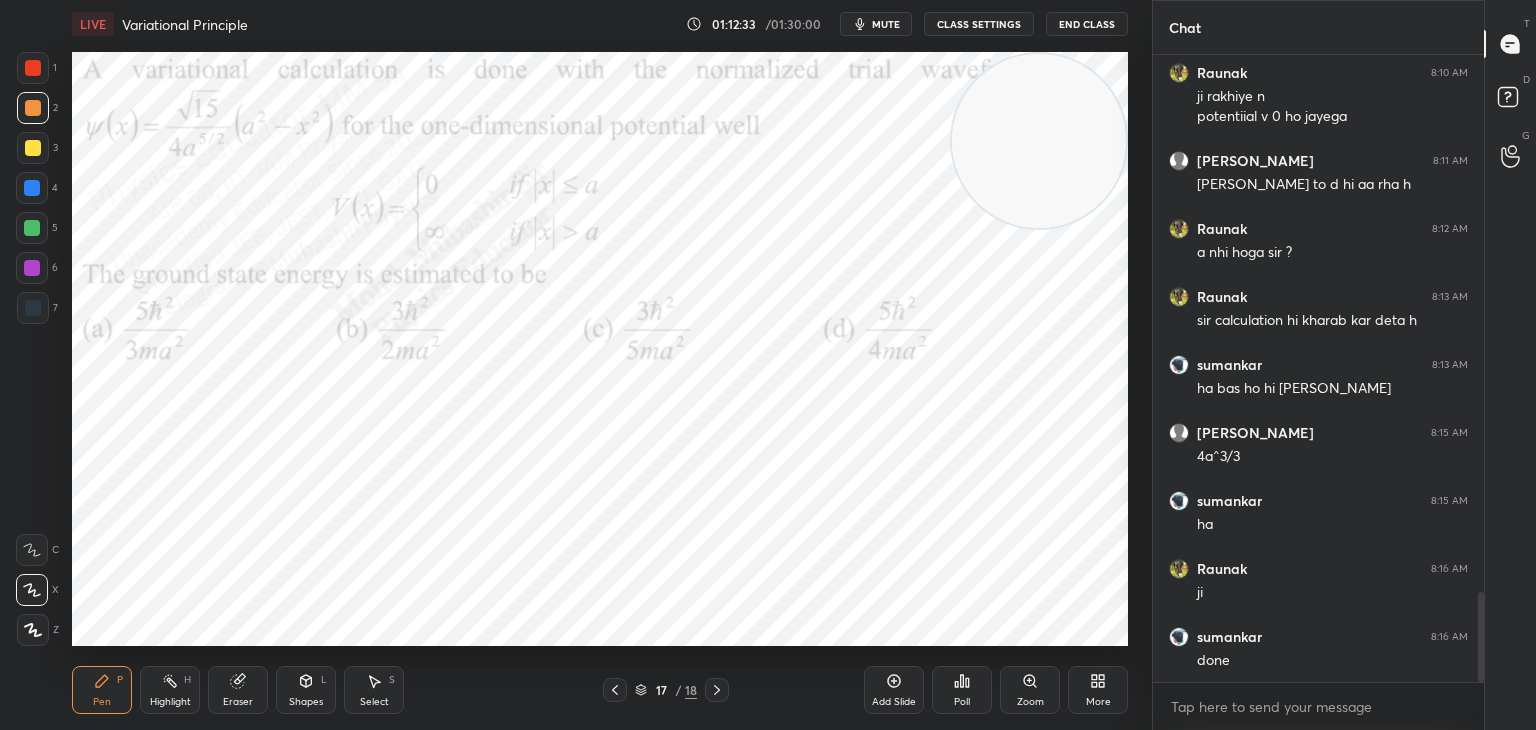click on "Highlight H" at bounding box center [170, 690] 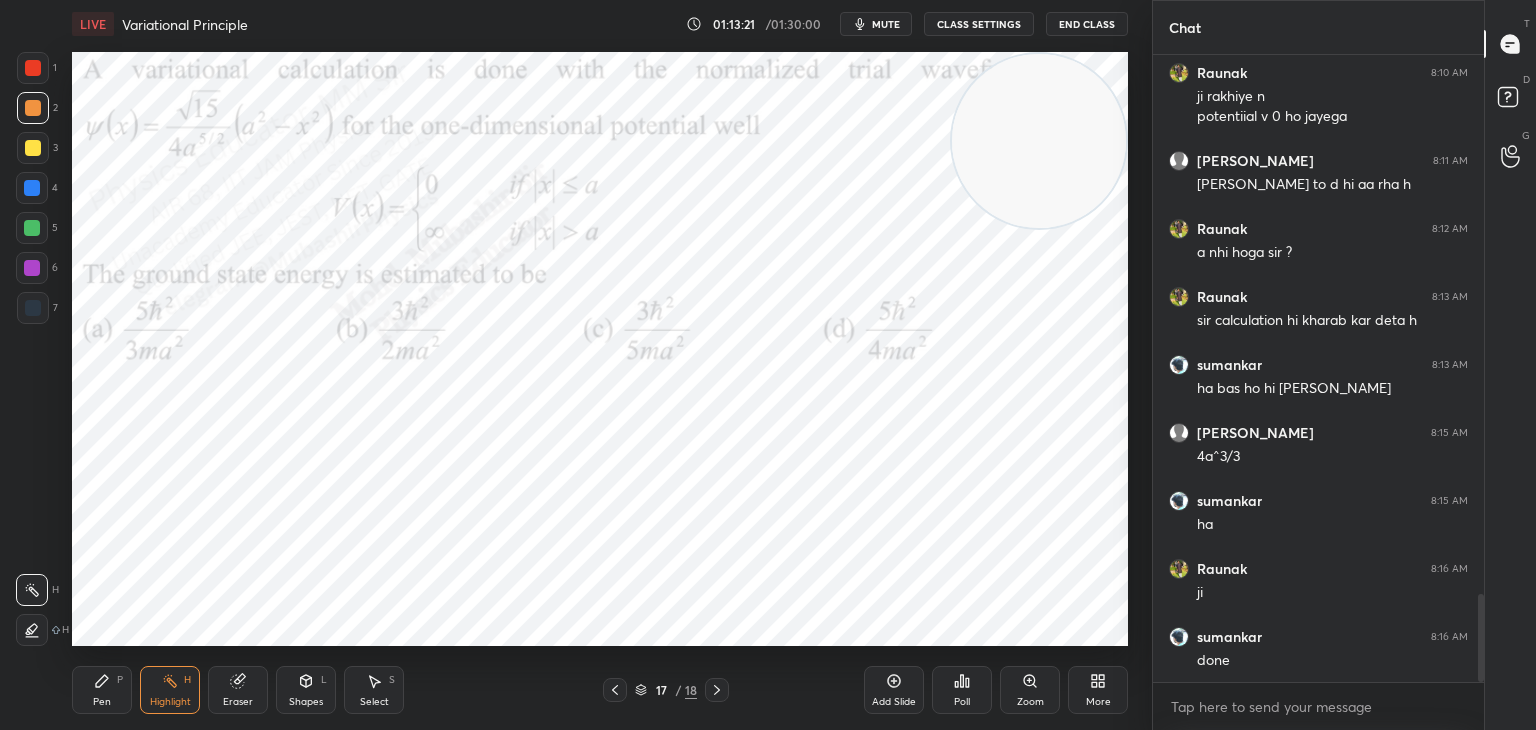 scroll, scrollTop: 3826, scrollLeft: 0, axis: vertical 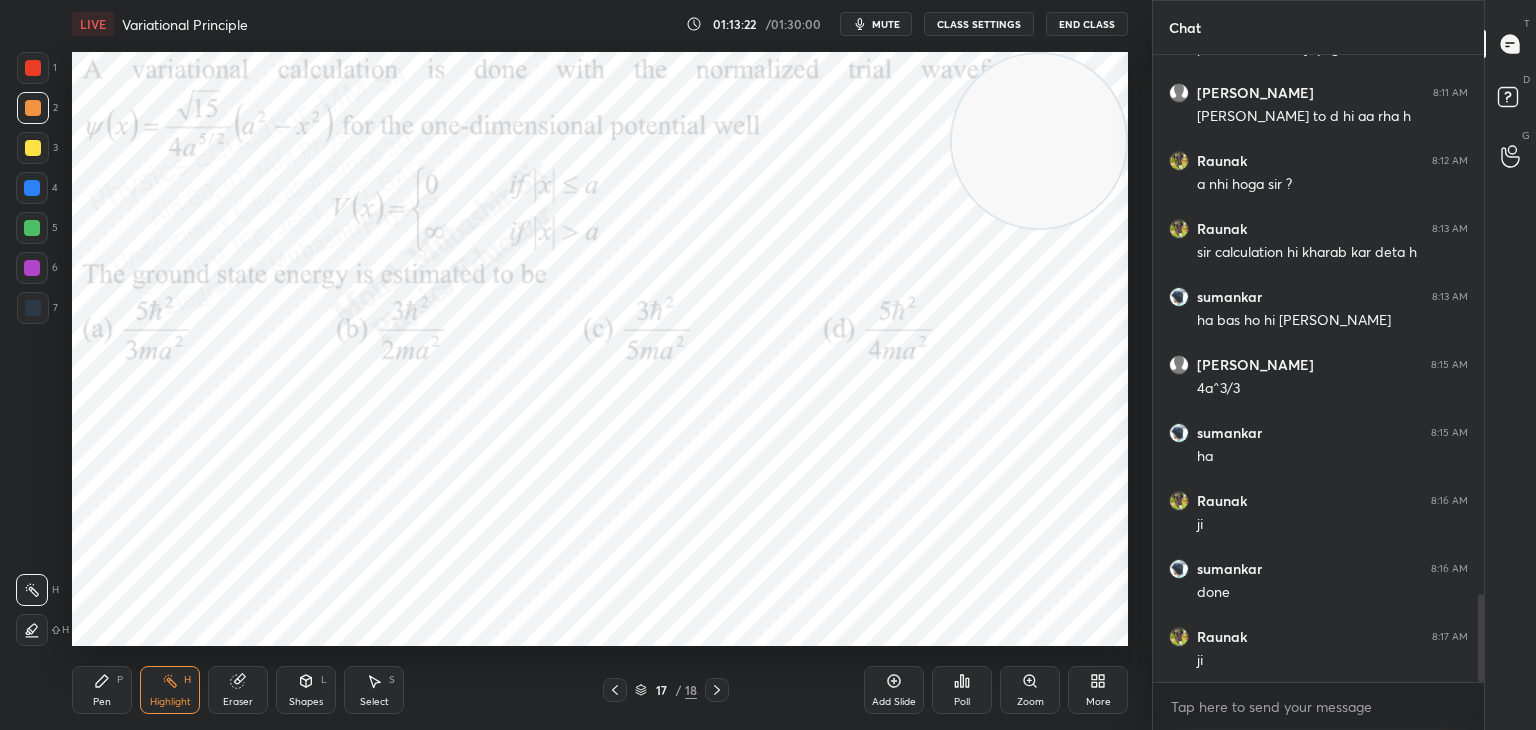 click 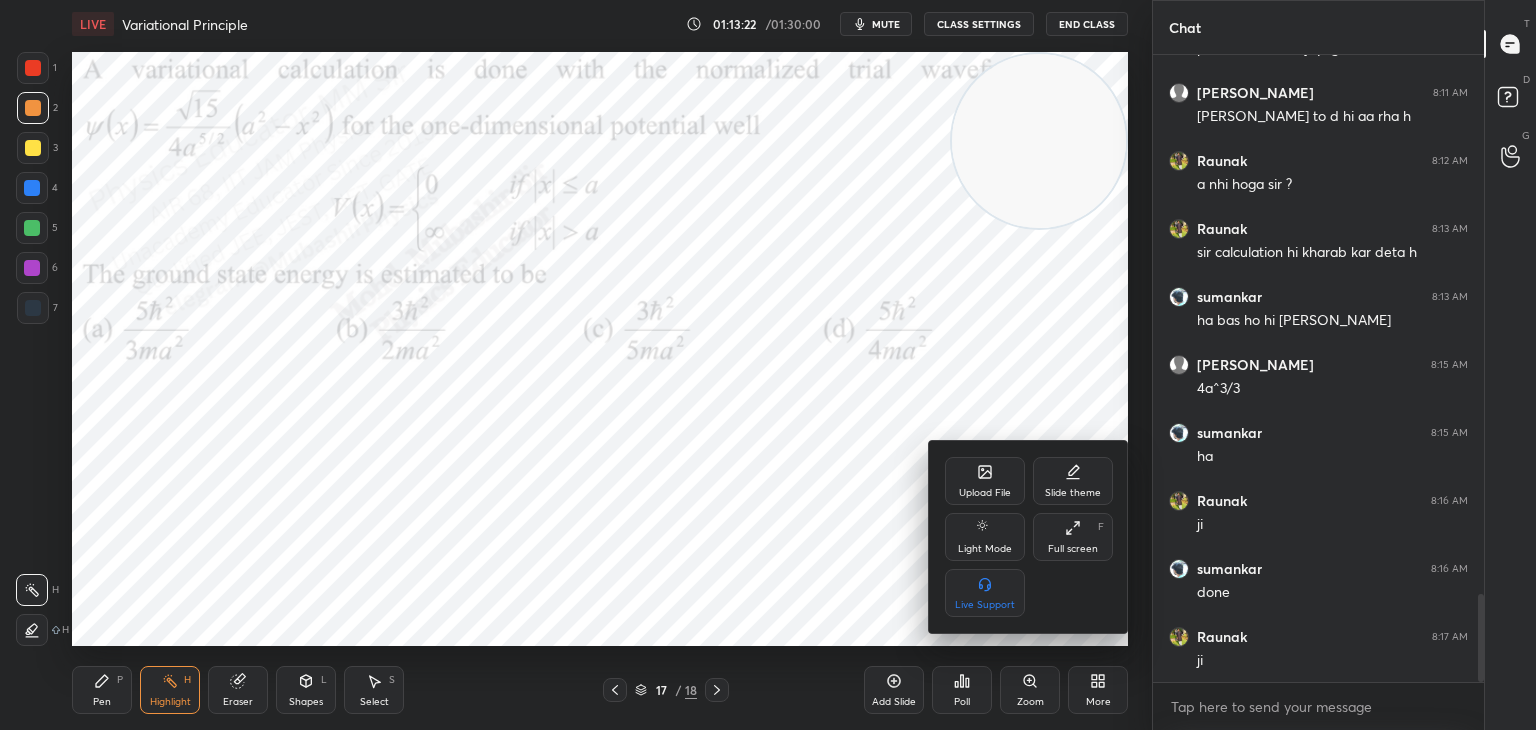 click on "Upload File" at bounding box center [985, 481] 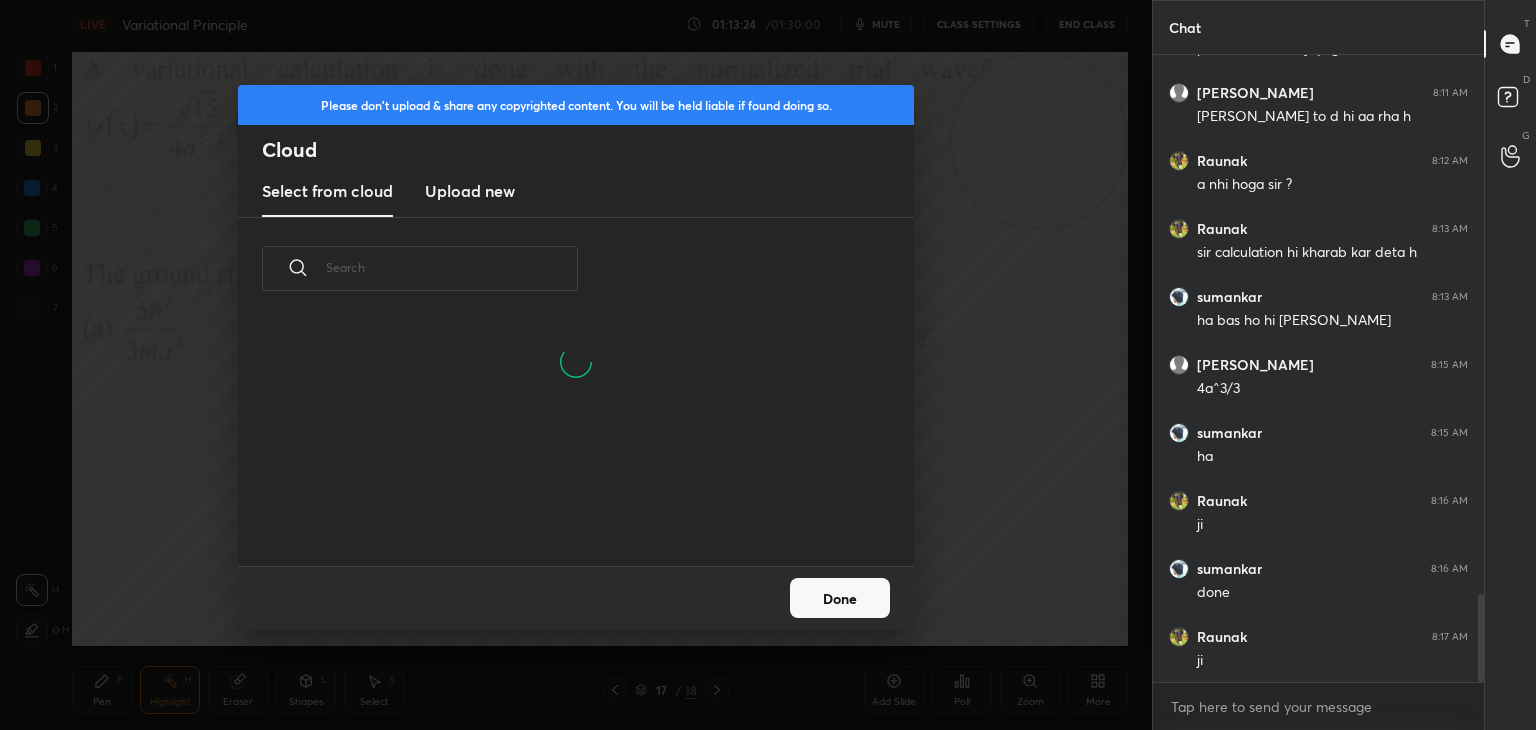 click on "Upload new" at bounding box center [470, 191] 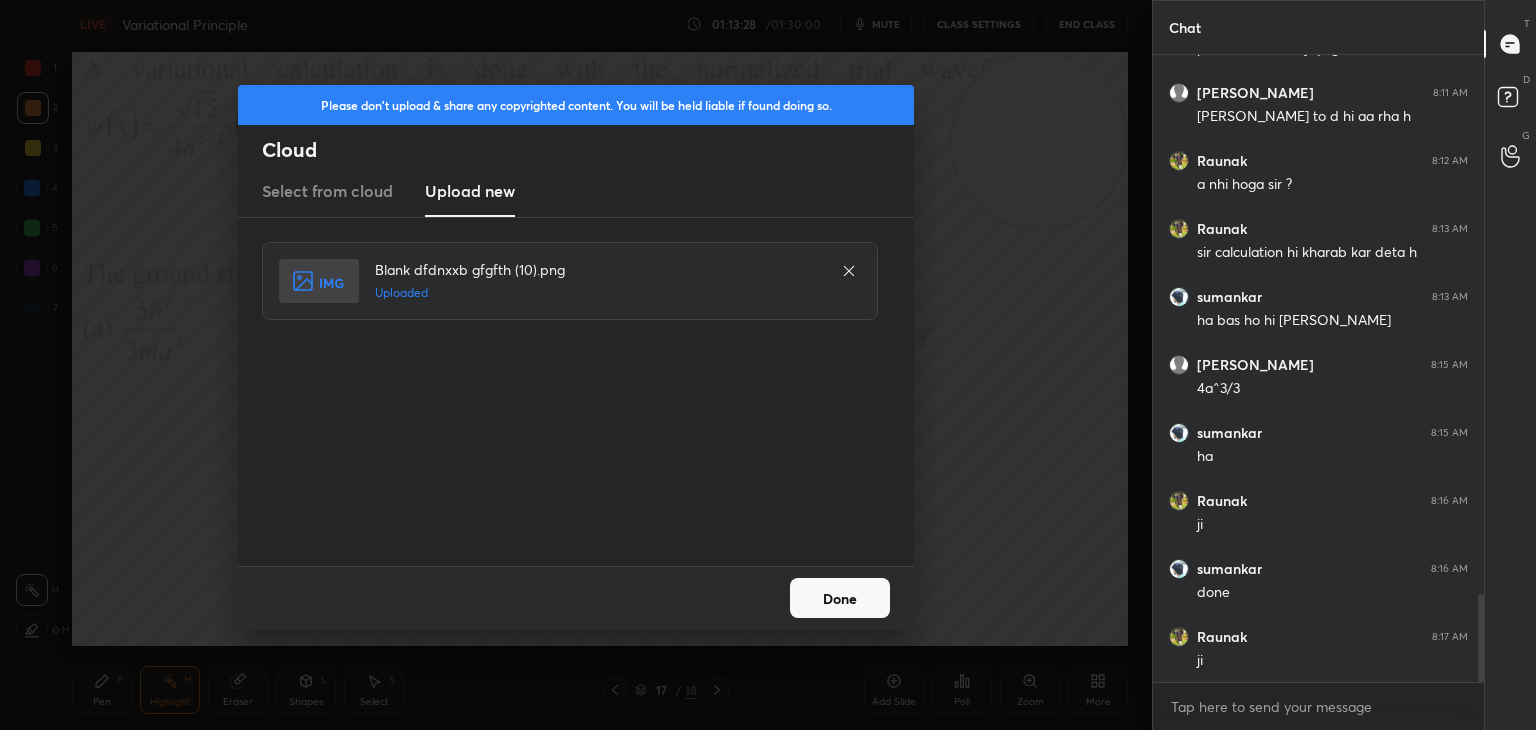 click on "Done" at bounding box center [840, 598] 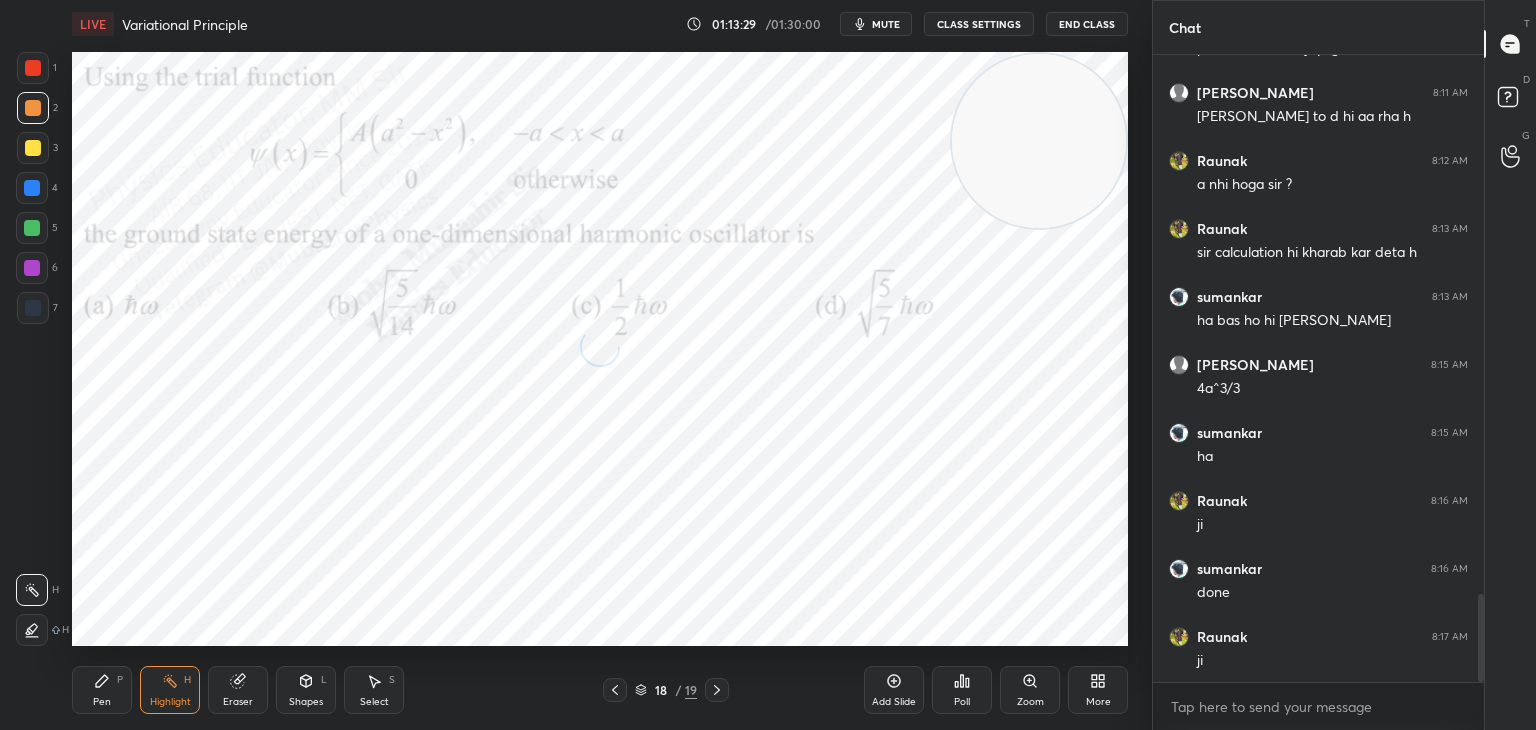 click on "mute" at bounding box center [876, 24] 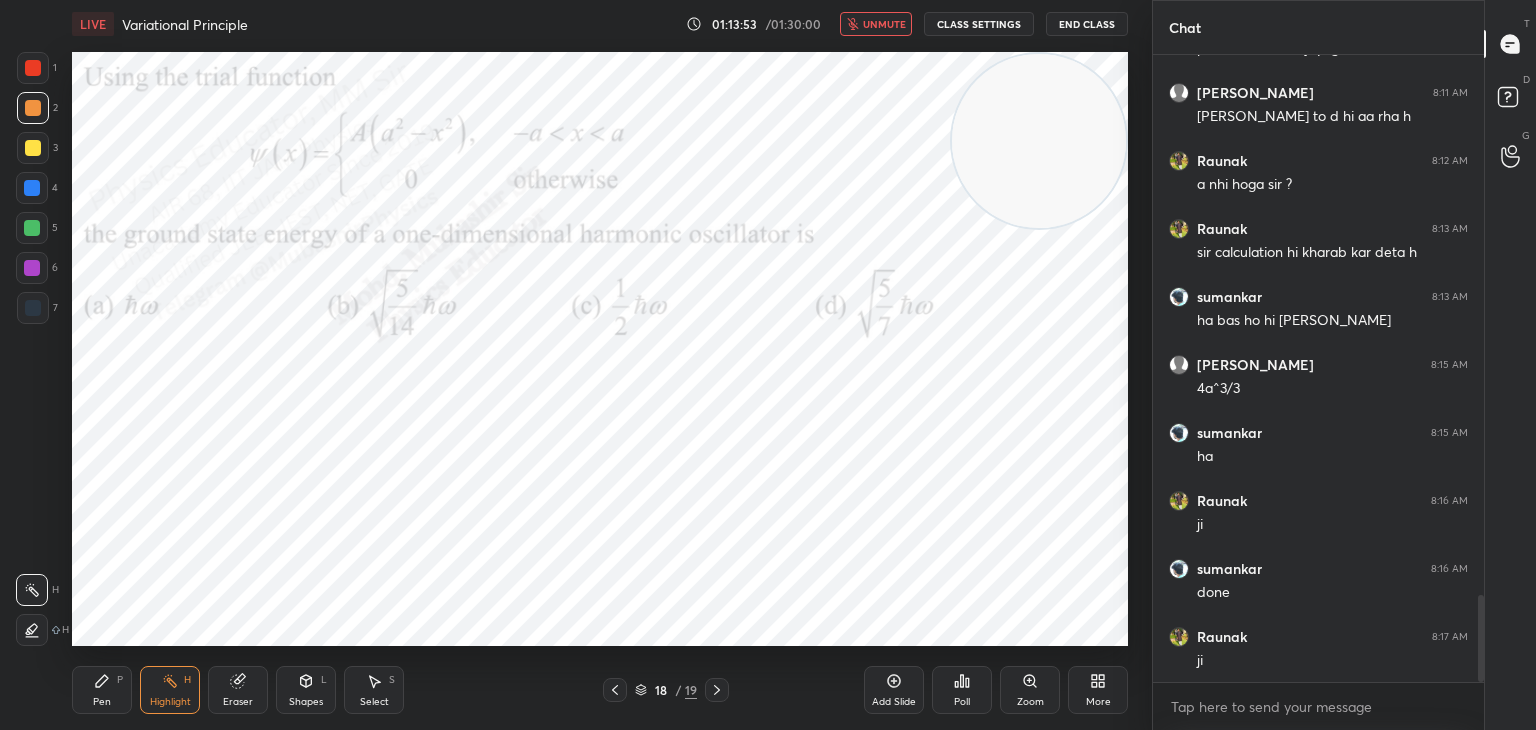 scroll, scrollTop: 3894, scrollLeft: 0, axis: vertical 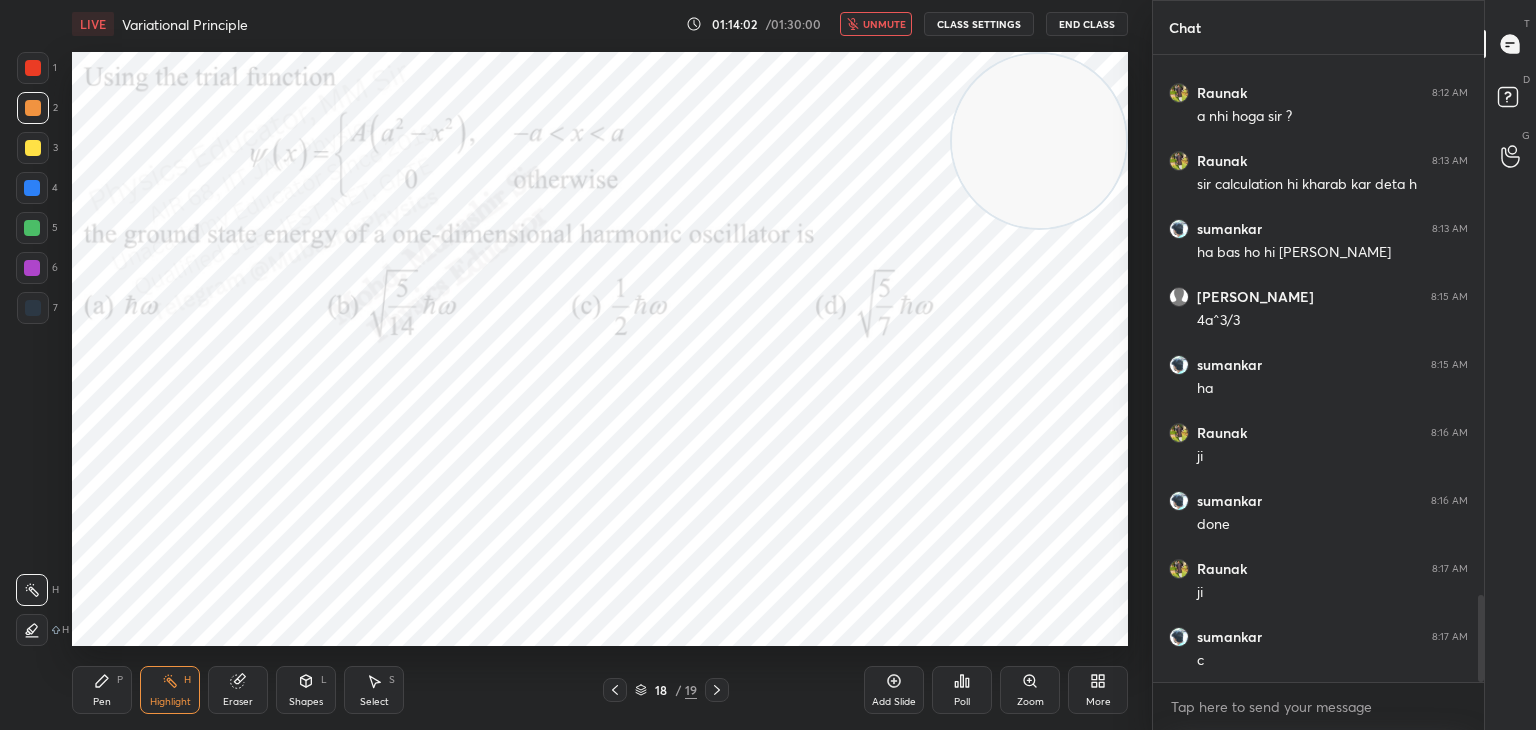 click on "unmute" at bounding box center (884, 24) 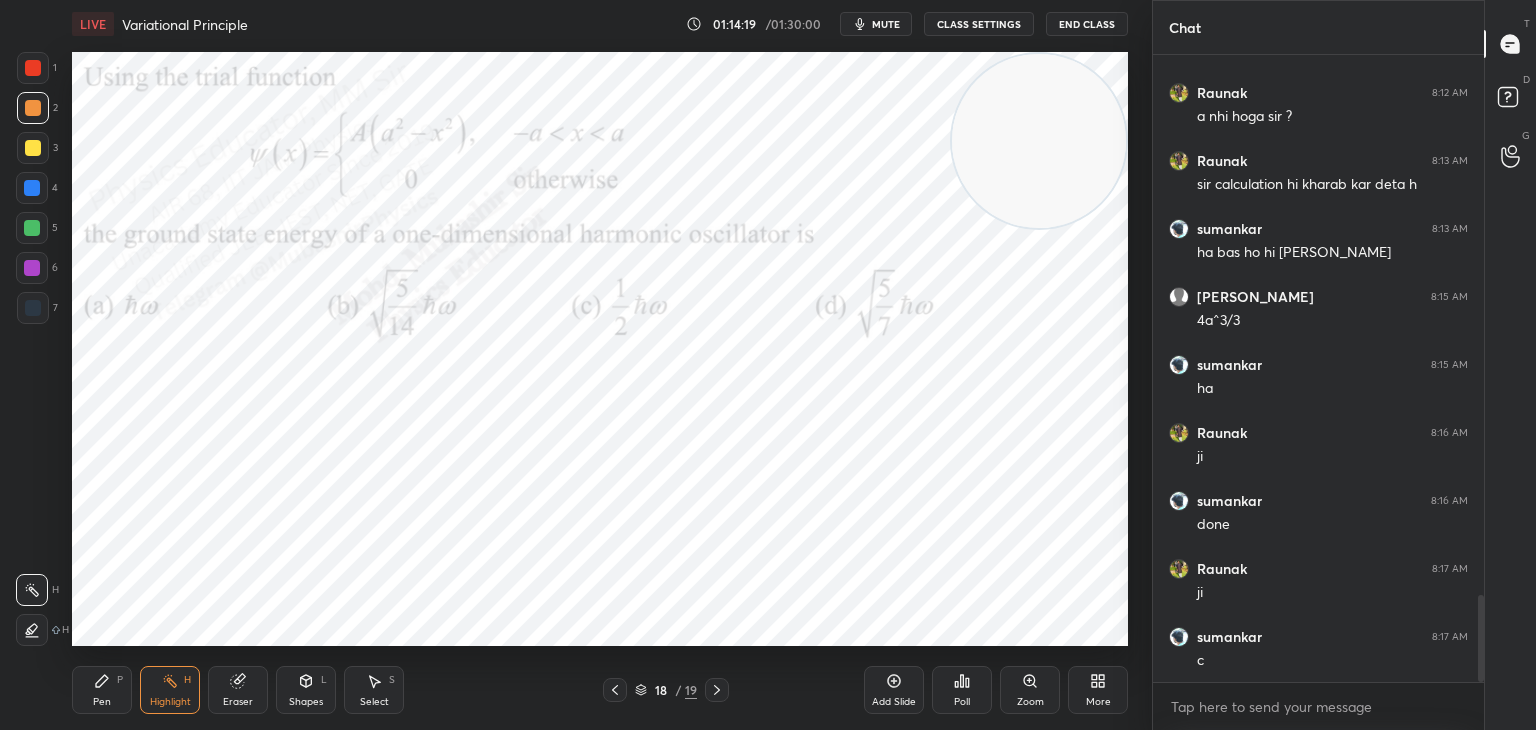 click on "mute" at bounding box center [886, 24] 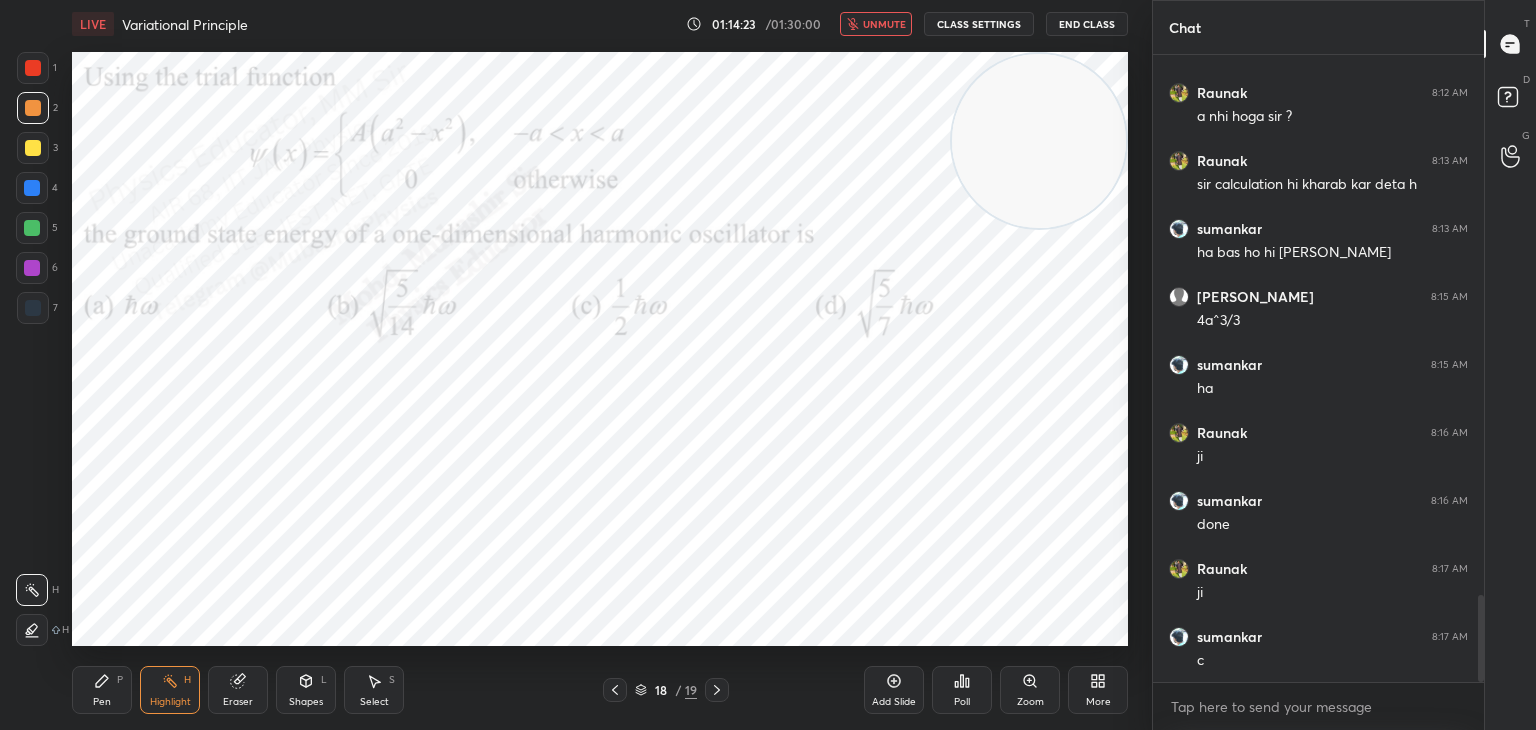 scroll, scrollTop: 3962, scrollLeft: 0, axis: vertical 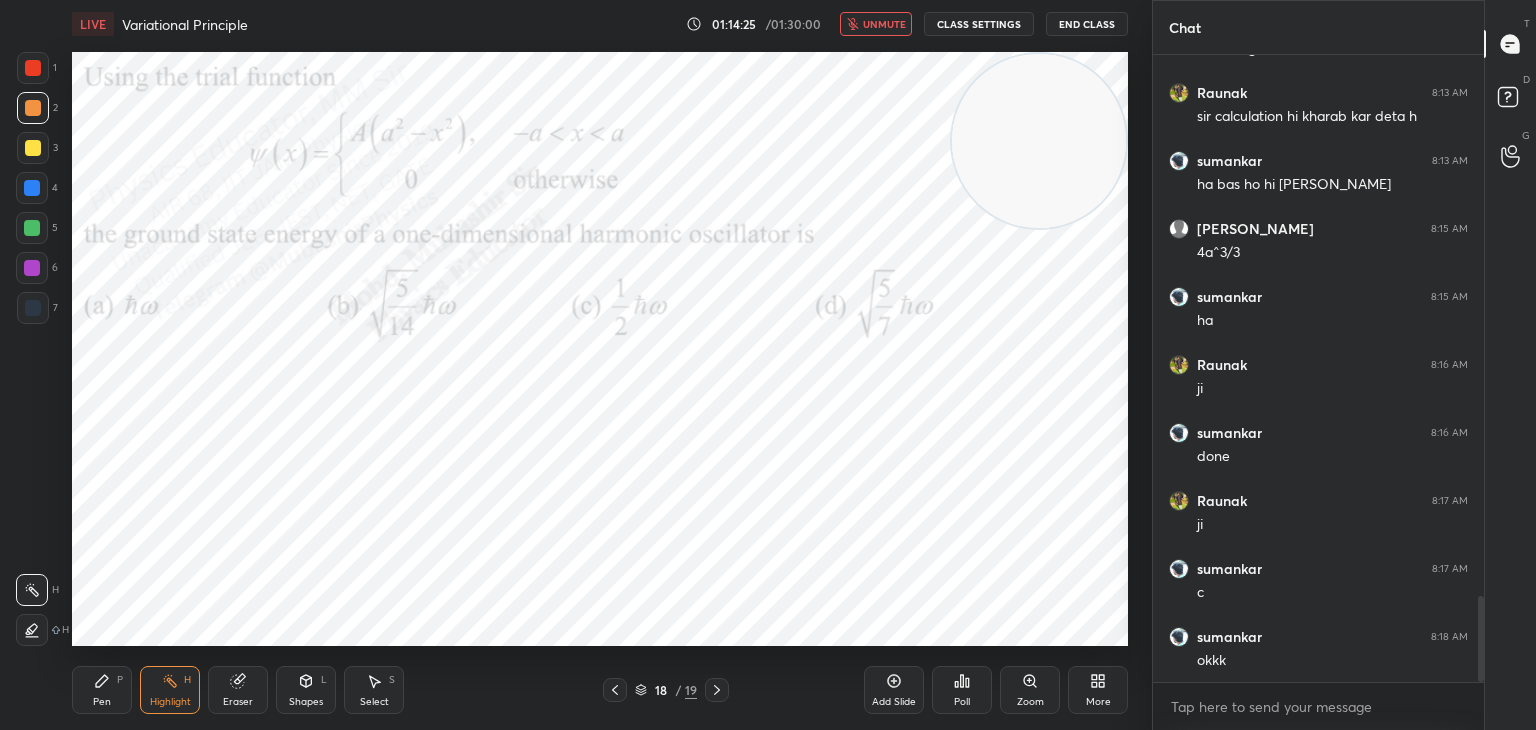 click on "unmute" at bounding box center [876, 24] 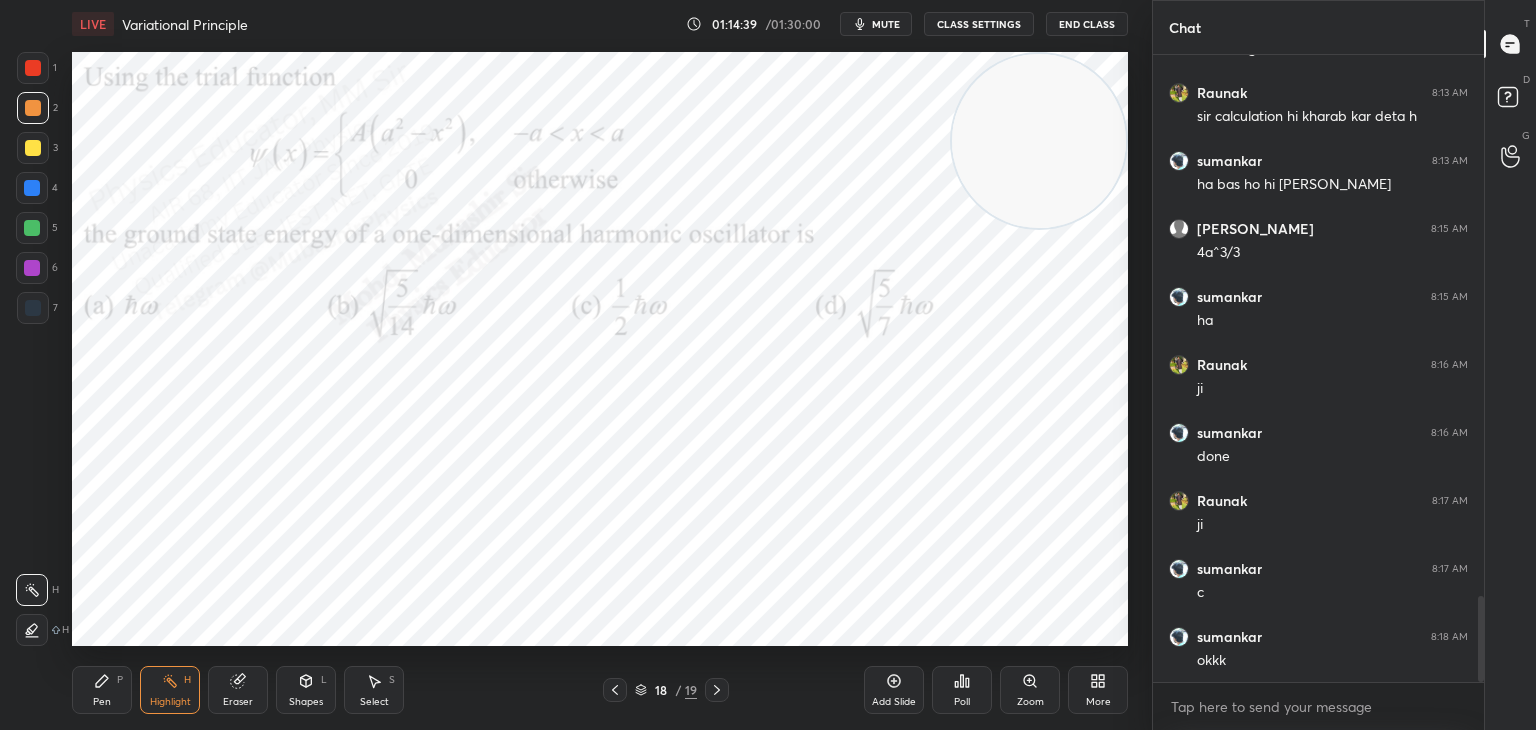 click on "mute" at bounding box center (886, 24) 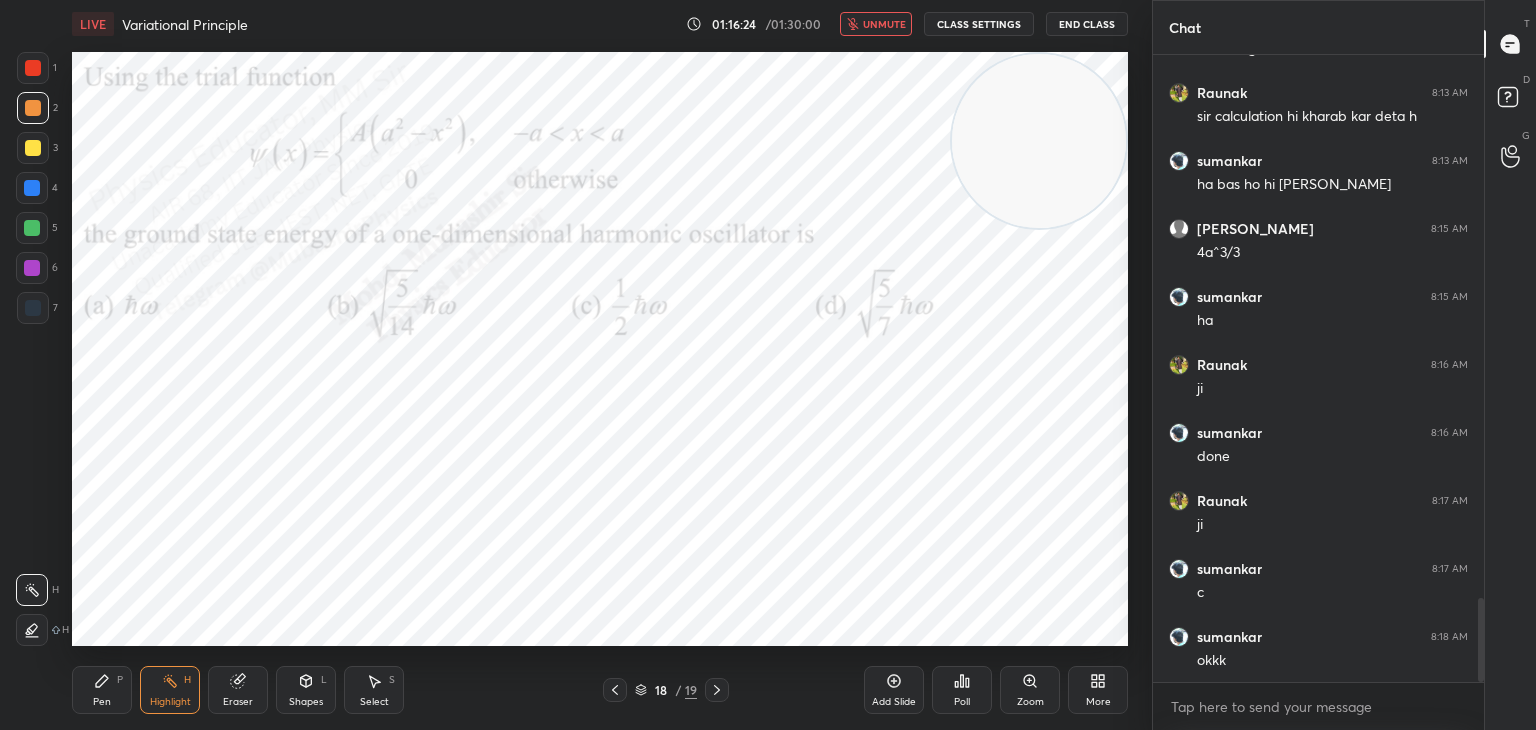 scroll, scrollTop: 4030, scrollLeft: 0, axis: vertical 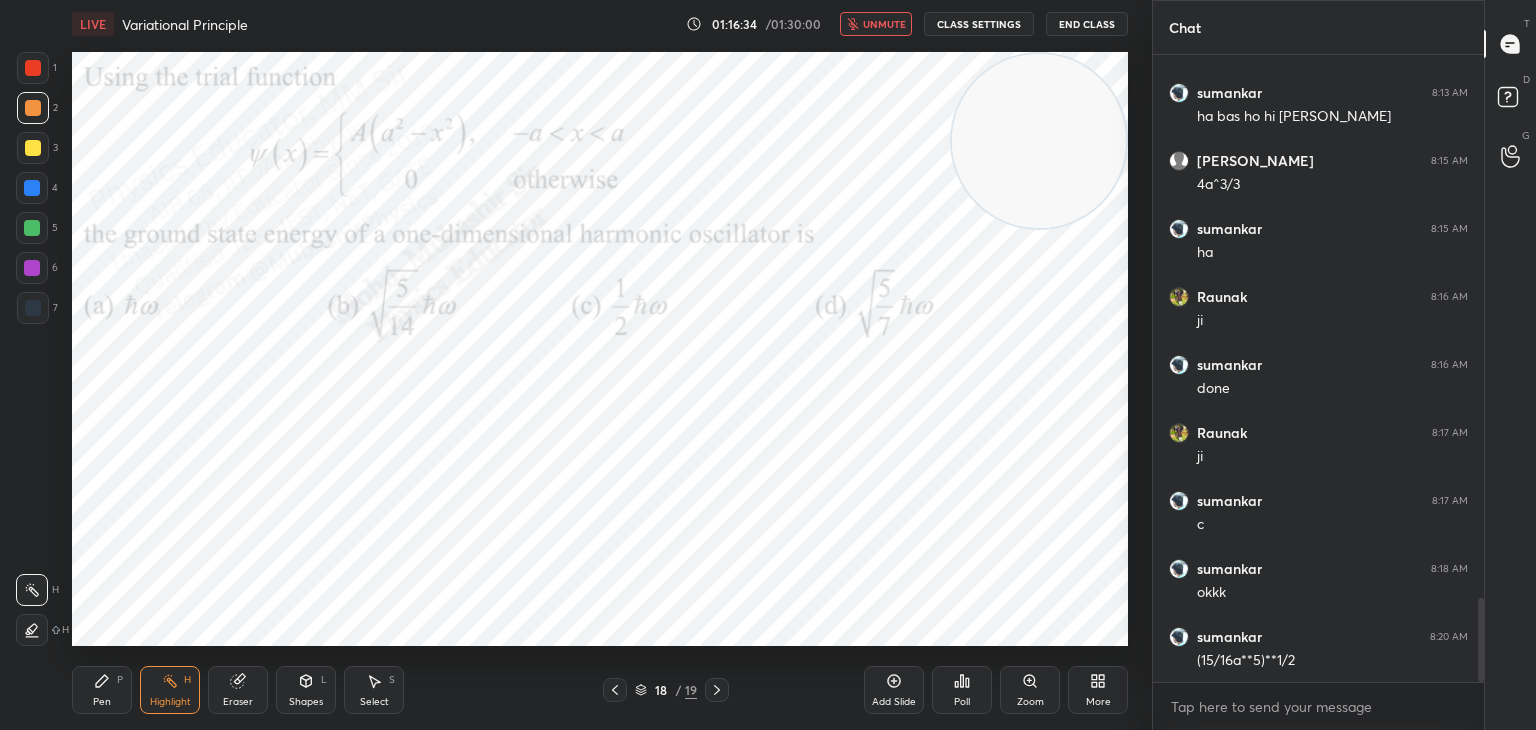 click on "unmute" at bounding box center (884, 24) 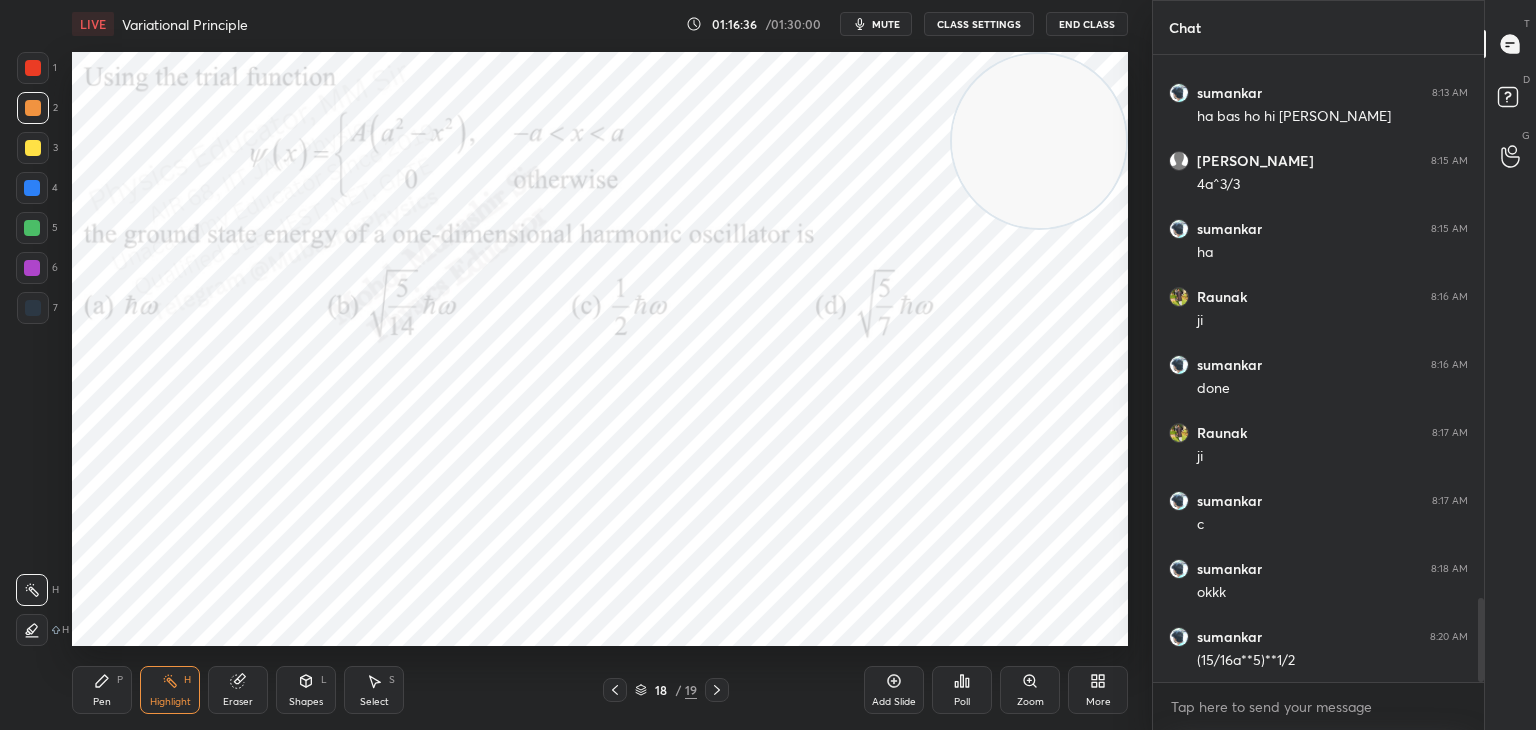 click on "Pen P" at bounding box center (102, 690) 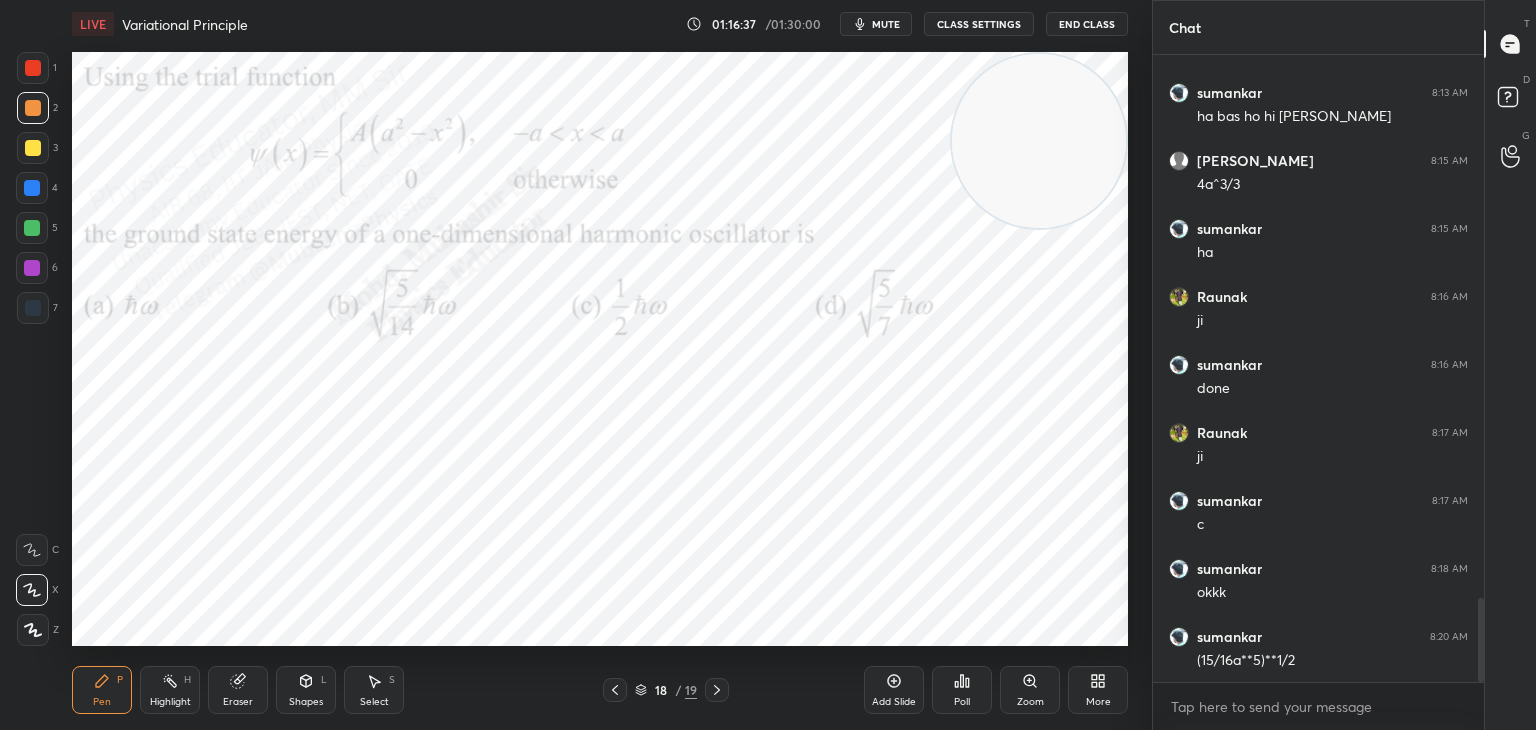 click on "4" at bounding box center [37, 192] 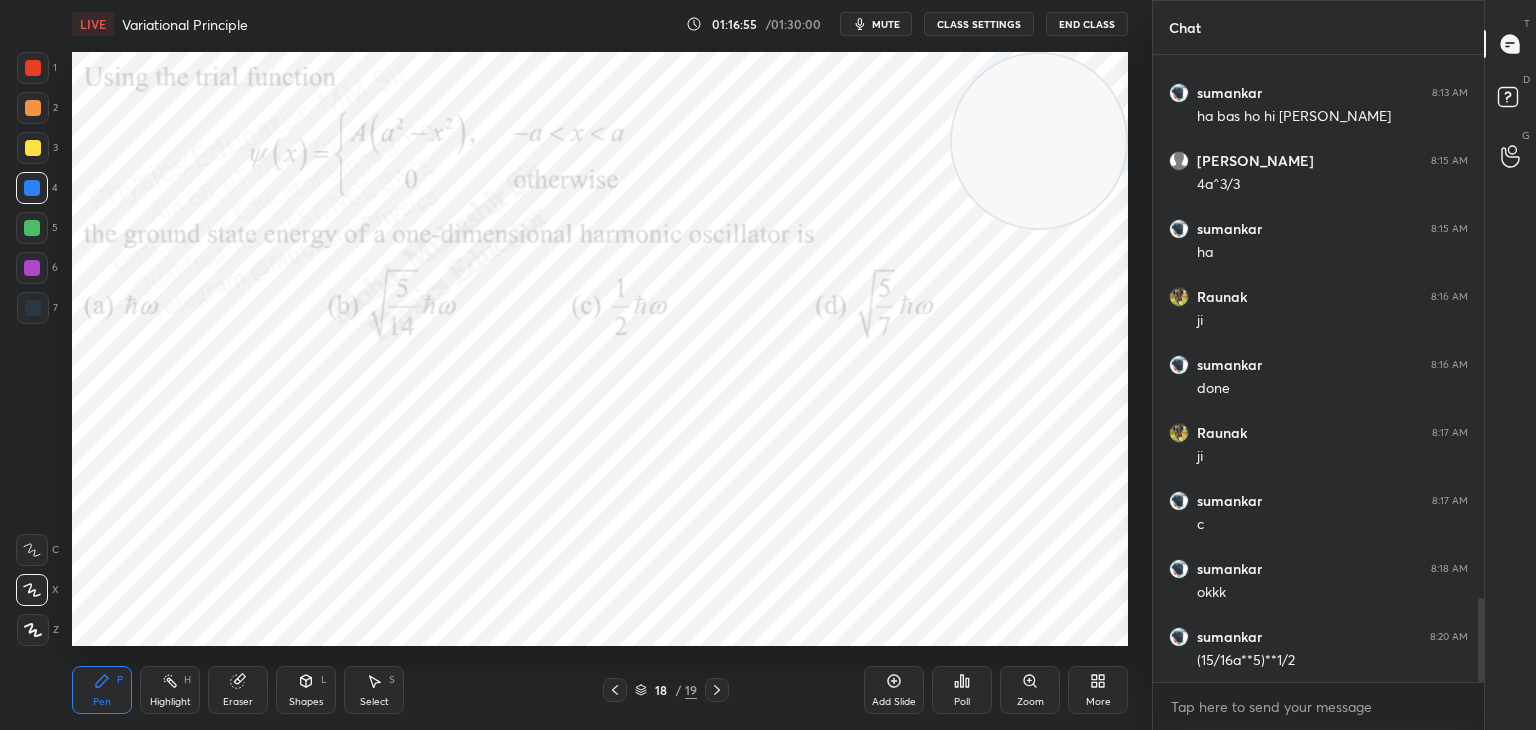 click on "Select S" at bounding box center [374, 690] 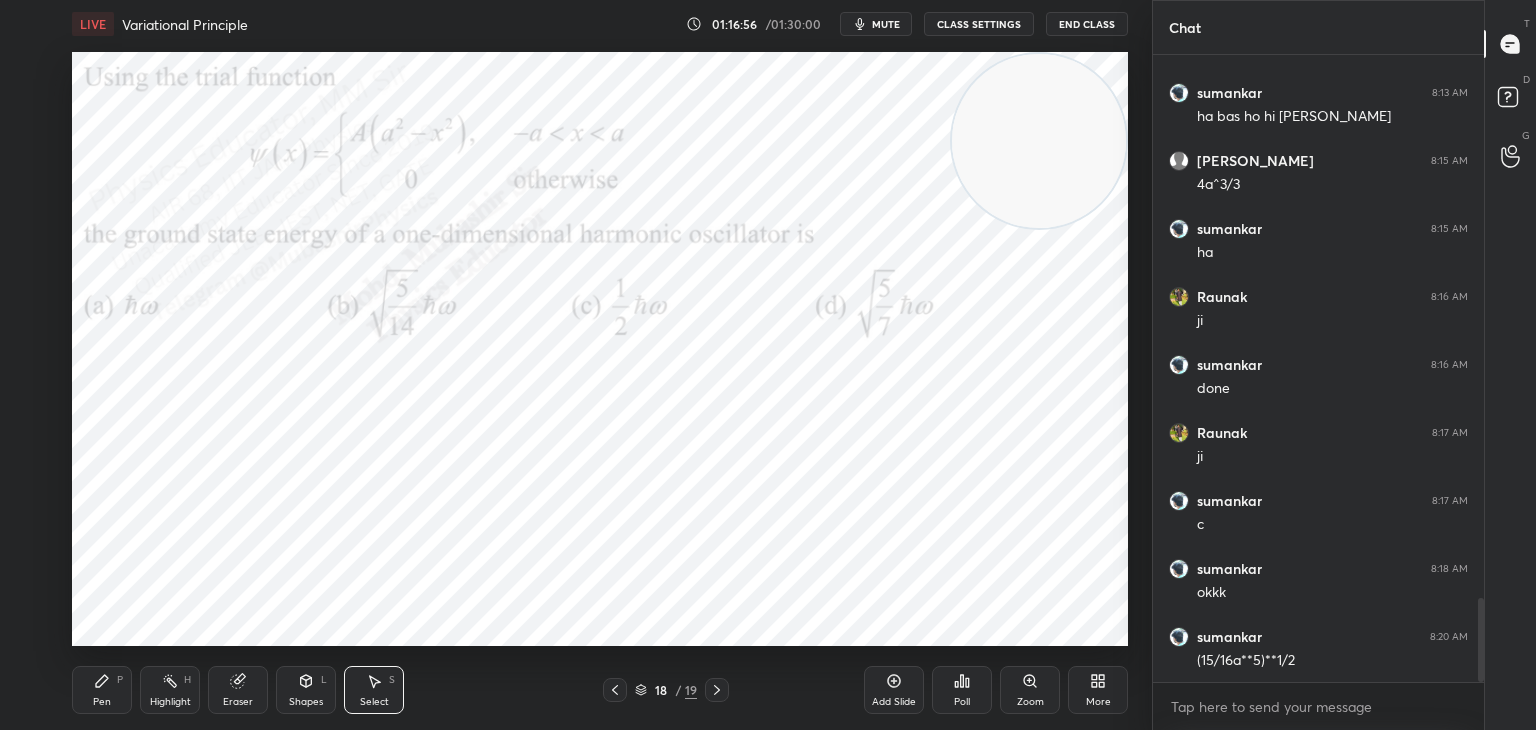 click on "Highlight H" at bounding box center [170, 690] 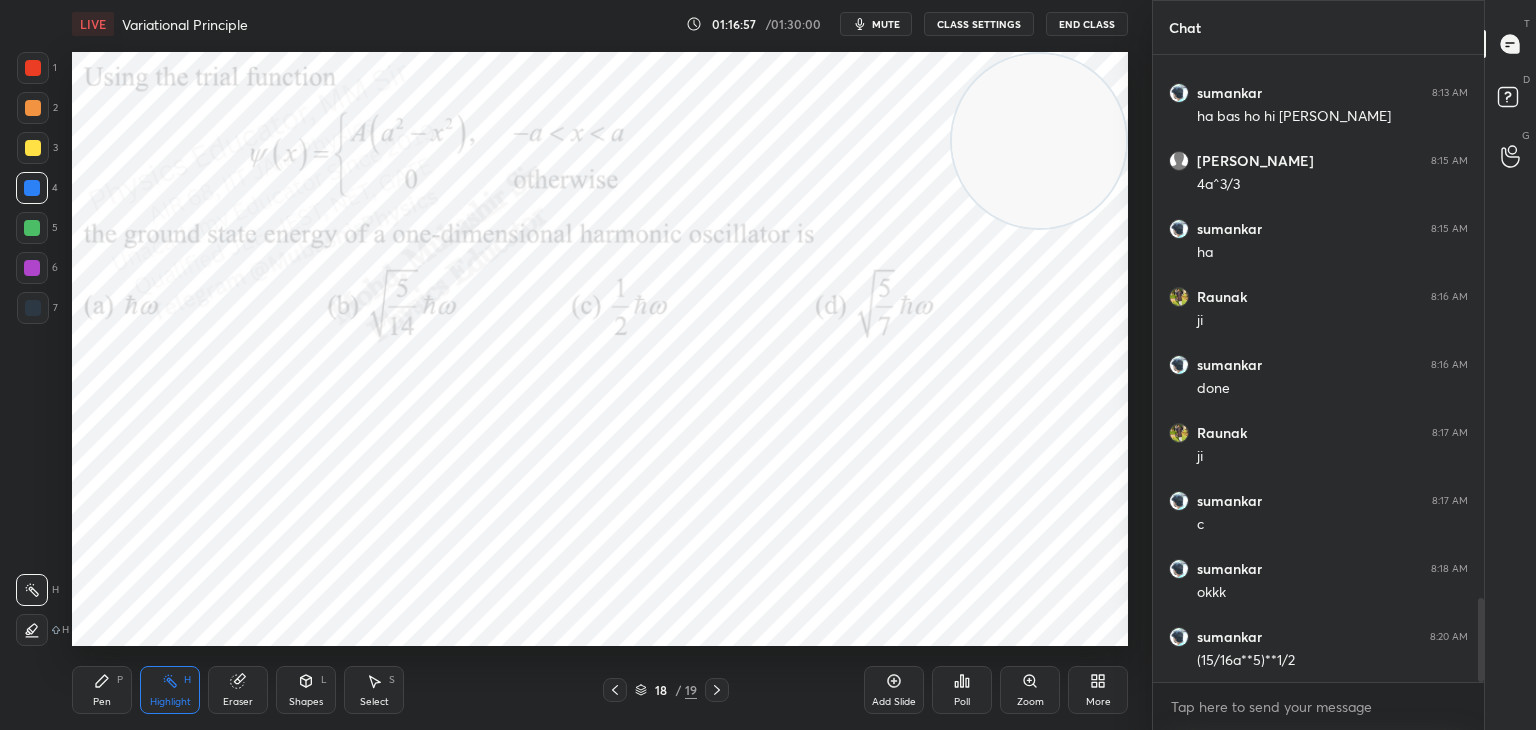 click 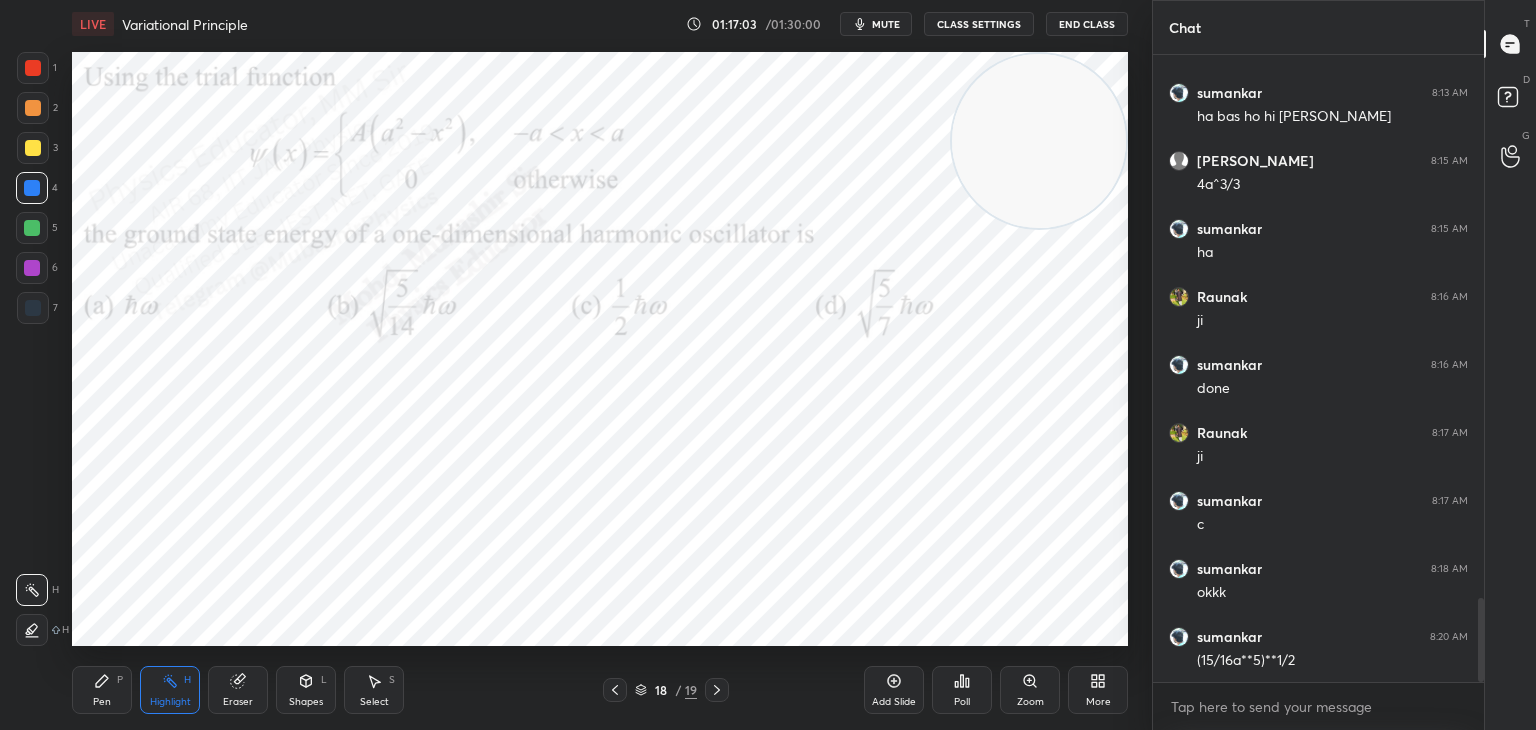 click on "mute" at bounding box center (886, 24) 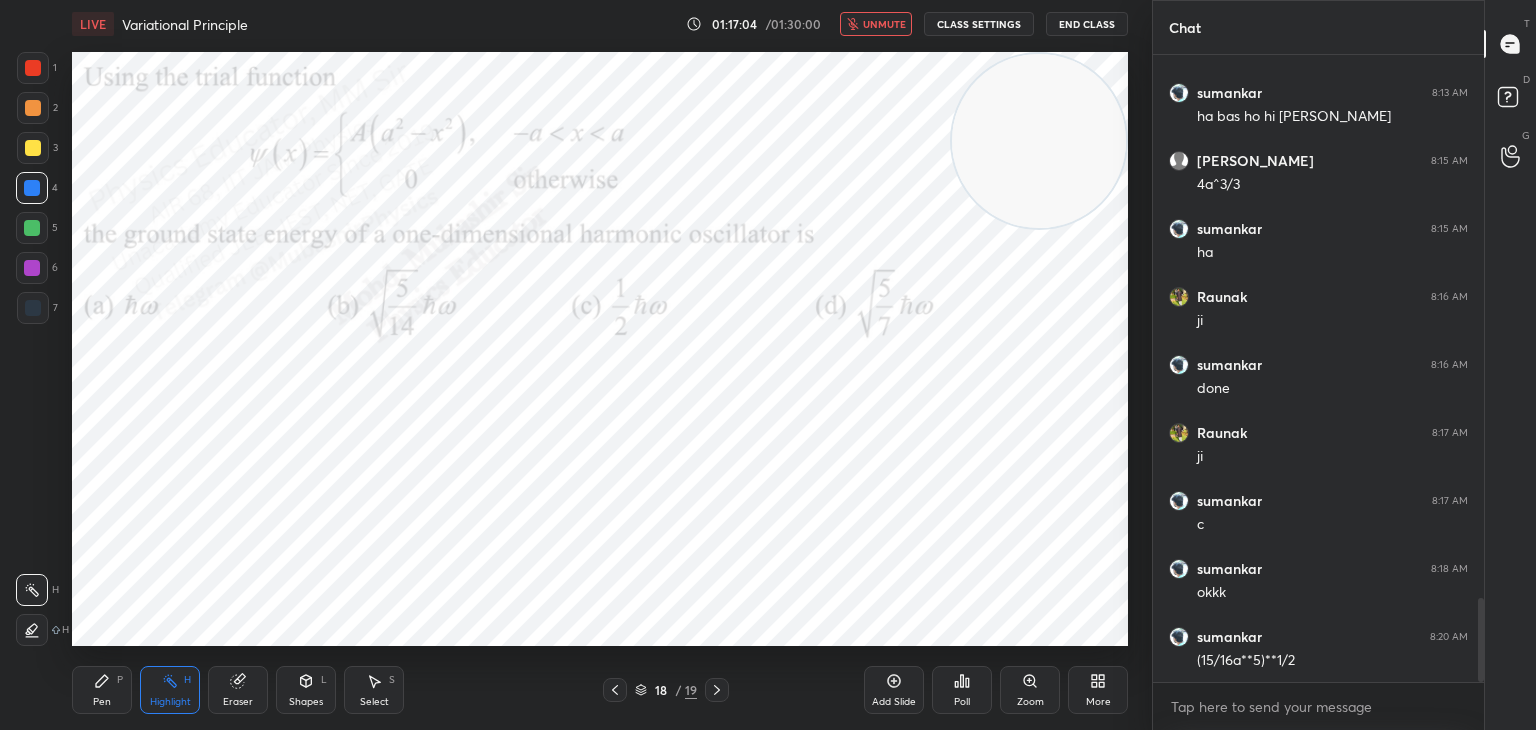 click on "unmute" at bounding box center [876, 24] 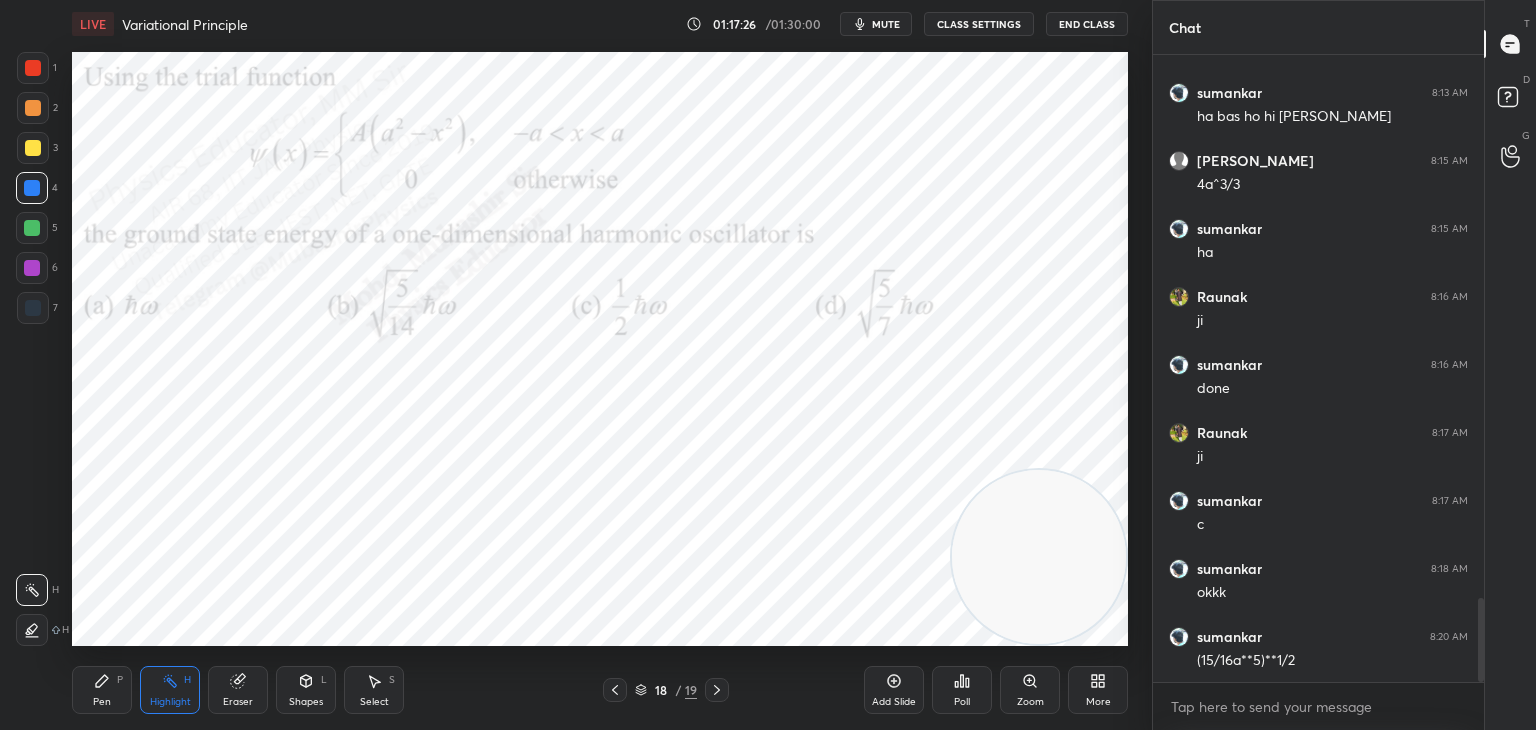 drag, startPoint x: 1101, startPoint y: 545, endPoint x: 992, endPoint y: 589, distance: 117.54574 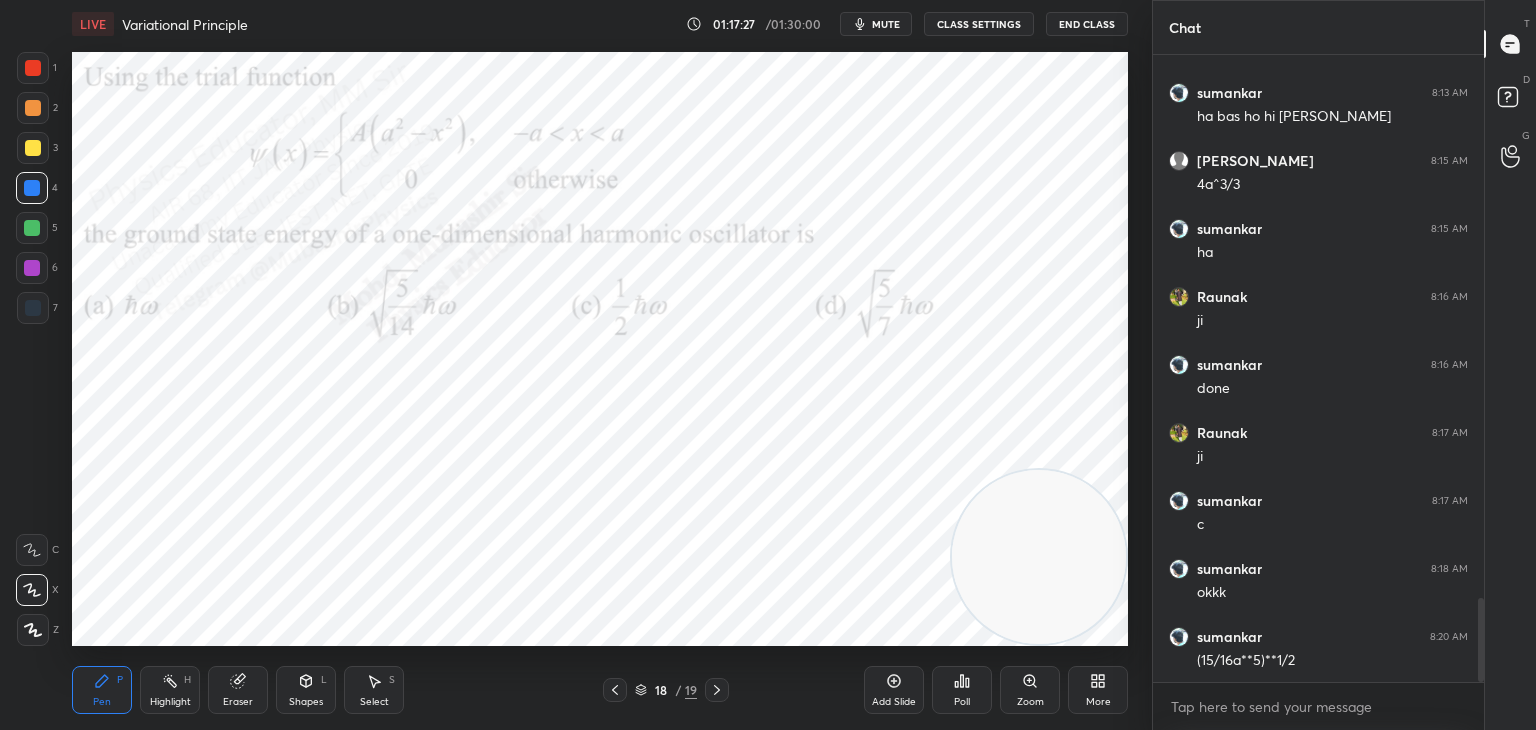 click at bounding box center [32, 268] 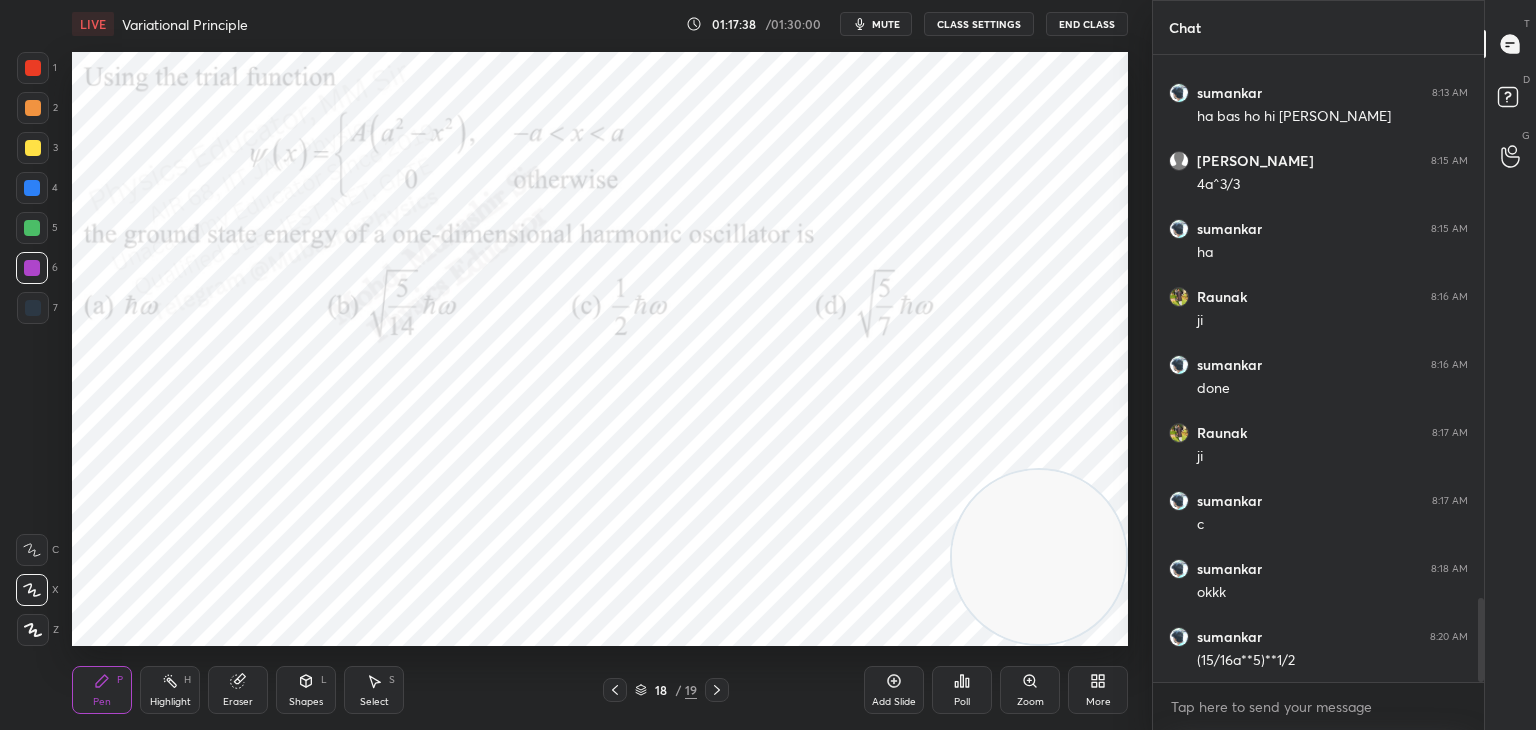 drag, startPoint x: 37, startPoint y: 231, endPoint x: 52, endPoint y: 233, distance: 15.132746 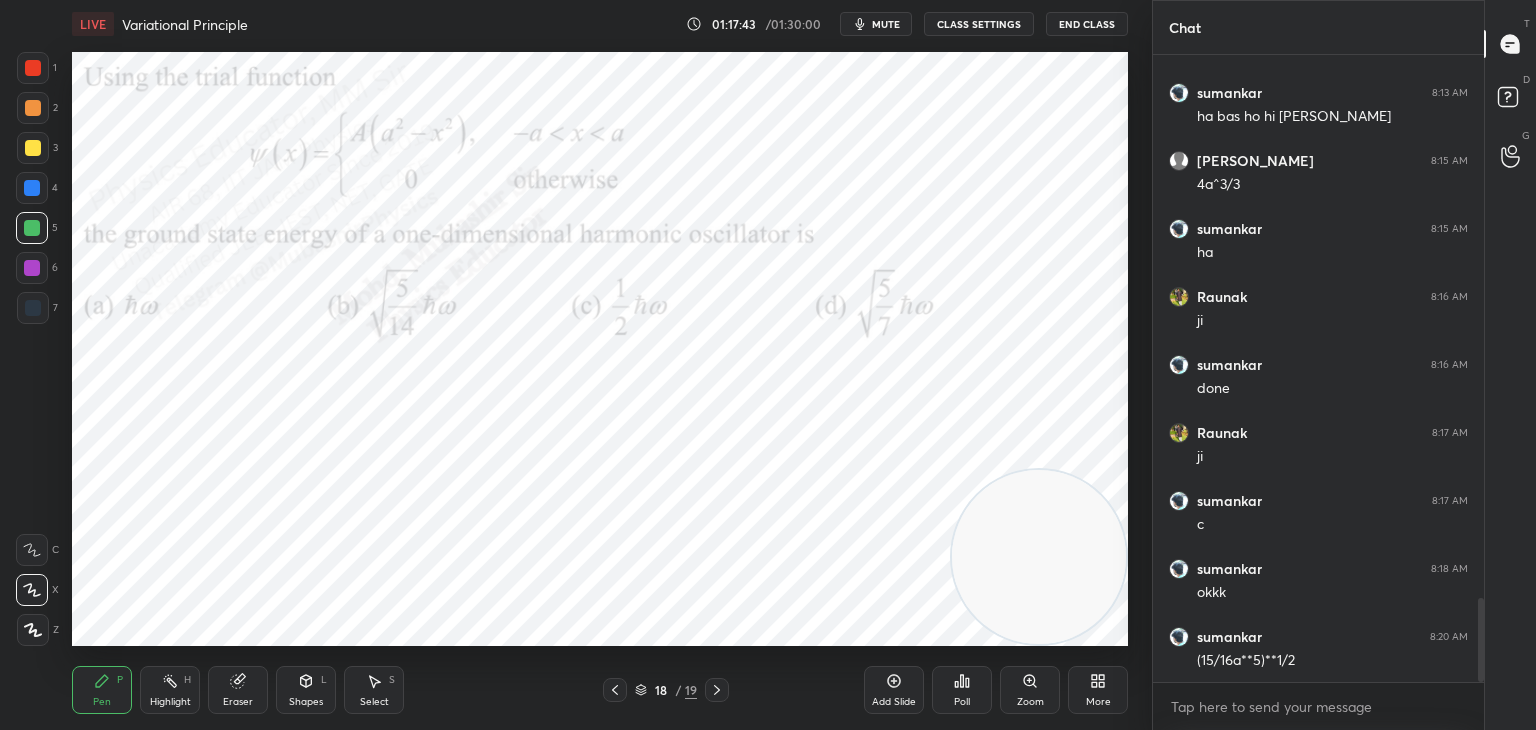 scroll, scrollTop: 4098, scrollLeft: 0, axis: vertical 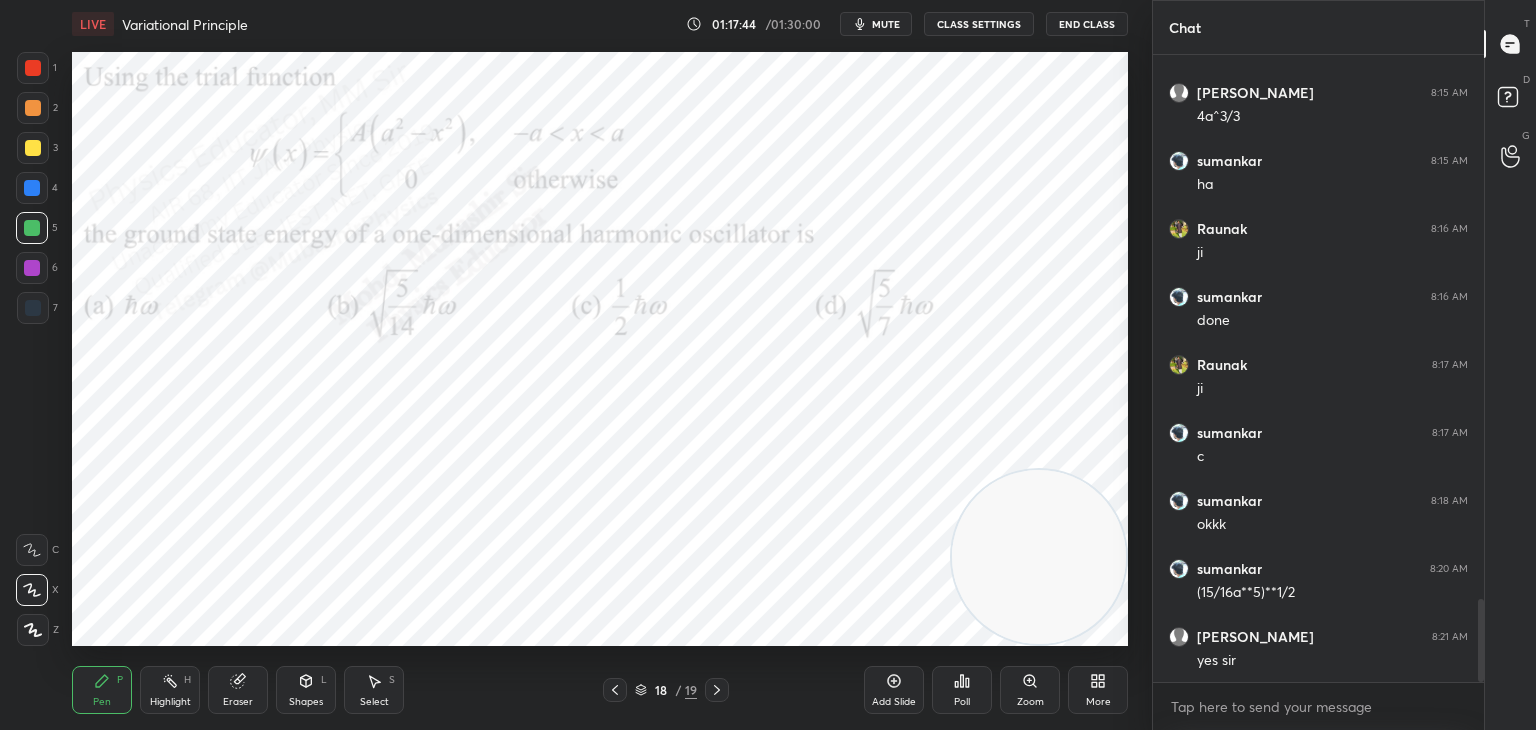 click on "Highlight H" at bounding box center [170, 690] 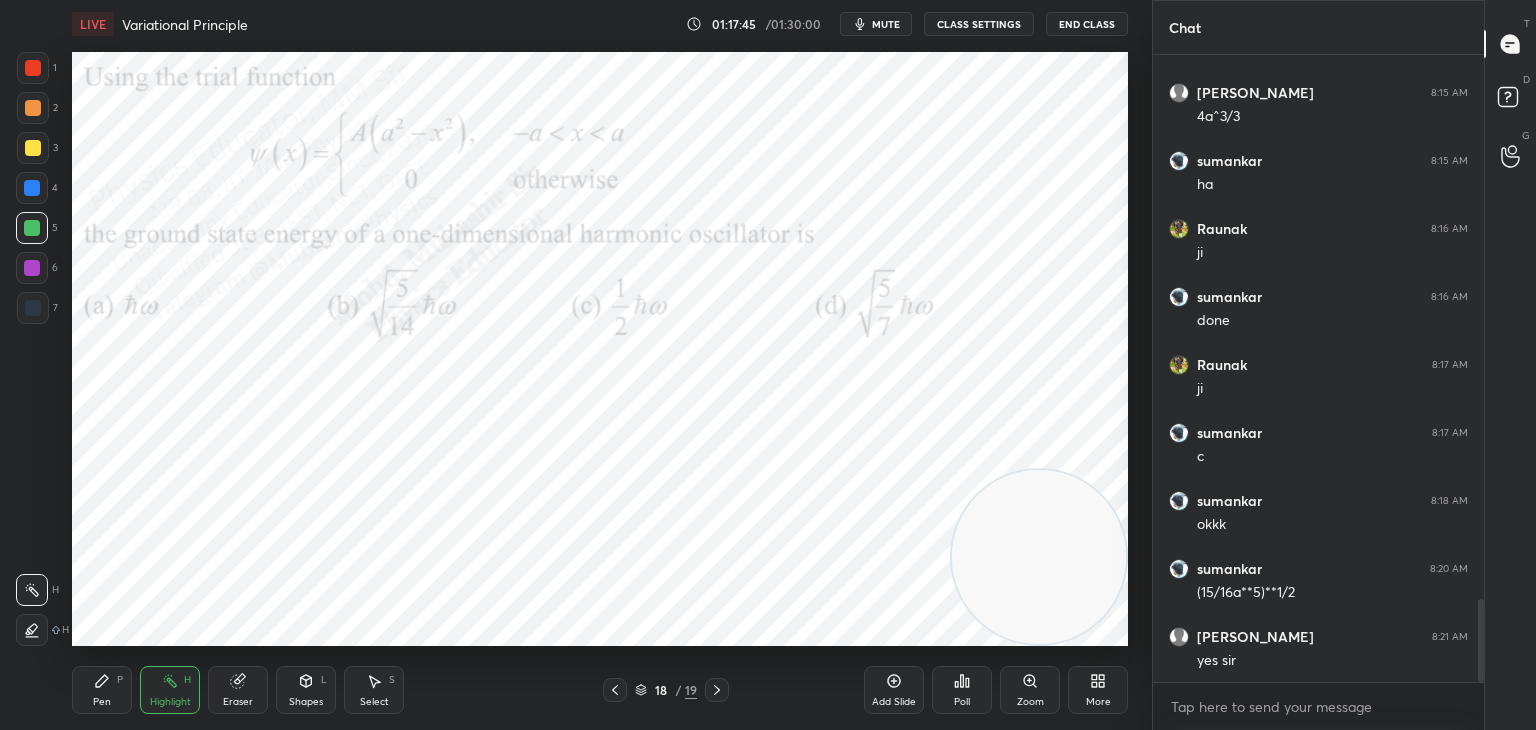 drag, startPoint x: 616, startPoint y: 695, endPoint x: 628, endPoint y: 683, distance: 16.970562 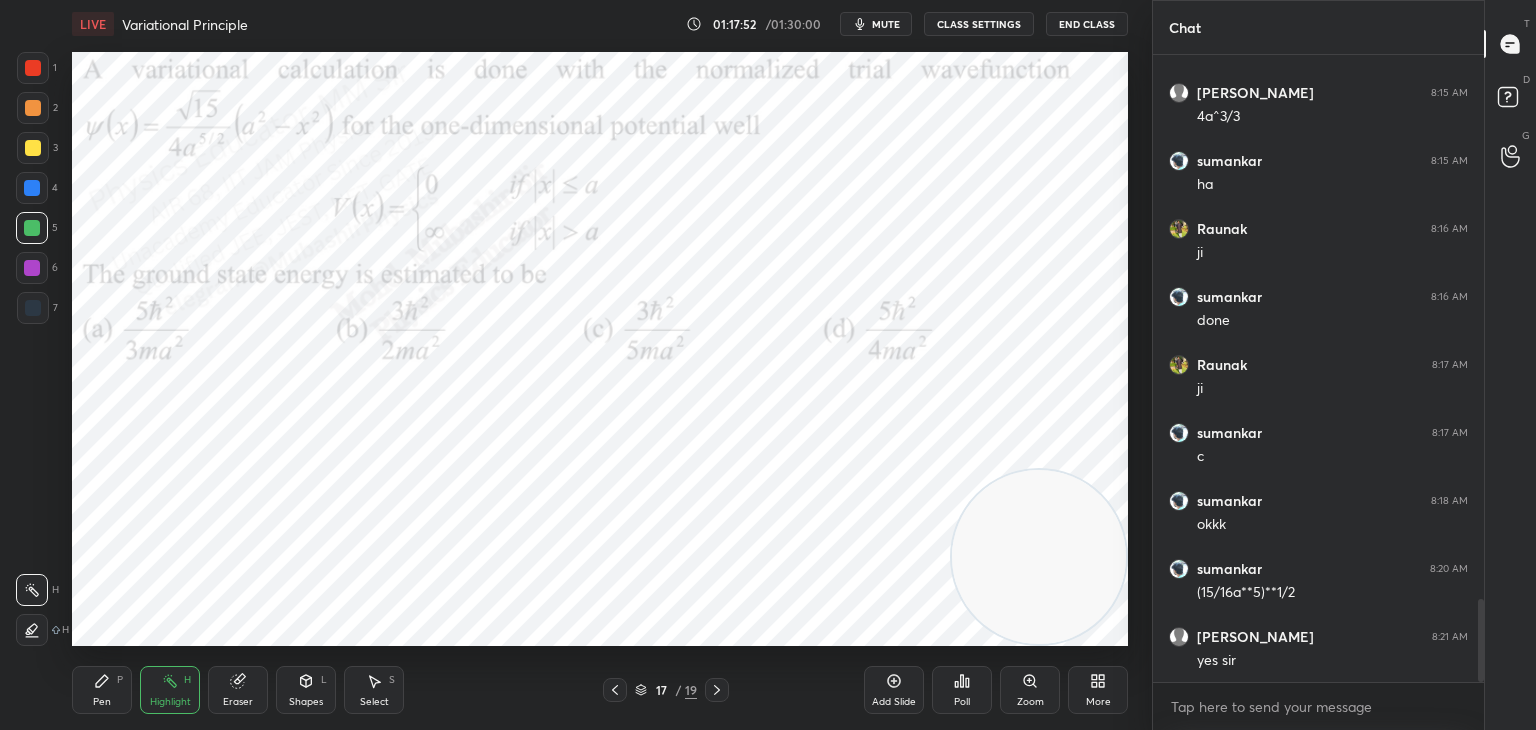 click 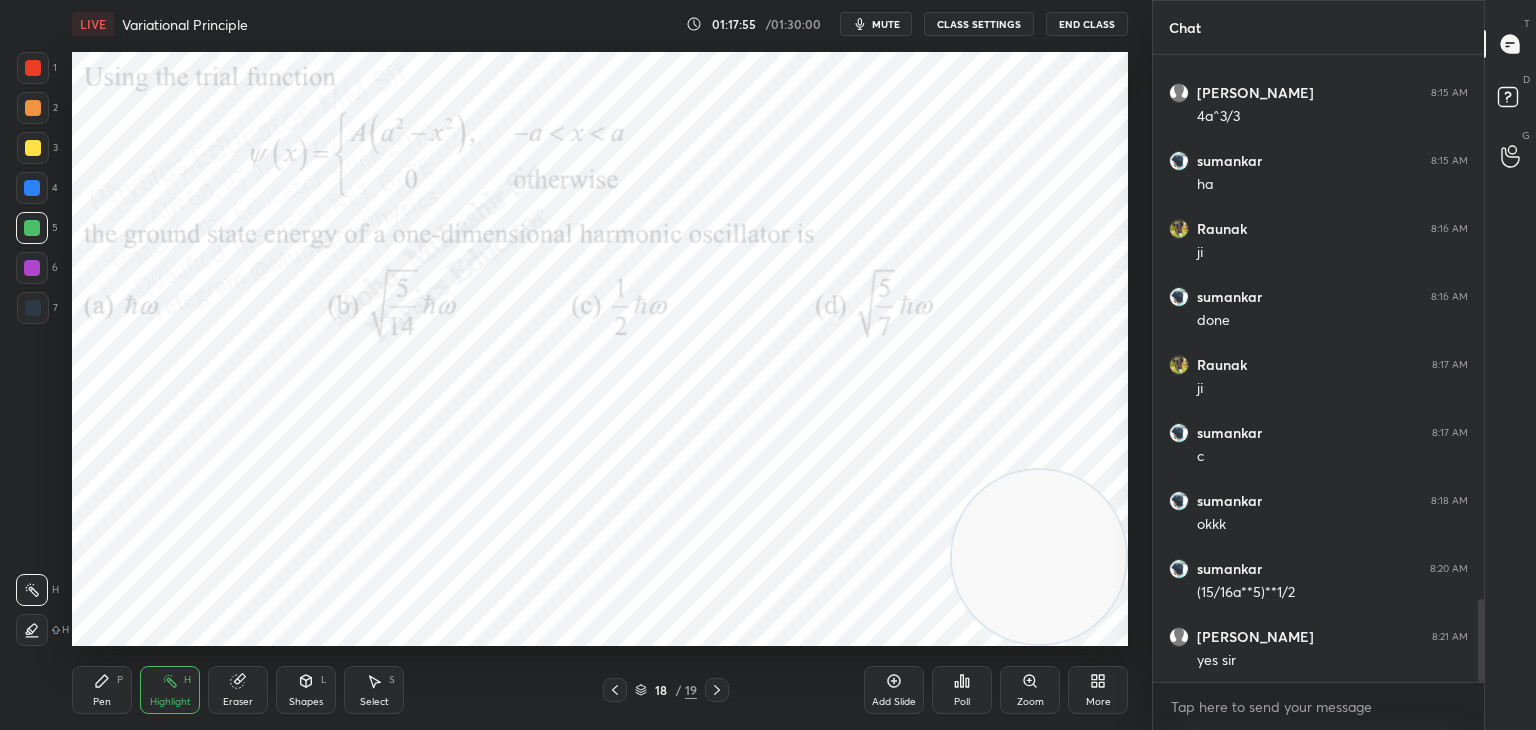 drag, startPoint x: 616, startPoint y: 683, endPoint x: 625, endPoint y: 673, distance: 13.453624 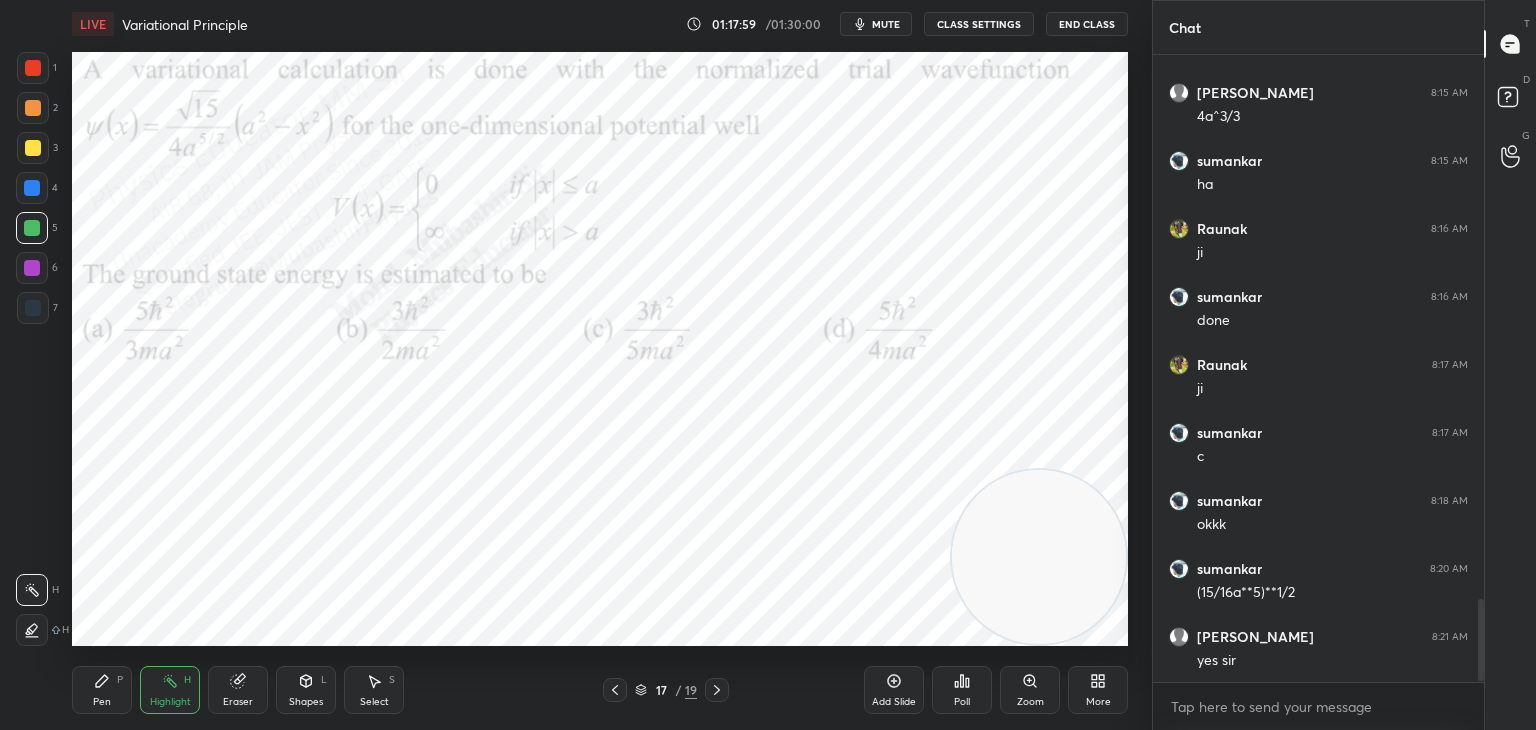 scroll, scrollTop: 4166, scrollLeft: 0, axis: vertical 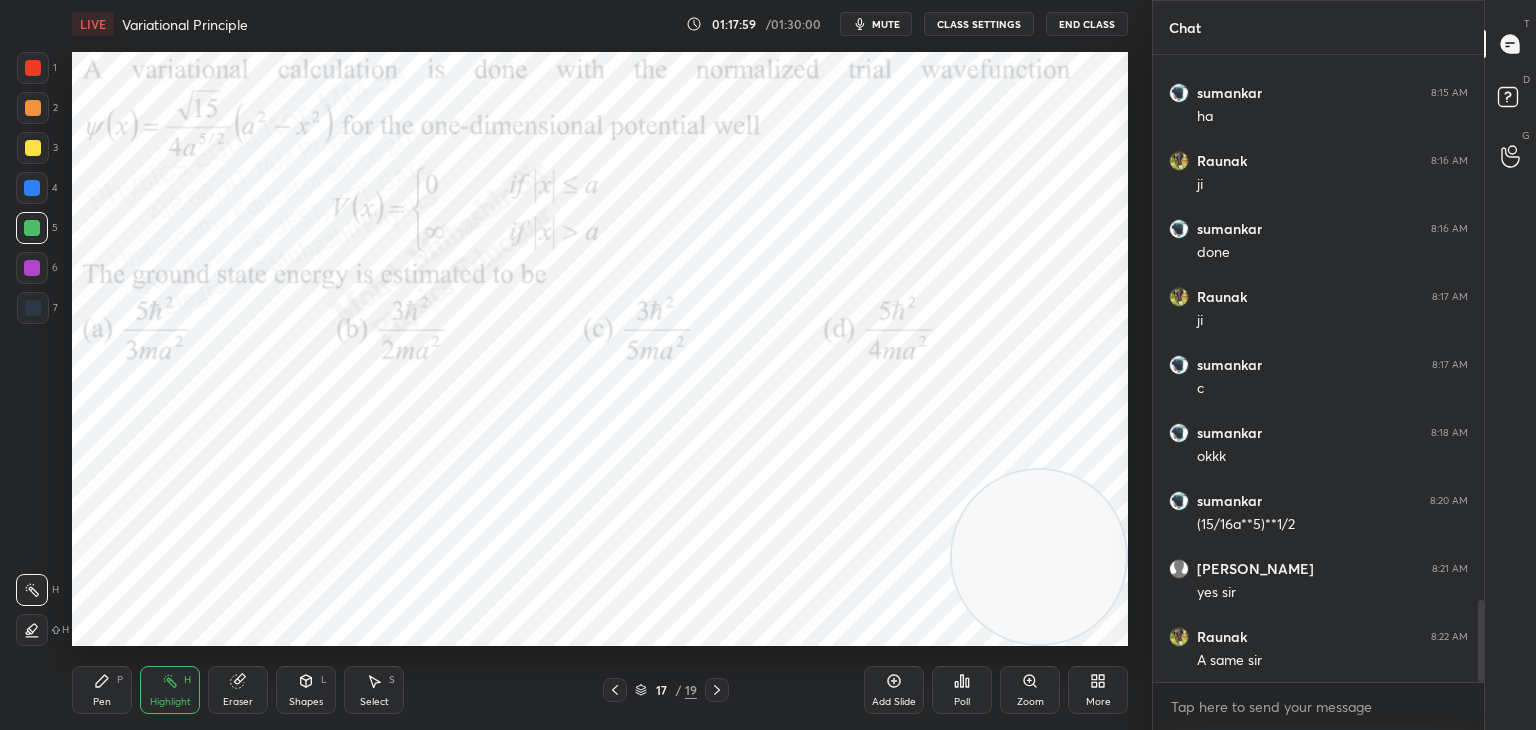 click 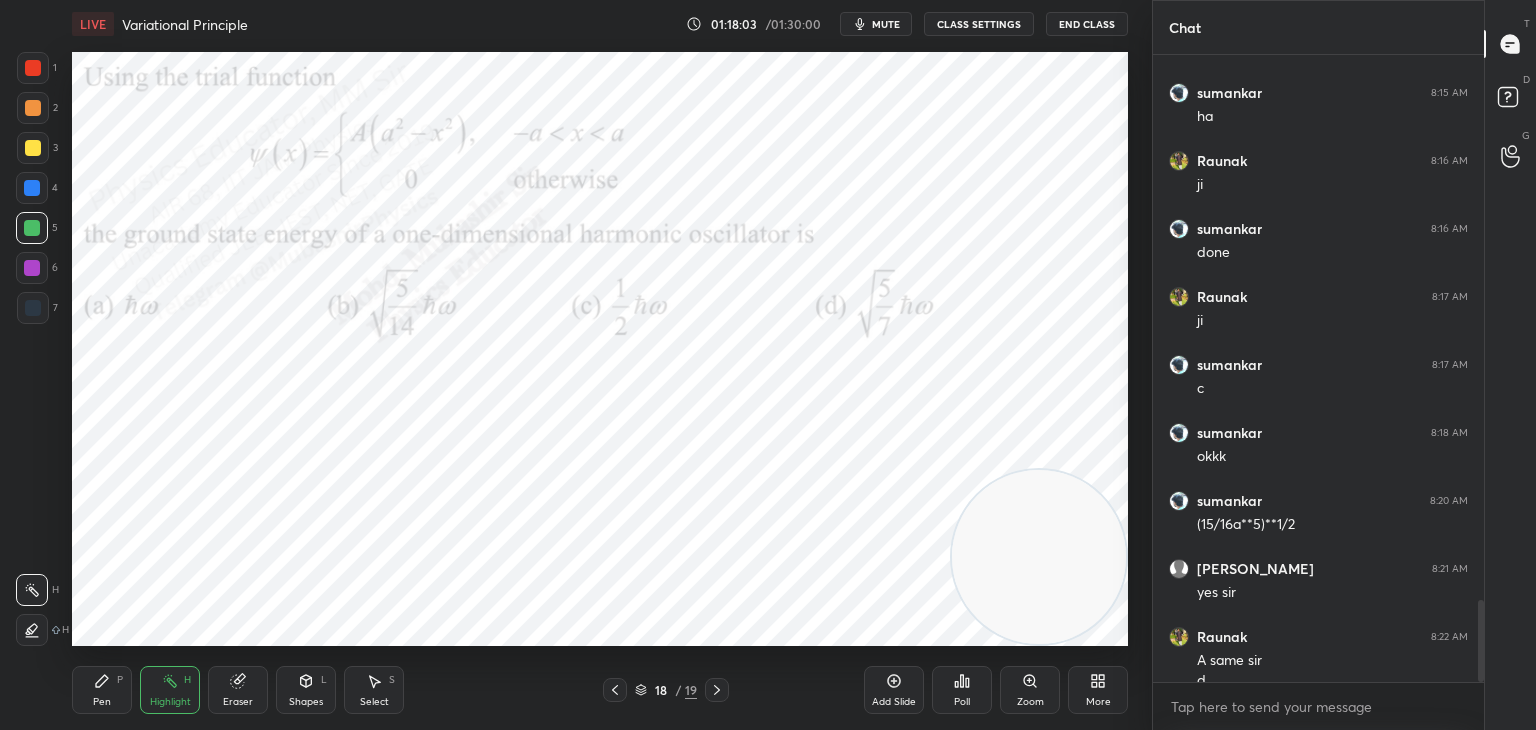 scroll, scrollTop: 4186, scrollLeft: 0, axis: vertical 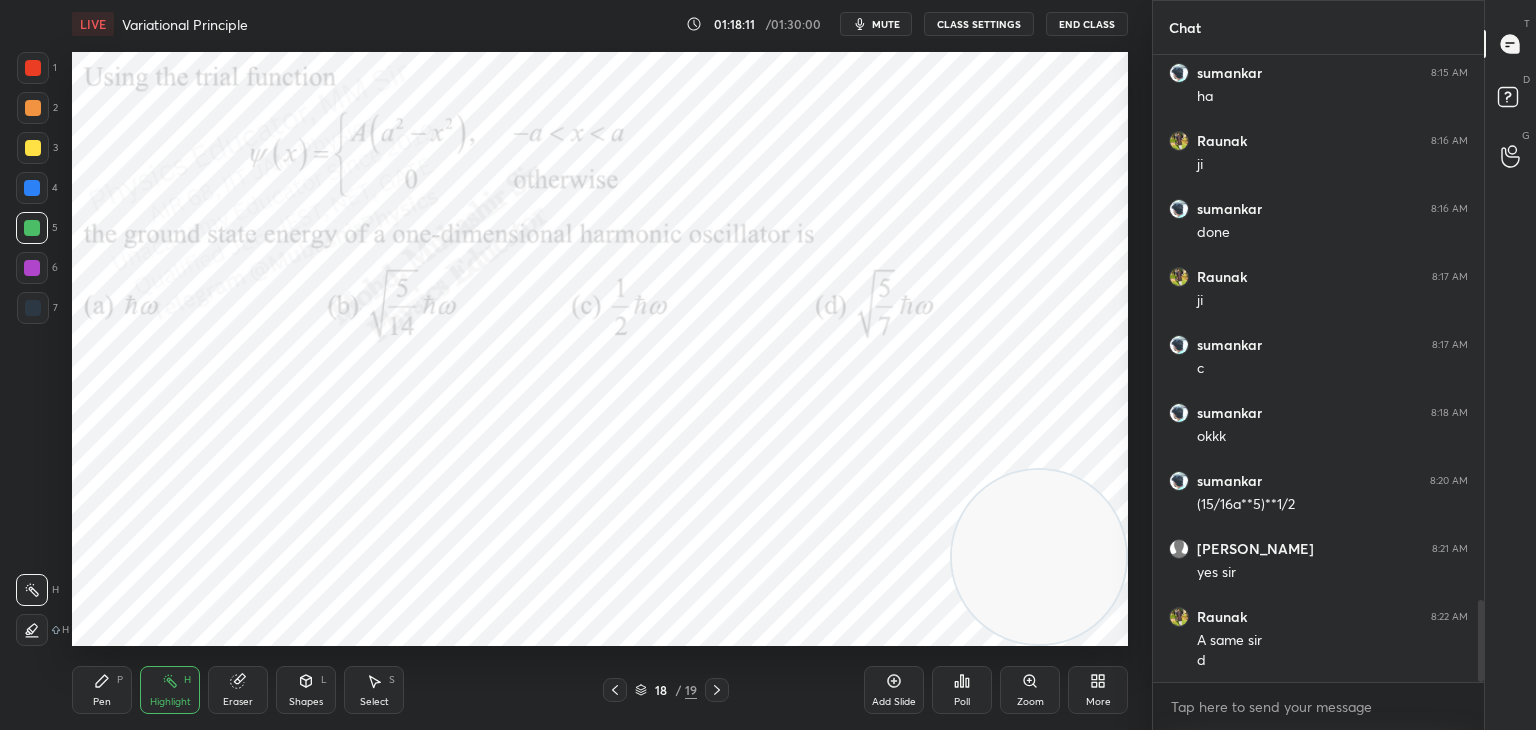 click on "Pen P" at bounding box center [102, 690] 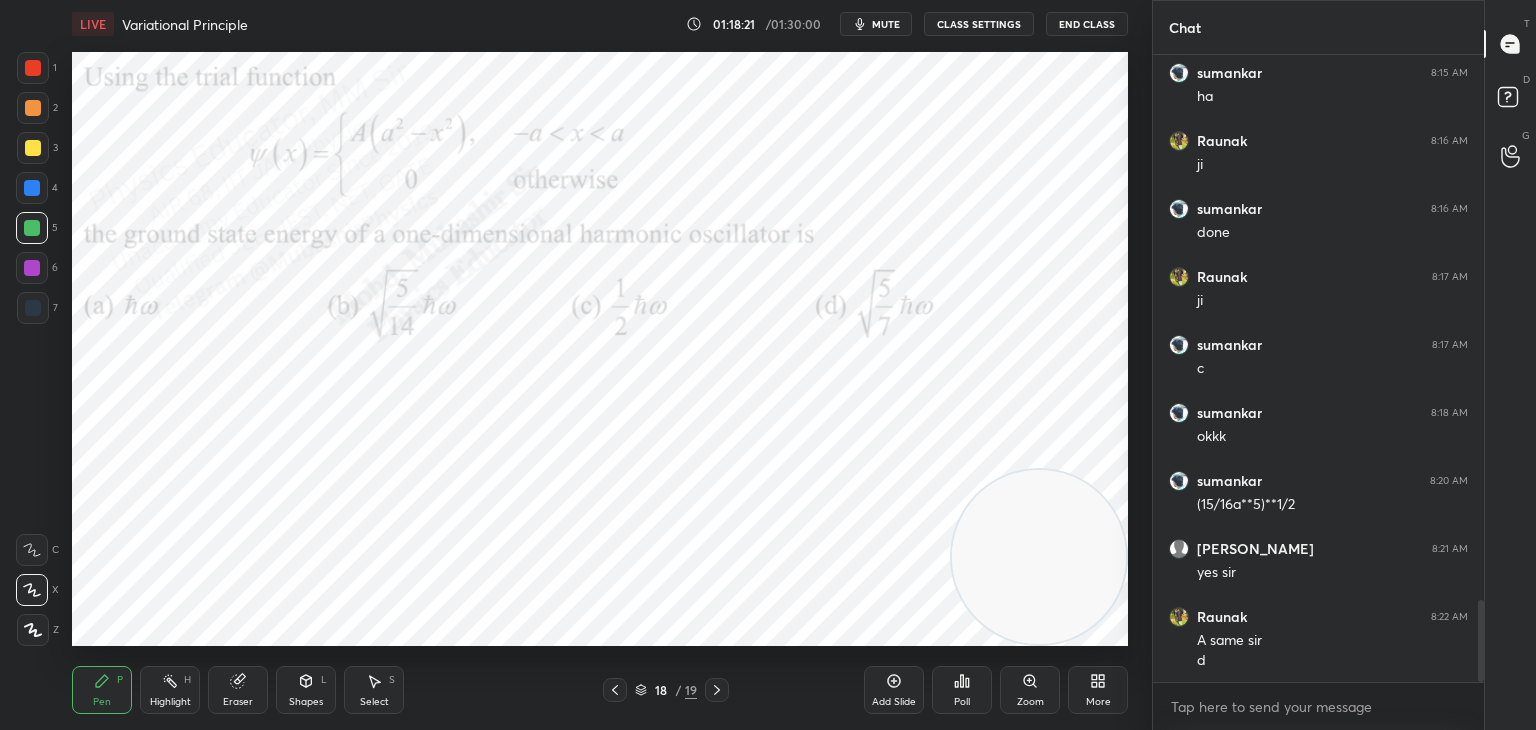 click 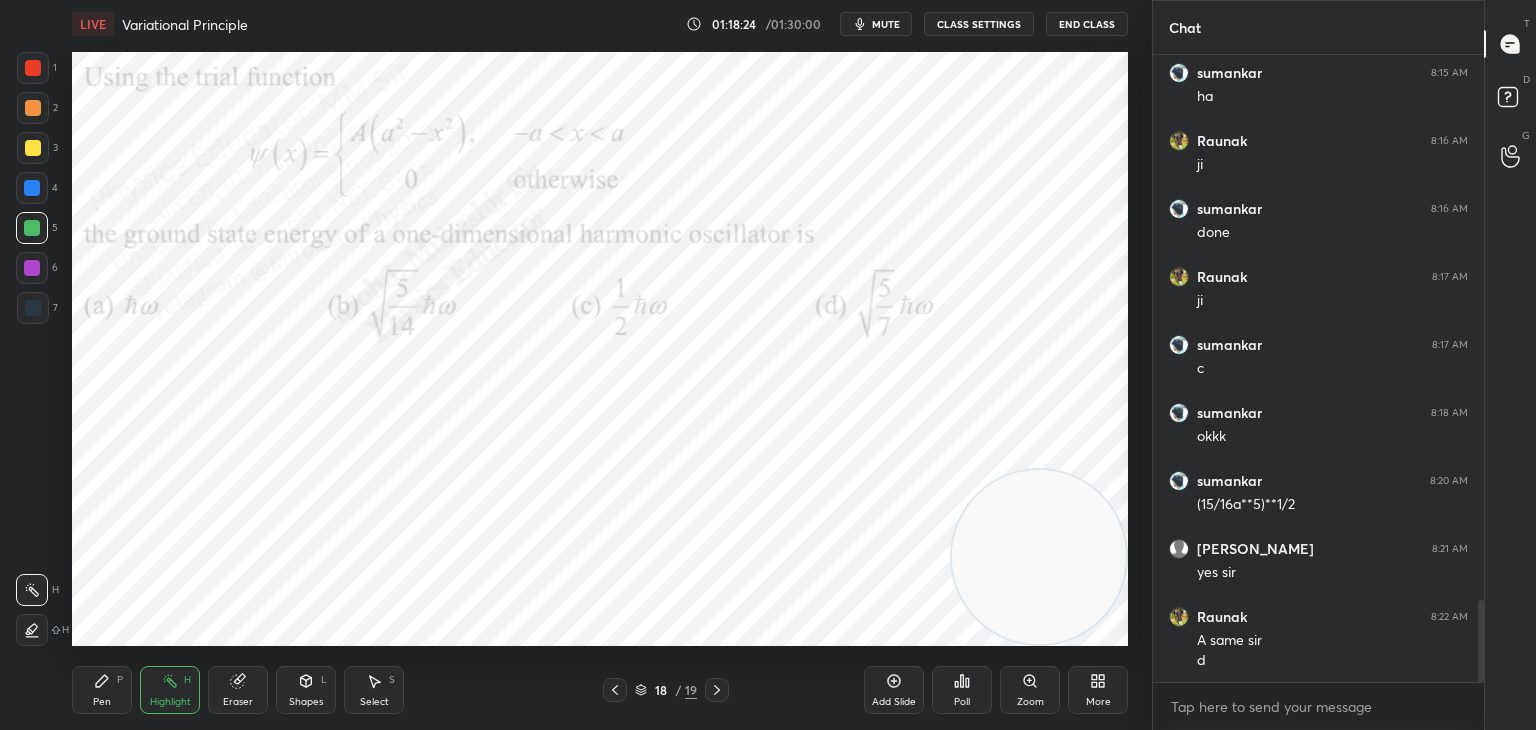 scroll, scrollTop: 4254, scrollLeft: 0, axis: vertical 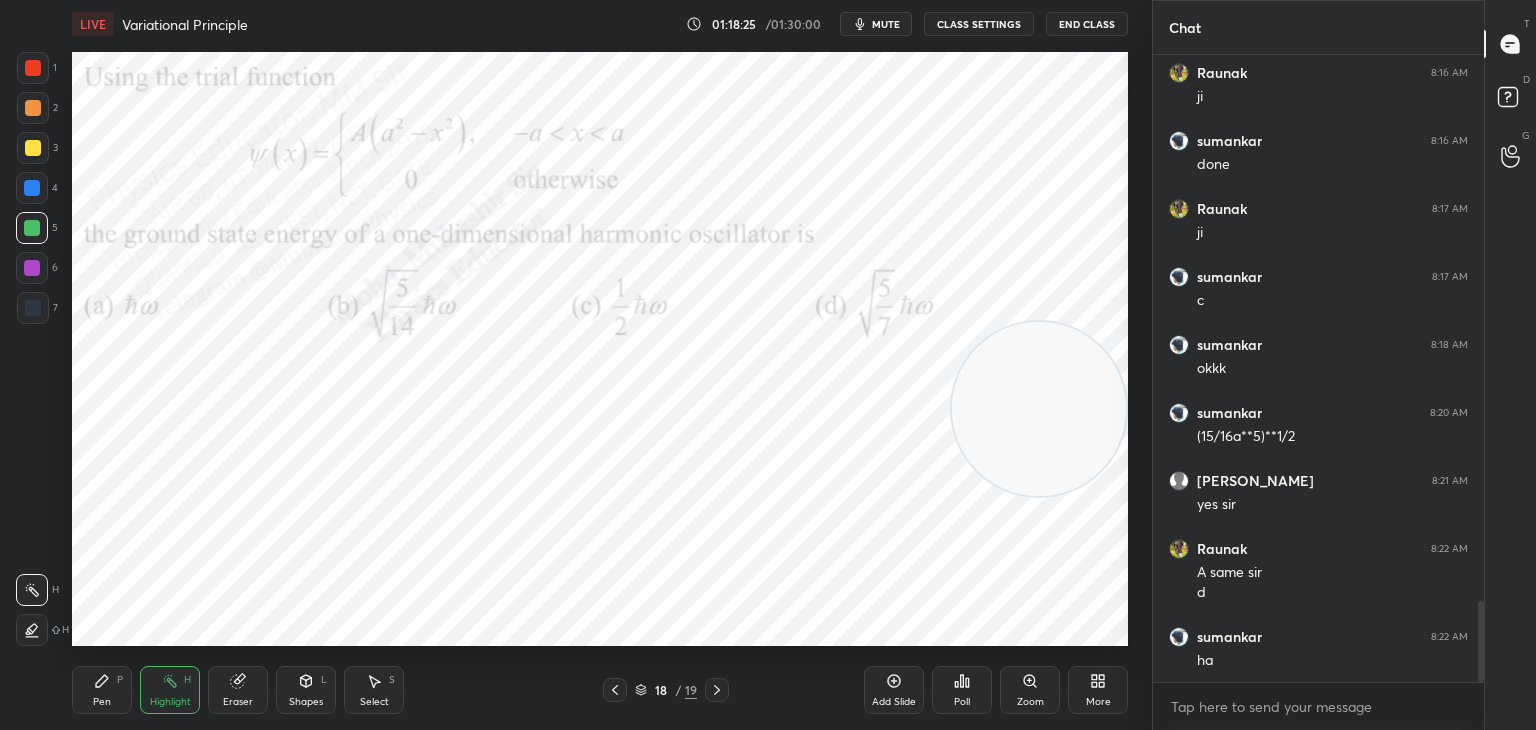 drag, startPoint x: 1068, startPoint y: 399, endPoint x: 1008, endPoint y: 289, distance: 125.299644 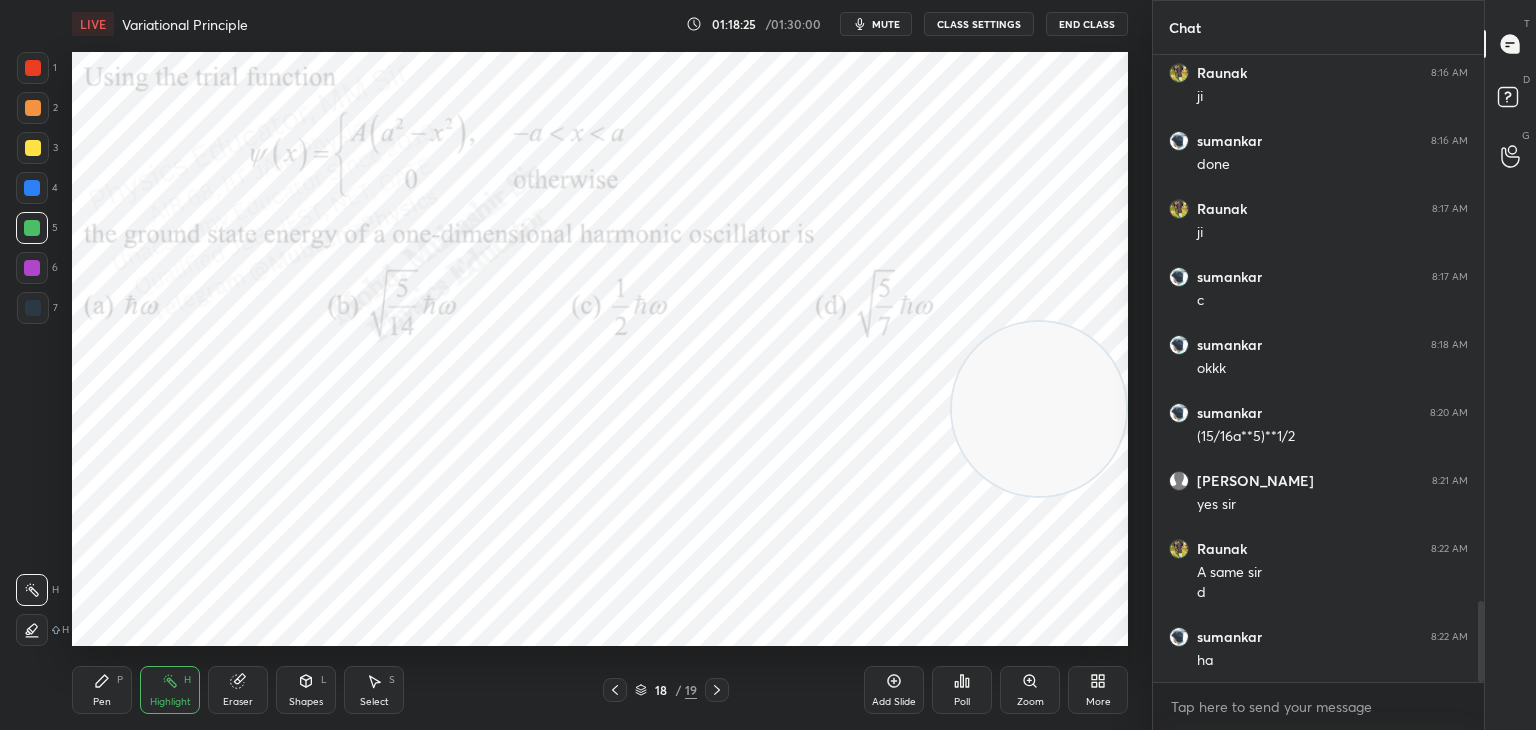 click at bounding box center (1039, 409) 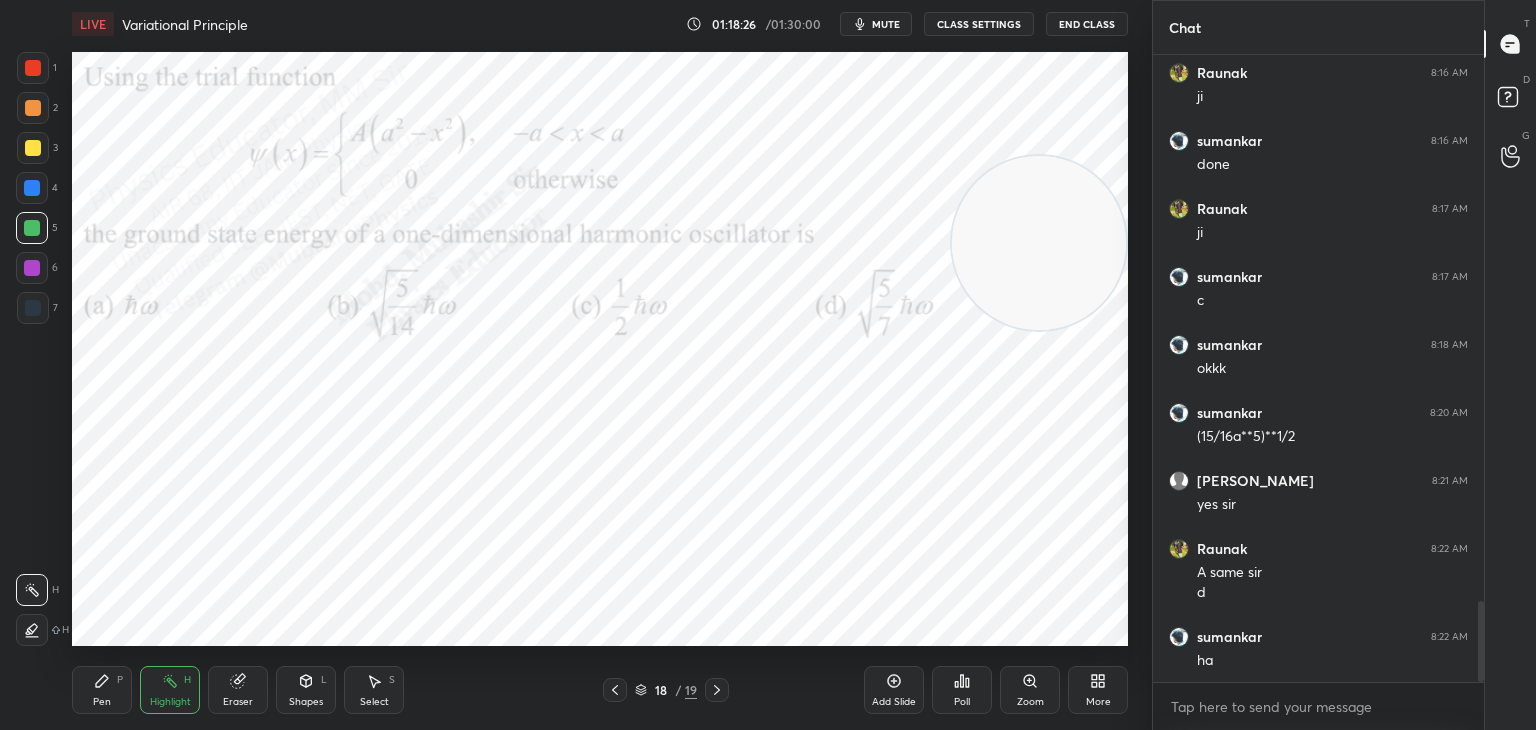 drag, startPoint x: 69, startPoint y: 697, endPoint x: 108, endPoint y: 683, distance: 41.4367 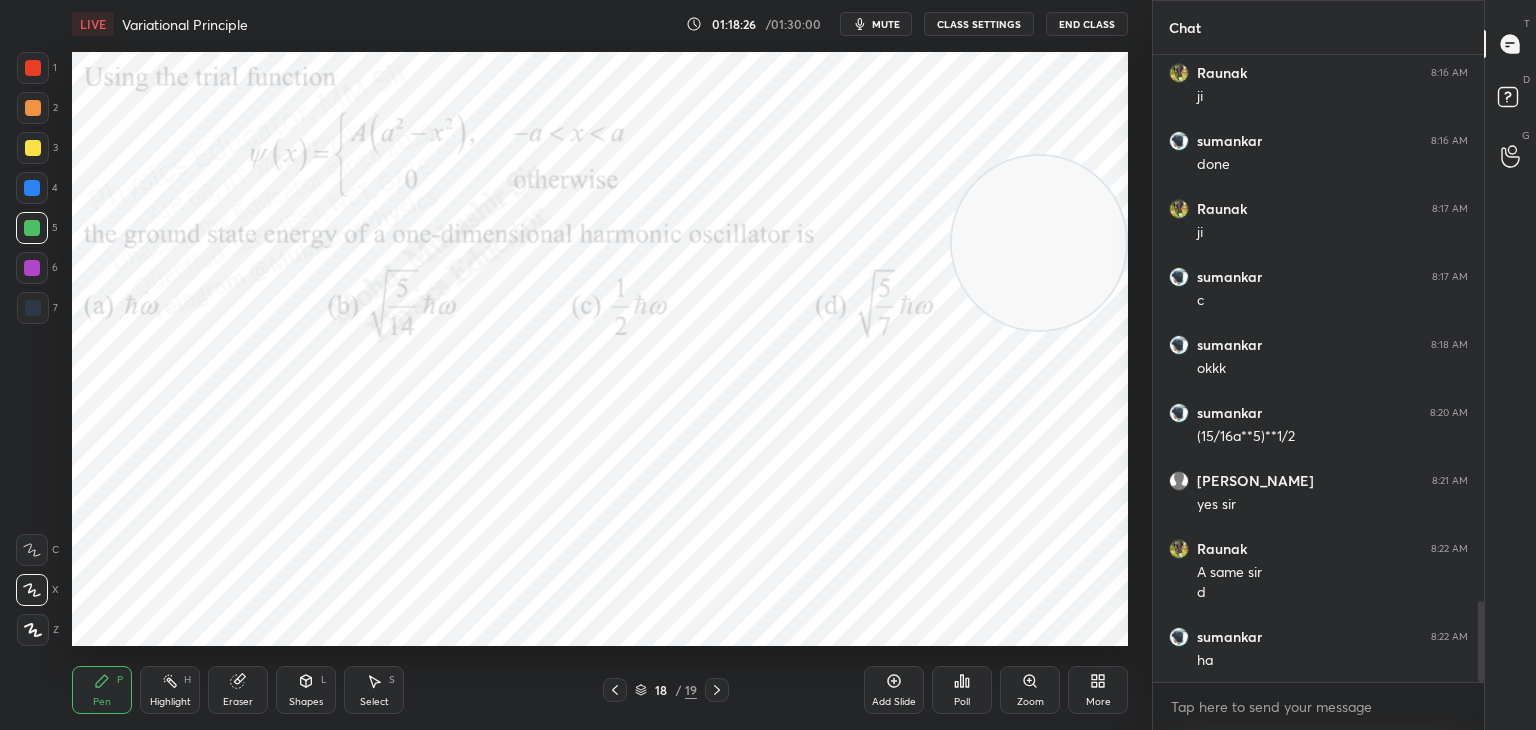 drag, startPoint x: 105, startPoint y: 677, endPoint x: 108, endPoint y: 655, distance: 22.203604 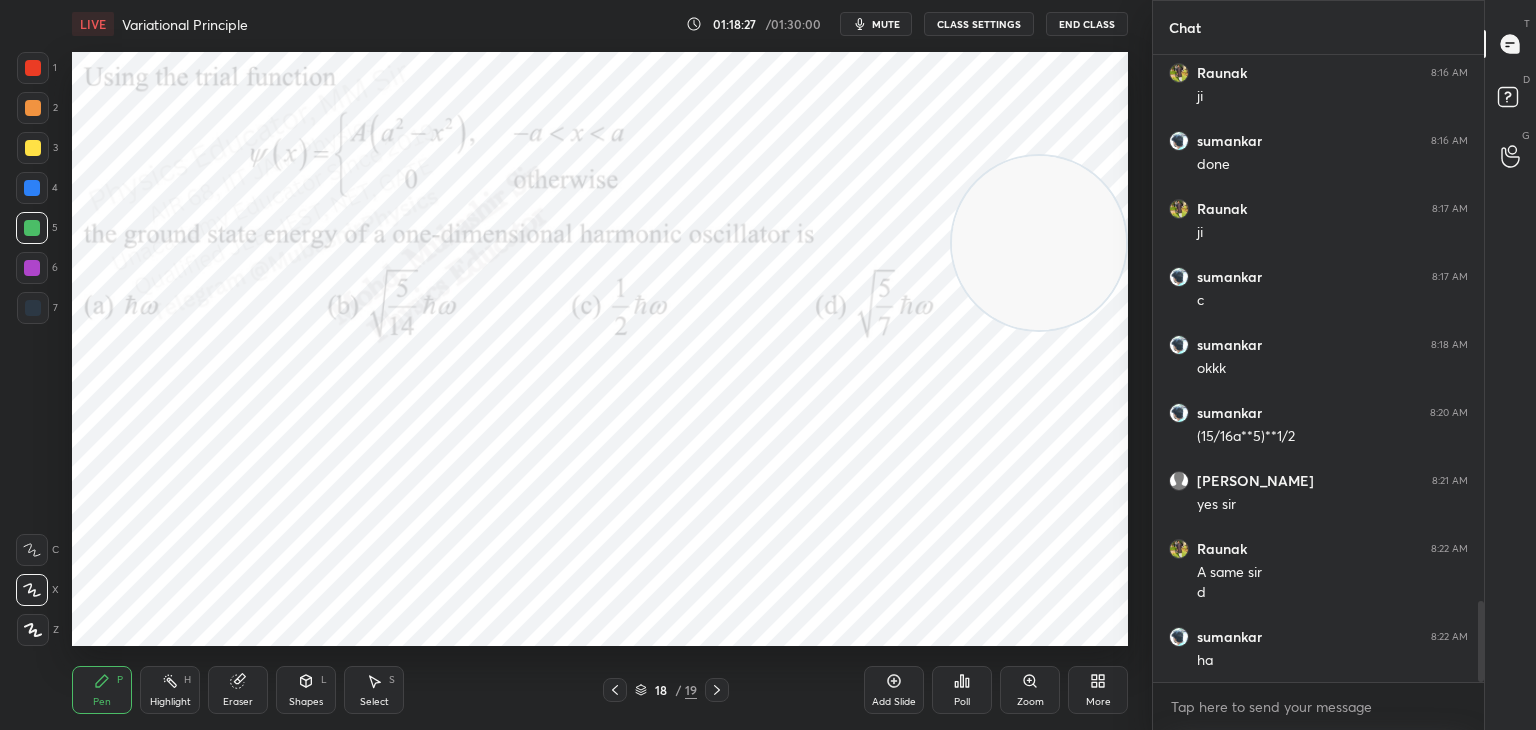 drag, startPoint x: 36, startPoint y: 101, endPoint x: 56, endPoint y: 121, distance: 28.284271 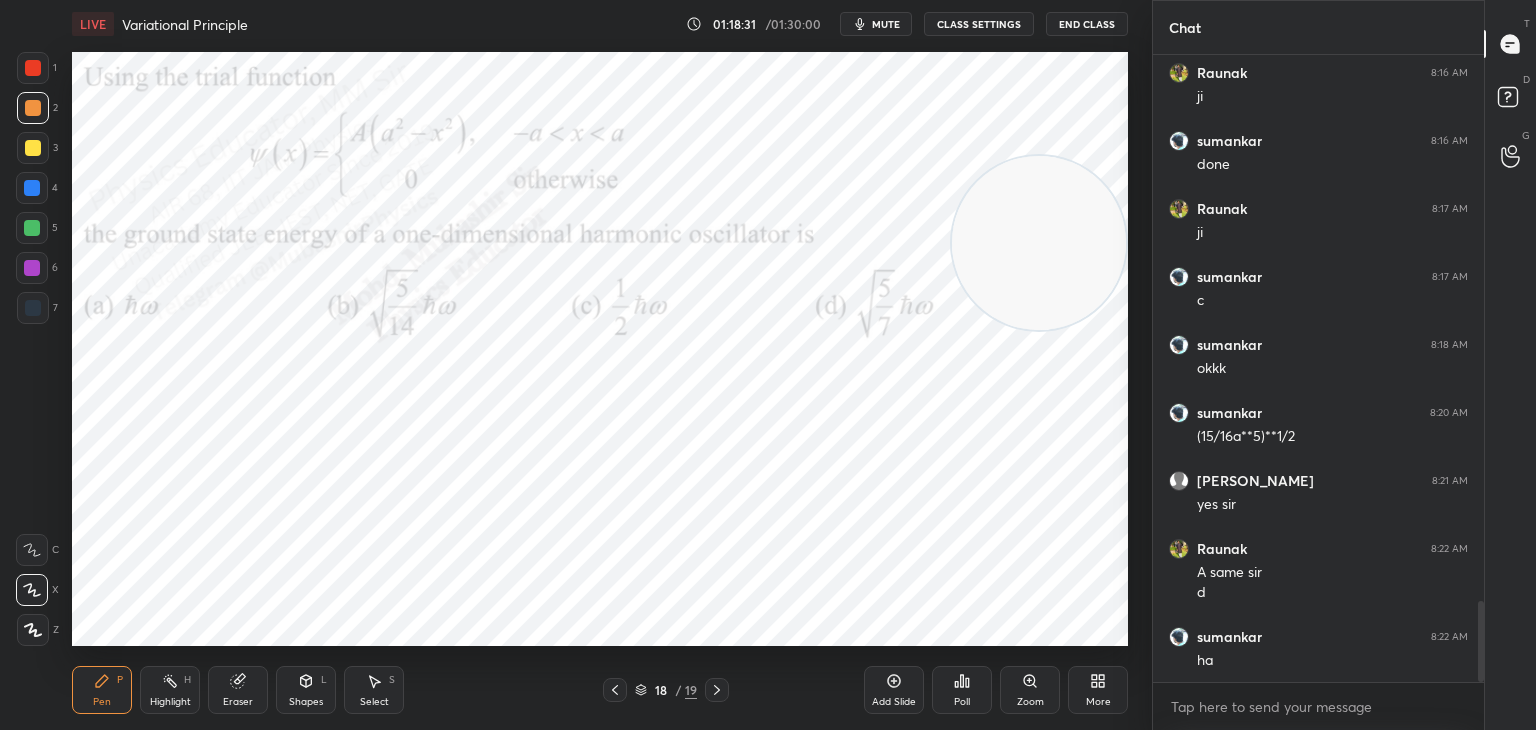 drag, startPoint x: 165, startPoint y: 683, endPoint x: 184, endPoint y: 647, distance: 40.706264 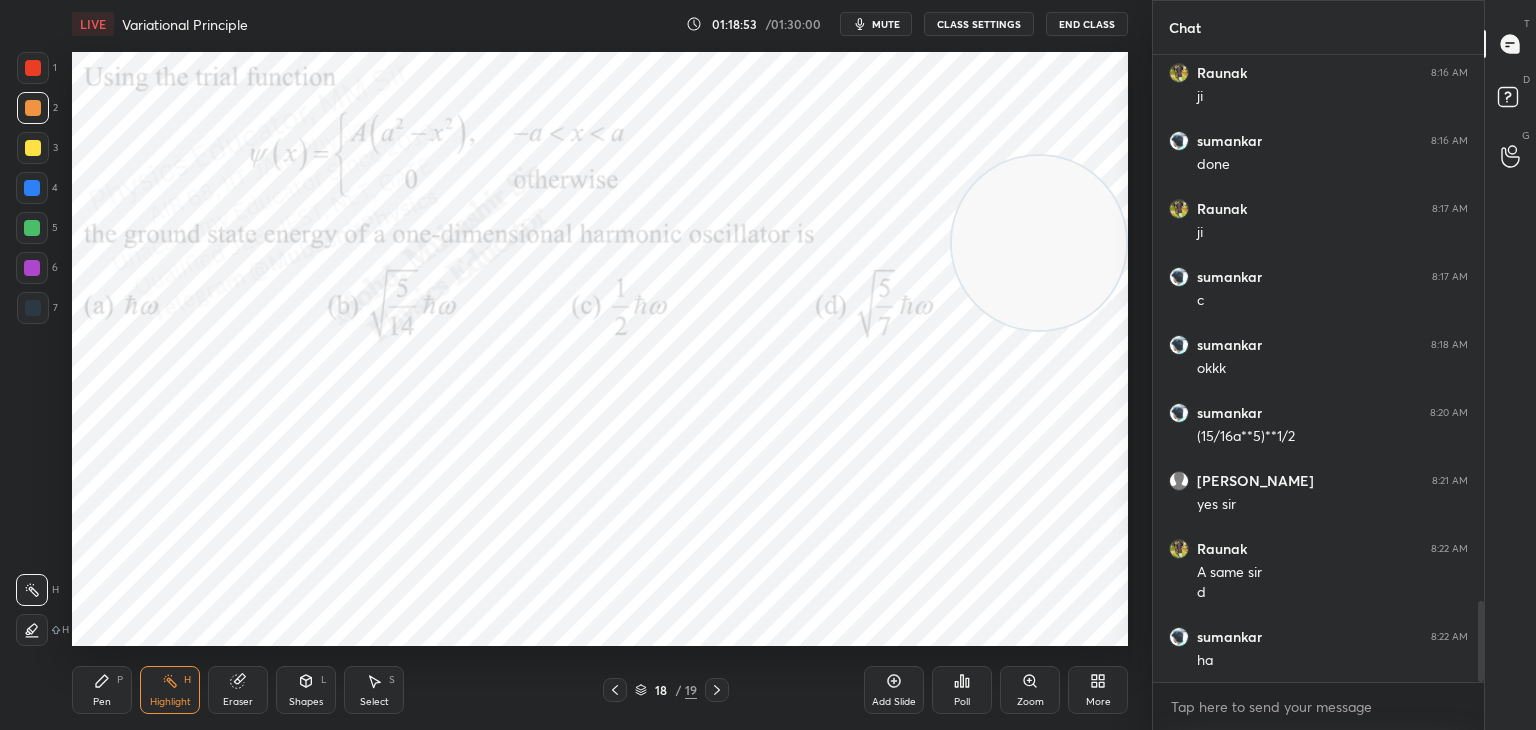 drag, startPoint x: 1076, startPoint y: 201, endPoint x: 1070, endPoint y: 101, distance: 100.17984 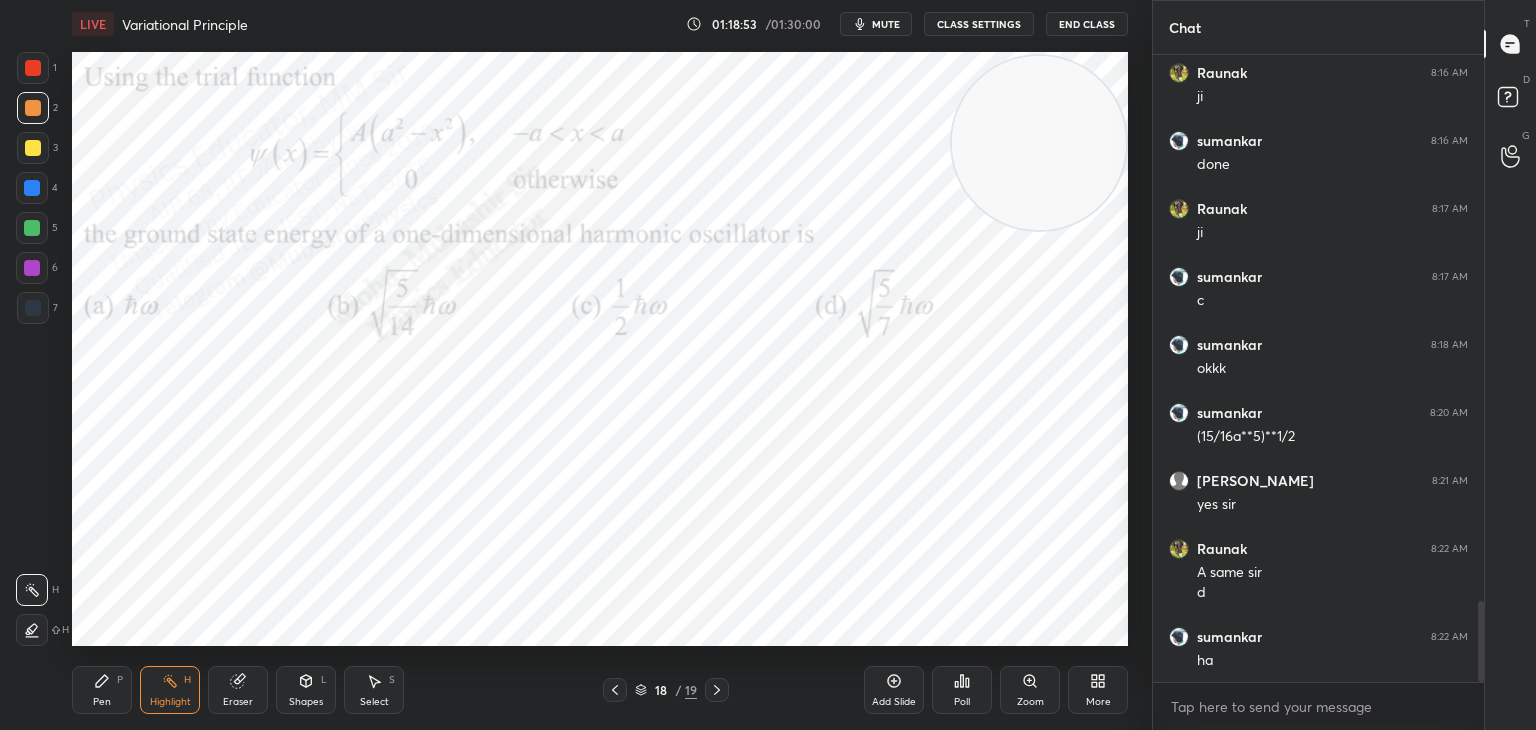 drag, startPoint x: 998, startPoint y: 187, endPoint x: 994, endPoint y: 125, distance: 62.1289 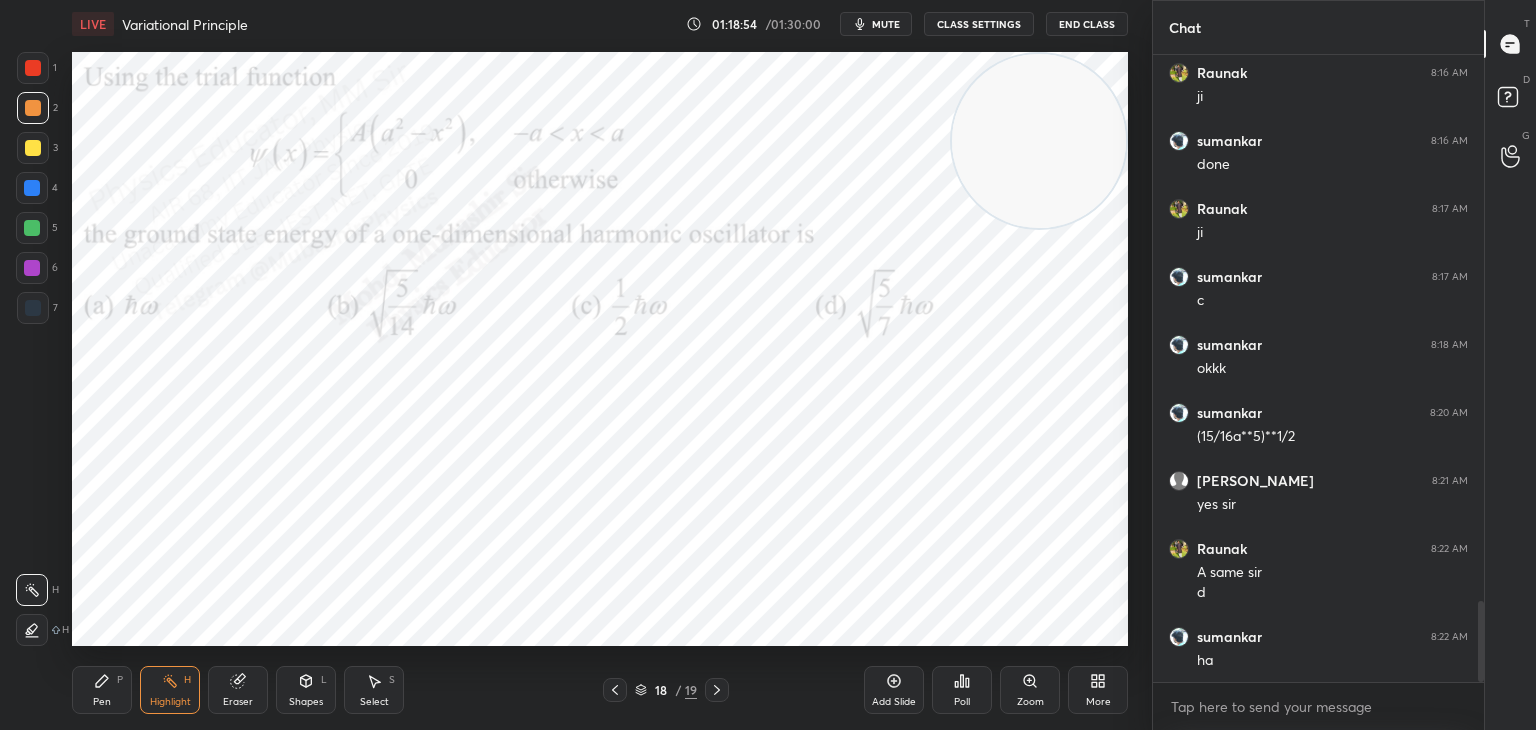drag, startPoint x: 1045, startPoint y: 147, endPoint x: 1030, endPoint y: 105, distance: 44.598206 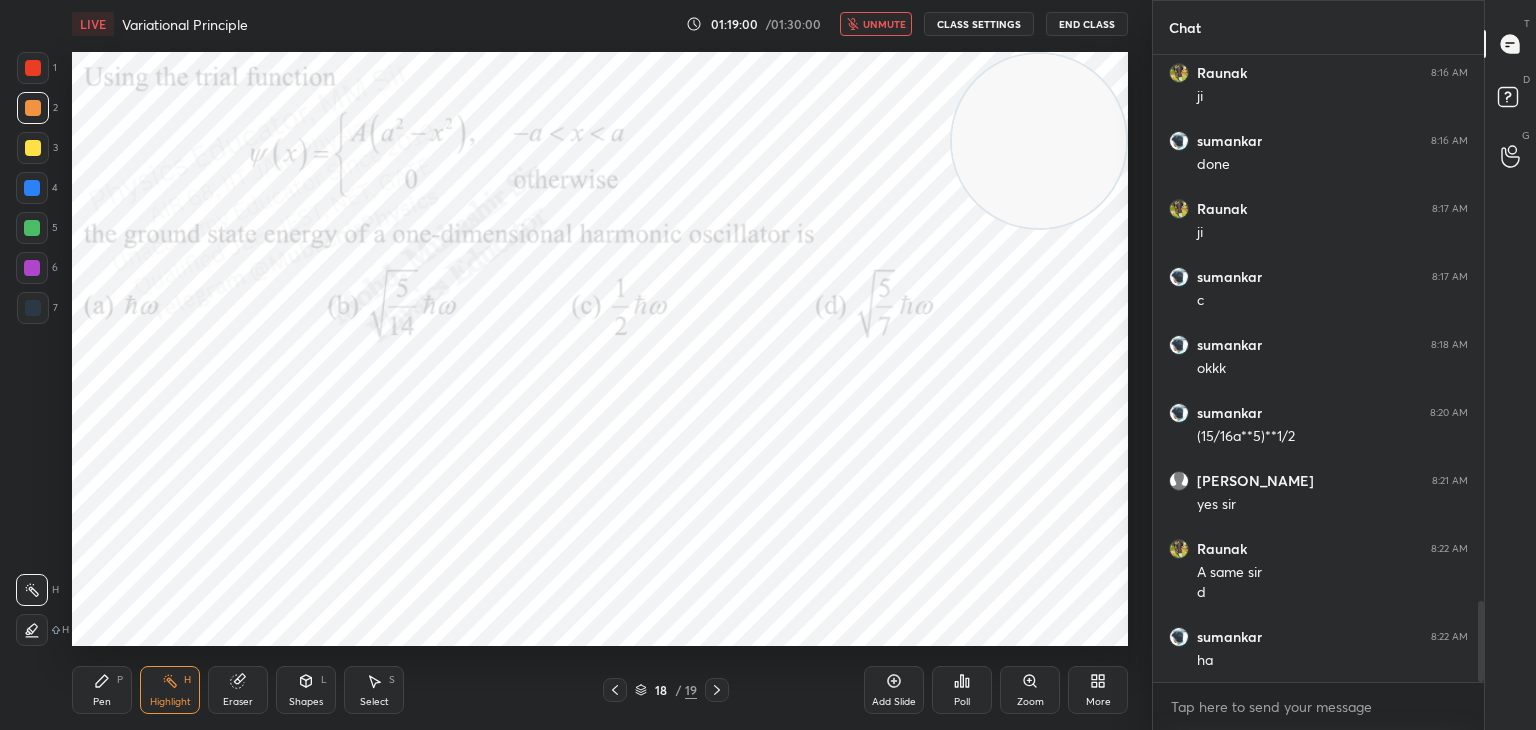drag, startPoint x: 617, startPoint y: 686, endPoint x: 628, endPoint y: 659, distance: 29.15476 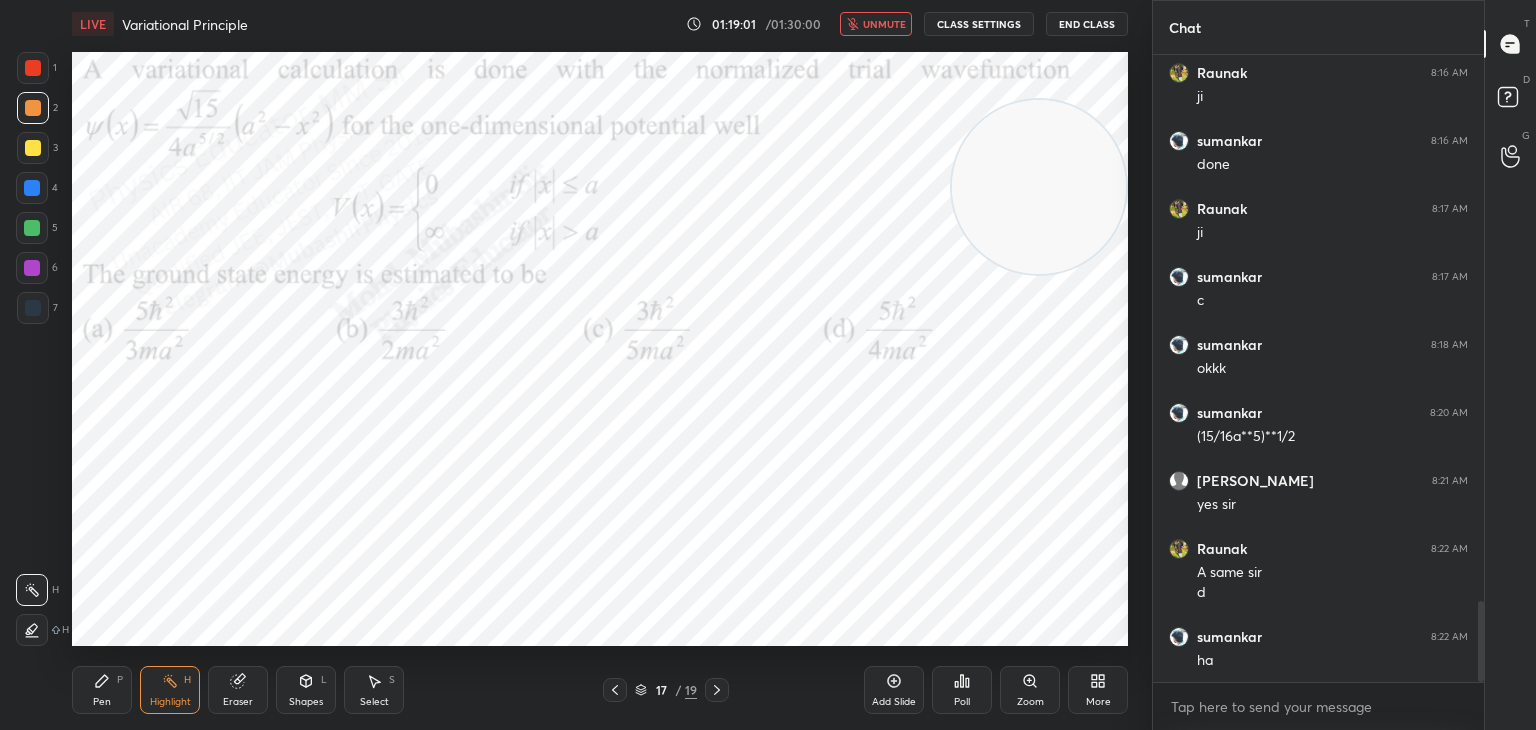 drag, startPoint x: 1008, startPoint y: 157, endPoint x: 1002, endPoint y: 202, distance: 45.39824 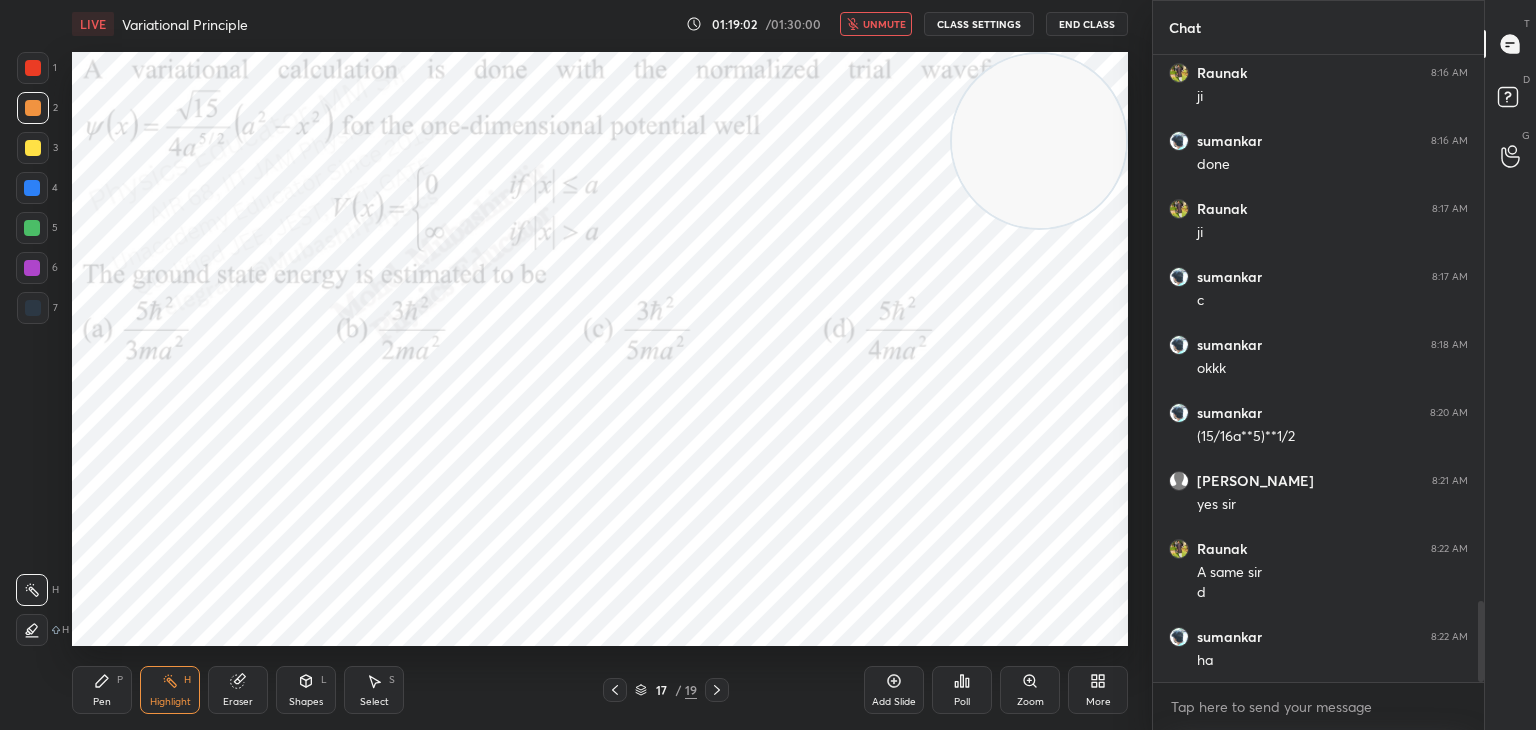 click 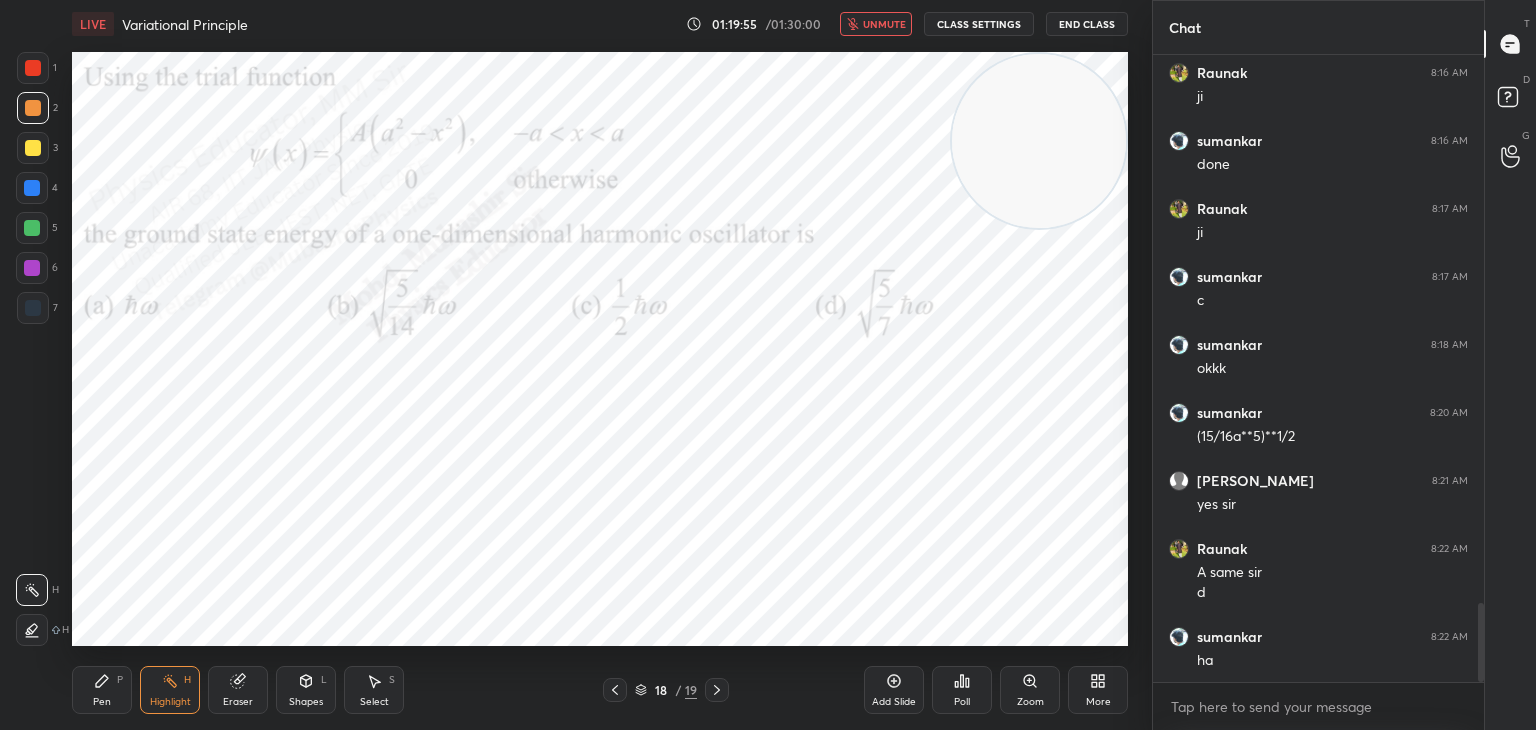 scroll, scrollTop: 4322, scrollLeft: 0, axis: vertical 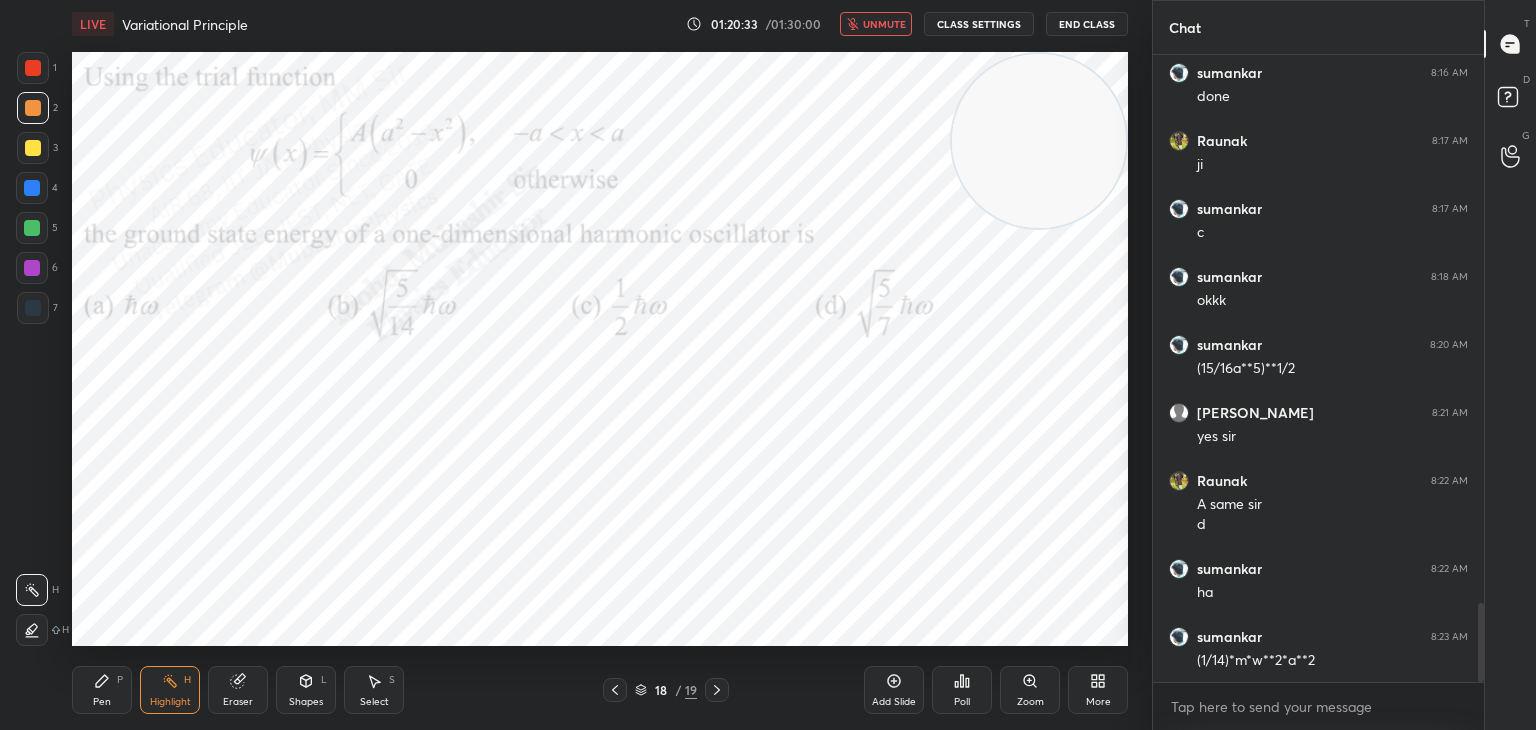 drag, startPoint x: 897, startPoint y: 19, endPoint x: 901, endPoint y: 37, distance: 18.439089 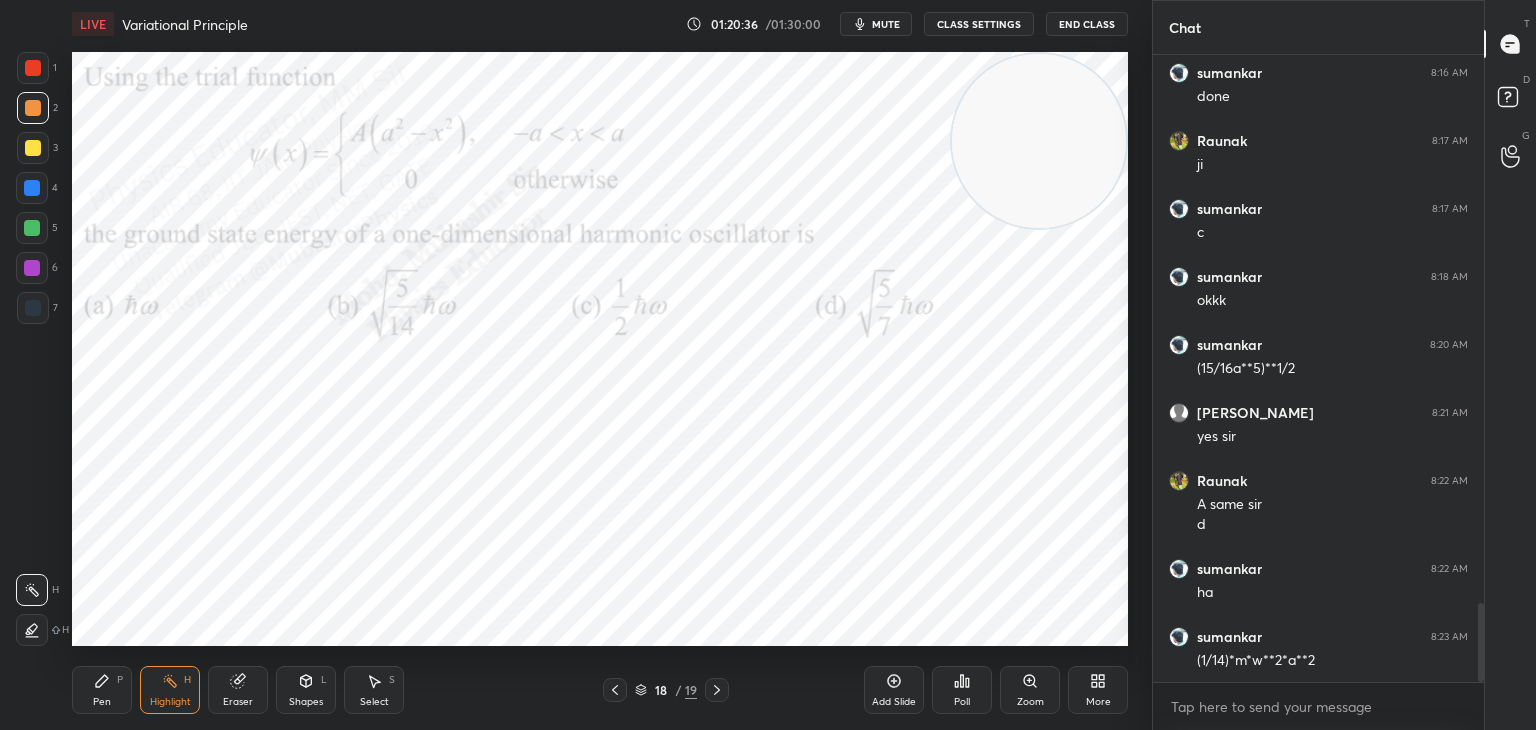 drag, startPoint x: 116, startPoint y: 695, endPoint x: 141, endPoint y: 687, distance: 26.24881 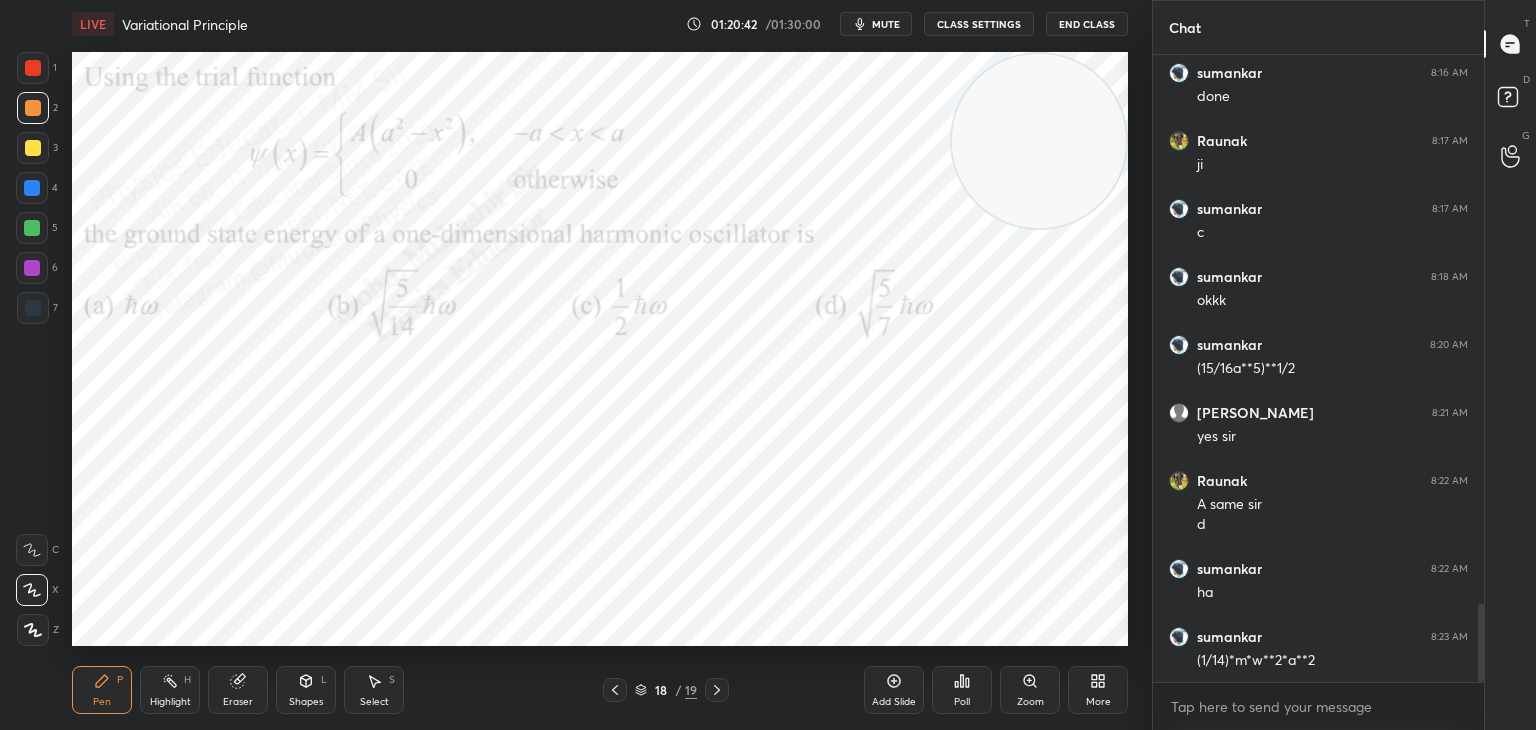 scroll, scrollTop: 4390, scrollLeft: 0, axis: vertical 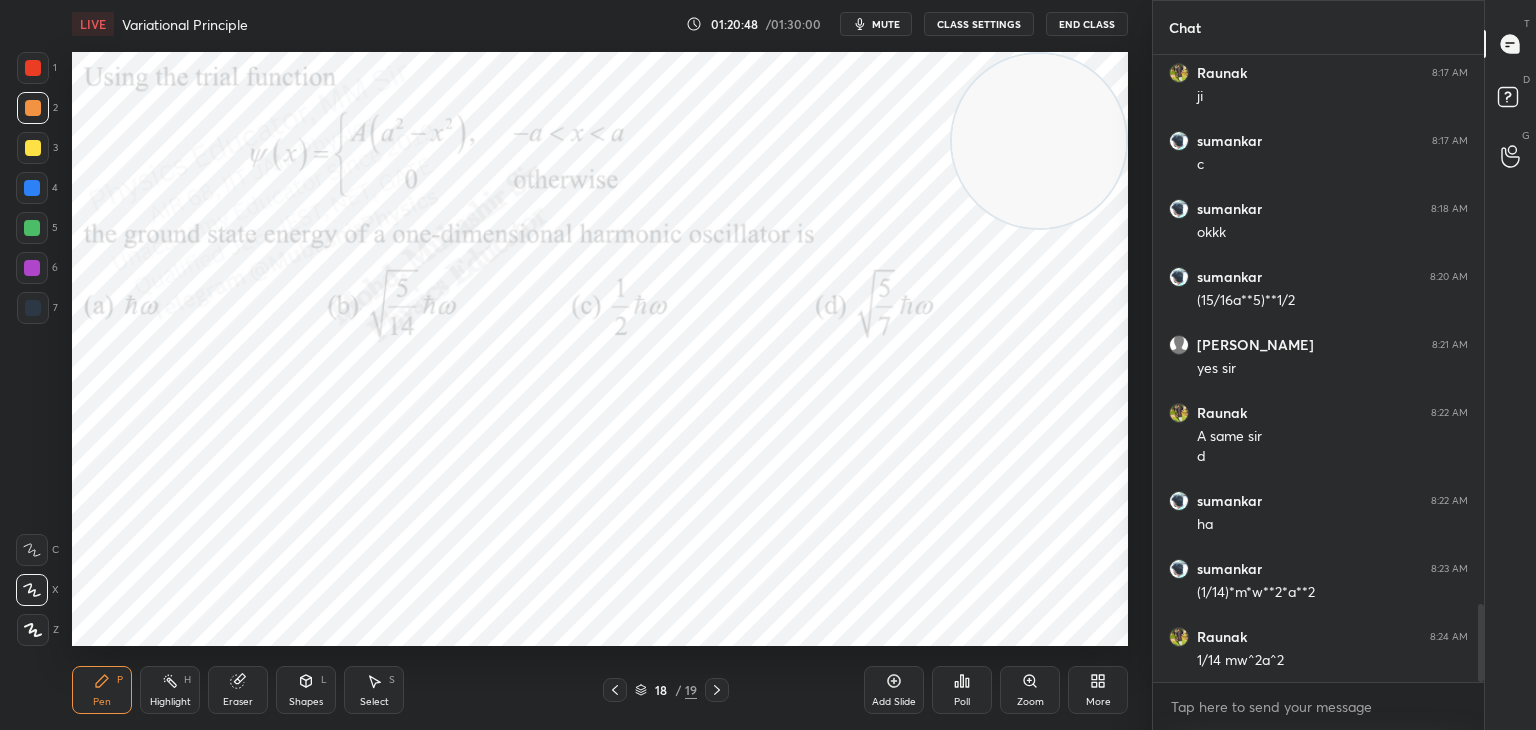 drag, startPoint x: 33, startPoint y: 186, endPoint x: 60, endPoint y: 209, distance: 35.468296 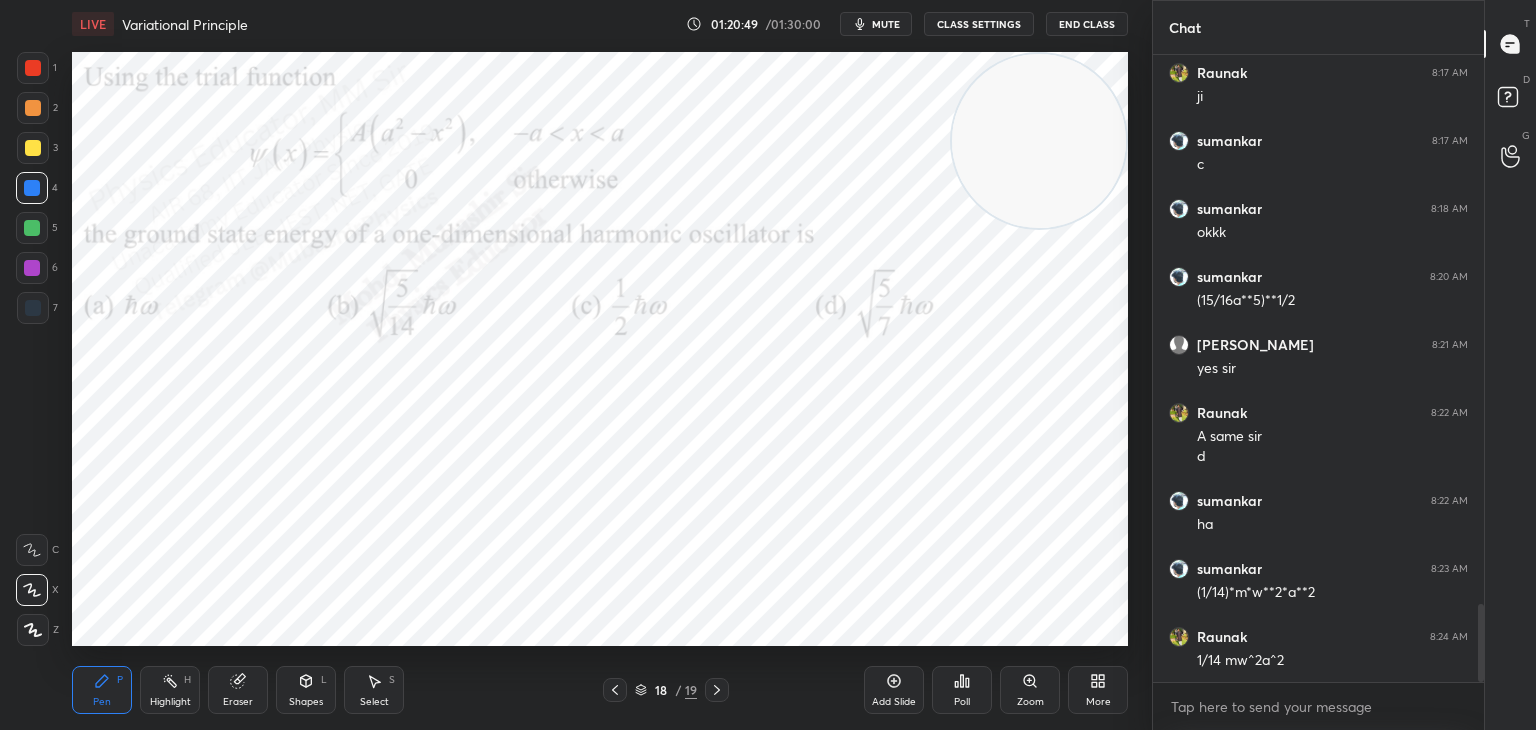 scroll, scrollTop: 4458, scrollLeft: 0, axis: vertical 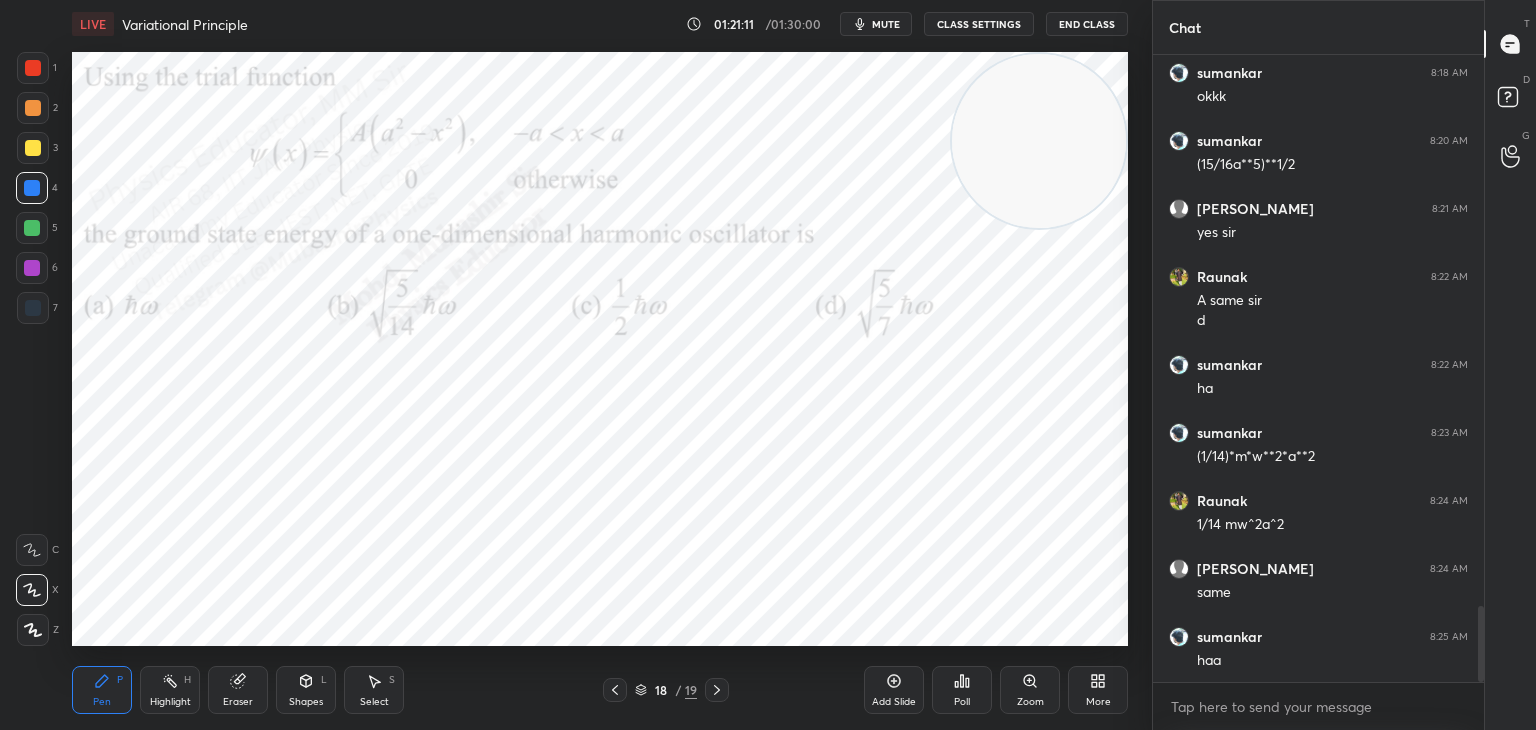 click 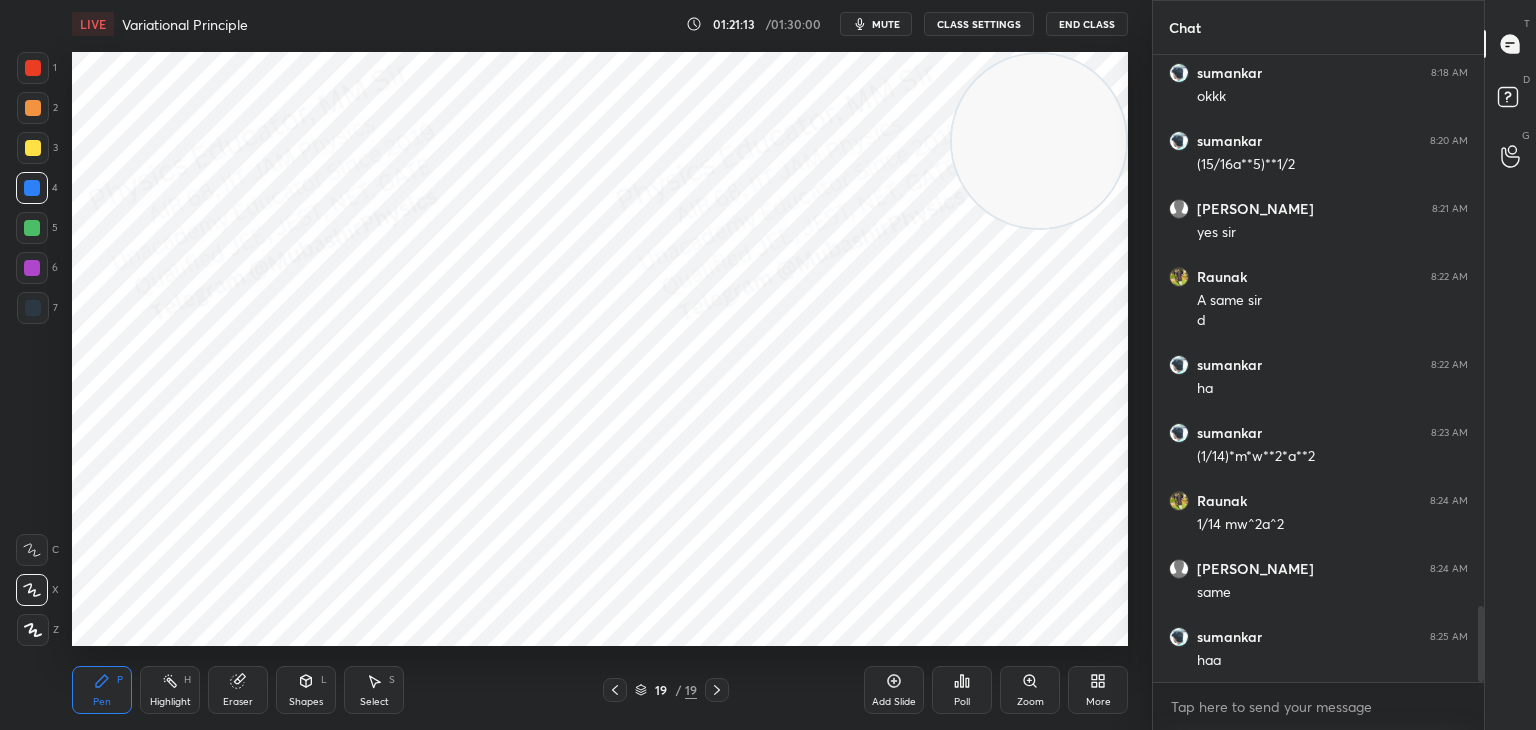 click 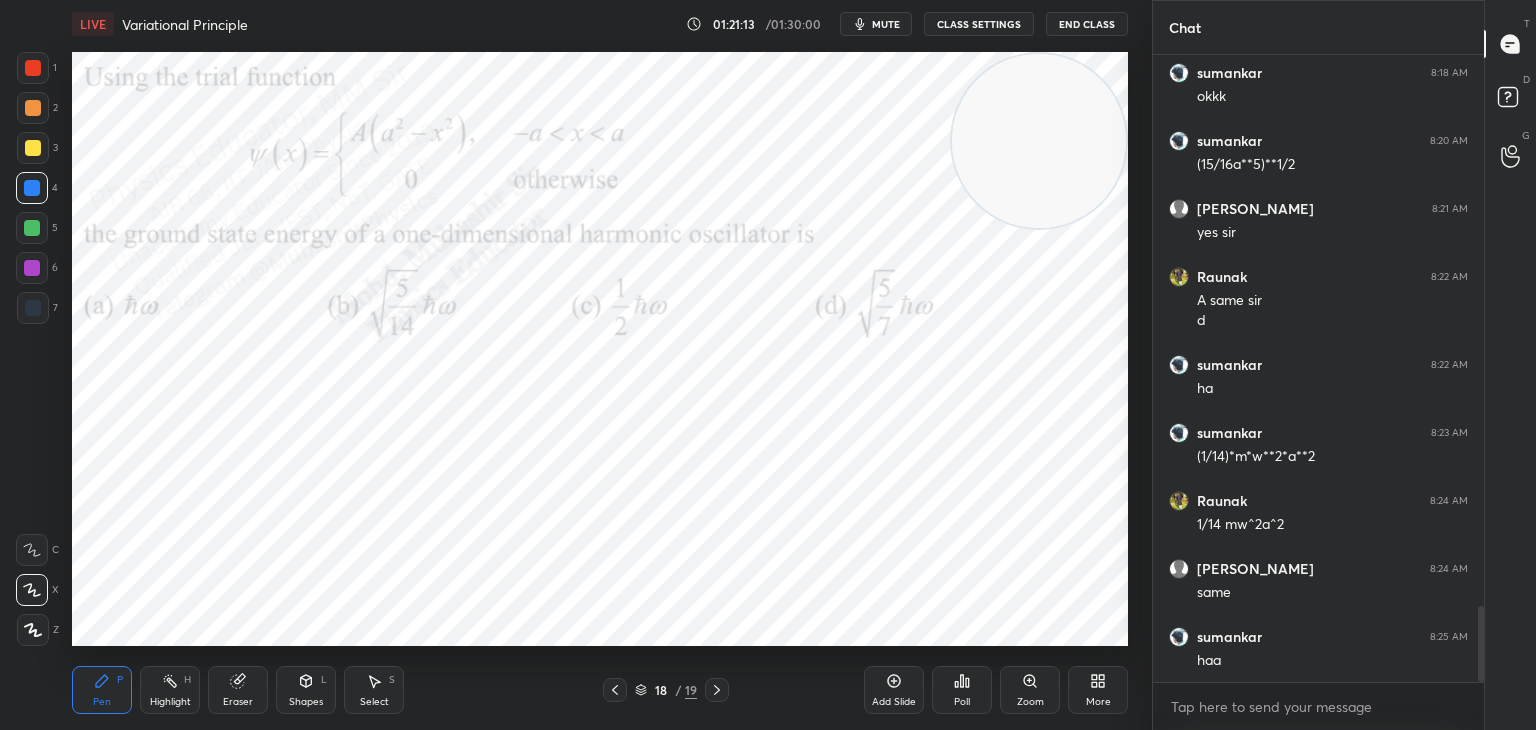 drag, startPoint x: 384, startPoint y: 691, endPoint x: 380, endPoint y: 673, distance: 18.439089 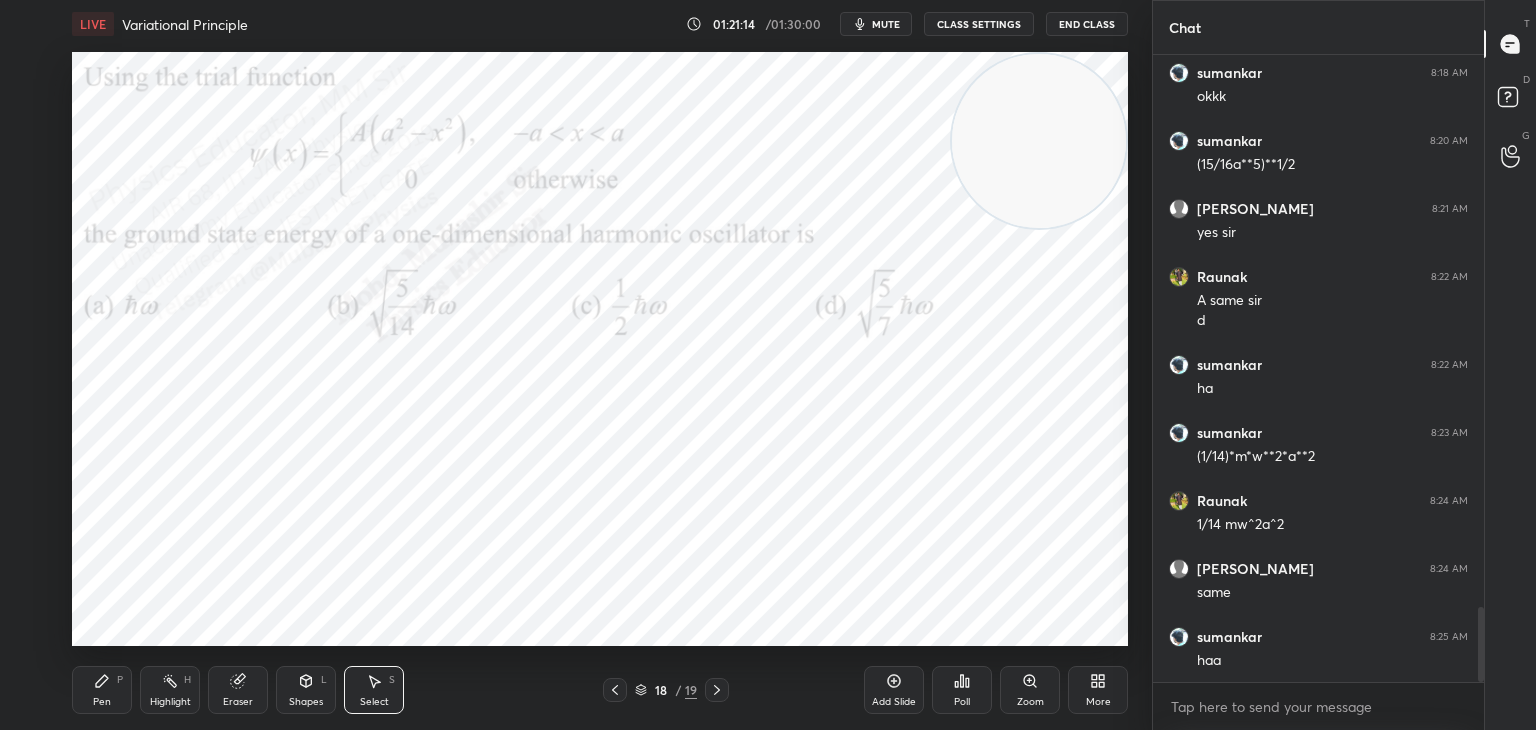 scroll, scrollTop: 4594, scrollLeft: 0, axis: vertical 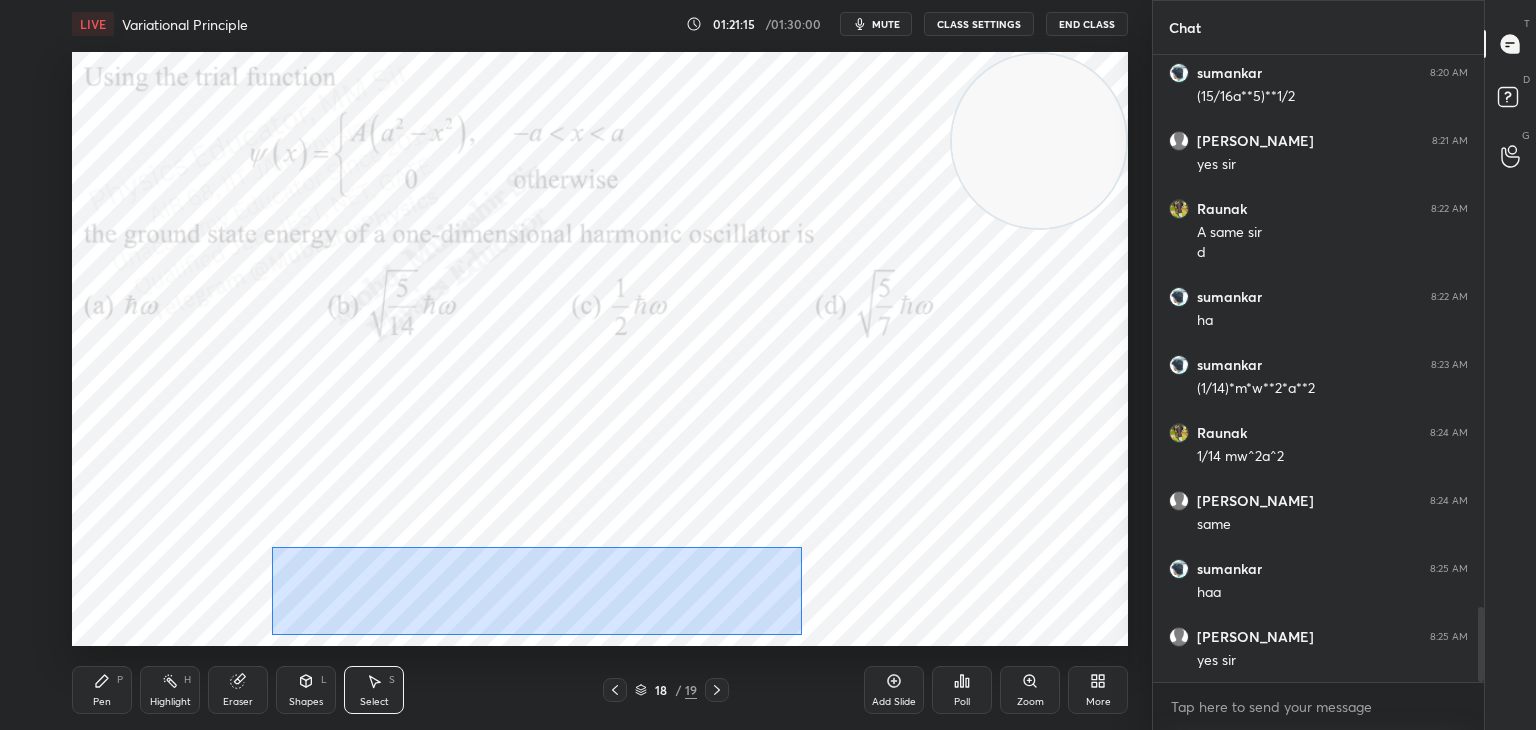 drag, startPoint x: 337, startPoint y: 569, endPoint x: 805, endPoint y: 623, distance: 471.10507 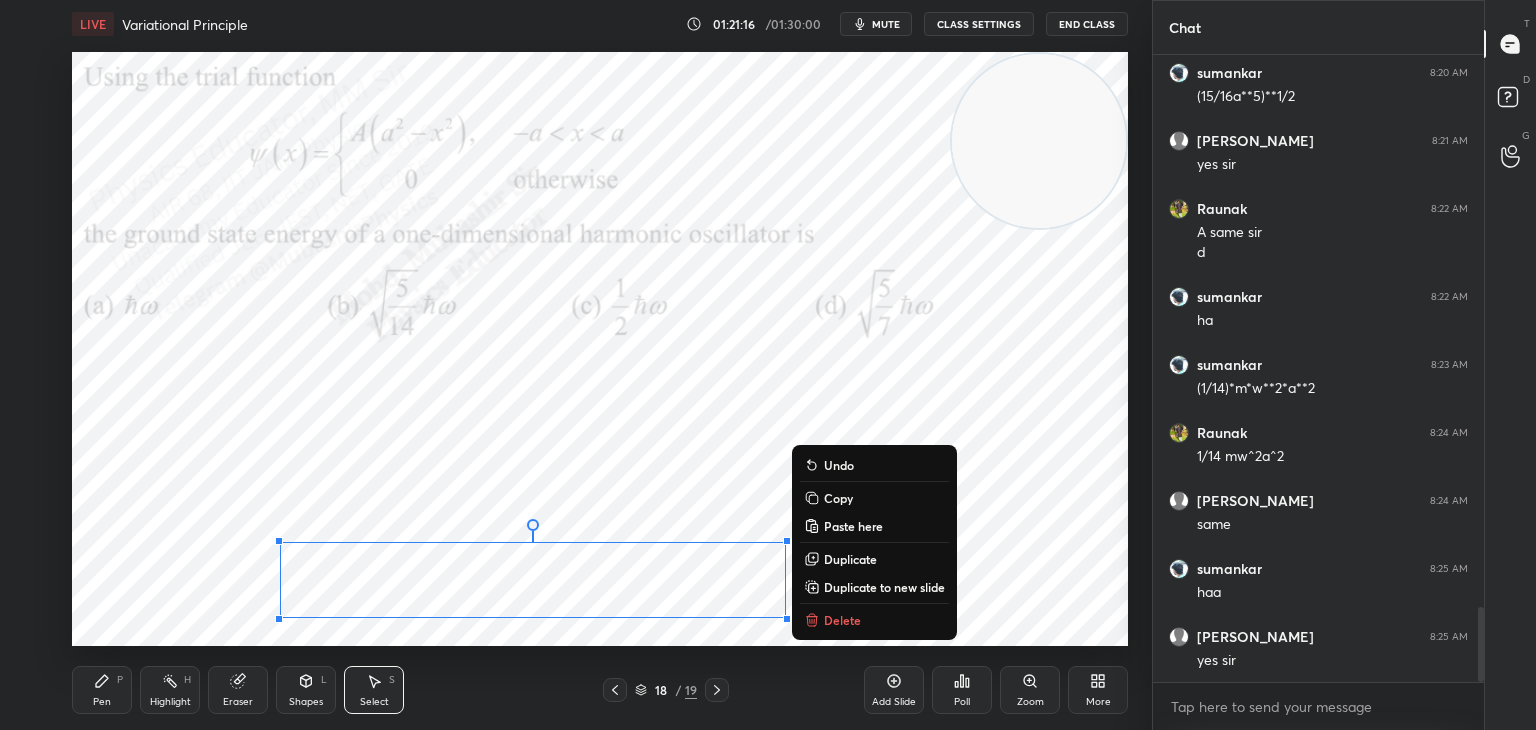 click on "Copy" at bounding box center (838, 498) 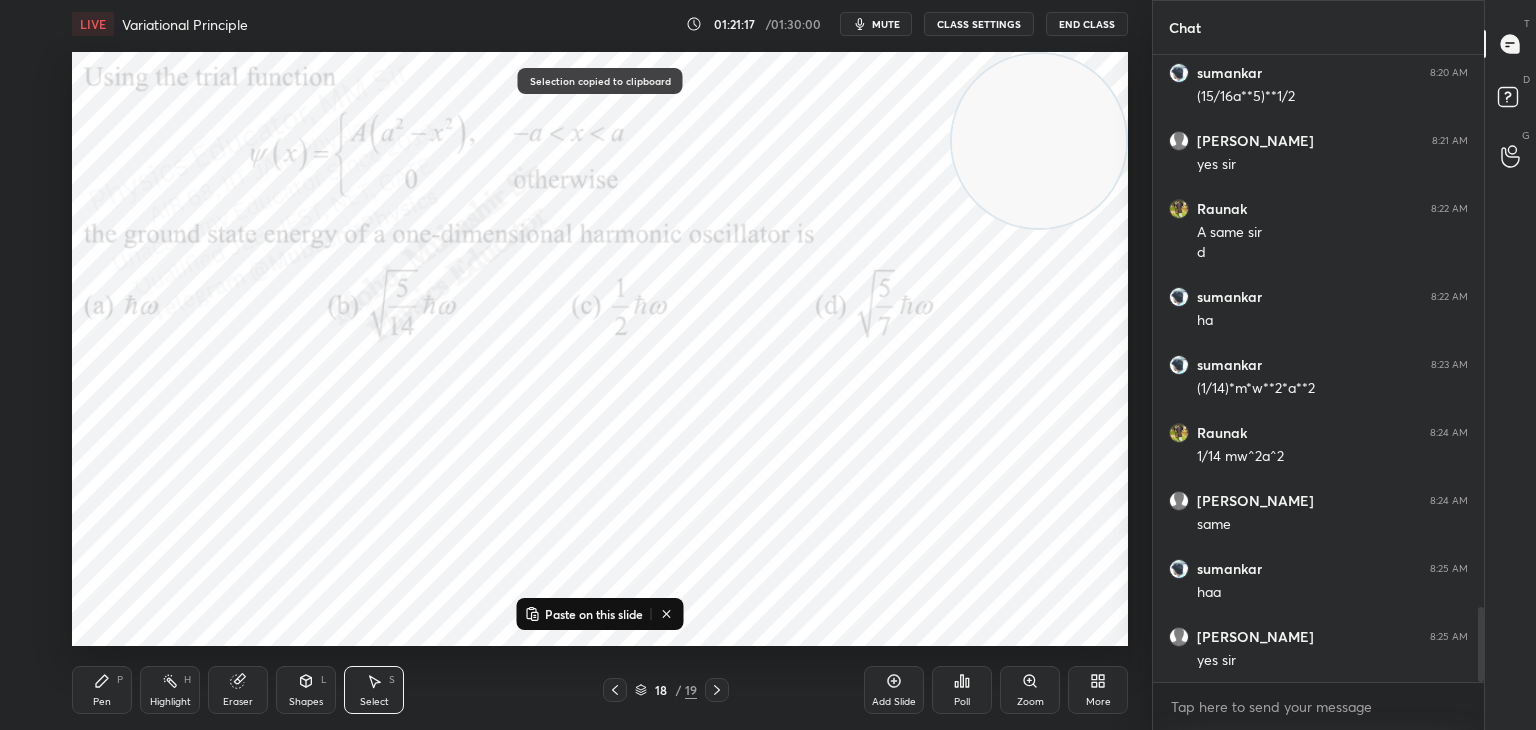 click 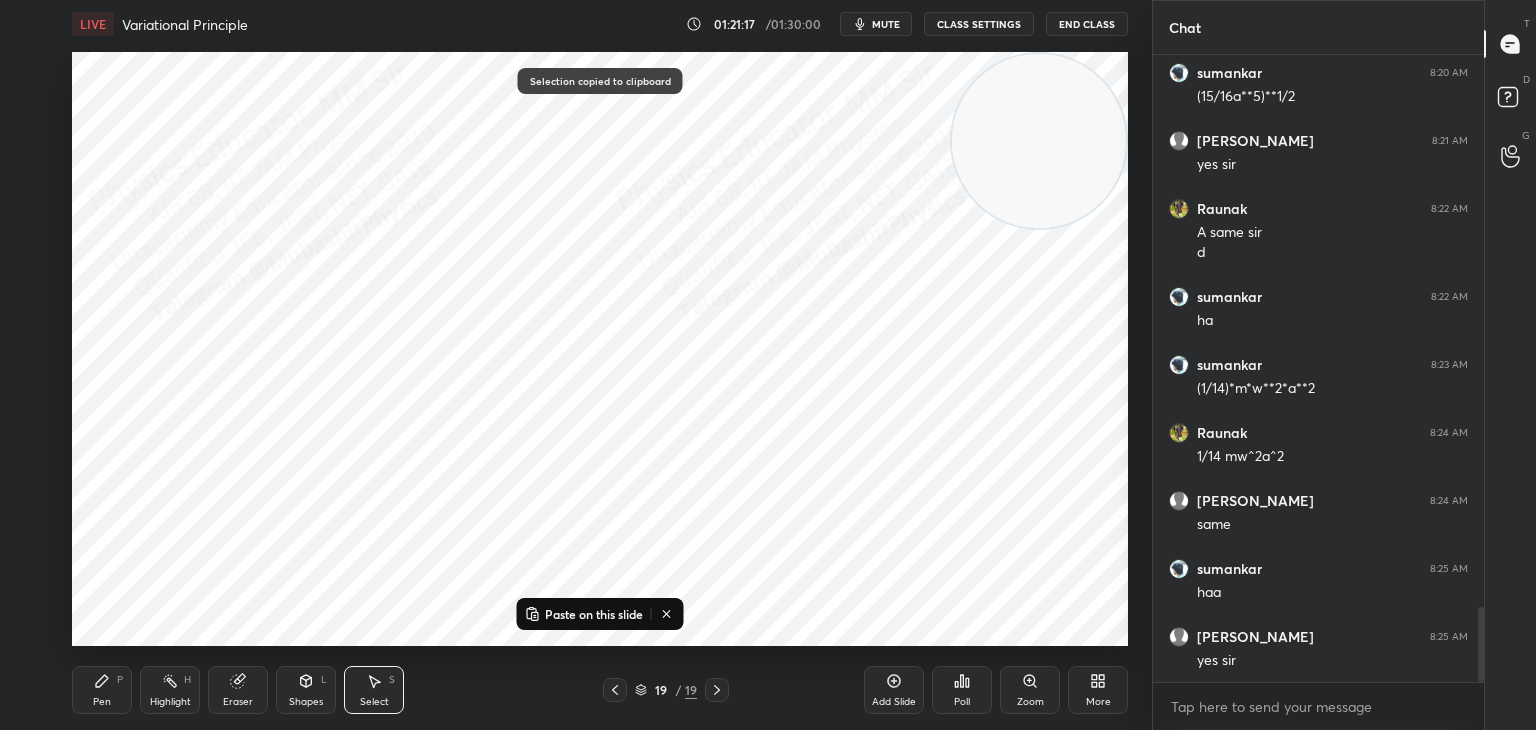 click on "Paste on this slide" at bounding box center (594, 614) 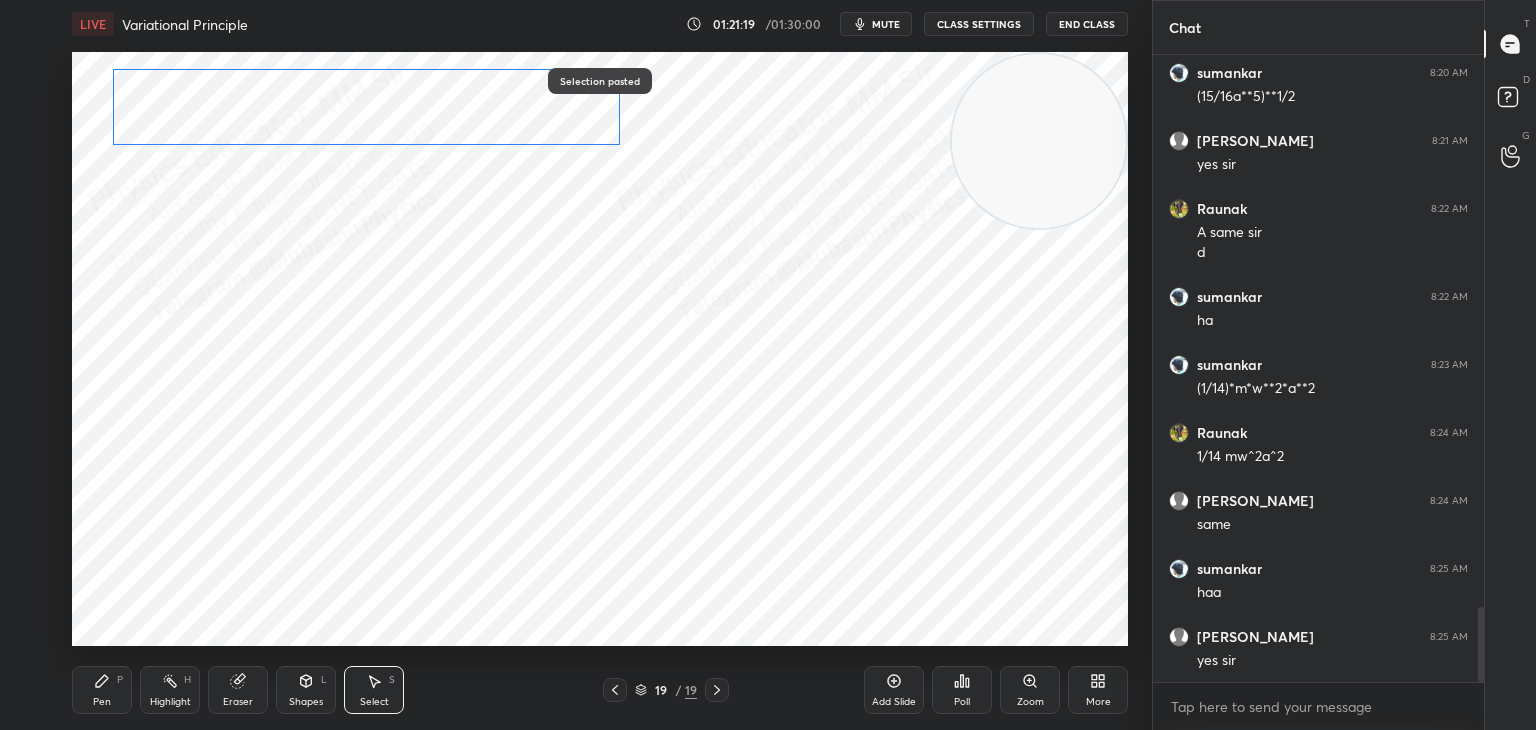 drag, startPoint x: 442, startPoint y: 279, endPoint x: 328, endPoint y: 93, distance: 218.15591 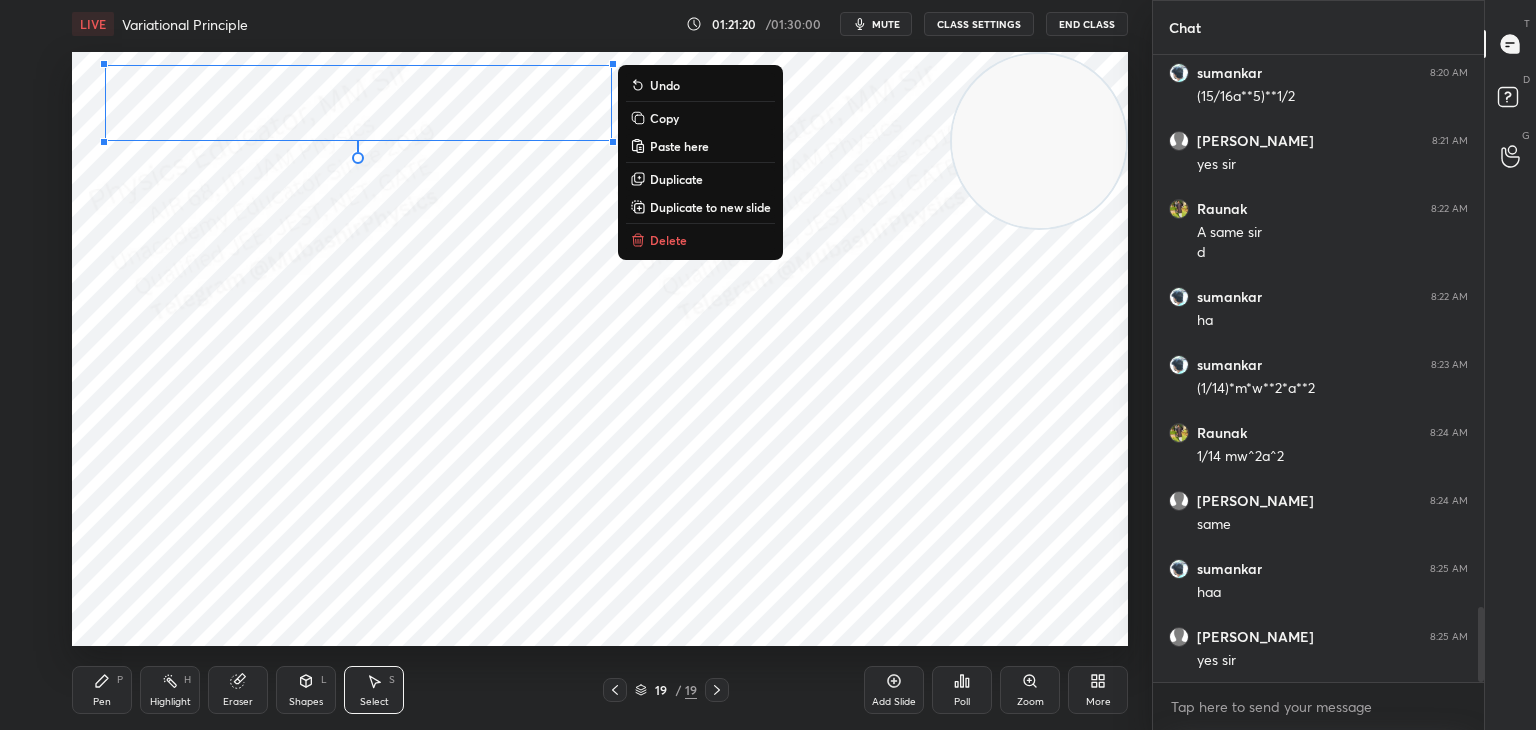 drag, startPoint x: 98, startPoint y: 689, endPoint x: 97, endPoint y: 665, distance: 24.020824 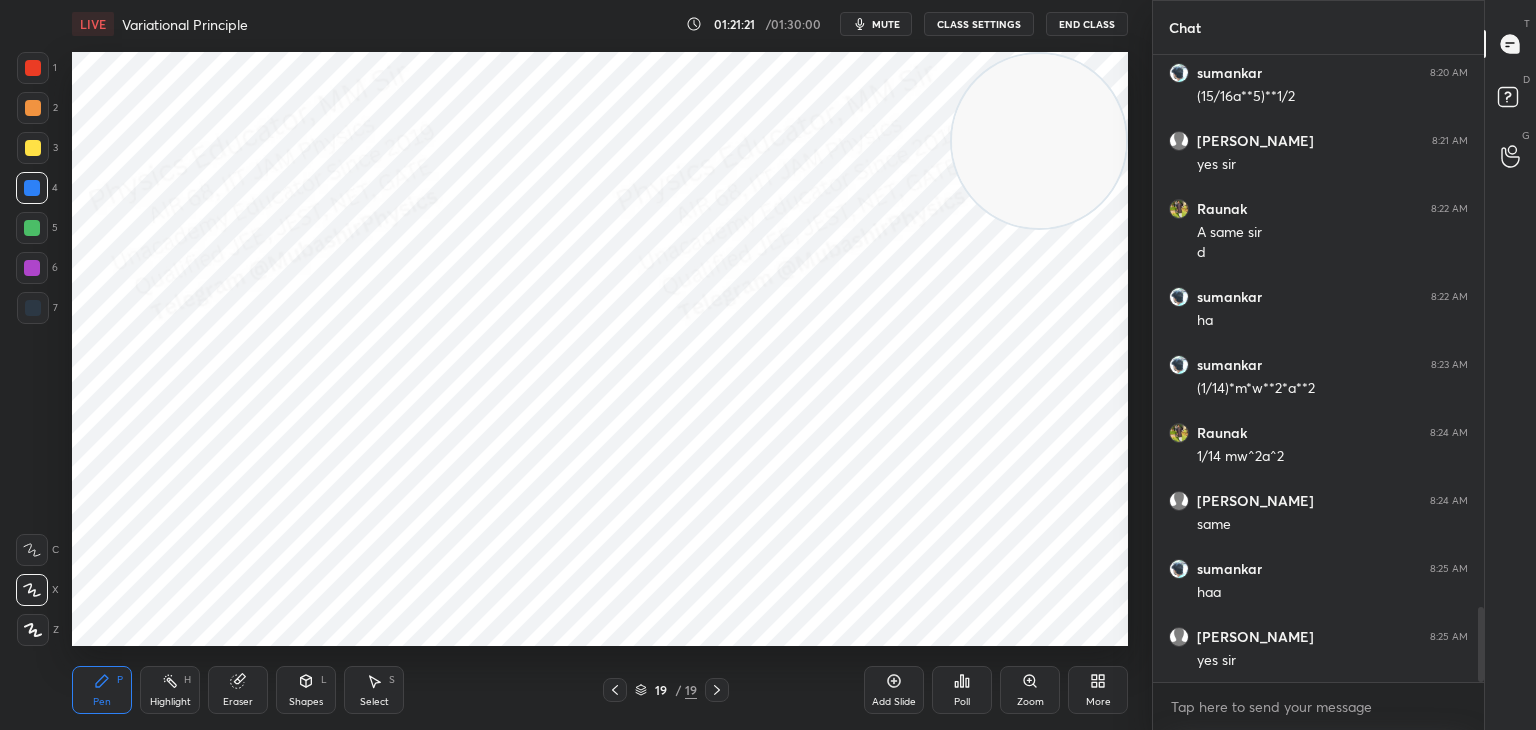 click at bounding box center (32, 268) 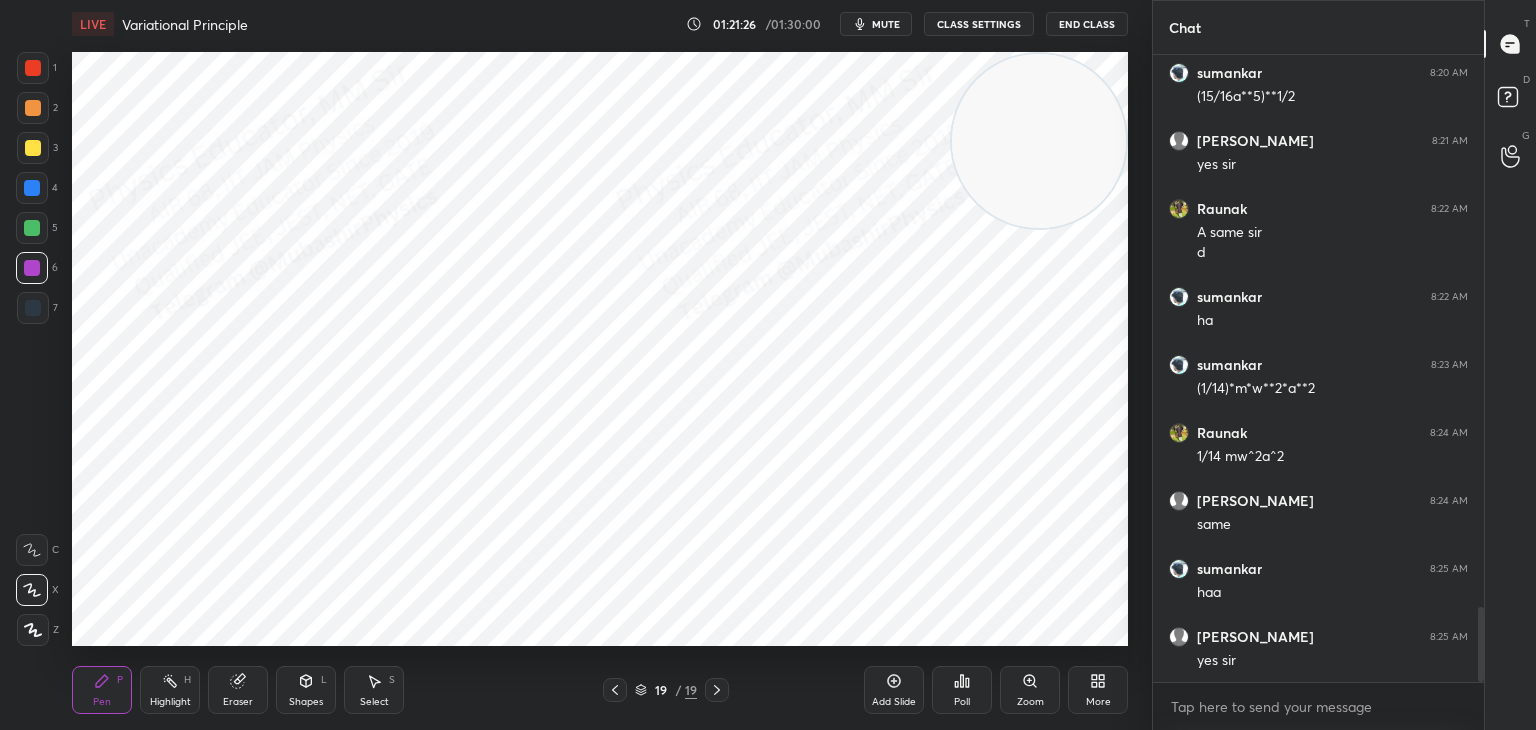 click at bounding box center [32, 228] 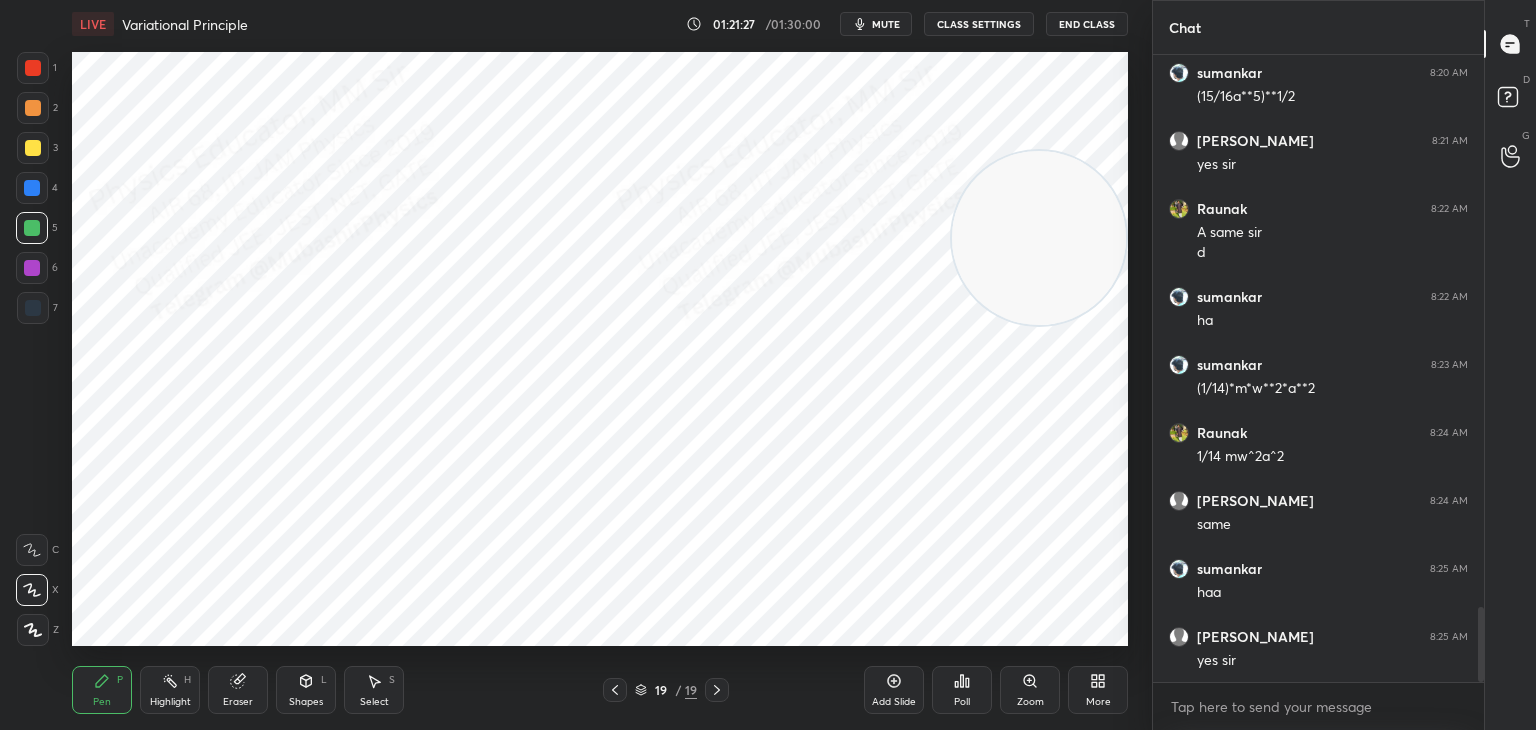drag, startPoint x: 1029, startPoint y: 161, endPoint x: 1100, endPoint y: 495, distance: 341.46304 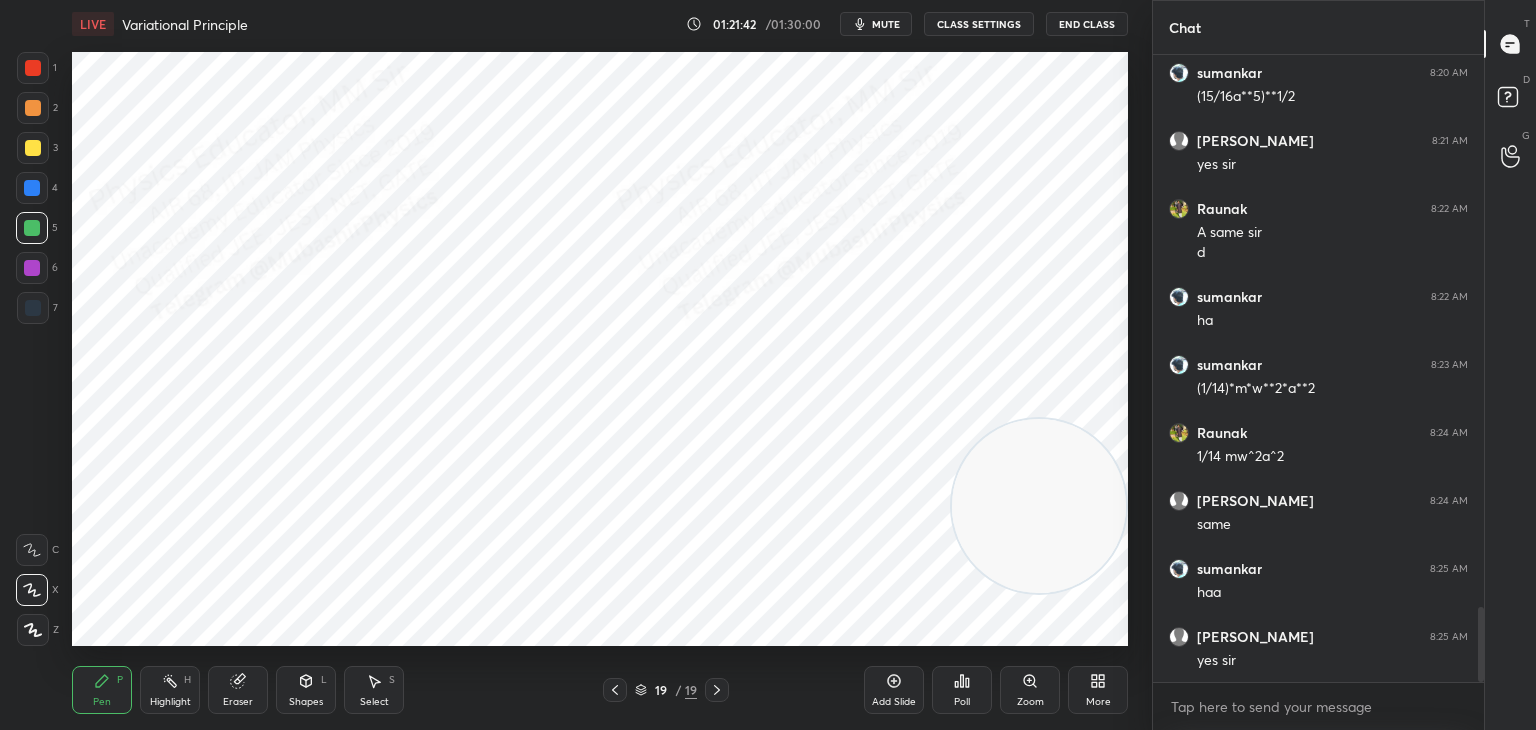 click 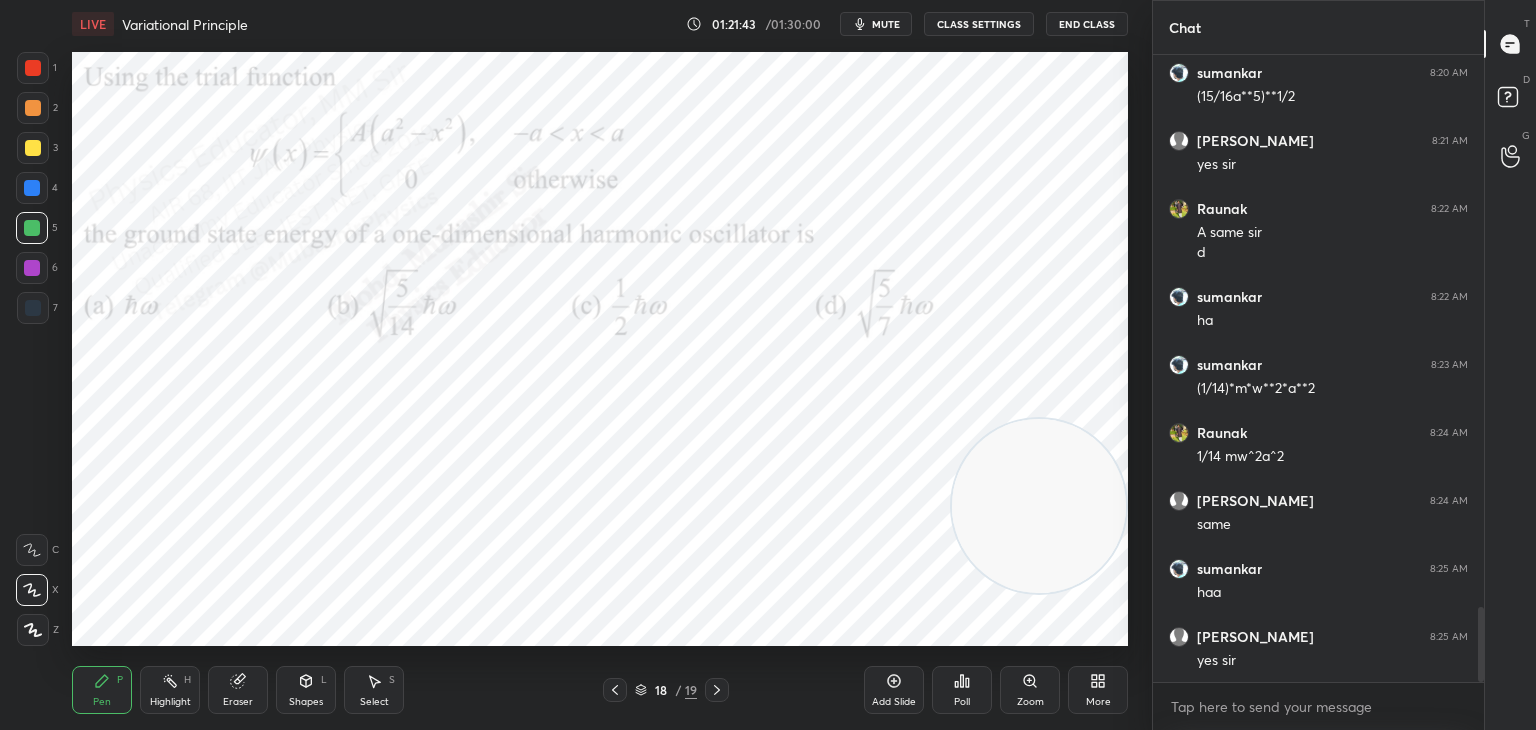 click 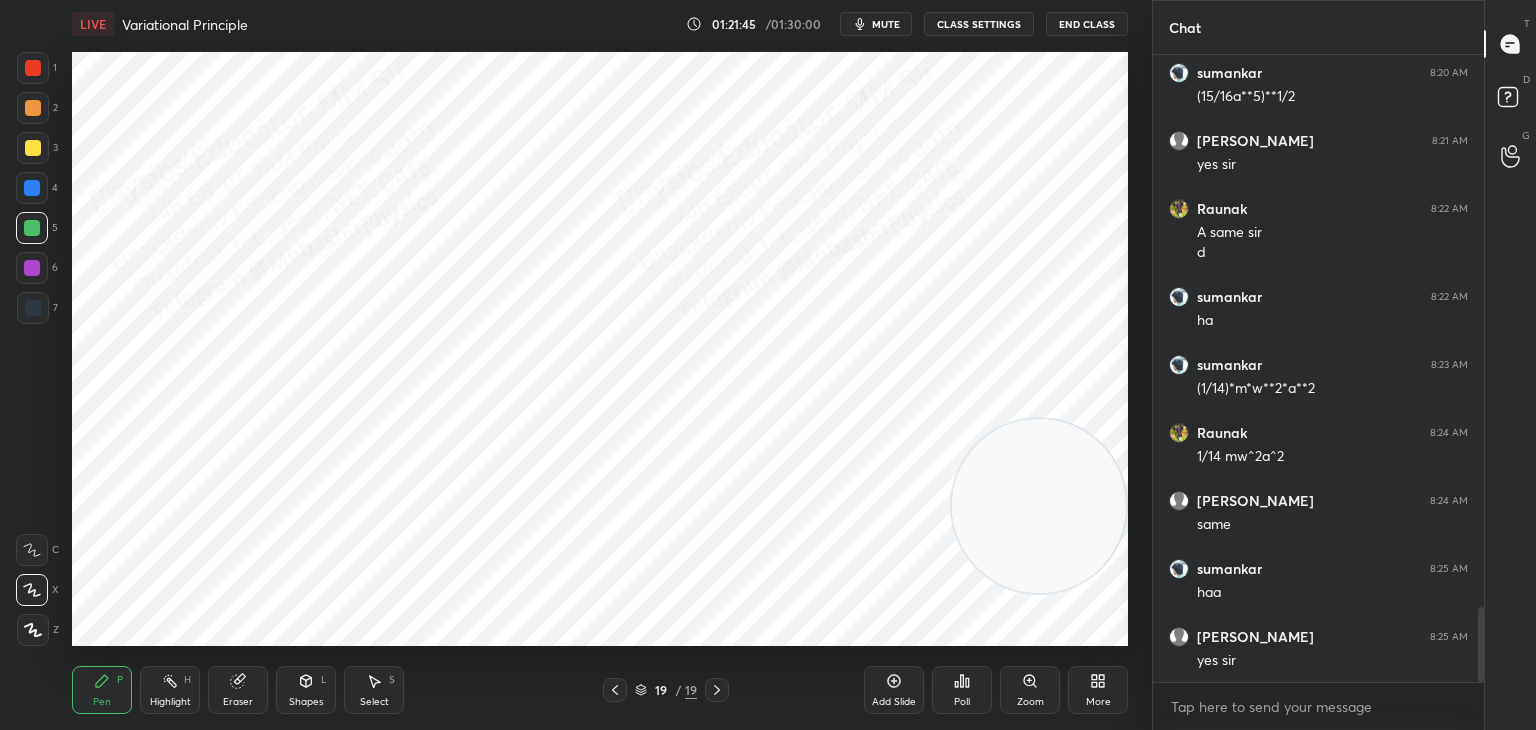 click on "Highlight H" at bounding box center (170, 690) 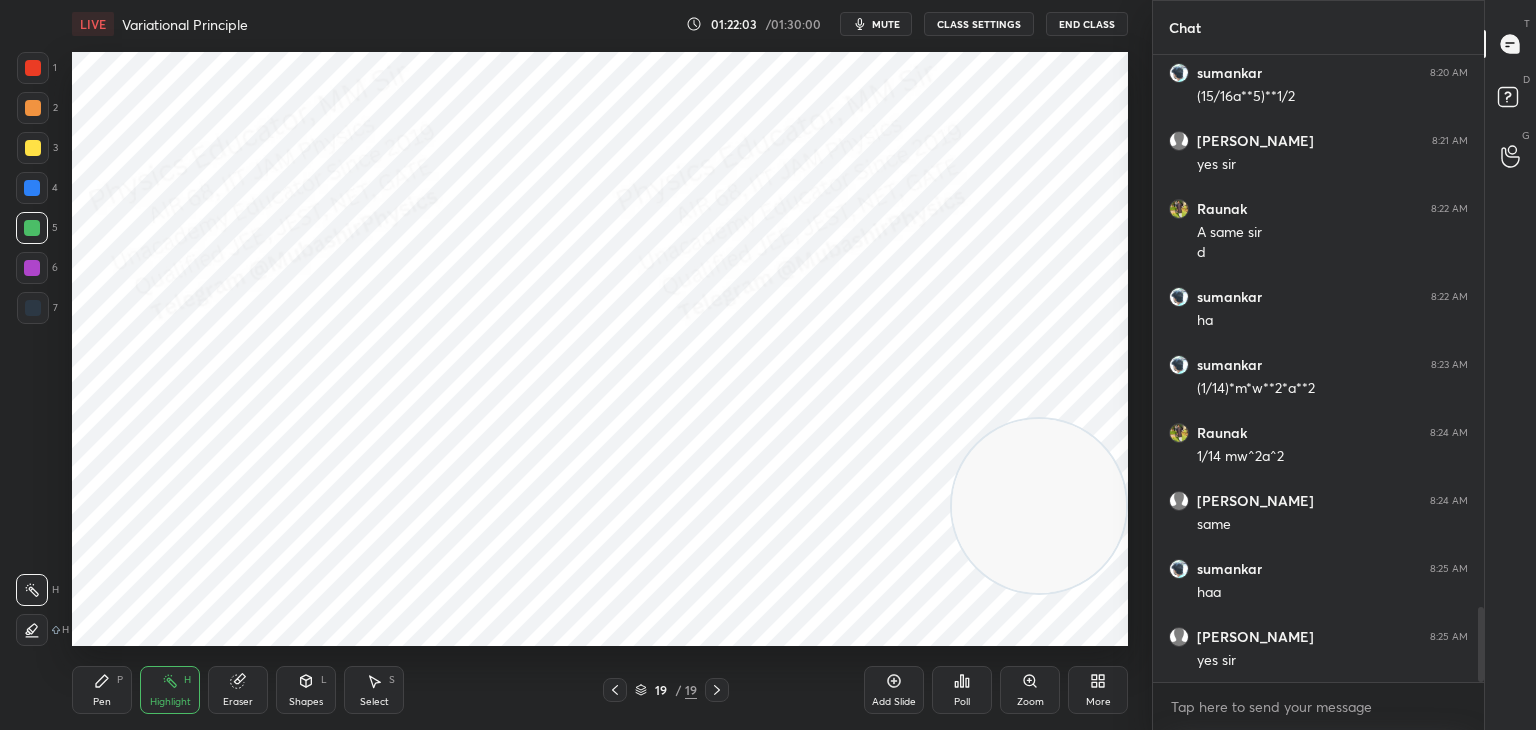 drag, startPoint x: 108, startPoint y: 689, endPoint x: 104, endPoint y: 665, distance: 24.33105 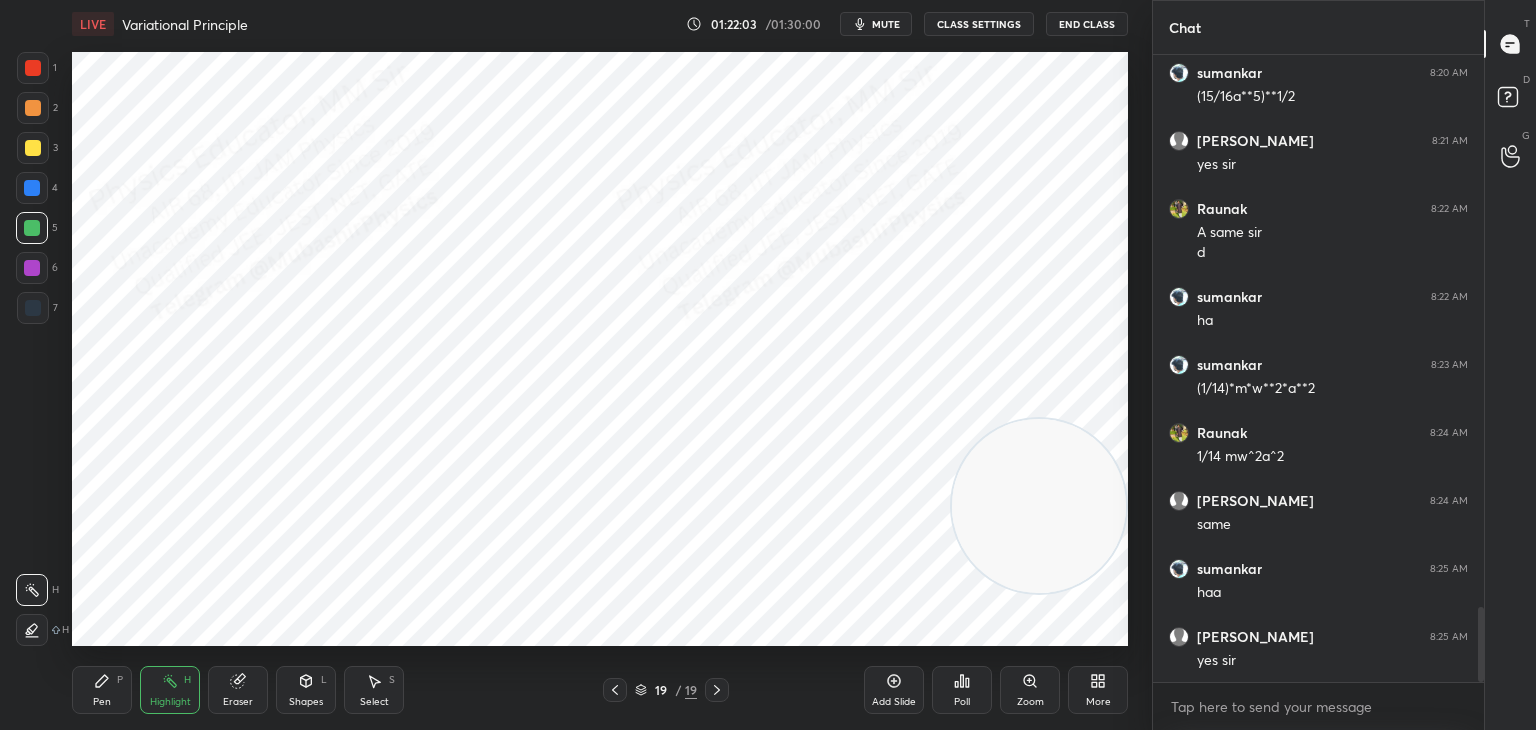 click 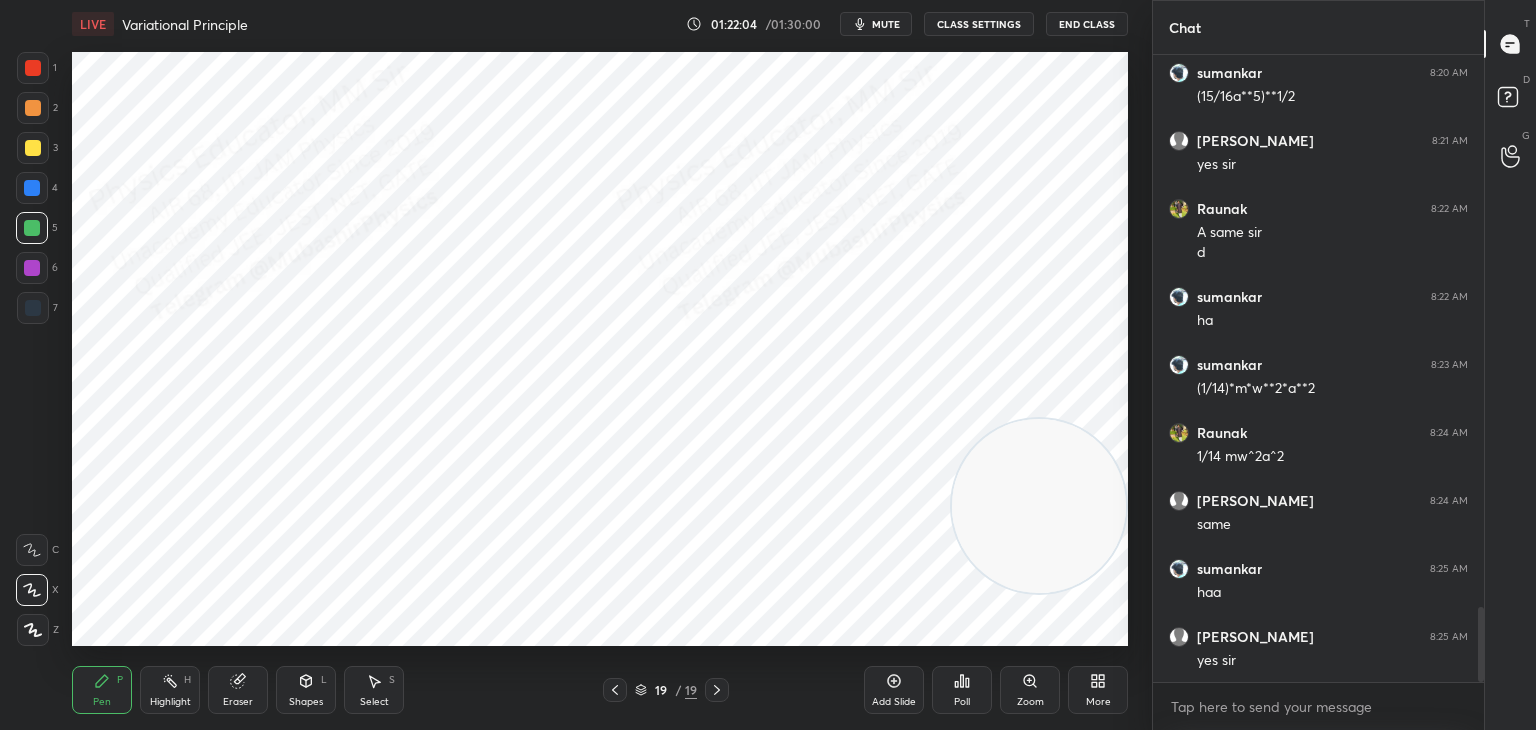 click at bounding box center [32, 268] 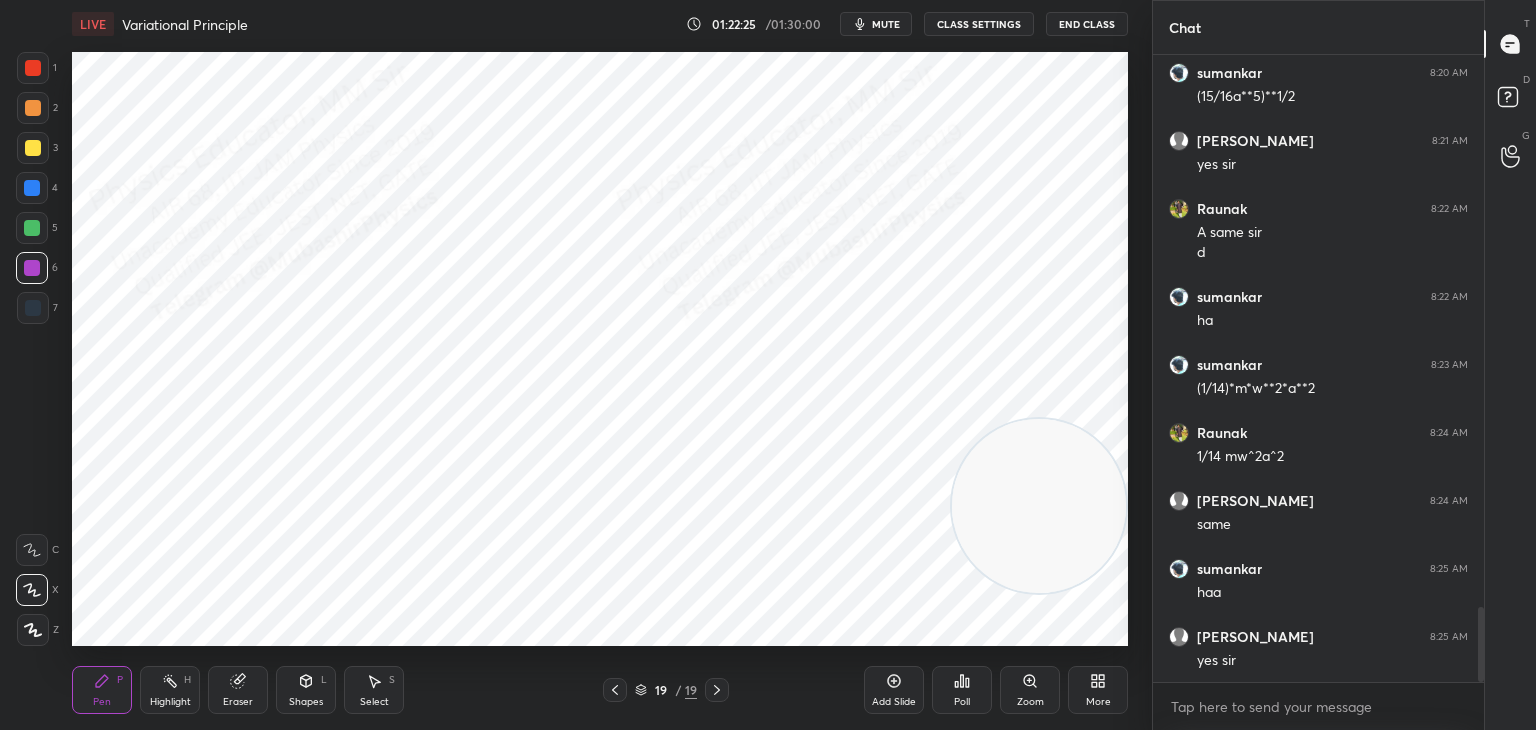 drag, startPoint x: 21, startPoint y: 237, endPoint x: 32, endPoint y: 238, distance: 11.045361 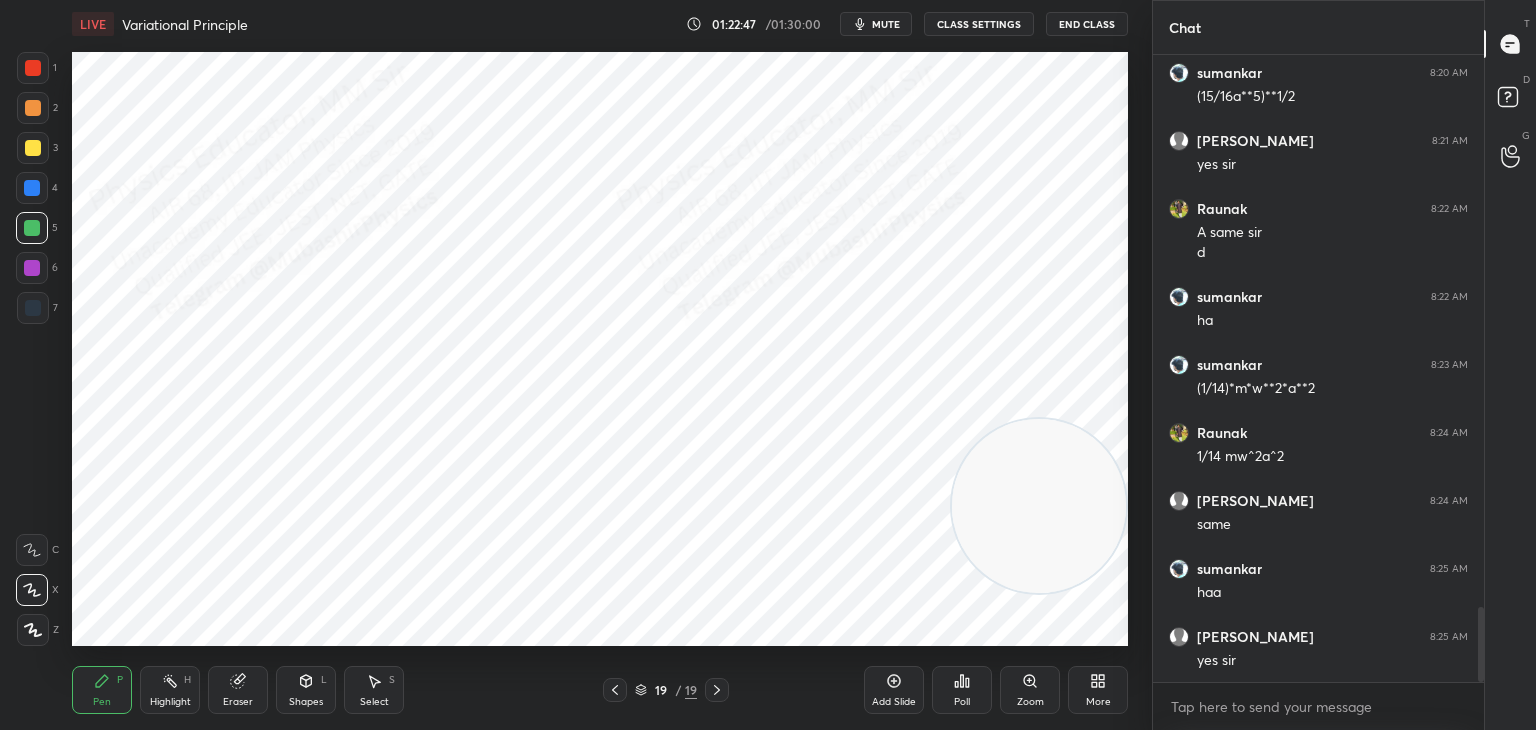 drag, startPoint x: 158, startPoint y: 686, endPoint x: 172, endPoint y: 686, distance: 14 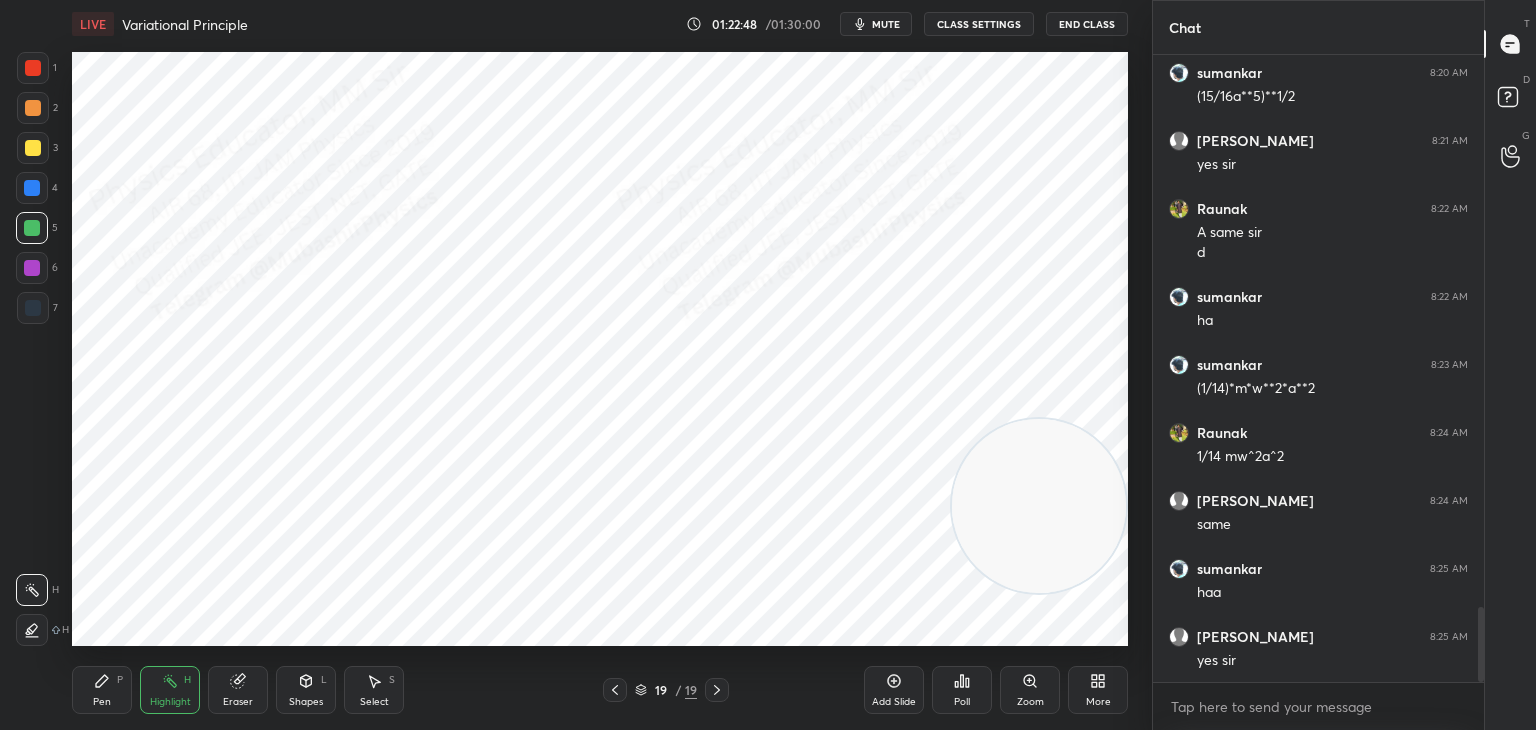 drag, startPoint x: 388, startPoint y: 693, endPoint x: 382, endPoint y: 681, distance: 13.416408 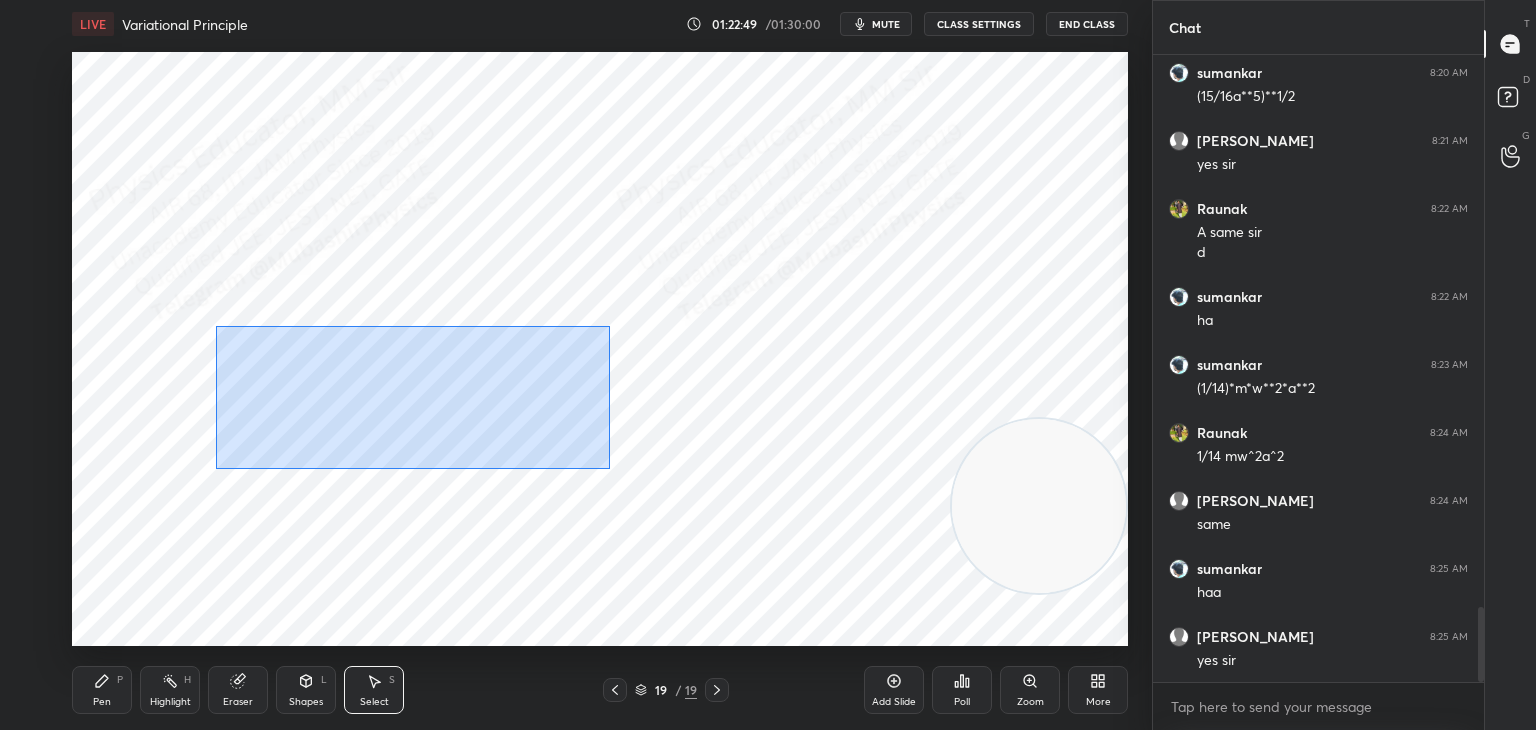 drag, startPoint x: 216, startPoint y: 326, endPoint x: 586, endPoint y: 453, distance: 391.1892 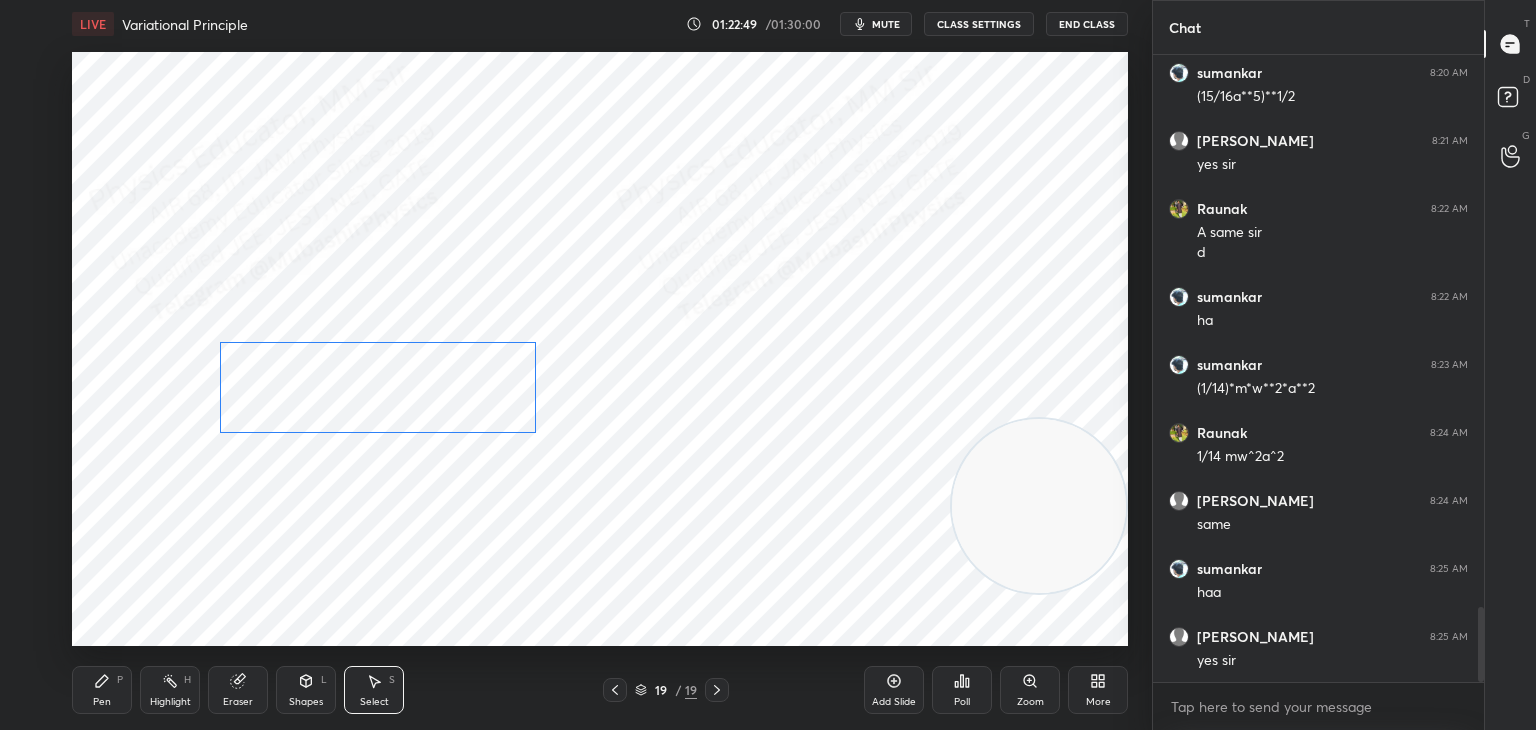 drag, startPoint x: 412, startPoint y: 409, endPoint x: 406, endPoint y: 389, distance: 20.880613 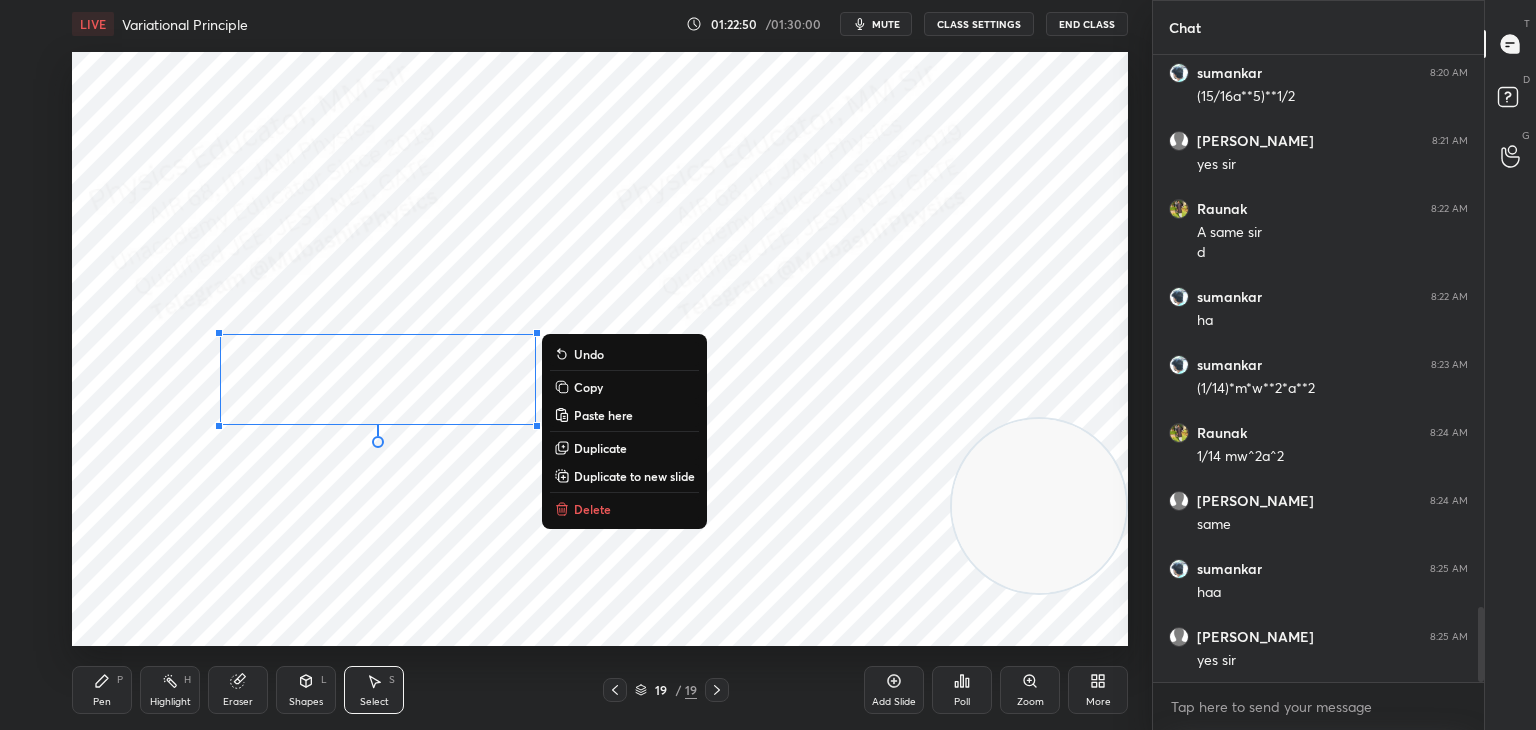 click on "Highlight H" at bounding box center (170, 690) 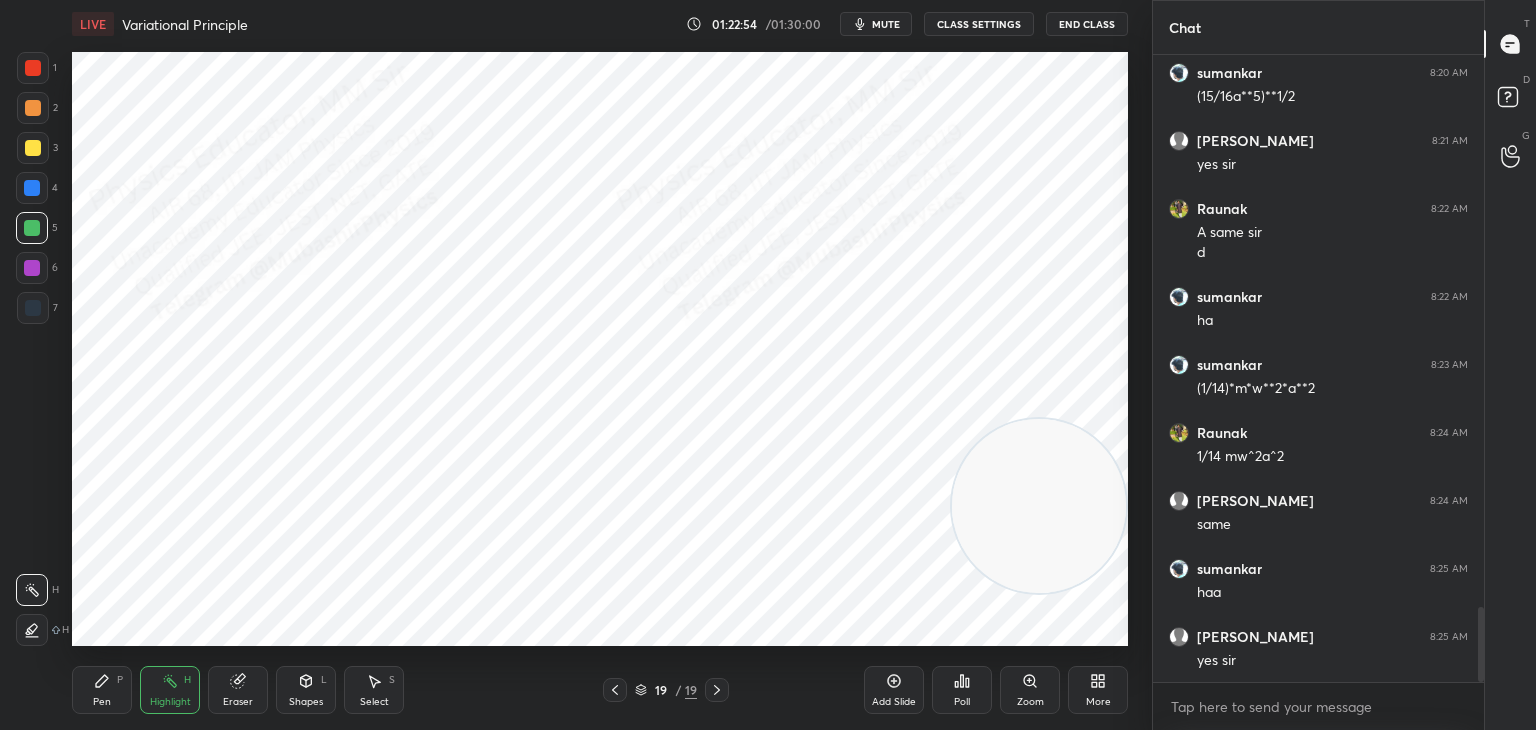 drag, startPoint x: 109, startPoint y: 677, endPoint x: 106, endPoint y: 649, distance: 28.160255 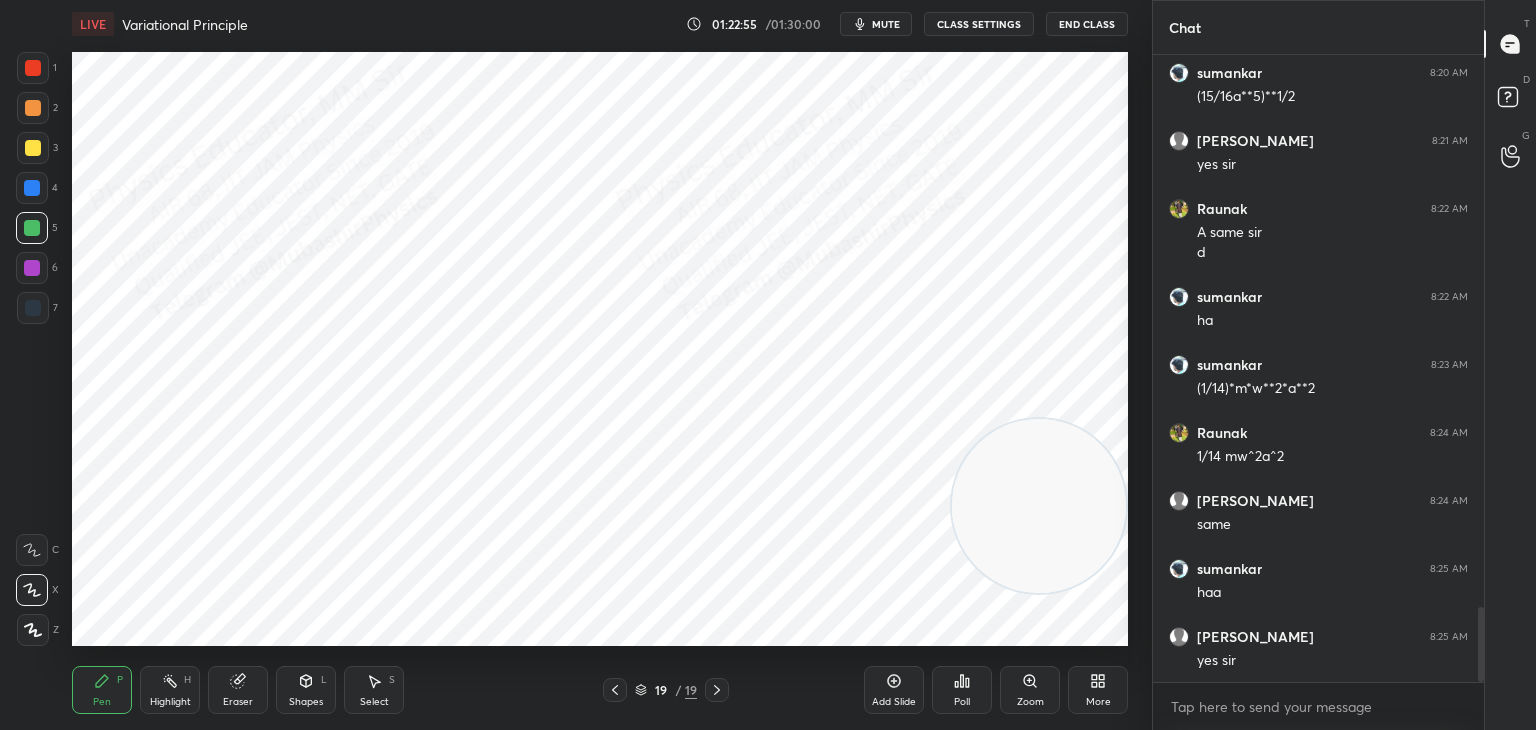 click at bounding box center (32, 188) 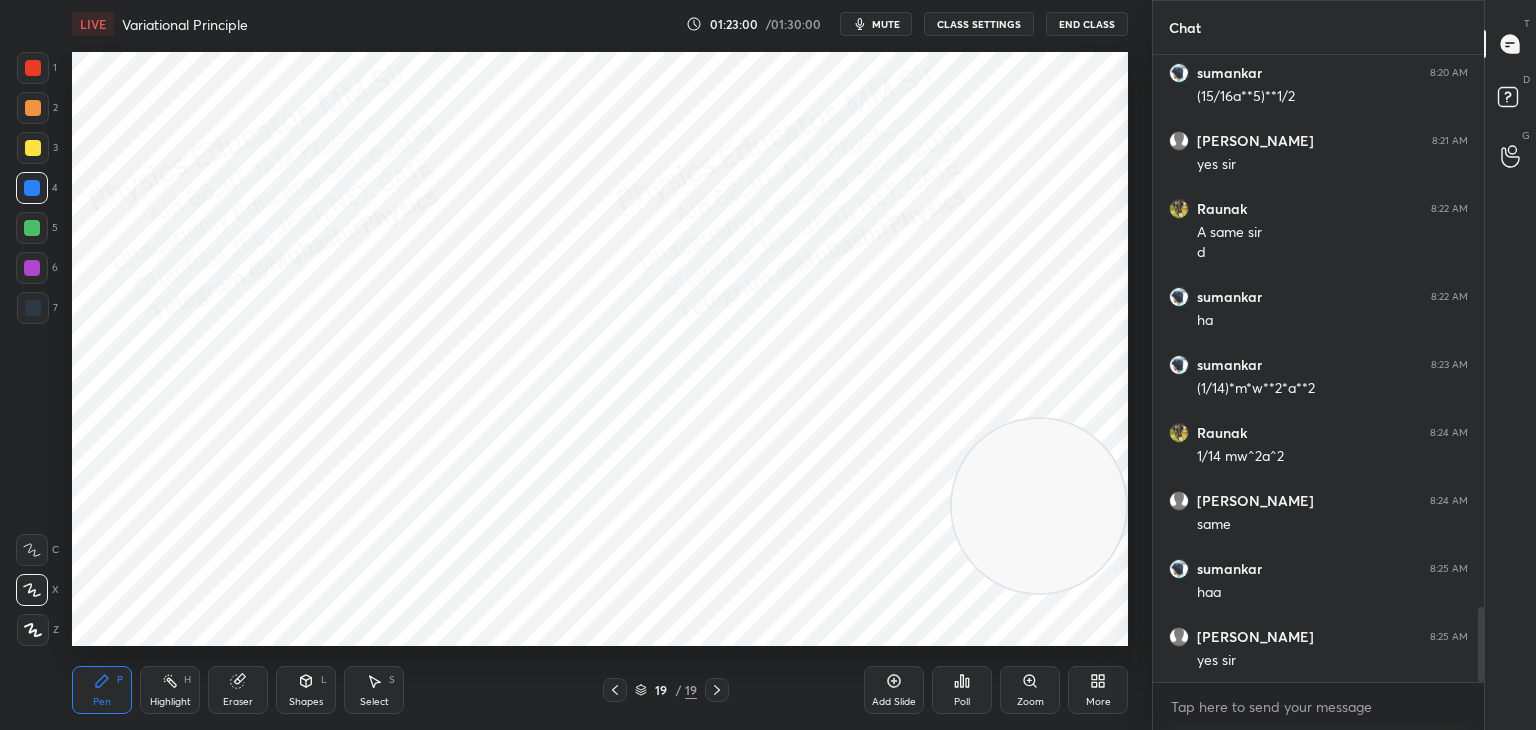 drag, startPoint x: 610, startPoint y: 691, endPoint x: 620, endPoint y: 693, distance: 10.198039 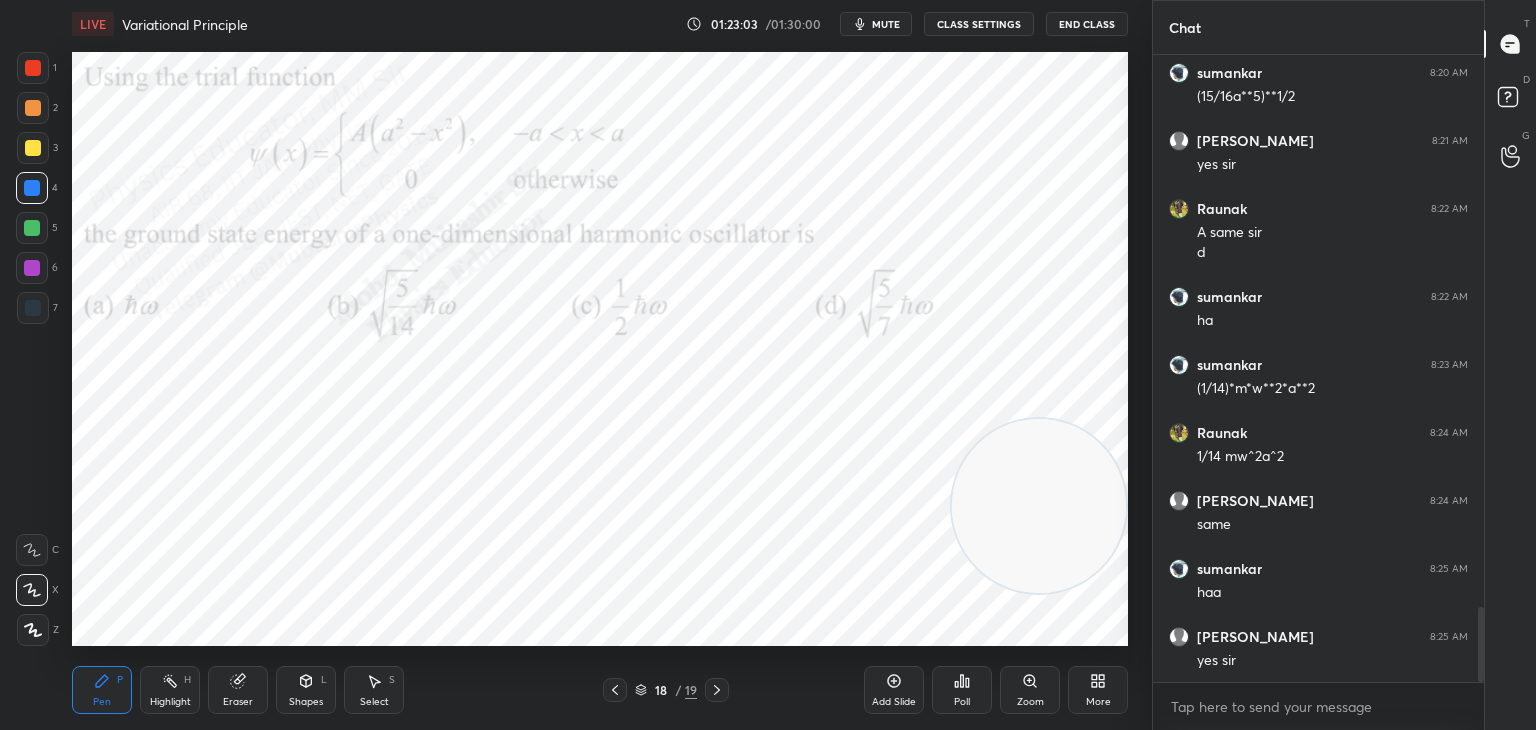 drag, startPoint x: 40, startPoint y: 69, endPoint x: 53, endPoint y: 67, distance: 13.152946 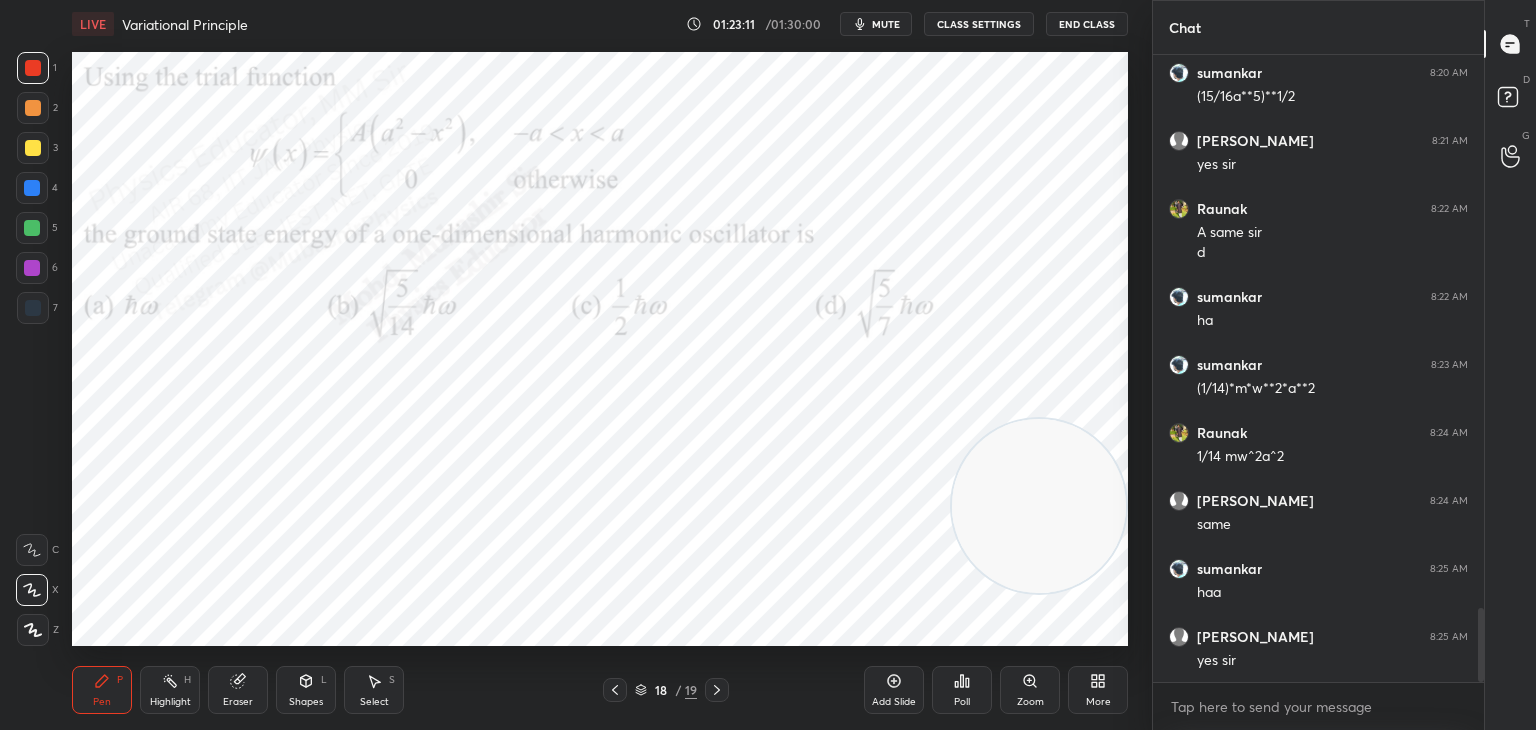 scroll, scrollTop: 4662, scrollLeft: 0, axis: vertical 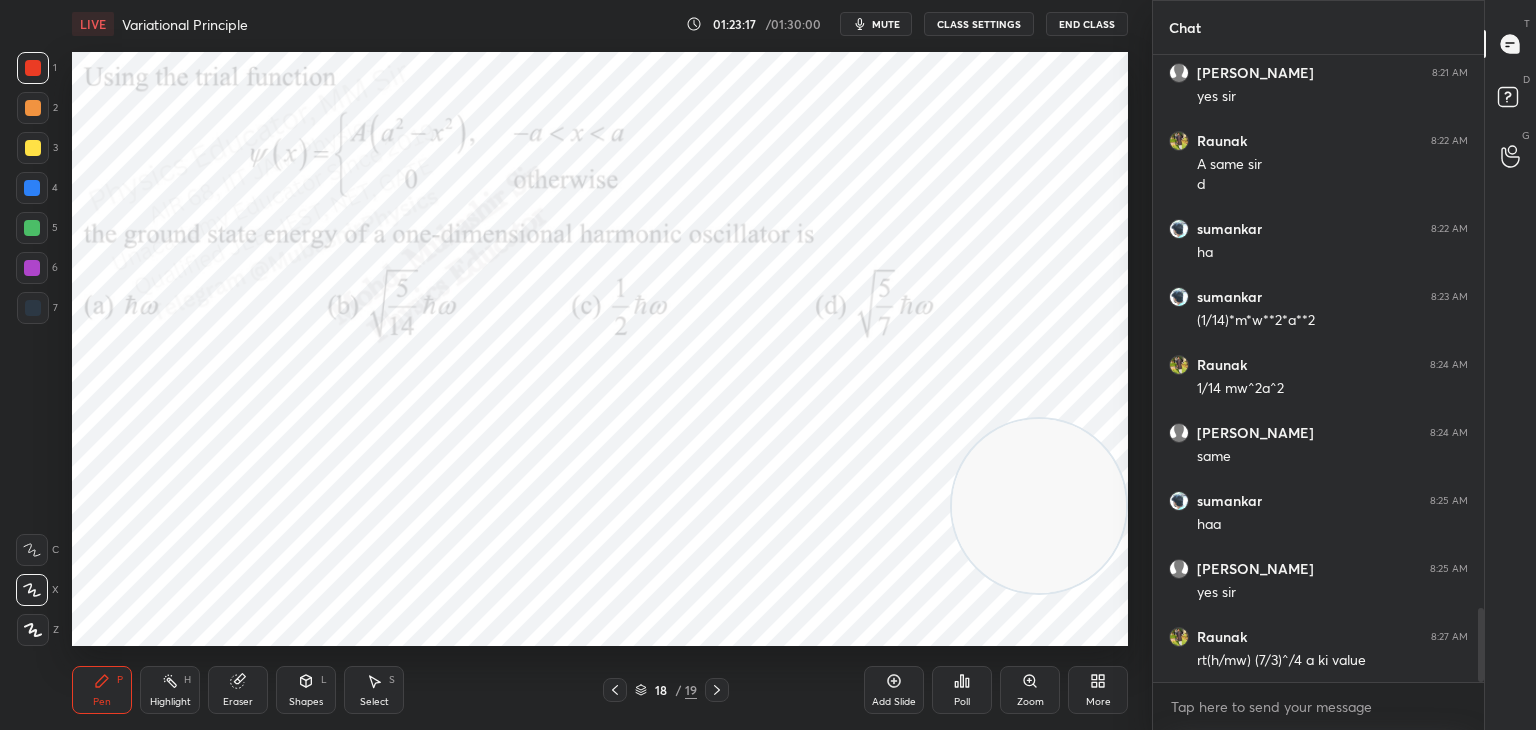 click 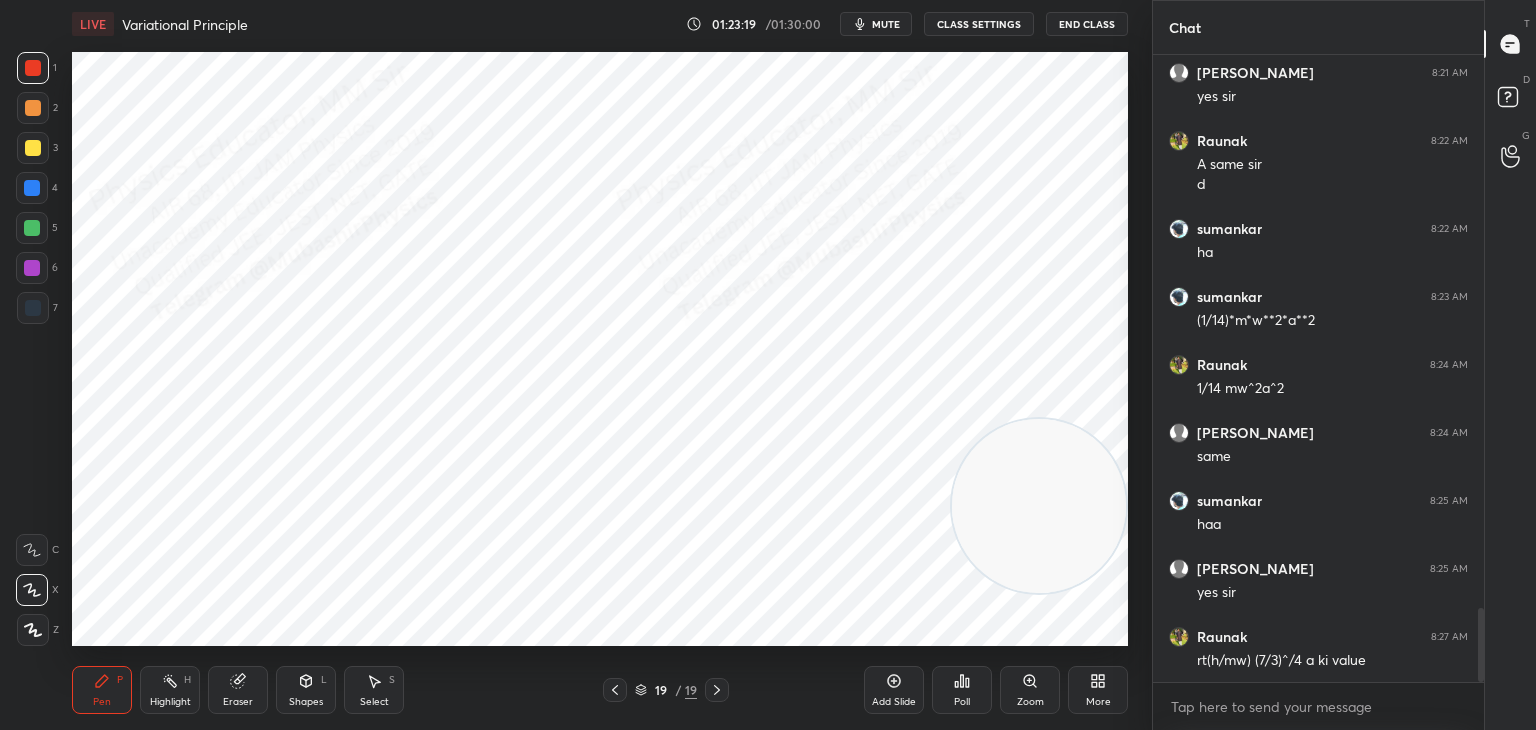 drag, startPoint x: 1052, startPoint y: 522, endPoint x: 1068, endPoint y: 630, distance: 109.17875 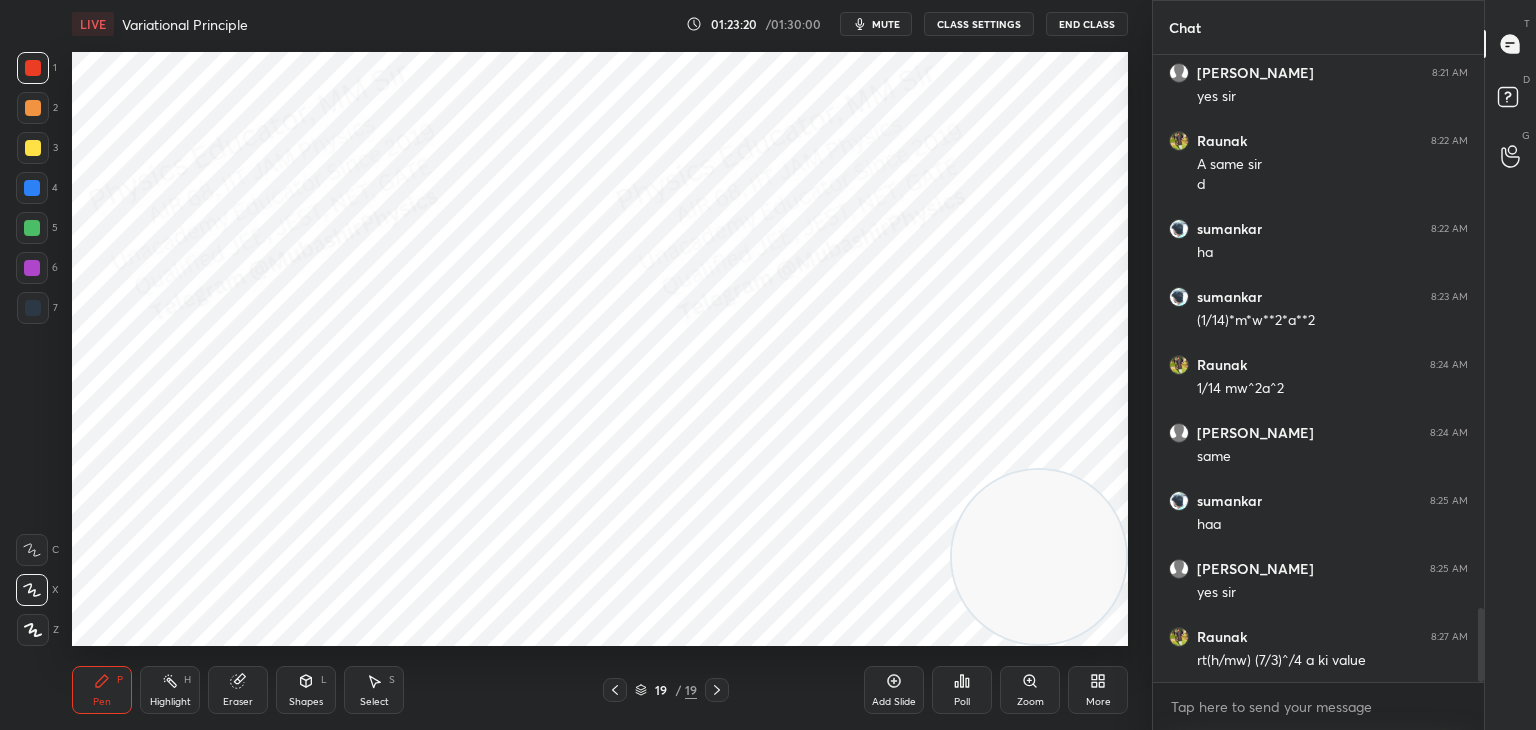 drag, startPoint x: 190, startPoint y: 686, endPoint x: 212, endPoint y: 678, distance: 23.409399 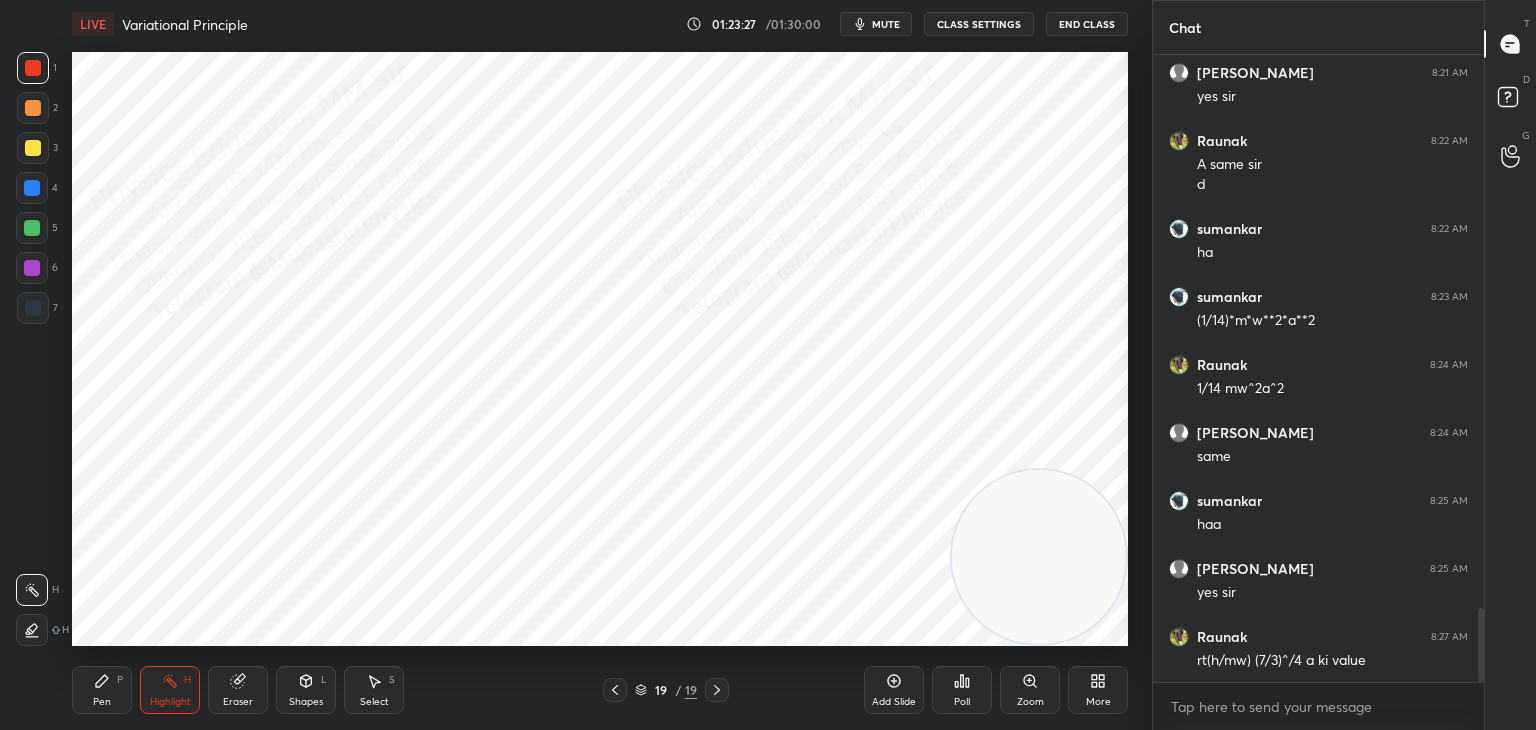 scroll, scrollTop: 4682, scrollLeft: 0, axis: vertical 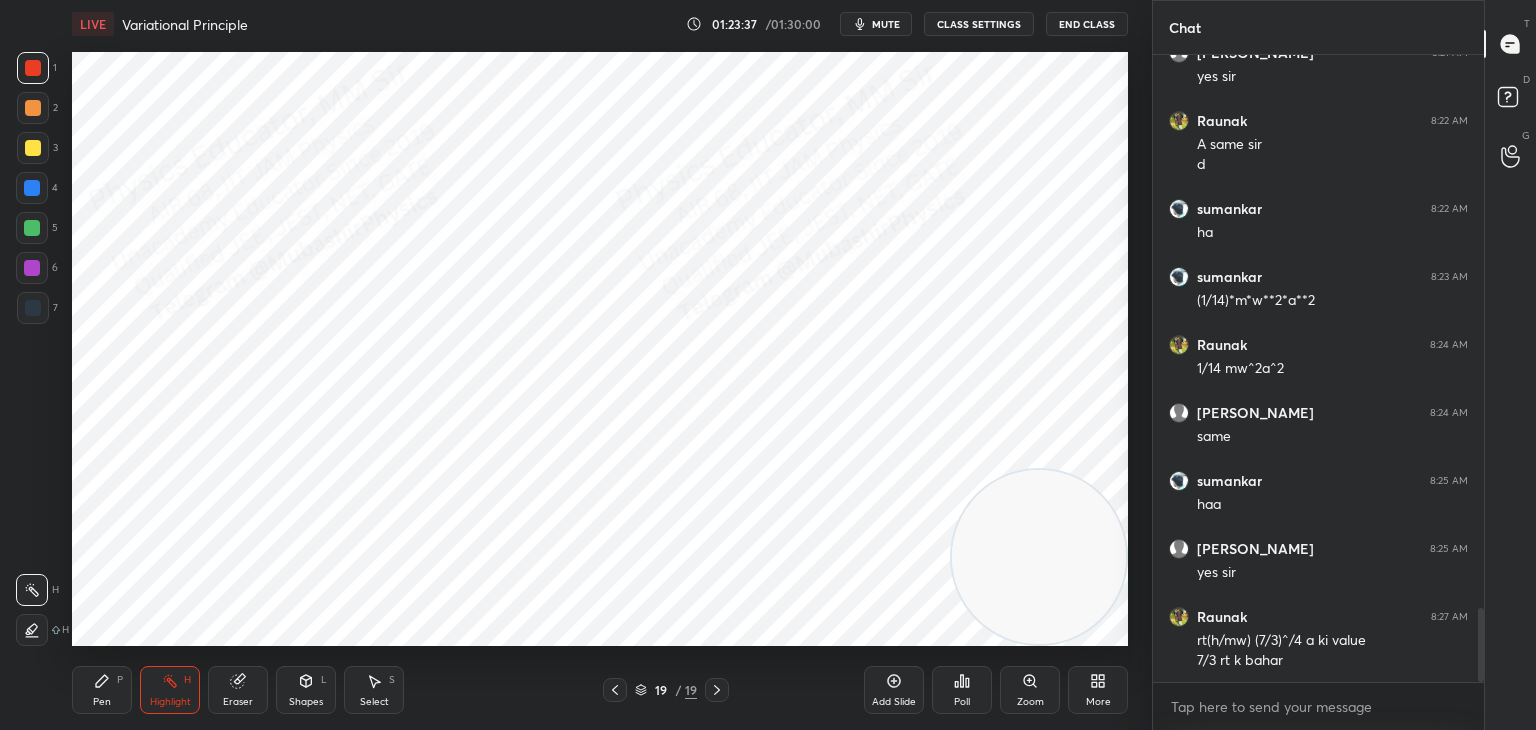 click 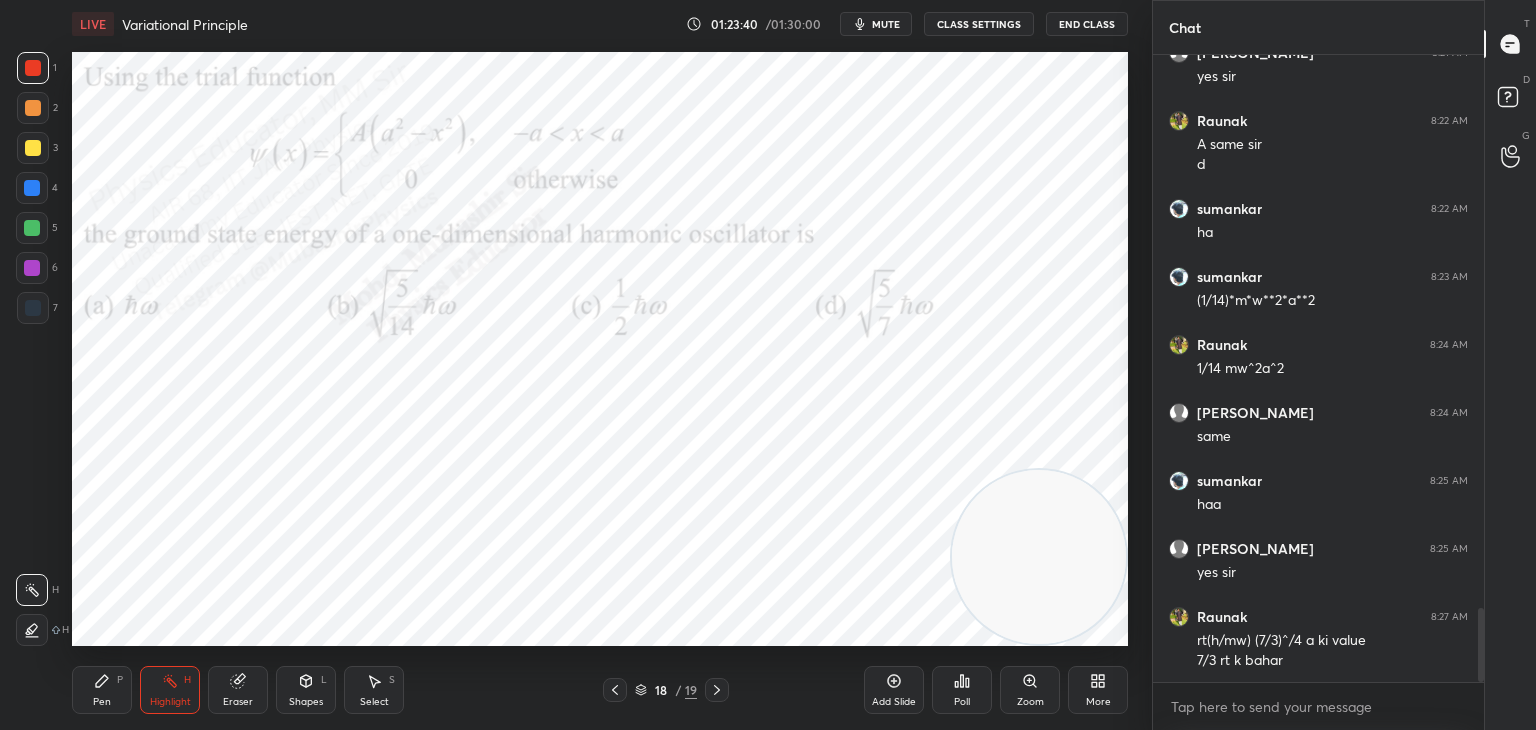 scroll, scrollTop: 4702, scrollLeft: 0, axis: vertical 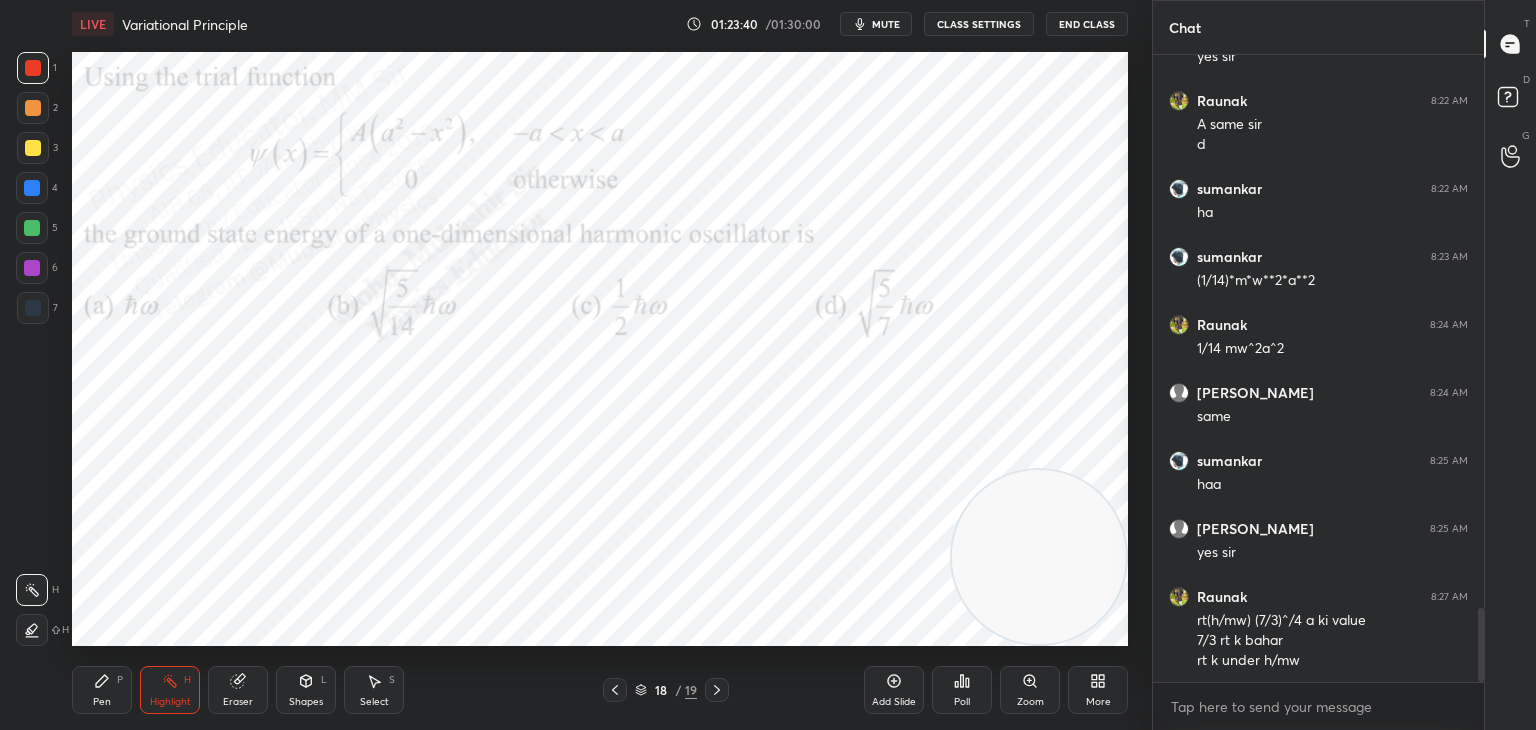 click at bounding box center [1039, 557] 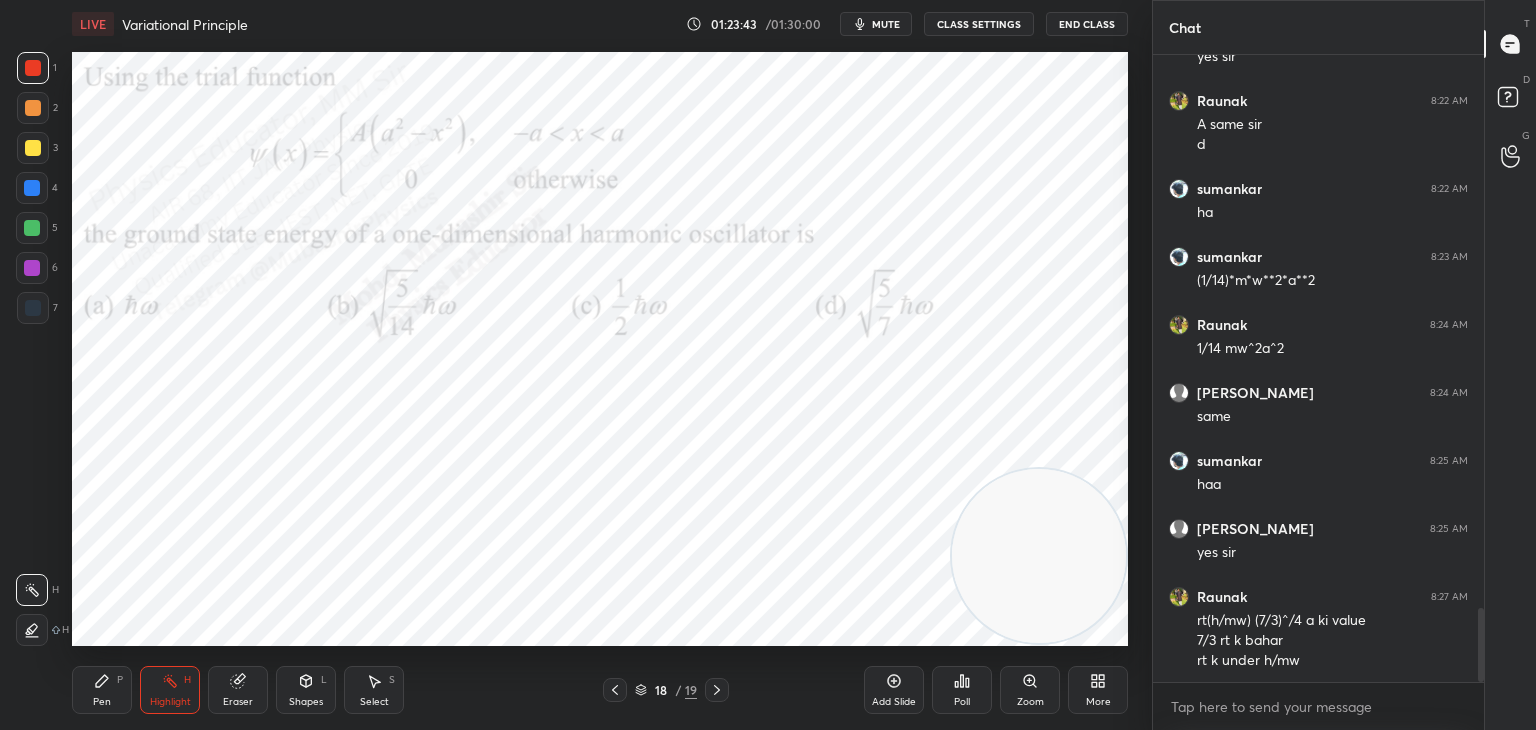 click 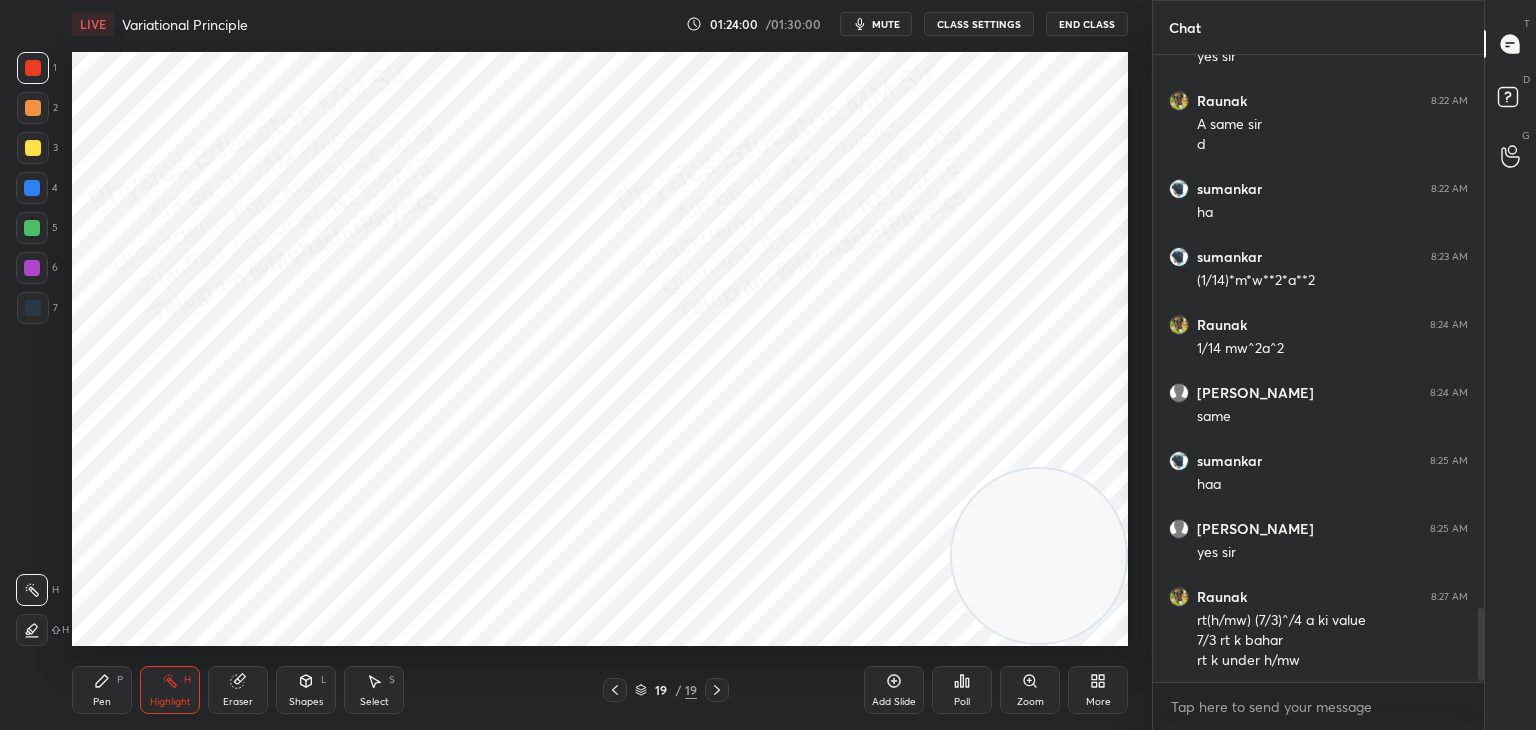scroll, scrollTop: 4770, scrollLeft: 0, axis: vertical 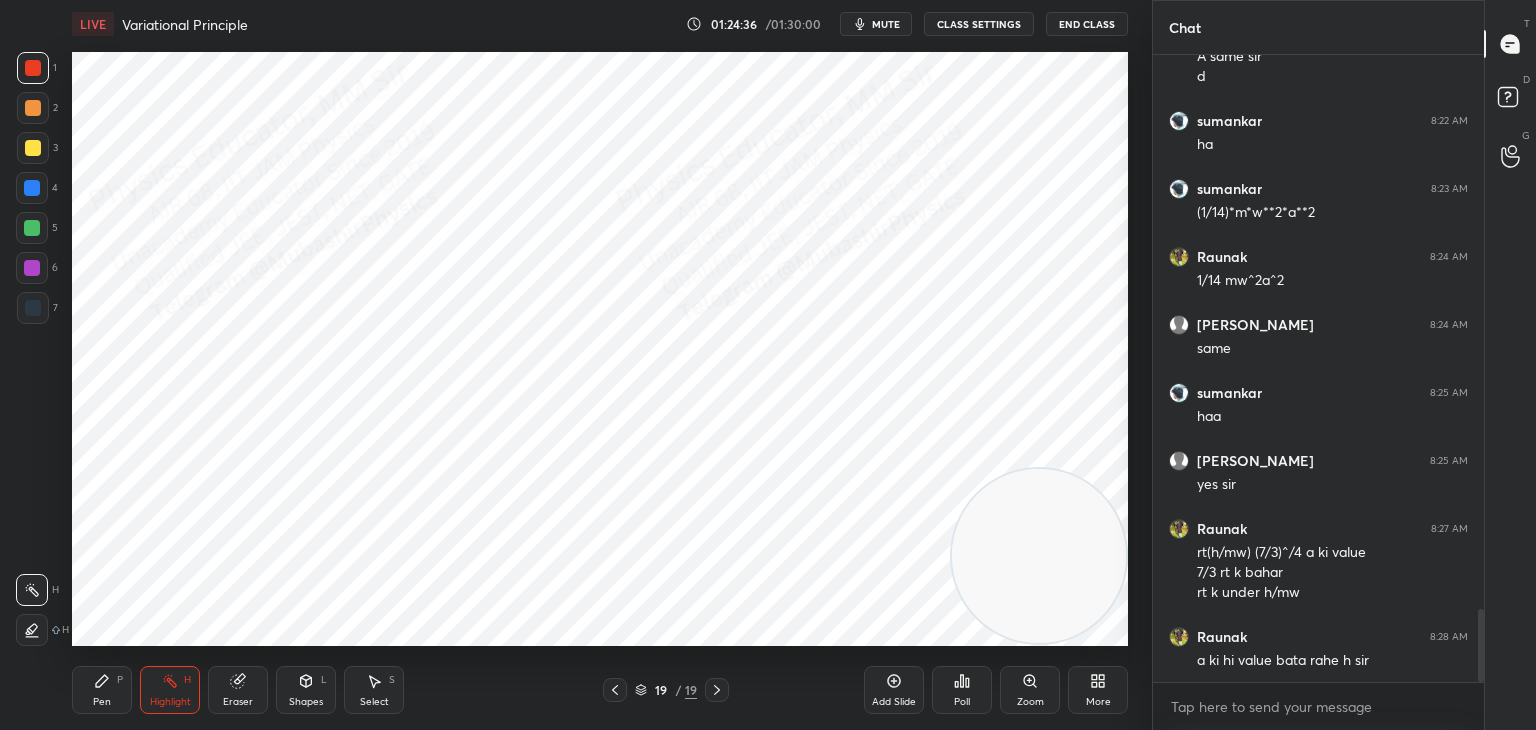 click 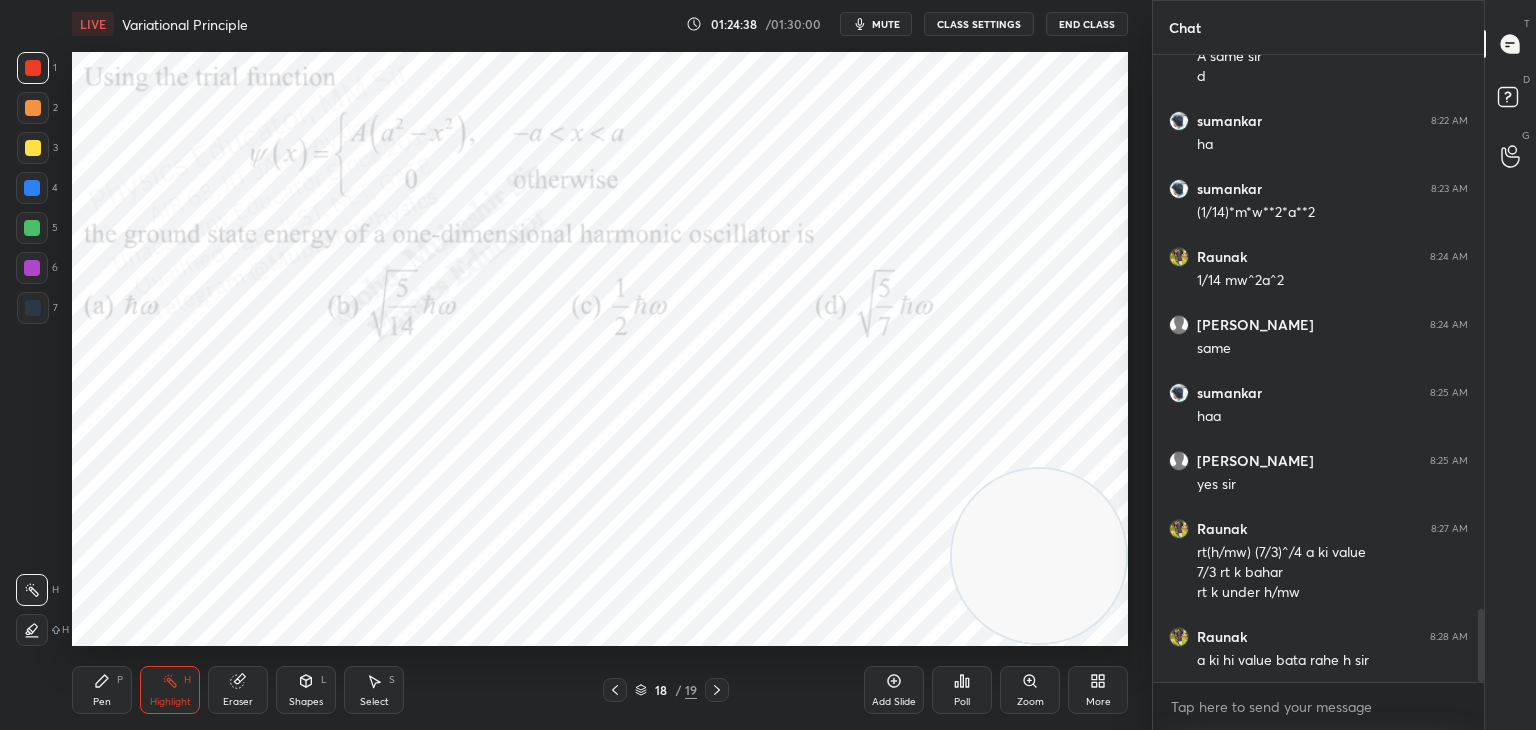 click 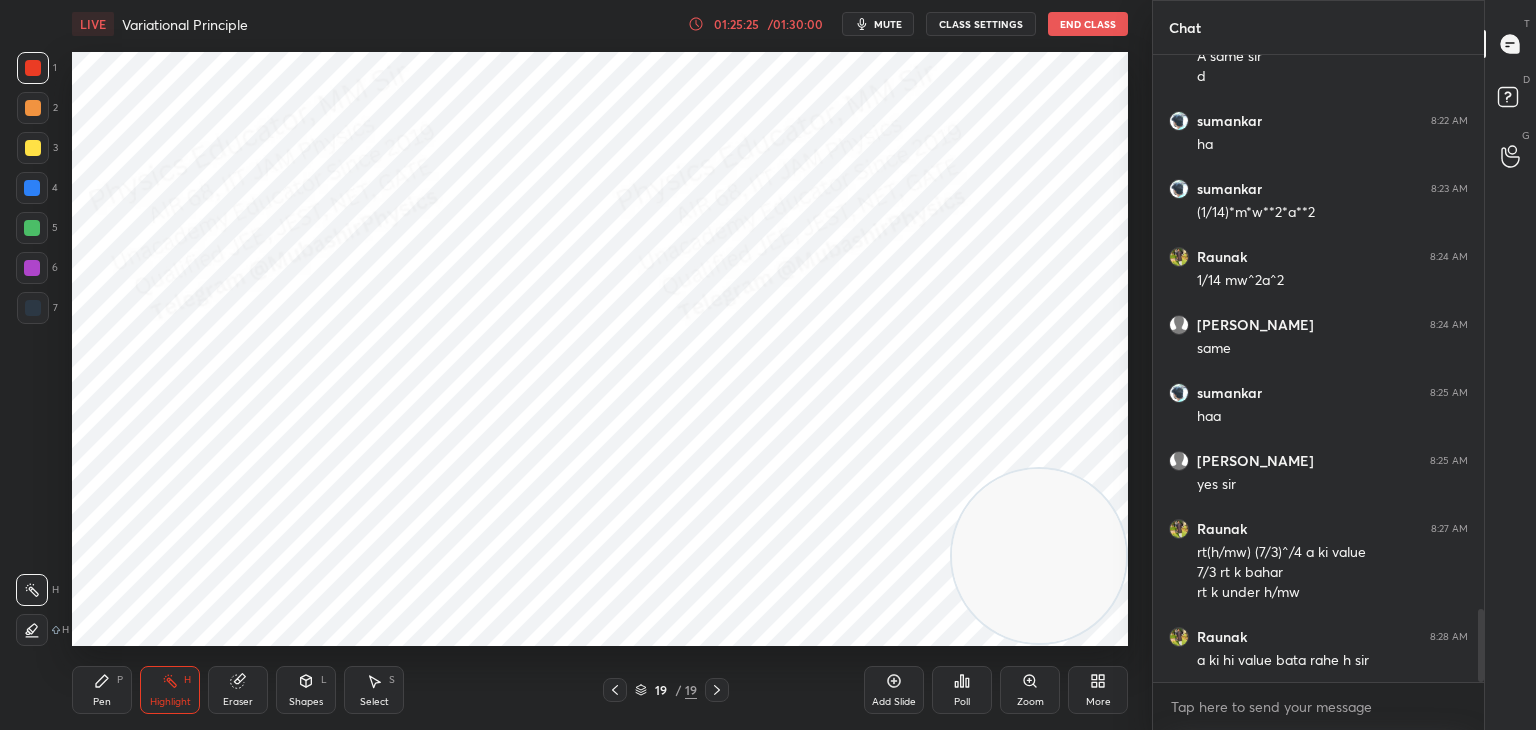 click on "mute" at bounding box center (878, 24) 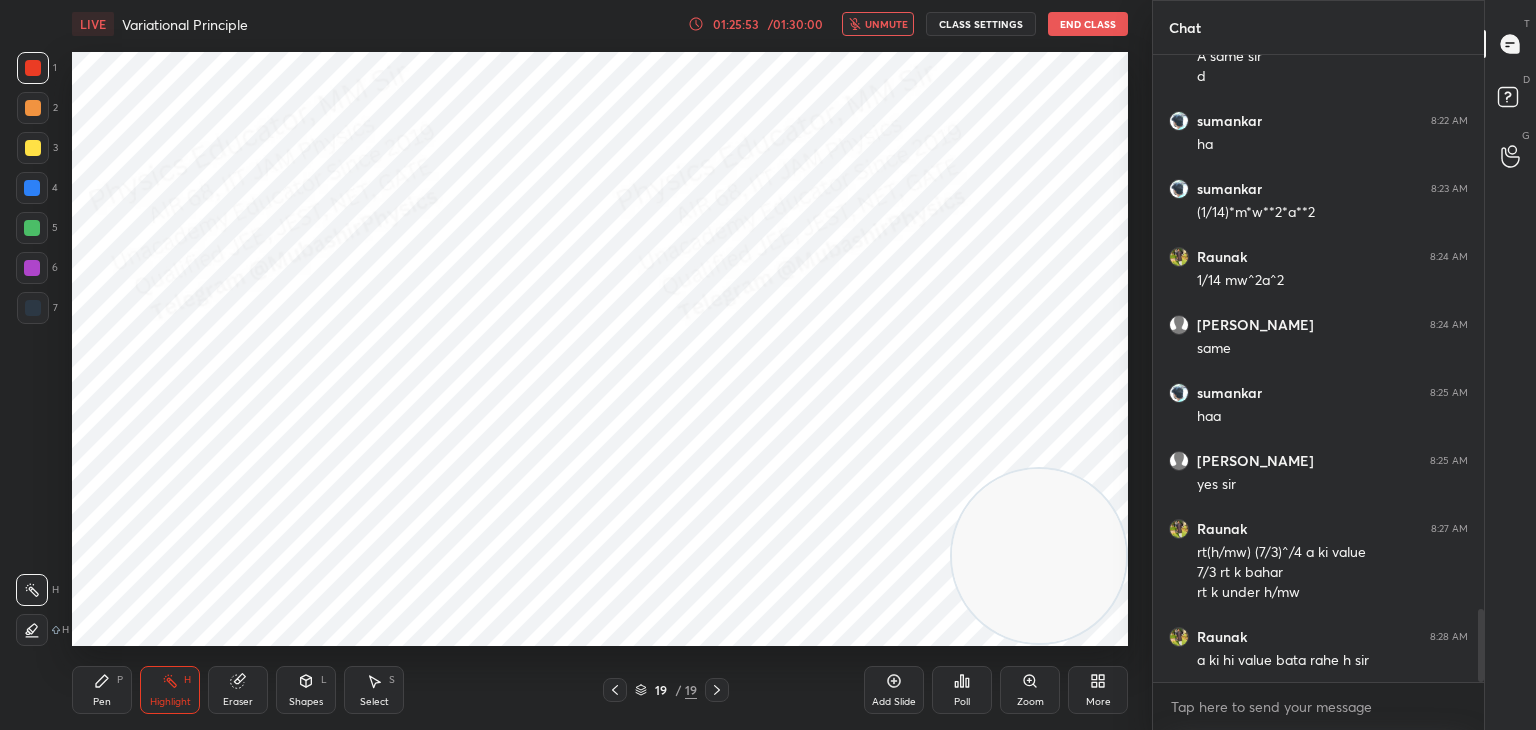 click on "unmute" at bounding box center [886, 24] 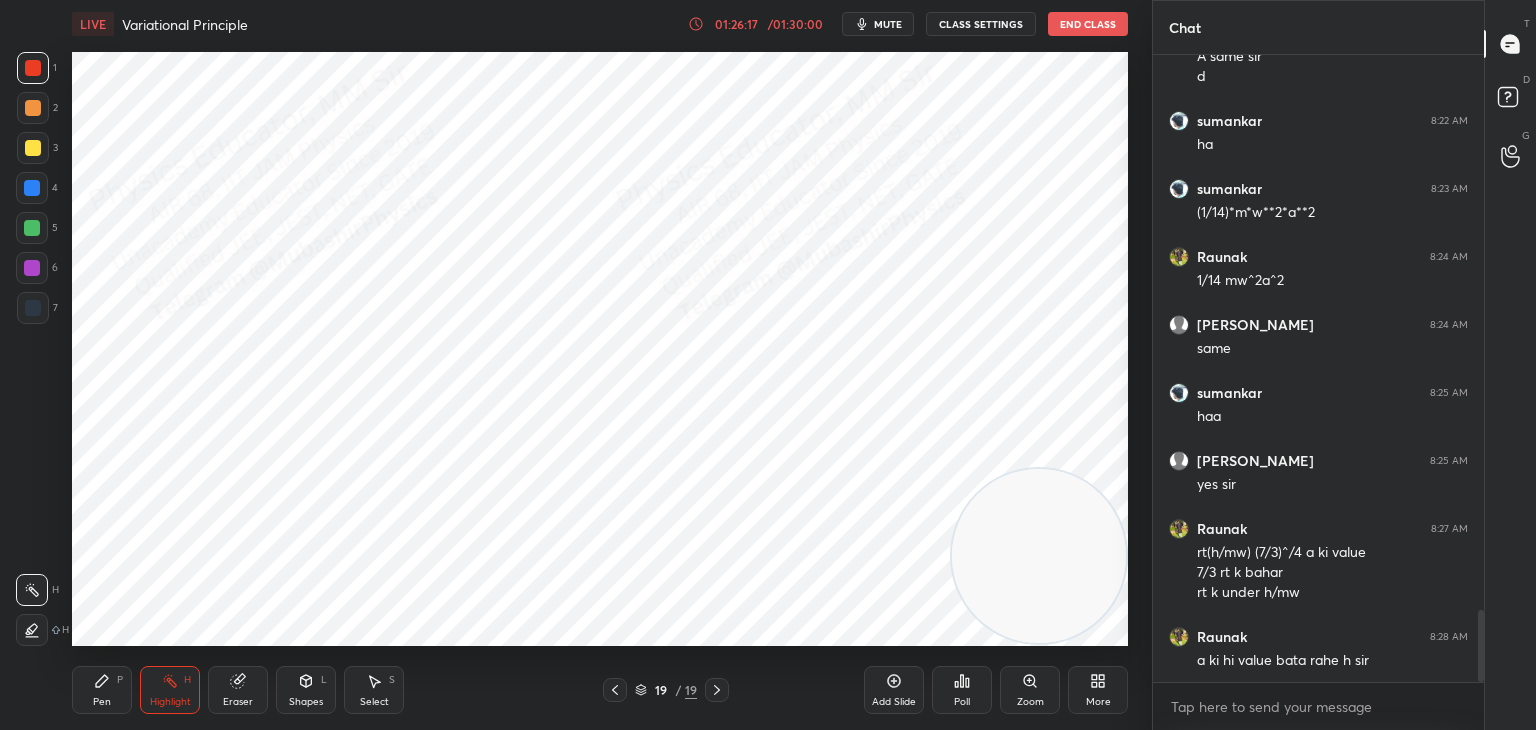 scroll, scrollTop: 4838, scrollLeft: 0, axis: vertical 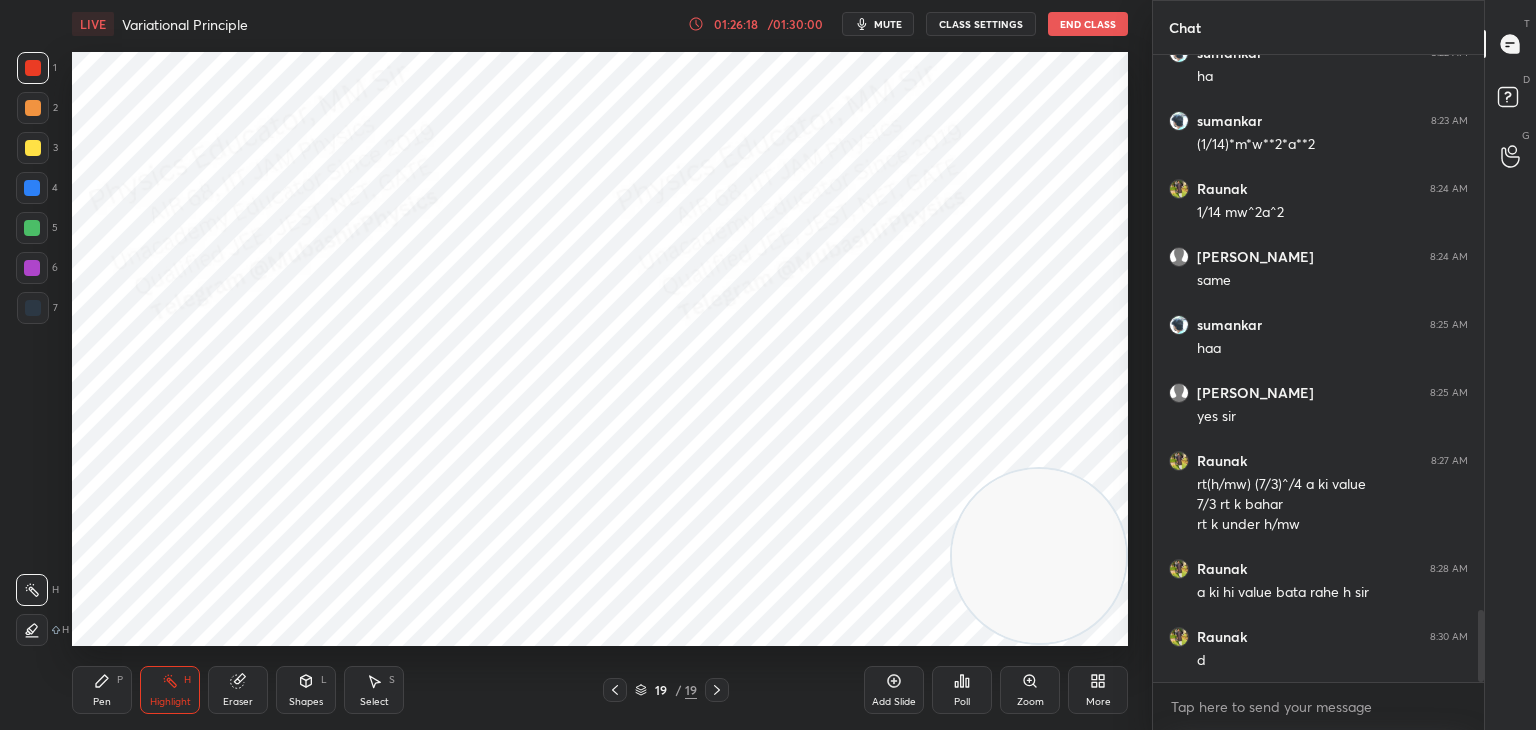 click on "Pen P" at bounding box center (102, 690) 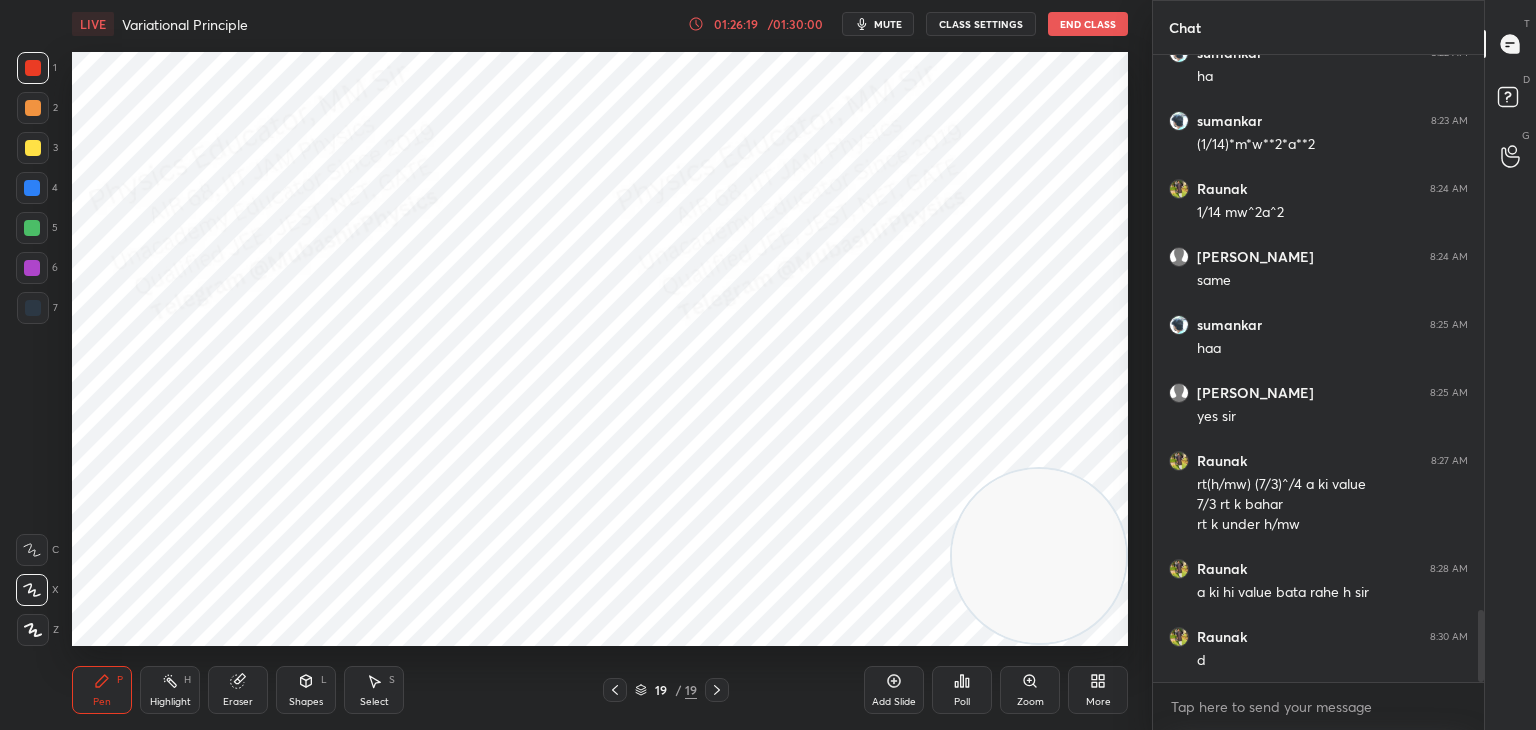 drag, startPoint x: 24, startPoint y: 186, endPoint x: 61, endPoint y: 208, distance: 43.046486 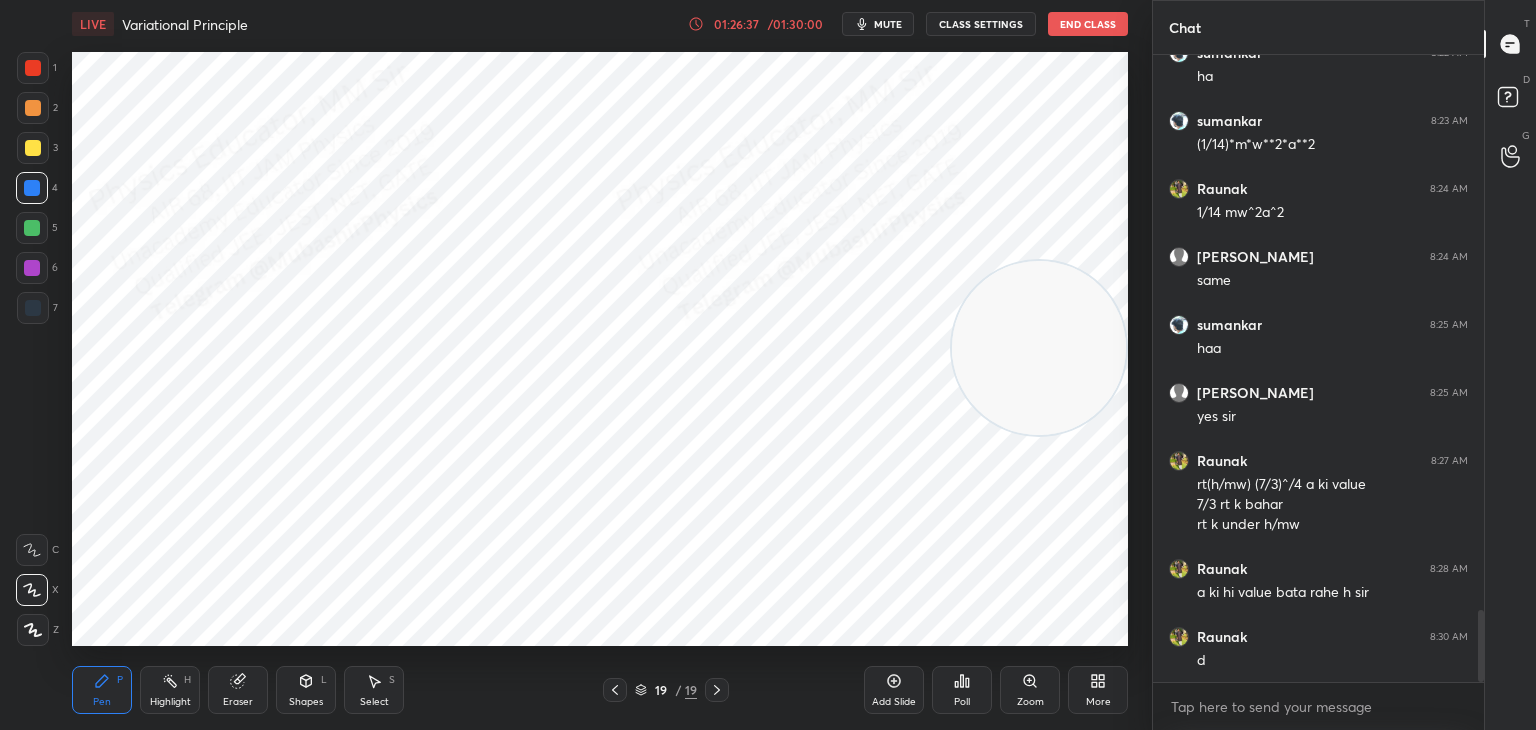 drag, startPoint x: 1024, startPoint y: 410, endPoint x: 1060, endPoint y: 133, distance: 279.32956 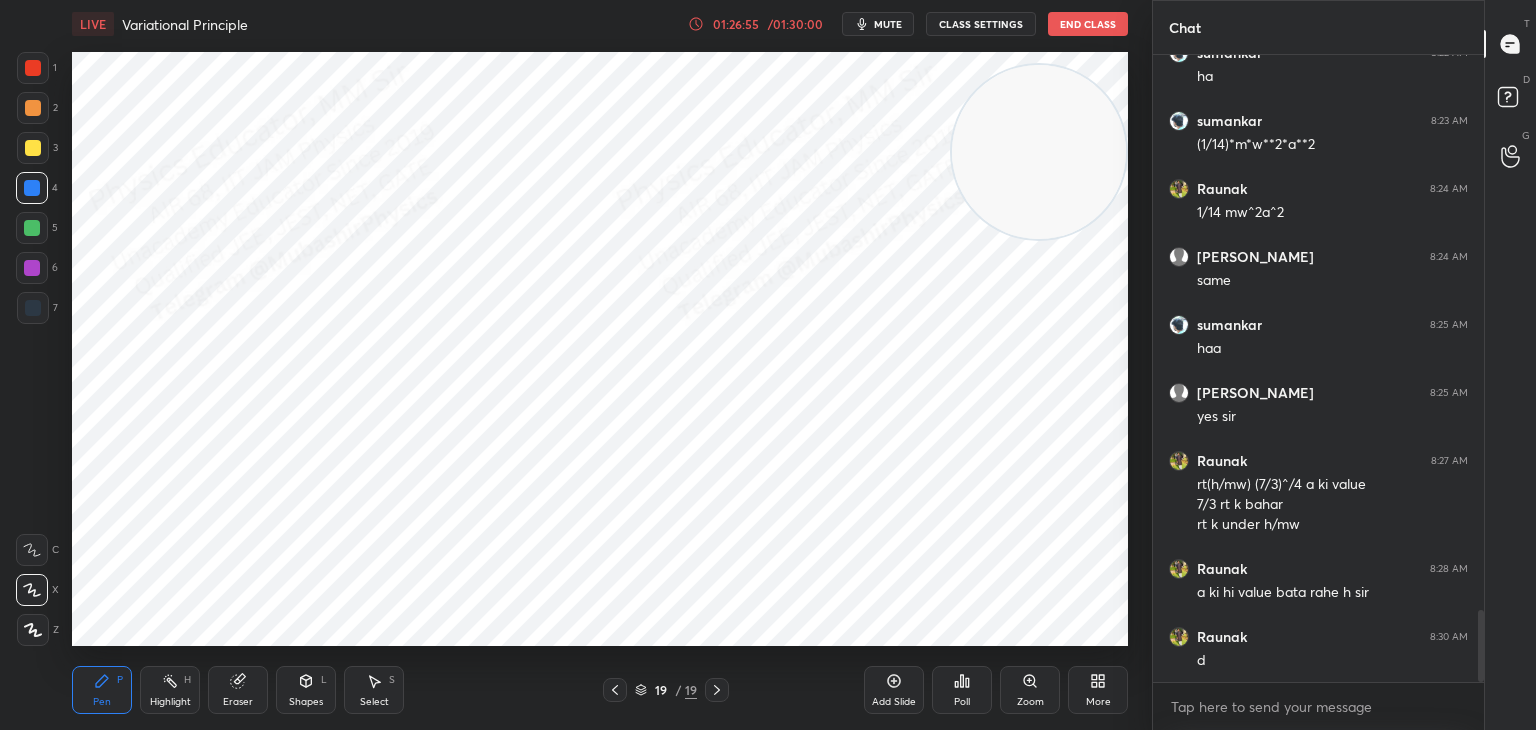 drag, startPoint x: 376, startPoint y: 700, endPoint x: 389, endPoint y: 682, distance: 22.203604 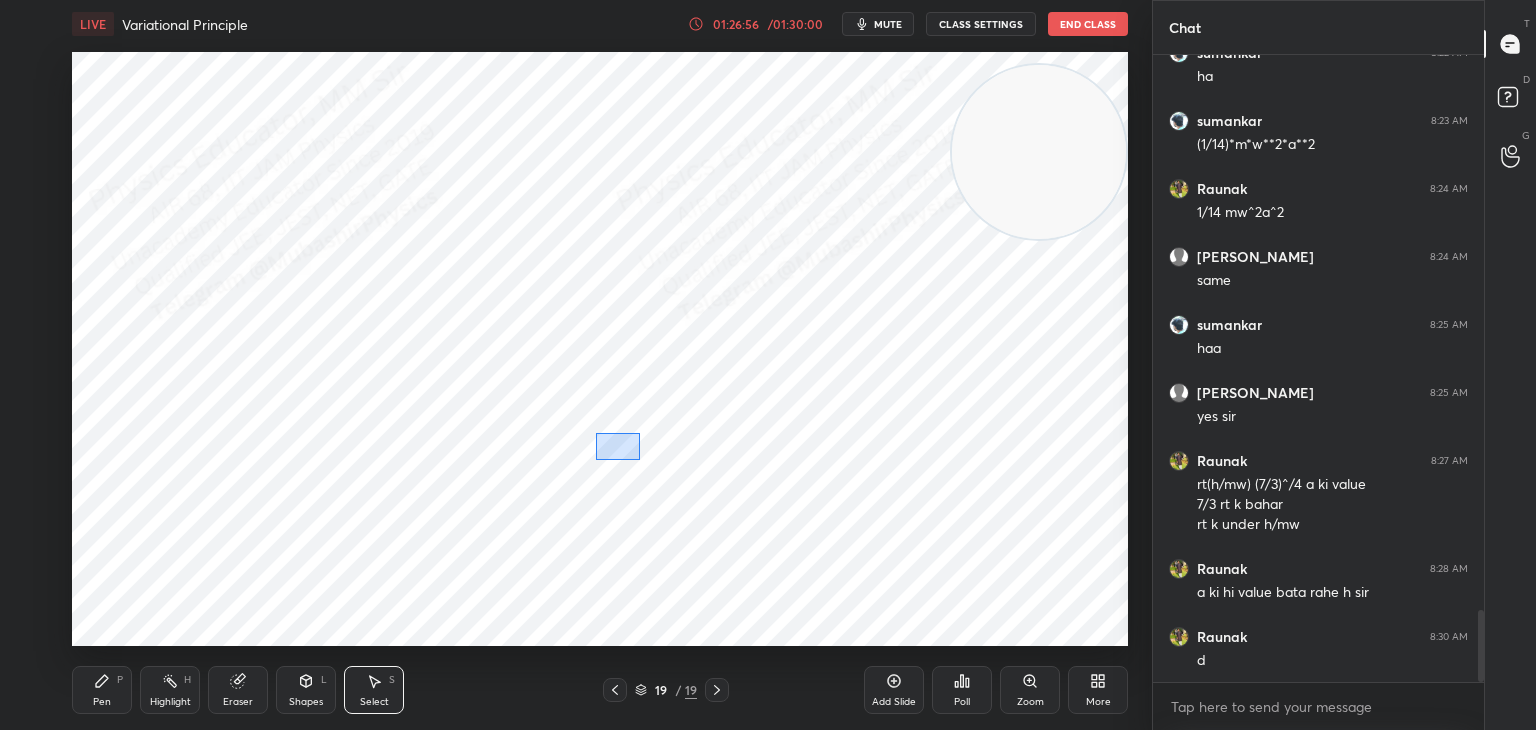 drag, startPoint x: 596, startPoint y: 433, endPoint x: 657, endPoint y: 469, distance: 70.83079 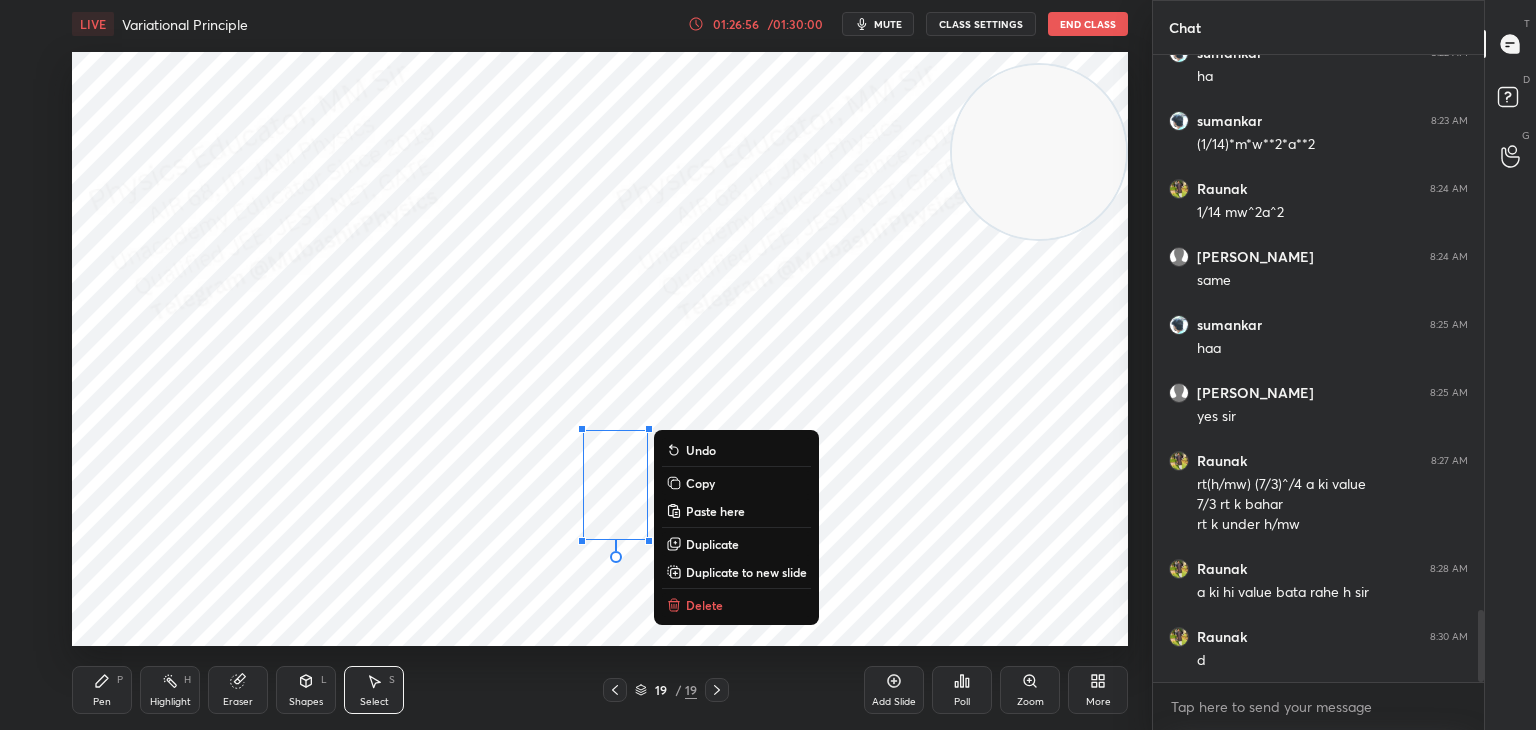 click on "Delete" at bounding box center (736, 605) 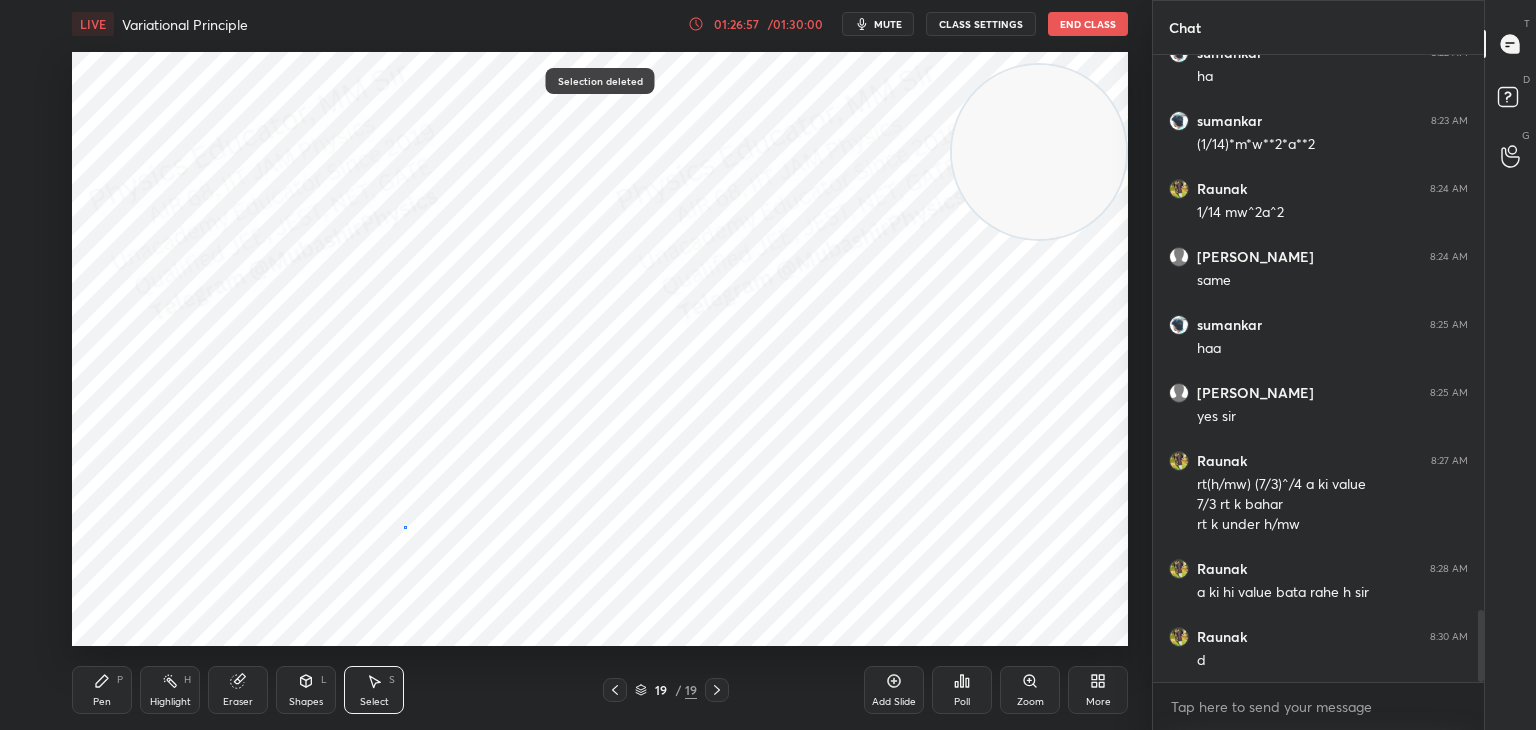 drag, startPoint x: 404, startPoint y: 526, endPoint x: 384, endPoint y: 574, distance: 52 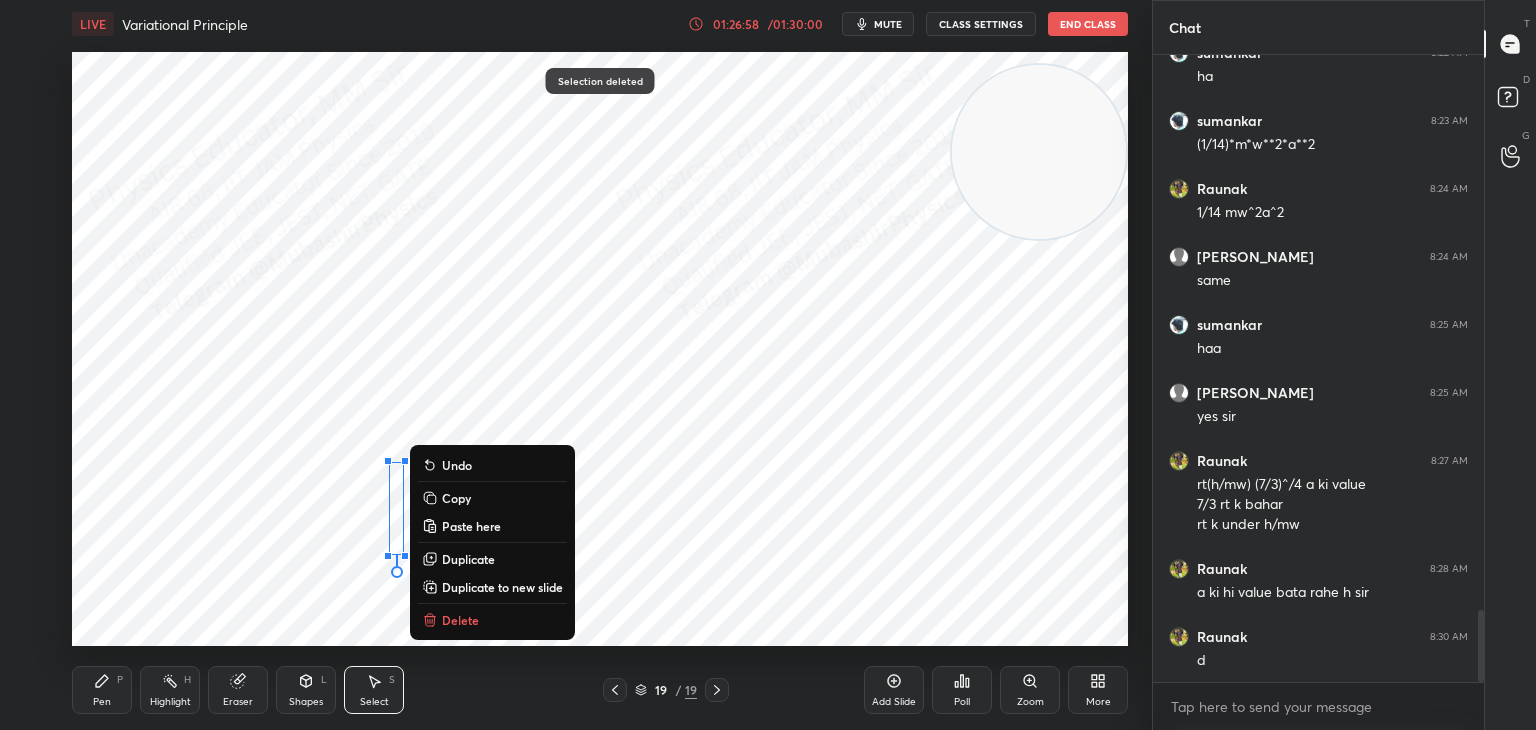 click on "Delete" at bounding box center (460, 620) 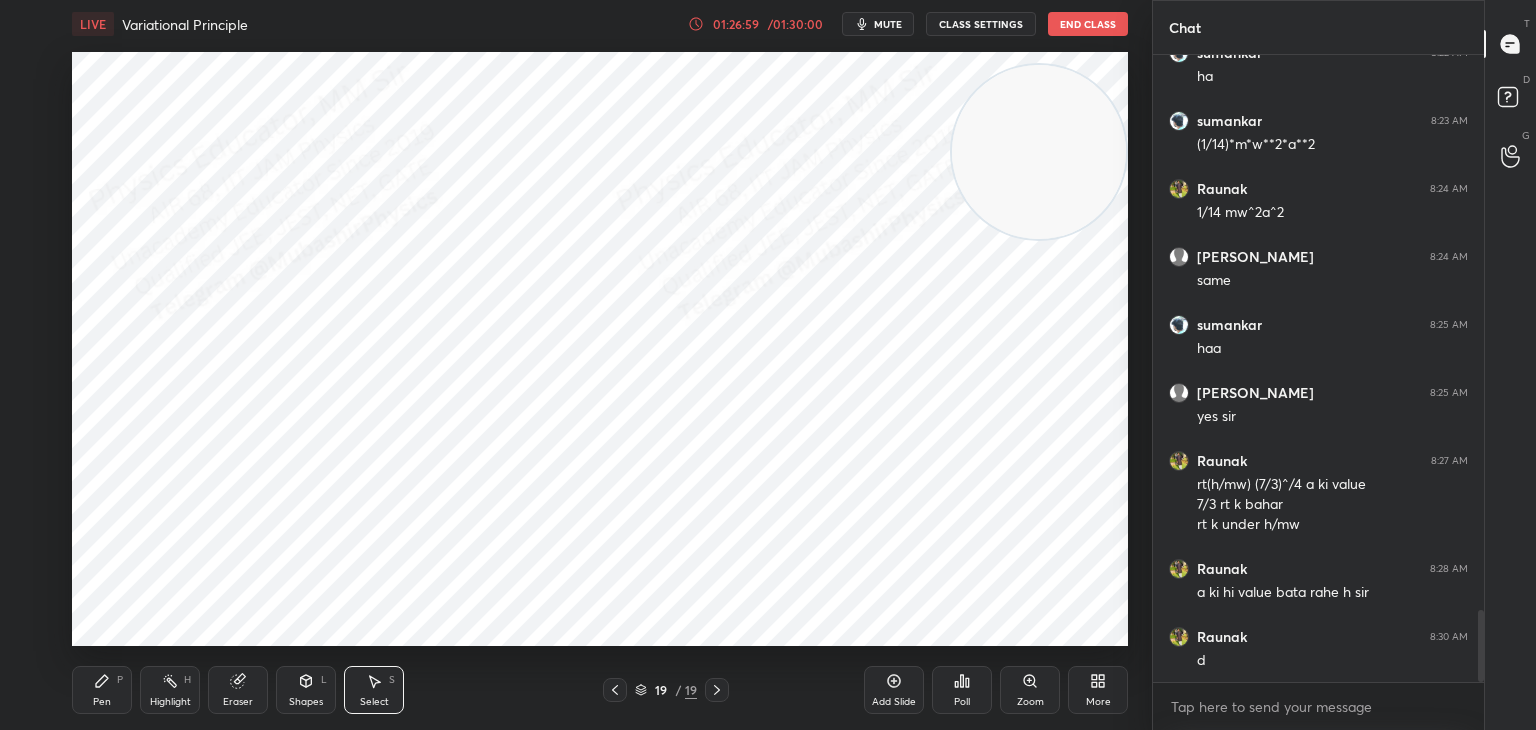click on "Pen P" at bounding box center [102, 690] 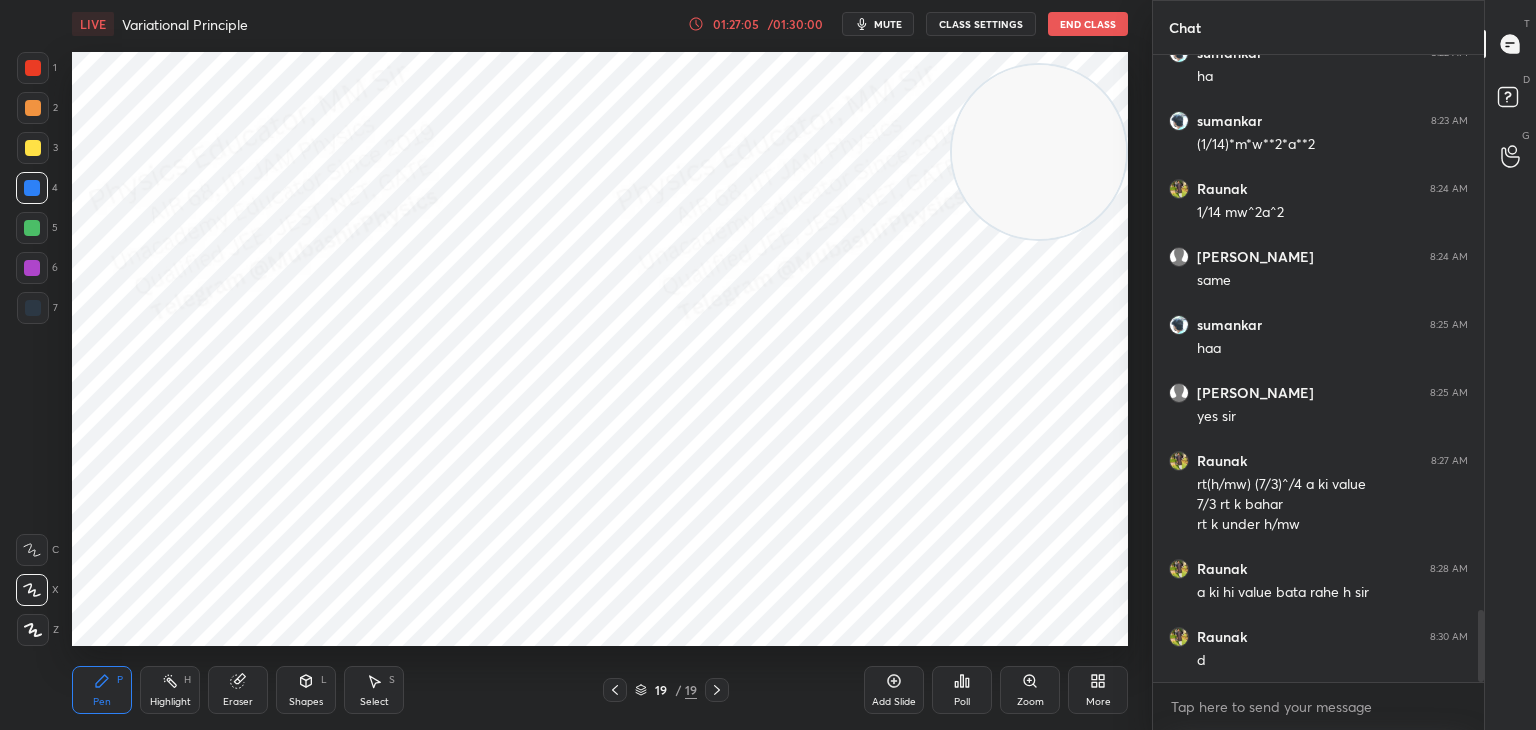 click at bounding box center (33, 68) 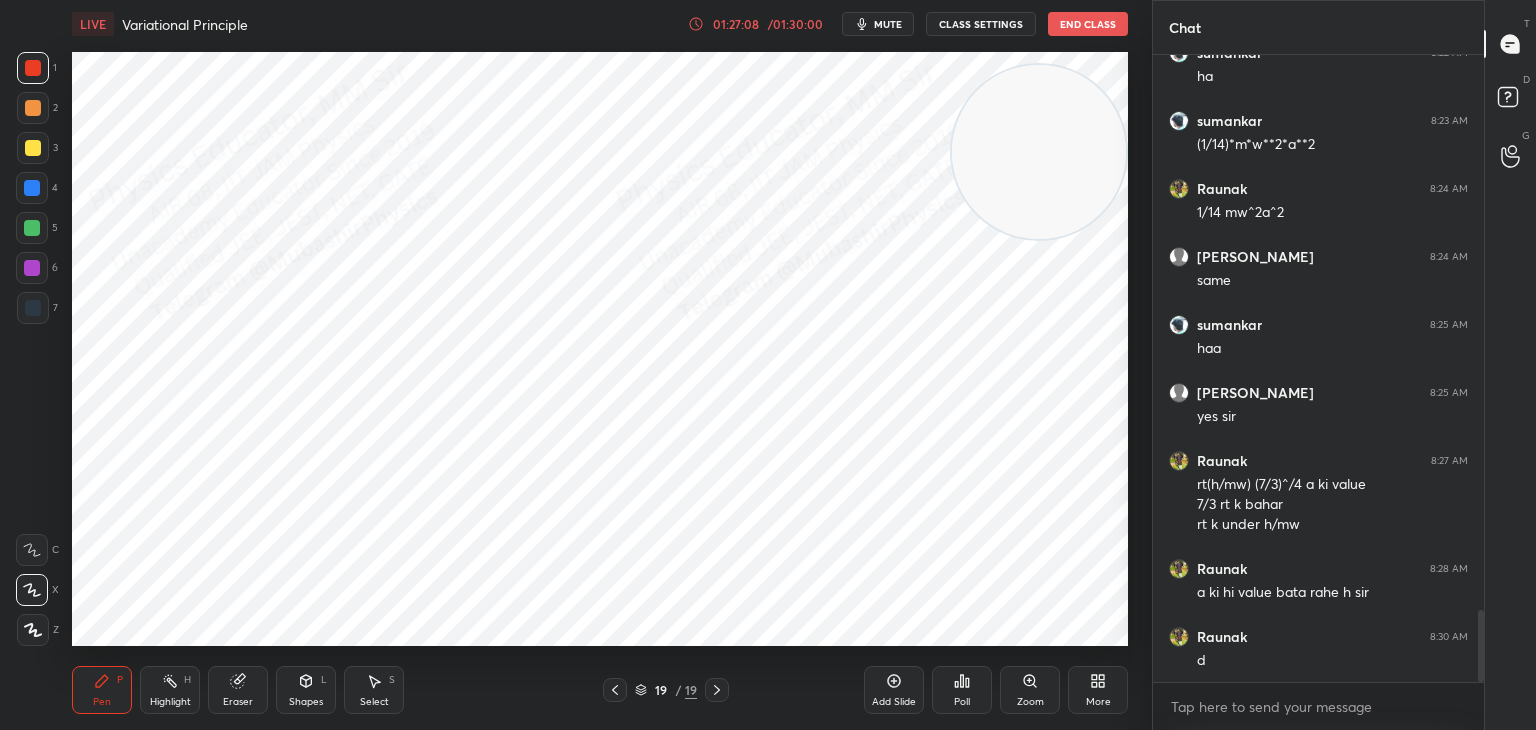 drag, startPoint x: 168, startPoint y: 678, endPoint x: 248, endPoint y: 649, distance: 85.09406 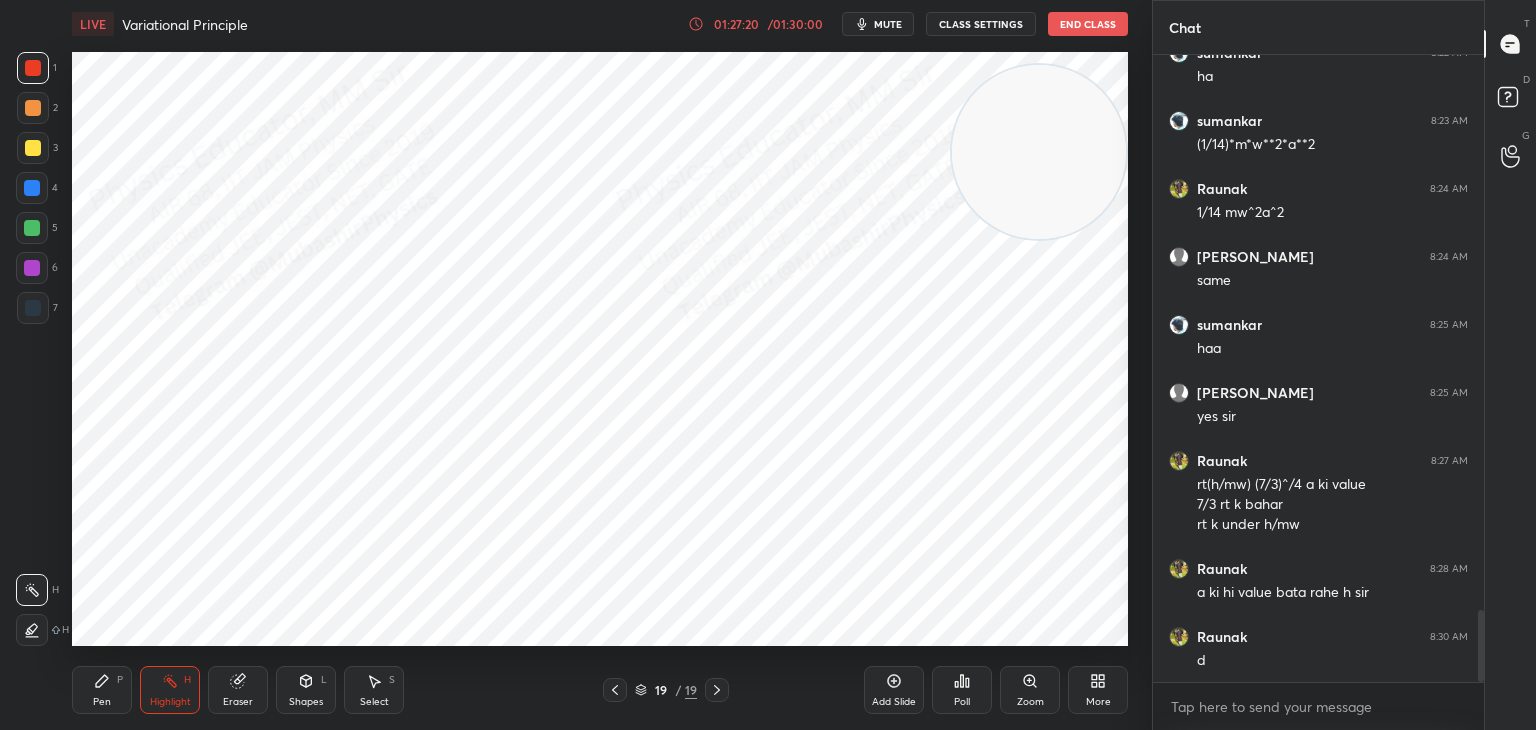 click 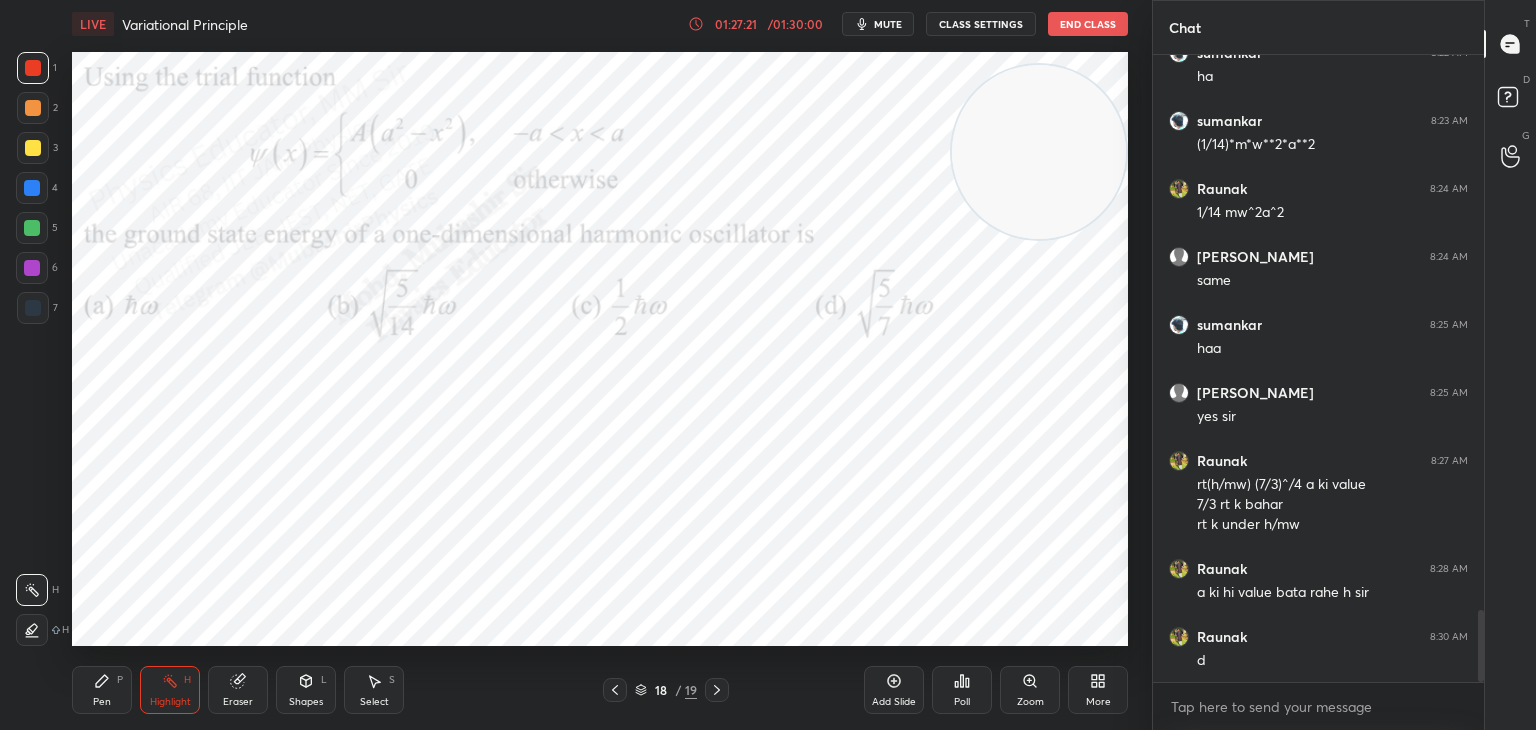 click 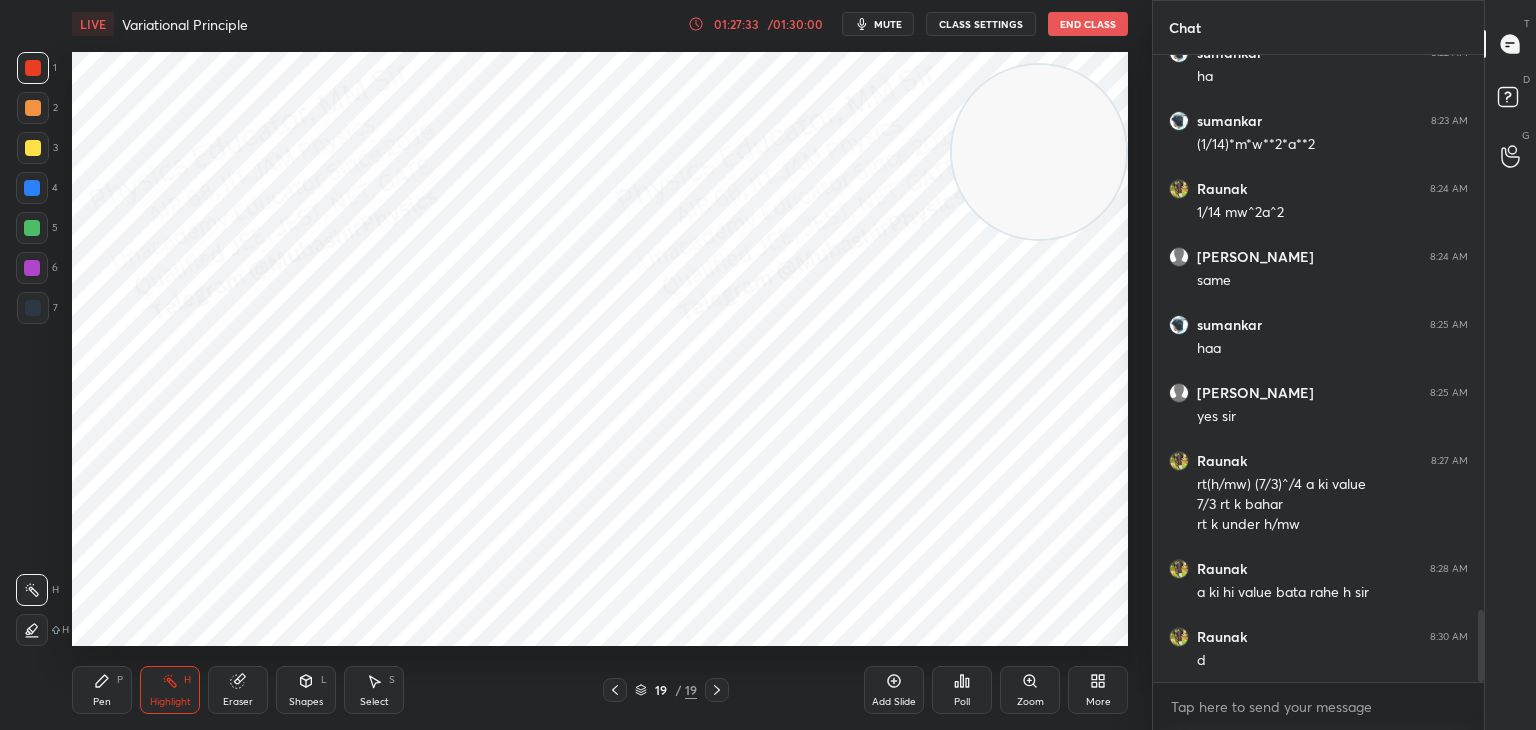 click on "Pen" at bounding box center [102, 702] 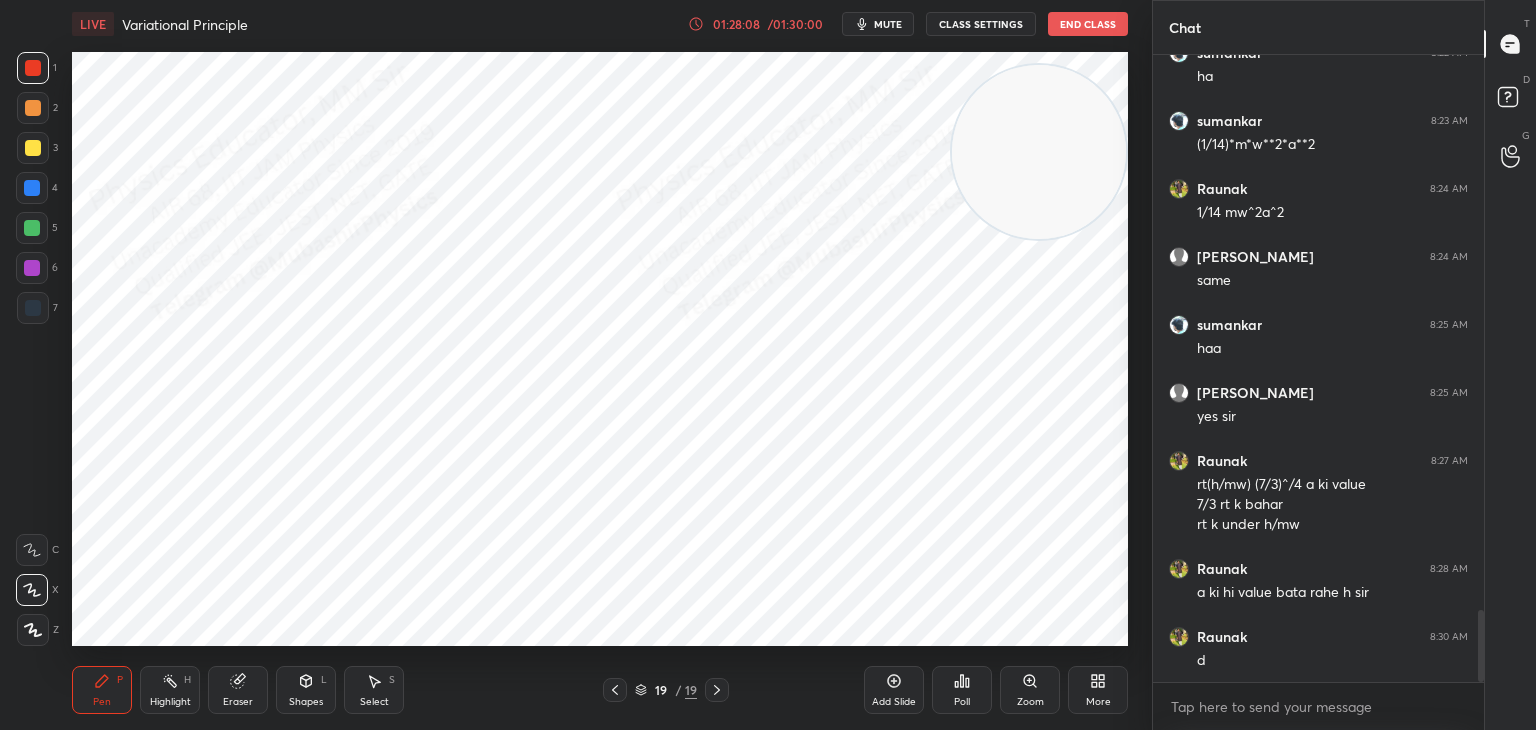 click 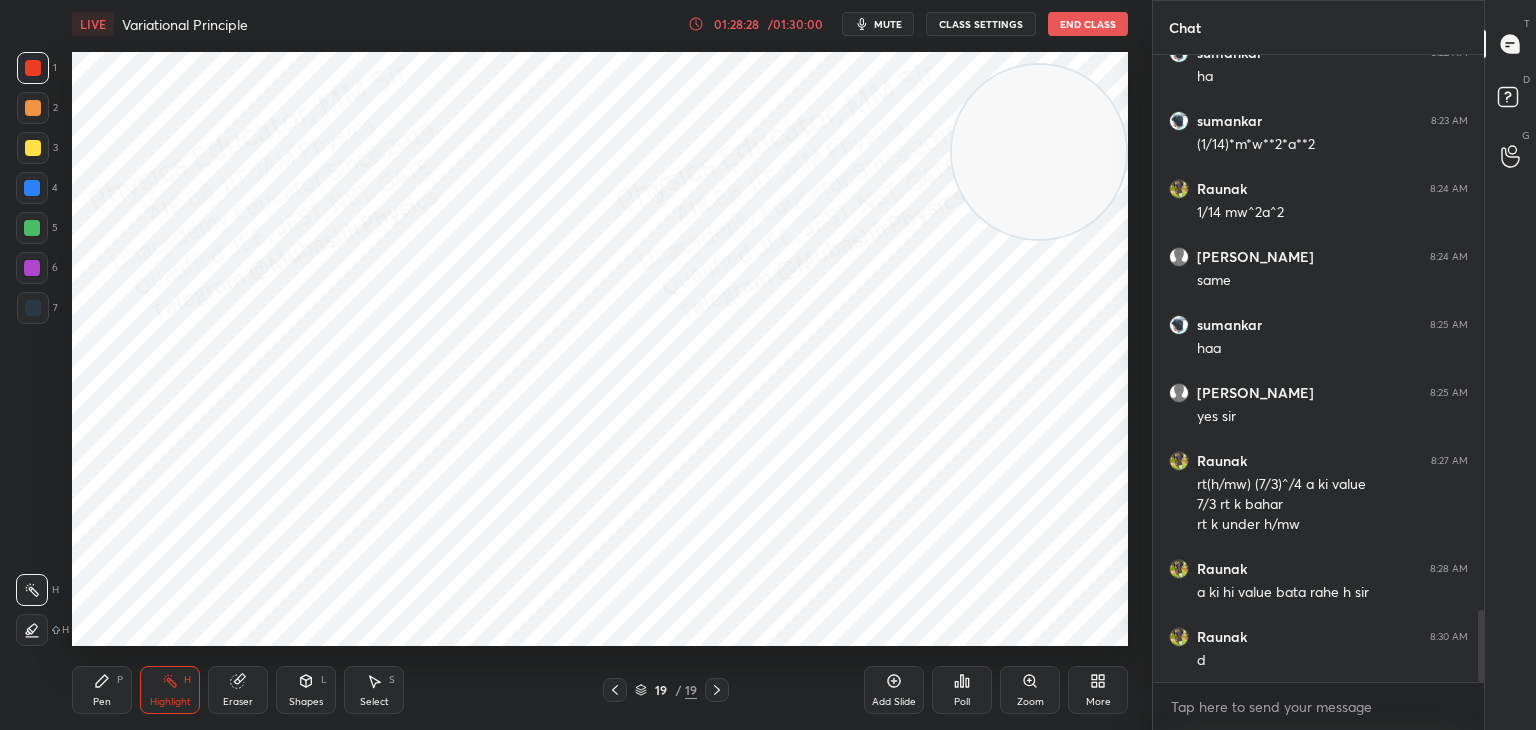 click on "Pen P" at bounding box center [102, 690] 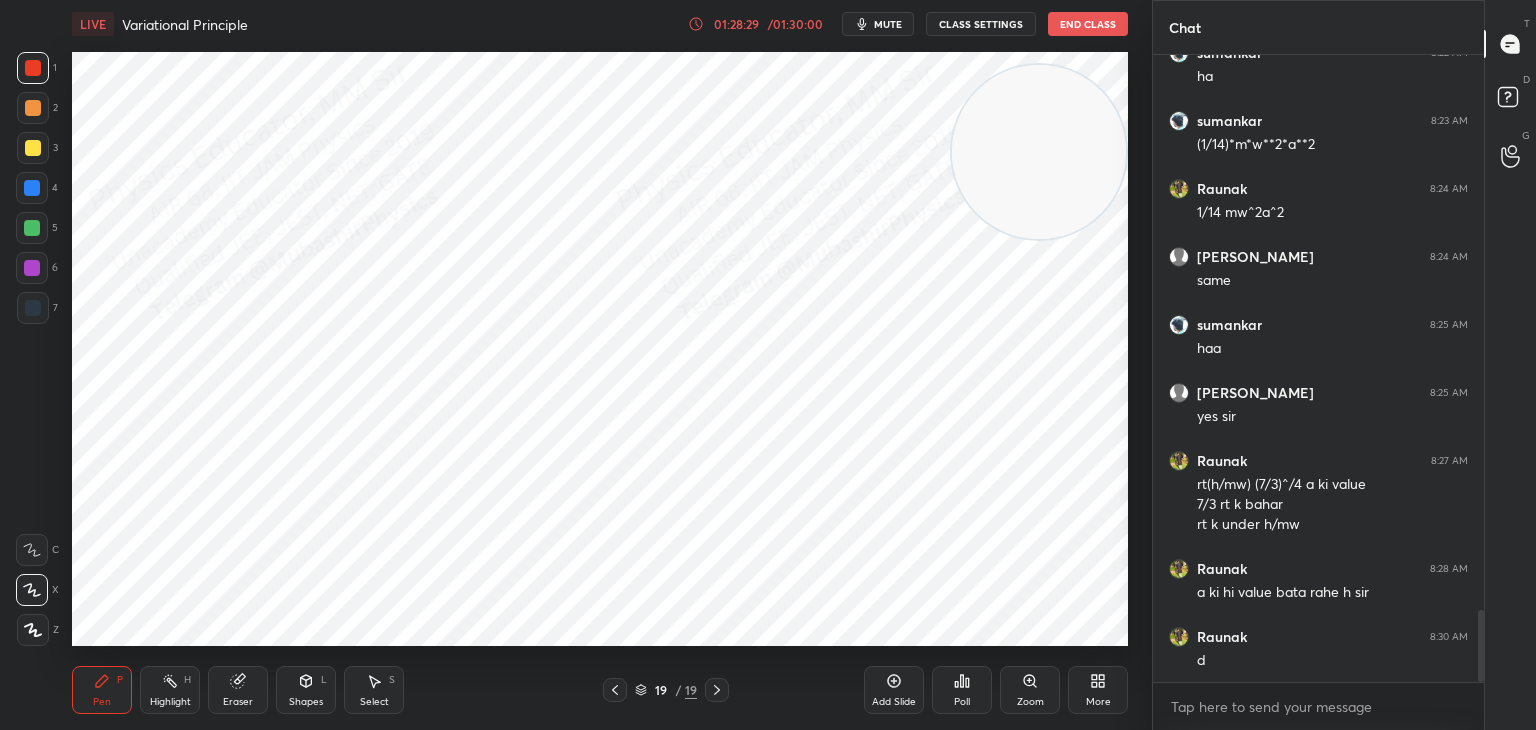 click at bounding box center [32, 188] 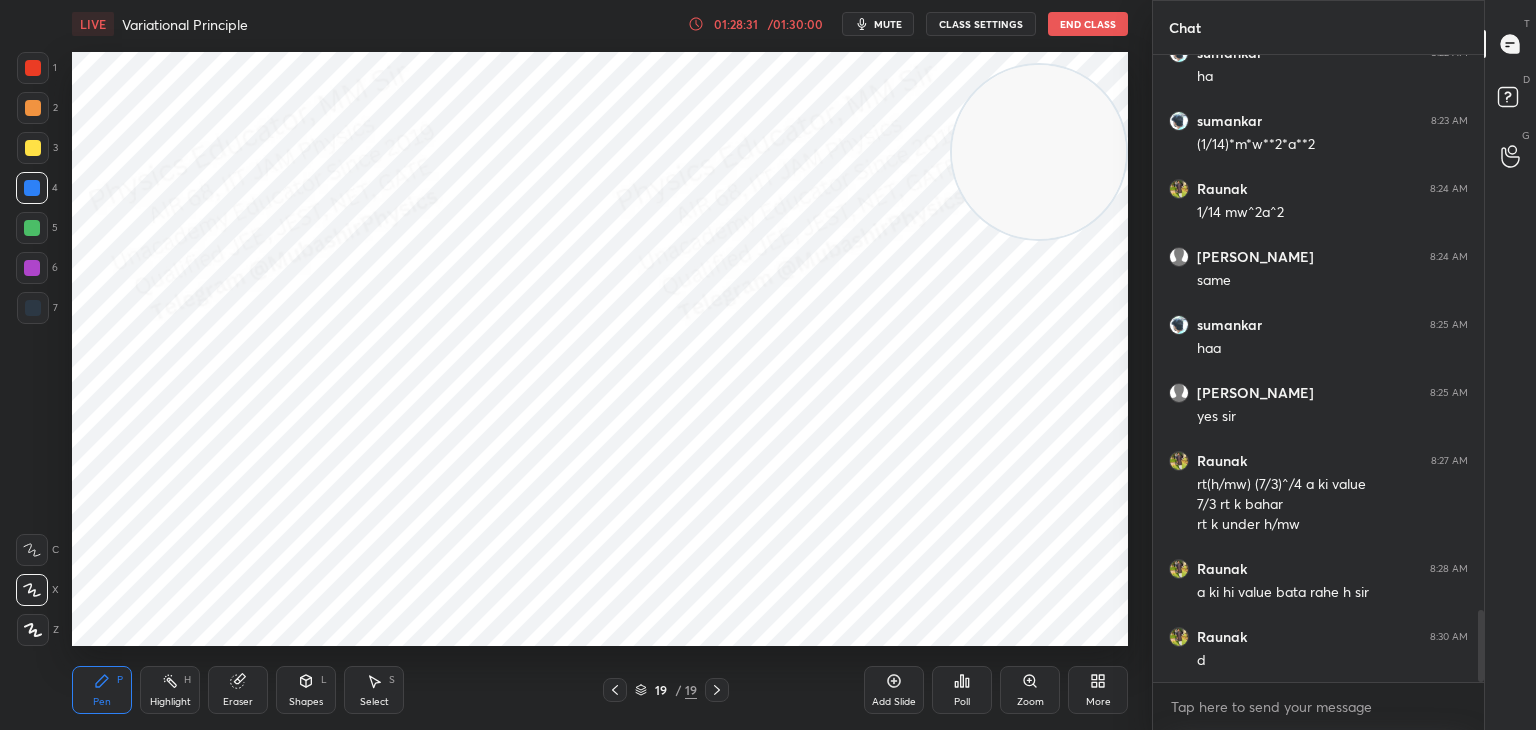 drag, startPoint x: 34, startPoint y: 318, endPoint x: 44, endPoint y: 317, distance: 10.049875 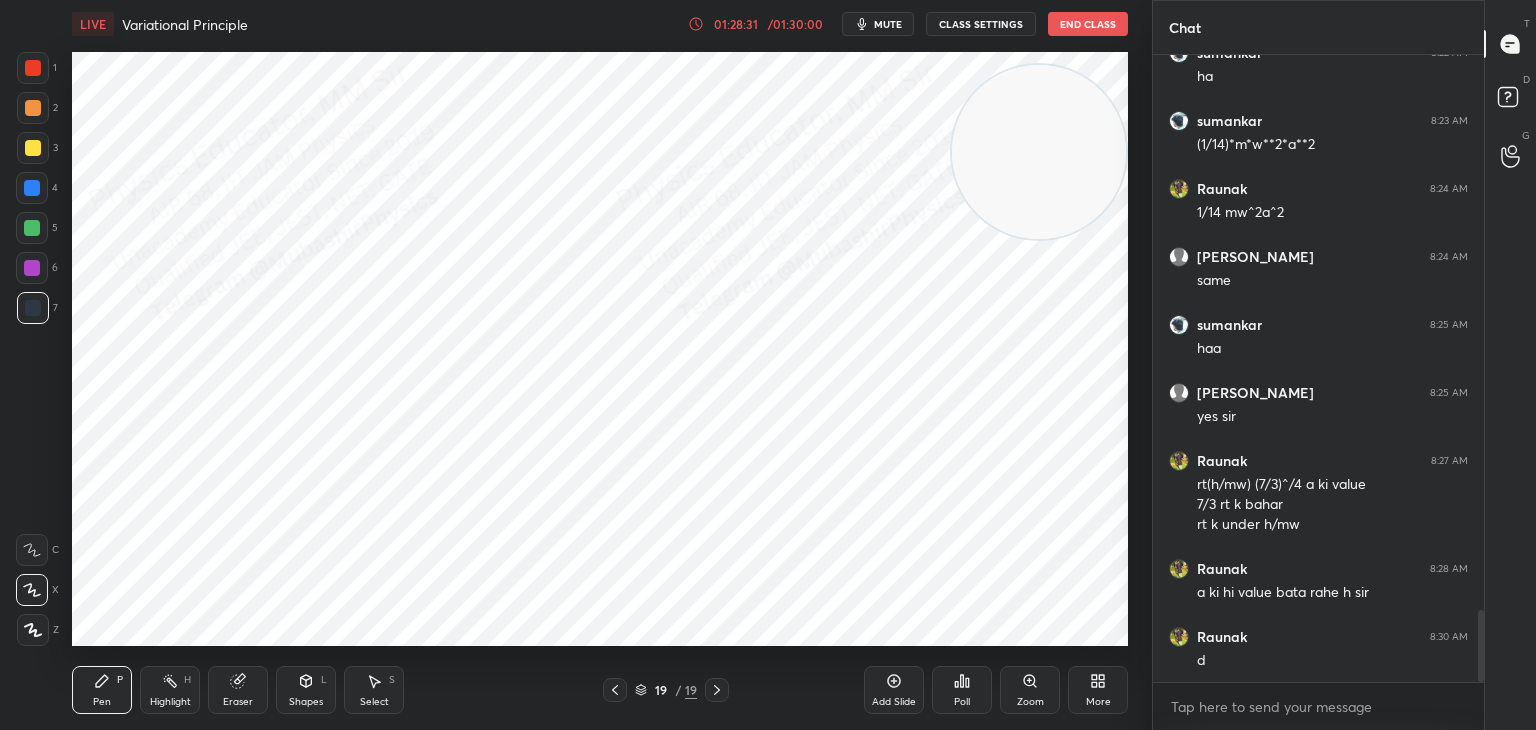 drag, startPoint x: 1021, startPoint y: 154, endPoint x: 377, endPoint y: 290, distance: 658.2036 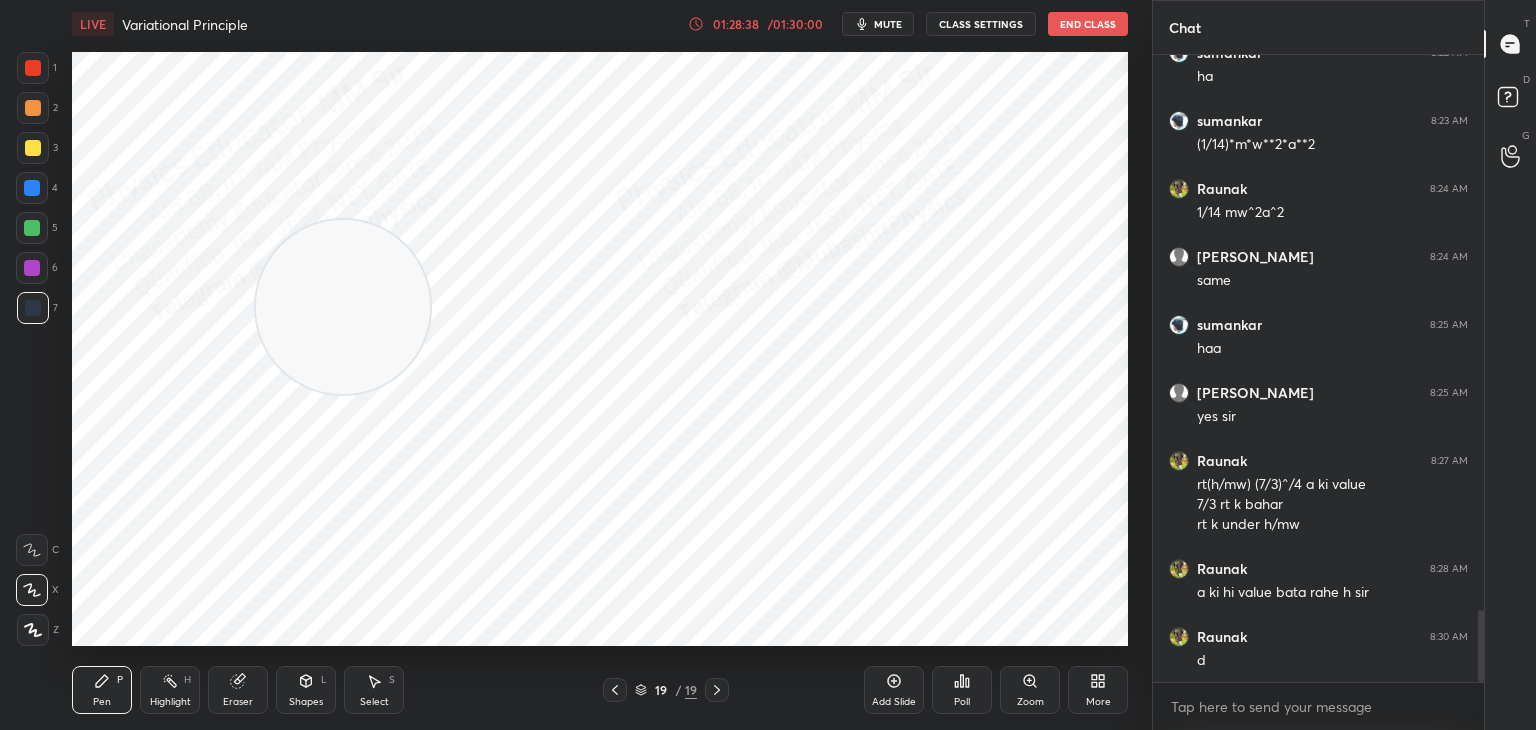 click on "Select" at bounding box center [374, 702] 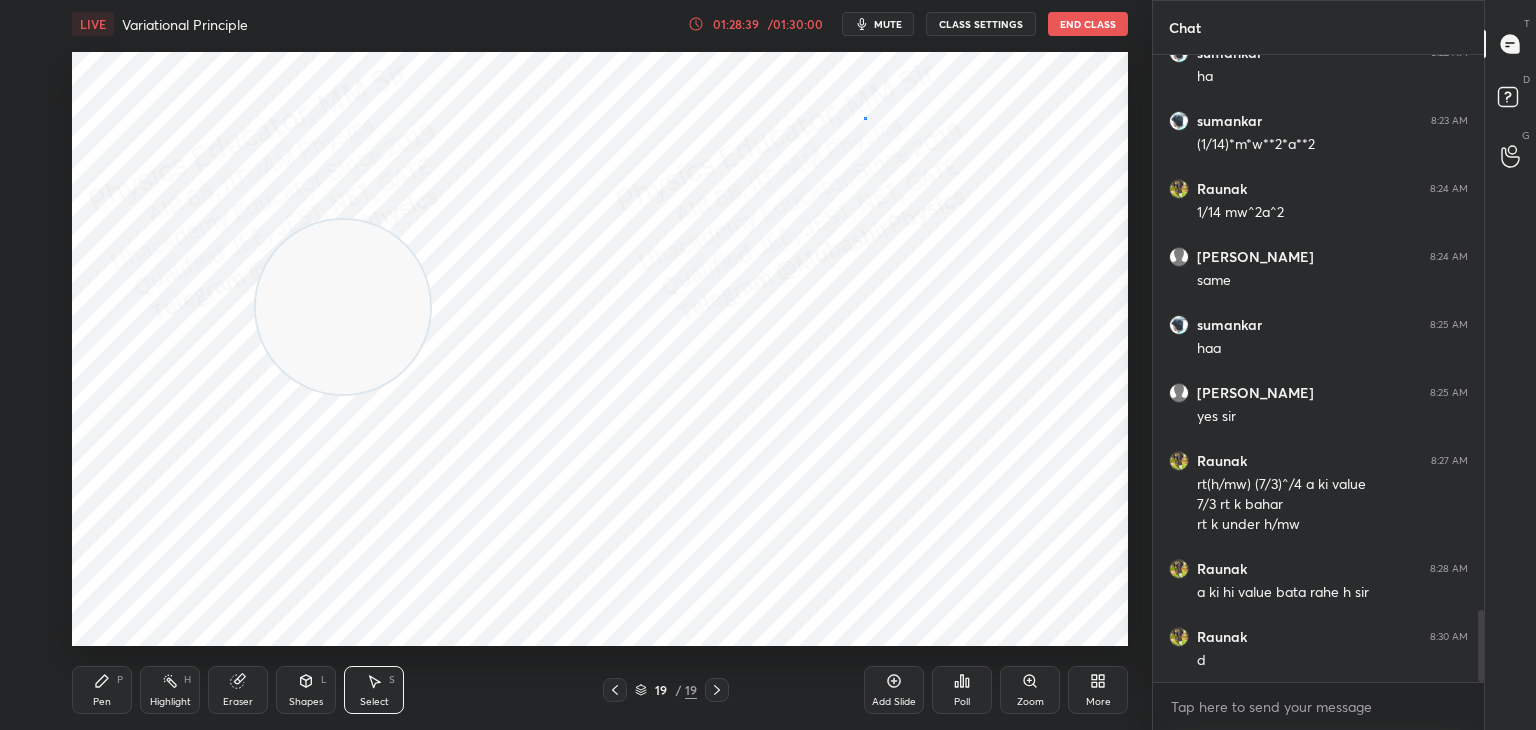 drag, startPoint x: 864, startPoint y: 118, endPoint x: 944, endPoint y: 178, distance: 100 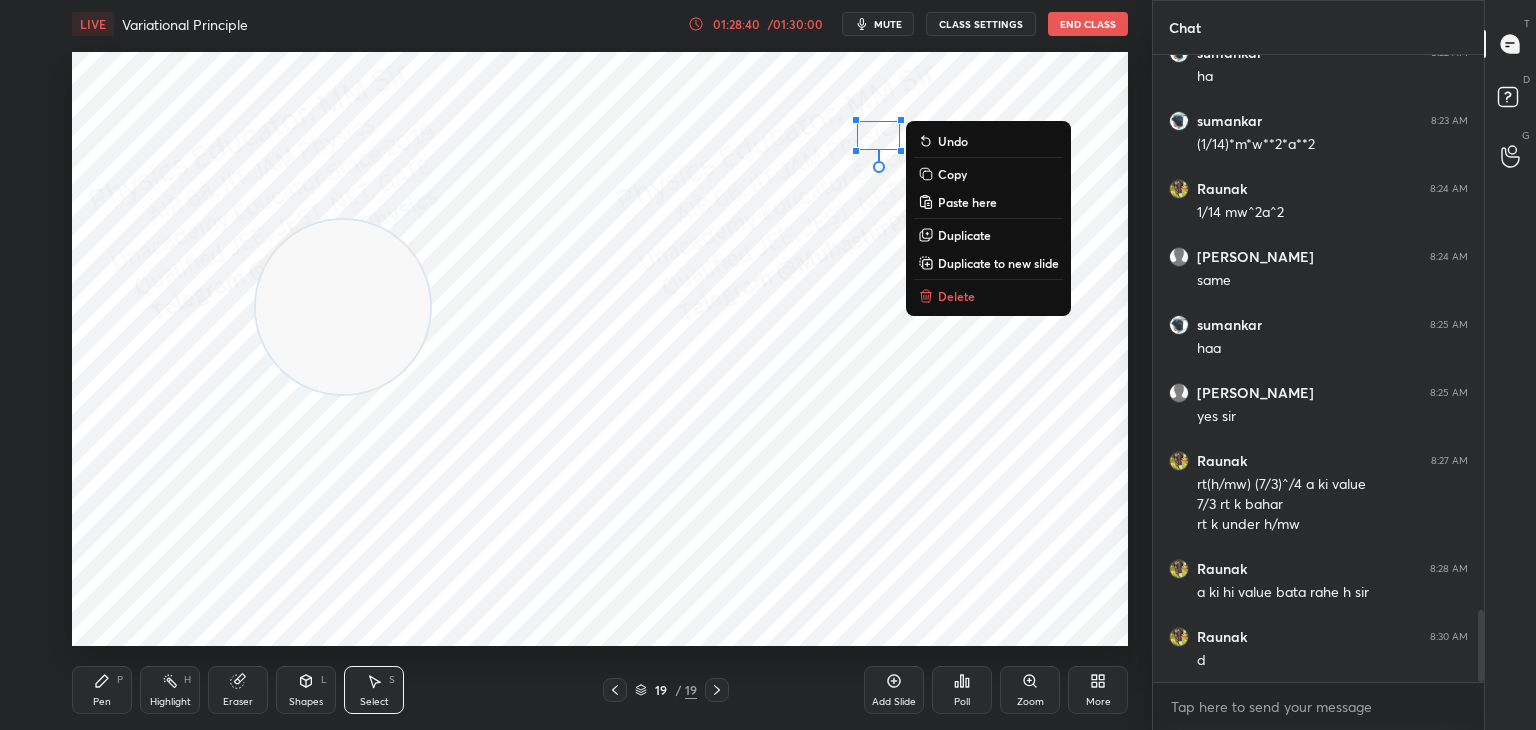 click on "Delete" at bounding box center (956, 296) 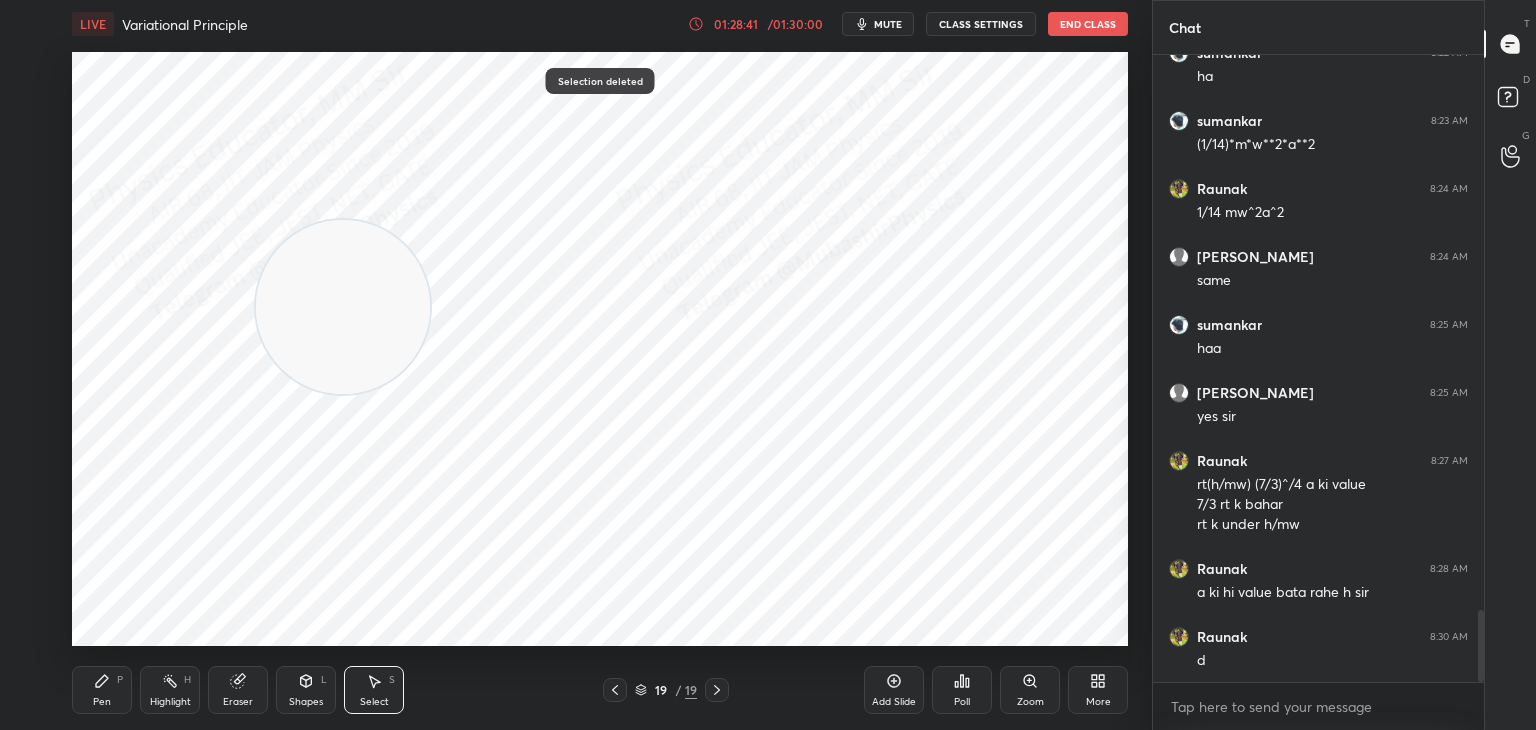 drag, startPoint x: 84, startPoint y: 698, endPoint x: 144, endPoint y: 674, distance: 64.62198 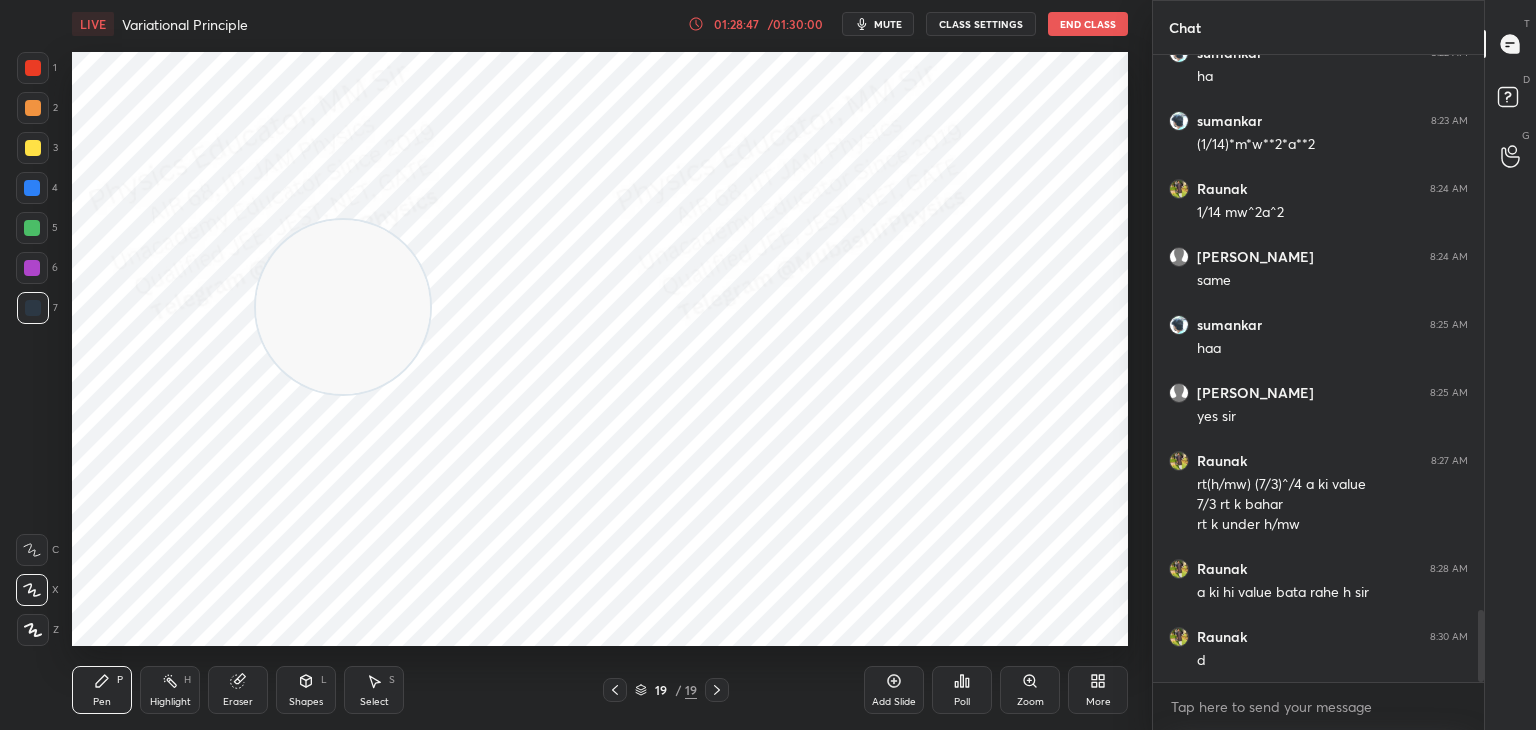 click 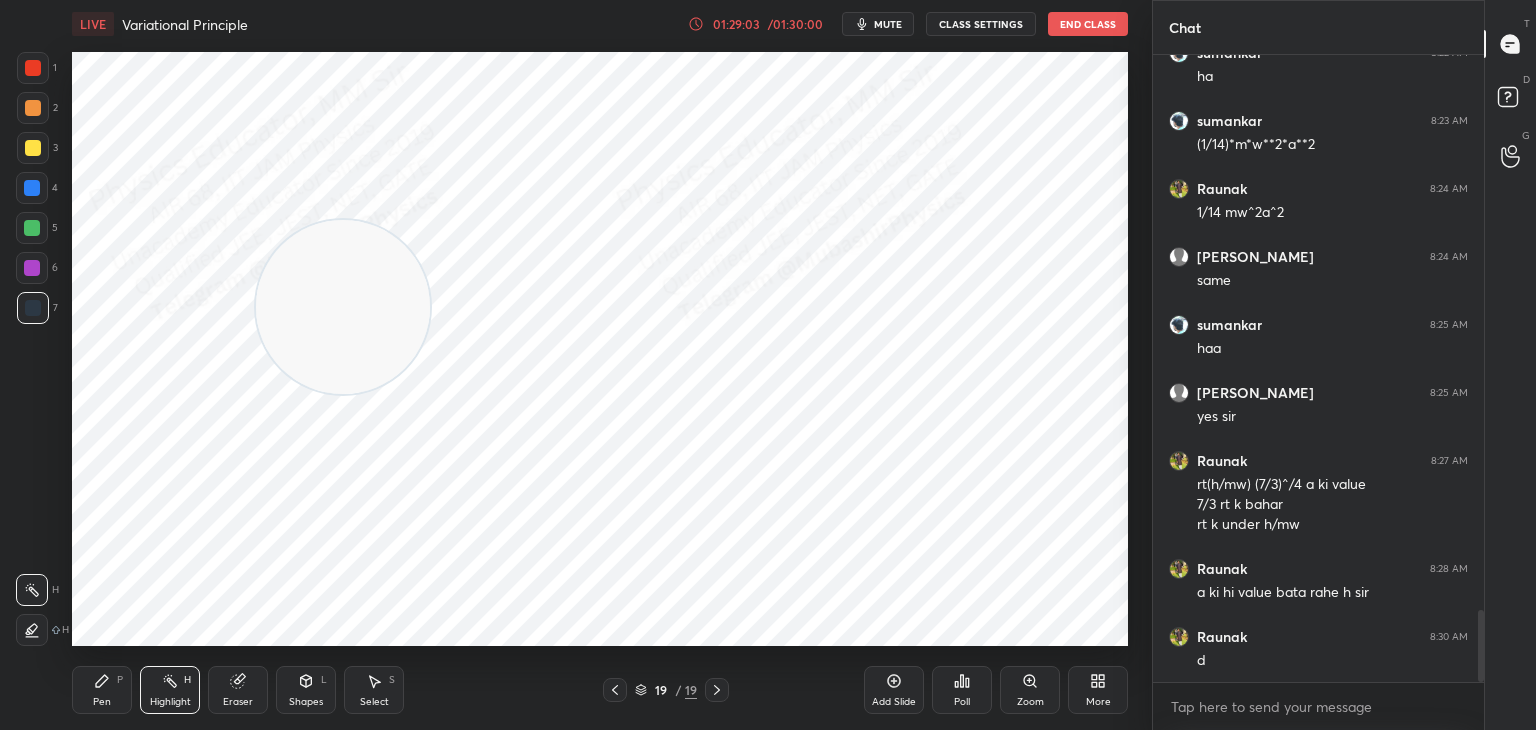 click at bounding box center (615, 690) 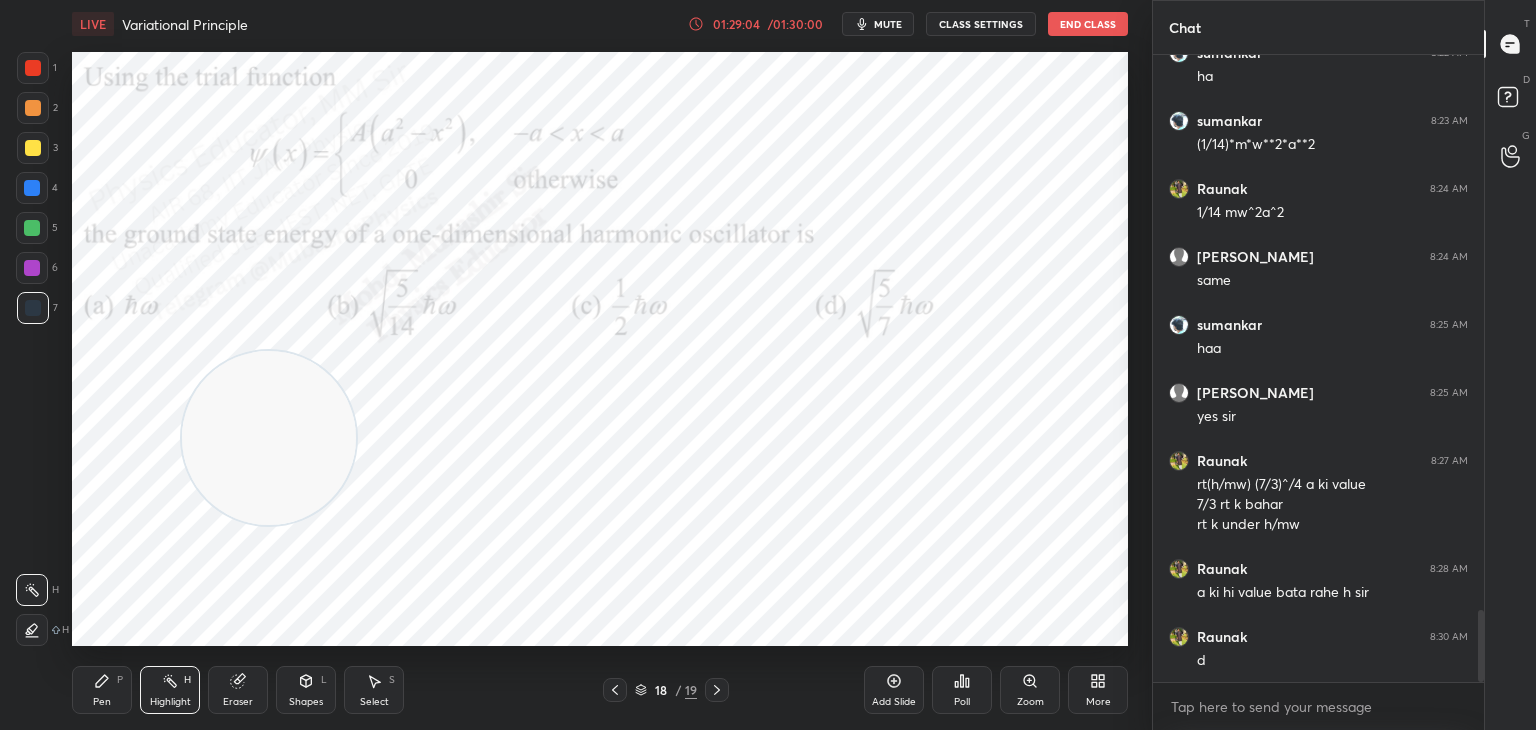 drag, startPoint x: 294, startPoint y: 396, endPoint x: 138, endPoint y: 660, distance: 306.64636 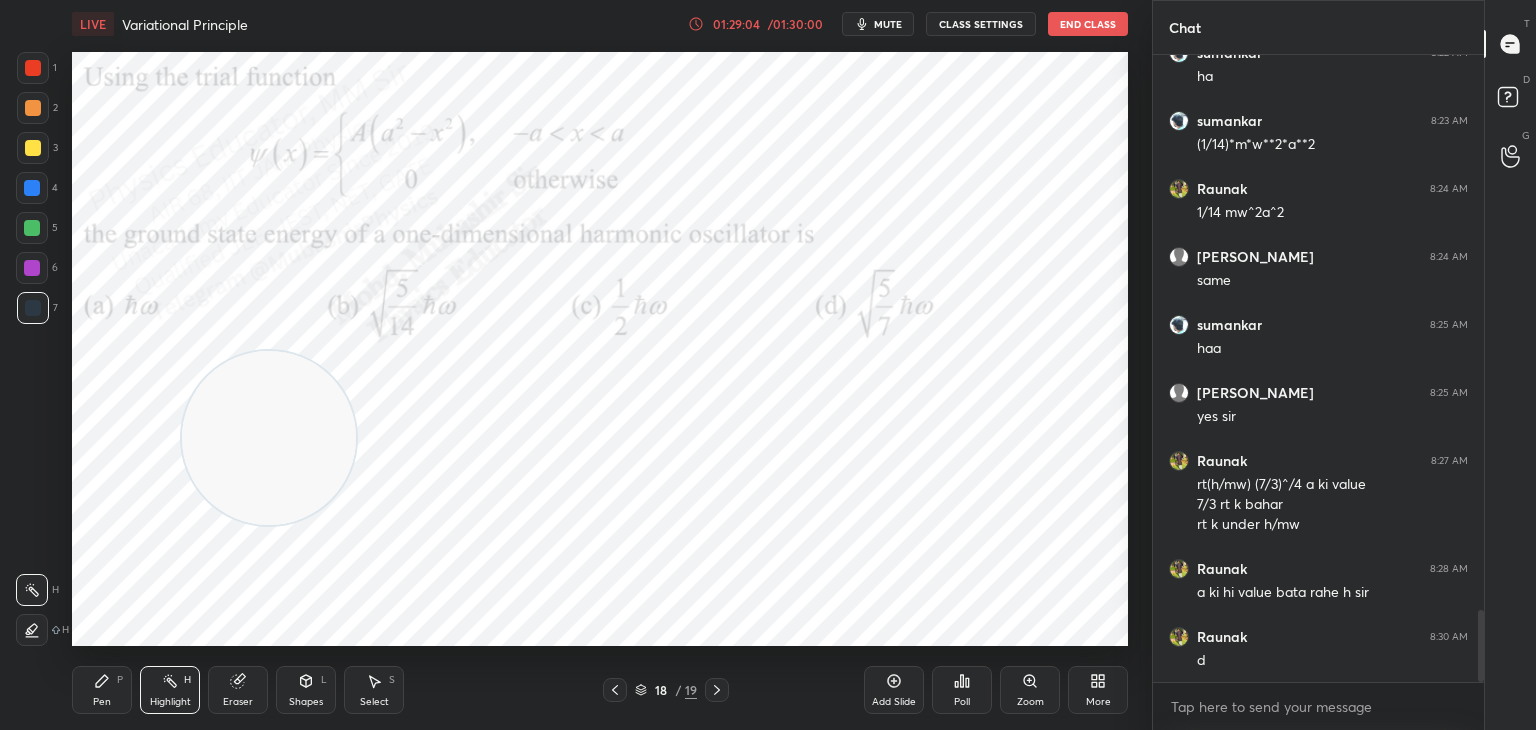 click on "LIVE Variational Principle 01:29:04 /  01:30:00 mute CLASS SETTINGS End Class Setting up your live class Poll for   secs No correct answer Start poll Back Variational Principle • L26 of Detailed Course on Quantum Mechanics for GATE, NET 2026/2027 Mohd Mubashir Pen P Highlight H Eraser Shapes L Select S 18 / 19 Add Slide Poll Zoom More" at bounding box center (600, 365) 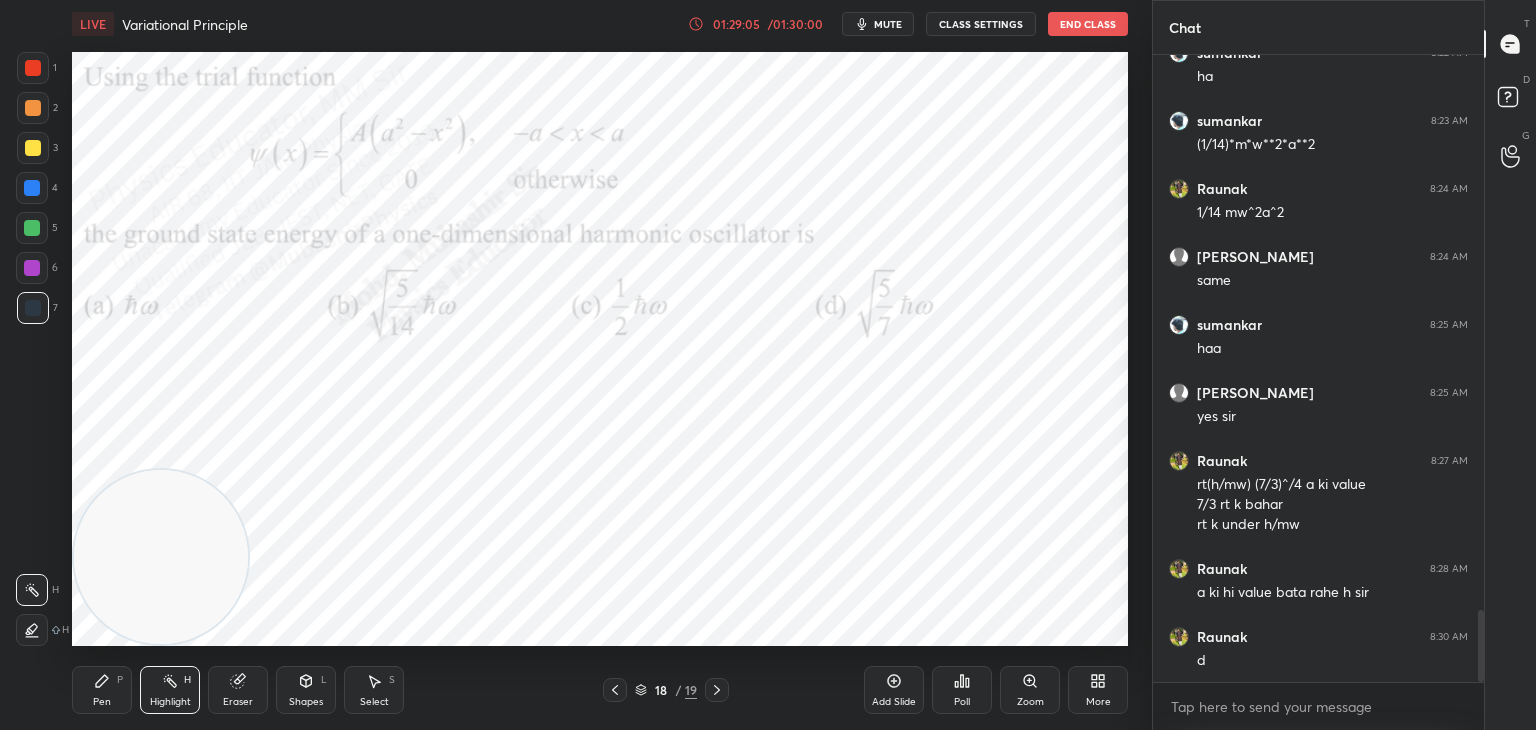 drag, startPoint x: 84, startPoint y: 685, endPoint x: 85, endPoint y: 674, distance: 11.045361 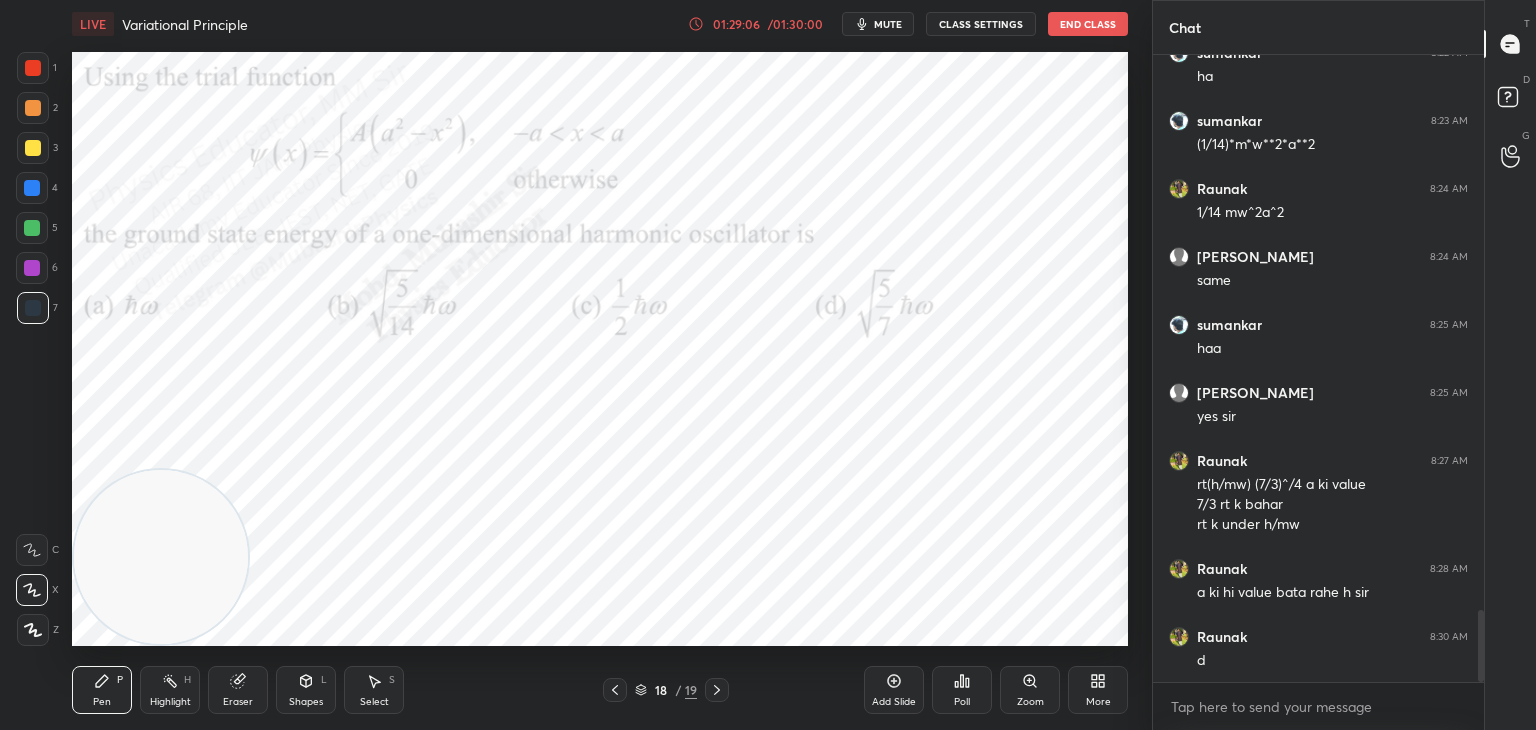 drag, startPoint x: 36, startPoint y: 150, endPoint x: 44, endPoint y: 160, distance: 12.806249 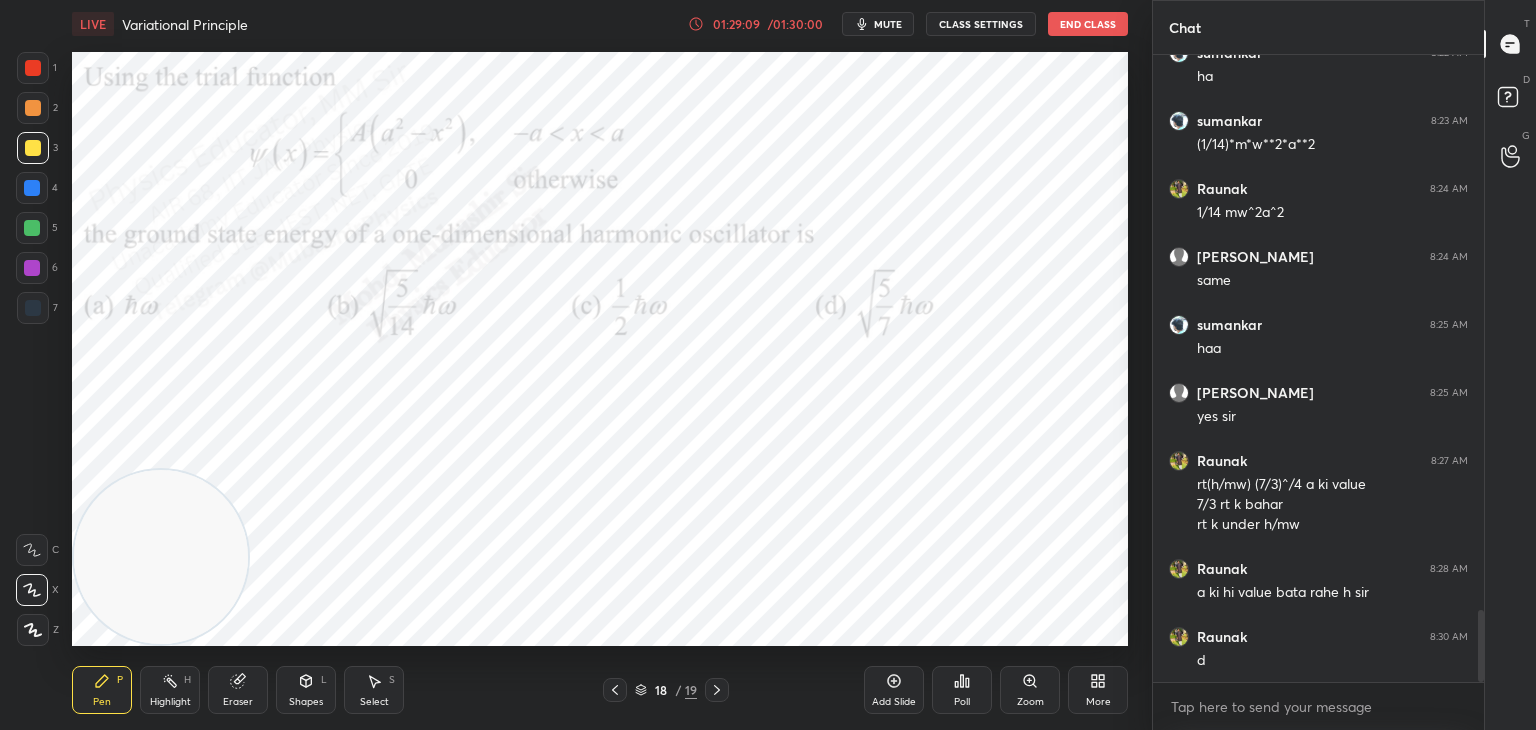 drag, startPoint x: 186, startPoint y: 682, endPoint x: 220, endPoint y: 678, distance: 34.234486 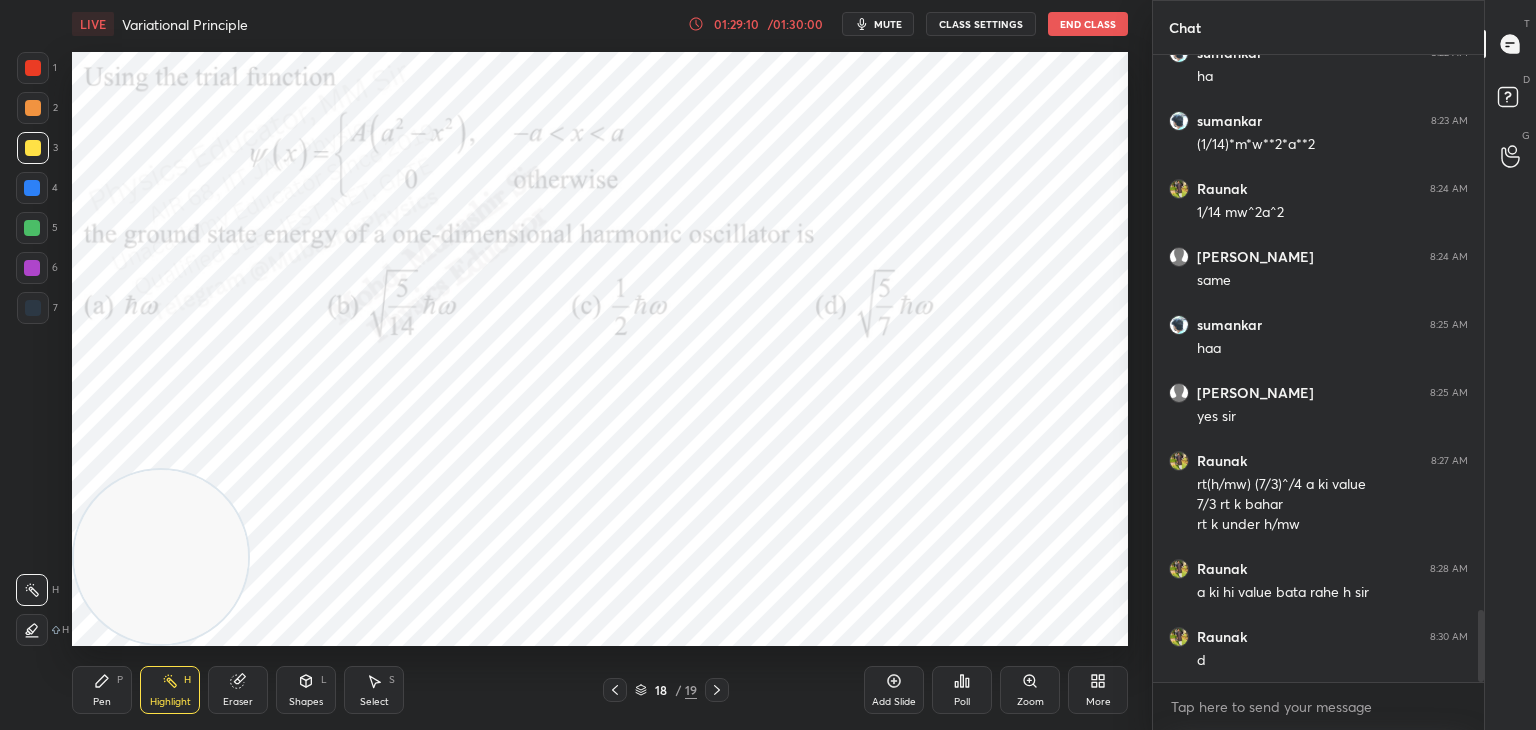 click 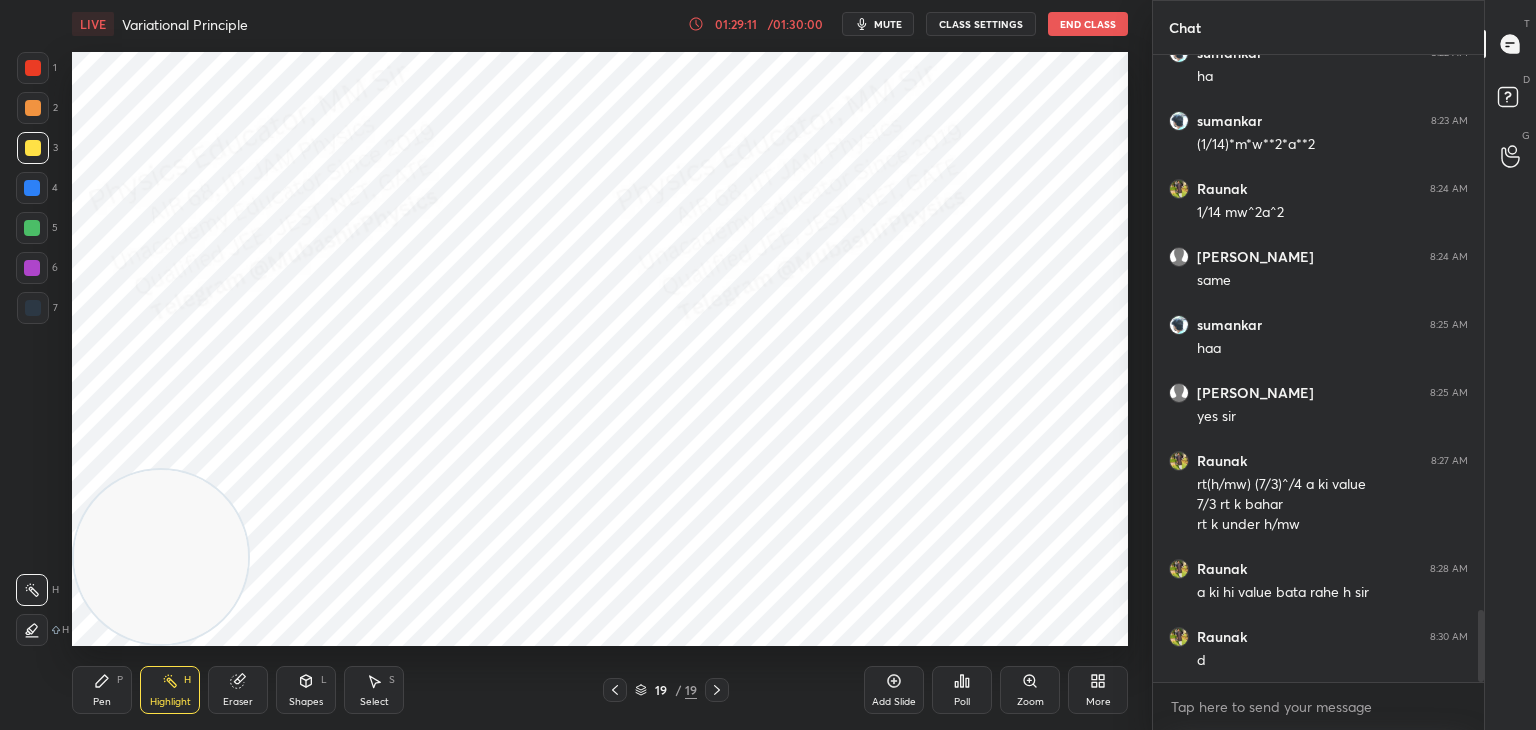 click 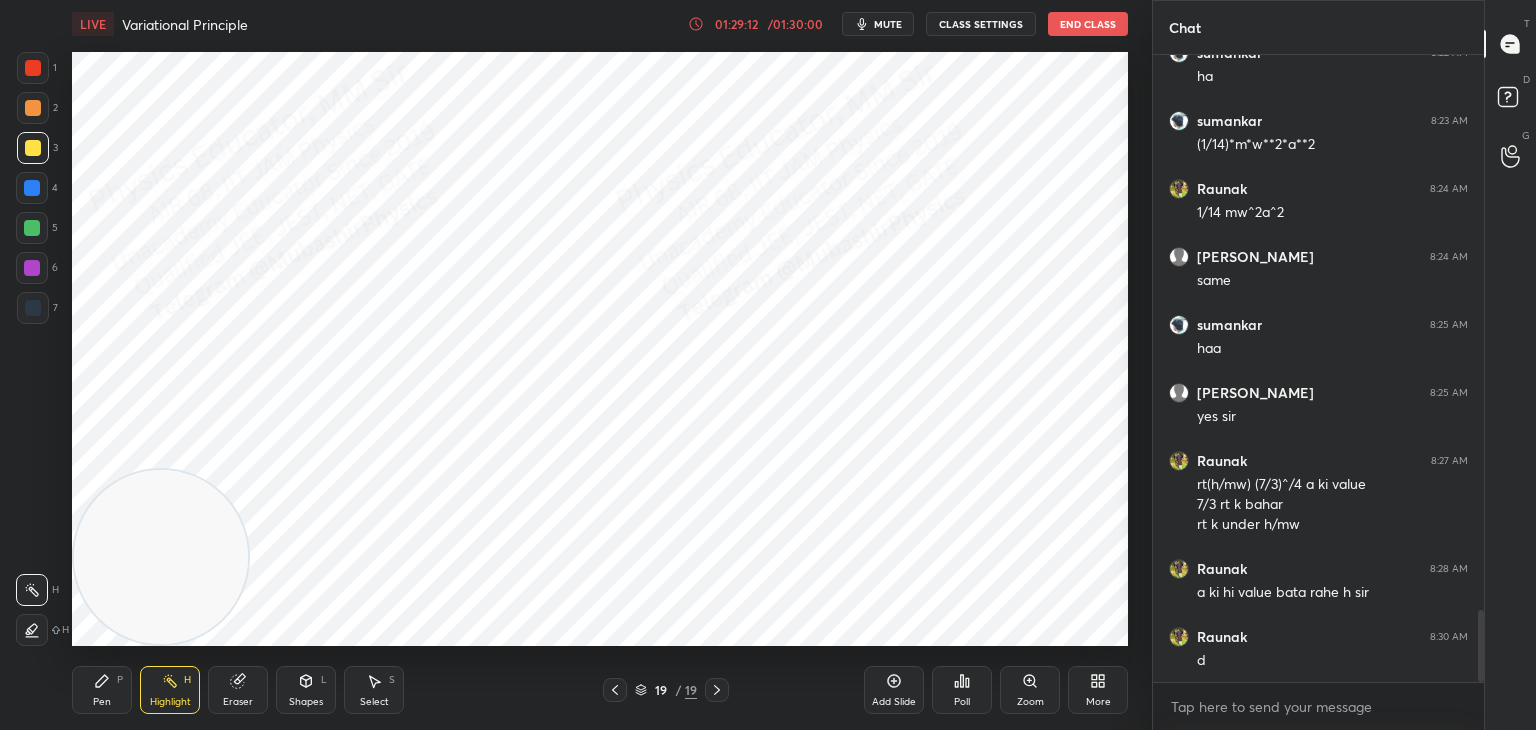 click 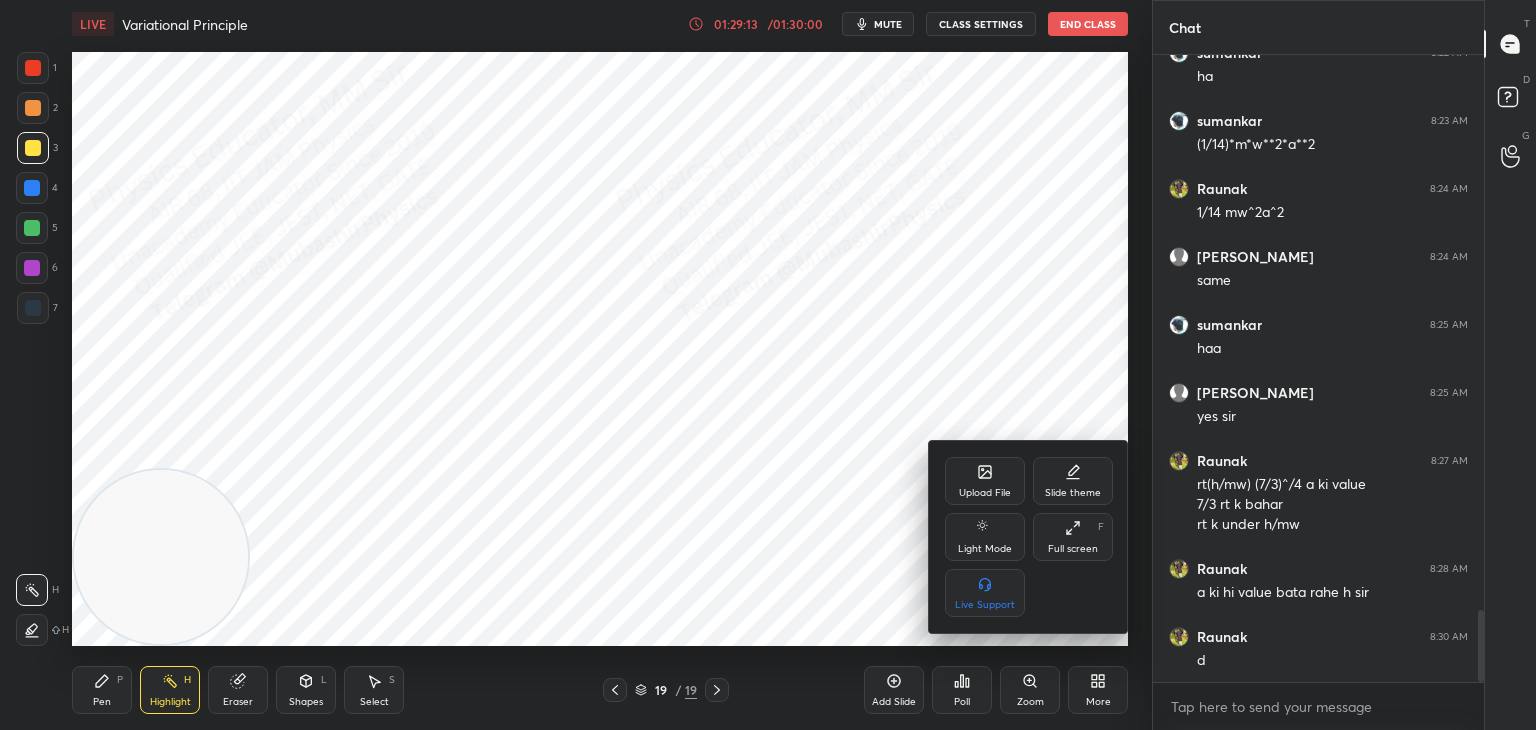 click on "Upload File" at bounding box center (985, 481) 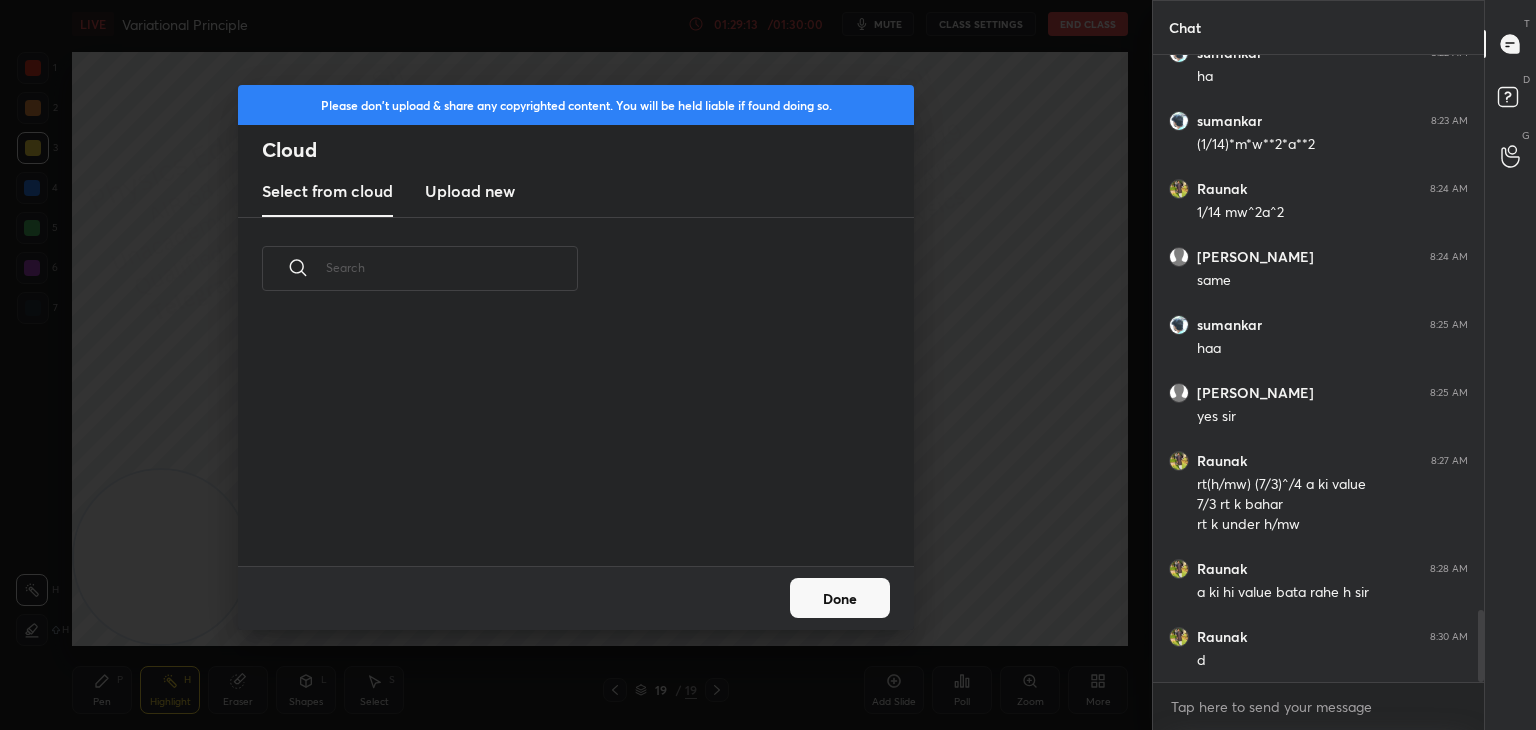 scroll, scrollTop: 5, scrollLeft: 10, axis: both 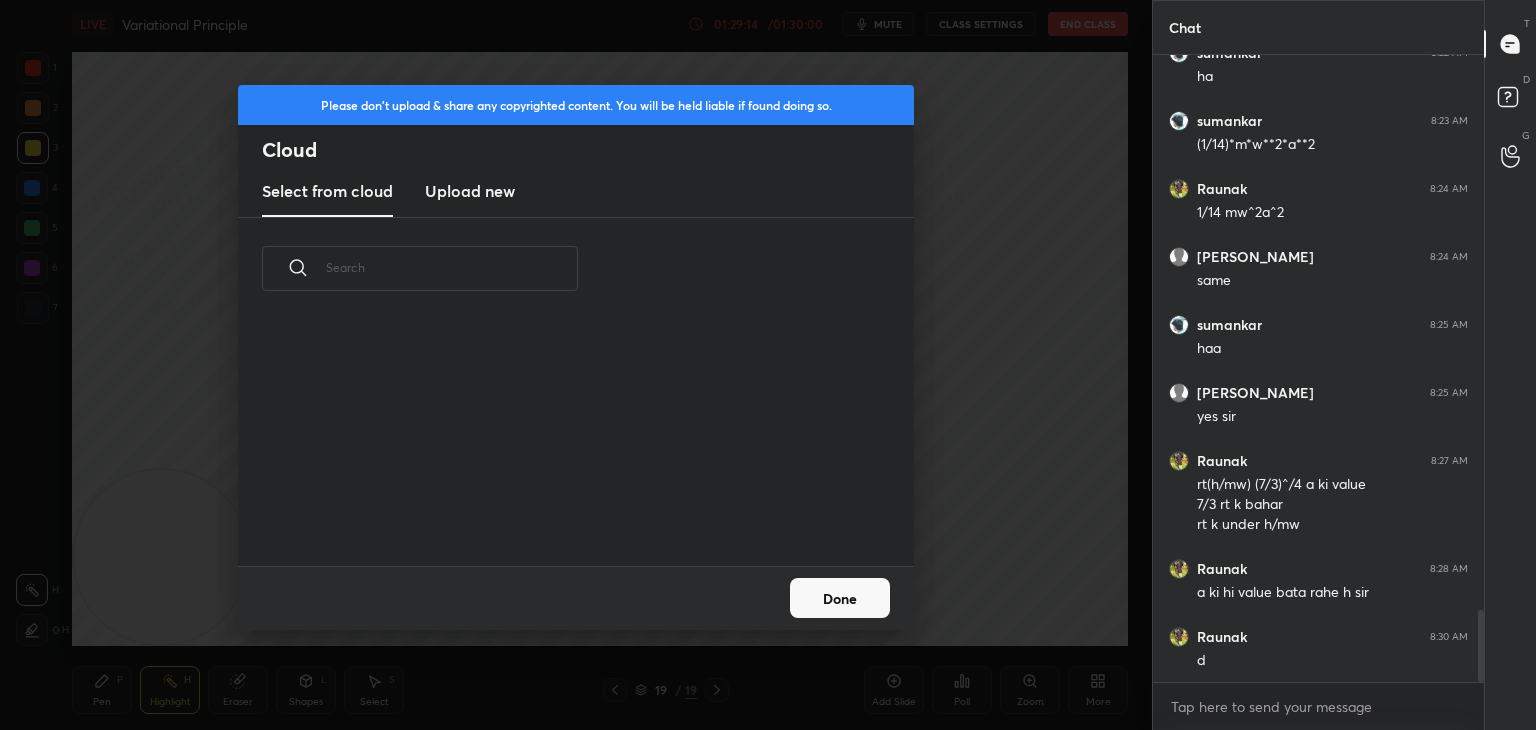 click on "Upload new" at bounding box center (470, 192) 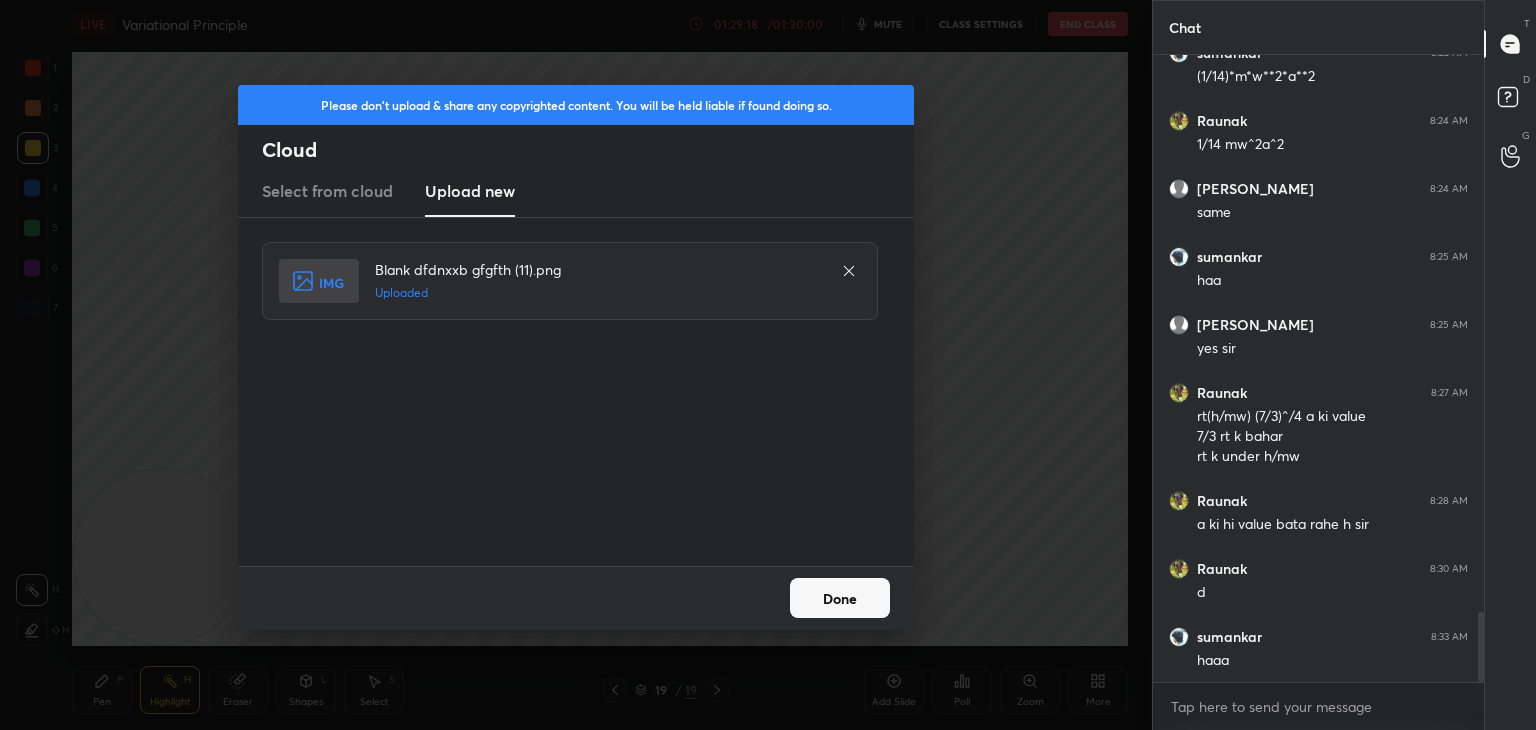 scroll, scrollTop: 4974, scrollLeft: 0, axis: vertical 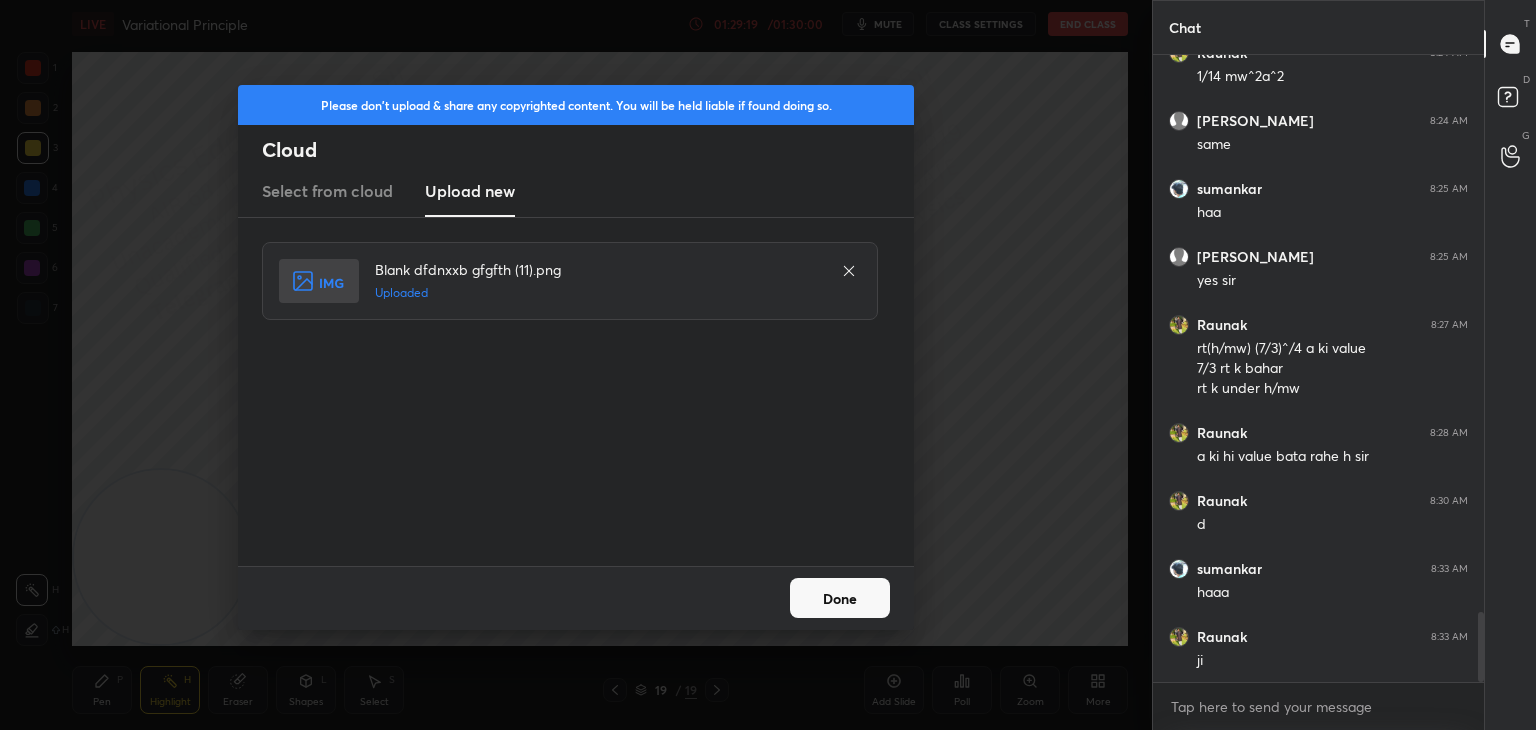 click on "Done" at bounding box center (840, 598) 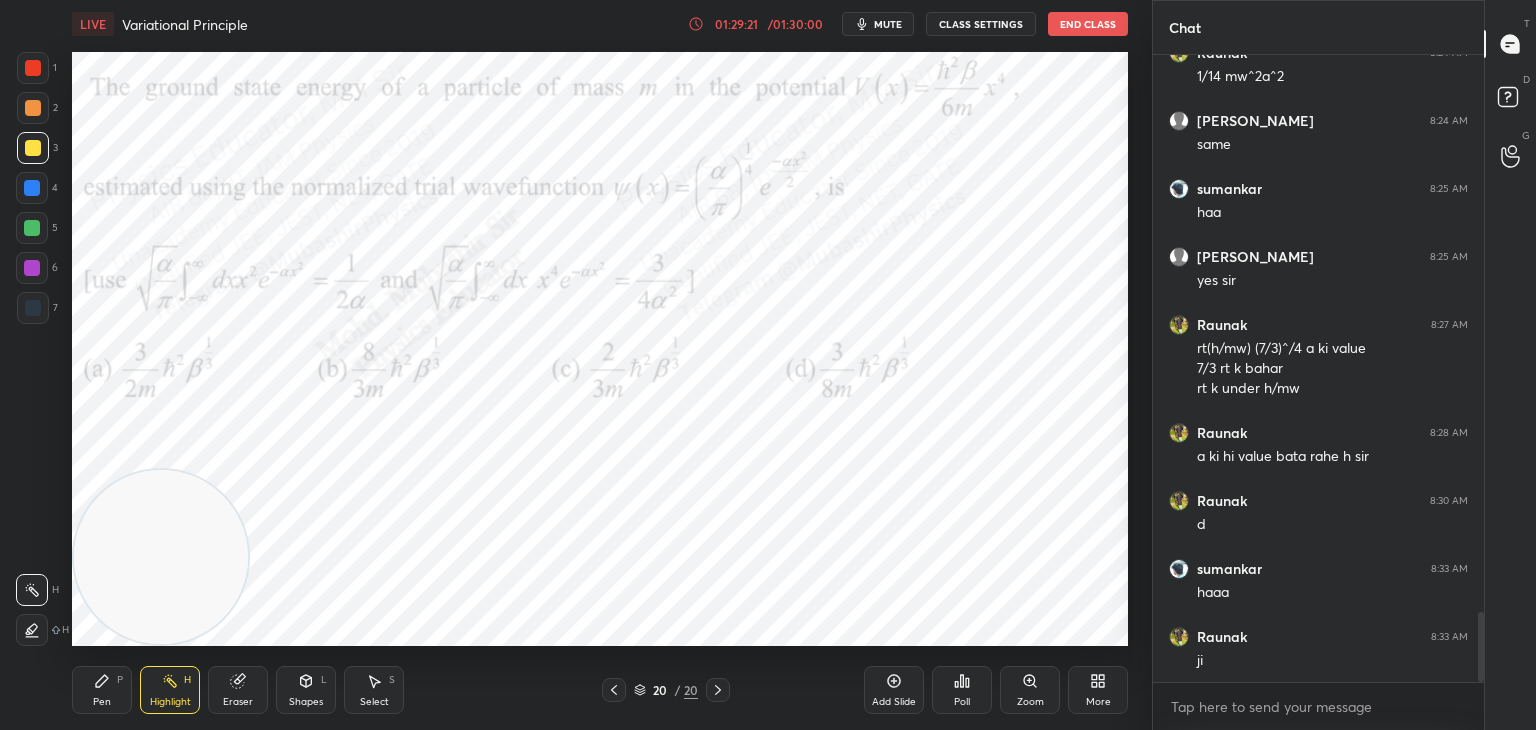 click on "Pen P" at bounding box center (102, 690) 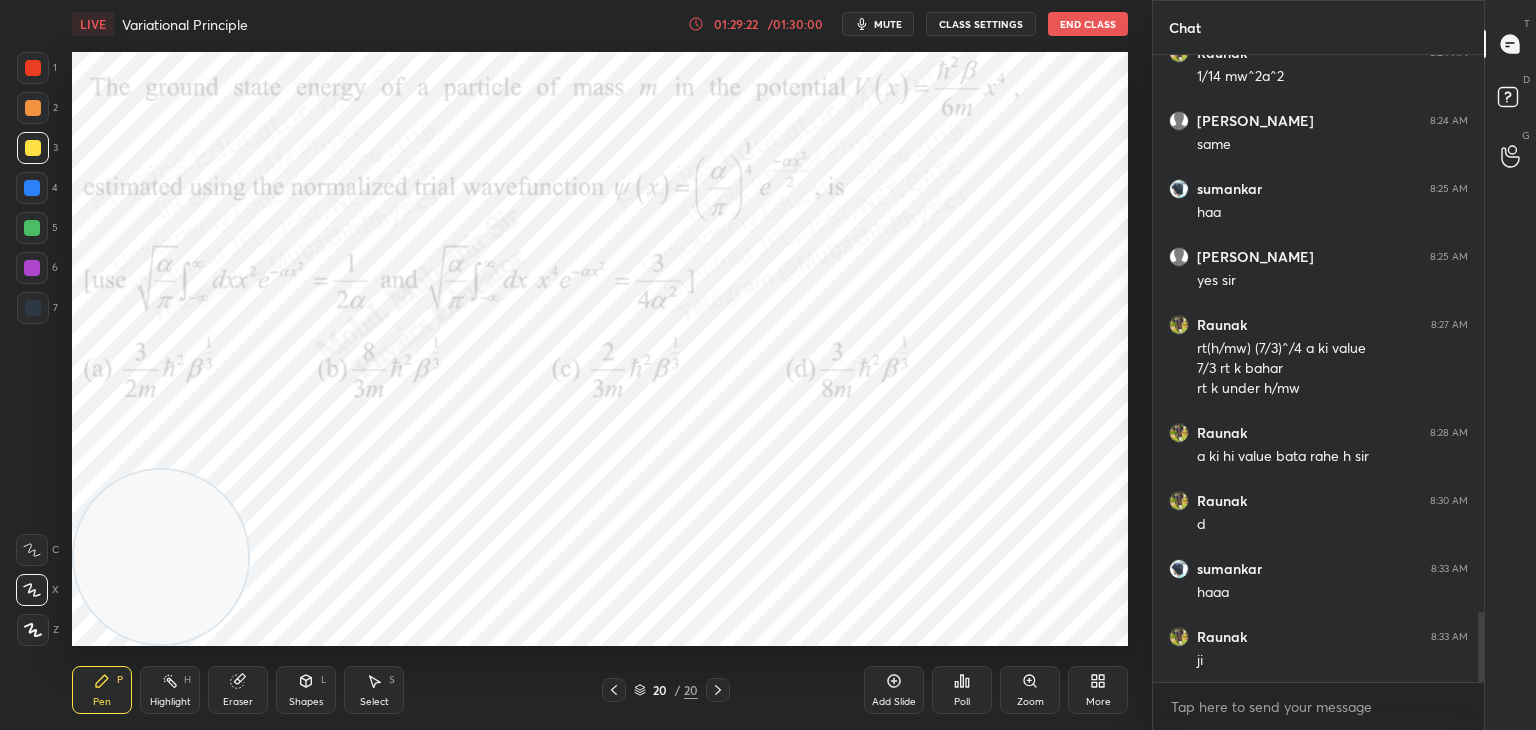 click at bounding box center [33, 68] 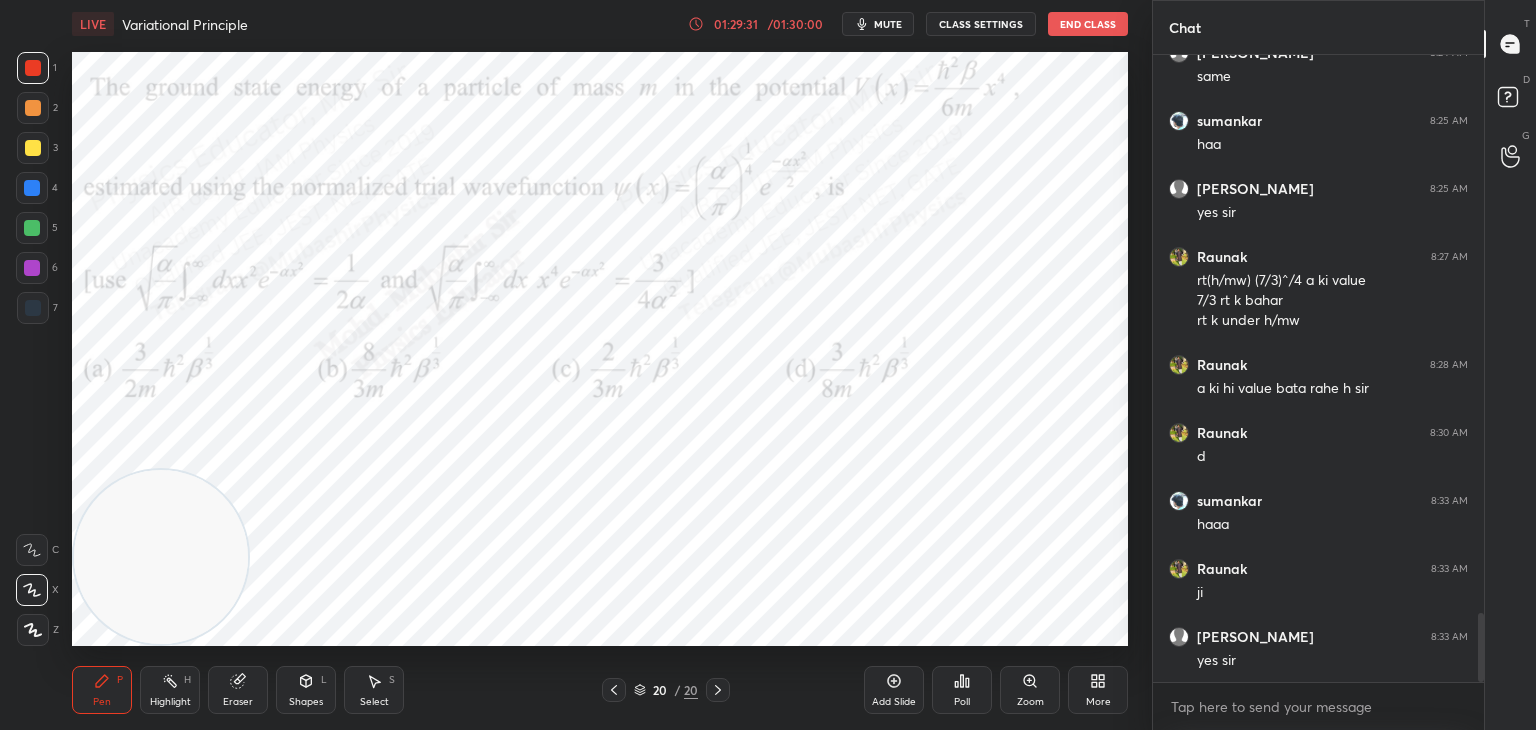 scroll, scrollTop: 5110, scrollLeft: 0, axis: vertical 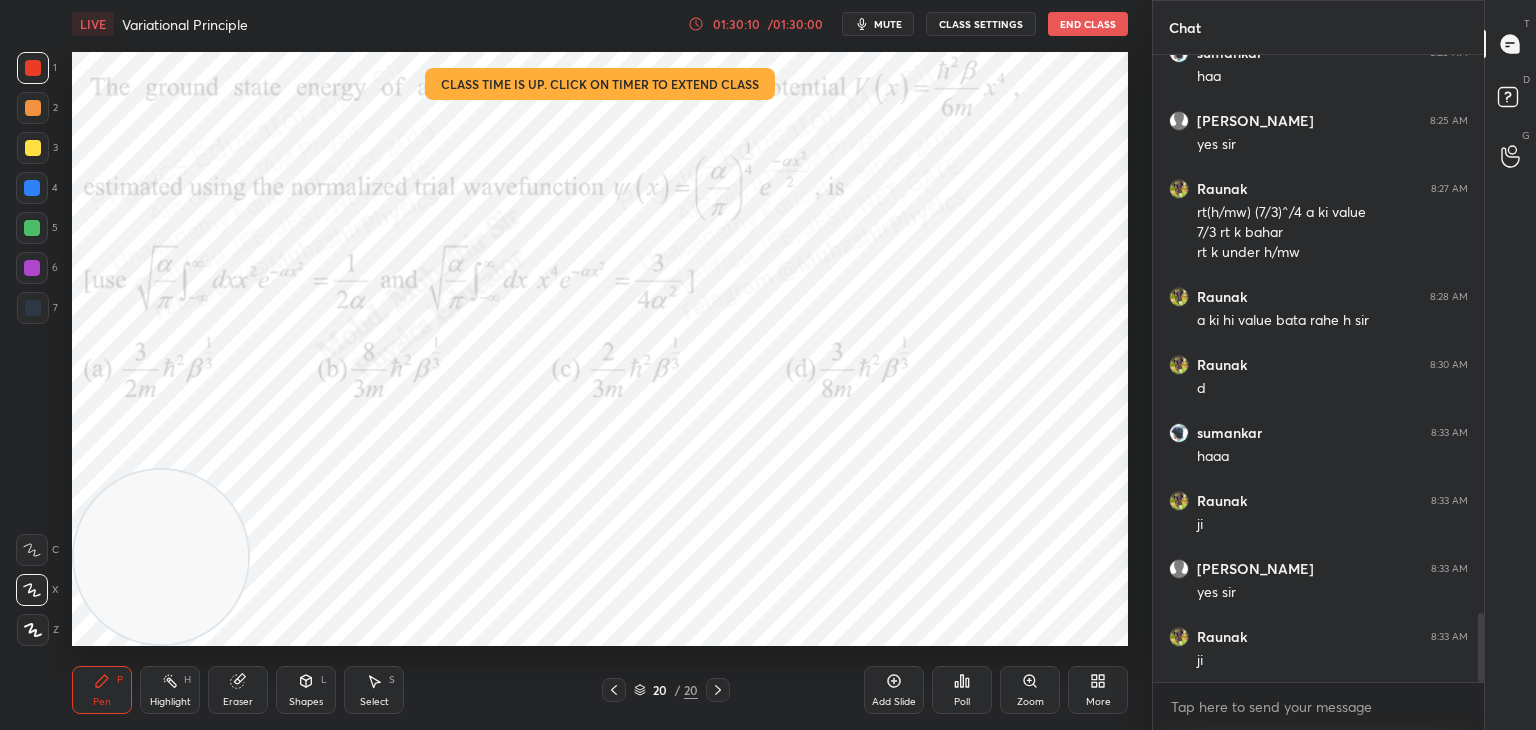click 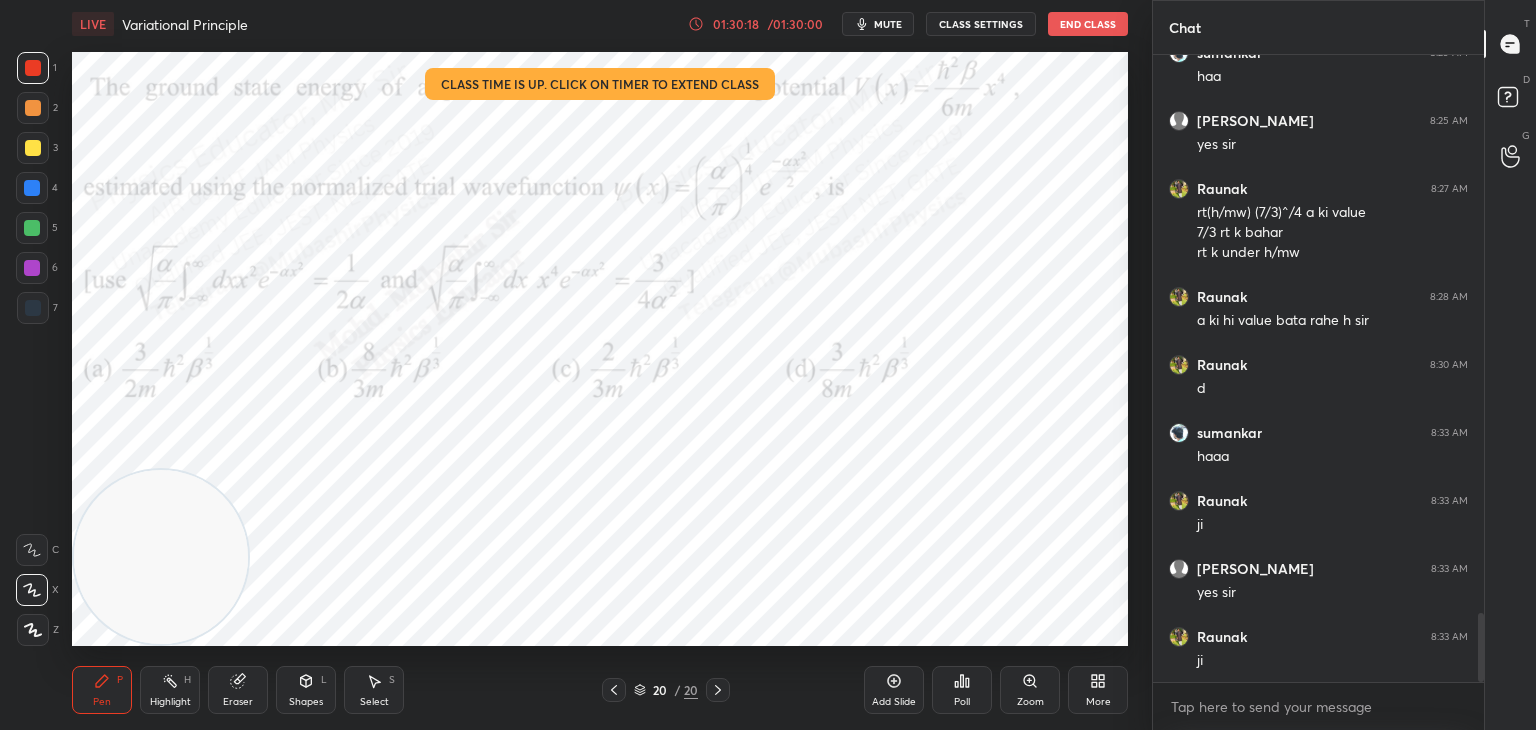 click at bounding box center [33, 148] 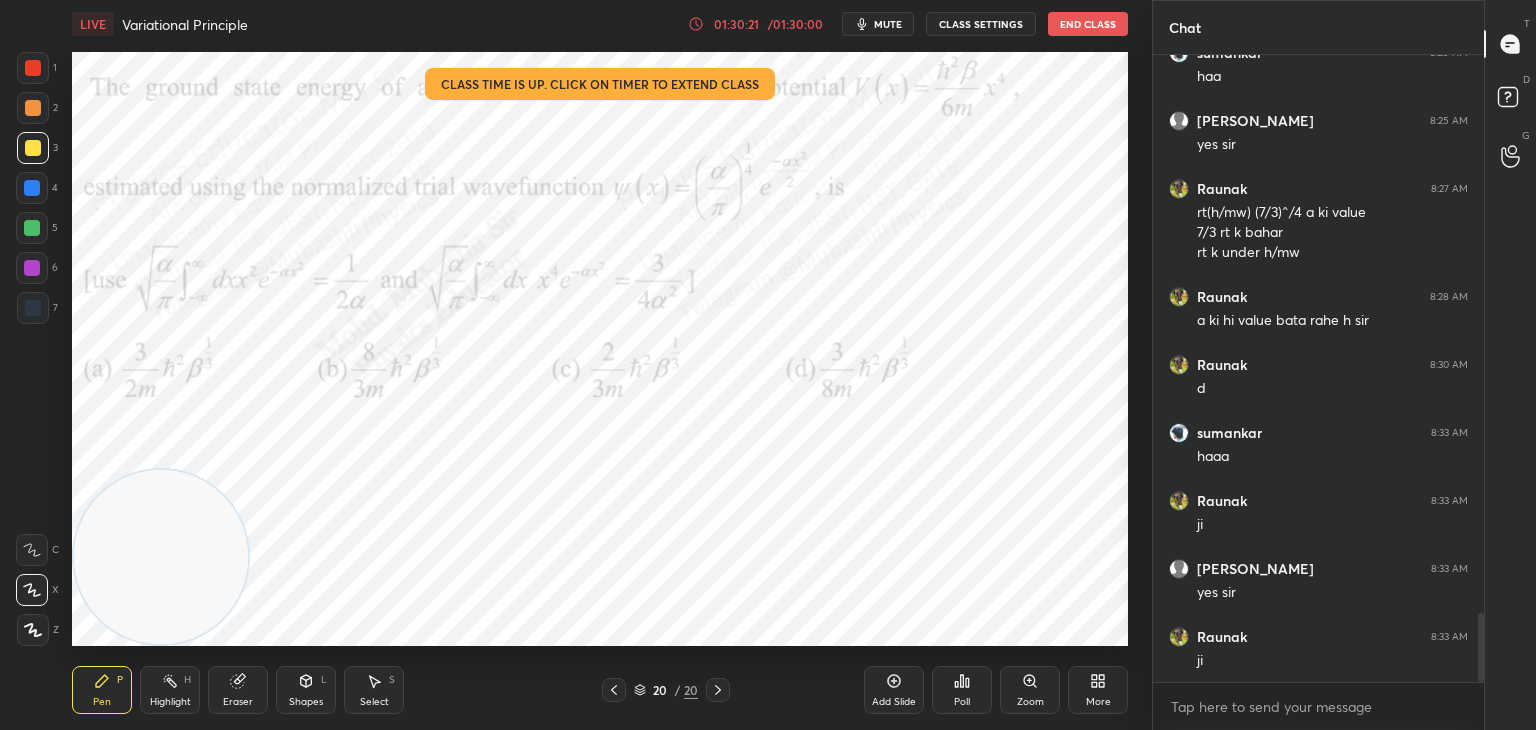 click 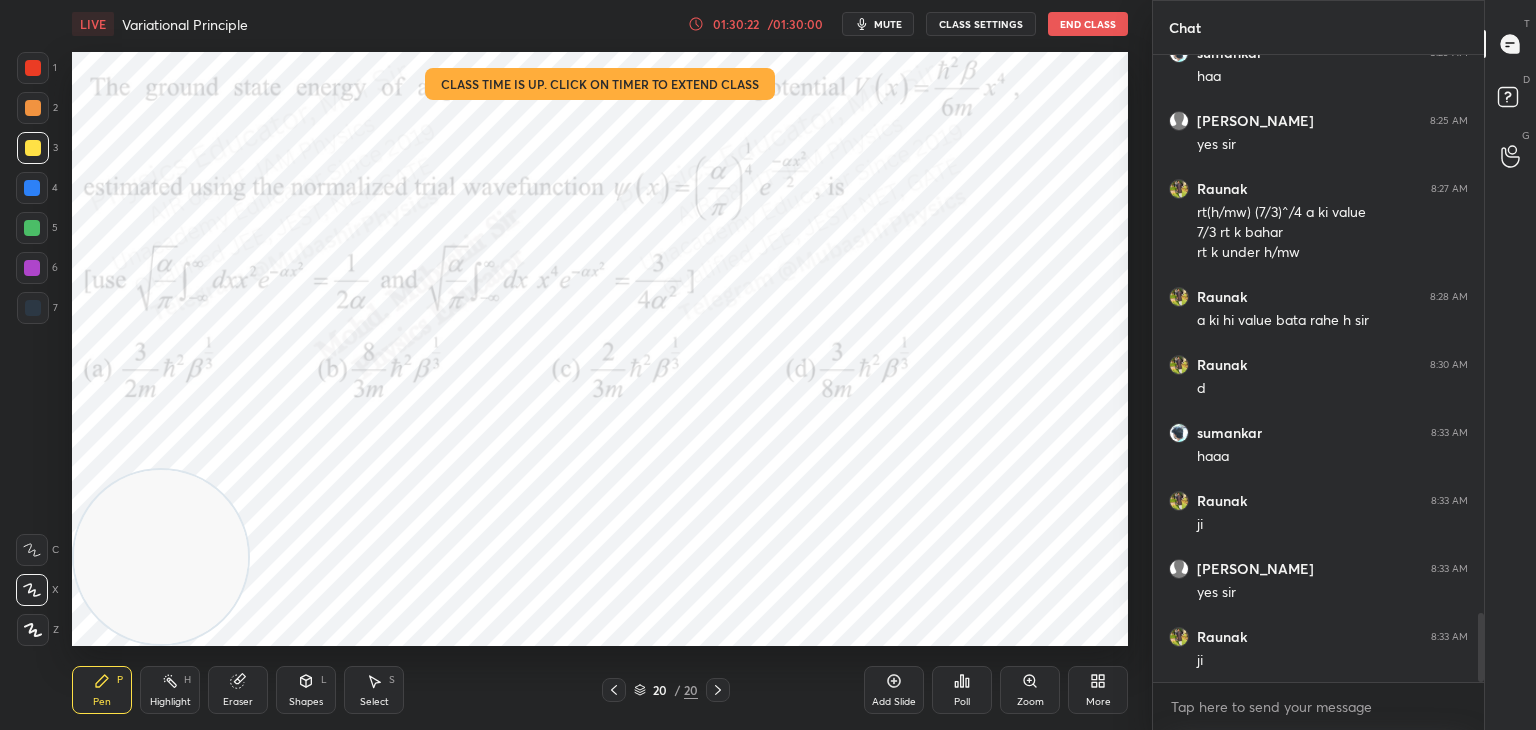 click 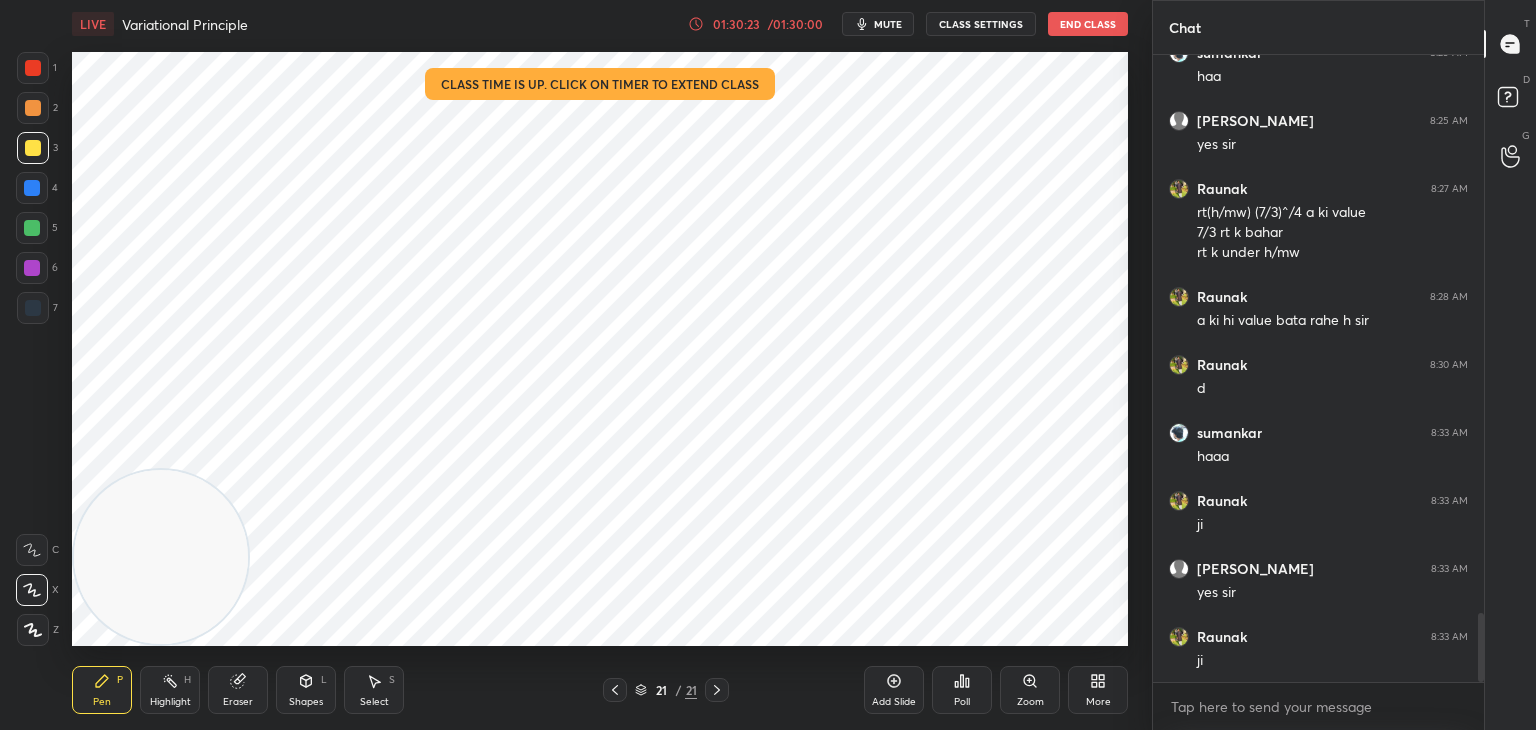 click at bounding box center [33, 68] 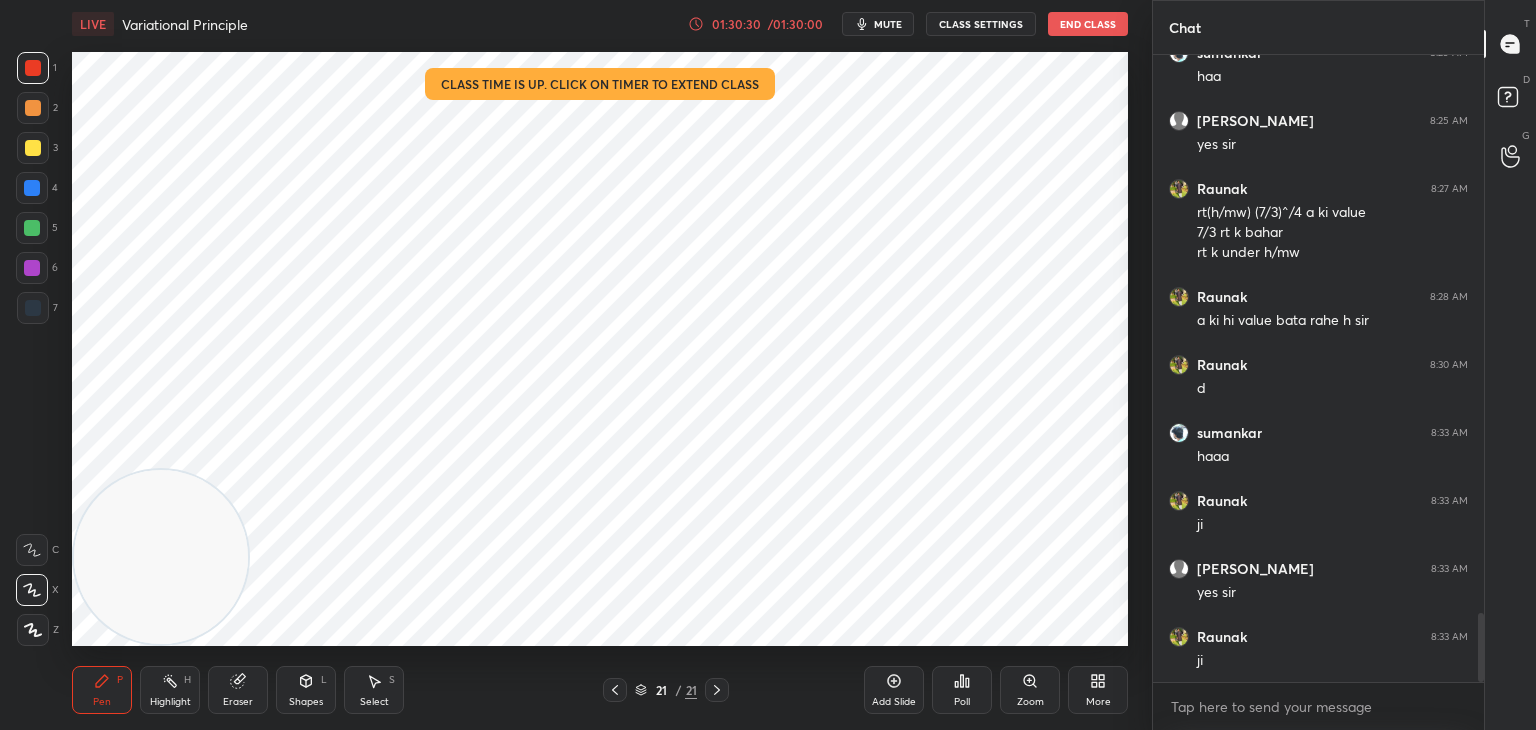drag, startPoint x: 34, startPoint y: 186, endPoint x: 48, endPoint y: 194, distance: 16.124516 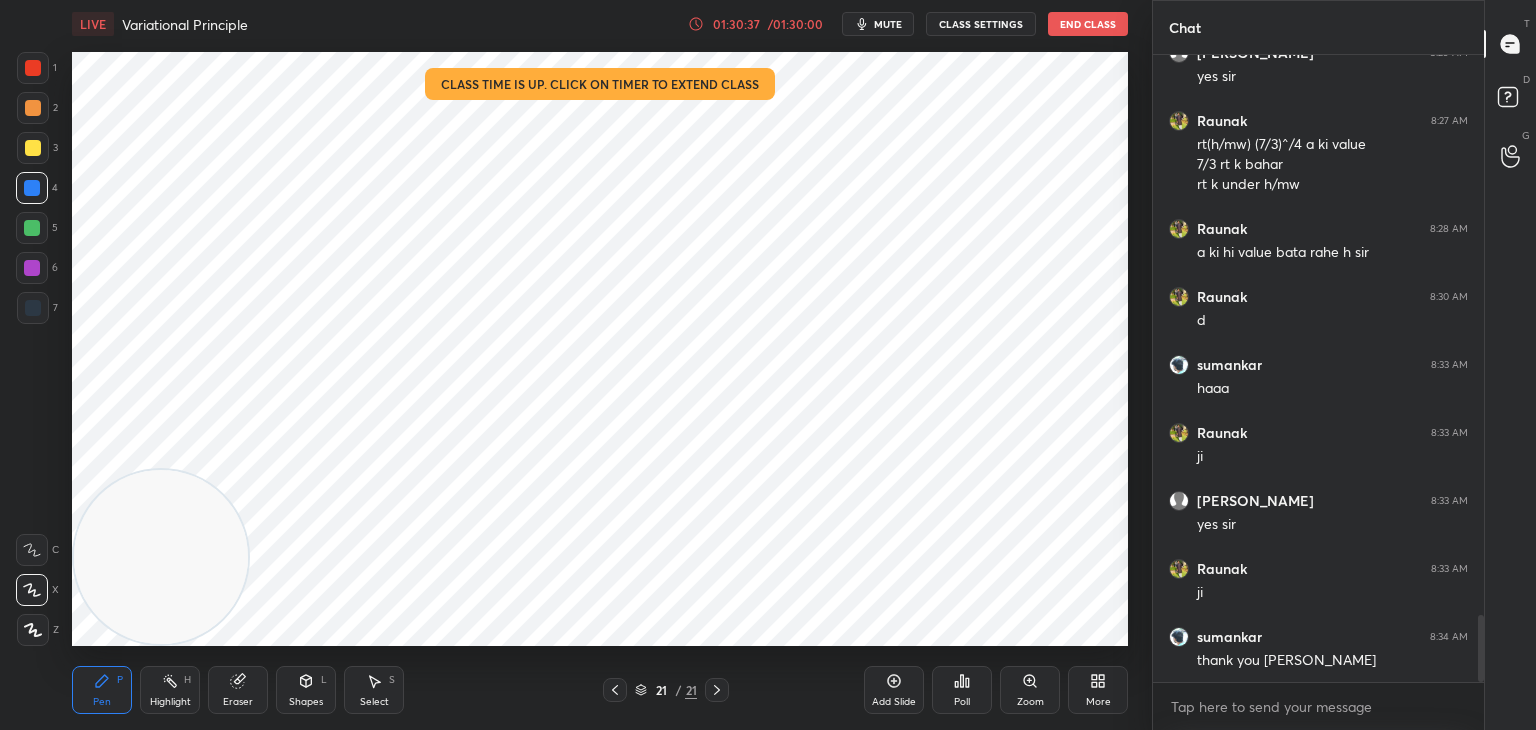 scroll, scrollTop: 5246, scrollLeft: 0, axis: vertical 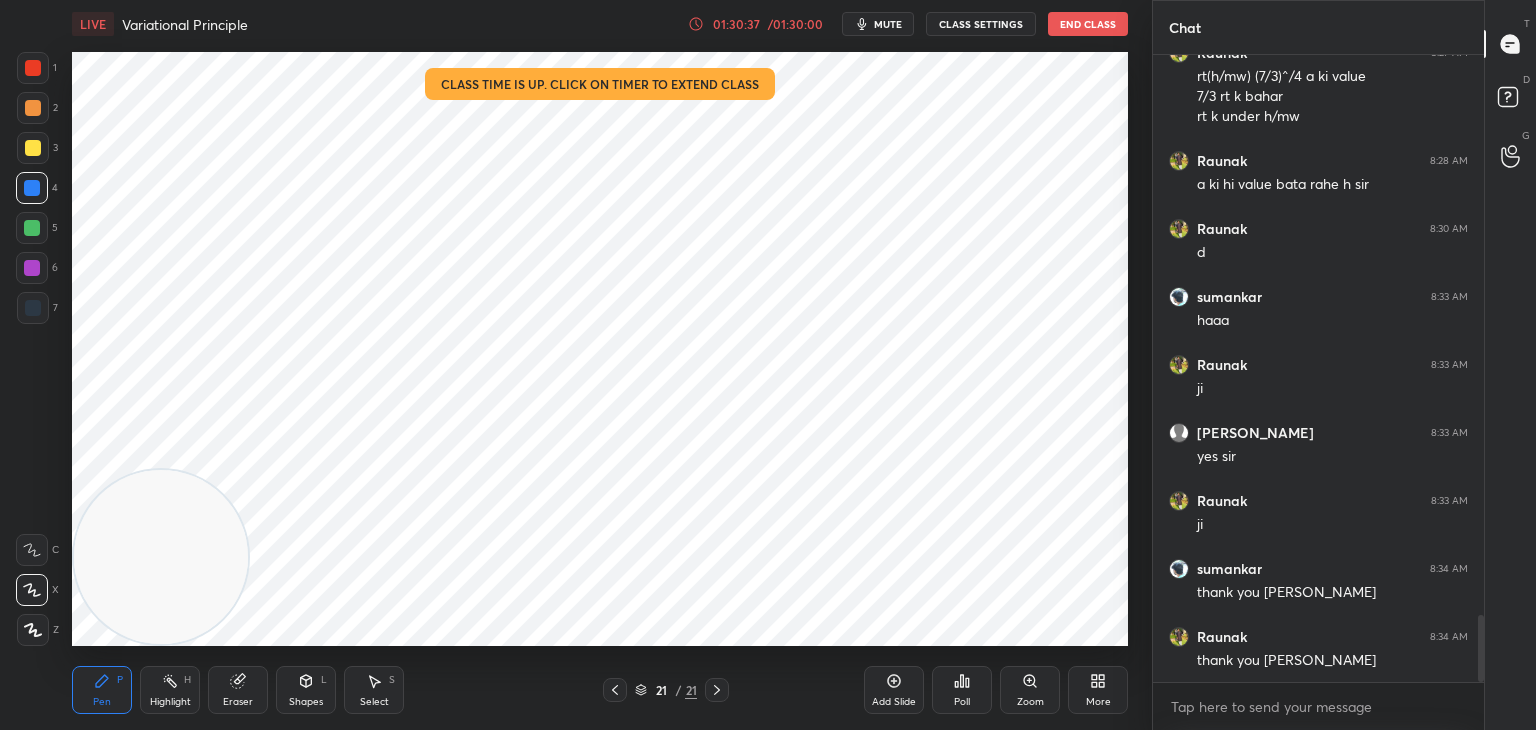 click on "Highlight H" at bounding box center (170, 690) 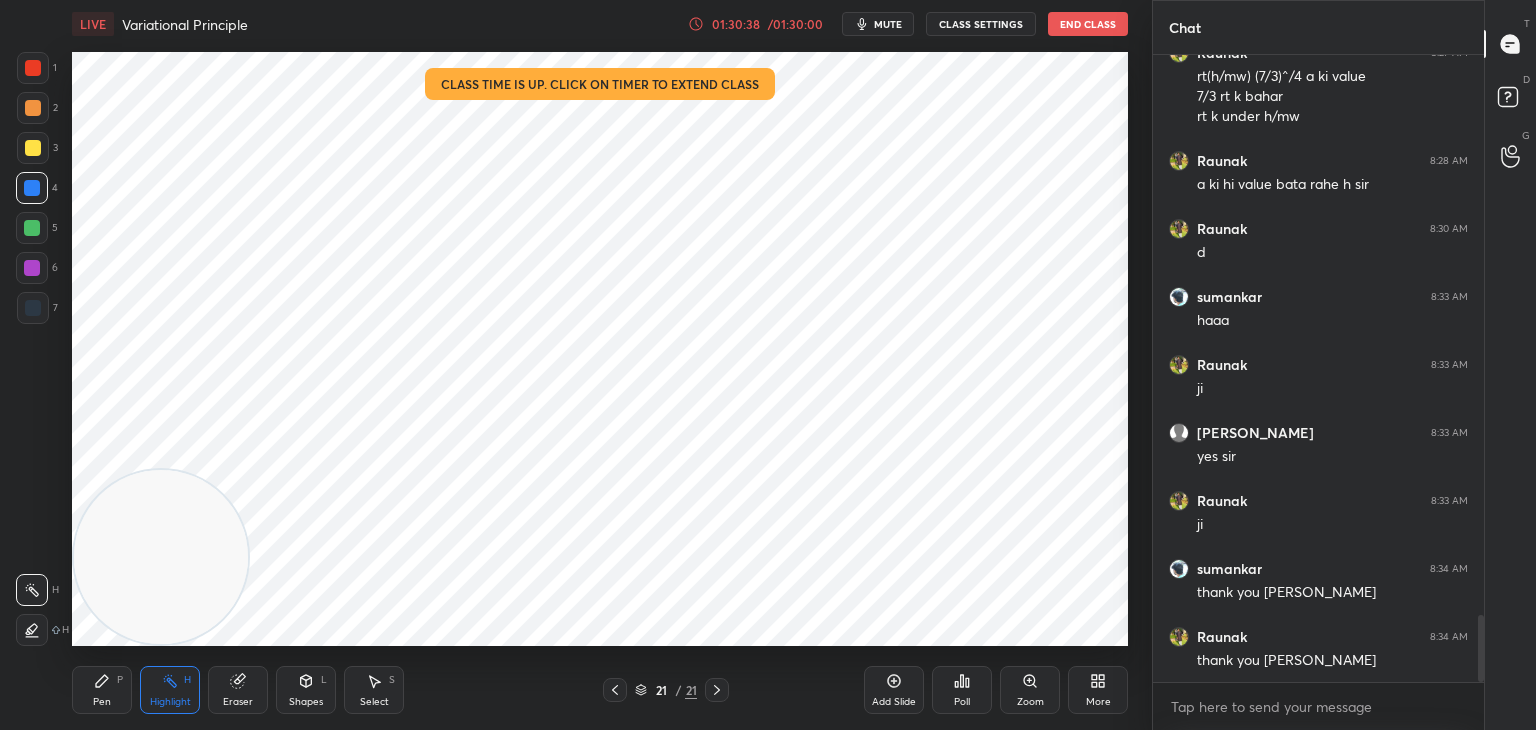 scroll, scrollTop: 5314, scrollLeft: 0, axis: vertical 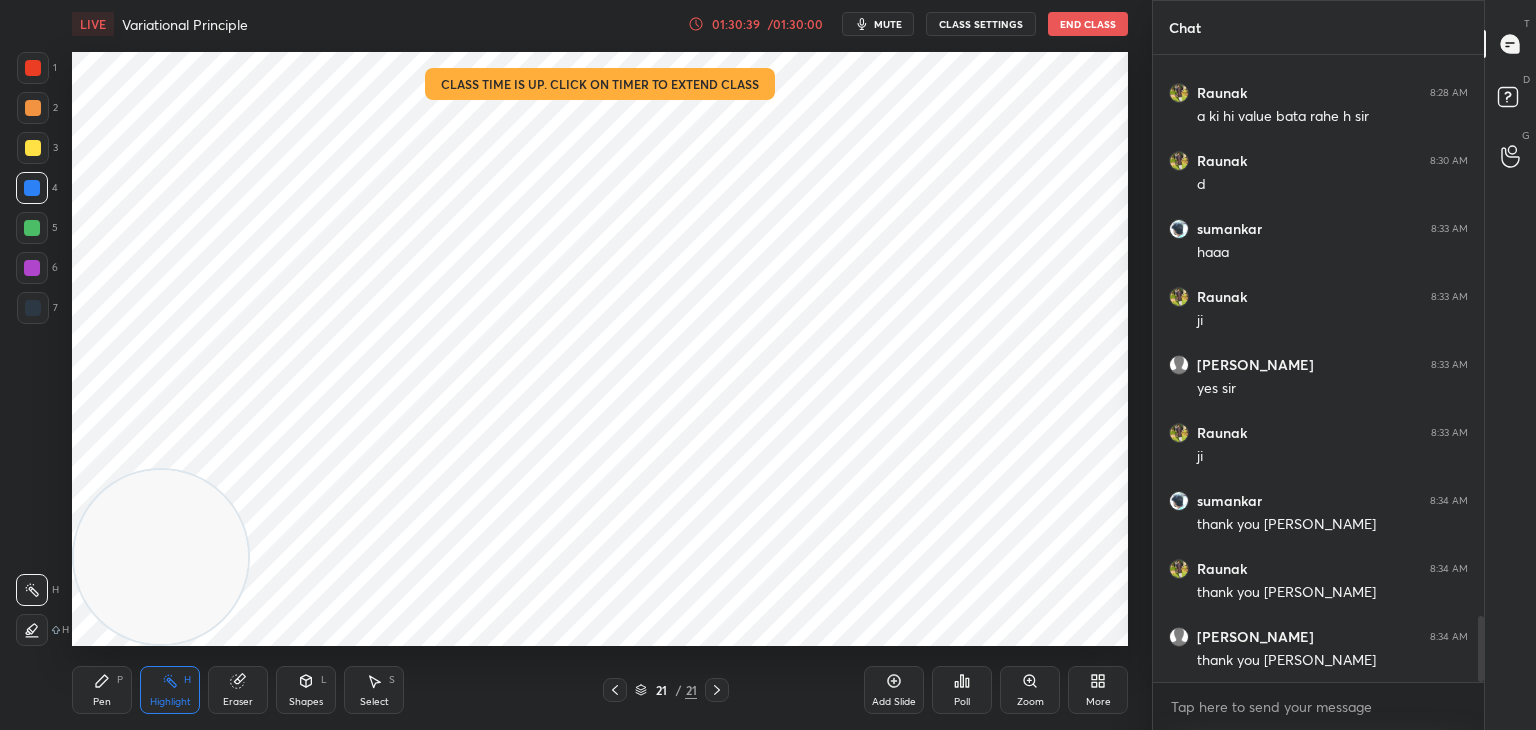 click on "LIVE Variational Principle 01:30:39 /  01:30:00 mute CLASS SETTINGS End Class" at bounding box center (600, 24) 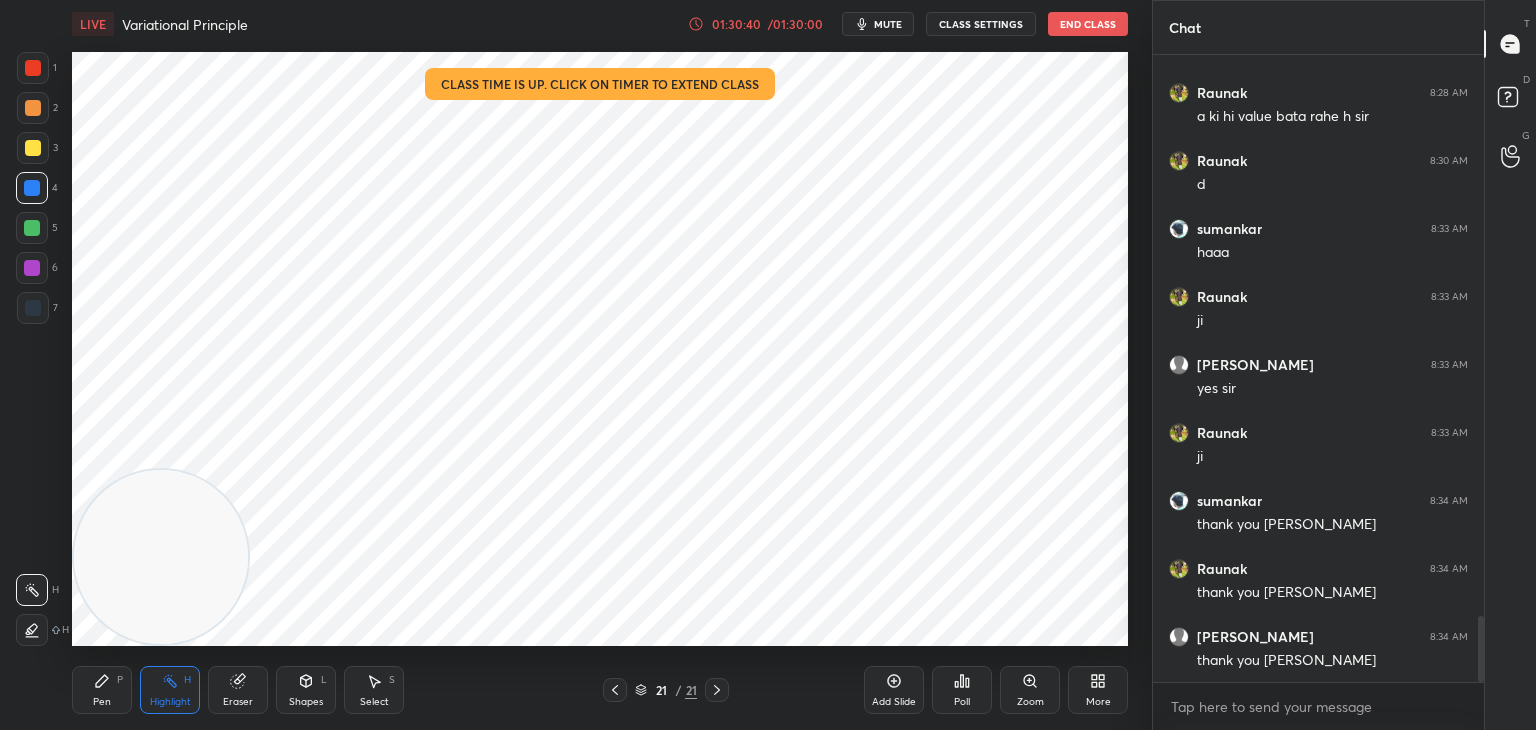 click on "End Class" at bounding box center (1088, 24) 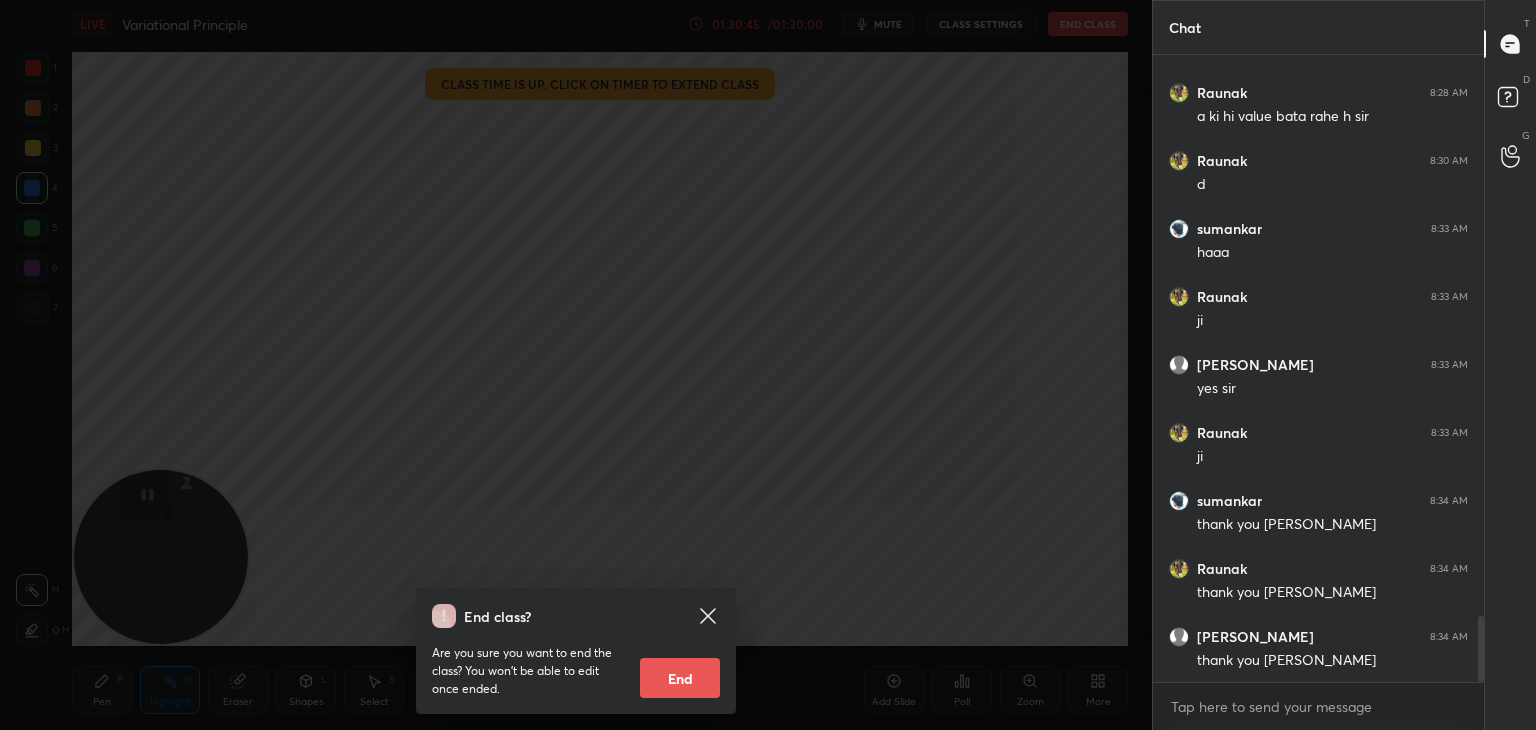 drag, startPoint x: 704, startPoint y: 670, endPoint x: 690, endPoint y: 669, distance: 14.035668 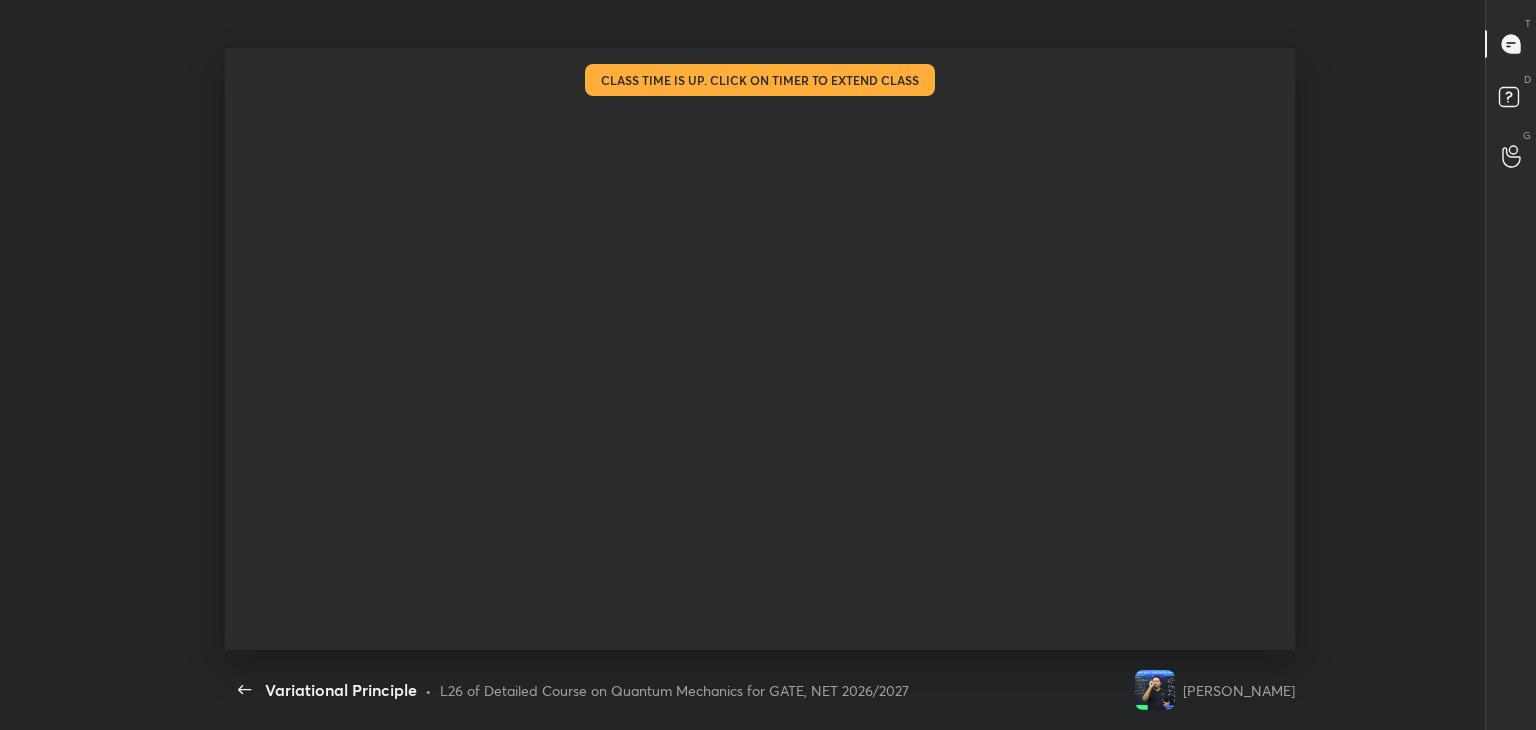 scroll, scrollTop: 99397, scrollLeft: 98568, axis: both 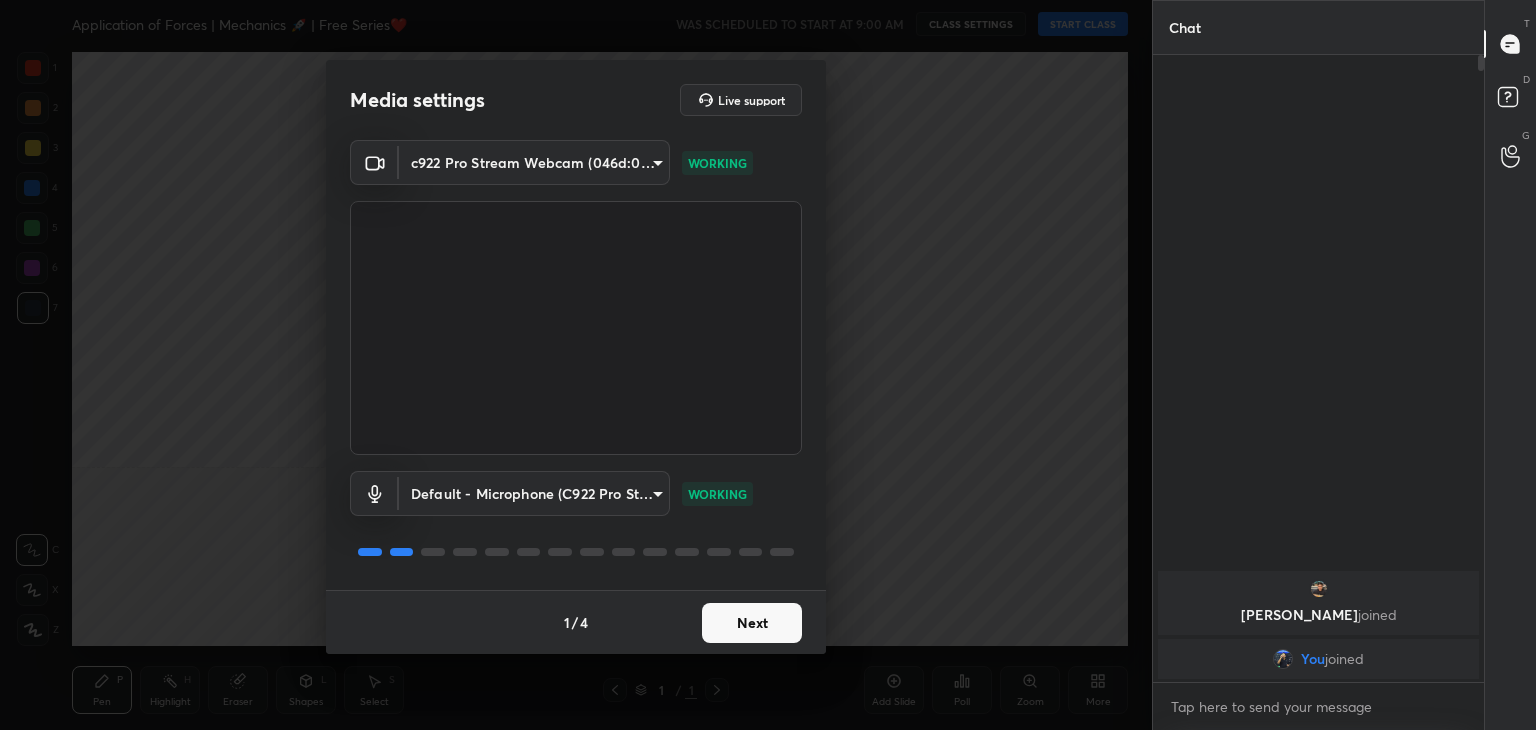 click on "Next" at bounding box center [752, 623] 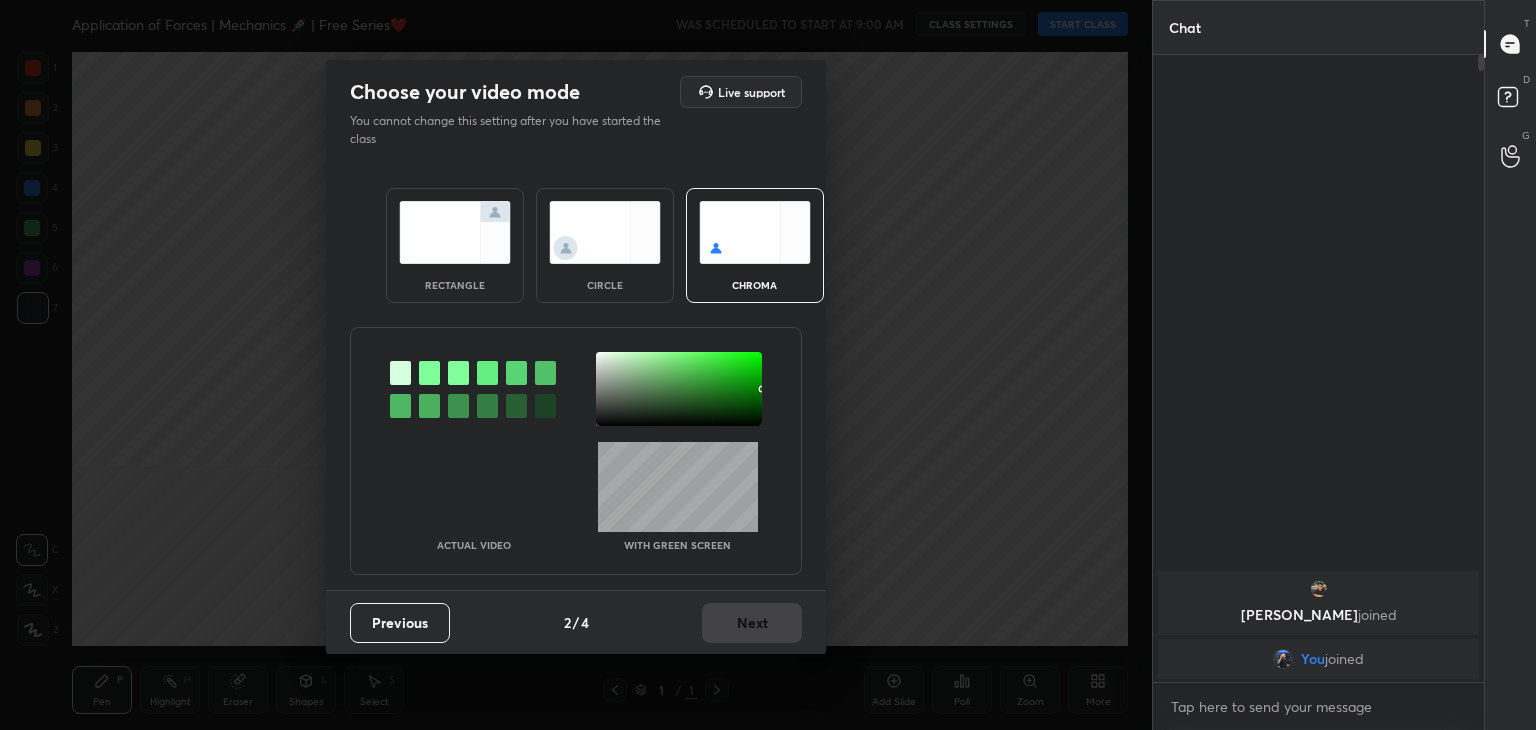 click on "circle" at bounding box center [605, 245] 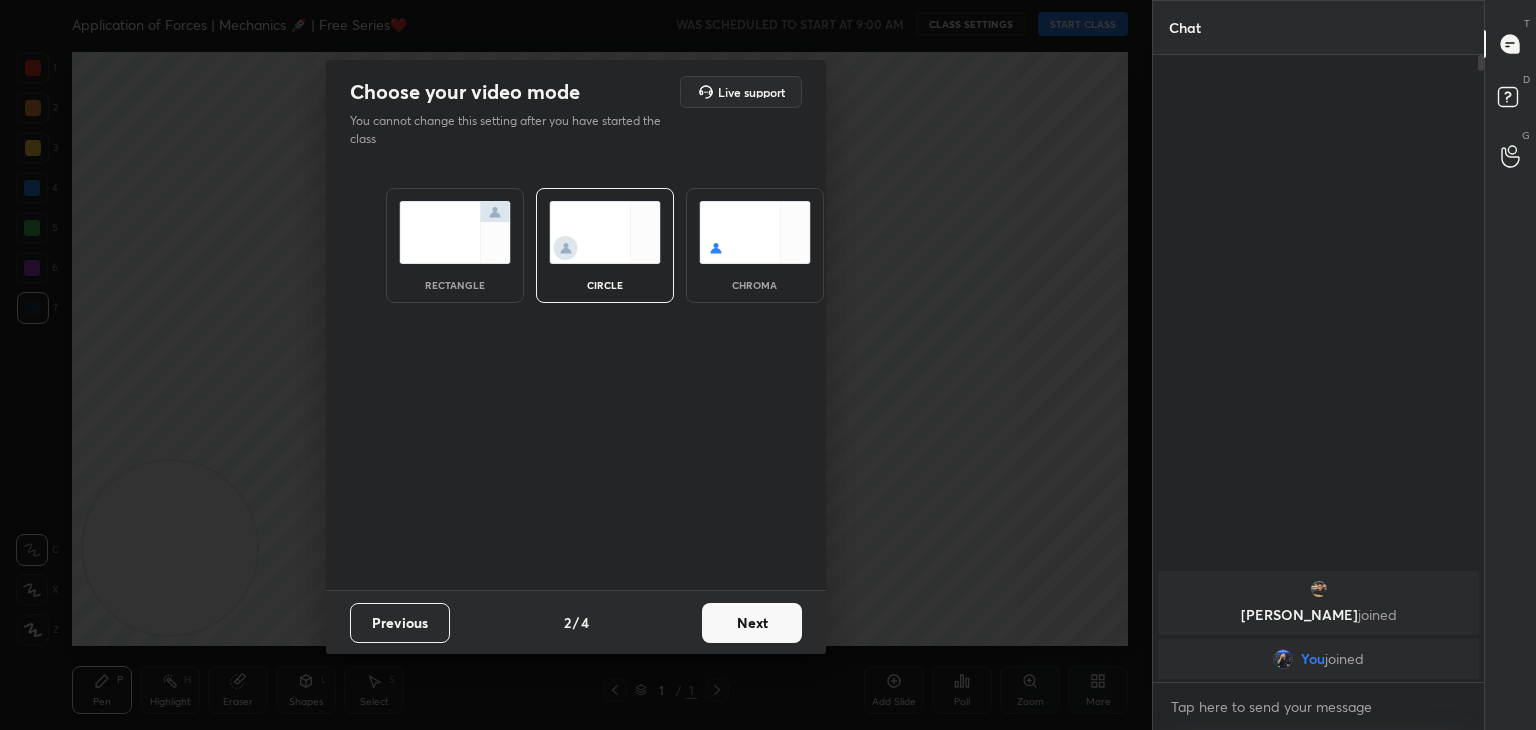 click on "Next" at bounding box center (752, 623) 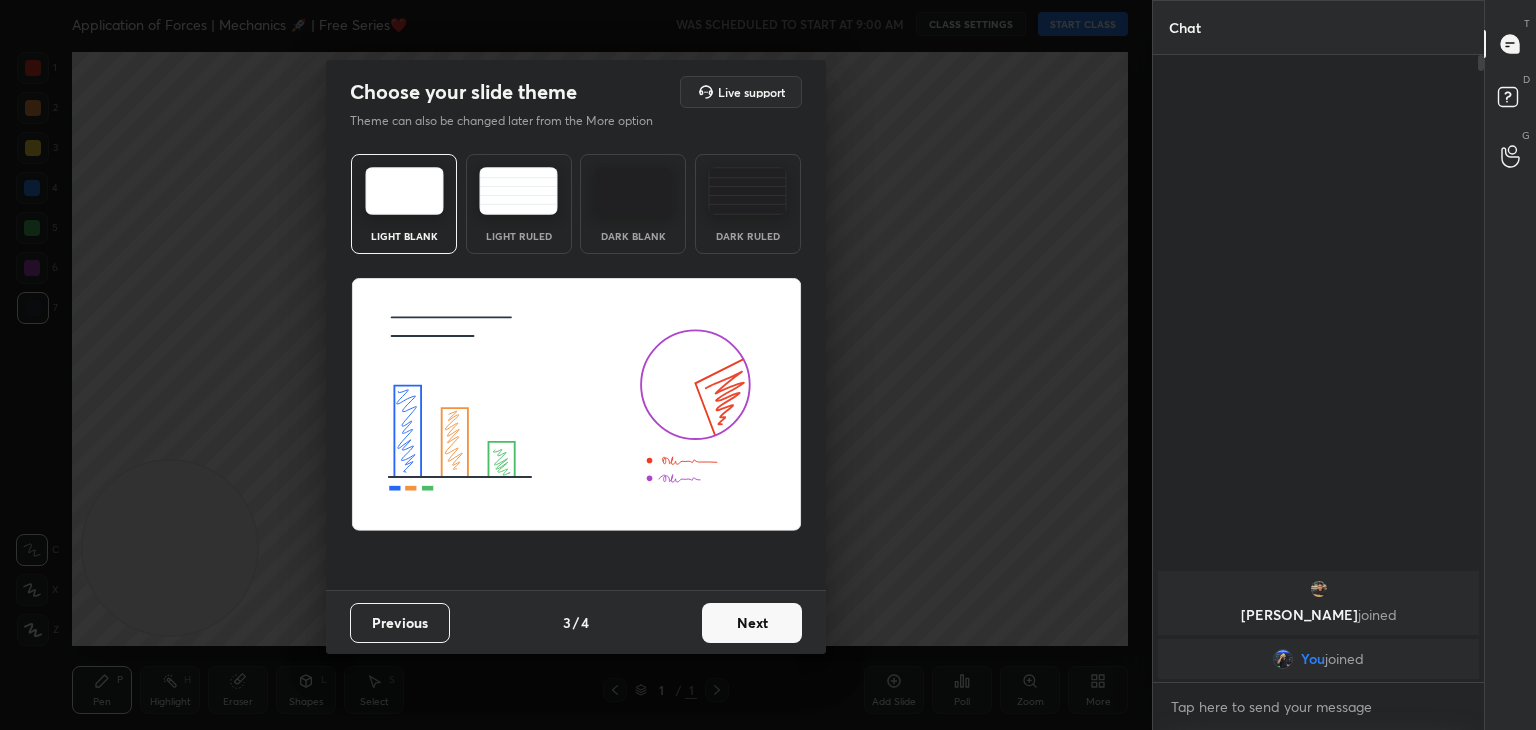 click on "Next" at bounding box center [752, 623] 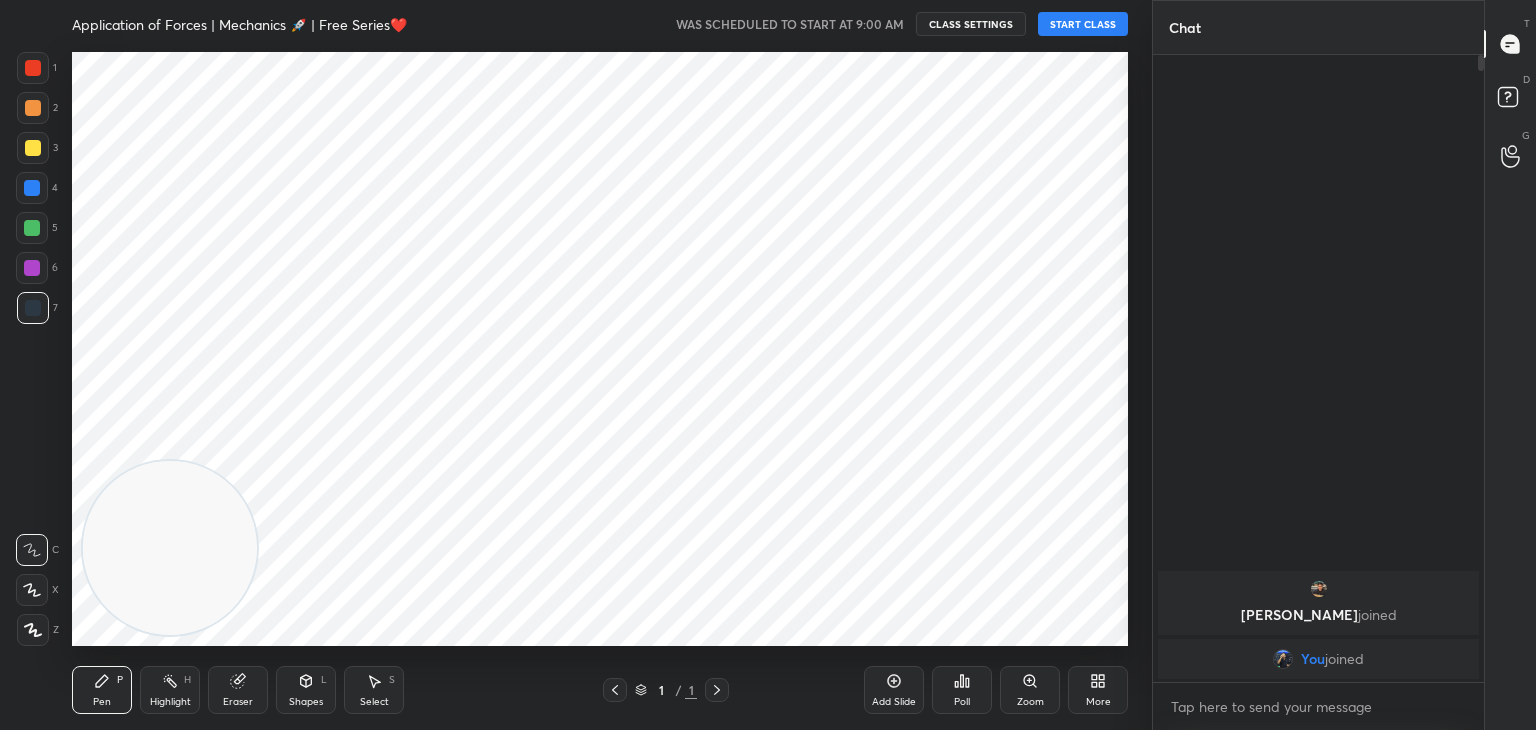 click at bounding box center [32, 590] 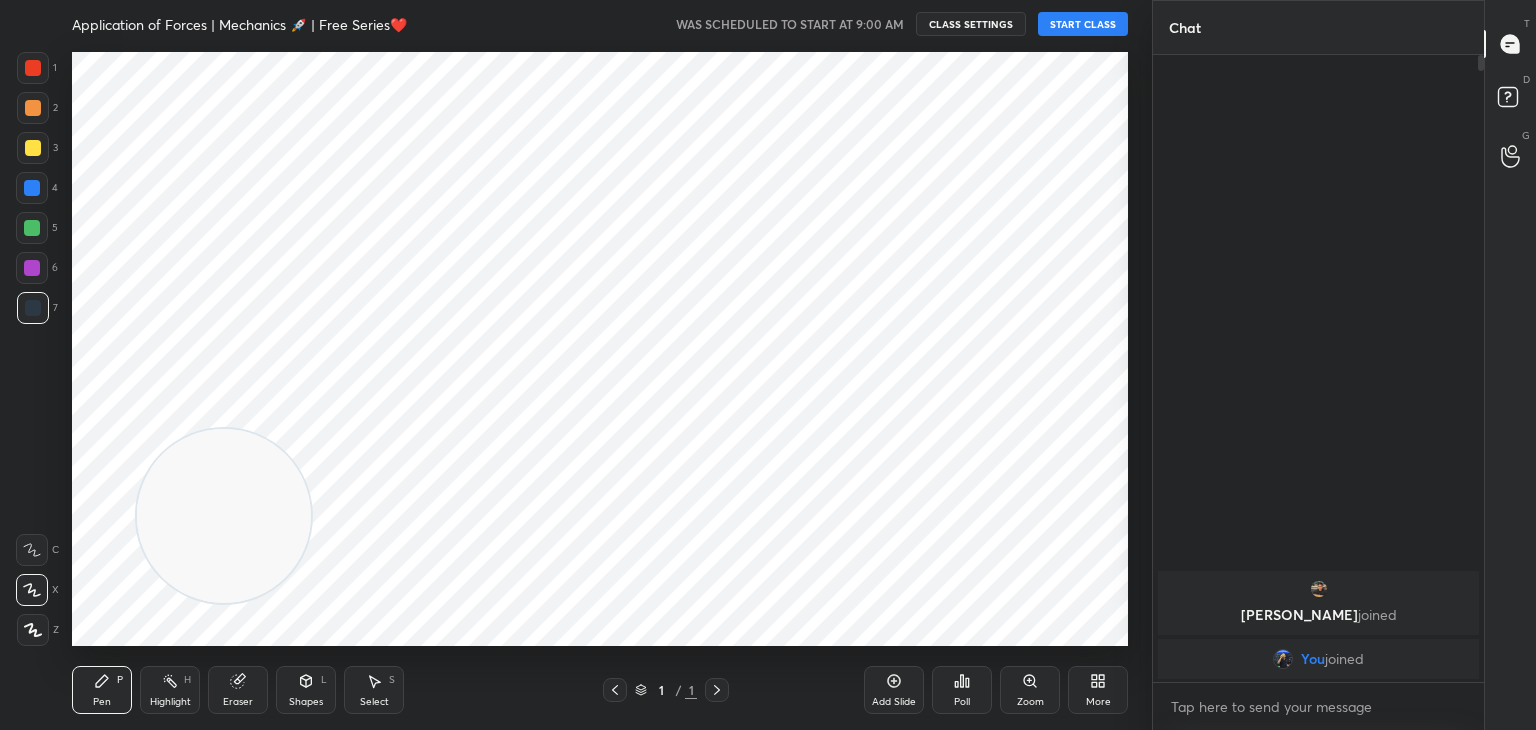 drag, startPoint x: 207, startPoint y: 530, endPoint x: 880, endPoint y: 124, distance: 785.9803 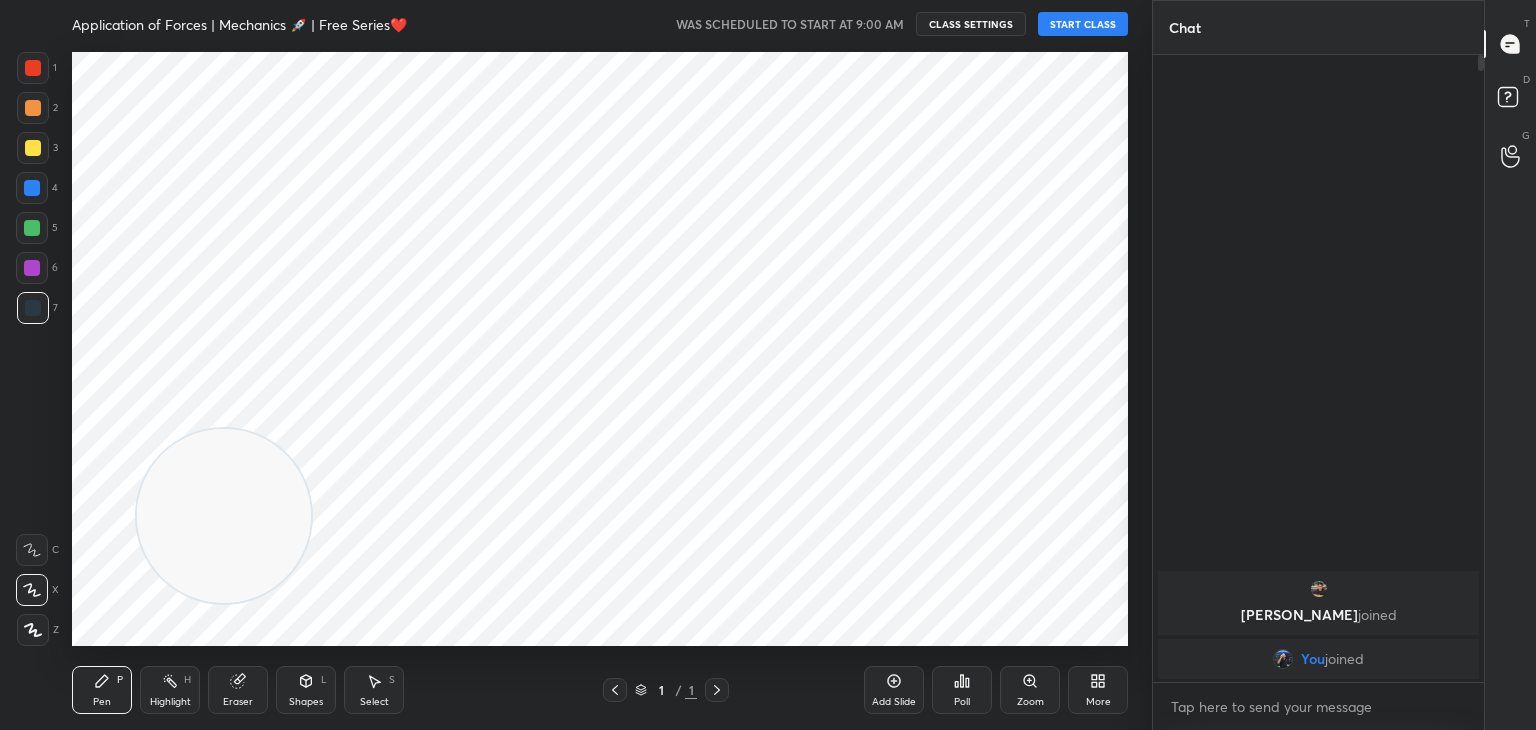 click at bounding box center [224, 516] 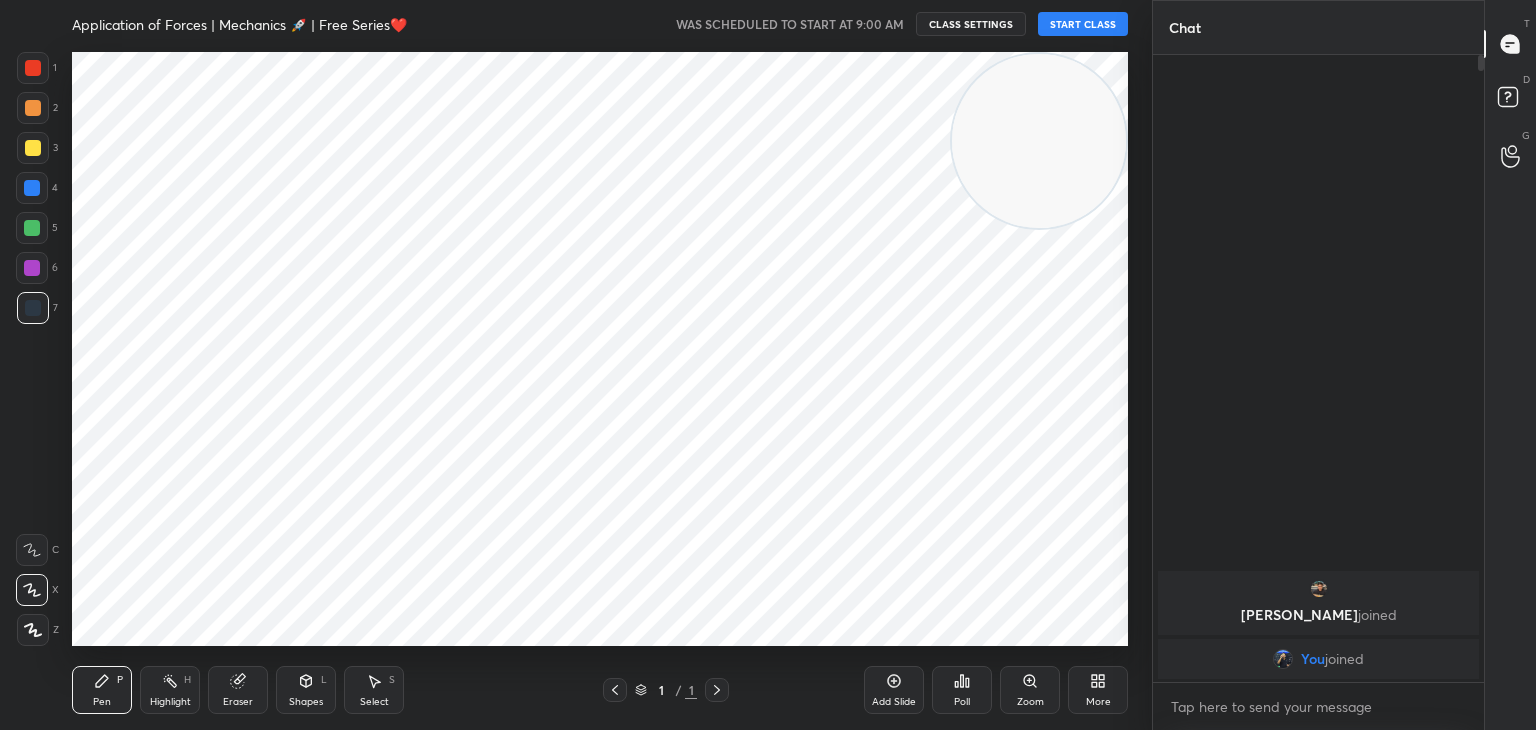 drag, startPoint x: 1051, startPoint y: 58, endPoint x: 1143, endPoint y: 2, distance: 107.70329 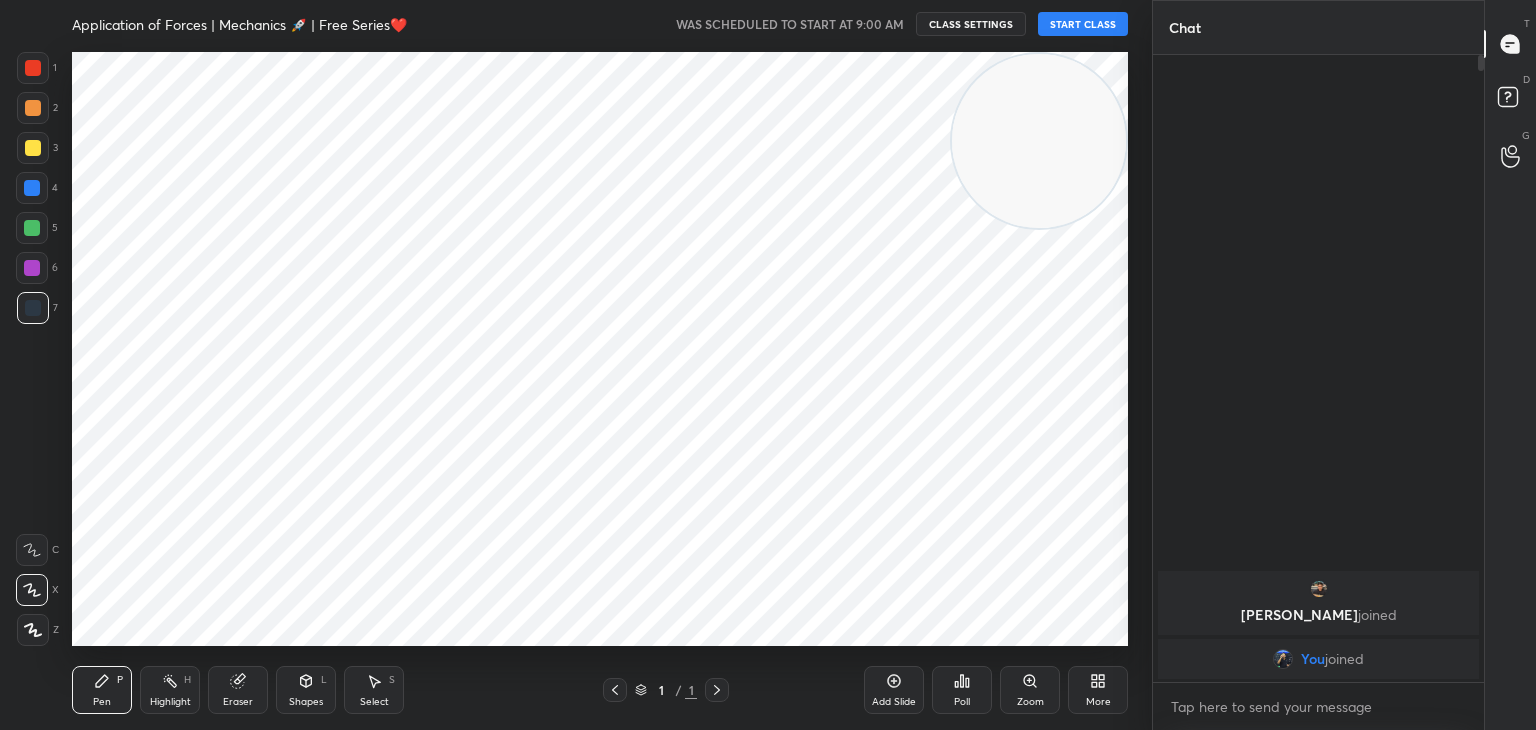 click on "Application of Forces | Mechanics 🚀 | Free Series❤️ WAS SCHEDULED TO START AT  9:00 AM CLASS SETTINGS START CLASS Setting up your live class Back Application of Forces | Mechanics 🚀 | Free Series❤️ Mohd Mubashir Pen P Highlight H Eraser Shapes L Select S 1 / 1 Add Slide Poll Zoom More" at bounding box center (600, 365) 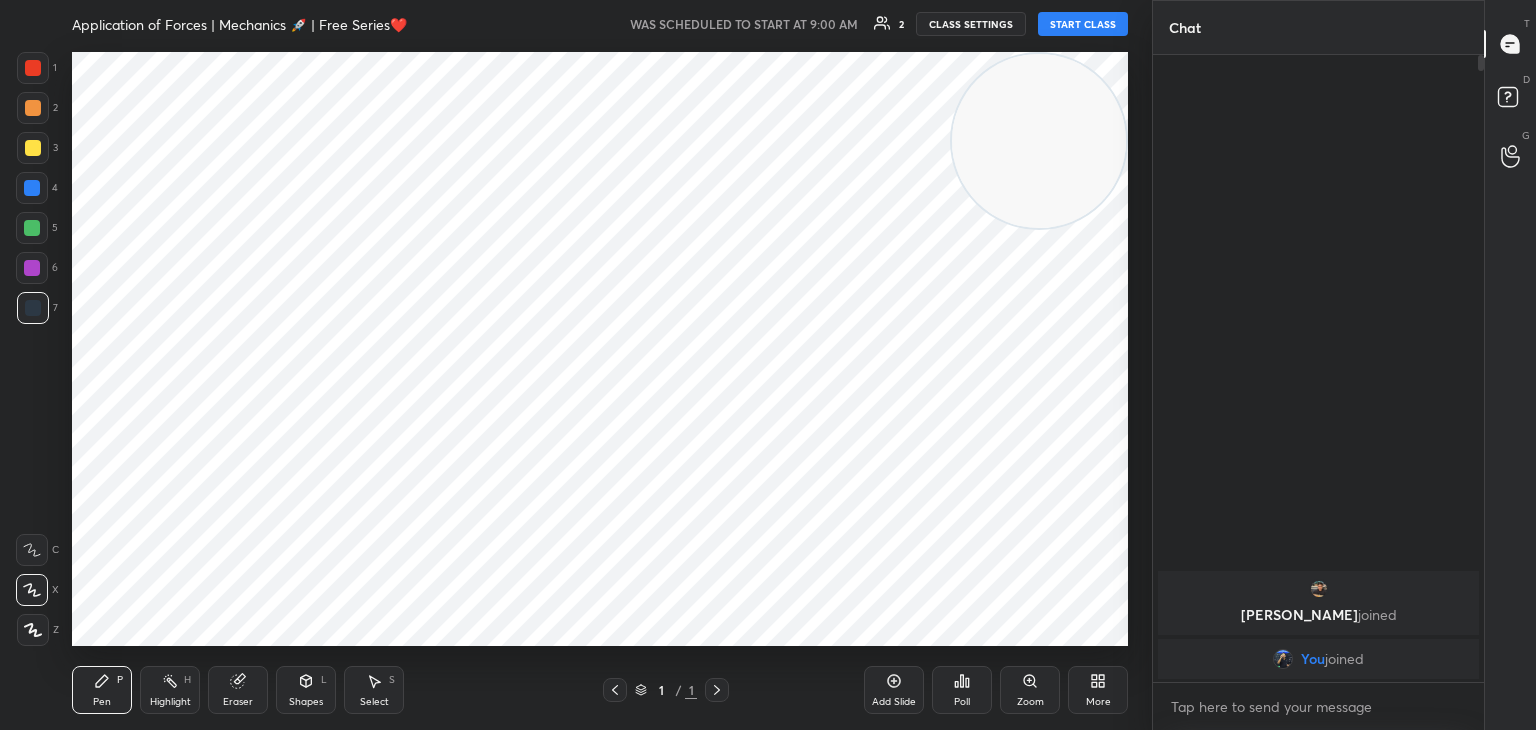 click on "START CLASS" at bounding box center [1083, 24] 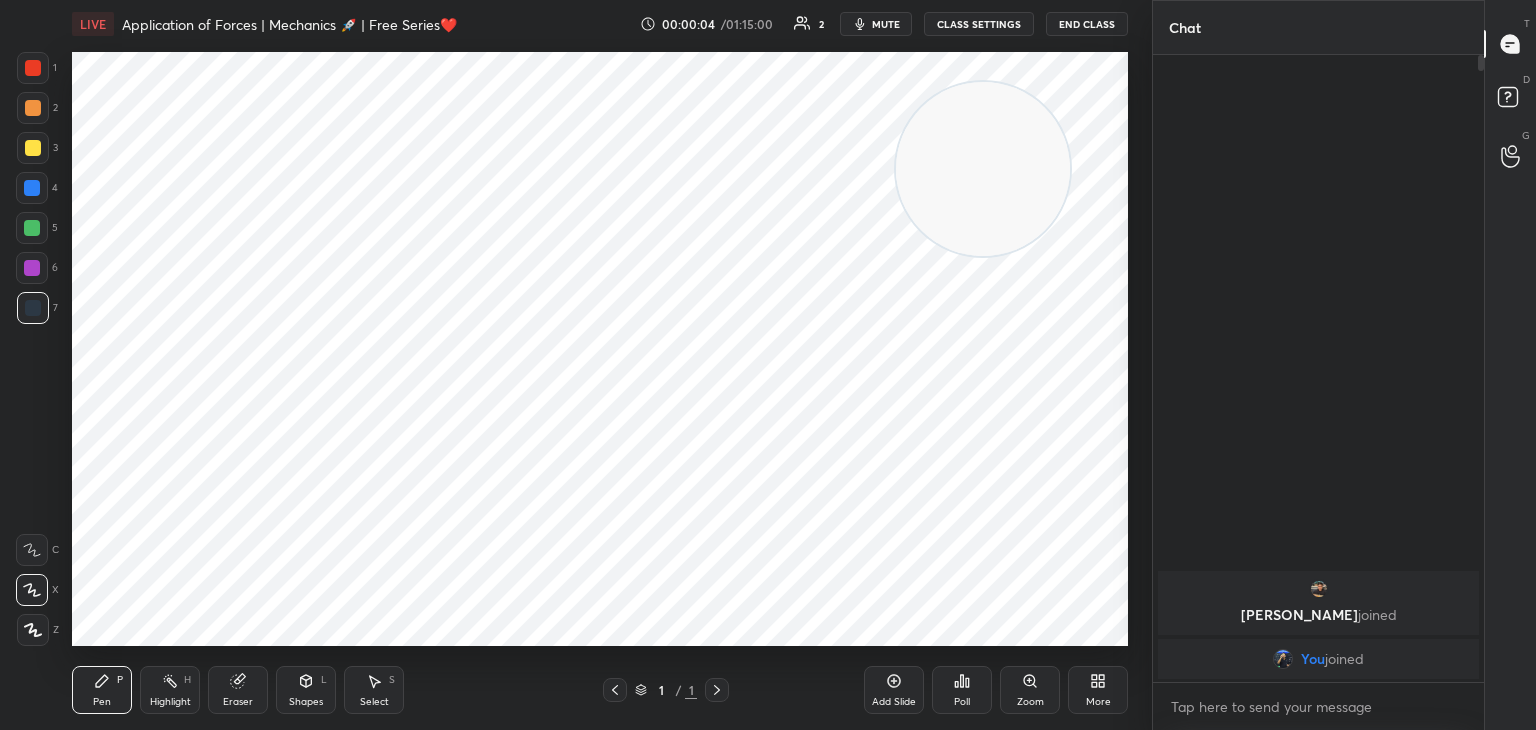 drag, startPoint x: 1024, startPoint y: 140, endPoint x: 144, endPoint y: 609, distance: 997.1765 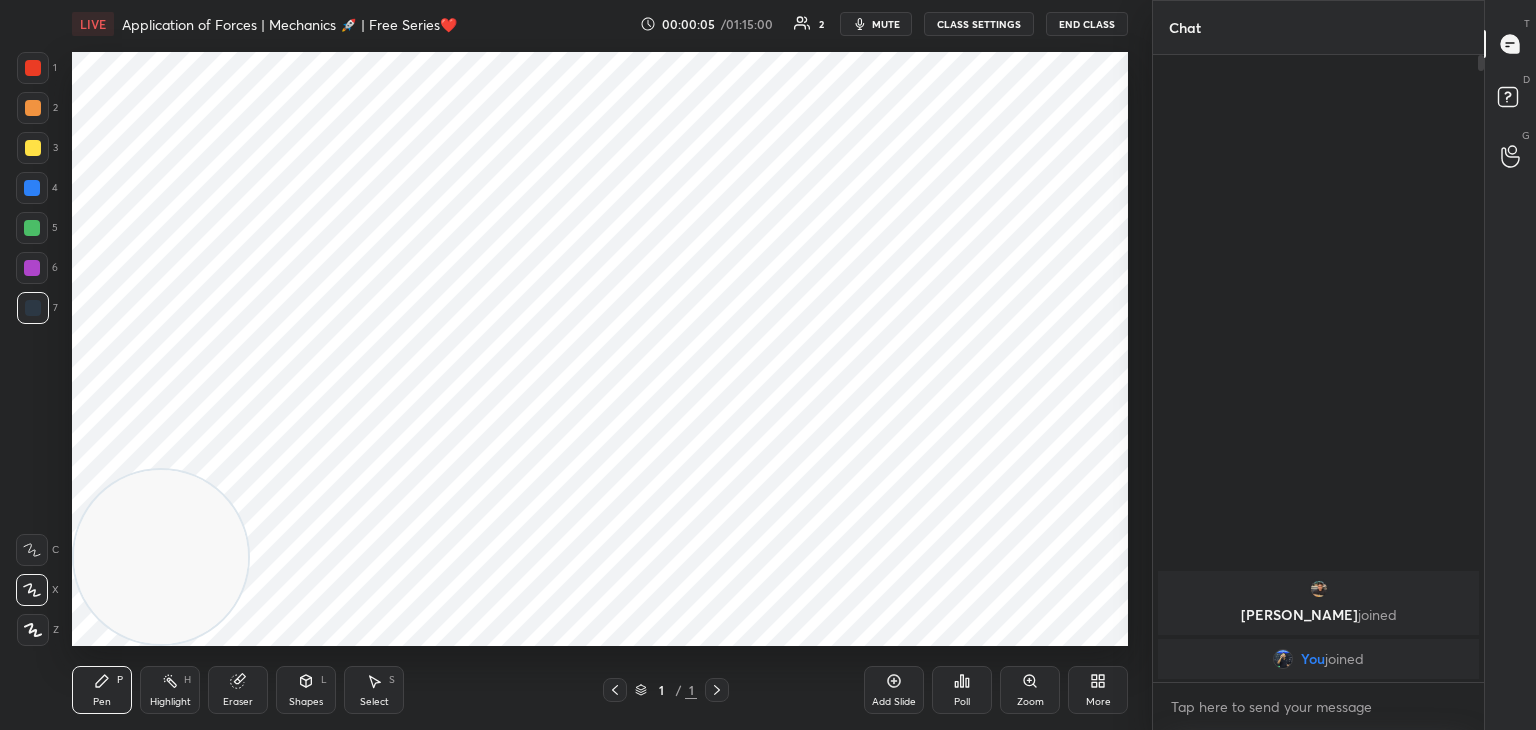 drag, startPoint x: 144, startPoint y: 578, endPoint x: 84, endPoint y: 602, distance: 64.62198 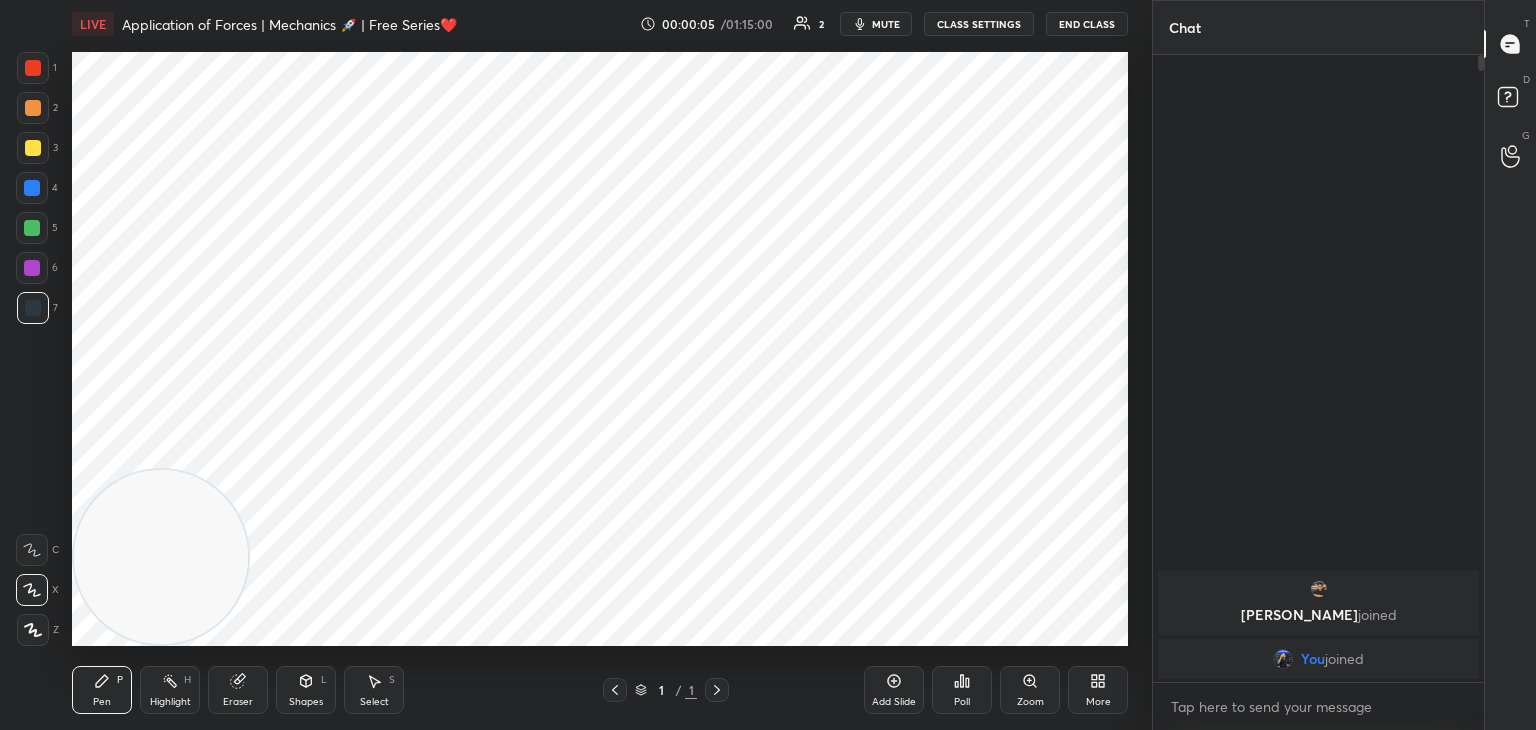 click at bounding box center (161, 557) 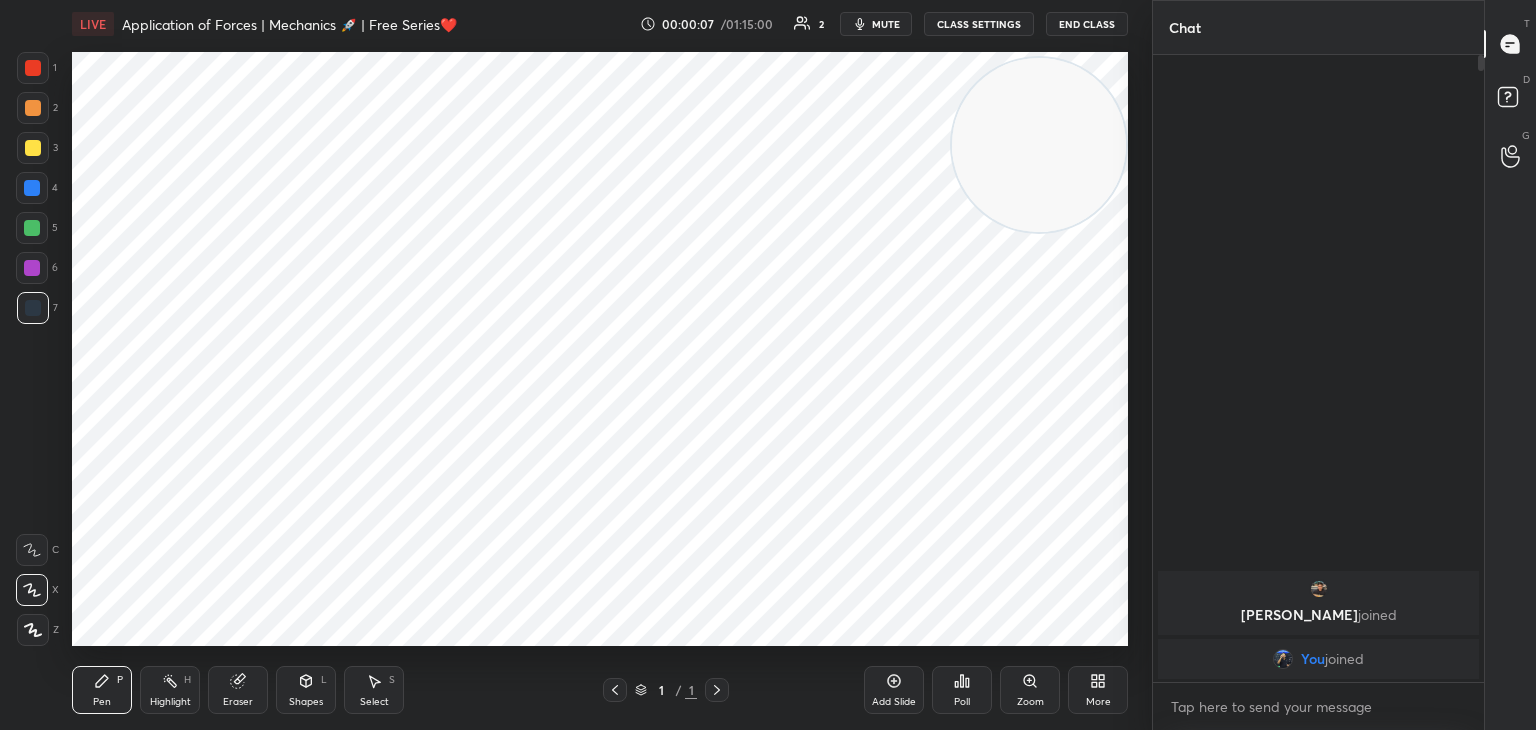drag, startPoint x: 169, startPoint y: 557, endPoint x: 1099, endPoint y: 82, distance: 1044.2821 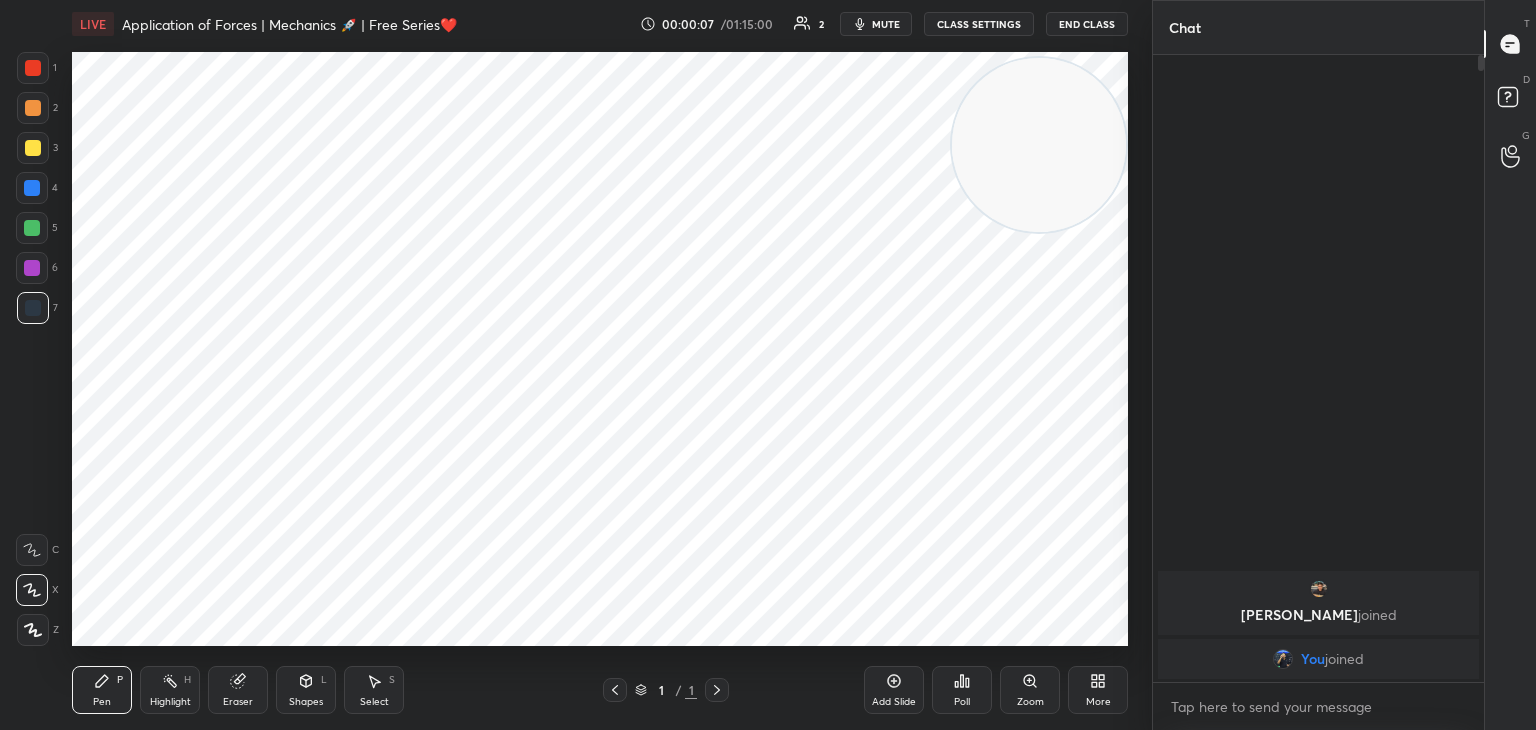 click at bounding box center (1039, 145) 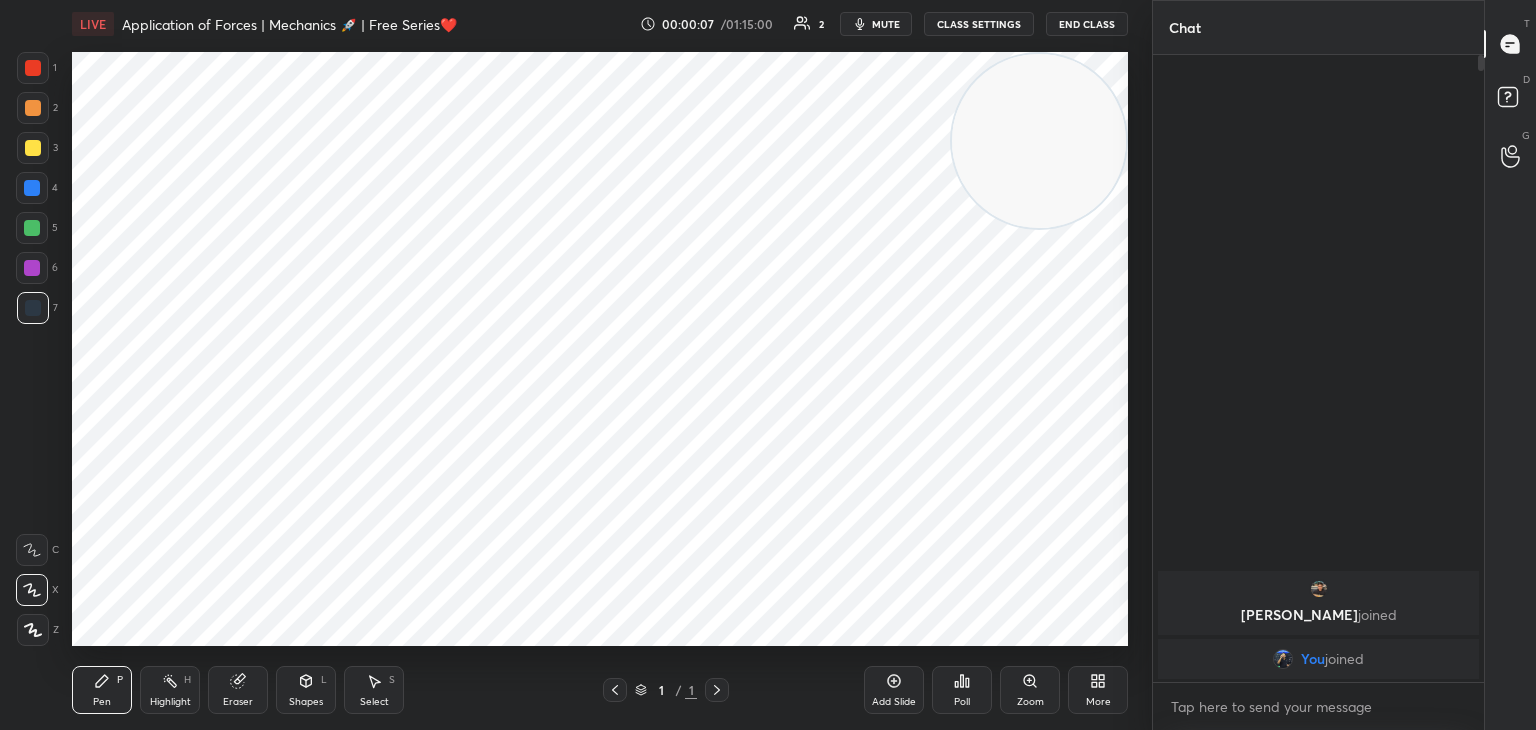 drag, startPoint x: 1085, startPoint y: 93, endPoint x: 1109, endPoint y: 50, distance: 49.24429 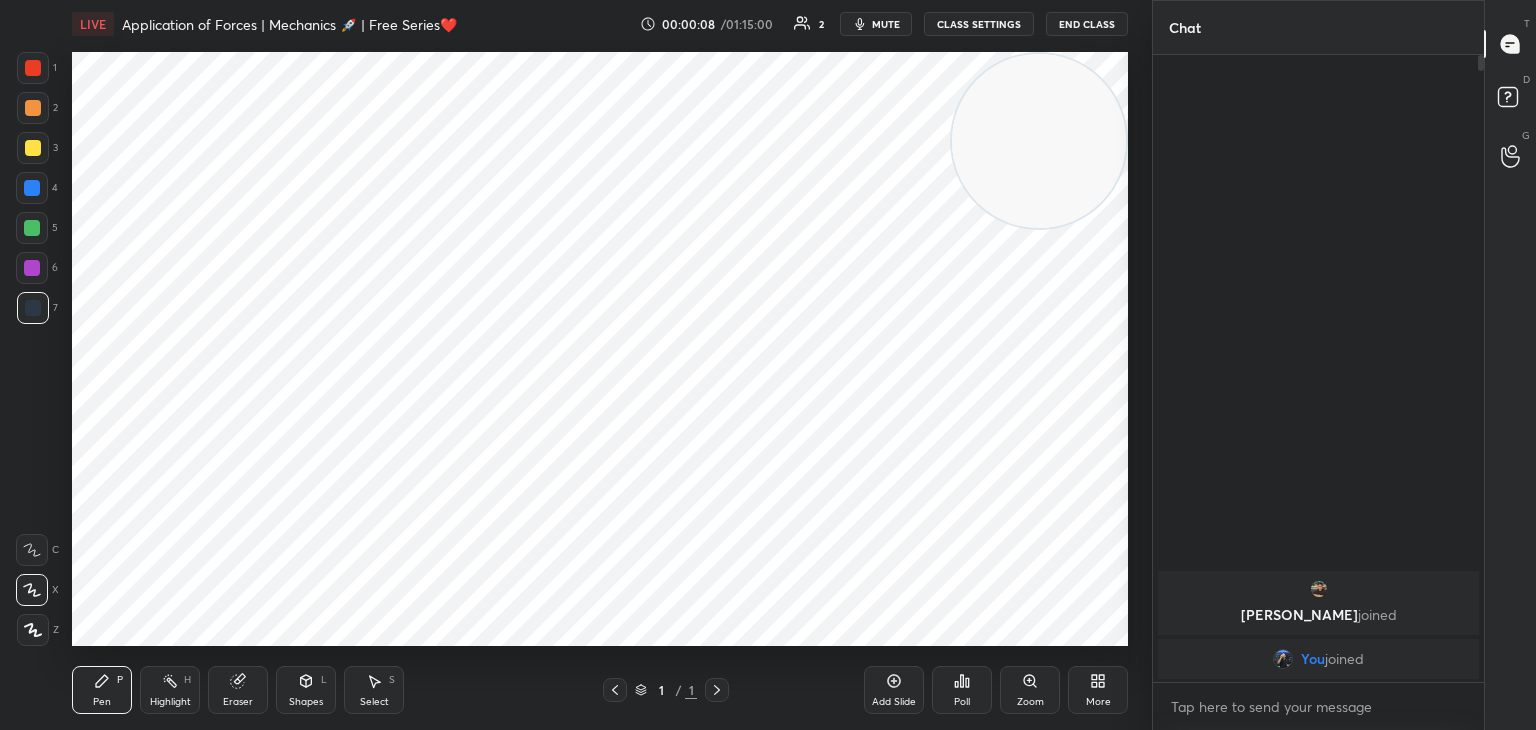click on "mute" at bounding box center [886, 24] 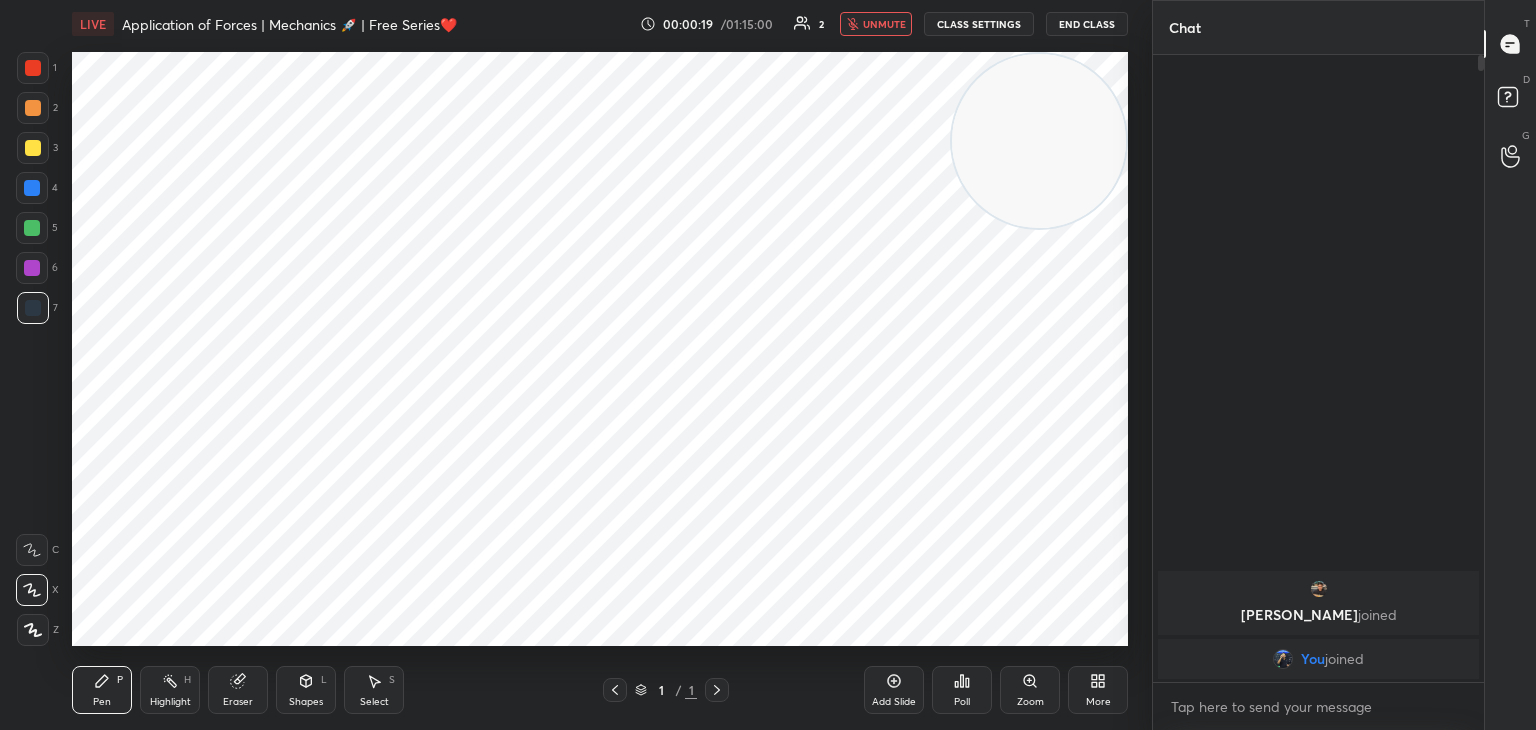 click on "unmute" at bounding box center (884, 24) 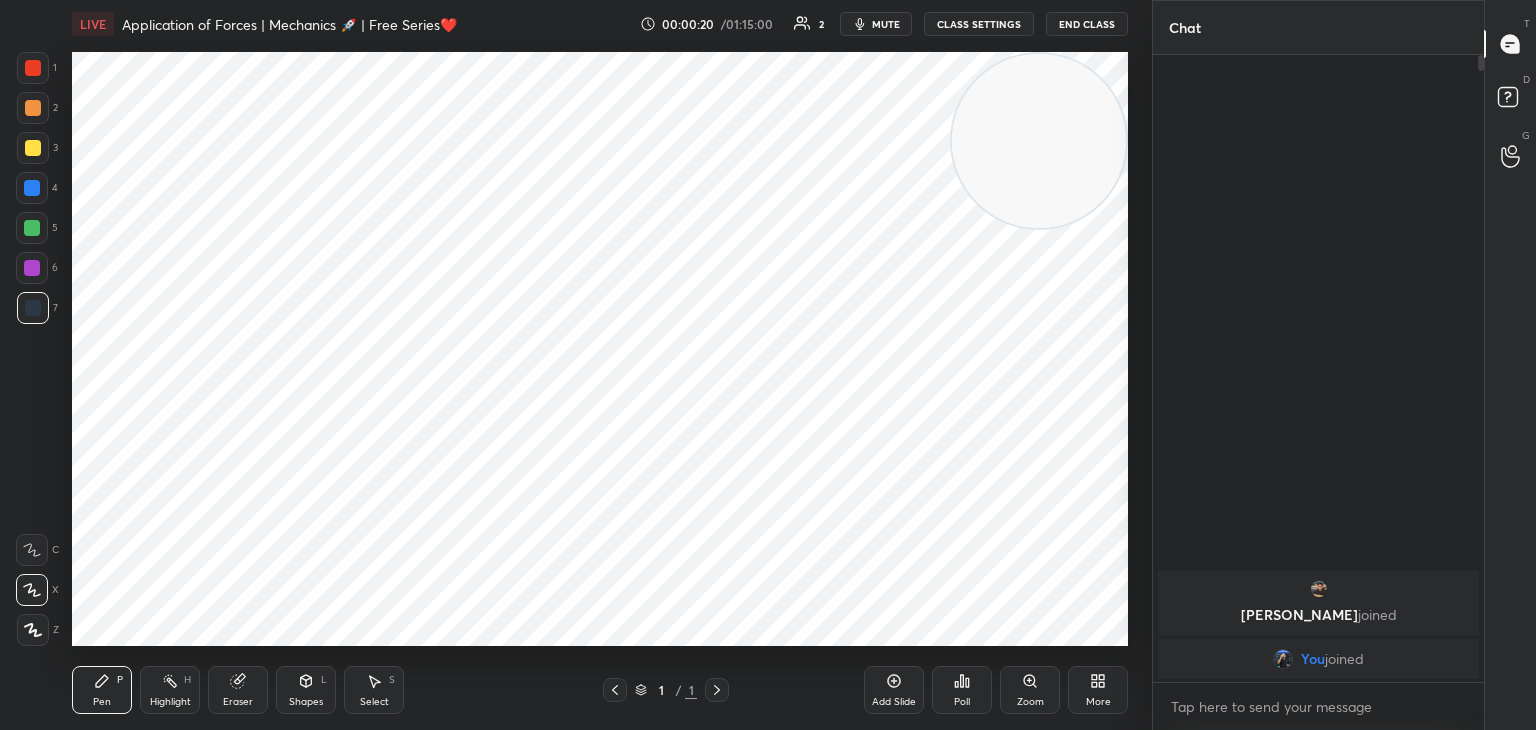 click 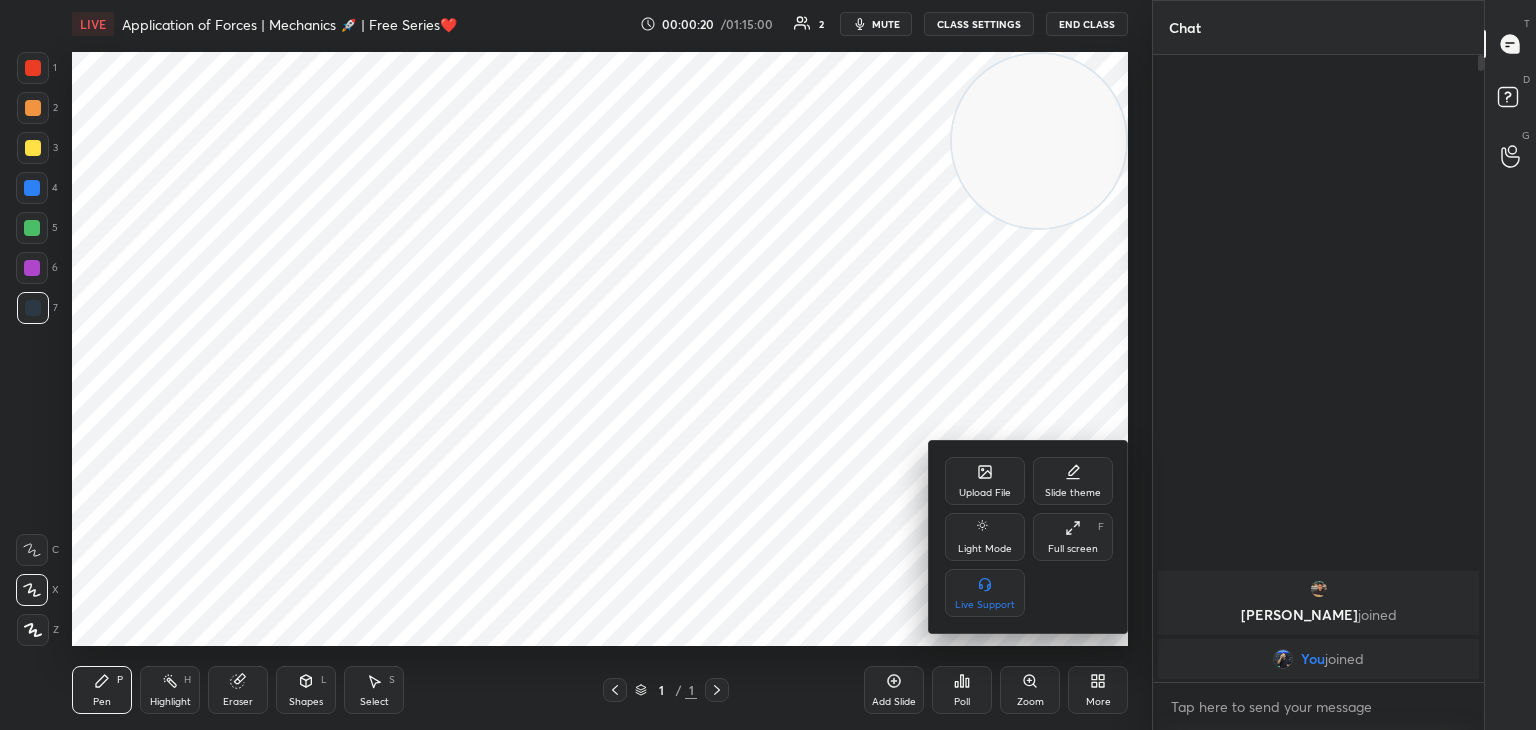 click on "Upload File" at bounding box center [985, 493] 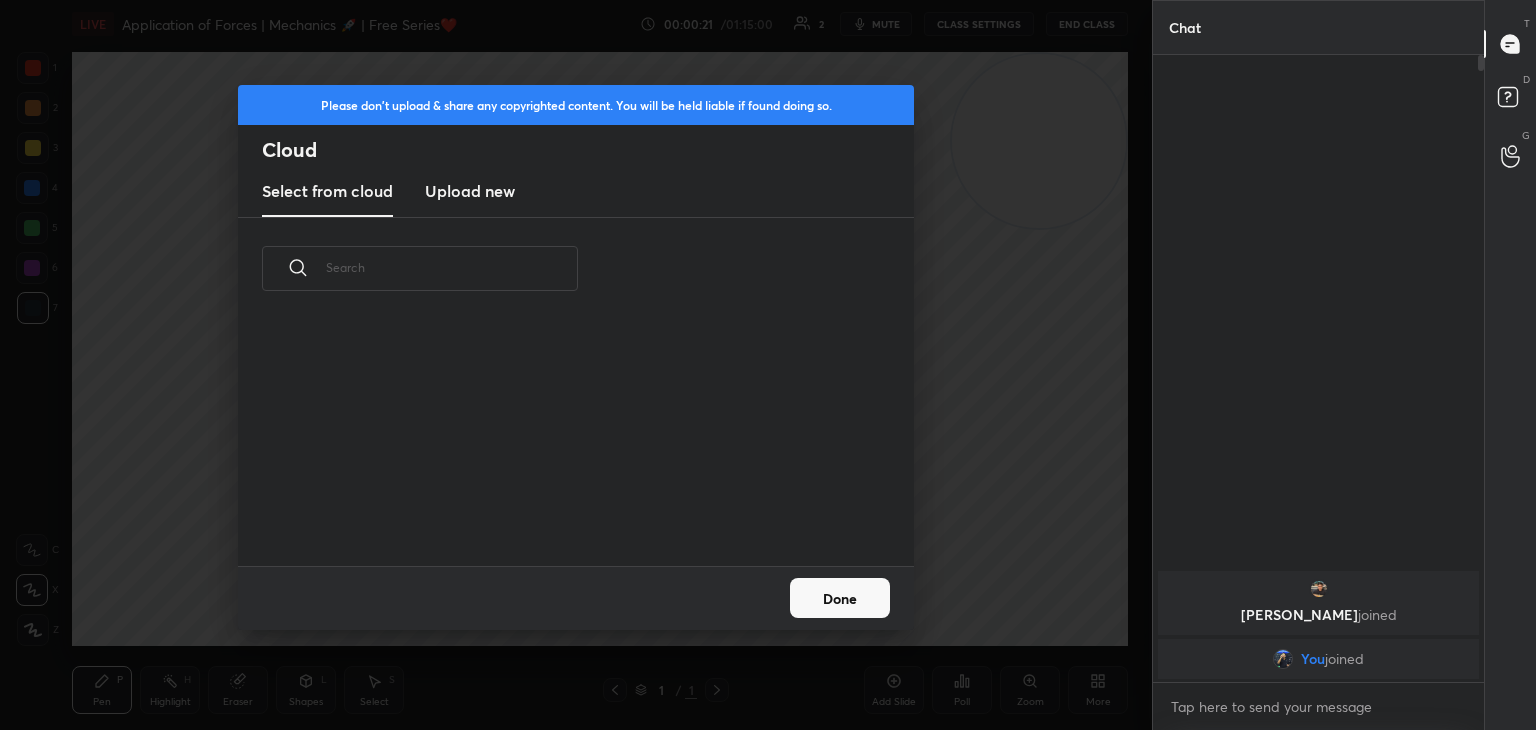 scroll, scrollTop: 5, scrollLeft: 10, axis: both 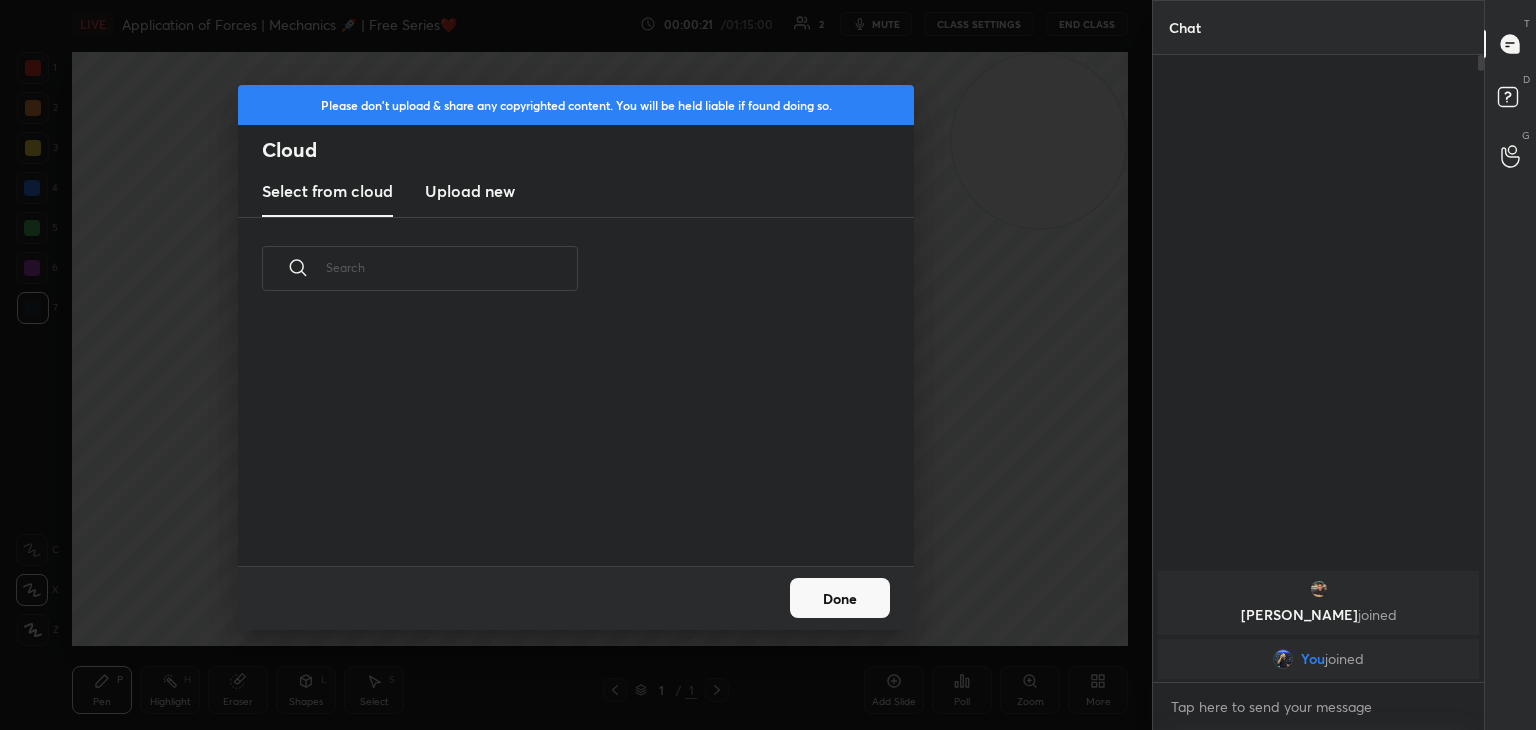 drag, startPoint x: 481, startPoint y: 194, endPoint x: 527, endPoint y: 208, distance: 48.08326 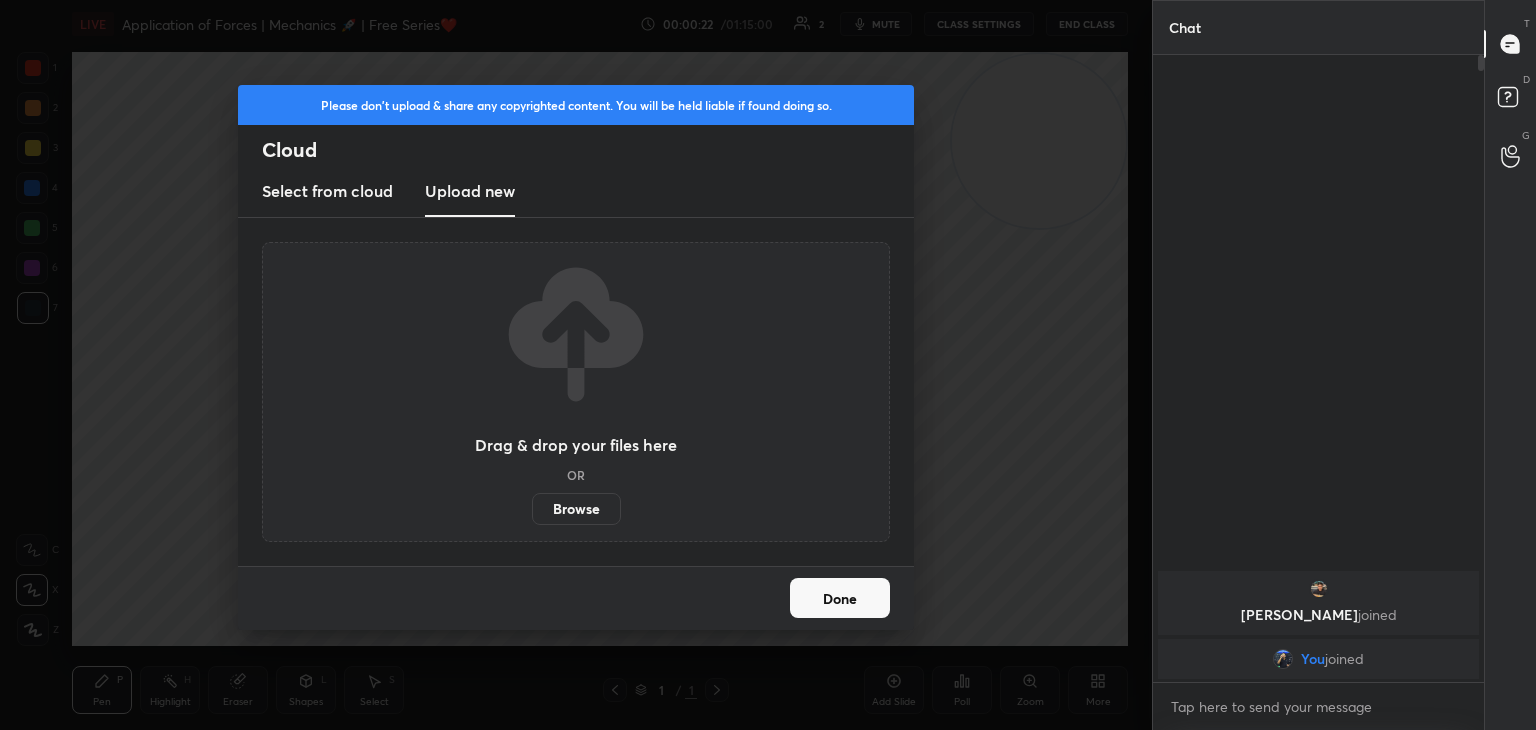 click on "Browse" at bounding box center (576, 509) 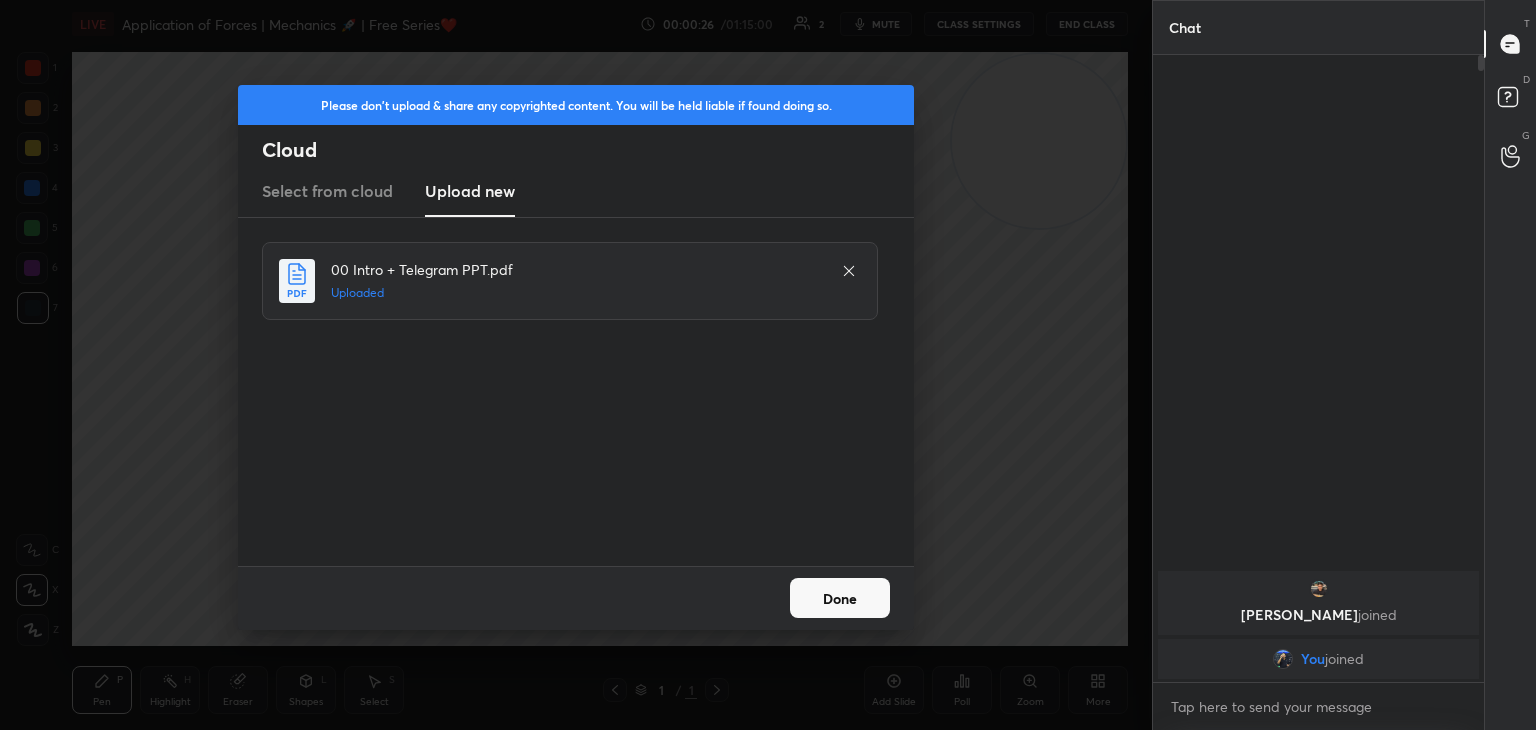 click on "Done" at bounding box center [840, 598] 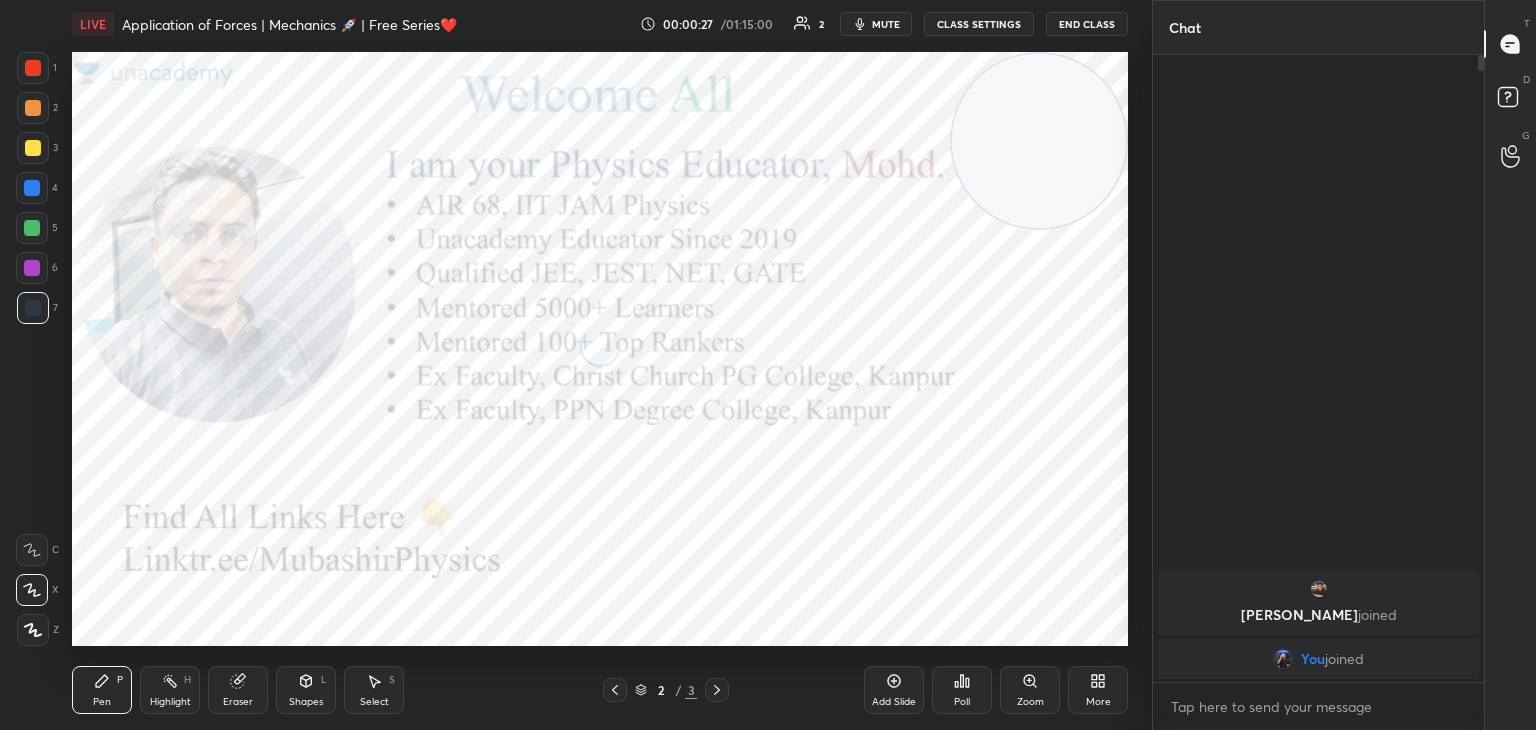 click on "mute" at bounding box center (886, 24) 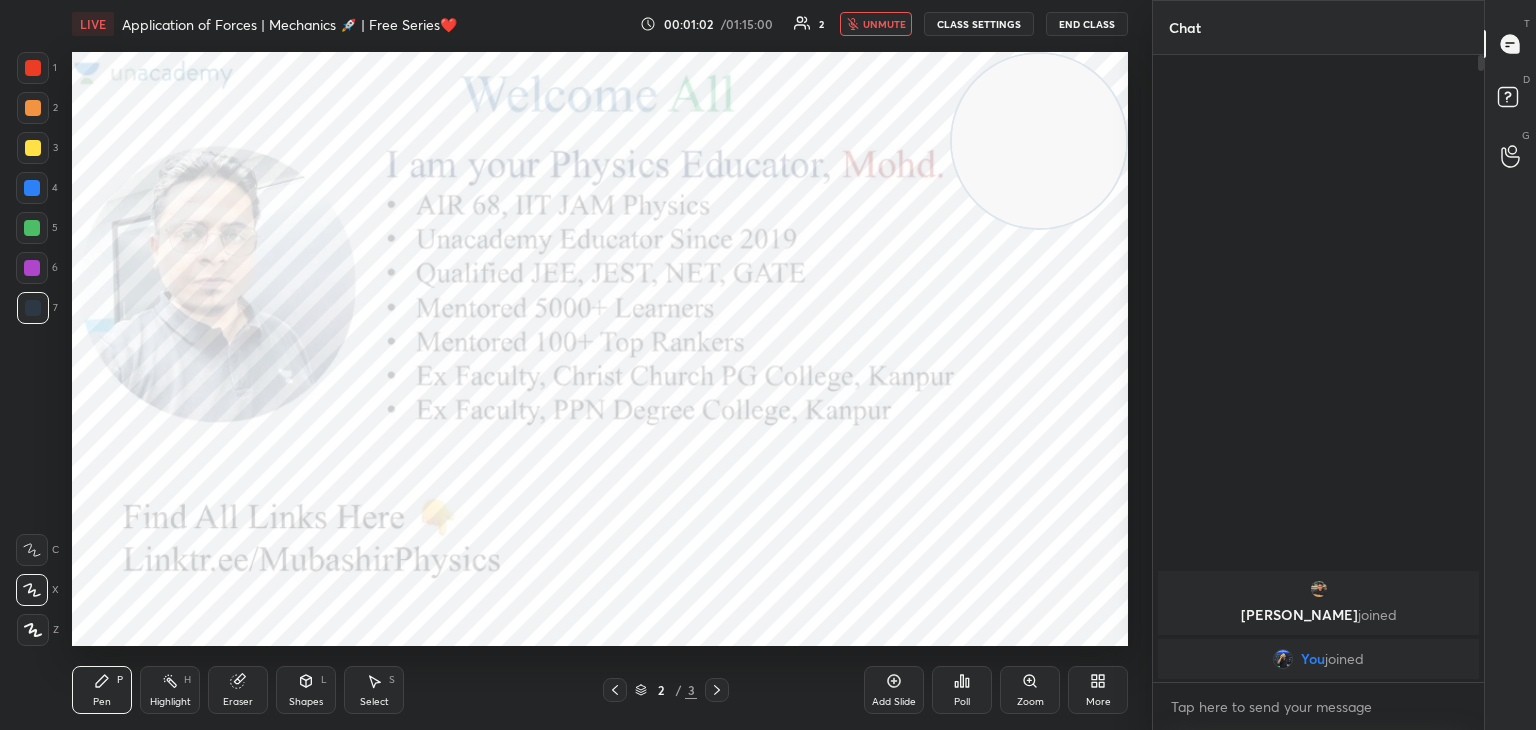 click on "unmute" at bounding box center [884, 24] 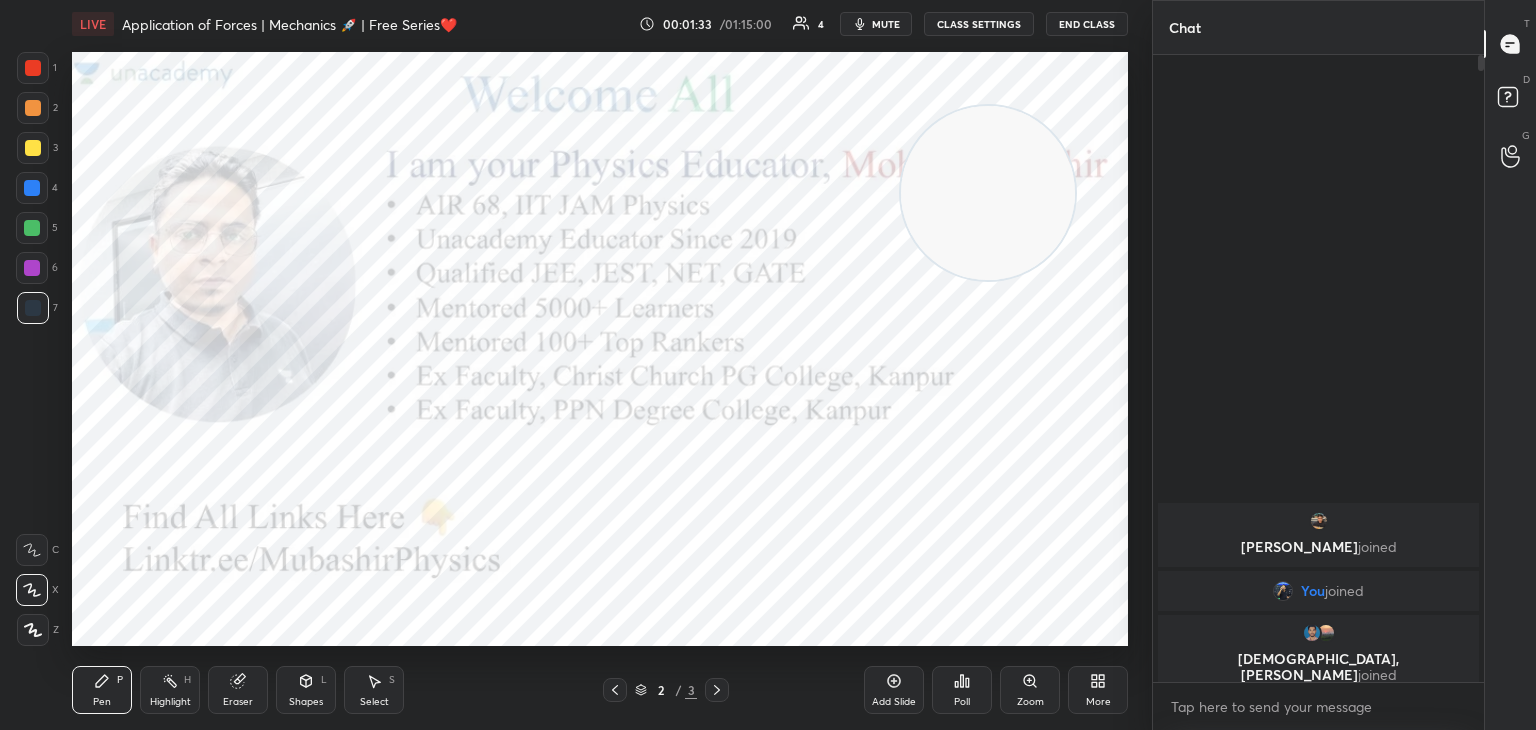 drag, startPoint x: 972, startPoint y: 188, endPoint x: 399, endPoint y: 638, distance: 728.58014 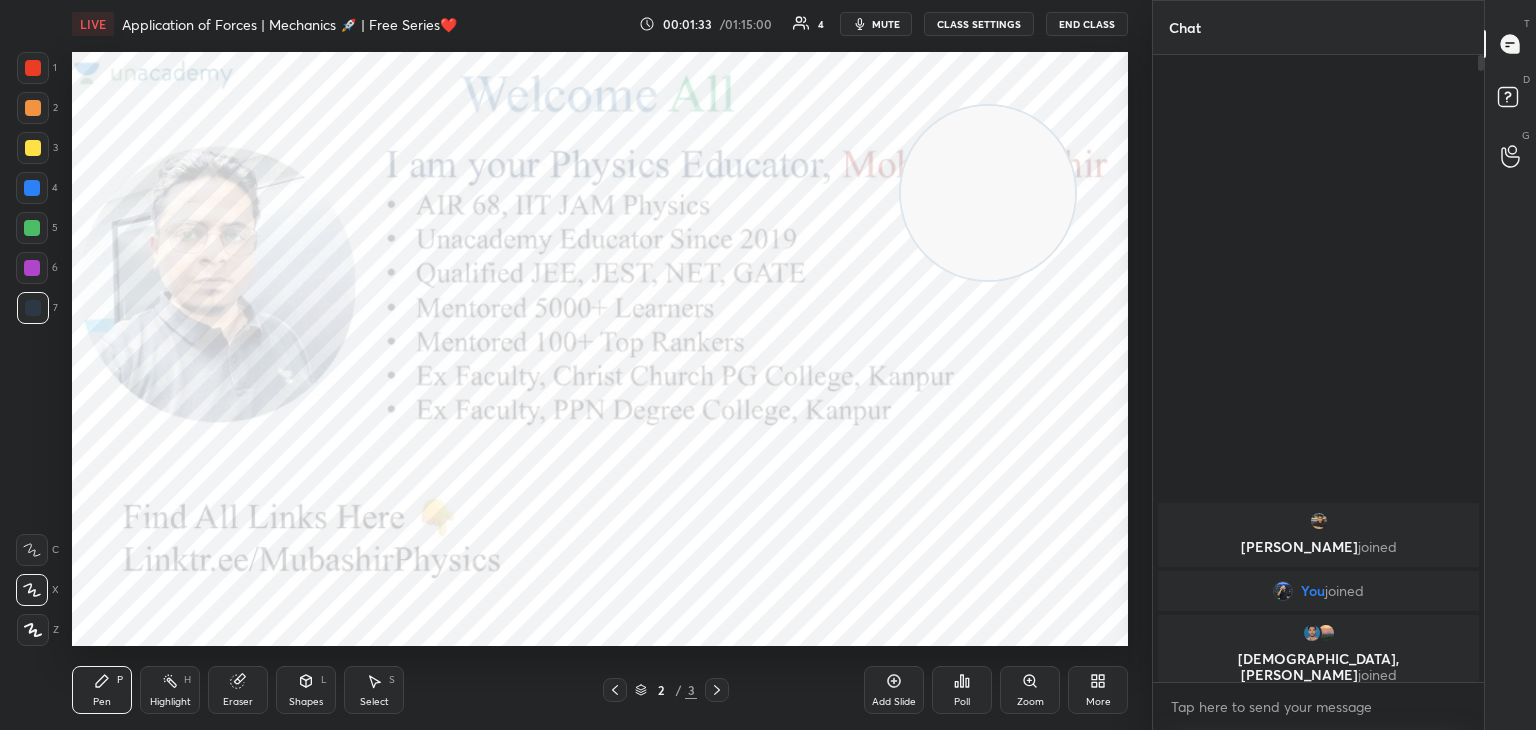 click at bounding box center [988, 193] 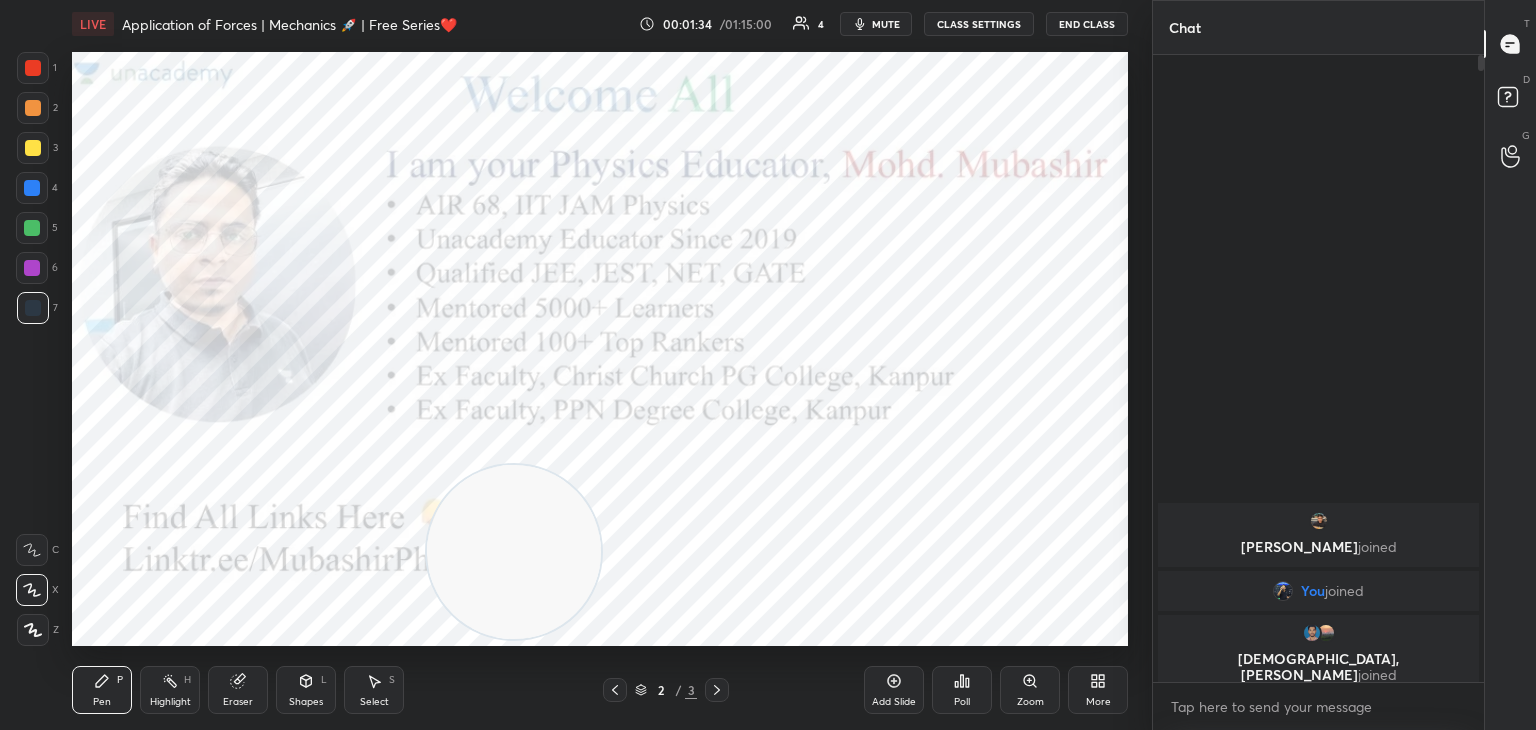 drag, startPoint x: 523, startPoint y: 569, endPoint x: 653, endPoint y: 566, distance: 130.0346 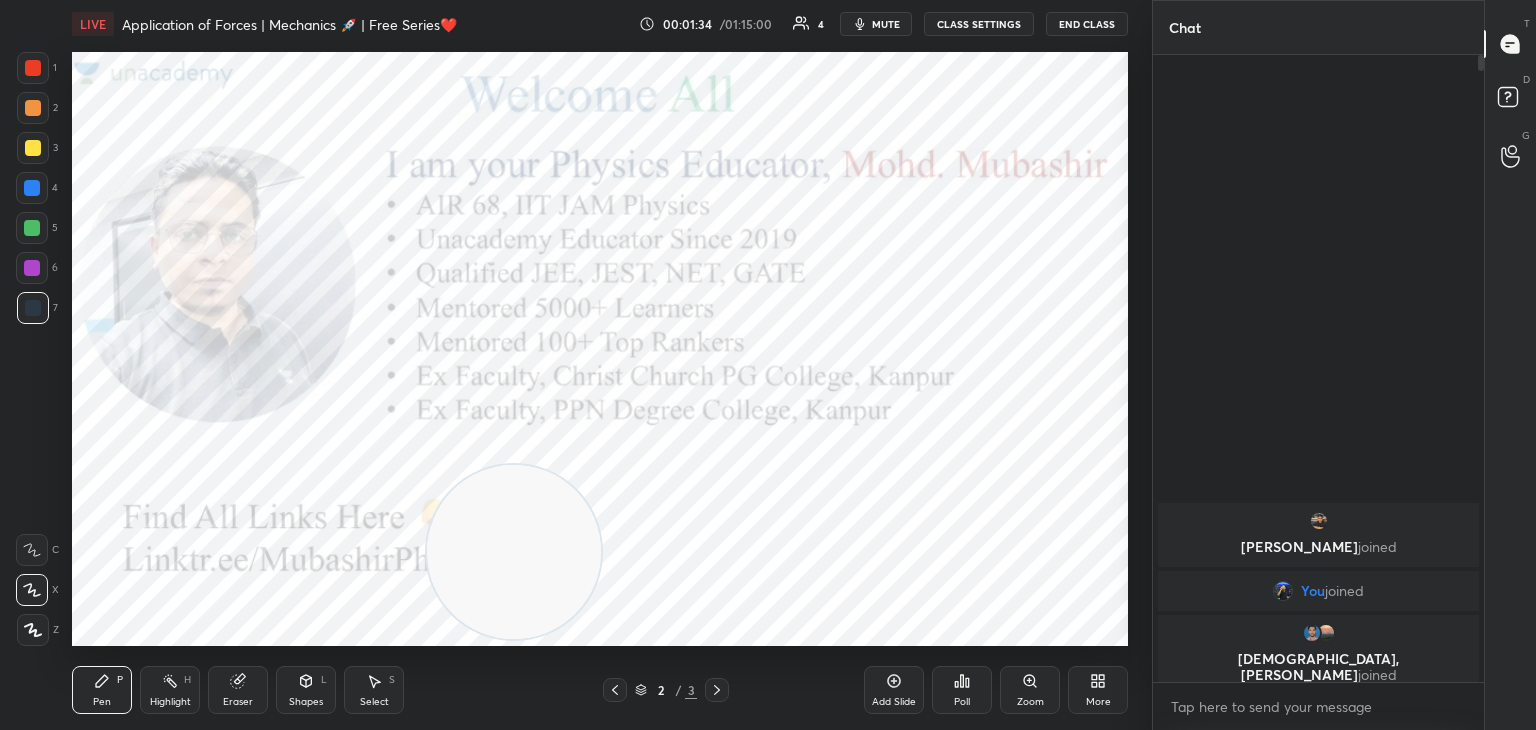 click at bounding box center [514, 552] 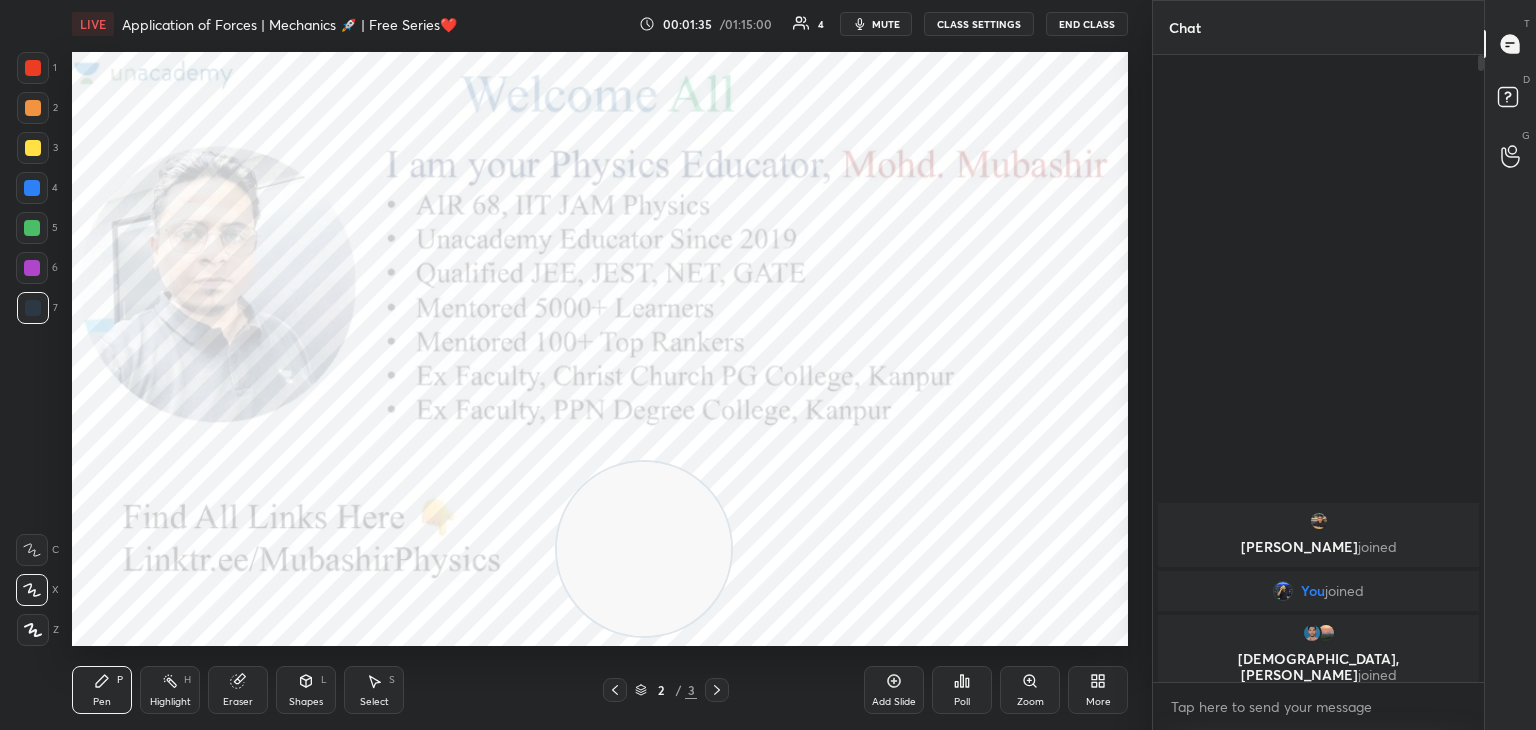 click at bounding box center [33, 68] 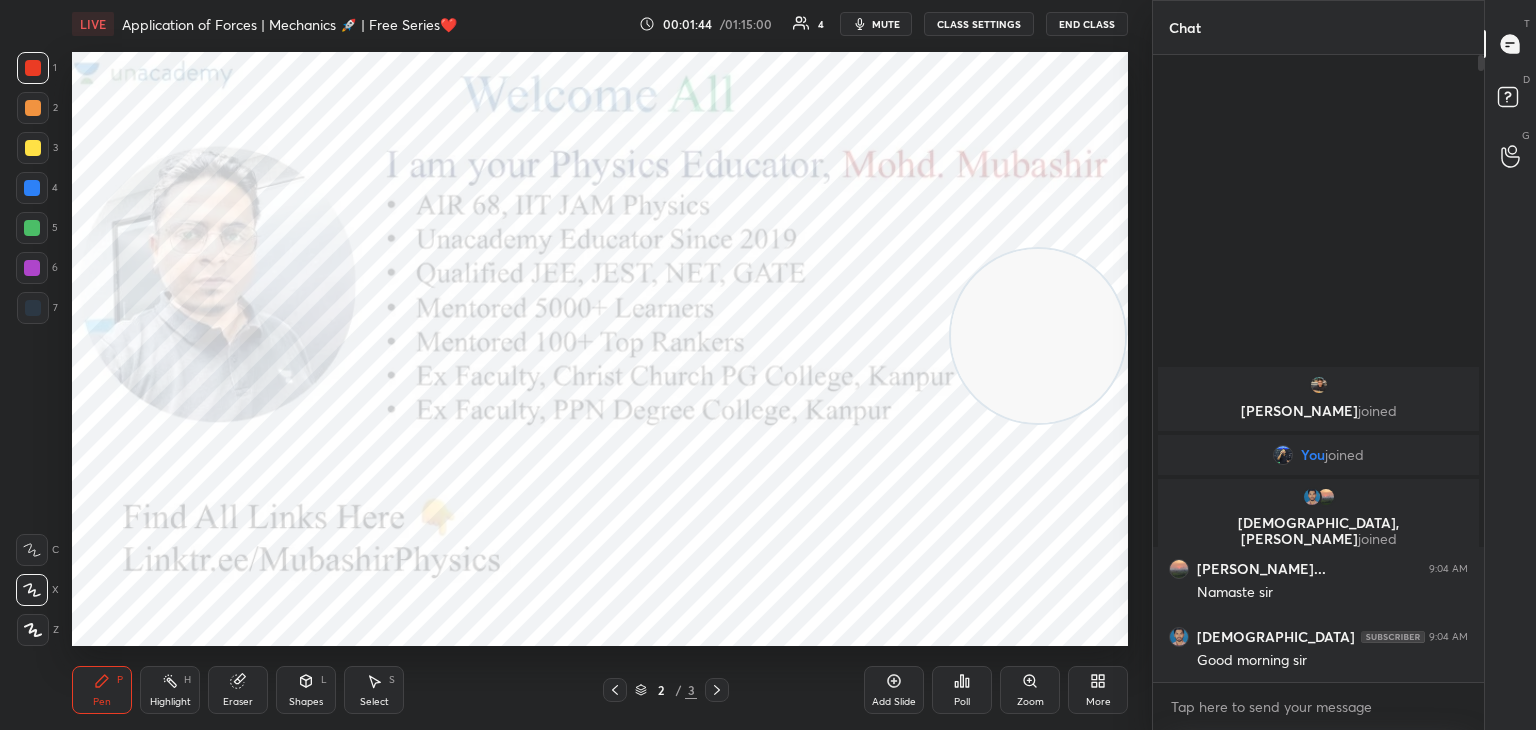 drag, startPoint x: 681, startPoint y: 554, endPoint x: 1075, endPoint y: 341, distance: 447.8895 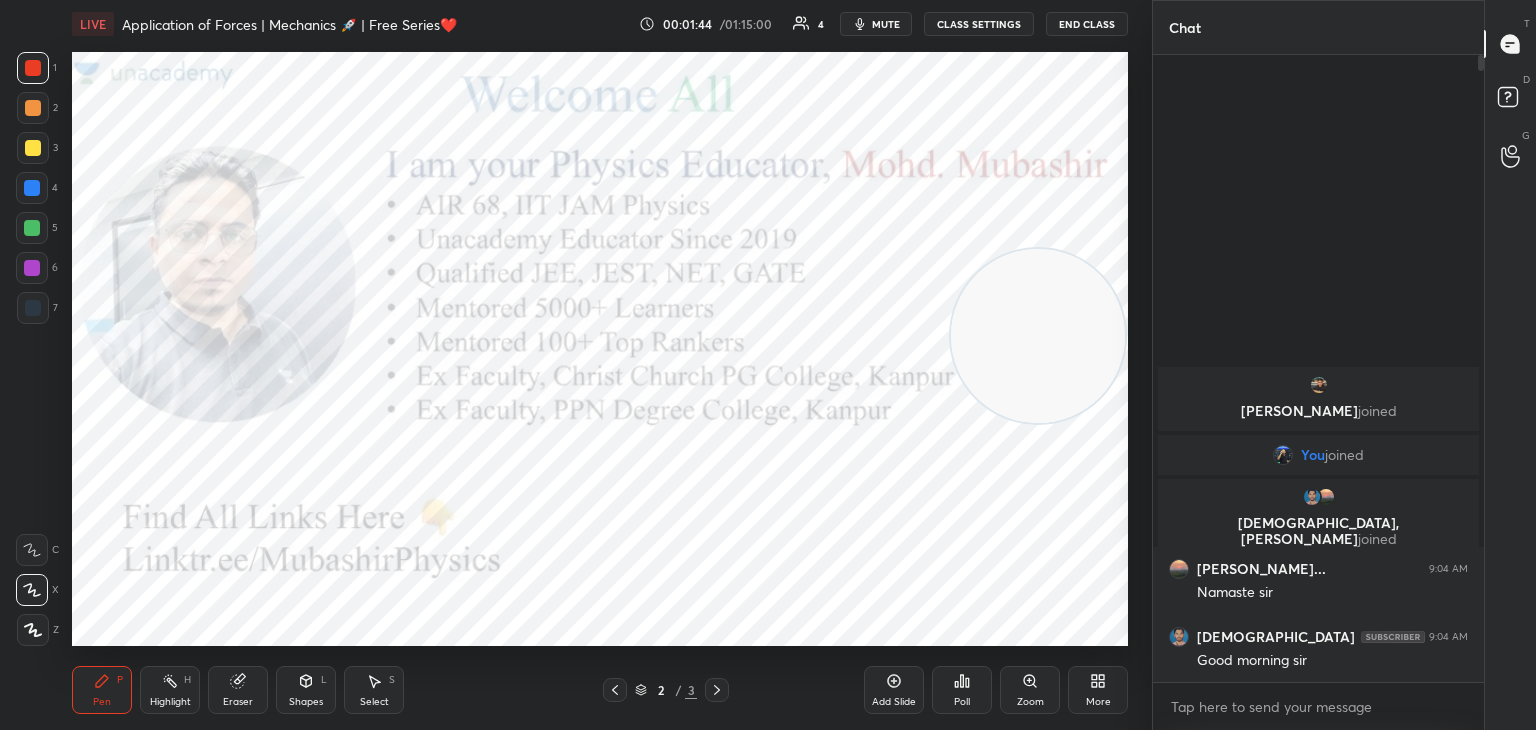 click at bounding box center (1038, 336) 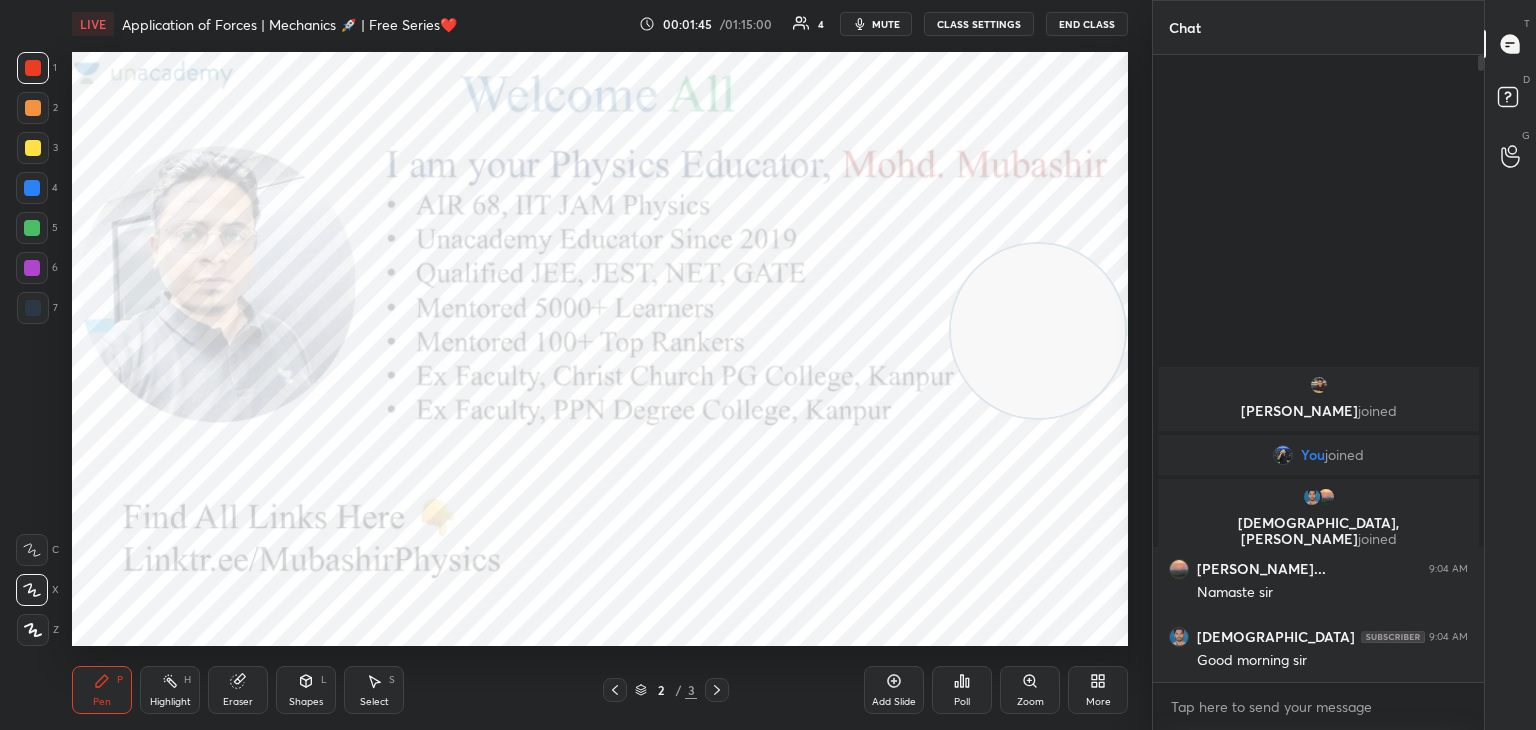 drag, startPoint x: 1052, startPoint y: 353, endPoint x: 1052, endPoint y: 334, distance: 19 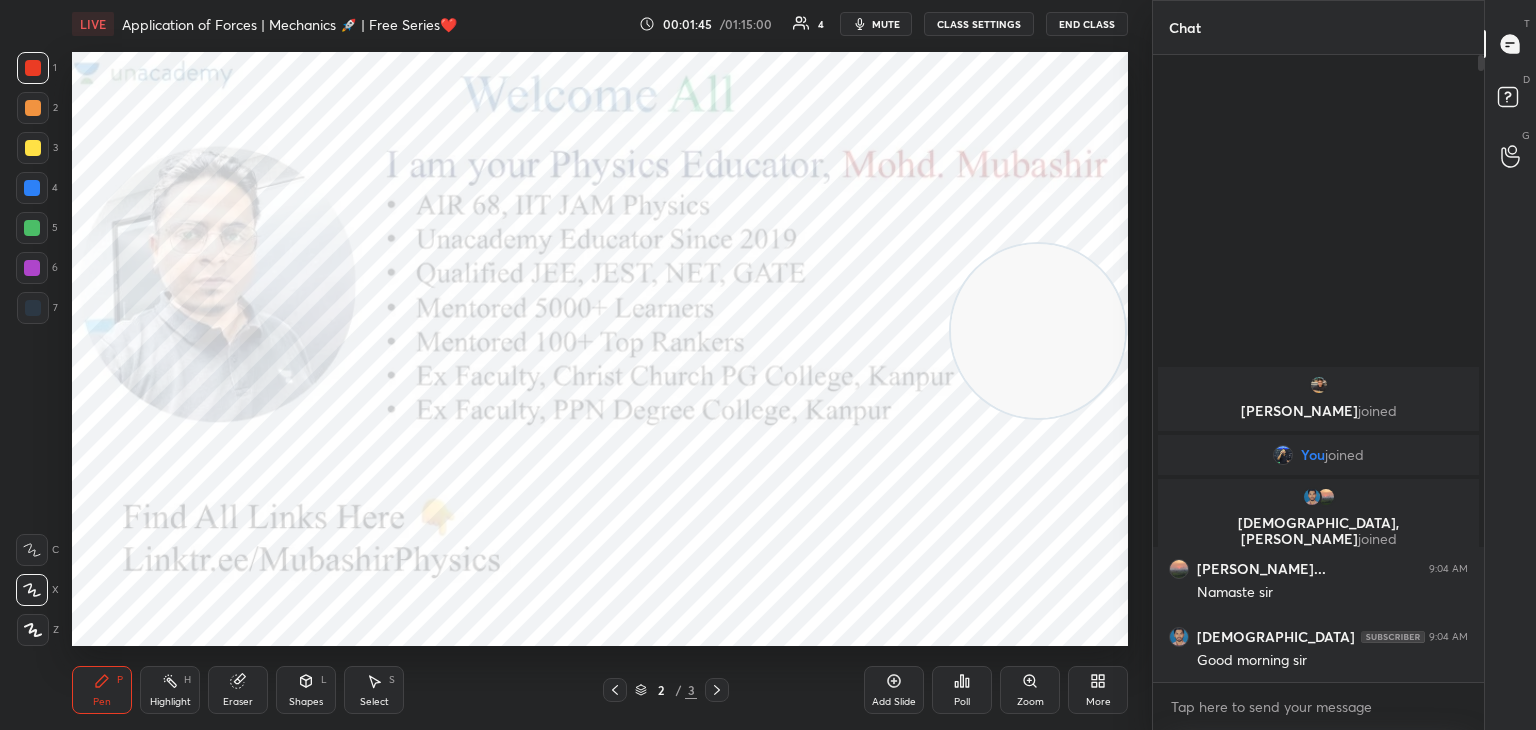 click at bounding box center [1038, 331] 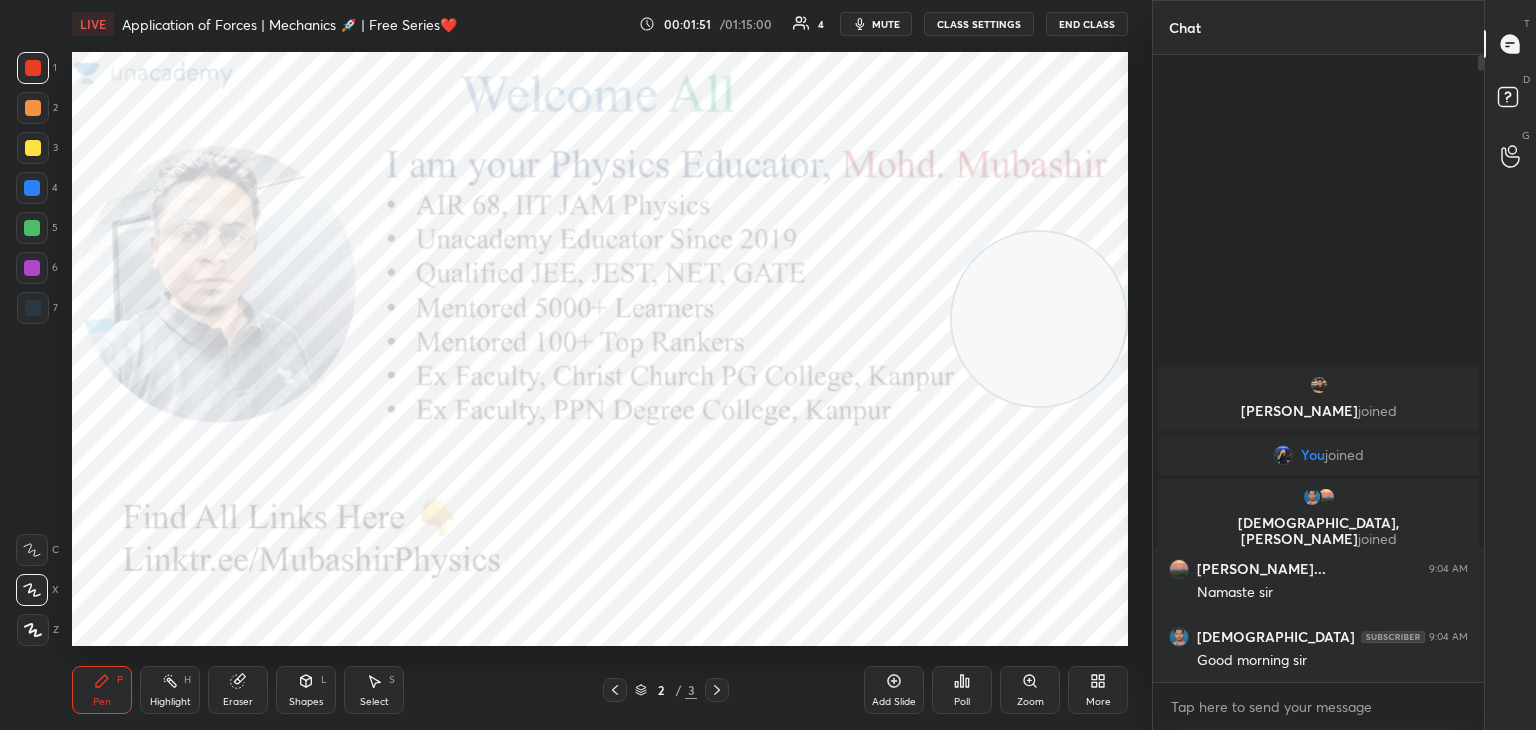 click 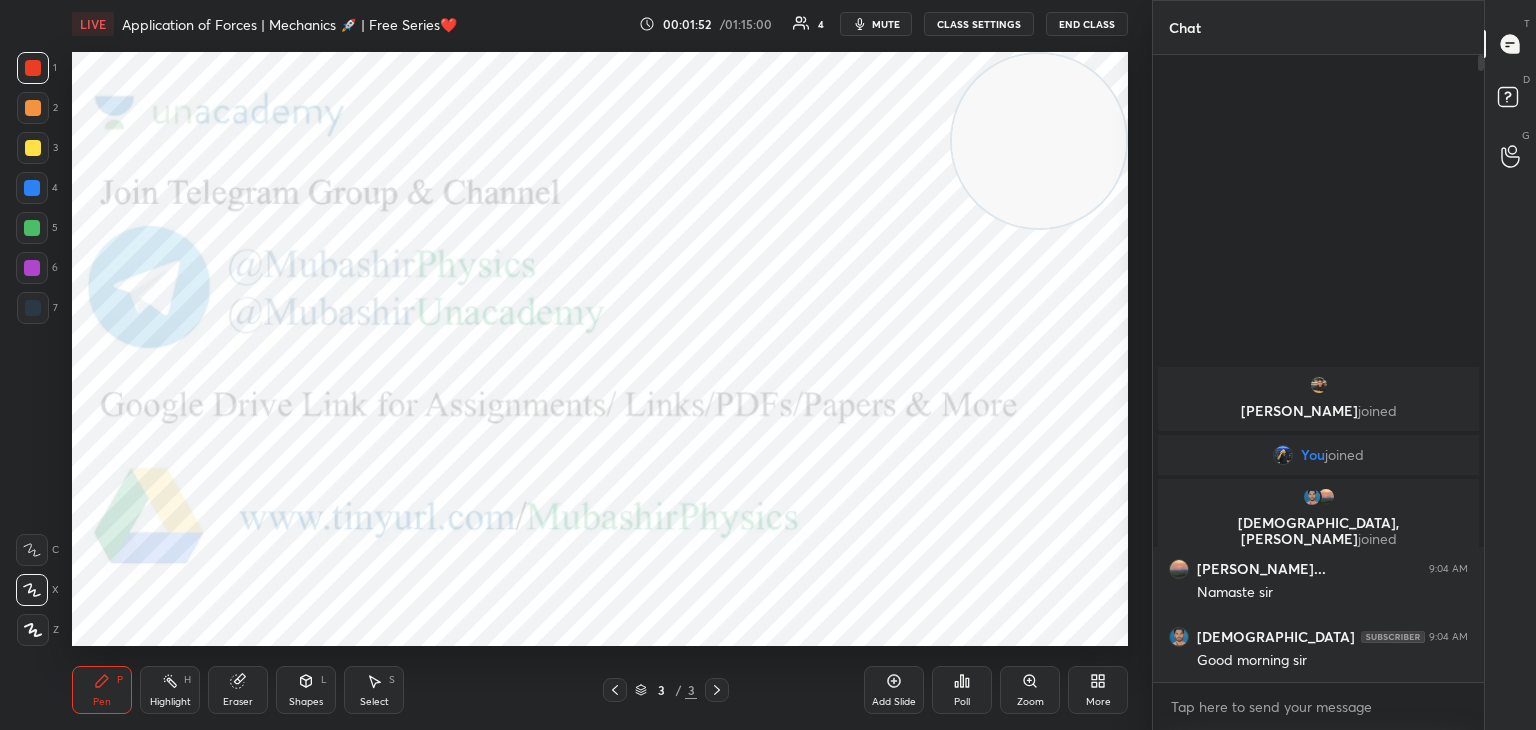 drag, startPoint x: 1083, startPoint y: 193, endPoint x: 1008, endPoint y: 128, distance: 99.24717 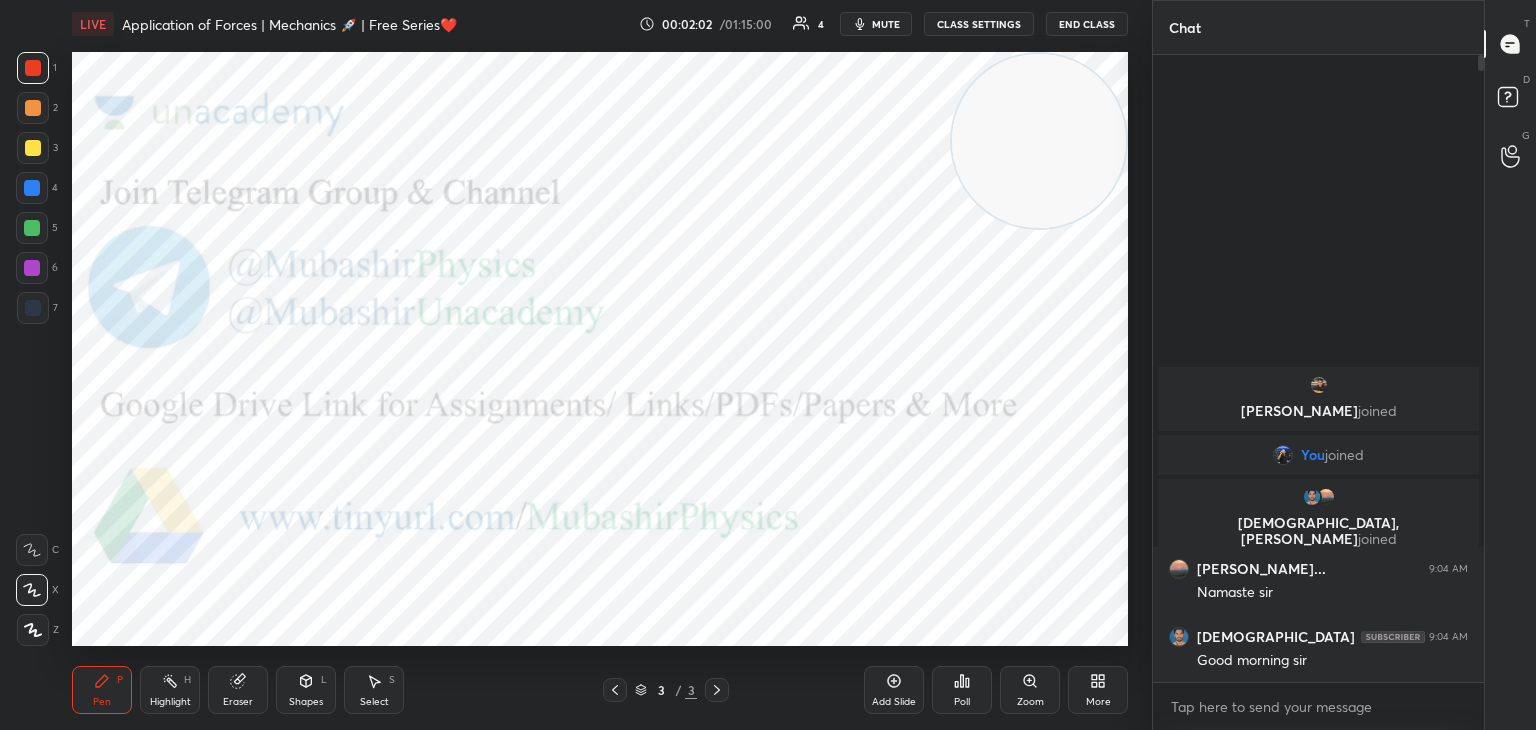 click on "1 2 3 4 5 6 7 C X Z C X Z E E Erase all   H H LIVE Application of Forces | Mechanics 🚀 | Free Series❤️ 00:02:02 /  01:15:00 4 mute CLASS SETTINGS End Class Setting up your live class Poll for   secs No correct answer Start poll Back Application of Forces | Mechanics 🚀 | Free Series❤️ Mohd Mubashir Pen P Highlight H Eraser Shapes L Select S 3 / 3 Add Slide Poll Zoom More Chat Kumud  joined You  joined Krishna, anshul  joined anshul kum... 9:04 AM Namaste sir Krishna 9:04 AM Good morning sir 5 NEW MESSAGES Enable hand raising Enable raise hand to speak to learners. Once enabled, chat will be turned off temporarily. Enable x   Doubts asked by learners will show up here NEW DOUBTS ASKED No one has raised a hand yet Can't raise hand Looks like educator just invited you to speak. Please wait before you can raise your hand again. Got it T Messages (T) D Doubts (D) G Raise Hand (G) Report an issue Reason for reporting Buffering Chat not working Audio - Video sync issue Educator video quality low ​" at bounding box center (768, 365) 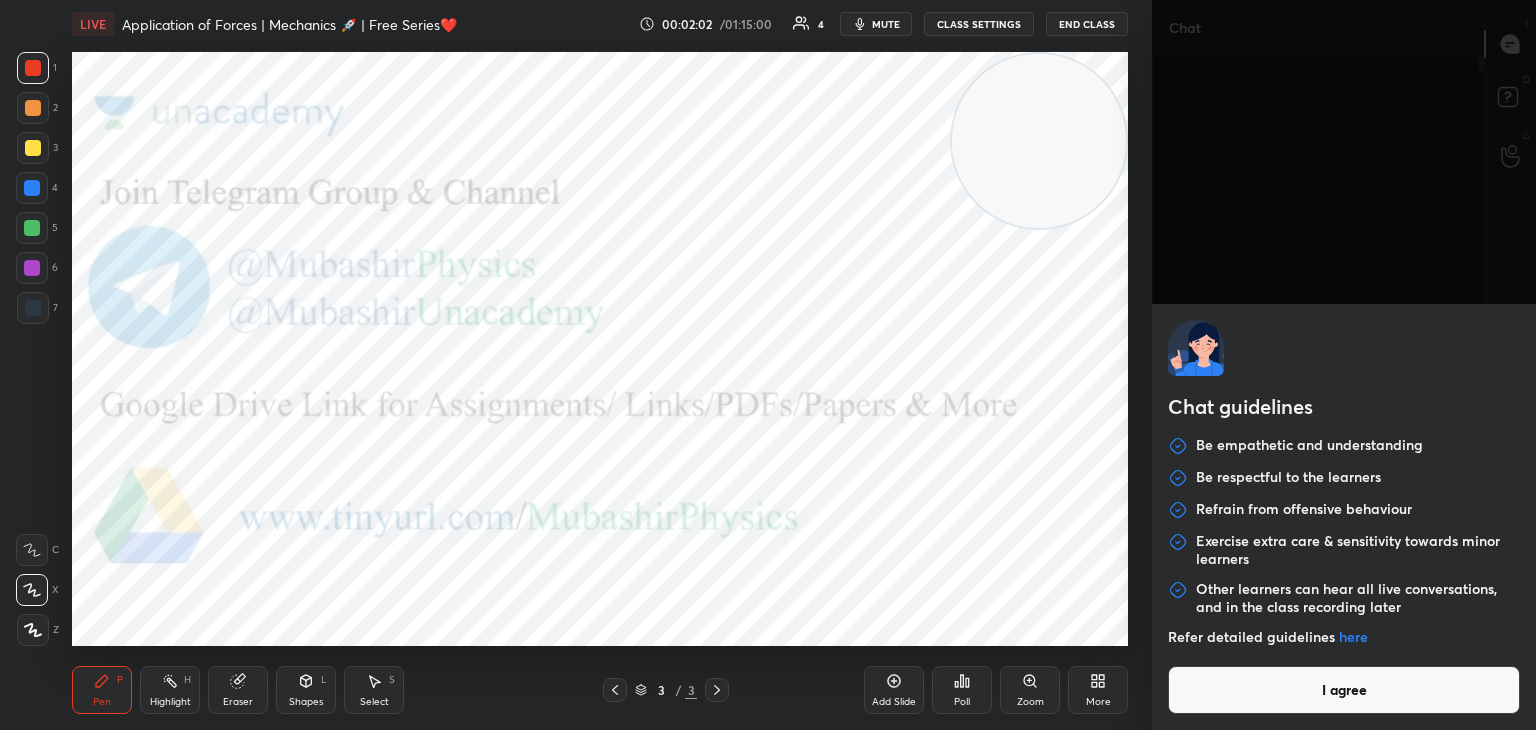 type 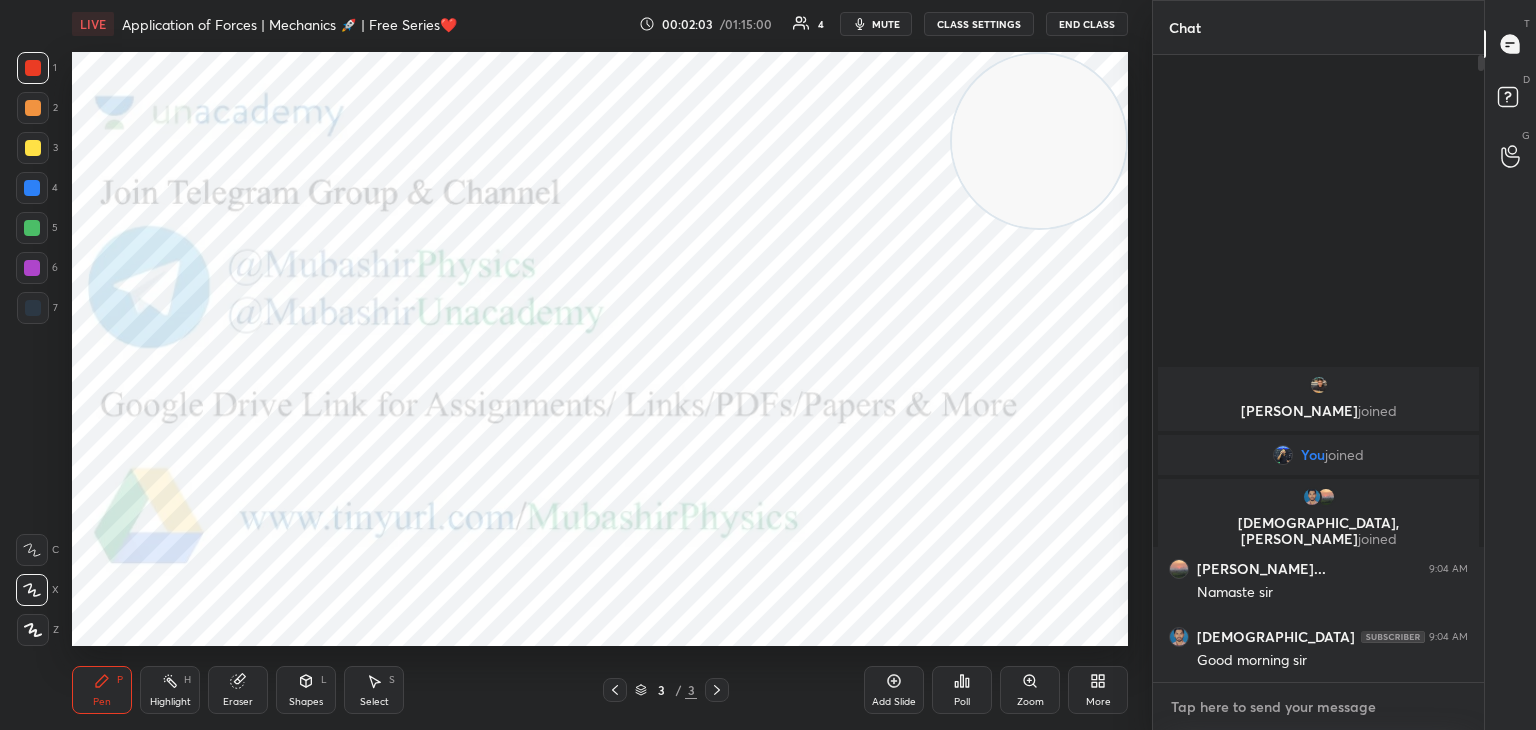 type on "x" 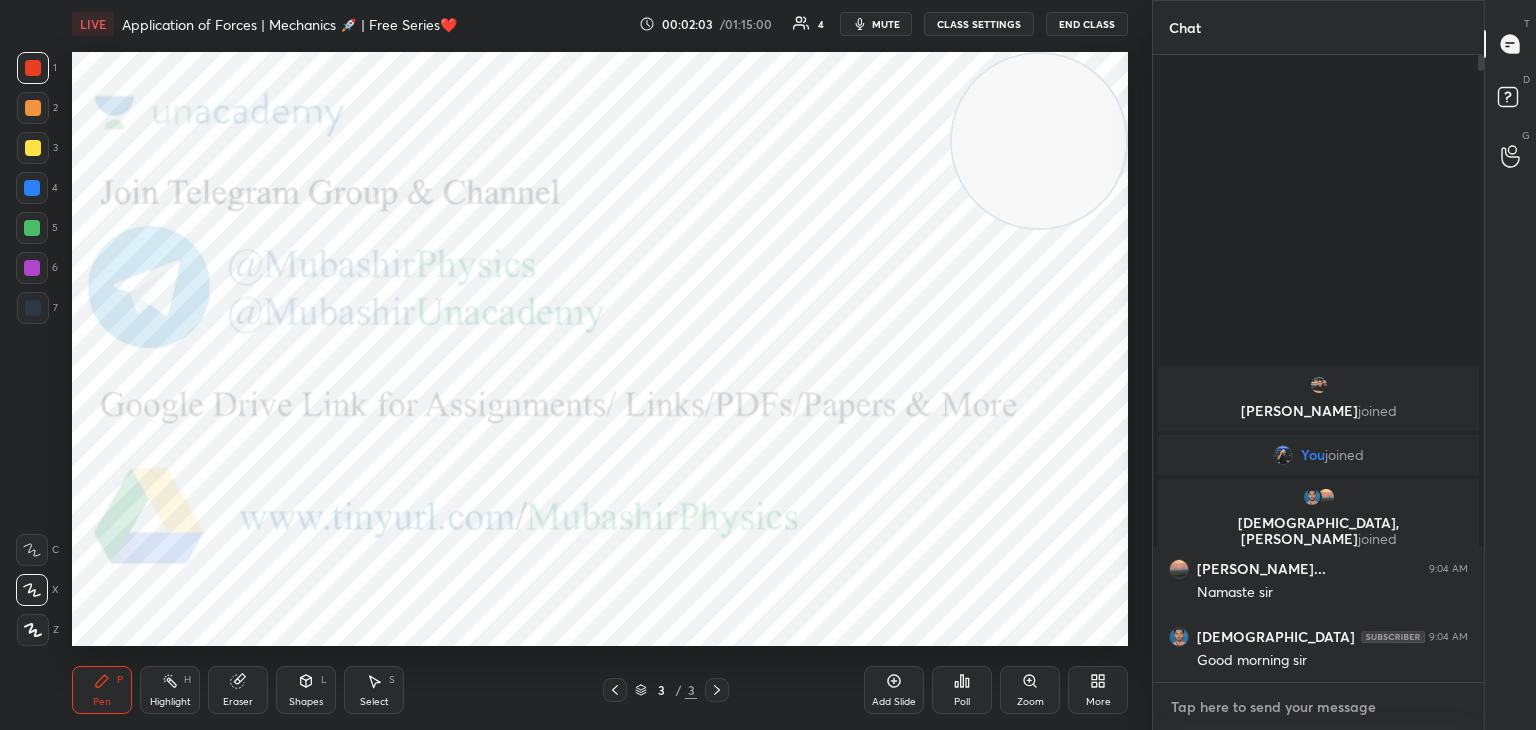 paste on "[URL][DOMAIN_NAME]" 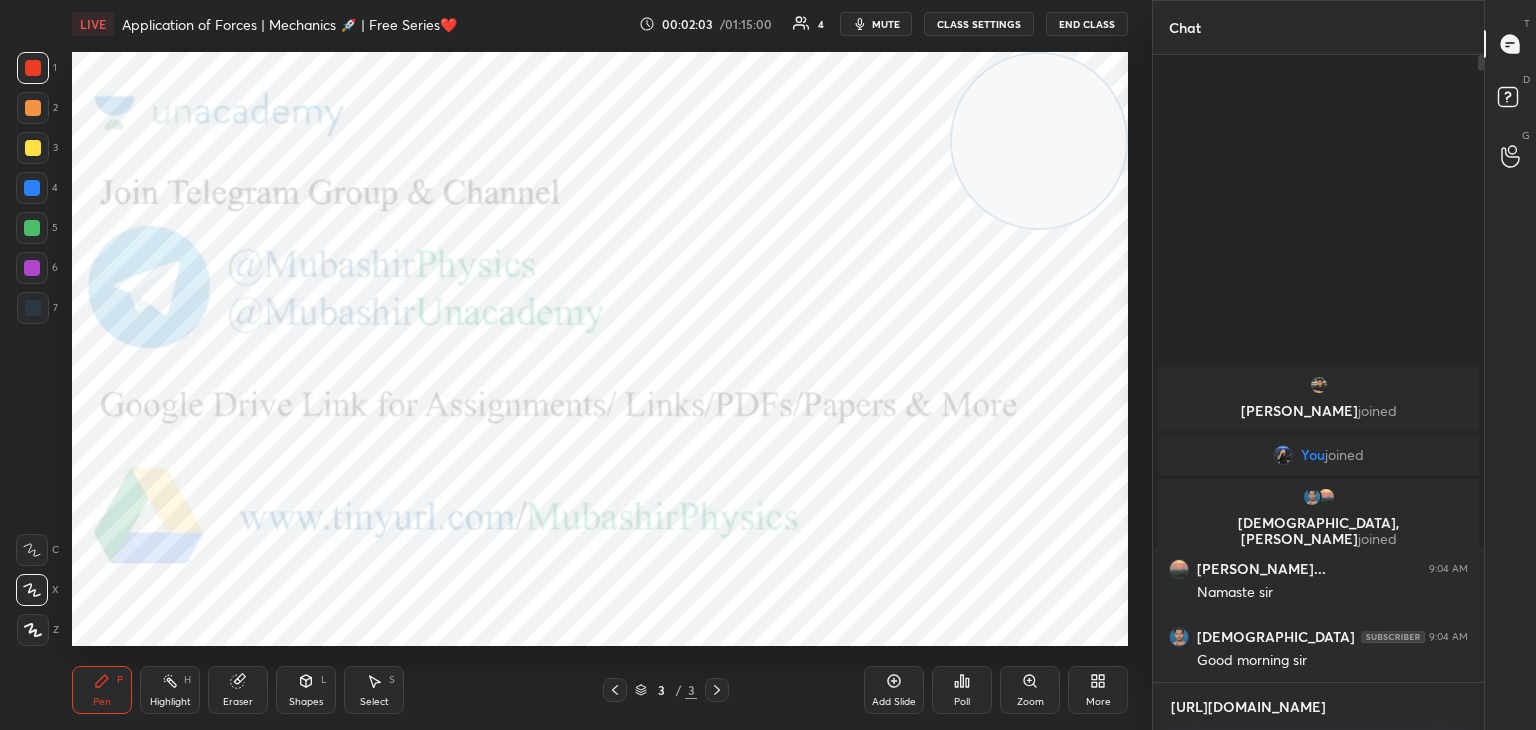 scroll, scrollTop: 616, scrollLeft: 325, axis: both 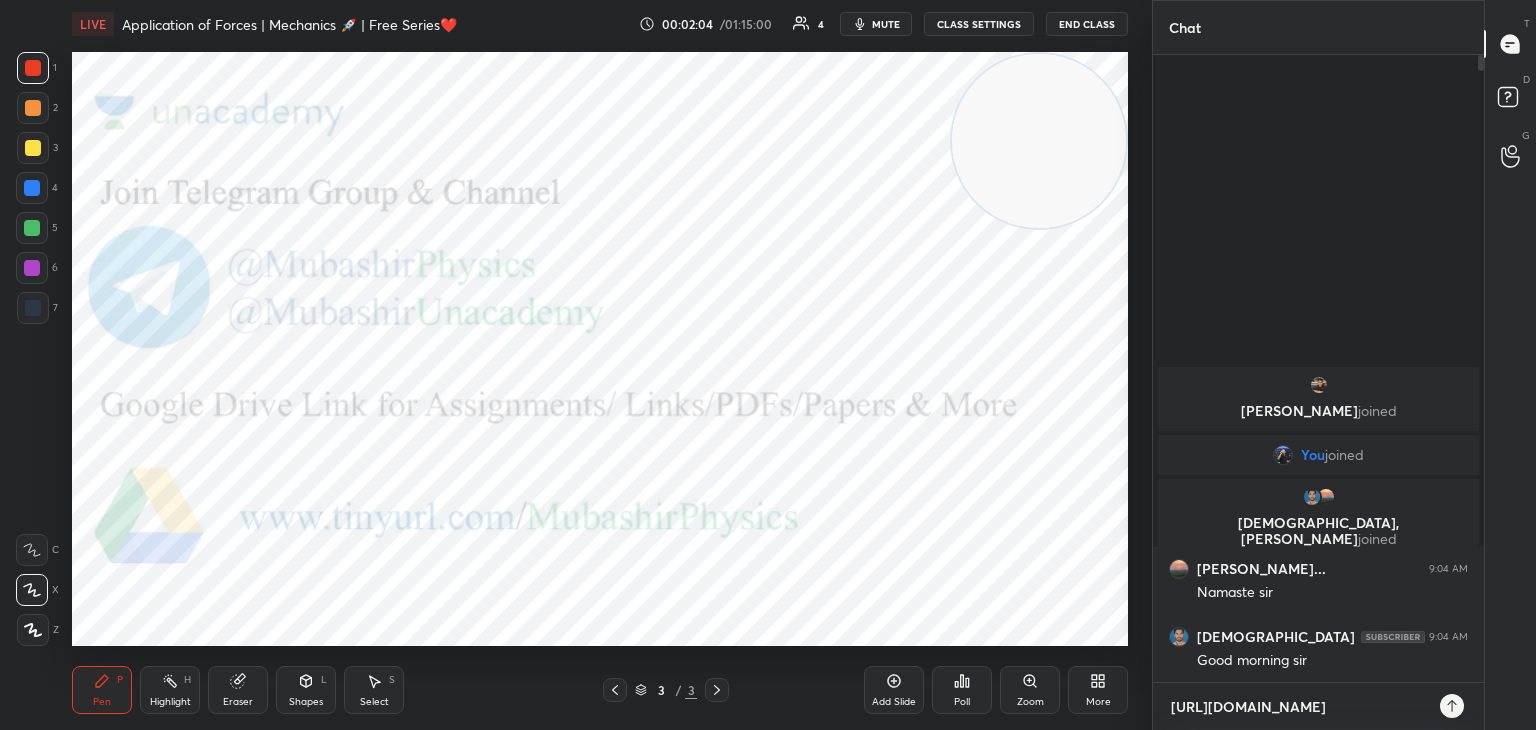 type on "[URL][DOMAIN_NAME]" 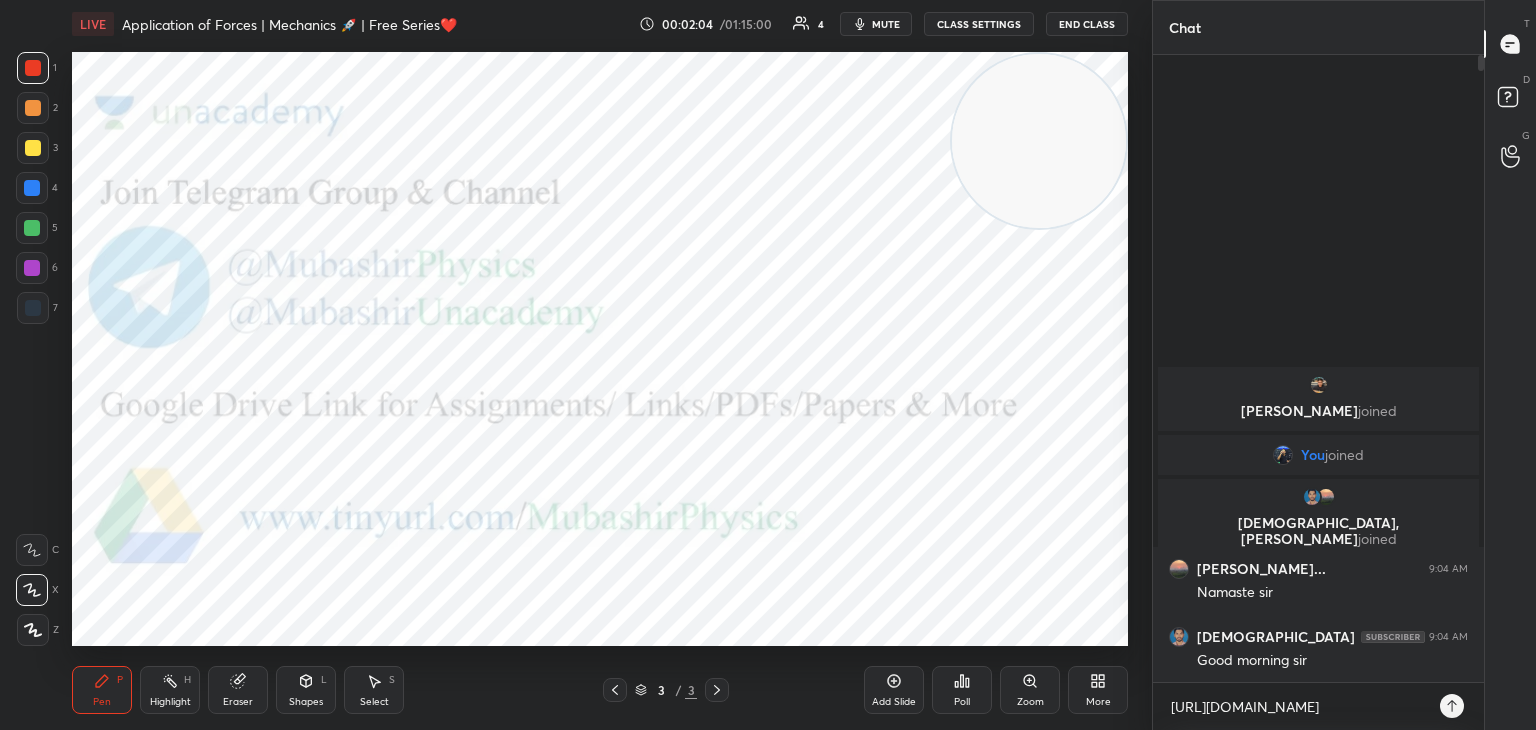 type on "x" 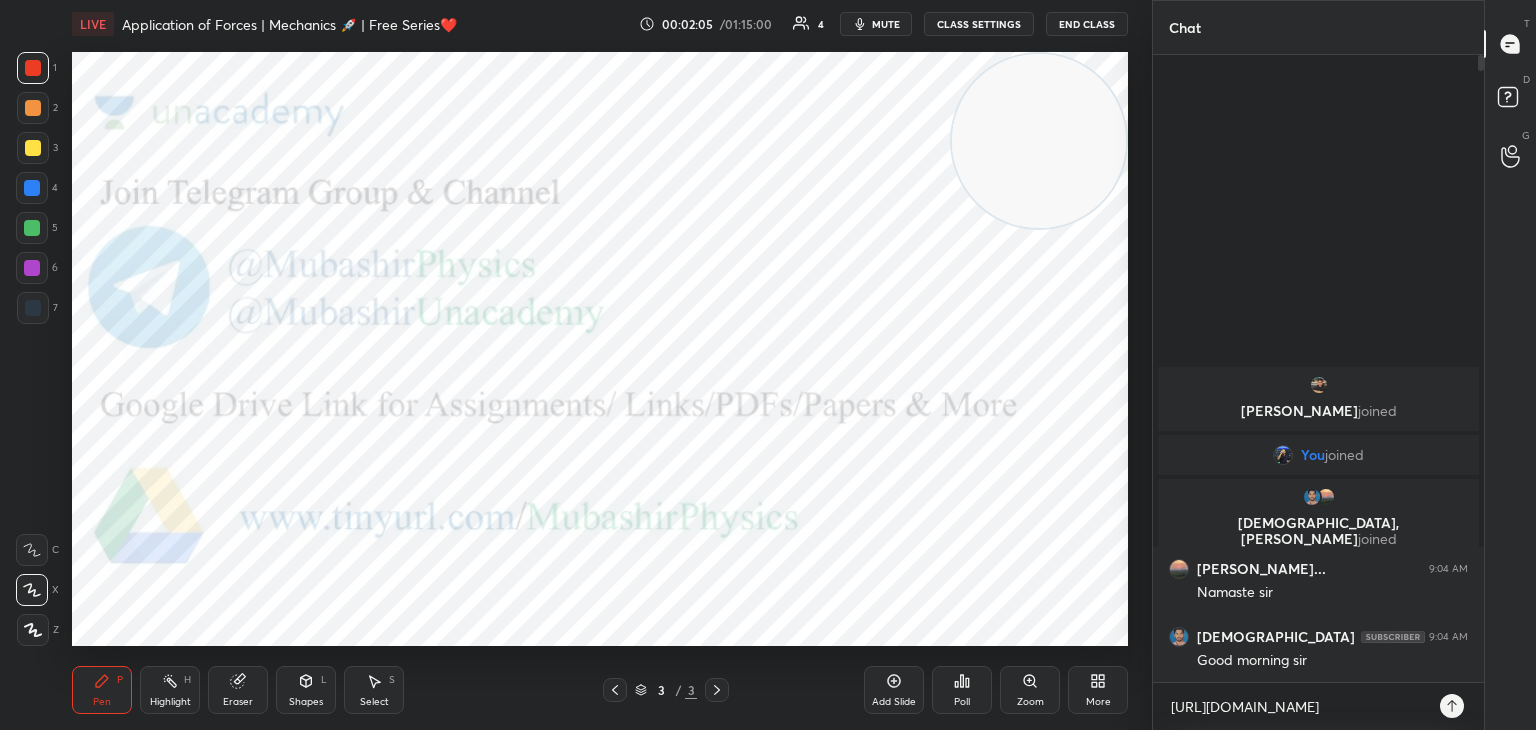 click 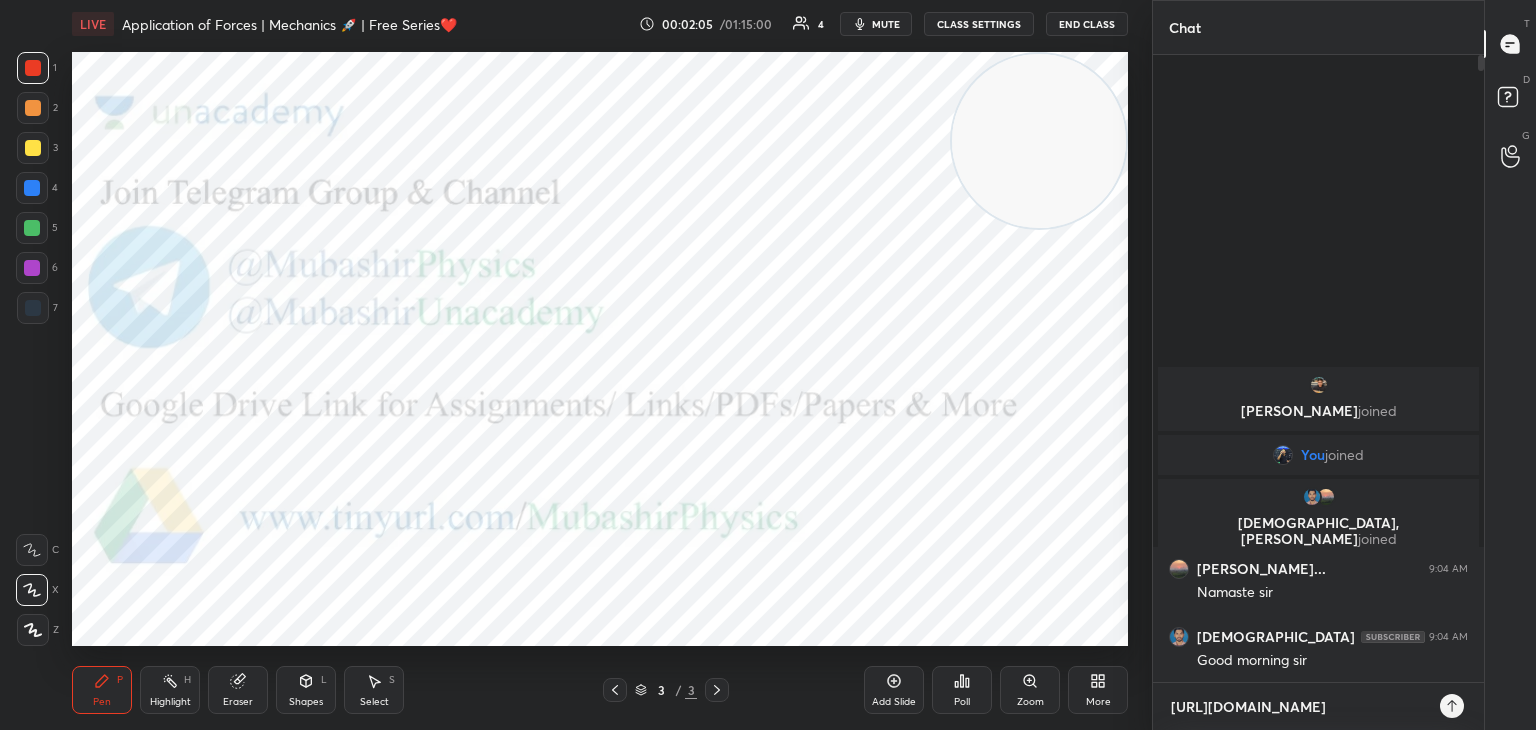 type 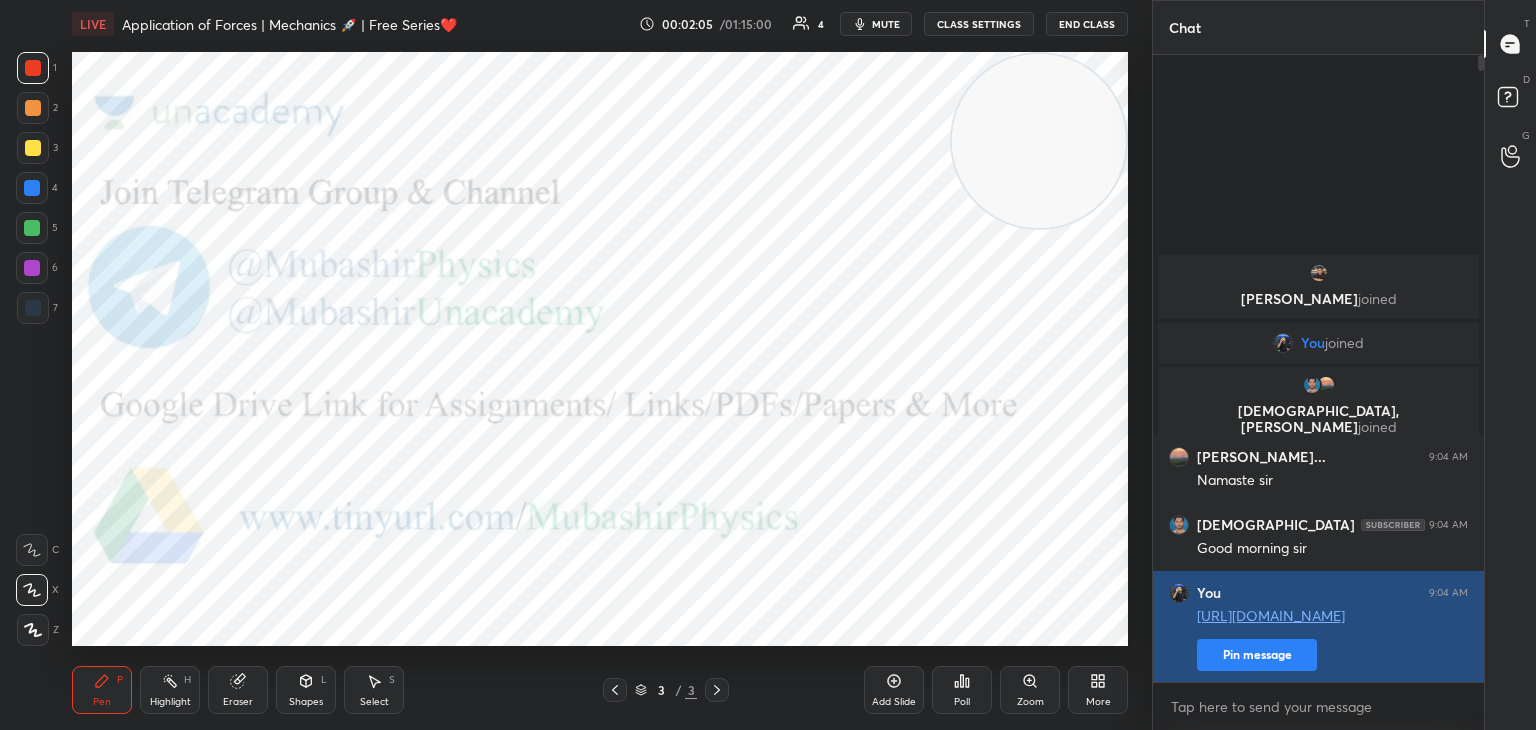 click on "Pin message" at bounding box center (1257, 655) 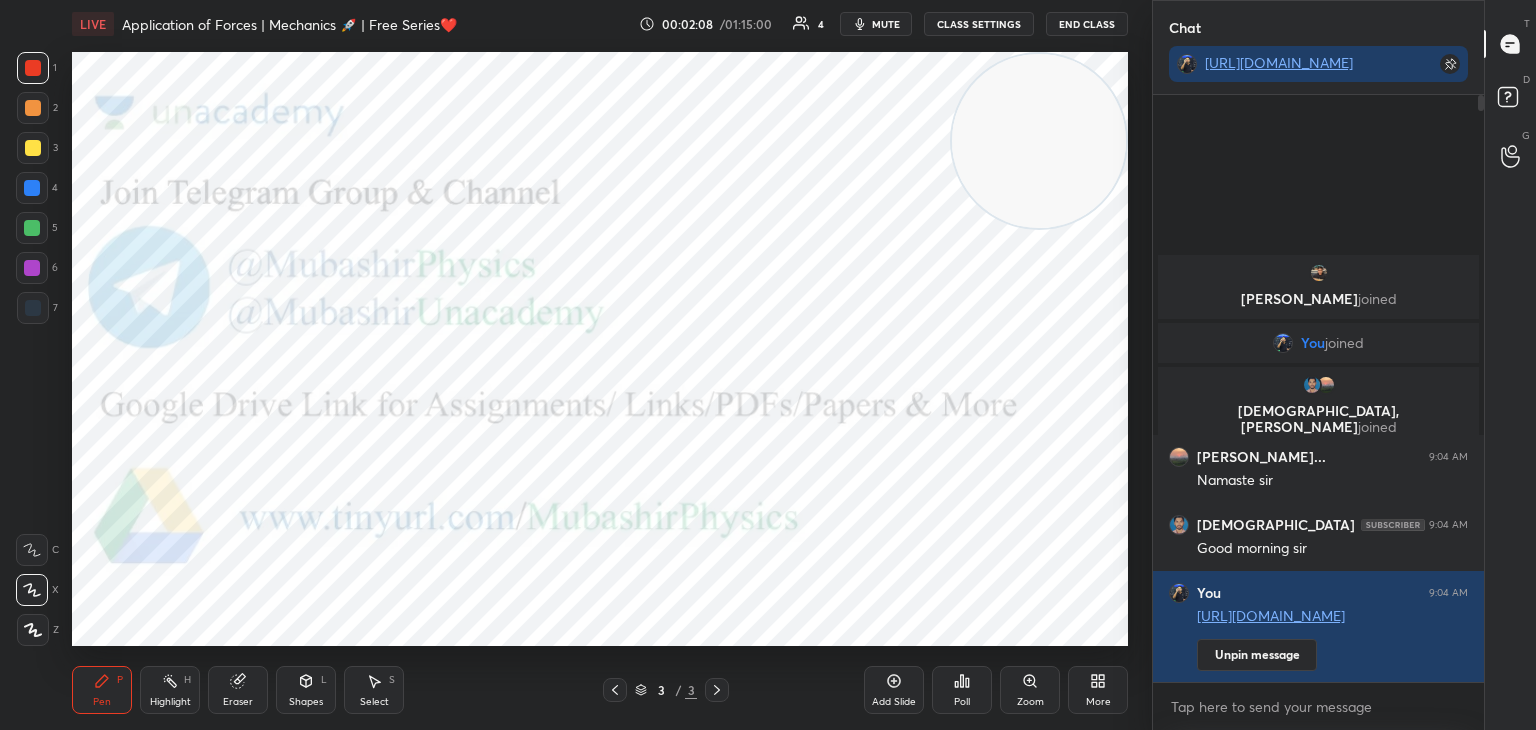 drag, startPoint x: 21, startPoint y: 261, endPoint x: 31, endPoint y: 266, distance: 11.18034 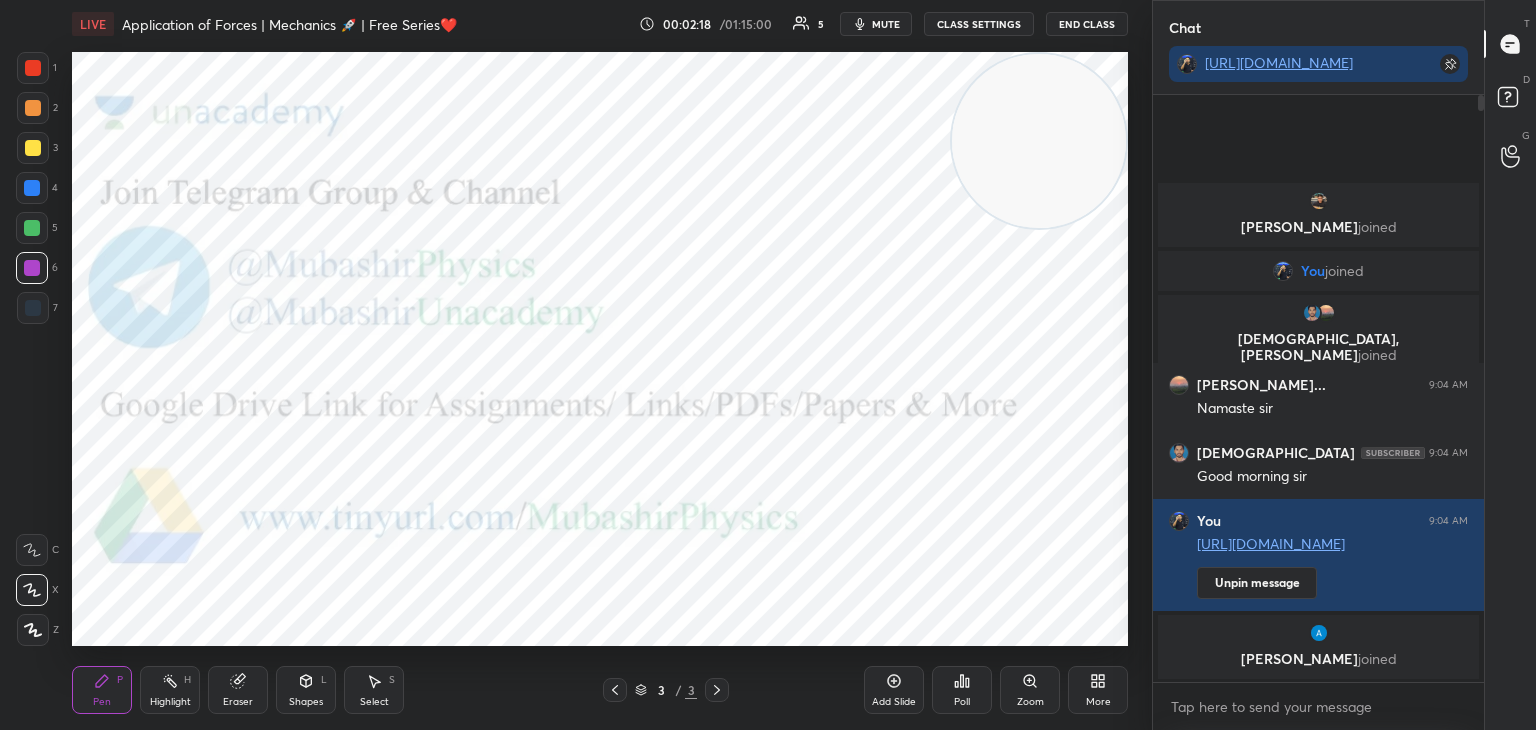 click 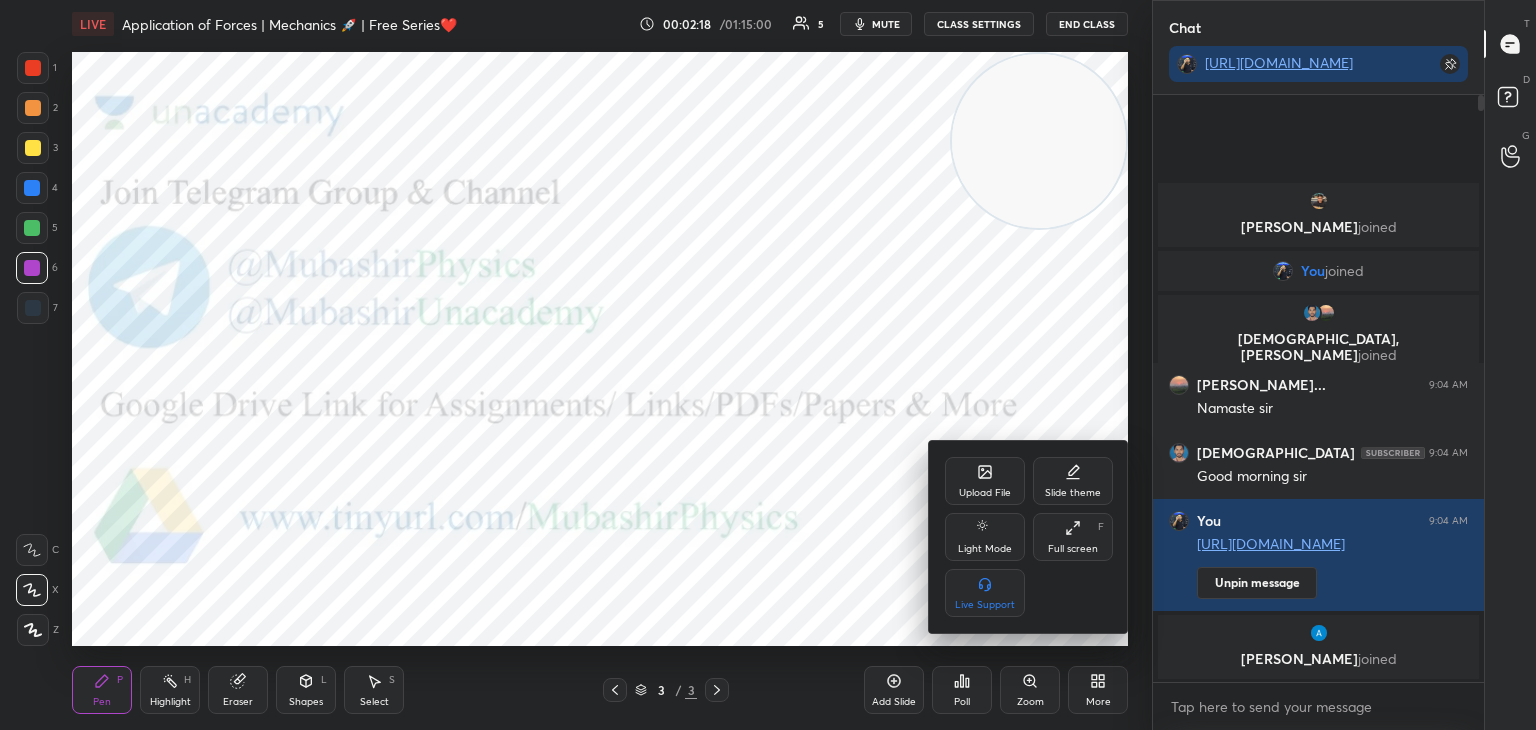 click 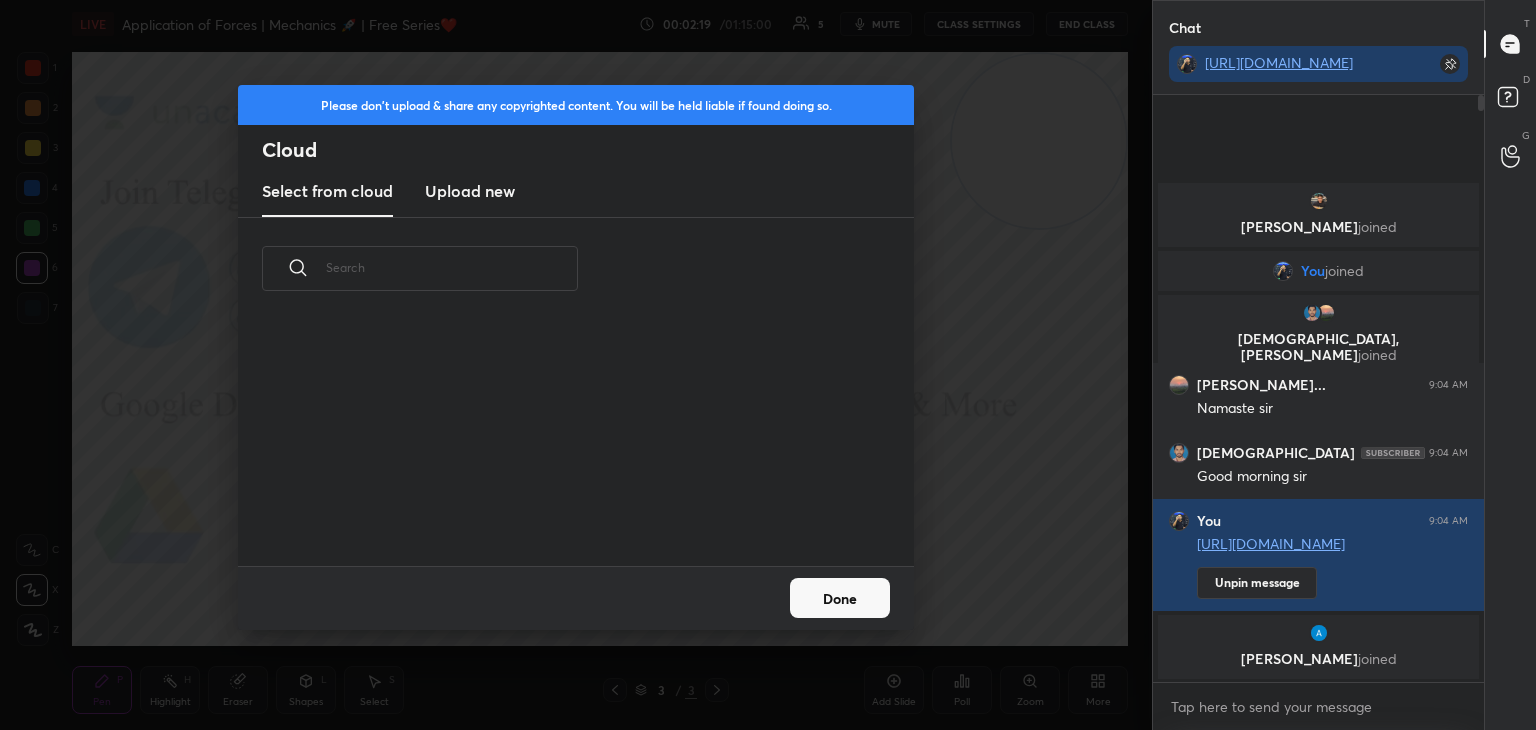 scroll, scrollTop: 5, scrollLeft: 10, axis: both 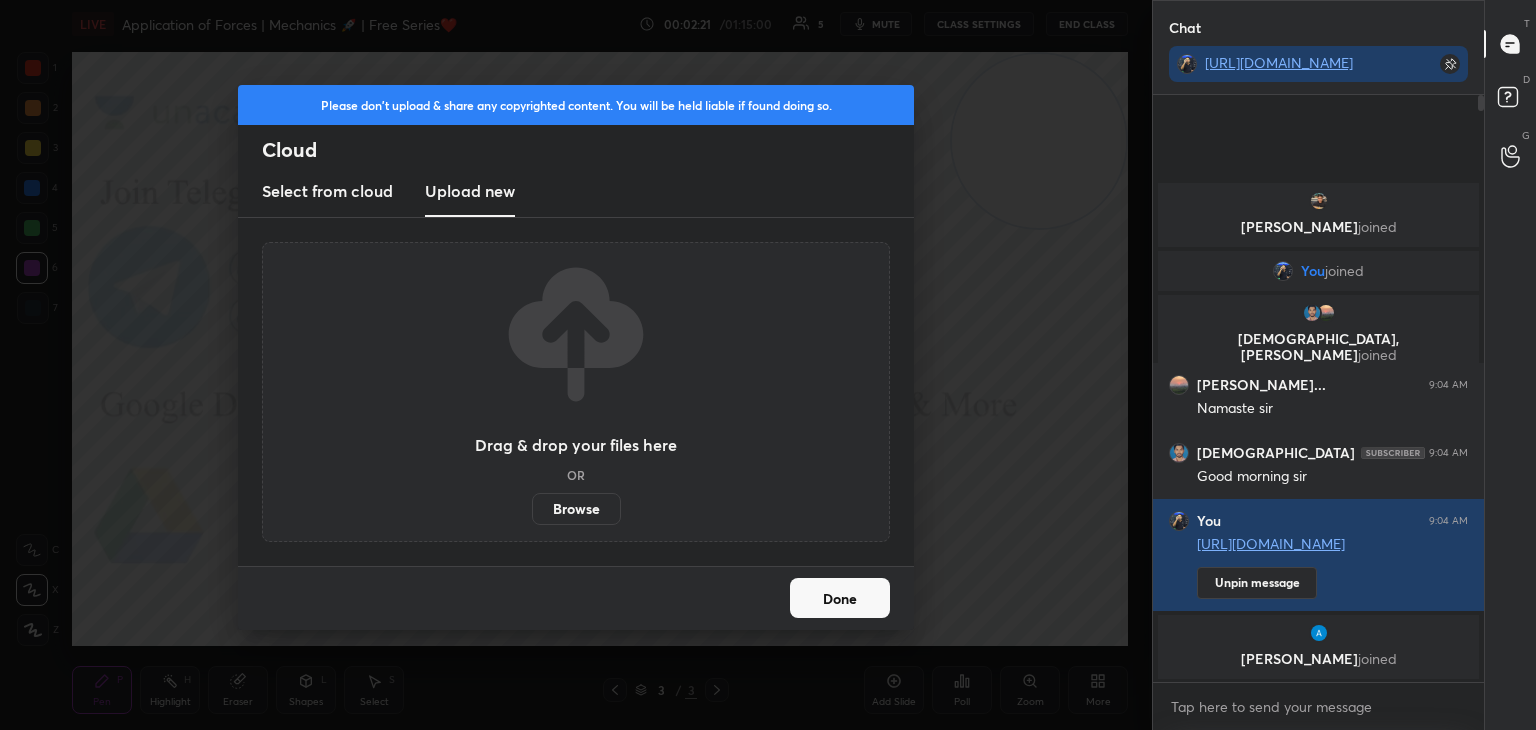 click on "Browse" at bounding box center (576, 509) 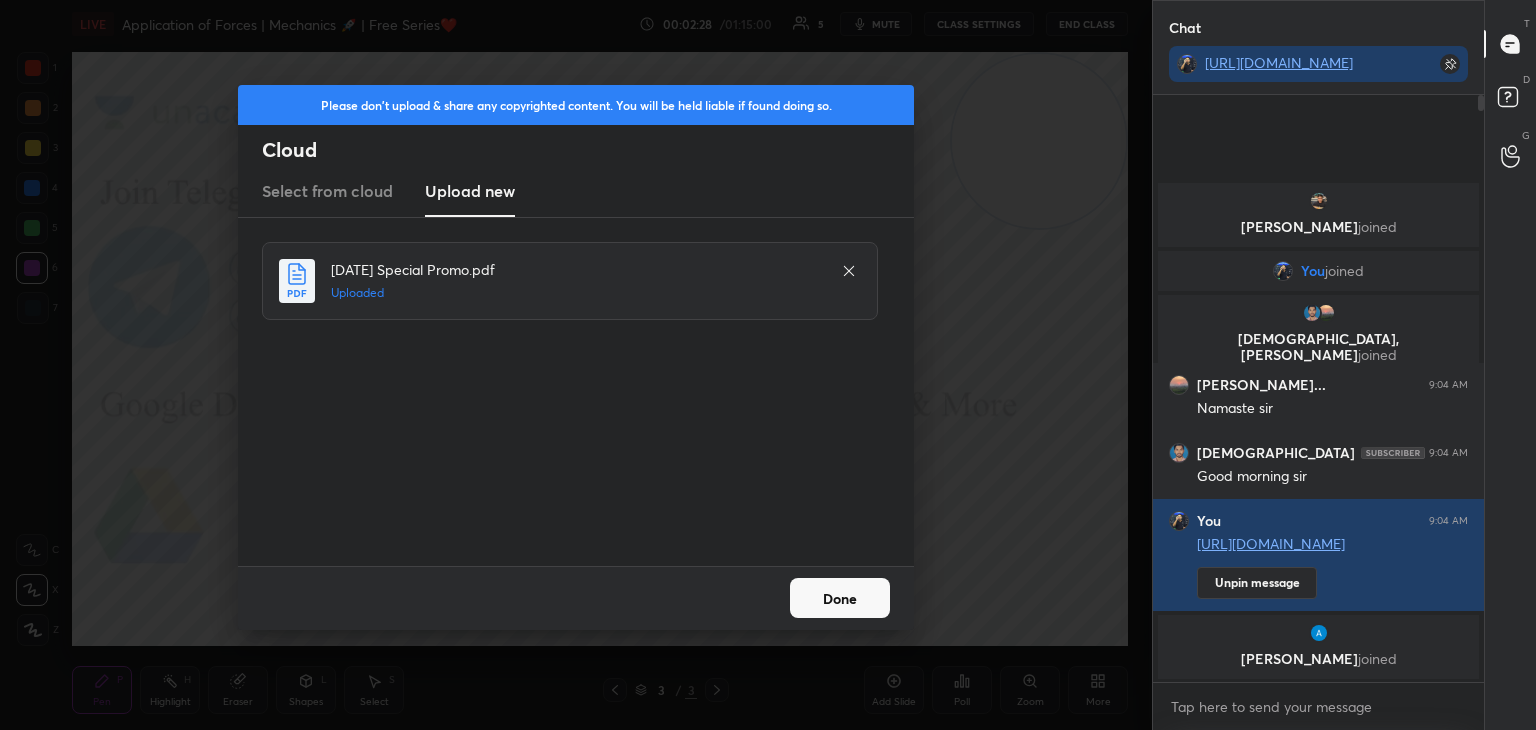 click on "Done" at bounding box center [840, 598] 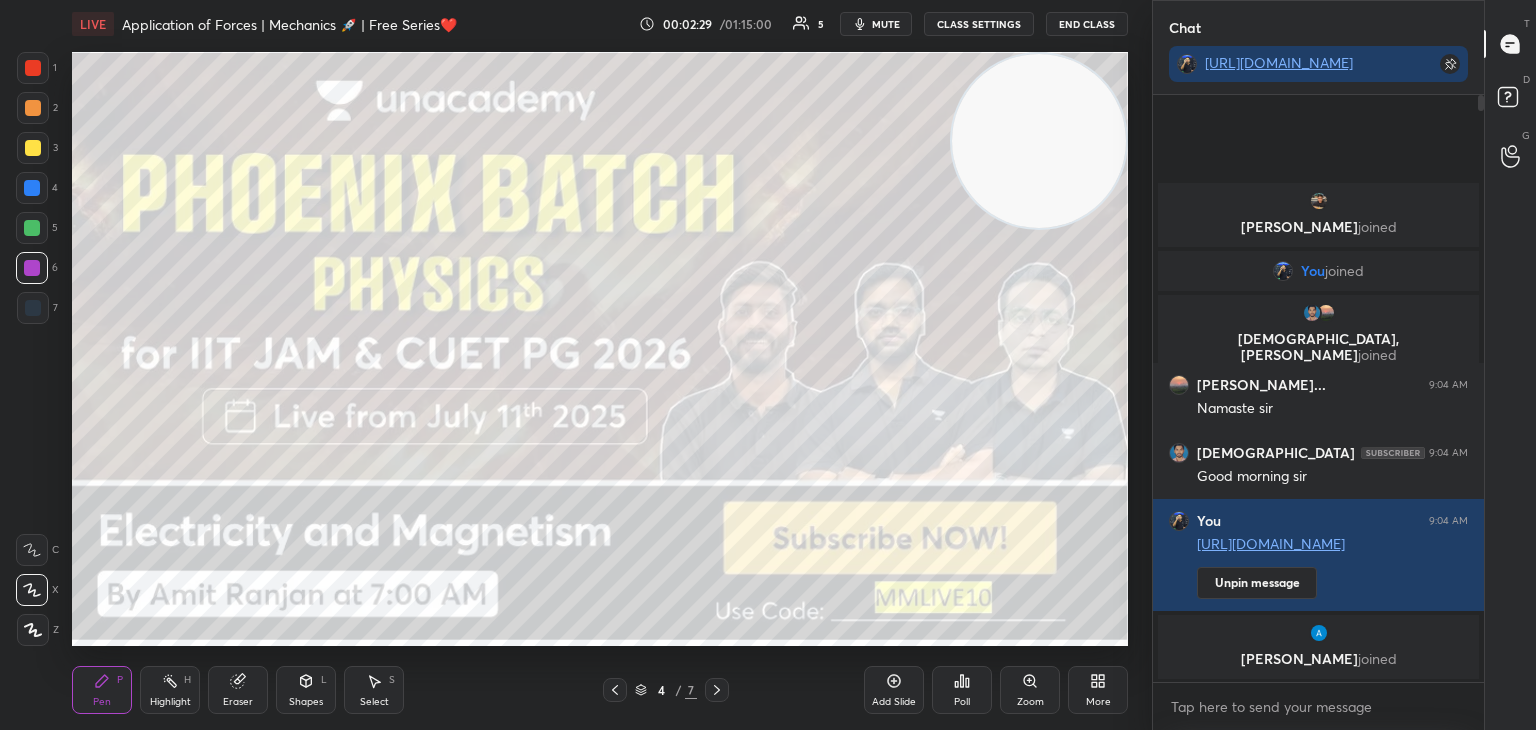 click at bounding box center (33, 148) 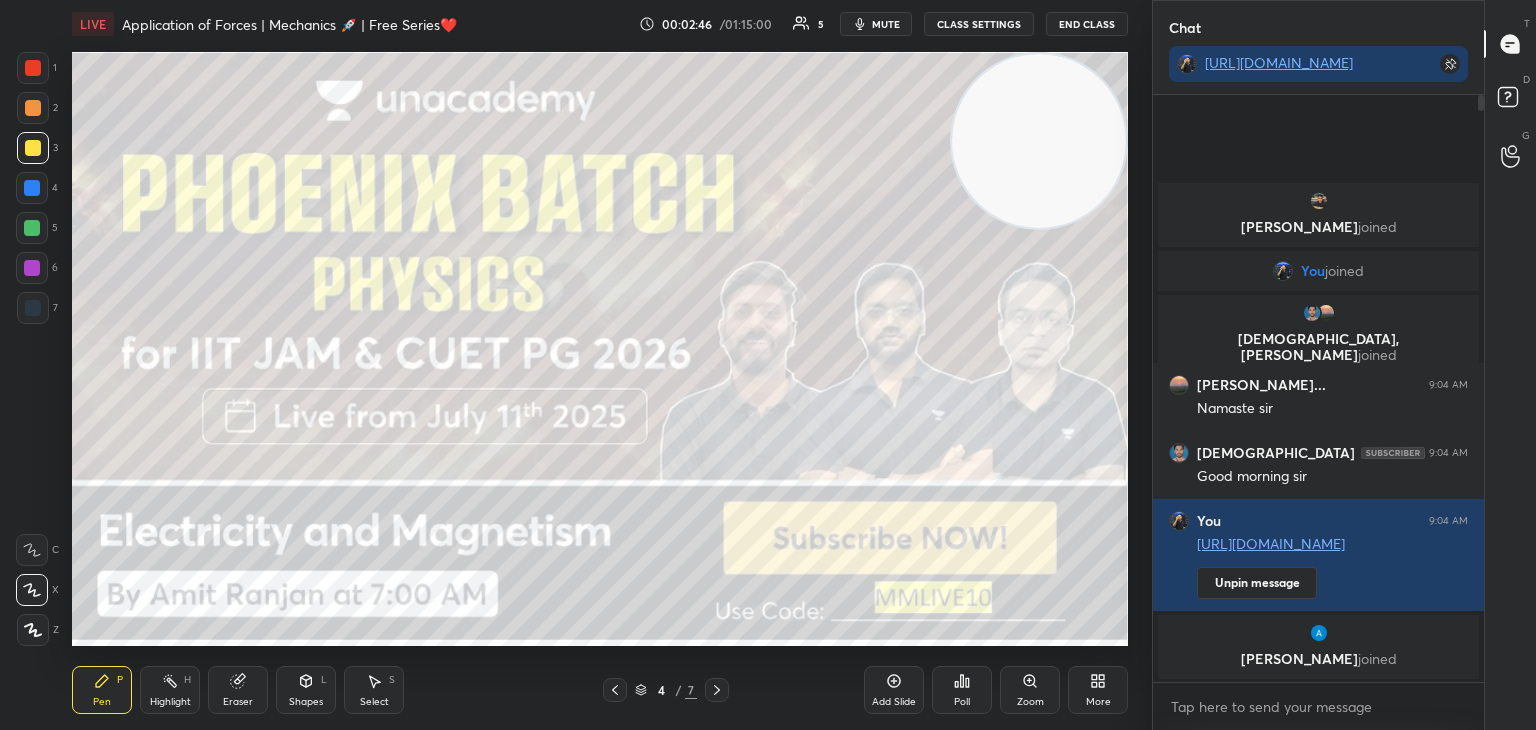 click 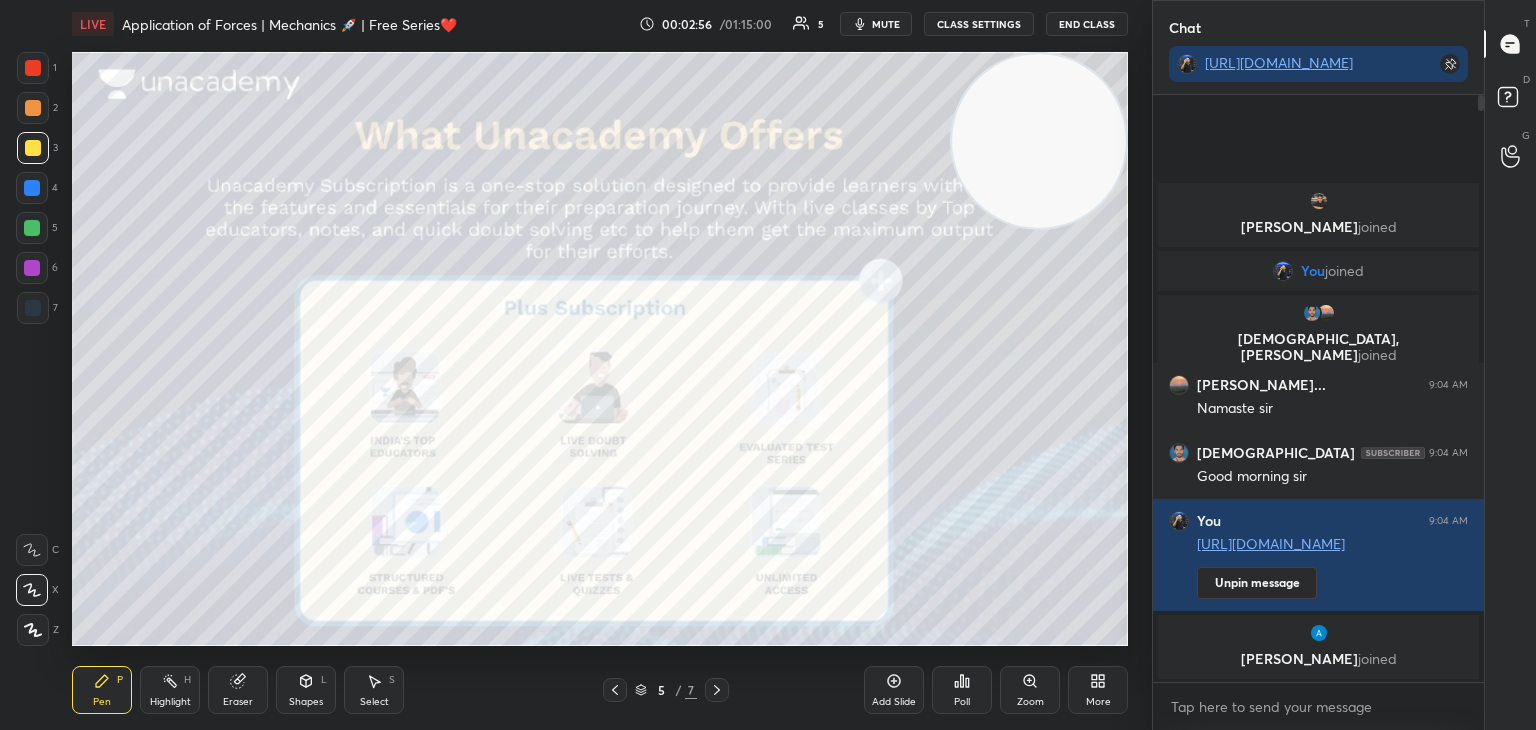 drag, startPoint x: 37, startPoint y: 310, endPoint x: 59, endPoint y: 312, distance: 22.090721 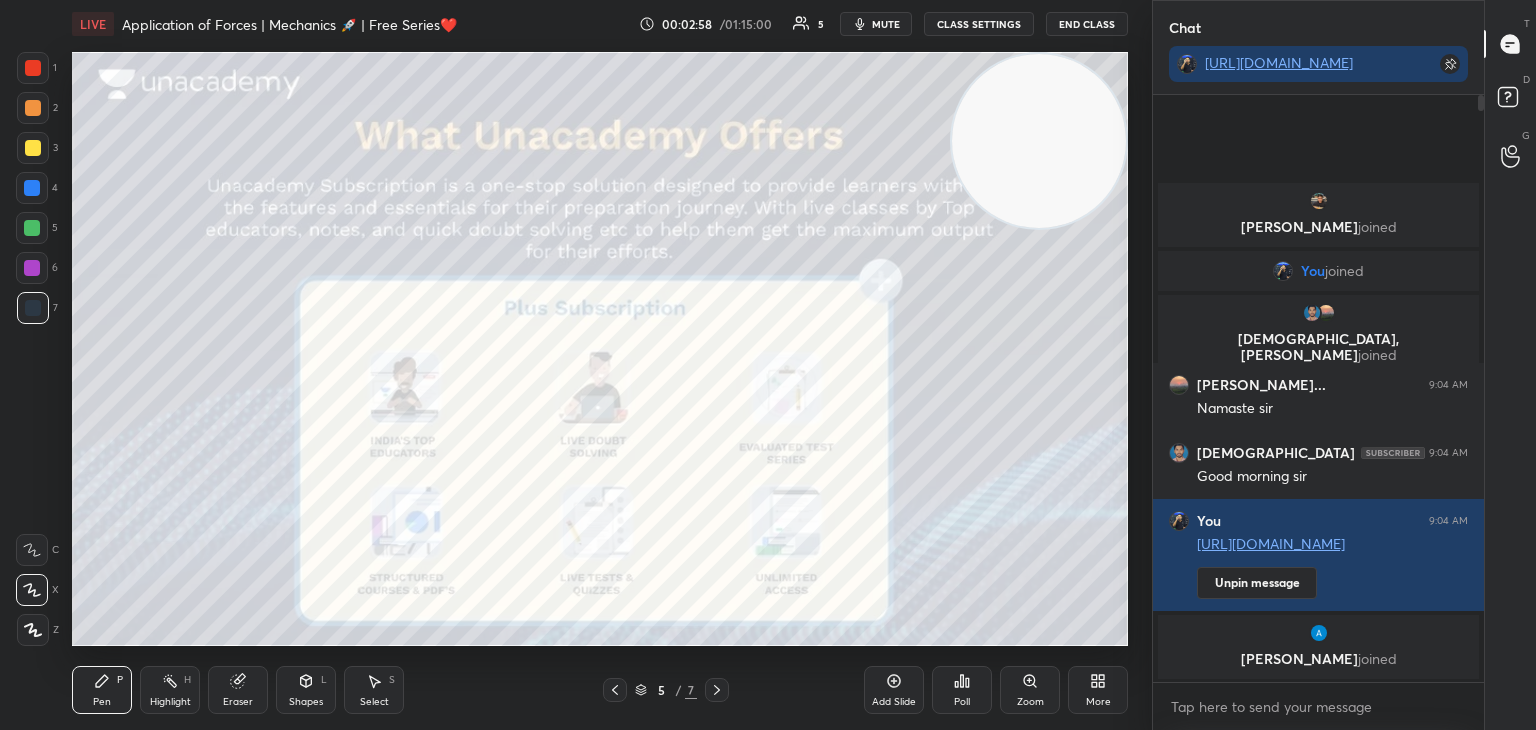 click 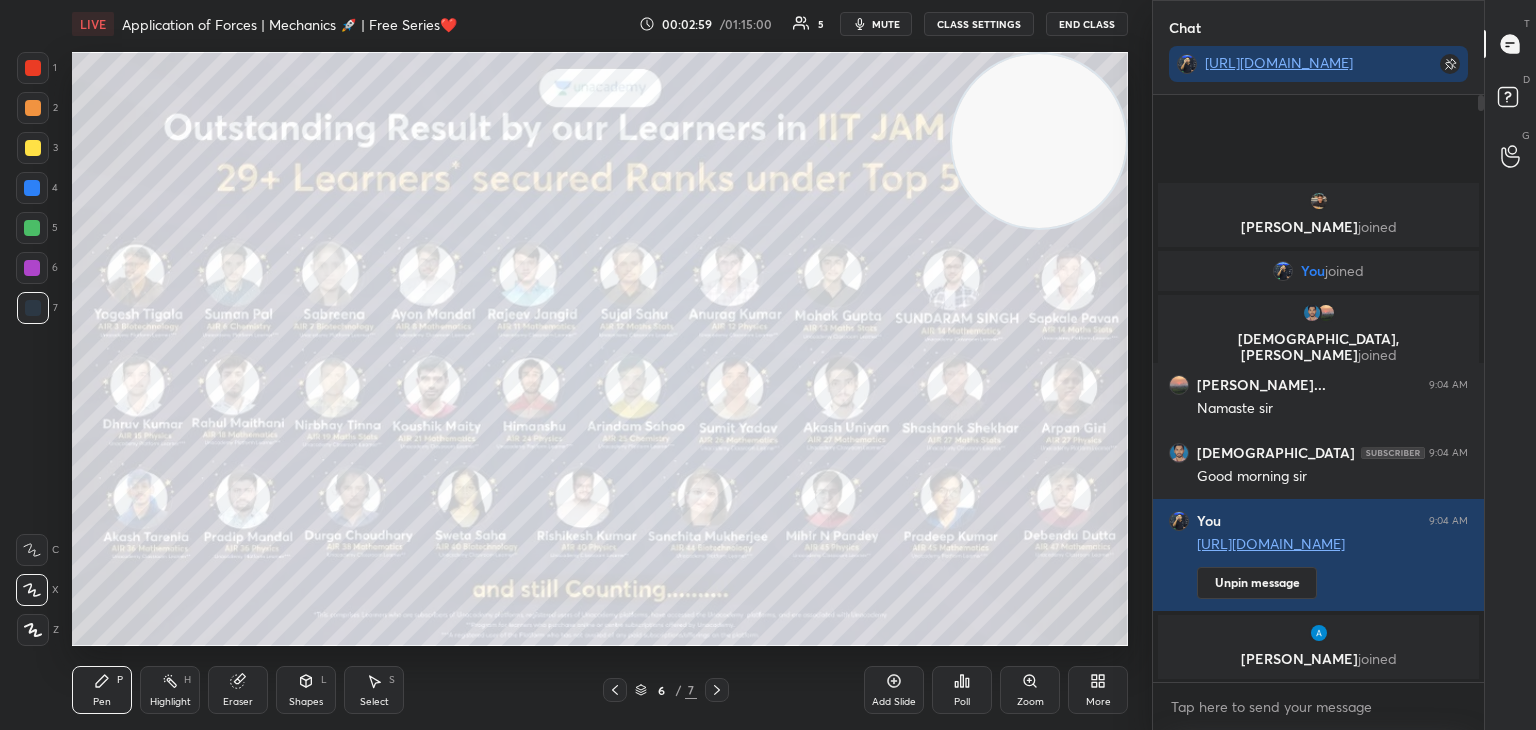 click at bounding box center [33, 148] 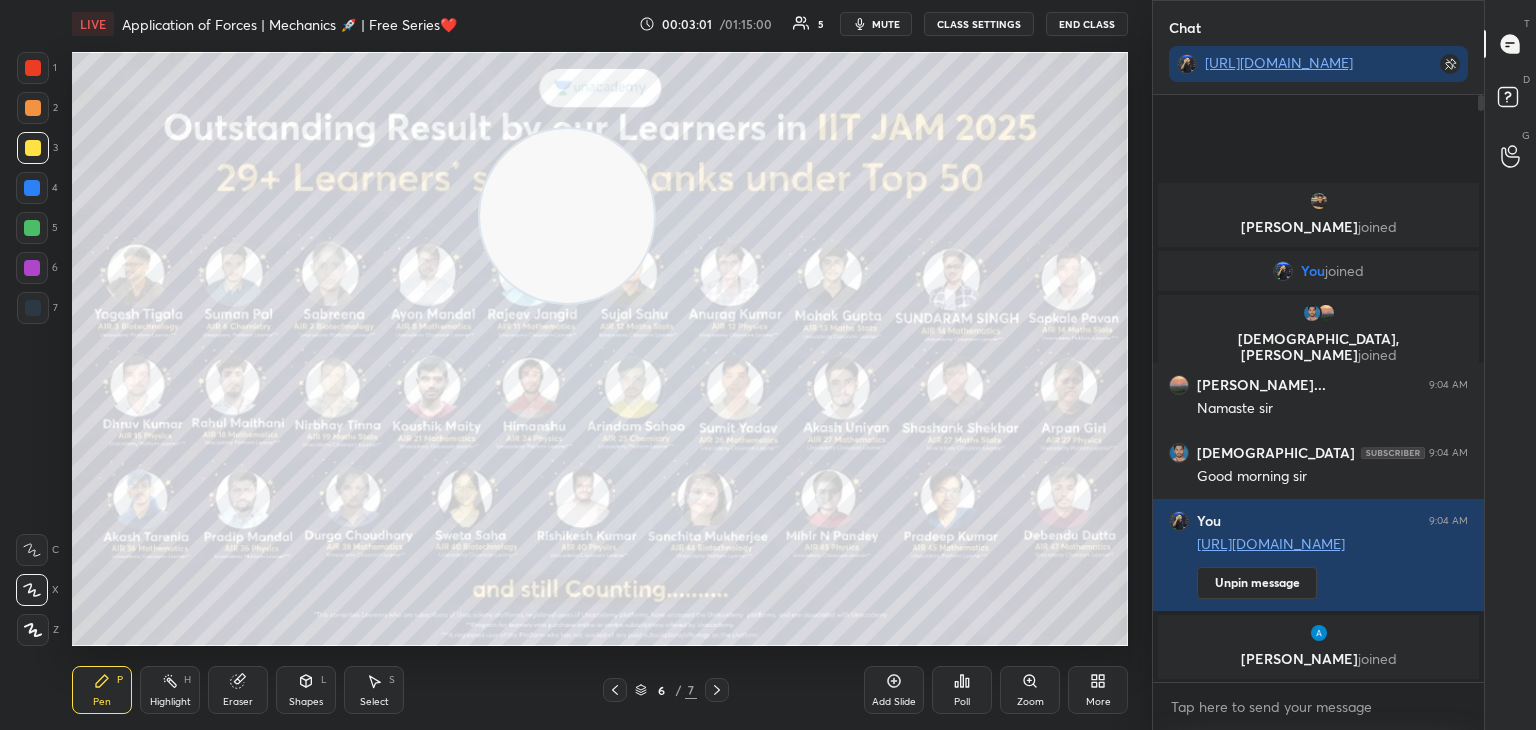 drag, startPoint x: 1017, startPoint y: 141, endPoint x: 335, endPoint y: 301, distance: 700.51697 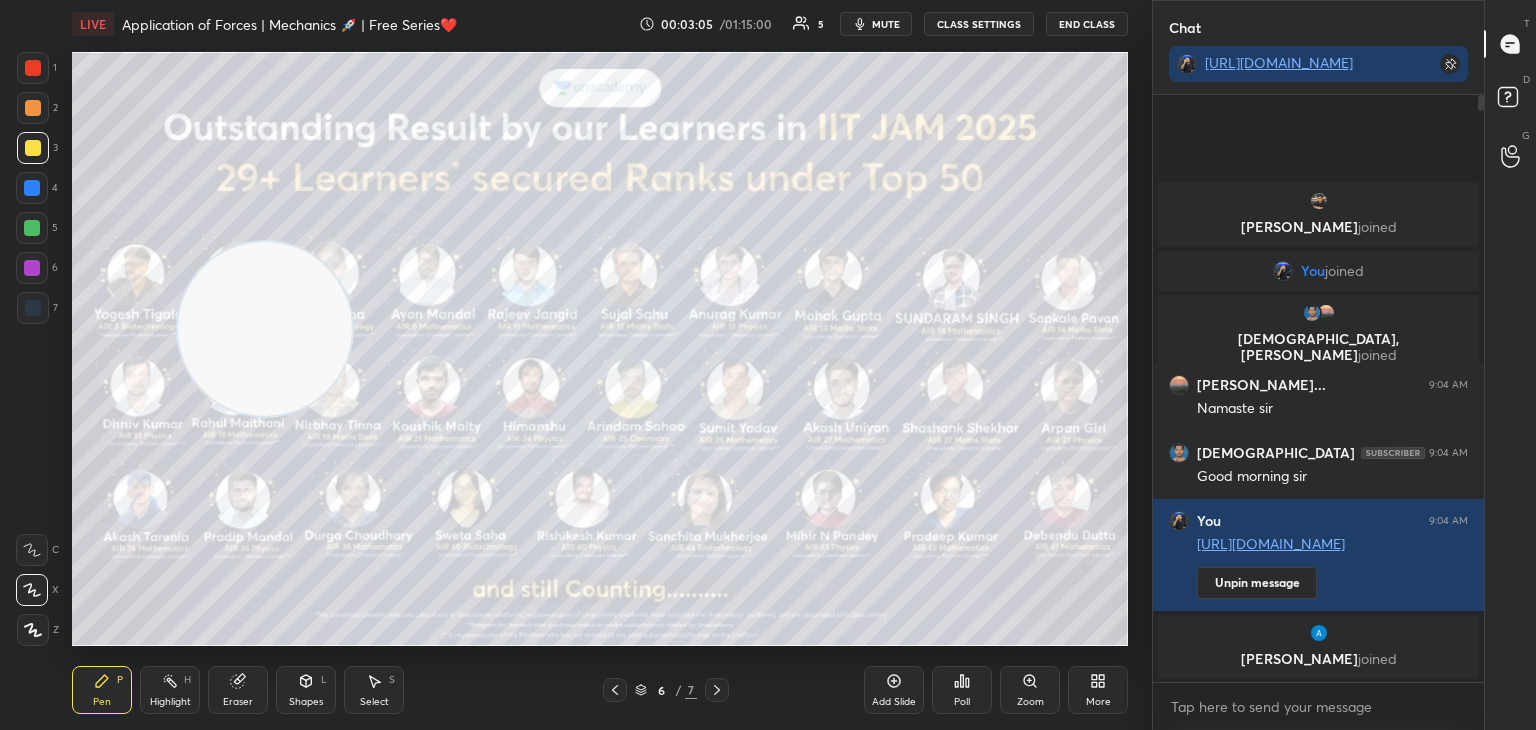 click on "Highlight H" at bounding box center (170, 690) 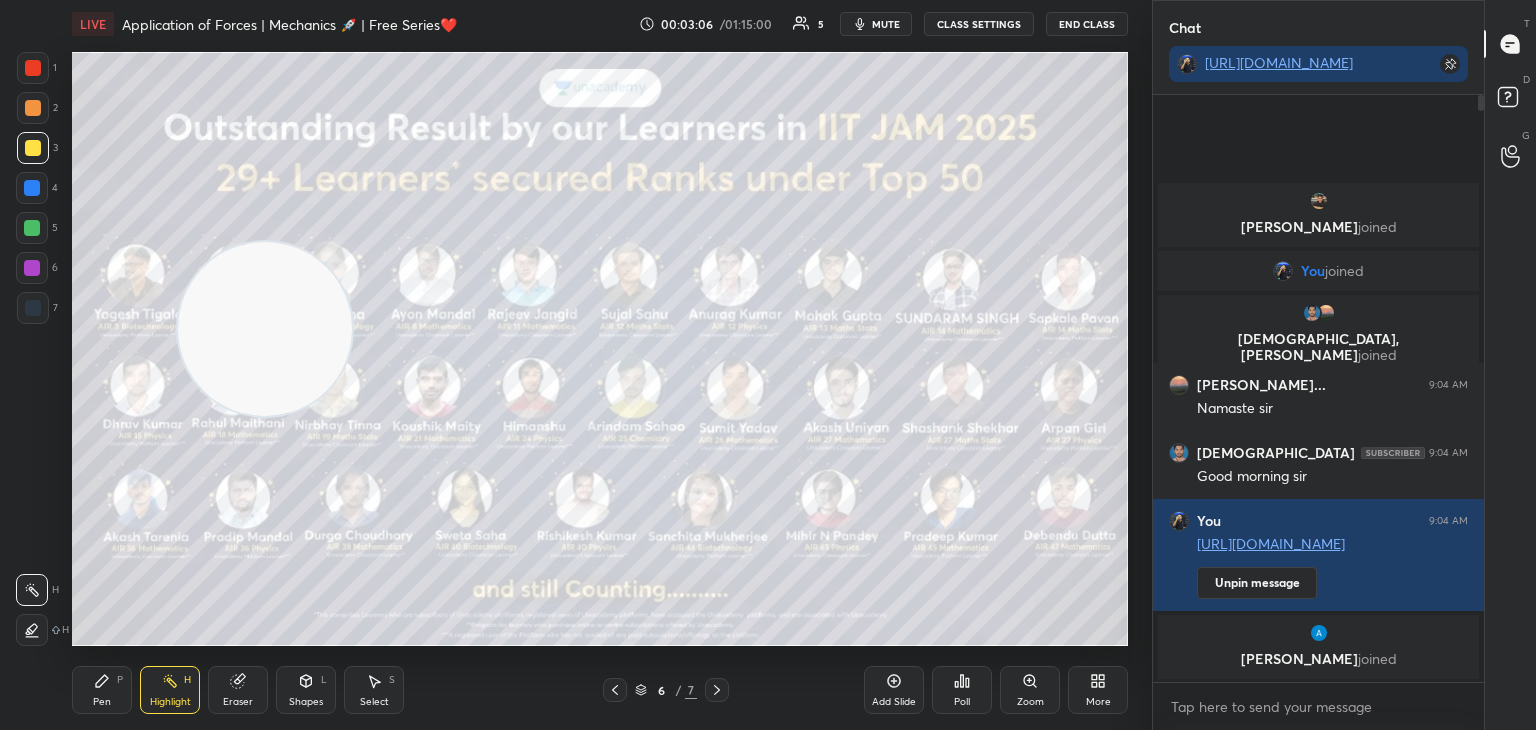 drag, startPoint x: 249, startPoint y: 338, endPoint x: 253, endPoint y: 140, distance: 198.0404 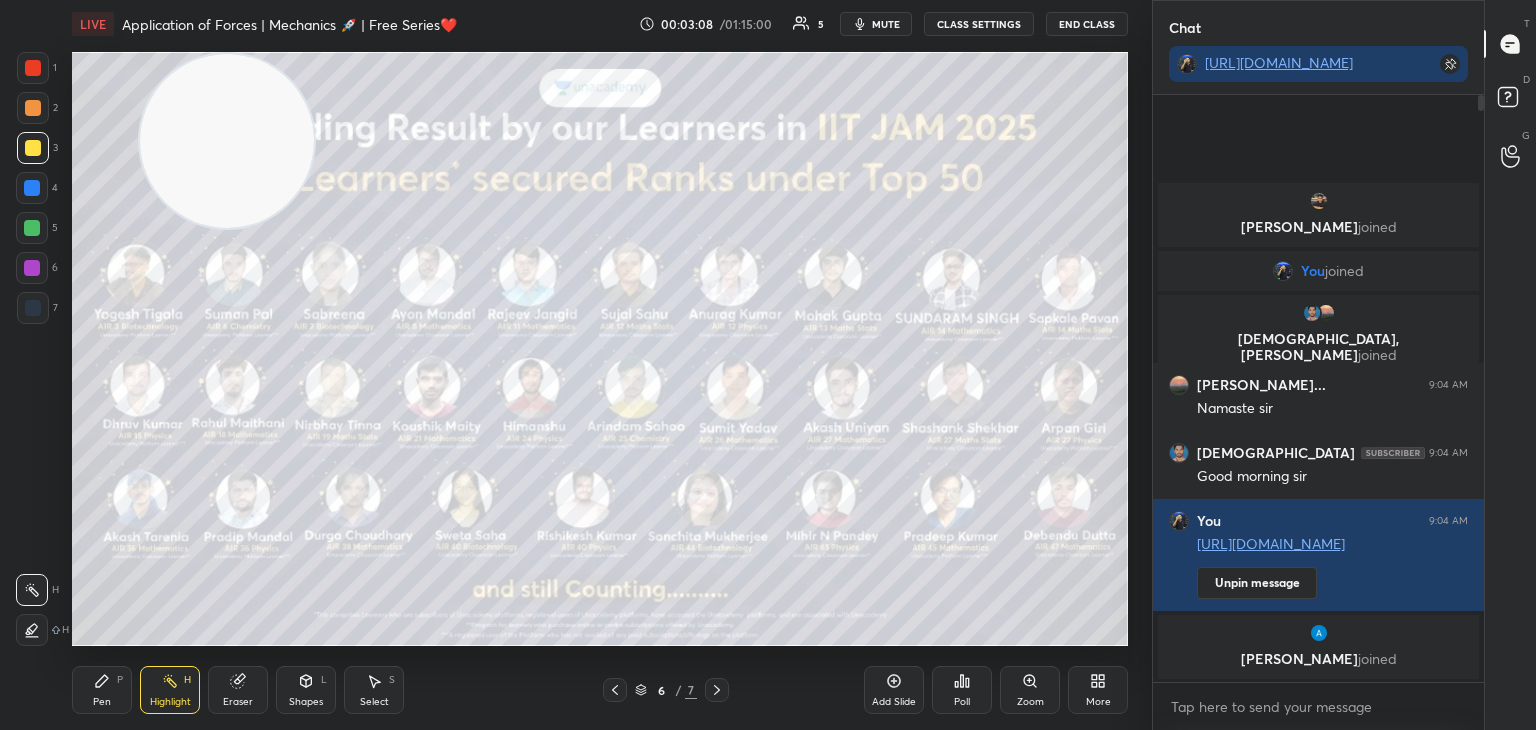 click at bounding box center (717, 690) 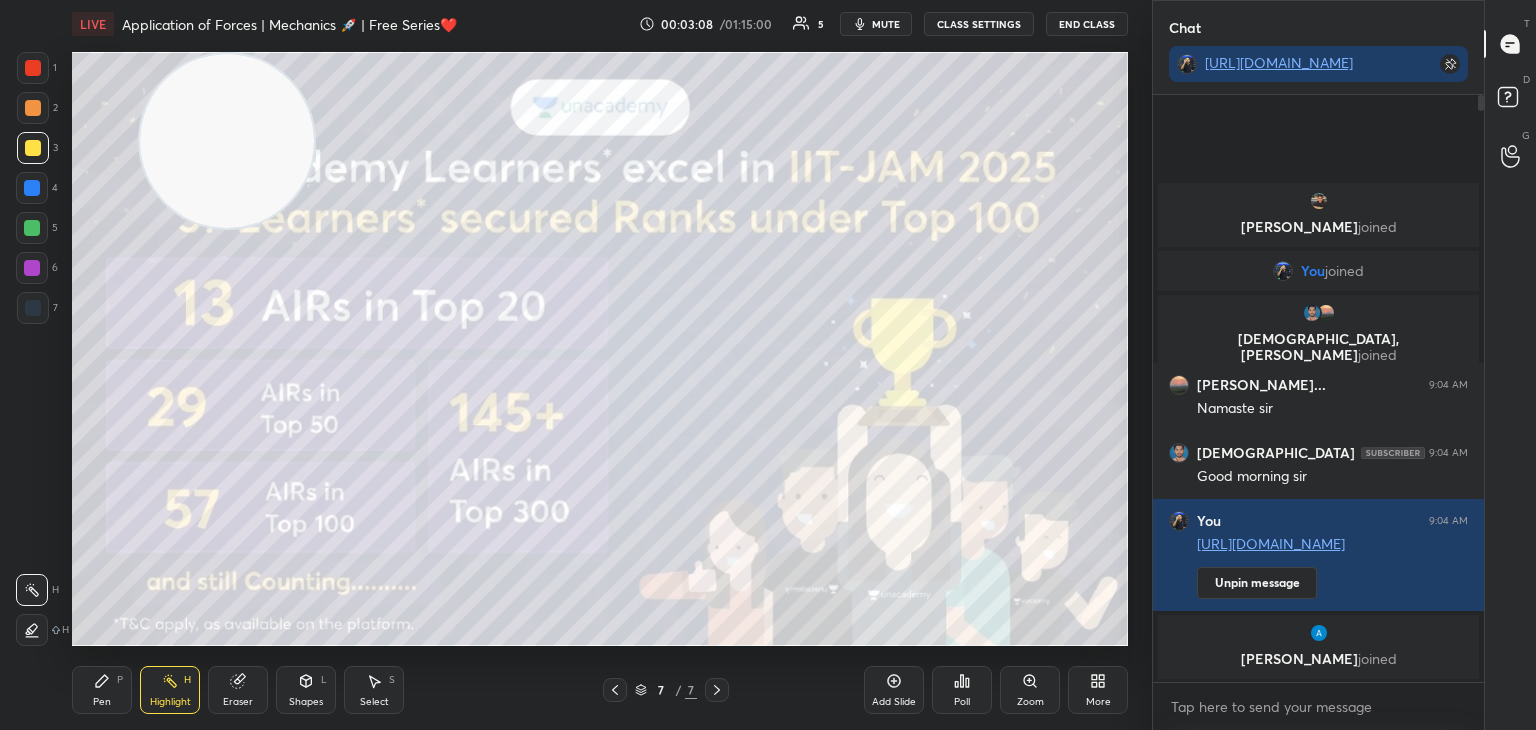 click 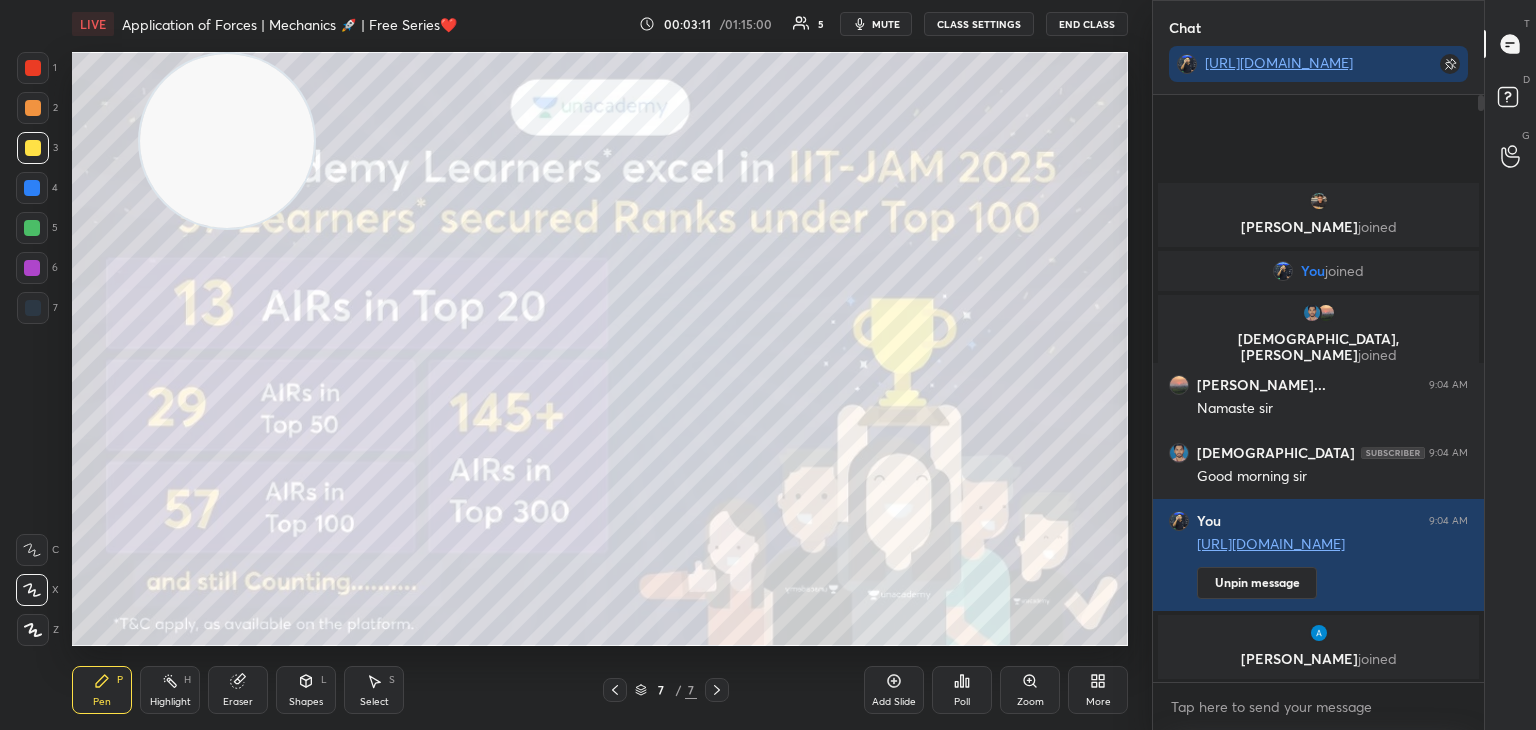 click 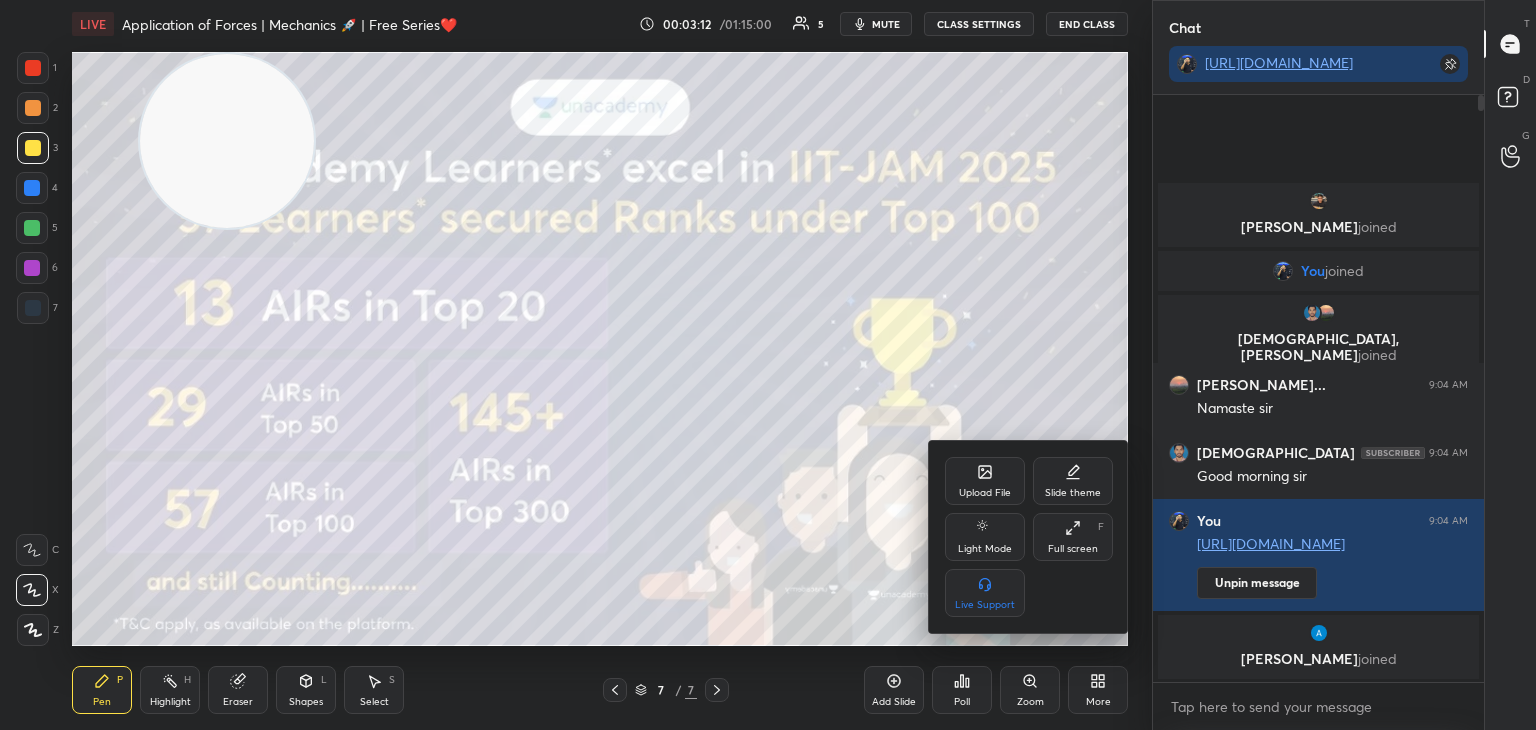 drag, startPoint x: 992, startPoint y: 482, endPoint x: 980, endPoint y: 488, distance: 13.416408 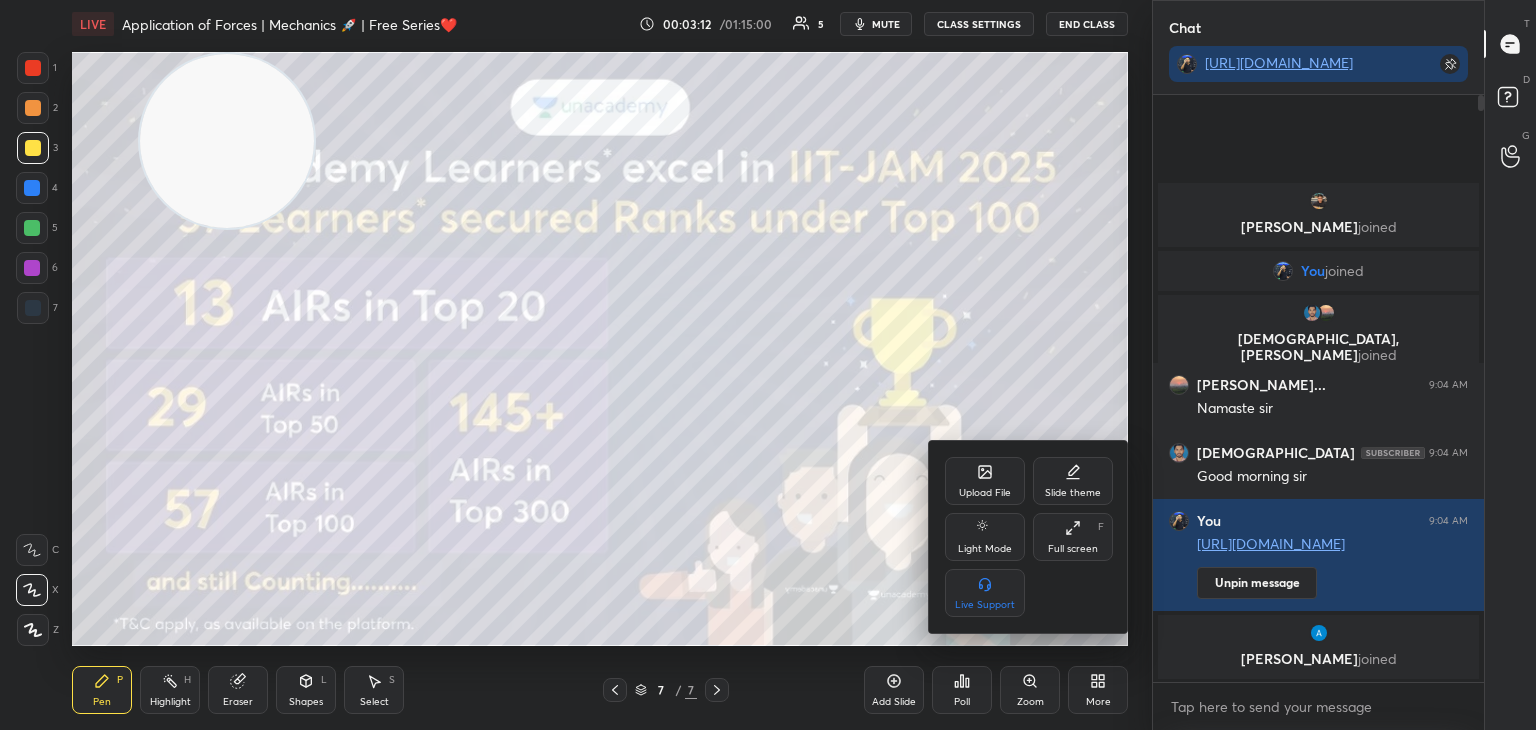 click on "Upload File" at bounding box center [985, 481] 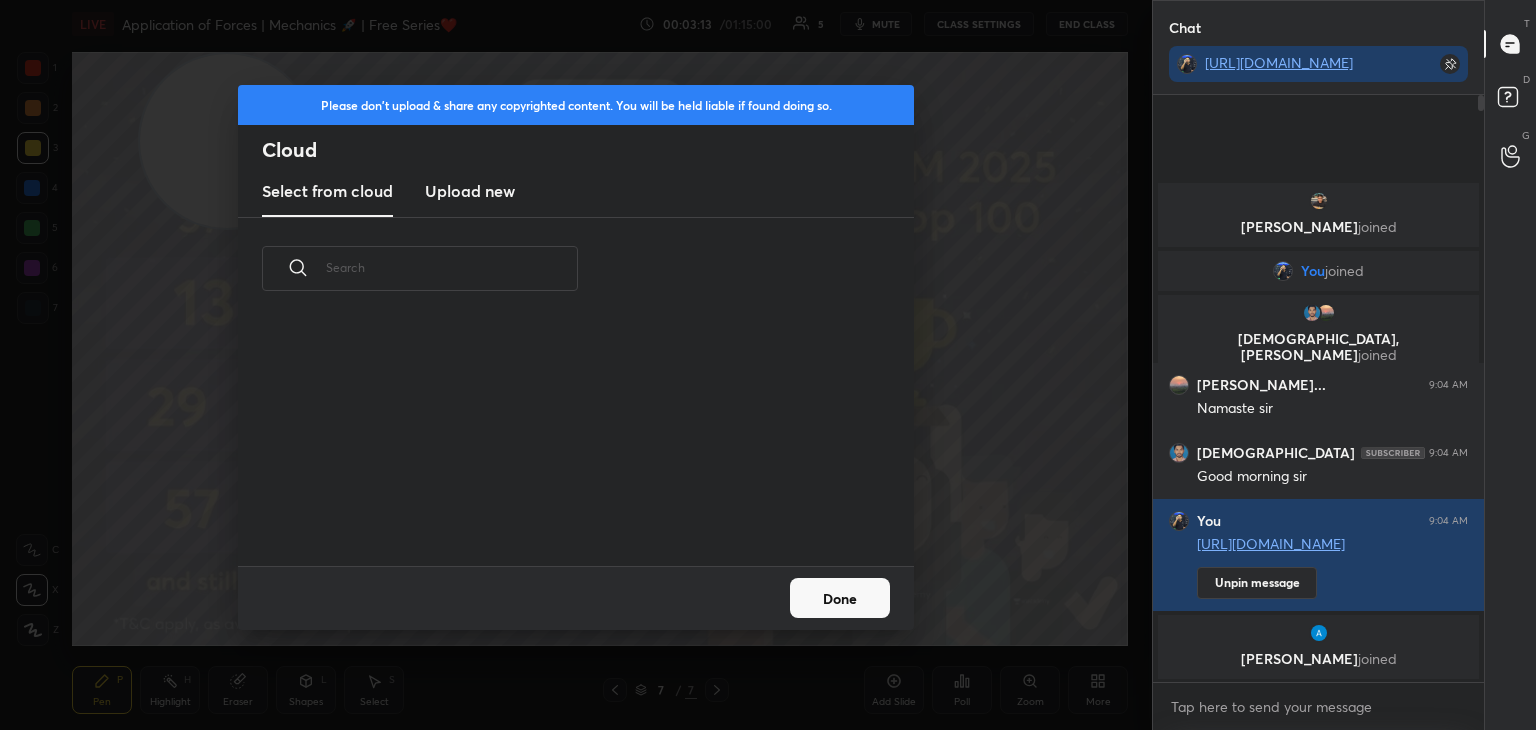 scroll, scrollTop: 5, scrollLeft: 10, axis: both 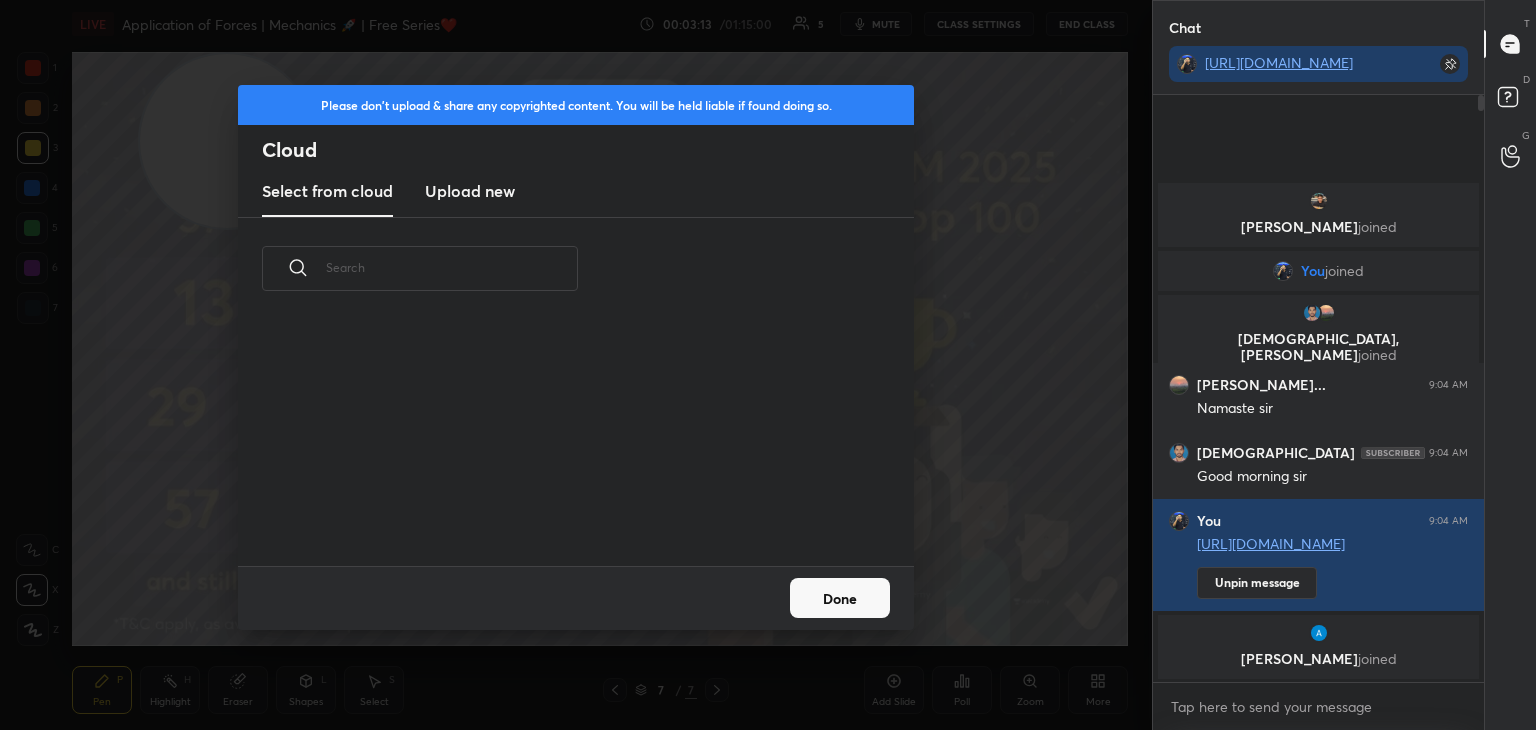 click on "Upload new" at bounding box center [470, 191] 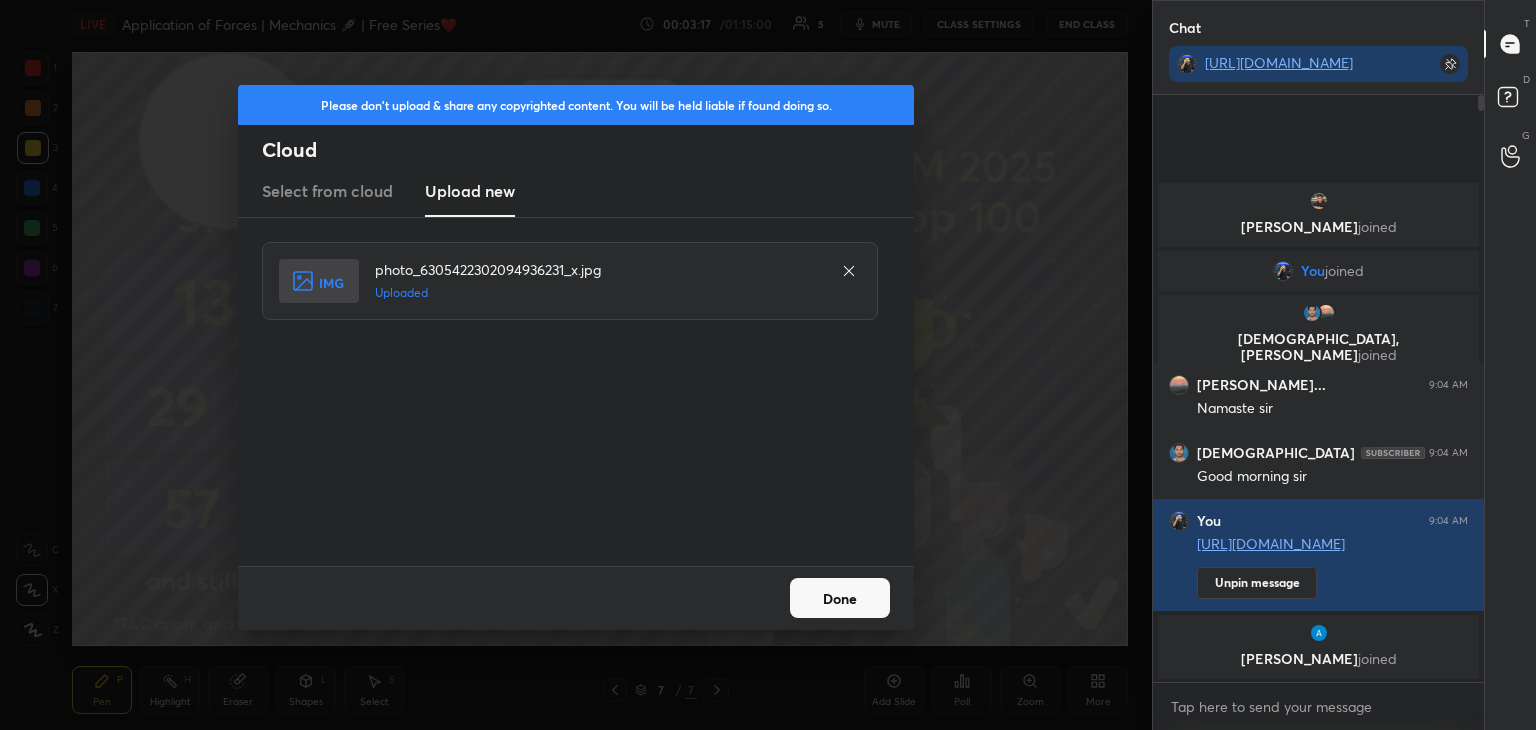 drag, startPoint x: 872, startPoint y: 606, endPoint x: 861, endPoint y: 608, distance: 11.18034 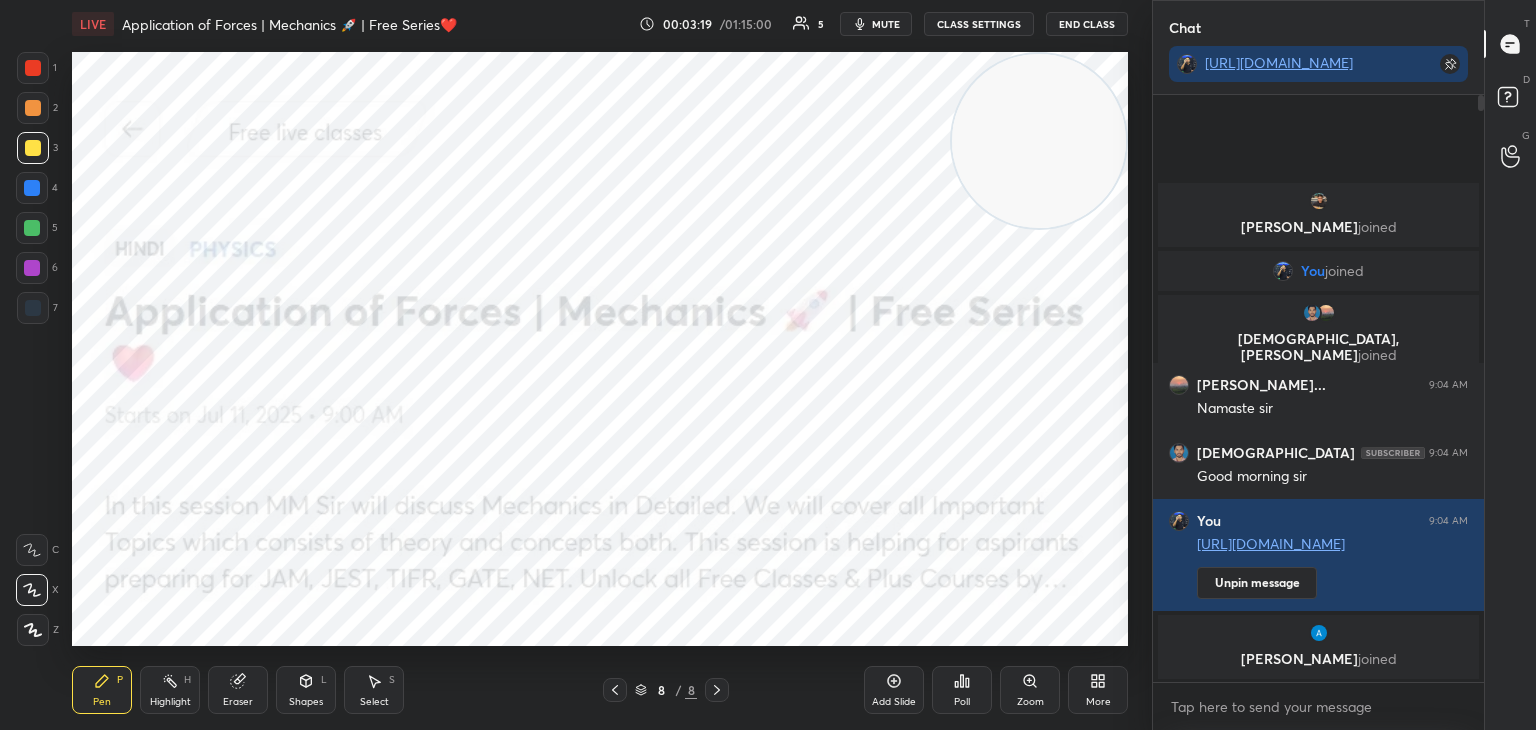 drag, startPoint x: 209, startPoint y: 154, endPoint x: 973, endPoint y: 146, distance: 764.0419 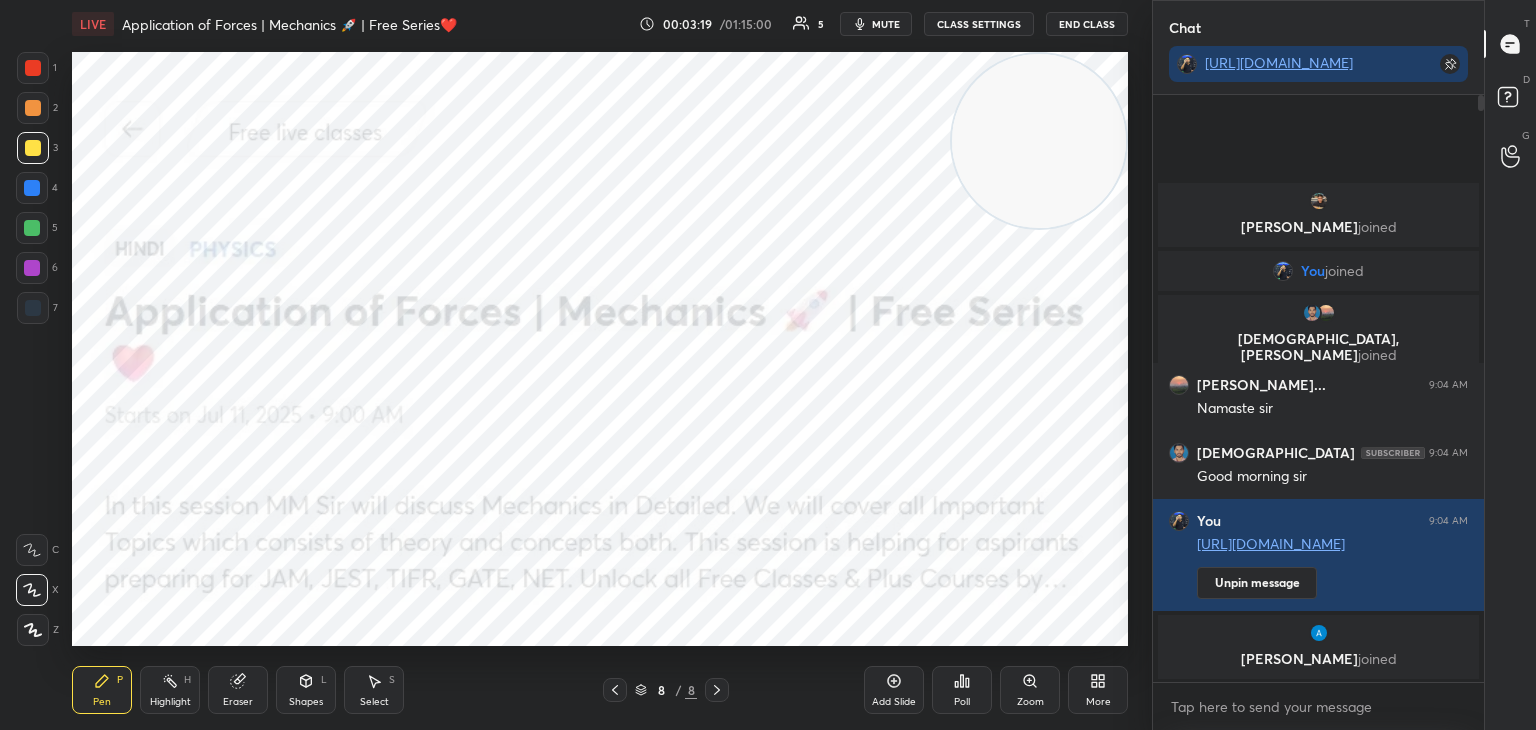 click on "Setting up your live class Poll for   secs No correct answer Start poll" at bounding box center (600, 349) 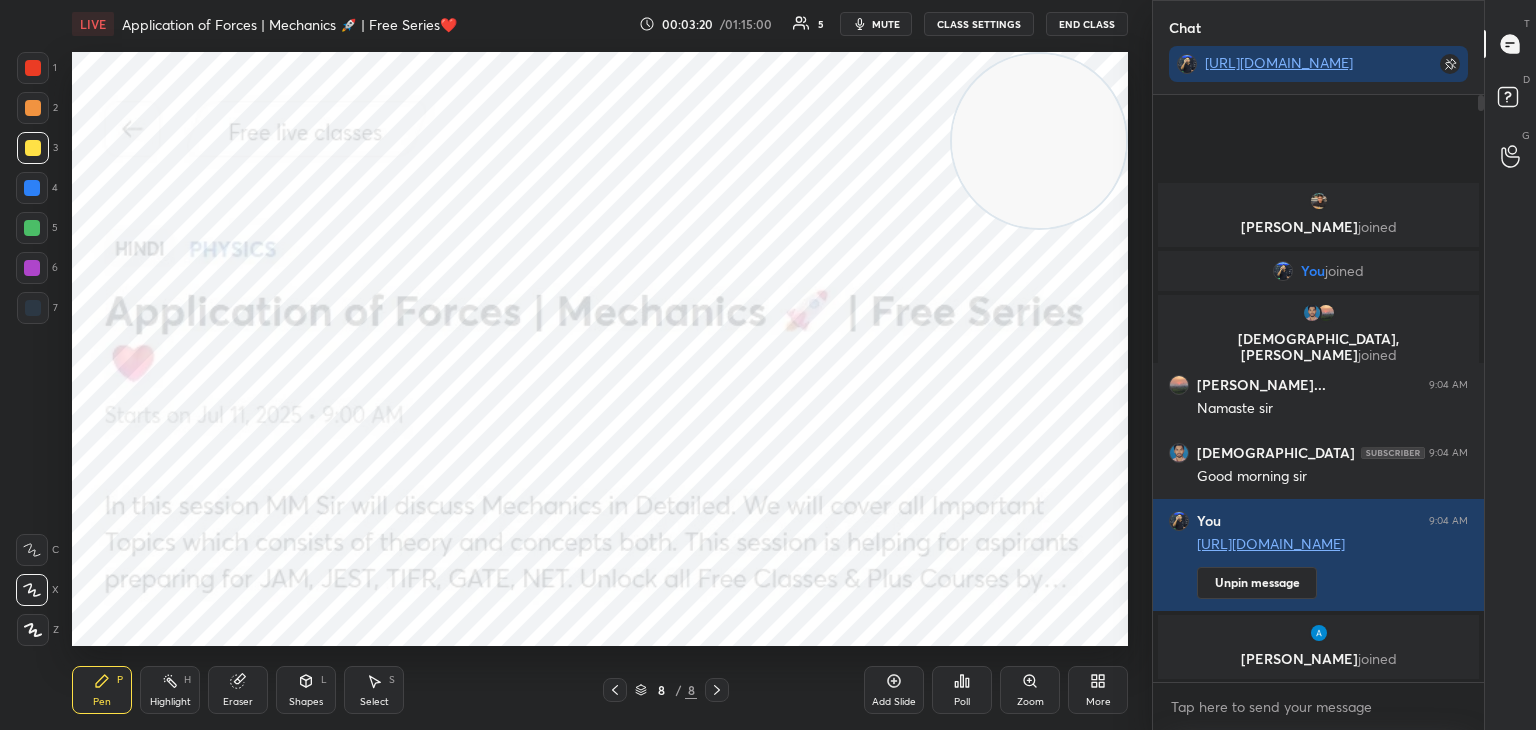 click at bounding box center [33, 108] 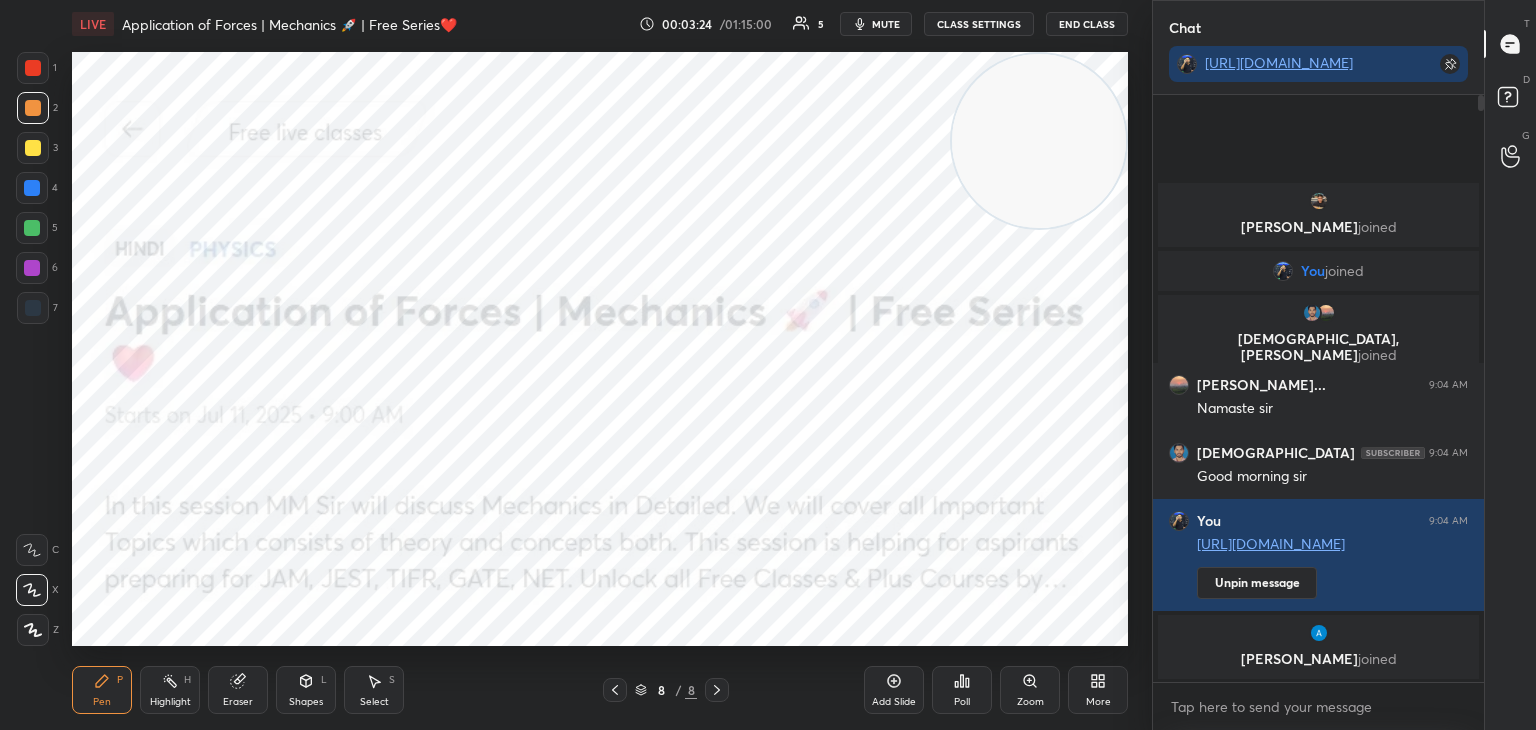 drag, startPoint x: 39, startPoint y: 66, endPoint x: 65, endPoint y: 68, distance: 26.076809 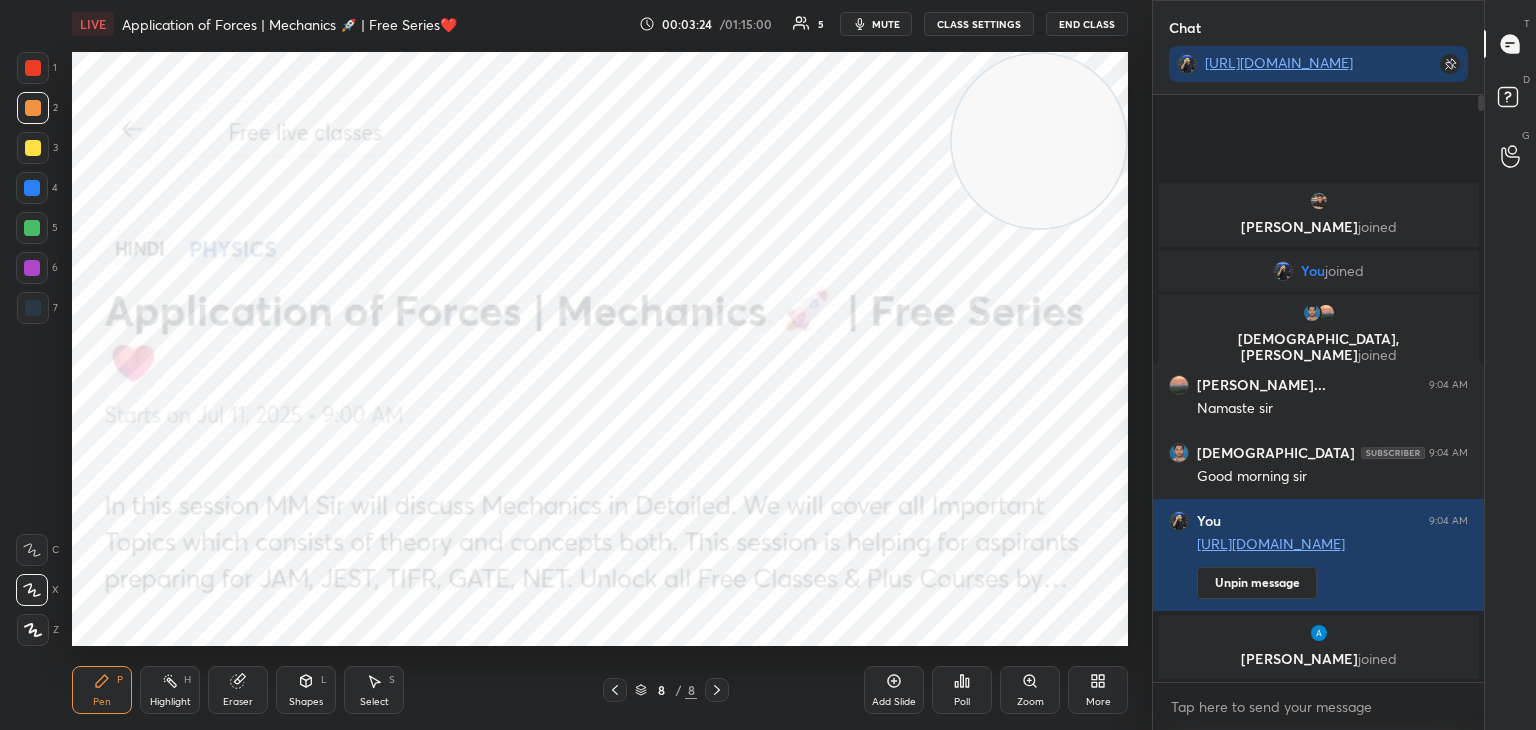 click at bounding box center (33, 68) 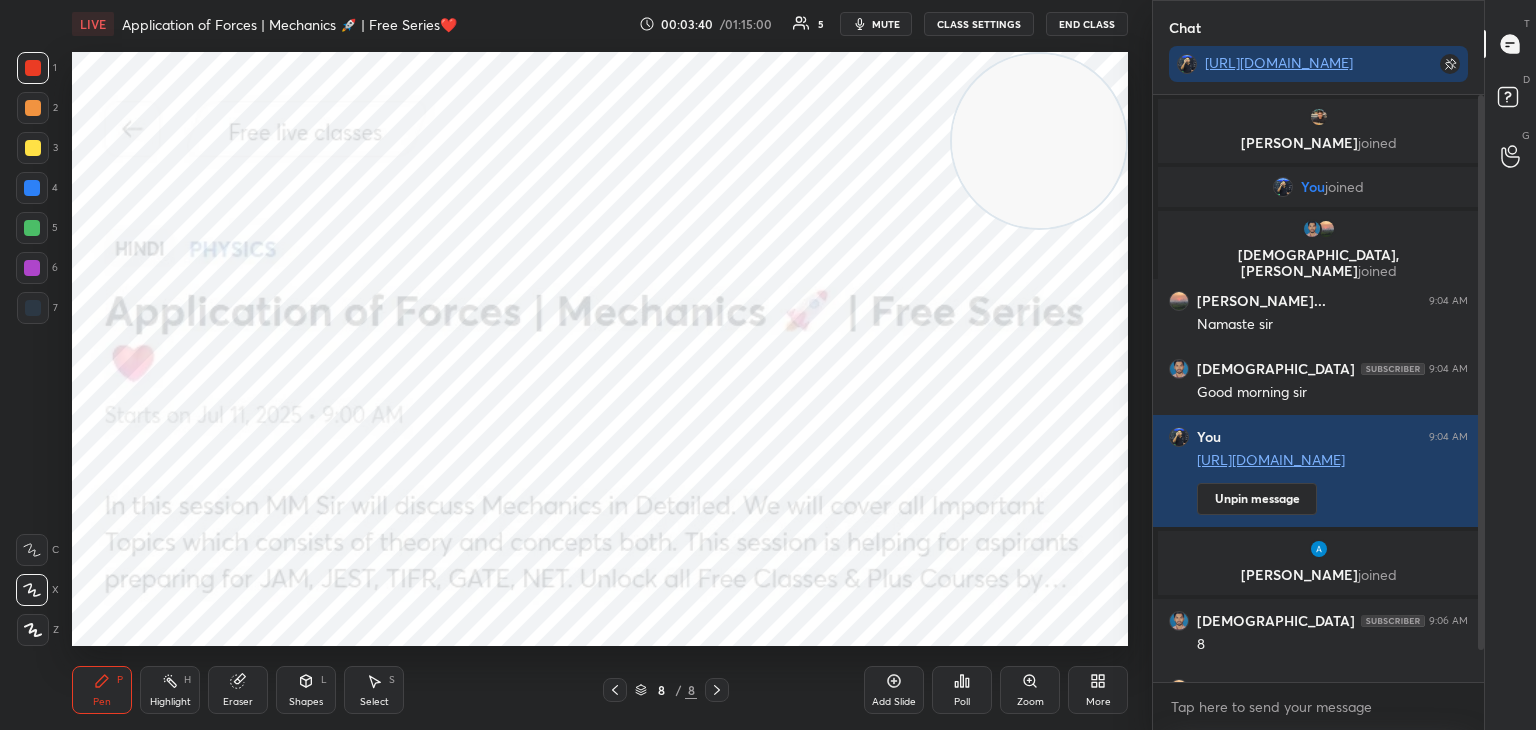 scroll, scrollTop: 52, scrollLeft: 0, axis: vertical 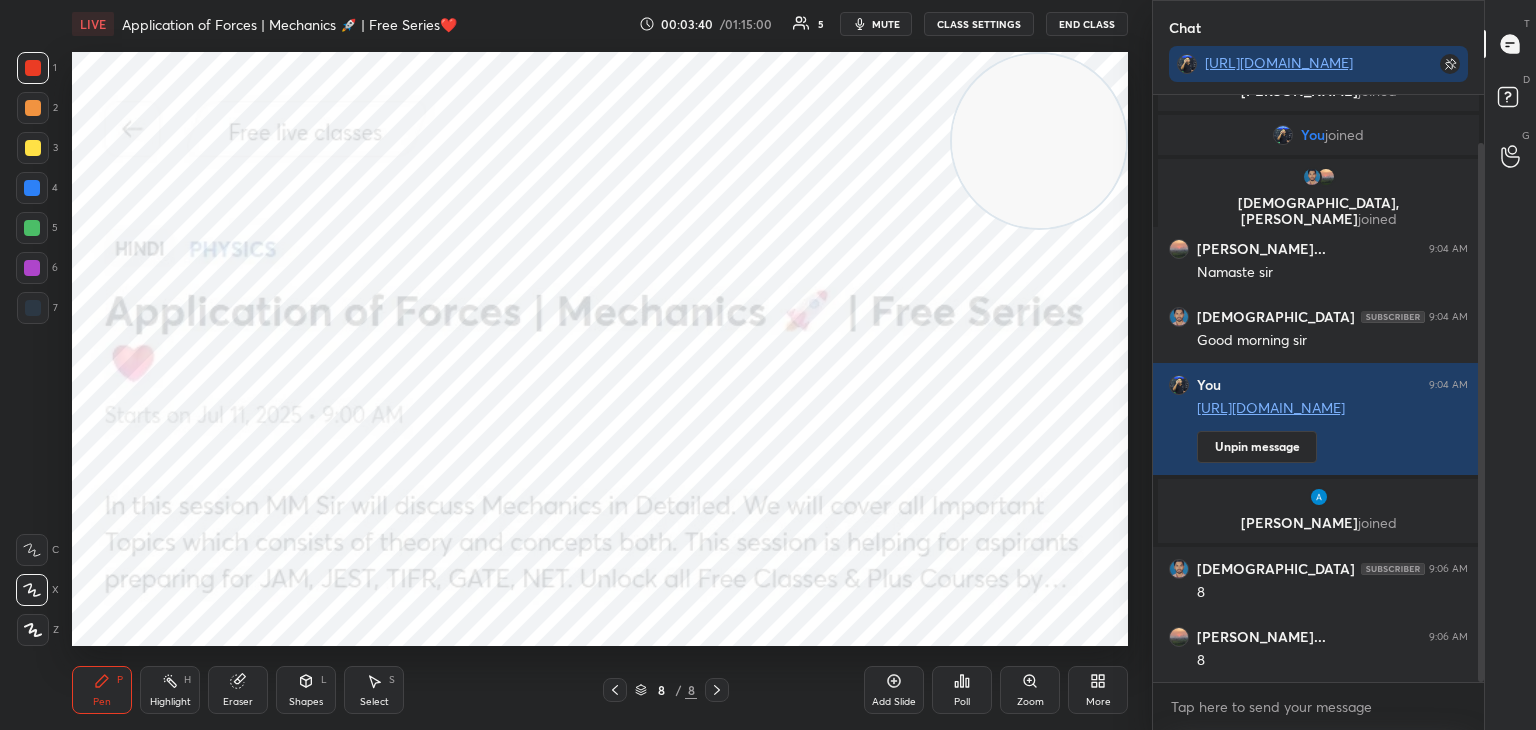 drag, startPoint x: 1480, startPoint y: 397, endPoint x: 1476, endPoint y: 457, distance: 60.133186 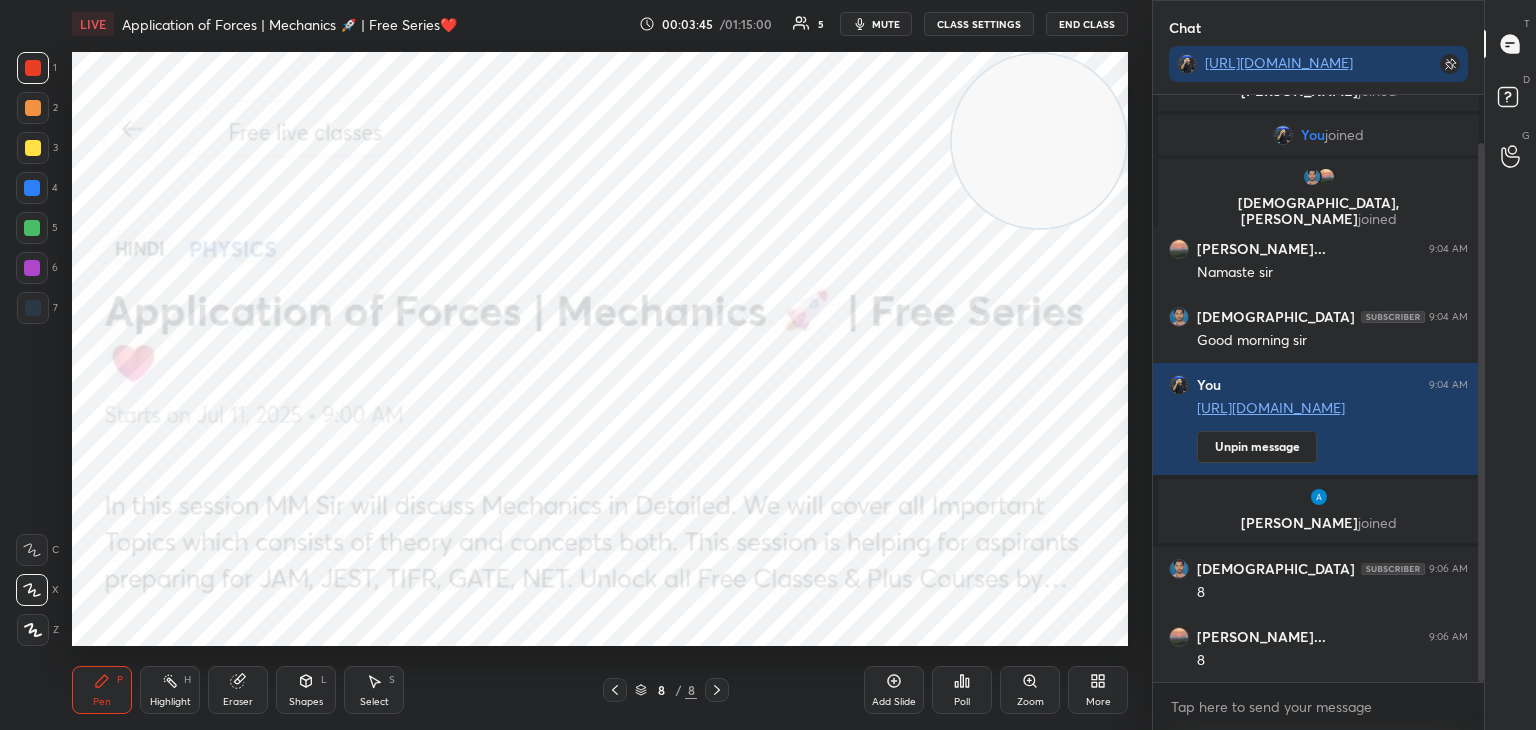 click at bounding box center [32, 228] 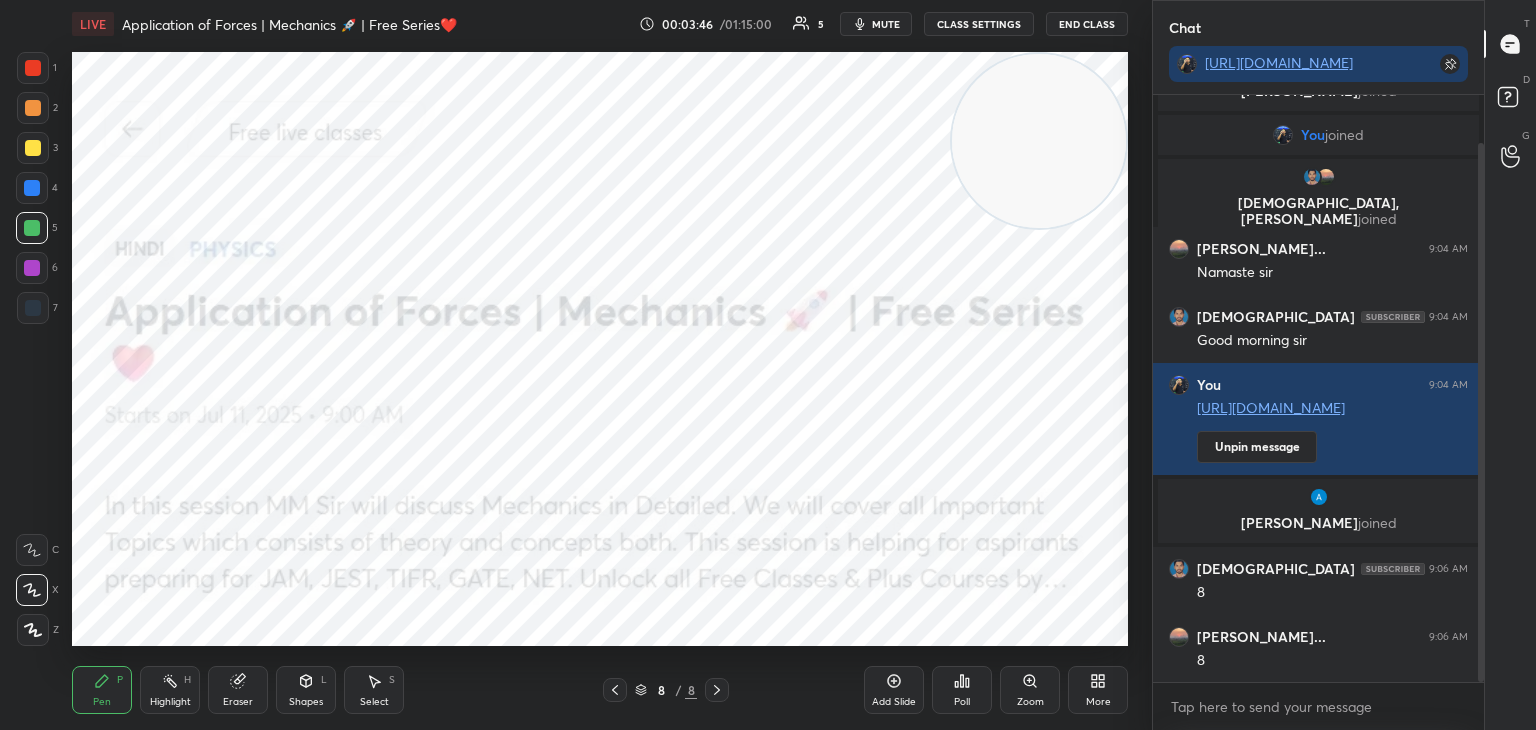 drag, startPoint x: 37, startPoint y: 175, endPoint x: 43, endPoint y: 186, distance: 12.529964 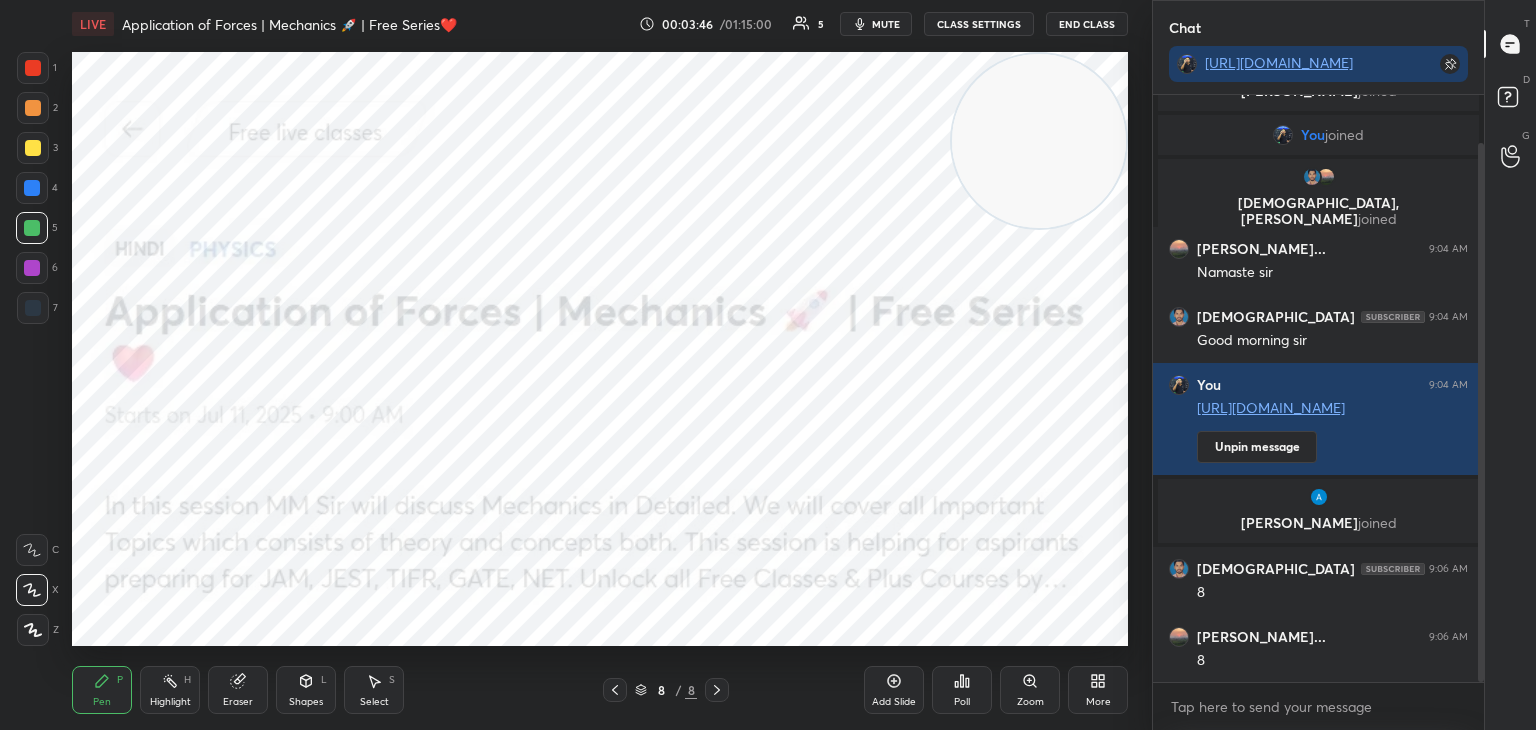 click at bounding box center [32, 188] 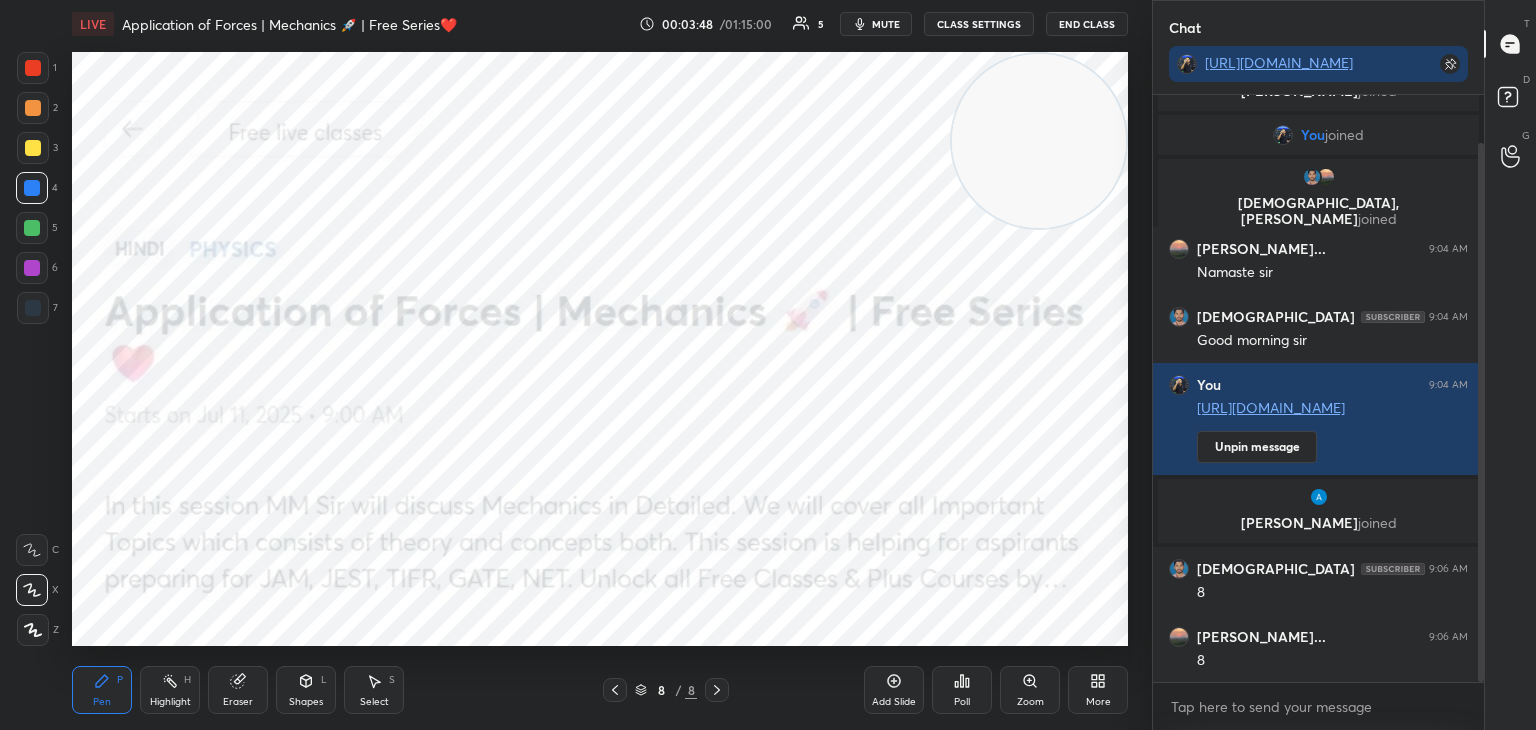 click at bounding box center [32, 268] 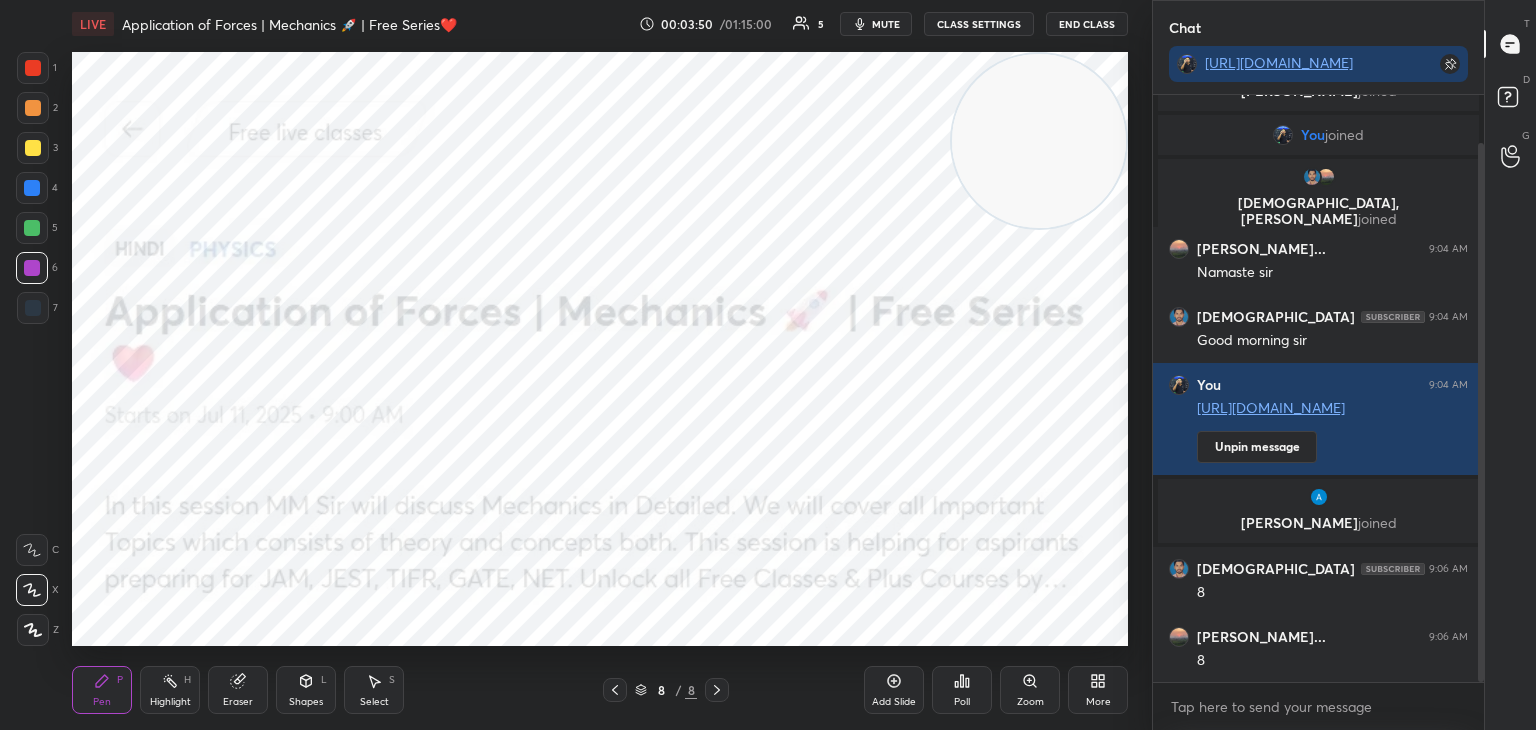 click on "Highlight H" at bounding box center [170, 690] 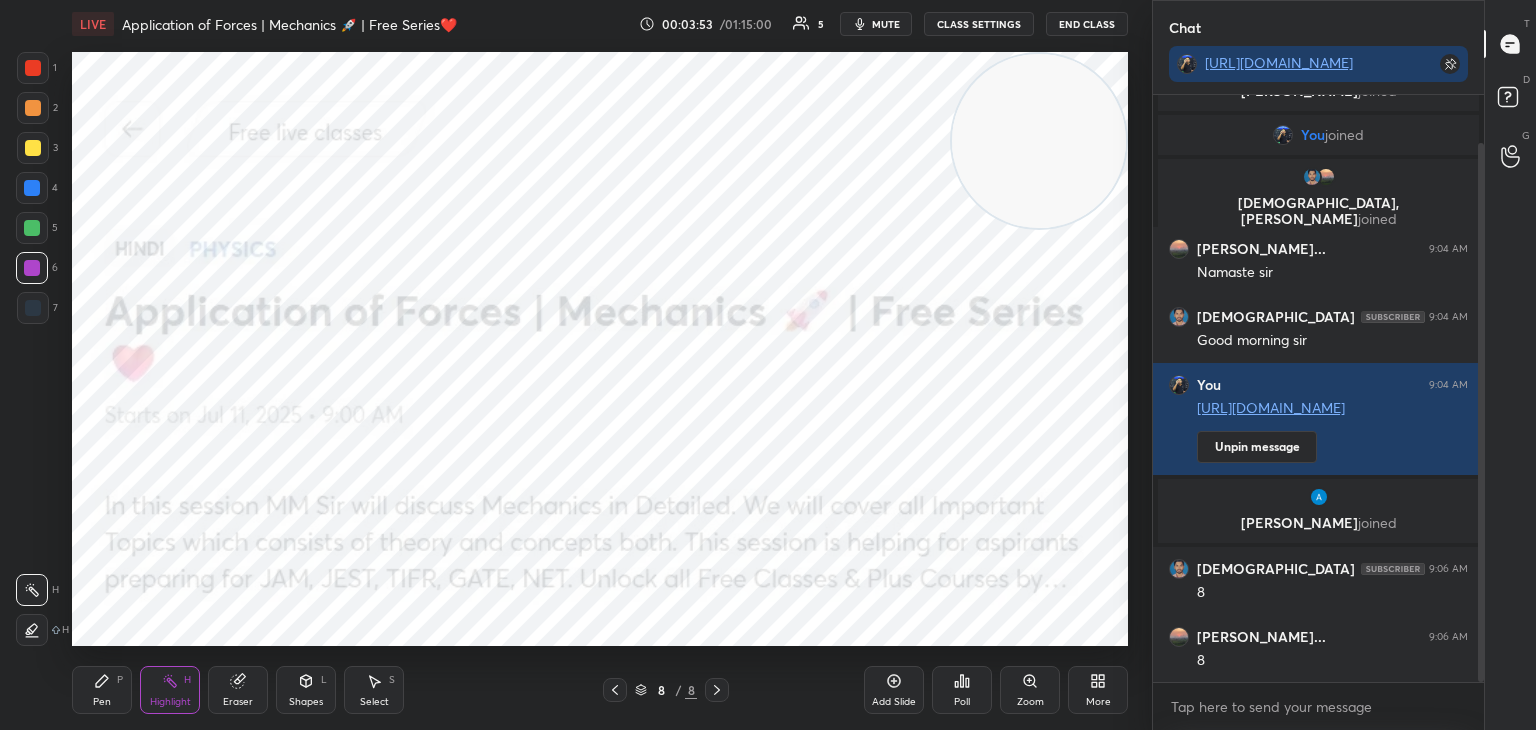 click 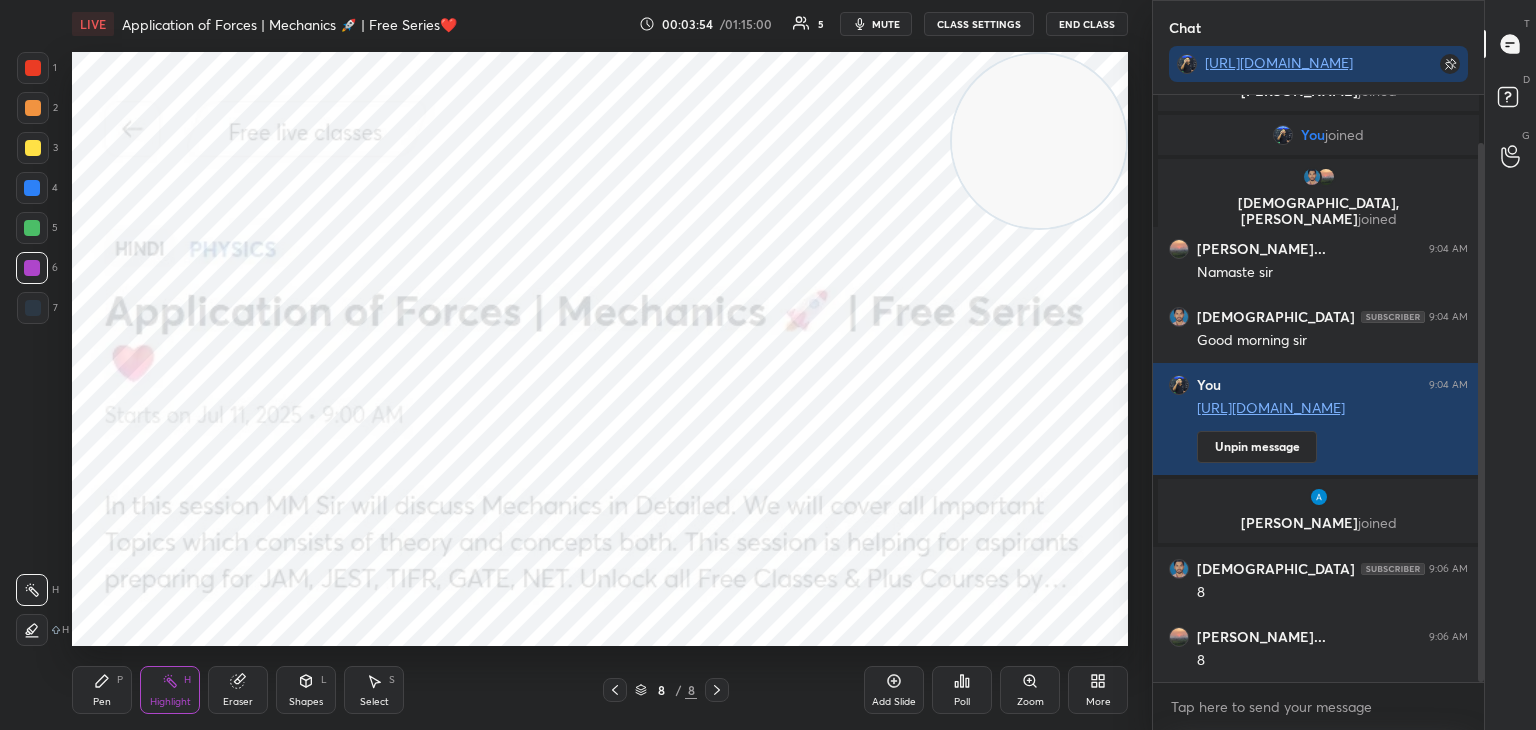 click on "More" at bounding box center [1098, 702] 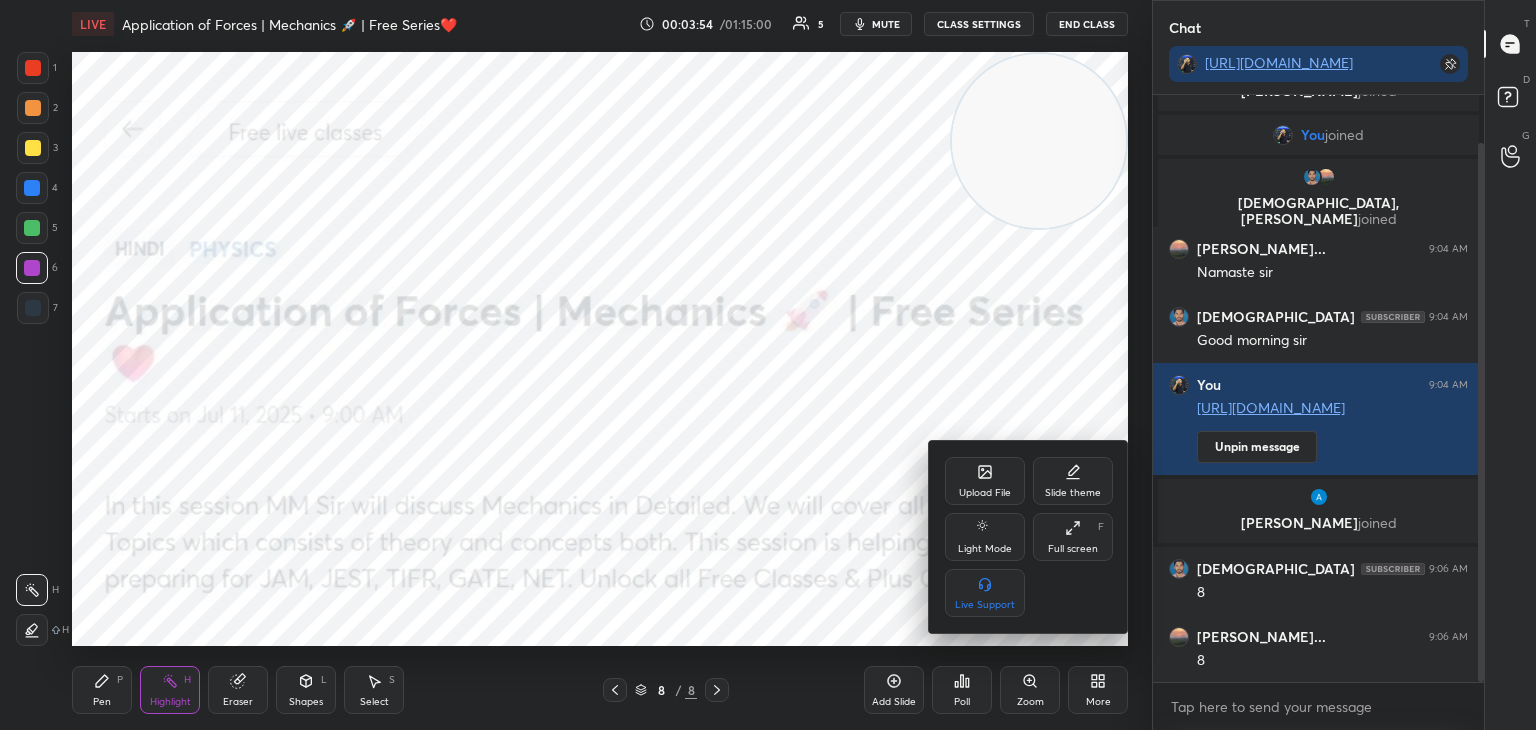 click on "Upload File" at bounding box center (985, 481) 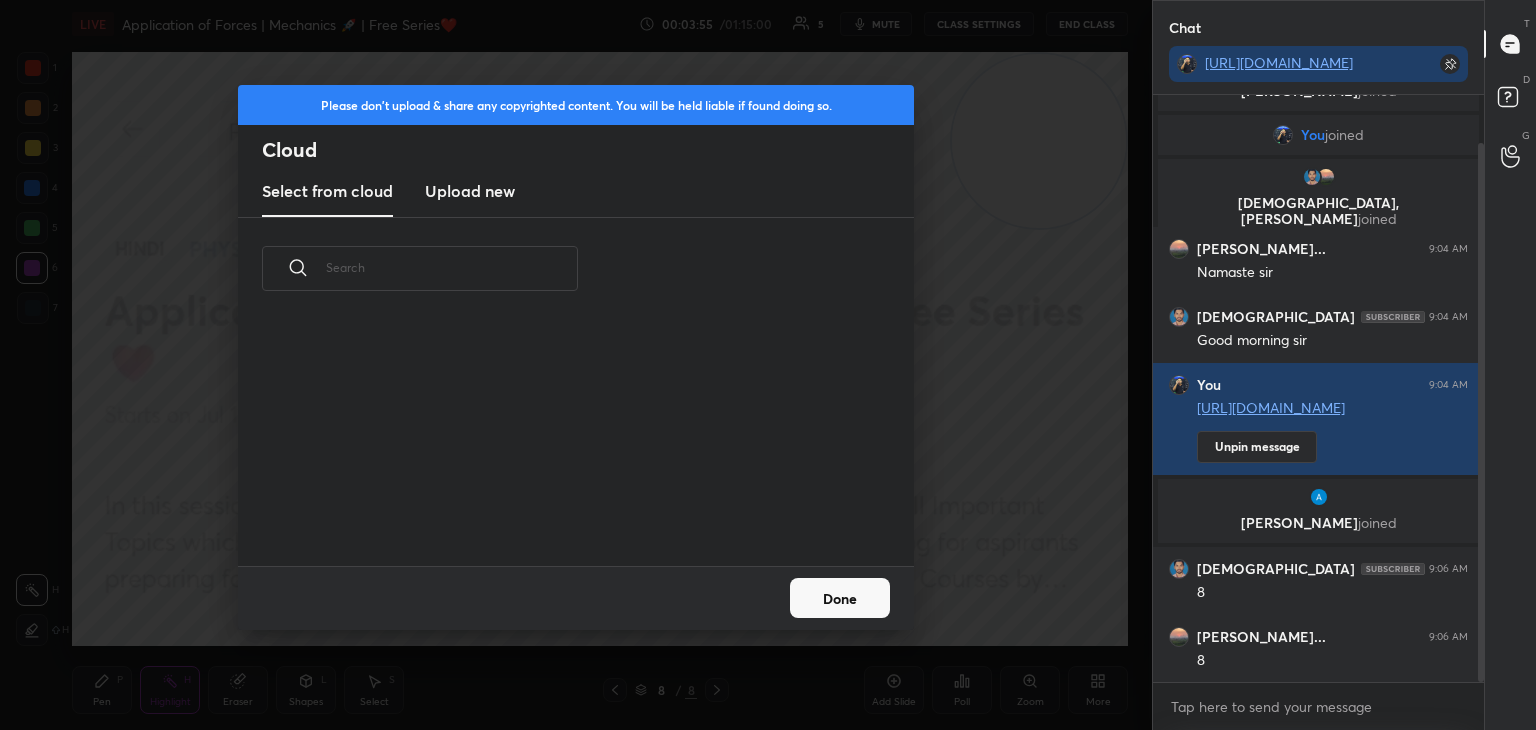 scroll, scrollTop: 5, scrollLeft: 10, axis: both 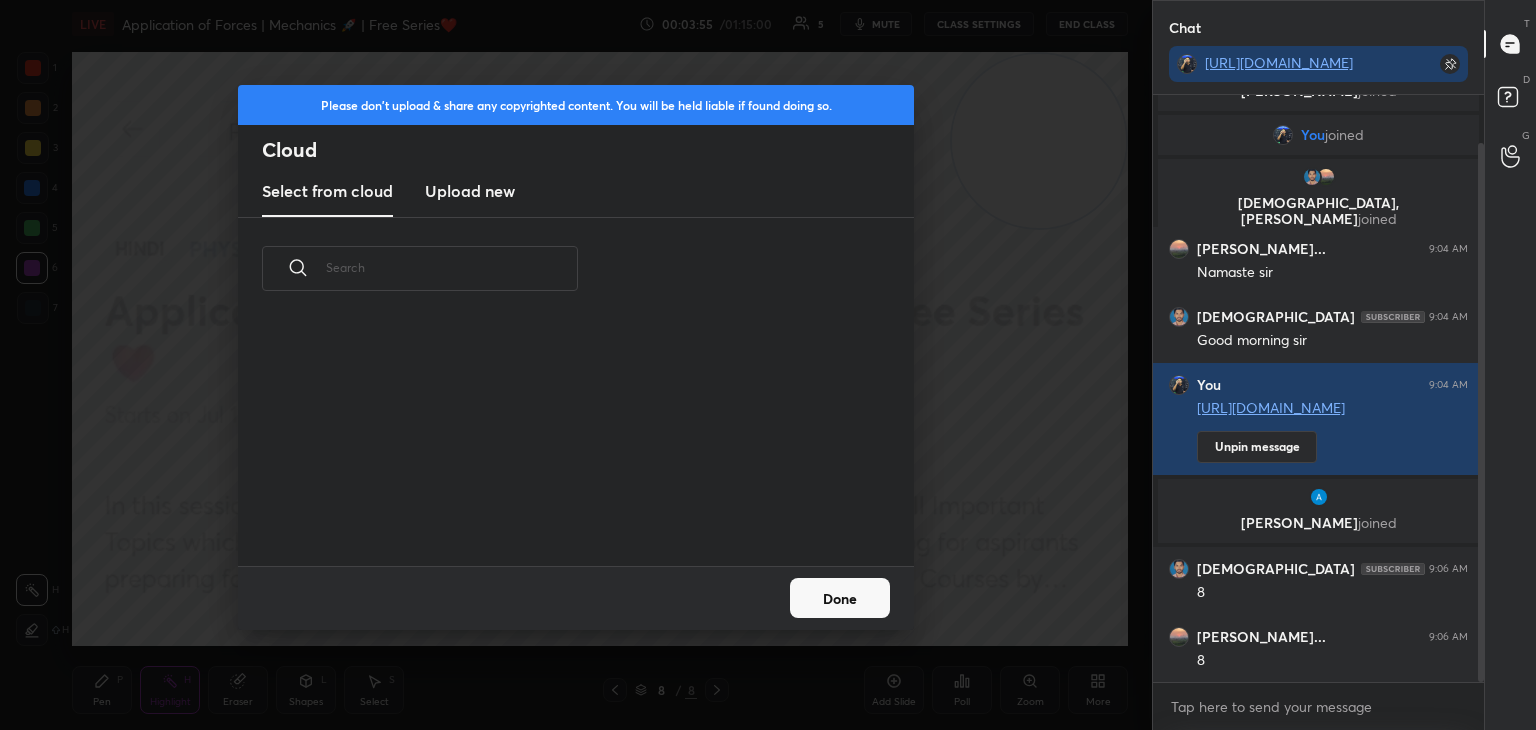 click on "Upload new" at bounding box center (470, 191) 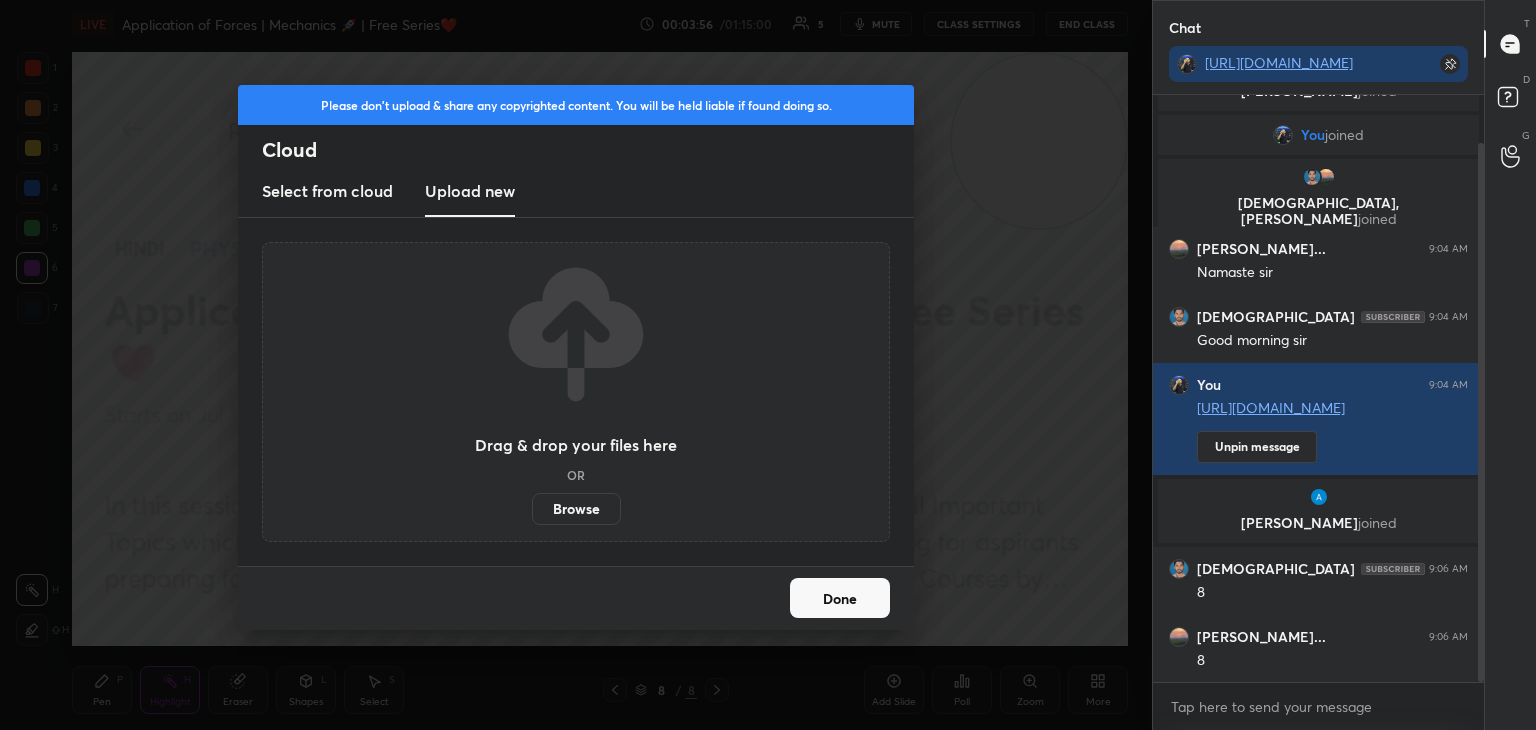 click on "Browse" at bounding box center (576, 509) 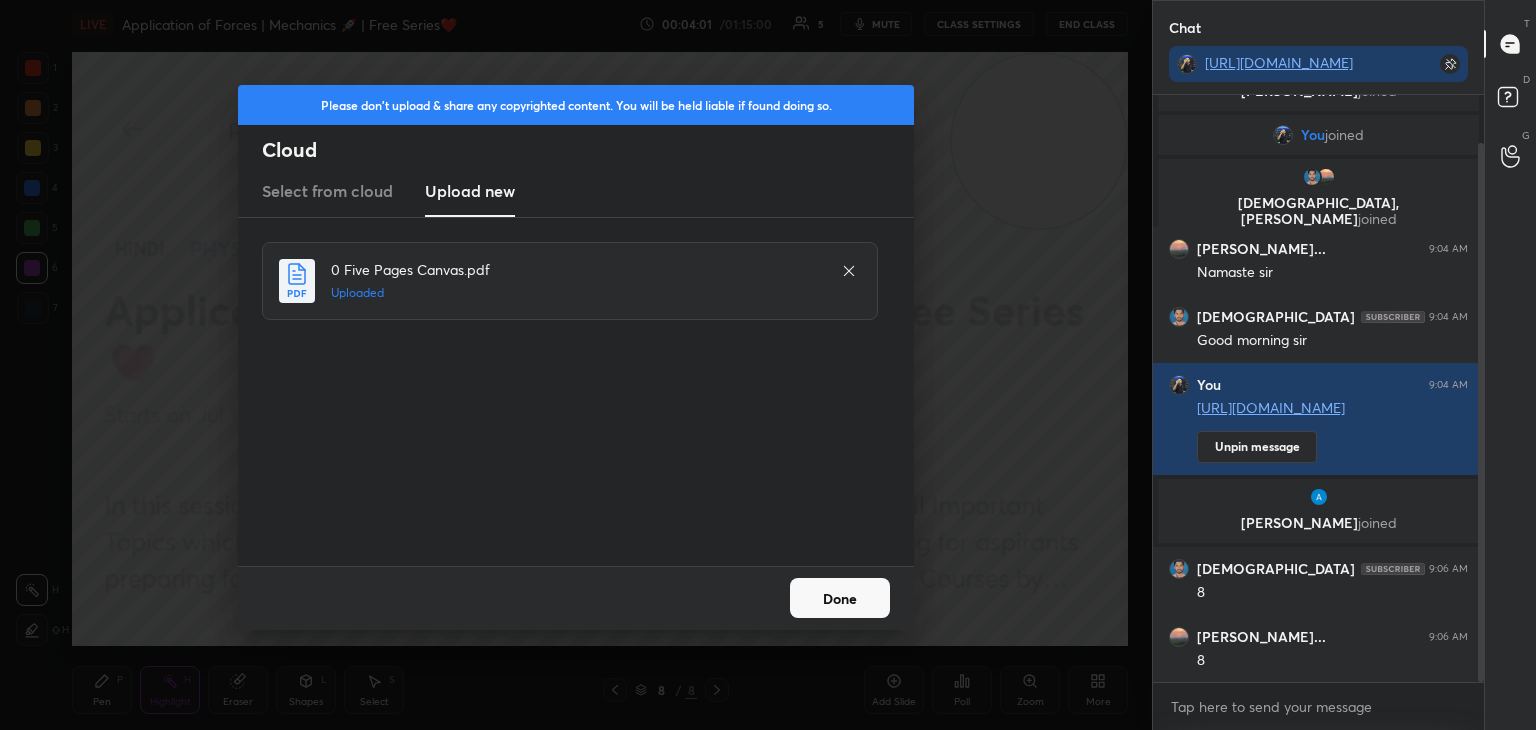 click on "Done" at bounding box center (840, 598) 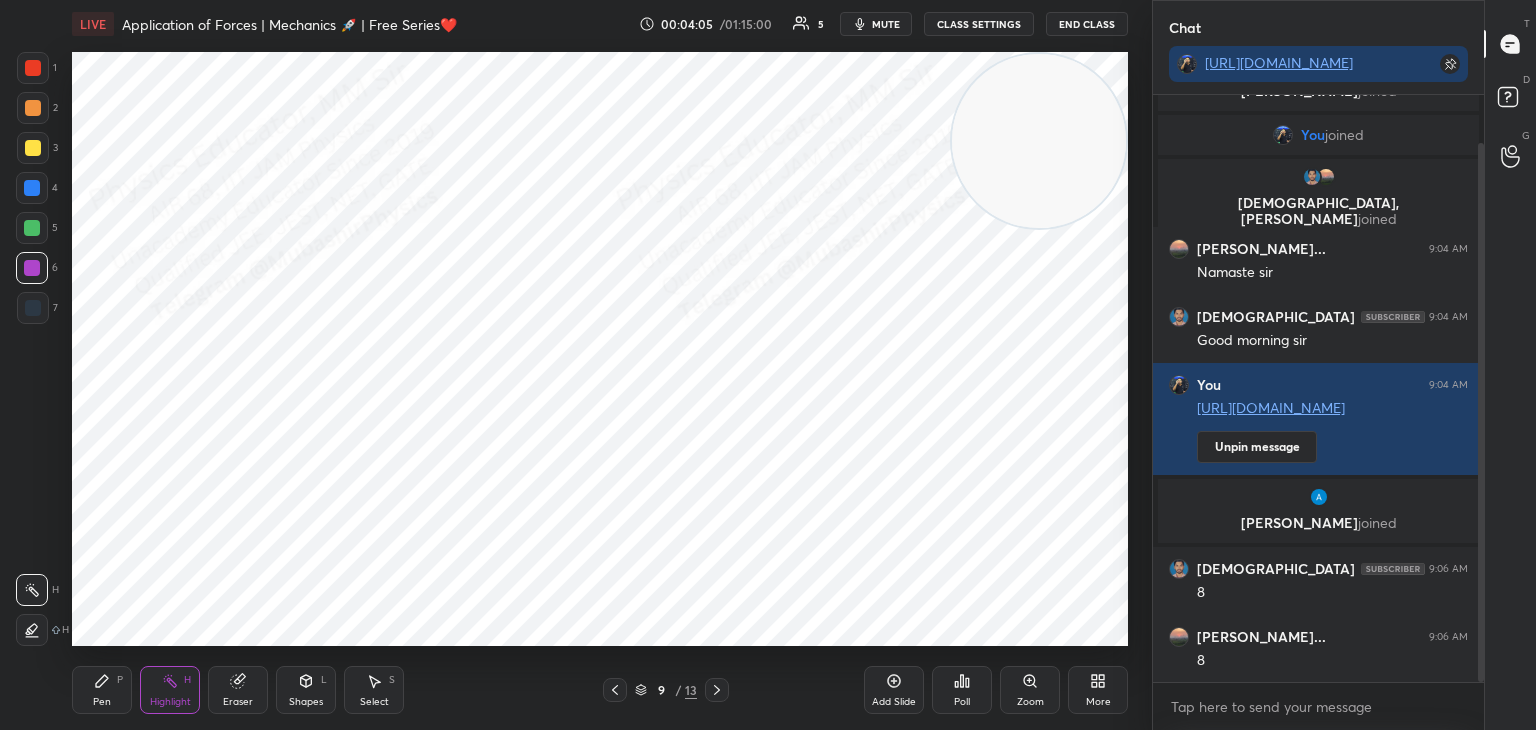 click 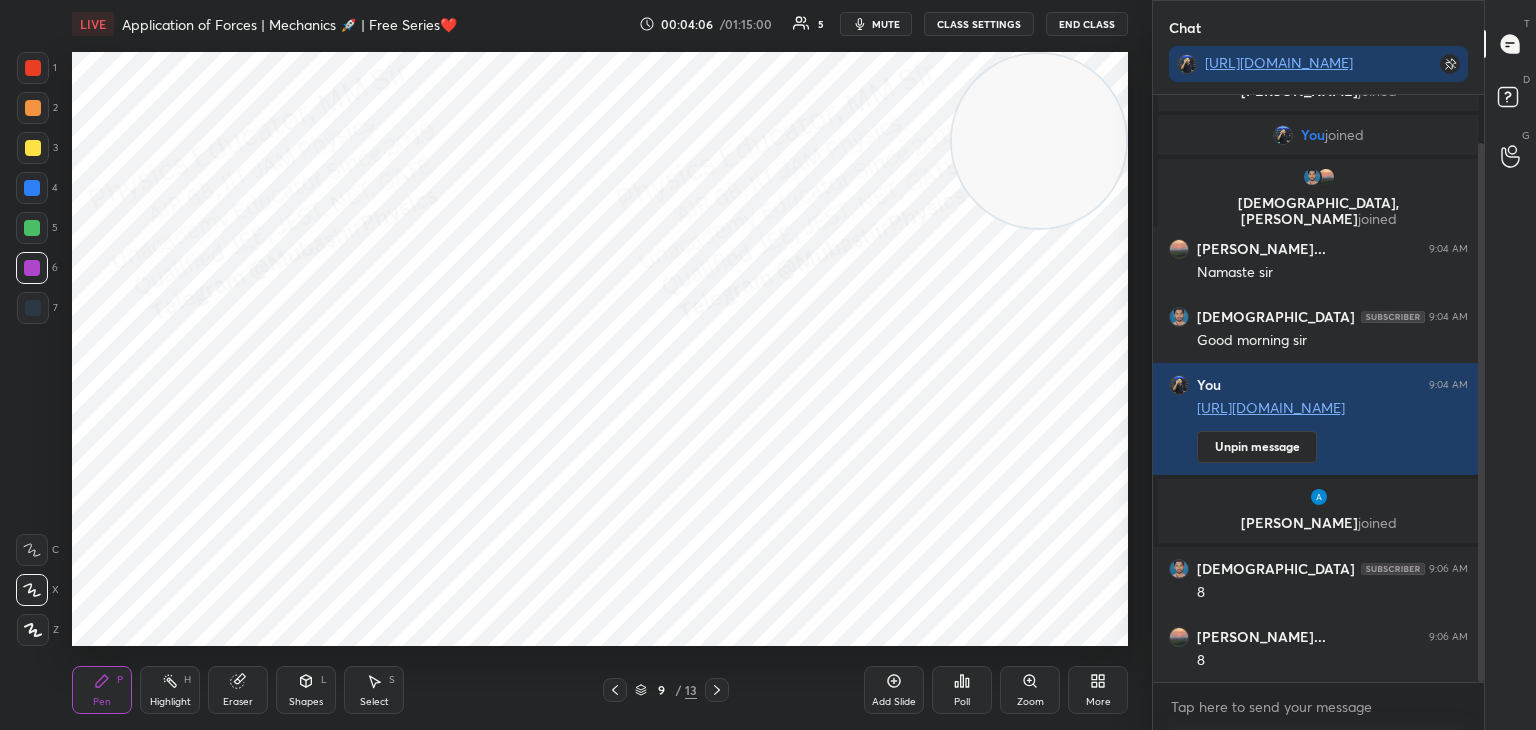 click on "Shapes L" at bounding box center (306, 690) 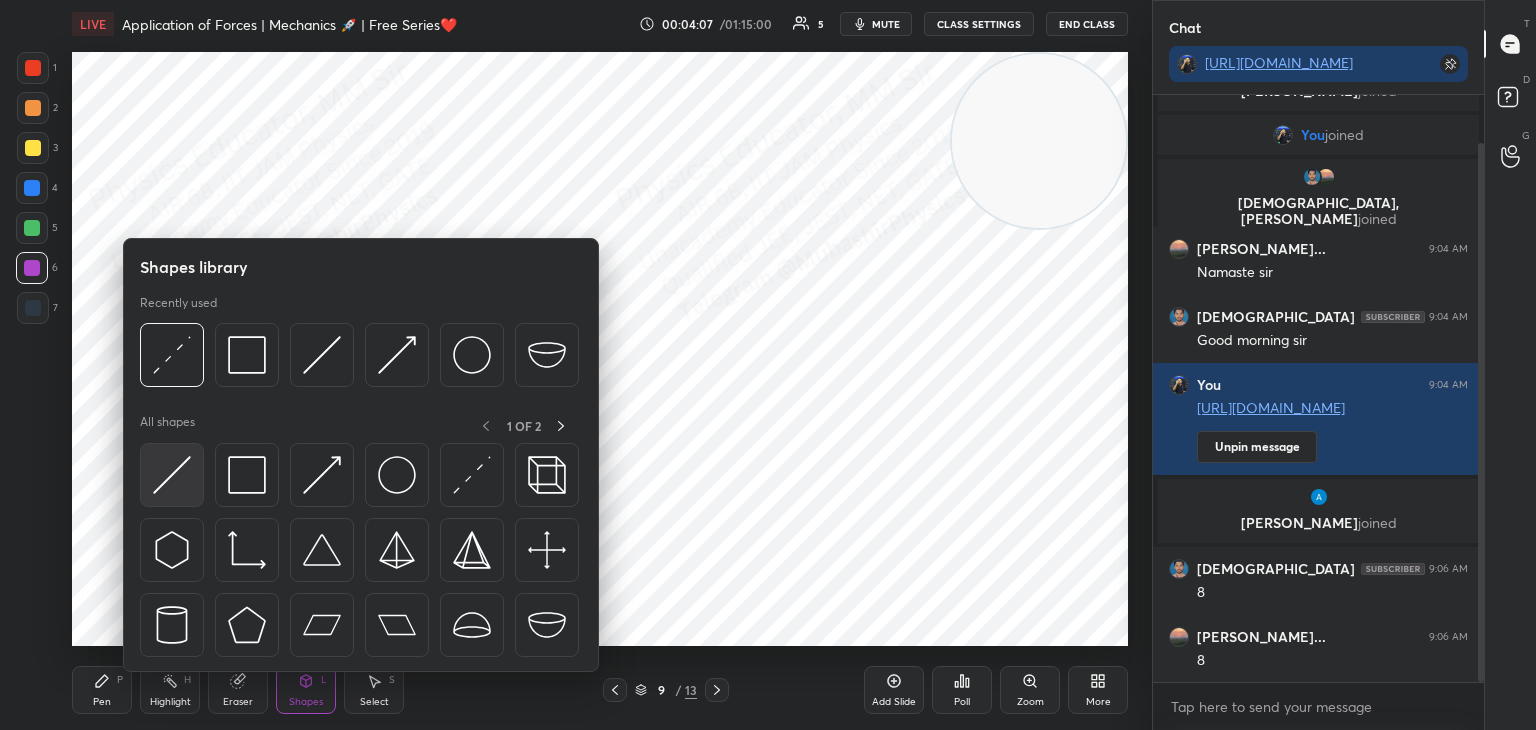 click at bounding box center [172, 475] 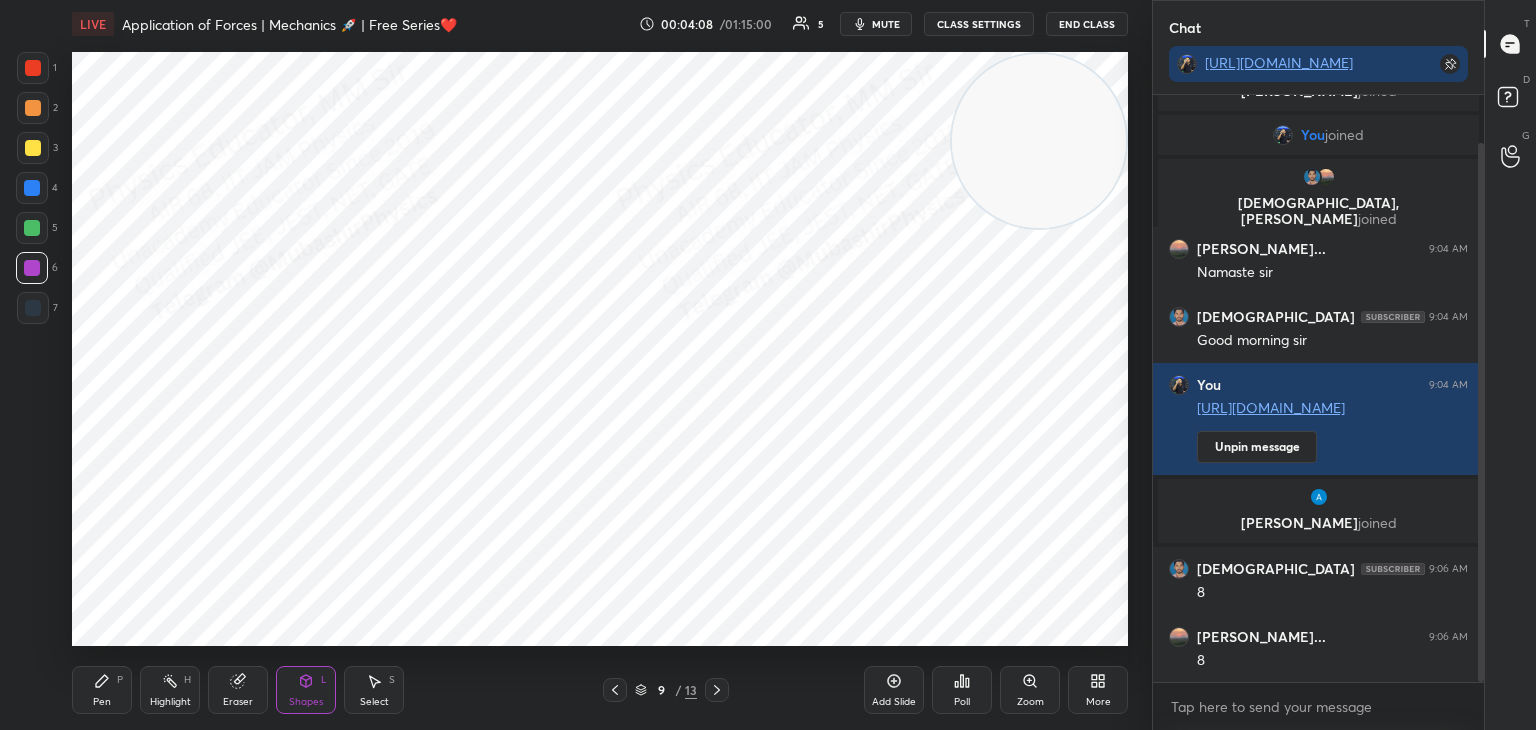 click on "Shapes" at bounding box center (306, 702) 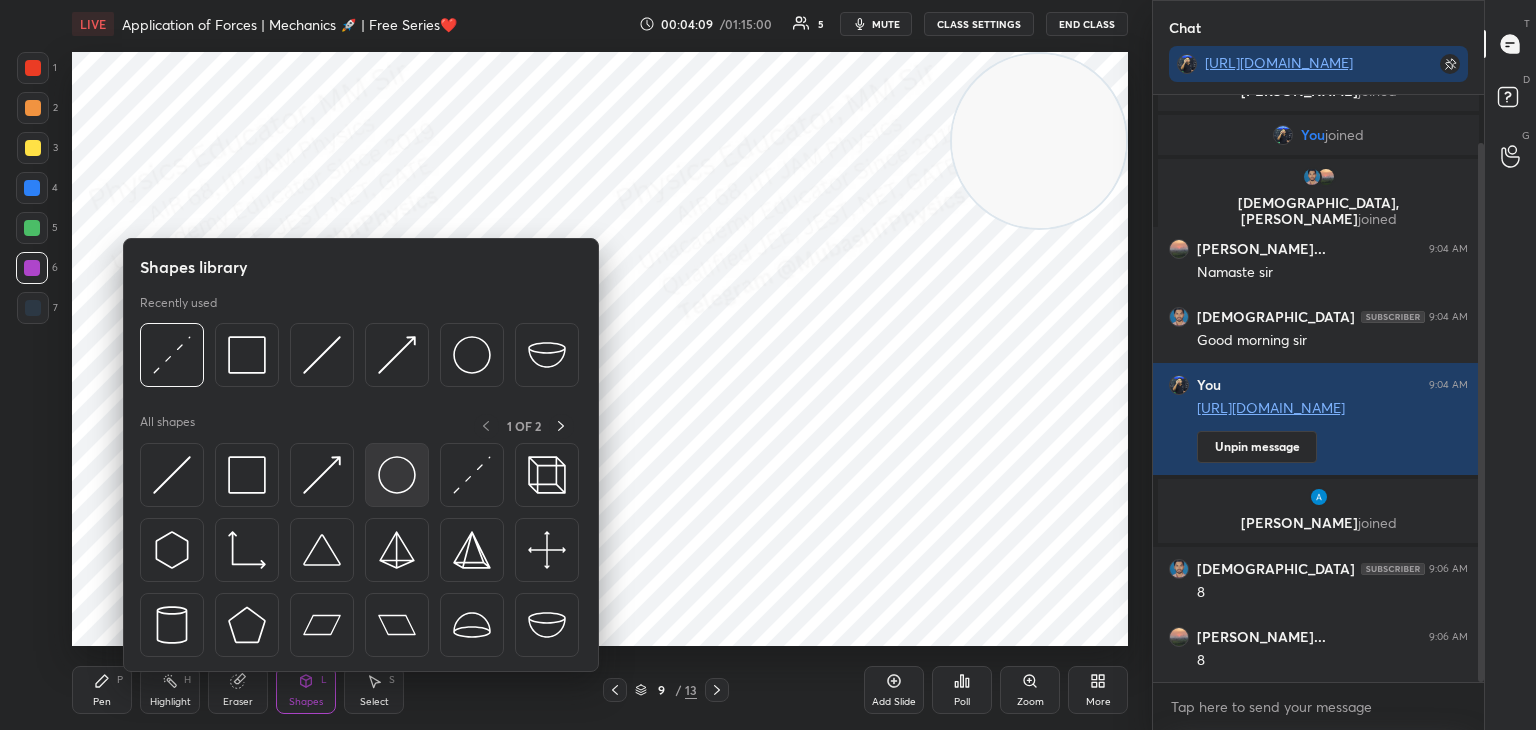 click at bounding box center [397, 475] 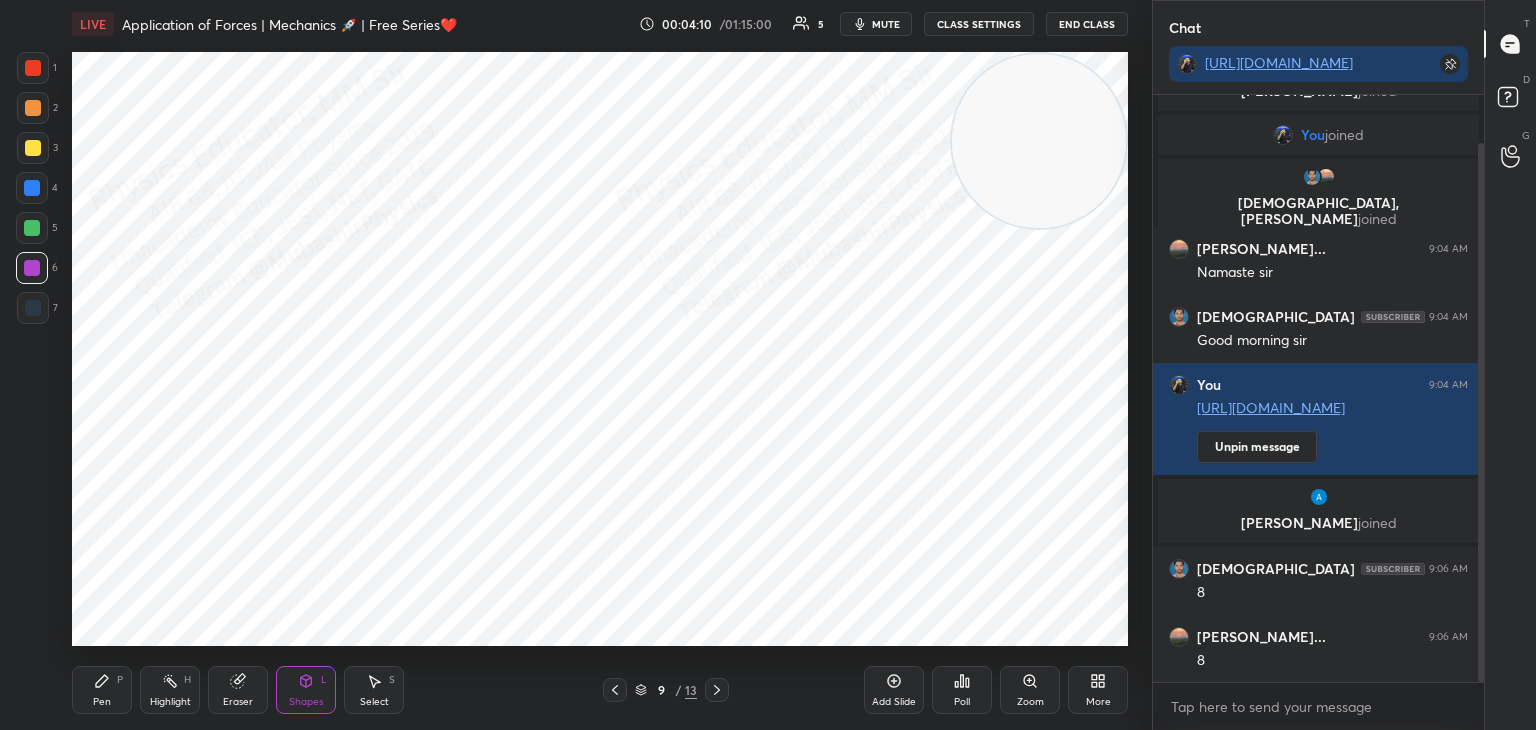 click at bounding box center [33, 308] 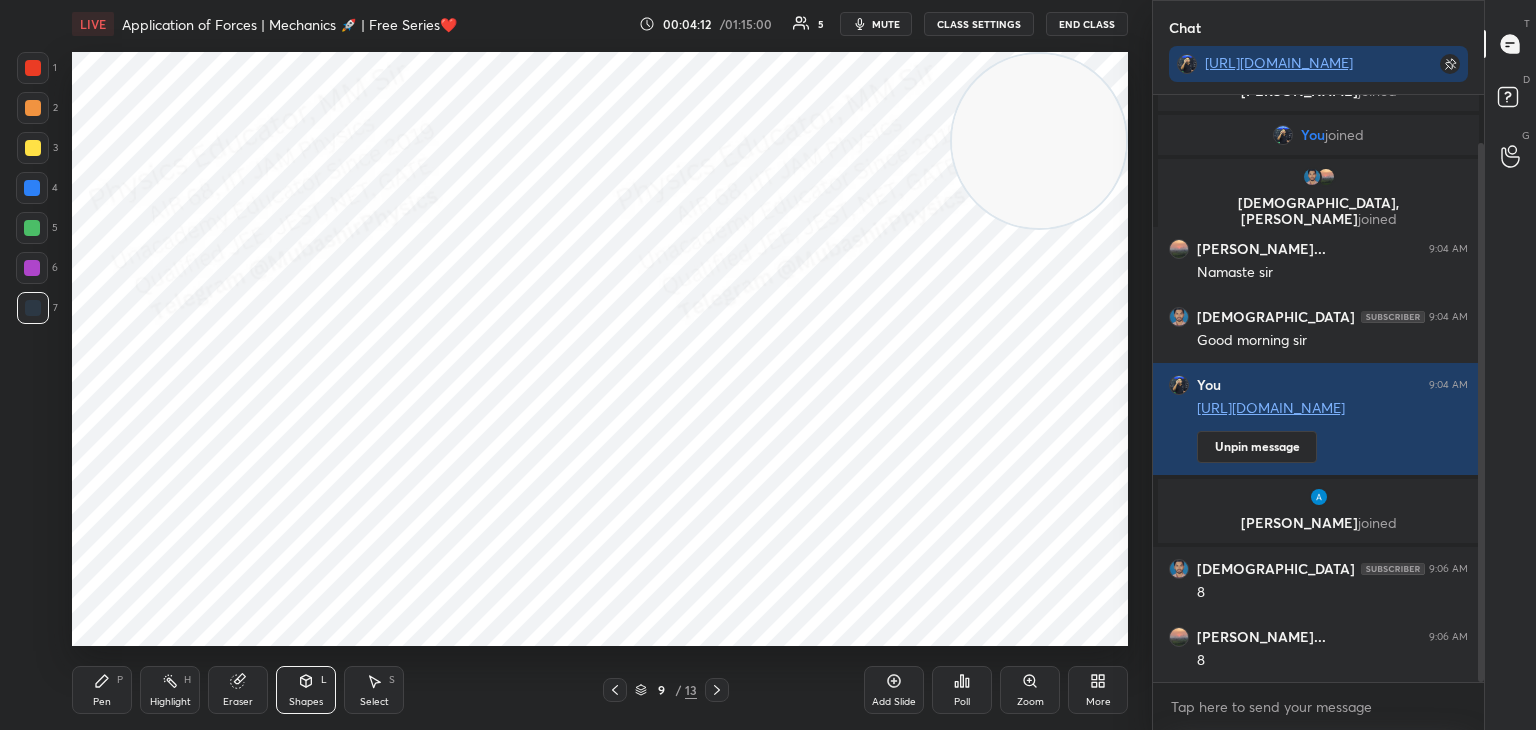 click at bounding box center (33, 68) 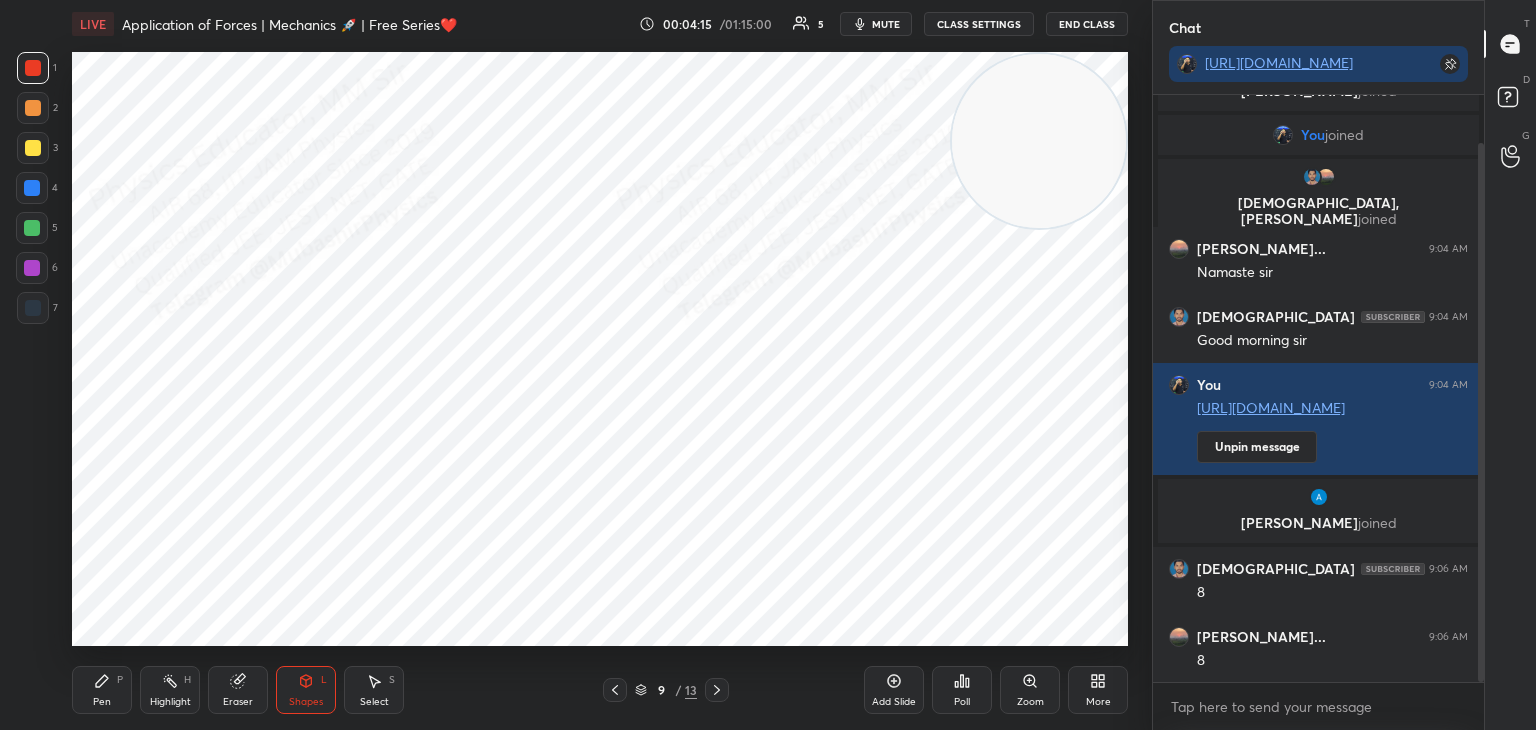 click 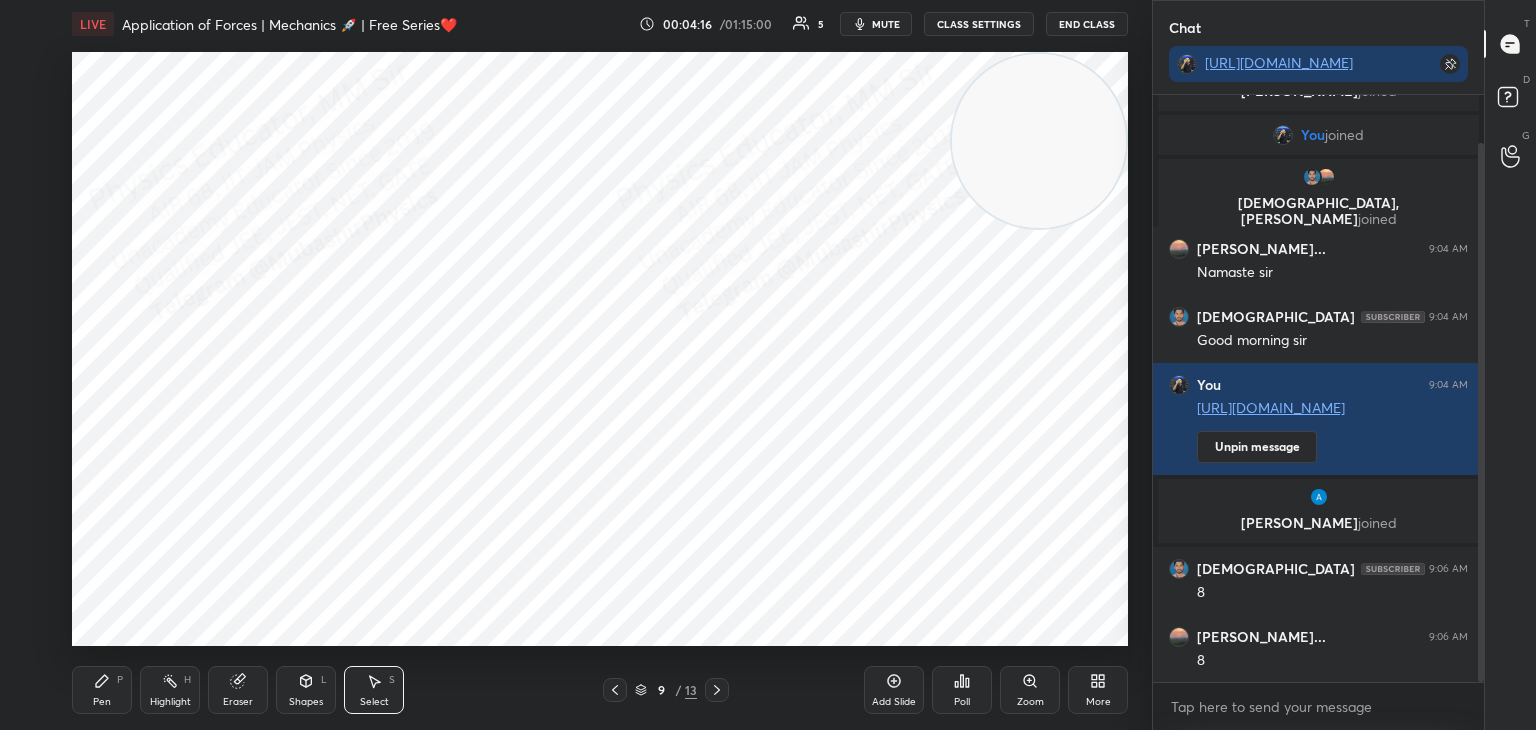 drag, startPoint x: 297, startPoint y: 237, endPoint x: 491, endPoint y: 377, distance: 239.24046 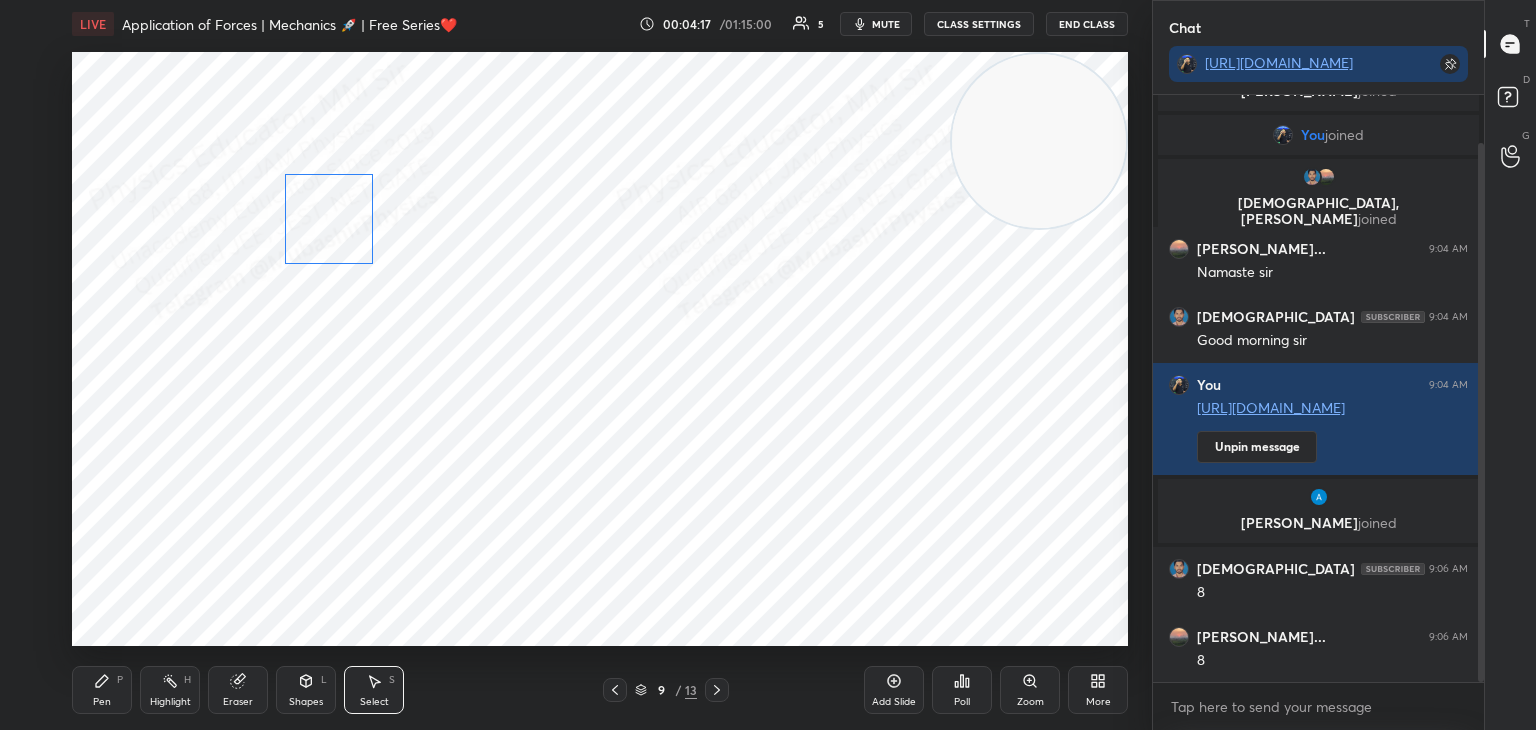 drag, startPoint x: 349, startPoint y: 279, endPoint x: 305, endPoint y: 242, distance: 57.48913 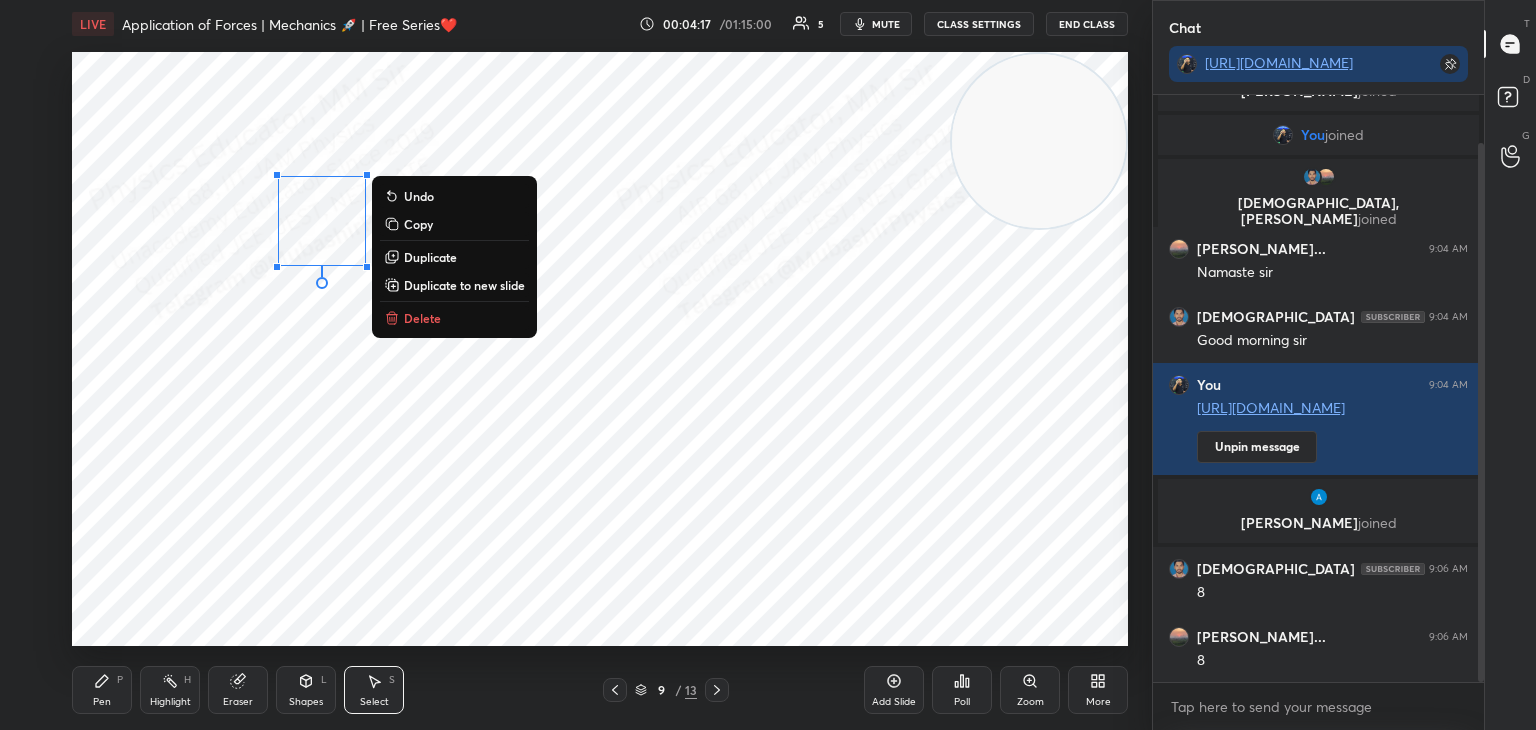 click on "Duplicate" at bounding box center (430, 257) 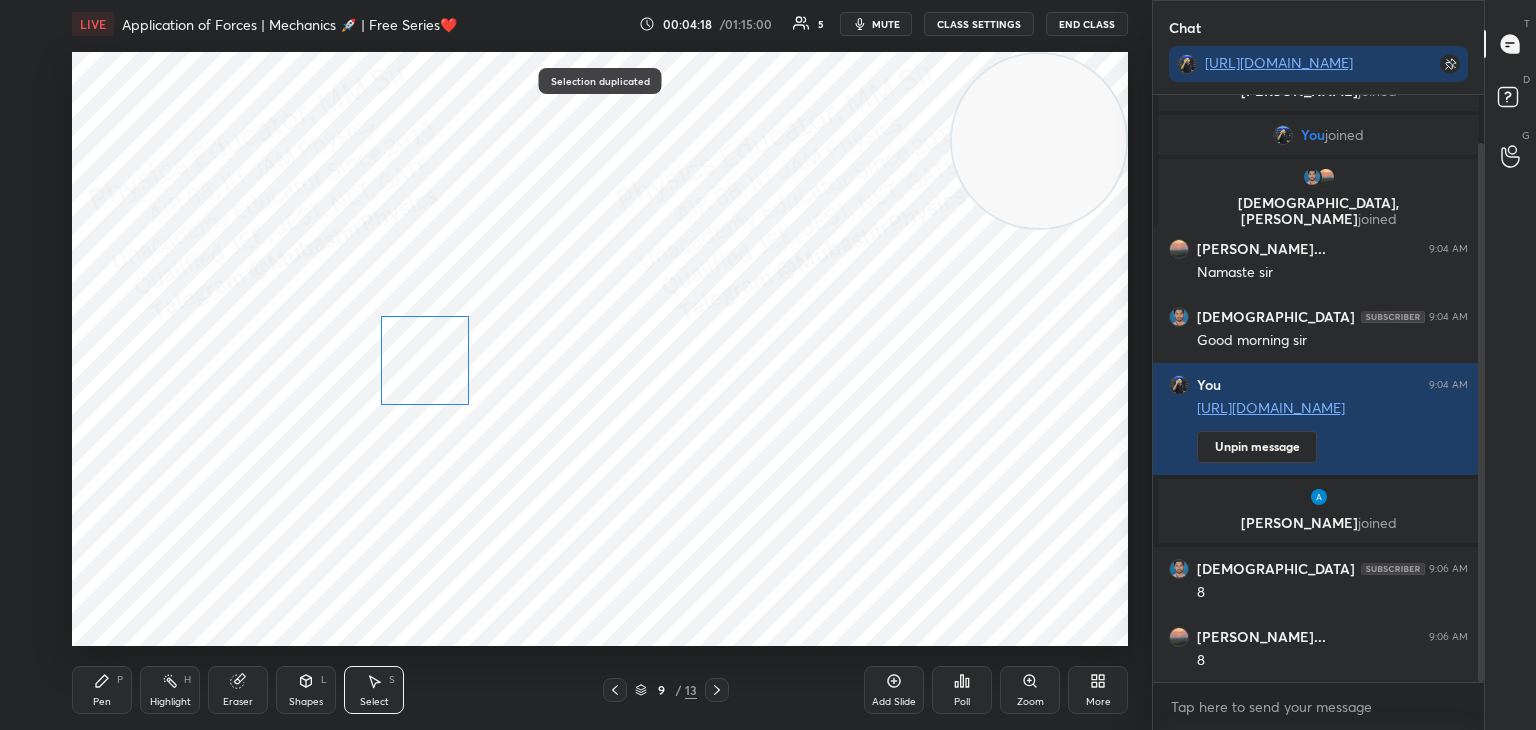 drag, startPoint x: 351, startPoint y: 258, endPoint x: 435, endPoint y: 375, distance: 144.03125 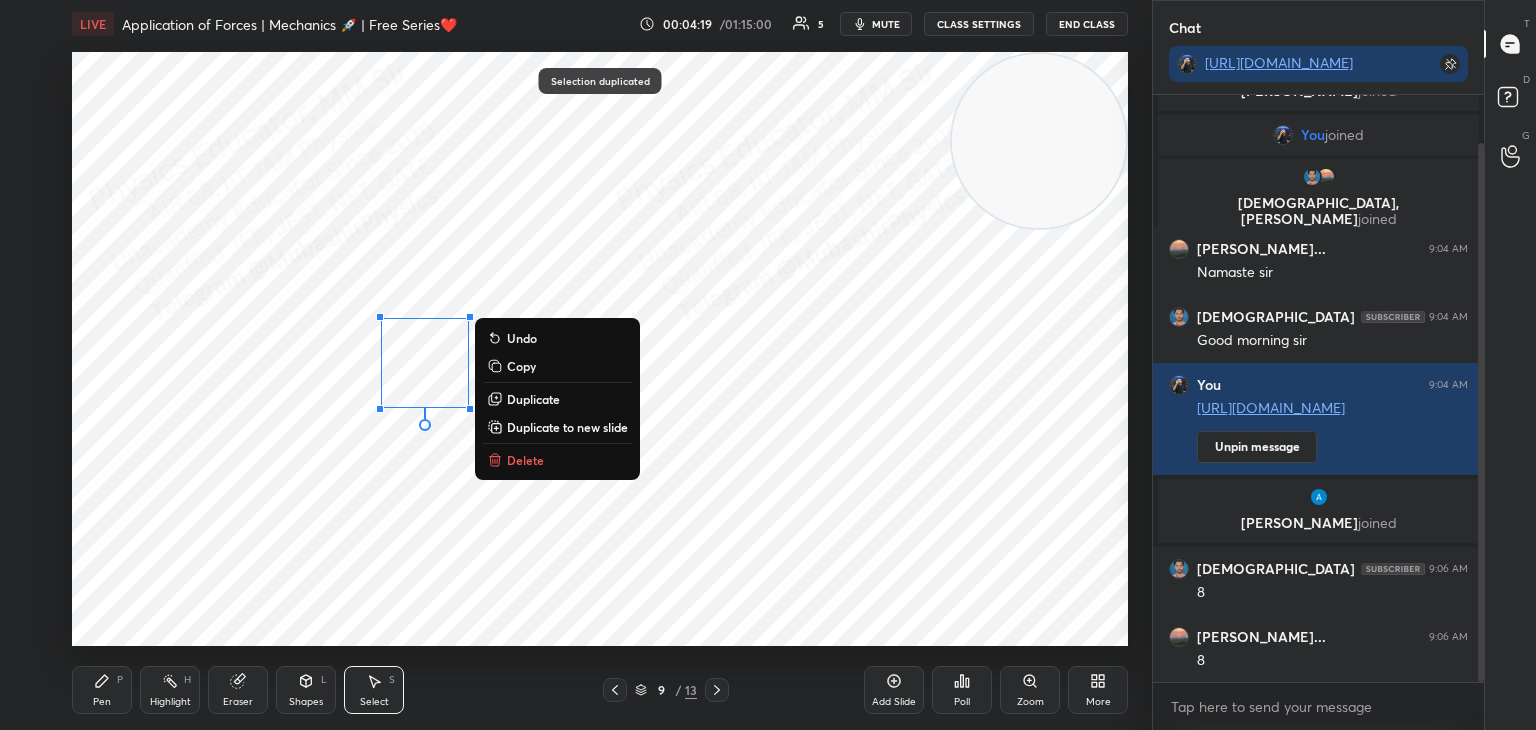 click on "Duplicate" at bounding box center (533, 399) 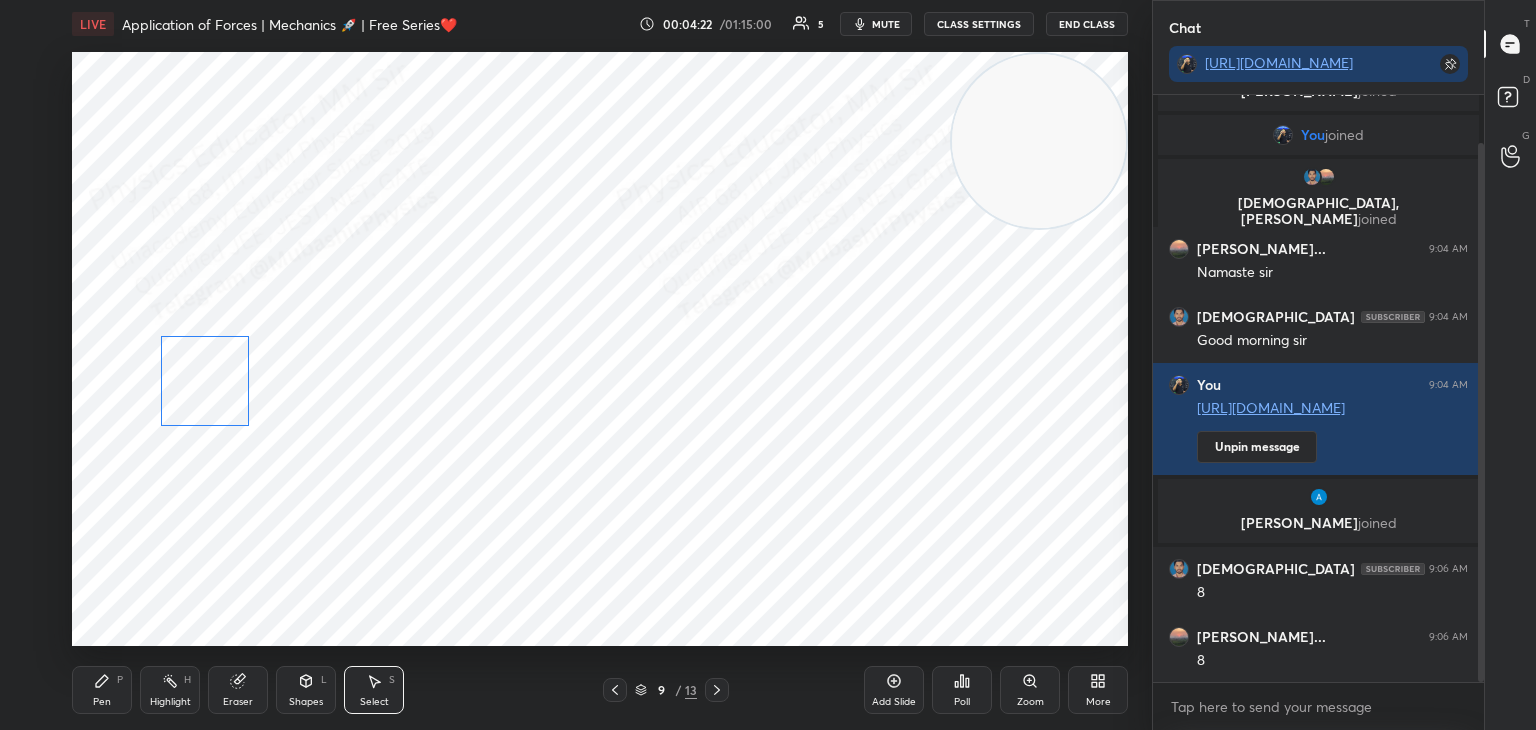 drag, startPoint x: 471, startPoint y: 405, endPoint x: 229, endPoint y: 401, distance: 242.03305 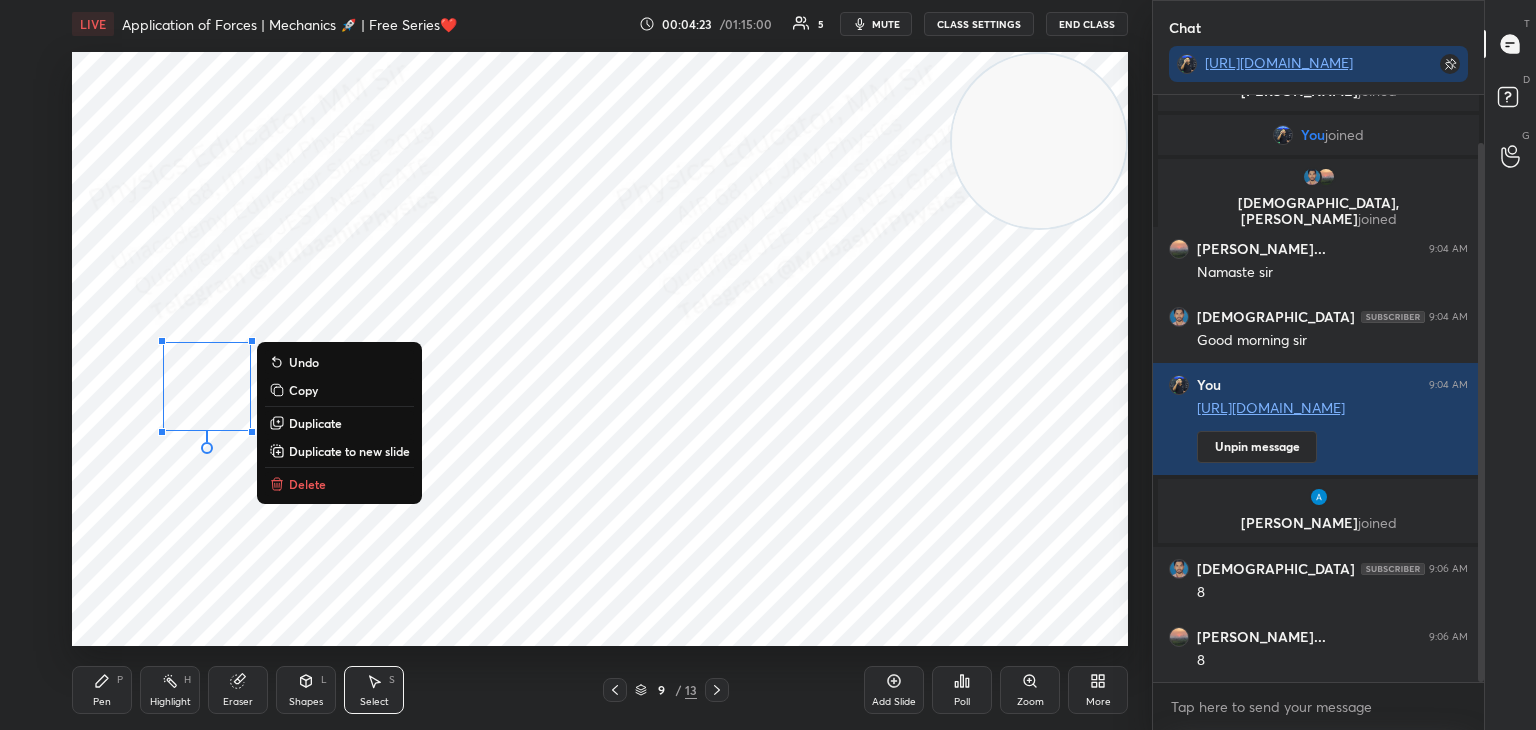 click on "Duplicate" at bounding box center [315, 423] 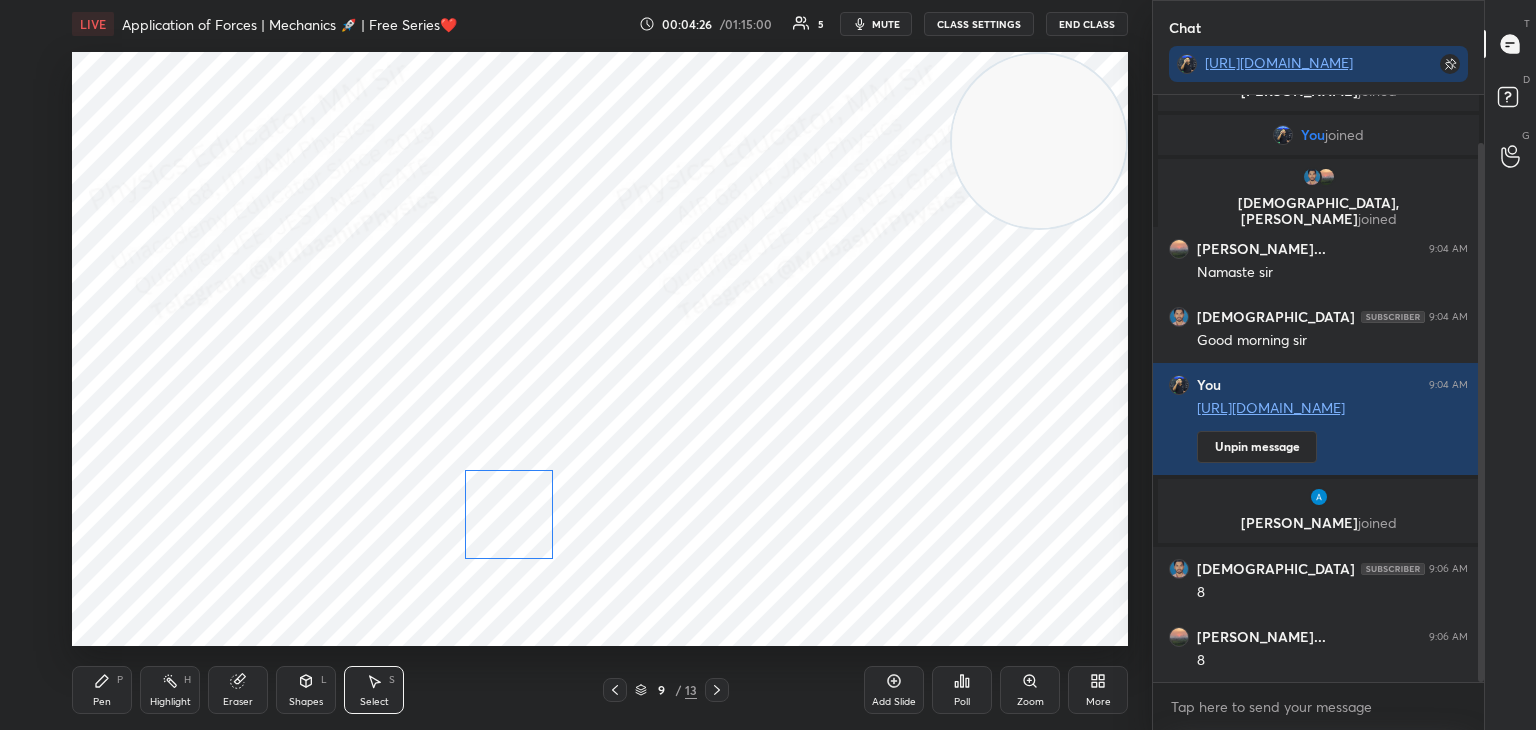 drag, startPoint x: 423, startPoint y: 533, endPoint x: 505, endPoint y: 533, distance: 82 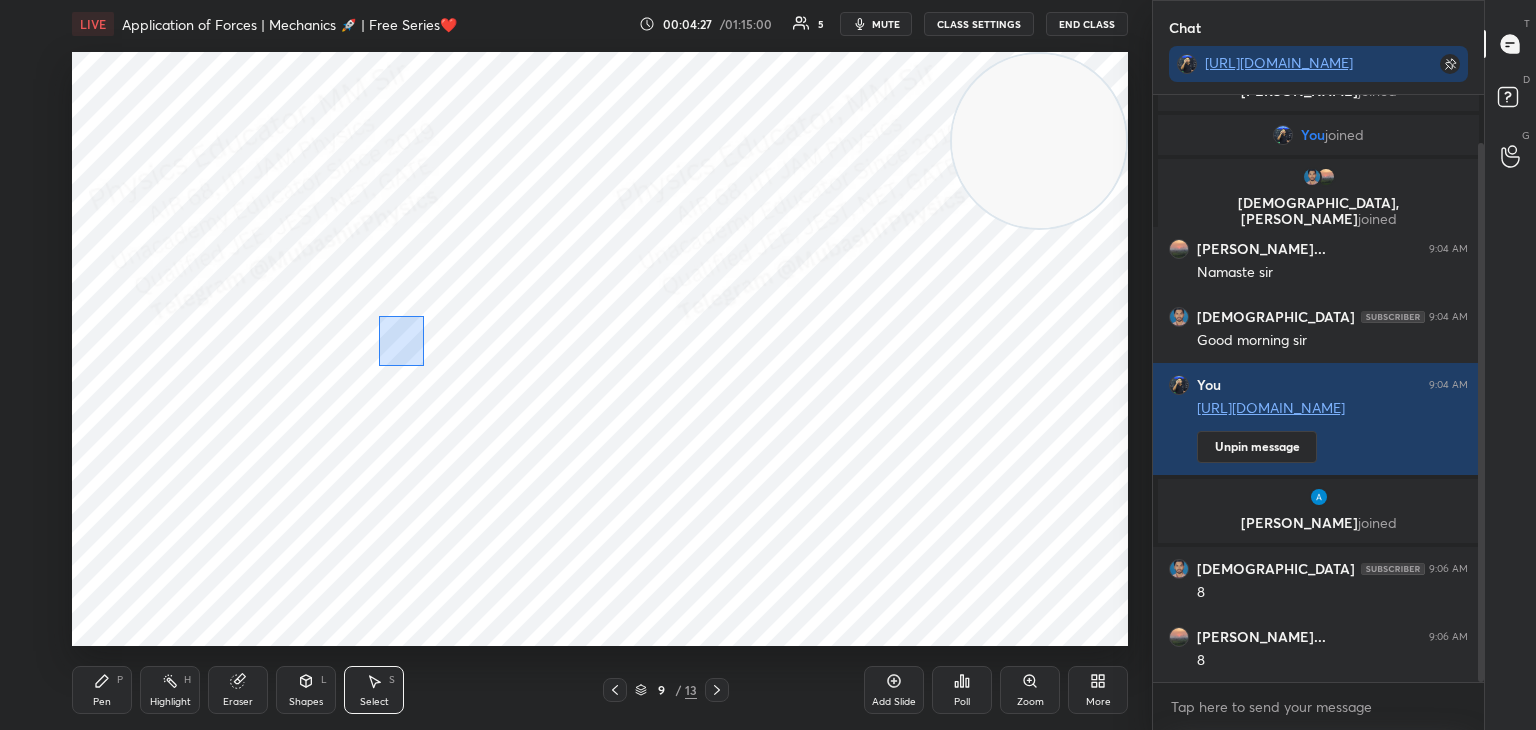 drag, startPoint x: 380, startPoint y: 317, endPoint x: 448, endPoint y: 405, distance: 111.21151 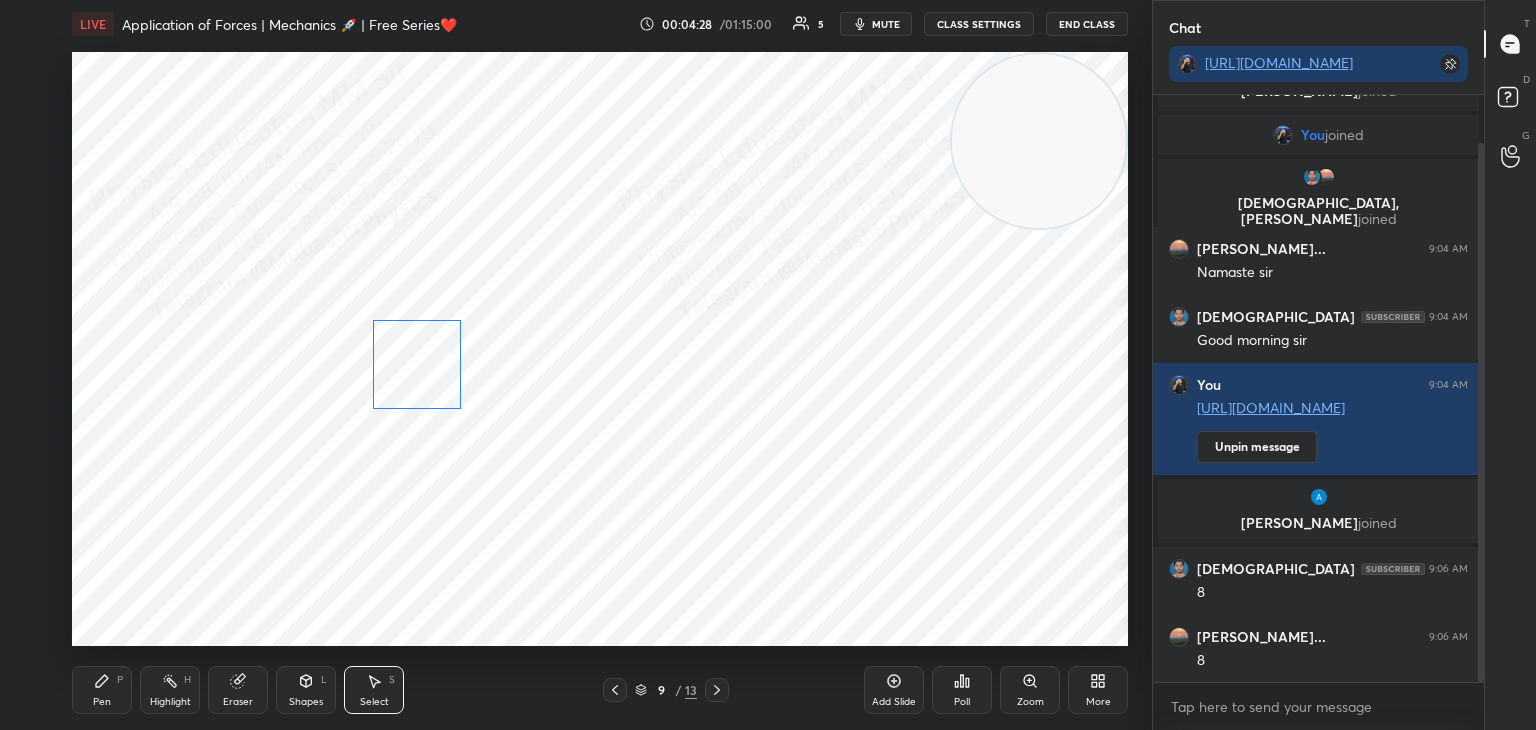 drag, startPoint x: 411, startPoint y: 369, endPoint x: 397, endPoint y: 371, distance: 14.142136 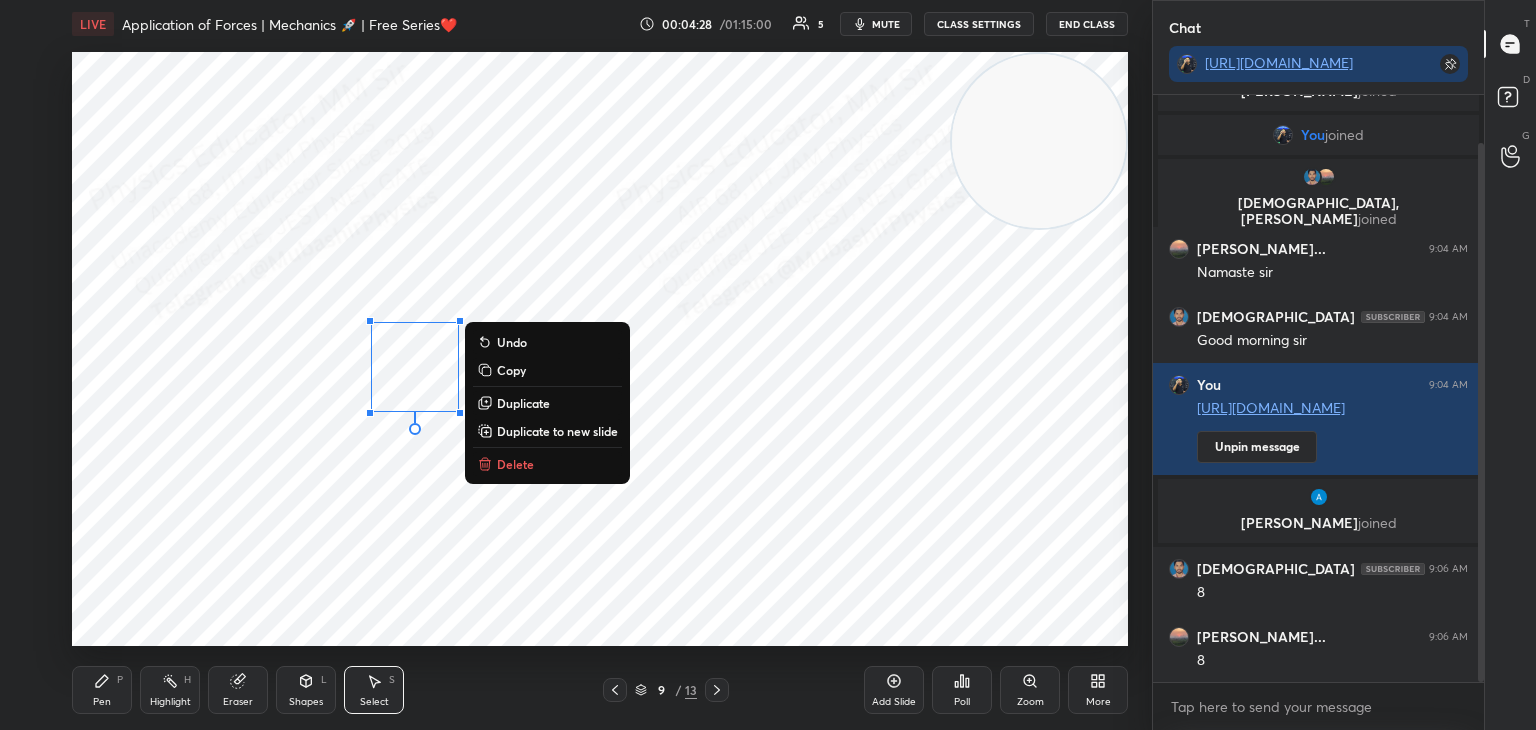 click on "0 ° Undo Copy Duplicate Duplicate to new slide Delete" at bounding box center (600, 349) 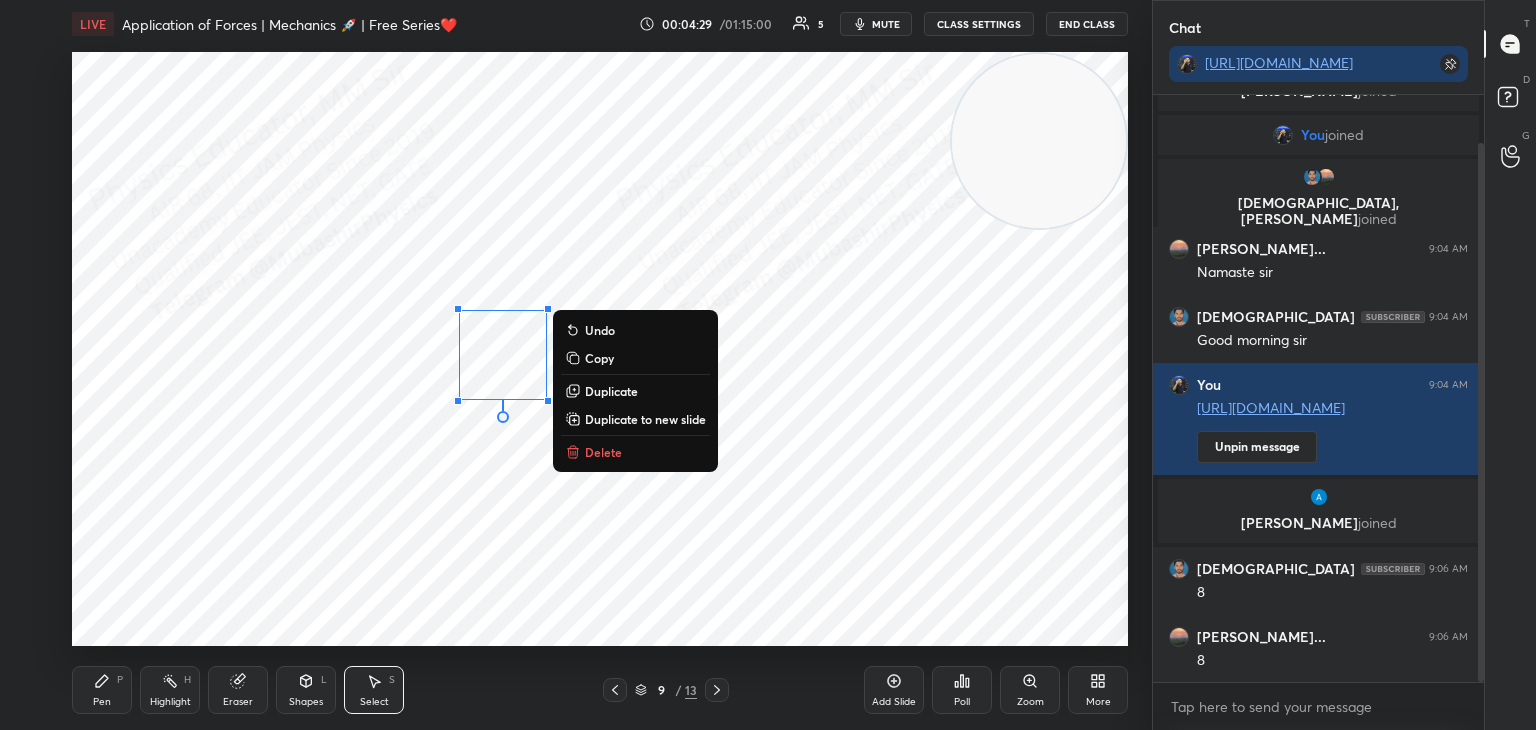 click on "Shapes L" at bounding box center [306, 690] 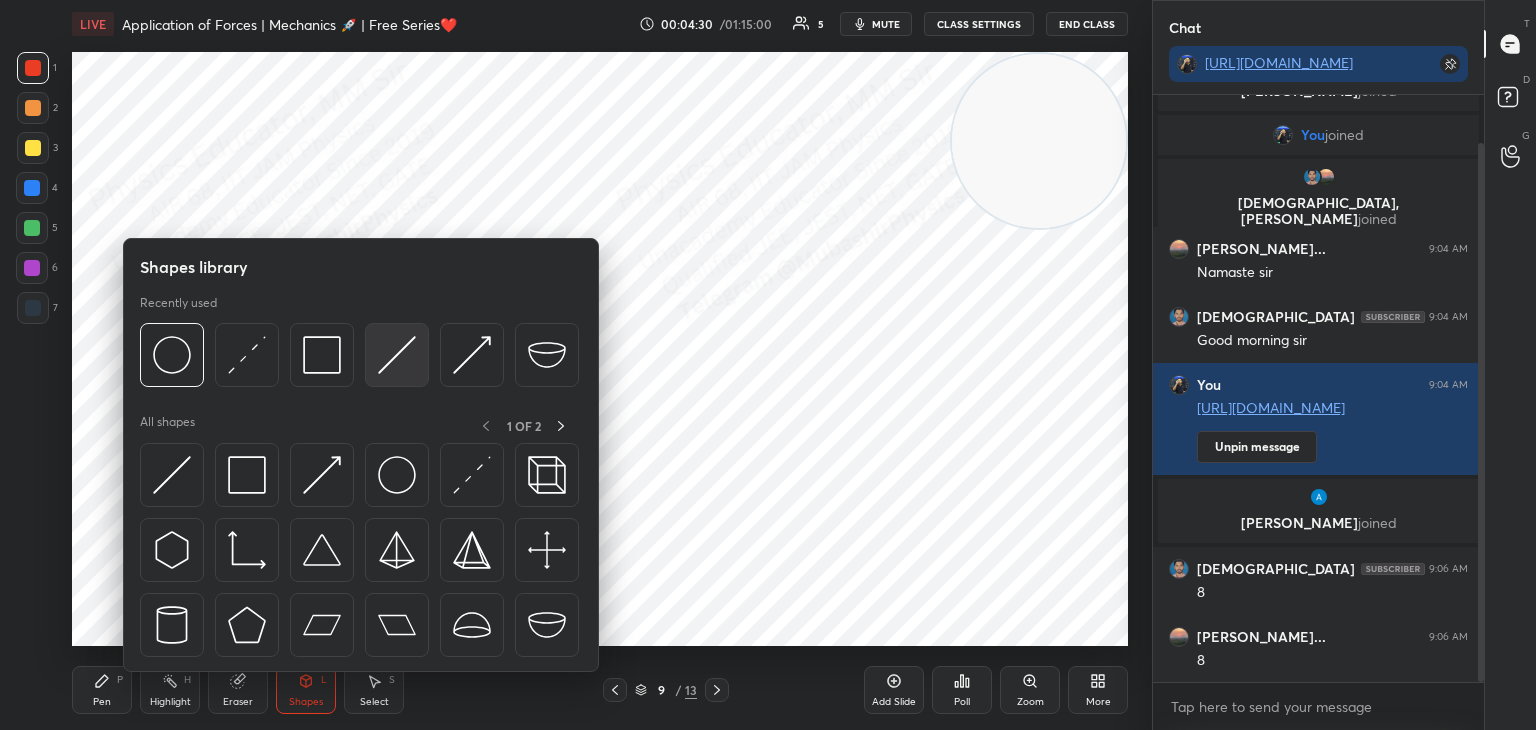 click at bounding box center (397, 355) 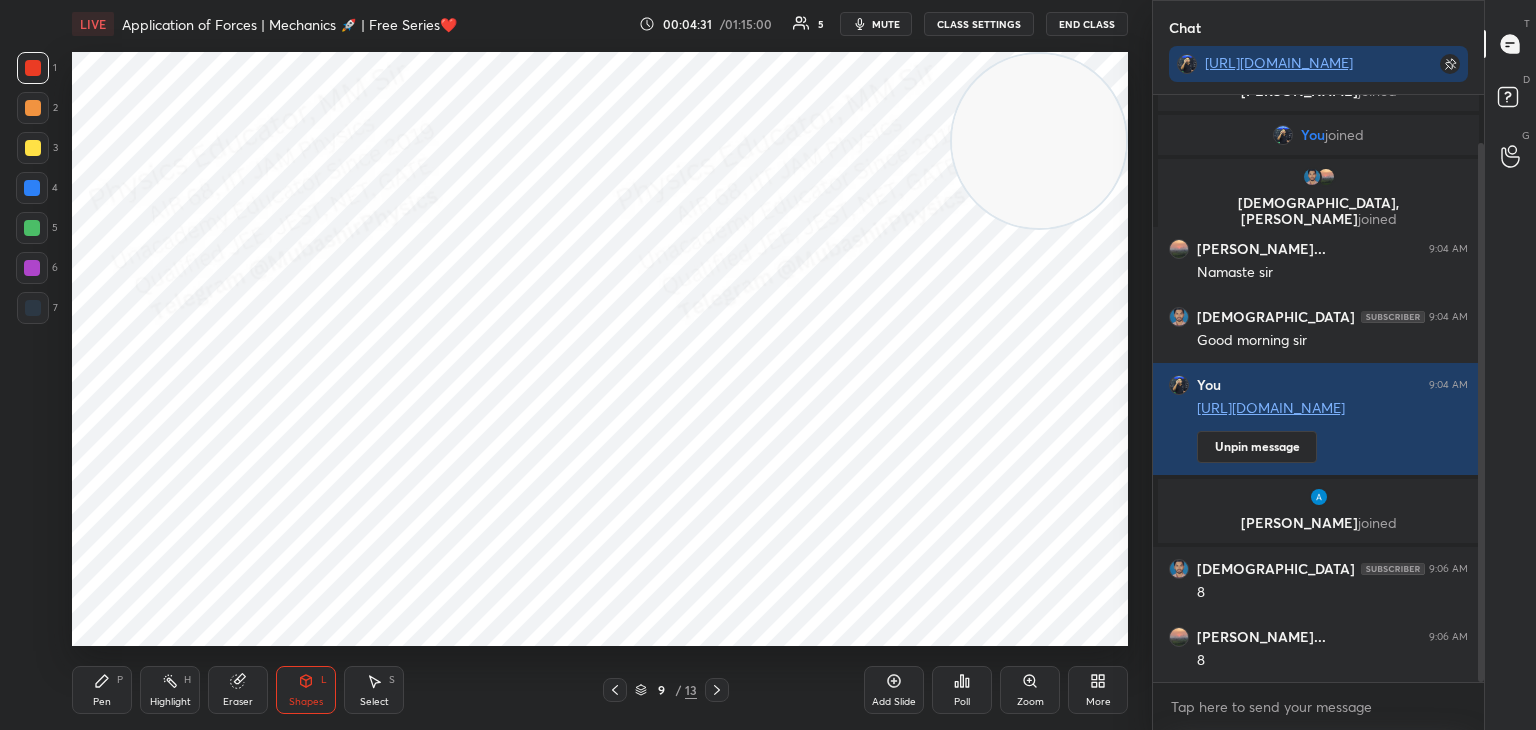 drag, startPoint x: 33, startPoint y: 154, endPoint x: 63, endPoint y: 153, distance: 30.016663 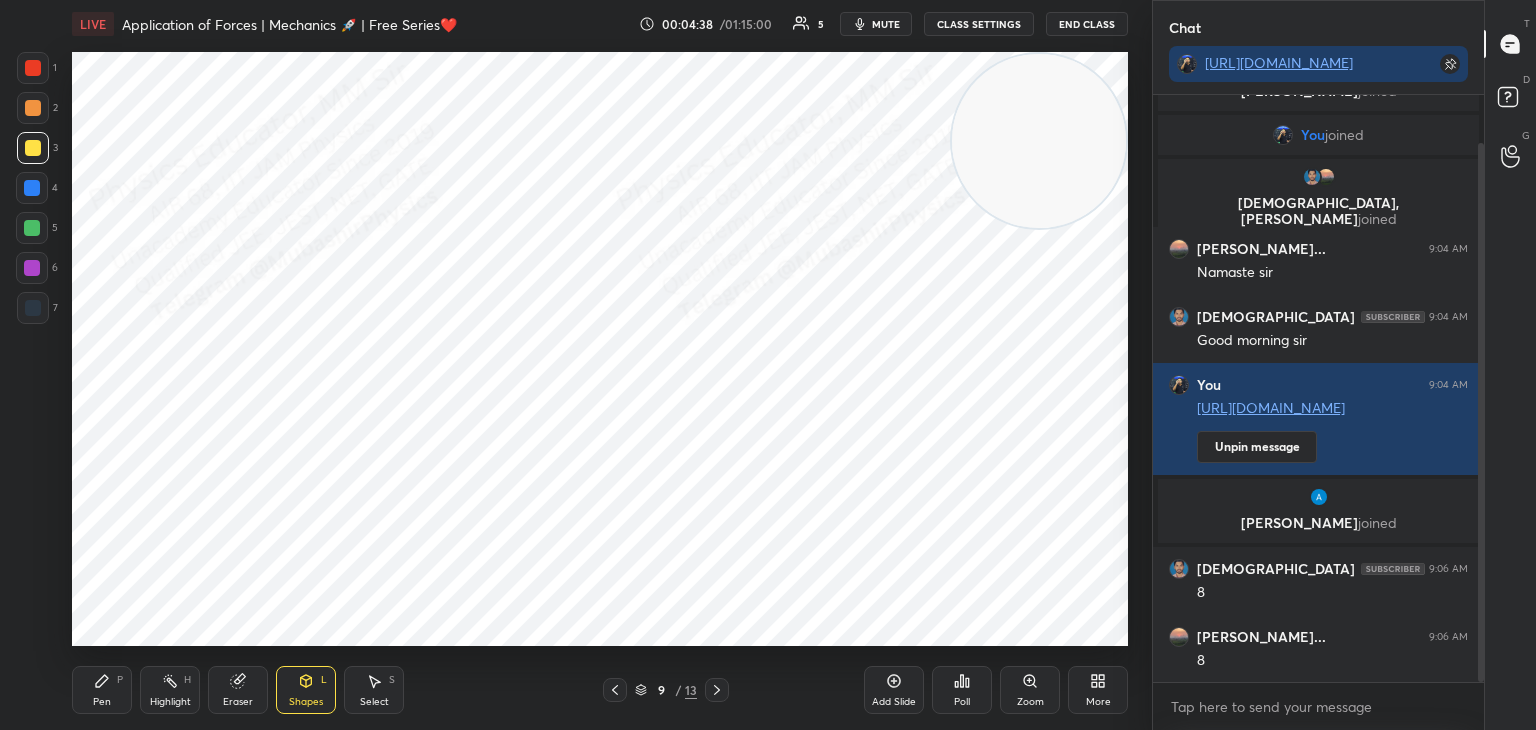click on "Select" at bounding box center (374, 702) 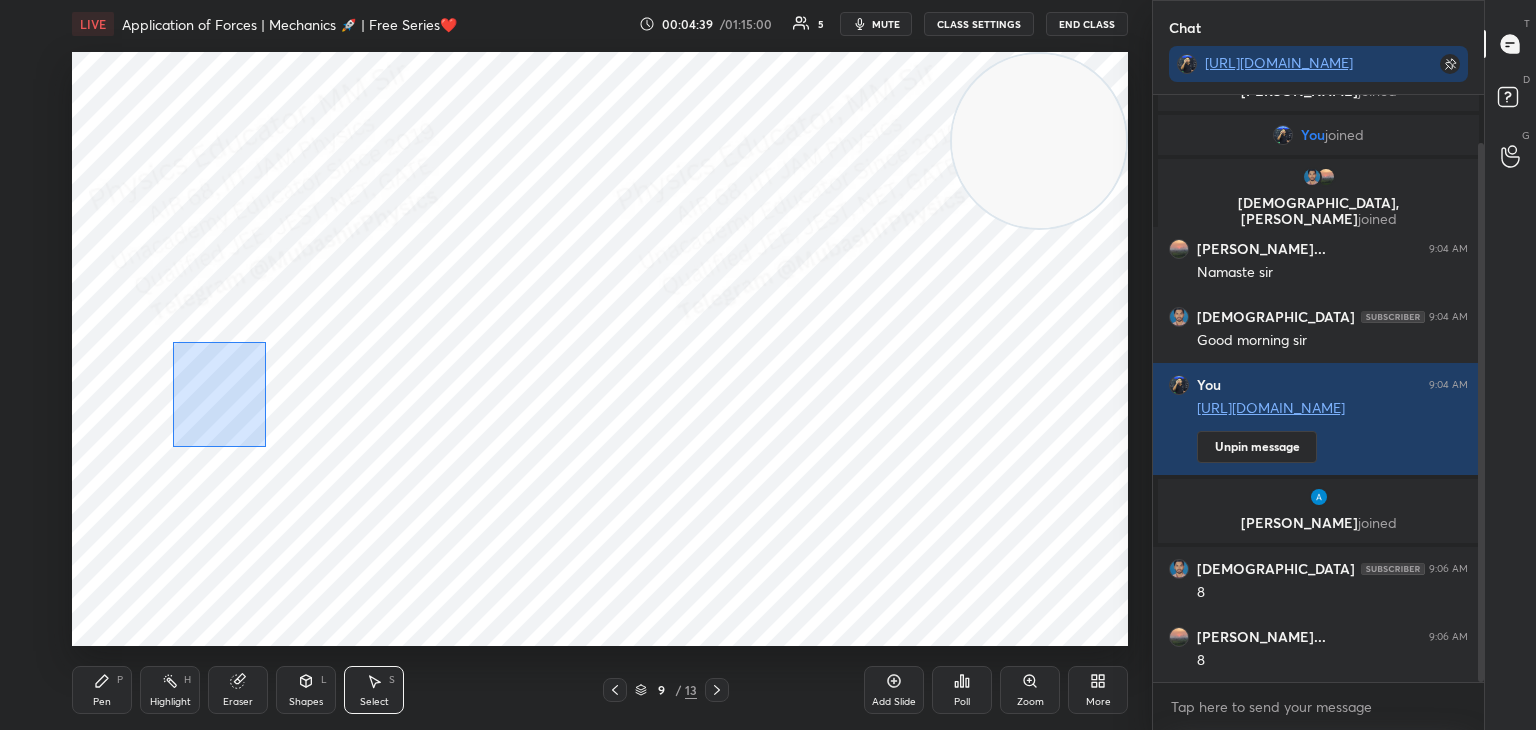 drag, startPoint x: 199, startPoint y: 373, endPoint x: 280, endPoint y: 473, distance: 128.68954 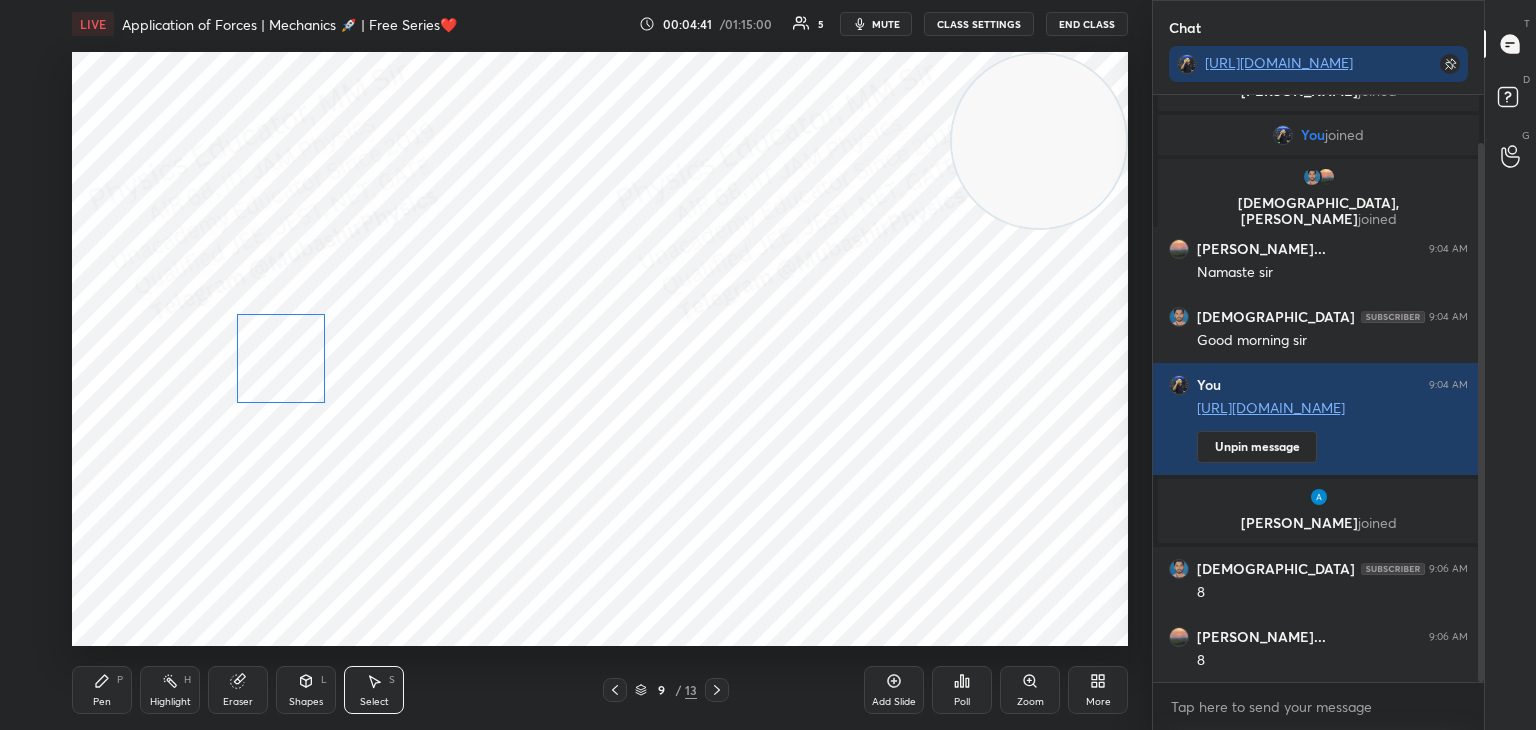 drag, startPoint x: 213, startPoint y: 409, endPoint x: 277, endPoint y: 381, distance: 69.856995 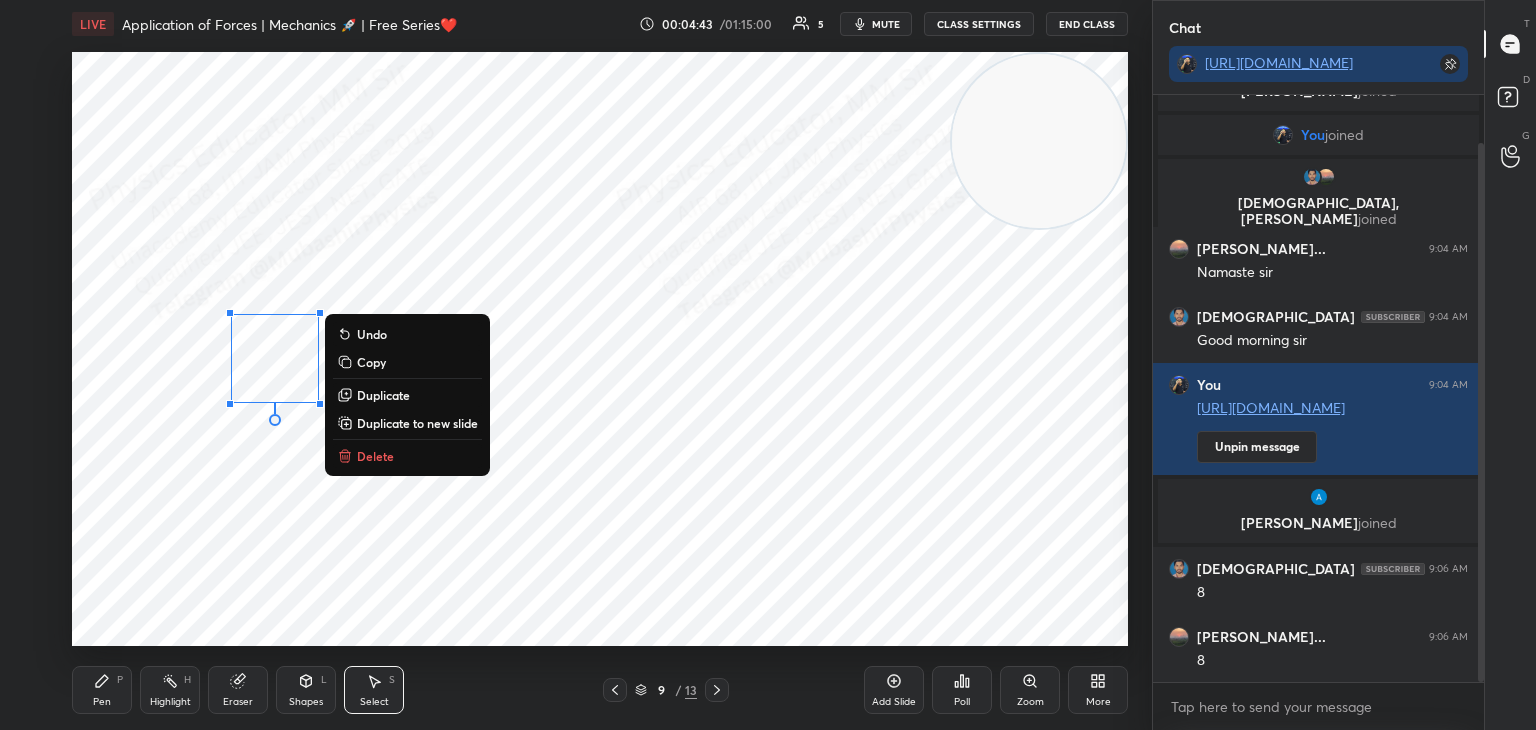 click on "0 ° Undo Copy Duplicate Duplicate to new slide Delete" at bounding box center (600, 349) 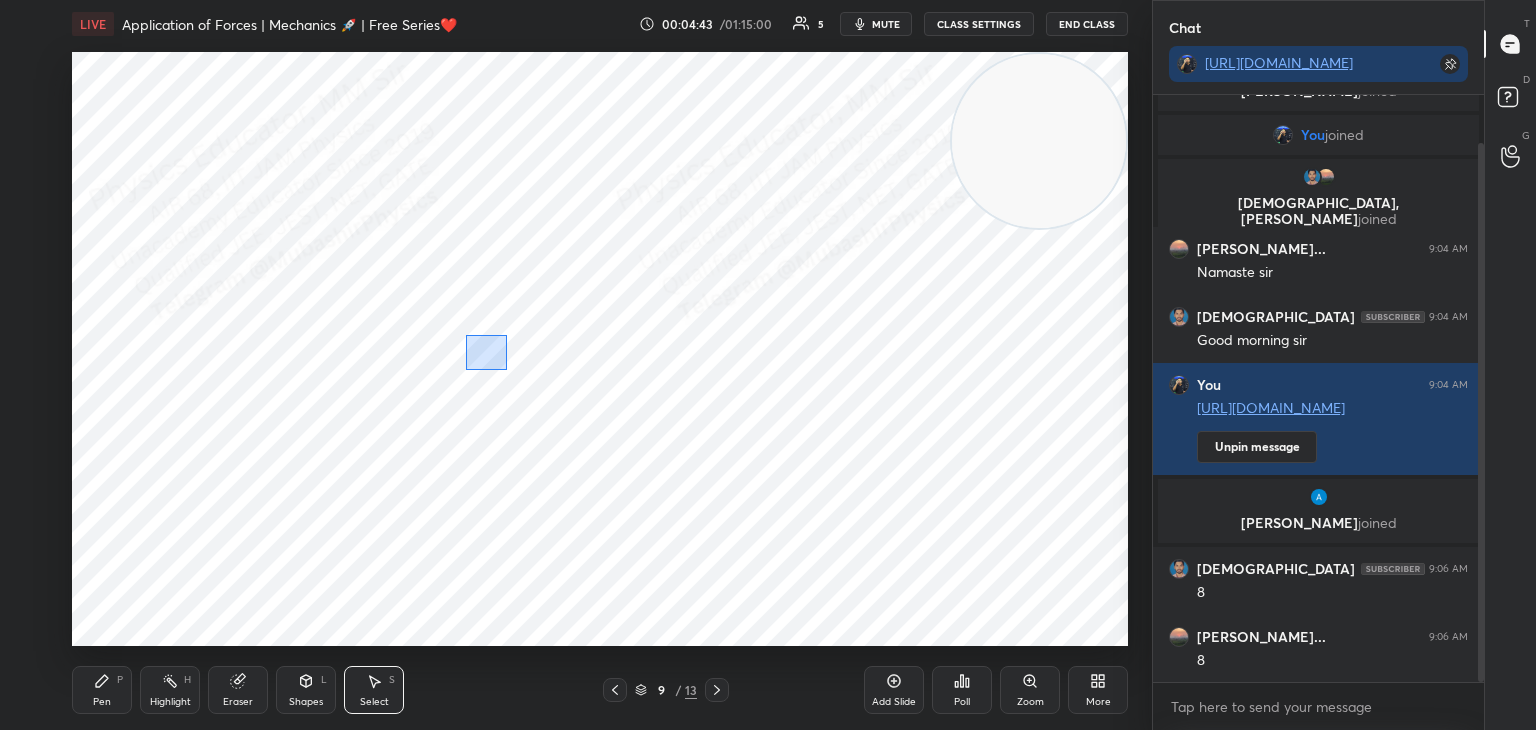 drag, startPoint x: 477, startPoint y: 342, endPoint x: 581, endPoint y: 393, distance: 115.83177 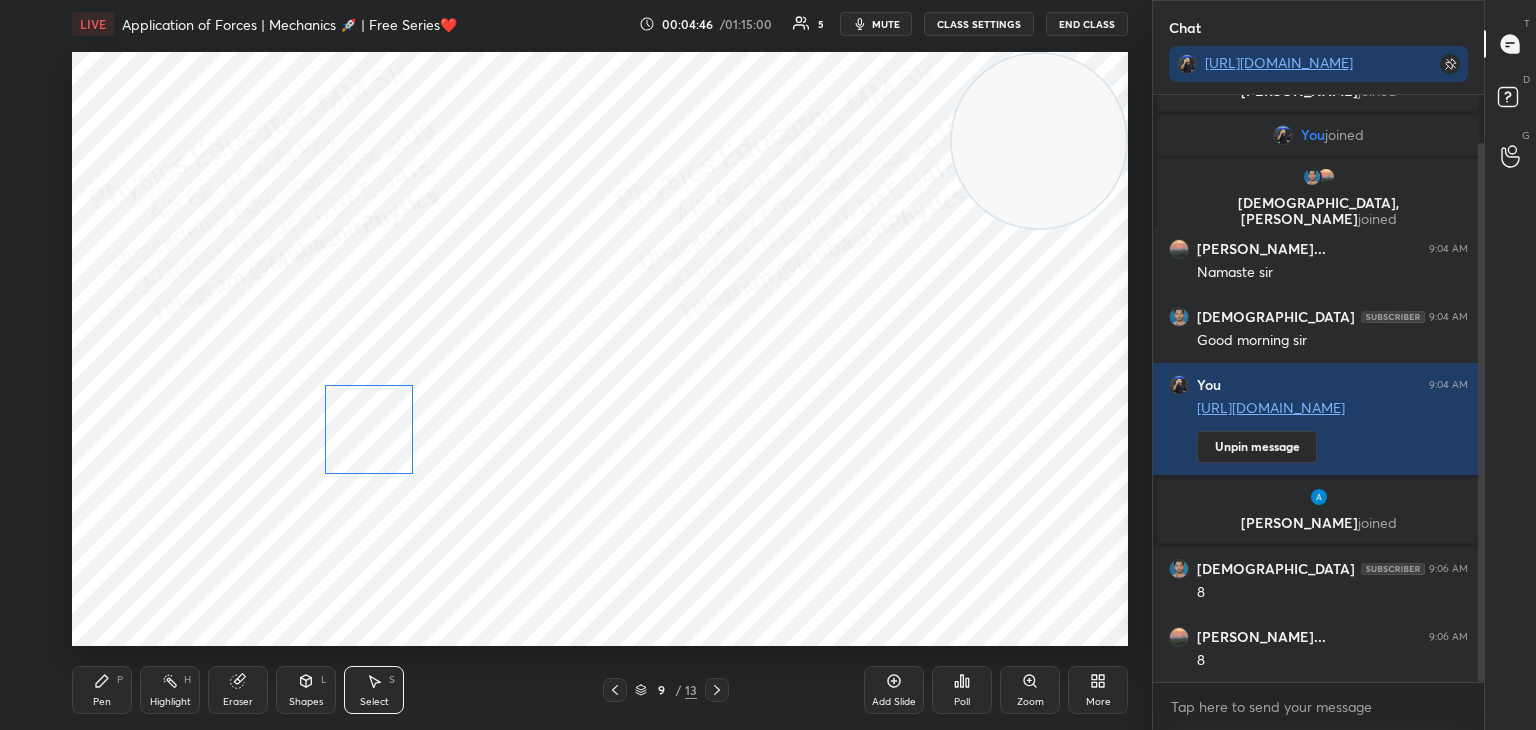 drag, startPoint x: 497, startPoint y: 369, endPoint x: 376, endPoint y: 427, distance: 134.18271 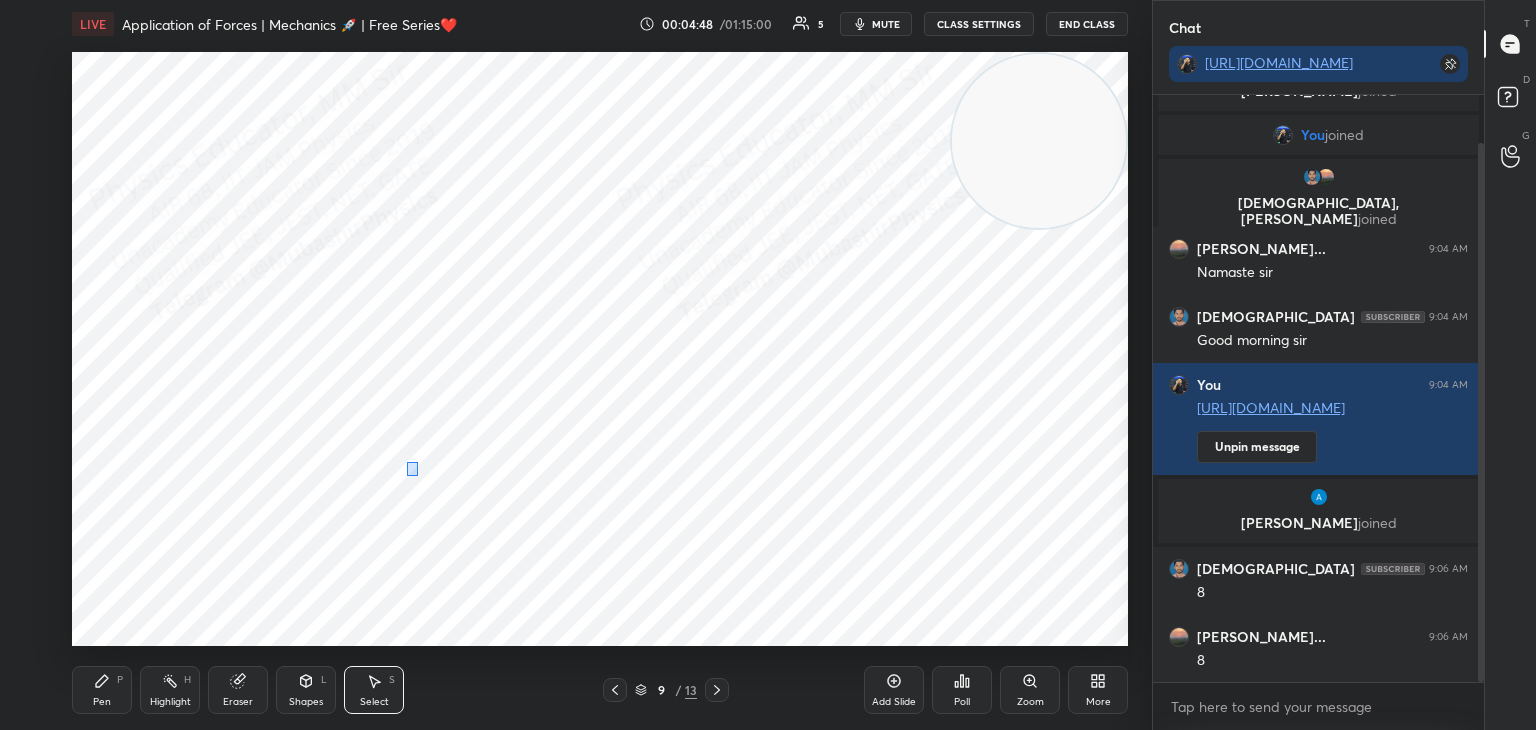 drag, startPoint x: 416, startPoint y: 473, endPoint x: 392, endPoint y: 465, distance: 25.298222 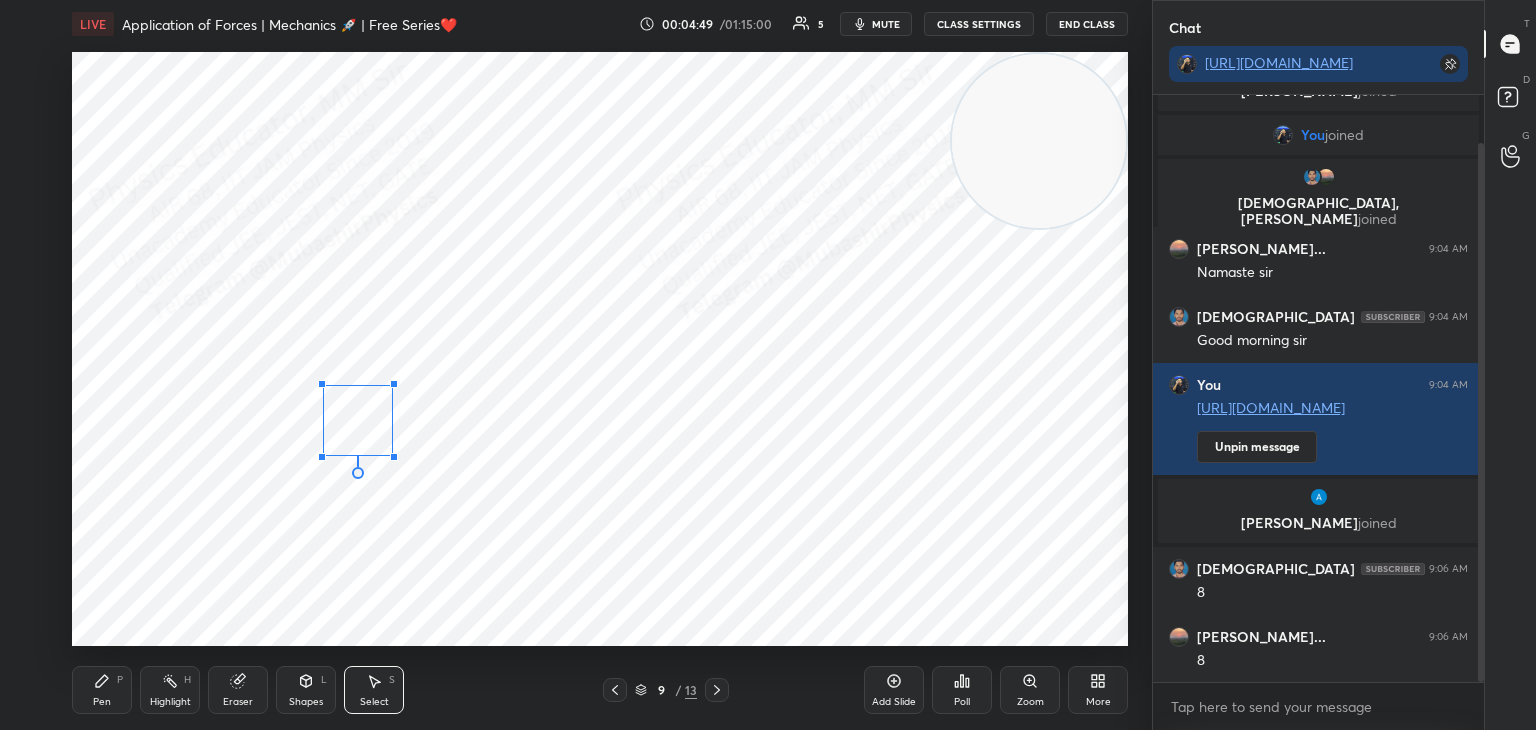 drag, startPoint x: 408, startPoint y: 465, endPoint x: 392, endPoint y: 455, distance: 18.867962 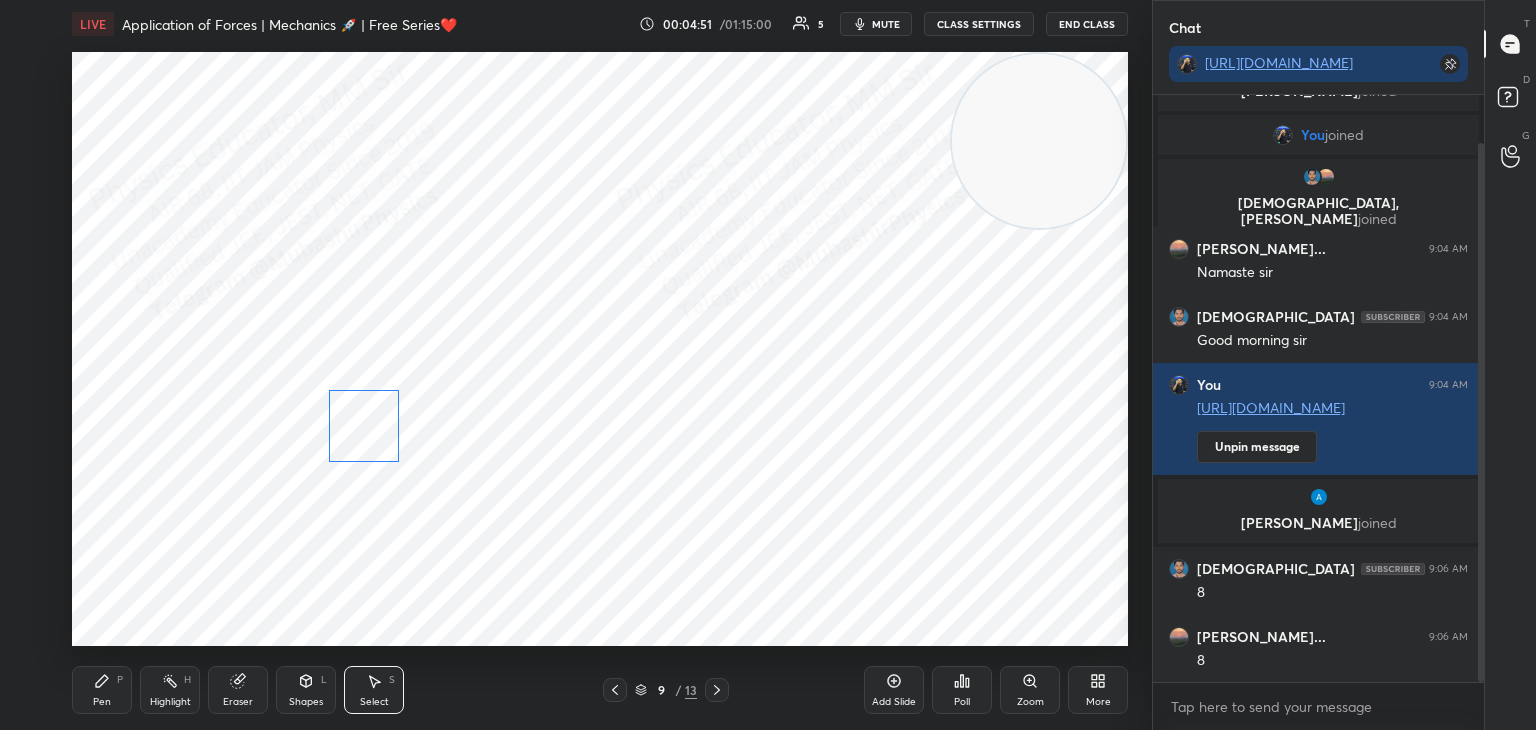 click on "0 ° Undo Copy Duplicate Duplicate to new slide Delete" at bounding box center [600, 349] 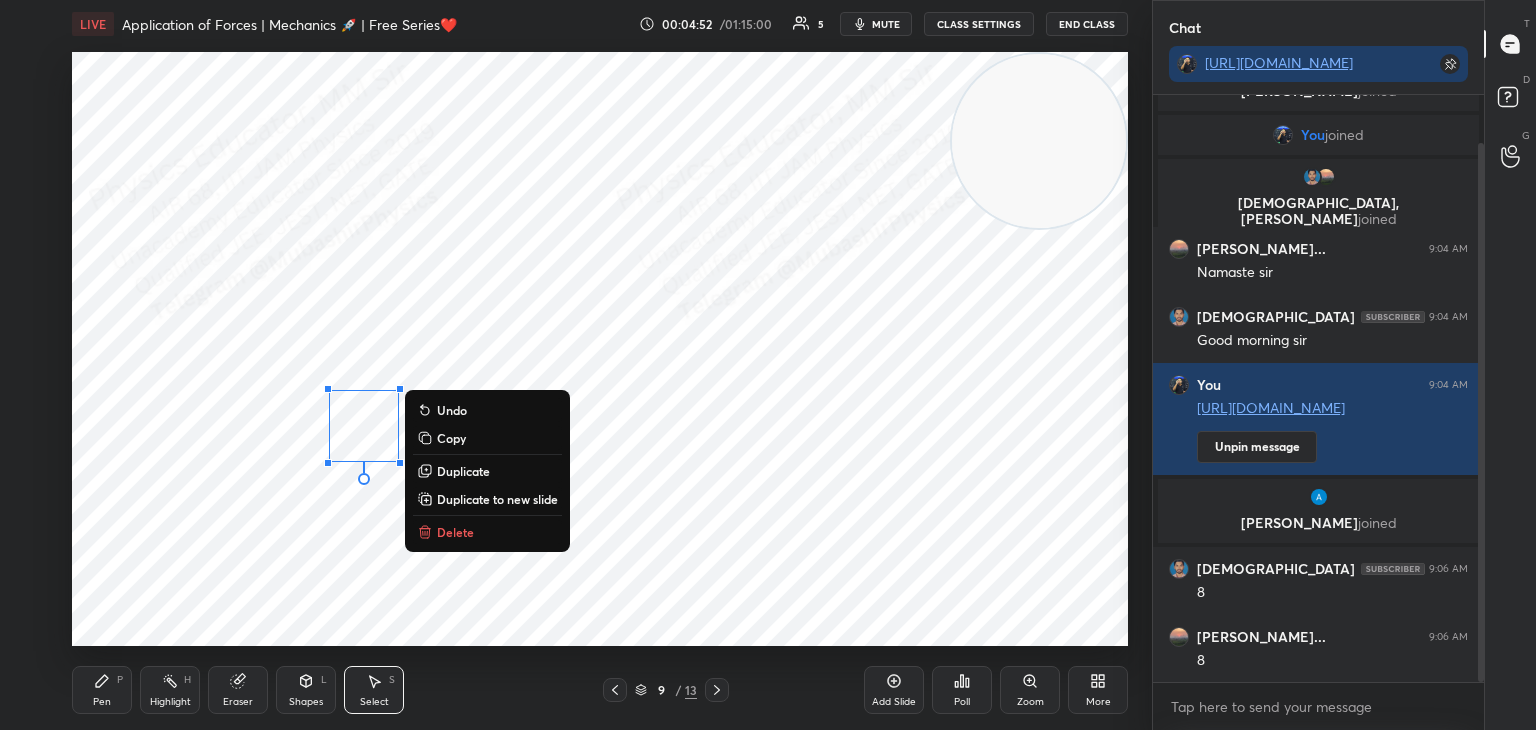 drag, startPoint x: 280, startPoint y: 389, endPoint x: 295, endPoint y: 414, distance: 29.15476 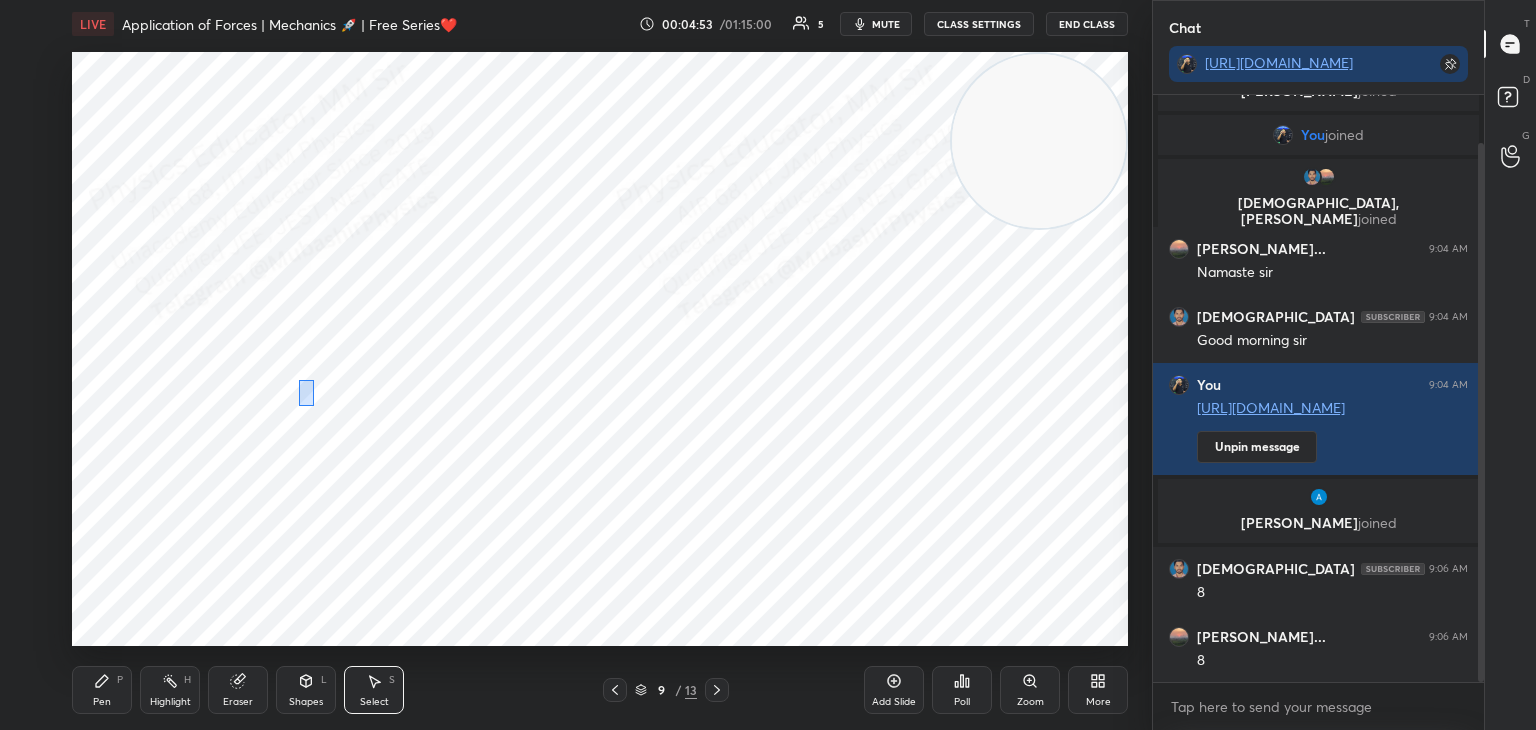 drag, startPoint x: 313, startPoint y: 405, endPoint x: 296, endPoint y: 390, distance: 22.671568 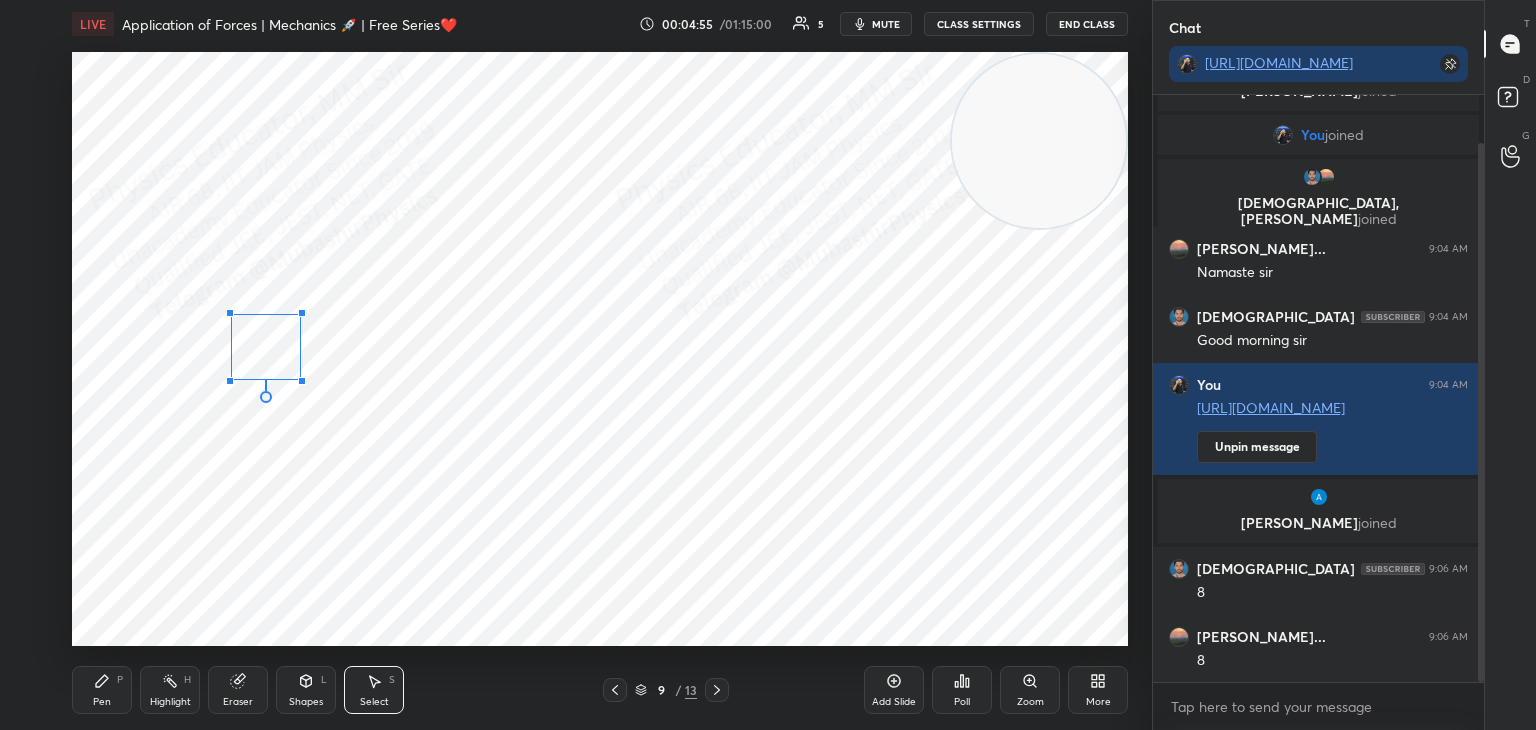 drag, startPoint x: 316, startPoint y: 397, endPoint x: 296, endPoint y: 381, distance: 25.612497 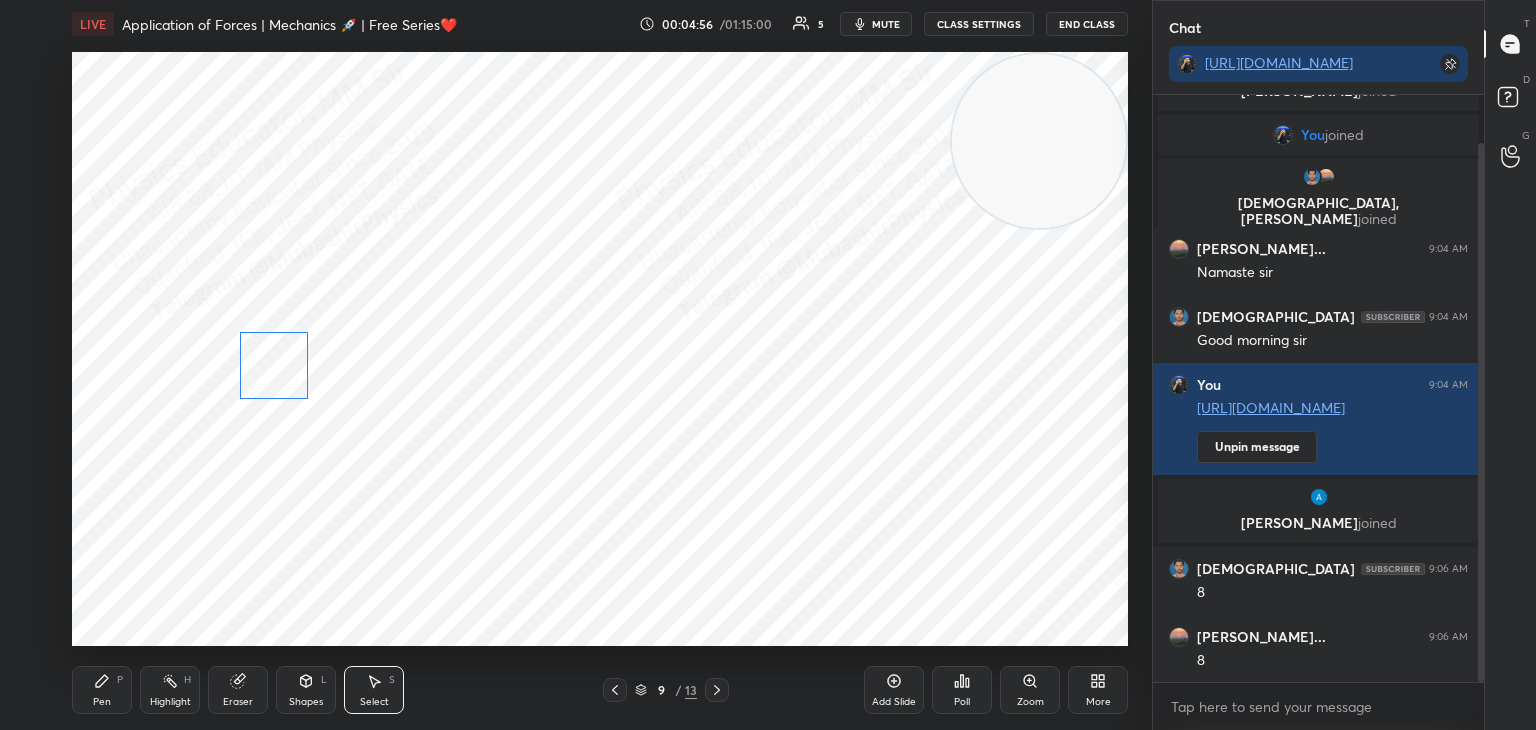 drag, startPoint x: 268, startPoint y: 361, endPoint x: 277, endPoint y: 378, distance: 19.235384 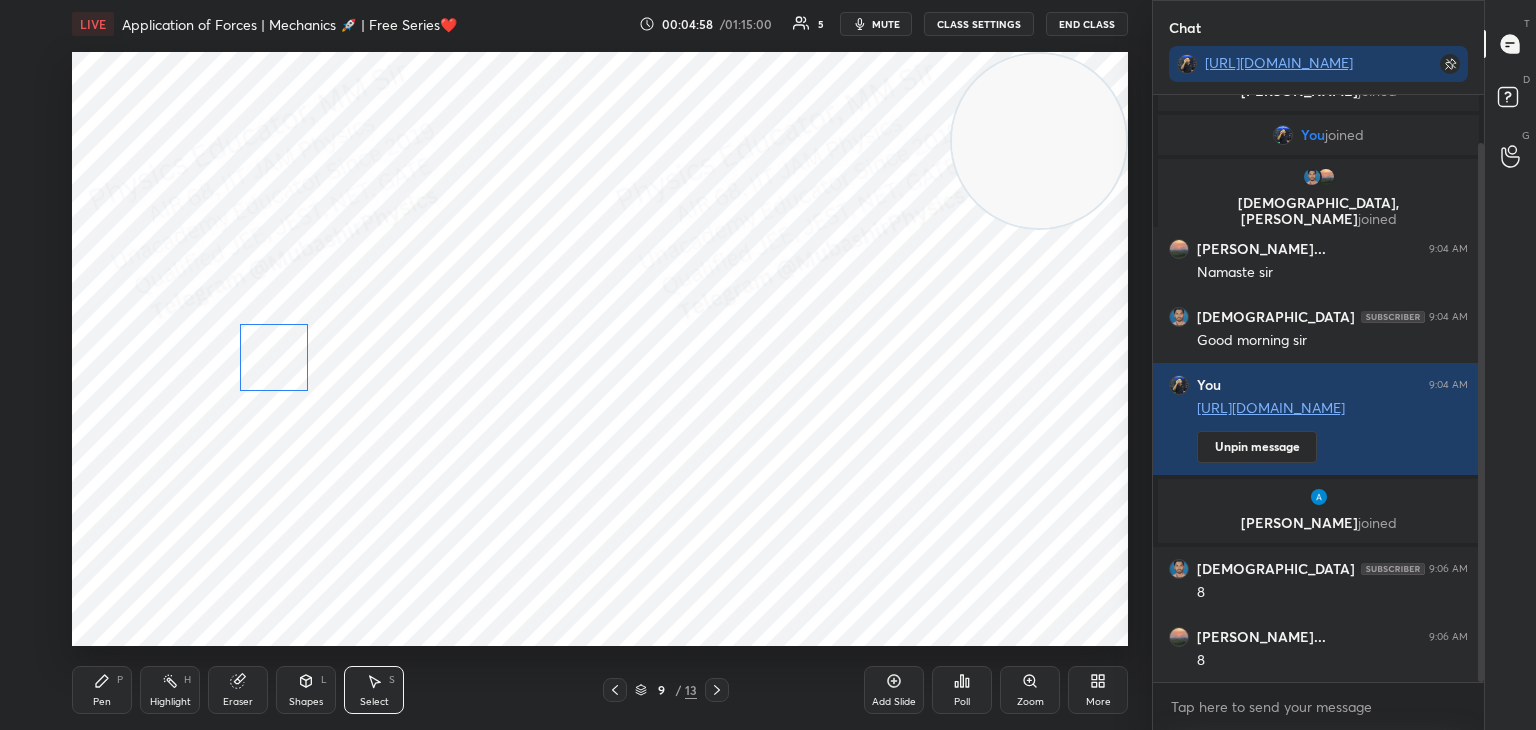 click on "0 ° Undo Copy Duplicate Duplicate to new slide Delete" at bounding box center [600, 349] 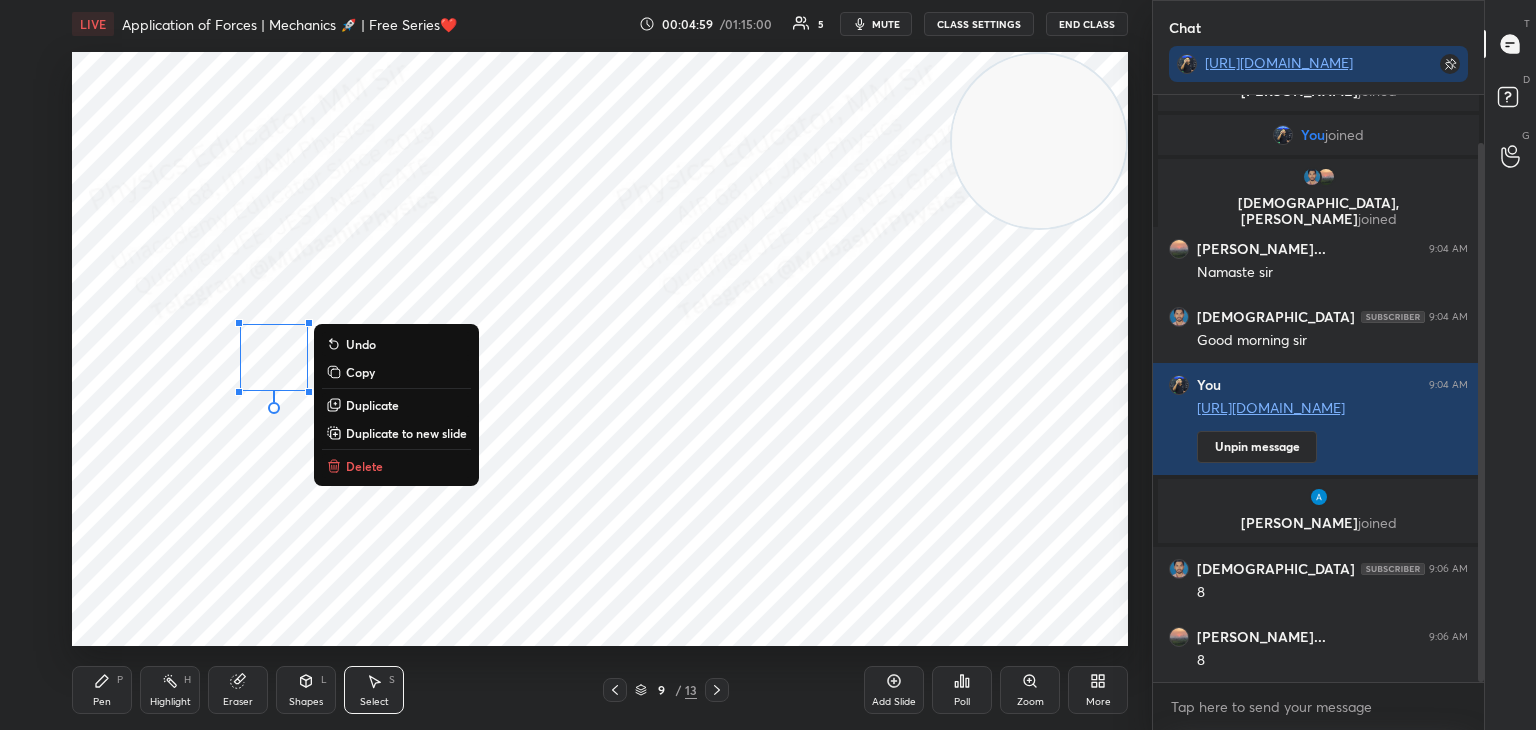 click on "0 ° Undo Copy Duplicate Duplicate to new slide Delete" at bounding box center (600, 349) 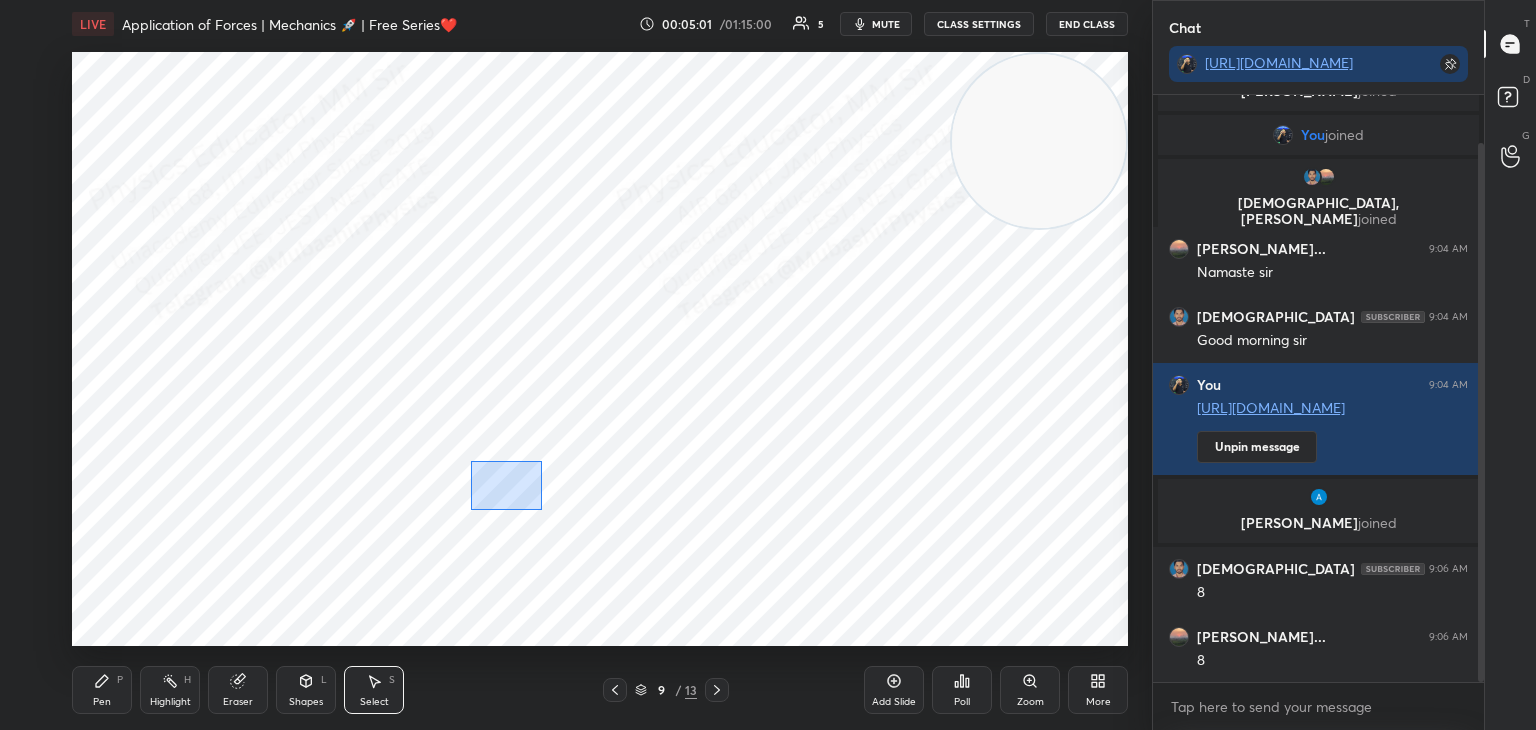 drag, startPoint x: 541, startPoint y: 510, endPoint x: 567, endPoint y: 514, distance: 26.305893 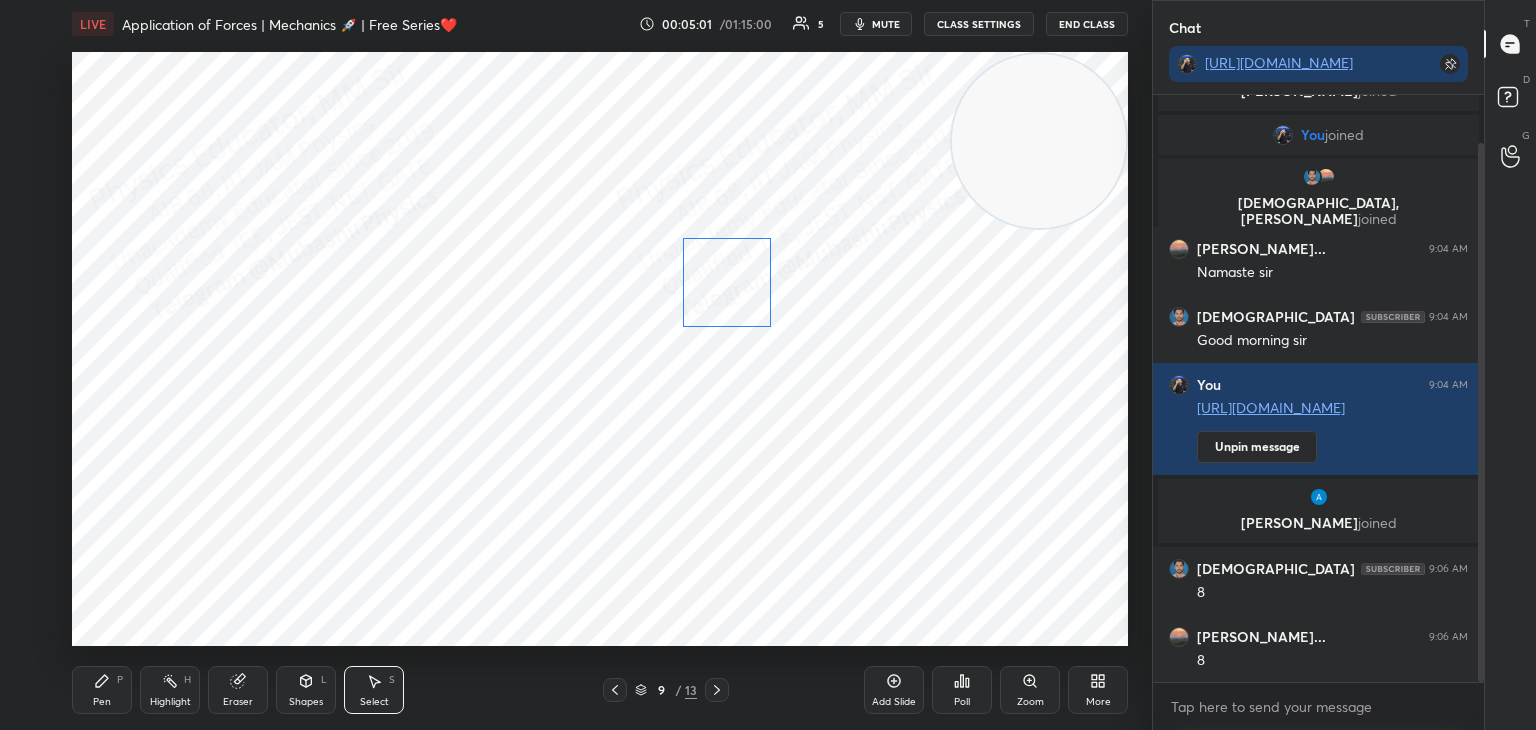 drag, startPoint x: 499, startPoint y: 515, endPoint x: 692, endPoint y: 293, distance: 294.16492 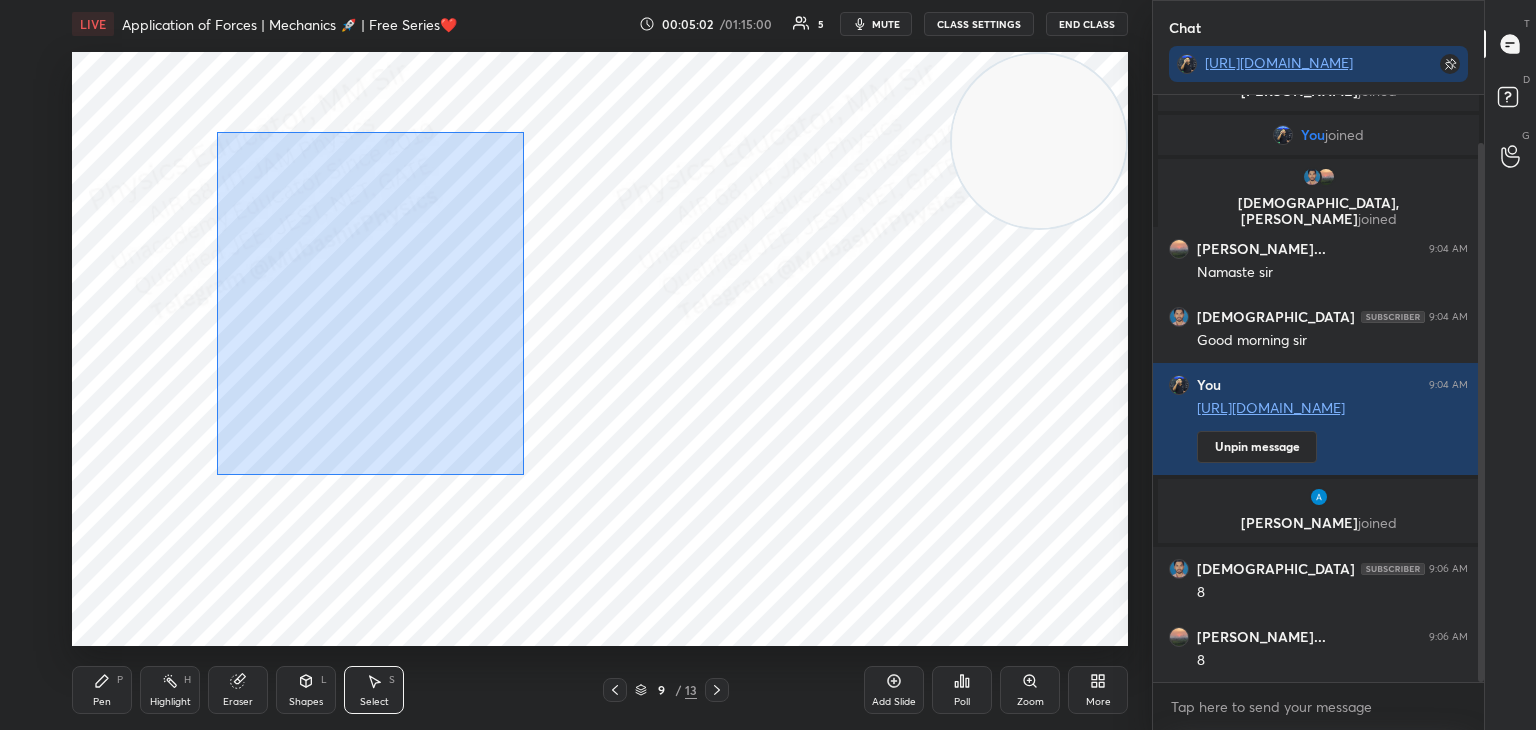 drag, startPoint x: 295, startPoint y: 242, endPoint x: 476, endPoint y: 459, distance: 282.57742 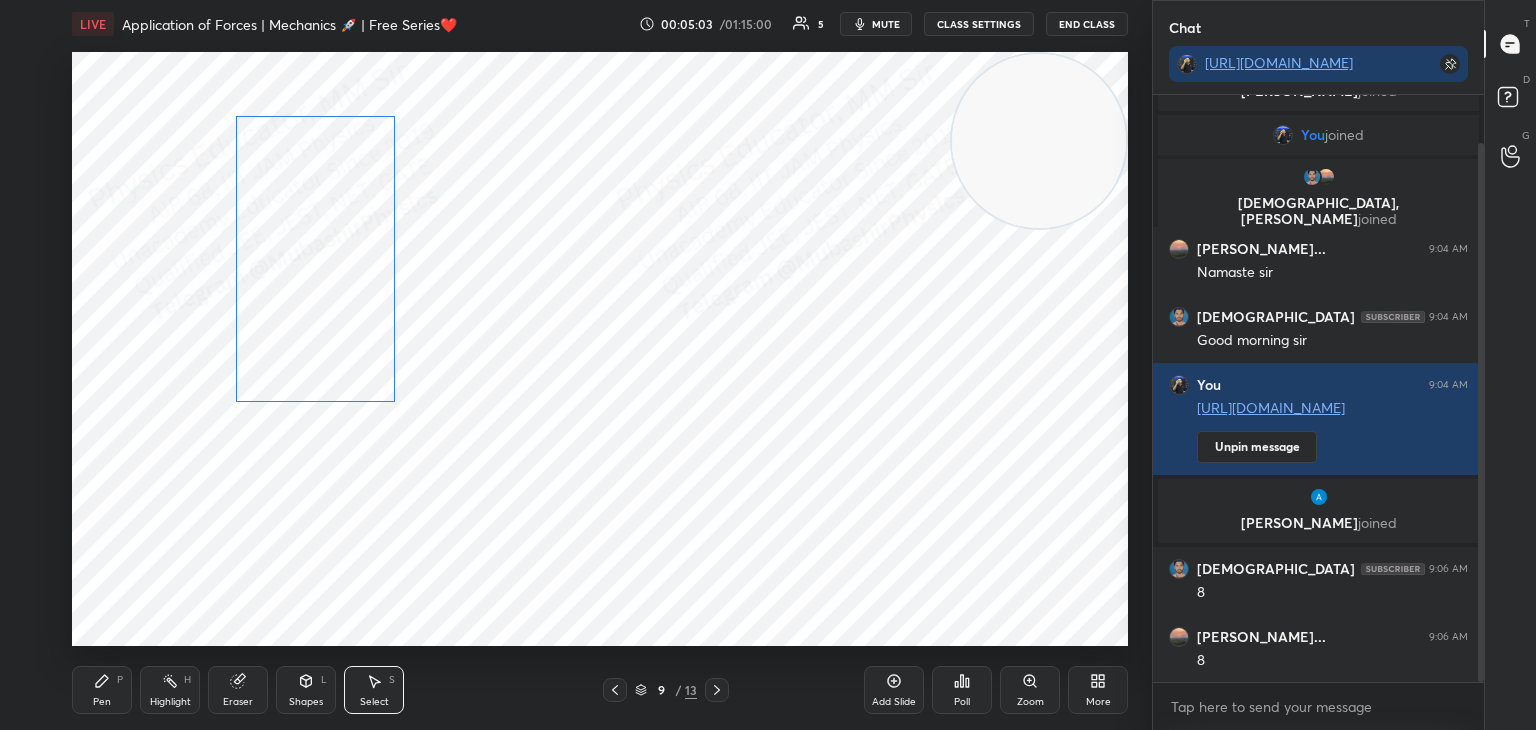drag, startPoint x: 337, startPoint y: 307, endPoint x: 336, endPoint y: 326, distance: 19.026299 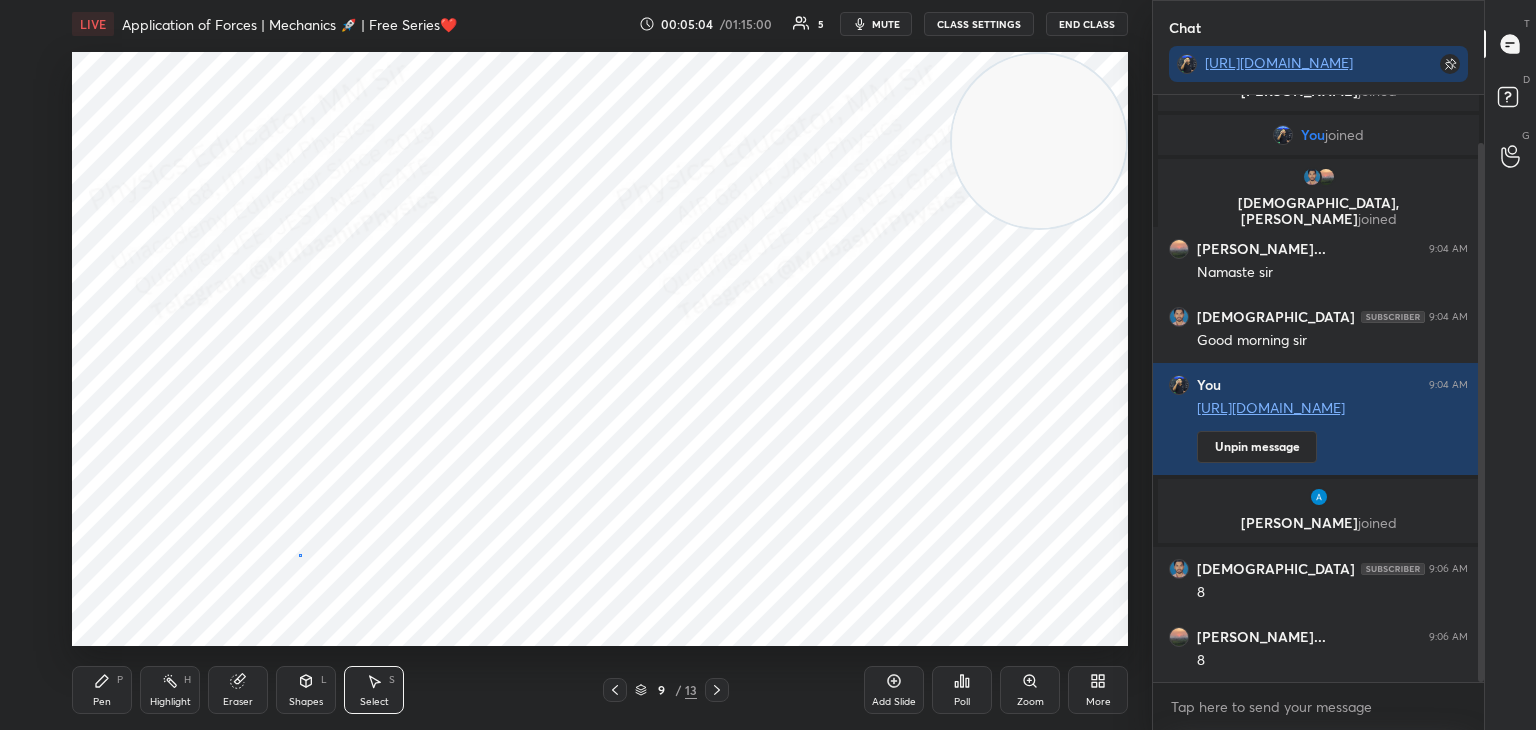 click on "0 ° Undo Copy Duplicate Duplicate to new slide Delete" at bounding box center (600, 349) 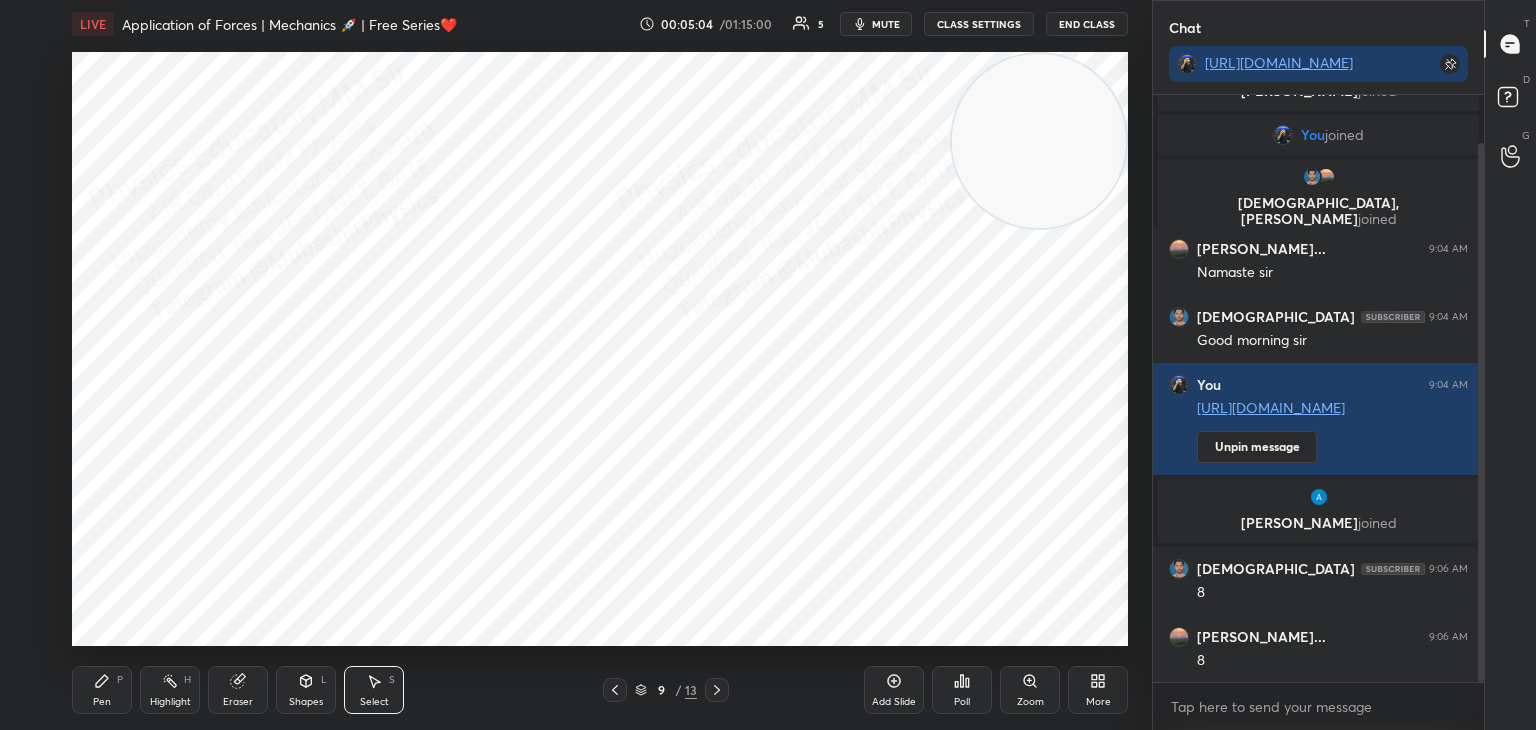 click on "Shapes L" at bounding box center [306, 690] 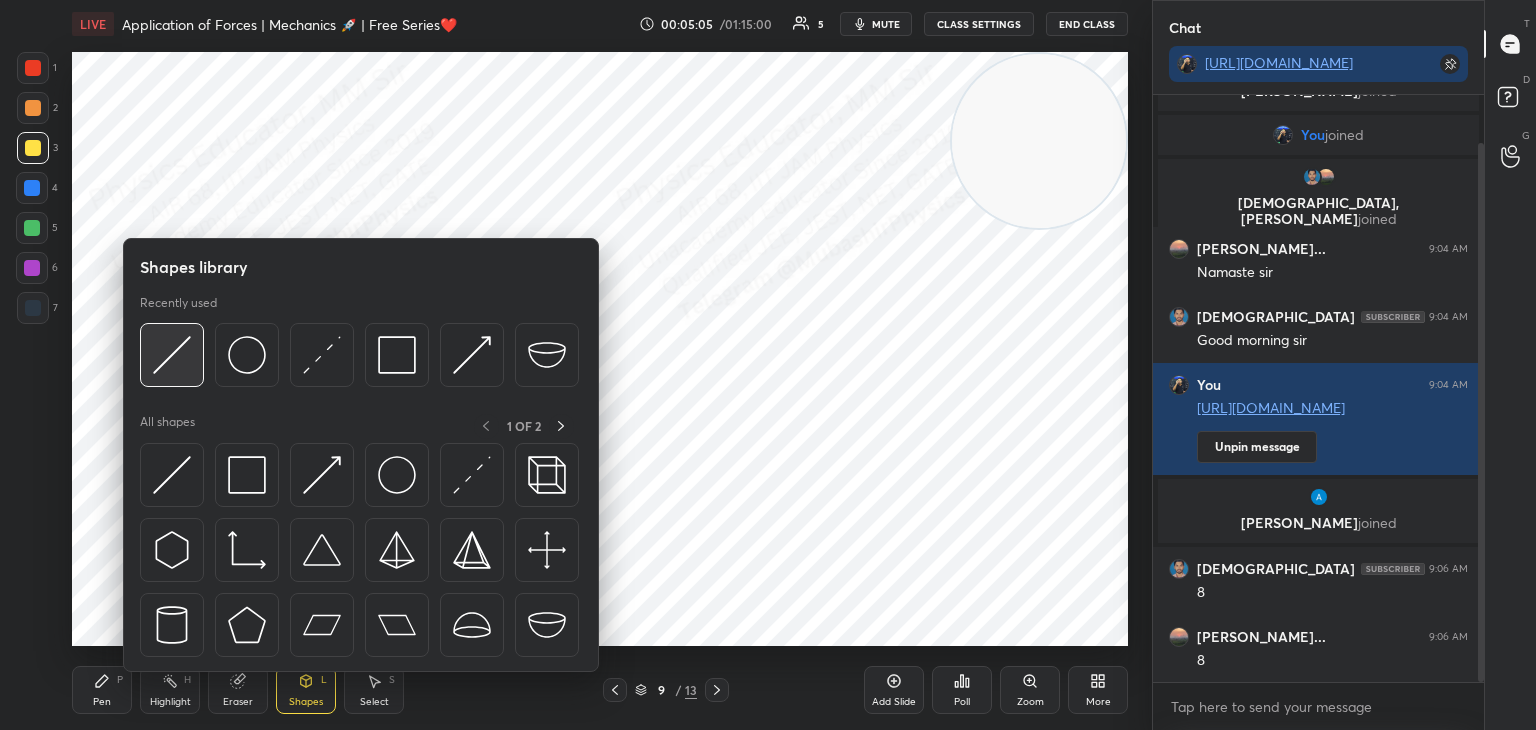 click at bounding box center (172, 355) 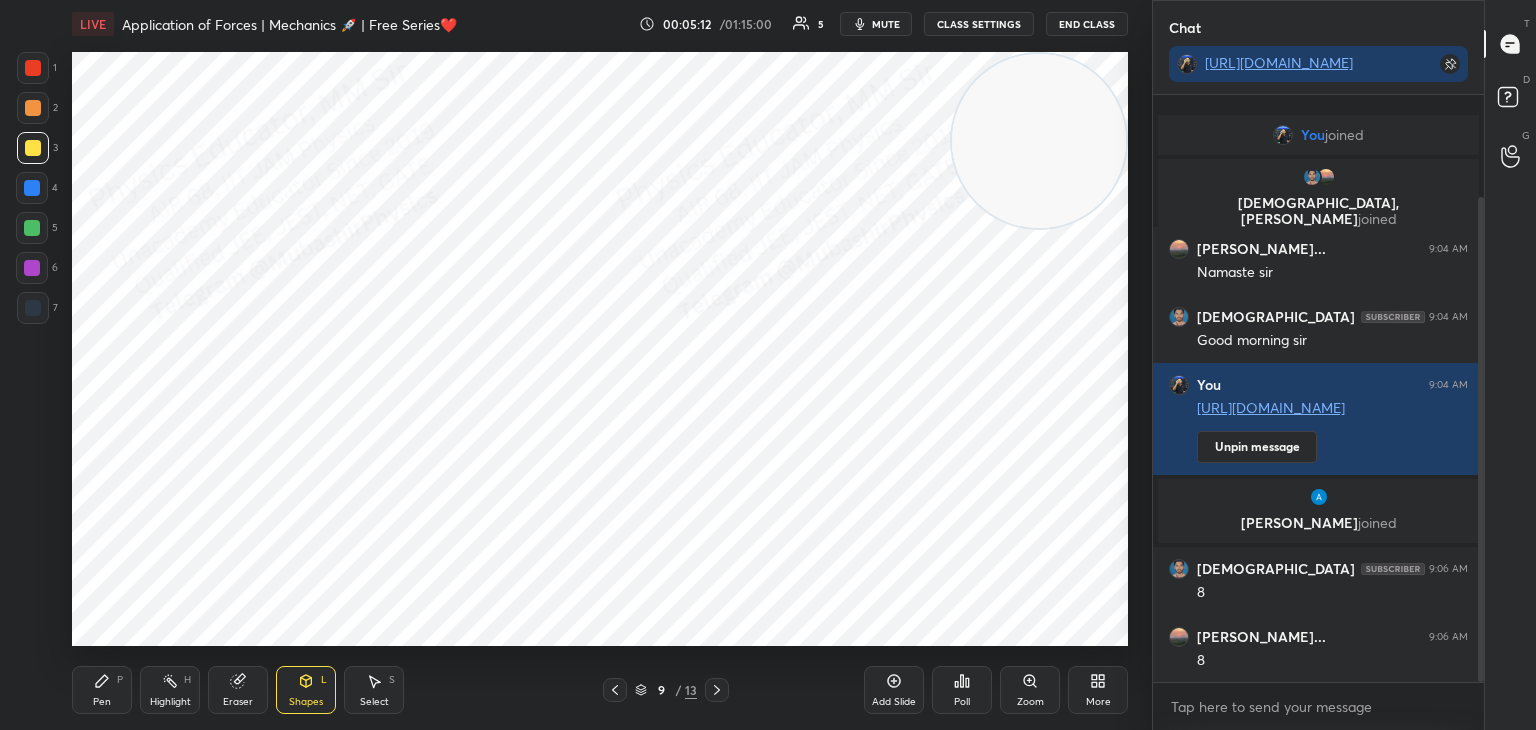 scroll, scrollTop: 124, scrollLeft: 0, axis: vertical 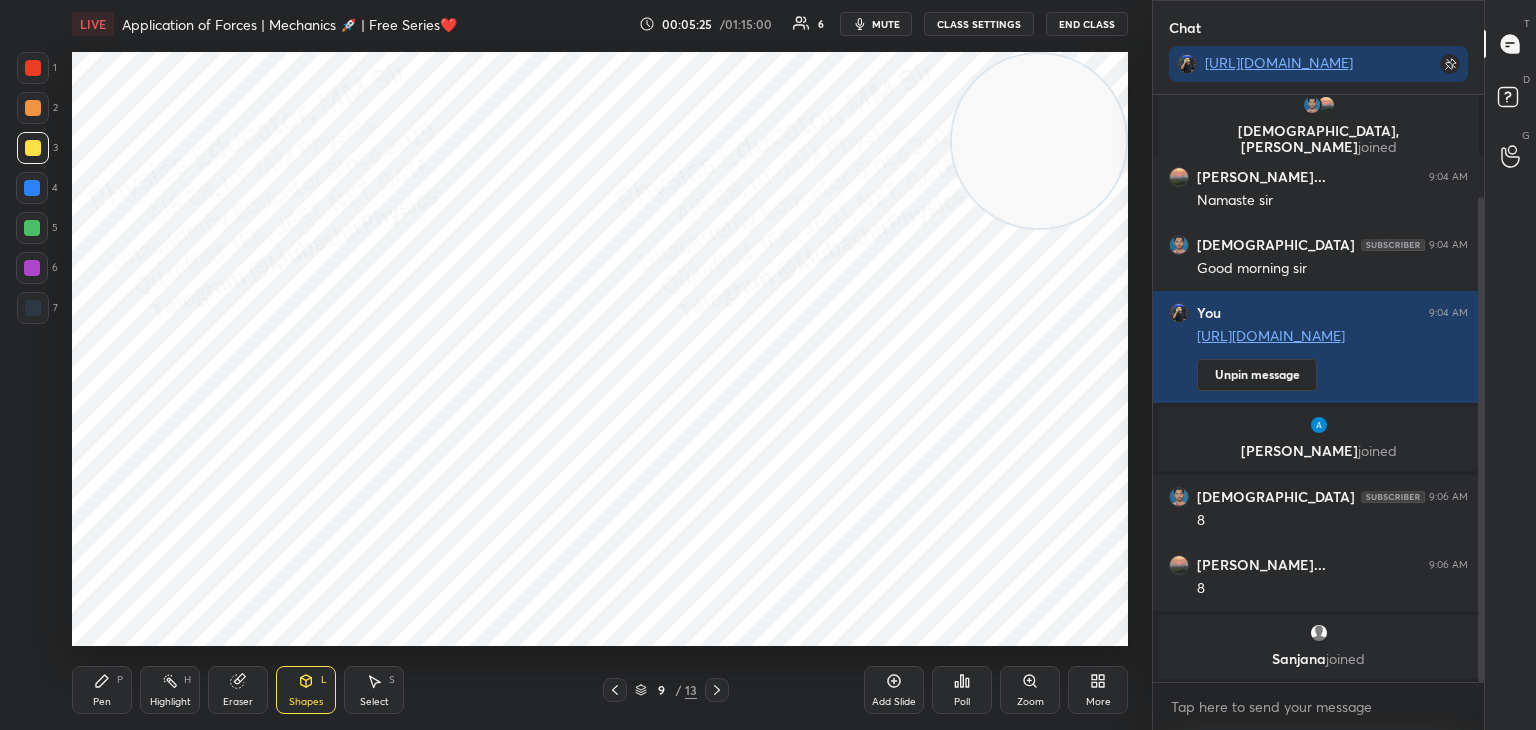 click on "Select" at bounding box center [374, 702] 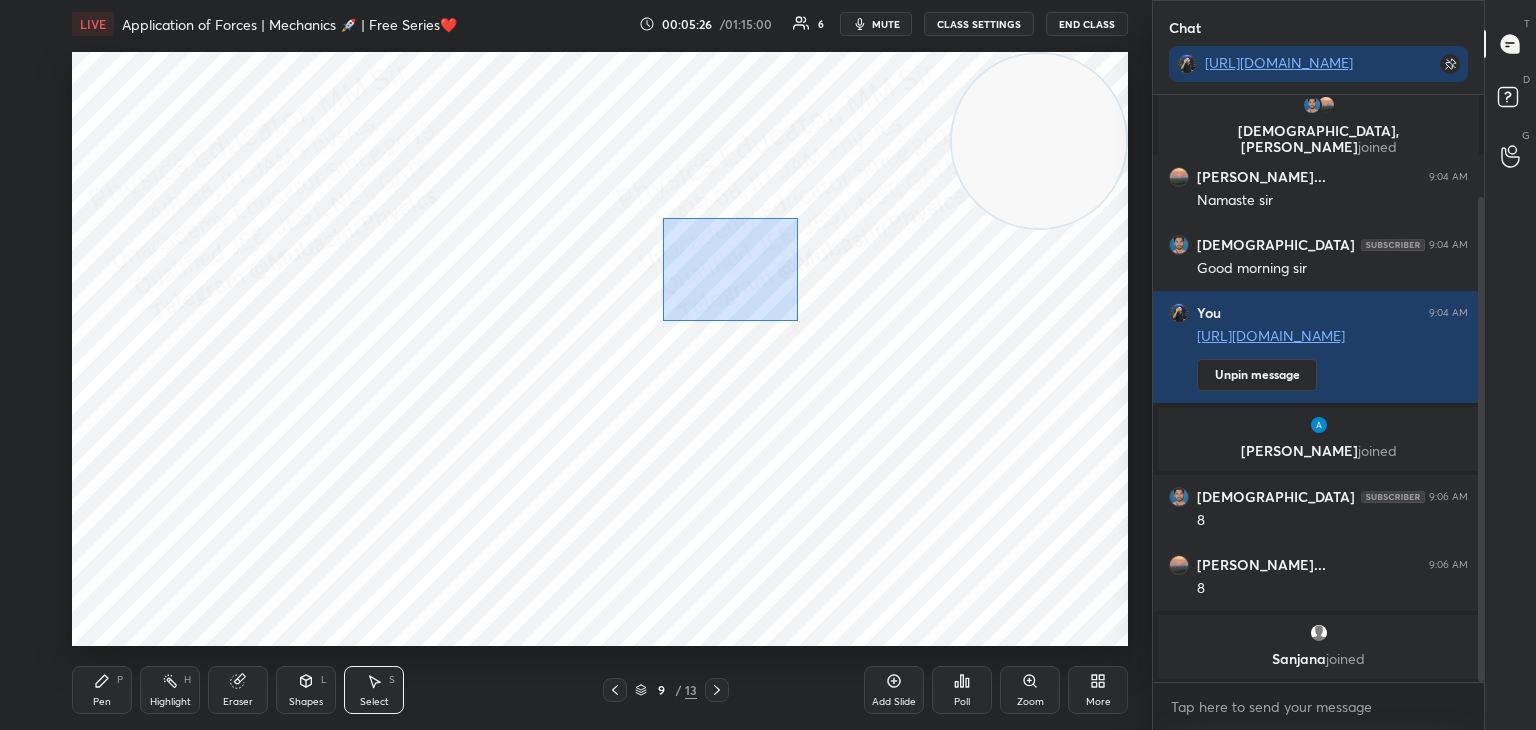 drag, startPoint x: 797, startPoint y: 321, endPoint x: 780, endPoint y: 333, distance: 20.808653 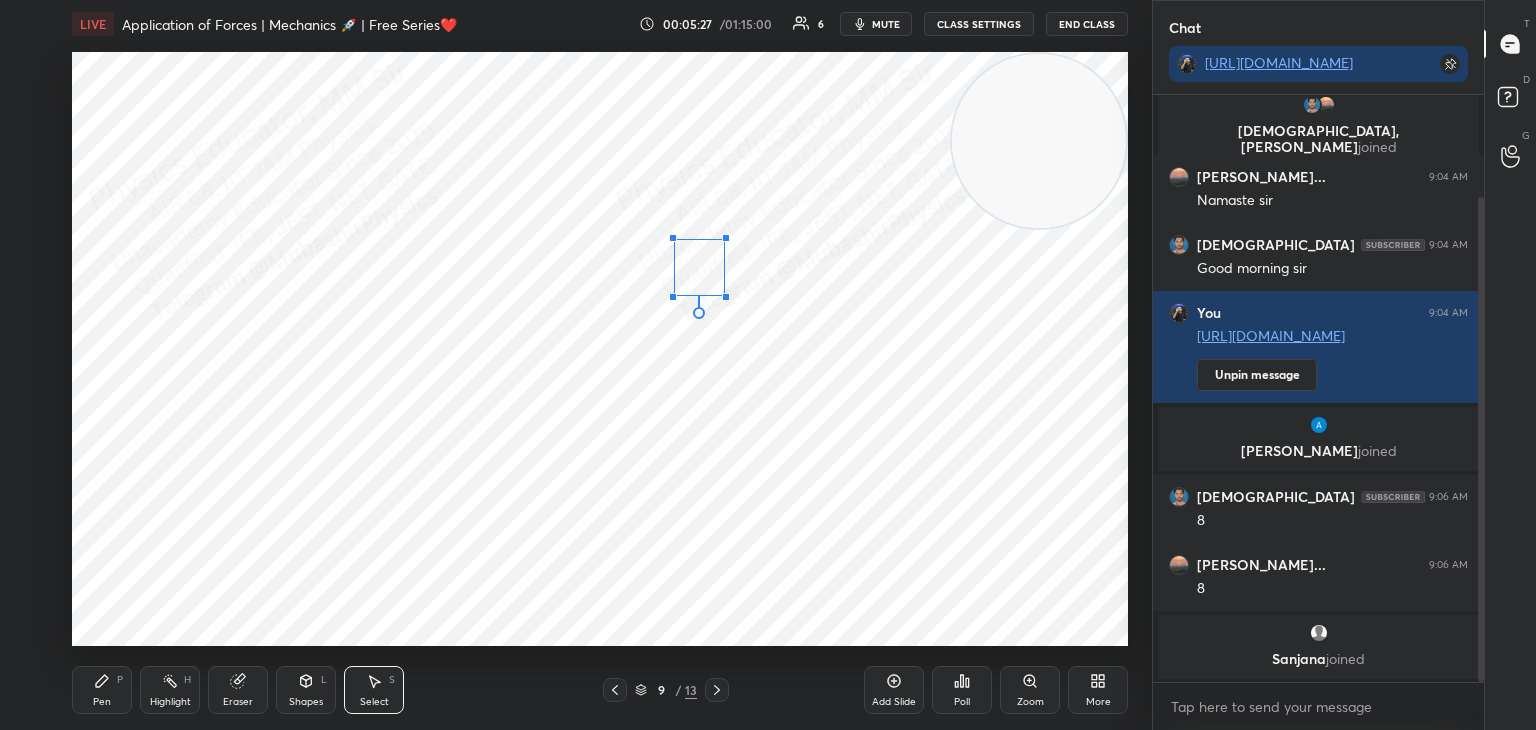click at bounding box center (726, 297) 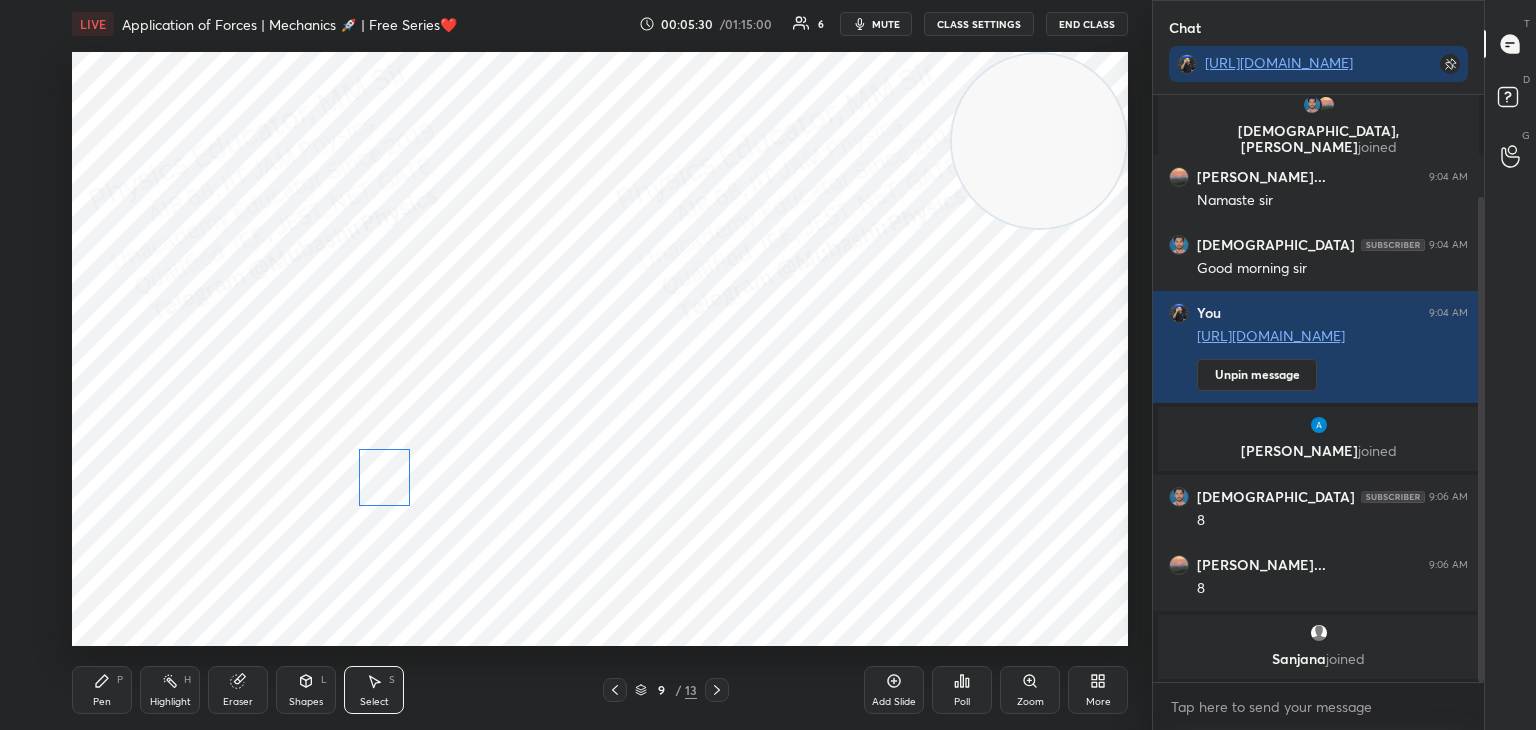 drag, startPoint x: 501, startPoint y: 446, endPoint x: 385, endPoint y: 481, distance: 121.16518 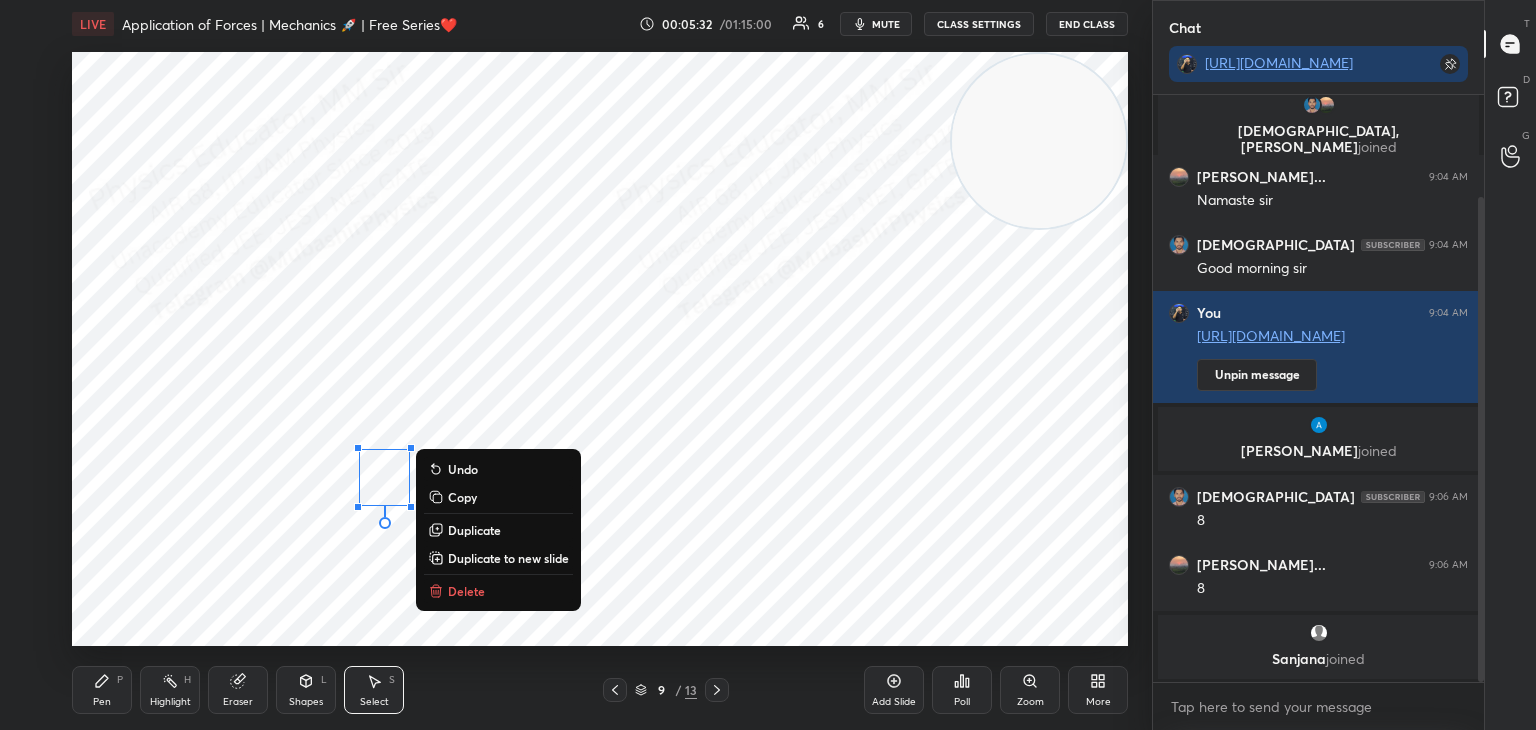 click on "Shapes L" at bounding box center [306, 690] 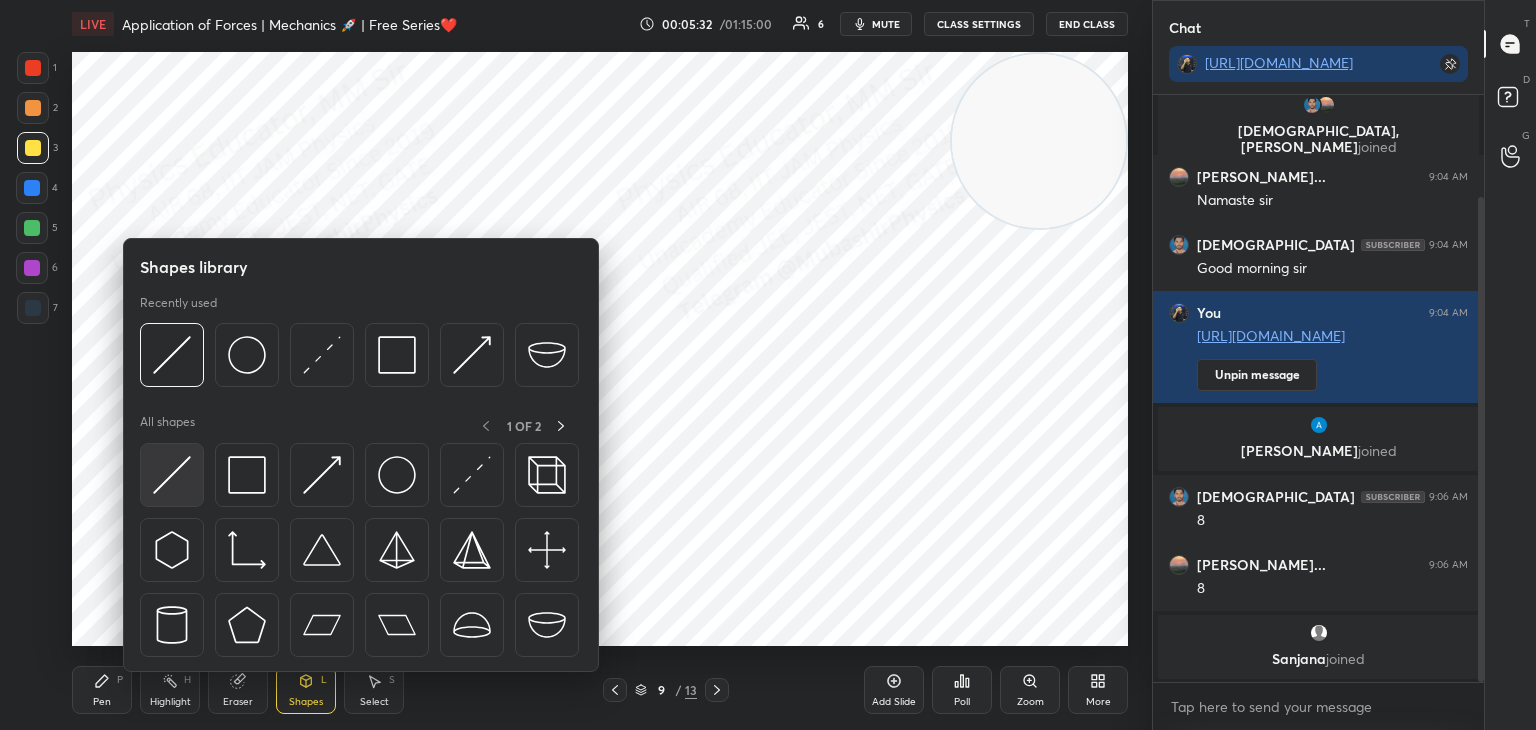 click at bounding box center (172, 475) 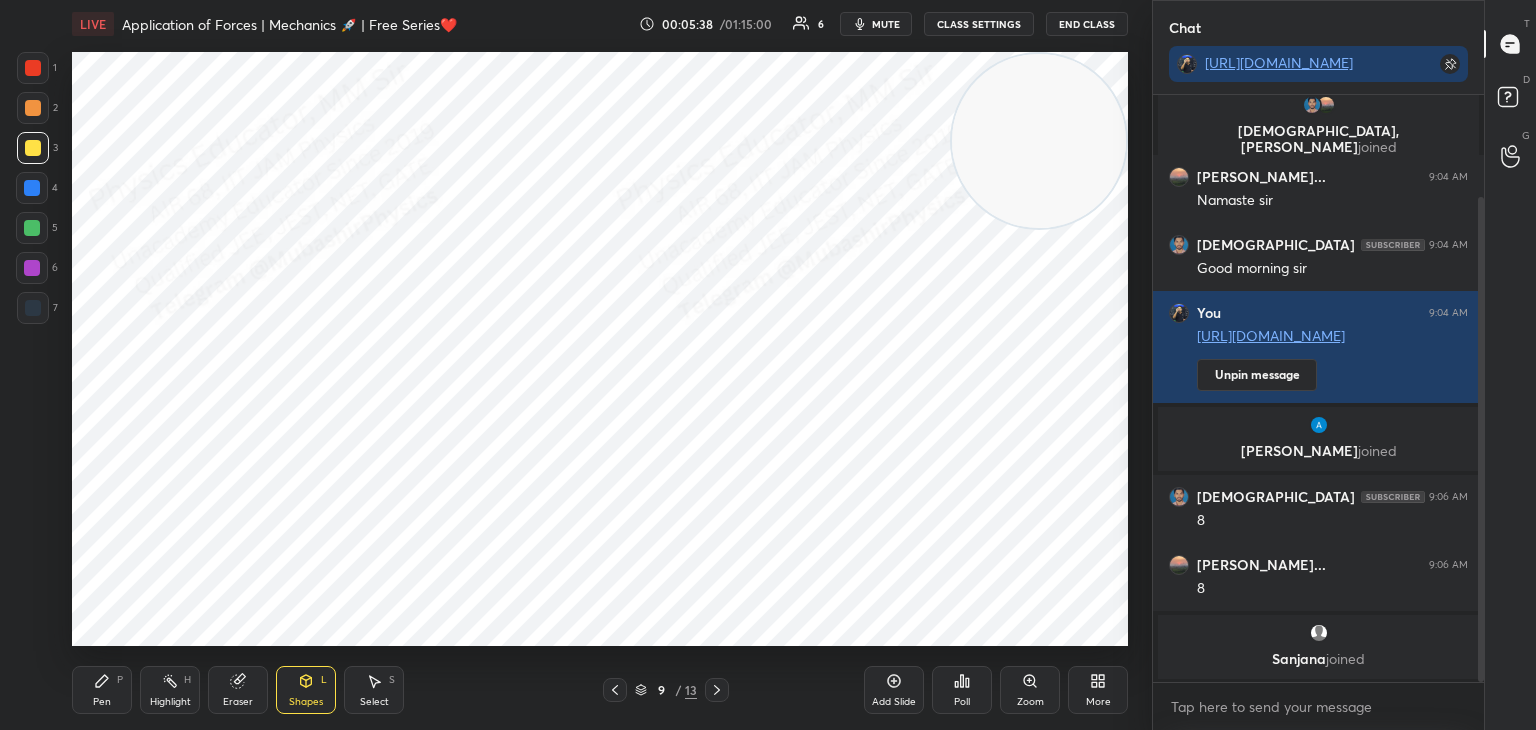 click on "Eraser" at bounding box center (238, 690) 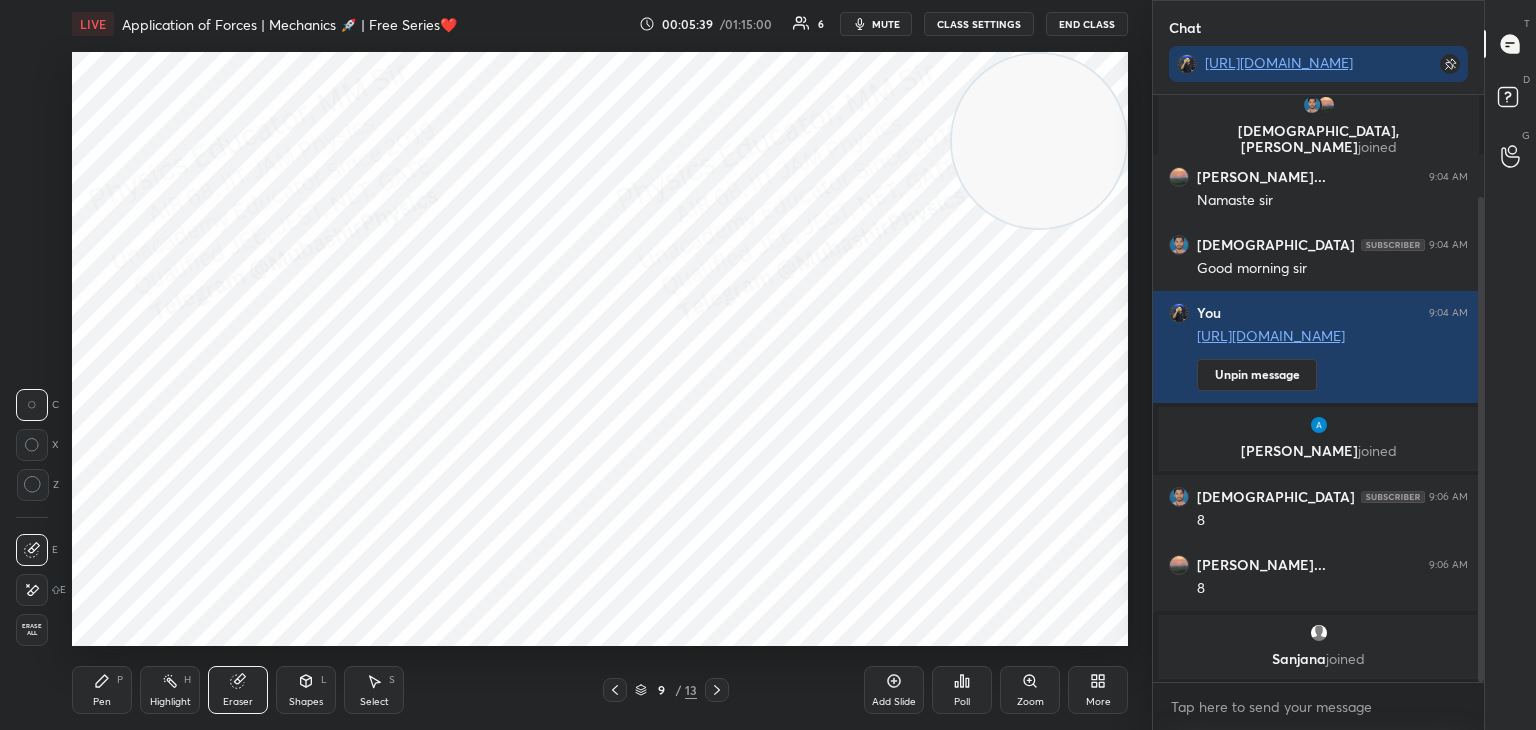 click on "Shapes L" at bounding box center [306, 690] 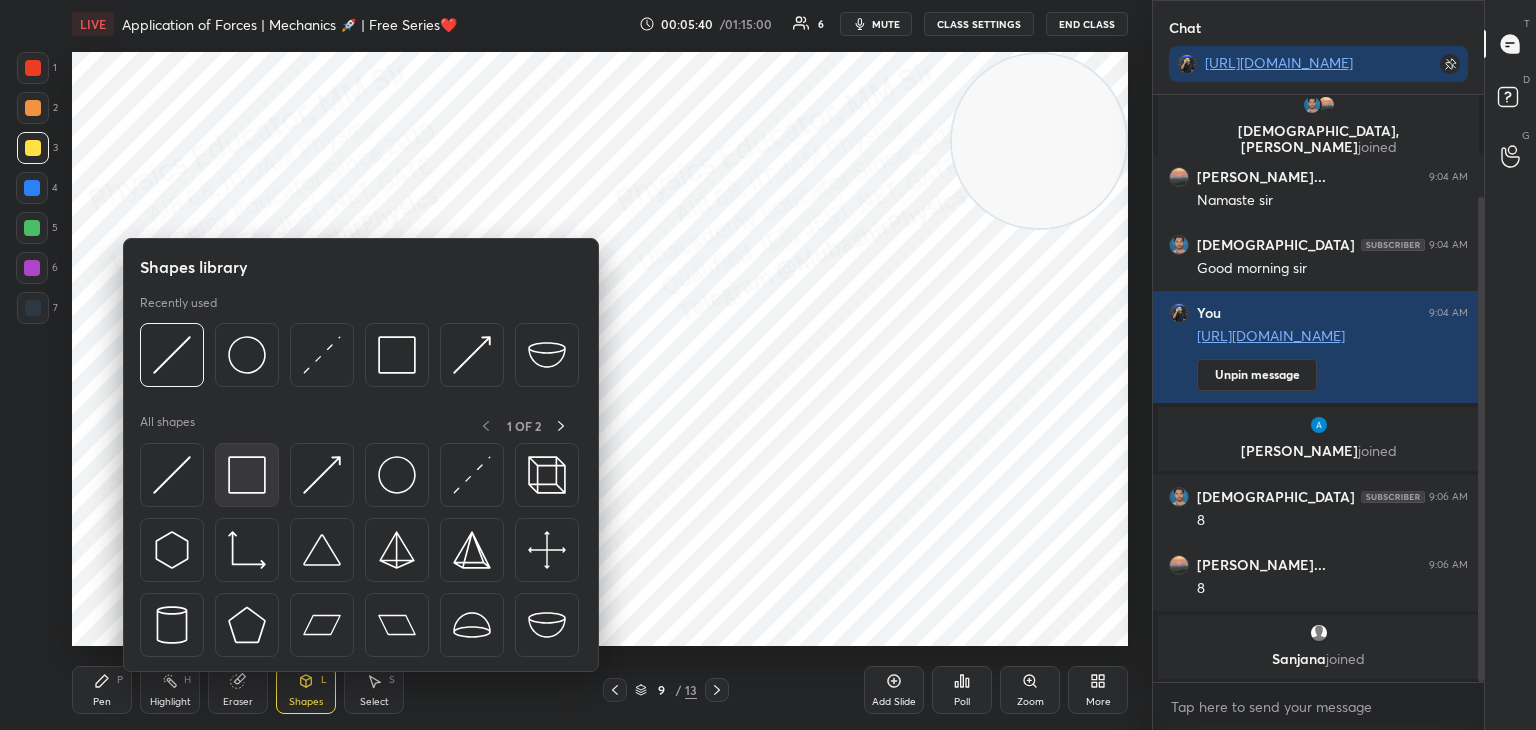 click at bounding box center (247, 475) 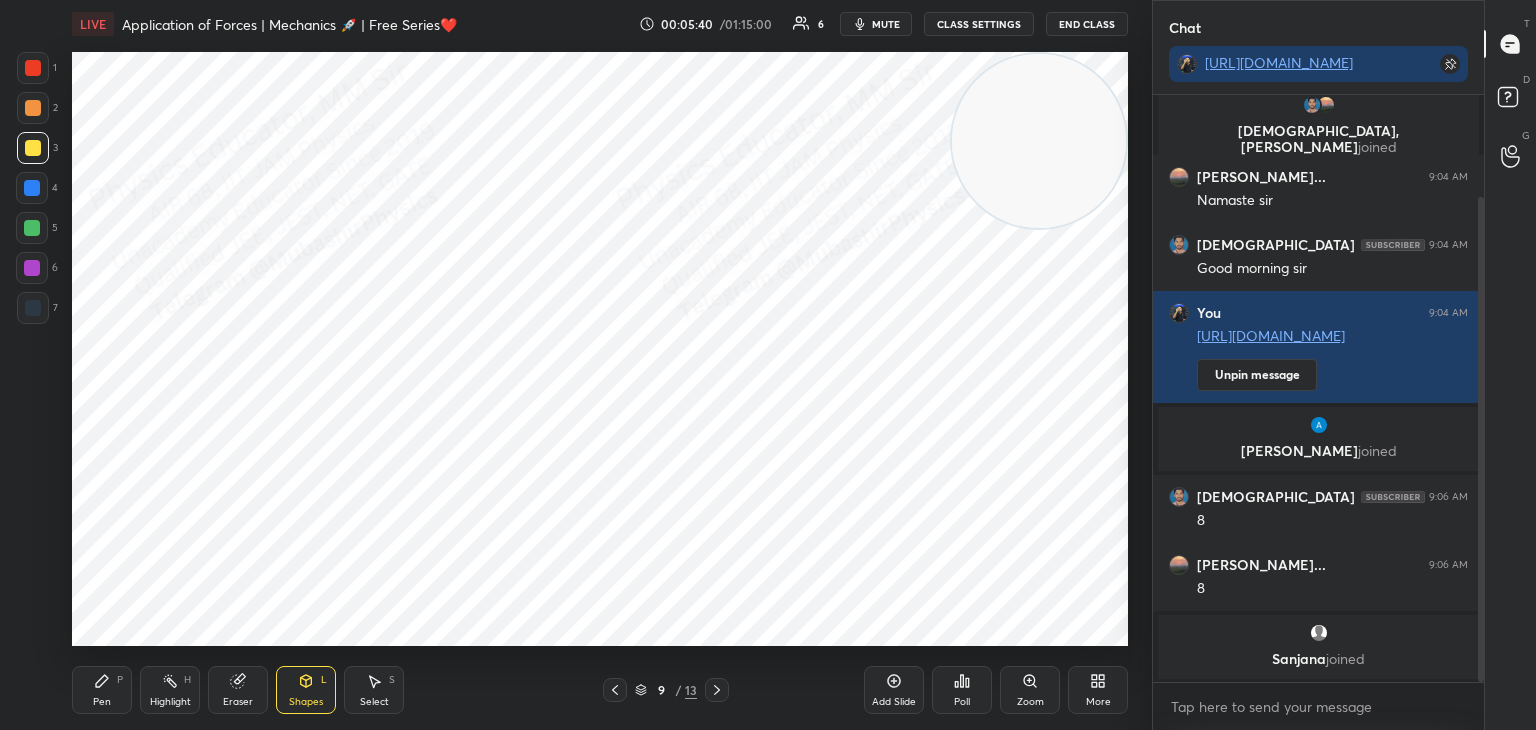 click at bounding box center [32, 268] 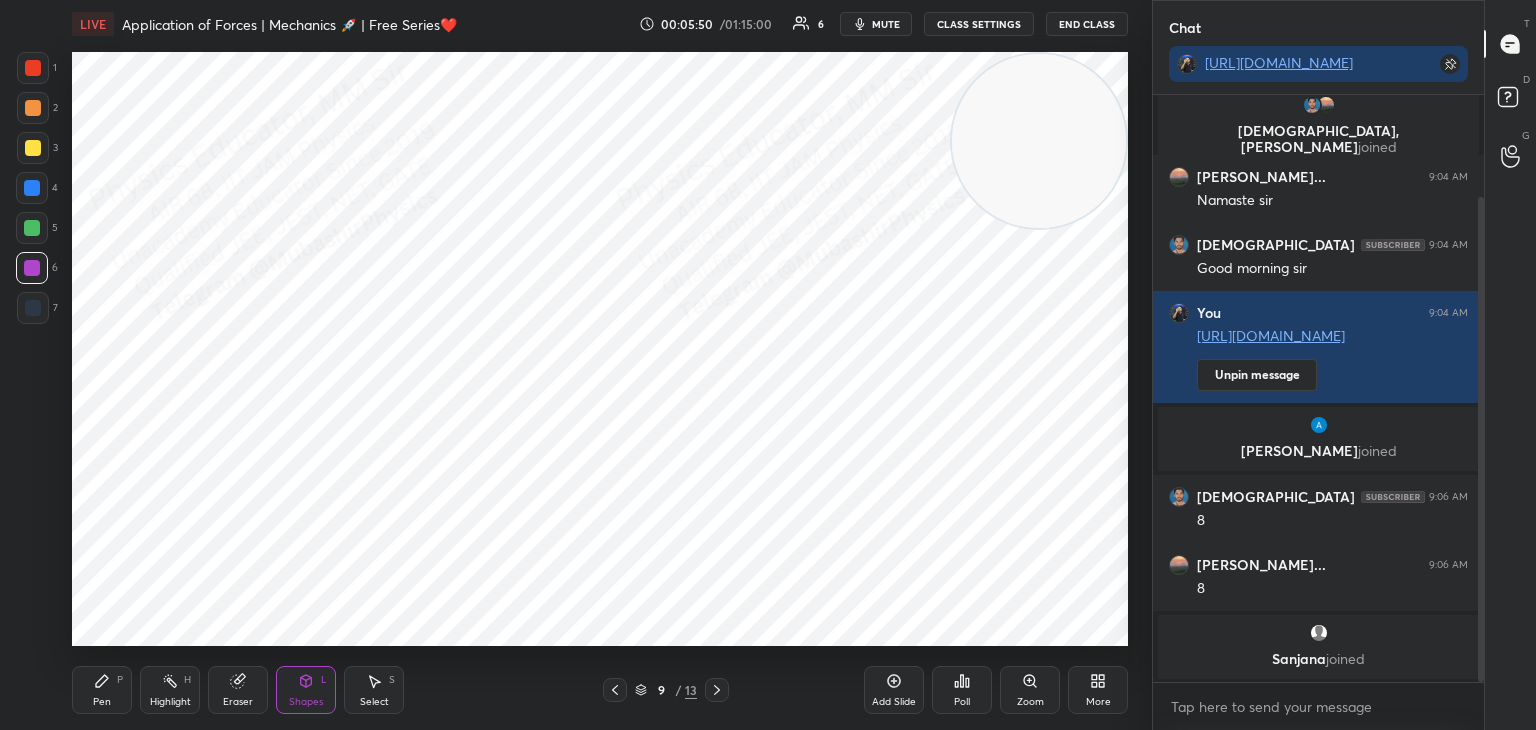 click on "Pen P" at bounding box center (102, 690) 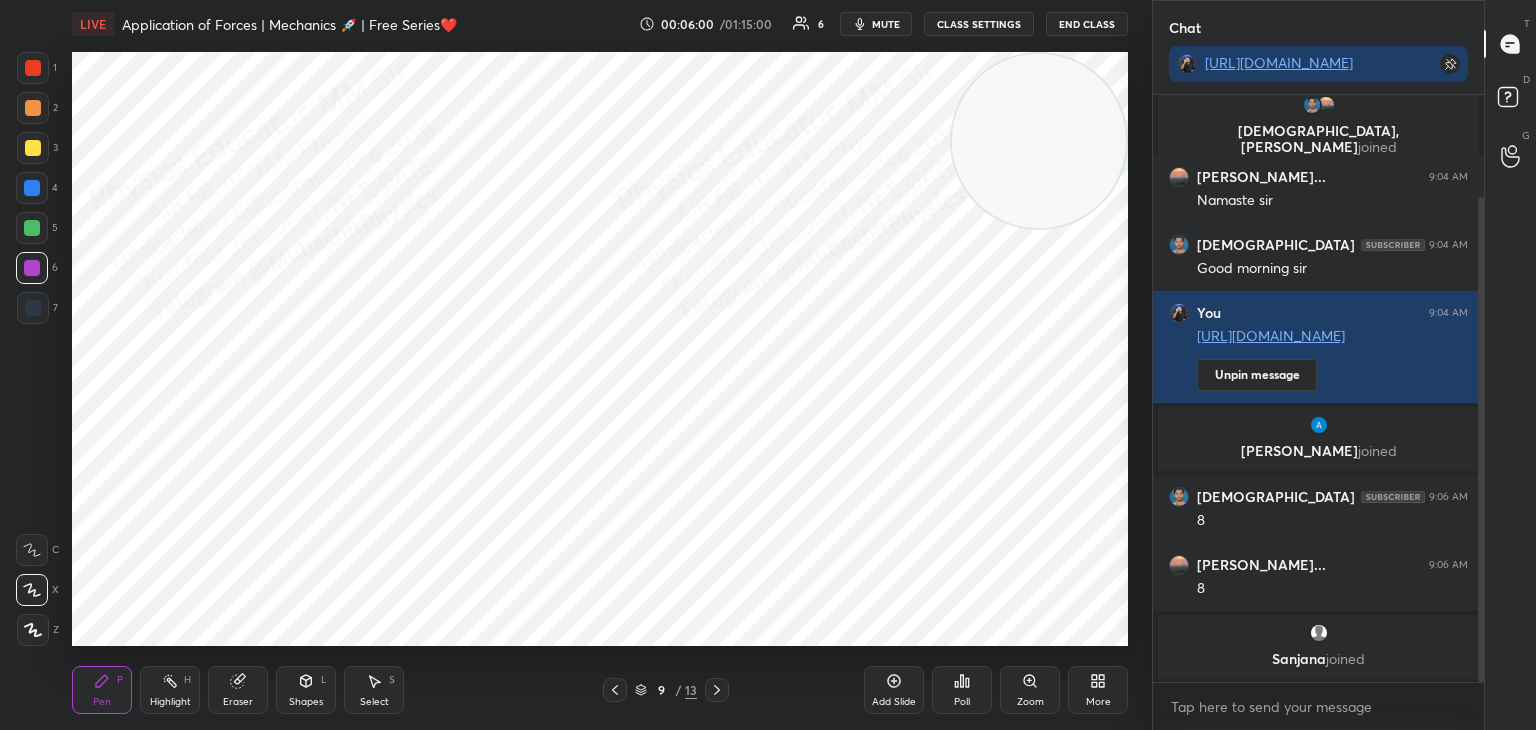 click 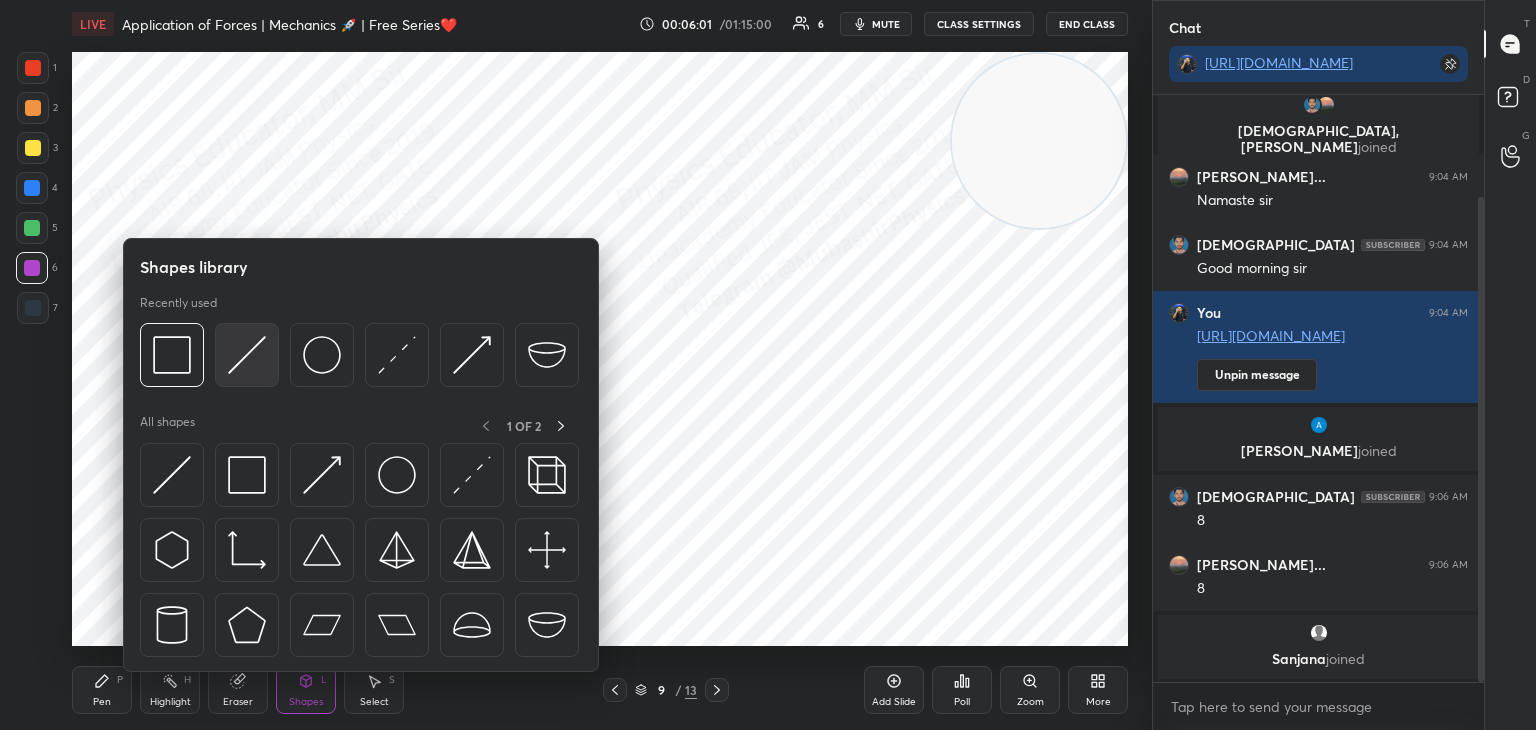 click at bounding box center [247, 355] 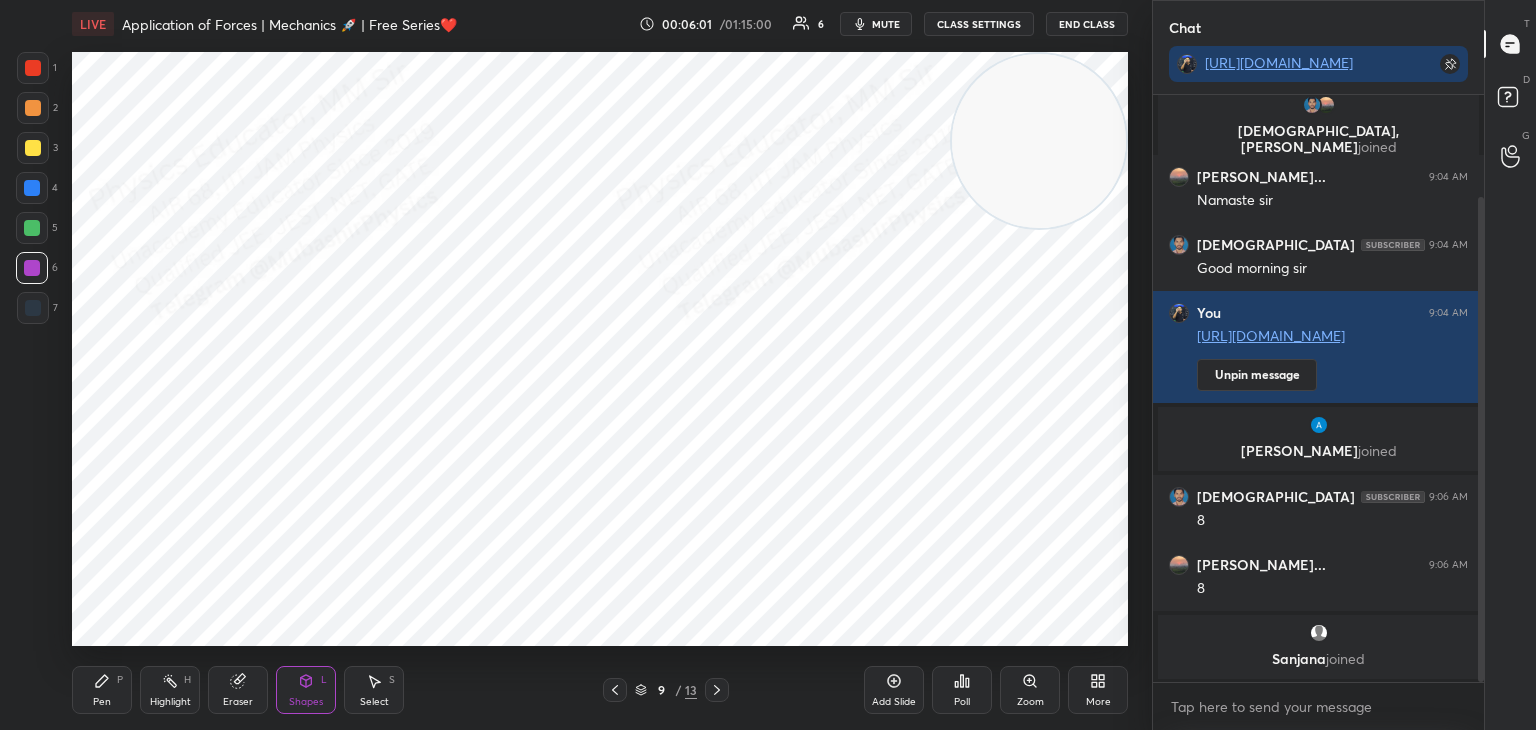 click at bounding box center [33, 148] 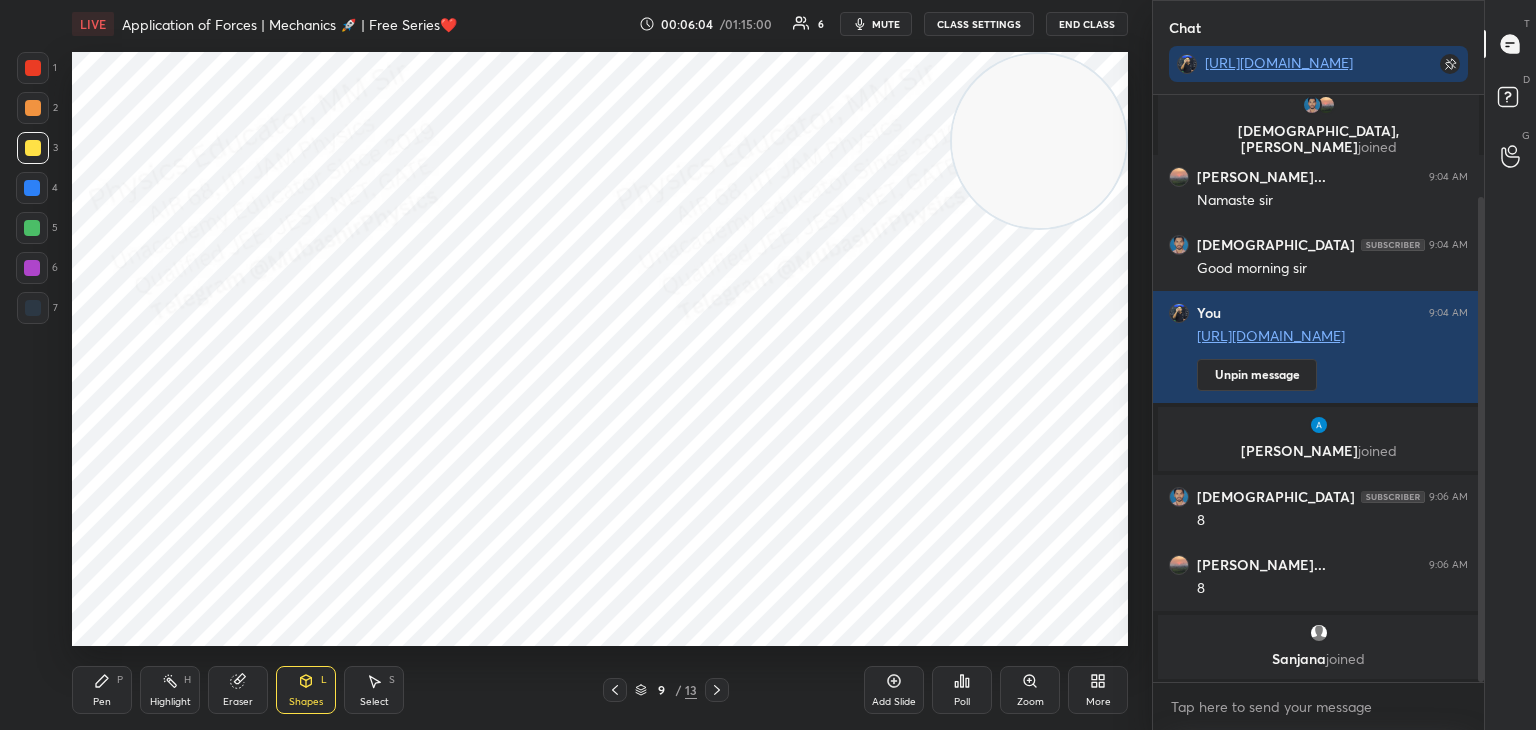 click on "Shapes L" at bounding box center [306, 690] 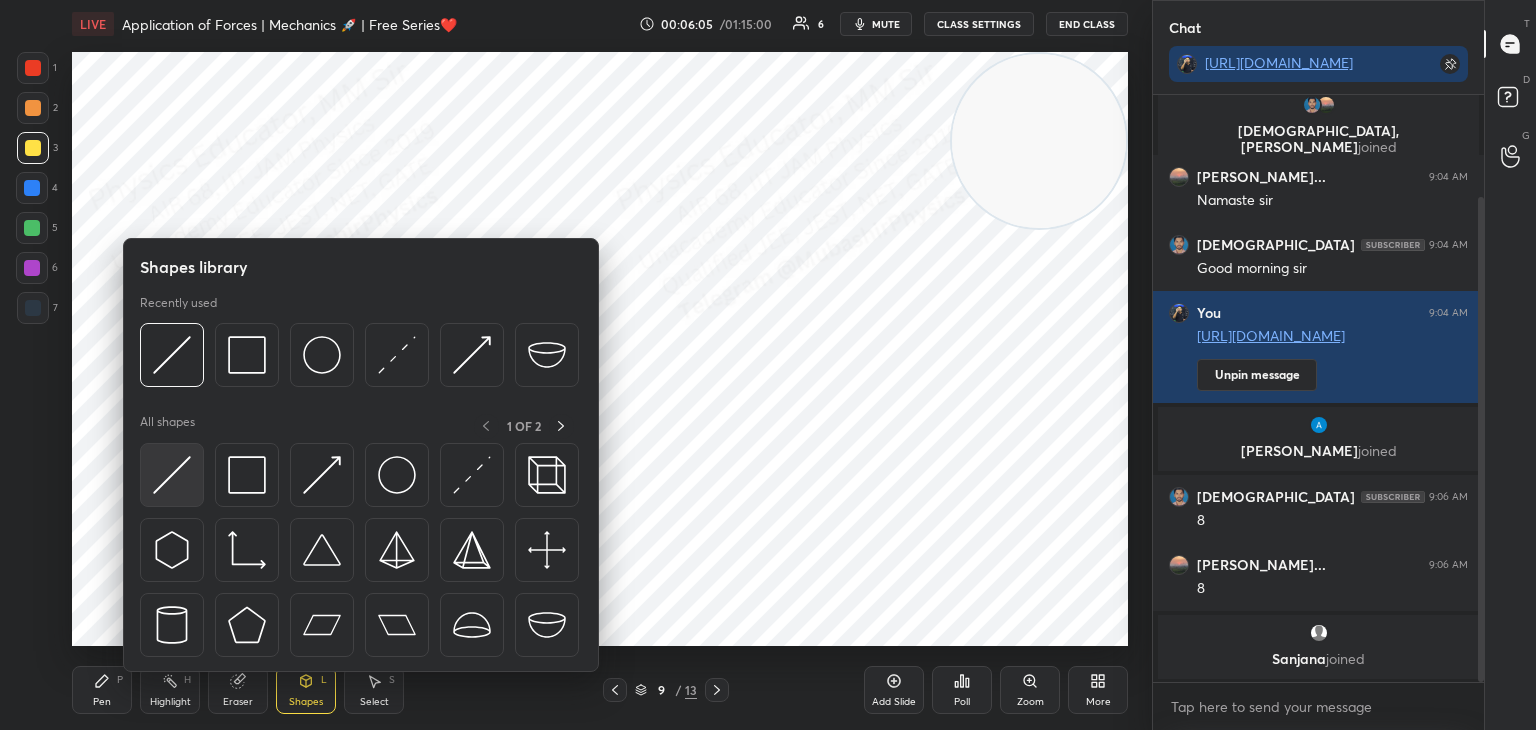 click at bounding box center [172, 475] 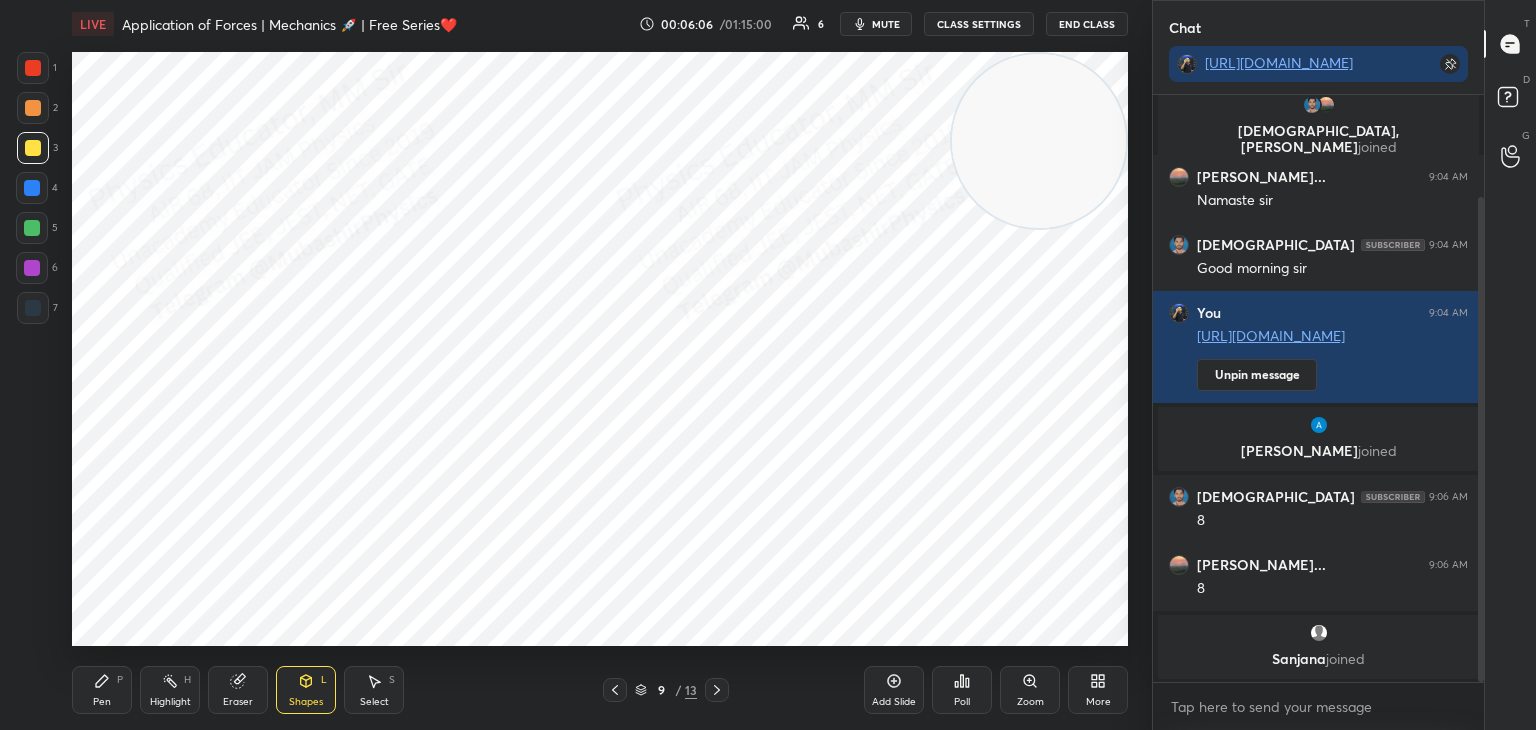 click on "Shapes L" at bounding box center [306, 690] 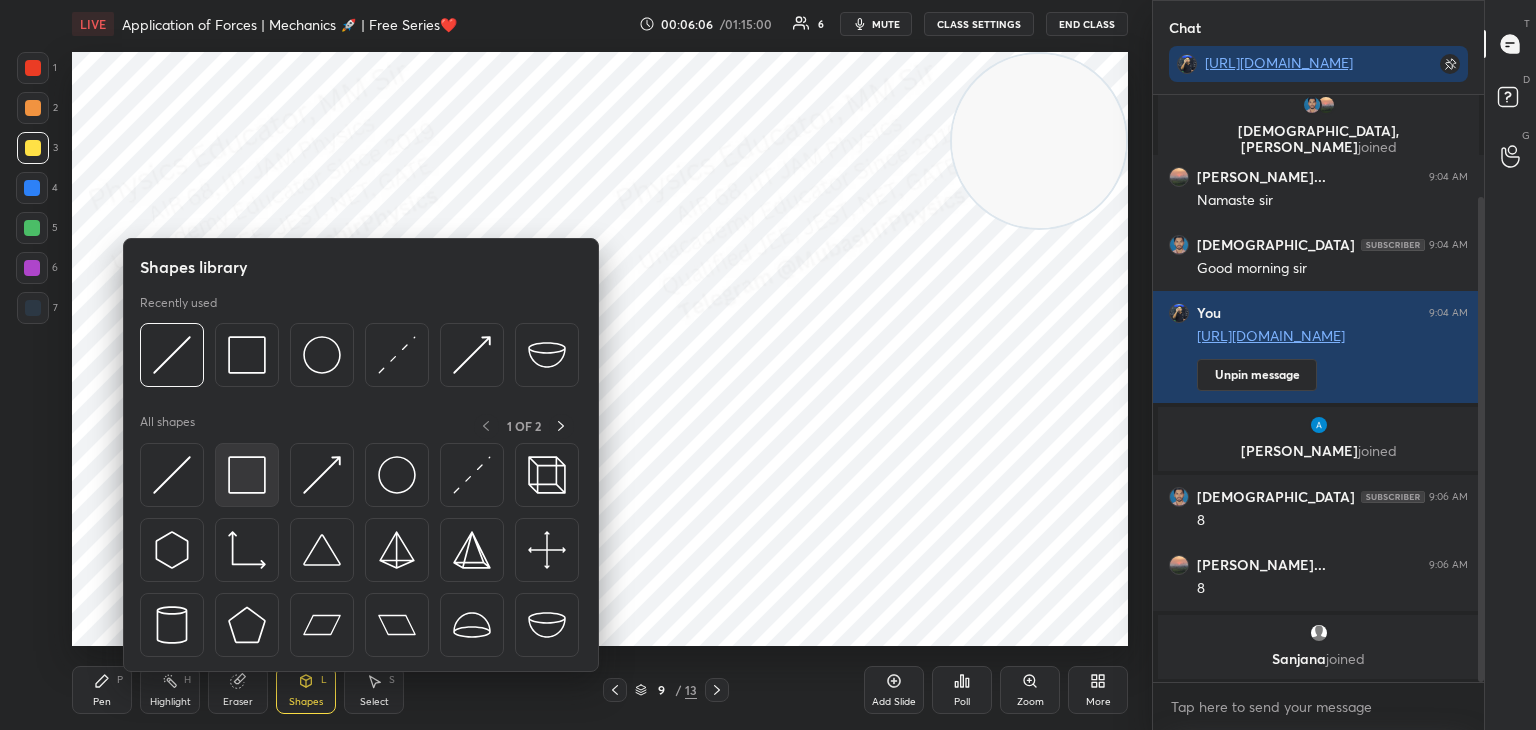 click at bounding box center (247, 475) 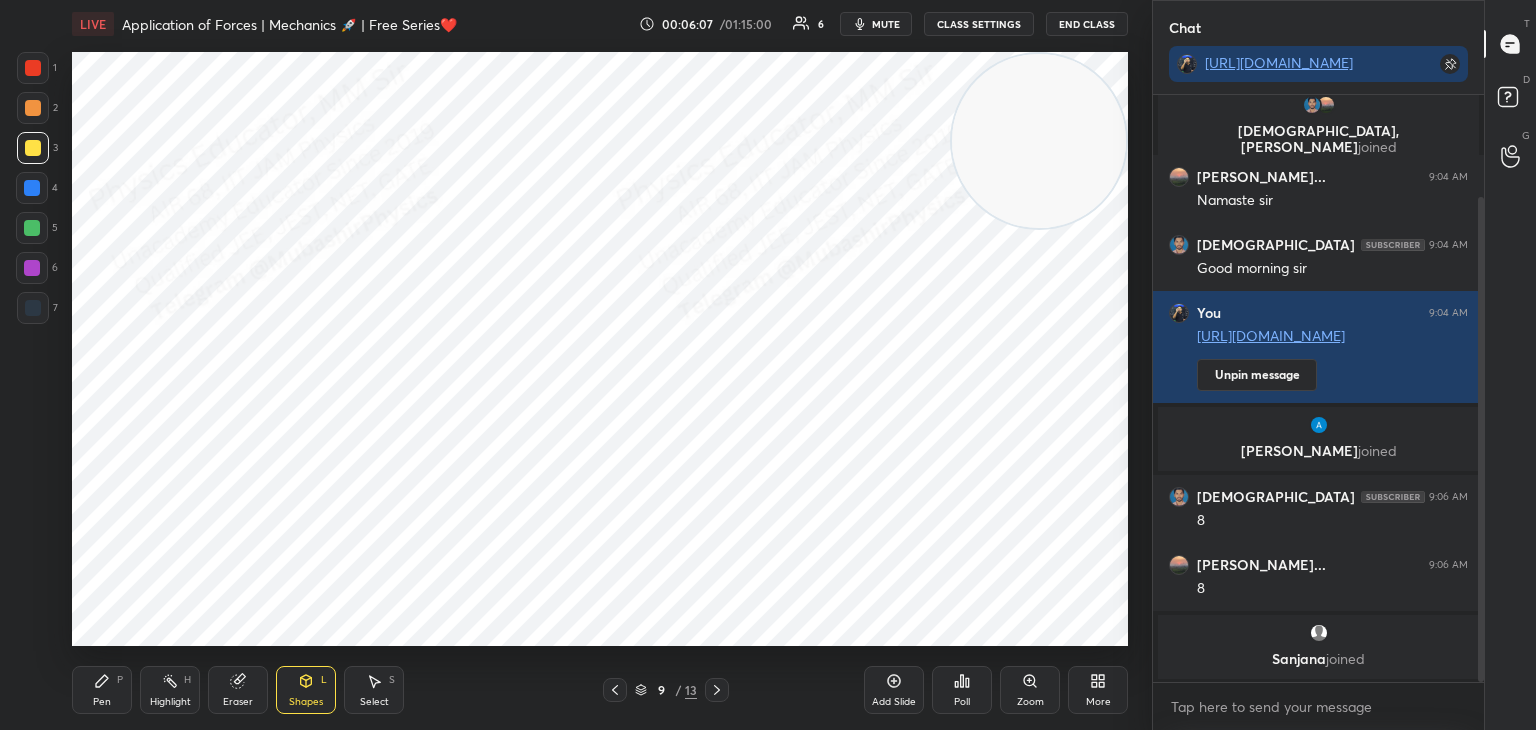 click at bounding box center (33, 308) 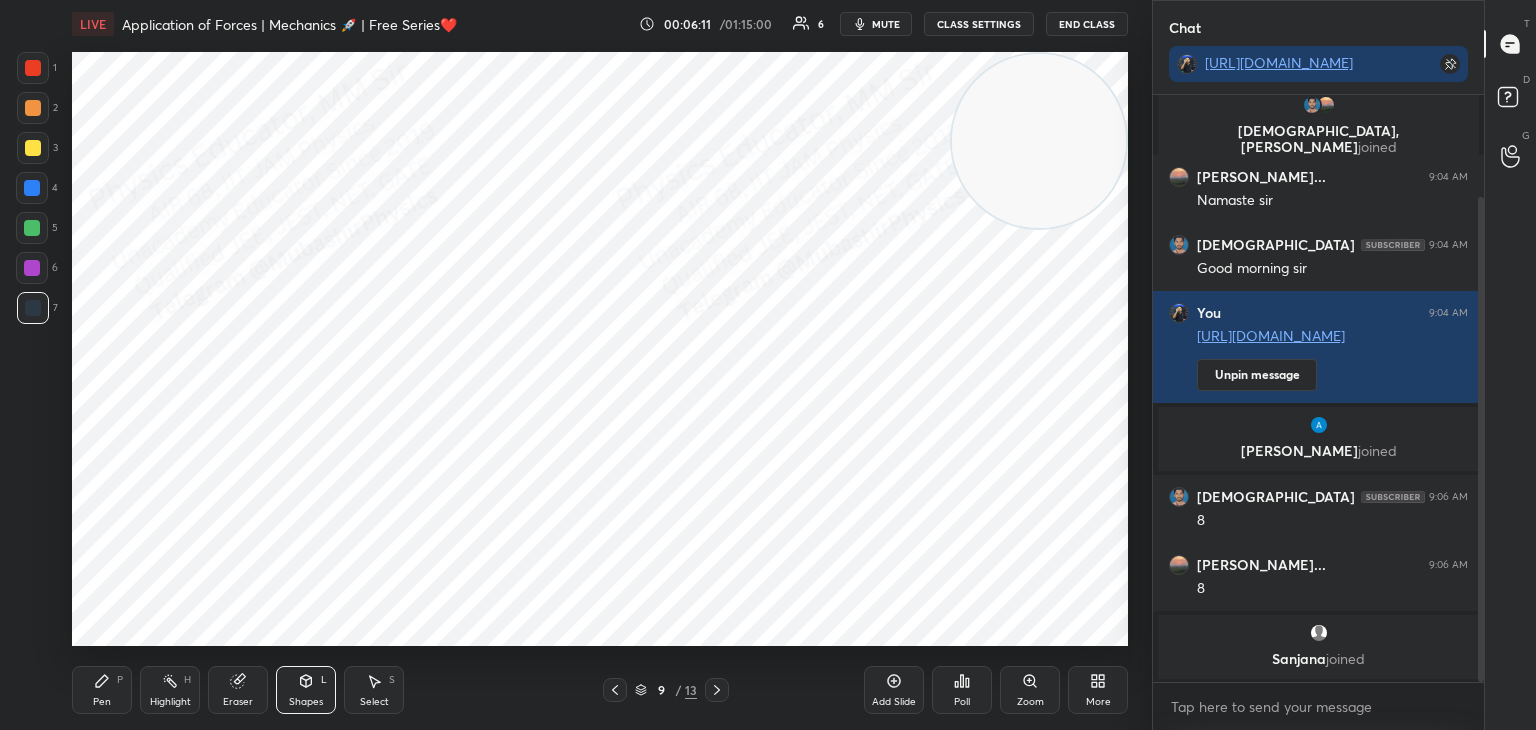 click on "Pen P" at bounding box center [102, 690] 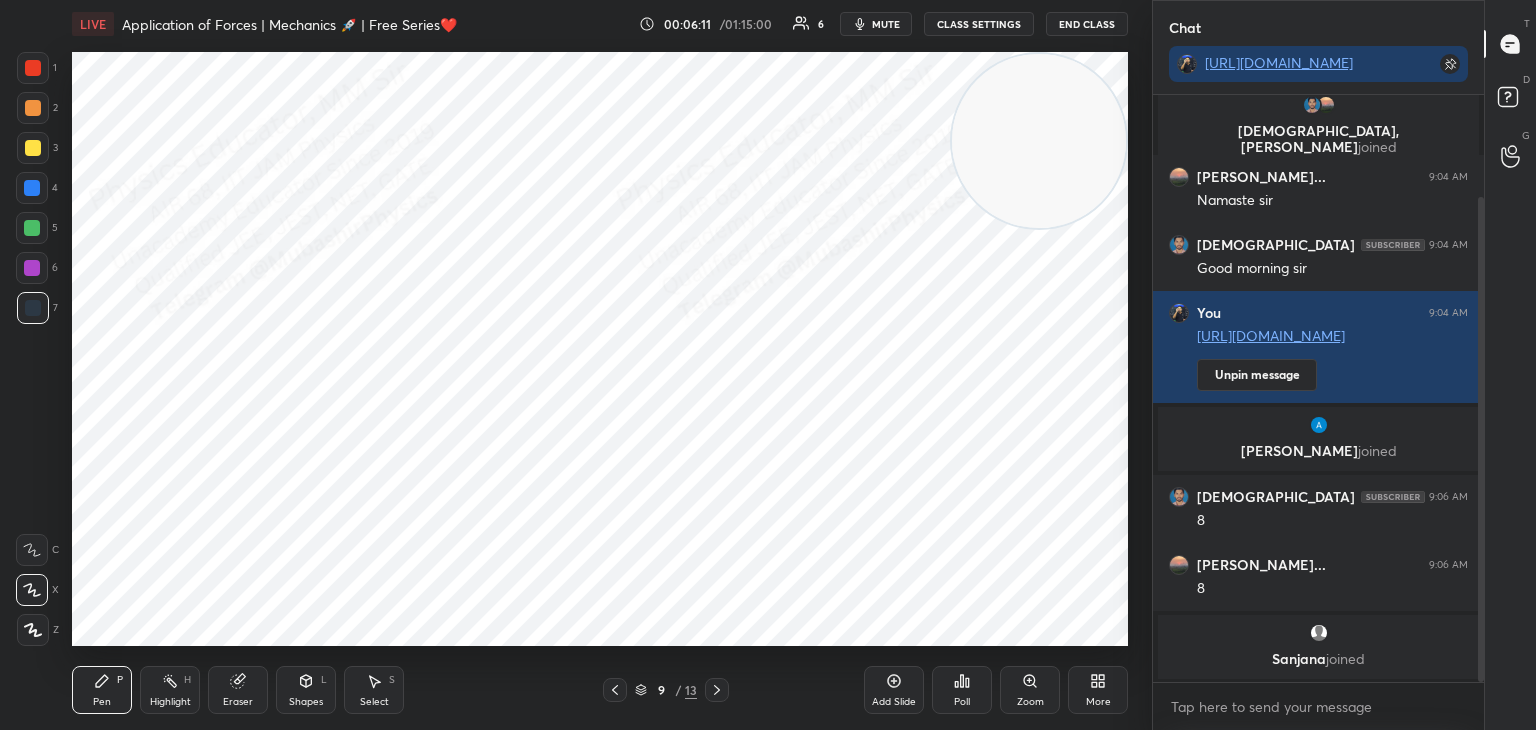 click at bounding box center [32, 188] 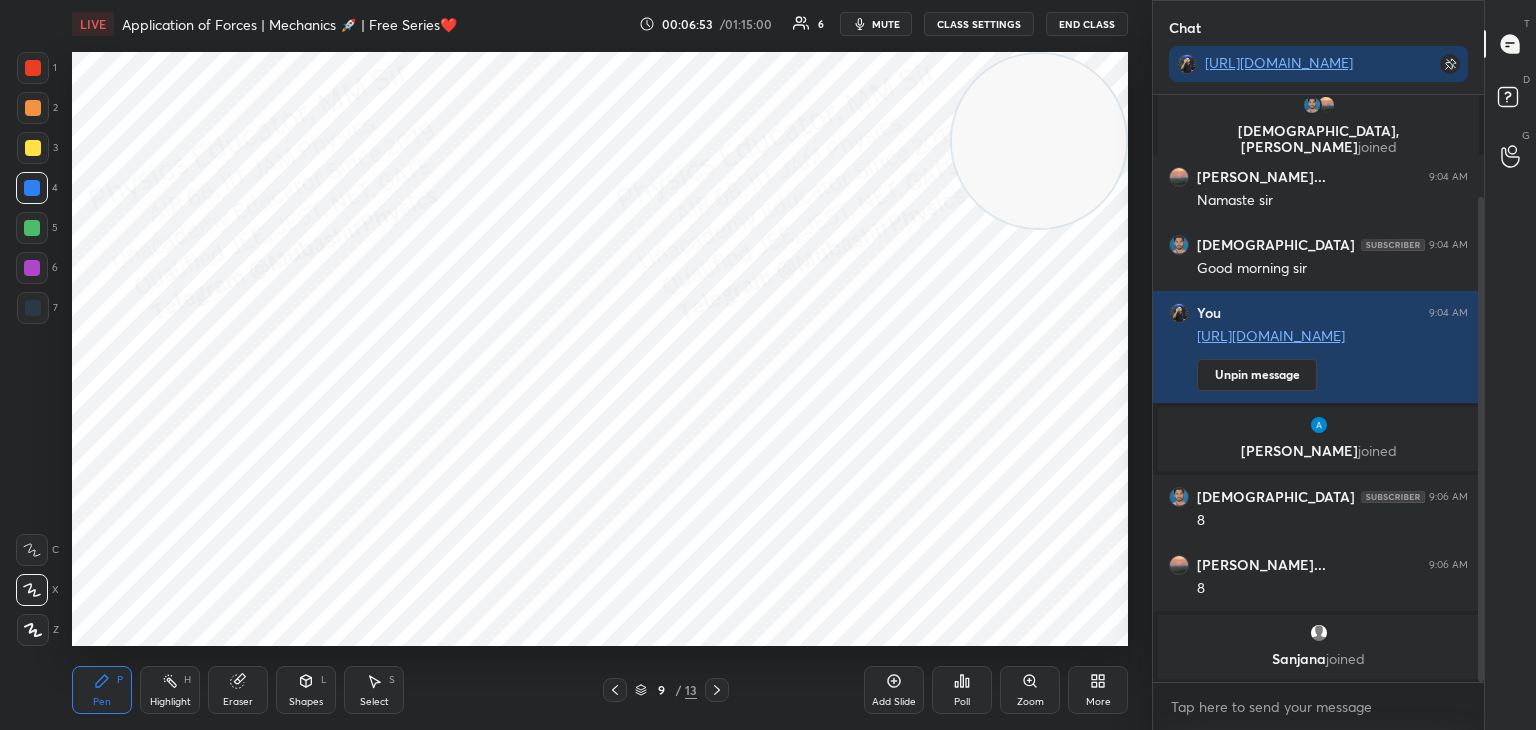 drag, startPoint x: 26, startPoint y: 230, endPoint x: 52, endPoint y: 231, distance: 26.019224 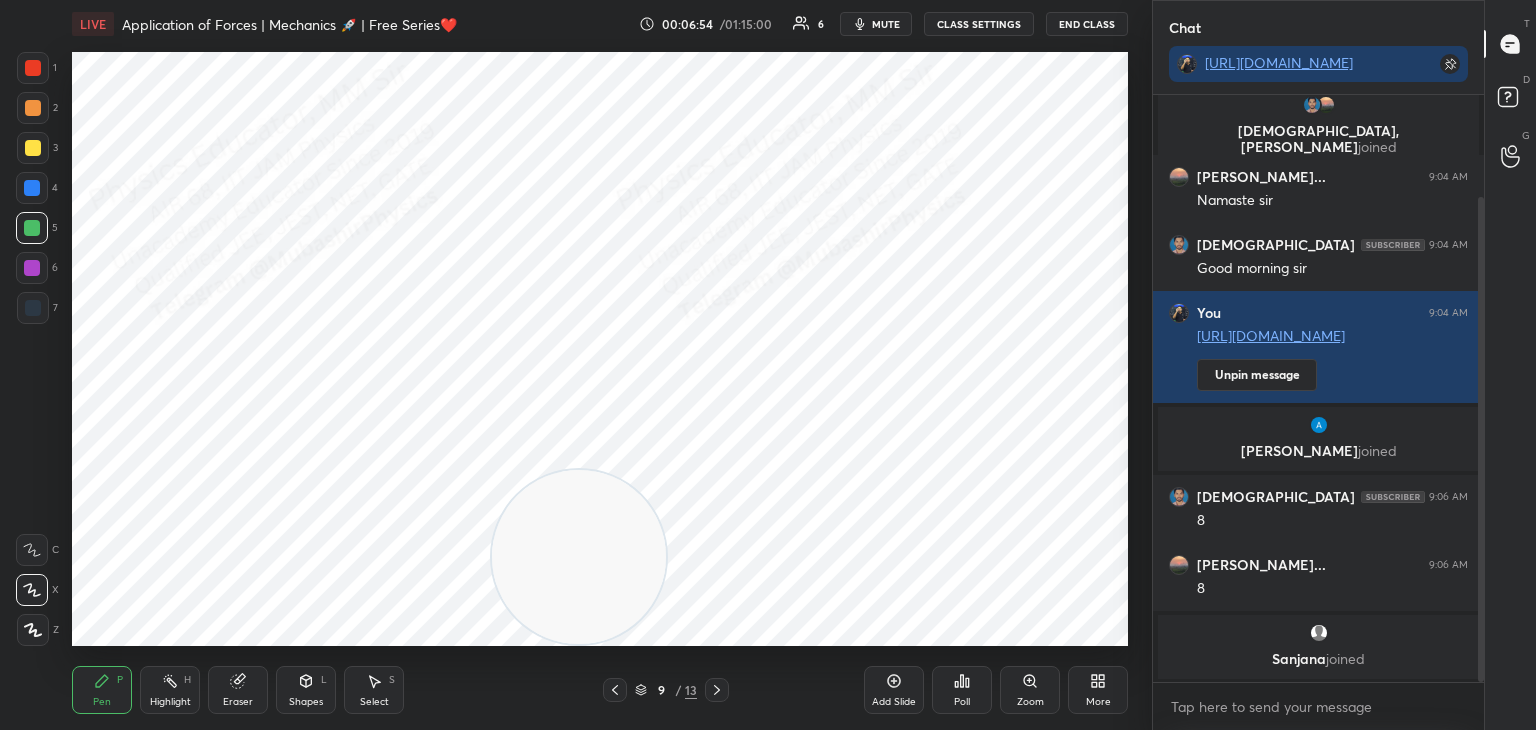 drag, startPoint x: 965, startPoint y: 101, endPoint x: 568, endPoint y: 483, distance: 550.9383 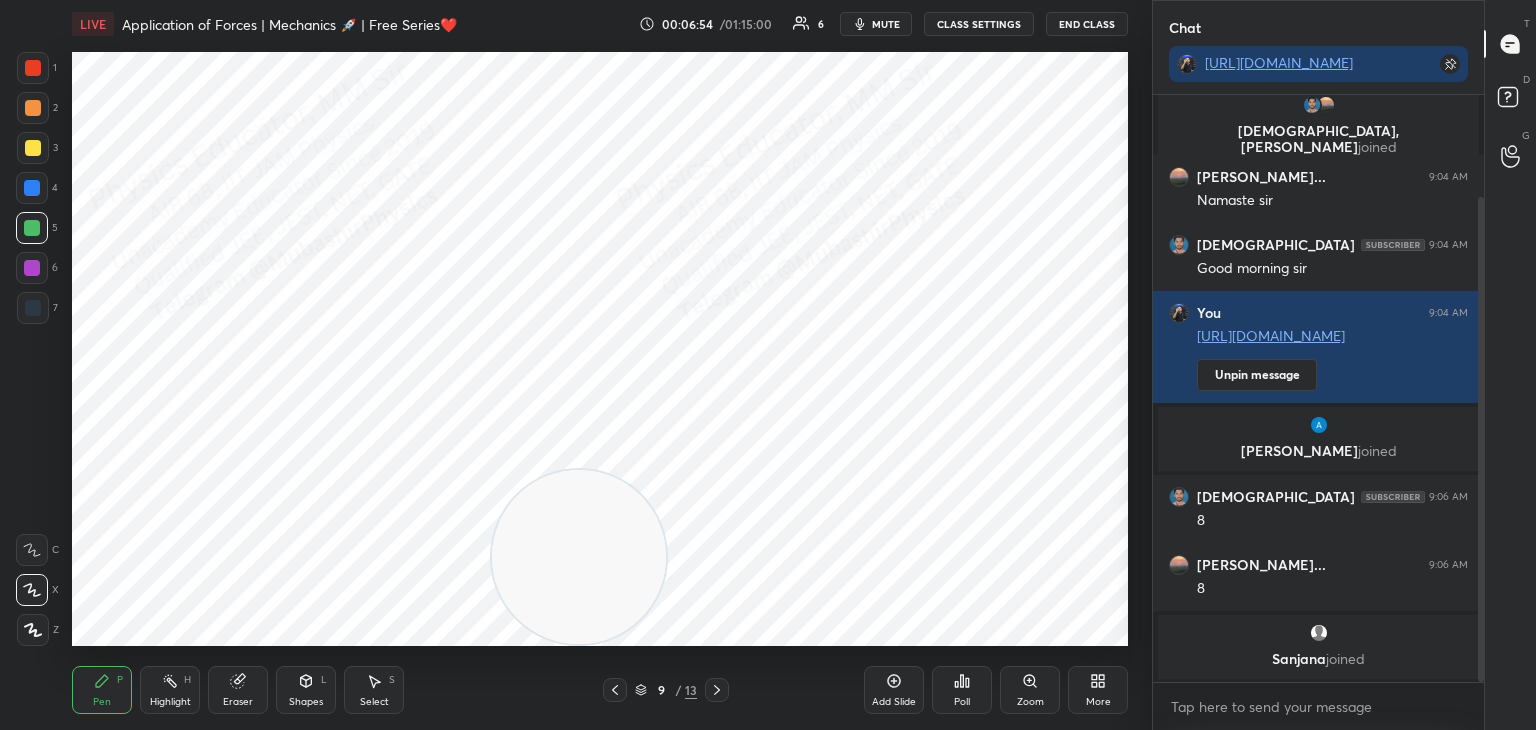 click at bounding box center [579, 557] 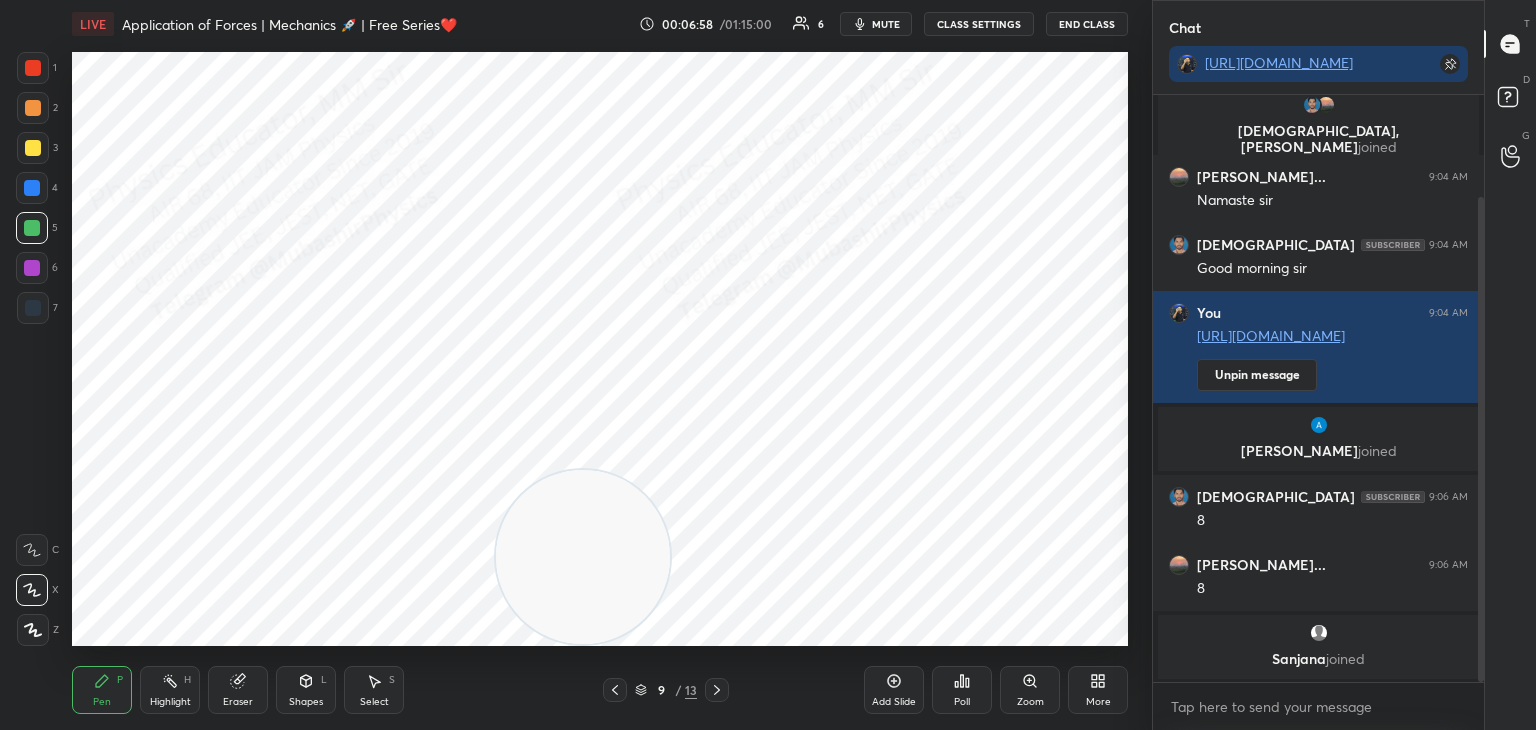 drag, startPoint x: 161, startPoint y: 689, endPoint x: 172, endPoint y: 667, distance: 24.596748 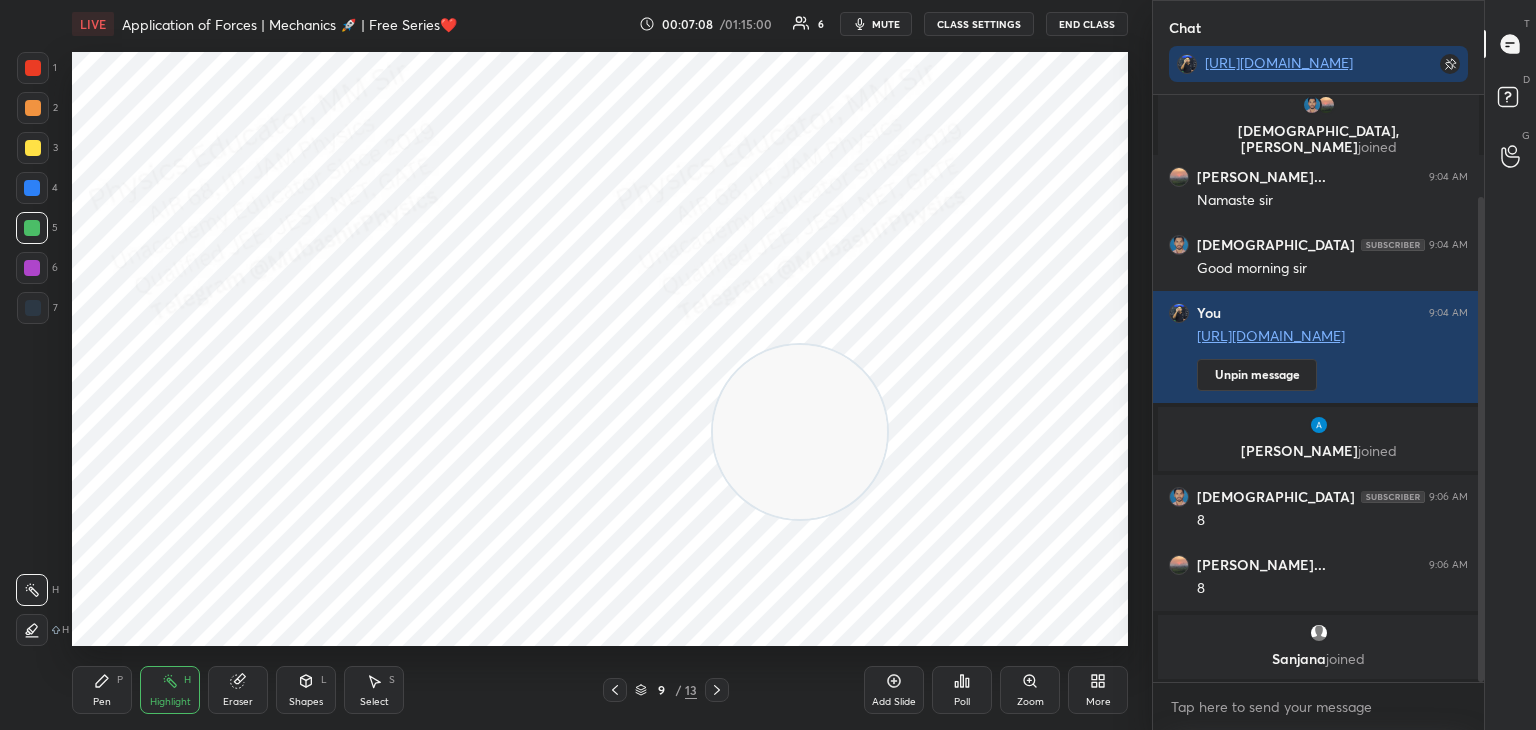 drag, startPoint x: 604, startPoint y: 594, endPoint x: 874, endPoint y: 422, distance: 320.13123 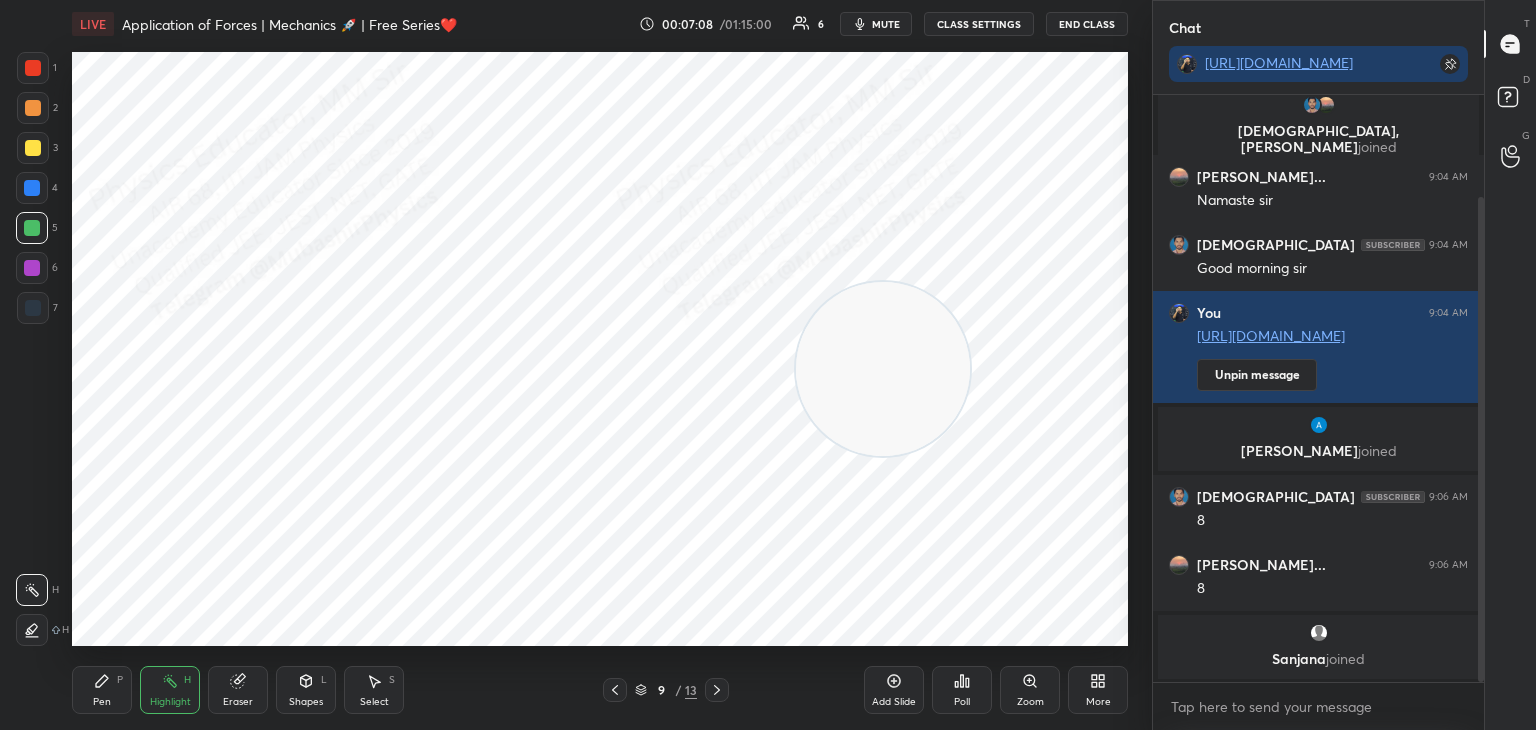 click 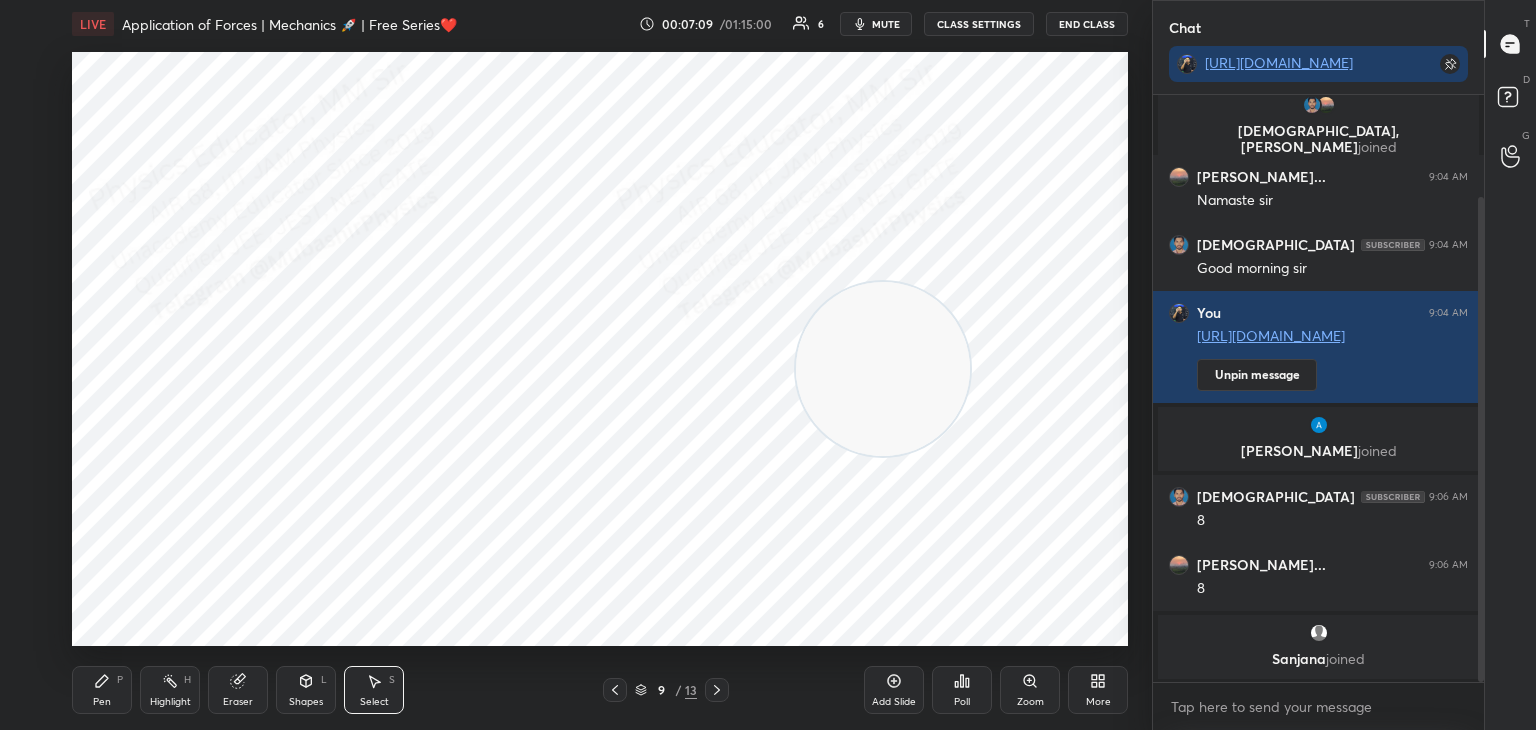 click on "0 ° Undo Copy Duplicate Duplicate to new slide Delete" at bounding box center [600, 349] 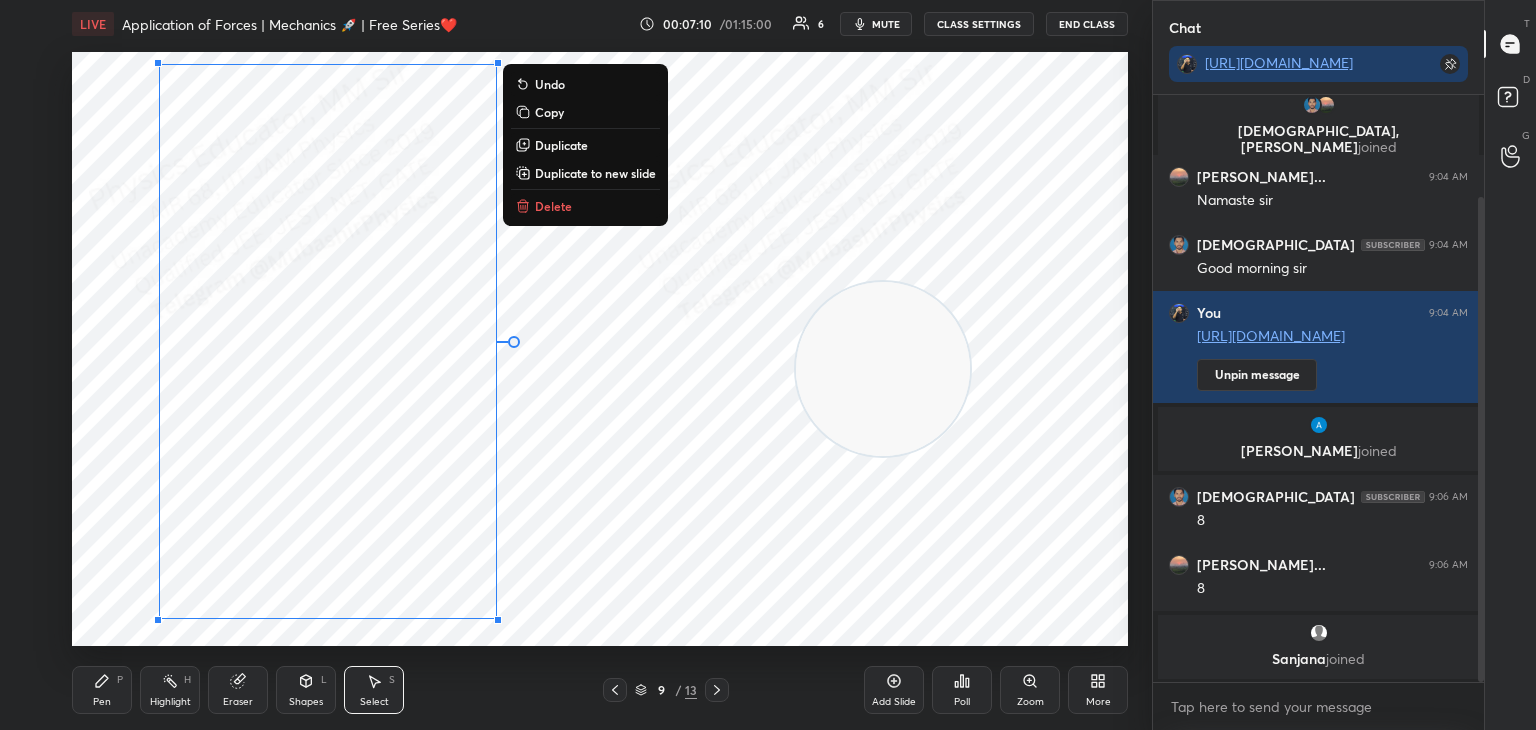 drag, startPoint x: 140, startPoint y: 61, endPoint x: 602, endPoint y: 649, distance: 747.78876 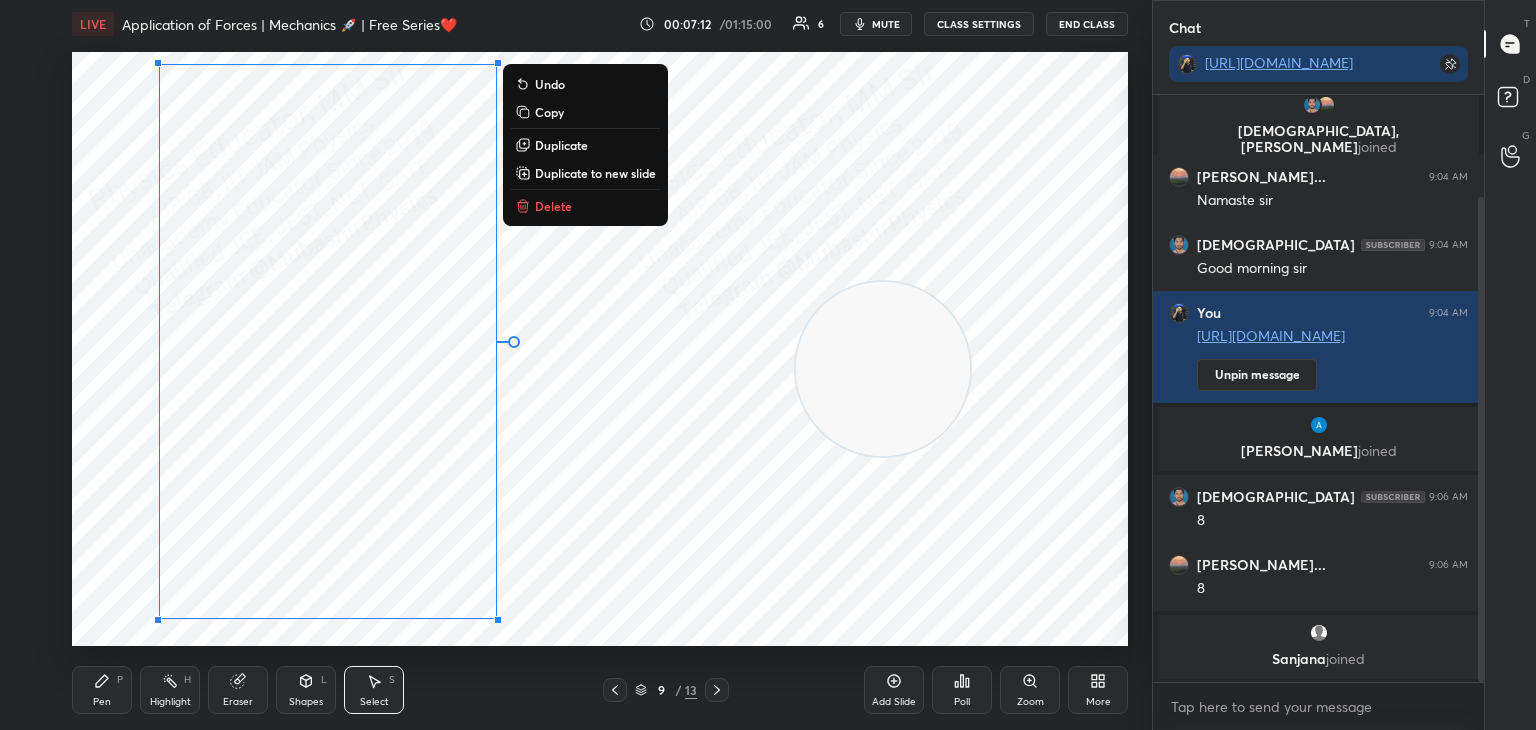 click on "0 ° Undo Copy Duplicate Duplicate to new slide Delete" at bounding box center [600, 349] 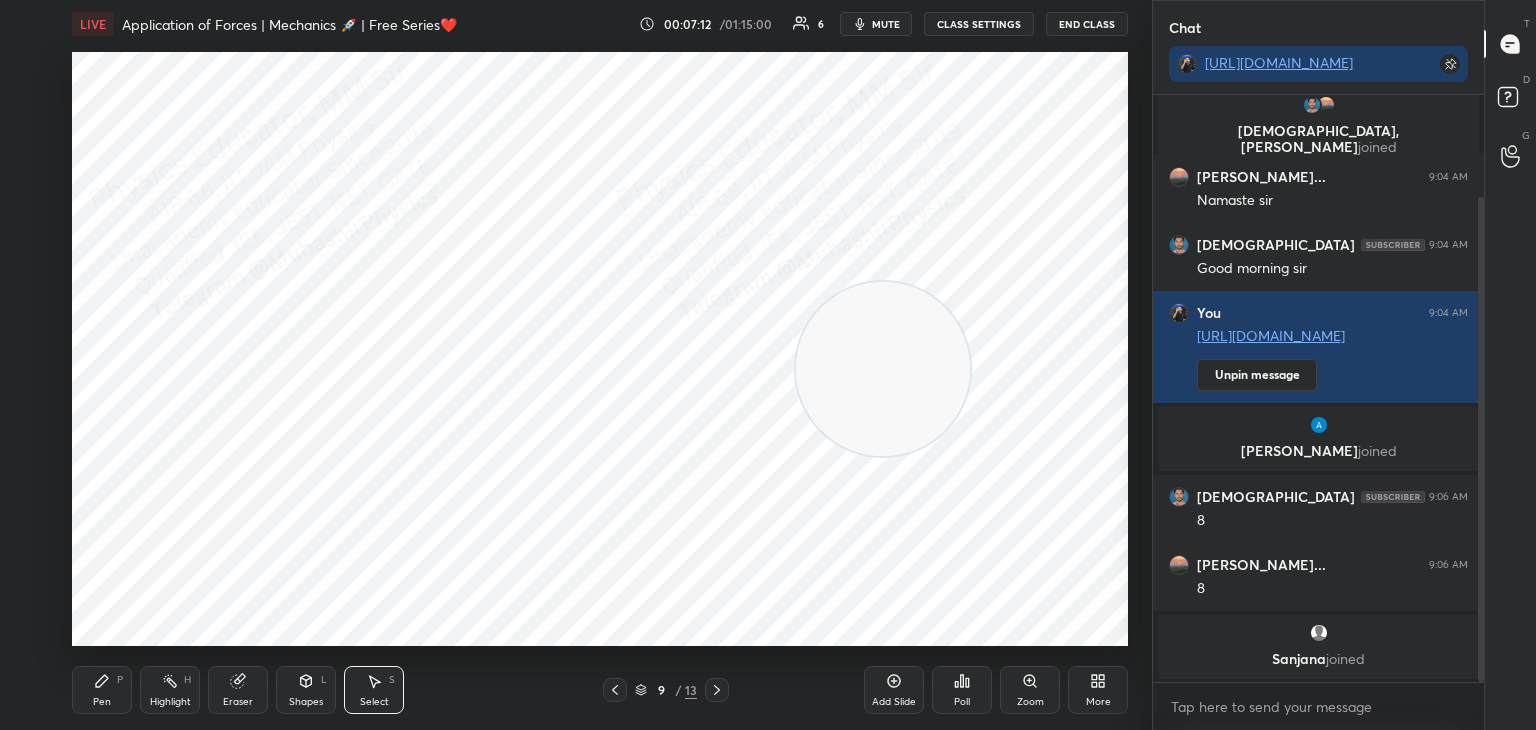 click 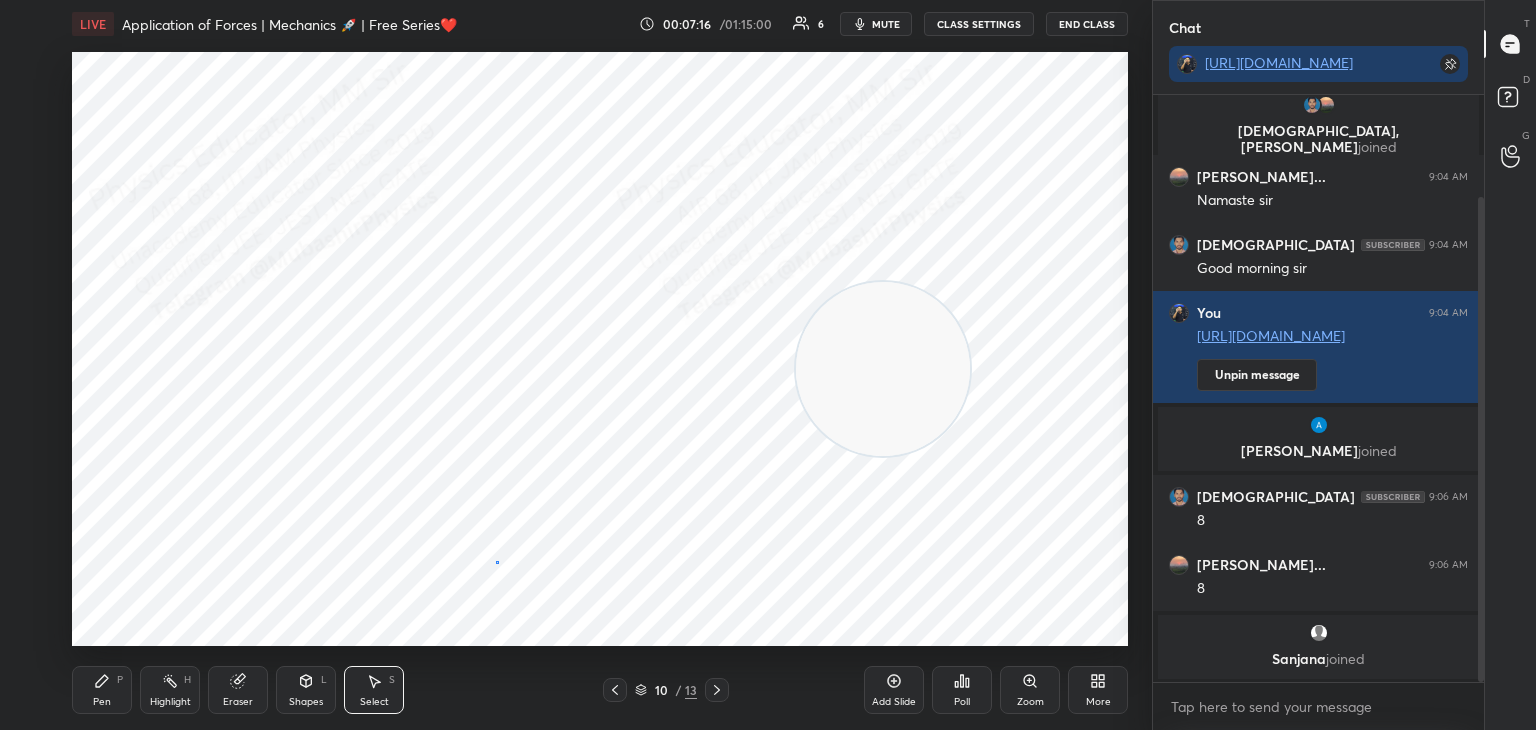 drag, startPoint x: 496, startPoint y: 561, endPoint x: 504, endPoint y: 541, distance: 21.540659 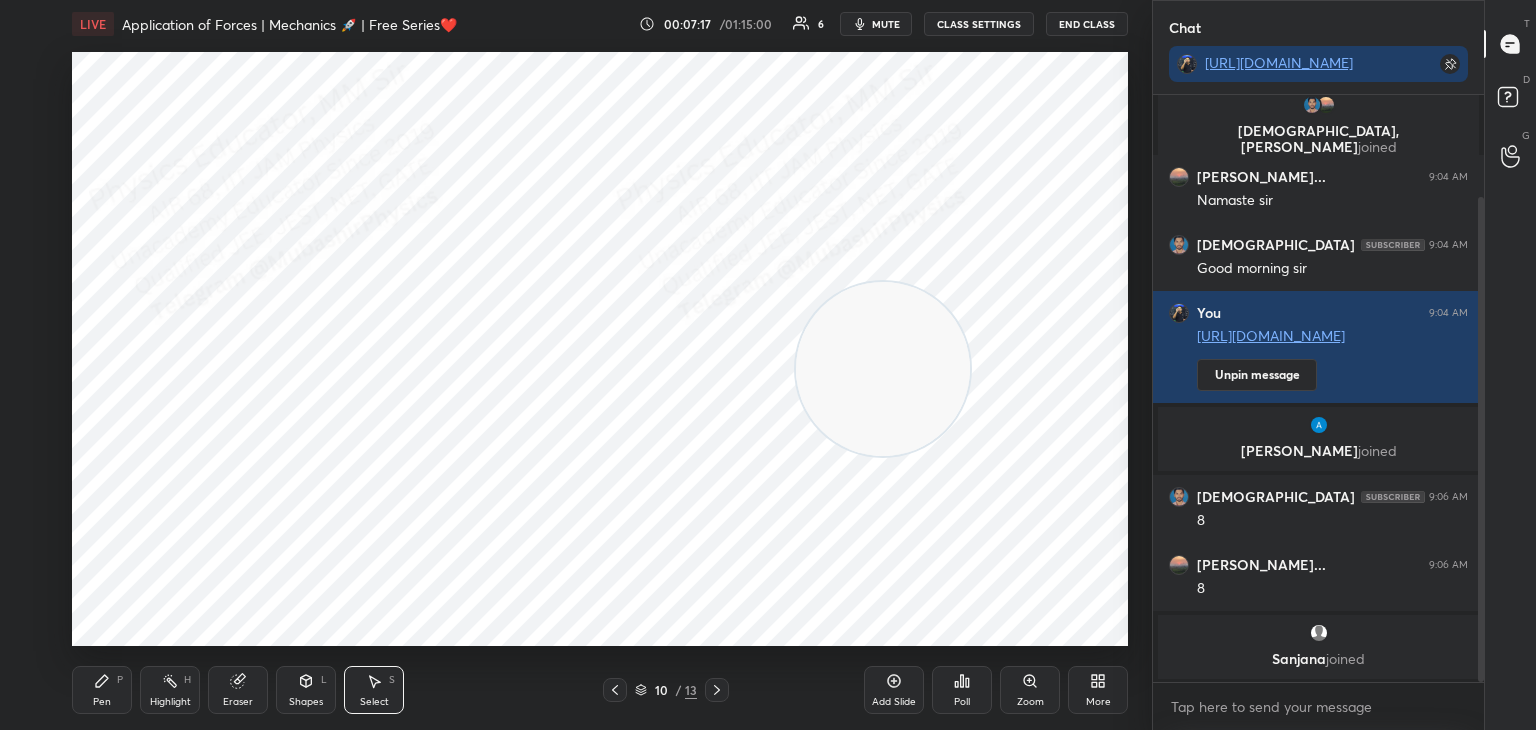 click on "0 ° Undo Copy Duplicate Duplicate to new slide Delete" at bounding box center [600, 349] 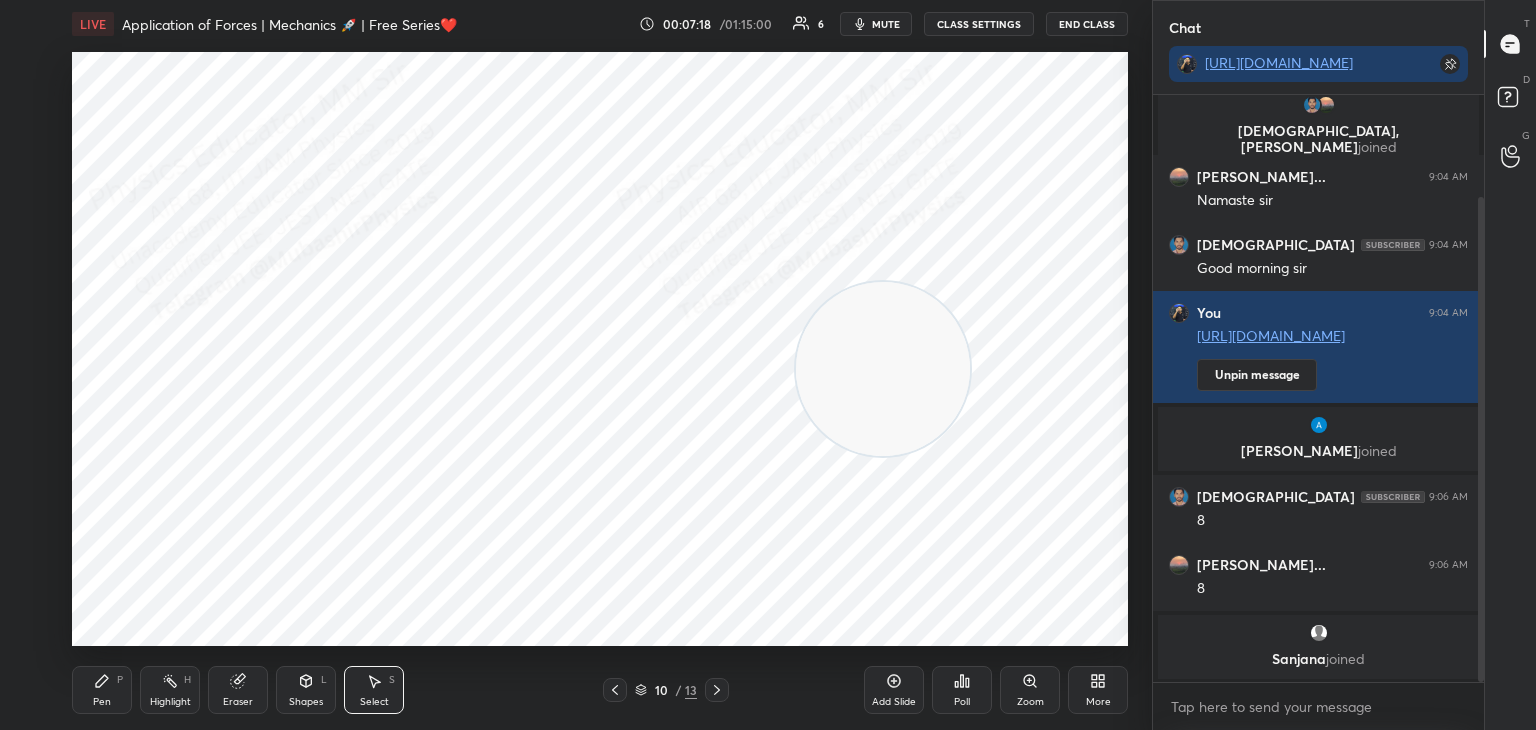 click 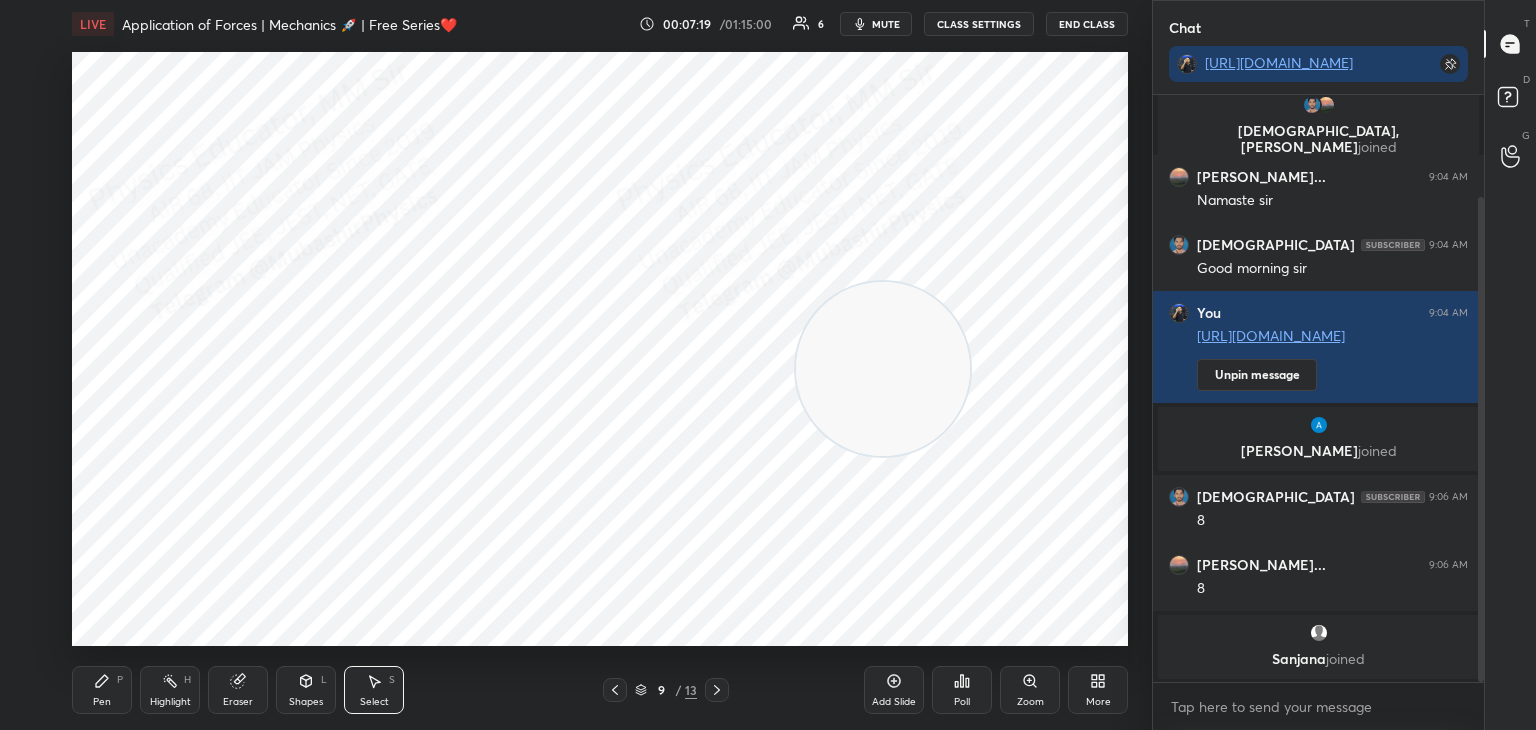 drag, startPoint x: 124, startPoint y: 46, endPoint x: 194, endPoint y: 91, distance: 83.21658 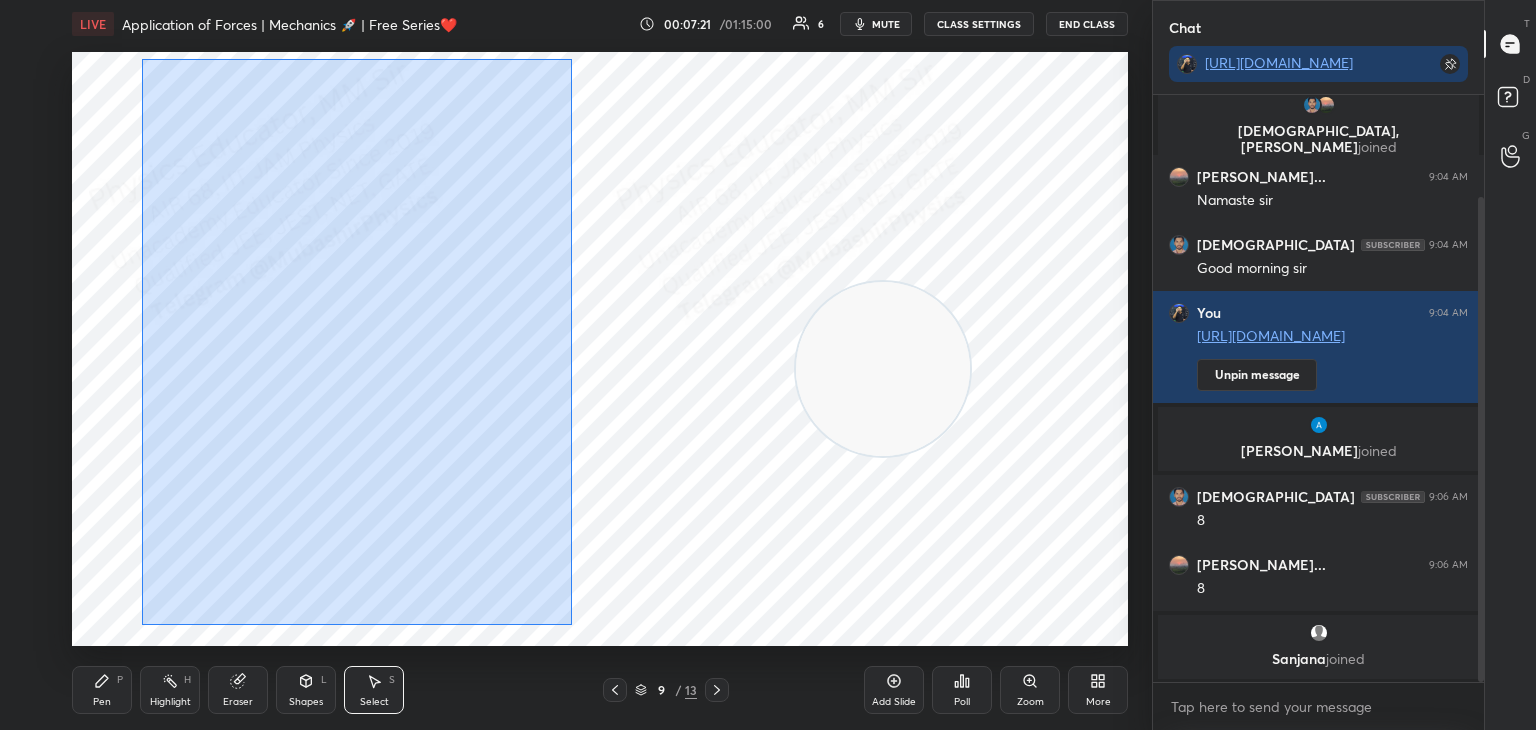 drag, startPoint x: 149, startPoint y: 55, endPoint x: 572, endPoint y: 626, distance: 710.6124 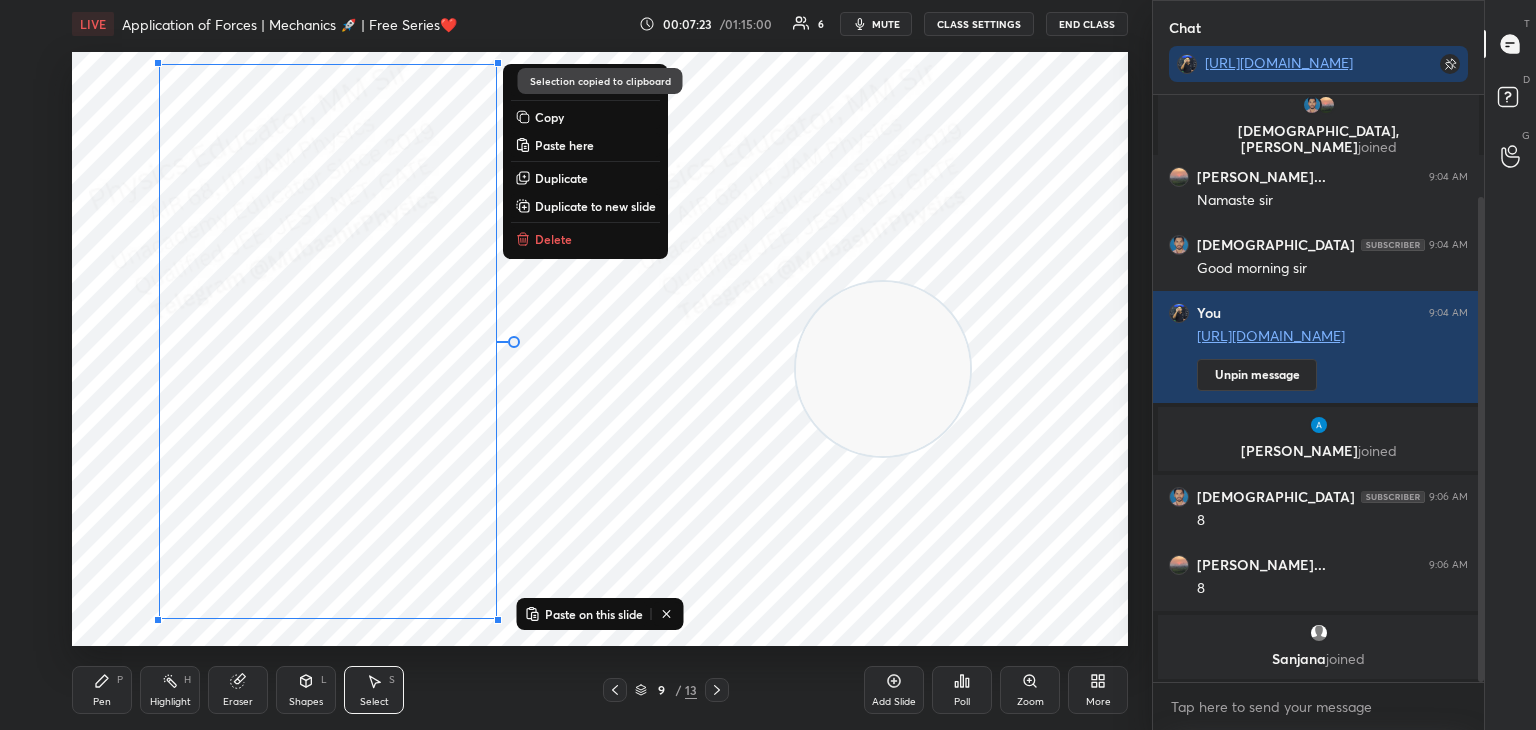 click at bounding box center (717, 690) 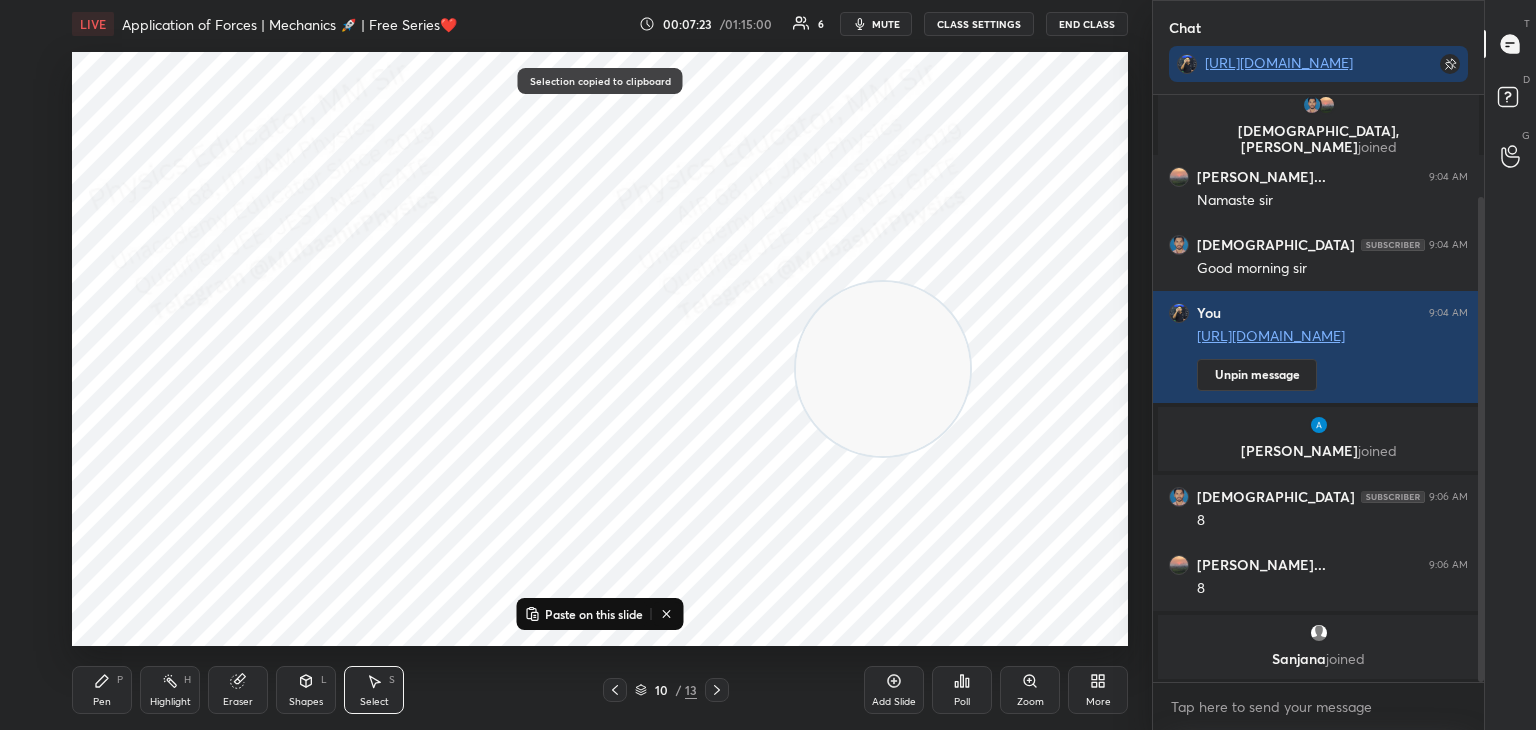 click on "Paste on this slide" at bounding box center (594, 614) 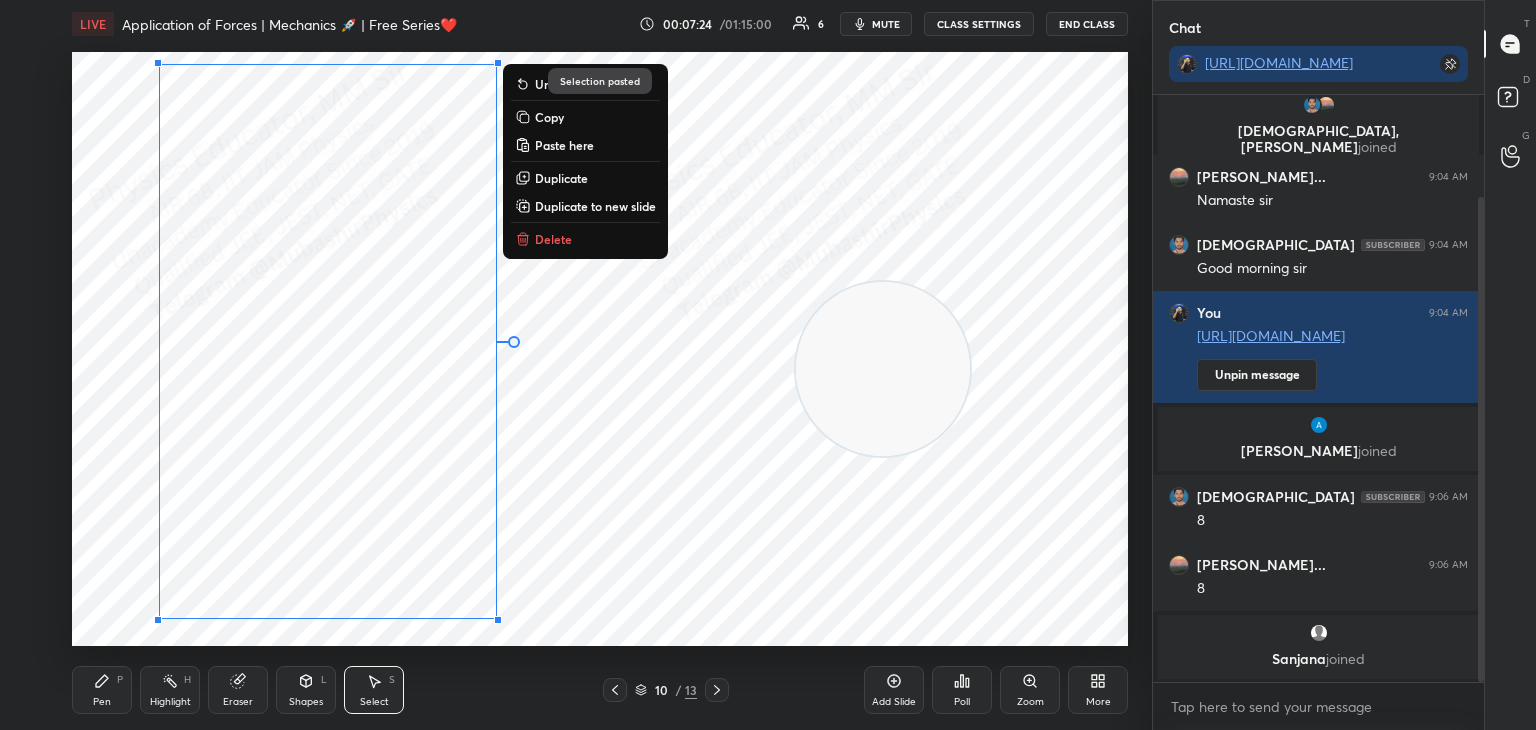 click on "0 ° Undo Copy Paste here Duplicate Duplicate to new slide Delete" at bounding box center [600, 349] 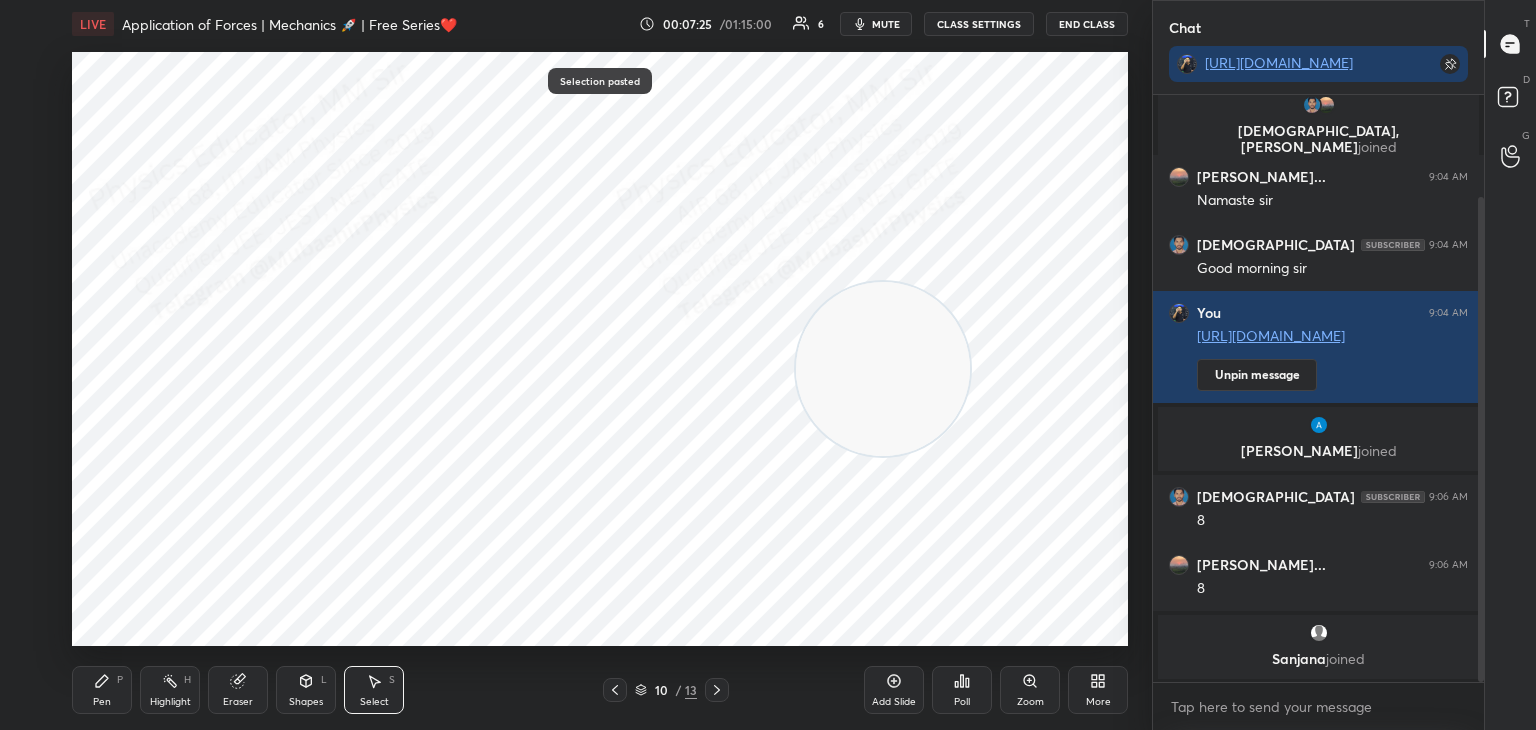 scroll, scrollTop: 192, scrollLeft: 0, axis: vertical 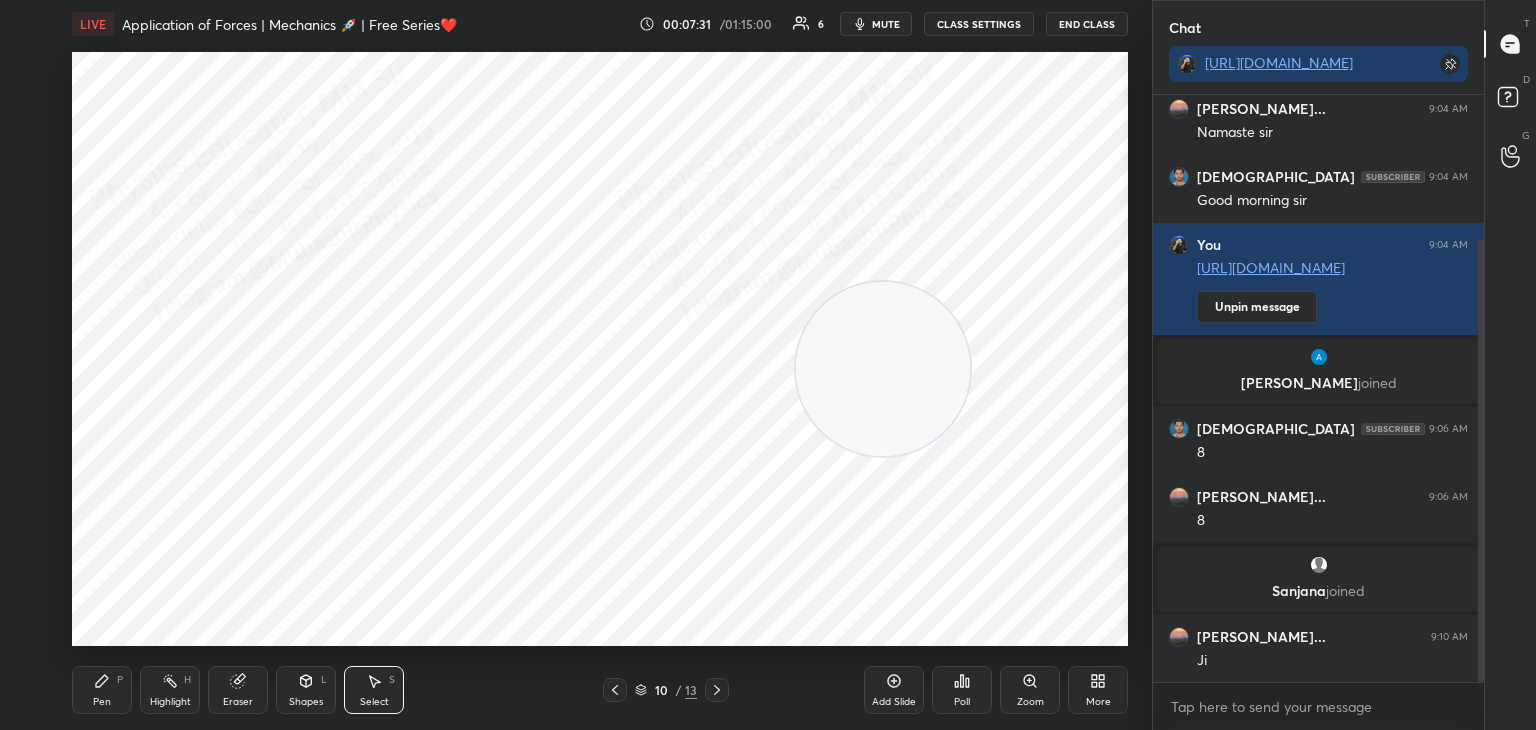 drag, startPoint x: 85, startPoint y: 678, endPoint x: 100, endPoint y: 655, distance: 27.45906 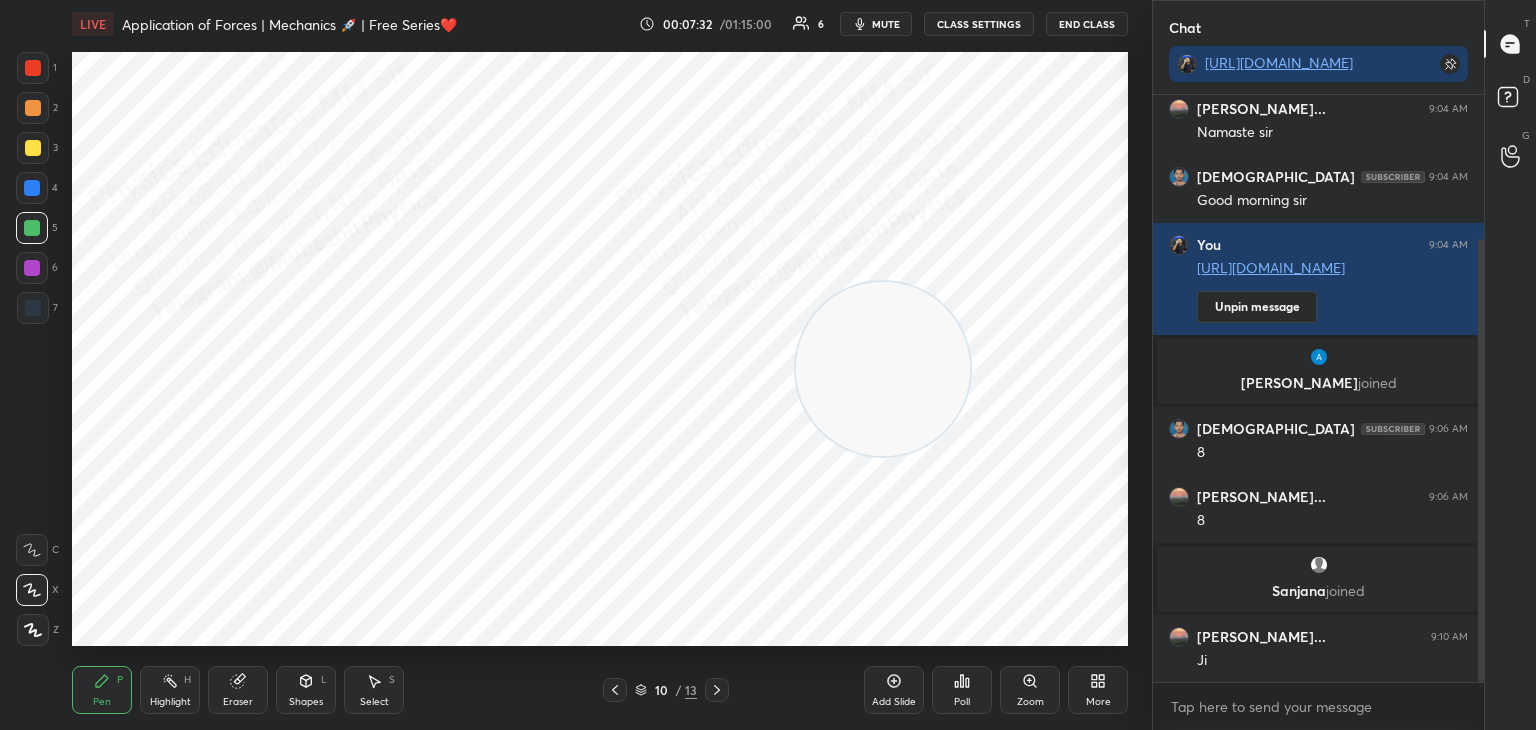 drag, startPoint x: 29, startPoint y: 201, endPoint x: 57, endPoint y: 191, distance: 29.732138 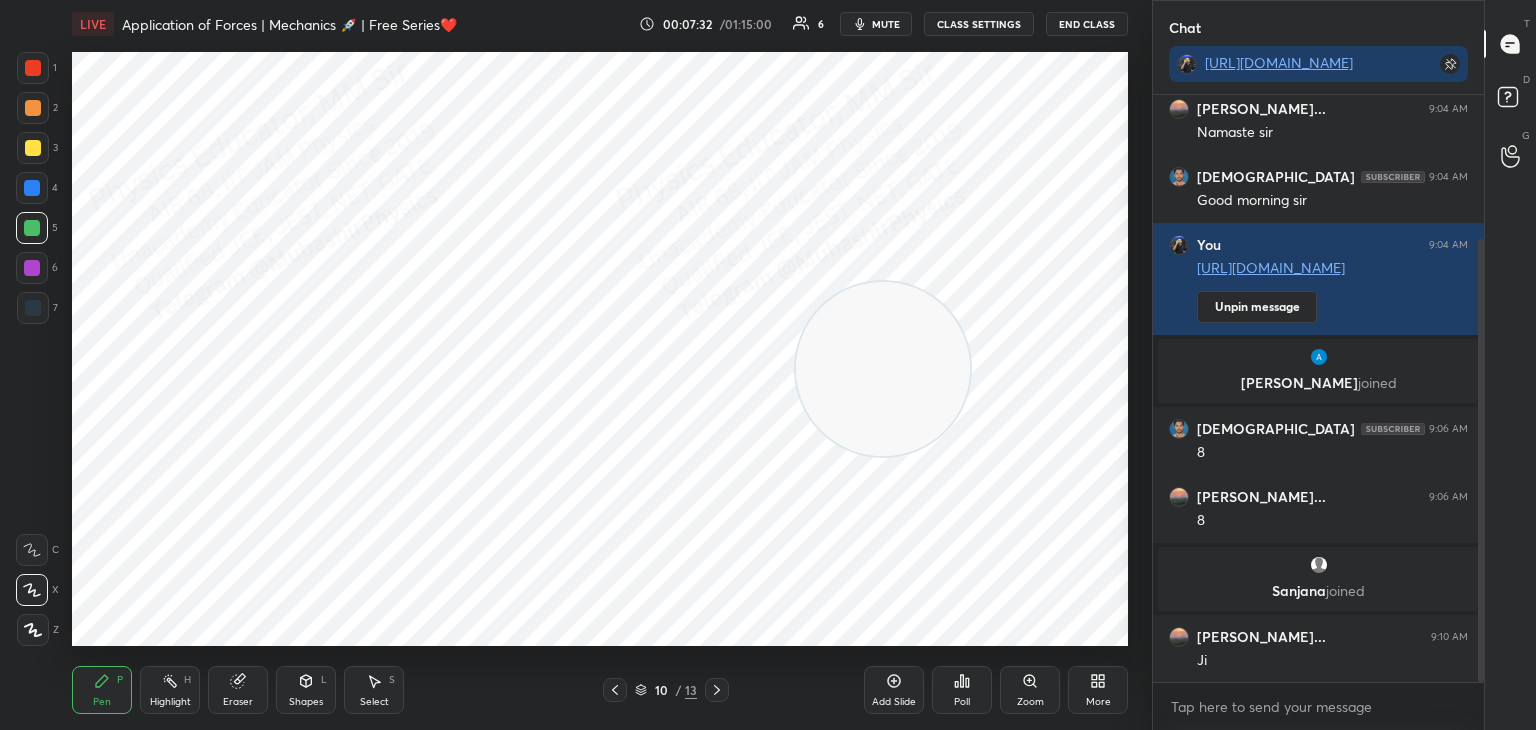 click at bounding box center (32, 188) 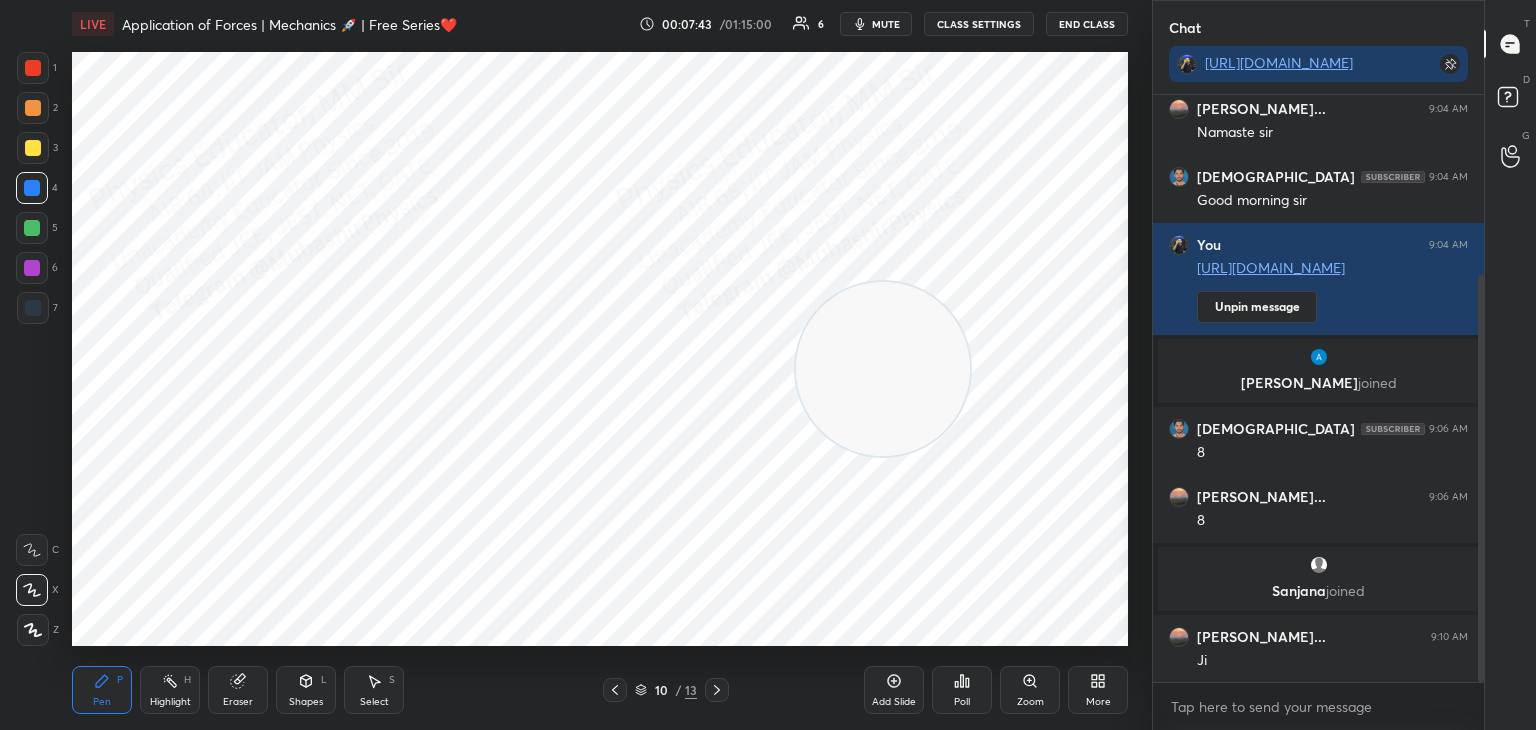 scroll, scrollTop: 260, scrollLeft: 0, axis: vertical 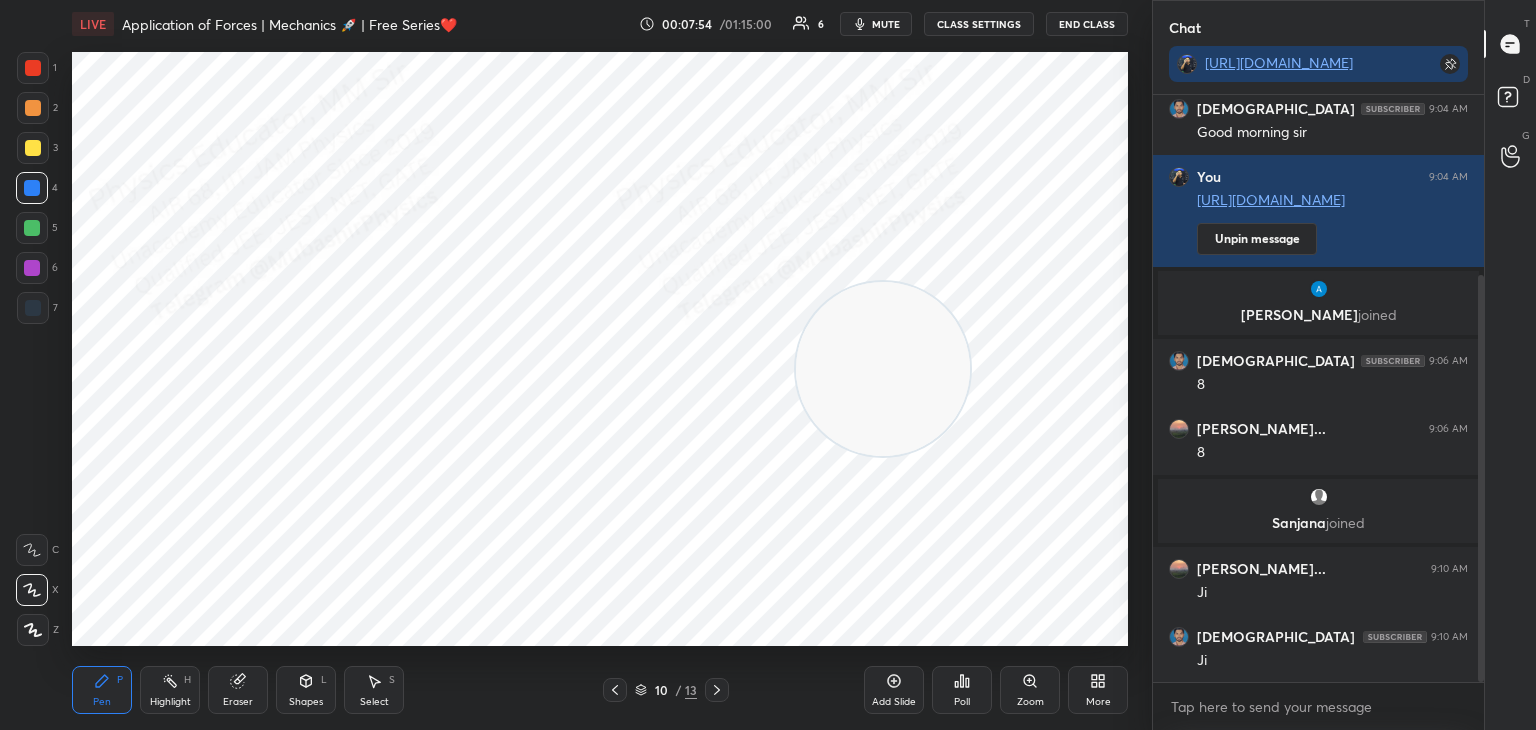 click on "Select S" at bounding box center [374, 690] 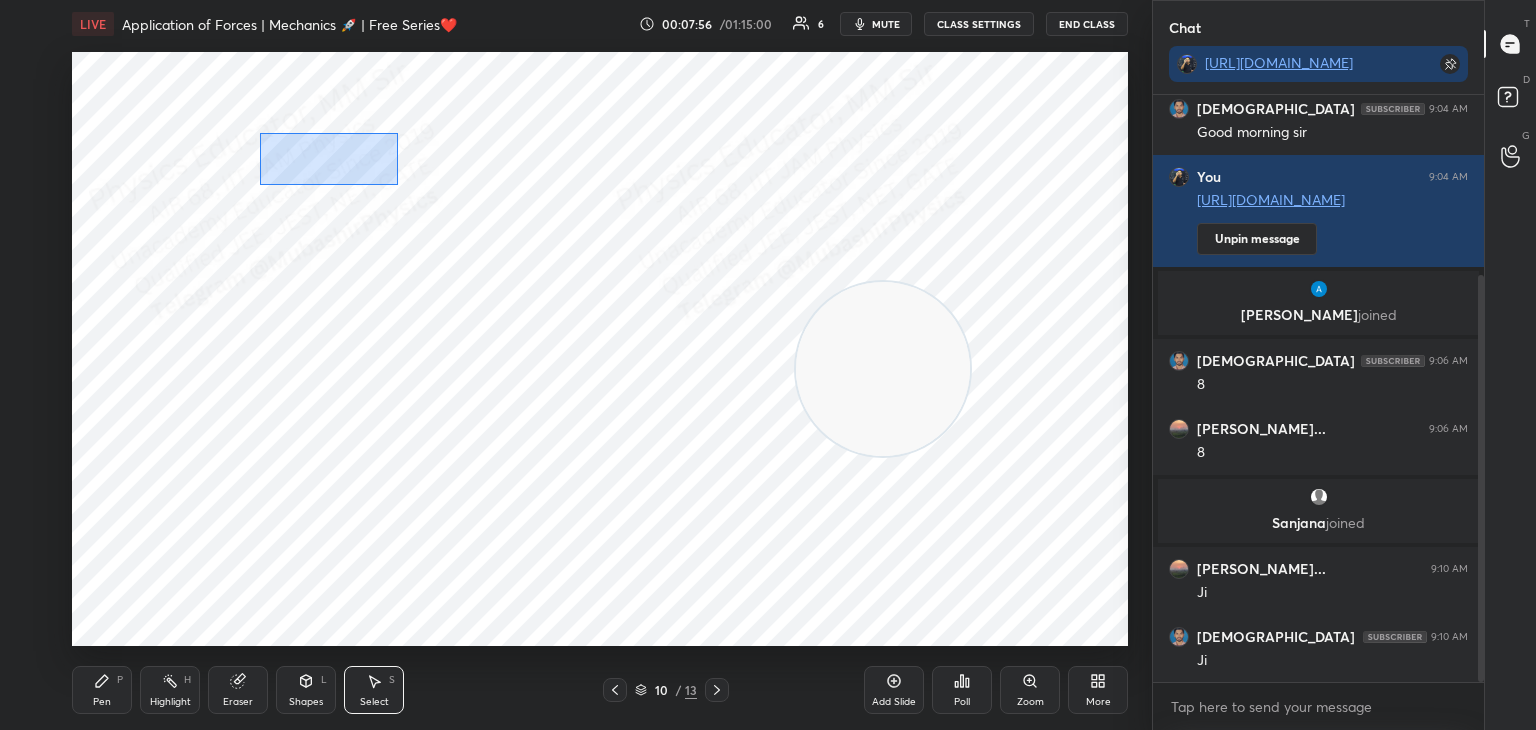 drag, startPoint x: 260, startPoint y: 133, endPoint x: 398, endPoint y: 185, distance: 147.47203 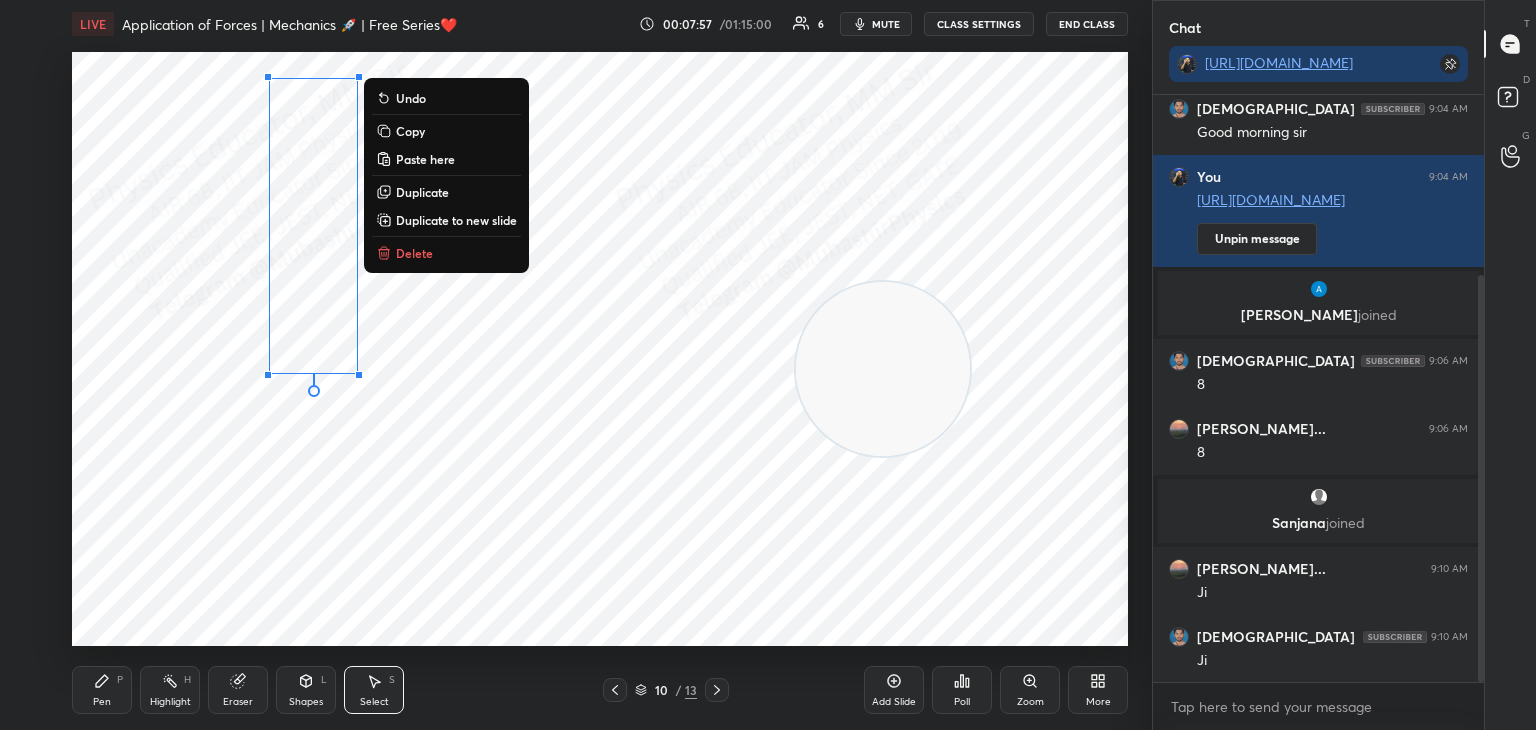 click on "Copy" at bounding box center (446, 131) 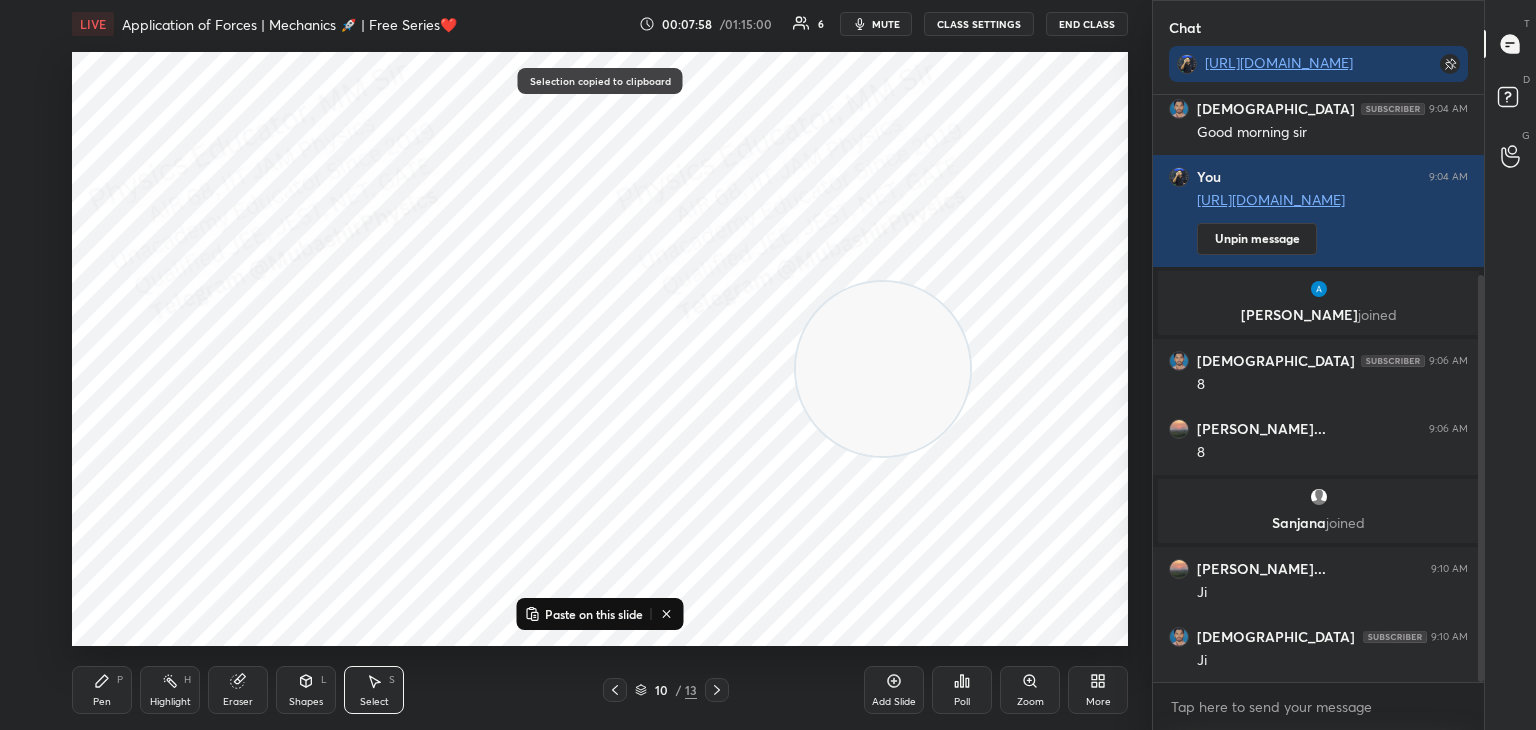 click 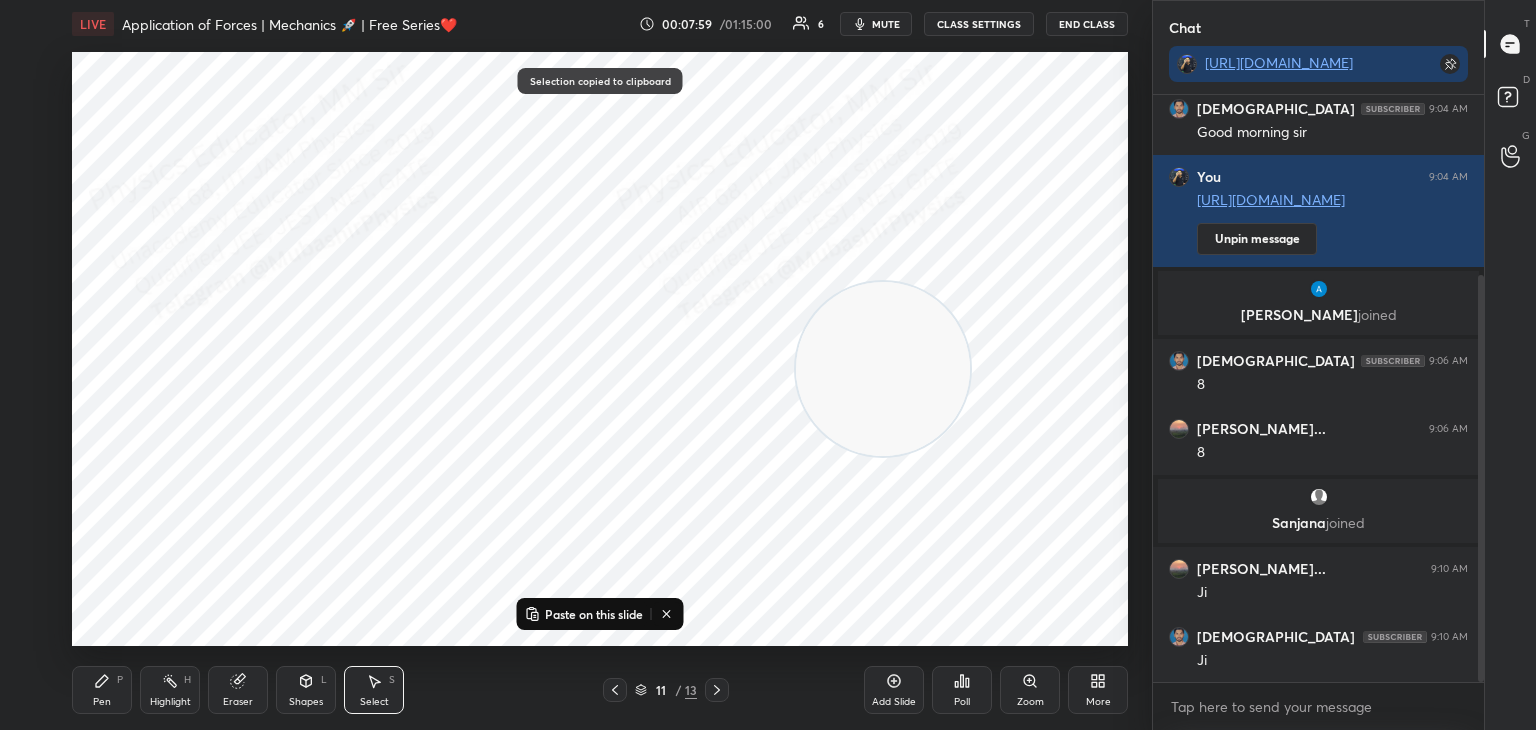 click on "Paste on this slide" at bounding box center (594, 614) 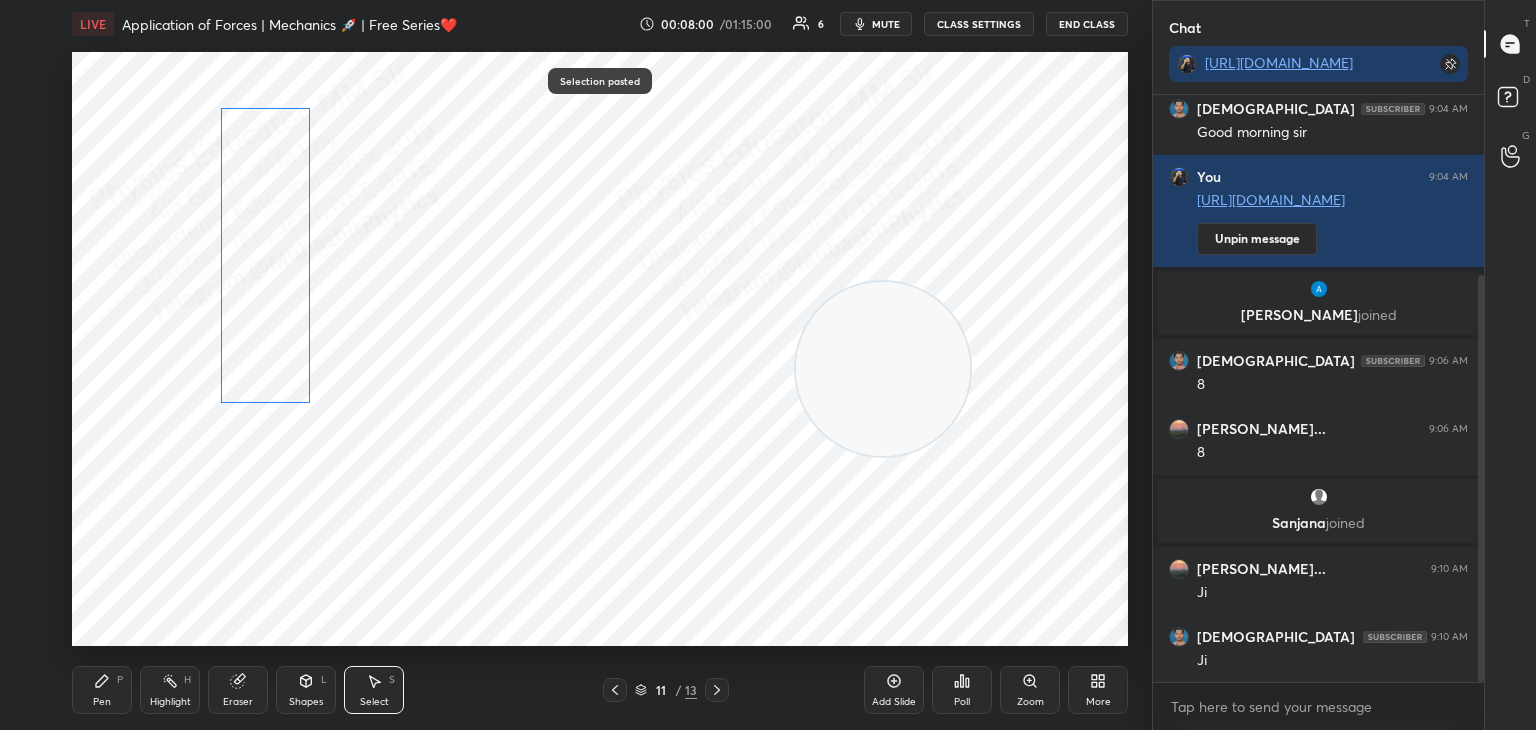 drag, startPoint x: 298, startPoint y: 370, endPoint x: 357, endPoint y: 426, distance: 81.34495 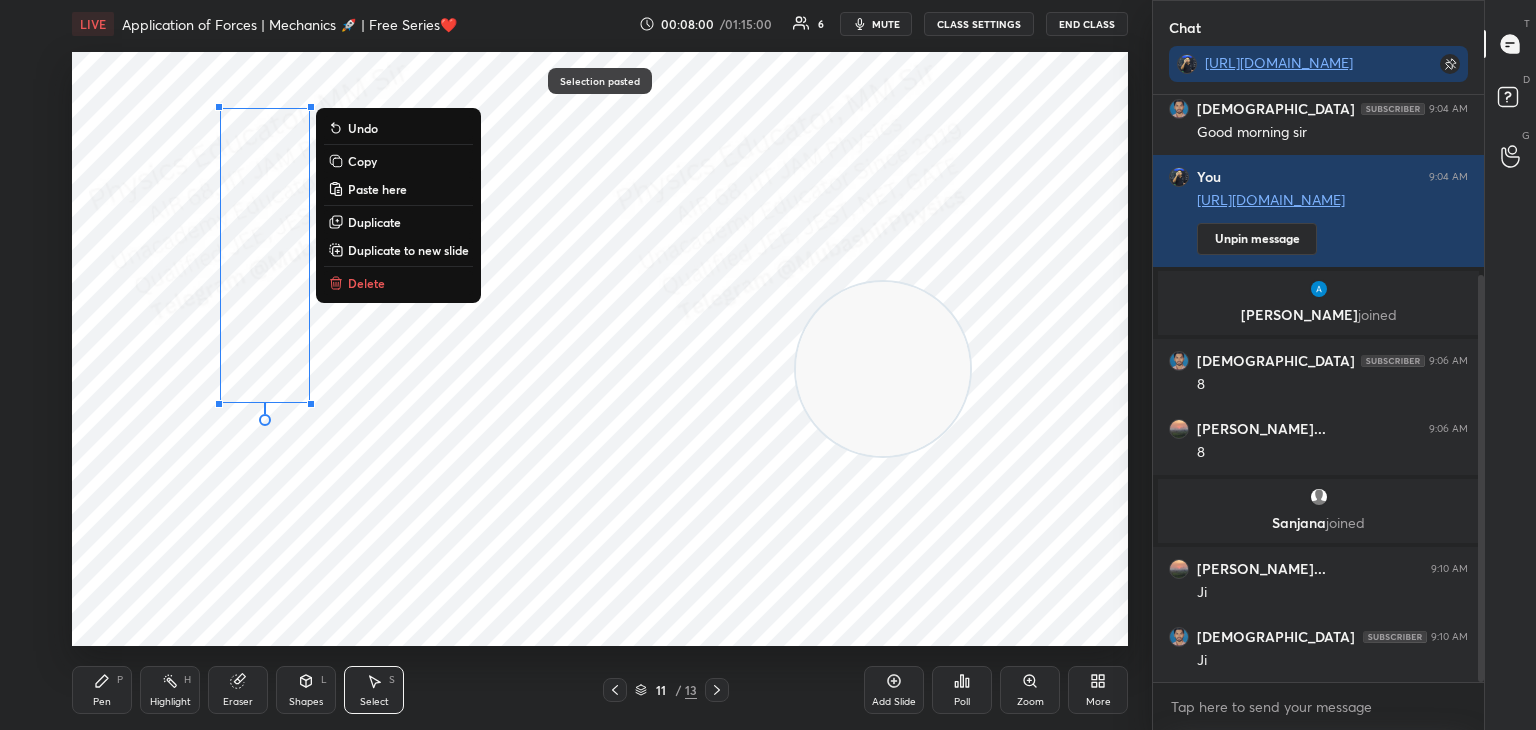 click on "0 ° Undo Copy Paste here Duplicate Duplicate to new slide Delete" at bounding box center [600, 349] 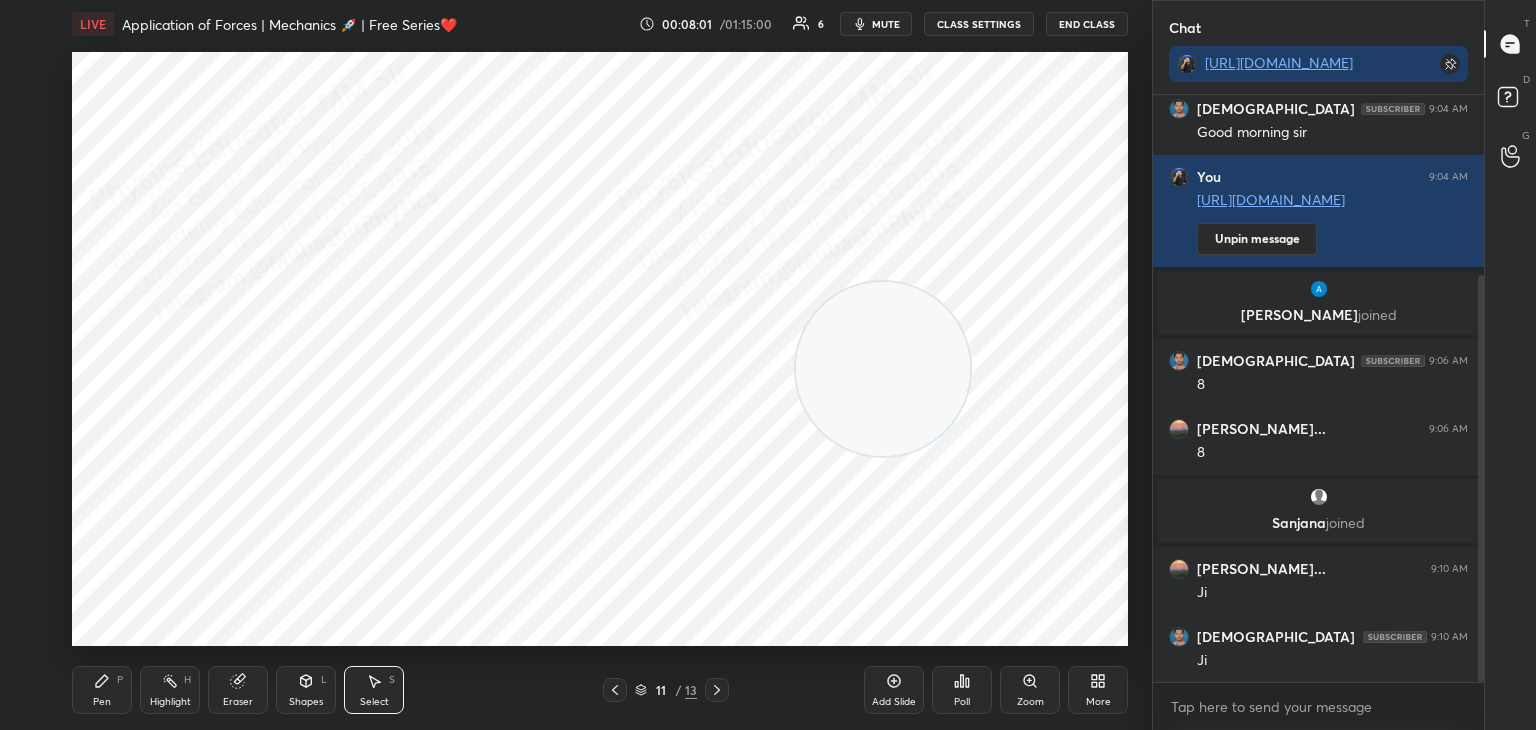 click on "Shapes L" at bounding box center [306, 690] 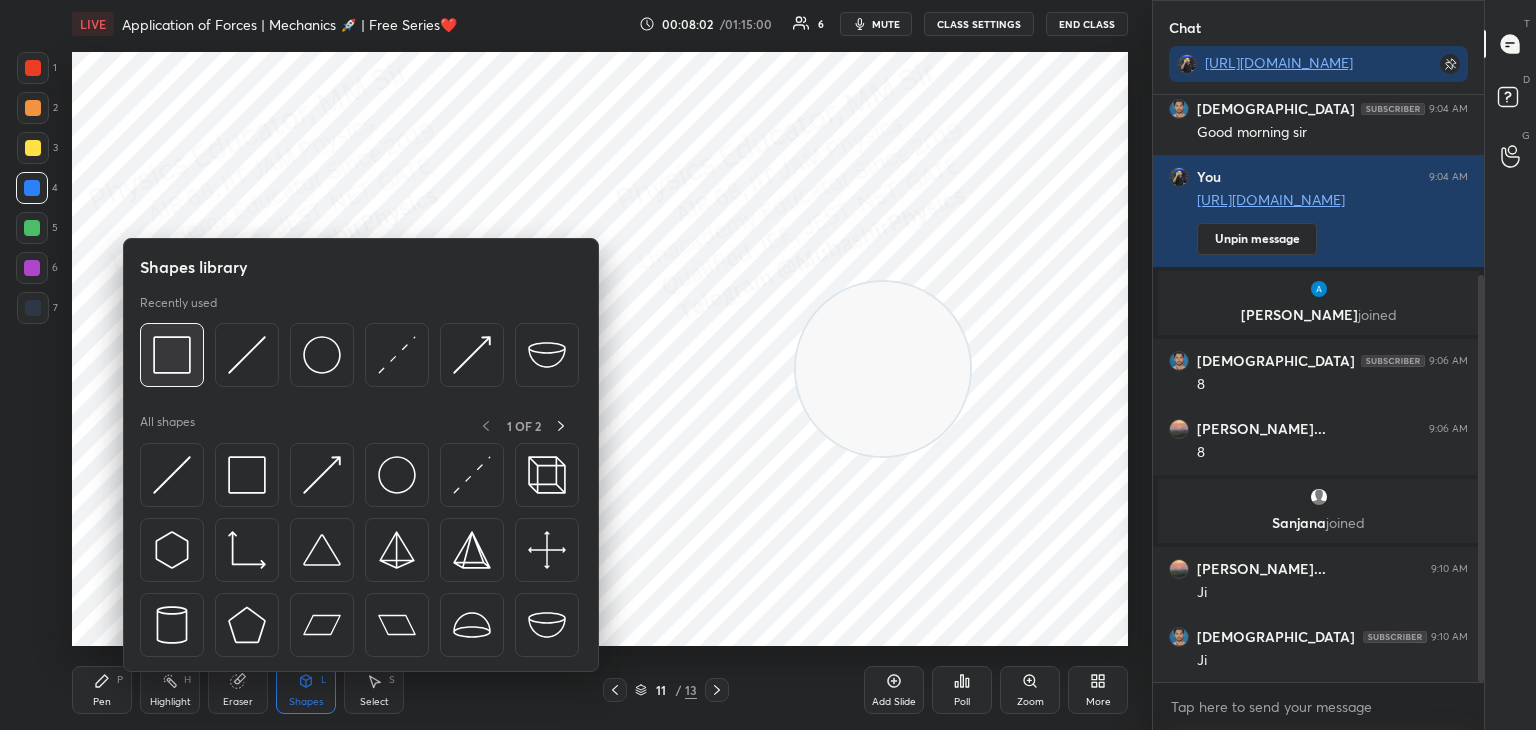 click at bounding box center (172, 355) 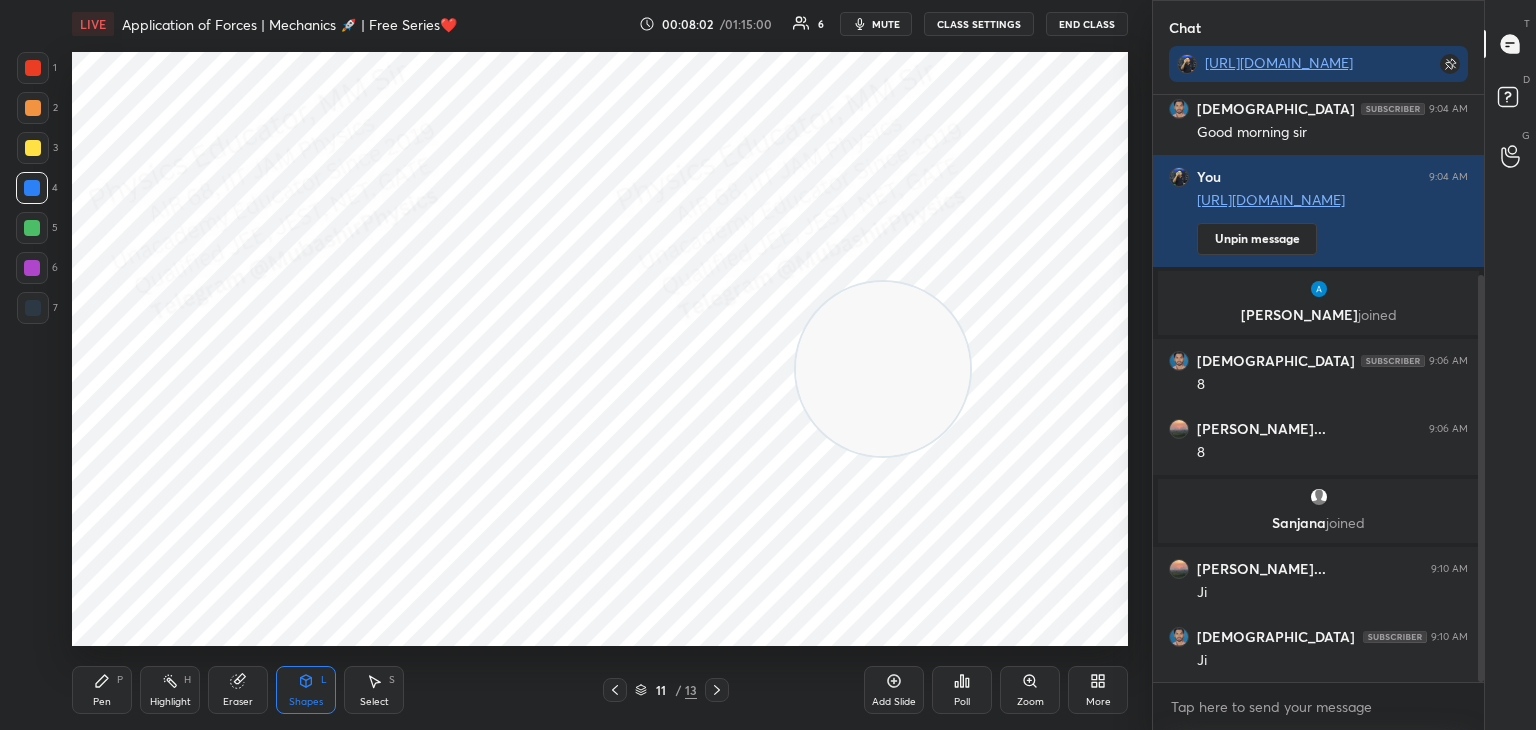 click at bounding box center [33, 308] 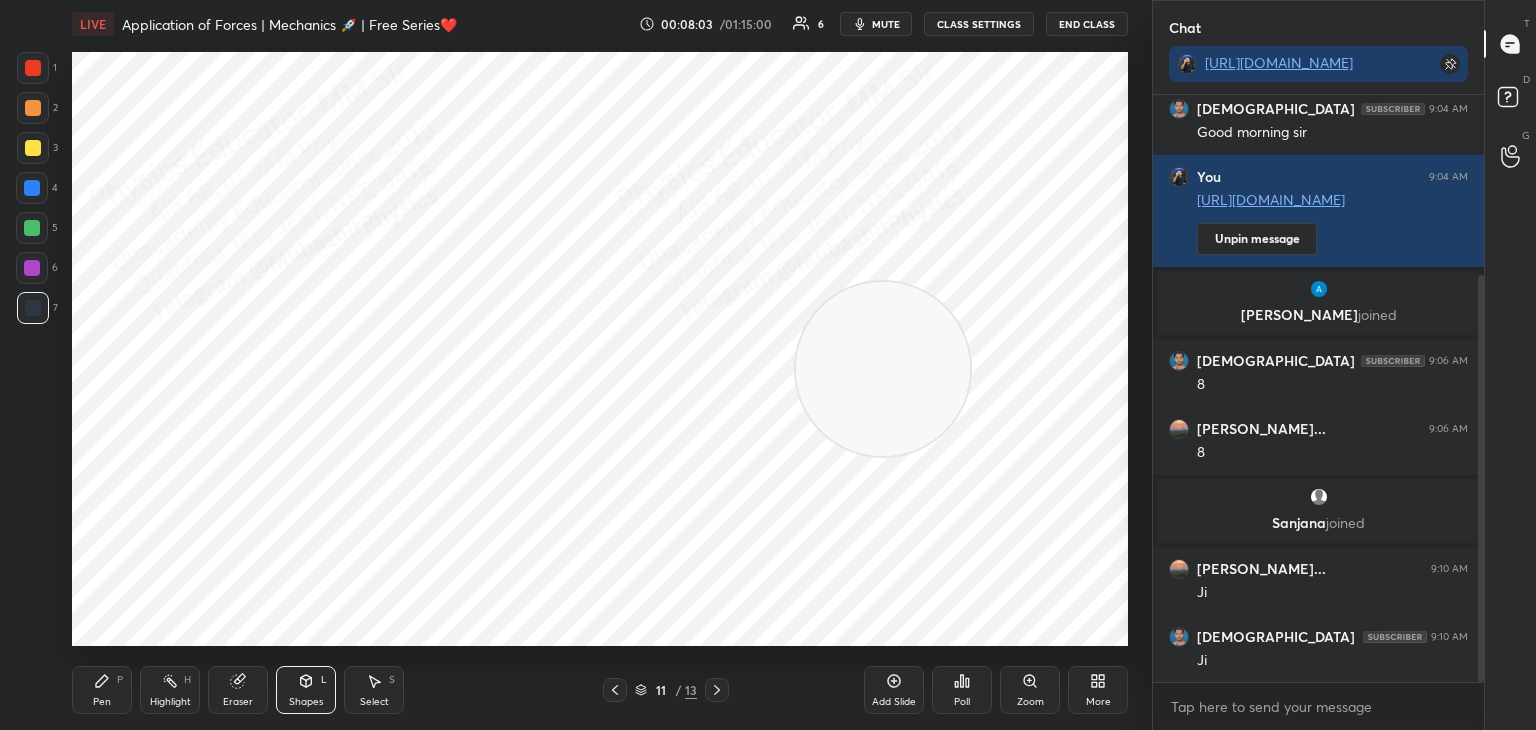 click at bounding box center [32, 268] 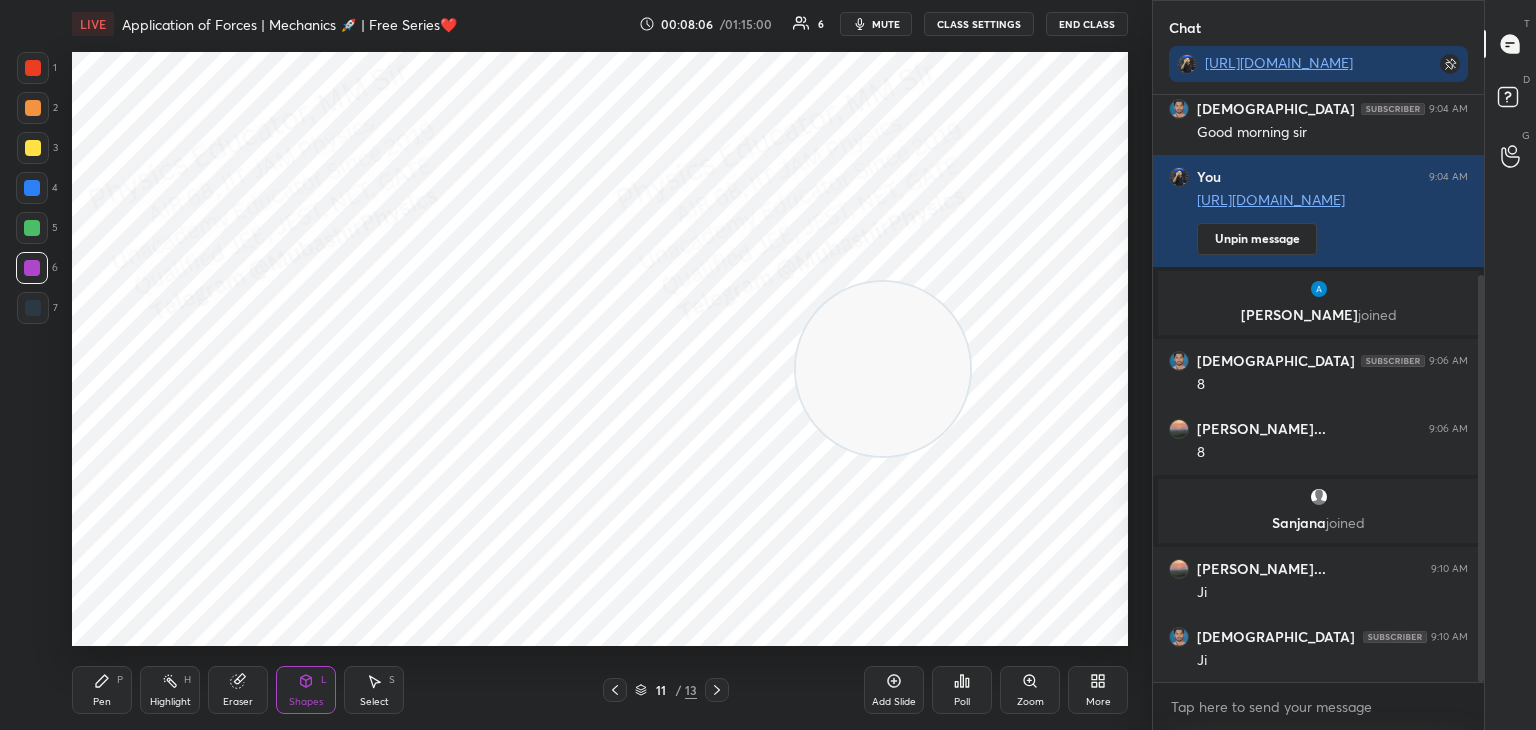 click on "Shapes L" at bounding box center (306, 690) 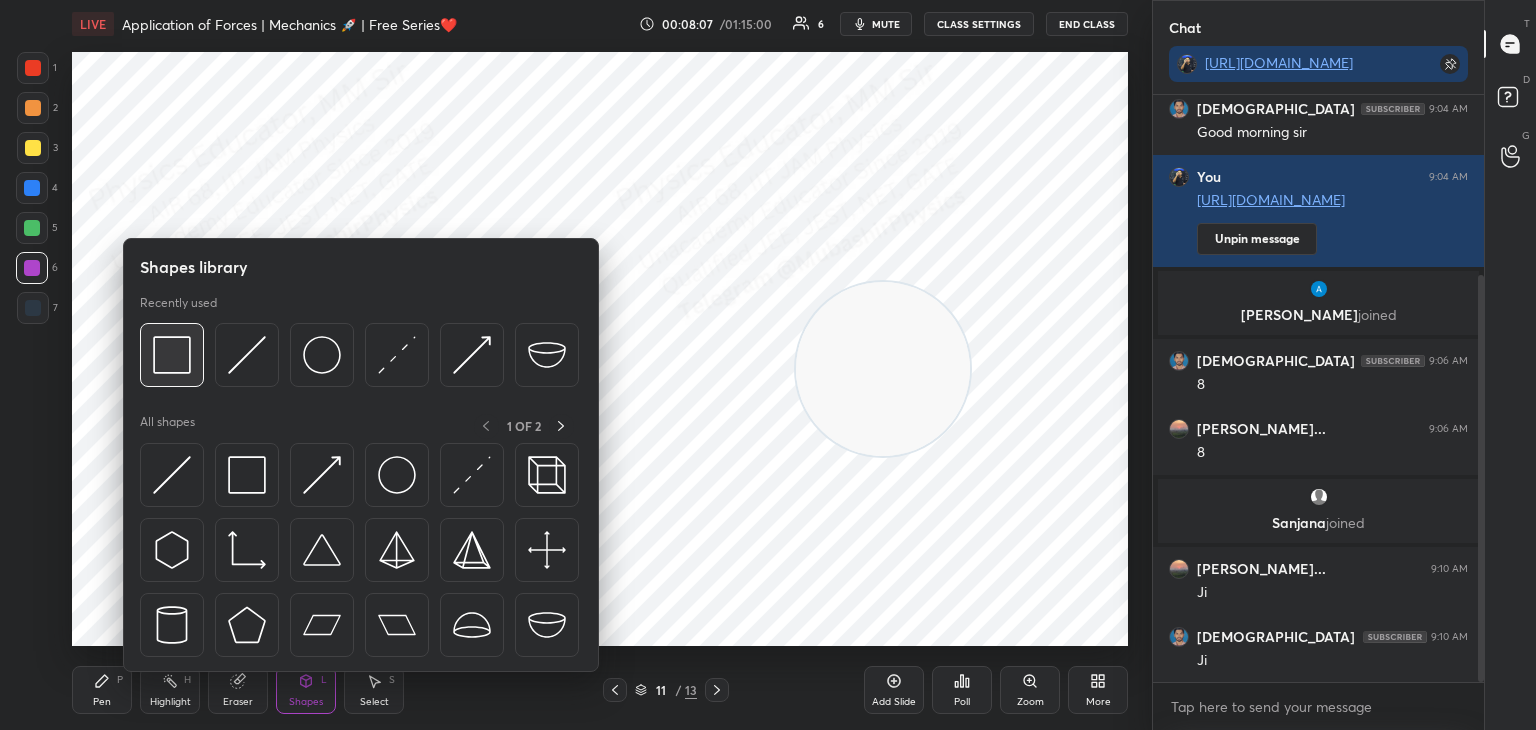 click at bounding box center (172, 355) 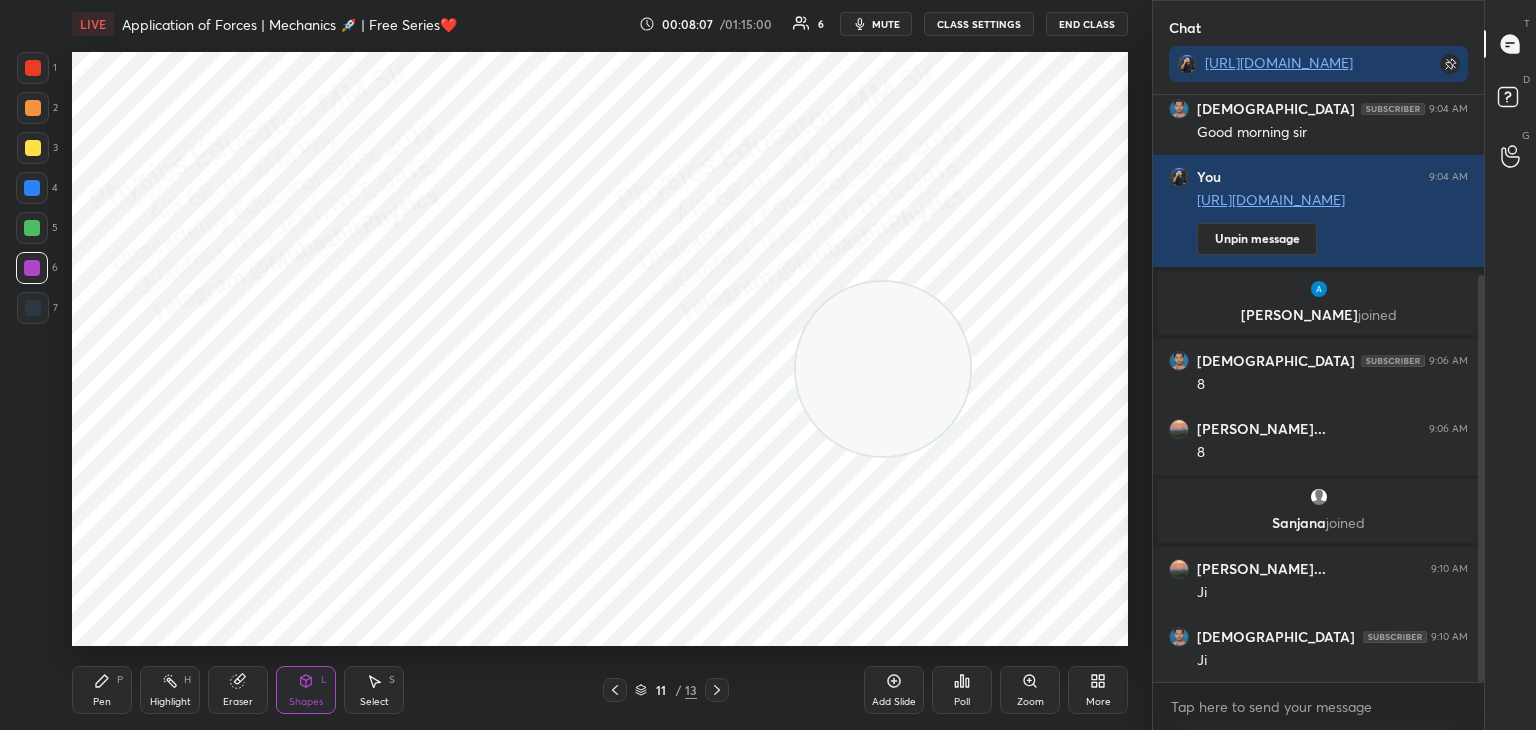 click at bounding box center (32, 228) 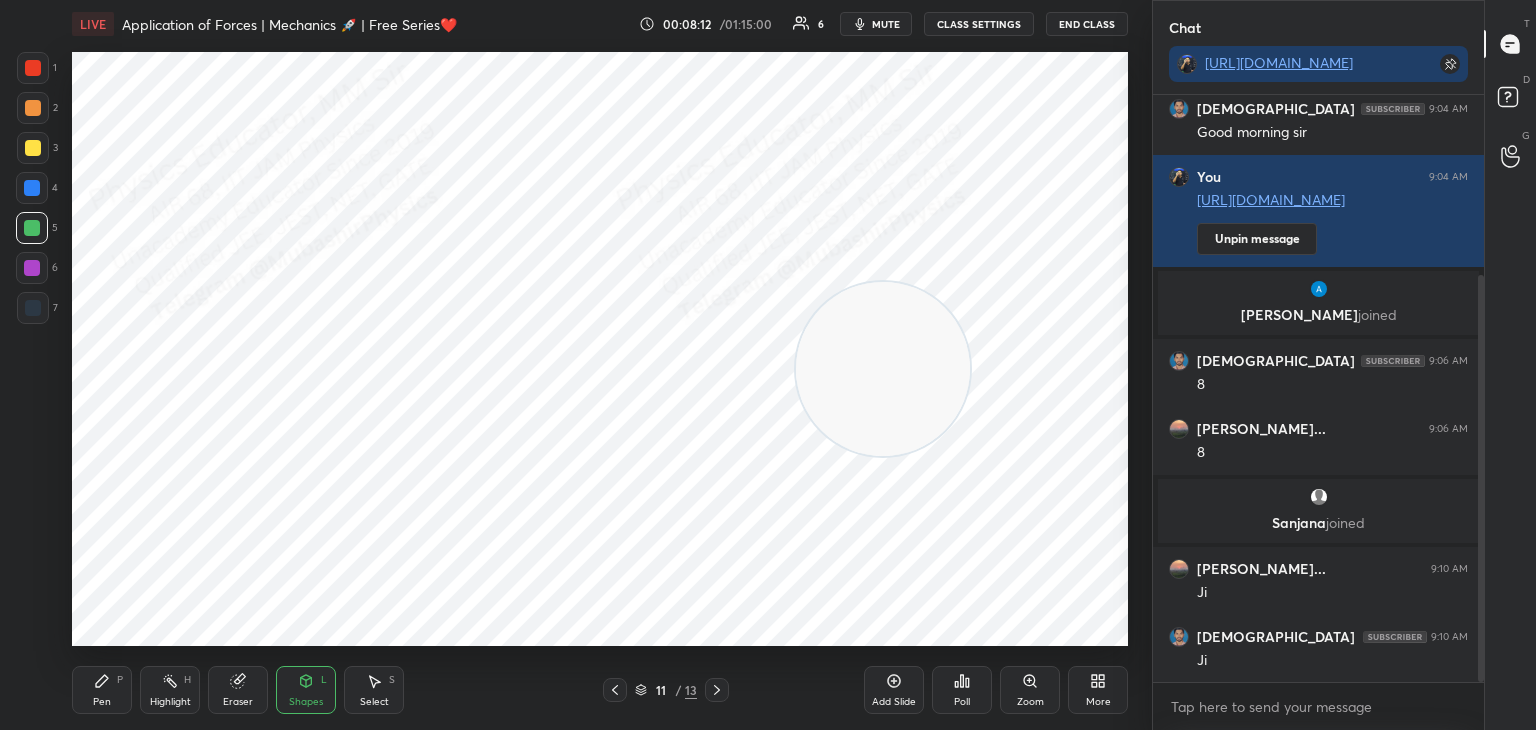 drag, startPoint x: 100, startPoint y: 699, endPoint x: 112, endPoint y: 655, distance: 45.607018 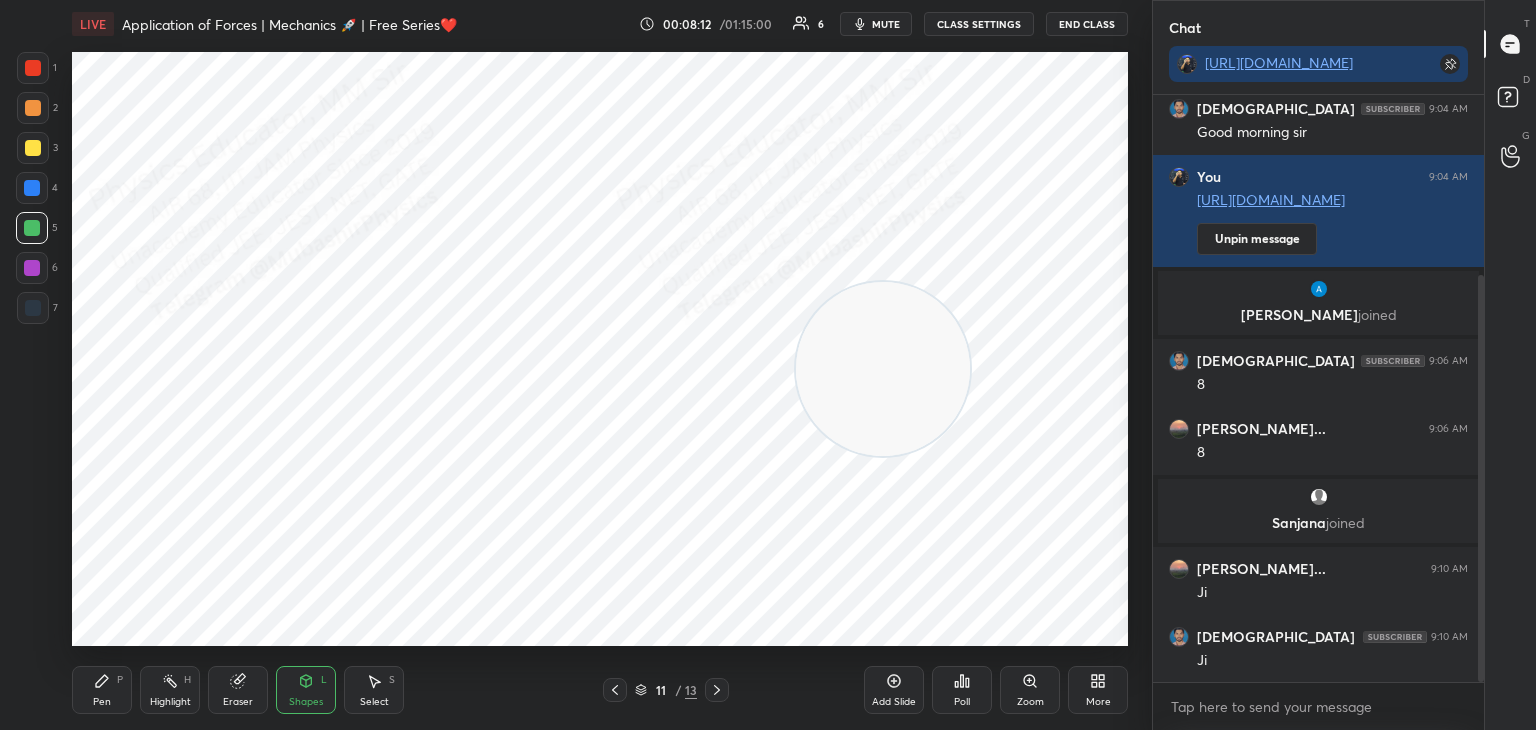 click on "Pen" at bounding box center [102, 702] 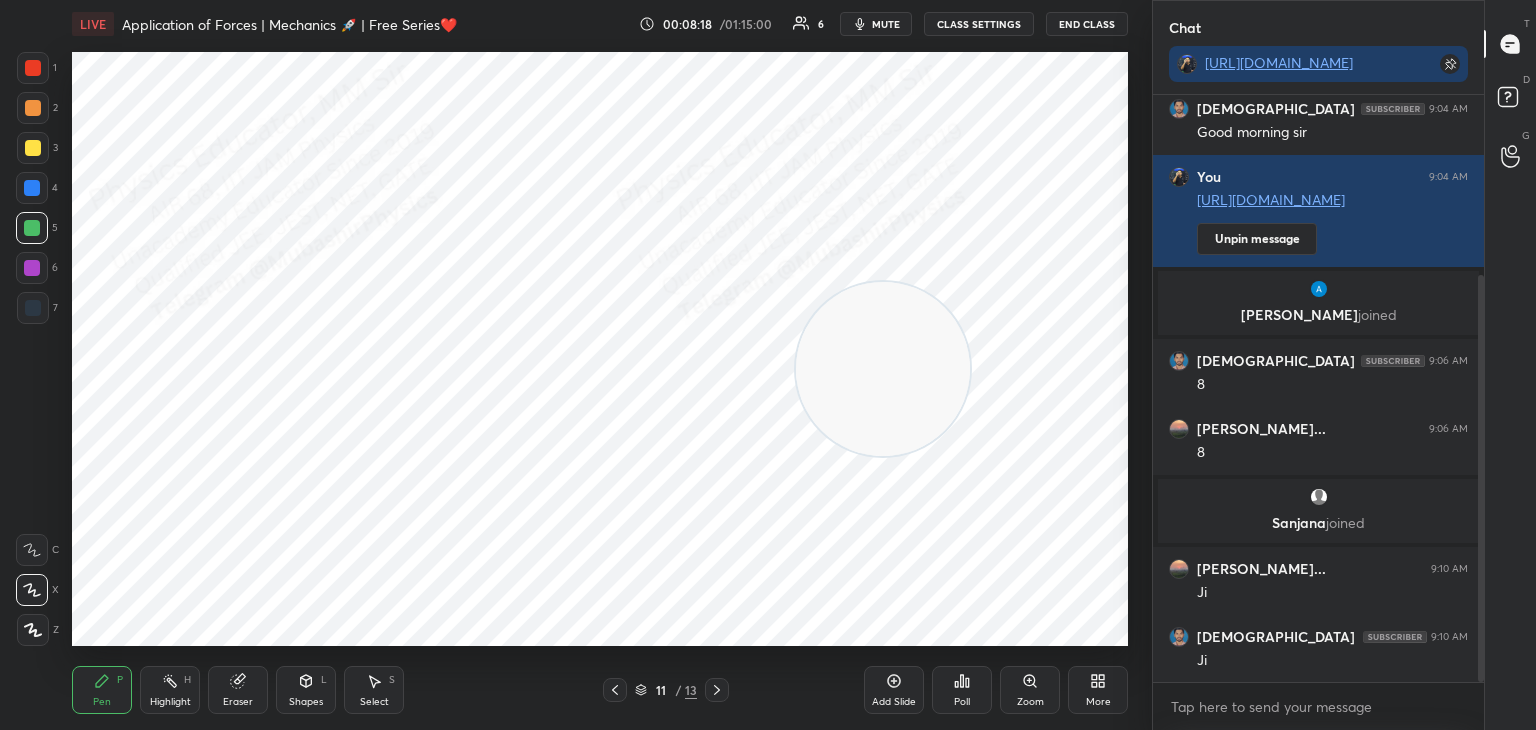 scroll, scrollTop: 328, scrollLeft: 0, axis: vertical 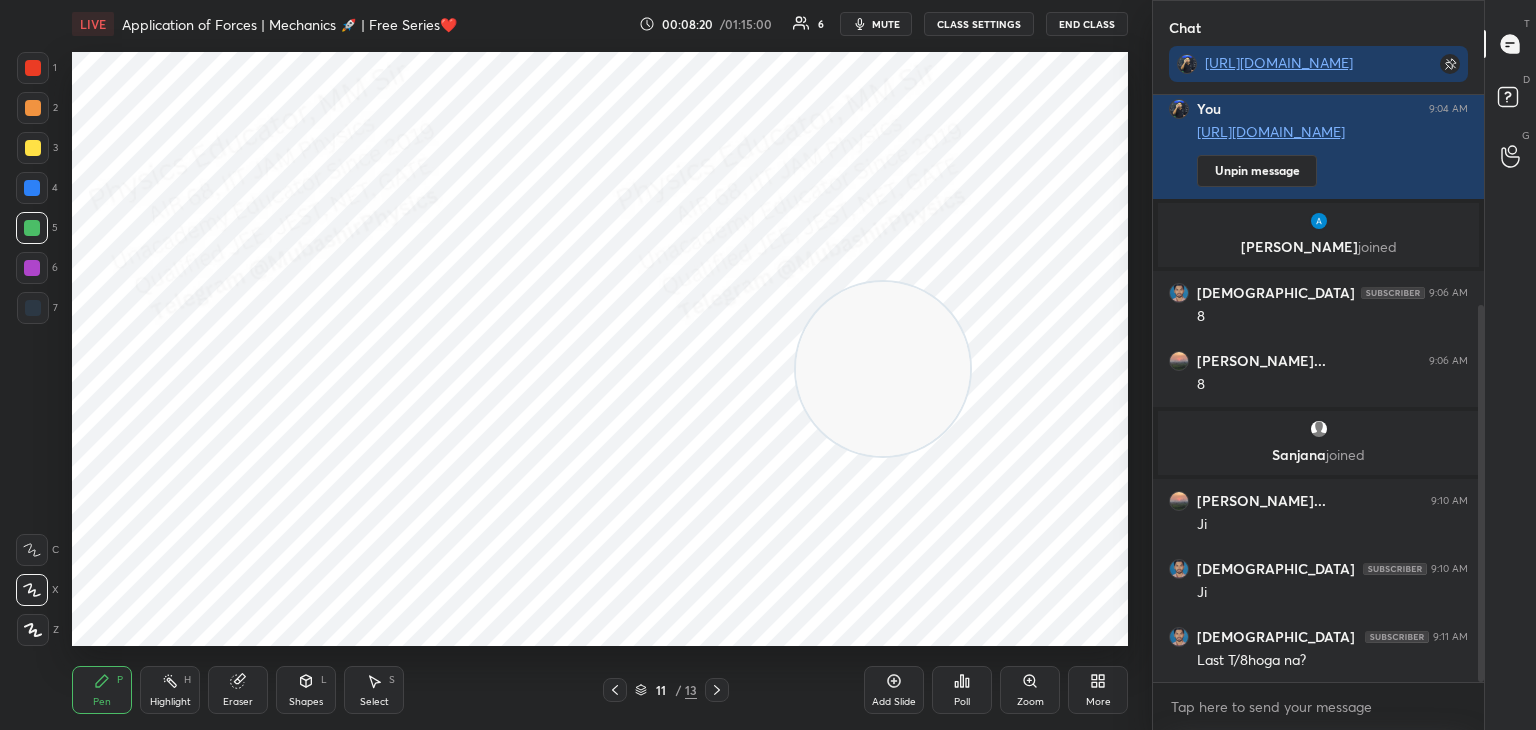 click 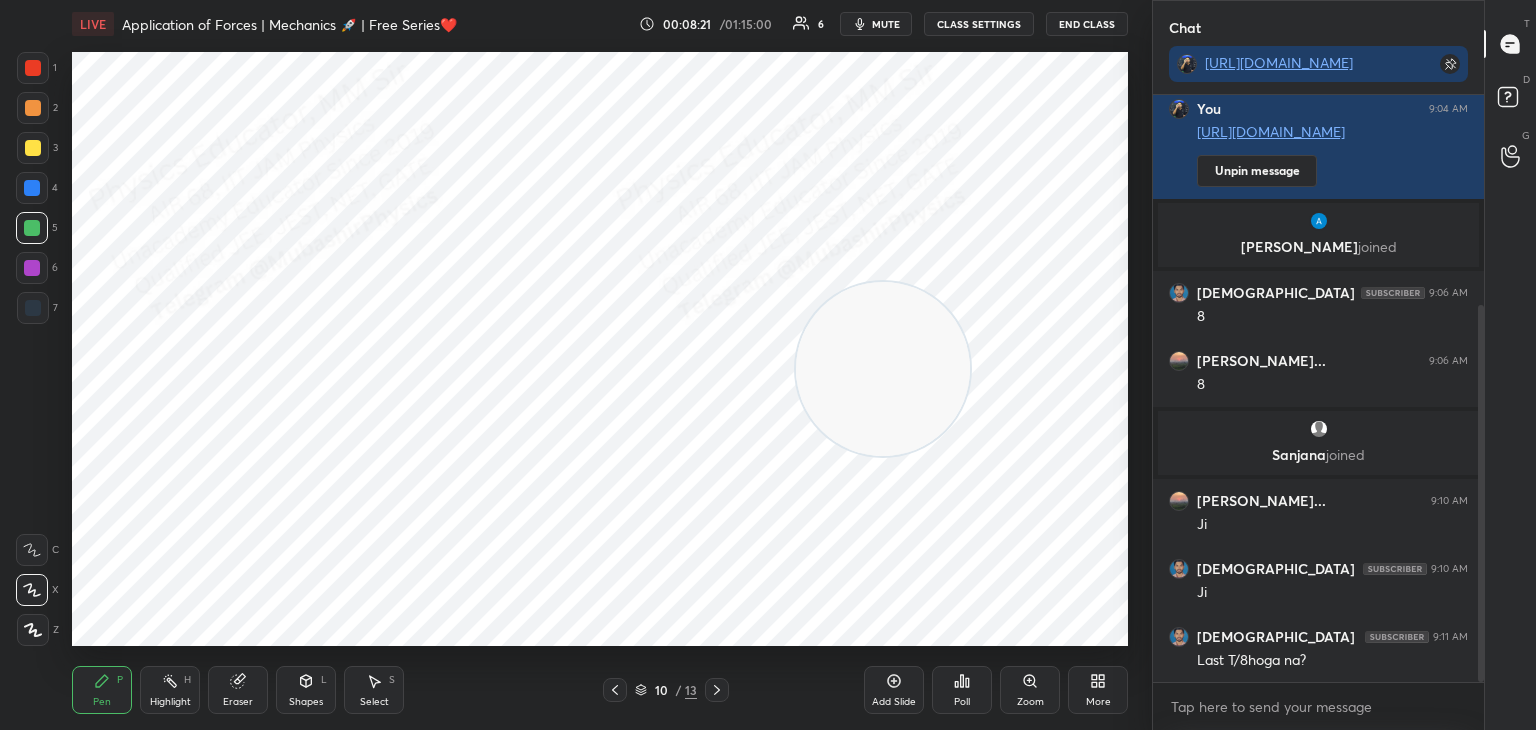 click 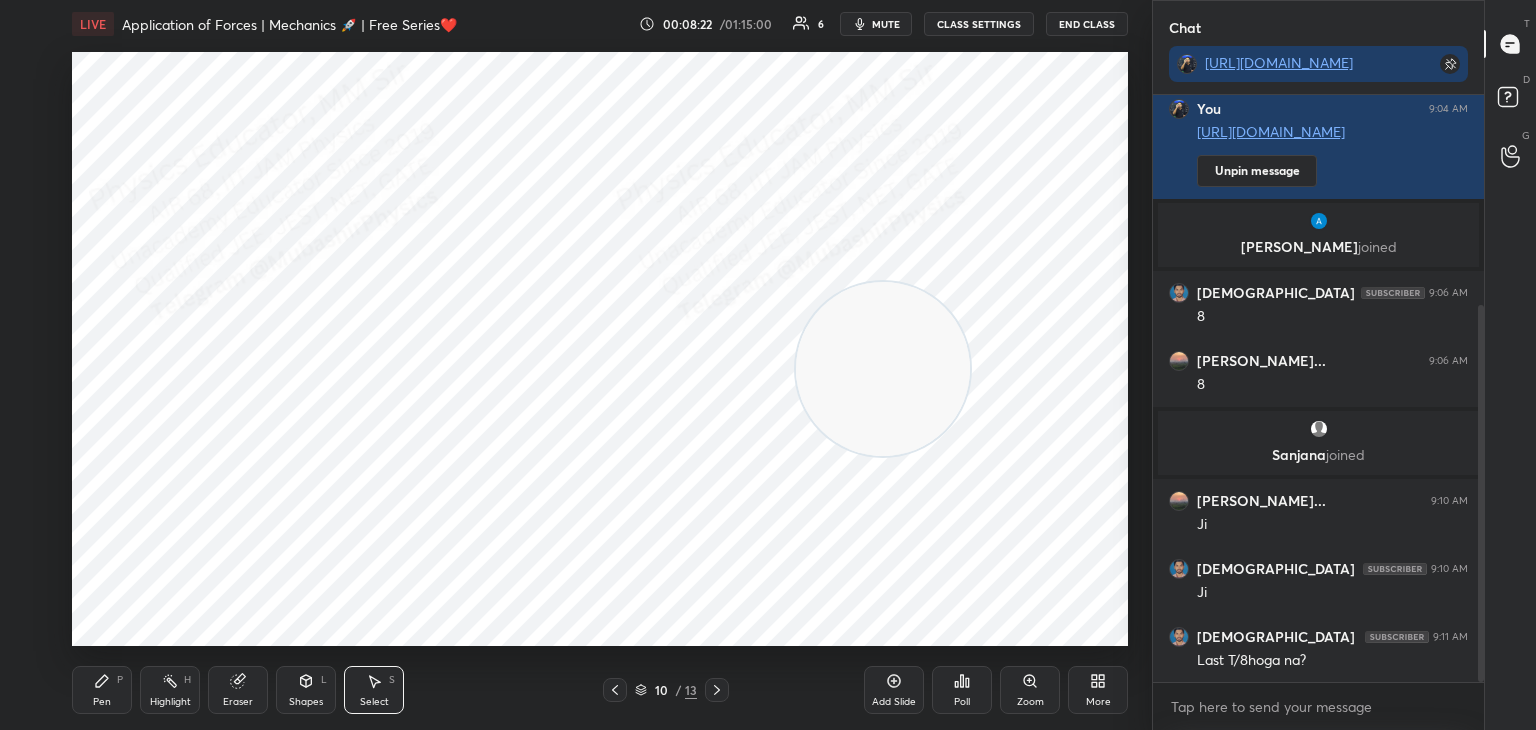 drag, startPoint x: 350, startPoint y: 562, endPoint x: 364, endPoint y: 579, distance: 22.022715 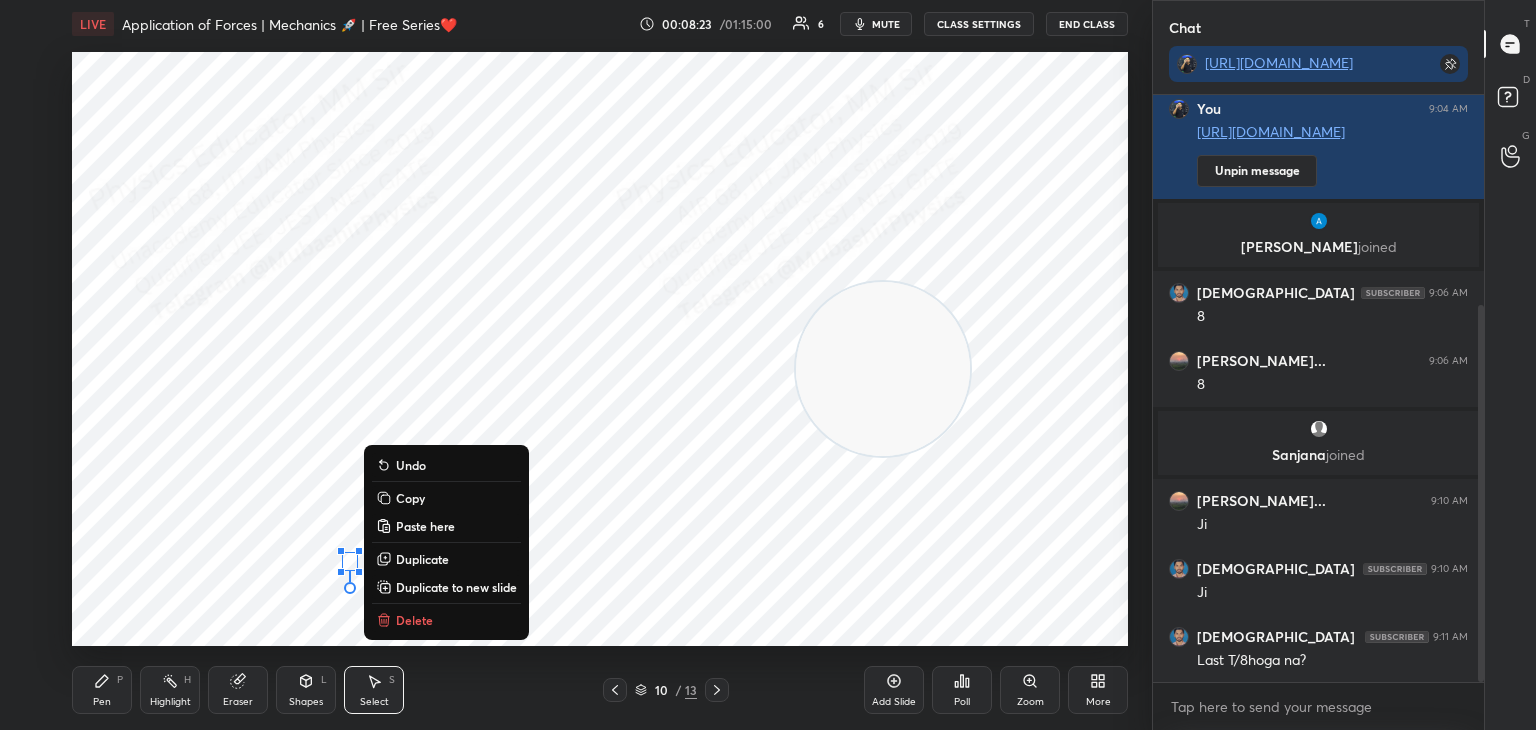 drag, startPoint x: 421, startPoint y: 622, endPoint x: 453, endPoint y: 567, distance: 63.631752 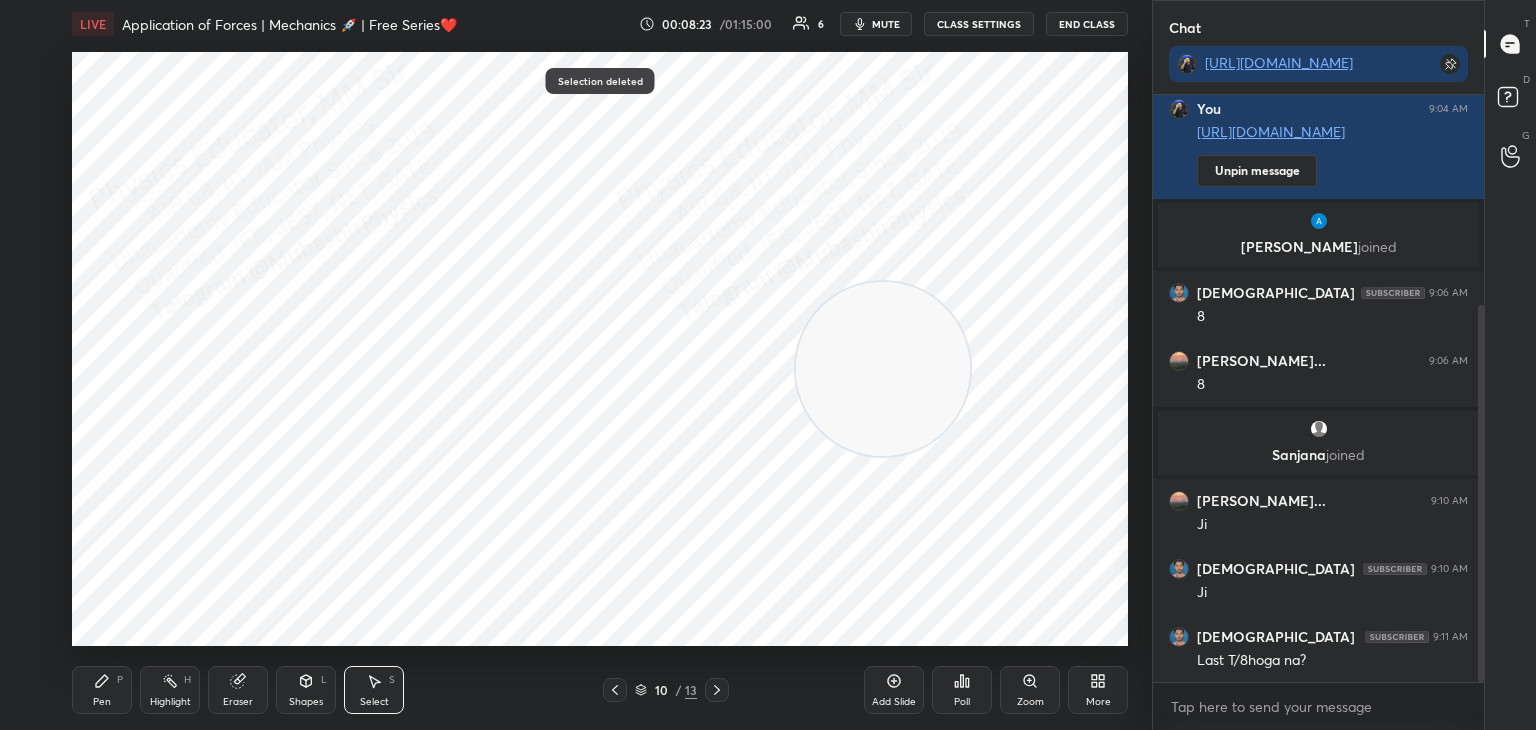 drag, startPoint x: 456, startPoint y: 543, endPoint x: 493, endPoint y: 589, distance: 59.03389 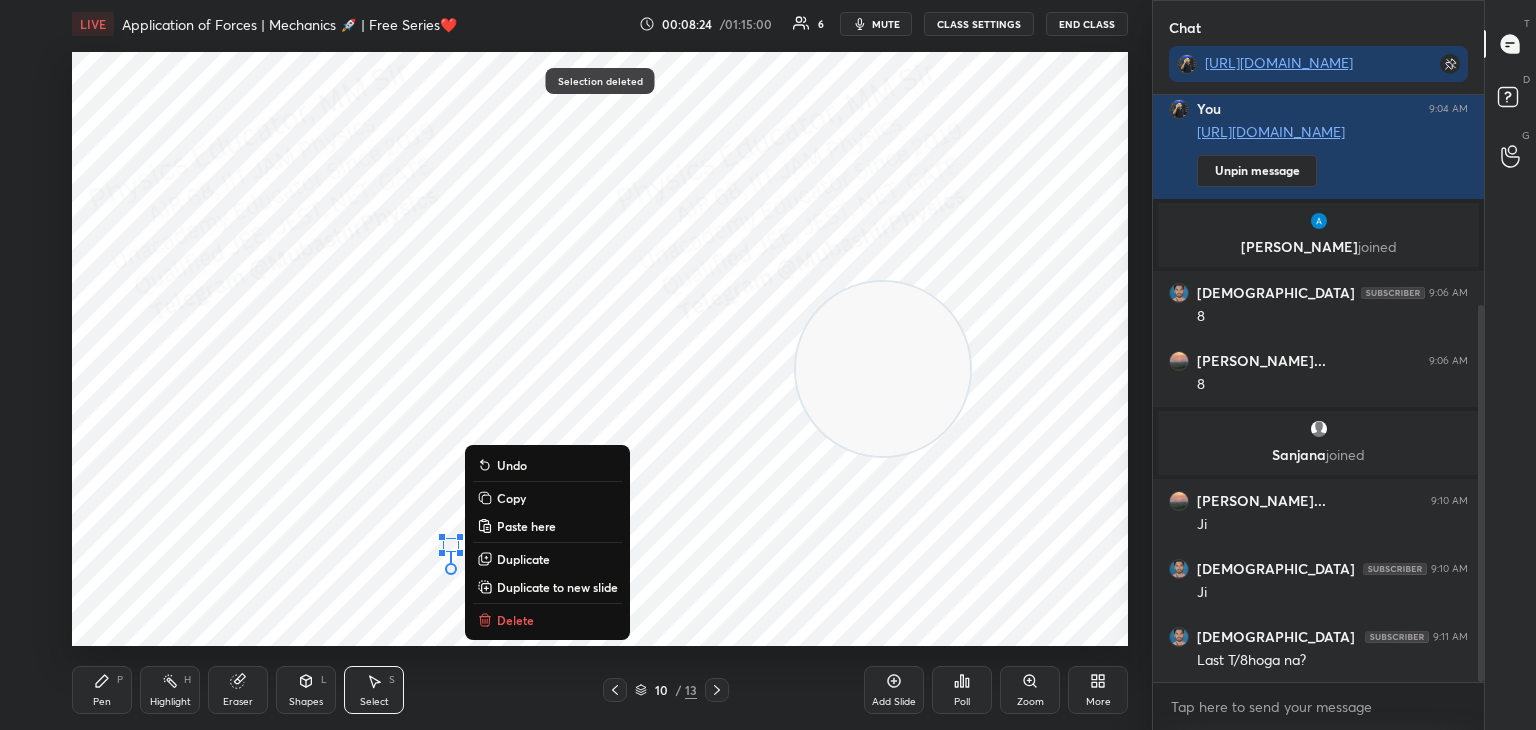 click on "Delete" at bounding box center (547, 620) 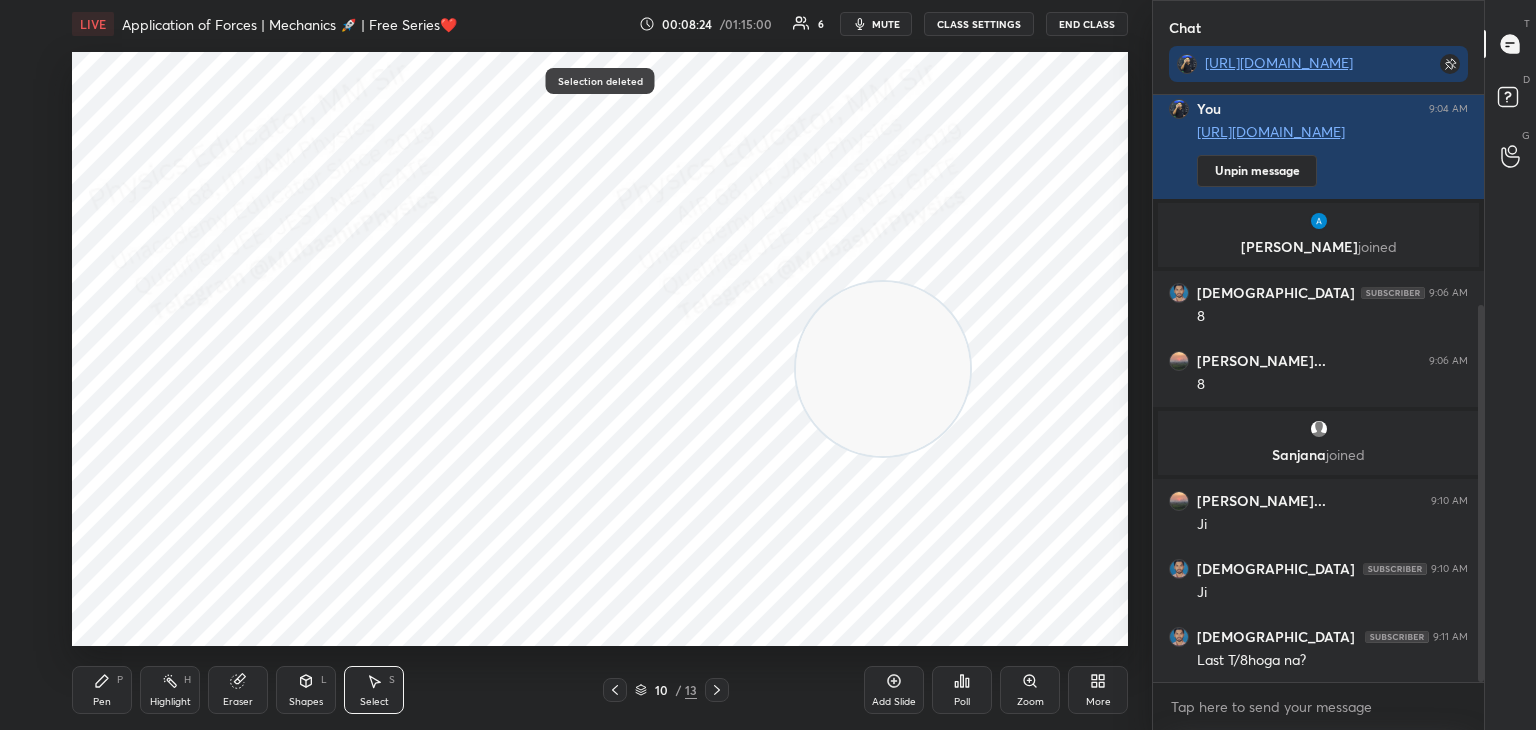 click on "Pen P" at bounding box center [102, 690] 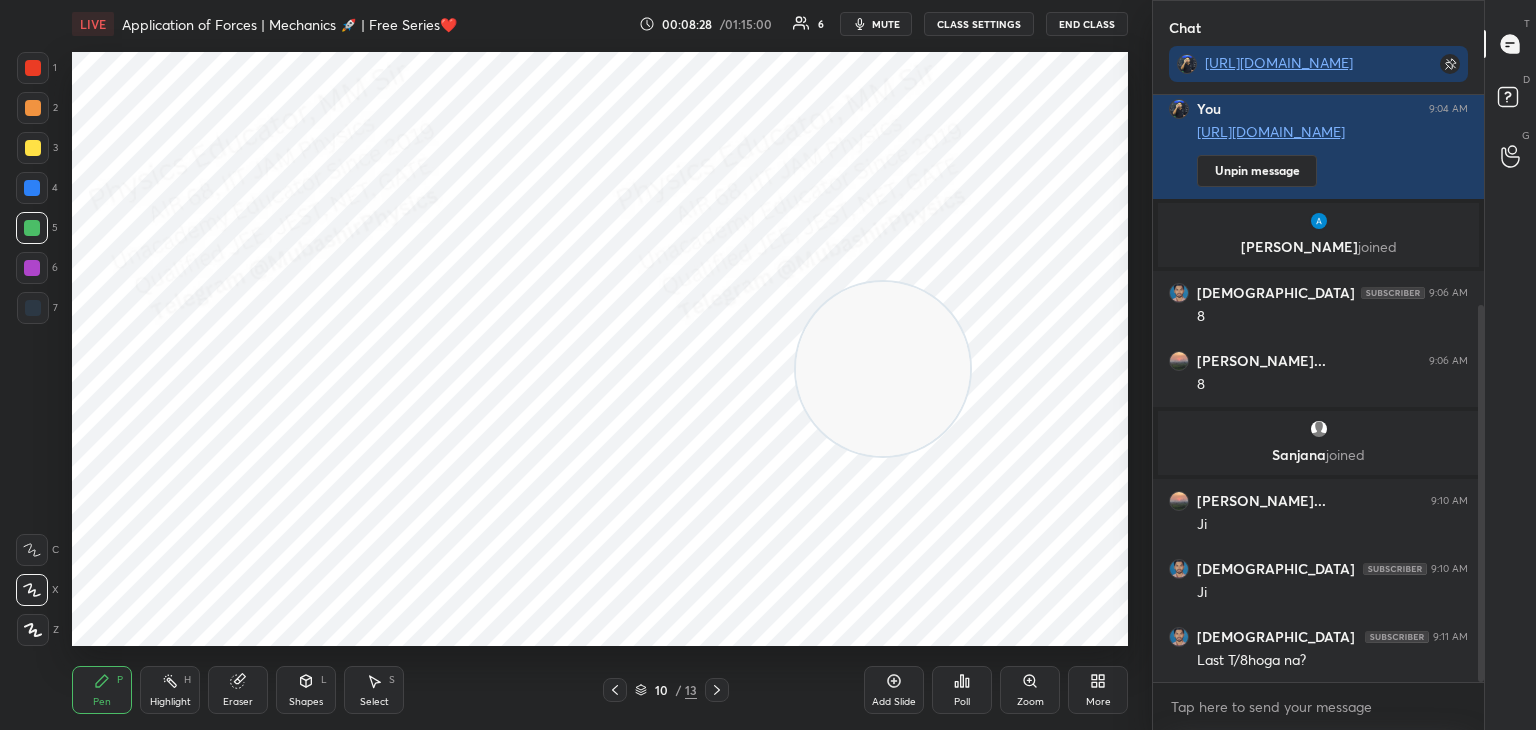 click on "Highlight H" at bounding box center (170, 690) 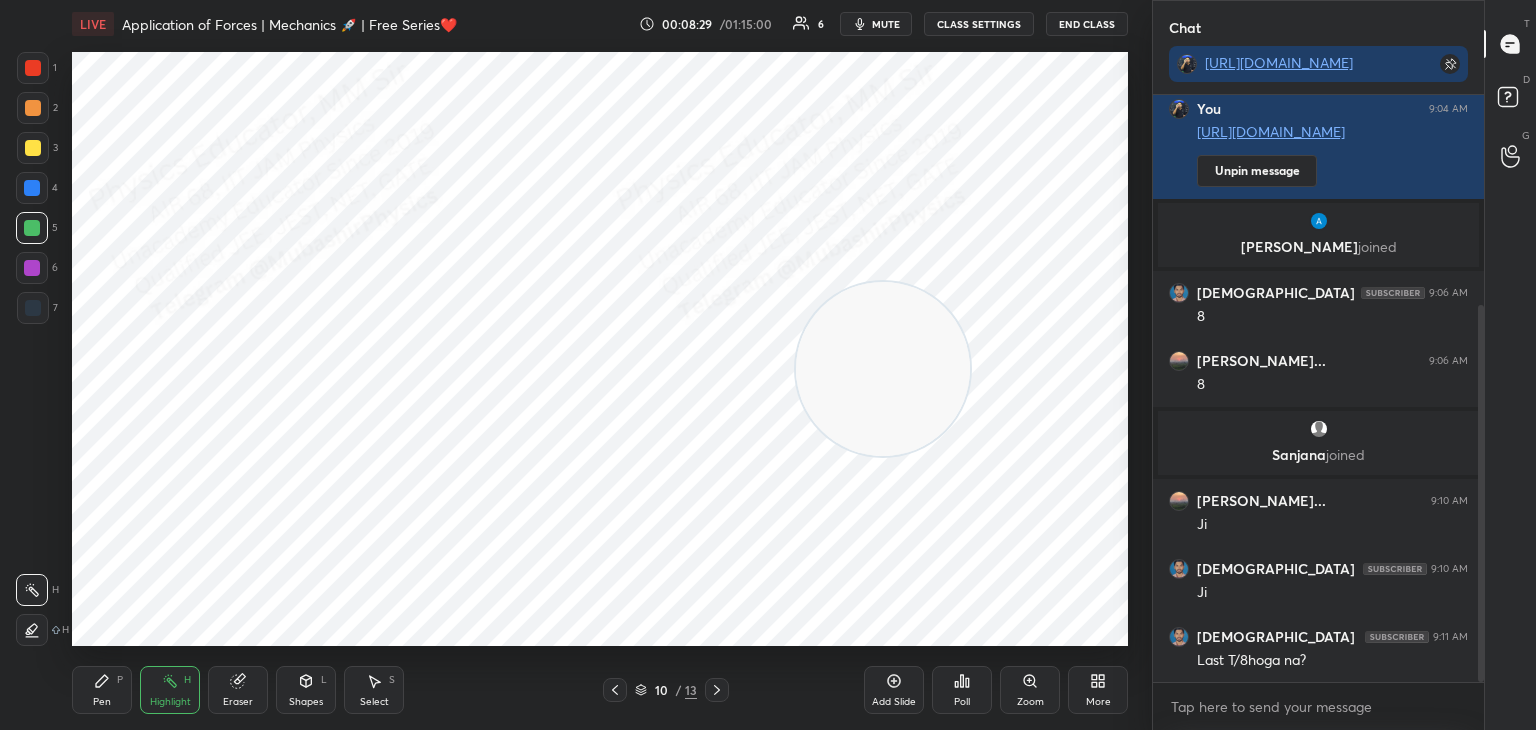 click 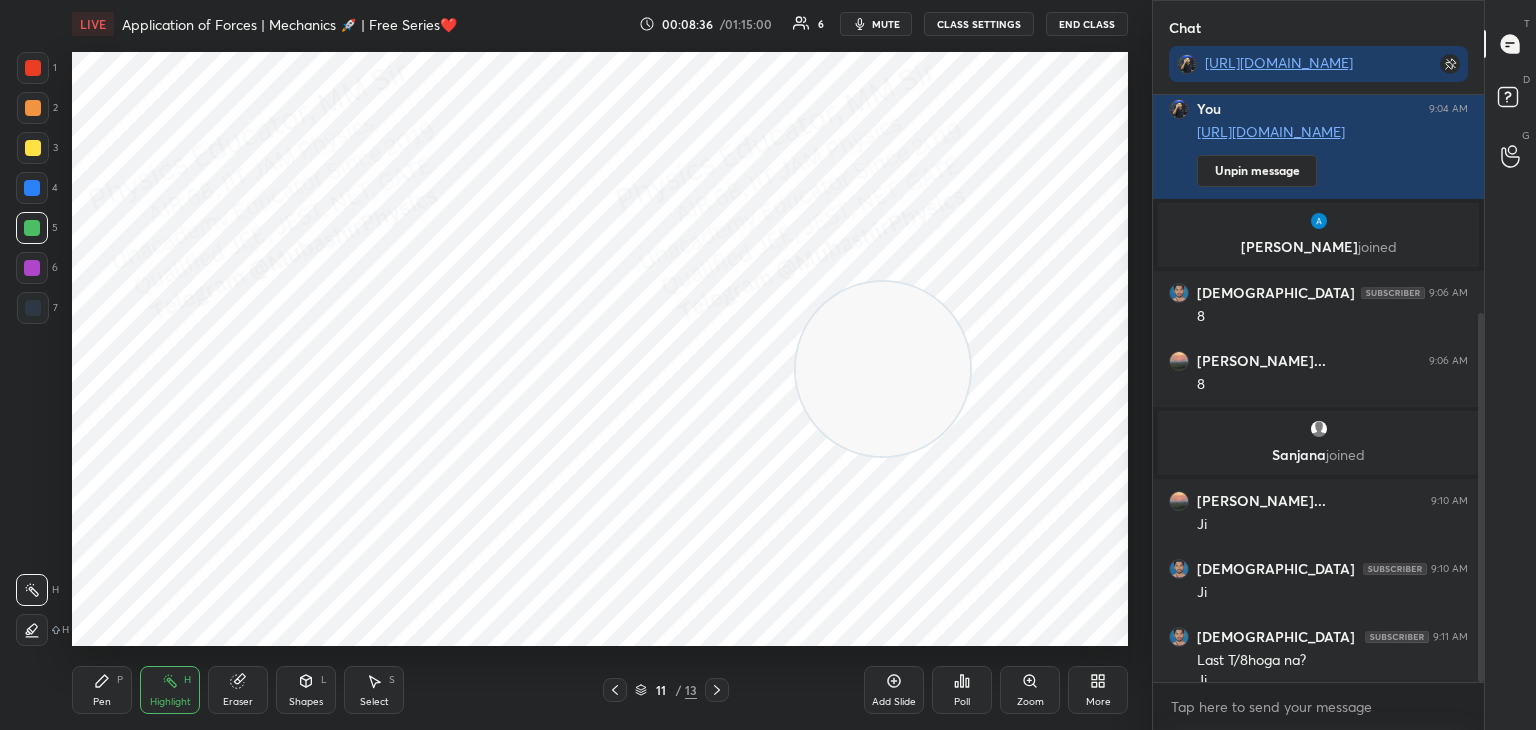 scroll, scrollTop: 348, scrollLeft: 0, axis: vertical 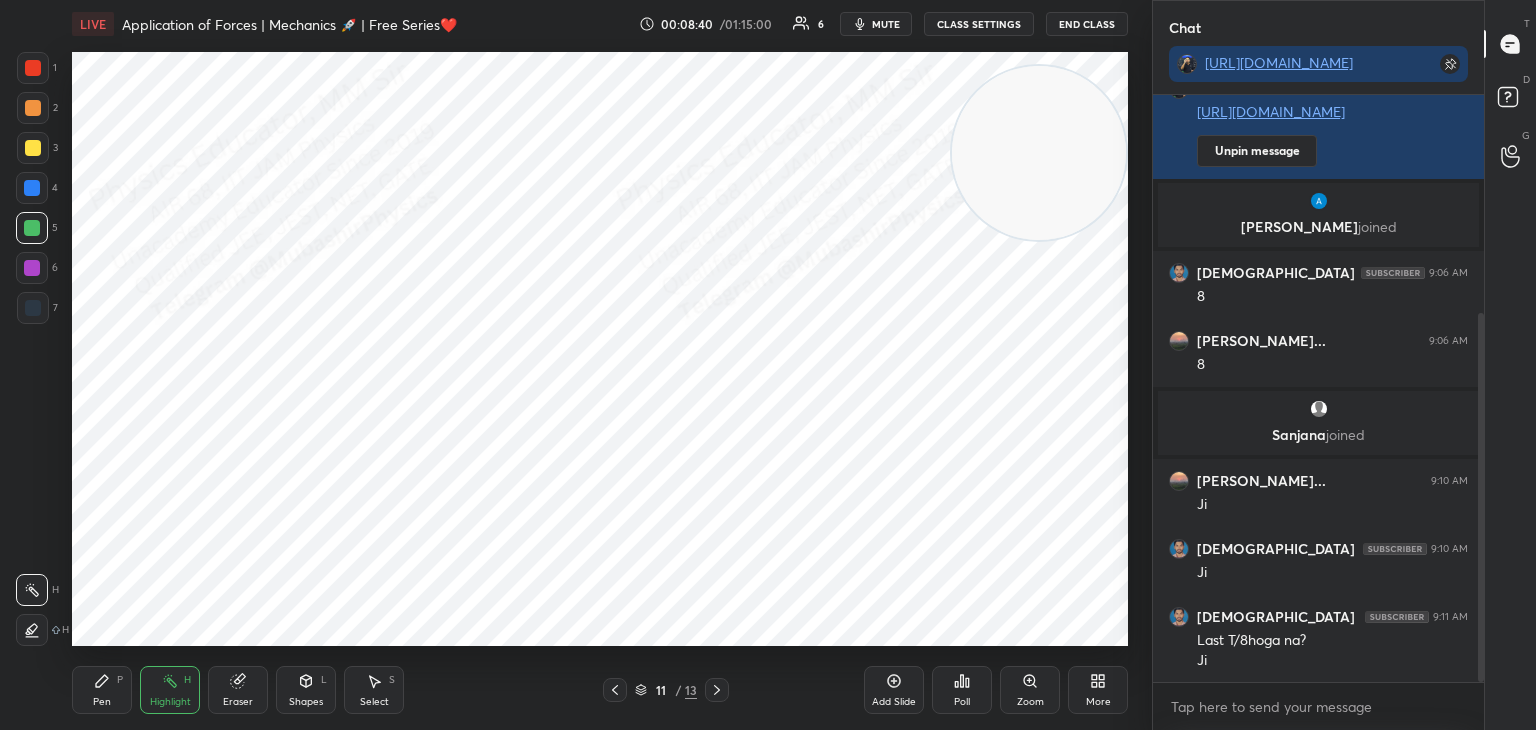 drag, startPoint x: 1037, startPoint y: 153, endPoint x: 188, endPoint y: 657, distance: 987.3282 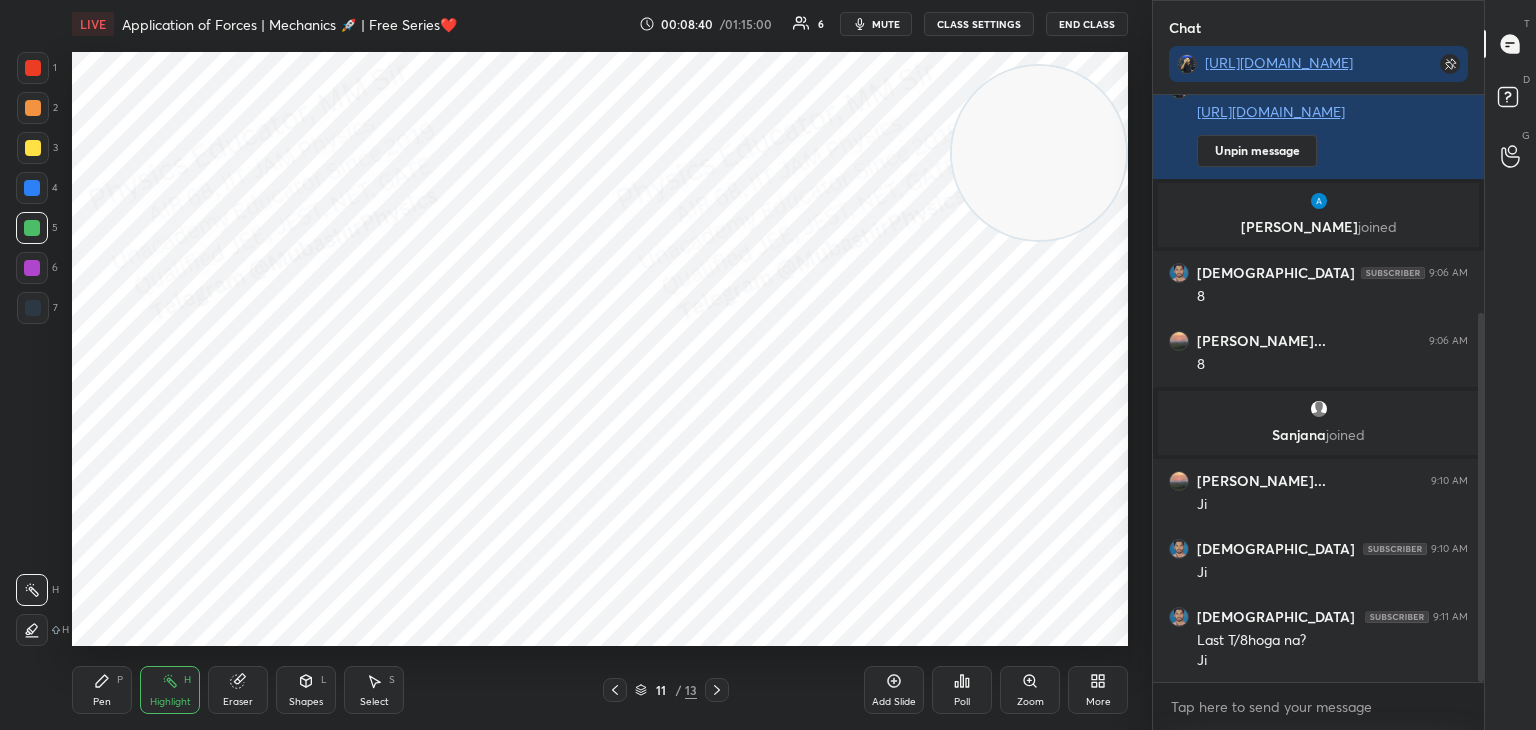 click at bounding box center (1039, 153) 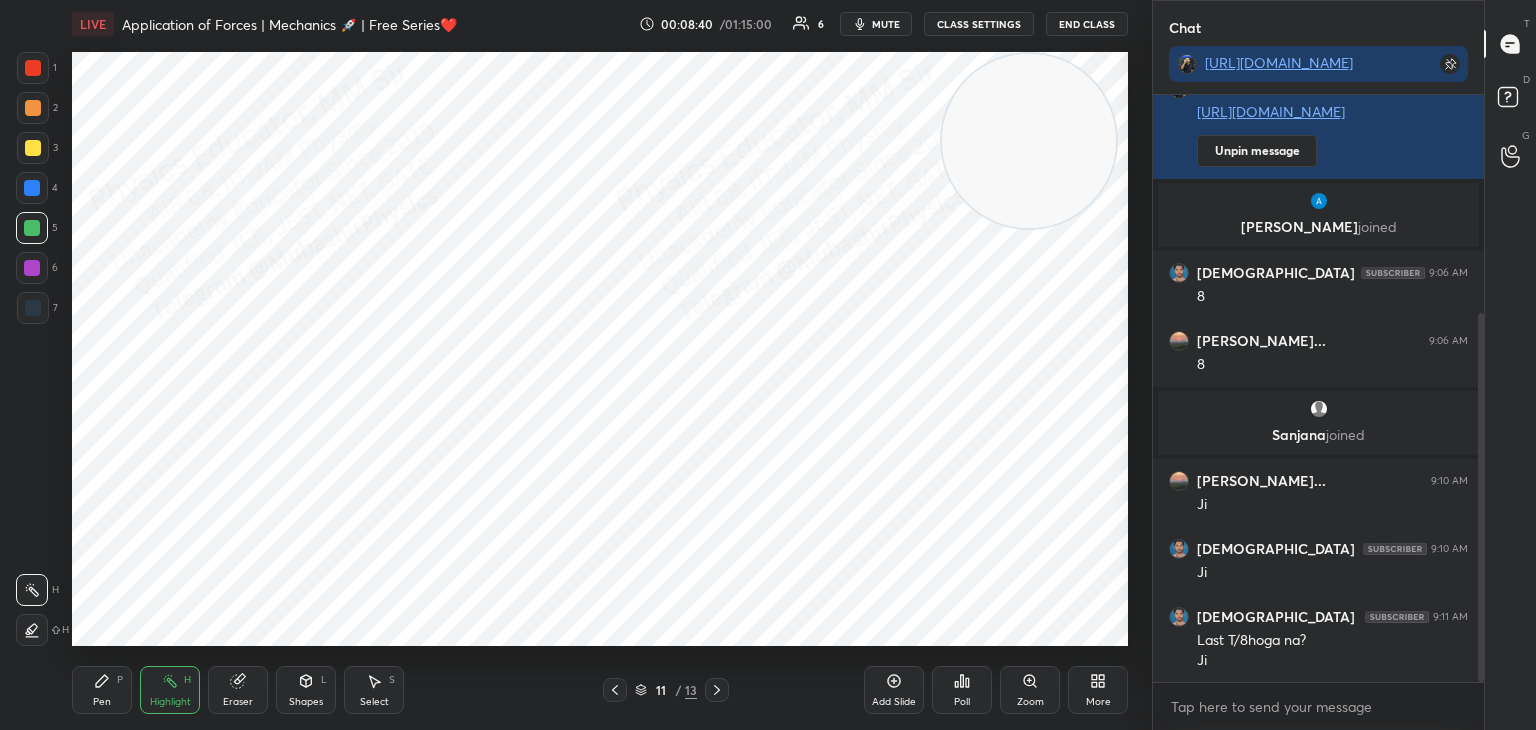 drag, startPoint x: 100, startPoint y: 687, endPoint x: 100, endPoint y: 675, distance: 12 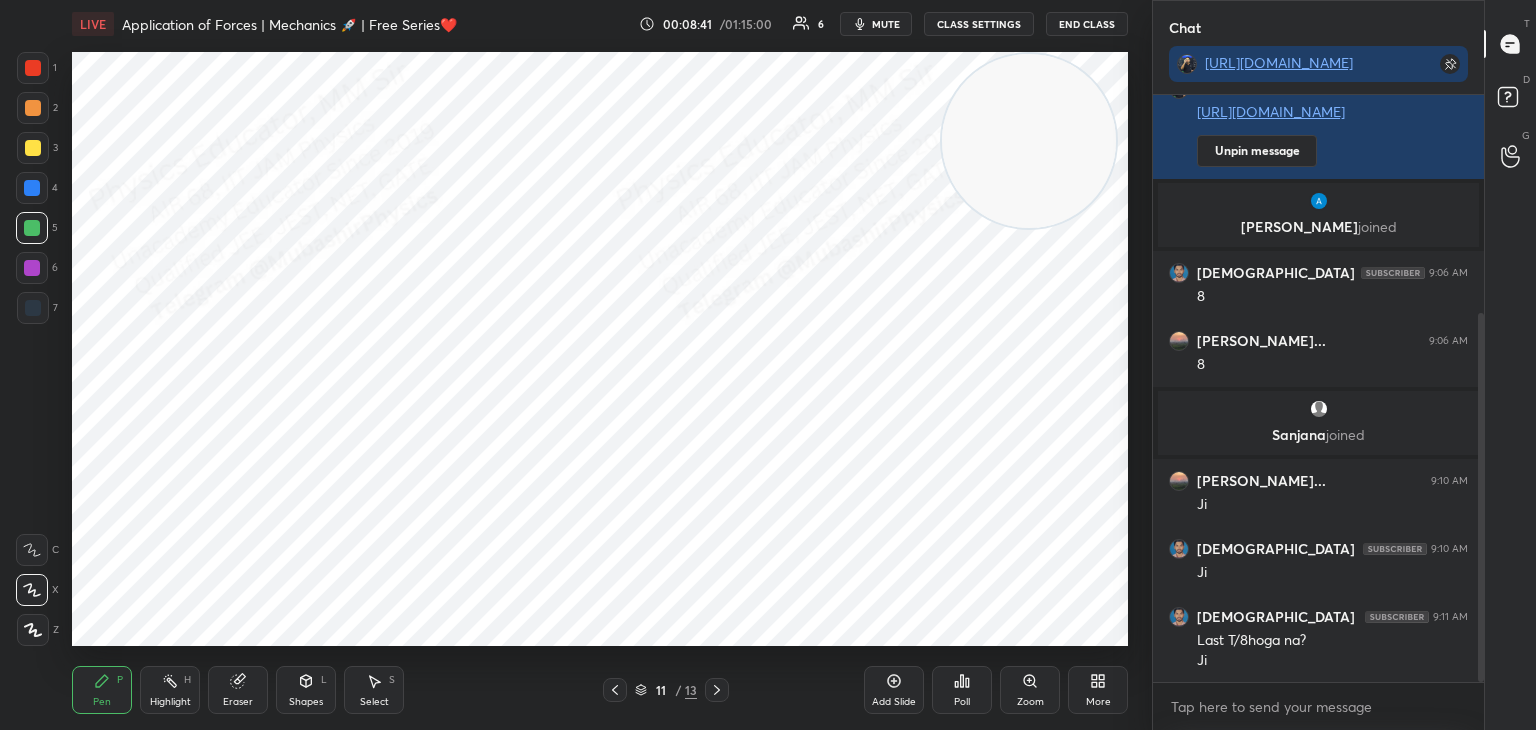 drag, startPoint x: 26, startPoint y: 317, endPoint x: 36, endPoint y: 318, distance: 10.049875 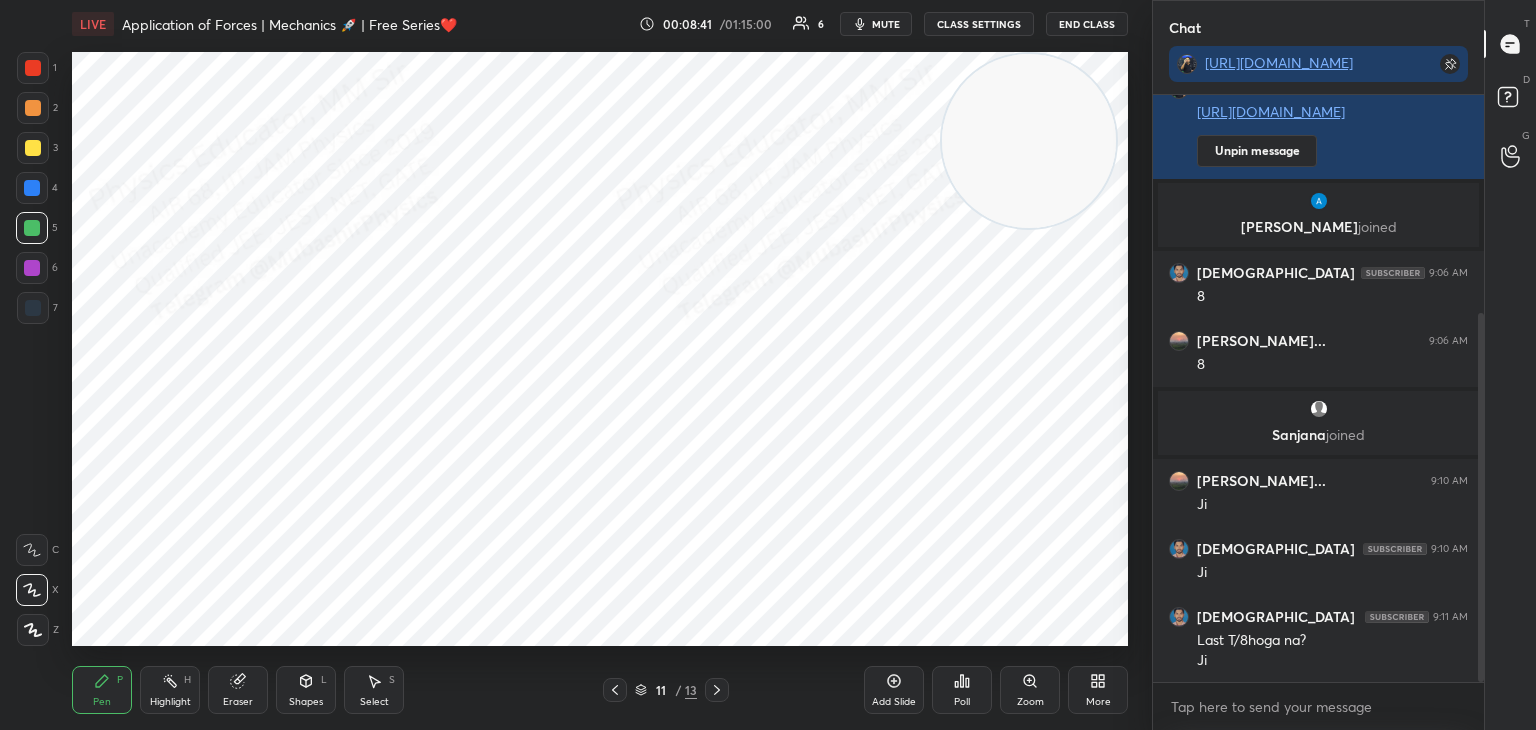 click at bounding box center (33, 308) 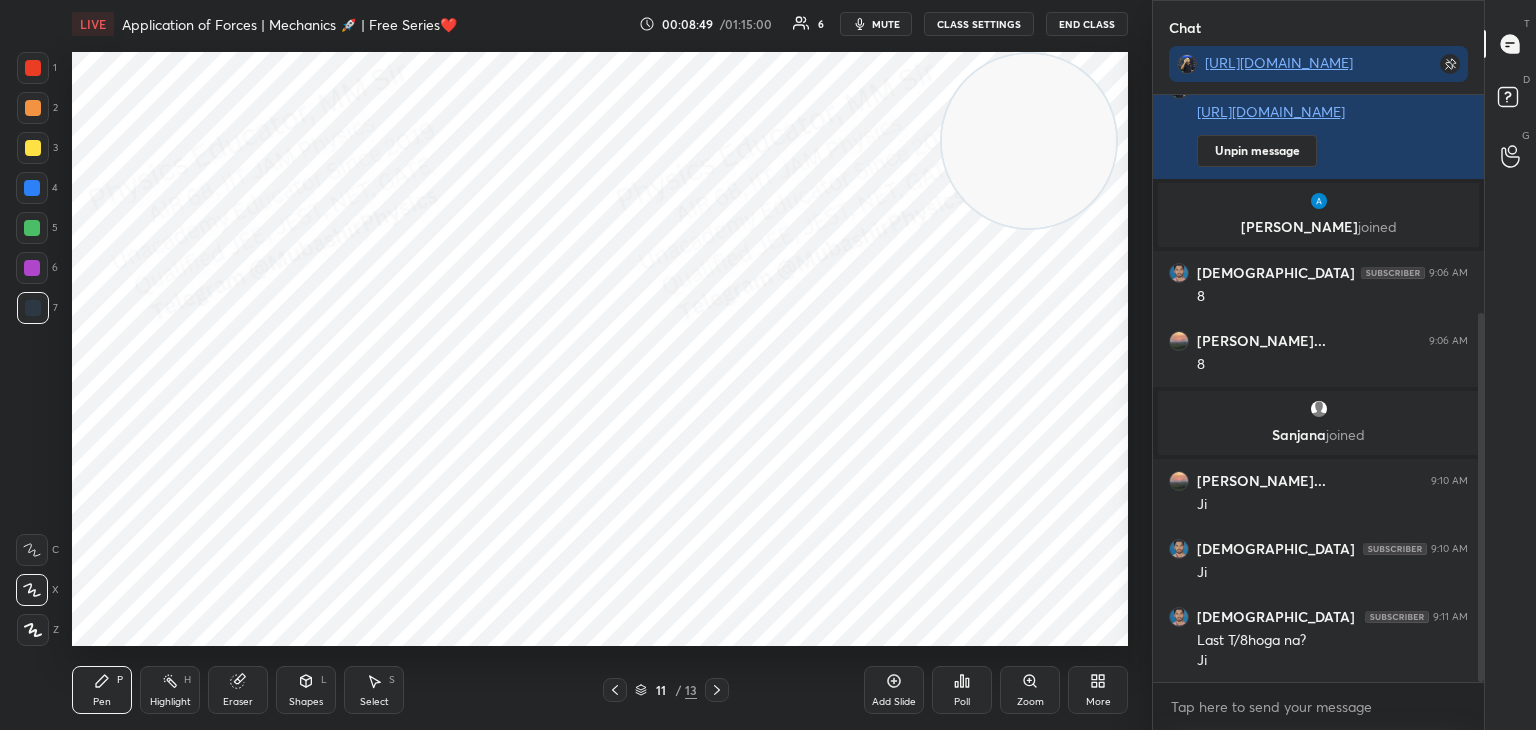 click at bounding box center (32, 188) 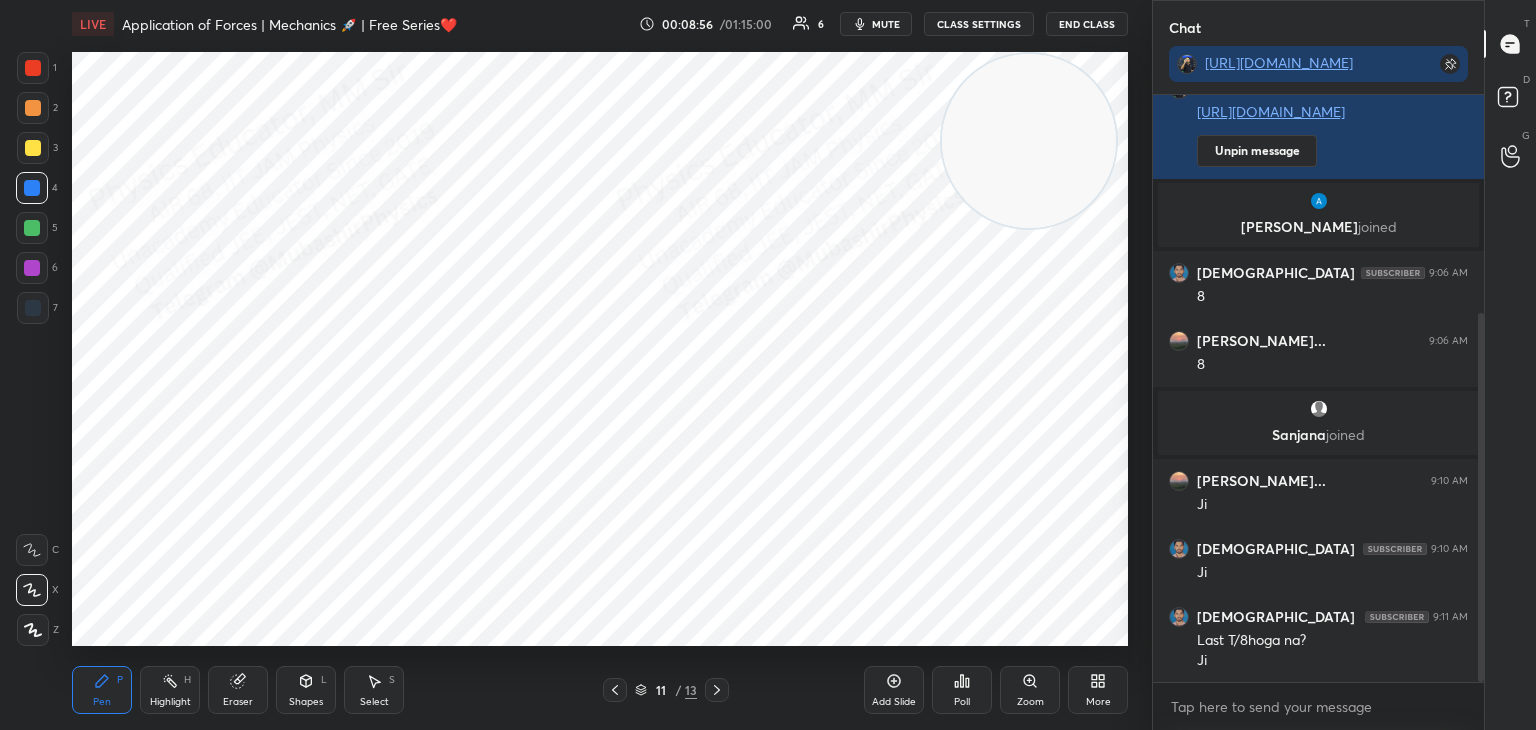 drag, startPoint x: 372, startPoint y: 693, endPoint x: 368, endPoint y: 659, distance: 34.234486 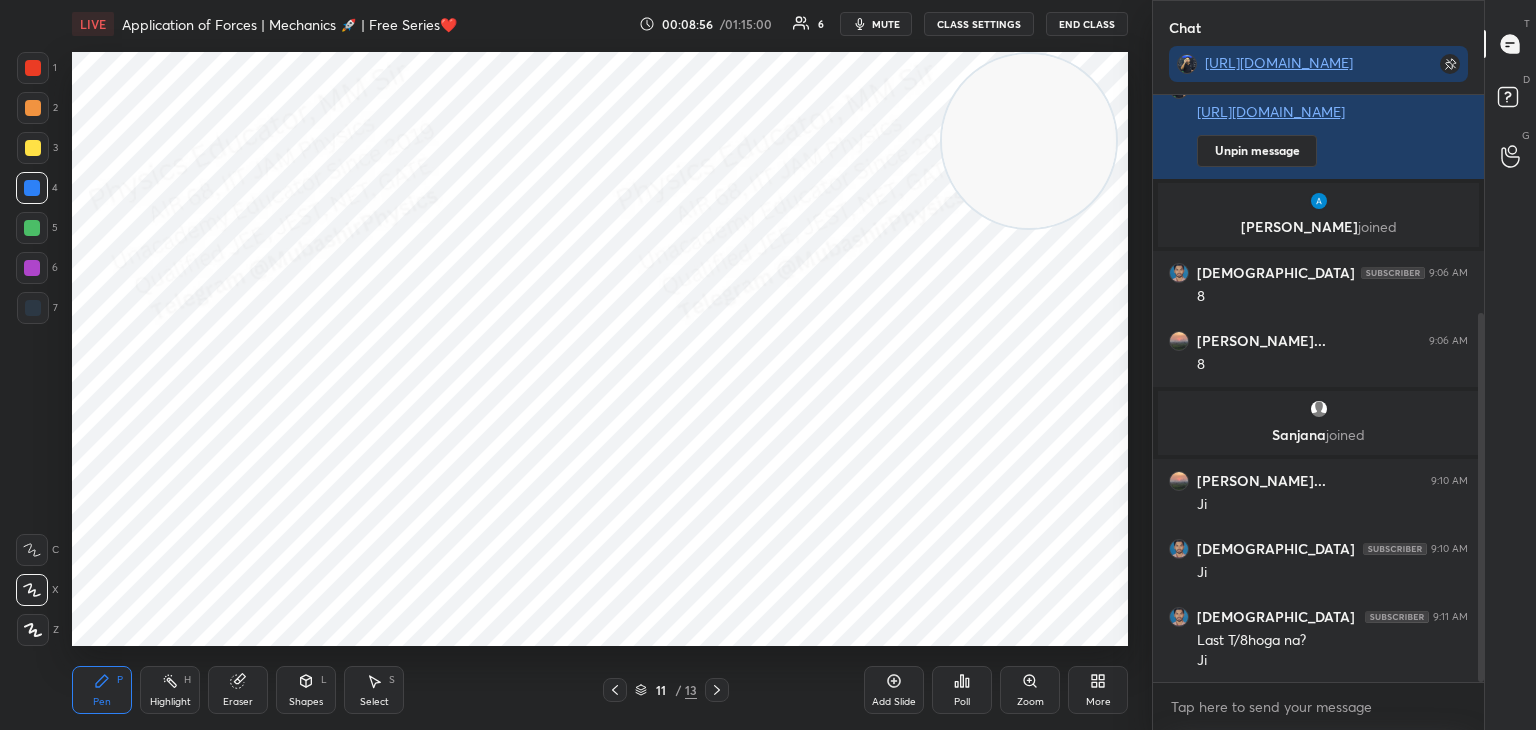 click on "Select S" at bounding box center [374, 690] 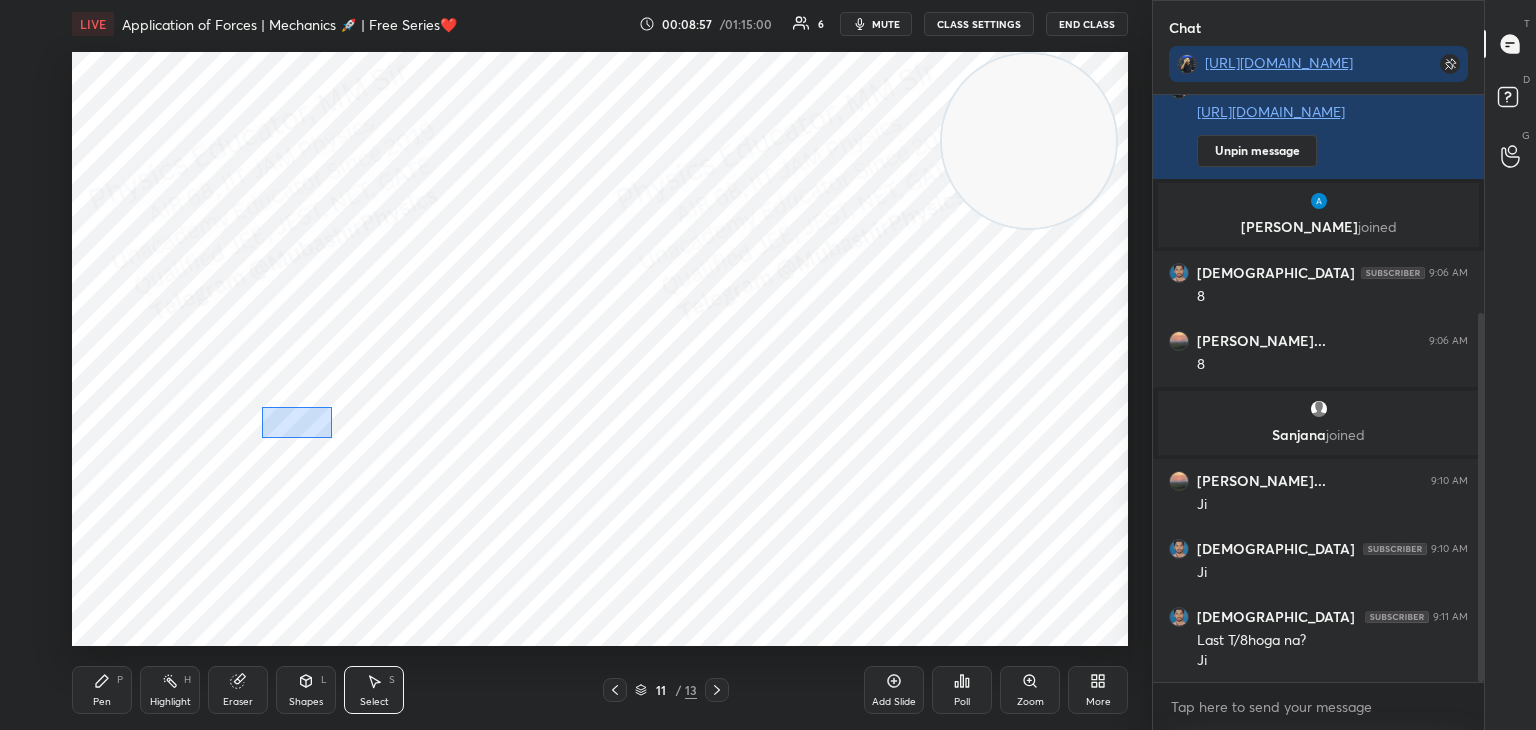 drag, startPoint x: 261, startPoint y: 407, endPoint x: 360, endPoint y: 454, distance: 109.59015 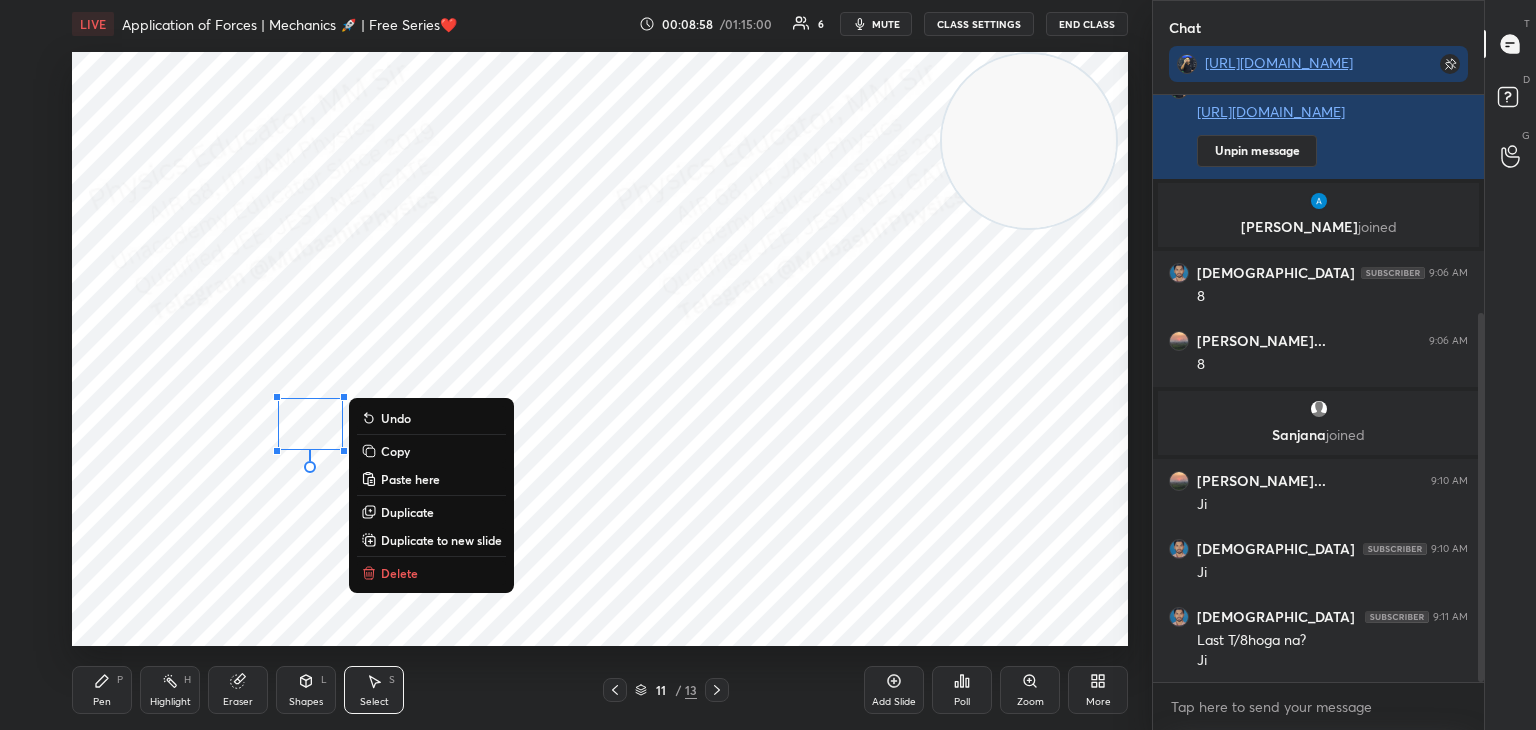 click on "Duplicate" at bounding box center (407, 512) 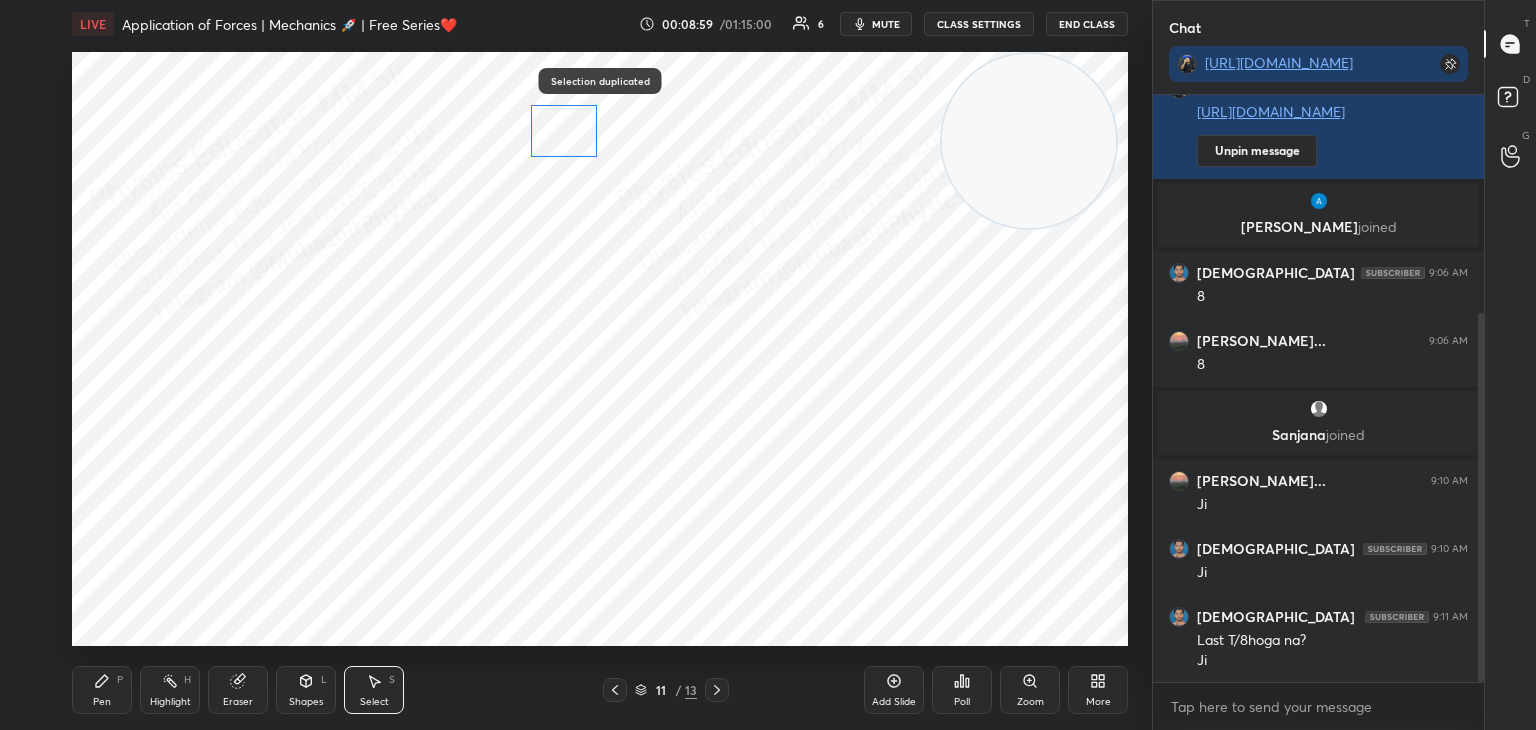 drag, startPoint x: 549, startPoint y: 219, endPoint x: 589, endPoint y: 121, distance: 105.848946 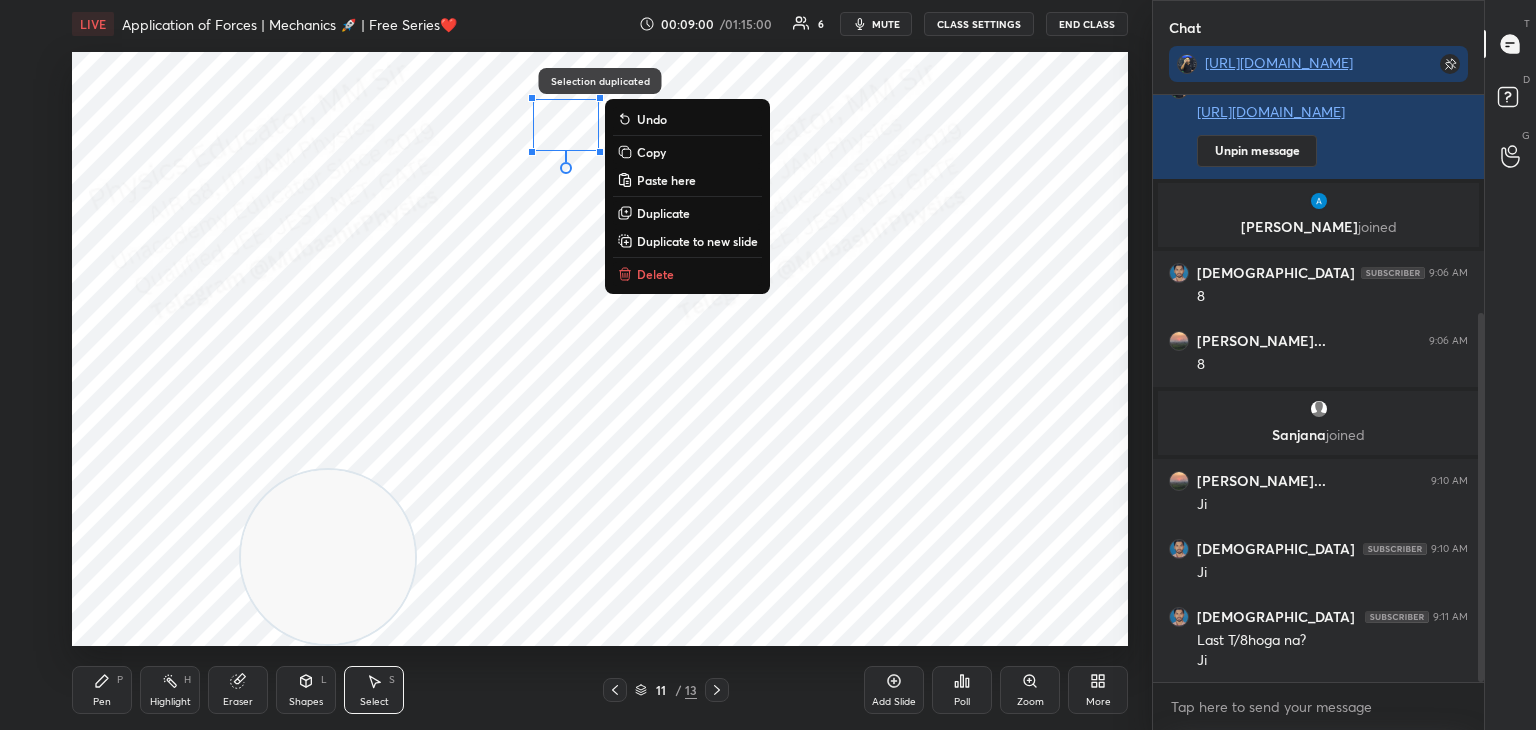 drag, startPoint x: 1021, startPoint y: 139, endPoint x: 266, endPoint y: 666, distance: 920.7356 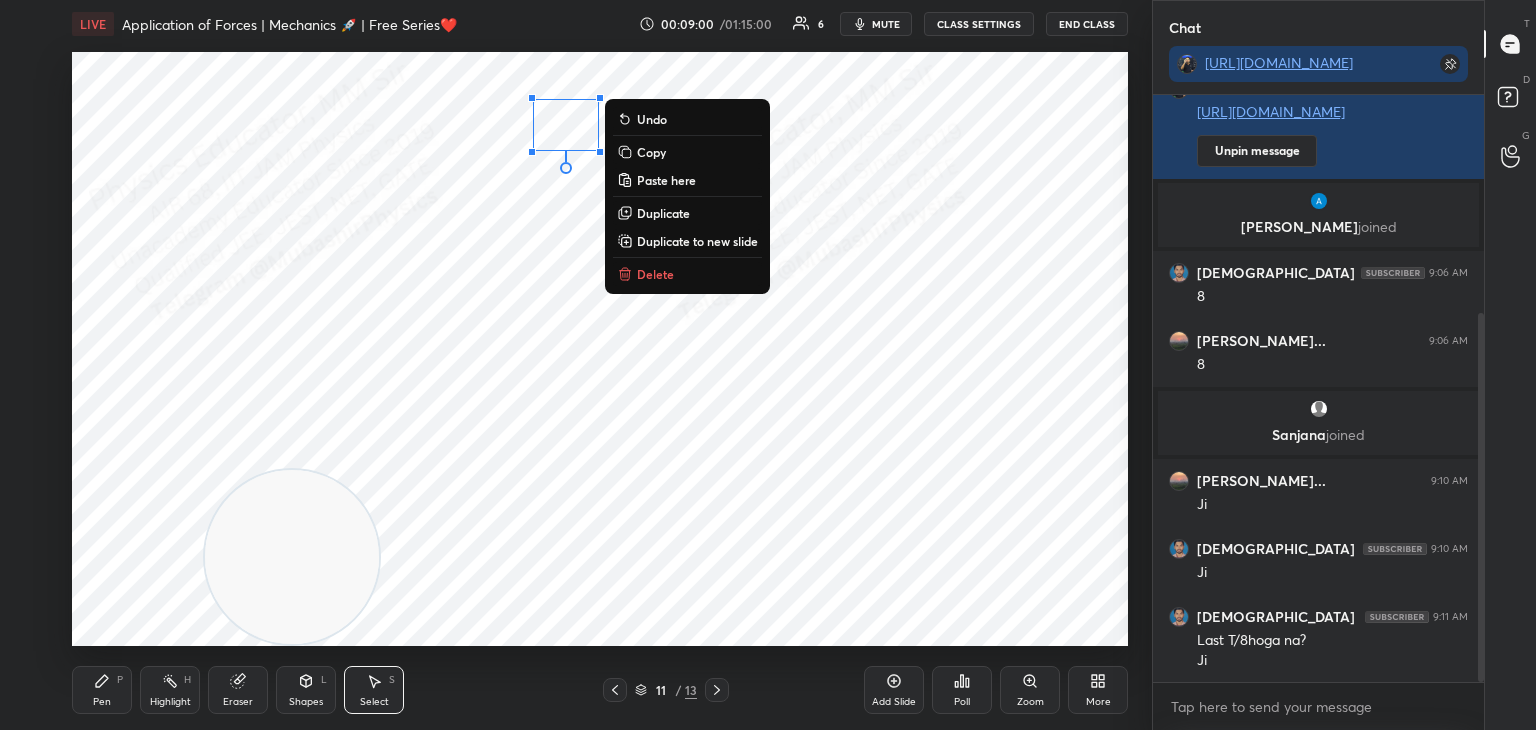click 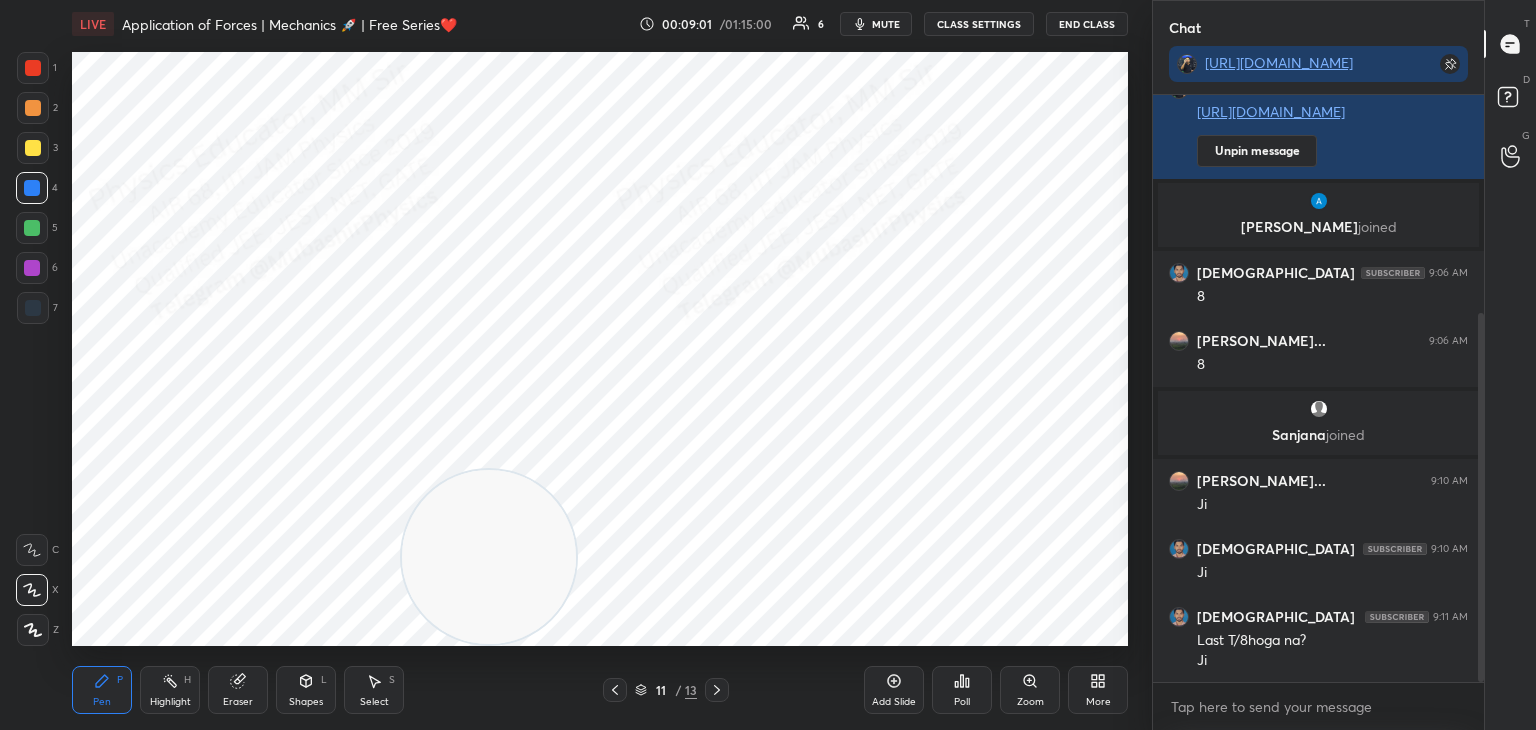 drag, startPoint x: 324, startPoint y: 531, endPoint x: 760, endPoint y: 545, distance: 436.2247 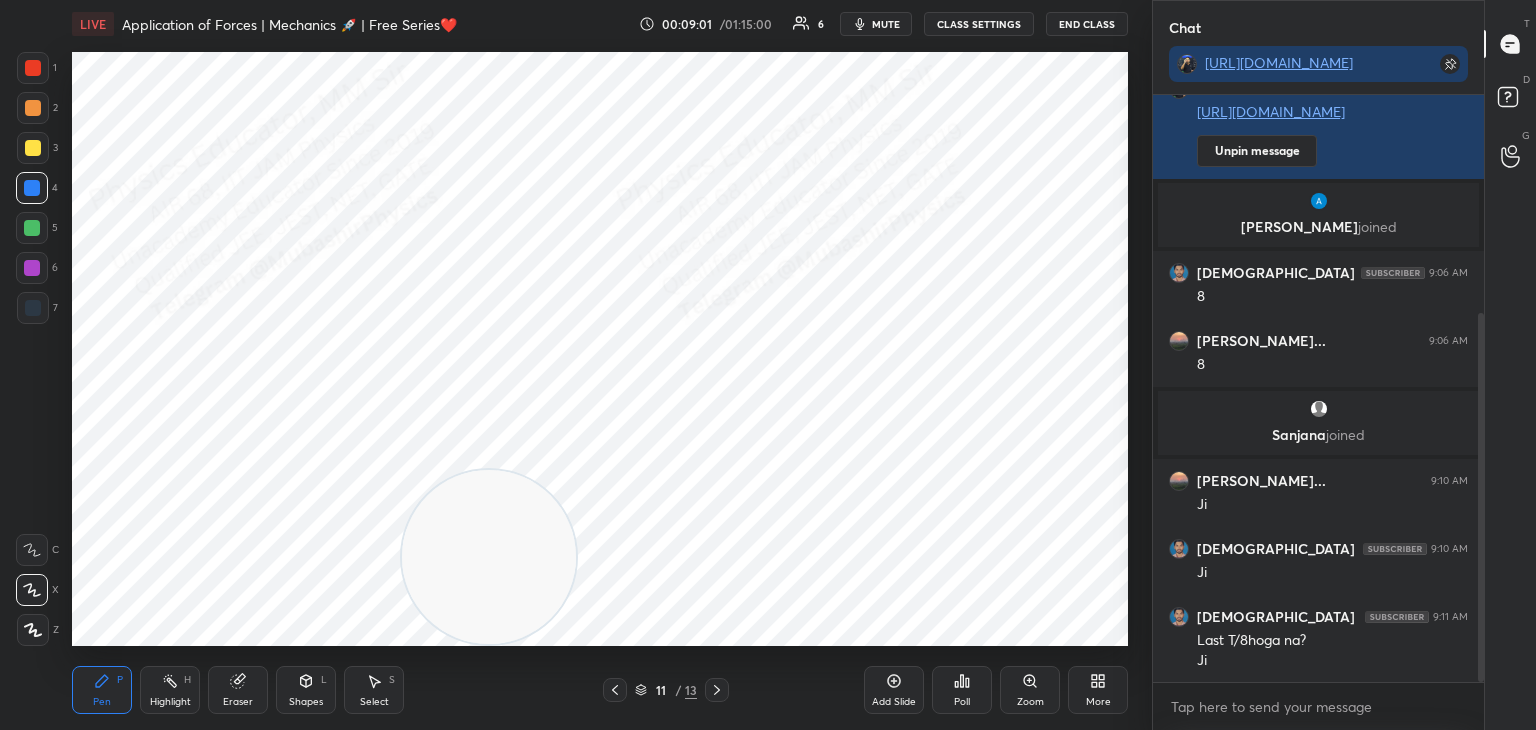 click at bounding box center [489, 557] 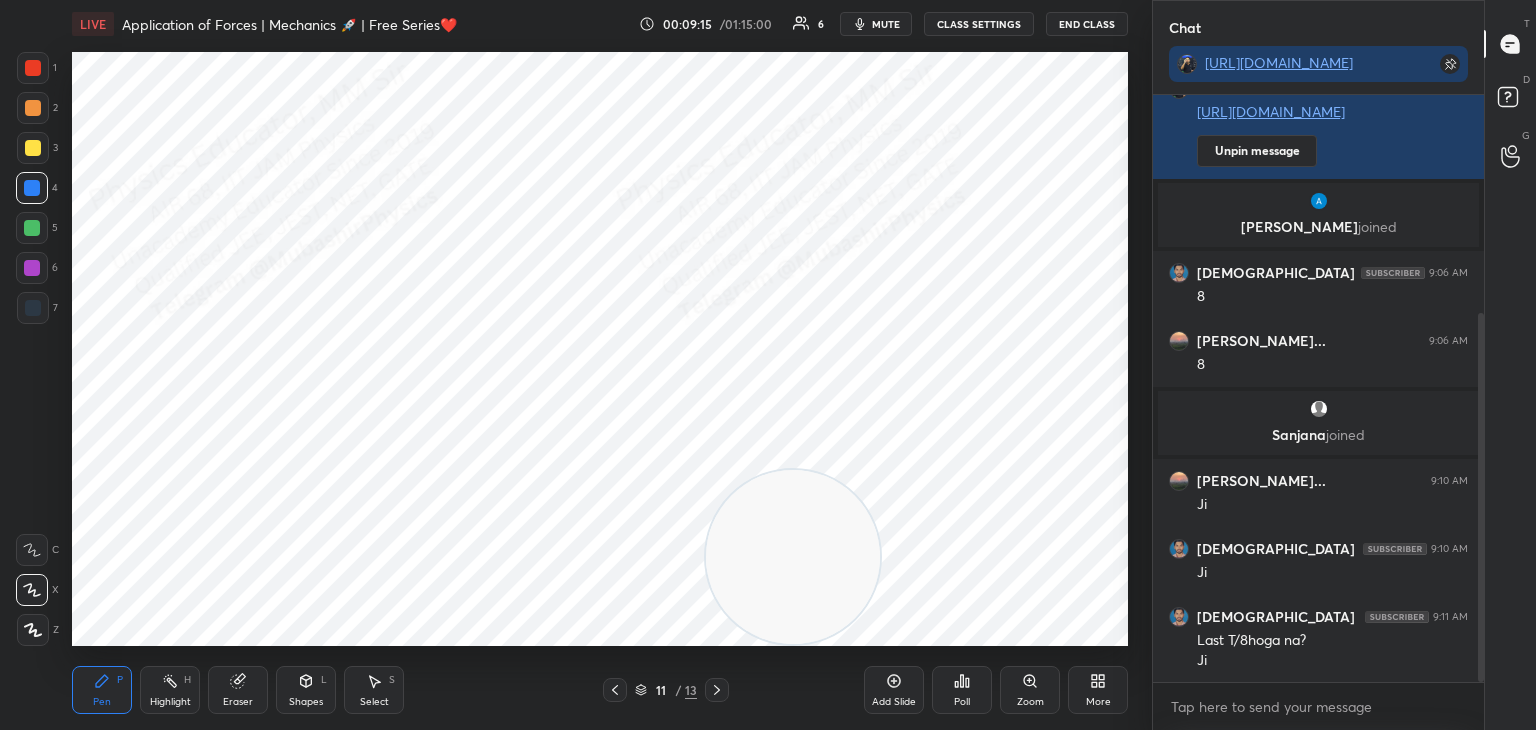 click on "Select S" at bounding box center [374, 690] 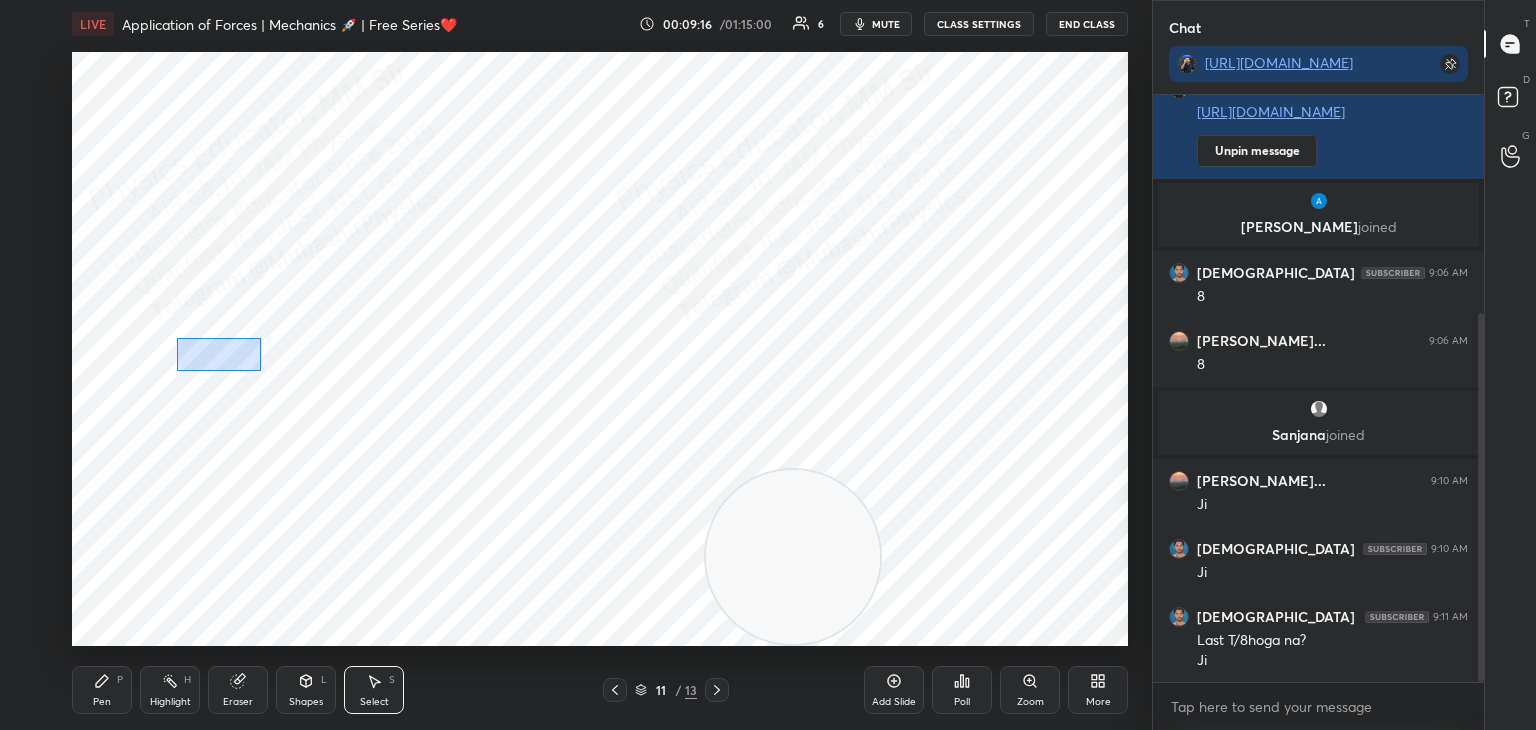drag, startPoint x: 177, startPoint y: 339, endPoint x: 320, endPoint y: 402, distance: 156.2626 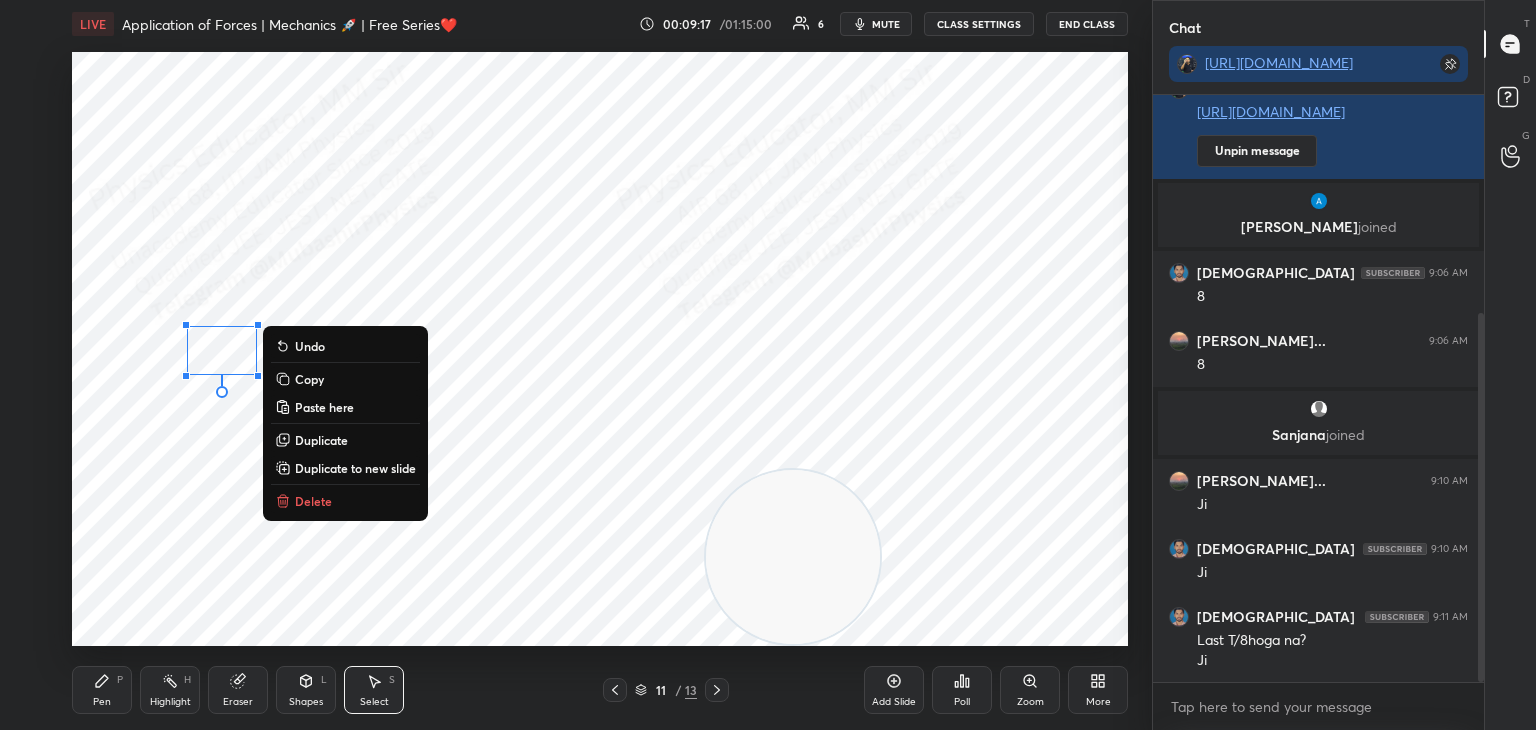 click on "Duplicate" at bounding box center (321, 440) 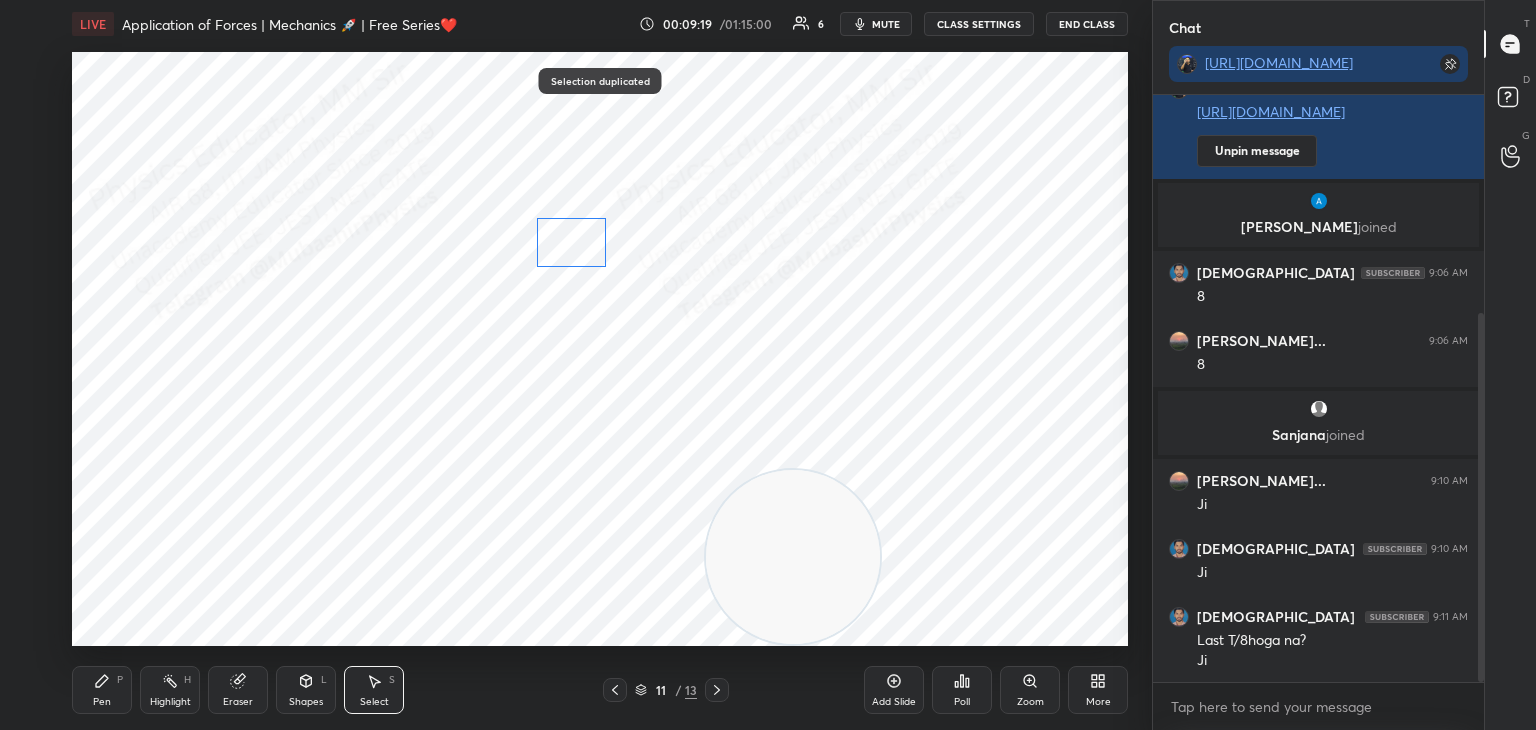 drag, startPoint x: 230, startPoint y: 385, endPoint x: 568, endPoint y: 254, distance: 362.4983 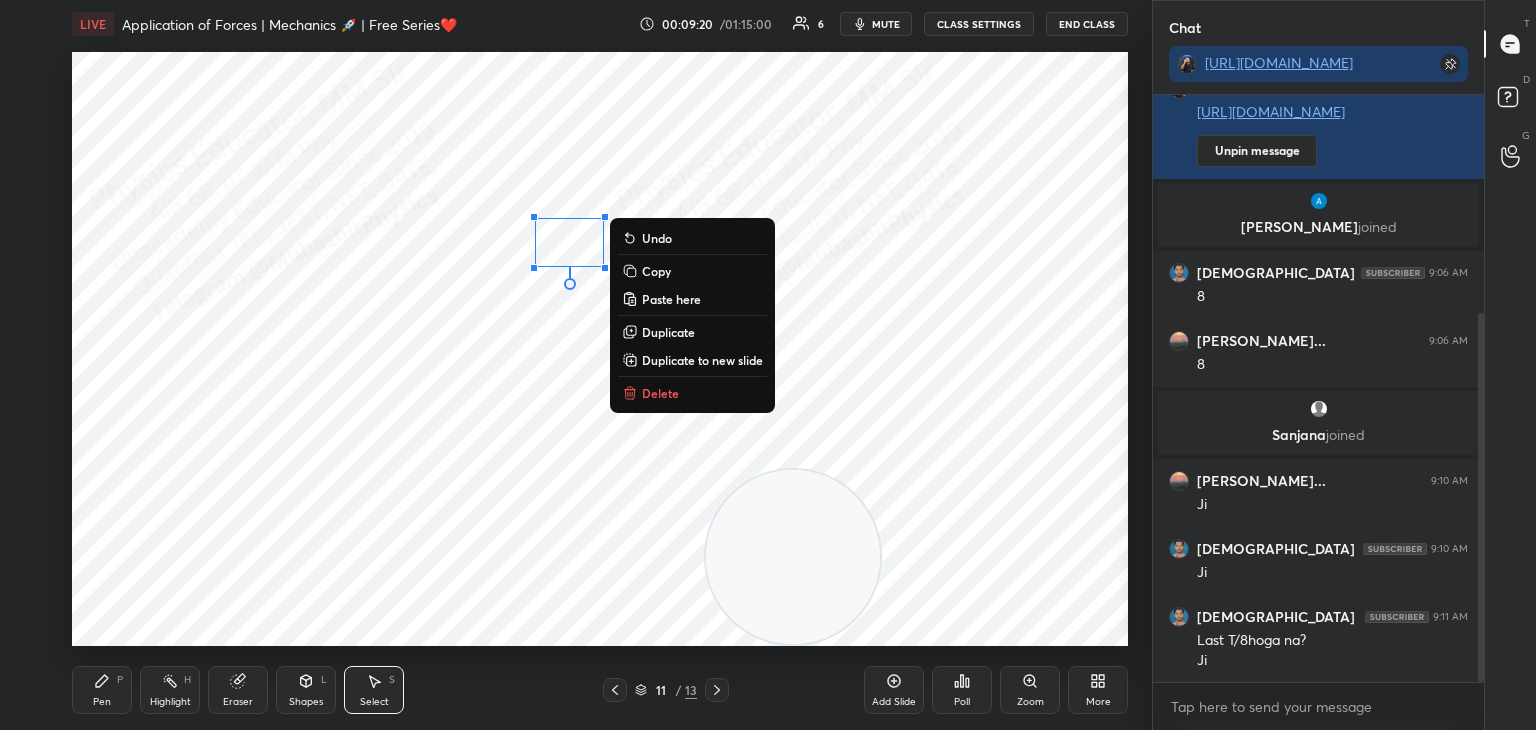 click 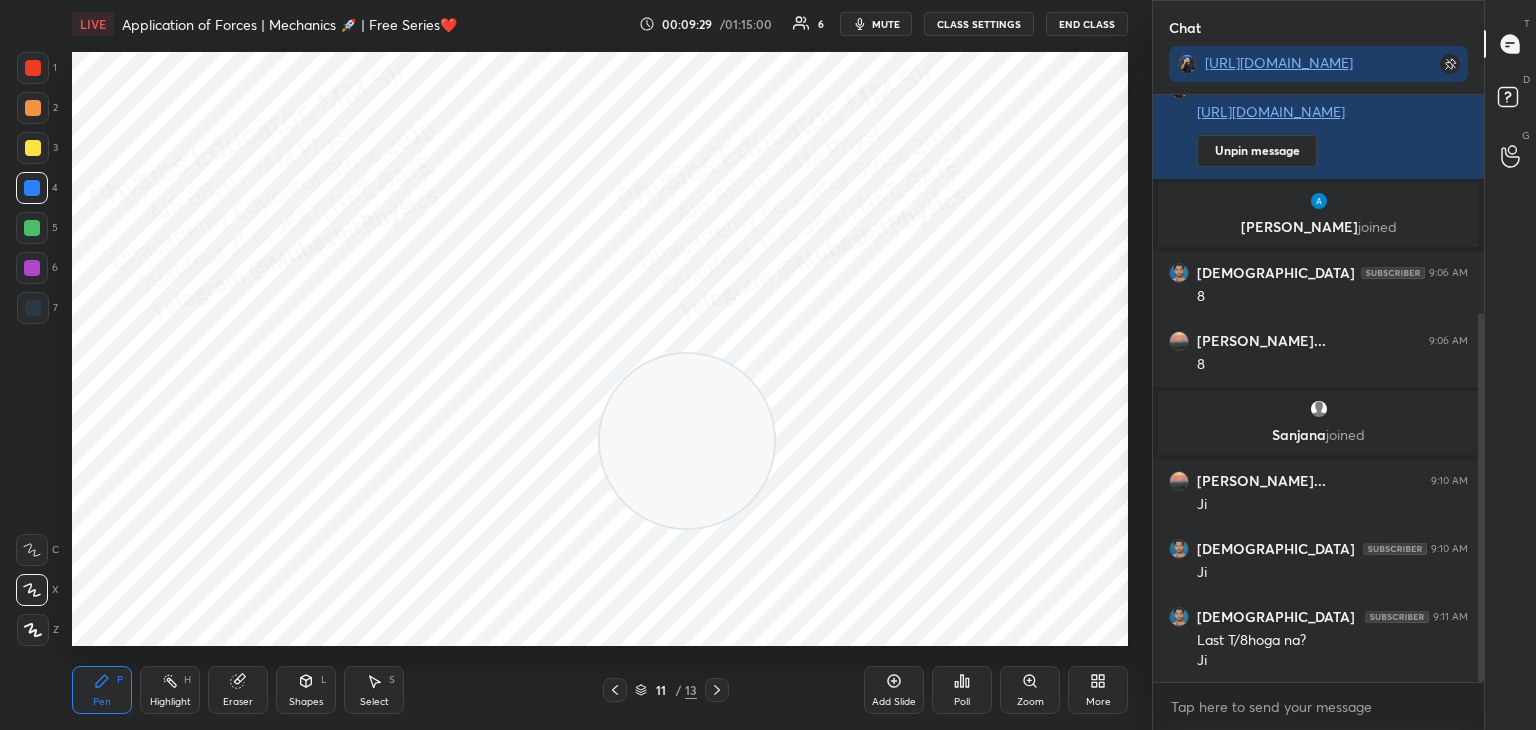 drag, startPoint x: 698, startPoint y: 449, endPoint x: 132, endPoint y: 165, distance: 633.25507 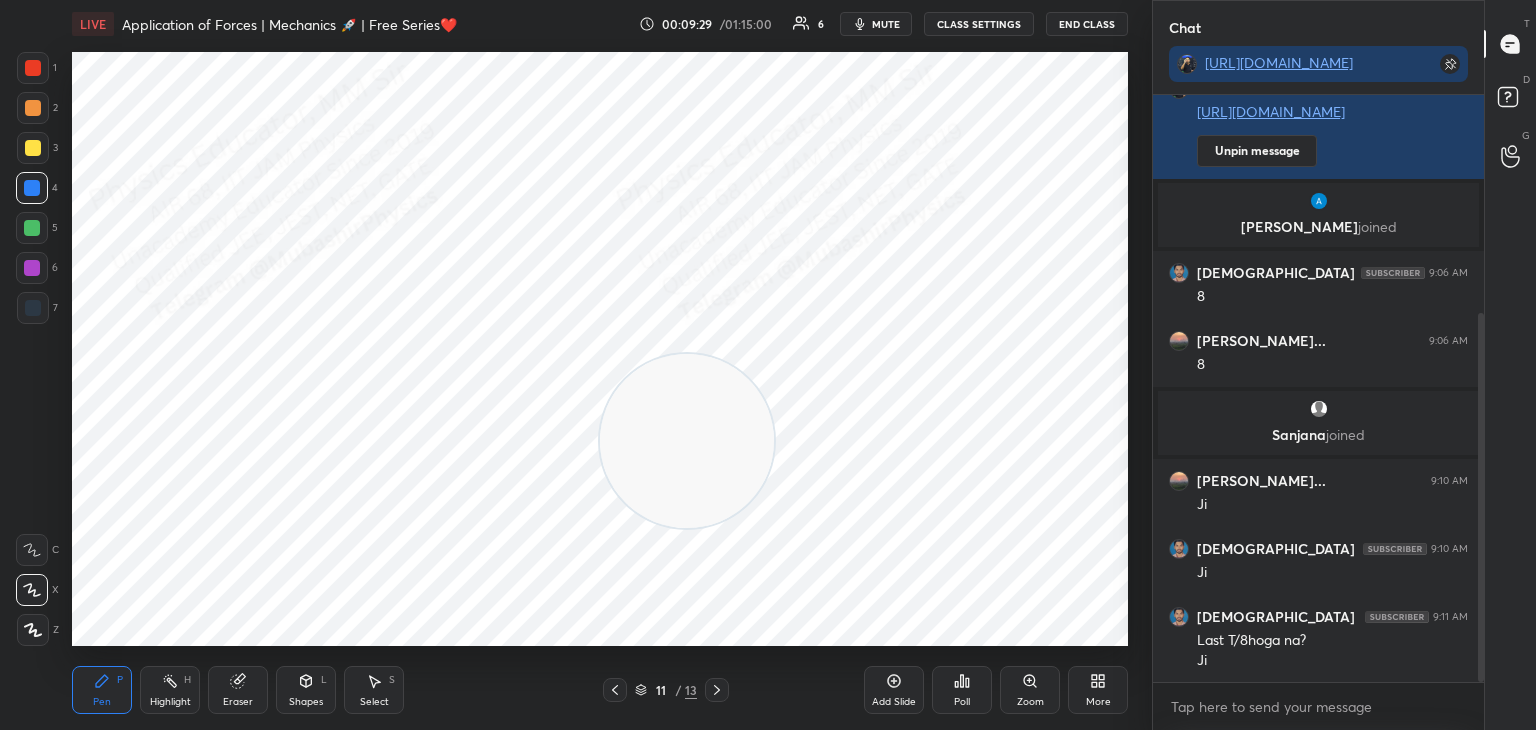 click at bounding box center (687, 441) 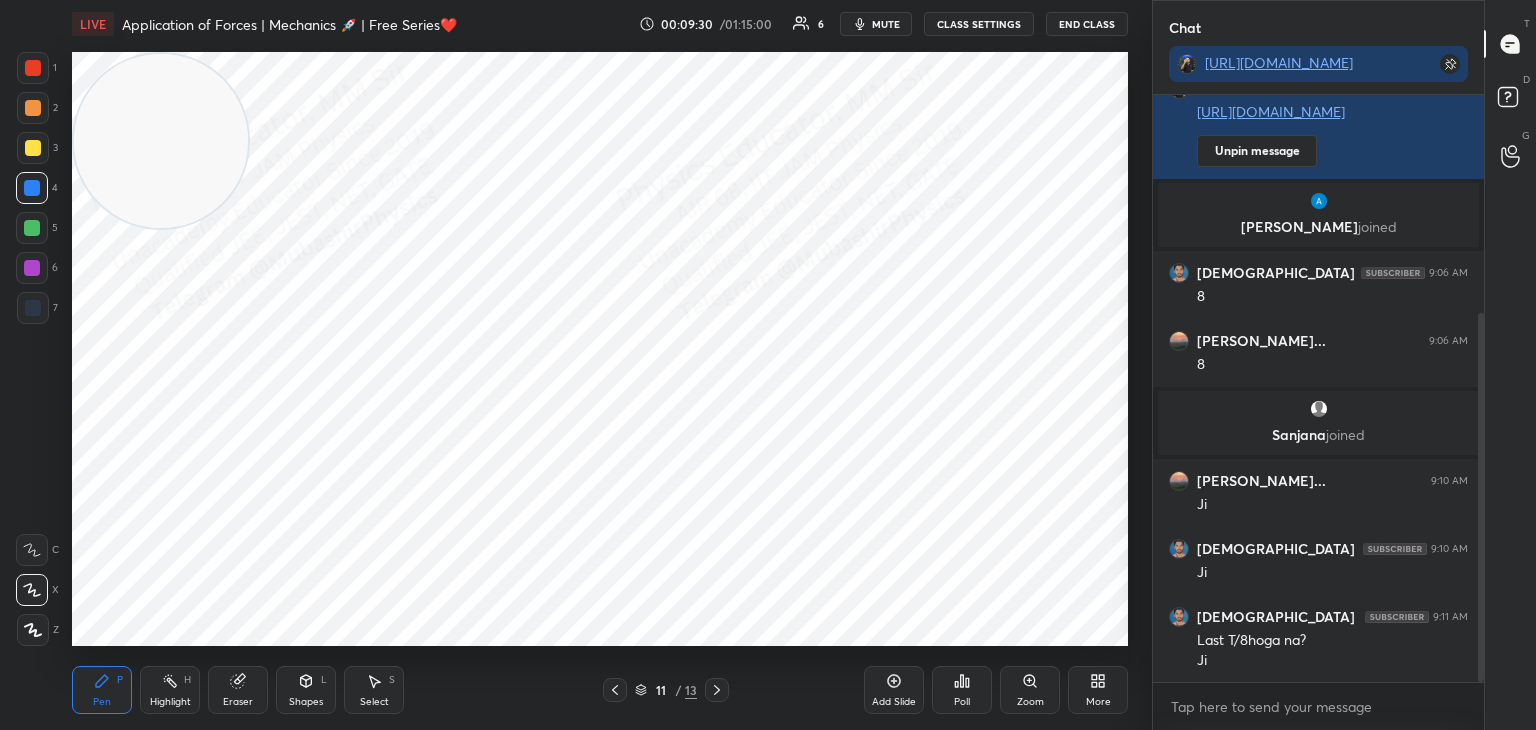 drag, startPoint x: 154, startPoint y: 133, endPoint x: 165, endPoint y: 158, distance: 27.313 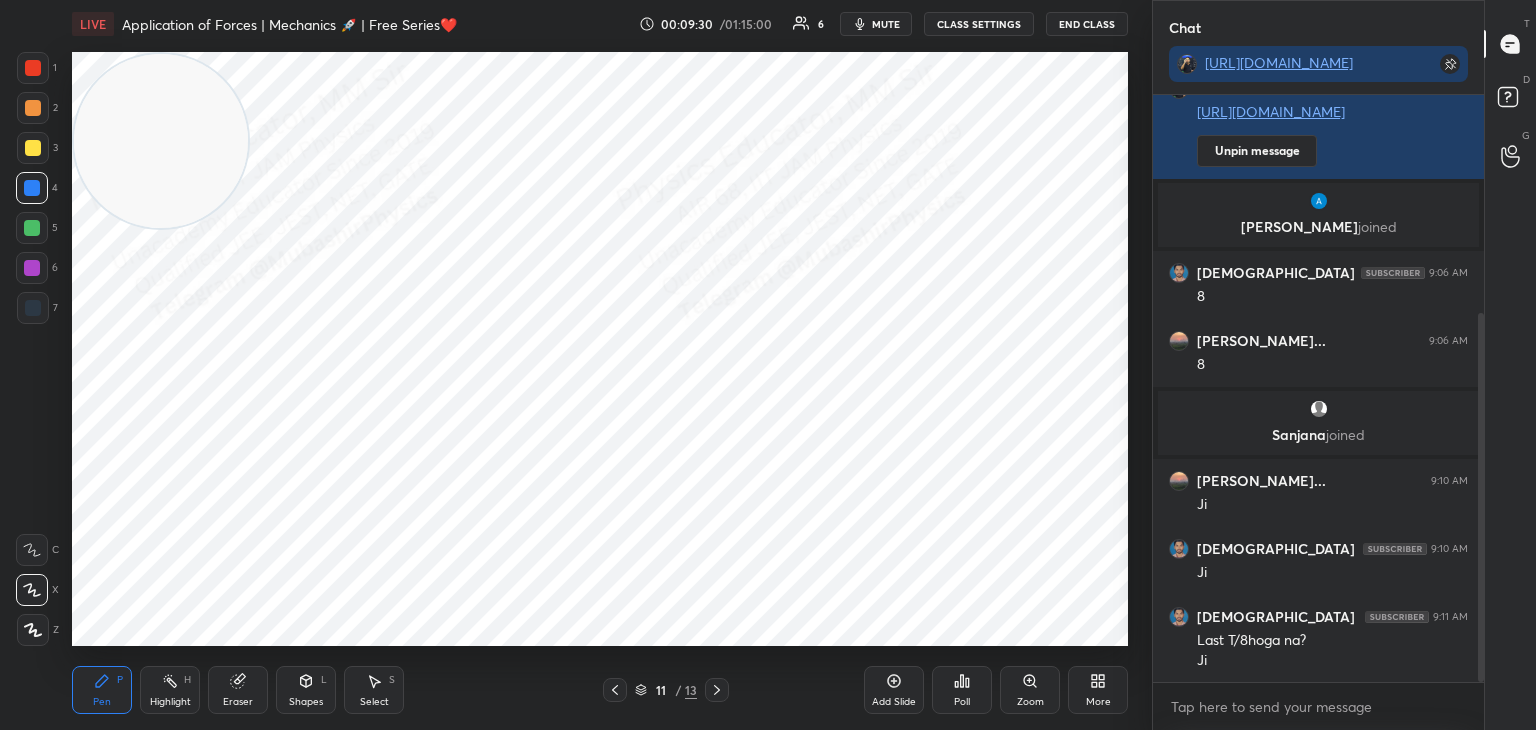 click at bounding box center [161, 141] 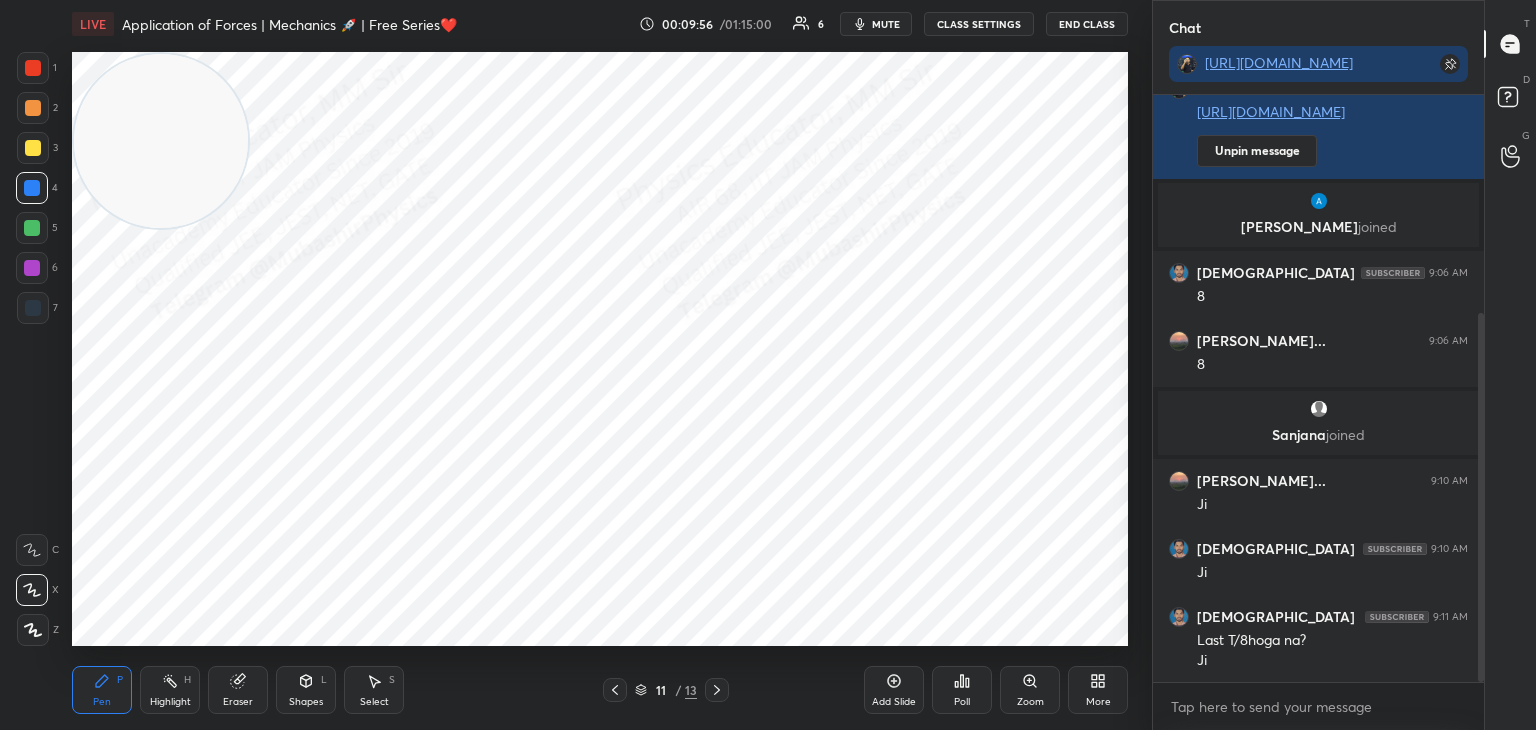 click on "Shapes L" at bounding box center [306, 690] 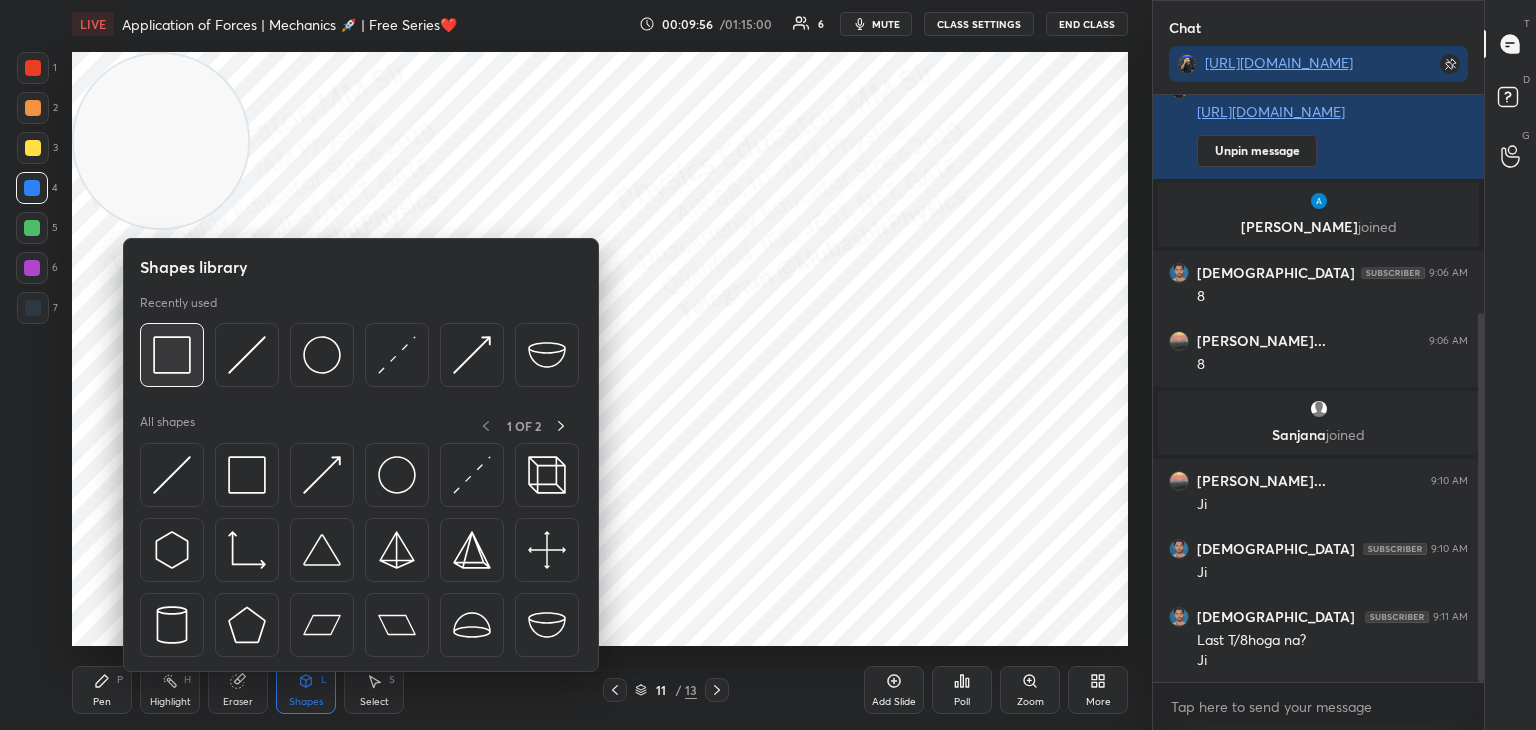 click at bounding box center [172, 355] 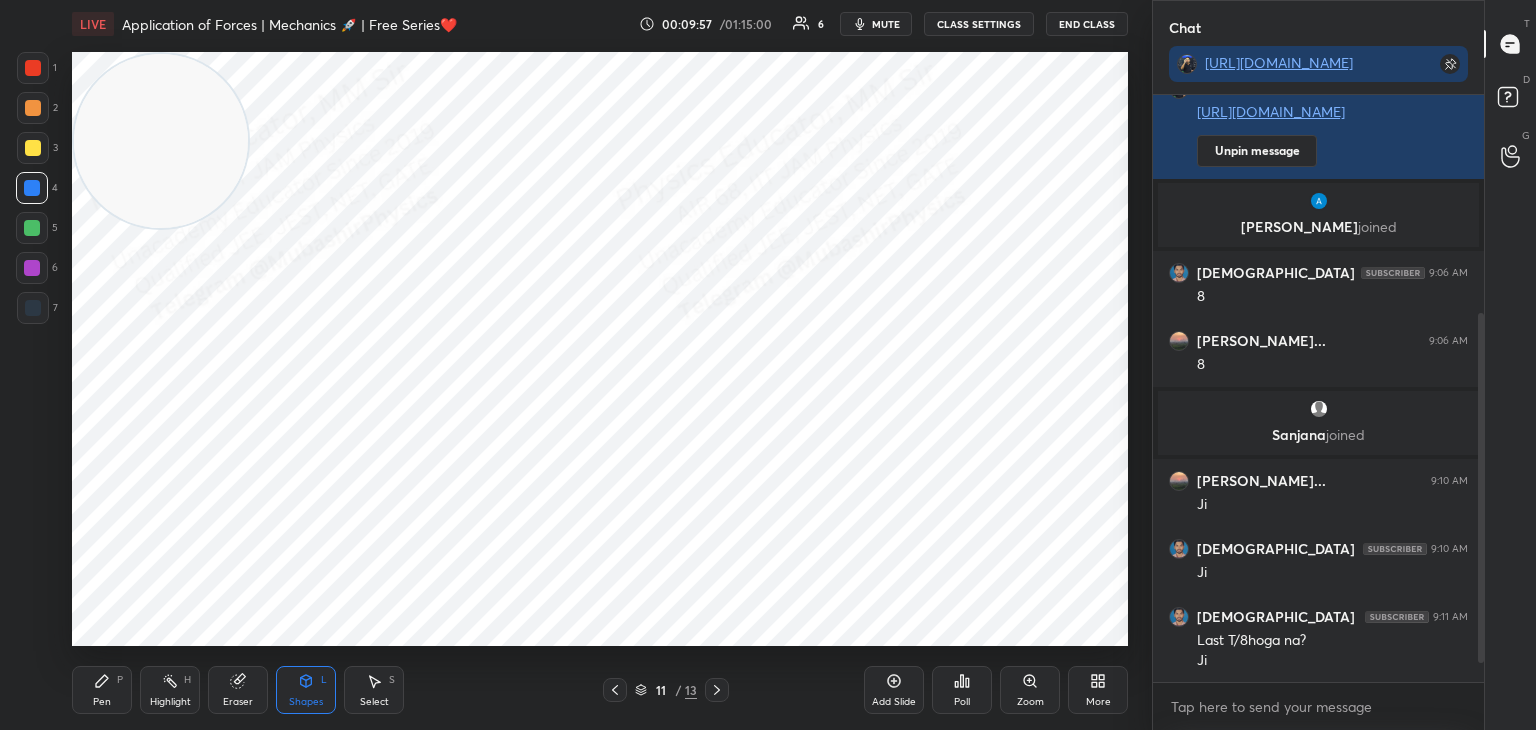 scroll, scrollTop: 416, scrollLeft: 0, axis: vertical 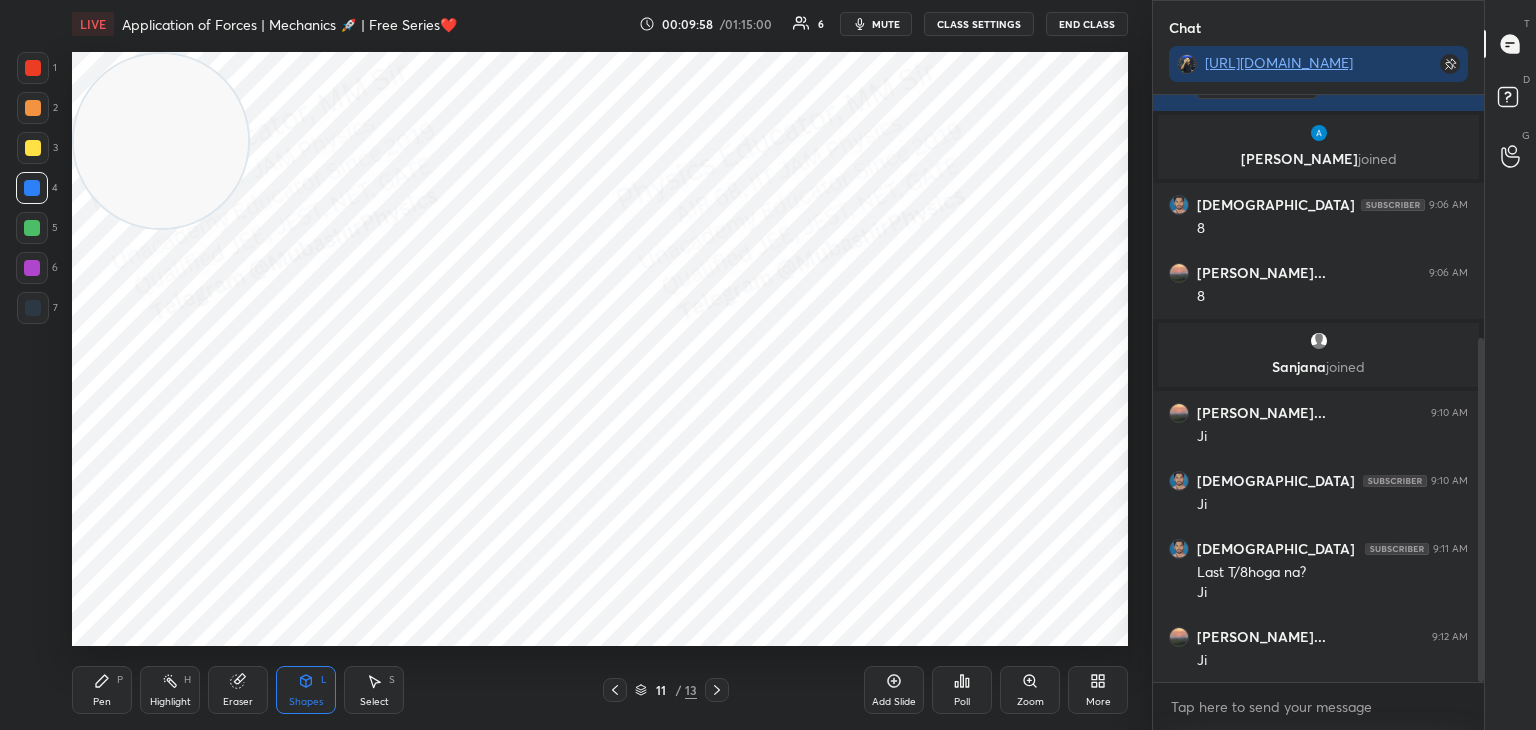 drag, startPoint x: 44, startPoint y: 321, endPoint x: 60, endPoint y: 317, distance: 16.492422 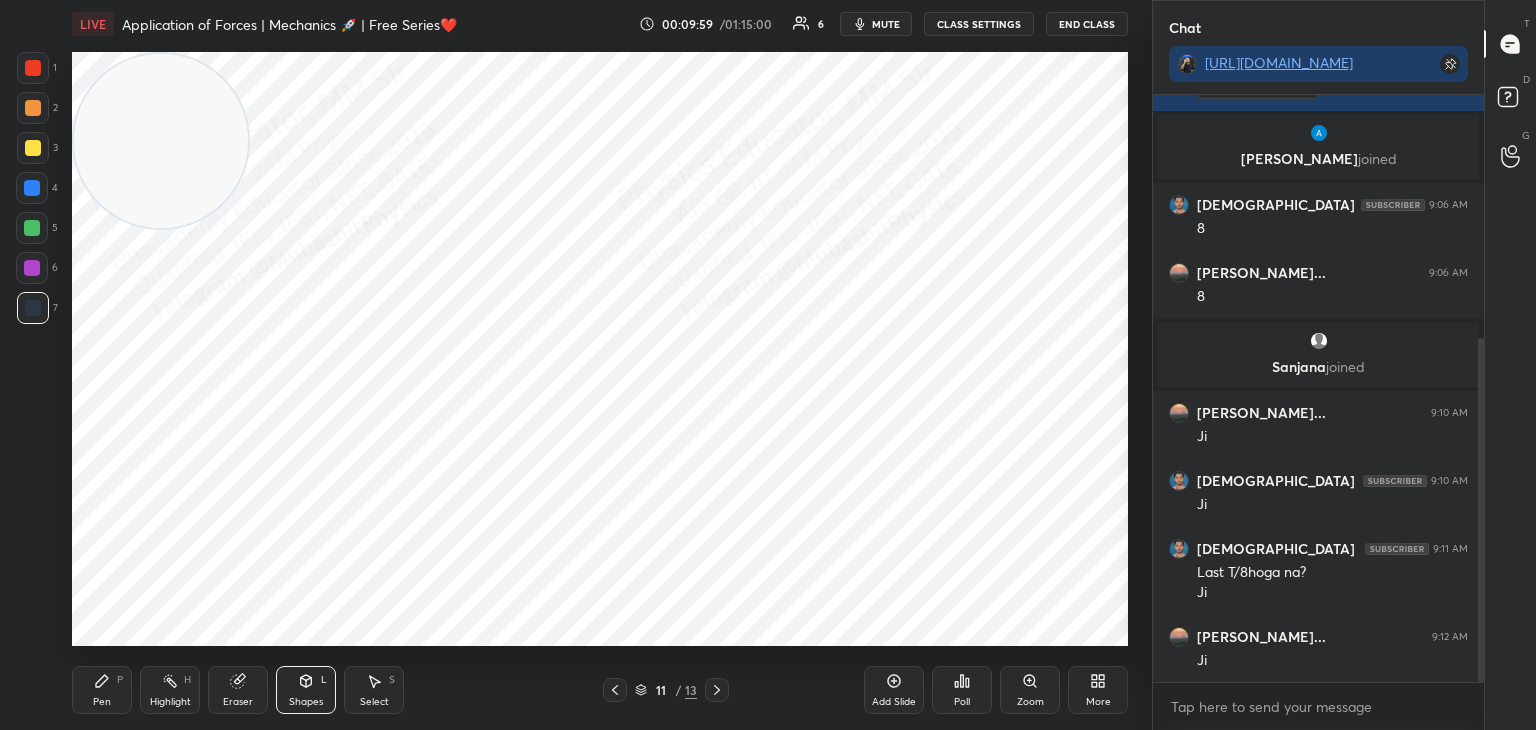 drag, startPoint x: 30, startPoint y: 101, endPoint x: 172, endPoint y: 154, distance: 151.56847 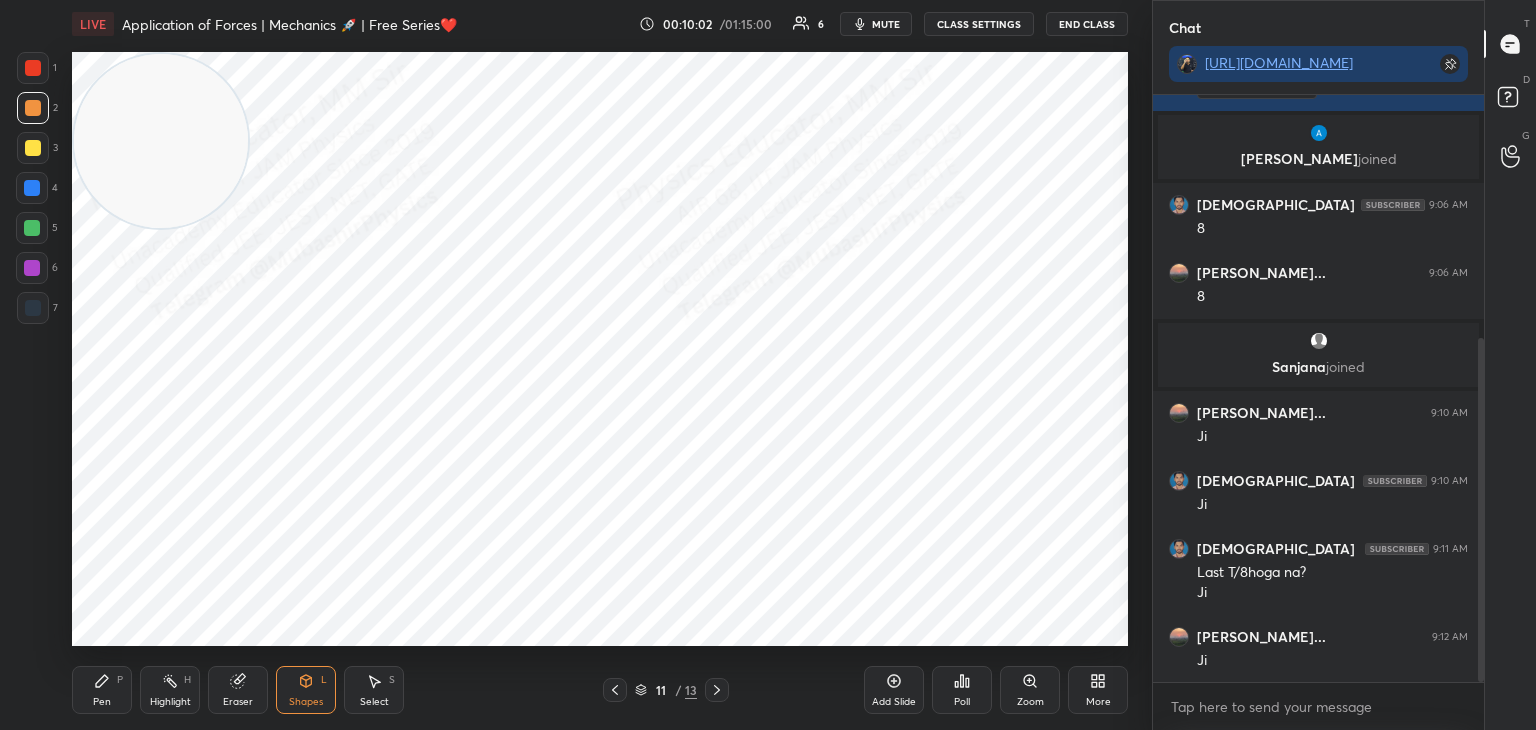 click 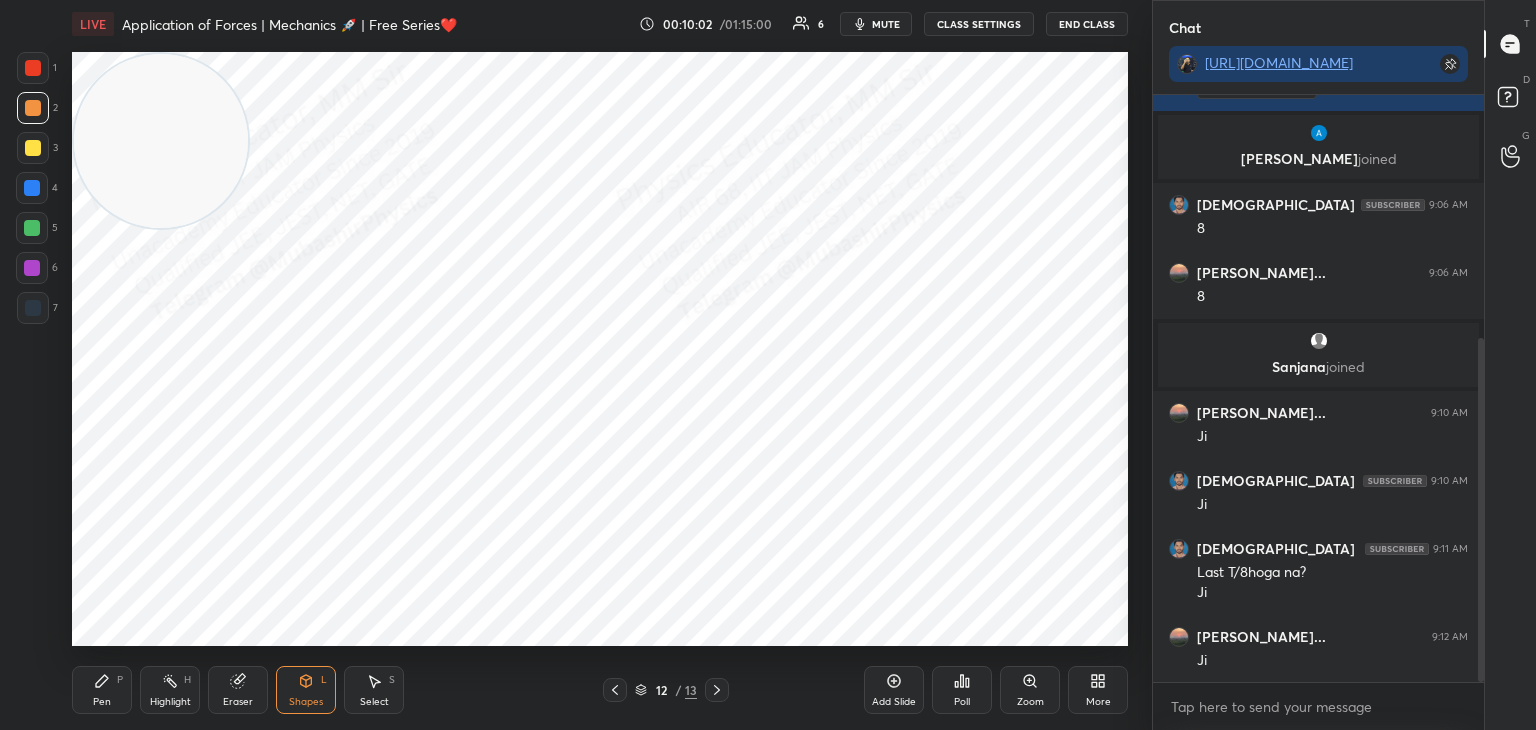 drag, startPoint x: 169, startPoint y: 157, endPoint x: 1066, endPoint y: 607, distance: 1003.5482 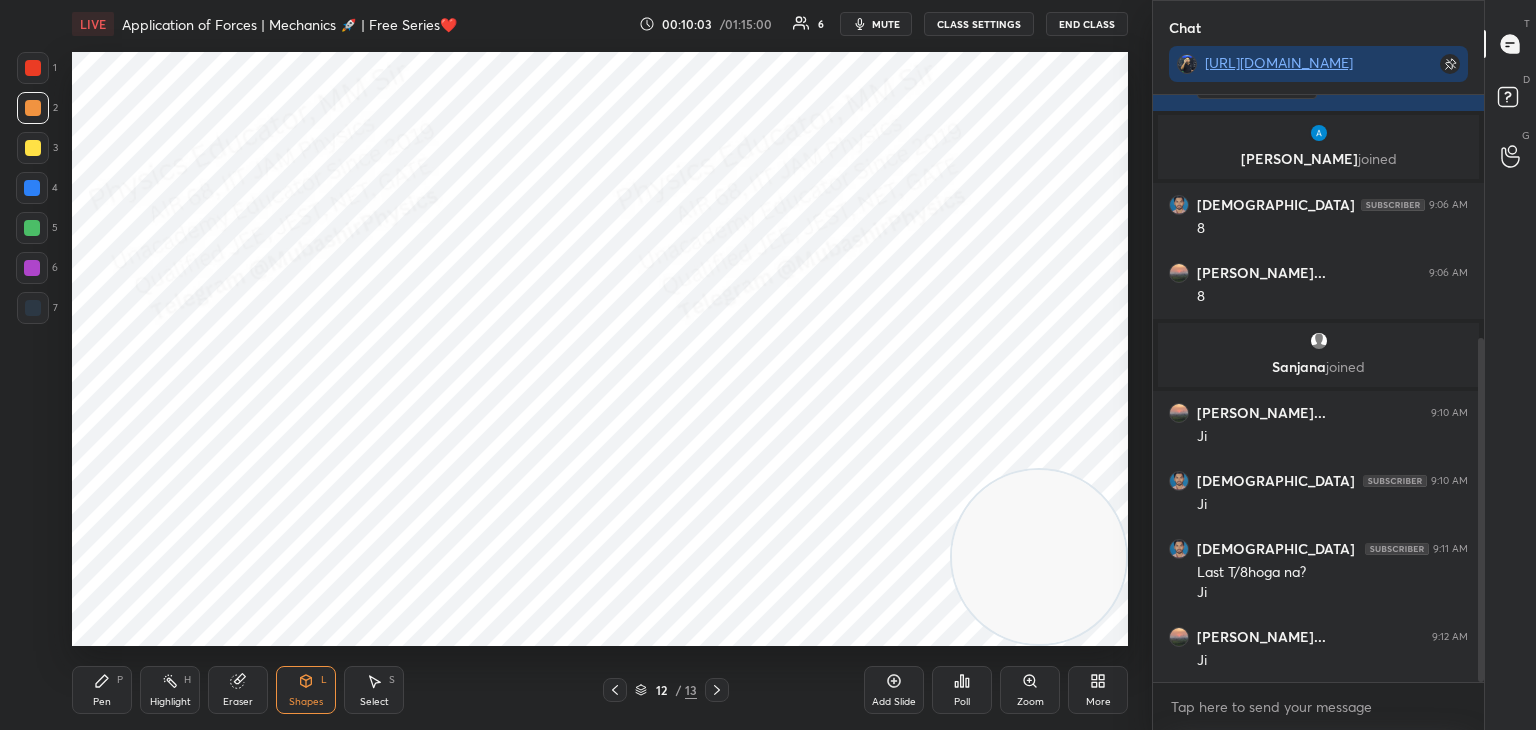 drag, startPoint x: 80, startPoint y: 693, endPoint x: 92, endPoint y: 689, distance: 12.649111 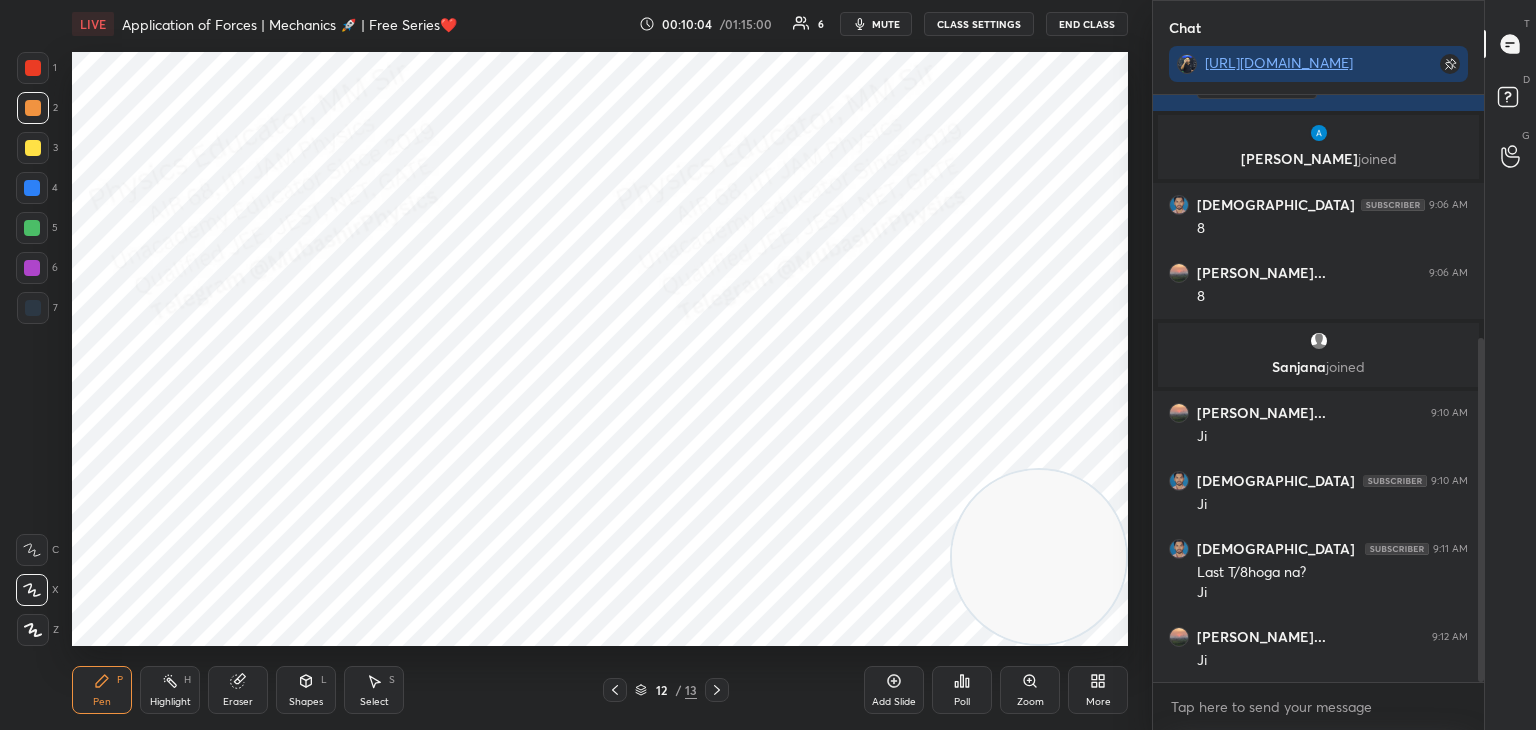 click at bounding box center (32, 188) 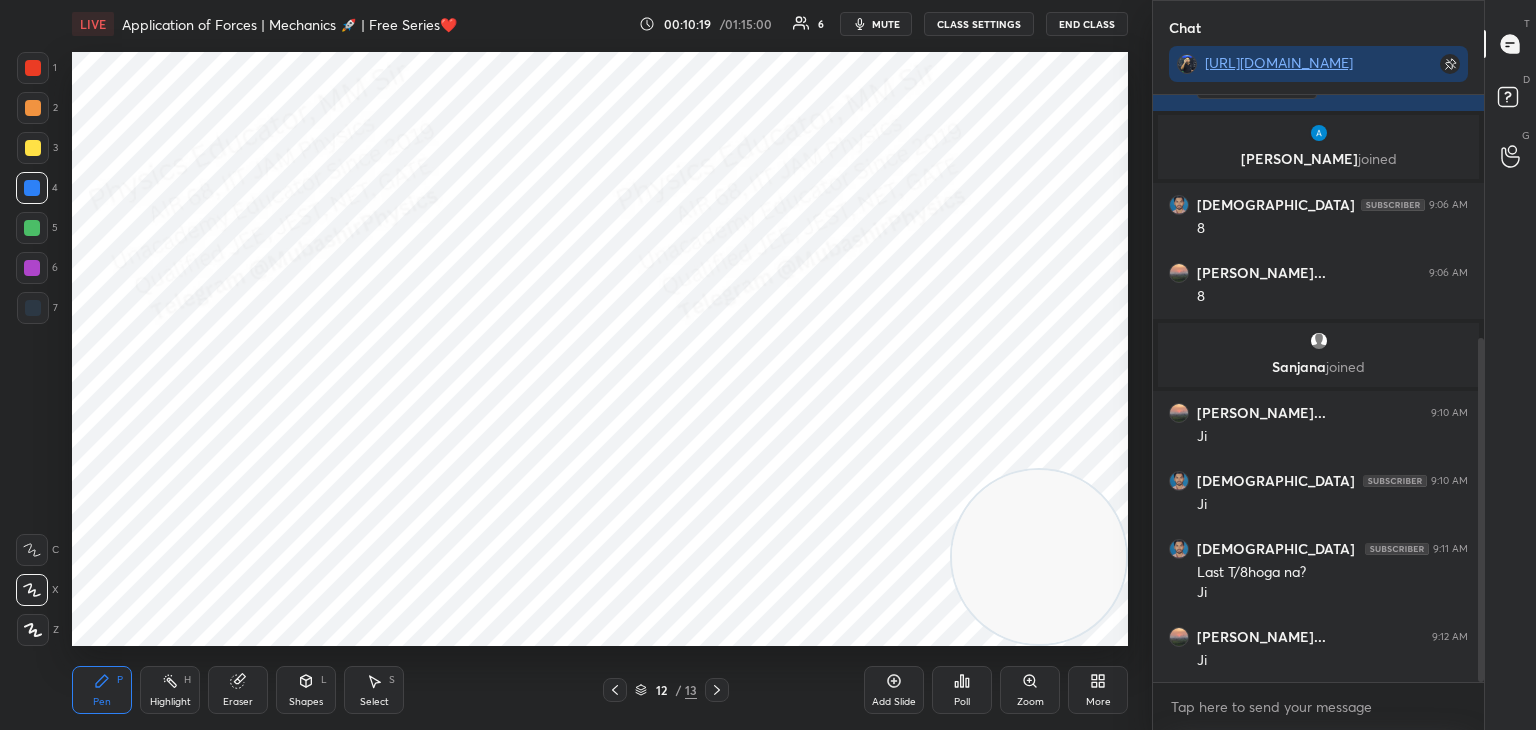click at bounding box center [615, 690] 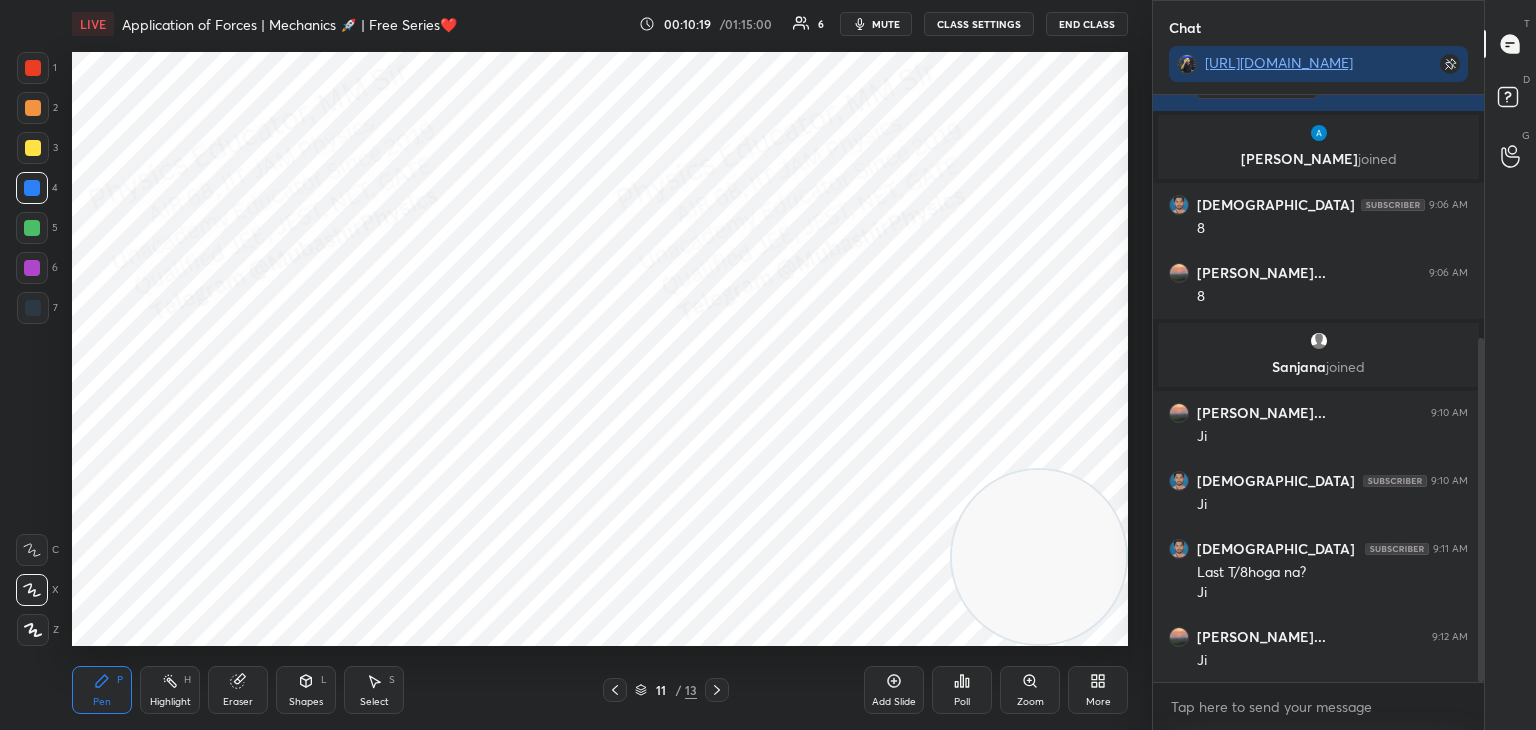 drag, startPoint x: 166, startPoint y: 677, endPoint x: 197, endPoint y: 653, distance: 39.20459 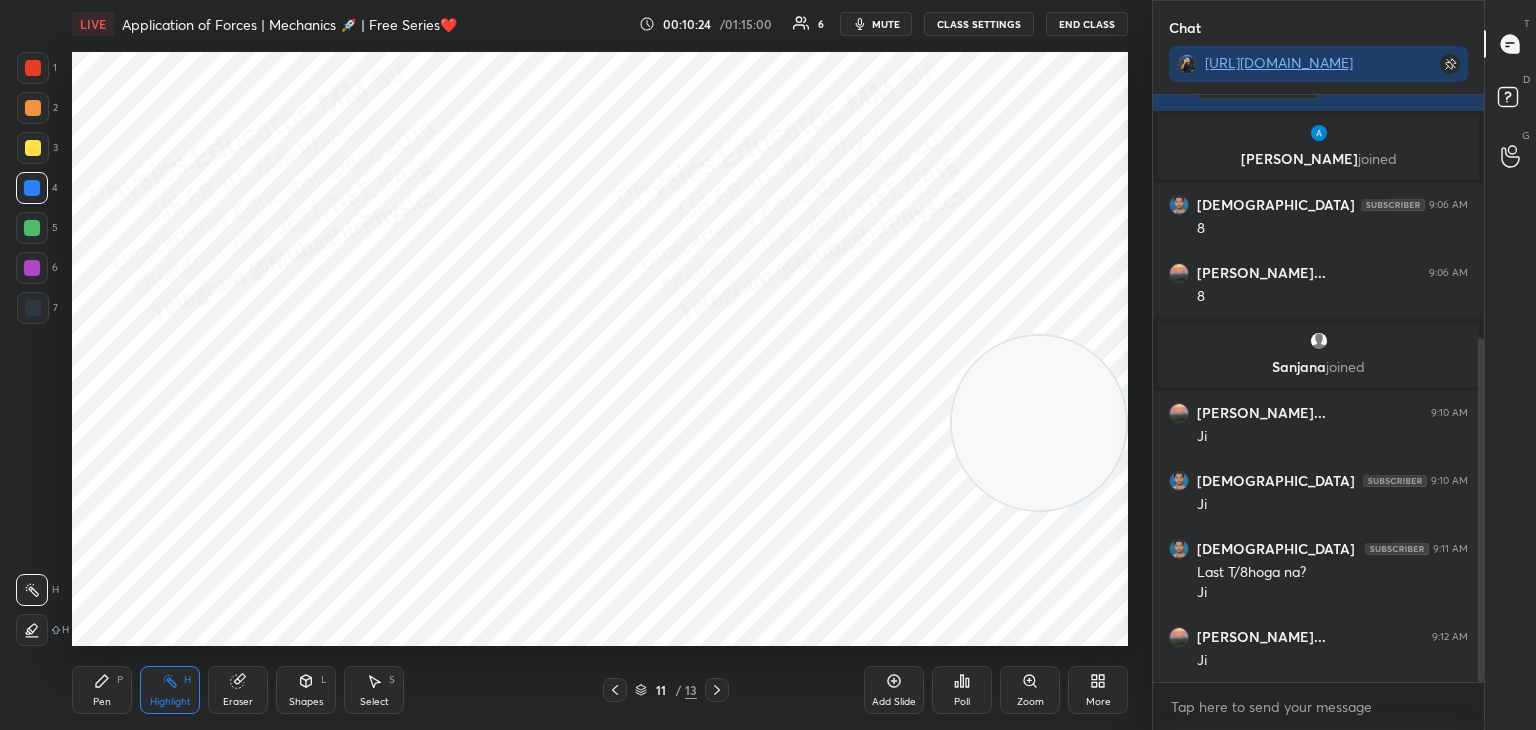 drag, startPoint x: 1089, startPoint y: 511, endPoint x: 538, endPoint y: 103, distance: 685.61285 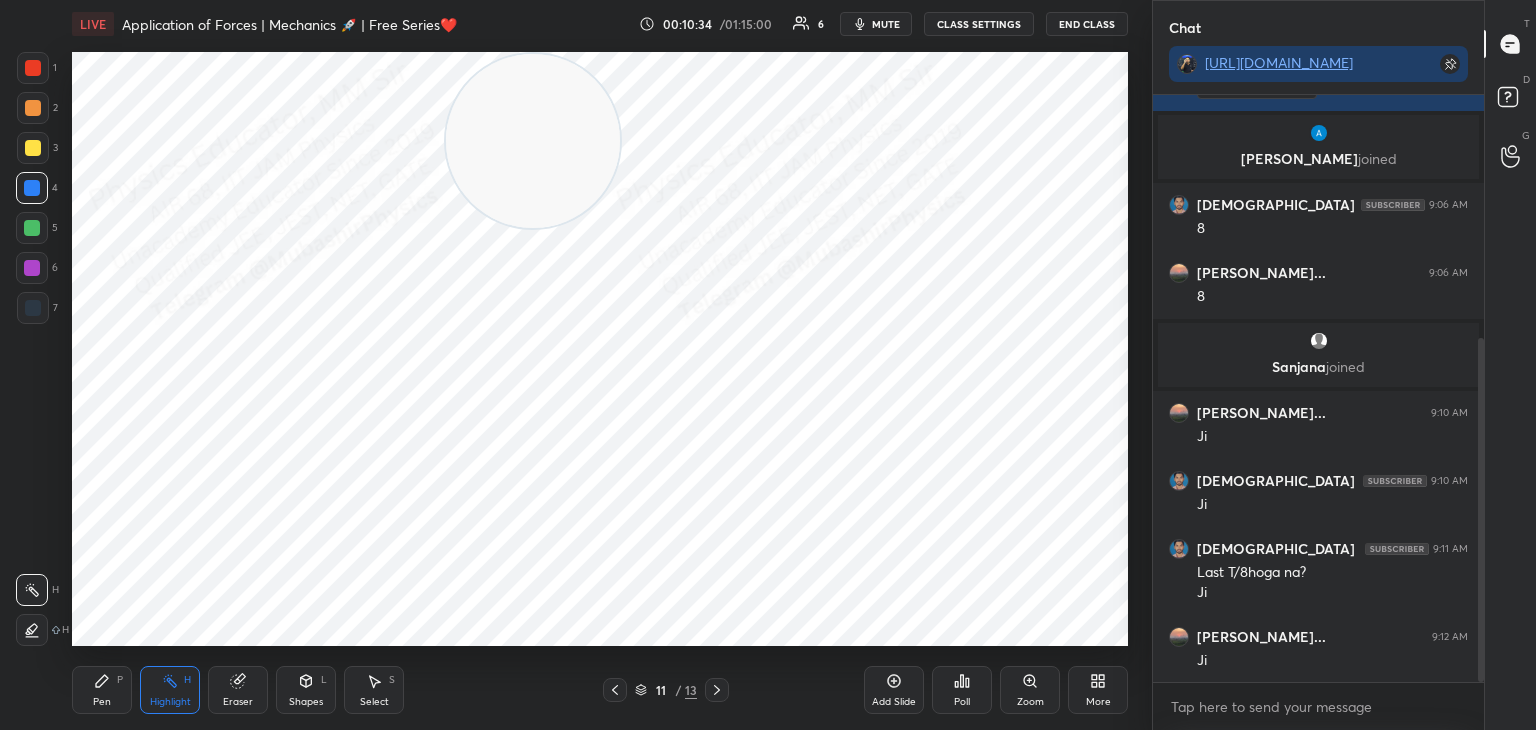 click 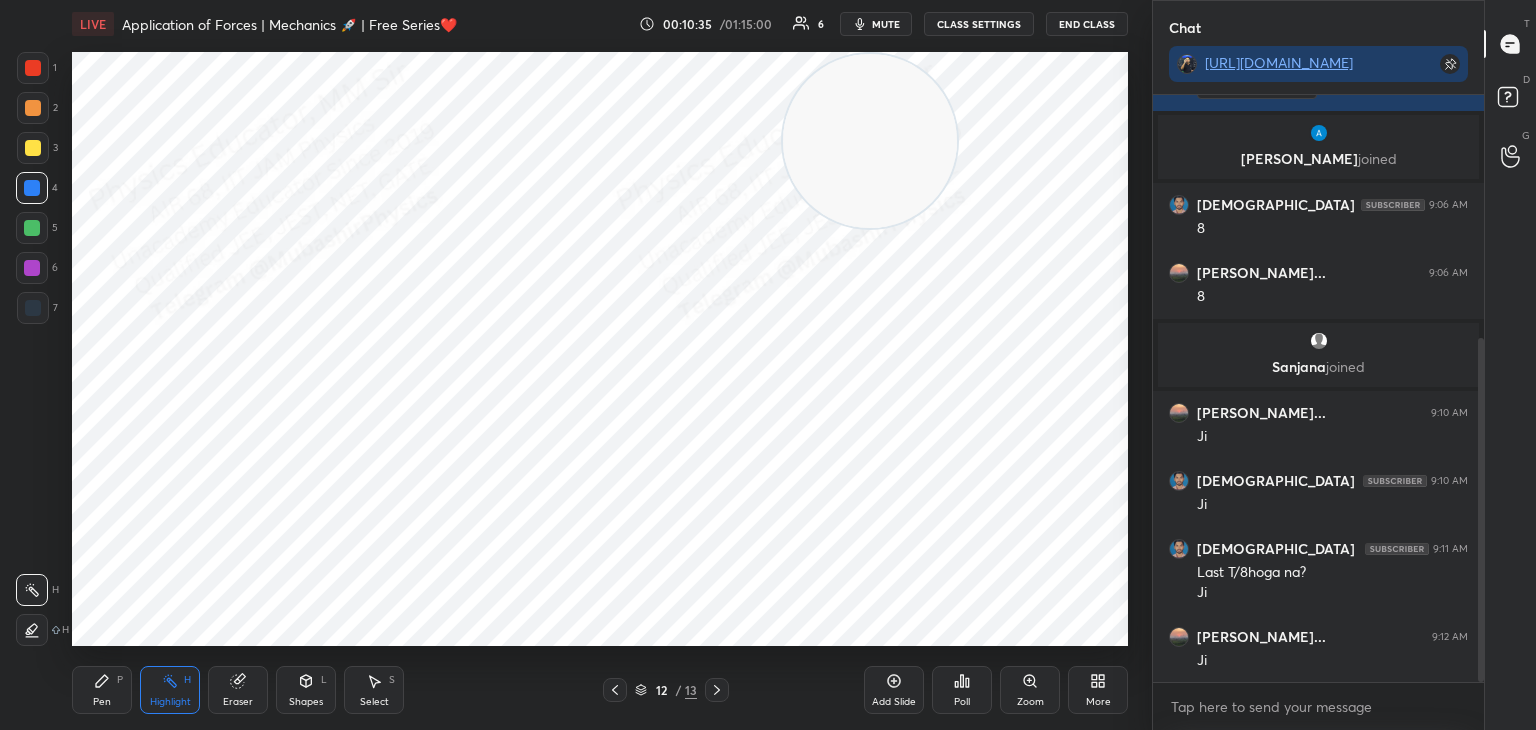 drag, startPoint x: 749, startPoint y: 161, endPoint x: 1096, endPoint y: 138, distance: 347.7614 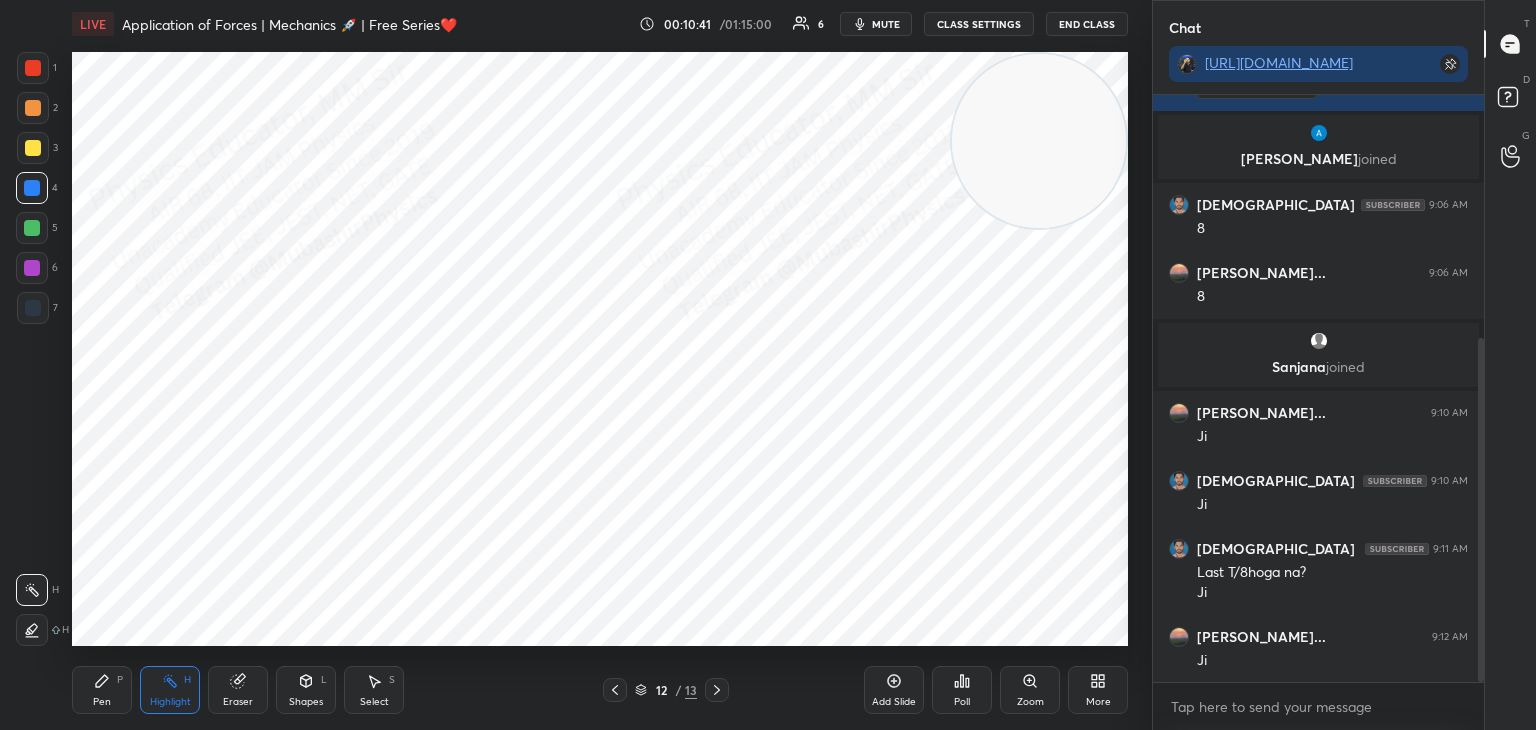 drag, startPoint x: 93, startPoint y: 693, endPoint x: 100, endPoint y: 679, distance: 15.652476 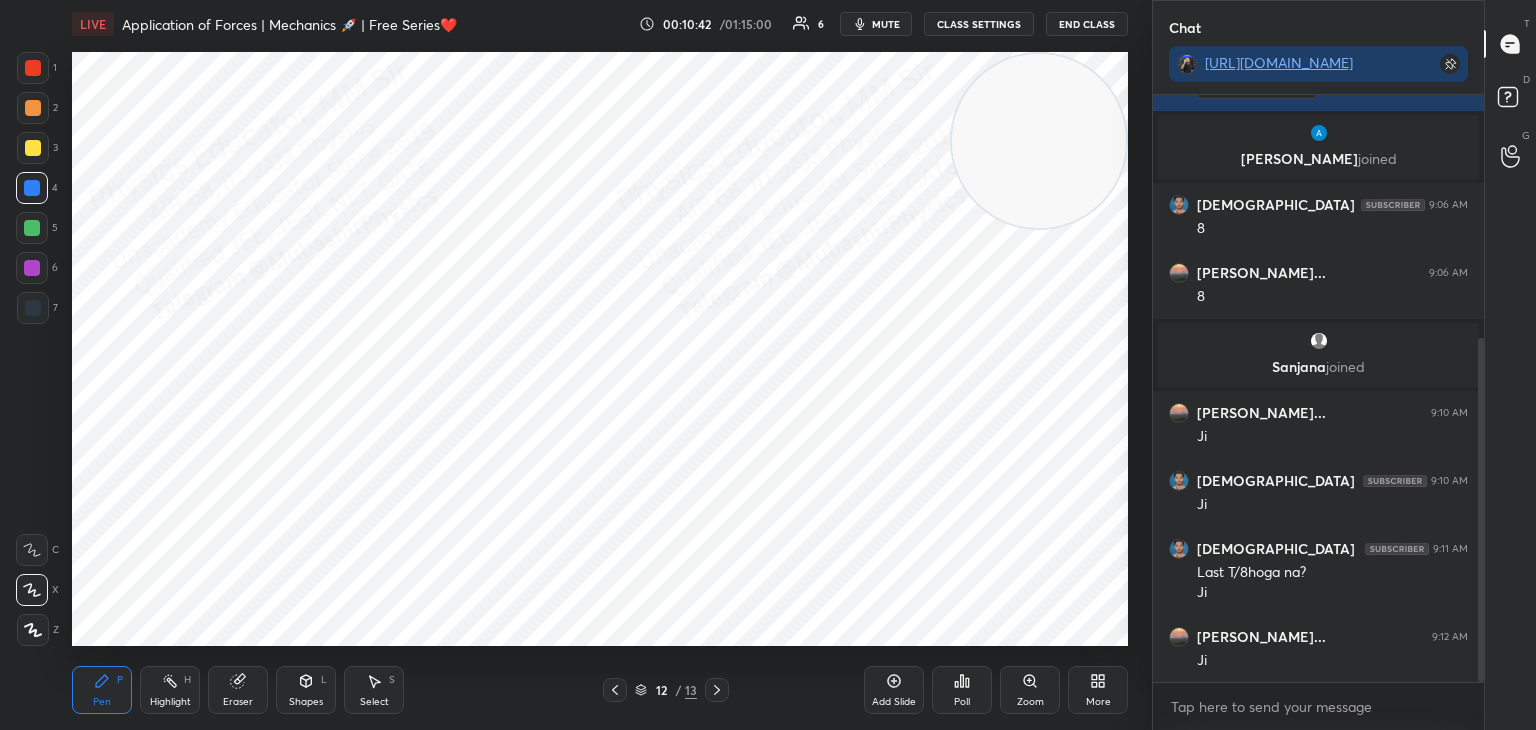 click at bounding box center [32, 228] 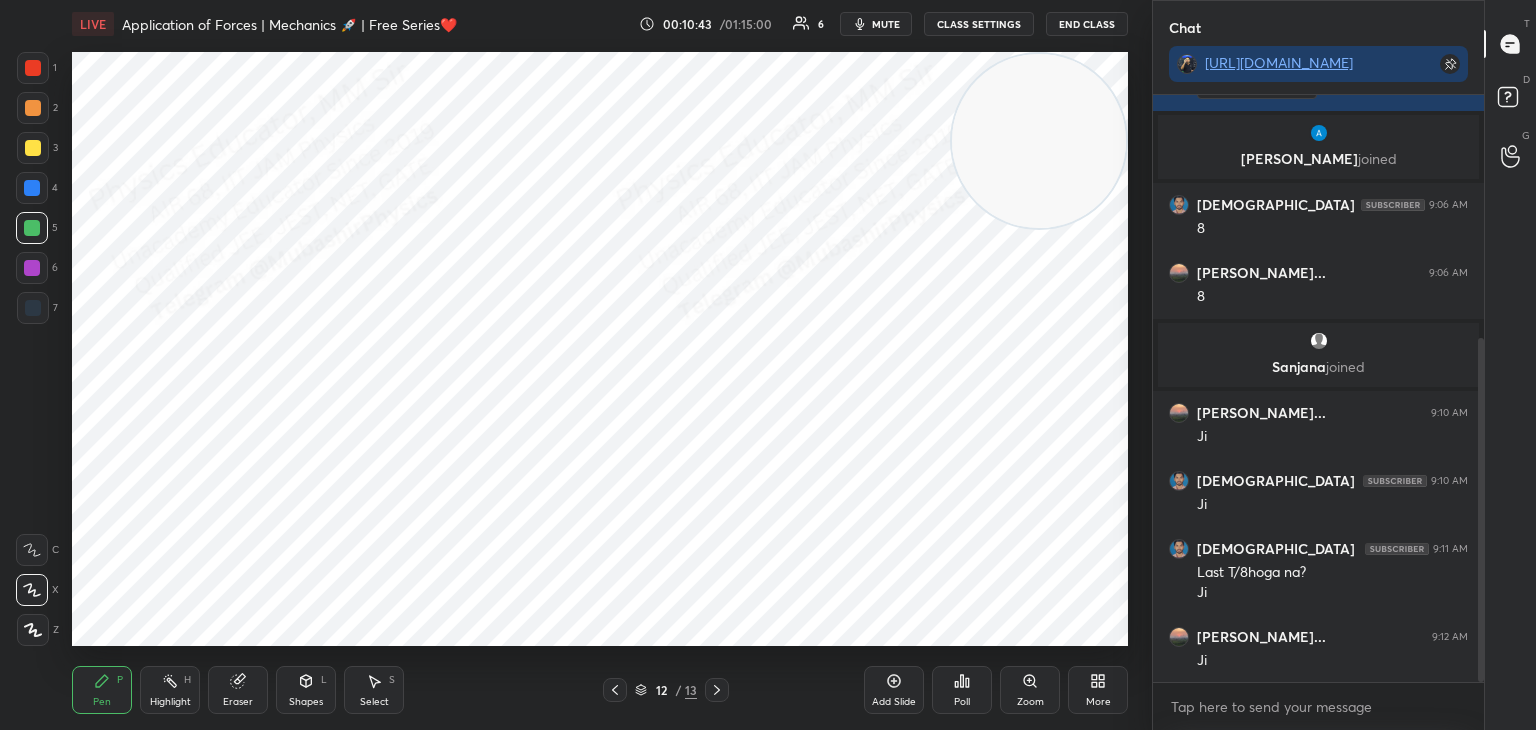 scroll, scrollTop: 484, scrollLeft: 0, axis: vertical 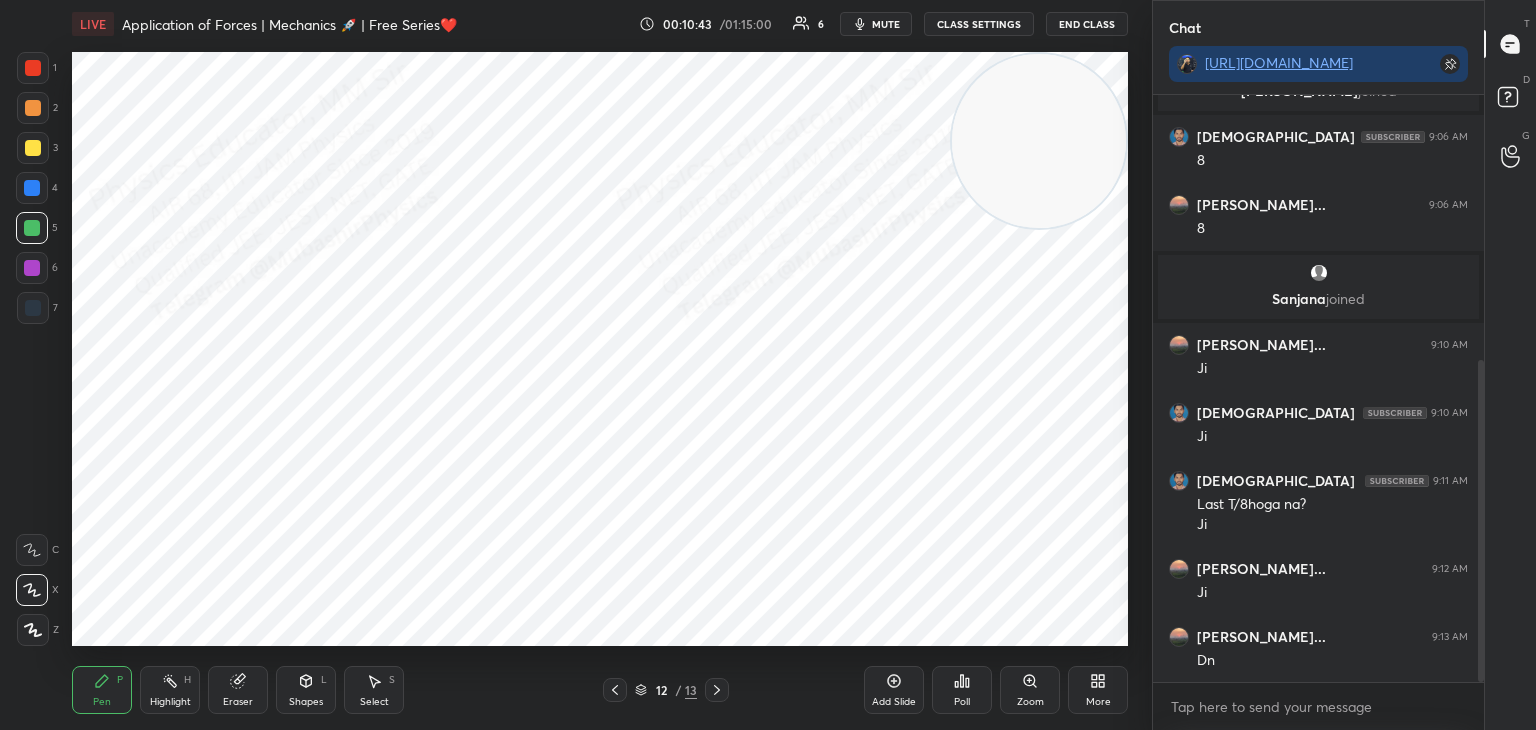 click 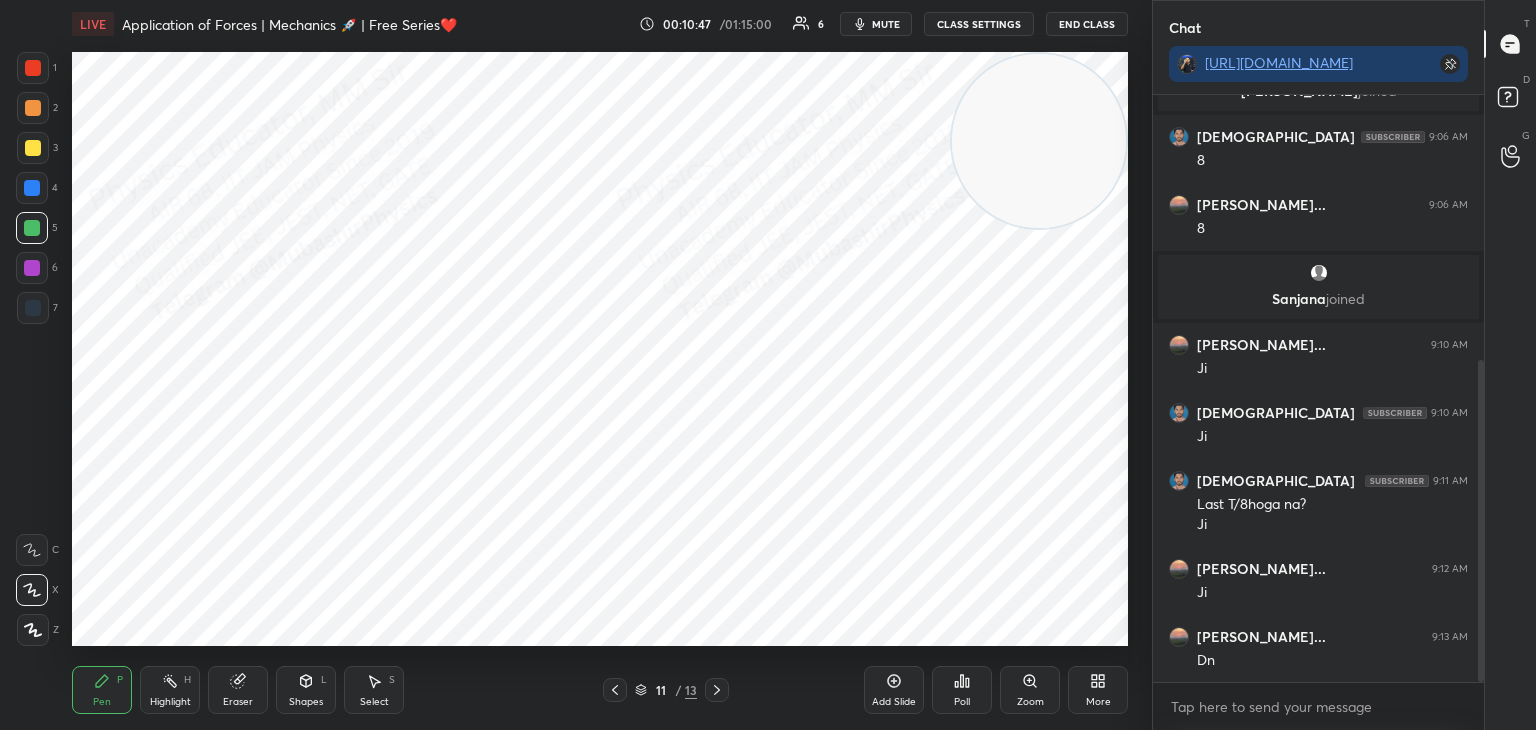 click at bounding box center [33, 308] 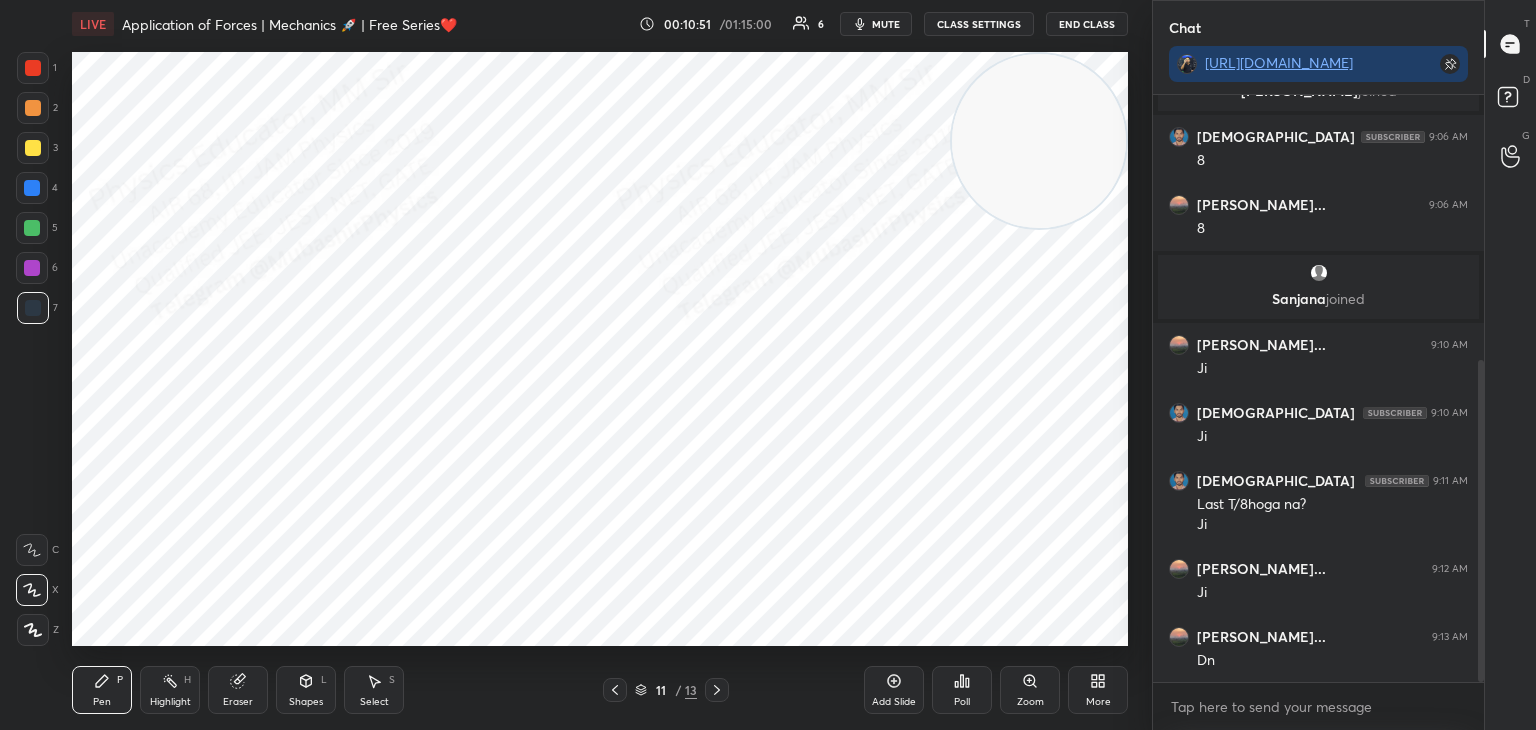 click 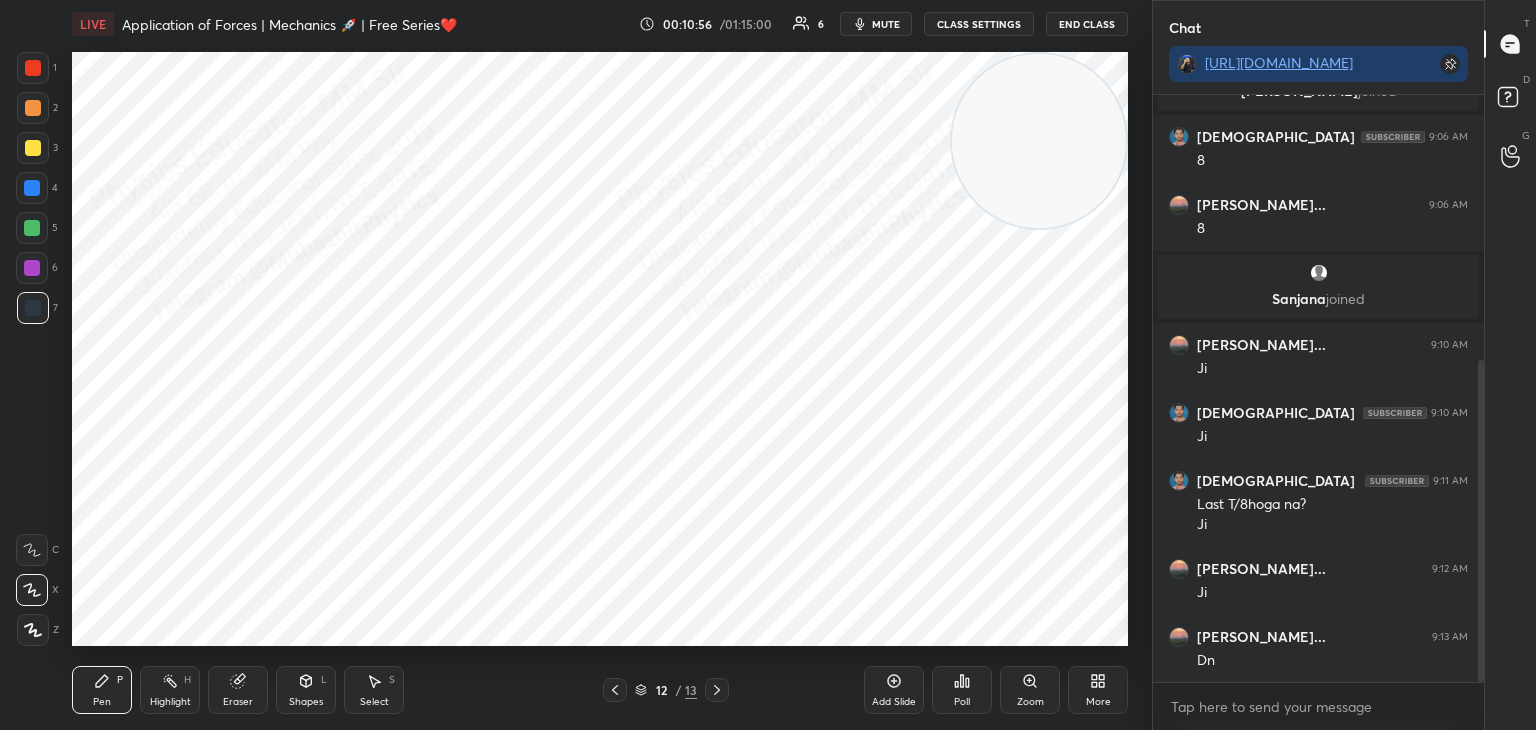 click at bounding box center (32, 228) 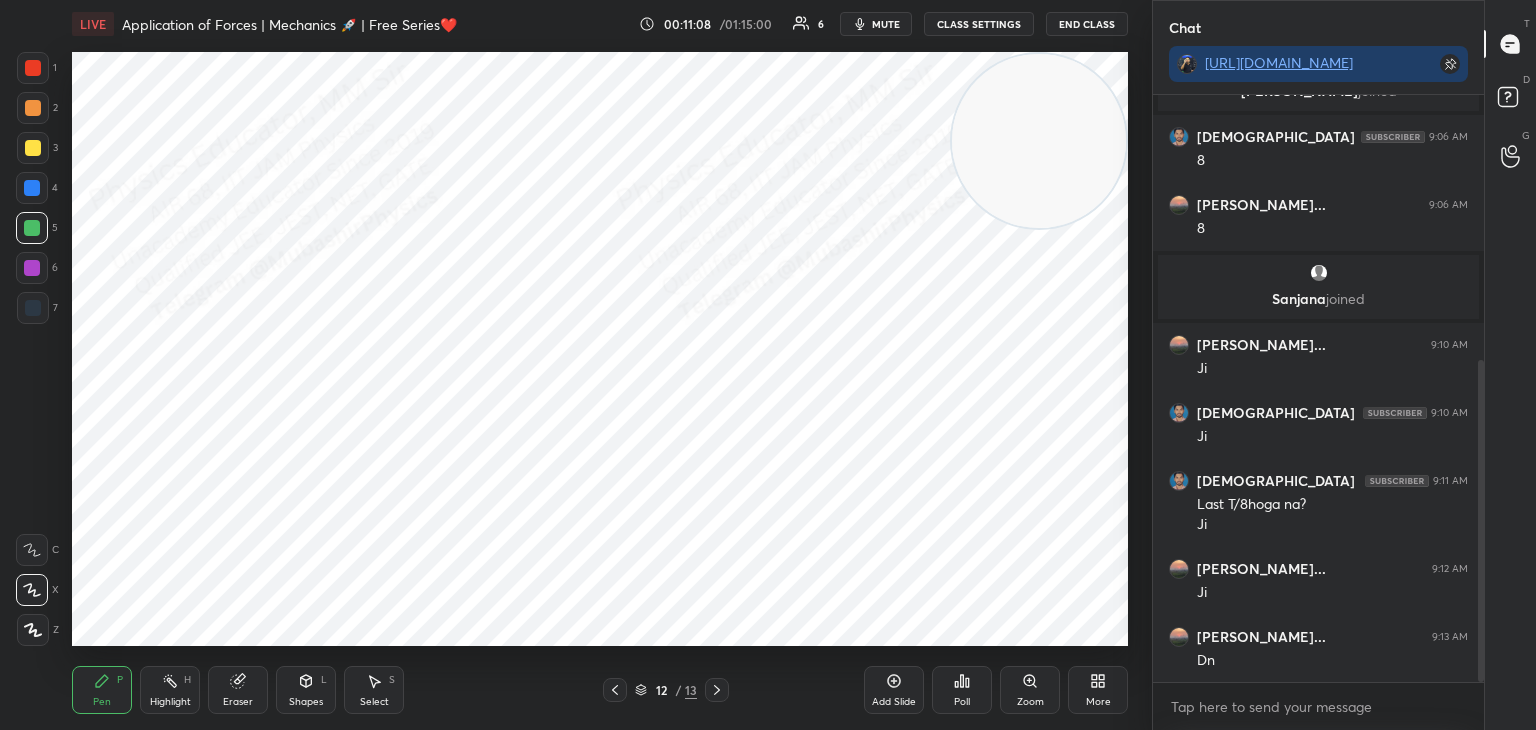 click on "Highlight H" at bounding box center [170, 690] 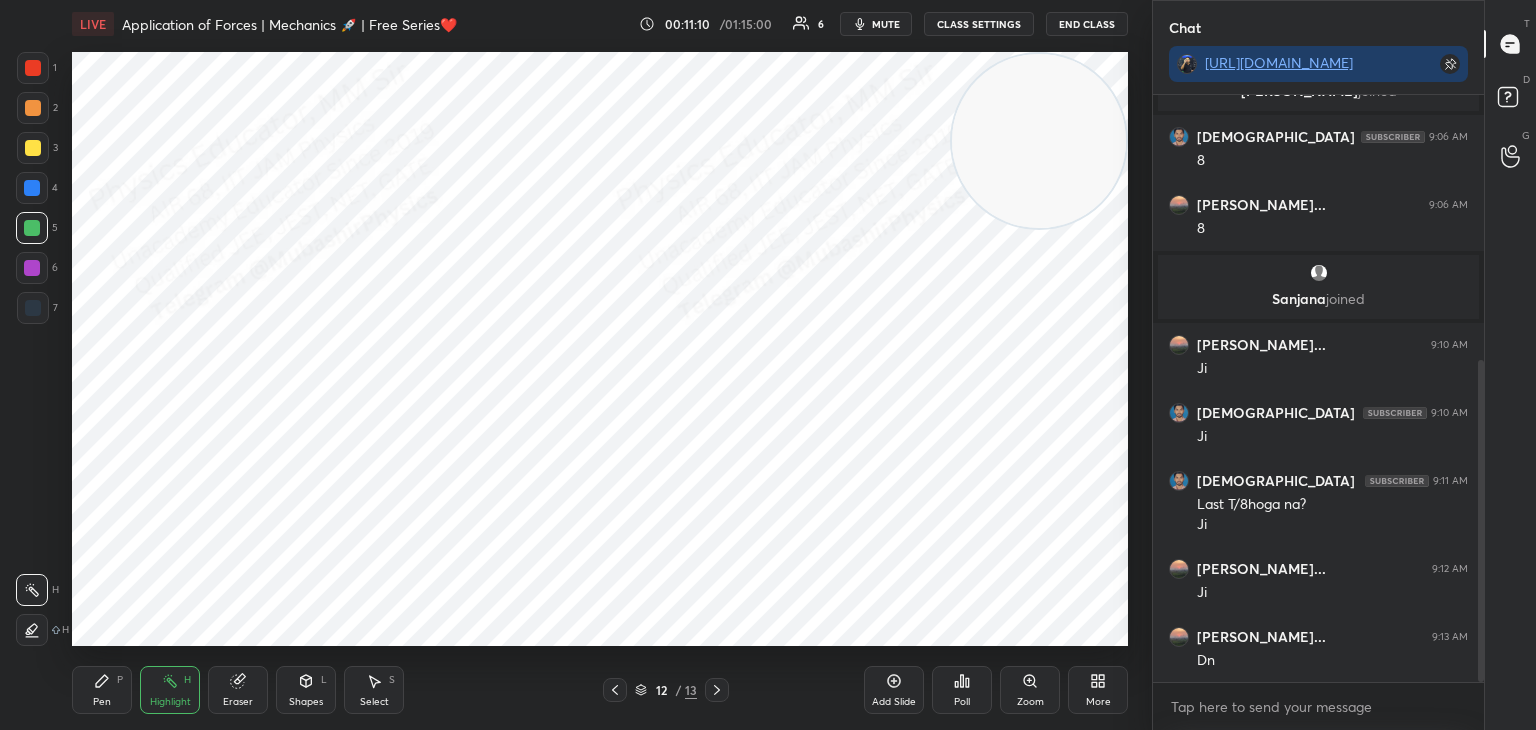 drag, startPoint x: 100, startPoint y: 685, endPoint x: 140, endPoint y: 653, distance: 51.224995 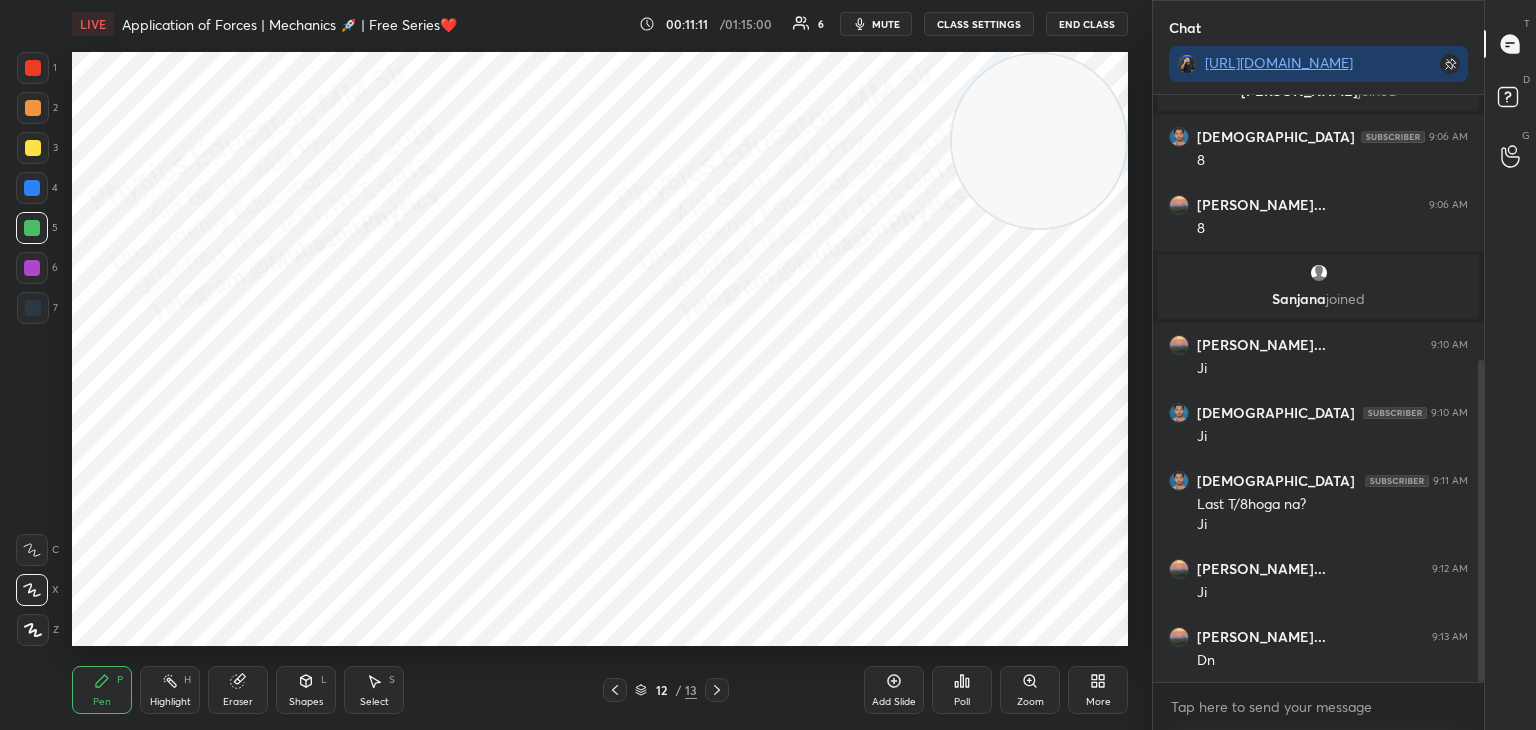 click at bounding box center [32, 268] 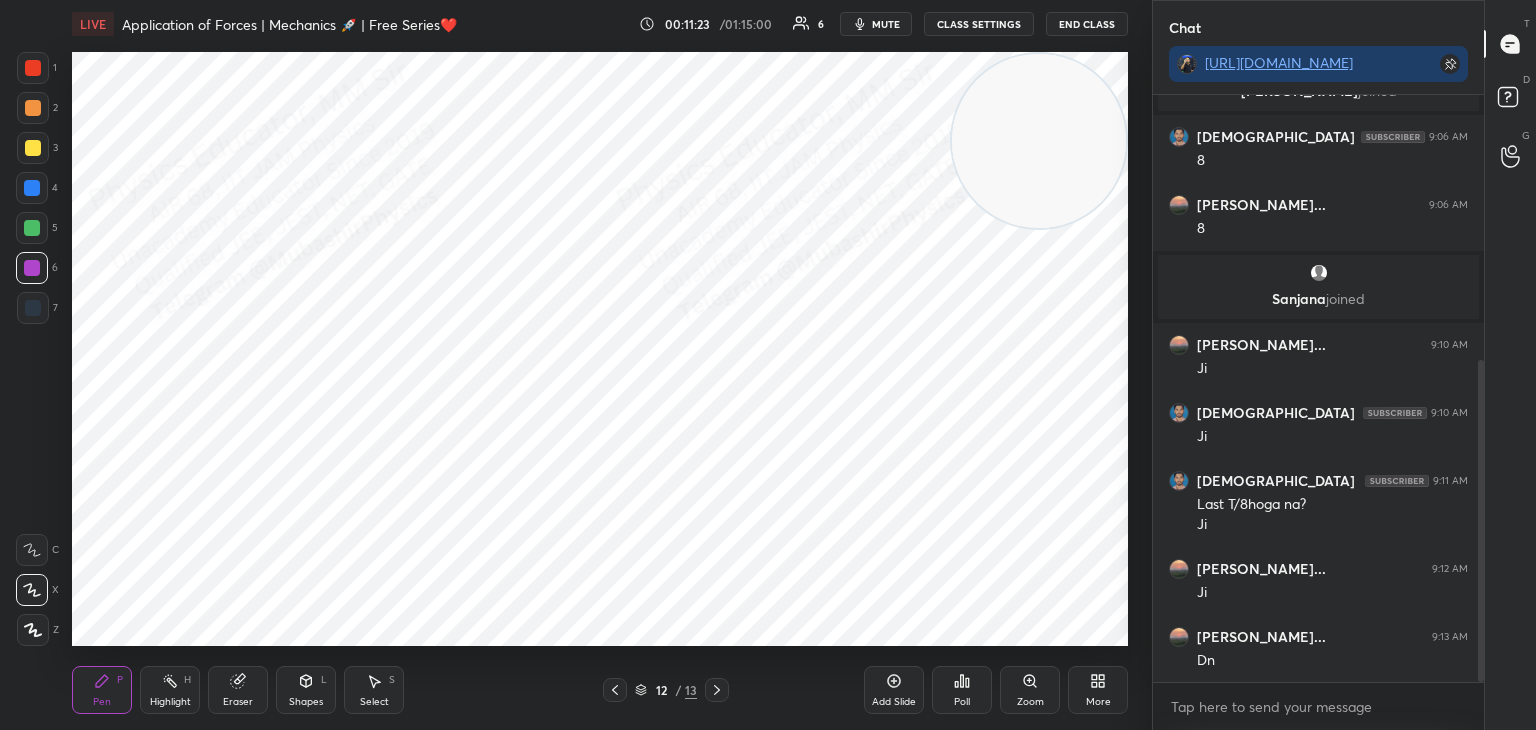 click at bounding box center [32, 228] 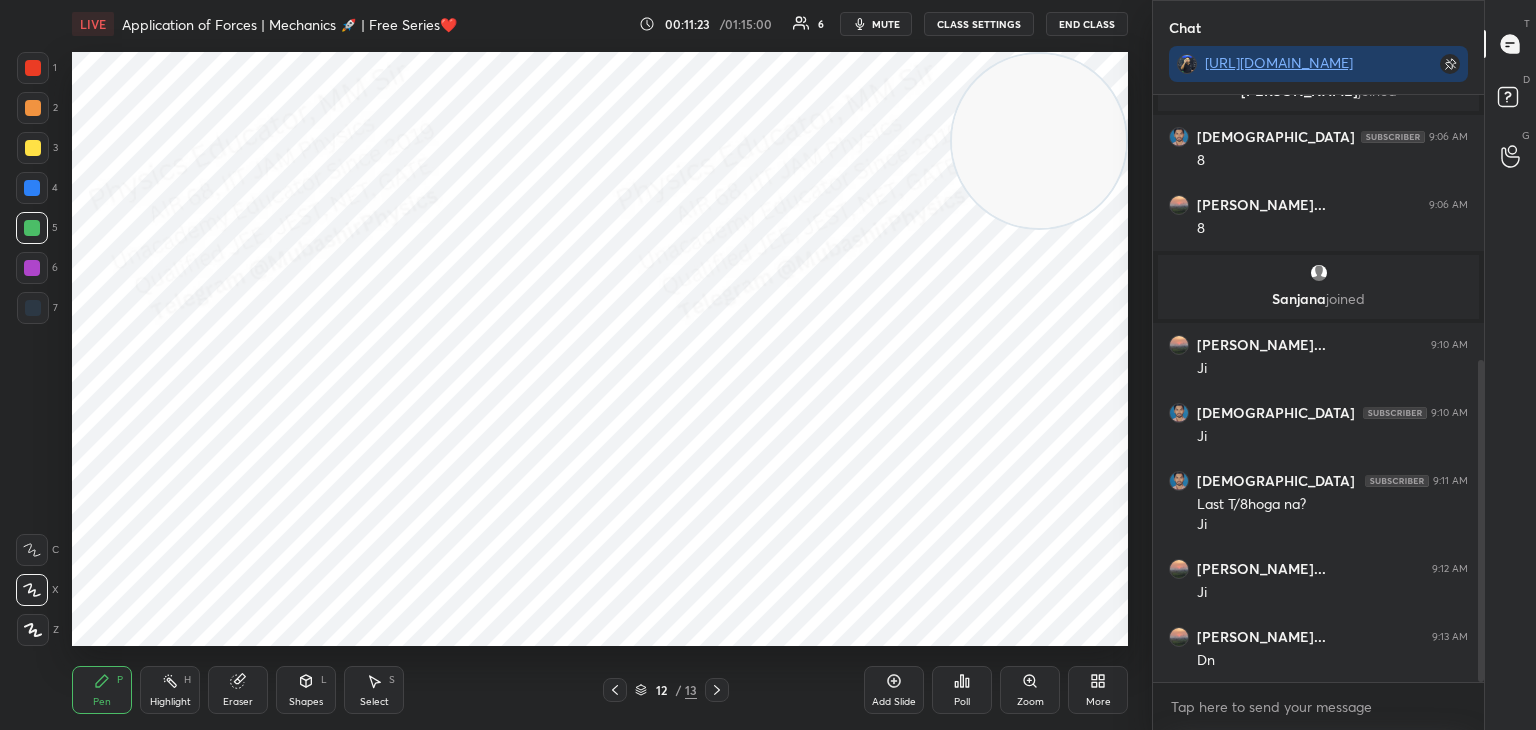 click at bounding box center (33, 108) 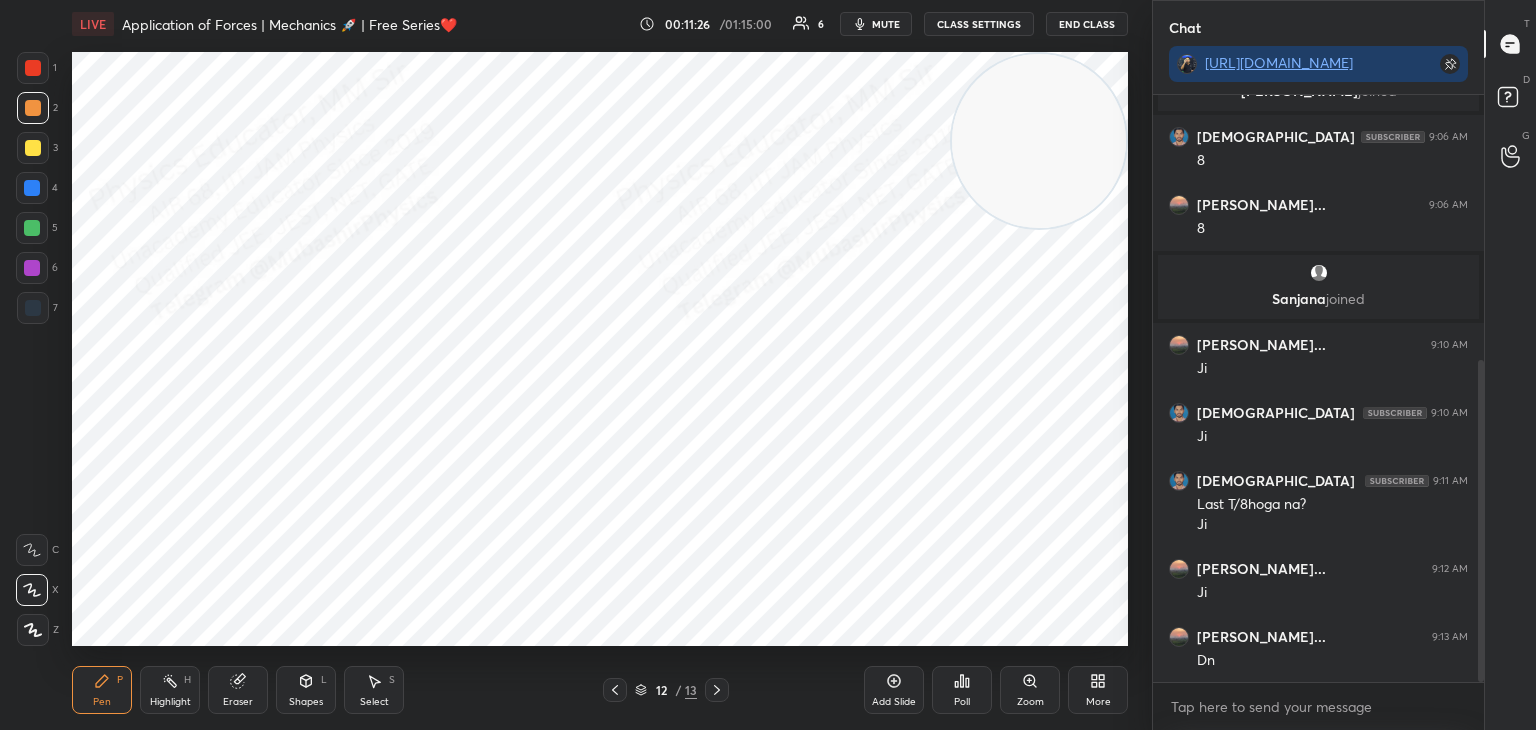 click on "Highlight H" at bounding box center [170, 690] 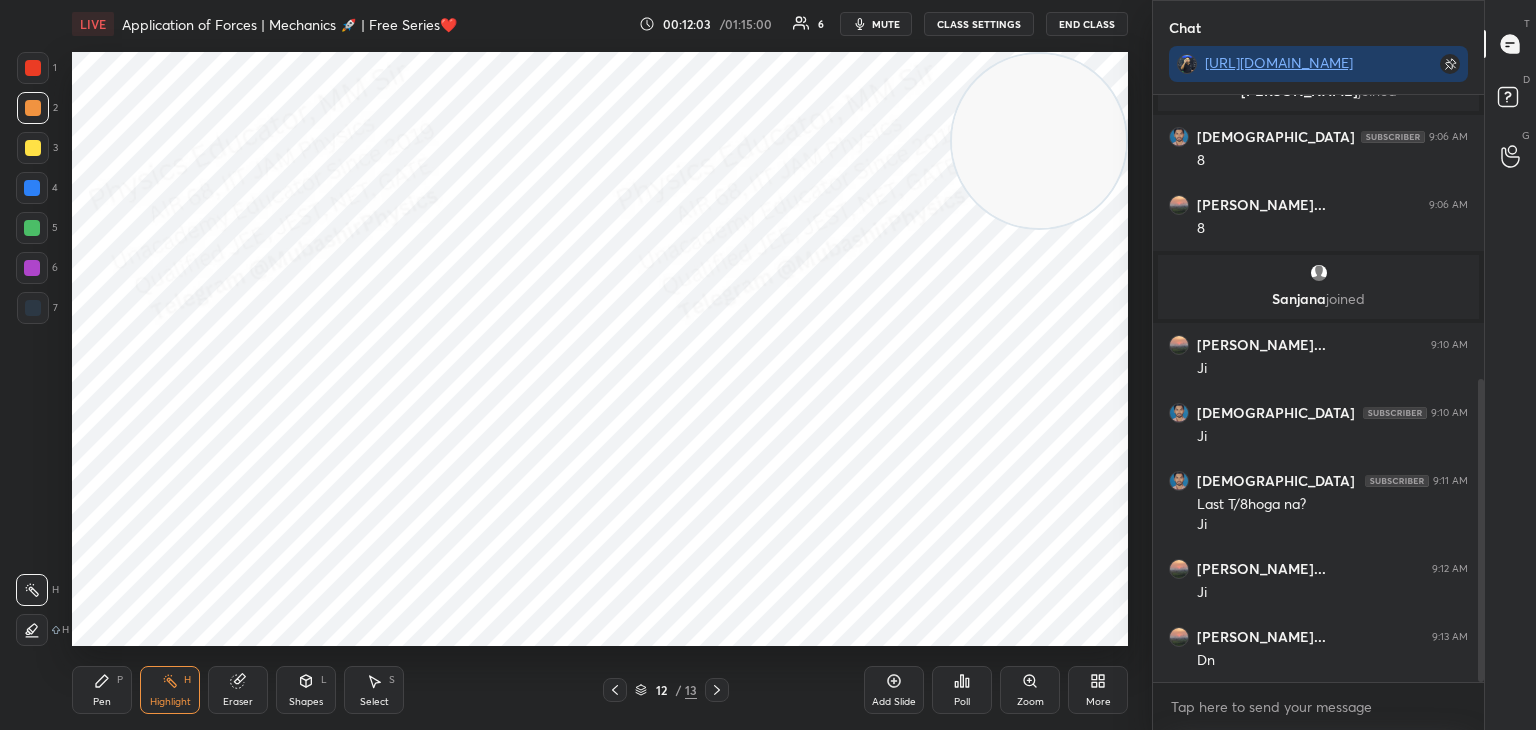 scroll, scrollTop: 552, scrollLeft: 0, axis: vertical 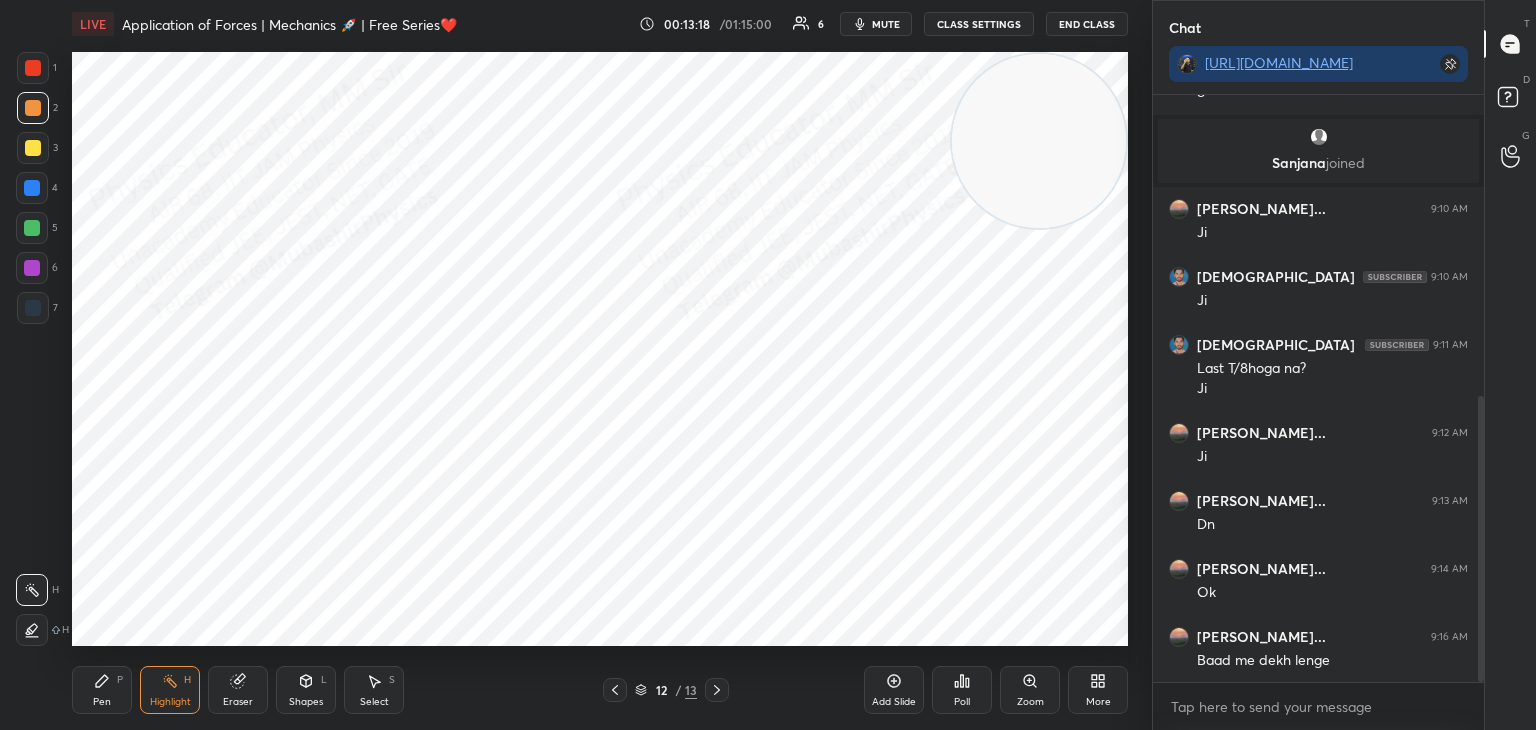 click 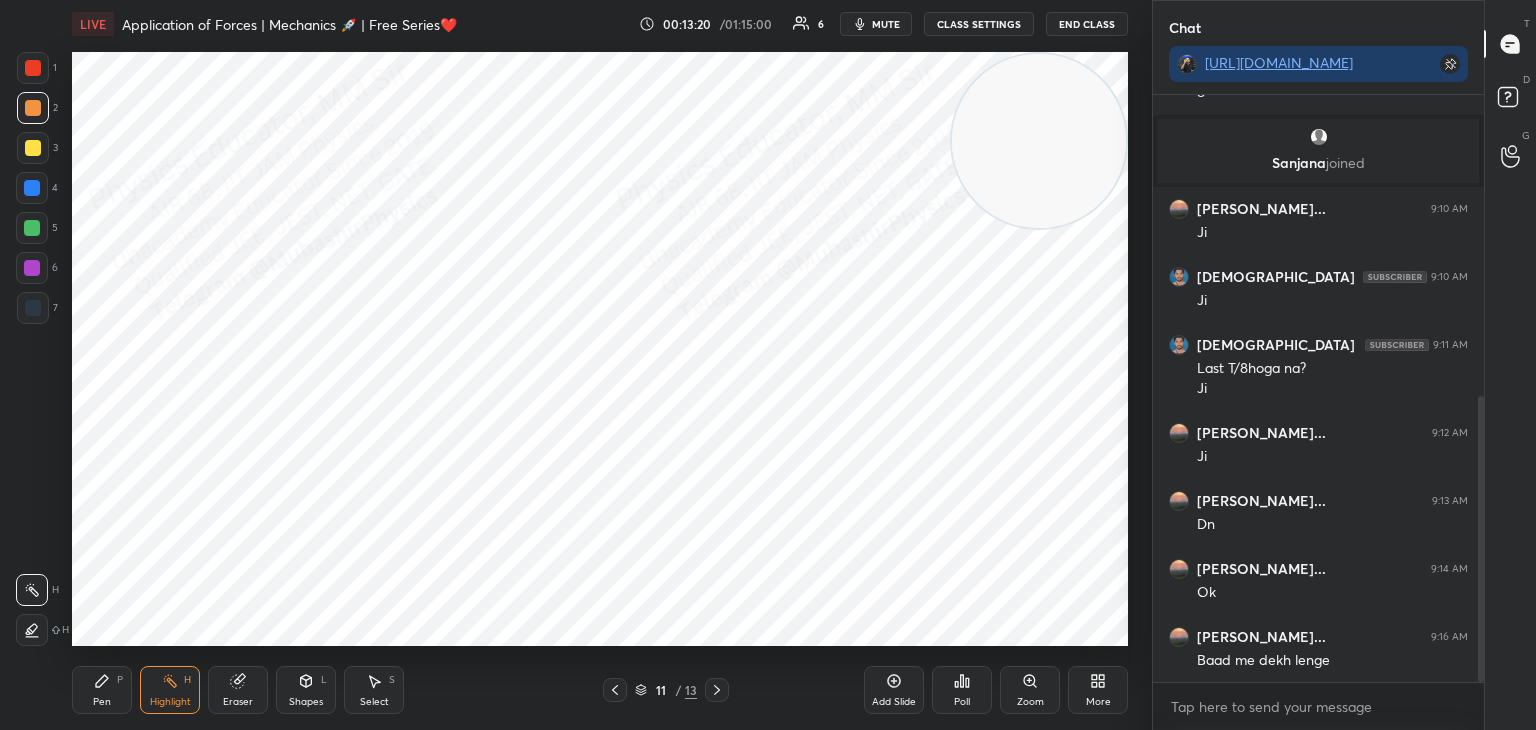 click 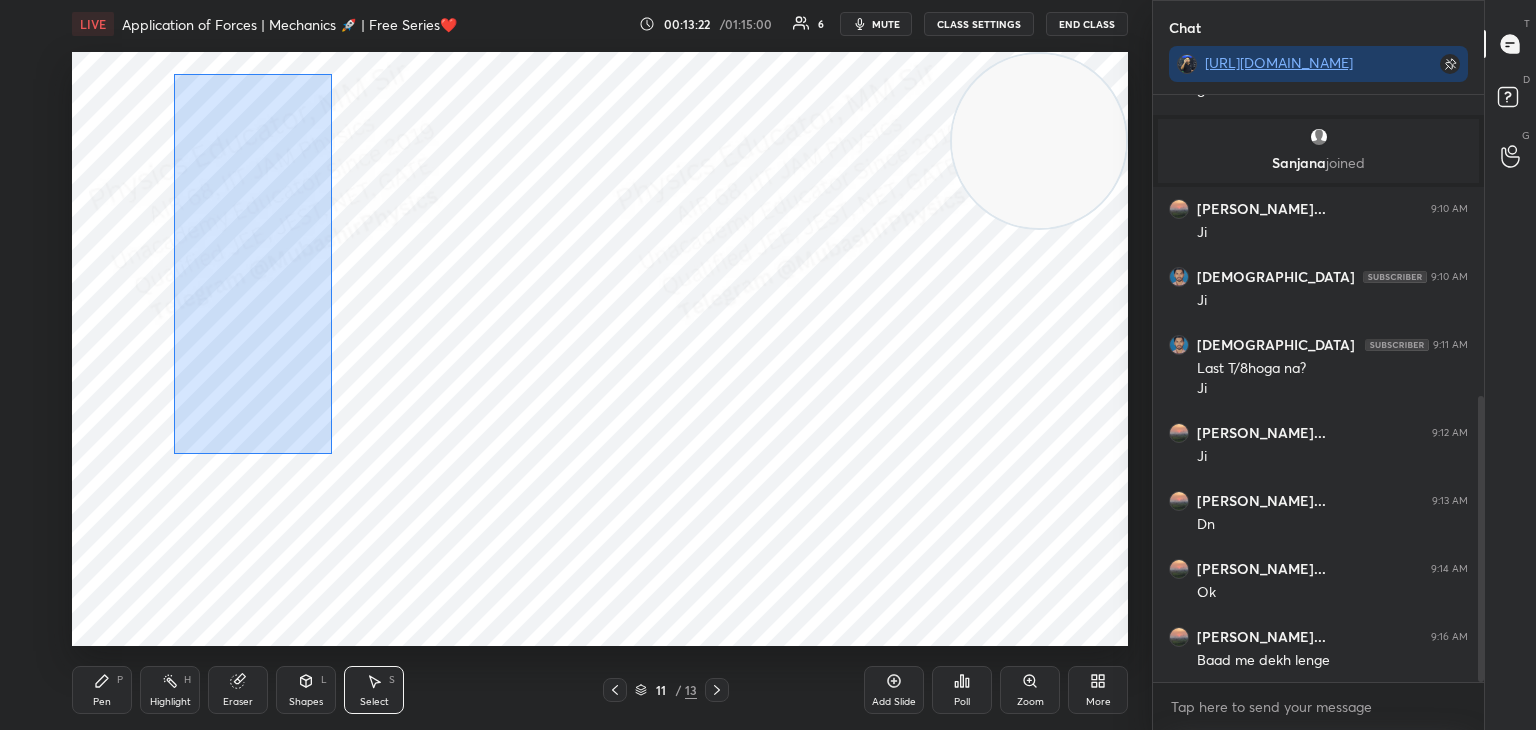 drag, startPoint x: 174, startPoint y: 74, endPoint x: 333, endPoint y: 437, distance: 396.29535 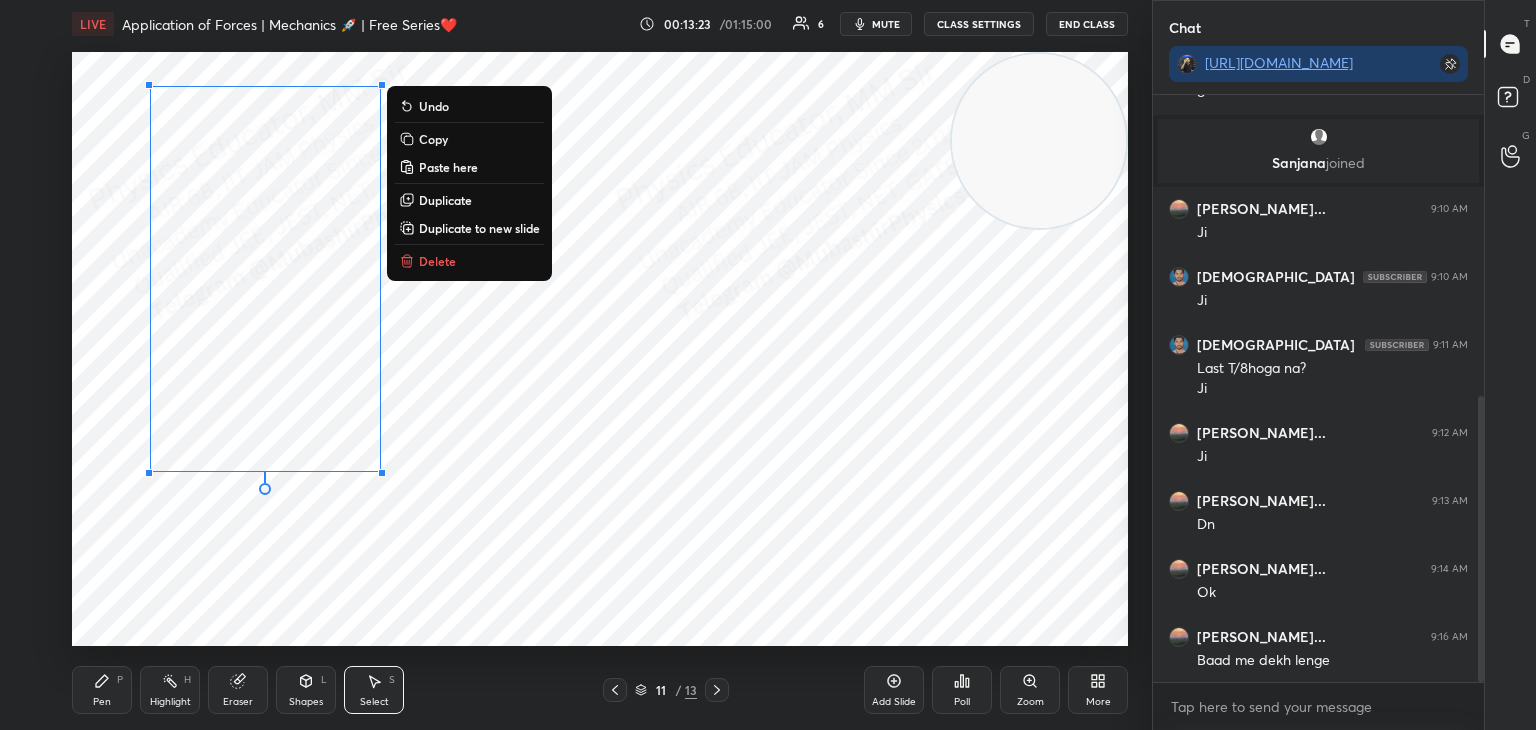 click on "Copy" at bounding box center [433, 139] 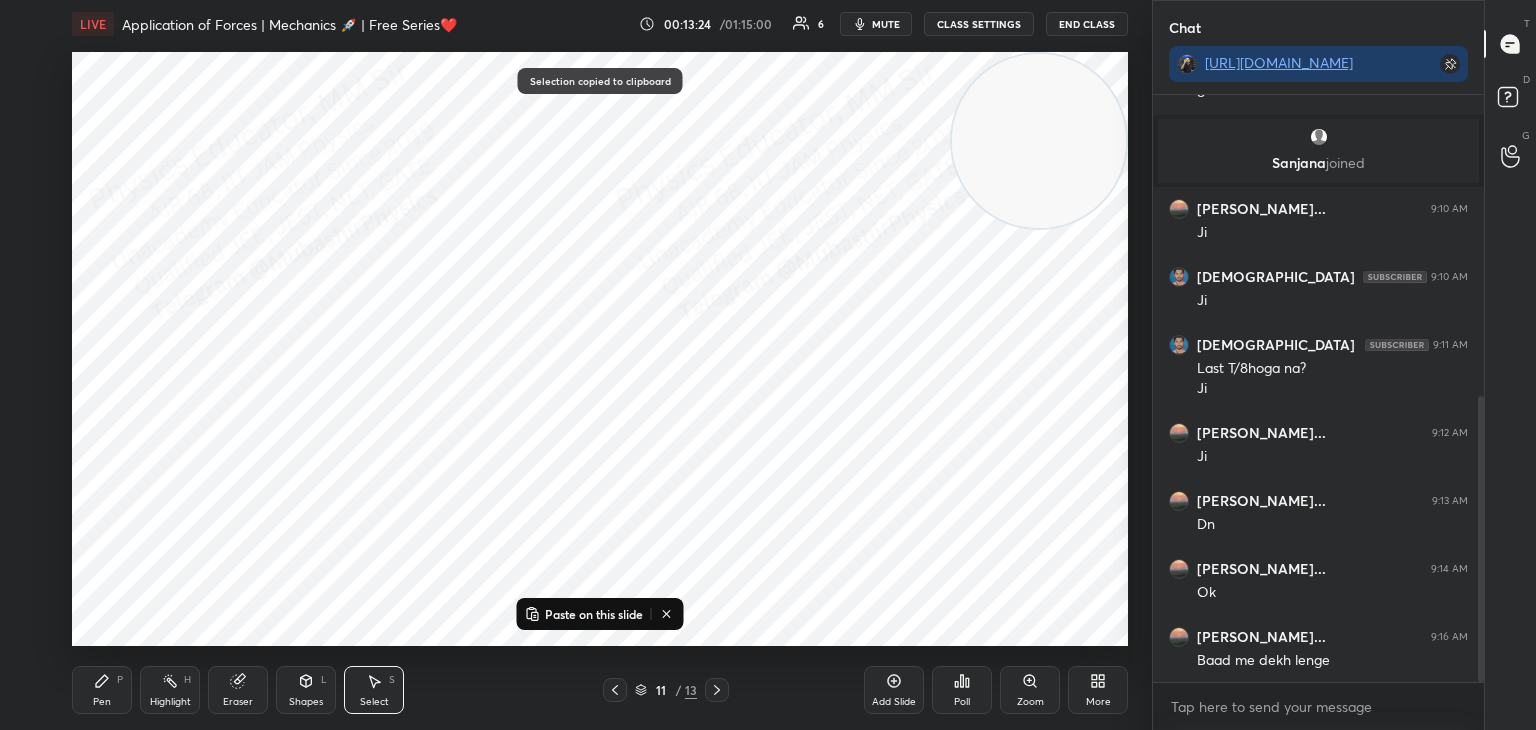 click 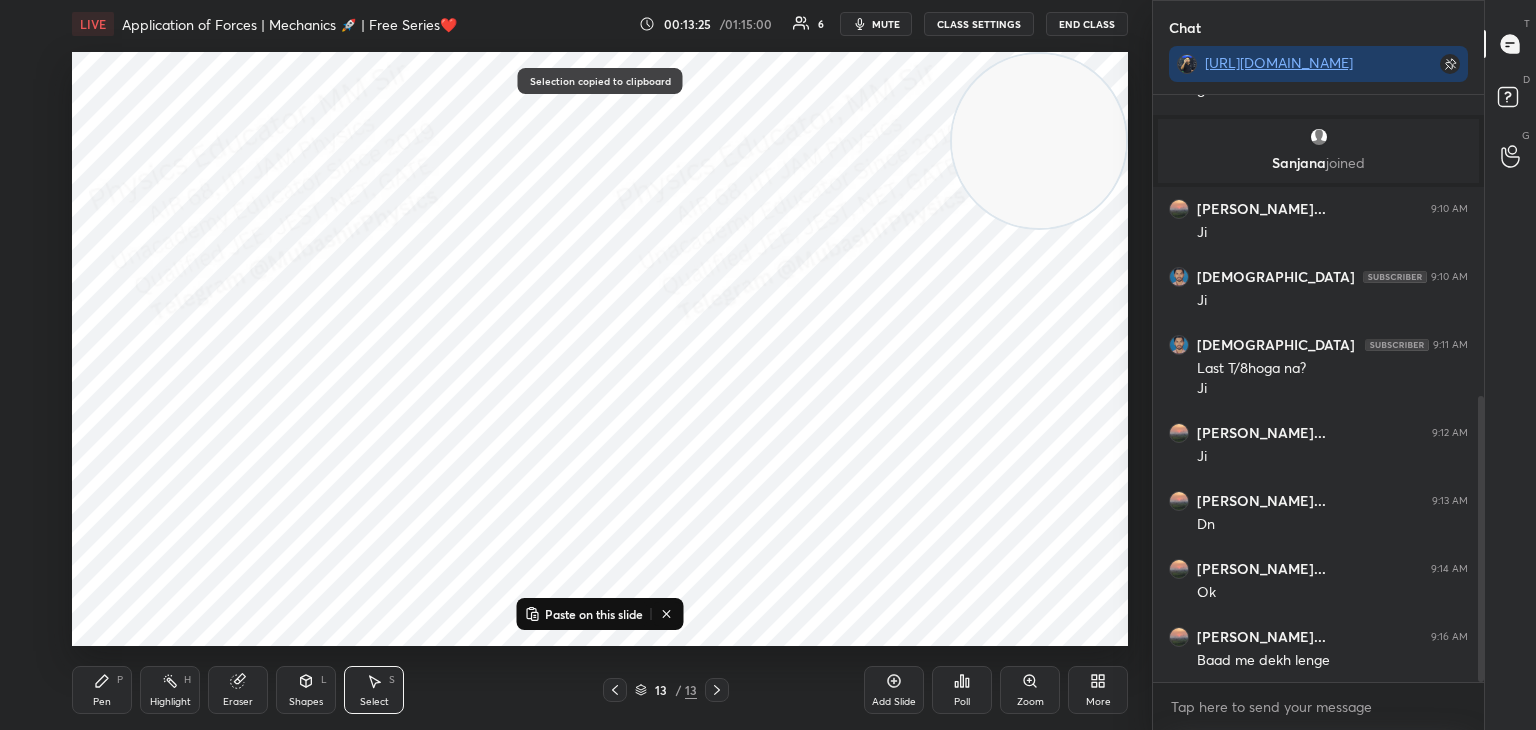 click on "Paste on this slide" at bounding box center (594, 614) 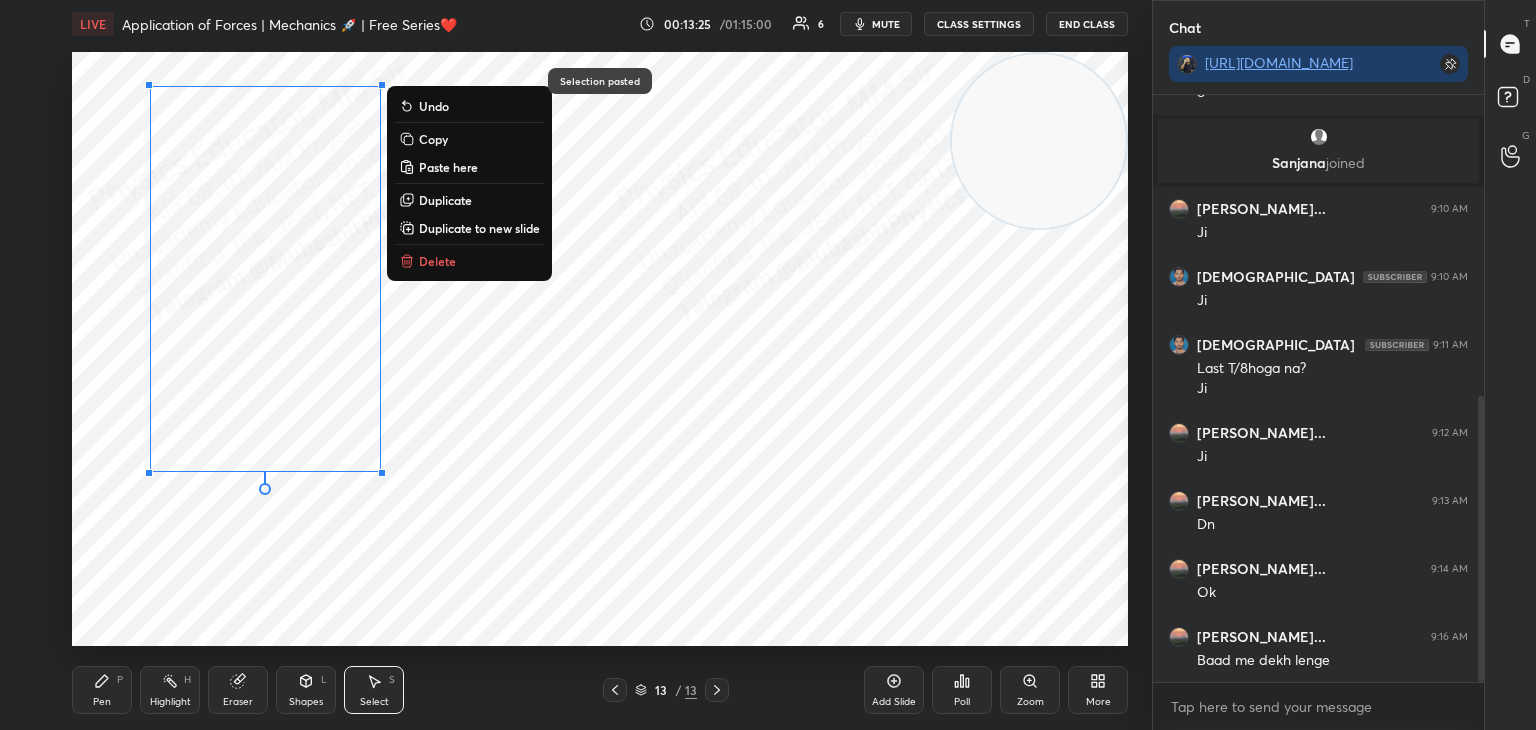 click on "0 ° Undo Copy Paste here Duplicate Duplicate to new slide Delete" at bounding box center [600, 349] 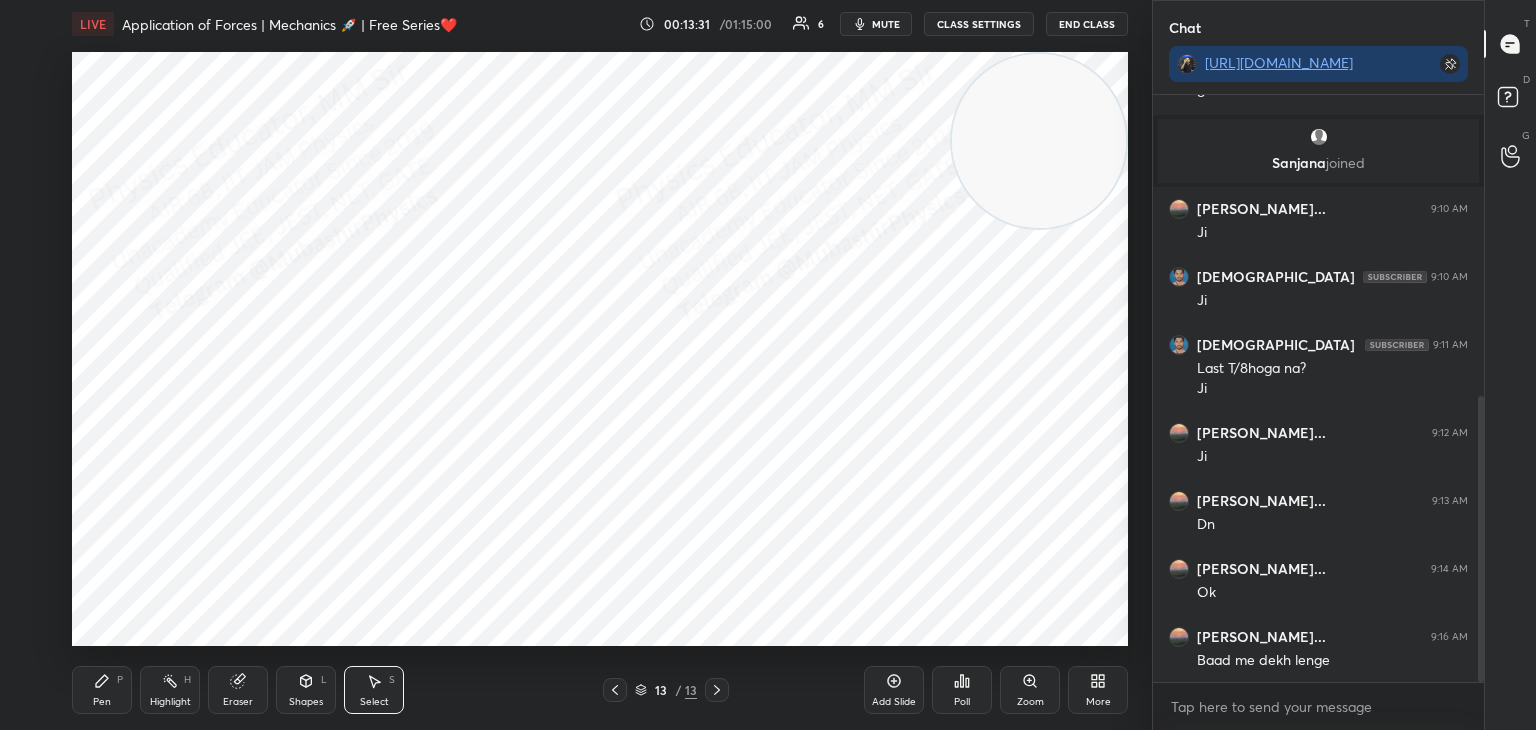 click 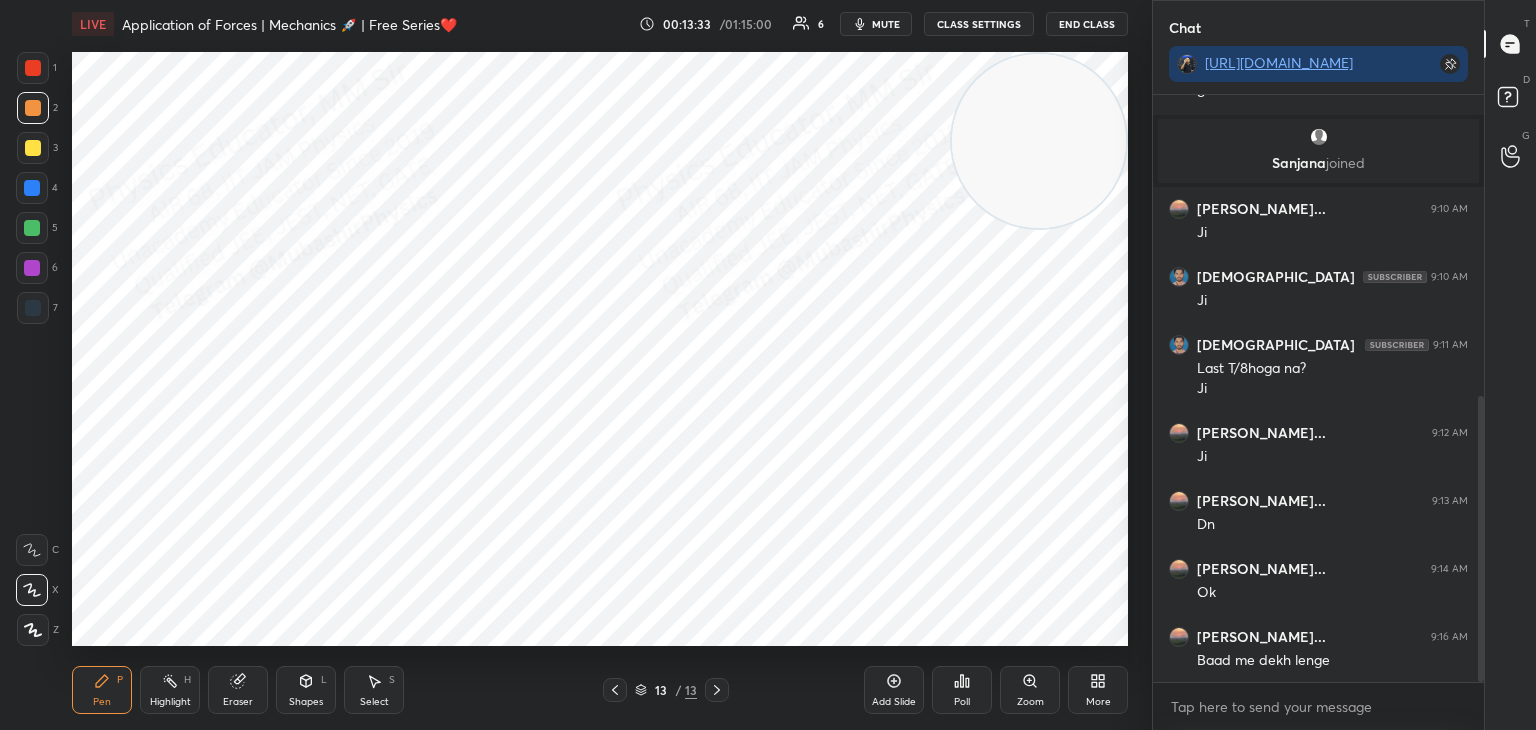 click at bounding box center [33, 308] 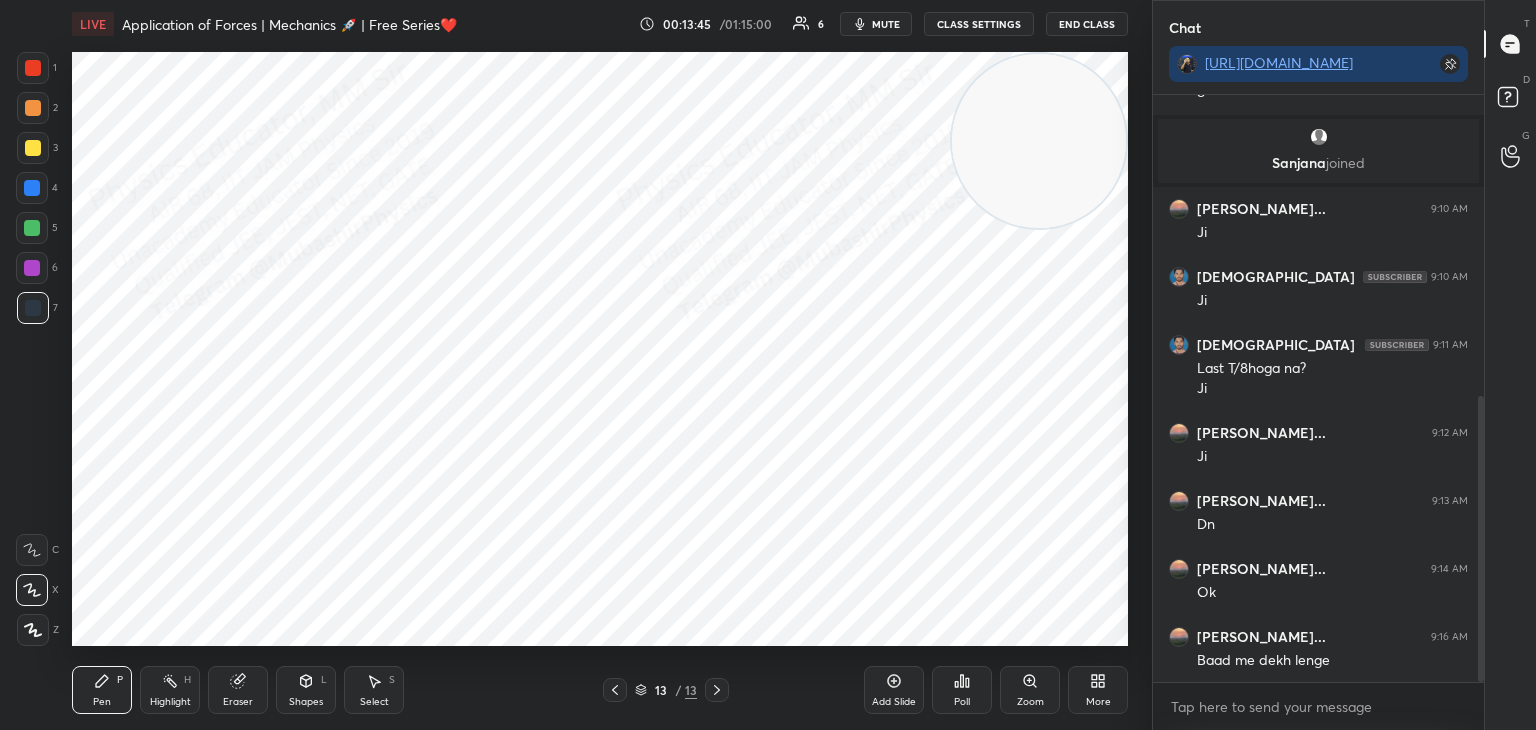 drag, startPoint x: 980, startPoint y: 232, endPoint x: 900, endPoint y: 430, distance: 213.55093 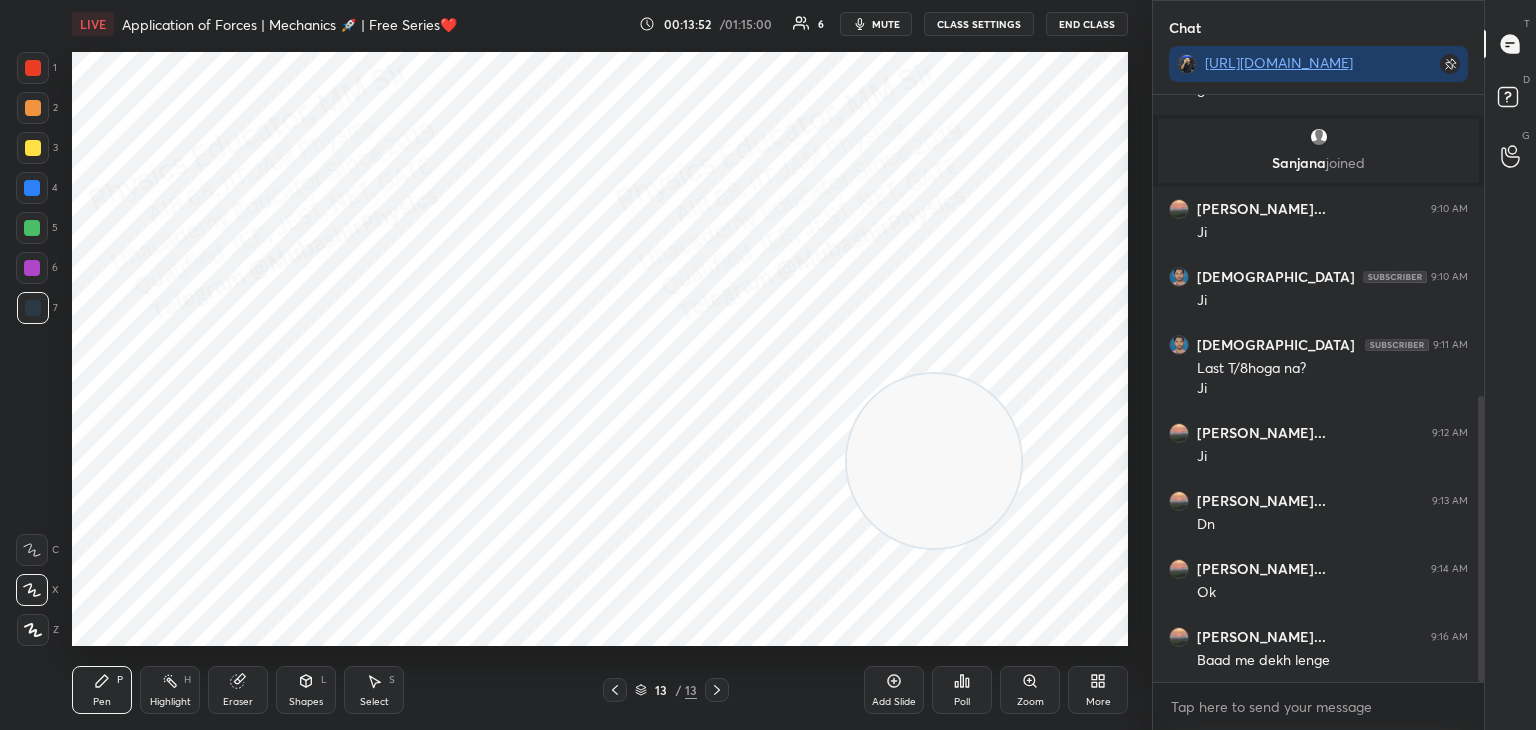 click on "mute" at bounding box center [886, 24] 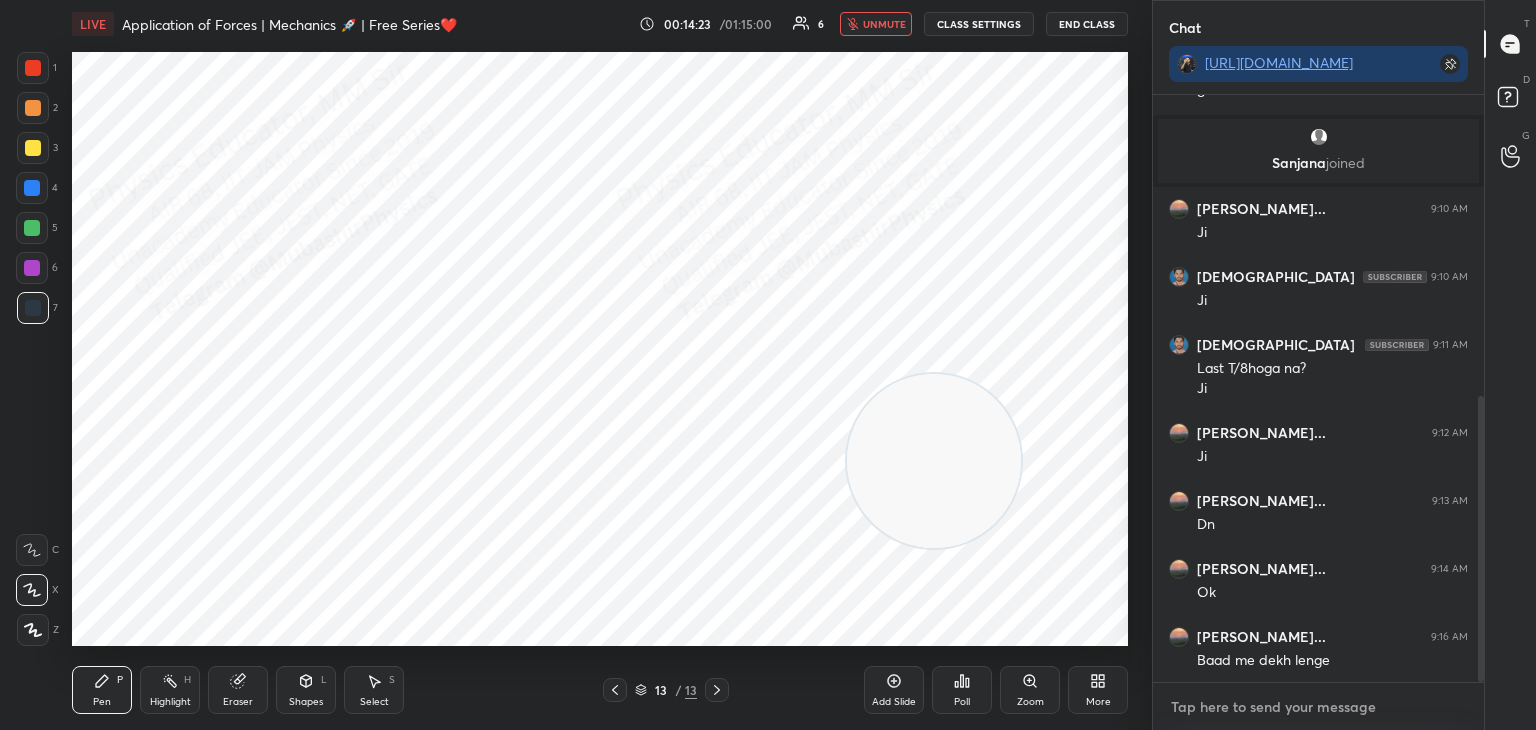 click at bounding box center (1318, 707) 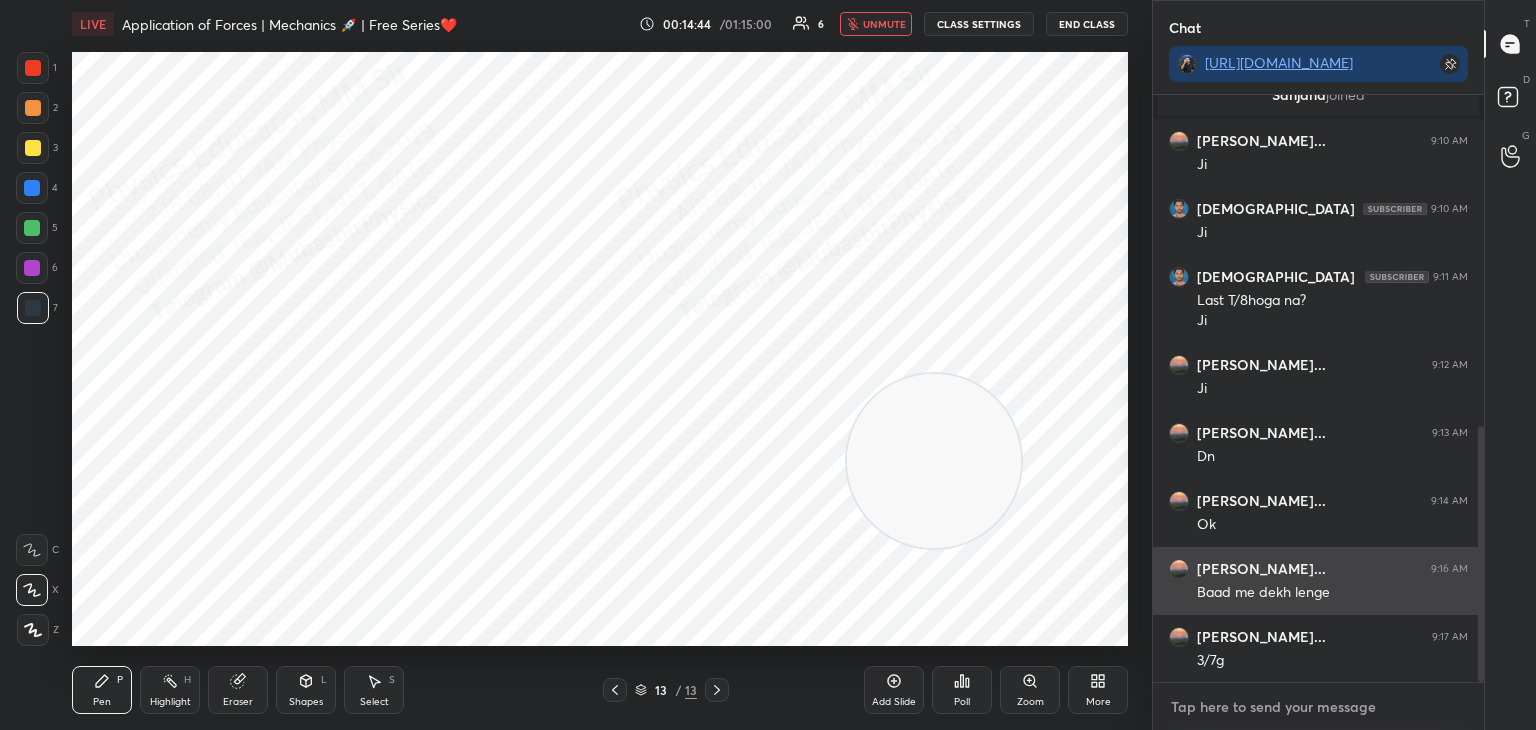 scroll, scrollTop: 760, scrollLeft: 0, axis: vertical 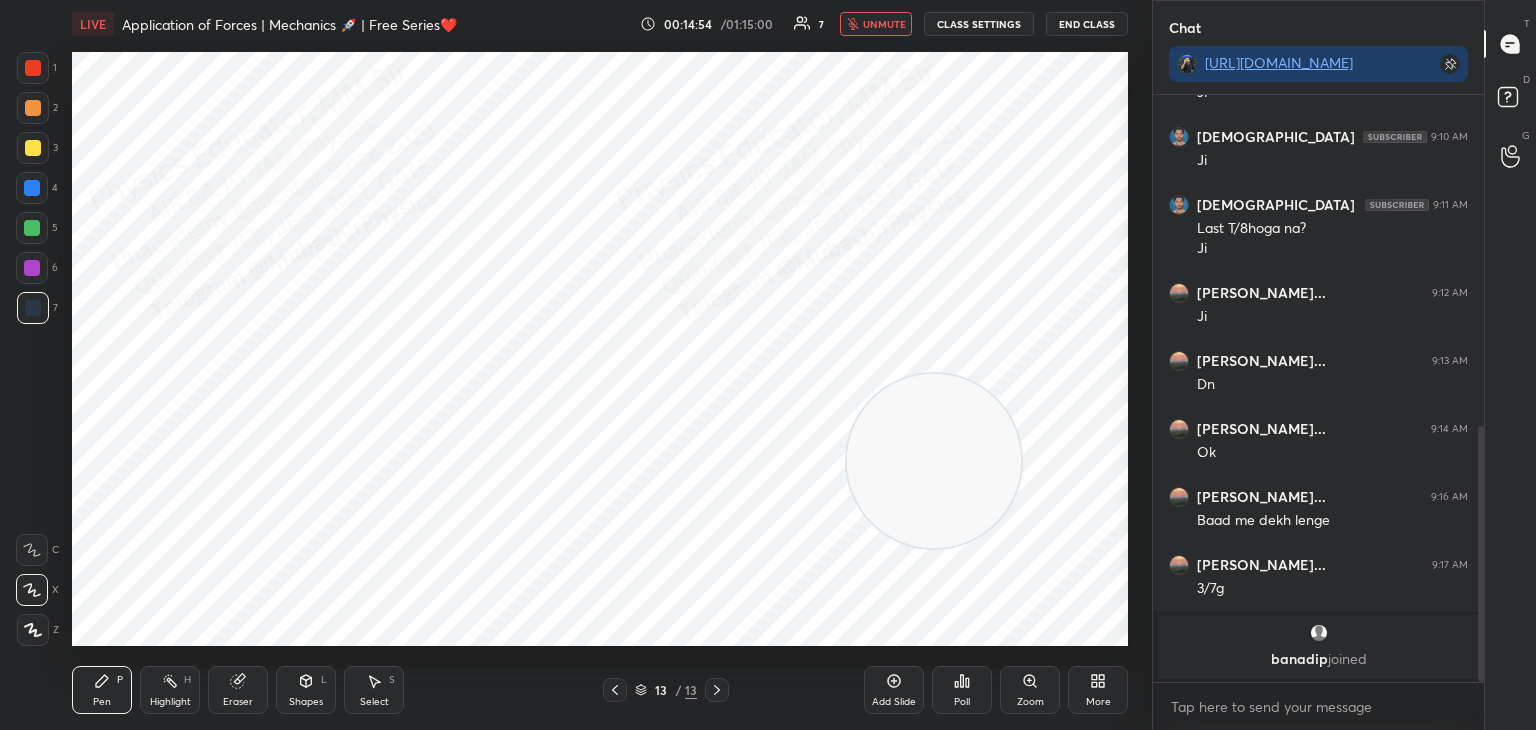click on "unmute" at bounding box center [876, 24] 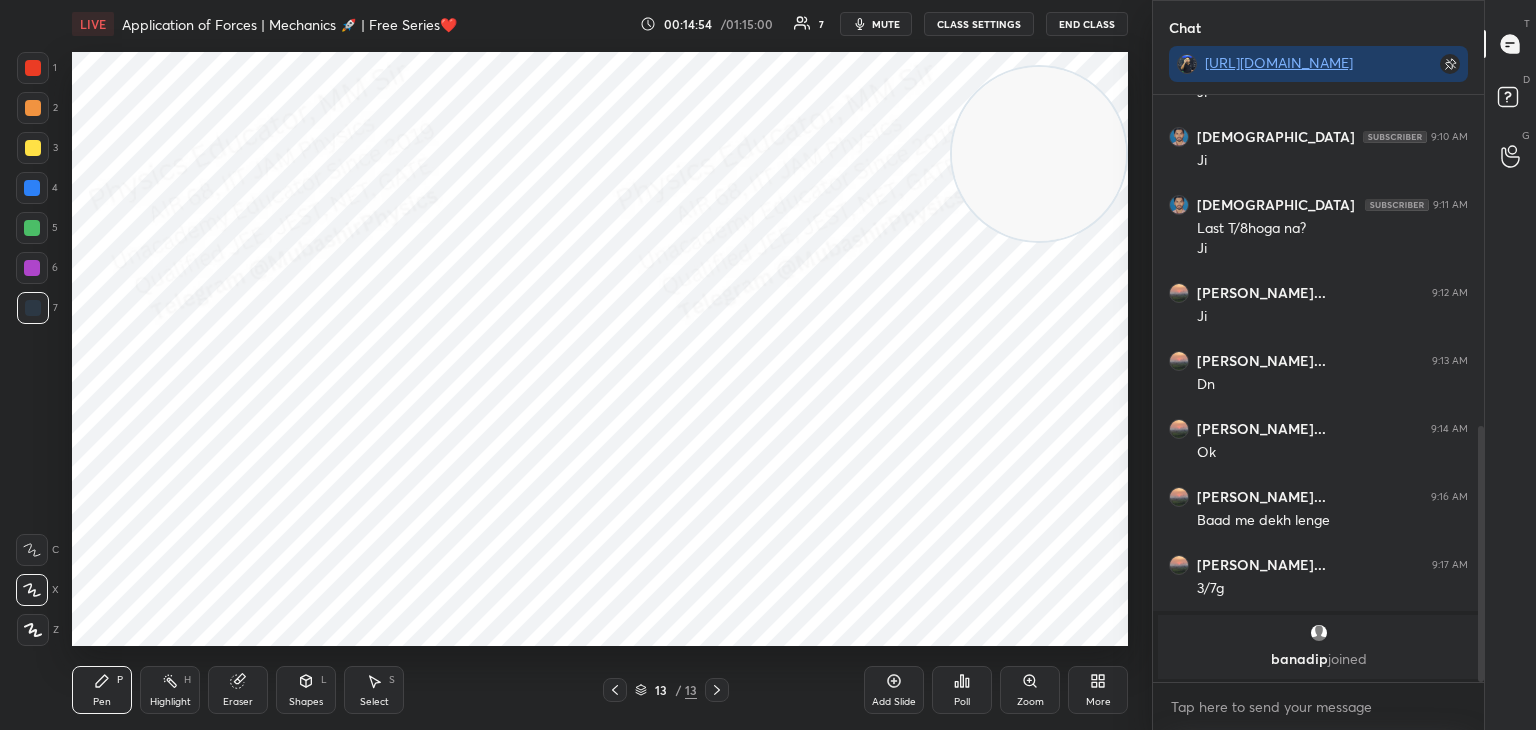 drag, startPoint x: 981, startPoint y: 306, endPoint x: 1074, endPoint y: 76, distance: 248.09071 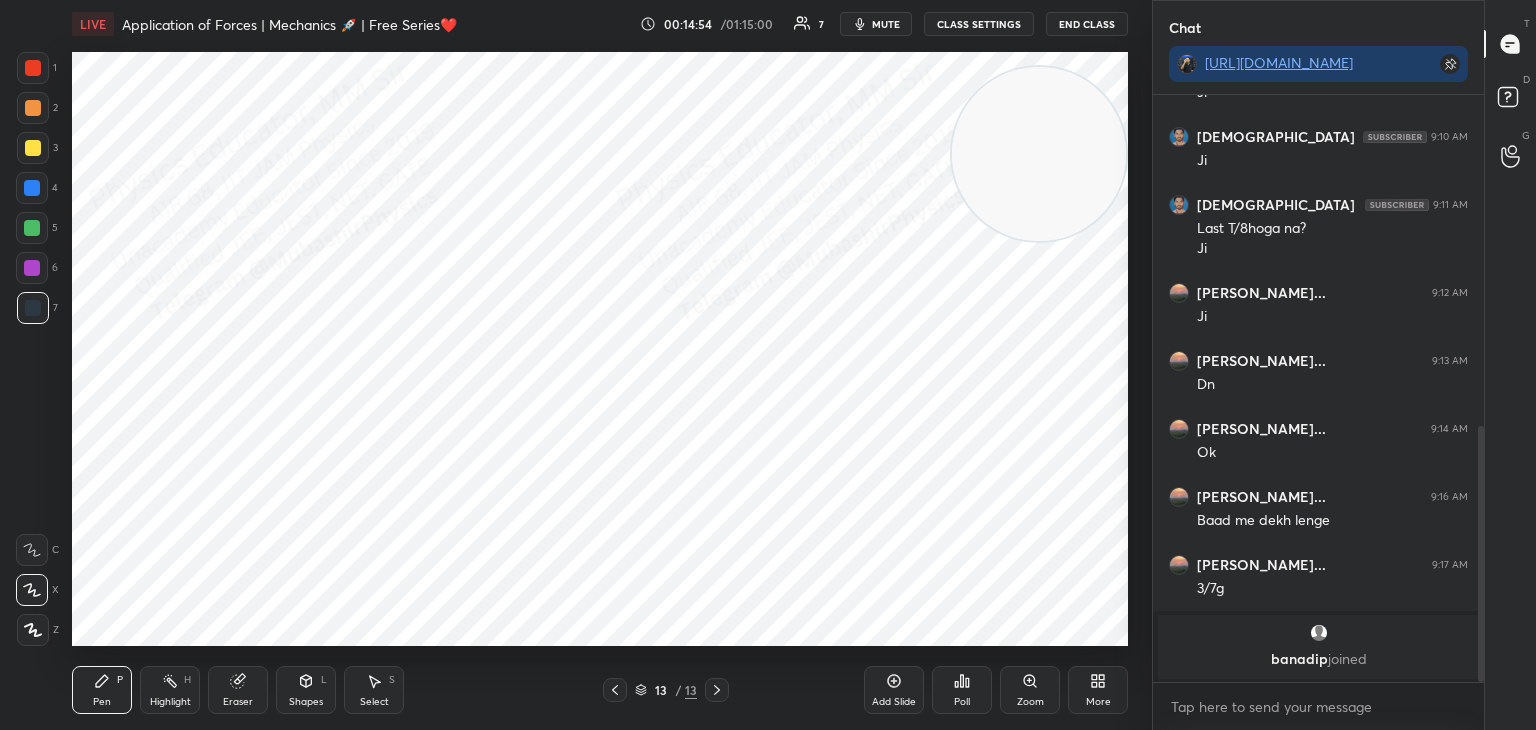 click at bounding box center [1039, 154] 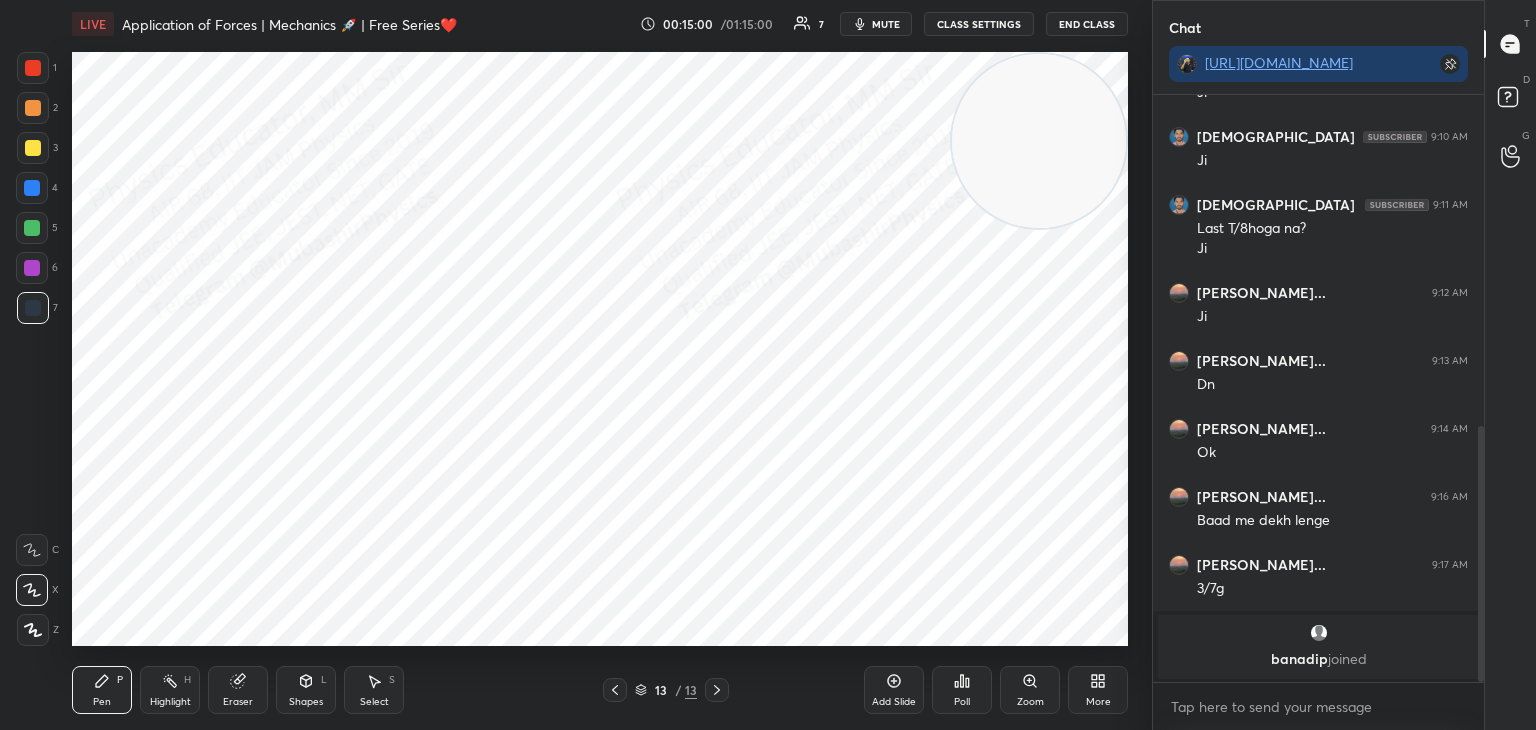 click at bounding box center (32, 188) 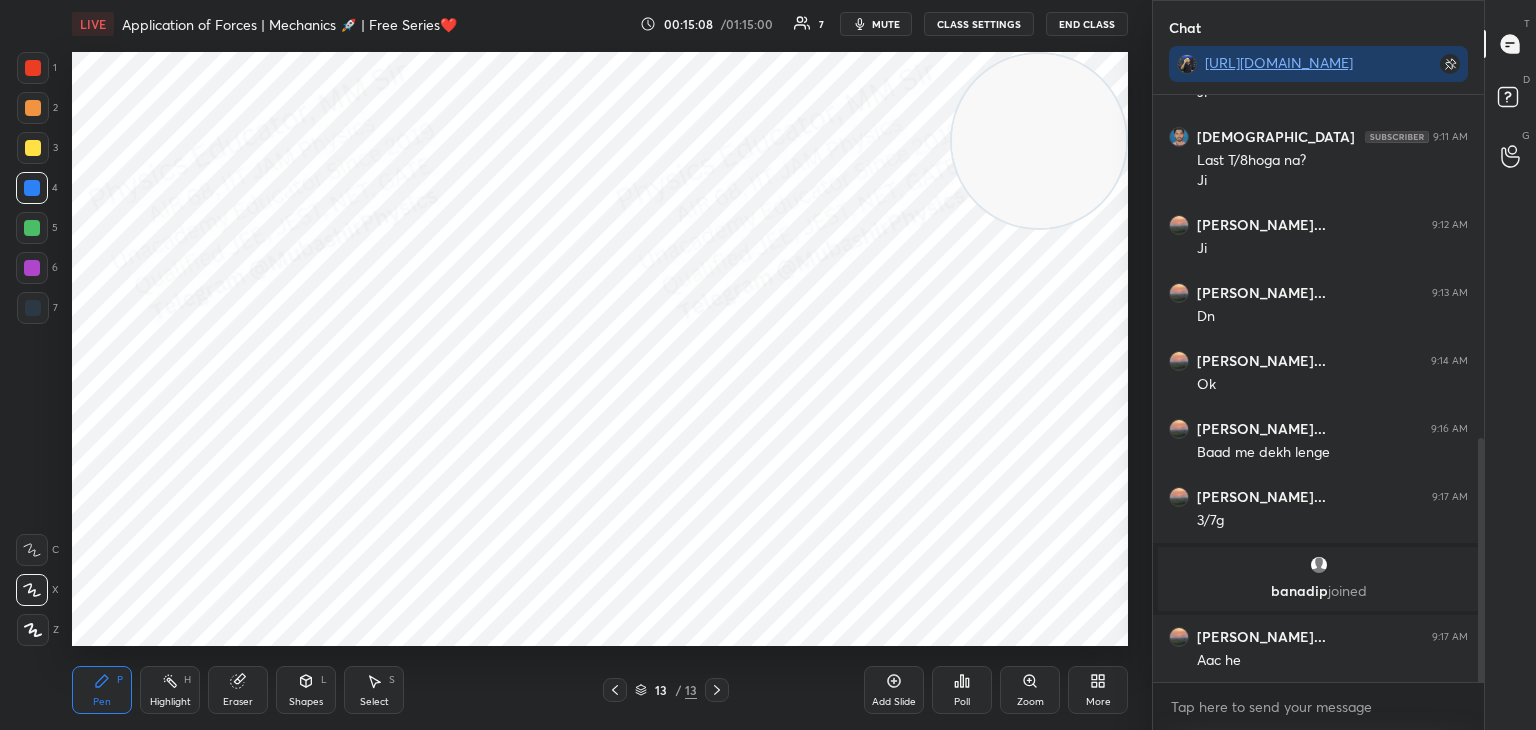 scroll, scrollTop: 896, scrollLeft: 0, axis: vertical 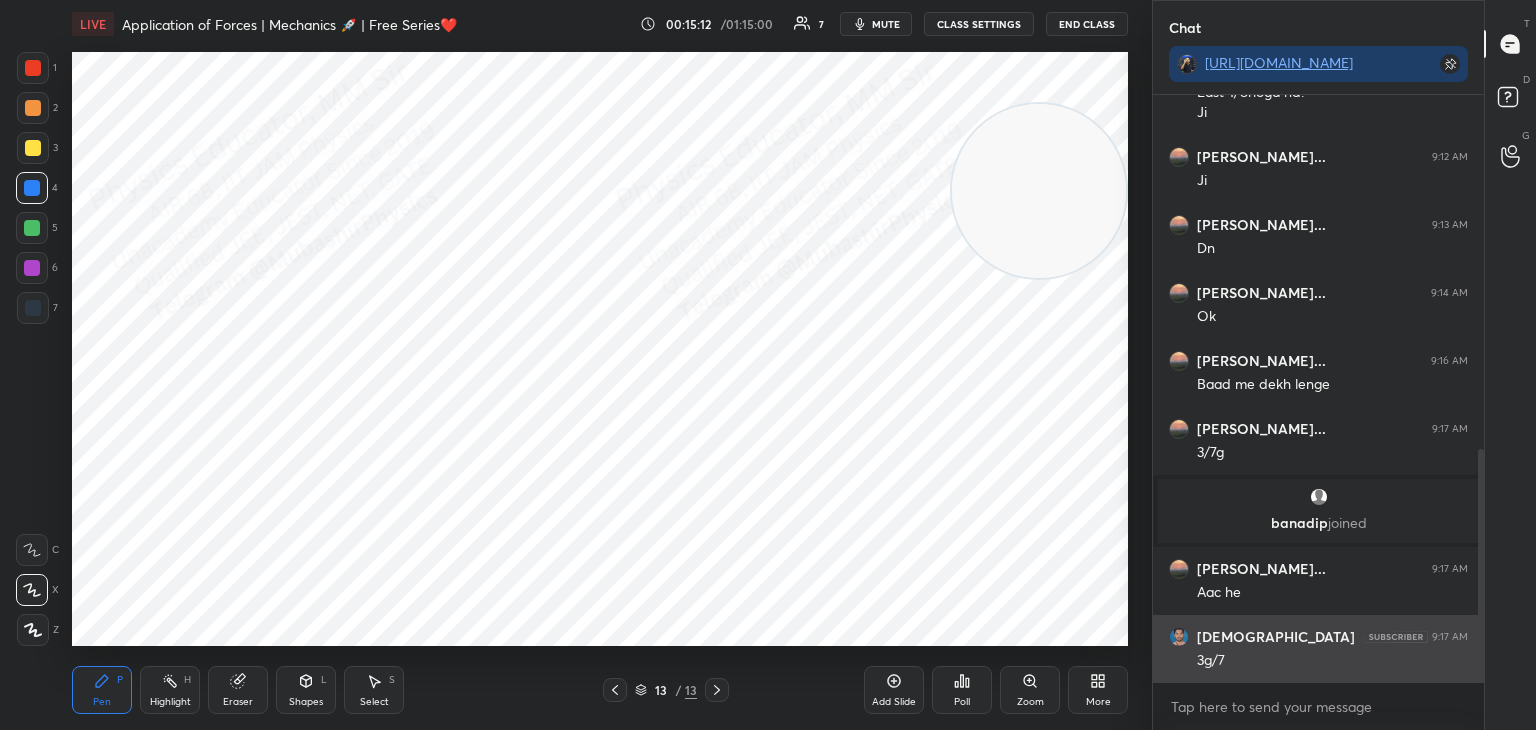 drag, startPoint x: 1040, startPoint y: 196, endPoint x: 1169, endPoint y: 649, distance: 471.00955 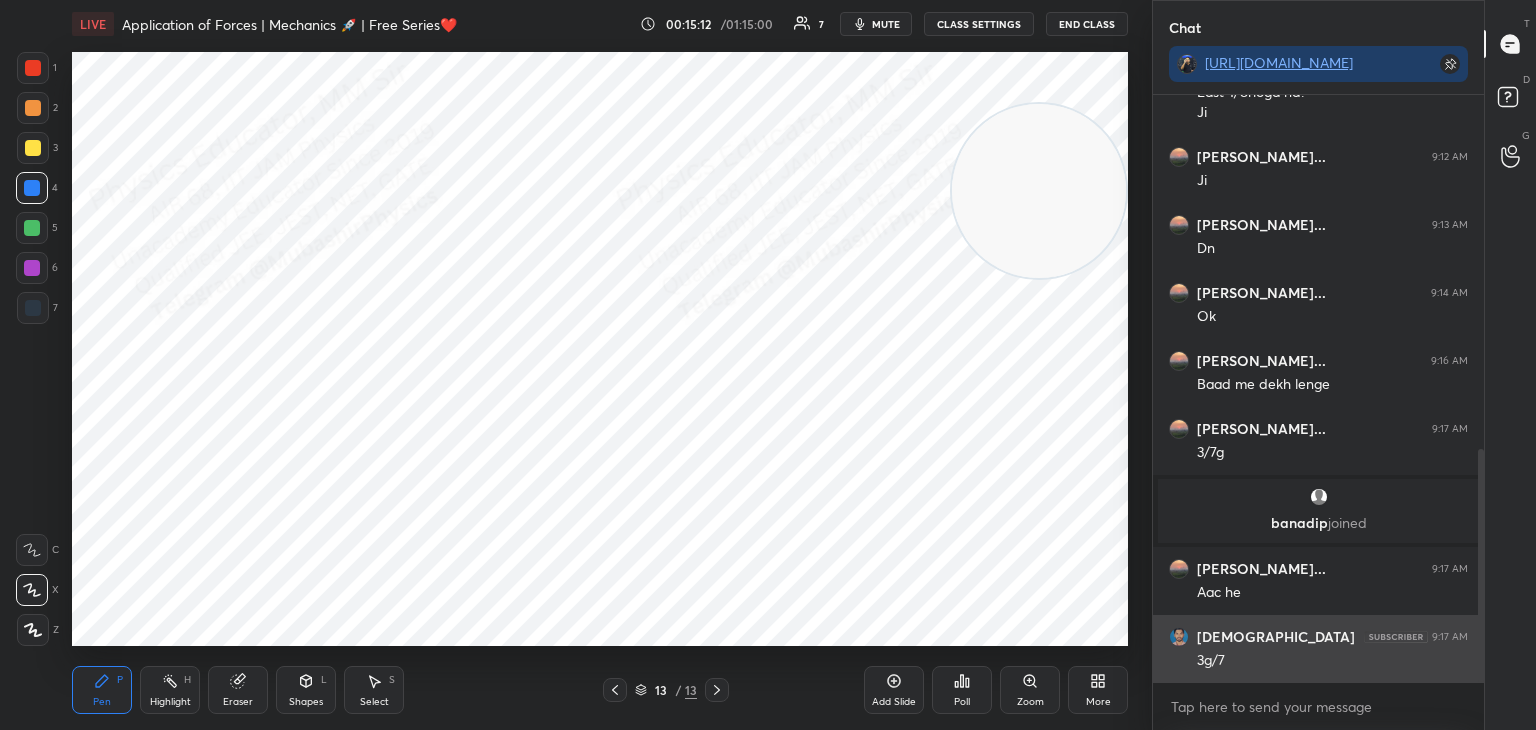 click on "1 2 3 4 5 6 7 C X Z C X Z E E Erase all   H H LIVE Application of Forces | Mechanics 🚀 | Free Series❤️ 00:15:12 /  01:15:00 7 mute CLASS SETTINGS End Class Setting up your live class Poll for   secs No correct answer Start poll Back Application of Forces | Mechanics 🚀 | Free Series❤️ Mohd Mubashir Pen P Highlight H Eraser Shapes L Select S 13 / 13 Add Slide Poll Zoom More Chat https://t.me/MubashirPhysics Krishna 9:10 AM Ji Krishna 9:11 AM Last T/8hoga na? Ji anshul kum... 9:12 AM Ji anshul kum... 9:13 AM Dn anshul kum... 9:14 AM Ok anshul kum... 9:16 AM Baad me dekh lenge anshul kum... 9:17 AM 3/7g banadip  joined anshul kum... 9:17 AM Aac he Krishna 9:17 AM 3g/7 JUMP TO LATEST Enable hand raising Enable raise hand to speak to learners. Once enabled, chat will be turned off temporarily. Enable x   Doubts asked by learners will show up here NEW DOUBTS ASKED No one has raised a hand yet Can't raise hand Got it T Messages (T) D Doubts (D) G Raise Hand (G) Report an issue Reason for reporting ​" at bounding box center [768, 365] 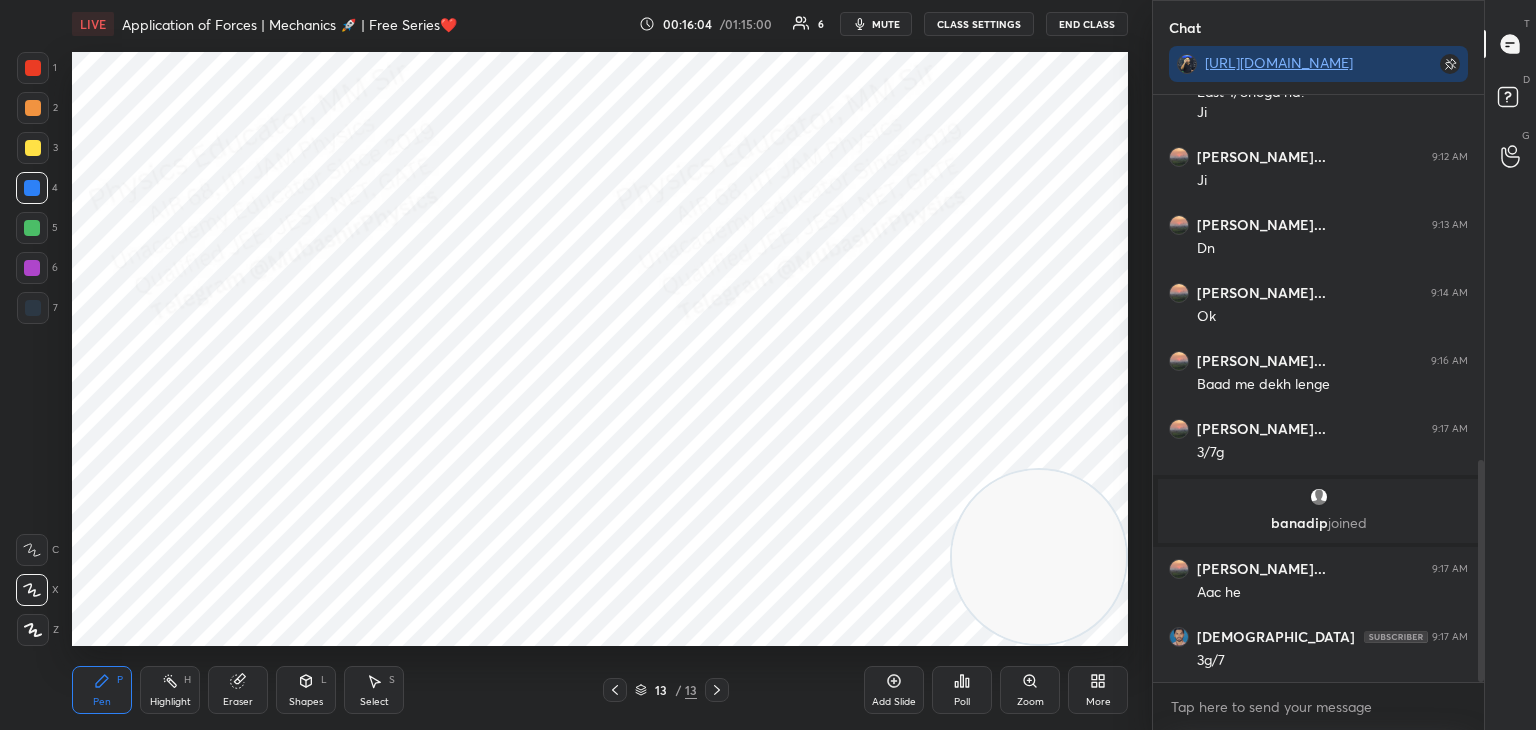 scroll, scrollTop: 964, scrollLeft: 0, axis: vertical 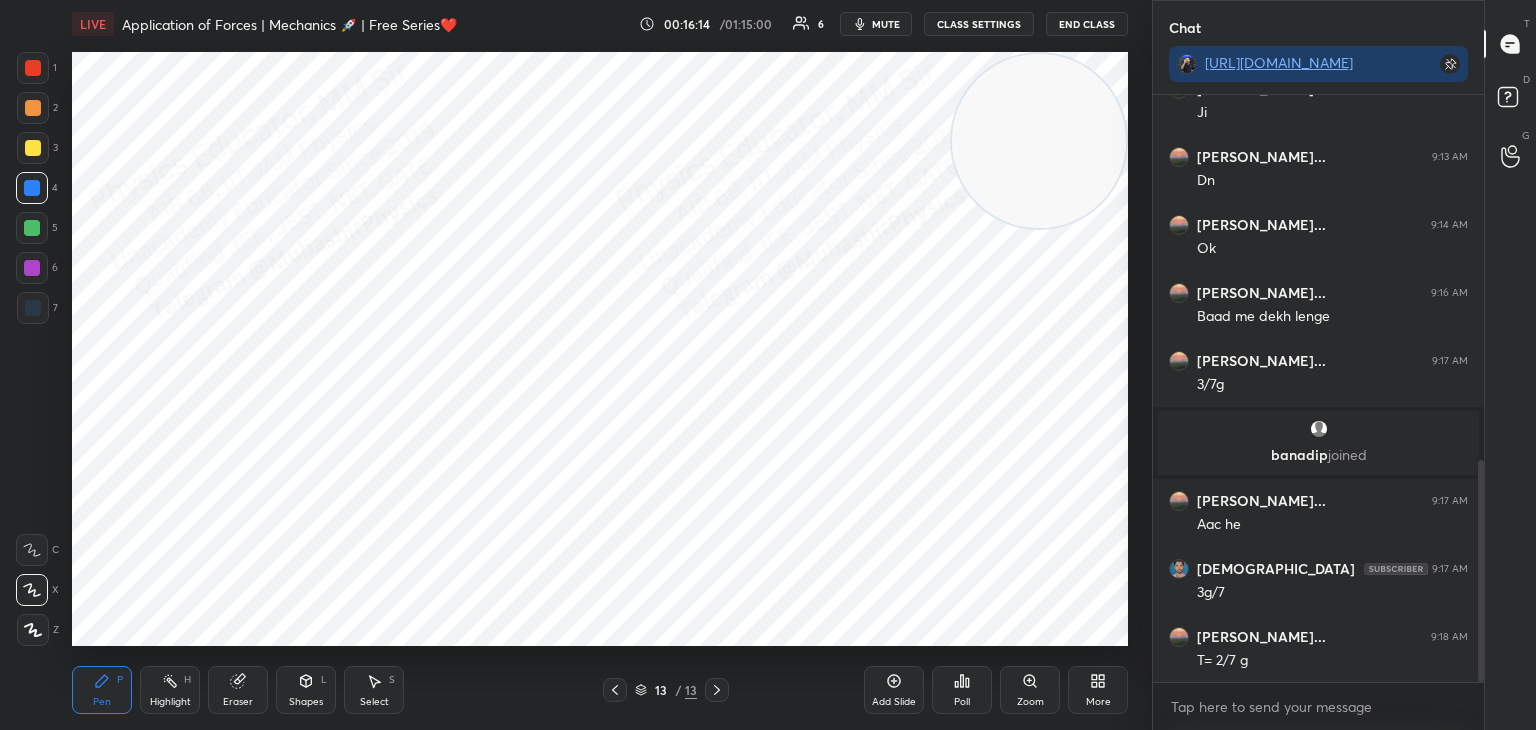 drag, startPoint x: 1009, startPoint y: 530, endPoint x: 1088, endPoint y: 86, distance: 450.9734 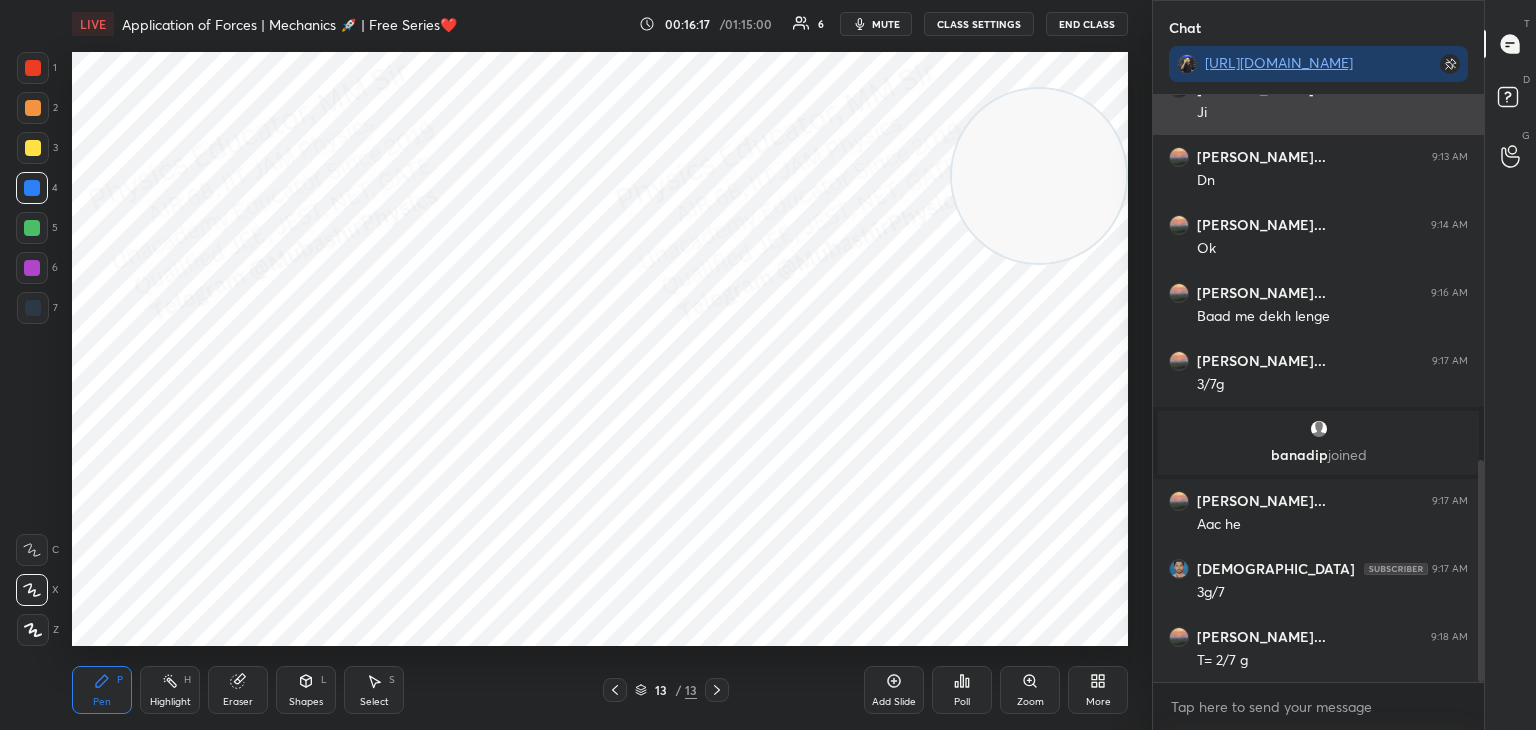 drag, startPoint x: 1080, startPoint y: 240, endPoint x: 1172, endPoint y: 116, distance: 154.40207 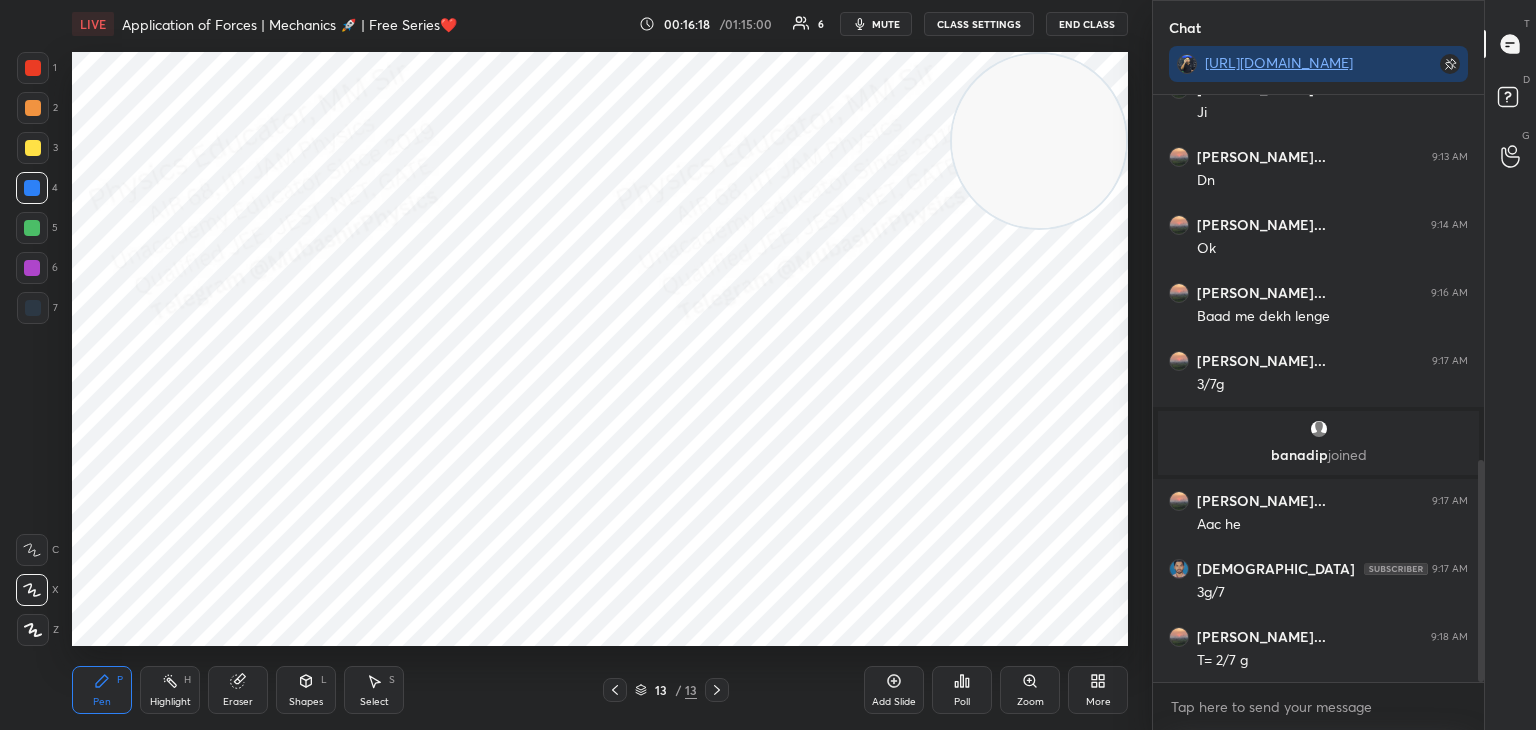 drag, startPoint x: 32, startPoint y: 230, endPoint x: 65, endPoint y: 230, distance: 33 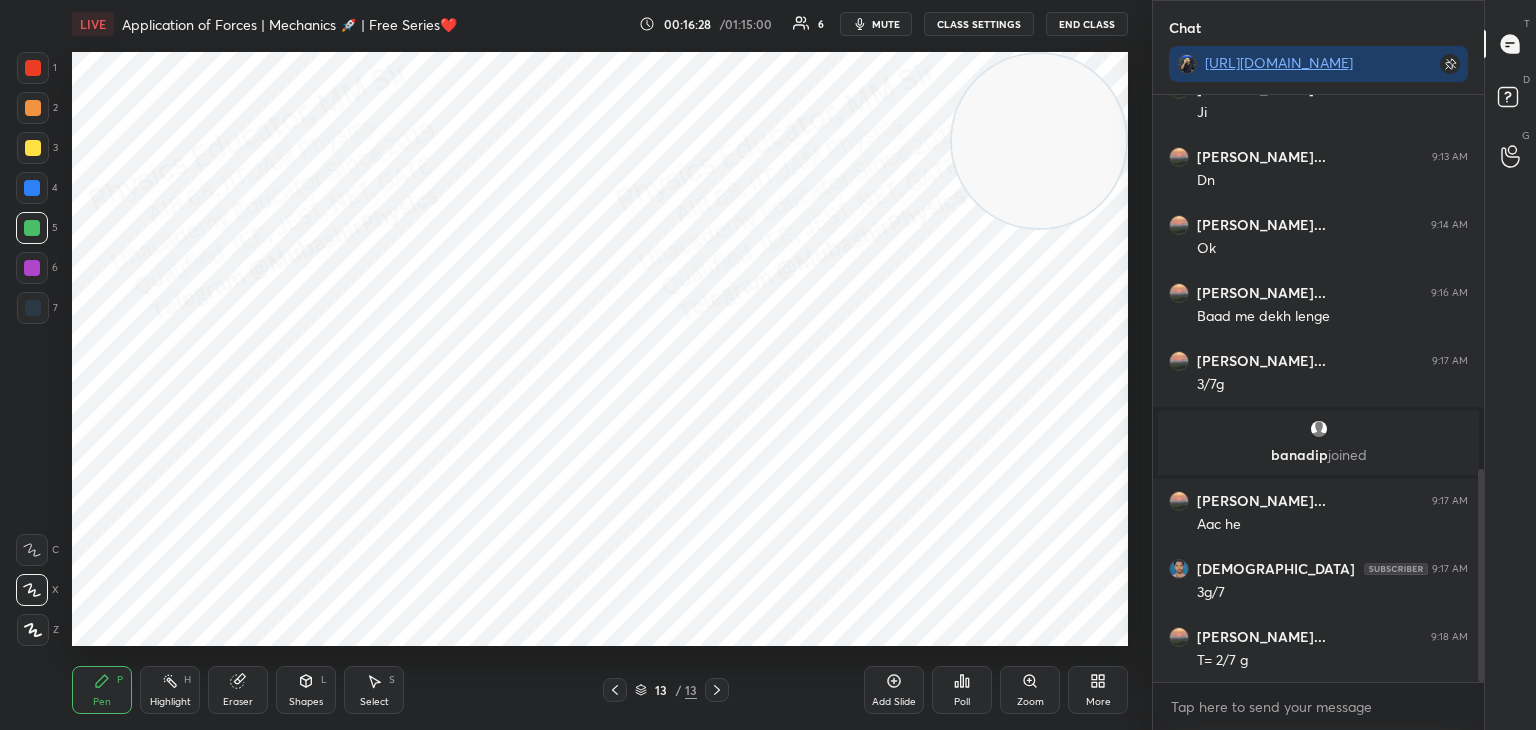 scroll, scrollTop: 1032, scrollLeft: 0, axis: vertical 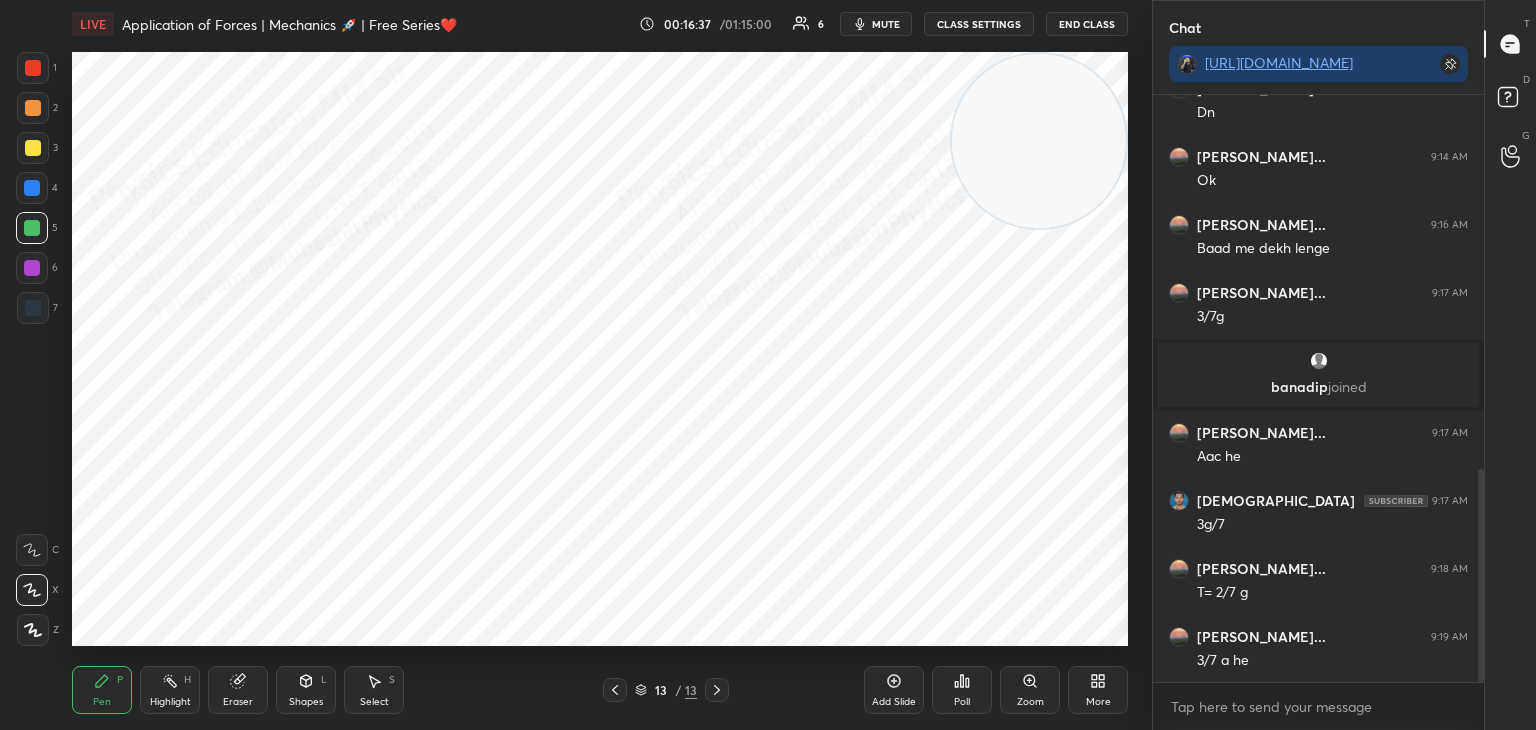 drag, startPoint x: 370, startPoint y: 690, endPoint x: 380, endPoint y: 681, distance: 13.453624 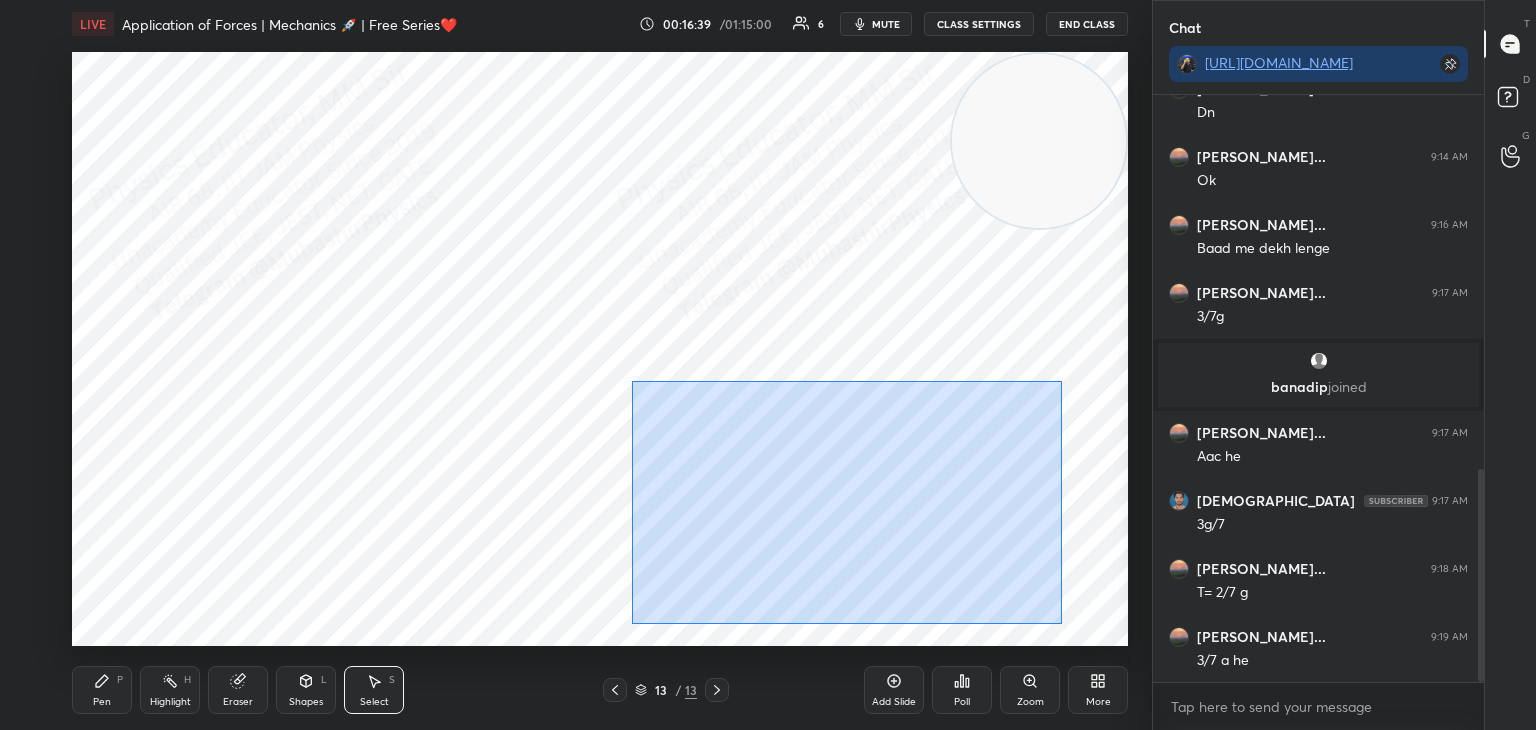 drag, startPoint x: 632, startPoint y: 381, endPoint x: 1052, endPoint y: 601, distance: 474.1308 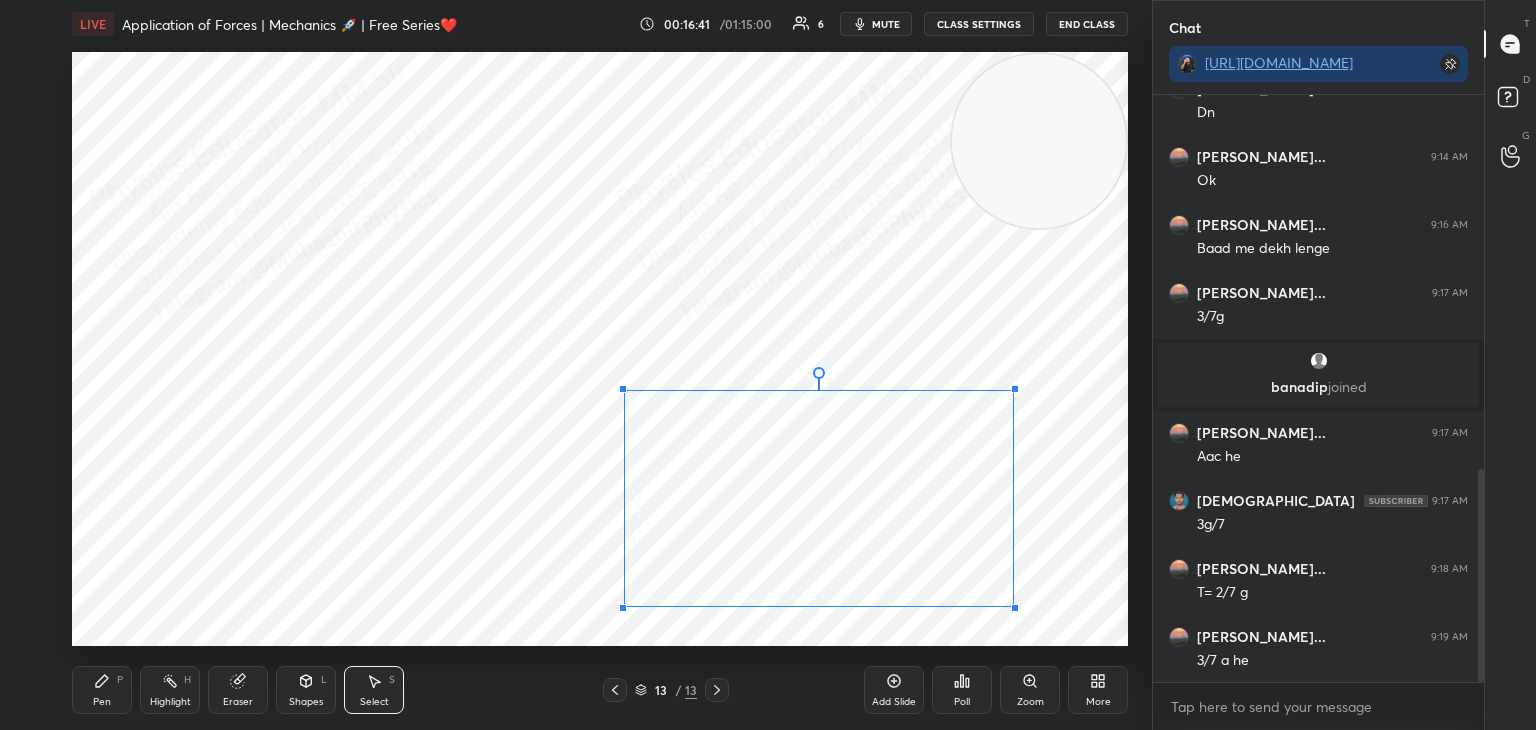 click at bounding box center (1015, 608) 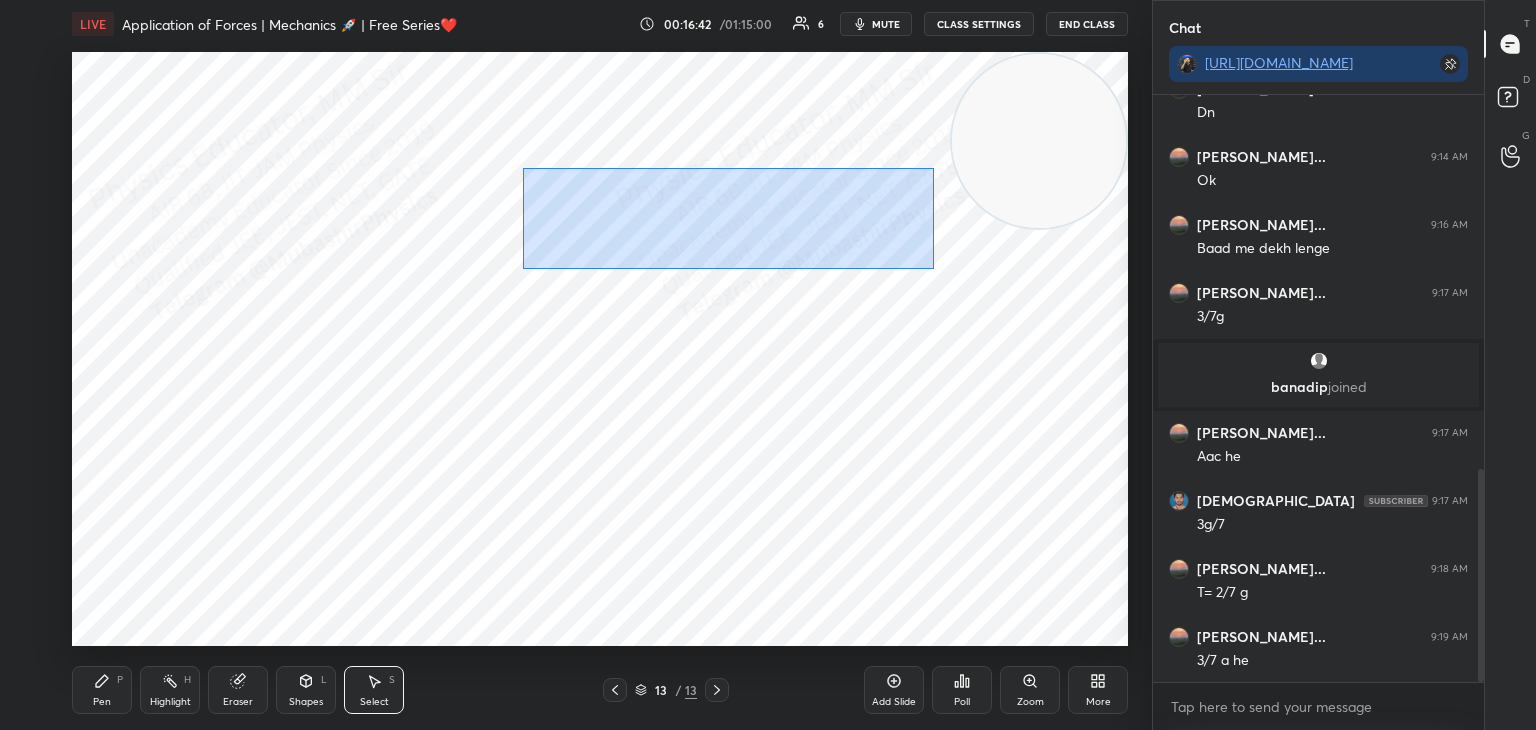 drag, startPoint x: 524, startPoint y: 169, endPoint x: 933, endPoint y: 257, distance: 418.3599 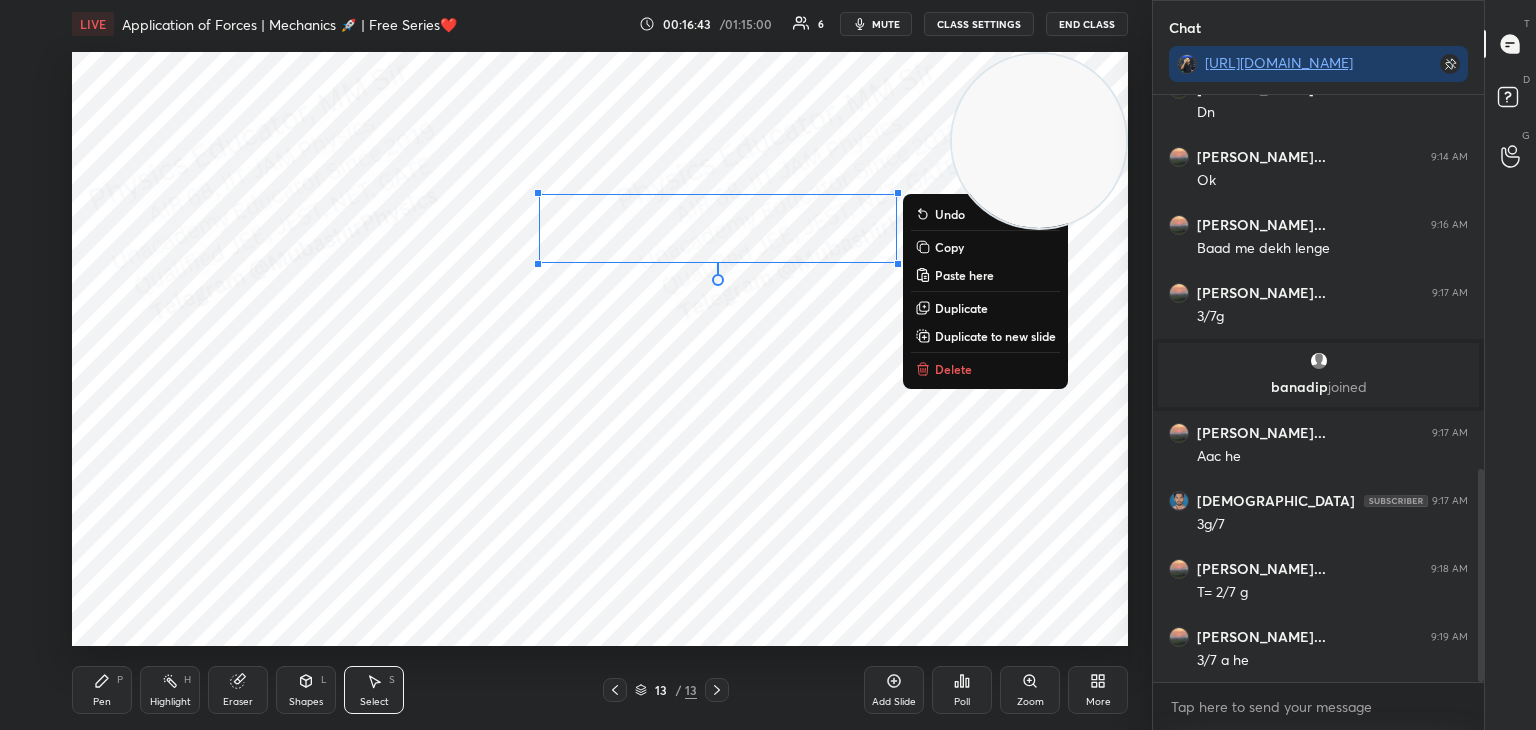 click on "Copy" at bounding box center (949, 247) 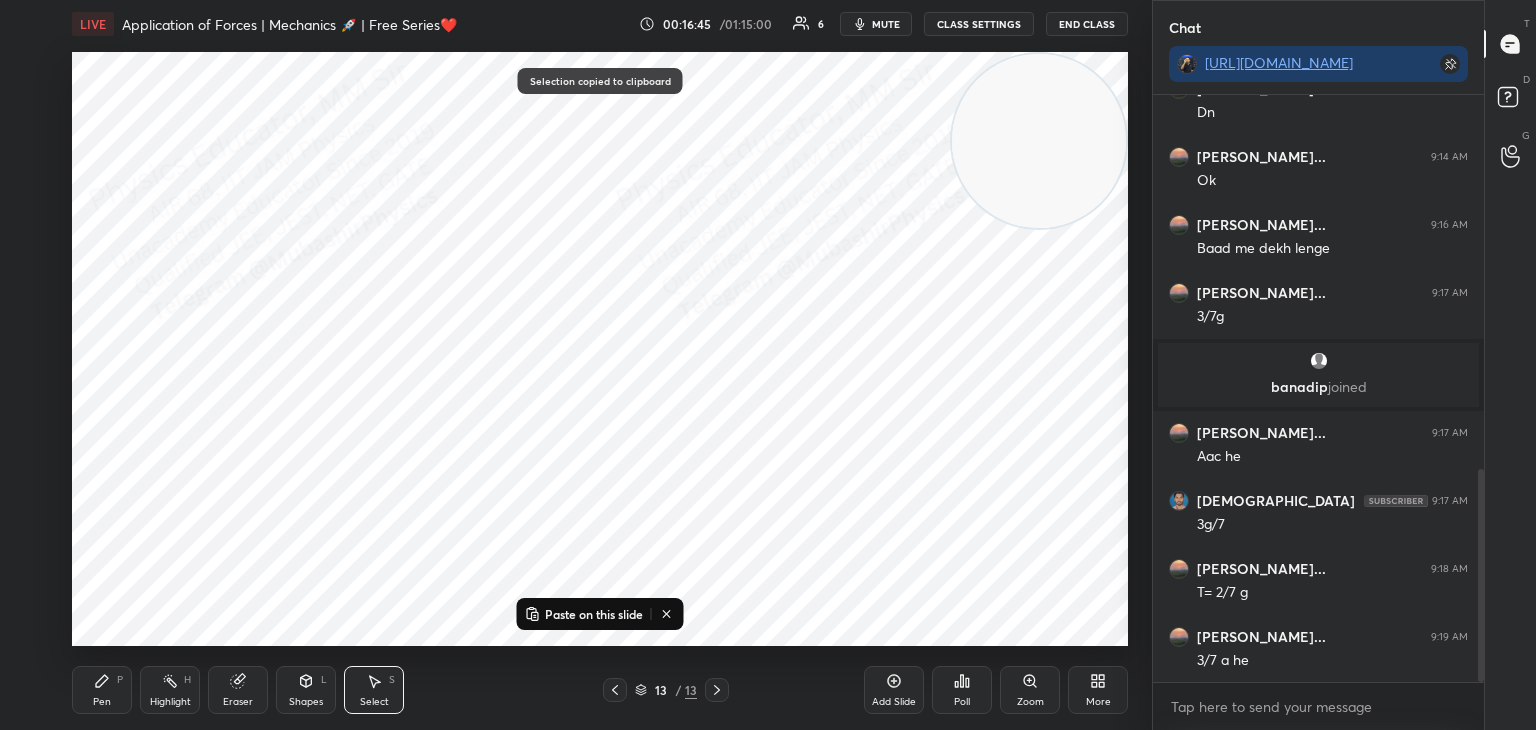click 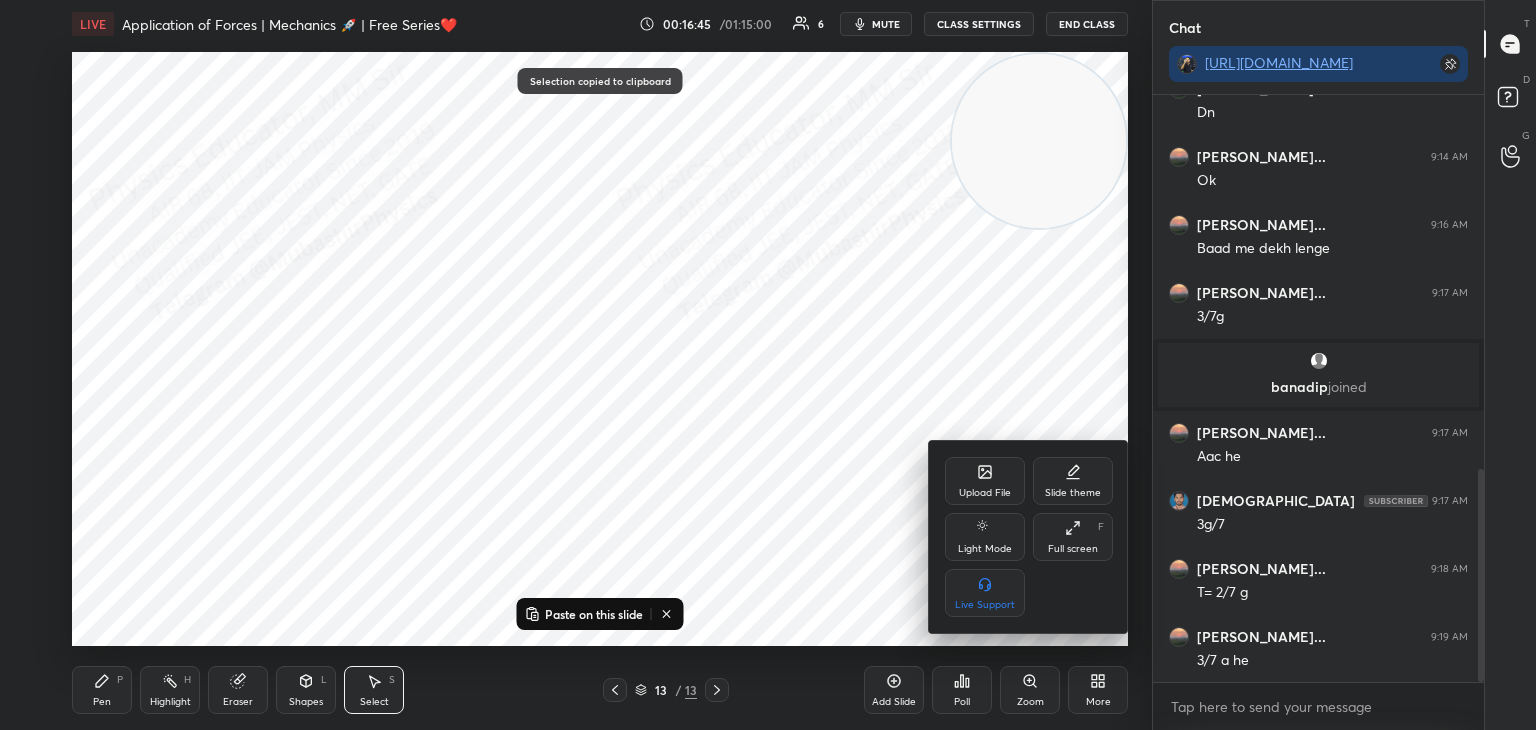 click 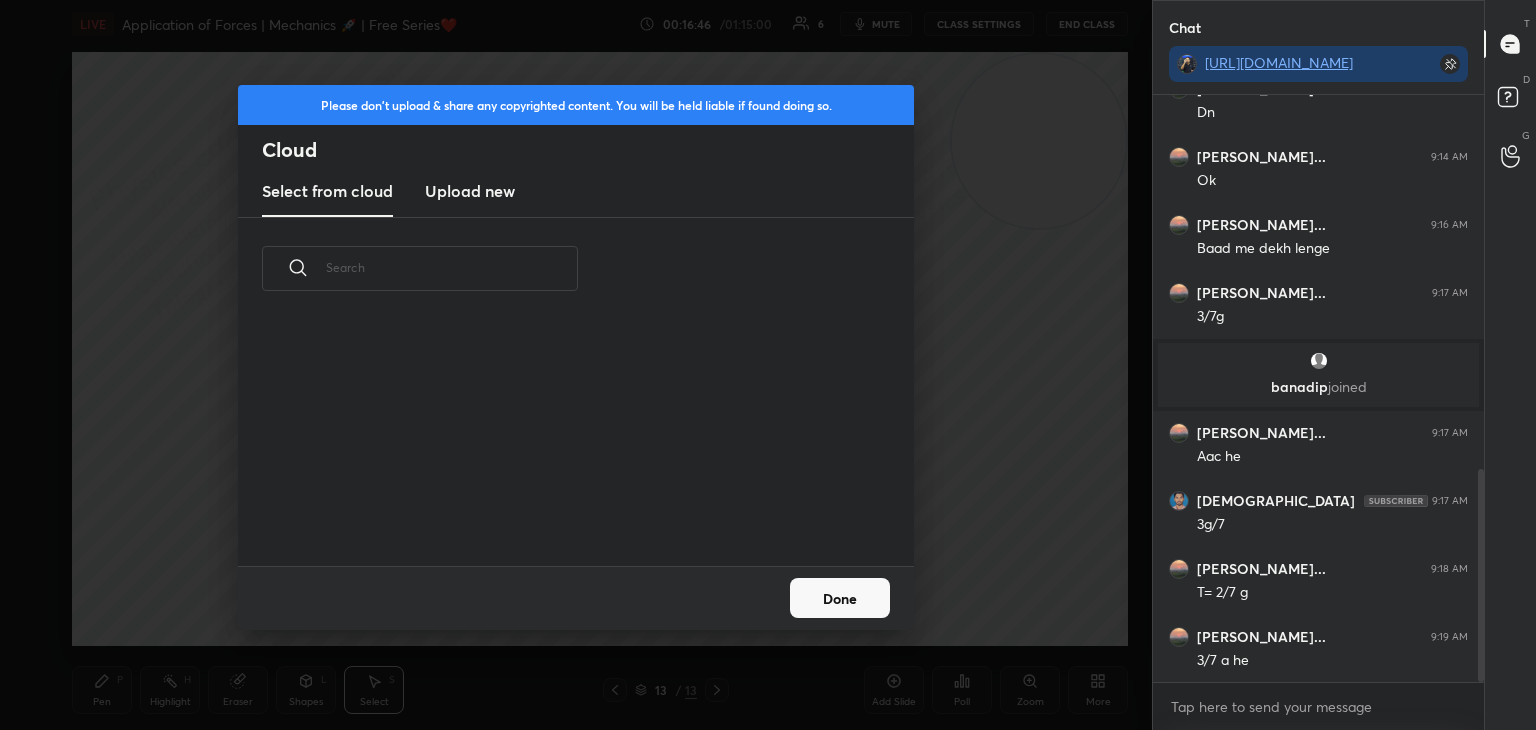 scroll, scrollTop: 246, scrollLeft: 642, axis: both 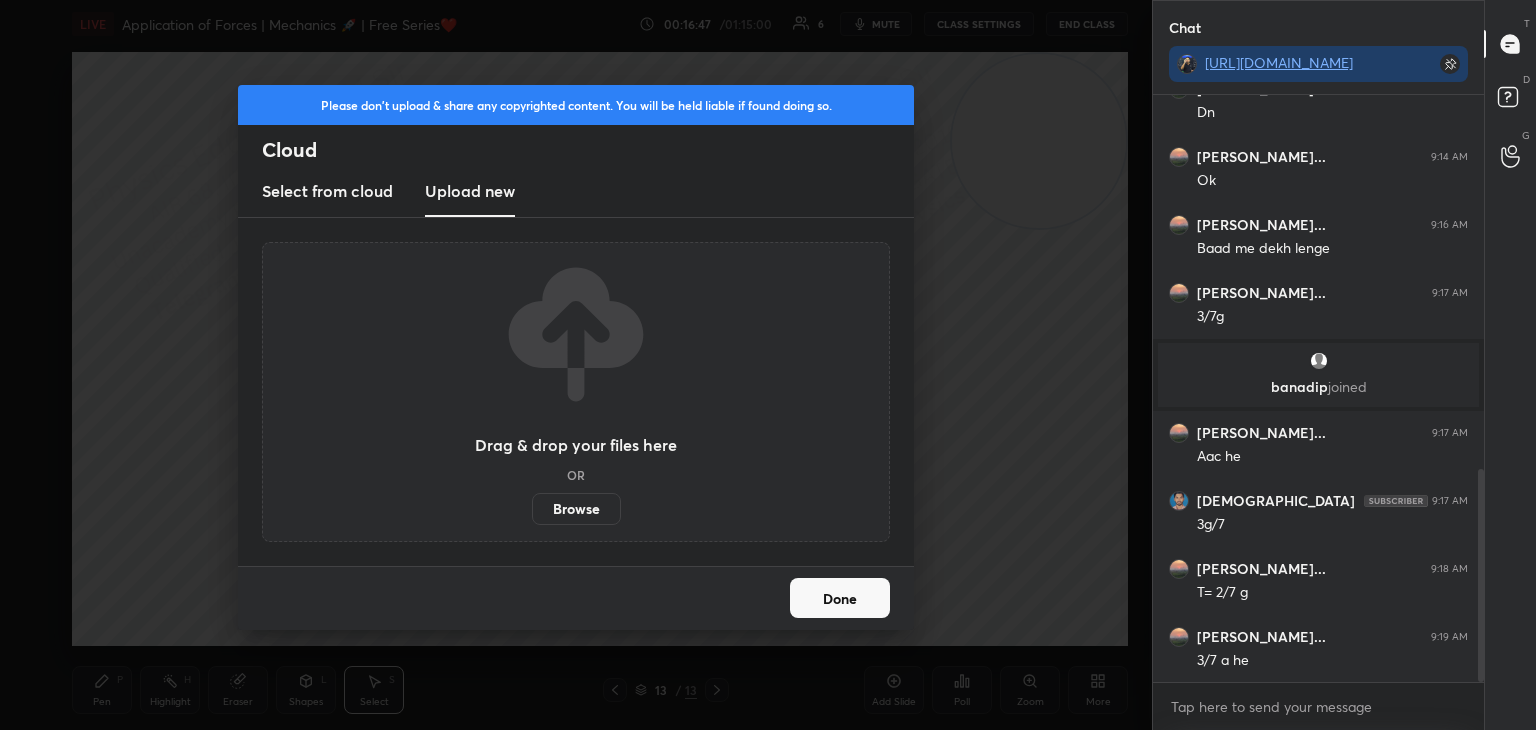 click on "Browse" at bounding box center (576, 509) 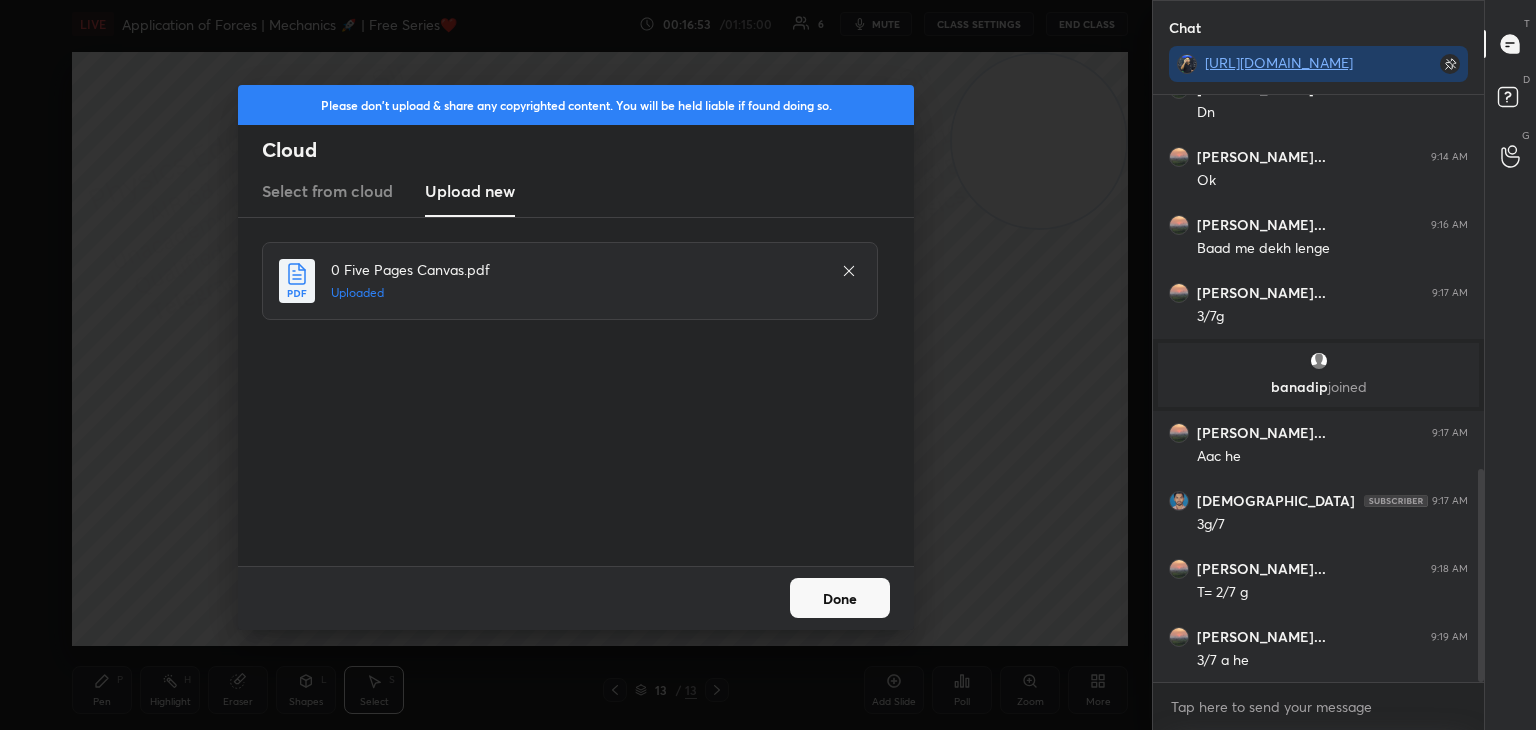 click on "Done" at bounding box center (840, 598) 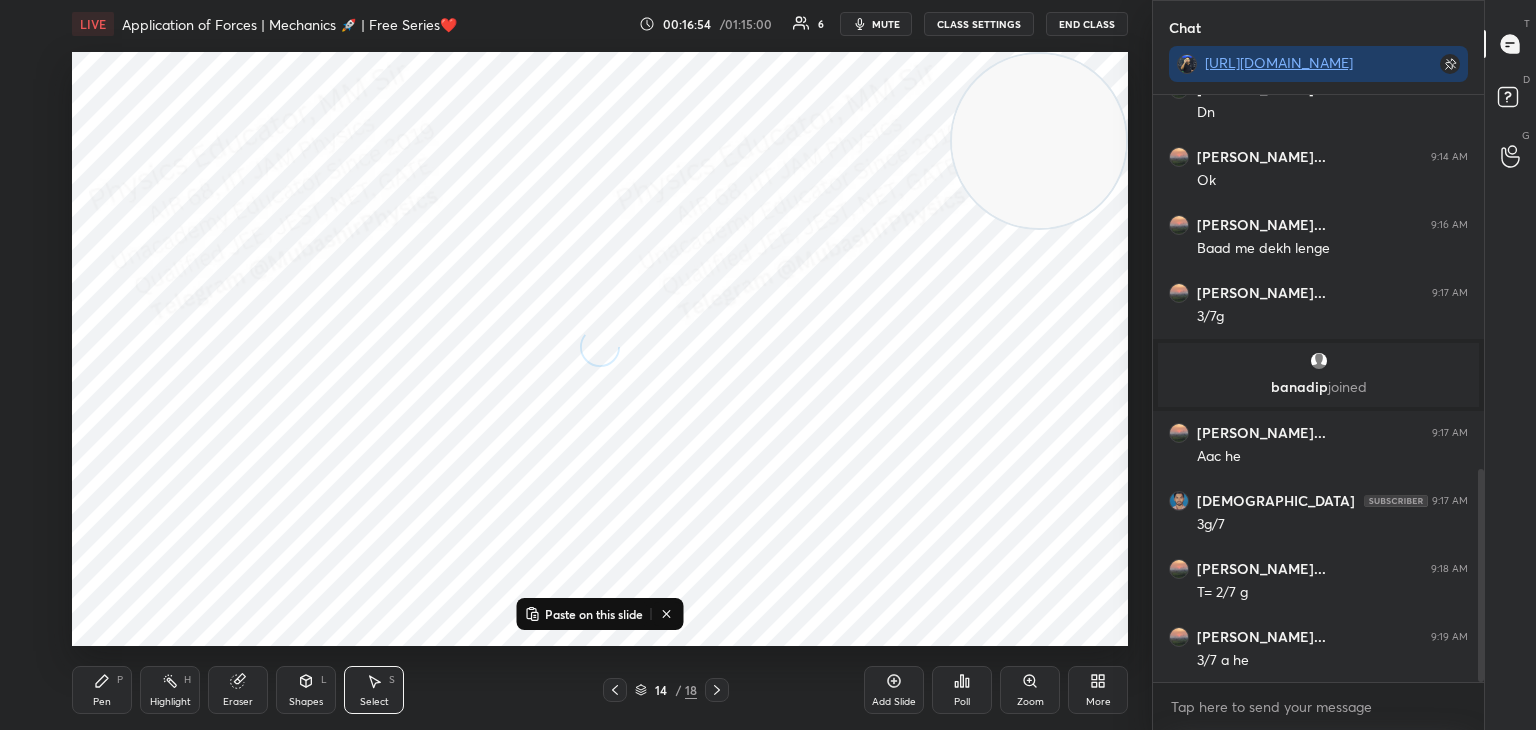 click on "Paste on this slide" at bounding box center (594, 614) 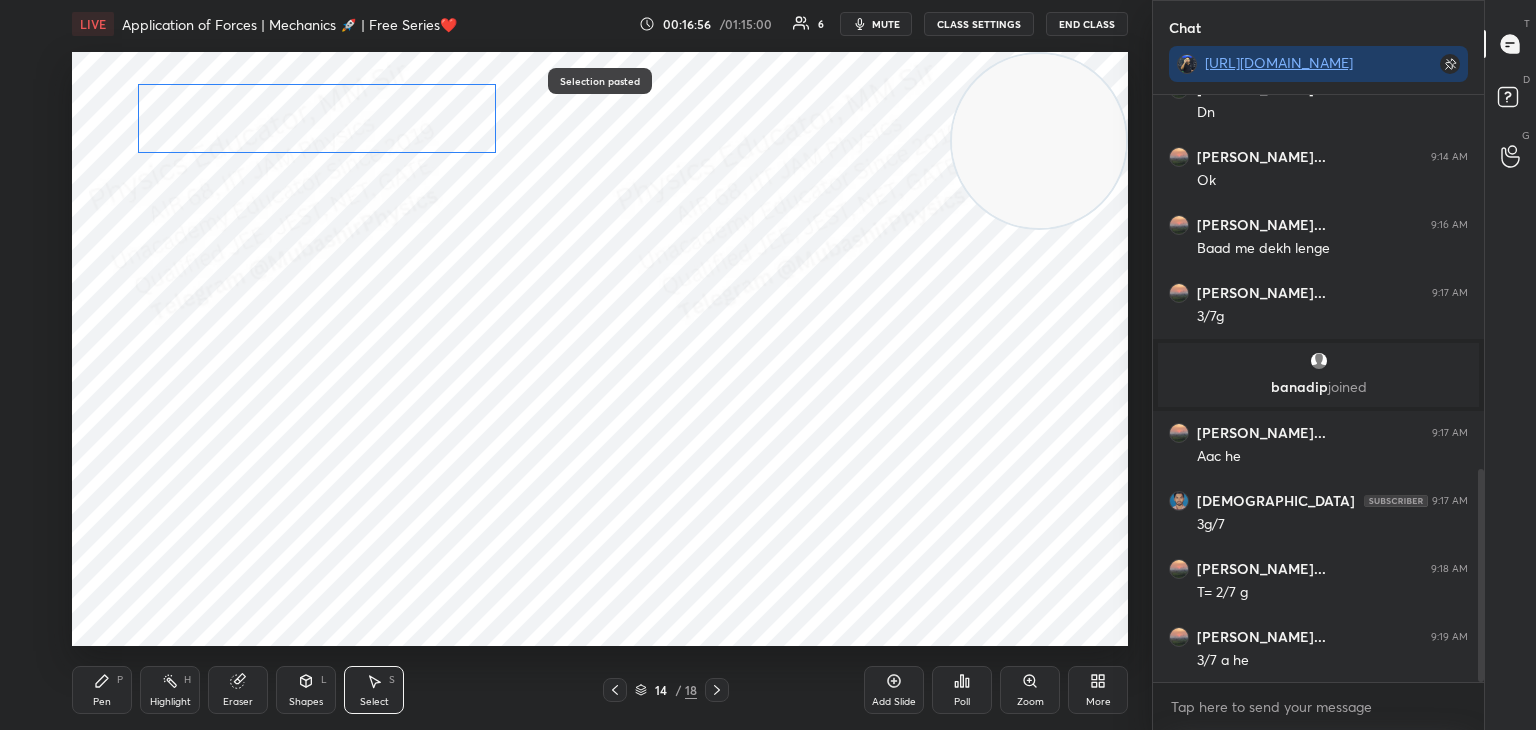 drag, startPoint x: 464, startPoint y: 150, endPoint x: 238, endPoint y: 112, distance: 229.17242 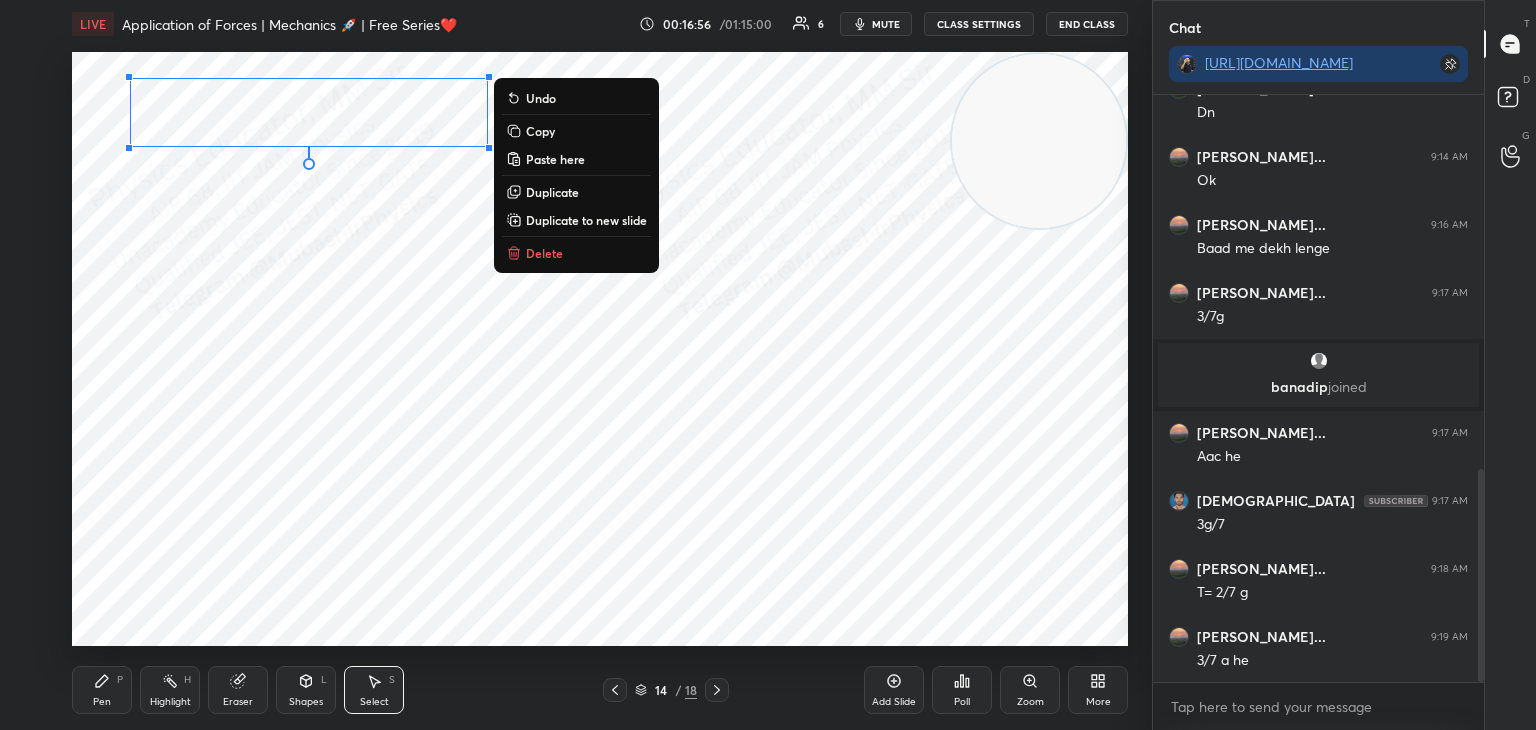 drag, startPoint x: 118, startPoint y: 689, endPoint x: 117, endPoint y: 646, distance: 43.011627 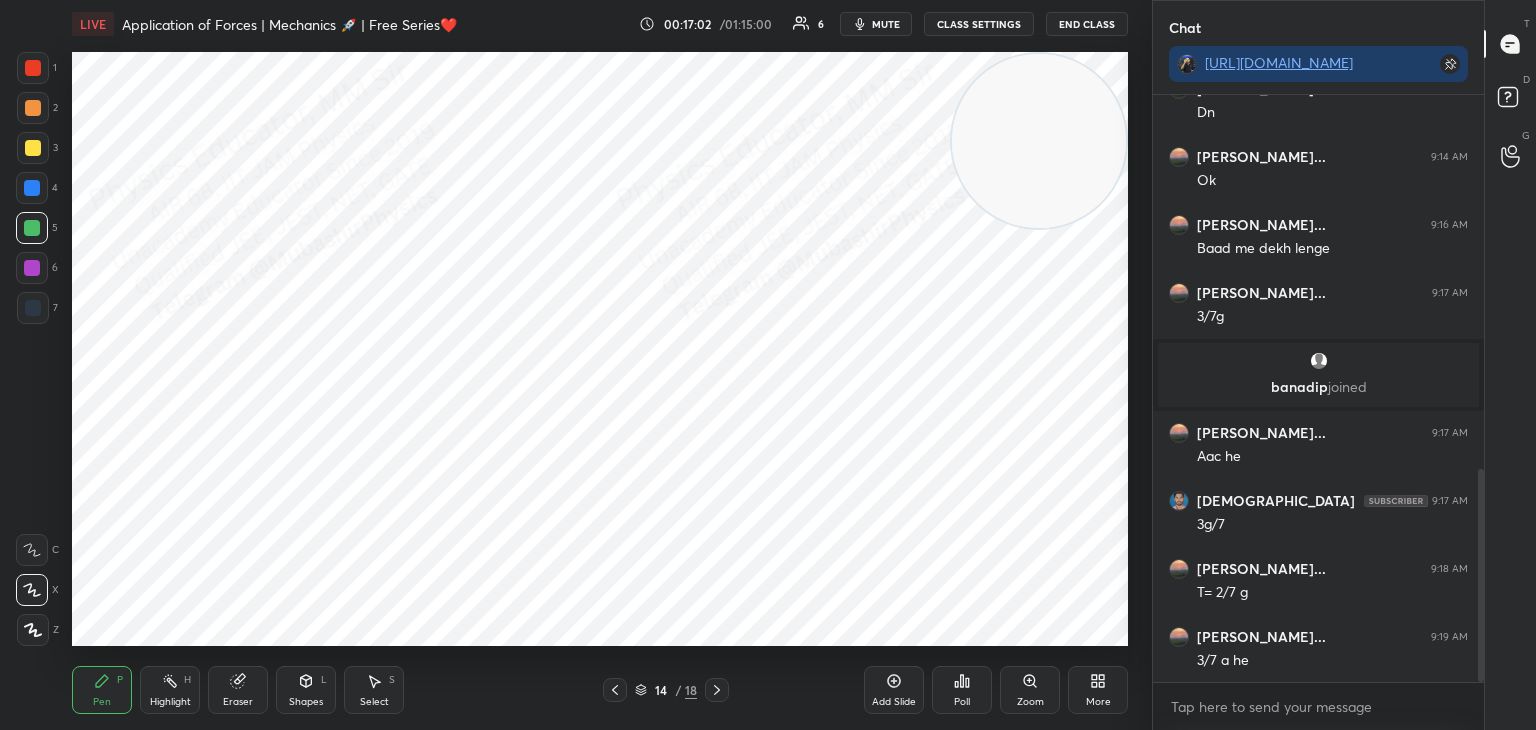 click at bounding box center [32, 188] 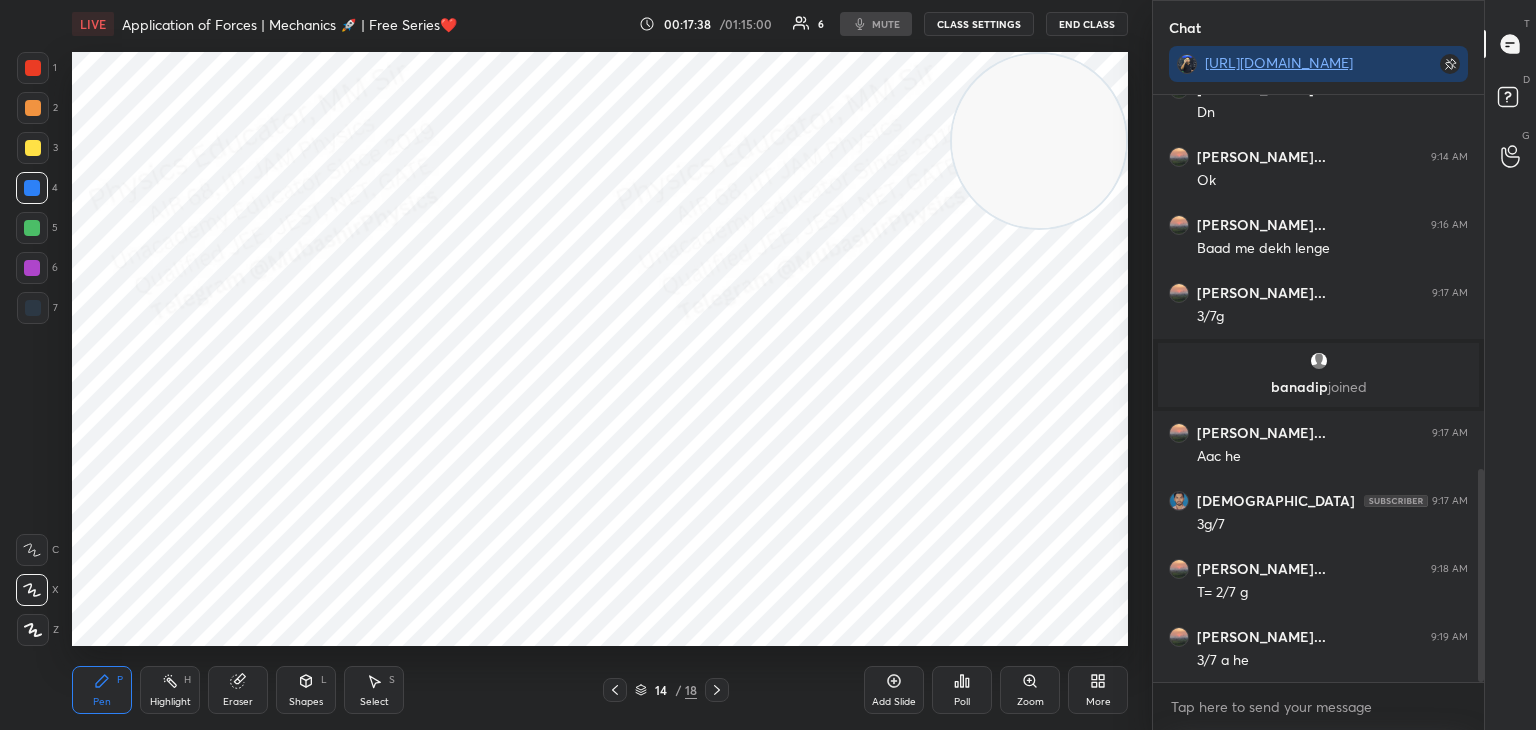 click on "H" at bounding box center (187, 680) 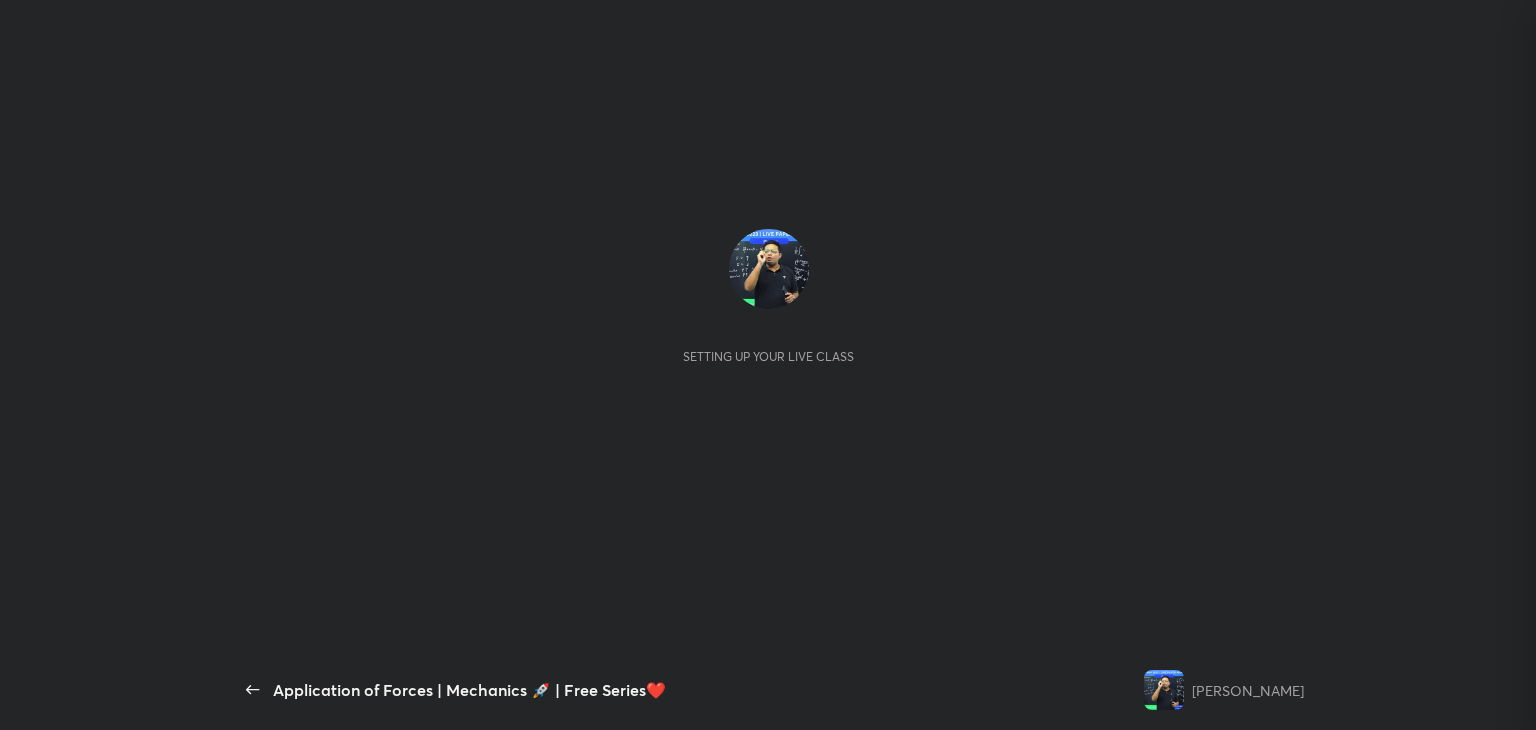 scroll, scrollTop: 0, scrollLeft: 0, axis: both 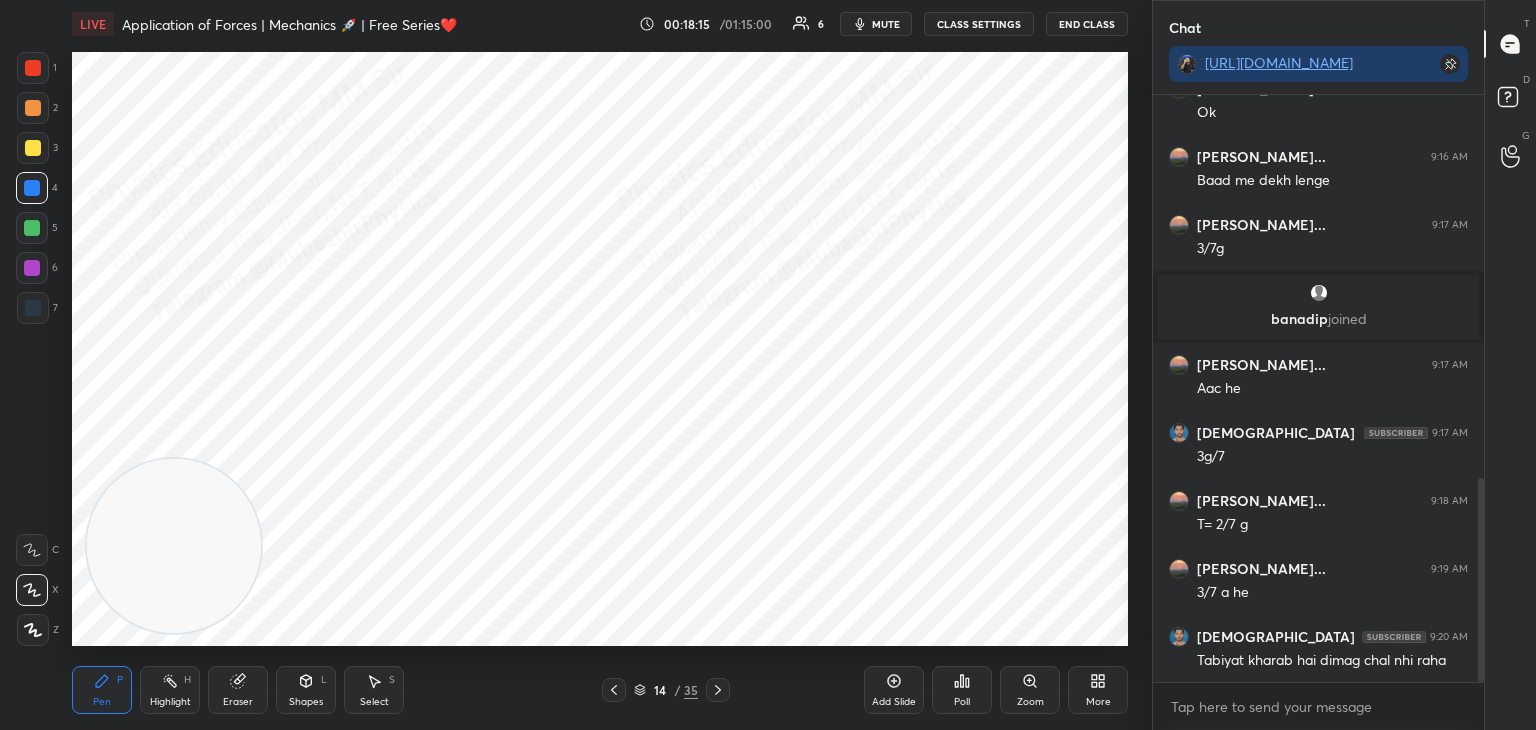 drag, startPoint x: 128, startPoint y: 565, endPoint x: 177, endPoint y: 563, distance: 49.0408 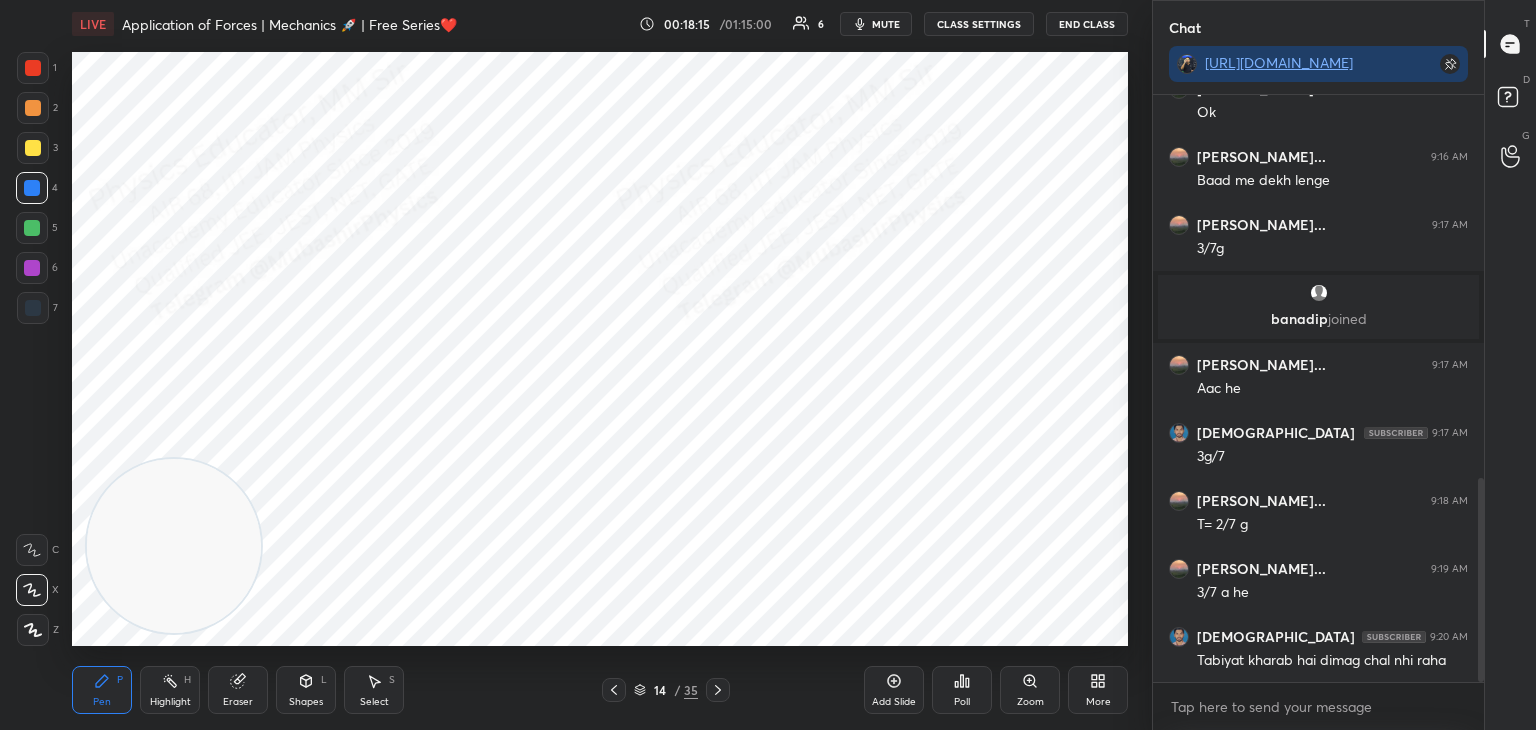 click at bounding box center [174, 546] 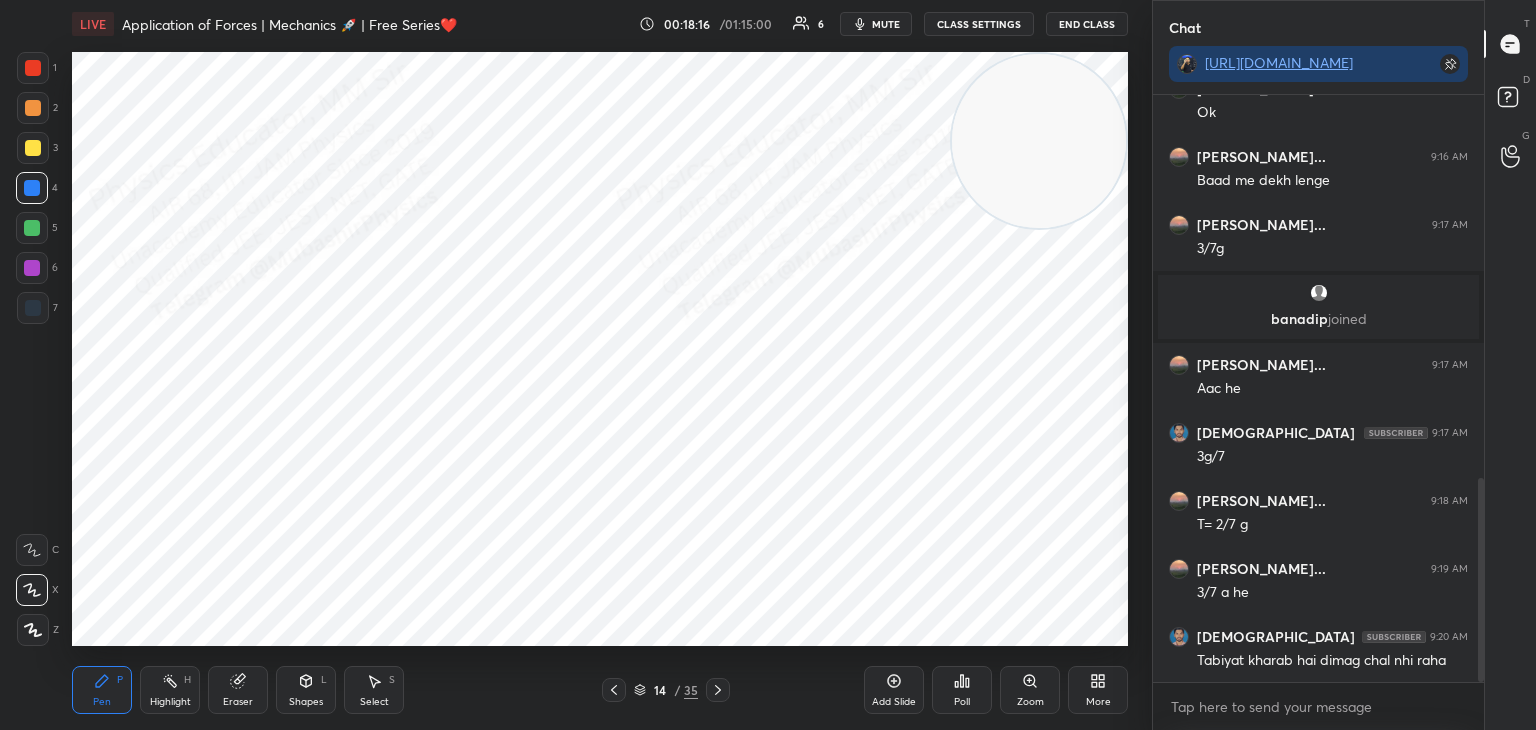 drag, startPoint x: 200, startPoint y: 553, endPoint x: 1108, endPoint y: 206, distance: 972.0458 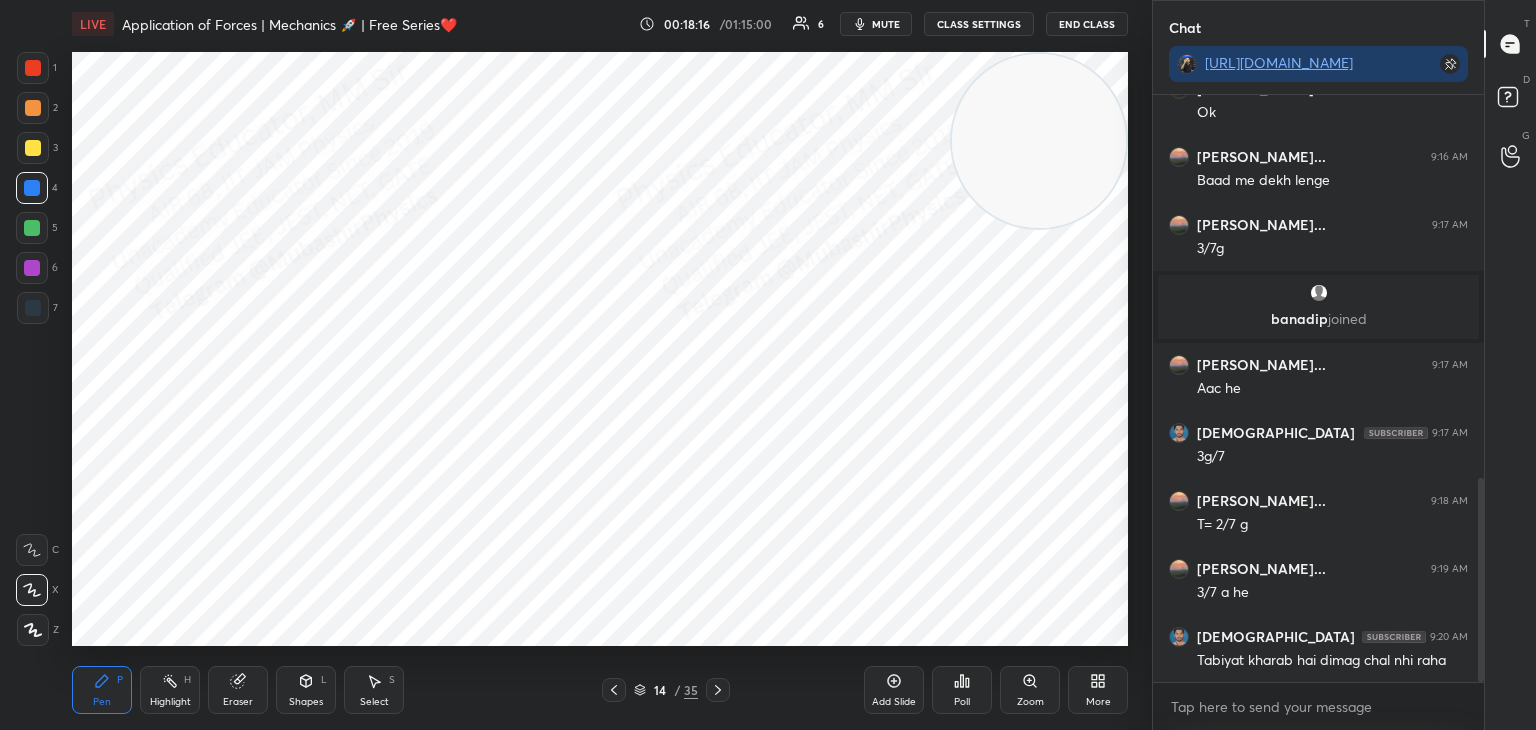 click on "1 2 3 4 5 6 7 C X Z C X Z E E Erase all   H H LIVE Application of Forces | Mechanics 🚀 | Free Series❤️ 00:18:16 /  01:15:00 6 mute CLASS SETTINGS End Class Setting up your live class Poll for   secs No correct answer Start poll Back Application of Forces | Mechanics 🚀 | Free Series❤️ [PERSON_NAME] Pen P Highlight H Eraser Shapes L Select S 14 / 35 Add Slide Poll Zoom More Chat [URL][DOMAIN_NAME] You 9:04 AM [URL][DOMAIN_NAME] Unpin message [PERSON_NAME]  joined [PERSON_NAME] 9:06 AM 8 [PERSON_NAME]... 9:06 AM 8 [PERSON_NAME]  joined [PERSON_NAME] kum... 9:10 AM [DEMOGRAPHIC_DATA] 9:10 AM [DEMOGRAPHIC_DATA] 9:11 AM Last T/8hoga na? [PERSON_NAME]... 9:12 AM Ji [PERSON_NAME]... 9:13 AM Dn [PERSON_NAME]... 9:14 AM Ok [PERSON_NAME] kum... 9:16 AM Baad me dekh [PERSON_NAME] kum... 9:17 AM 3/7g [PERSON_NAME]  joined [PERSON_NAME]... 9:17 AM Aac he Krishna 9:17 AM 3g/7 [PERSON_NAME]... 9:18 AM T= 2/7 g [PERSON_NAME] kum... 9:19 AM [DATE] a he [DEMOGRAPHIC_DATA] 9:20 AM Tabiyat kharab hai dimag chal nhi raha JUMP TO LATEST Enable hand raising Enable x   NEW DOUBTS ASKED T D" at bounding box center [768, 365] 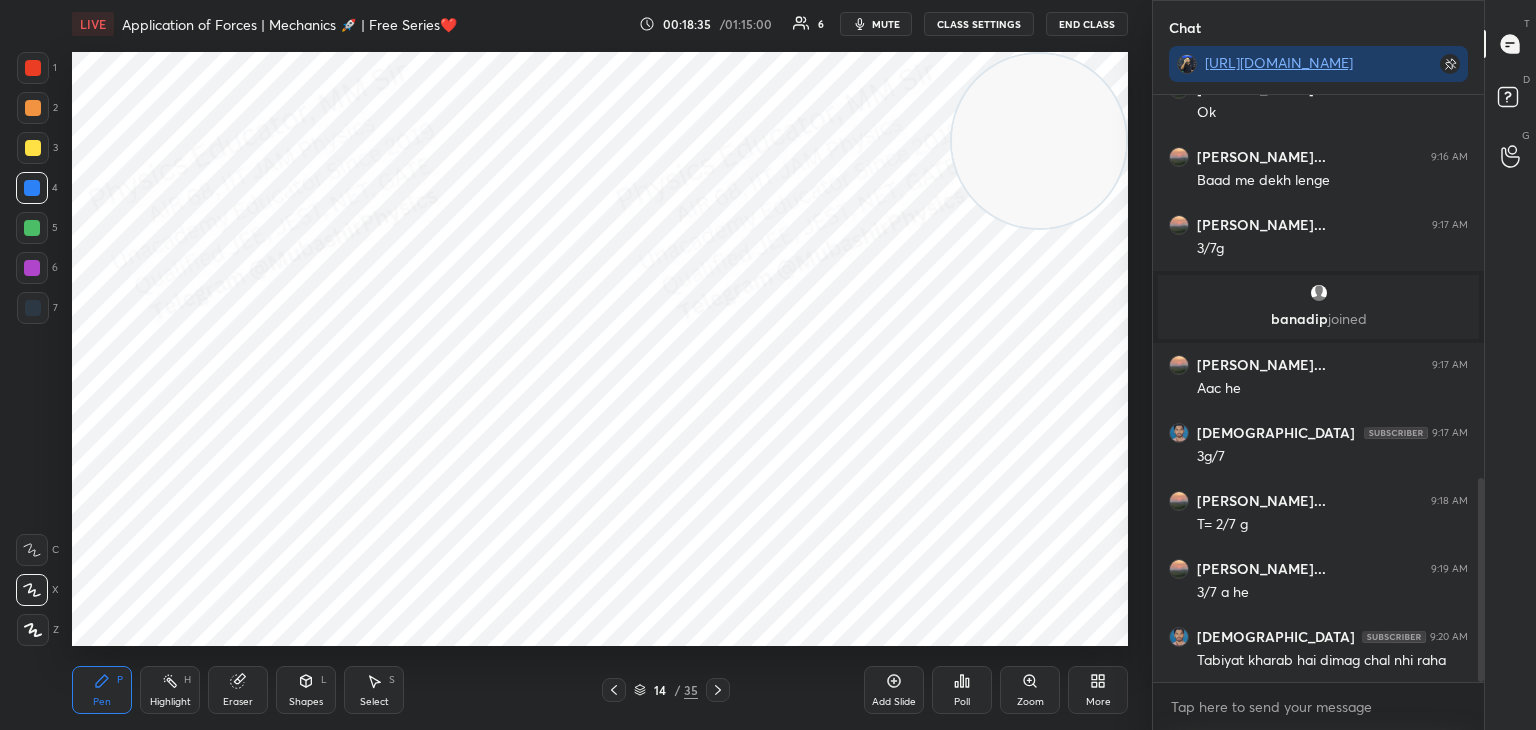 click at bounding box center (32, 228) 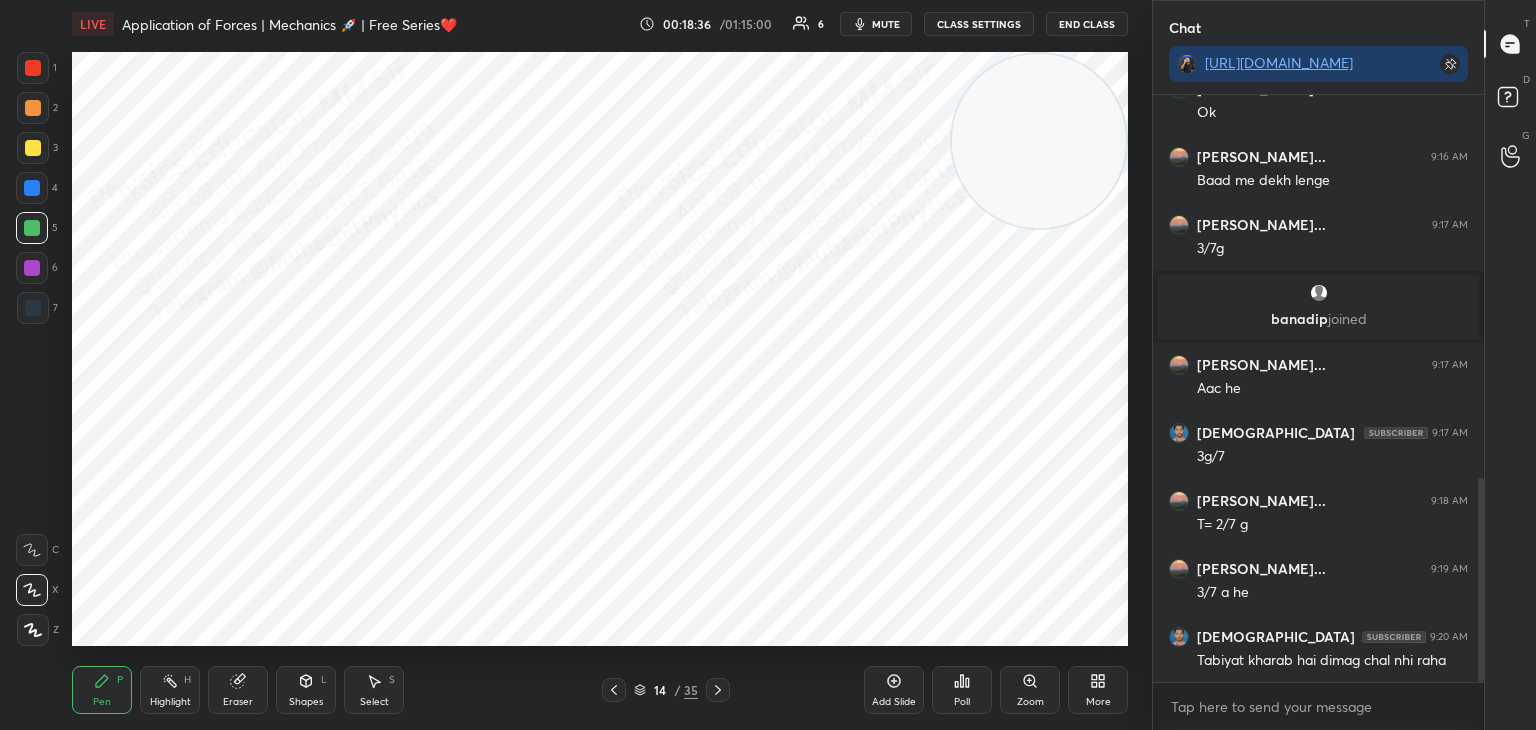 click at bounding box center [33, 108] 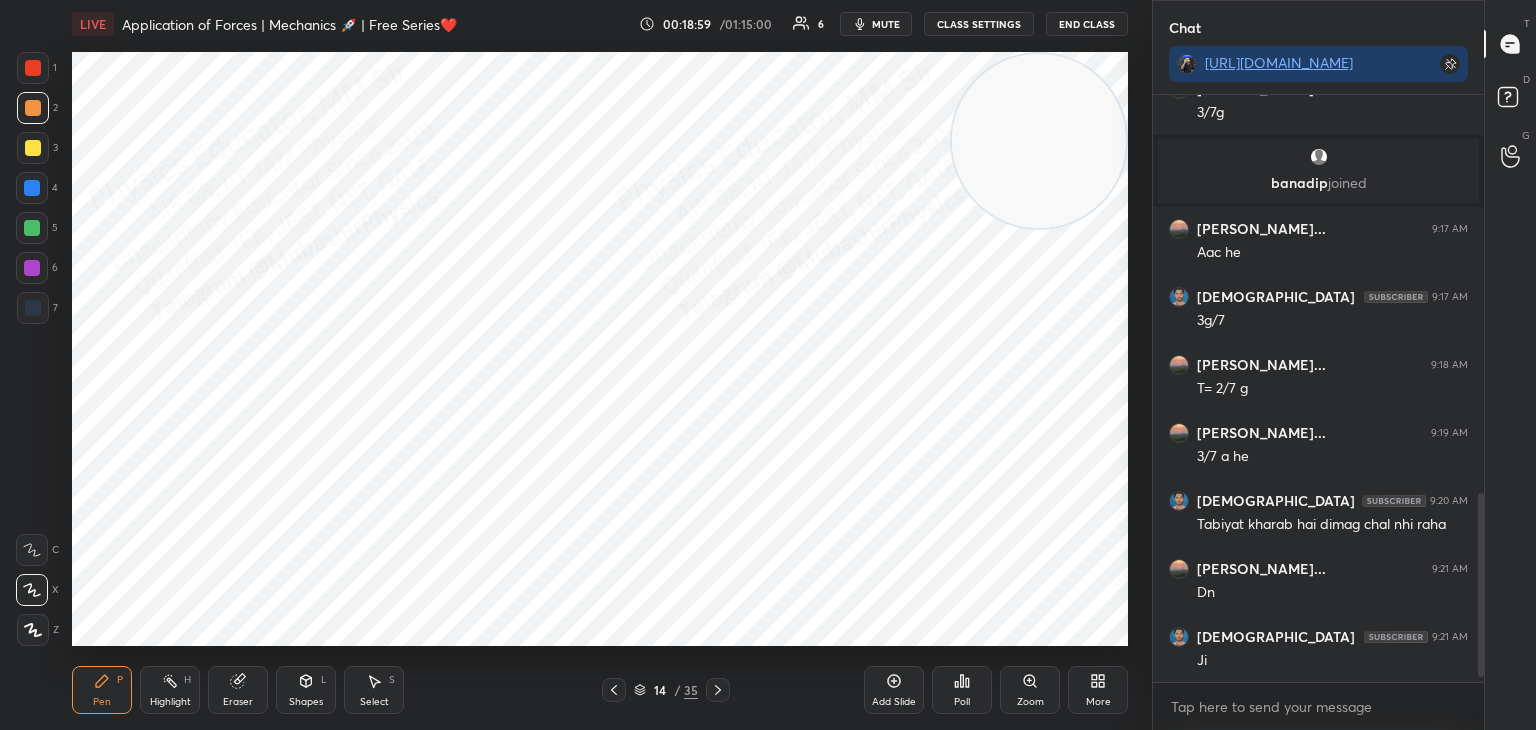scroll, scrollTop: 1304, scrollLeft: 0, axis: vertical 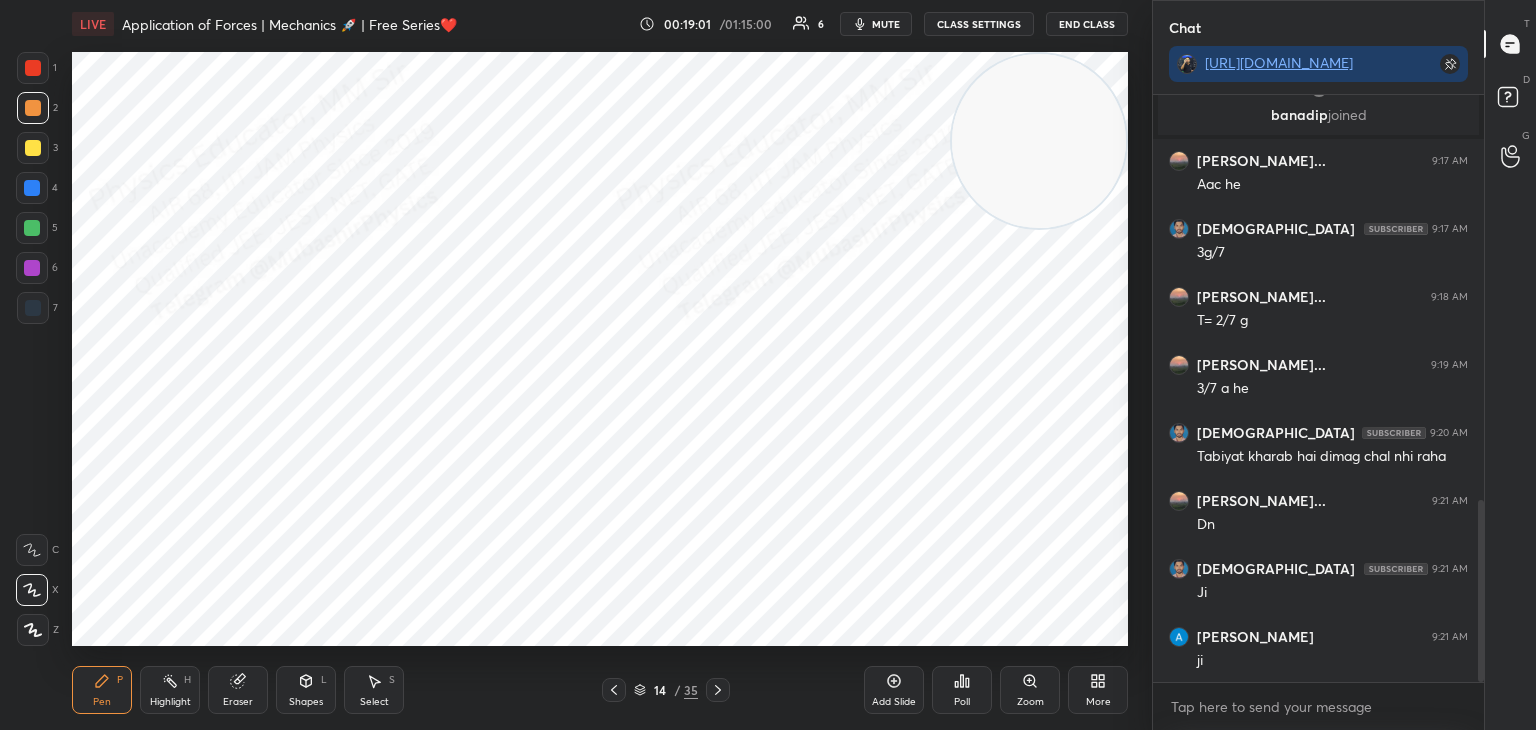 click at bounding box center [614, 690] 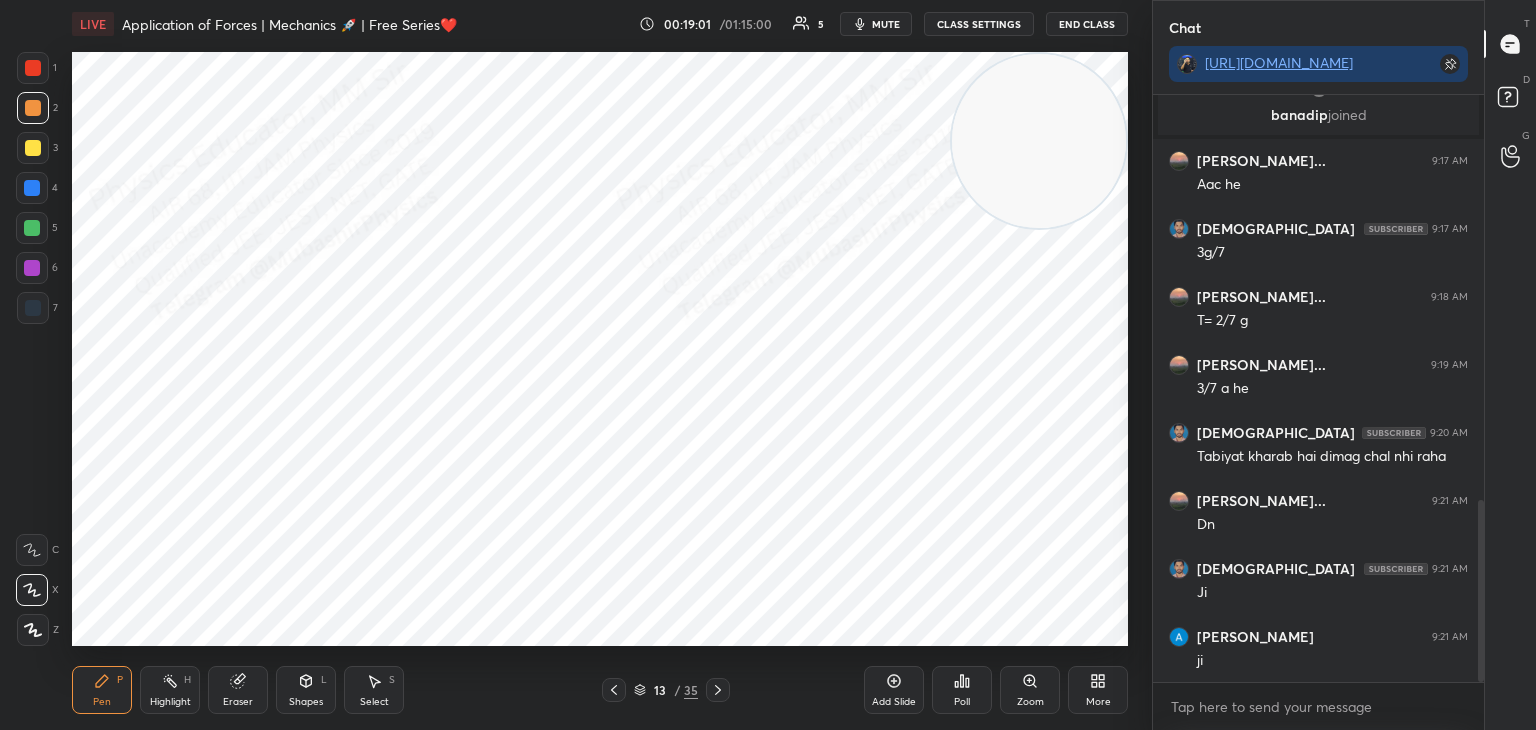 click 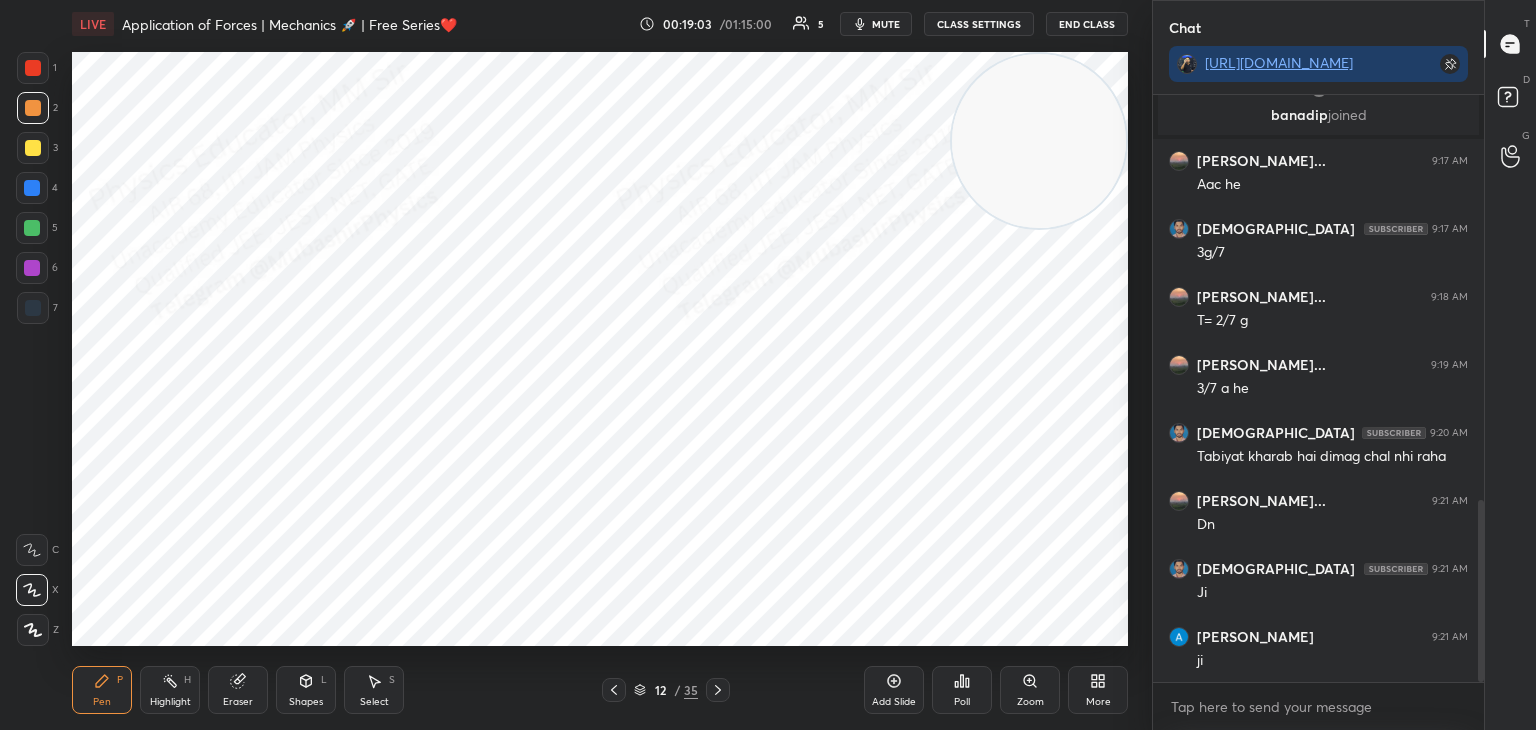 click 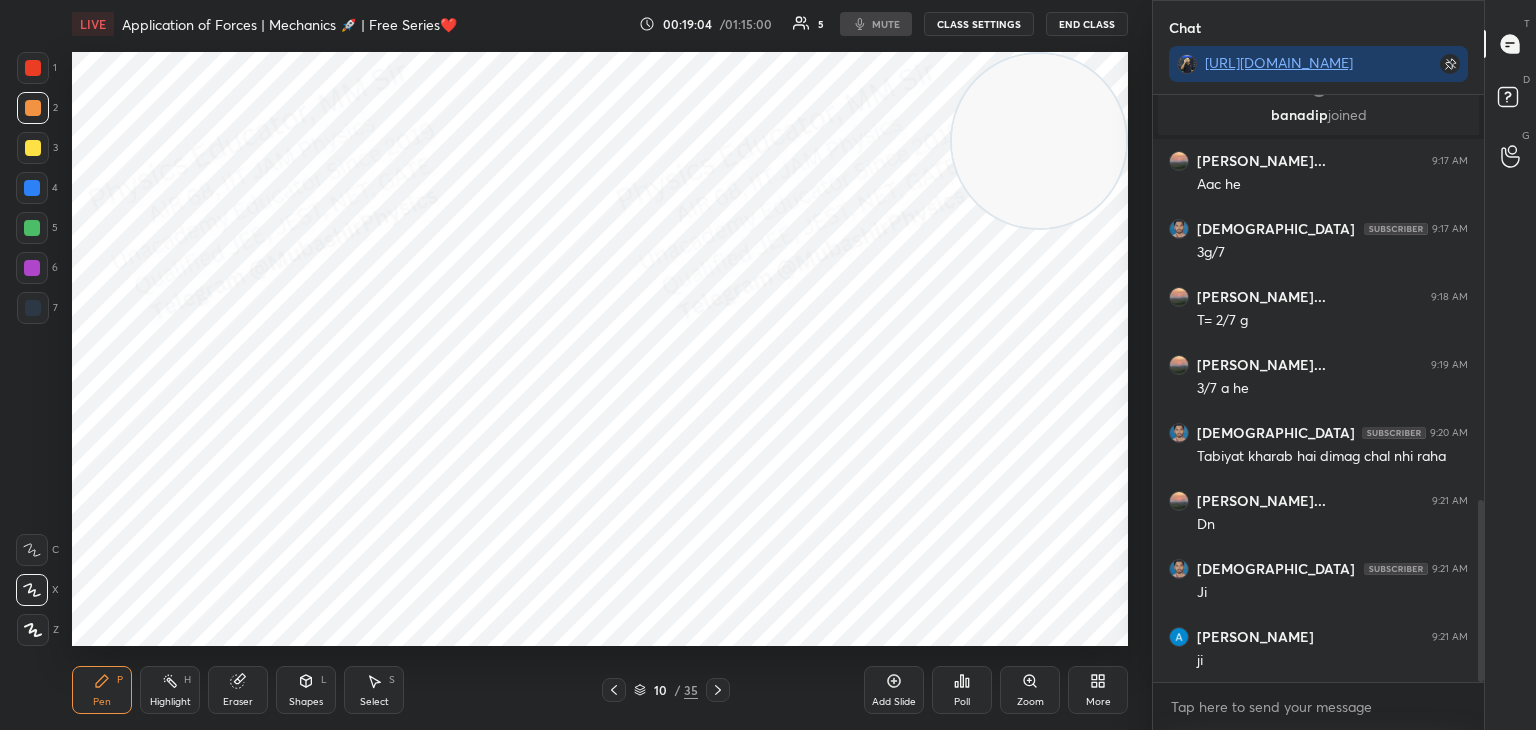 click 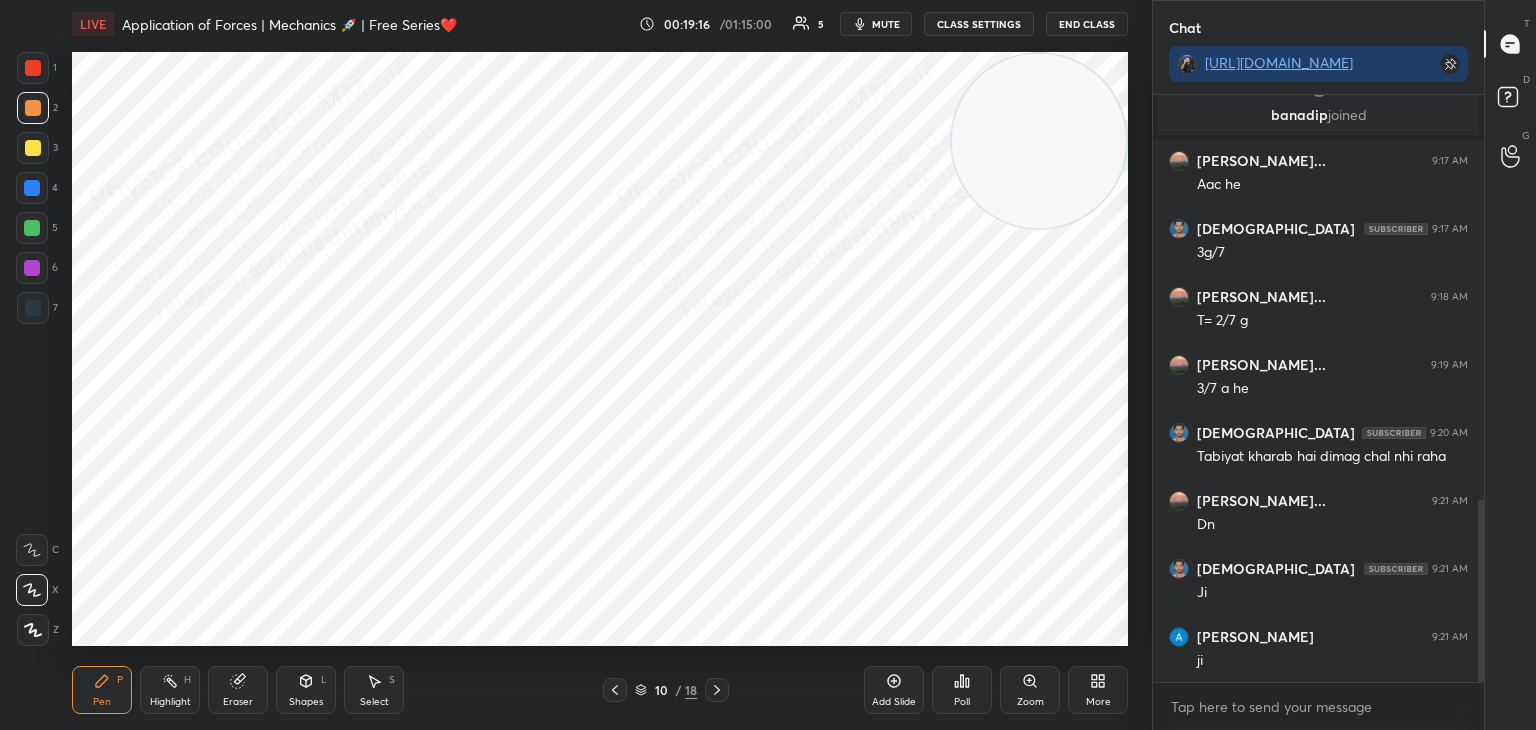 click 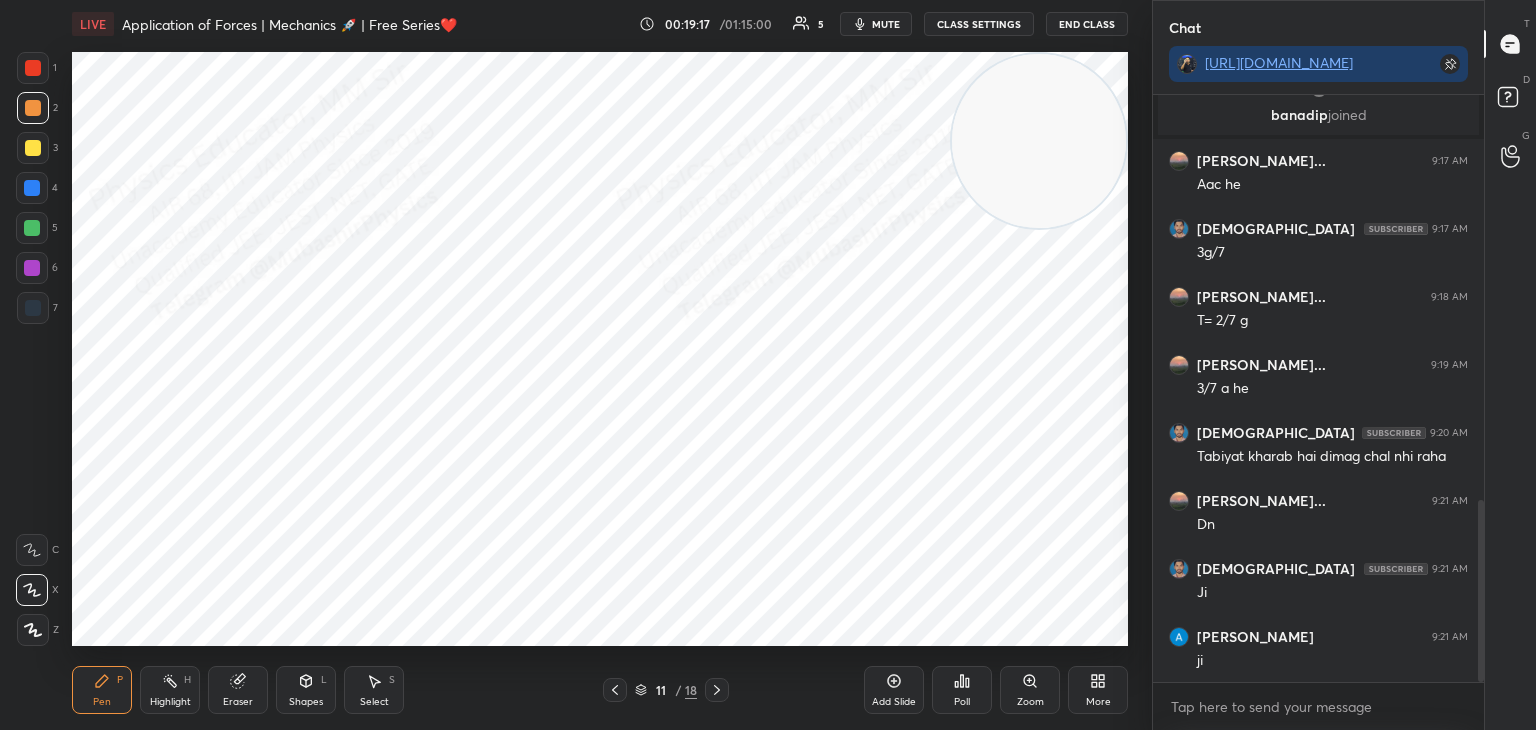 click 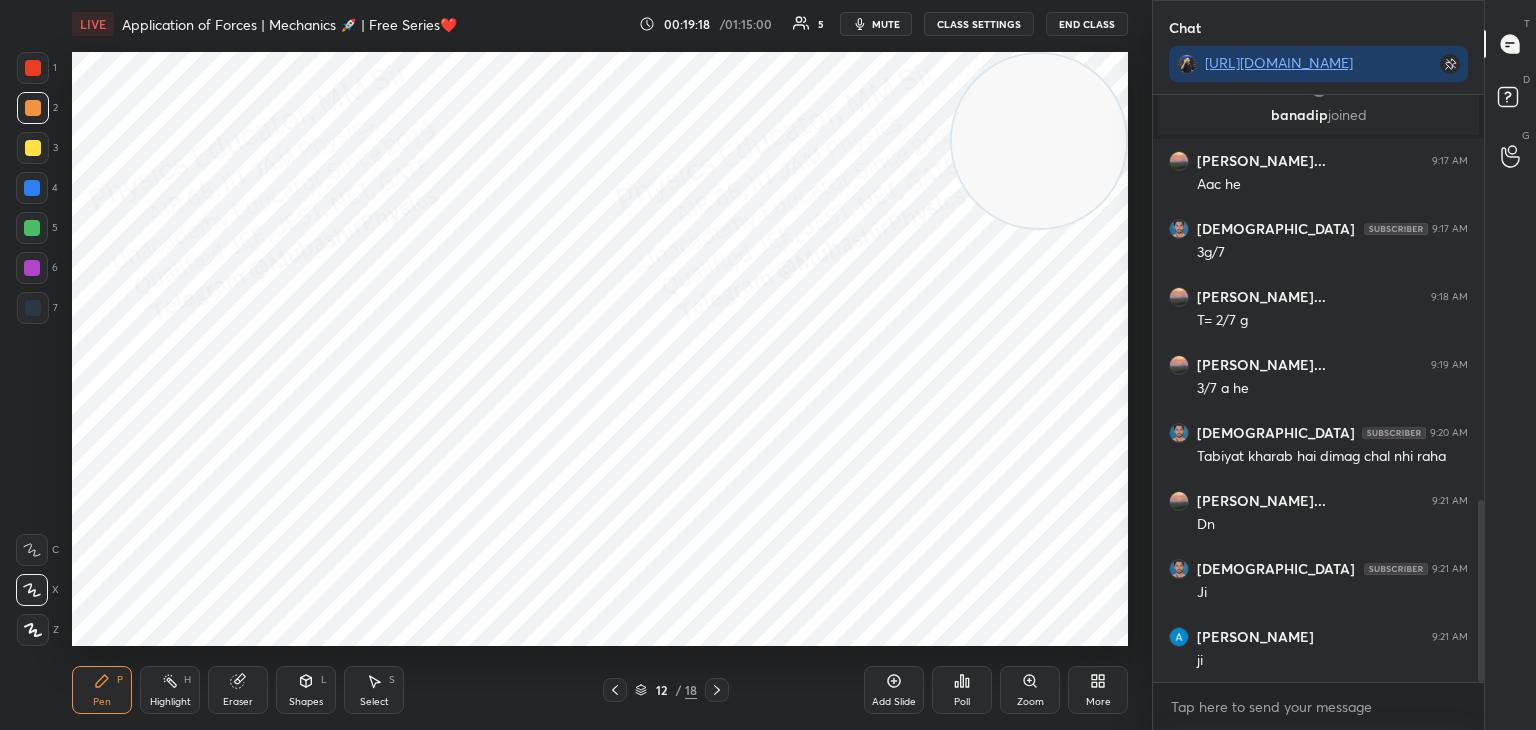 click at bounding box center [717, 690] 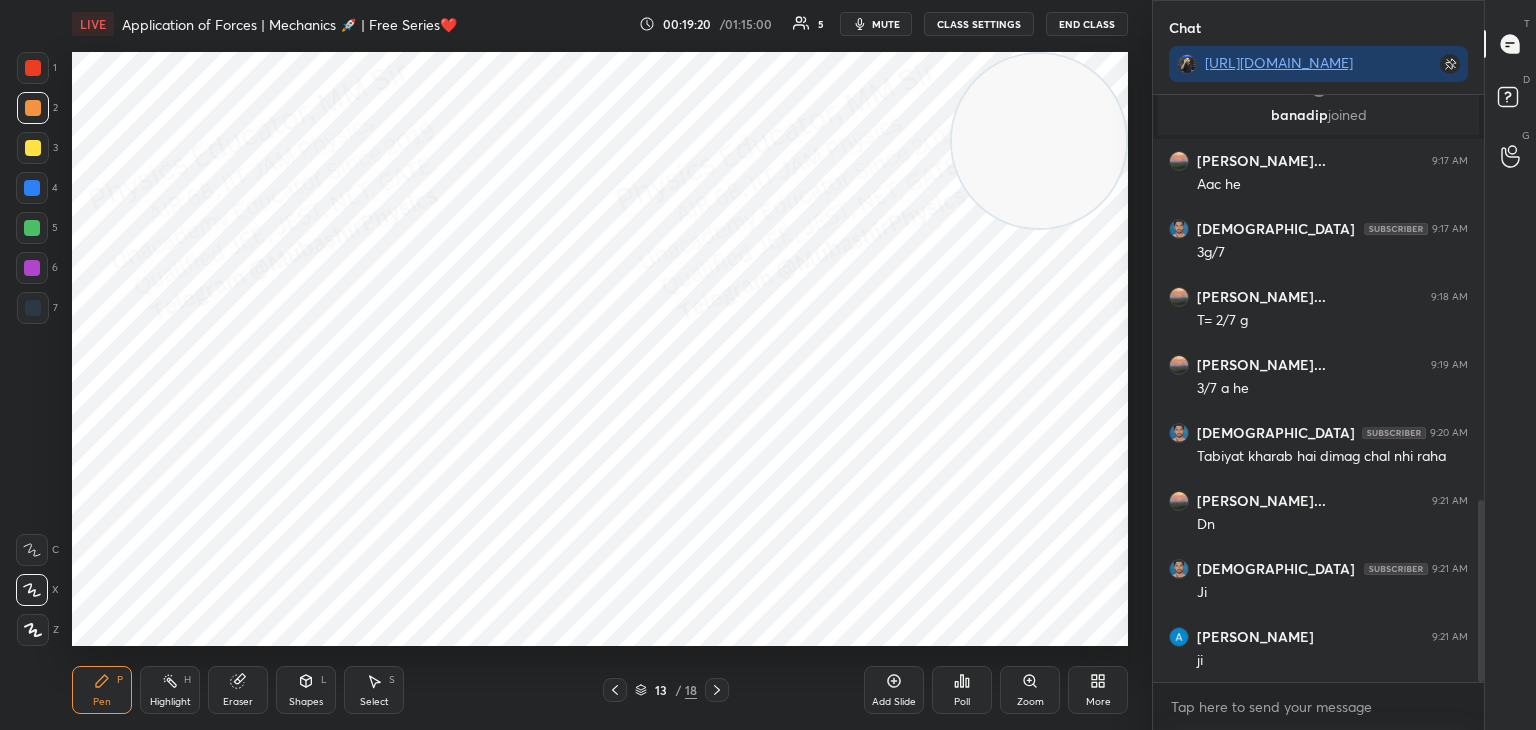click on "Select S" at bounding box center [374, 690] 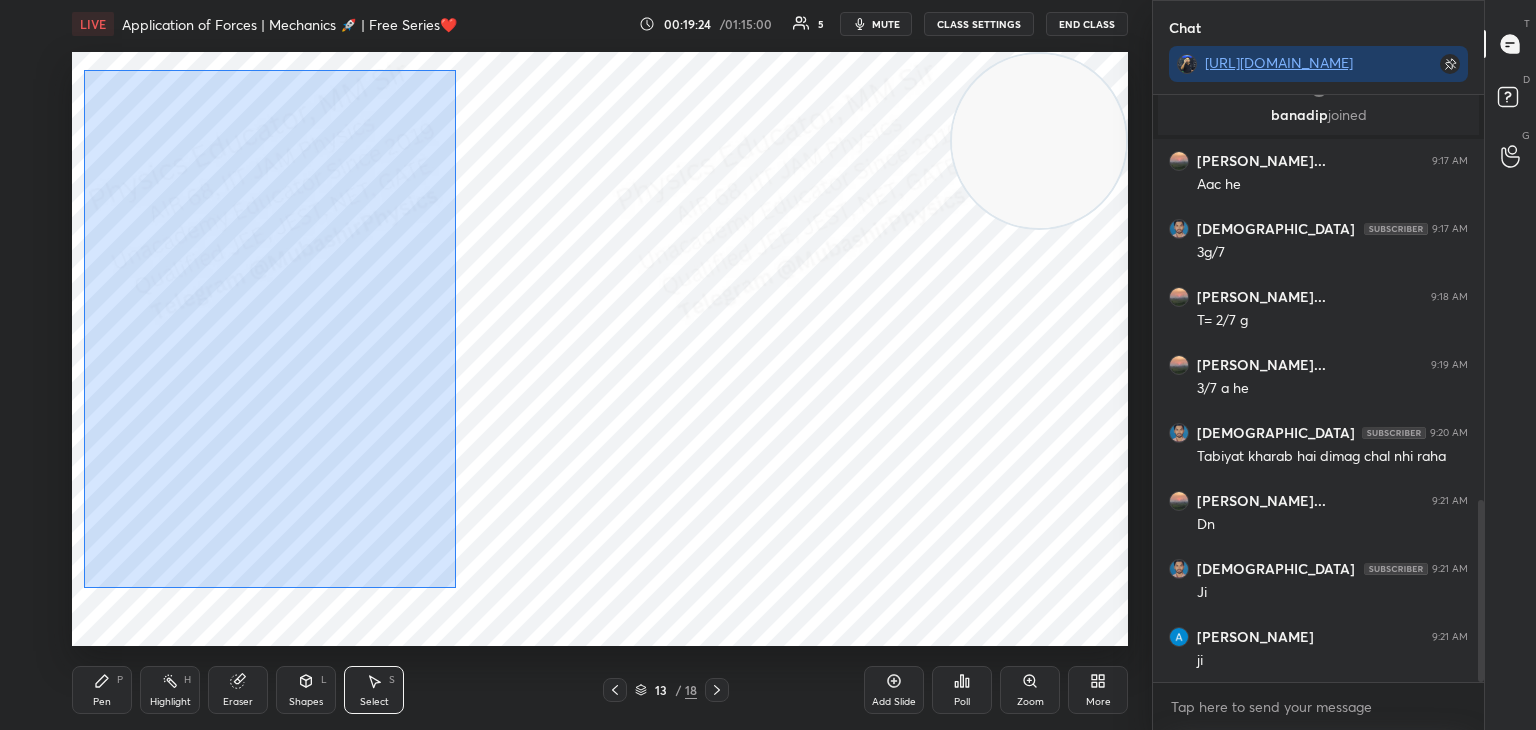 drag, startPoint x: 84, startPoint y: 70, endPoint x: 450, endPoint y: 569, distance: 618.8352 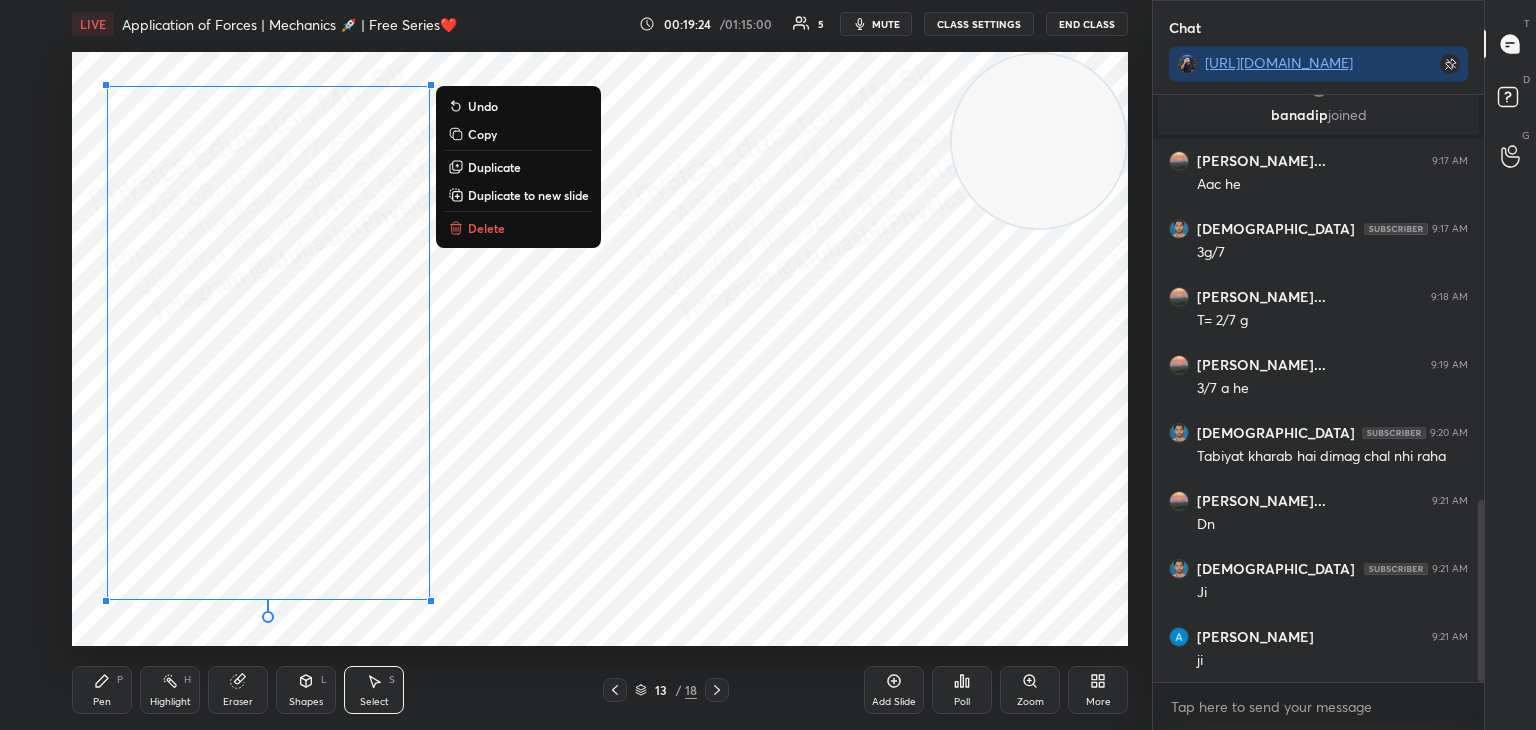 click on "0 ° Undo Copy Duplicate Duplicate to new slide Delete" at bounding box center [600, 349] 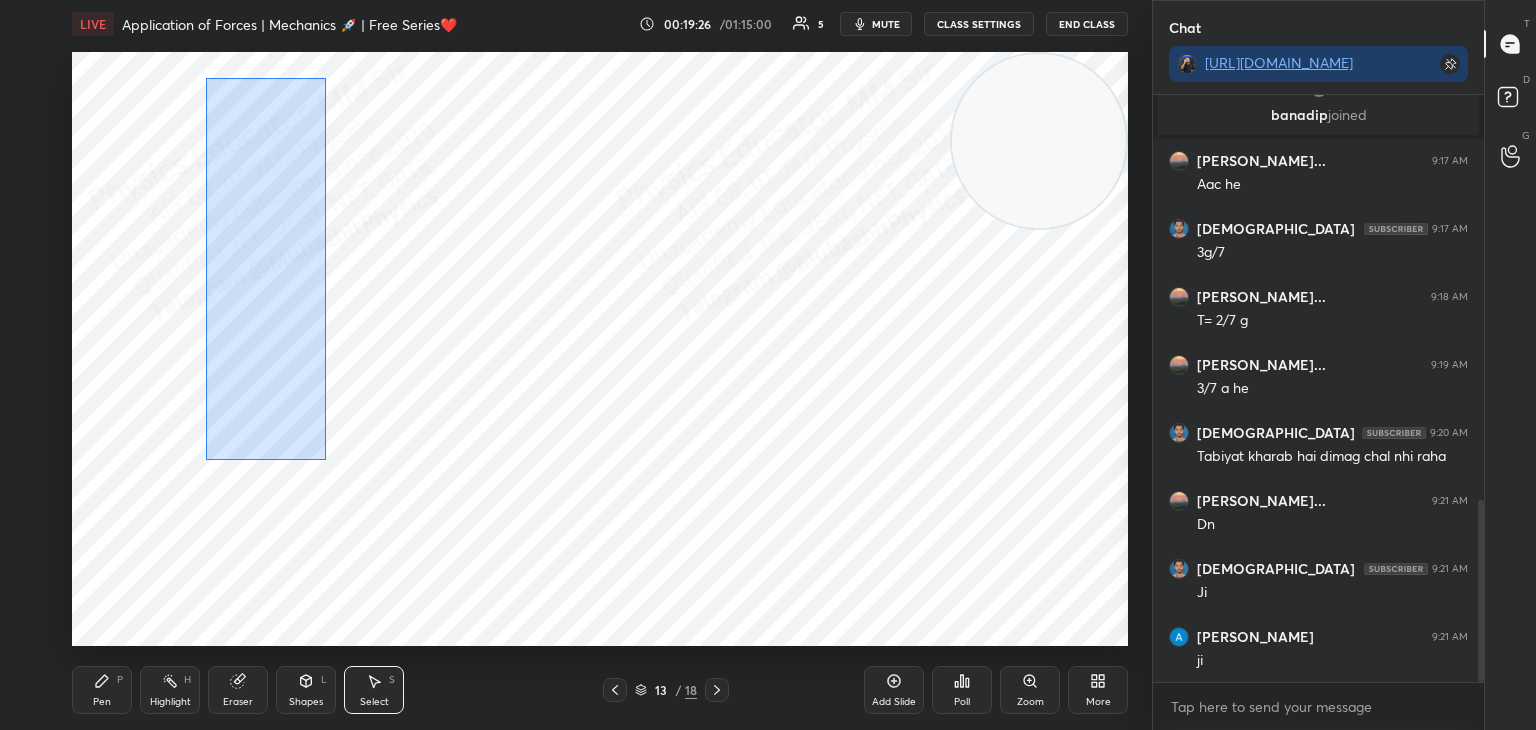 drag, startPoint x: 204, startPoint y: 96, endPoint x: 328, endPoint y: 445, distance: 370.37415 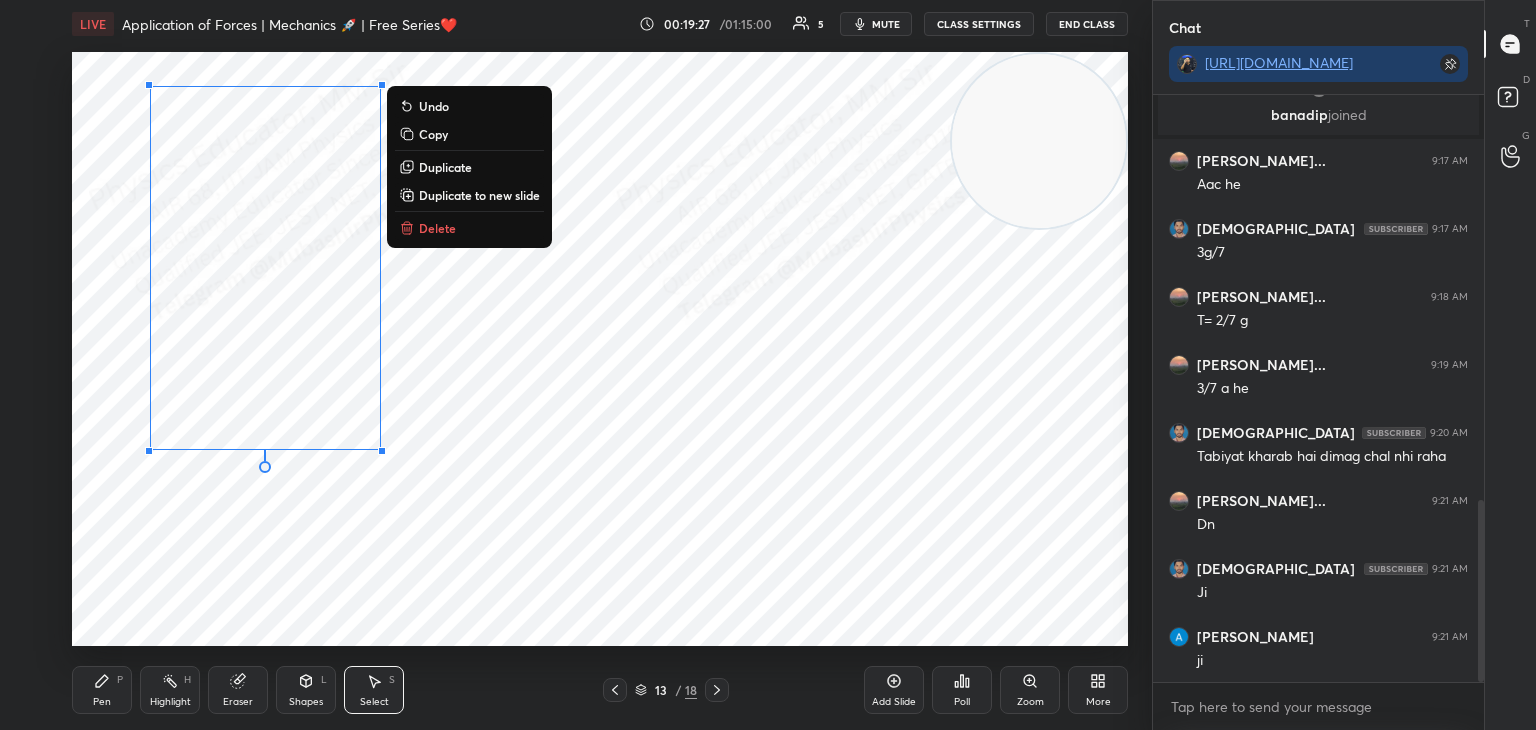 click on "Copy" at bounding box center [433, 134] 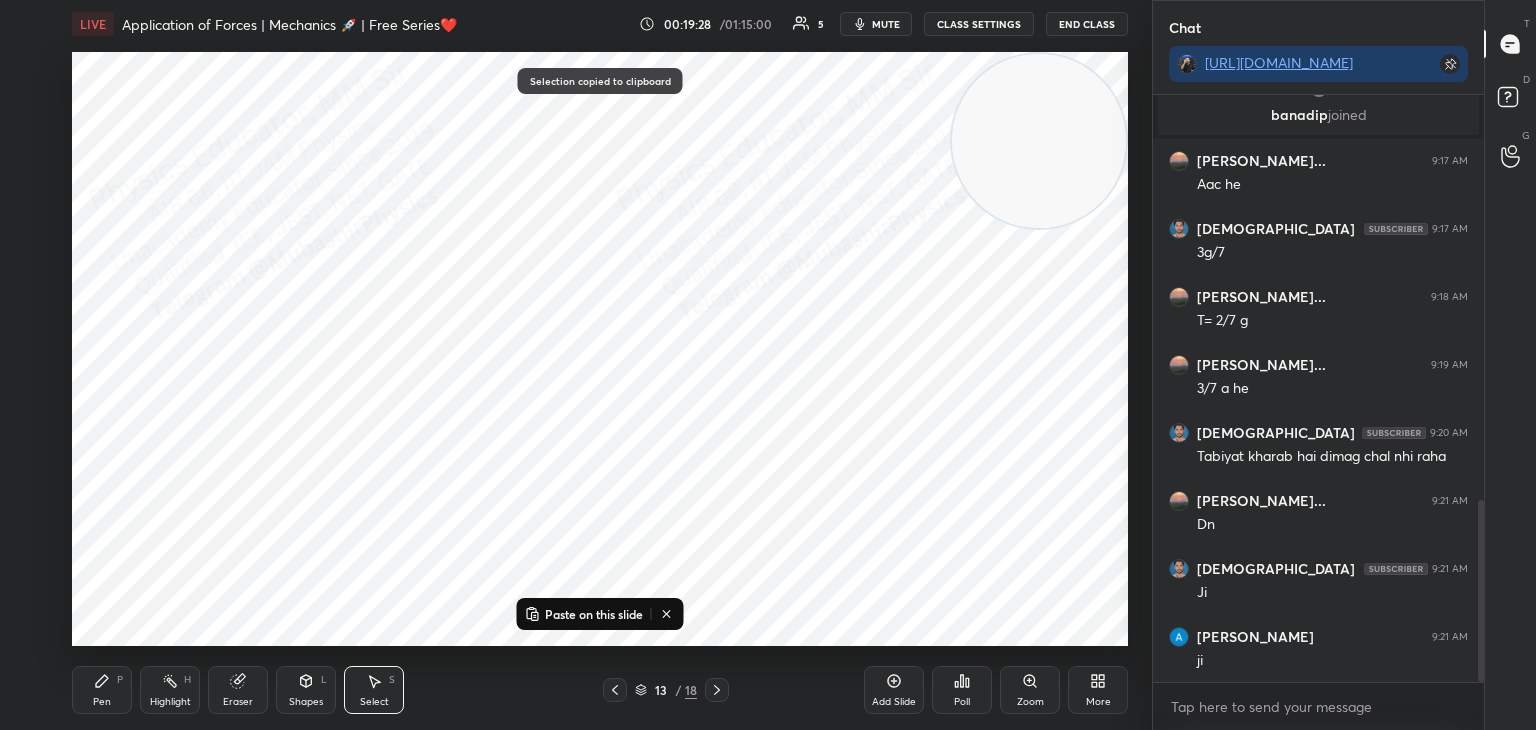 click 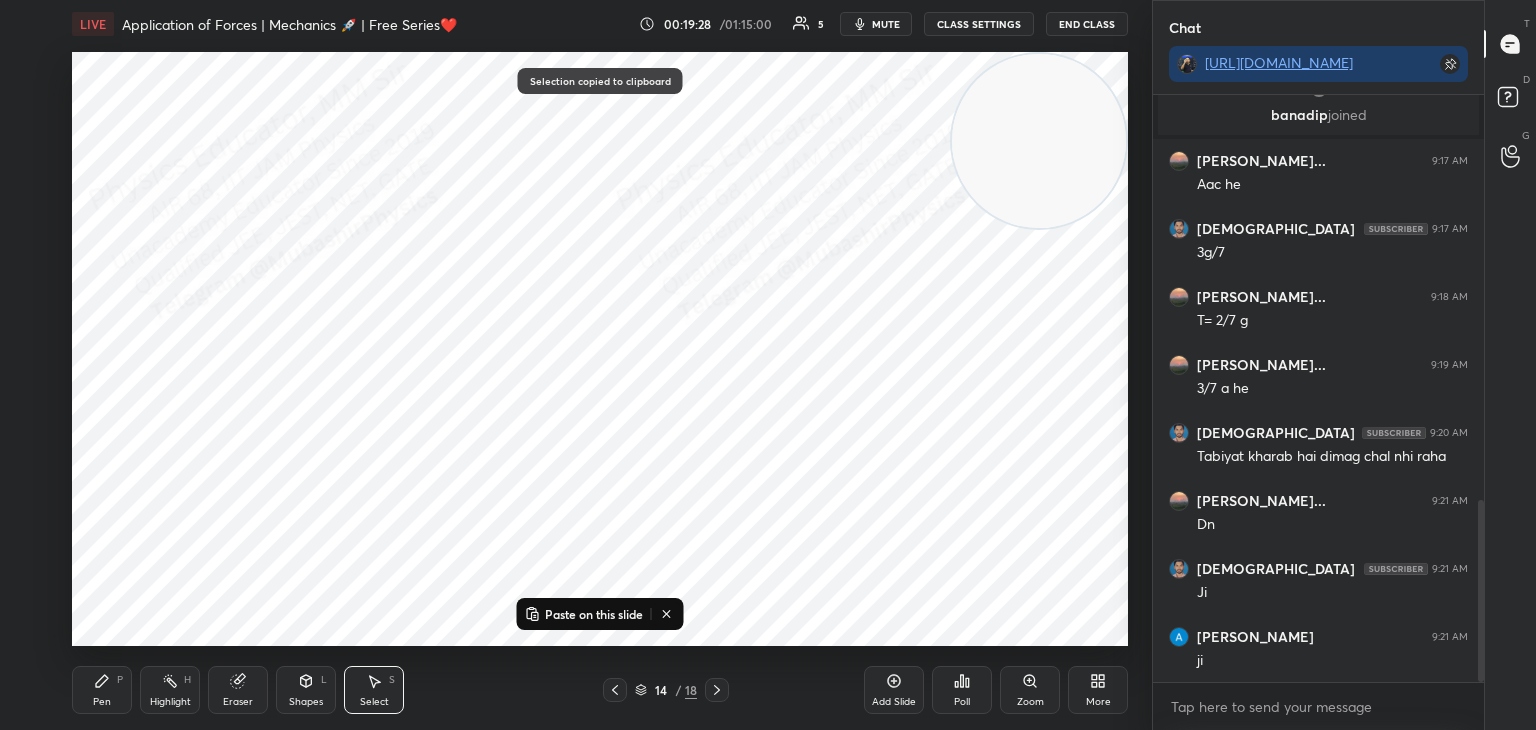 click 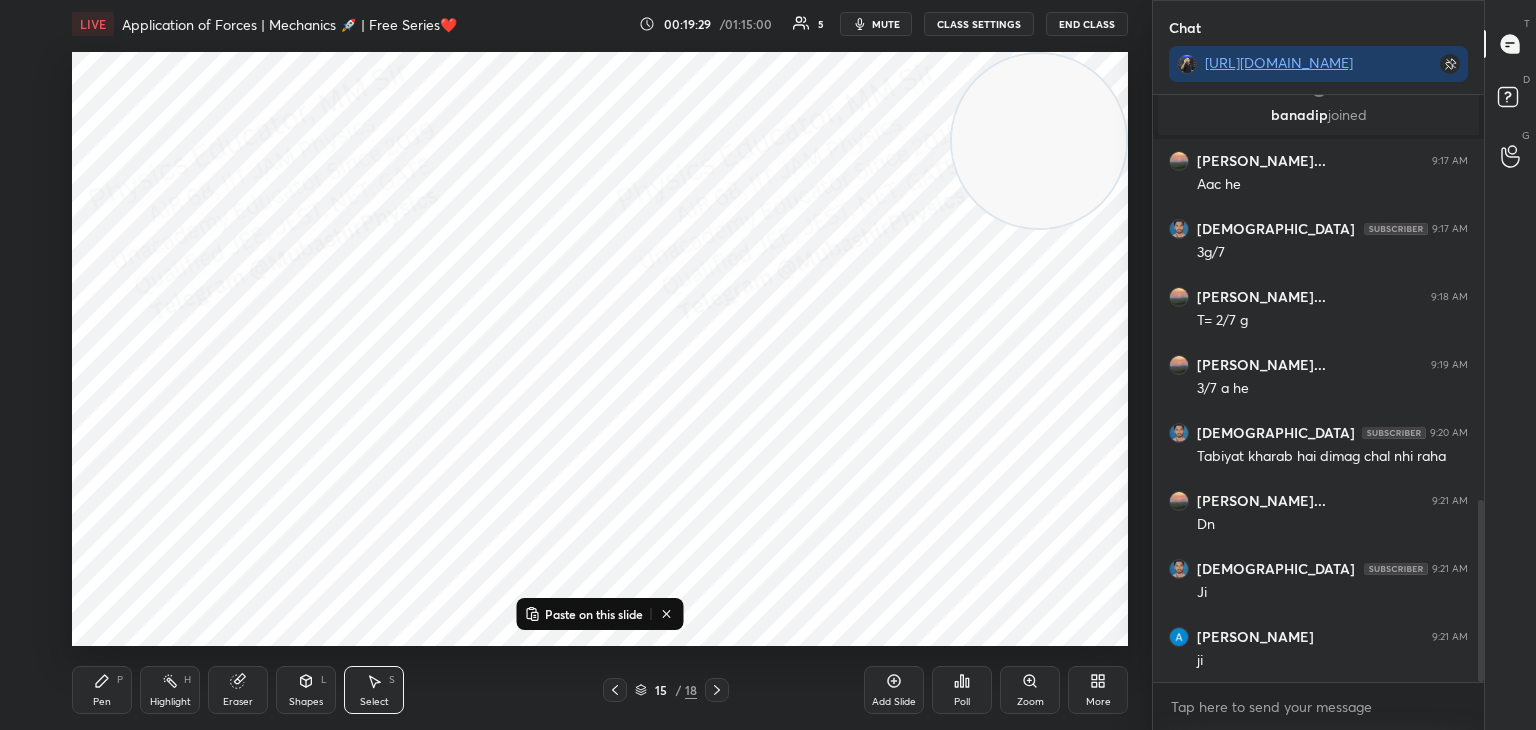 click on "Paste on this slide" at bounding box center [594, 614] 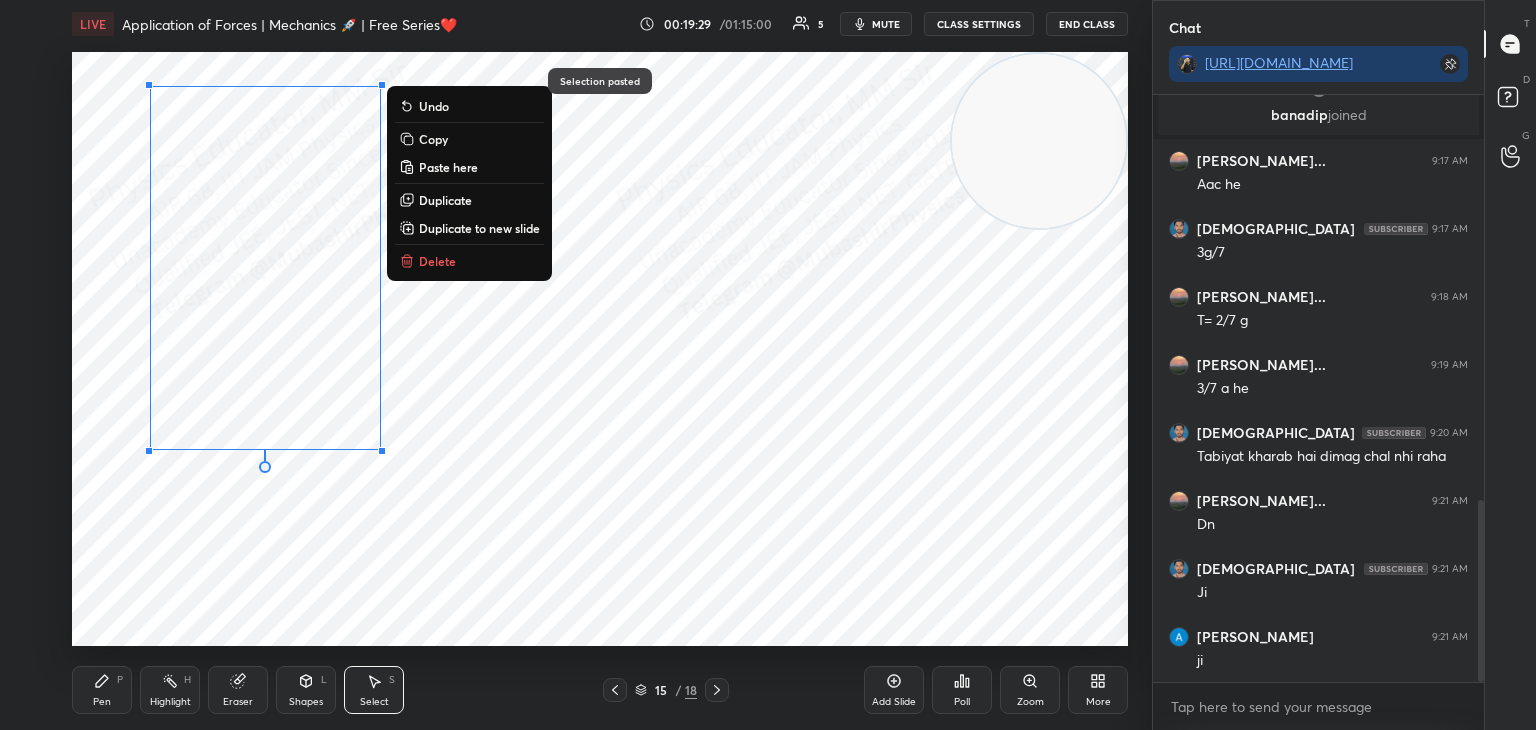 click on "0 ° Undo Copy Paste here Duplicate Duplicate to new slide Delete" at bounding box center (600, 349) 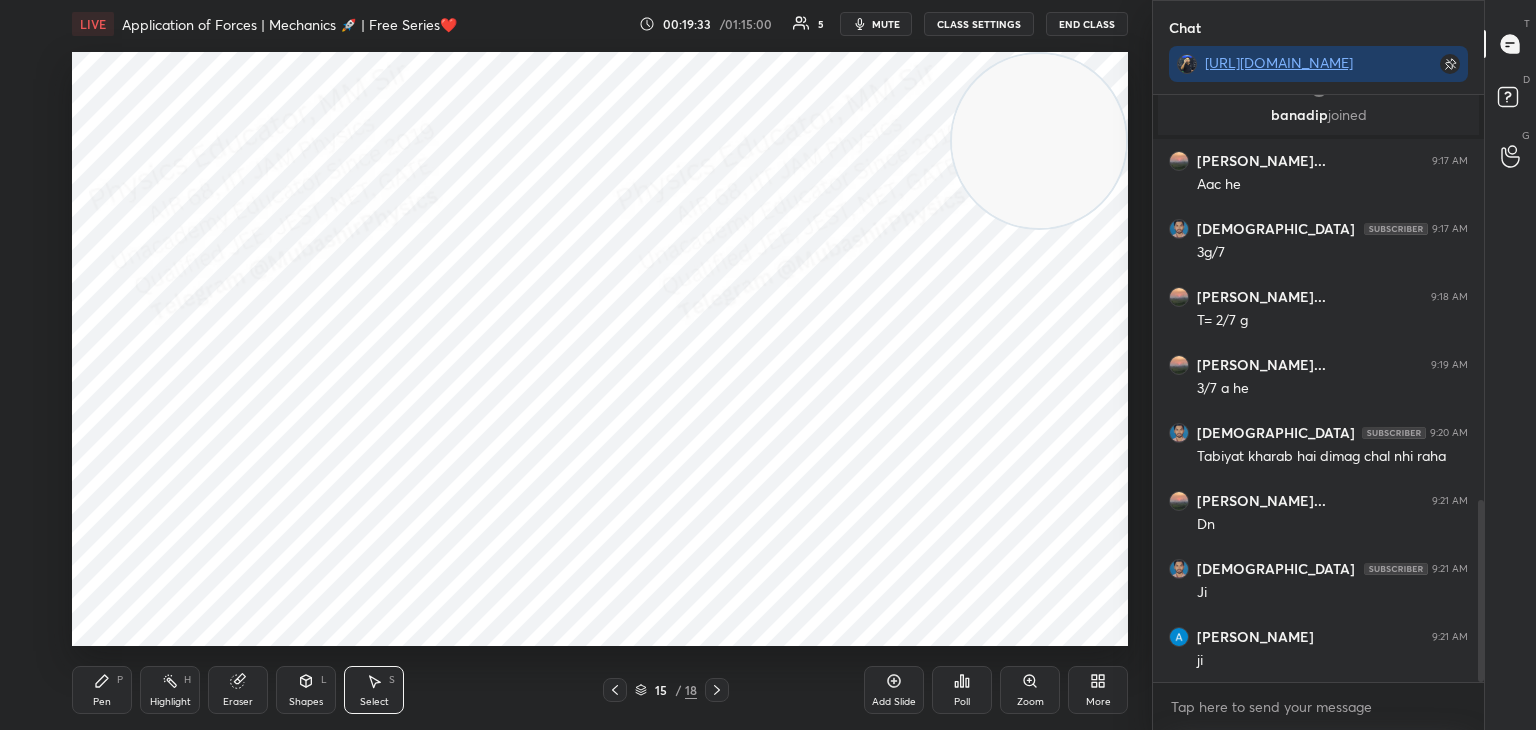 click 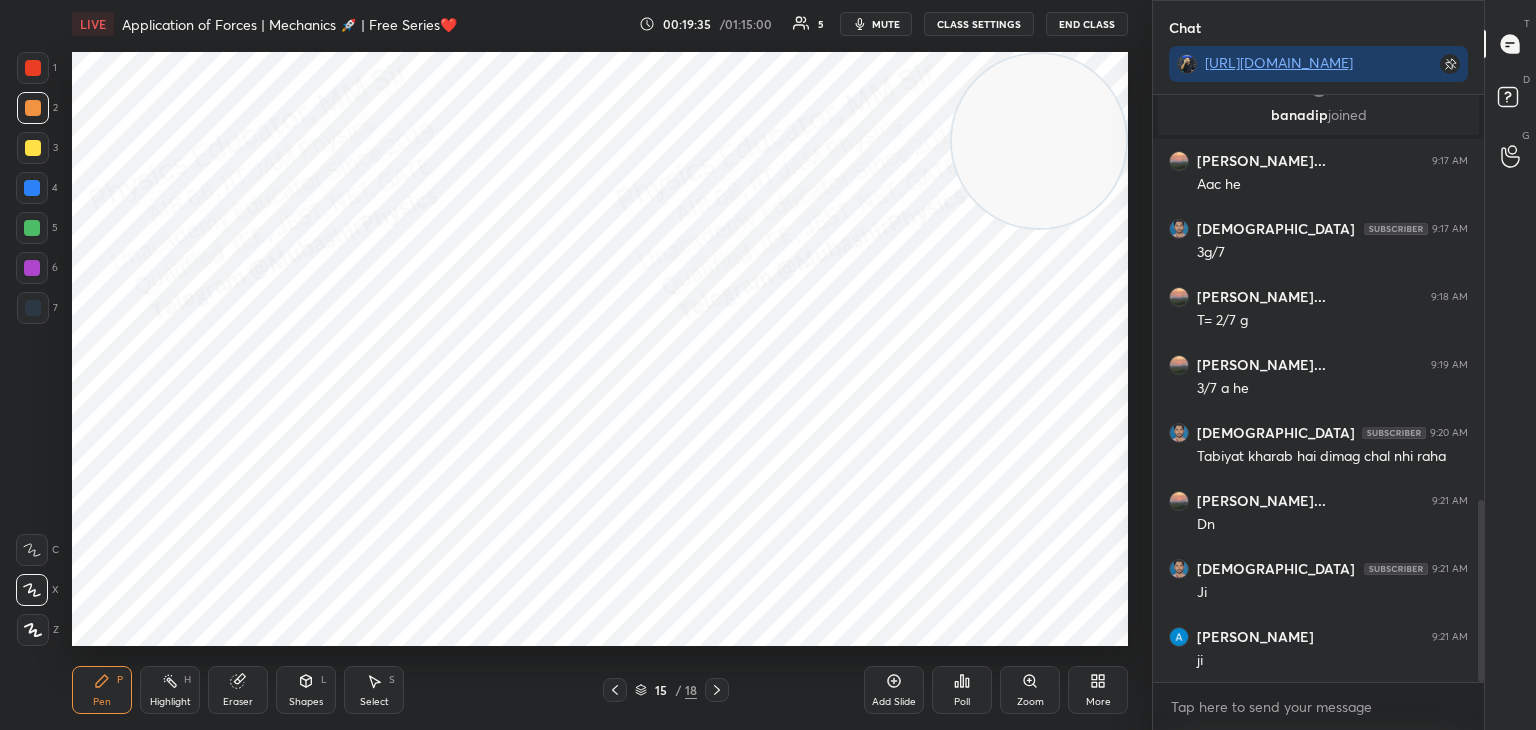 drag, startPoint x: 25, startPoint y: 304, endPoint x: 48, endPoint y: 322, distance: 29.206163 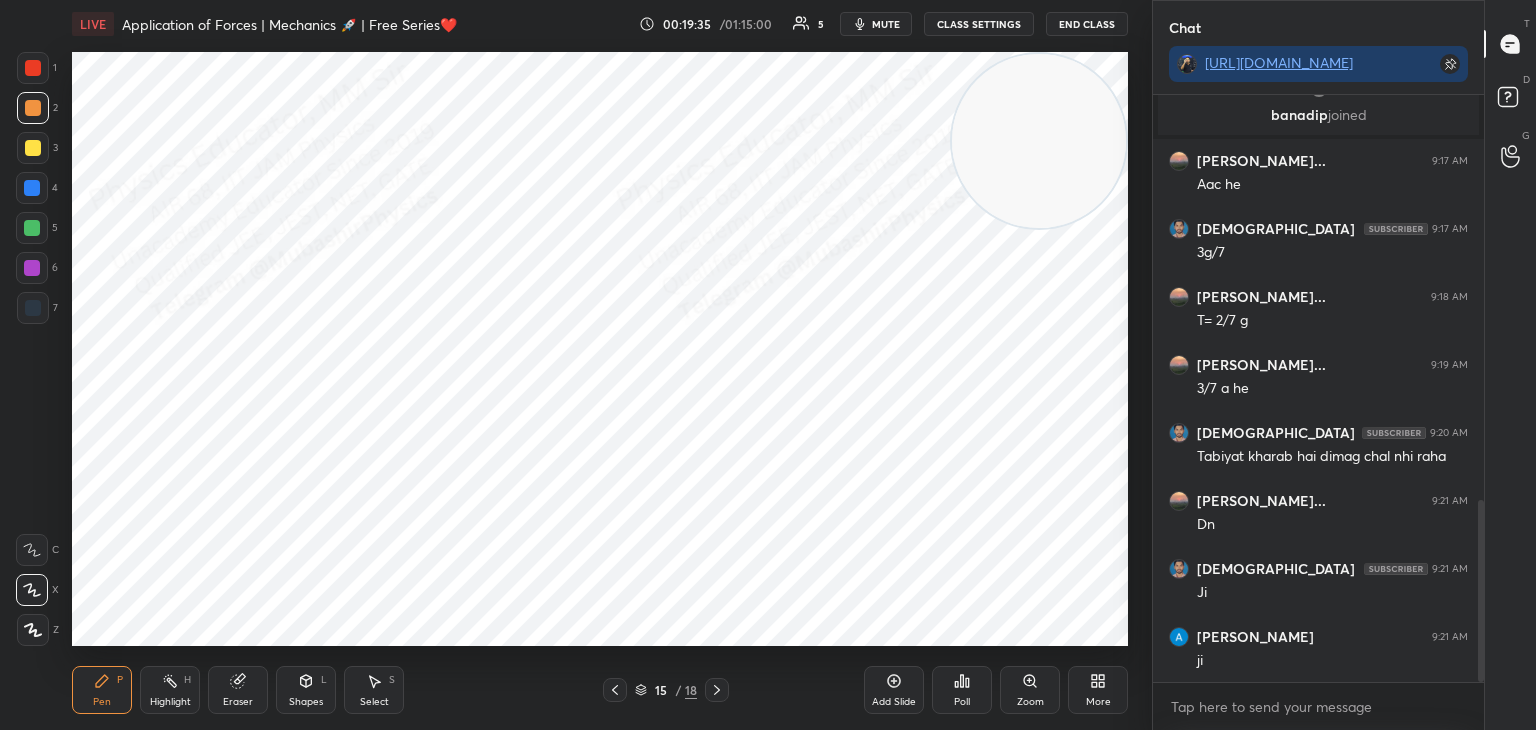 click at bounding box center (33, 308) 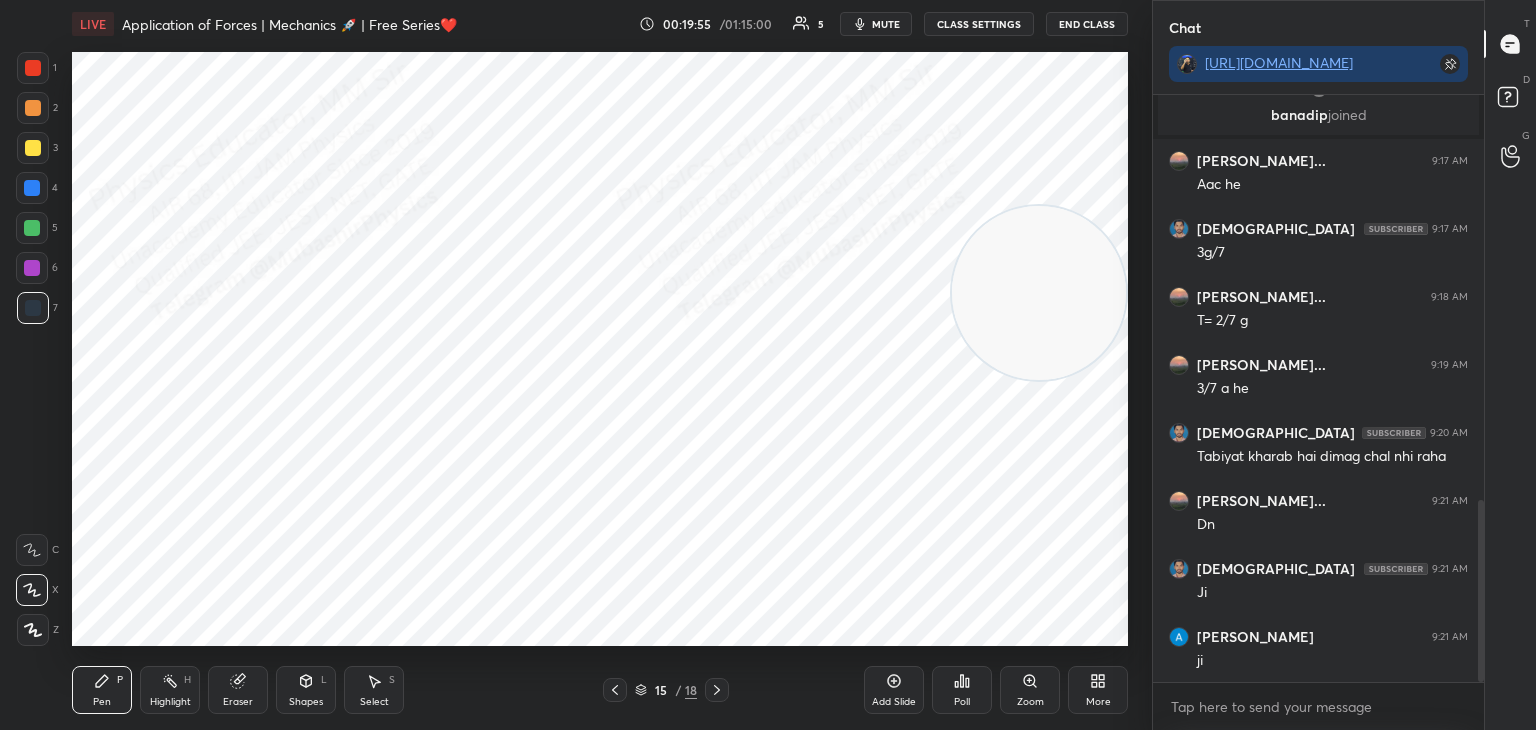 drag, startPoint x: 1004, startPoint y: 164, endPoint x: 990, endPoint y: 529, distance: 365.2684 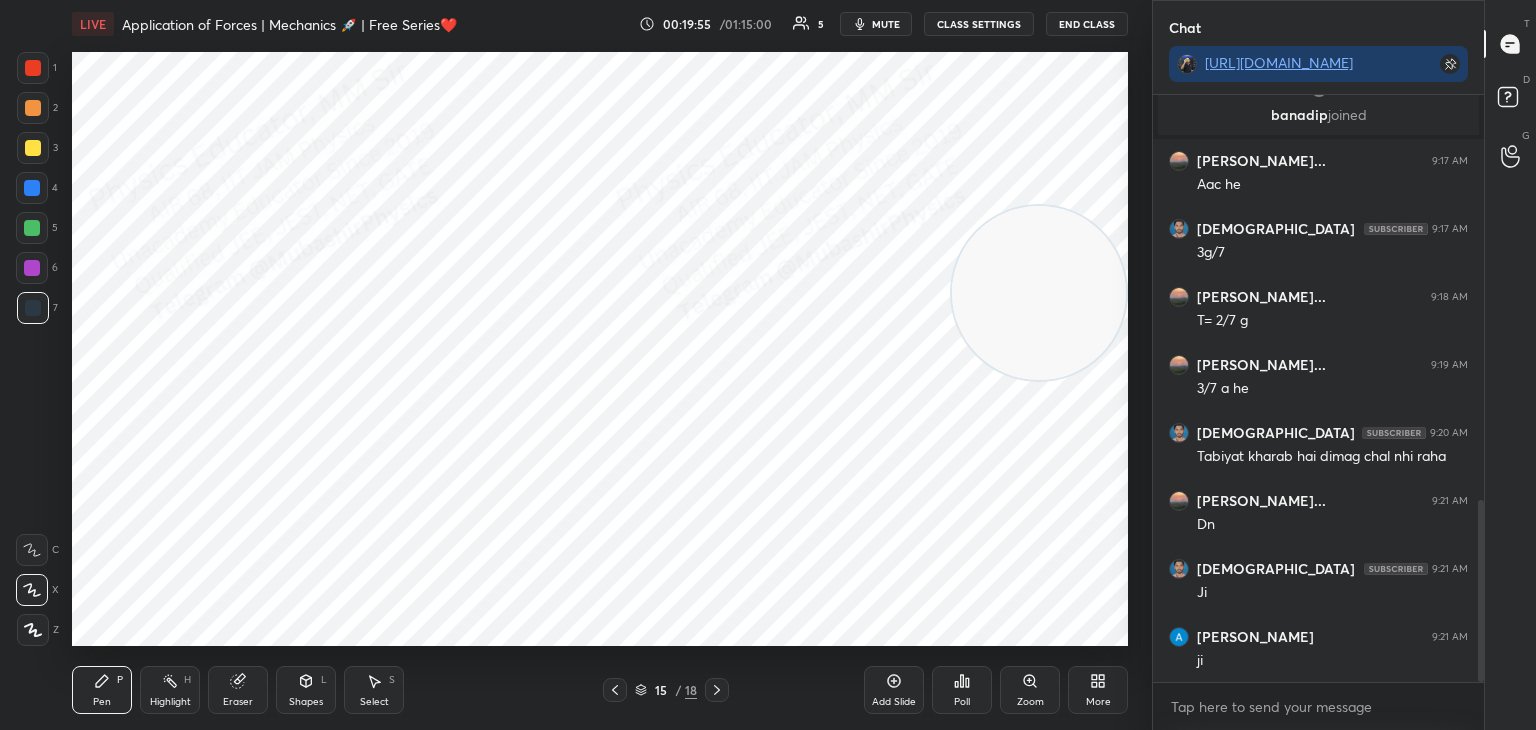 click at bounding box center (1039, 293) 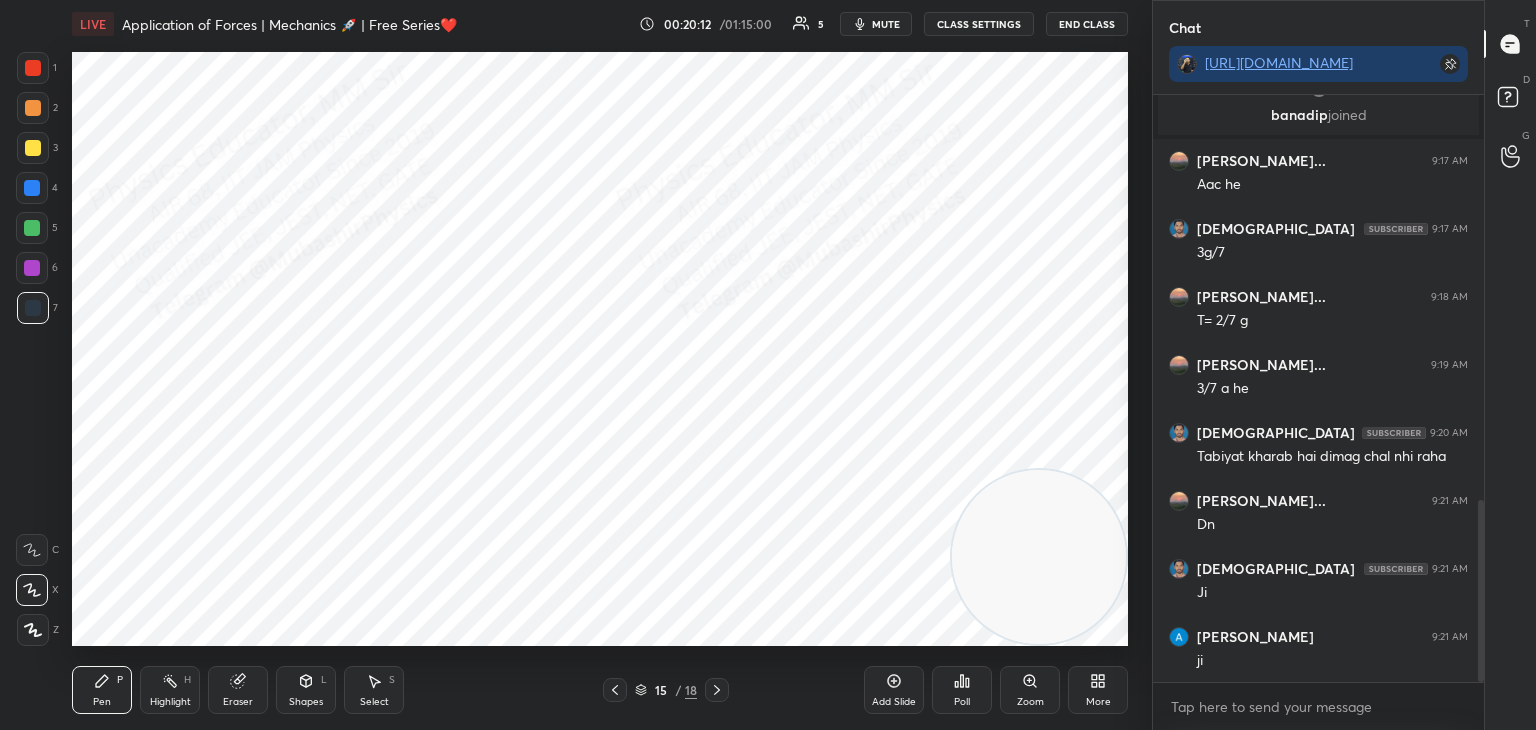 click on "mute" at bounding box center [886, 24] 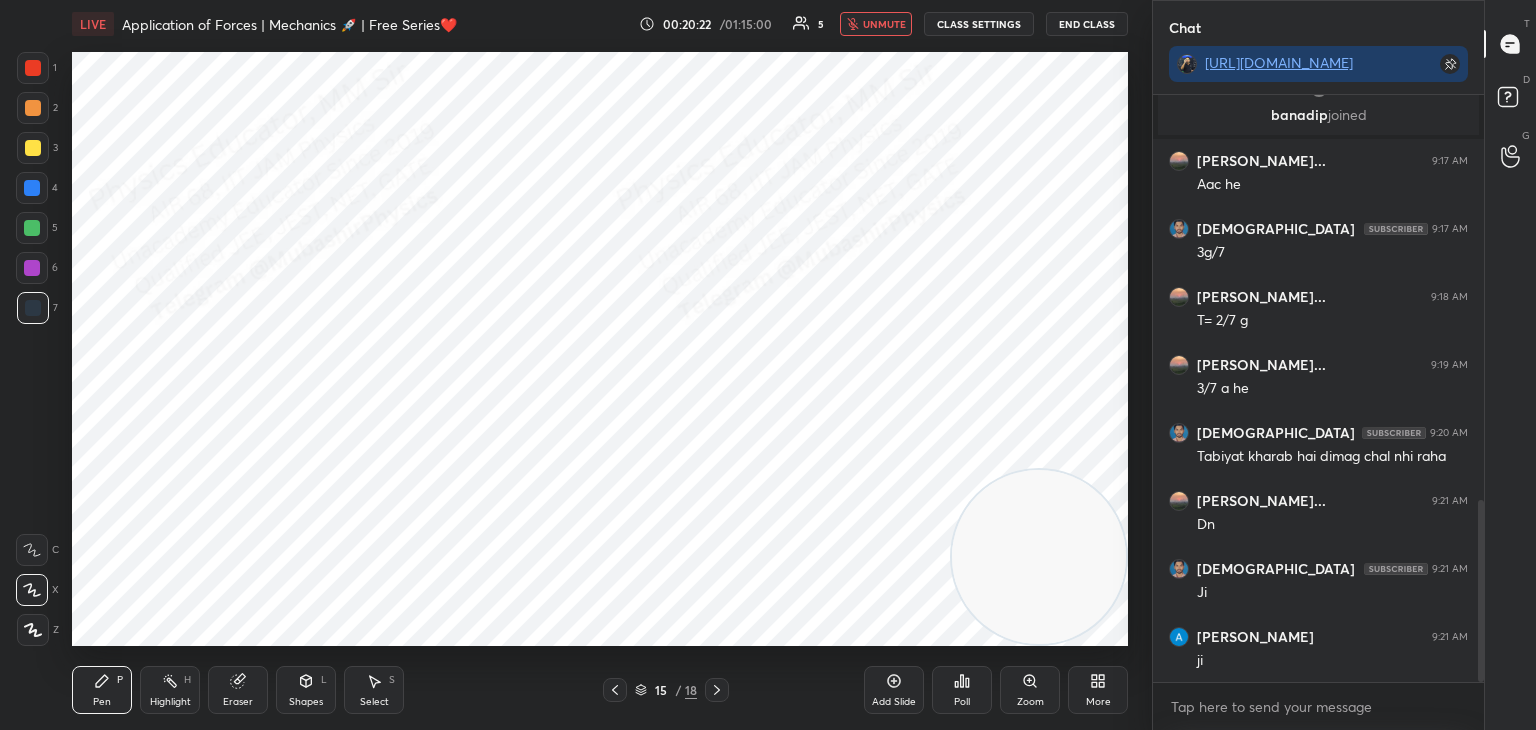 click on "unmute" at bounding box center (884, 24) 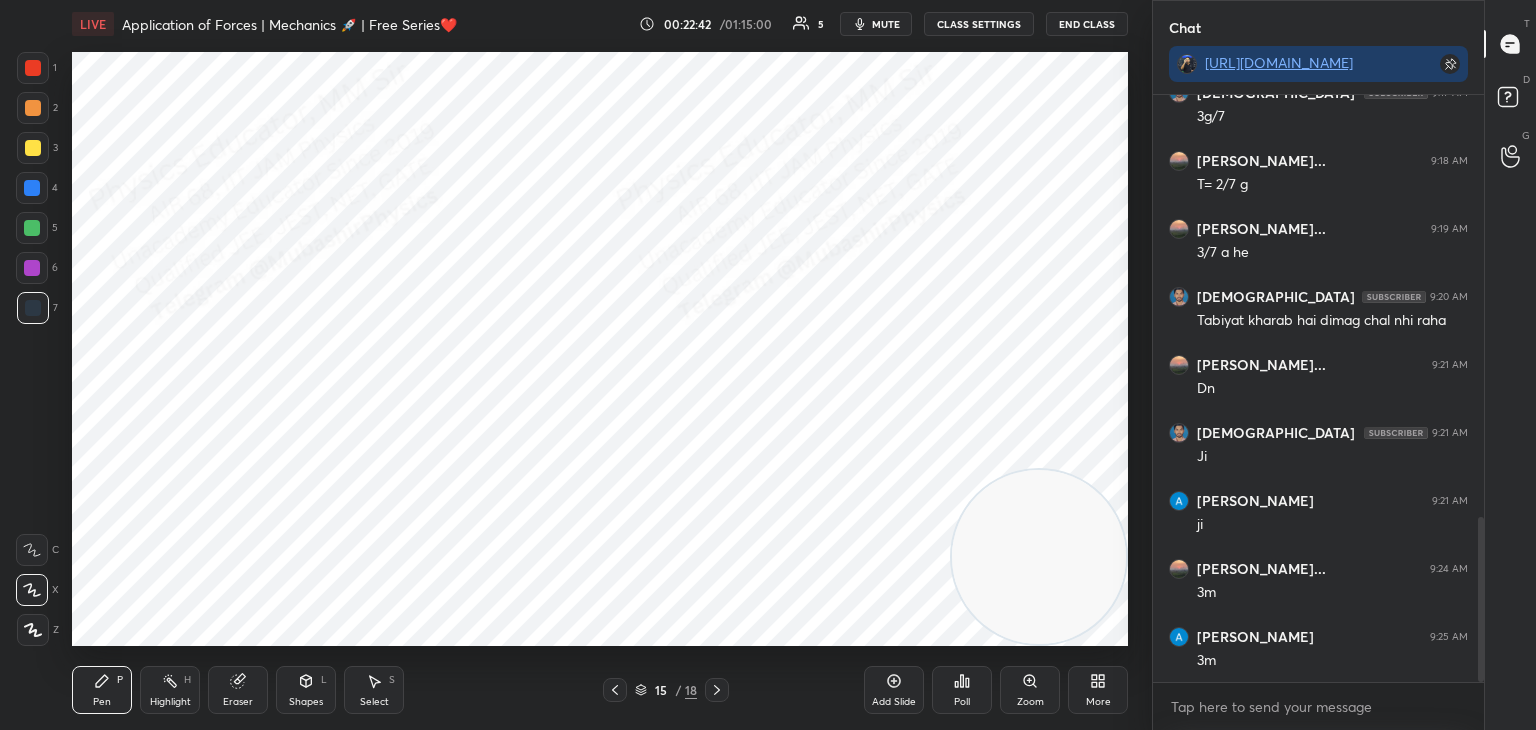 scroll, scrollTop: 1508, scrollLeft: 0, axis: vertical 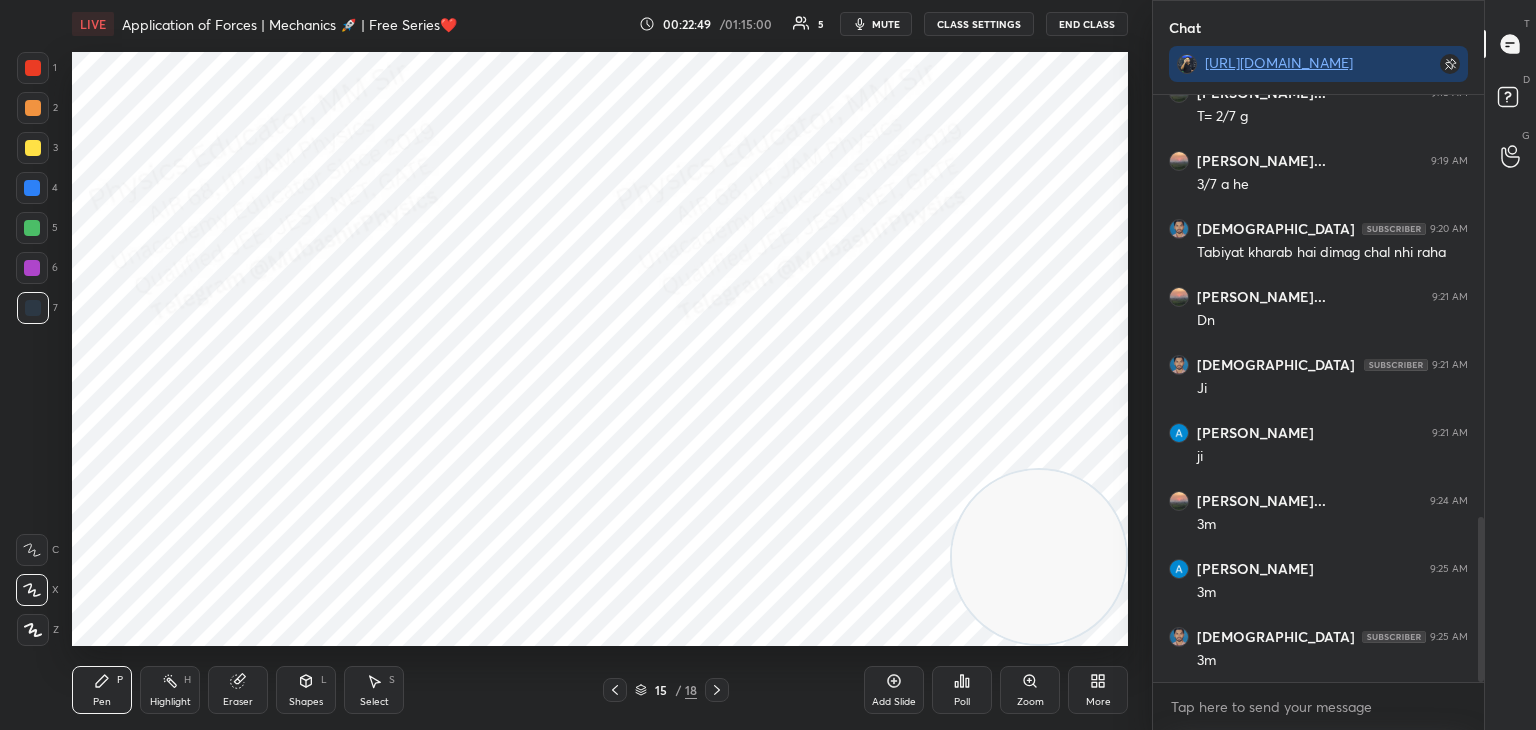 click on "mute" at bounding box center (886, 24) 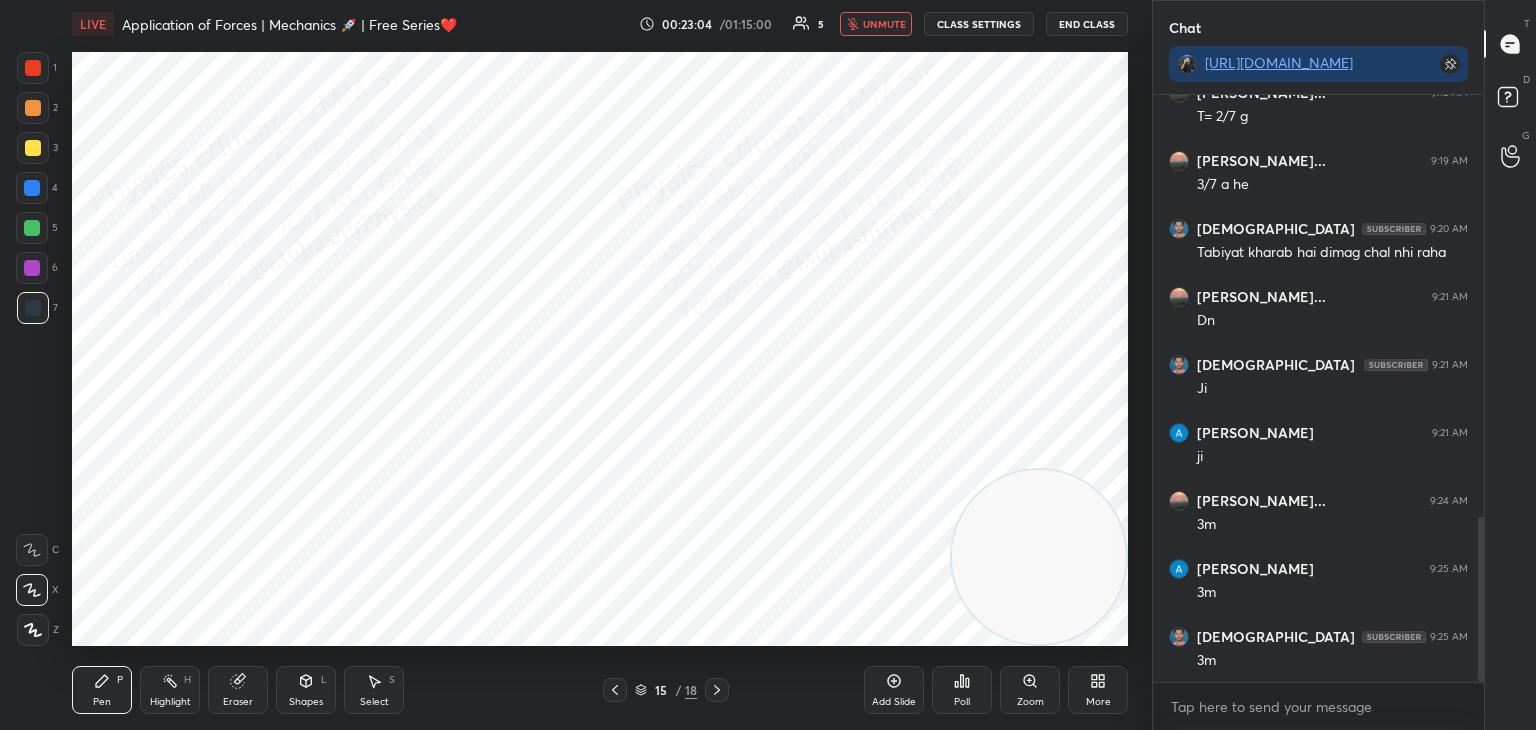 click on "LIVE Application of Forces | Mechanics 🚀 | Free Series❤️ 00:23:04 /  01:15:00 5 unmute CLASS SETTINGS End Class" at bounding box center (600, 24) 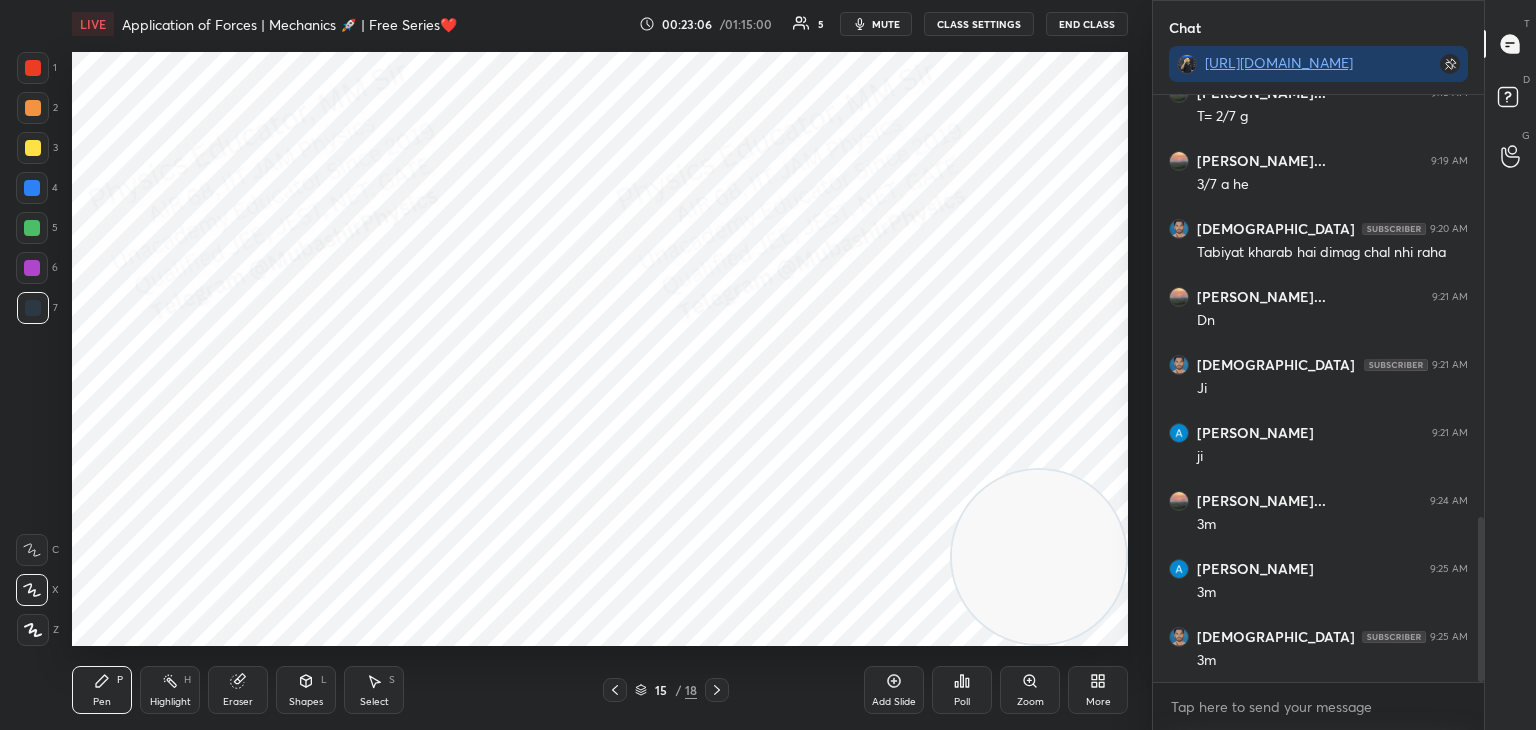 drag, startPoint x: 32, startPoint y: 189, endPoint x: 52, endPoint y: 190, distance: 20.024984 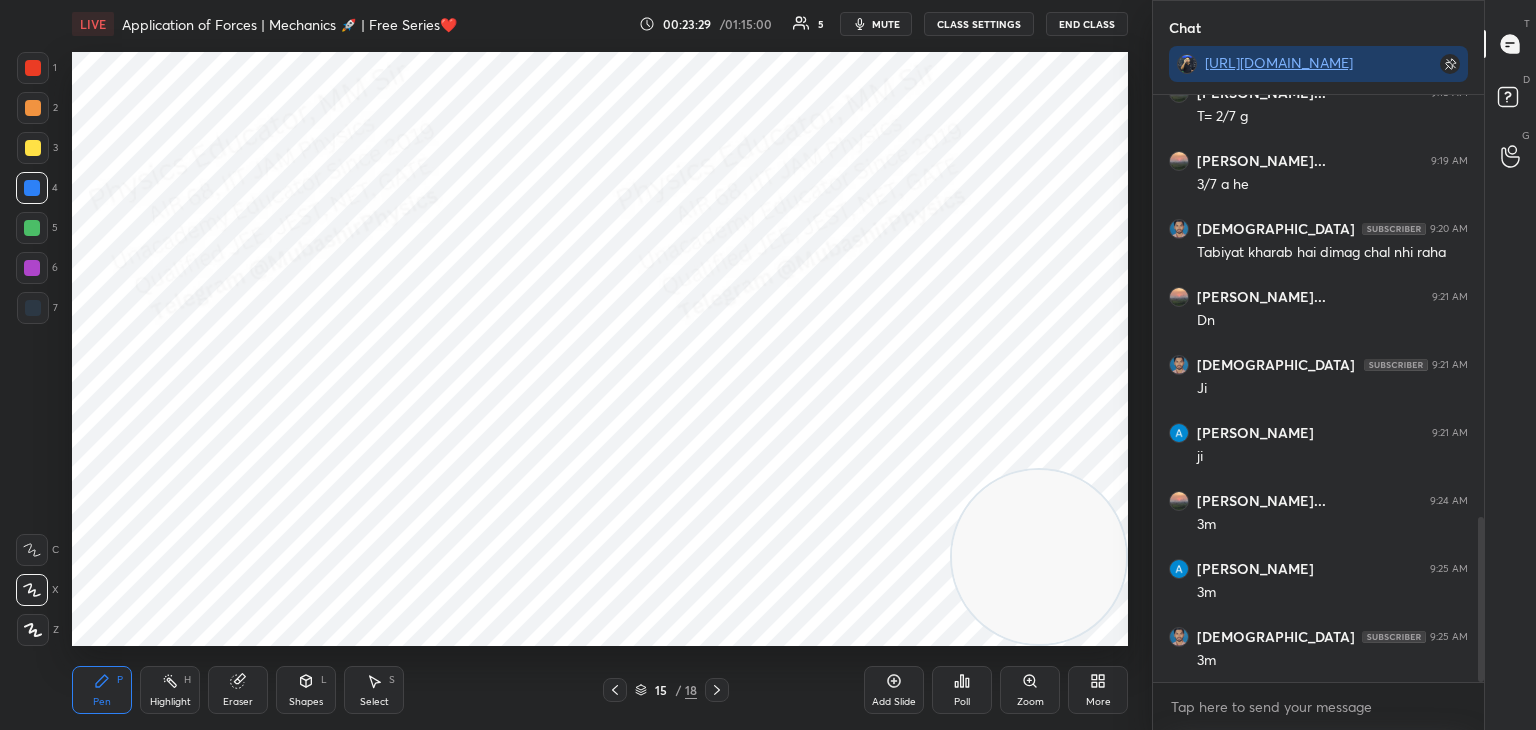 click at bounding box center [32, 228] 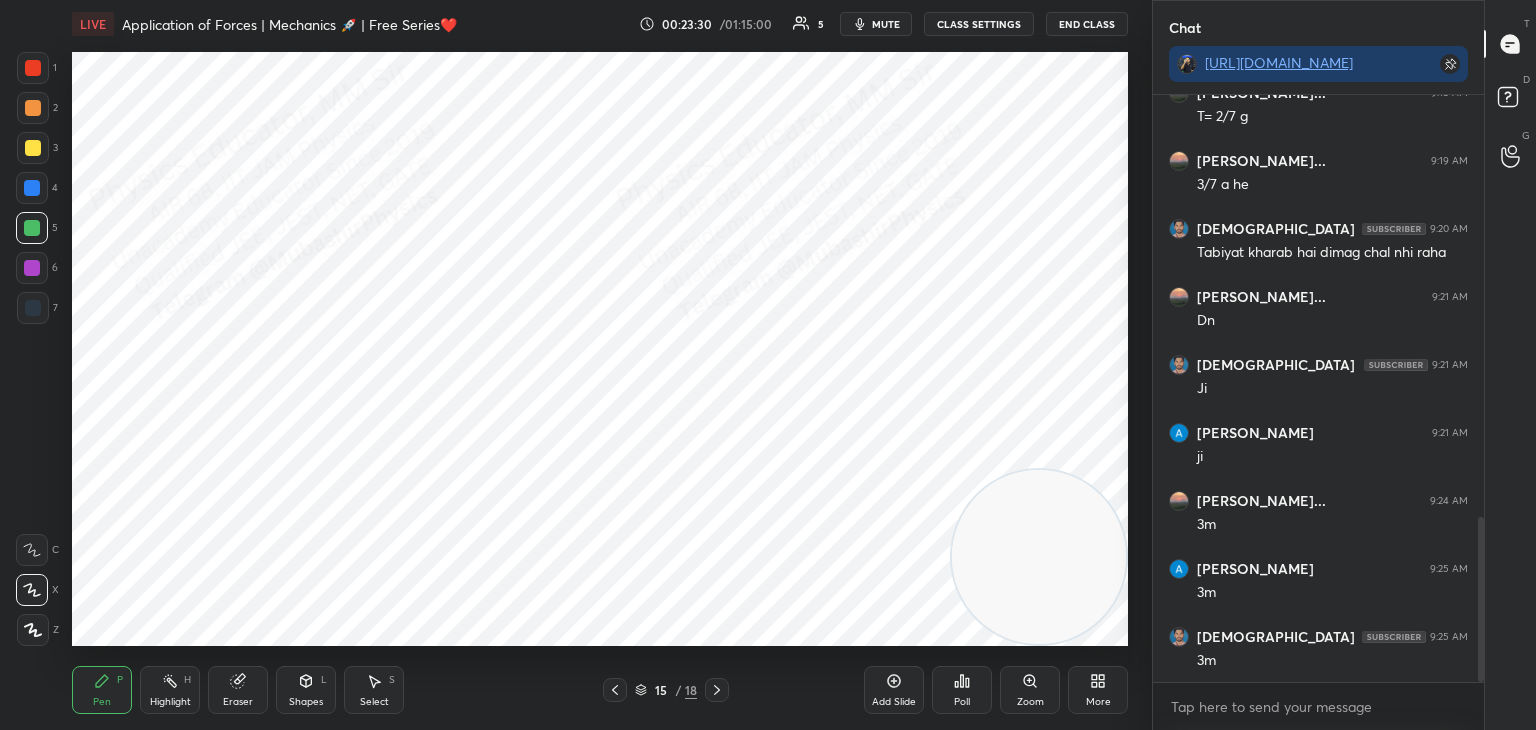 drag, startPoint x: 36, startPoint y: 113, endPoint x: 68, endPoint y: 122, distance: 33.24154 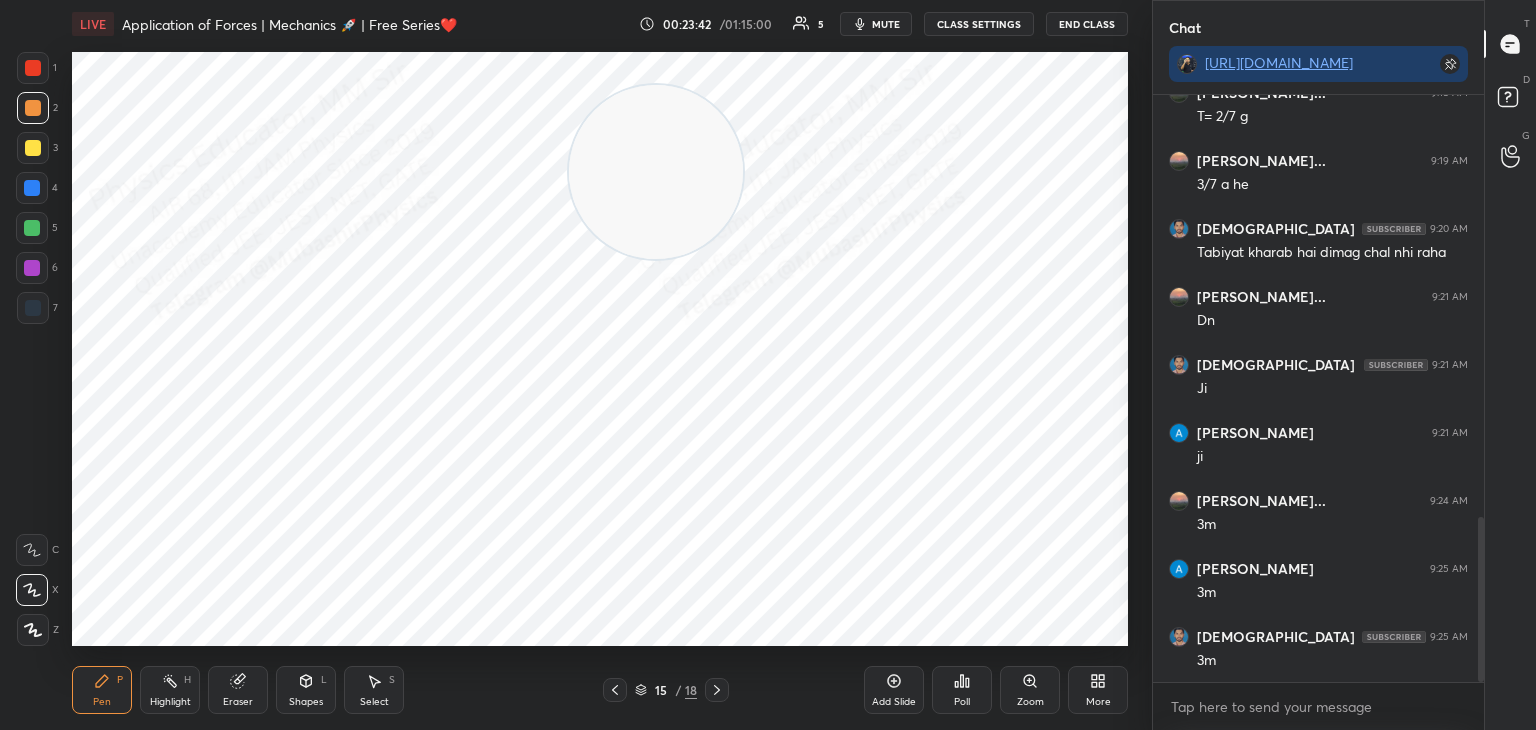 drag, startPoint x: 1008, startPoint y: 479, endPoint x: 661, endPoint y: 158, distance: 472.705 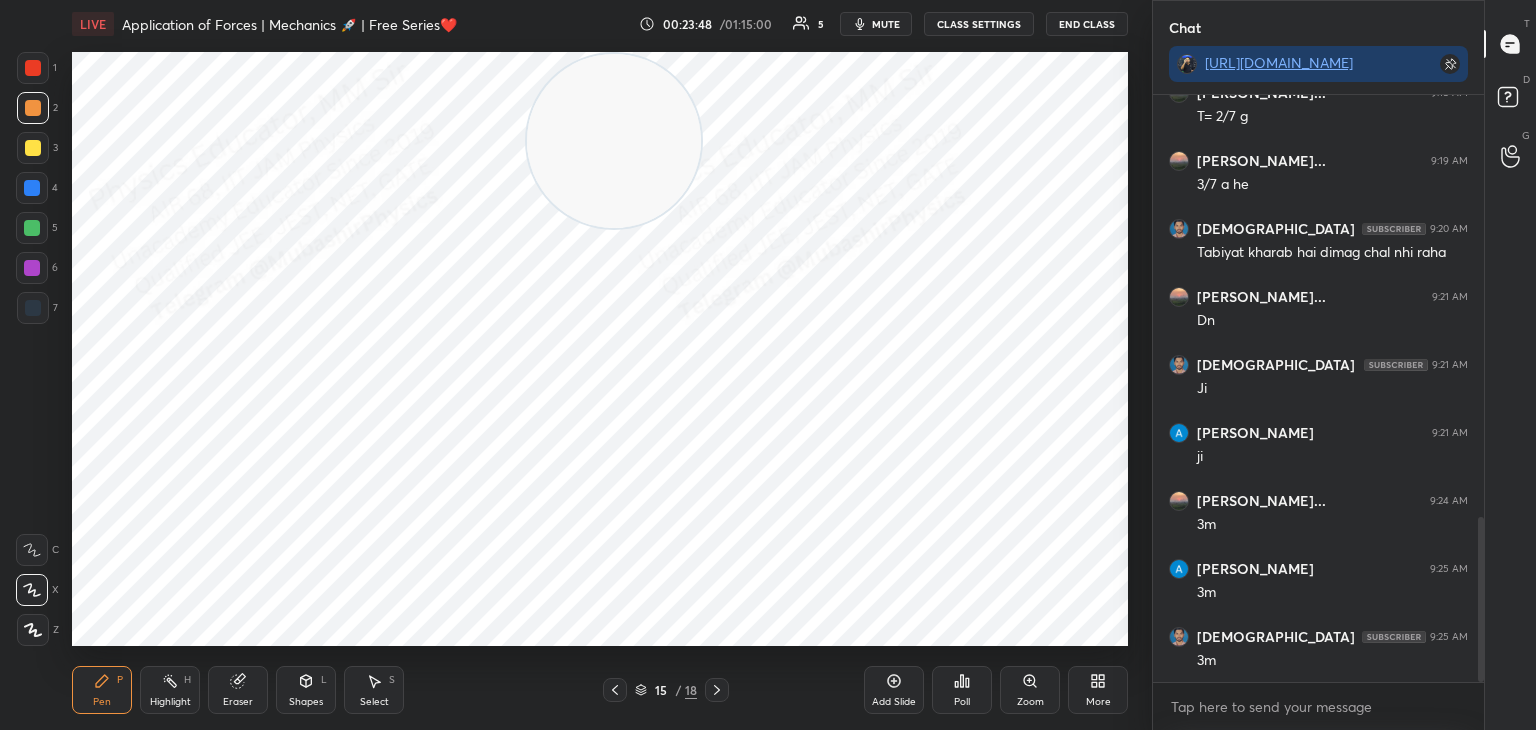 click 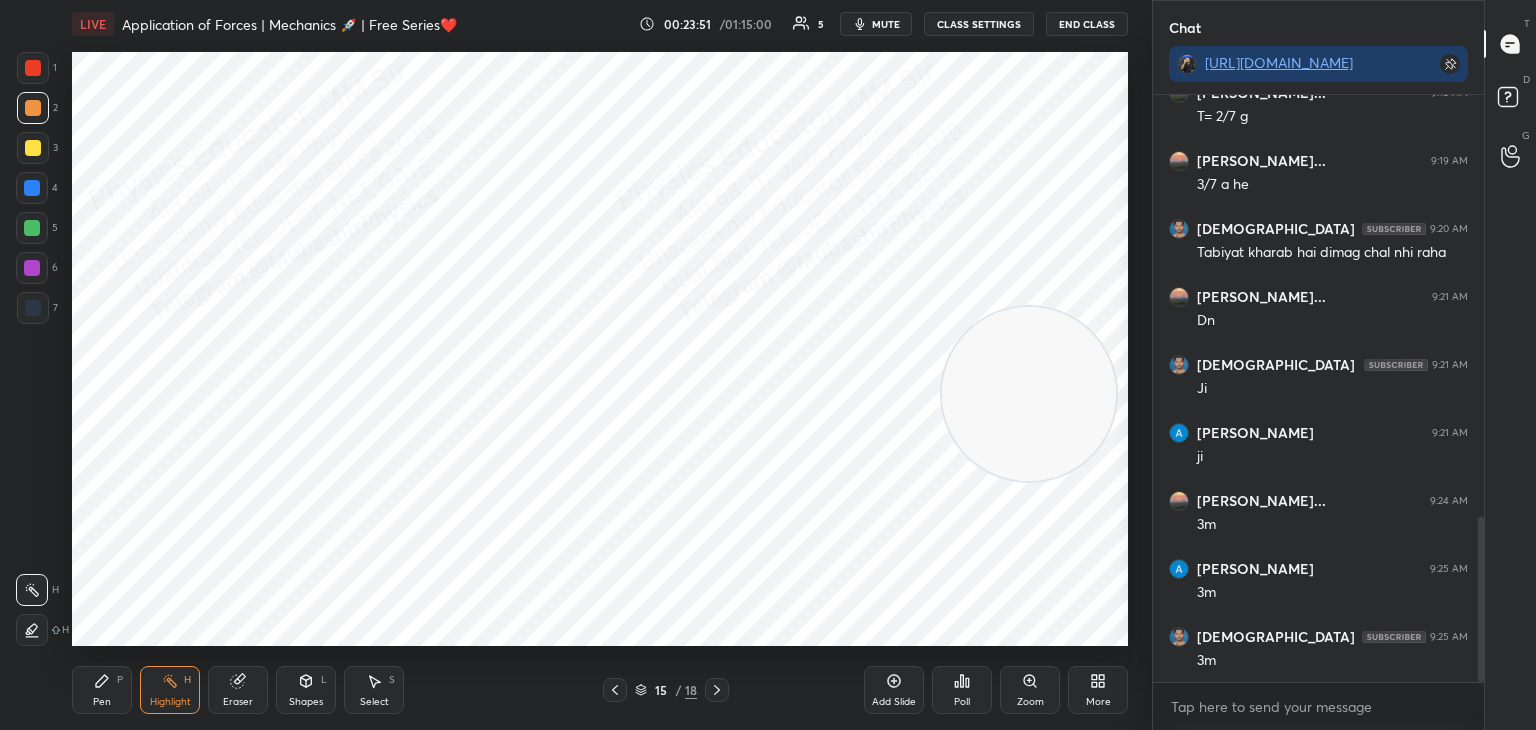 drag, startPoint x: 613, startPoint y: 157, endPoint x: 1028, endPoint y: 410, distance: 486.0391 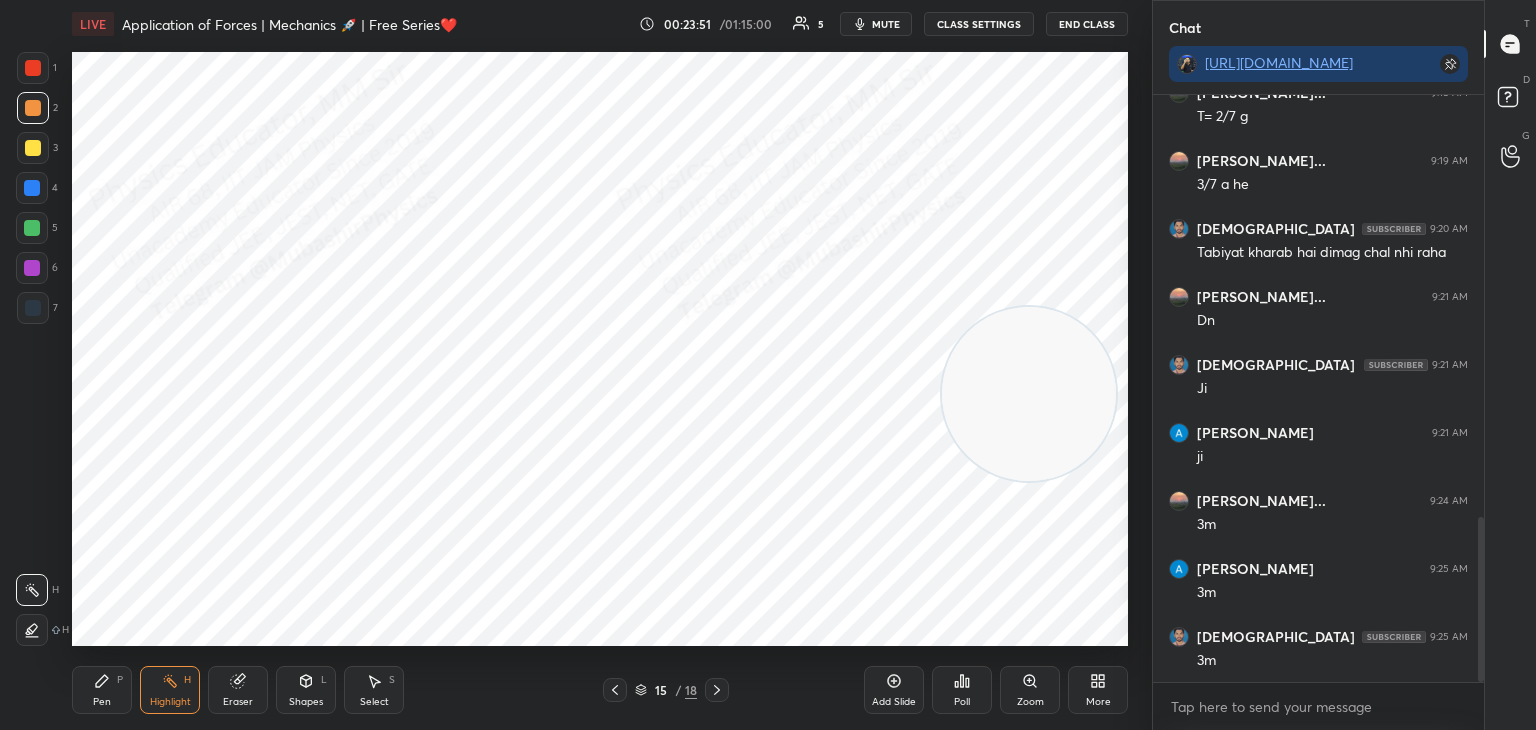 click at bounding box center (1029, 394) 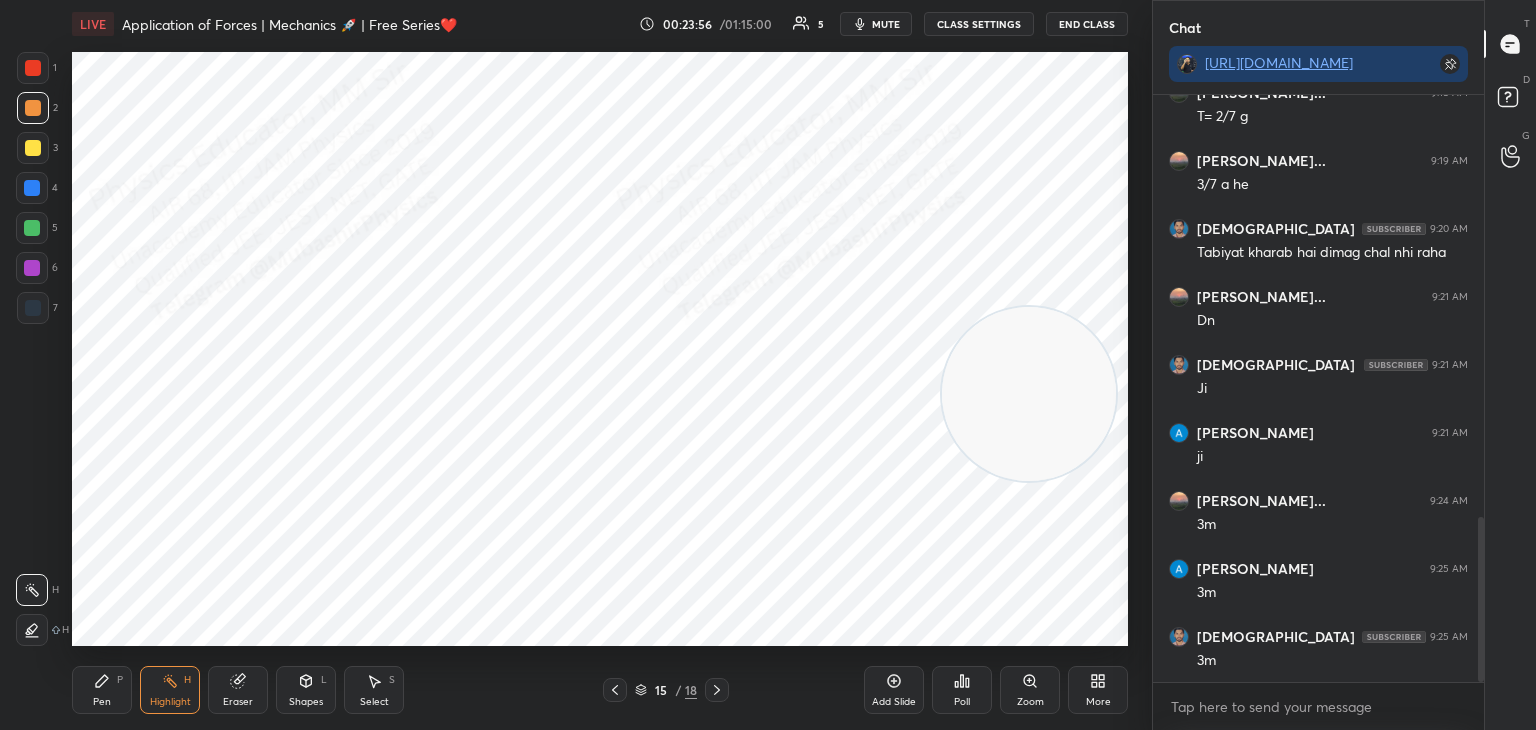 click on "Pen P Highlight H Eraser Shapes L Select S 15 / 18 Add Slide Poll Zoom More" at bounding box center (600, 690) 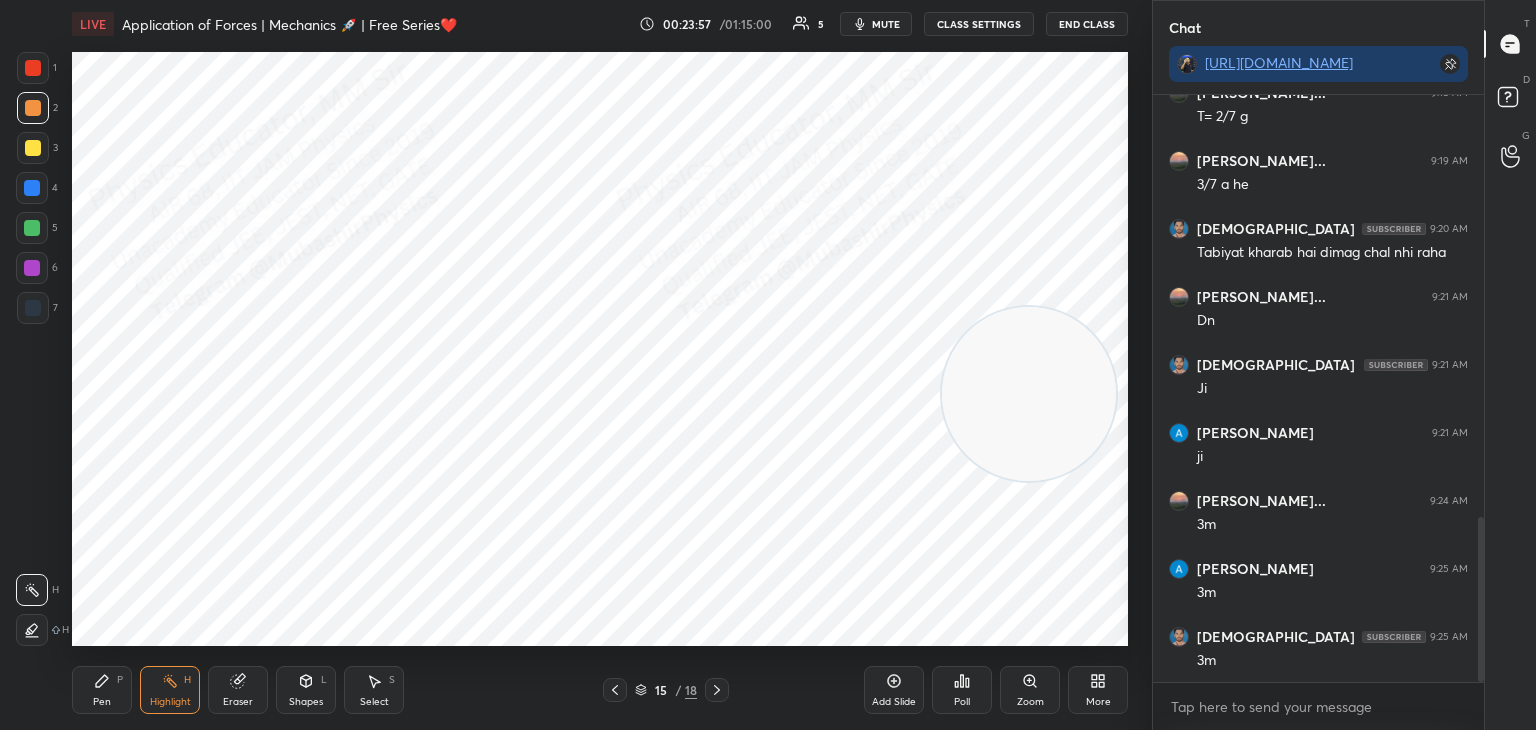 scroll, scrollTop: 1576, scrollLeft: 0, axis: vertical 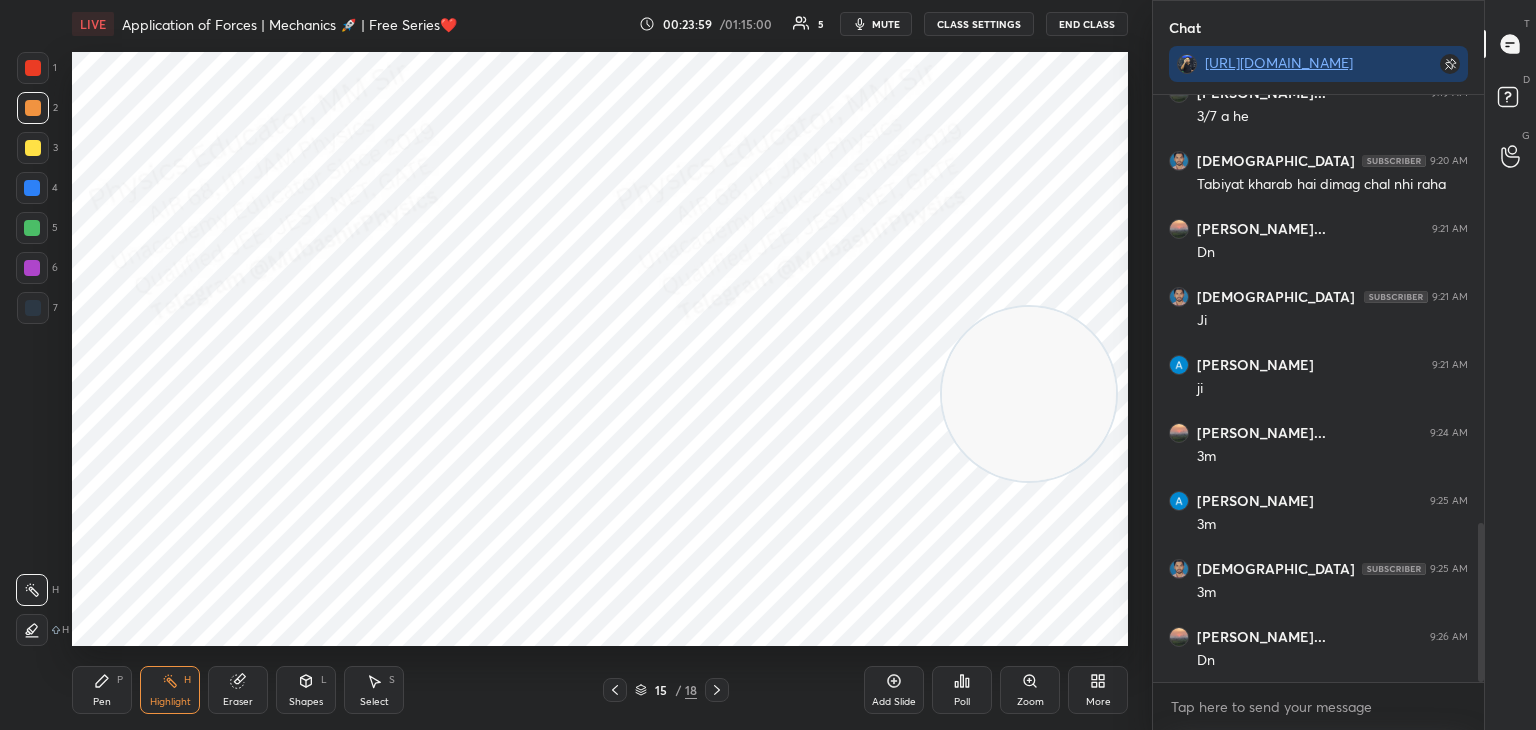 click 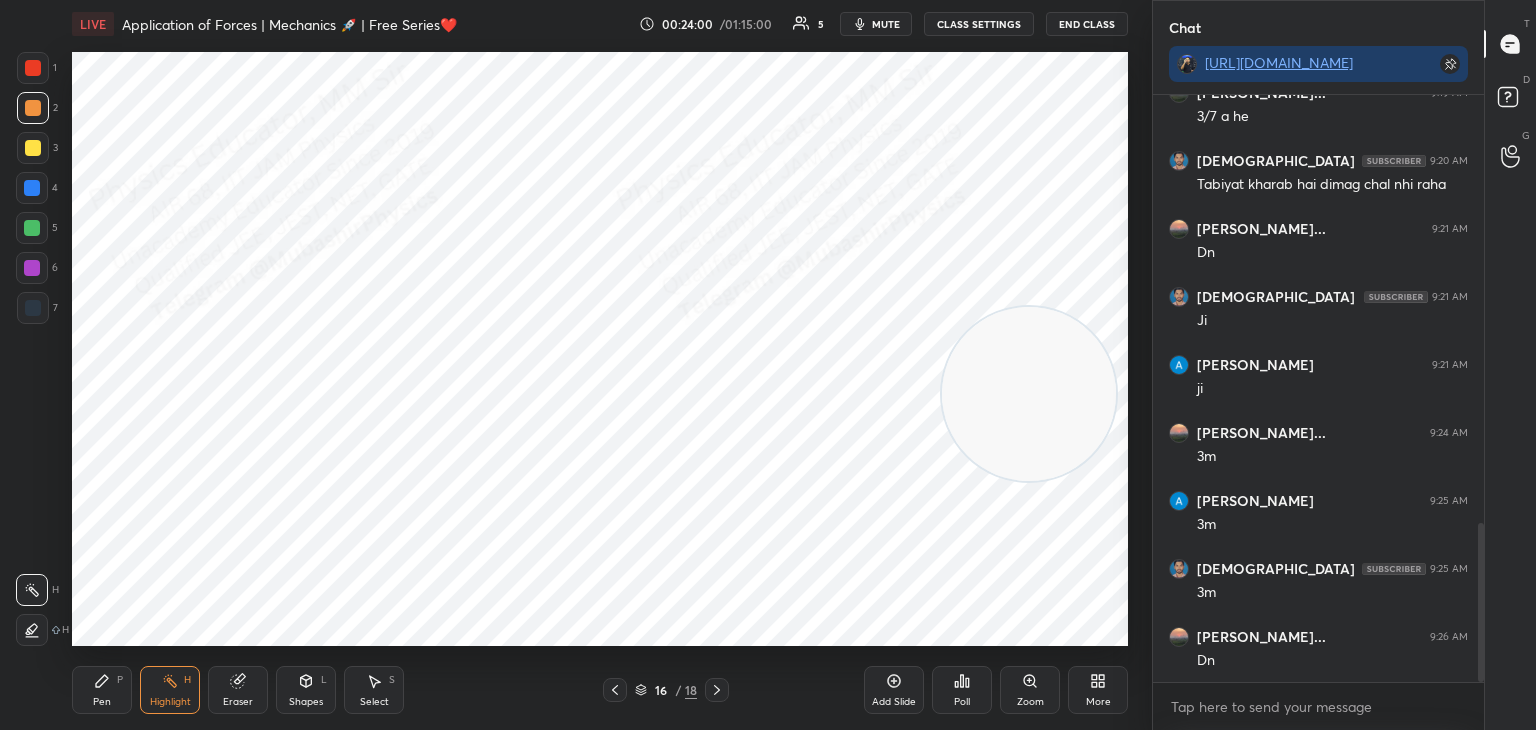 click on "Pen P" at bounding box center [102, 690] 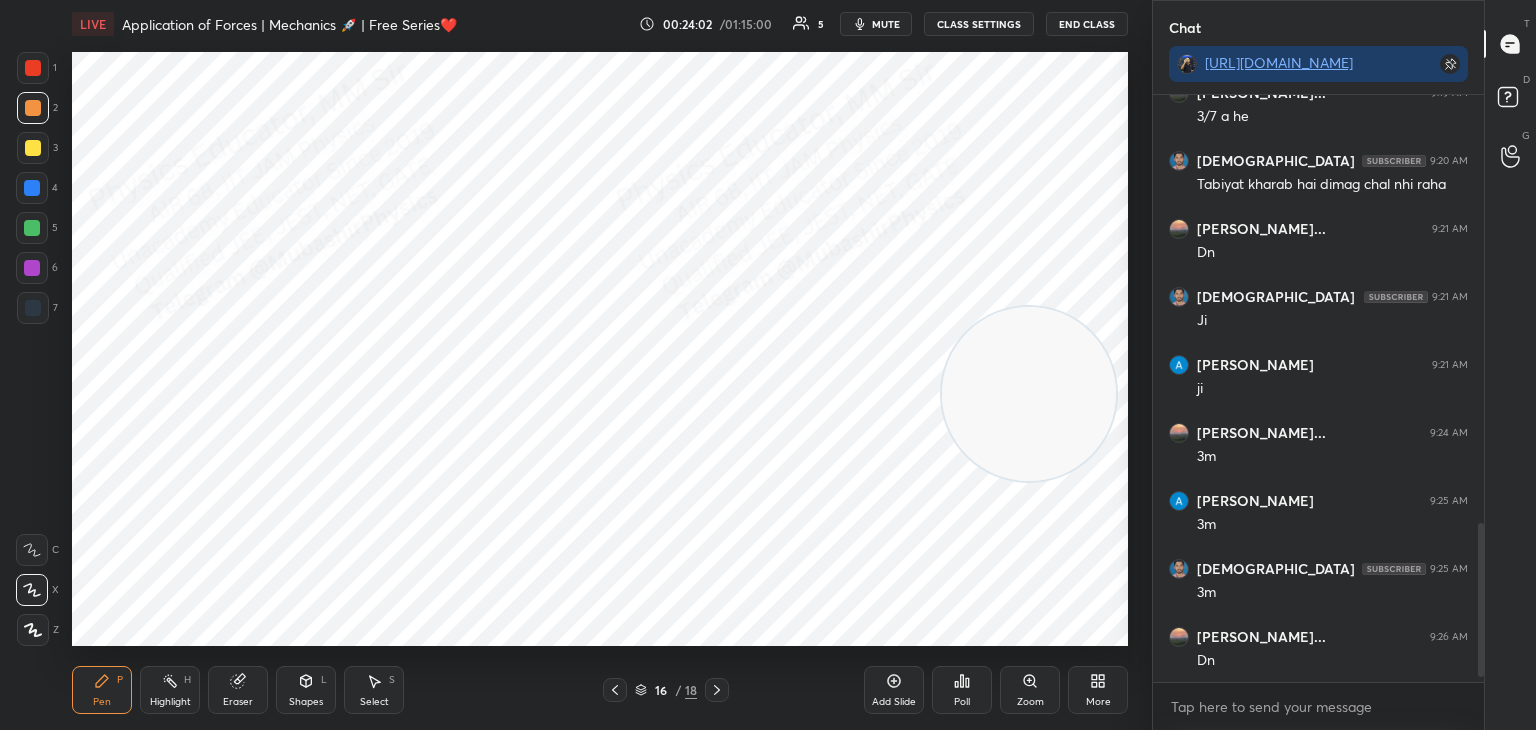 scroll, scrollTop: 1644, scrollLeft: 0, axis: vertical 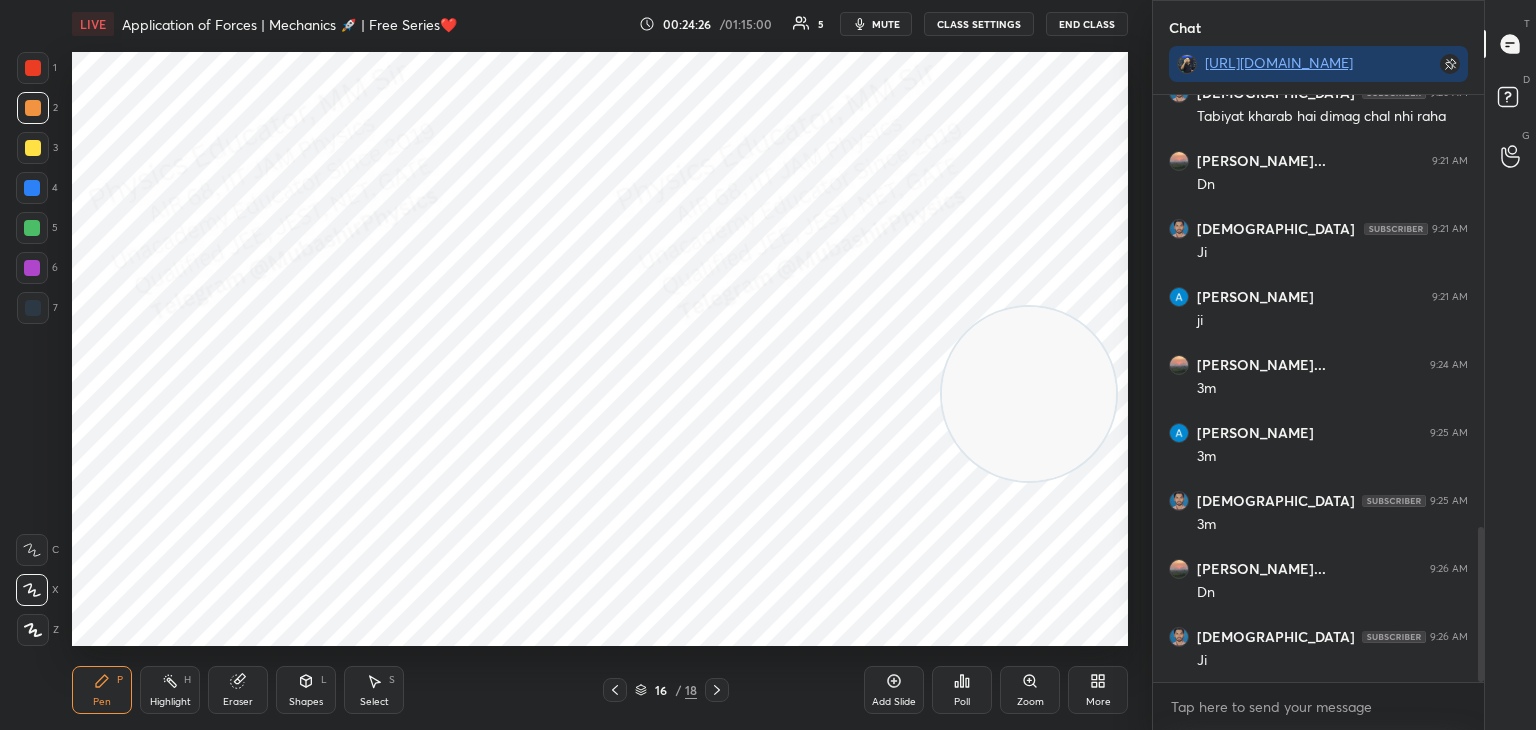 click on "Shapes L" at bounding box center [306, 690] 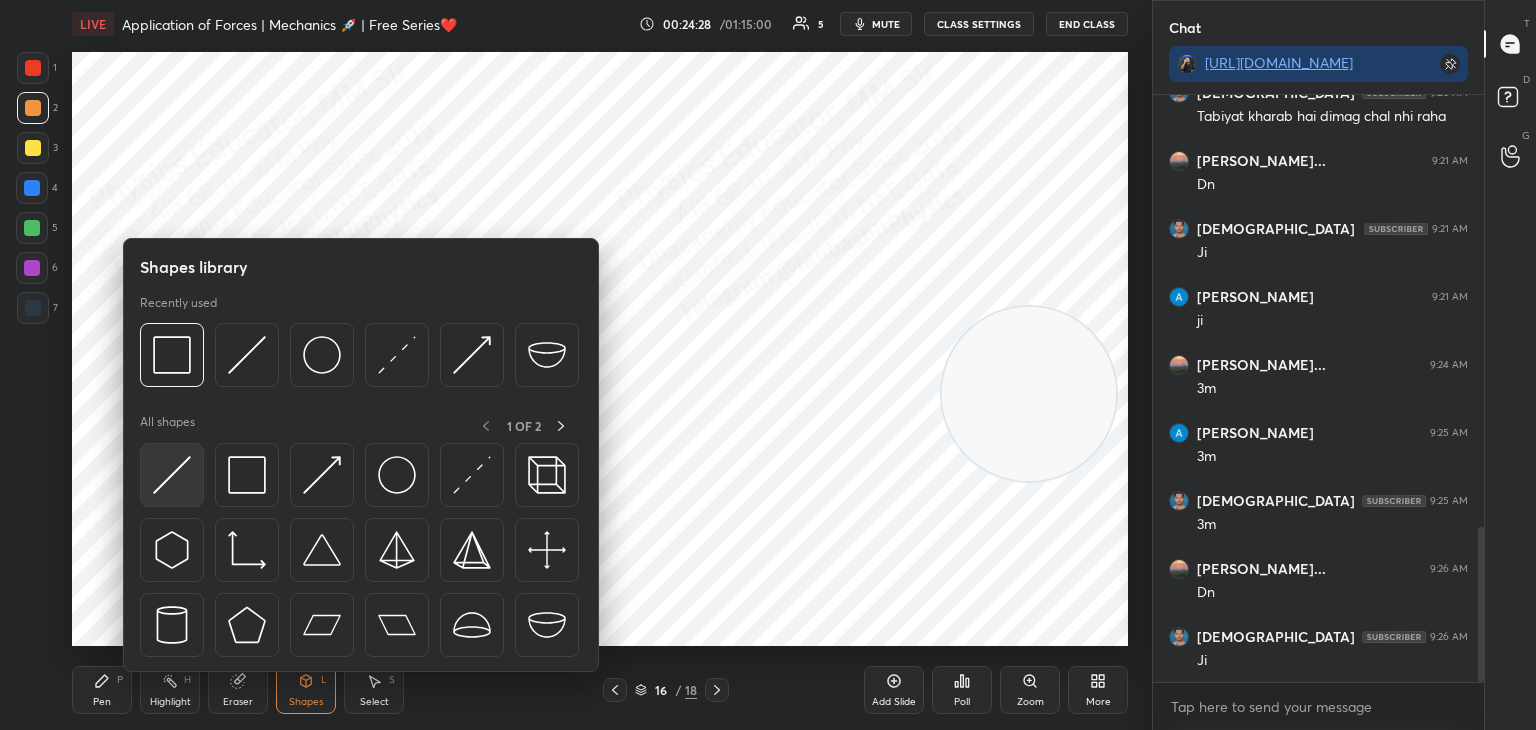 click at bounding box center (172, 475) 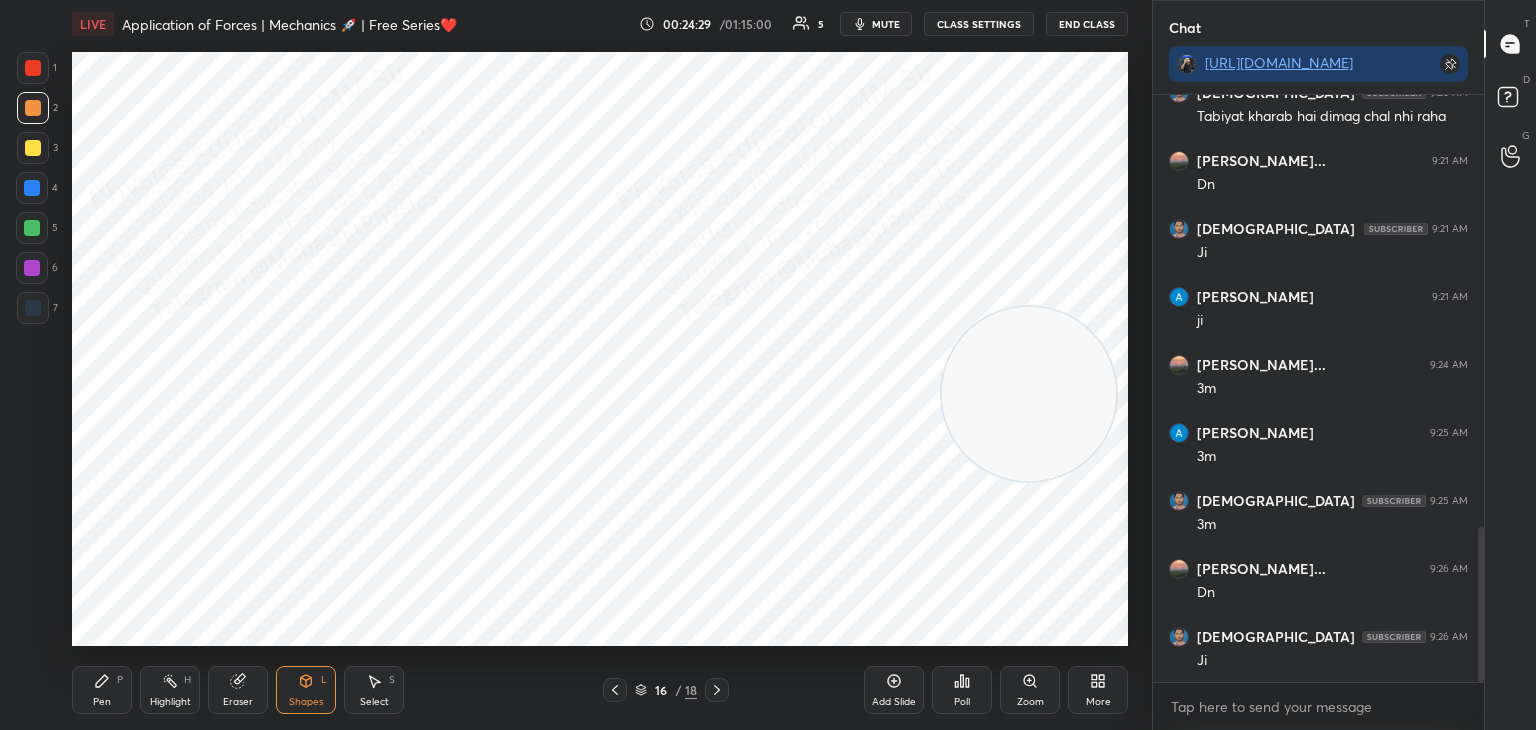 click on "Shapes" at bounding box center [306, 702] 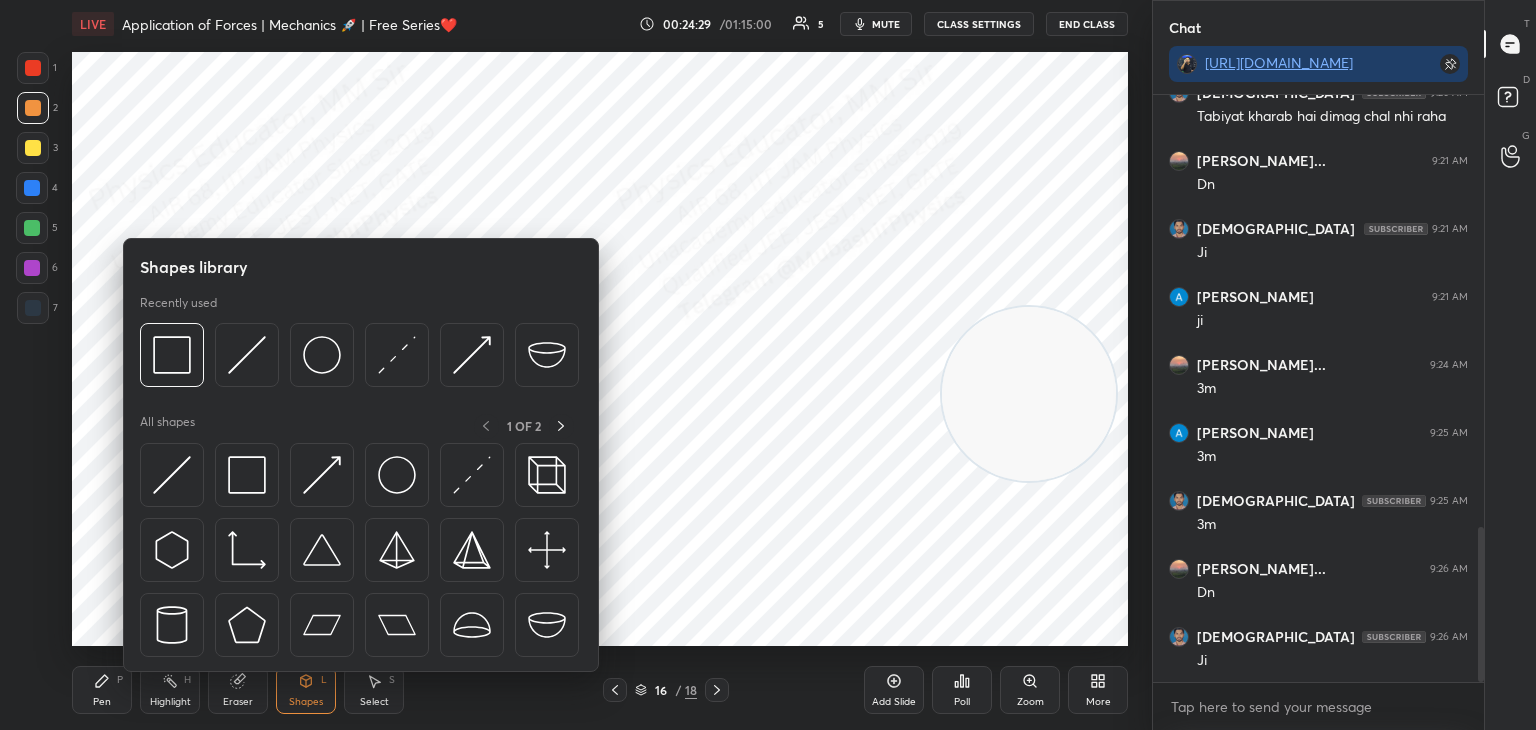 scroll, scrollTop: 1716, scrollLeft: 0, axis: vertical 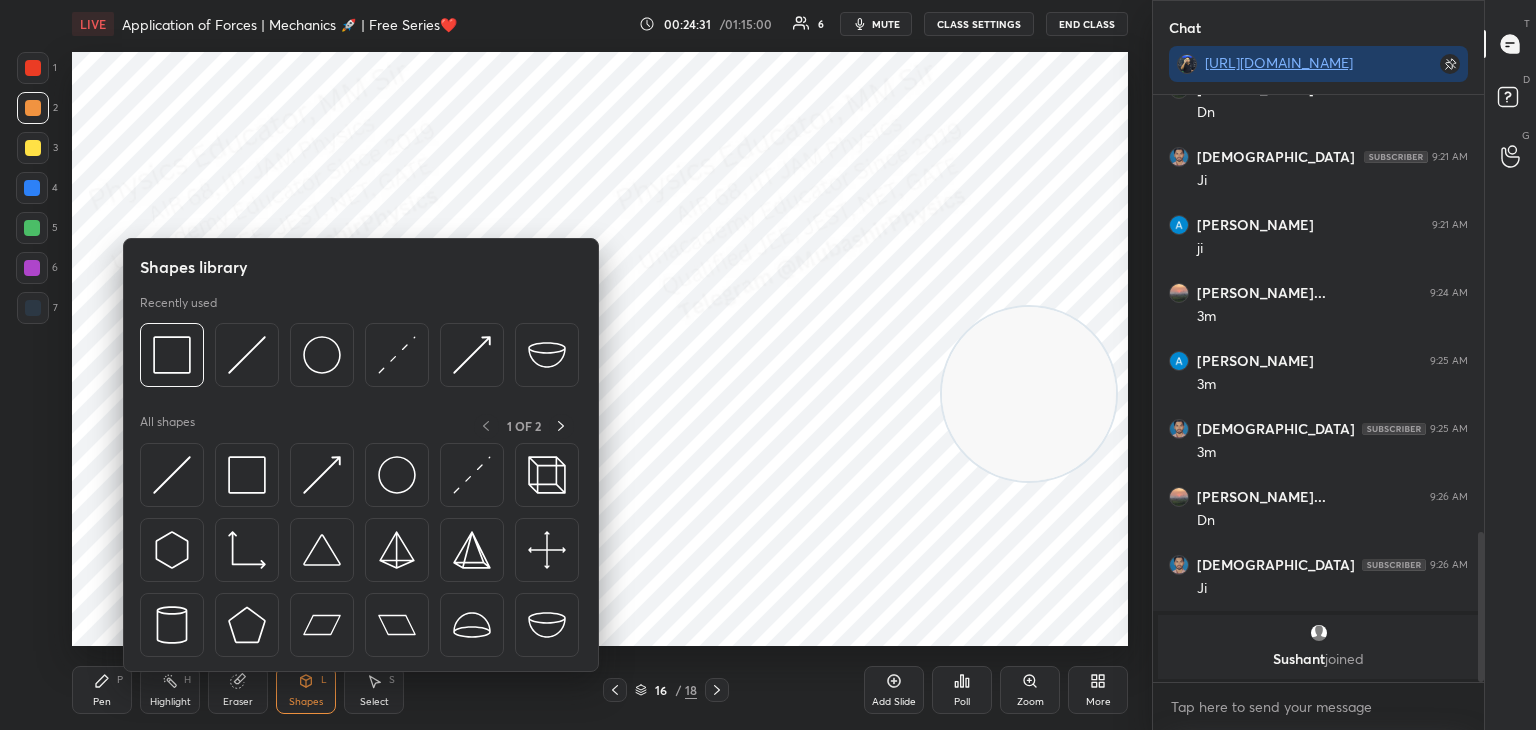 click 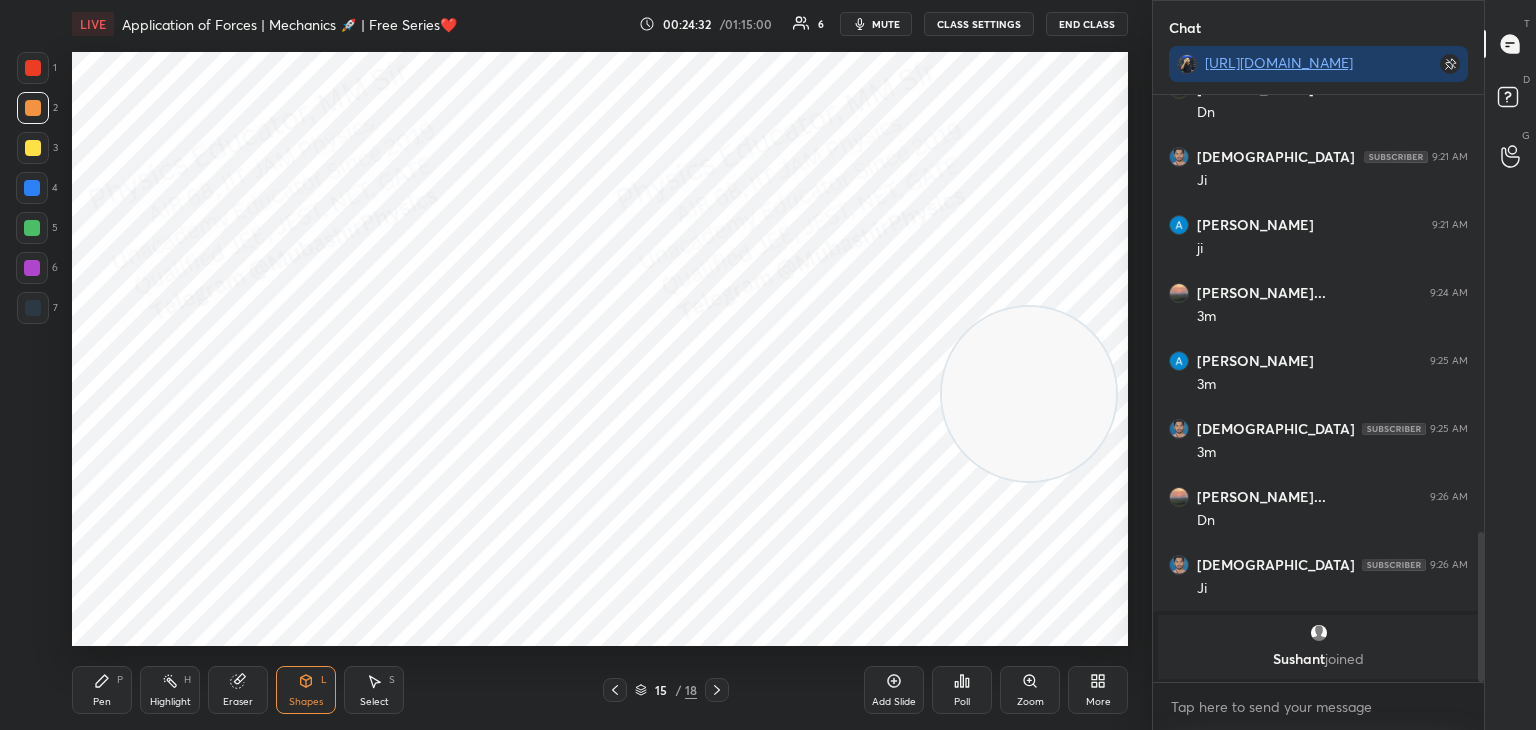 click 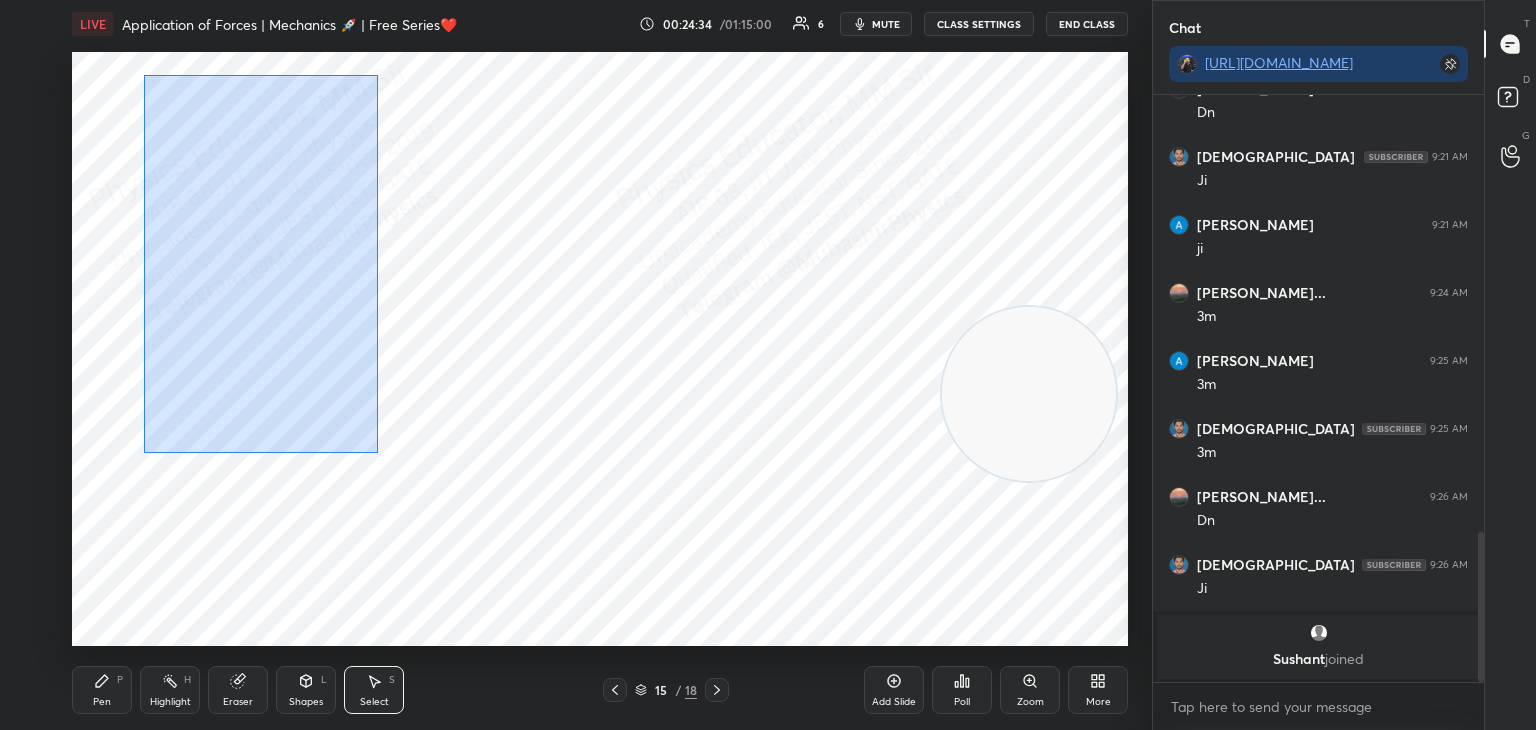 drag, startPoint x: 144, startPoint y: 75, endPoint x: 376, endPoint y: 453, distance: 443.51776 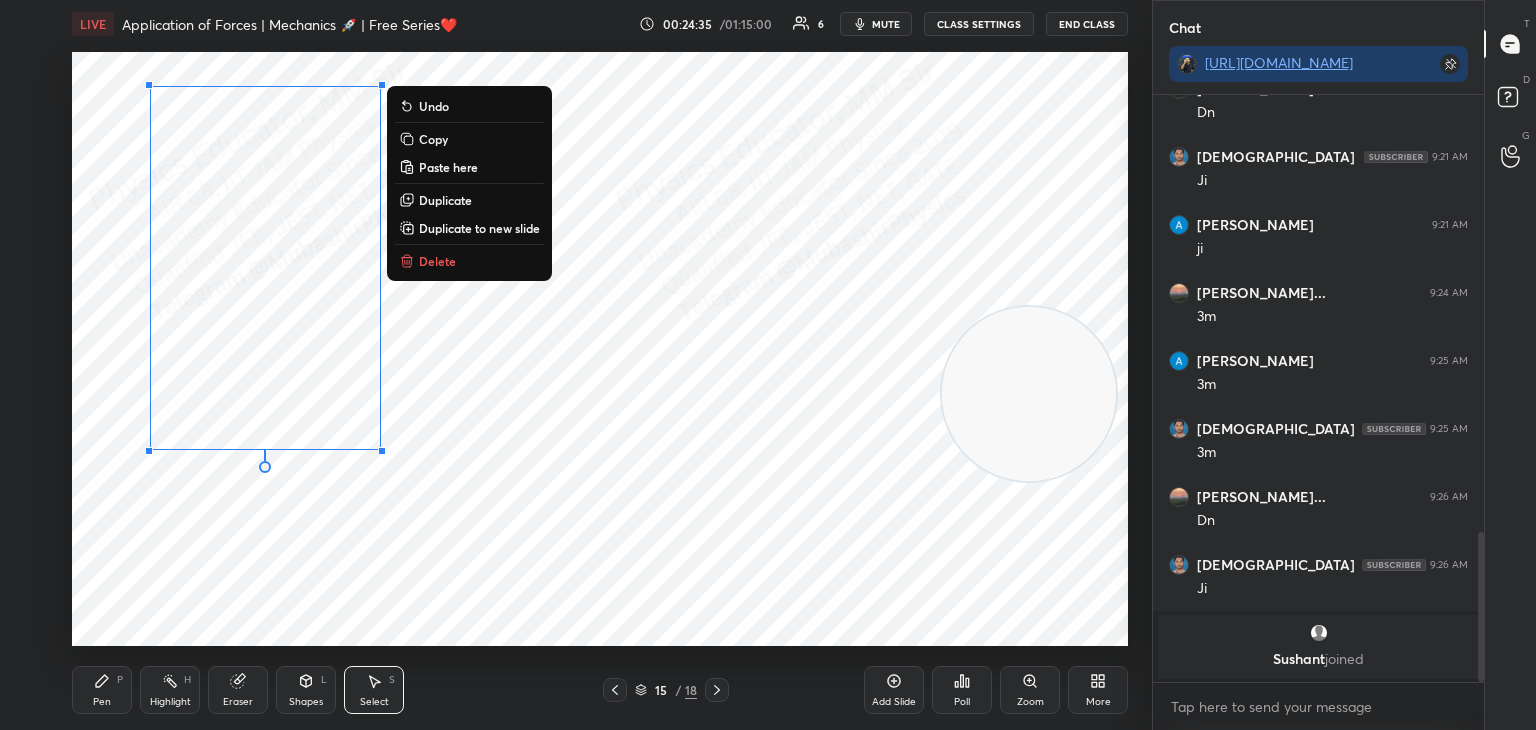 click on "Copy" at bounding box center [433, 139] 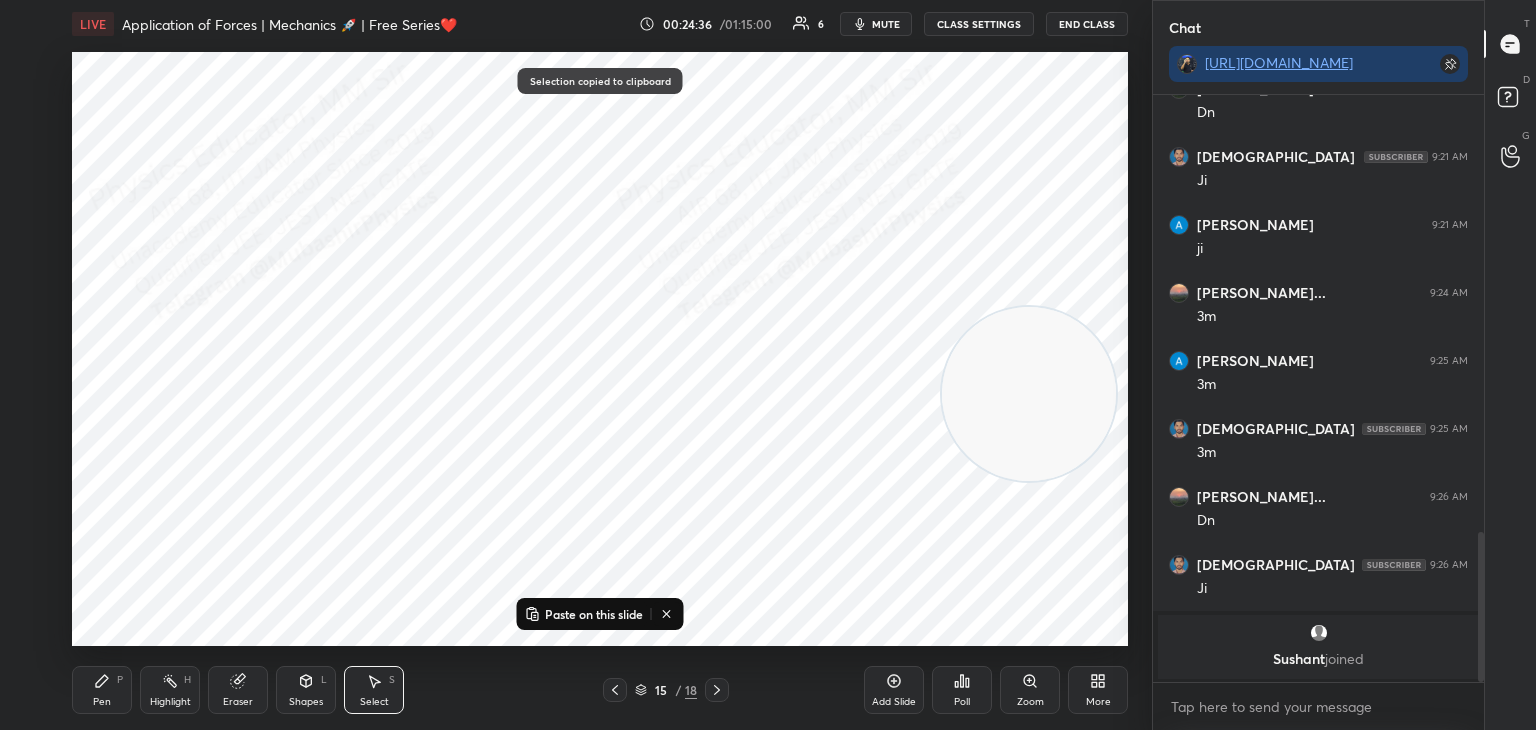 click 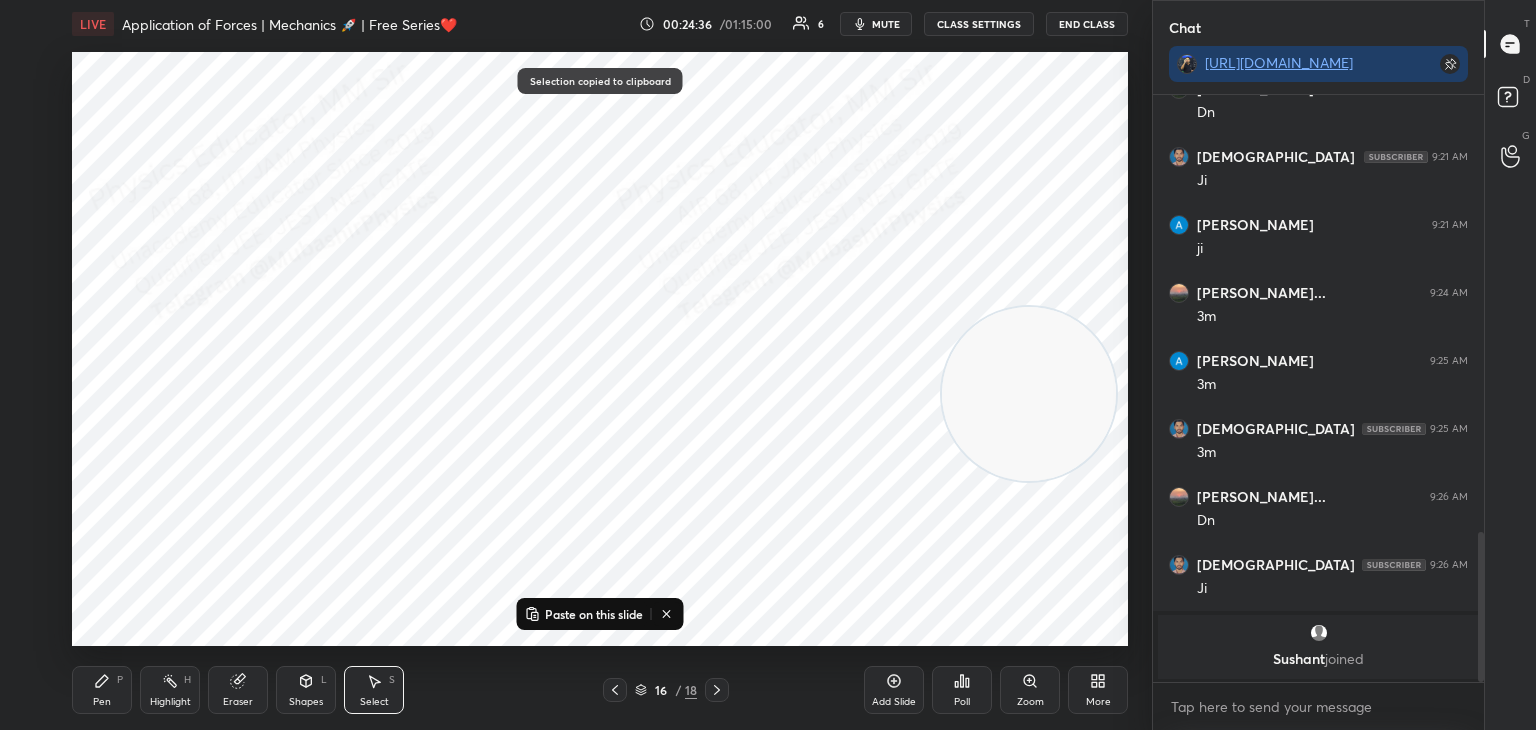 click on "Paste on this slide" at bounding box center (594, 614) 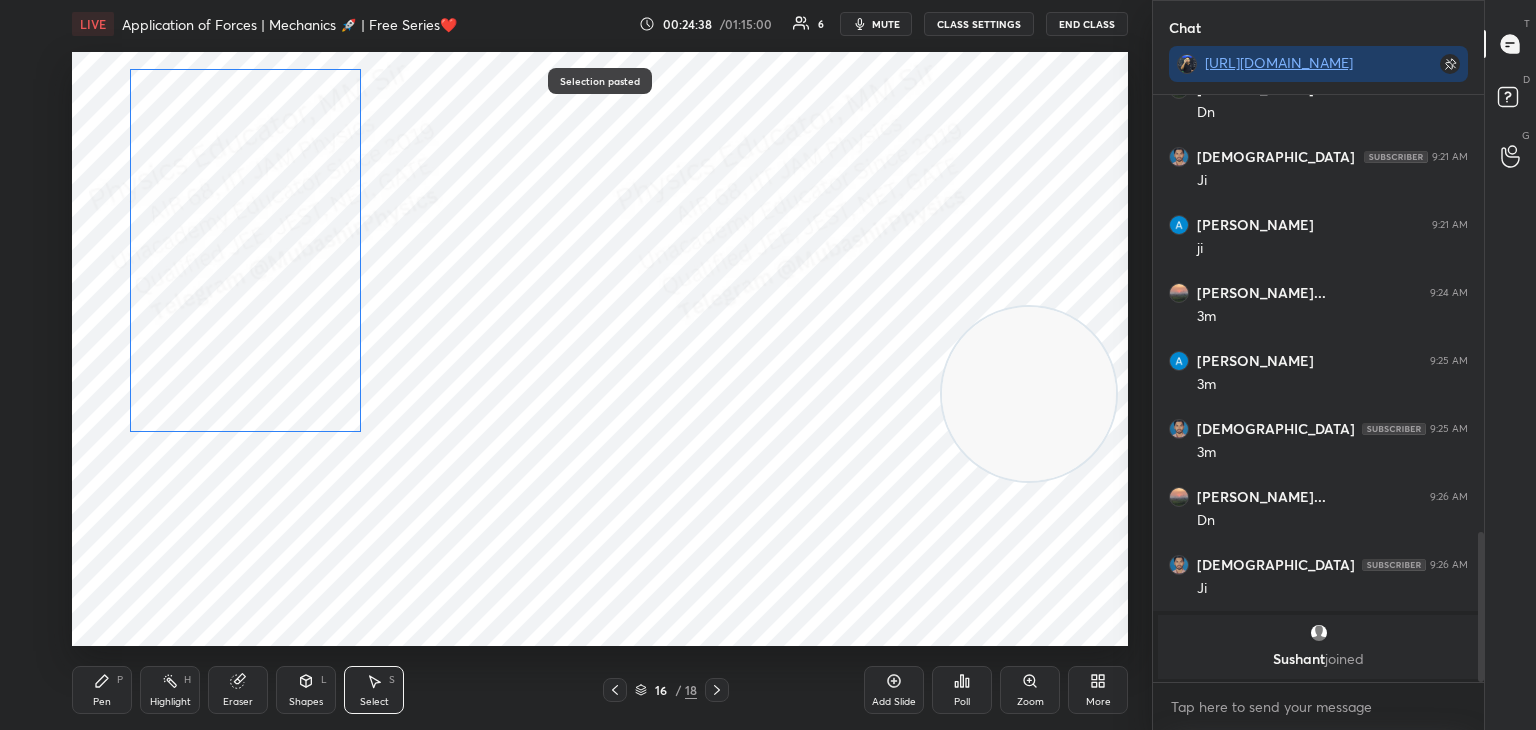 drag, startPoint x: 304, startPoint y: 393, endPoint x: 276, endPoint y: 375, distance: 33.286633 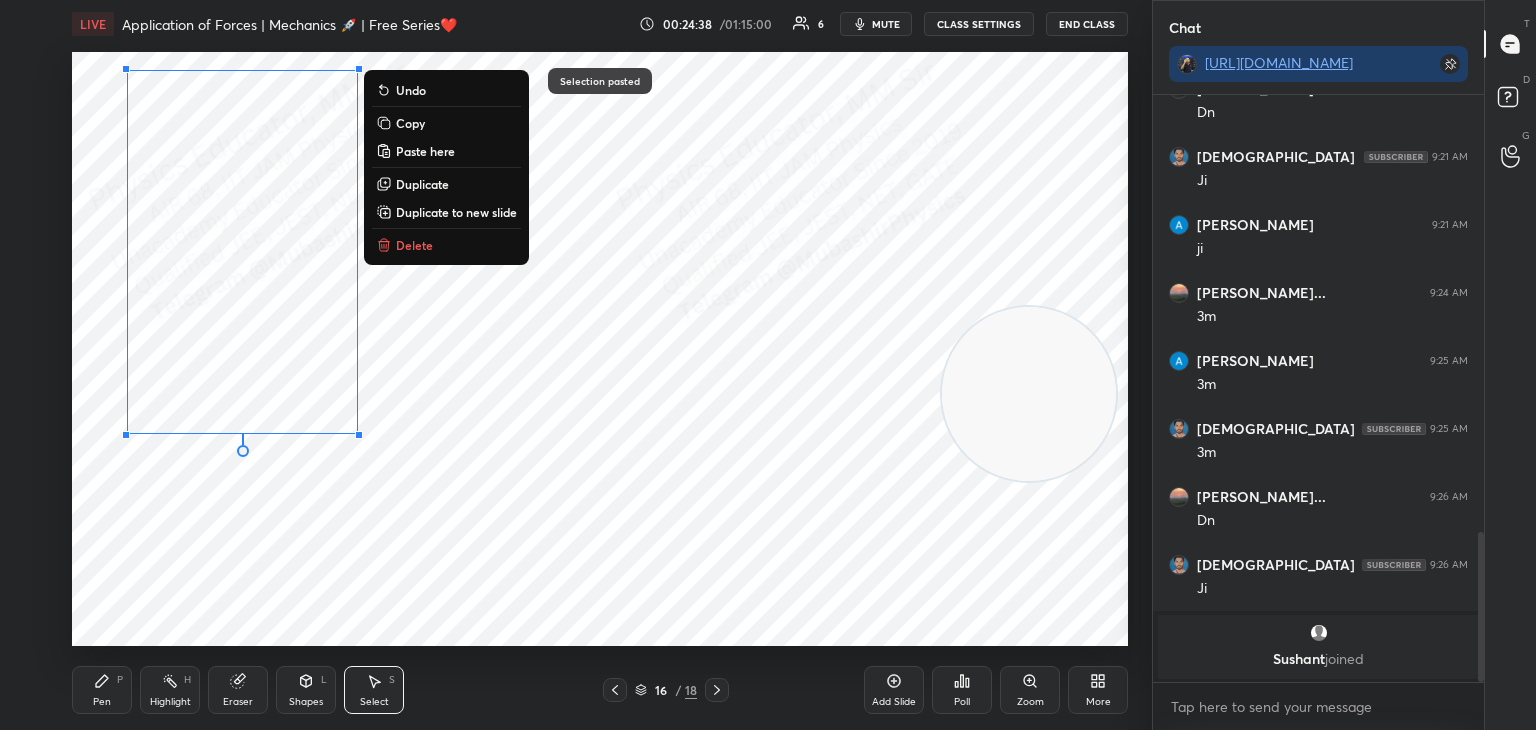 click on "0 ° Undo Copy Paste here Duplicate Duplicate to new slide Delete" at bounding box center [600, 349] 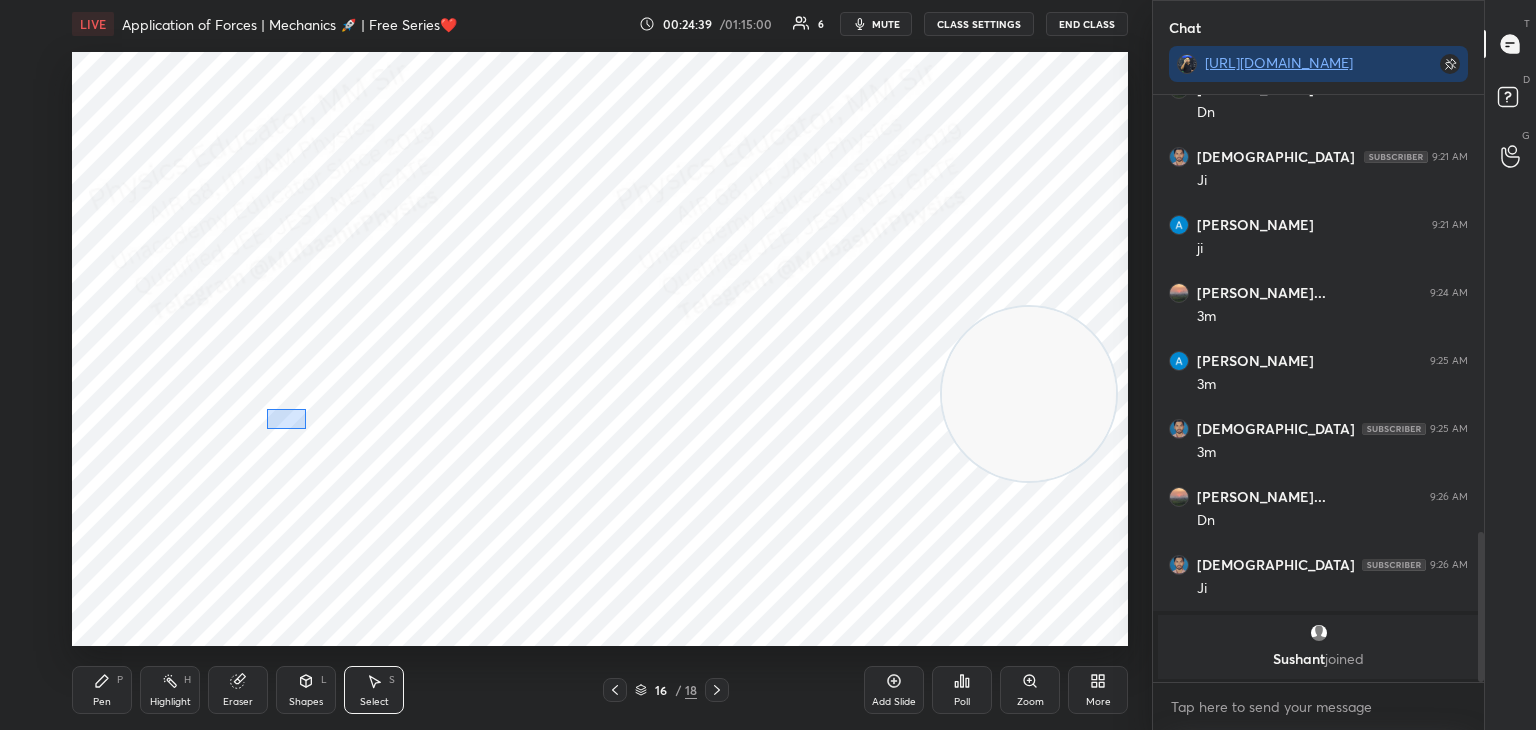 drag, startPoint x: 267, startPoint y: 409, endPoint x: 323, endPoint y: 441, distance: 64.49806 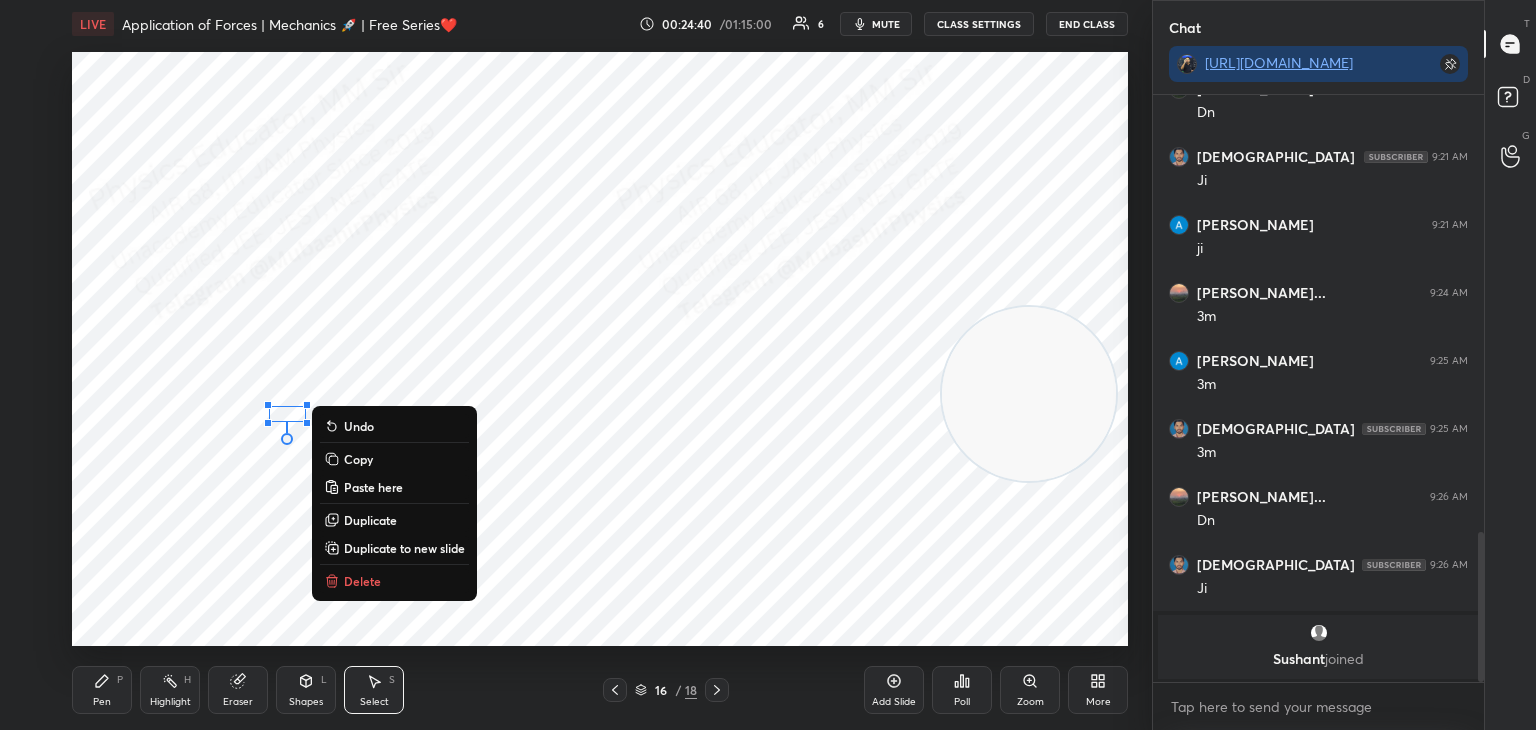 click on "Delete" at bounding box center (362, 581) 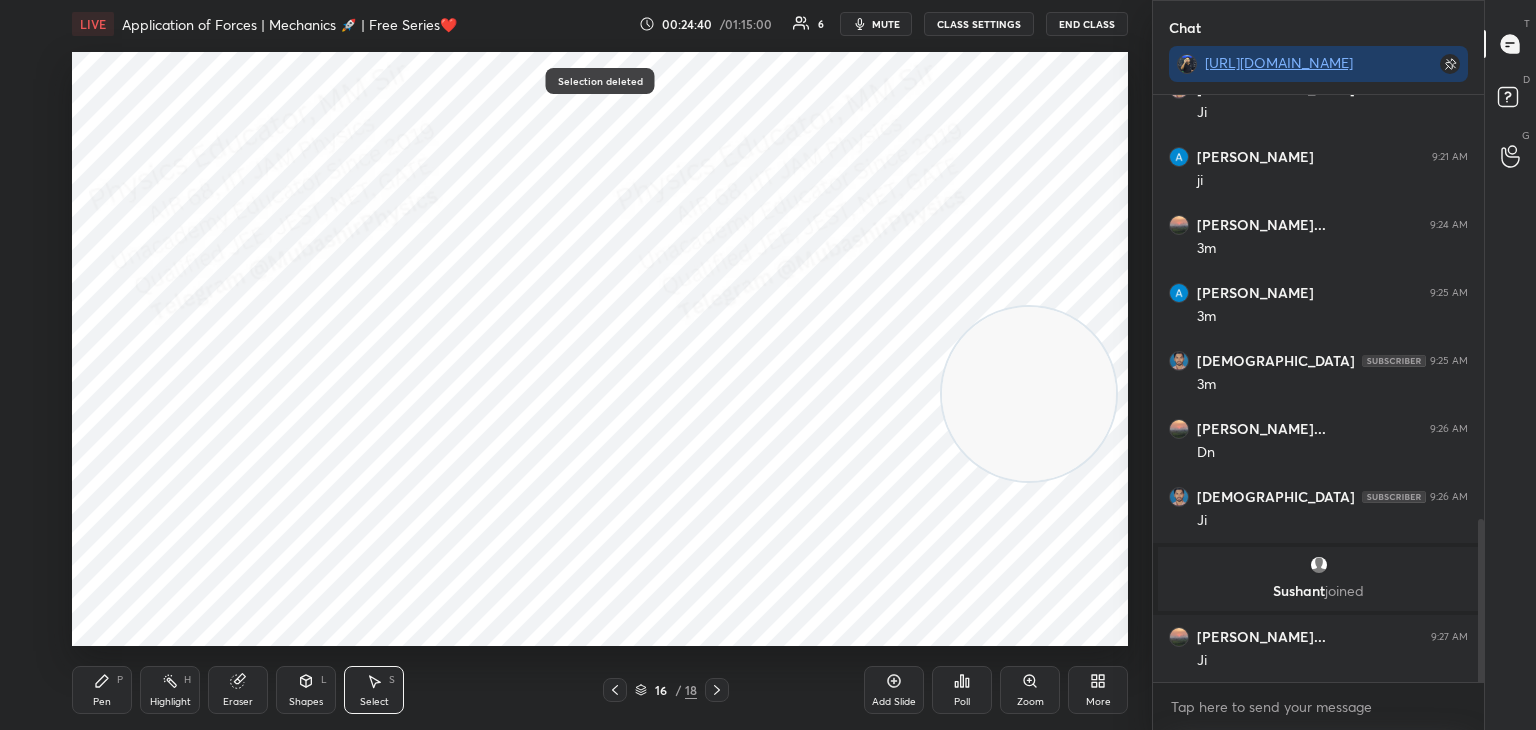 scroll, scrollTop: 1536, scrollLeft: 0, axis: vertical 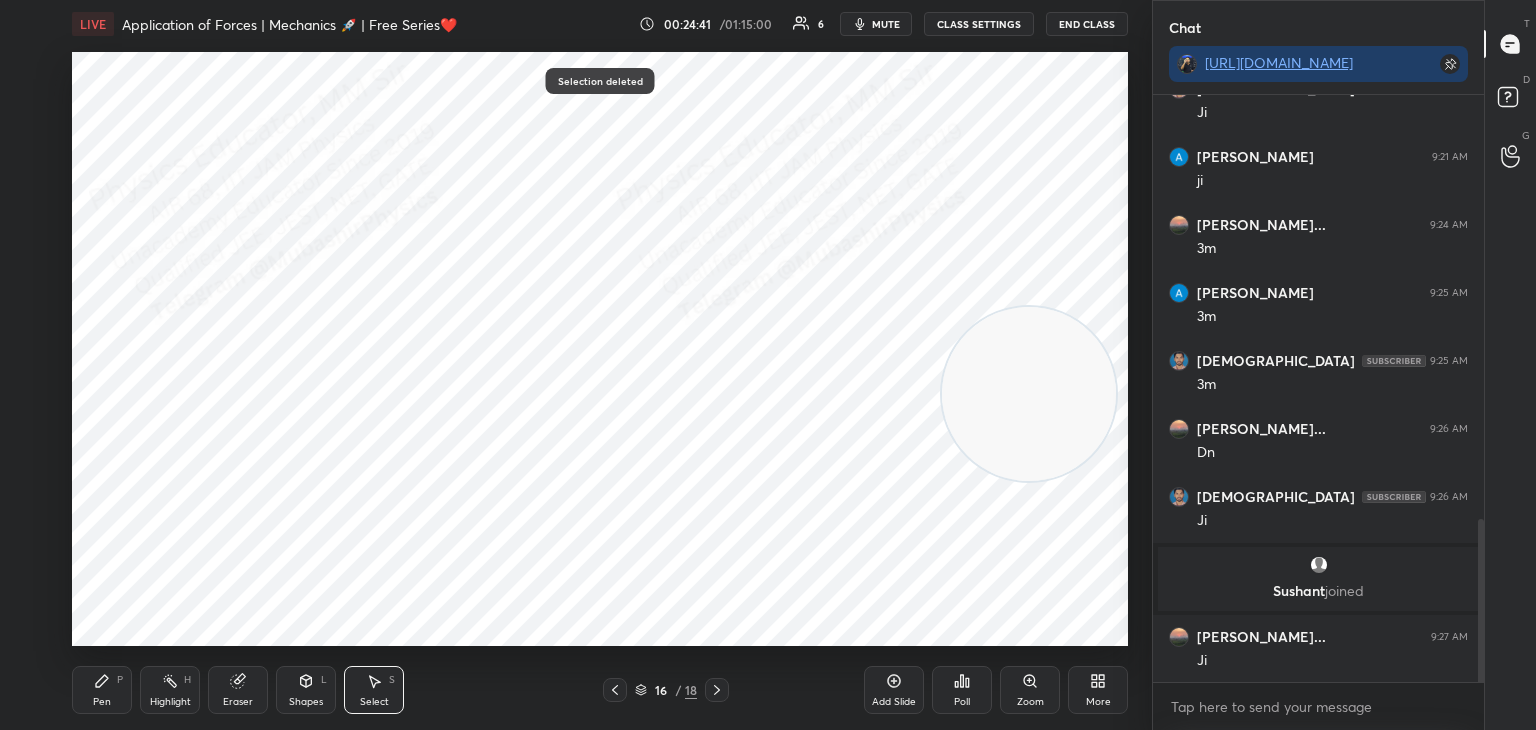drag, startPoint x: 176, startPoint y: 329, endPoint x: 209, endPoint y: 358, distance: 43.931767 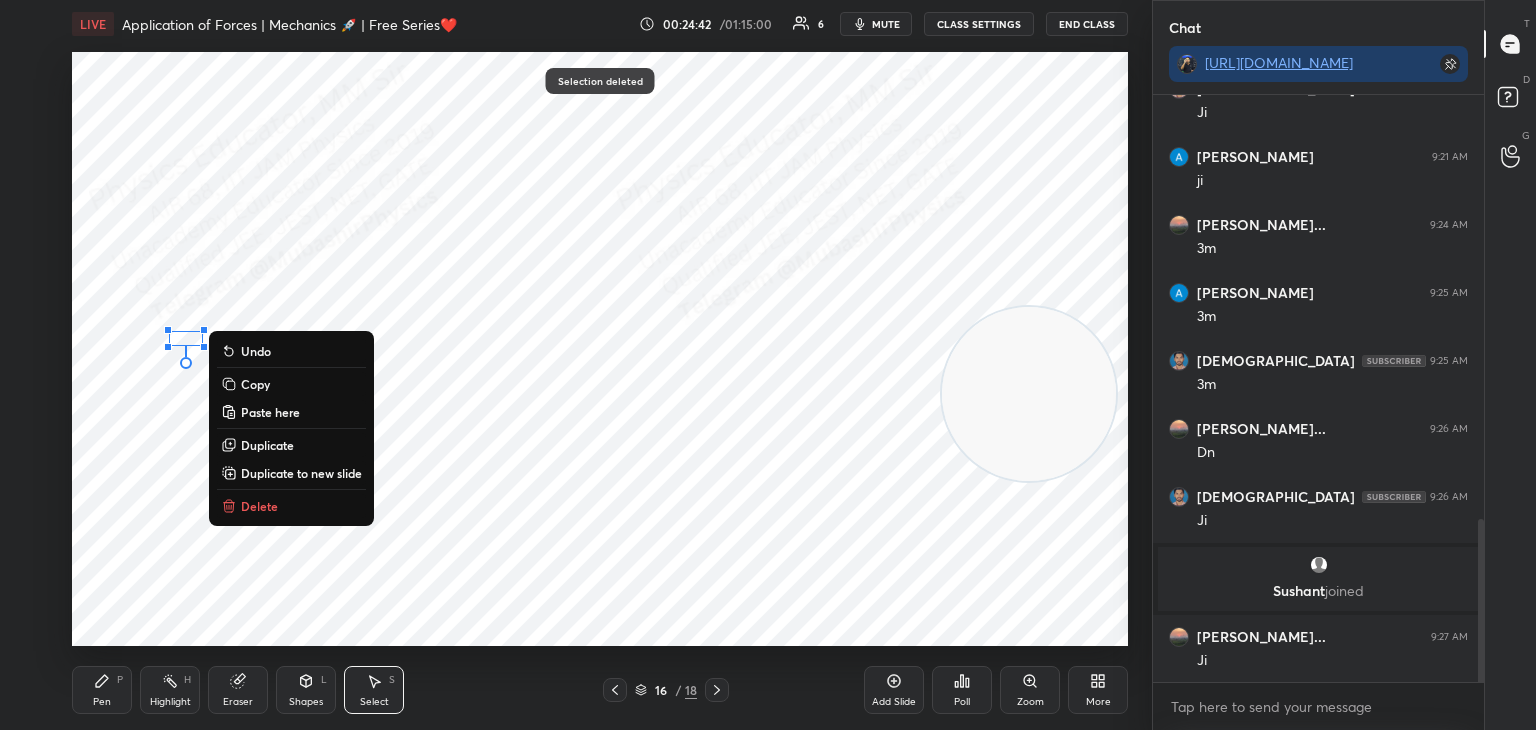 click on "Delete" at bounding box center (259, 506) 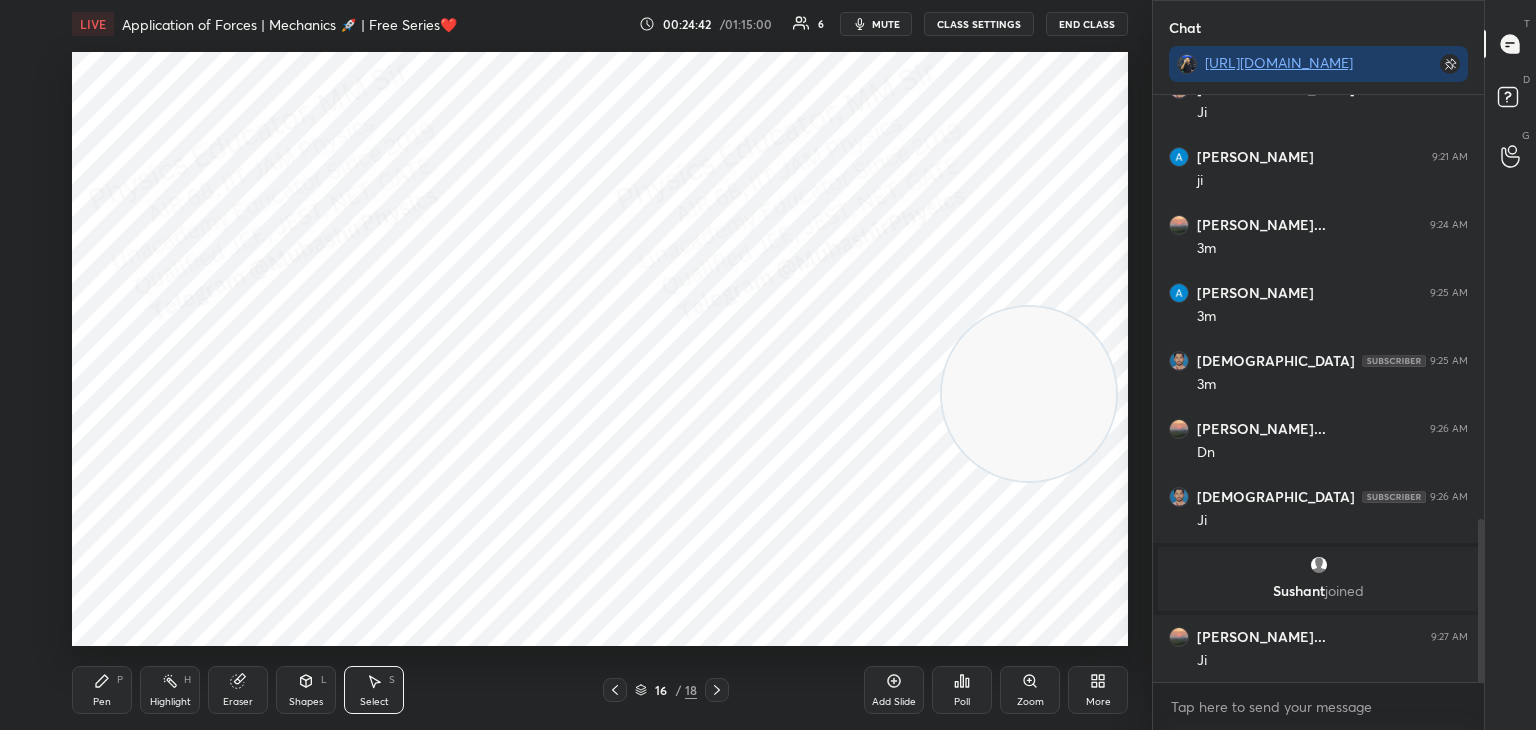 drag, startPoint x: 101, startPoint y: 687, endPoint x: 101, endPoint y: 673, distance: 14 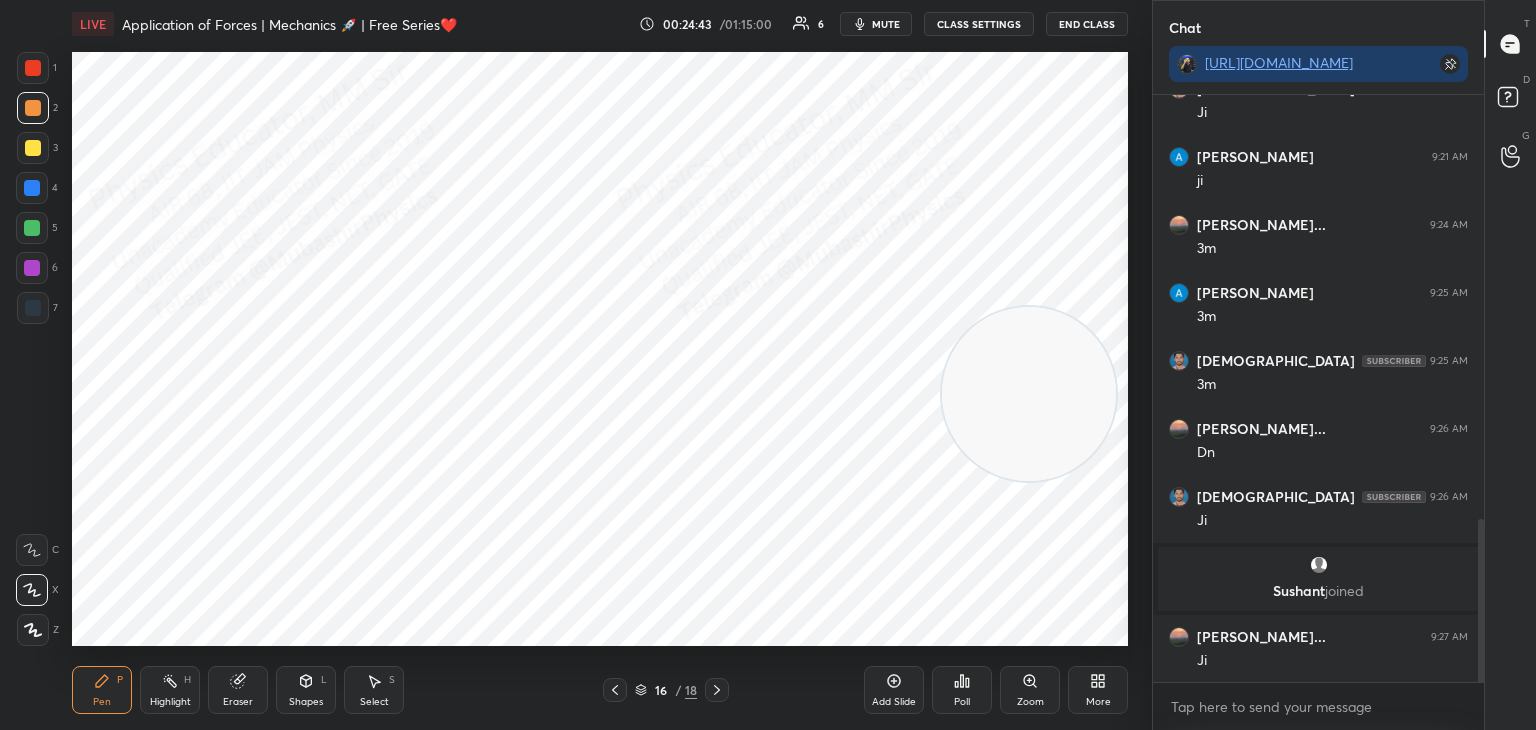 drag, startPoint x: 24, startPoint y: 229, endPoint x: 53, endPoint y: 237, distance: 30.083218 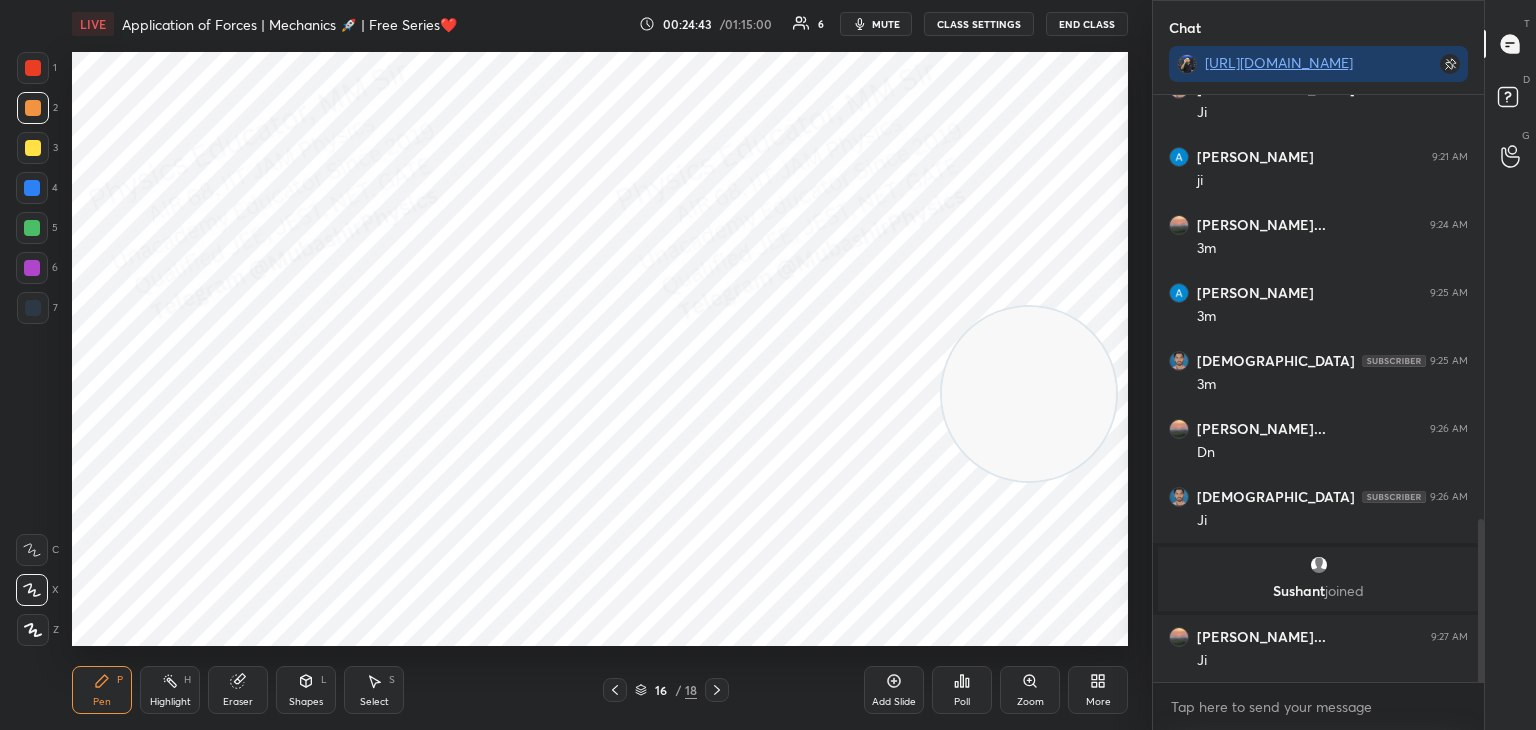 click at bounding box center [32, 228] 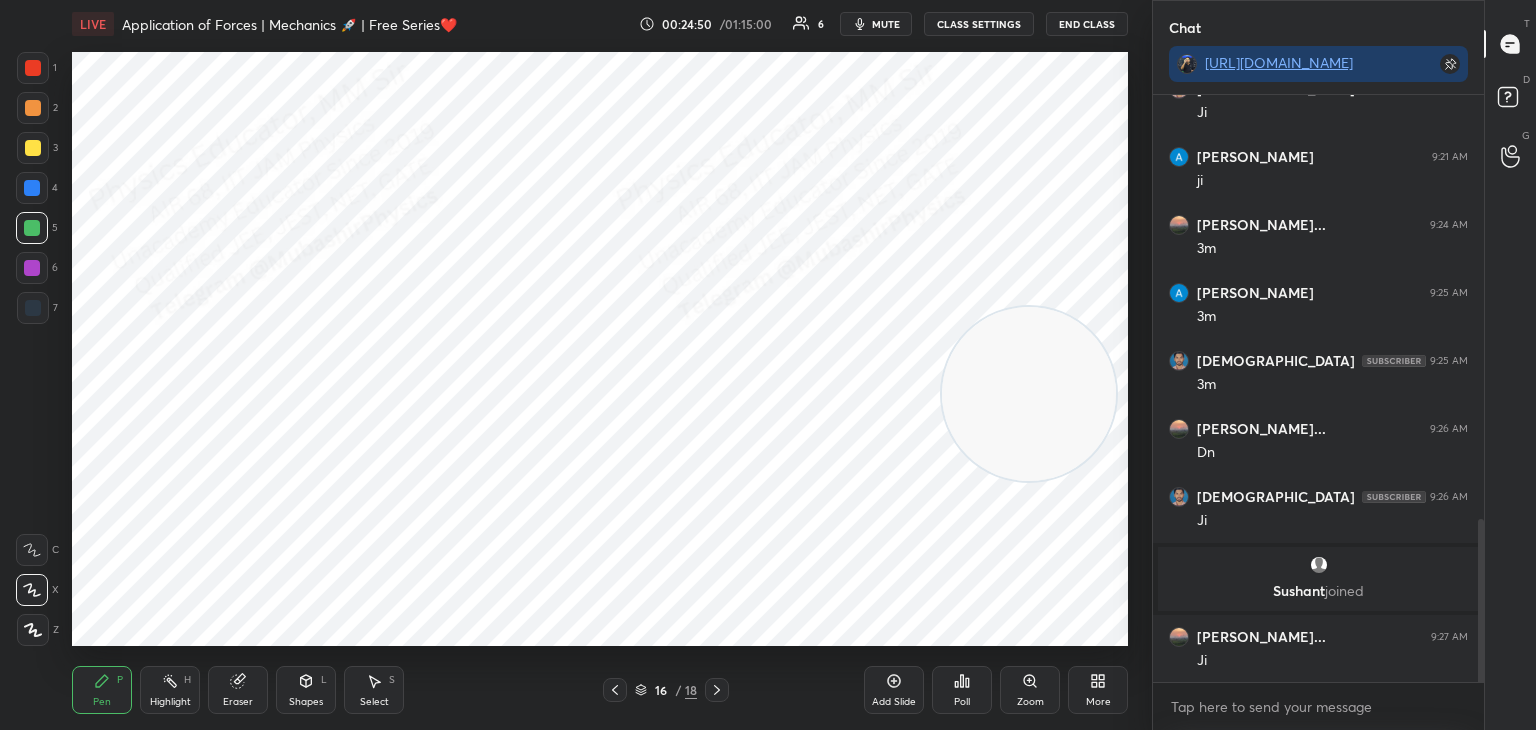 click at bounding box center [33, 308] 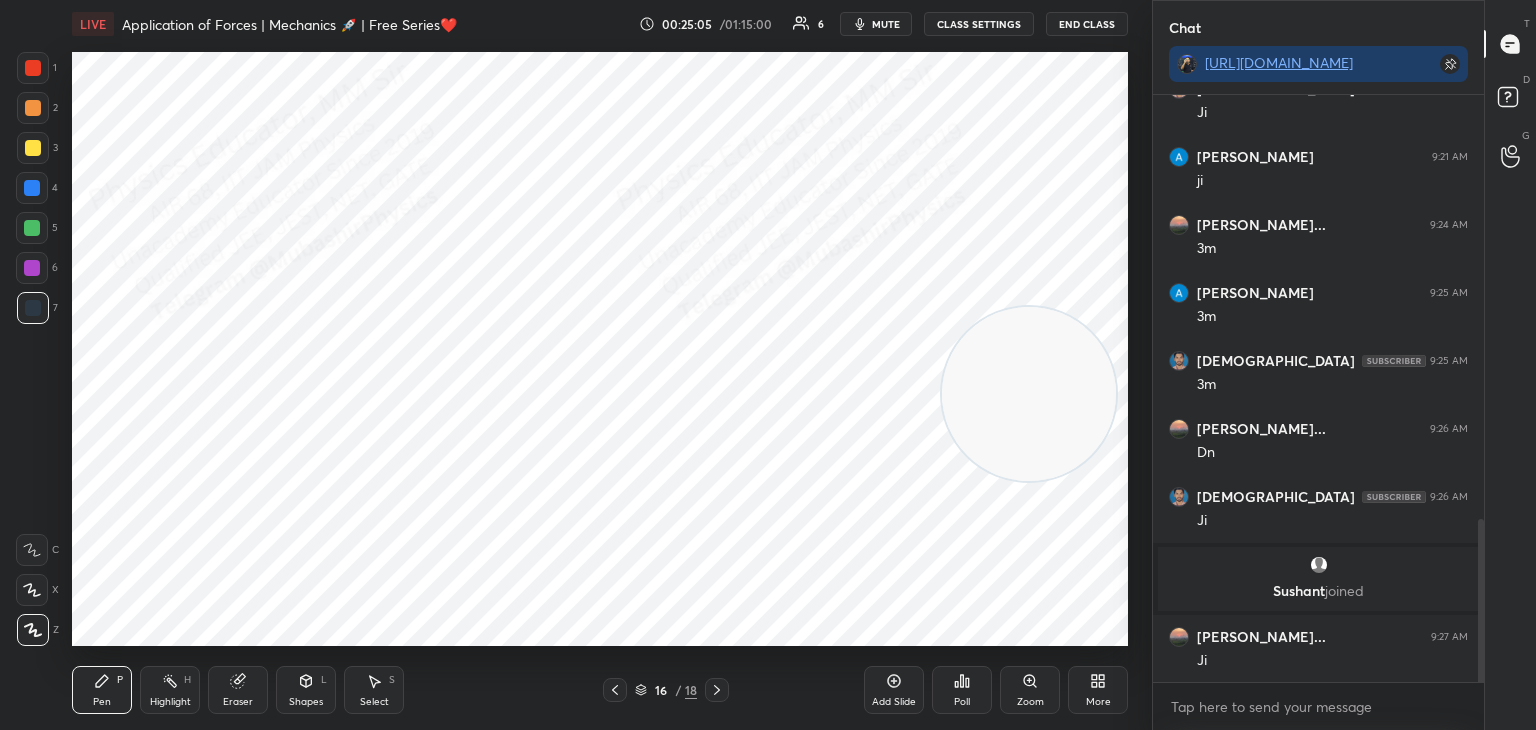 drag, startPoint x: 22, startPoint y: 590, endPoint x: 65, endPoint y: 573, distance: 46.238514 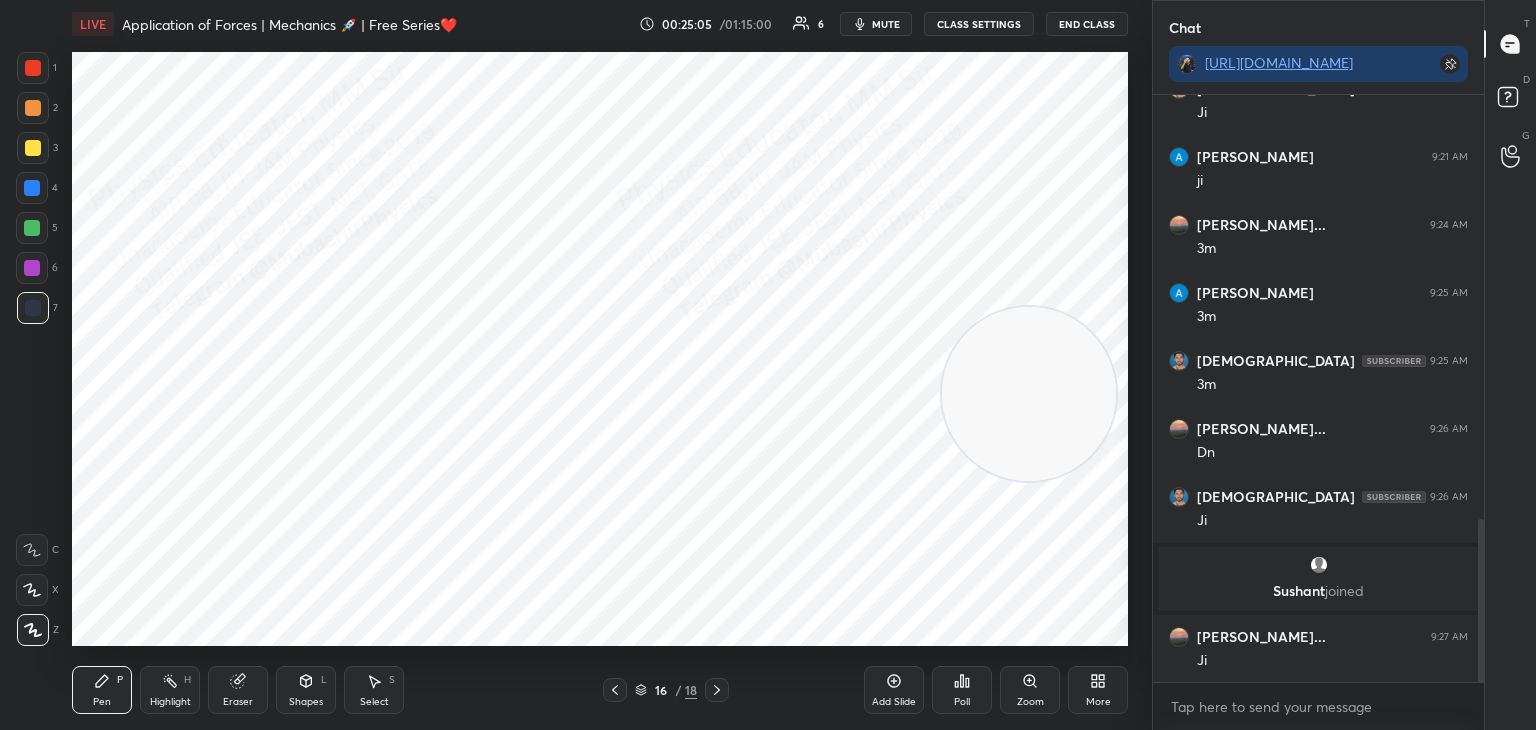 click at bounding box center (32, 590) 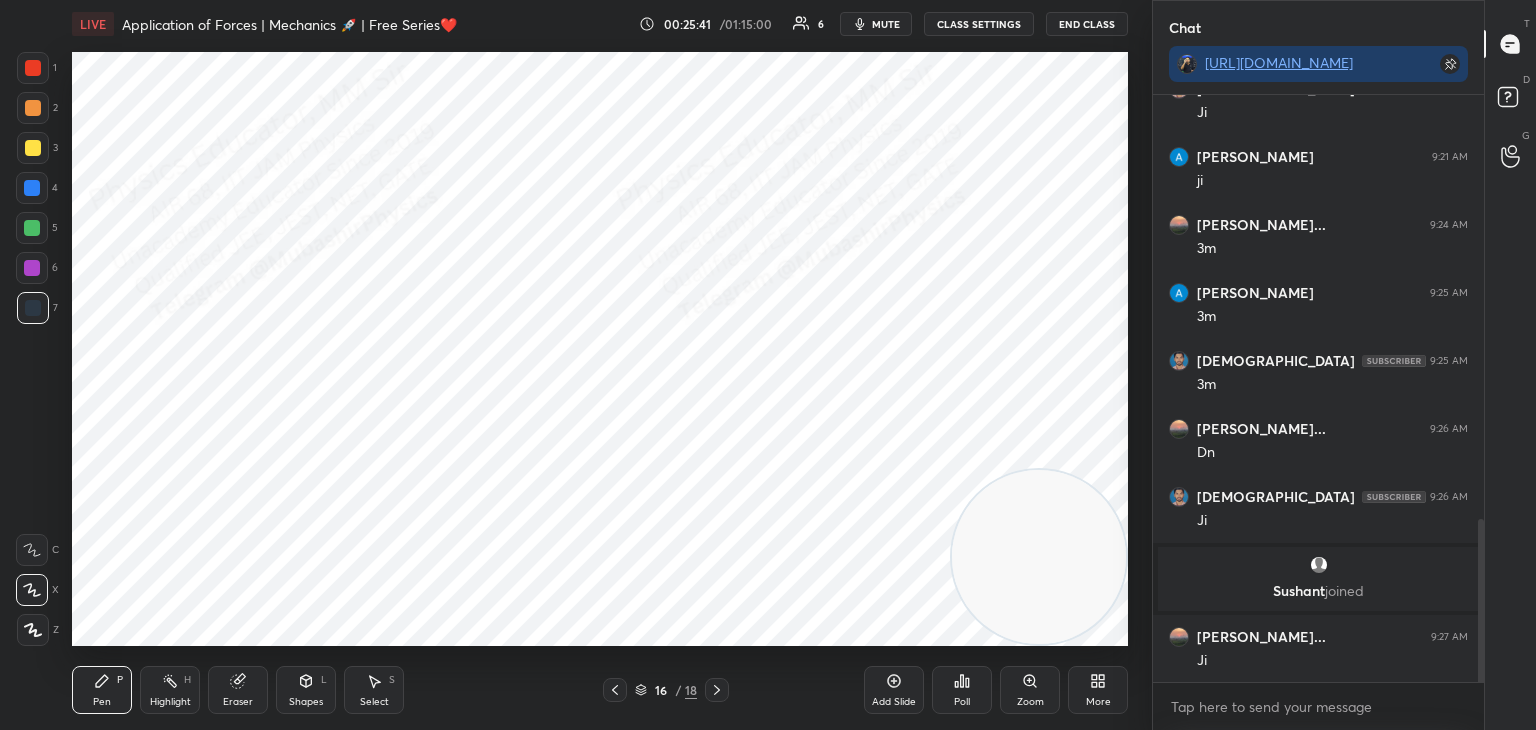 drag, startPoint x: 1040, startPoint y: 534, endPoint x: 1036, endPoint y: 647, distance: 113.07078 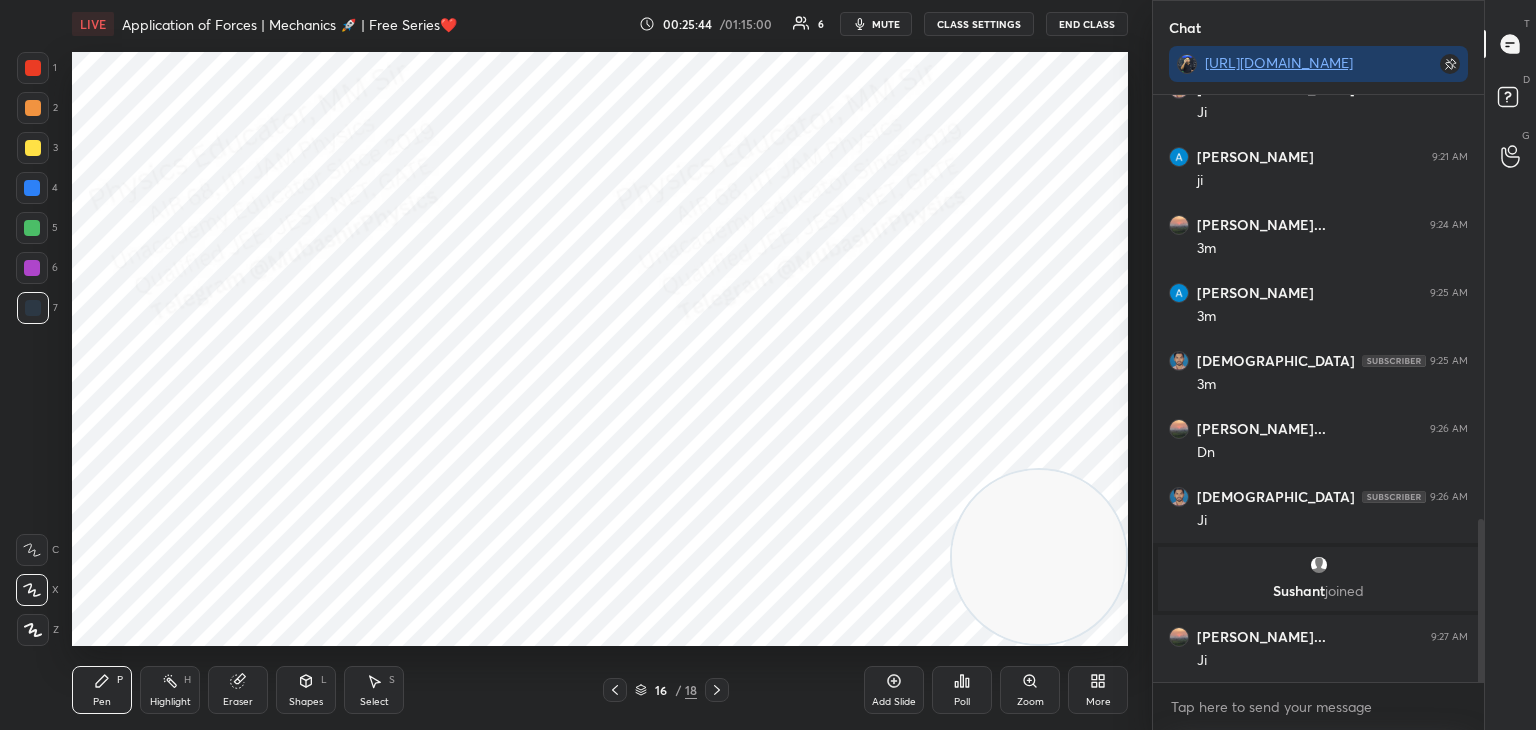 click on "mute" at bounding box center (886, 24) 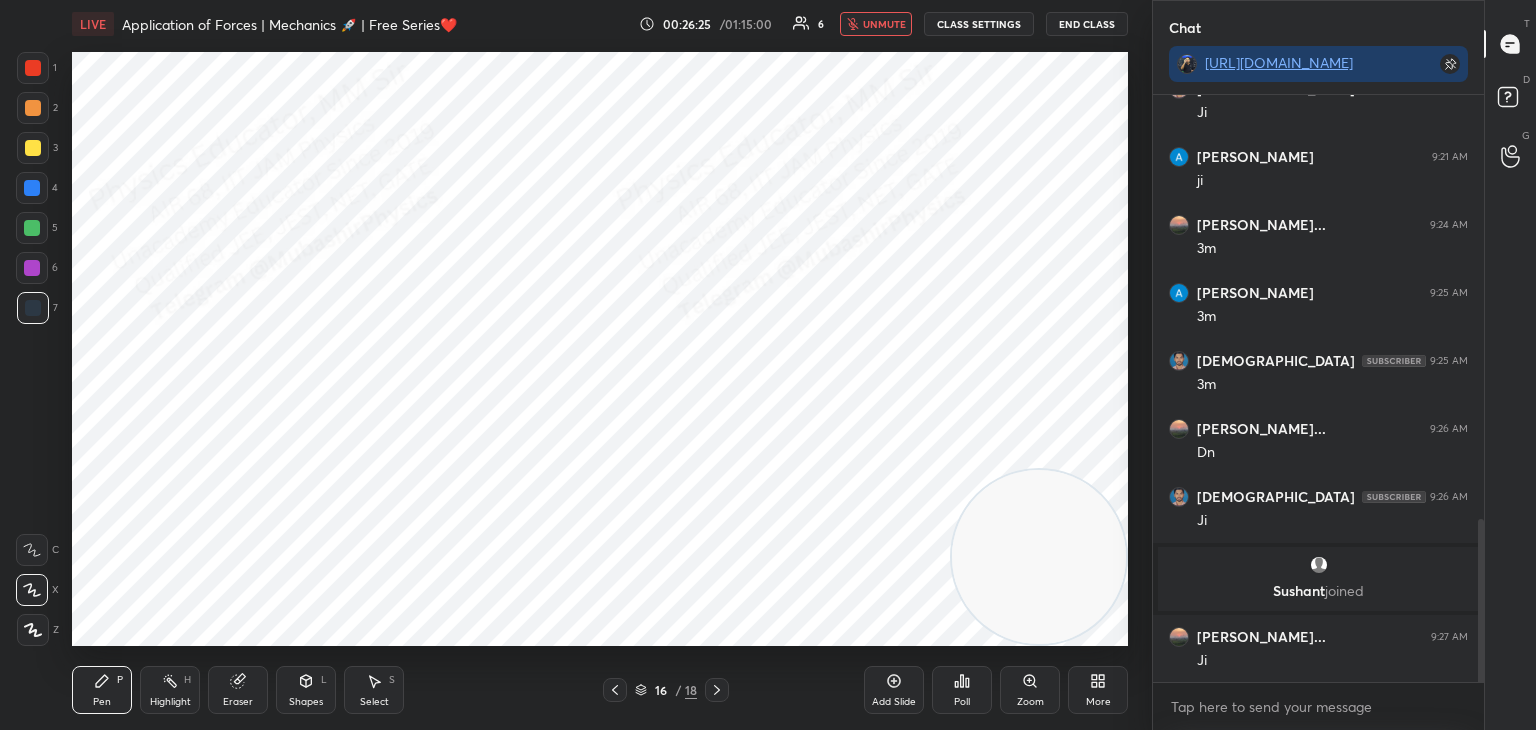 click on "Highlight H" at bounding box center (170, 690) 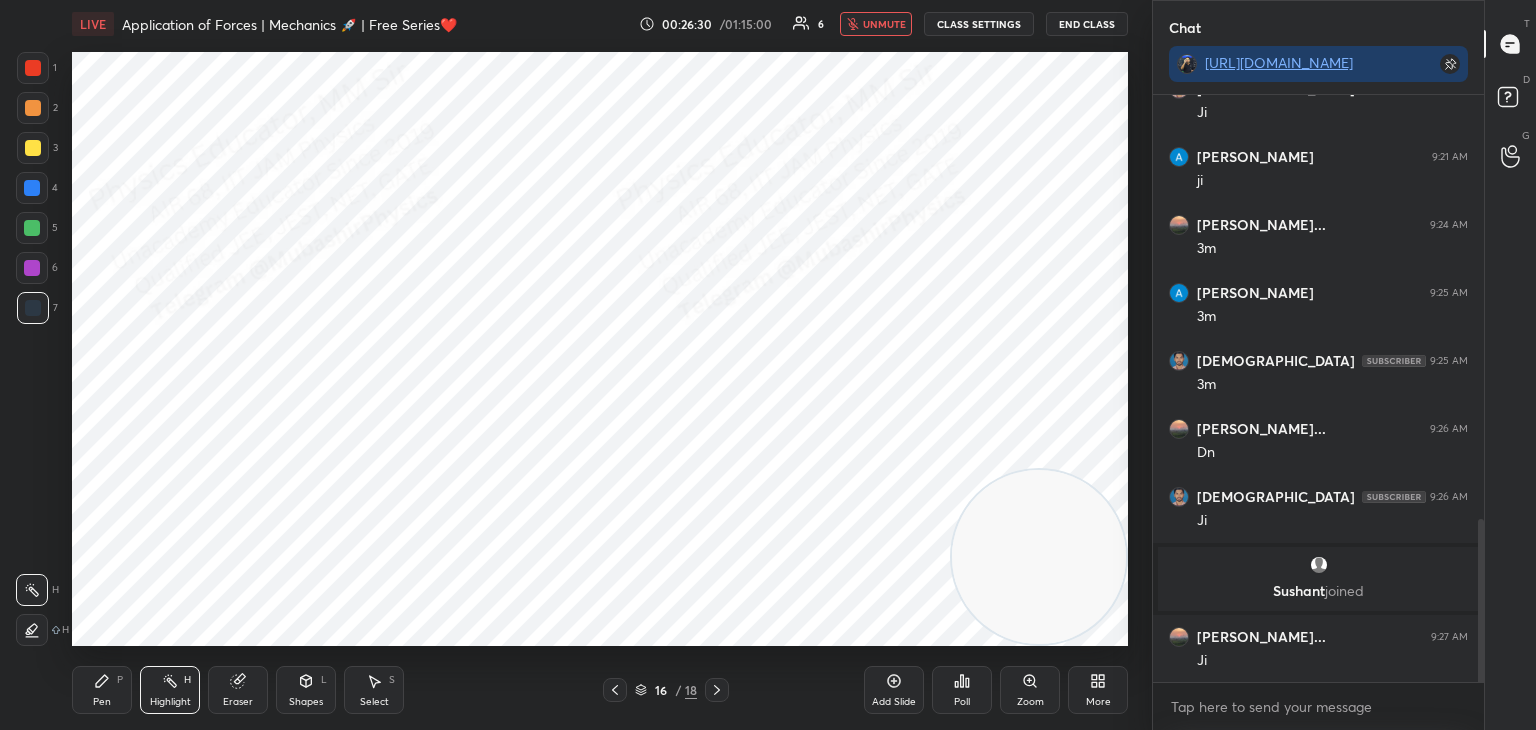 click 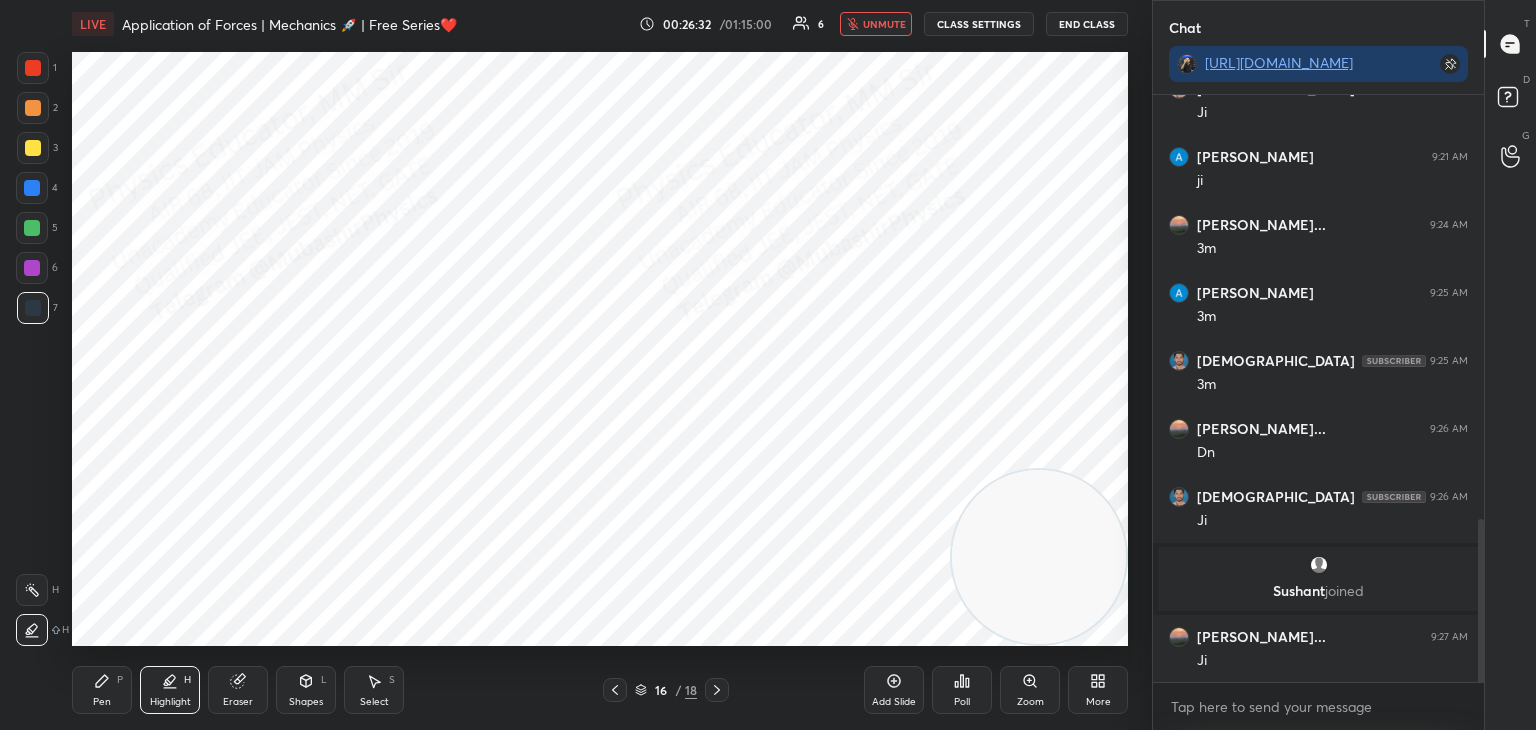 click 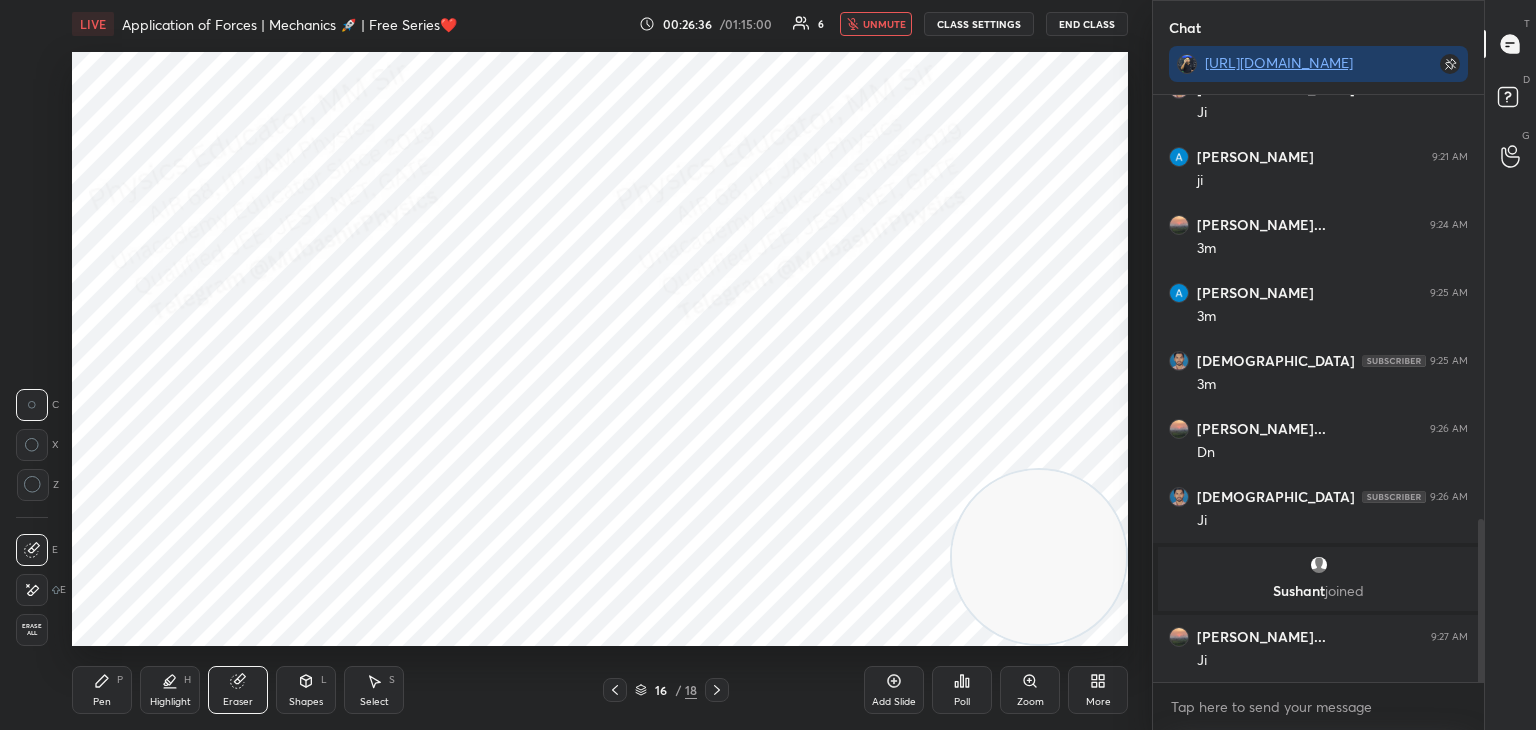 click 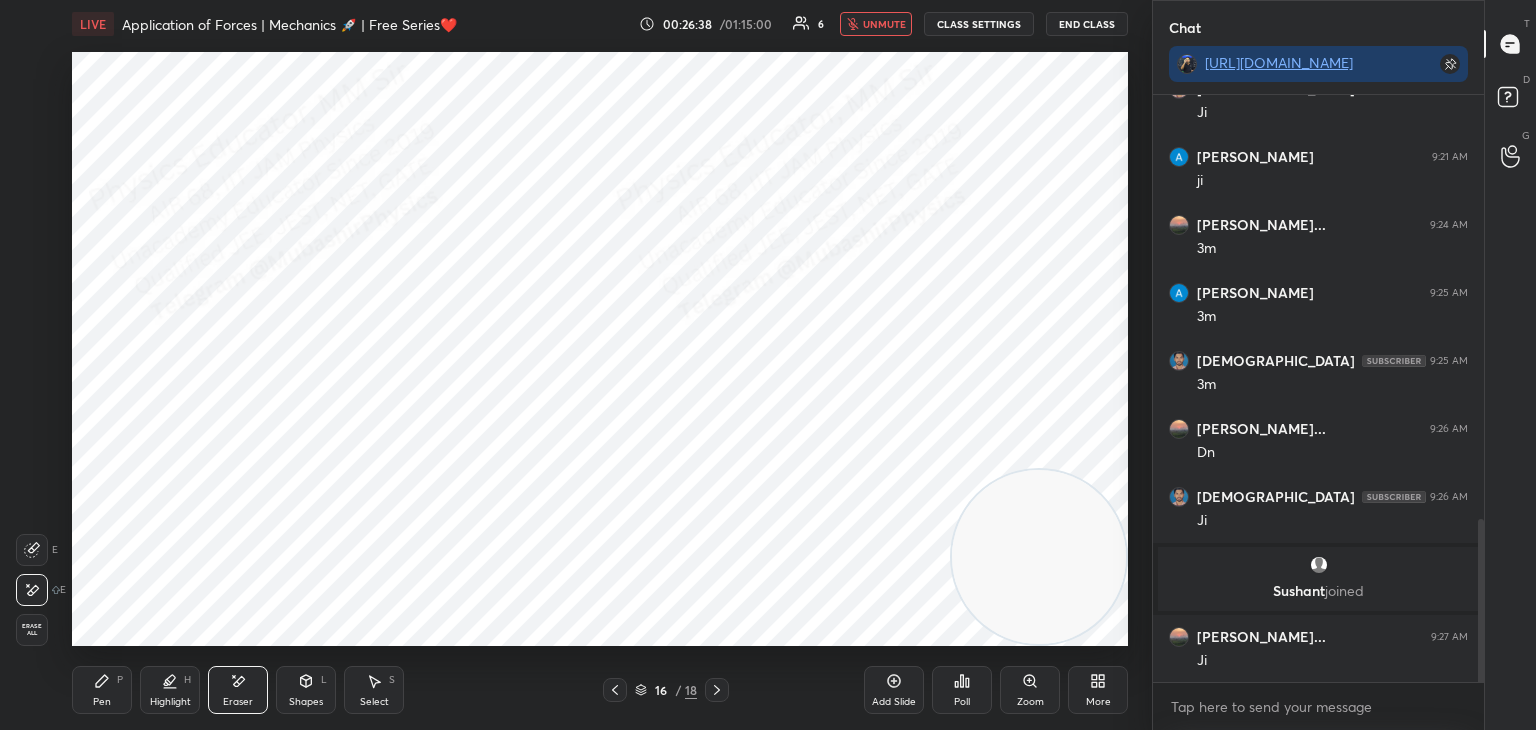 click on "Highlight H" at bounding box center [170, 690] 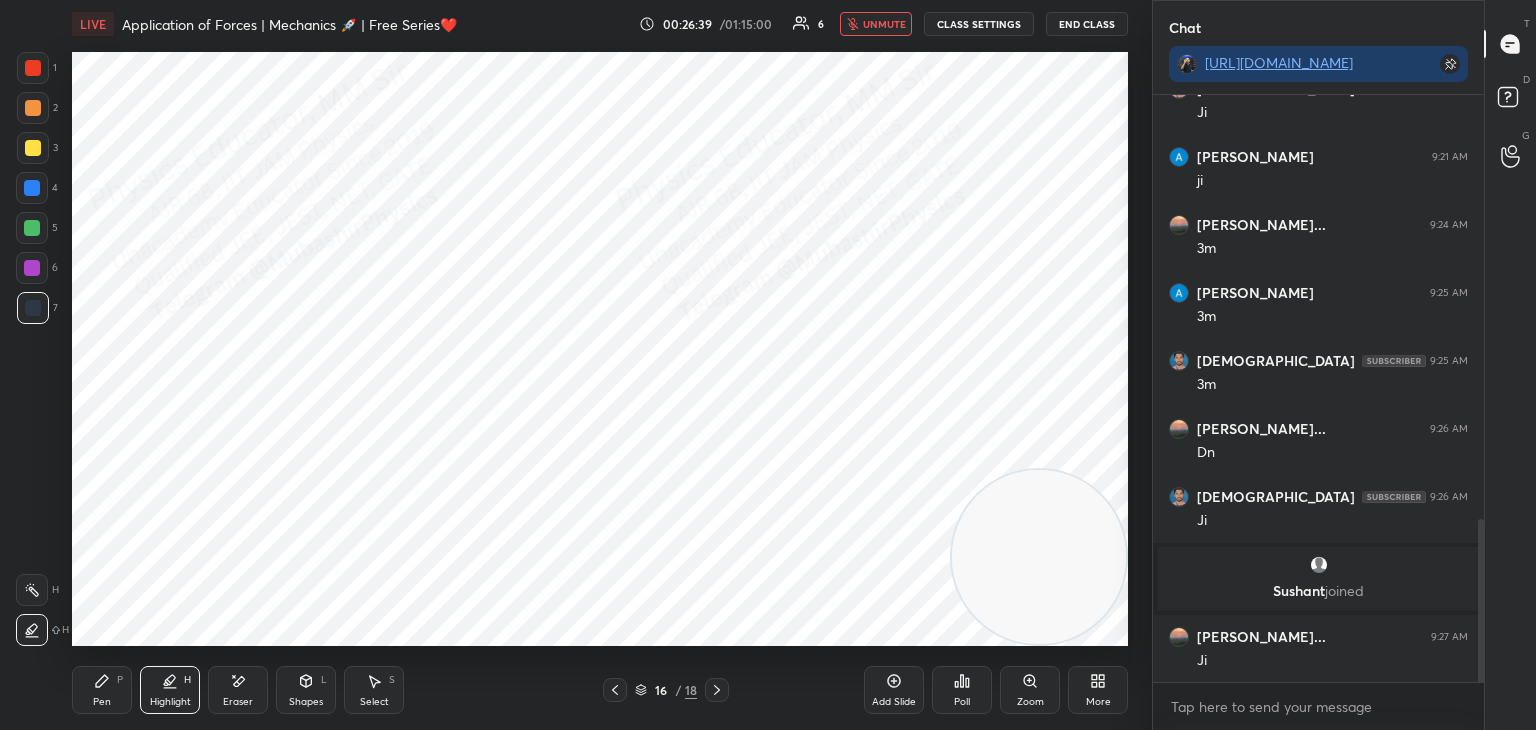 click 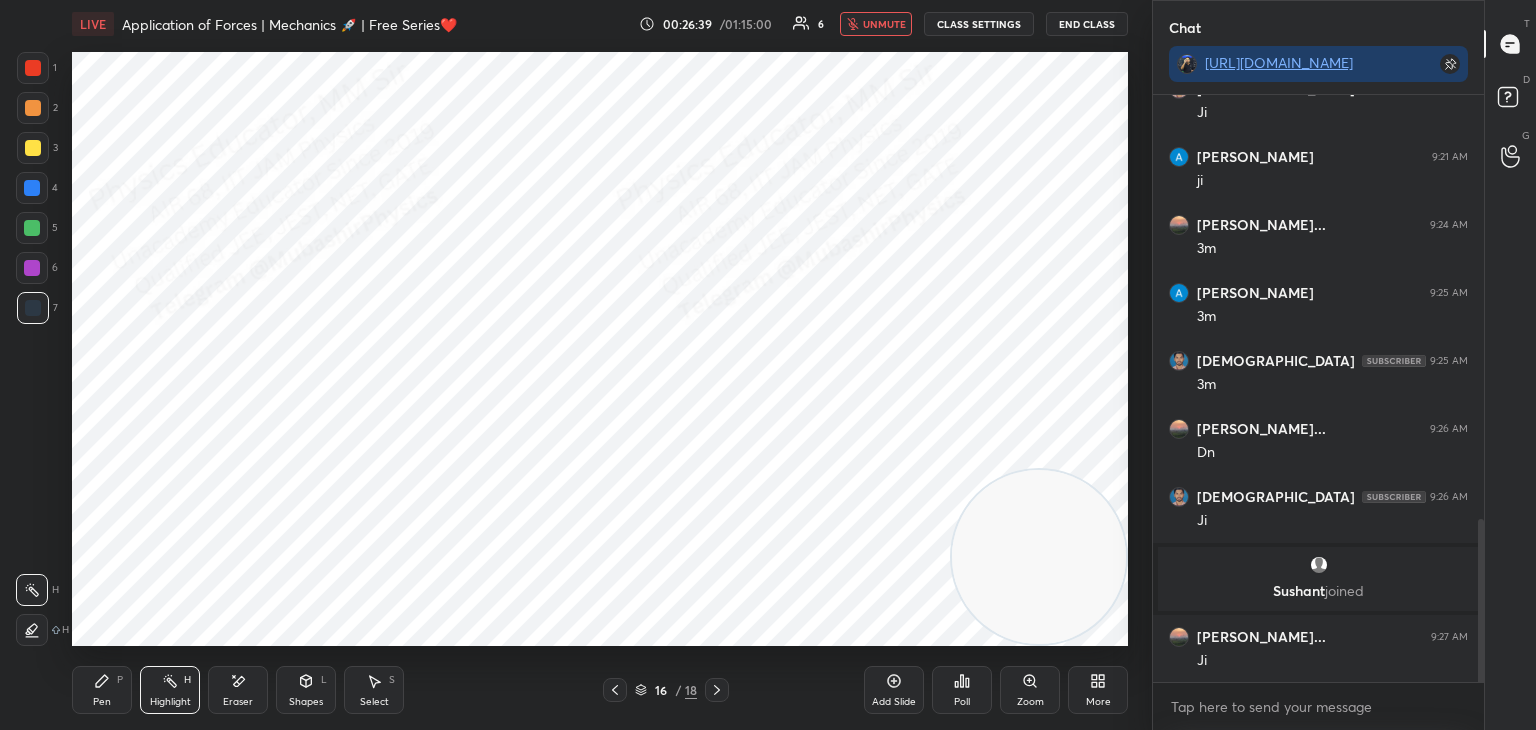 drag, startPoint x: 116, startPoint y: 694, endPoint x: 155, endPoint y: 689, distance: 39.319206 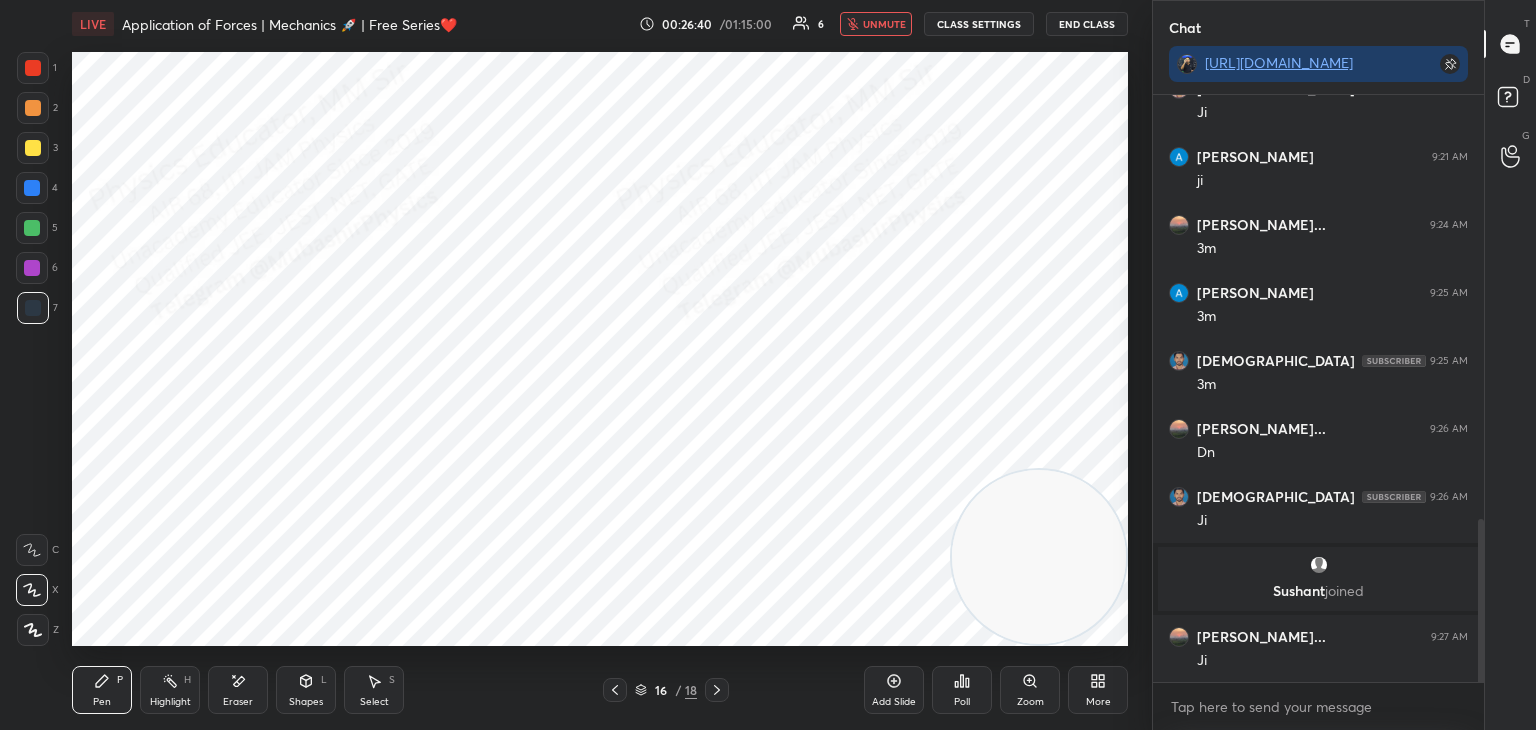 drag, startPoint x: 169, startPoint y: 686, endPoint x: 157, endPoint y: 688, distance: 12.165525 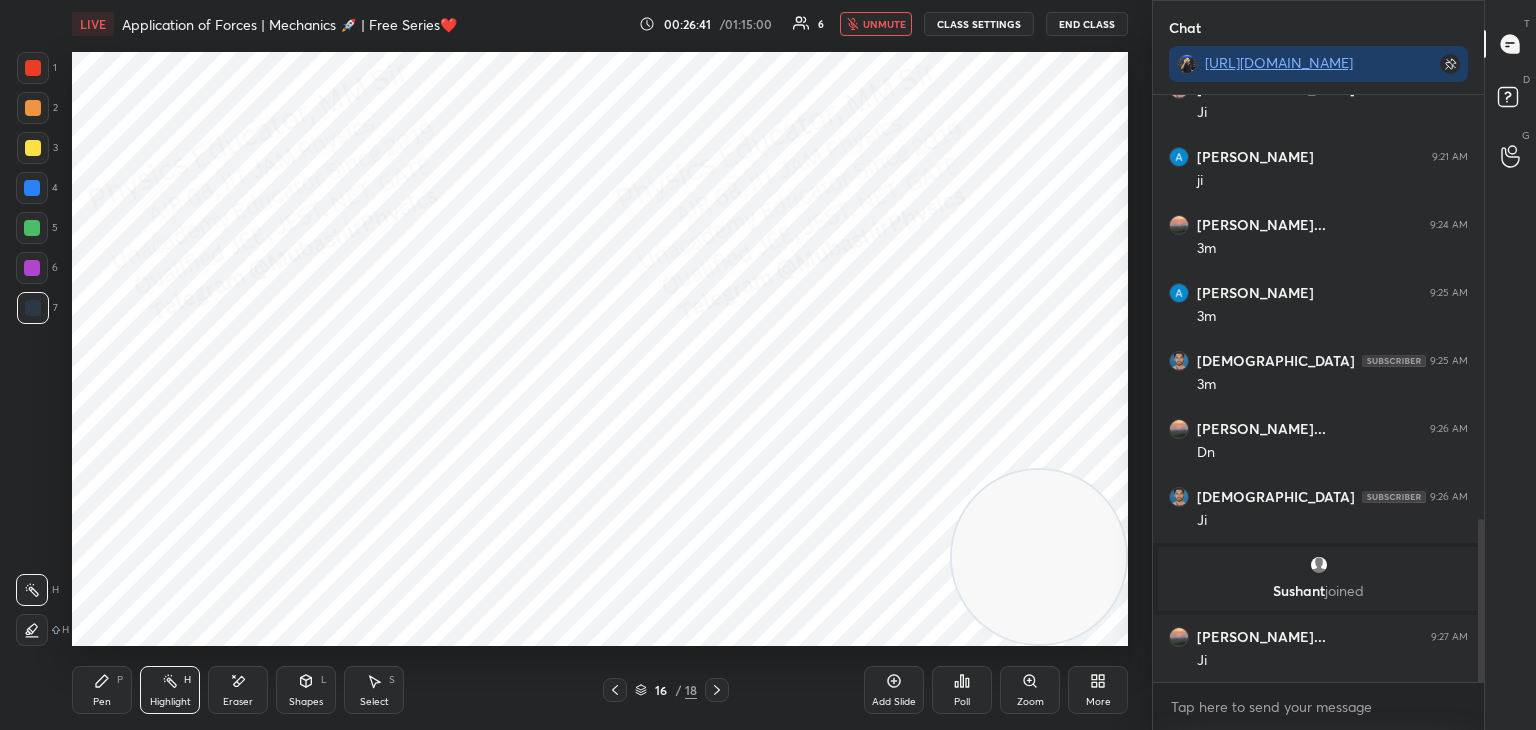 click on "Pen P" at bounding box center (102, 690) 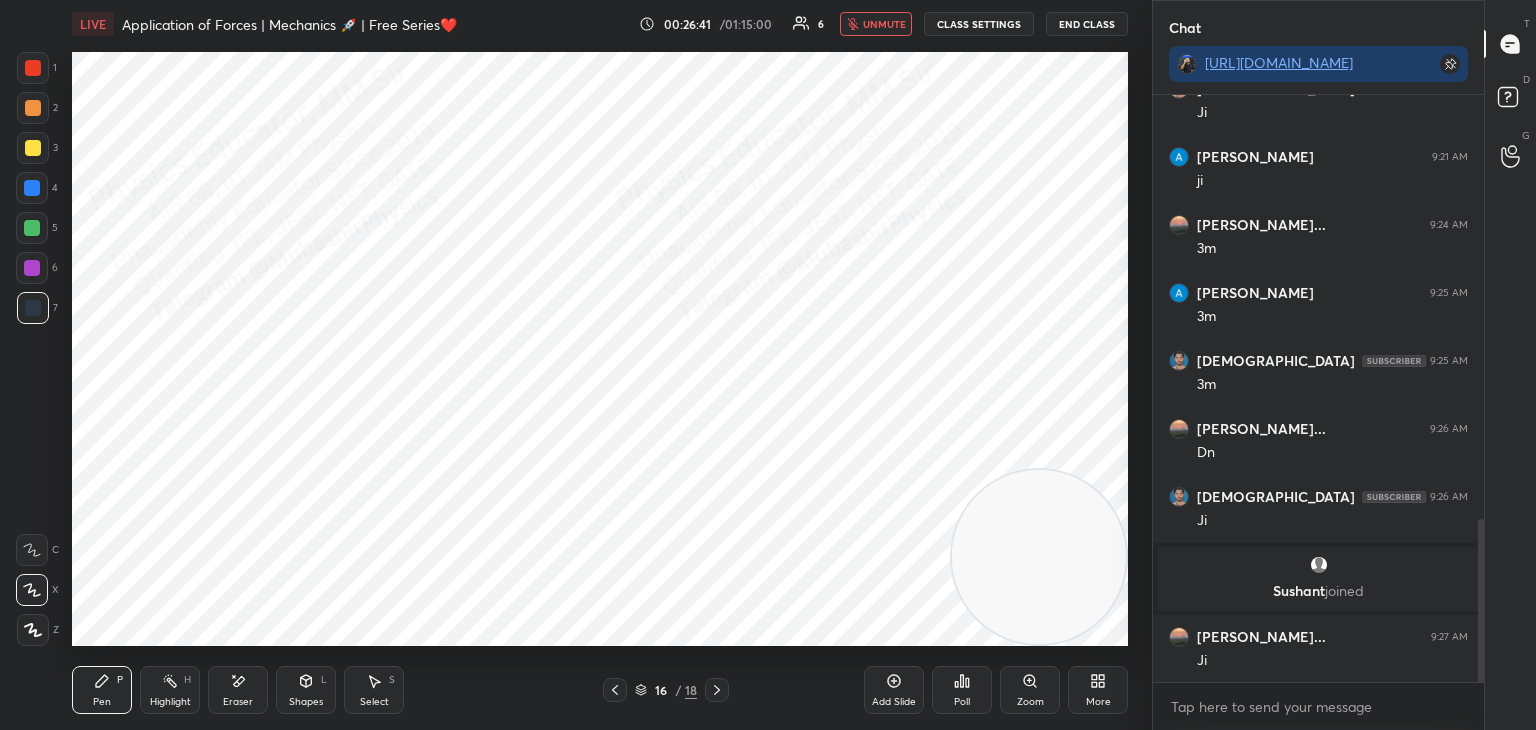 click on "Pen P Highlight H Eraser Shapes L Select S" at bounding box center [270, 690] 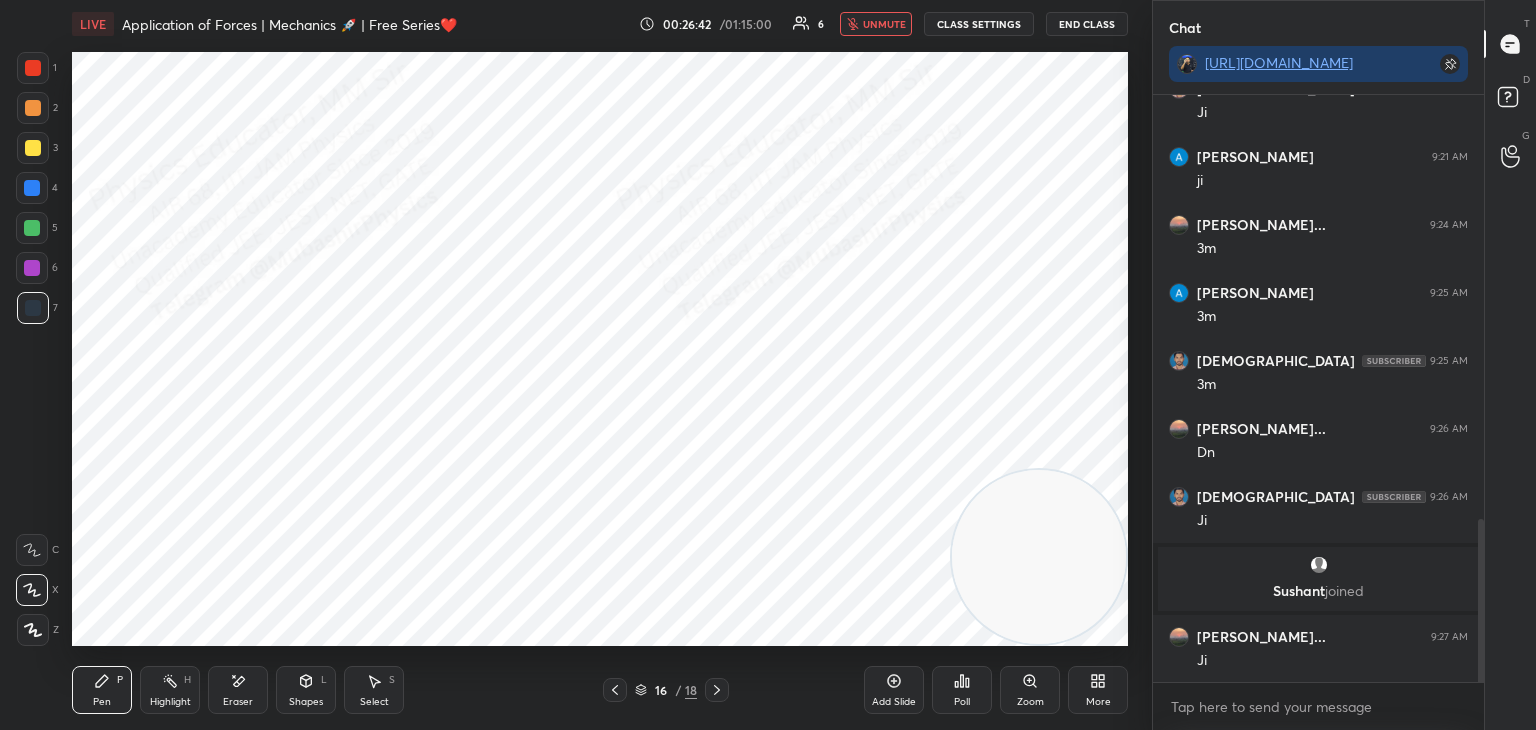 click on "Highlight H" at bounding box center (170, 690) 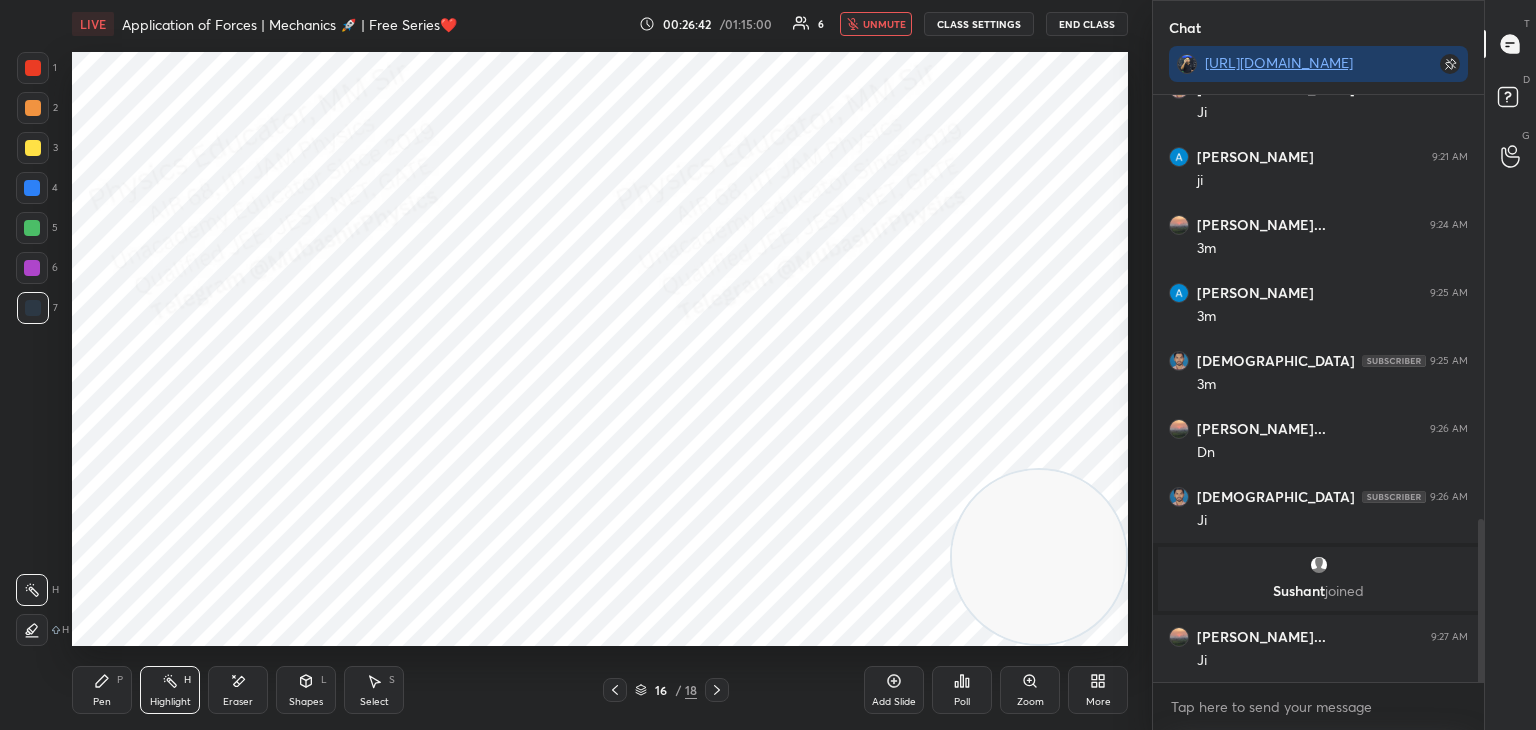 click 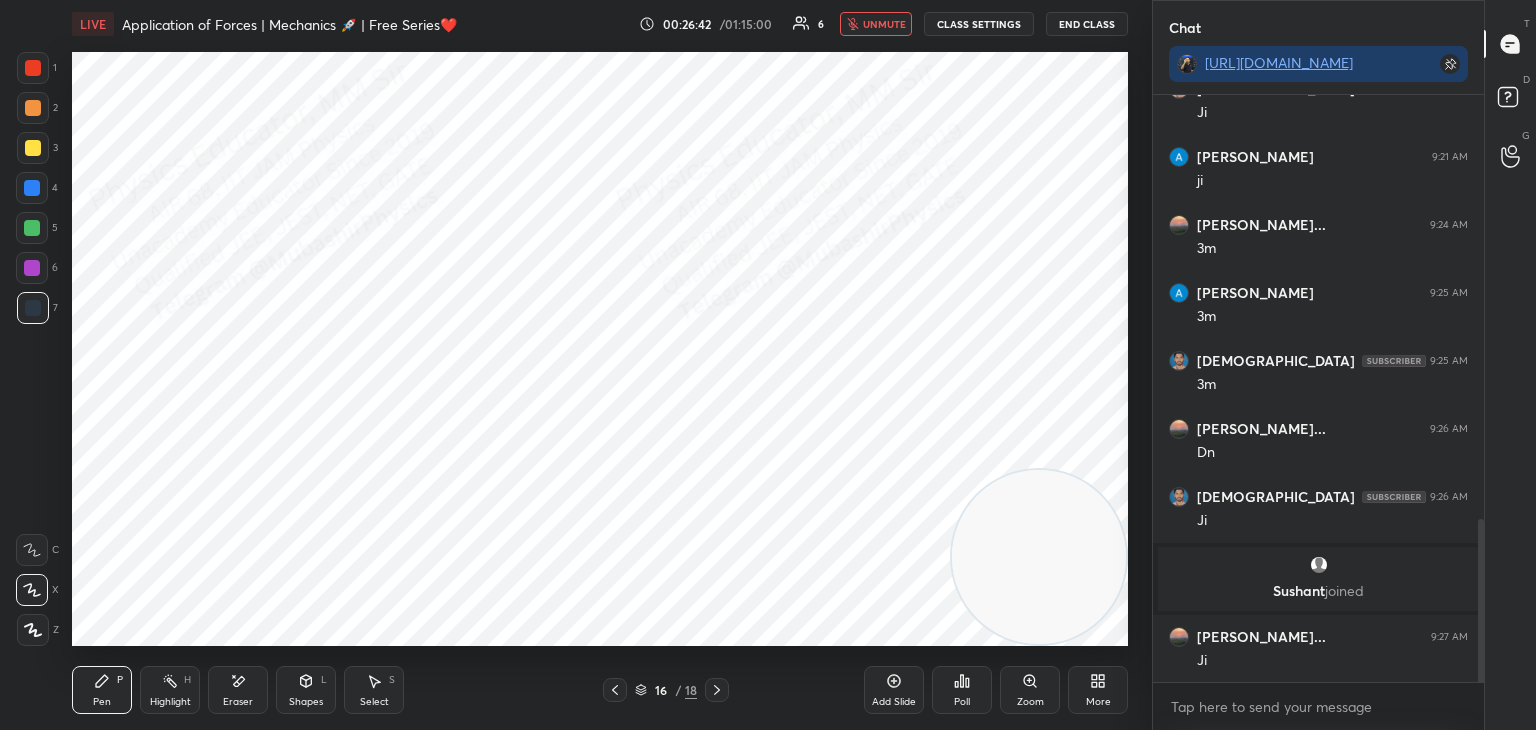 click 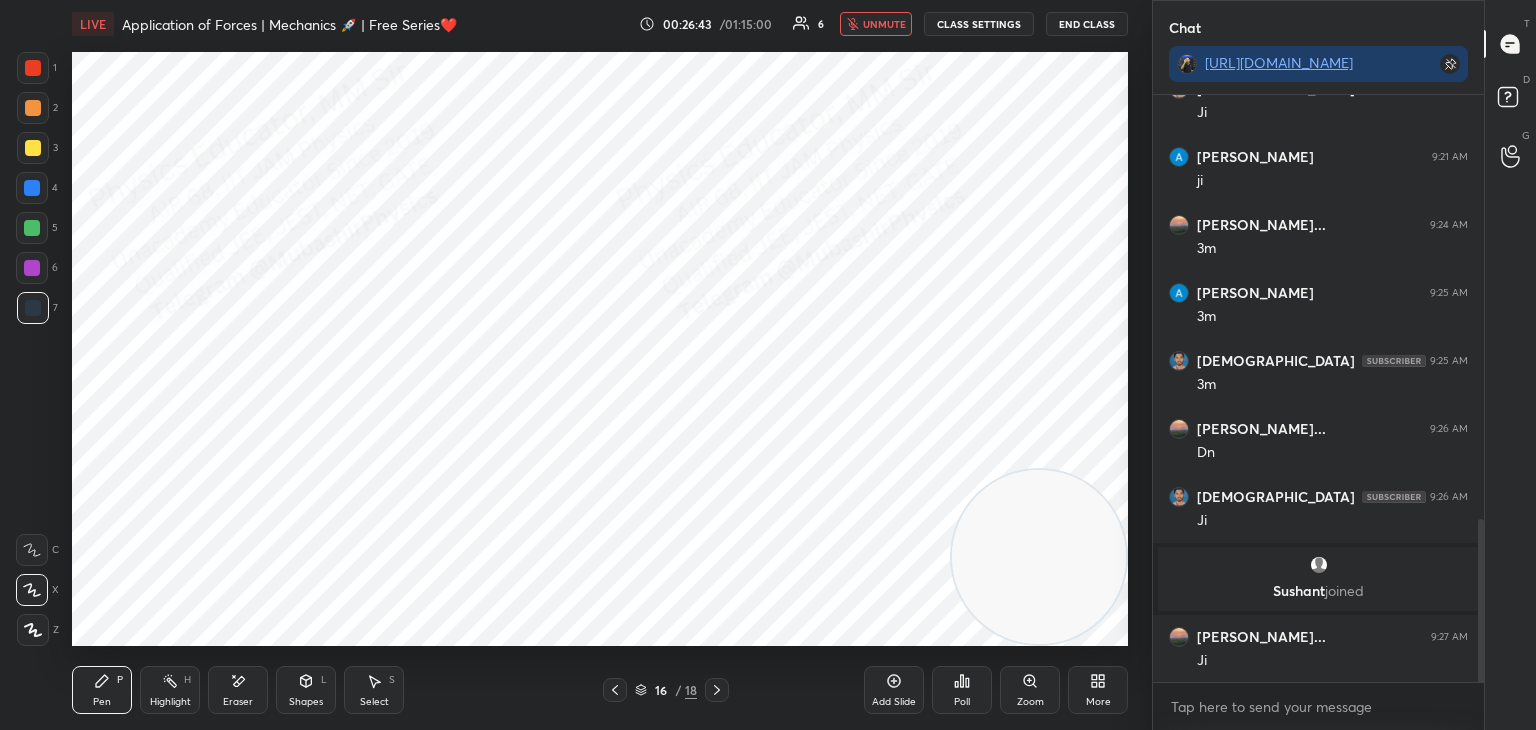 click on "Highlight H" at bounding box center [170, 690] 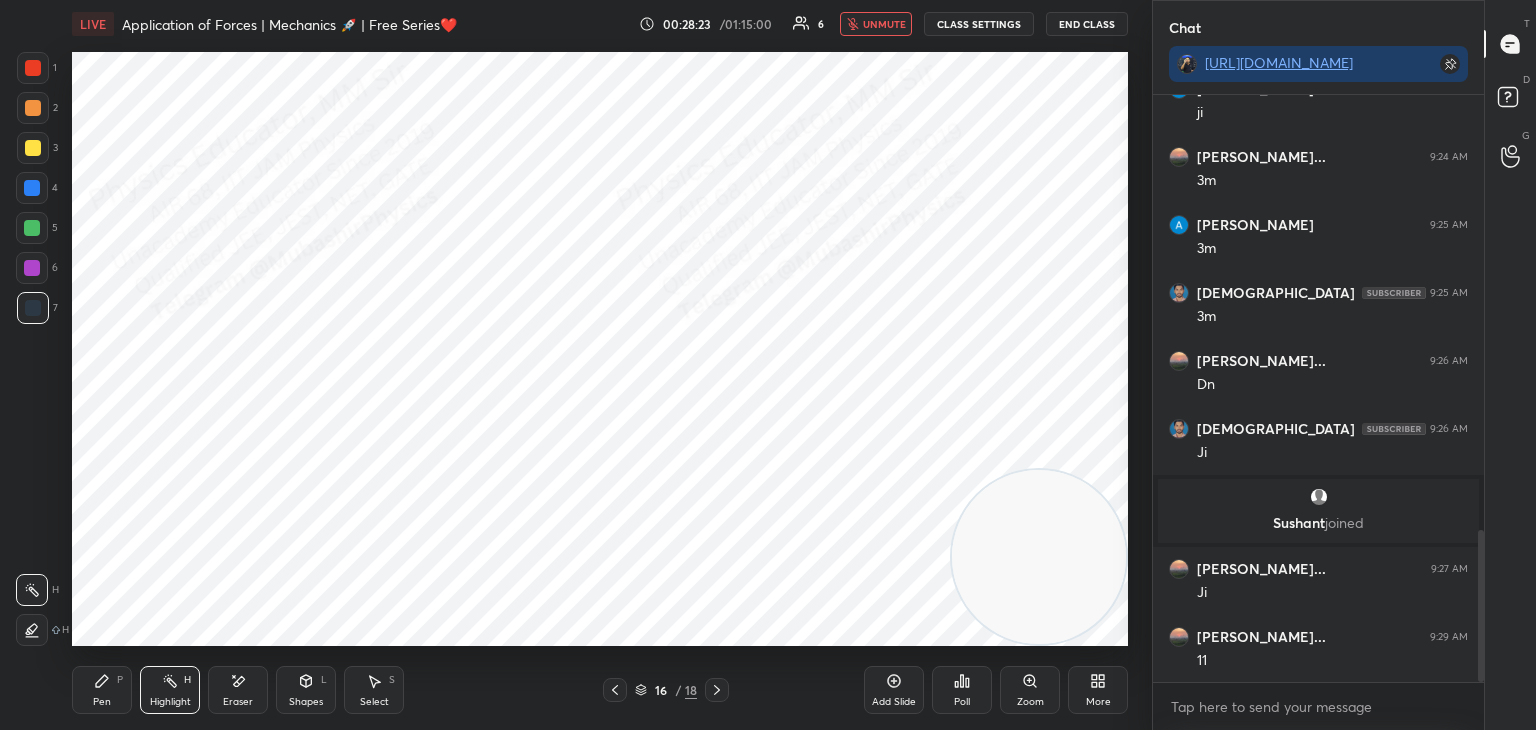 scroll, scrollTop: 1676, scrollLeft: 0, axis: vertical 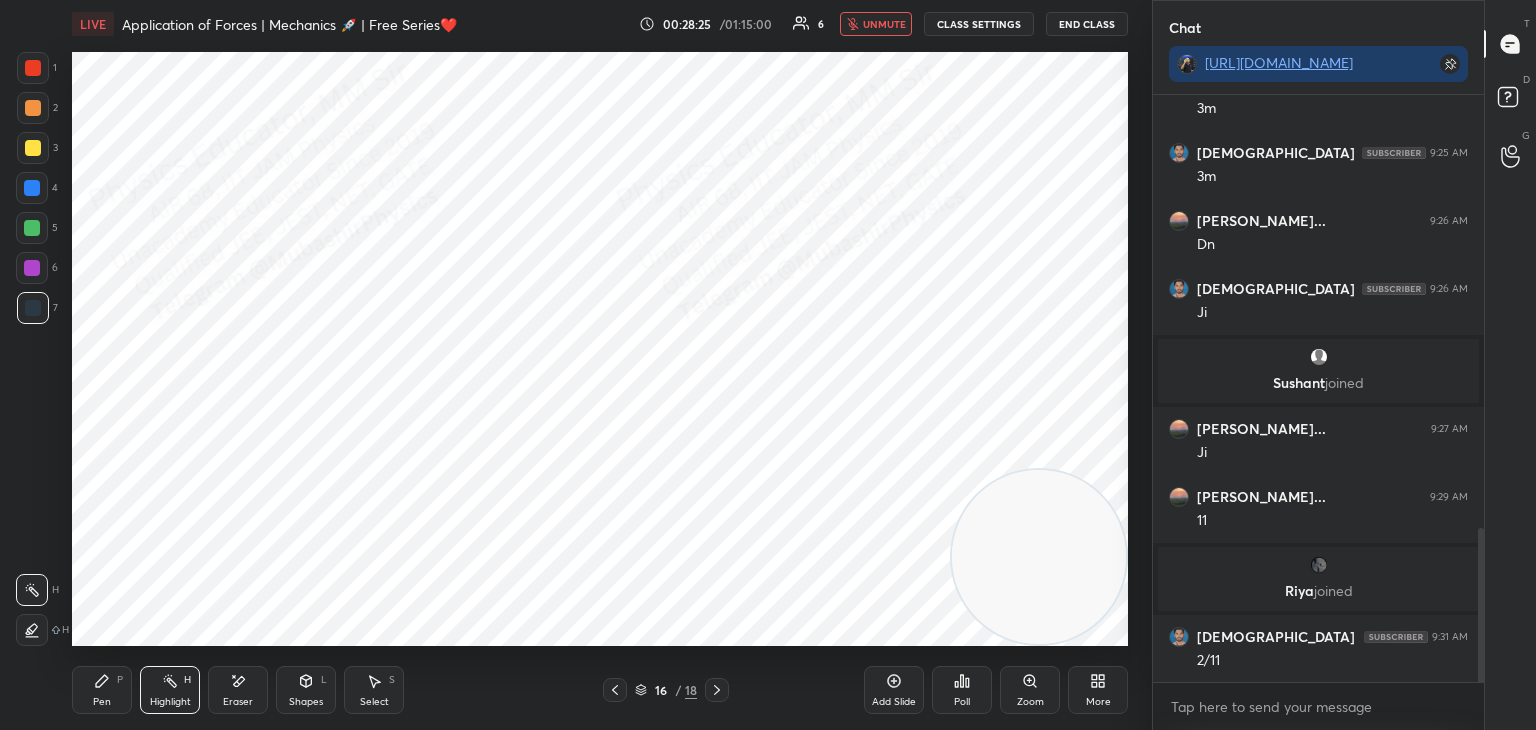 drag, startPoint x: 869, startPoint y: 21, endPoint x: 885, endPoint y: 30, distance: 18.35756 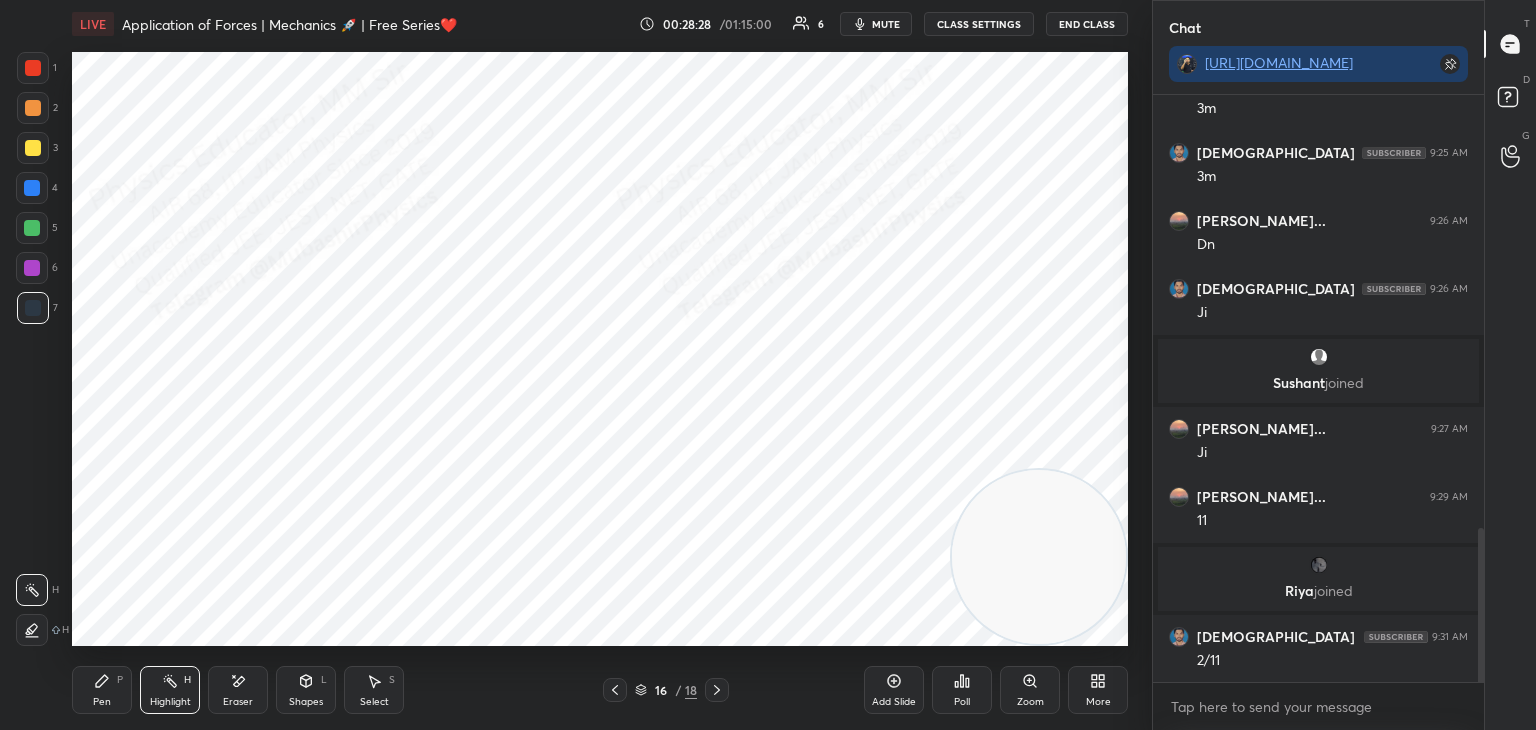 click on "joined" at bounding box center [1333, 590] 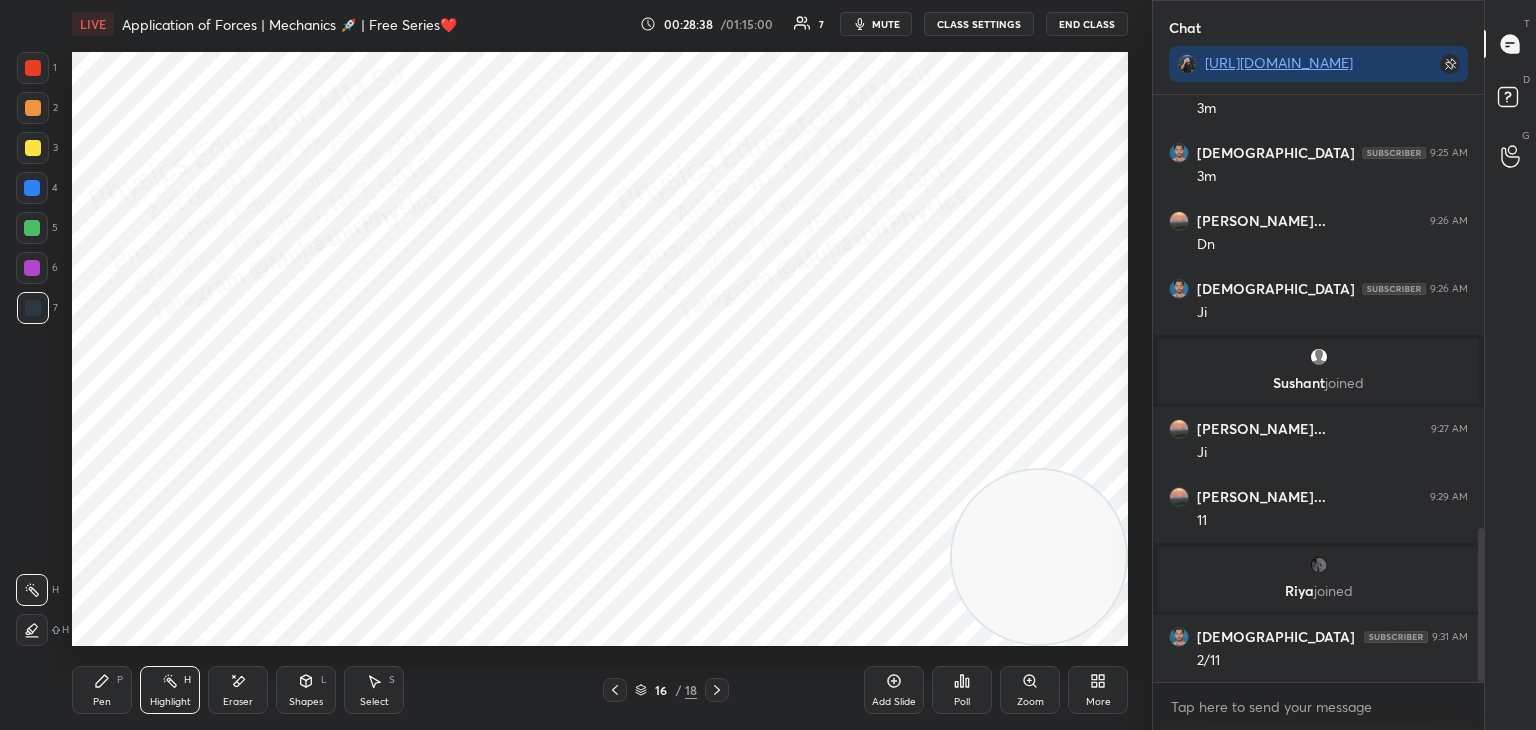 drag, startPoint x: 1484, startPoint y: 589, endPoint x: 1481, endPoint y: 565, distance: 24.186773 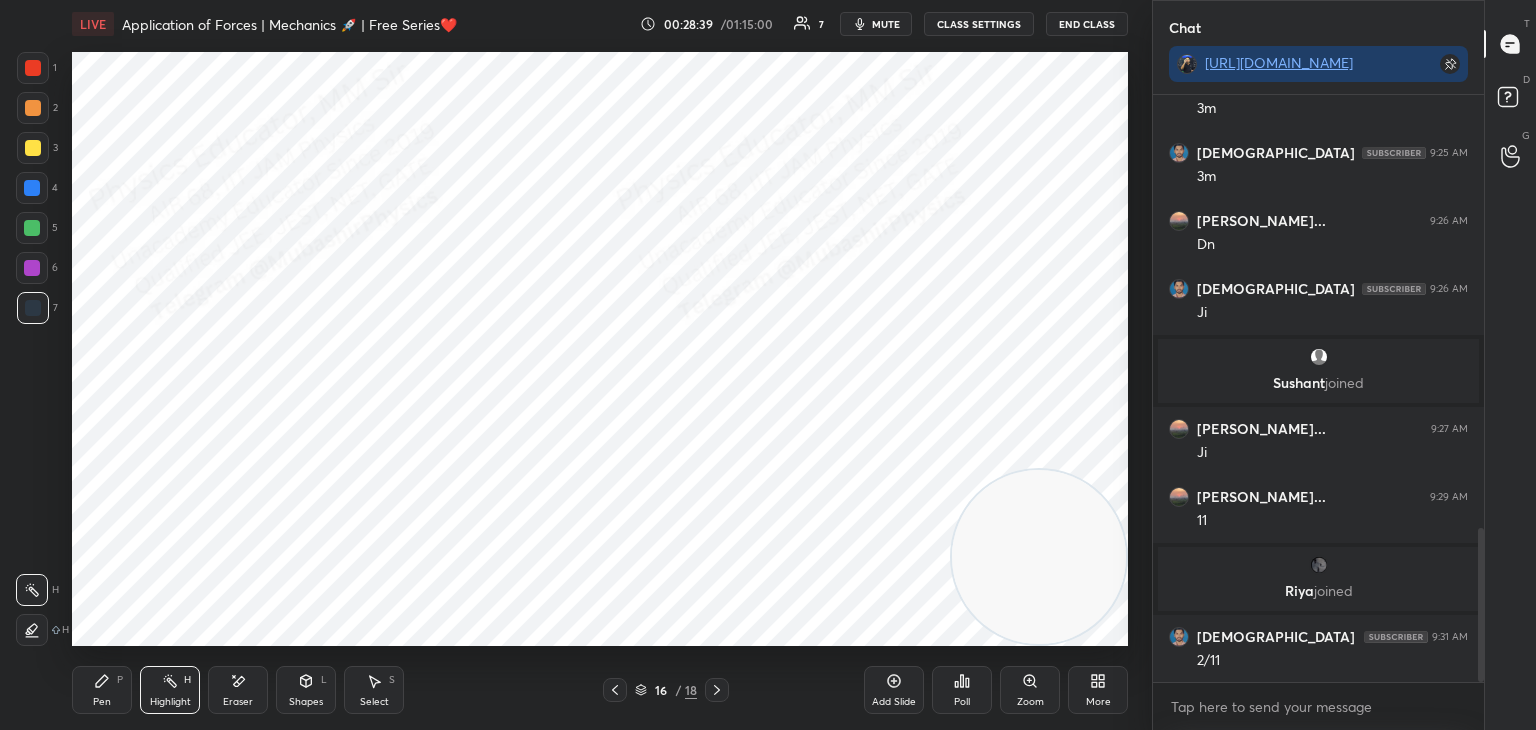 click on "T Messages (T) D Doubts (D) G Raise Hand (G)" at bounding box center (1510, 365) 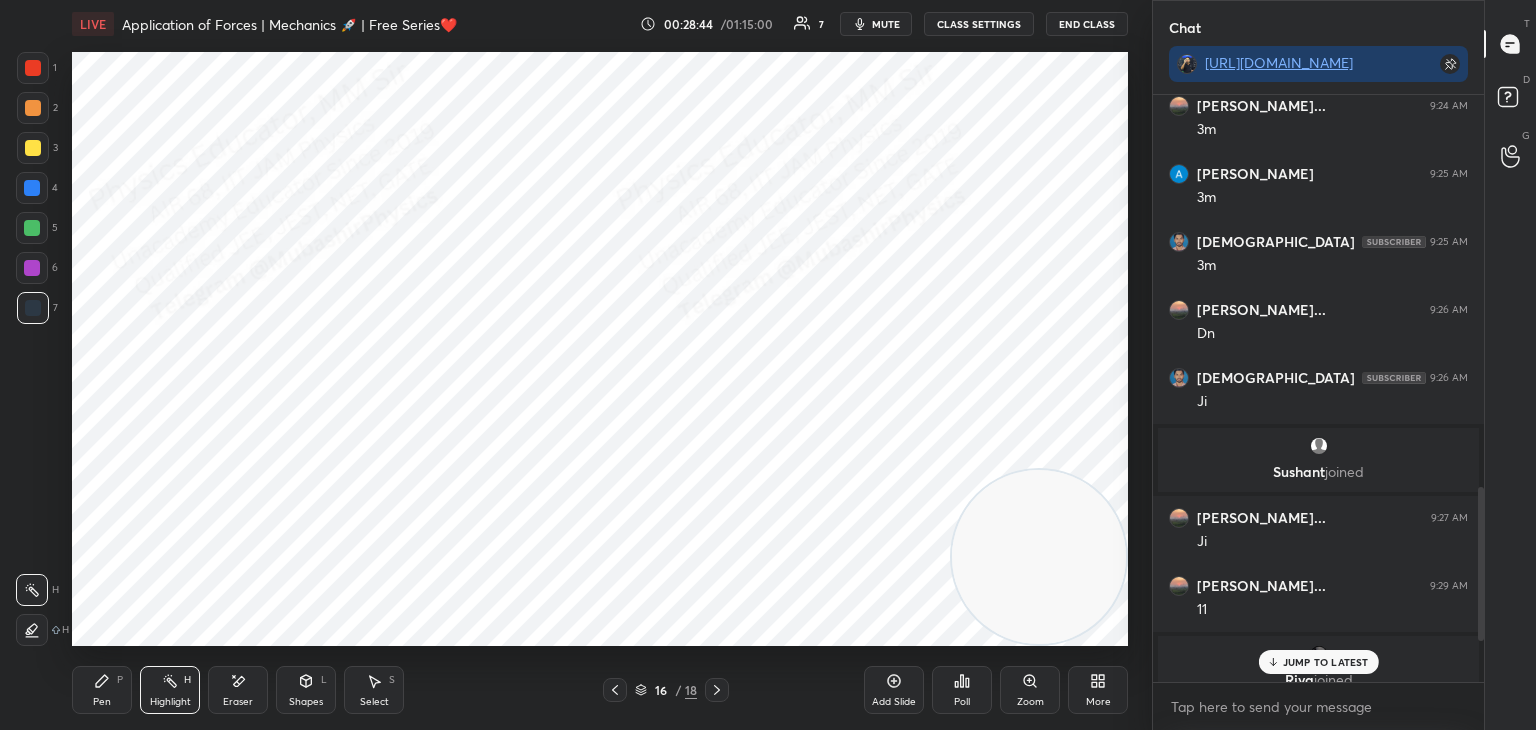 scroll, scrollTop: 1992, scrollLeft: 0, axis: vertical 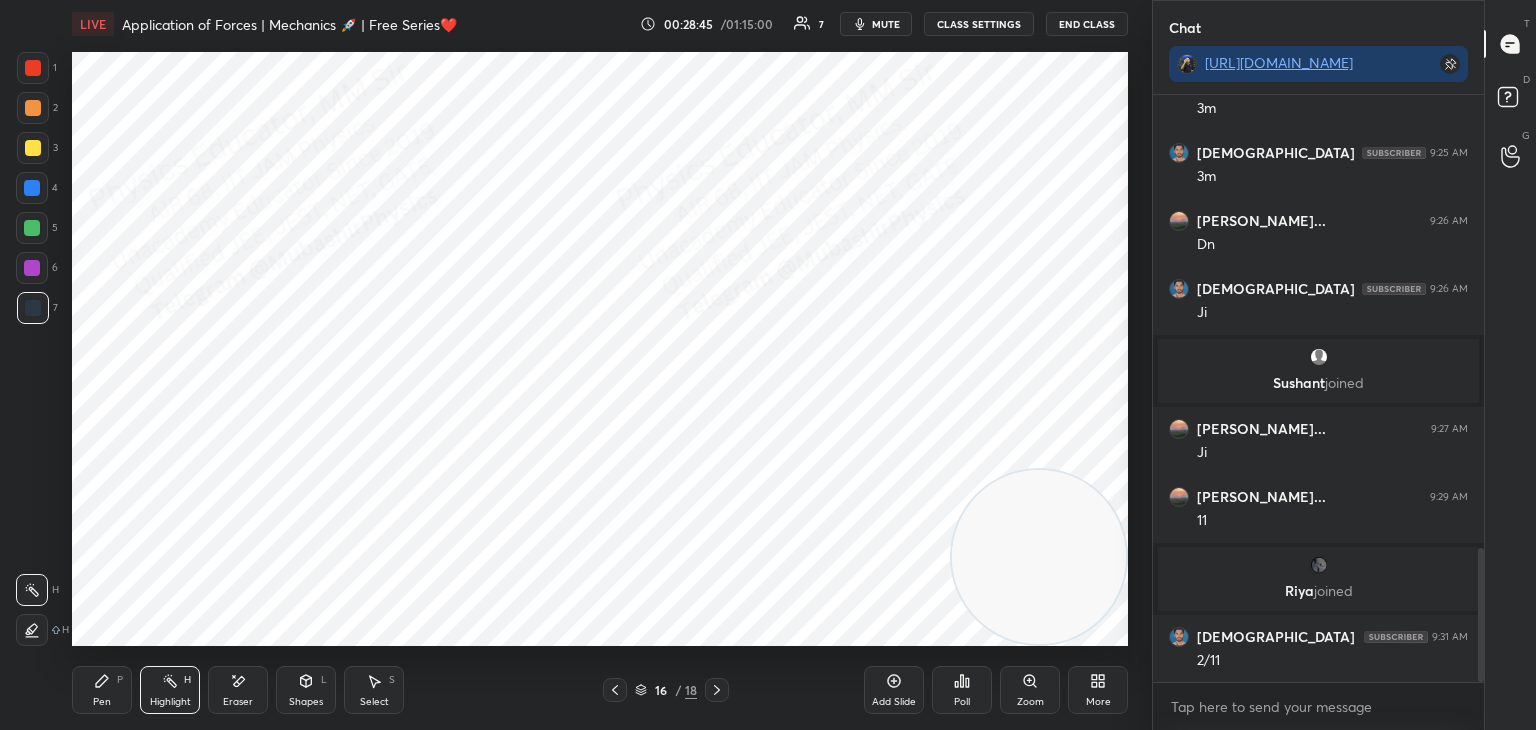 drag, startPoint x: 1481, startPoint y: 567, endPoint x: 1432, endPoint y: 770, distance: 208.83008 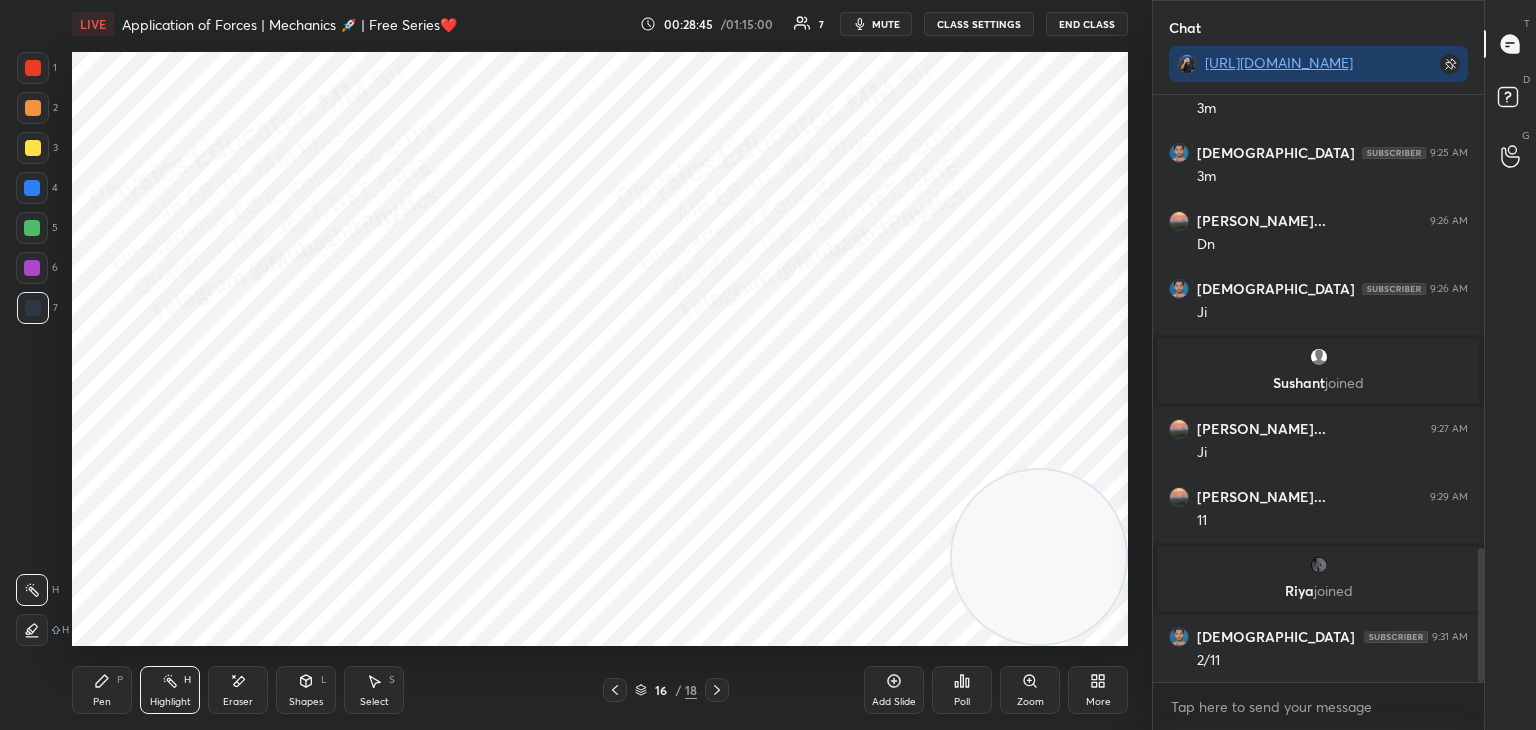 click on "1 2 3 4 5 6 7 C X Z E E Erase all   H H LIVE Application of Forces | Mechanics 🚀 | Free Series❤️ 00:28:45 /  01:15:00 7 mute CLASS SETTINGS End Class Setting up your live class Poll for   secs No correct answer Start poll Back Application of Forces | Mechanics 🚀 | Free Series❤️ [PERSON_NAME] Pen P Highlight H Eraser Shapes L Select S 16 / 18 Add Slide Poll Zoom More Chat [URL][DOMAIN_NAME] [PERSON_NAME] kum... 9:24 AM 3m [PERSON_NAME] 9:25 AM 3m [DEMOGRAPHIC_DATA] 9:25 AM 3m [PERSON_NAME]... 9:26 AM Dn [PERSON_NAME] 9:26 AM [PERSON_NAME]  joined [PERSON_NAME]... 9:27 AM [PERSON_NAME]... 9:29 AM 11 [PERSON_NAME]  joined Krishna 9:31 AM [DATE] JUMP TO LATEST Enable hand raising Enable raise hand to speak to learners. Once enabled, chat will be turned off temporarily. Enable x   Doubts asked by learners will show up here NEW DOUBTS ASKED No one has raised a hand yet Can't raise hand Looks like educator just invited you to speak. Please wait before you can raise your hand again. Got it T Messages (T) D Doubts (D) G Raise Hand (G) Buffering" at bounding box center (768, 0) 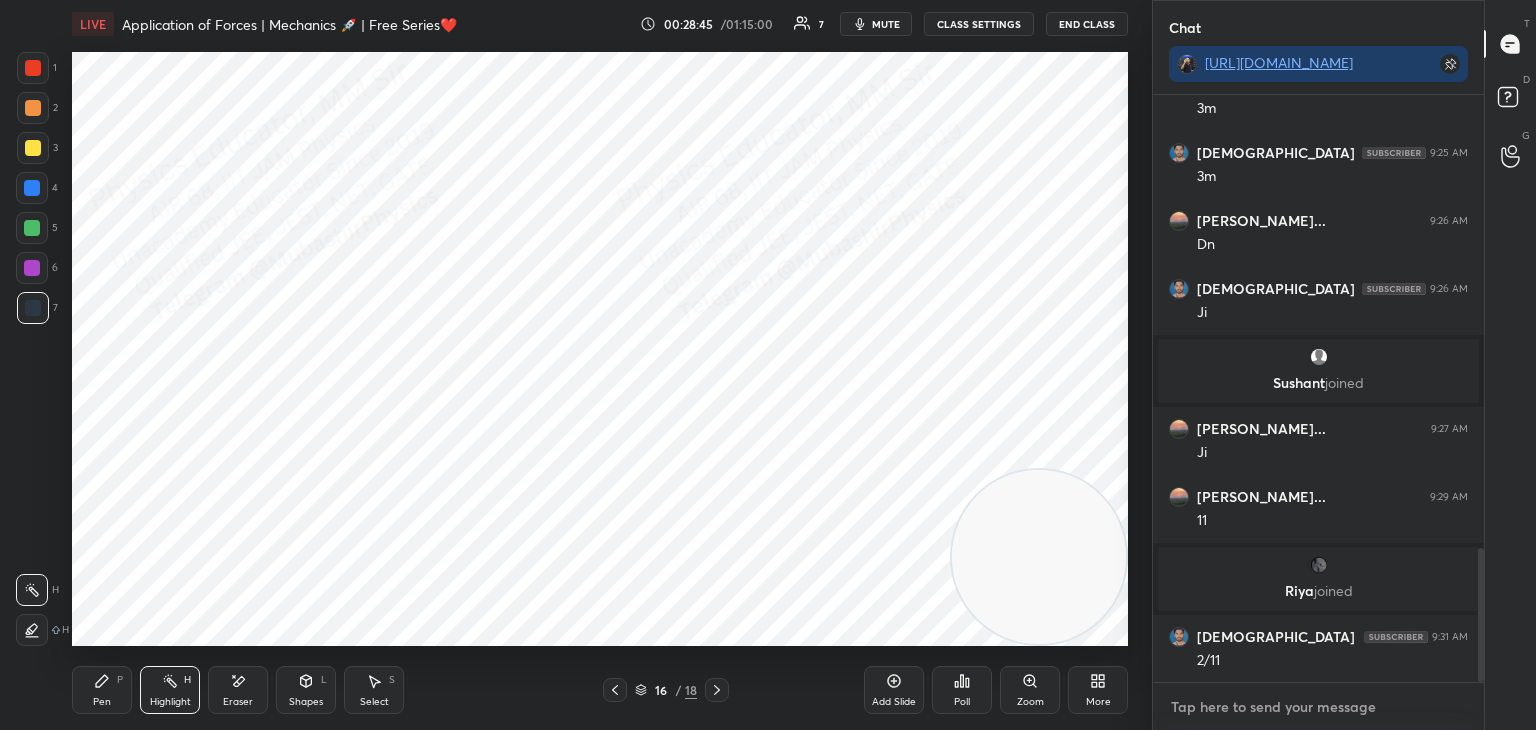 click at bounding box center [1318, 707] 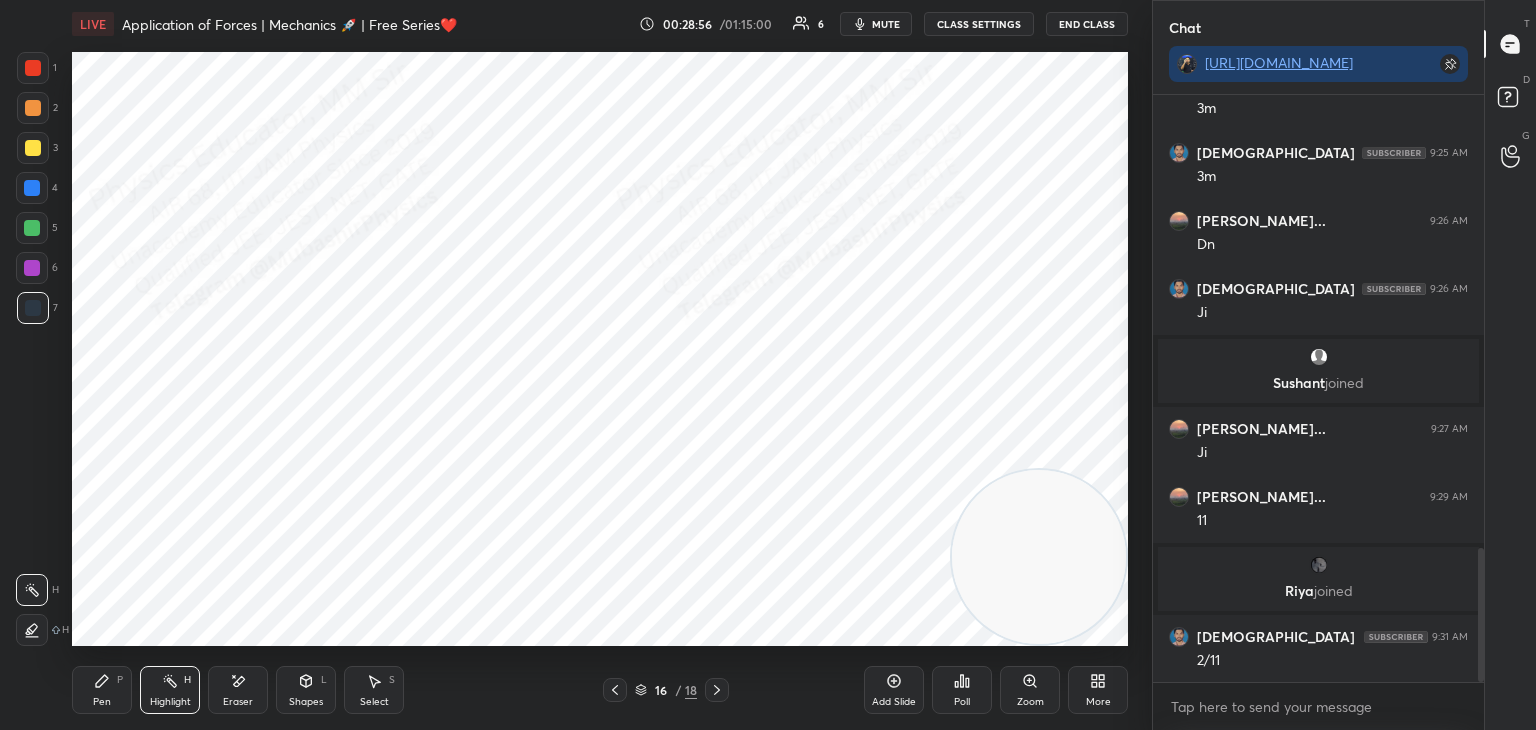 click on "Pen P" at bounding box center [102, 690] 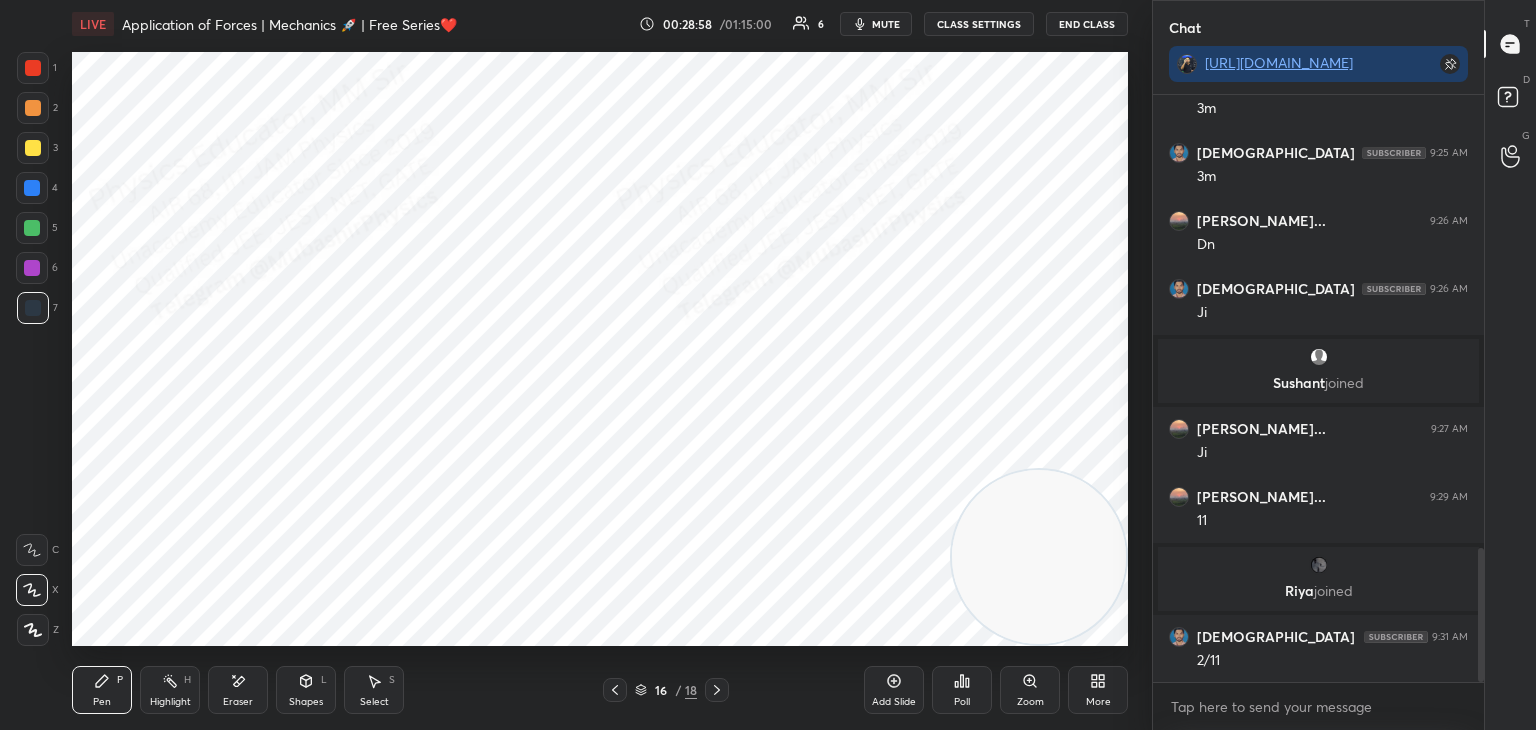 drag, startPoint x: 33, startPoint y: 189, endPoint x: 60, endPoint y: 206, distance: 31.906113 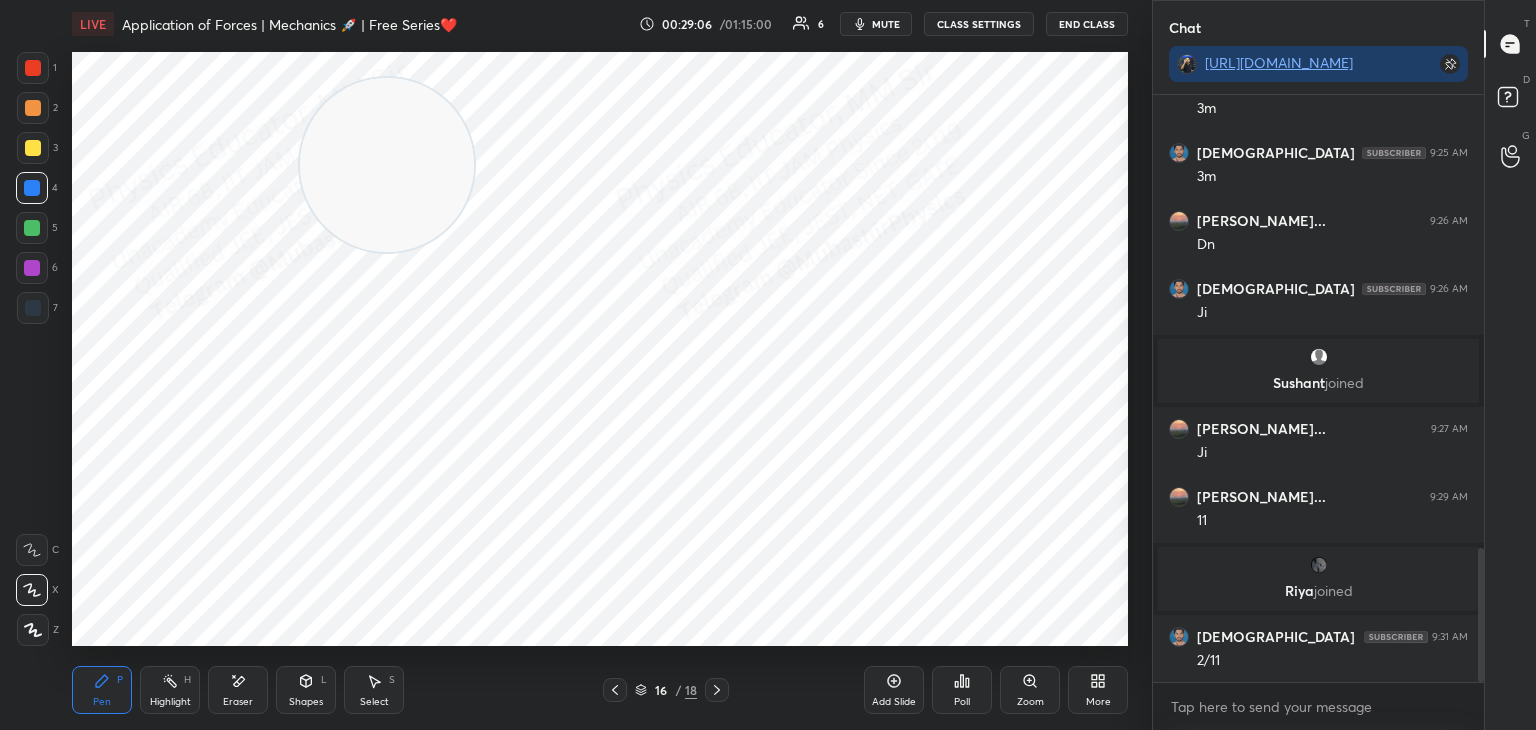 drag, startPoint x: 956, startPoint y: 471, endPoint x: 236, endPoint y: 109, distance: 805.88086 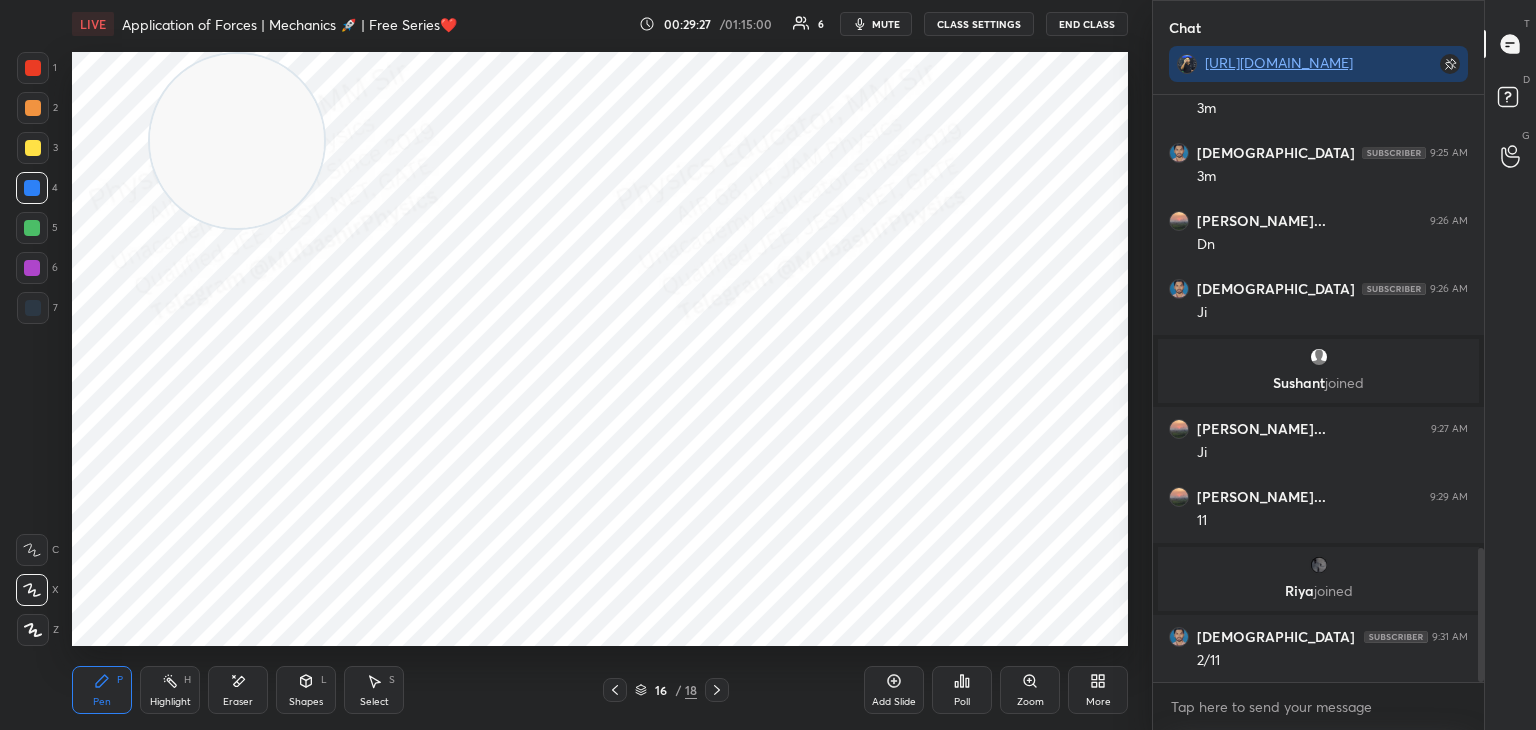 click at bounding box center [33, 108] 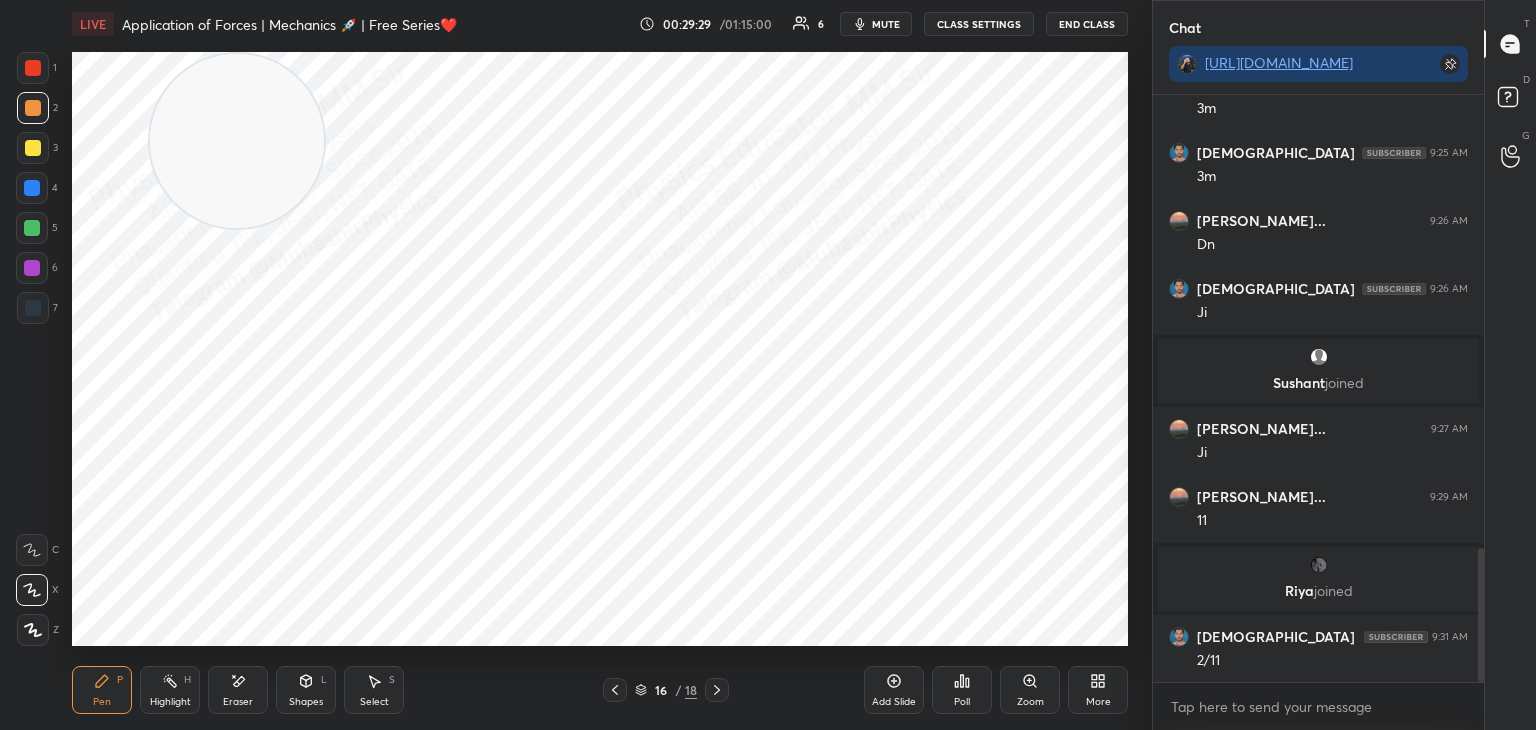 click on "Highlight H" at bounding box center (170, 690) 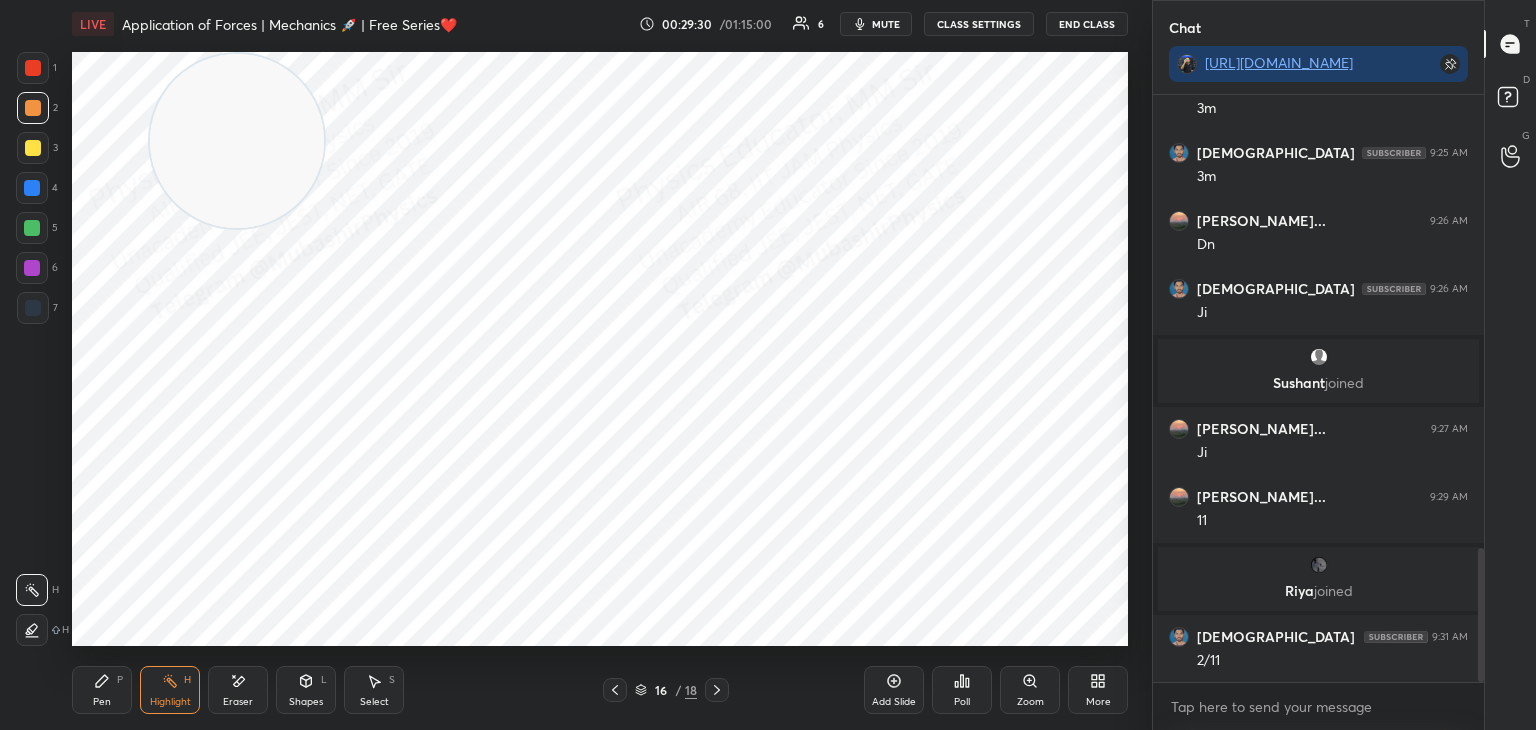 click on "Select S" at bounding box center (374, 690) 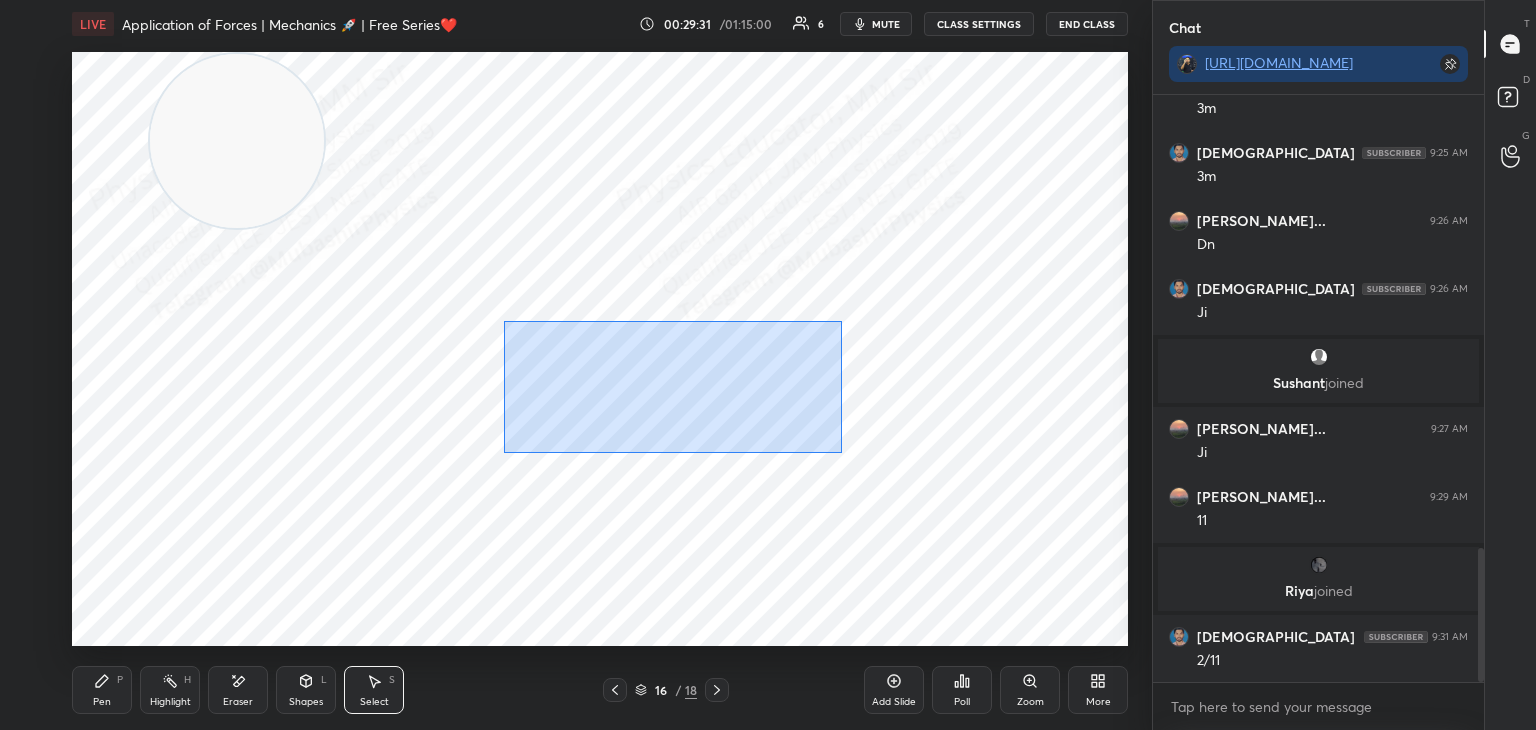 drag, startPoint x: 597, startPoint y: 370, endPoint x: 876, endPoint y: 439, distance: 287.40564 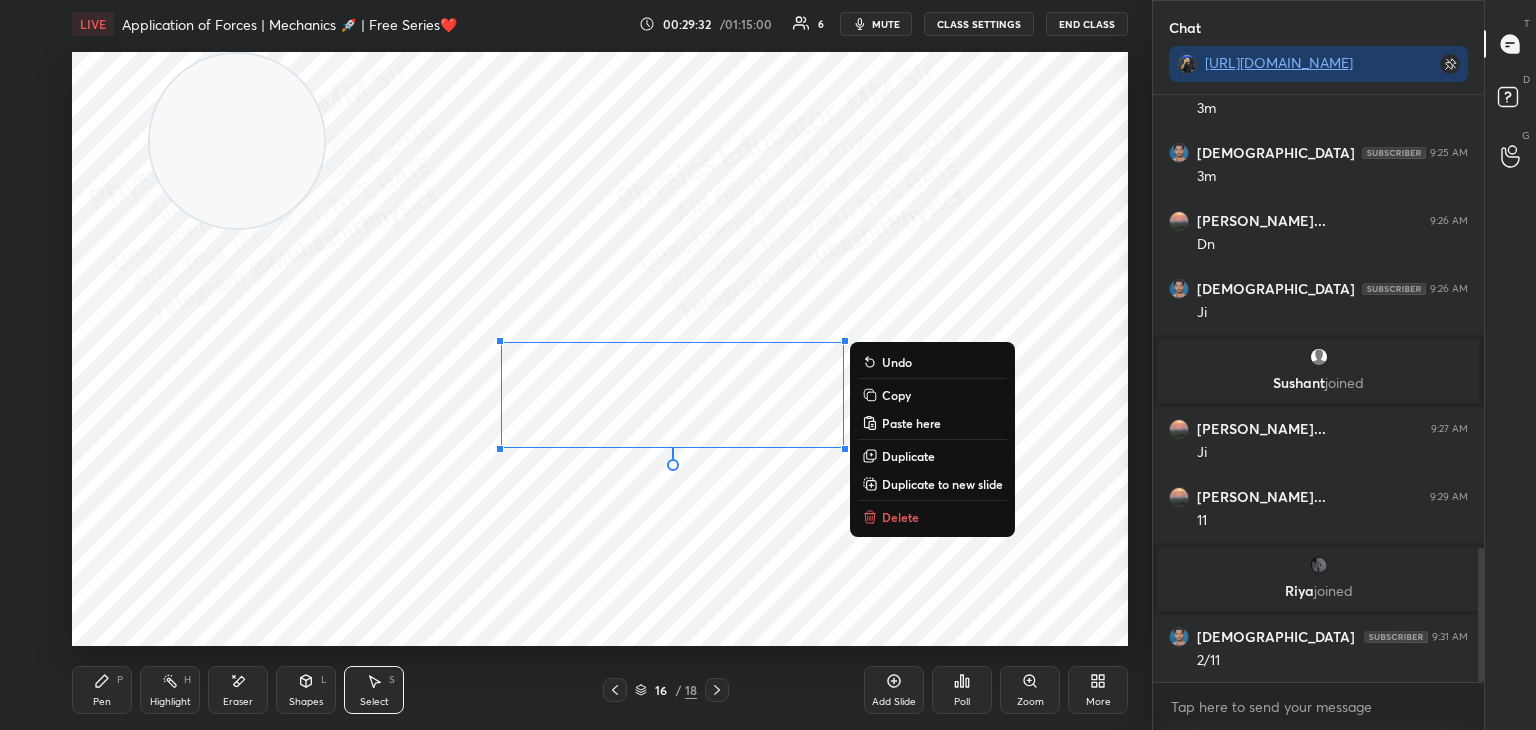 click on "Copy" at bounding box center [896, 395] 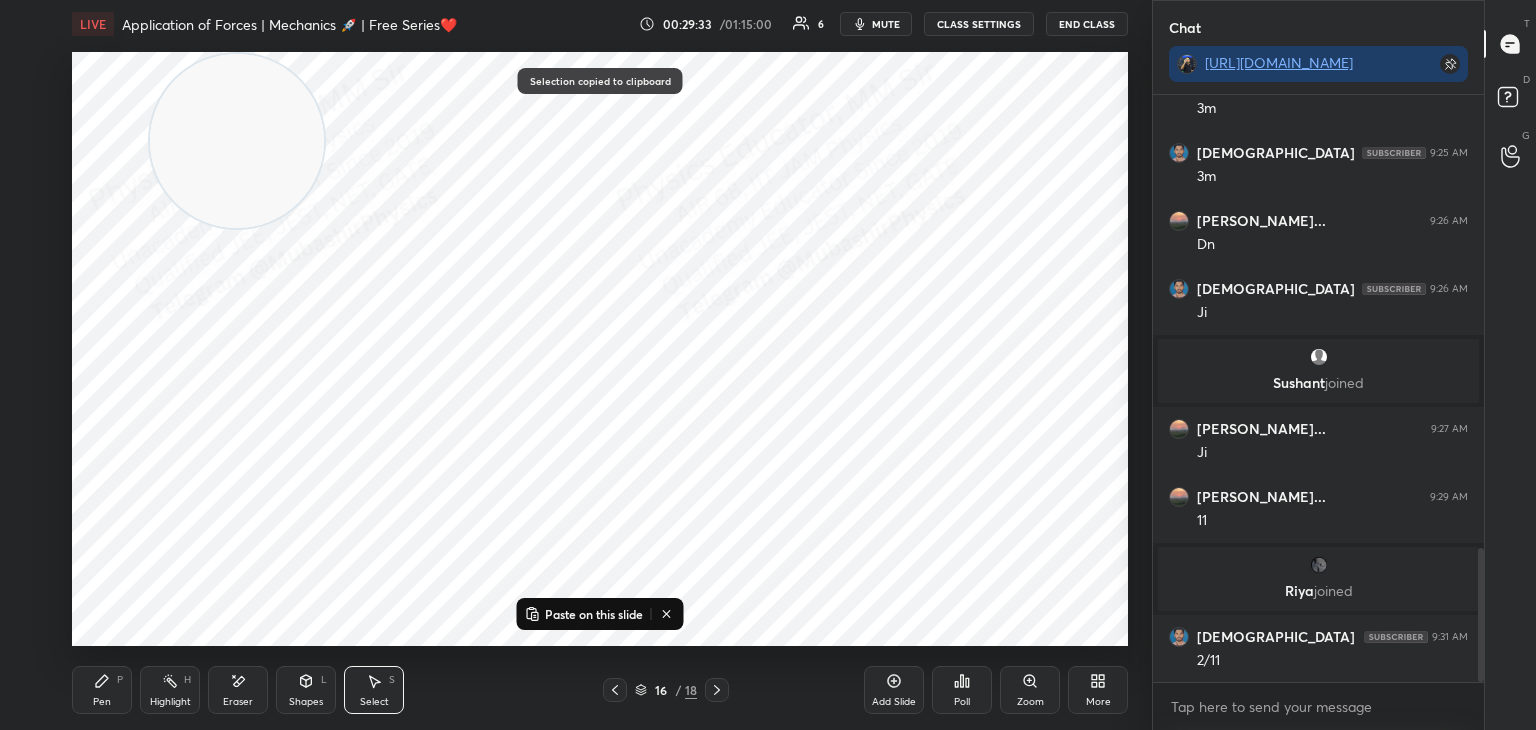 drag, startPoint x: 717, startPoint y: 691, endPoint x: 712, endPoint y: 665, distance: 26.476404 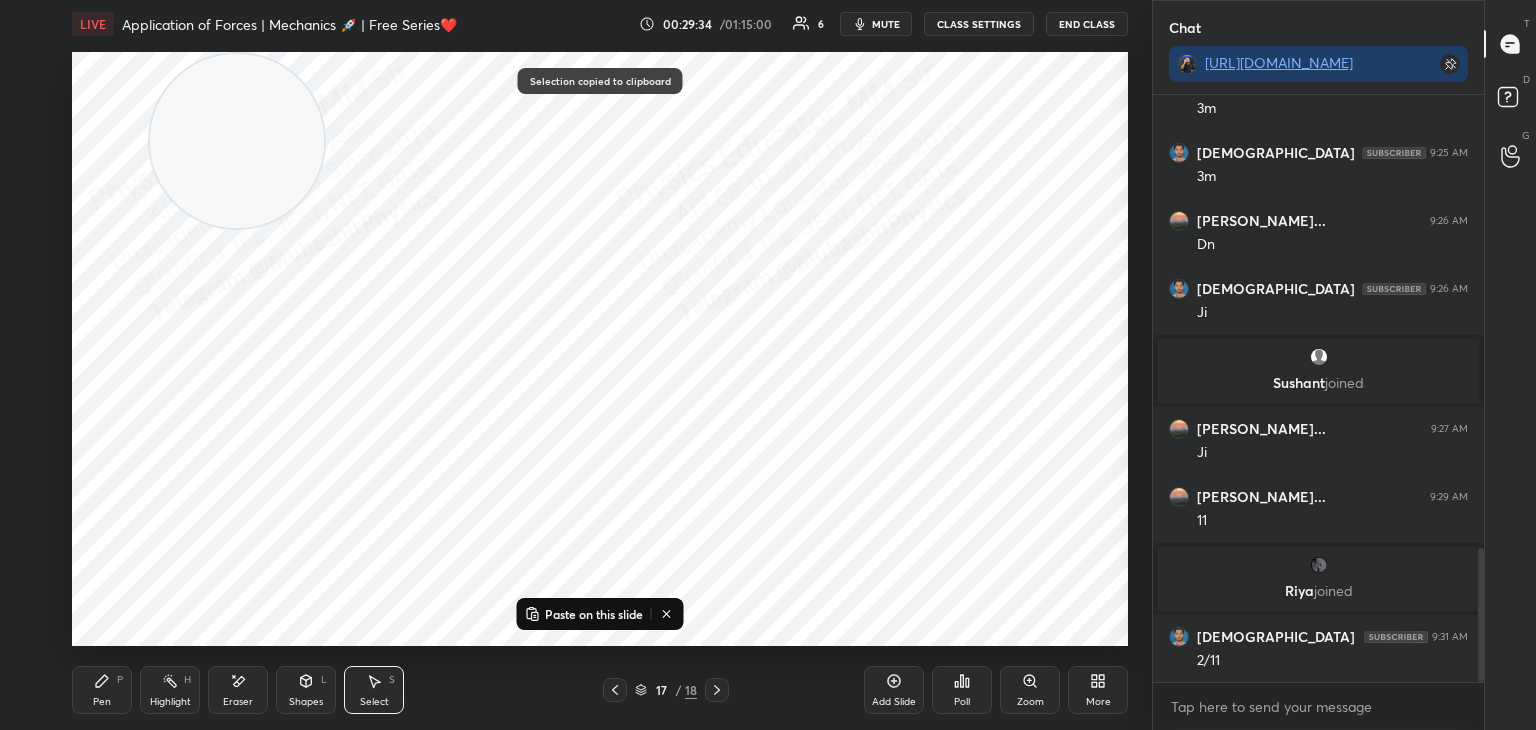 click on "Paste on this slide" at bounding box center (594, 614) 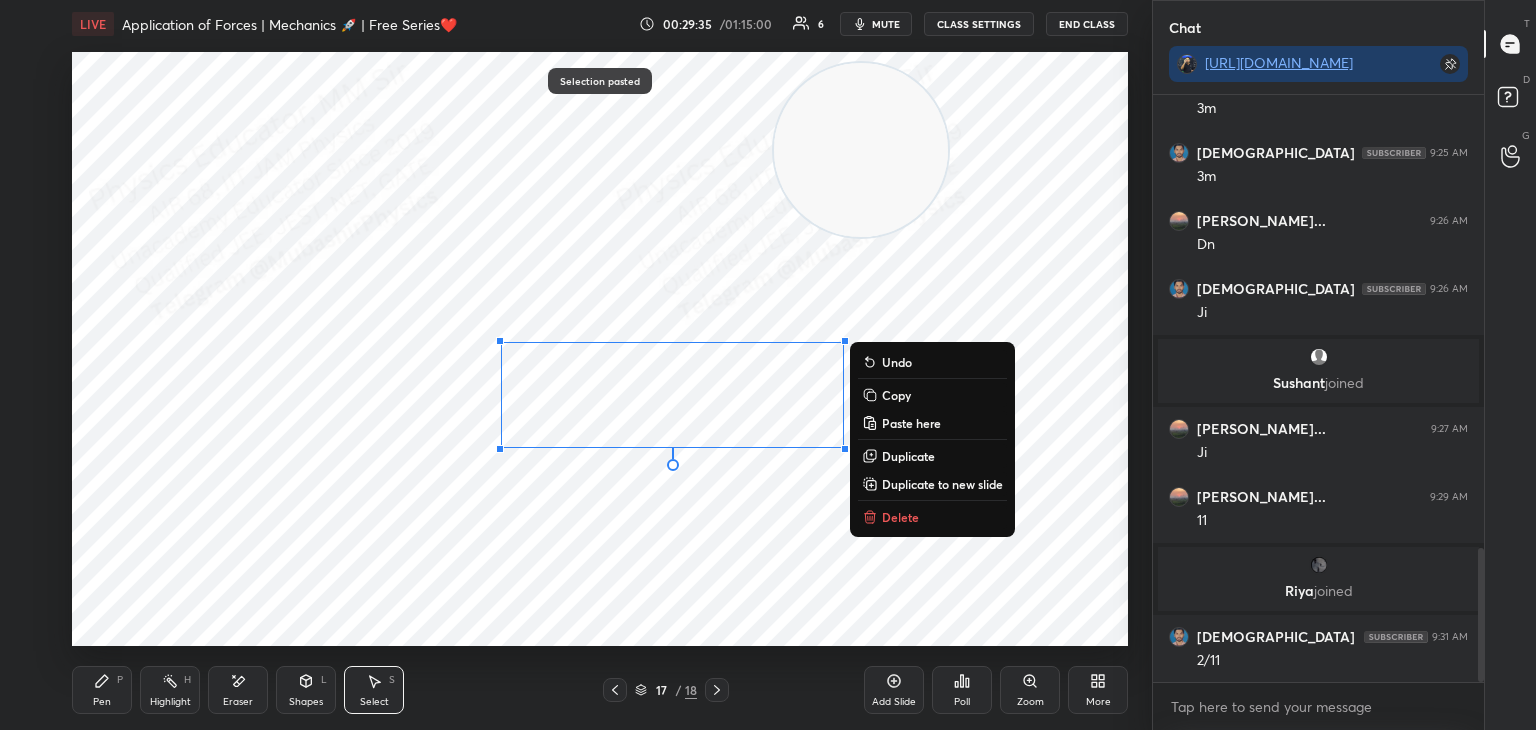 drag, startPoint x: 260, startPoint y: 177, endPoint x: 754, endPoint y: 342, distance: 520.8272 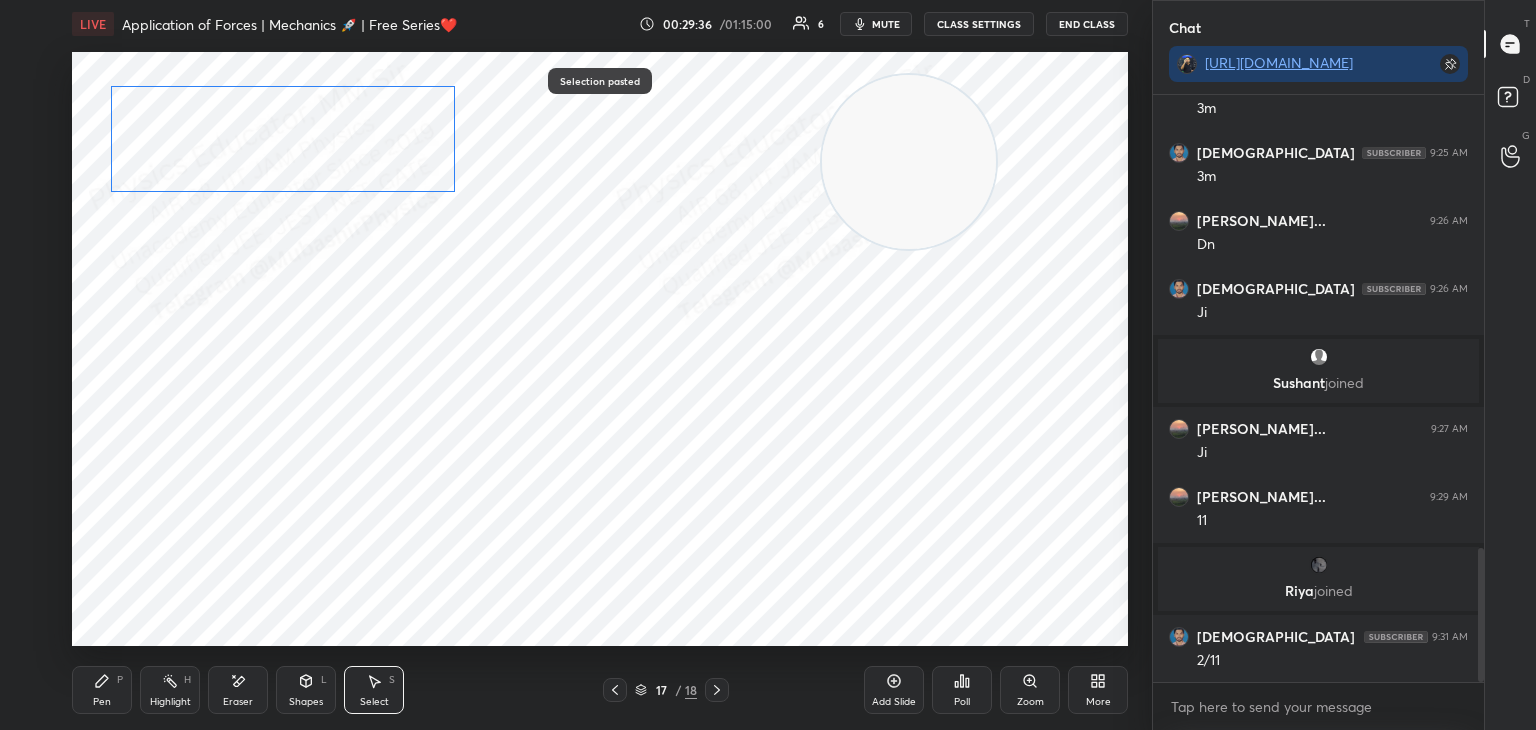 drag, startPoint x: 328, startPoint y: 203, endPoint x: 278, endPoint y: 131, distance: 87.658424 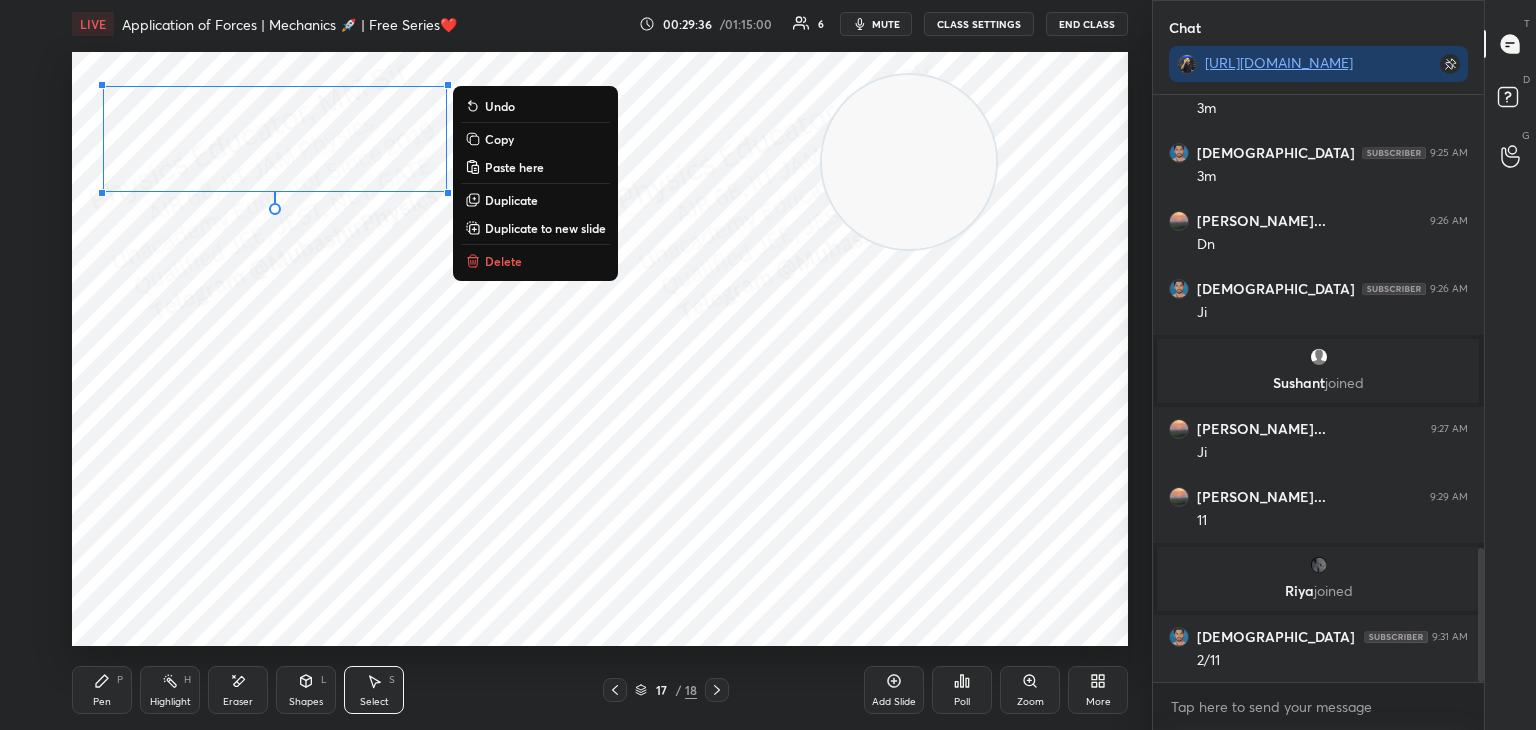 click on "Pen P" at bounding box center [102, 690] 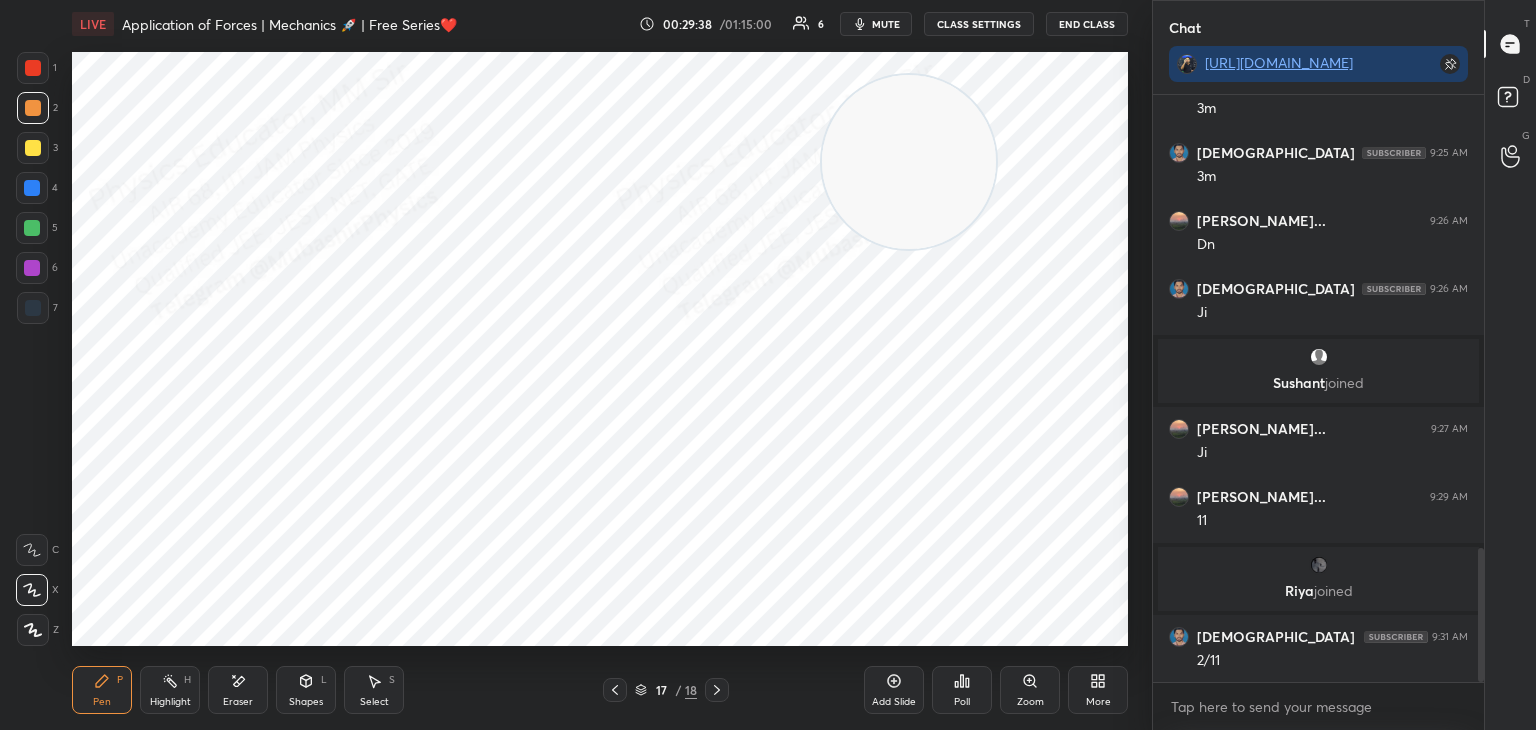 click at bounding box center (32, 228) 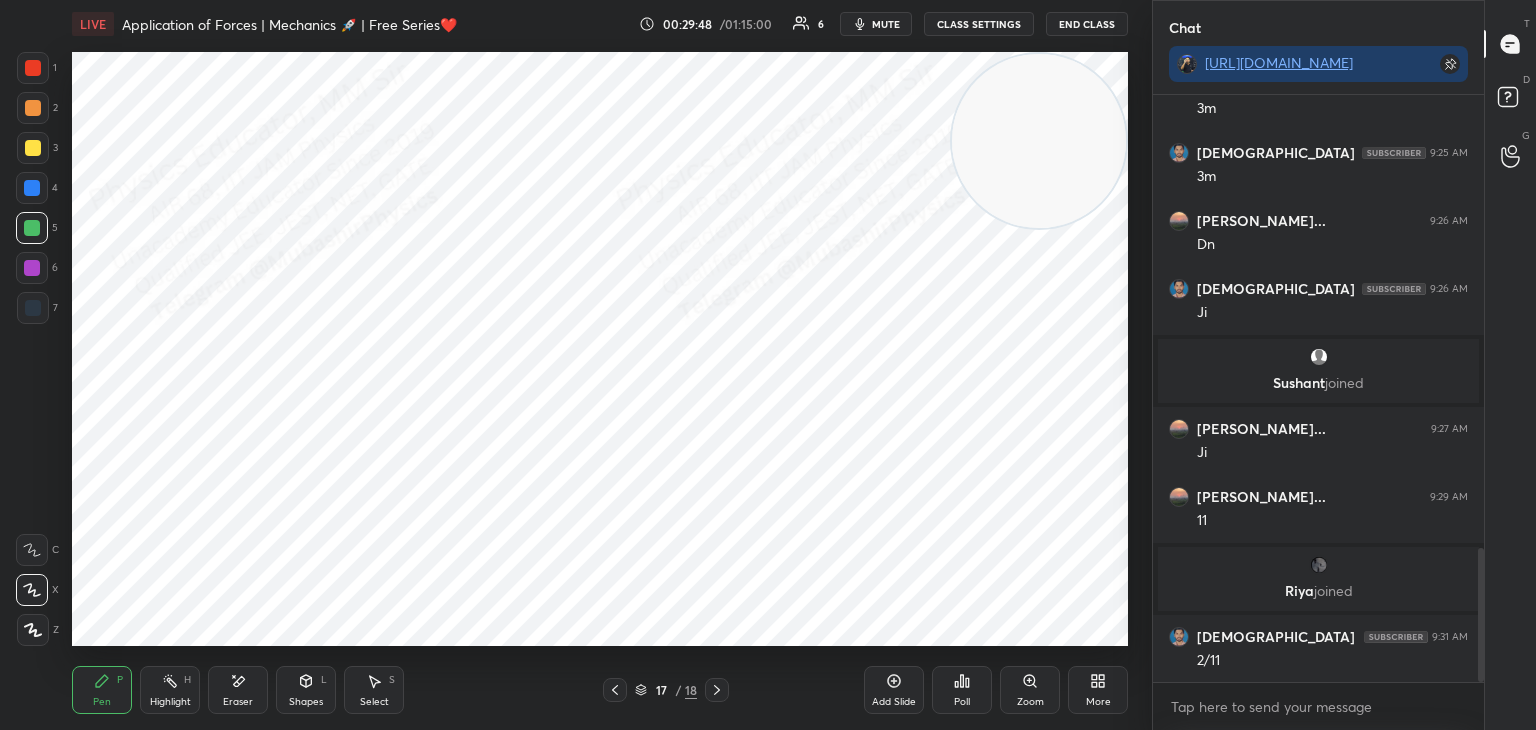 drag, startPoint x: 965, startPoint y: 179, endPoint x: 1024, endPoint y: 167, distance: 60.207973 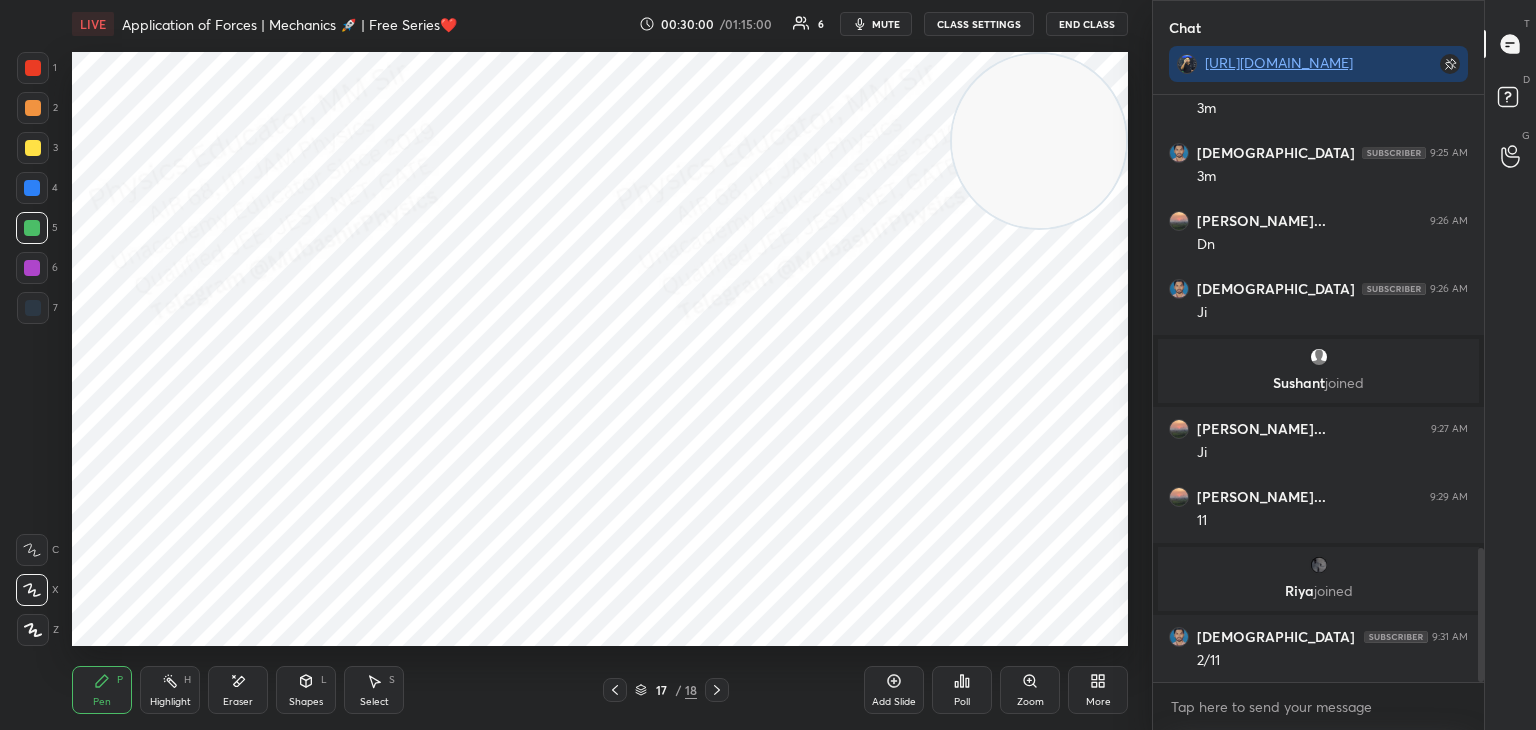 click 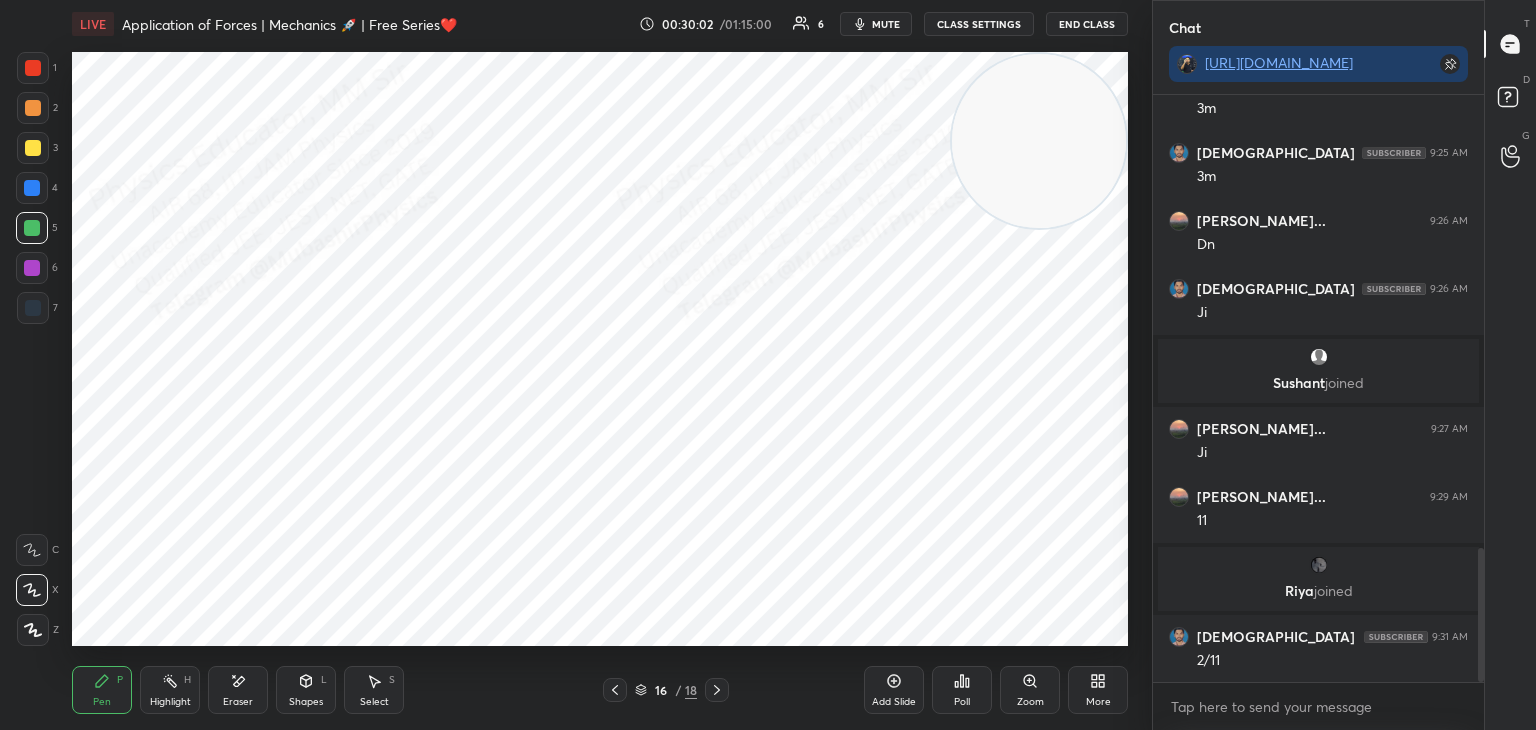 click 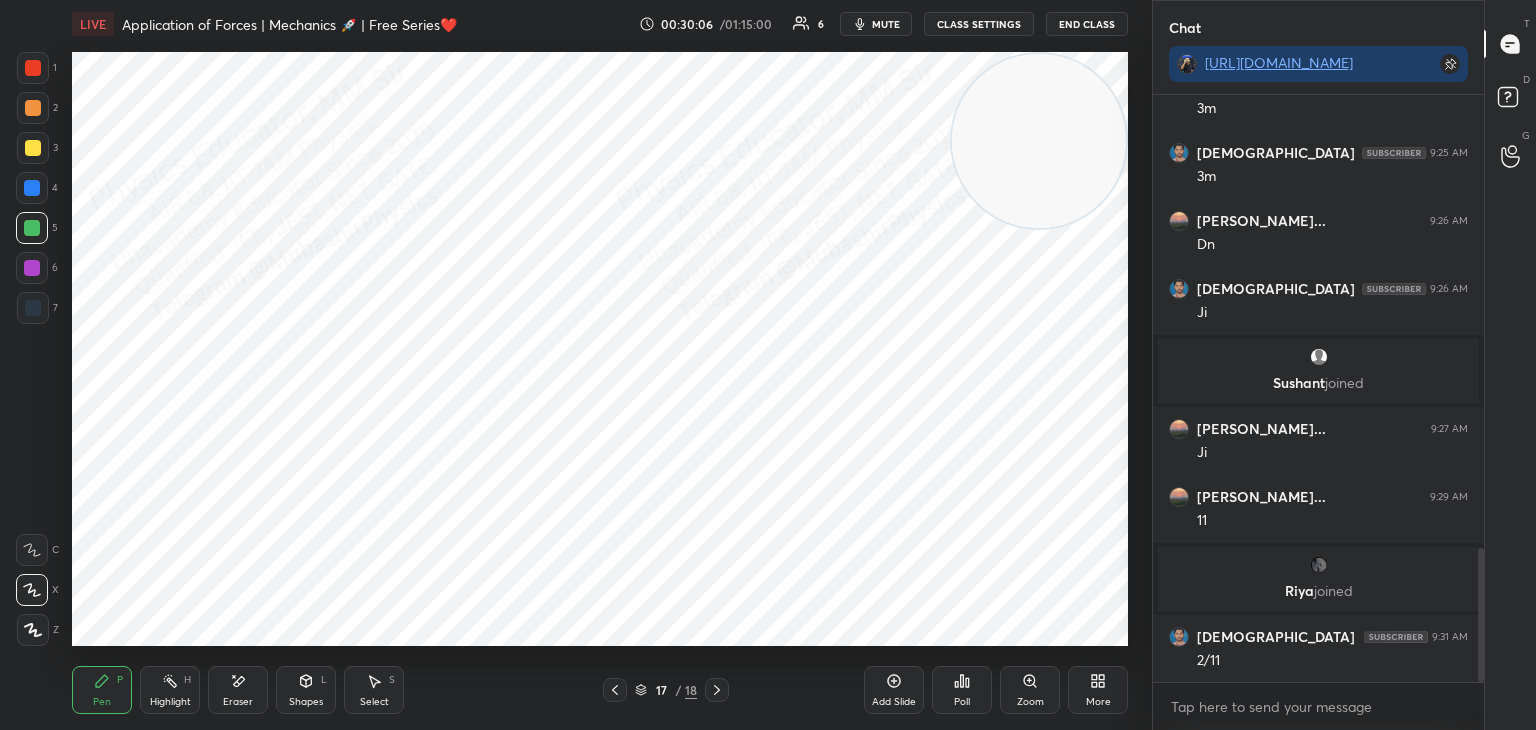 click 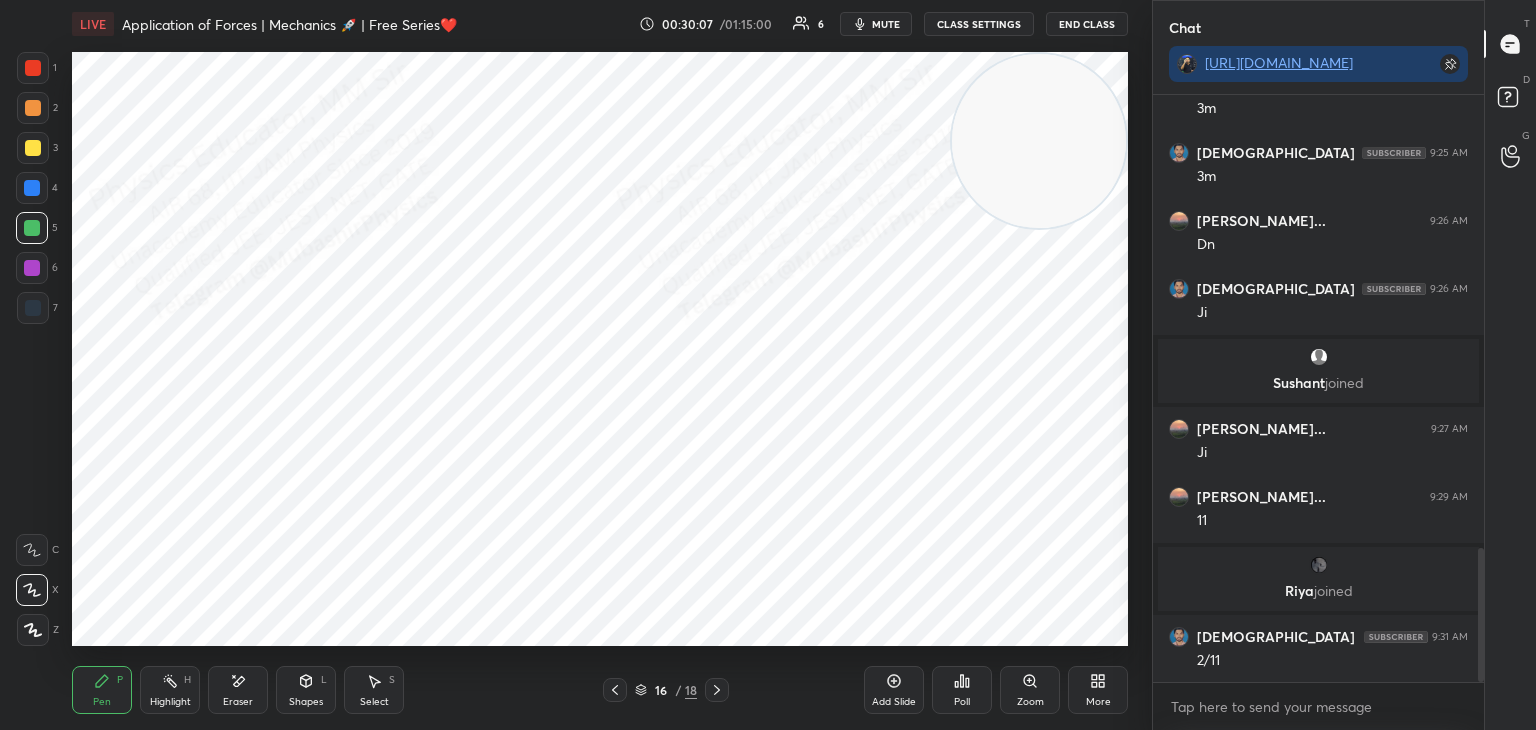 drag, startPoint x: 710, startPoint y: 687, endPoint x: 752, endPoint y: 653, distance: 54.037025 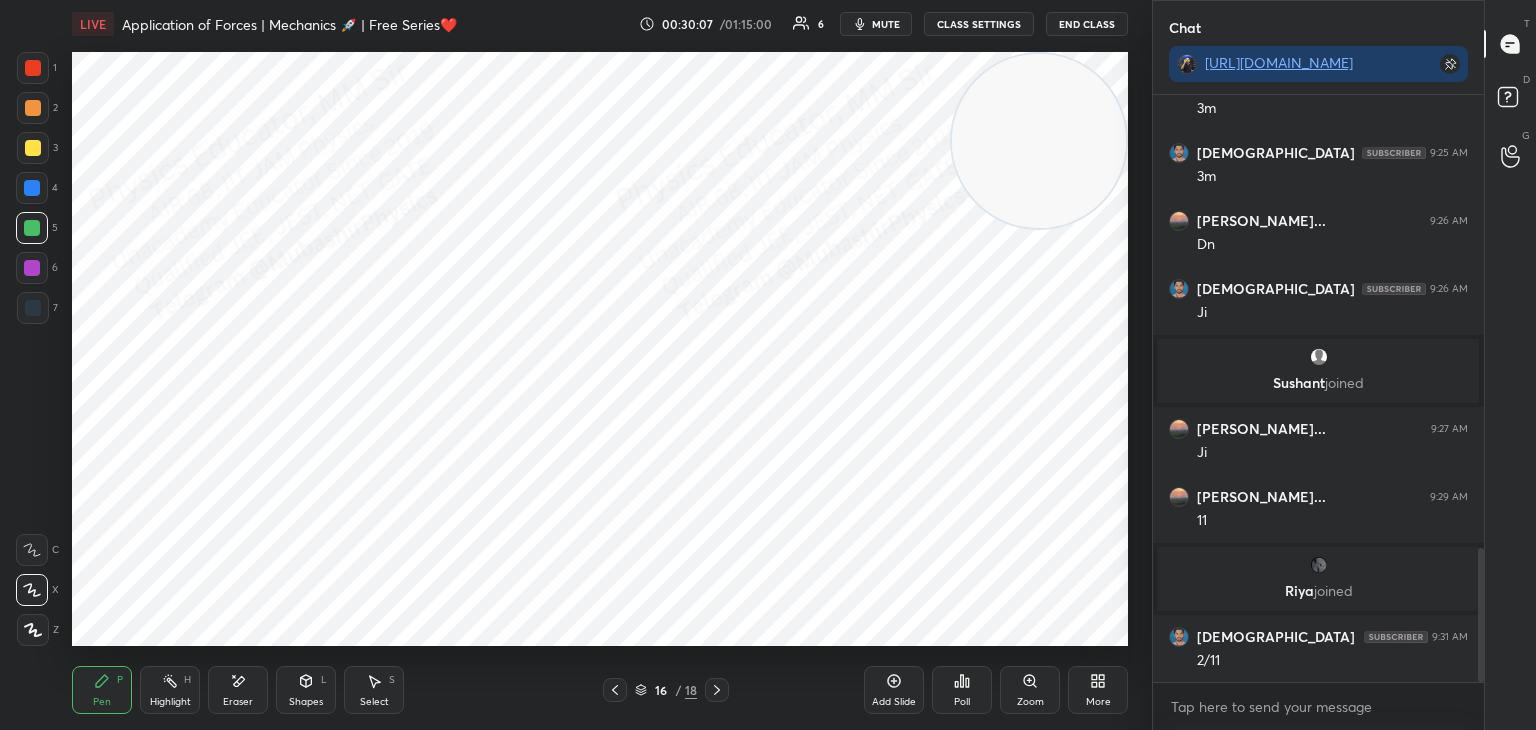 click 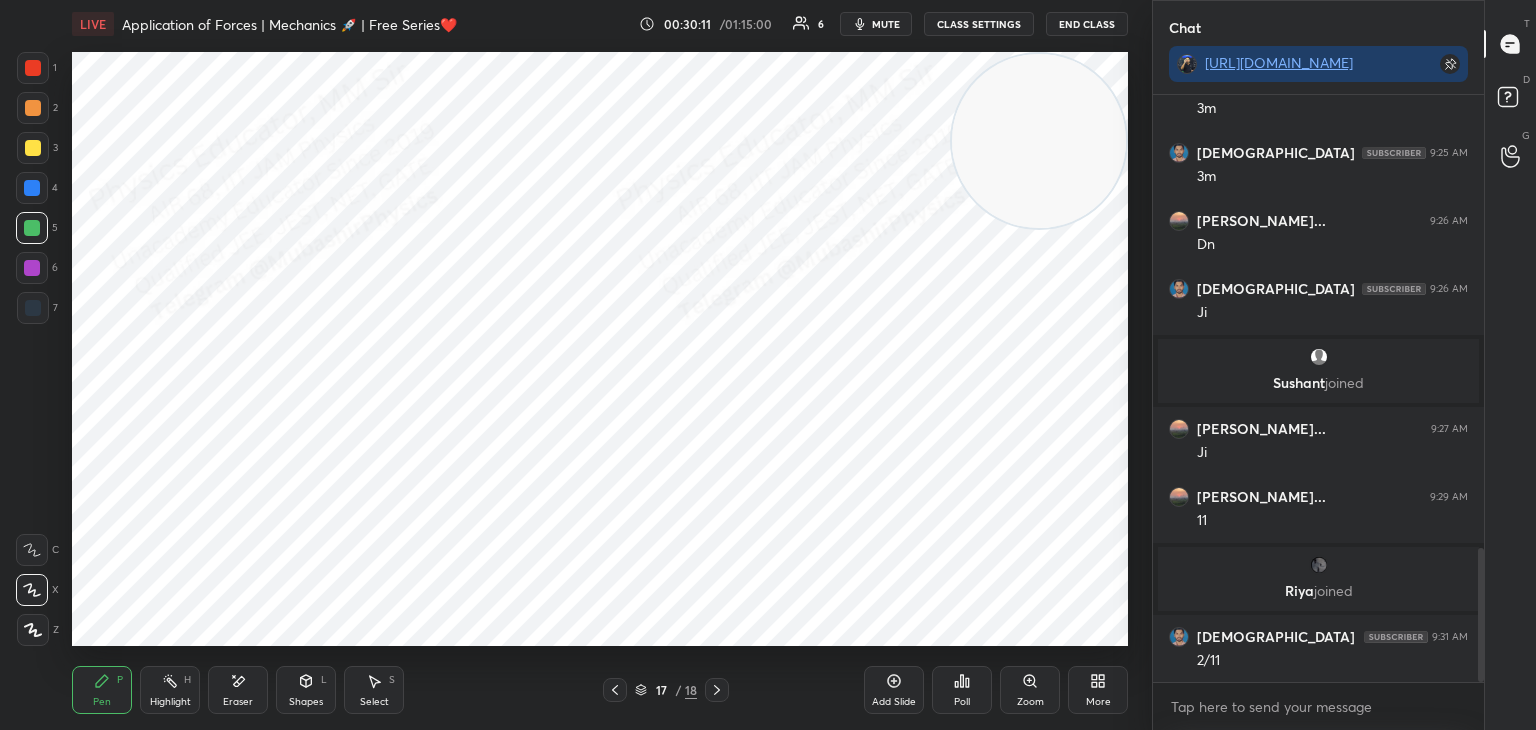 click at bounding box center [32, 268] 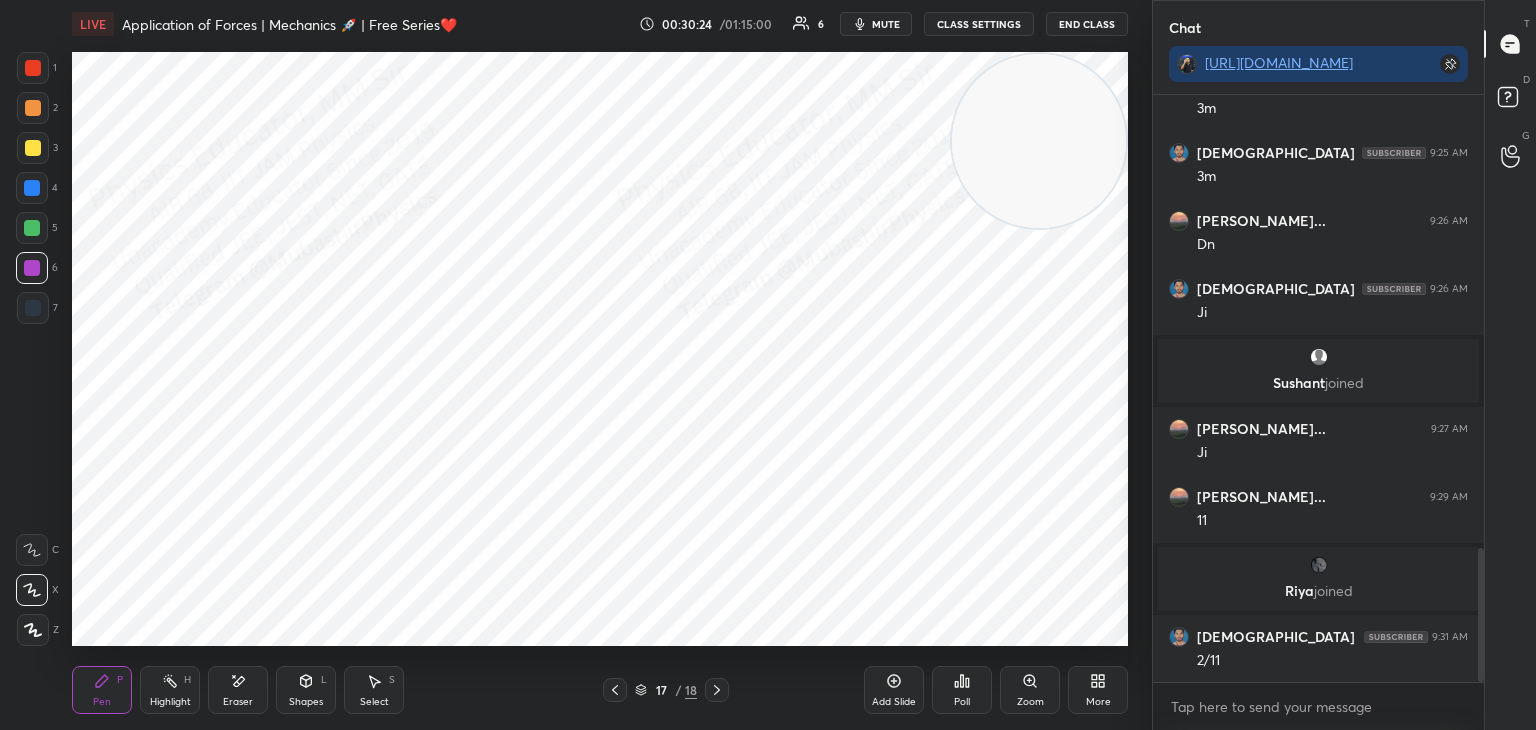 scroll, scrollTop: 2060, scrollLeft: 0, axis: vertical 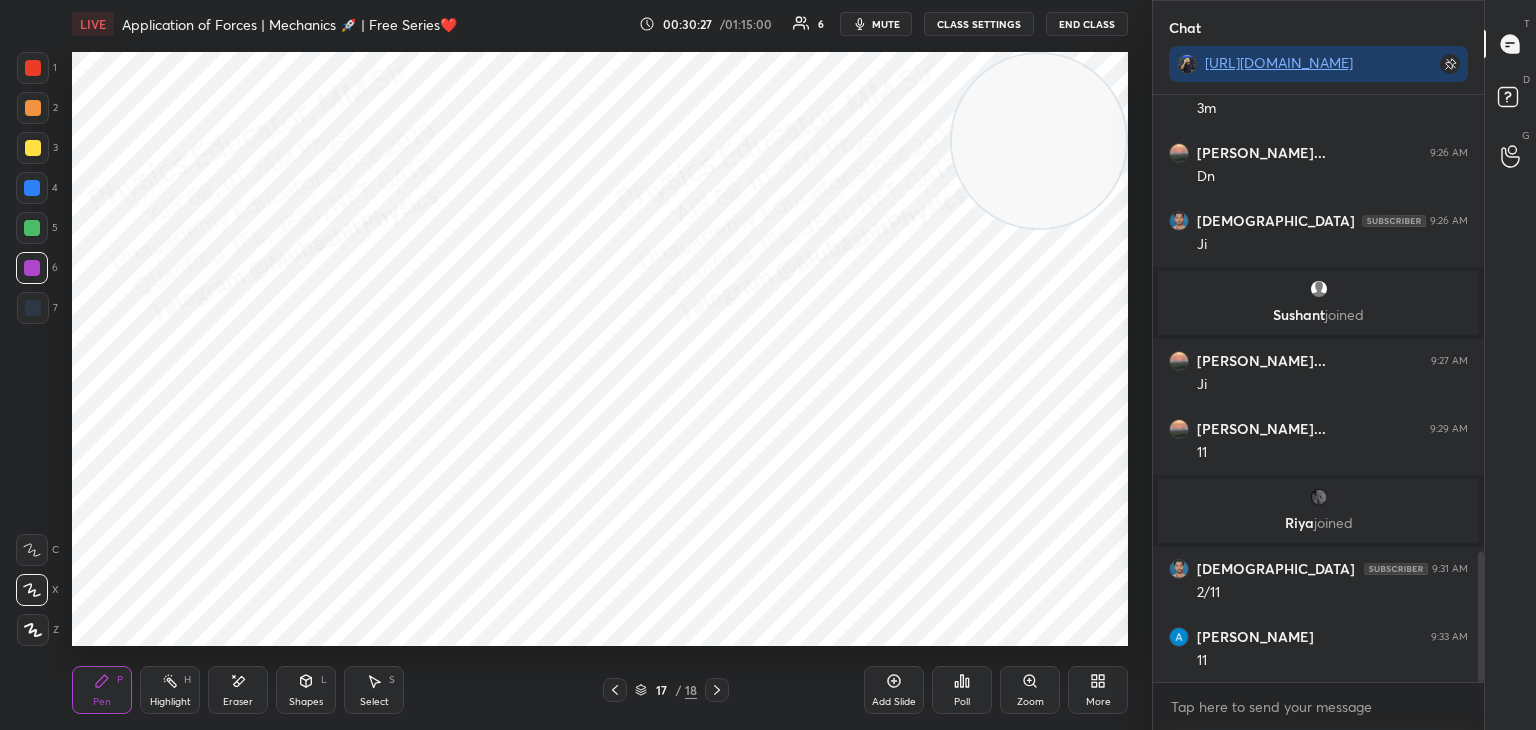 click at bounding box center [33, 68] 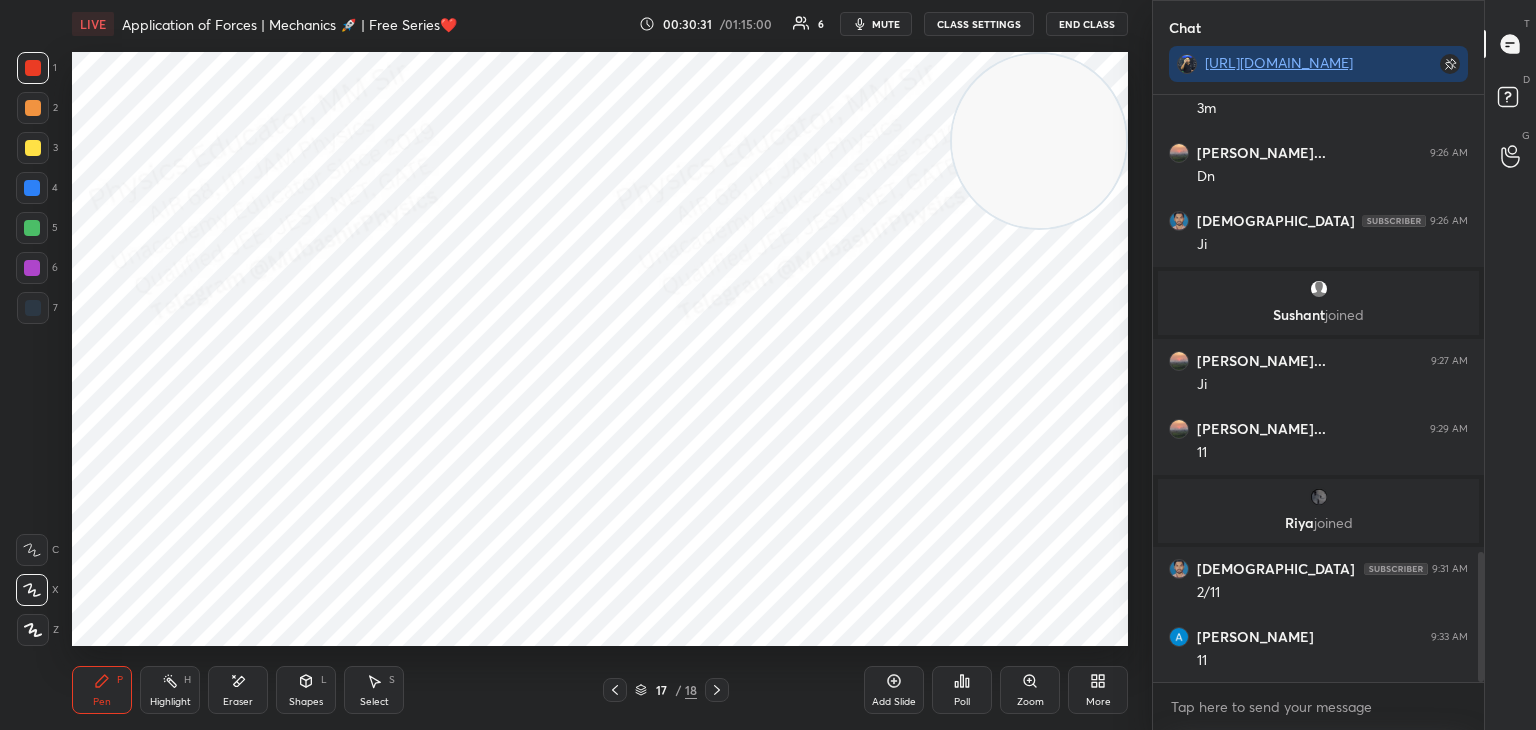 click at bounding box center [615, 690] 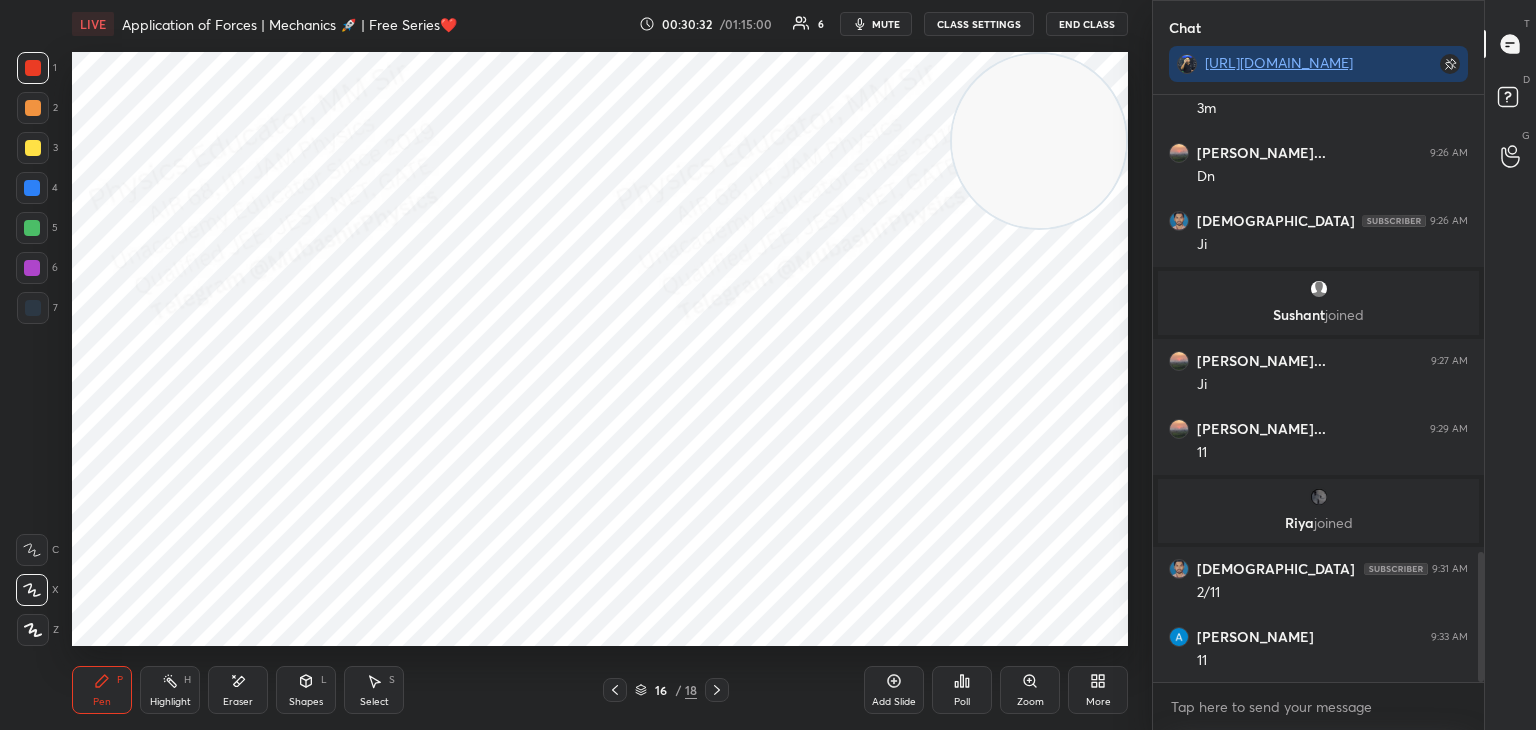 drag, startPoint x: 176, startPoint y: 693, endPoint x: 189, endPoint y: 681, distance: 17.691807 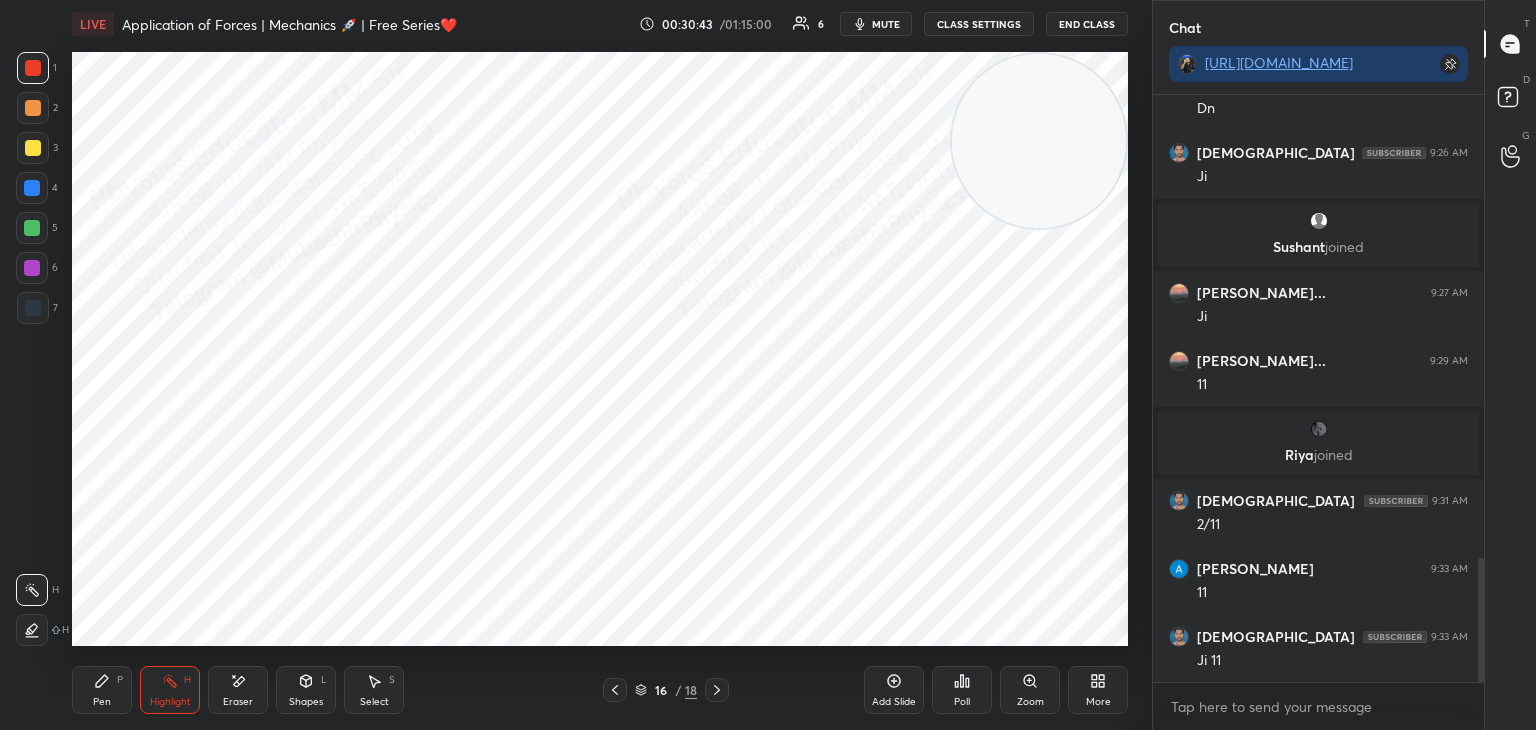 scroll, scrollTop: 2196, scrollLeft: 0, axis: vertical 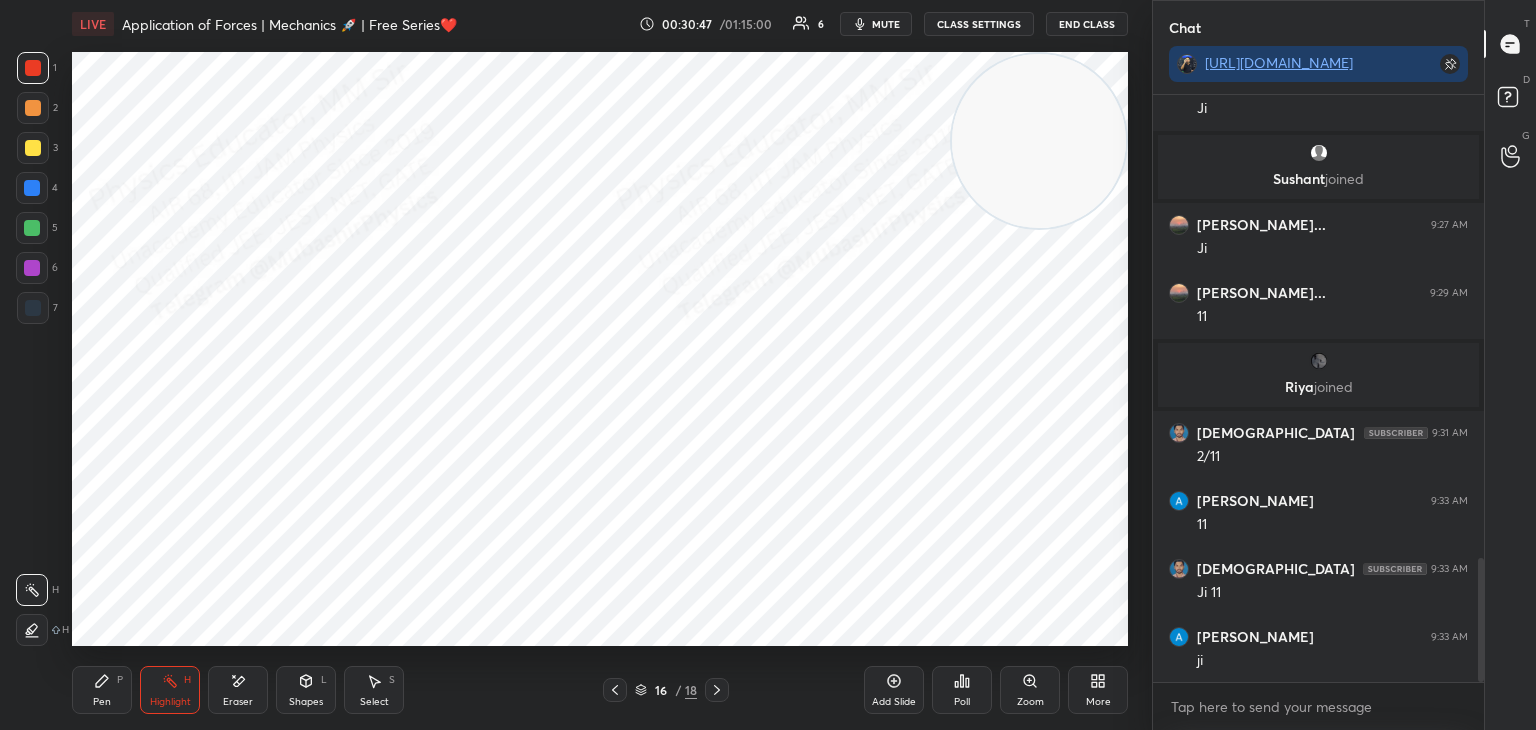 click at bounding box center (615, 690) 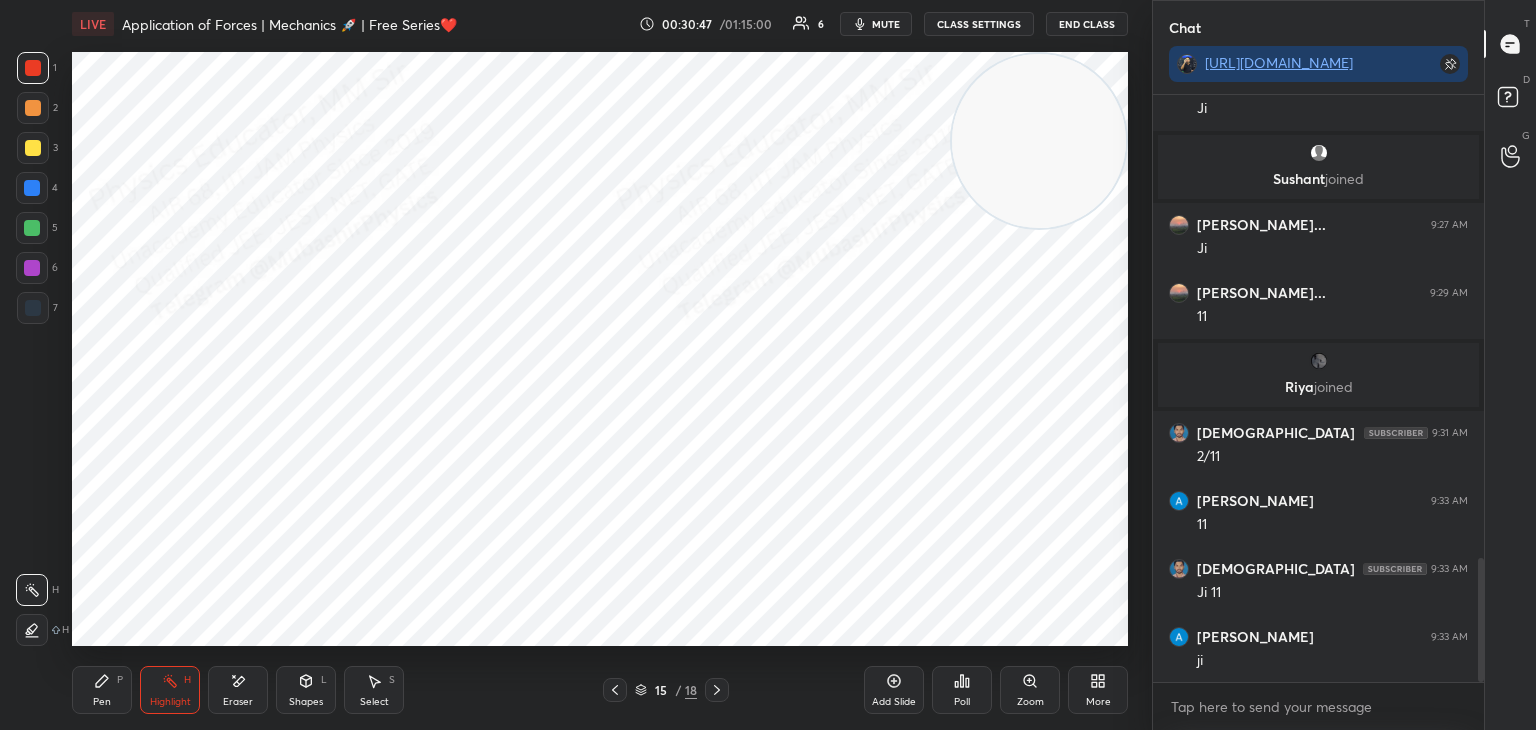 click at bounding box center [615, 690] 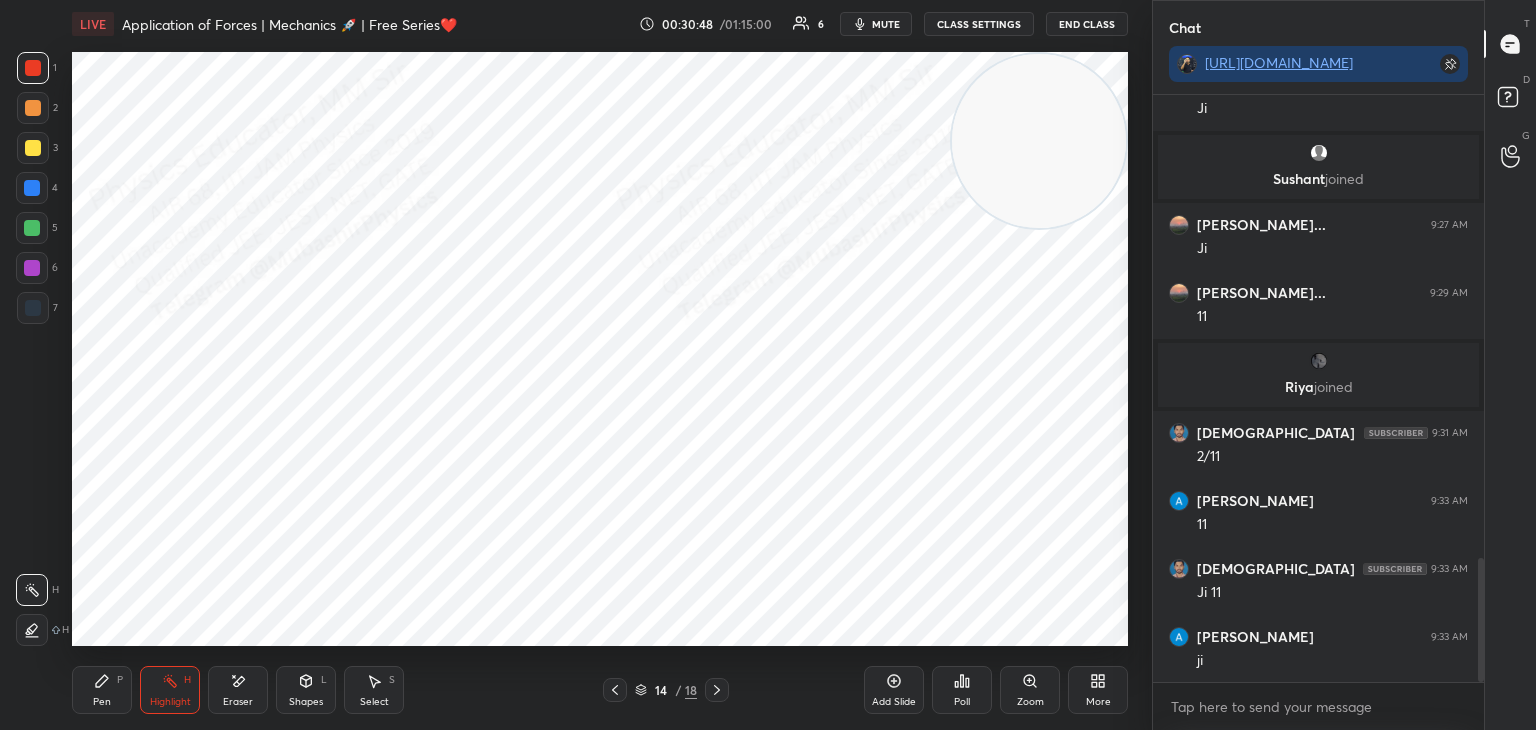 click 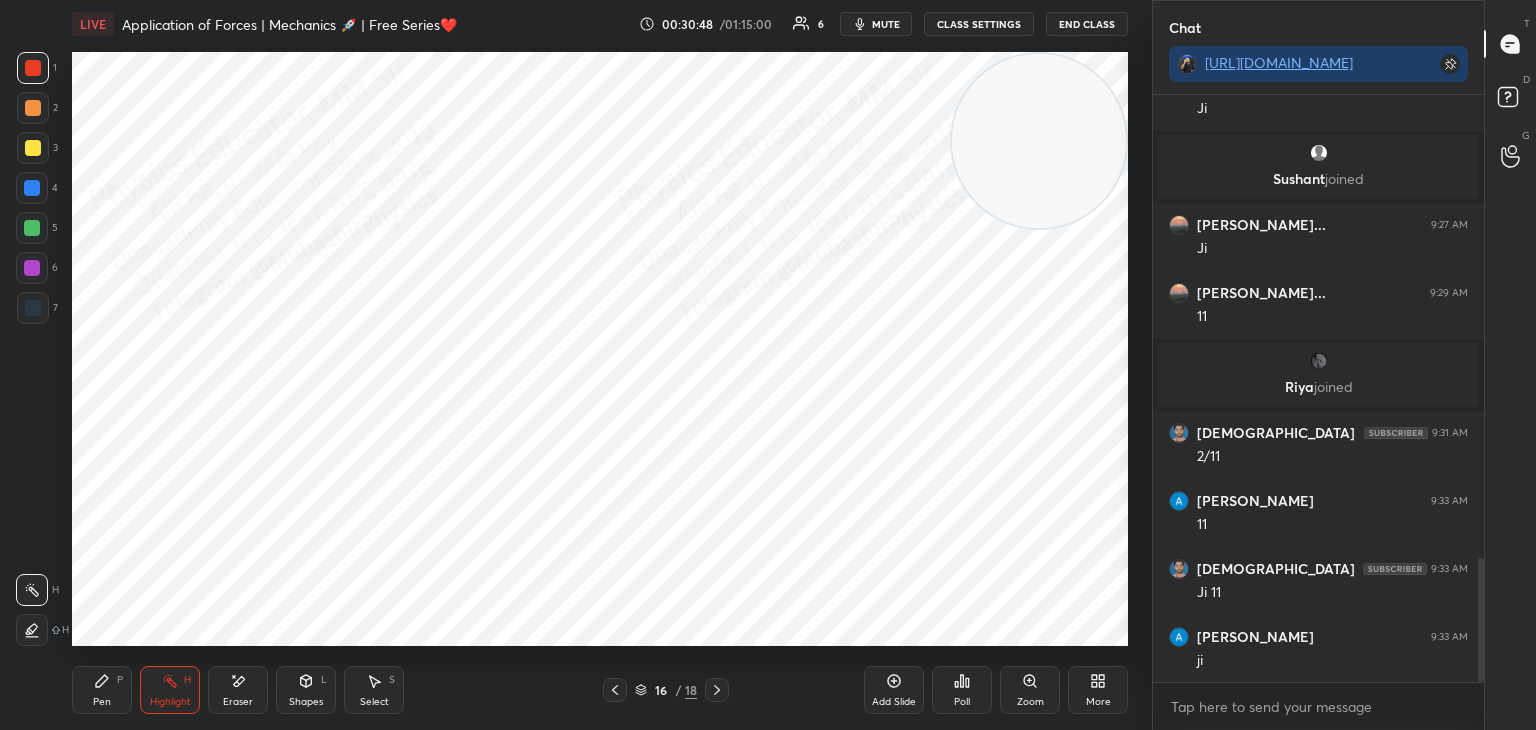 click 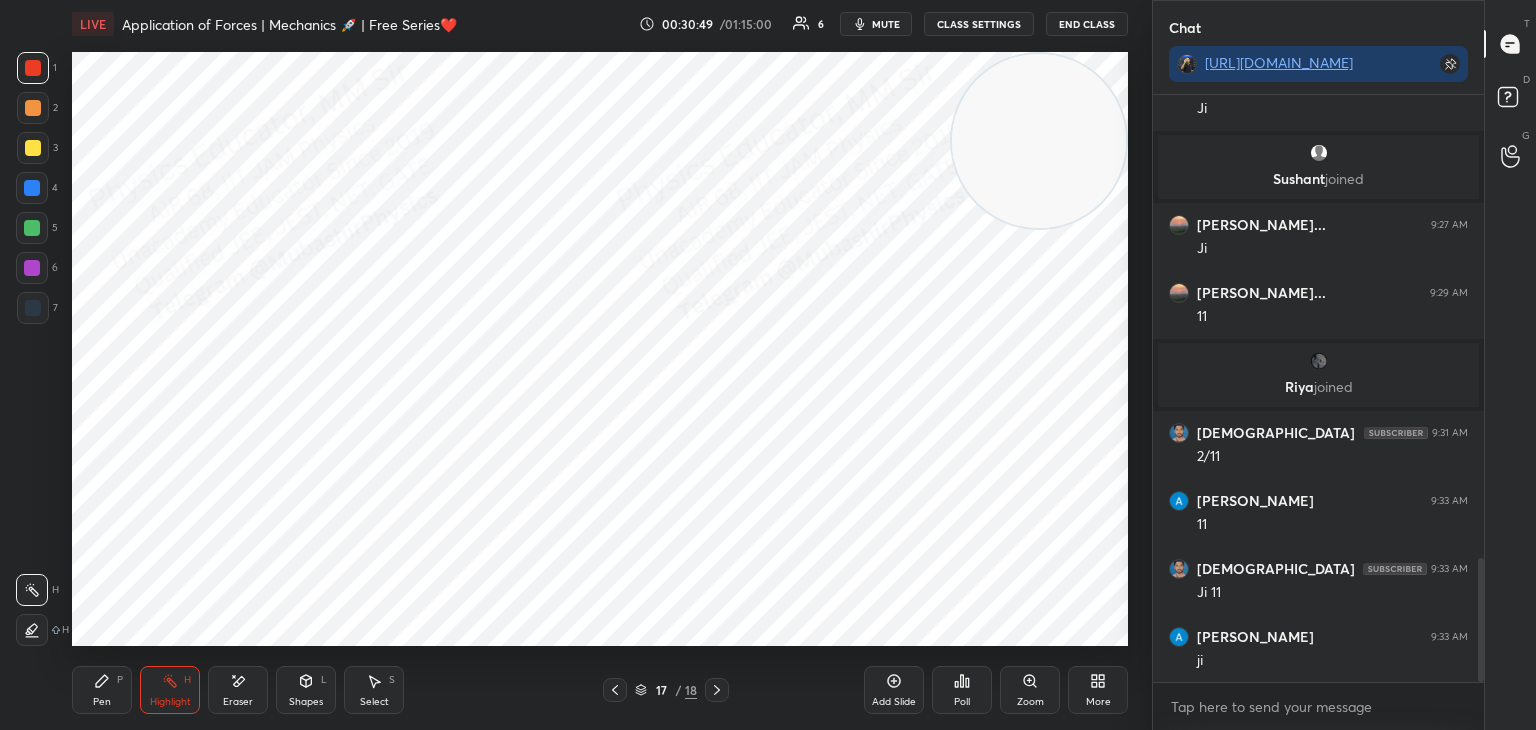 click 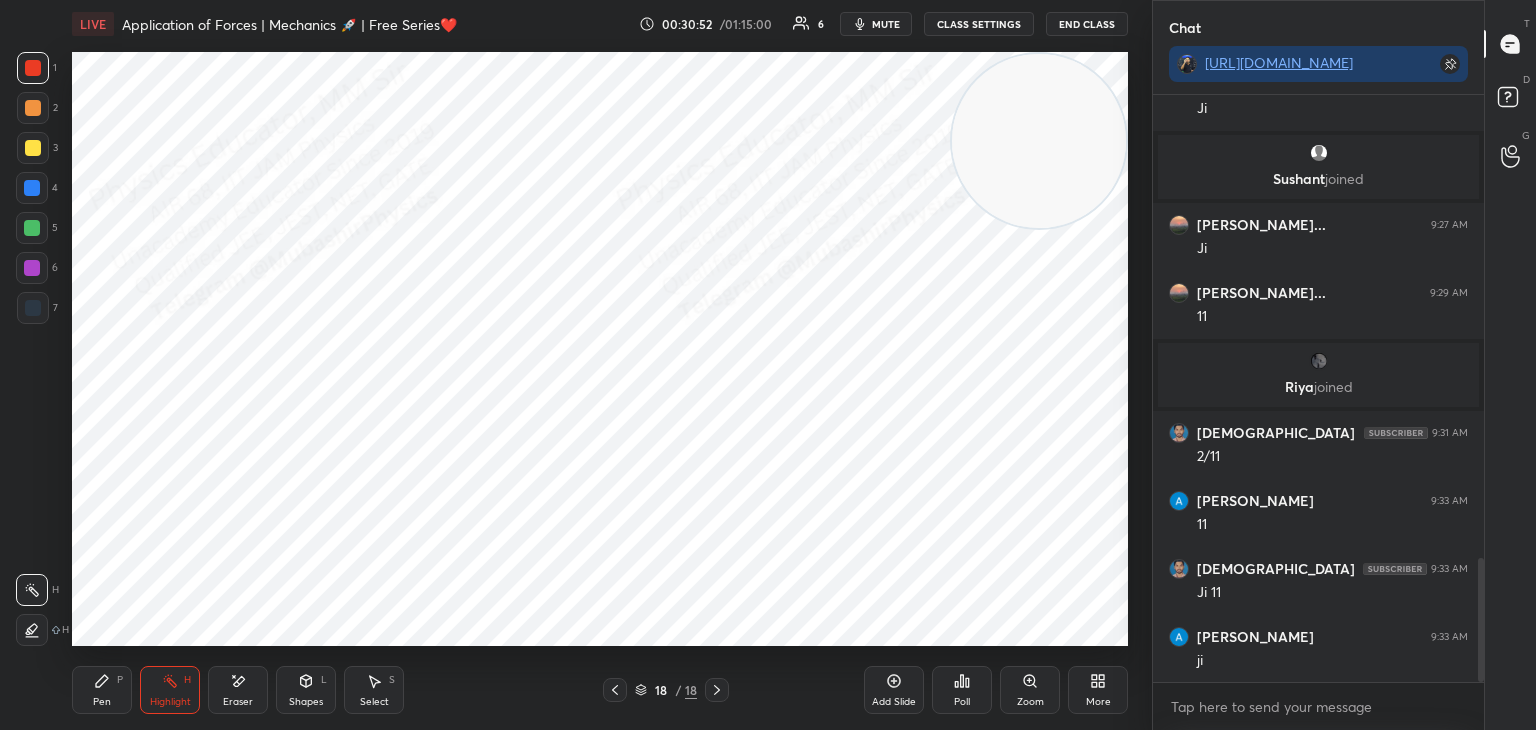 click 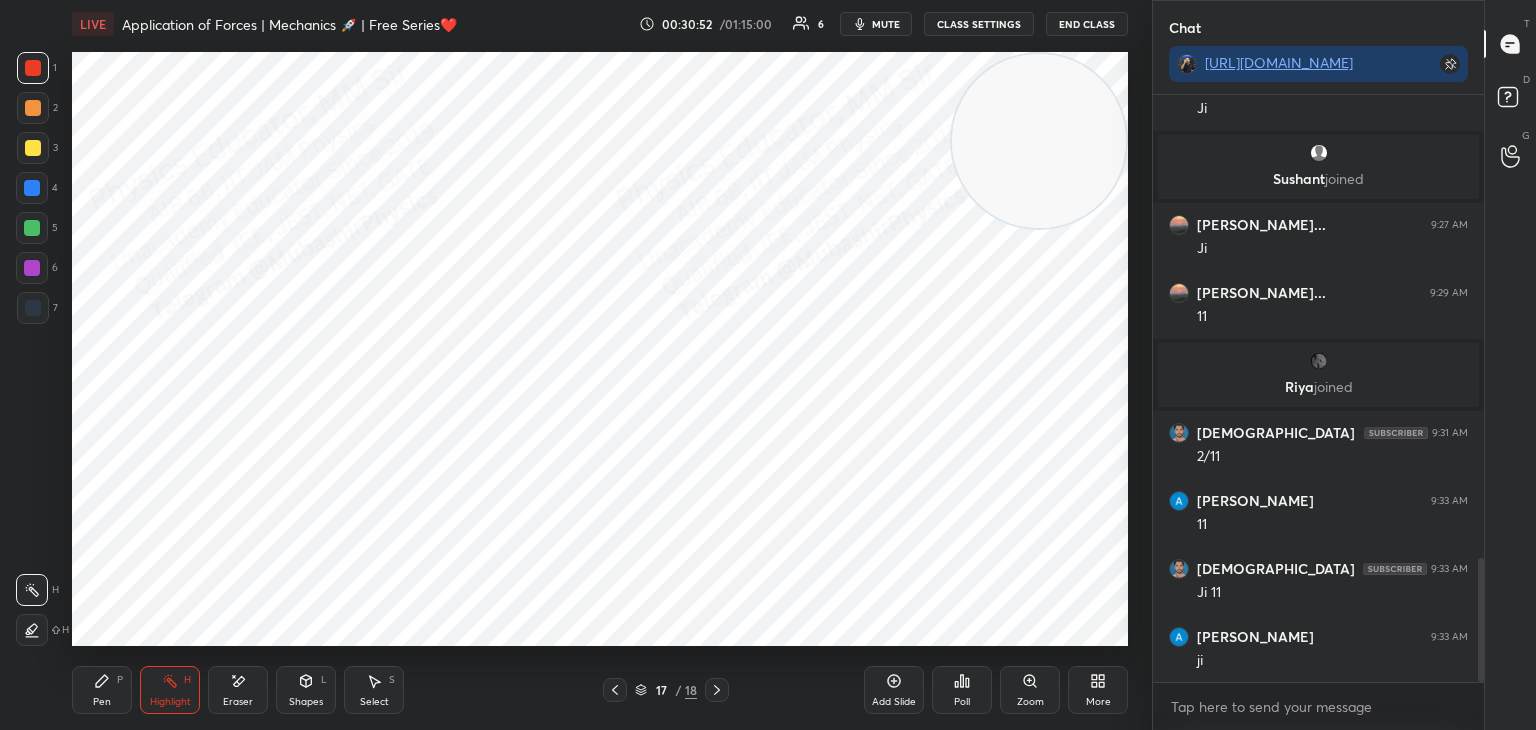 click 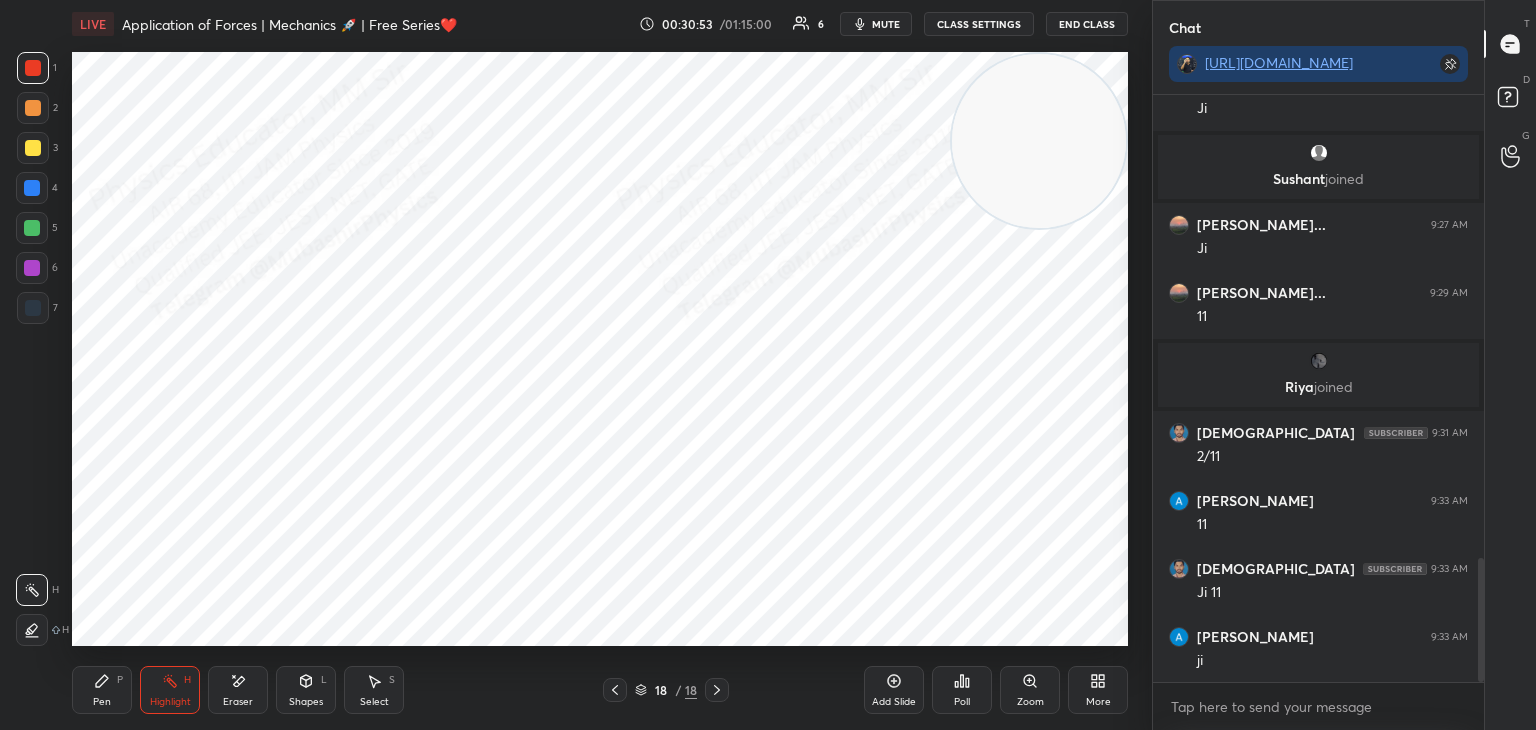 click on "Shapes L" at bounding box center [306, 690] 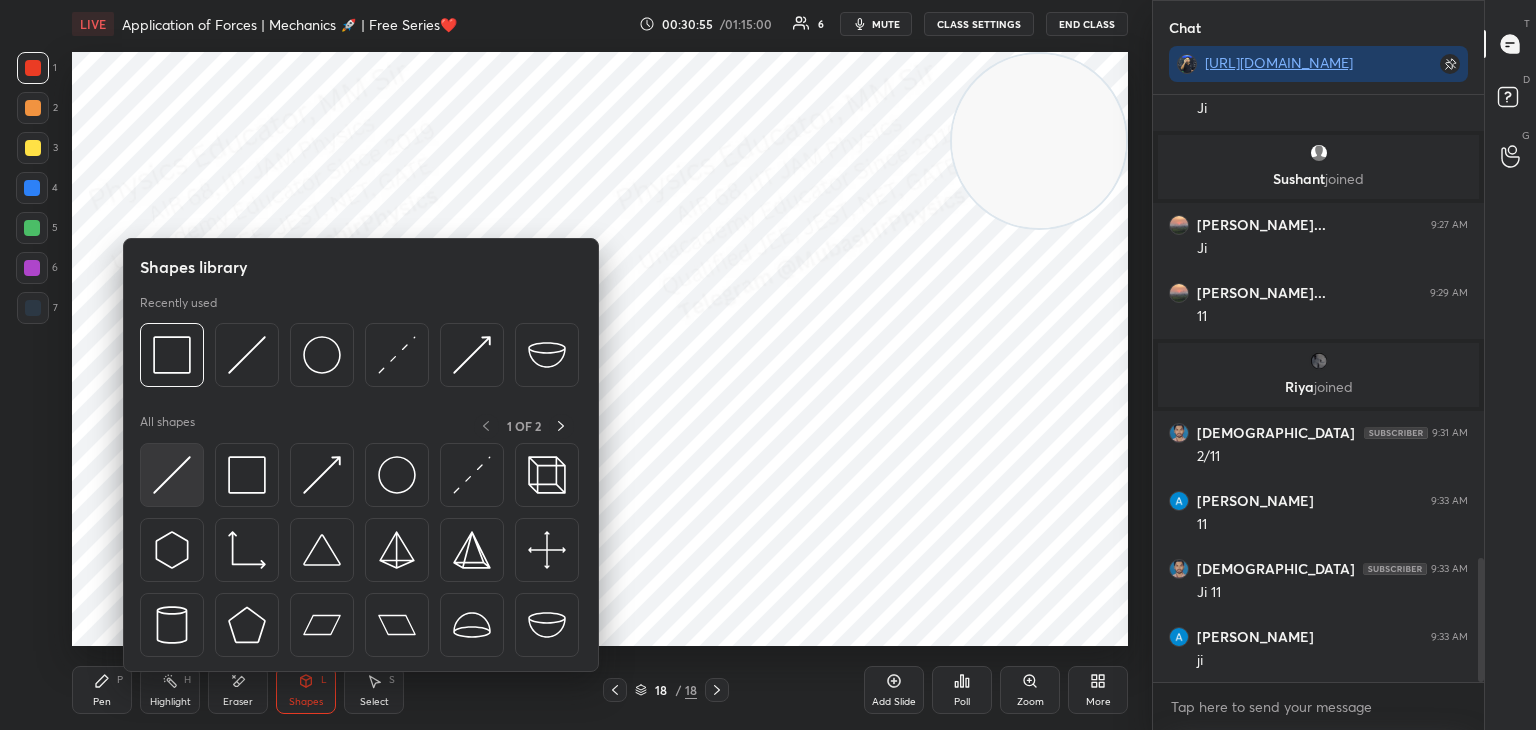 click at bounding box center [172, 475] 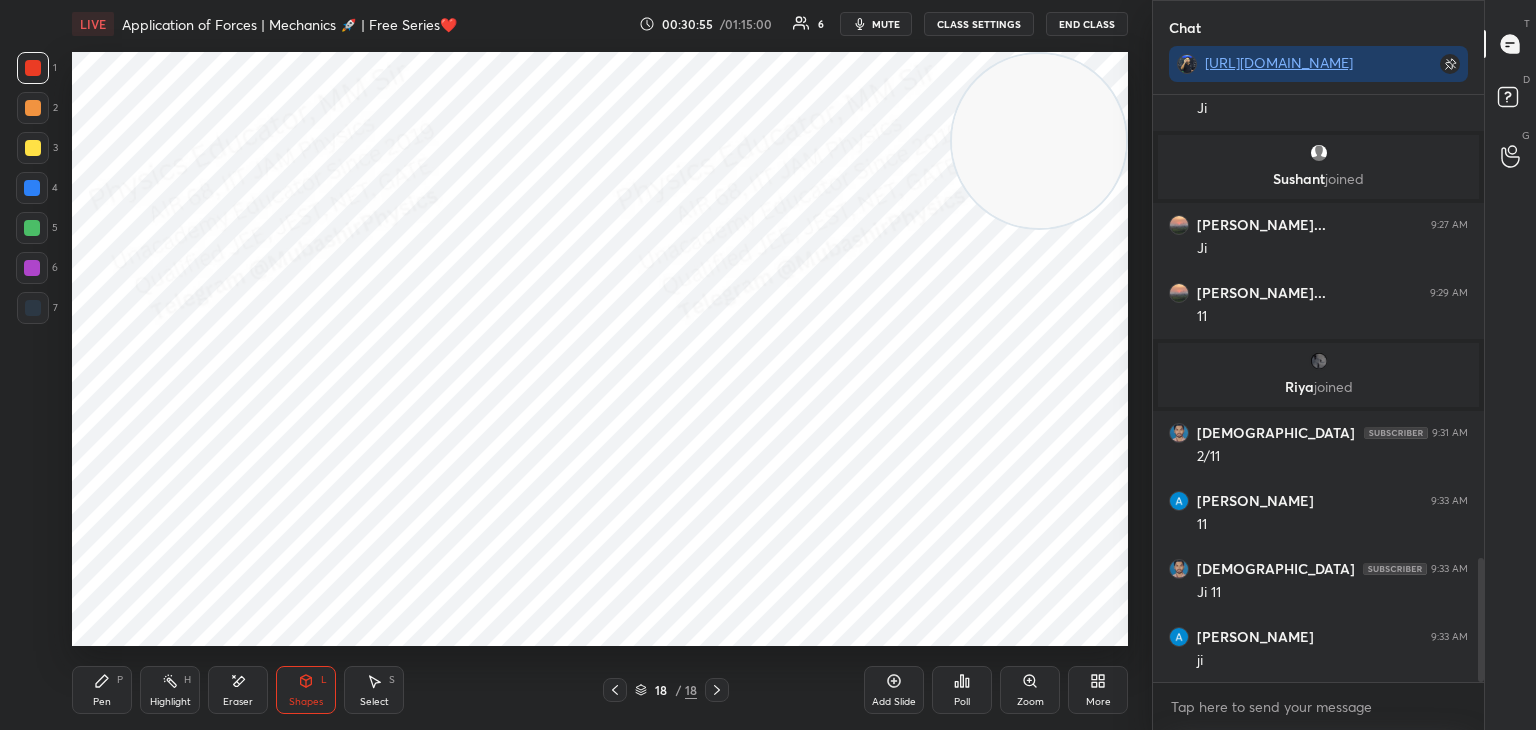 click at bounding box center [33, 308] 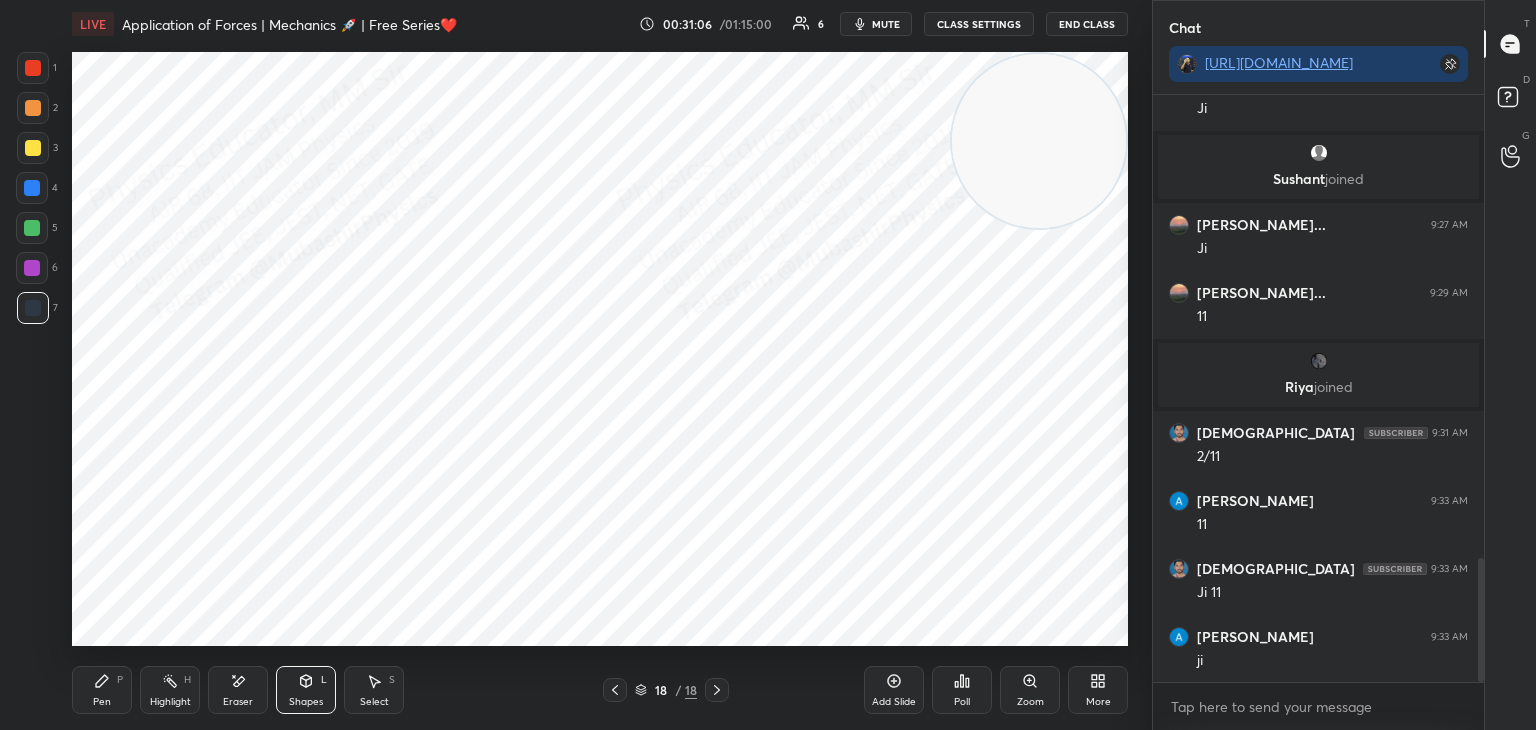 click on "Shapes" at bounding box center [306, 702] 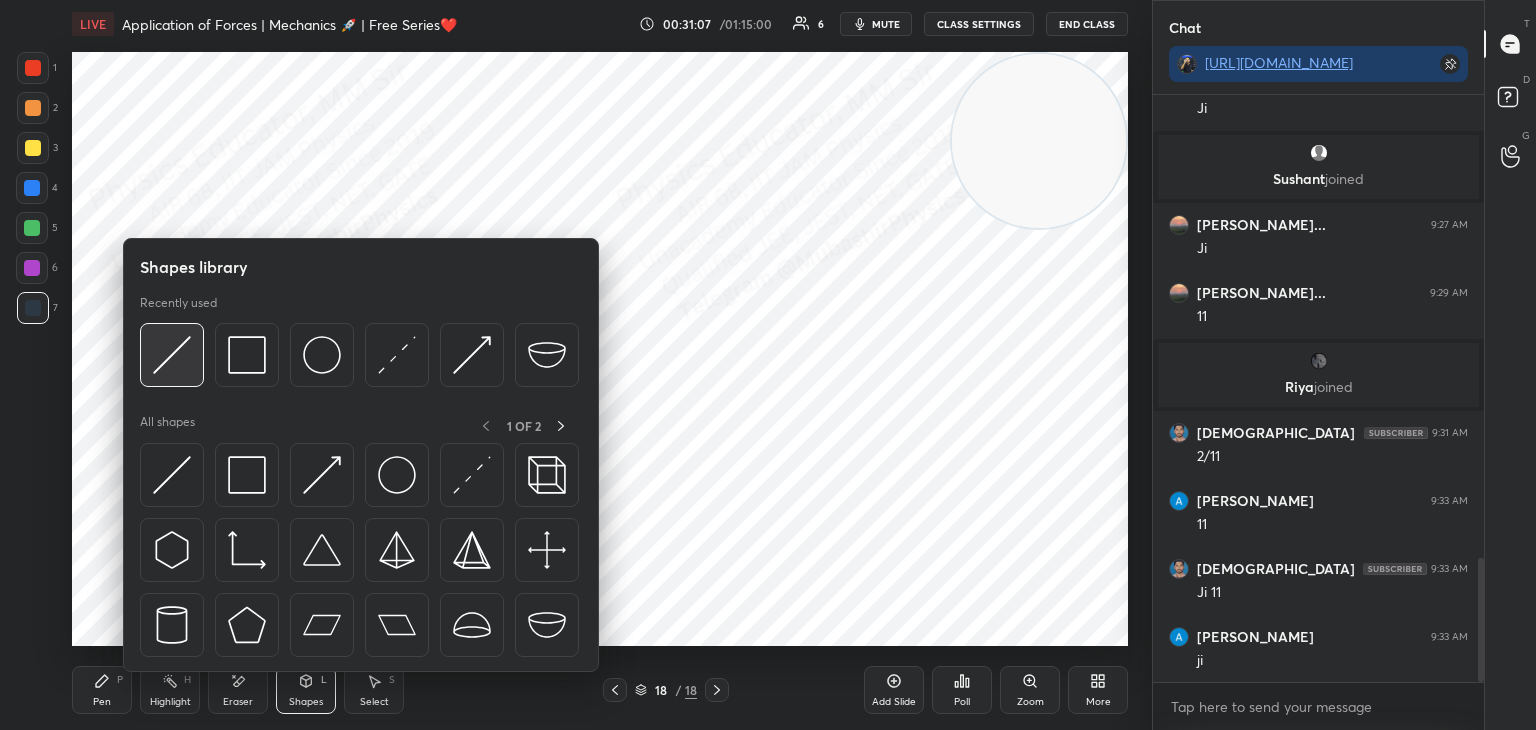 click at bounding box center (172, 355) 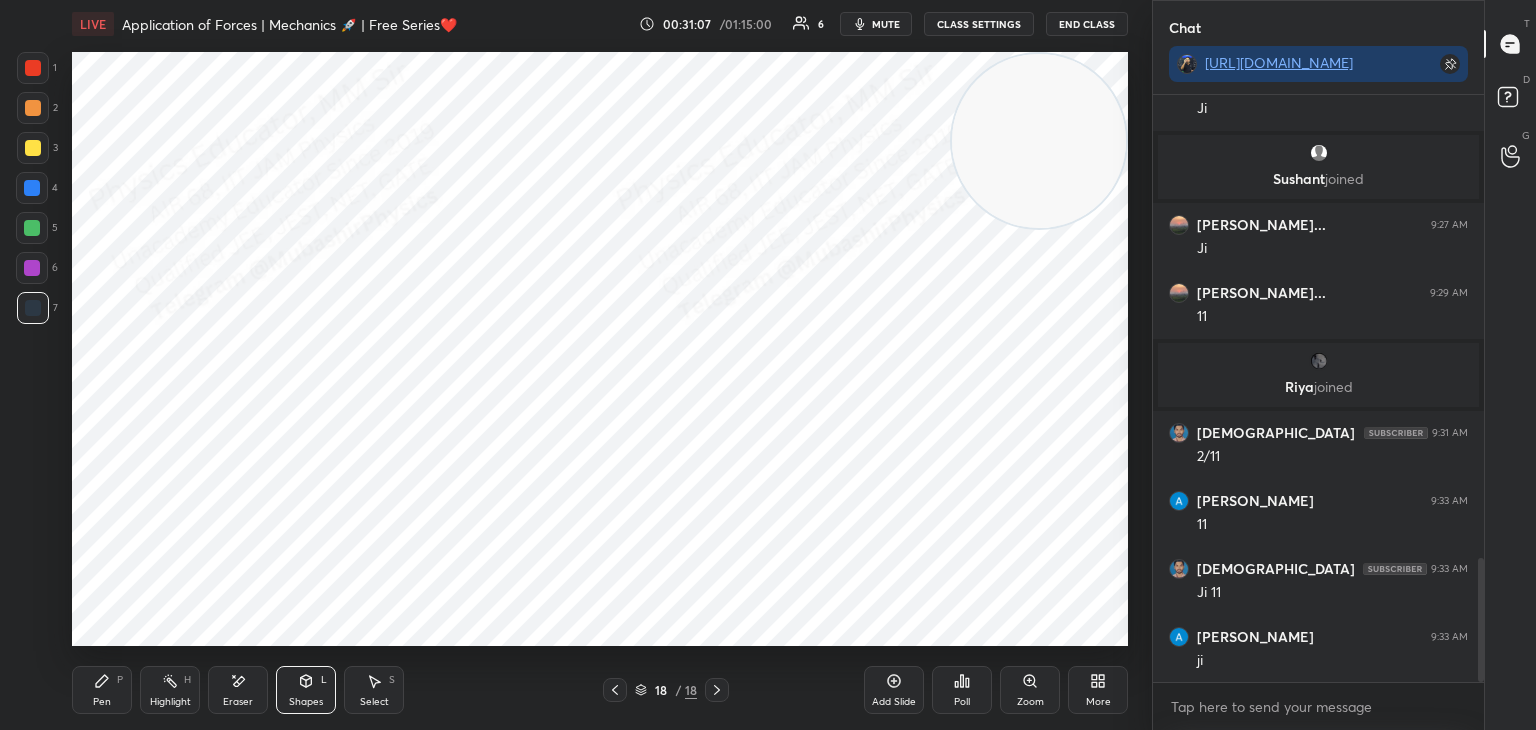 click on "3" at bounding box center (37, 148) 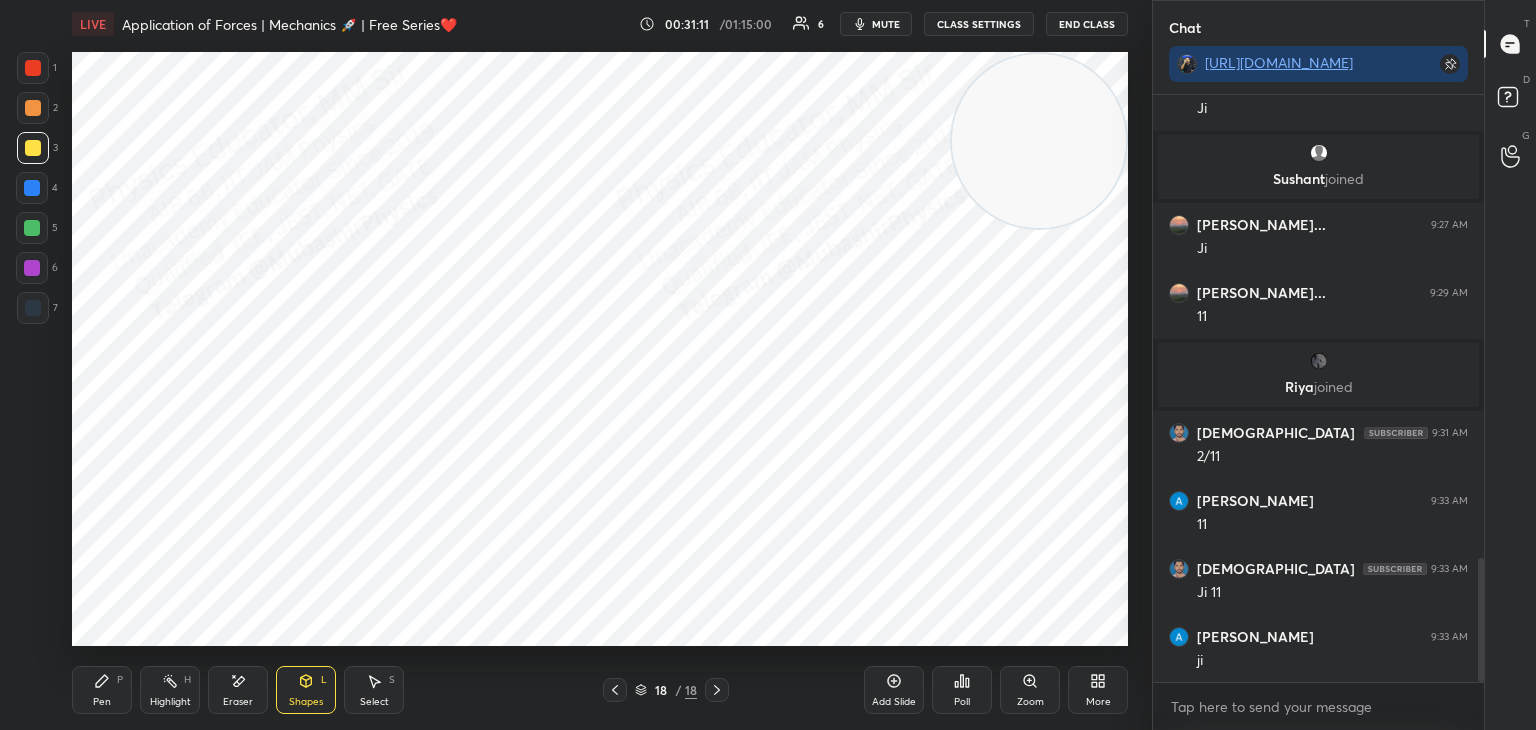 drag, startPoint x: 298, startPoint y: 697, endPoint x: 296, endPoint y: 683, distance: 14.142136 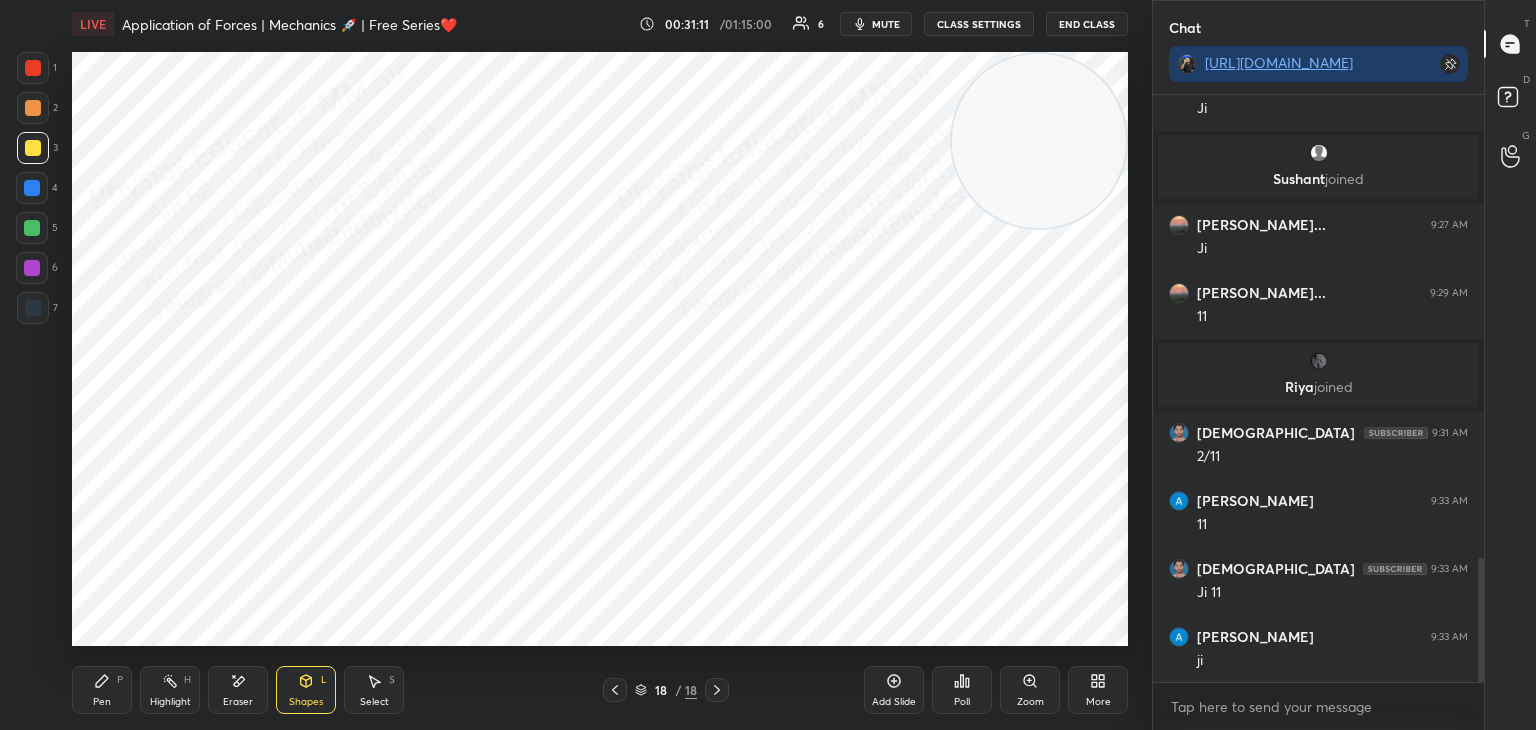click on "Shapes" at bounding box center (306, 702) 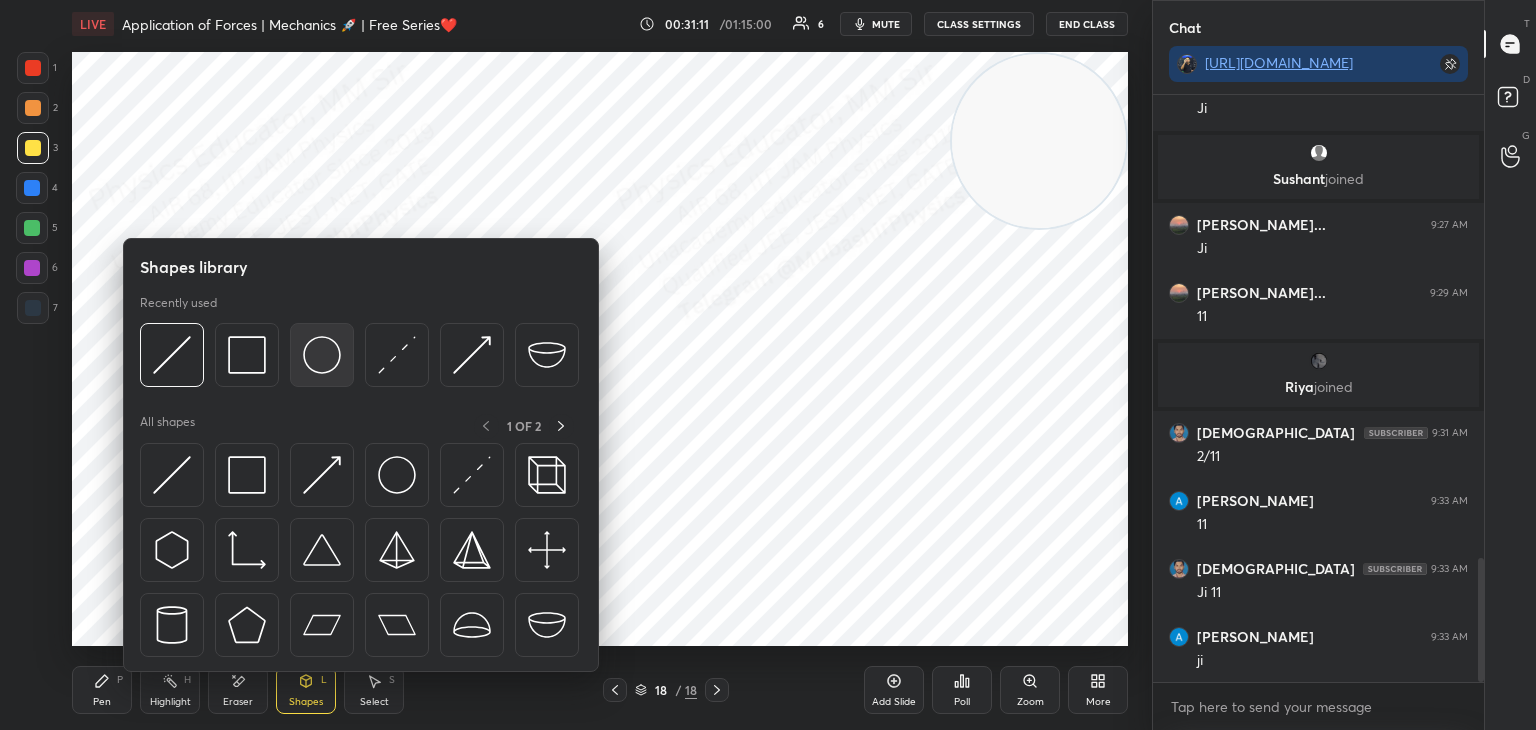 click at bounding box center (322, 355) 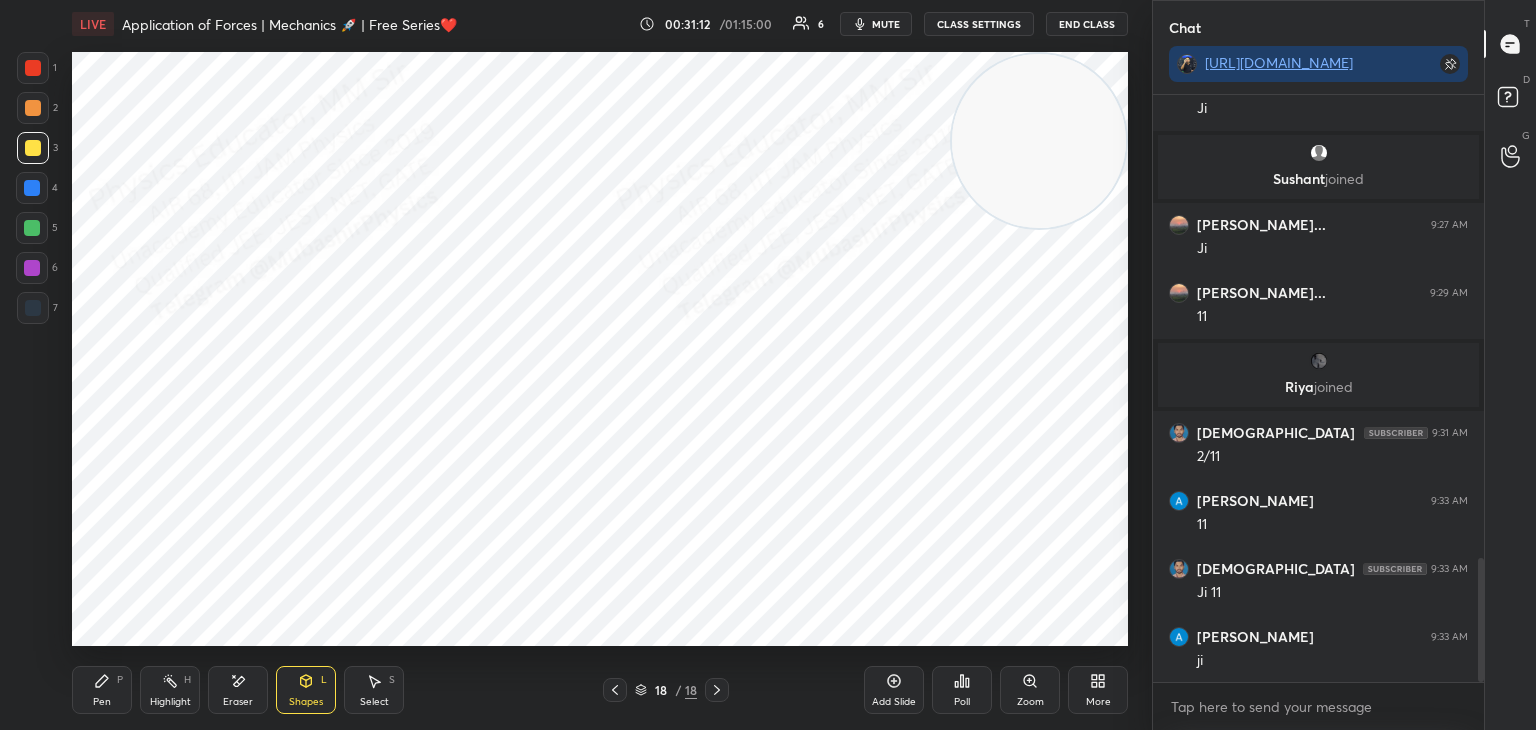 click at bounding box center (33, 108) 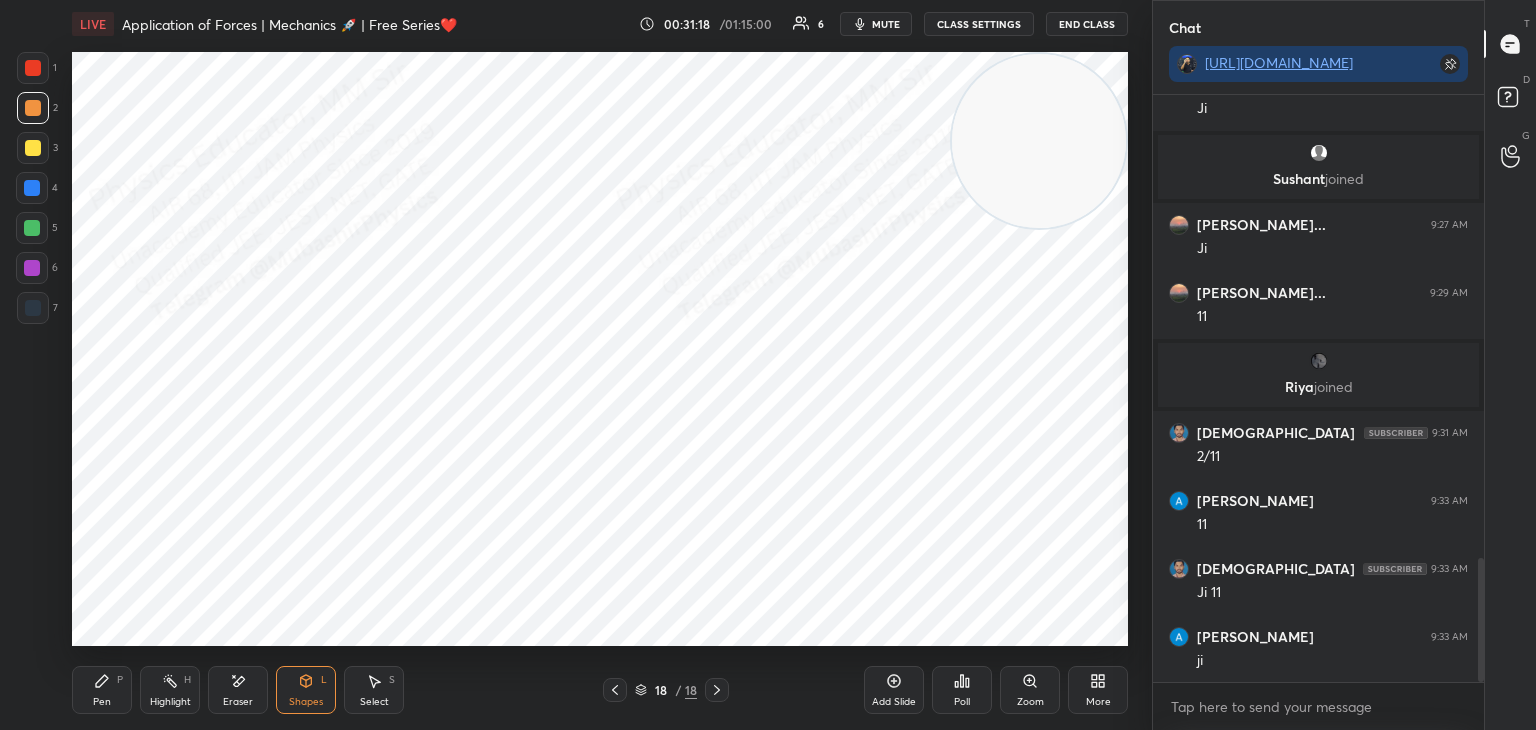 click on "Pen P Highlight H Eraser Shapes L Select S" at bounding box center [270, 690] 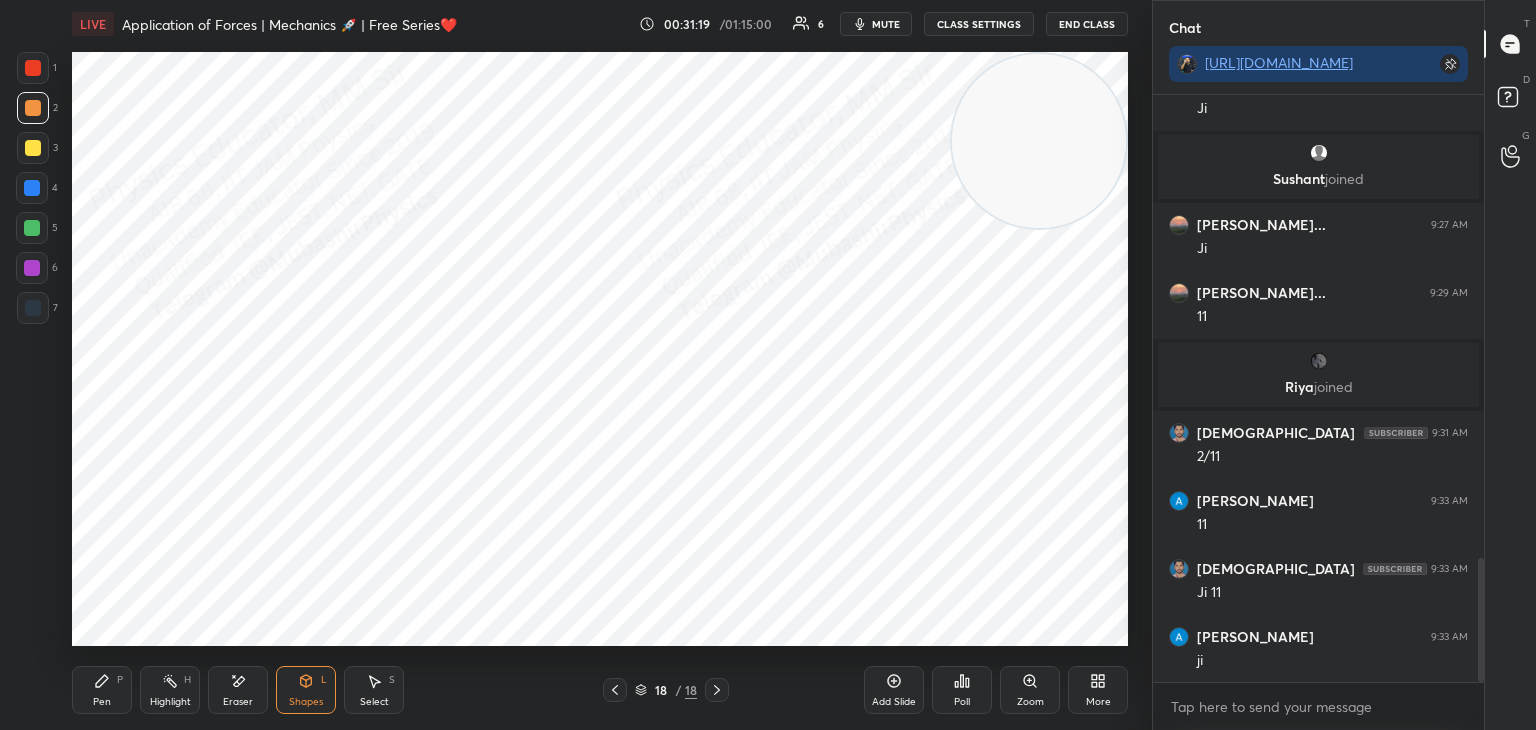 click on "Shapes" at bounding box center [306, 702] 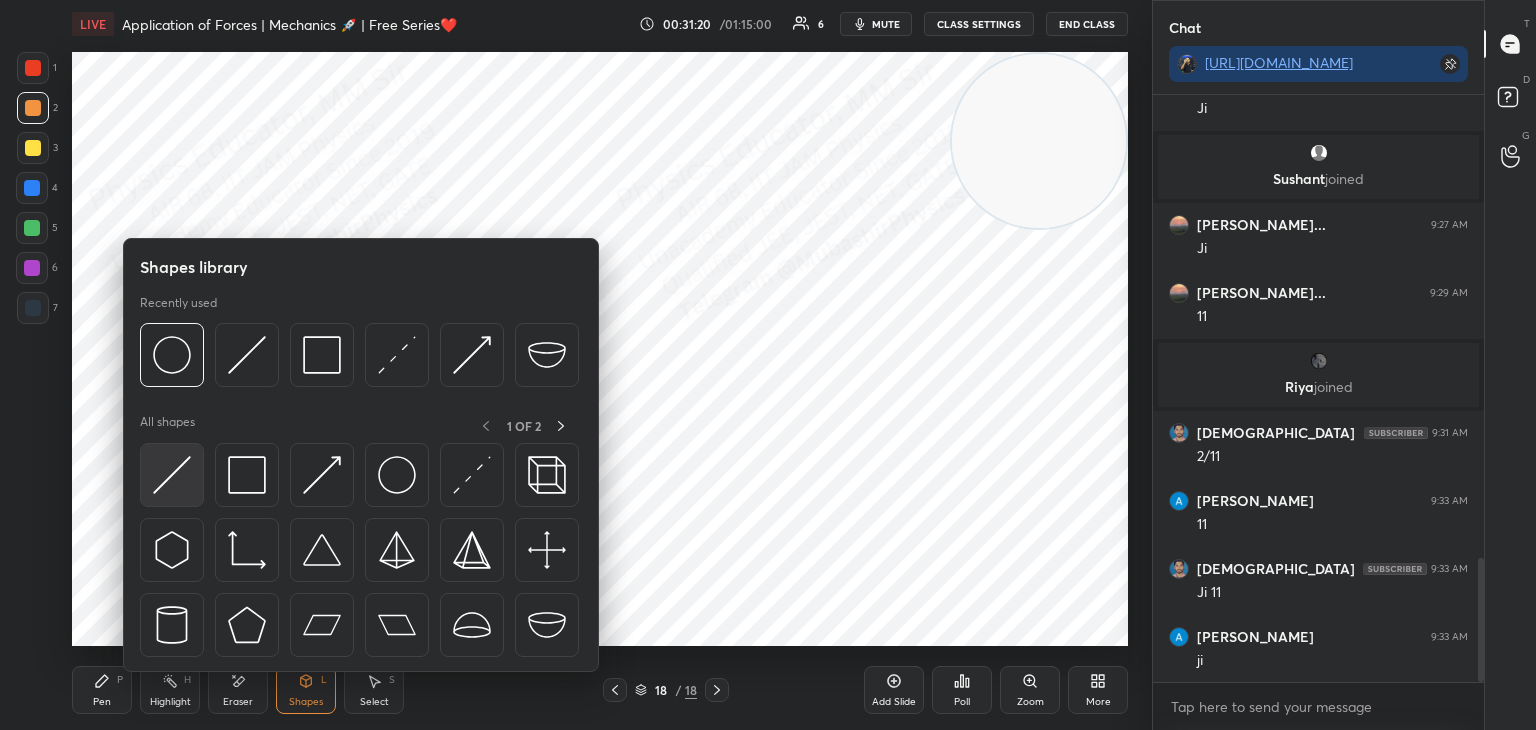 click at bounding box center (172, 475) 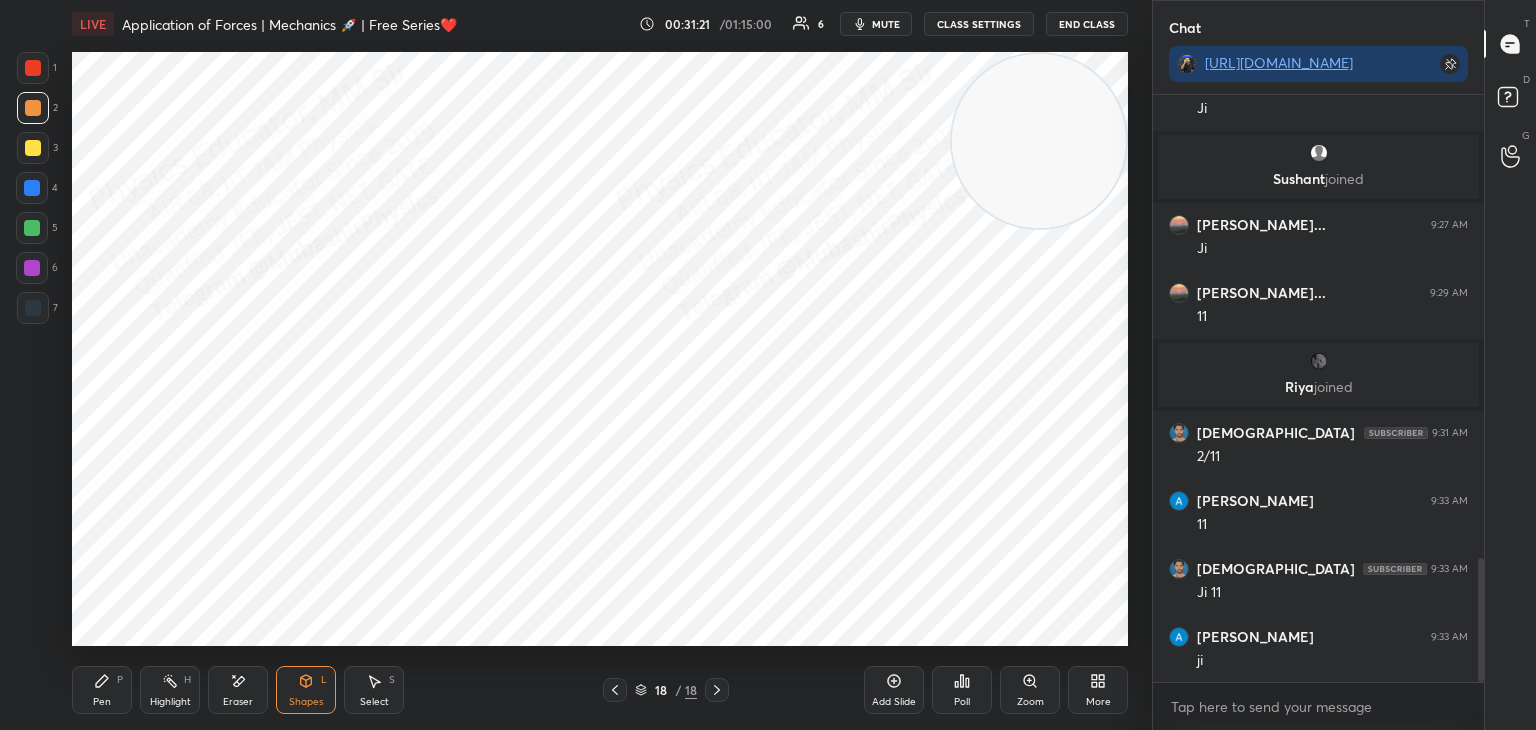 drag, startPoint x: 24, startPoint y: 155, endPoint x: 64, endPoint y: 155, distance: 40 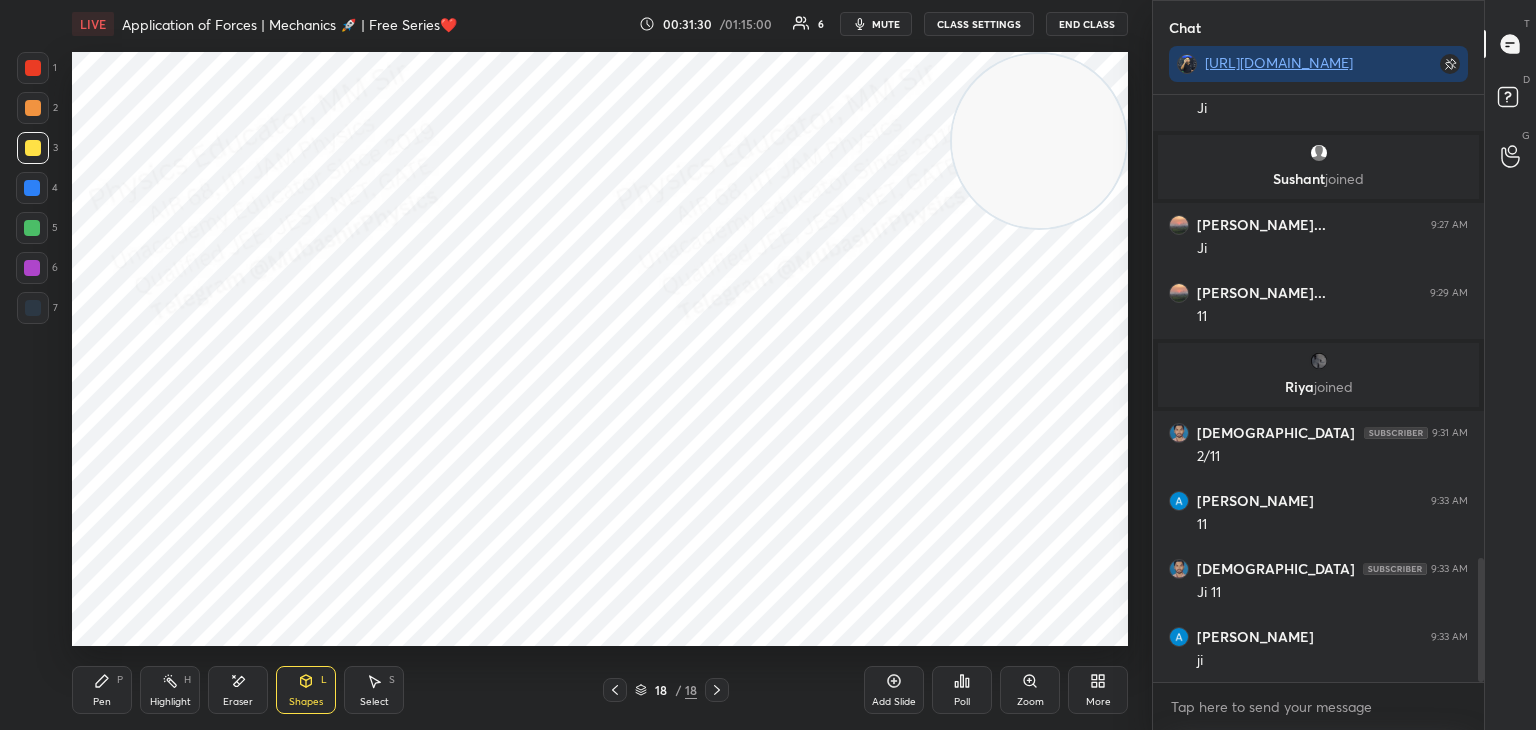 click on "Shapes" at bounding box center [306, 702] 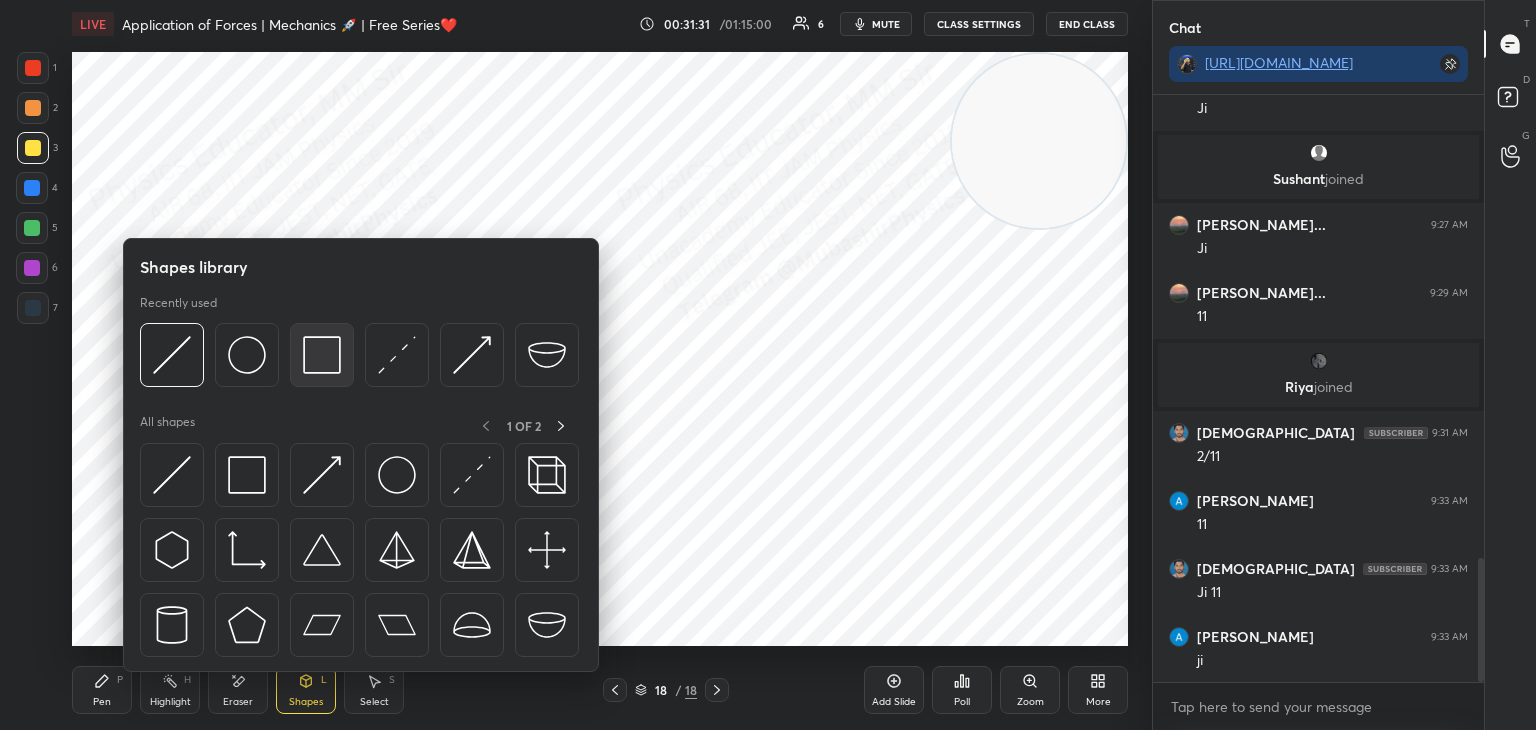 click at bounding box center [322, 355] 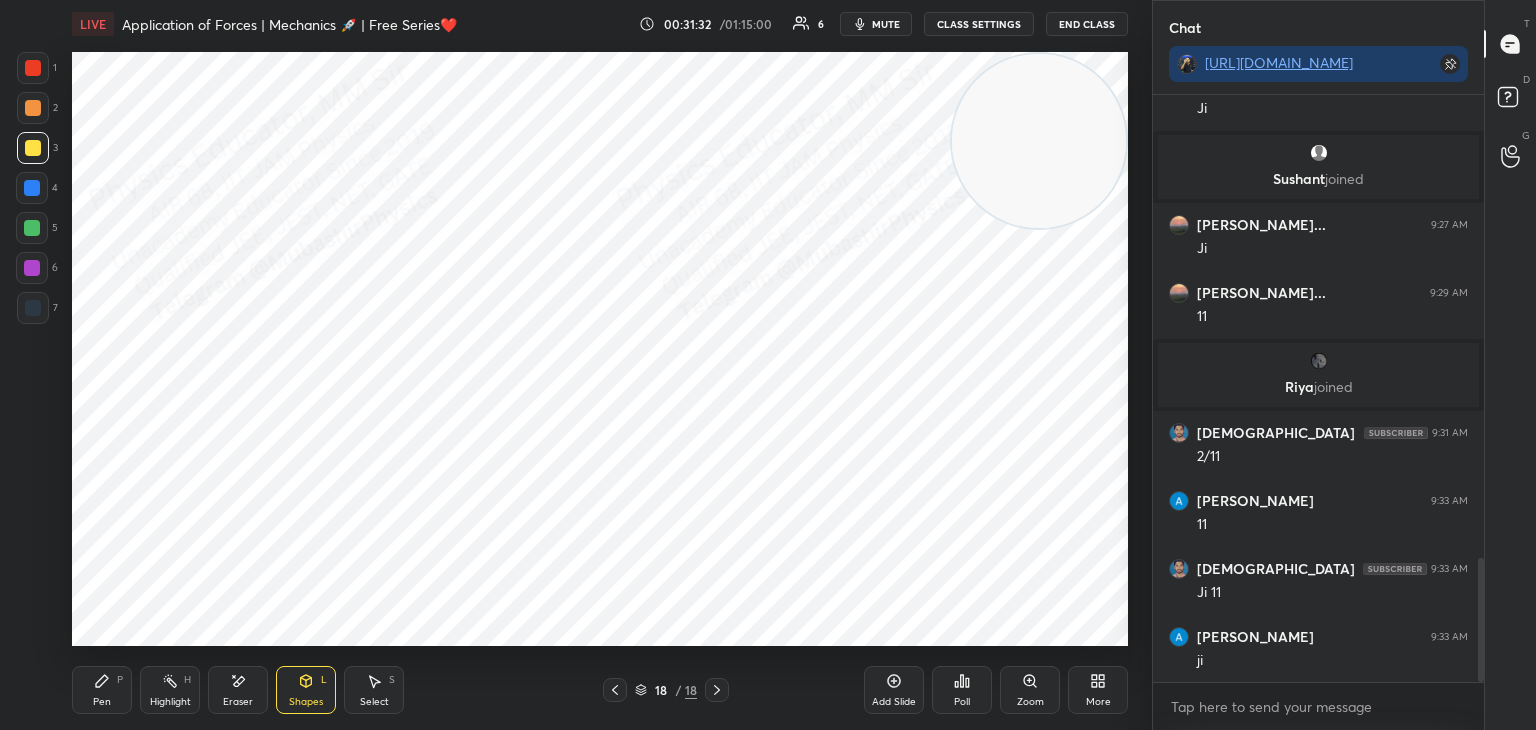 click at bounding box center [33, 68] 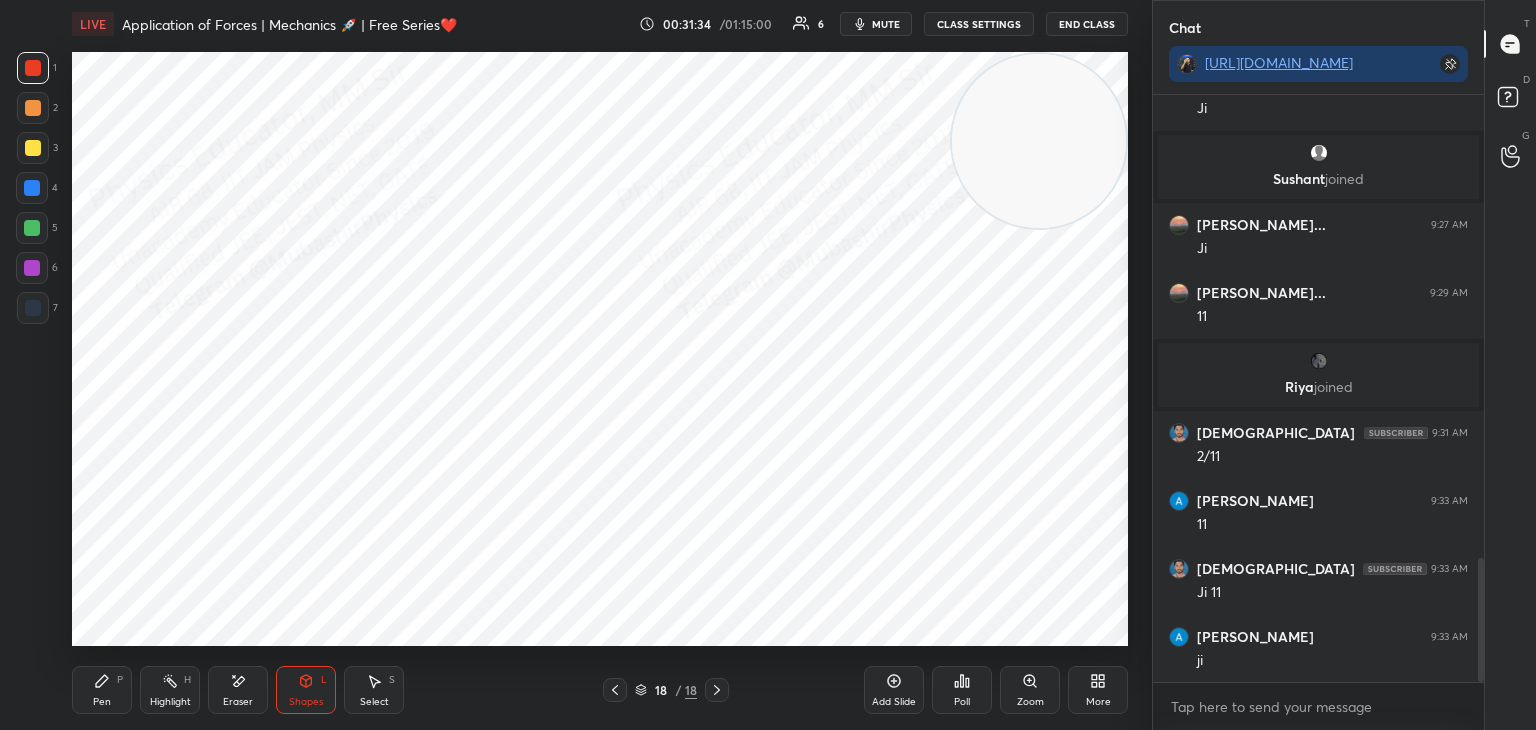 click on "Select S" at bounding box center [374, 690] 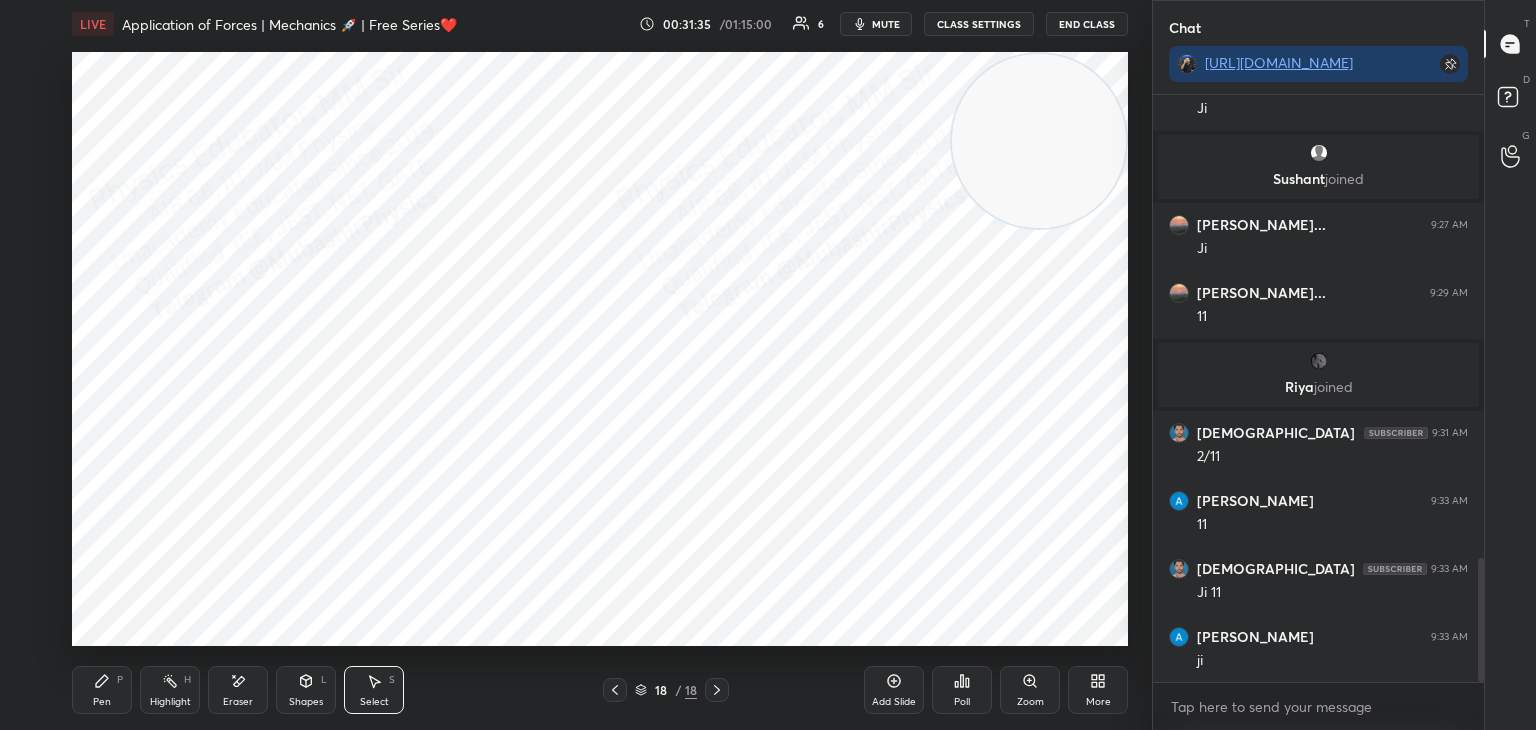 drag, startPoint x: 252, startPoint y: 463, endPoint x: 425, endPoint y: 565, distance: 200.83078 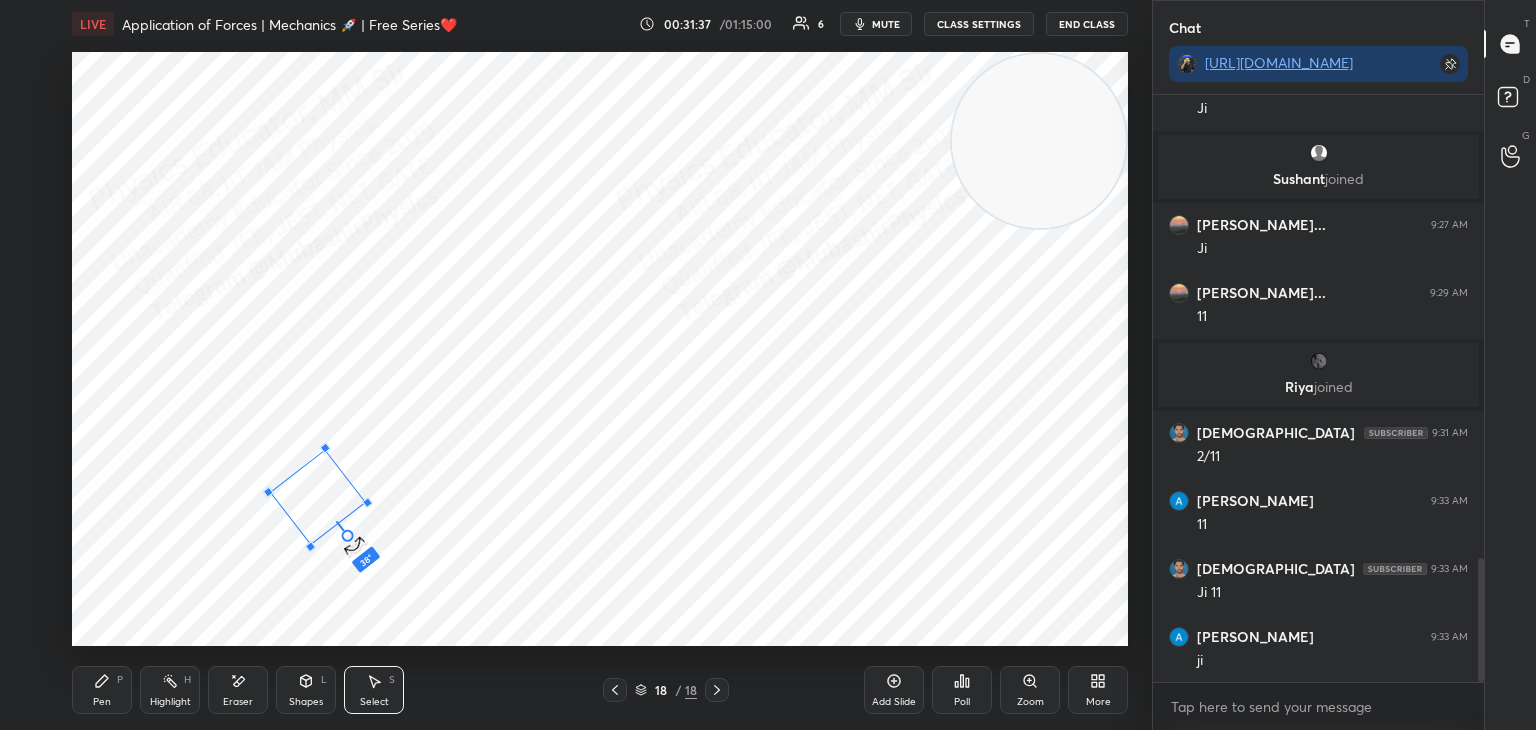 drag, startPoint x: 312, startPoint y: 549, endPoint x: 376, endPoint y: 546, distance: 64.070274 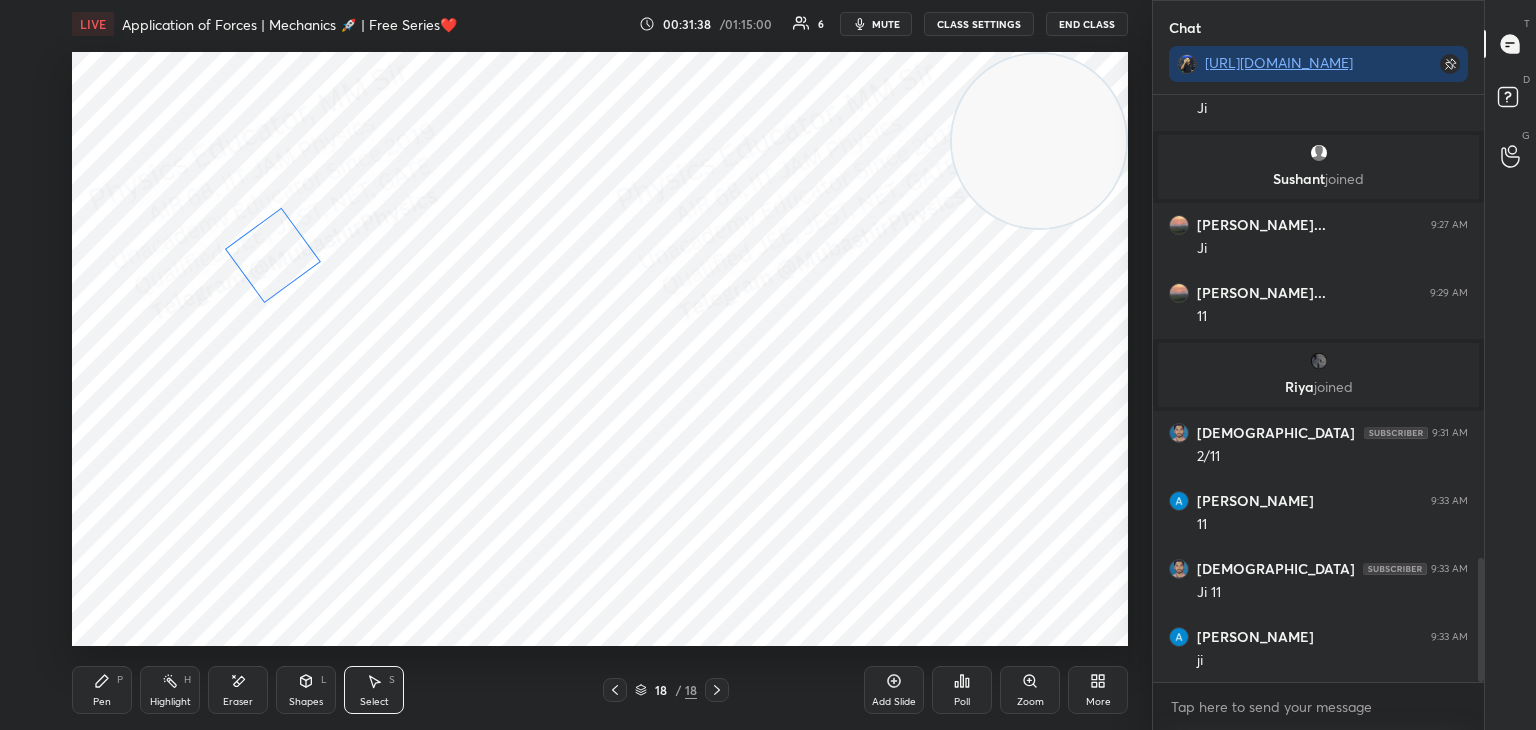 drag, startPoint x: 320, startPoint y: 501, endPoint x: 270, endPoint y: 257, distance: 249.07027 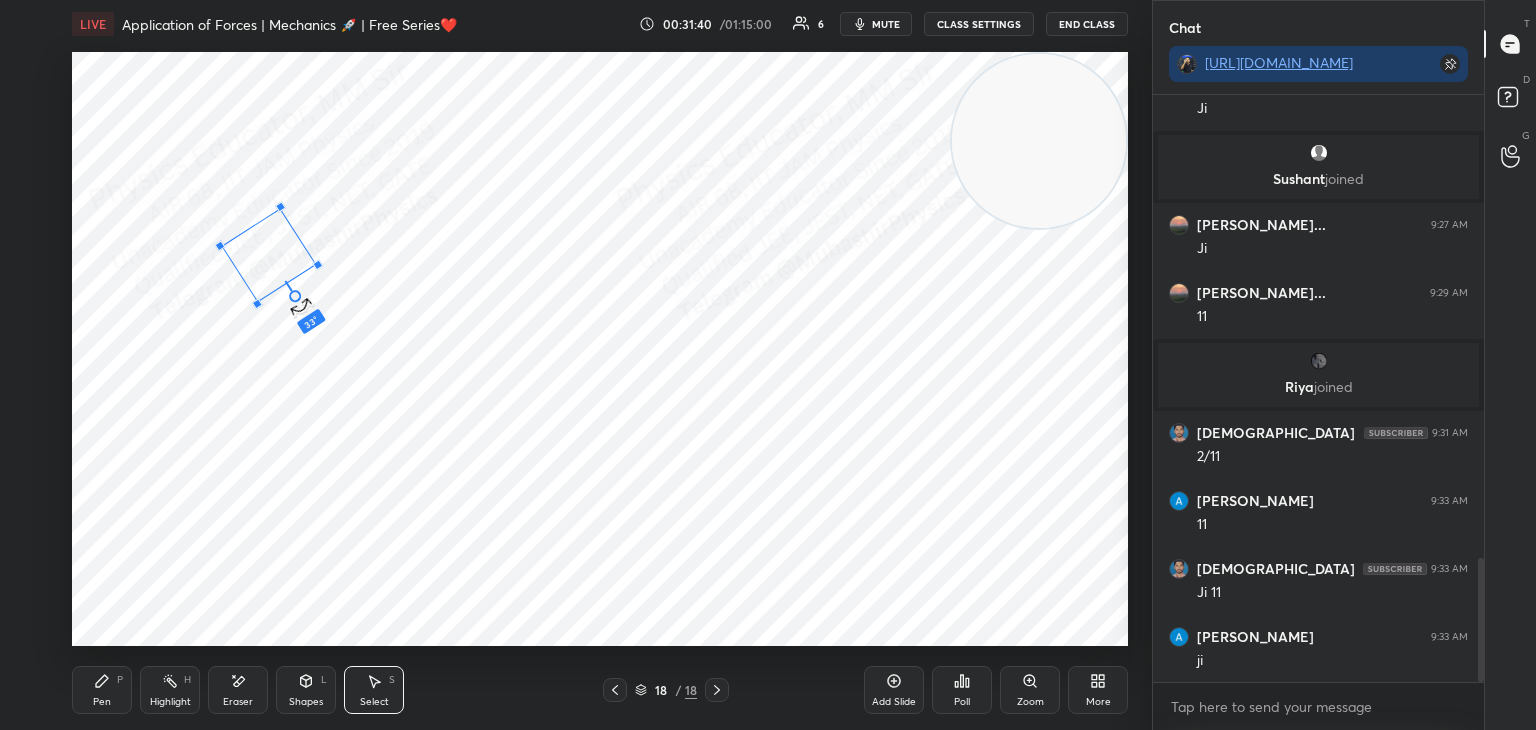 click at bounding box center (294, 296) 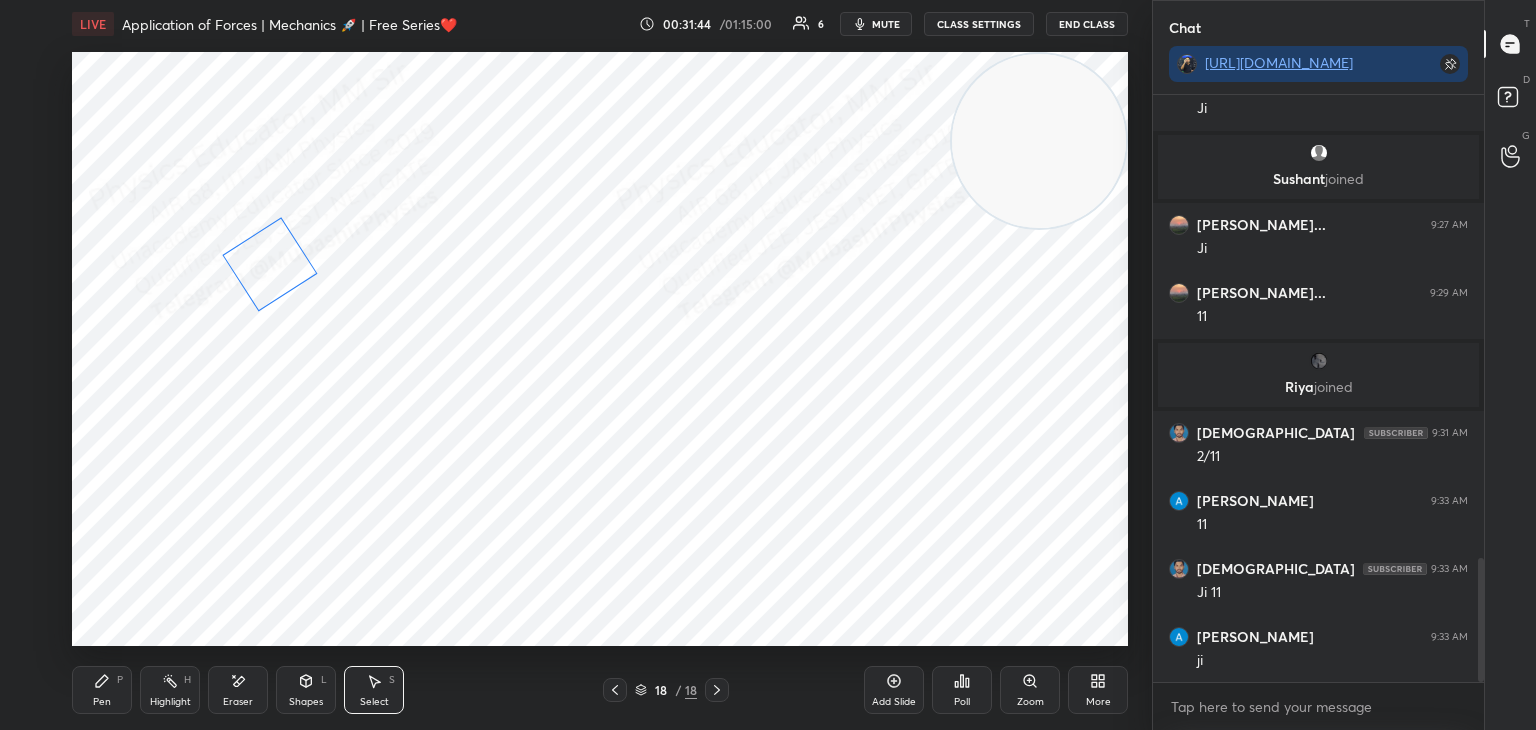 click on "33 ° Undo Copy Paste here Duplicate Duplicate to new slide Delete" at bounding box center (600, 349) 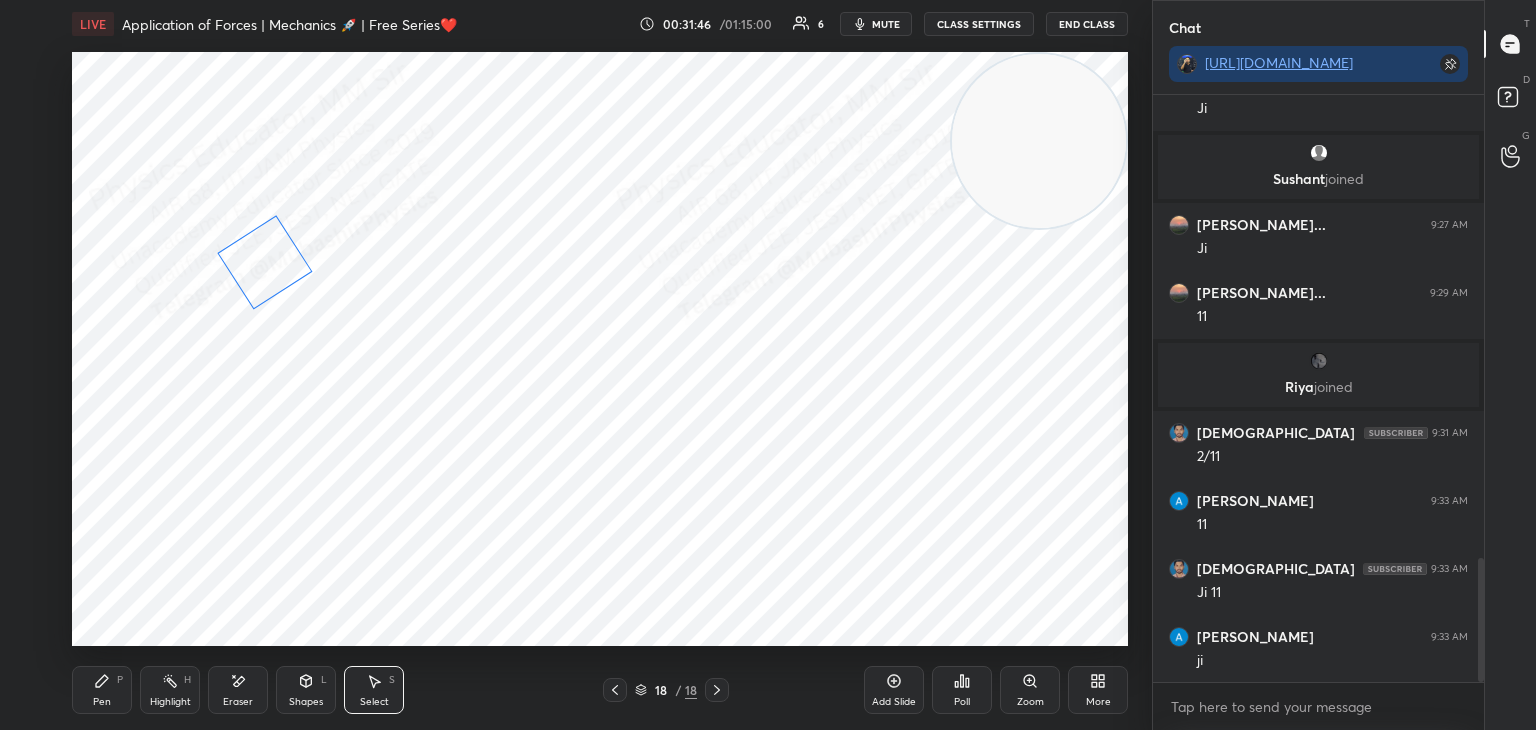 click on "33 ° Undo Copy Paste here Duplicate Duplicate to new slide Delete" at bounding box center (600, 349) 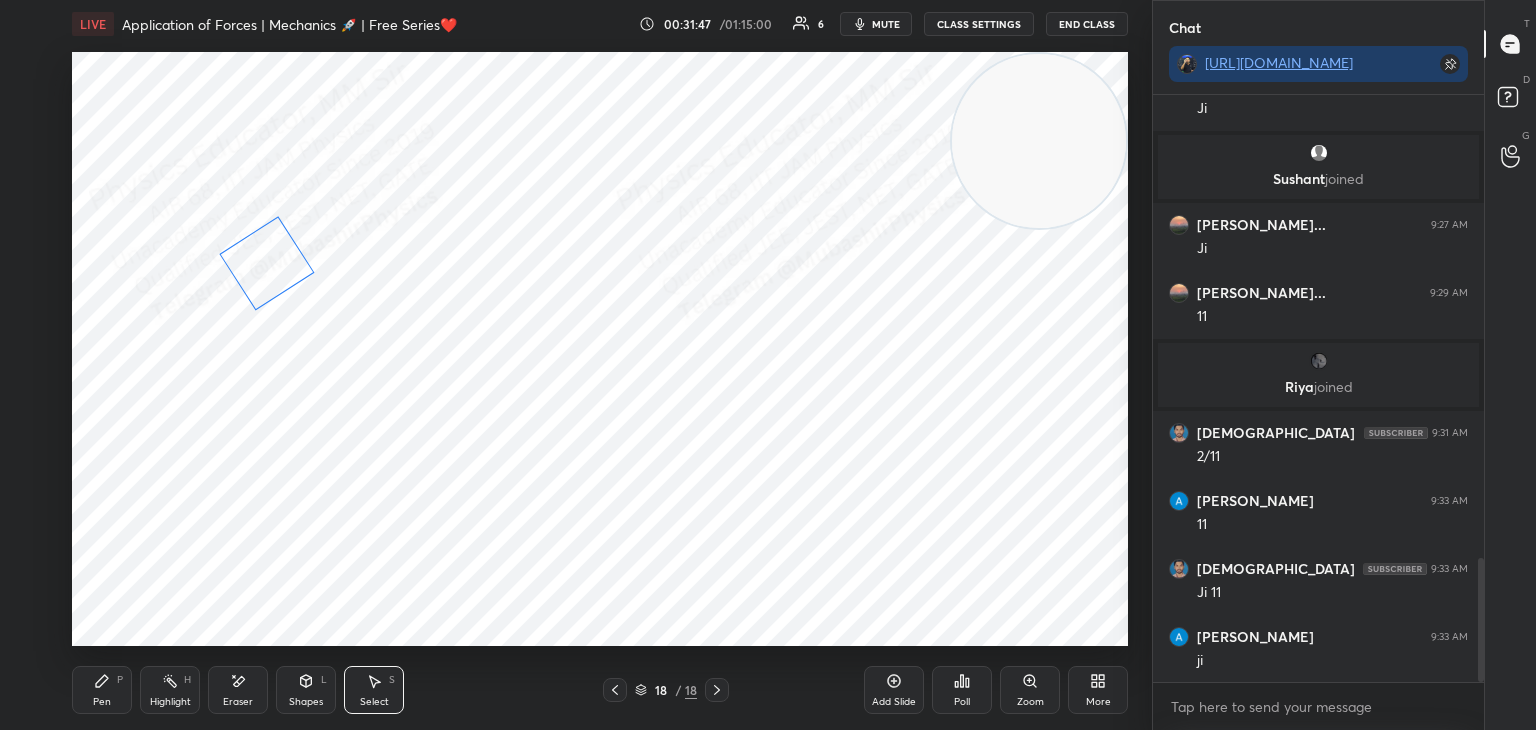 click on "33 ° Undo Copy Paste here Duplicate Duplicate to new slide Delete" at bounding box center (600, 349) 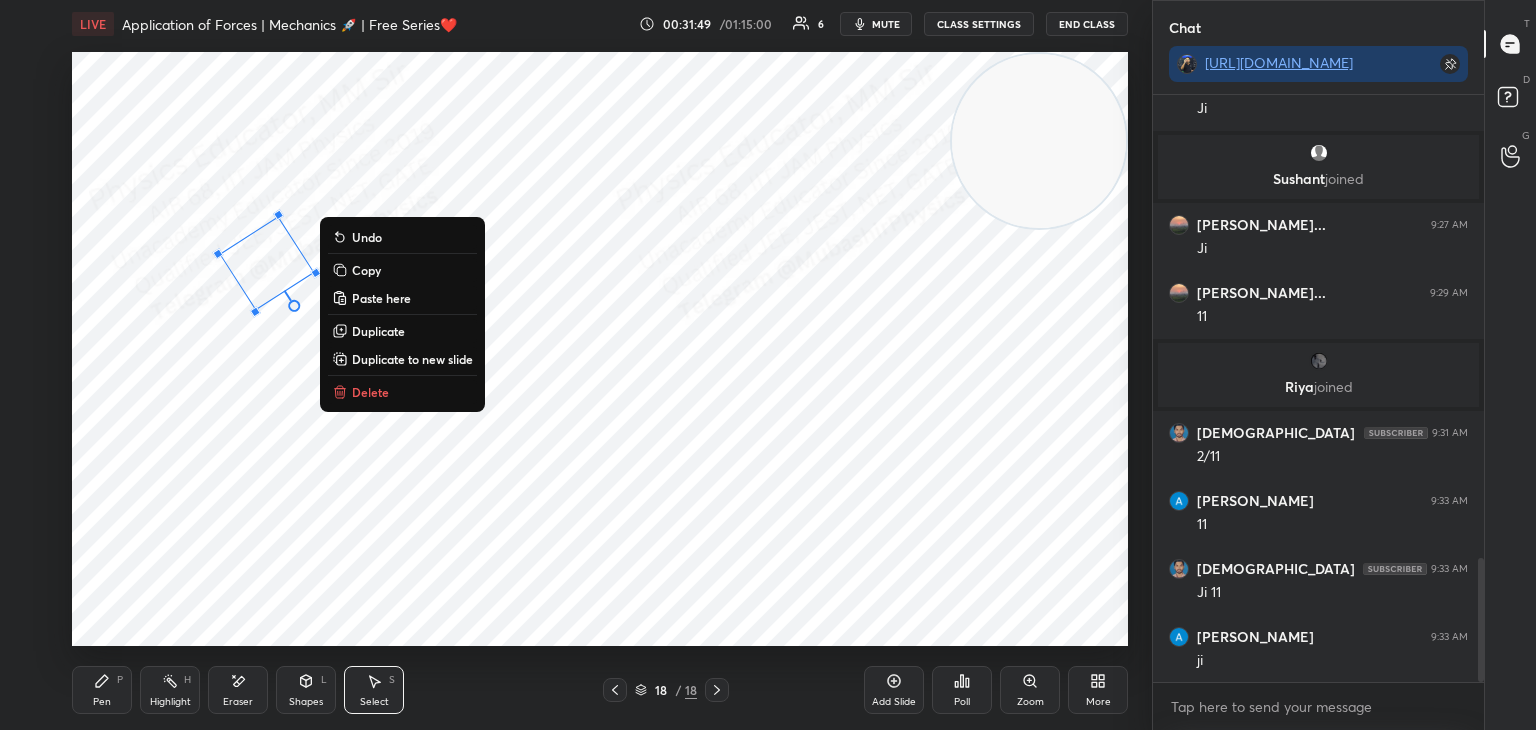 click on "Duplicate" at bounding box center (378, 331) 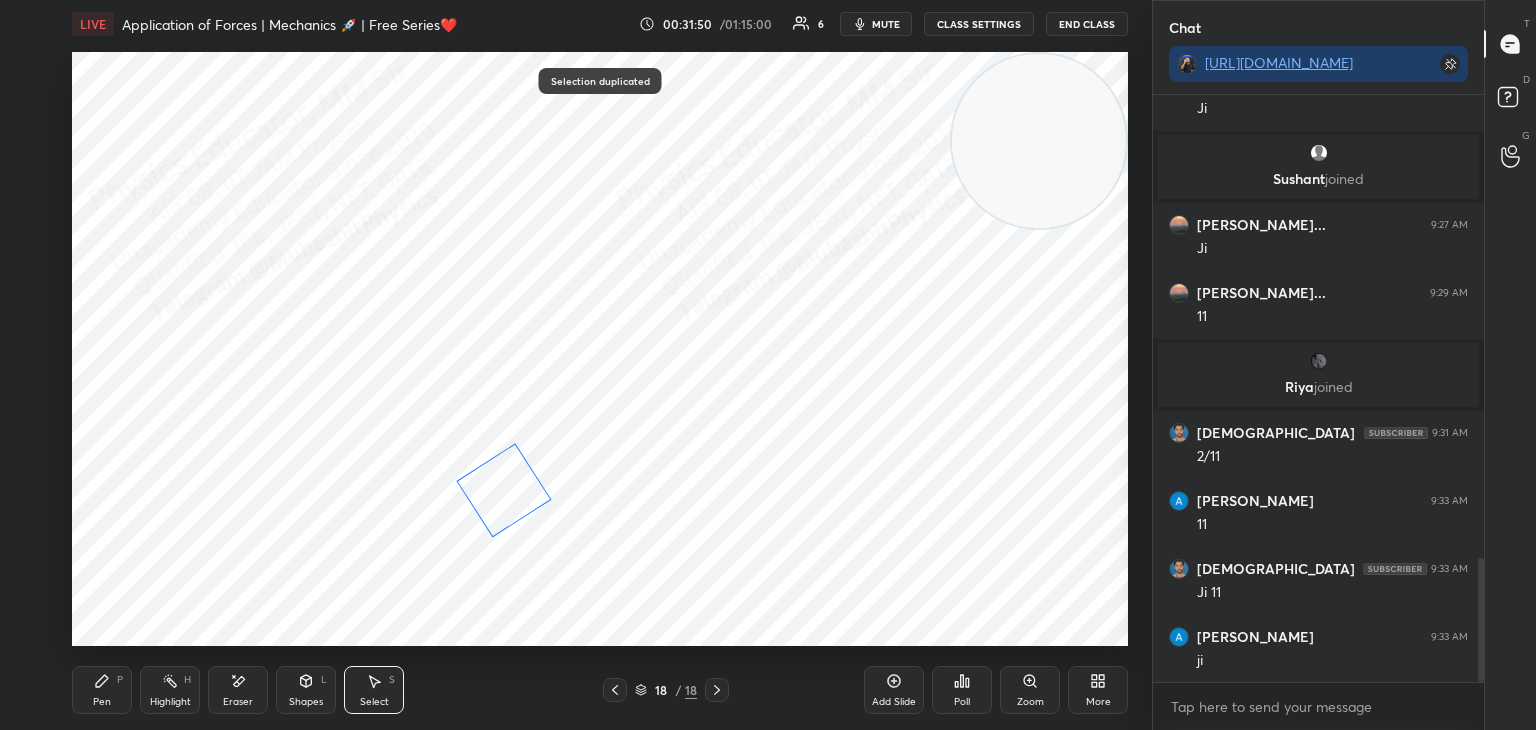drag, startPoint x: 460, startPoint y: 450, endPoint x: 504, endPoint y: 538, distance: 98.38699 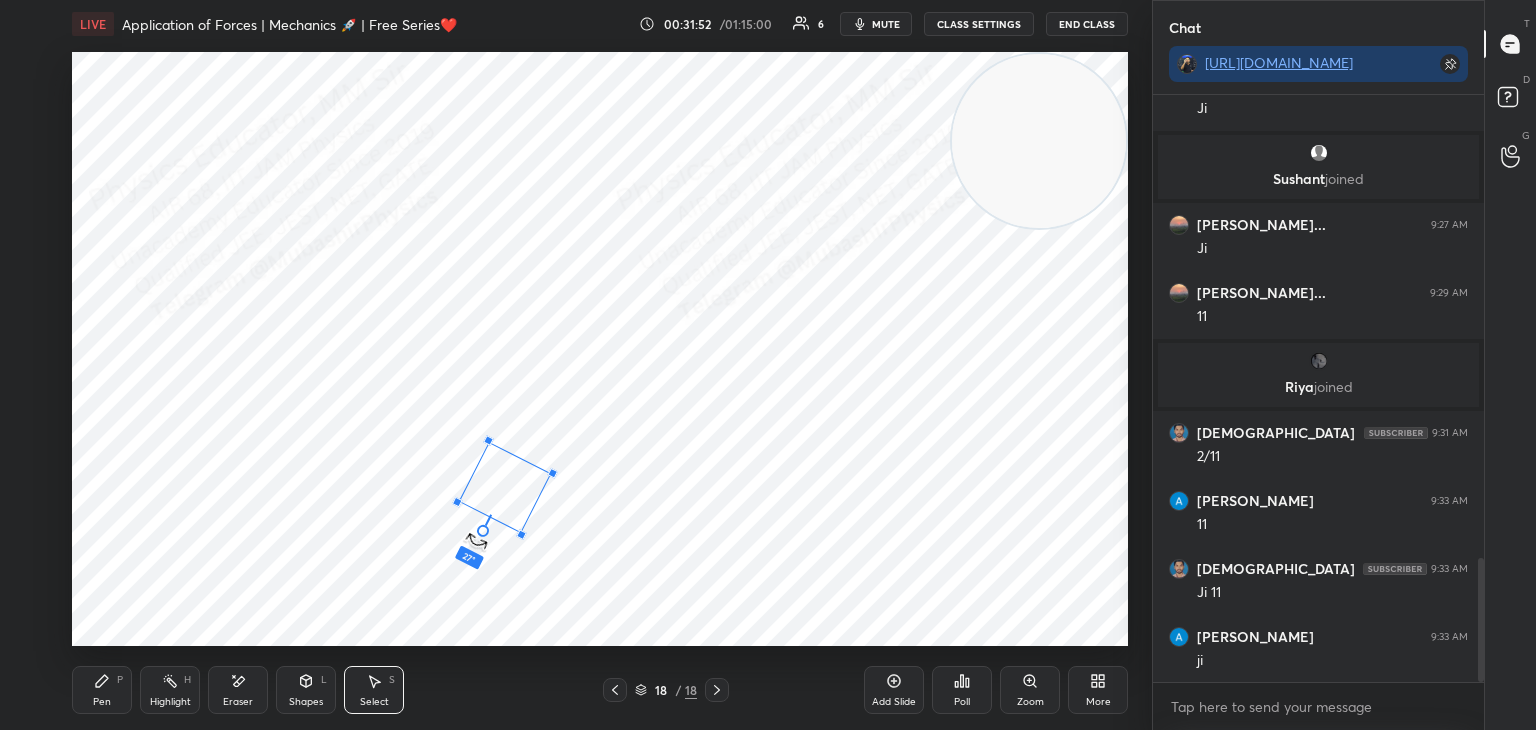 drag, startPoint x: 529, startPoint y: 529, endPoint x: 453, endPoint y: 529, distance: 76 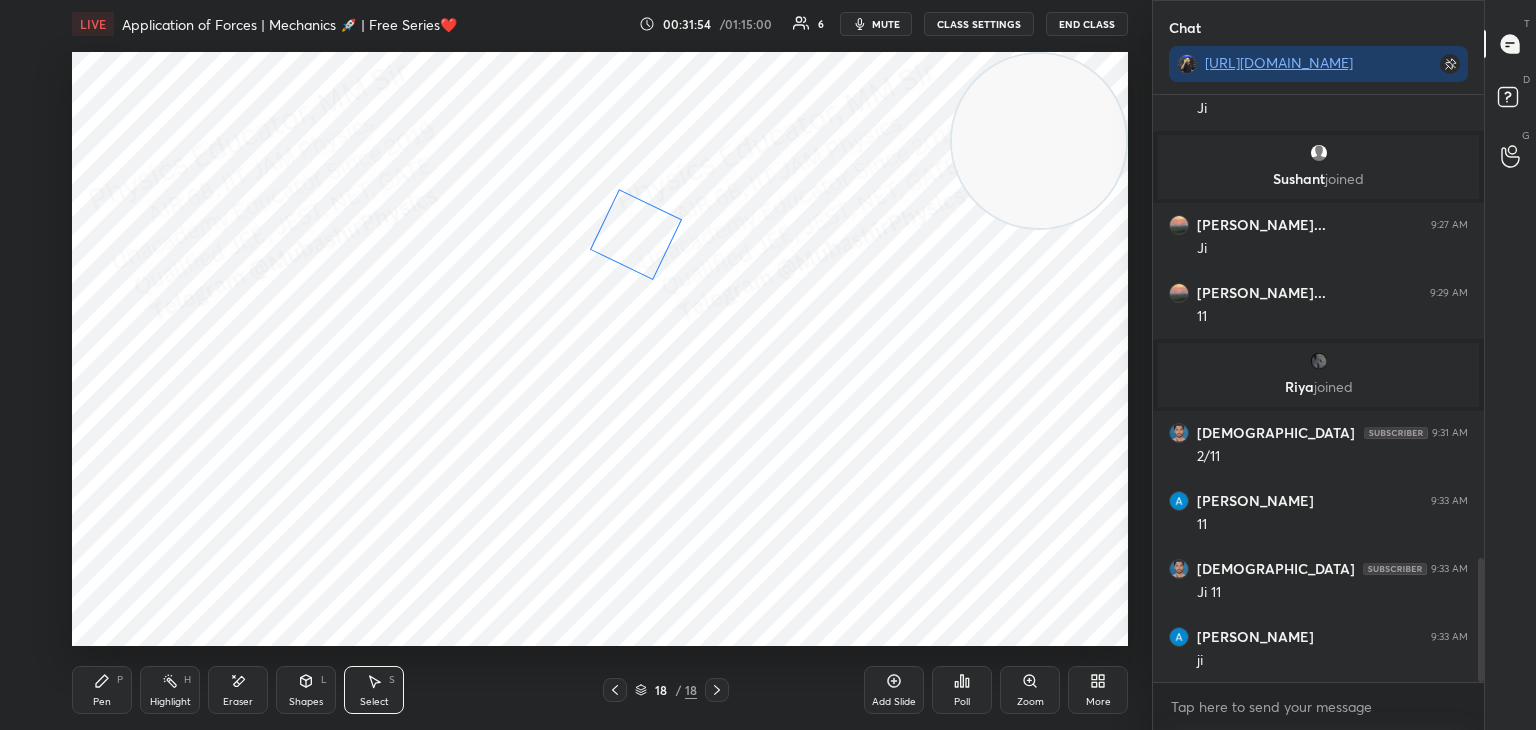 drag, startPoint x: 502, startPoint y: 489, endPoint x: 641, endPoint y: 233, distance: 291.30225 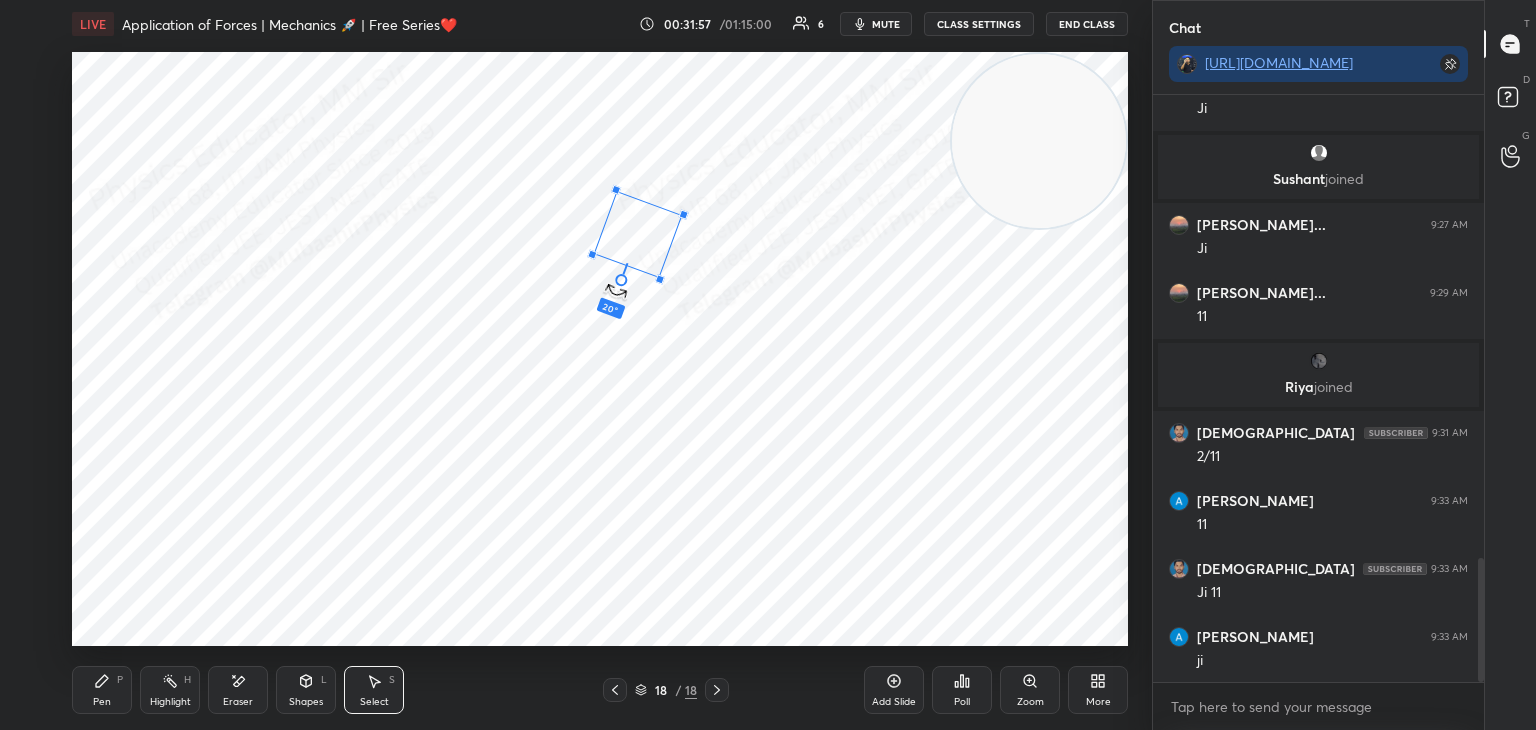 click at bounding box center (620, 279) 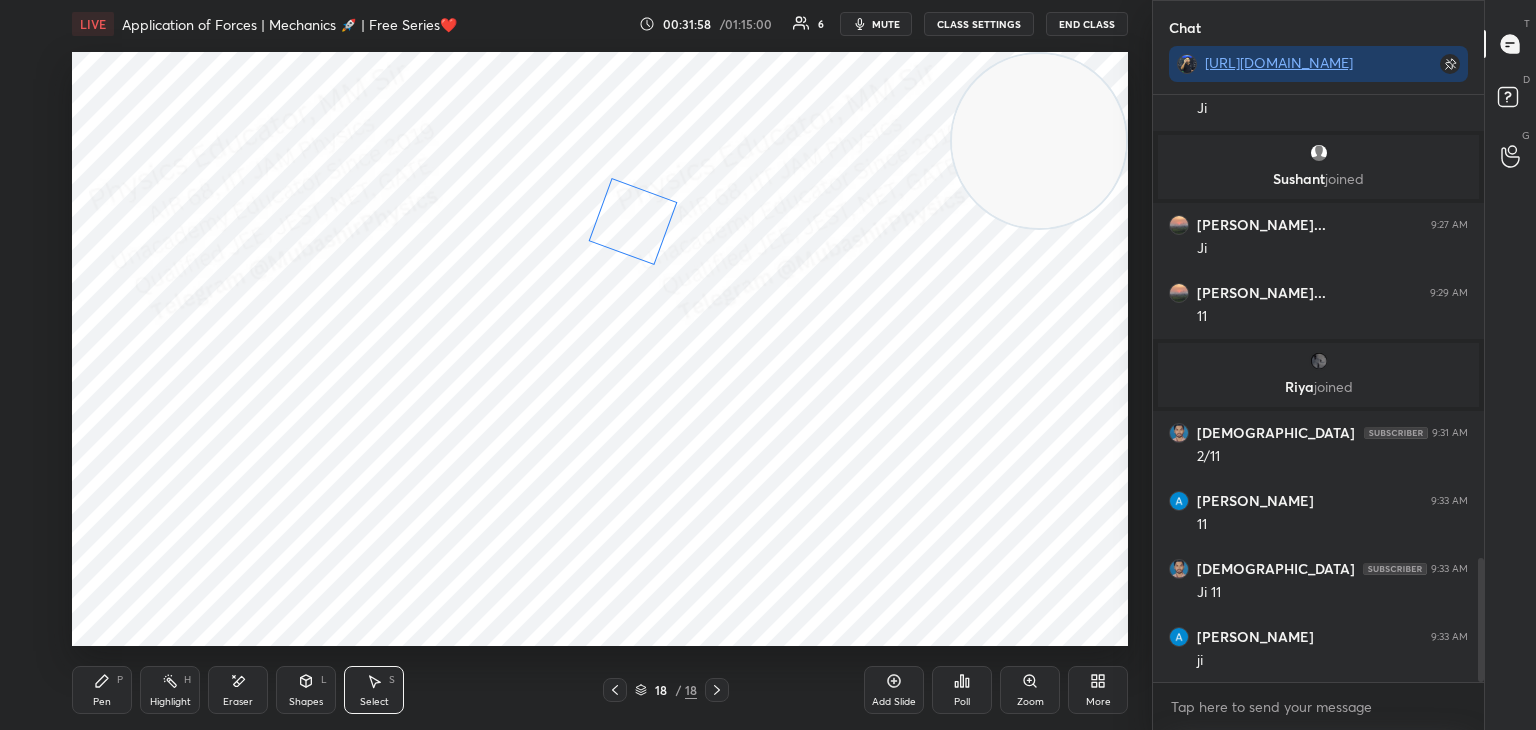 drag, startPoint x: 644, startPoint y: 247, endPoint x: 645, endPoint y: 234, distance: 13.038404 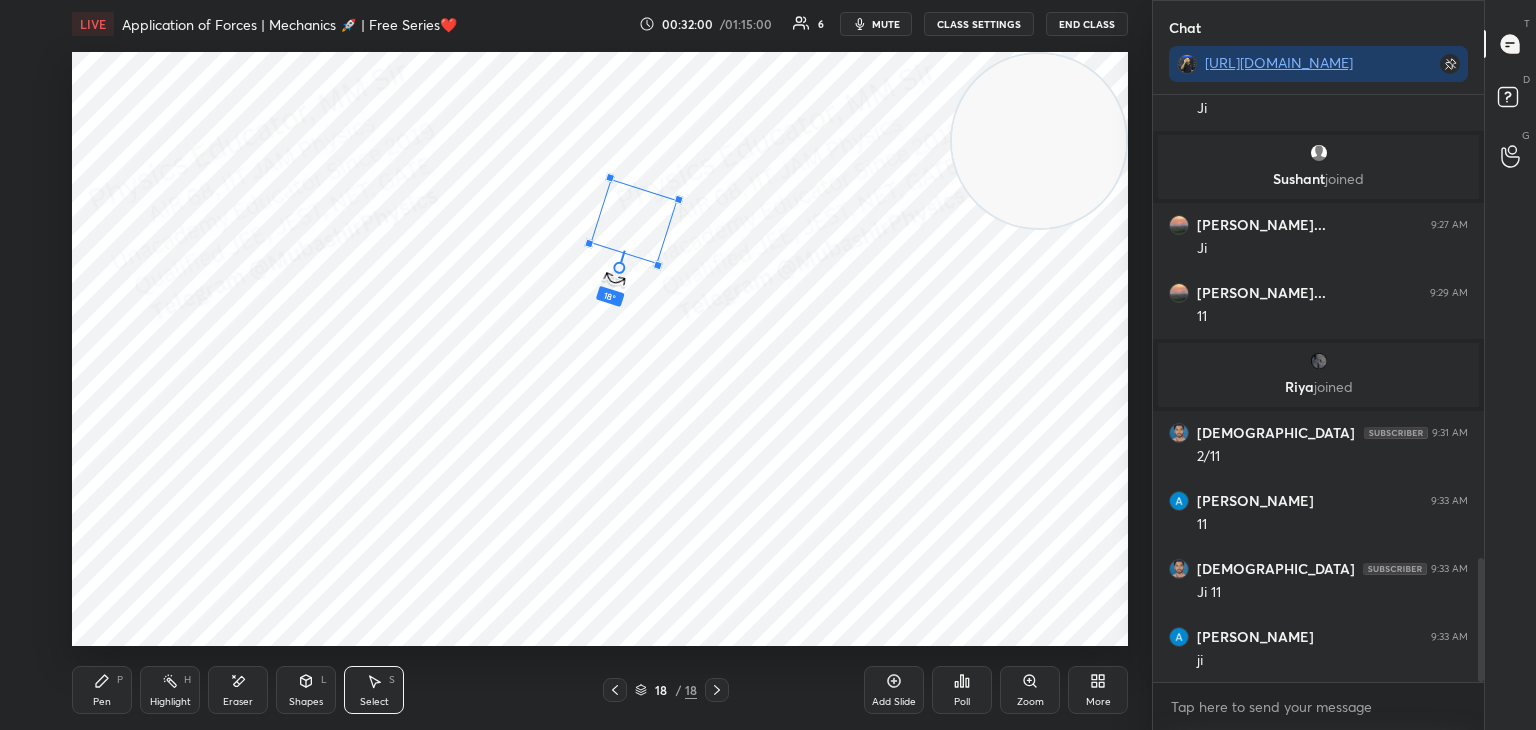 click at bounding box center (619, 267) 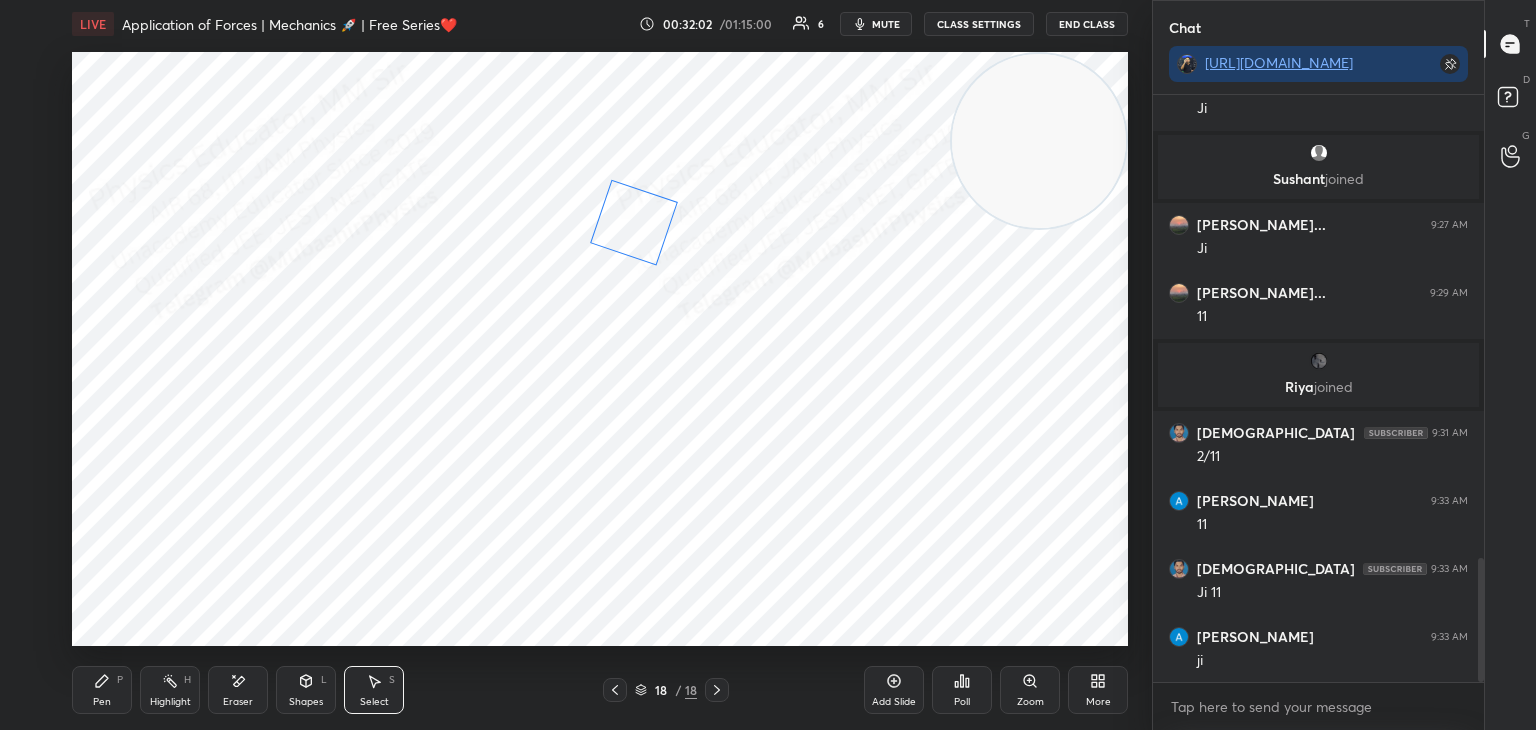 click on "19 ° Undo Copy Paste here Duplicate Duplicate to new slide Delete" at bounding box center (600, 349) 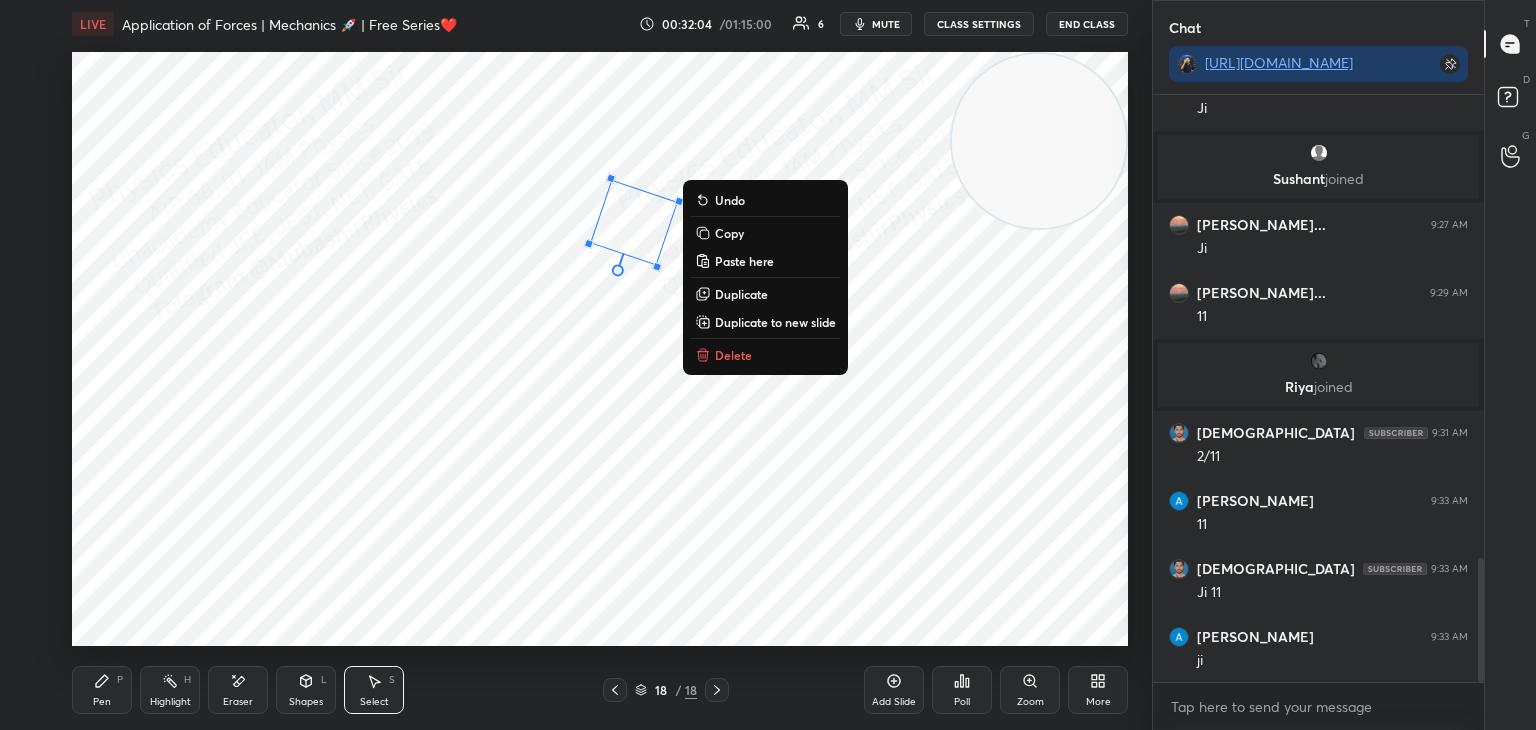 click on "19 ° Undo Copy Paste here Duplicate Duplicate to new slide Delete" at bounding box center [600, 349] 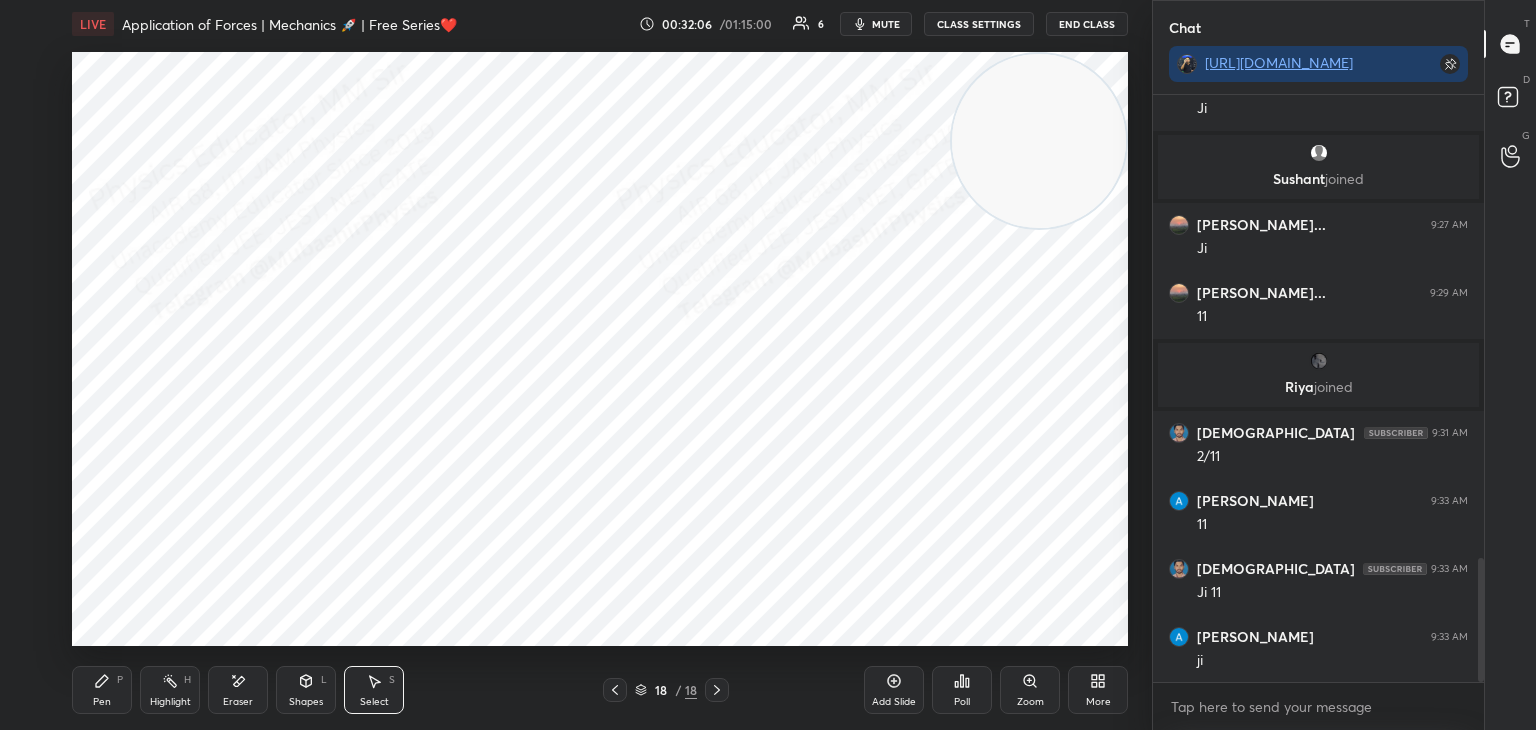 drag, startPoint x: 108, startPoint y: 685, endPoint x: 113, endPoint y: 665, distance: 20.615528 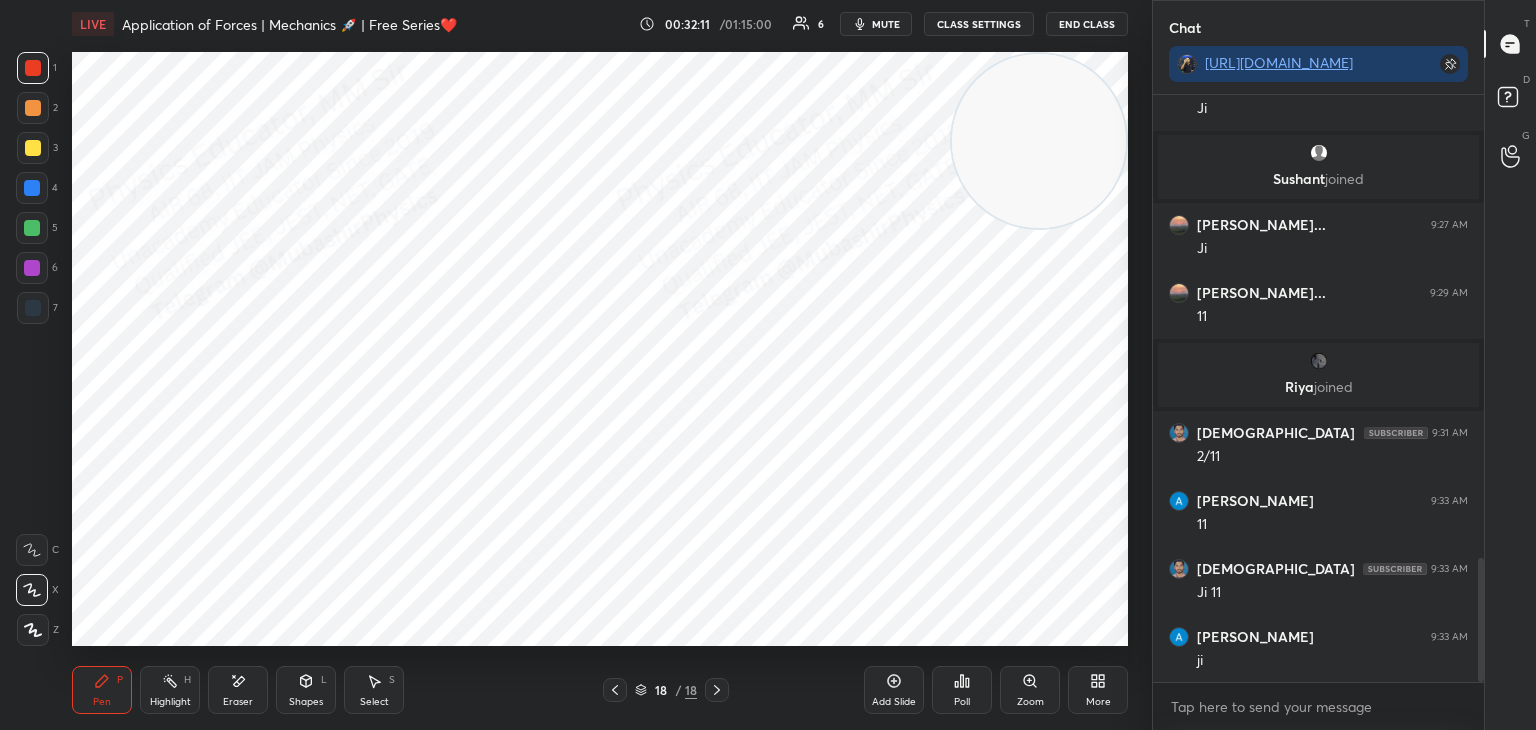 drag, startPoint x: 24, startPoint y: 273, endPoint x: 64, endPoint y: 289, distance: 43.081318 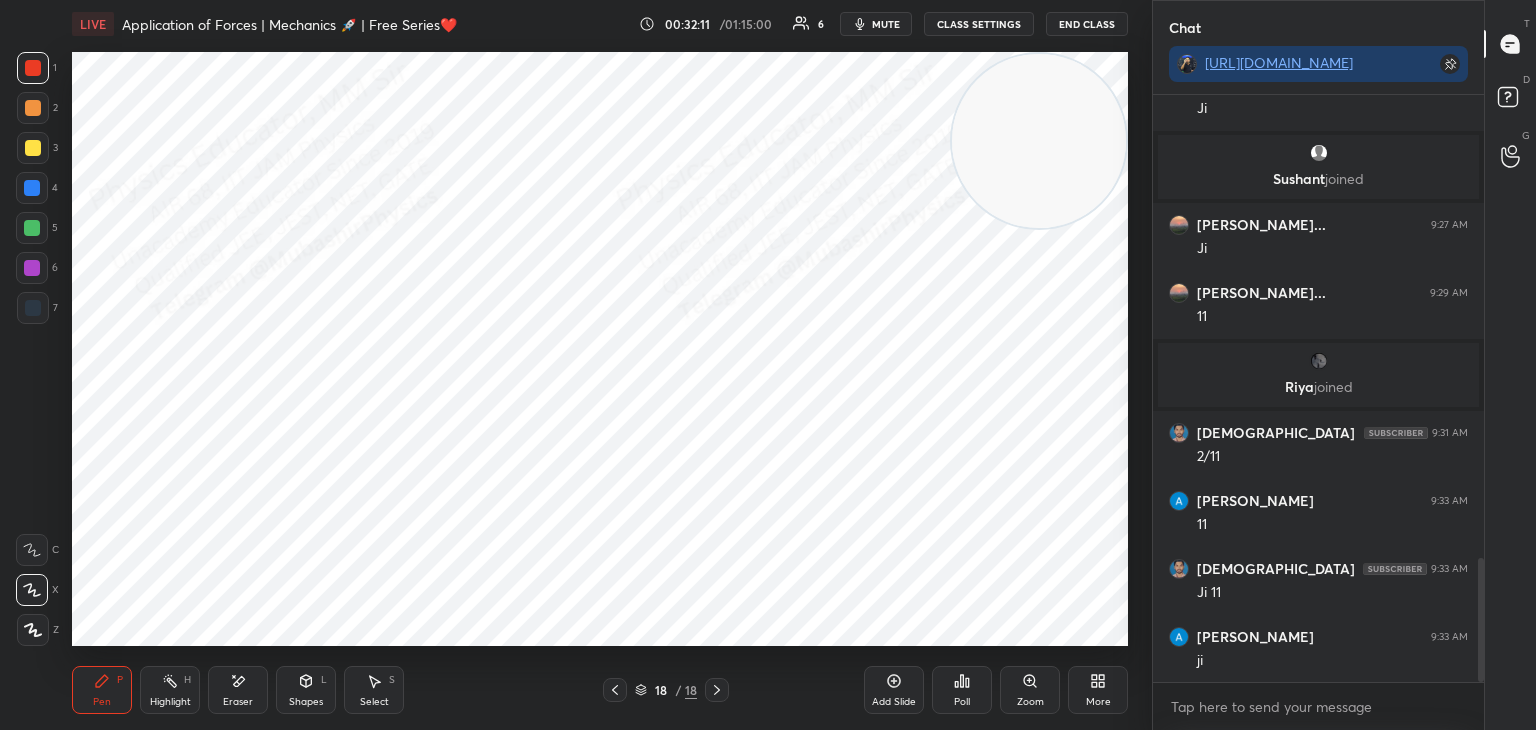 click at bounding box center [32, 268] 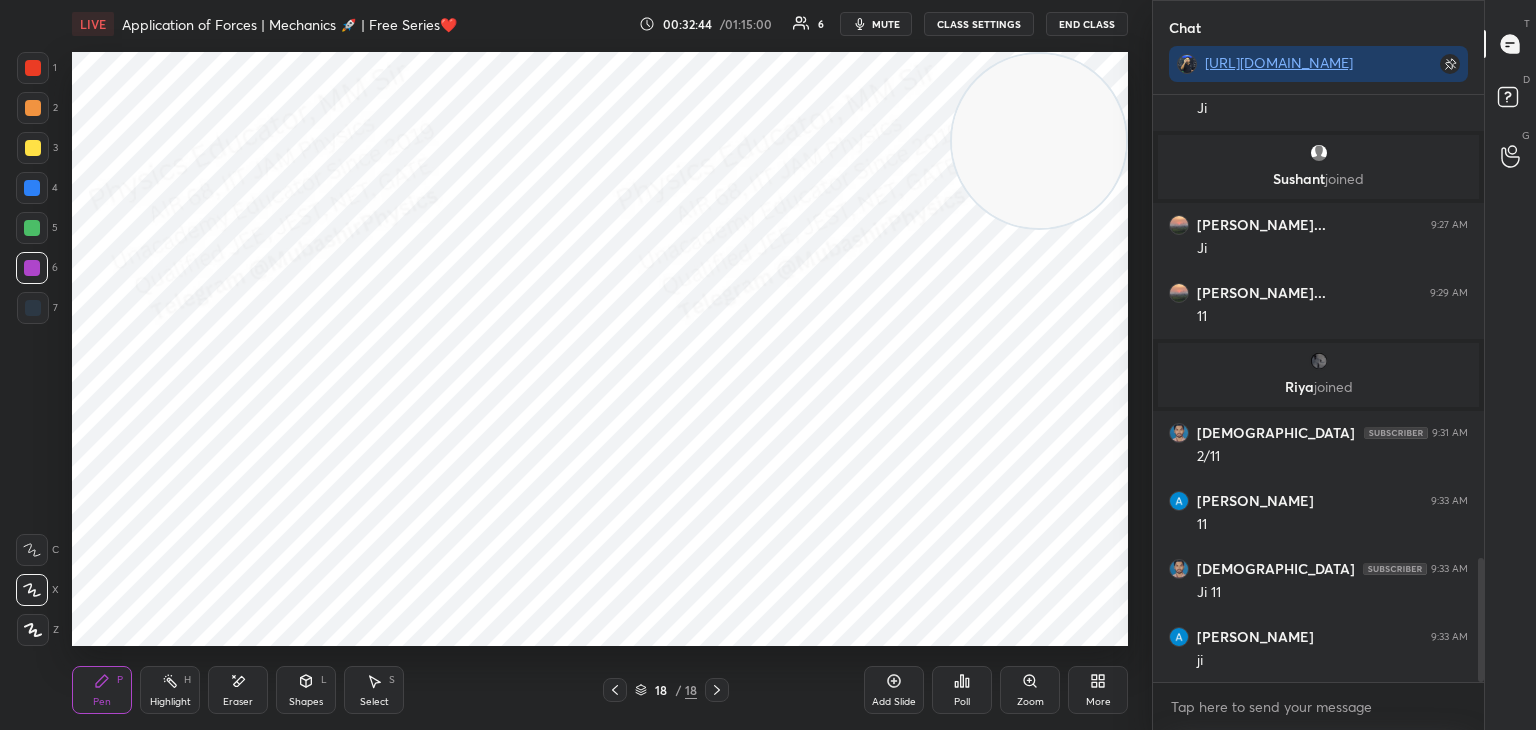 click on "Select" at bounding box center [374, 702] 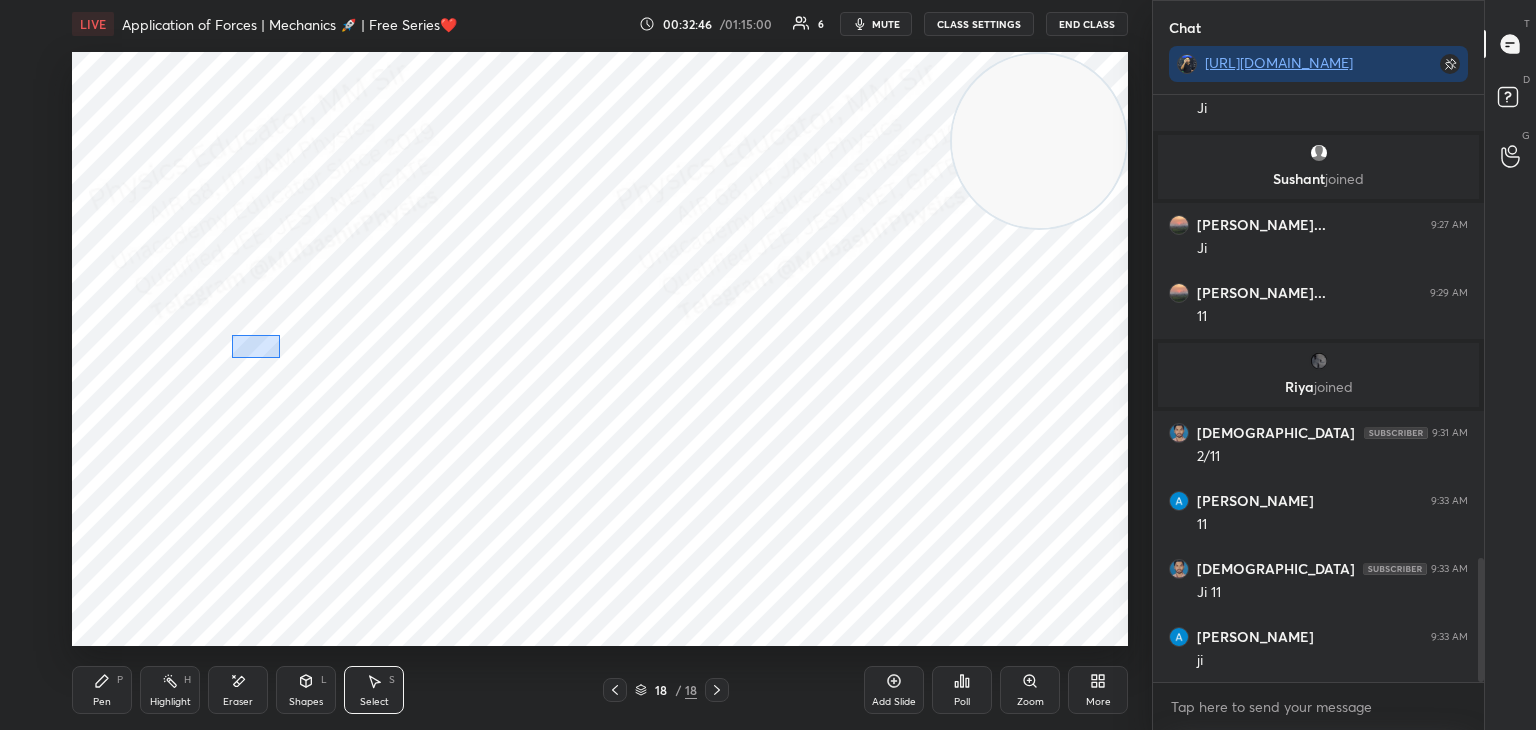 drag, startPoint x: 232, startPoint y: 335, endPoint x: 280, endPoint y: 358, distance: 53.225933 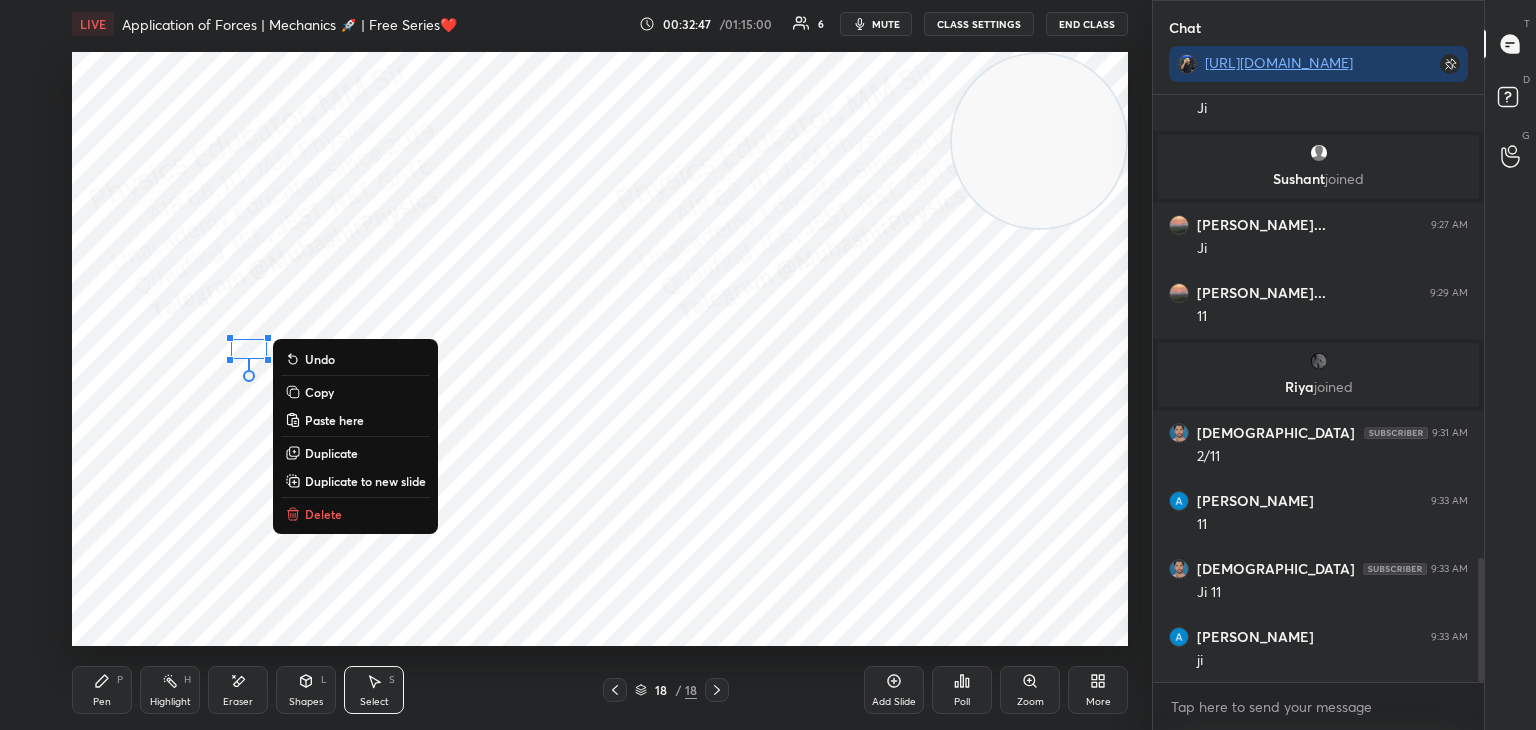 click on "Delete" at bounding box center (323, 514) 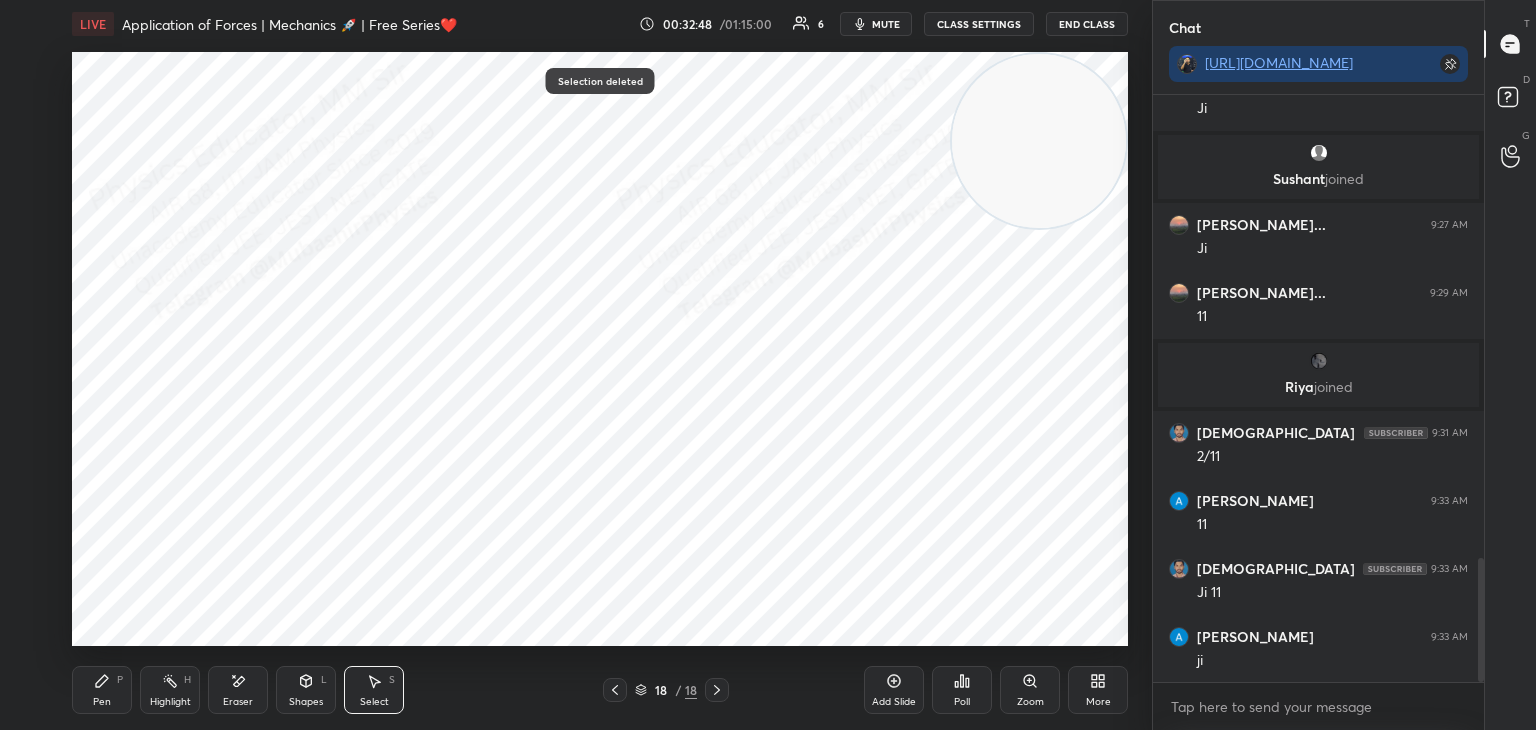 click 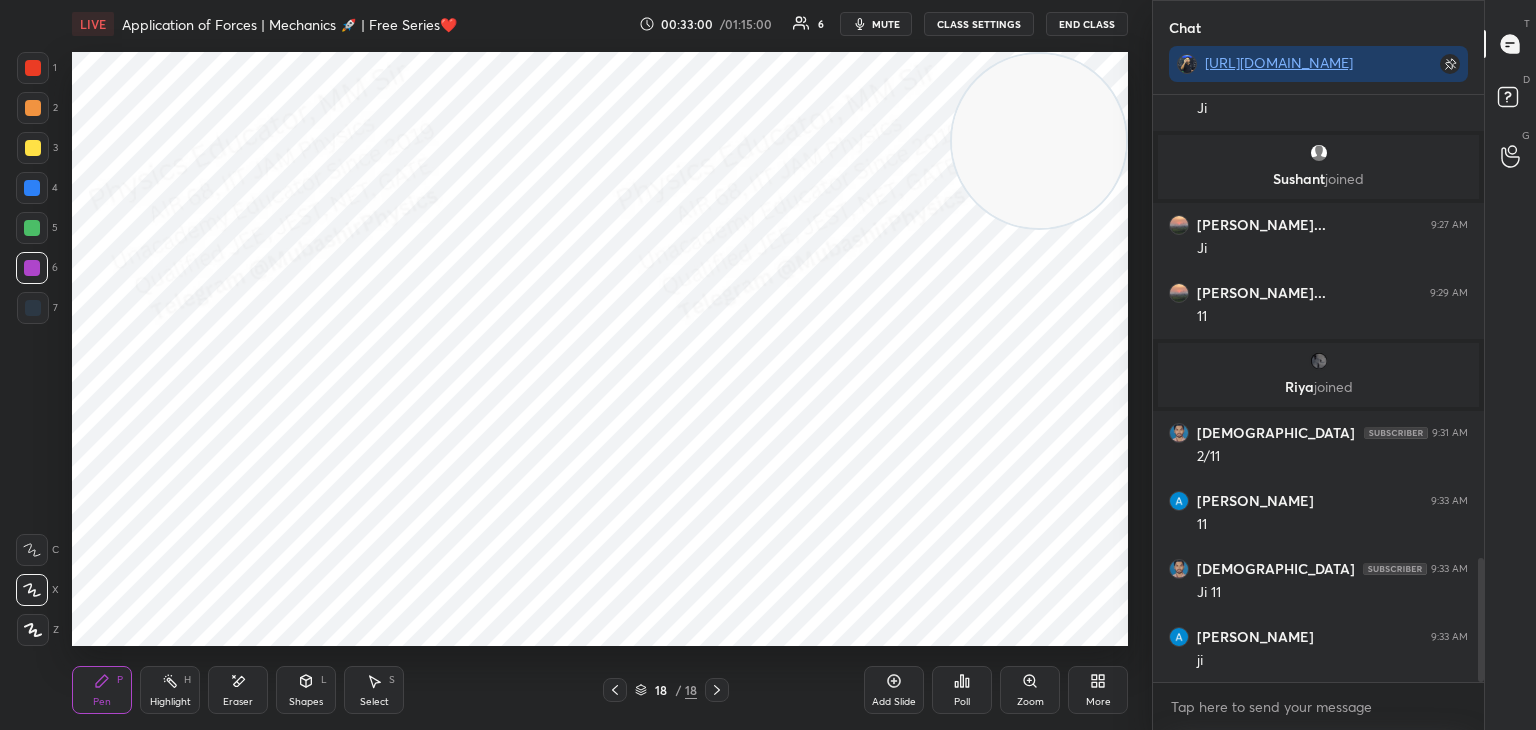 click at bounding box center [32, 228] 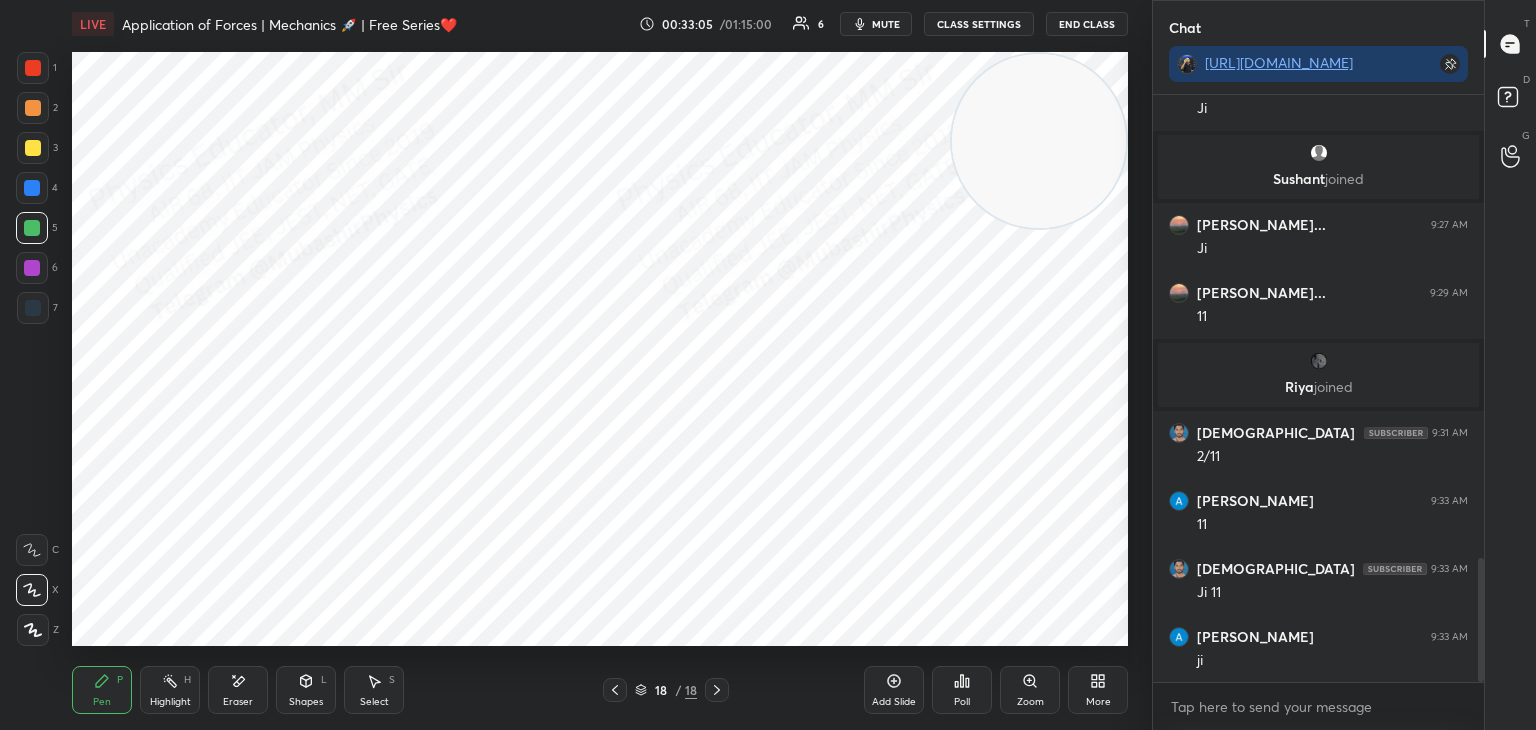 click on "Highlight" at bounding box center (170, 702) 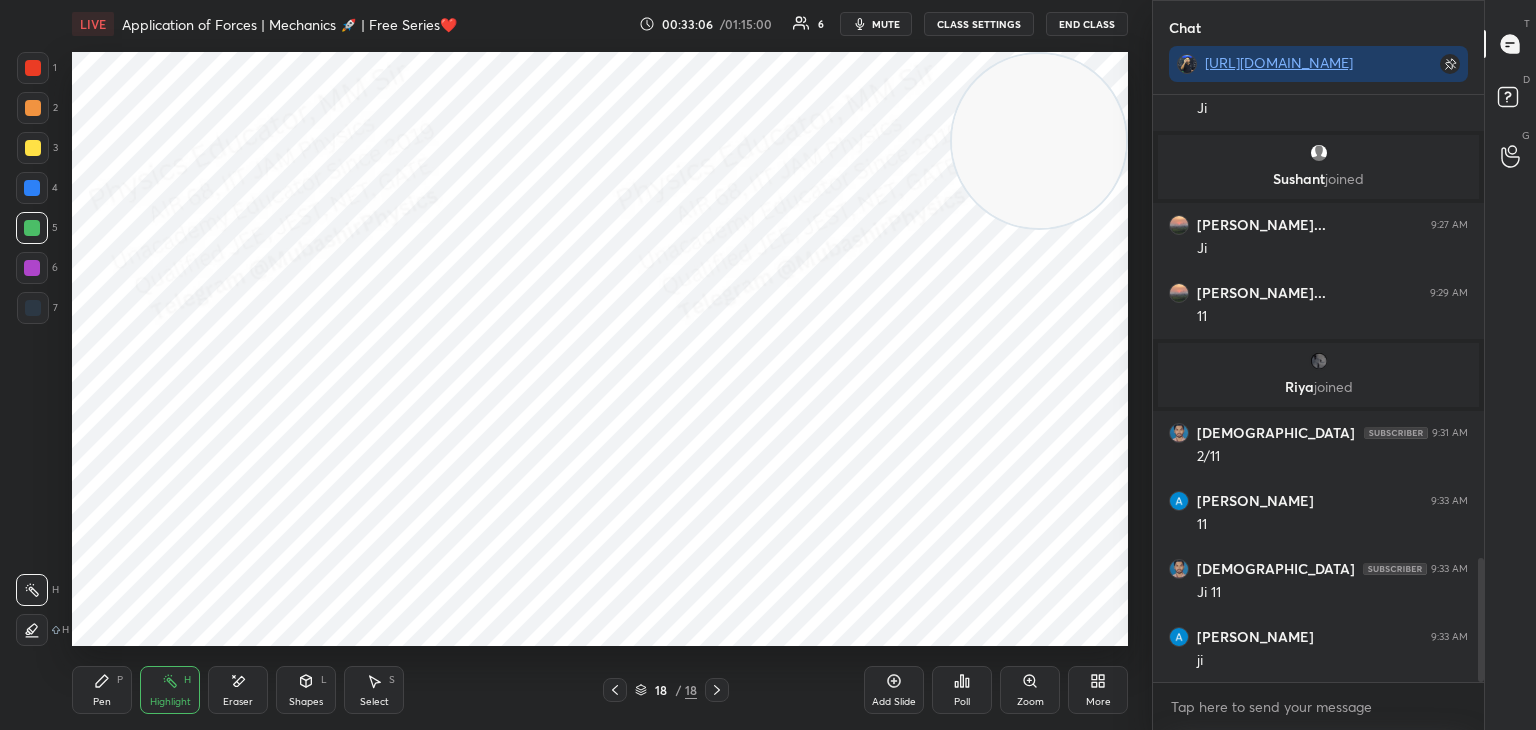 click on "mute" at bounding box center (886, 24) 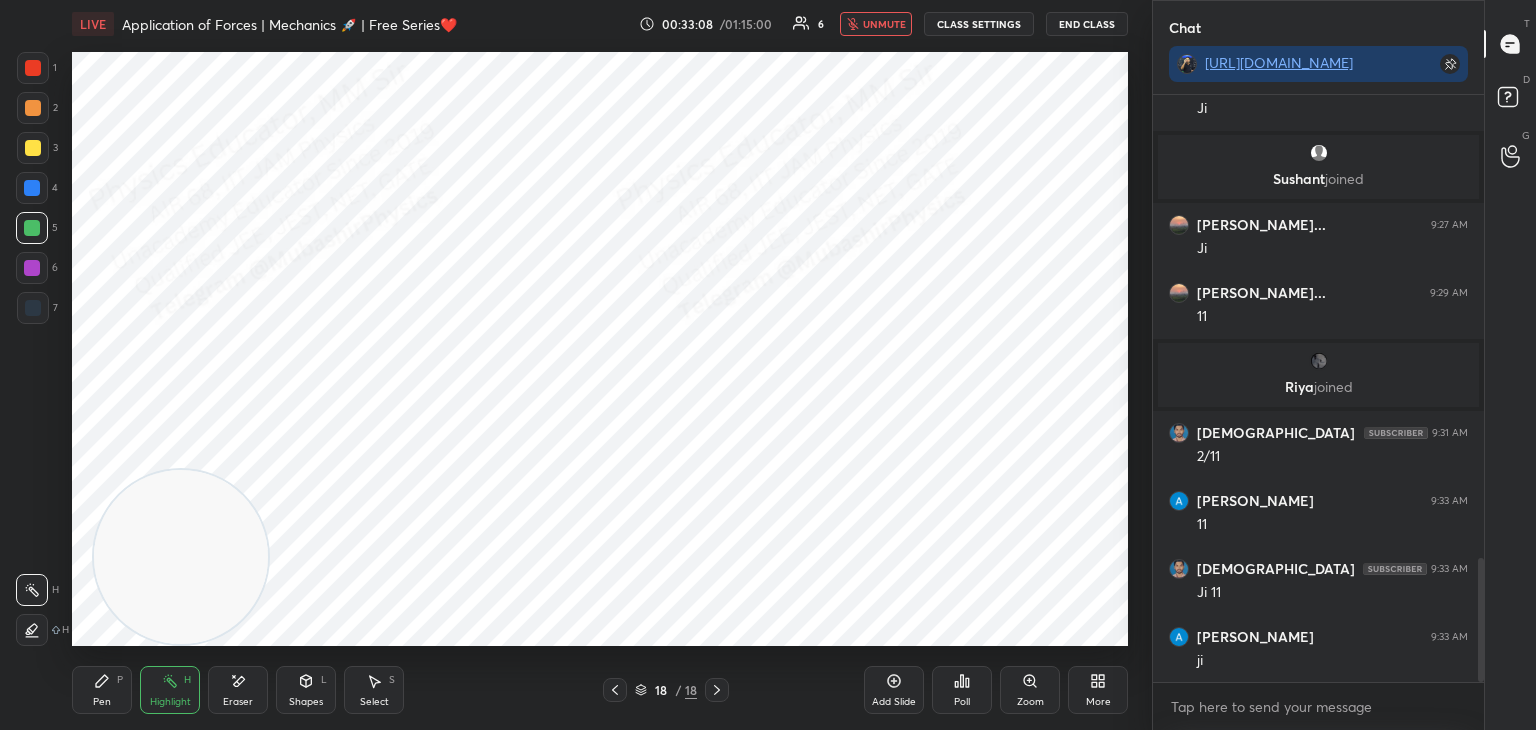 drag, startPoint x: 1093, startPoint y: 457, endPoint x: 126, endPoint y: 623, distance: 981.1447 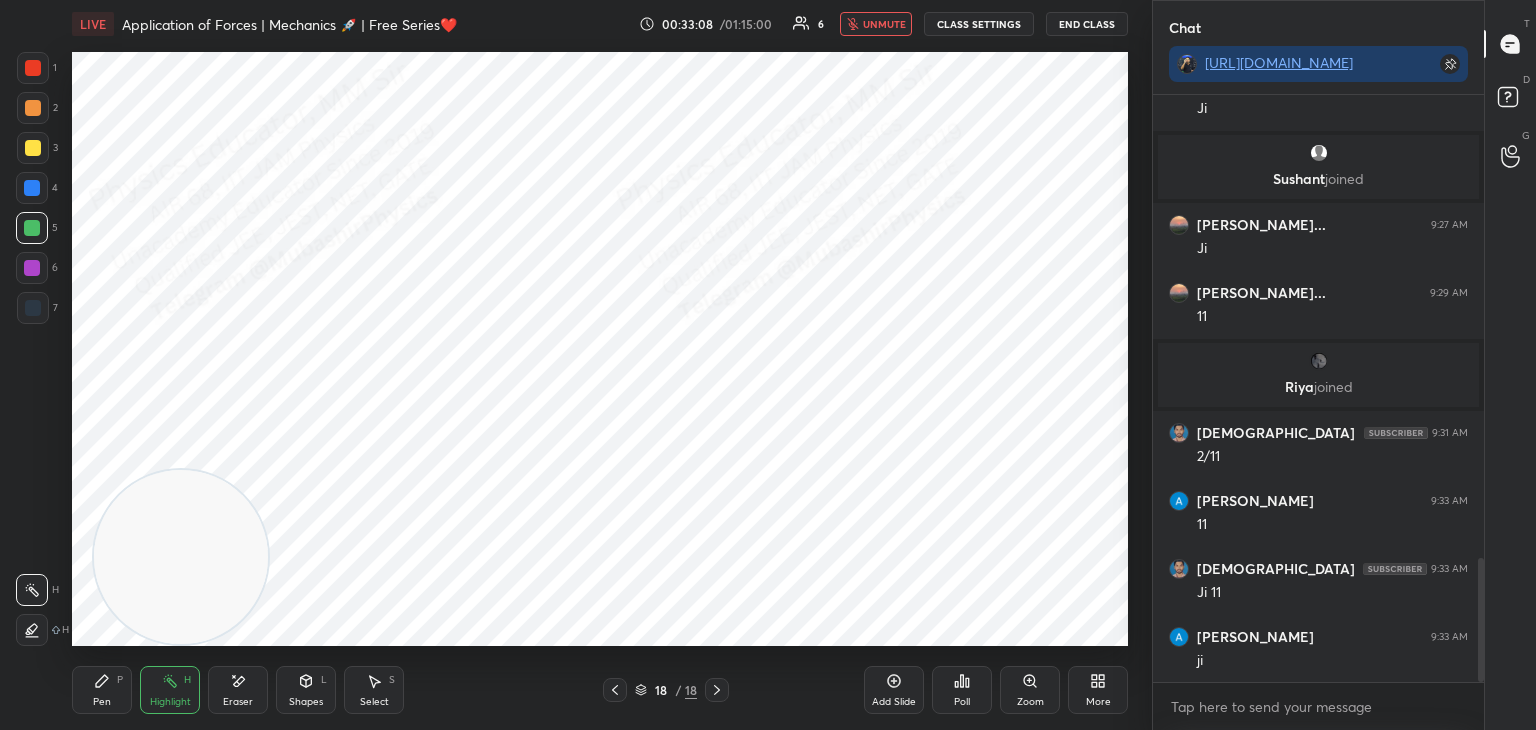 click at bounding box center [181, 557] 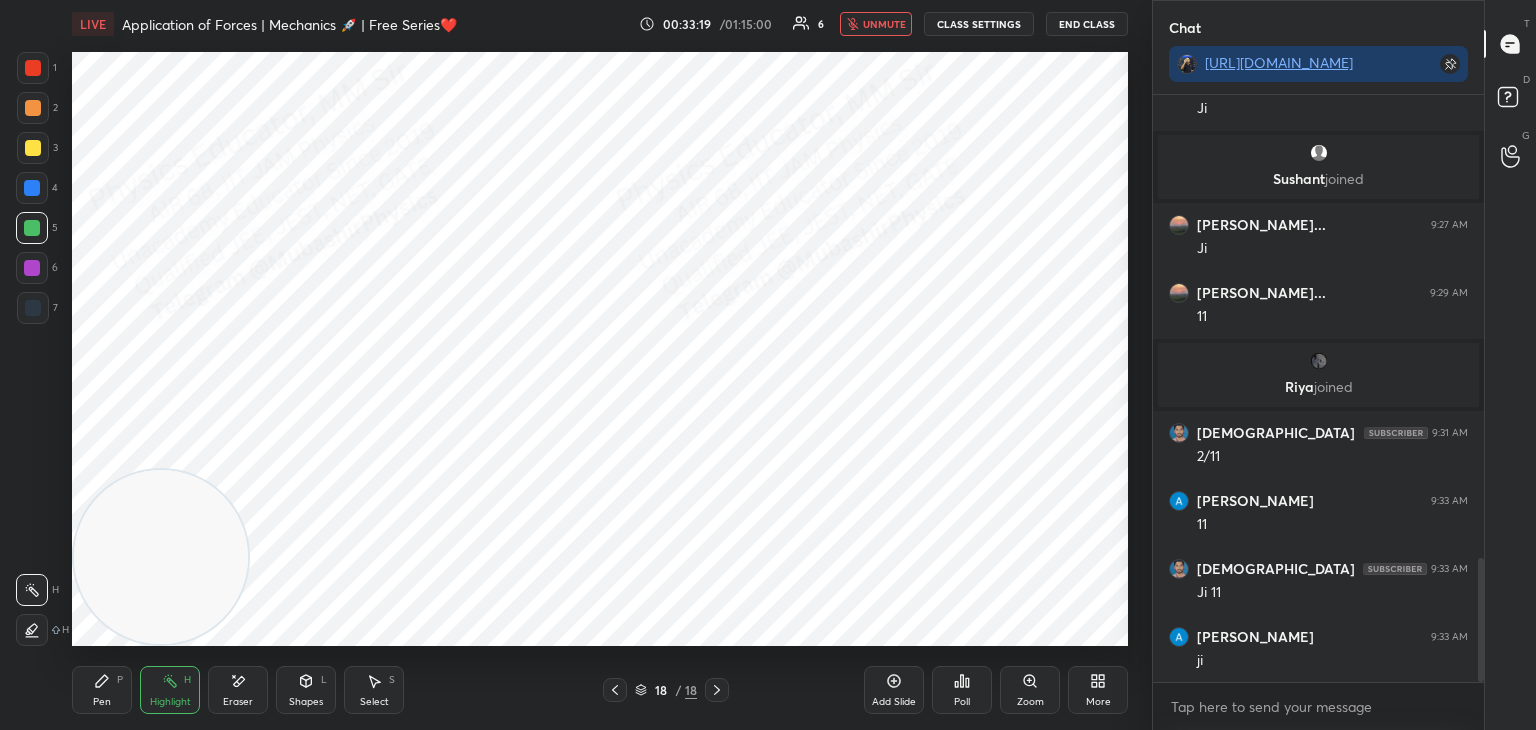 click on "unmute" at bounding box center [876, 24] 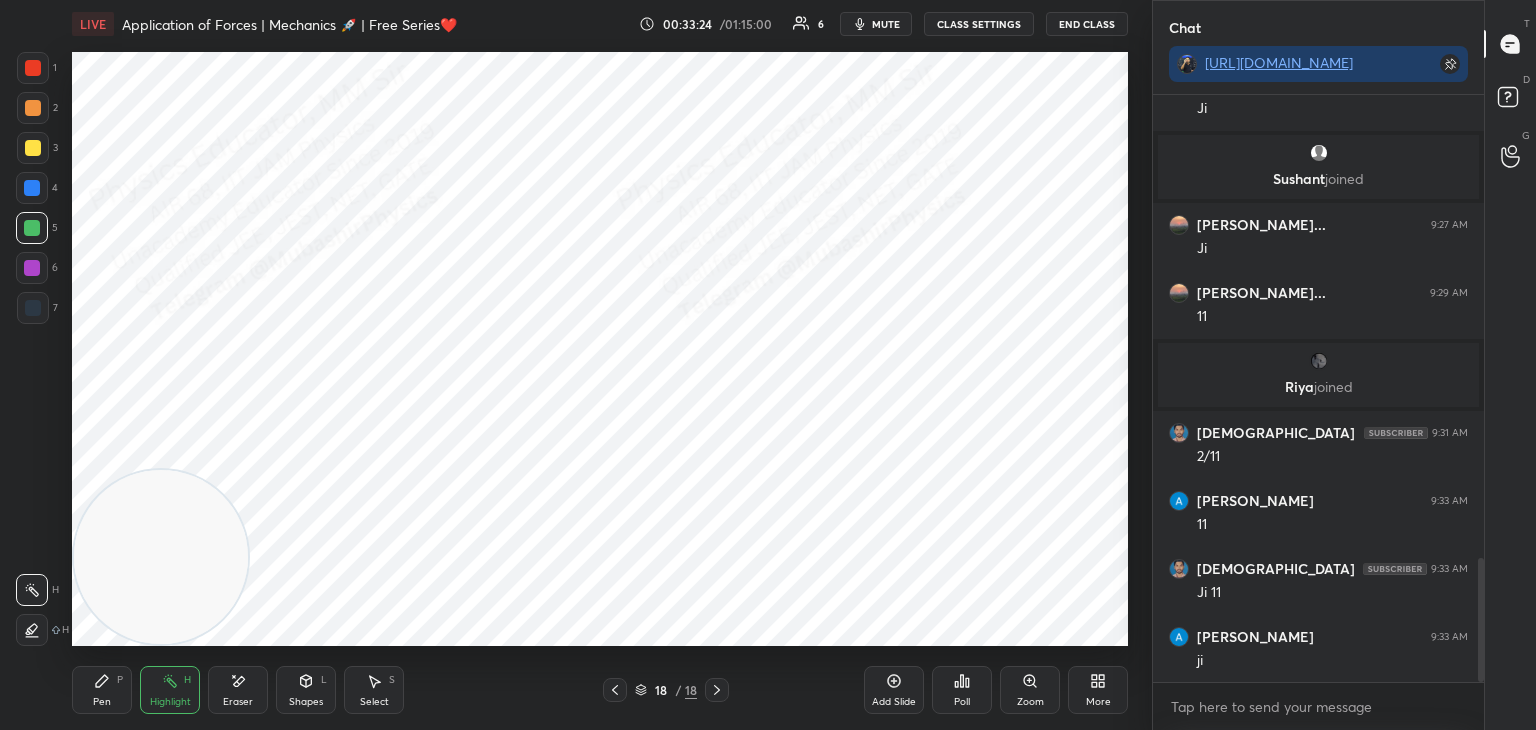 click 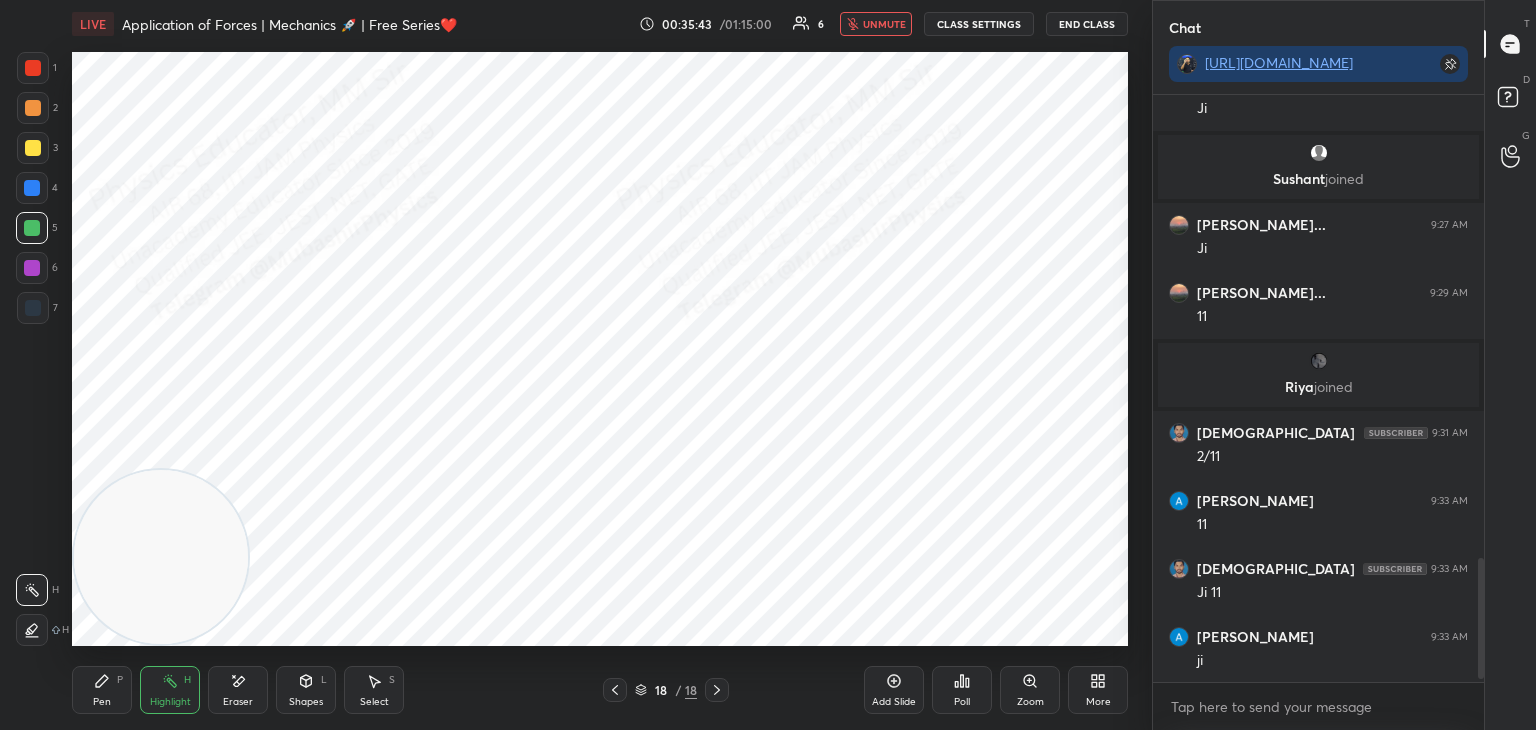 scroll, scrollTop: 2264, scrollLeft: 0, axis: vertical 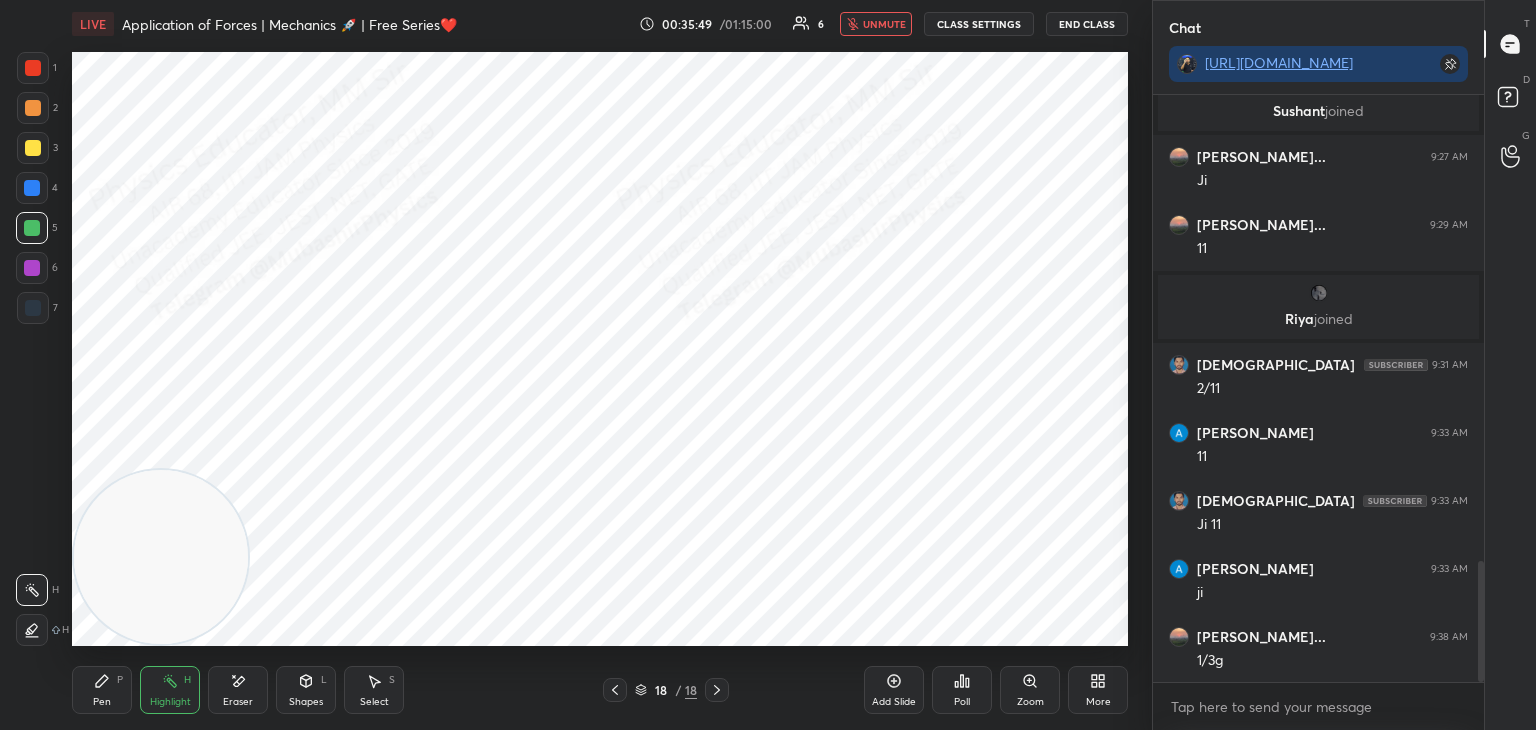 click on "unmute" at bounding box center (884, 24) 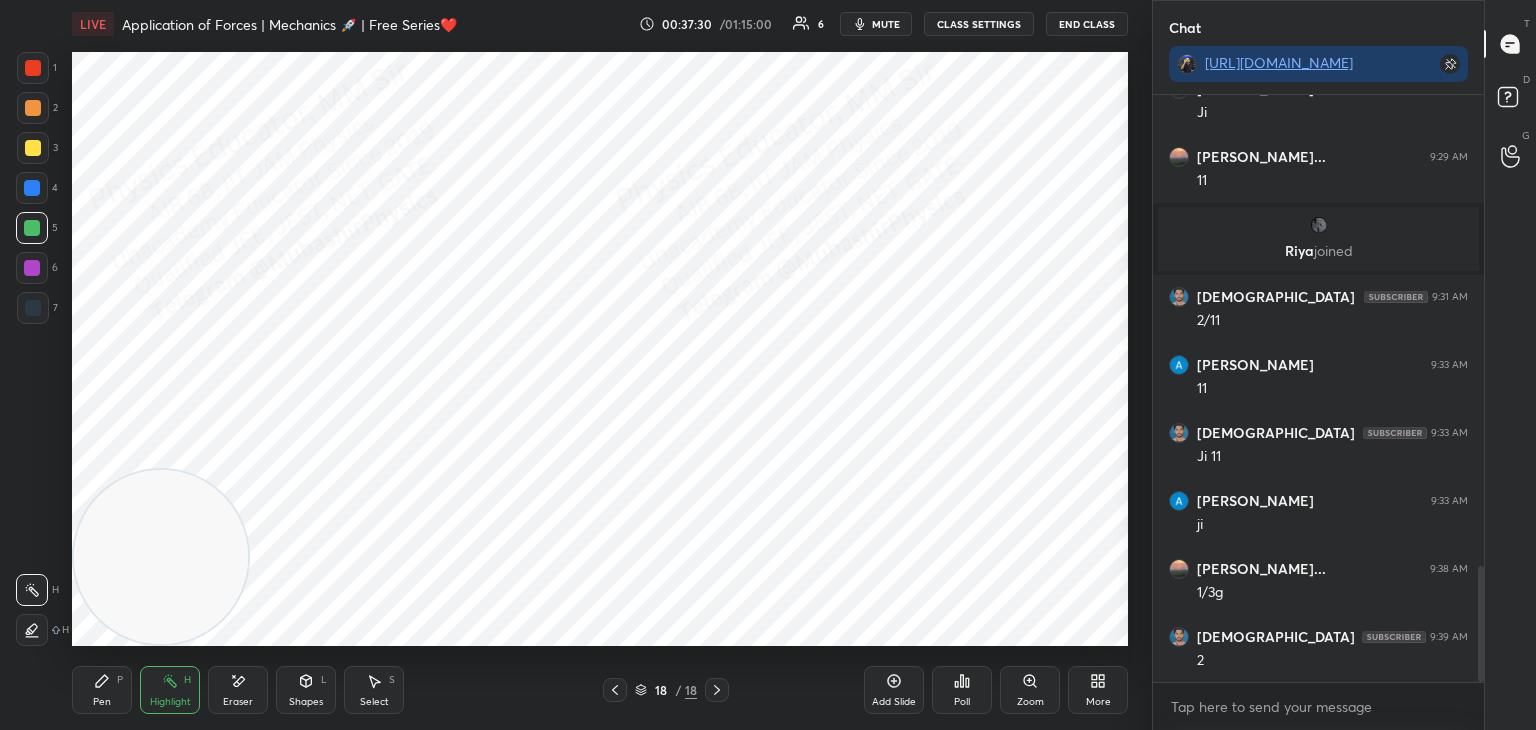 scroll, scrollTop: 2400, scrollLeft: 0, axis: vertical 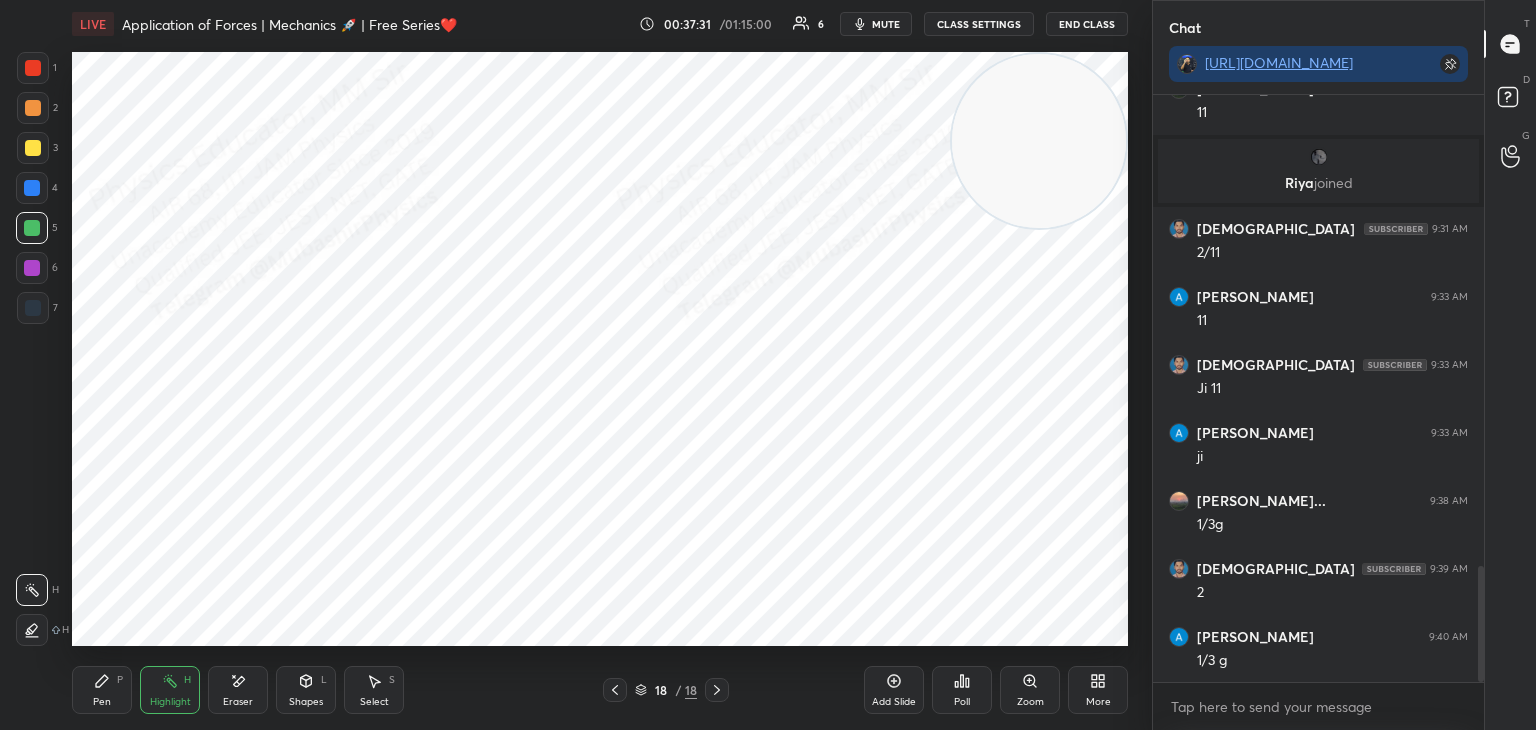 drag, startPoint x: 144, startPoint y: 562, endPoint x: 1104, endPoint y: 93, distance: 1068.4386 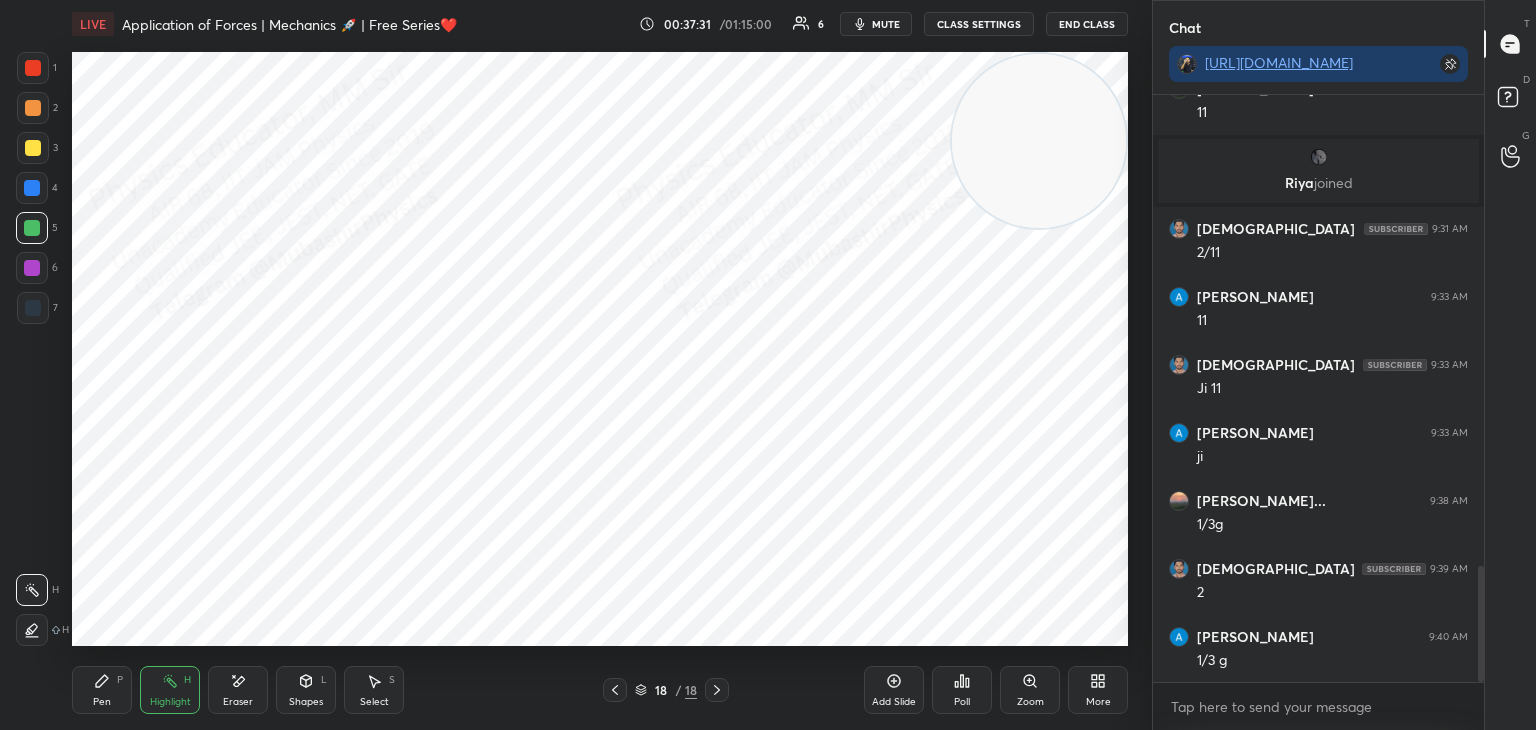click at bounding box center [1039, 141] 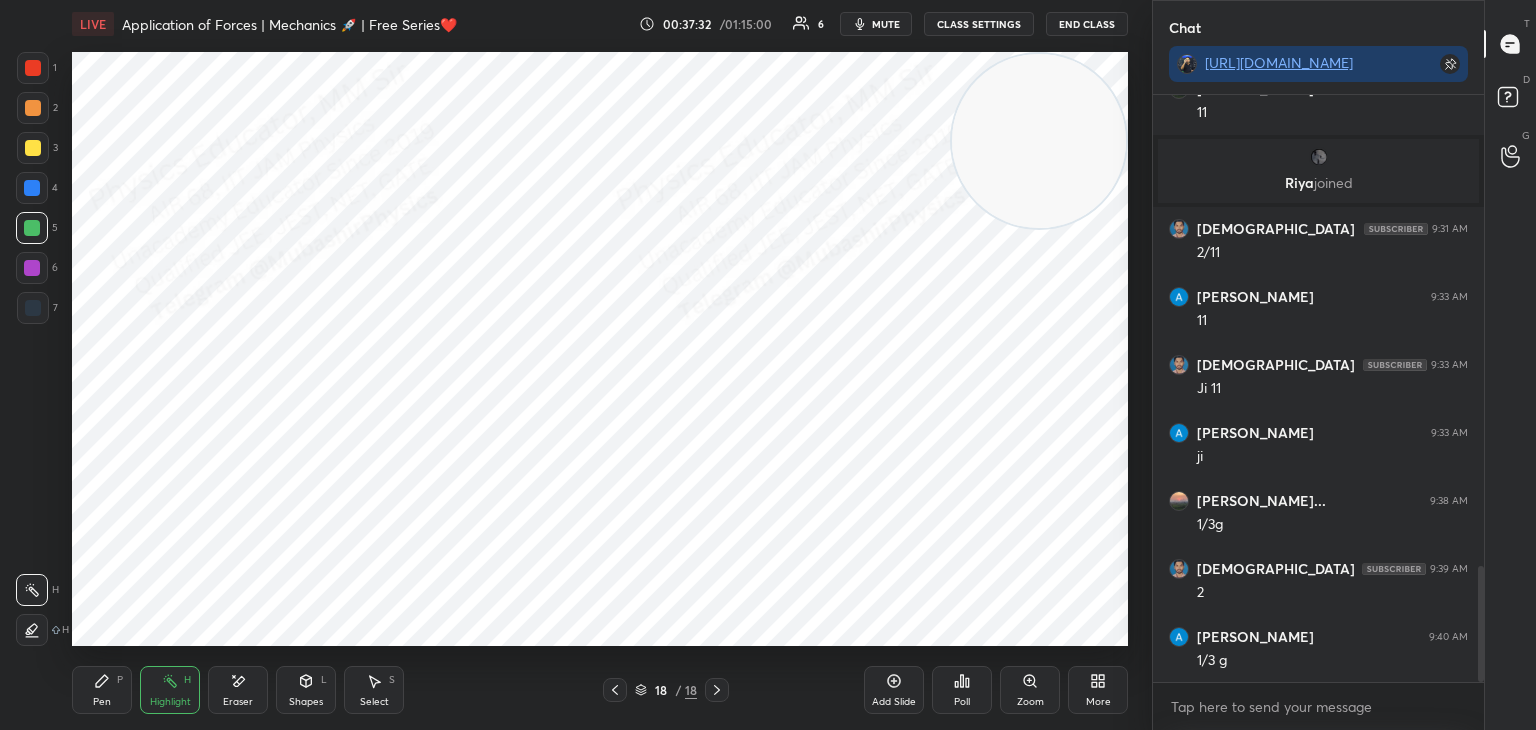 click 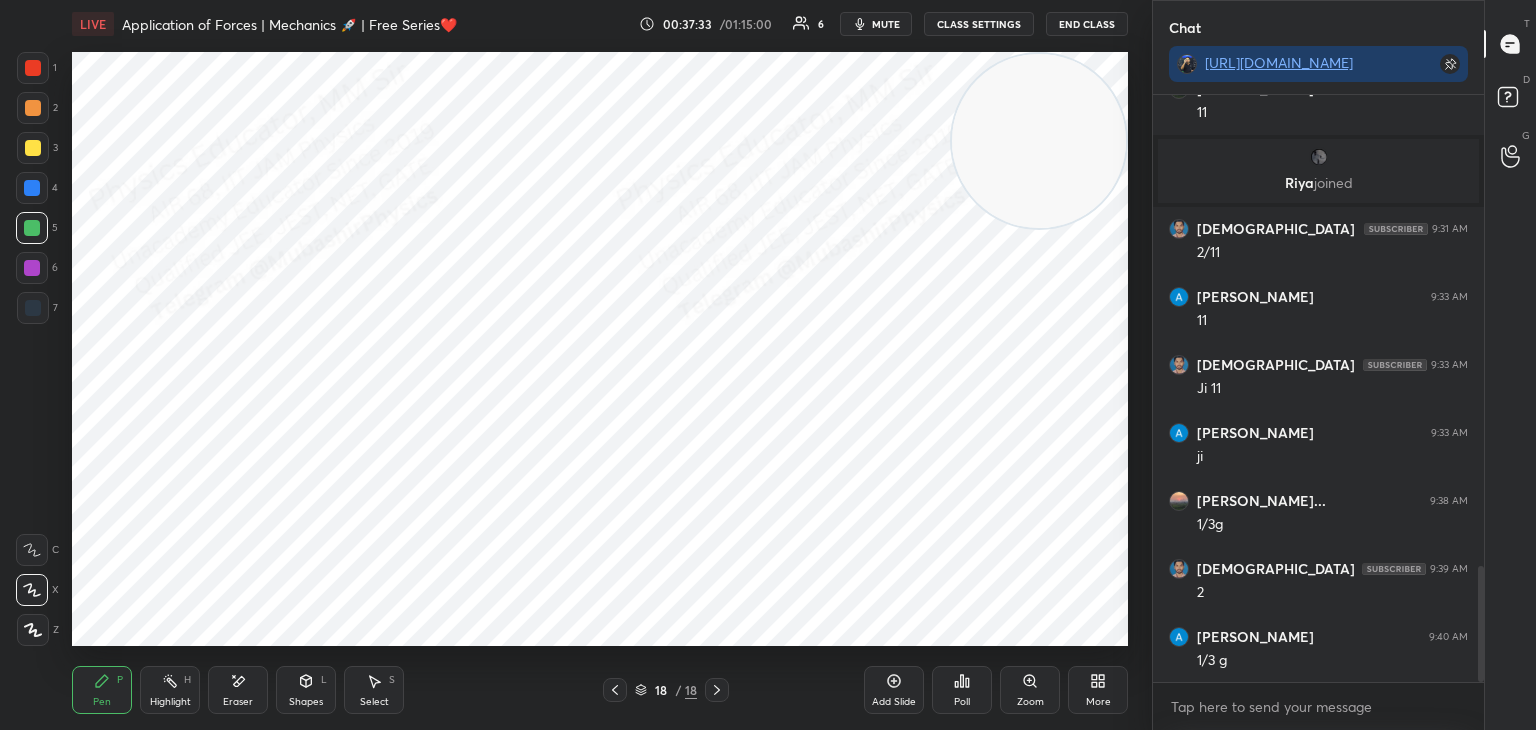drag, startPoint x: 36, startPoint y: 187, endPoint x: 64, endPoint y: 210, distance: 36.23534 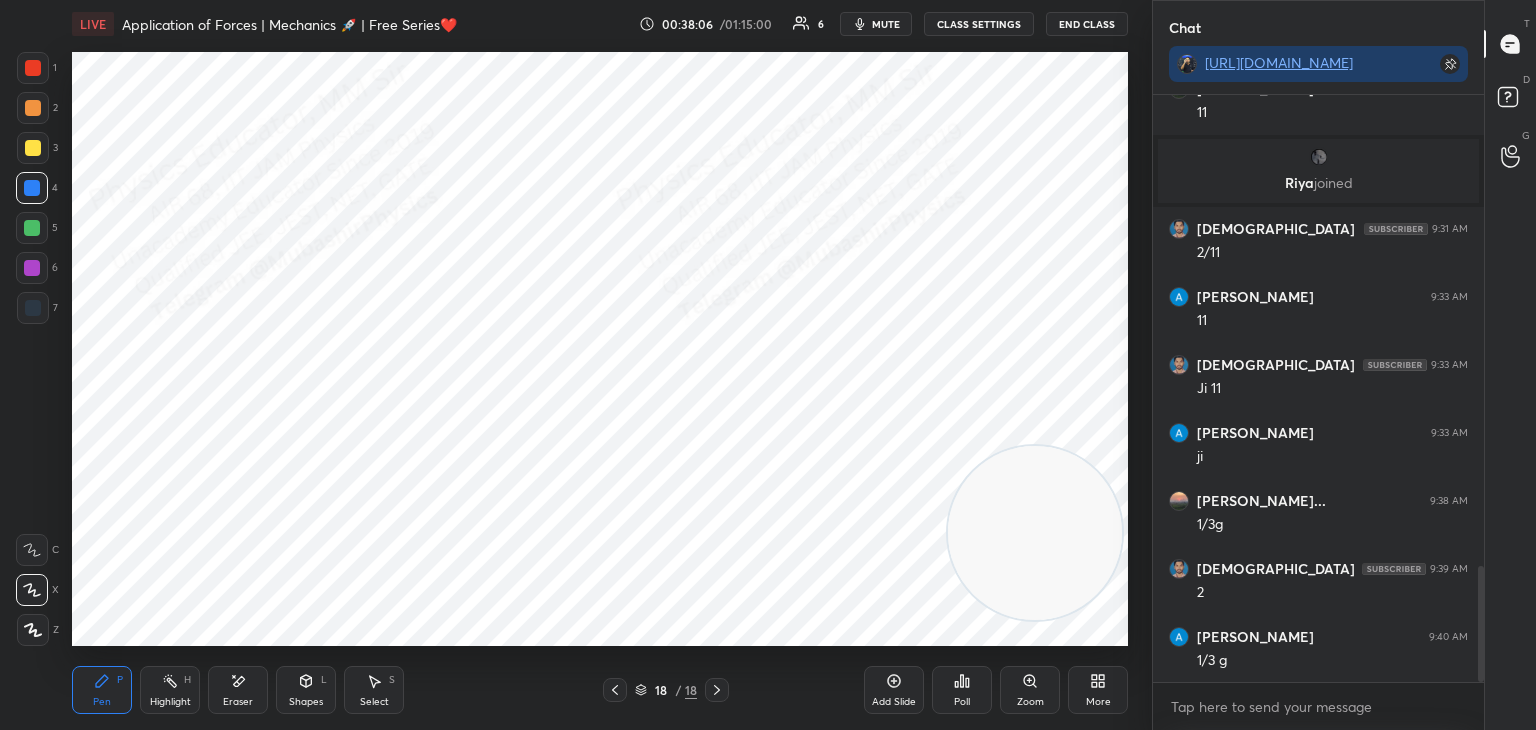 drag, startPoint x: 1070, startPoint y: 369, endPoint x: 964, endPoint y: 475, distance: 149.90663 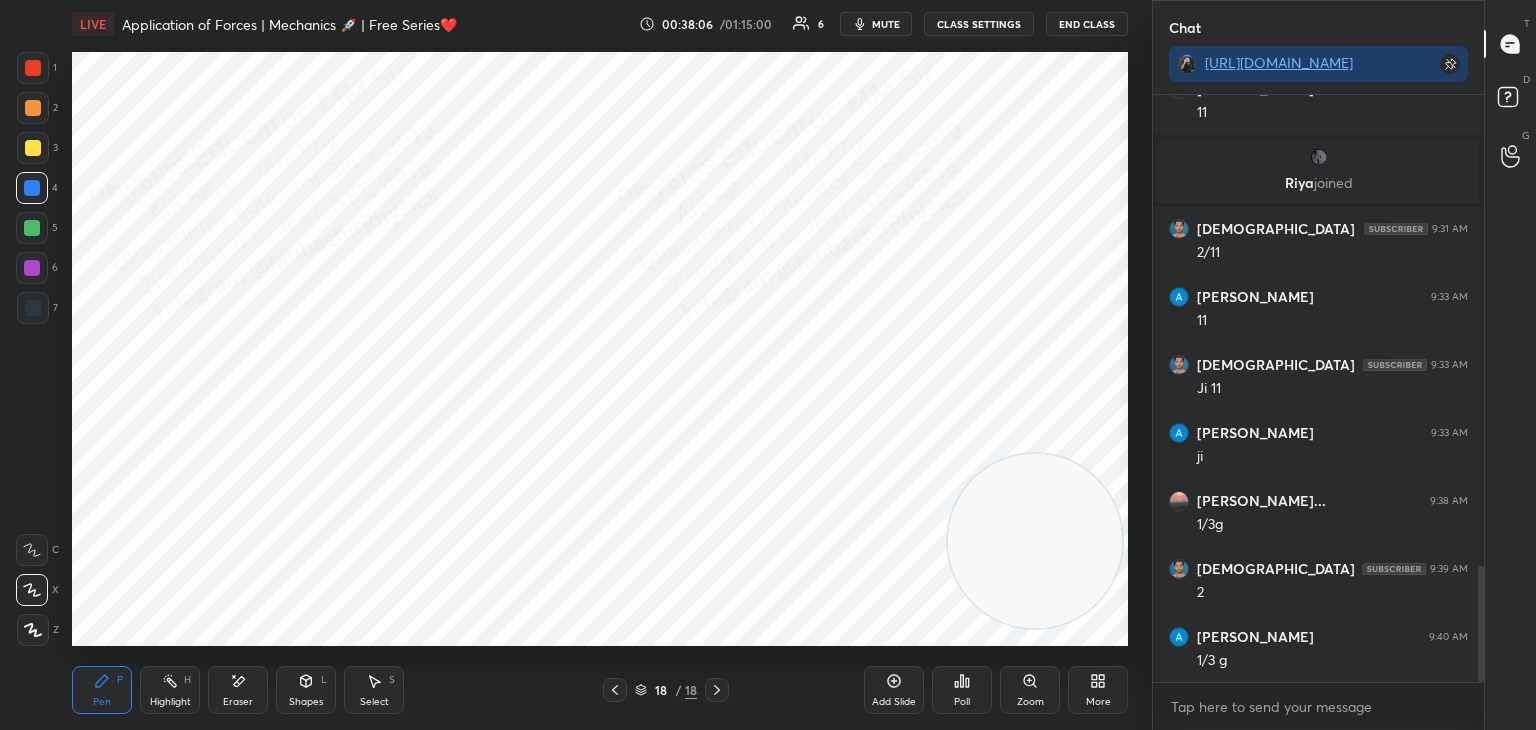 click at bounding box center [32, 228] 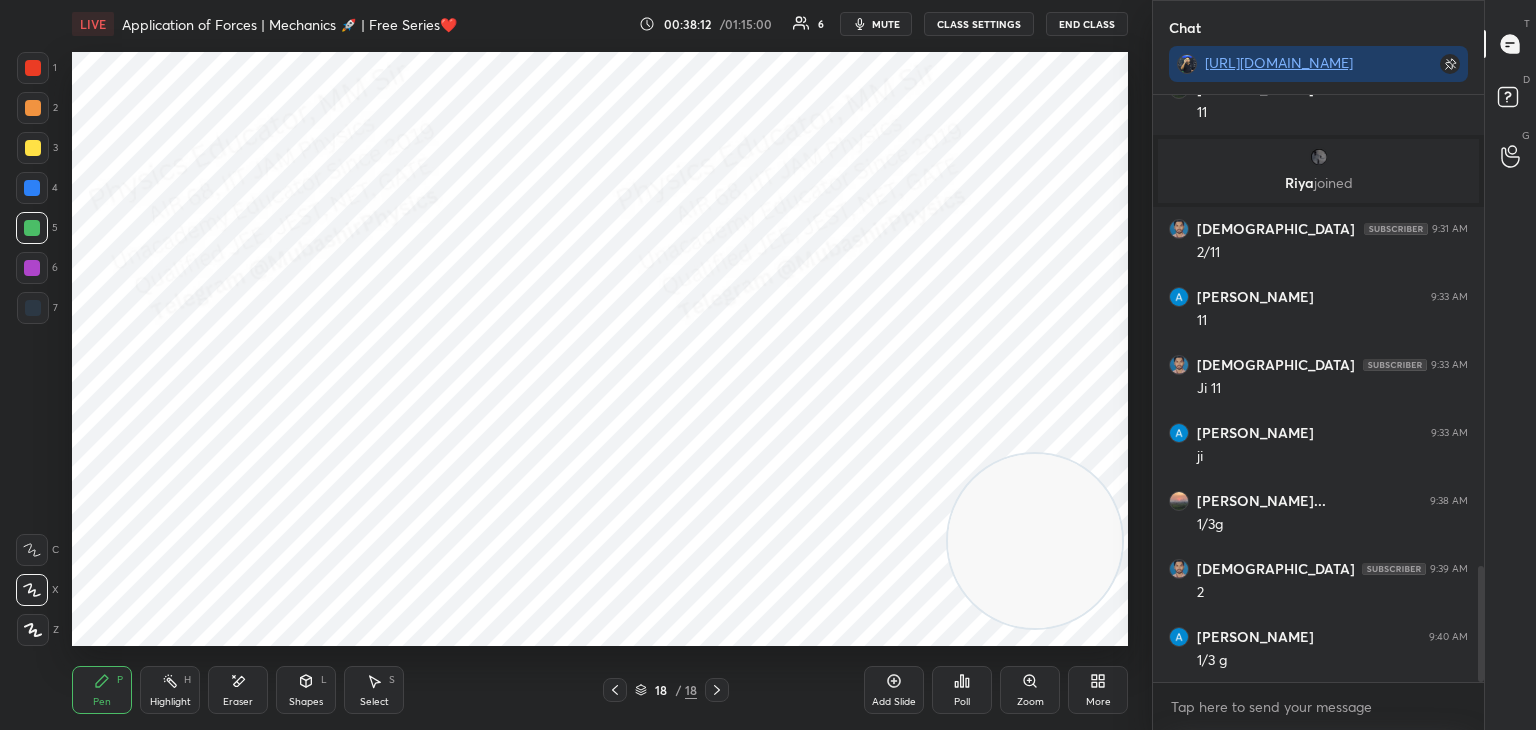 click at bounding box center (33, 108) 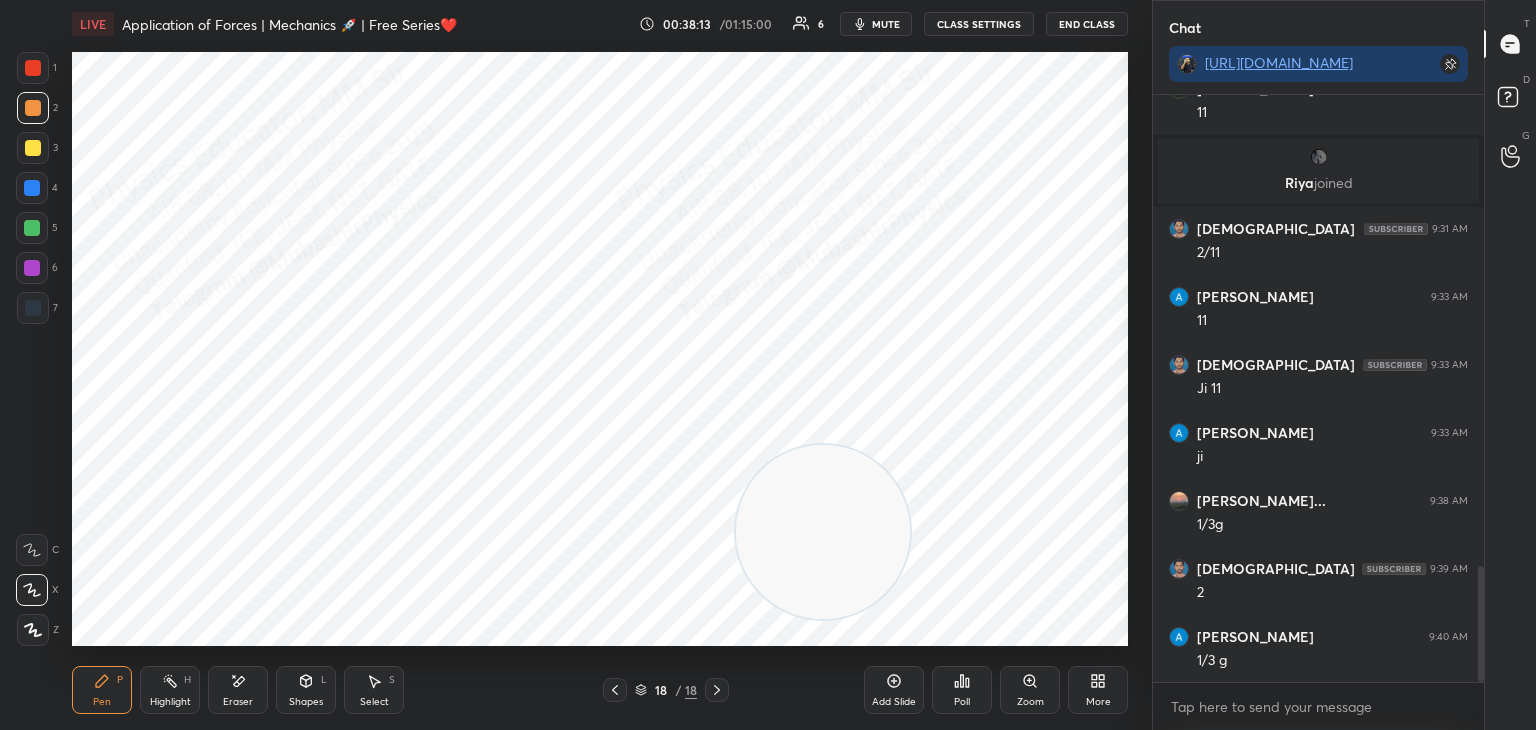 drag, startPoint x: 840, startPoint y: 537, endPoint x: 197, endPoint y: 555, distance: 643.2519 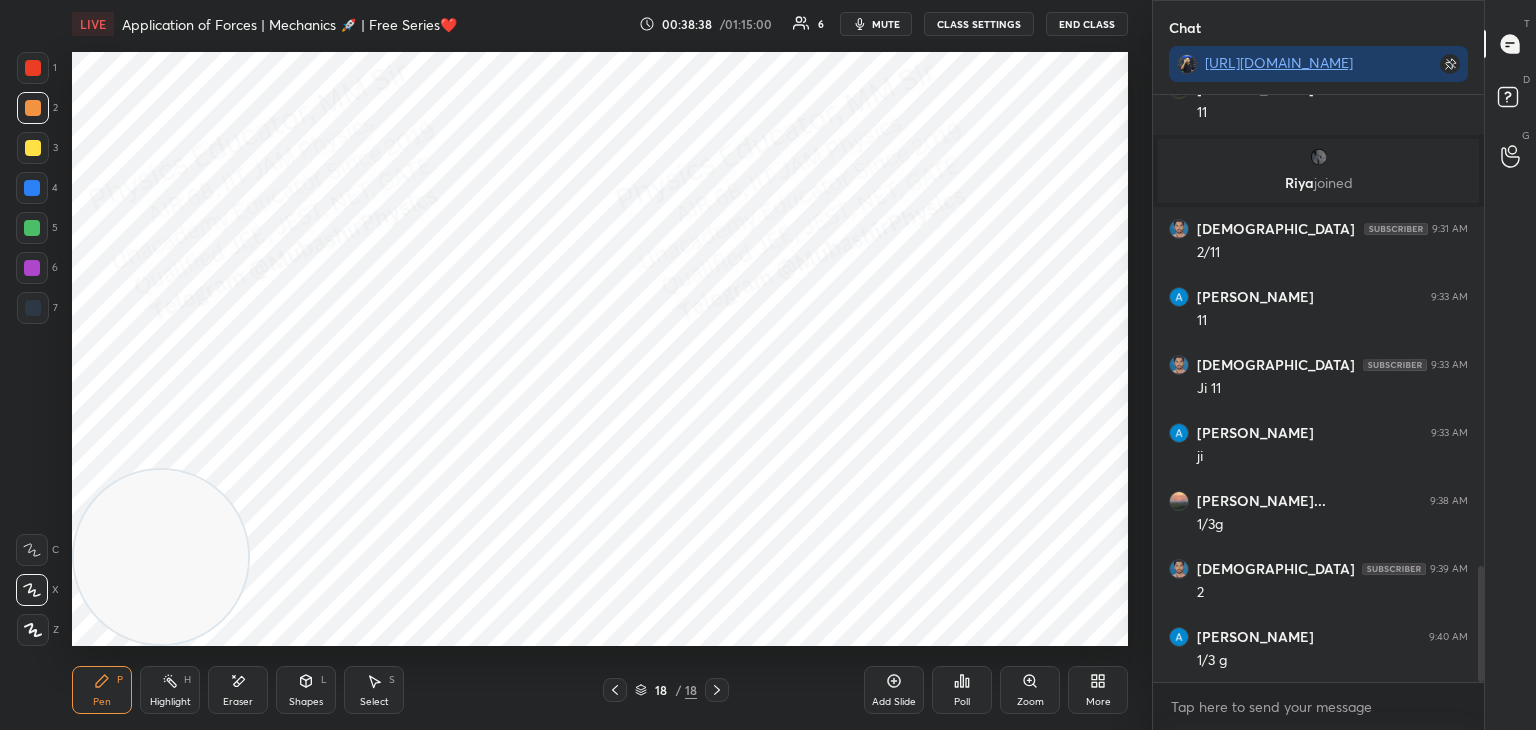 drag, startPoint x: 34, startPoint y: 203, endPoint x: 65, endPoint y: 199, distance: 31.257 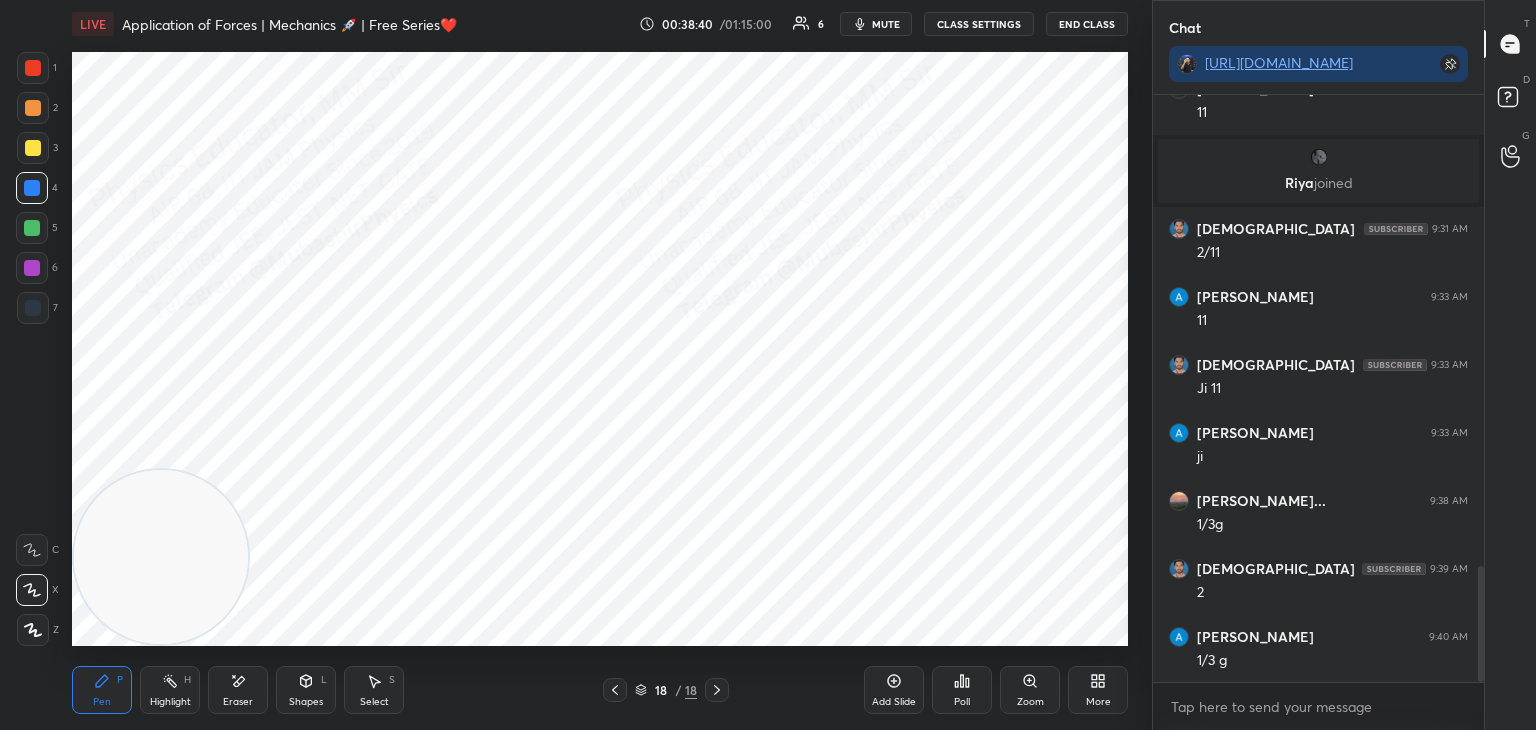 drag, startPoint x: 141, startPoint y: 686, endPoint x: 152, endPoint y: 683, distance: 11.401754 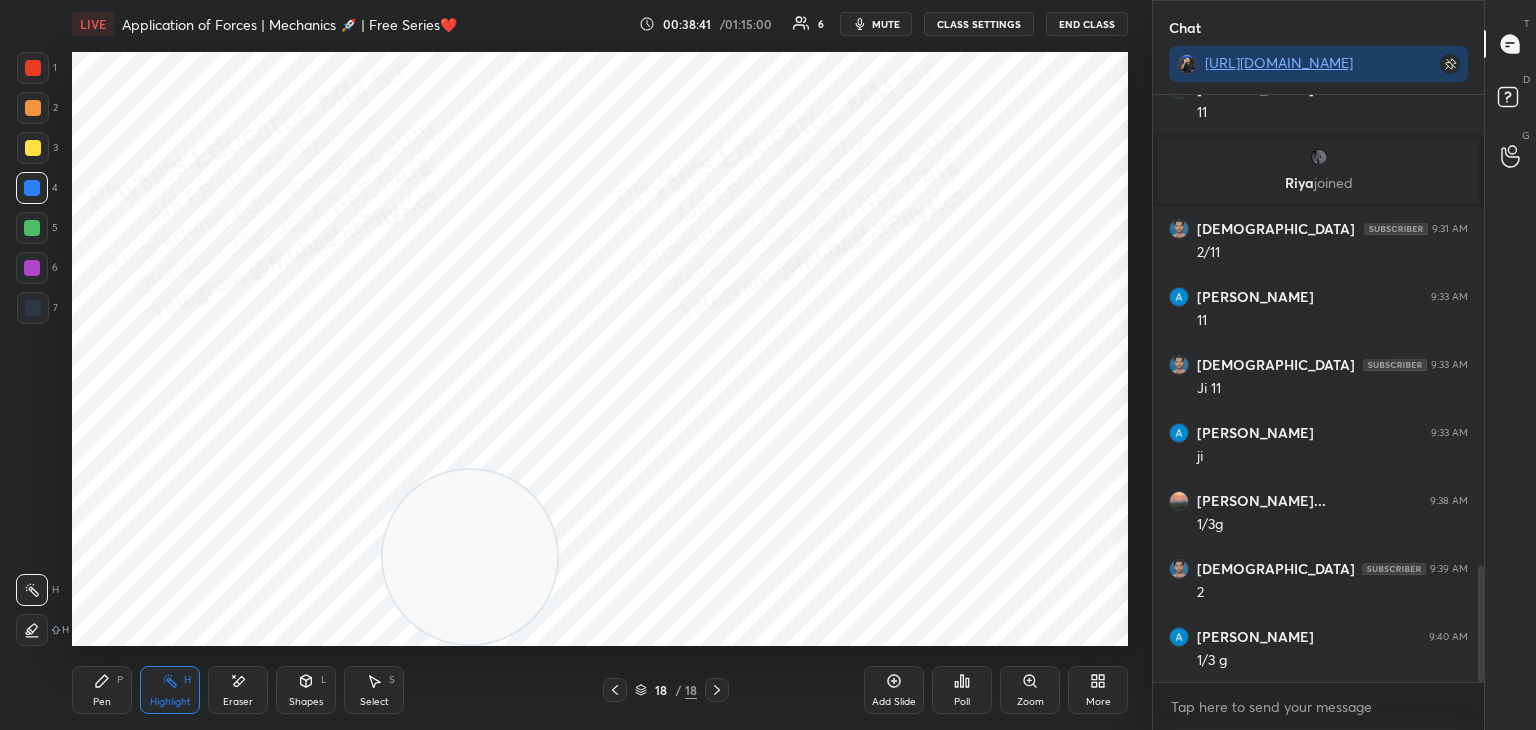 drag, startPoint x: 160, startPoint y: 587, endPoint x: 473, endPoint y: 591, distance: 313.02554 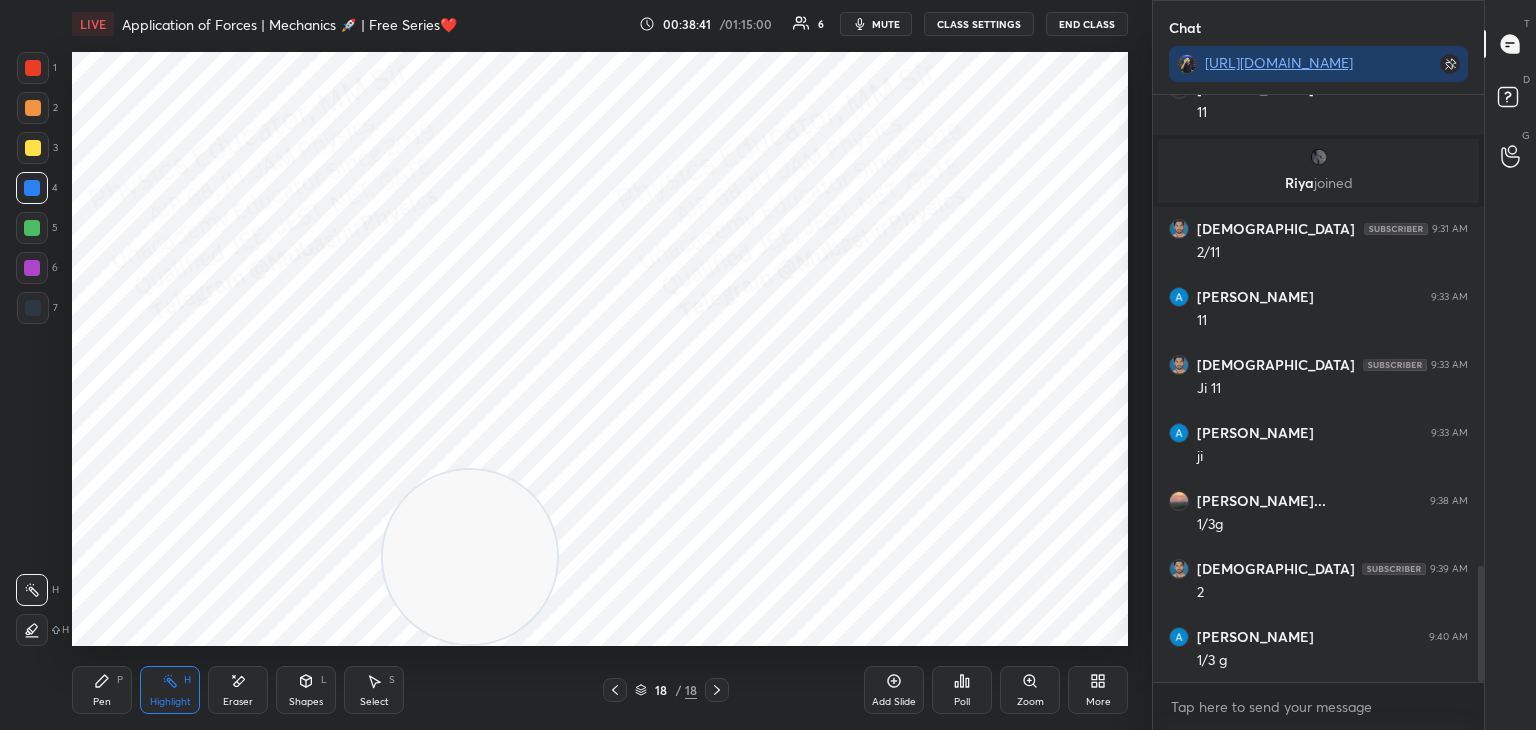click at bounding box center (470, 557) 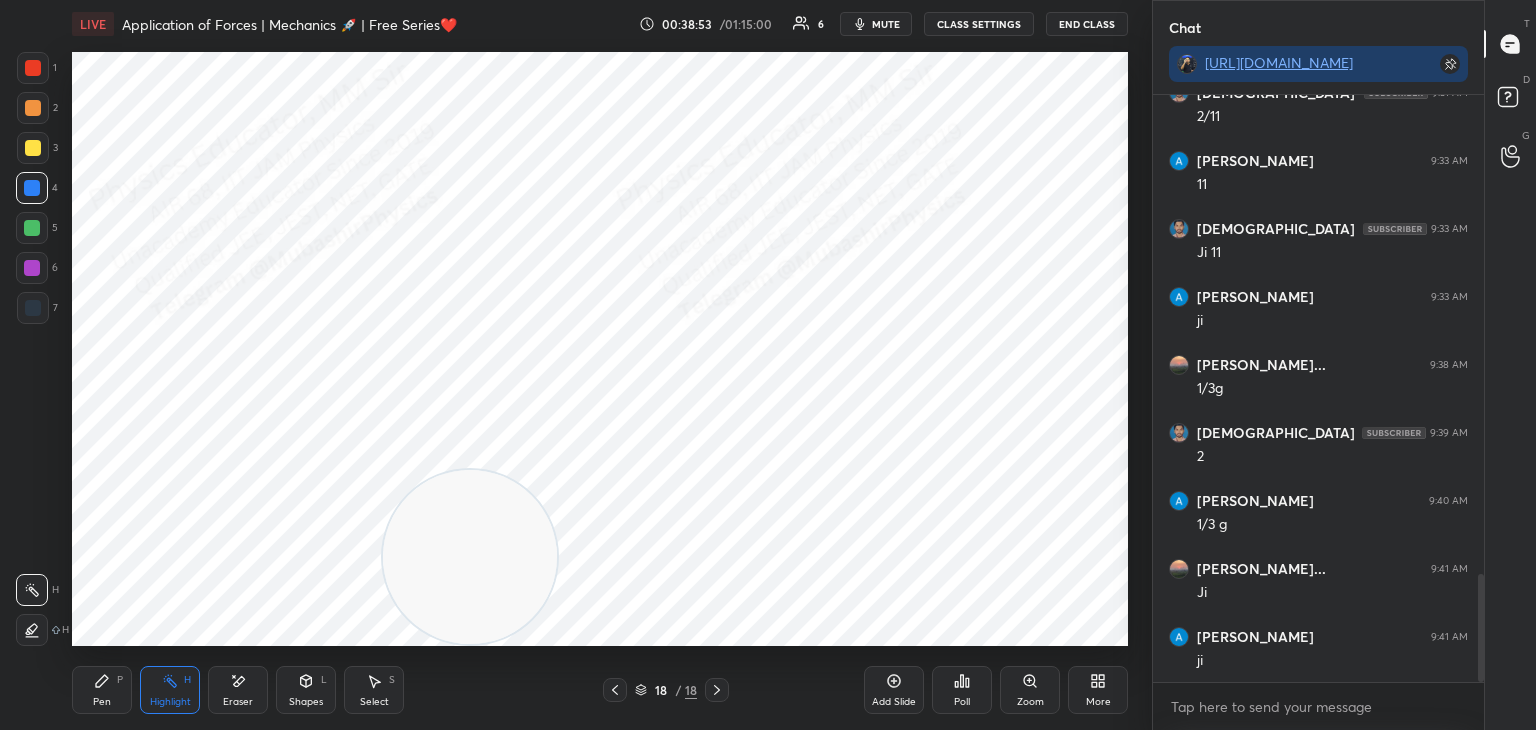 scroll, scrollTop: 2604, scrollLeft: 0, axis: vertical 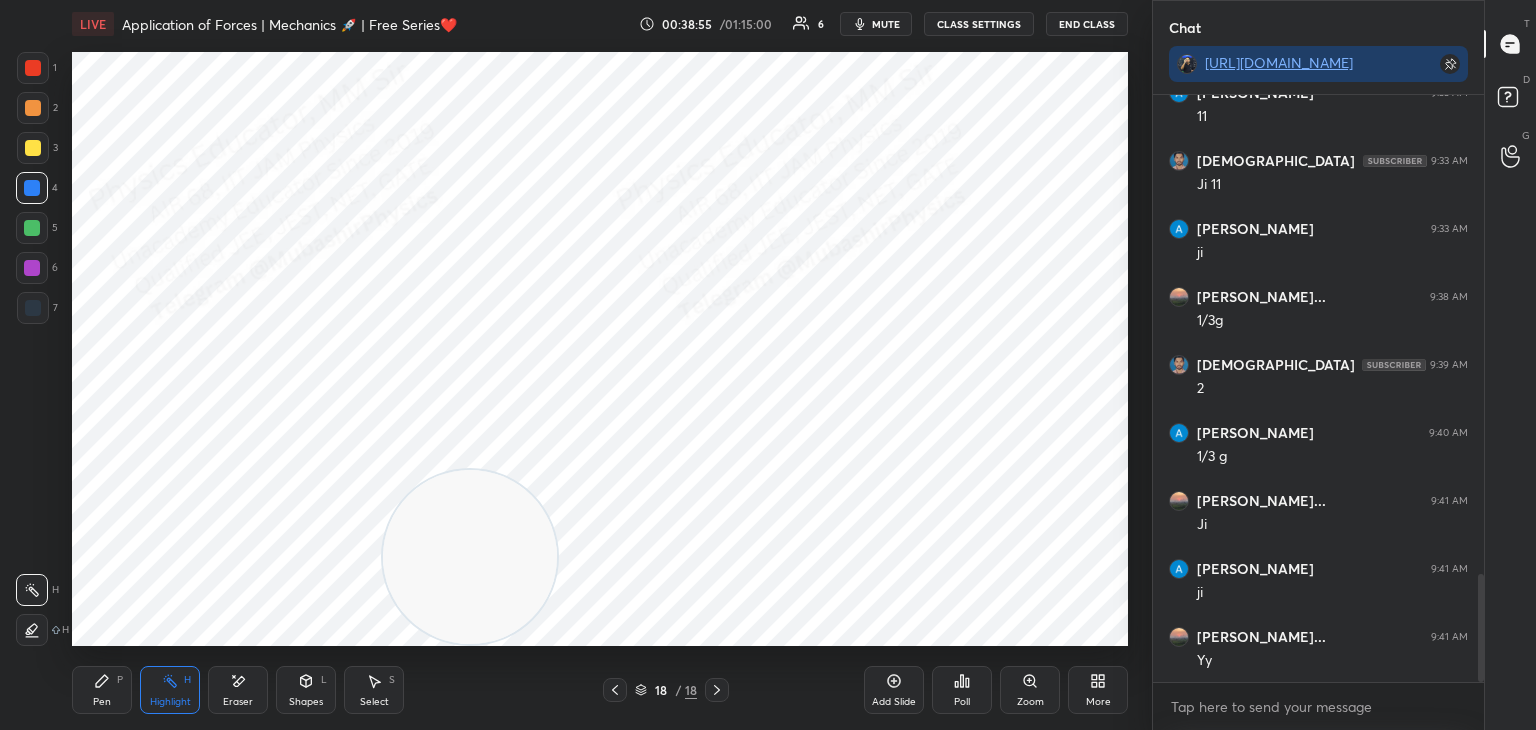 click 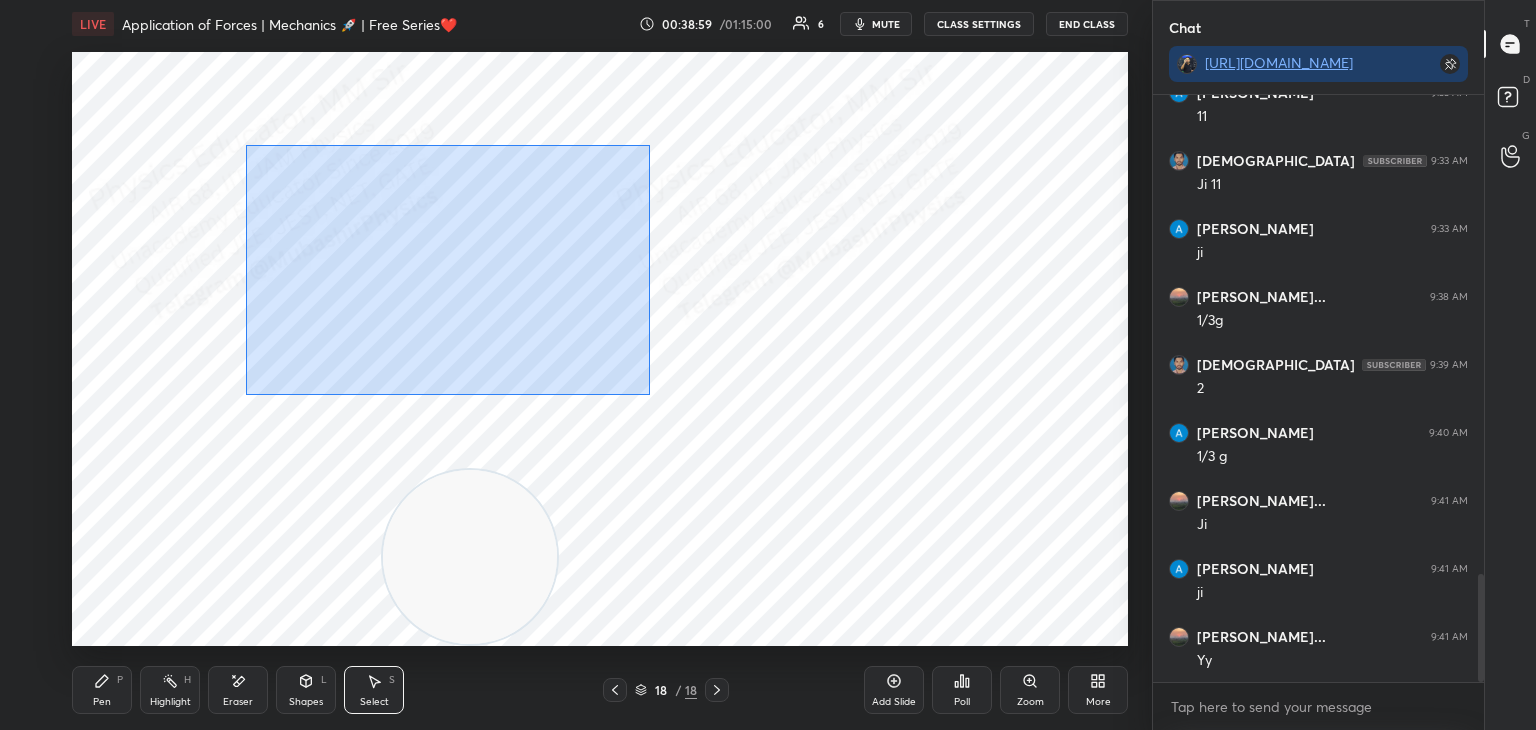 drag, startPoint x: 246, startPoint y: 145, endPoint x: 648, endPoint y: 387, distance: 469.22064 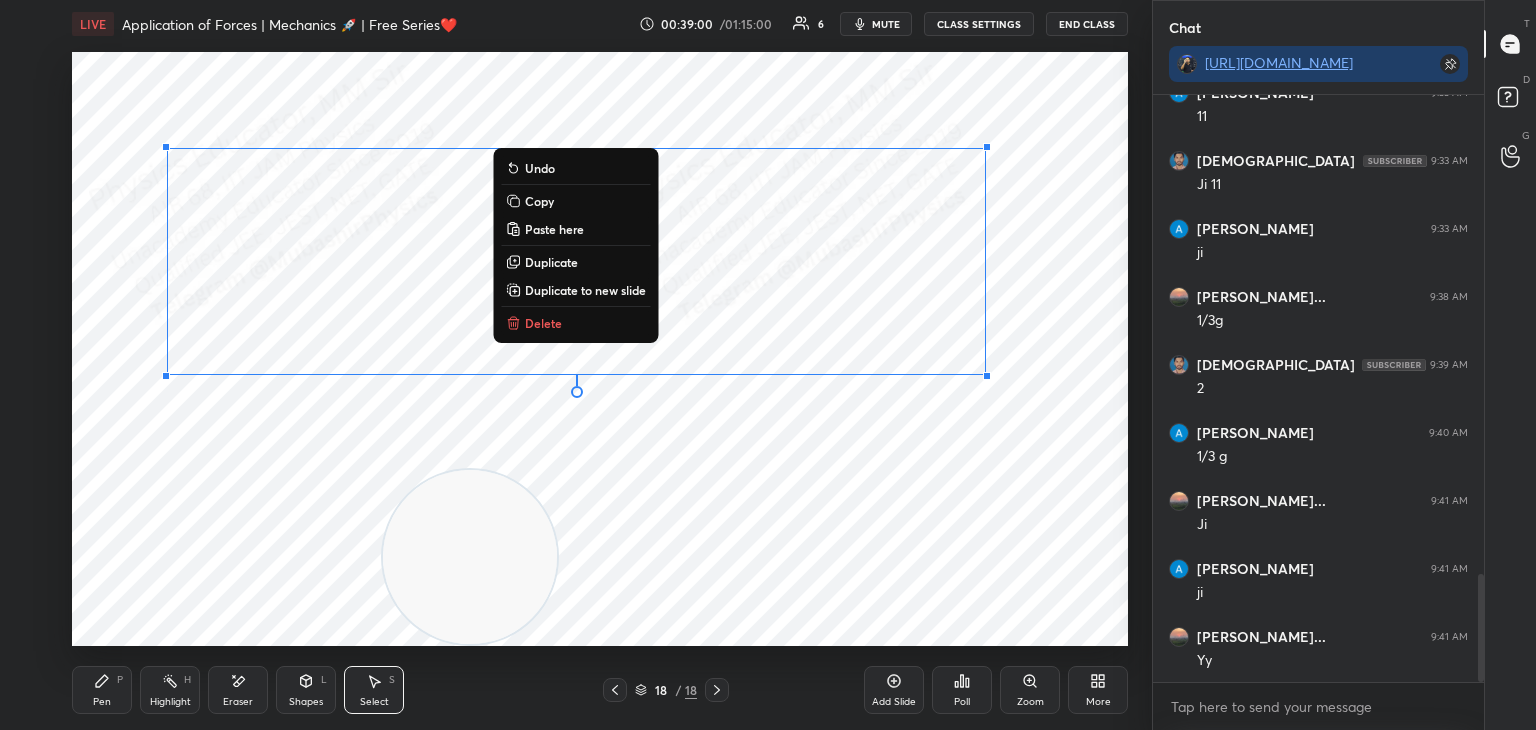 click on "Copy" at bounding box center (575, 201) 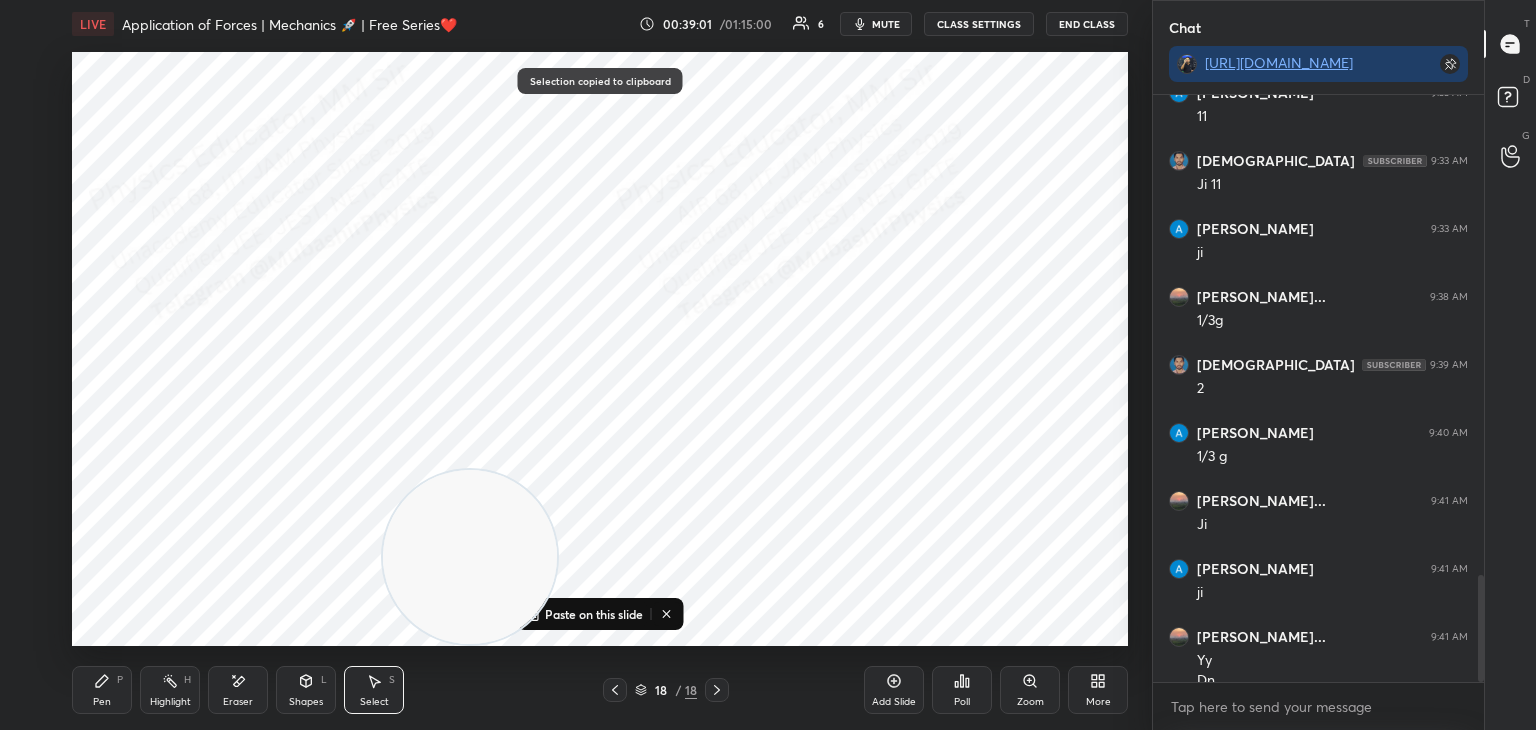scroll, scrollTop: 2624, scrollLeft: 0, axis: vertical 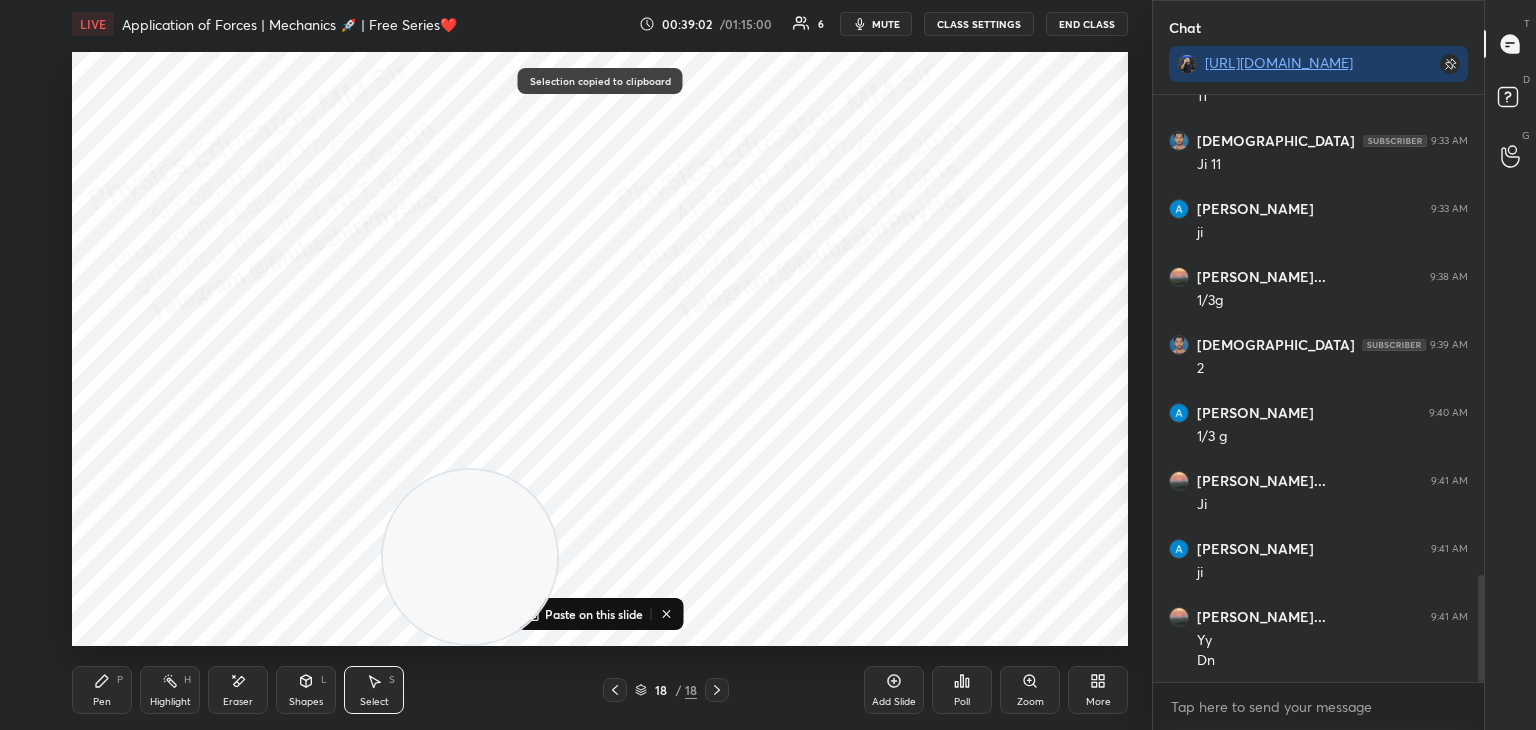click 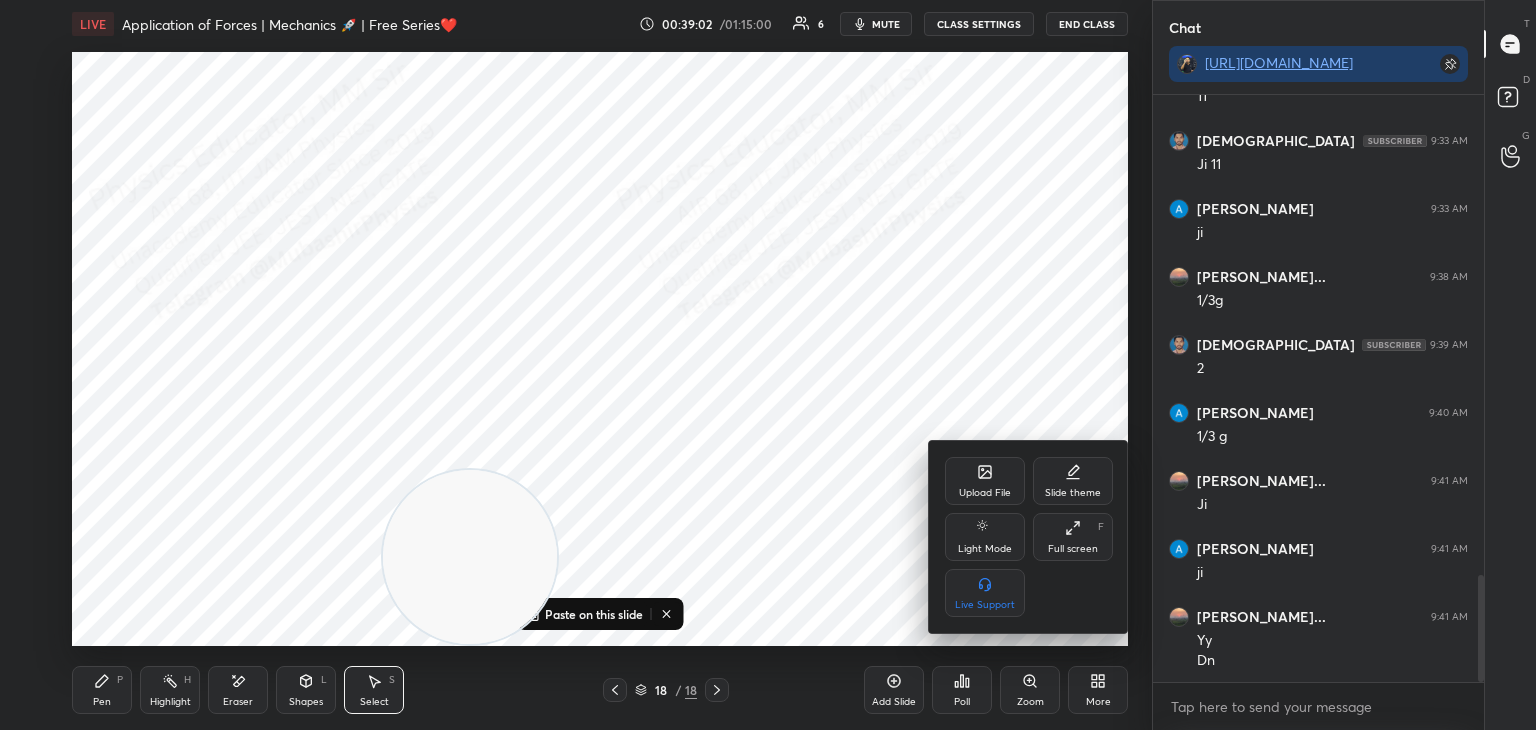 click on "Upload File" at bounding box center [985, 481] 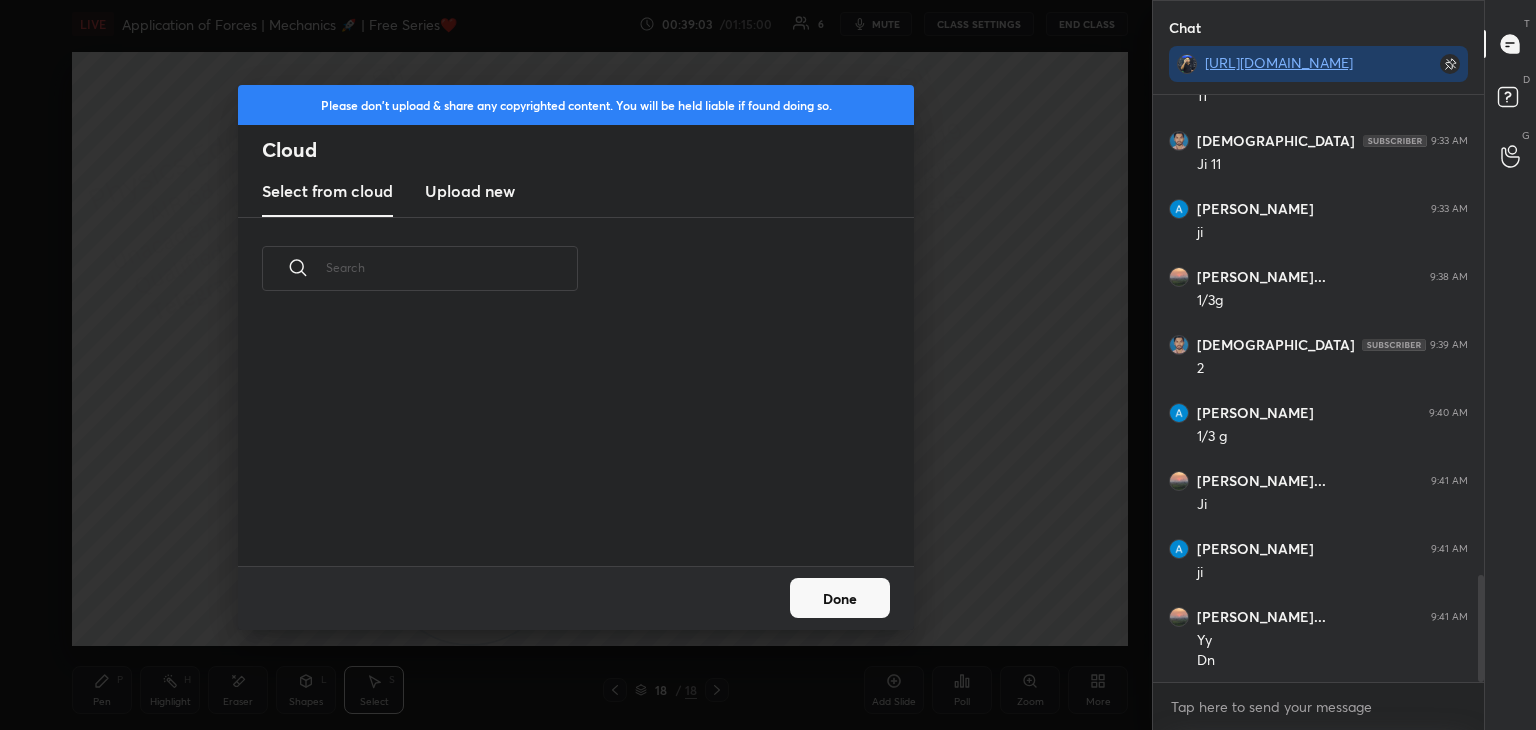 scroll, scrollTop: 5, scrollLeft: 10, axis: both 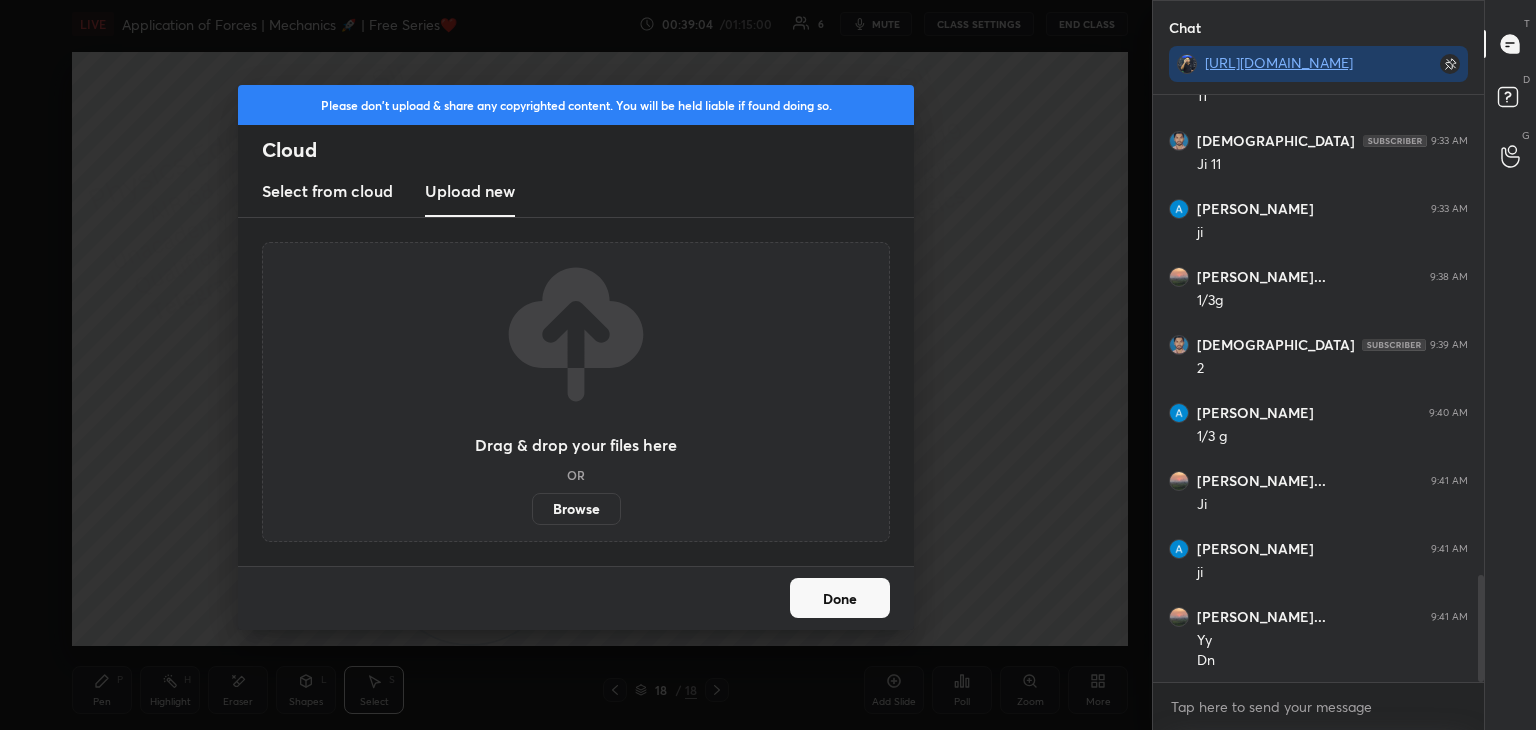 click on "Browse" at bounding box center [576, 509] 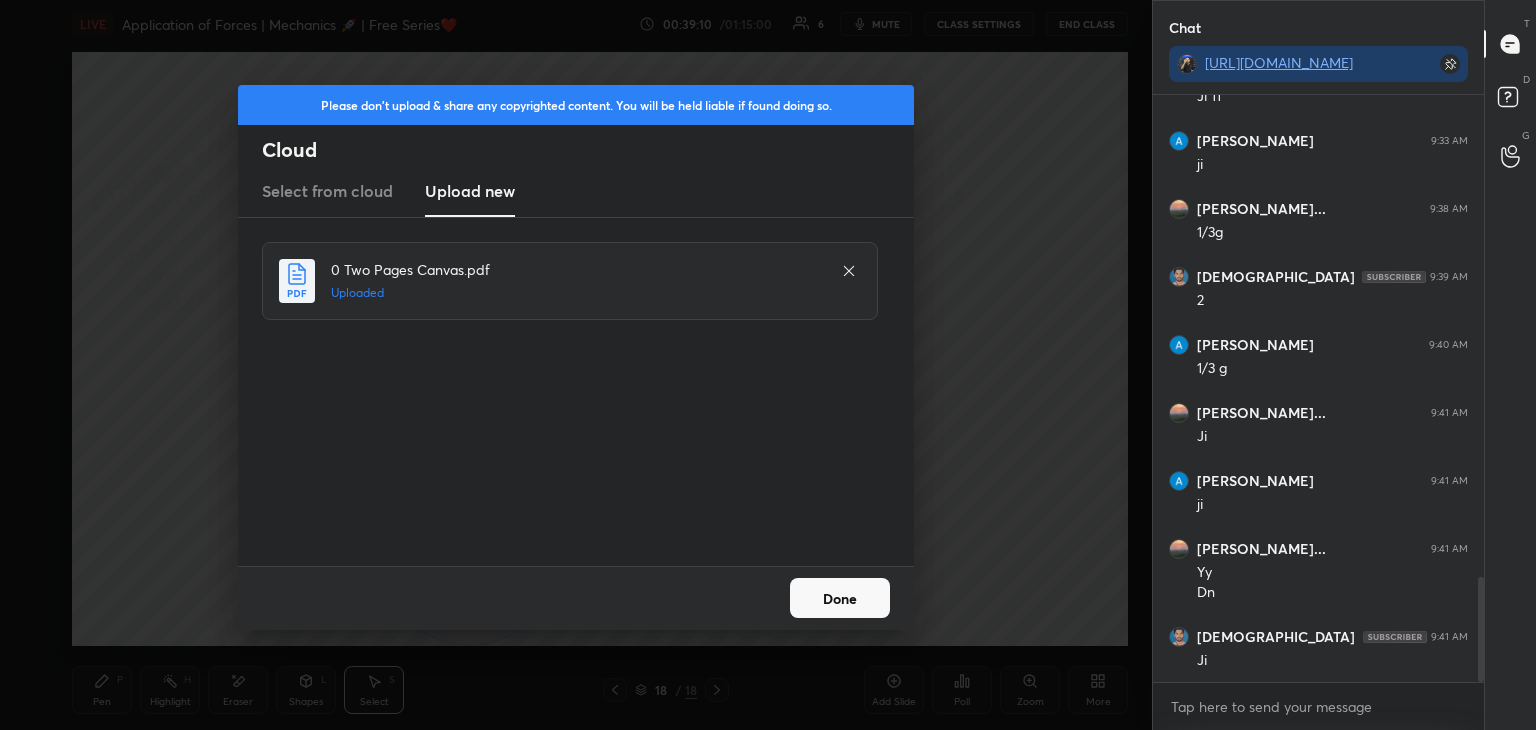 click on "Done" at bounding box center [840, 598] 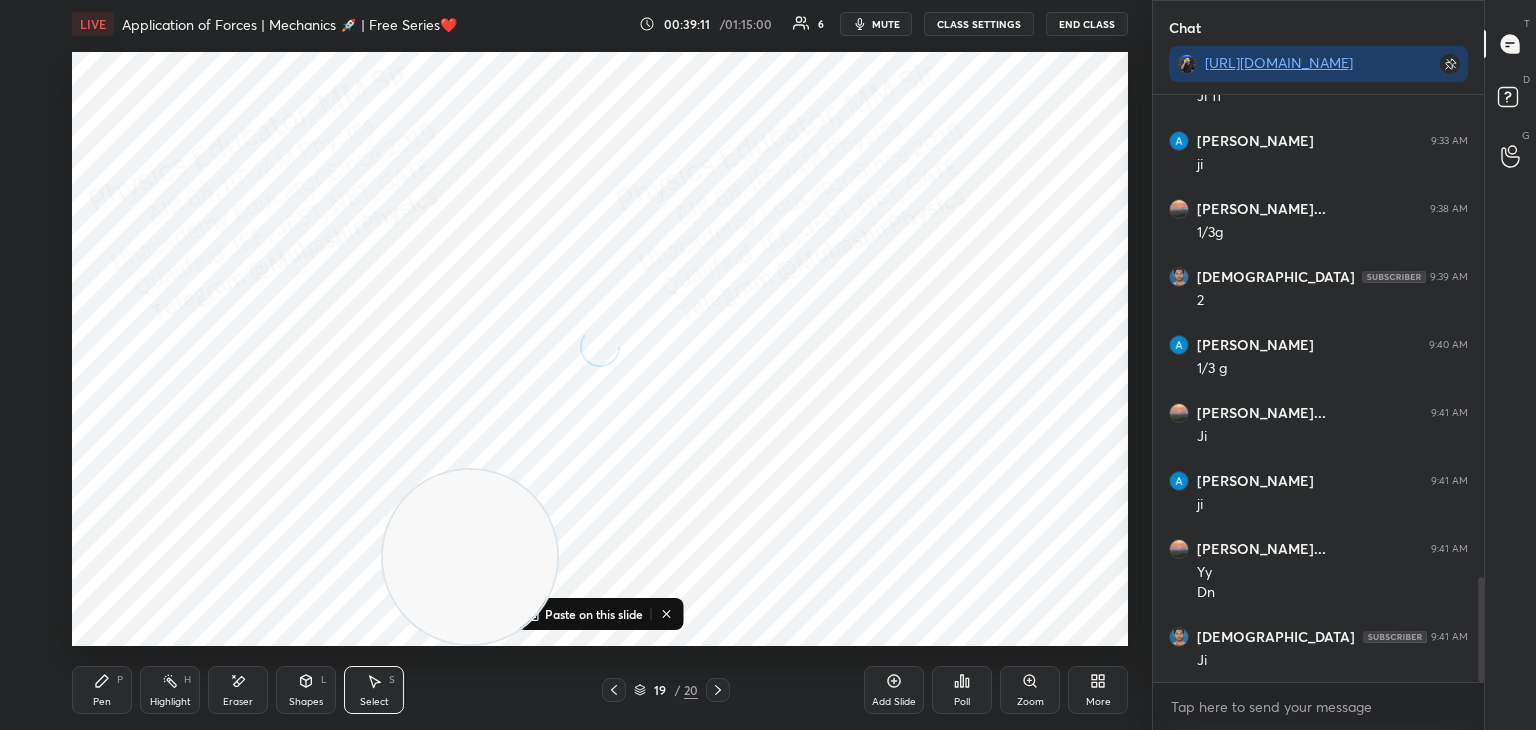 drag, startPoint x: 501, startPoint y: 539, endPoint x: 1052, endPoint y: 459, distance: 556.77734 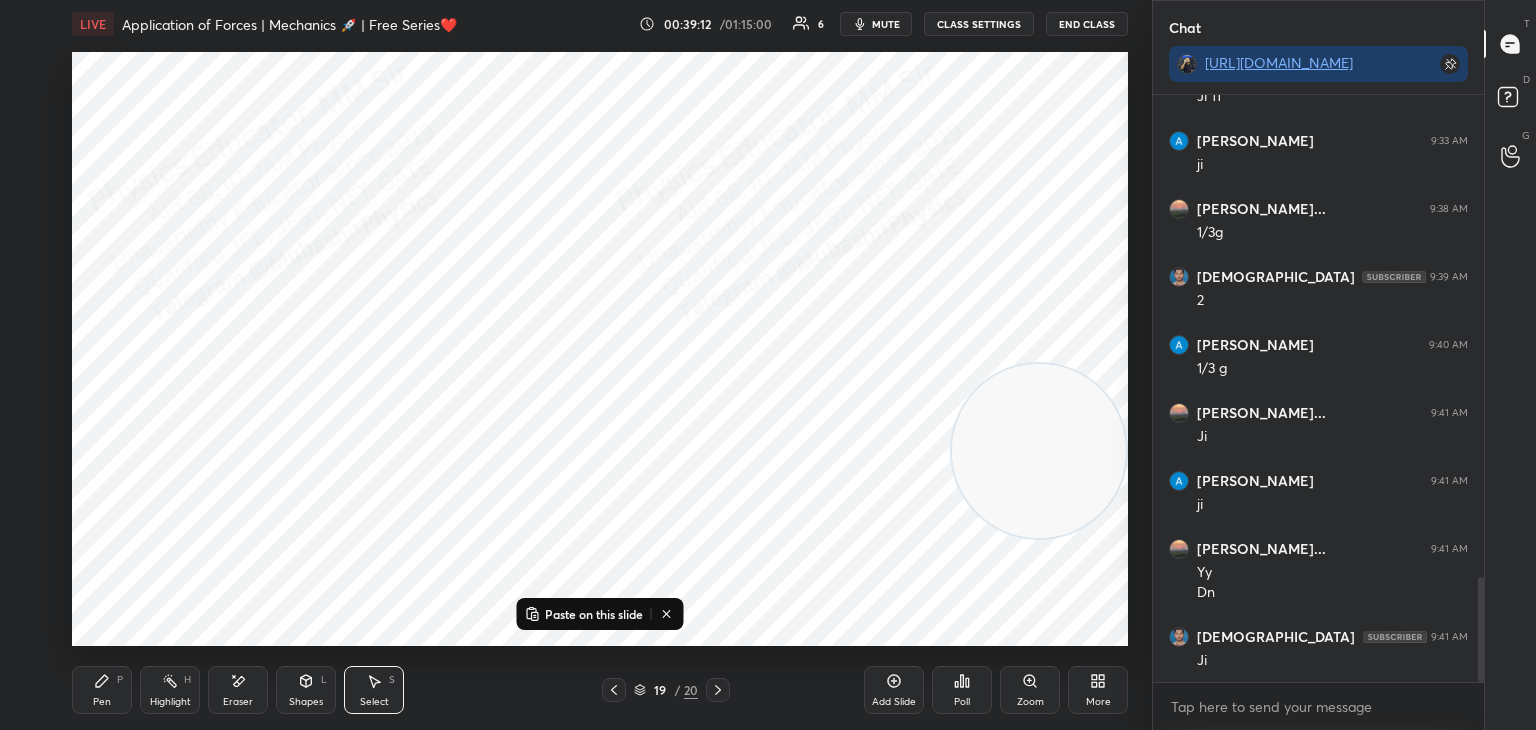 click on "Paste on this slide" at bounding box center [594, 614] 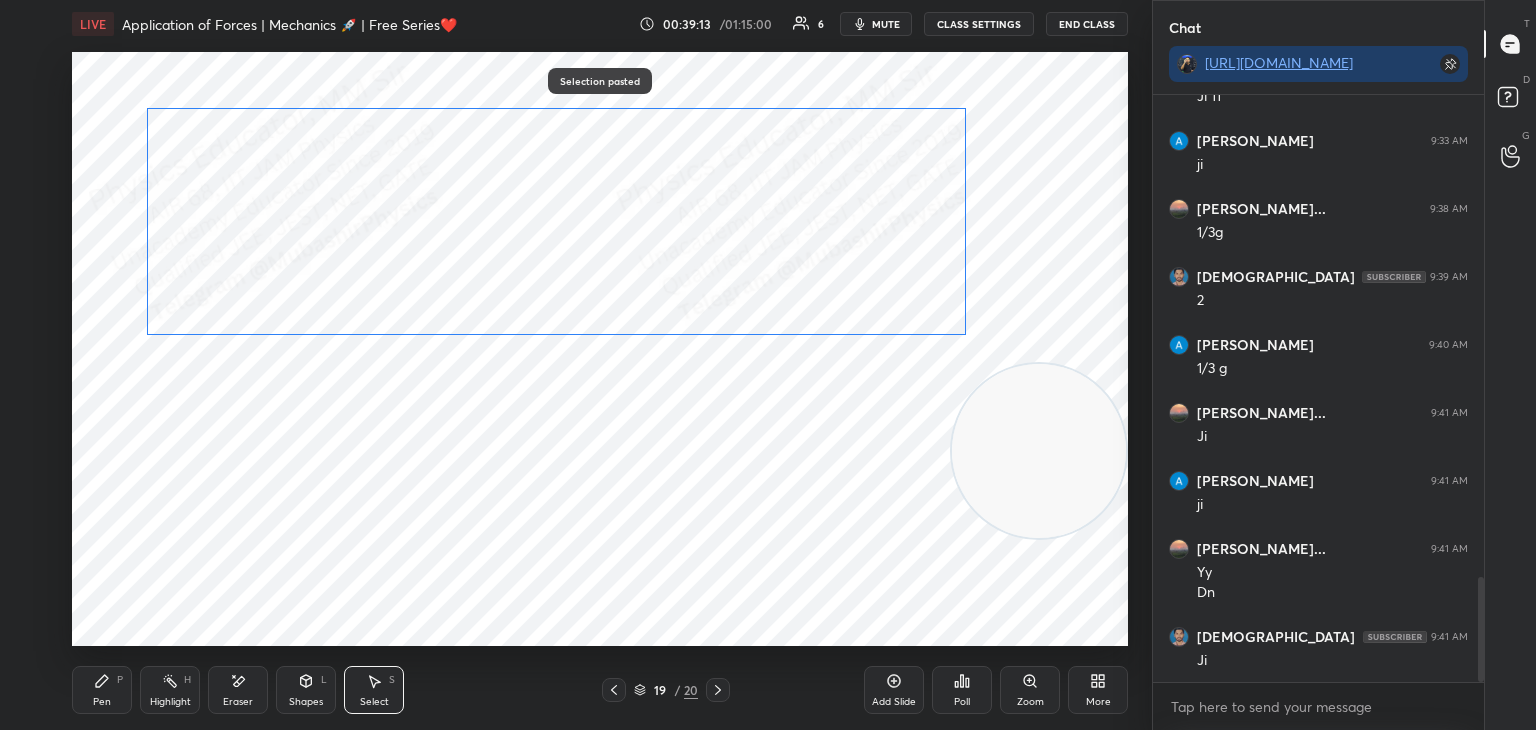 drag, startPoint x: 398, startPoint y: 329, endPoint x: 356, endPoint y: 281, distance: 63.780876 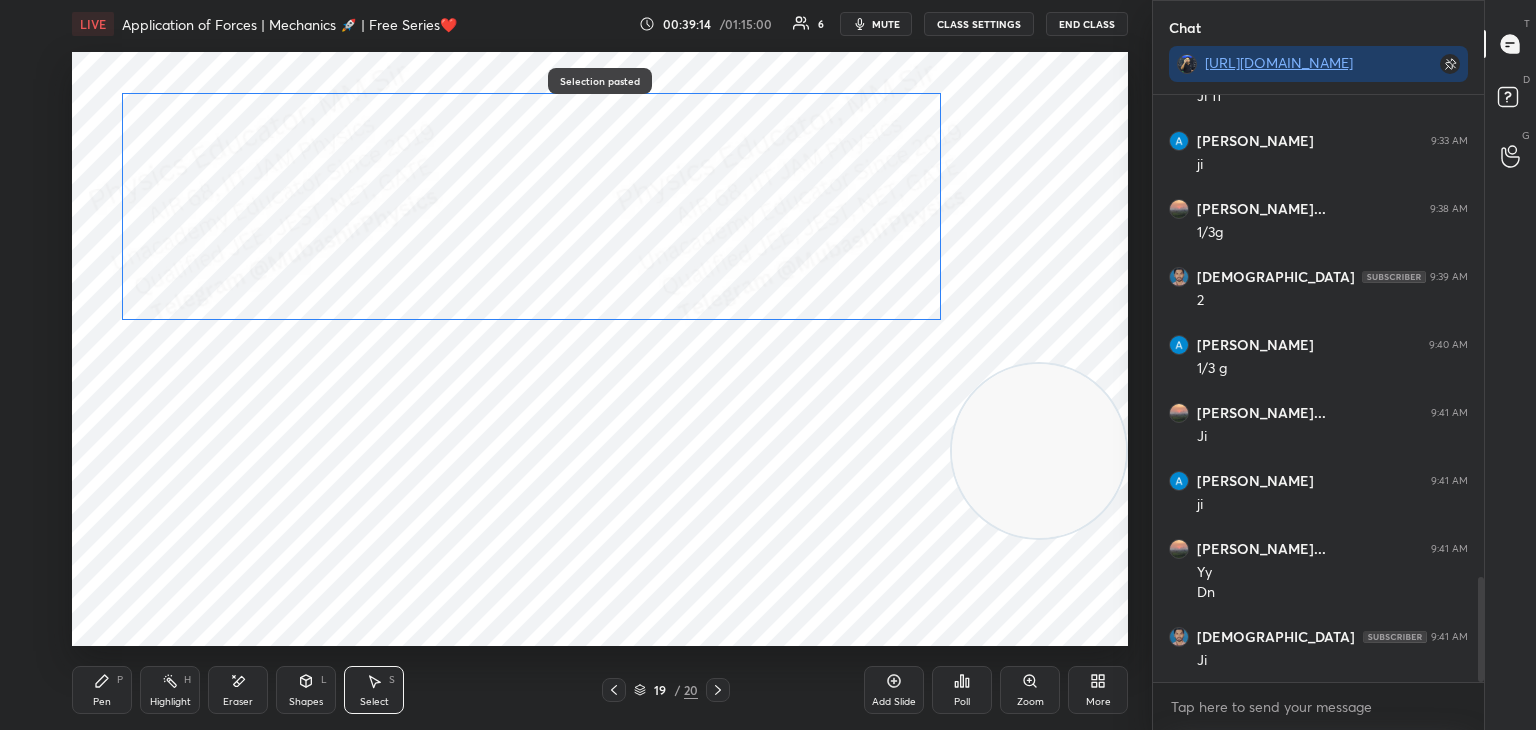 drag, startPoint x: 352, startPoint y: 275, endPoint x: 342, endPoint y: 282, distance: 12.206555 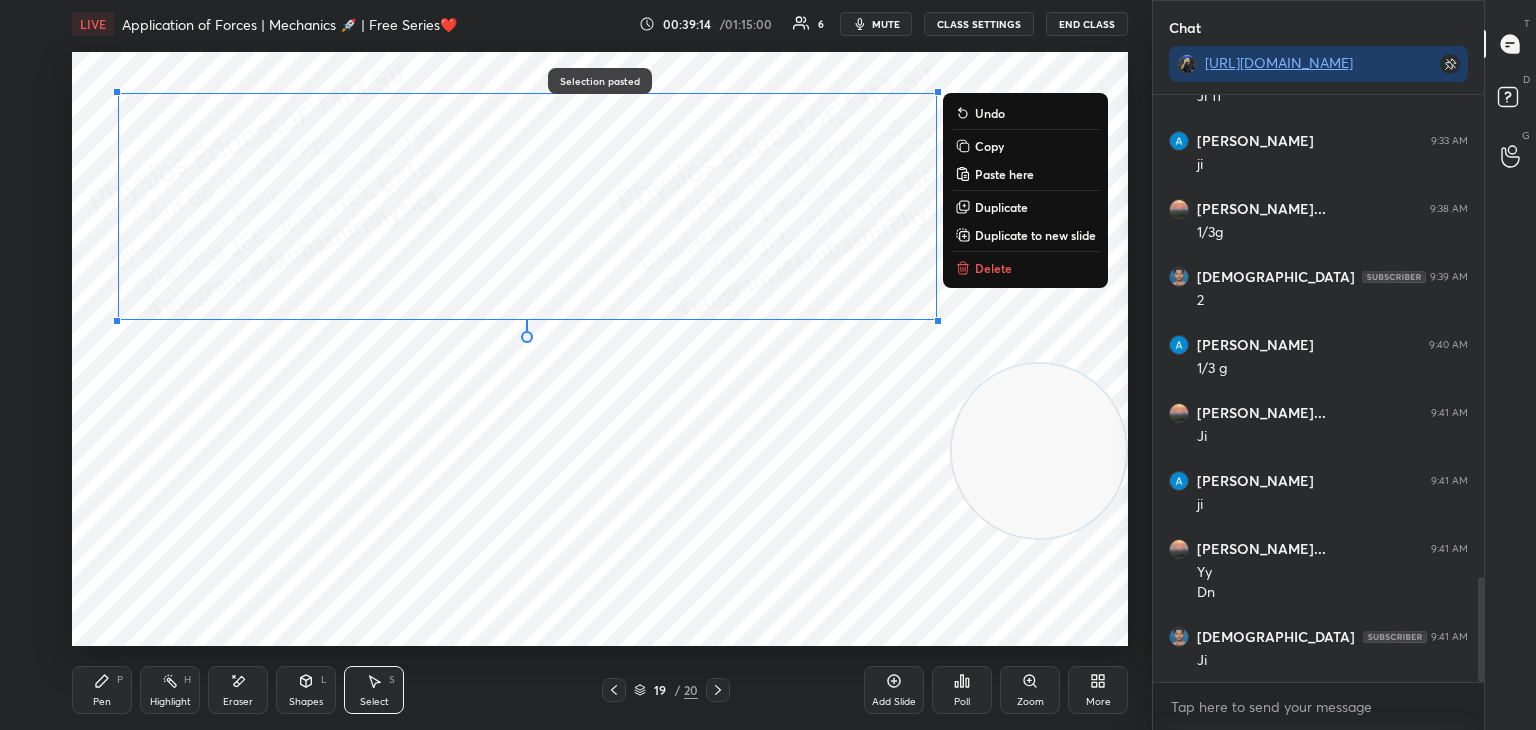 click on "0 ° Undo Copy Paste here Duplicate Duplicate to new slide Delete" at bounding box center [600, 349] 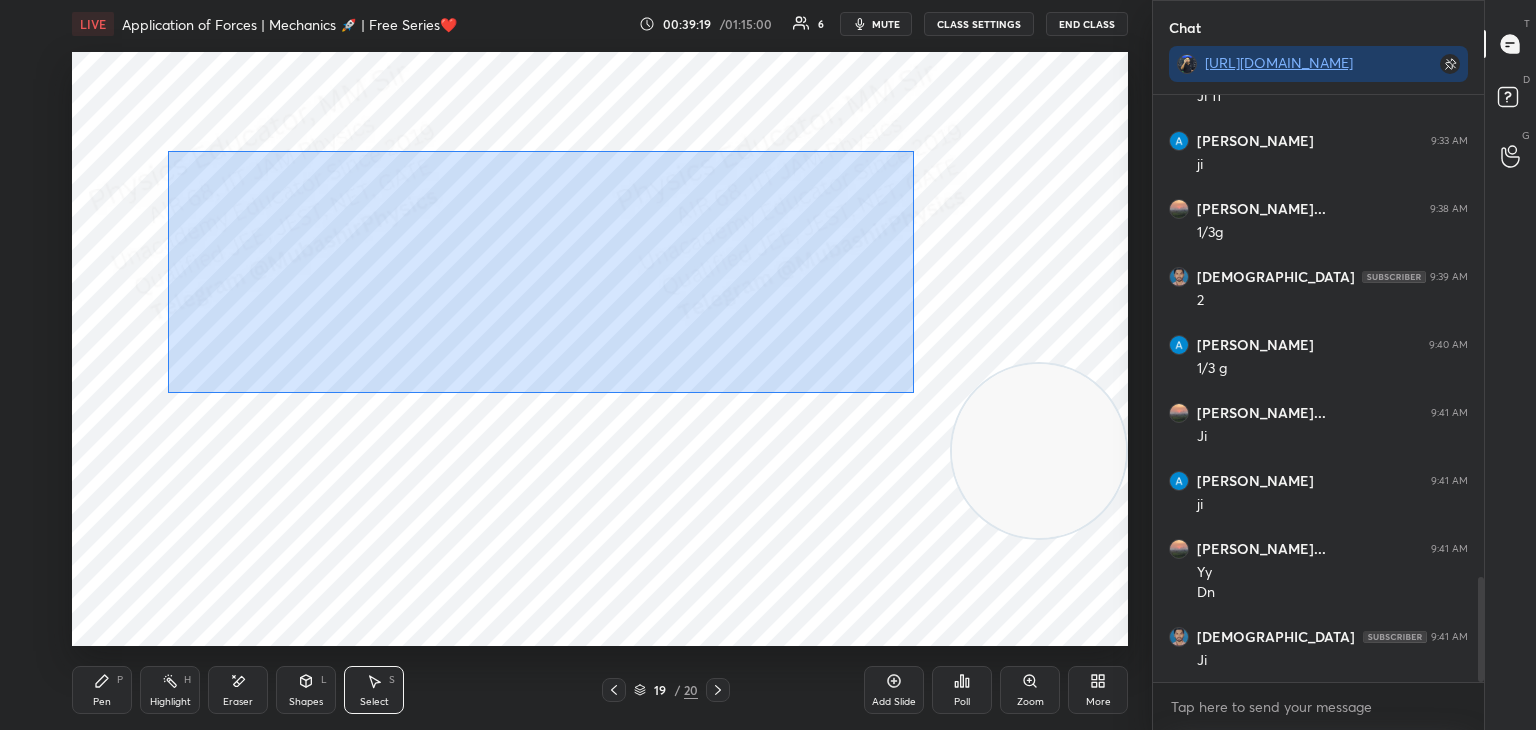 drag, startPoint x: 173, startPoint y: 131, endPoint x: 908, endPoint y: 409, distance: 785.8174 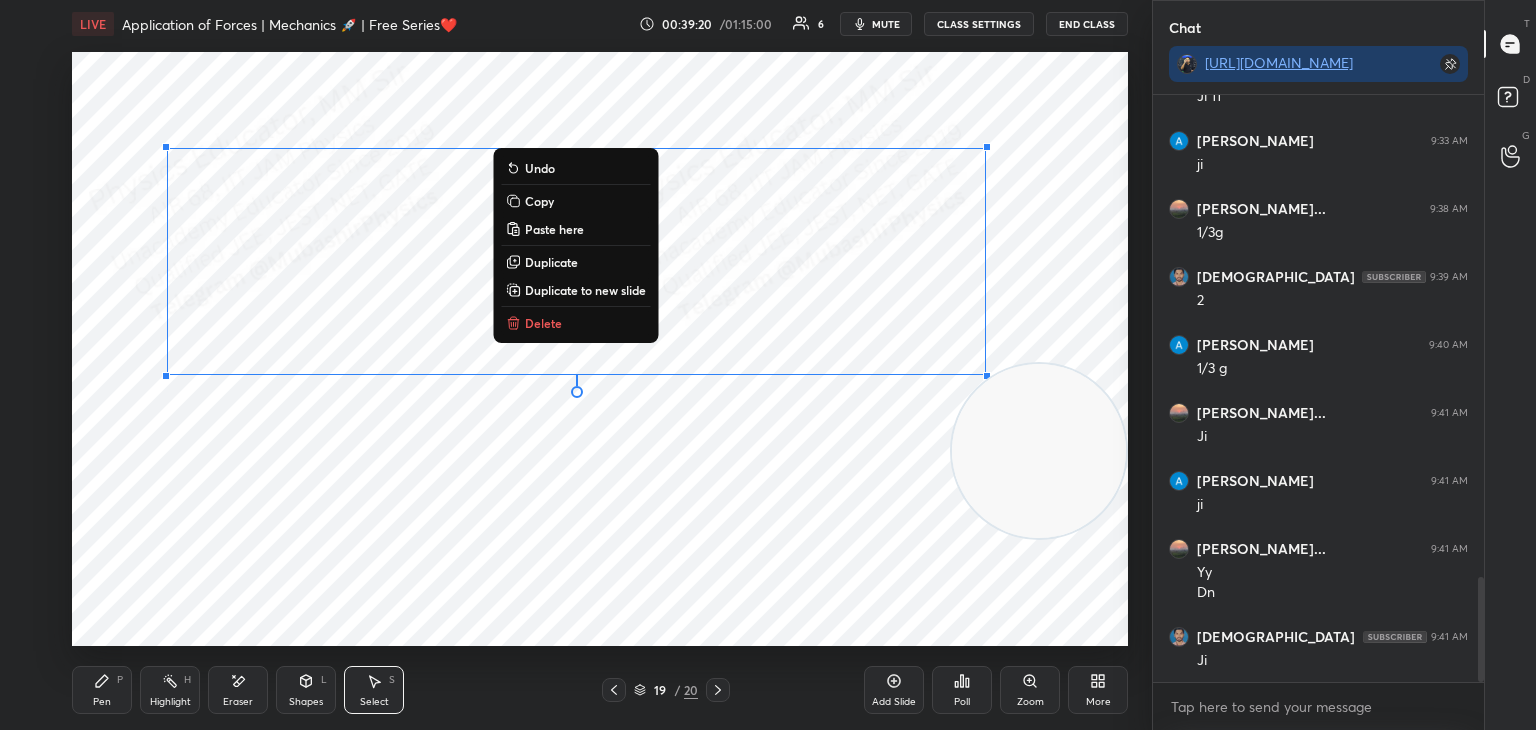 drag, startPoint x: 634, startPoint y: 267, endPoint x: 828, endPoint y: 262, distance: 194.06442 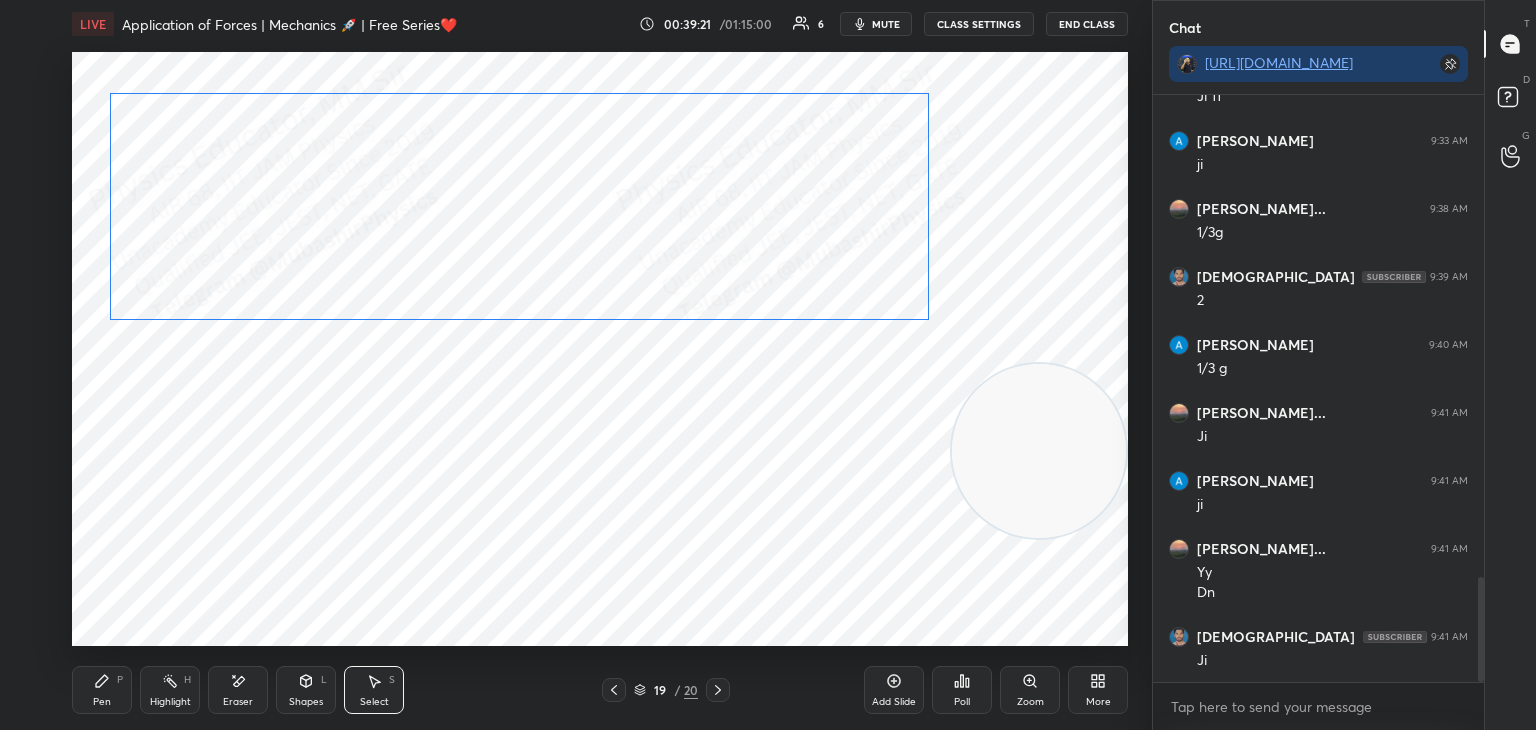 drag, startPoint x: 837, startPoint y: 266, endPoint x: 780, endPoint y: 205, distance: 83.48653 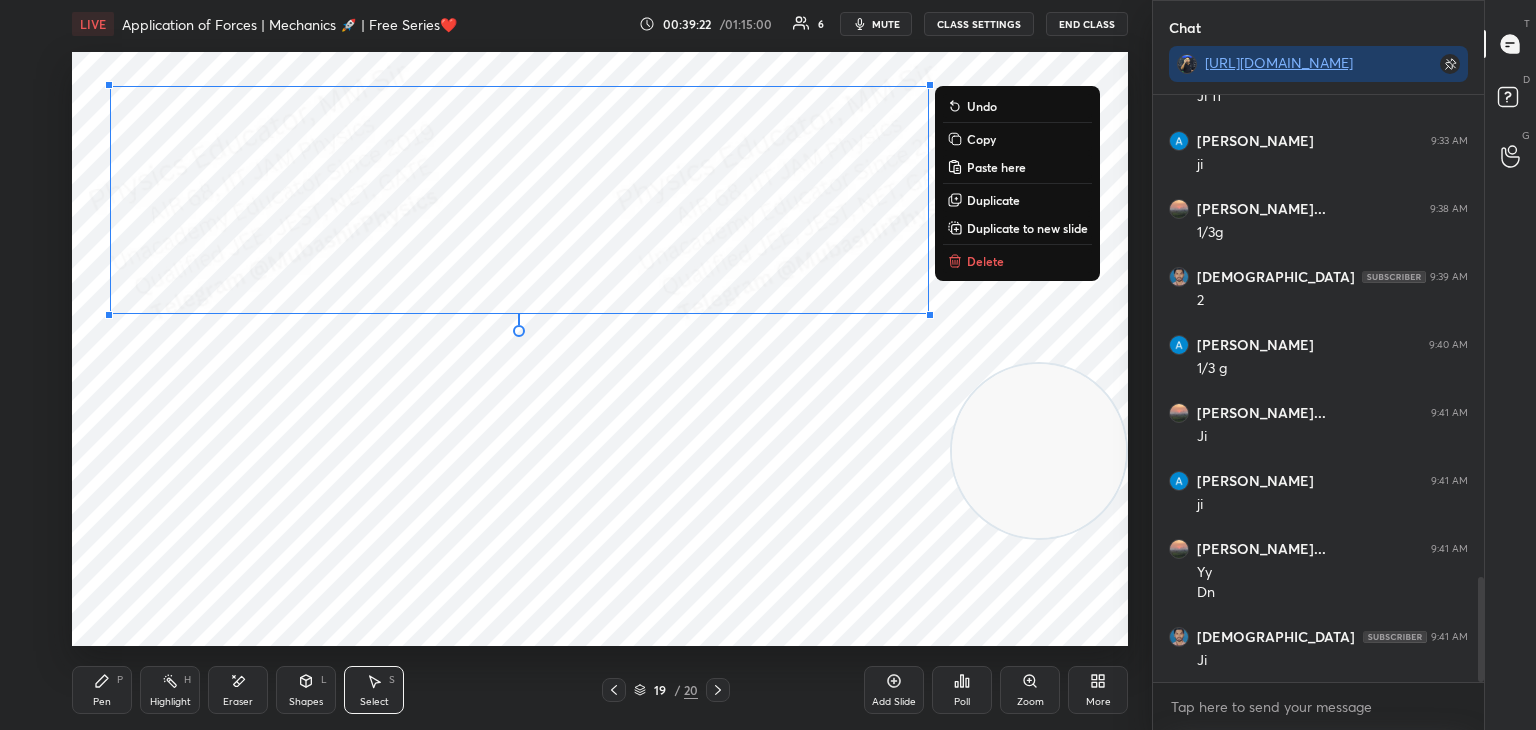 click on "0 ° Undo Copy Paste here Duplicate Duplicate to new slide Delete" at bounding box center [600, 349] 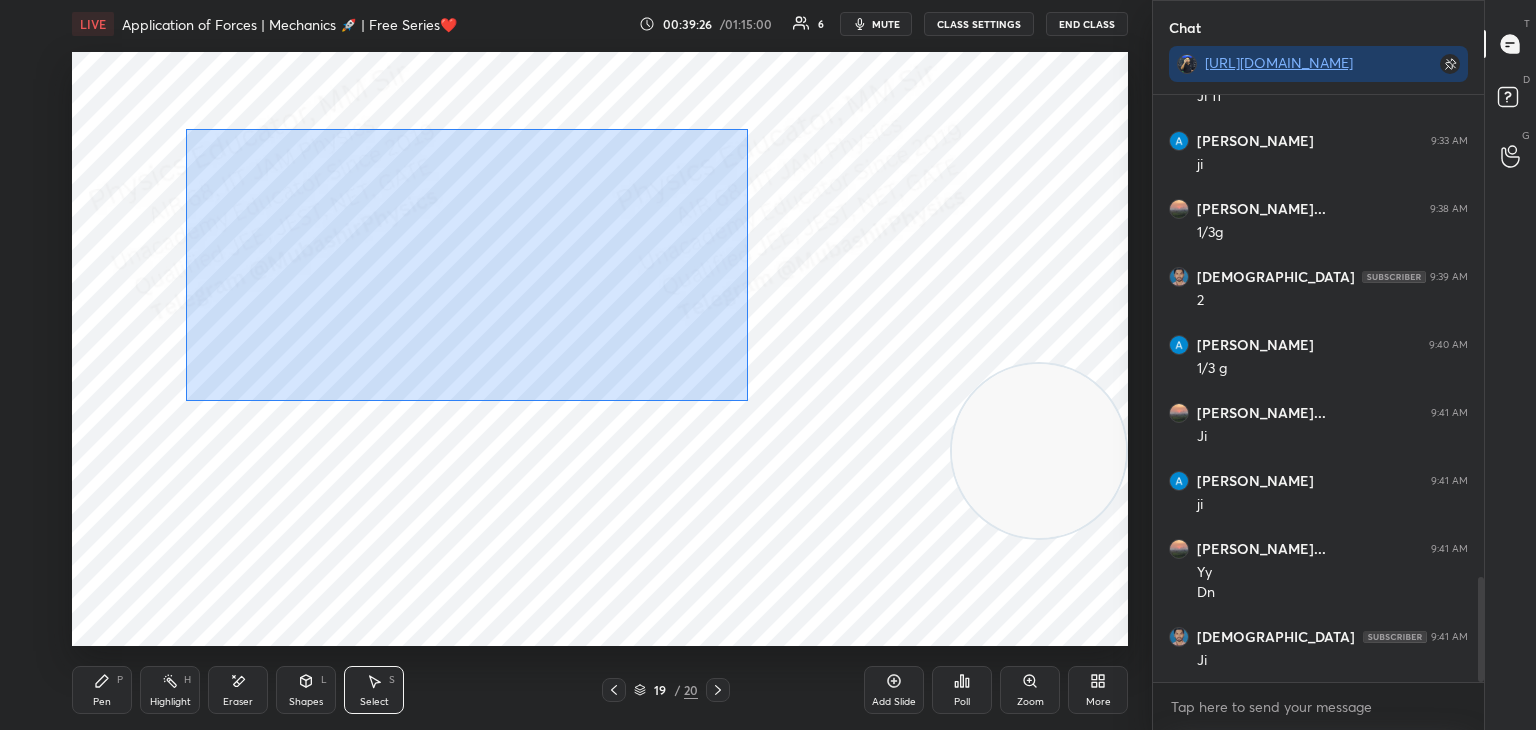 drag, startPoint x: 186, startPoint y: 129, endPoint x: 798, endPoint y: 425, distance: 679.8235 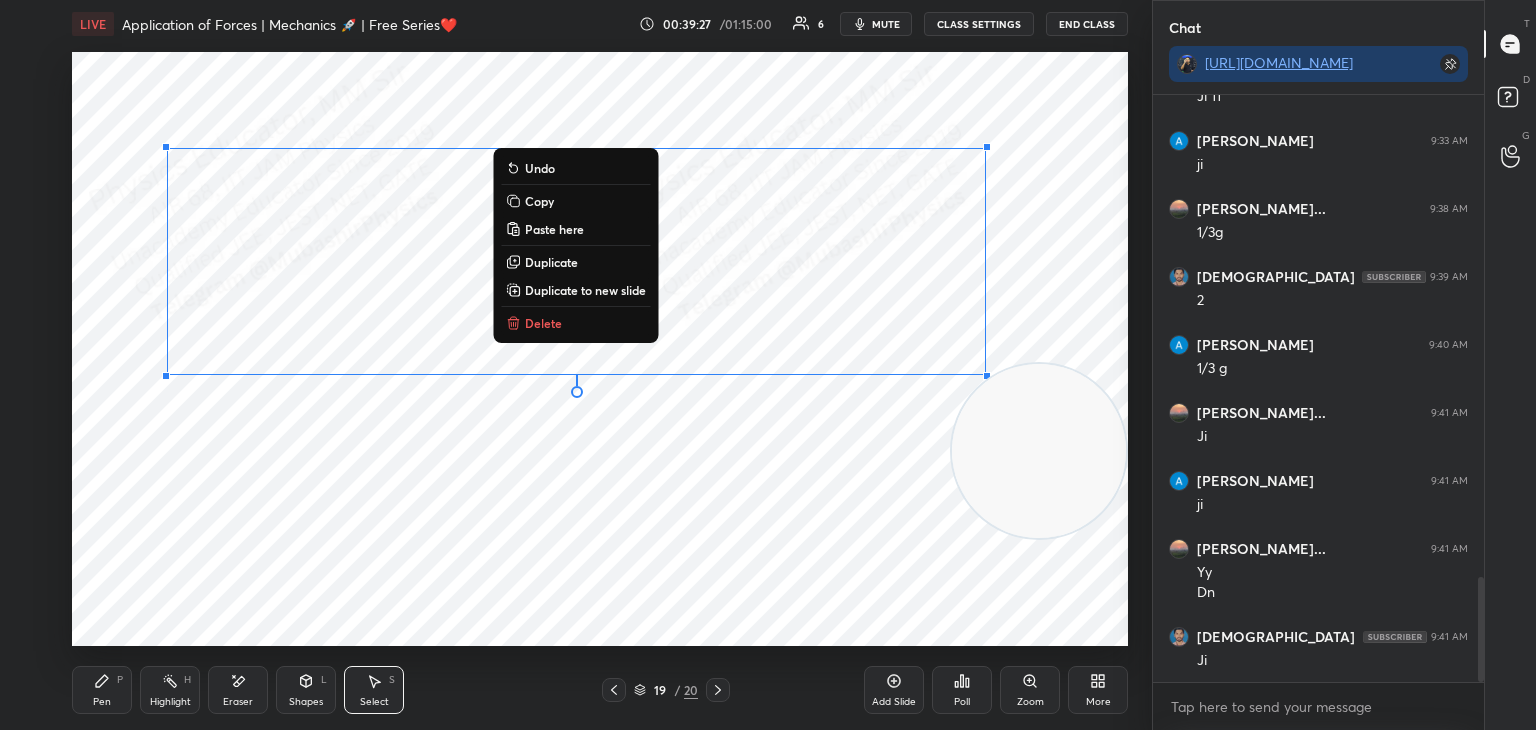 drag, startPoint x: 532, startPoint y: 265, endPoint x: 374, endPoint y: 269, distance: 158.05063 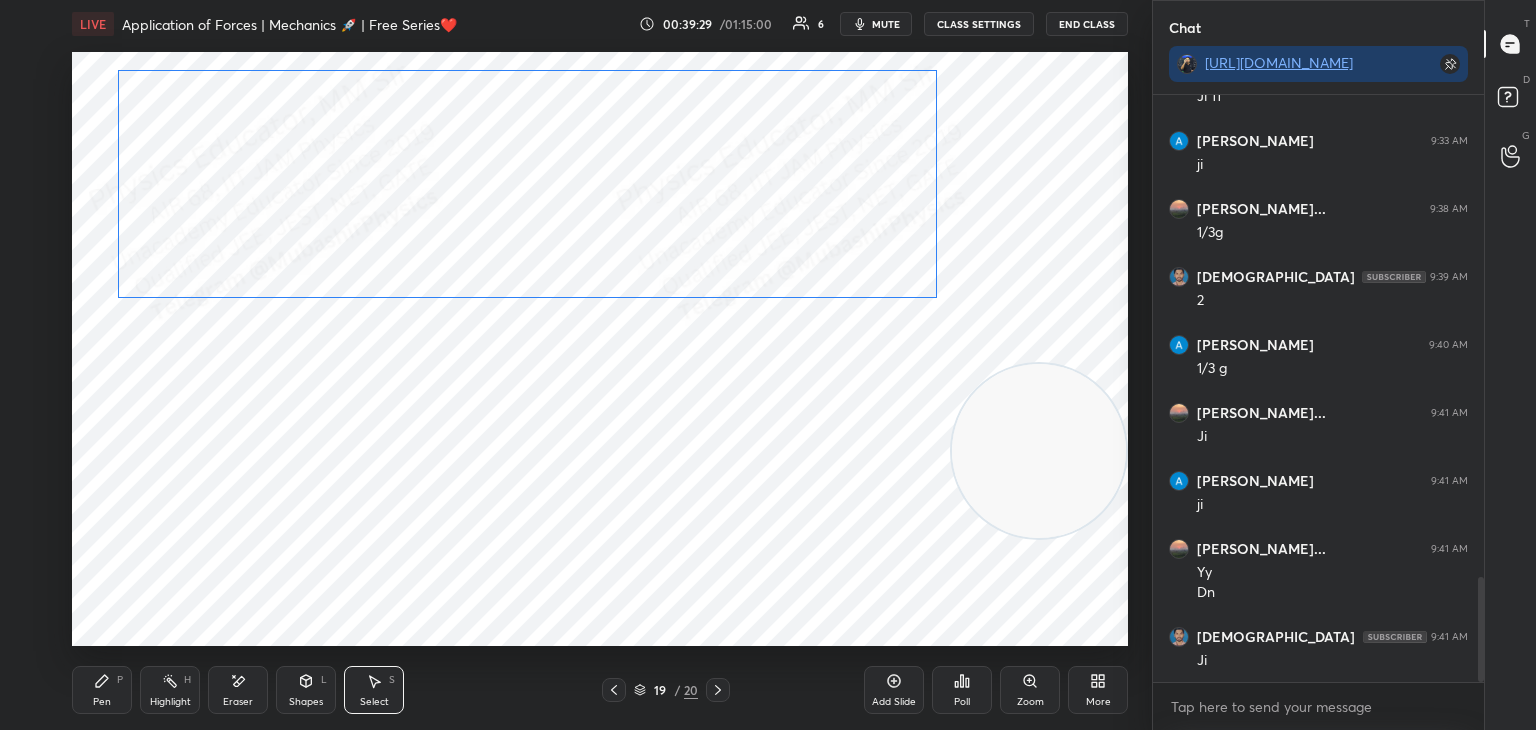 drag, startPoint x: 393, startPoint y: 297, endPoint x: 348, endPoint y: 215, distance: 93.53609 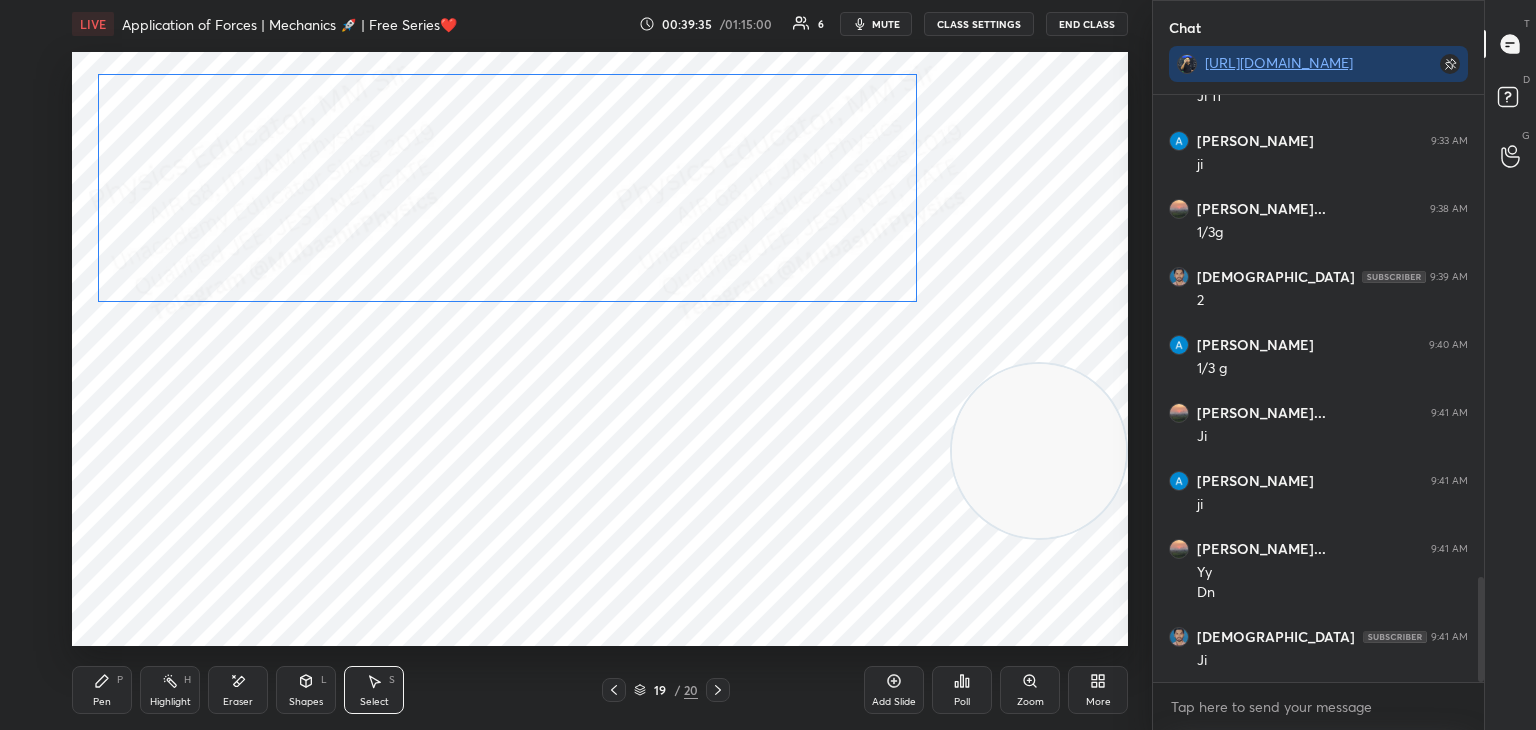 click on "0 ° Undo Copy Paste here Duplicate Duplicate to new slide Delete" at bounding box center [600, 349] 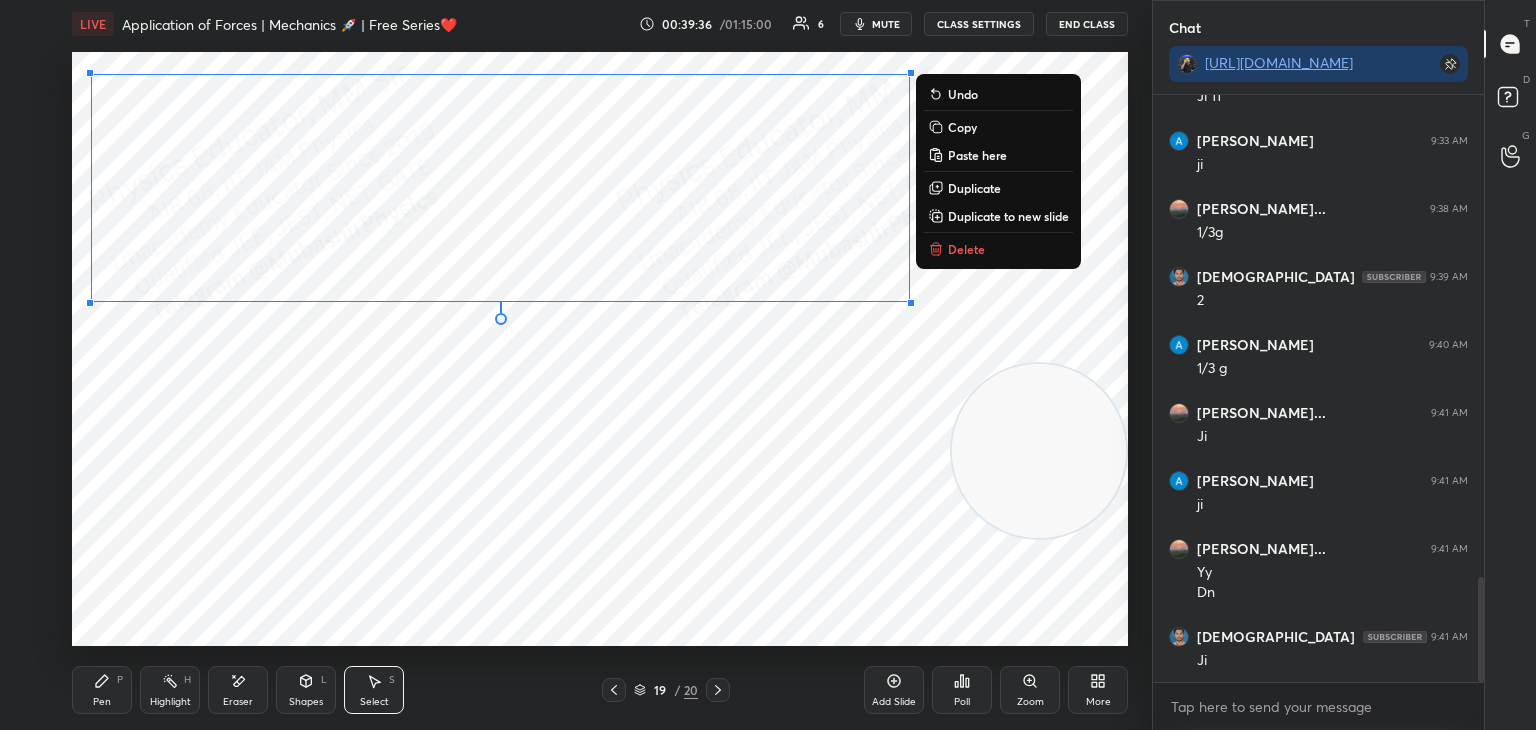 click on "Pen" at bounding box center [102, 702] 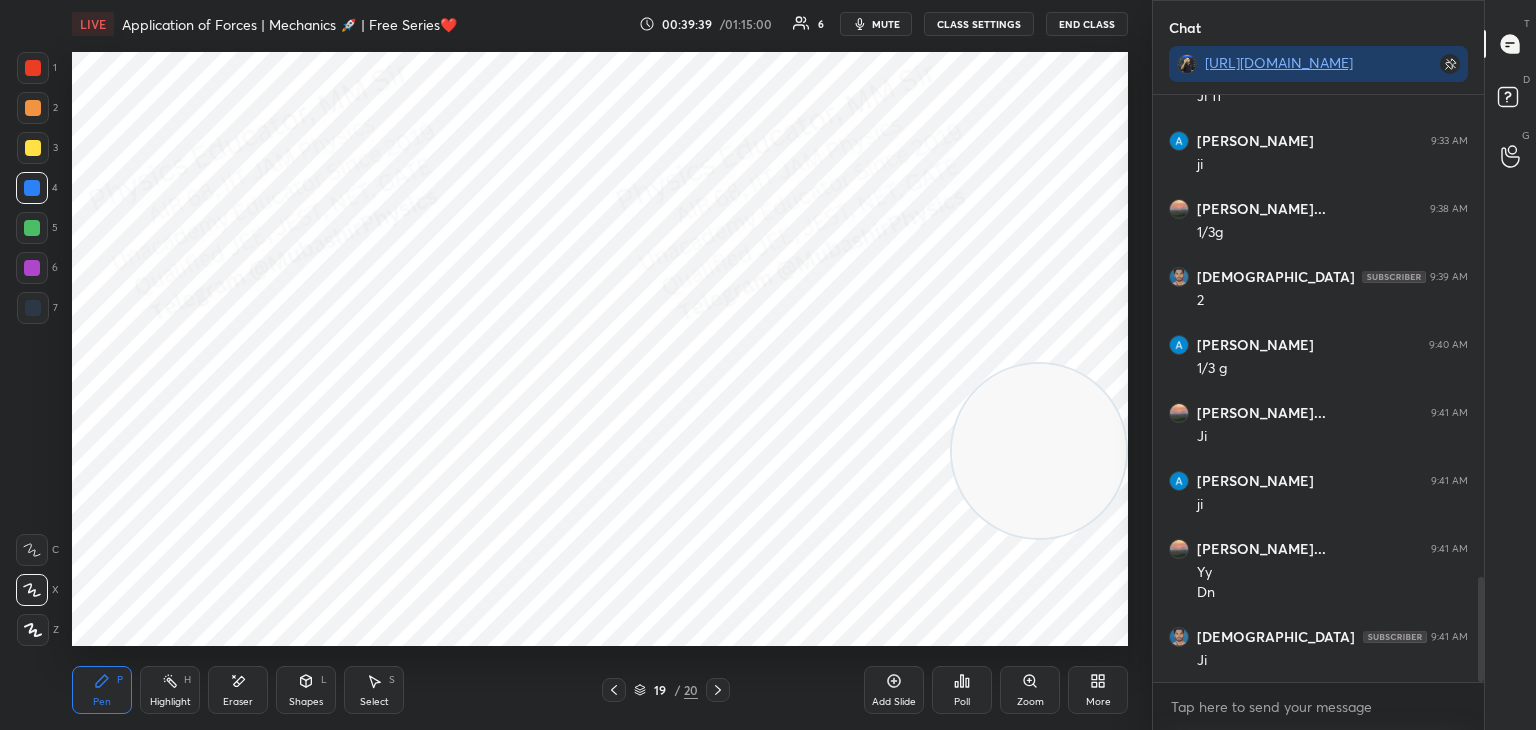 click at bounding box center (32, 268) 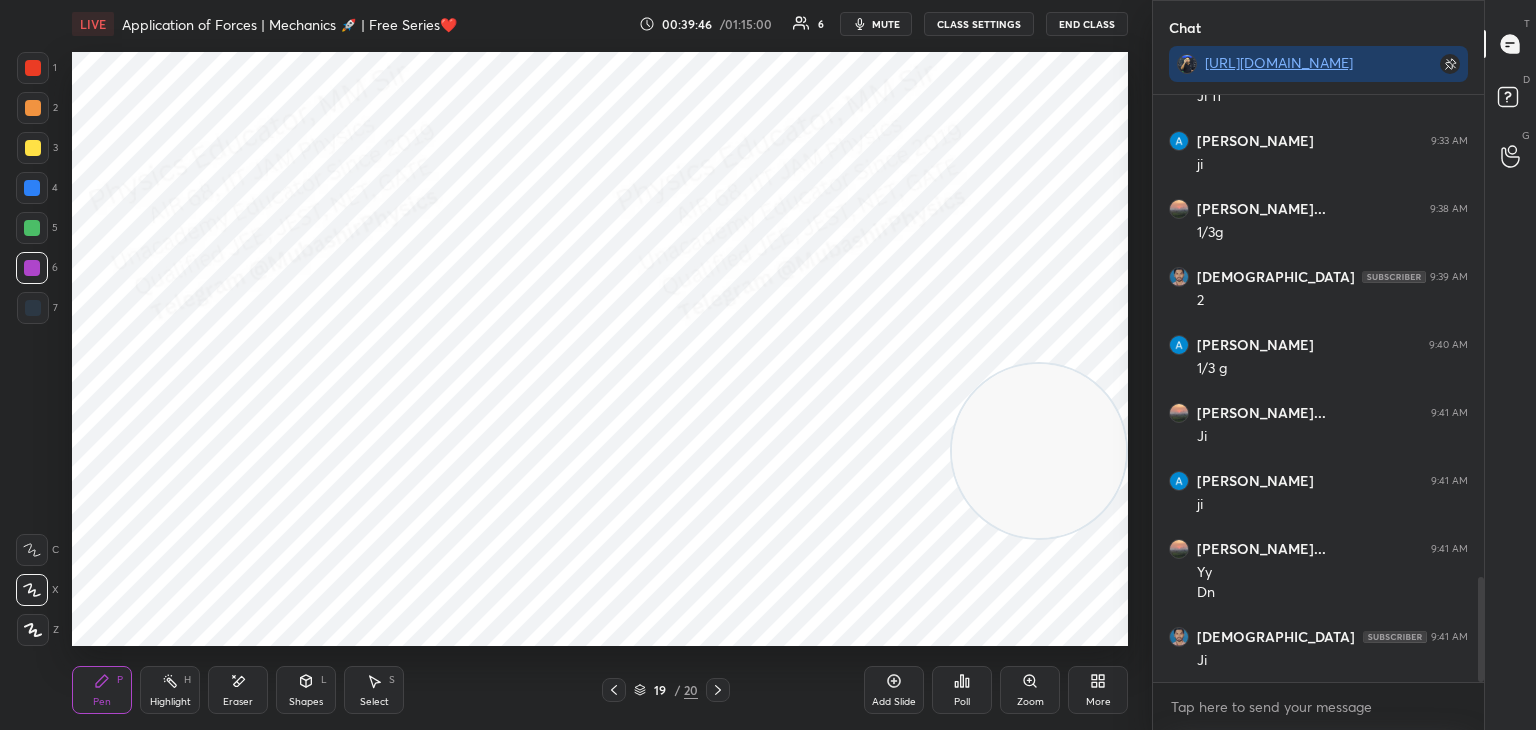drag, startPoint x: 365, startPoint y: 690, endPoint x: 364, endPoint y: 669, distance: 21.023796 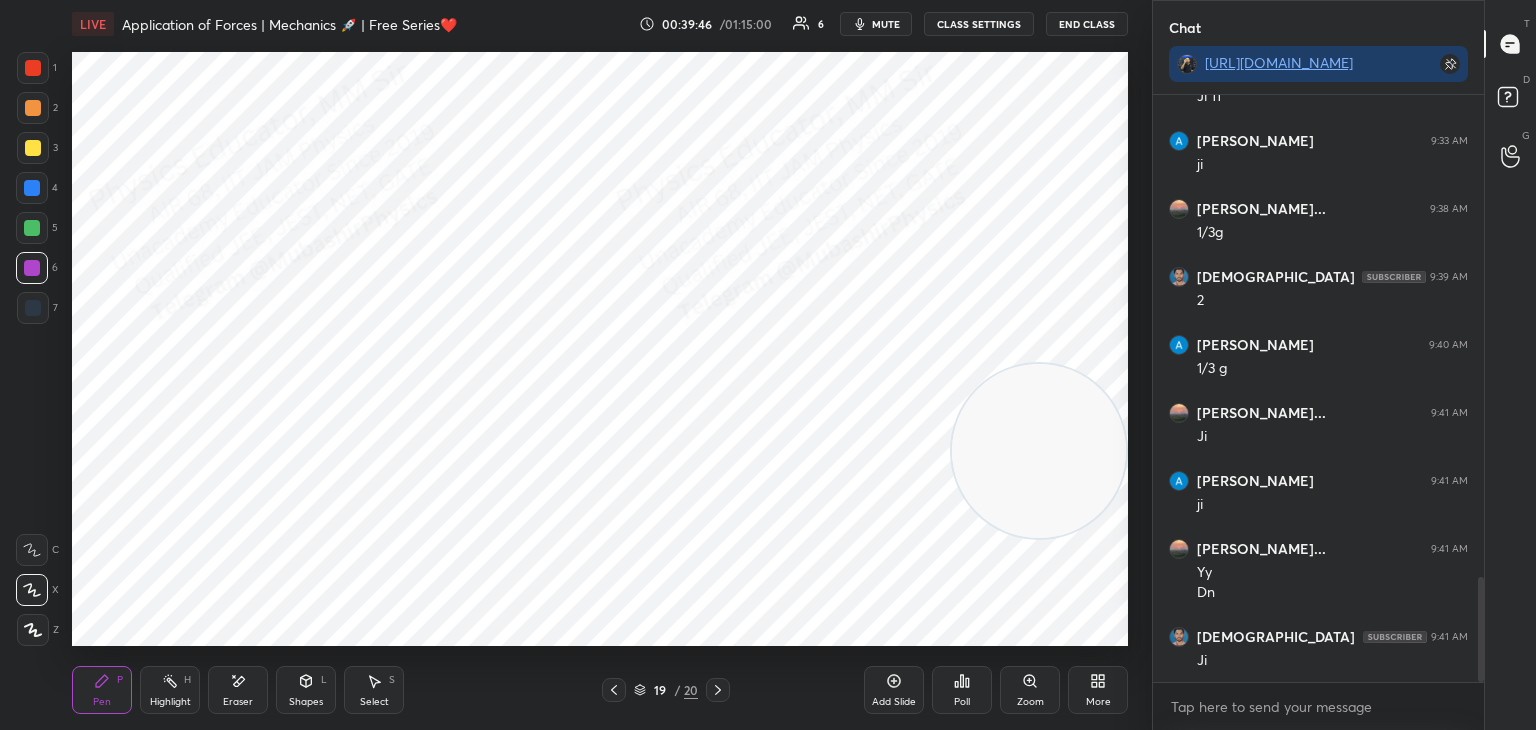 click on "Select S" at bounding box center (374, 690) 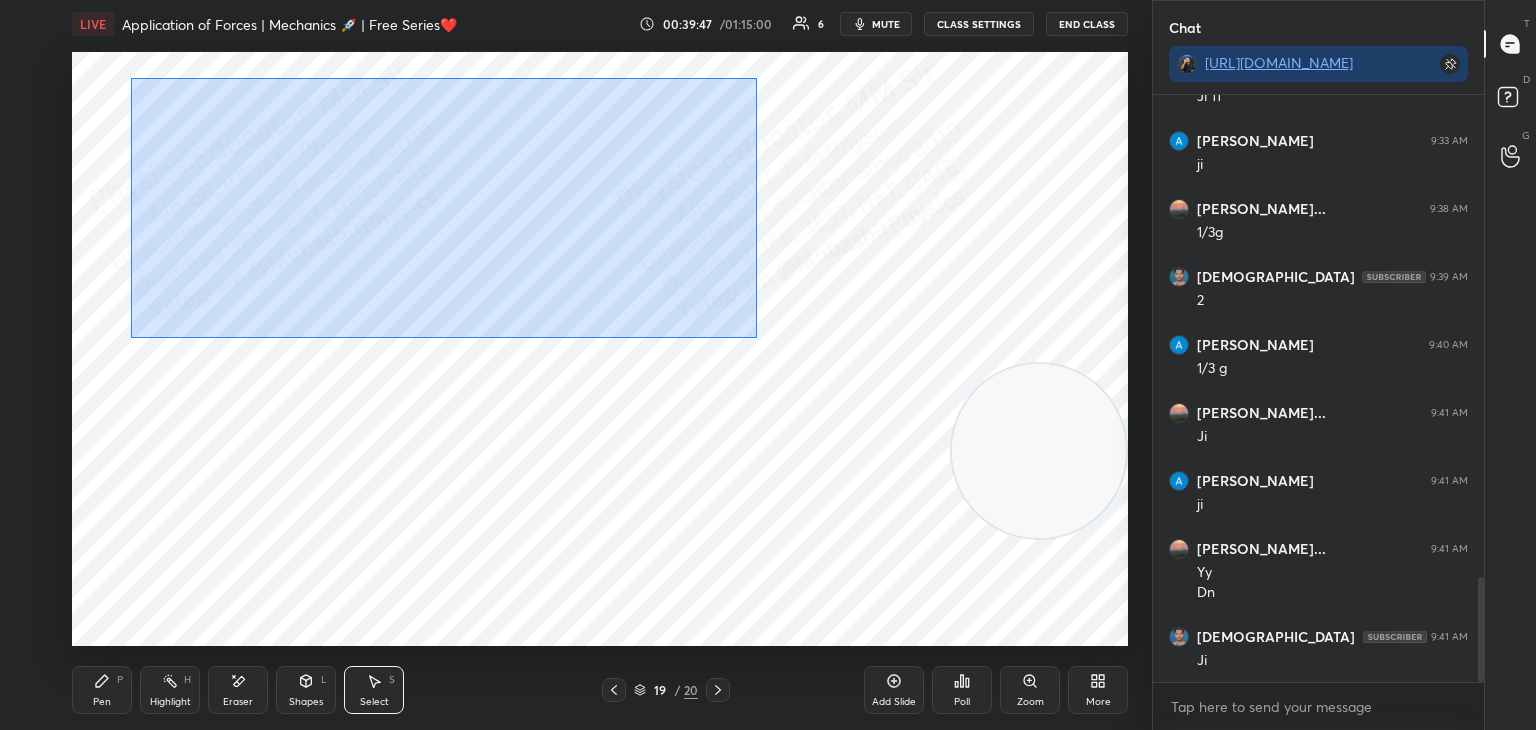 drag, startPoint x: 130, startPoint y: 73, endPoint x: 758, endPoint y: 329, distance: 678.174 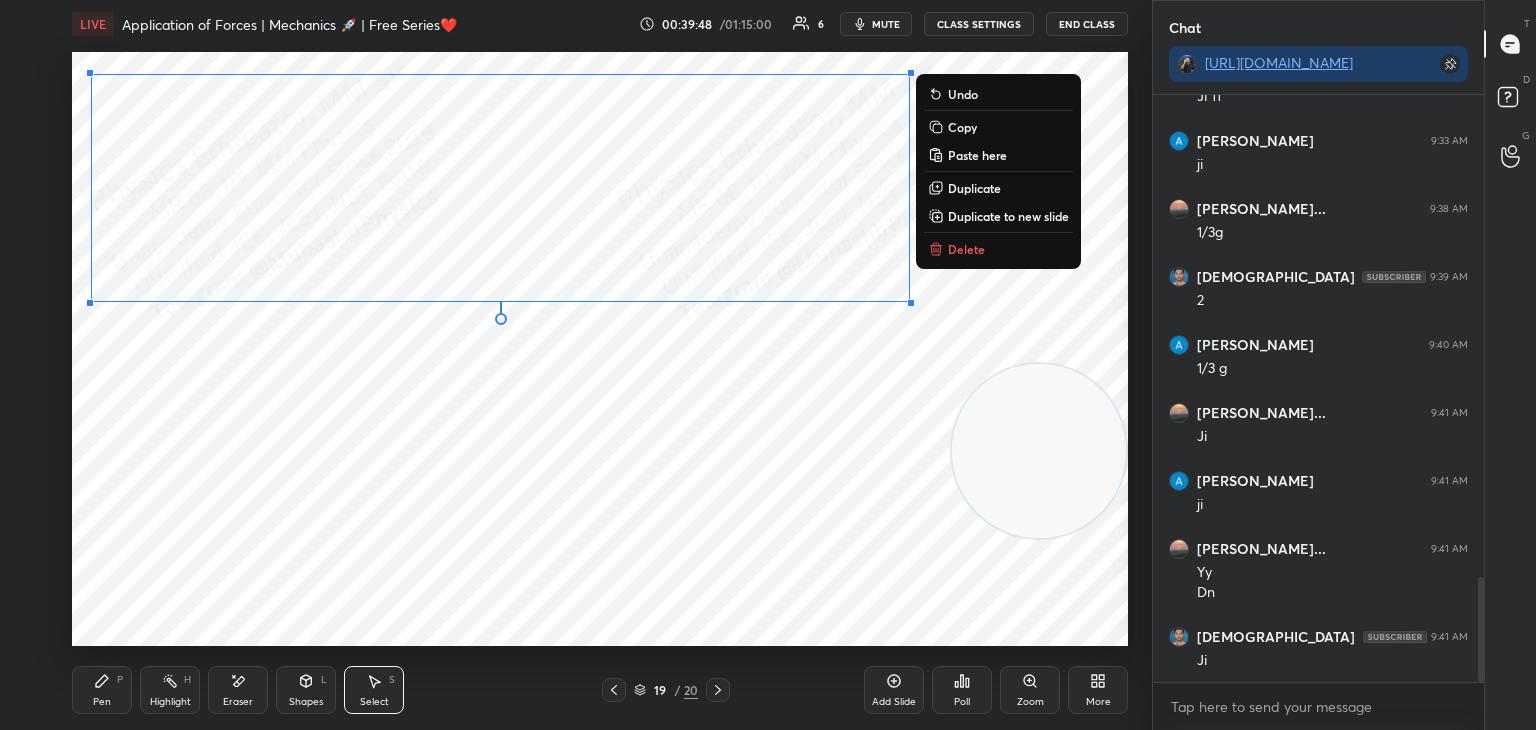 click on "Copy" at bounding box center (962, 127) 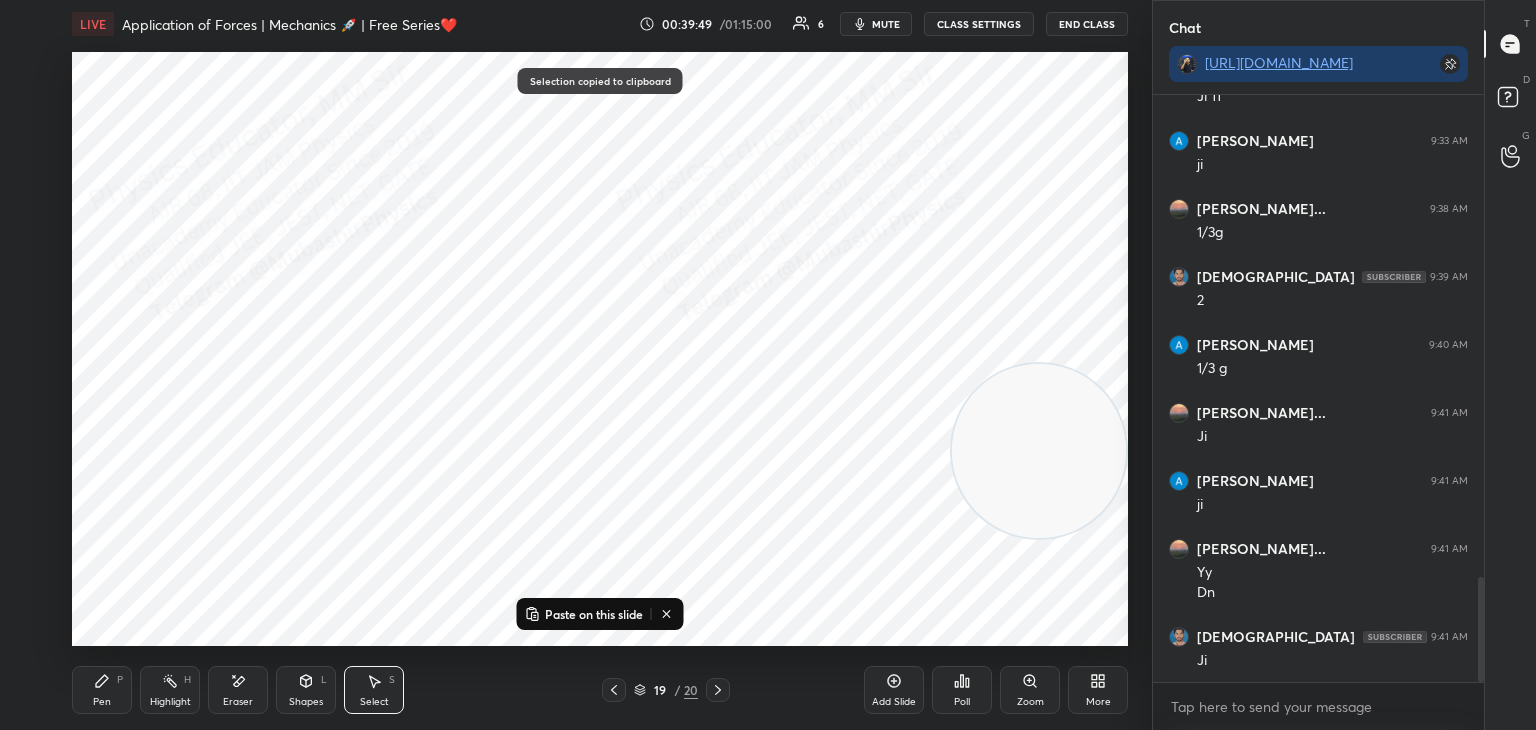 drag, startPoint x: 706, startPoint y: 687, endPoint x: 694, endPoint y: 677, distance: 15.6205 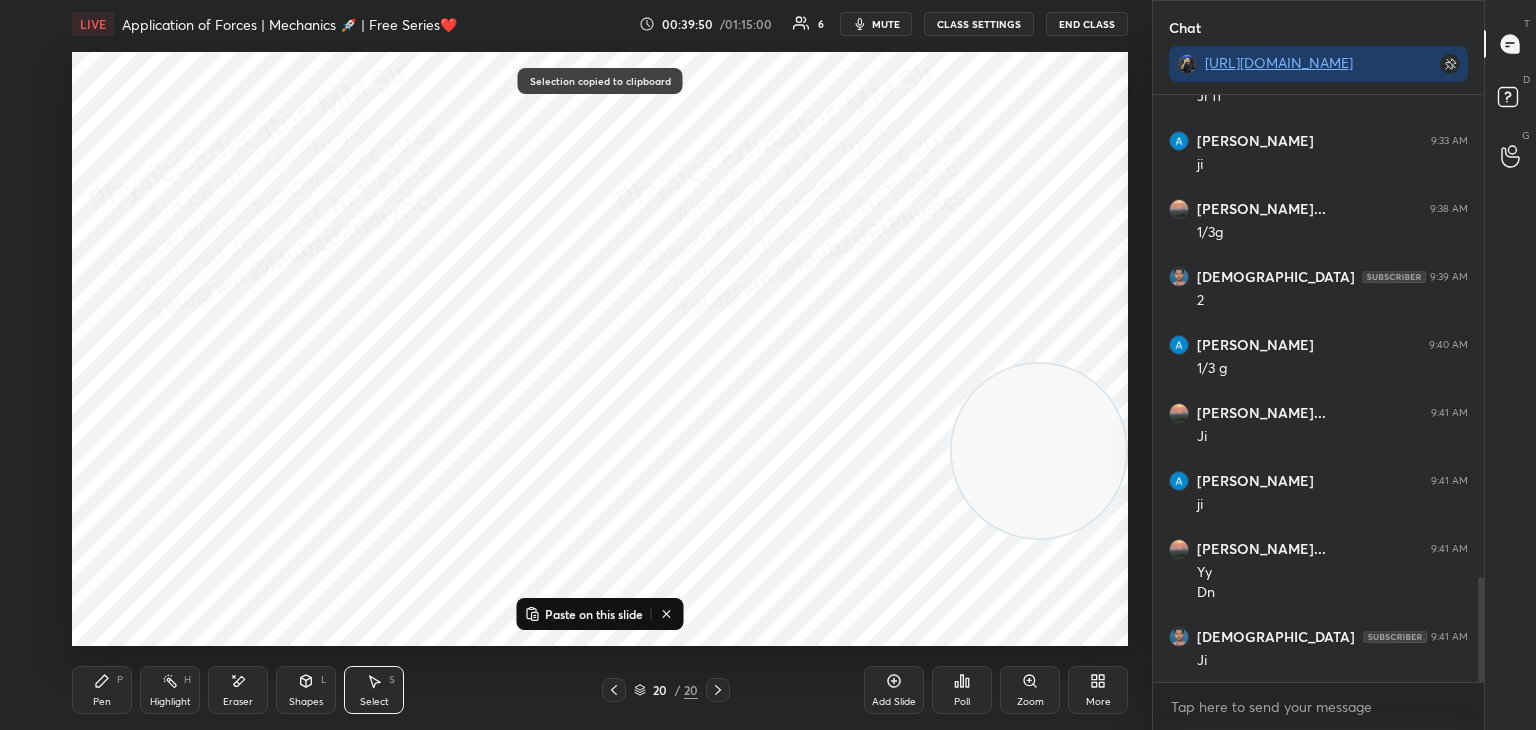 click on "Paste on this slide" at bounding box center (594, 614) 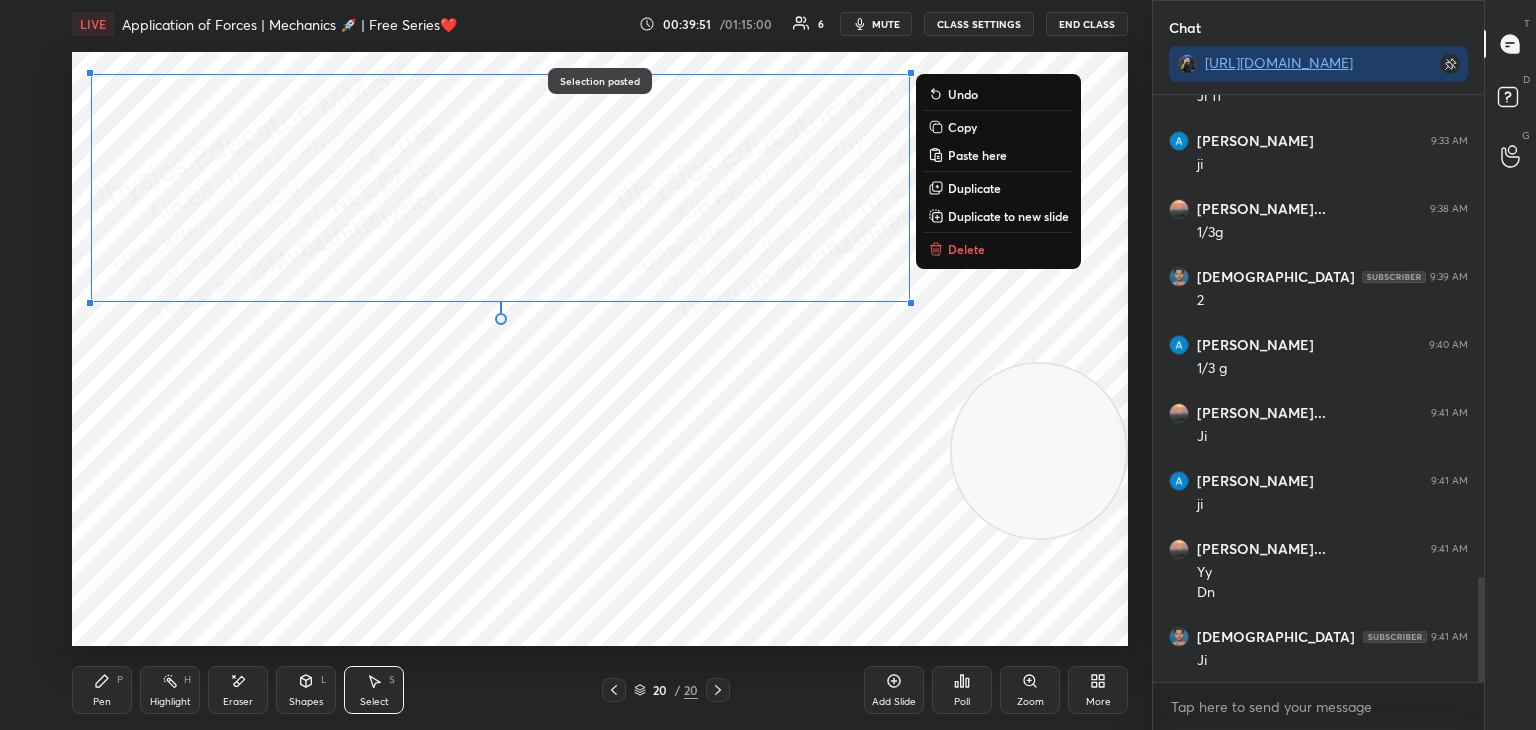 click at bounding box center [614, 690] 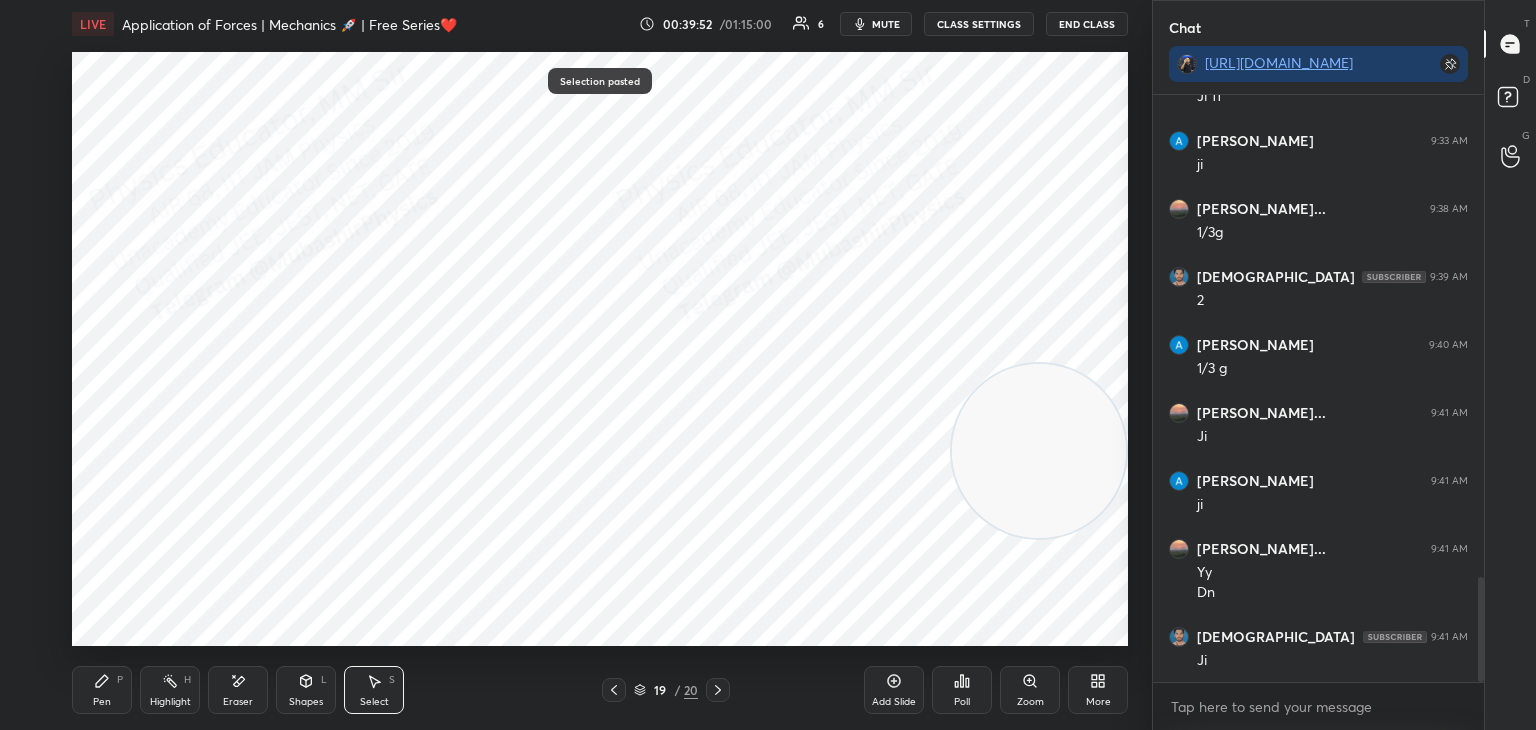 click 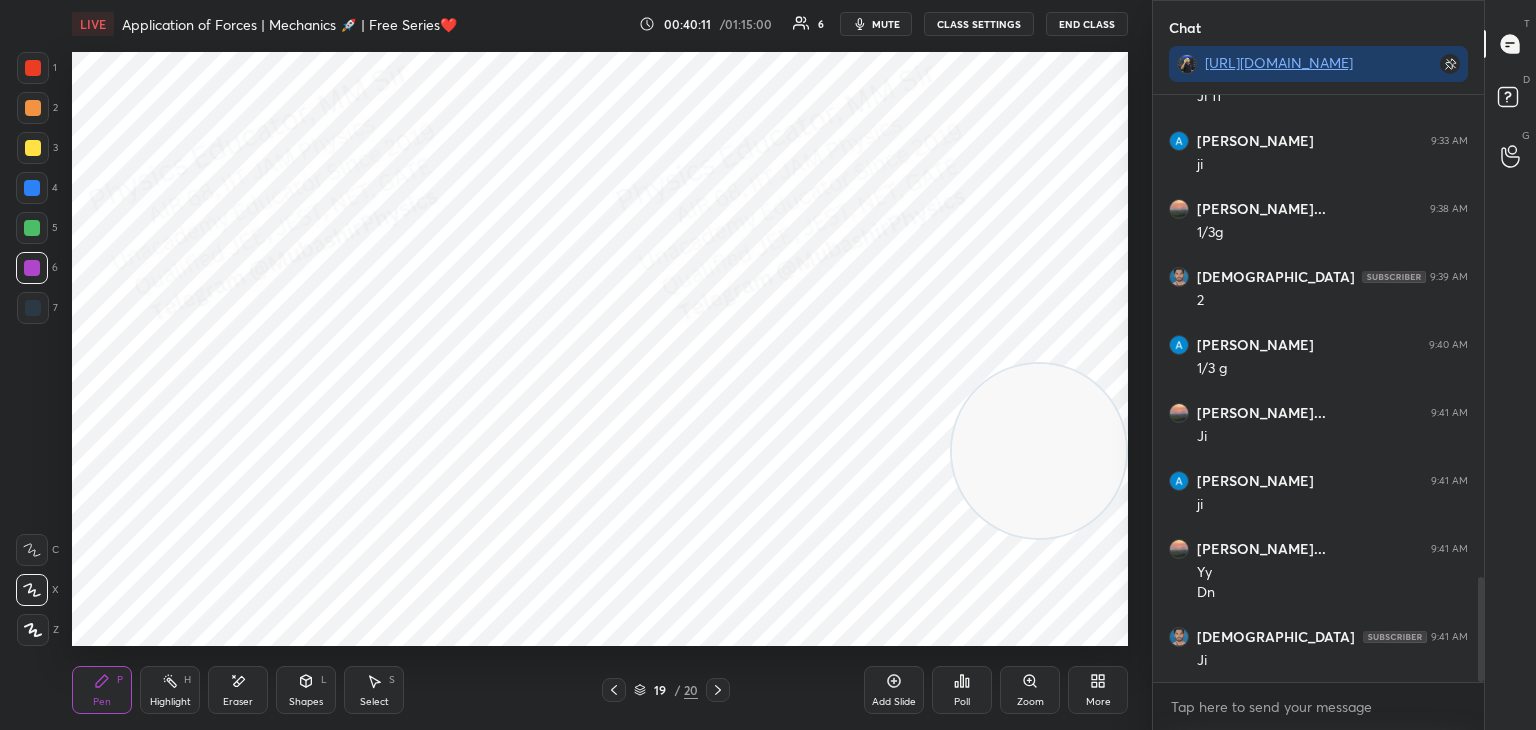 drag, startPoint x: 34, startPoint y: 195, endPoint x: 68, endPoint y: 202, distance: 34.713108 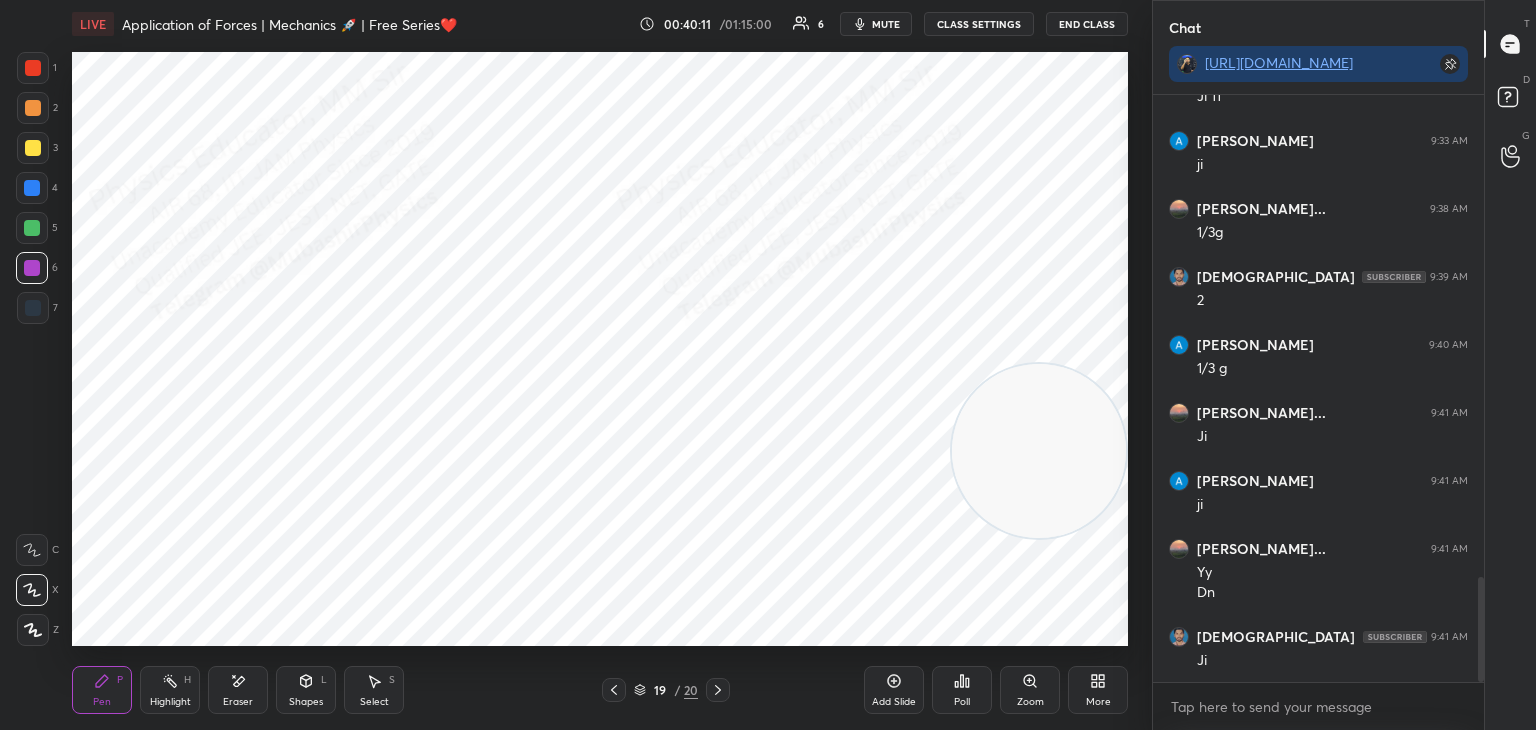 click at bounding box center [32, 188] 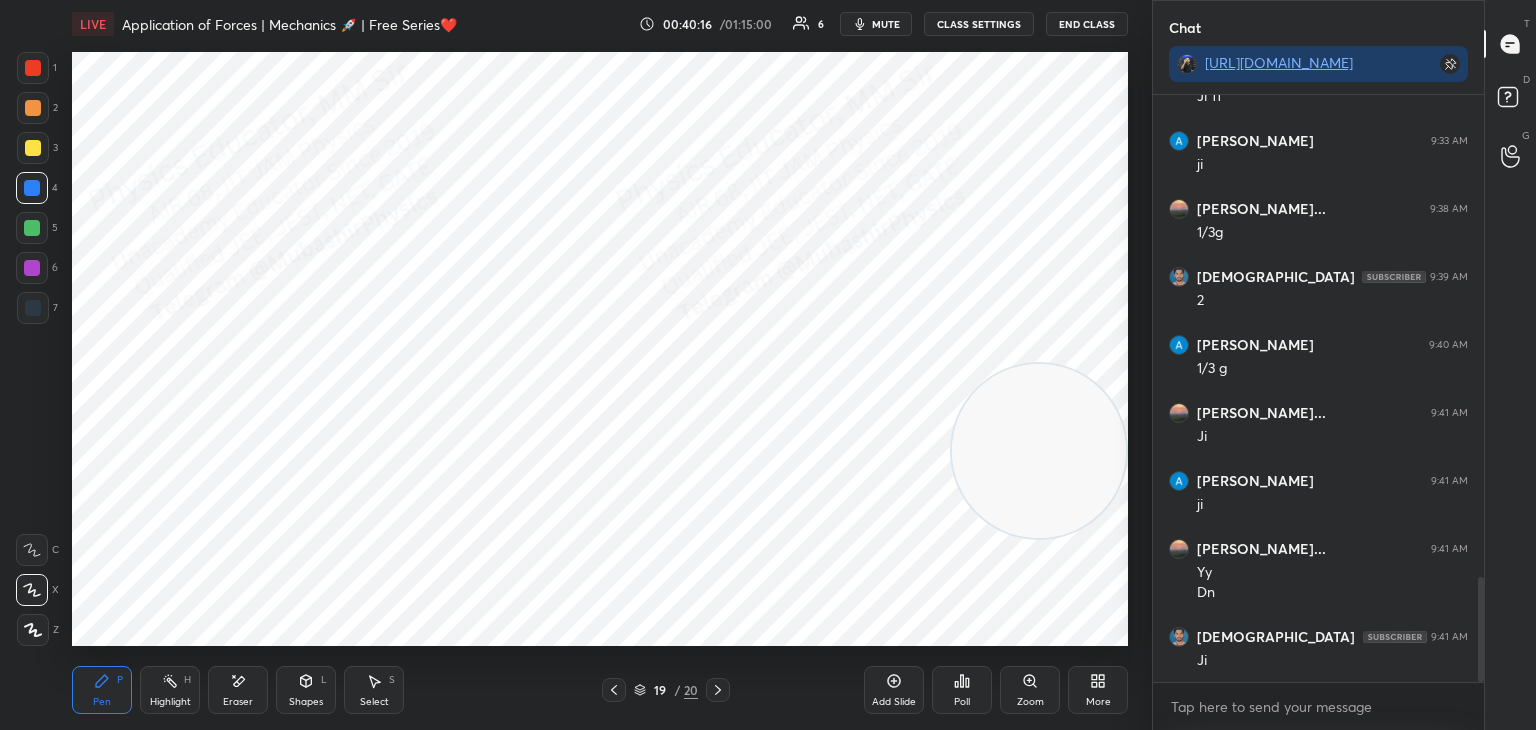 drag, startPoint x: 368, startPoint y: 707, endPoint x: 364, endPoint y: 675, distance: 32.24903 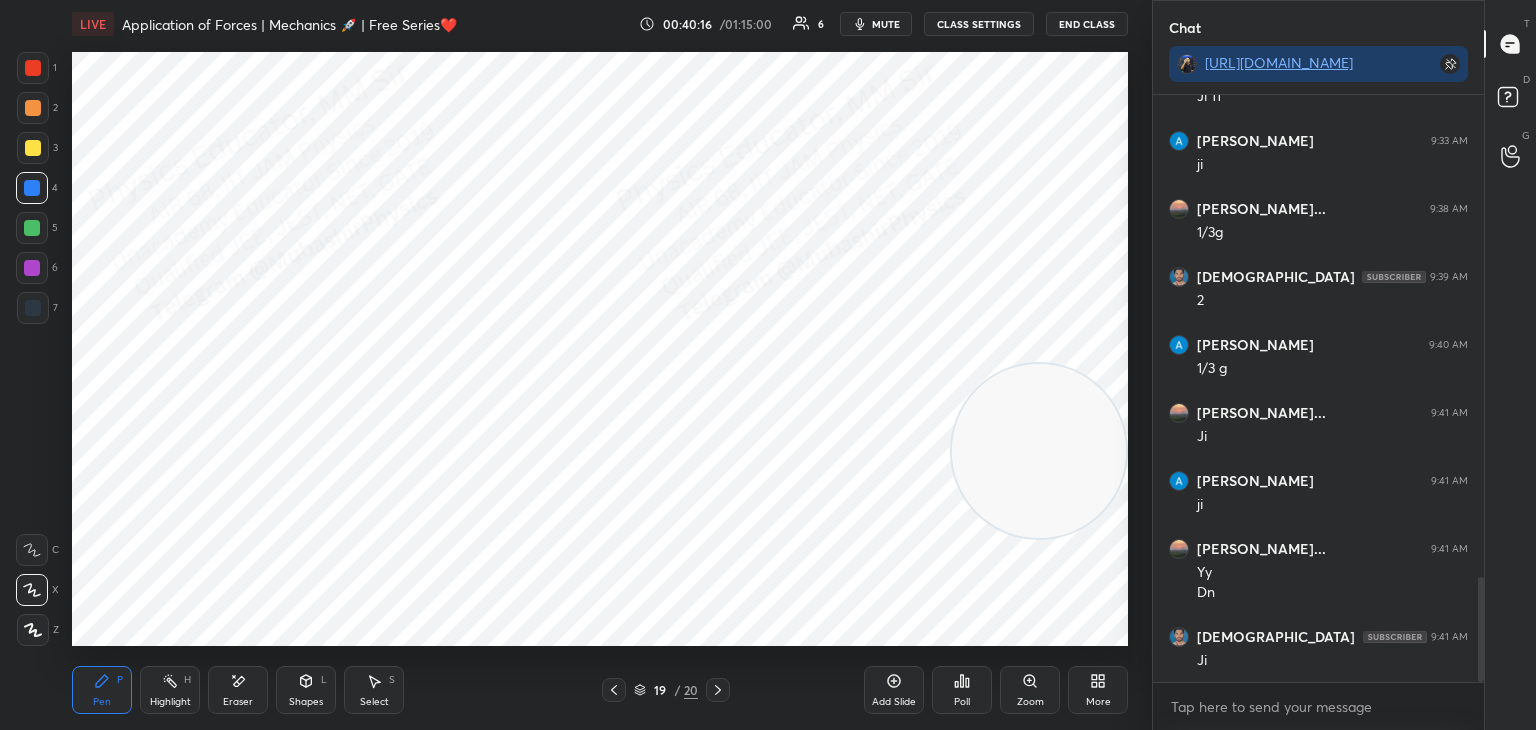 click on "Select" at bounding box center [374, 702] 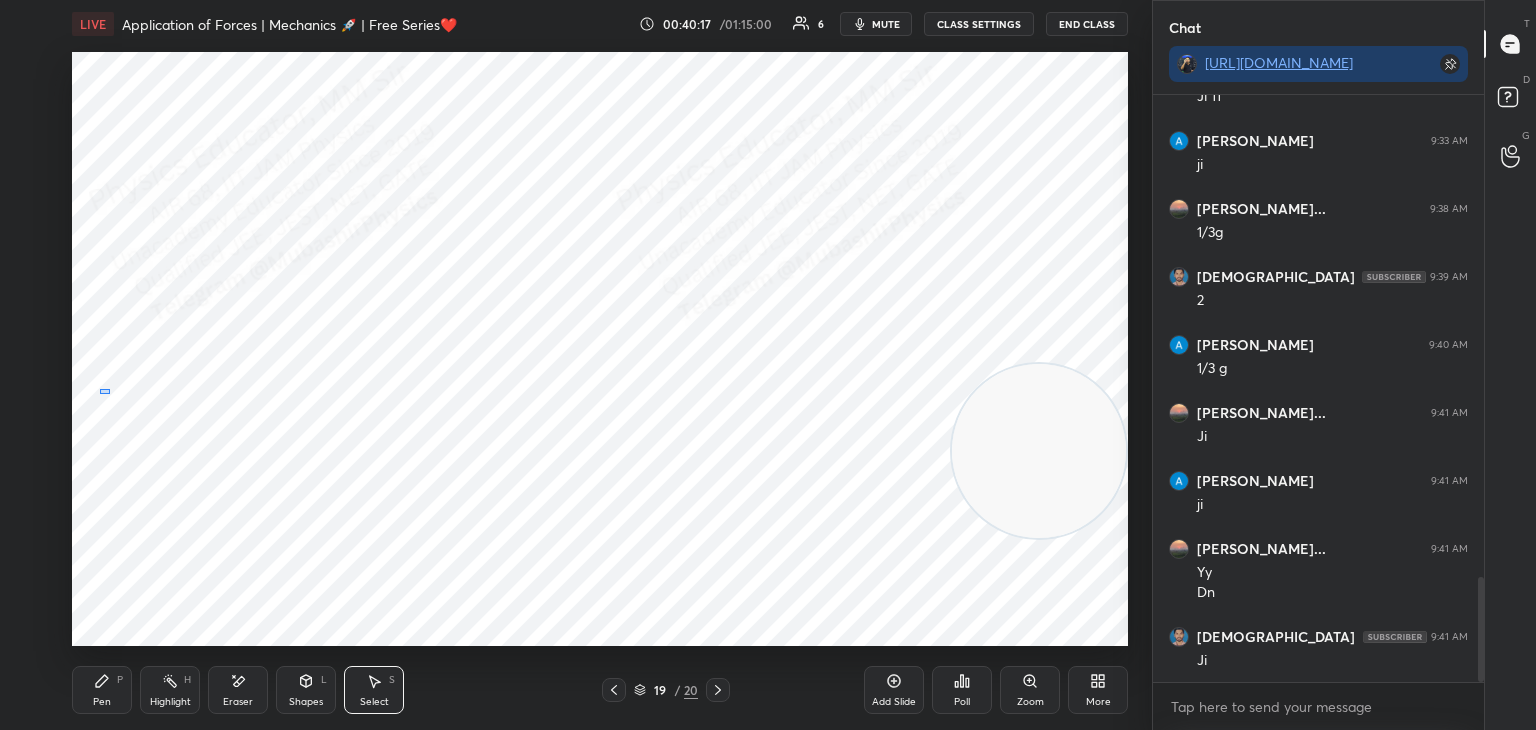drag, startPoint x: 109, startPoint y: 394, endPoint x: 326, endPoint y: 494, distance: 238.93304 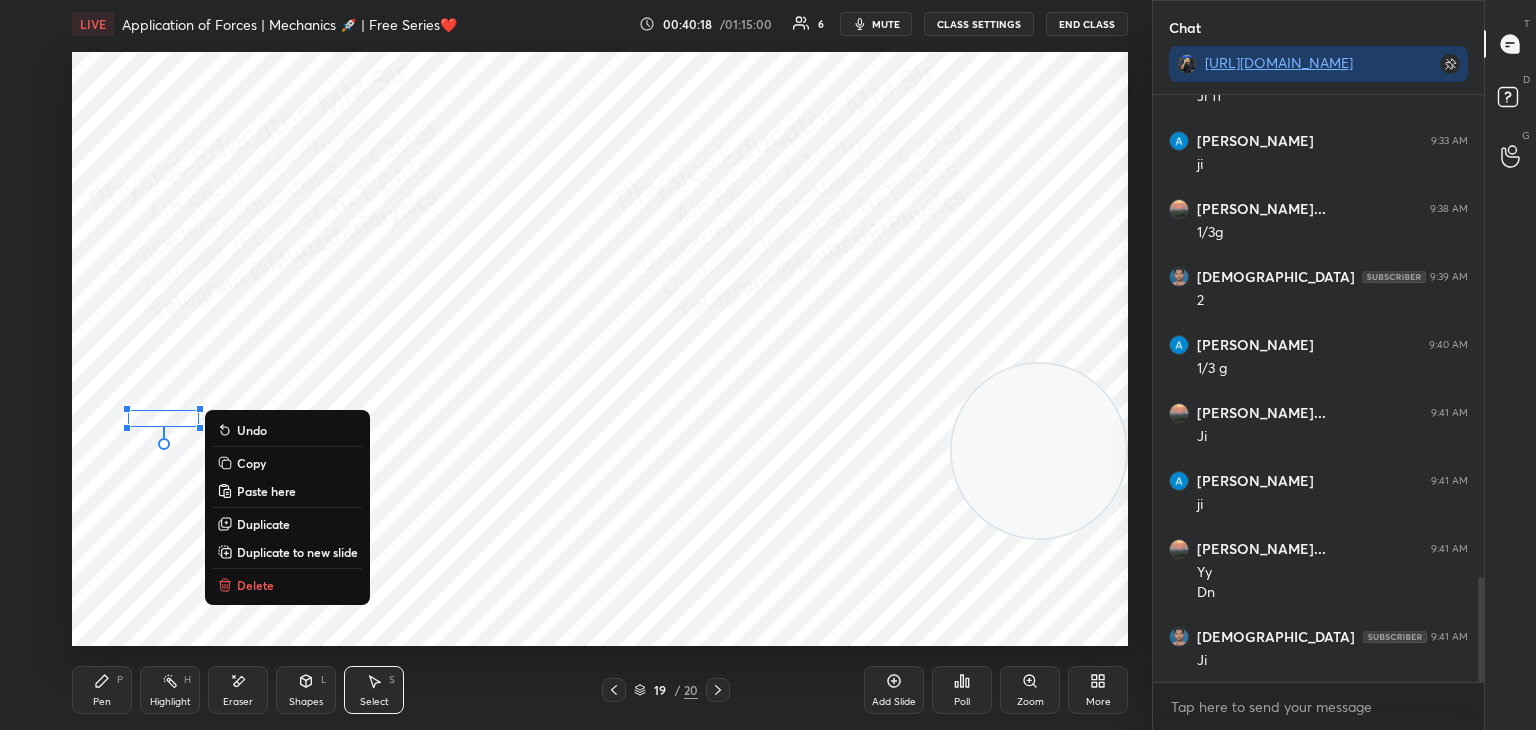 click on "Delete" at bounding box center (287, 585) 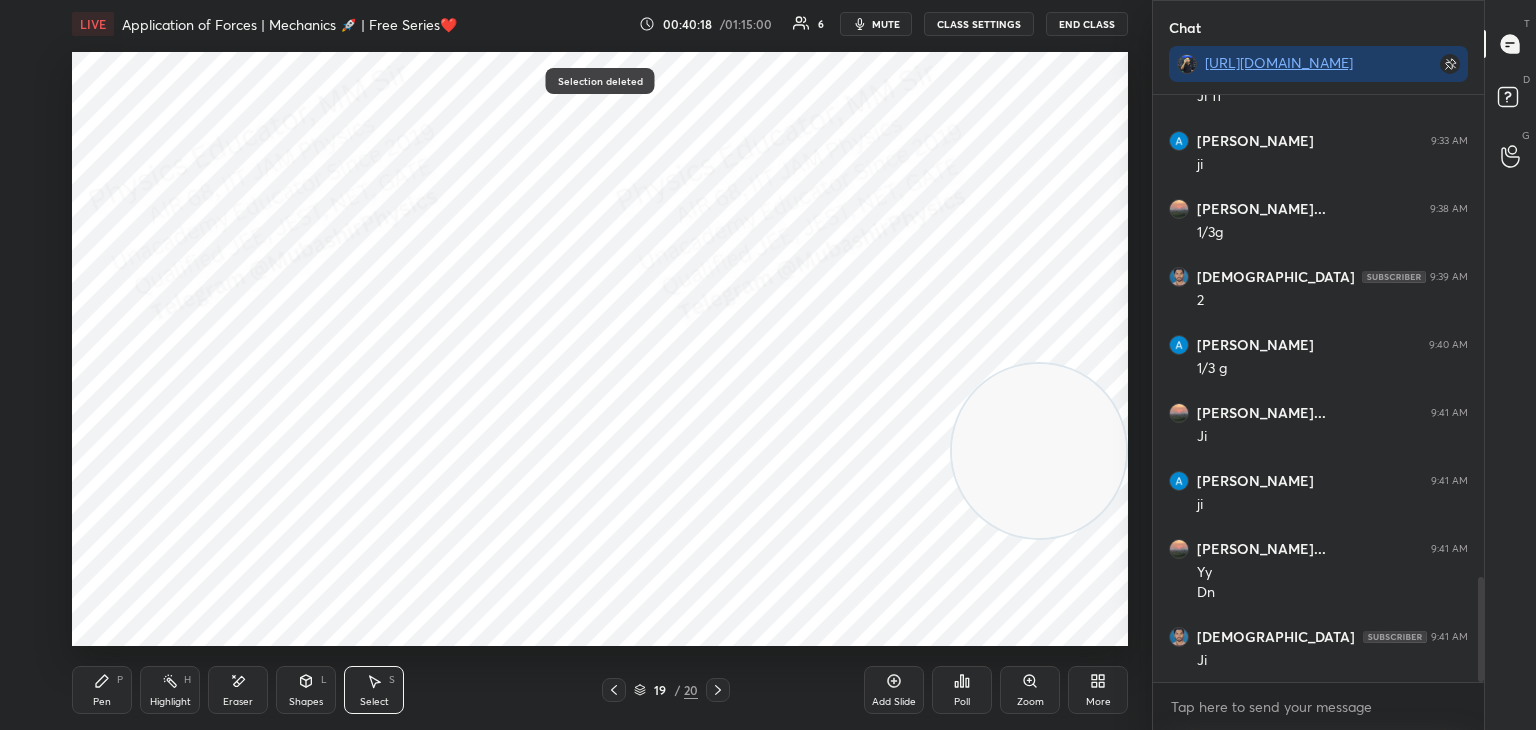 click on "Pen" at bounding box center [102, 702] 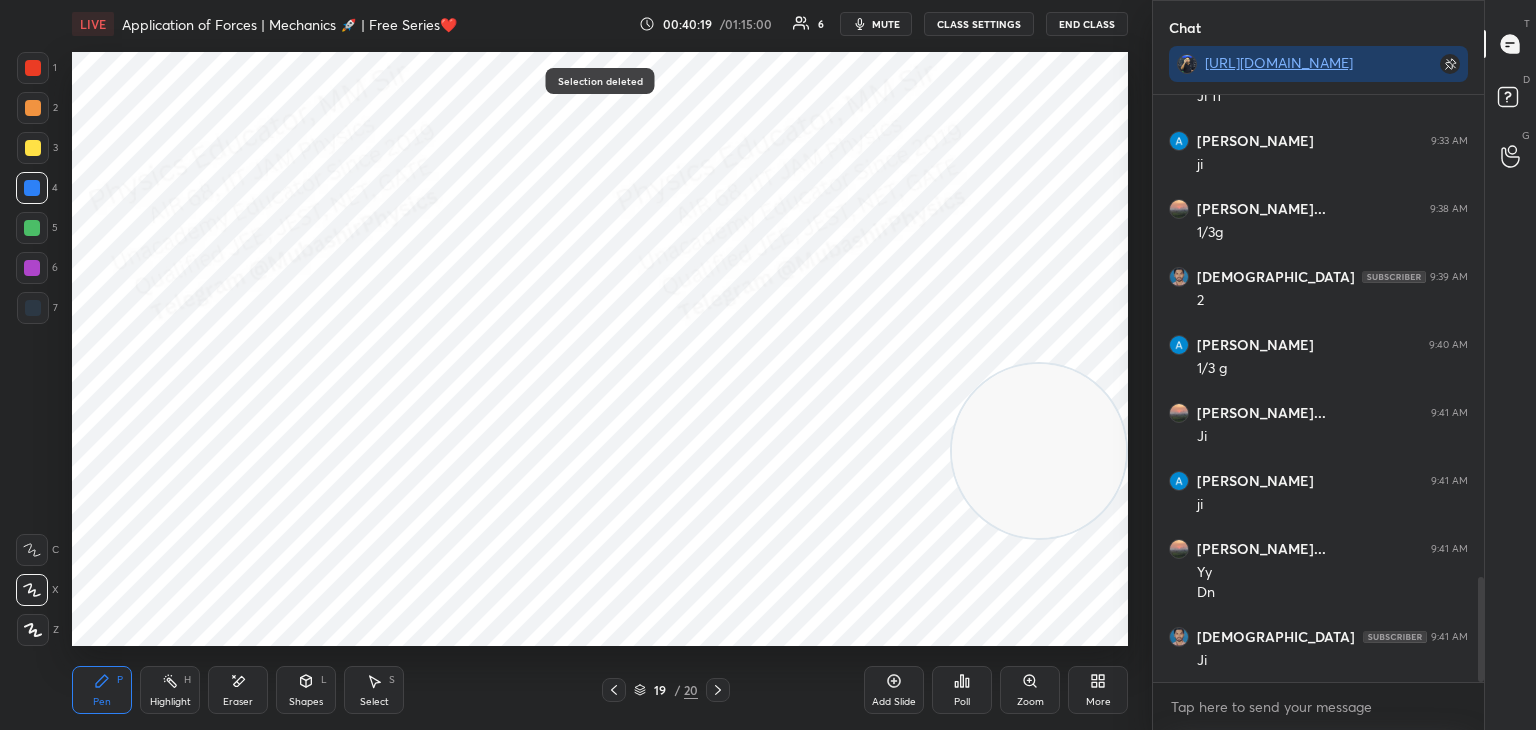 drag, startPoint x: 44, startPoint y: 309, endPoint x: 69, endPoint y: 313, distance: 25.317978 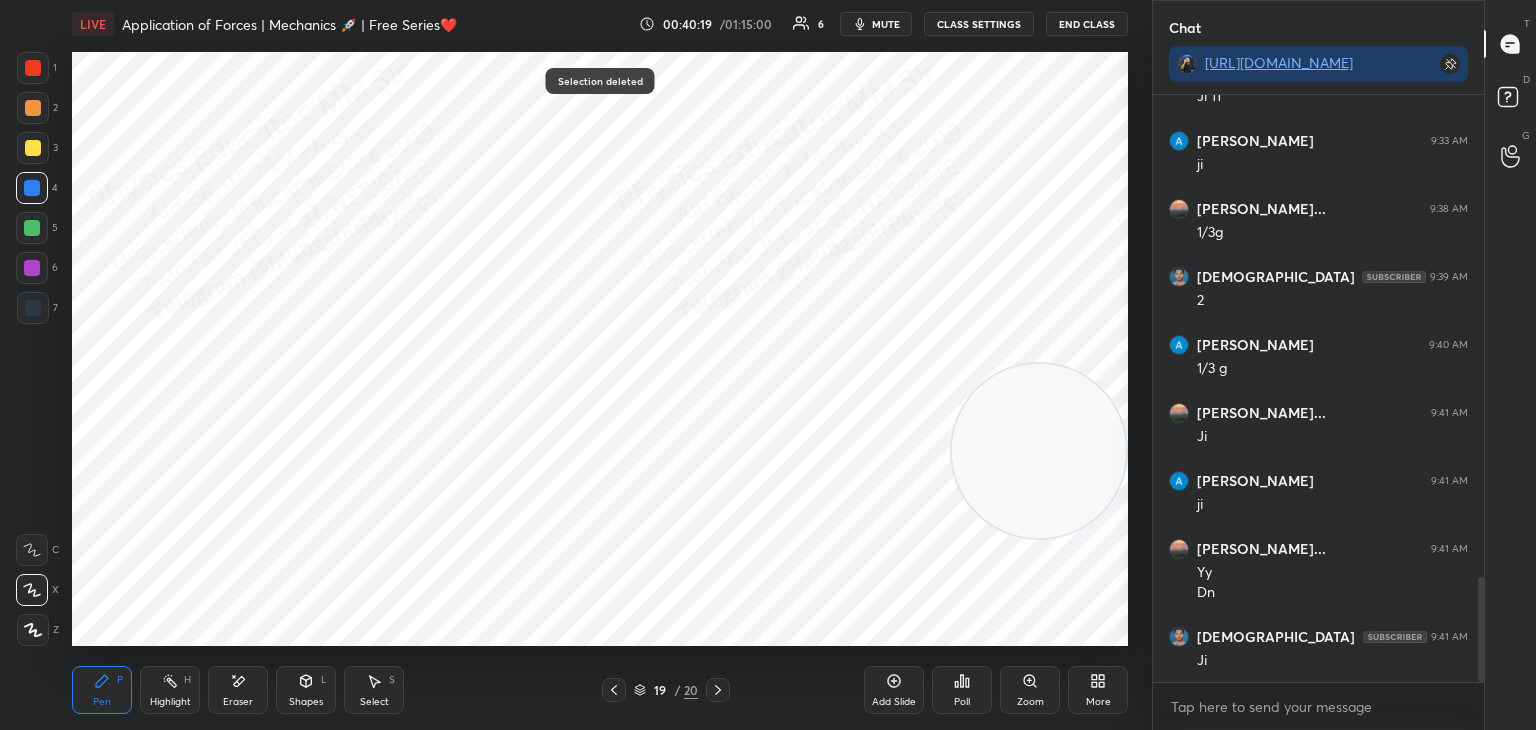 click at bounding box center [33, 308] 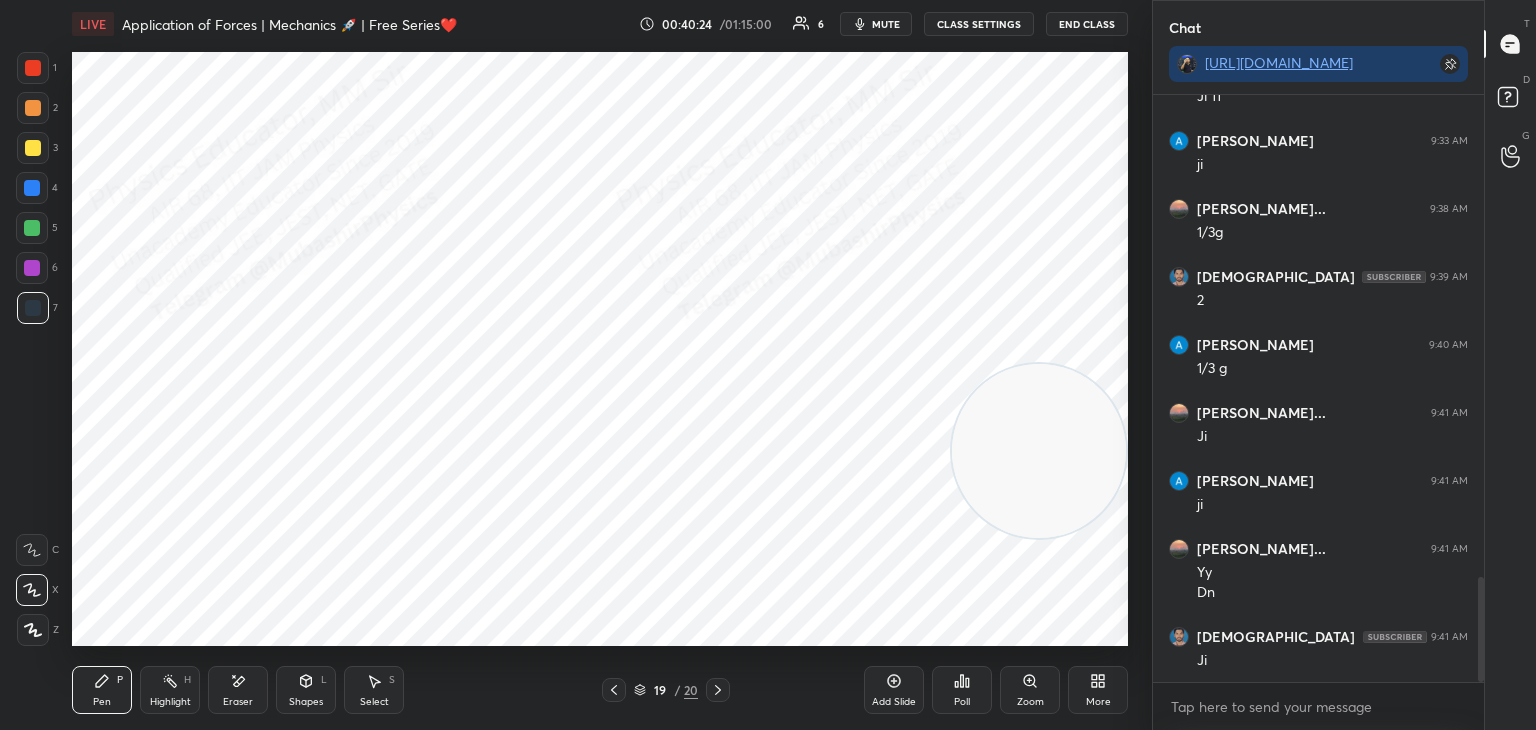 drag, startPoint x: 892, startPoint y: 21, endPoint x: 904, endPoint y: 29, distance: 14.422205 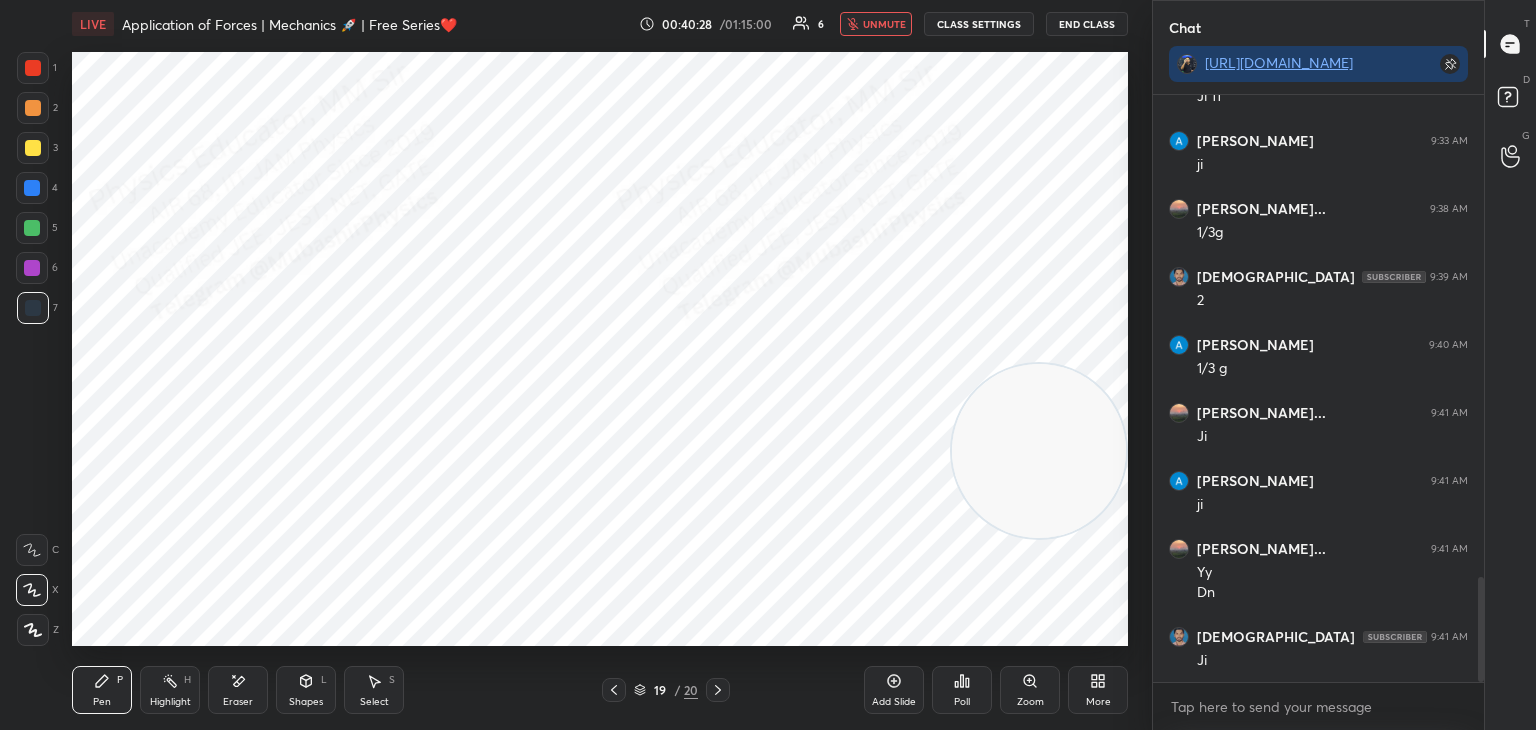 click on "Highlight" at bounding box center [170, 702] 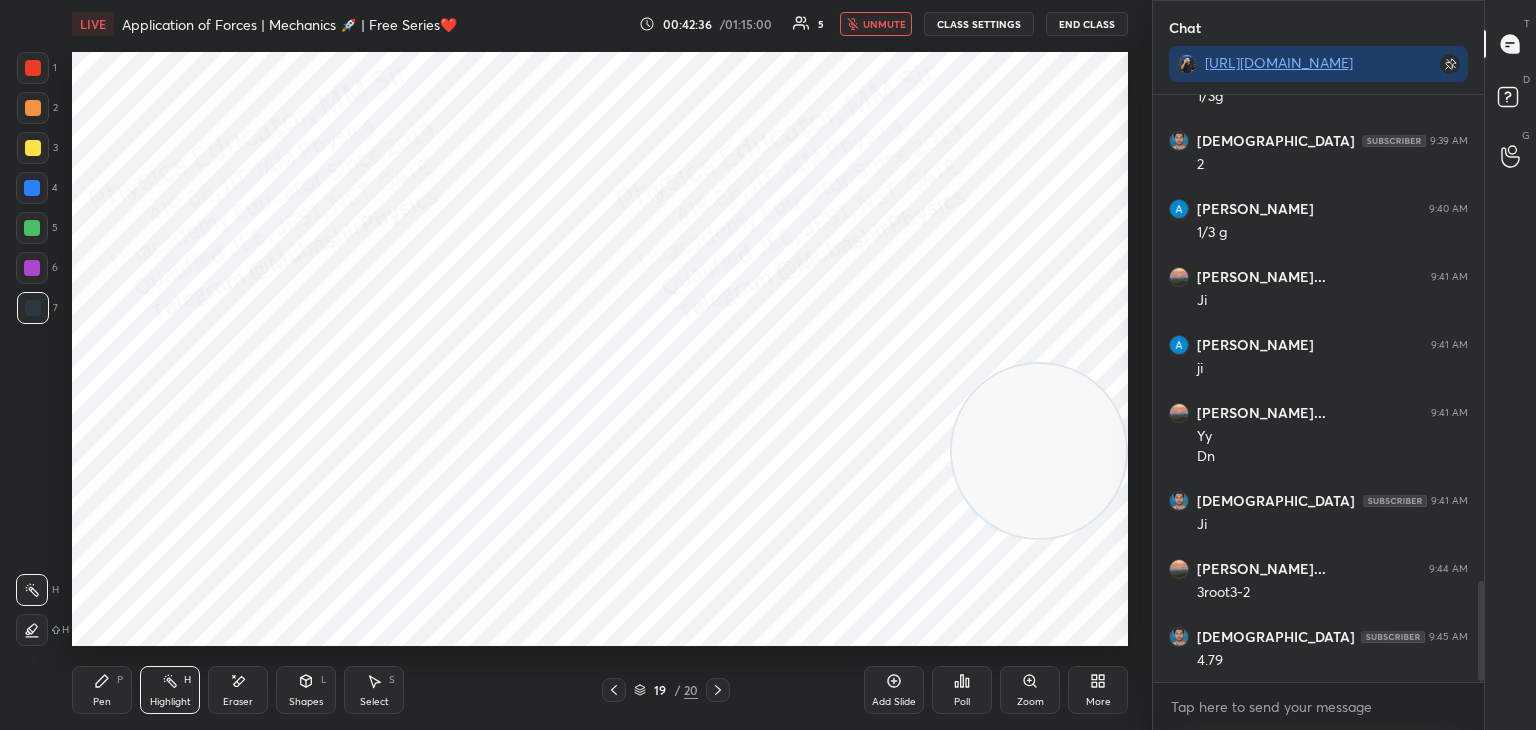 scroll, scrollTop: 2896, scrollLeft: 0, axis: vertical 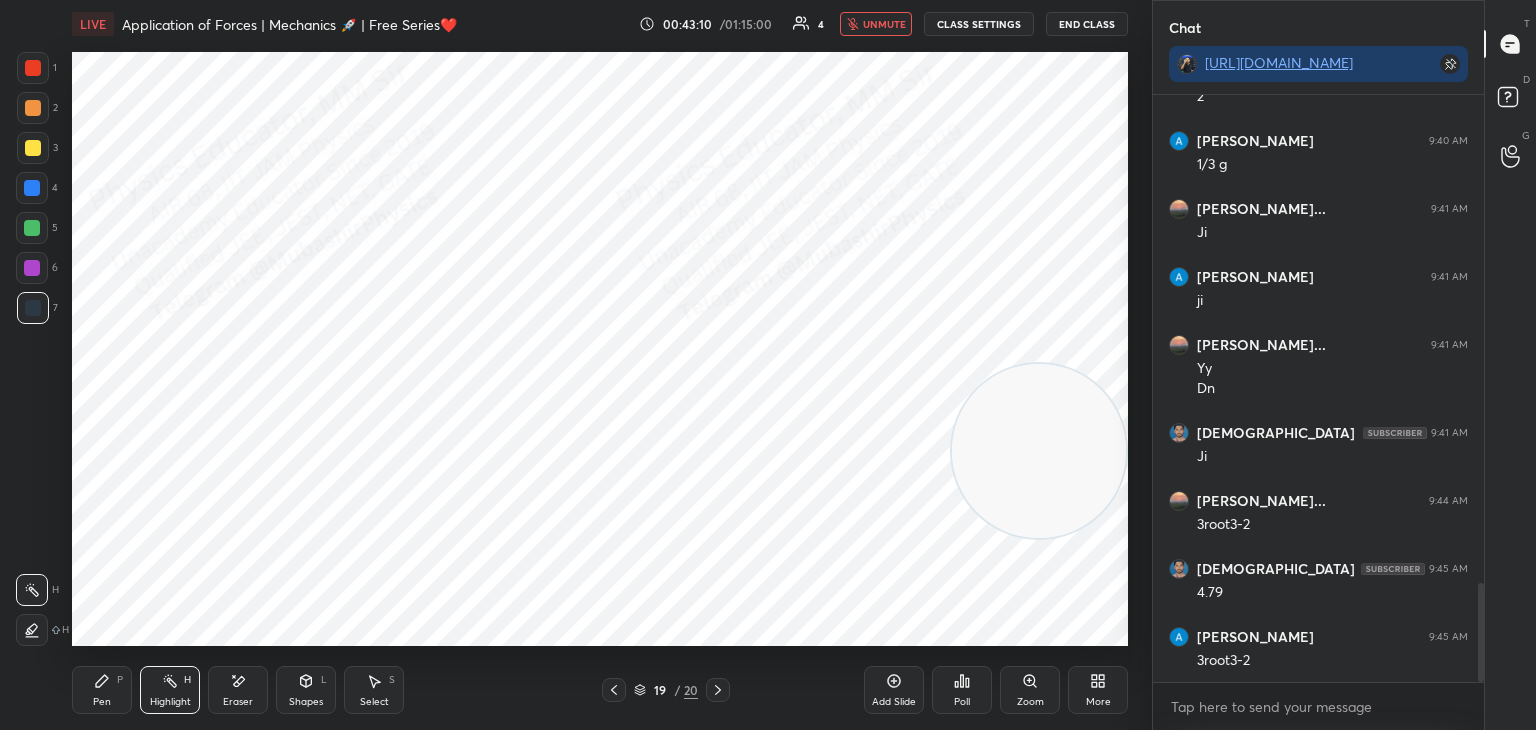 click on "unmute" at bounding box center [884, 24] 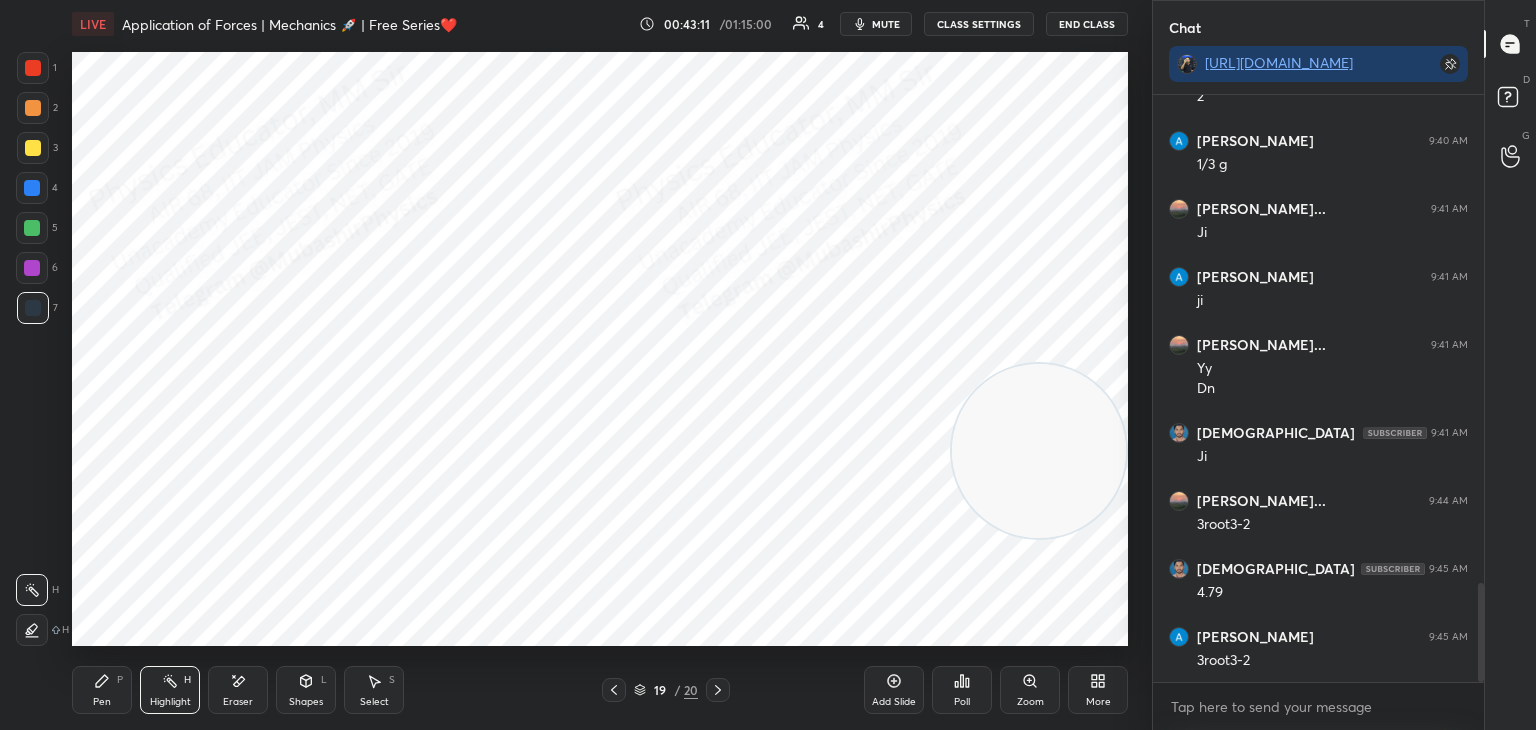 click on "Pen" at bounding box center [102, 702] 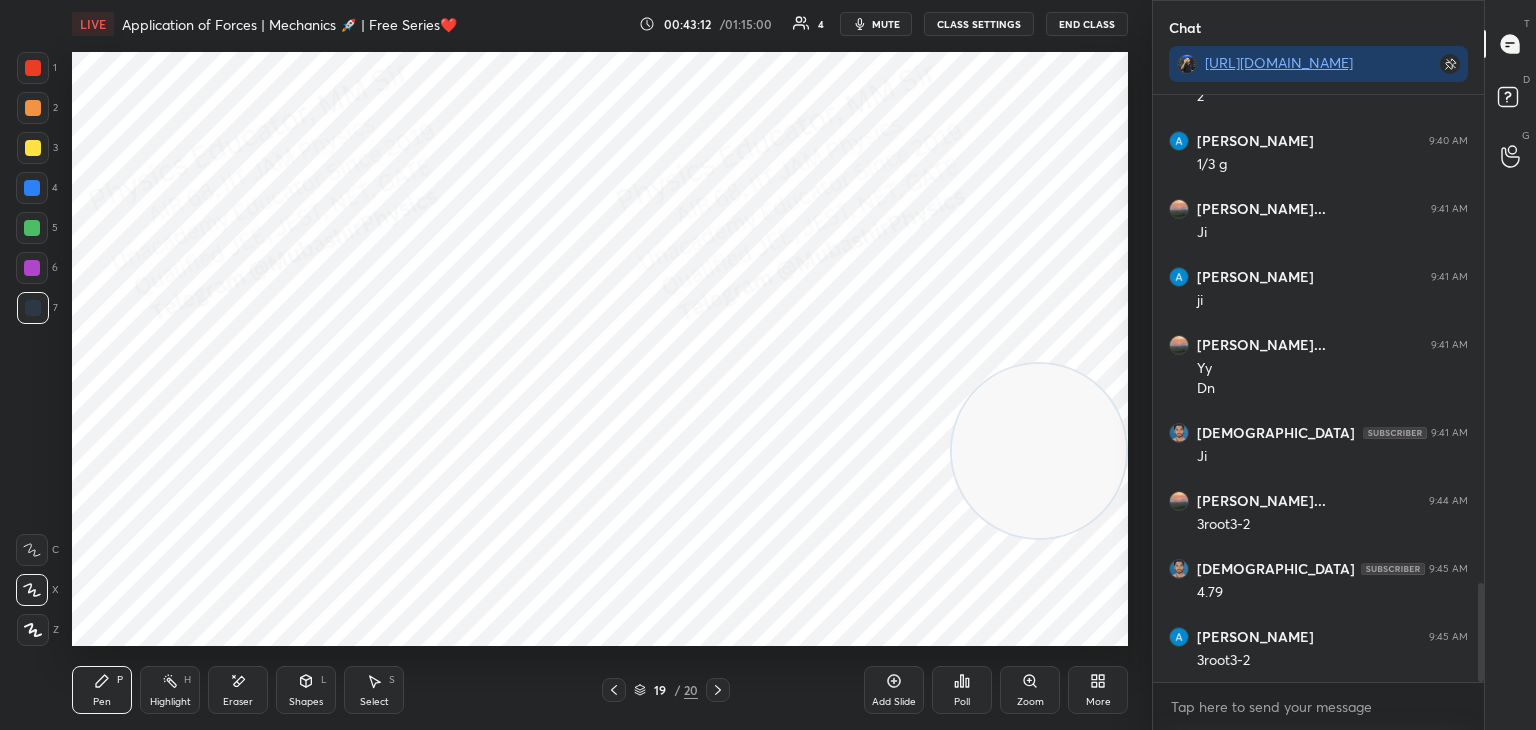 click at bounding box center (32, 188) 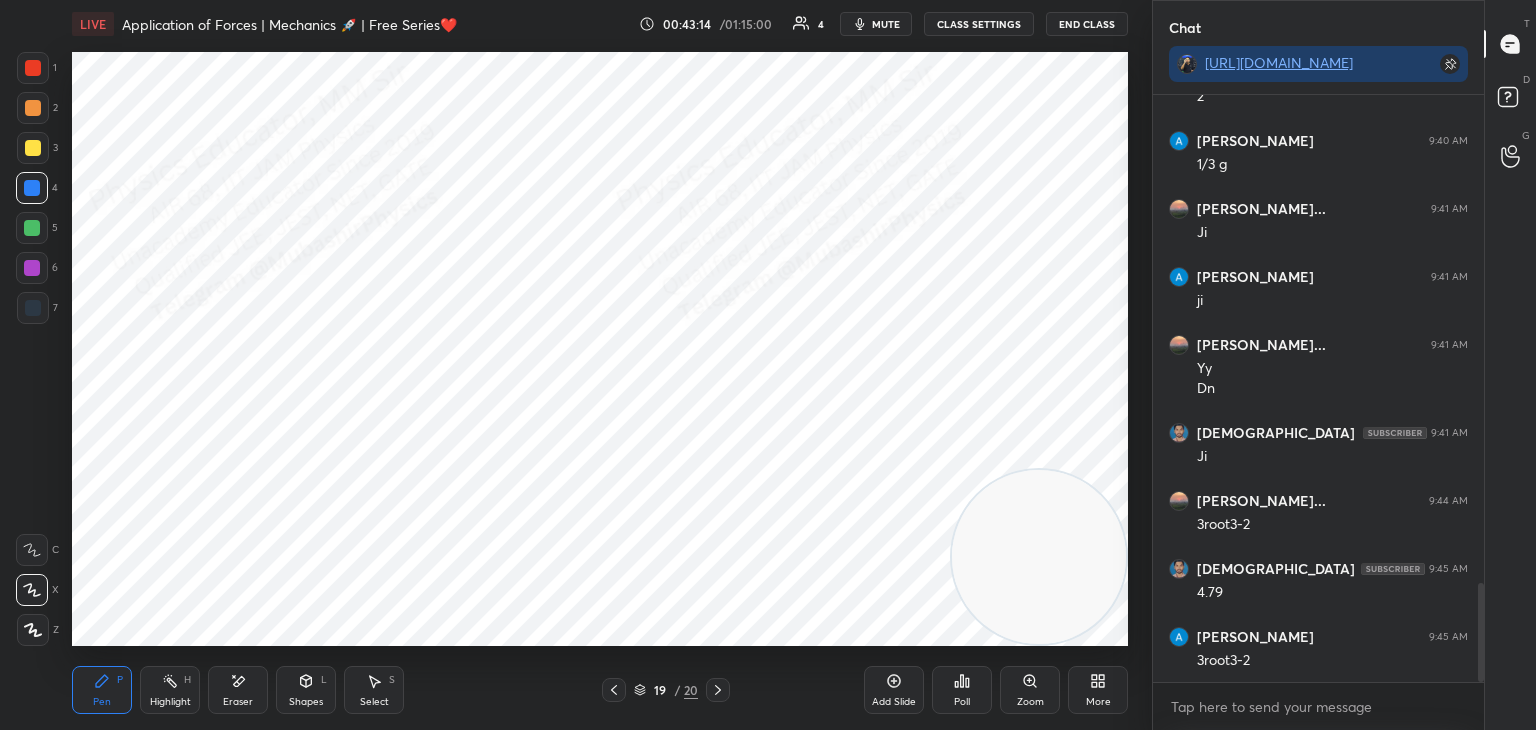 drag, startPoint x: 1080, startPoint y: 580, endPoint x: 1082, endPoint y: 636, distance: 56.0357 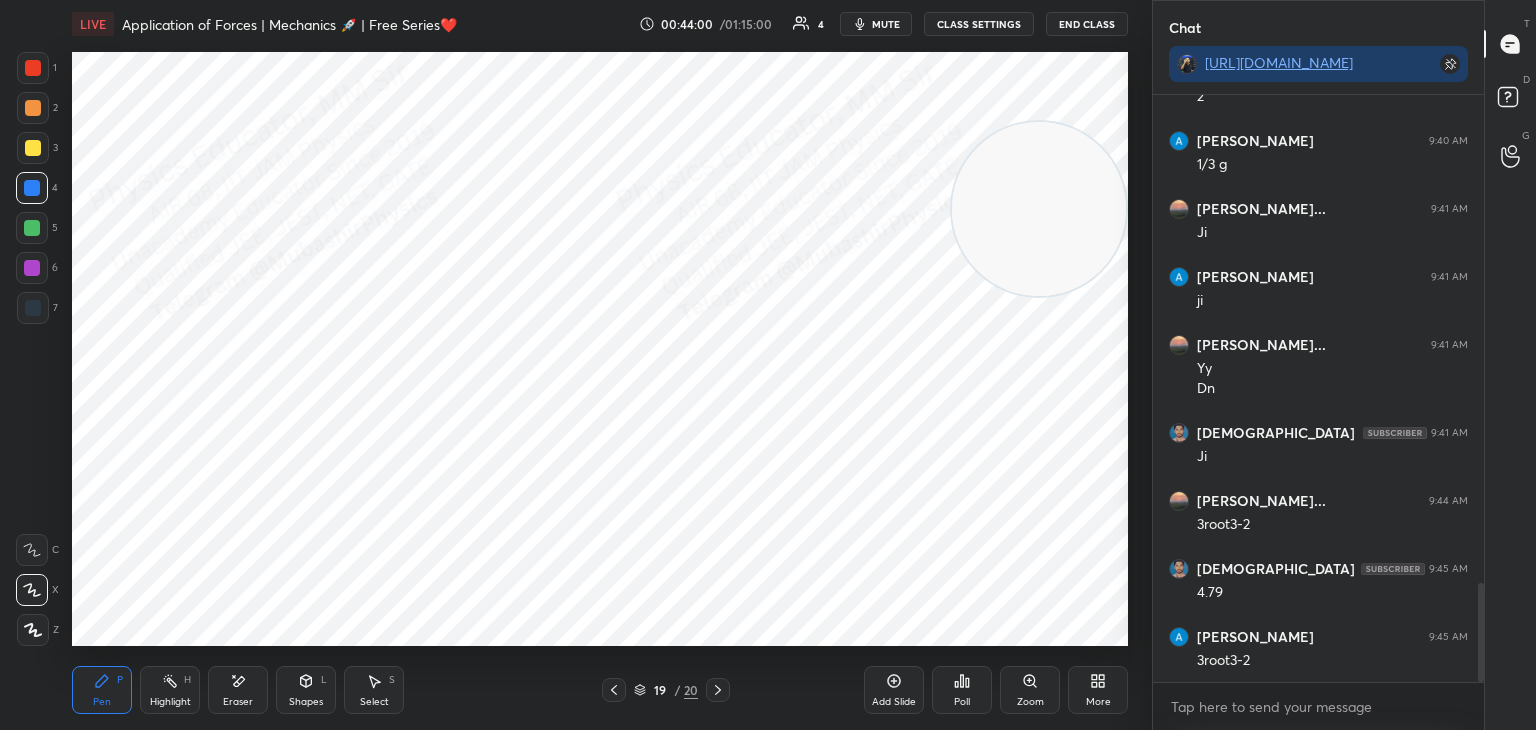drag, startPoint x: 1090, startPoint y: 597, endPoint x: 1098, endPoint y: 234, distance: 363.08813 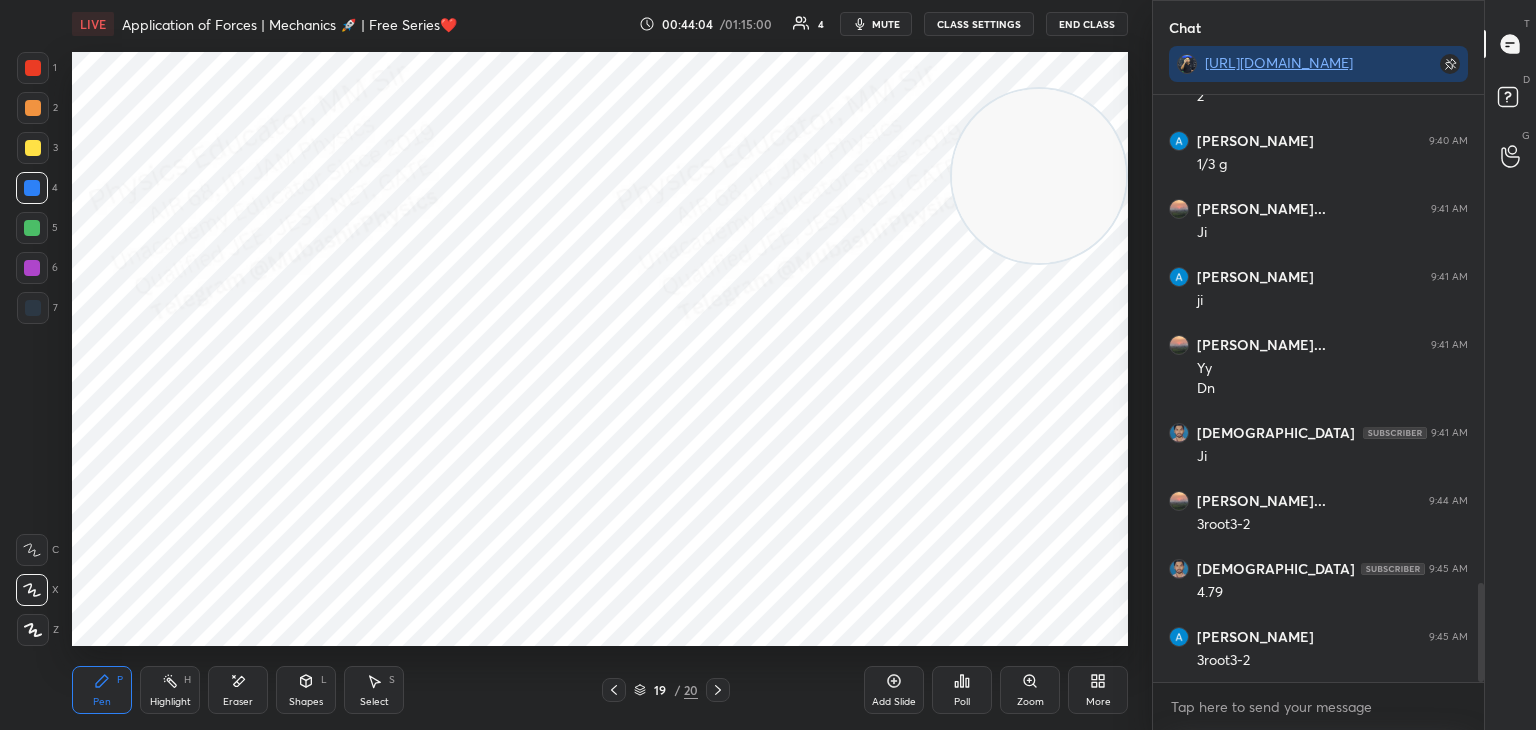 drag, startPoint x: 32, startPoint y: 229, endPoint x: 49, endPoint y: 246, distance: 24.04163 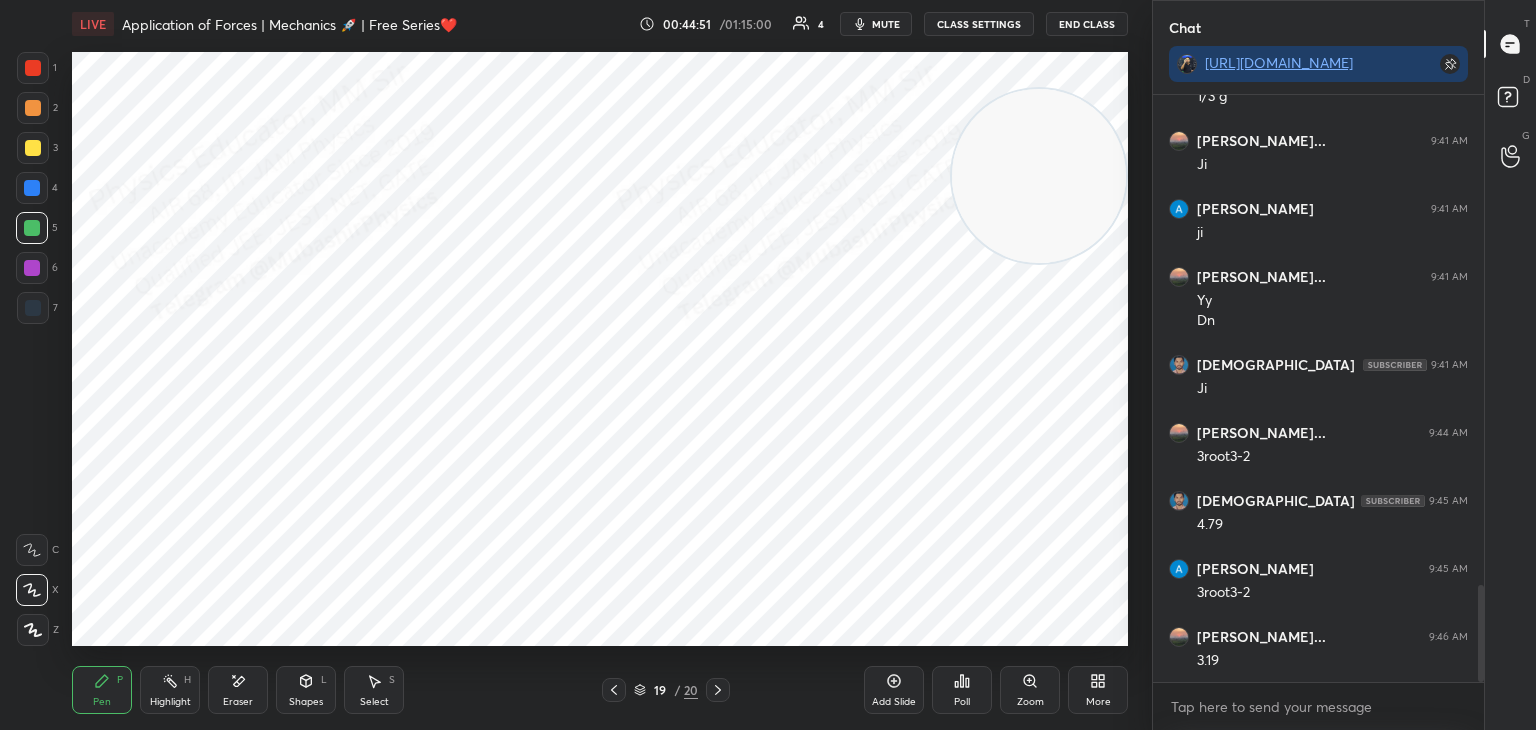 scroll, scrollTop: 3032, scrollLeft: 0, axis: vertical 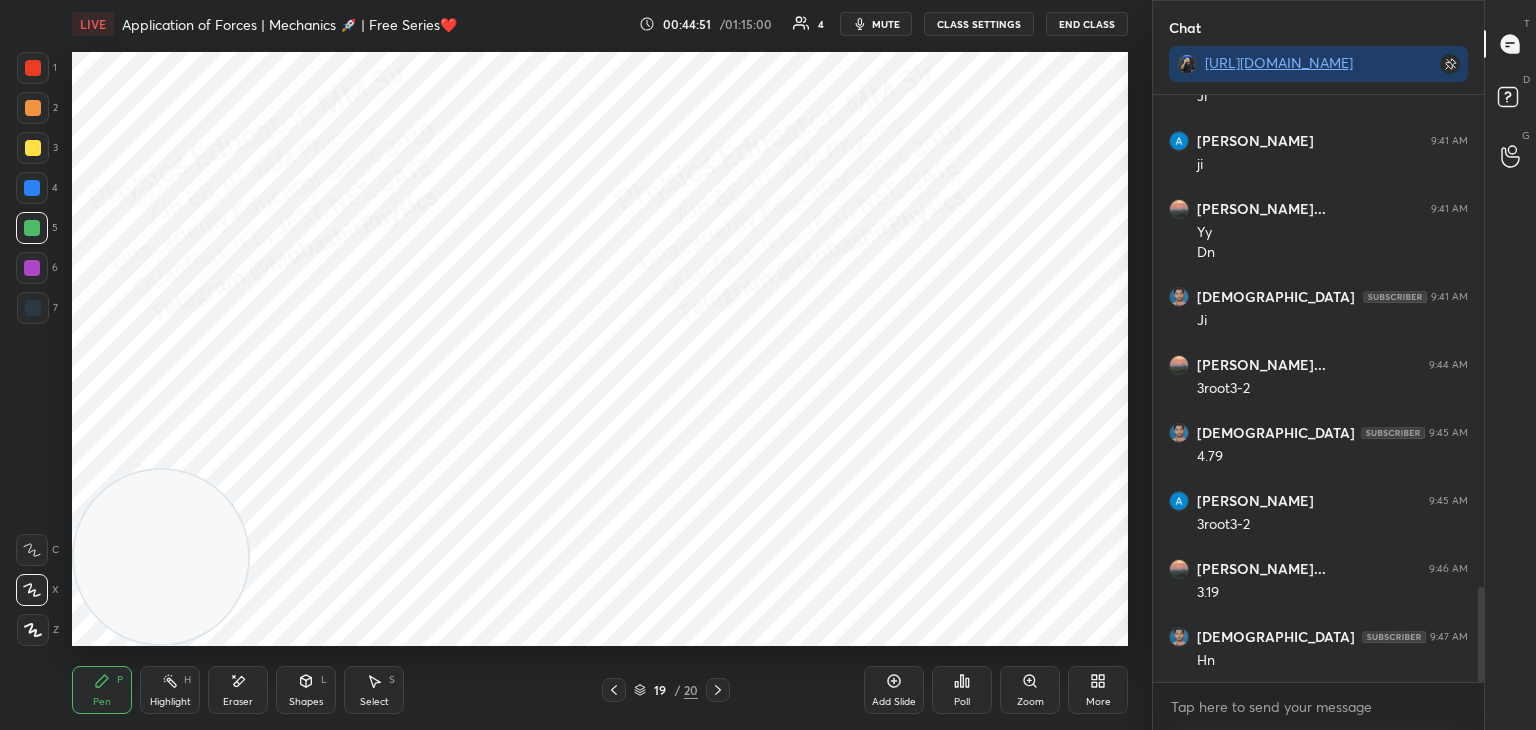 drag, startPoint x: 810, startPoint y: 244, endPoint x: 136, endPoint y: 550, distance: 740.21075 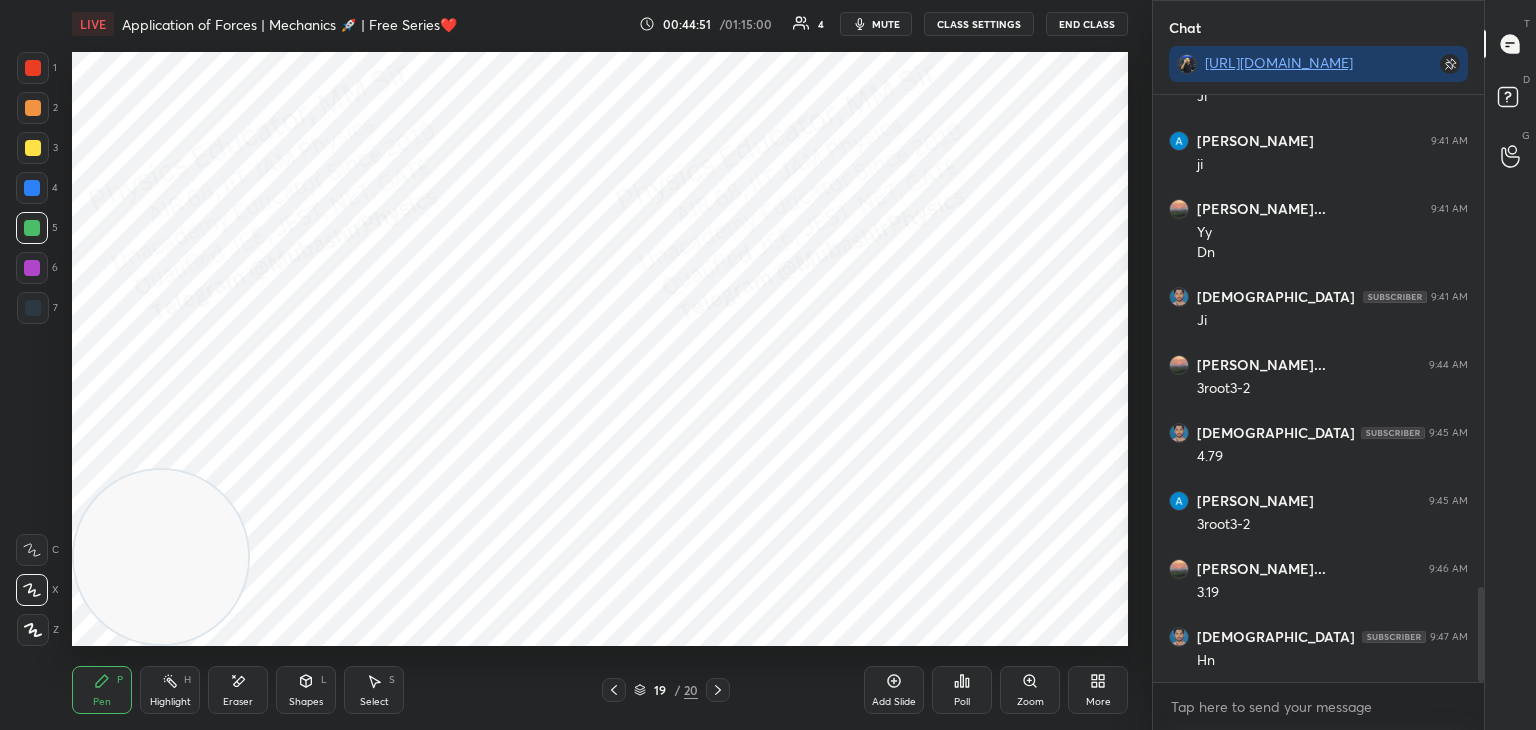 click at bounding box center [161, 557] 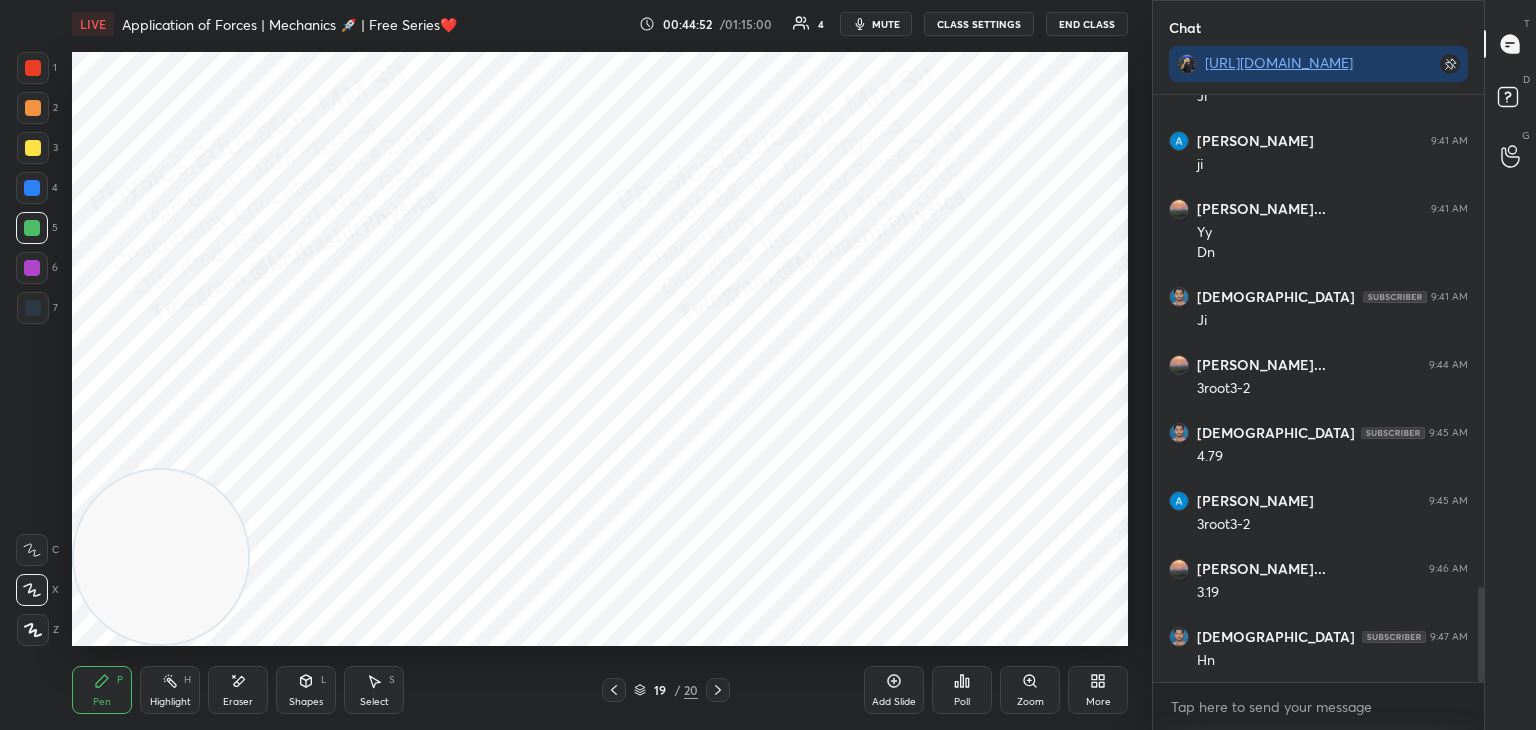 drag, startPoint x: 26, startPoint y: 117, endPoint x: 53, endPoint y: 126, distance: 28.460499 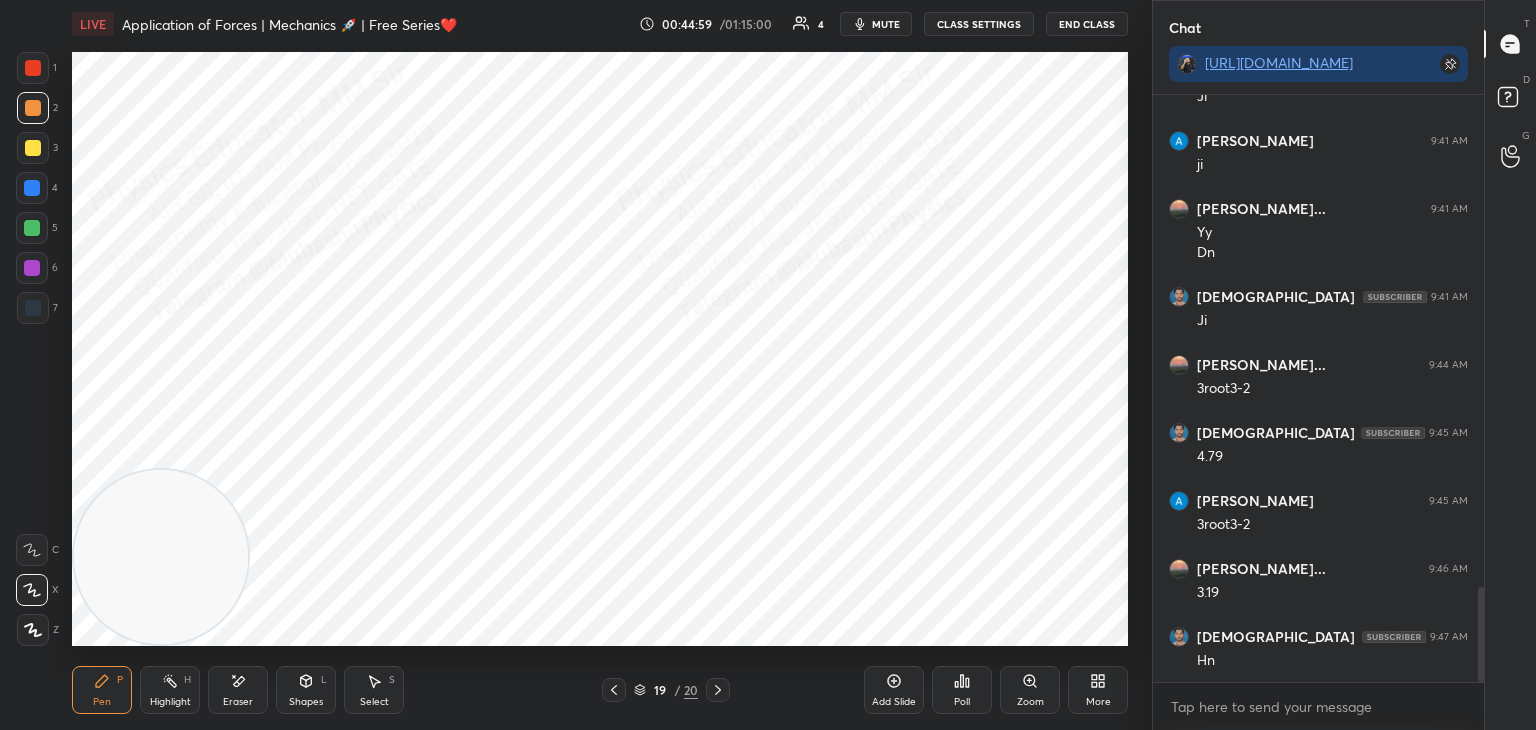 drag, startPoint x: 242, startPoint y: 558, endPoint x: 476, endPoint y: 570, distance: 234.3075 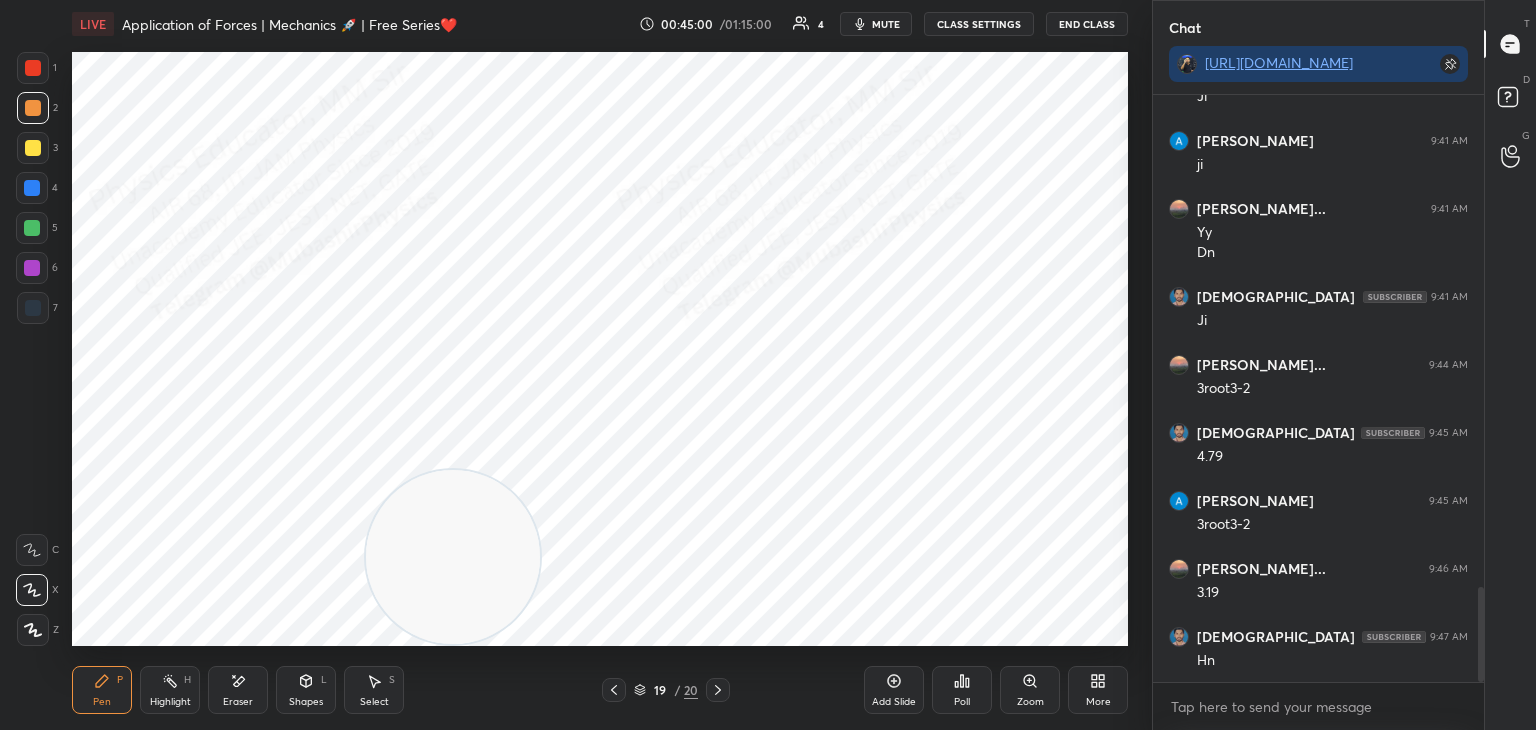 click at bounding box center (32, 228) 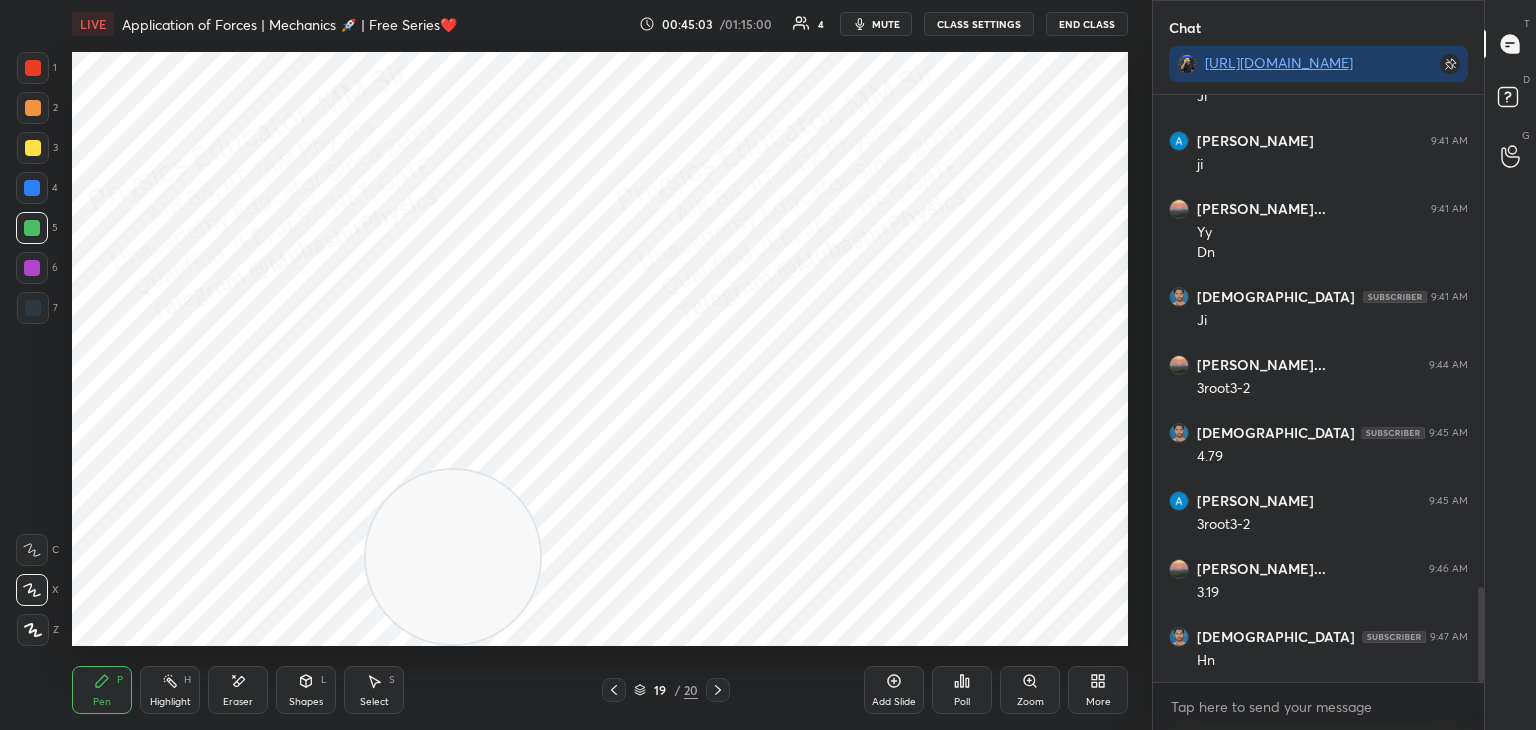 drag, startPoint x: 720, startPoint y: 689, endPoint x: 708, endPoint y: 681, distance: 14.422205 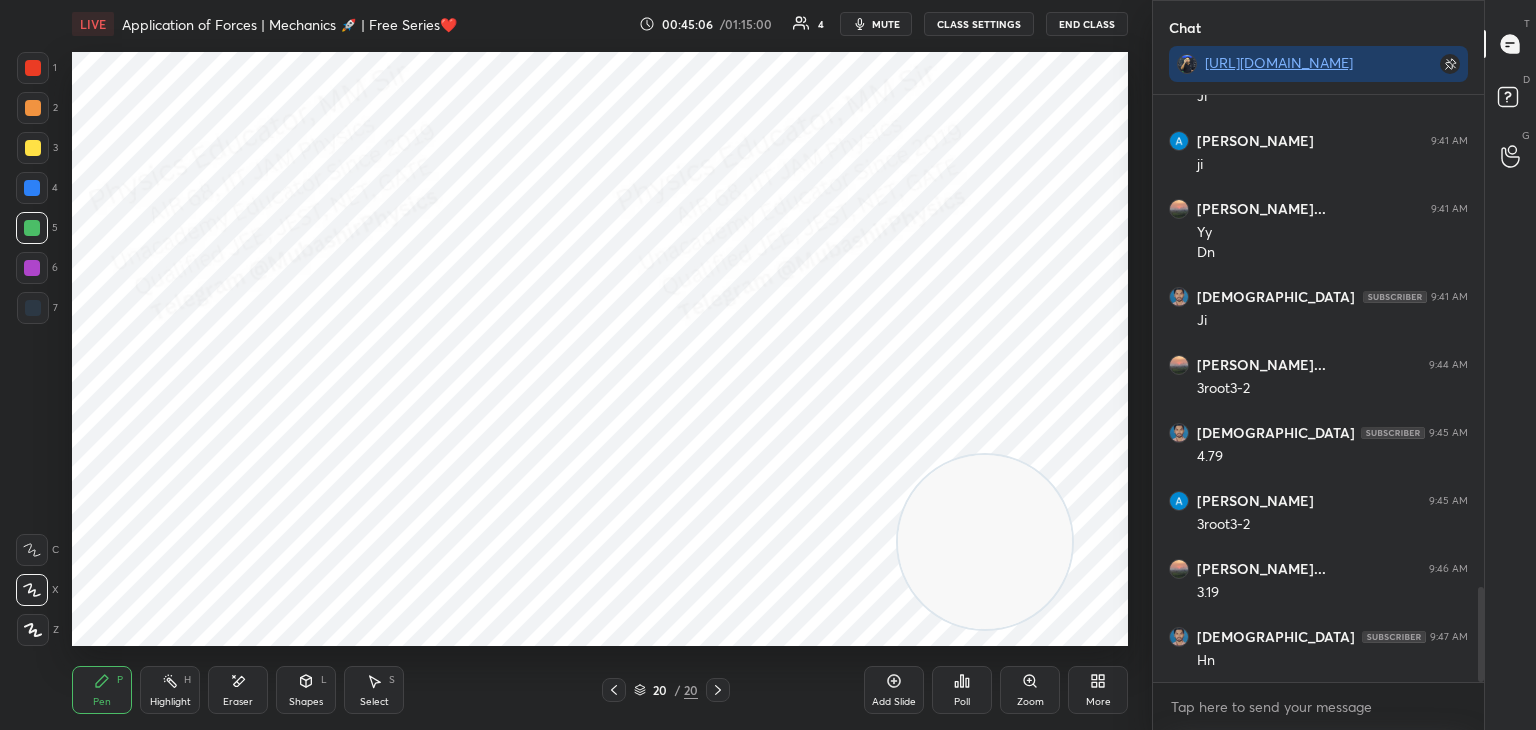 drag, startPoint x: 448, startPoint y: 585, endPoint x: 970, endPoint y: 574, distance: 522.1159 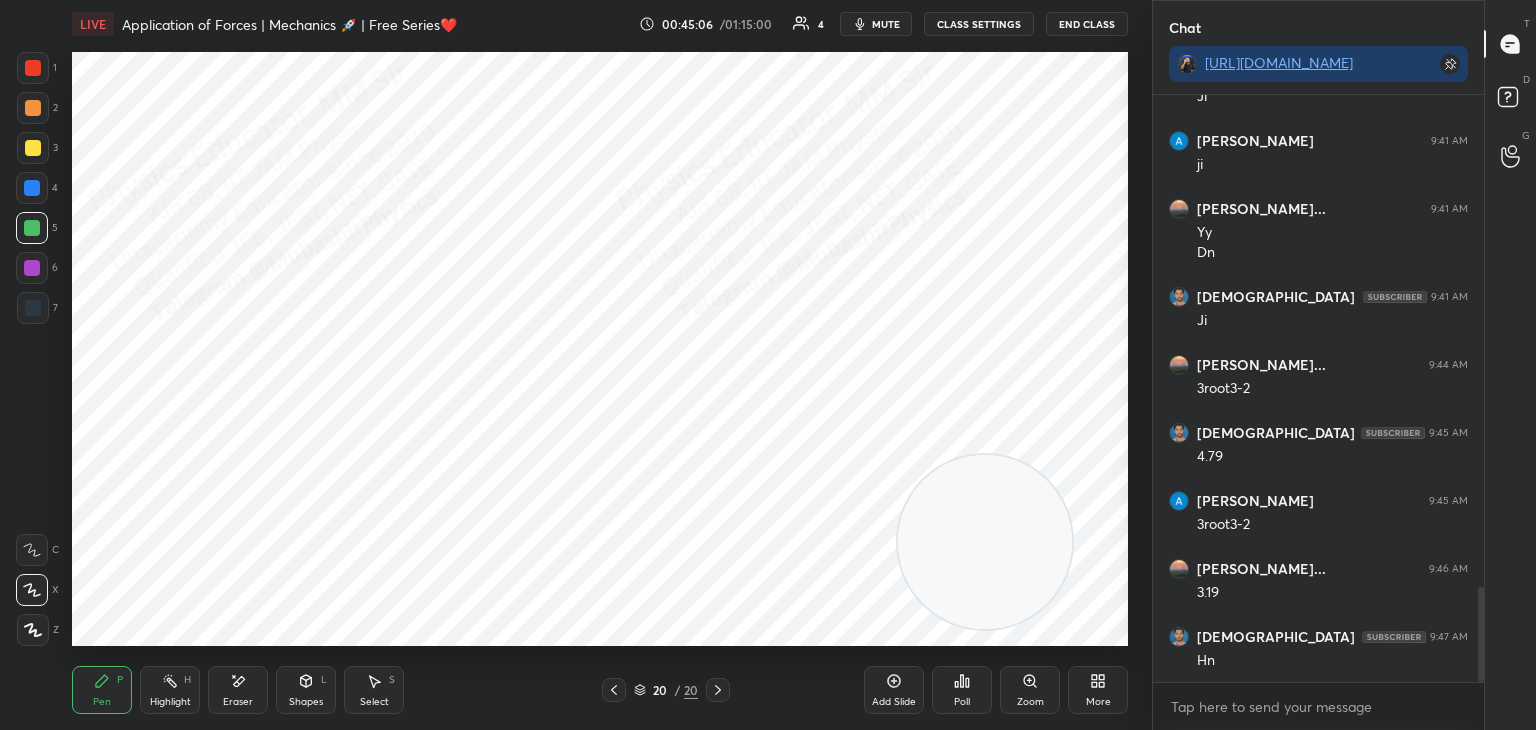 click at bounding box center (985, 542) 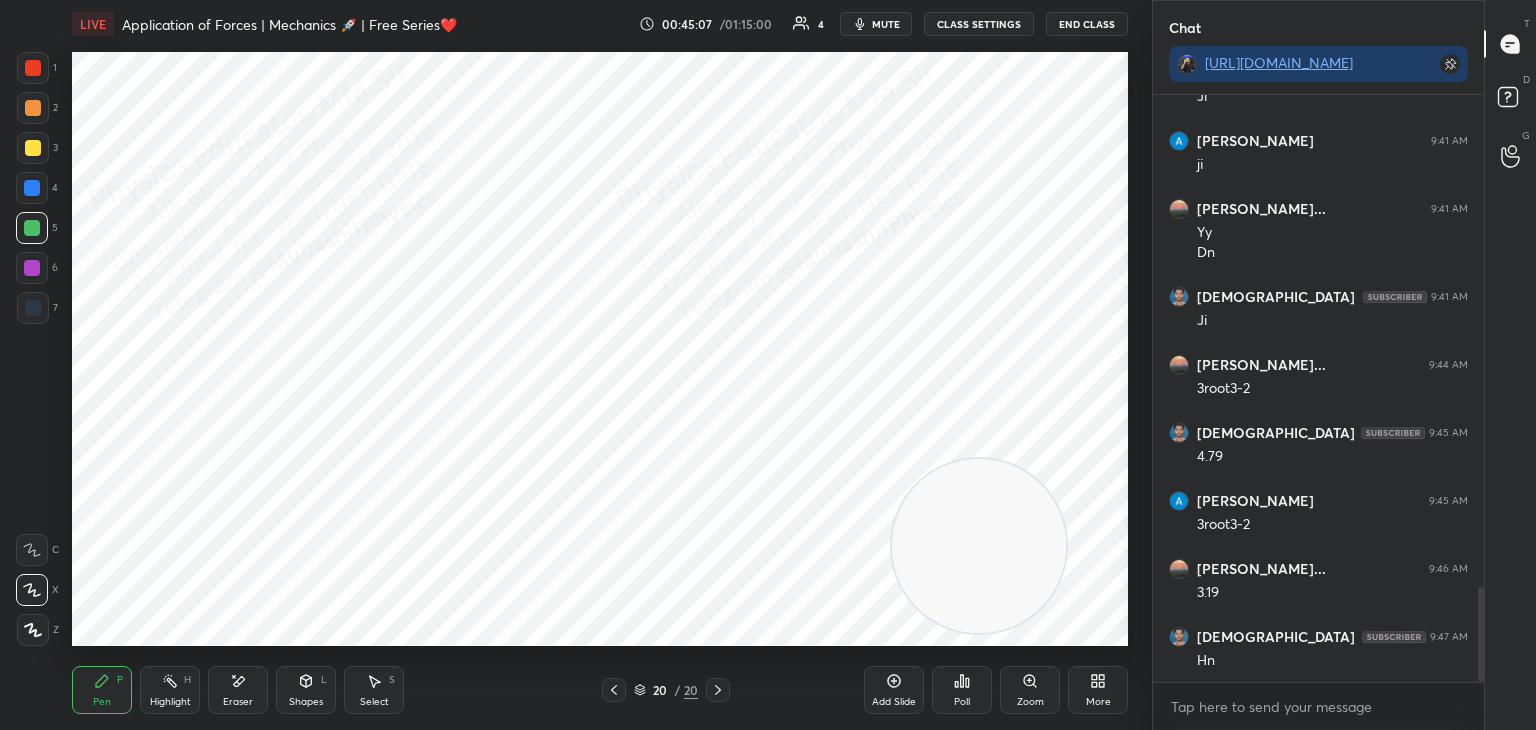click on "Eraser" at bounding box center [238, 690] 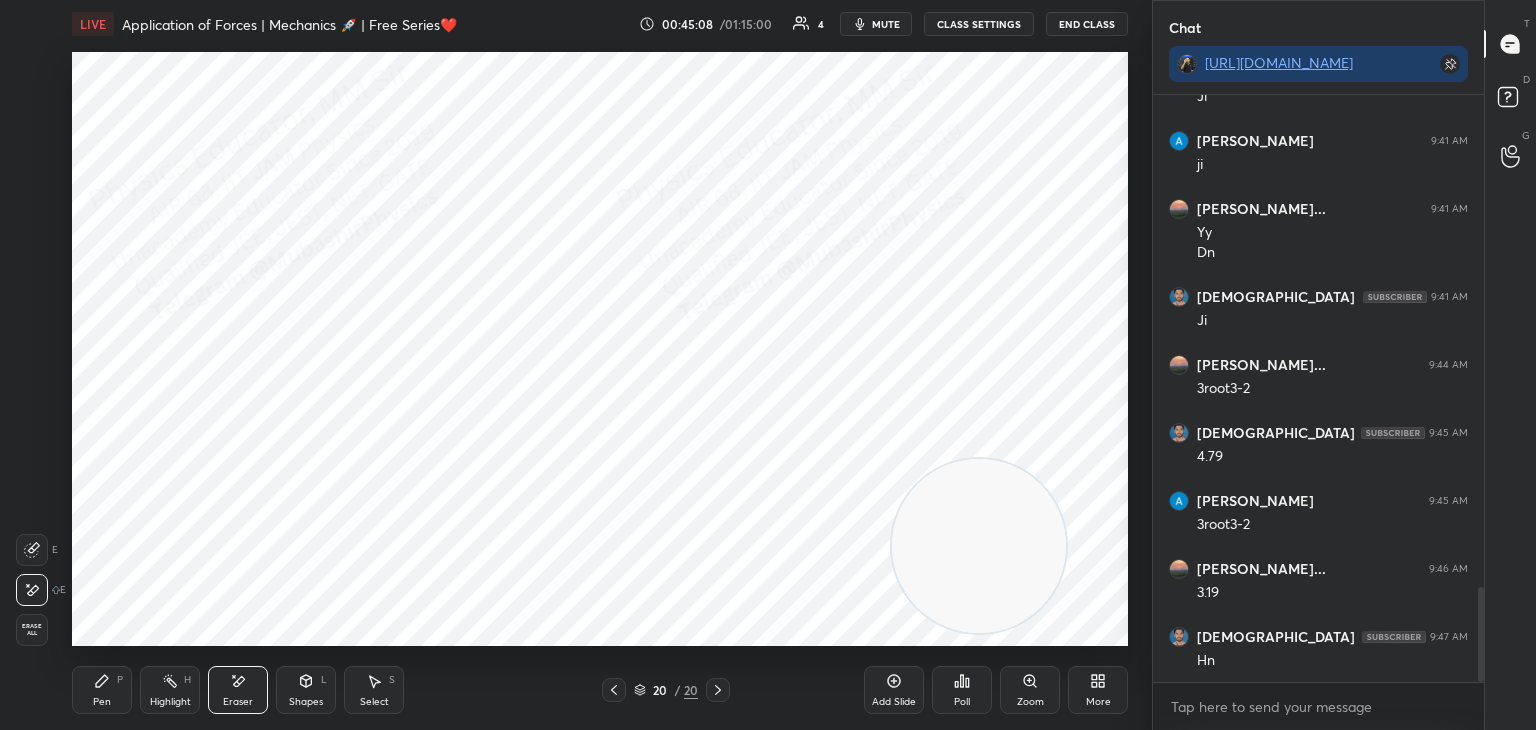 click 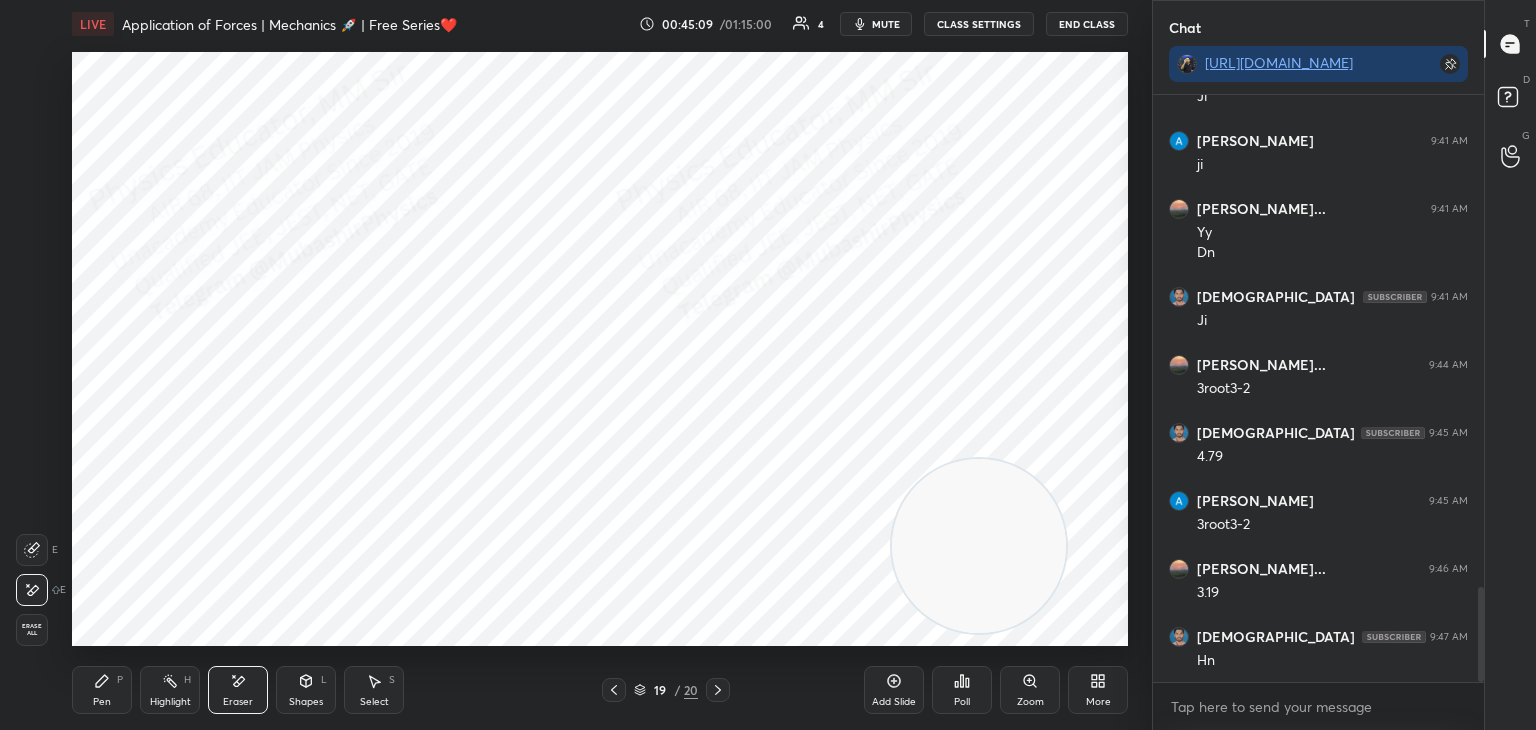 drag, startPoint x: 366, startPoint y: 689, endPoint x: 358, endPoint y: 666, distance: 24.351591 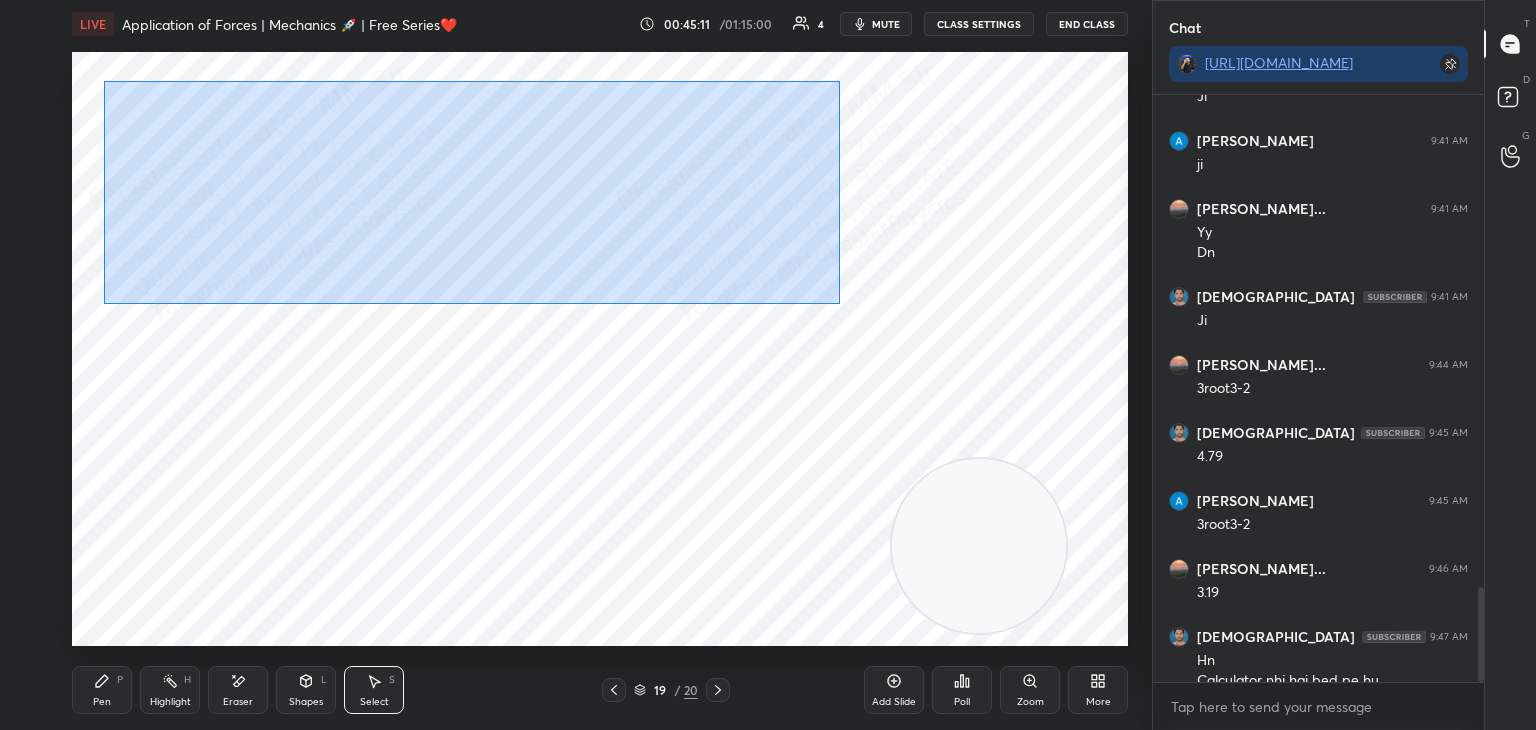 scroll, scrollTop: 3052, scrollLeft: 0, axis: vertical 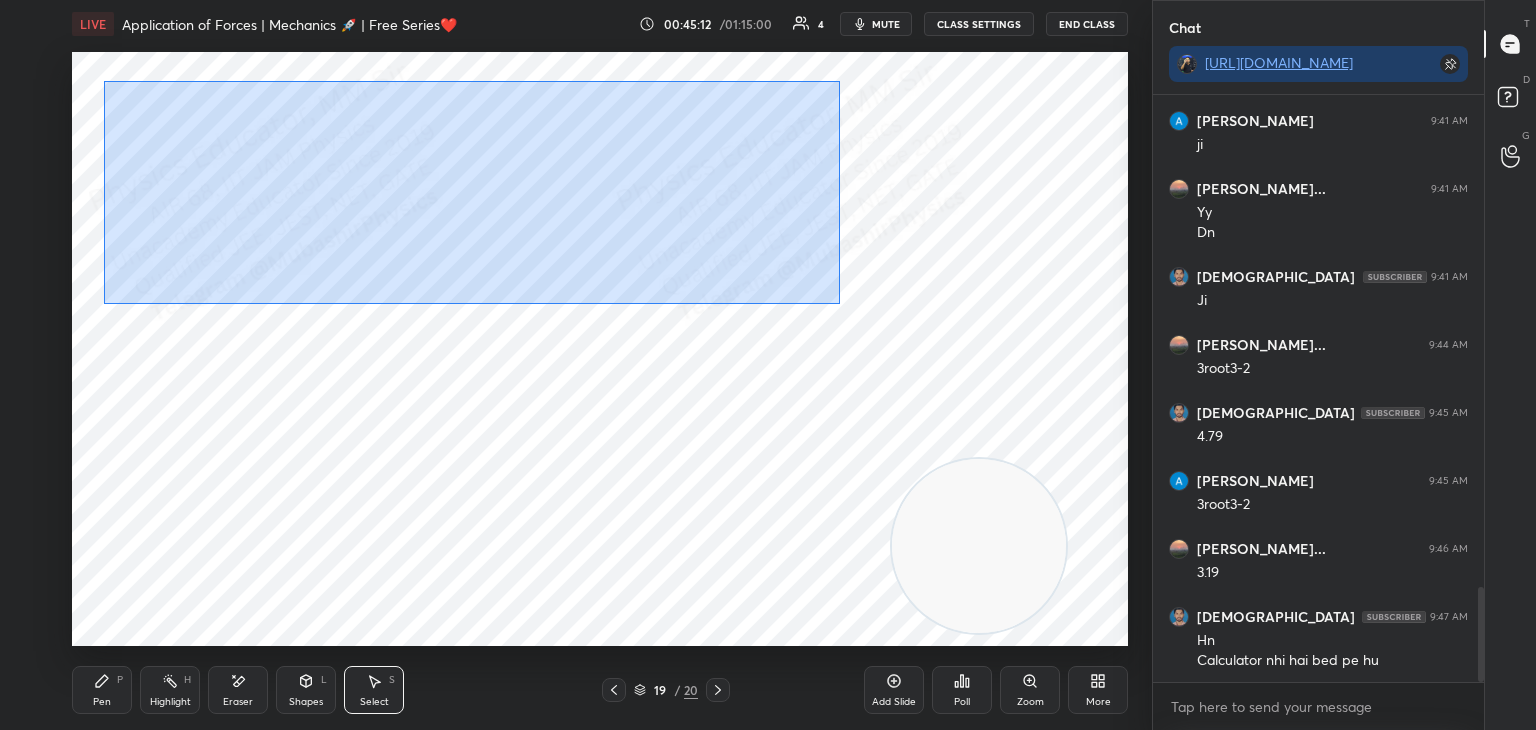 drag, startPoint x: 104, startPoint y: 81, endPoint x: 838, endPoint y: 302, distance: 766.54877 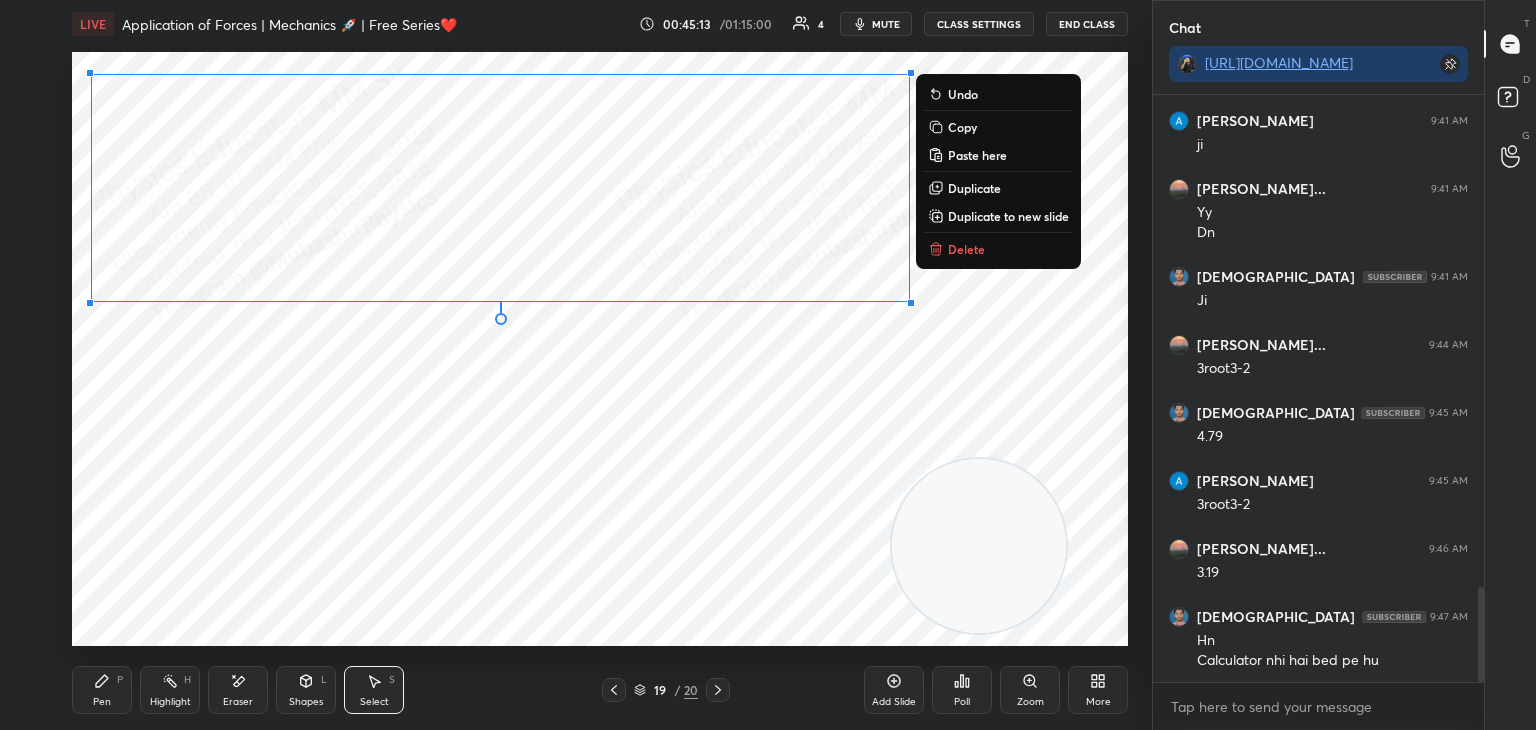 click on "Copy" at bounding box center [962, 127] 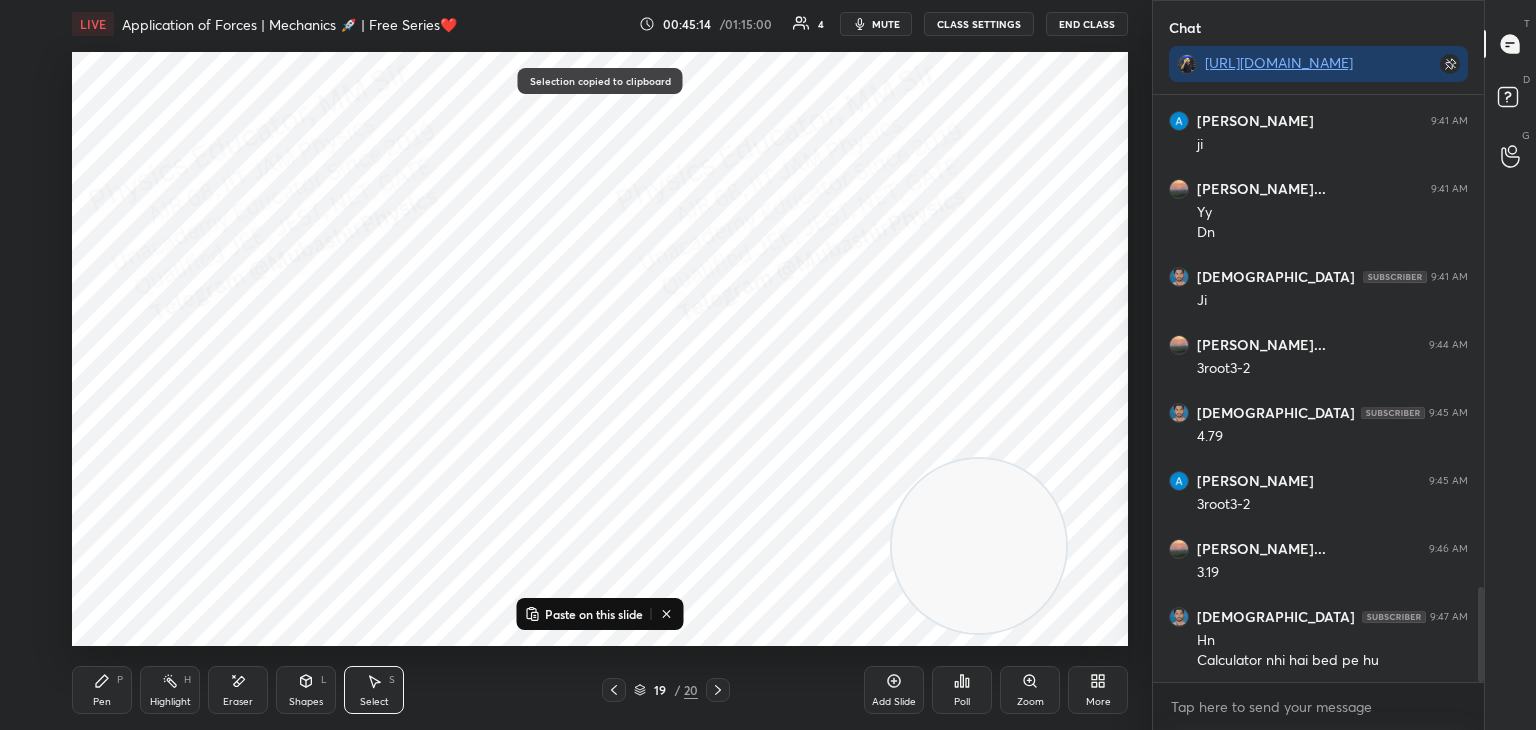 click 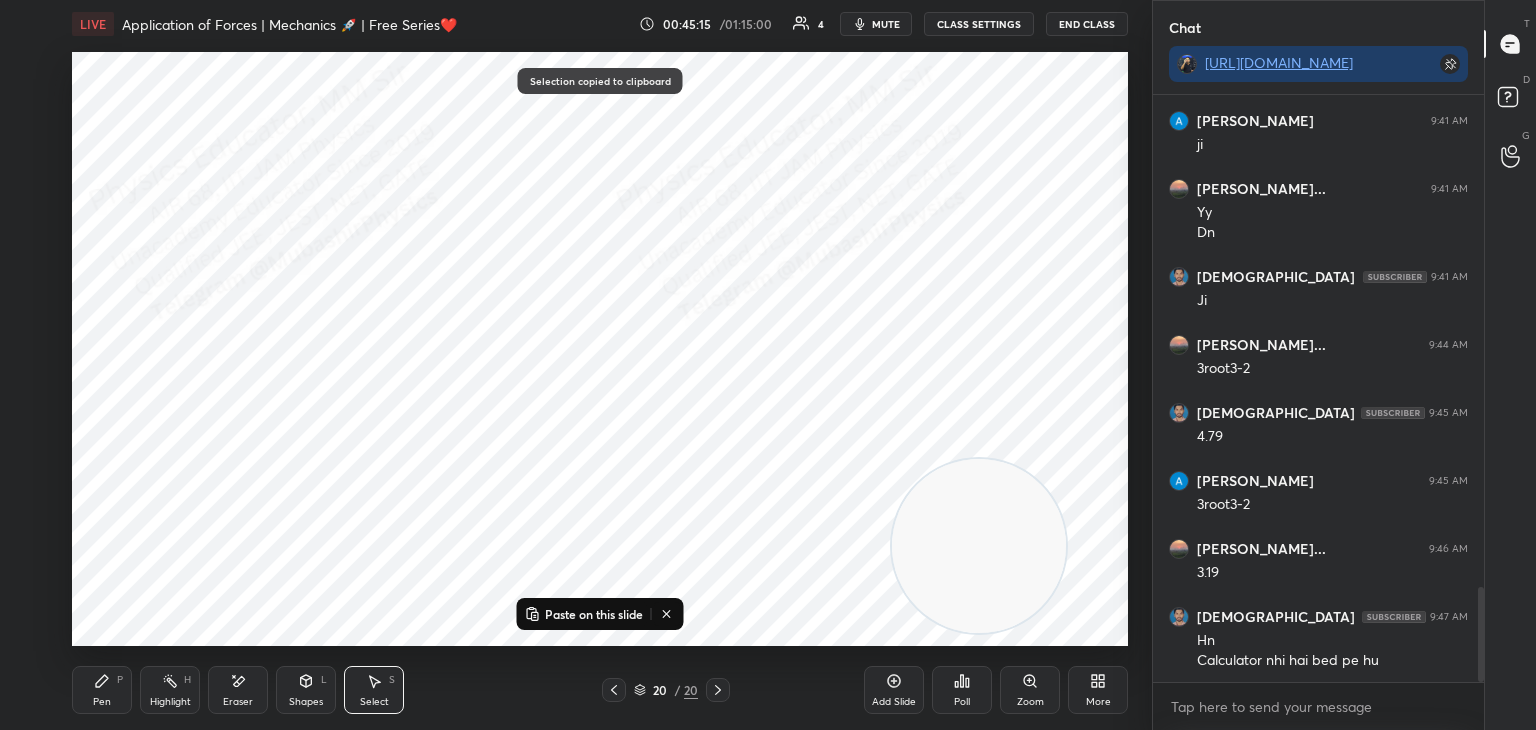 click on "Eraser" at bounding box center (238, 690) 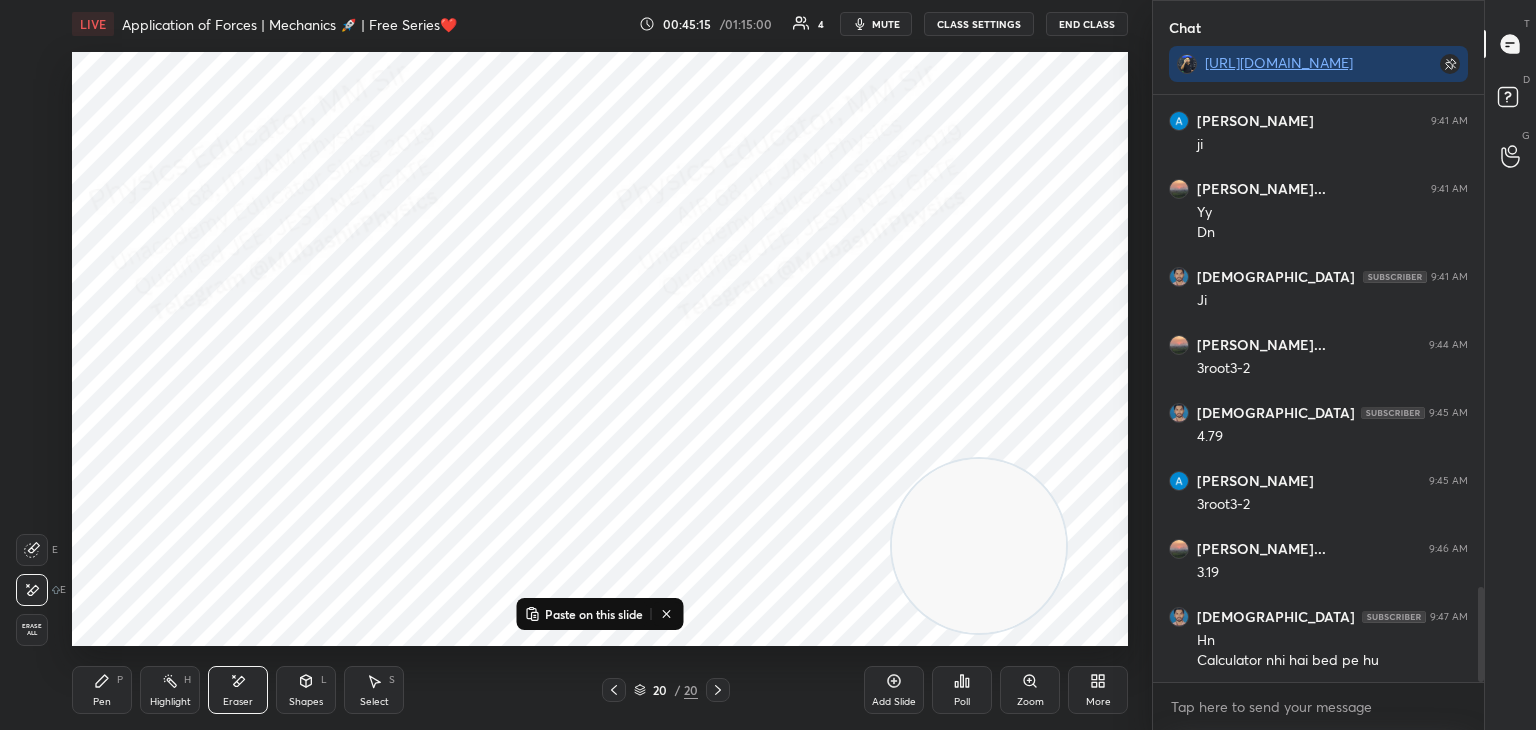 click on "Erase all" at bounding box center (32, 630) 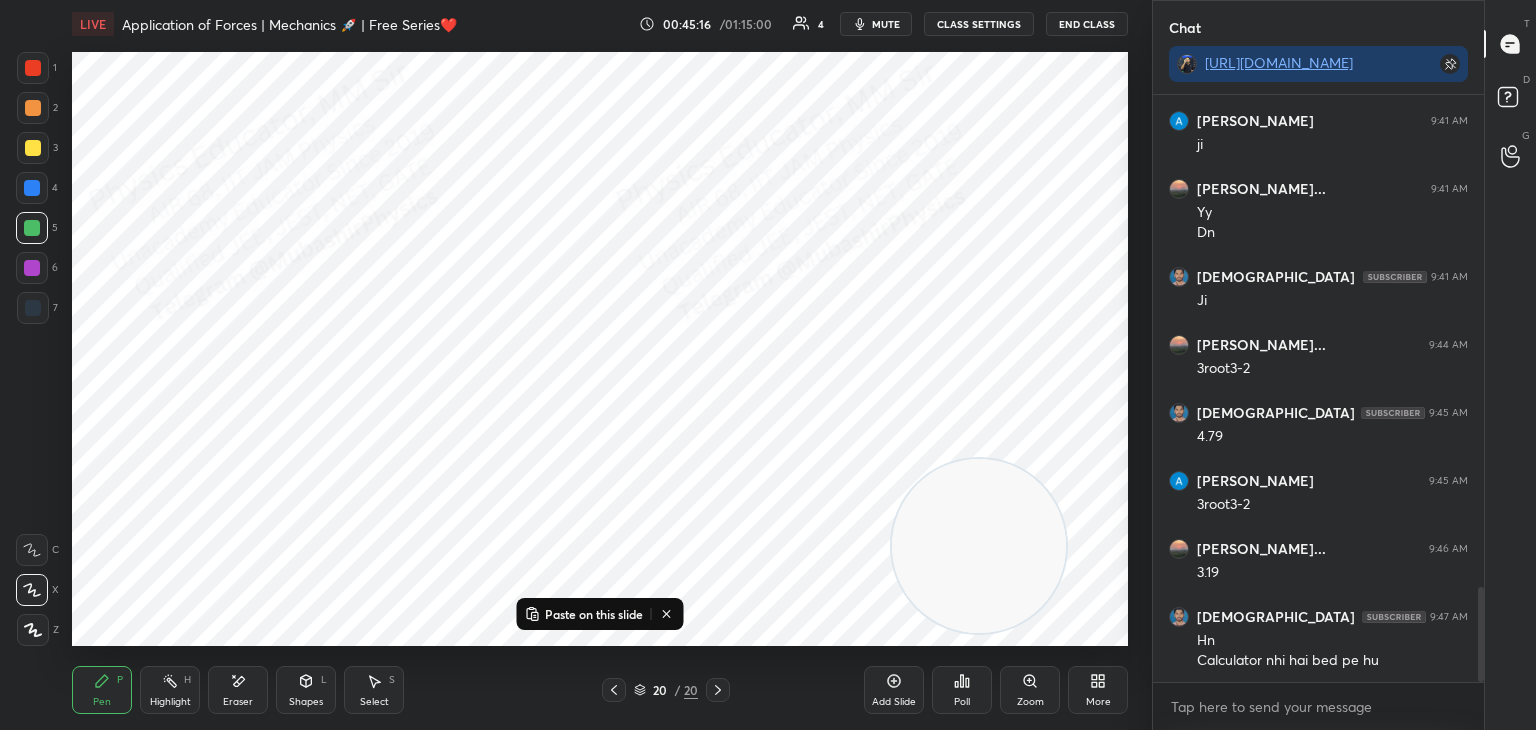 click on "Paste on this slide" at bounding box center [594, 614] 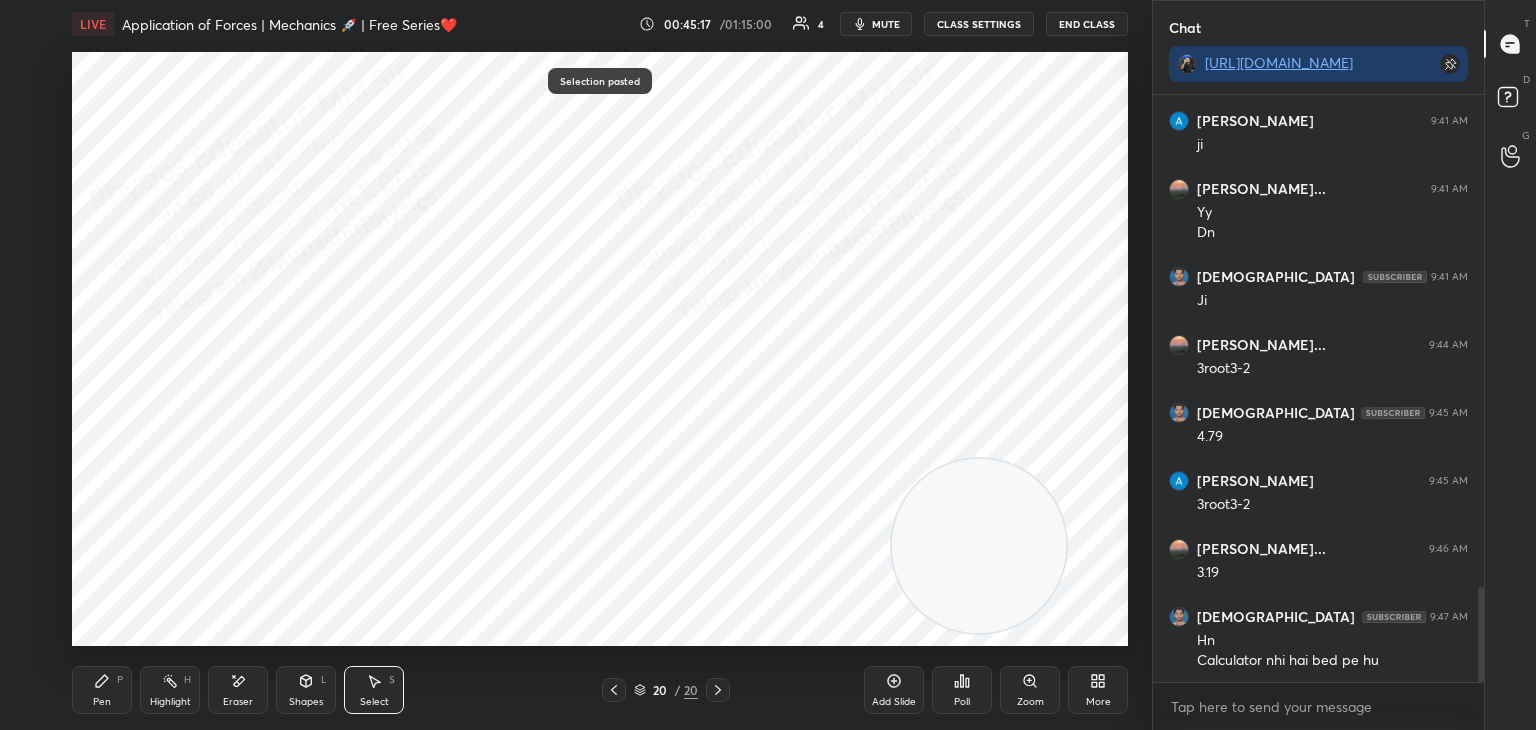 drag, startPoint x: 409, startPoint y: 454, endPoint x: 386, endPoint y: 365, distance: 91.92388 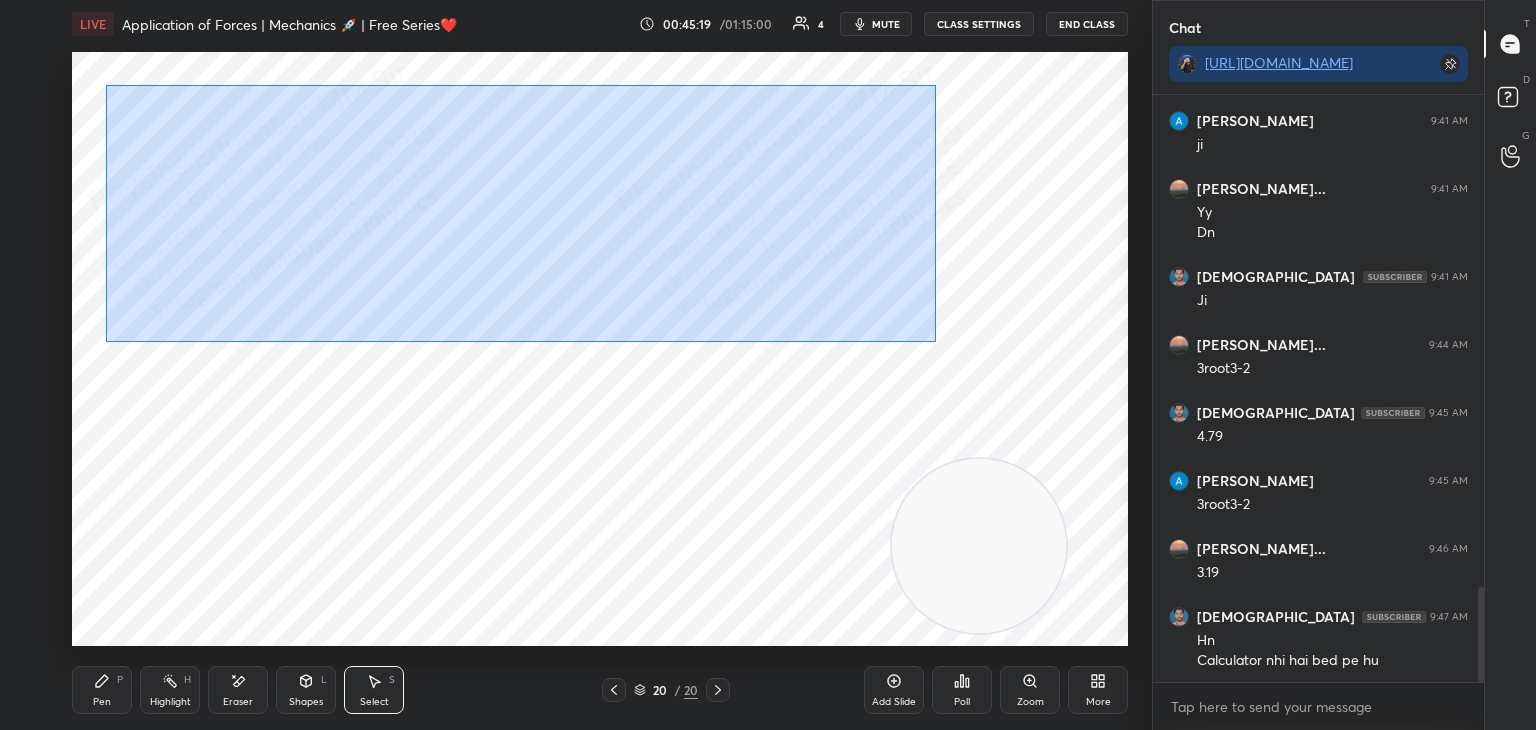 drag, startPoint x: 106, startPoint y: 85, endPoint x: 786, endPoint y: 265, distance: 703.4202 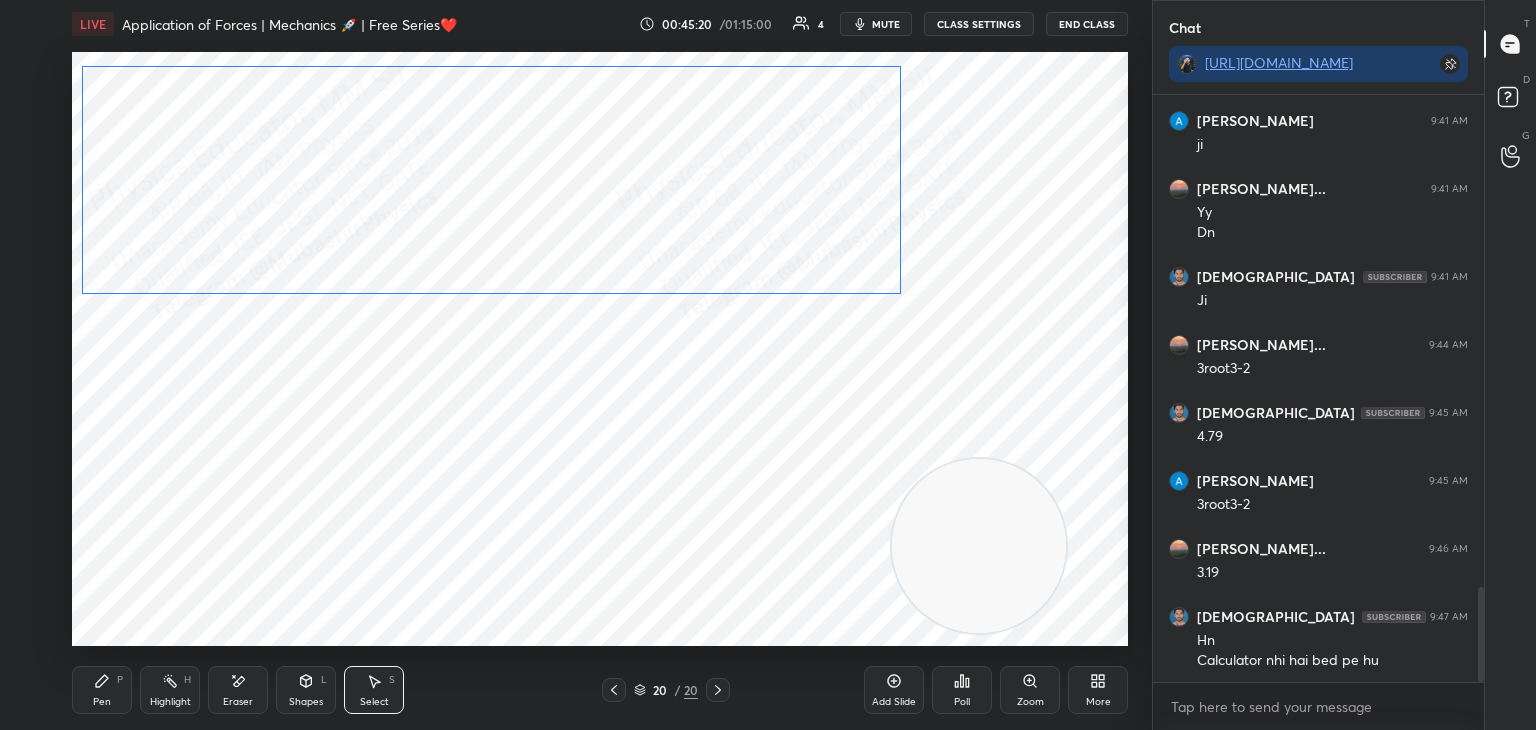 click on "0 ° Undo Copy Paste here Duplicate Duplicate to new slide Delete" at bounding box center [600, 349] 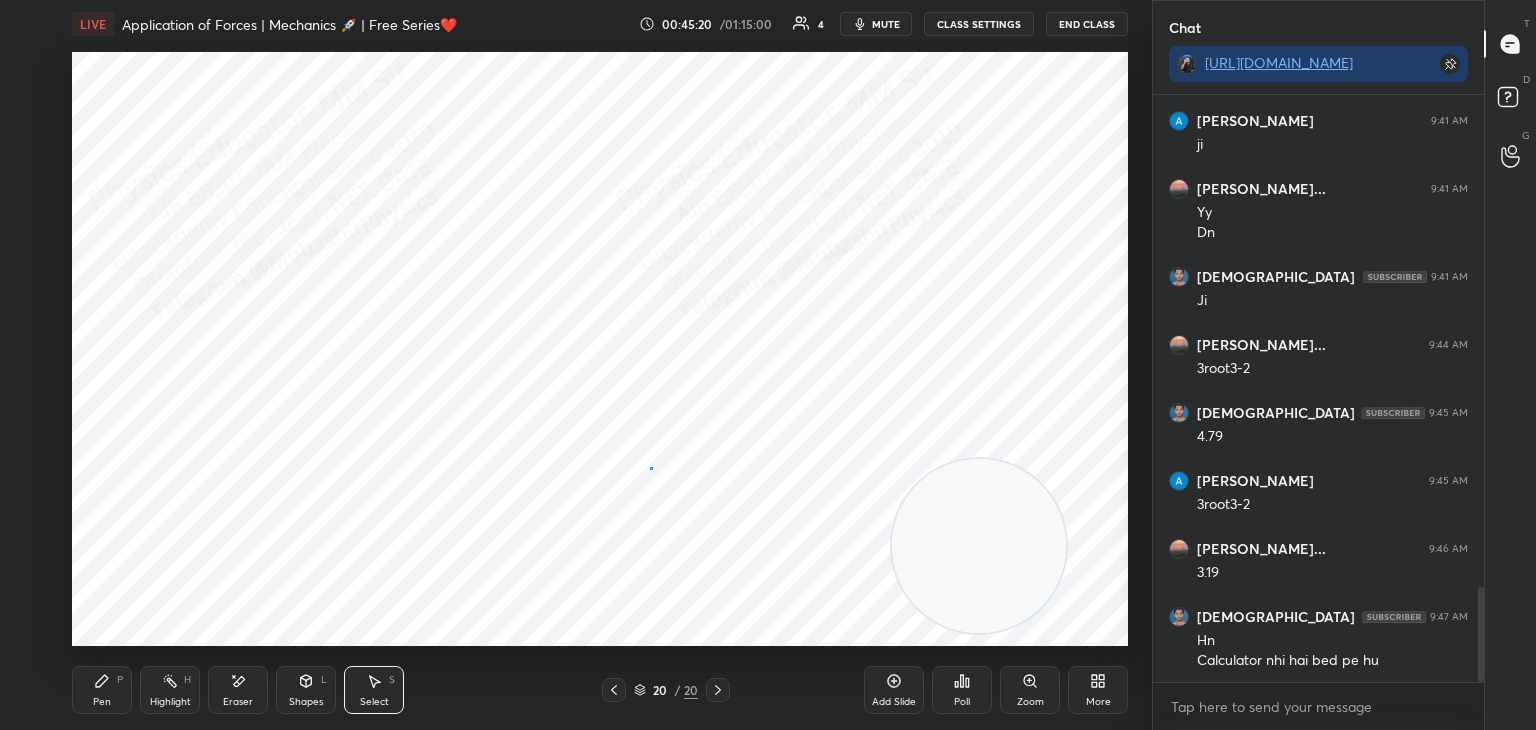 click on "0 ° Undo Copy Paste here Duplicate Duplicate to new slide Delete" at bounding box center [600, 349] 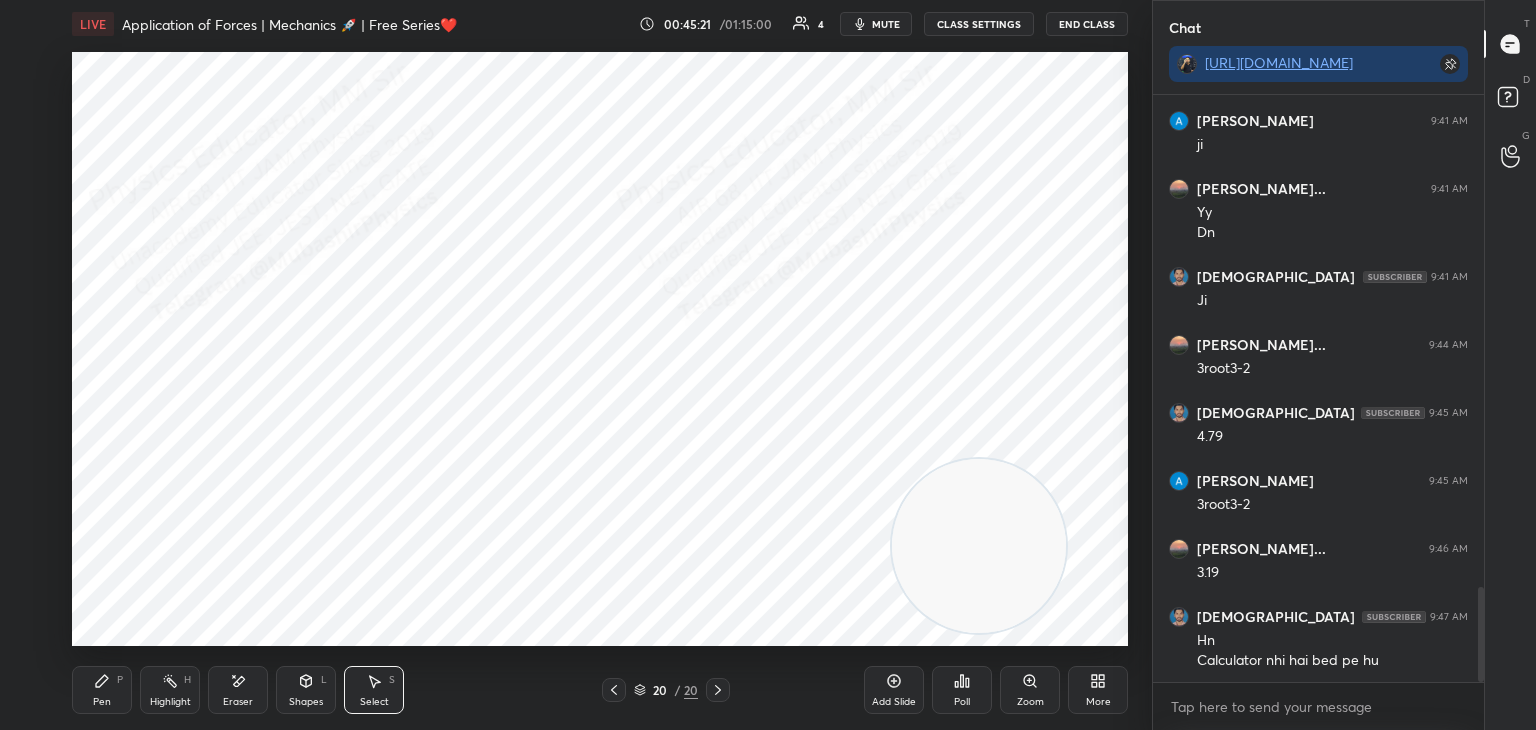 click 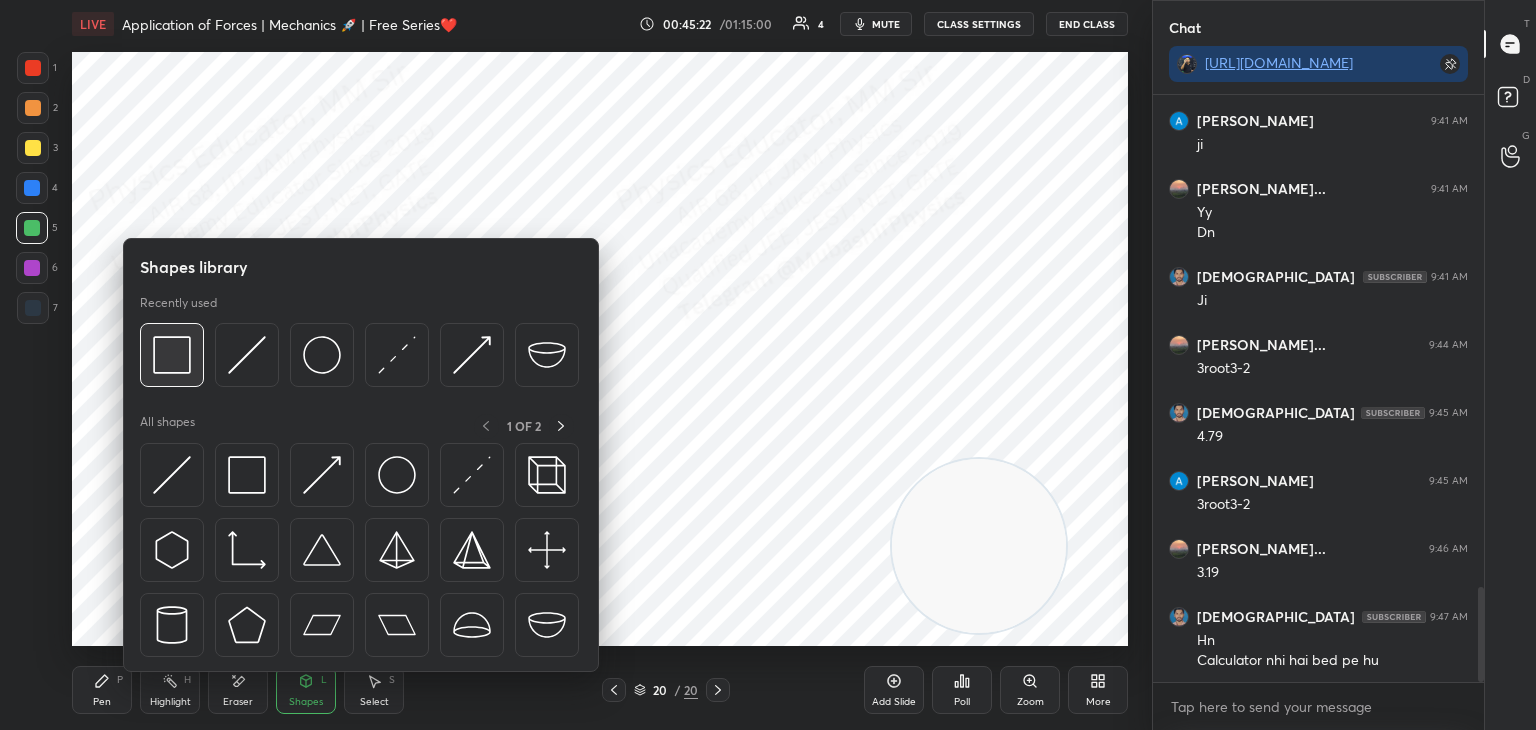 click at bounding box center (172, 355) 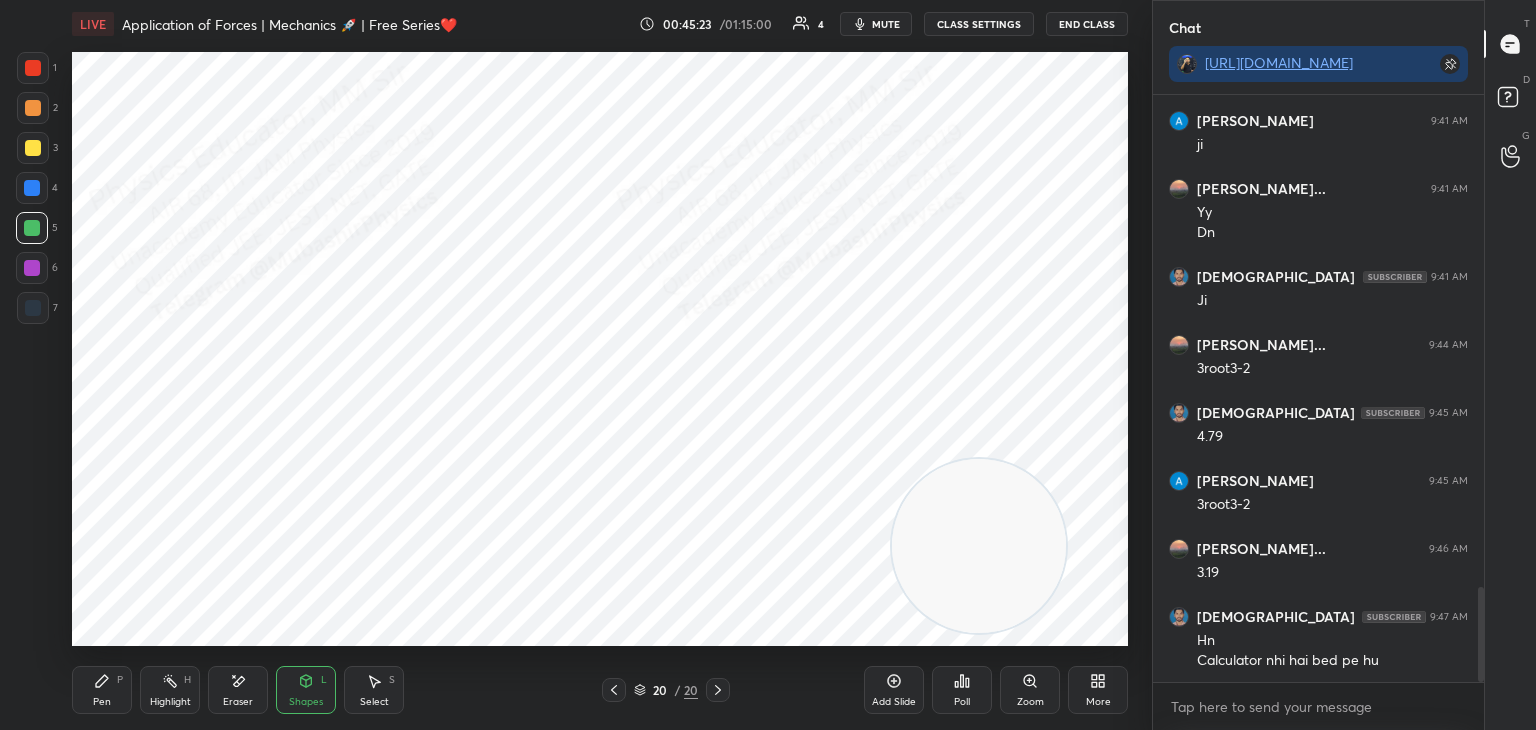 drag, startPoint x: 41, startPoint y: 109, endPoint x: 65, endPoint y: 108, distance: 24.020824 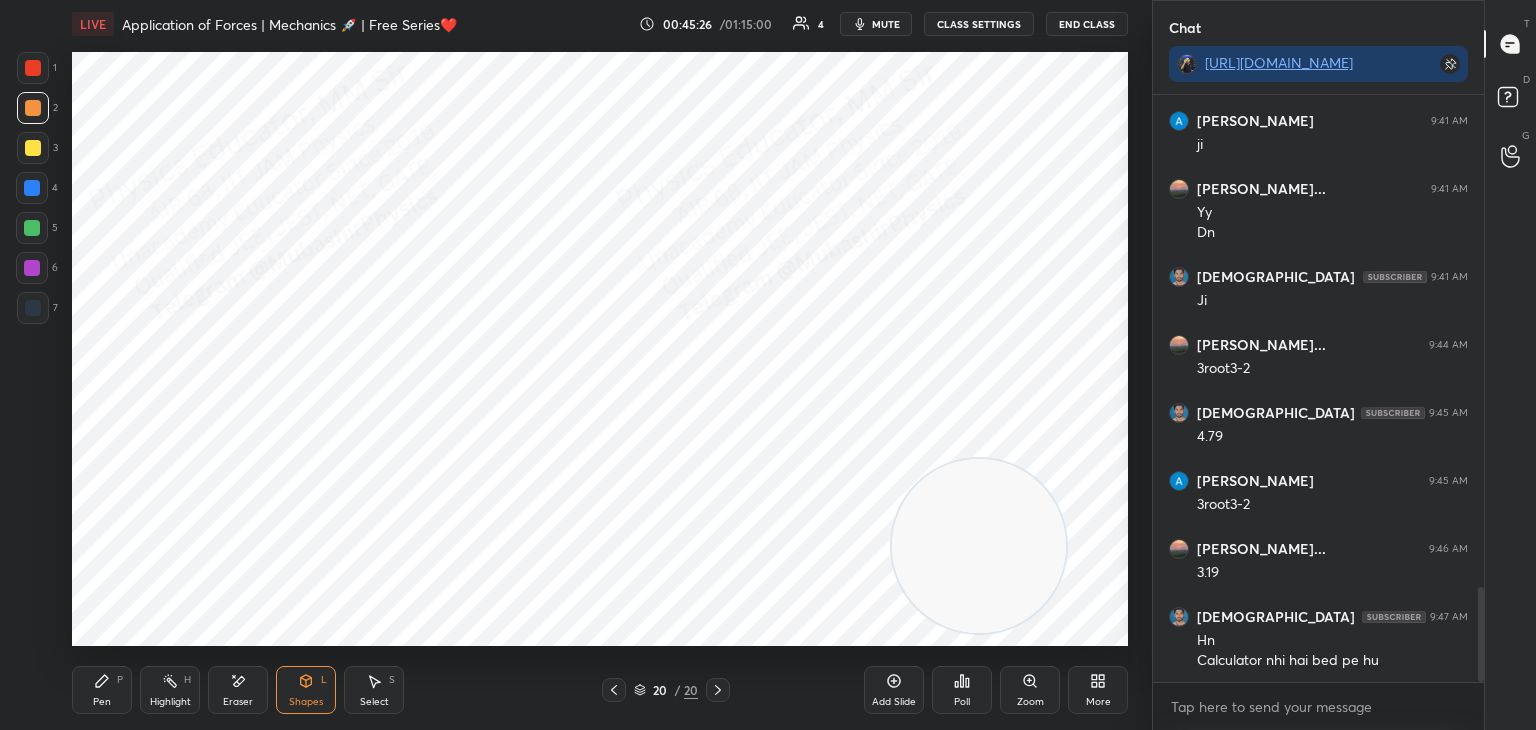 click 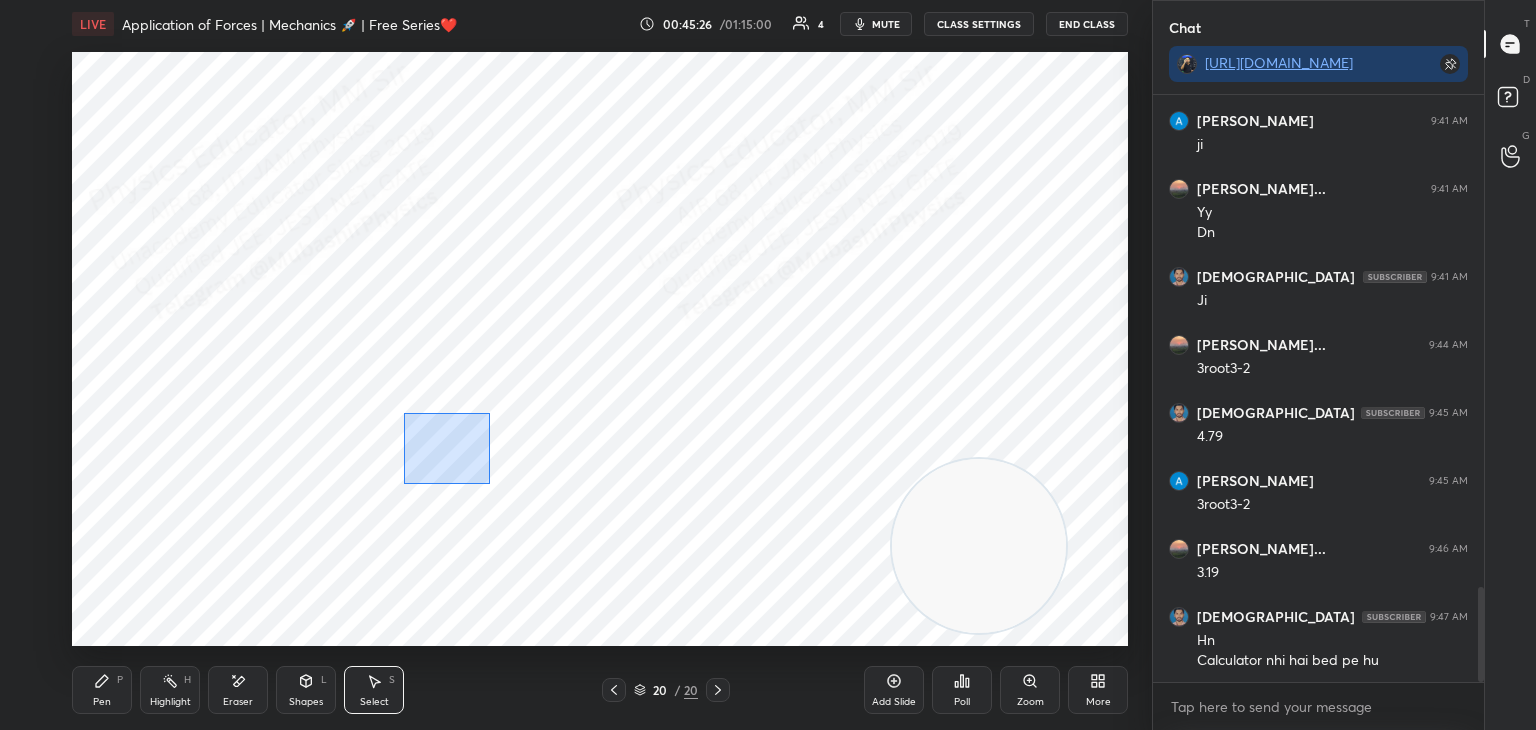 drag, startPoint x: 404, startPoint y: 413, endPoint x: 568, endPoint y: 520, distance: 195.81879 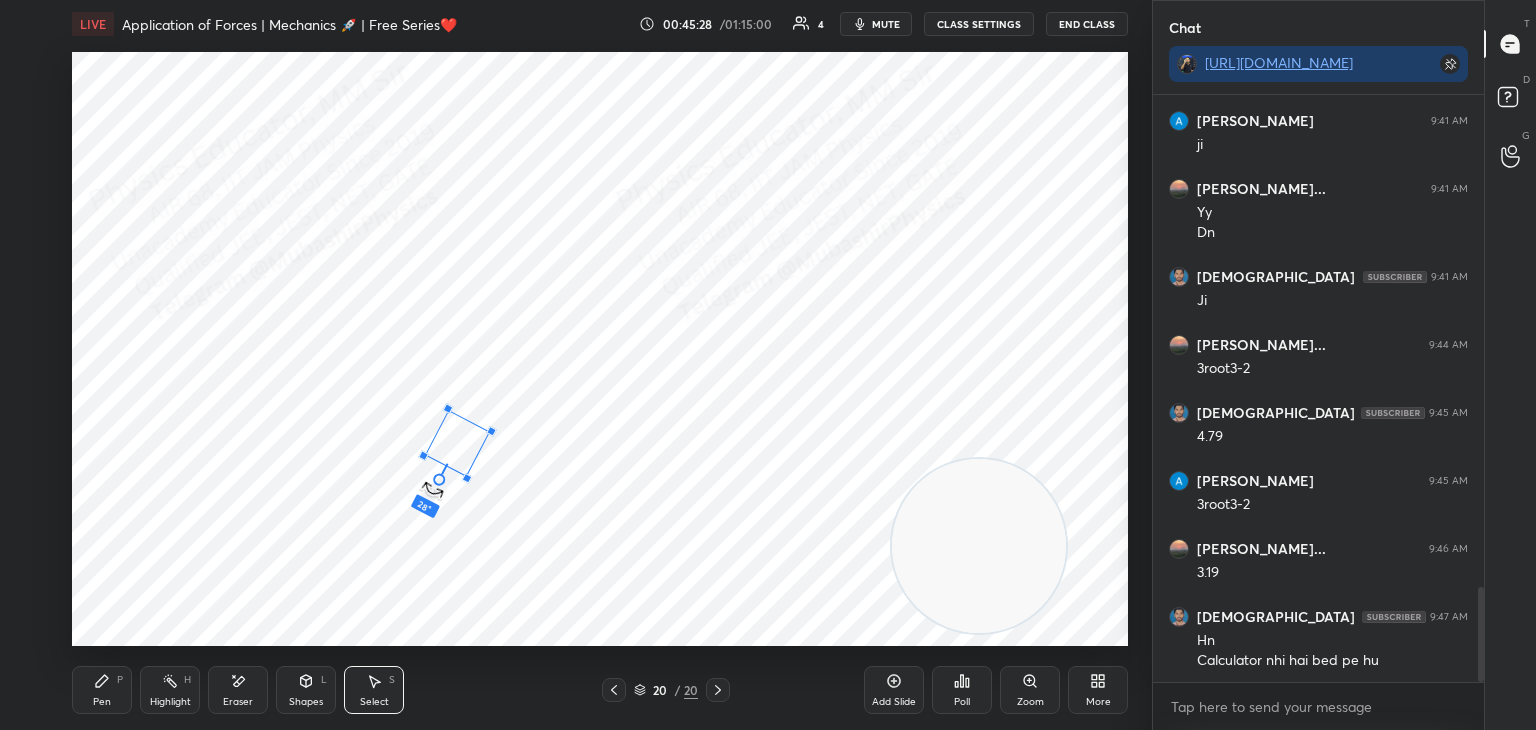 click on "28 ° Undo Copy Paste here Duplicate Duplicate to new slide Delete" at bounding box center [600, 349] 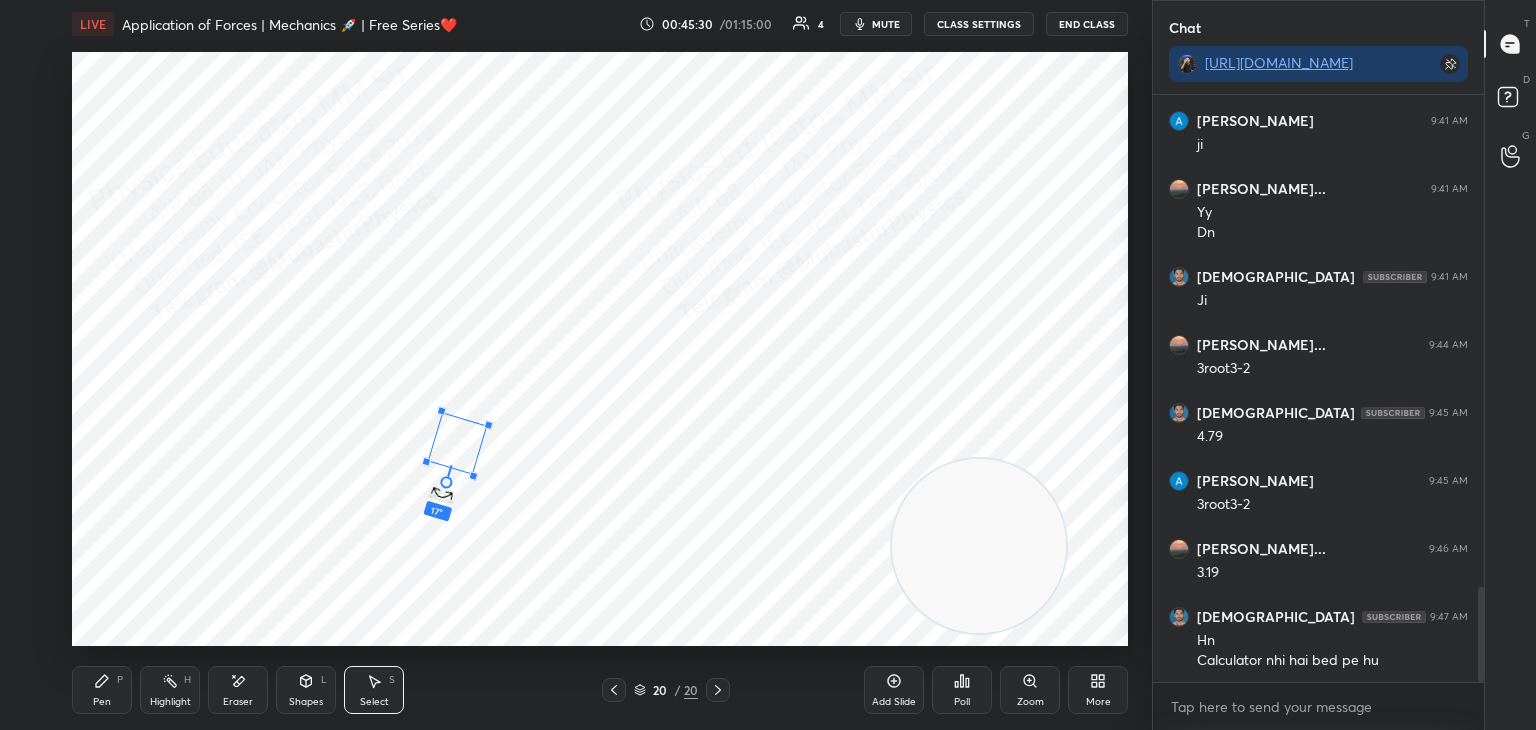 drag, startPoint x: 436, startPoint y: 478, endPoint x: 444, endPoint y: 486, distance: 11.313708 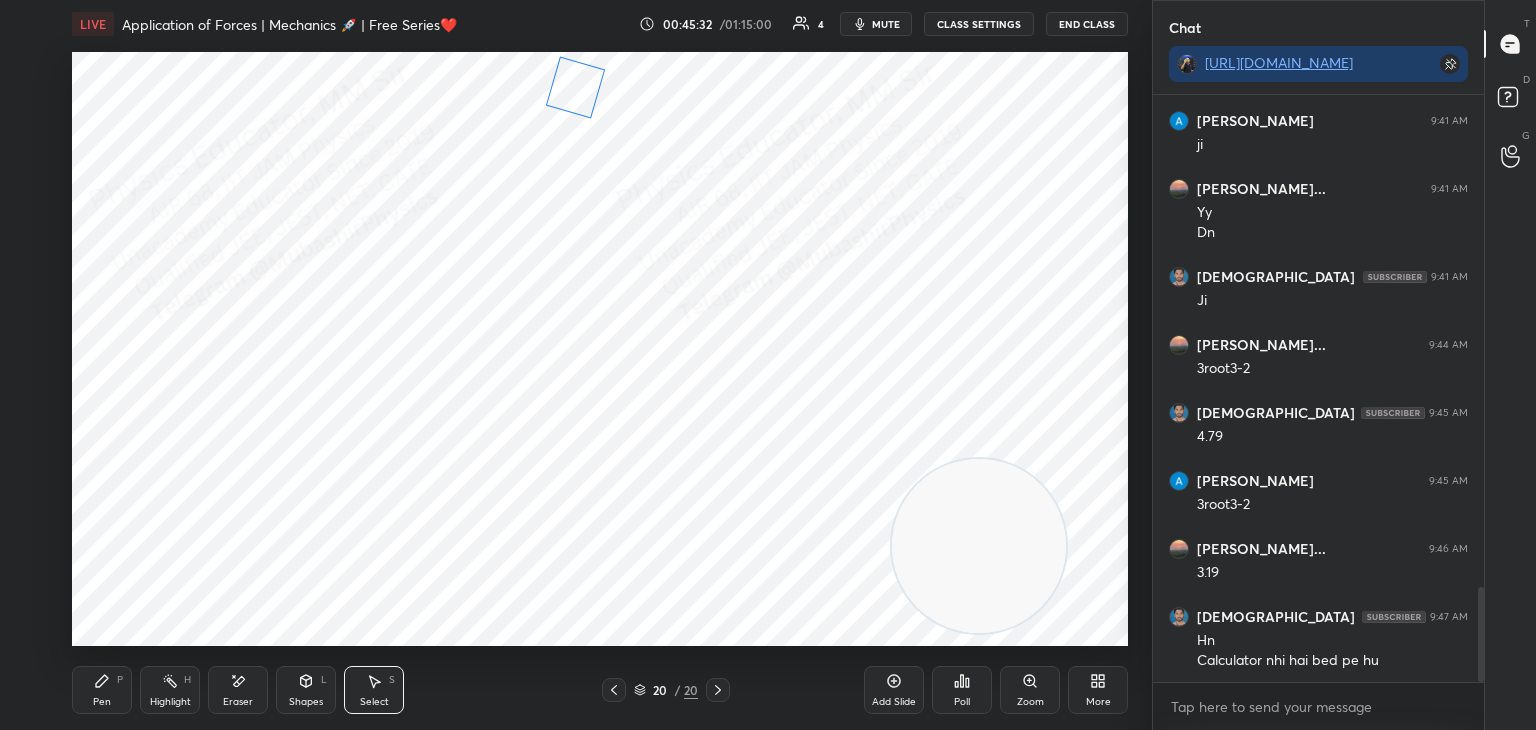 drag, startPoint x: 456, startPoint y: 446, endPoint x: 585, endPoint y: 90, distance: 378.65155 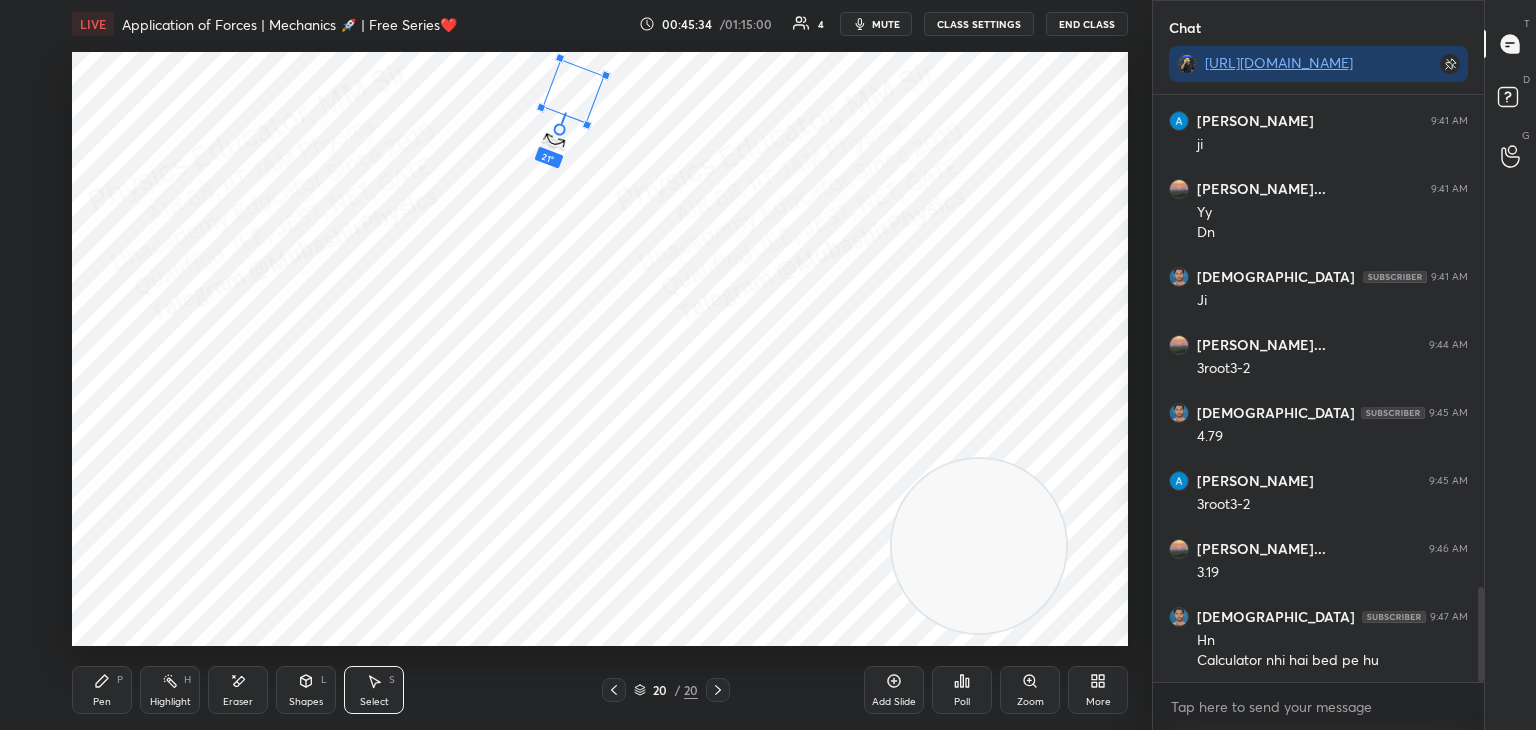 click at bounding box center [558, 128] 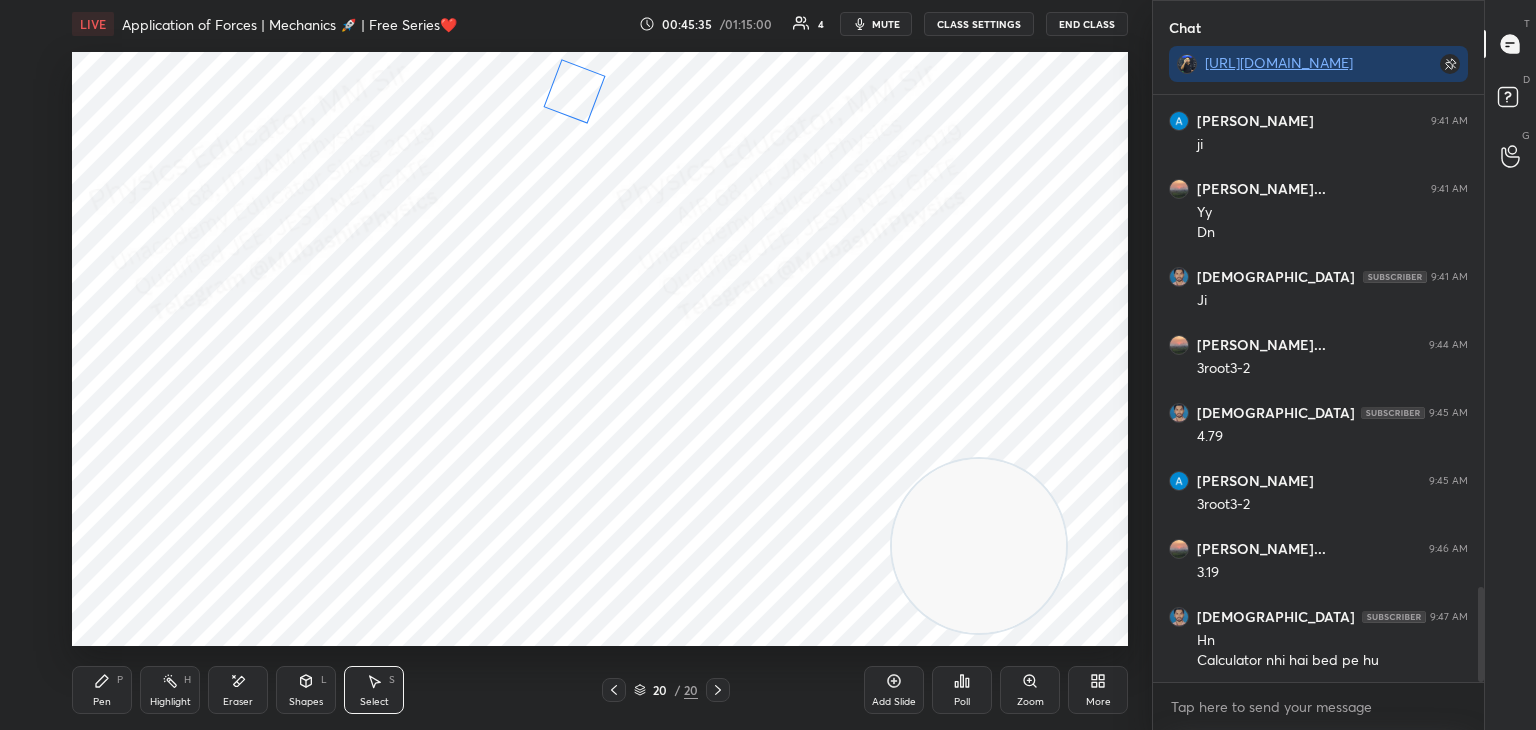 click on "21 ° Undo Copy Paste here Duplicate Duplicate to new slide Delete" at bounding box center (600, 349) 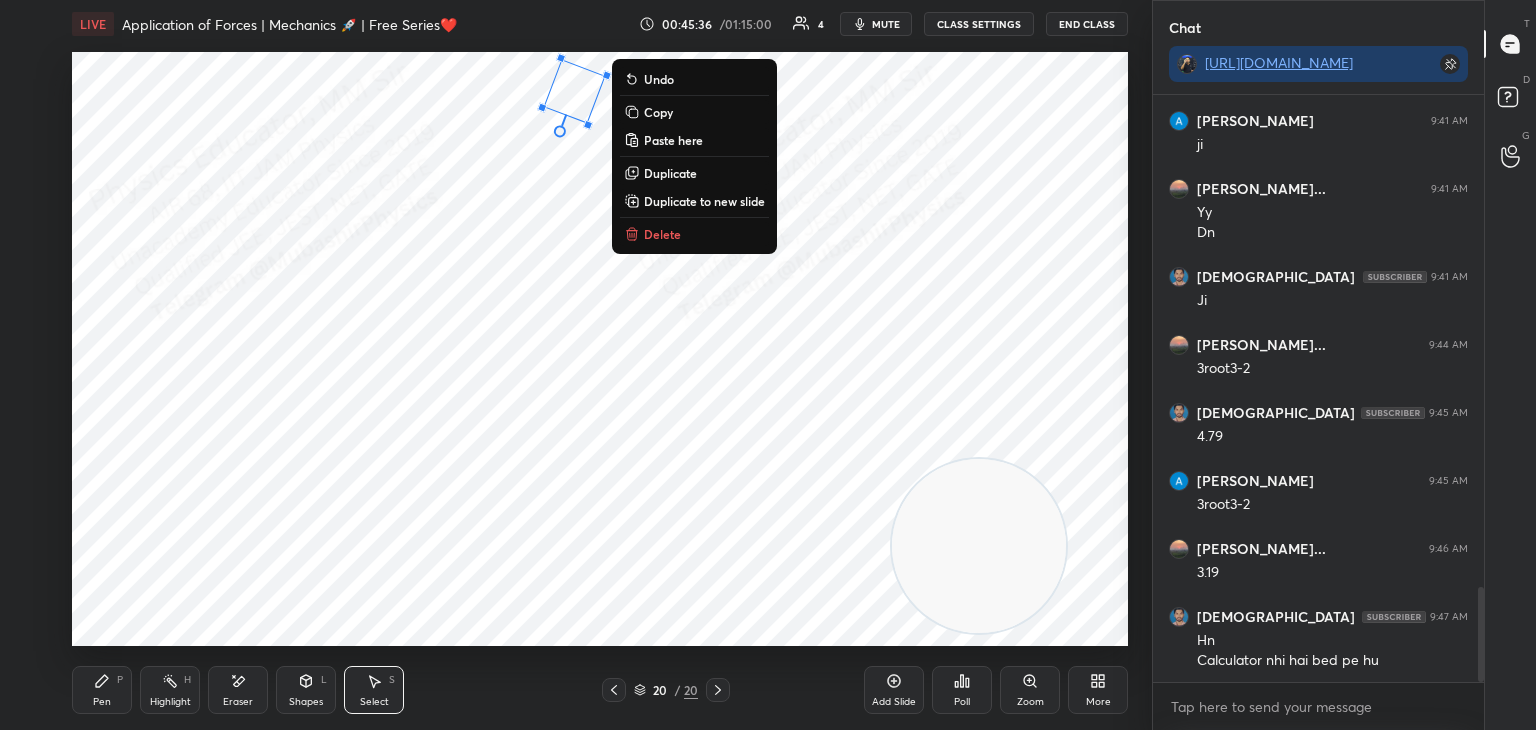 drag, startPoint x: 84, startPoint y: 680, endPoint x: 113, endPoint y: 657, distance: 37.01351 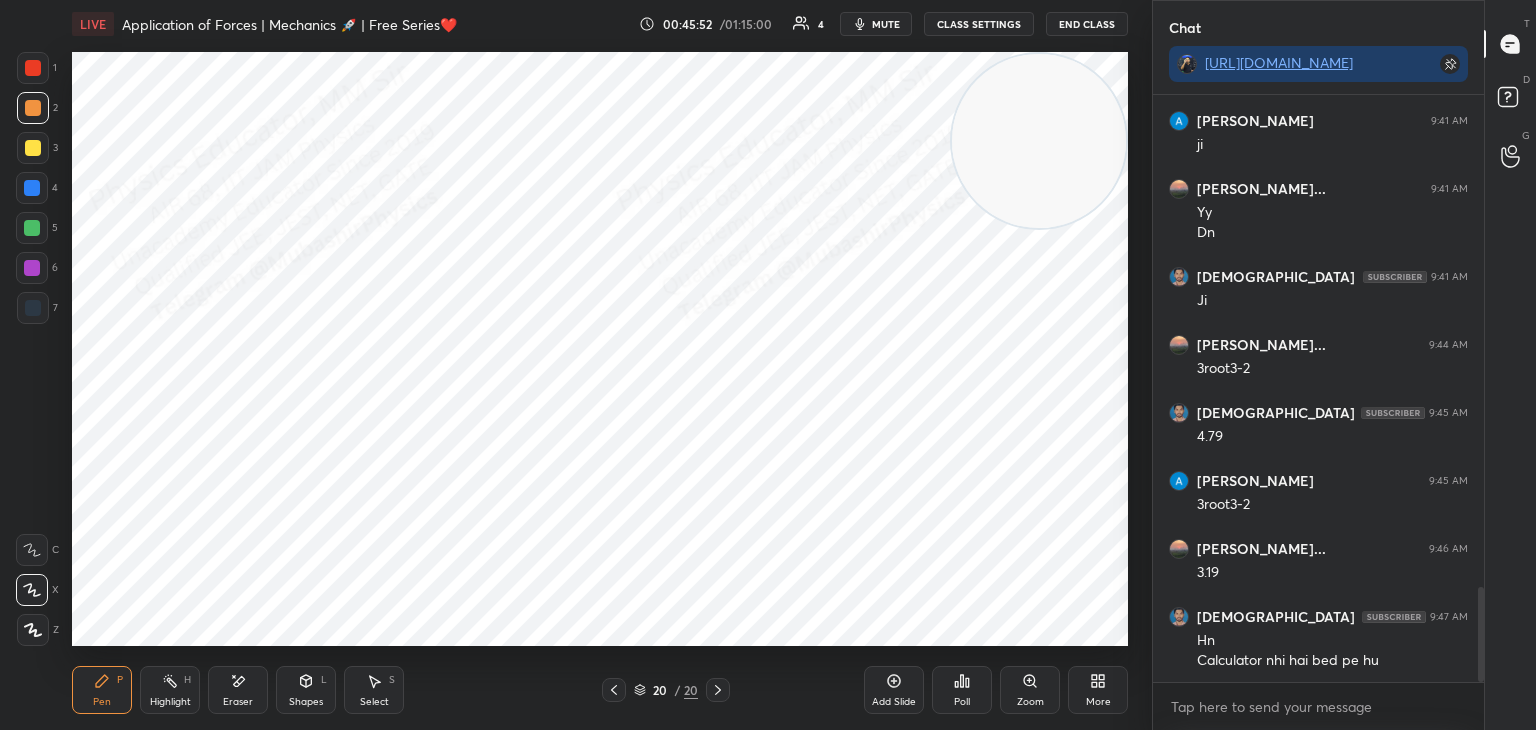 drag, startPoint x: 945, startPoint y: 518, endPoint x: 1022, endPoint y: 208, distance: 319.4198 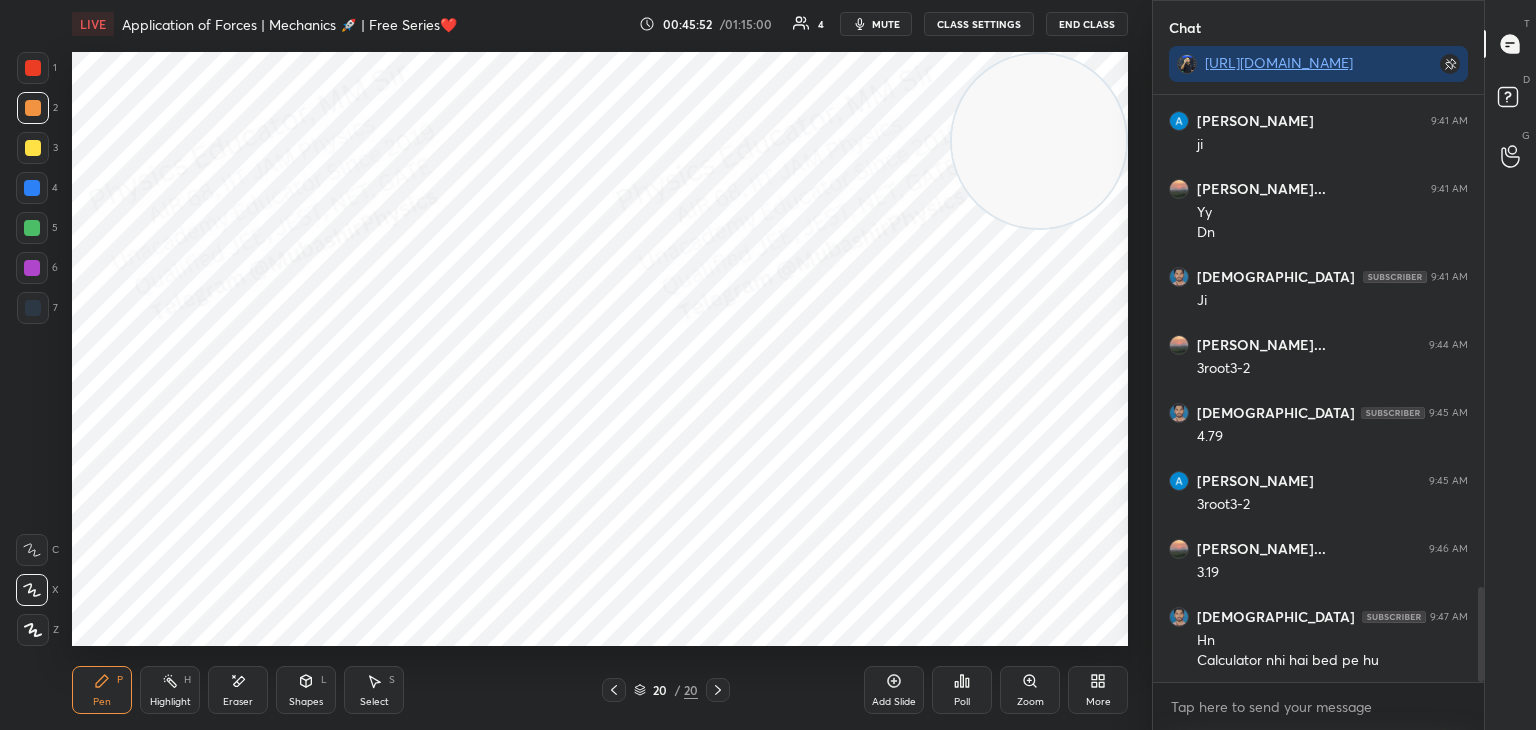 click at bounding box center (1039, 141) 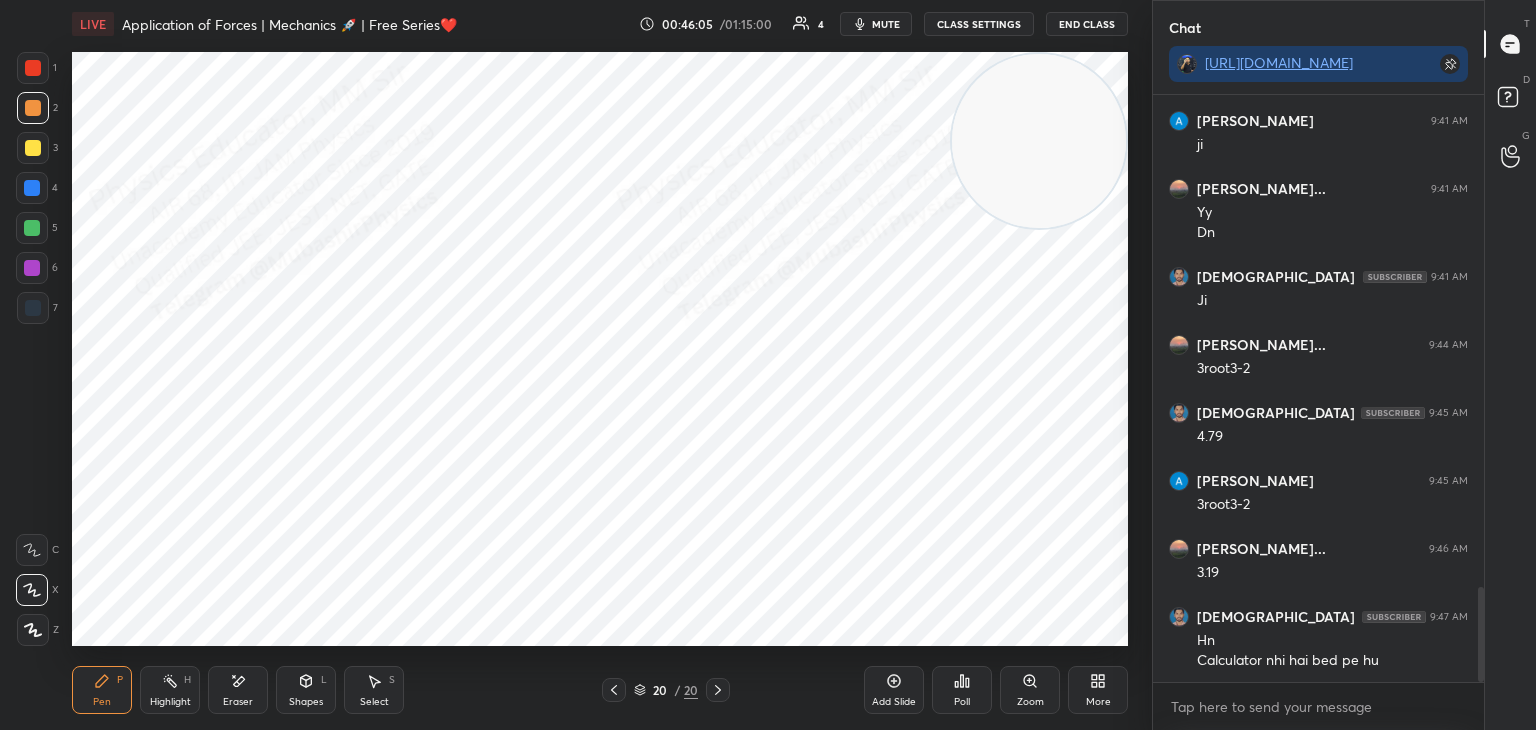 click at bounding box center (33, 308) 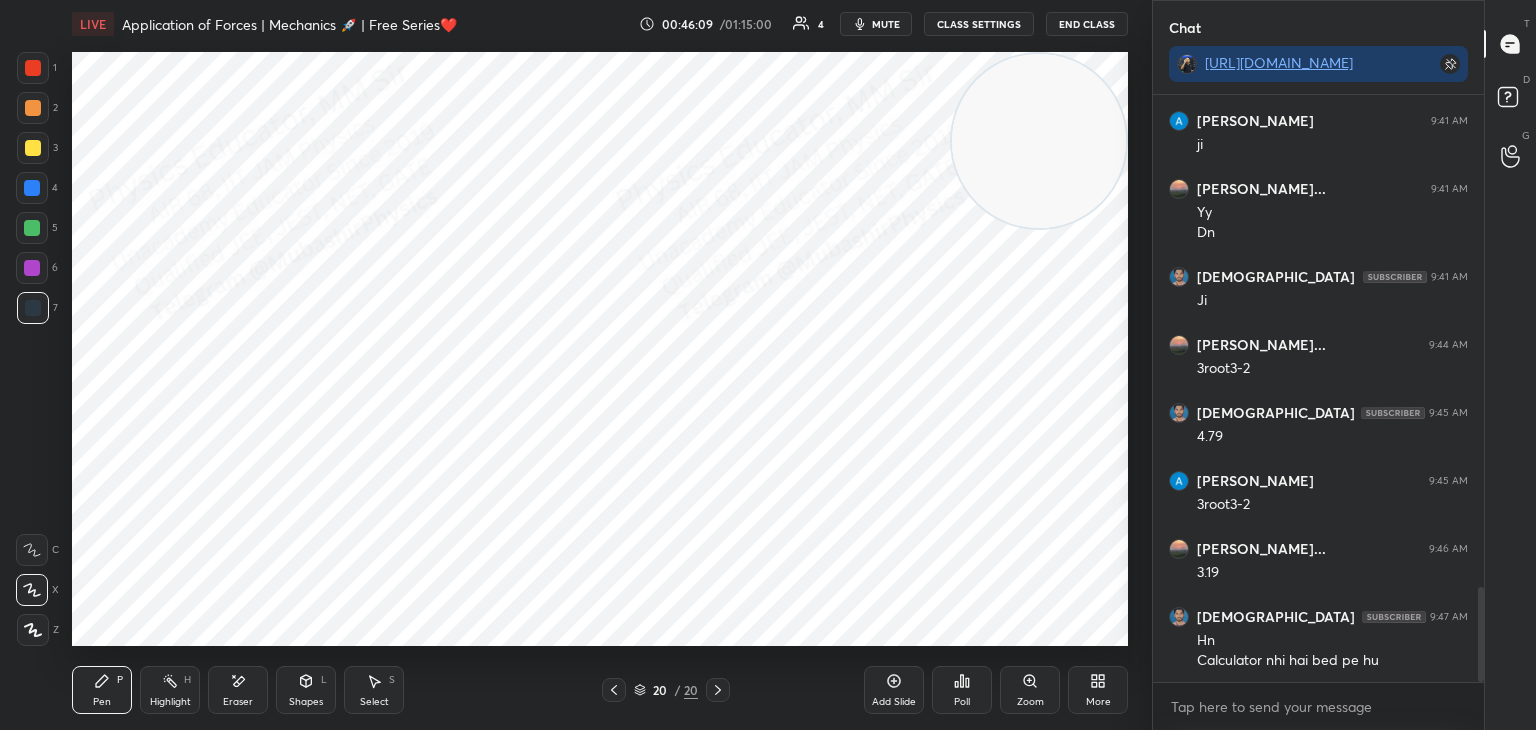 click 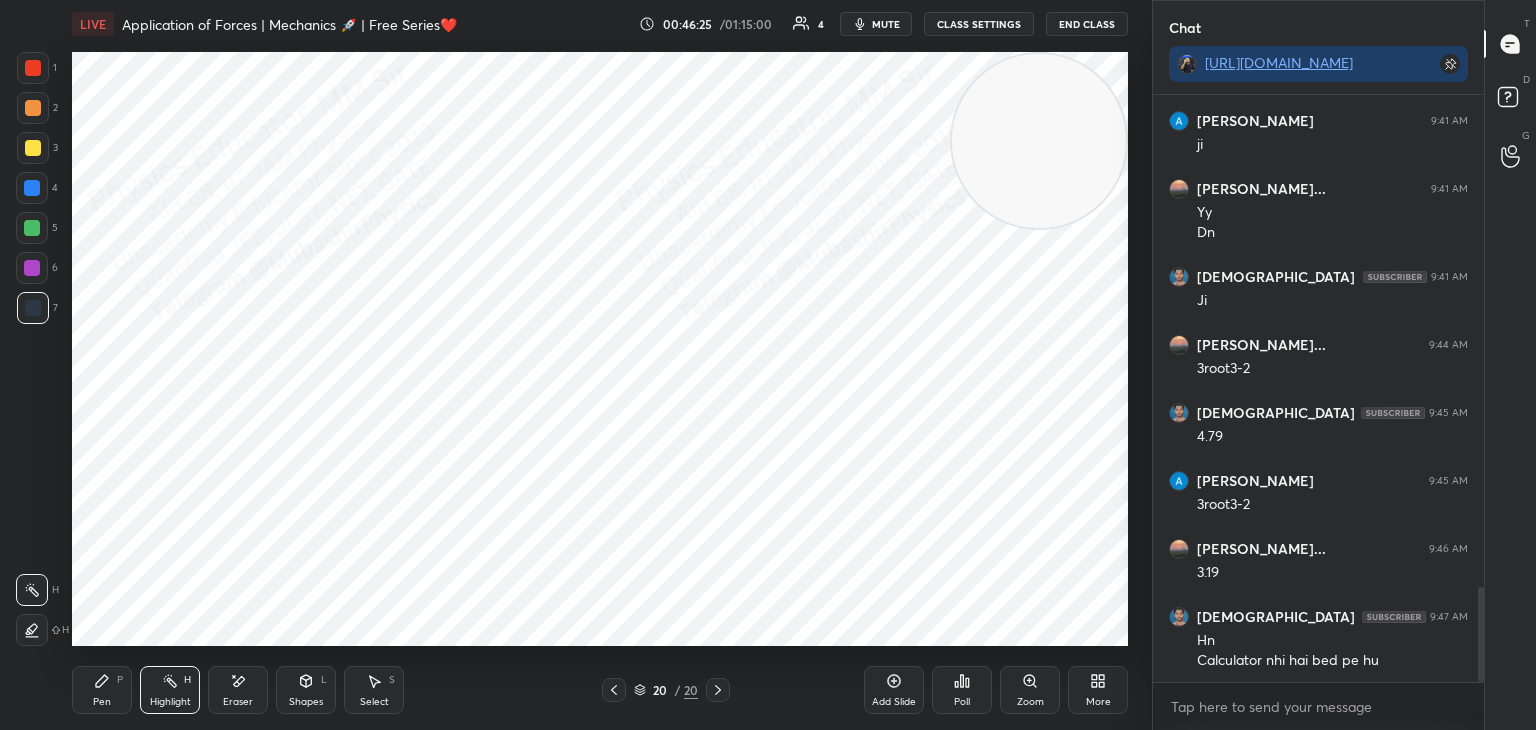 scroll, scrollTop: 3120, scrollLeft: 0, axis: vertical 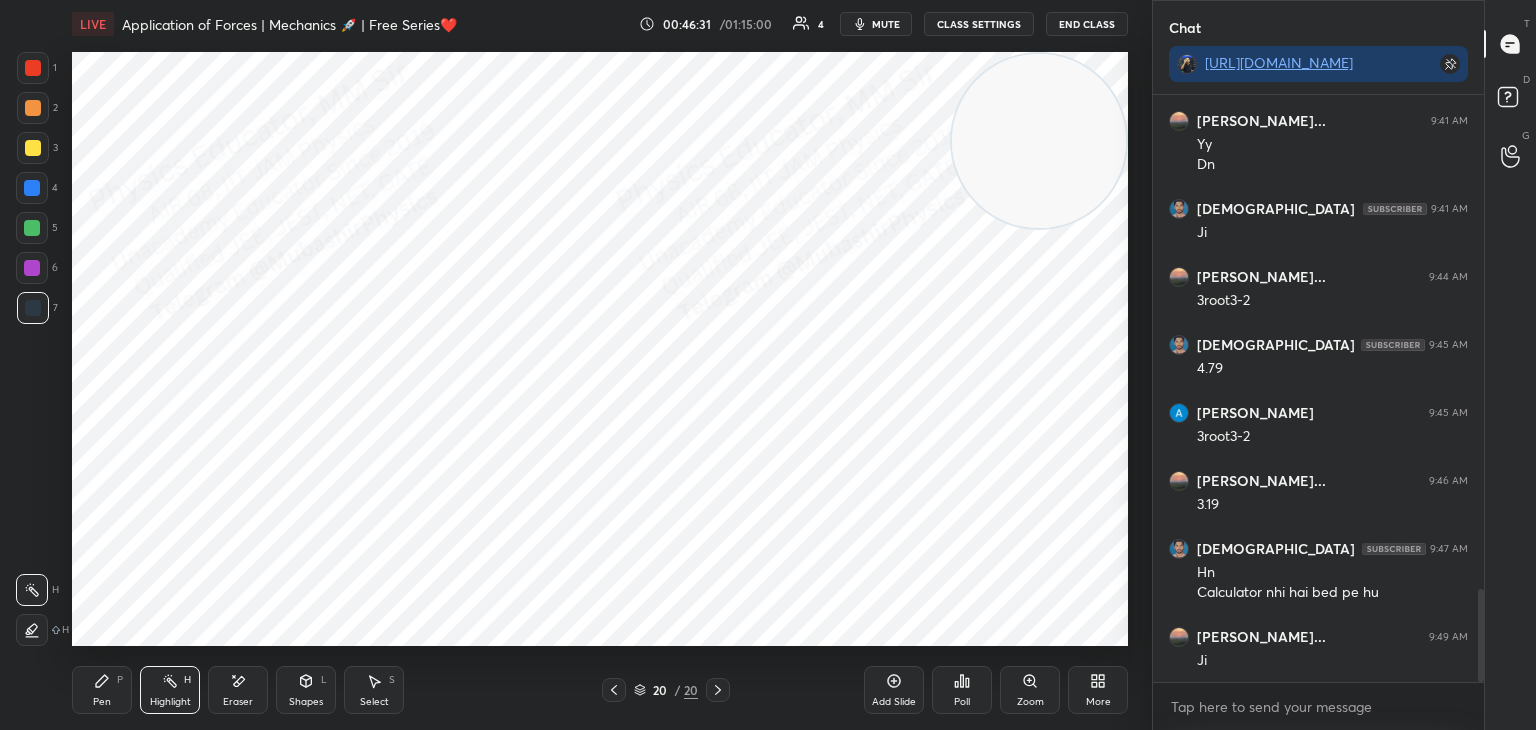 click 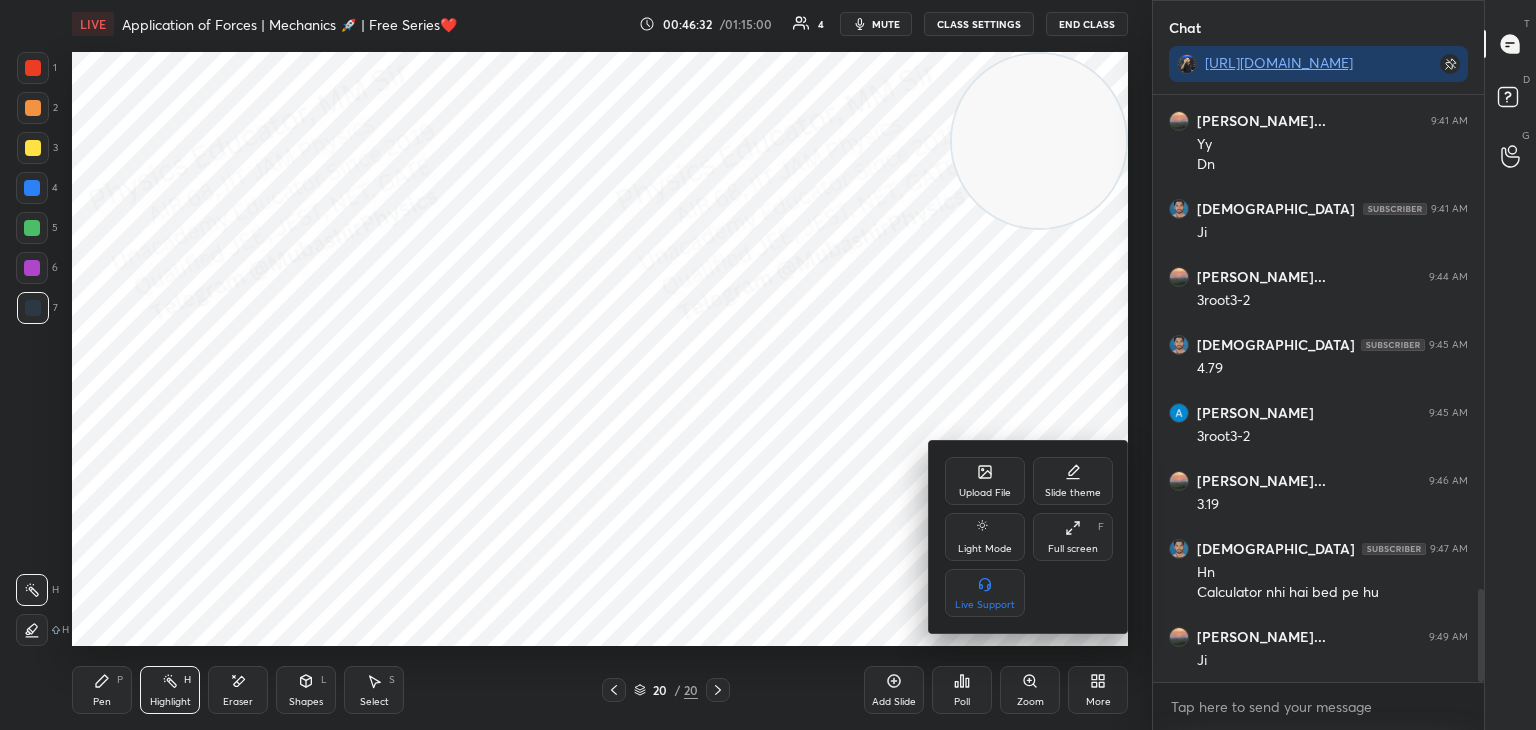 click on "Upload File" at bounding box center (985, 481) 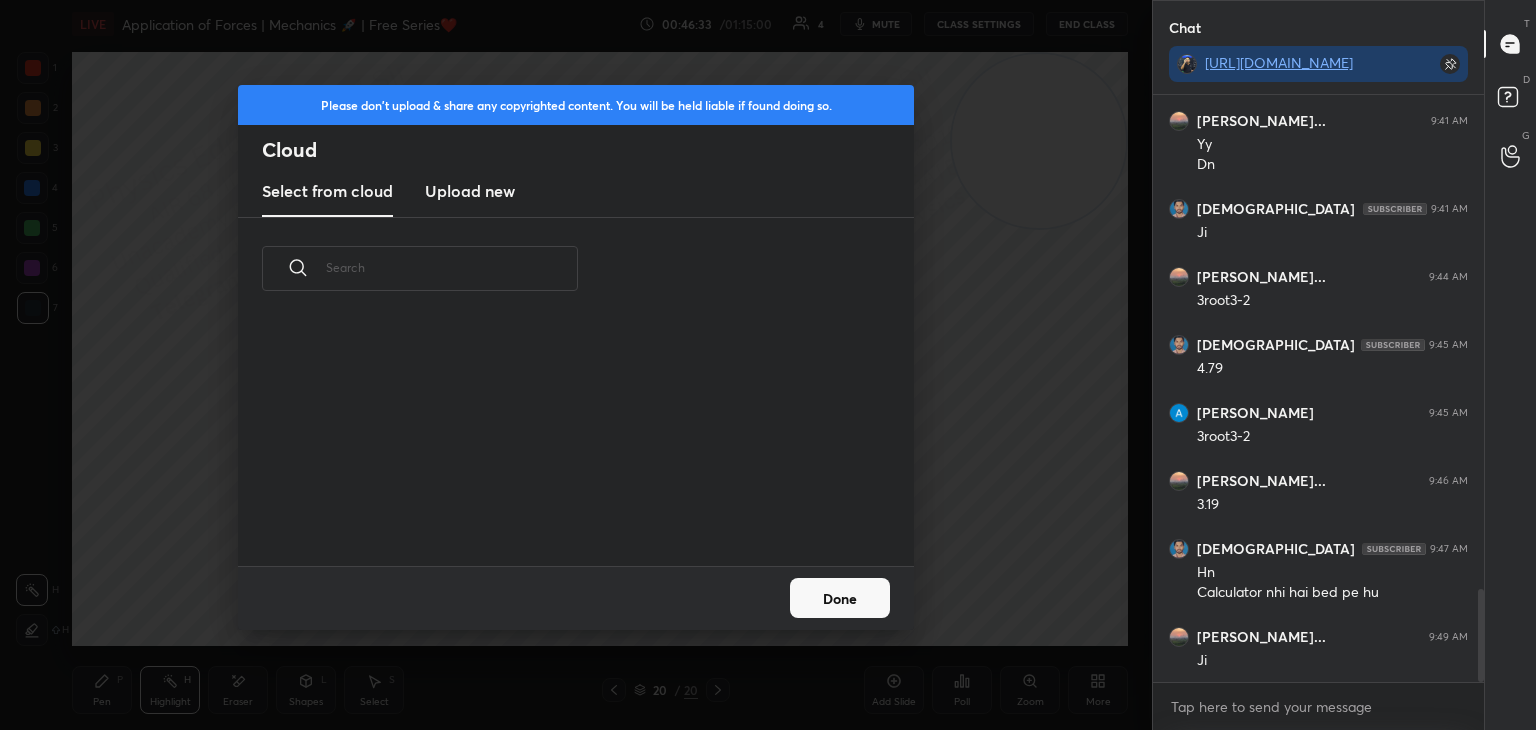 scroll, scrollTop: 5, scrollLeft: 10, axis: both 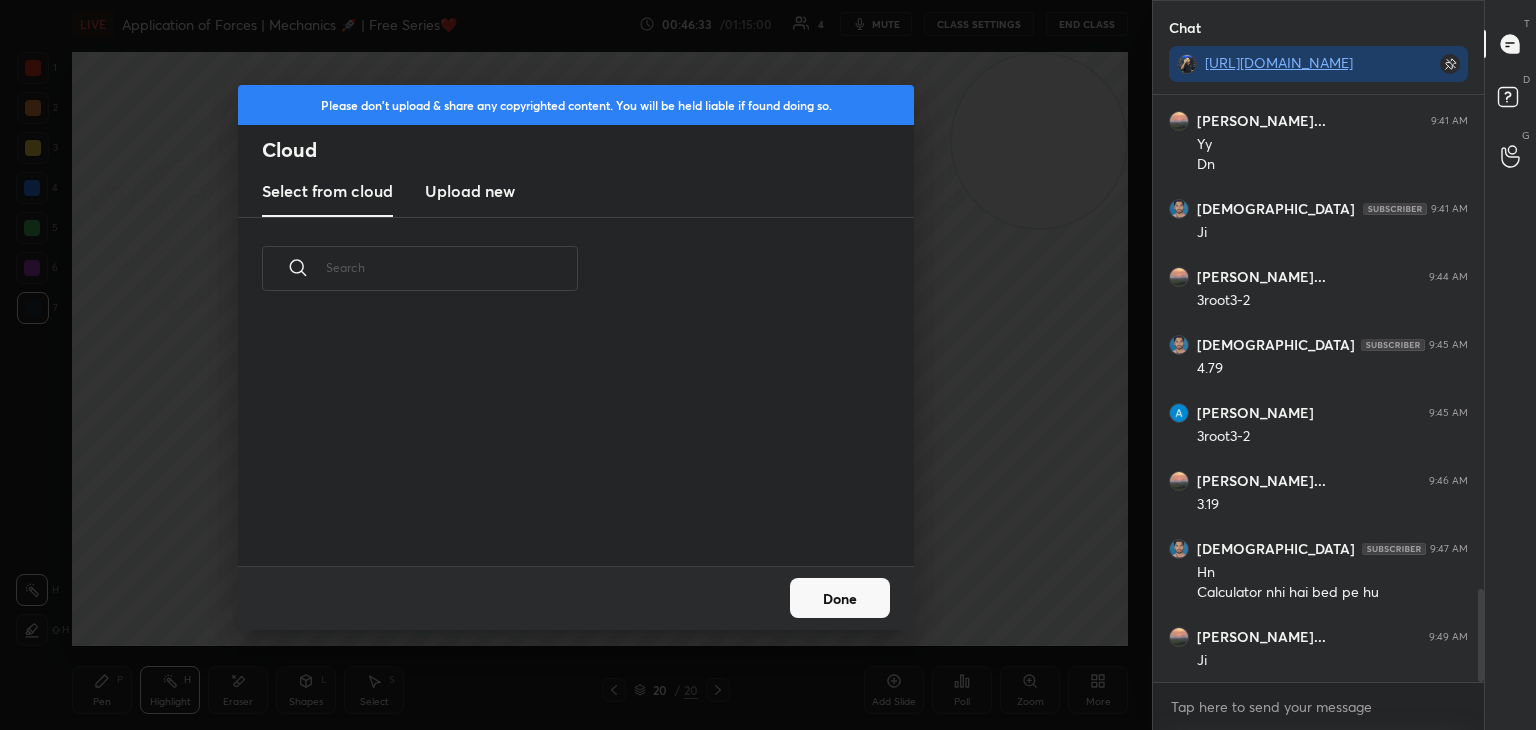 click on "Upload new" at bounding box center [470, 192] 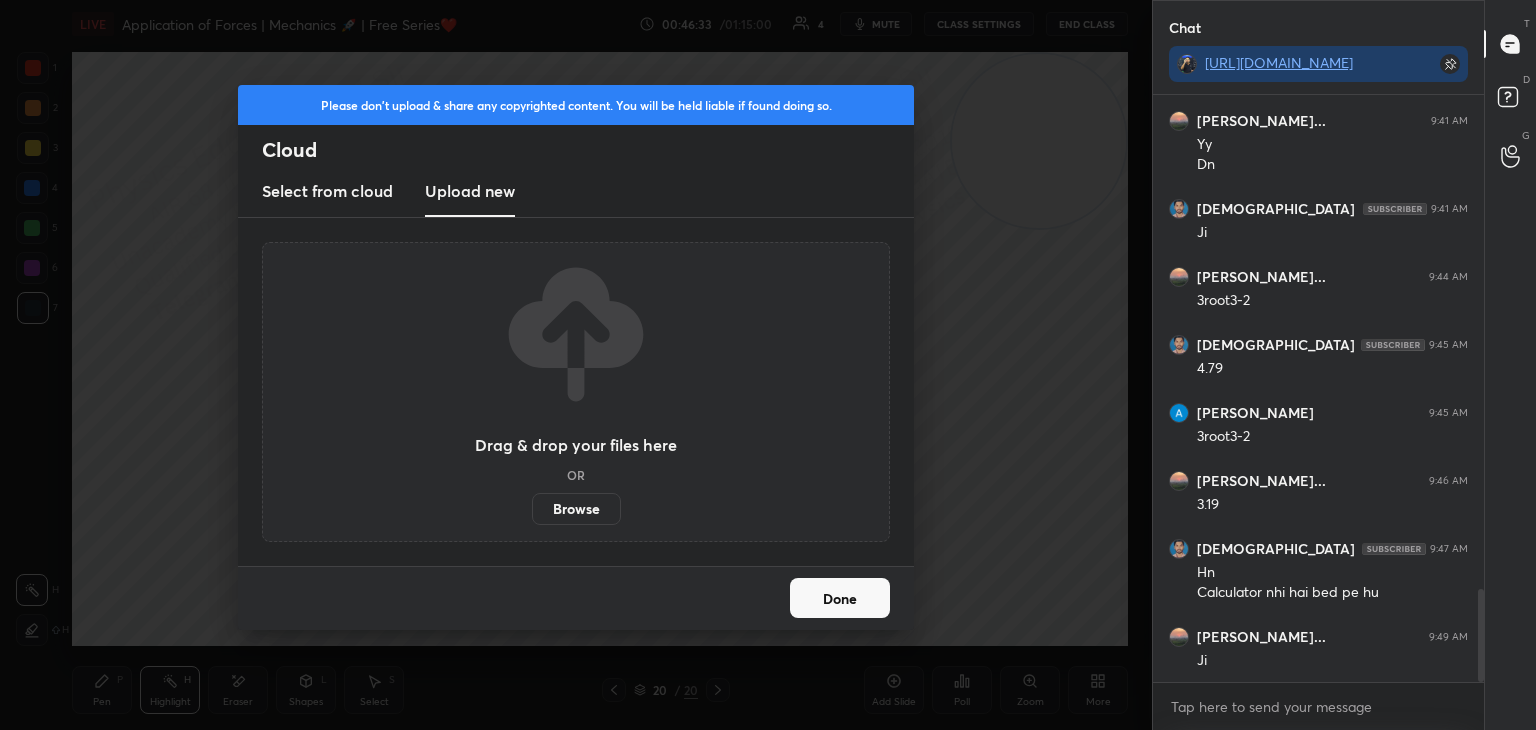 click on "Browse" at bounding box center [576, 509] 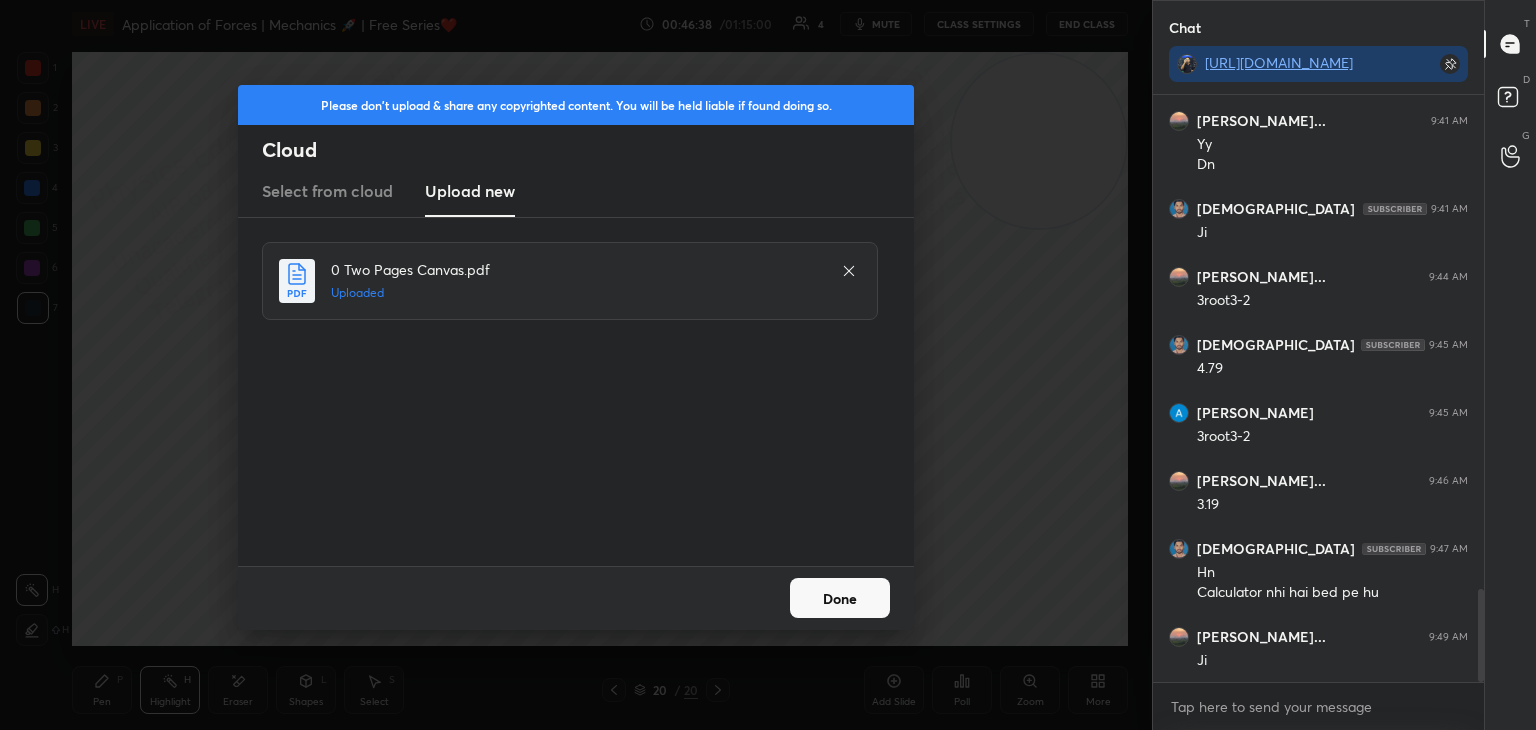 click on "Done" at bounding box center (840, 598) 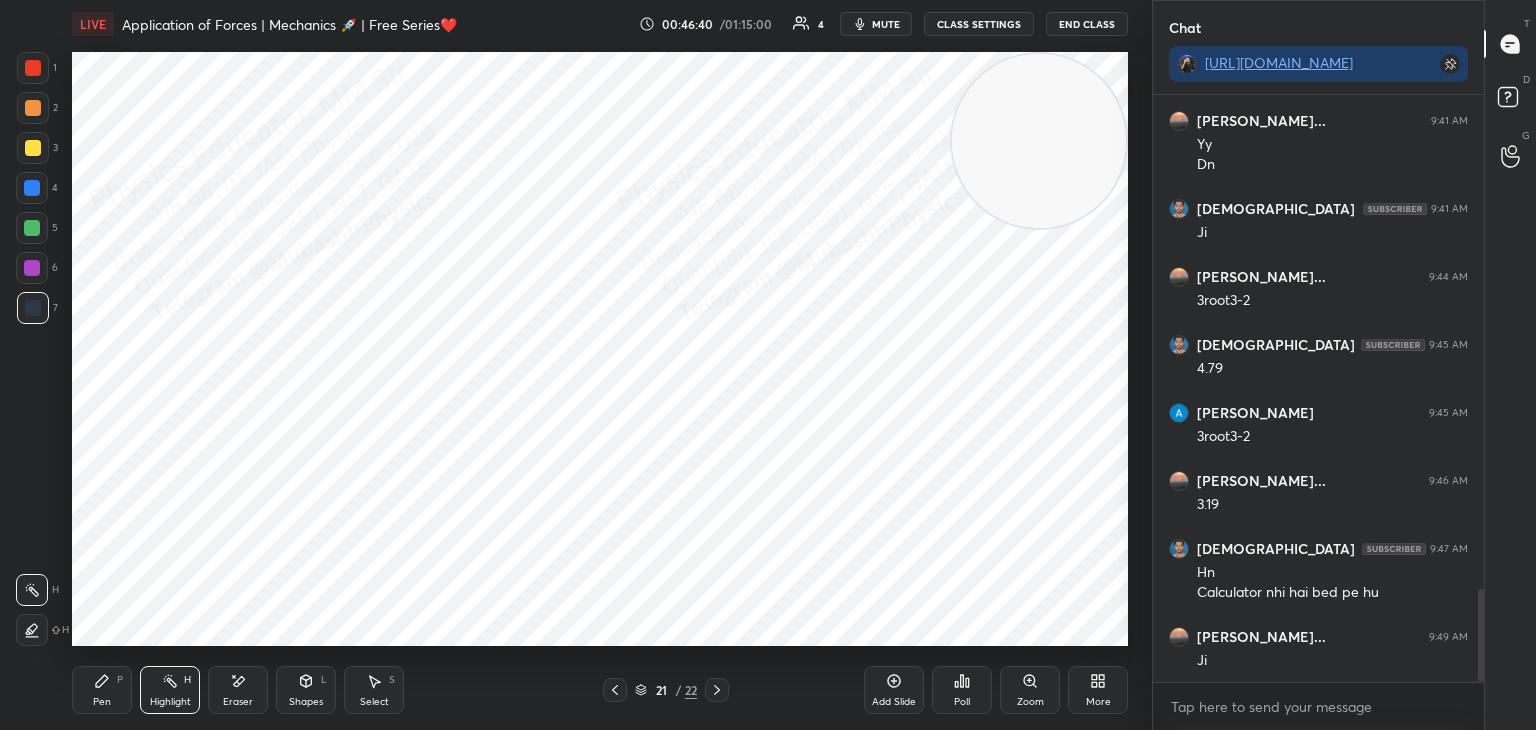 click at bounding box center [615, 690] 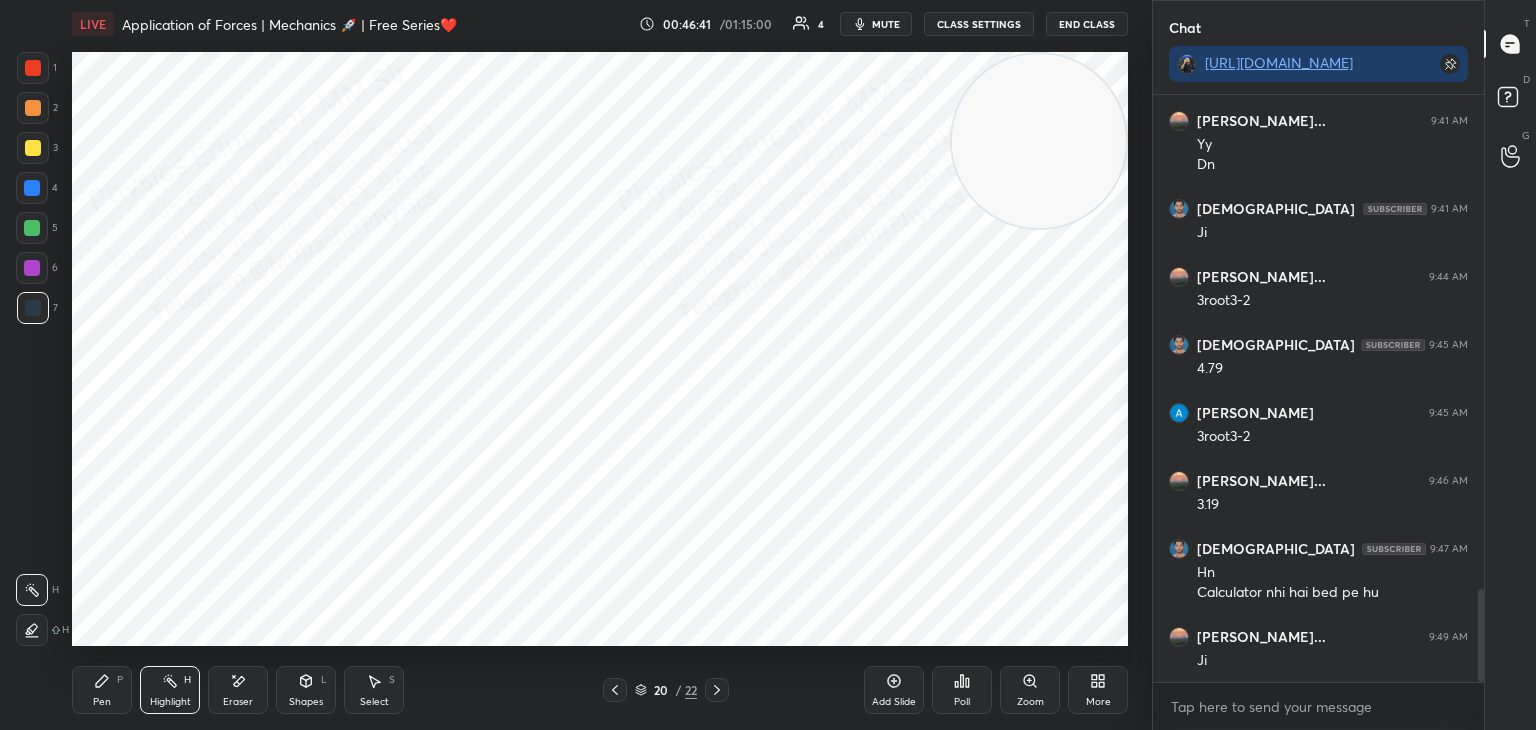 click on "Pen P" at bounding box center (102, 690) 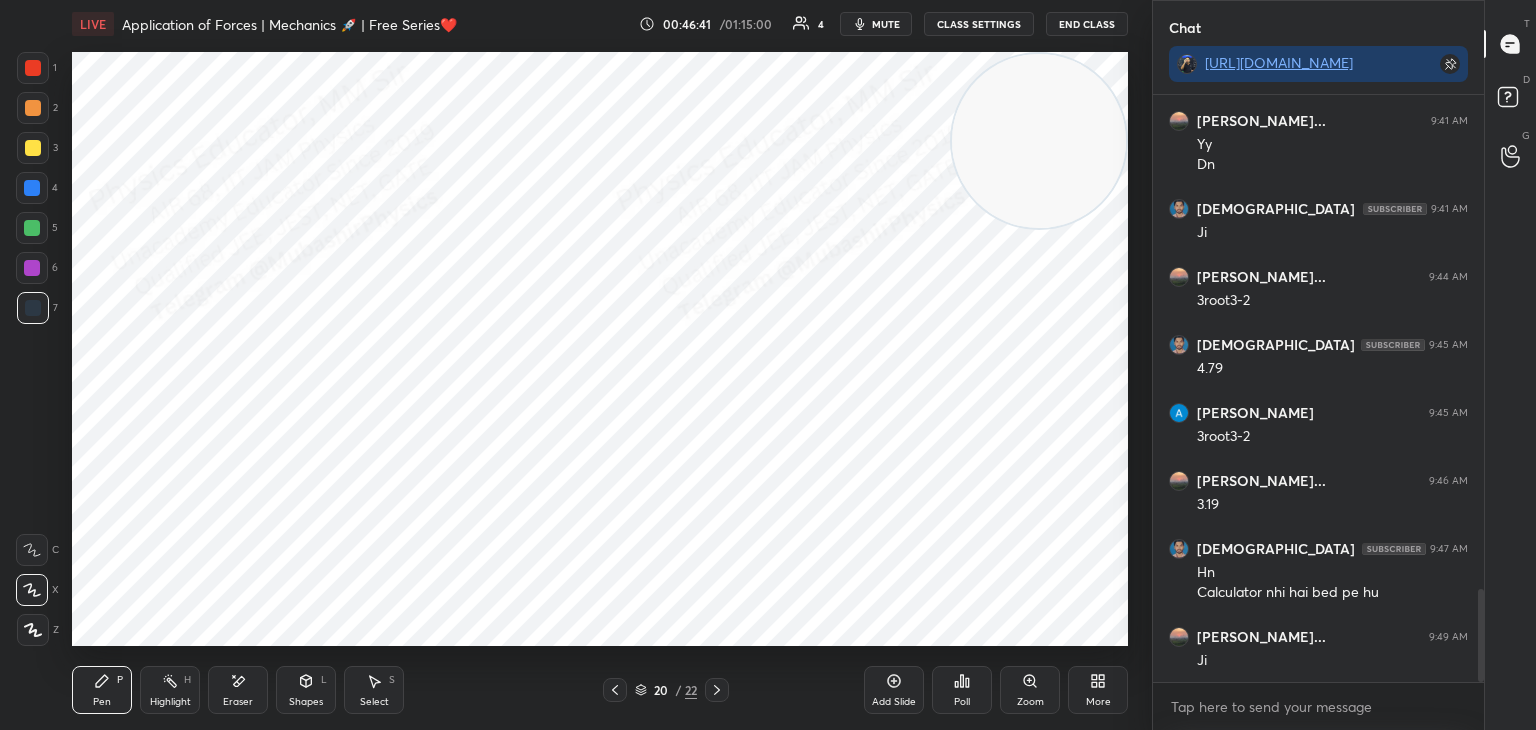 click on "Highlight" at bounding box center (170, 702) 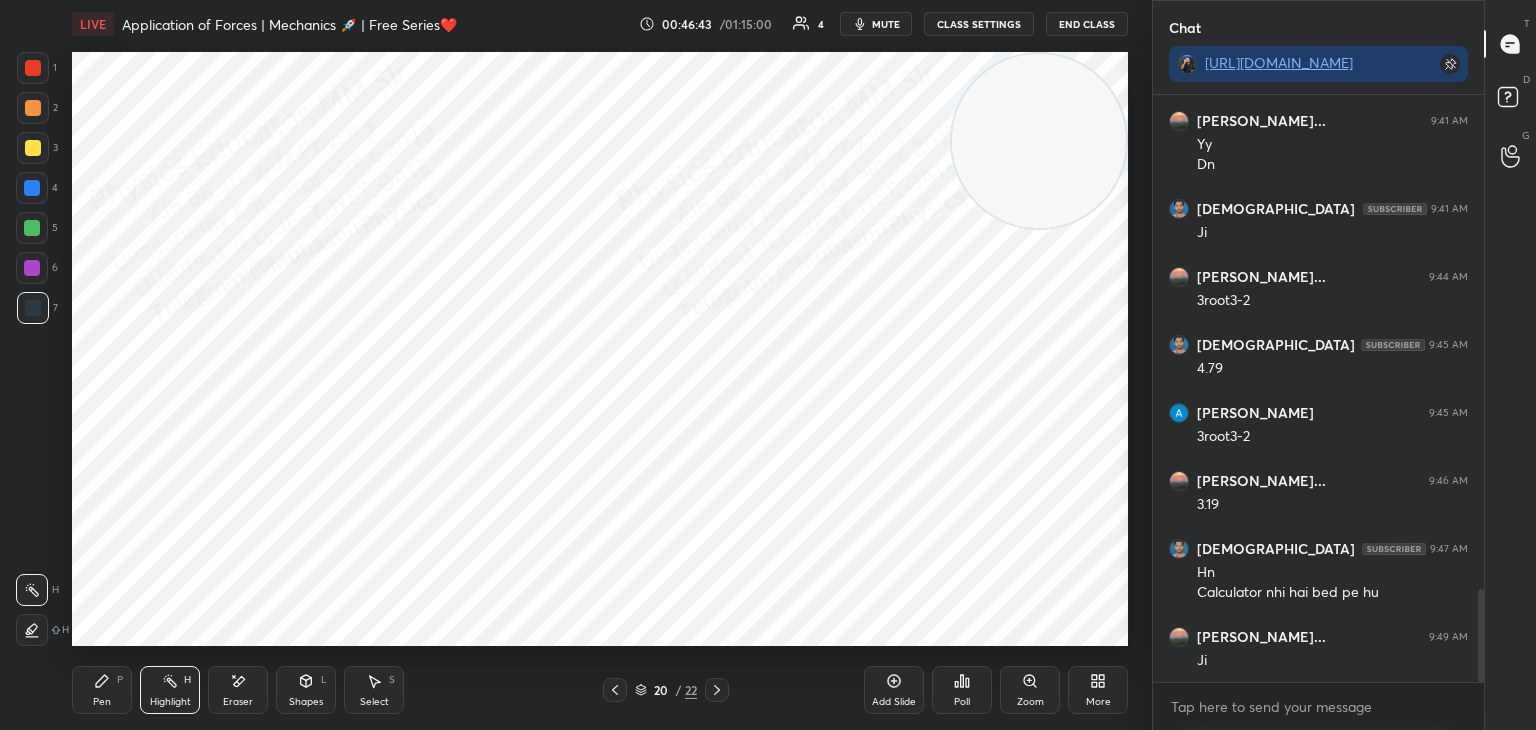 click on "mute" at bounding box center (886, 24) 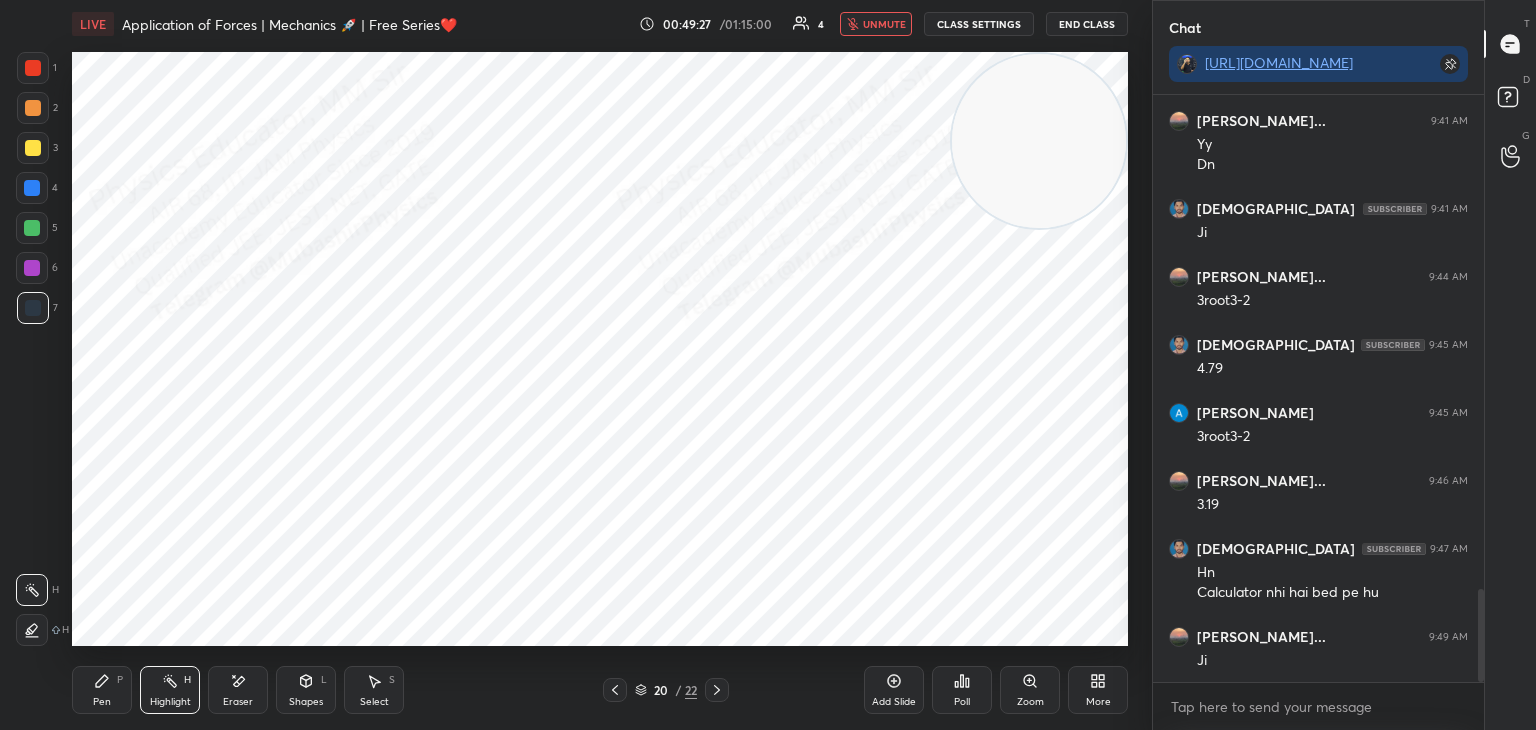 drag, startPoint x: 880, startPoint y: 25, endPoint x: 891, endPoint y: 45, distance: 22.825424 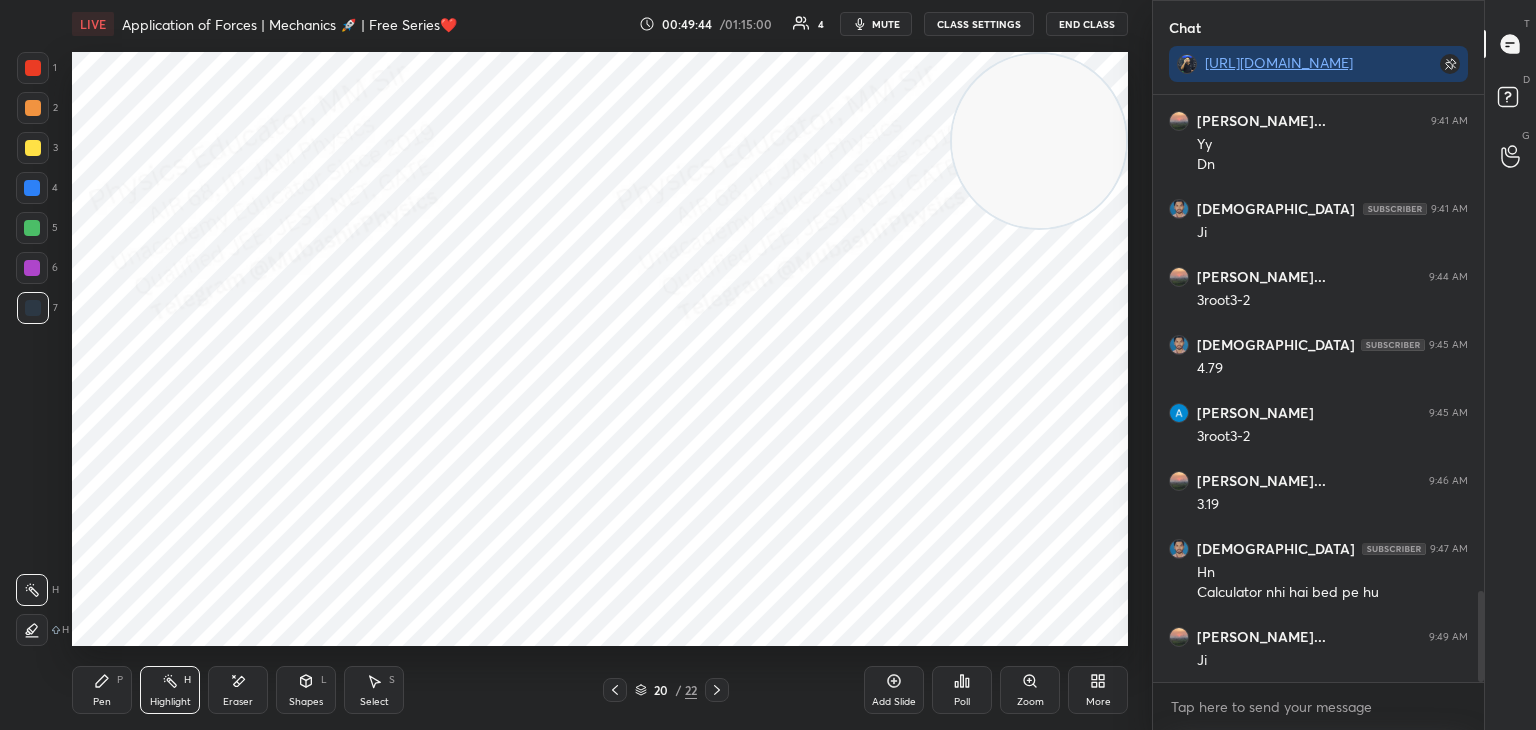 scroll, scrollTop: 3188, scrollLeft: 0, axis: vertical 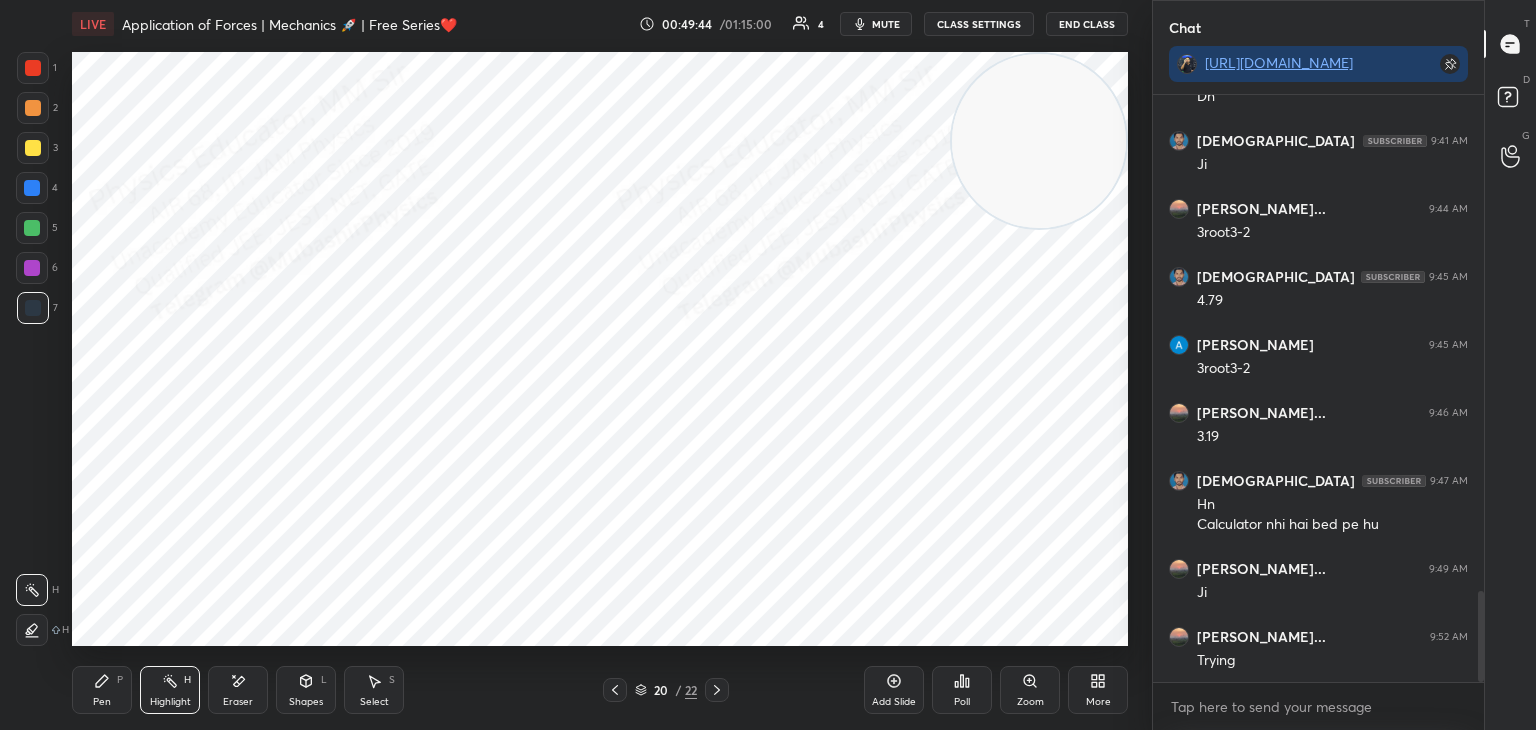 drag, startPoint x: 379, startPoint y: 685, endPoint x: 391, endPoint y: 685, distance: 12 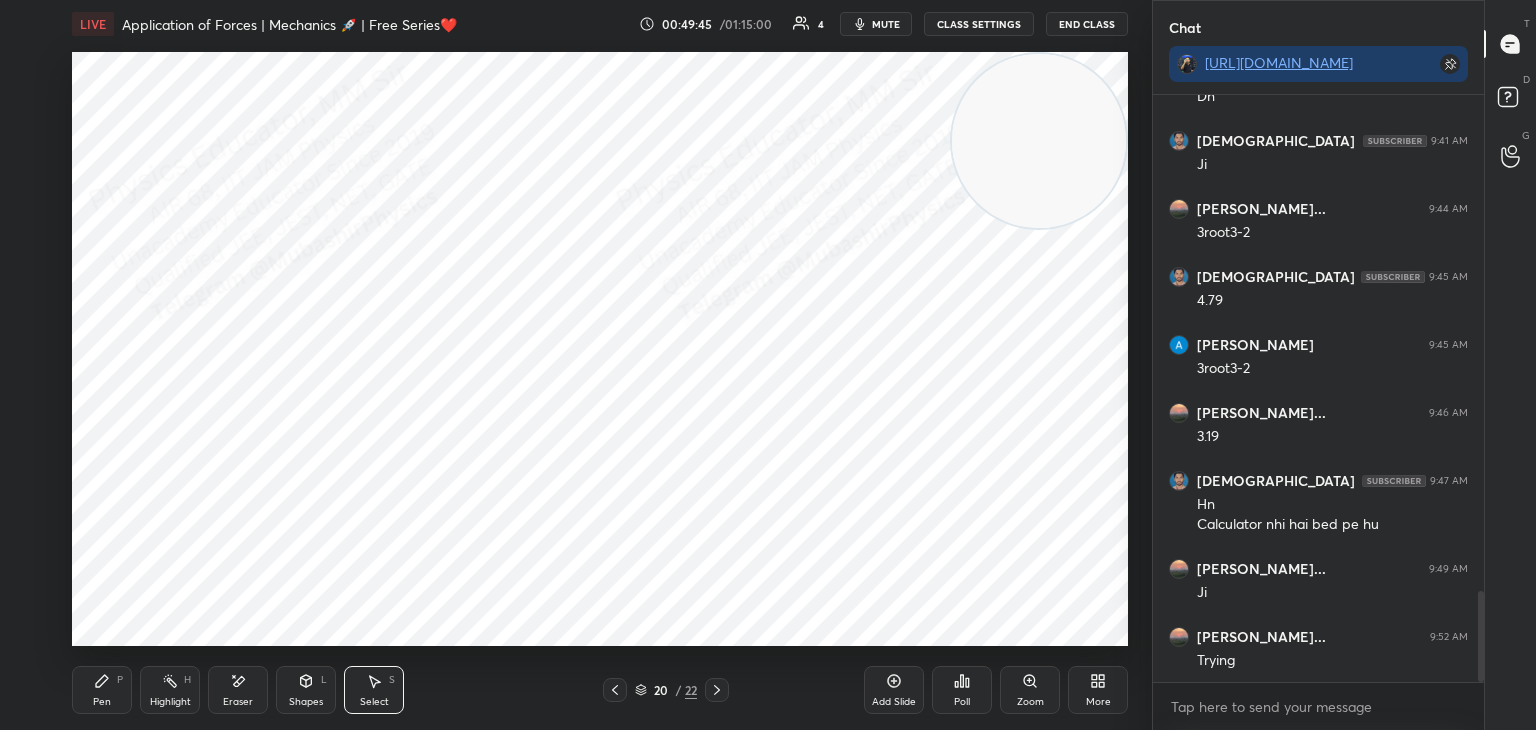 drag, startPoint x: 164, startPoint y: 690, endPoint x: 528, endPoint y: 678, distance: 364.19775 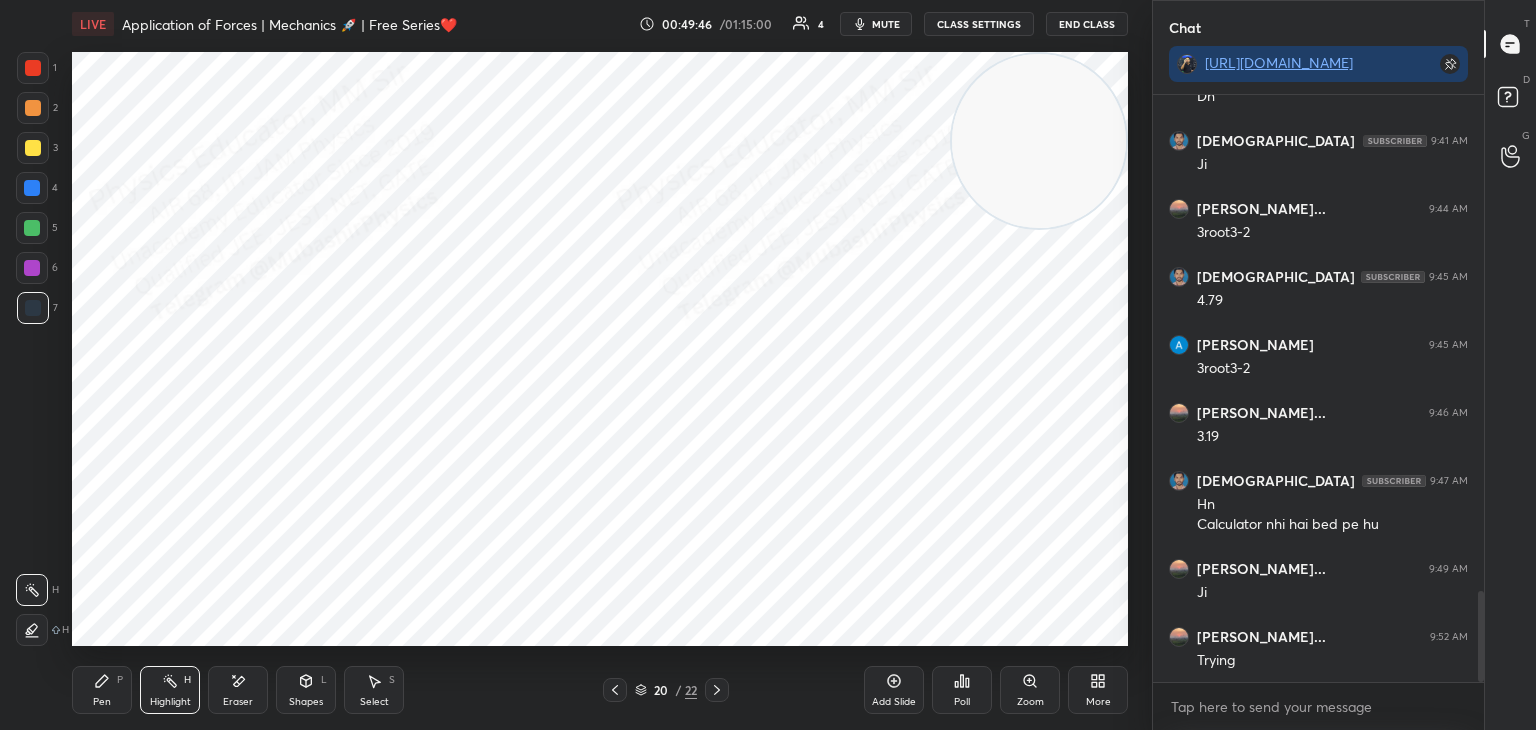click 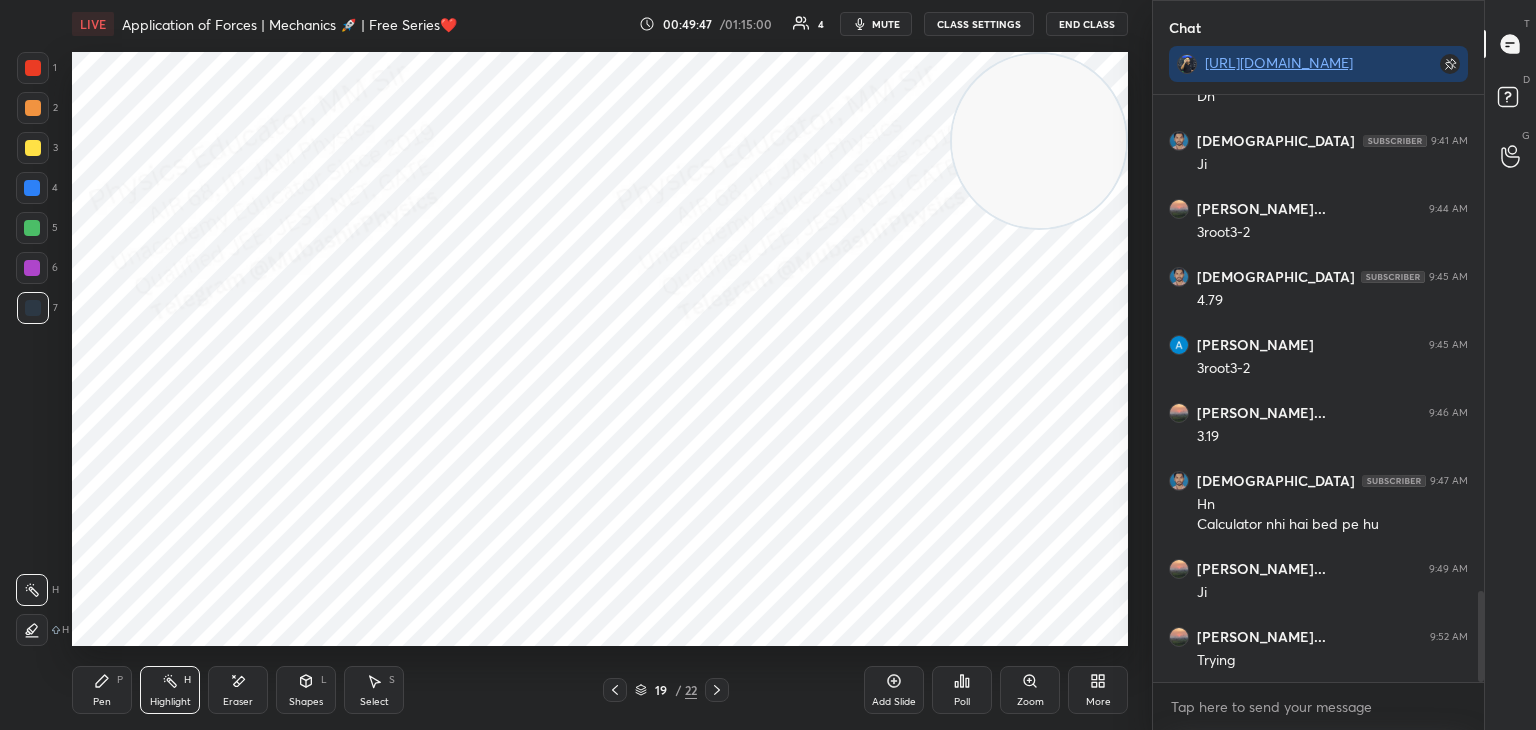 click 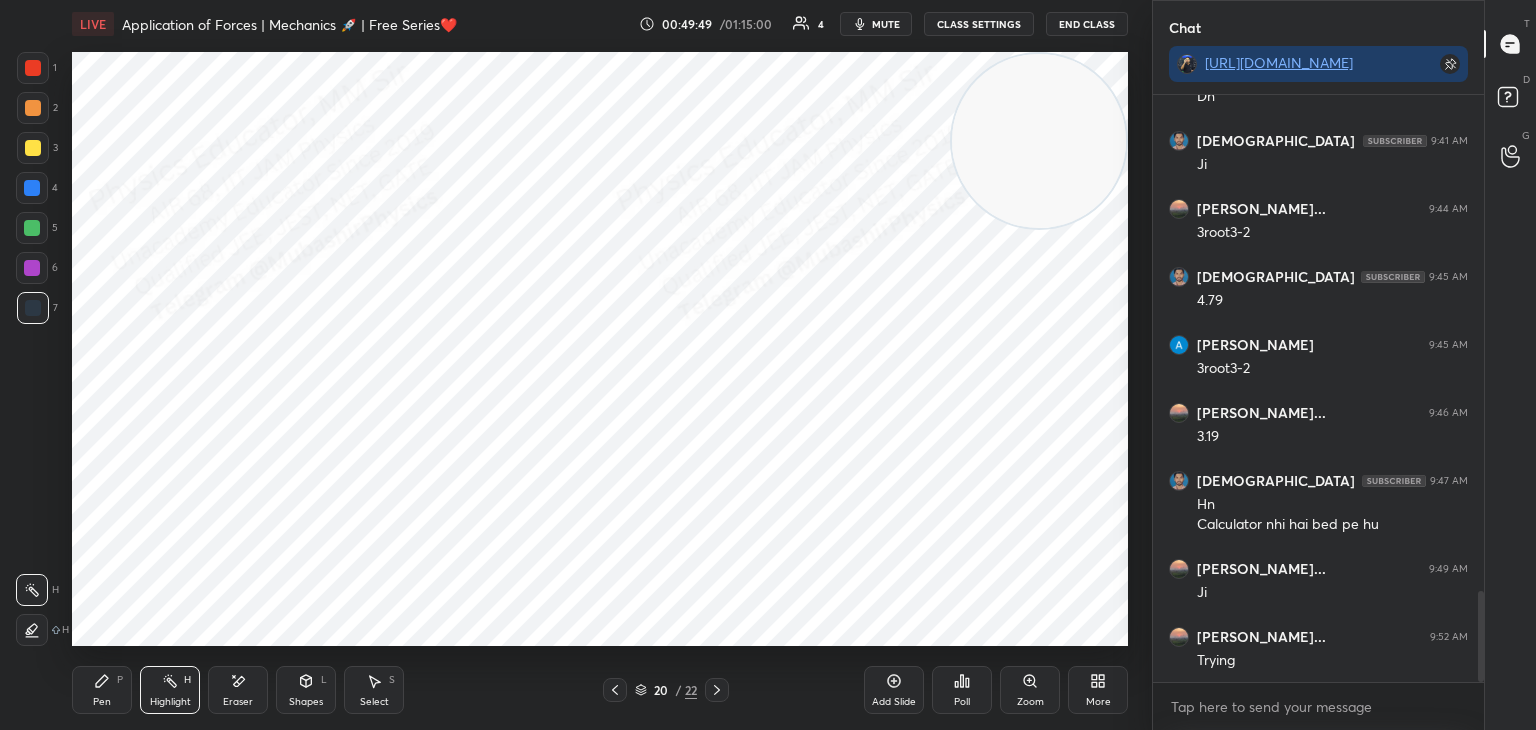 drag, startPoint x: 372, startPoint y: 705, endPoint x: 371, endPoint y: 689, distance: 16.03122 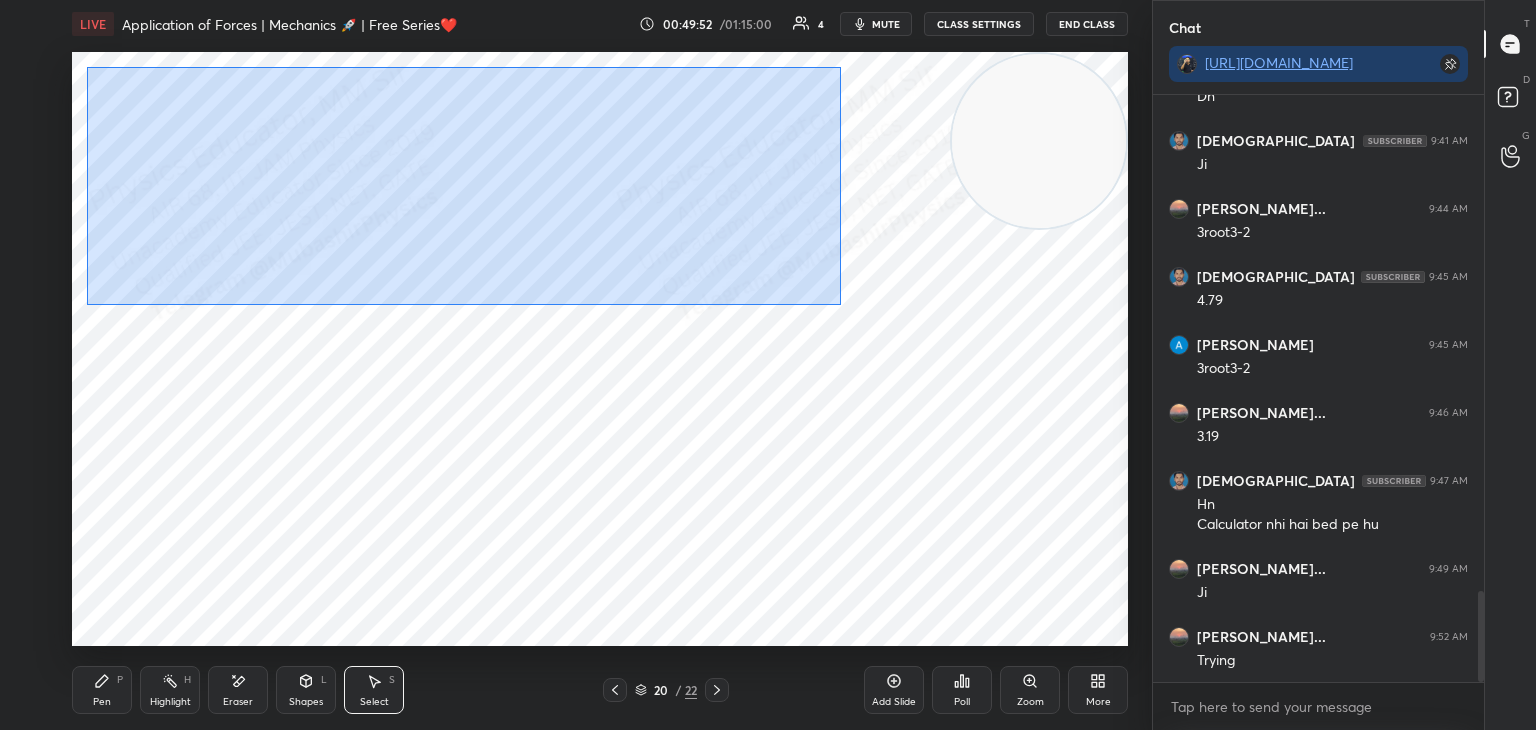 drag, startPoint x: 87, startPoint y: 67, endPoint x: 860, endPoint y: 297, distance: 806.49176 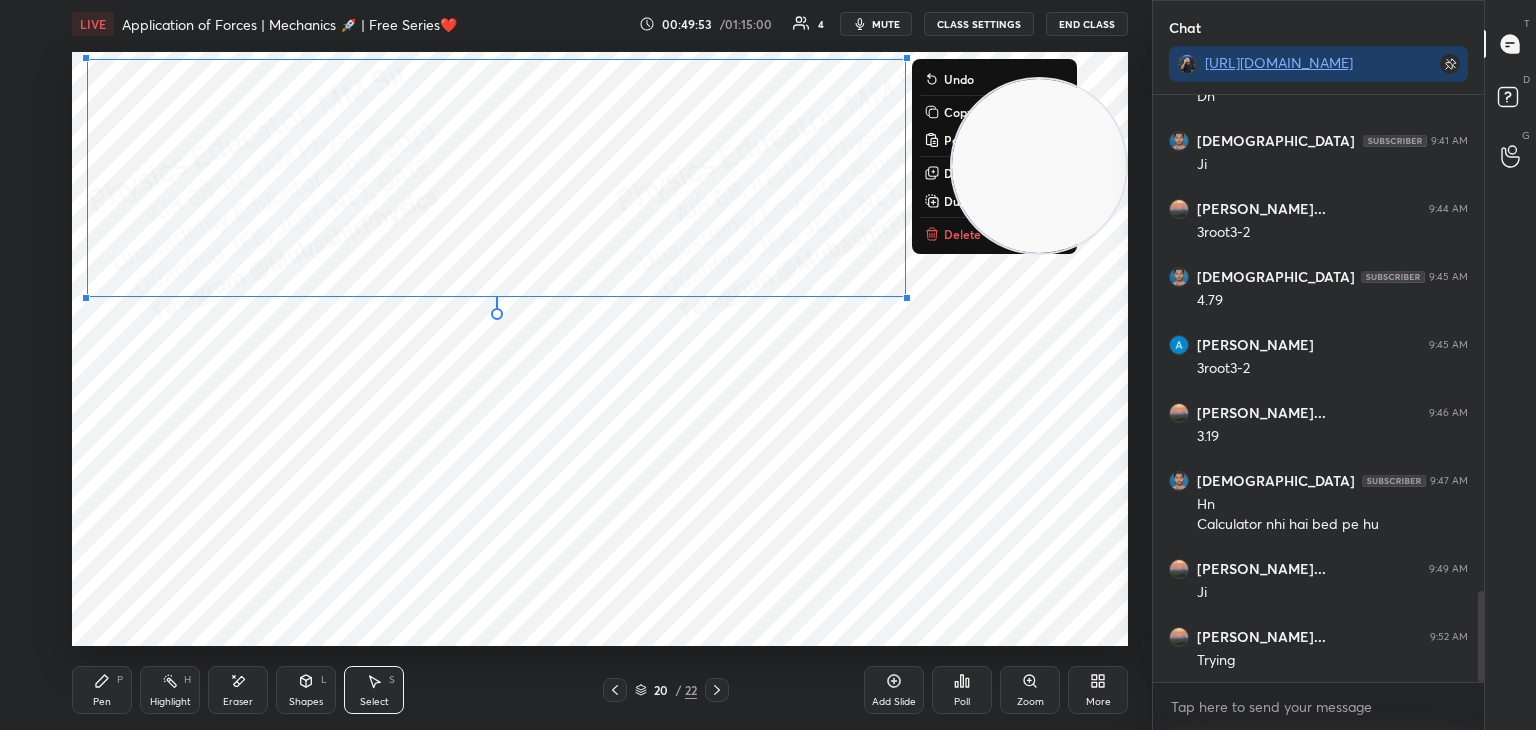 drag, startPoint x: 1016, startPoint y: 158, endPoint x: 1072, endPoint y: 343, distance: 193.28993 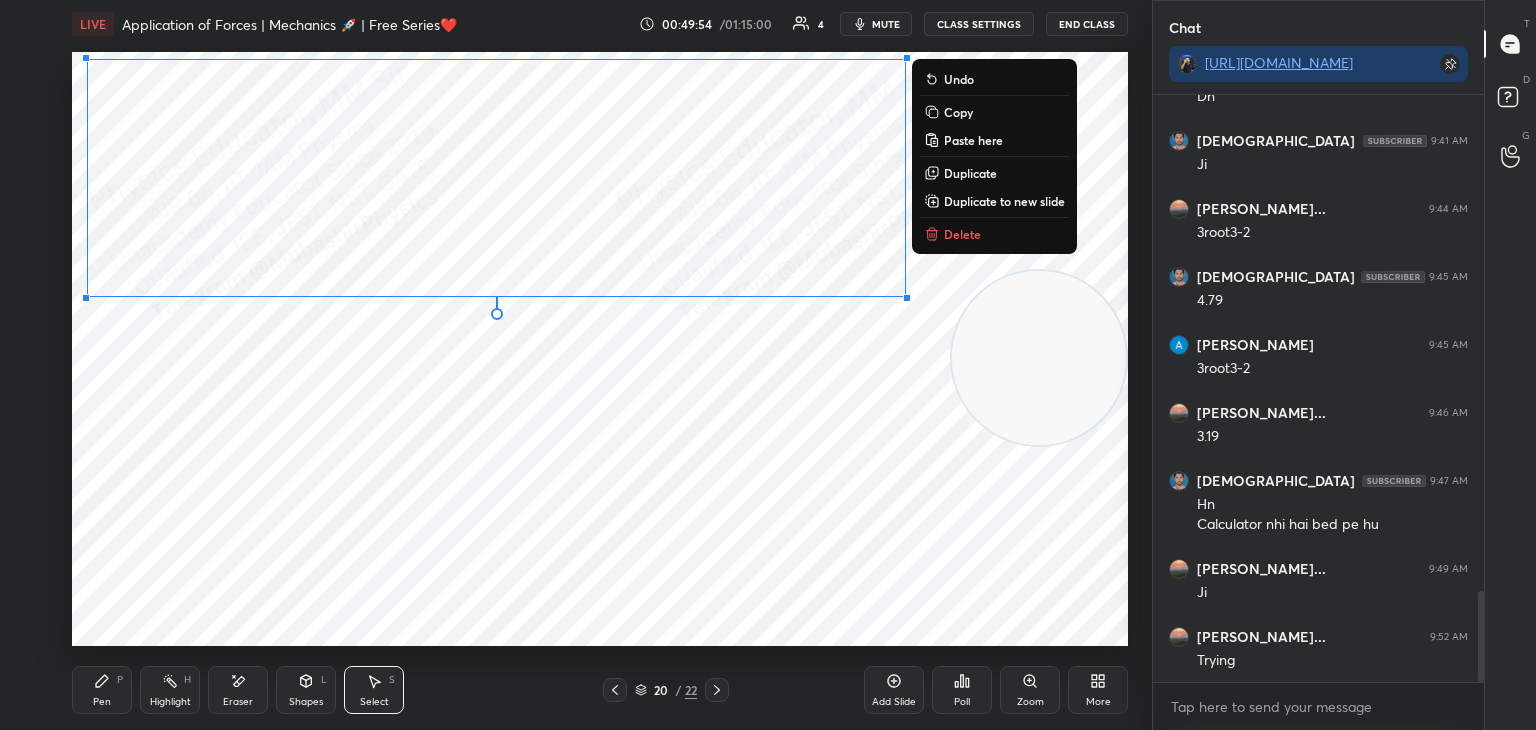 click on "Copy" at bounding box center [958, 112] 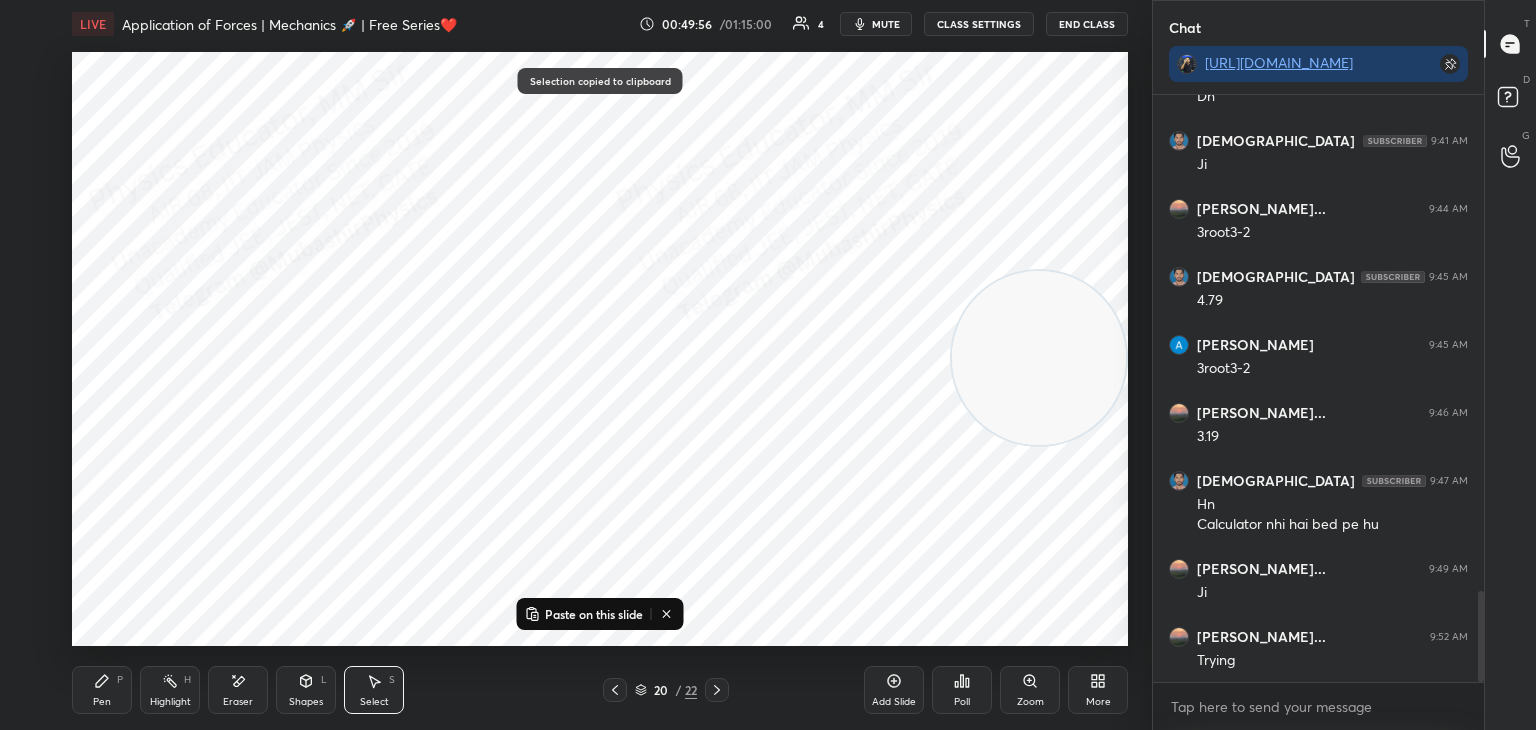 click on "0 ° Undo Copy Paste here Duplicate Duplicate to new slide Delete" at bounding box center [600, 349] 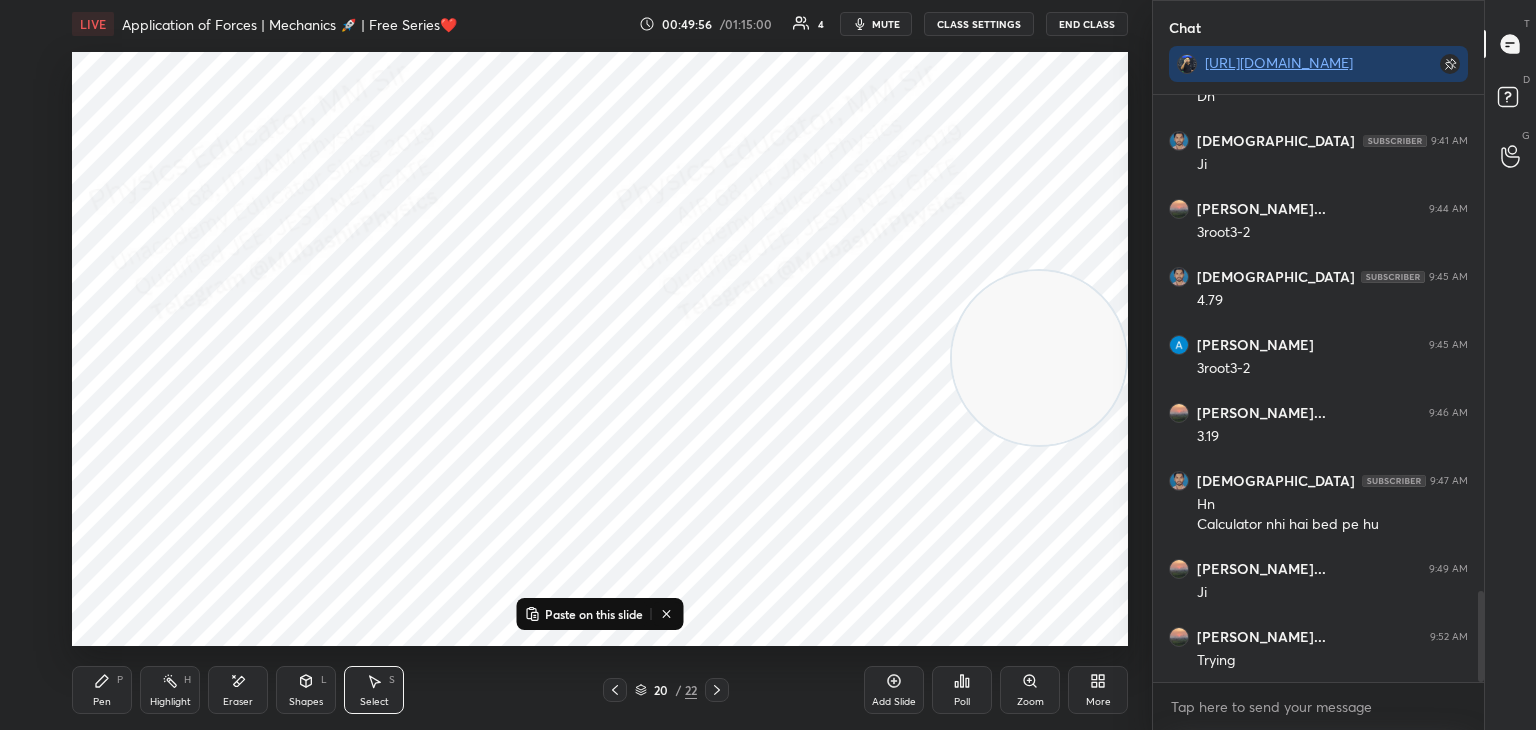 click 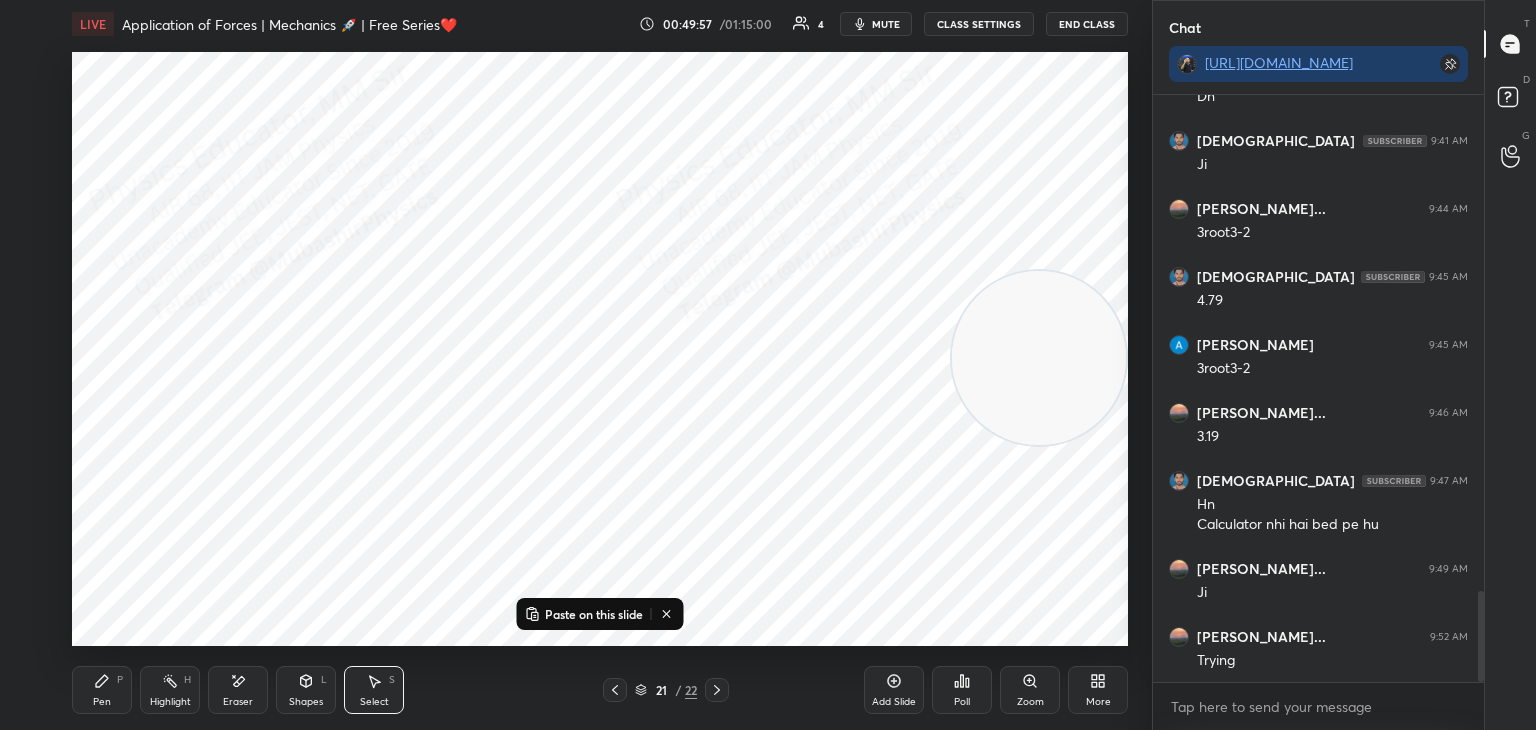 click on "Paste on this slide" at bounding box center (584, 614) 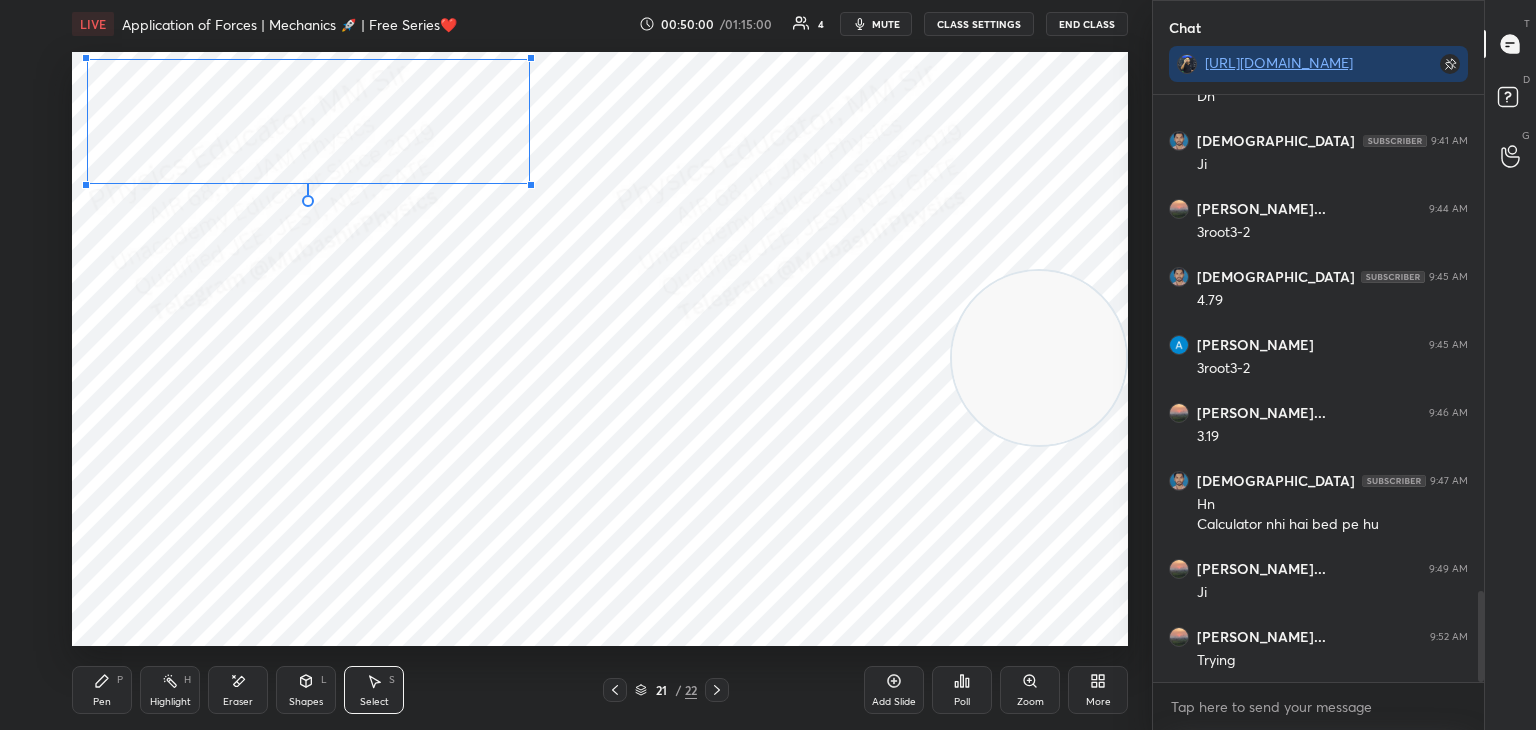drag, startPoint x: 907, startPoint y: 295, endPoint x: 520, endPoint y: 186, distance: 402.05722 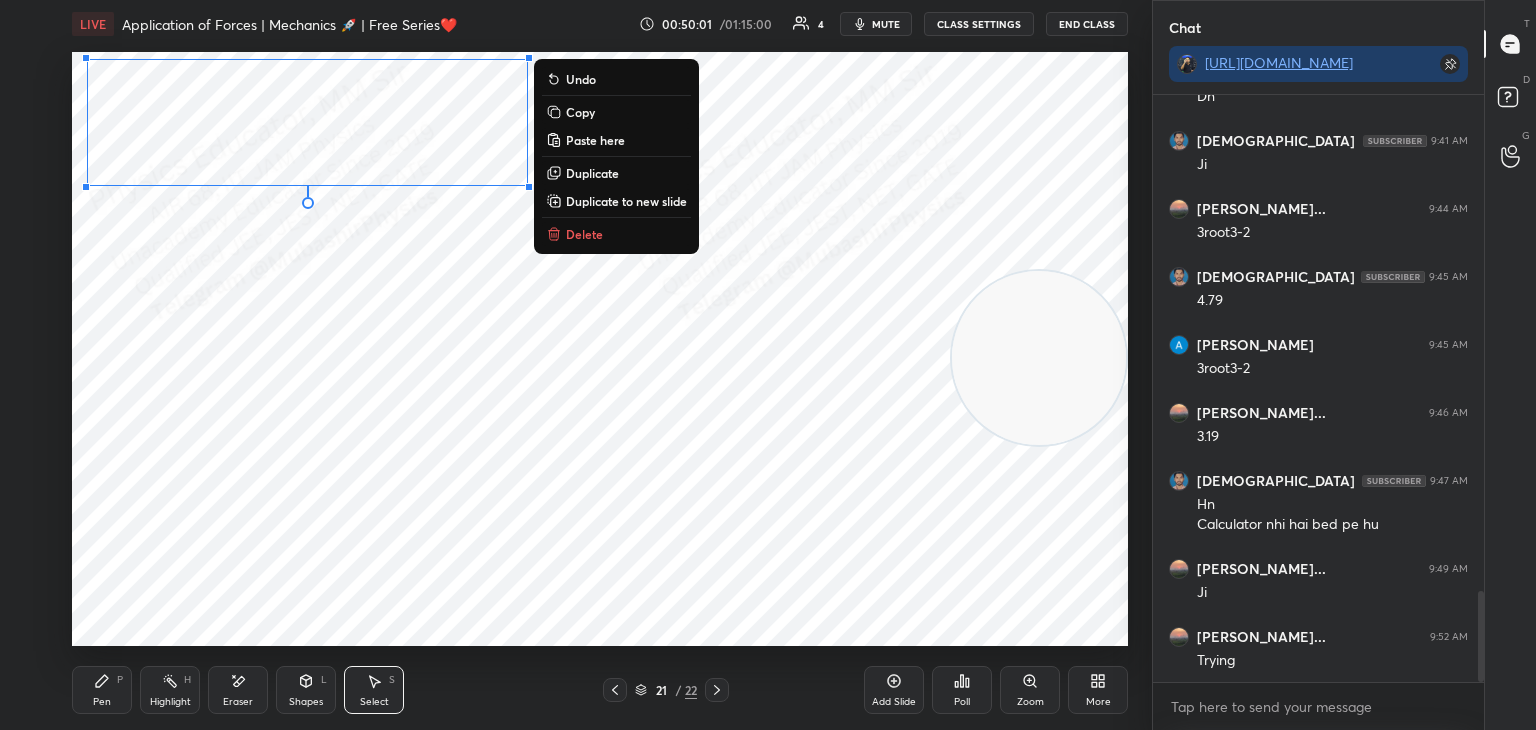 click on "0 ° Undo Copy Paste here Duplicate Duplicate to new slide Delete" at bounding box center (600, 349) 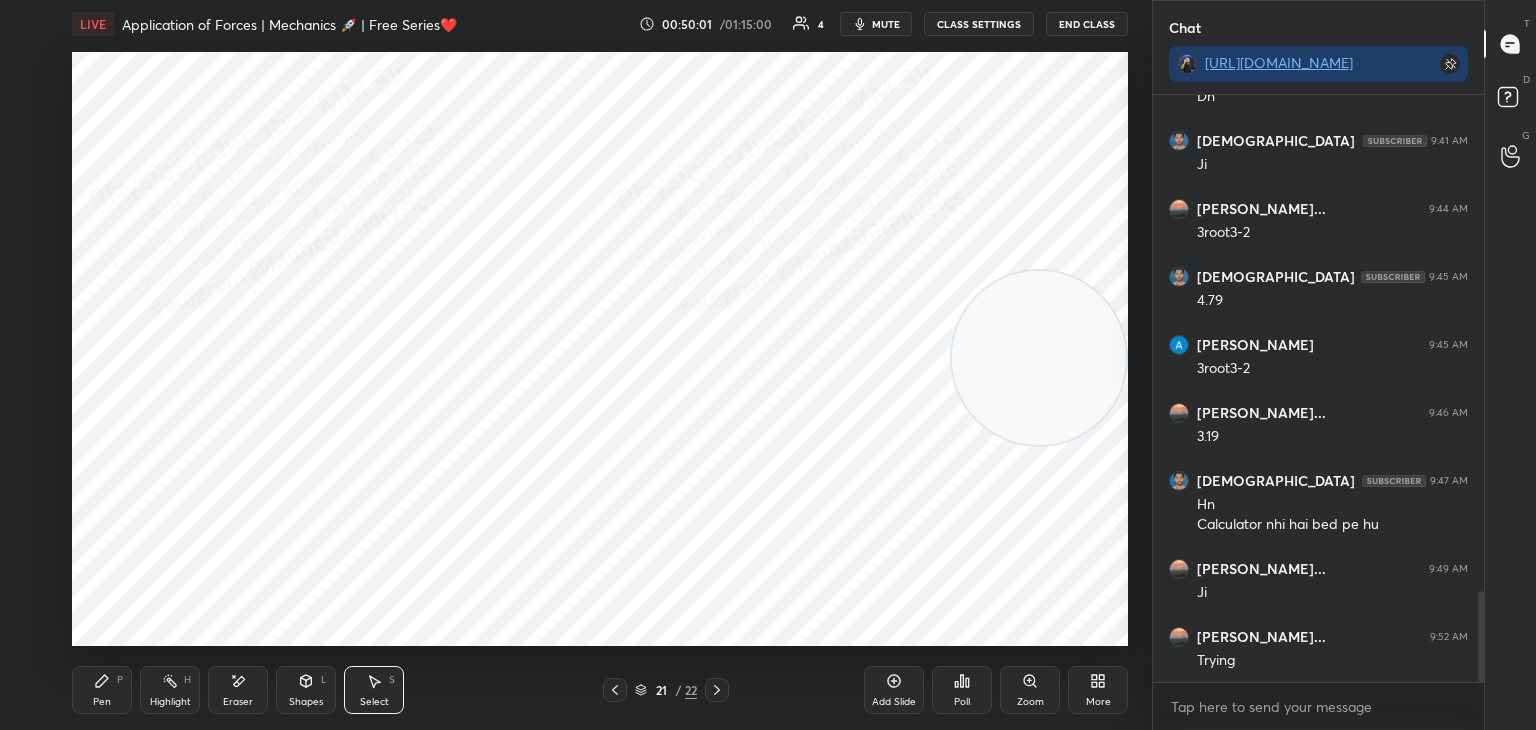 click 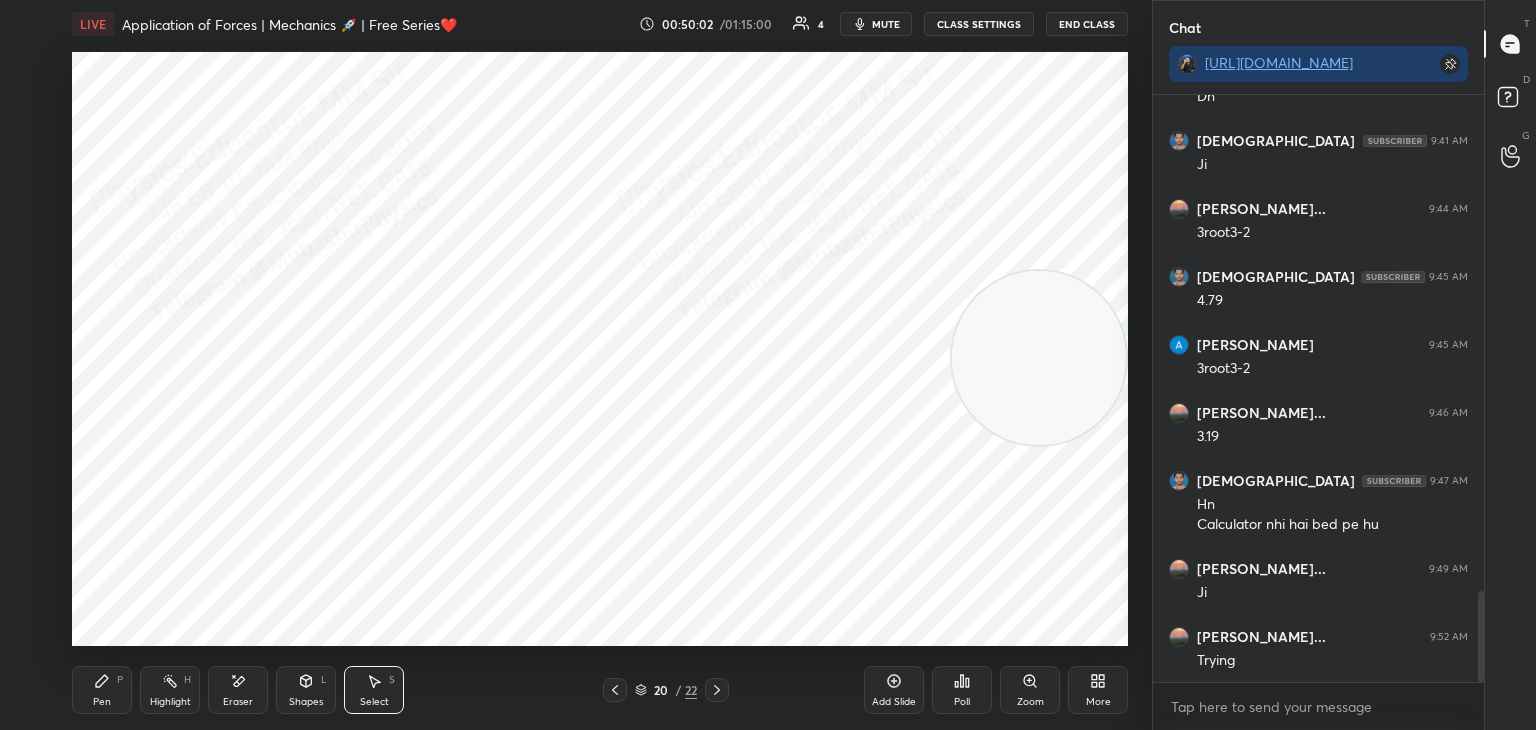 drag, startPoint x: 175, startPoint y: 697, endPoint x: 268, endPoint y: 661, distance: 99.724625 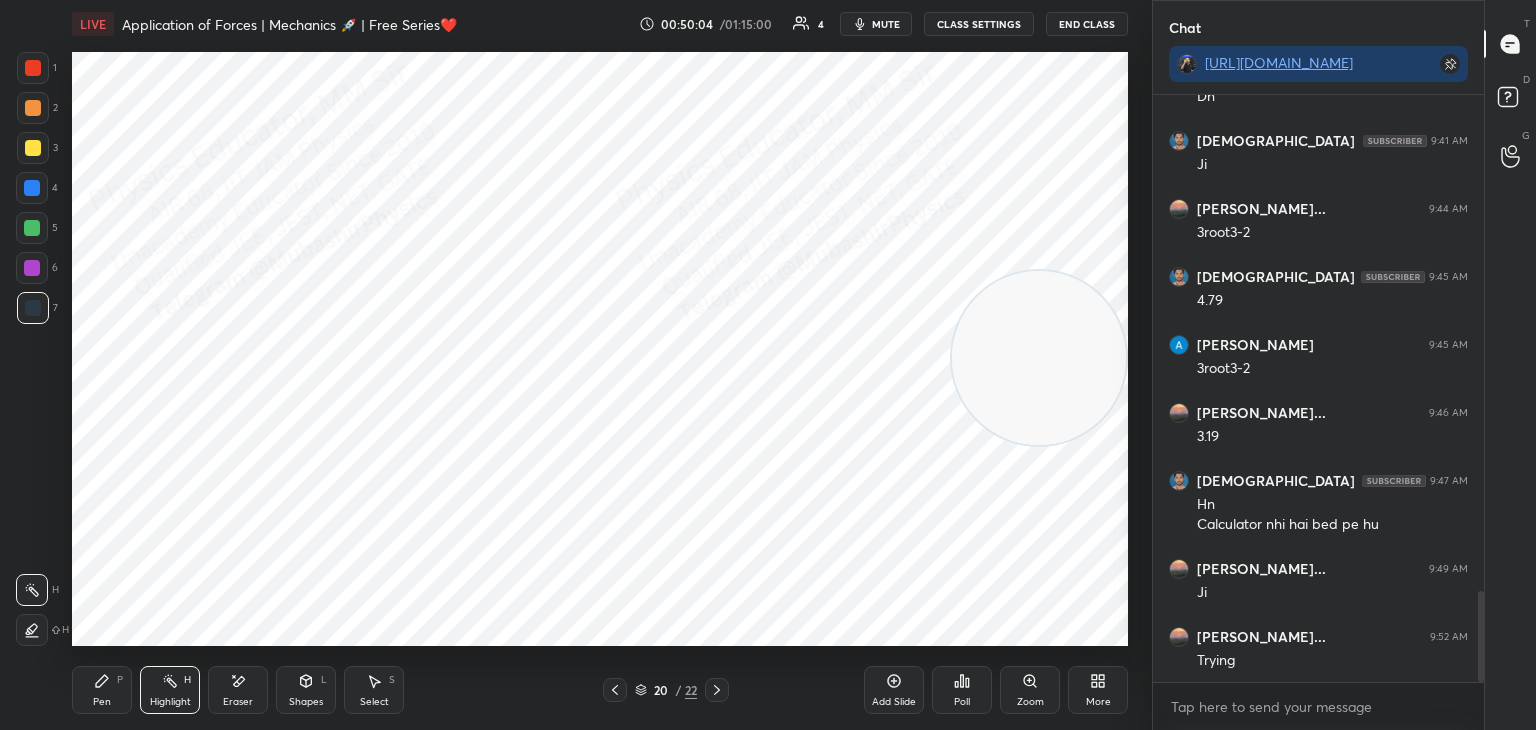 drag, startPoint x: 1043, startPoint y: 341, endPoint x: 1119, endPoint y: 107, distance: 246.03252 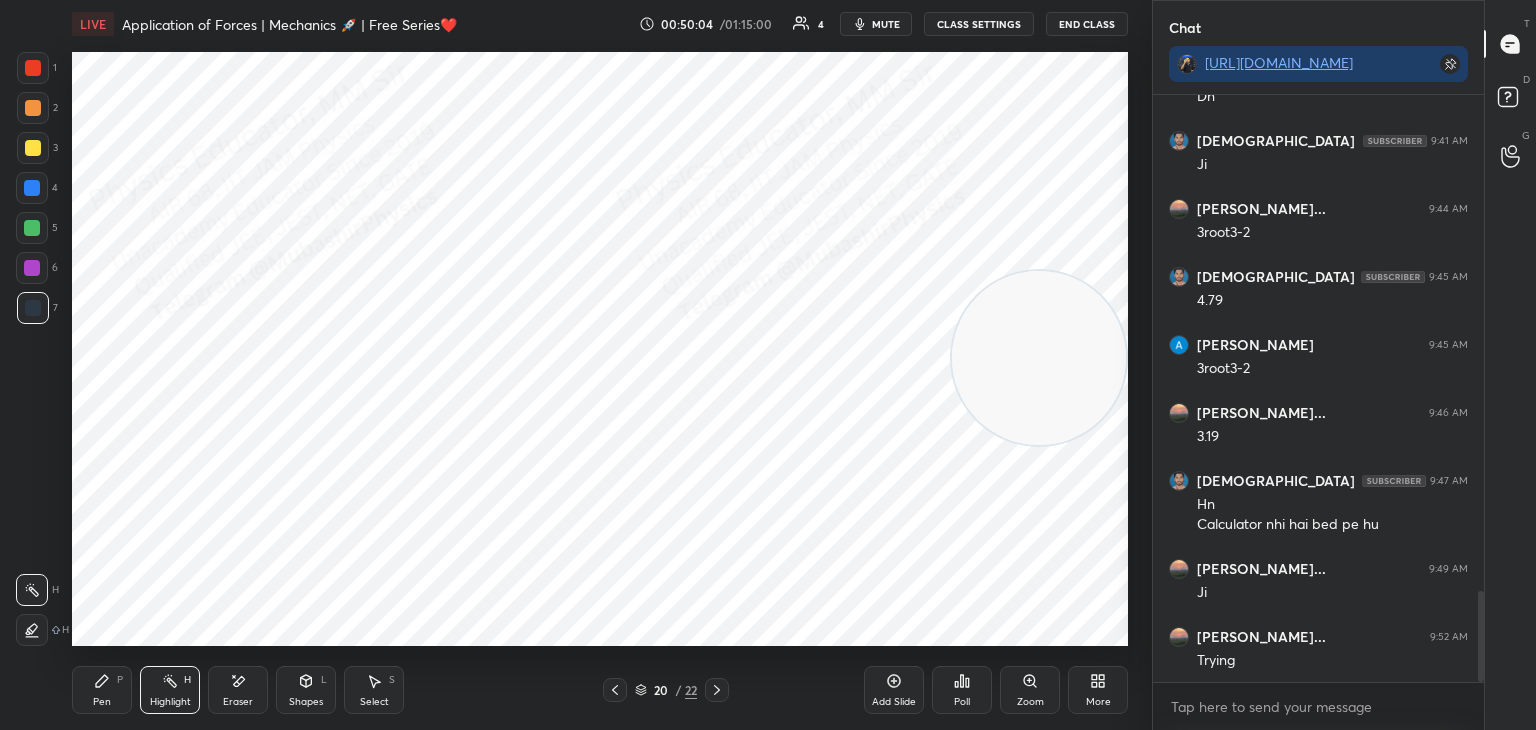 click at bounding box center [1039, 358] 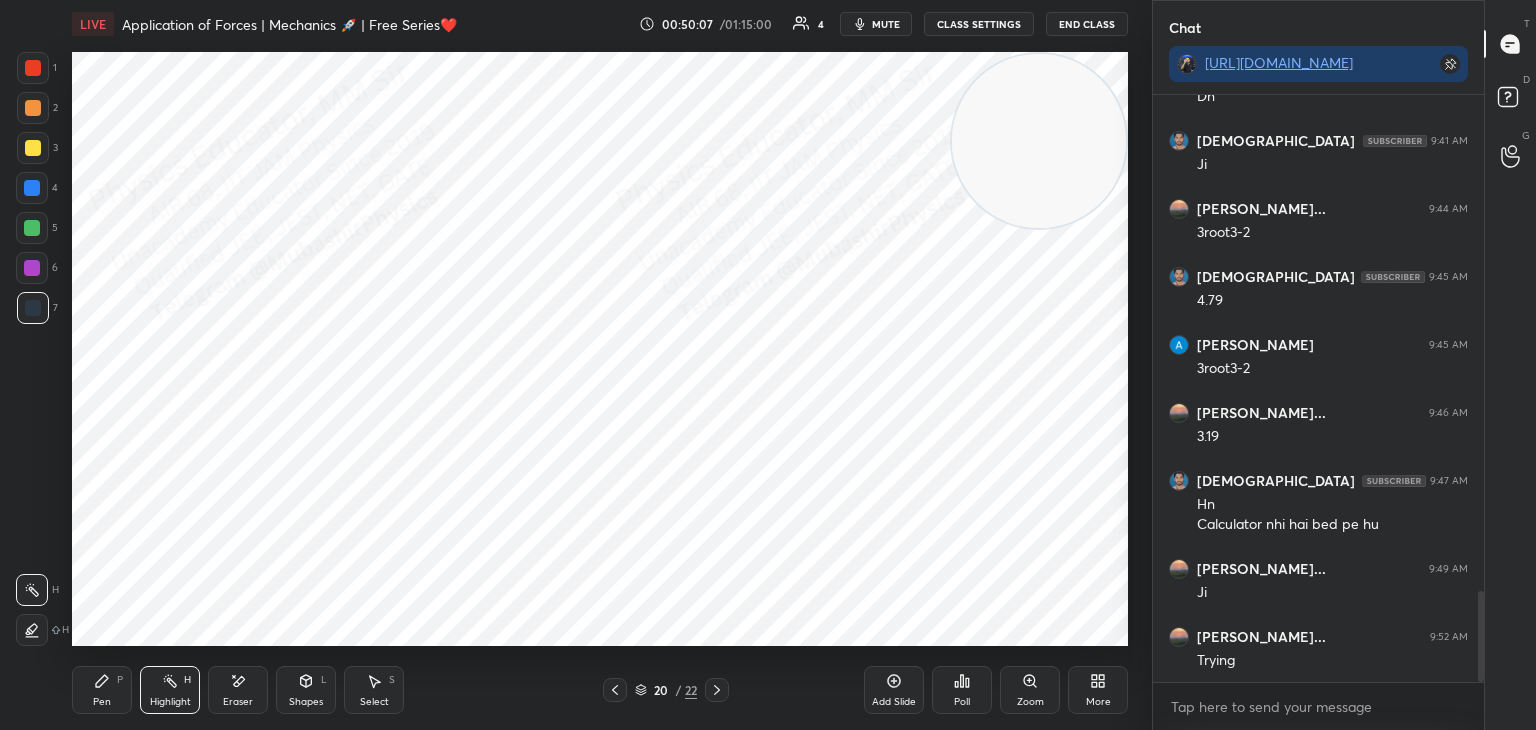 click on "mute" at bounding box center (876, 24) 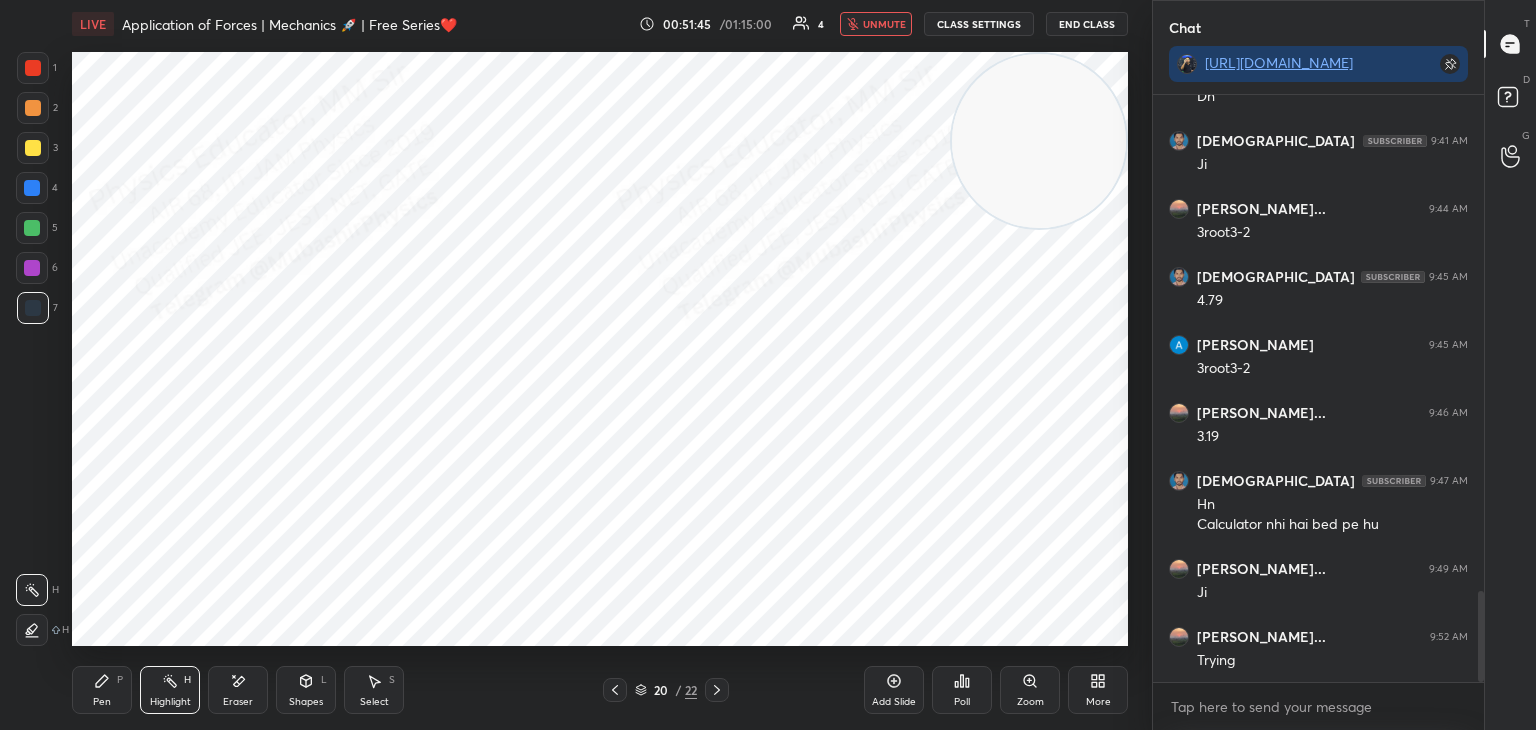 click on "unmute" at bounding box center [884, 24] 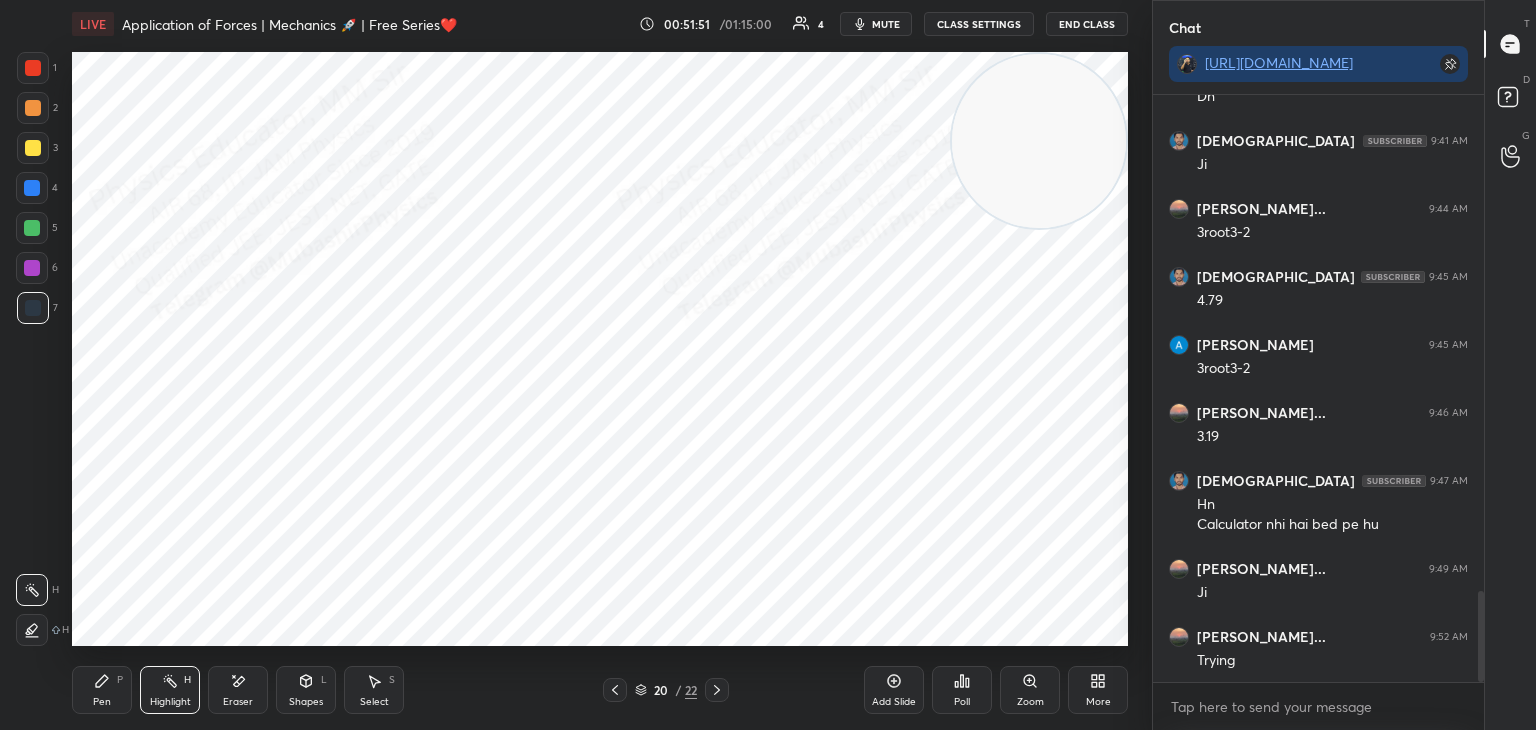 click 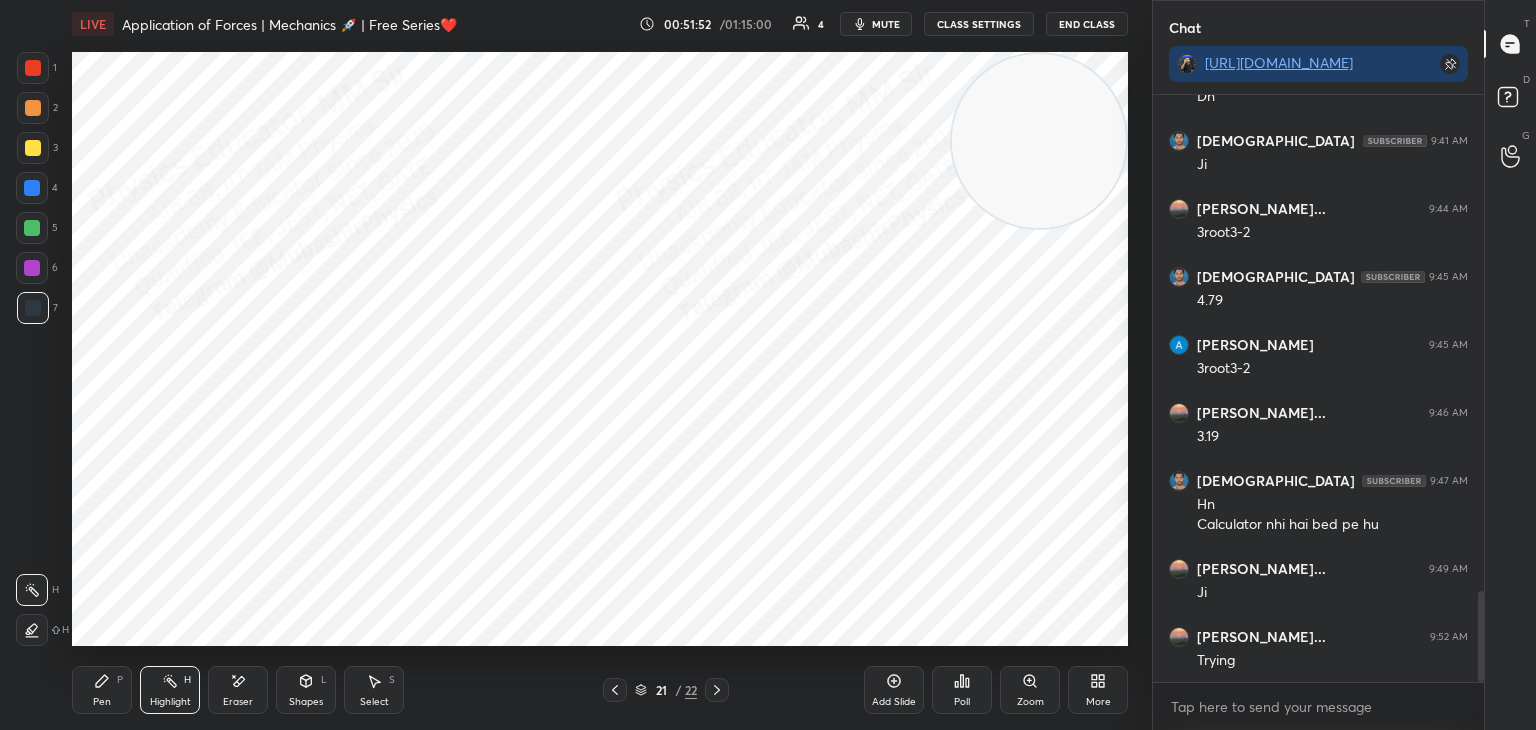 scroll, scrollTop: 3256, scrollLeft: 0, axis: vertical 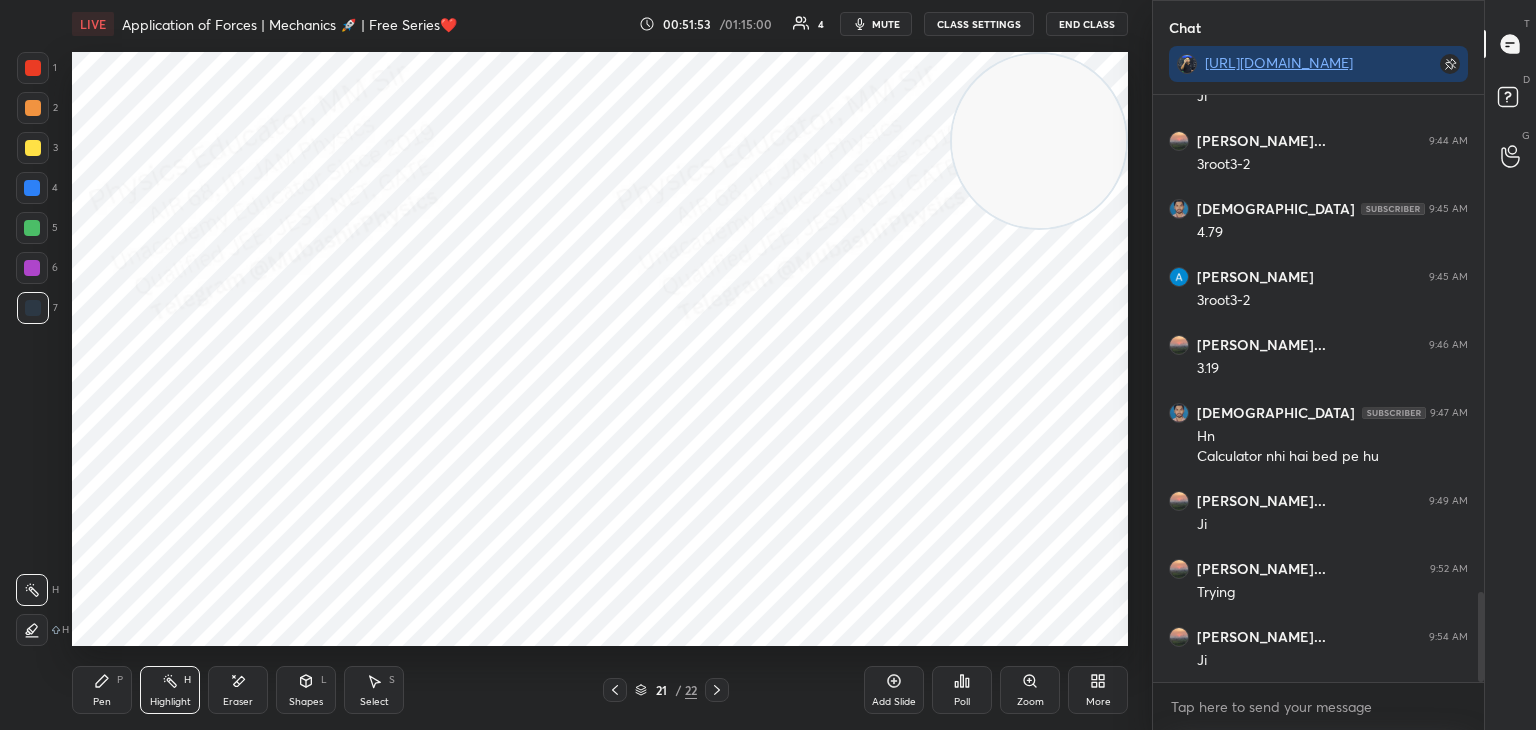 click on "Pen P" at bounding box center (102, 690) 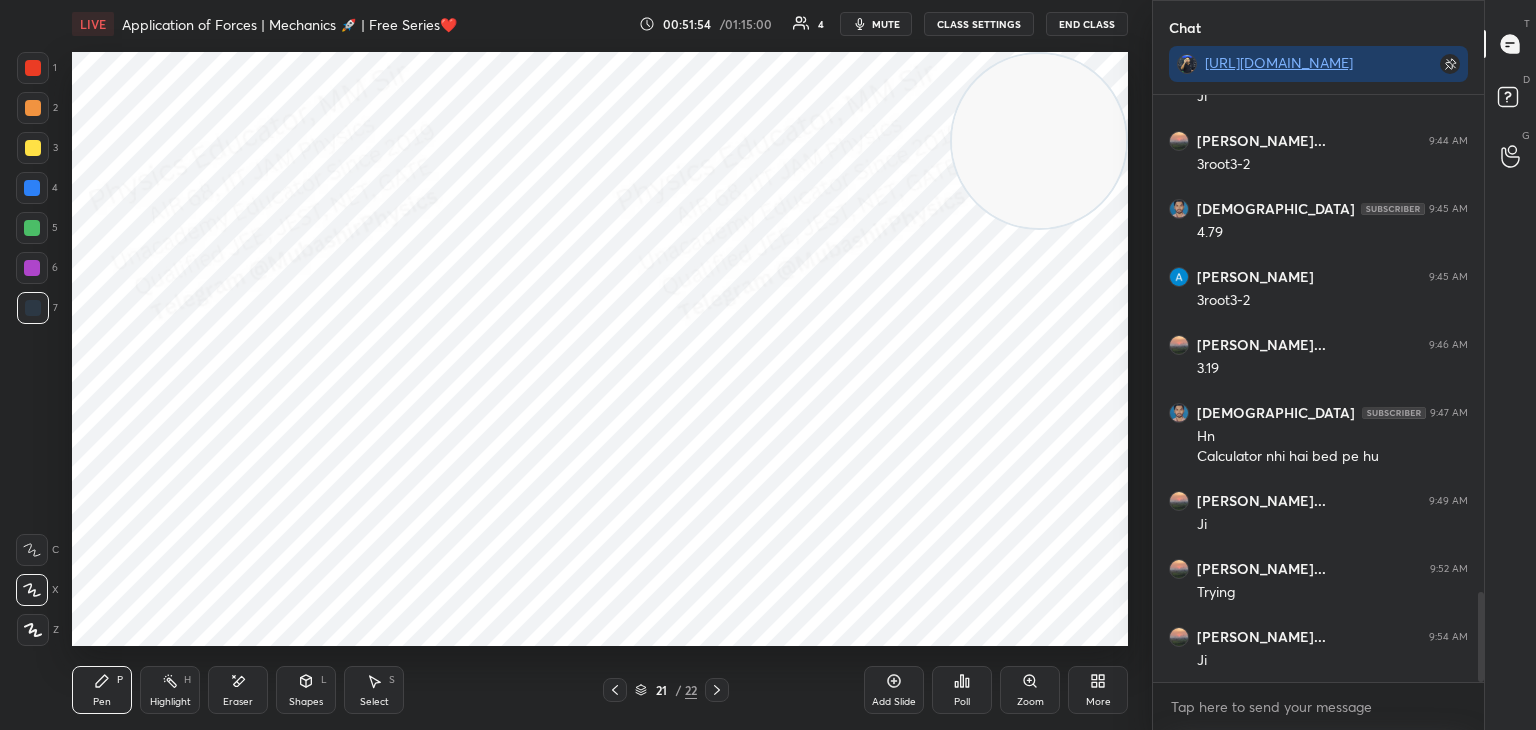 click at bounding box center [32, 188] 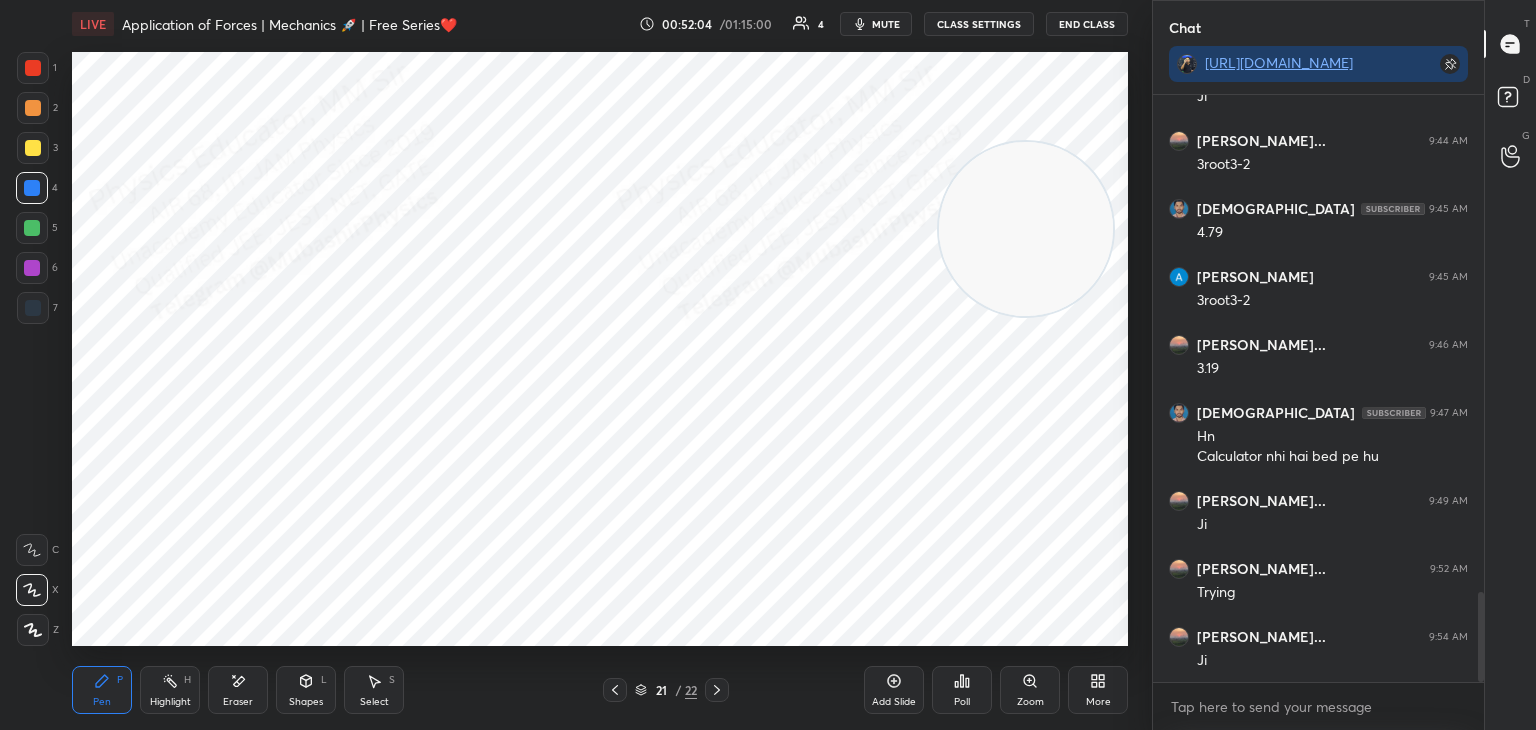 drag, startPoint x: 1020, startPoint y: 137, endPoint x: 903, endPoint y: 629, distance: 505.72028 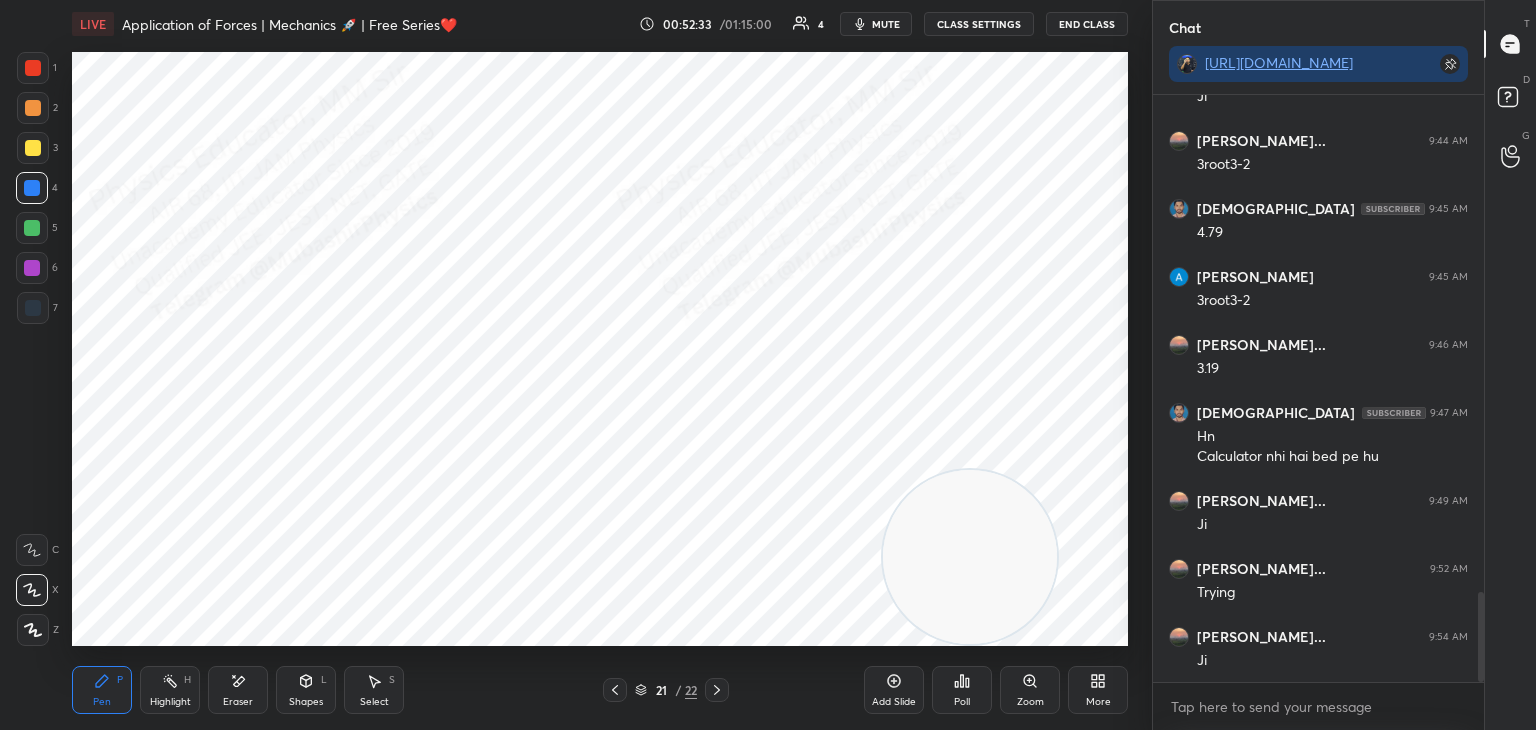 click 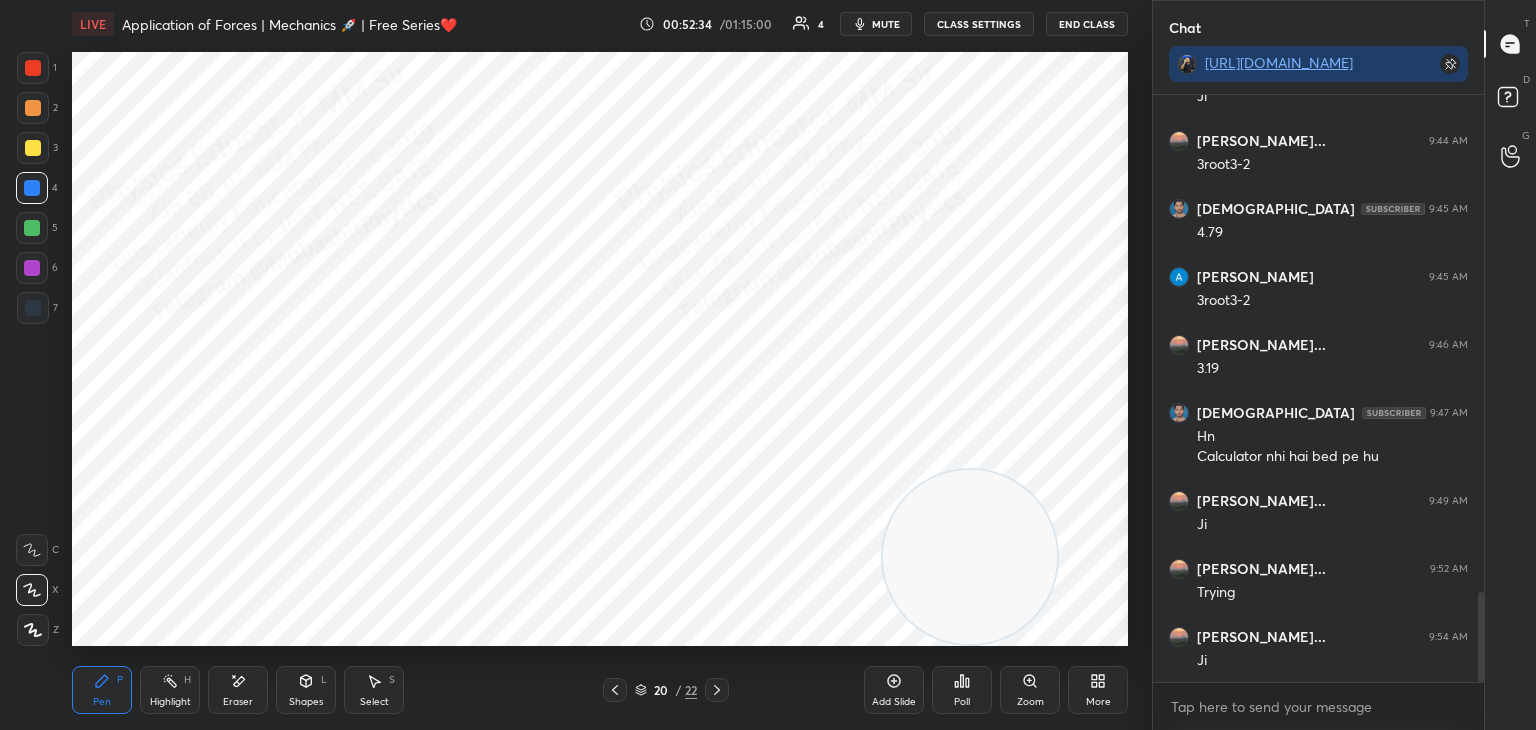 click on "Highlight H" at bounding box center (170, 690) 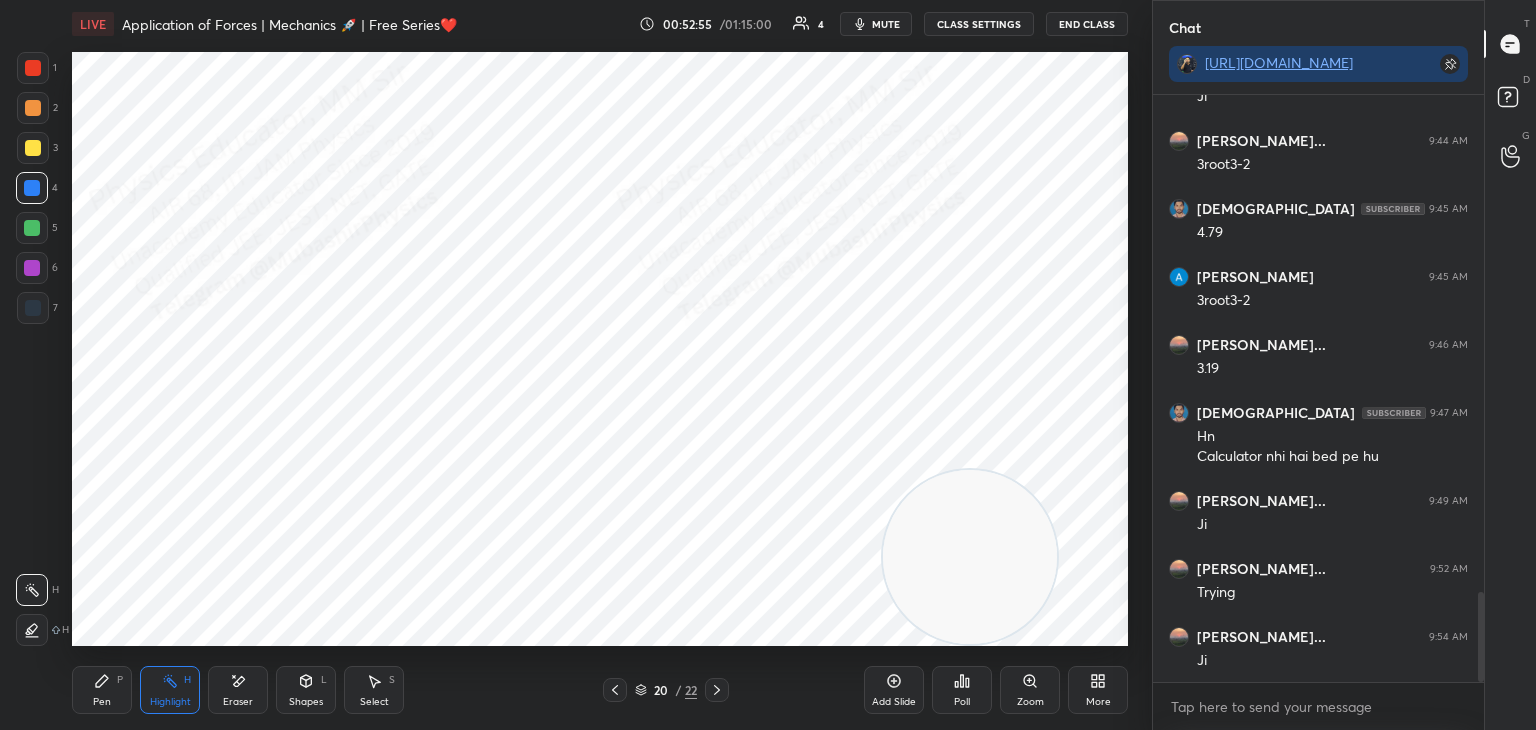 click 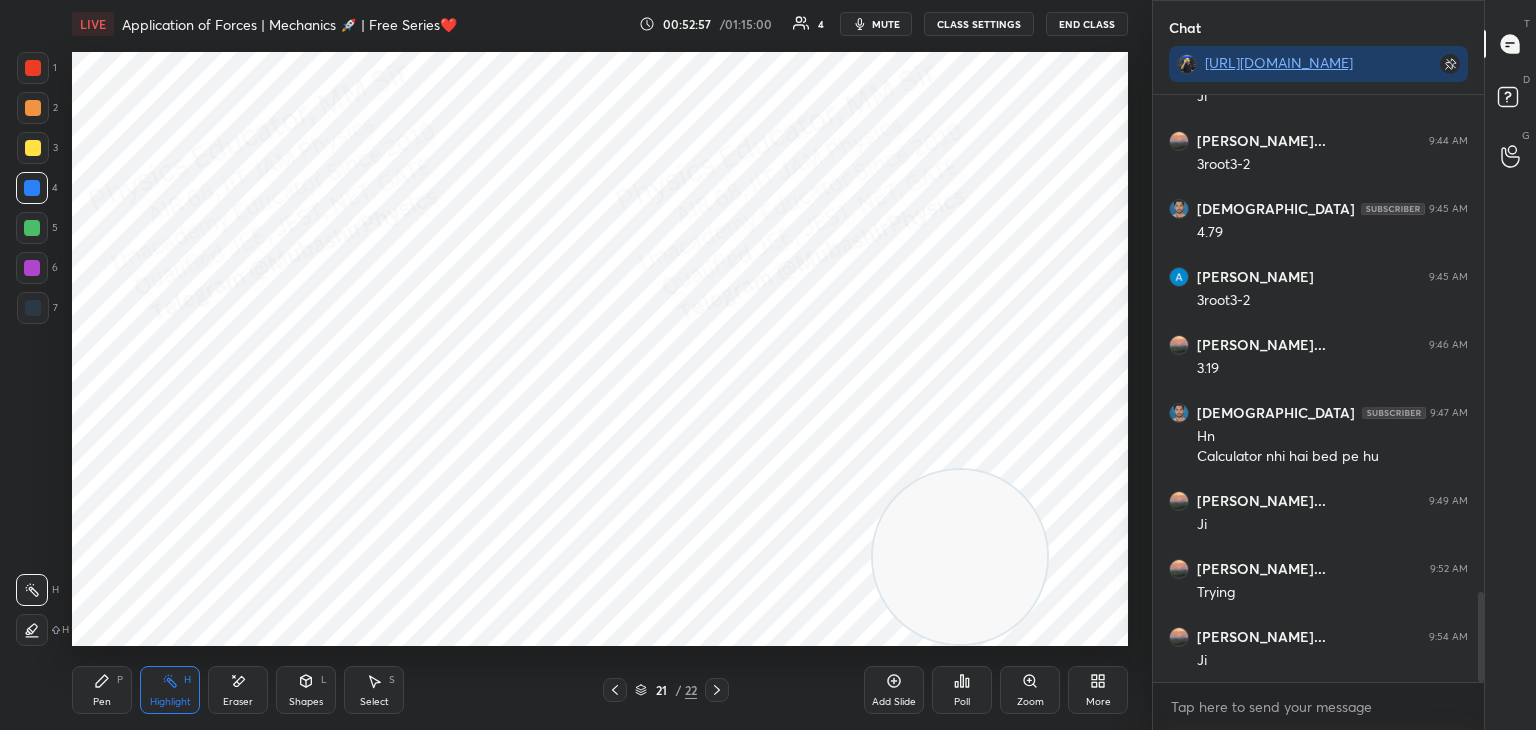 drag, startPoint x: 983, startPoint y: 587, endPoint x: 851, endPoint y: 569, distance: 133.22162 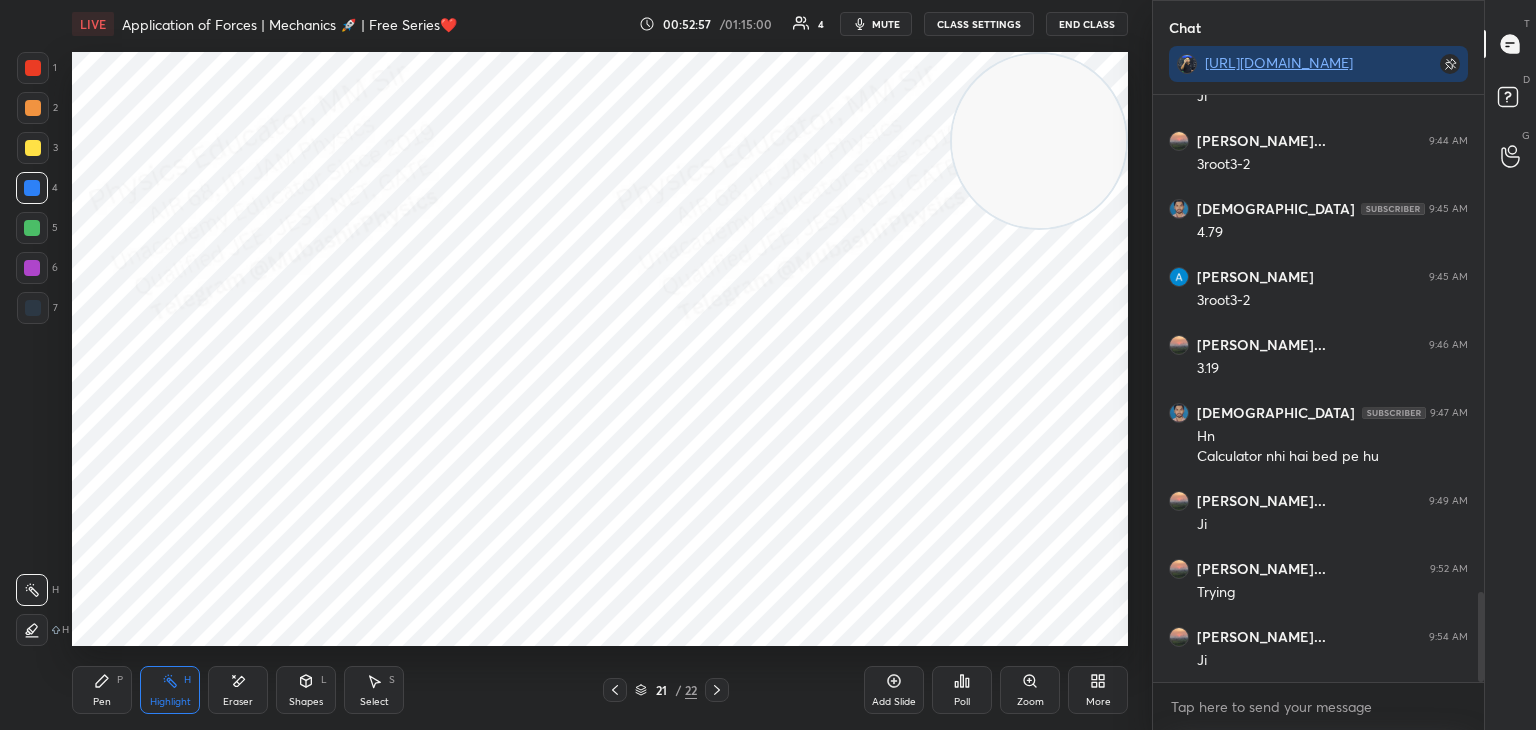 drag, startPoint x: 884, startPoint y: 573, endPoint x: 1129, endPoint y: 54, distance: 573.9216 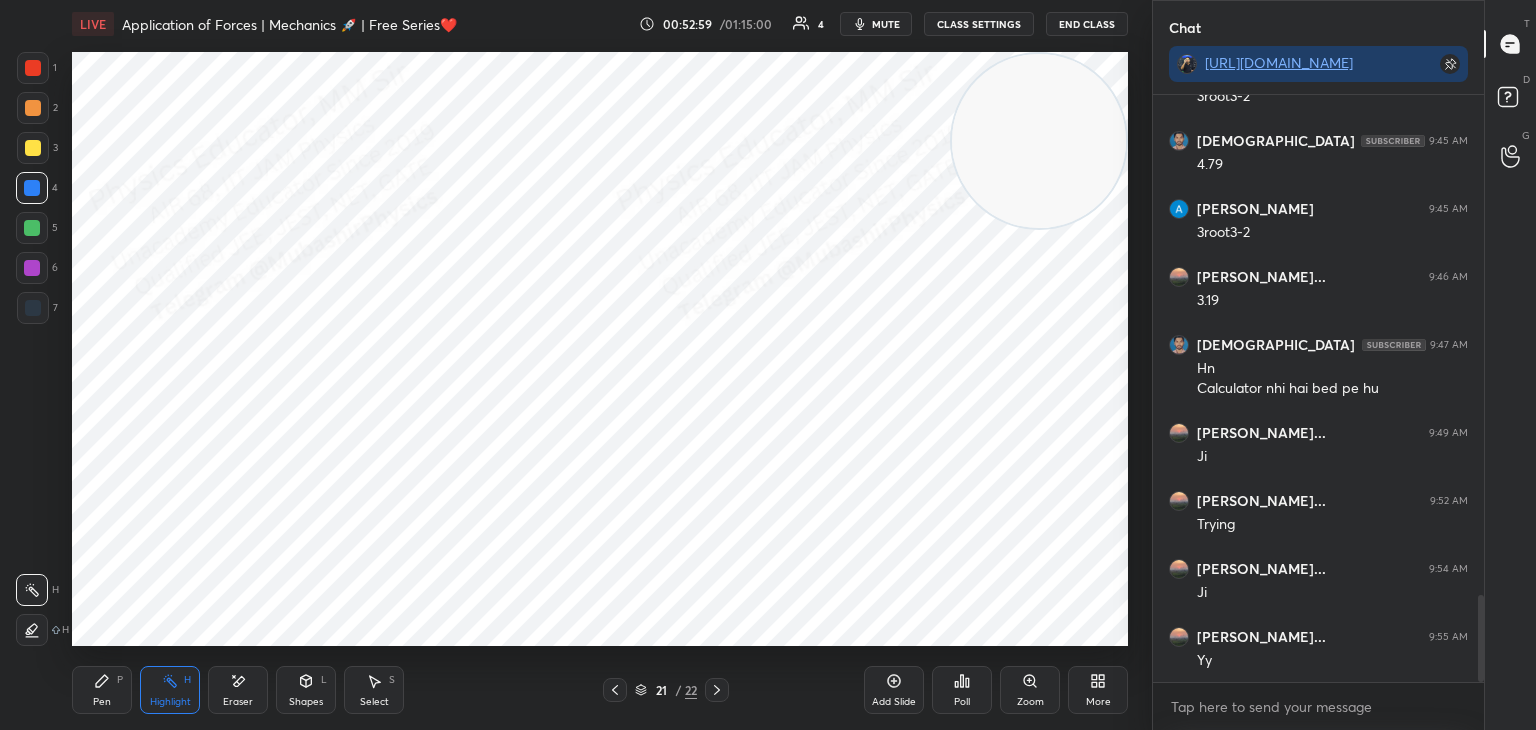 scroll, scrollTop: 3392, scrollLeft: 0, axis: vertical 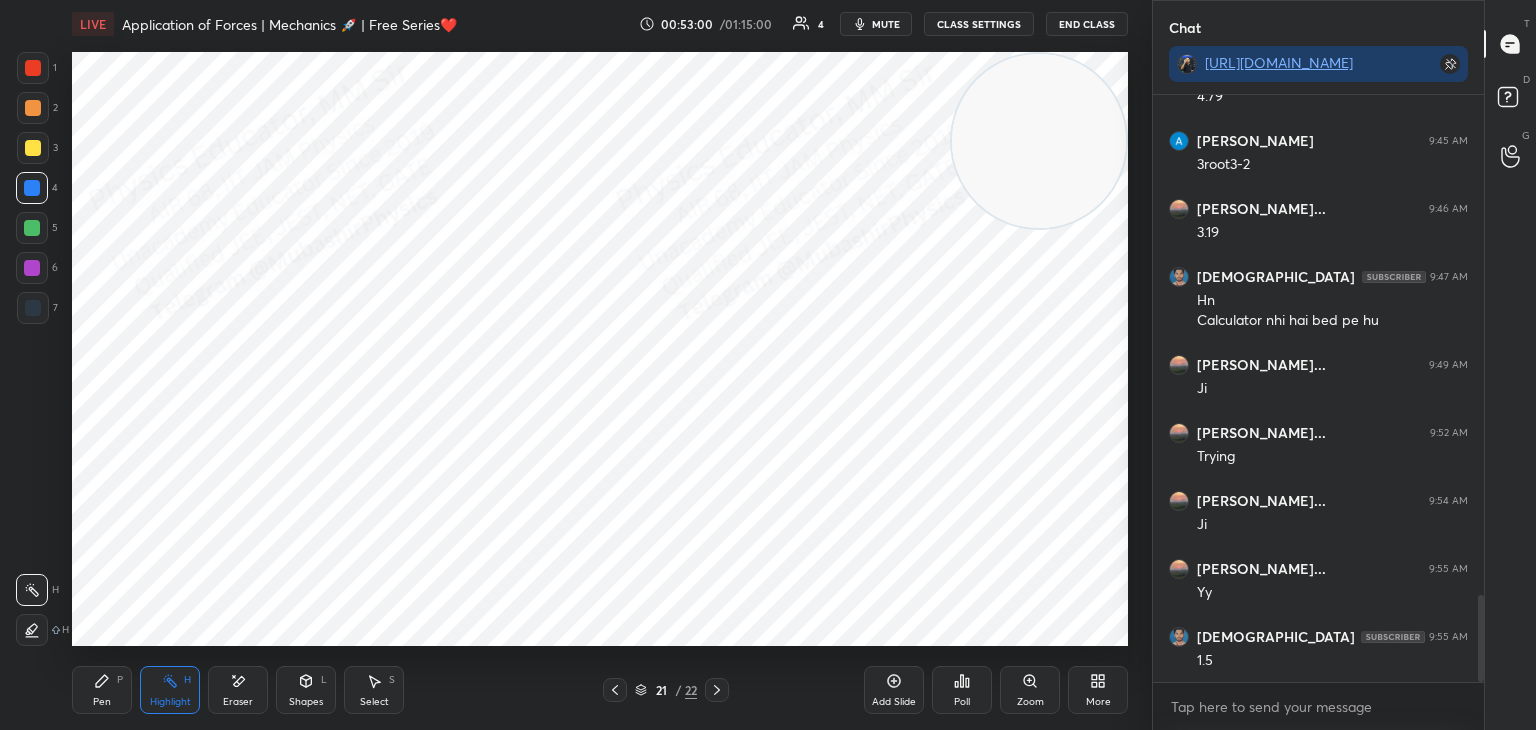 click on "Pen" at bounding box center [102, 702] 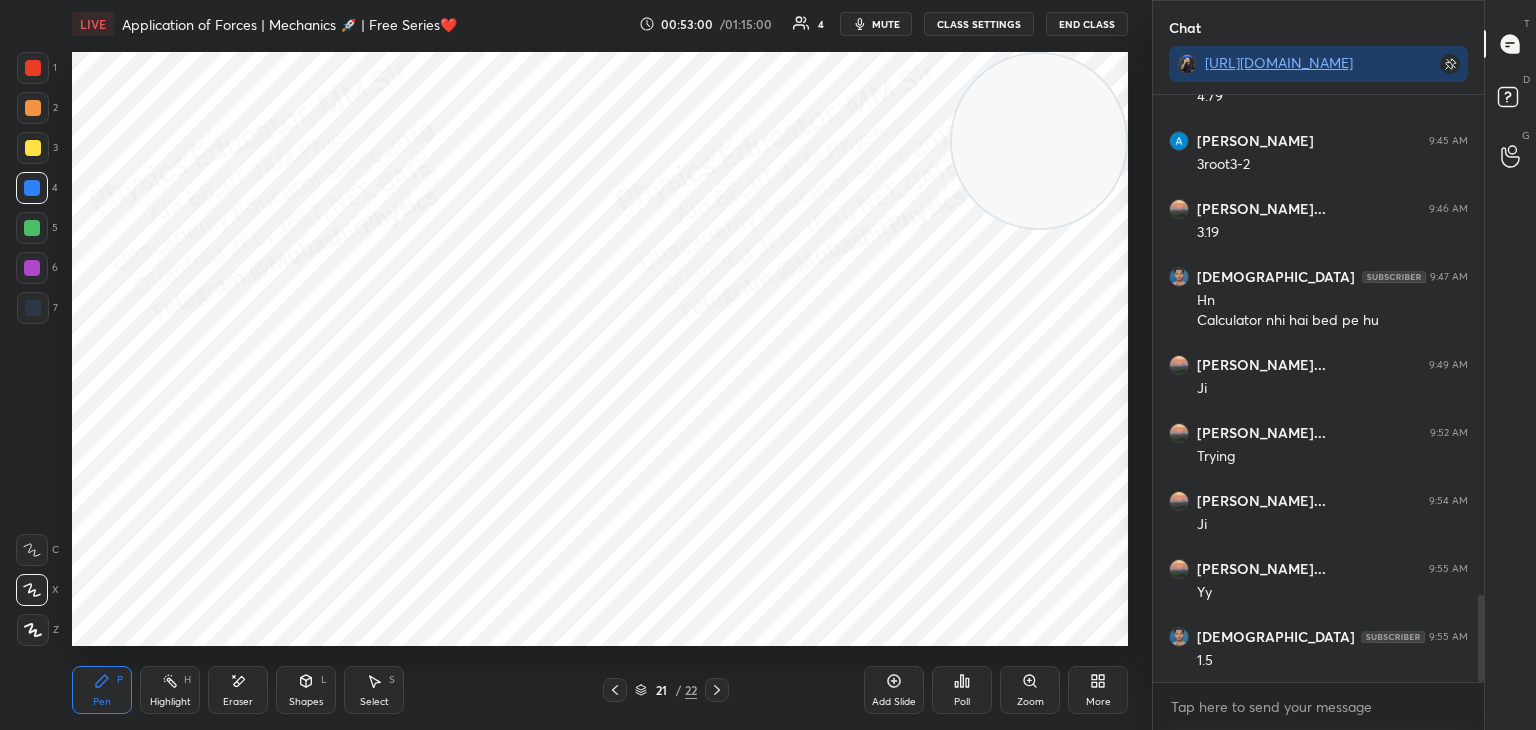 drag, startPoint x: 152, startPoint y: 693, endPoint x: 211, endPoint y: 657, distance: 69.115845 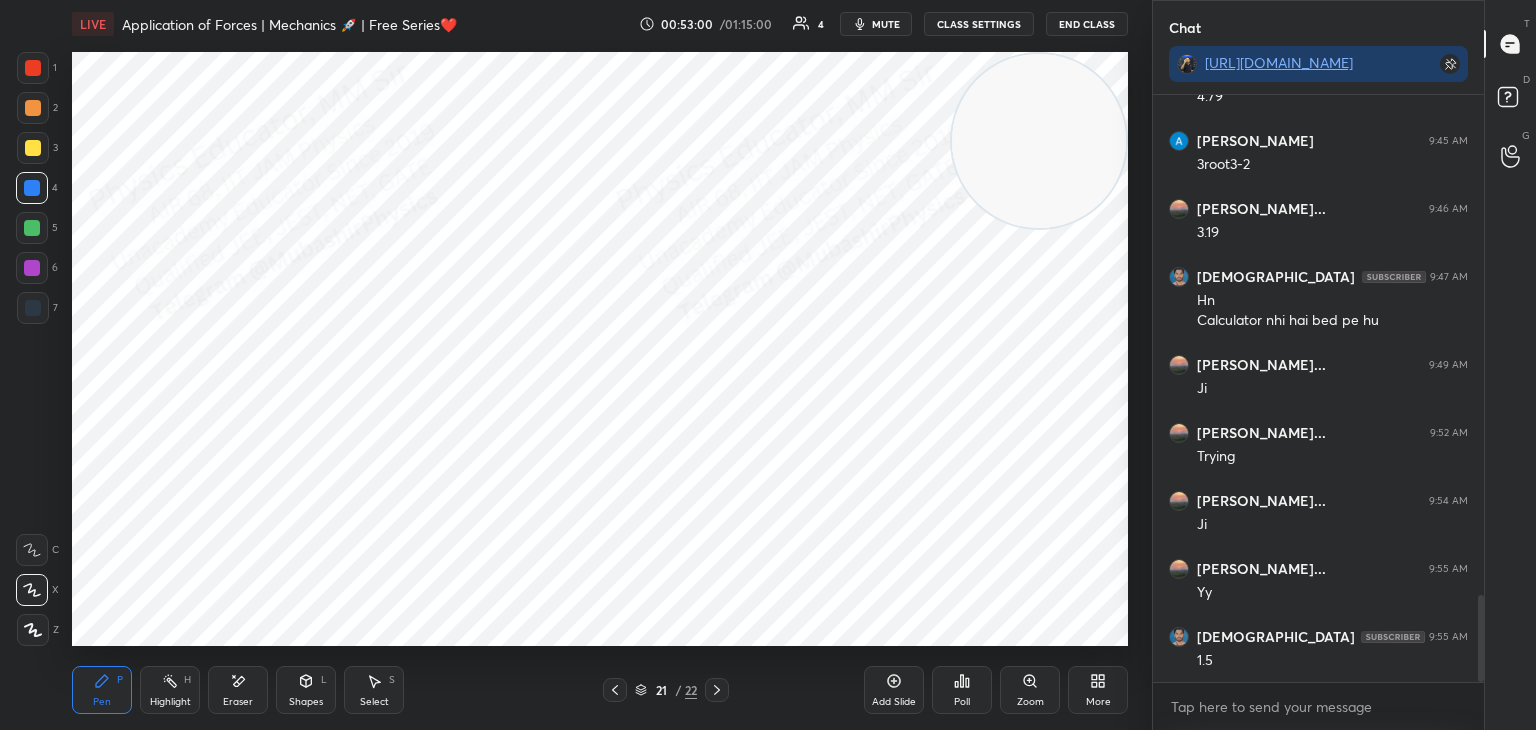 click on "Highlight H" at bounding box center [170, 690] 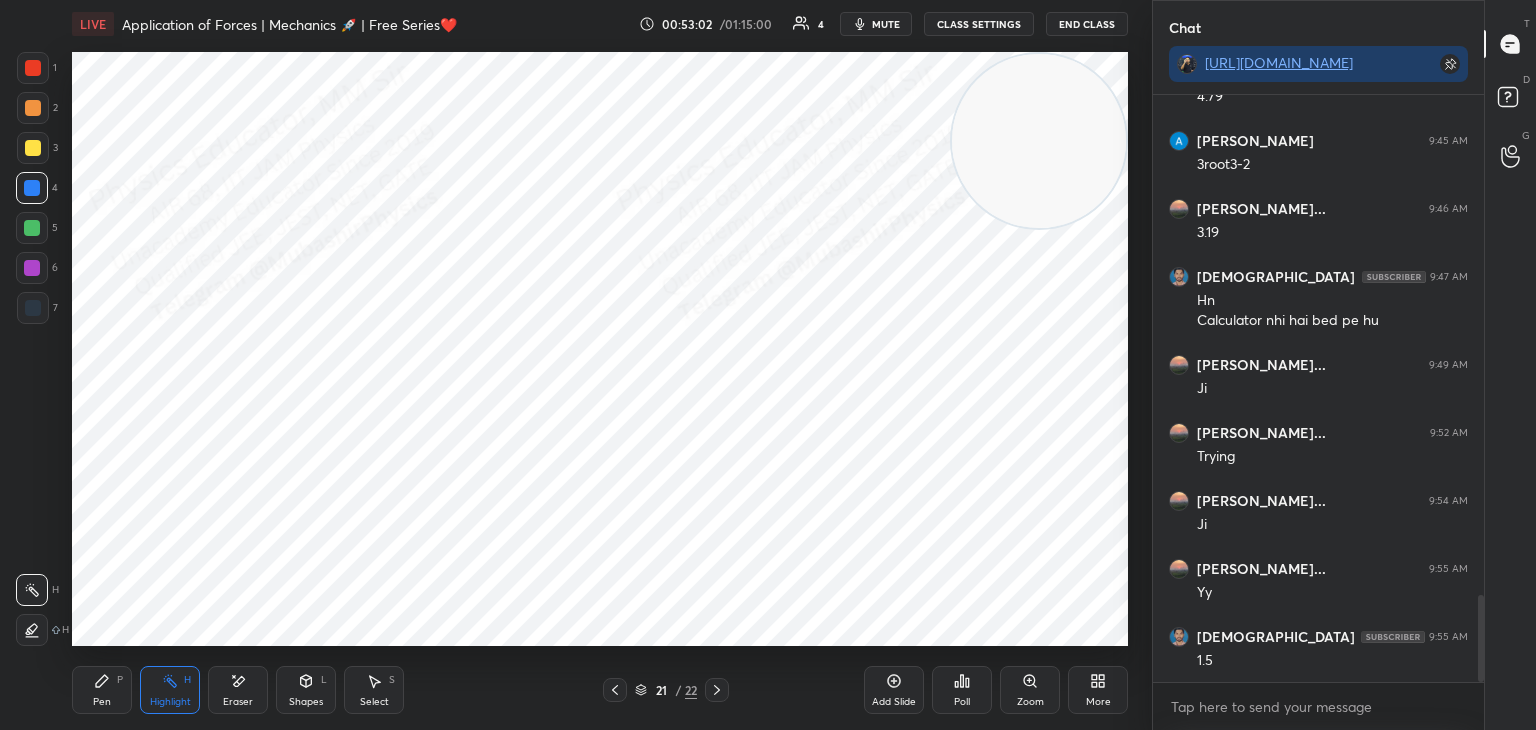 click on "Pen P" at bounding box center (102, 690) 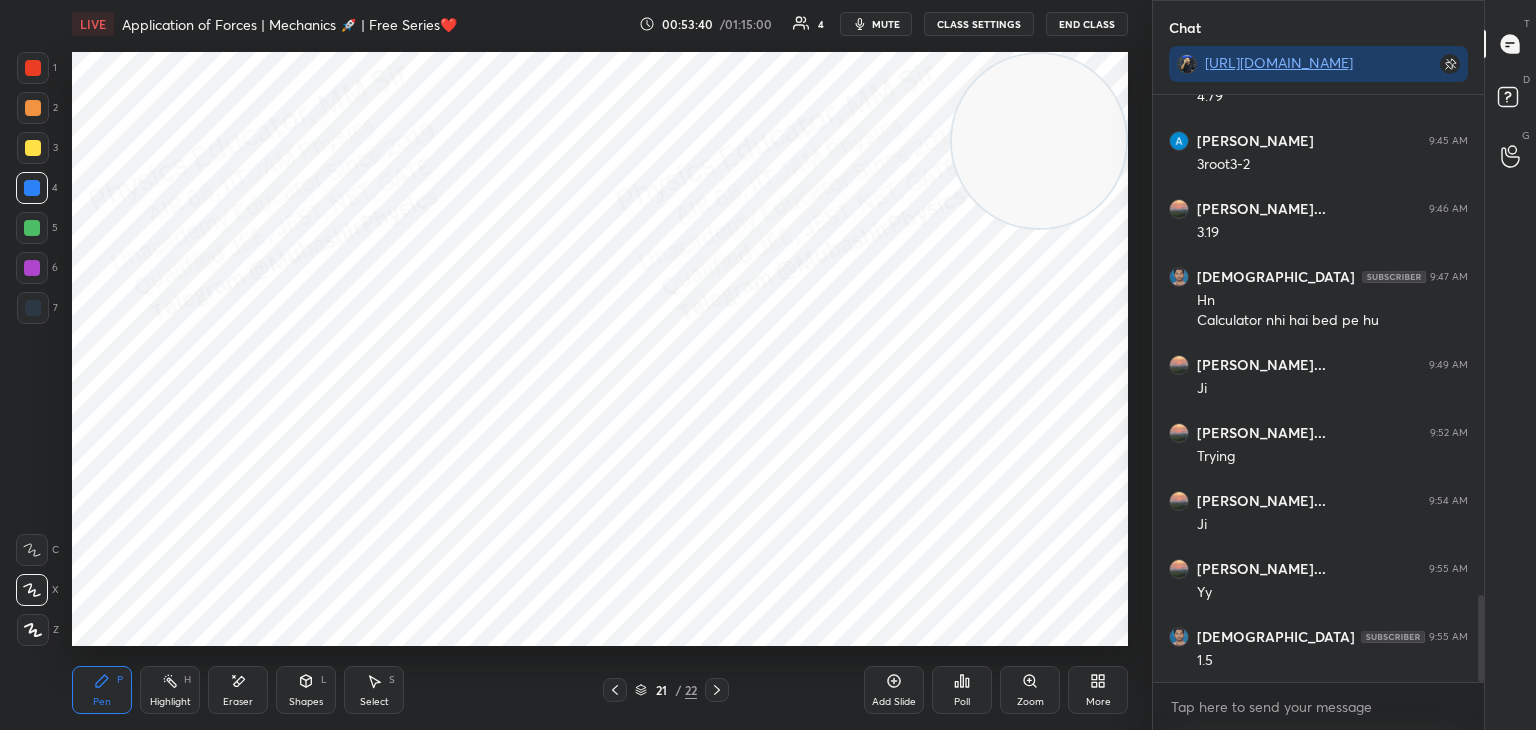 drag, startPoint x: 375, startPoint y: 693, endPoint x: 435, endPoint y: 667, distance: 65.39113 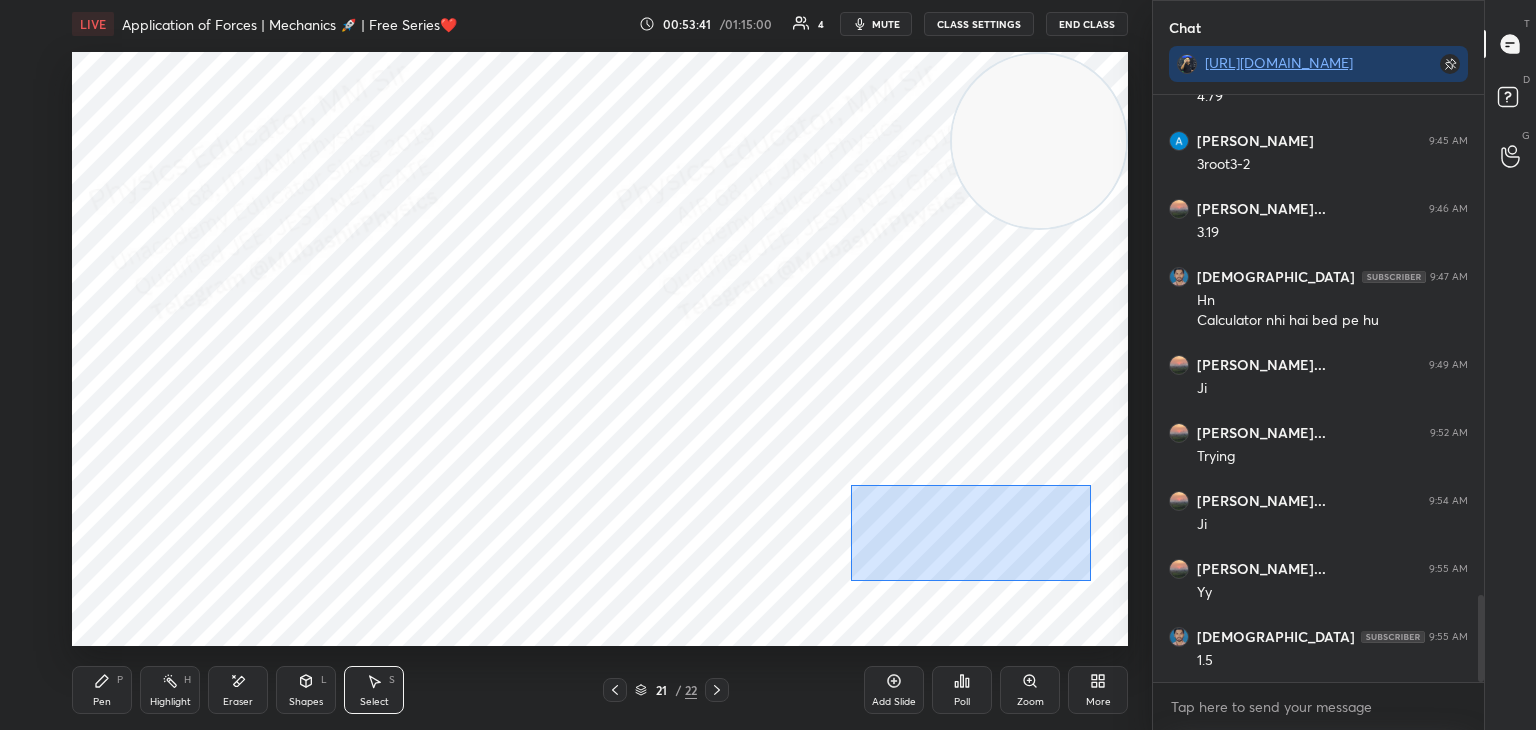 drag, startPoint x: 904, startPoint y: 529, endPoint x: 1083, endPoint y: 569, distance: 183.41483 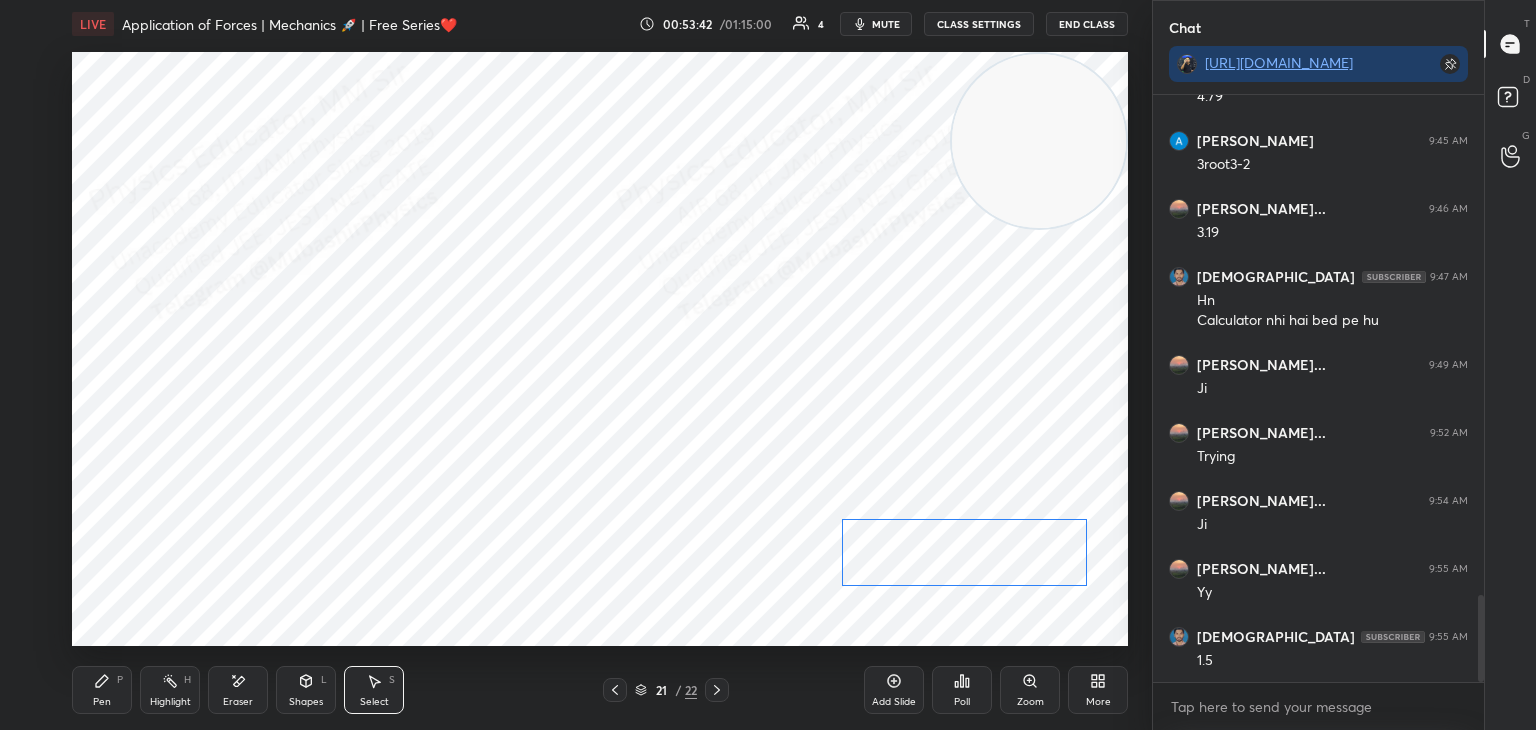 drag, startPoint x: 1015, startPoint y: 541, endPoint x: 1009, endPoint y: 562, distance: 21.84033 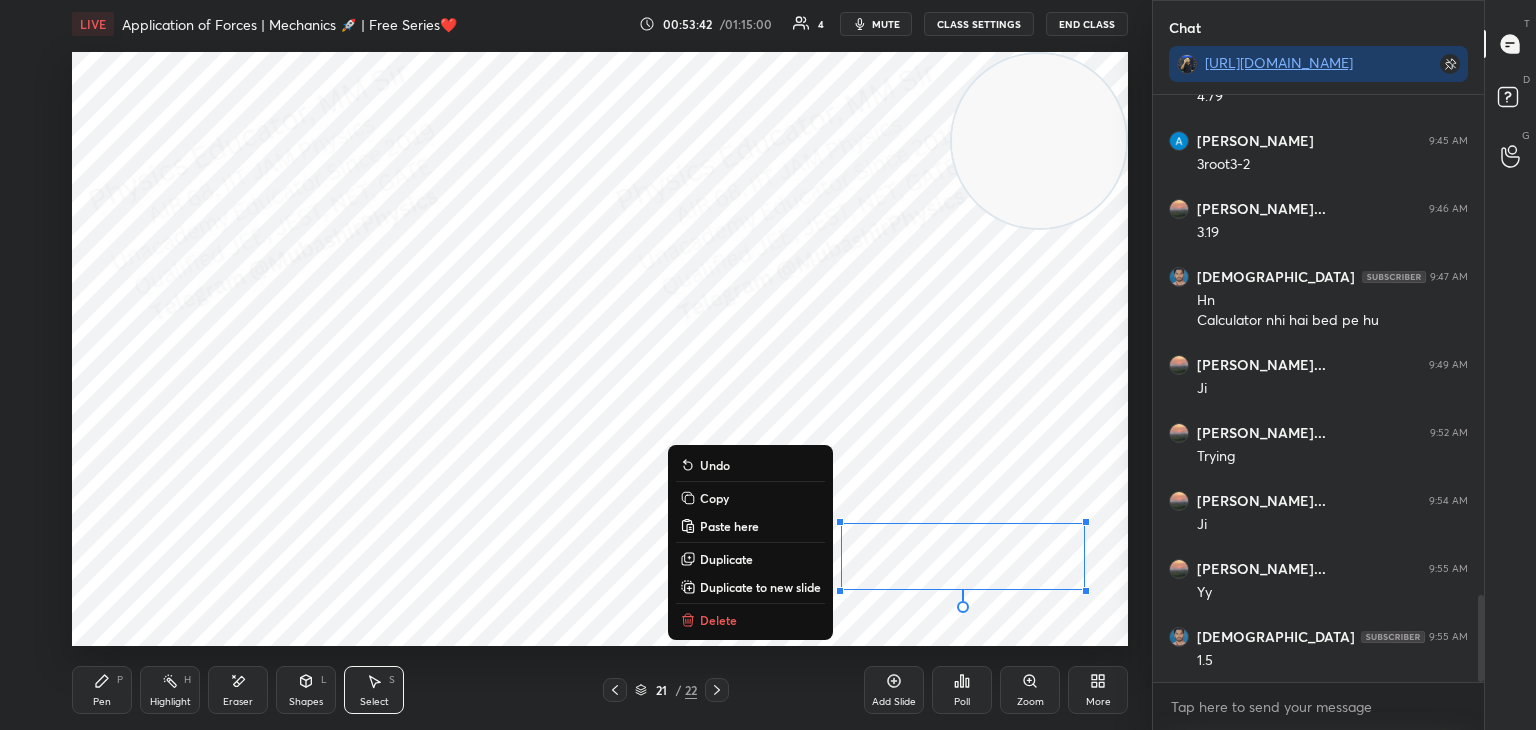 click 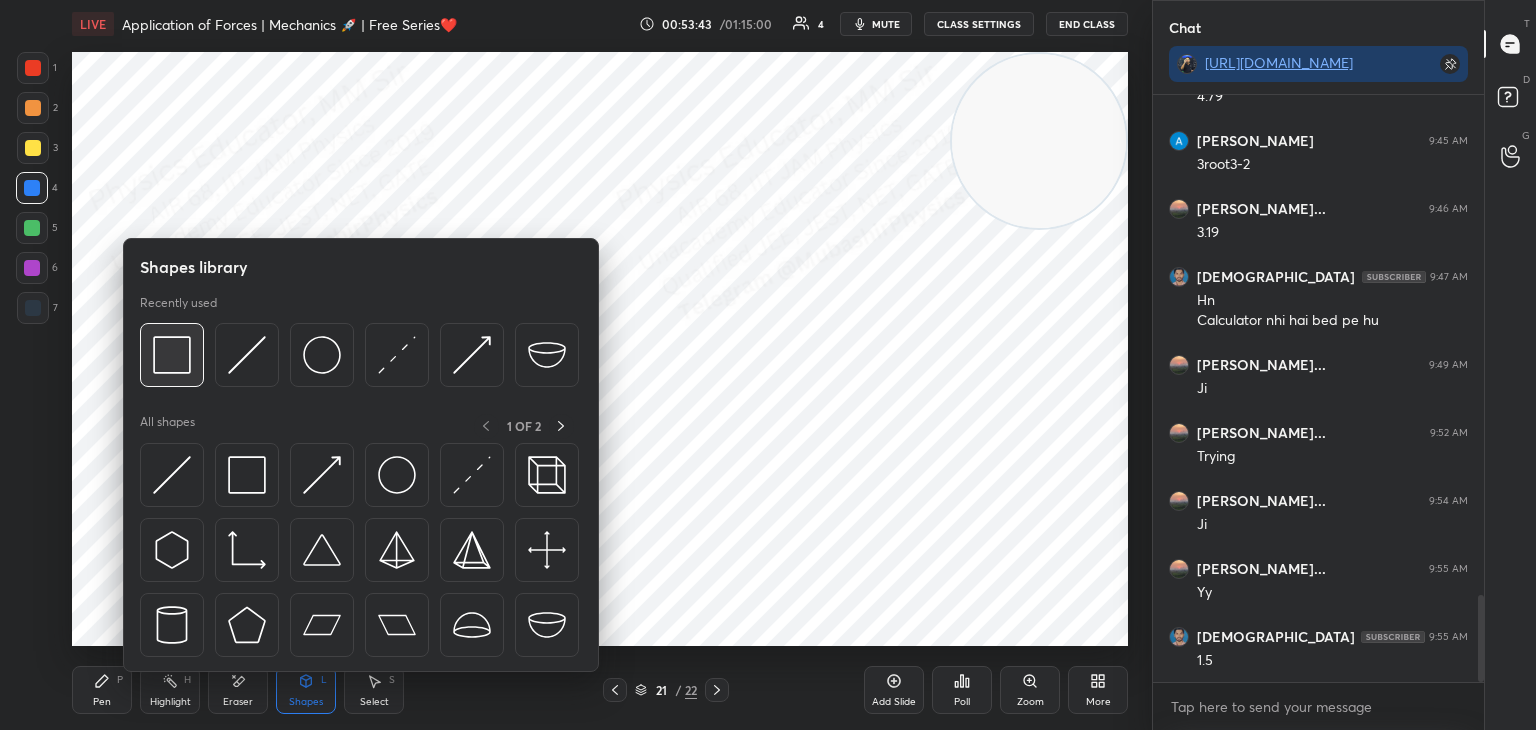 click at bounding box center [172, 355] 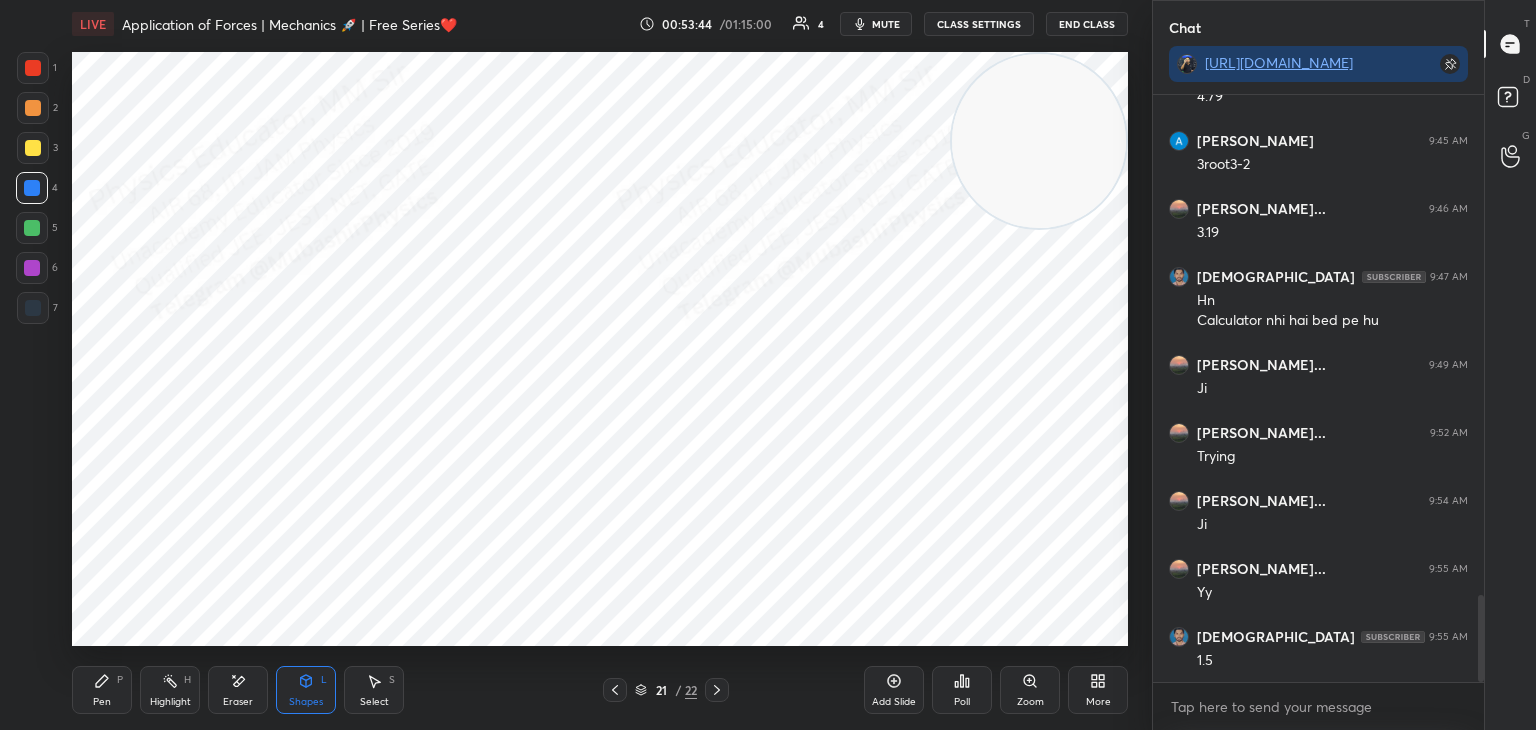 click at bounding box center [33, 148] 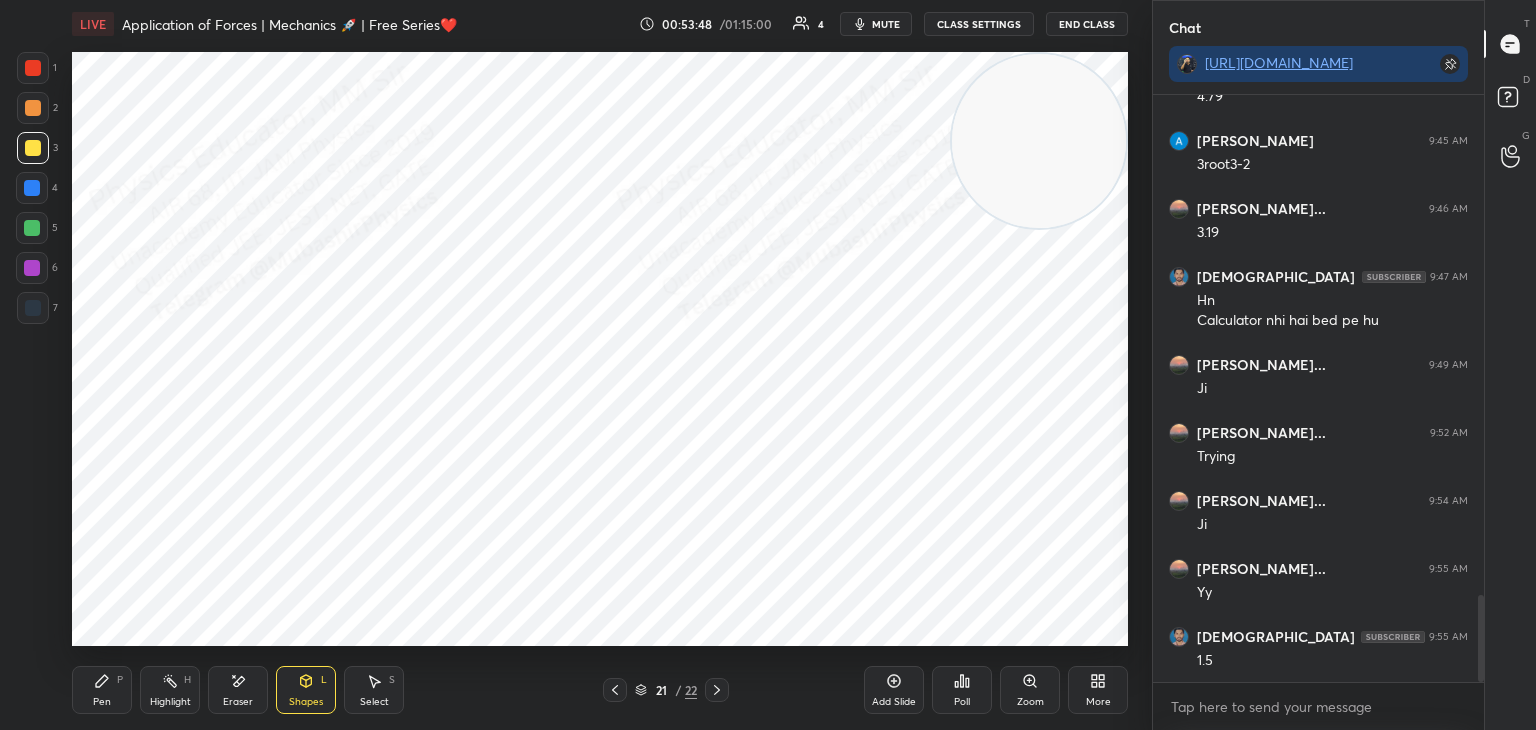 drag, startPoint x: 179, startPoint y: 697, endPoint x: 275, endPoint y: 661, distance: 102.528046 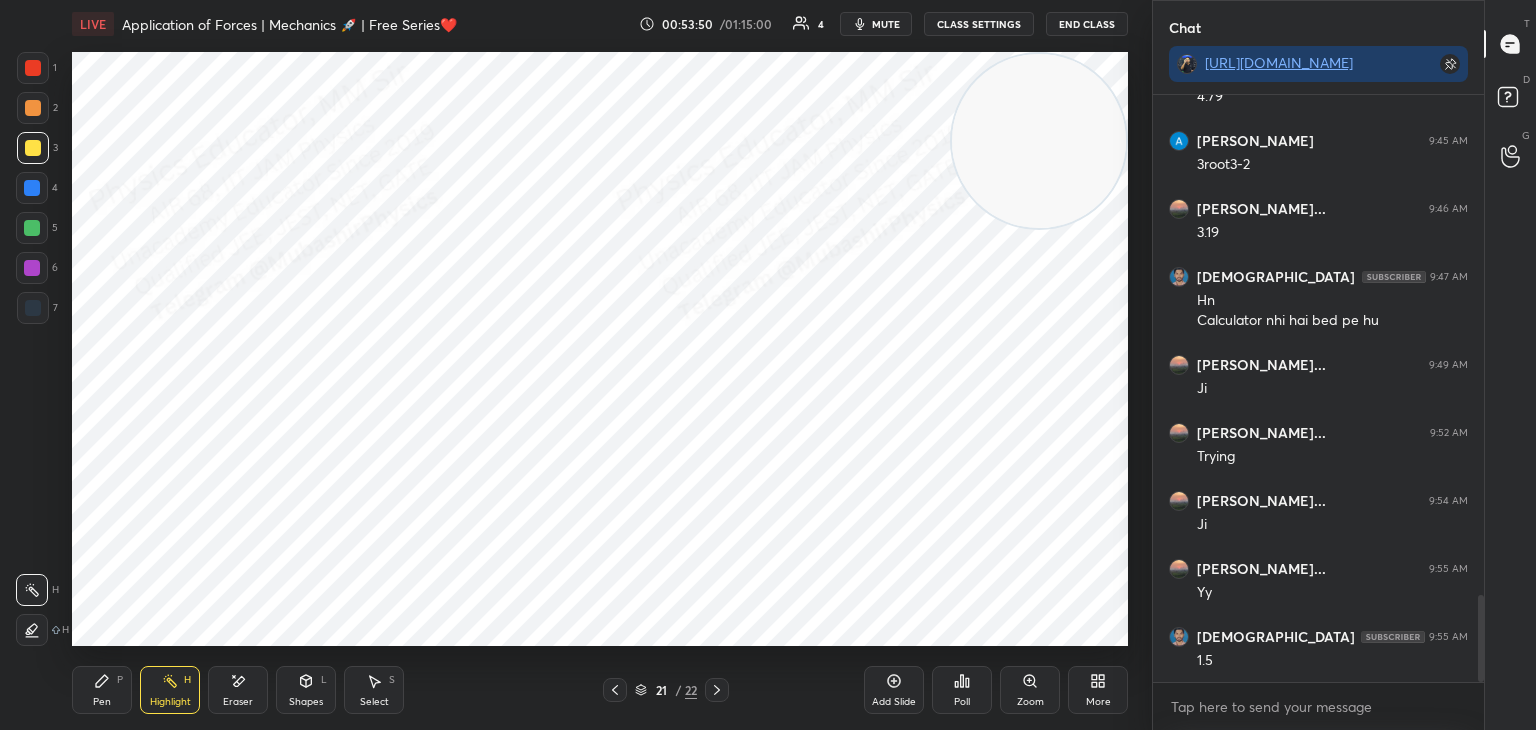 click at bounding box center [615, 690] 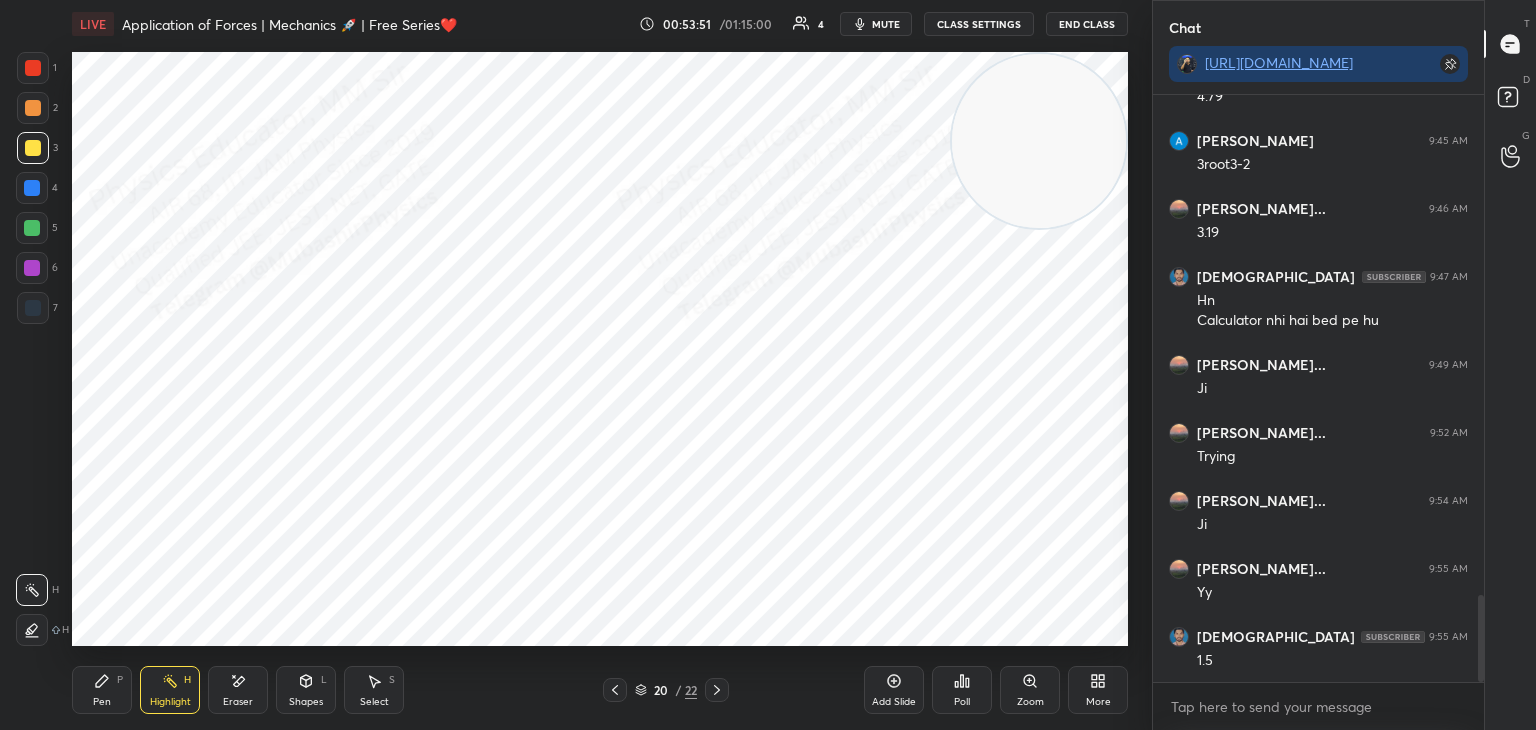 click 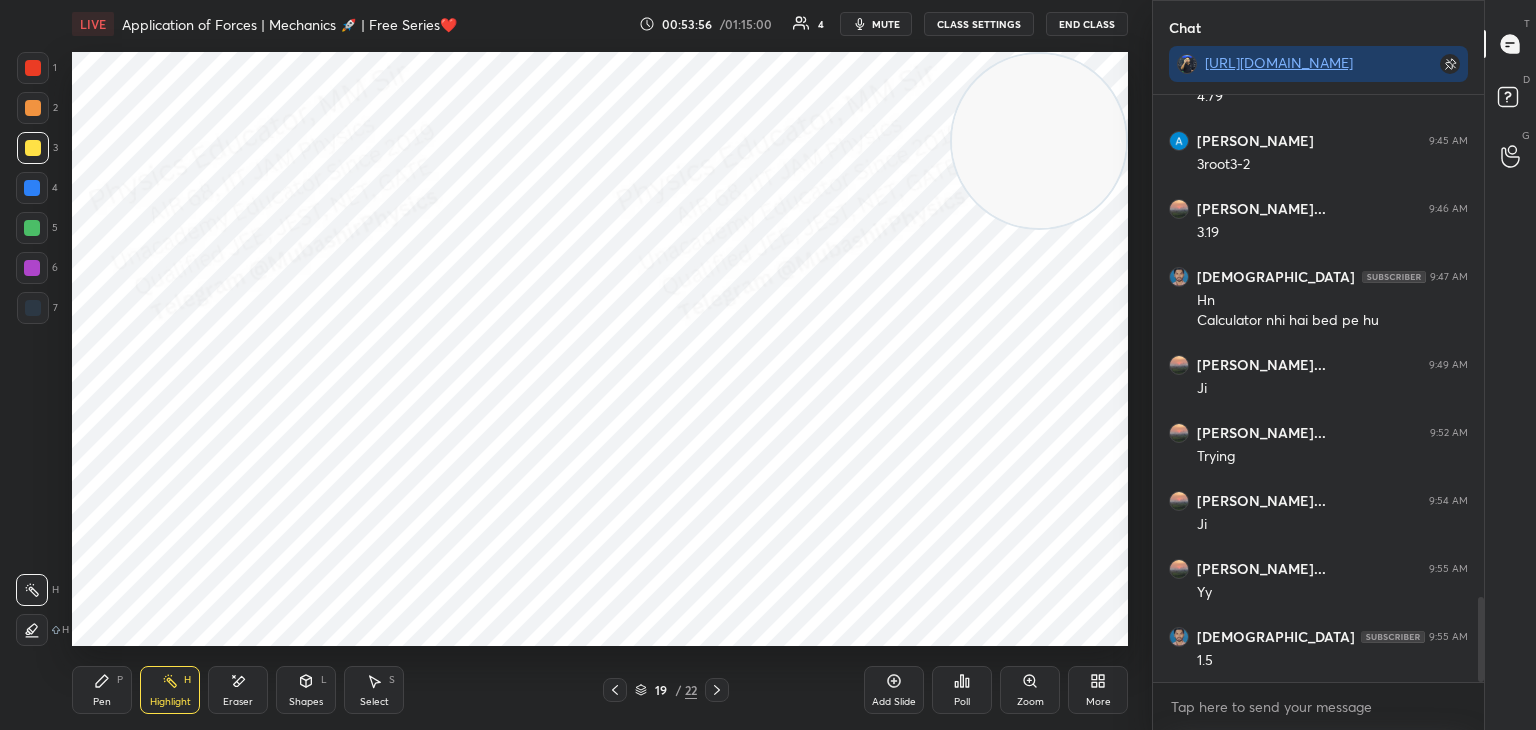 scroll, scrollTop: 3460, scrollLeft: 0, axis: vertical 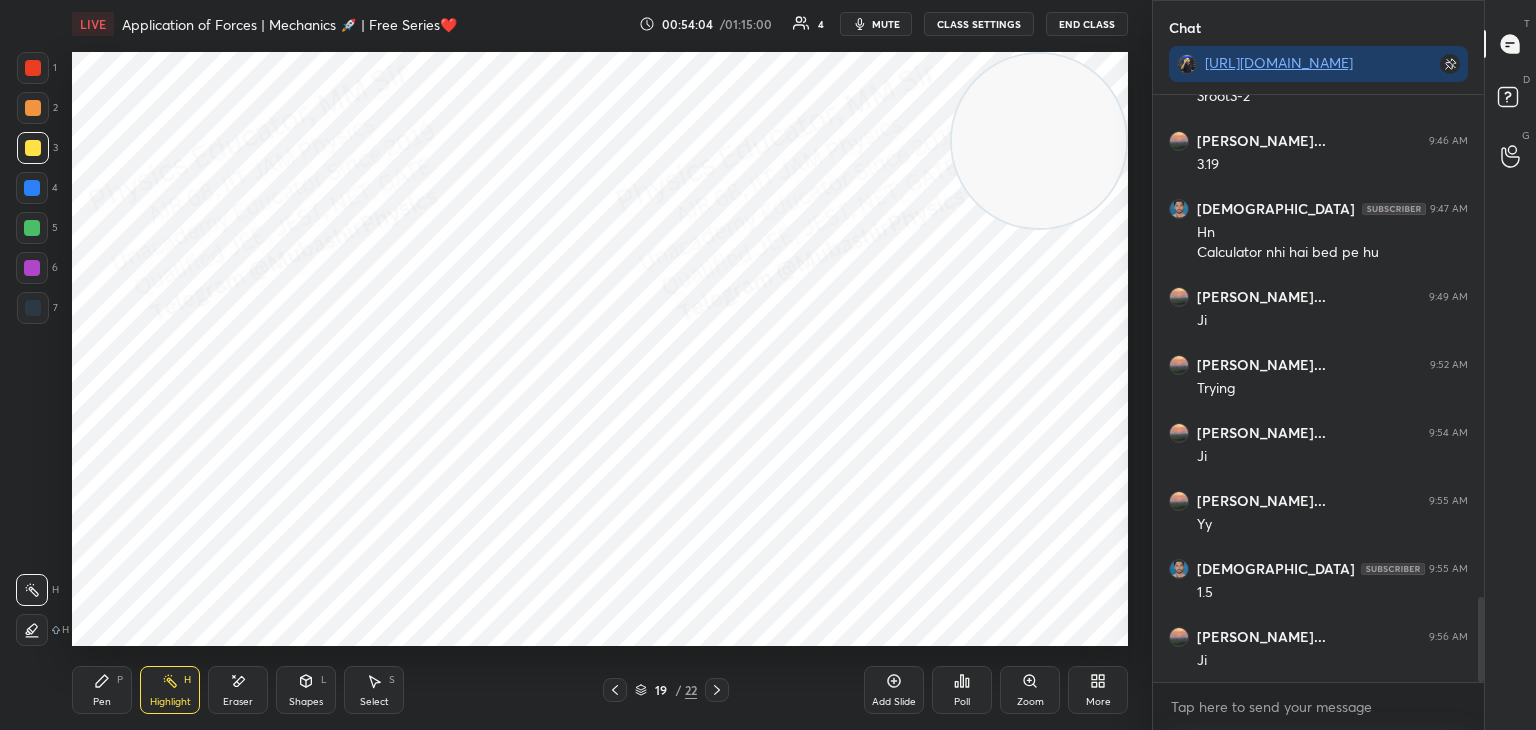 click 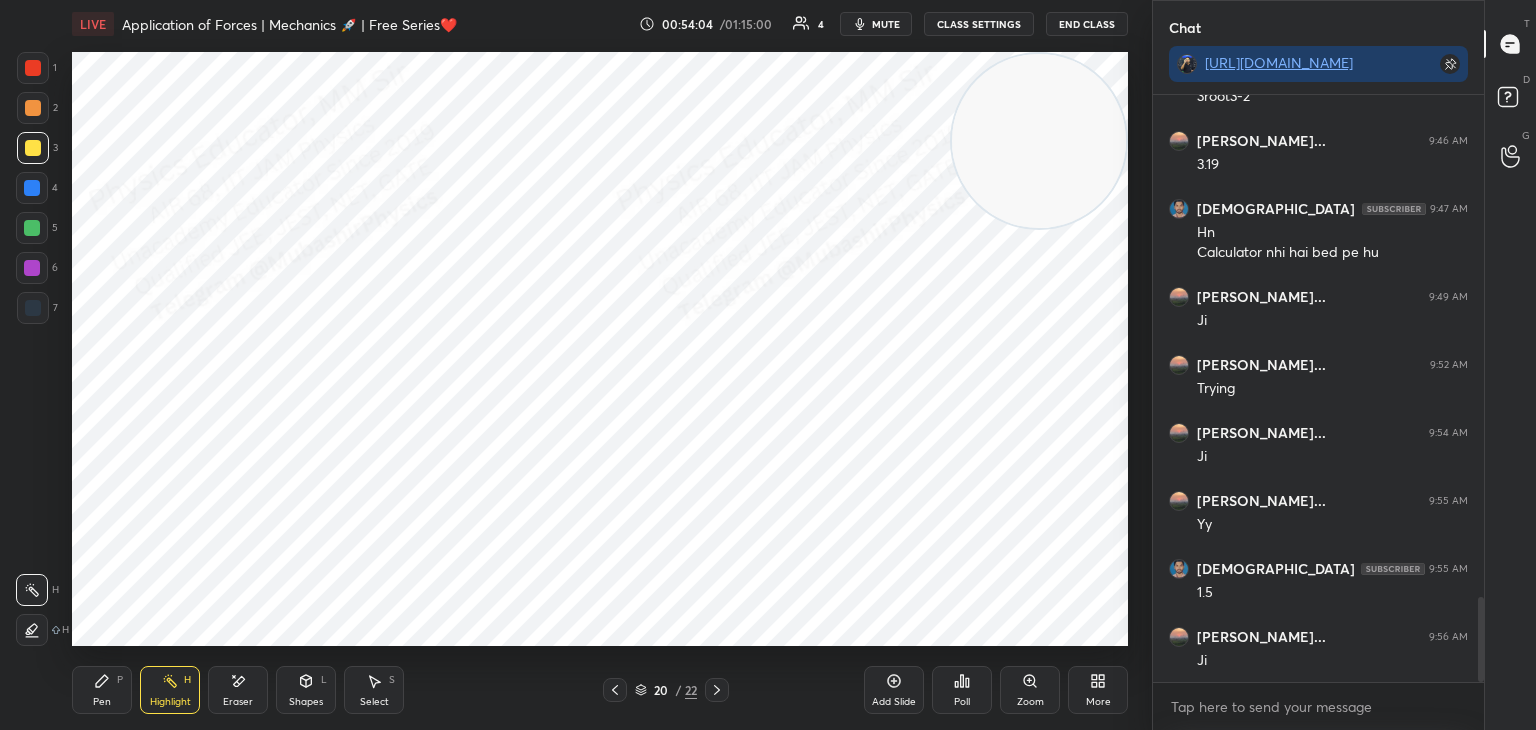 click at bounding box center [717, 690] 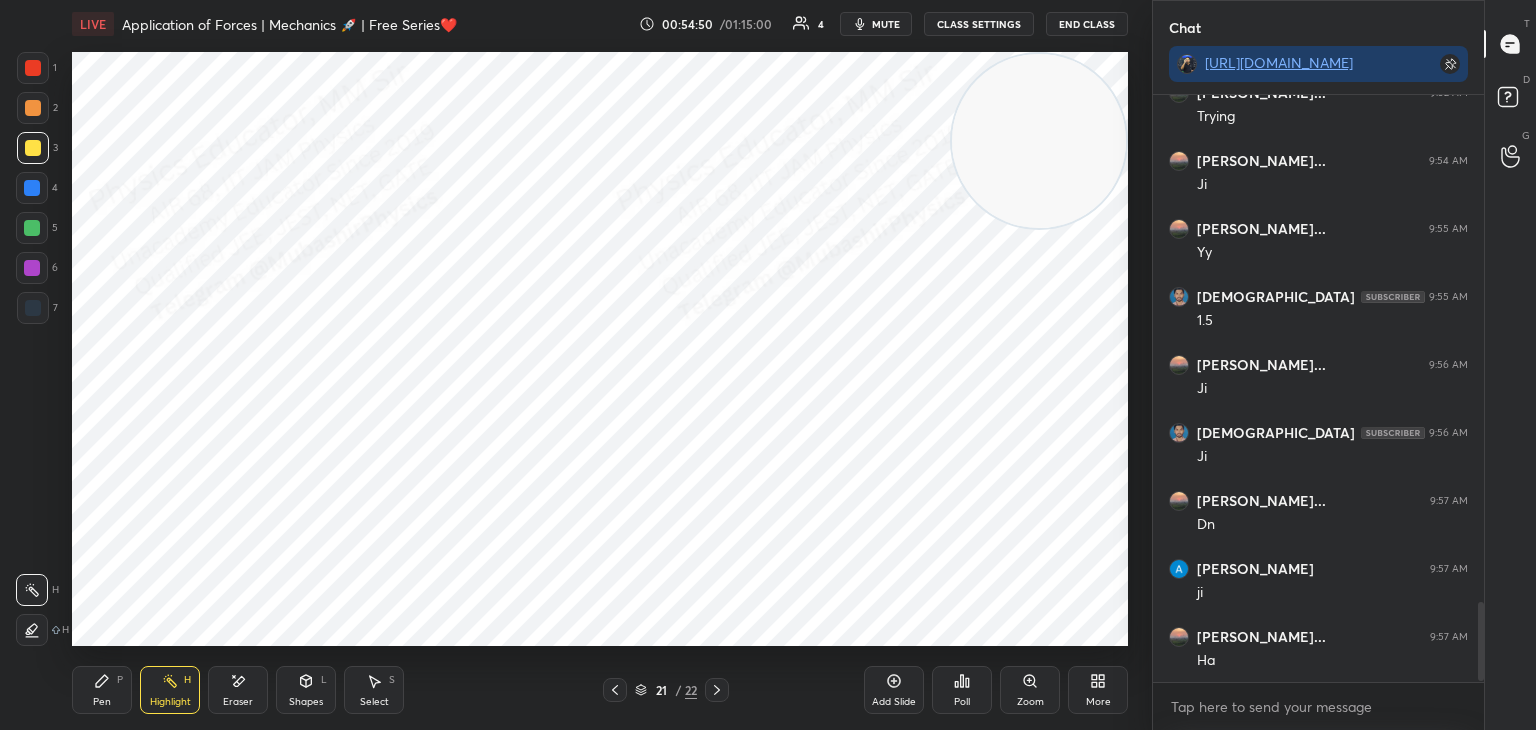 scroll, scrollTop: 3800, scrollLeft: 0, axis: vertical 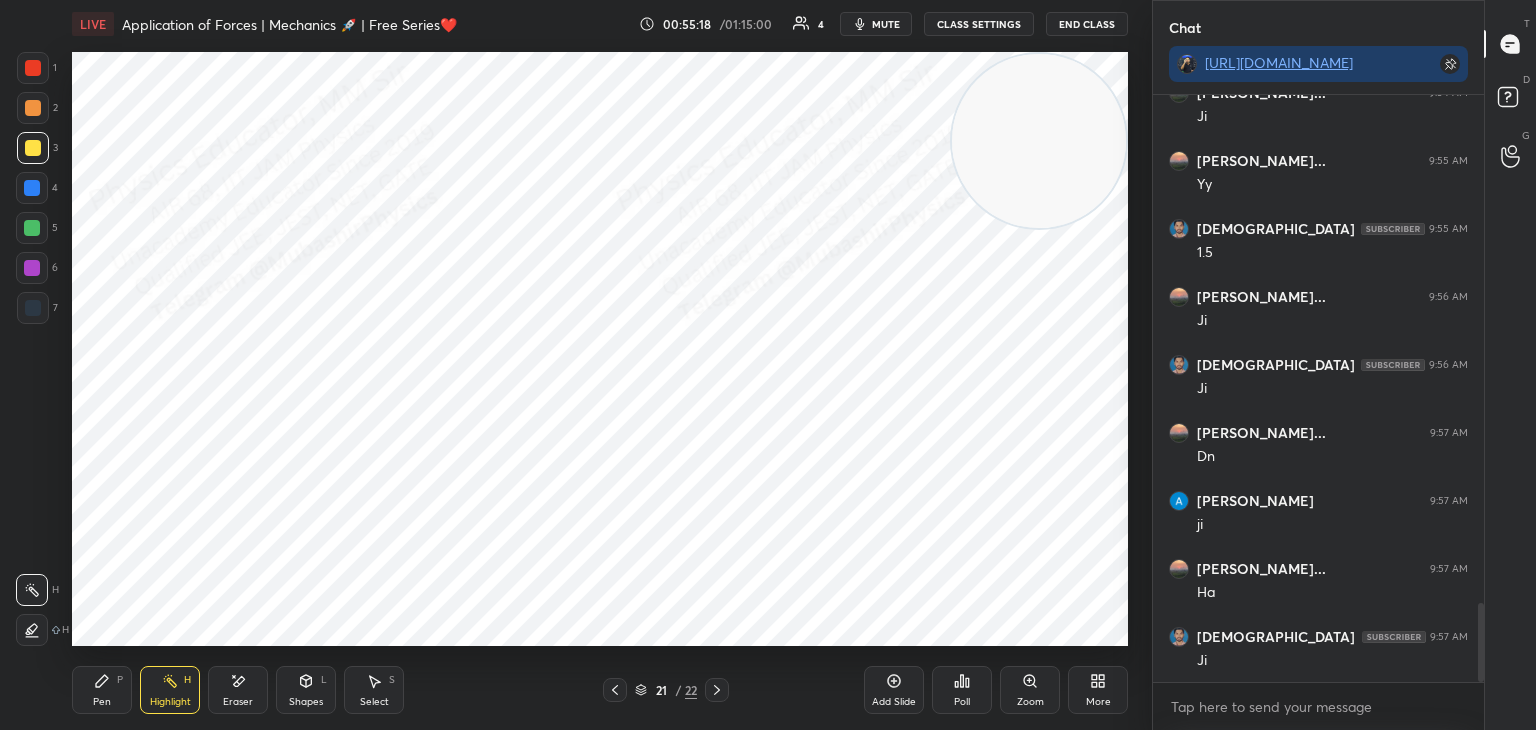click 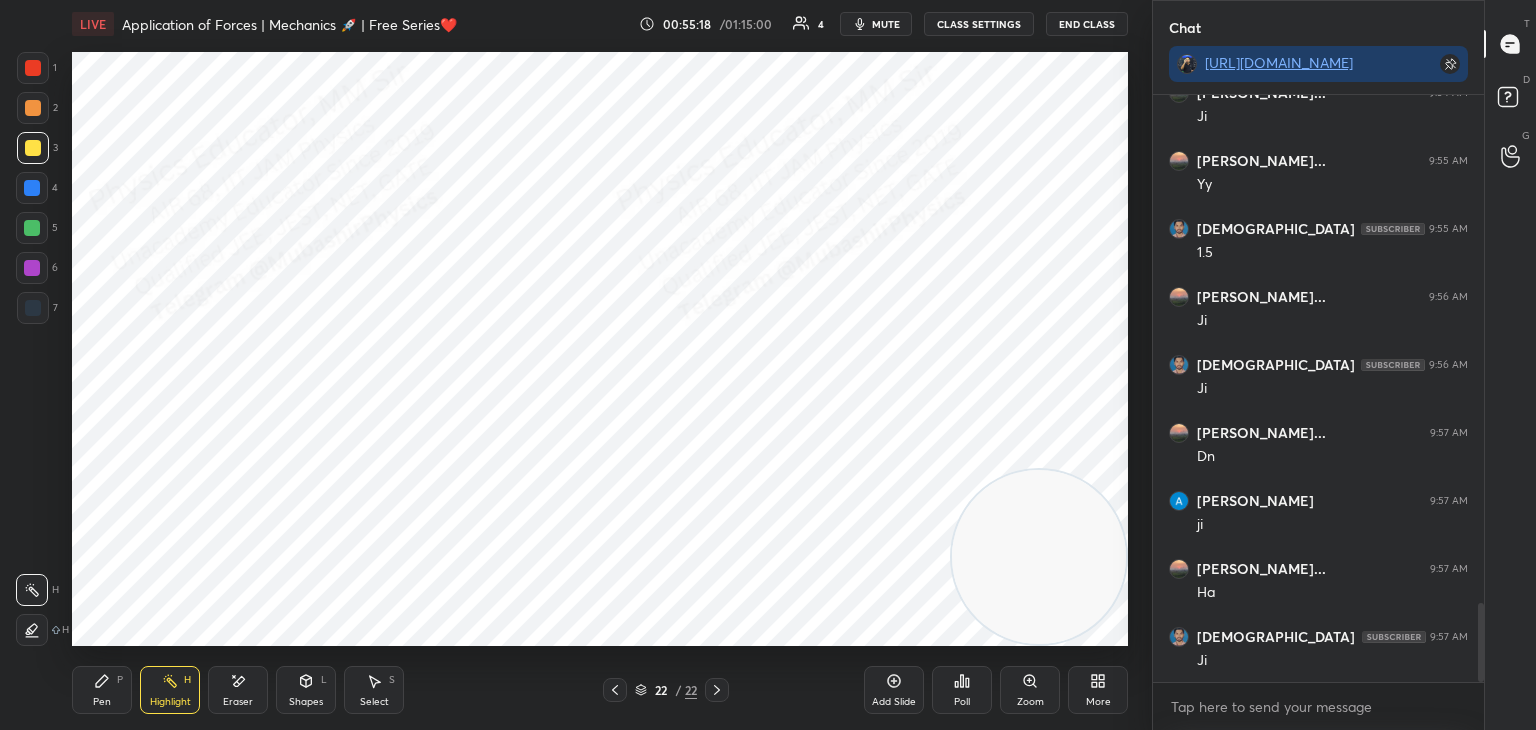 drag, startPoint x: 1017, startPoint y: 153, endPoint x: 1033, endPoint y: 625, distance: 472.27112 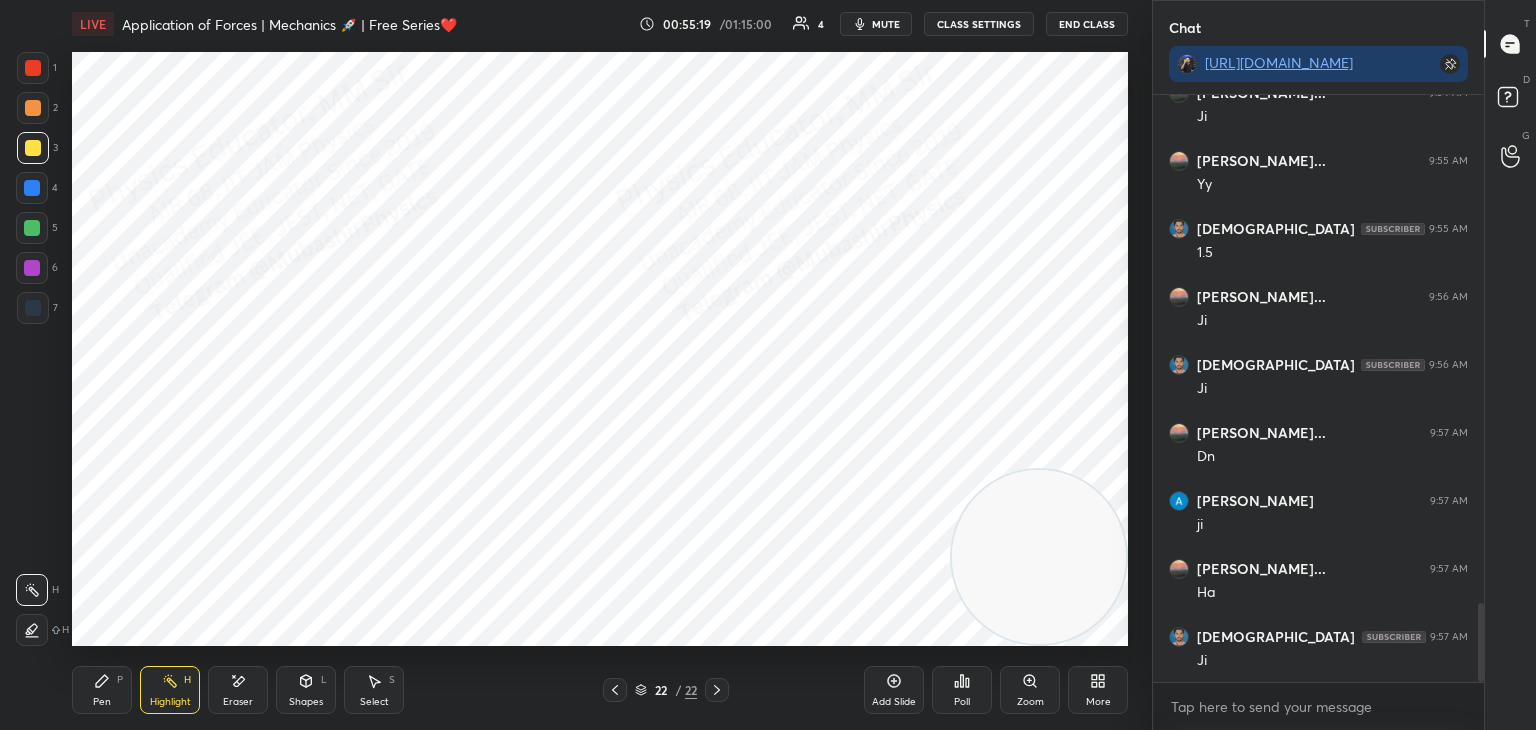 click on "Pen P" at bounding box center (102, 690) 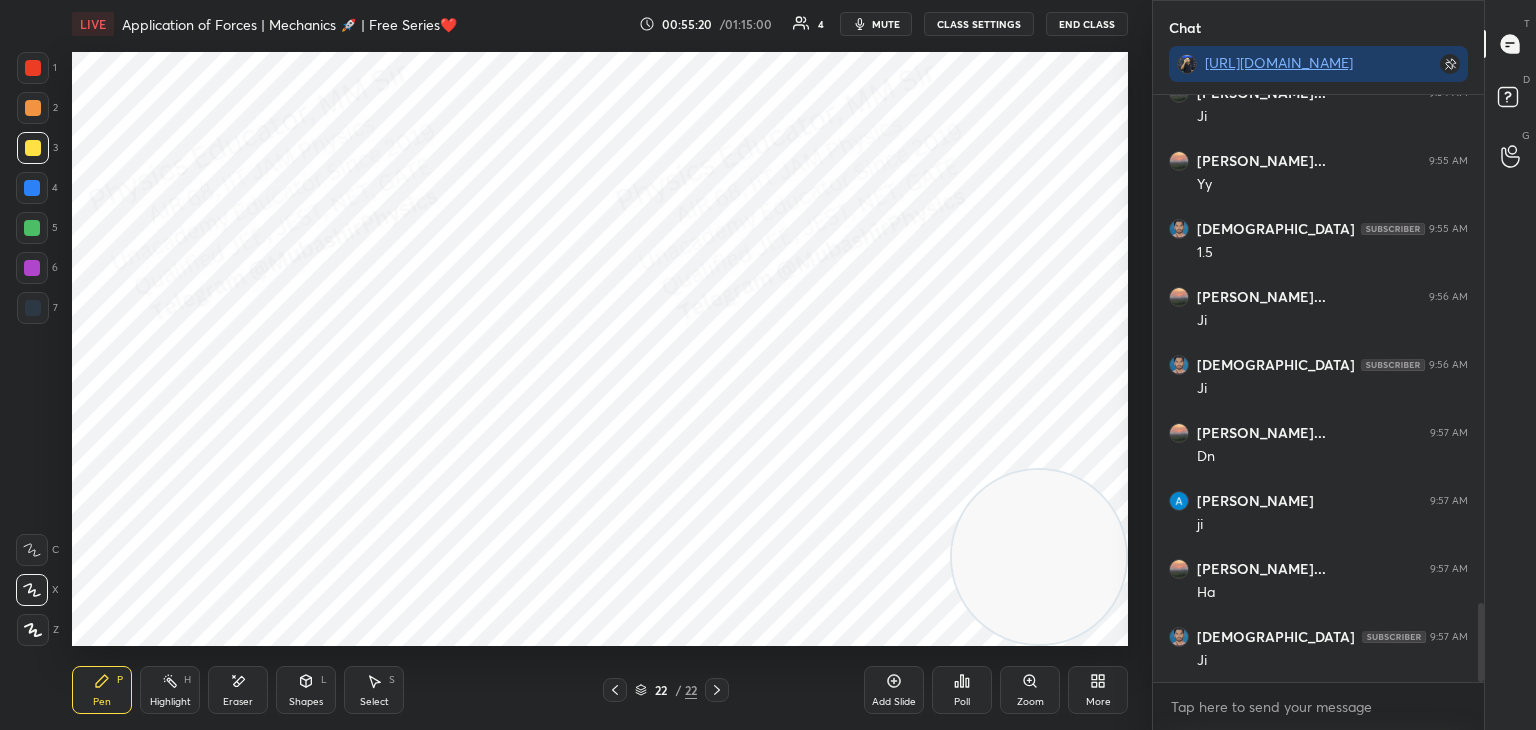 click at bounding box center (33, 68) 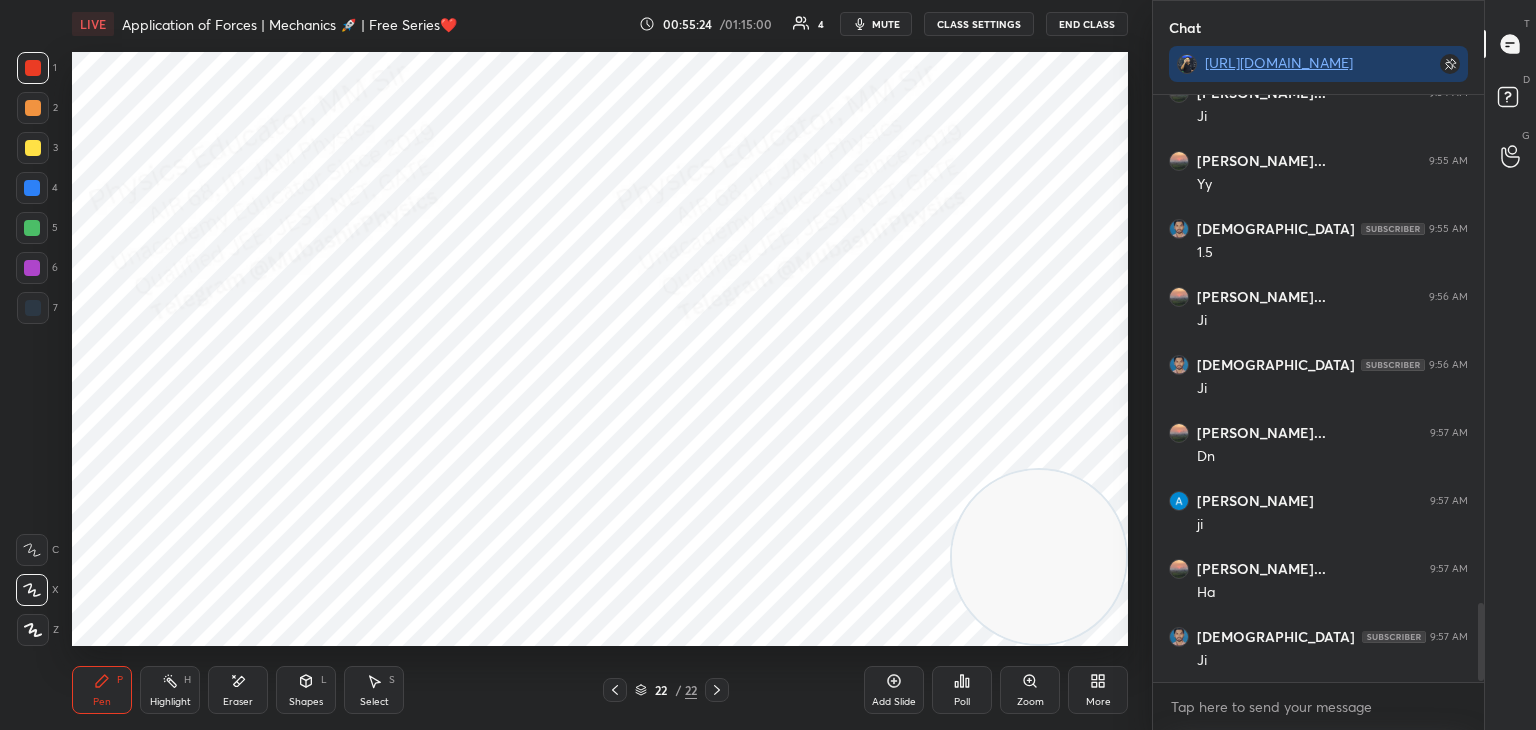 scroll, scrollTop: 3868, scrollLeft: 0, axis: vertical 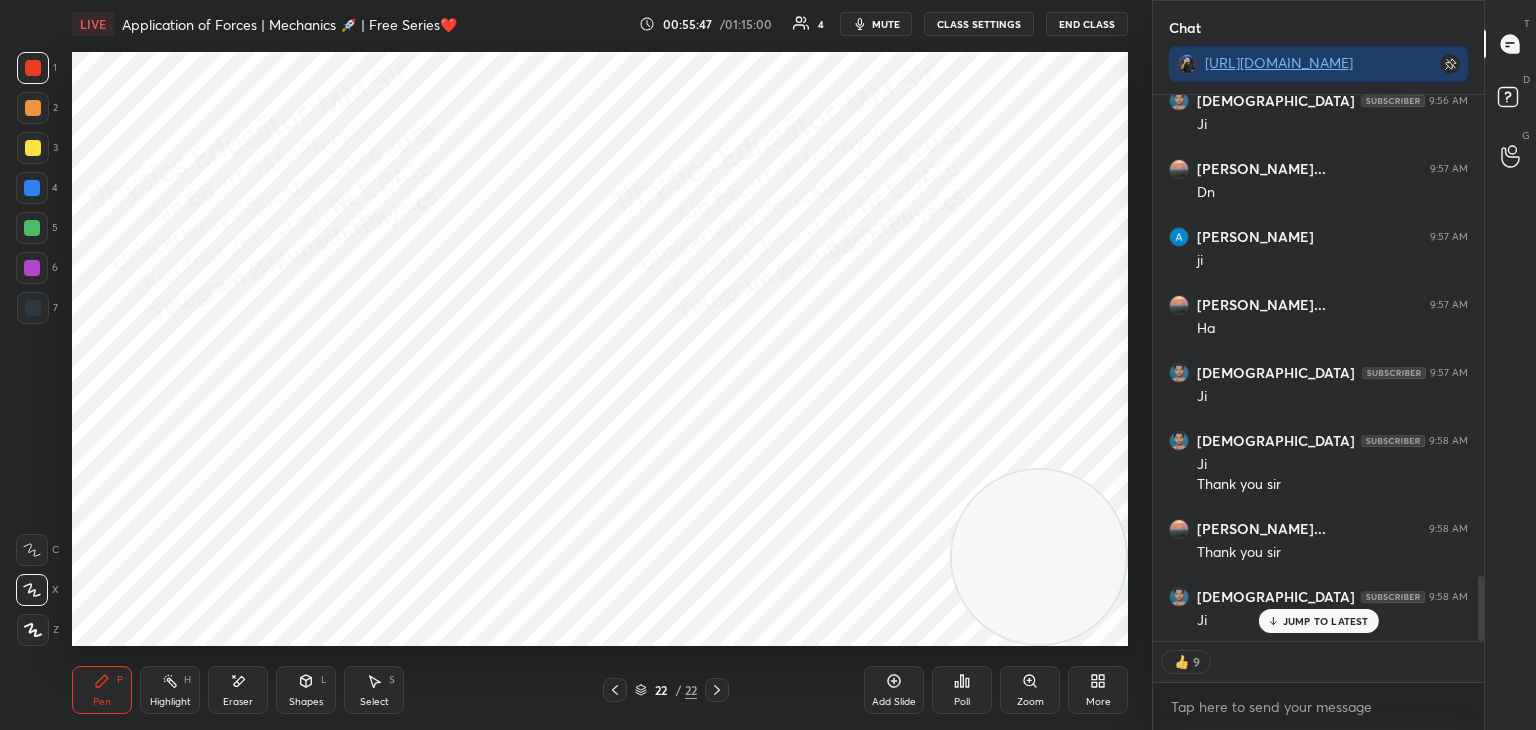 click on "4" at bounding box center (37, 188) 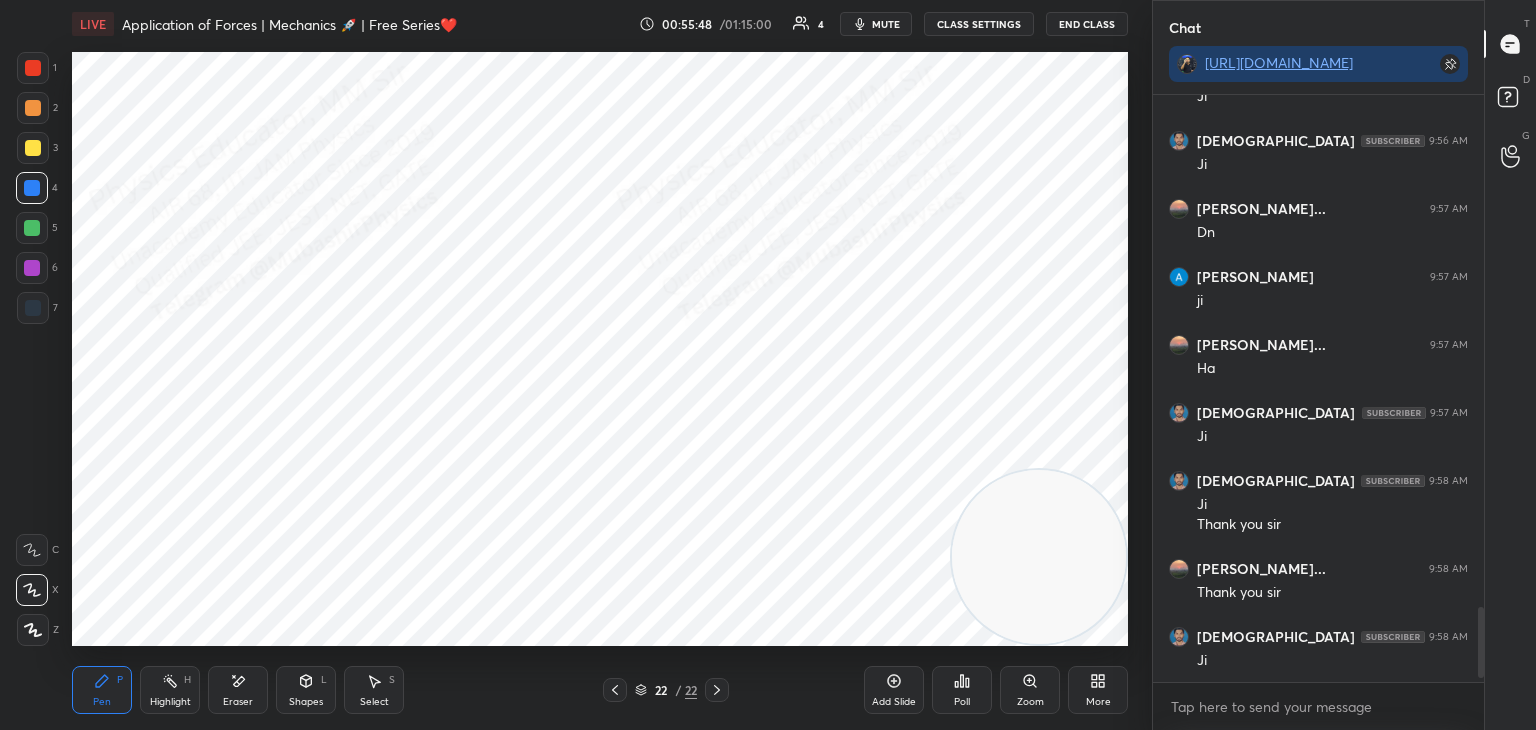 scroll, scrollTop: 6, scrollLeft: 6, axis: both 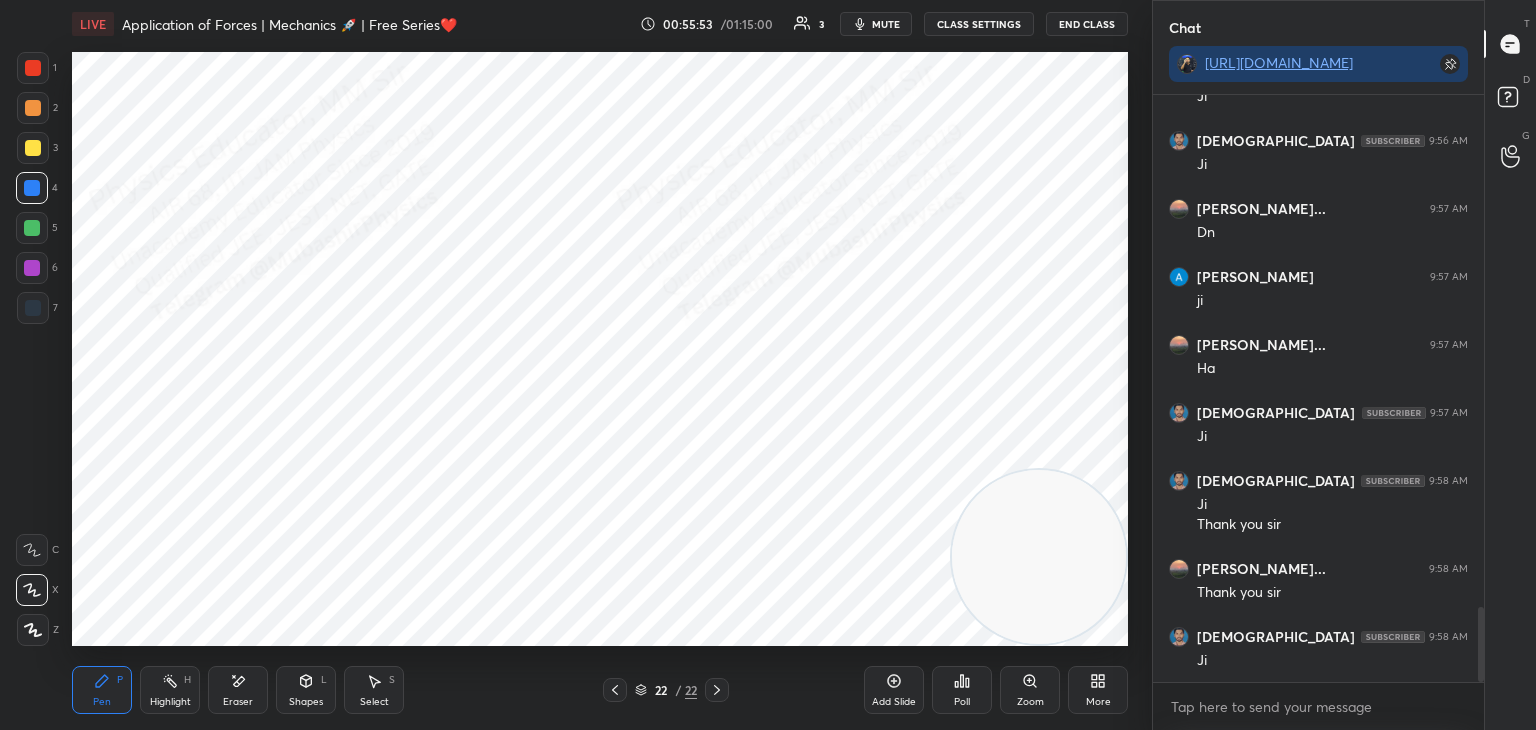 click on "More" at bounding box center [1098, 690] 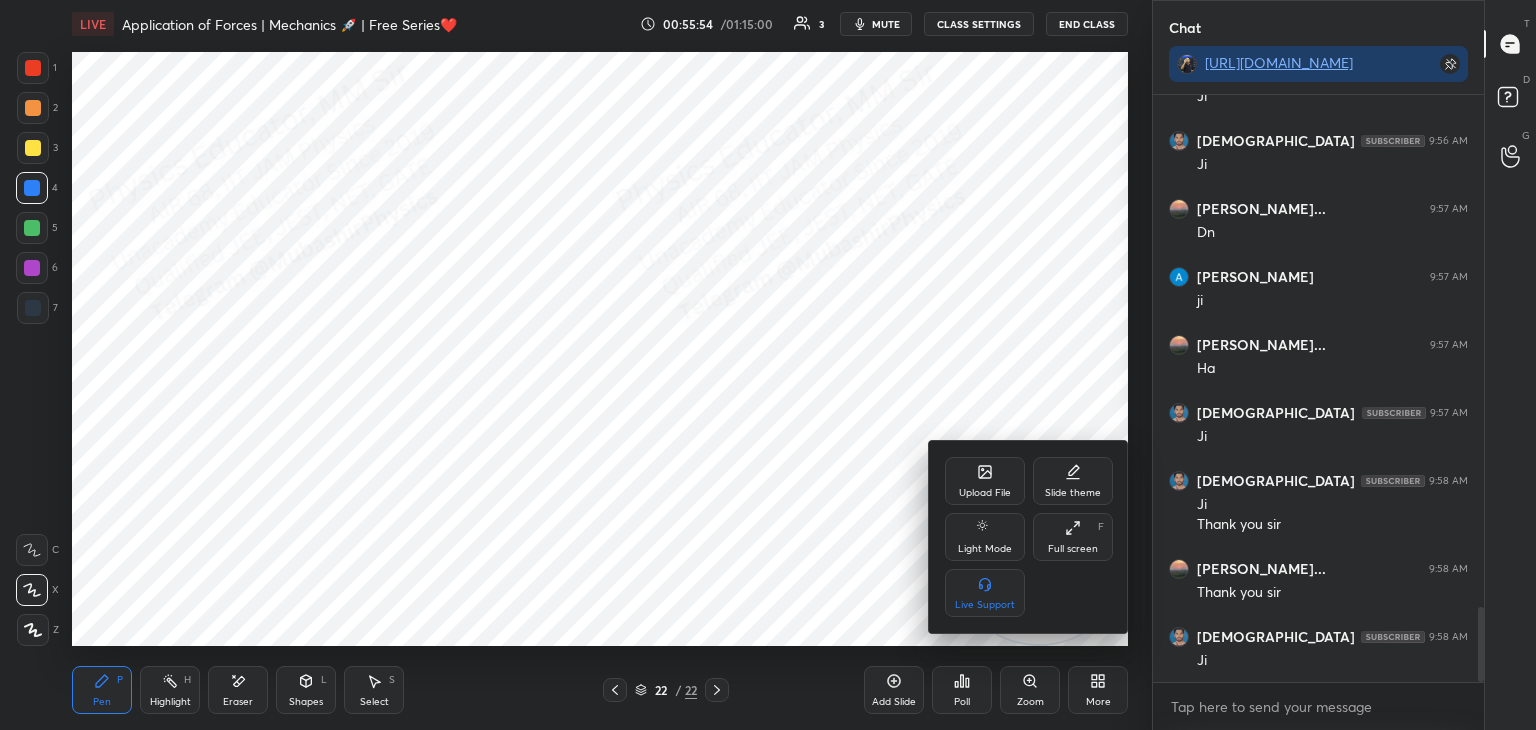 click 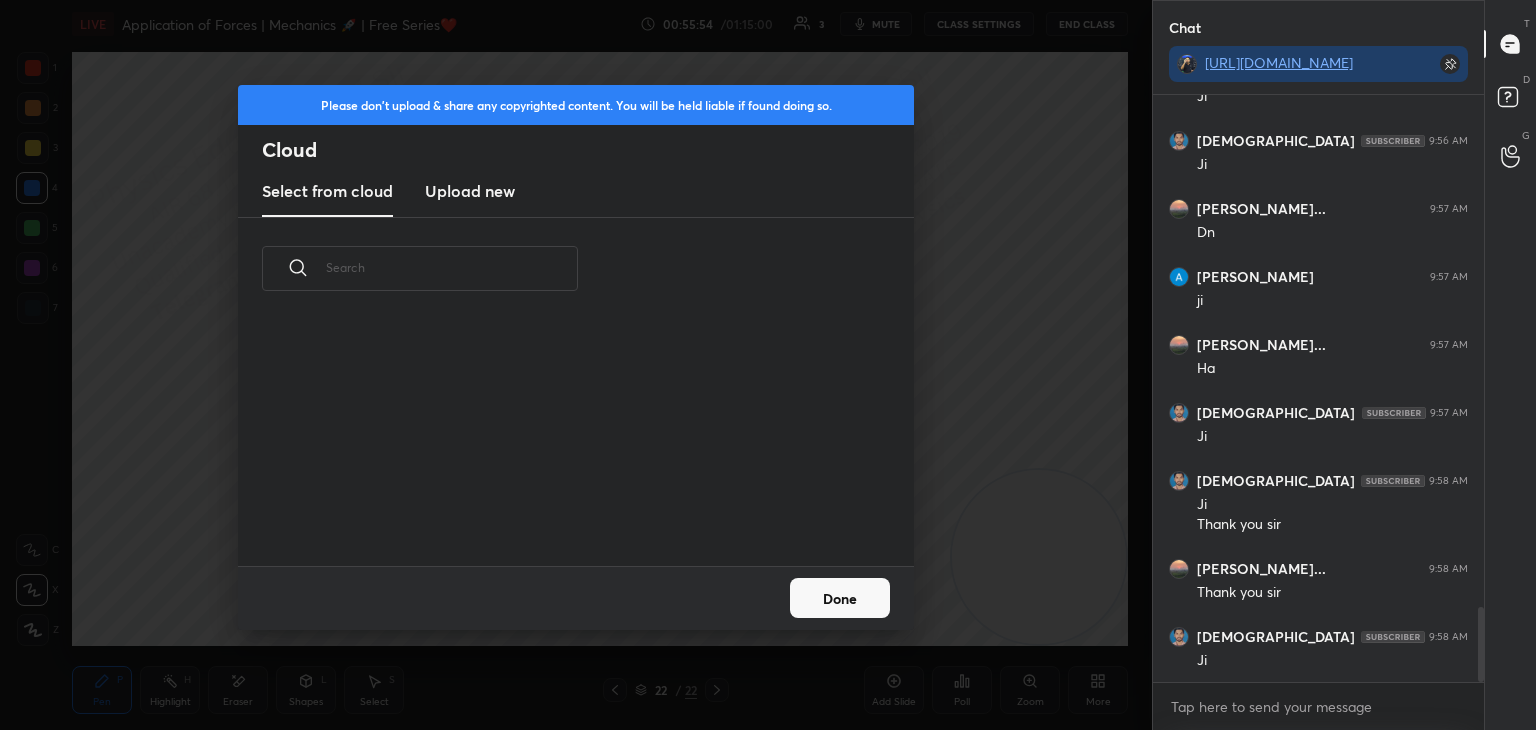 click on "Upload new" at bounding box center (470, 191) 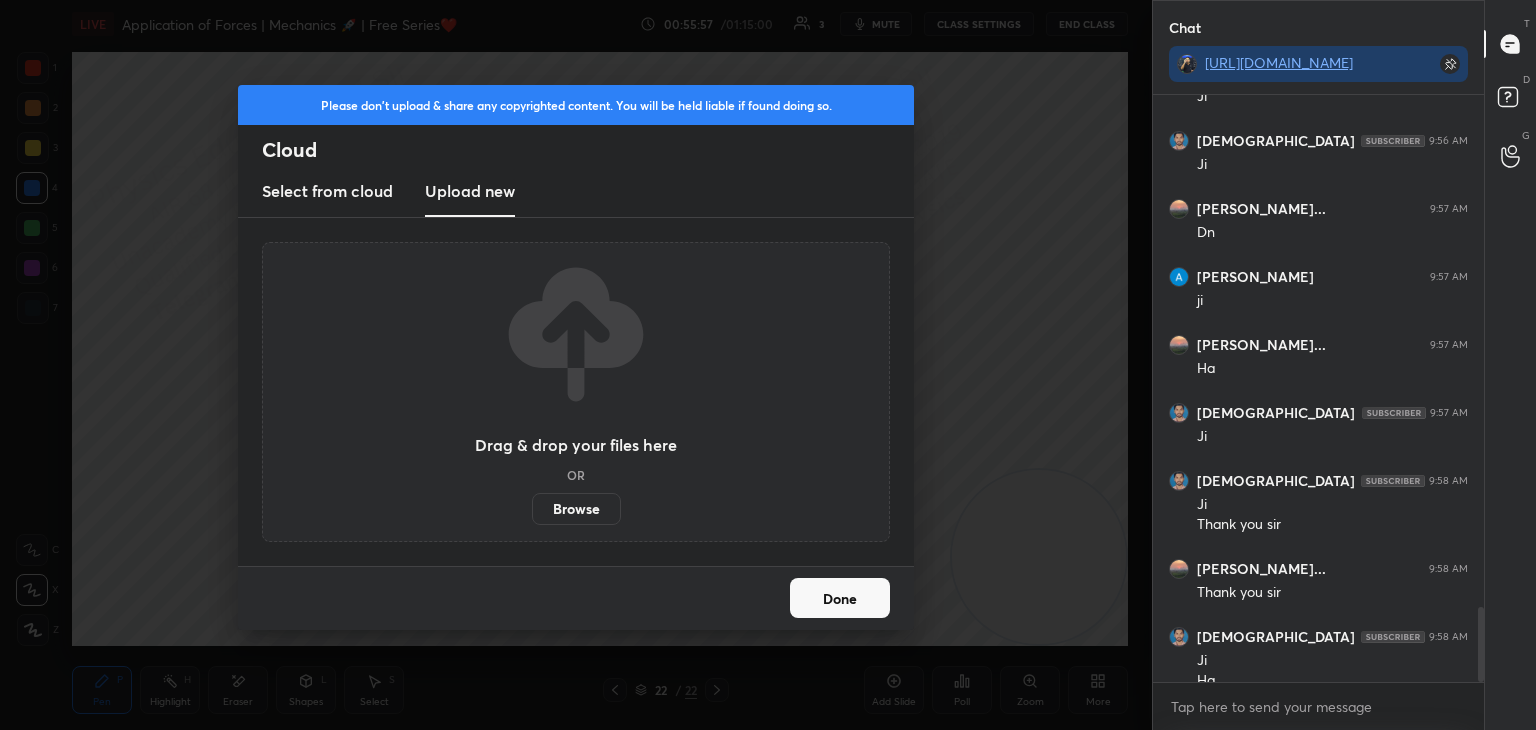 scroll, scrollTop: 4044, scrollLeft: 0, axis: vertical 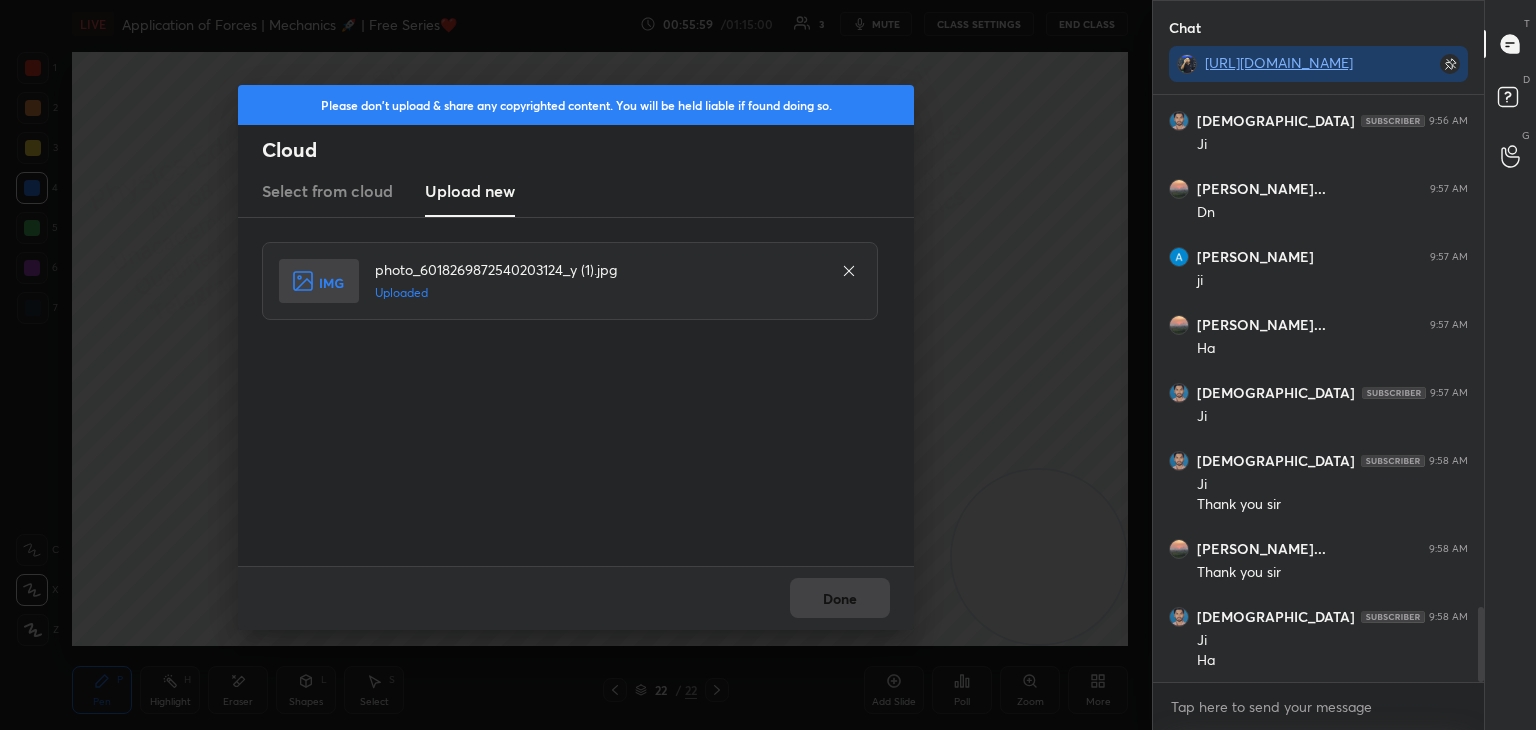 click on "Done" at bounding box center [576, 598] 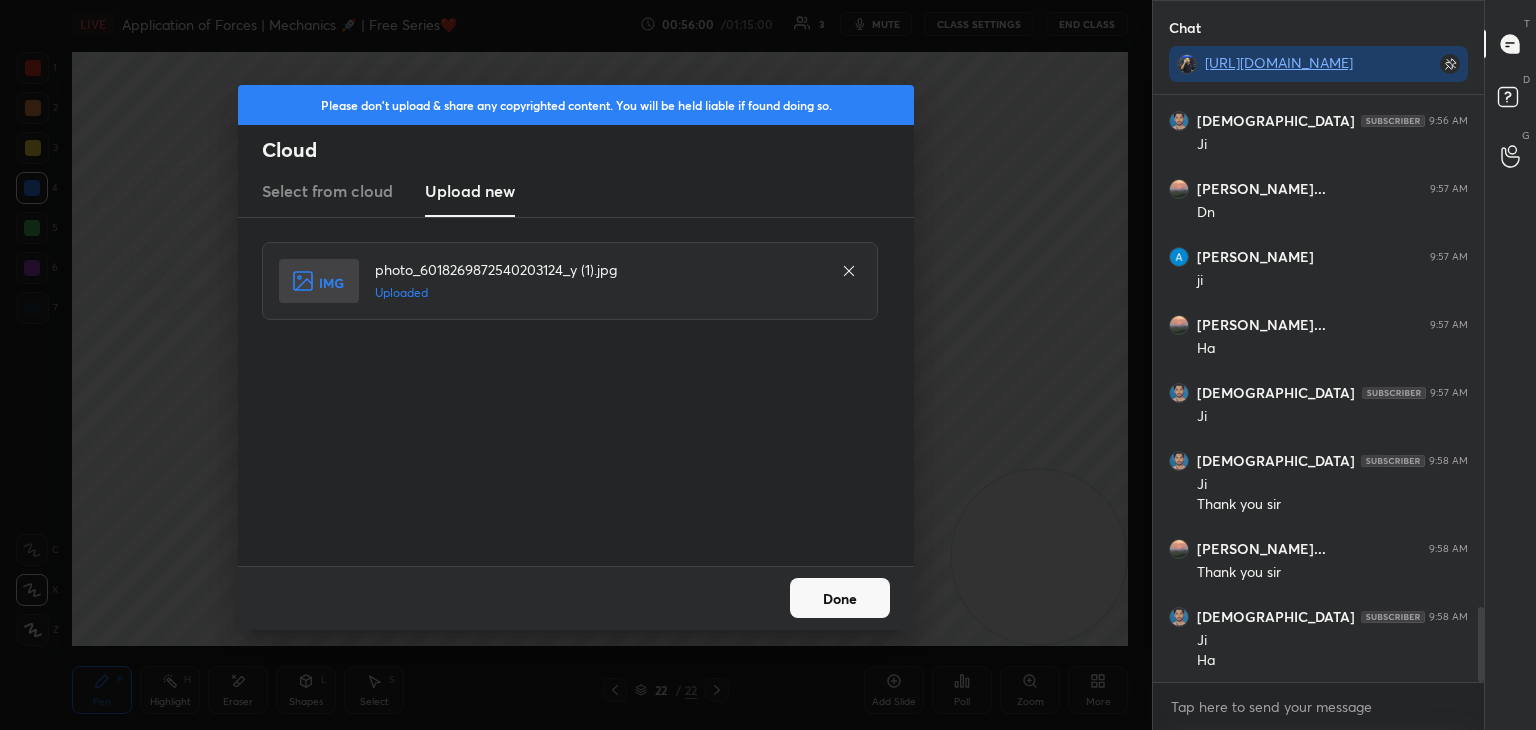 click on "Done" at bounding box center (840, 598) 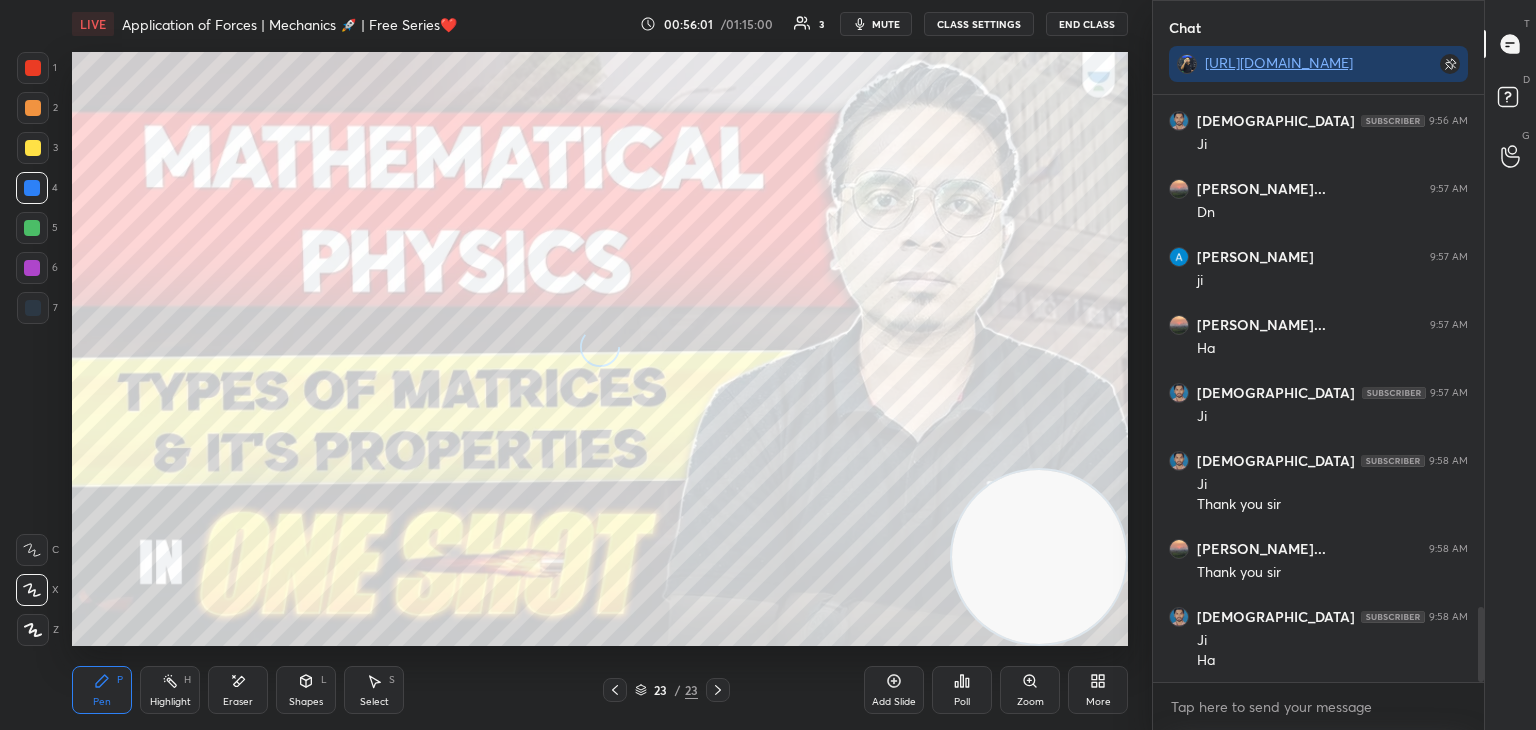 click at bounding box center (33, 148) 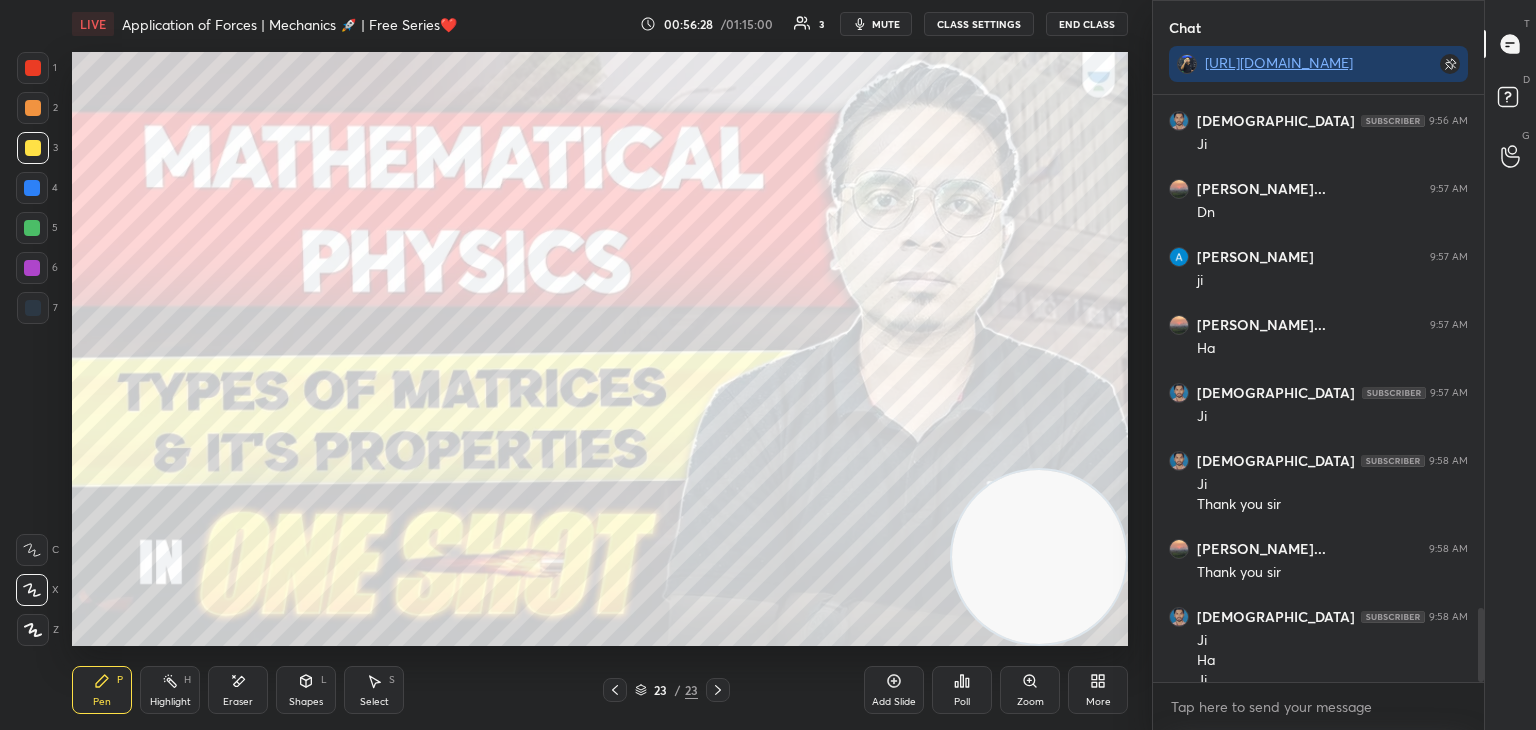 scroll, scrollTop: 4064, scrollLeft: 0, axis: vertical 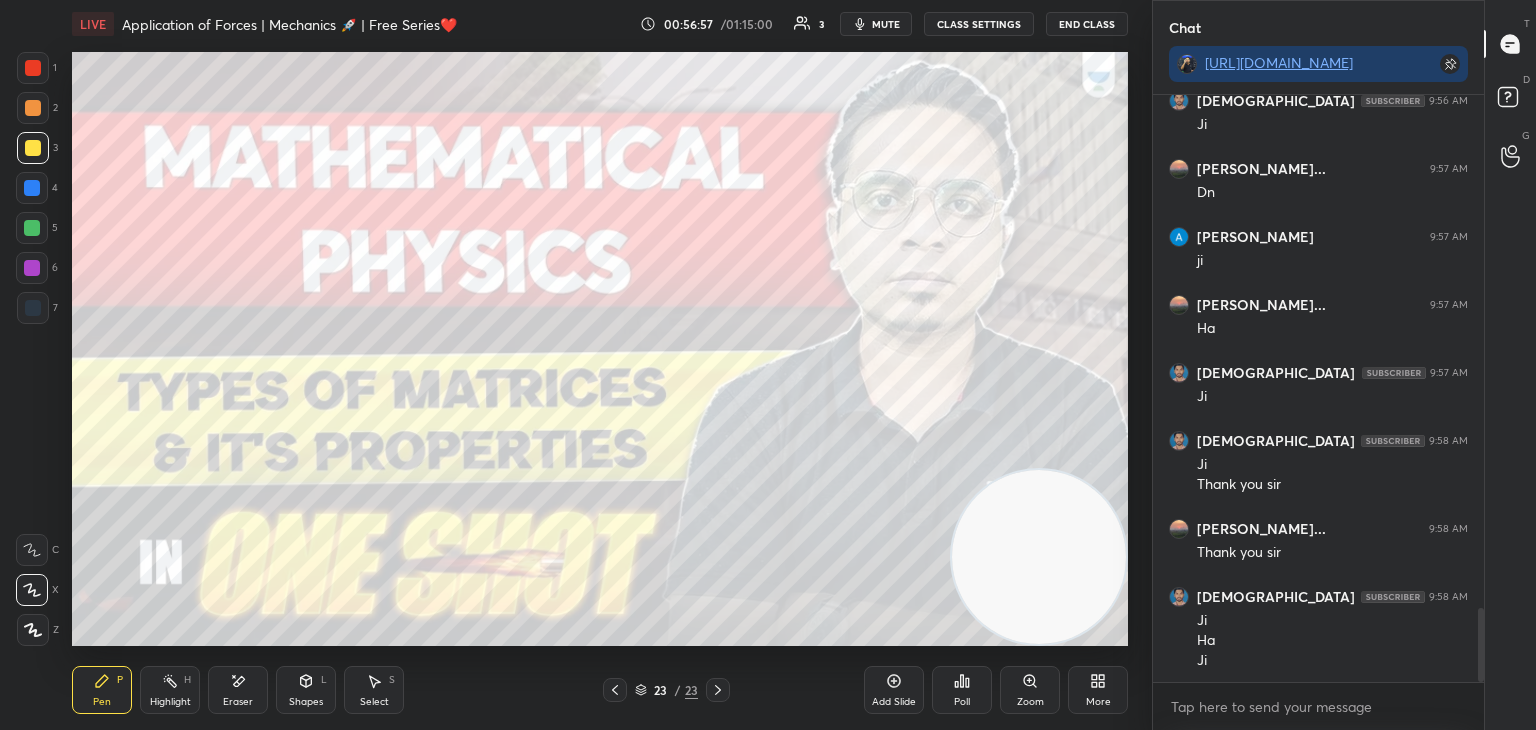click 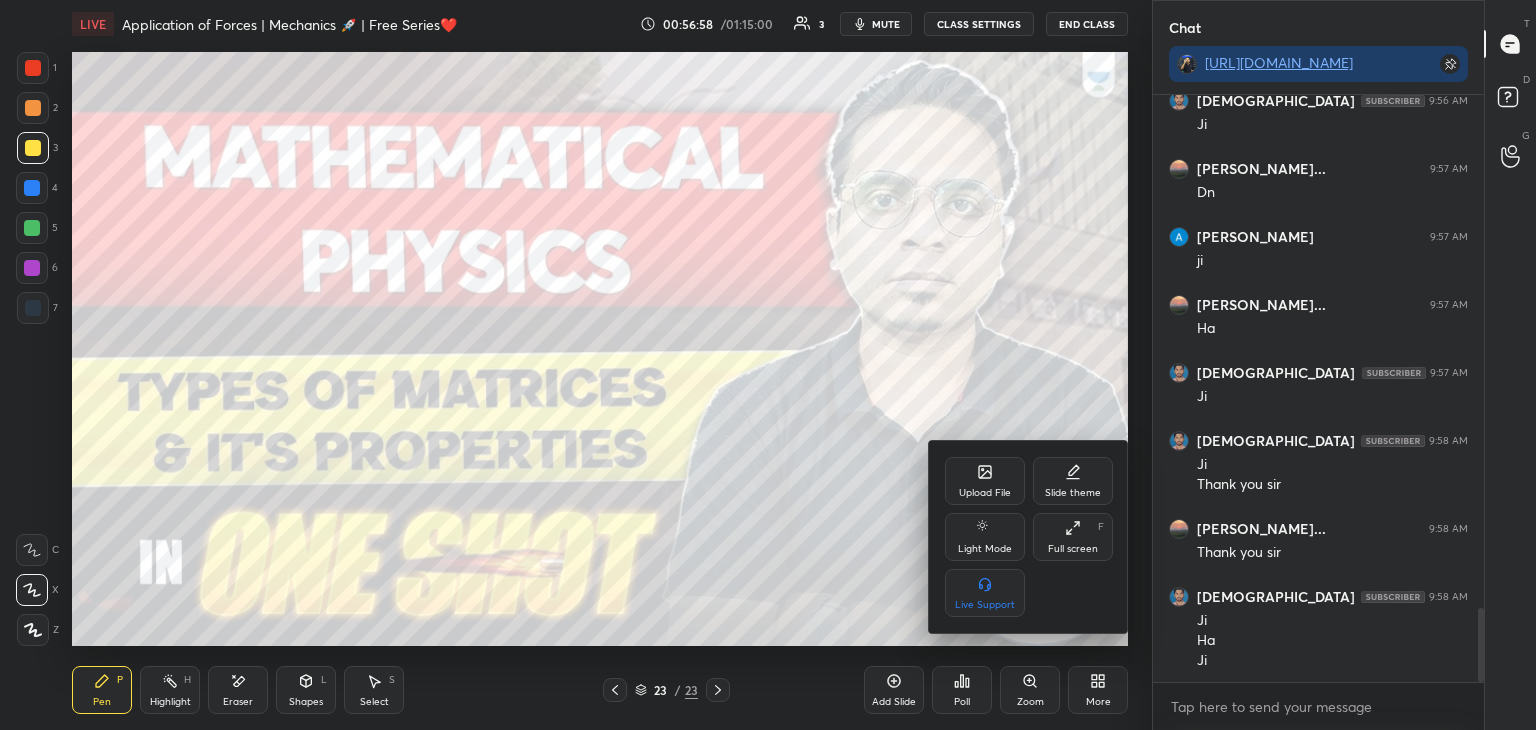 click on "Upload File" at bounding box center [985, 481] 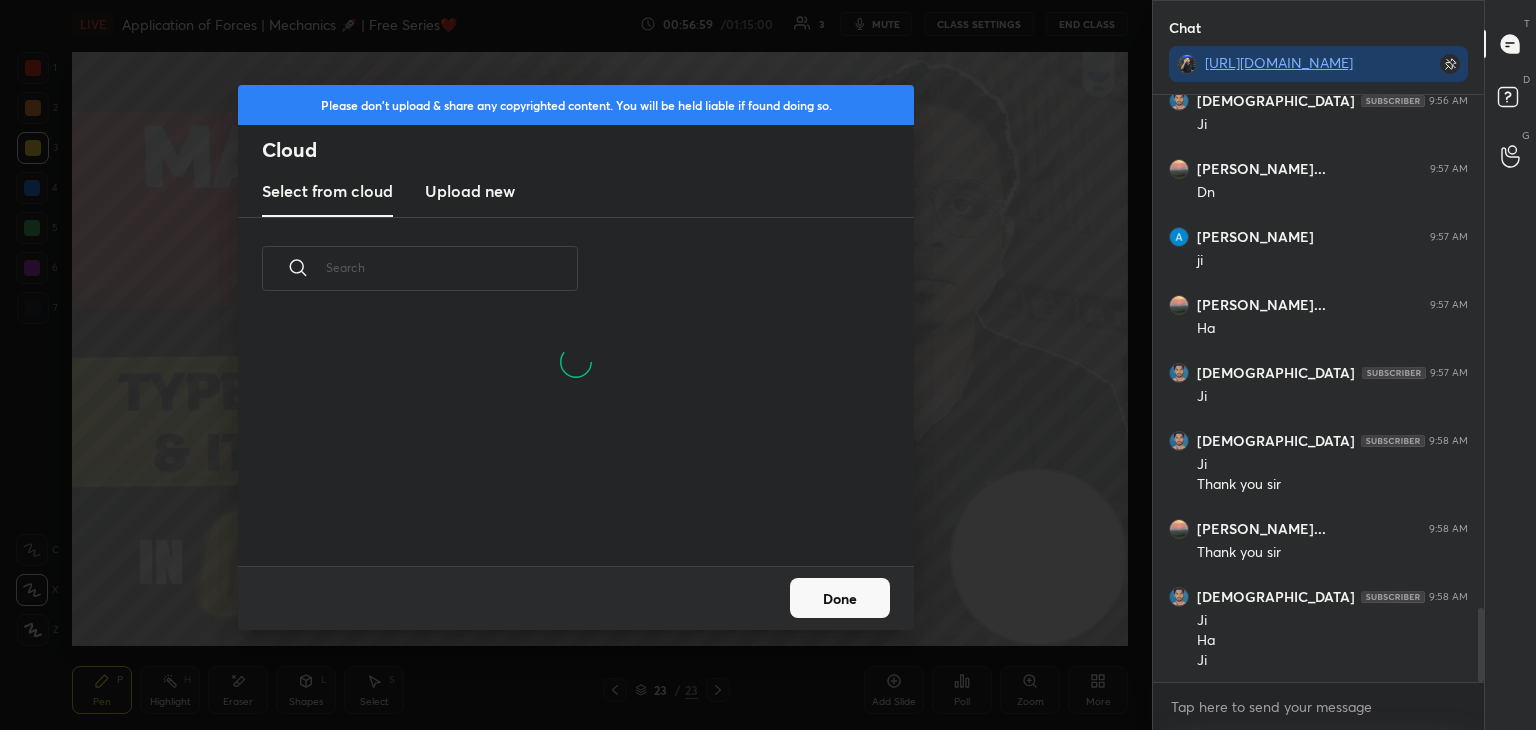 scroll, scrollTop: 5, scrollLeft: 10, axis: both 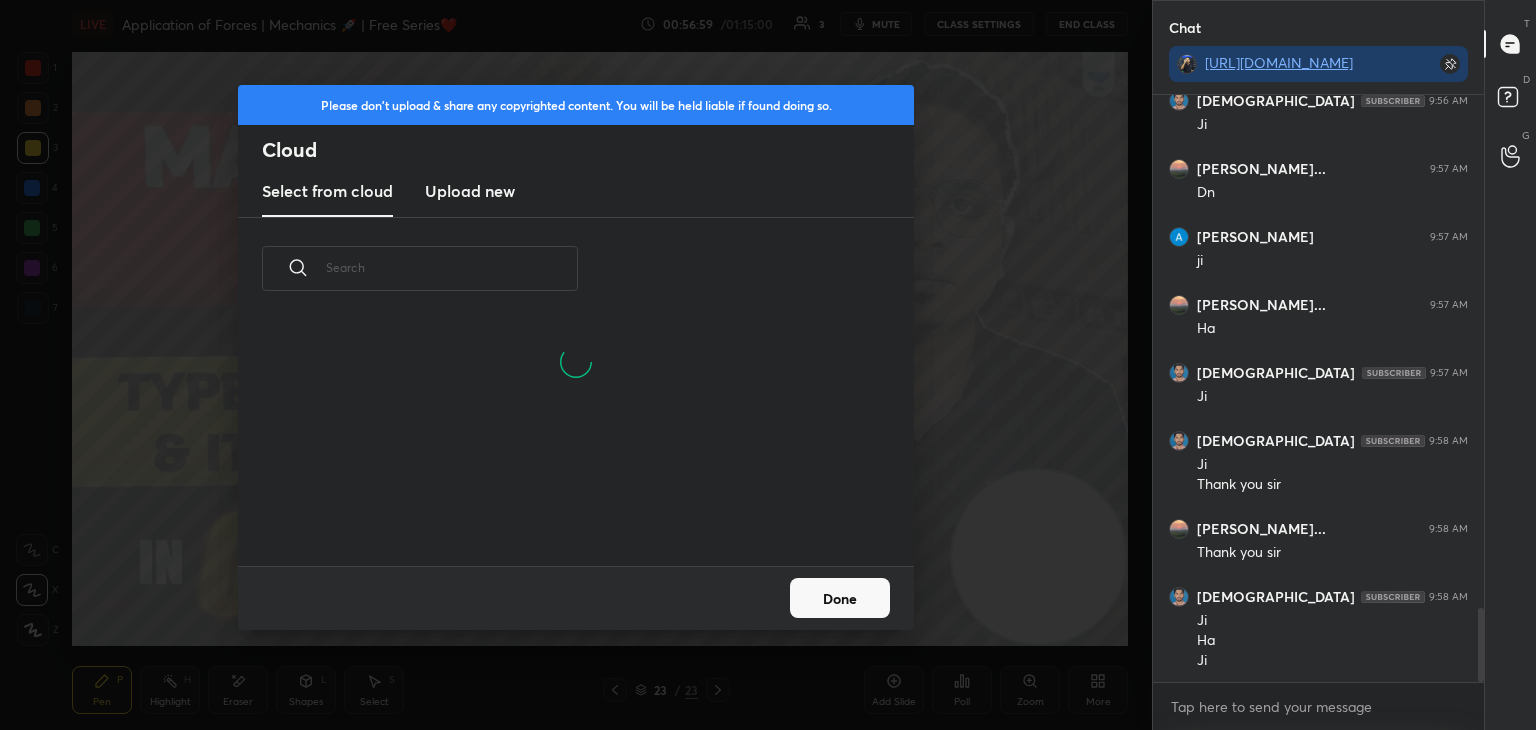 drag, startPoint x: 497, startPoint y: 190, endPoint x: 951, endPoint y: 127, distance: 458.3503 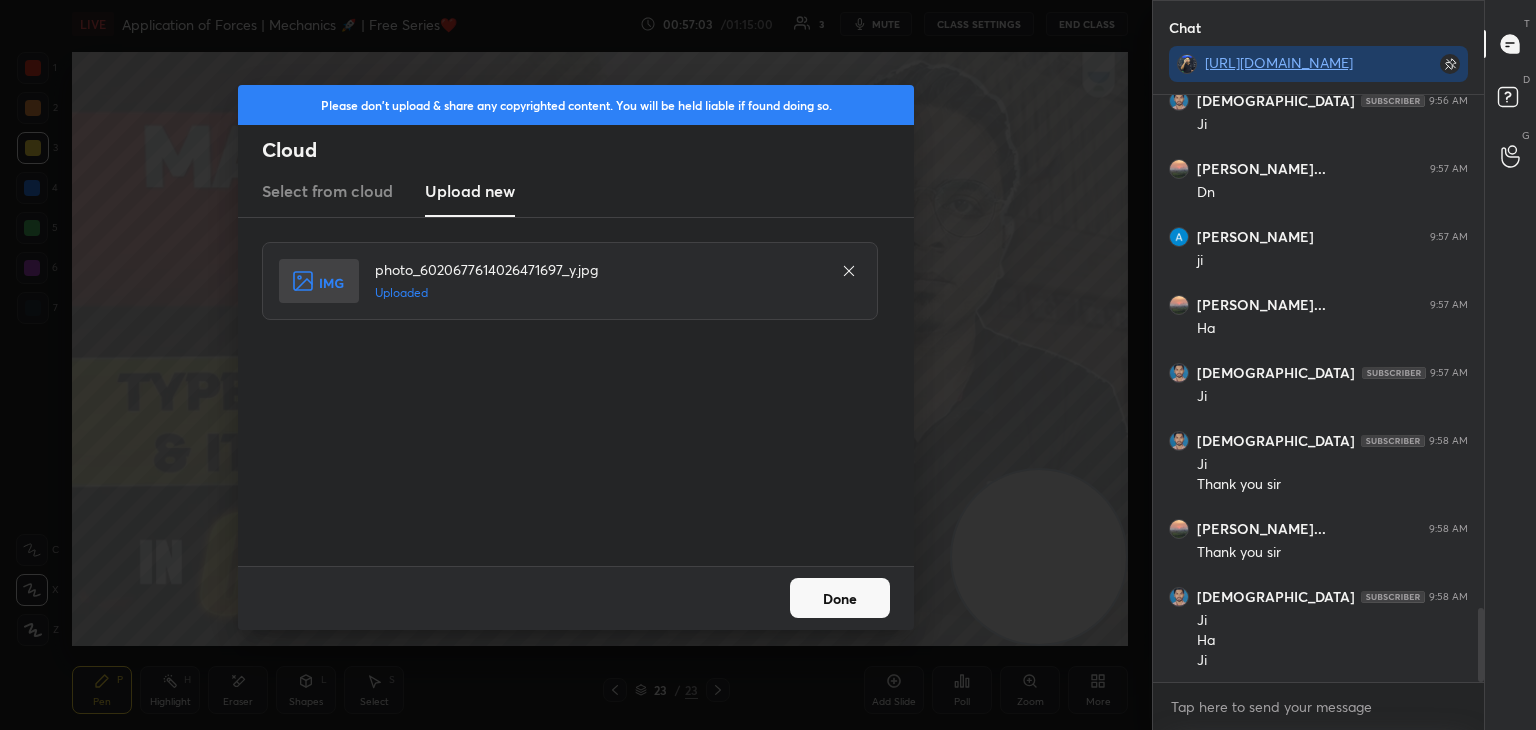 click on "Done" at bounding box center (840, 598) 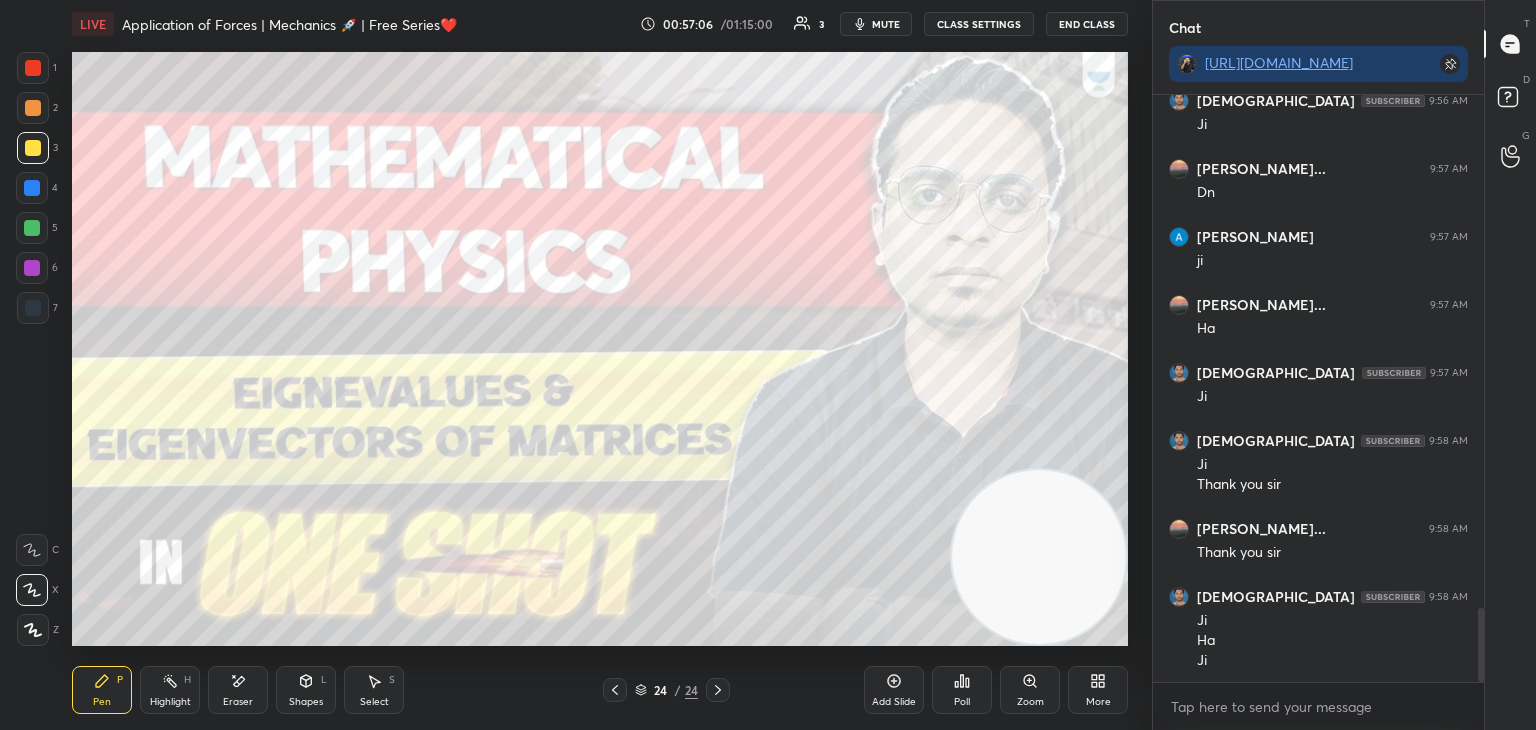 drag, startPoint x: 623, startPoint y: 682, endPoint x: 651, endPoint y: 682, distance: 28 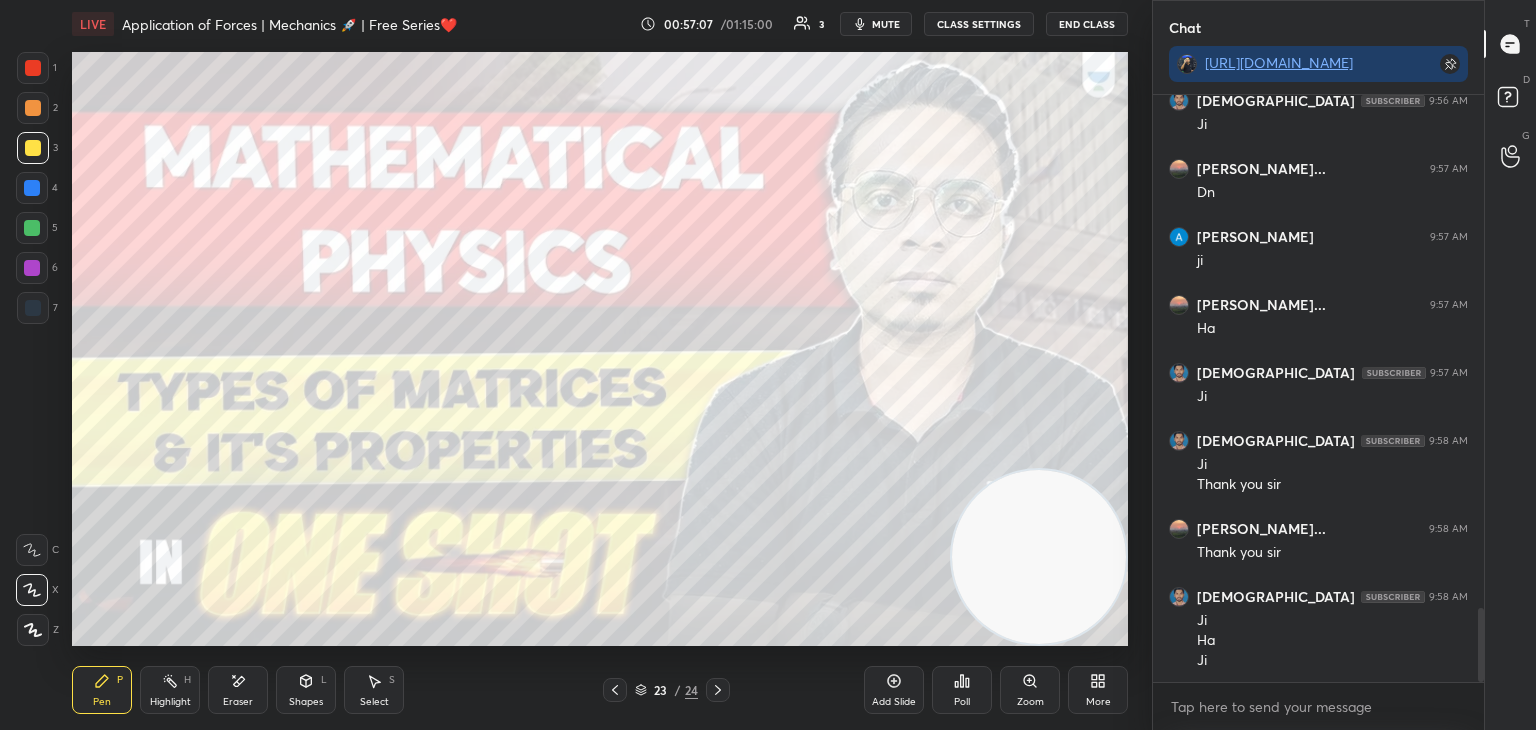 click on "23 / 24" at bounding box center [666, 690] 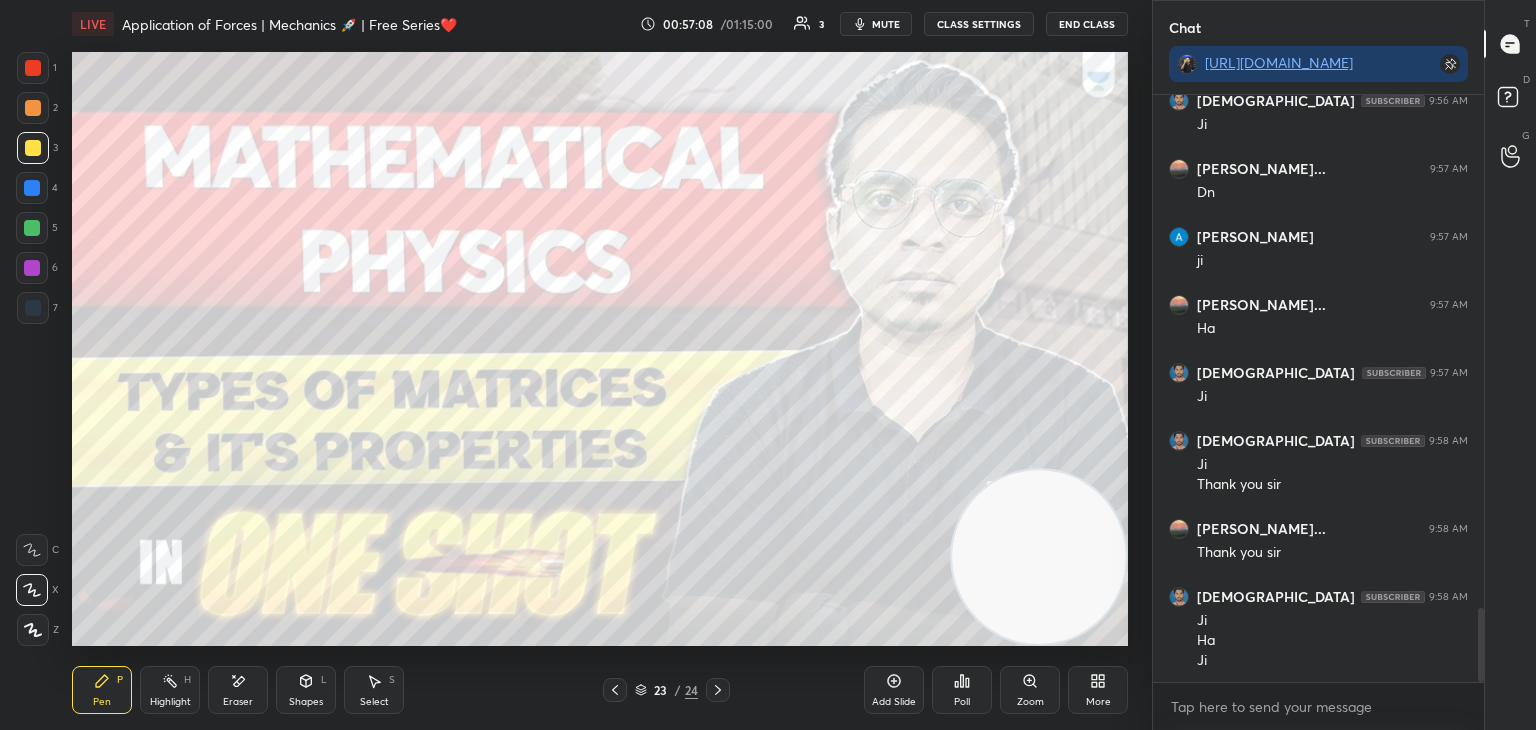 click 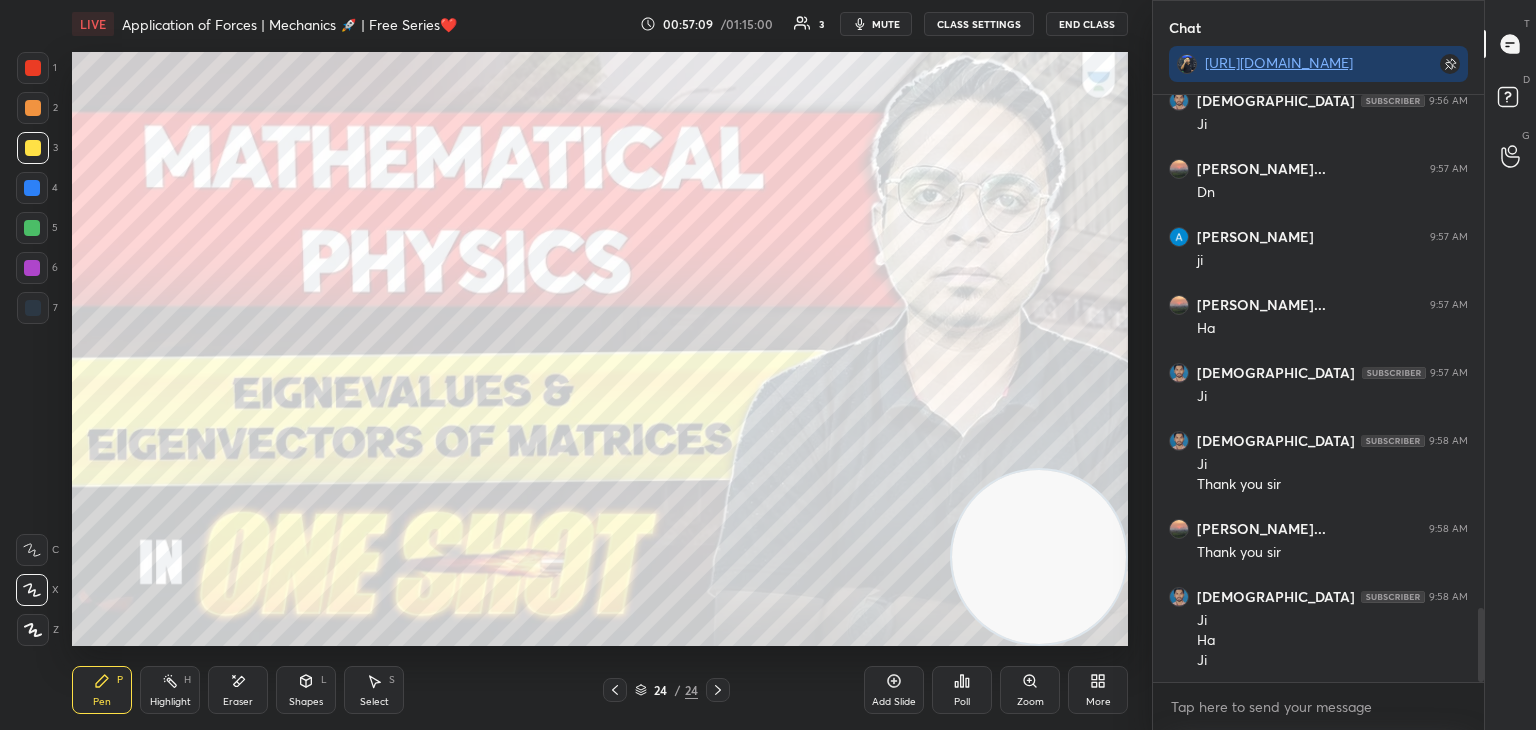 click at bounding box center (32, 228) 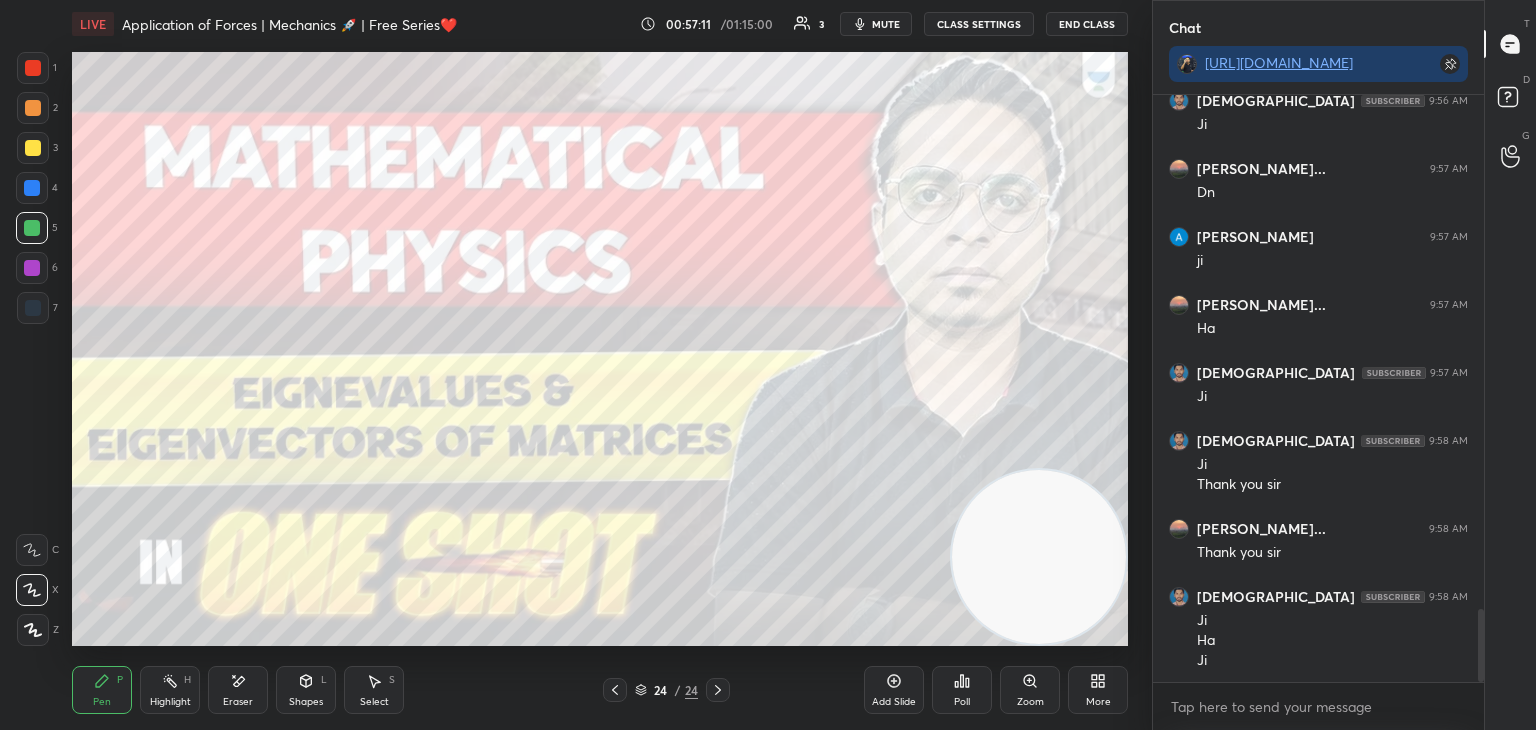 scroll, scrollTop: 4132, scrollLeft: 0, axis: vertical 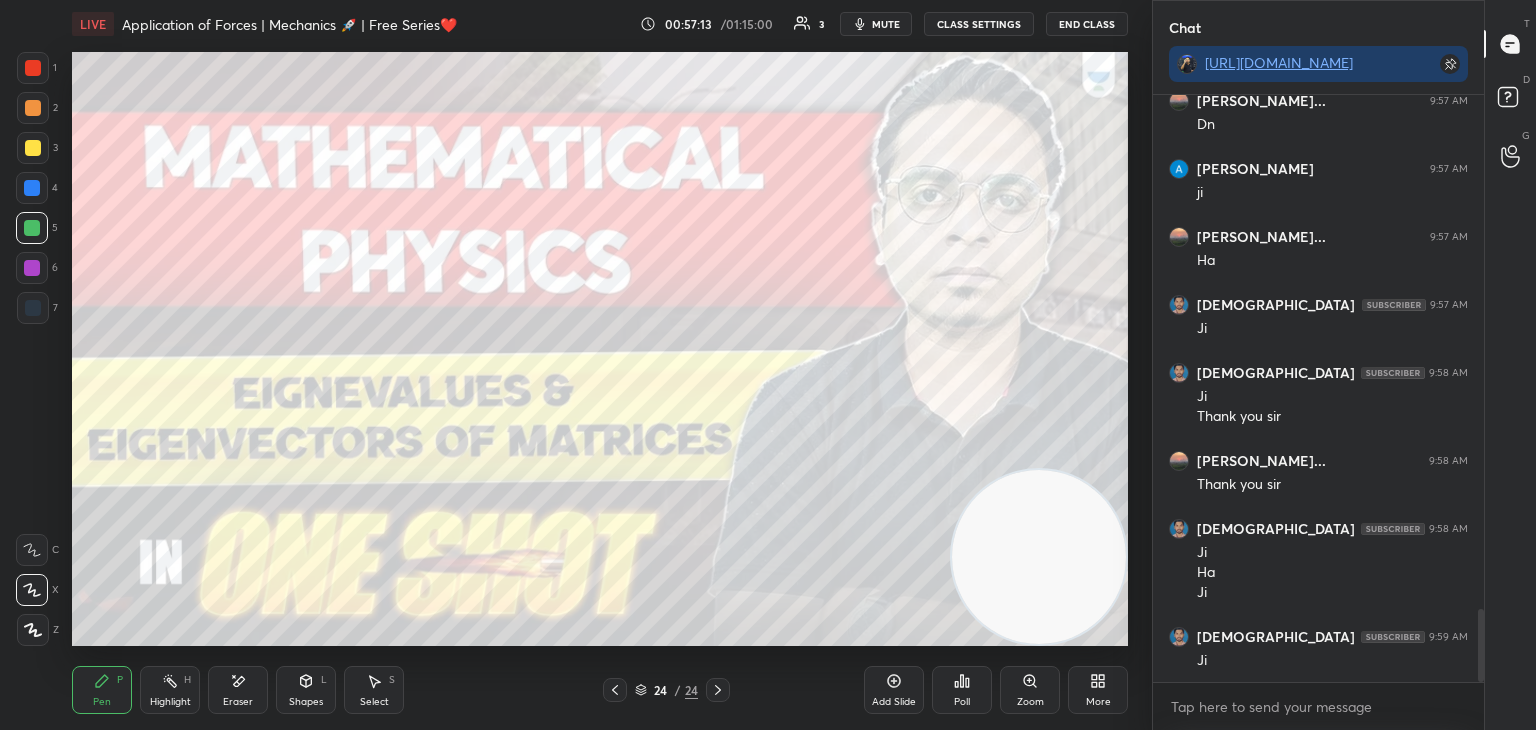 click on "Highlight" at bounding box center [170, 702] 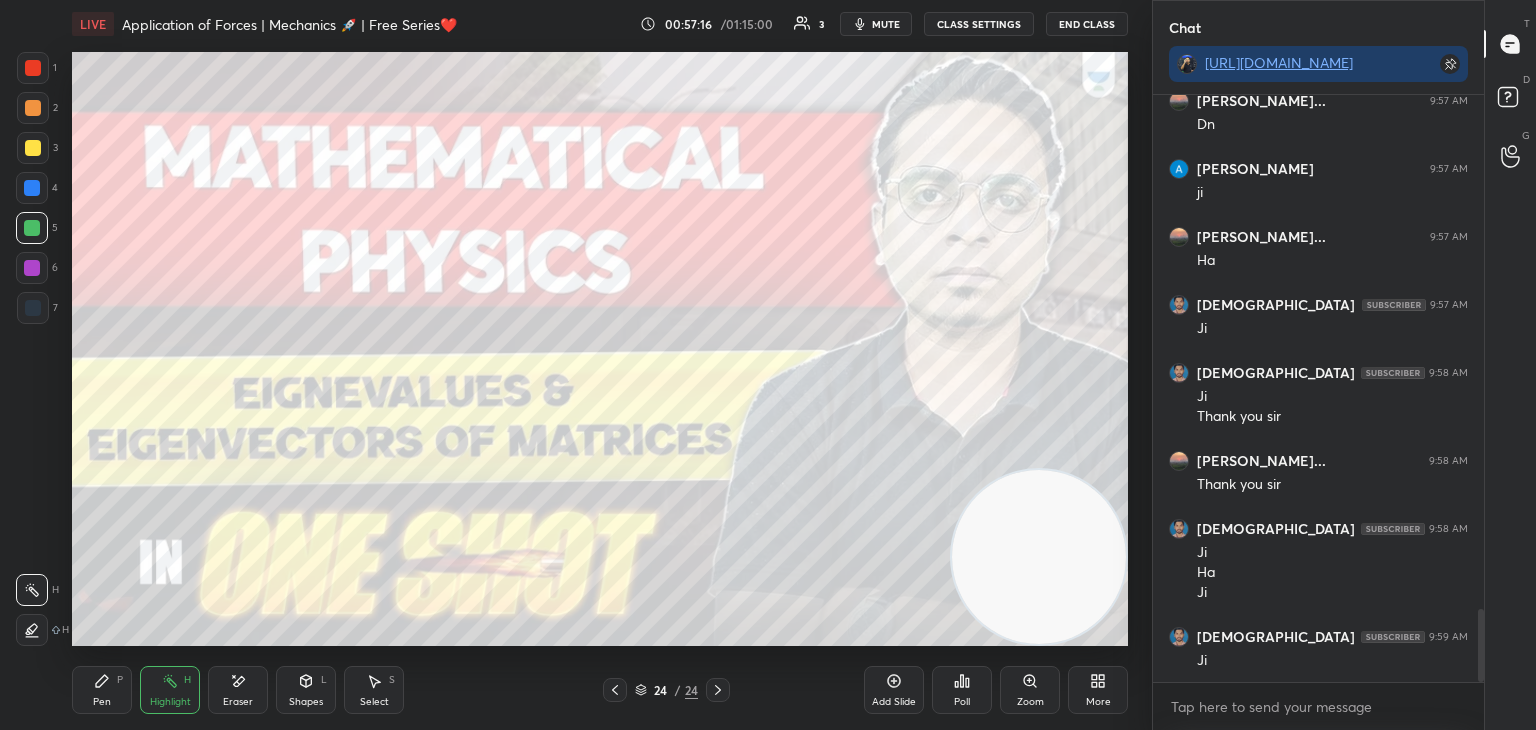 click 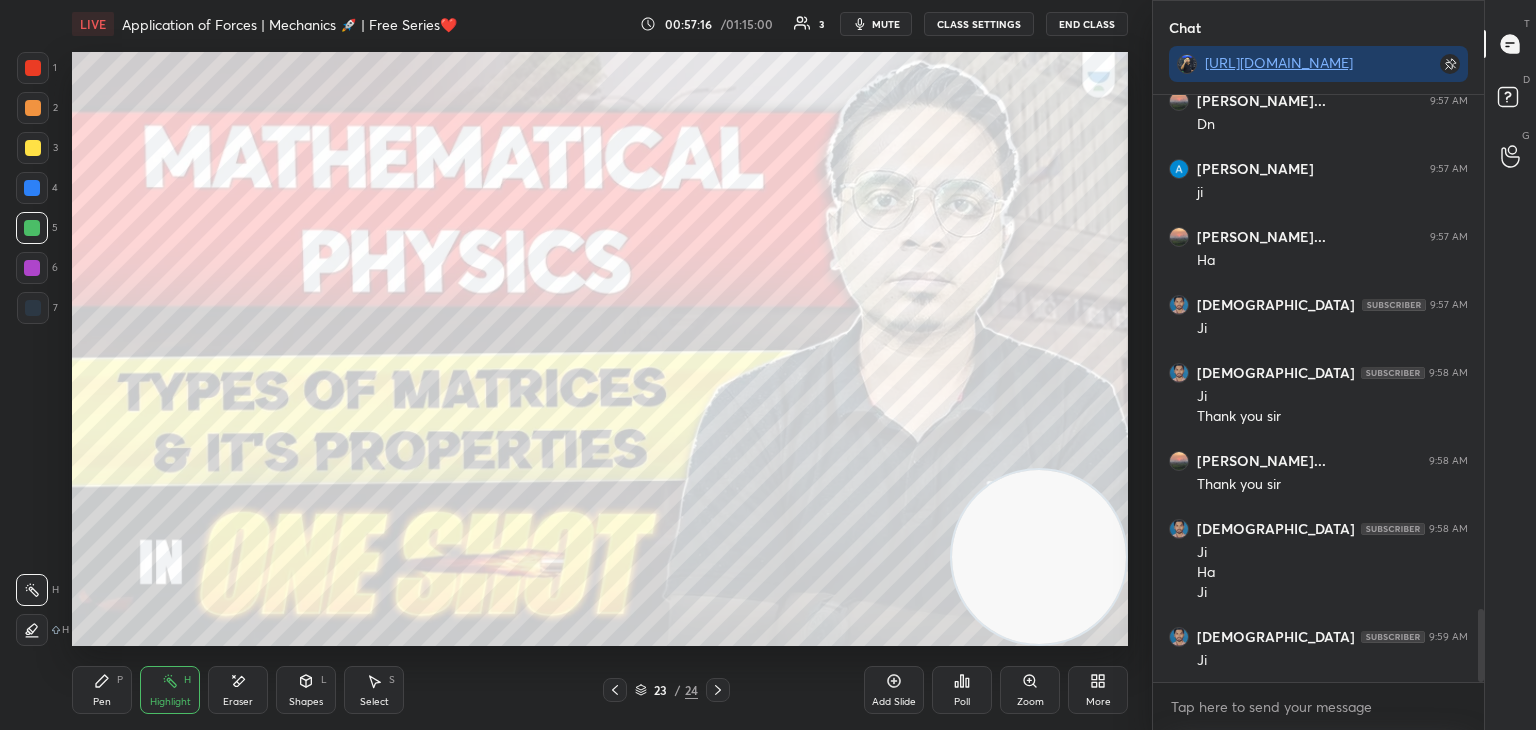 click at bounding box center (615, 690) 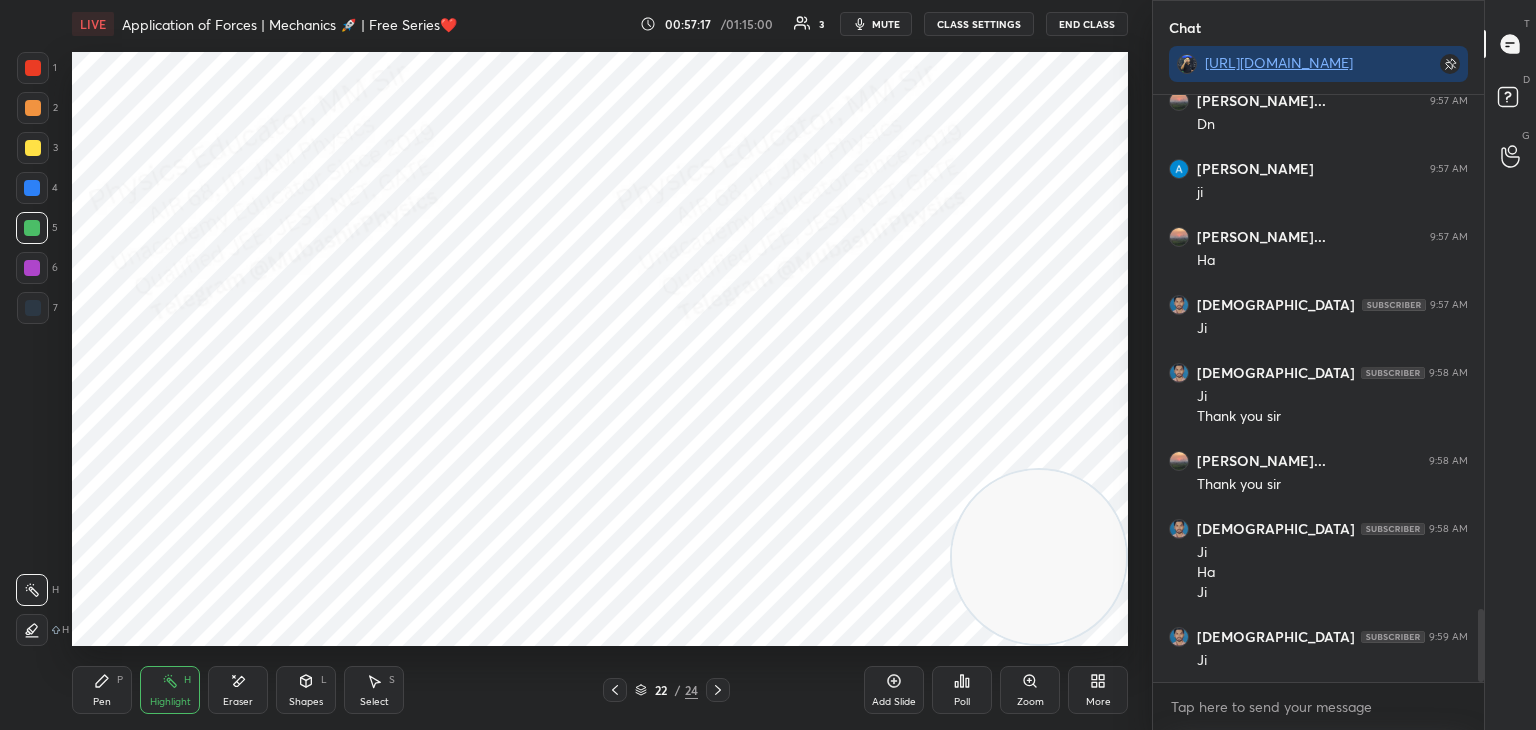 click on "22 / 24" at bounding box center (666, 690) 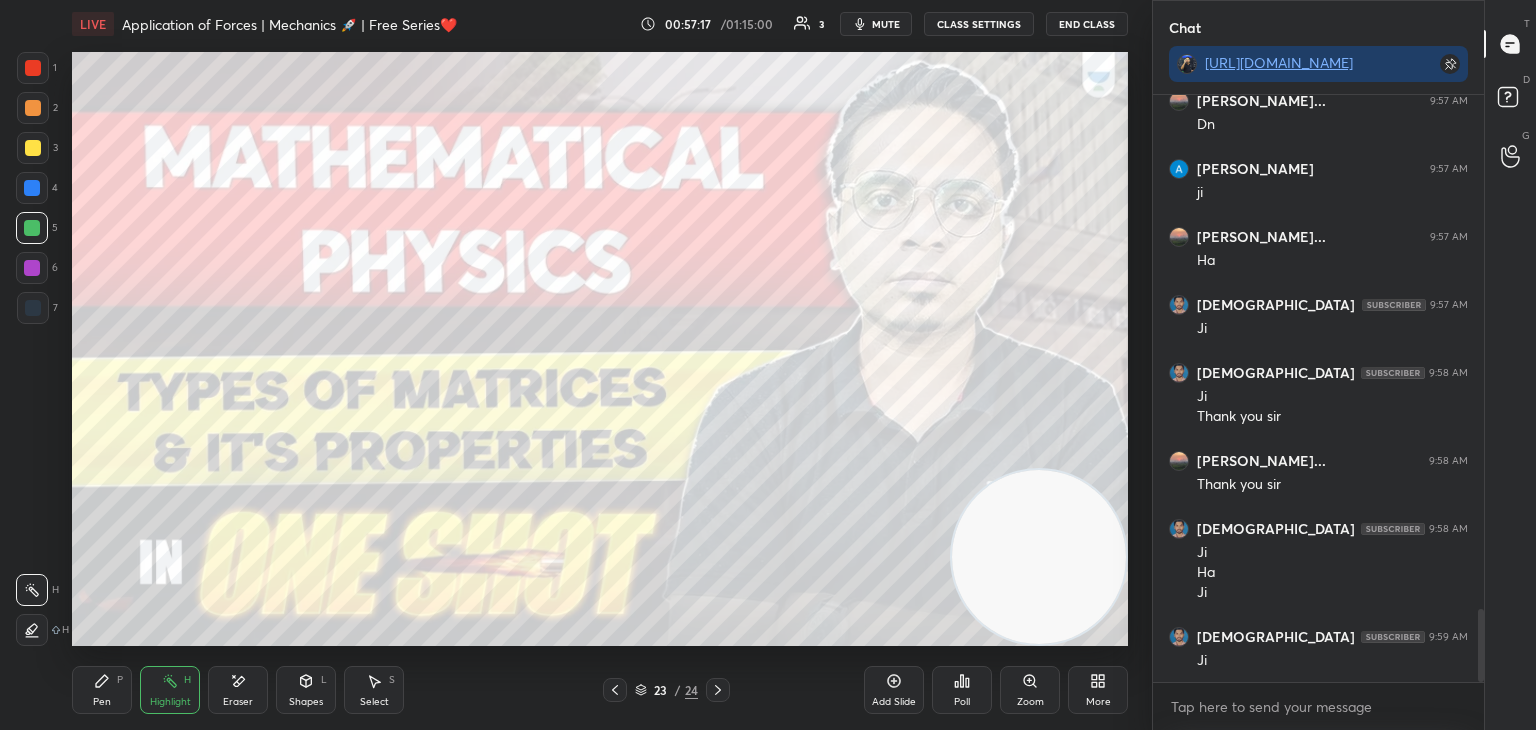 click 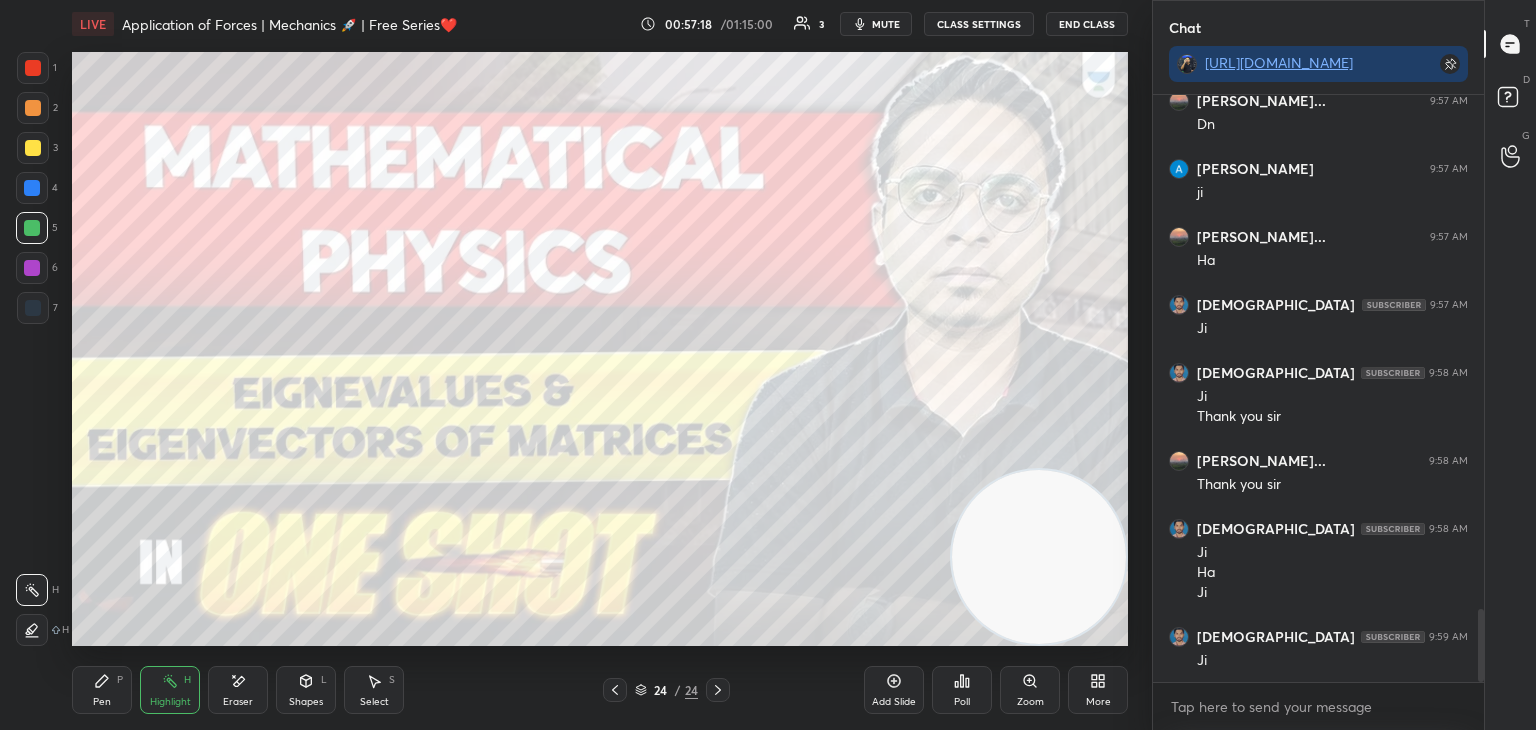 click 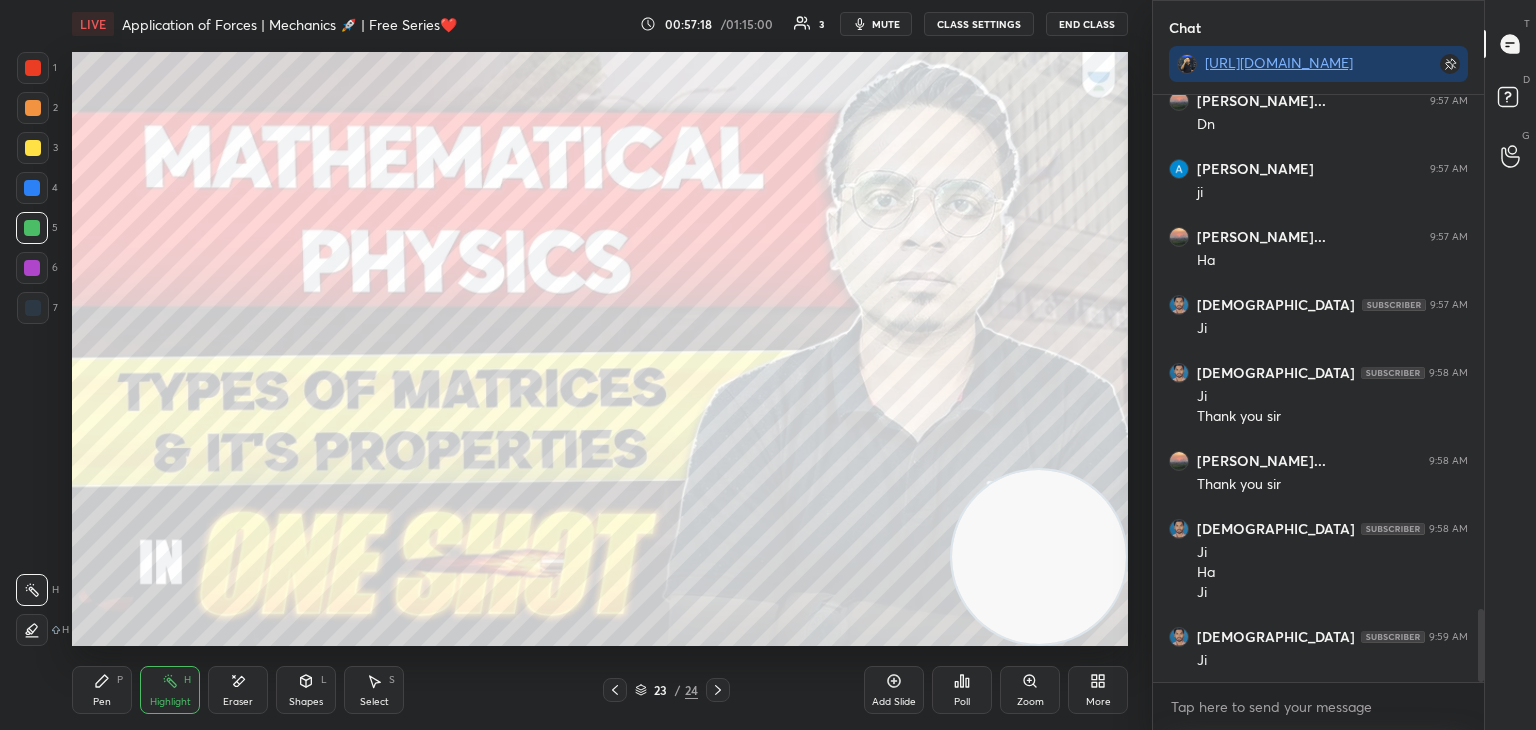 click 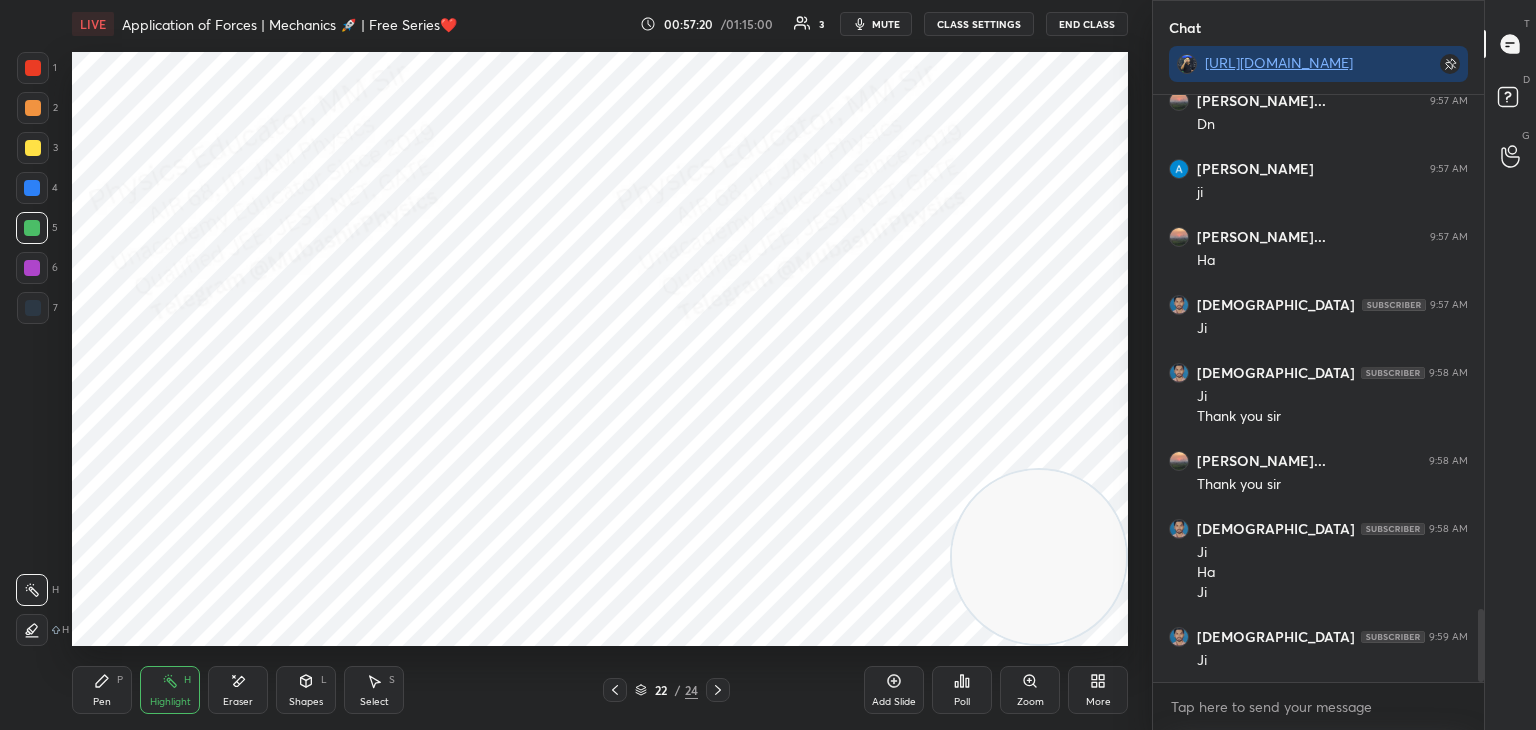 click on "CLASS SETTINGS" at bounding box center [979, 24] 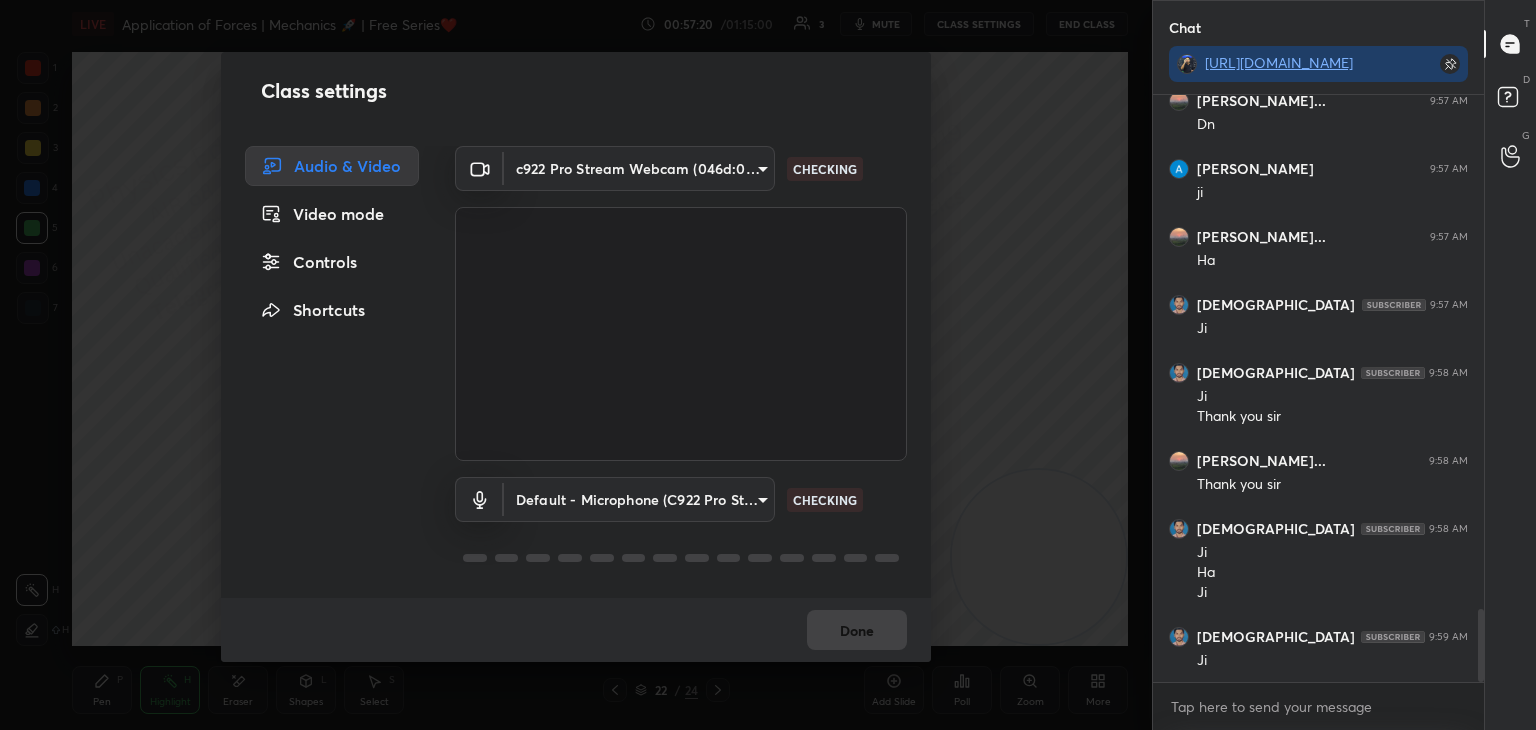 scroll, scrollTop: 4200, scrollLeft: 0, axis: vertical 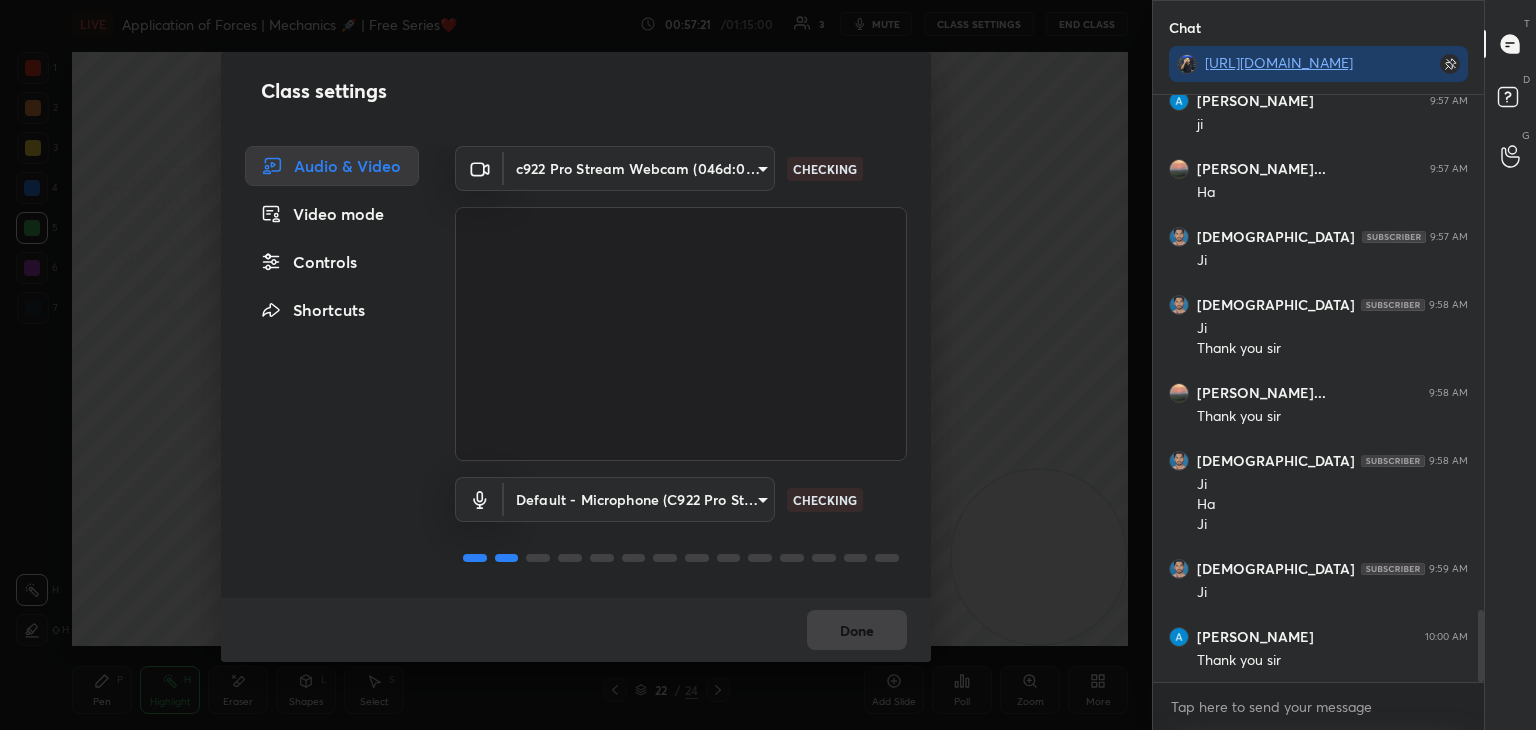 click on "Class settings Audio & Video Video mode Controls Shortcuts c922 Pro Stream Webcam (046d:085c) a9fd4f38f379304b0caa4a79f2b732e989e7111bbf315c9f921f4749fc2d4ba3 CHECKING Default - Microphone (C922 Pro Stream Webcam) default CHECKING Done" at bounding box center (576, 365) 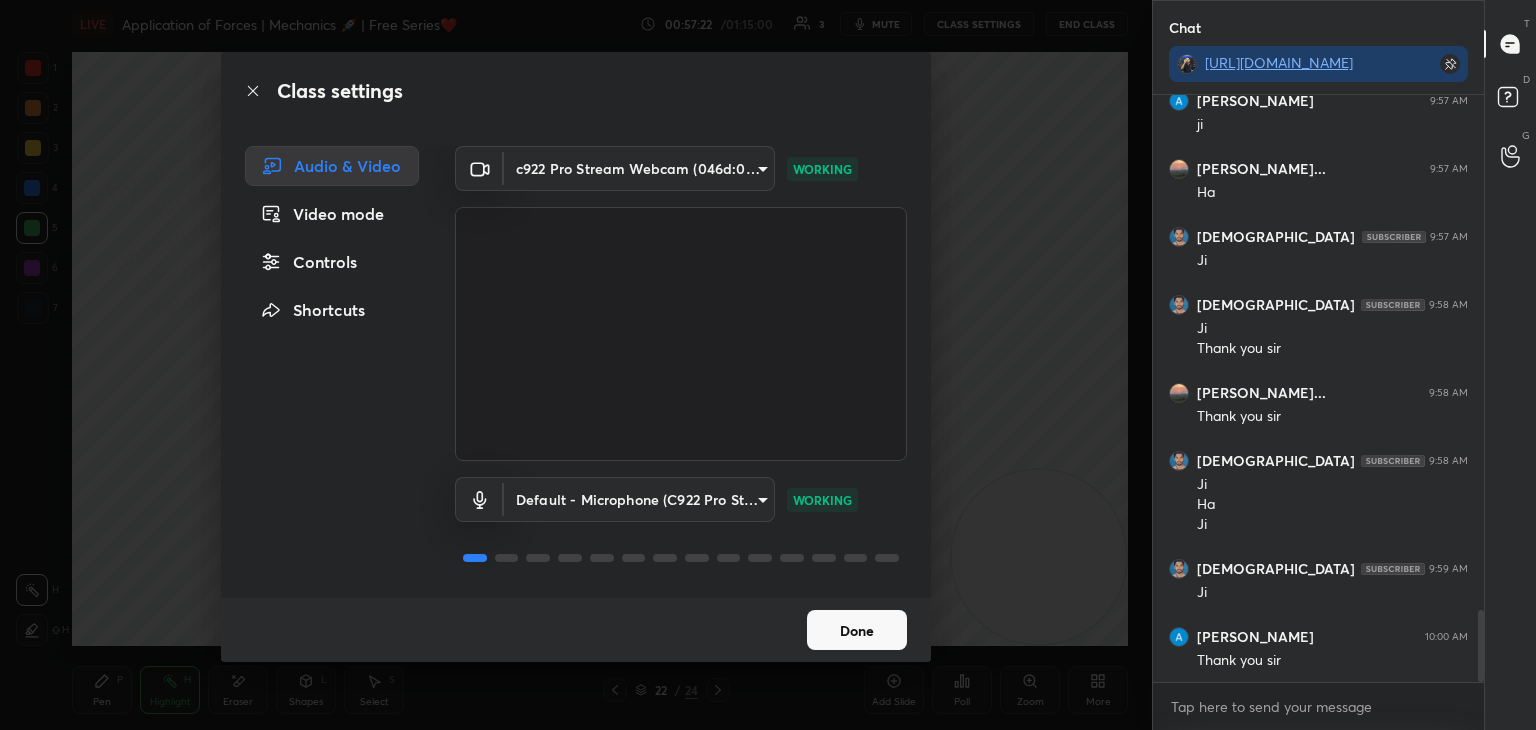 click on "Done" at bounding box center (857, 630) 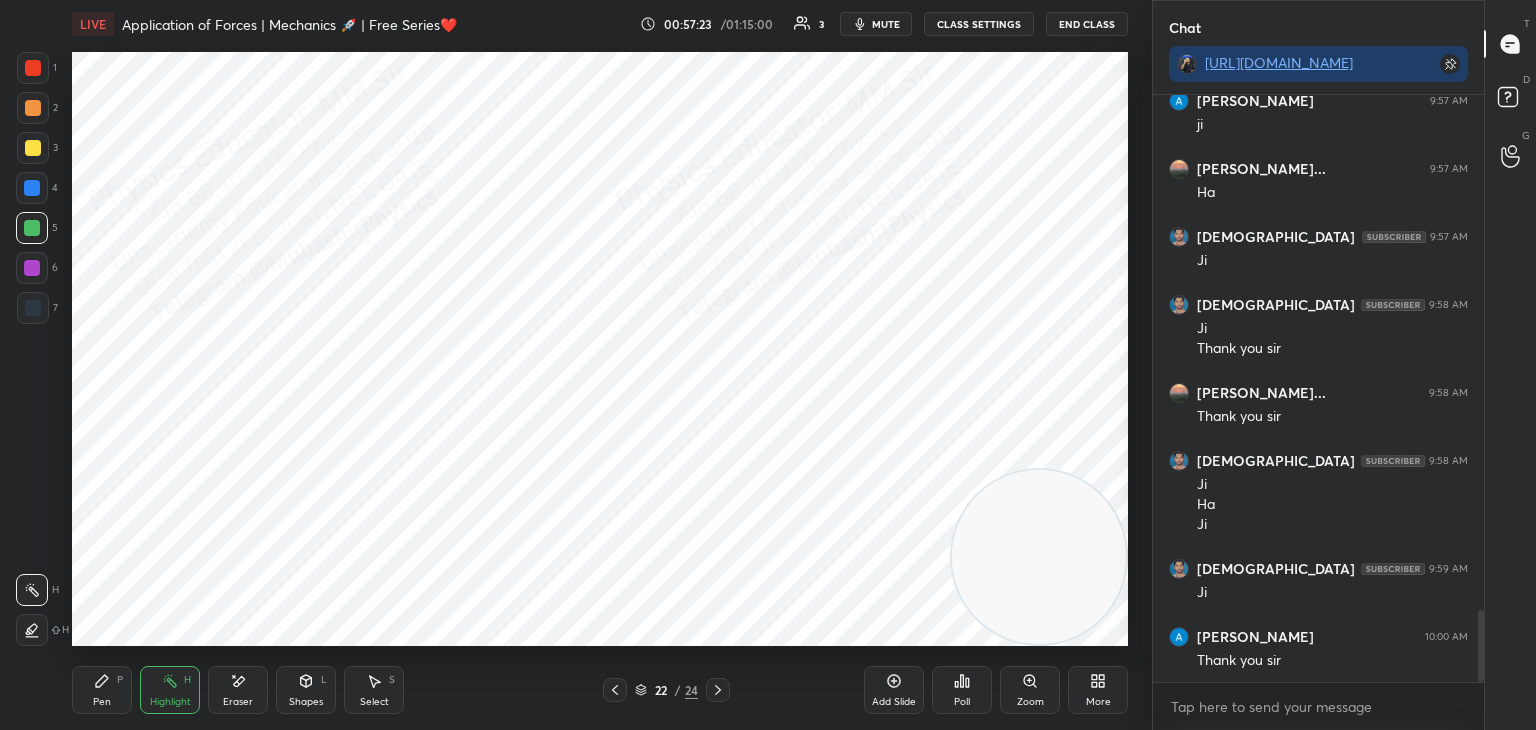 click on "End Class" at bounding box center (1087, 24) 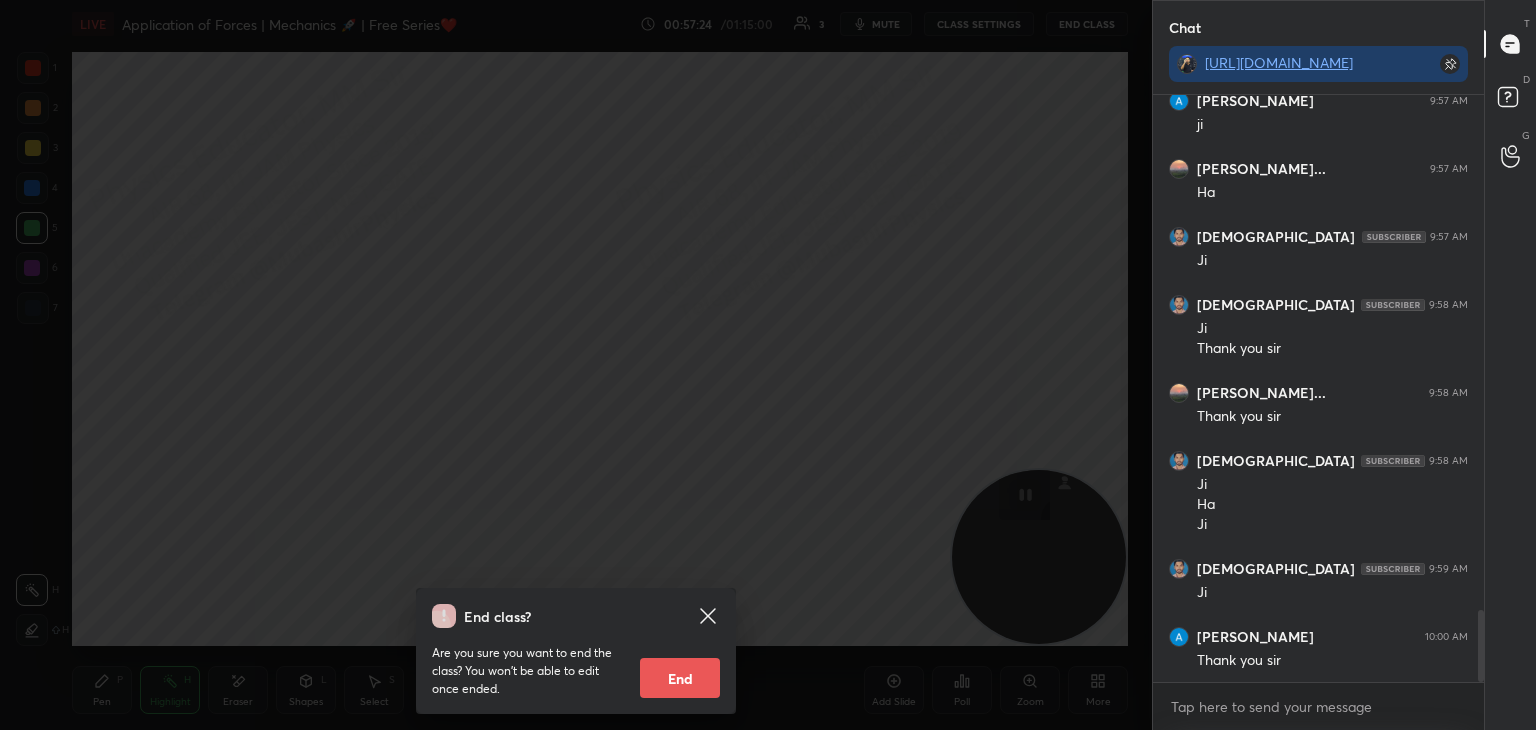 click on "End" at bounding box center [680, 678] 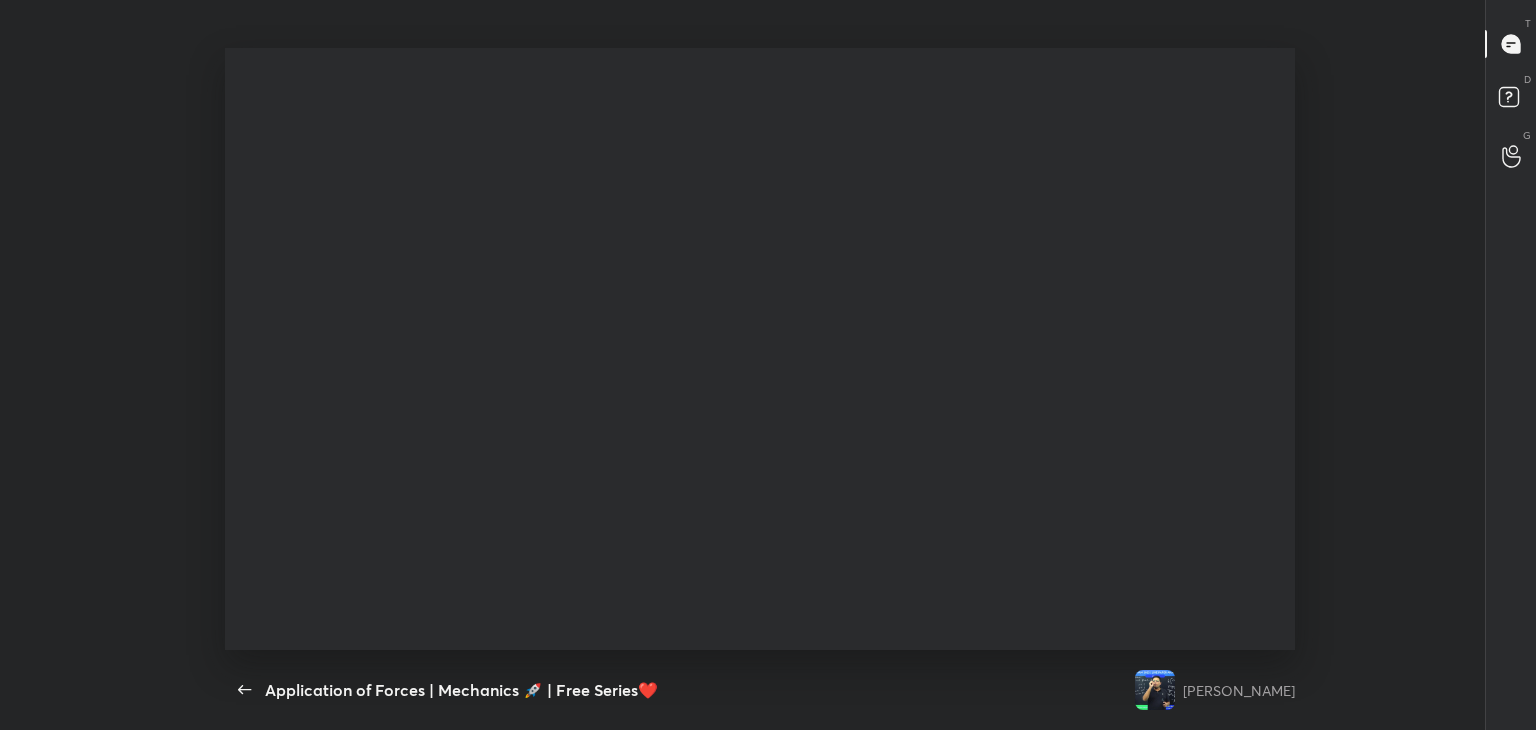 scroll, scrollTop: 99397, scrollLeft: 98756, axis: both 